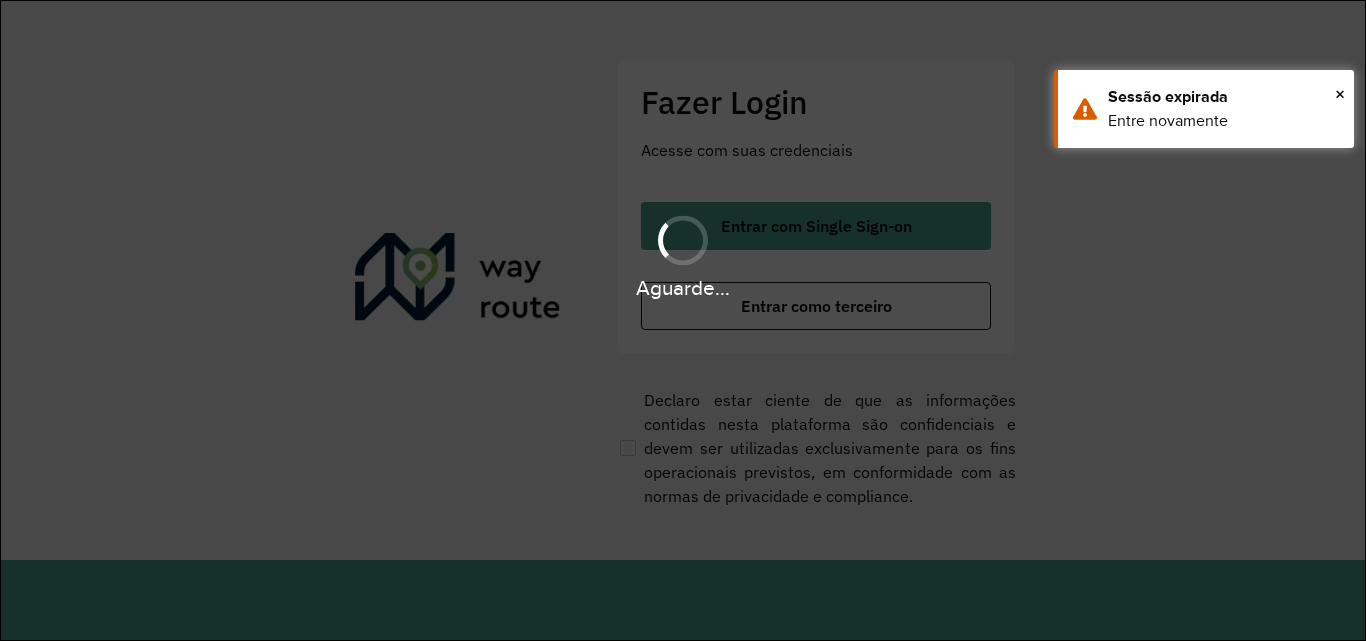 scroll, scrollTop: 0, scrollLeft: 0, axis: both 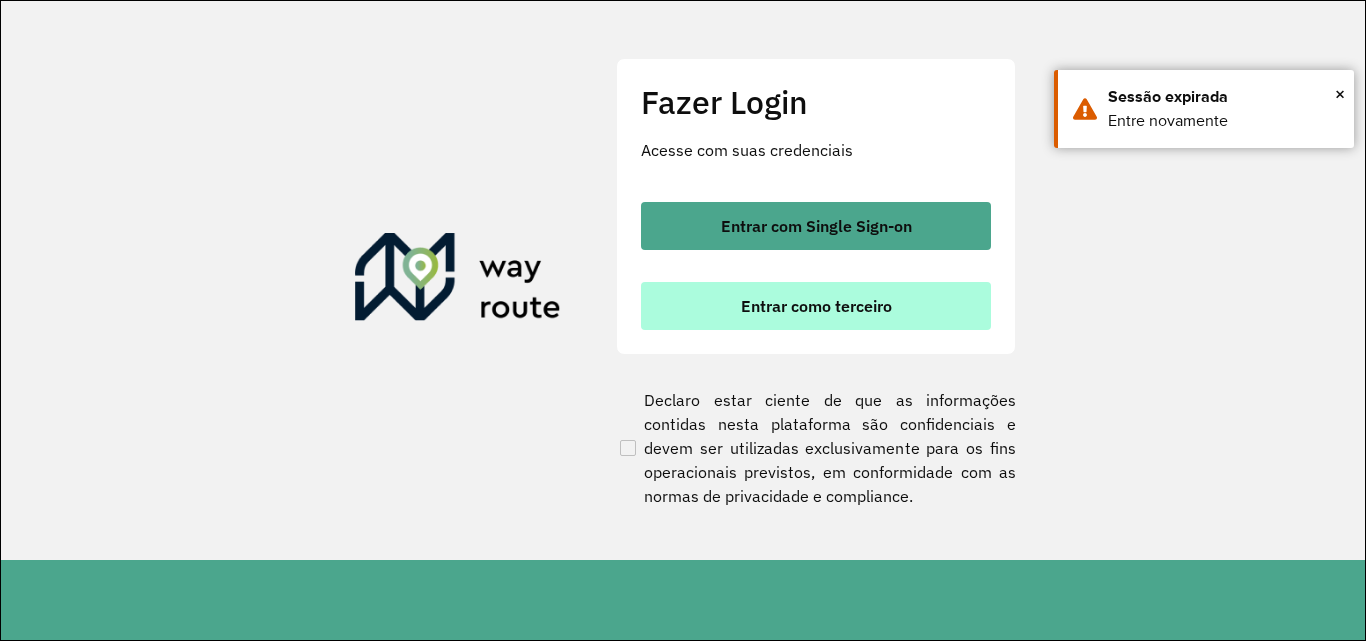 click on "Entrar como terceiro" at bounding box center (816, 306) 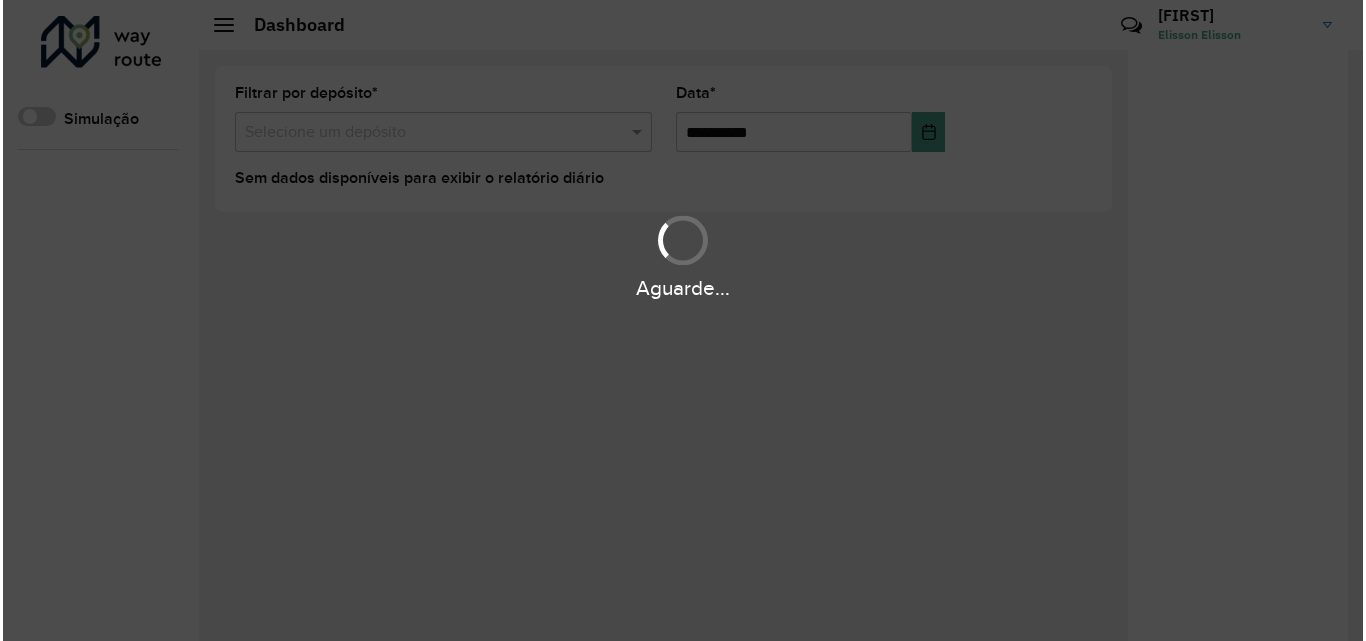 scroll, scrollTop: 0, scrollLeft: 0, axis: both 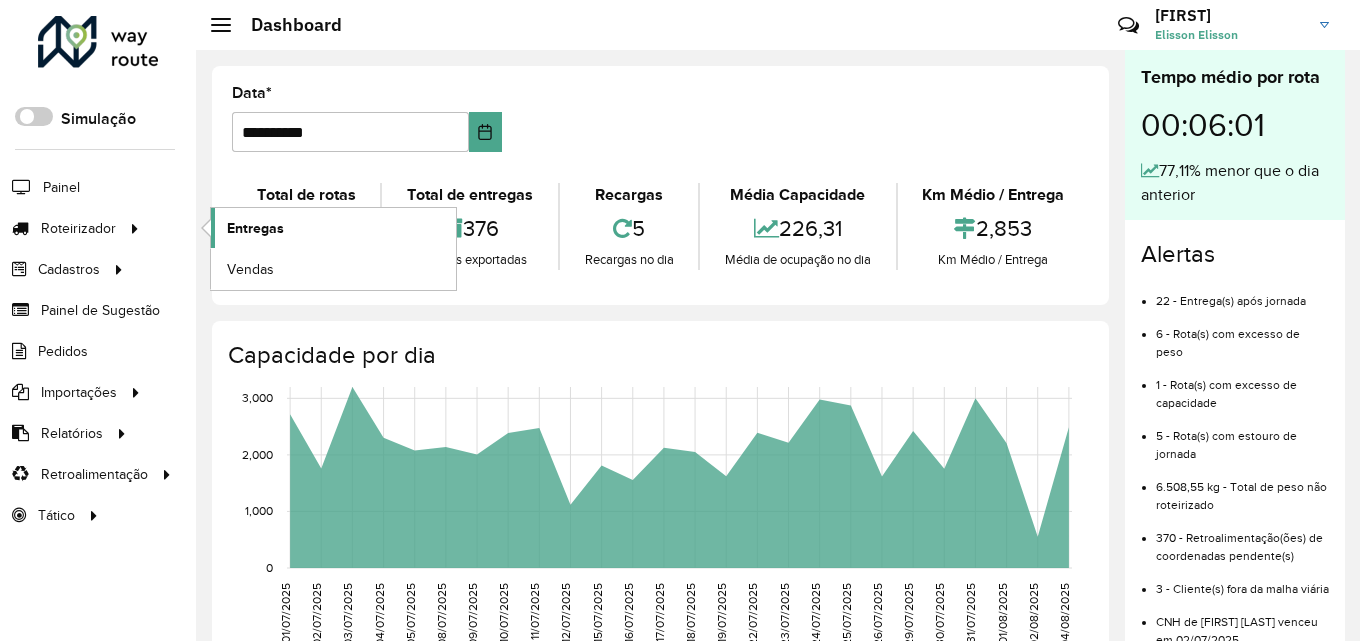 click on "Entregas" 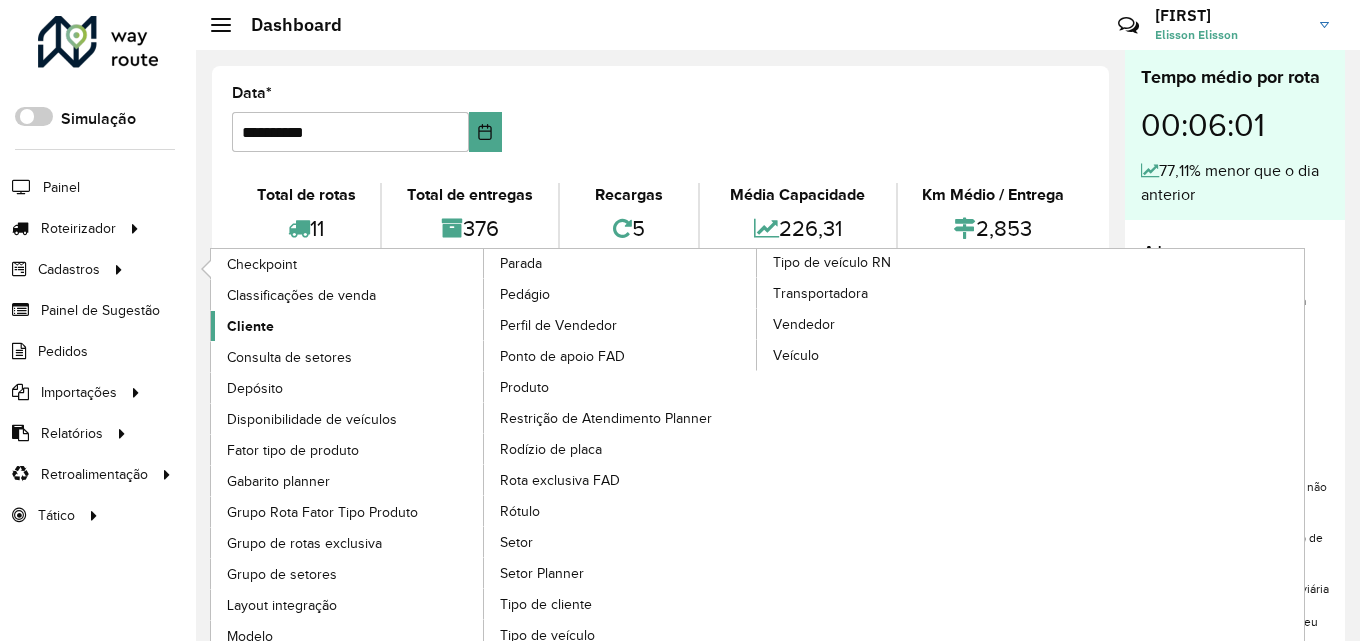 click on "Cliente" 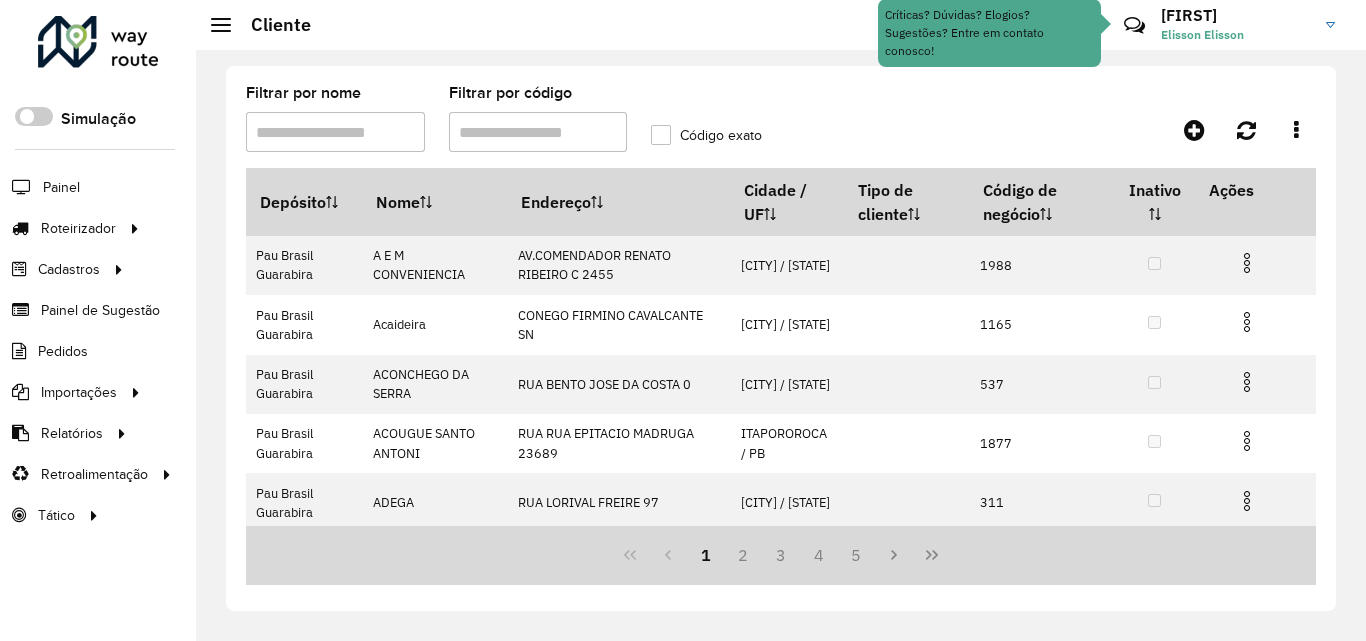 click on "Filtrar por código" at bounding box center [538, 132] 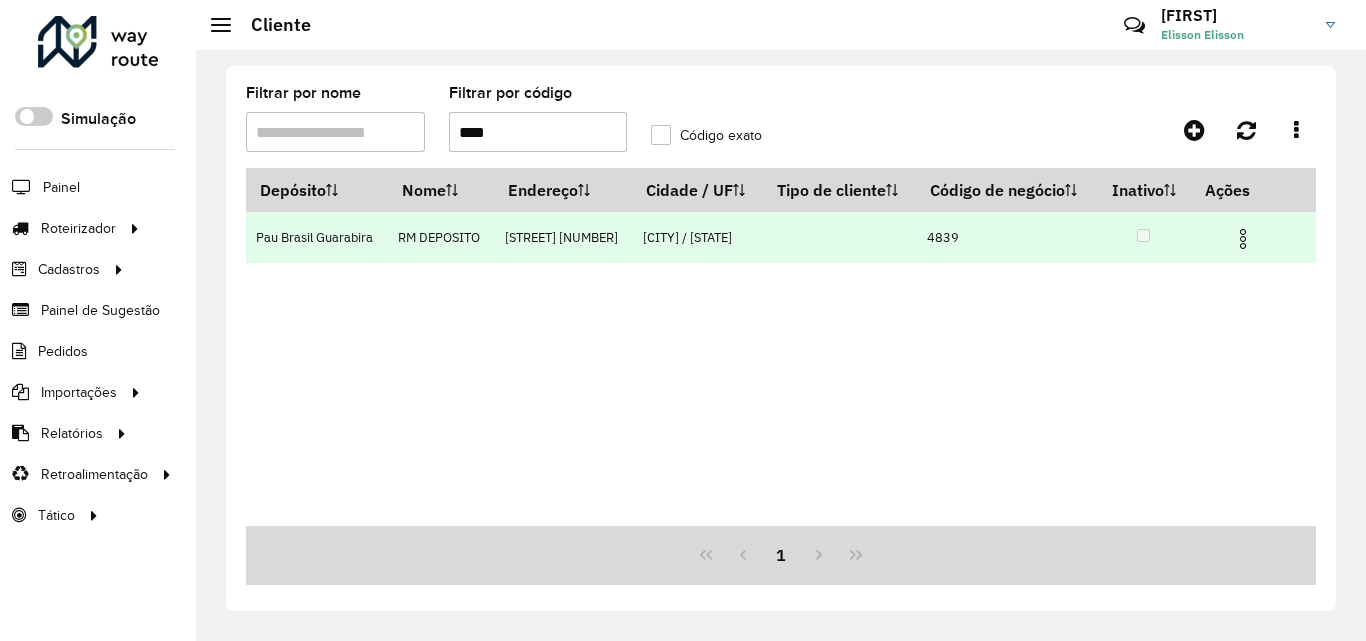 type on "****" 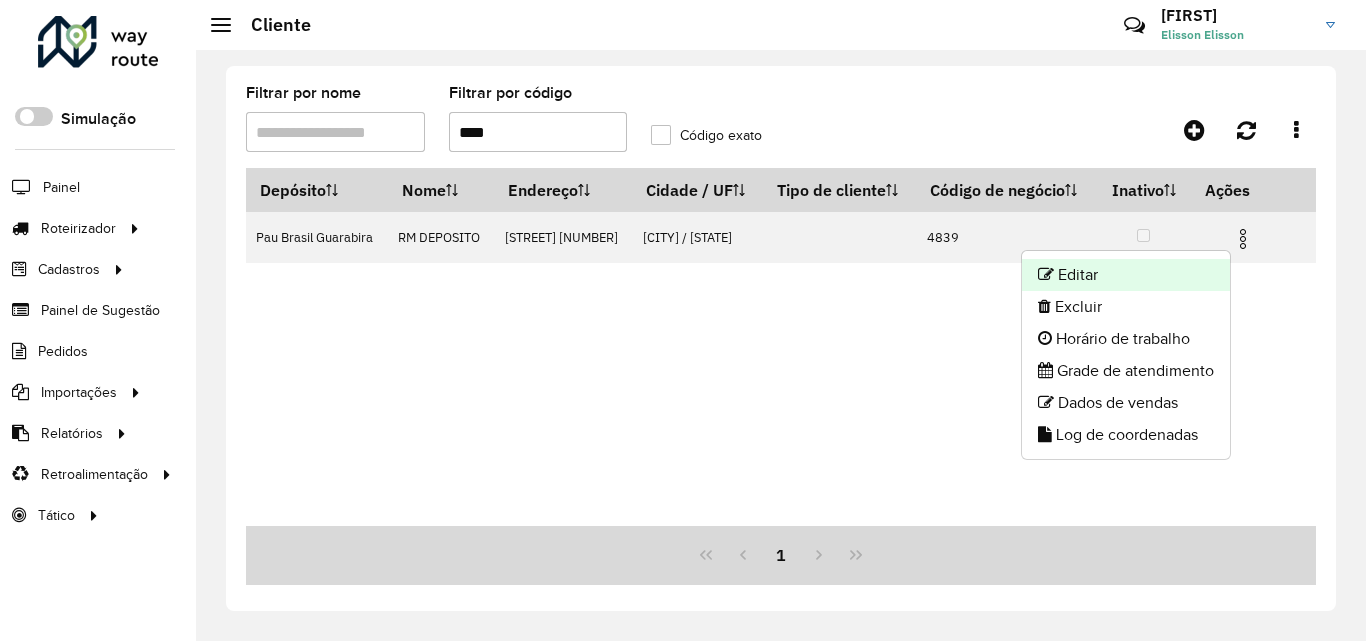 click on "Editar" 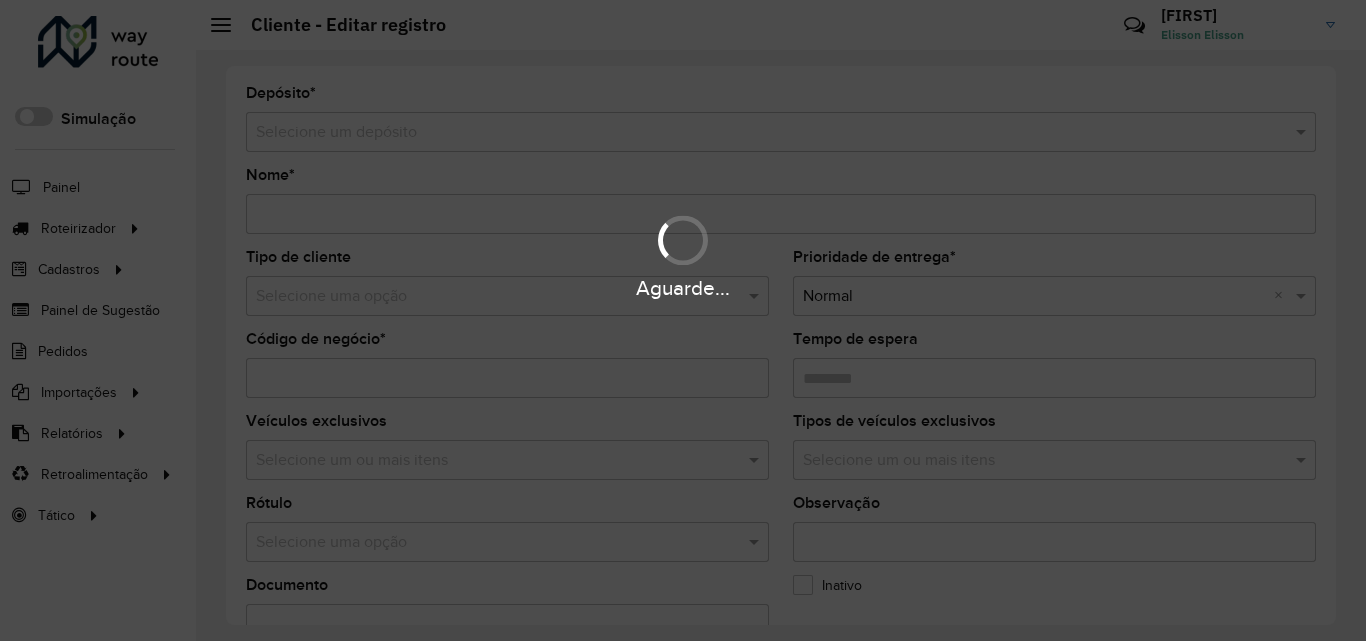 type on "**********" 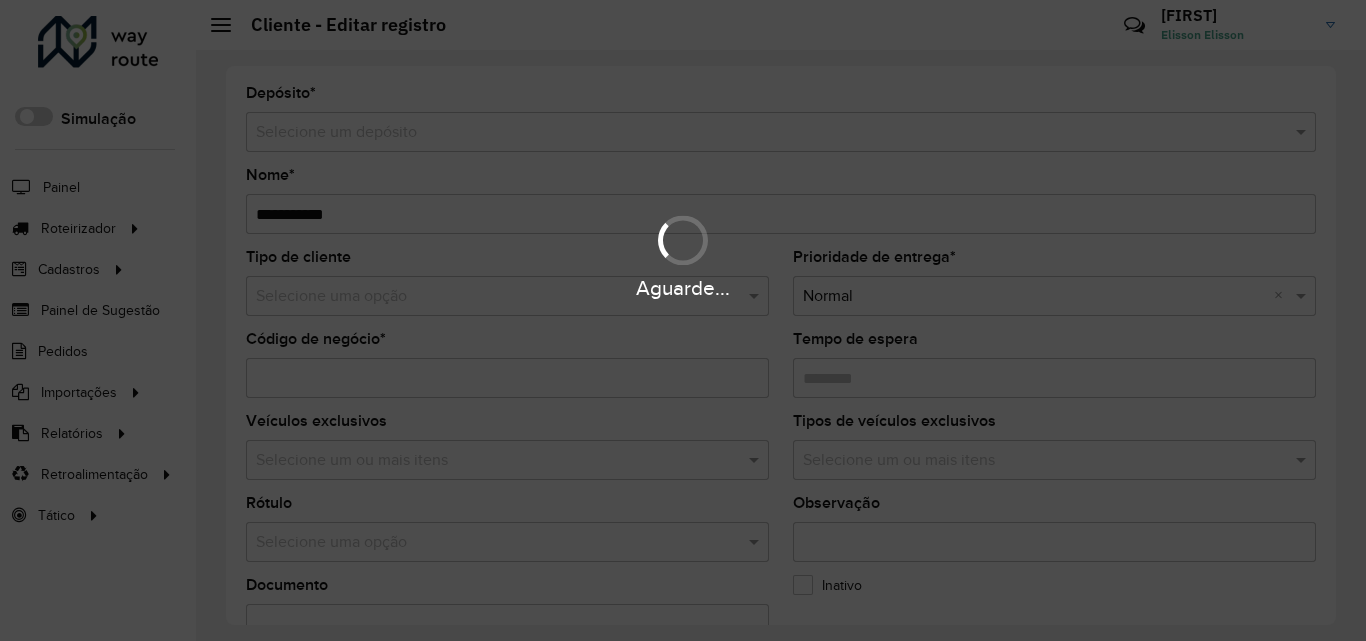 type on "****" 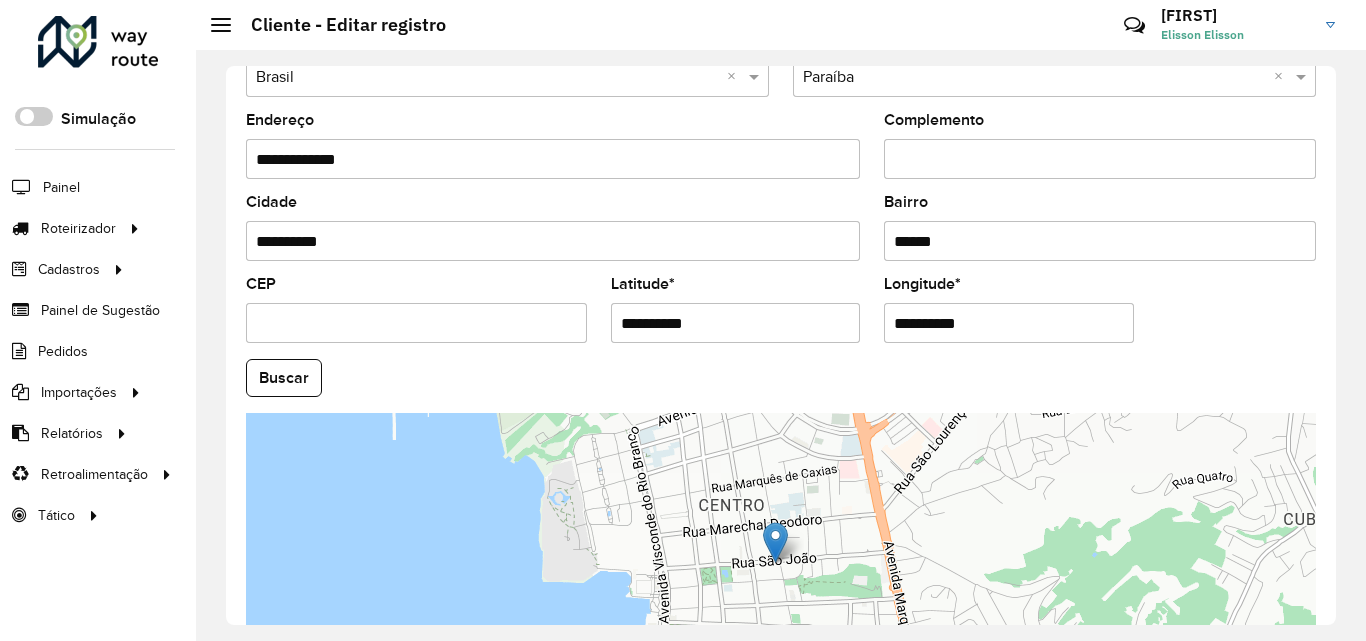 scroll, scrollTop: 700, scrollLeft: 0, axis: vertical 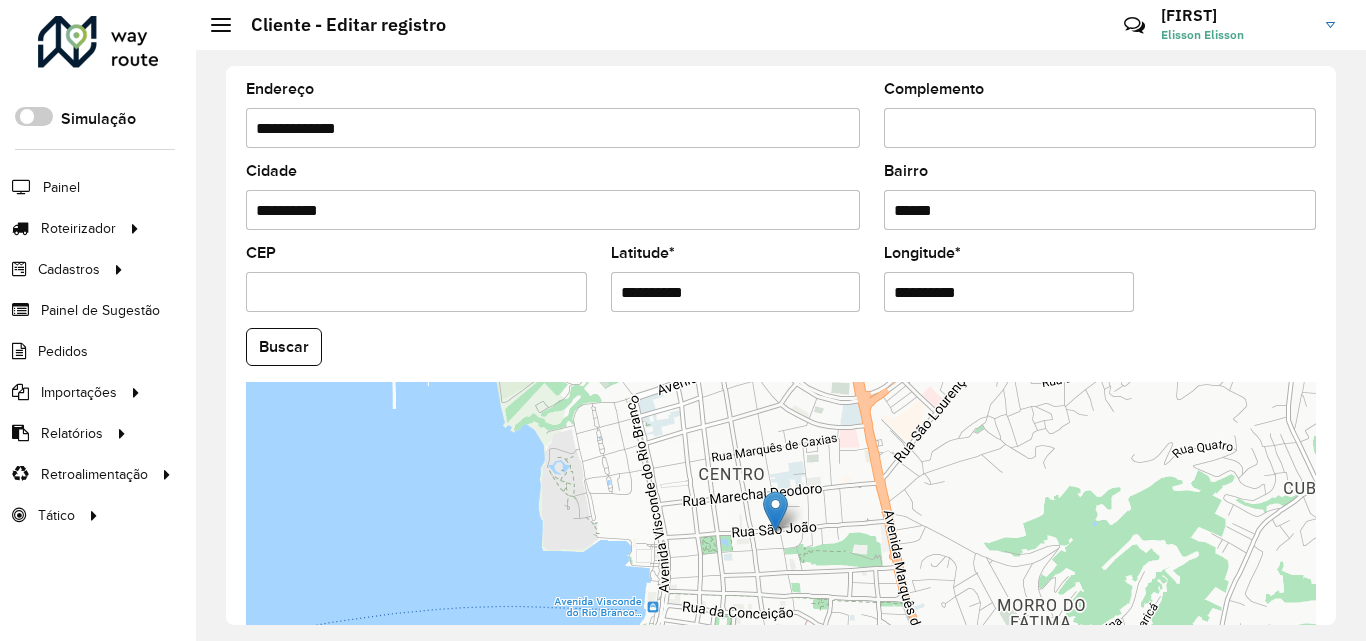 drag, startPoint x: 620, startPoint y: 292, endPoint x: 728, endPoint y: 287, distance: 108.11568 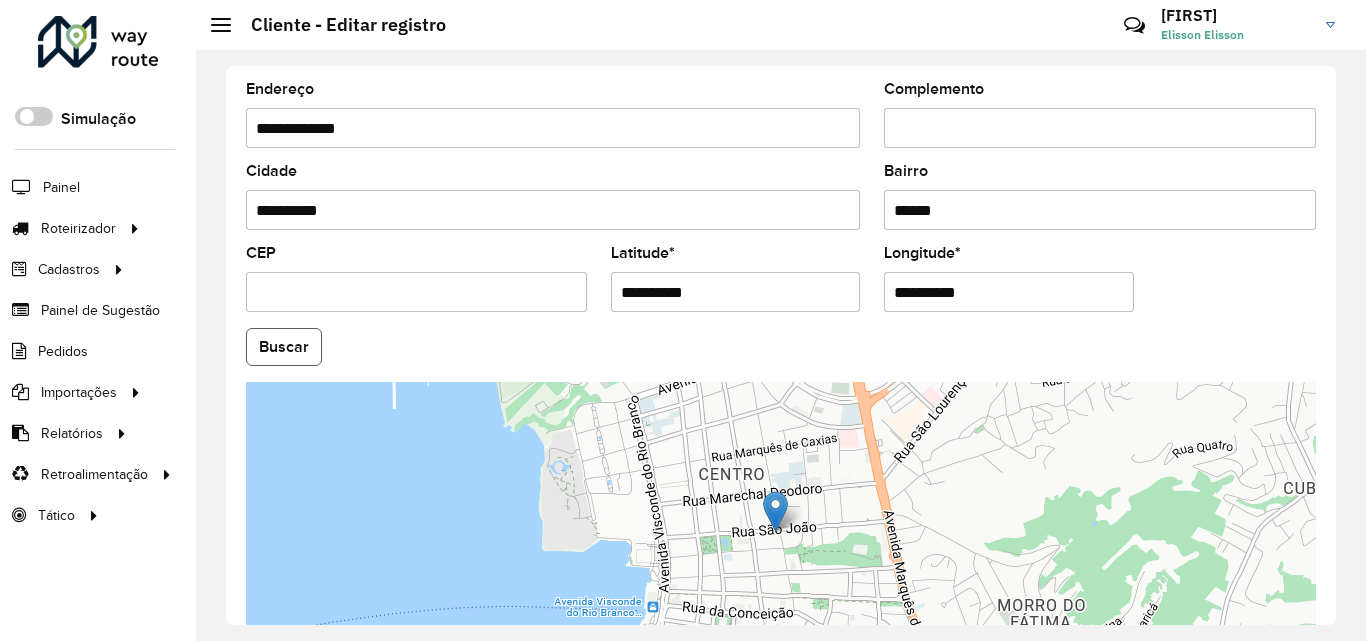 click on "Buscar" 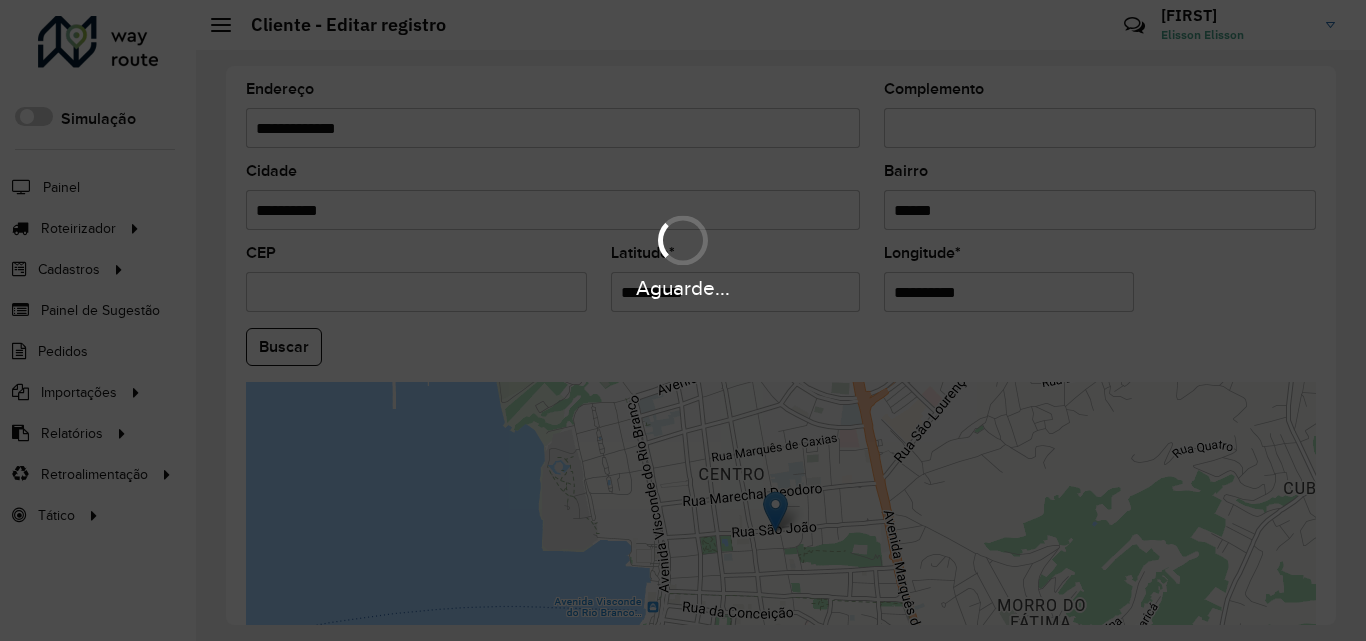 type on "**********" 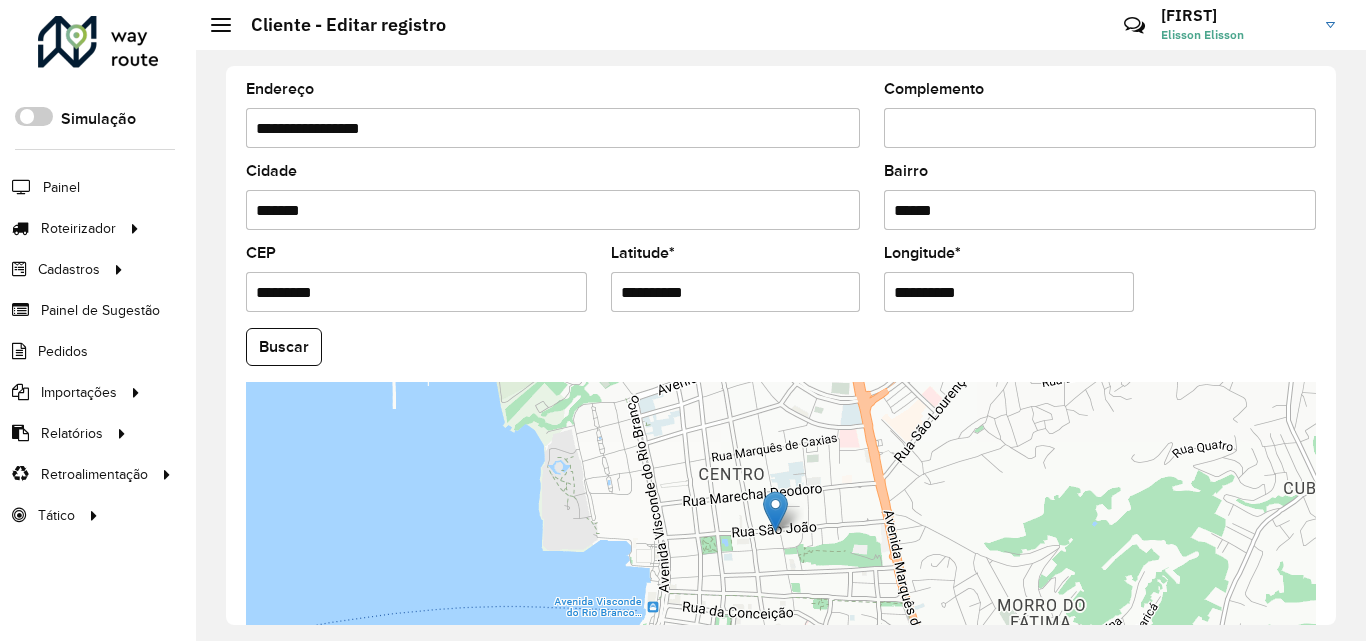 scroll, scrollTop: 847, scrollLeft: 0, axis: vertical 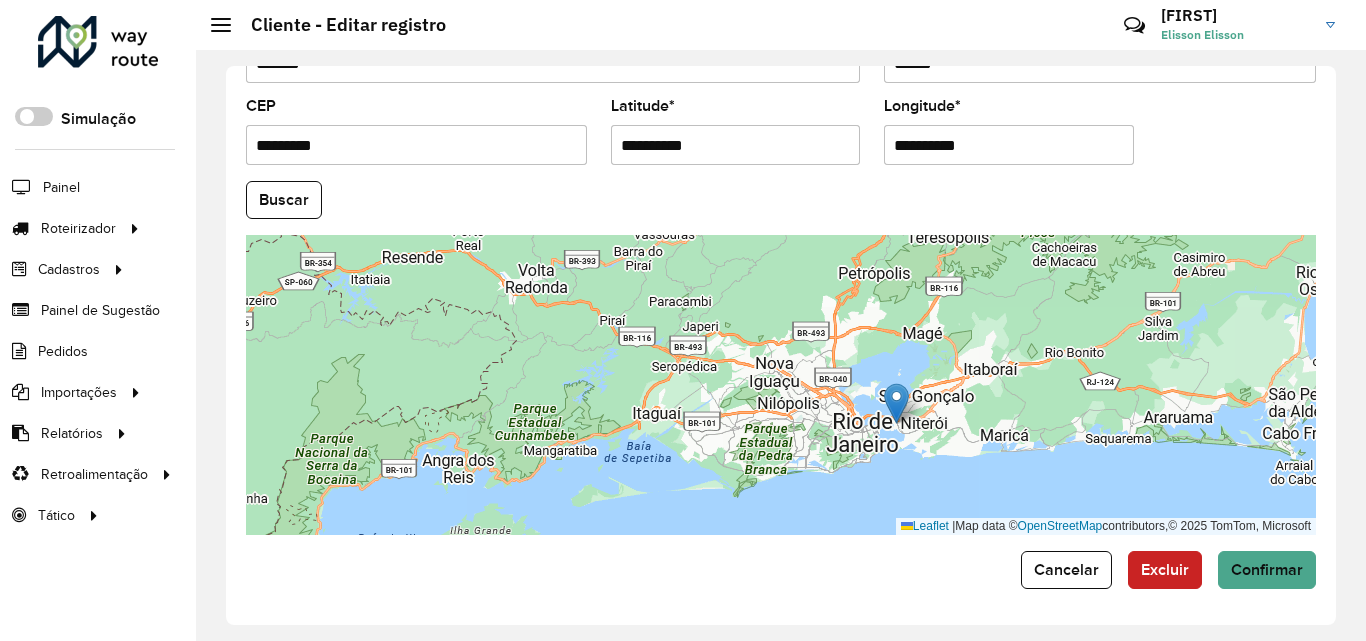 type 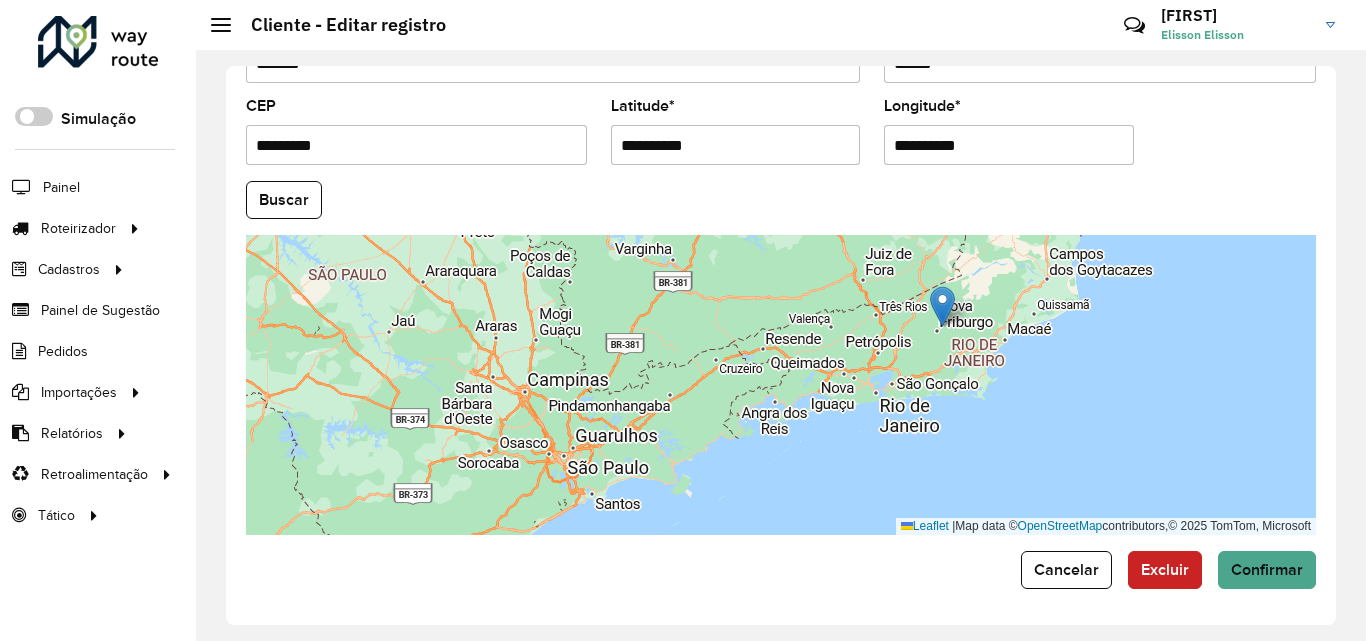 drag, startPoint x: 893, startPoint y: 376, endPoint x: 1020, endPoint y: 238, distance: 187.54466 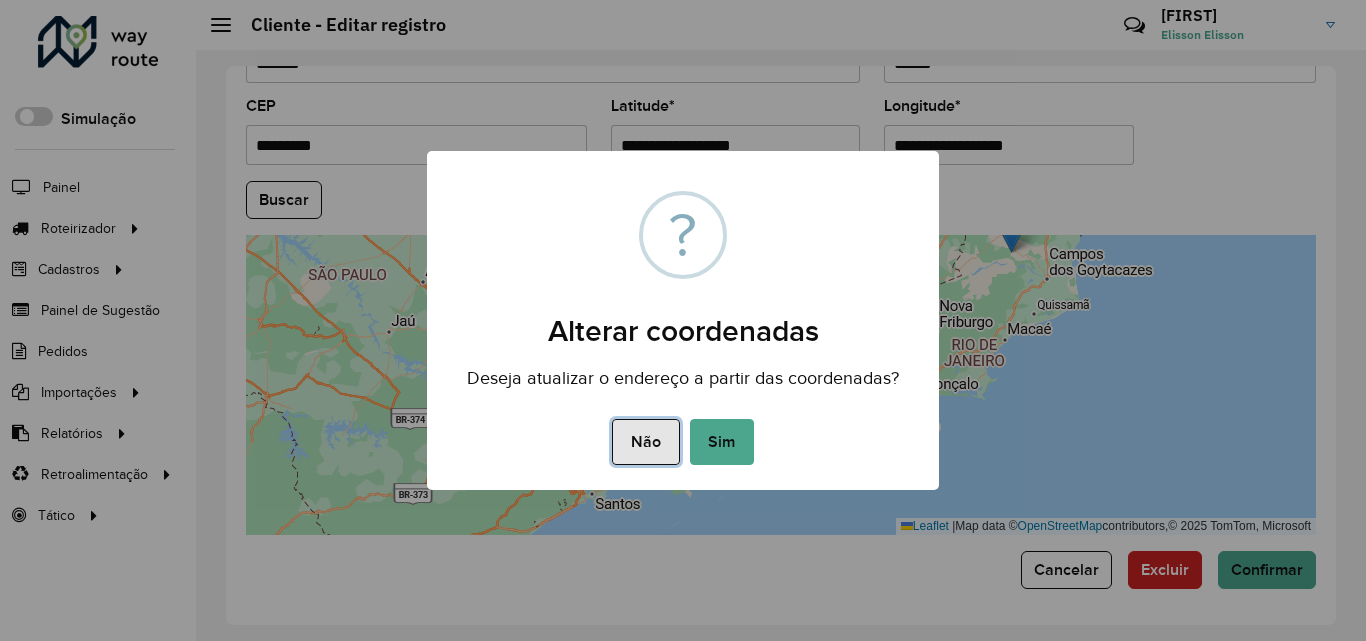 click on "Não" at bounding box center (645, 442) 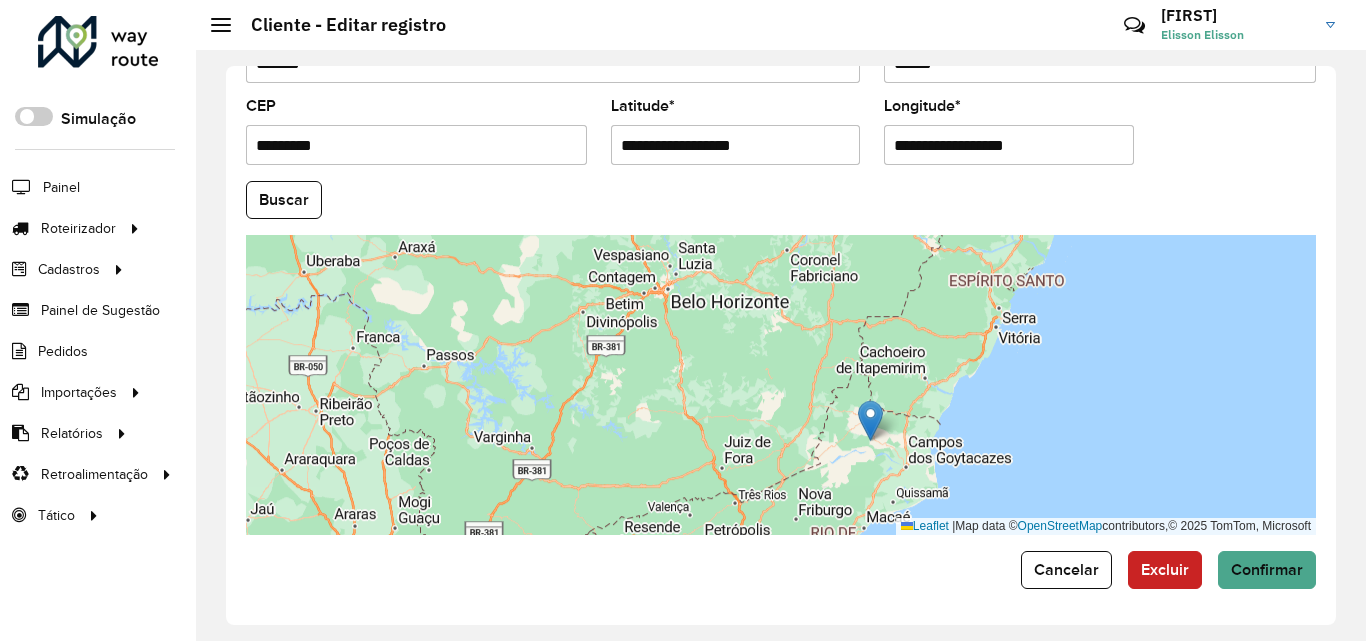 drag, startPoint x: 970, startPoint y: 323, endPoint x: 829, endPoint y: 511, distance: 235 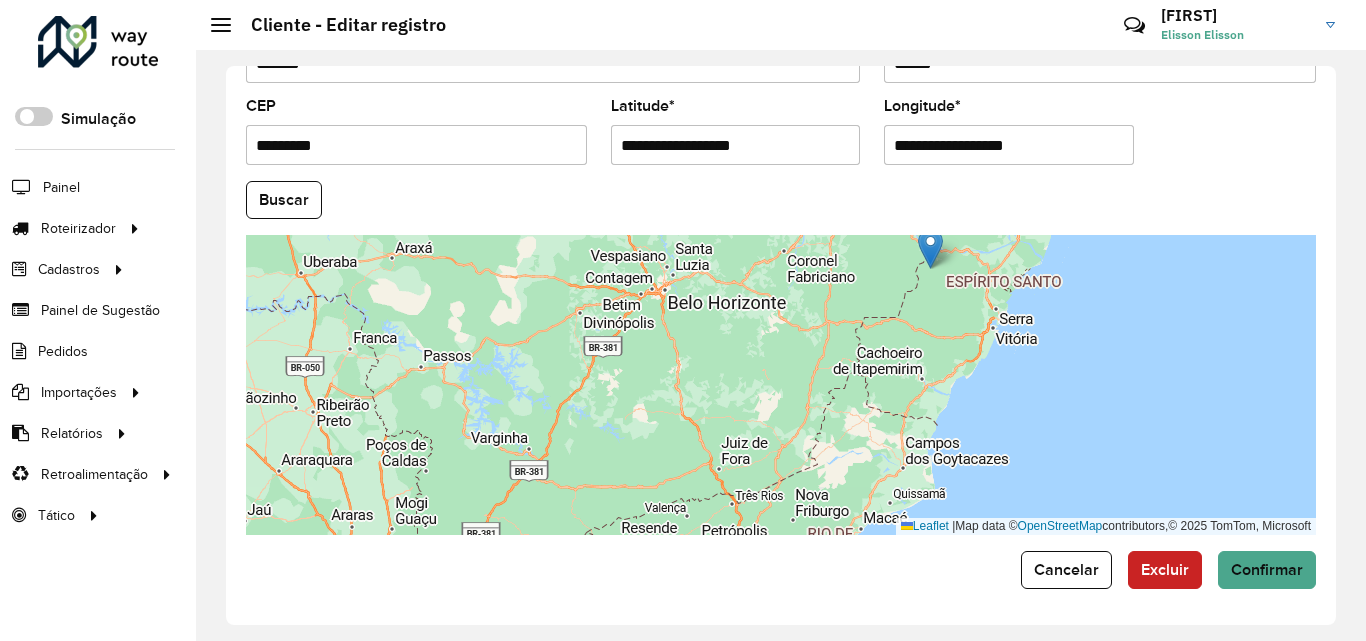 drag, startPoint x: 872, startPoint y: 437, endPoint x: 936, endPoint y: 254, distance: 193.86852 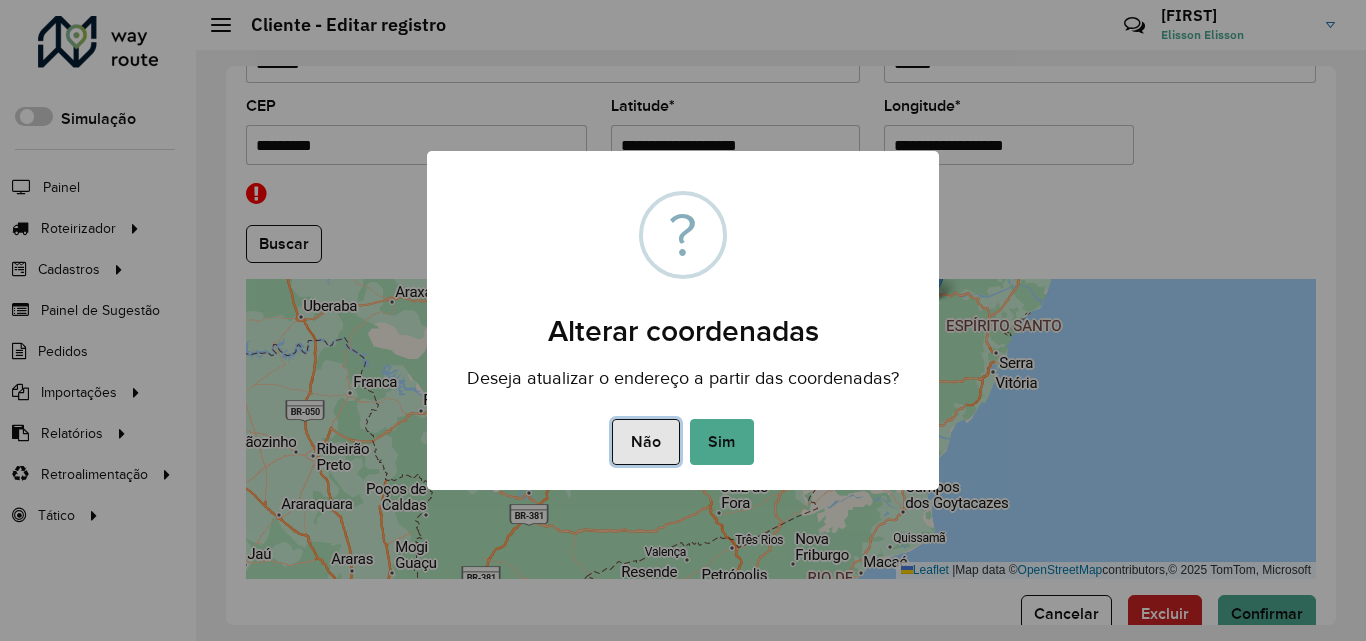 click on "Não" at bounding box center (645, 442) 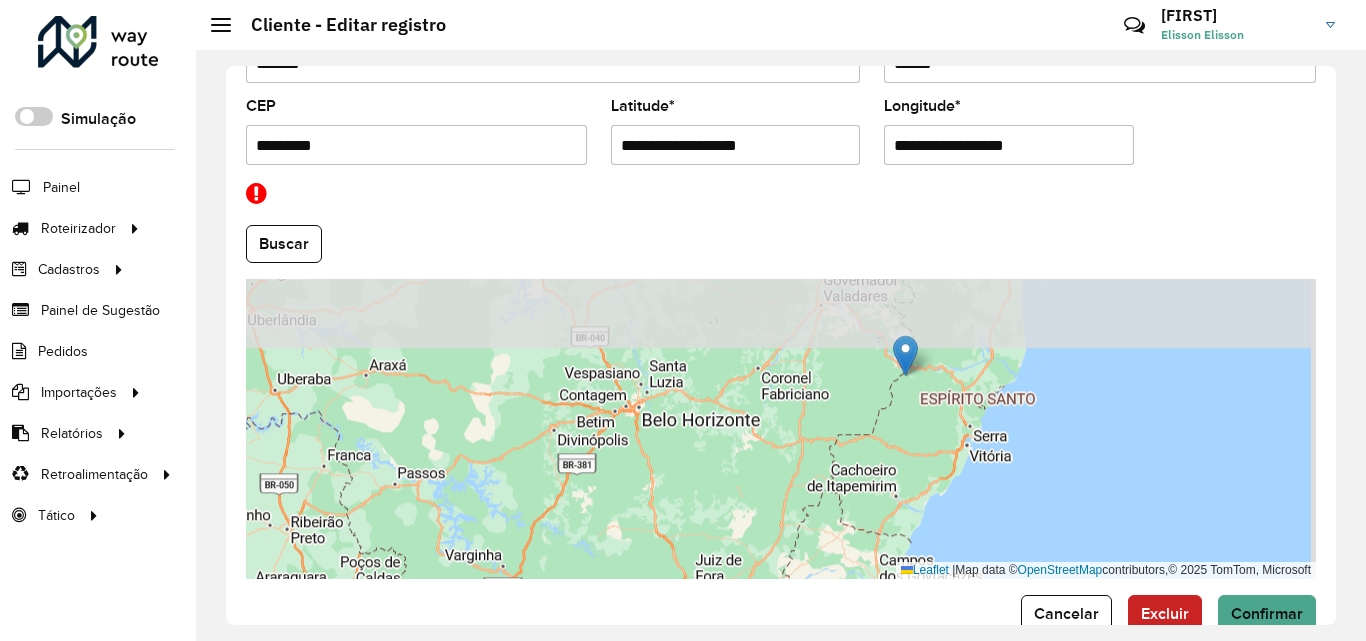 drag, startPoint x: 950, startPoint y: 425, endPoint x: 857, endPoint y: 530, distance: 140.26404 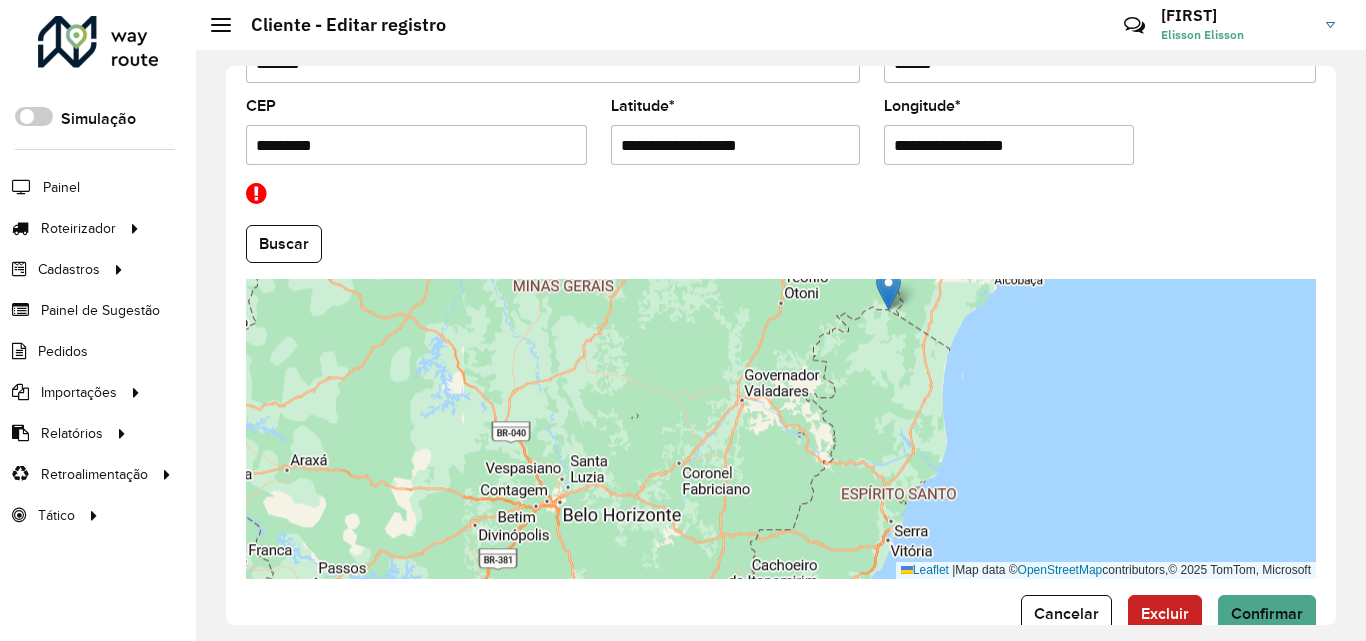 drag, startPoint x: 840, startPoint y: 442, endPoint x: 903, endPoint y: 291, distance: 163.6154 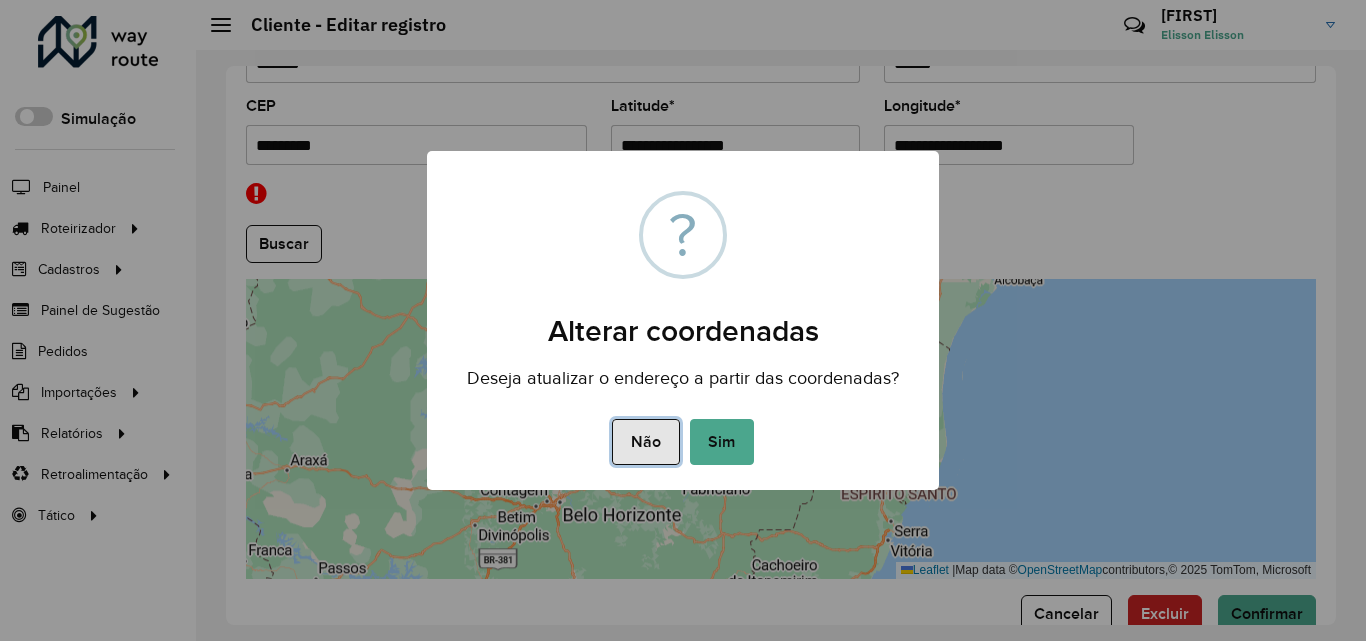 click on "Não" at bounding box center (645, 442) 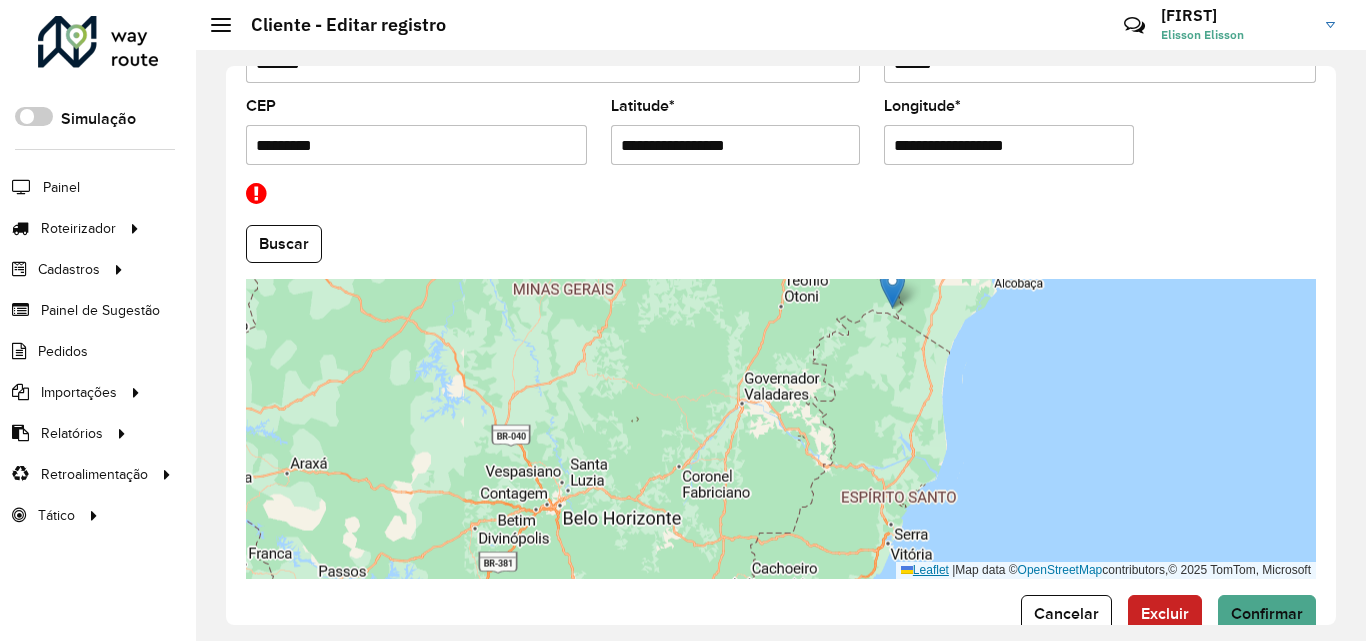 drag, startPoint x: 1028, startPoint y: 341, endPoint x: 886, endPoint y: 569, distance: 268.6038 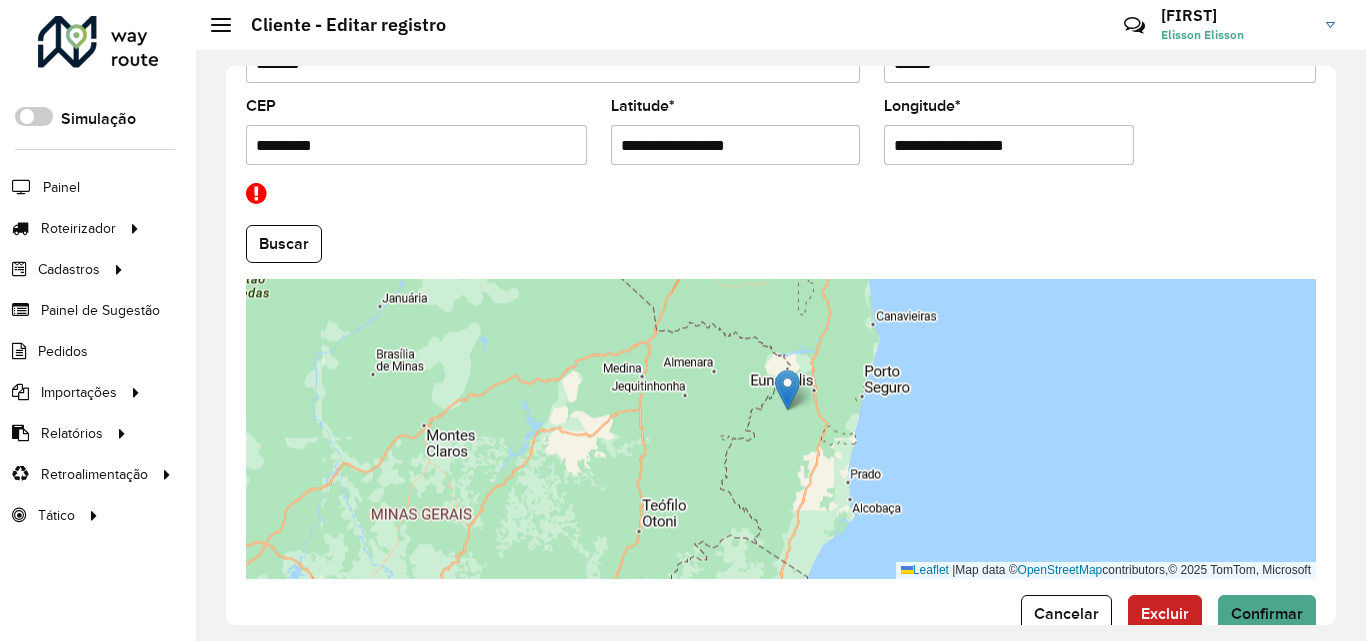 drag, startPoint x: 782, startPoint y: 401, endPoint x: 796, endPoint y: 330, distance: 72.36712 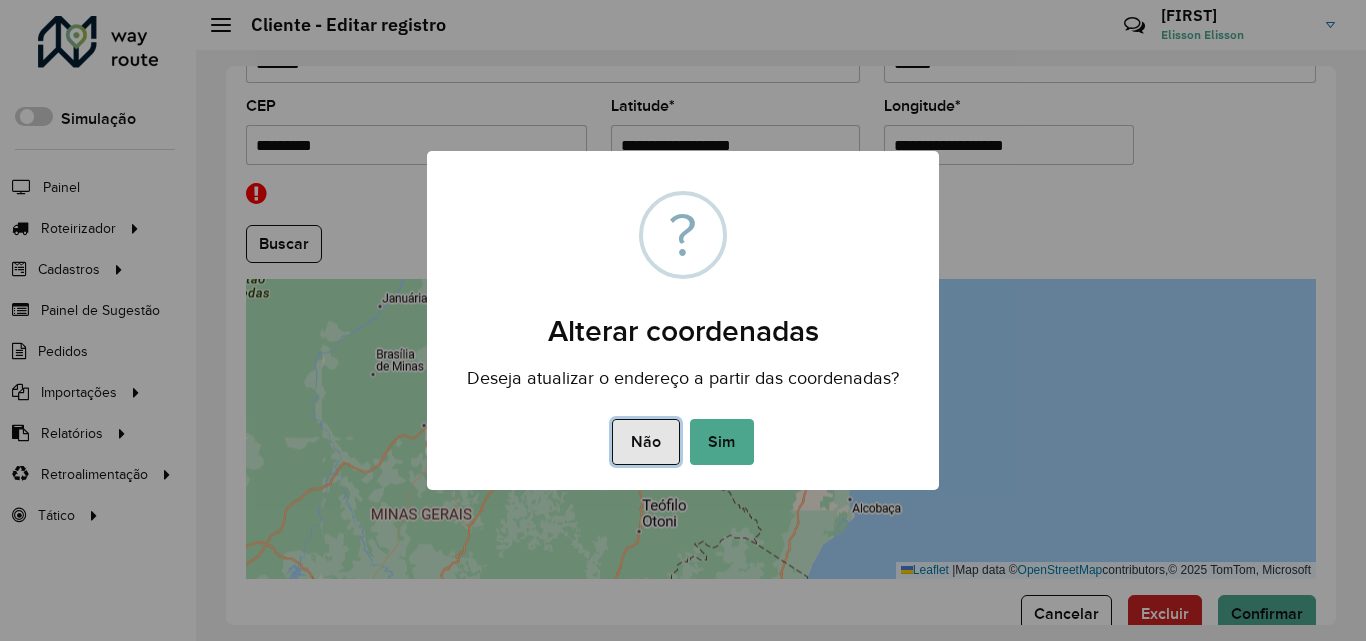 click on "Não" at bounding box center (645, 442) 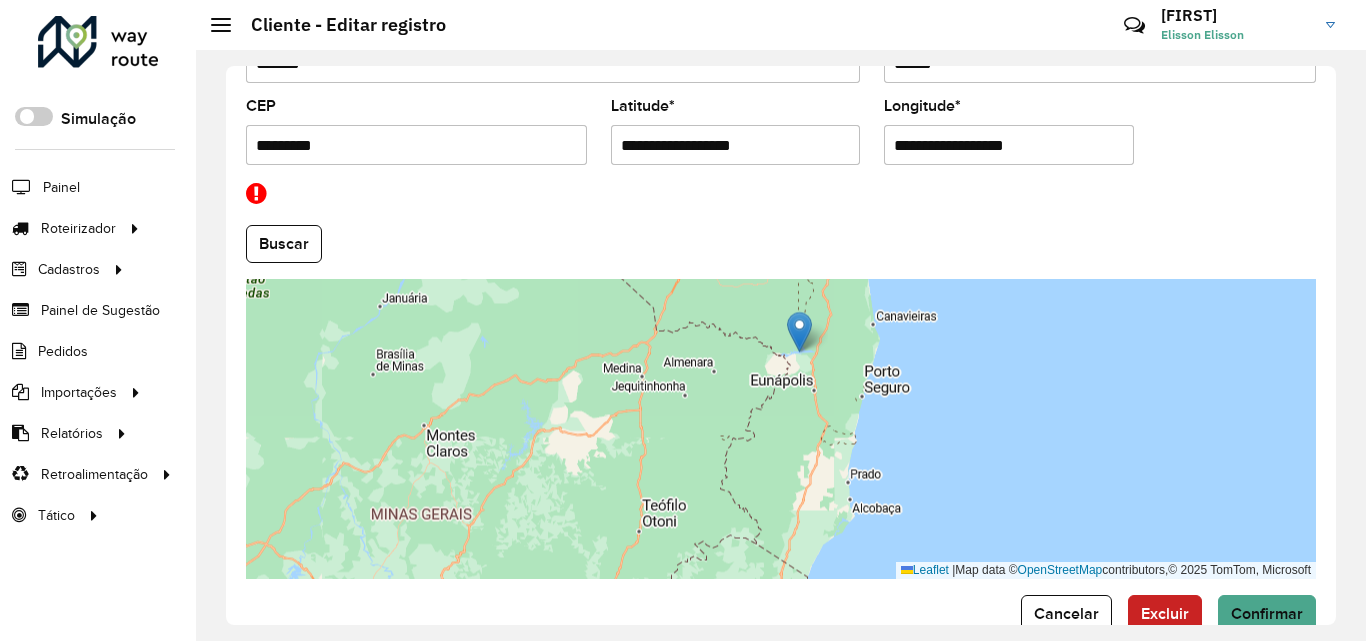 drag, startPoint x: 894, startPoint y: 367, endPoint x: 857, endPoint y: 582, distance: 218.16049 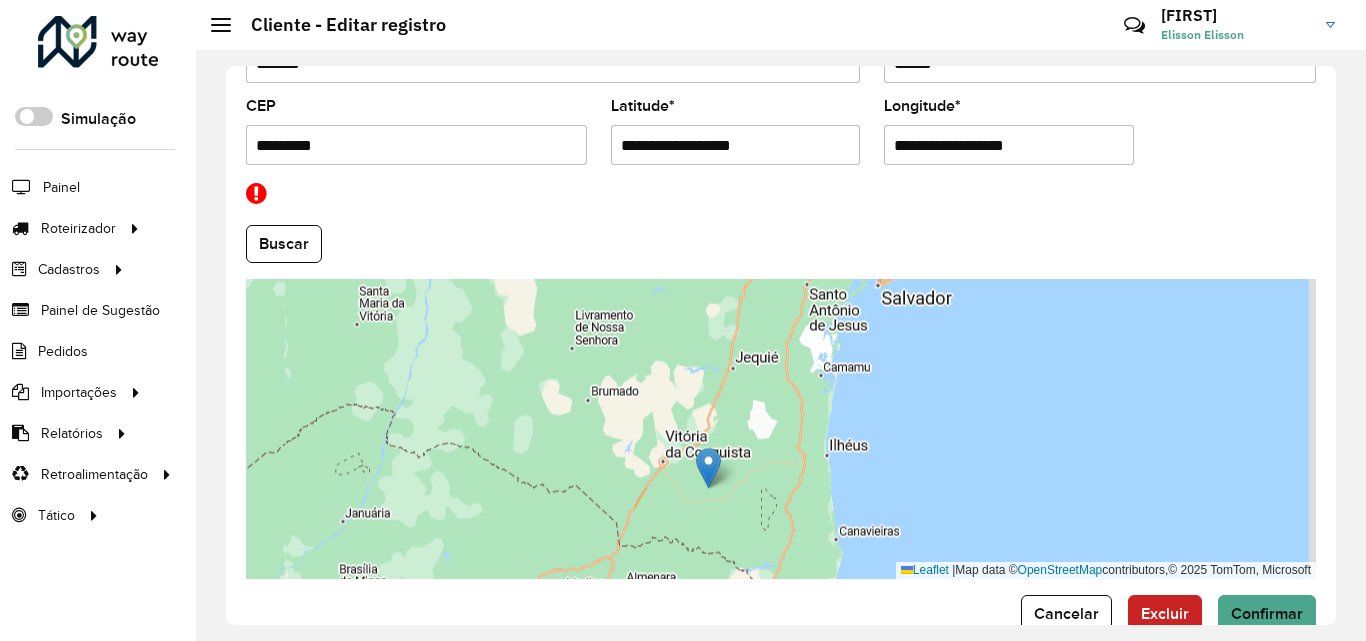 drag, startPoint x: 774, startPoint y: 536, endPoint x: 720, endPoint y: 457, distance: 95.692215 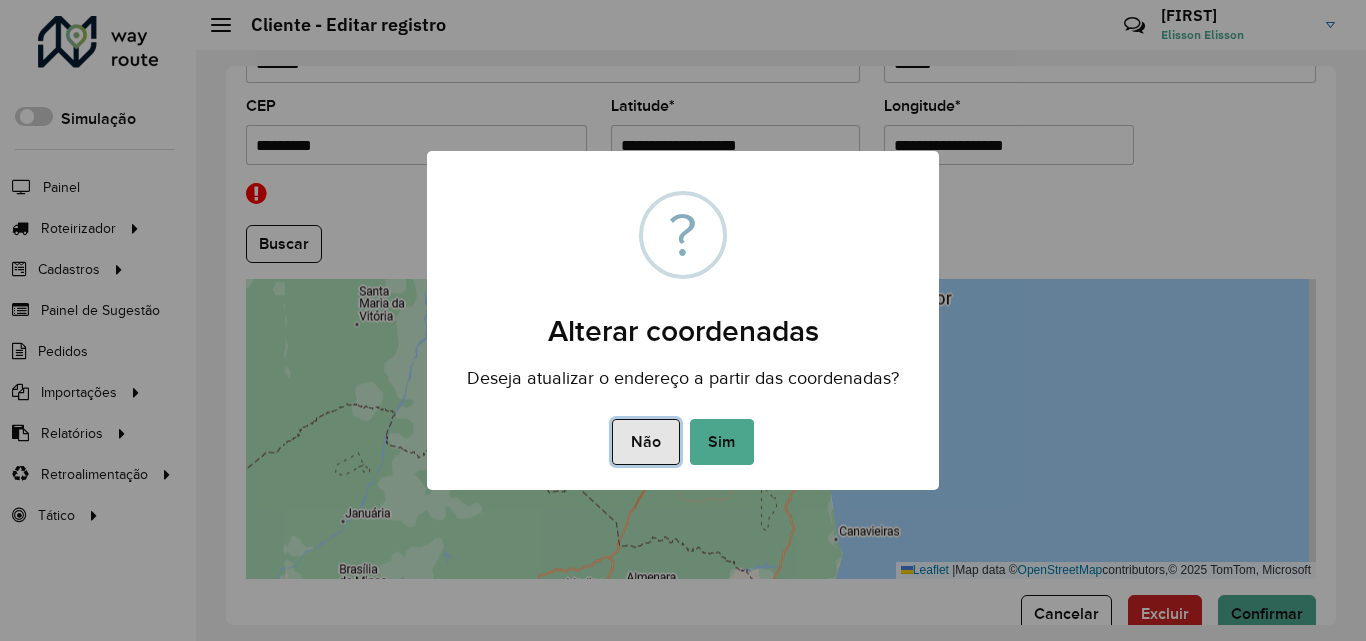 click on "Não" at bounding box center [645, 442] 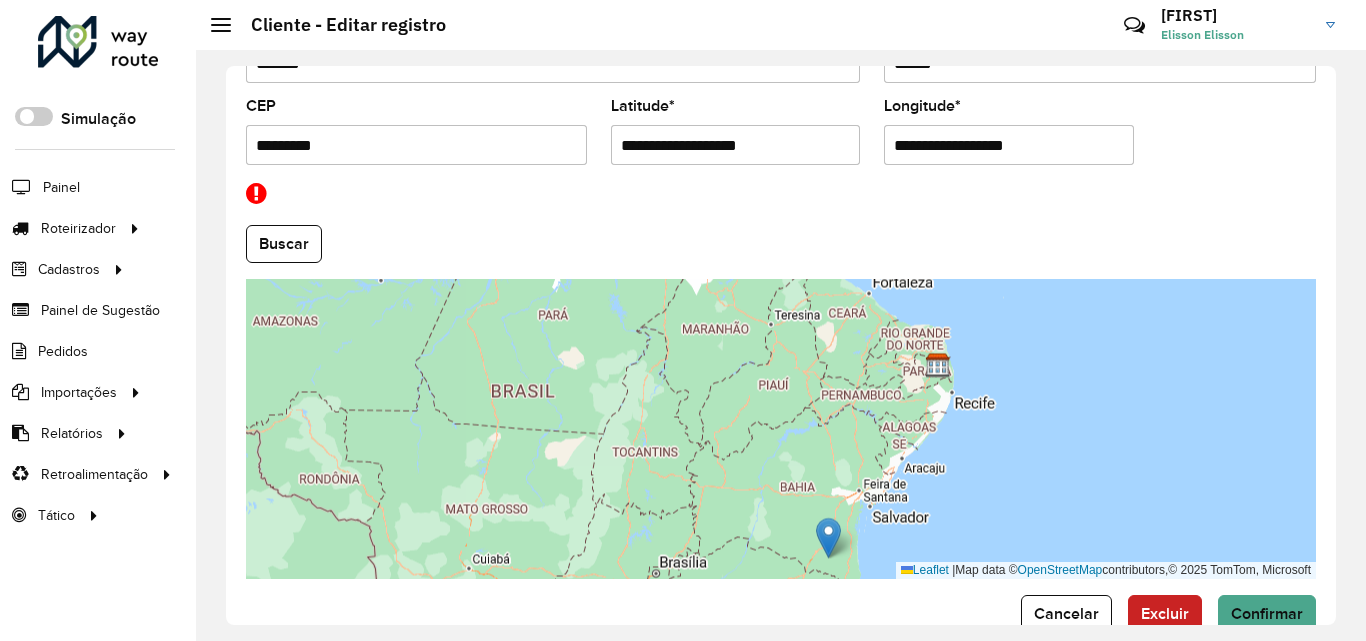 drag, startPoint x: 915, startPoint y: 452, endPoint x: 871, endPoint y: 507, distance: 70.434364 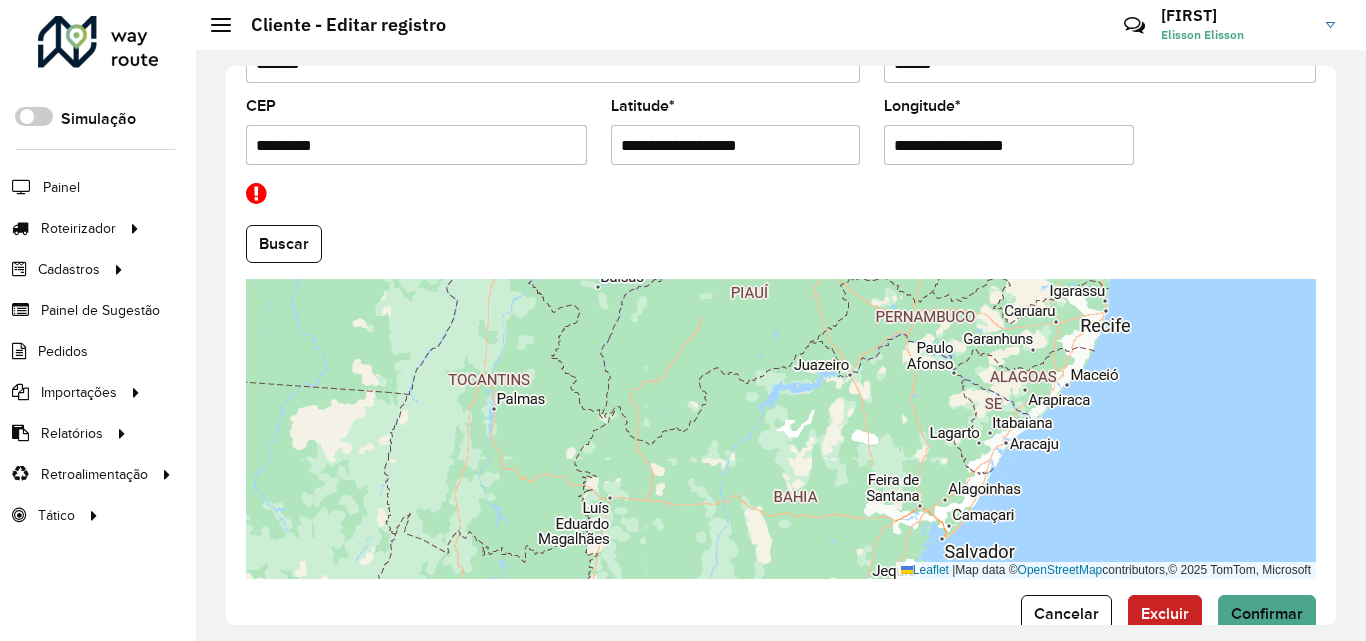 click on "Leaflet   |  Map data ©  OpenStreetMap  contributors,© 2025 TomTom, Microsoft" at bounding box center (781, 429) 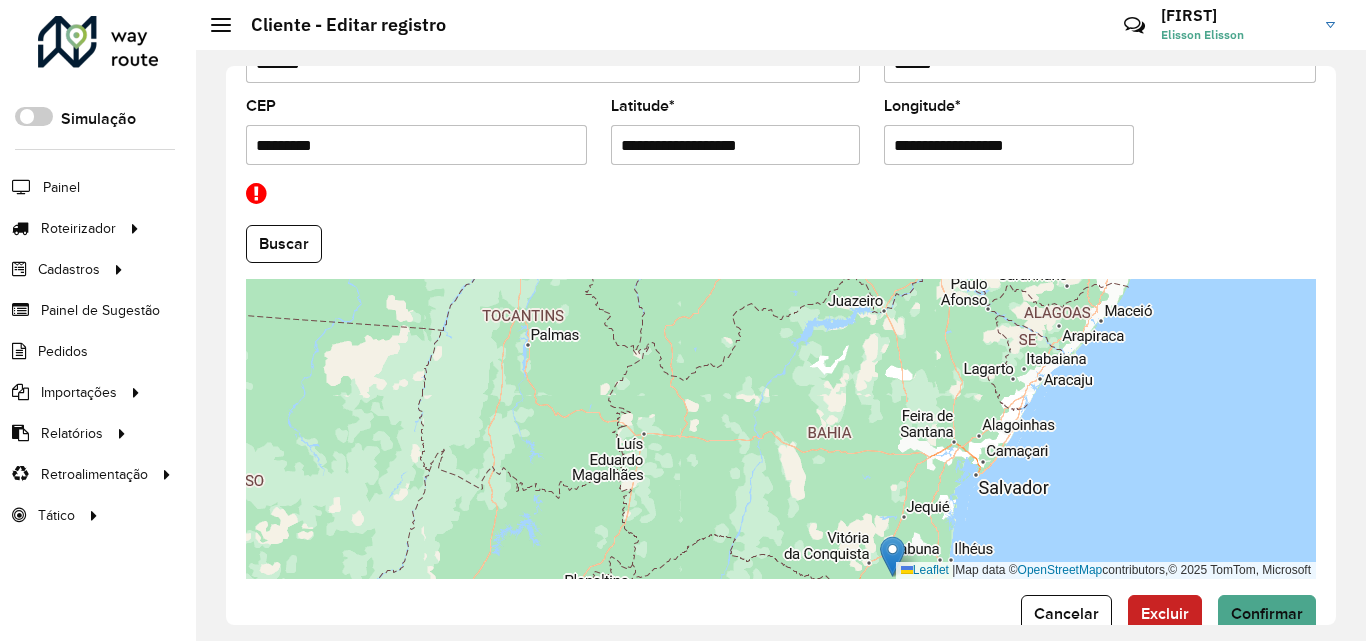 drag, startPoint x: 874, startPoint y: 476, endPoint x: 882, endPoint y: 428, distance: 48.6621 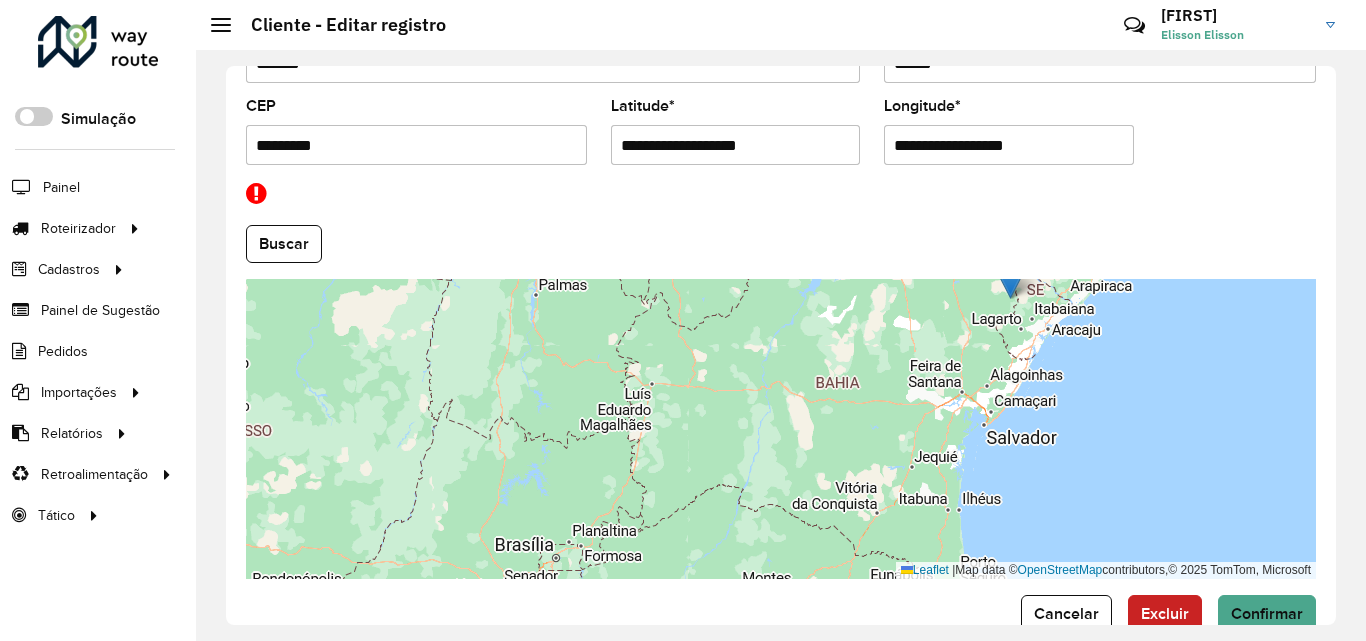 drag, startPoint x: 900, startPoint y: 497, endPoint x: 1008, endPoint y: 267, distance: 254.09447 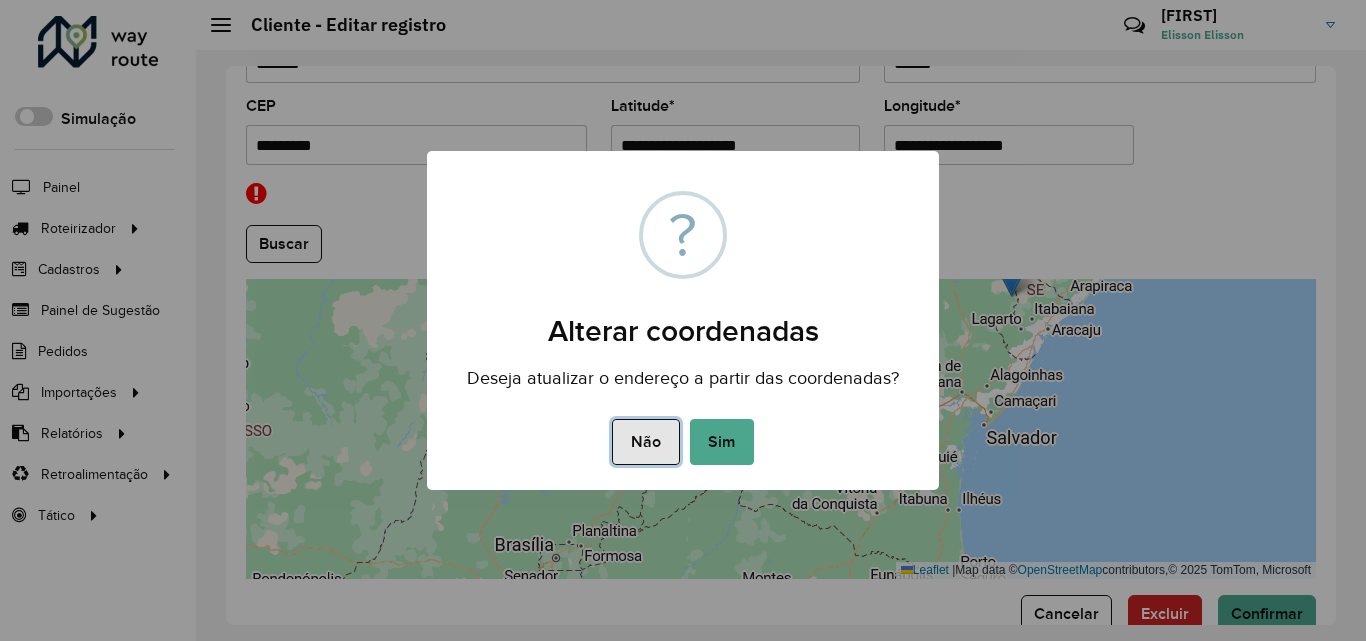 click on "Não" at bounding box center [645, 442] 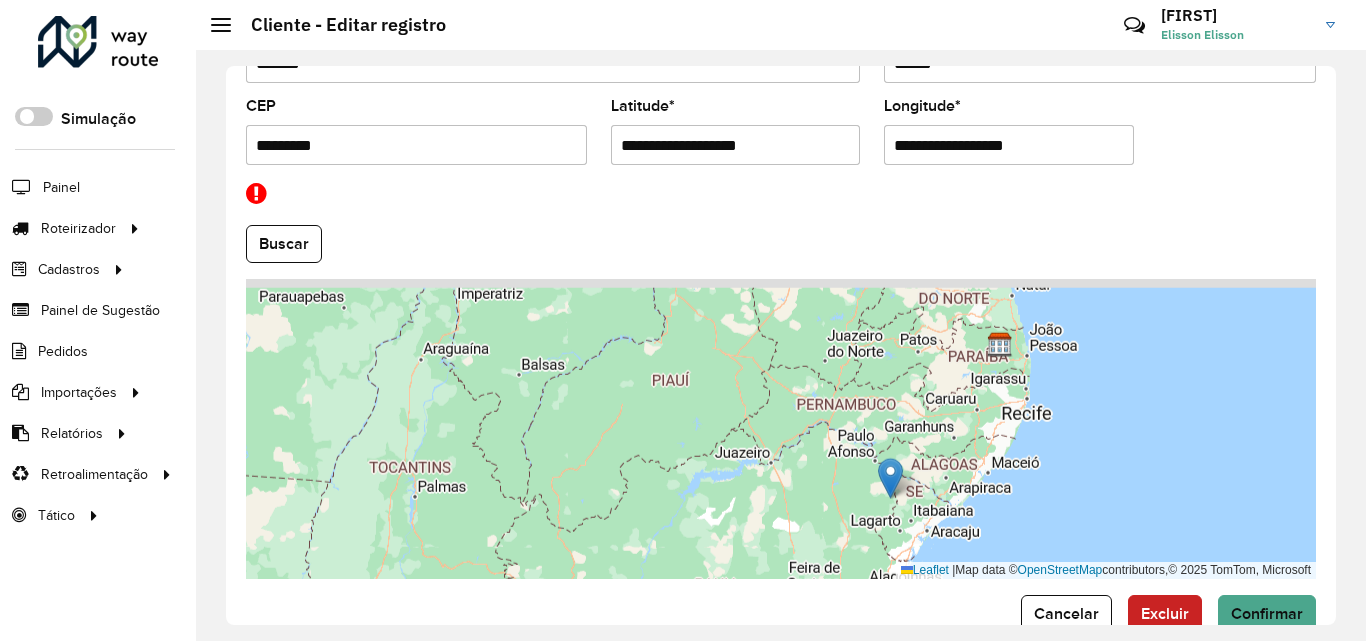 drag, startPoint x: 962, startPoint y: 534, endPoint x: 903, endPoint y: 552, distance: 61.68468 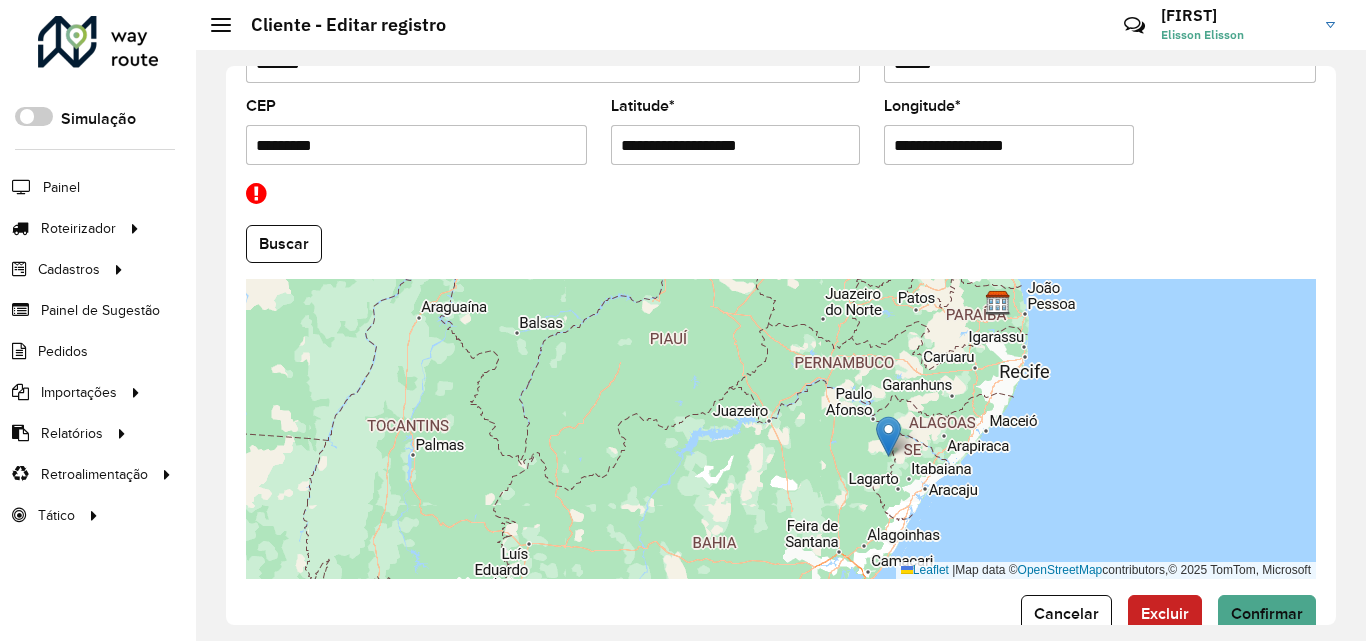 drag, startPoint x: 854, startPoint y: 488, endPoint x: 894, endPoint y: 413, distance: 85 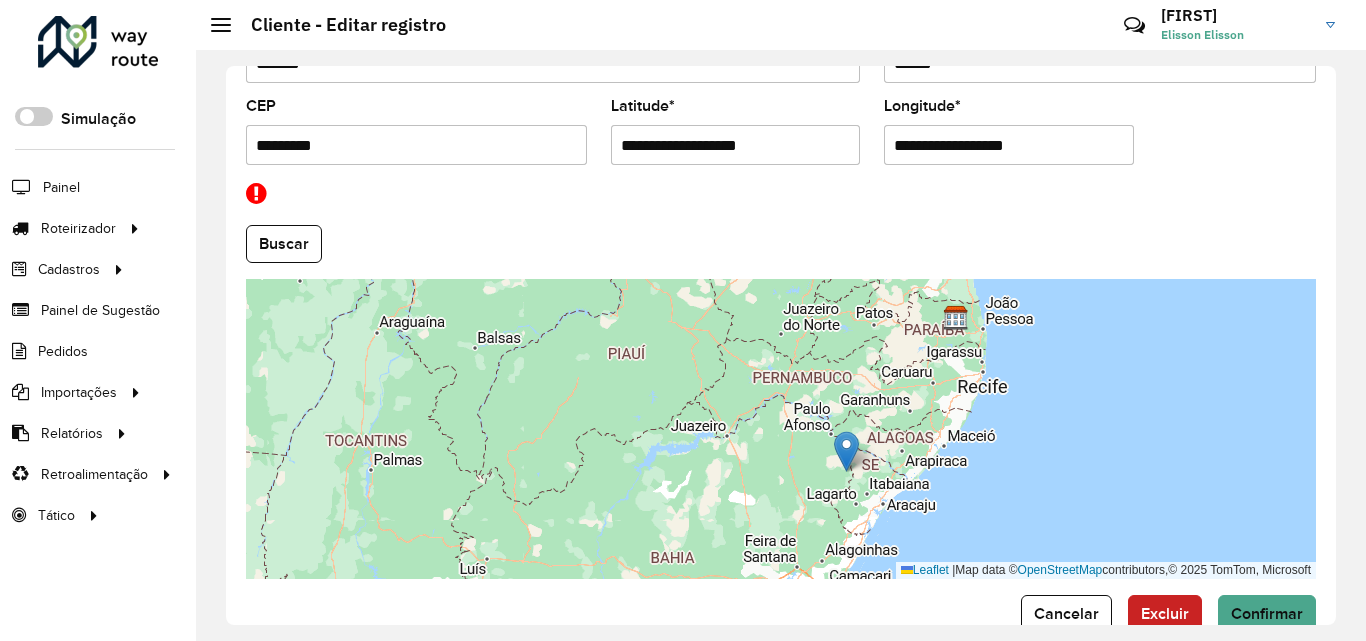 drag, startPoint x: 900, startPoint y: 443, endPoint x: 839, endPoint y: 498, distance: 82.13403 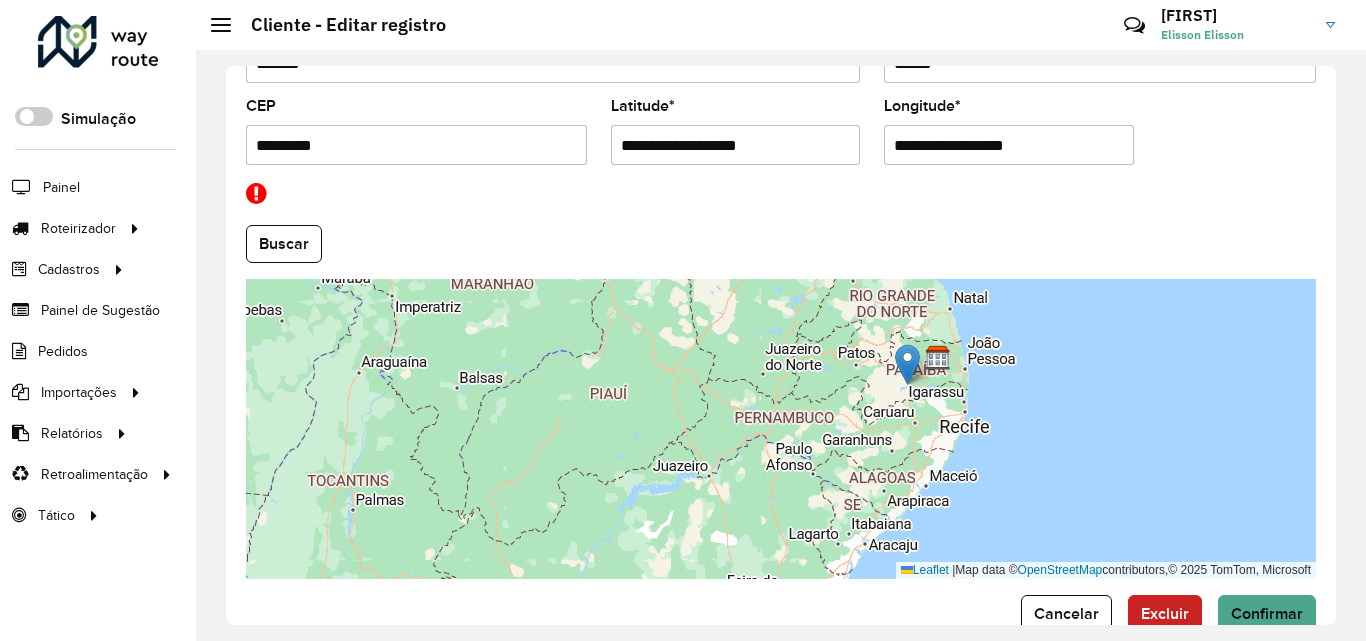 drag, startPoint x: 863, startPoint y: 413, endPoint x: 916, endPoint y: 363, distance: 72.862885 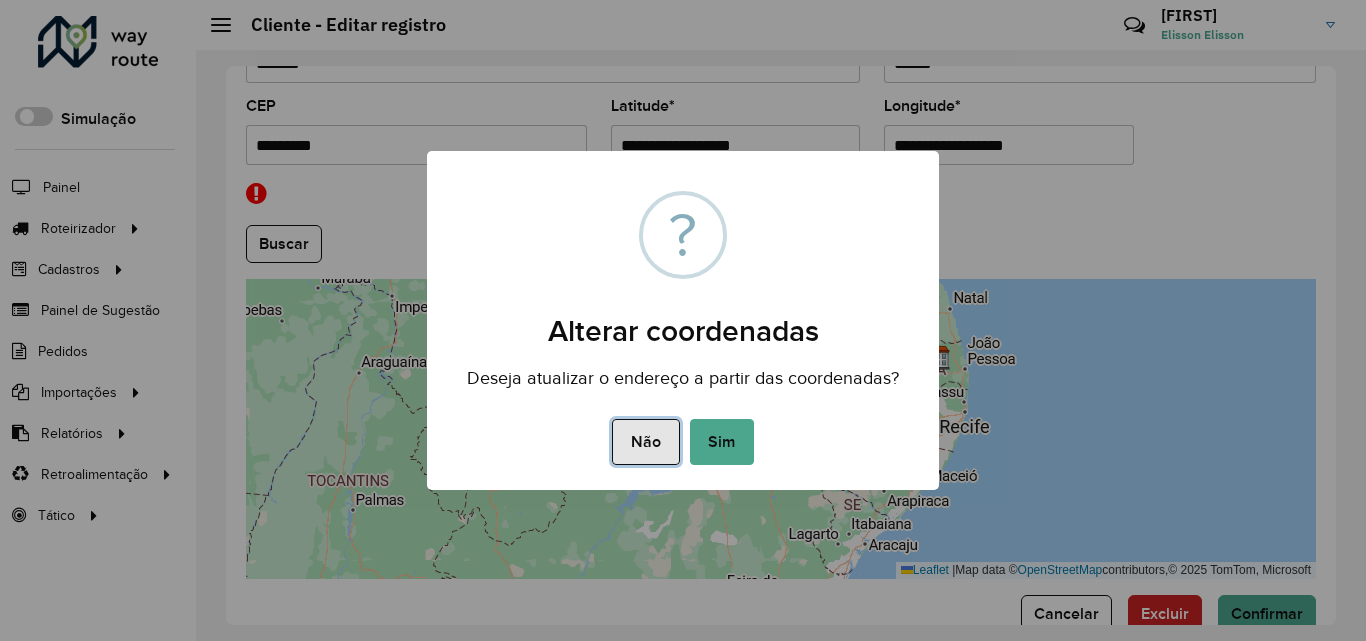 click on "Não" at bounding box center [645, 442] 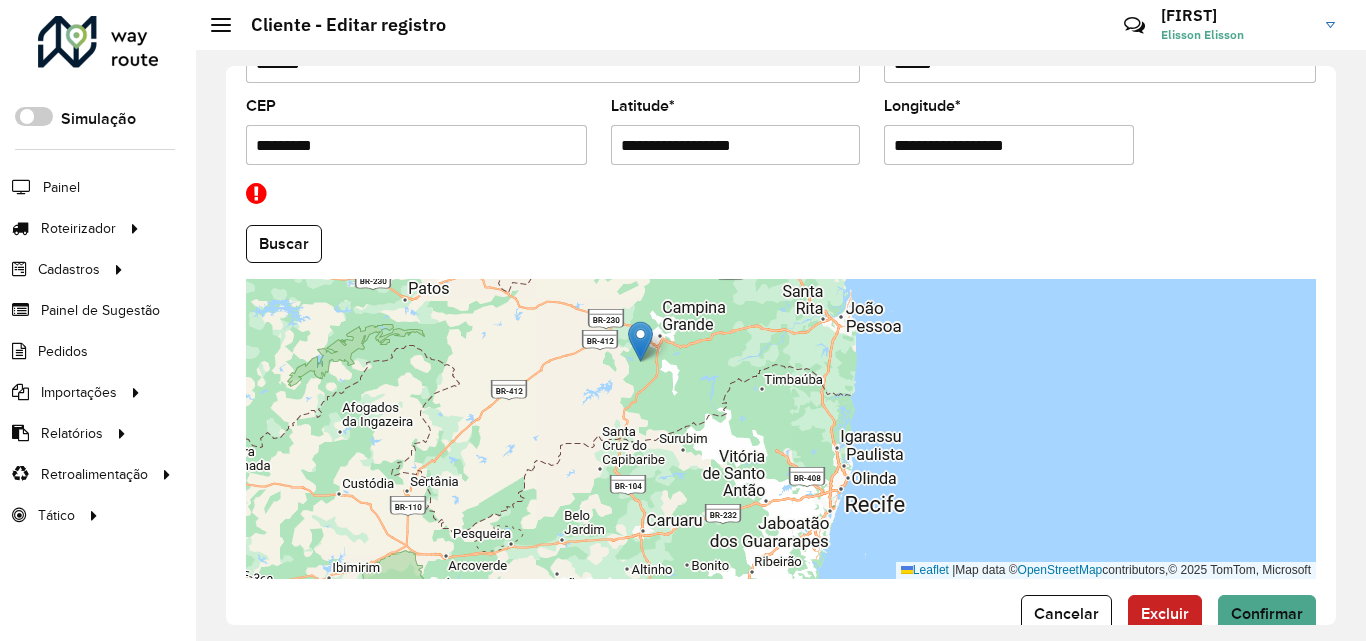 drag, startPoint x: 545, startPoint y: 381, endPoint x: 637, endPoint y: 373, distance: 92.34717 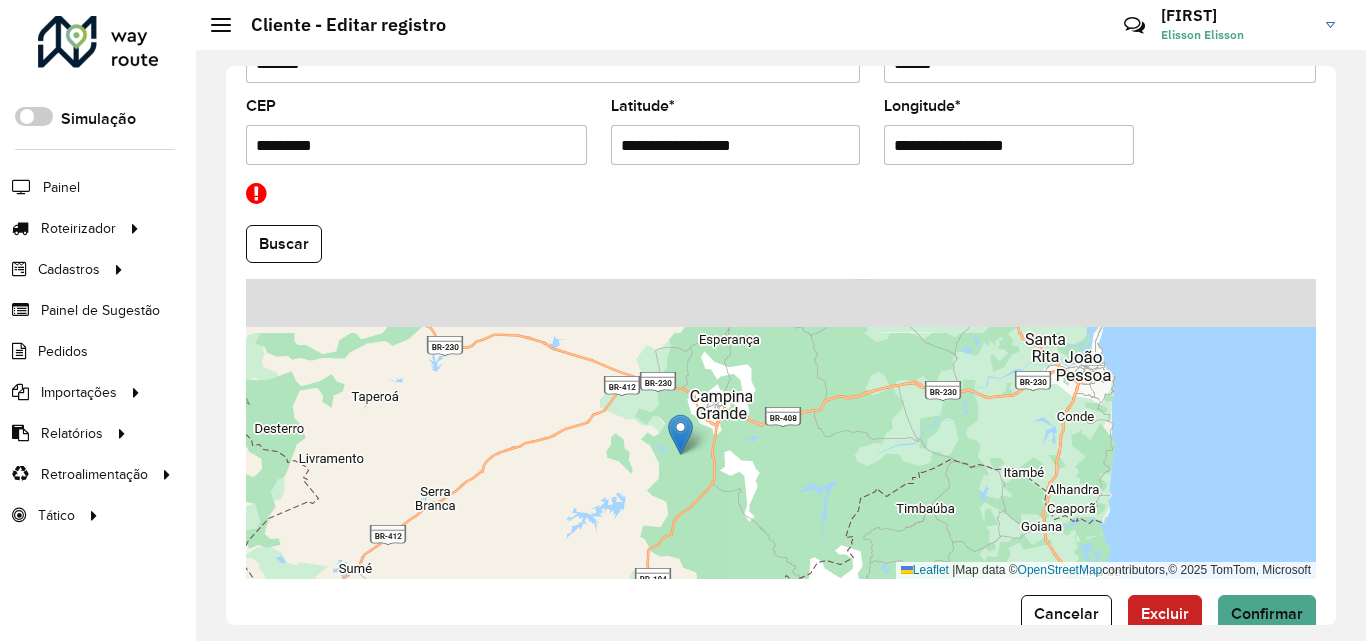 drag, startPoint x: 746, startPoint y: 342, endPoint x: 735, endPoint y: 425, distance: 83.725746 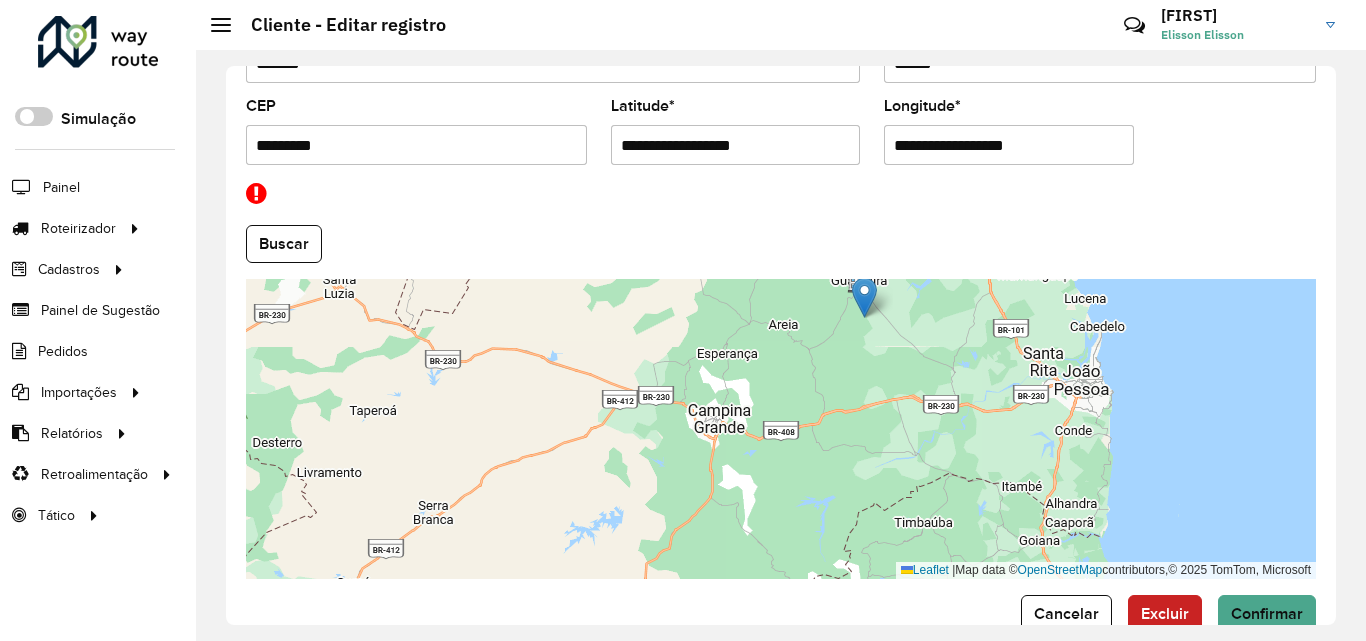 drag, startPoint x: 714, startPoint y: 426, endPoint x: 858, endPoint y: 300, distance: 191.34262 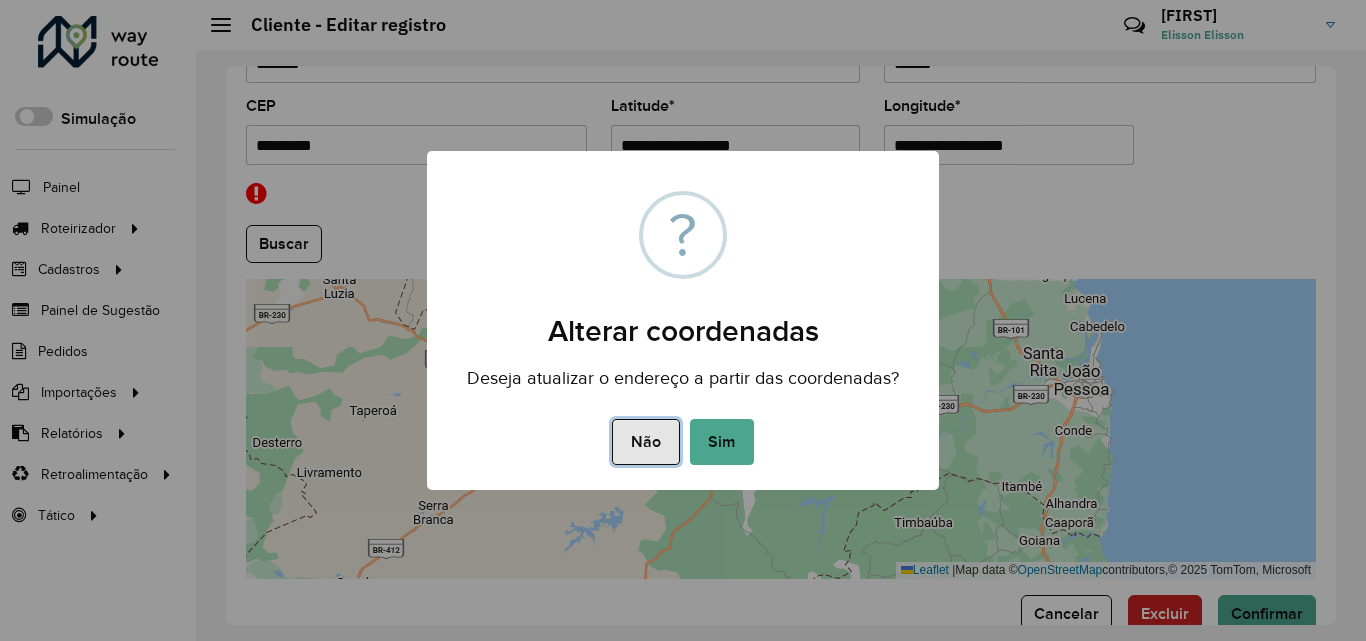 click on "Não" at bounding box center (645, 442) 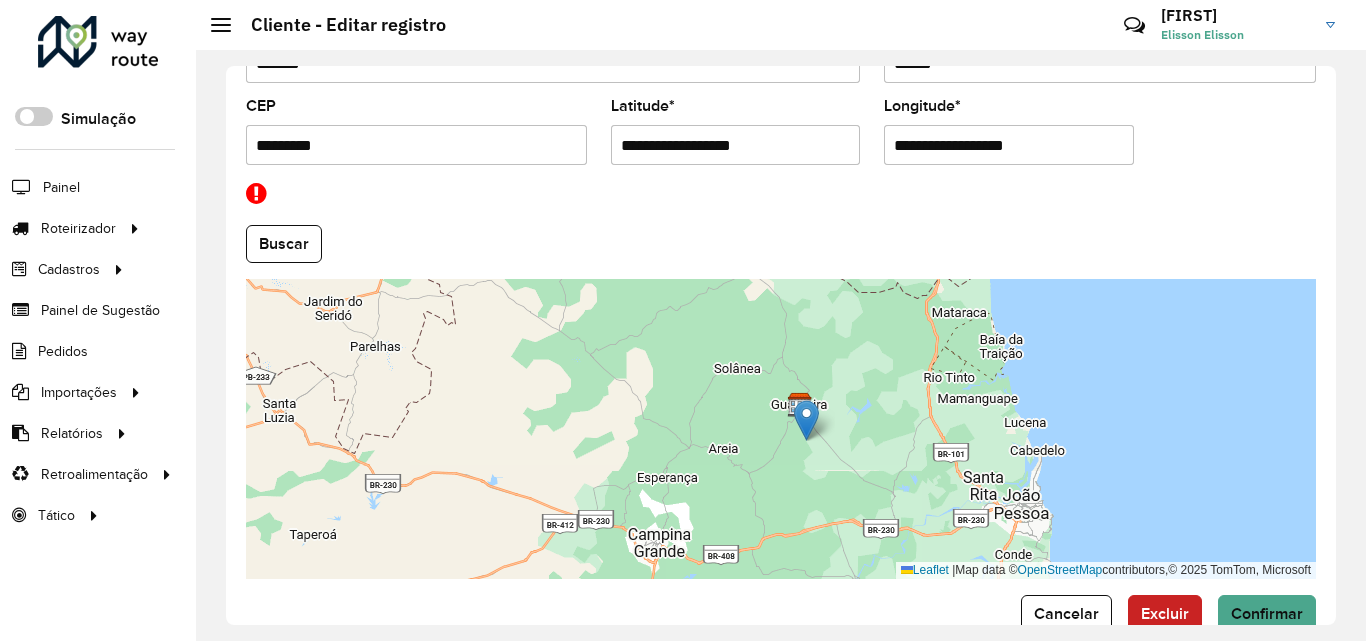 drag, startPoint x: 879, startPoint y: 327, endPoint x: 809, endPoint y: 450, distance: 141.52385 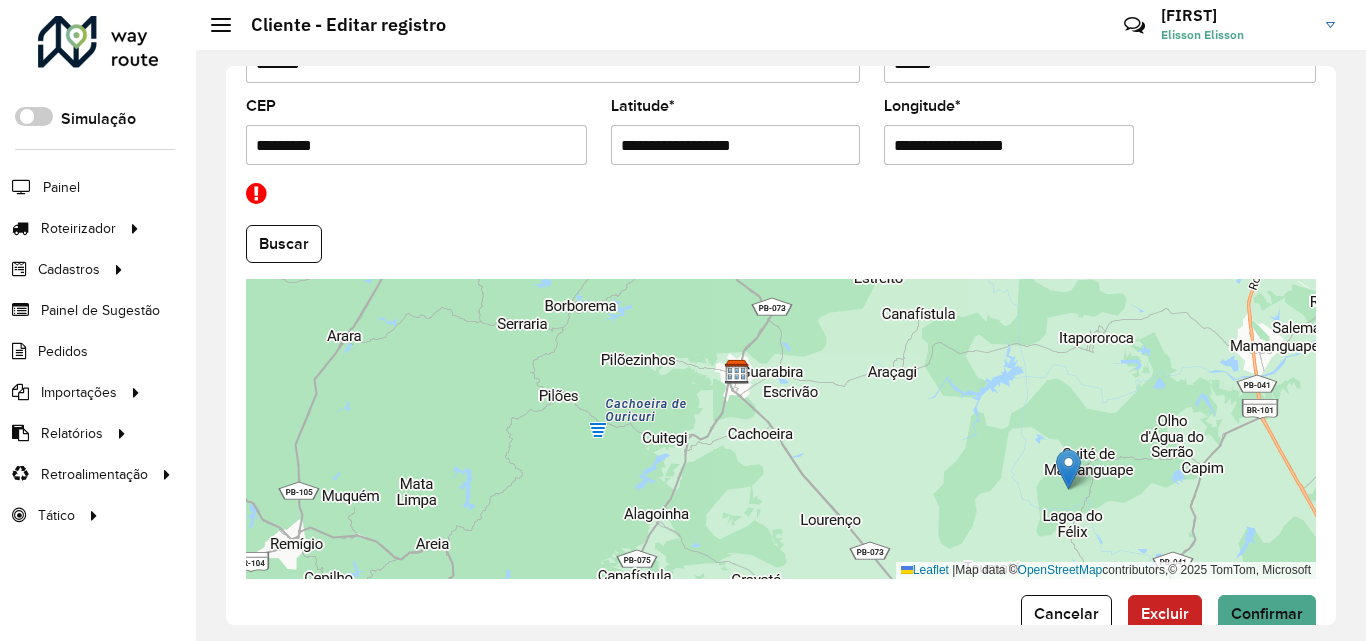 drag, startPoint x: 750, startPoint y: 496, endPoint x: 1057, endPoint y: 472, distance: 307.93668 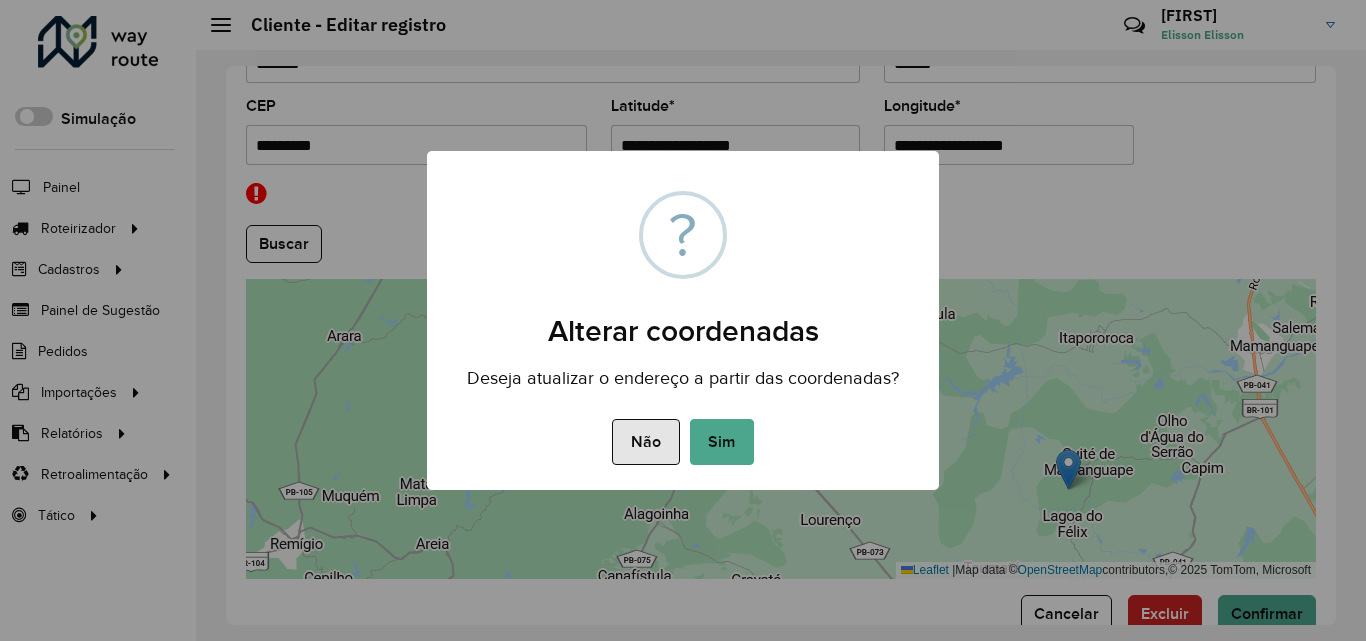 click on "Não No Sim" at bounding box center (683, 442) 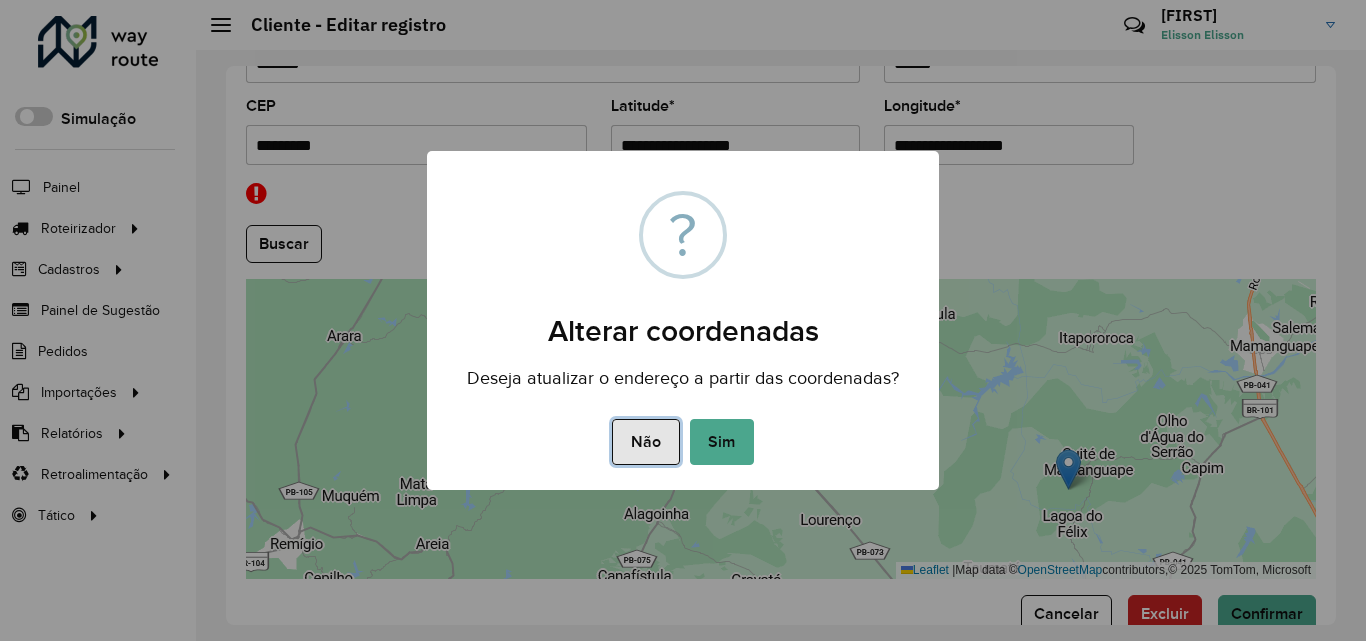 click on "Não" at bounding box center (645, 442) 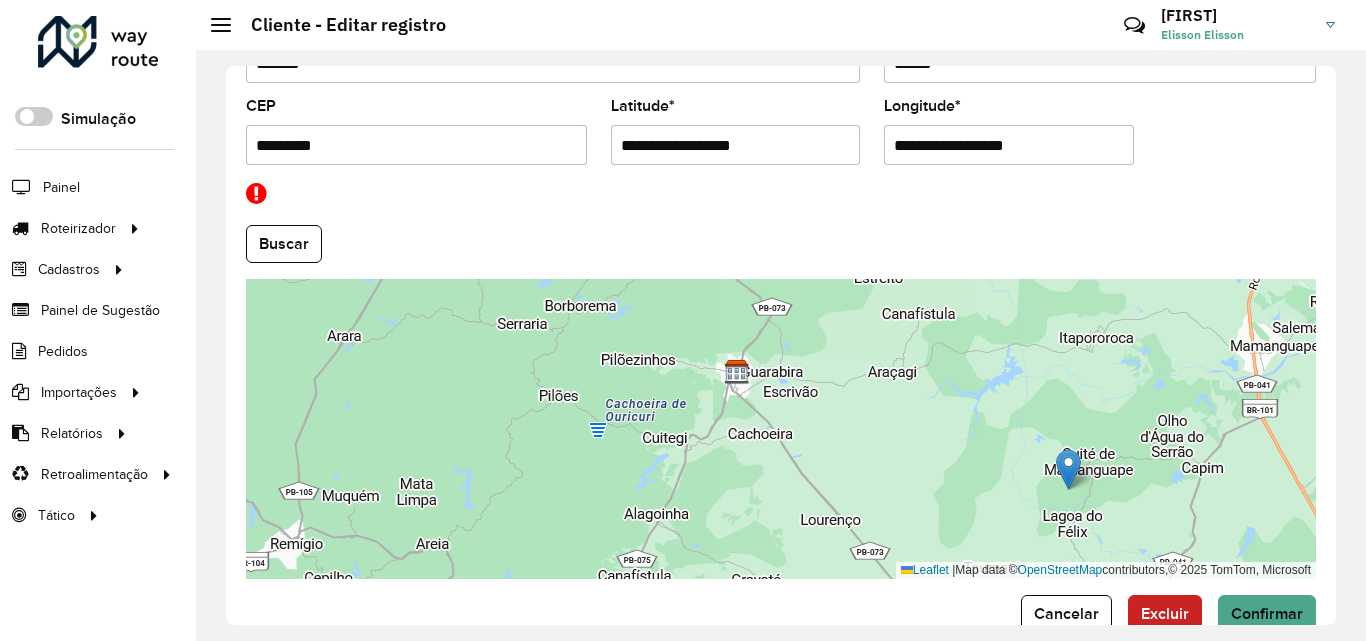 drag, startPoint x: 1036, startPoint y: 454, endPoint x: 774, endPoint y: 422, distance: 263.94696 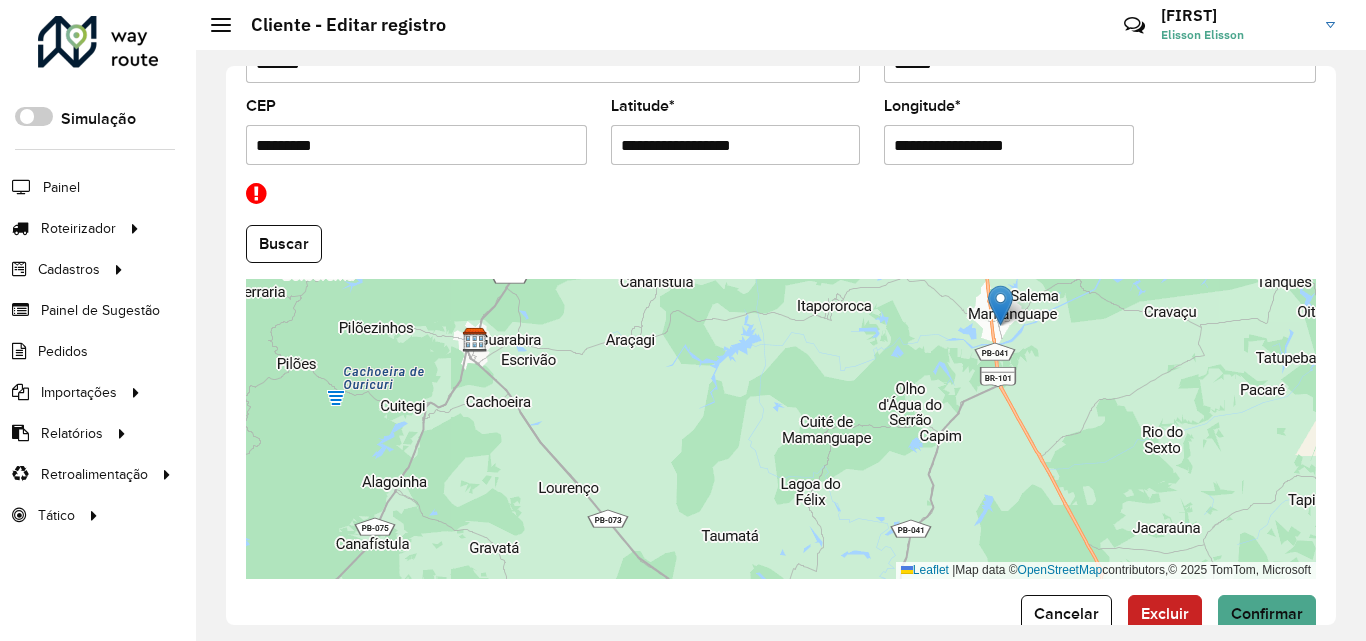 drag, startPoint x: 811, startPoint y: 439, endPoint x: 1005, endPoint y: 307, distance: 234.64867 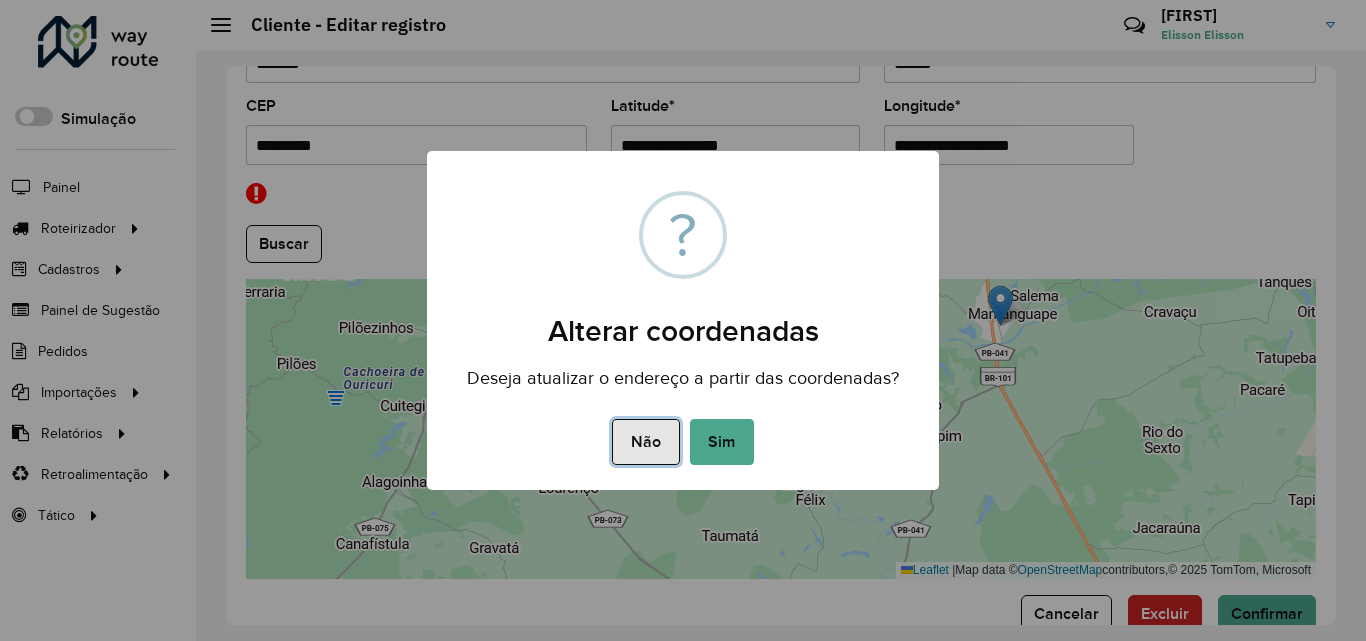 click on "Não" at bounding box center [645, 442] 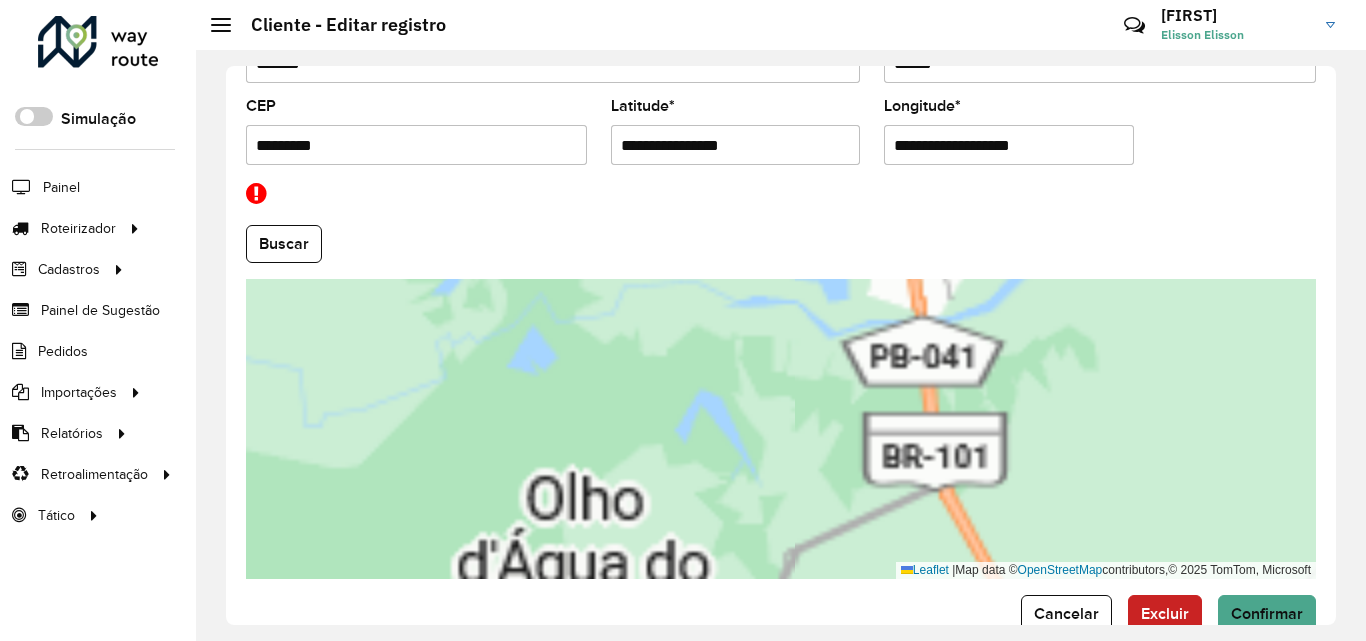 drag, startPoint x: 977, startPoint y: 345, endPoint x: 968, endPoint y: 462, distance: 117.34564 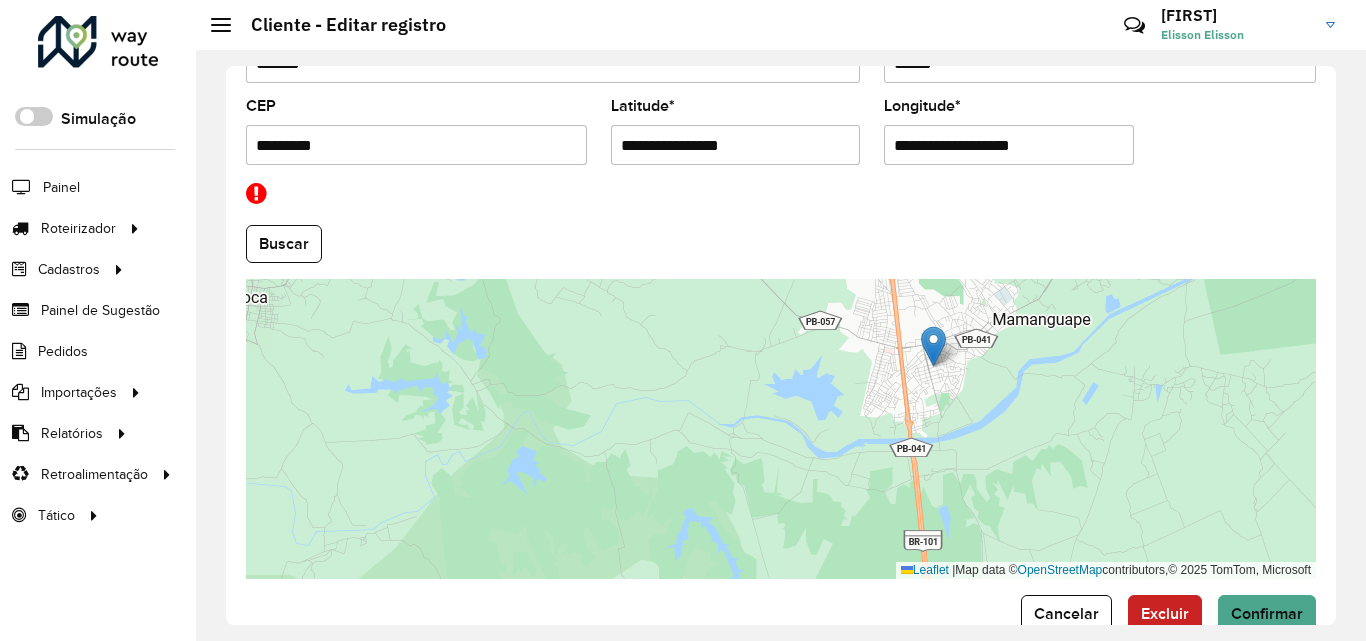 drag, startPoint x: 925, startPoint y: 346, endPoint x: 932, endPoint y: 334, distance: 13.892444 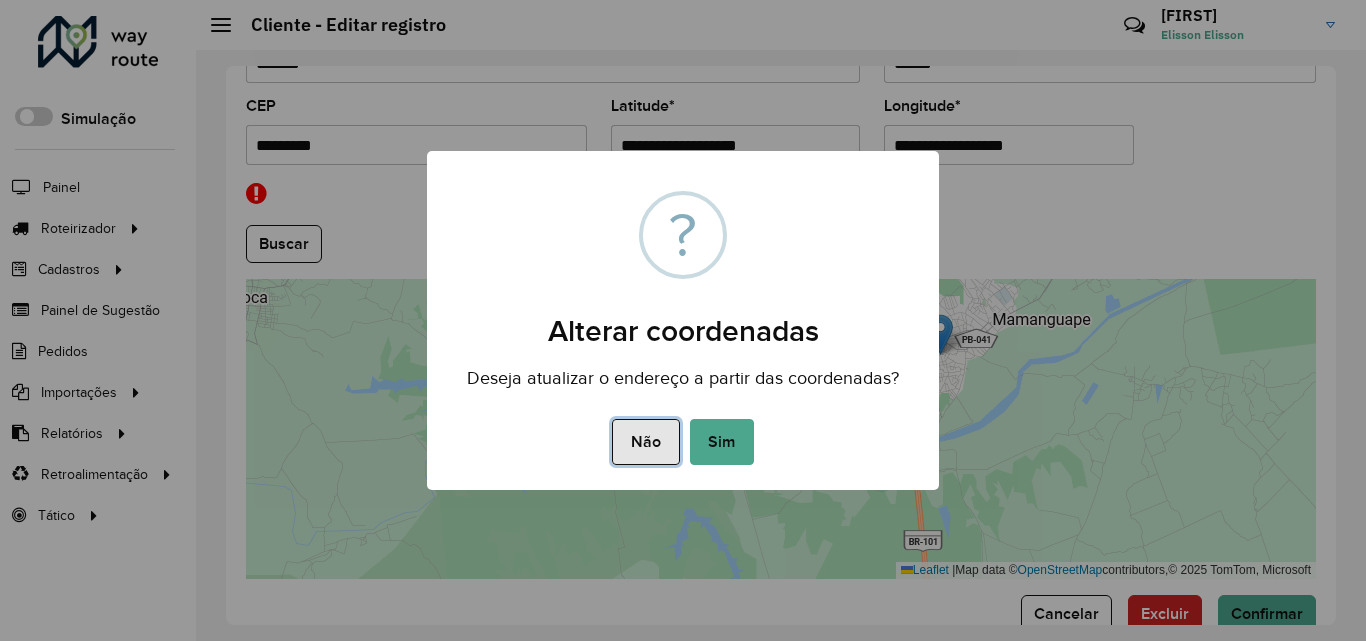 click on "Não" at bounding box center [645, 442] 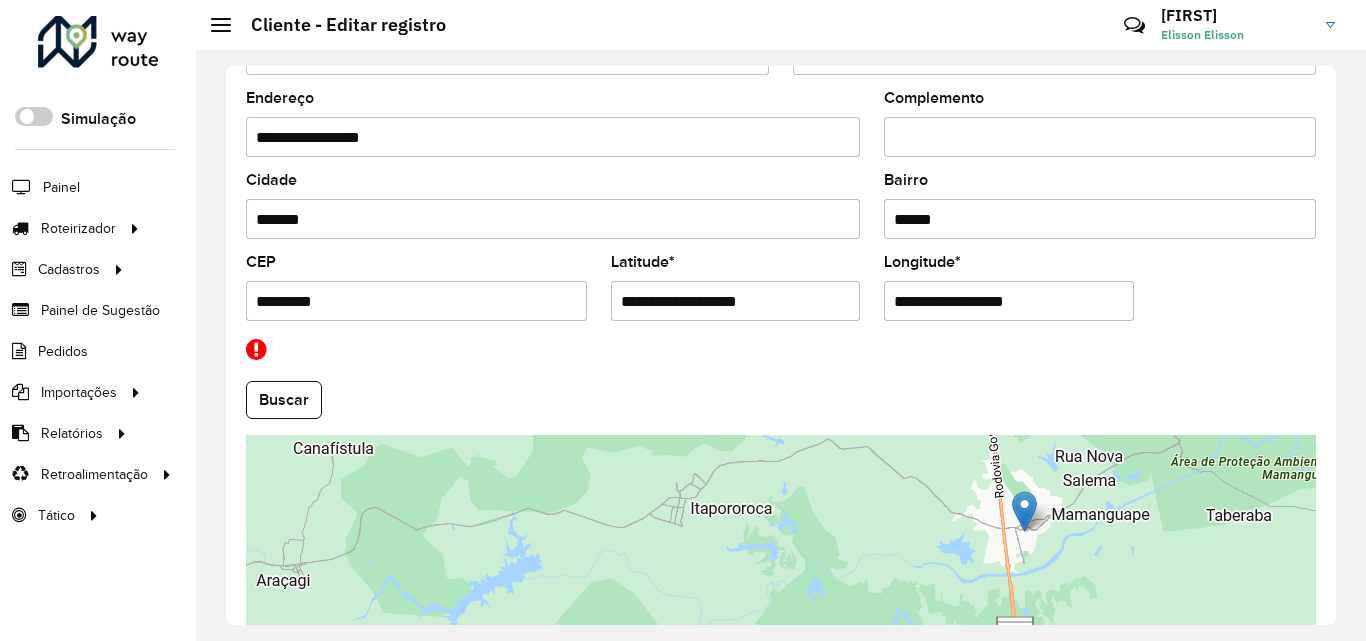 scroll, scrollTop: 891, scrollLeft: 0, axis: vertical 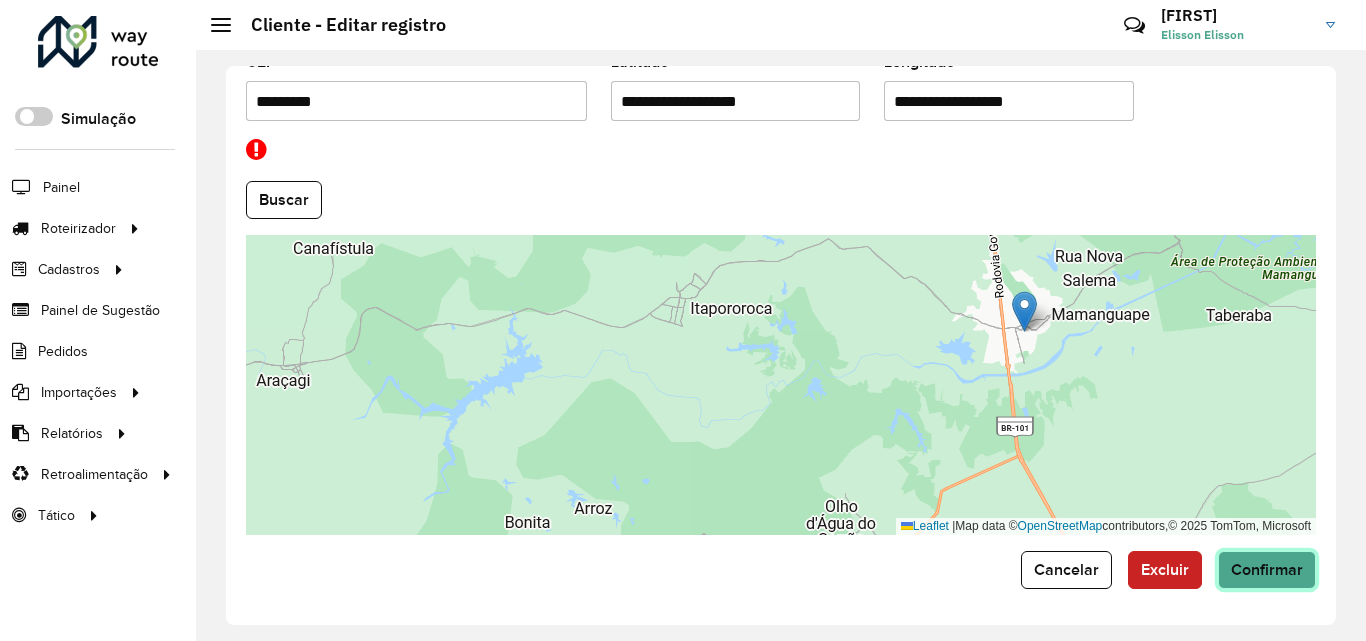 drag, startPoint x: 1271, startPoint y: 558, endPoint x: 1328, endPoint y: 505, distance: 77.83315 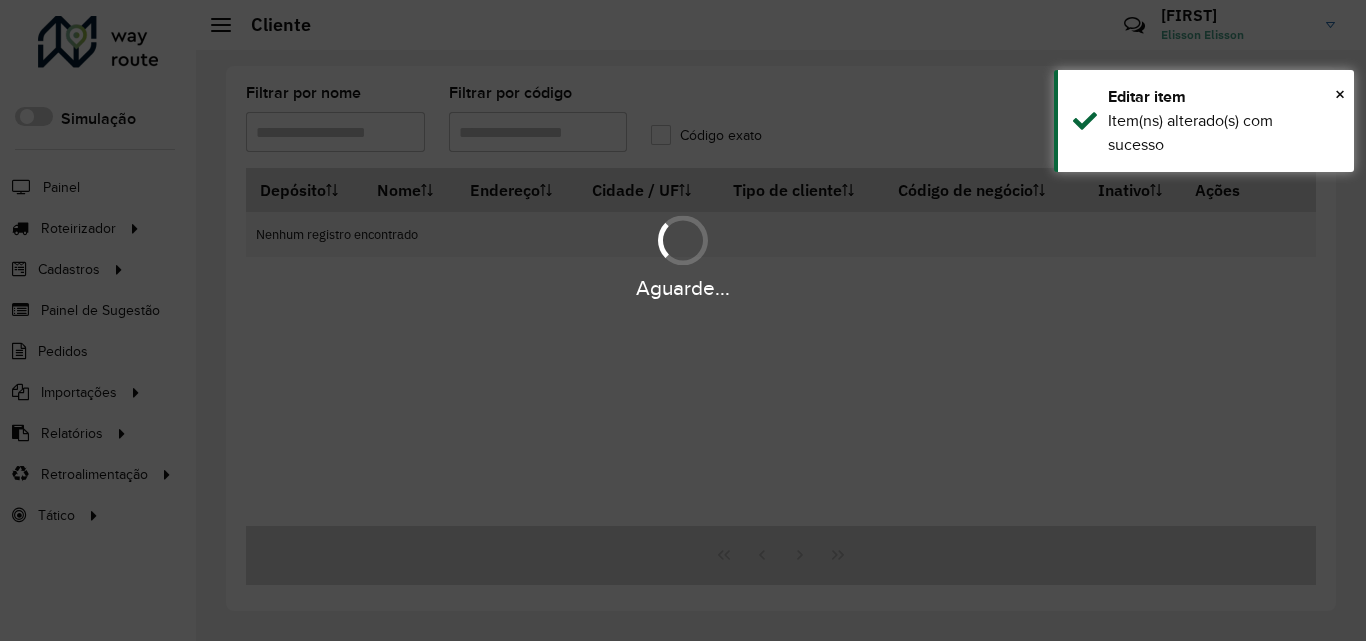 type on "****" 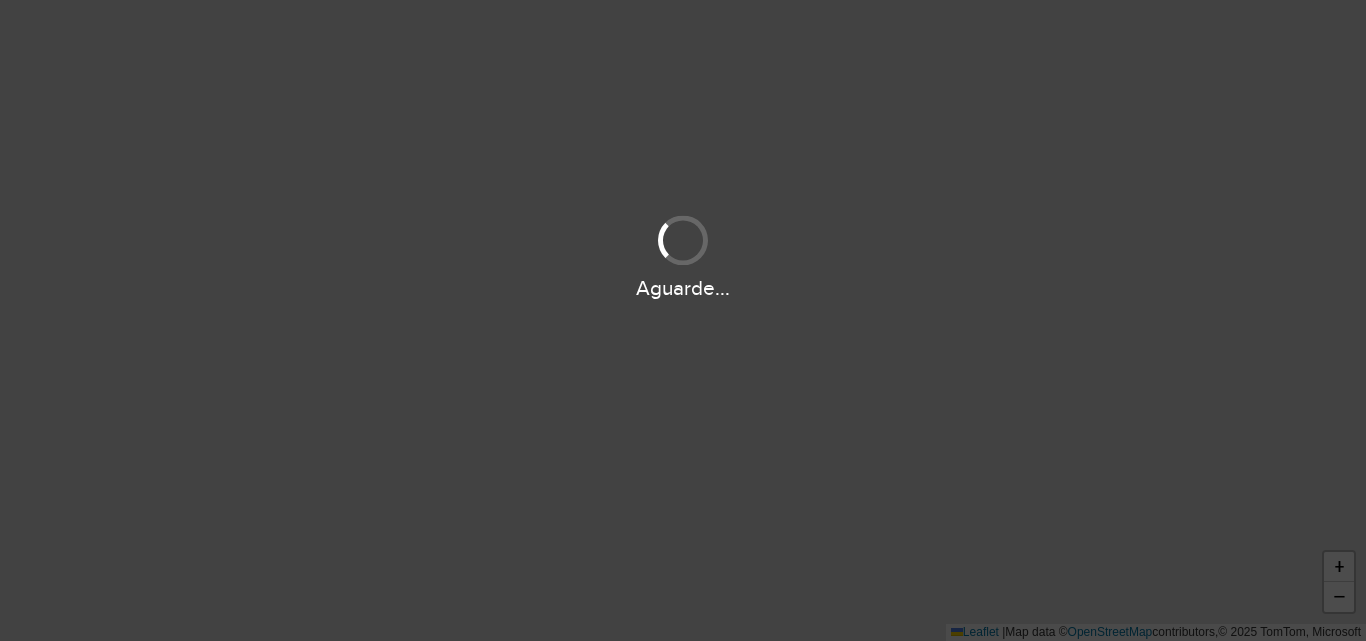 scroll, scrollTop: 0, scrollLeft: 0, axis: both 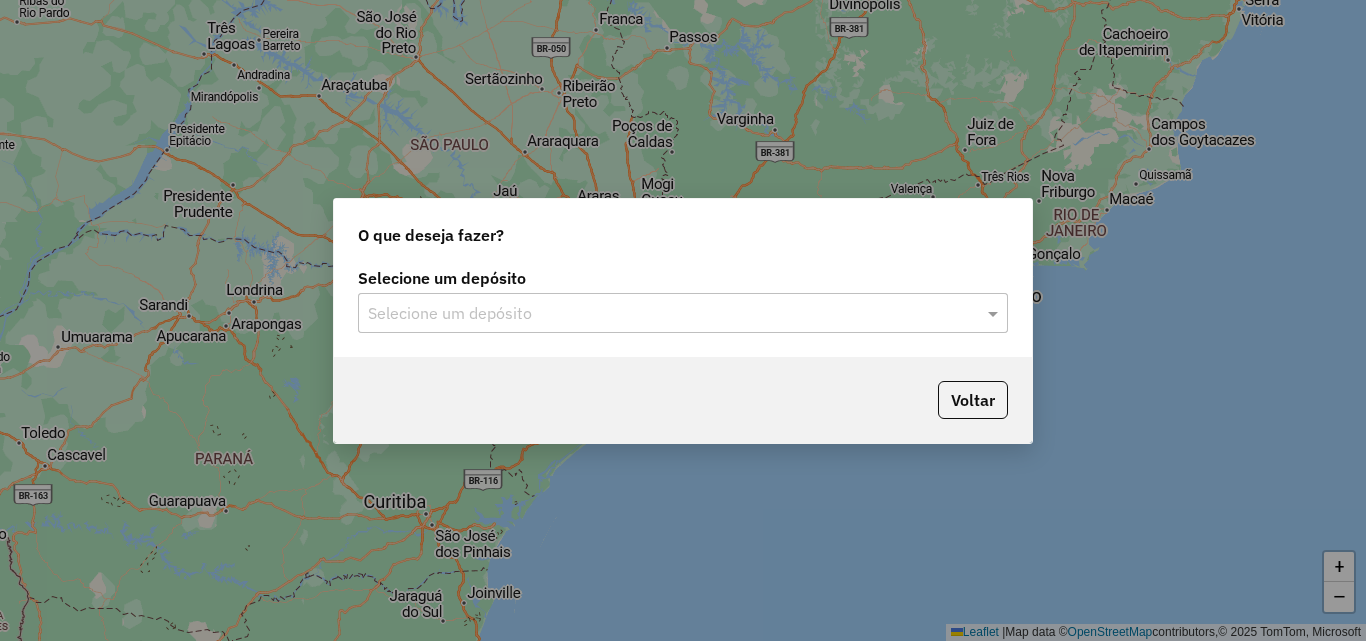 click 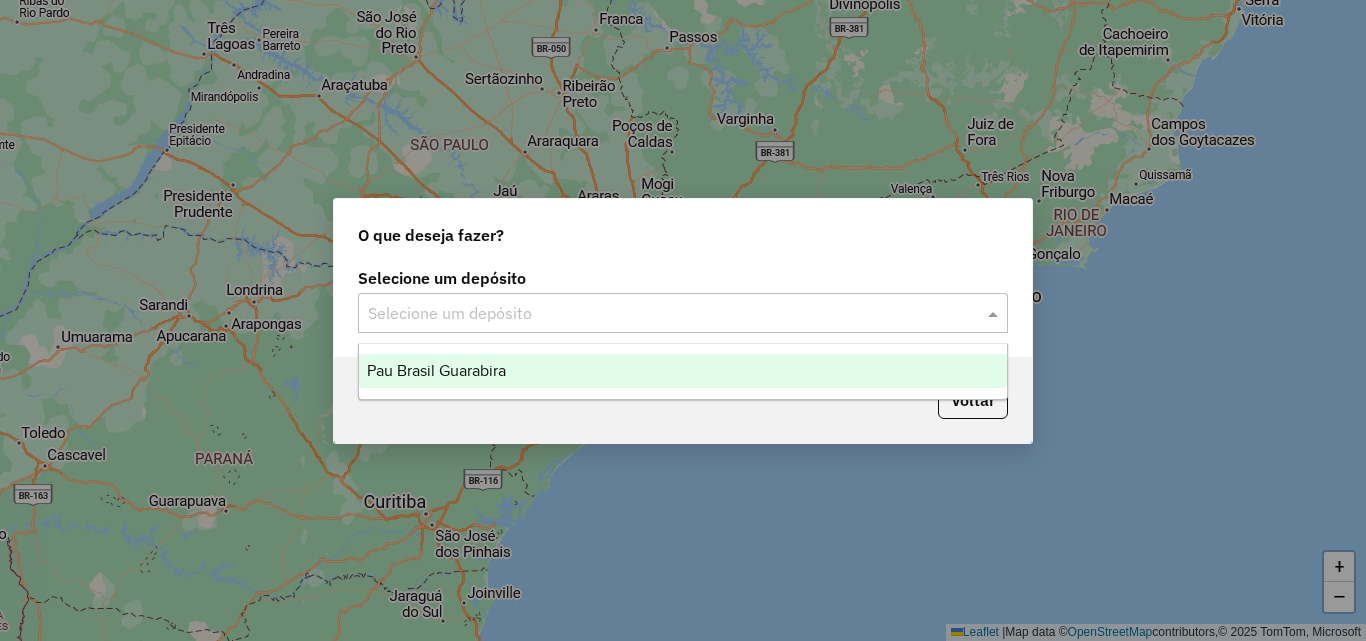click on "Pau Brasil Guarabira" at bounding box center (436, 370) 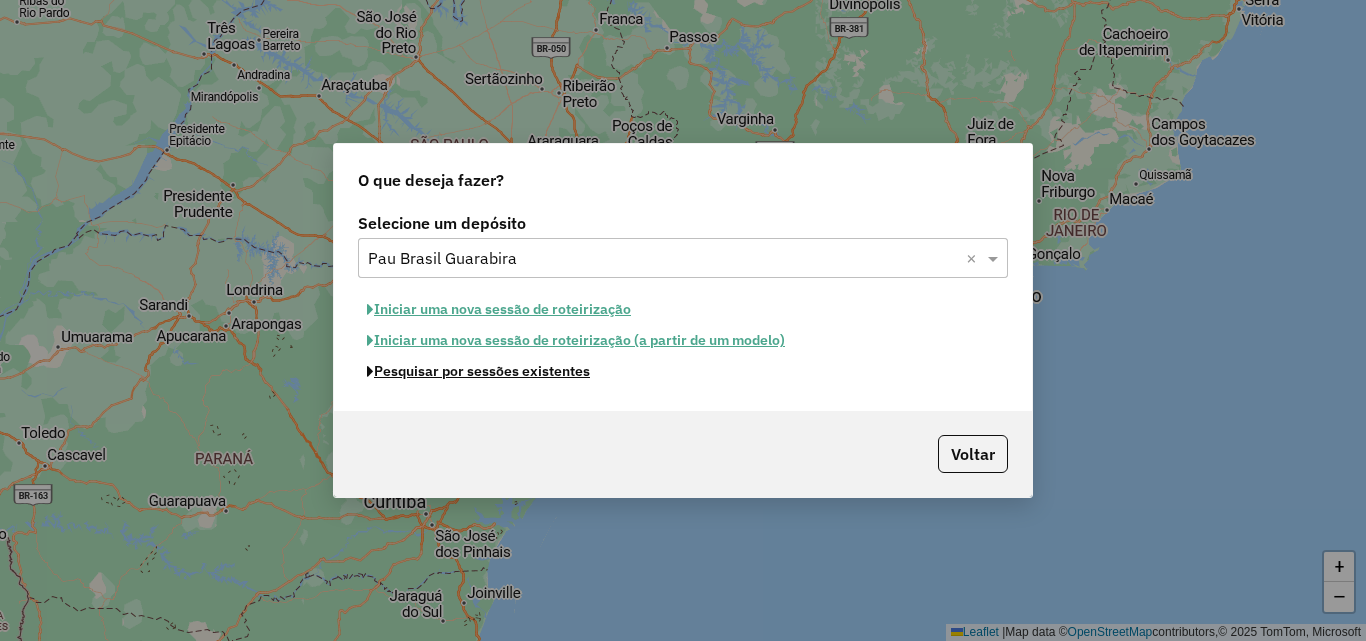 click on "Pesquisar por sessões existentes" 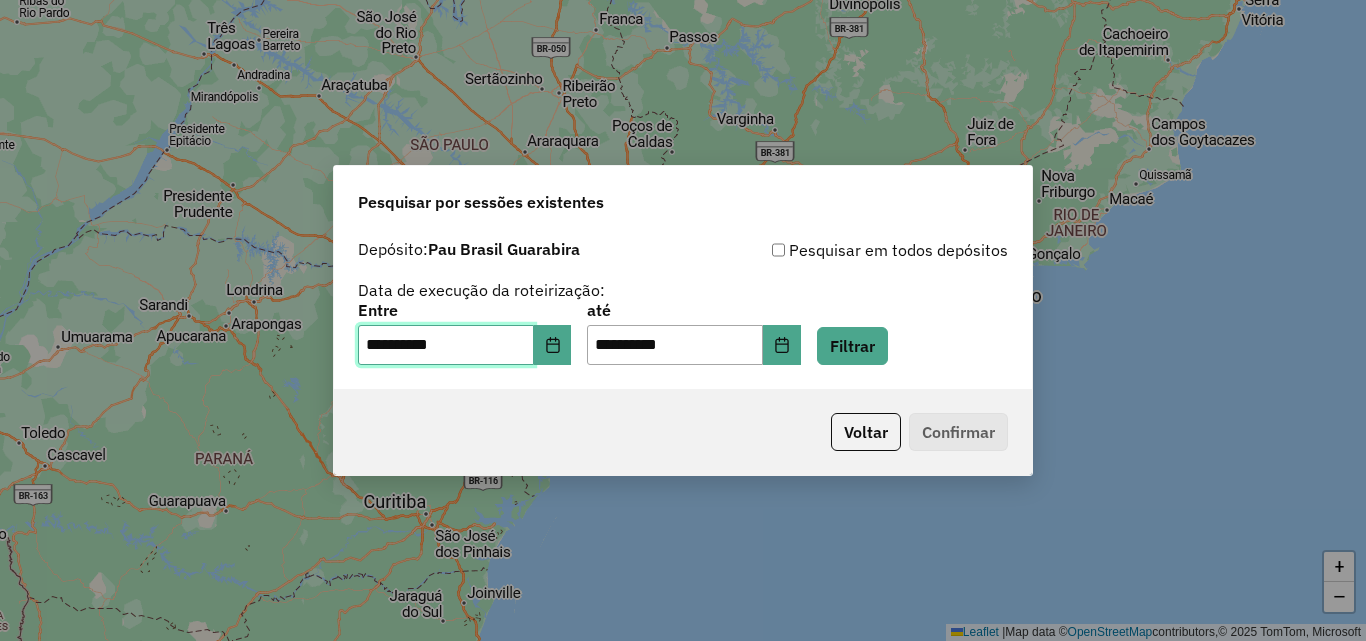 click on "**********" at bounding box center (446, 345) 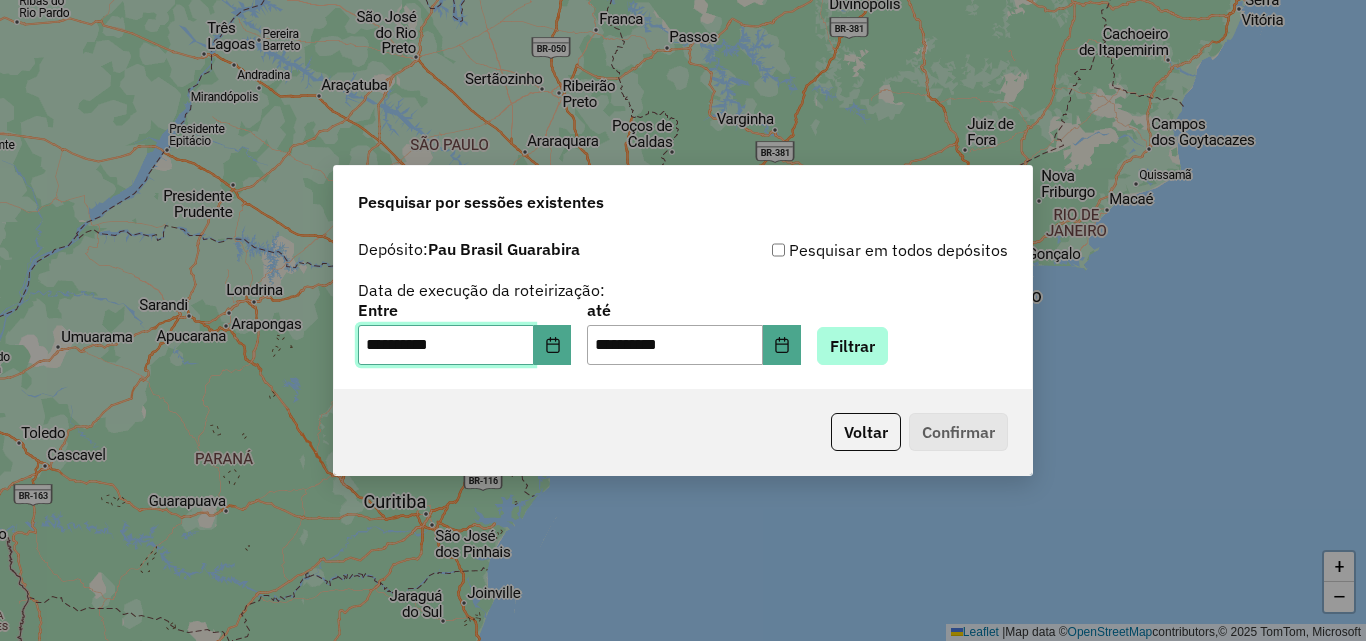type on "**********" 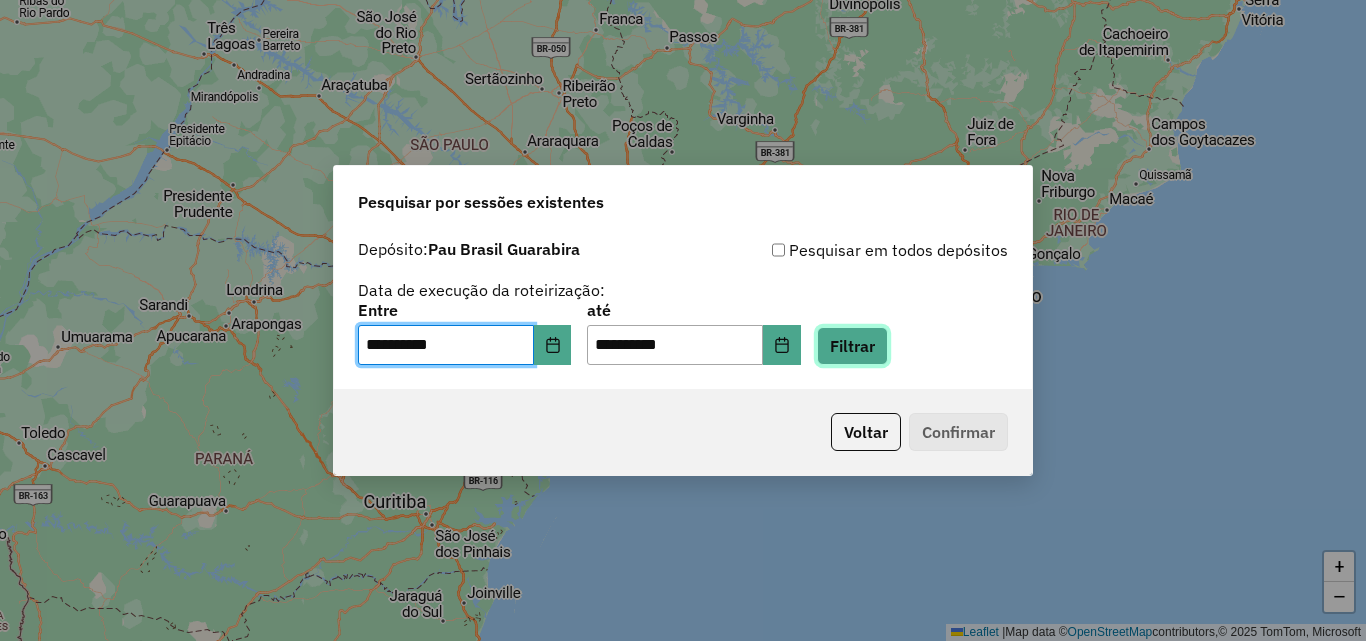 click on "Filtrar" 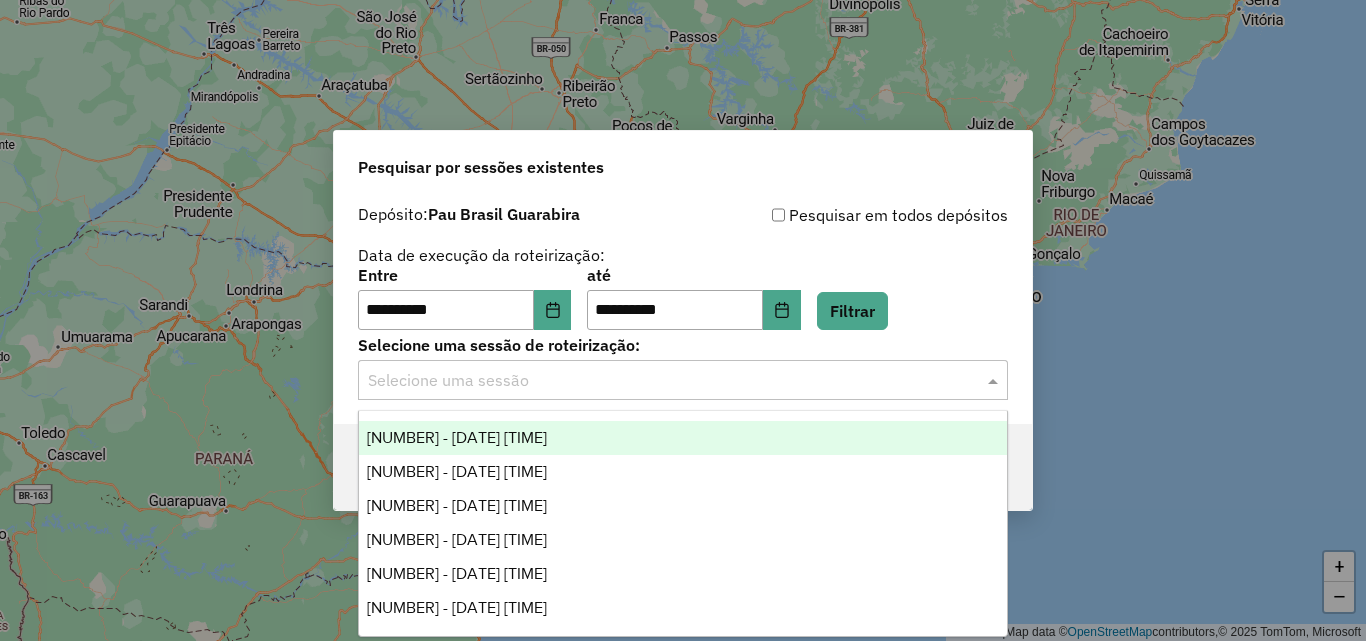 drag, startPoint x: 618, startPoint y: 388, endPoint x: 602, endPoint y: 387, distance: 16.03122 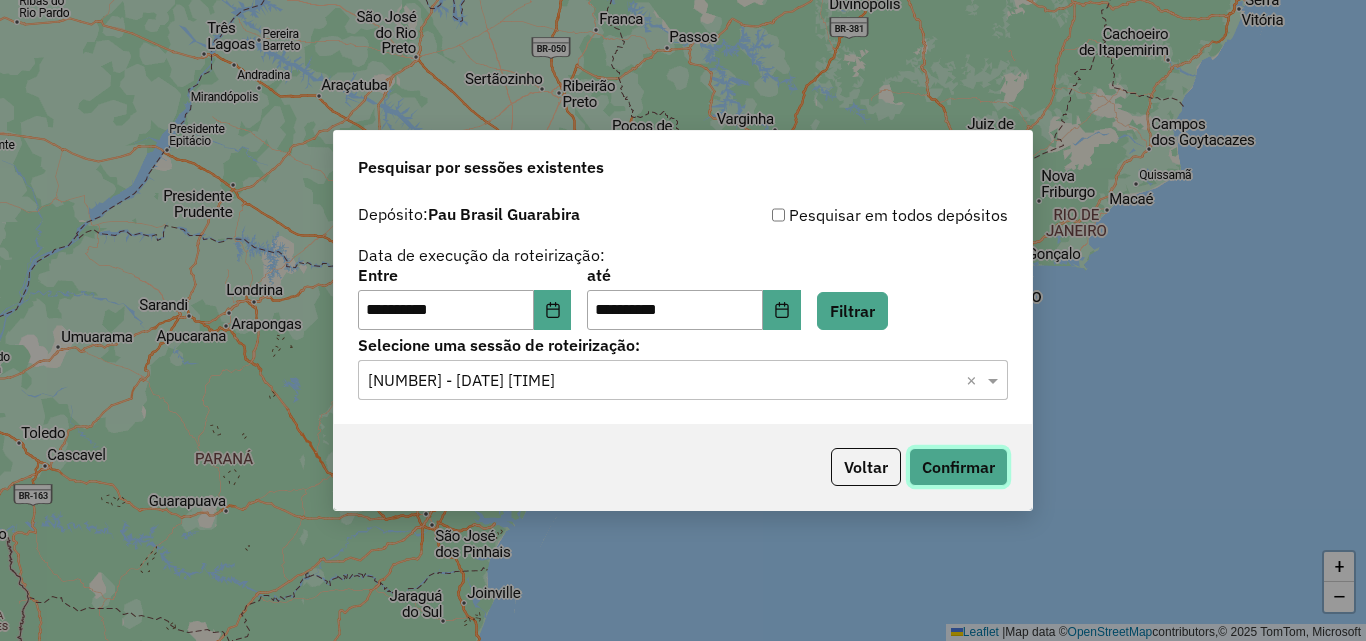 click on "Confirmar" 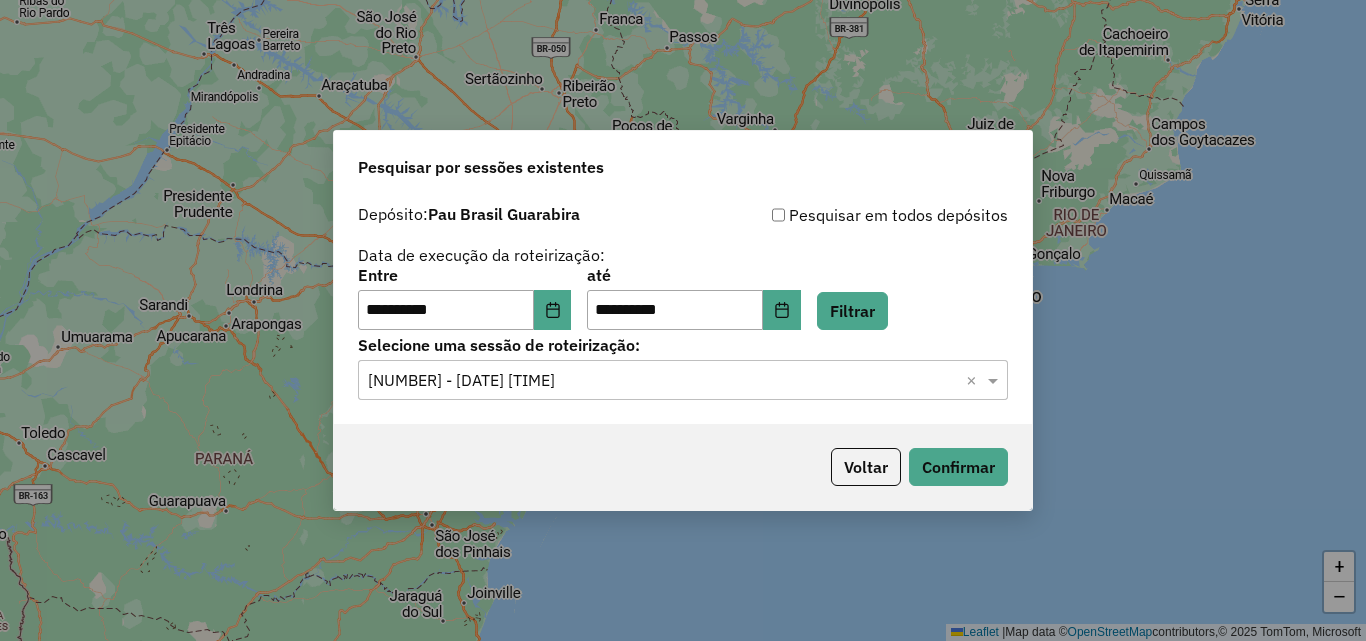 click 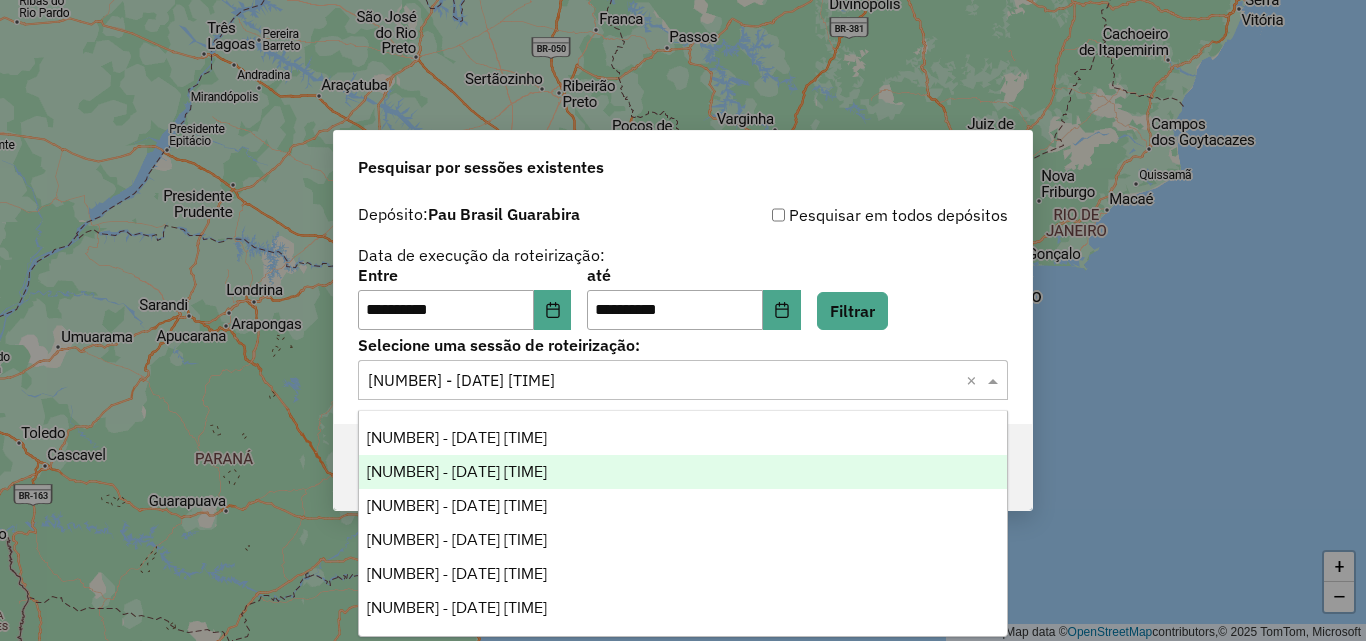 click on "973972 - 02/08/2025 18:08" at bounding box center (457, 471) 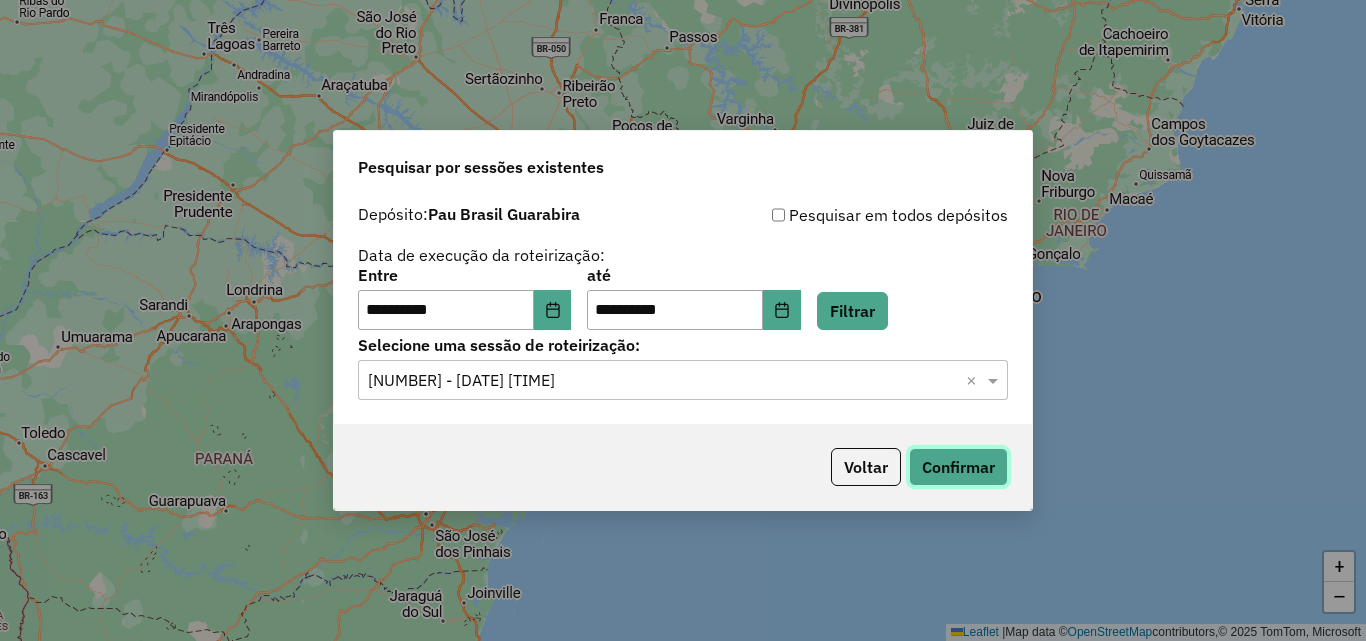 click on "Confirmar" 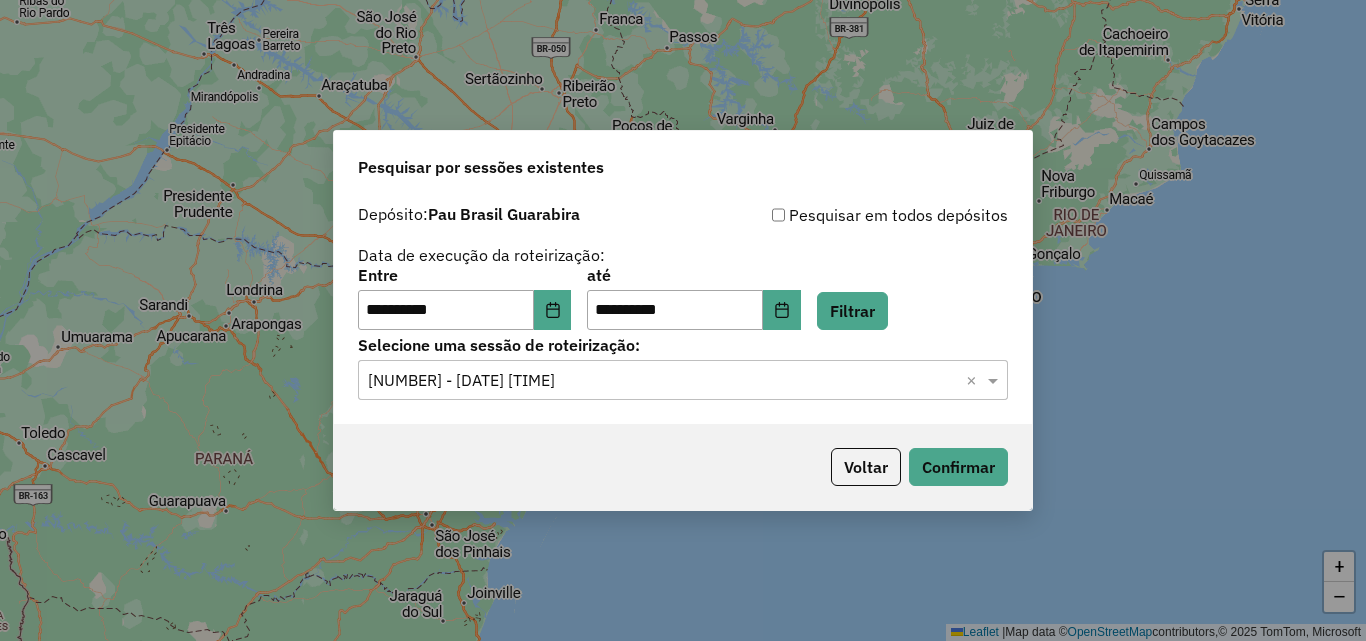 click on "Selecione uma sessão × 973972 - 02/08/2025 18:08  ×" 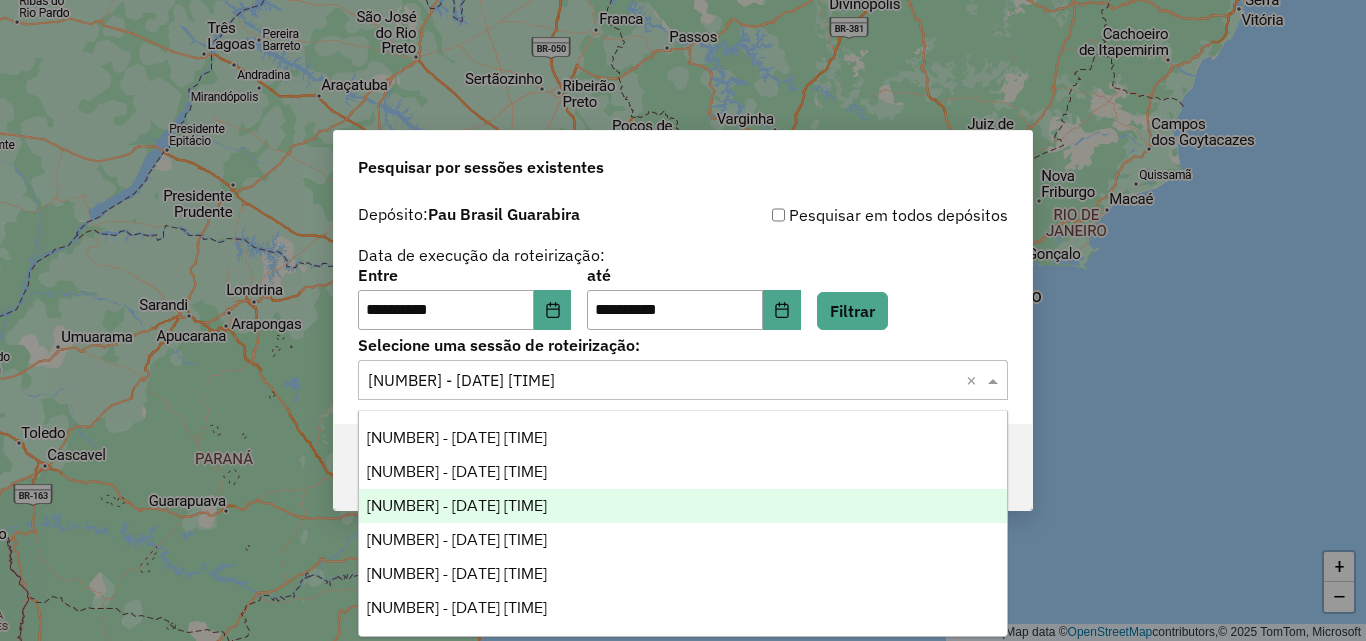 click on "973973 - 02/08/2025 18:09" at bounding box center (457, 505) 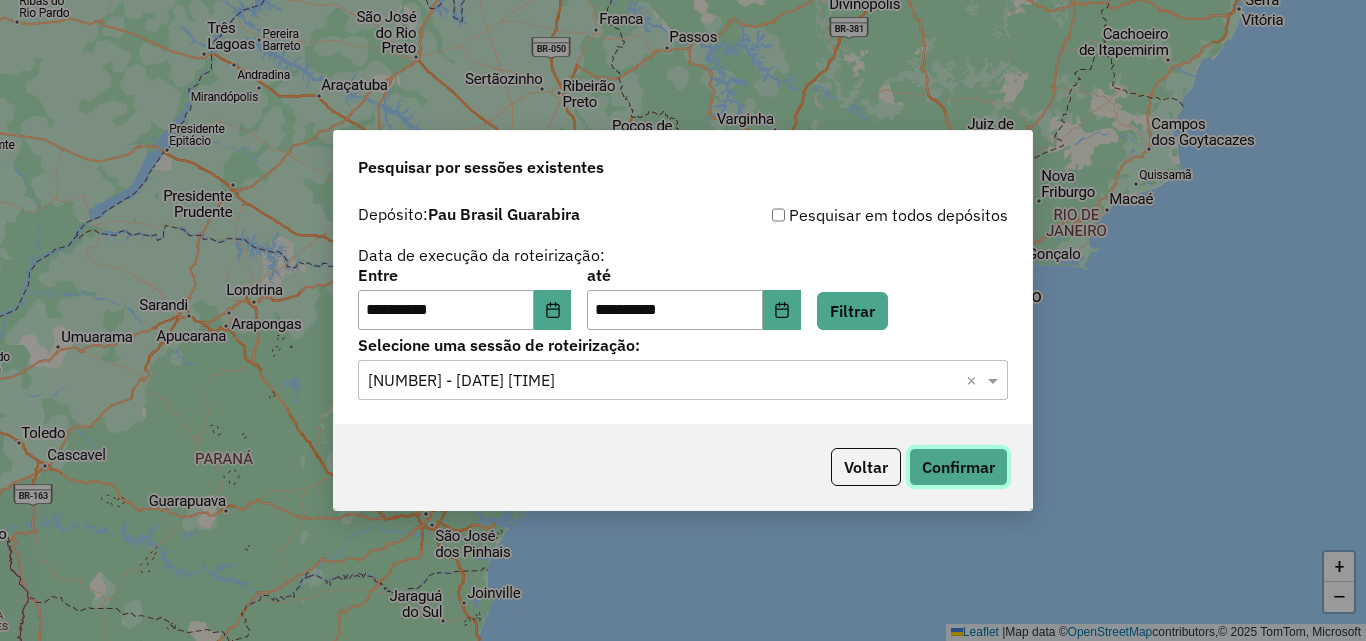 click on "Confirmar" 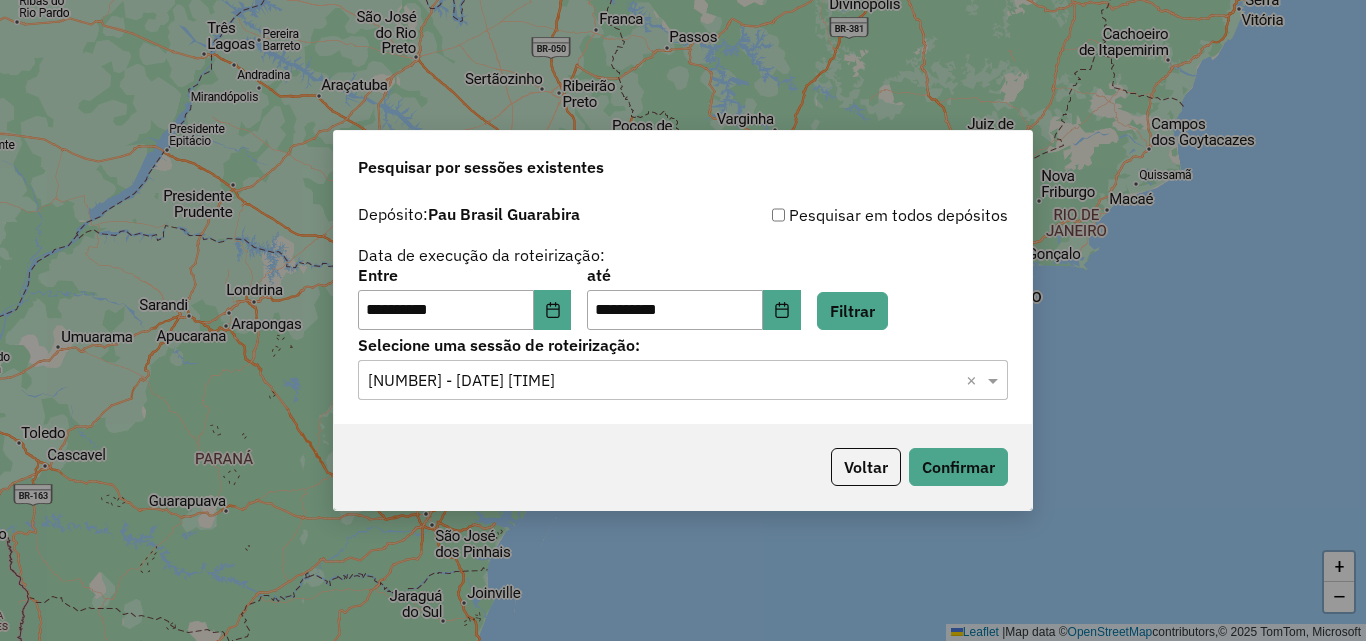 click 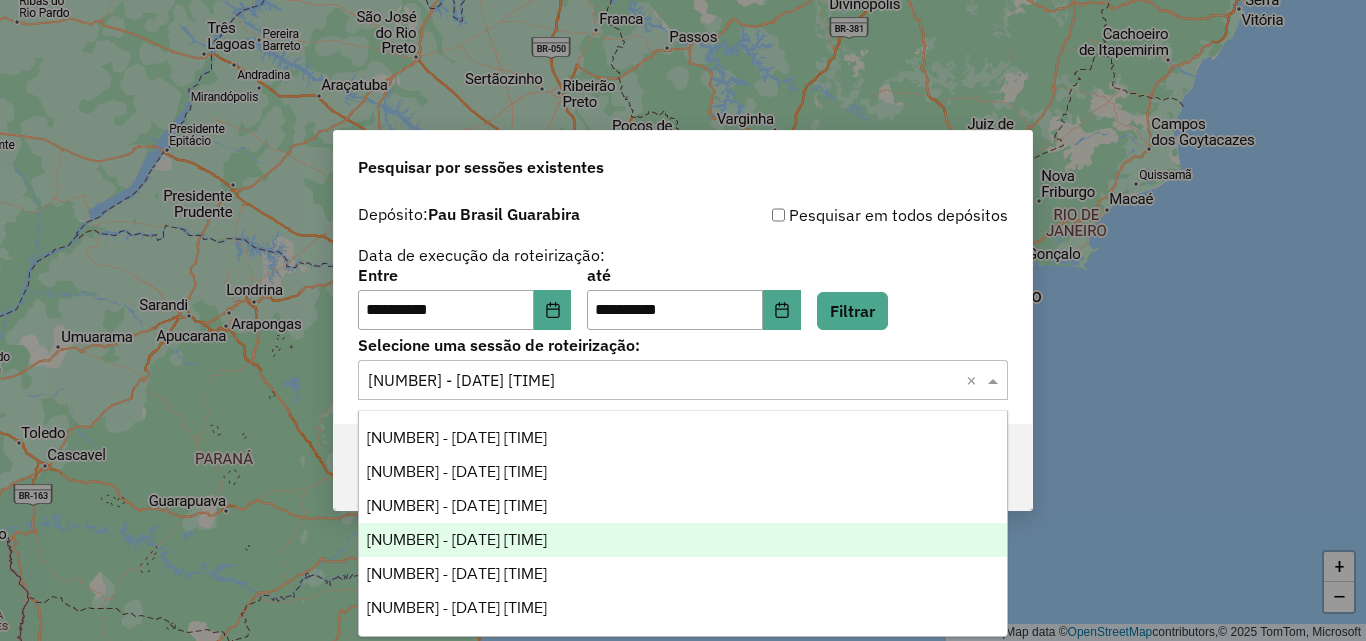 click on "974008 - 02/08/2025 18:16" at bounding box center [457, 539] 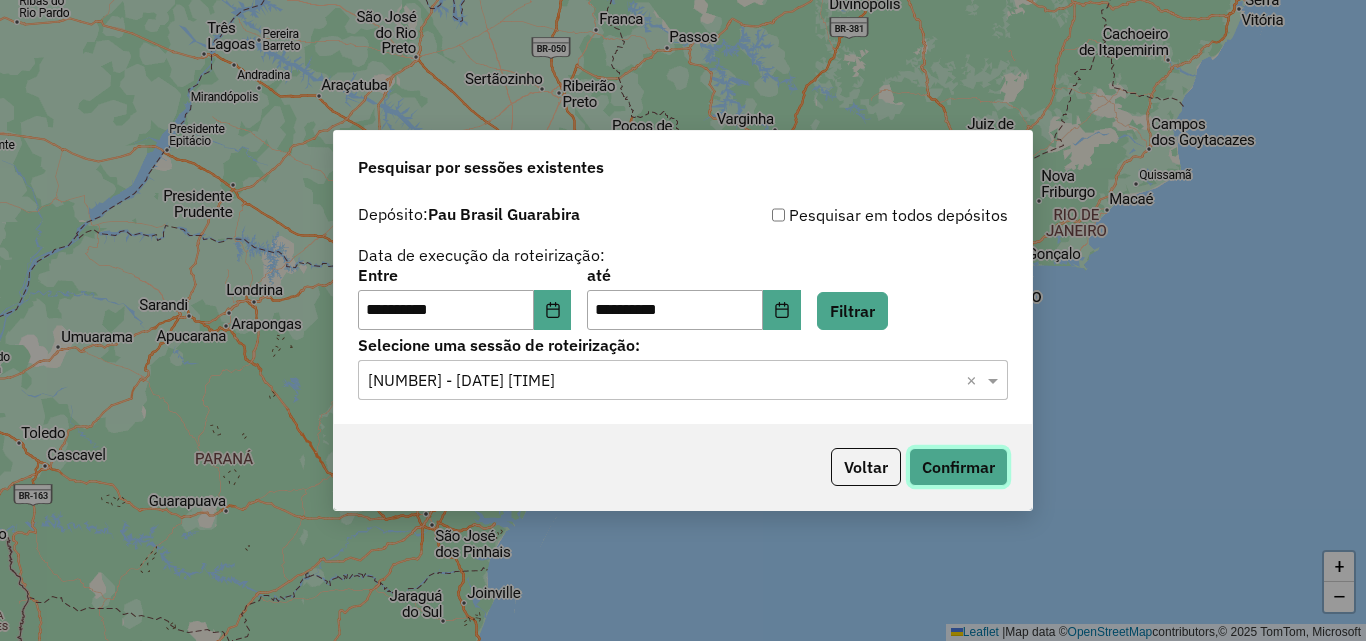click on "Confirmar" 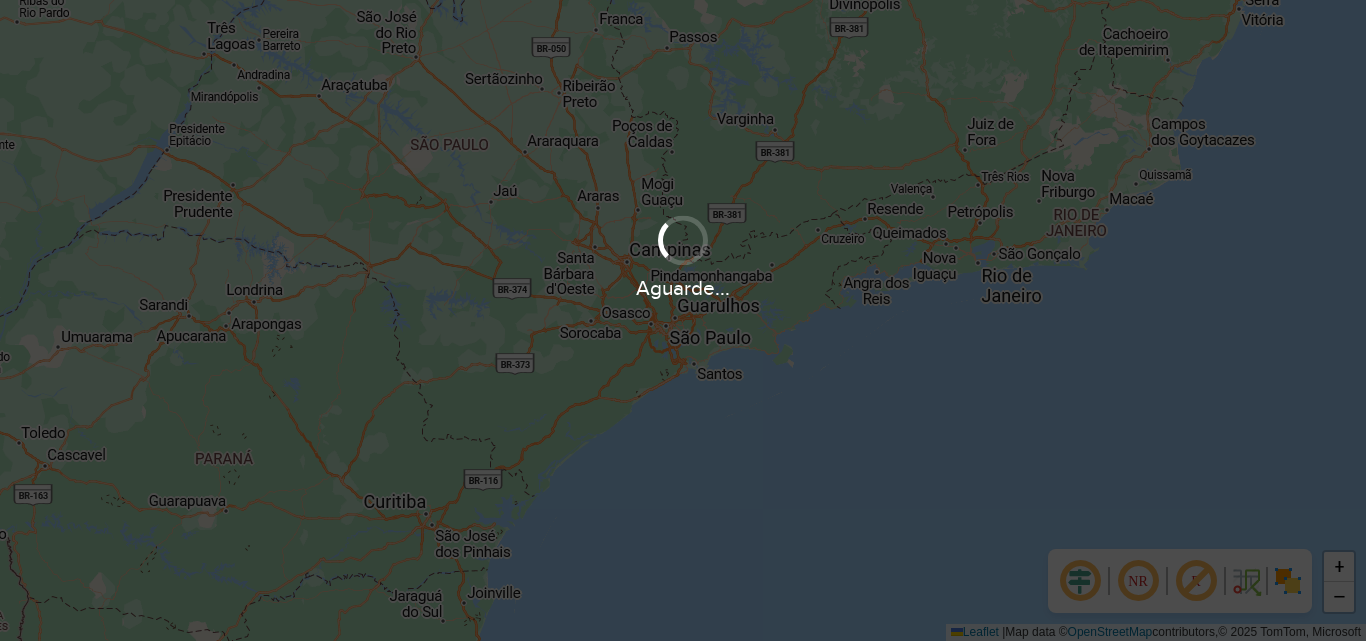 scroll, scrollTop: 0, scrollLeft: 0, axis: both 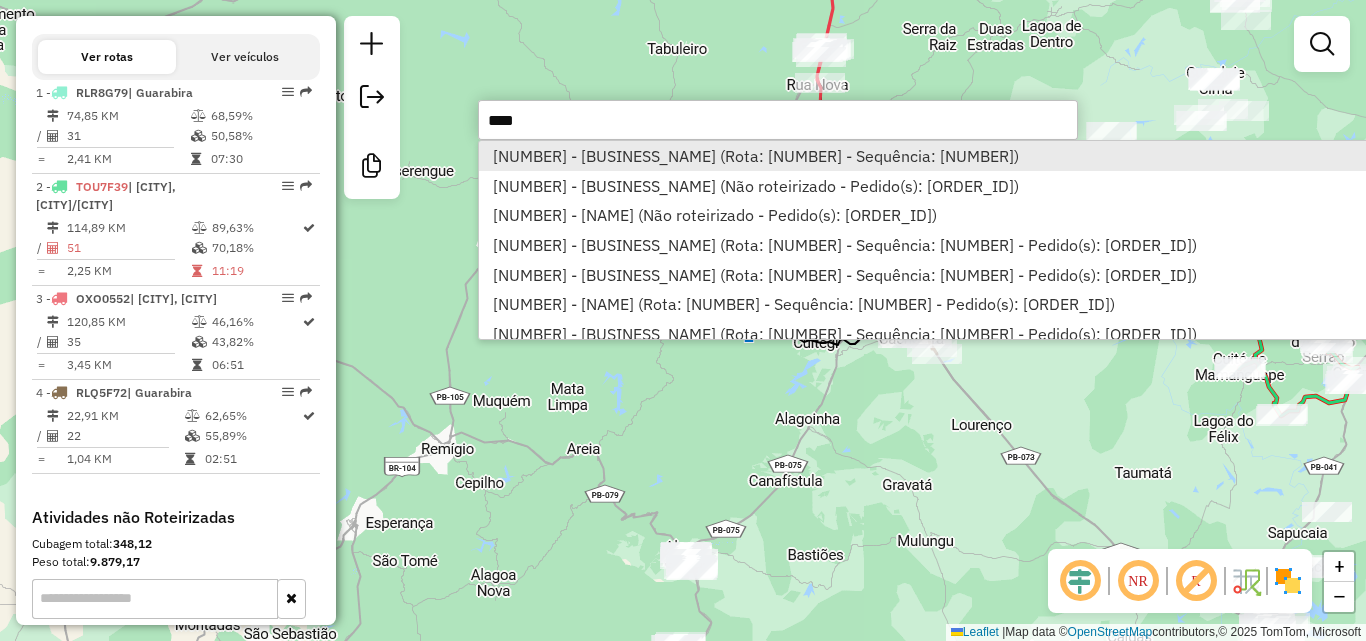 type on "****" 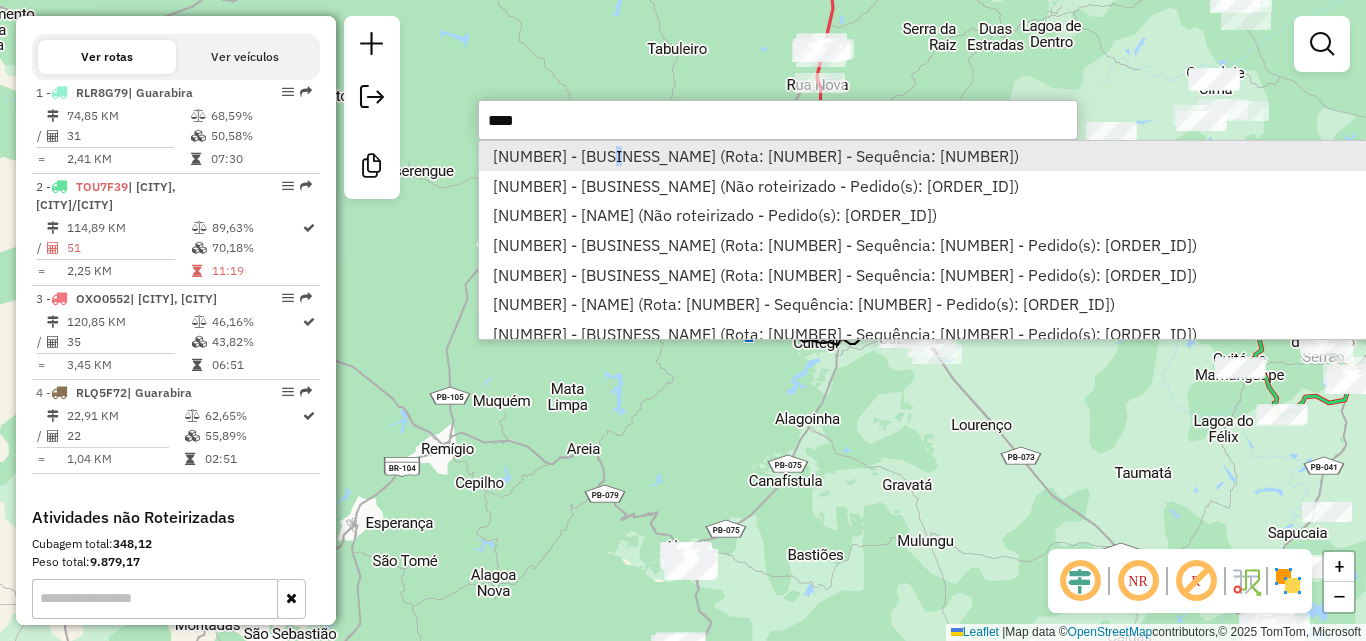 click on "[NUMBER] - [BUSINESS_NAME] (Rota: [NUMBER] - Sequência: [NUMBER])" at bounding box center [935, 156] 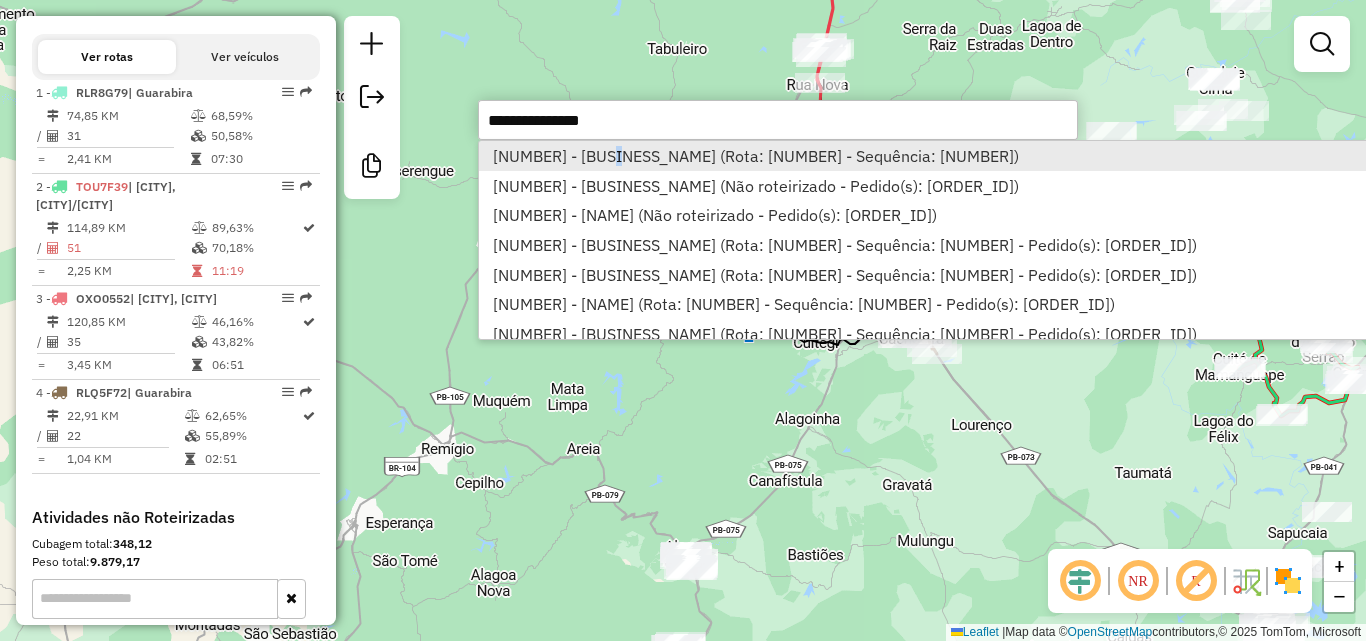 select on "**********" 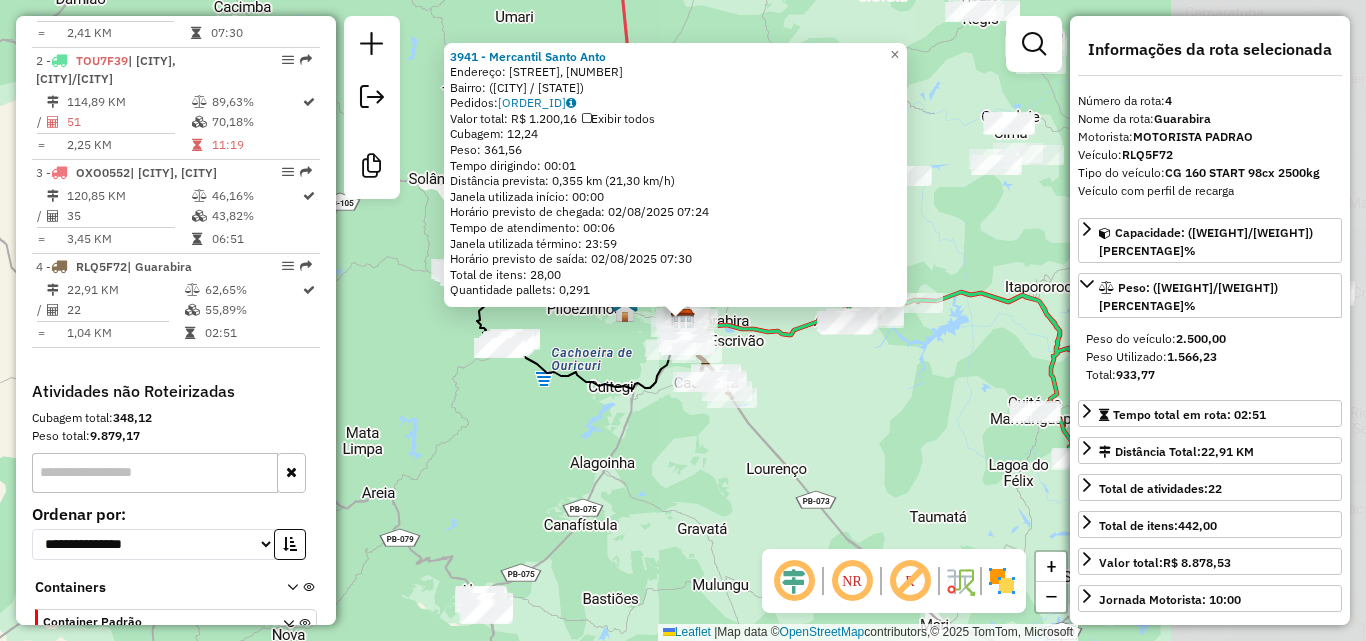 scroll, scrollTop: 897, scrollLeft: 0, axis: vertical 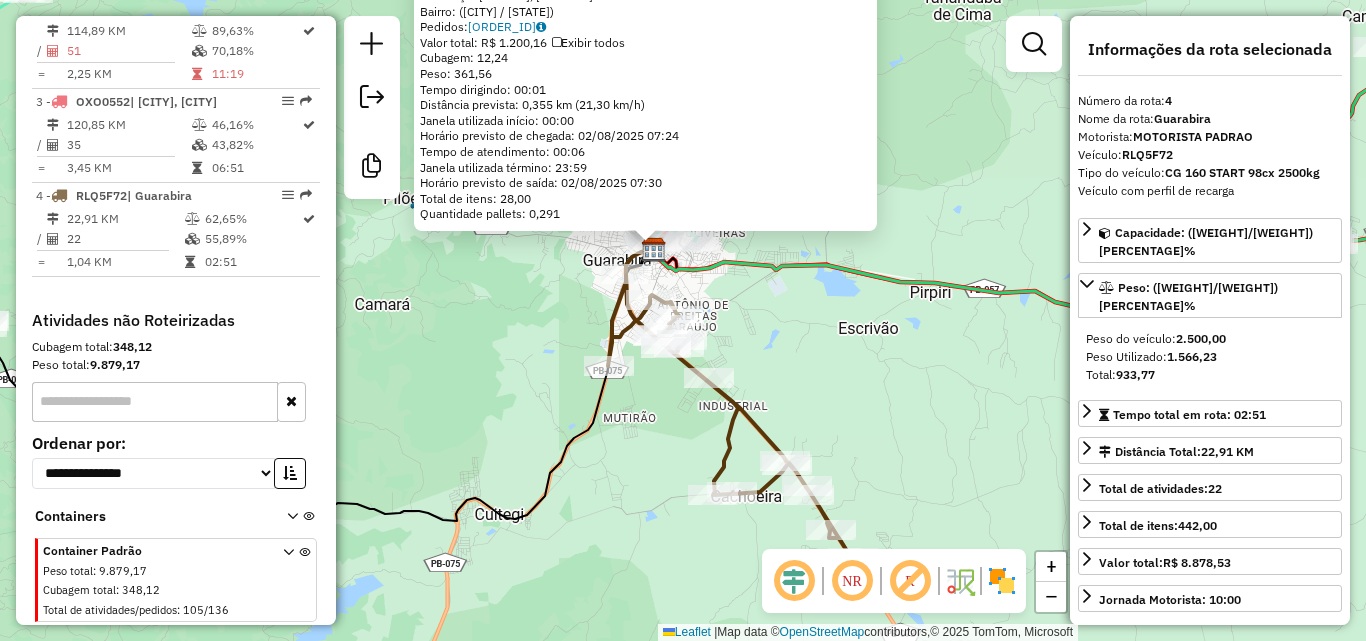 click on "[NUMBER] - [BUSINESS_NAME]  Endereço: [STREET], [NUMBER]   Bairro:  ([CITY] / [STATE])   Pedidos:  [ORDER_ID]   Valor total: [CURRENCY] [PRICE]  Exibir todos   Cubagem: [WEIGHT]  Peso: [WEIGHT]  Tempo dirigindo: [TIME]   Distância prevista: [DISTANCE] ([SPEED])   Janela utilizada início: [TIME]   Horário previsto de chegada: [DATE] [TIME]   Tempo de atendimento: [TIME]   Janela utilizada término: [TIME]   Horário previsto de saída: [DATE] [TIME]   Total de itens: [QUANTITY]   Quantidade pallets: [QUANTITY]  × Janela de atendimento Grade de atendimento Capacidade Transportadoras Veículos Cliente Pedidos  Rotas Selecione os dias de semana para filtrar as janelas de atendimento  Seg   Ter   Qua   Qui   Sex   Sáb   Dom  Informe o período da janela de atendimento: De:   Até:  Filtrar exatamente a janela do cliente  Considerar janela de atendimento padrão  Selecione os dias de semana para filtrar as grades de atendimento  Seg   Ter   Qua   Qui   Sex   Sáb   Dom   Peso mínimo:   Peso máximo:   De:   Até:  +" 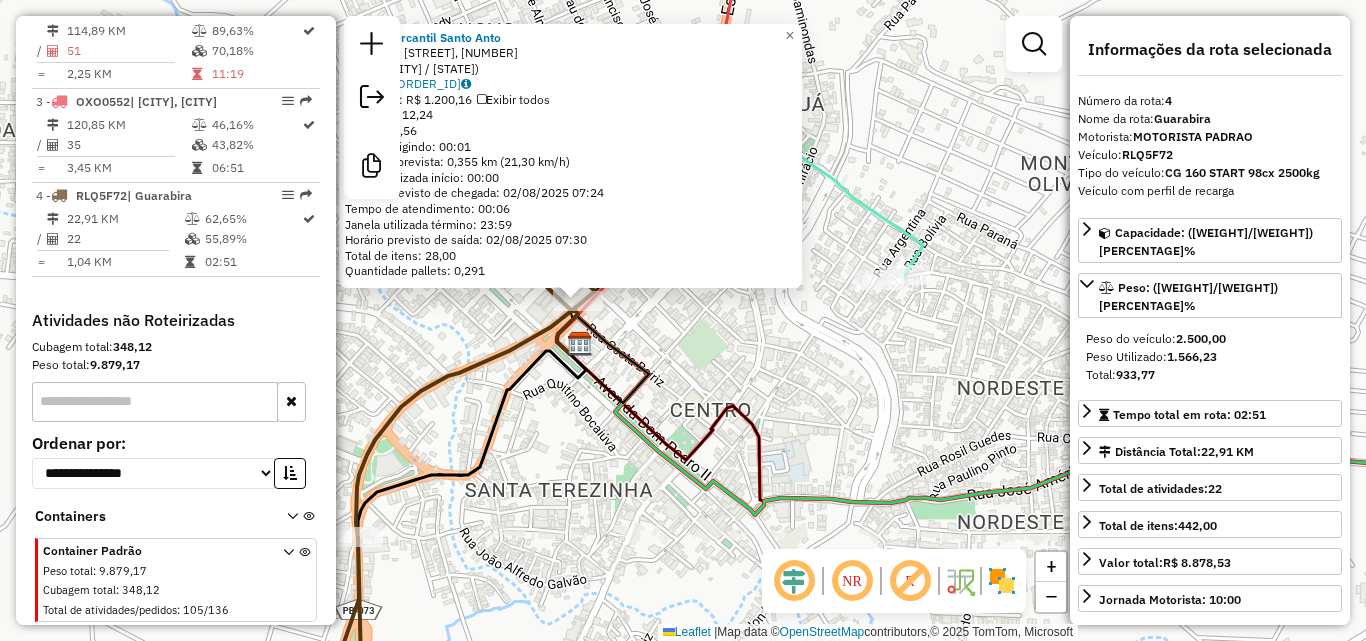 drag, startPoint x: 681, startPoint y: 343, endPoint x: 660, endPoint y: 353, distance: 23.259407 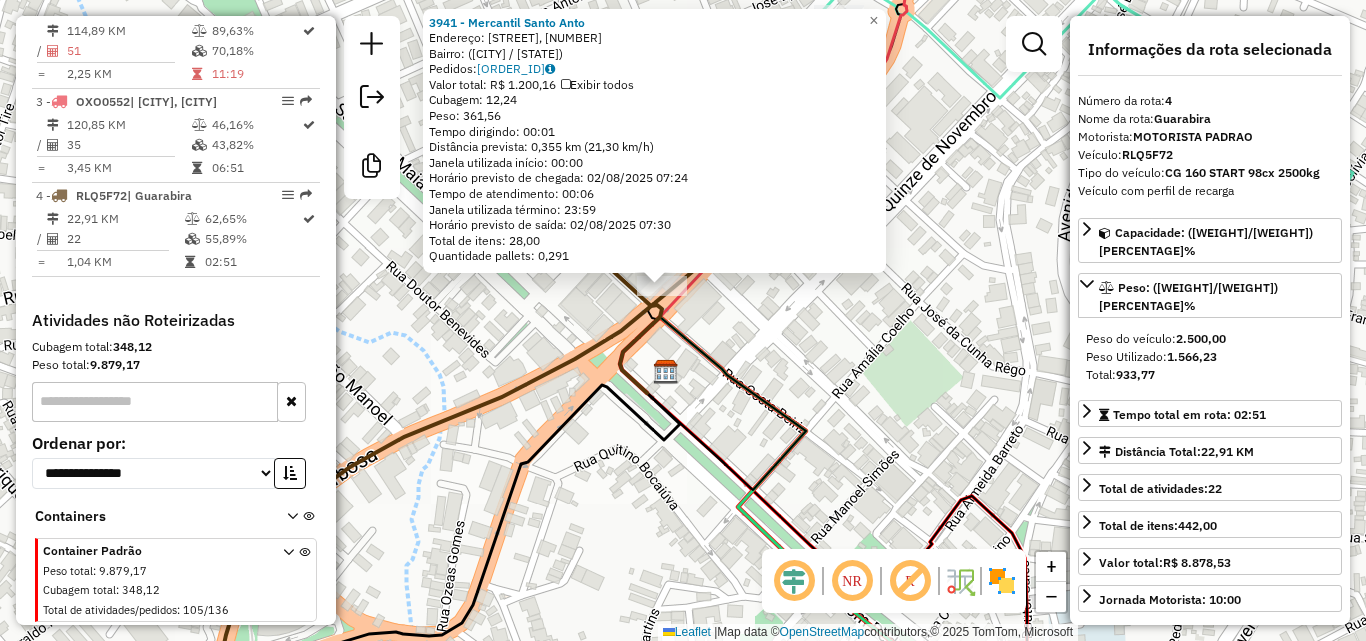 drag, startPoint x: 700, startPoint y: 304, endPoint x: 731, endPoint y: 328, distance: 39.20459 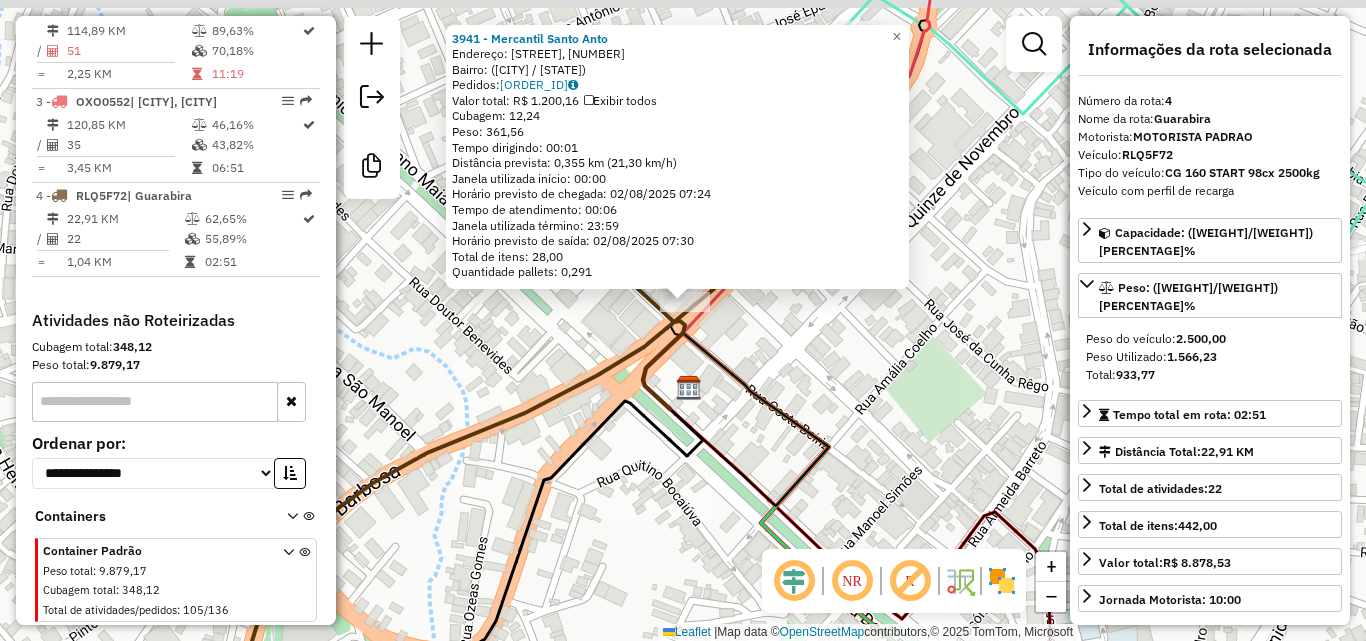 click on "3941 - Mercantil Santo Anto  Endereço: Rua José Álvares Trigueiro, 456   Bairro:  (Guarabira / PB)   Pedidos:  01139314   Valor total: R$ 1.200,16   Exibir todos   Cubagem: 12,24  Peso: 361,56  Tempo dirigindo: 00:01   Distância prevista: 0,355 km (21,30 km/h)   Janela utilizada início: 00:00   Horário previsto de chegada: 02/08/2025 07:24   Tempo de atendimento: 00:06   Janela utilizada término: 23:59   Horário previsto de saída: 02/08/2025 07:30   Total de itens: 28,00   Quantidade pallets: 0,291  × Janela de atendimento Grade de atendimento Capacidade Transportadoras Veículos Cliente Pedidos  Rotas Selecione os dias de semana para filtrar as janelas de atendimento  Seg   Ter   Qua   Qui   Sex   Sáb   Dom  Informe o período da janela de atendimento: De: Até:  Filtrar exatamente a janela do cliente  Considerar janela de atendimento padrão  Selecione os dias de semana para filtrar as grades de atendimento  Seg   Ter   Qua   Qui   Sex   Sáb   Dom   Peso mínimo:   Peso máximo:   De:   Até:  +" 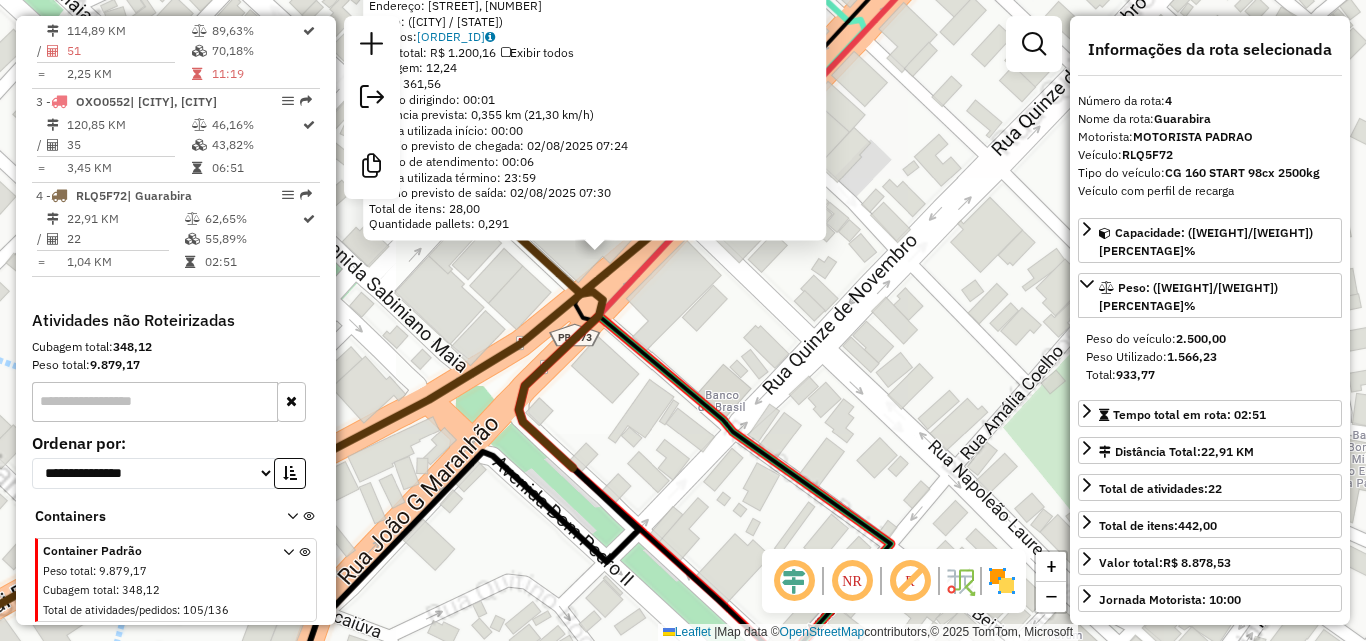 click on "3941 - Mercantil Santo Anto  Endereço: Rua José Álvares Trigueiro, 456   Bairro:  (Guarabira / PB)   Pedidos:  01139314   Valor total: R$ 1.200,16   Exibir todos   Cubagem: 12,24  Peso: 361,56  Tempo dirigindo: 00:01   Distância prevista: 0,355 km (21,30 km/h)   Janela utilizada início: 00:00   Horário previsto de chegada: 02/08/2025 07:24   Tempo de atendimento: 00:06   Janela utilizada término: 23:59   Horário previsto de saída: 02/08/2025 07:30   Total de itens: 28,00   Quantidade pallets: 0,291  × Janela de atendimento Grade de atendimento Capacidade Transportadoras Veículos Cliente Pedidos  Rotas Selecione os dias de semana para filtrar as janelas de atendimento  Seg   Ter   Qua   Qui   Sex   Sáb   Dom  Informe o período da janela de atendimento: De: Até:  Filtrar exatamente a janela do cliente  Considerar janela de atendimento padrão  Selecione os dias de semana para filtrar as grades de atendimento  Seg   Ter   Qua   Qui   Sex   Sáb   Dom   Peso mínimo:   Peso máximo:   De:   Até:  +" 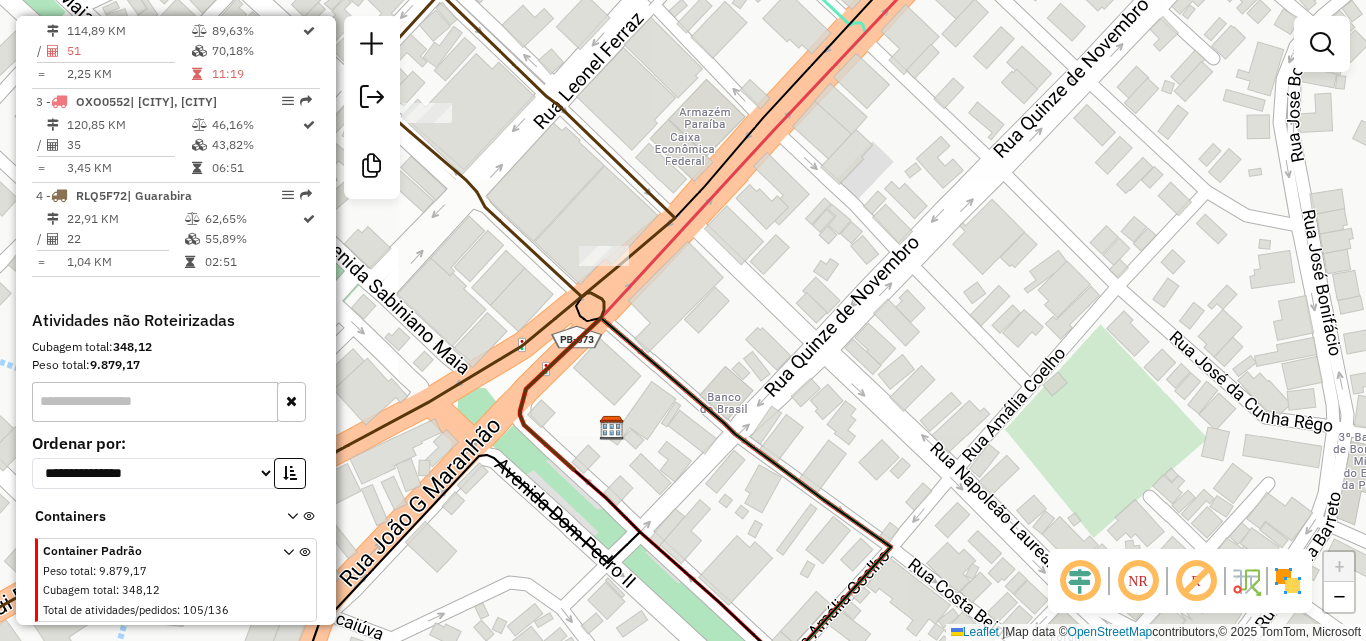 drag, startPoint x: 709, startPoint y: 317, endPoint x: 752, endPoint y: 337, distance: 47.423622 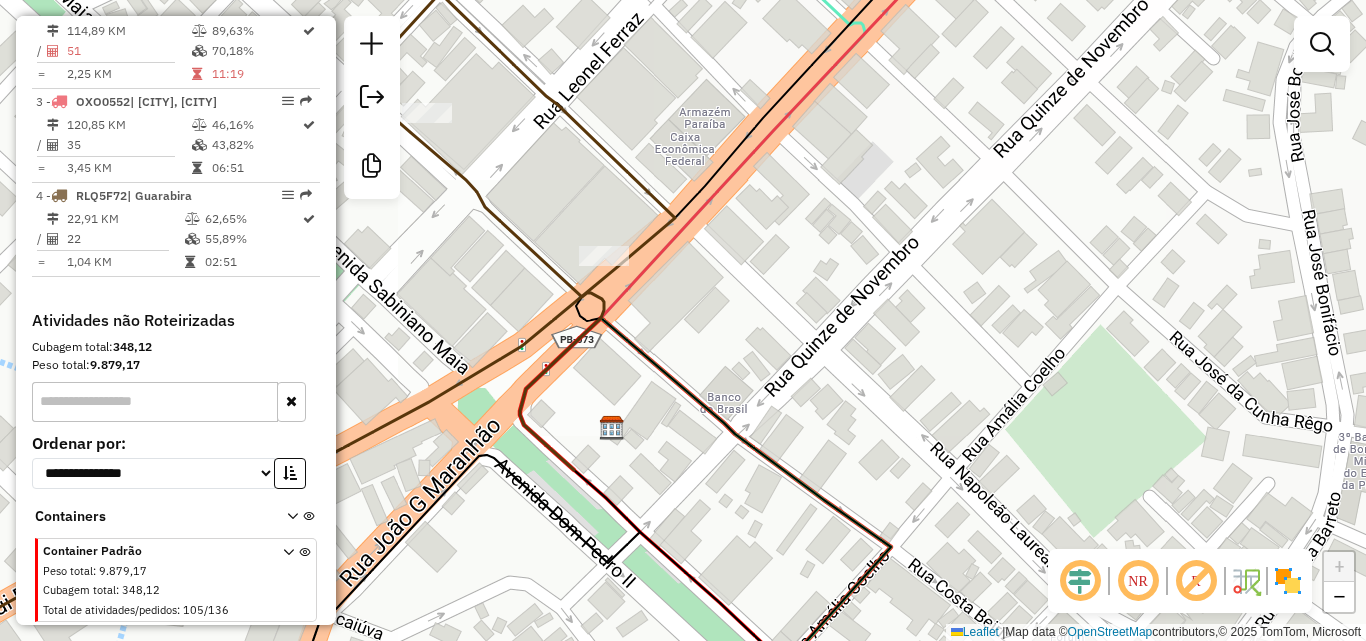 click on "Janela de atendimento Grade de atendimento Capacidade Transportadoras Veículos Cliente Pedidos  Rotas Selecione os dias de semana para filtrar as janelas de atendimento  Seg   Ter   Qua   Qui   Sex   Sáb   Dom  Informe o período da janela de atendimento: De: Até:  Filtrar exatamente a janela do cliente  Considerar janela de atendimento padrão  Selecione os dias de semana para filtrar as grades de atendimento  Seg   Ter   Qua   Qui   Sex   Sáb   Dom   Considerar clientes sem dia de atendimento cadastrado  Clientes fora do dia de atendimento selecionado Filtrar as atividades entre os valores definidos abaixo:  Peso mínimo:   Peso máximo:   Cubagem mínima:   Cubagem máxima:   De:   Até:  Filtrar as atividades entre o tempo de atendimento definido abaixo:  De:   Até:   Considerar capacidade total dos clientes não roteirizados Transportadora: Selecione um ou mais itens Tipo de veículo: Selecione um ou mais itens Veículo: Selecione um ou mais itens Motorista: Selecione um ou mais itens Nome: Rótulo:" 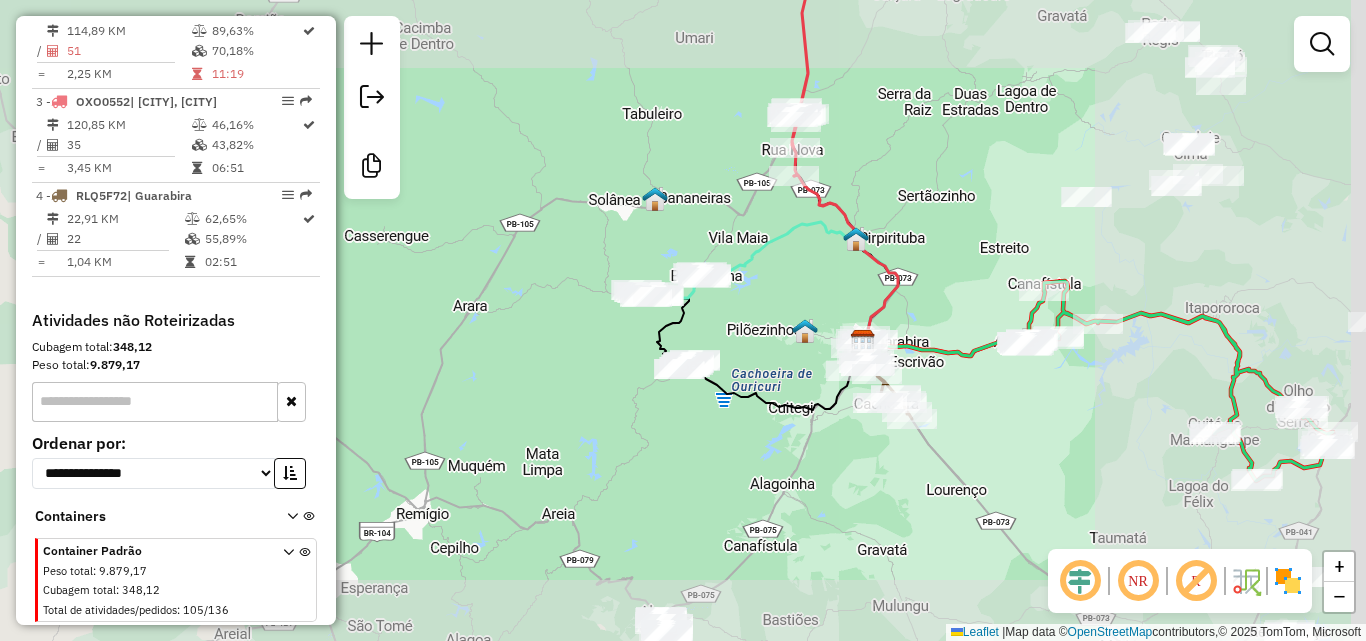 drag, startPoint x: 1122, startPoint y: 390, endPoint x: 1020, endPoint y: 399, distance: 102.396286 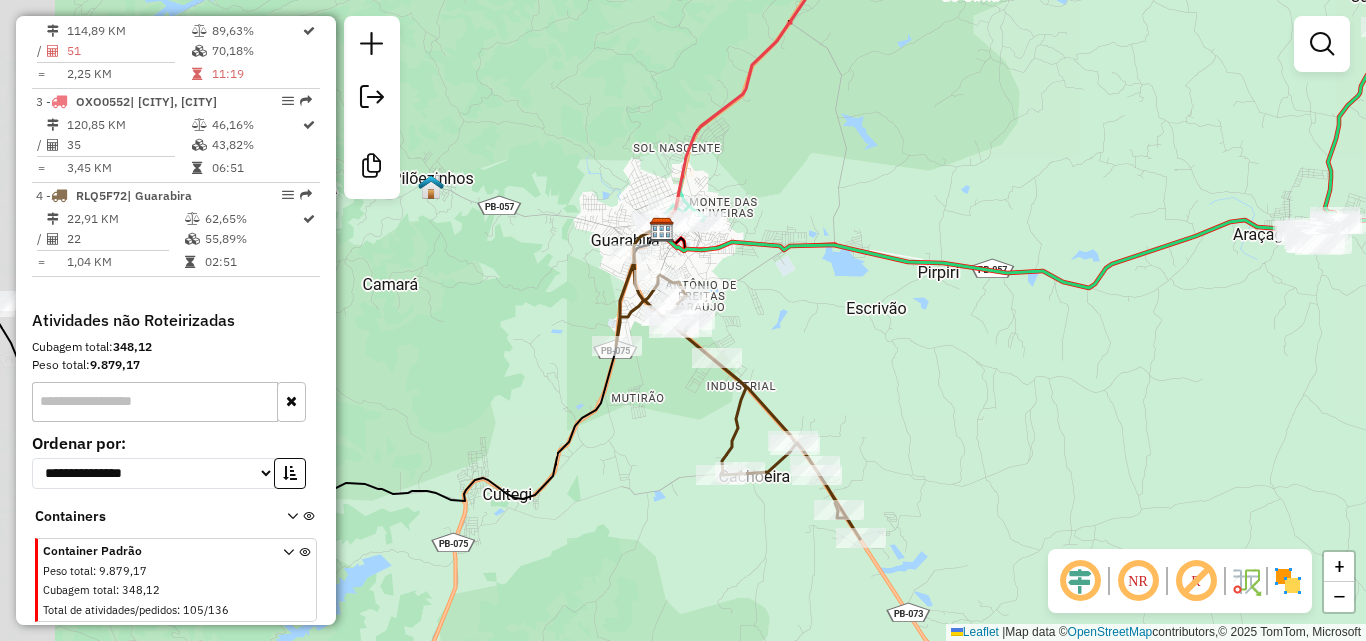 drag, startPoint x: 766, startPoint y: 314, endPoint x: 801, endPoint y: 321, distance: 35.69314 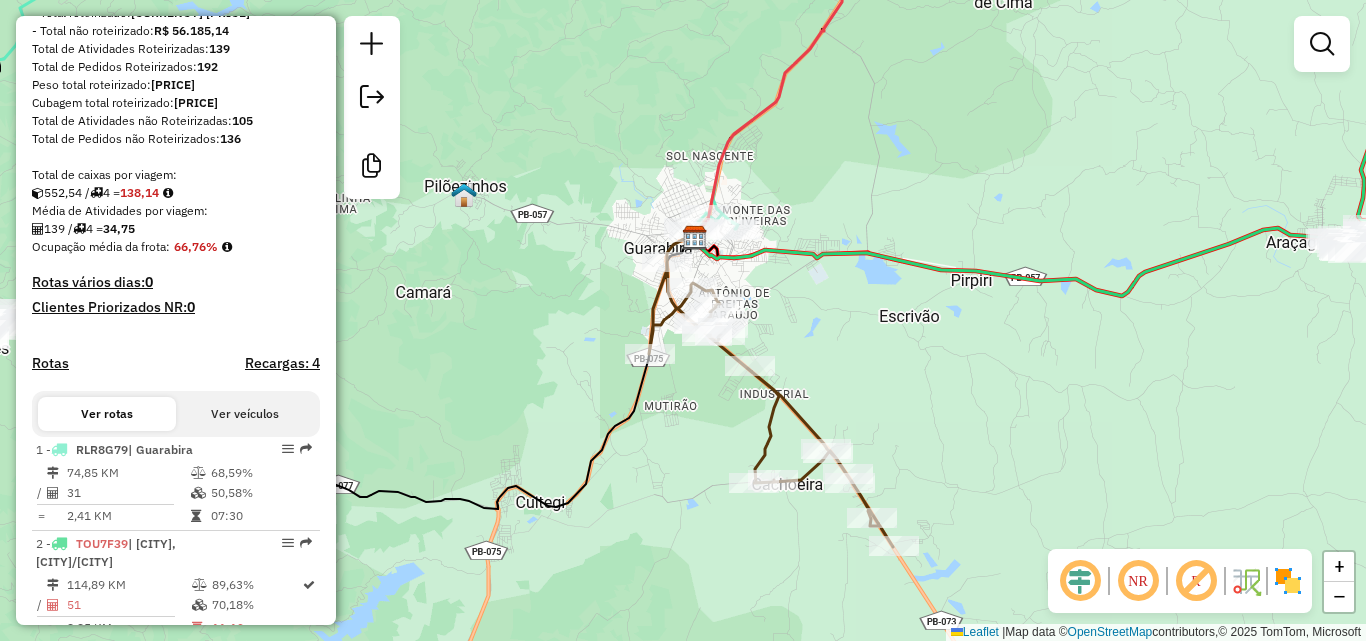 scroll, scrollTop: 297, scrollLeft: 0, axis: vertical 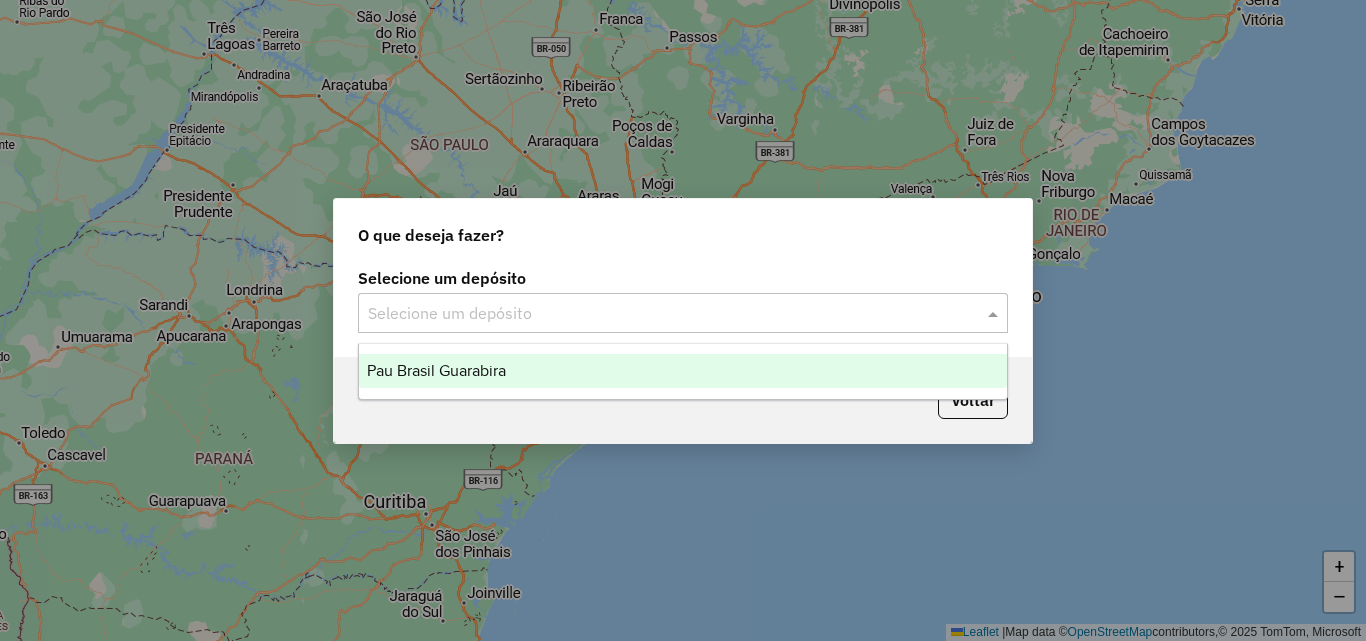 click 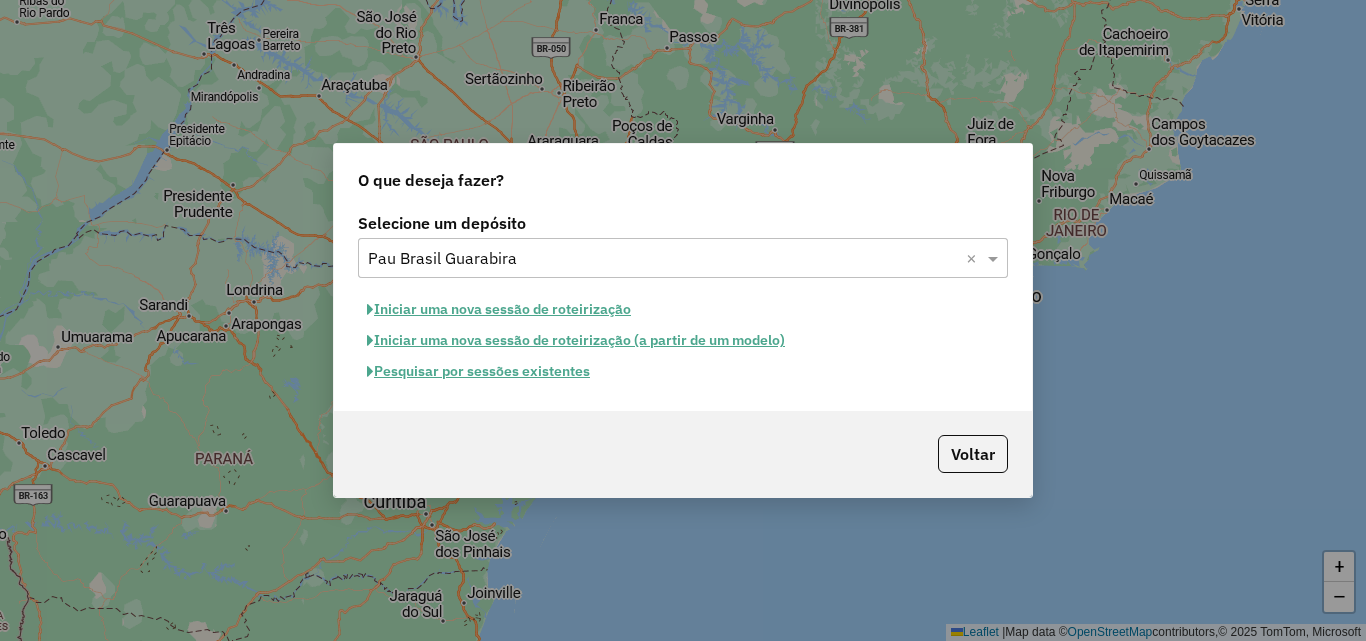 click on "Iniciar uma nova sessão de roteirização" 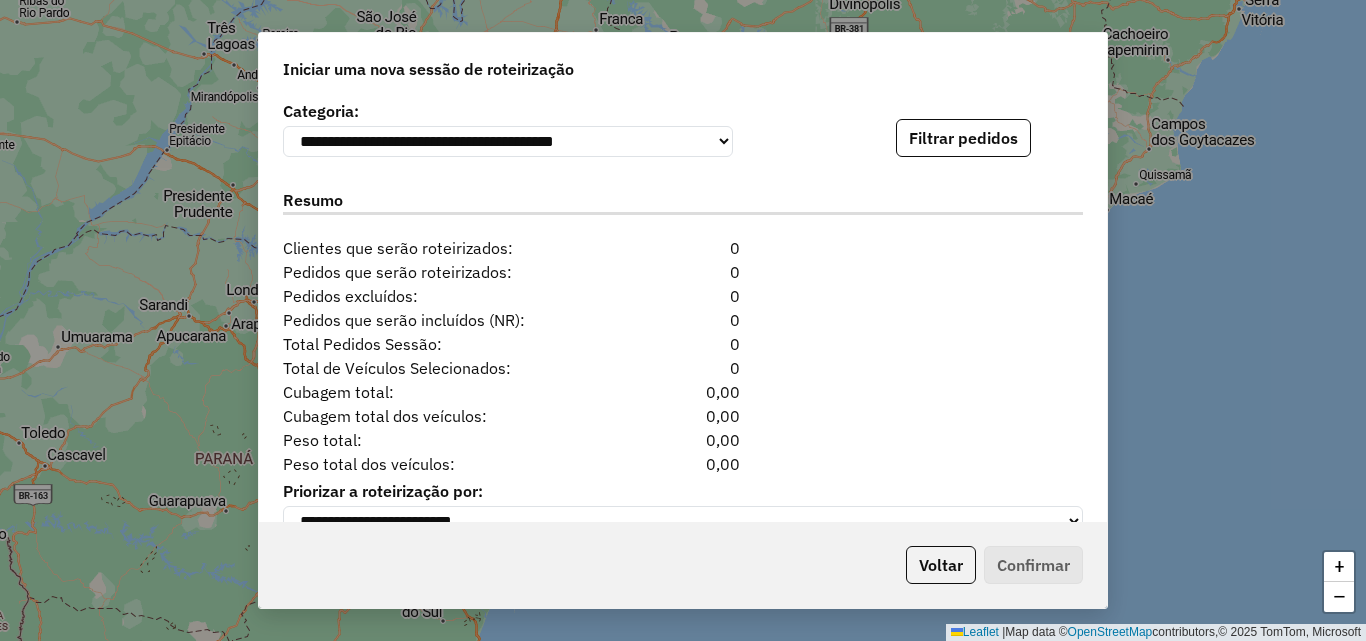 scroll, scrollTop: 2100, scrollLeft: 0, axis: vertical 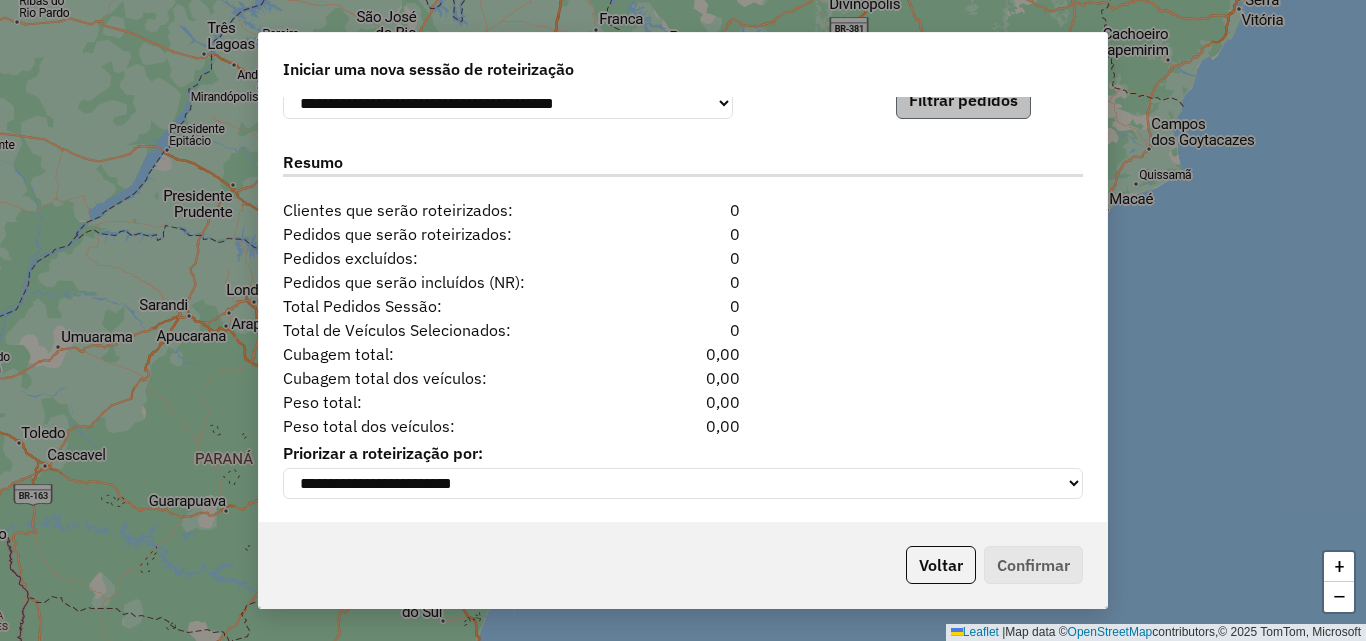 drag, startPoint x: 920, startPoint y: 78, endPoint x: 947, endPoint y: 134, distance: 62.169125 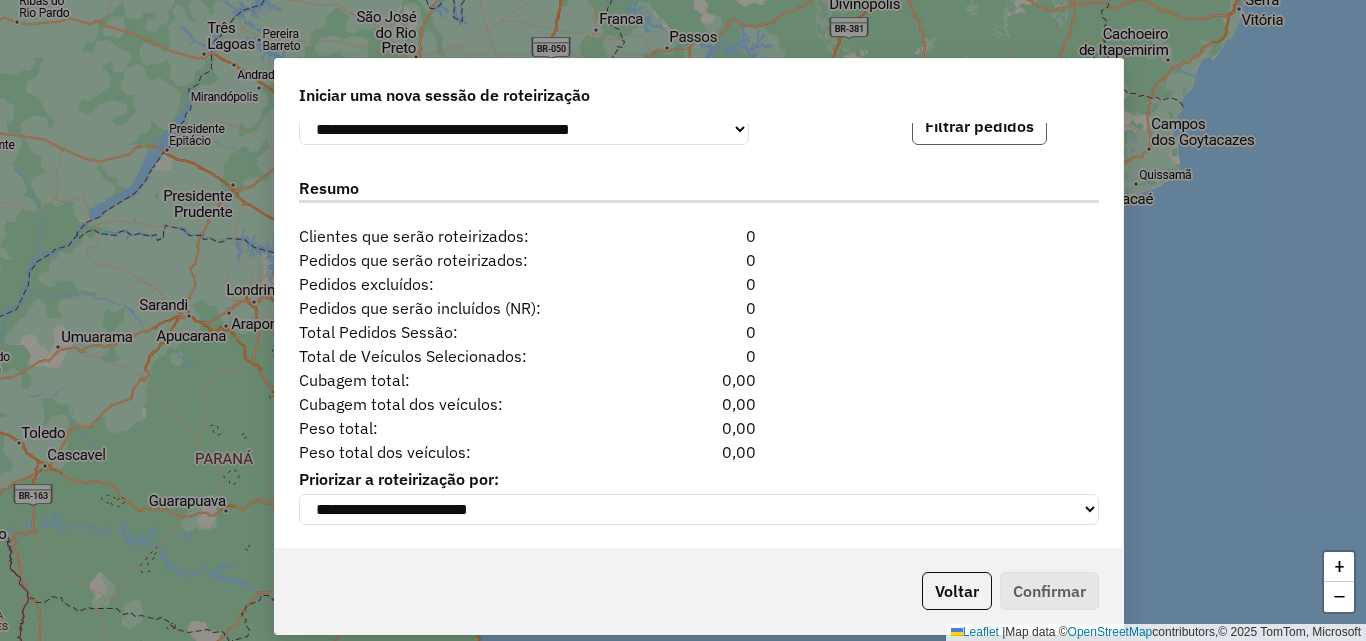 click on "Filtrar pedidos" 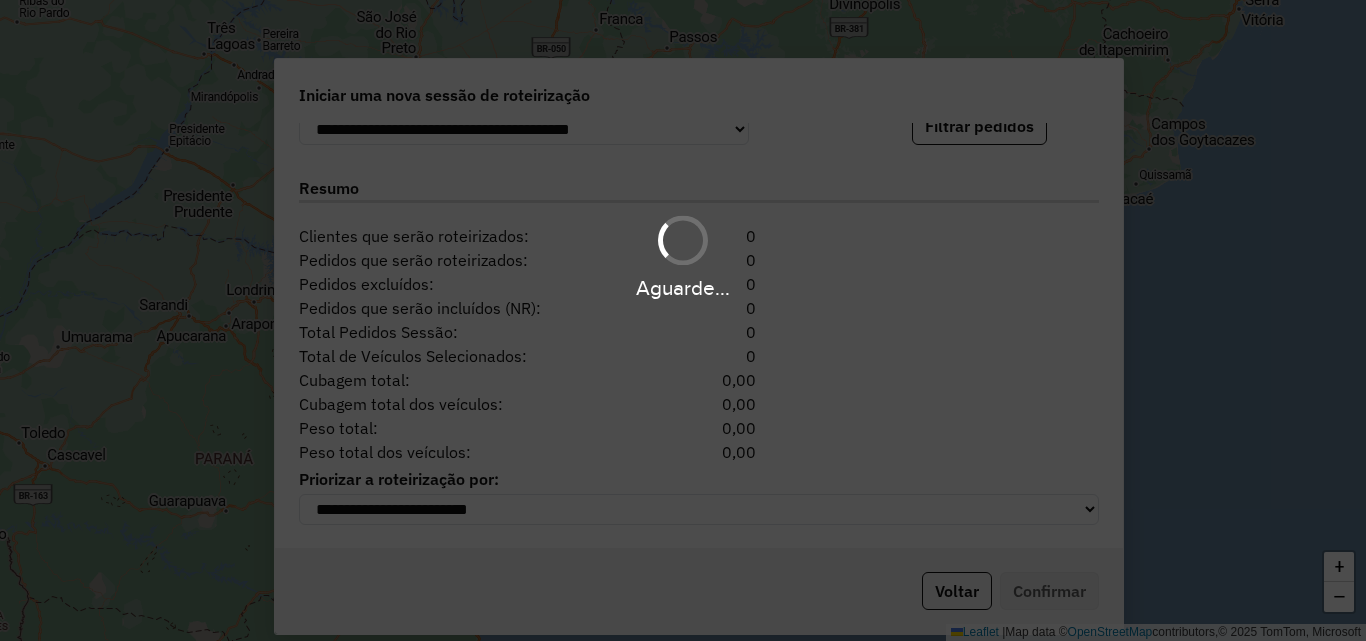 drag, startPoint x: 731, startPoint y: 71, endPoint x: 656, endPoint y: 77, distance: 75.23962 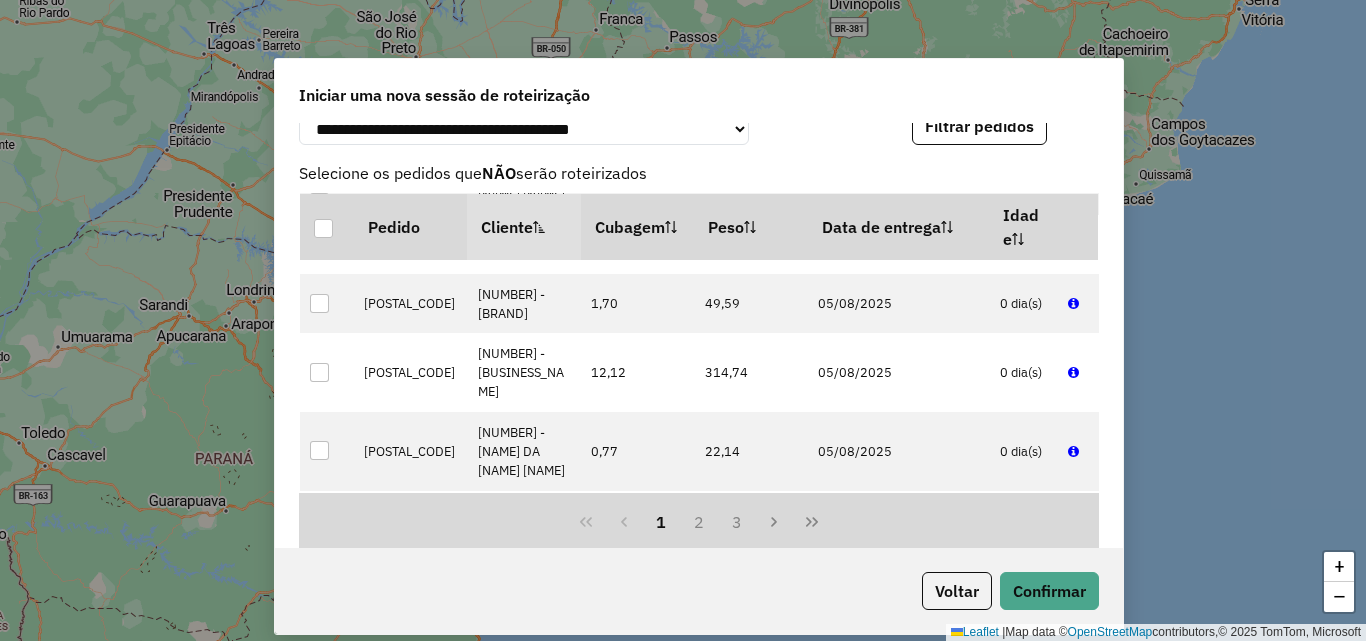 scroll, scrollTop: 900, scrollLeft: 0, axis: vertical 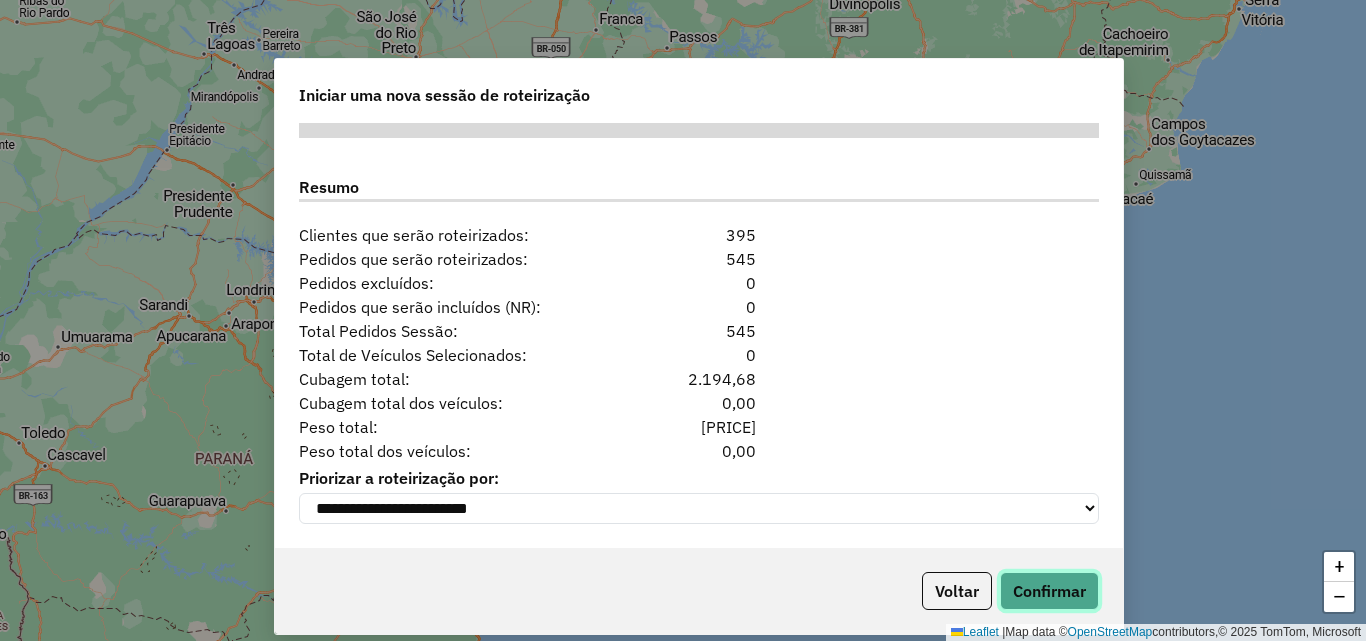 click on "Confirmar" 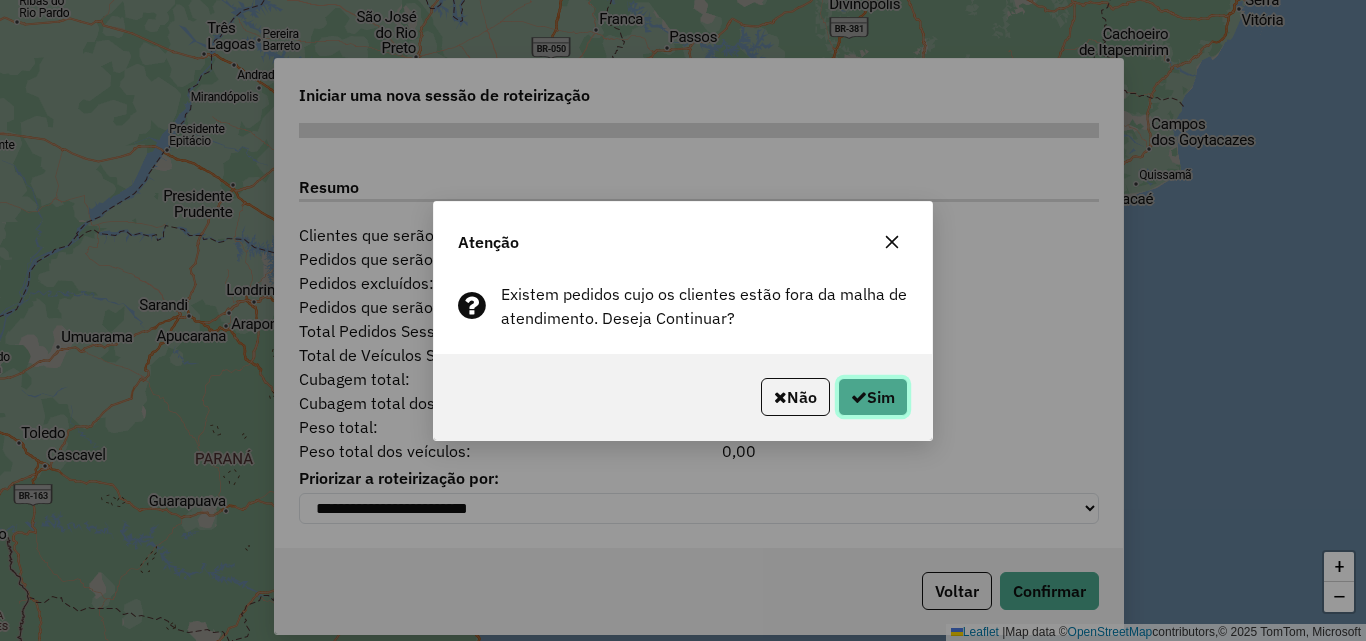 click on "Sim" 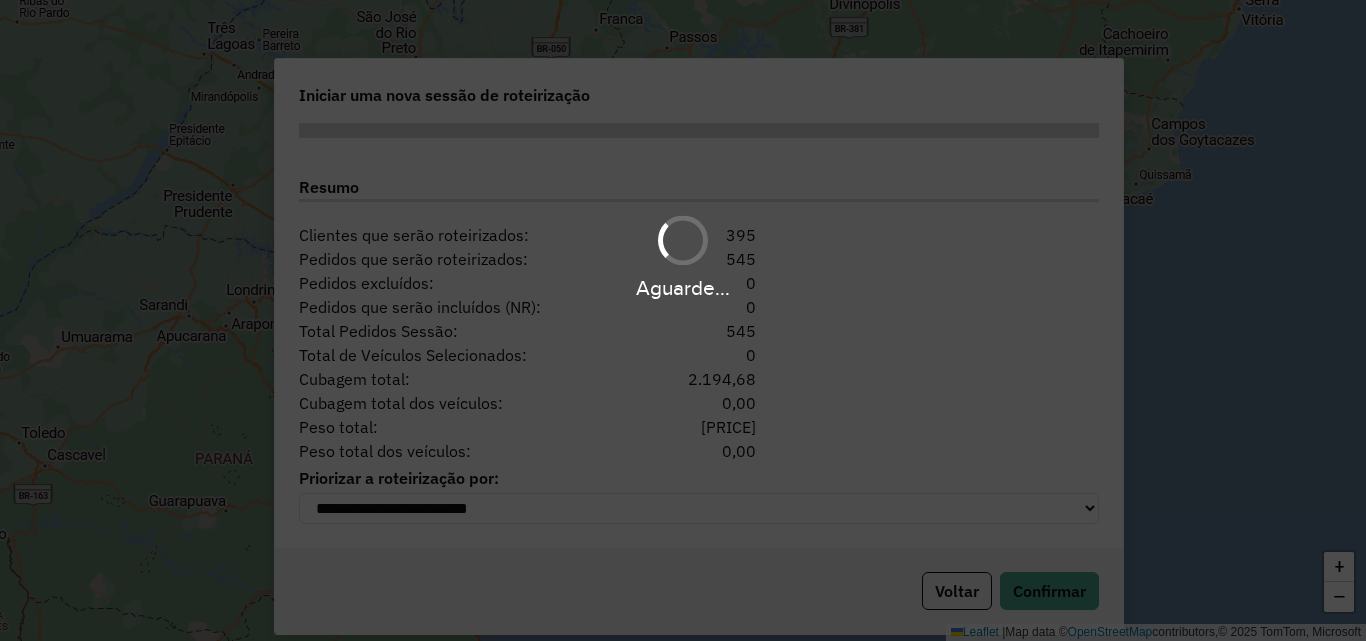 click on "**********" at bounding box center [683, 320] 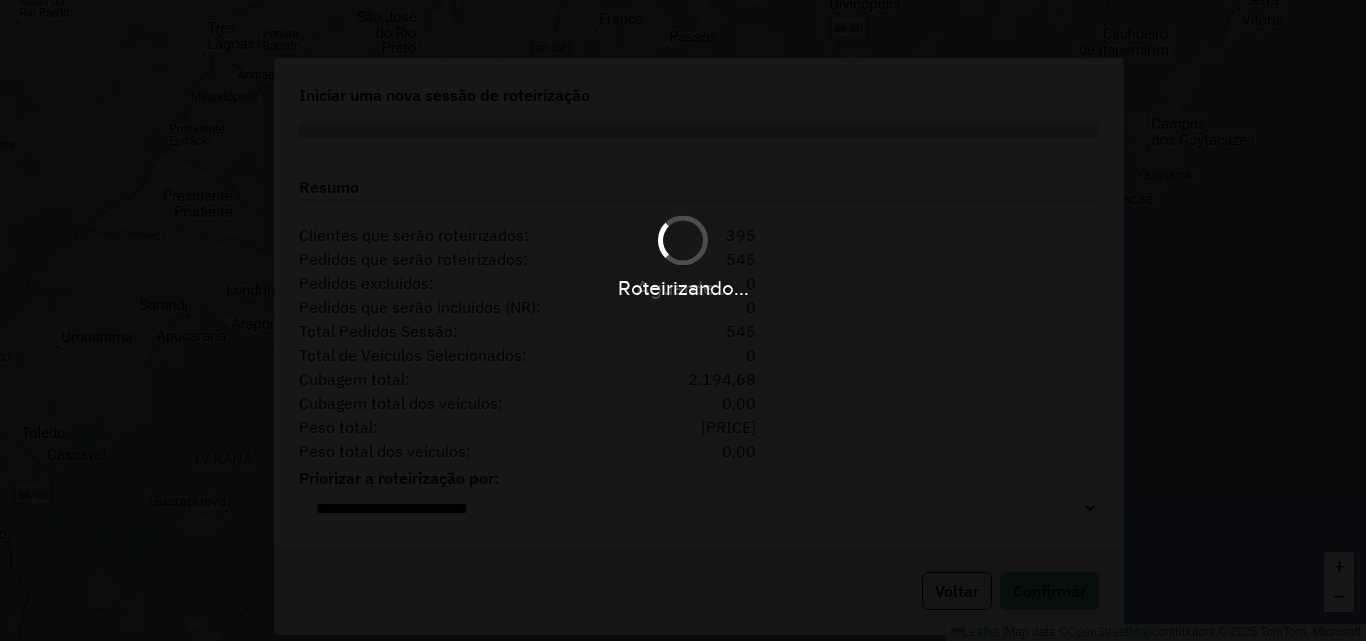 drag, startPoint x: 604, startPoint y: 274, endPoint x: 1077, endPoint y: 271, distance: 473.00952 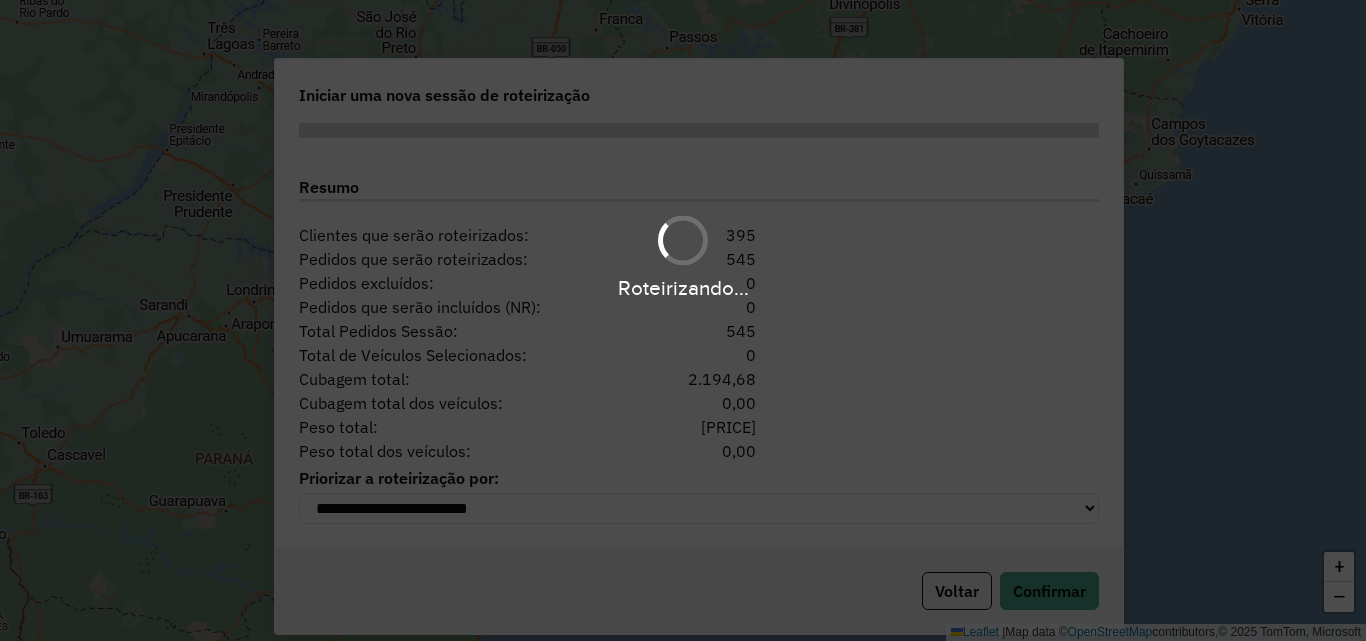 drag, startPoint x: 642, startPoint y: 313, endPoint x: 597, endPoint y: 364, distance: 68.0147 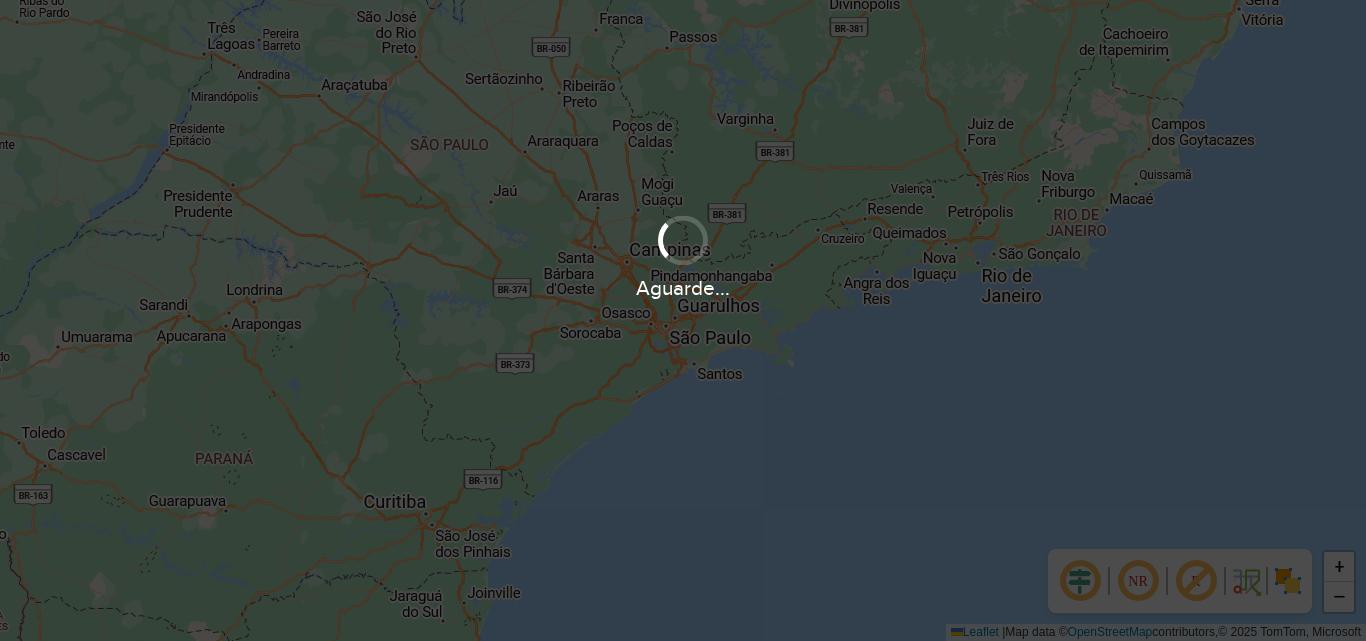 drag, startPoint x: 618, startPoint y: 294, endPoint x: 844, endPoint y: 286, distance: 226.14156 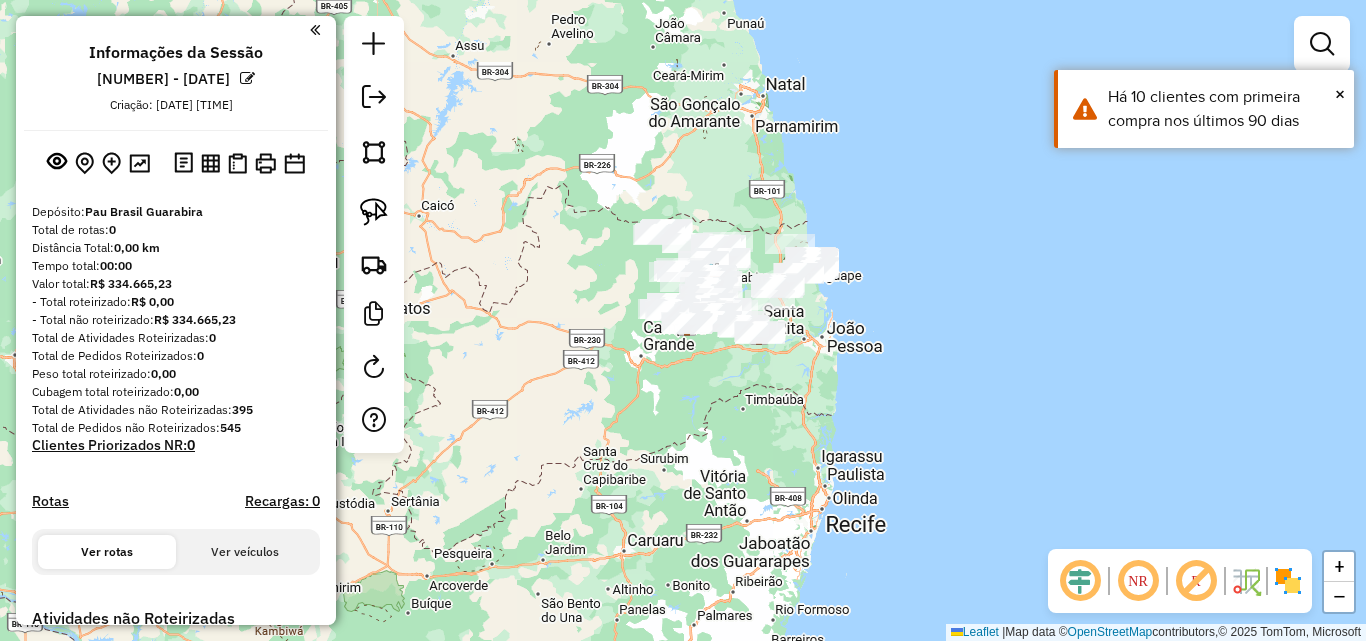 drag, startPoint x: 762, startPoint y: 415, endPoint x: 782, endPoint y: 500, distance: 87.32124 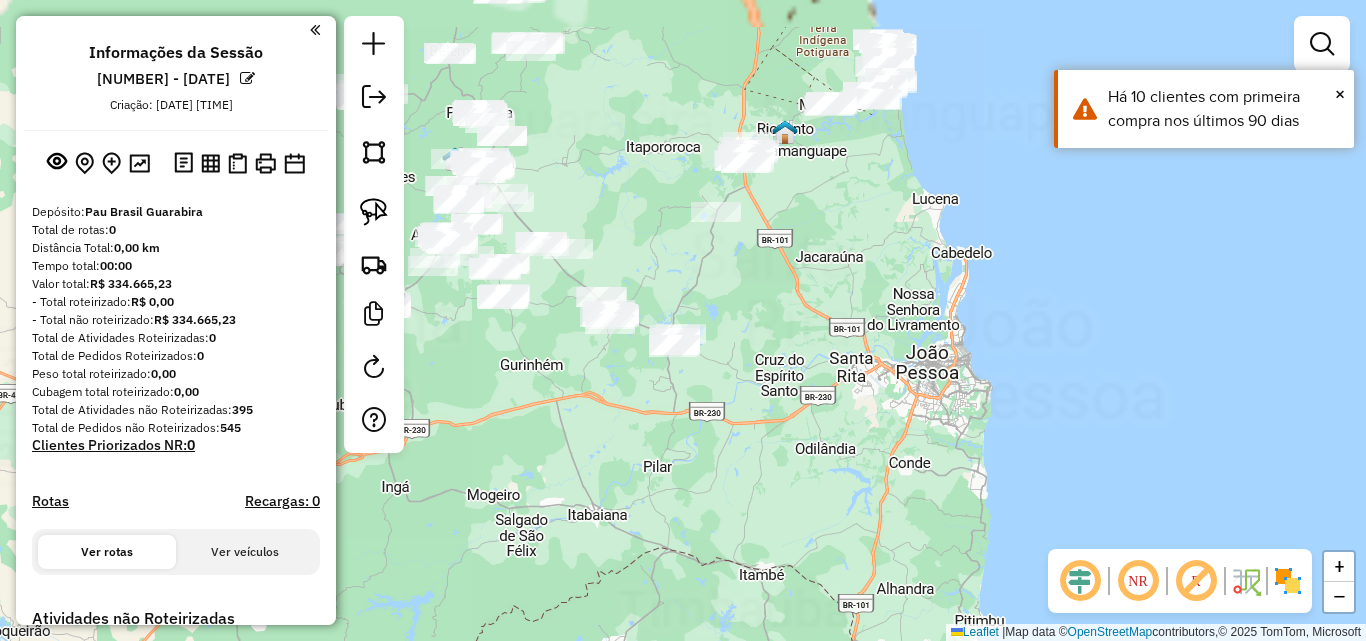 drag, startPoint x: 857, startPoint y: 484, endPoint x: 924, endPoint y: 521, distance: 76.537575 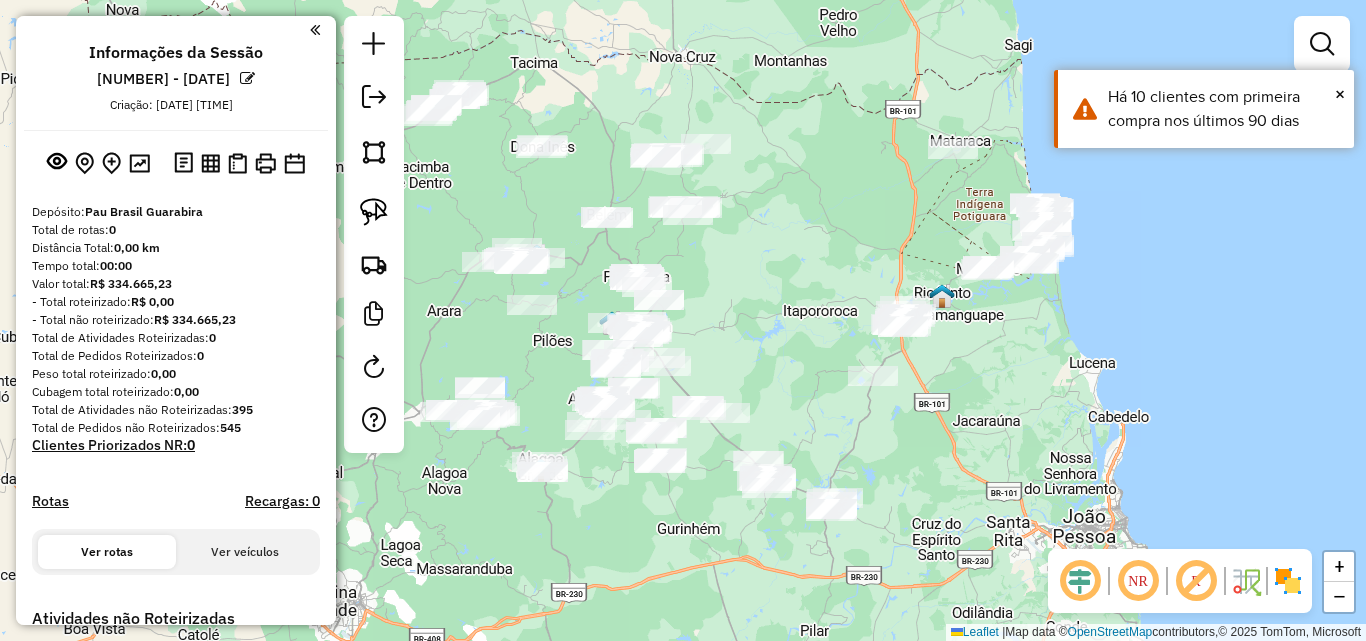 drag, startPoint x: 828, startPoint y: 357, endPoint x: 942, endPoint y: 485, distance: 171.40594 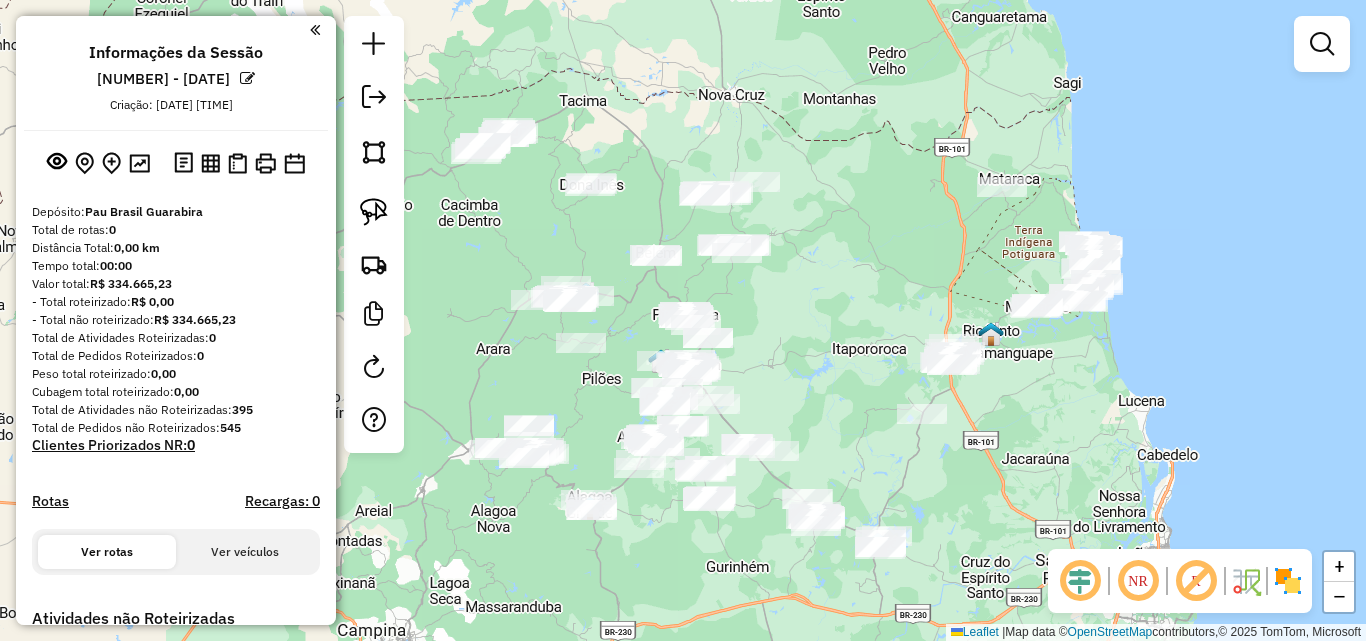 drag, startPoint x: 838, startPoint y: 388, endPoint x: 921, endPoint y: 357, distance: 88.60023 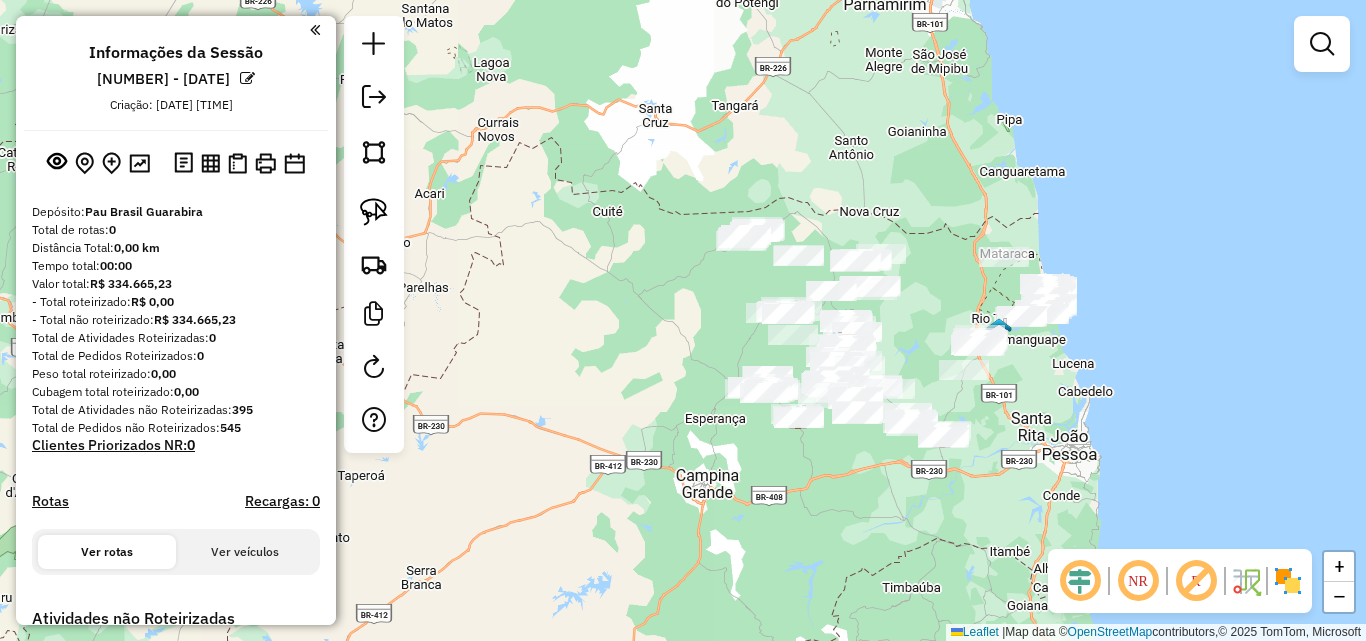 click on "Janela de atendimento Grade de atendimento Capacidade Transportadoras Veículos Cliente Pedidos  Rotas Selecione os dias de semana para filtrar as janelas de atendimento  Seg   Ter   Qua   Qui   Sex   Sáb   Dom  Informe o período da janela de atendimento: De: Até:  Filtrar exatamente a janela do cliente  Considerar janela de atendimento padrão  Selecione os dias de semana para filtrar as grades de atendimento  Seg   Ter   Qua   Qui   Sex   Sáb   Dom   Considerar clientes sem dia de atendimento cadastrado  Clientes fora do dia de atendimento selecionado Filtrar as atividades entre os valores definidos abaixo:  Peso mínimo:   Peso máximo:   Cubagem mínima:   Cubagem máxima:   De:   Até:  Filtrar as atividades entre o tempo de atendimento definido abaixo:  De:   Até:   Considerar capacidade total dos clientes não roteirizados Transportadora: Selecione um ou mais itens Tipo de veículo: Selecione um ou mais itens Veículo: Selecione um ou mais itens Motorista: Selecione um ou mais itens Nome: Rótulo:" 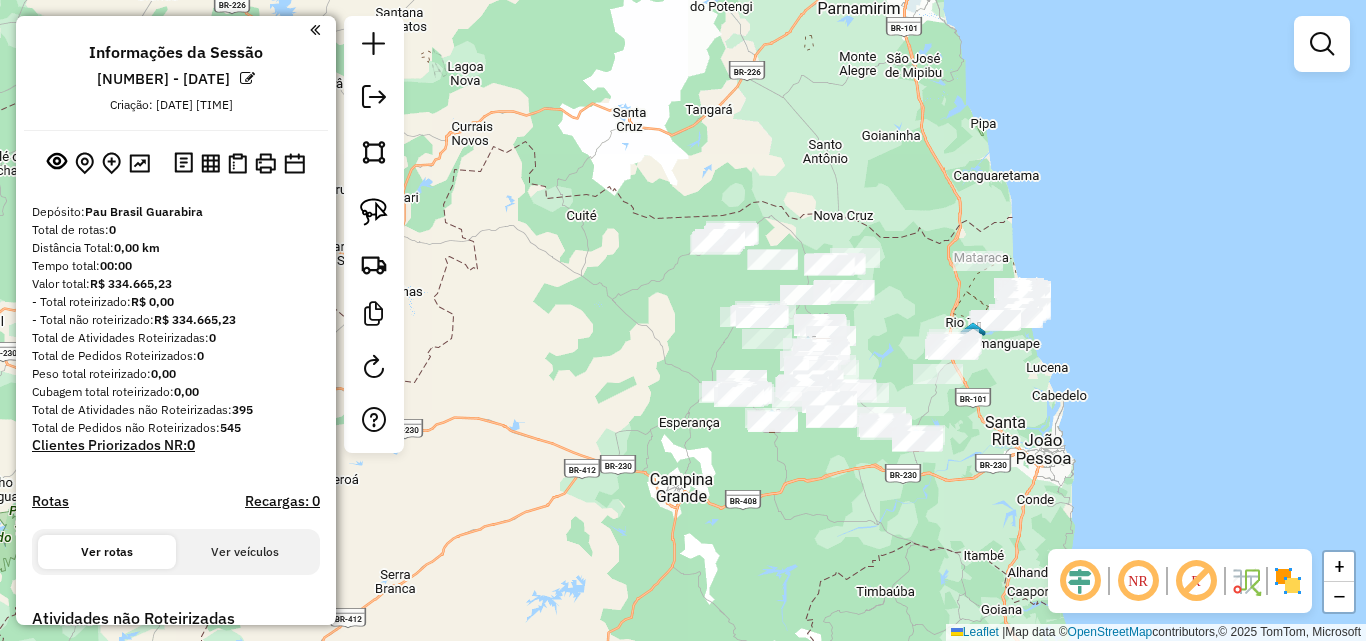 click on "Janela de atendimento Grade de atendimento Capacidade Transportadoras Veículos Cliente Pedidos  Rotas Selecione os dias de semana para filtrar as janelas de atendimento  Seg   Ter   Qua   Qui   Sex   Sáb   Dom  Informe o período da janela de atendimento: De: Até:  Filtrar exatamente a janela do cliente  Considerar janela de atendimento padrão  Selecione os dias de semana para filtrar as grades de atendimento  Seg   Ter   Qua   Qui   Sex   Sáb   Dom   Considerar clientes sem dia de atendimento cadastrado  Clientes fora do dia de atendimento selecionado Filtrar as atividades entre os valores definidos abaixo:  Peso mínimo:   Peso máximo:   Cubagem mínima:   Cubagem máxima:   De:   Até:  Filtrar as atividades entre o tempo de atendimento definido abaixo:  De:   Até:   Considerar capacidade total dos clientes não roteirizados Transportadora: Selecione um ou mais itens Tipo de veículo: Selecione um ou mais itens Veículo: Selecione um ou mais itens Motorista: Selecione um ou mais itens Nome: Rótulo:" 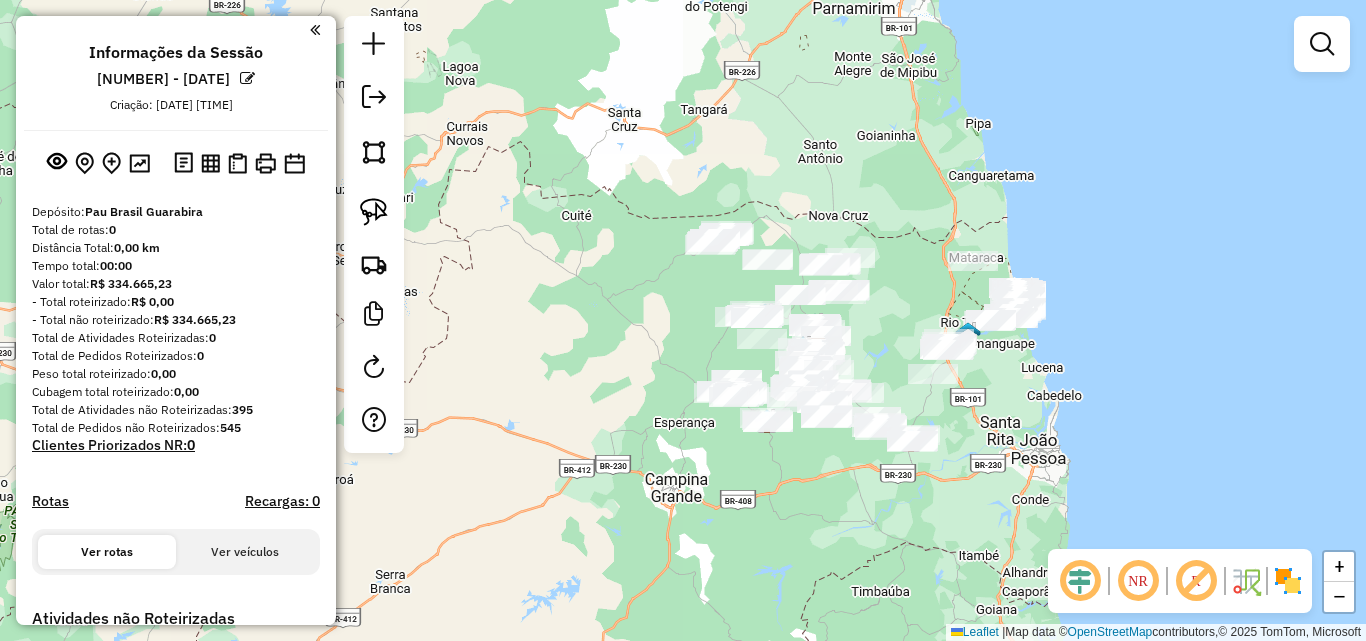 drag, startPoint x: 836, startPoint y: 483, endPoint x: 795, endPoint y: 467, distance: 44.011364 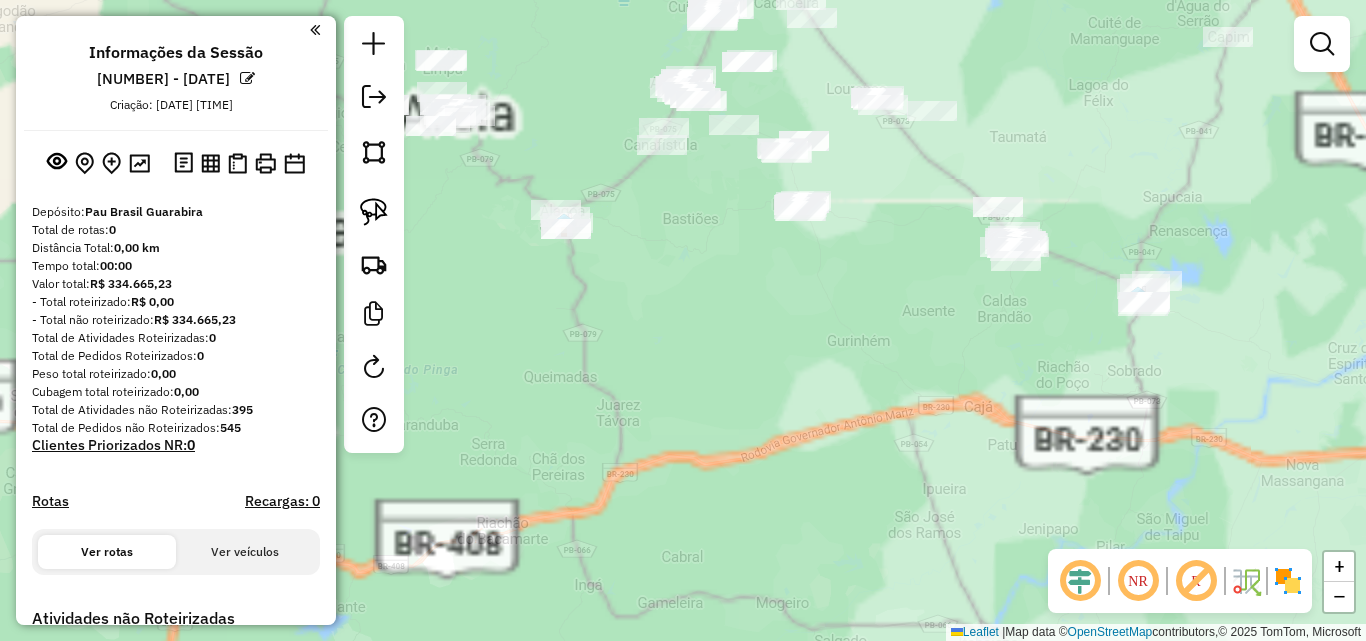click on "Janela de atendimento Grade de atendimento Capacidade Transportadoras Veículos Cliente Pedidos  Rotas Selecione os dias de semana para filtrar as janelas de atendimento  Seg   Ter   Qua   Qui   Sex   Sáb   Dom  Informe o período da janela de atendimento: De: Até:  Filtrar exatamente a janela do cliente  Considerar janela de atendimento padrão  Selecione os dias de semana para filtrar as grades de atendimento  Seg   Ter   Qua   Qui   Sex   Sáb   Dom   Considerar clientes sem dia de atendimento cadastrado  Clientes fora do dia de atendimento selecionado Filtrar as atividades entre os valores definidos abaixo:  Peso mínimo:   Peso máximo:   Cubagem mínima:   Cubagem máxima:   De:   Até:  Filtrar as atividades entre o tempo de atendimento definido abaixo:  De:   Até:   Considerar capacidade total dos clientes não roteirizados Transportadora: Selecione um ou mais itens Tipo de veículo: Selecione um ou mais itens Veículo: Selecione um ou mais itens Motorista: Selecione um ou mais itens Nome: Rótulo:" 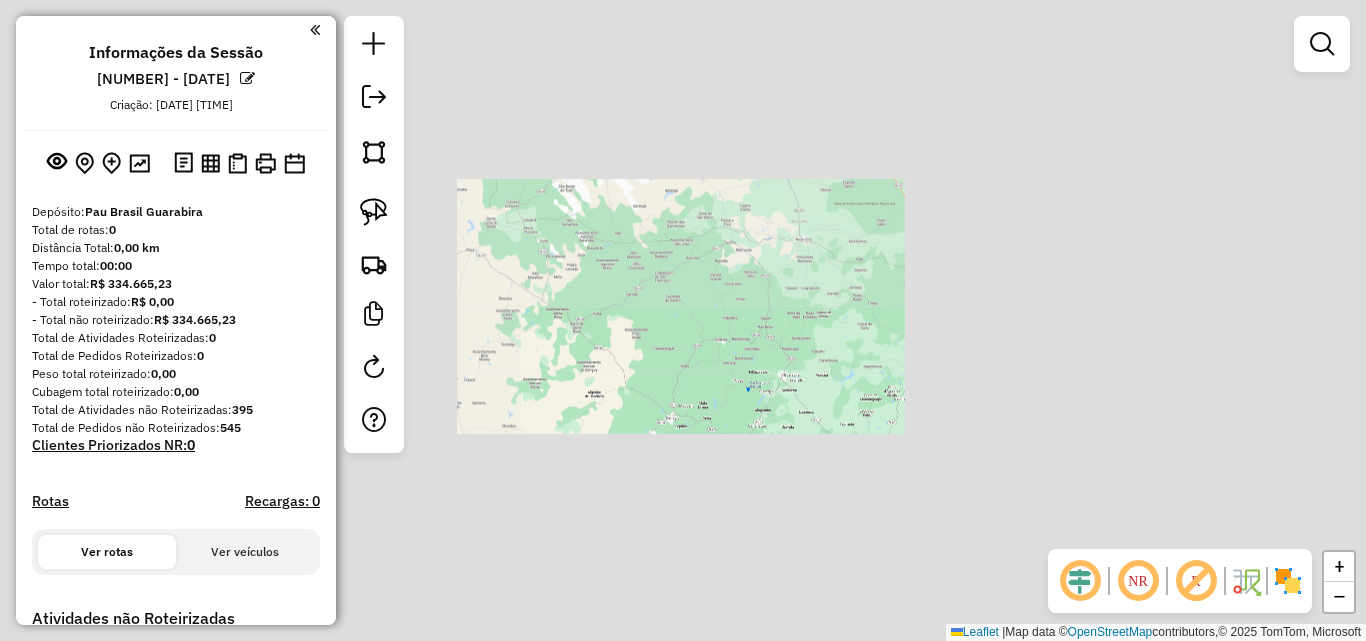 drag, startPoint x: 837, startPoint y: 499, endPoint x: 770, endPoint y: 507, distance: 67.47592 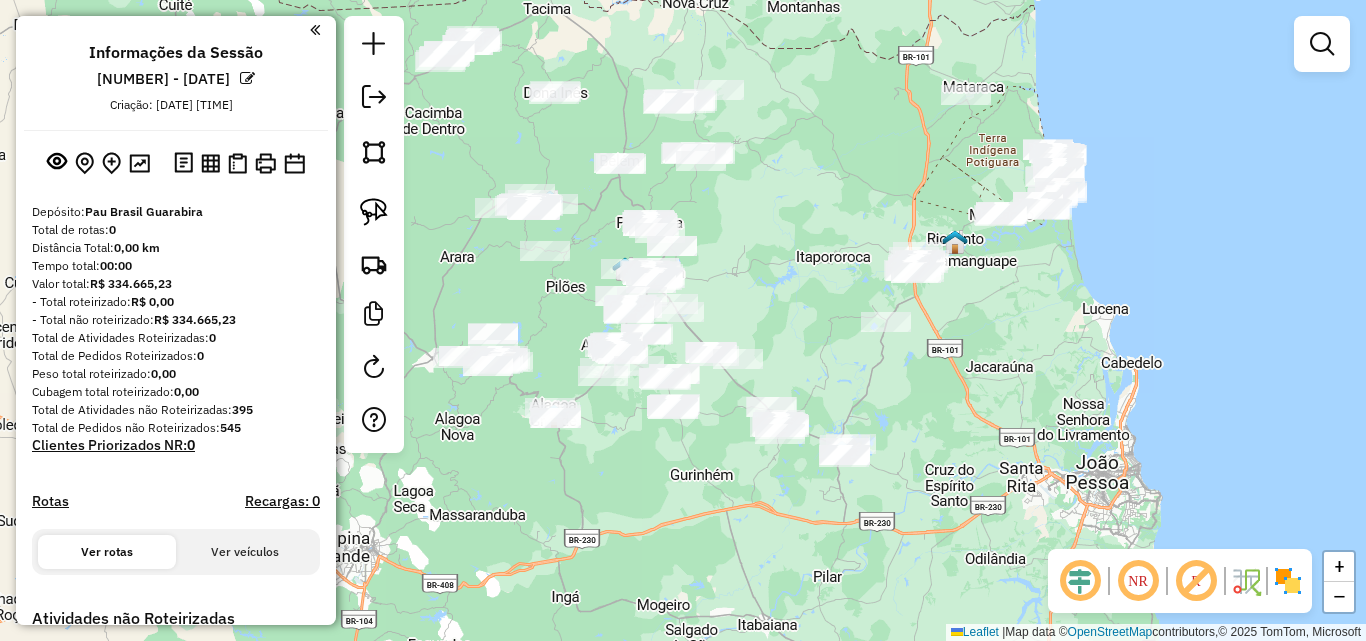 drag, startPoint x: 765, startPoint y: 489, endPoint x: 807, endPoint y: 440, distance: 64.53681 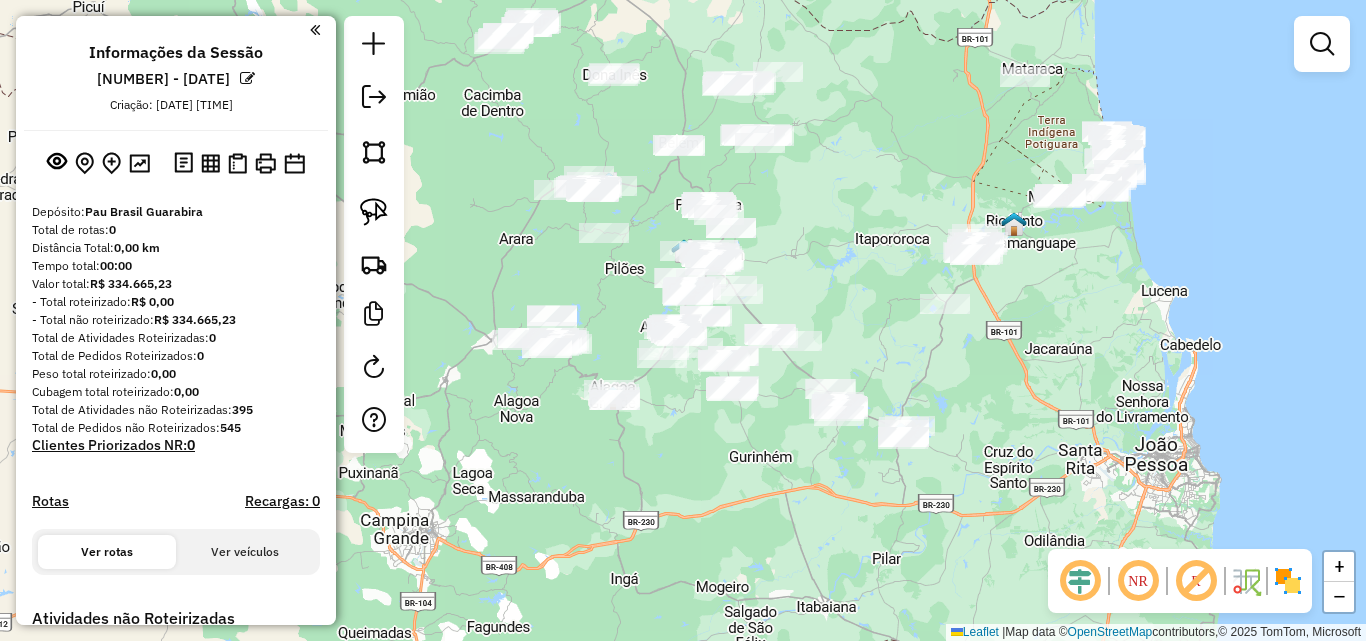 drag, startPoint x: 759, startPoint y: 471, endPoint x: 819, endPoint y: 538, distance: 89.938866 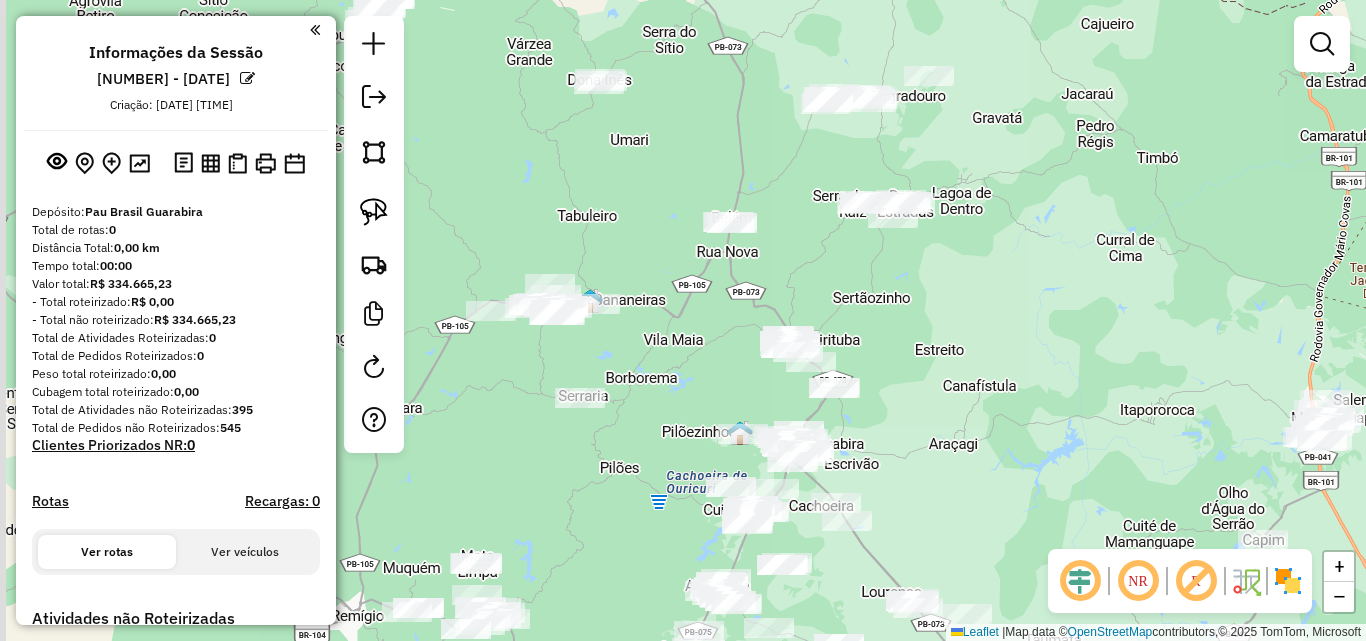 drag, startPoint x: 983, startPoint y: 537, endPoint x: 983, endPoint y: 568, distance: 31 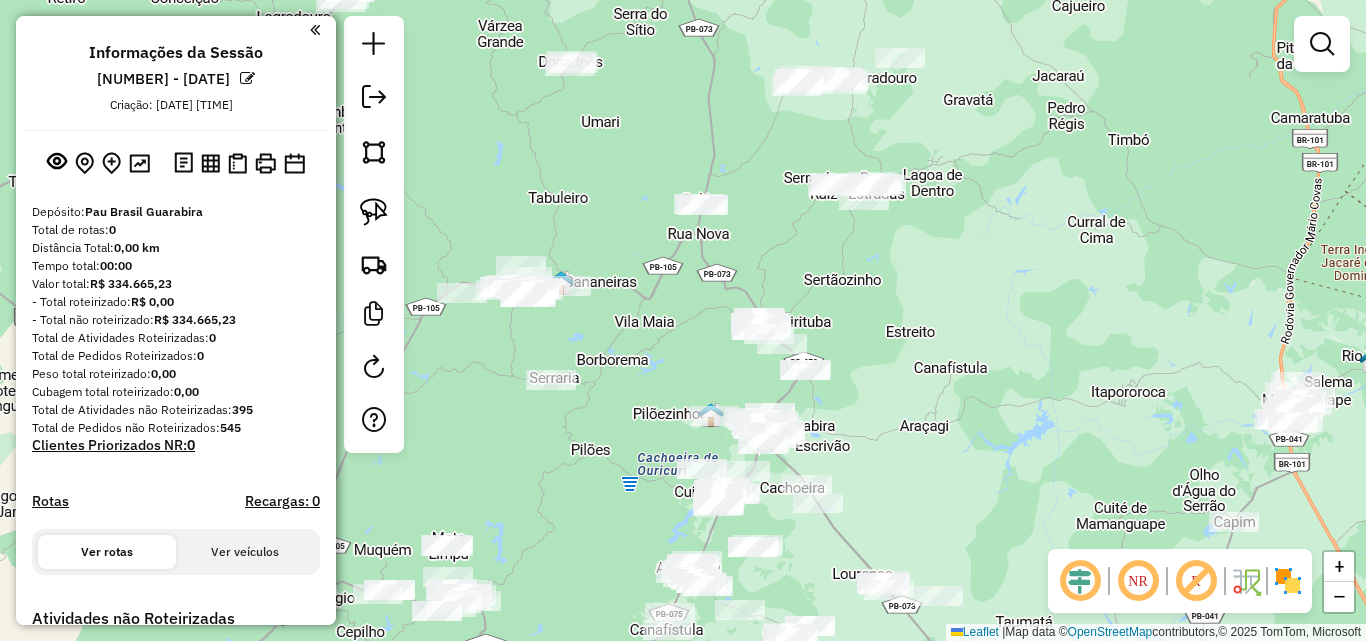 drag, startPoint x: 856, startPoint y: 448, endPoint x: 948, endPoint y: 328, distance: 151.20847 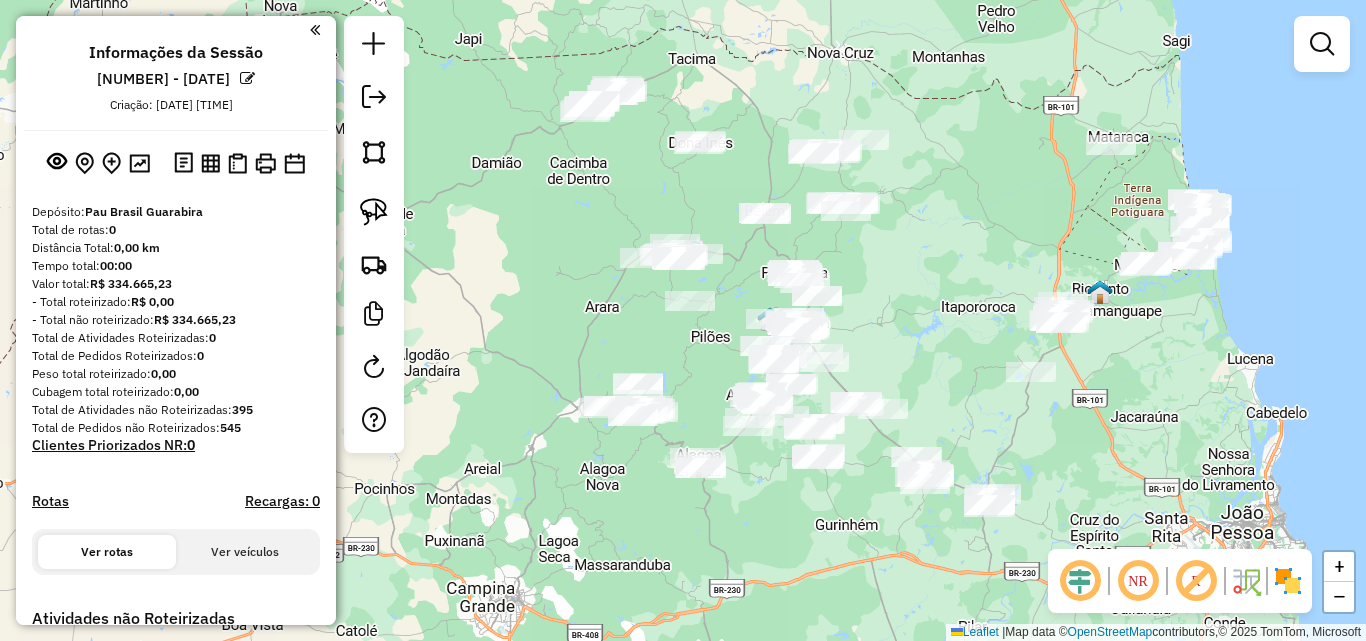 click on "NR R" 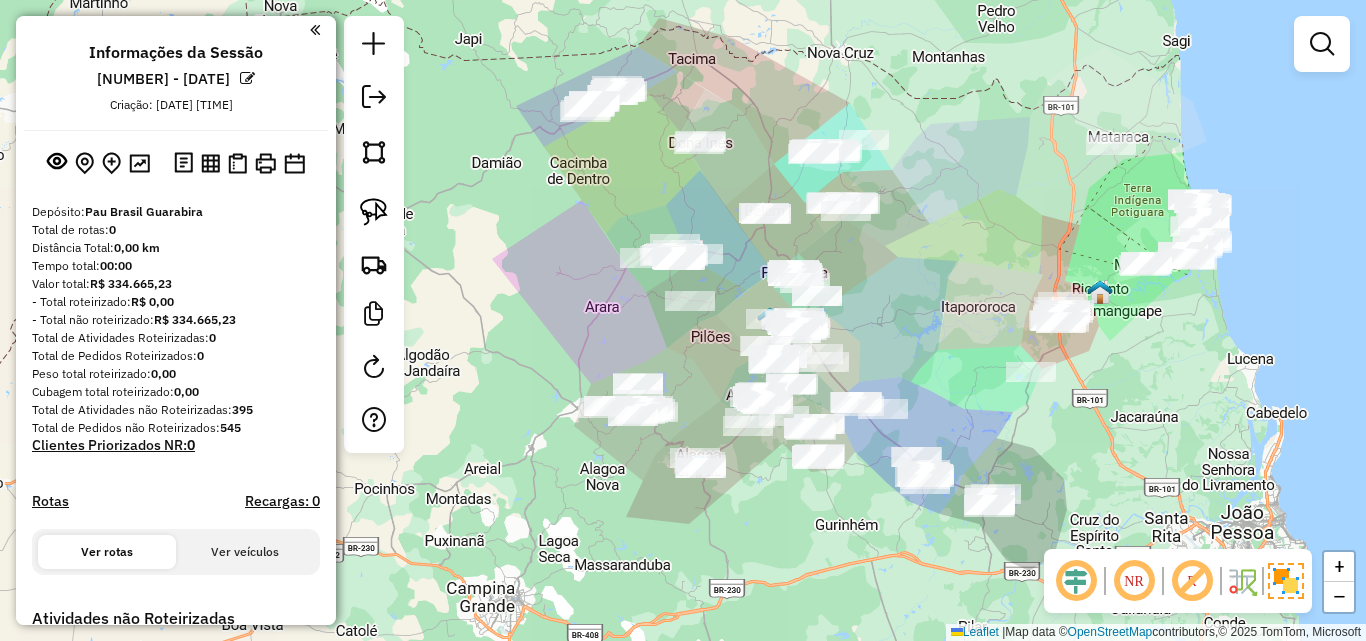 click on "Janela de atendimento Grade de atendimento Capacidade Transportadoras Veículos Cliente Pedidos  Rotas Selecione os dias de semana para filtrar as janelas de atendimento  Seg   Ter   Qua   Qui   Sex   Sáb   Dom  Informe o período da janela de atendimento: De: Até:  Filtrar exatamente a janela do cliente  Considerar janela de atendimento padrão  Selecione os dias de semana para filtrar as grades de atendimento  Seg   Ter   Qua   Qui   Sex   Sáb   Dom   Considerar clientes sem dia de atendimento cadastrado  Clientes fora do dia de atendimento selecionado Filtrar as atividades entre os valores definidos abaixo:  Peso mínimo:   Peso máximo:   Cubagem mínima:   Cubagem máxima:   De:   Até:  Filtrar as atividades entre o tempo de atendimento definido abaixo:  De:   Até:   Considerar capacidade total dos clientes não roteirizados Transportadora: Selecione um ou mais itens Tipo de veículo: Selecione um ou mais itens Veículo: Selecione um ou mais itens Motorista: Selecione um ou mais itens Nome: Rótulo:" 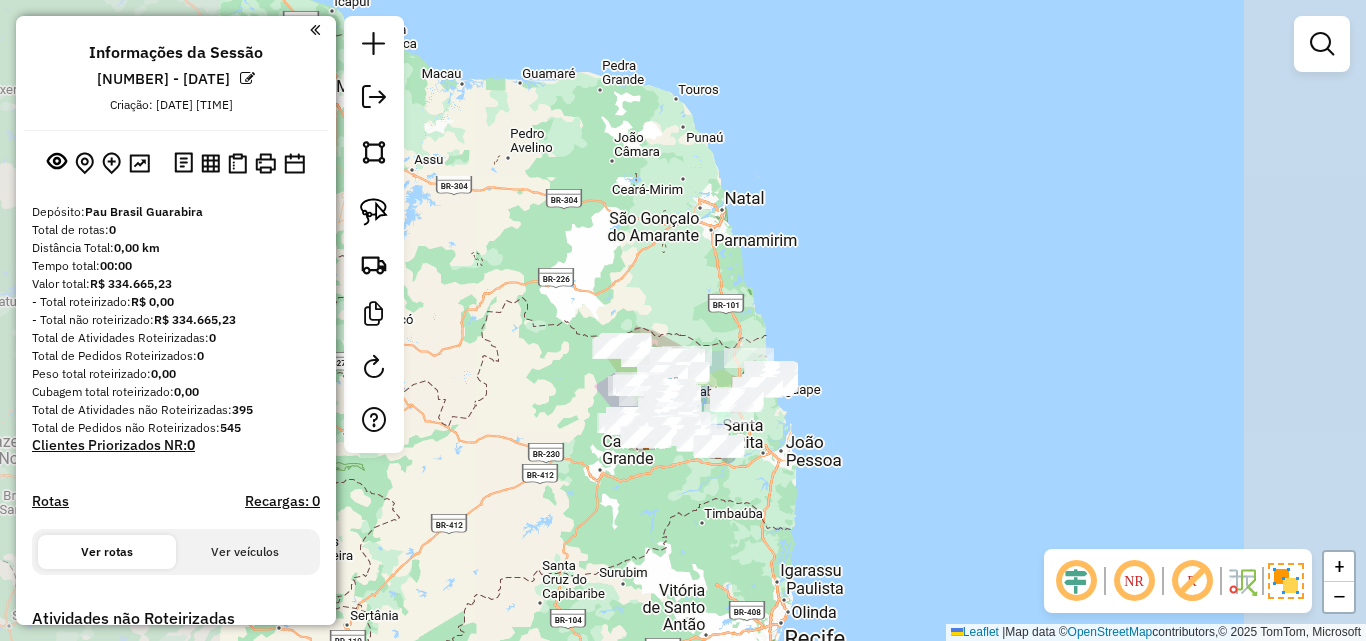 drag, startPoint x: 646, startPoint y: 469, endPoint x: 748, endPoint y: 302, distance: 195.68597 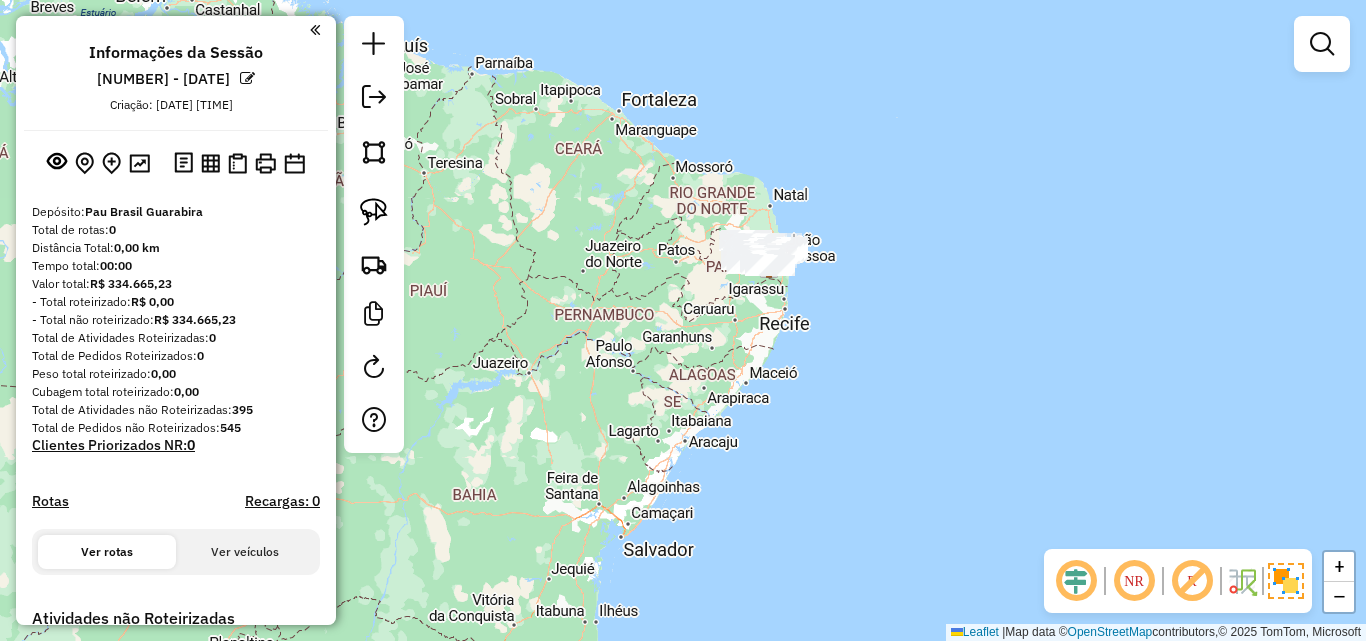 drag, startPoint x: 597, startPoint y: 509, endPoint x: 1005, endPoint y: 248, distance: 484.33975 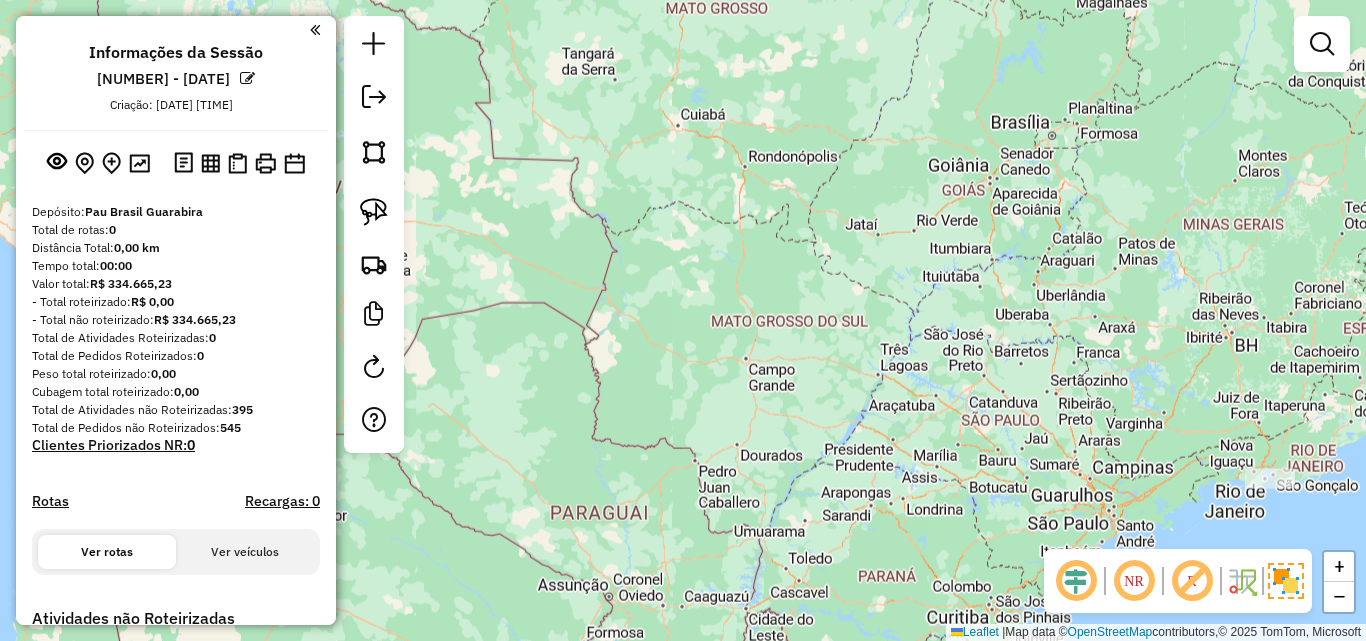 drag, startPoint x: 917, startPoint y: 254, endPoint x: 732, endPoint y: 195, distance: 194.18033 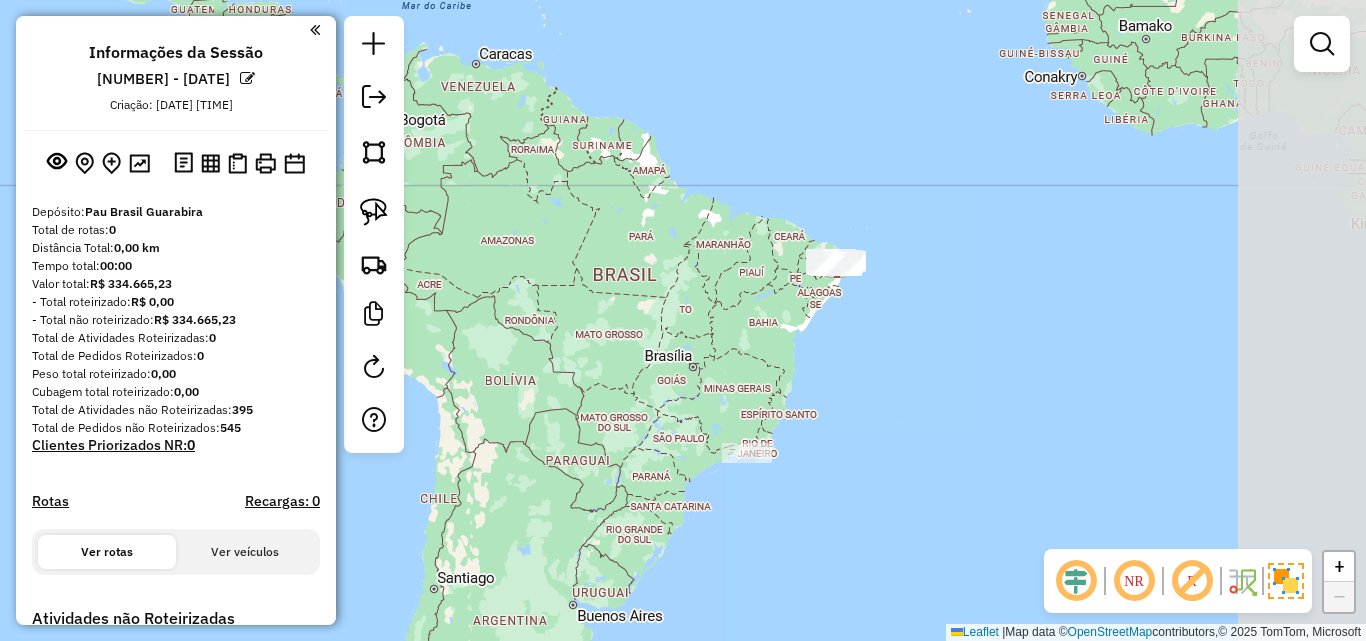 drag, startPoint x: 875, startPoint y: 419, endPoint x: 810, endPoint y: 447, distance: 70.77429 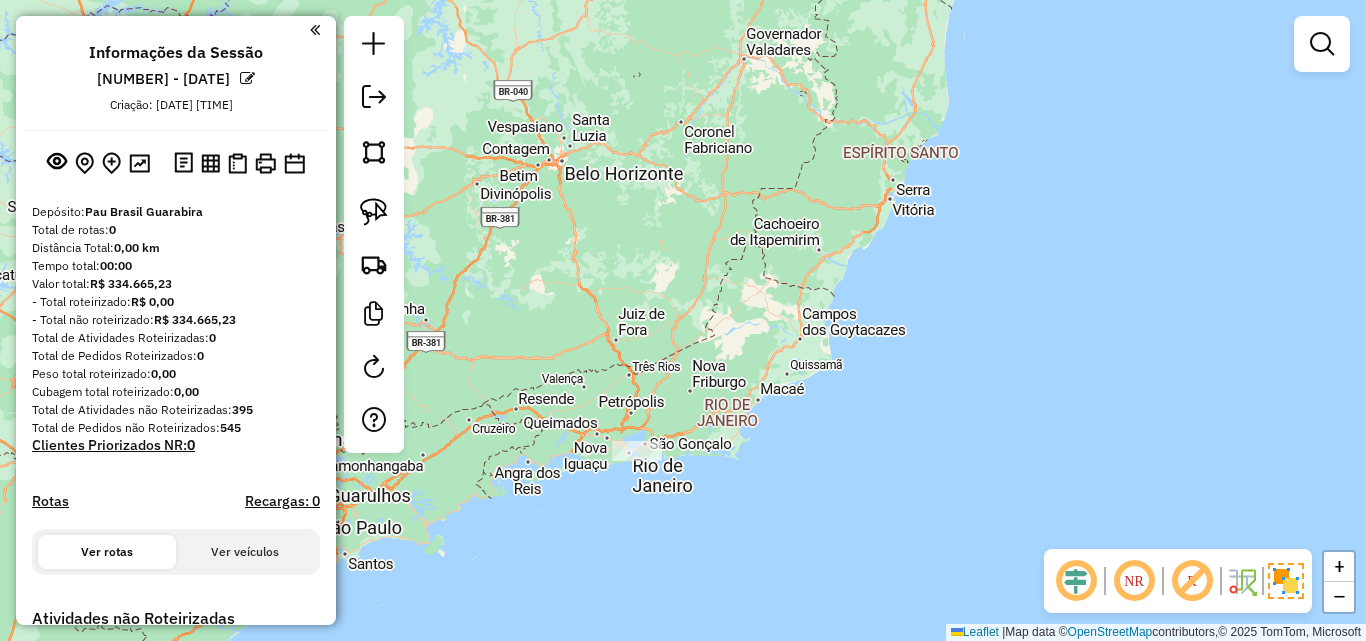 drag, startPoint x: 658, startPoint y: 495, endPoint x: 676, endPoint y: 401, distance: 95.707886 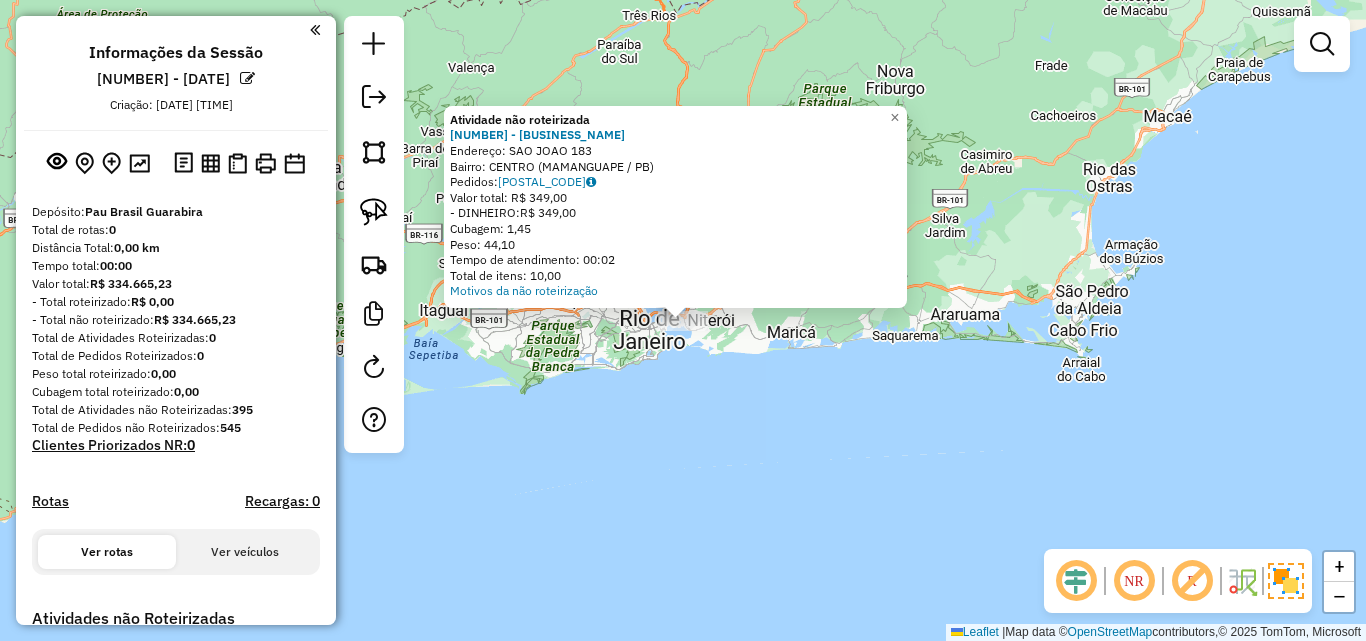 click on "Atividade não roteirizada 4839 - RM DEPOSITO  Endereço:  SAO JOAO 183   Bairro: CENTRO (MAMANGUAPE / PB)   Pedidos:  04140156   Valor total: R$ 349,00   - DINHEIRO:  R$ 349,00   Cubagem: 1,45   Peso: 44,10   Tempo de atendimento: 00:02   Total de itens: 10,00  Motivos da não roteirização × Janela de atendimento Grade de atendimento Capacidade Transportadoras Veículos Cliente Pedidos  Rotas Selecione os dias de semana para filtrar as janelas de atendimento  Seg   Ter   Qua   Qui   Sex   Sáb   Dom  Informe o período da janela de atendimento: De: Até:  Filtrar exatamente a janela do cliente  Considerar janela de atendimento padrão  Selecione os dias de semana para filtrar as grades de atendimento  Seg   Ter   Qua   Qui   Sex   Sáb   Dom   Considerar clientes sem dia de atendimento cadastrado  Clientes fora do dia de atendimento selecionado Filtrar as atividades entre os valores definidos abaixo:  Peso mínimo:   Peso máximo:   Cubagem mínima:   Cubagem máxima:   De:   Até:   De:   Até:  Nome: +" 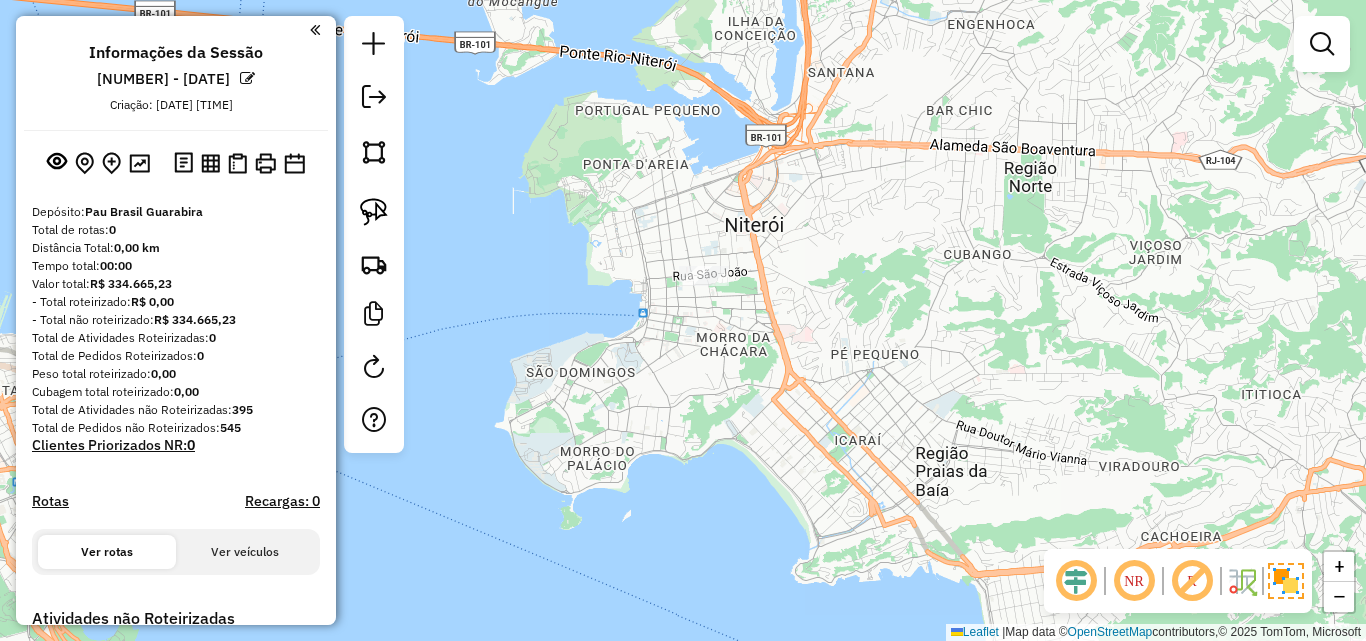 drag, startPoint x: 724, startPoint y: 309, endPoint x: 717, endPoint y: 367, distance: 58.420887 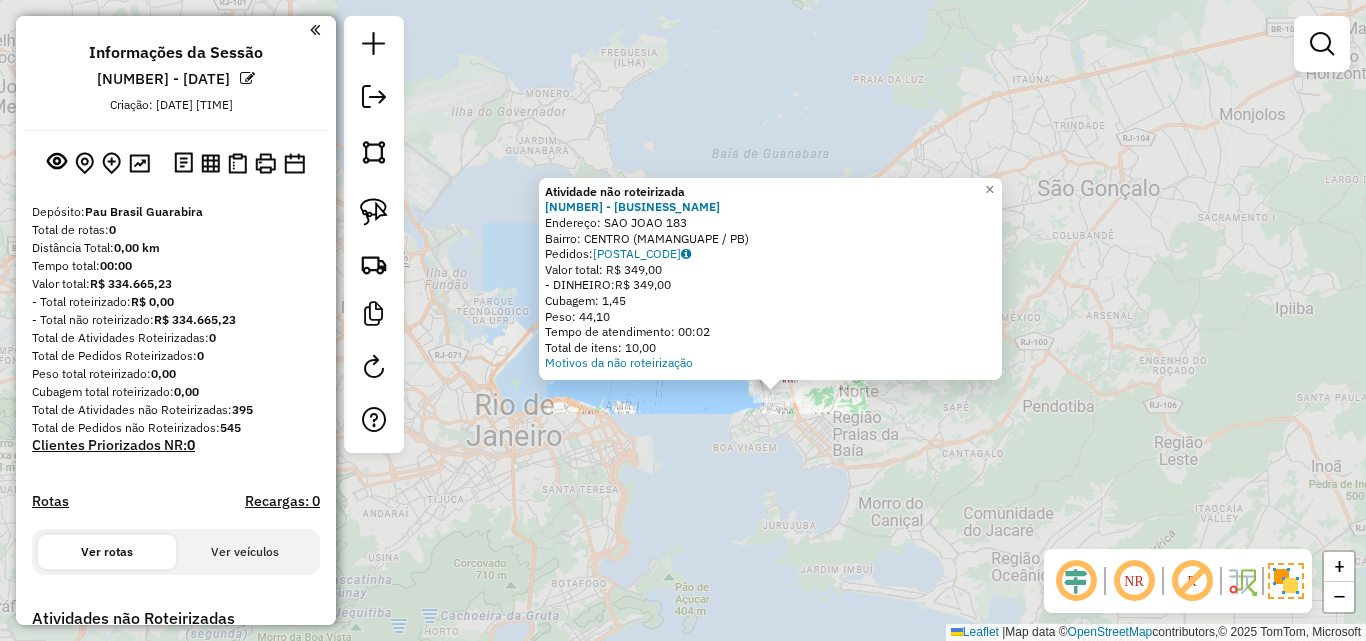 click on "Atividade não roteirizada 4839 - RM DEPOSITO  Endereço:  SAO JOAO 183   Bairro: CENTRO (MAMANGUAPE / PB)   Pedidos:  04140156   Valor total: R$ 349,00   - DINHEIRO:  R$ 349,00   Cubagem: 1,45   Peso: 44,10   Tempo de atendimento: 00:02   Total de itens: 10,00  Motivos da não roteirização × Janela de atendimento Grade de atendimento Capacidade Transportadoras Veículos Cliente Pedidos  Rotas Selecione os dias de semana para filtrar as janelas de atendimento  Seg   Ter   Qua   Qui   Sex   Sáb   Dom  Informe o período da janela de atendimento: De: Até:  Filtrar exatamente a janela do cliente  Considerar janela de atendimento padrão  Selecione os dias de semana para filtrar as grades de atendimento  Seg   Ter   Qua   Qui   Sex   Sáb   Dom   Considerar clientes sem dia de atendimento cadastrado  Clientes fora do dia de atendimento selecionado Filtrar as atividades entre os valores definidos abaixo:  Peso mínimo:   Peso máximo:   Cubagem mínima:   Cubagem máxima:   De:   Até:   De:   Até:  Nome: +" 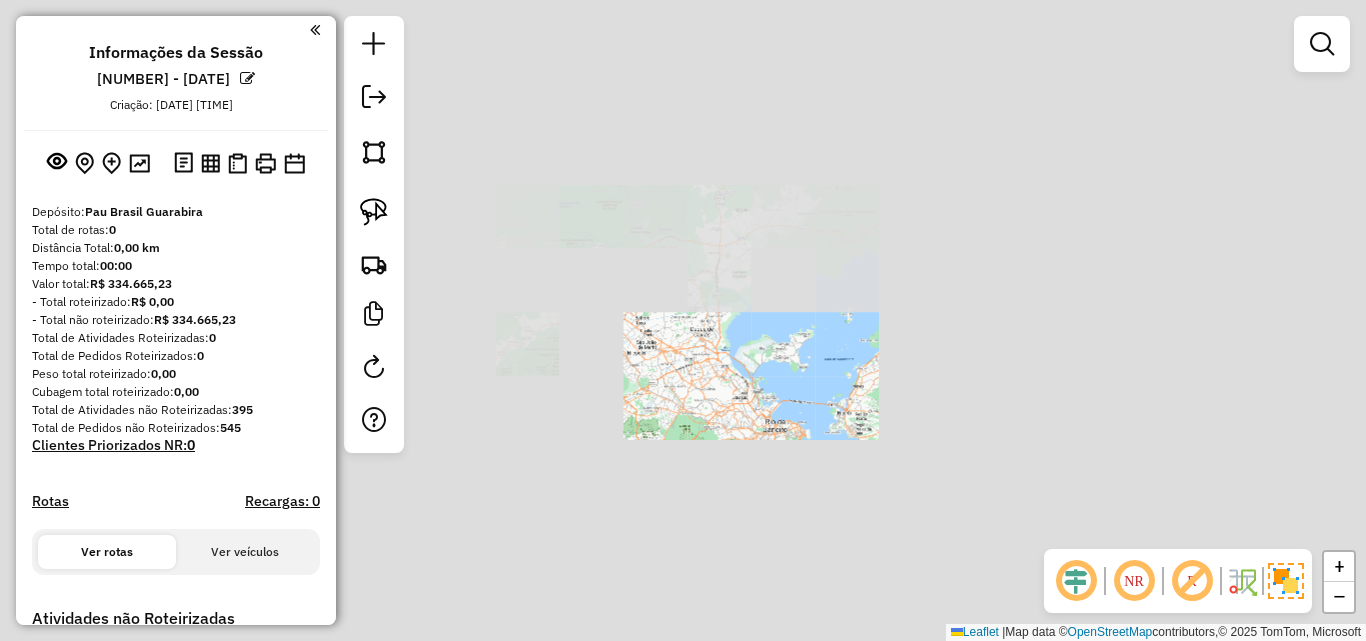 drag, startPoint x: 836, startPoint y: 497, endPoint x: 878, endPoint y: 171, distance: 328.6944 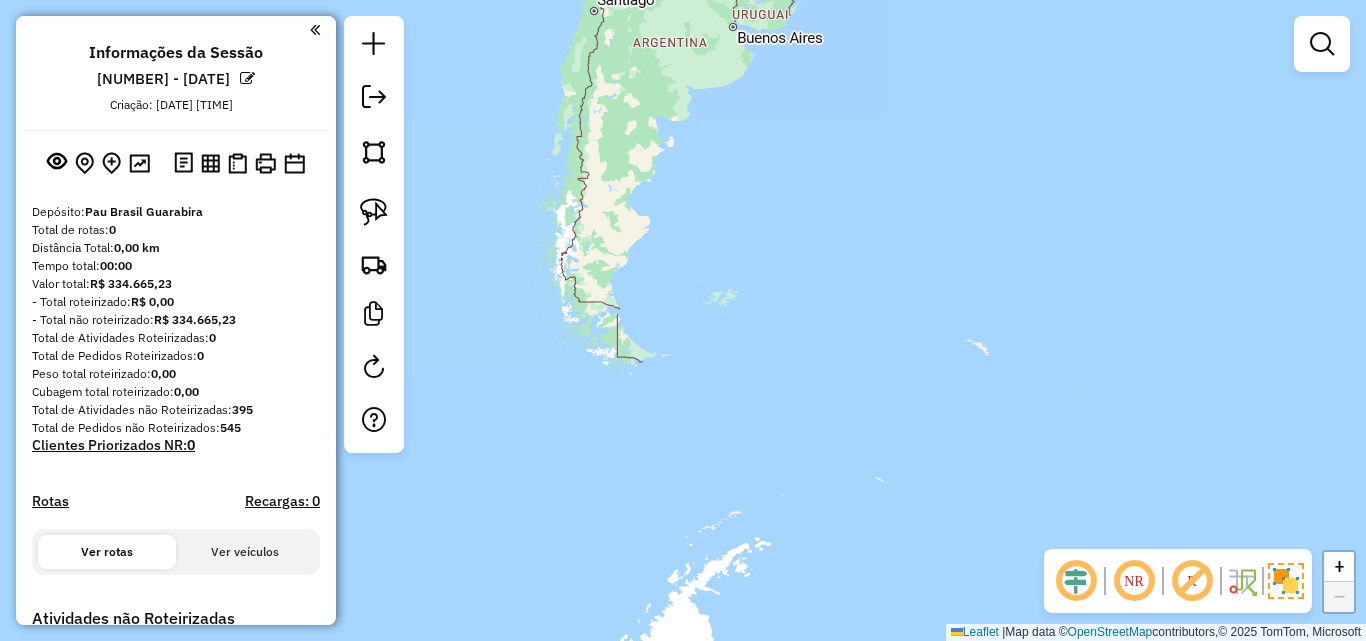 drag, startPoint x: 769, startPoint y: 444, endPoint x: 747, endPoint y: 468, distance: 32.55764 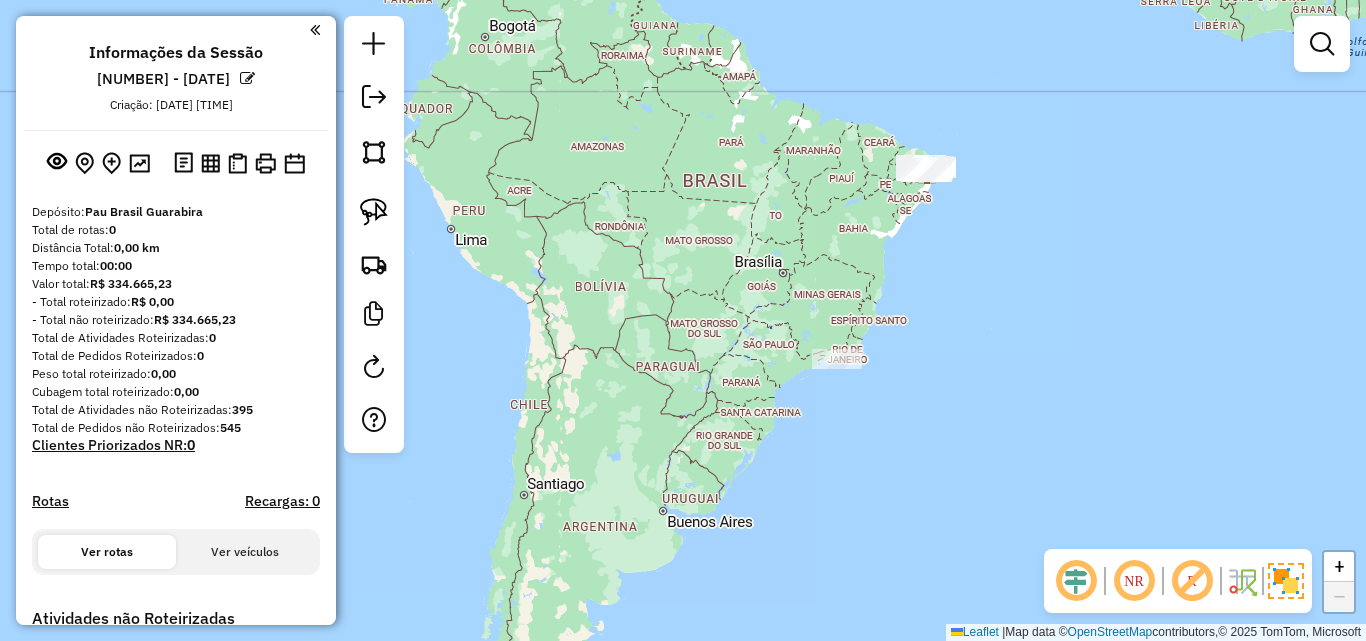 drag, startPoint x: 797, startPoint y: 373, endPoint x: 739, endPoint y: 491, distance: 131.48384 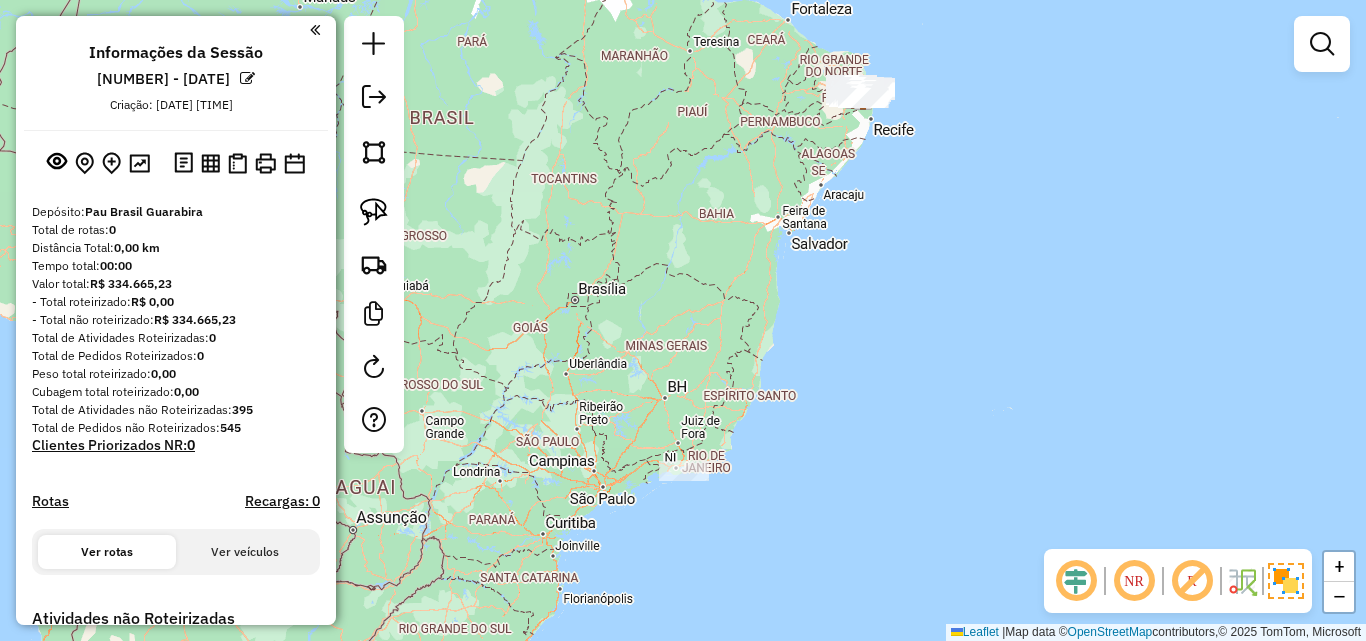 click on "Janela de atendimento Grade de atendimento Capacidade Transportadoras Veículos Cliente Pedidos  Rotas Selecione os dias de semana para filtrar as janelas de atendimento  Seg   Ter   Qua   Qui   Sex   Sáb   Dom  Informe o período da janela de atendimento: De: Até:  Filtrar exatamente a janela do cliente  Considerar janela de atendimento padrão  Selecione os dias de semana para filtrar as grades de atendimento  Seg   Ter   Qua   Qui   Sex   Sáb   Dom   Considerar clientes sem dia de atendimento cadastrado  Clientes fora do dia de atendimento selecionado Filtrar as atividades entre os valores definidos abaixo:  Peso mínimo:   Peso máximo:   Cubagem mínima:   Cubagem máxima:   De:   Até:  Filtrar as atividades entre o tempo de atendimento definido abaixo:  De:   Até:   Considerar capacidade total dos clientes não roteirizados Transportadora: Selecione um ou mais itens Tipo de veículo: Selecione um ou mais itens Veículo: Selecione um ou mais itens Motorista: Selecione um ou mais itens Nome: Rótulo:" 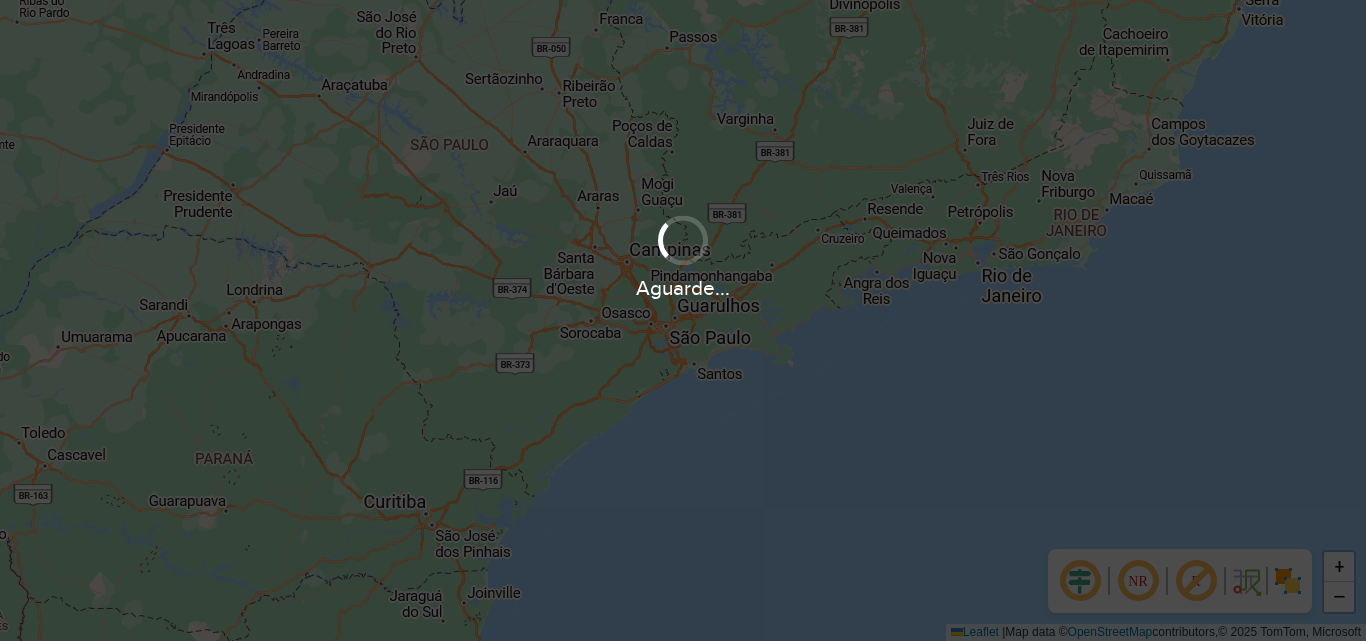 scroll, scrollTop: 0, scrollLeft: 0, axis: both 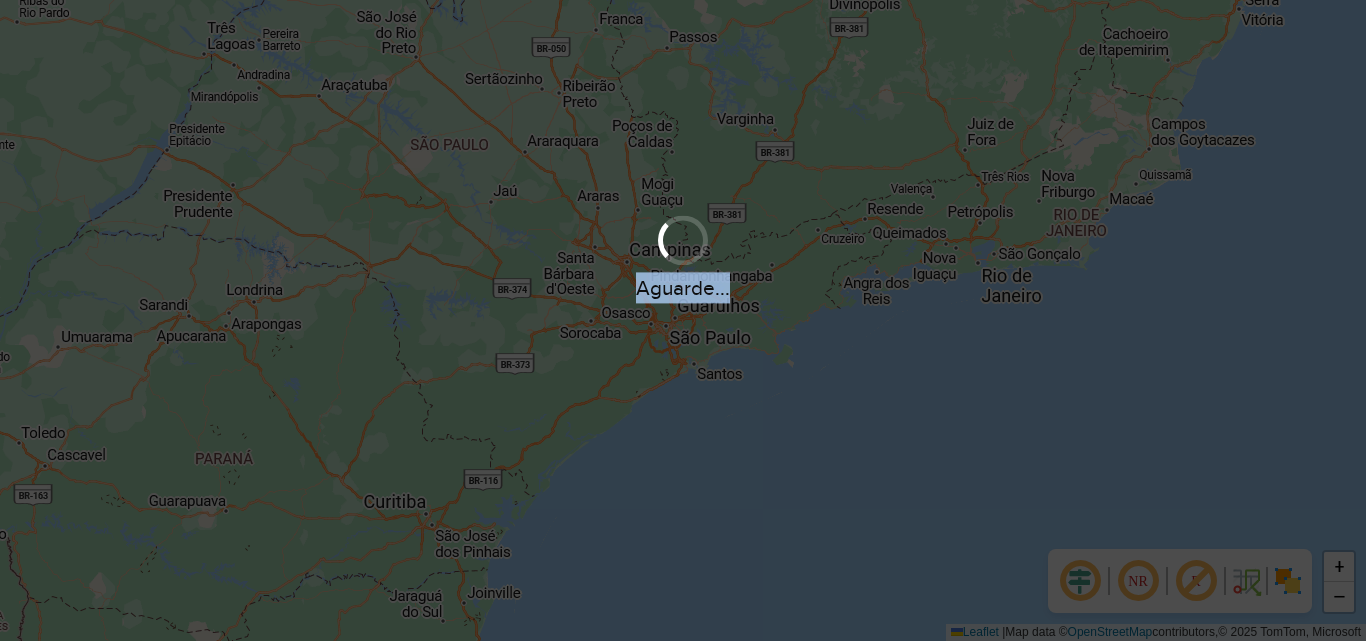 drag, startPoint x: 724, startPoint y: 267, endPoint x: 794, endPoint y: 197, distance: 98.99495 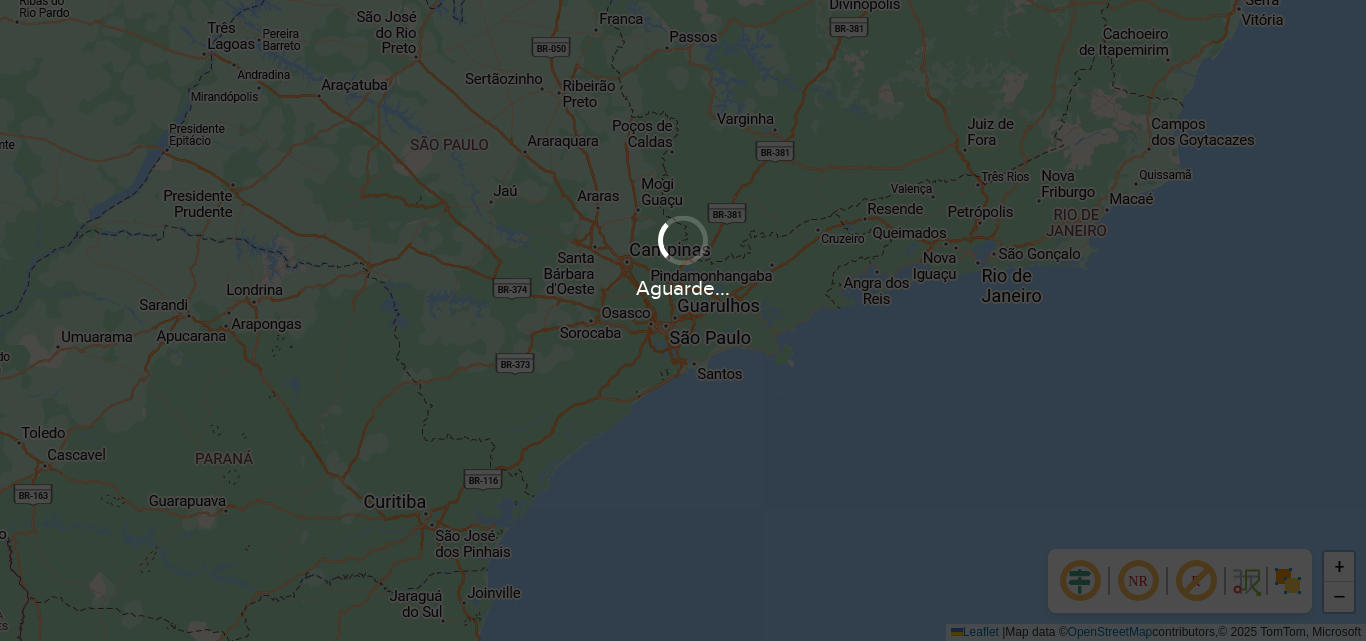 drag, startPoint x: 651, startPoint y: 312, endPoint x: 489, endPoint y: 317, distance: 162.07715 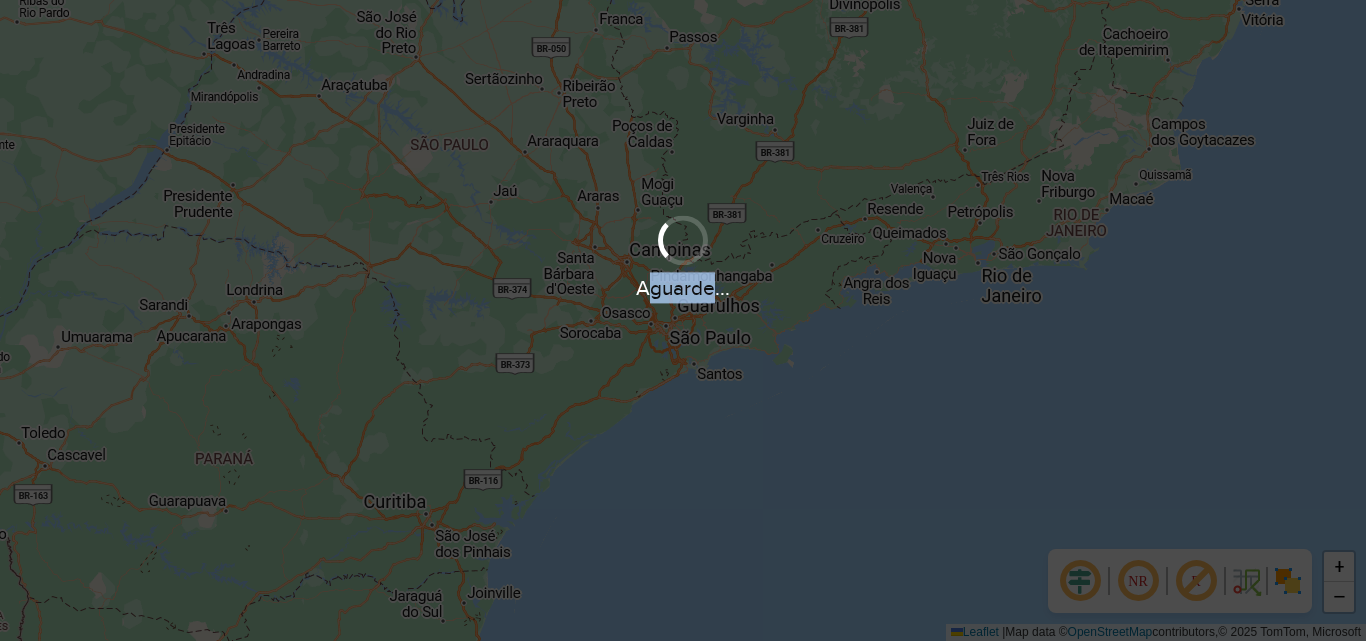 drag, startPoint x: 705, startPoint y: 272, endPoint x: 507, endPoint y: 273, distance: 198.00252 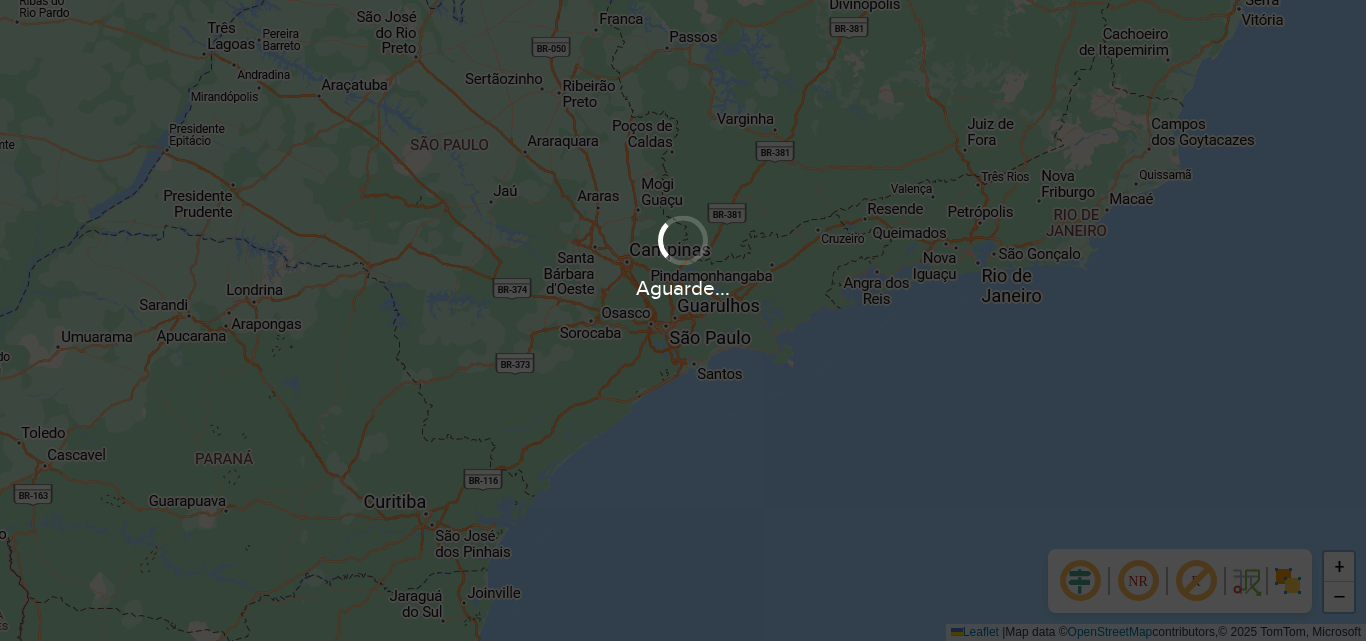 drag, startPoint x: 610, startPoint y: 300, endPoint x: 396, endPoint y: 282, distance: 214.75568 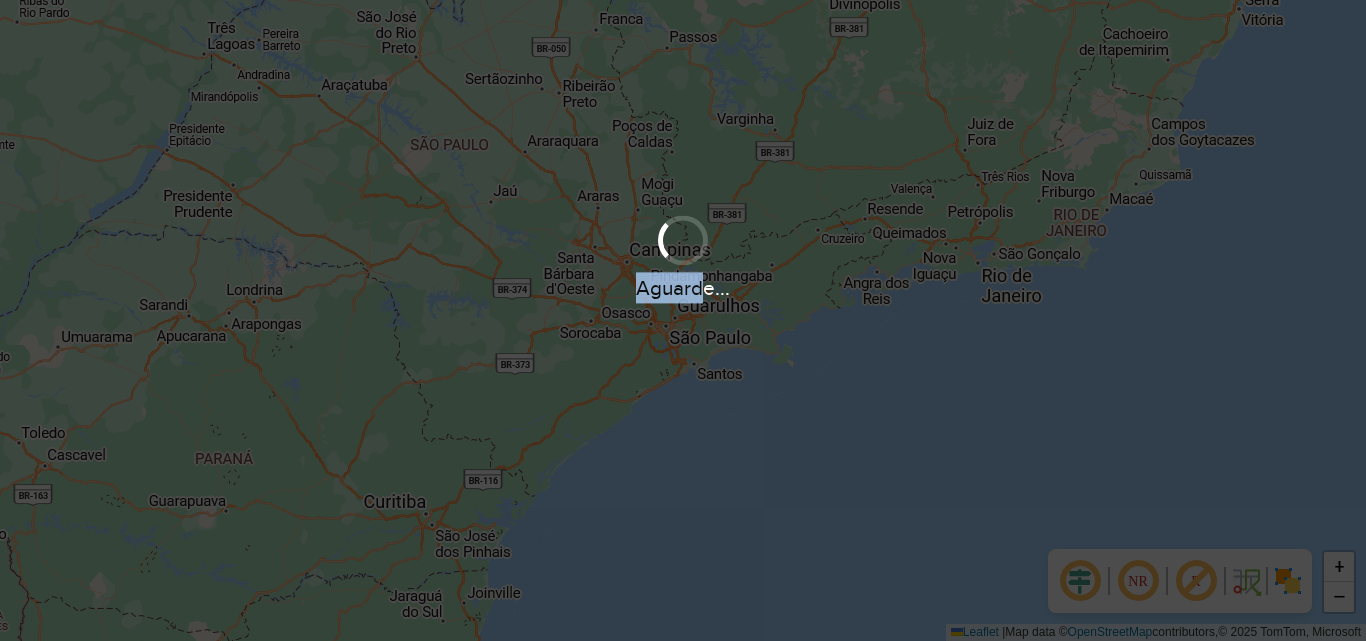 drag, startPoint x: 690, startPoint y: 283, endPoint x: 321, endPoint y: 239, distance: 371.61404 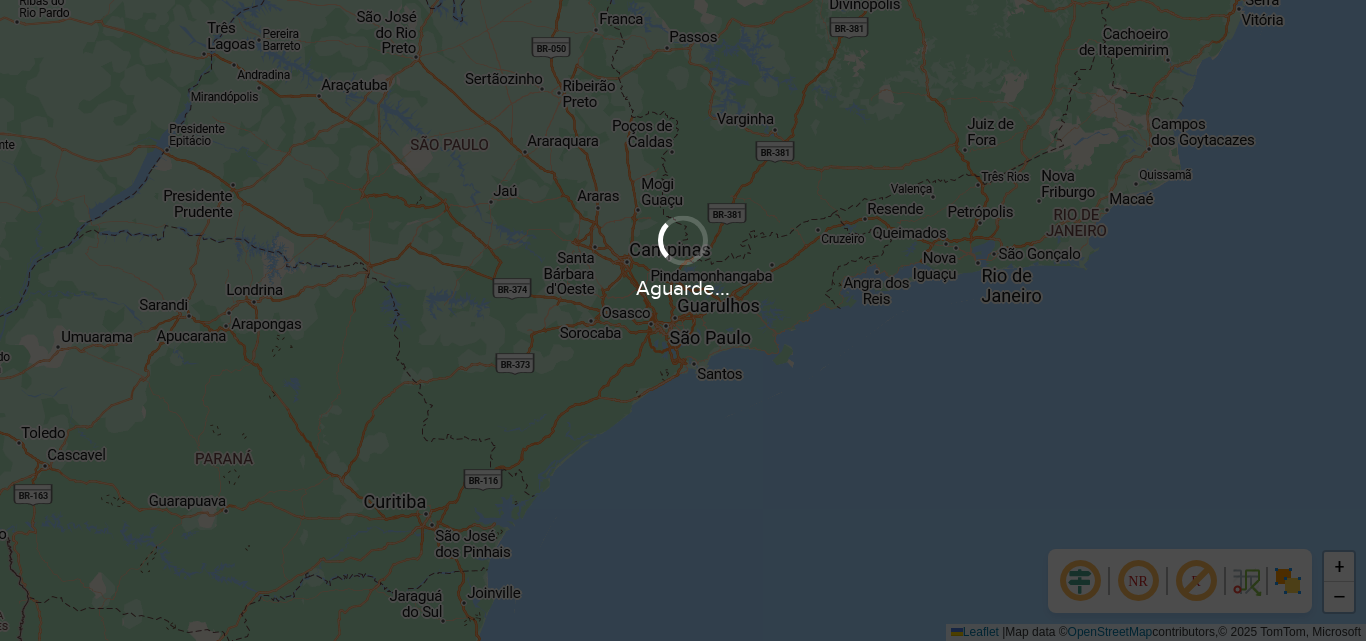 drag, startPoint x: 376, startPoint y: 269, endPoint x: 0, endPoint y: 153, distance: 393.48697 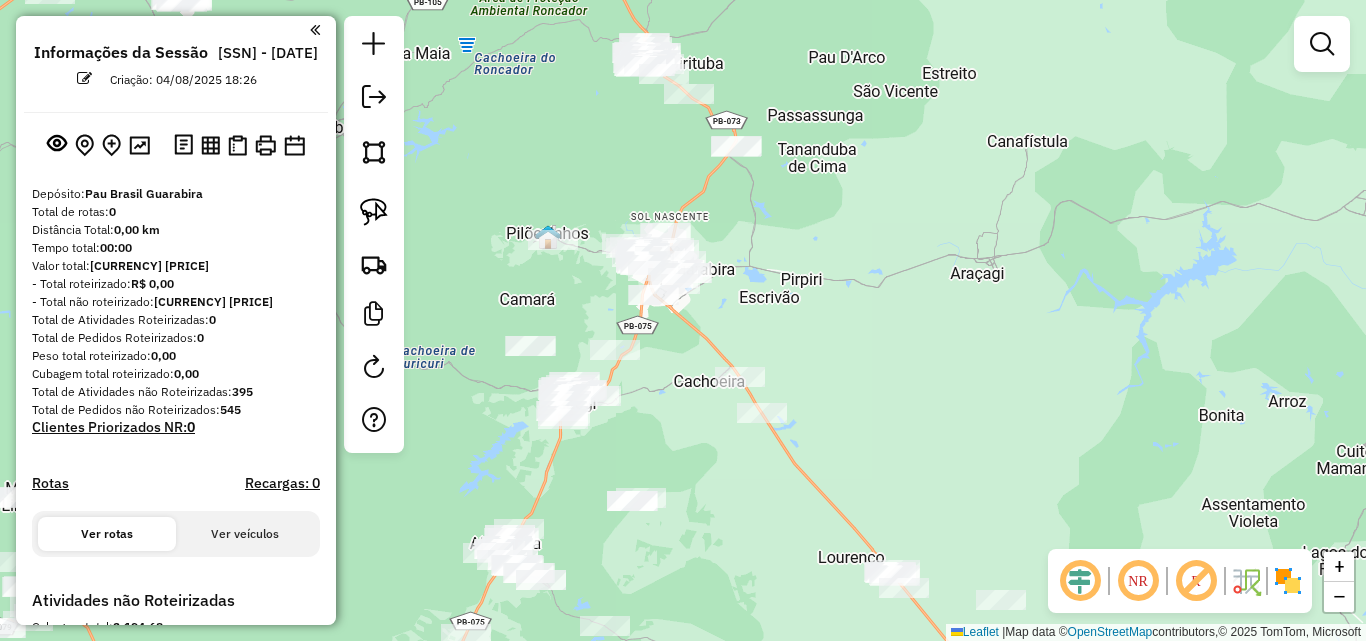 drag, startPoint x: 683, startPoint y: 372, endPoint x: 702, endPoint y: 307, distance: 67.72001 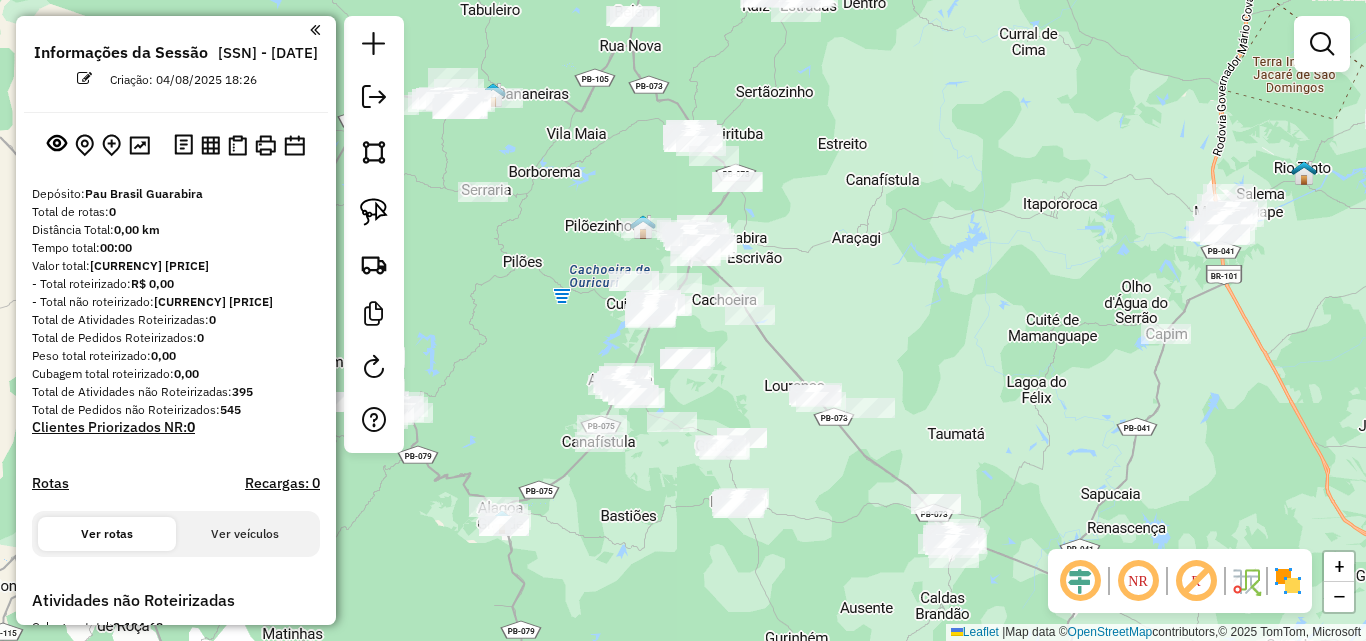 drag, startPoint x: 734, startPoint y: 384, endPoint x: 748, endPoint y: 359, distance: 28.653097 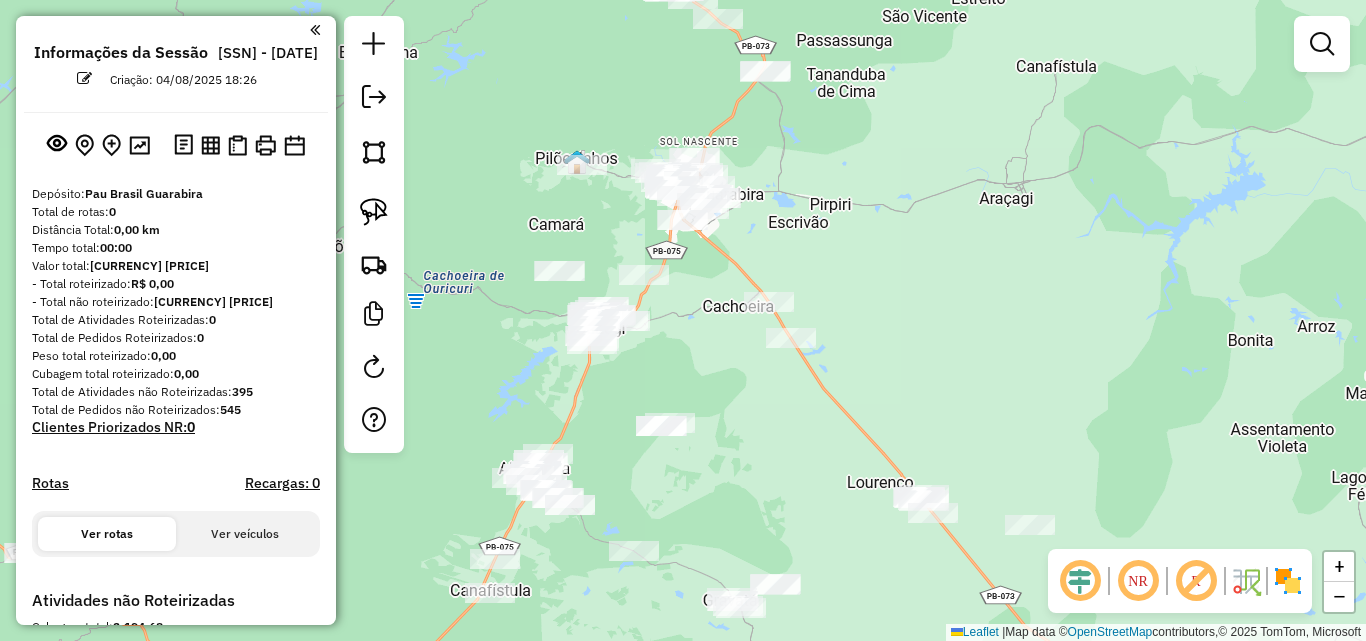 click on "Janela de atendimento Grade de atendimento Capacidade Transportadoras Veículos Cliente Pedidos  Rotas Selecione os dias de semana para filtrar as janelas de atendimento  Seg   Ter   Qua   Qui   Sex   Sáb   Dom  Informe o período da janela de atendimento: De: Até:  Filtrar exatamente a janela do cliente  Considerar janela de atendimento padrão  Selecione os dias de semana para filtrar as grades de atendimento  Seg   Ter   Qua   Qui   Sex   Sáb   Dom   Considerar clientes sem dia de atendimento cadastrado  Clientes fora do dia de atendimento selecionado Filtrar as atividades entre os valores definidos abaixo:  Peso mínimo:   Peso máximo:   Cubagem mínima:   Cubagem máxima:   De:   Até:  Filtrar as atividades entre o tempo de atendimento definido abaixo:  De:   Até:   Considerar capacidade total dos clientes não roteirizados Transportadora: Selecione um ou mais itens Tipo de veículo: Selecione um ou mais itens Veículo: Selecione um ou mais itens Motorista: Selecione um ou mais itens Nome: Rótulo:" 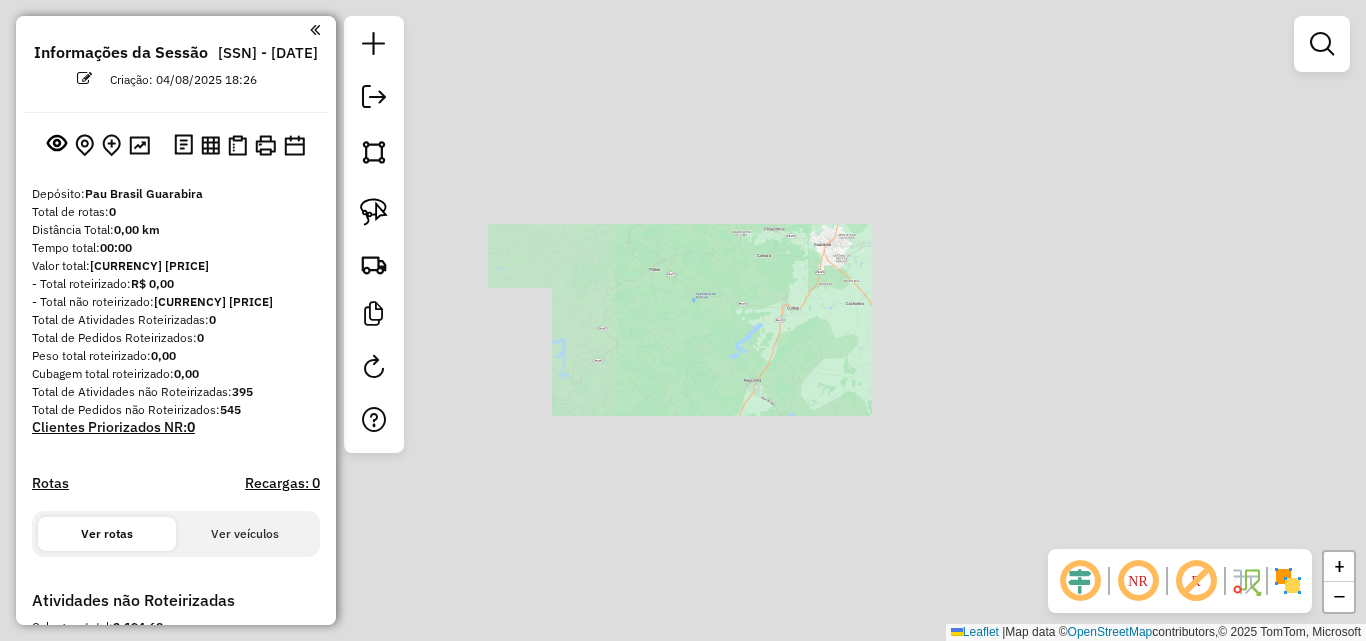 drag, startPoint x: 925, startPoint y: 343, endPoint x: 893, endPoint y: 395, distance: 61.05735 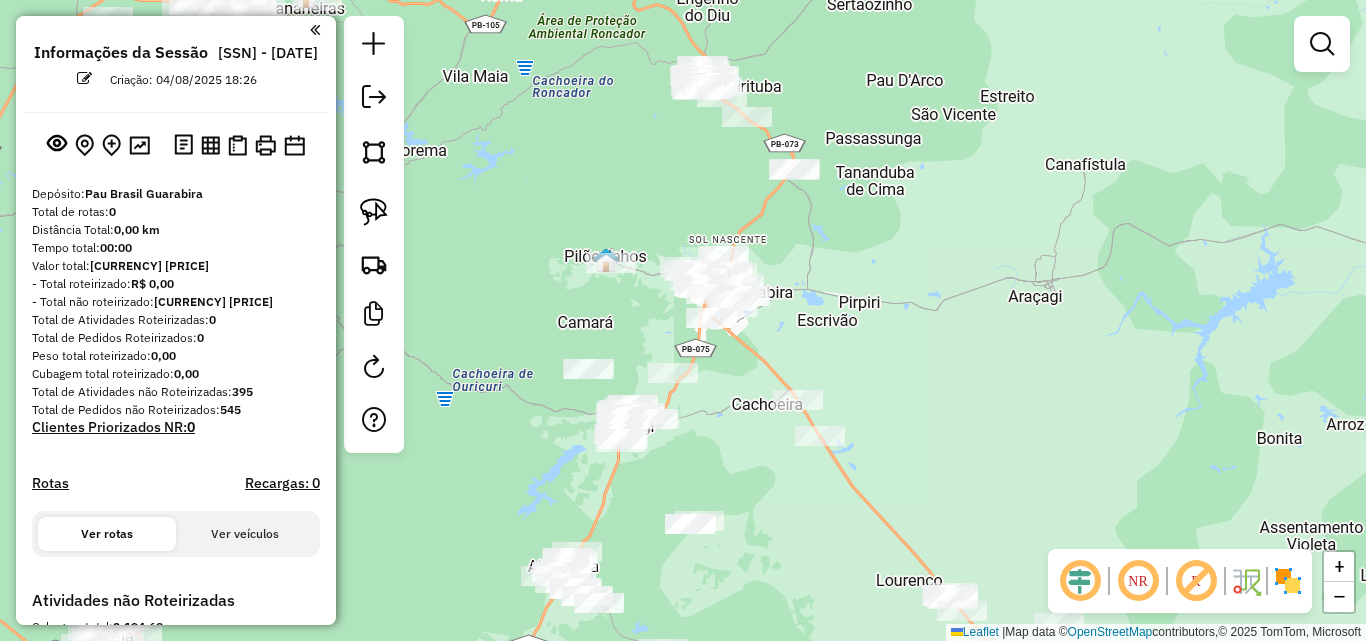click on "Janela de atendimento Grade de atendimento Capacidade Transportadoras Veículos Cliente Pedidos  Rotas Selecione os dias de semana para filtrar as janelas de atendimento  Seg   Ter   Qua   Qui   Sex   Sáb   Dom  Informe o período da janela de atendimento: De: Até:  Filtrar exatamente a janela do cliente  Considerar janela de atendimento padrão  Selecione os dias de semana para filtrar as grades de atendimento  Seg   Ter   Qua   Qui   Sex   Sáb   Dom   Considerar clientes sem dia de atendimento cadastrado  Clientes fora do dia de atendimento selecionado Filtrar as atividades entre os valores definidos abaixo:  Peso mínimo:   Peso máximo:   Cubagem mínima:   Cubagem máxima:   De:   Até:  Filtrar as atividades entre o tempo de atendimento definido abaixo:  De:   Até:   Considerar capacidade total dos clientes não roteirizados Transportadora: Selecione um ou mais itens Tipo de veículo: Selecione um ou mais itens Veículo: Selecione um ou mais itens Motorista: Selecione um ou mais itens Nome: Rótulo:" 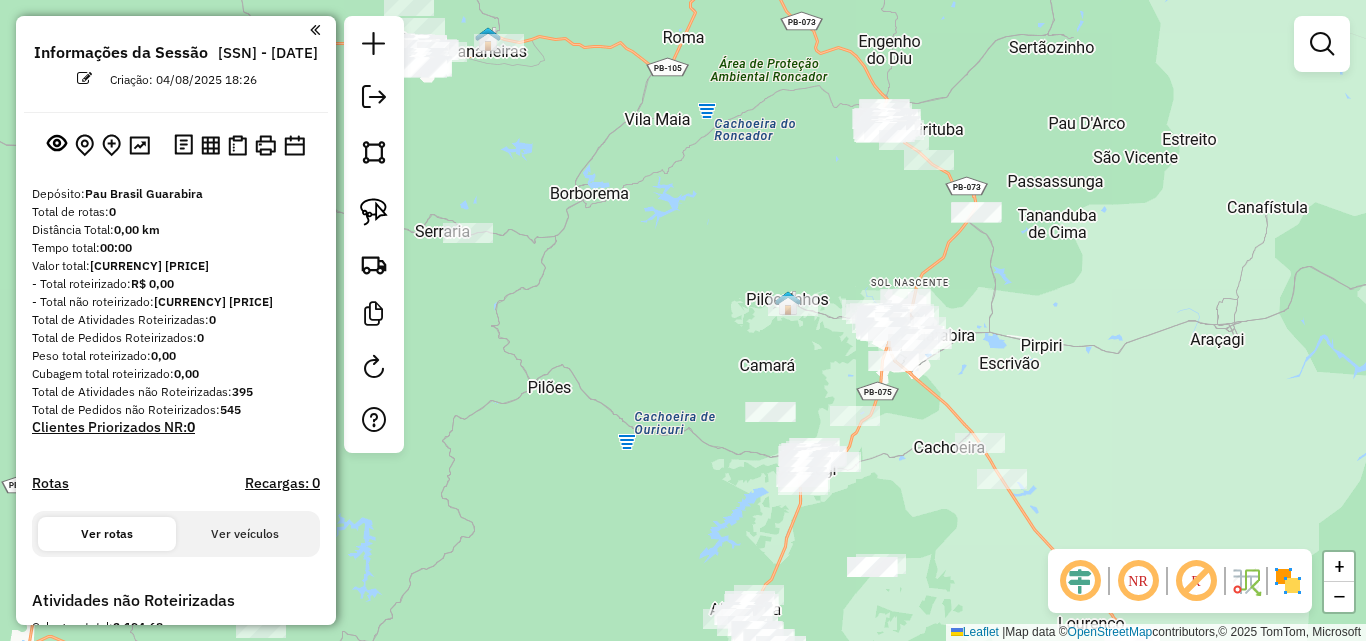 drag, startPoint x: 1276, startPoint y: 573, endPoint x: 1269, endPoint y: 560, distance: 14.764823 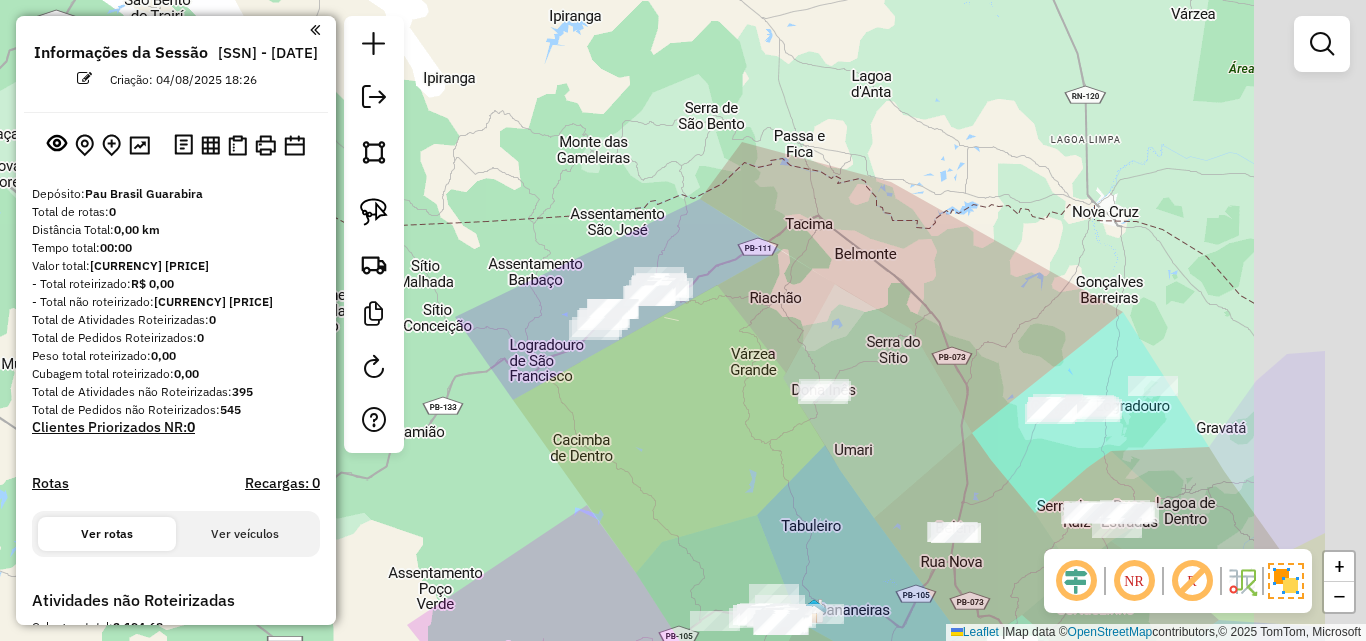 drag, startPoint x: 655, startPoint y: 134, endPoint x: 426, endPoint y: 294, distance: 279.3582 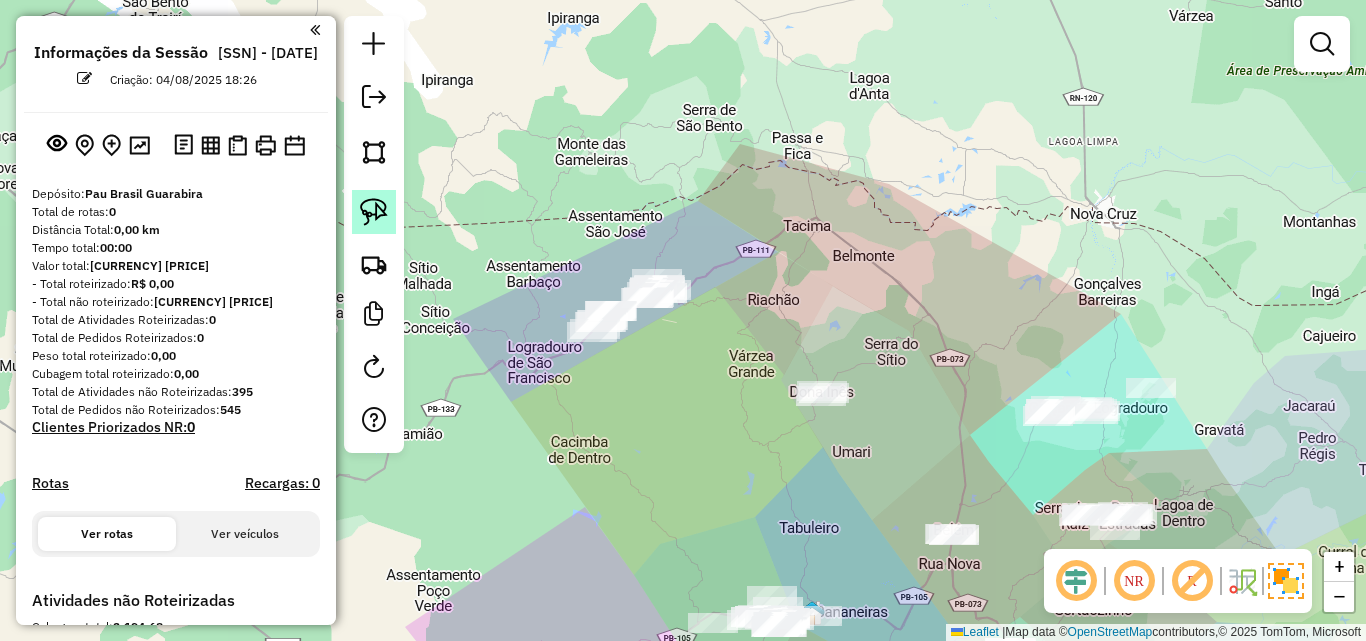 click 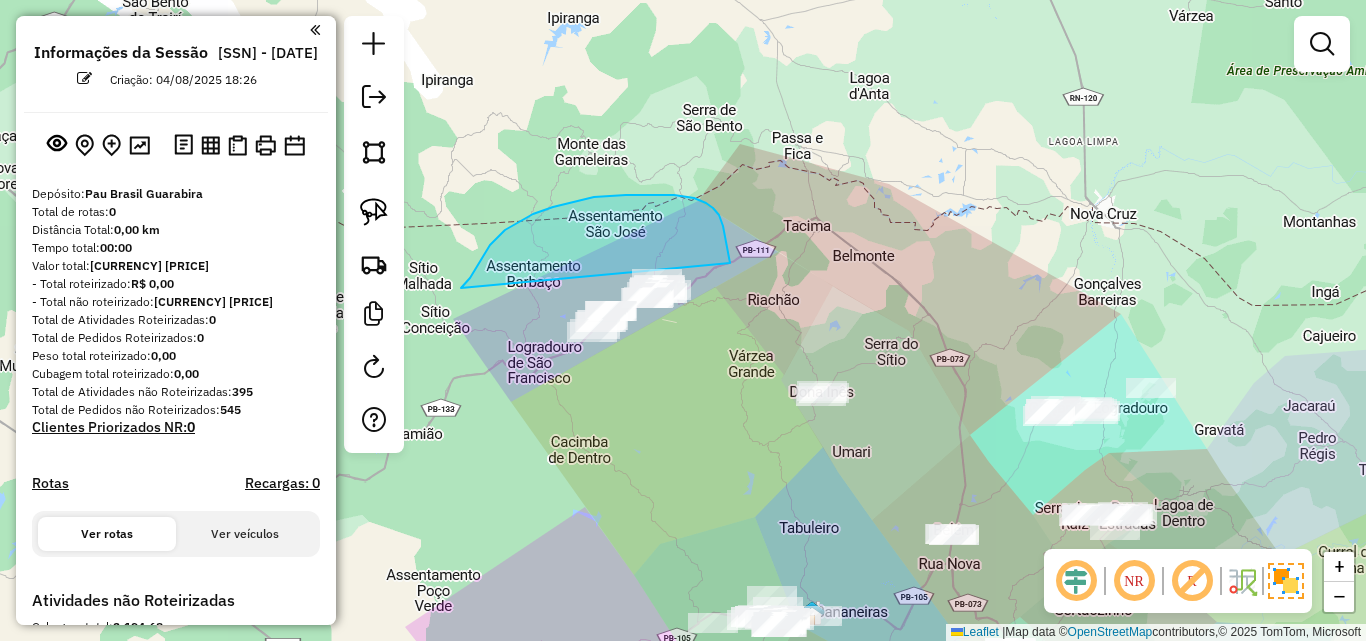drag, startPoint x: 505, startPoint y: 230, endPoint x: 499, endPoint y: 398, distance: 168.1071 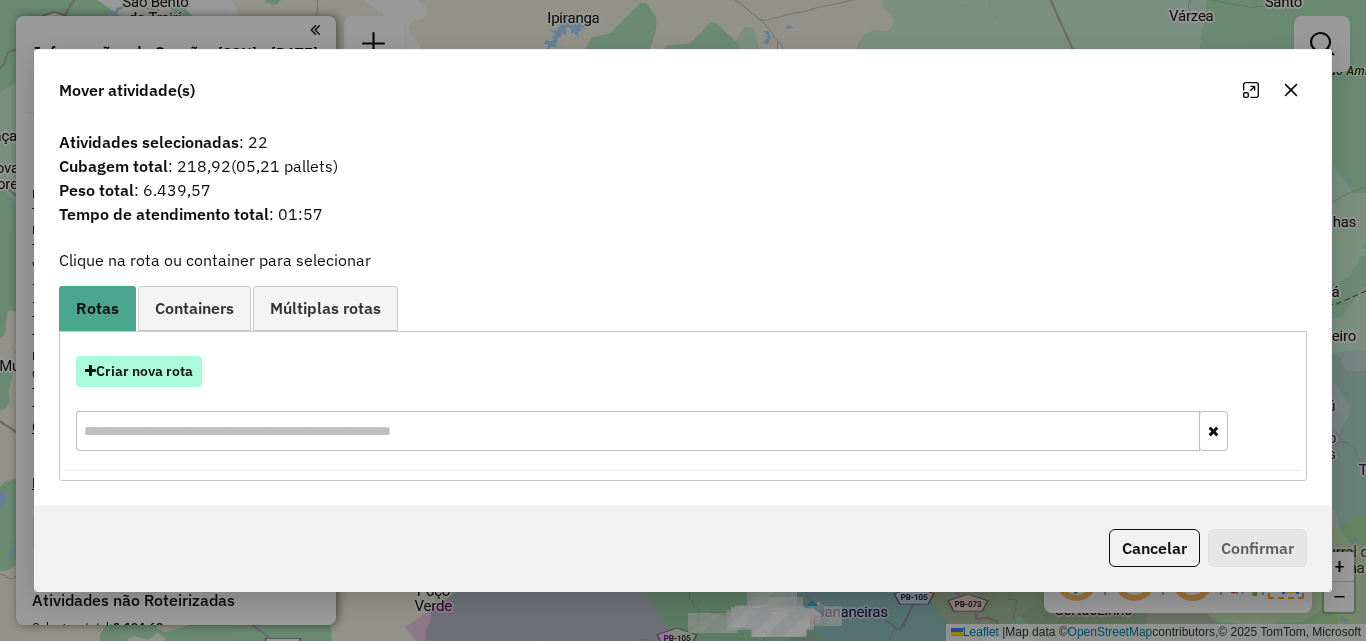 click on "Criar nova rota" at bounding box center [139, 371] 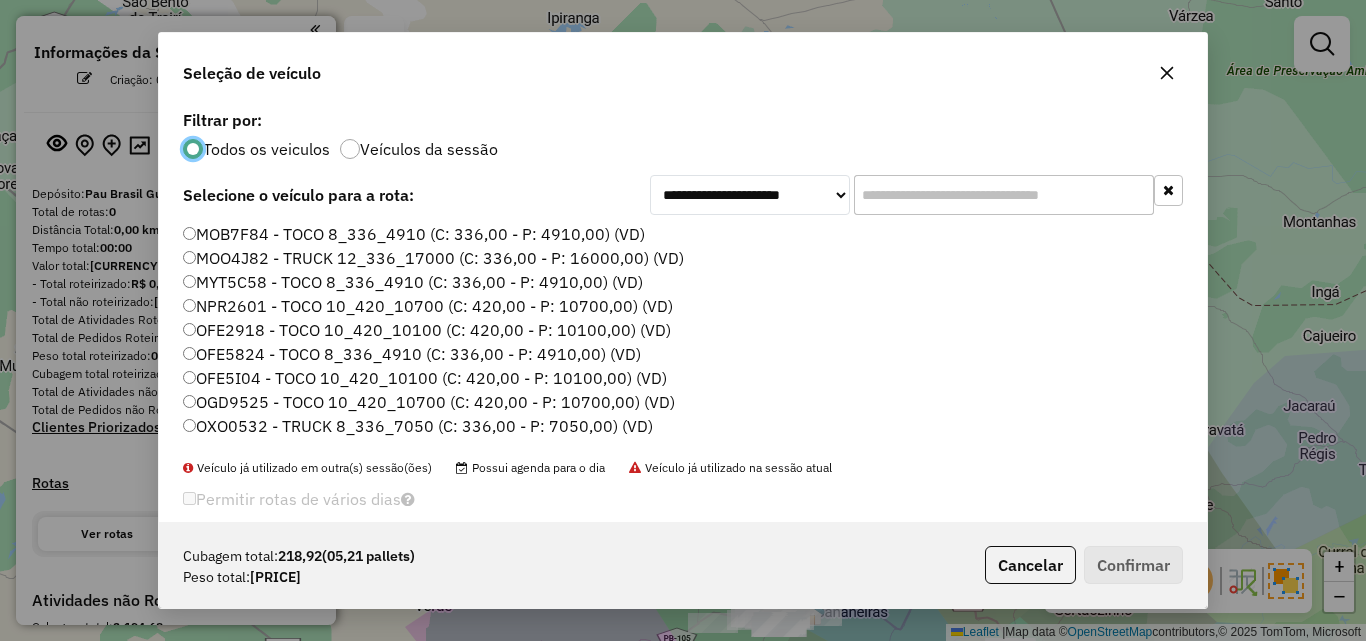 scroll, scrollTop: 11, scrollLeft: 6, axis: both 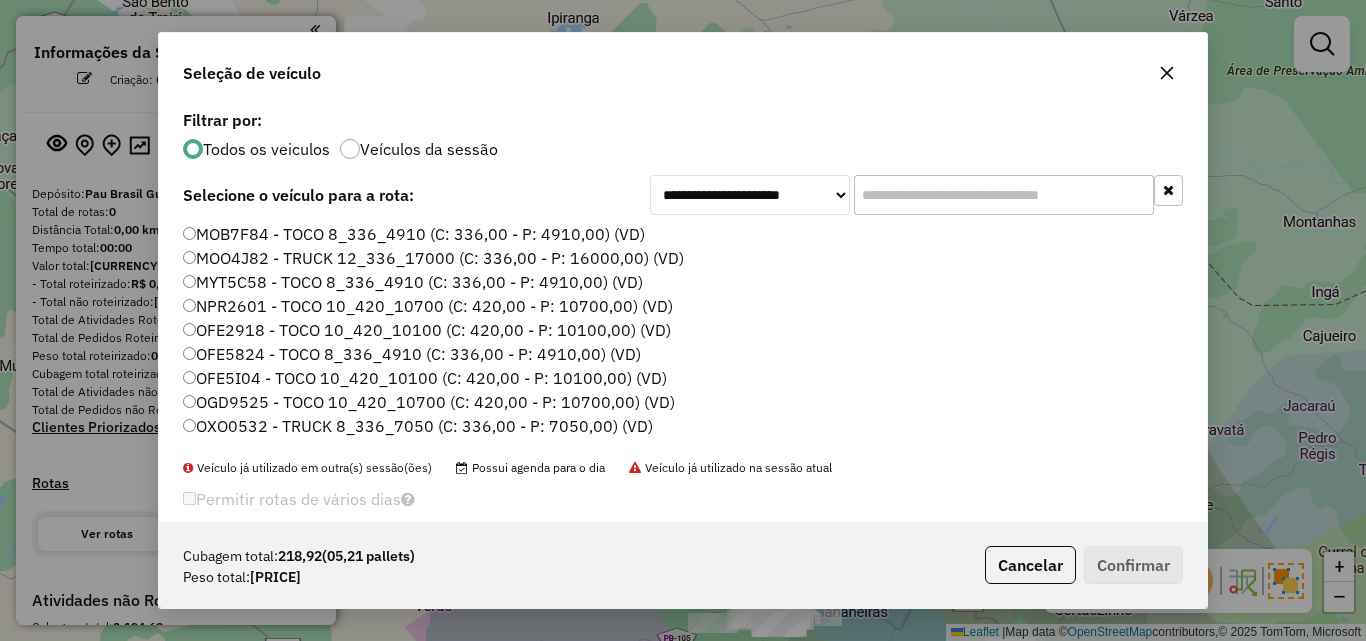 click 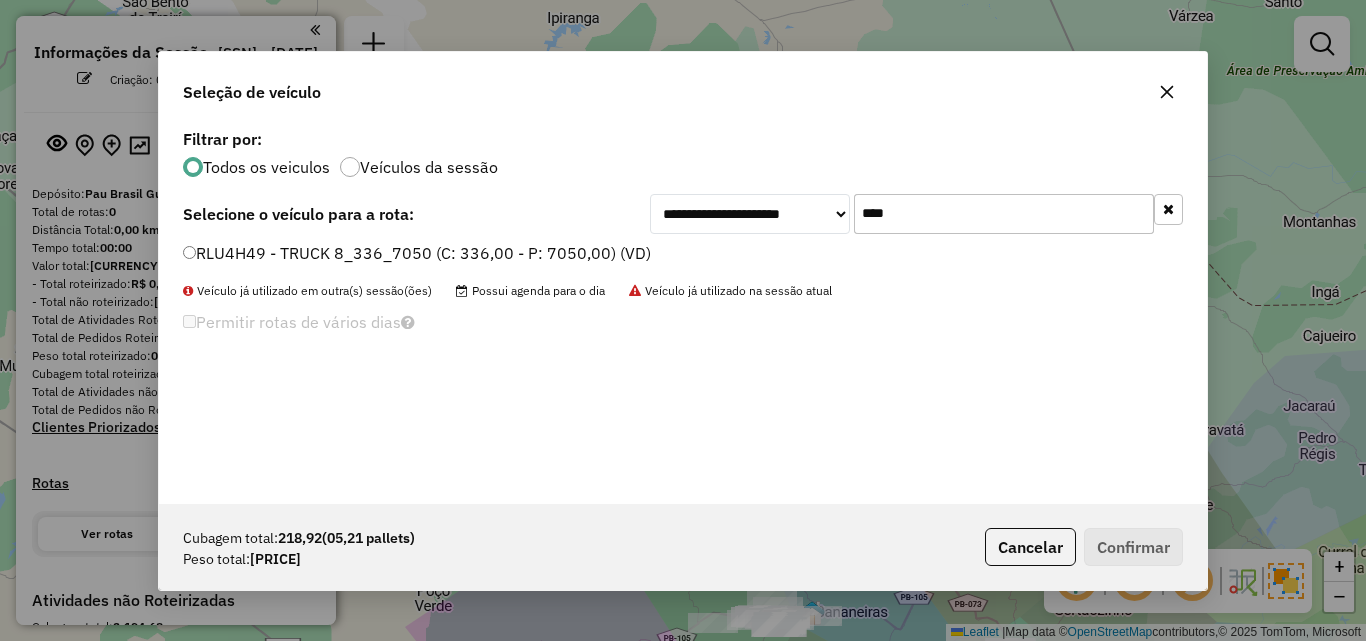 type on "****" 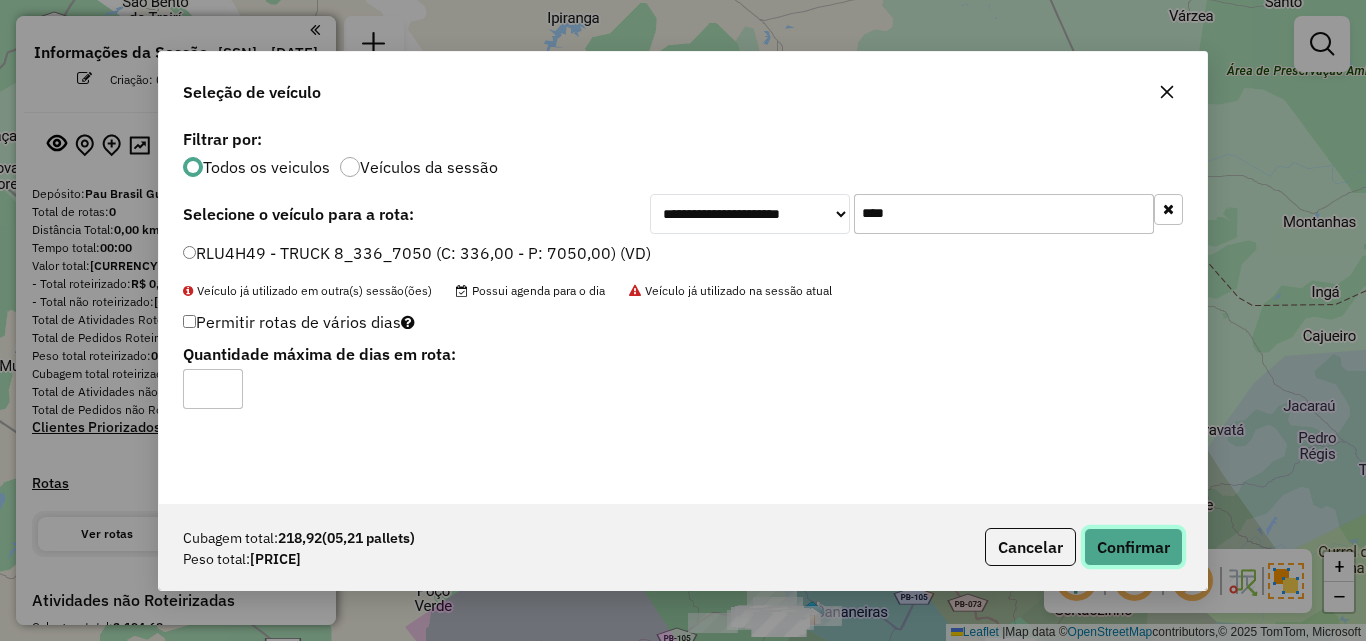 click on "Confirmar" 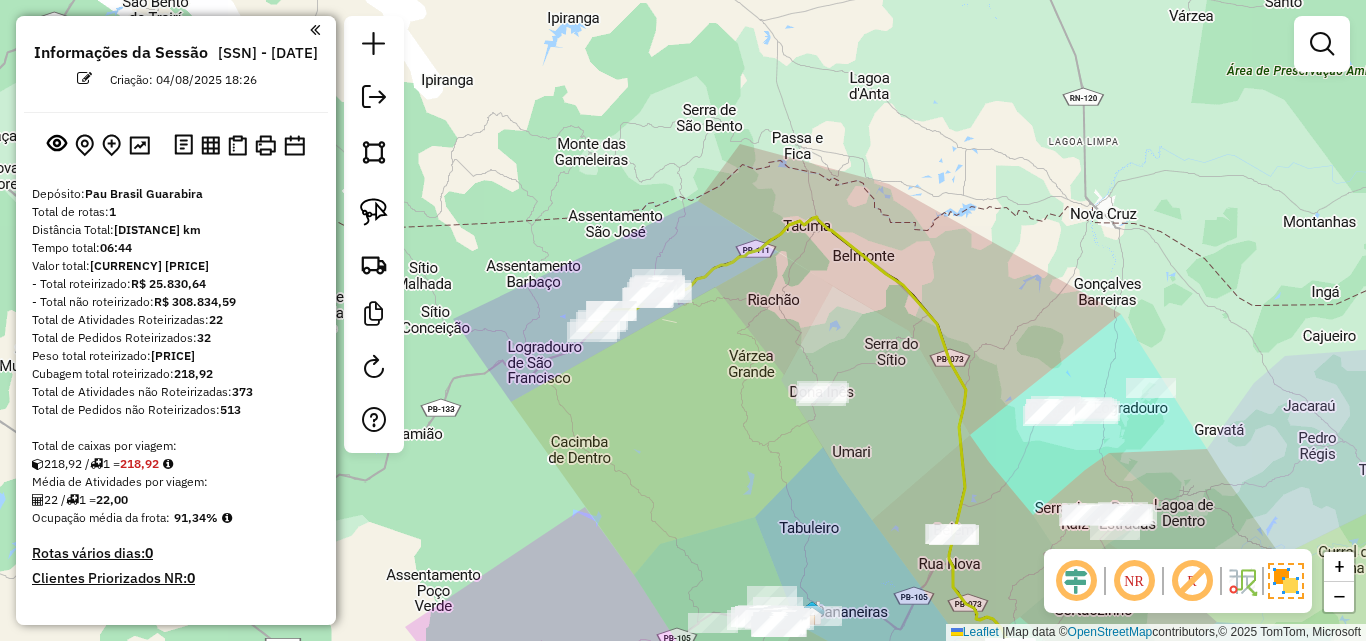 drag, startPoint x: 857, startPoint y: 497, endPoint x: 767, endPoint y: 327, distance: 192.35384 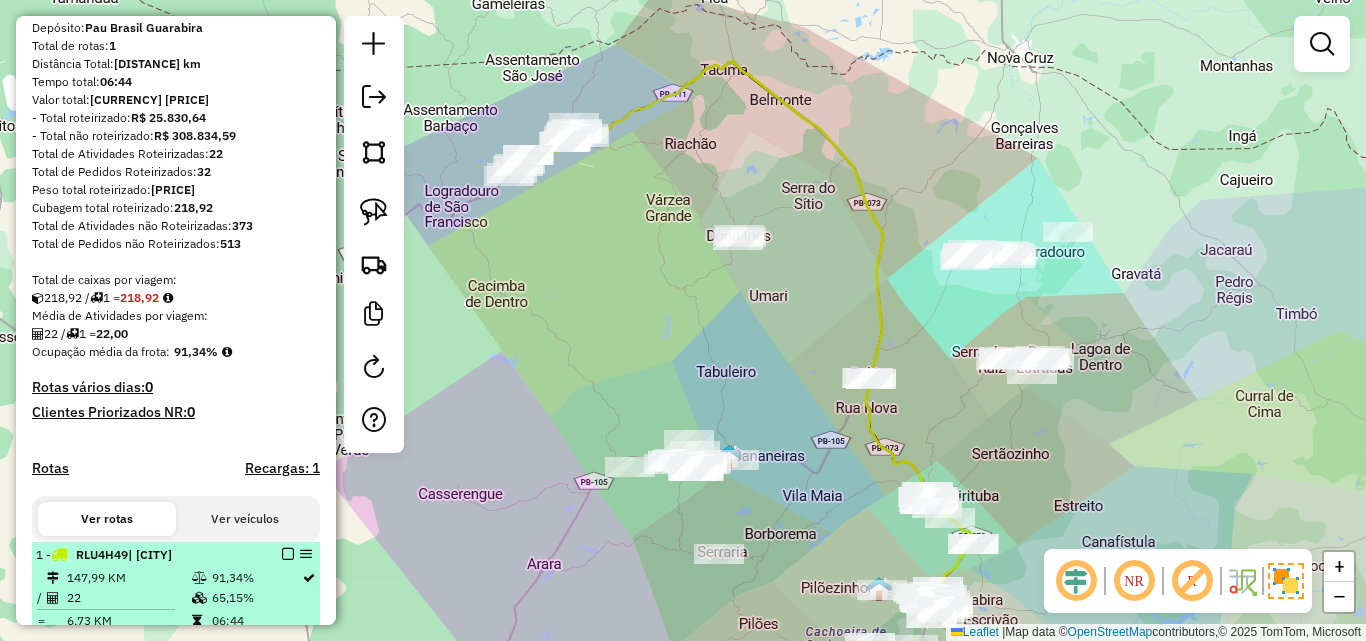 scroll, scrollTop: 300, scrollLeft: 0, axis: vertical 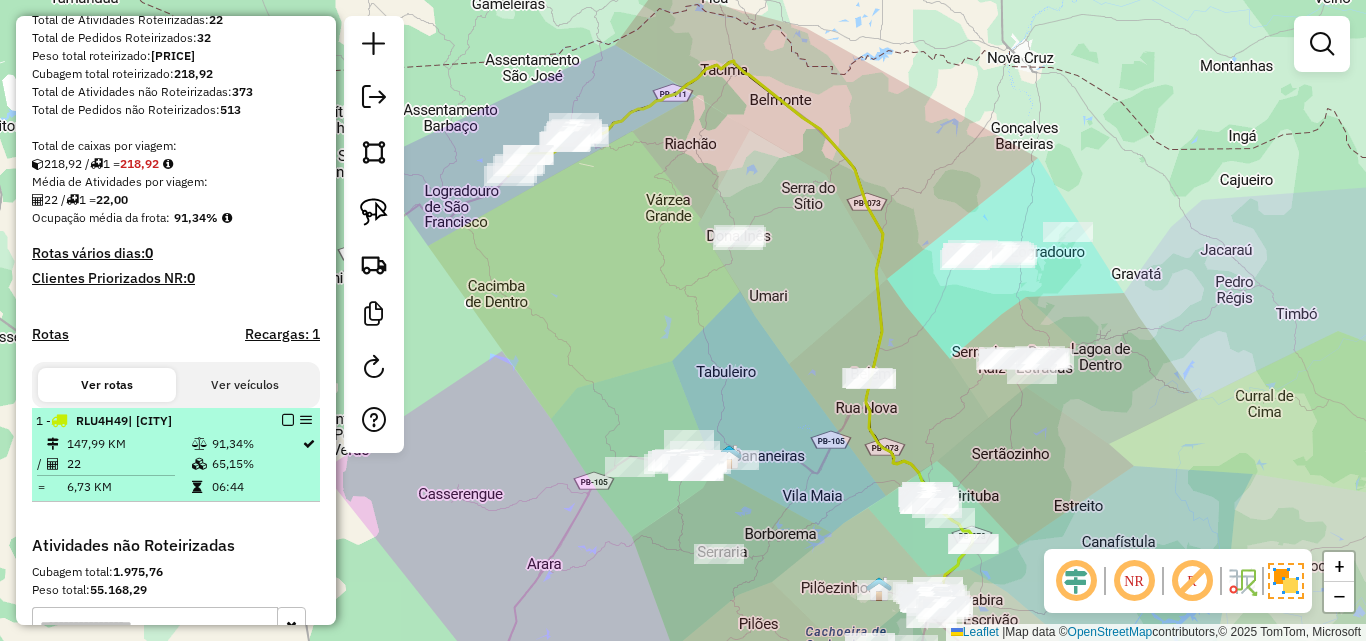 click at bounding box center (288, 420) 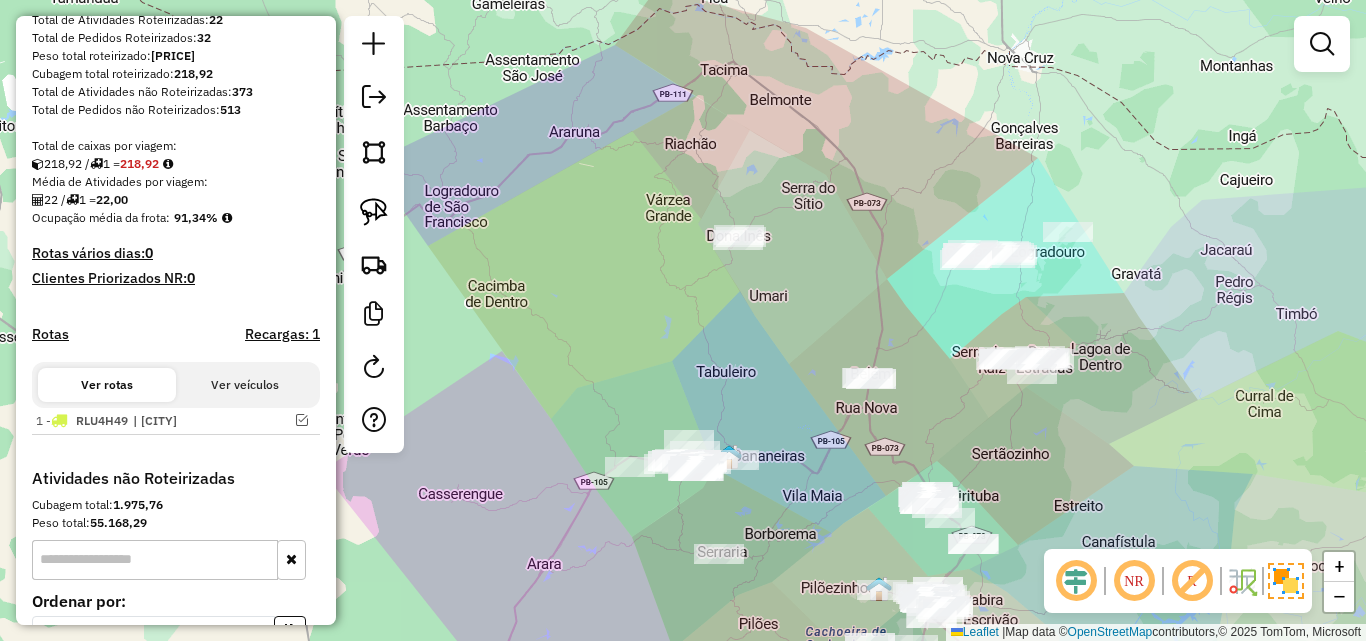 click on "Janela de atendimento Grade de atendimento Capacidade Transportadoras Veículos Cliente Pedidos  Rotas Selecione os dias de semana para filtrar as janelas de atendimento  Seg   Ter   Qua   Qui   Sex   Sáb   Dom  Informe o período da janela de atendimento: De: Até:  Filtrar exatamente a janela do cliente  Considerar janela de atendimento padrão  Selecione os dias de semana para filtrar as grades de atendimento  Seg   Ter   Qua   Qui   Sex   Sáb   Dom   Considerar clientes sem dia de atendimento cadastrado  Clientes fora do dia de atendimento selecionado Filtrar as atividades entre os valores definidos abaixo:  Peso mínimo:   Peso máximo:   Cubagem mínima:   Cubagem máxima:   De:   Até:  Filtrar as atividades entre o tempo de atendimento definido abaixo:  De:   Até:   Considerar capacidade total dos clientes não roteirizados Transportadora: Selecione um ou mais itens Tipo de veículo: Selecione um ou mais itens Veículo: Selecione um ou mais itens Motorista: Selecione um ou mais itens Nome: Rótulo:" 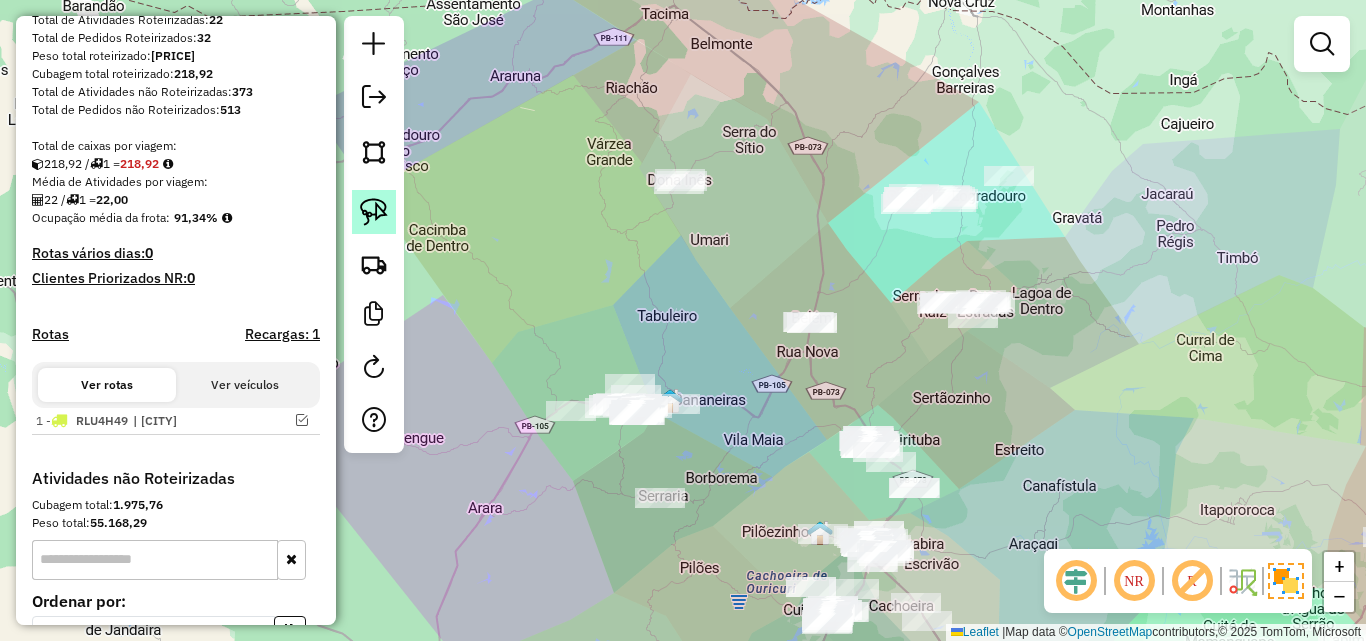 click 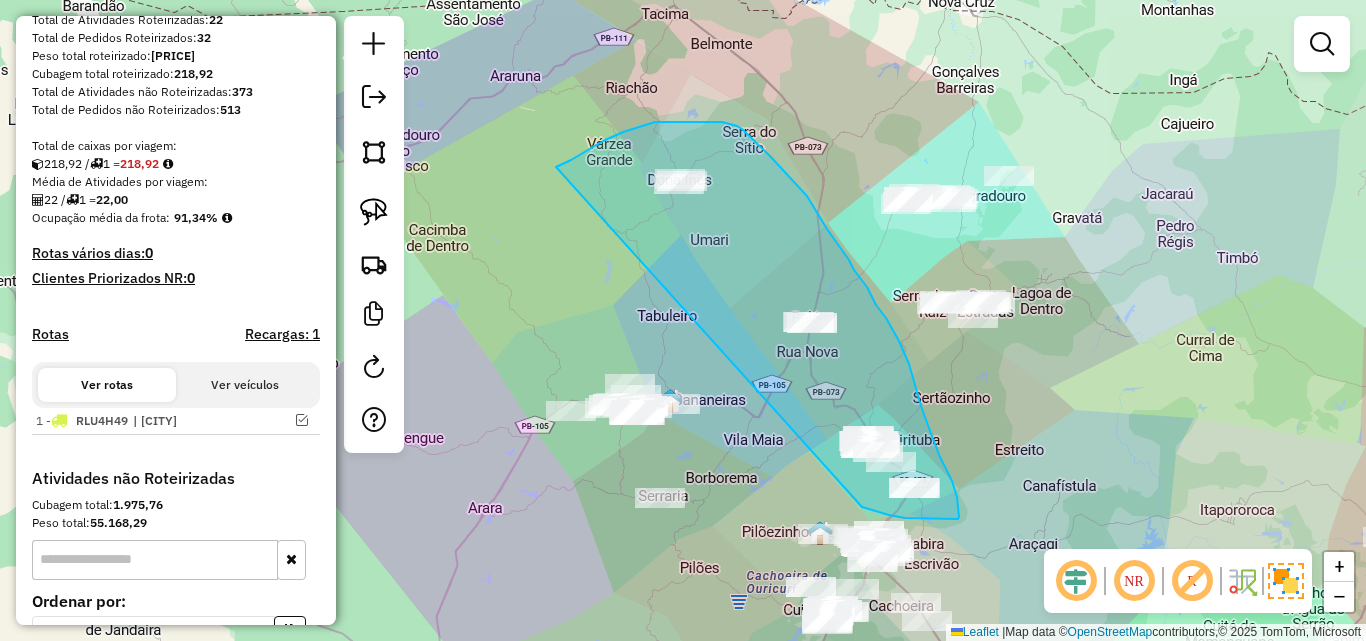 drag, startPoint x: 575, startPoint y: 157, endPoint x: 862, endPoint y: 507, distance: 452.62457 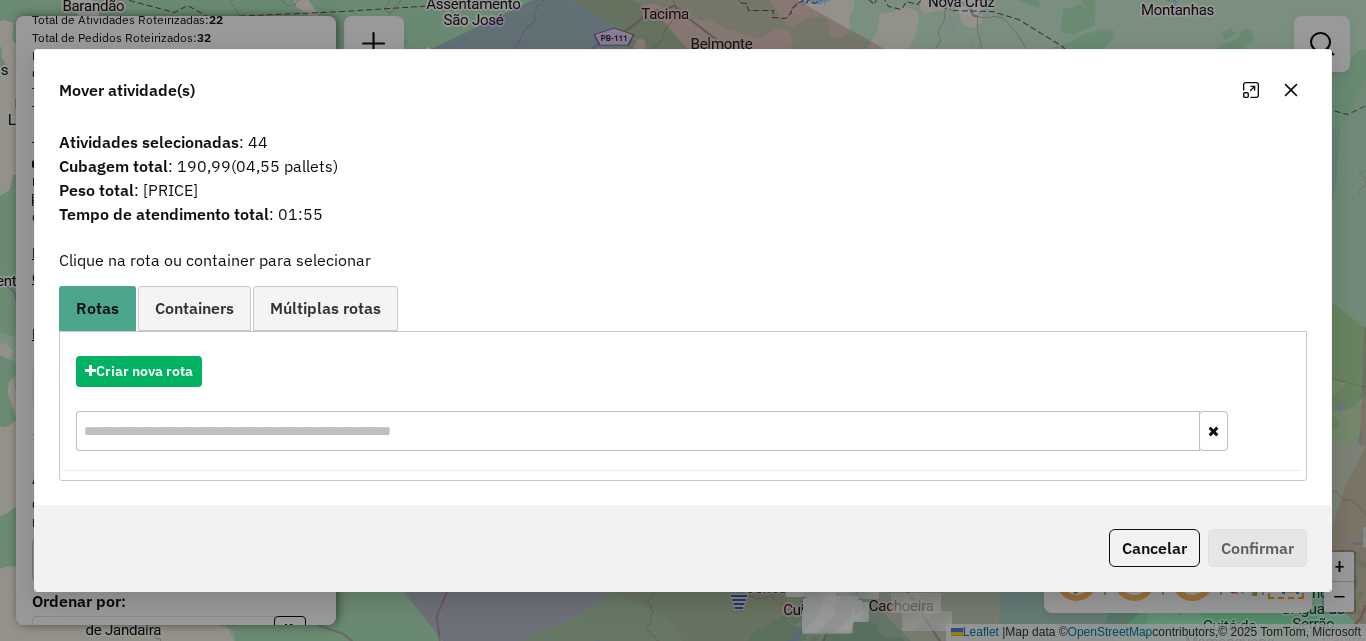 click 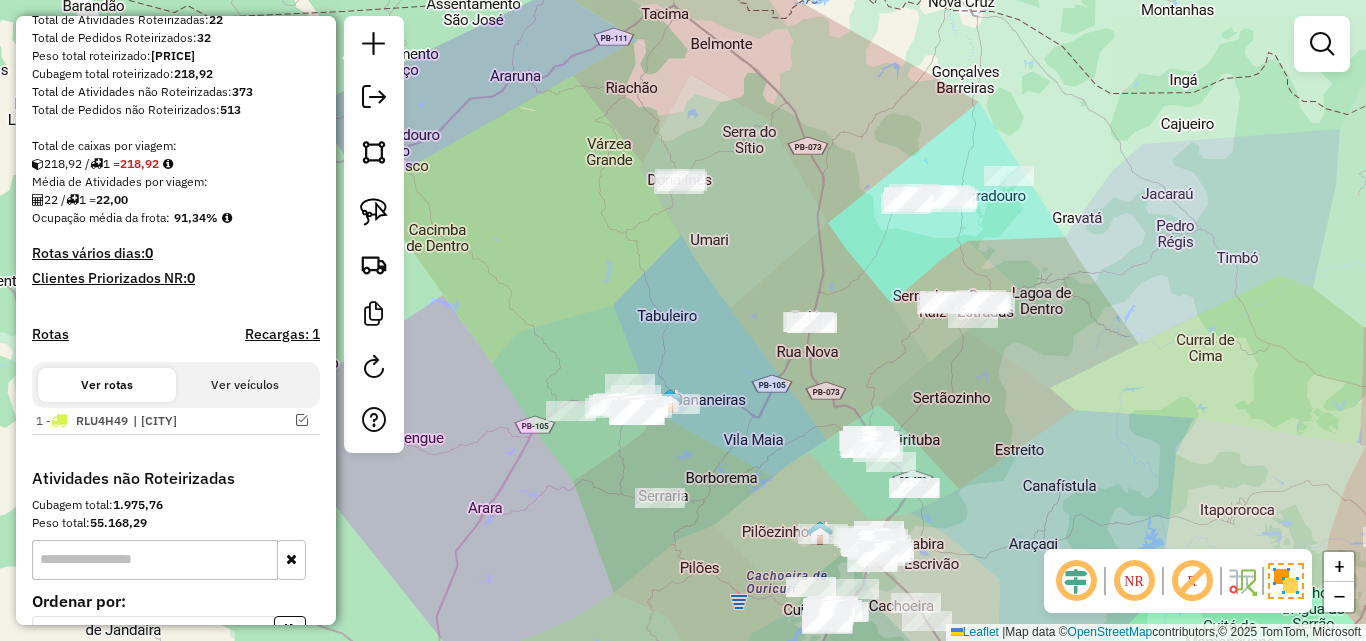 click 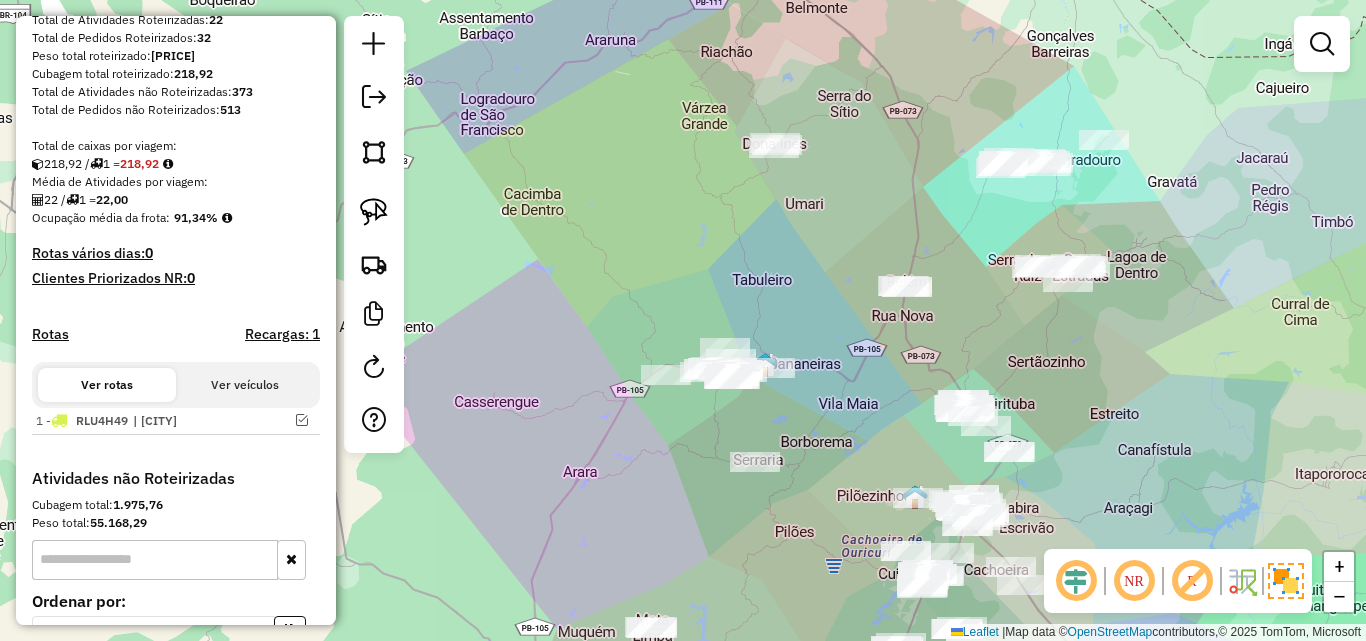 drag, startPoint x: 517, startPoint y: 164, endPoint x: 590, endPoint y: 142, distance: 76.243034 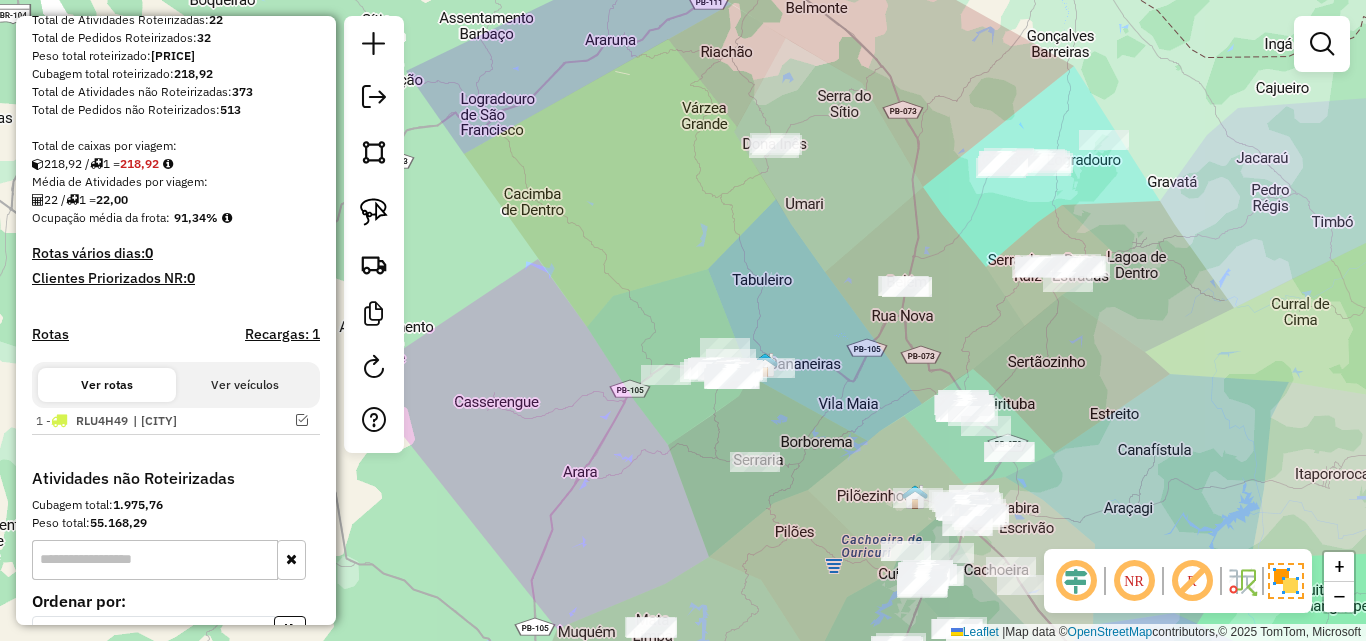 click 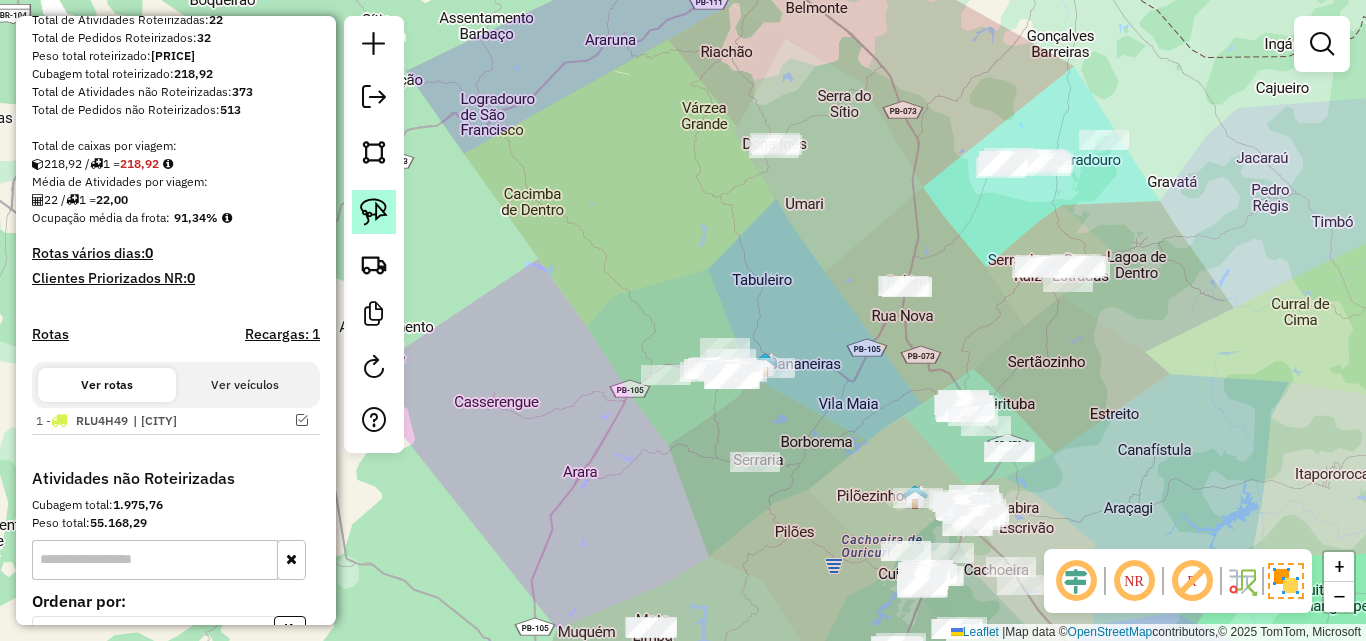 click 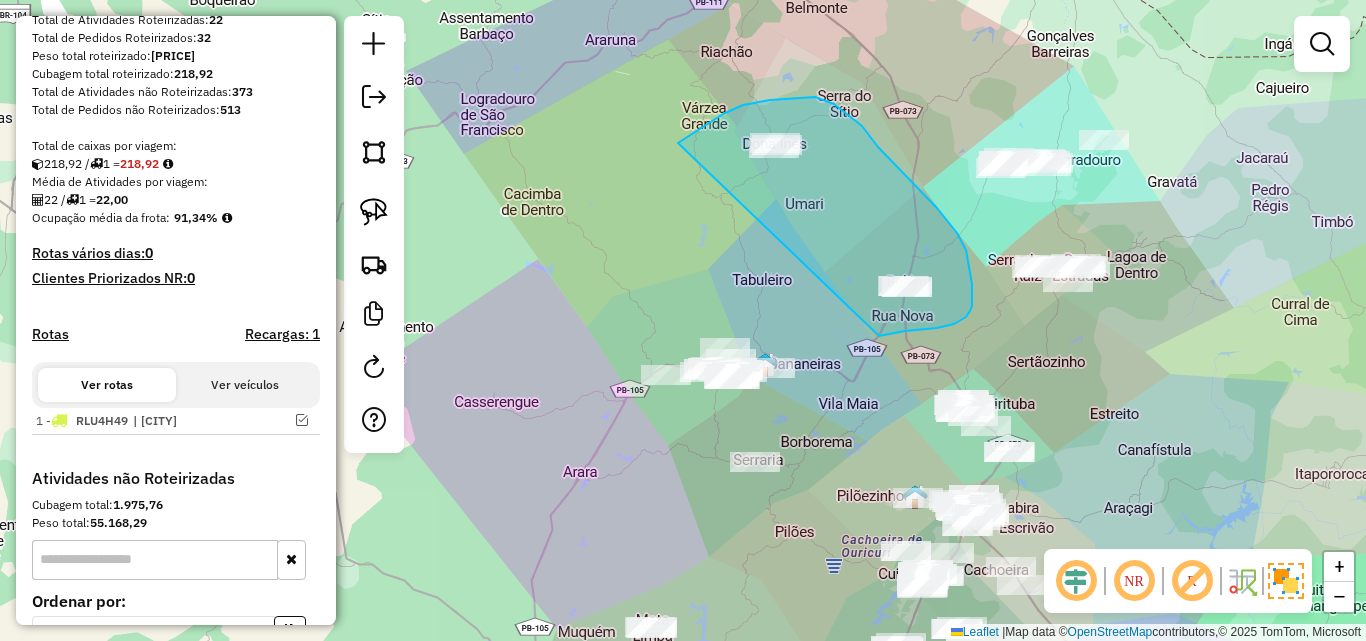 drag, startPoint x: 694, startPoint y: 133, endPoint x: 874, endPoint y: 337, distance: 272.0588 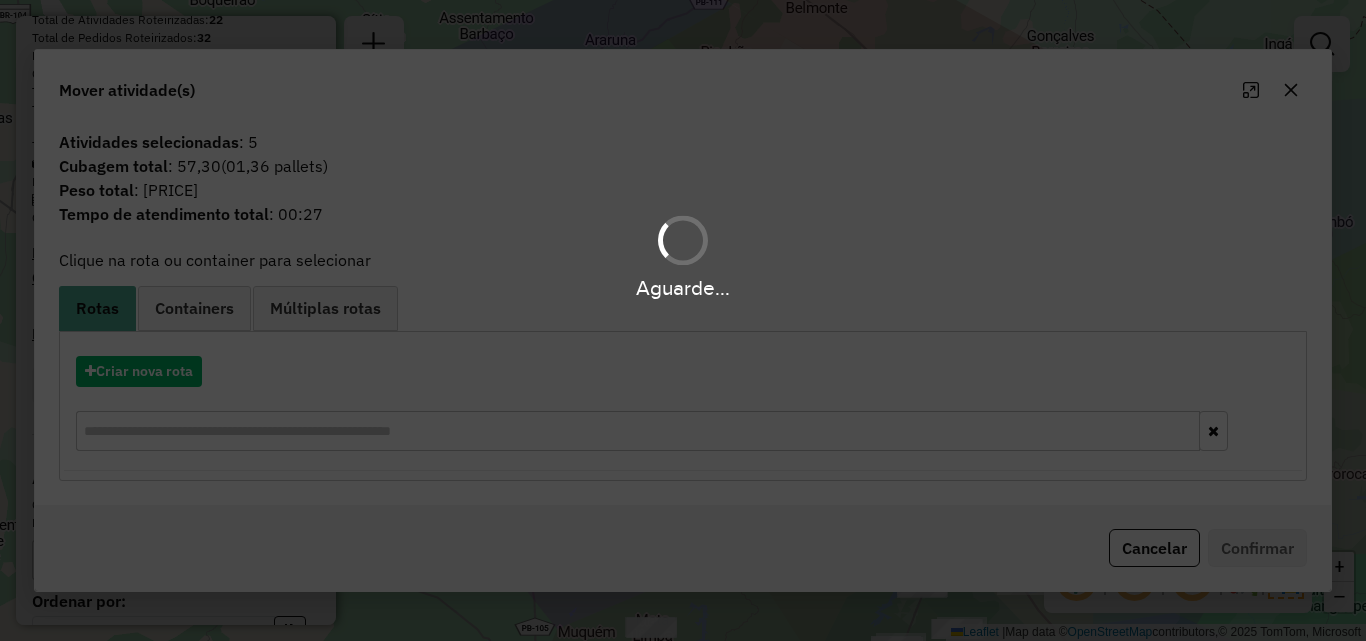 click on "Aguarde..." at bounding box center (683, 320) 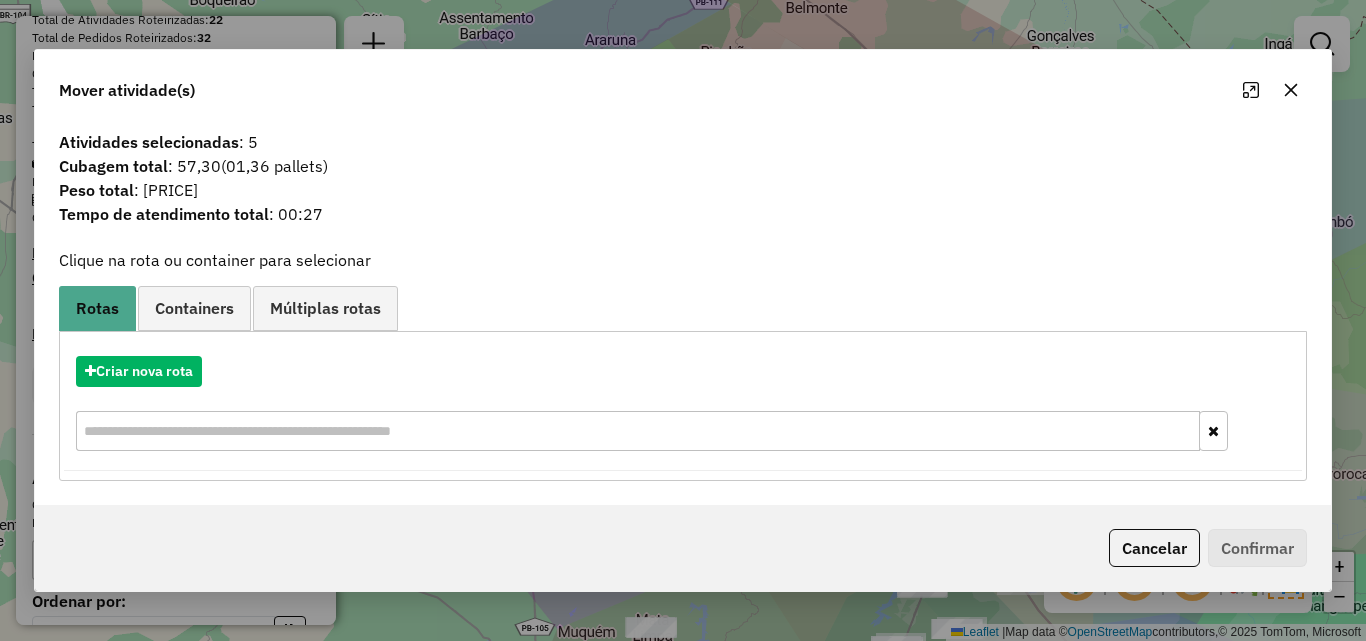 click 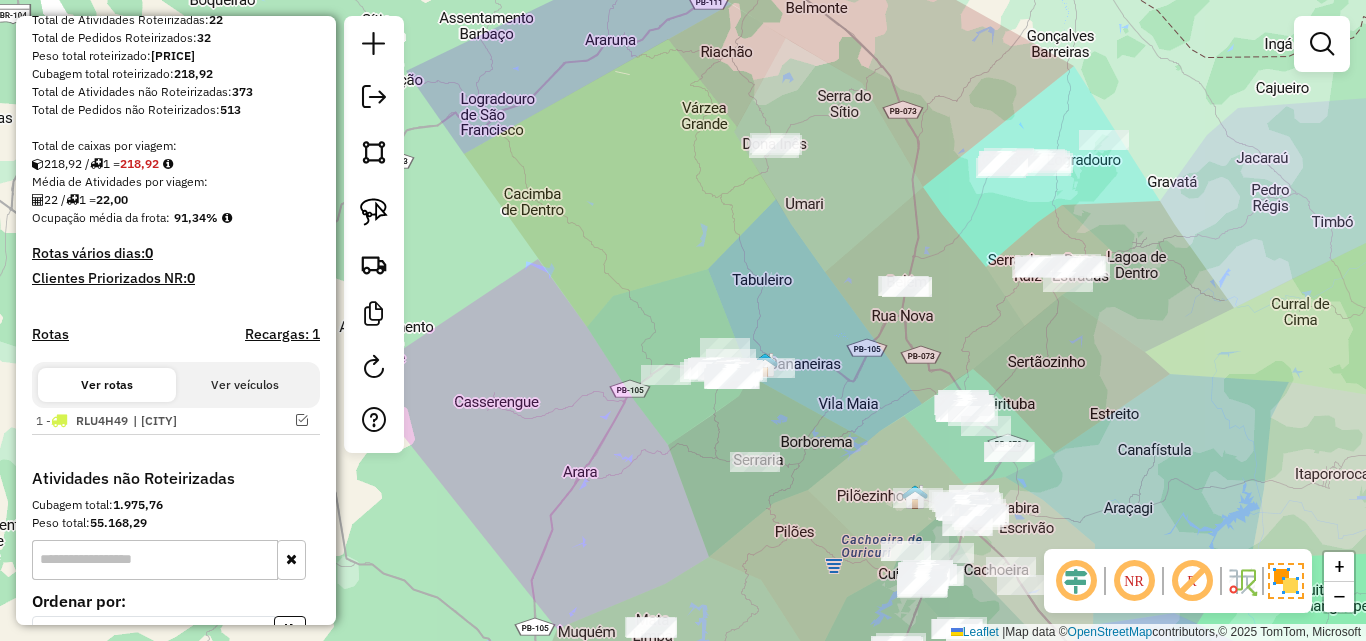 drag, startPoint x: 815, startPoint y: 428, endPoint x: 786, endPoint y: 401, distance: 39.623226 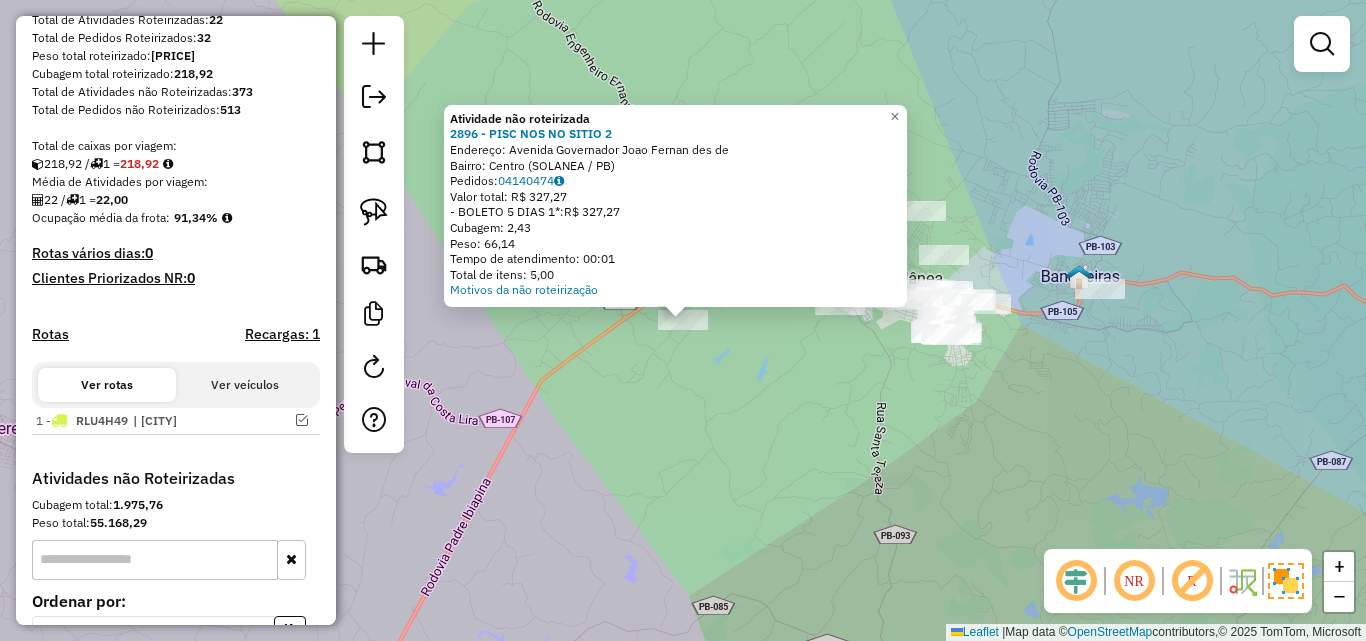 click on "Atividade não roteirizada 2896 - PISC NOS NO SITIO 2  Endereço:  Avenida Governador Joao Fernan des de   Bairro: Centro (SOLANEA / PB)   Pedidos:  04140474   Valor total: R$ 327,27   - BOLETO 5 DIAS 1*:  R$ 327,27   Cubagem: 2,43   Peso: 66,14   Tempo de atendimento: 00:01   Total de itens: 5,00  Motivos da não roteirização × Janela de atendimento Grade de atendimento Capacidade Transportadoras Veículos Cliente Pedidos  Rotas Selecione os dias de semana para filtrar as janelas de atendimento  Seg   Ter   Qua   Qui   Sex   Sáb   Dom  Informe o período da janela de atendimento: De: Até:  Filtrar exatamente a janela do cliente  Considerar janela de atendimento padrão  Selecione os dias de semana para filtrar as grades de atendimento  Seg   Ter   Qua   Qui   Sex   Sáb   Dom   Considerar clientes sem dia de atendimento cadastrado  Clientes fora do dia de atendimento selecionado Filtrar as atividades entre os valores definidos abaixo:  Peso mínimo:   Peso máximo:   Cubagem mínima:   Cubagem máxima:" 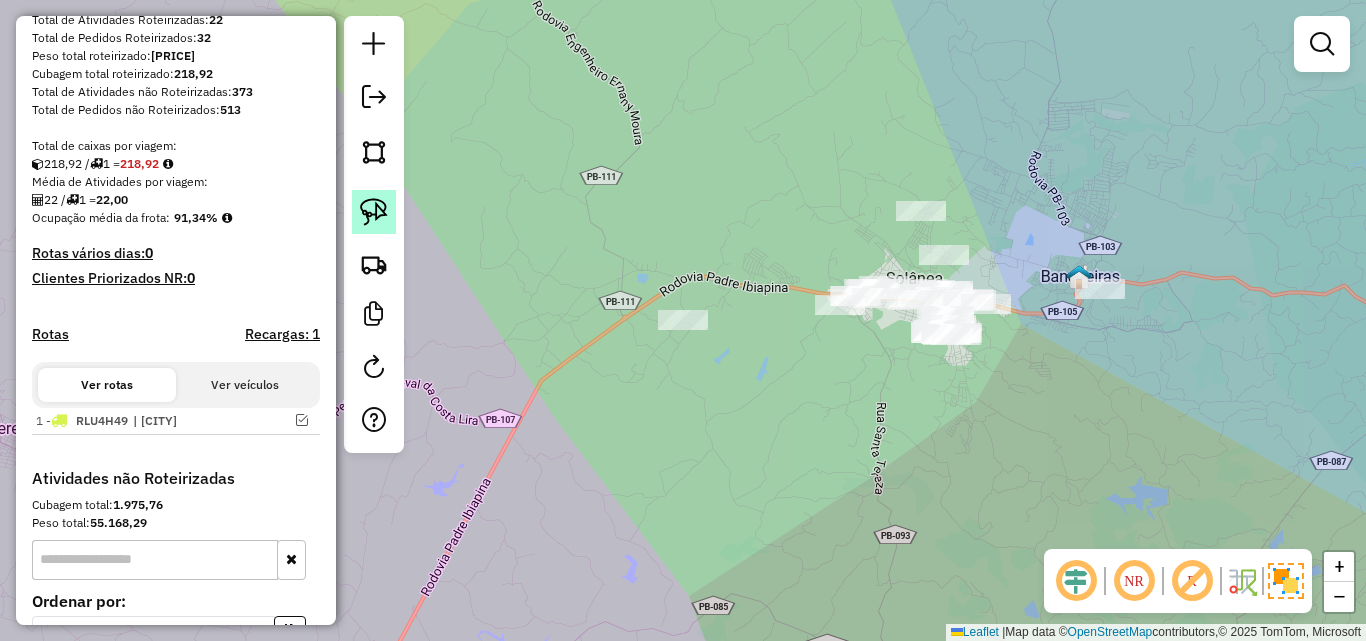 click 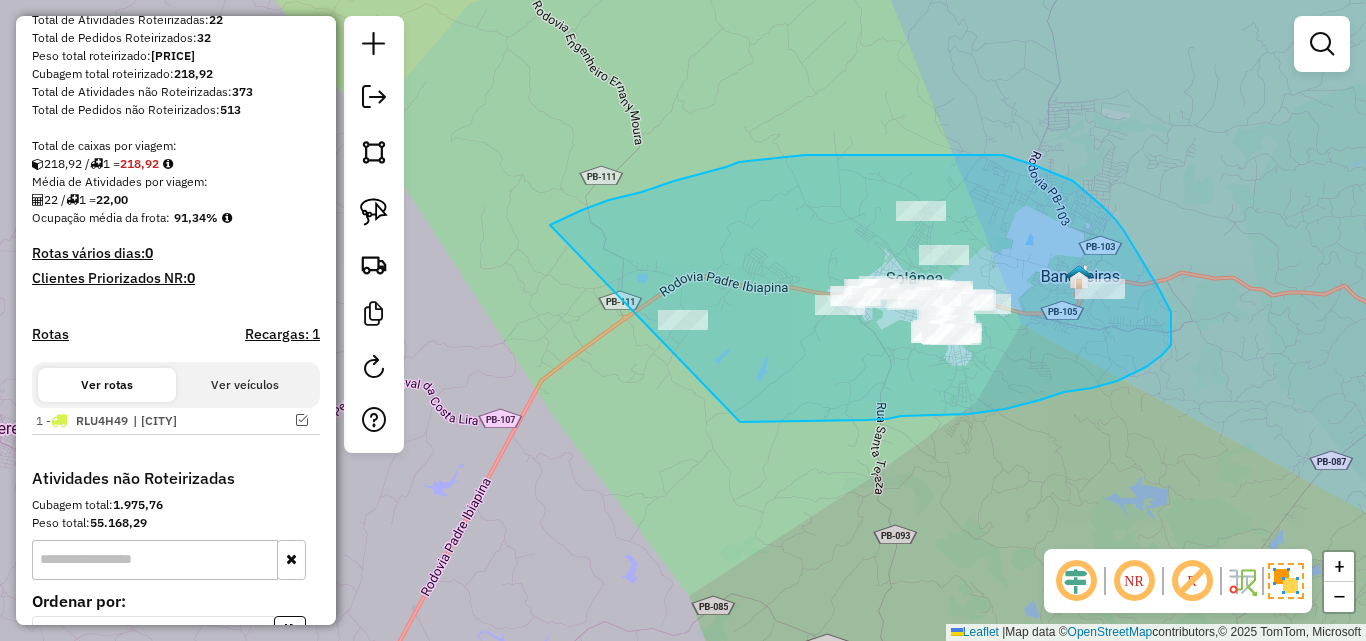 drag, startPoint x: 556, startPoint y: 222, endPoint x: 738, endPoint y: 423, distance: 271.15494 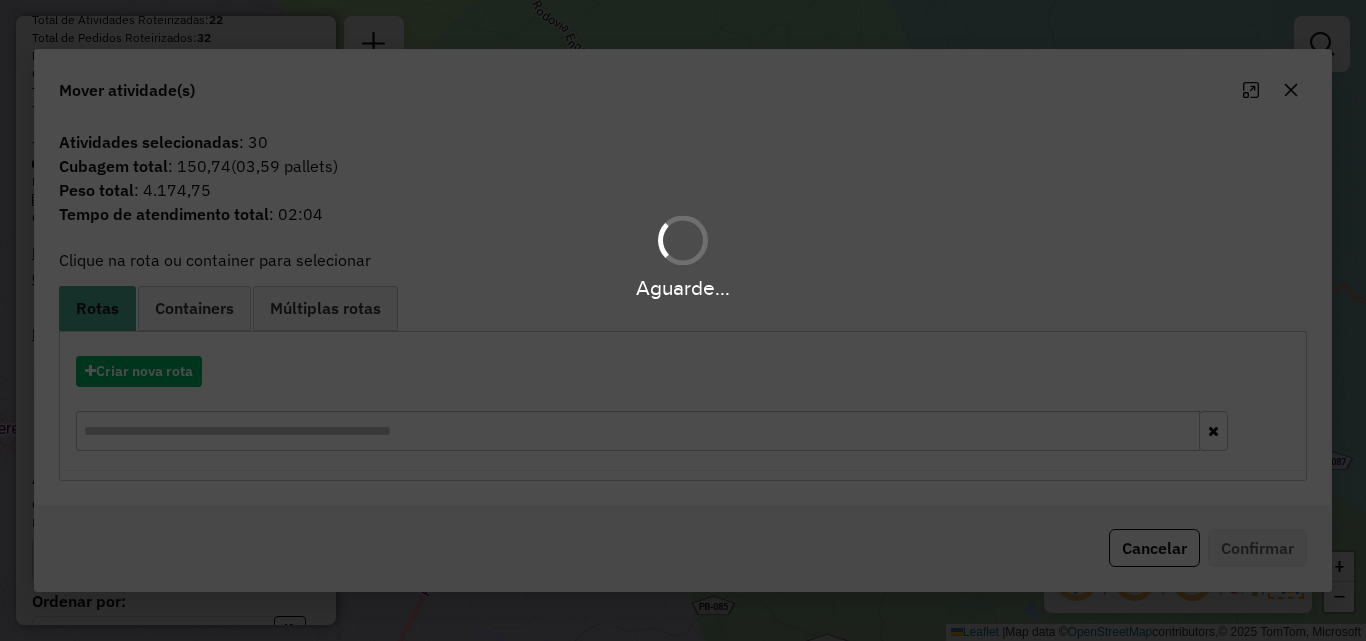 click on "Aguarde..." at bounding box center (683, 320) 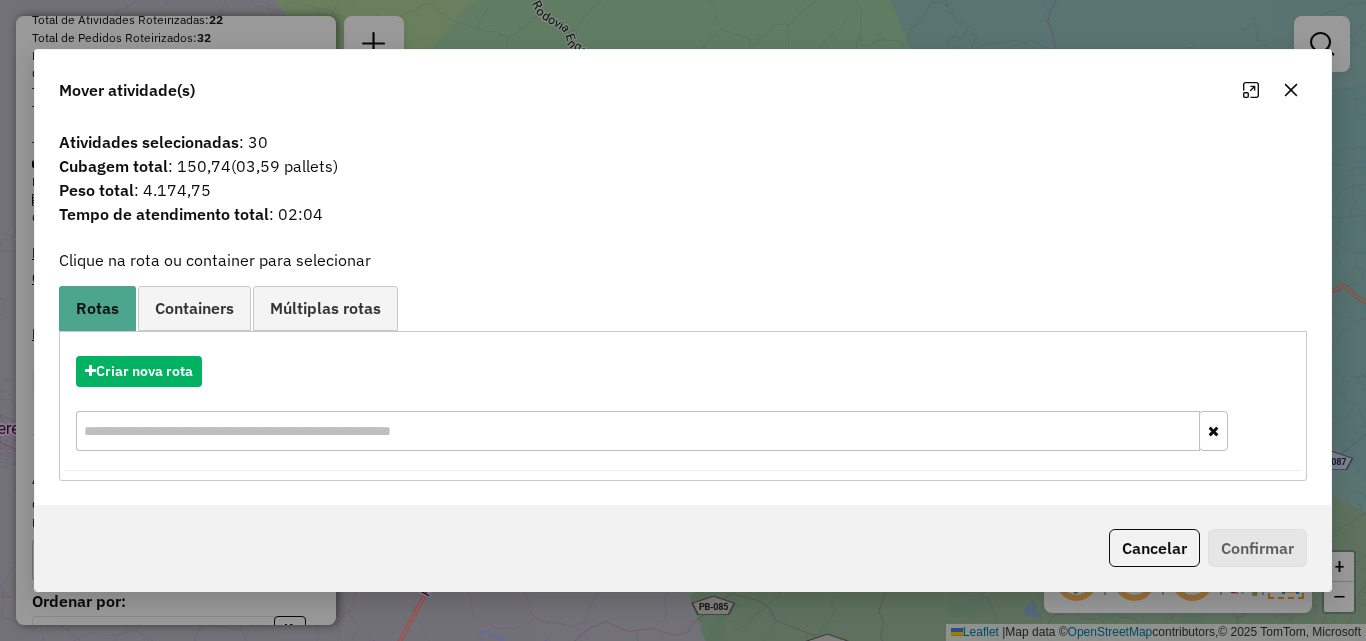 click 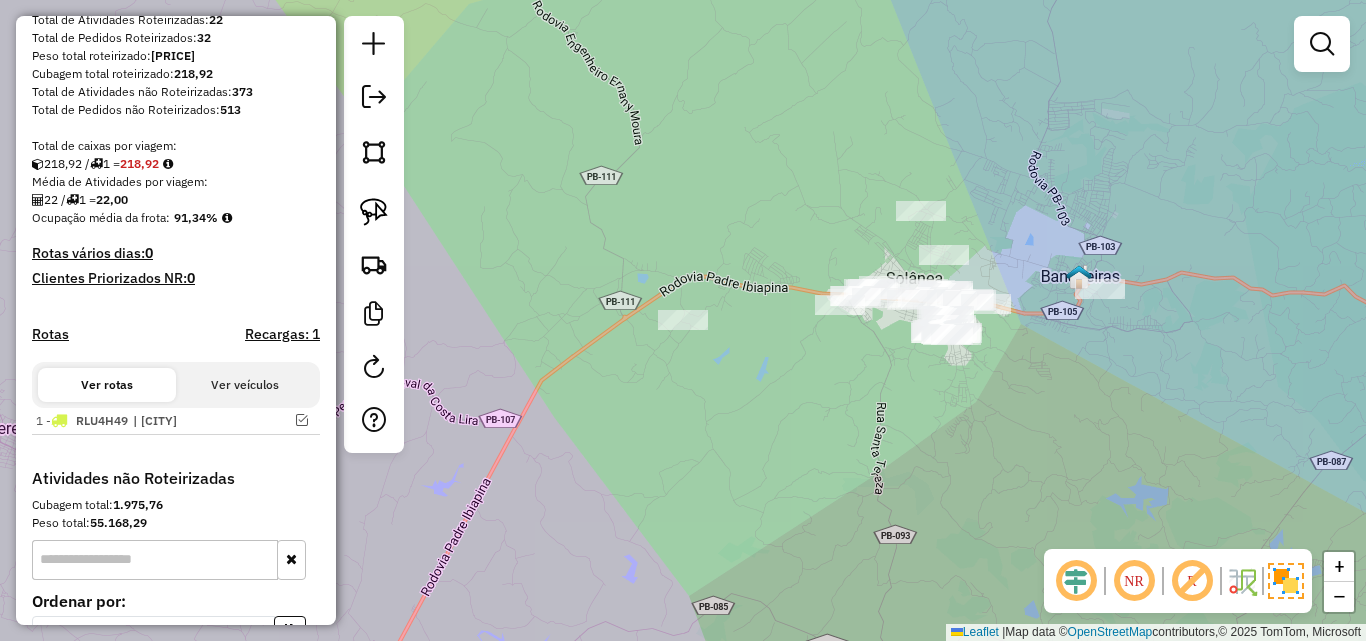 drag, startPoint x: 1004, startPoint y: 464, endPoint x: 944, endPoint y: 452, distance: 61.188232 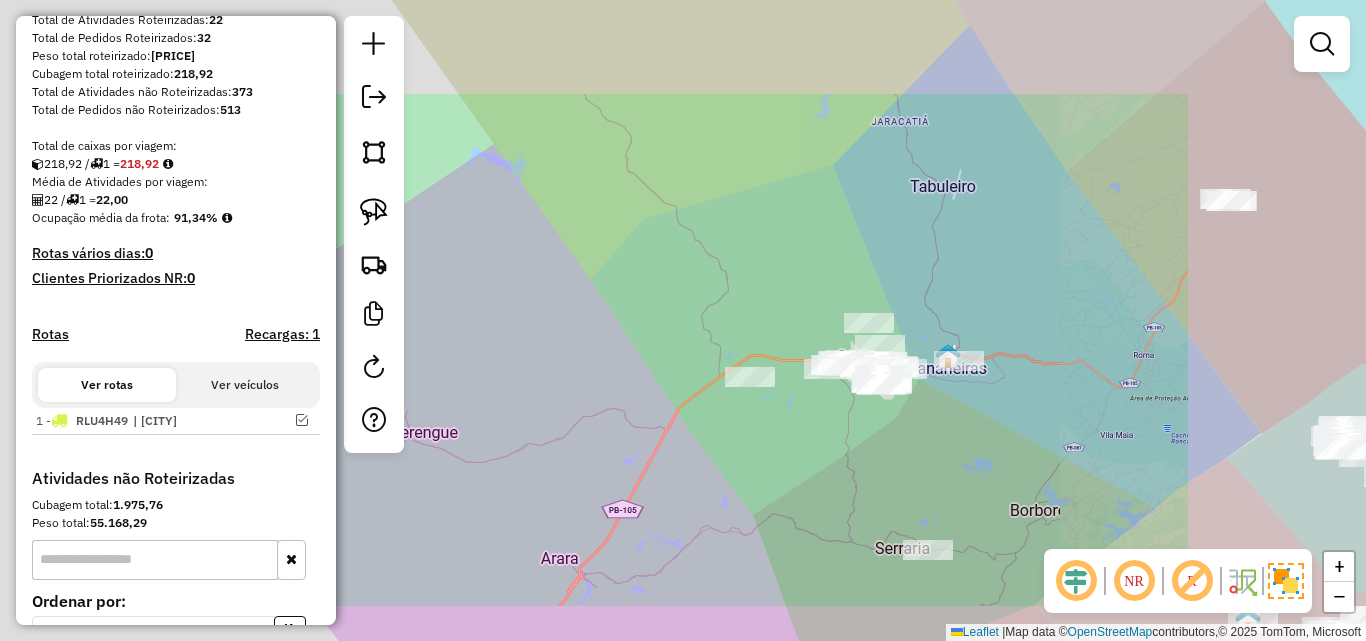 drag, startPoint x: 1091, startPoint y: 448, endPoint x: 921, endPoint y: 395, distance: 178.0702 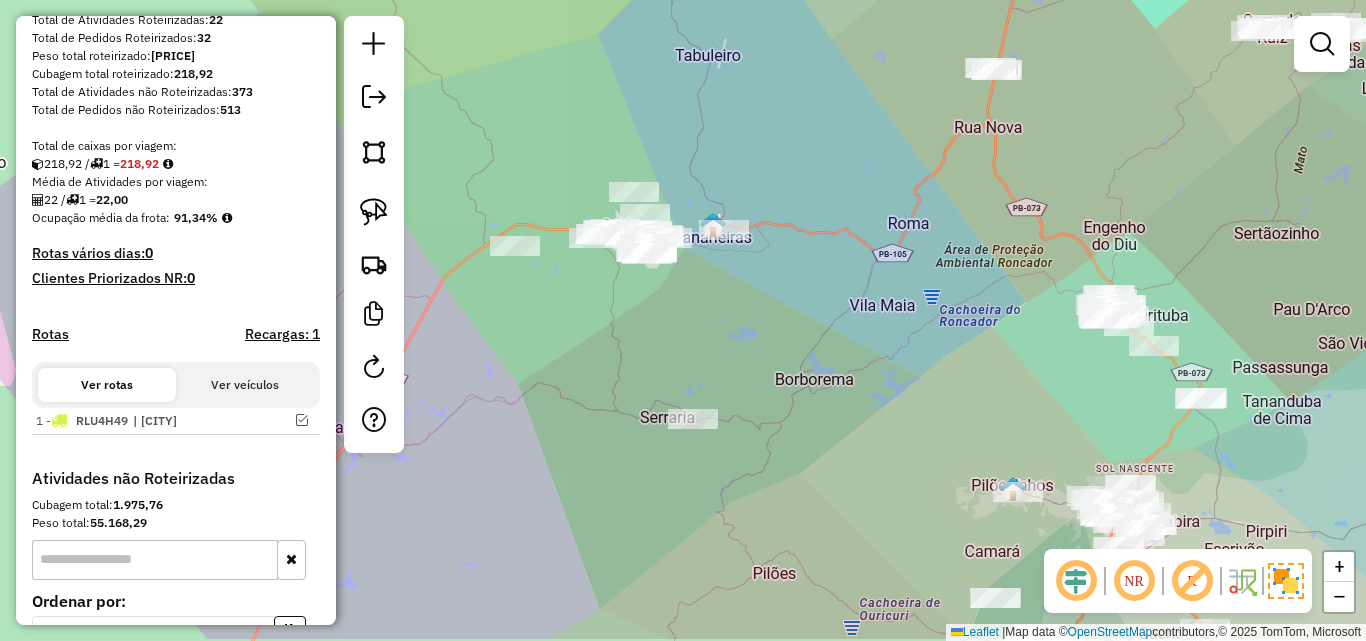 drag, startPoint x: 1053, startPoint y: 472, endPoint x: 1051, endPoint y: 333, distance: 139.01439 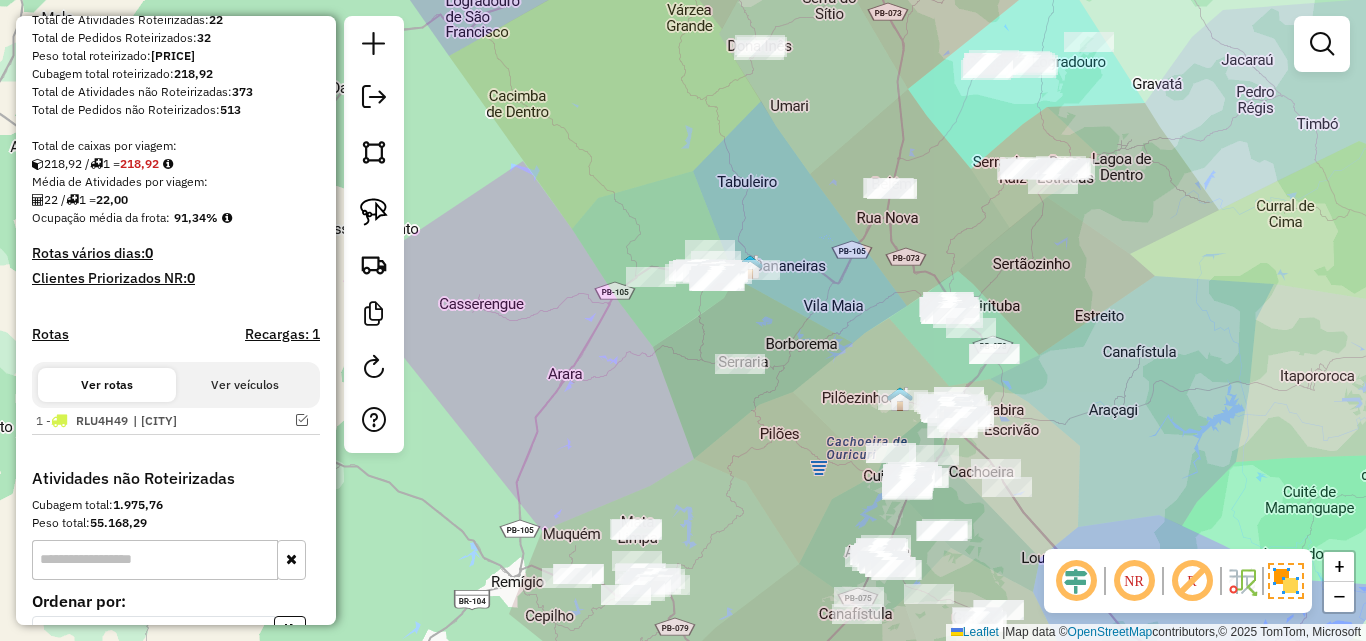 drag, startPoint x: 884, startPoint y: 381, endPoint x: 743, endPoint y: 378, distance: 141.0319 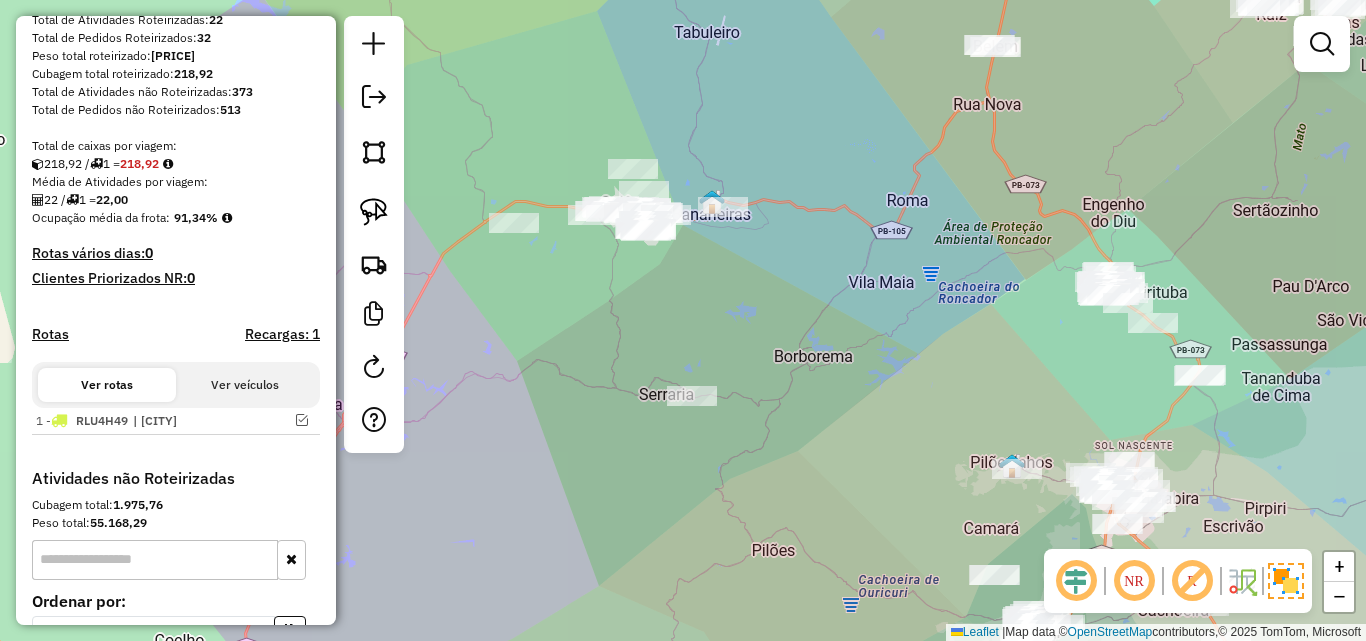 drag, startPoint x: 705, startPoint y: 369, endPoint x: 900, endPoint y: 421, distance: 201.81427 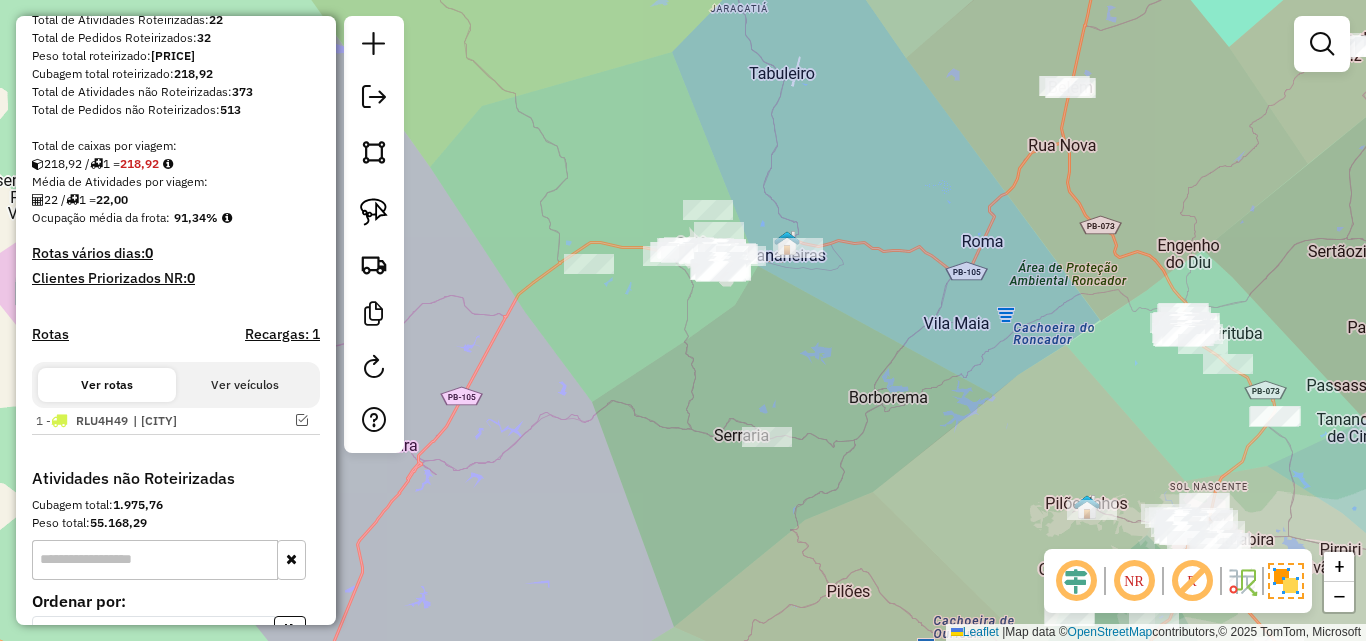 drag, startPoint x: 463, startPoint y: 266, endPoint x: 499, endPoint y: 302, distance: 50.91169 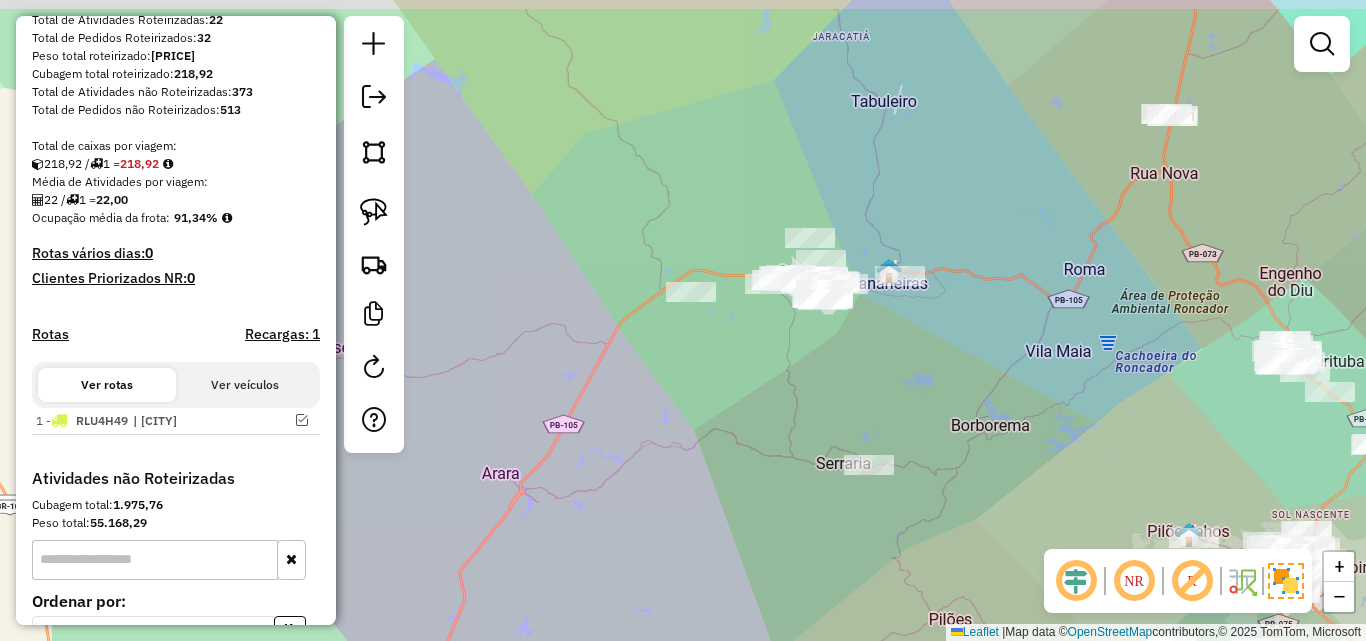 drag, startPoint x: 494, startPoint y: 210, endPoint x: 427, endPoint y: 258, distance: 82.419655 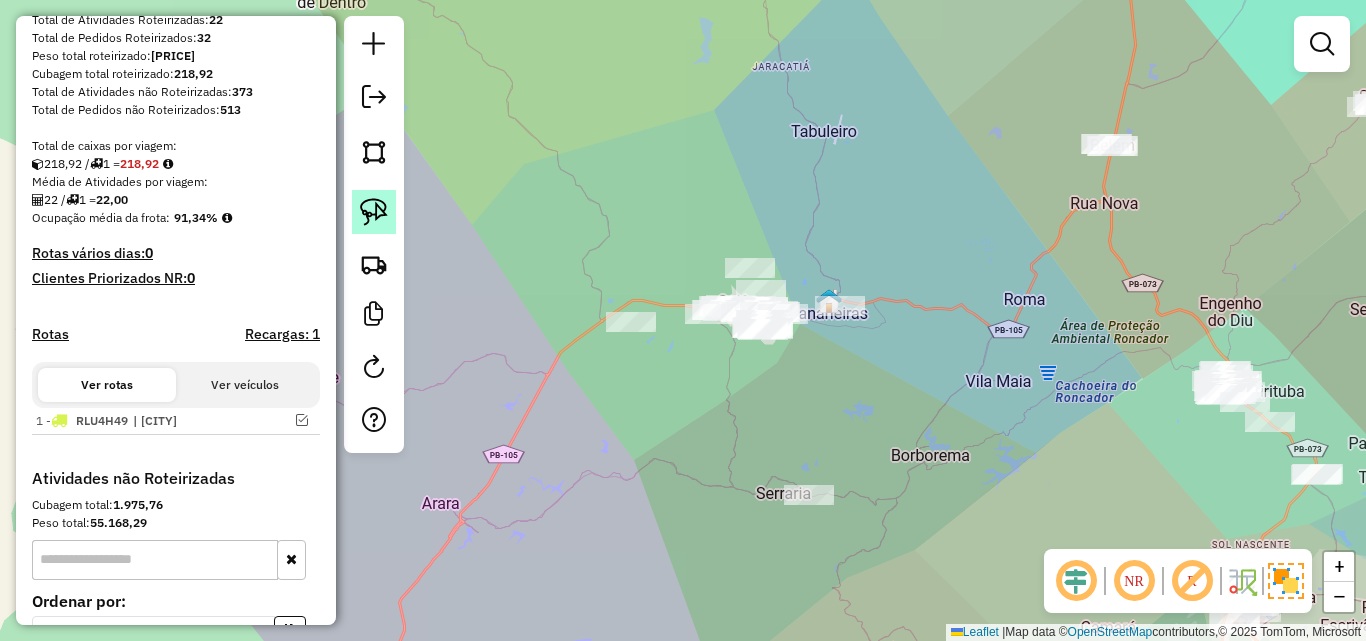 click 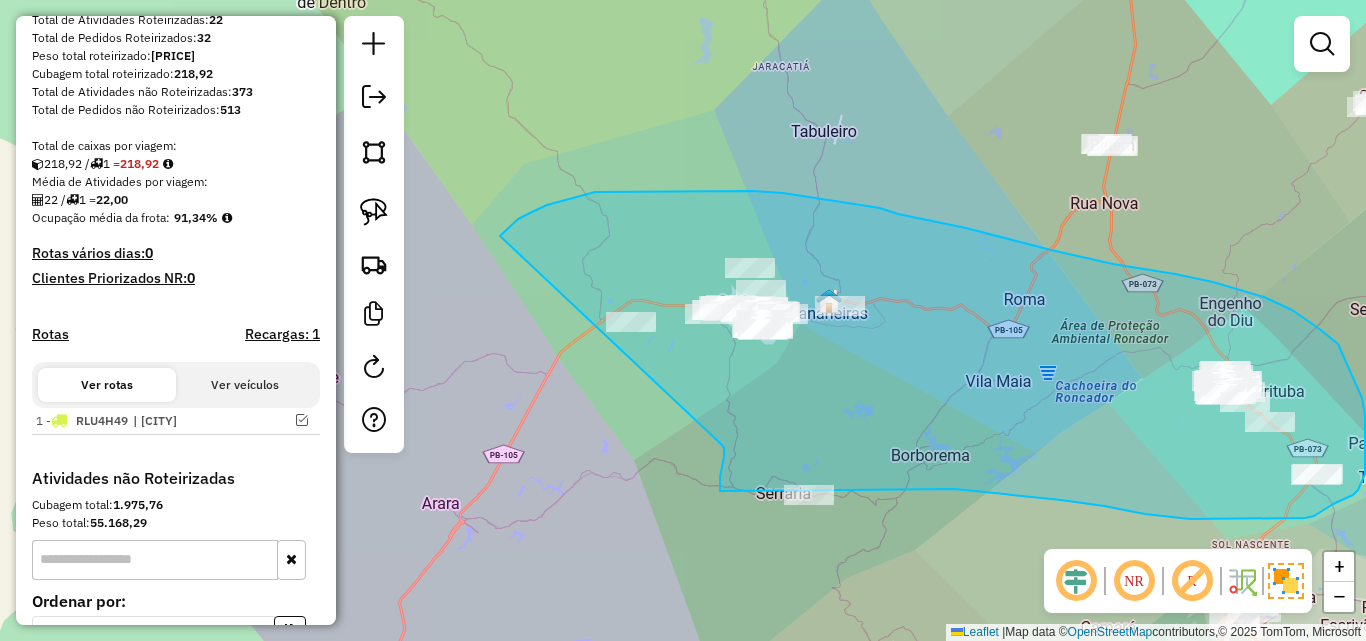 drag, startPoint x: 547, startPoint y: 205, endPoint x: 722, endPoint y: 445, distance: 297.02695 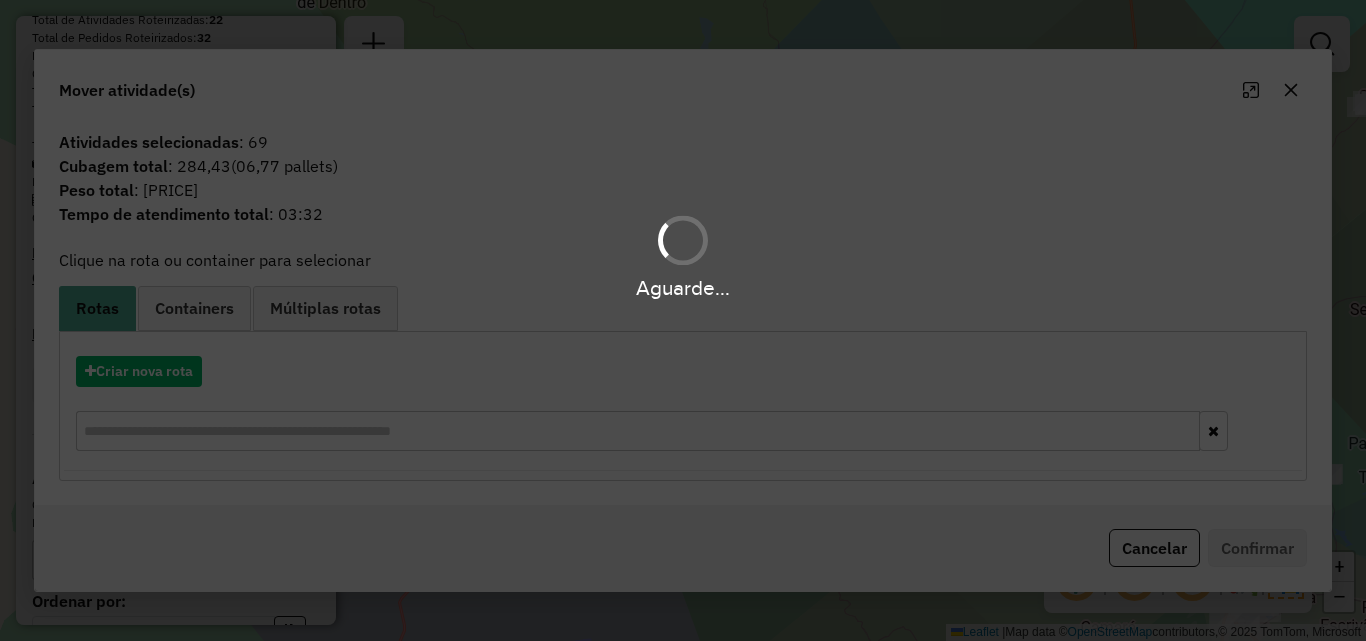click on "Aguarde..." at bounding box center (683, 320) 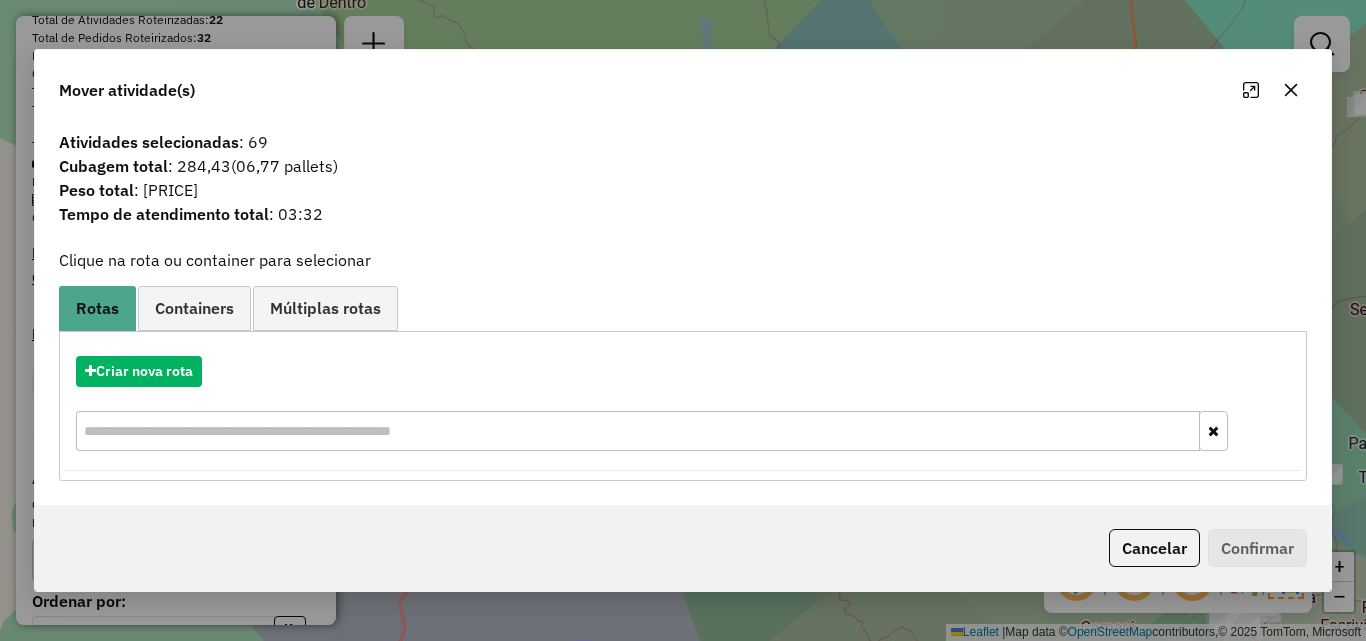 click 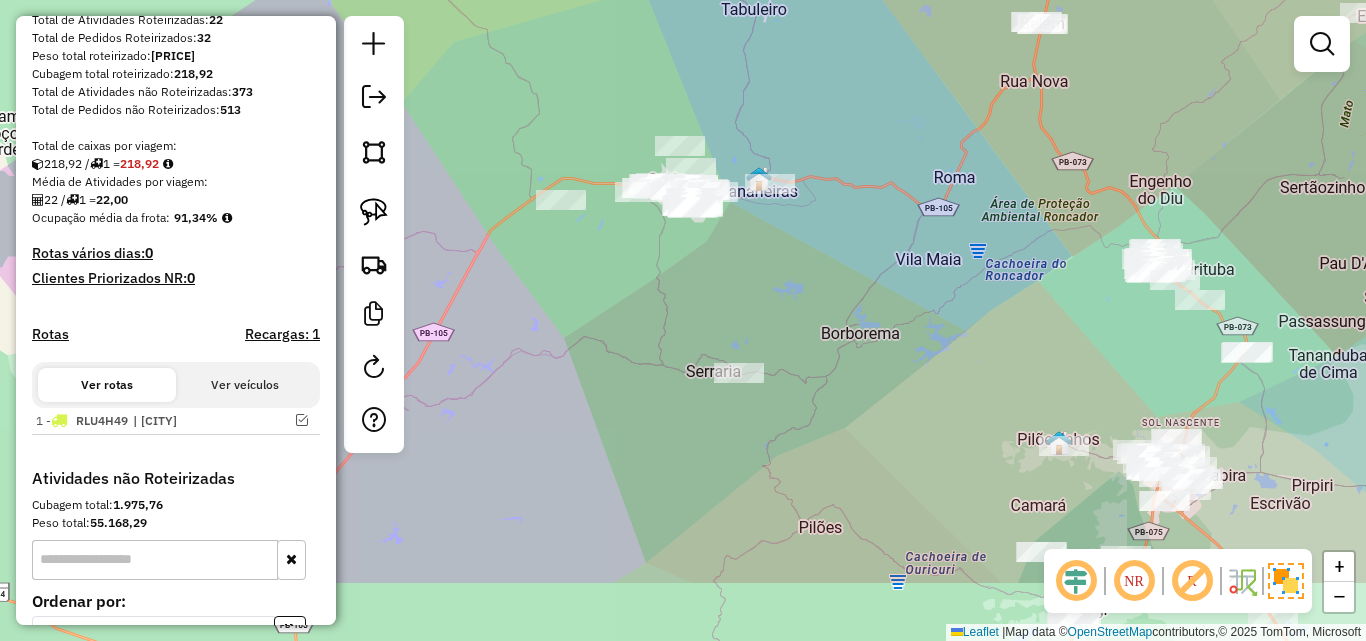 drag, startPoint x: 864, startPoint y: 340, endPoint x: 822, endPoint y: 261, distance: 89.470665 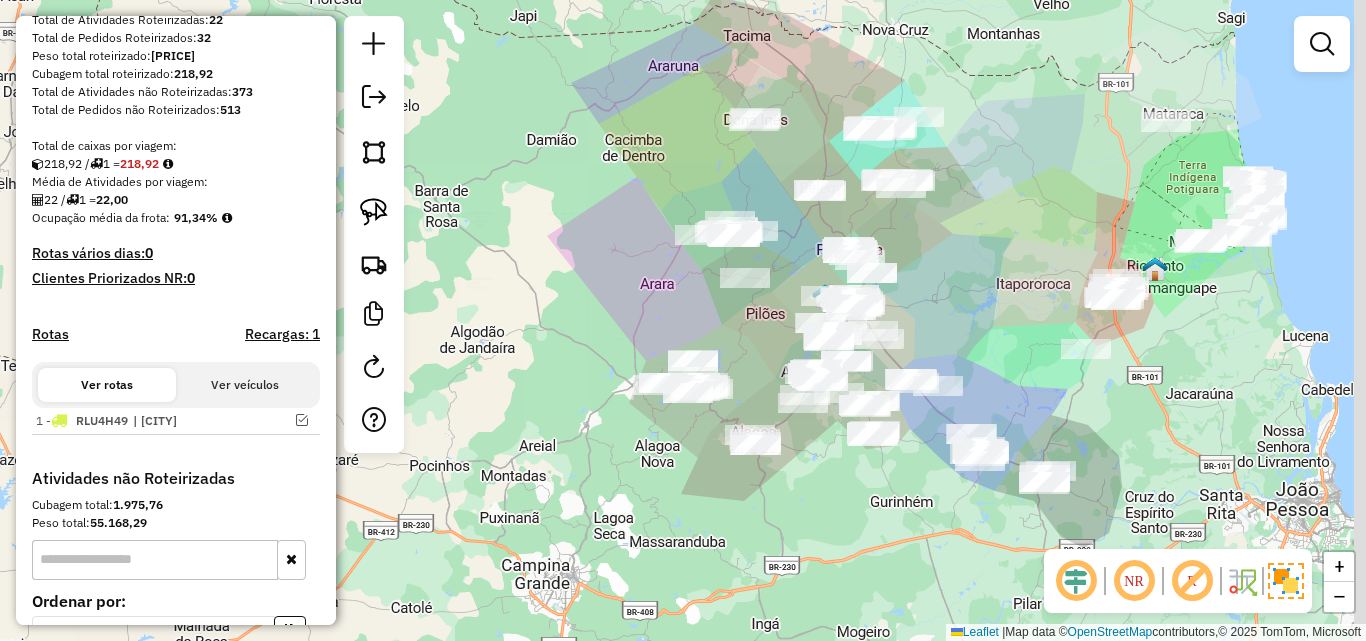 drag, startPoint x: 1041, startPoint y: 325, endPoint x: 959, endPoint y: 318, distance: 82.29824 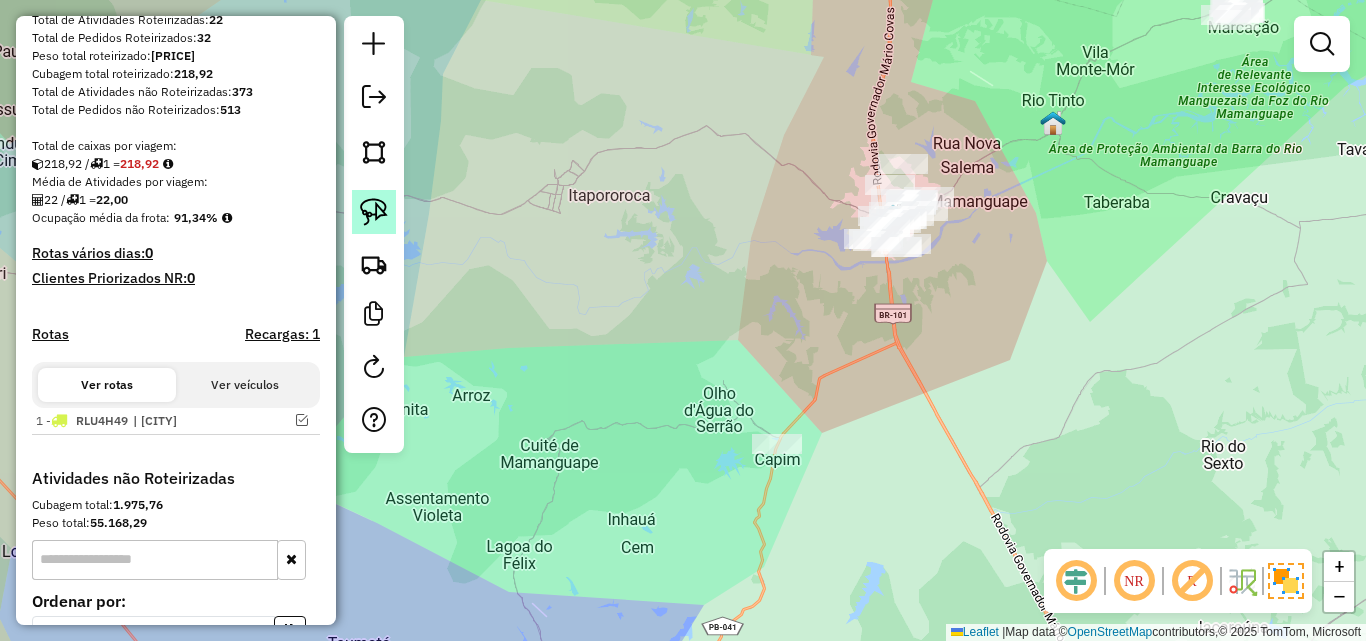 click 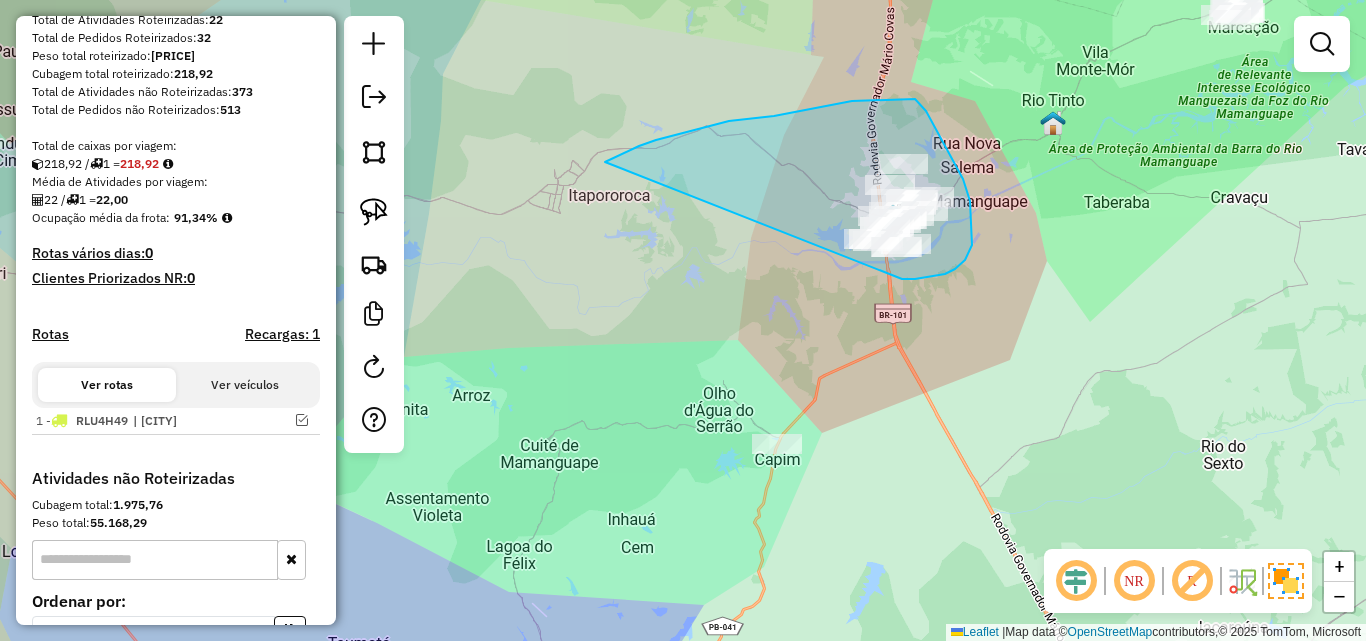 drag, startPoint x: 729, startPoint y: 121, endPoint x: 901, endPoint y: 279, distance: 233.55513 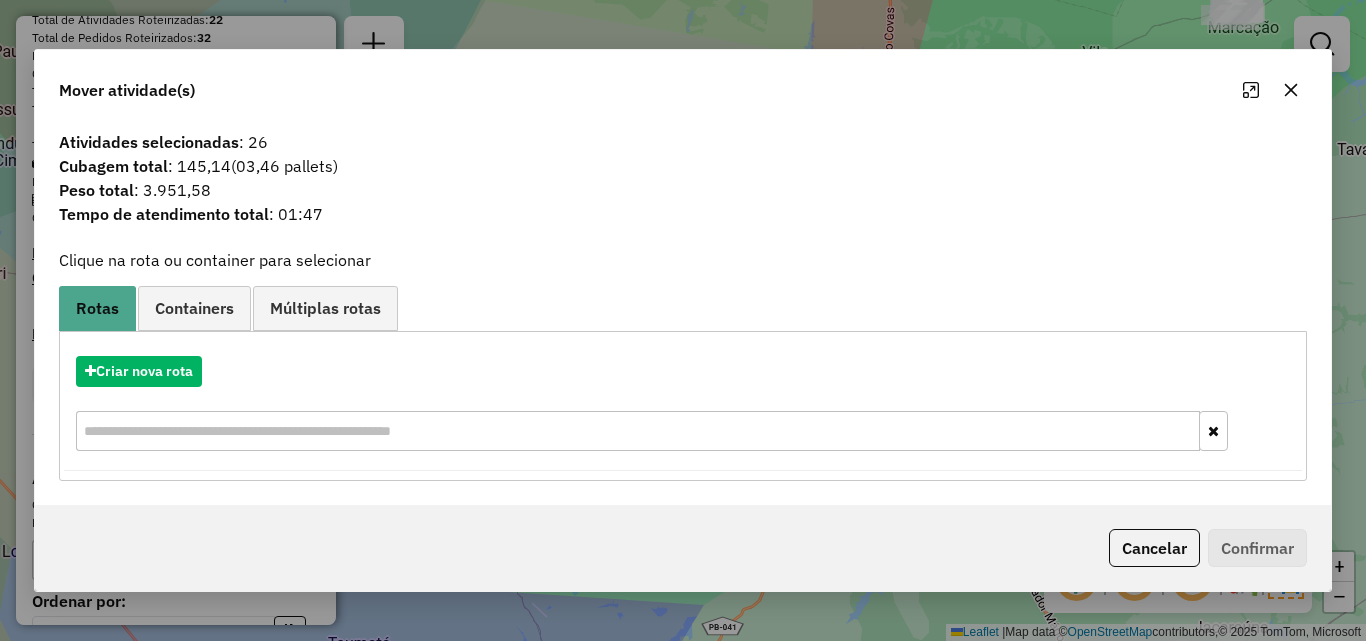 click 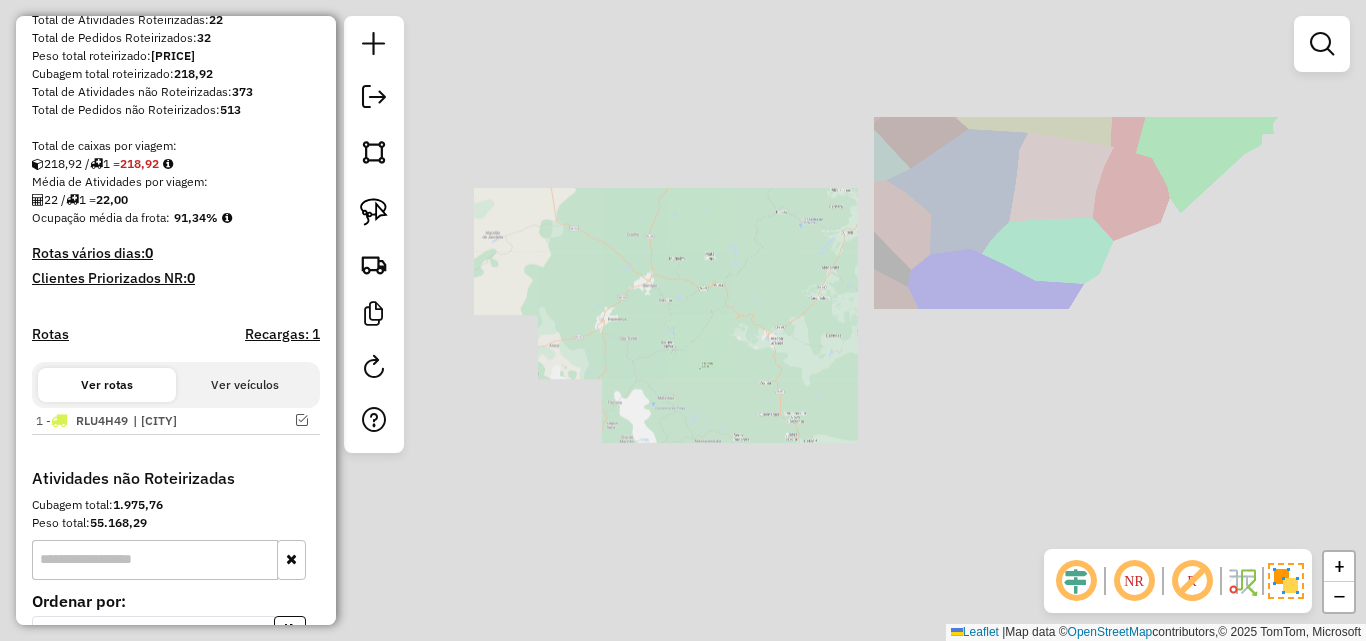 drag, startPoint x: 1015, startPoint y: 259, endPoint x: 973, endPoint y: 173, distance: 95.707886 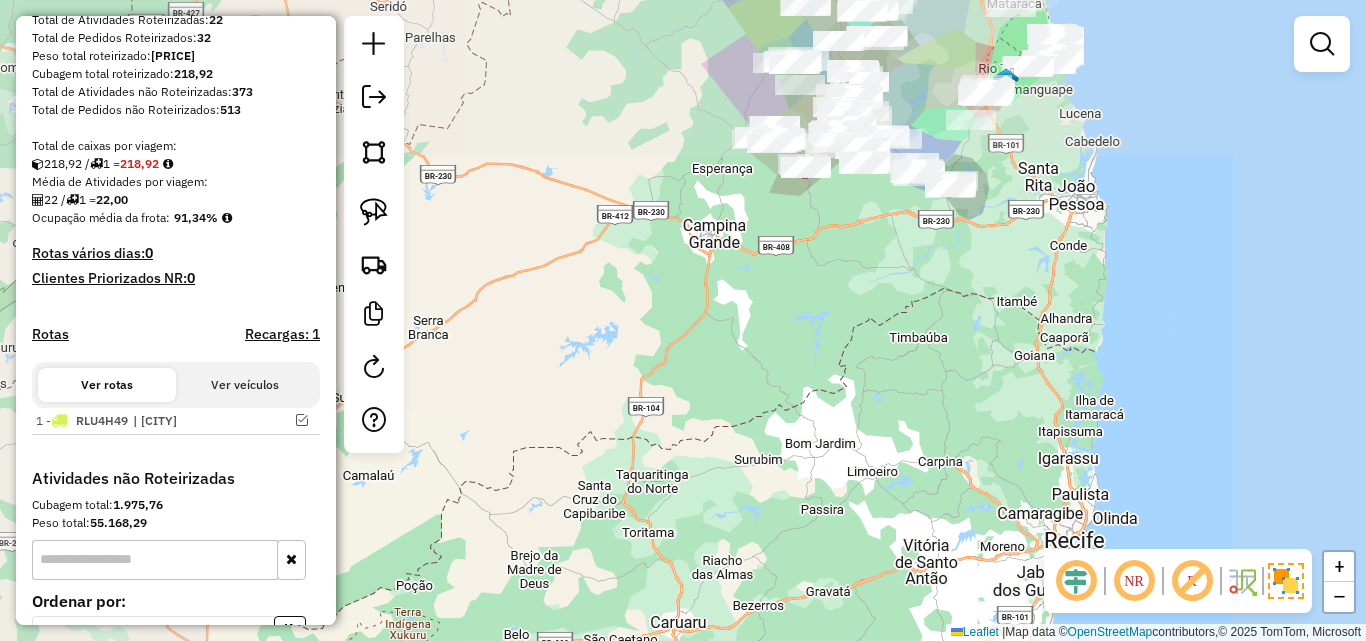 drag, startPoint x: 982, startPoint y: 323, endPoint x: 877, endPoint y: 331, distance: 105.30432 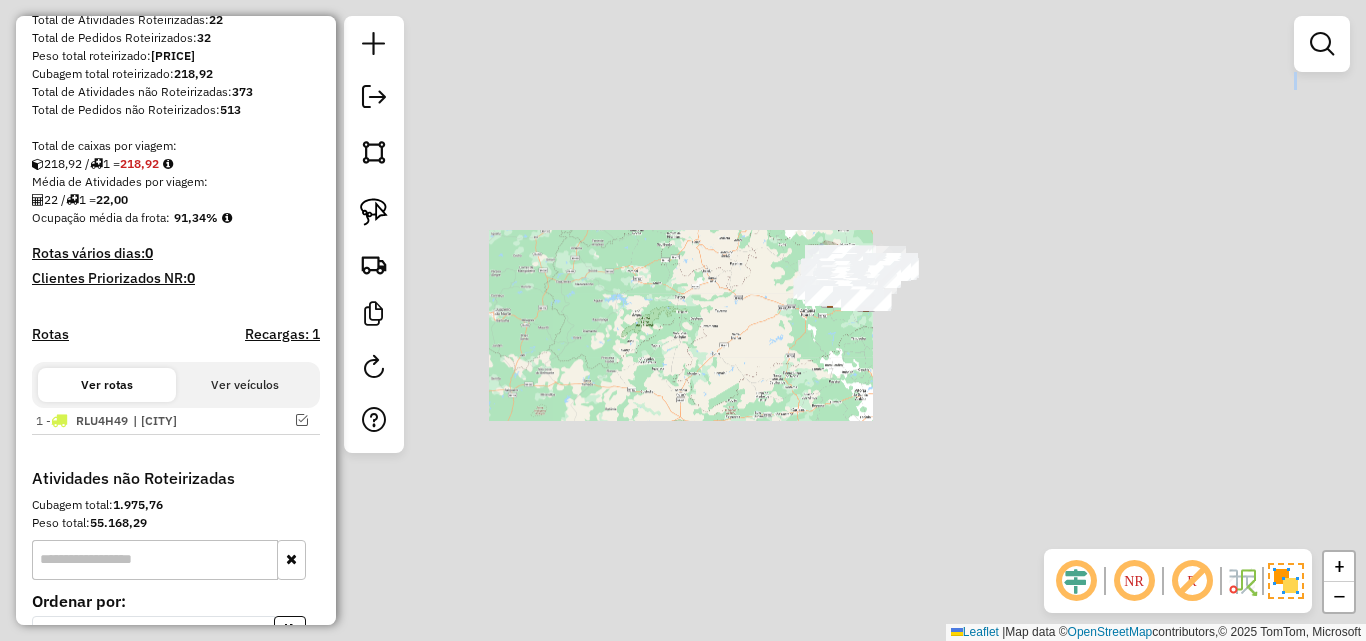 drag, startPoint x: 900, startPoint y: 436, endPoint x: 957, endPoint y: 73, distance: 367.44797 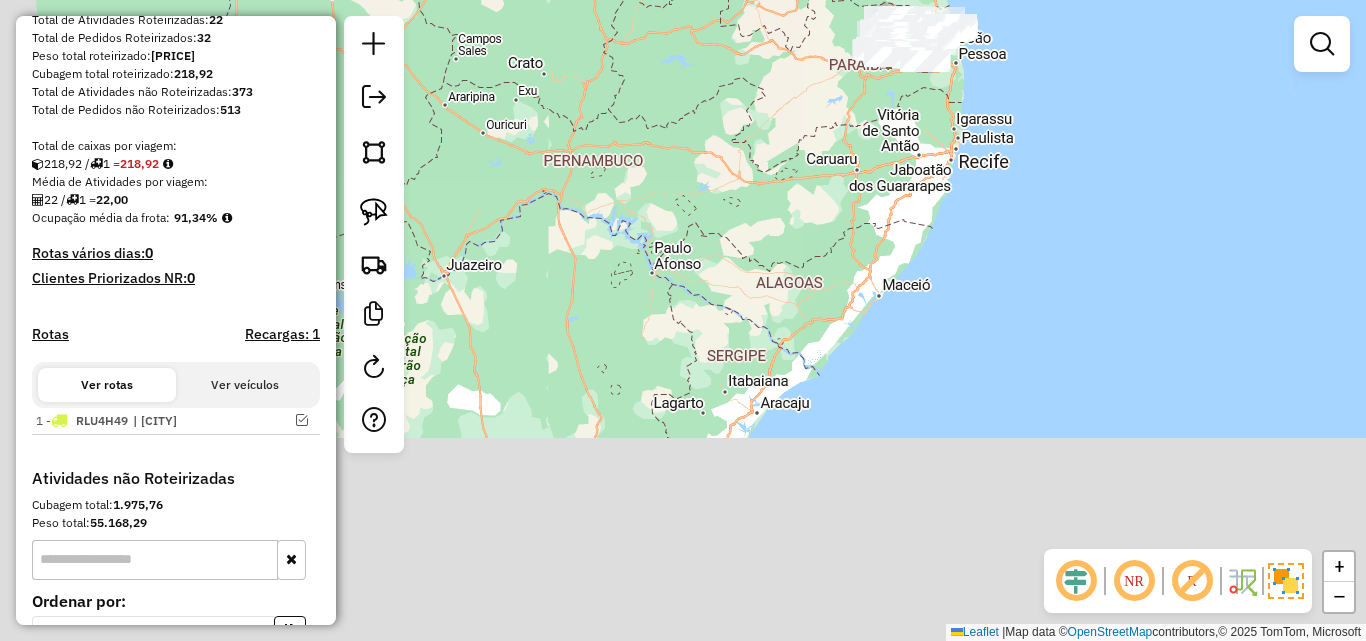 drag, startPoint x: 850, startPoint y: 321, endPoint x: 928, endPoint y: 19, distance: 311.91025 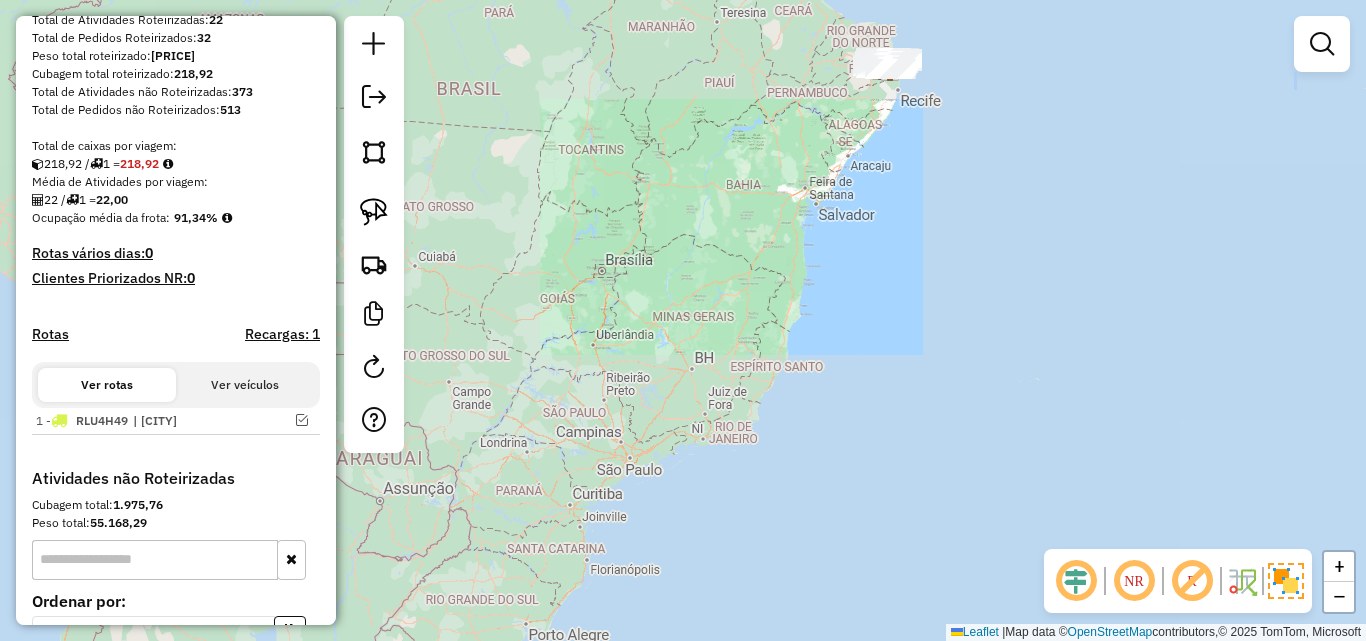 drag, startPoint x: 804, startPoint y: 412, endPoint x: 922, endPoint y: 158, distance: 280.0714 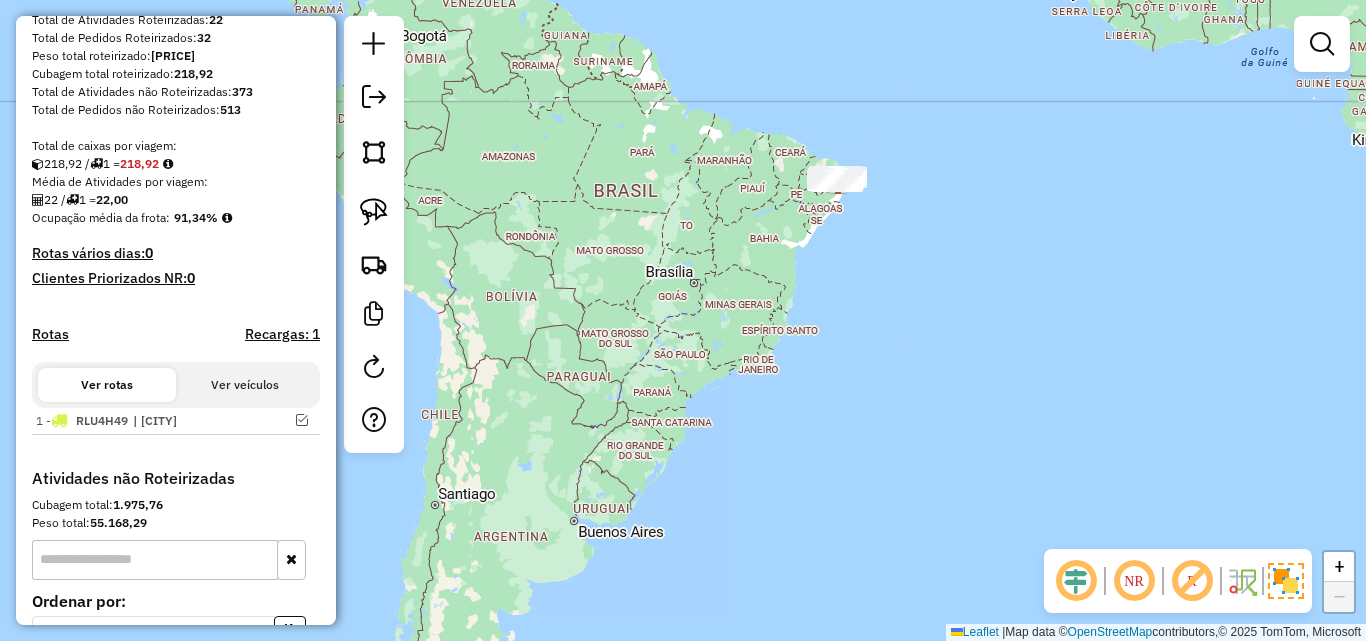 drag, startPoint x: 687, startPoint y: 522, endPoint x: 739, endPoint y: 460, distance: 80.919716 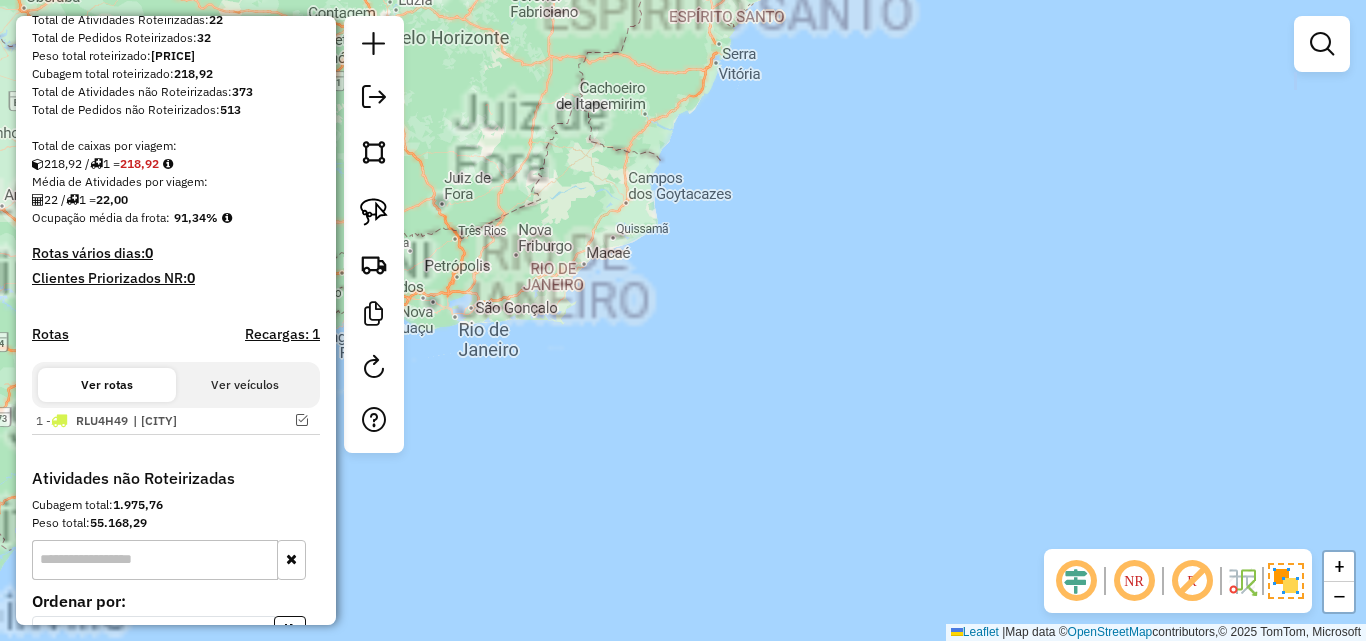 drag, startPoint x: 855, startPoint y: 205, endPoint x: 880, endPoint y: 239, distance: 42.201897 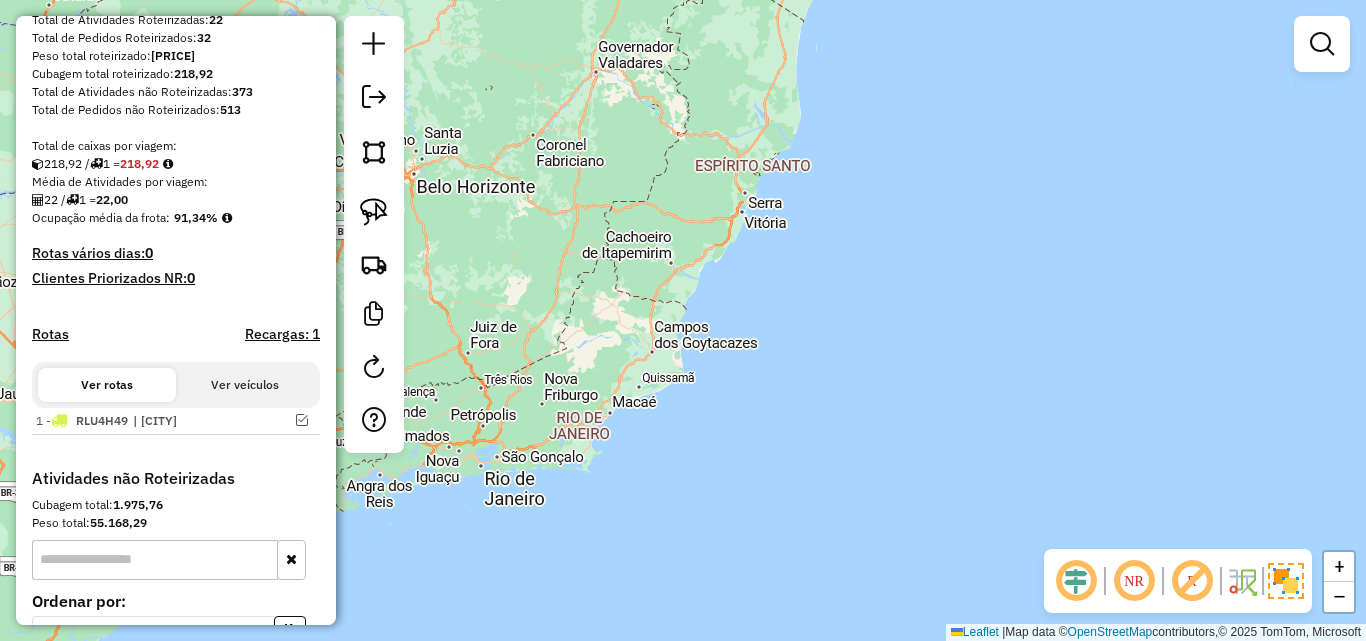 drag, startPoint x: 879, startPoint y: 153, endPoint x: 878, endPoint y: 132, distance: 21.023796 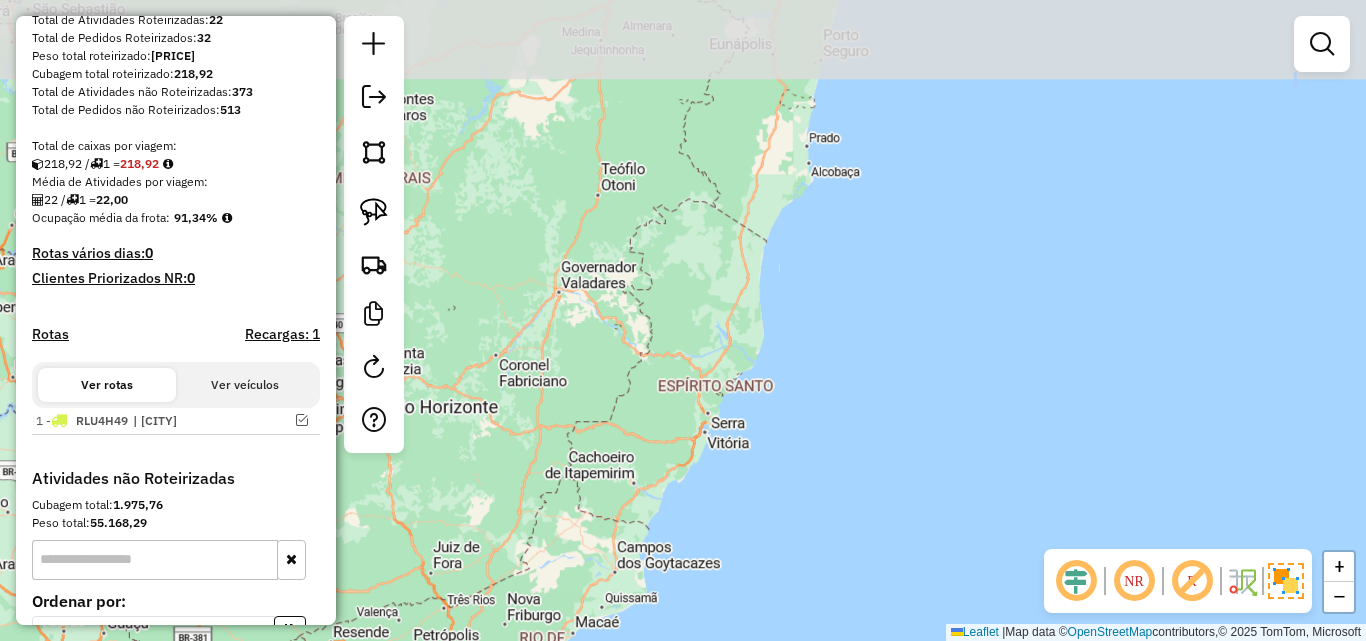 drag, startPoint x: 848, startPoint y: 350, endPoint x: 845, endPoint y: 386, distance: 36.124783 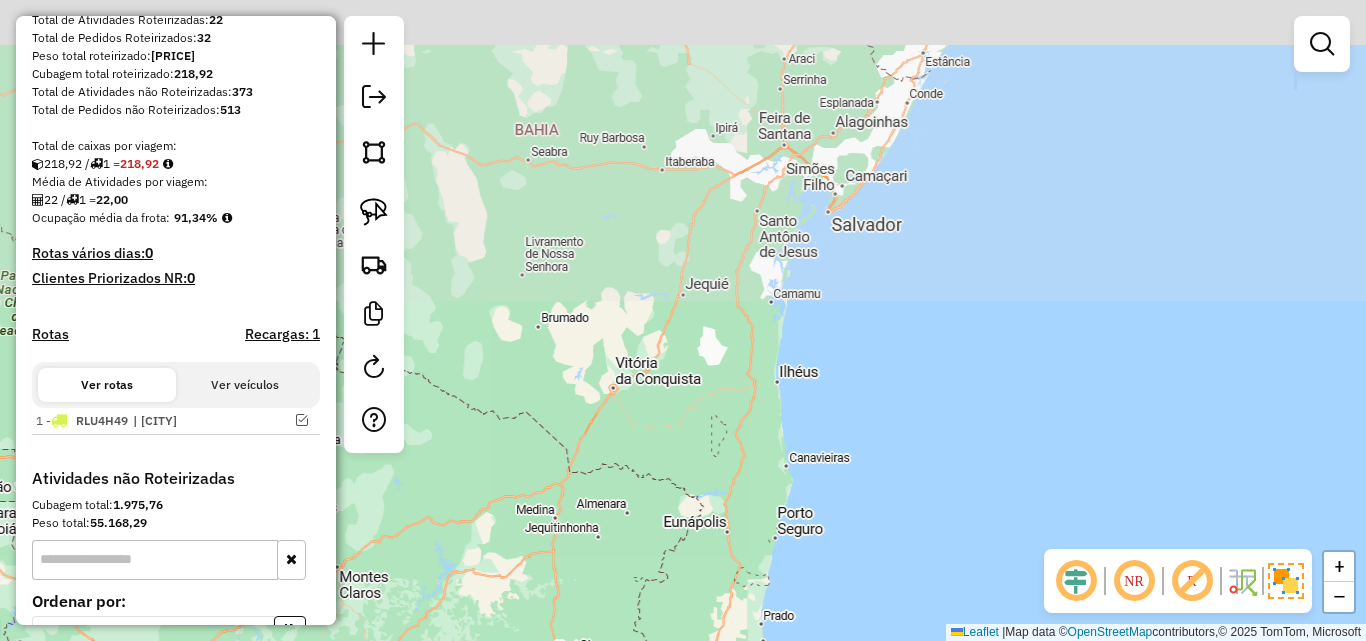 drag, startPoint x: 863, startPoint y: 331, endPoint x: 884, endPoint y: 545, distance: 215.02791 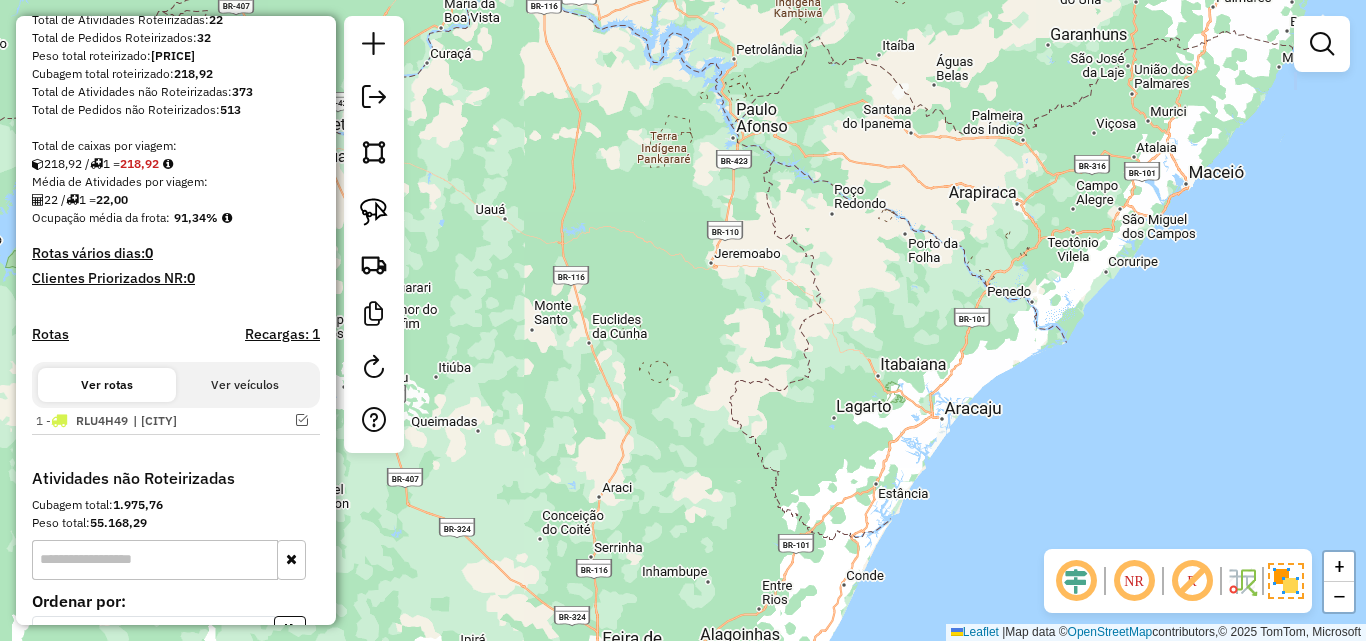 drag, startPoint x: 973, startPoint y: 305, endPoint x: 790, endPoint y: 444, distance: 229.80426 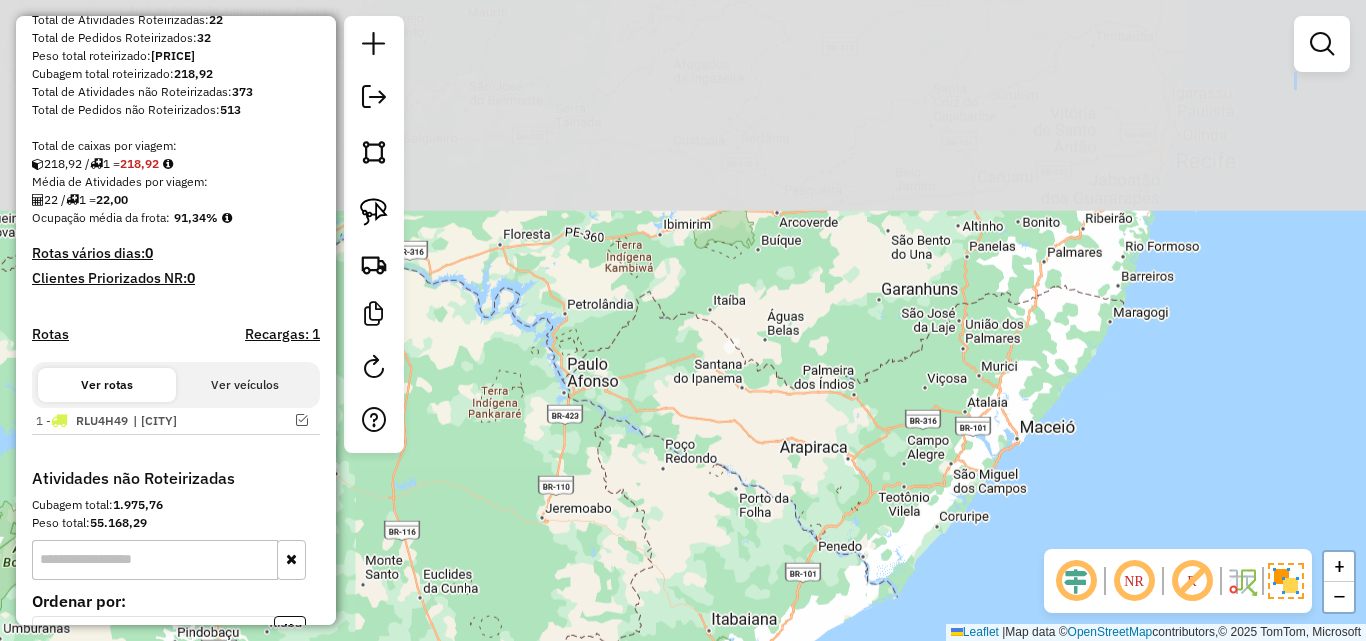 click on "Janela de atendimento Grade de atendimento Capacidade Transportadoras Veículos Cliente Pedidos  Rotas Selecione os dias de semana para filtrar as janelas de atendimento  Seg   Ter   Qua   Qui   Sex   Sáb   Dom  Informe o período da janela de atendimento: De: Até:  Filtrar exatamente a janela do cliente  Considerar janela de atendimento padrão  Selecione os dias de semana para filtrar as grades de atendimento  Seg   Ter   Qua   Qui   Sex   Sáb   Dom   Considerar clientes sem dia de atendimento cadastrado  Clientes fora do dia de atendimento selecionado Filtrar as atividades entre os valores definidos abaixo:  Peso mínimo:   Peso máximo:   Cubagem mínima:   Cubagem máxima:   De:   Até:  Filtrar as atividades entre o tempo de atendimento definido abaixo:  De:   Até:   Considerar capacidade total dos clientes não roteirizados Transportadora: Selecione um ou mais itens Tipo de veículo: Selecione um ou mais itens Veículo: Selecione um ou mais itens Motorista: Selecione um ou mais itens Nome: Rótulo:" 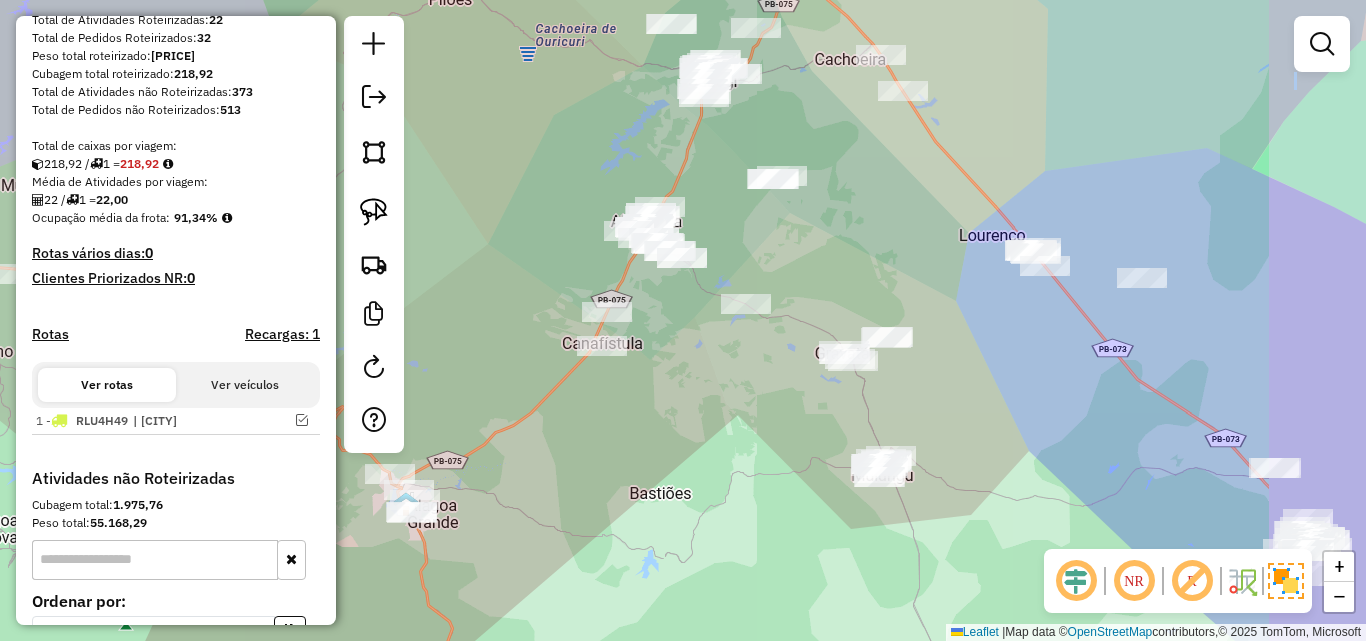 drag, startPoint x: 766, startPoint y: 477, endPoint x: 705, endPoint y: 462, distance: 62.817196 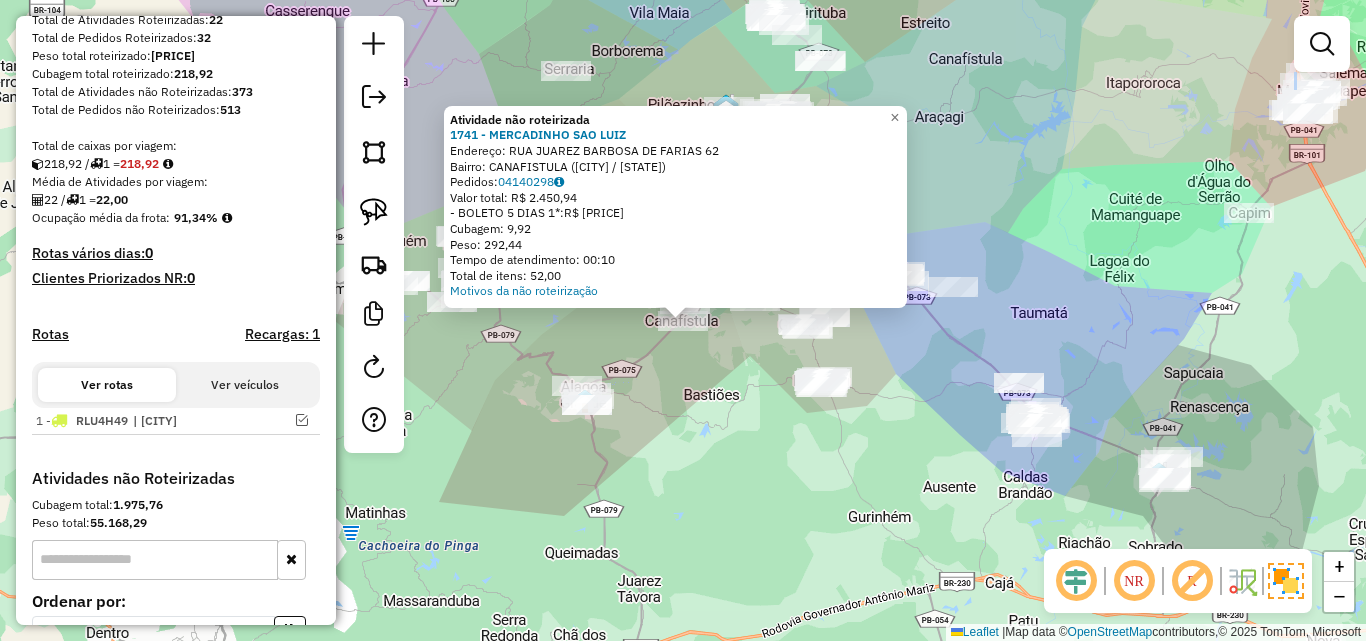 click on "Atividade não roteirizada 1741 - MERCADINHO SAO LUIZ  Endereço:  RUA JUAREZ BARBOSA DE FARIAS 62   Bairro: CANAFISTULA (ALAGOA GRANDE / PB)   Pedidos:  04140298   Valor total: R$ 2.450,94   - BOLETO 5 DIAS 1*:  R$ 2.450,94   Cubagem: 9,92   Peso: 292,44   Tempo de atendimento: 00:10   Total de itens: 52,00  Motivos da não roteirização × Janela de atendimento Grade de atendimento Capacidade Transportadoras Veículos Cliente Pedidos  Rotas Selecione os dias de semana para filtrar as janelas de atendimento  Seg   Ter   Qua   Qui   Sex   Sáb   Dom  Informe o período da janela de atendimento: De: Até:  Filtrar exatamente a janela do cliente  Considerar janela de atendimento padrão  Selecione os dias de semana para filtrar as grades de atendimento  Seg   Ter   Qua   Qui   Sex   Sáb   Dom   Considerar clientes sem dia de atendimento cadastrado  Clientes fora do dia de atendimento selecionado Filtrar as atividades entre os valores definidos abaixo:  Peso mínimo:   Peso máximo:   Cubagem mínima:   De:  +" 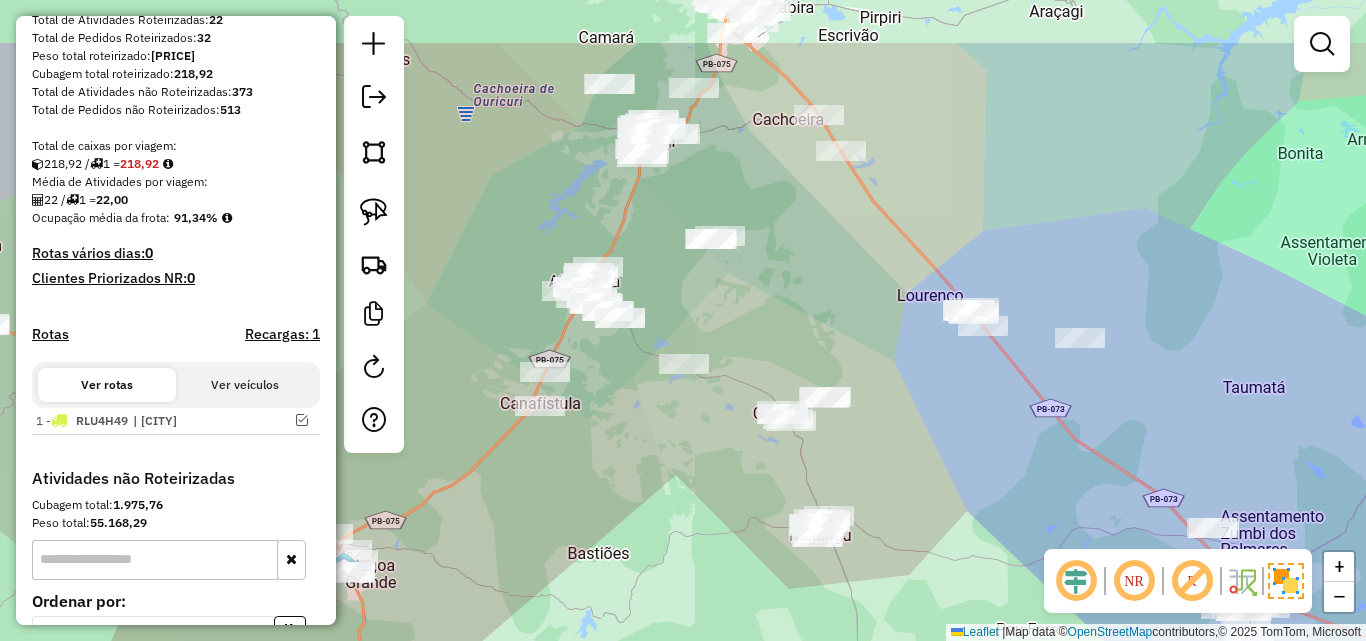 drag, startPoint x: 763, startPoint y: 341, endPoint x: 637, endPoint y: 464, distance: 176.08237 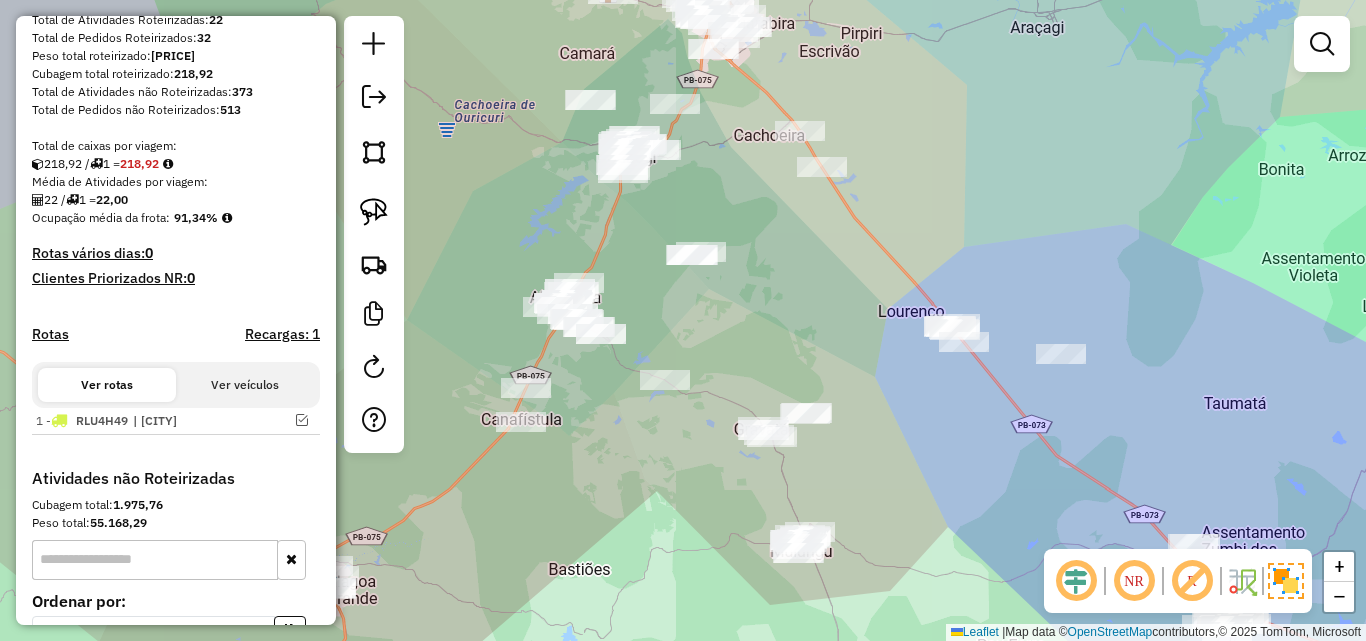 click on "Janela de atendimento Grade de atendimento Capacidade Transportadoras Veículos Cliente Pedidos  Rotas Selecione os dias de semana para filtrar as janelas de atendimento  Seg   Ter   Qua   Qui   Sex   Sáb   Dom  Informe o período da janela de atendimento: De: Até:  Filtrar exatamente a janela do cliente  Considerar janela de atendimento padrão  Selecione os dias de semana para filtrar as grades de atendimento  Seg   Ter   Qua   Qui   Sex   Sáb   Dom   Considerar clientes sem dia de atendimento cadastrado  Clientes fora do dia de atendimento selecionado Filtrar as atividades entre os valores definidos abaixo:  Peso mínimo:   Peso máximo:   Cubagem mínima:   Cubagem máxima:   De:   Até:  Filtrar as atividades entre o tempo de atendimento definido abaixo:  De:   Até:   Considerar capacidade total dos clientes não roteirizados Transportadora: Selecione um ou mais itens Tipo de veículo: Selecione um ou mais itens Veículo: Selecione um ou mais itens Motorista: Selecione um ou mais itens Nome: Rótulo:" 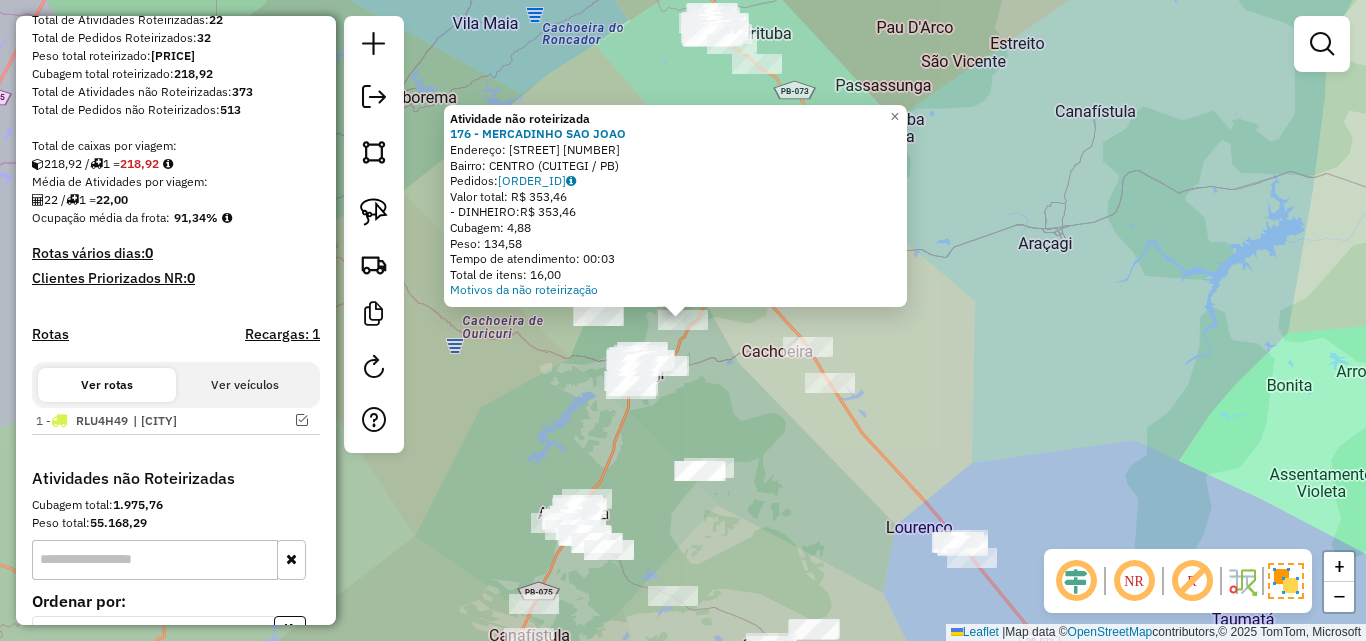 click 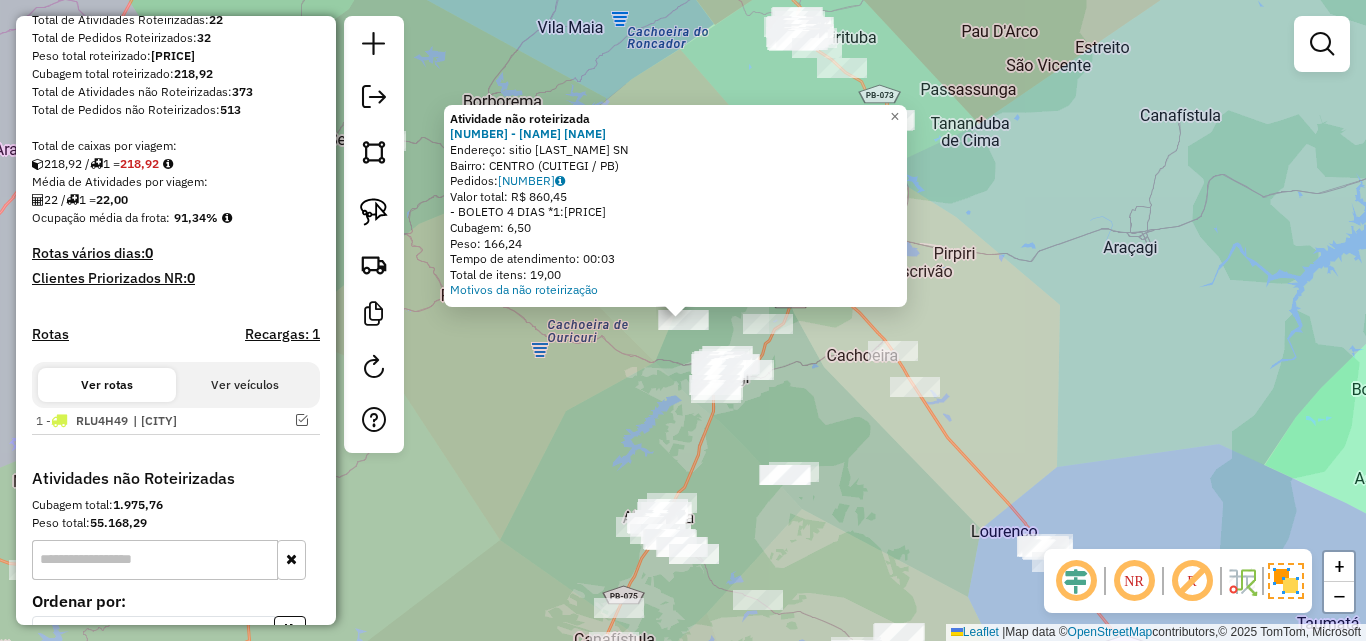 click on "Atividade não roteirizada 971 - MARINALDO AMARO  Endereço:  sitio palmeiras SN   Bairro: CENTRO (CUITEGI / PB)   Pedidos:  04140087   Valor total: R$ 860,45   - BOLETO 4 DIAS *1:  R$ 860,45   Cubagem: 6,50   Peso: 166,24   Tempo de atendimento: 00:03   Total de itens: 19,00  Motivos da não roteirização × Janela de atendimento Grade de atendimento Capacidade Transportadoras Veículos Cliente Pedidos  Rotas Selecione os dias de semana para filtrar as janelas de atendimento  Seg   Ter   Qua   Qui   Sex   Sáb   Dom  Informe o período da janela de atendimento: De: Até:  Filtrar exatamente a janela do cliente  Considerar janela de atendimento padrão  Selecione os dias de semana para filtrar as grades de atendimento  Seg   Ter   Qua   Qui   Sex   Sáb   Dom   Considerar clientes sem dia de atendimento cadastrado  Clientes fora do dia de atendimento selecionado Filtrar as atividades entre os valores definidos abaixo:  Peso mínimo:   Peso máximo:   Cubagem mínima:   Cubagem máxima:   De:   Até:   De:  +" 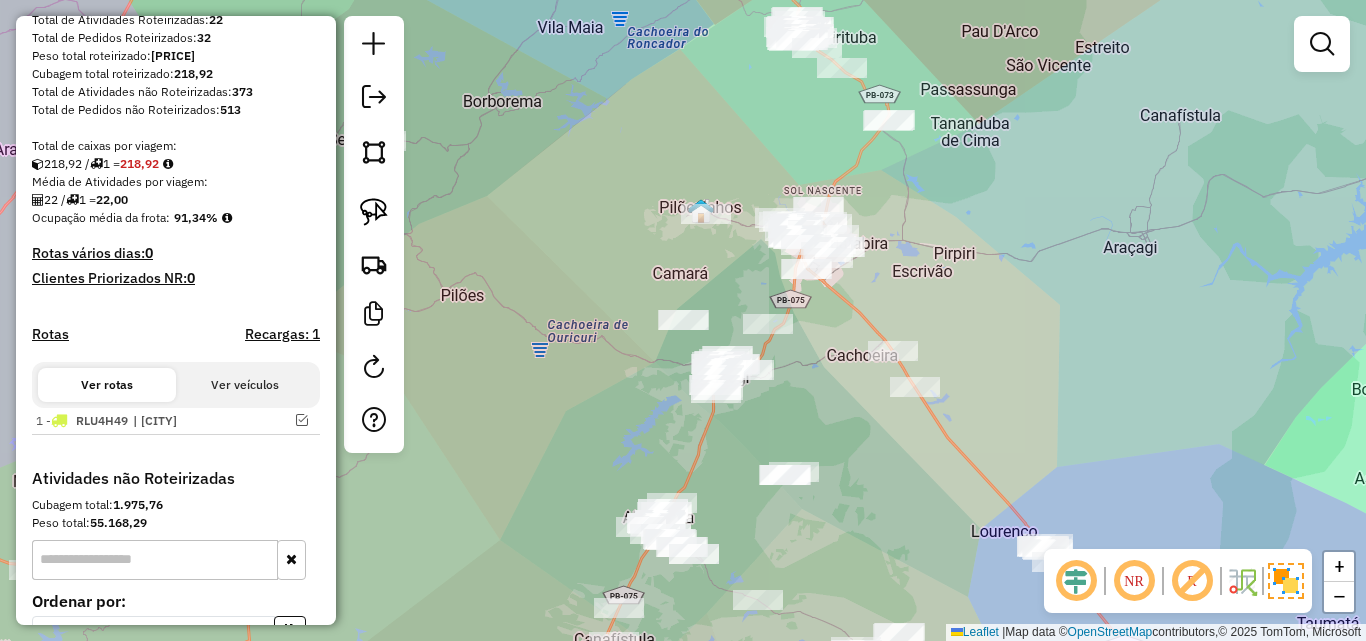 click on "Janela de atendimento Grade de atendimento Capacidade Transportadoras Veículos Cliente Pedidos  Rotas Selecione os dias de semana para filtrar as janelas de atendimento  Seg   Ter   Qua   Qui   Sex   Sáb   Dom  Informe o período da janela de atendimento: De: Até:  Filtrar exatamente a janela do cliente  Considerar janela de atendimento padrão  Selecione os dias de semana para filtrar as grades de atendimento  Seg   Ter   Qua   Qui   Sex   Sáb   Dom   Considerar clientes sem dia de atendimento cadastrado  Clientes fora do dia de atendimento selecionado Filtrar as atividades entre os valores definidos abaixo:  Peso mínimo:   Peso máximo:   Cubagem mínima:   Cubagem máxima:   De:   Até:  Filtrar as atividades entre o tempo de atendimento definido abaixo:  De:   Até:   Considerar capacidade total dos clientes não roteirizados Transportadora: Selecione um ou mais itens Tipo de veículo: Selecione um ou mais itens Veículo: Selecione um ou mais itens Motorista: Selecione um ou mais itens Nome: Rótulo:" 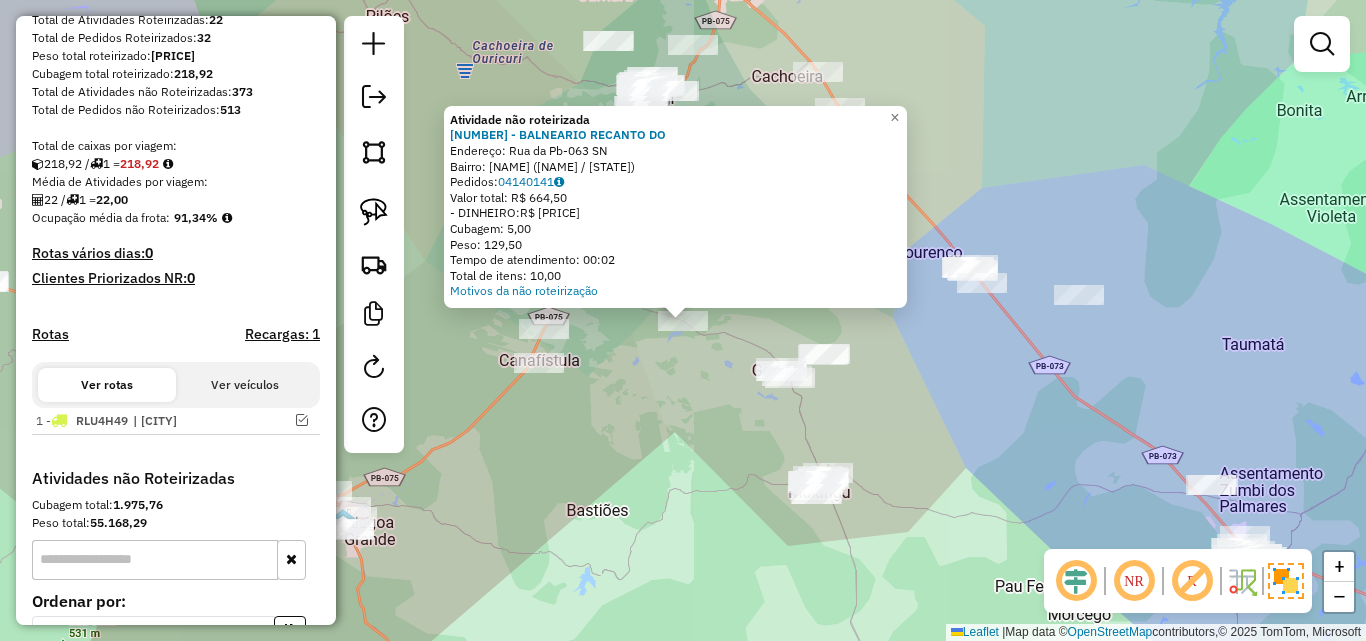 click on "Atividade não roteirizada 1069 - BALNEARIO RECANTO DO  Endereço:  Rua da Pb-063 SN   Bairro: CENTRO (MULUNGU / PB)   Pedidos:  04140141   Valor total: R$ 664,50   - DINHEIRO:  R$ 664,50   Cubagem: 5,00   Peso: 129,50   Tempo de atendimento: 00:02   Total de itens: 10,00  Motivos da não roteirização × Janela de atendimento Grade de atendimento Capacidade Transportadoras Veículos Cliente Pedidos  Rotas Selecione os dias de semana para filtrar as janelas de atendimento  Seg   Ter   Qua   Qui   Sex   Sáb   Dom  Informe o período da janela de atendimento: De: Até:  Filtrar exatamente a janela do cliente  Considerar janela de atendimento padrão  Selecione os dias de semana para filtrar as grades de atendimento  Seg   Ter   Qua   Qui   Sex   Sáb   Dom   Considerar clientes sem dia de atendimento cadastrado  Clientes fora do dia de atendimento selecionado Filtrar as atividades entre os valores definidos abaixo:  Peso mínimo:   Peso máximo:   Cubagem mínima:   Cubagem máxima:   De:   Até:   De:  Nome:" 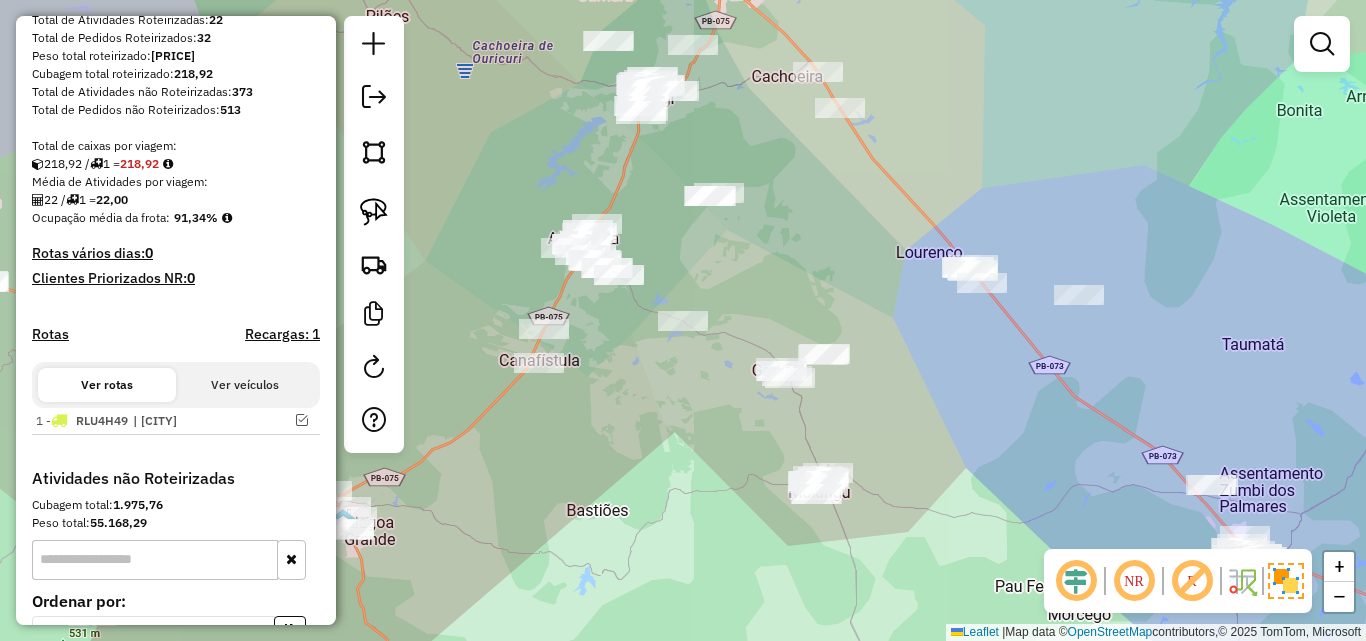 click 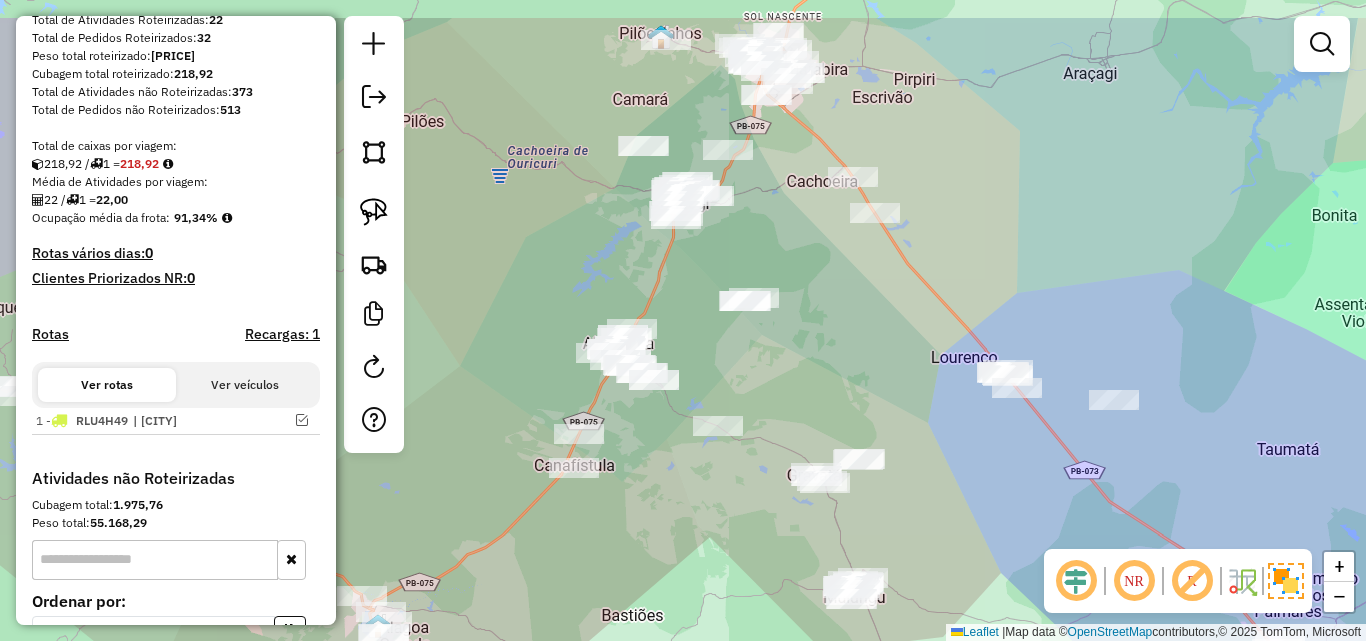 drag, startPoint x: 506, startPoint y: 214, endPoint x: 501, endPoint y: 272, distance: 58.21512 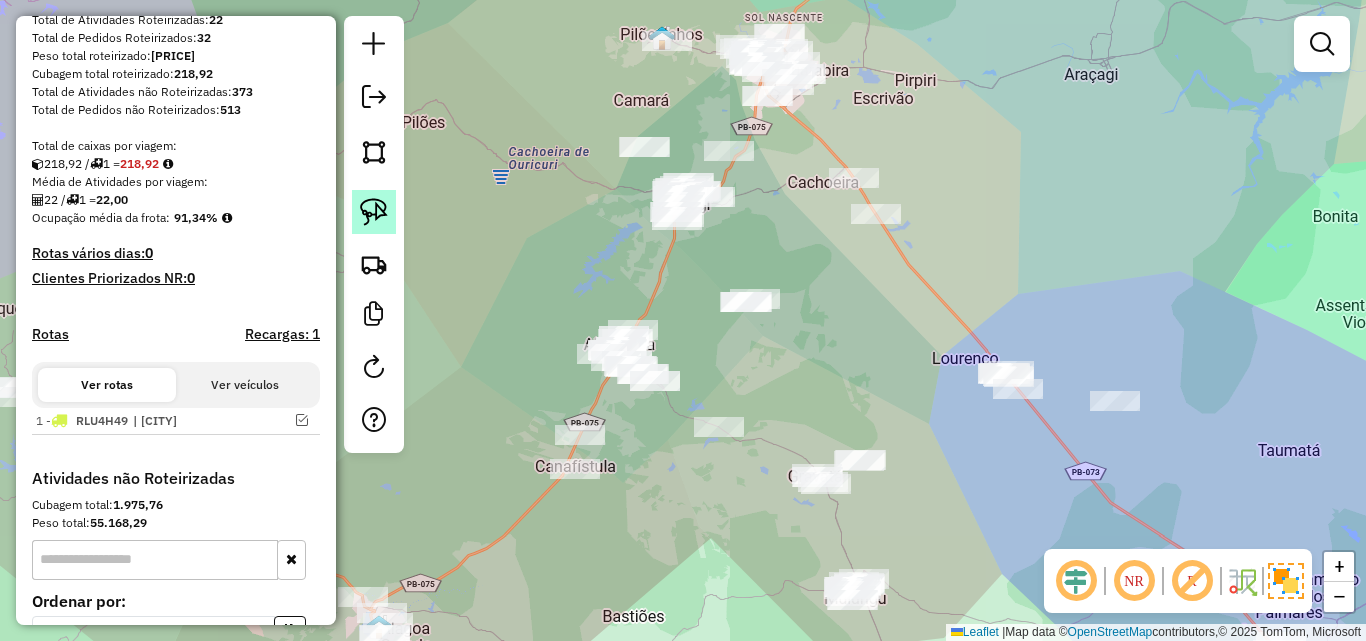 click 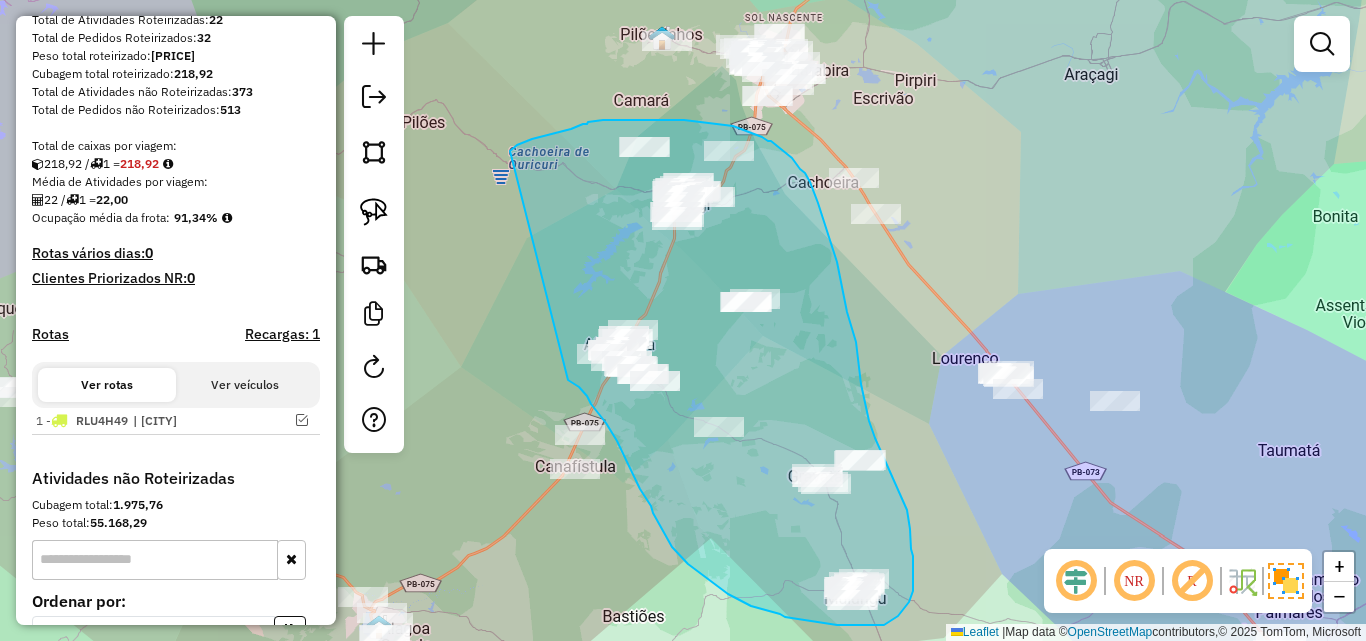 drag, startPoint x: 511, startPoint y: 149, endPoint x: 568, endPoint y: 380, distance: 237.92856 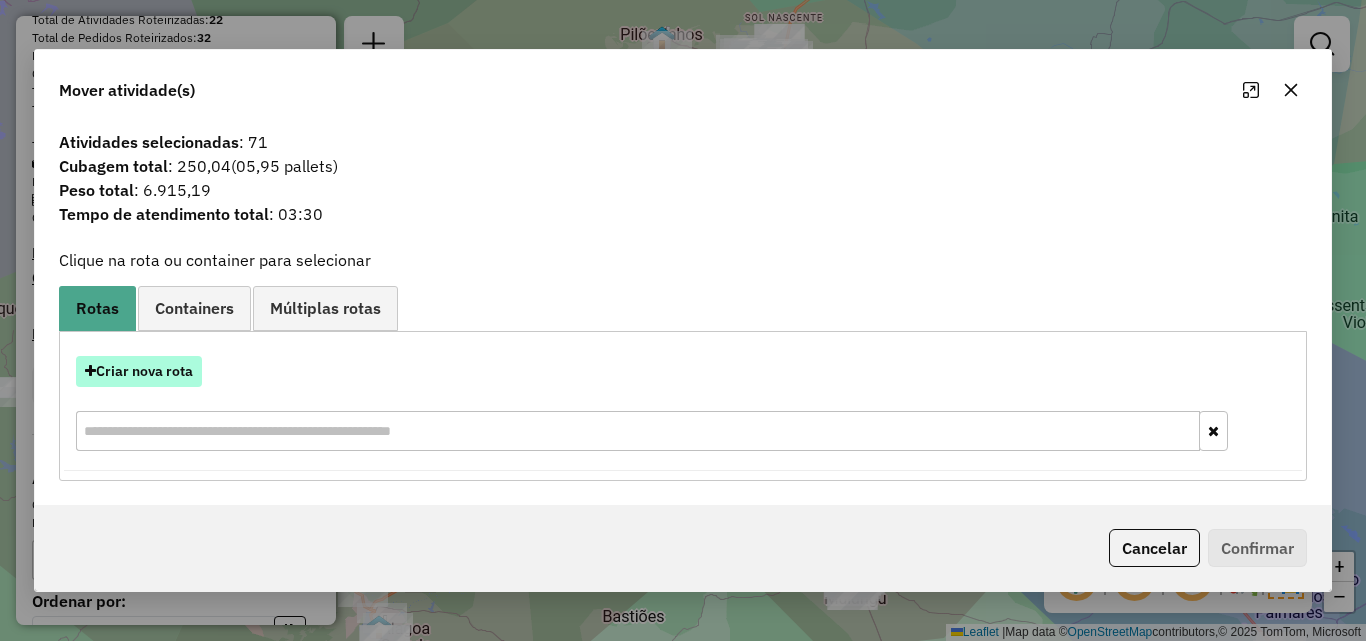 click on "Criar nova rota" at bounding box center (139, 371) 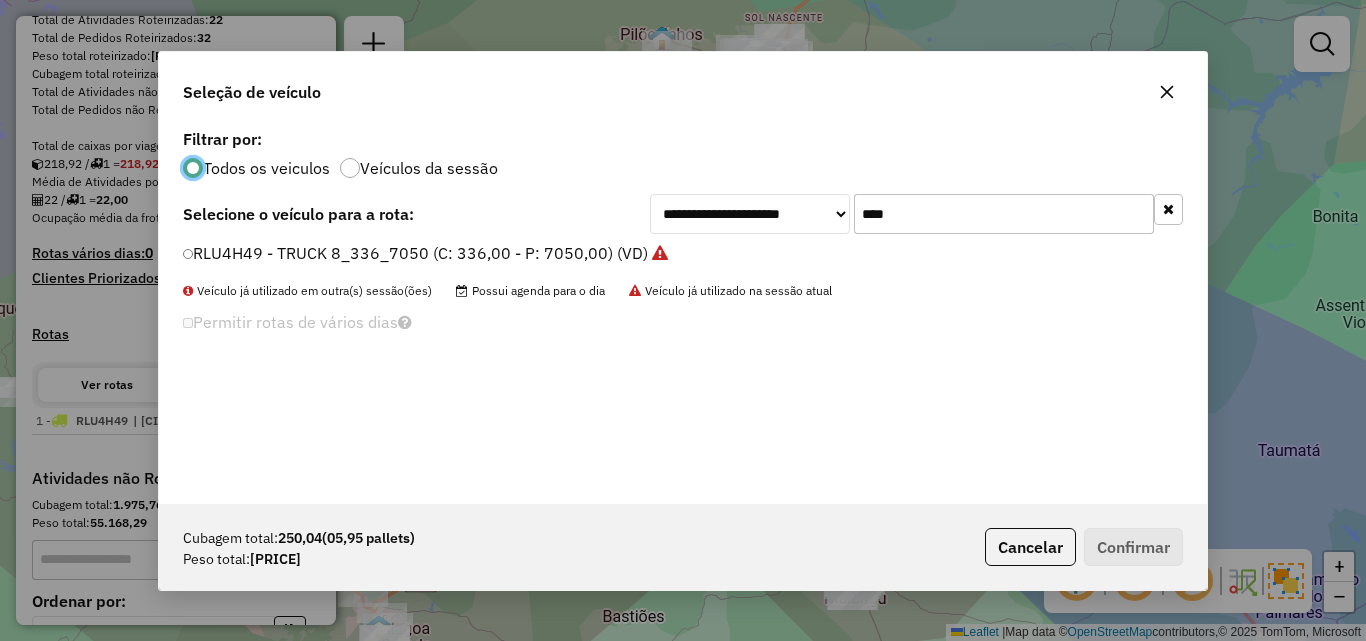 scroll, scrollTop: 11, scrollLeft: 6, axis: both 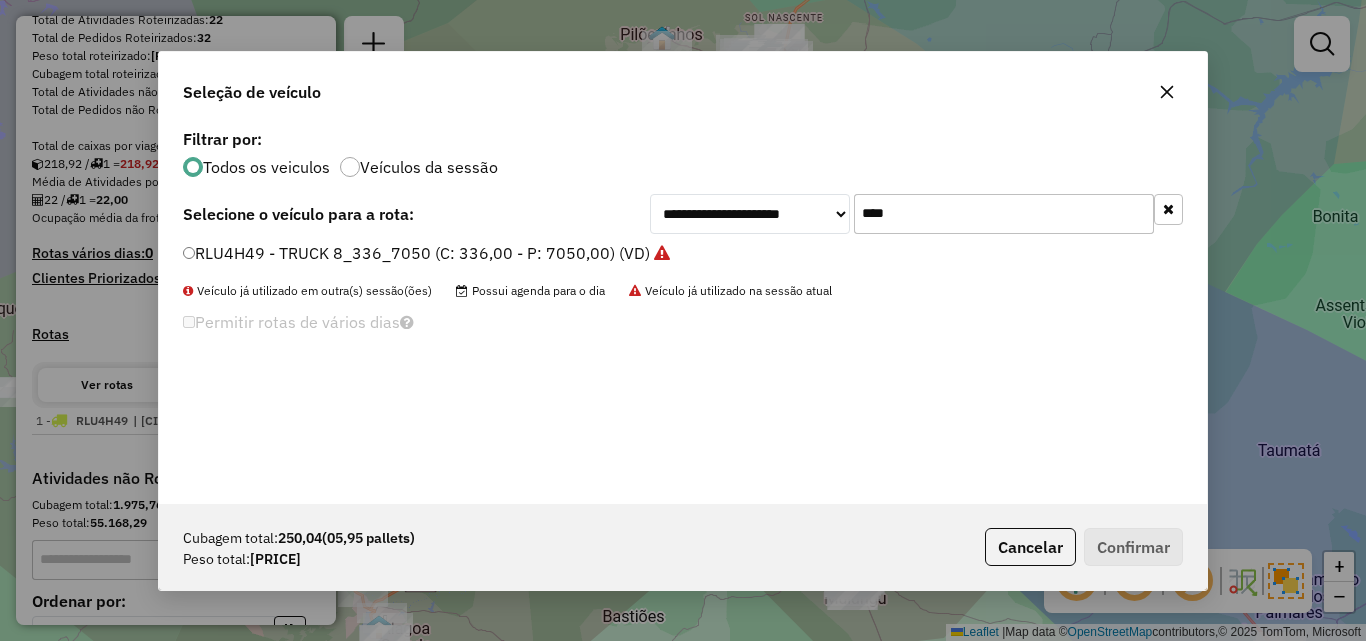 click on "****" 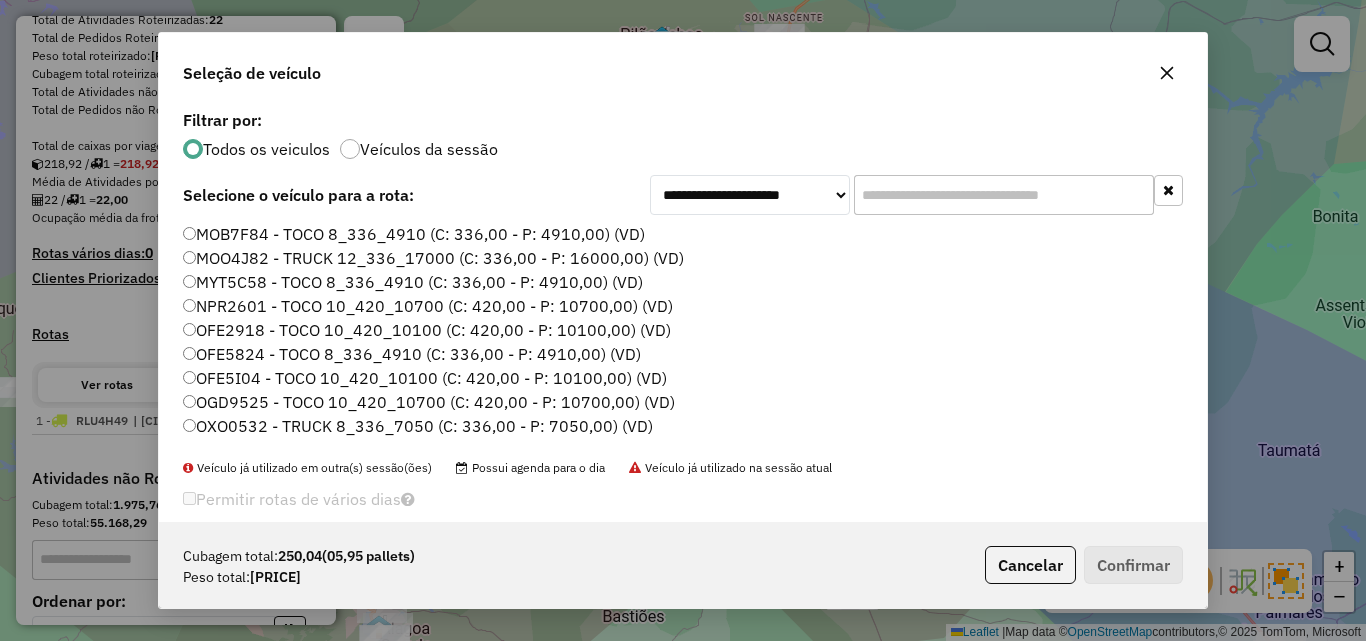 type on "*" 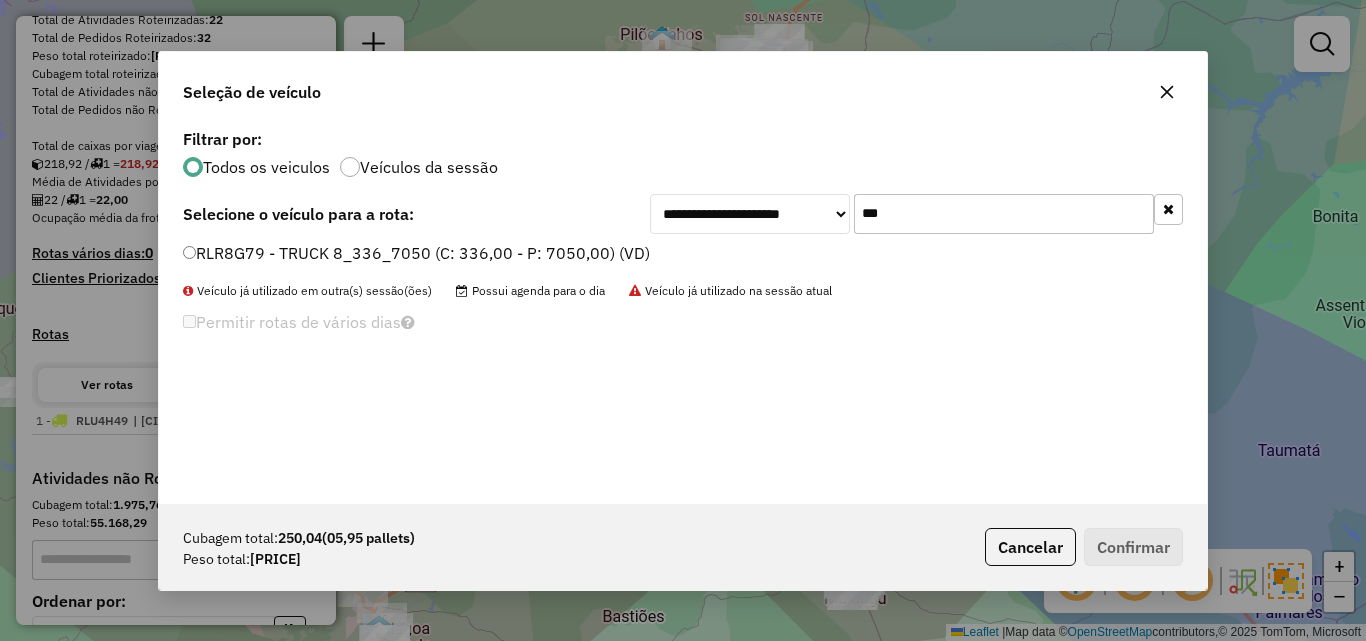 type on "***" 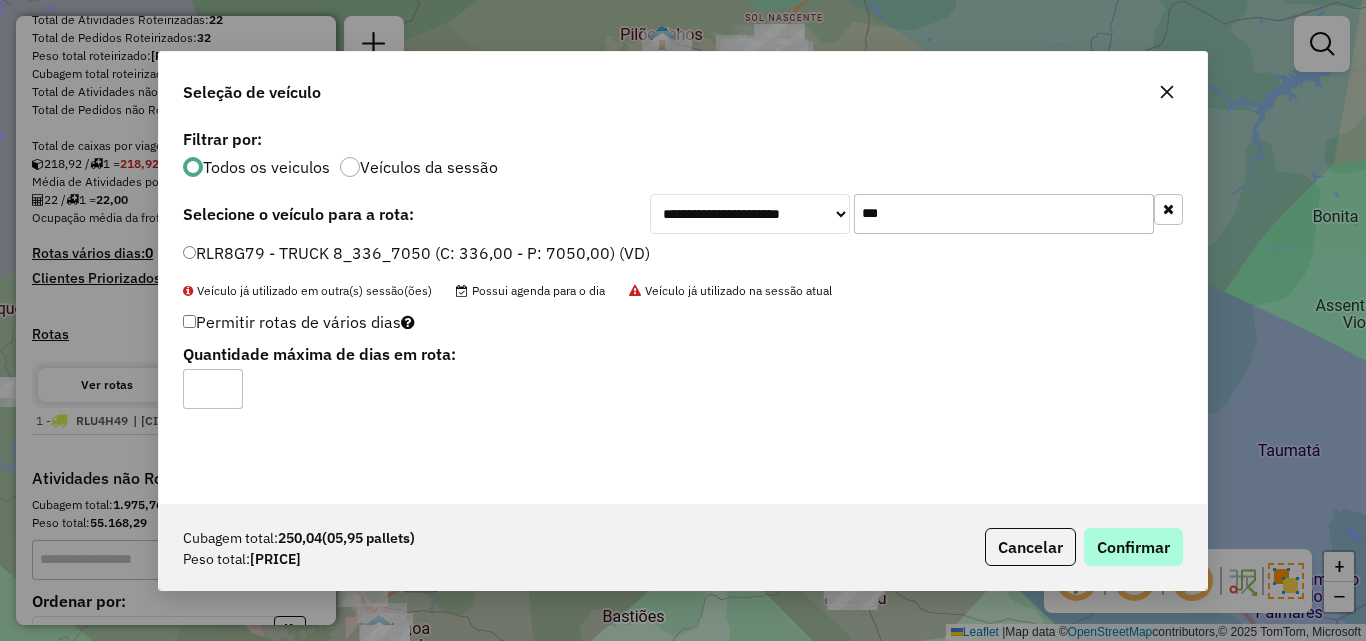 click on "Cubagem total:  250,04   (05,95 pallets)  Peso total: 6.915,19  Cancelar   Confirmar" 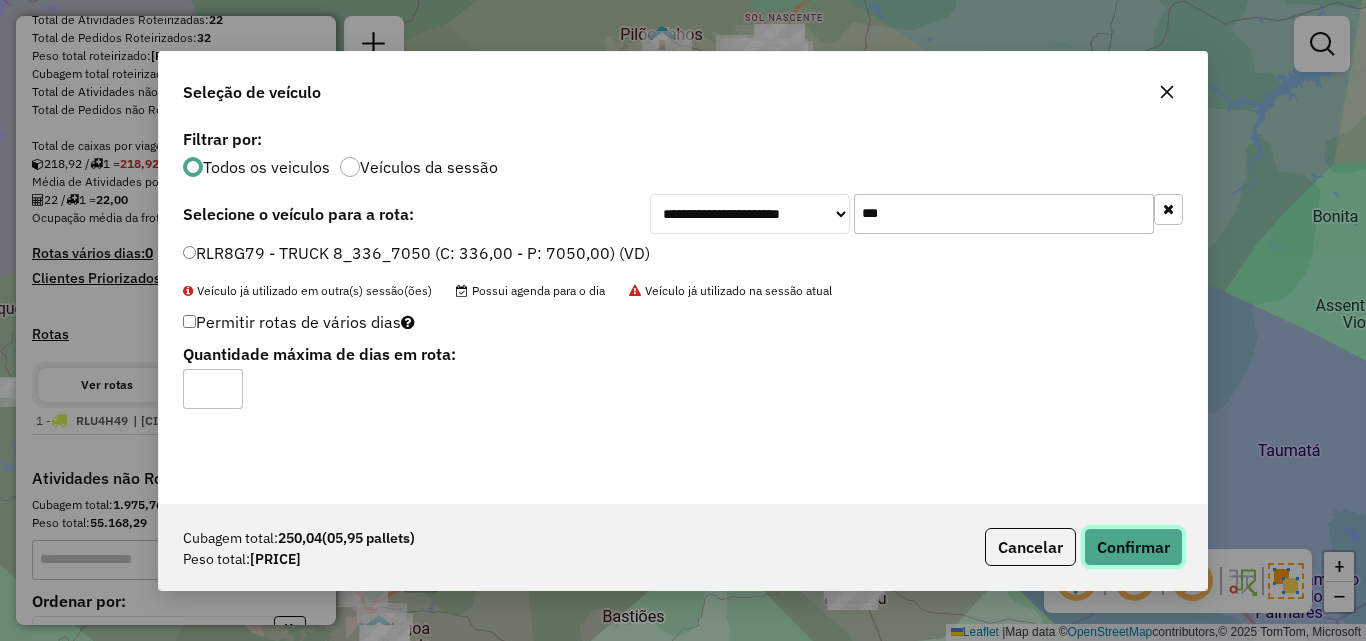 click on "Confirmar" 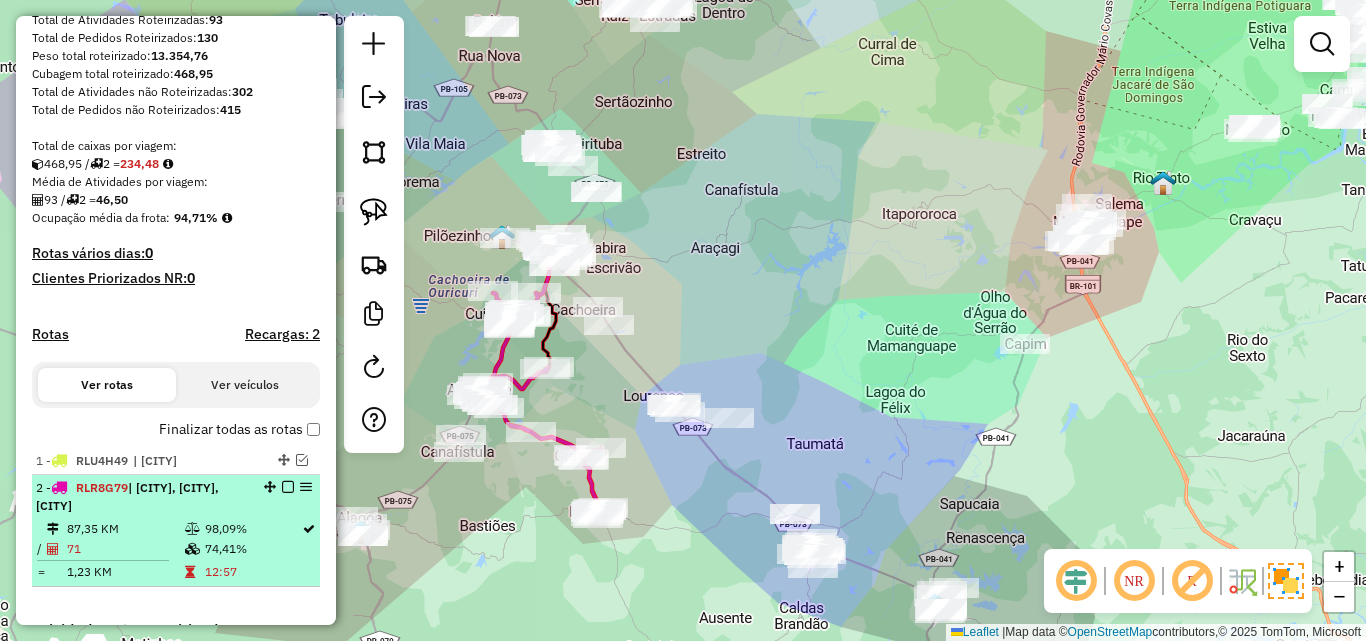 click at bounding box center [288, 487] 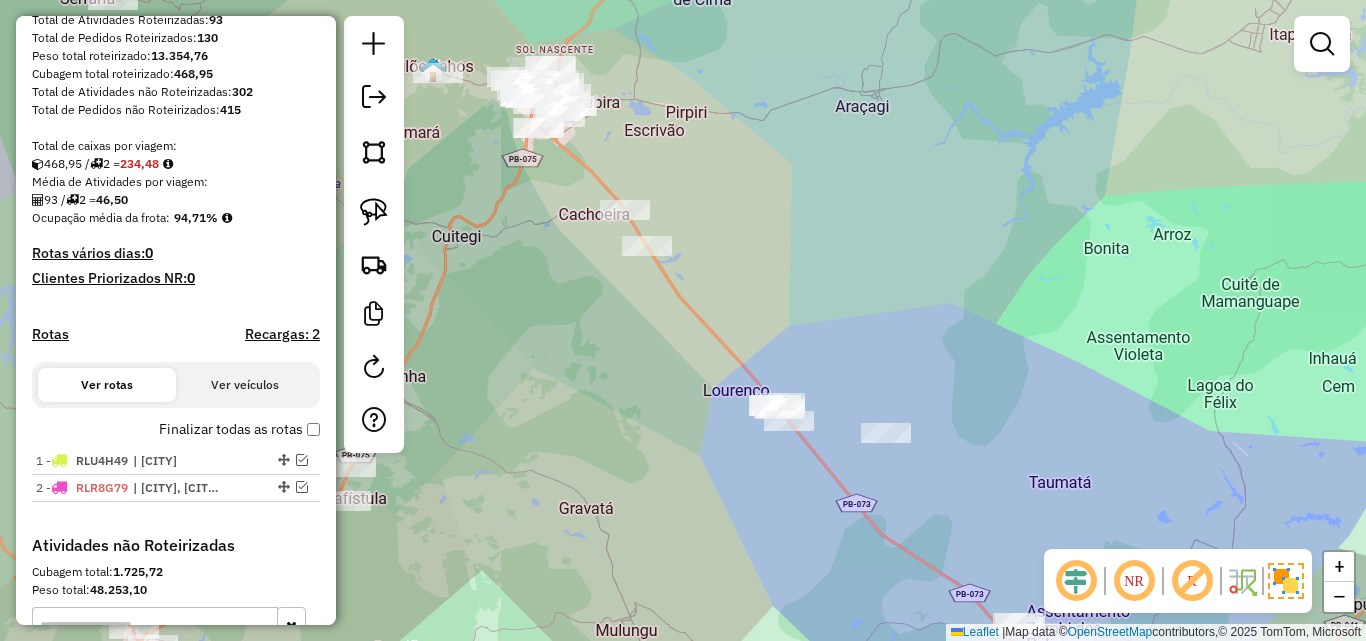 drag, startPoint x: 657, startPoint y: 445, endPoint x: 555, endPoint y: 319, distance: 162.11107 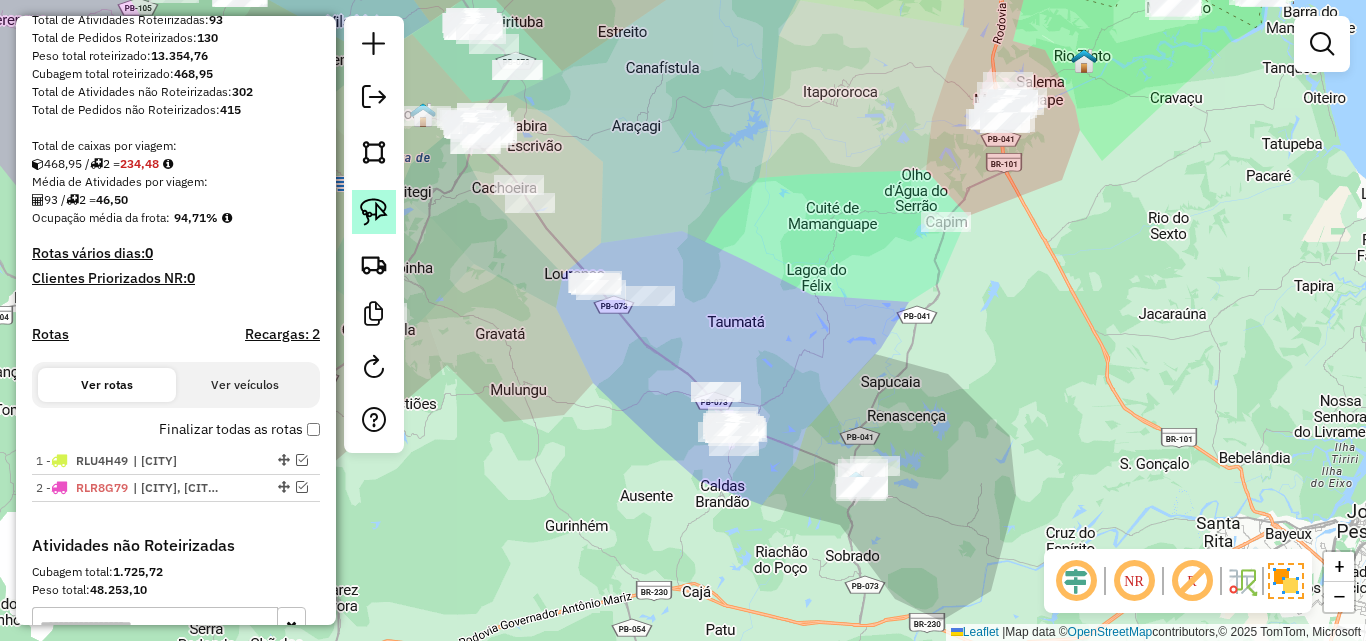 drag, startPoint x: 354, startPoint y: 217, endPoint x: 395, endPoint y: 210, distance: 41.59327 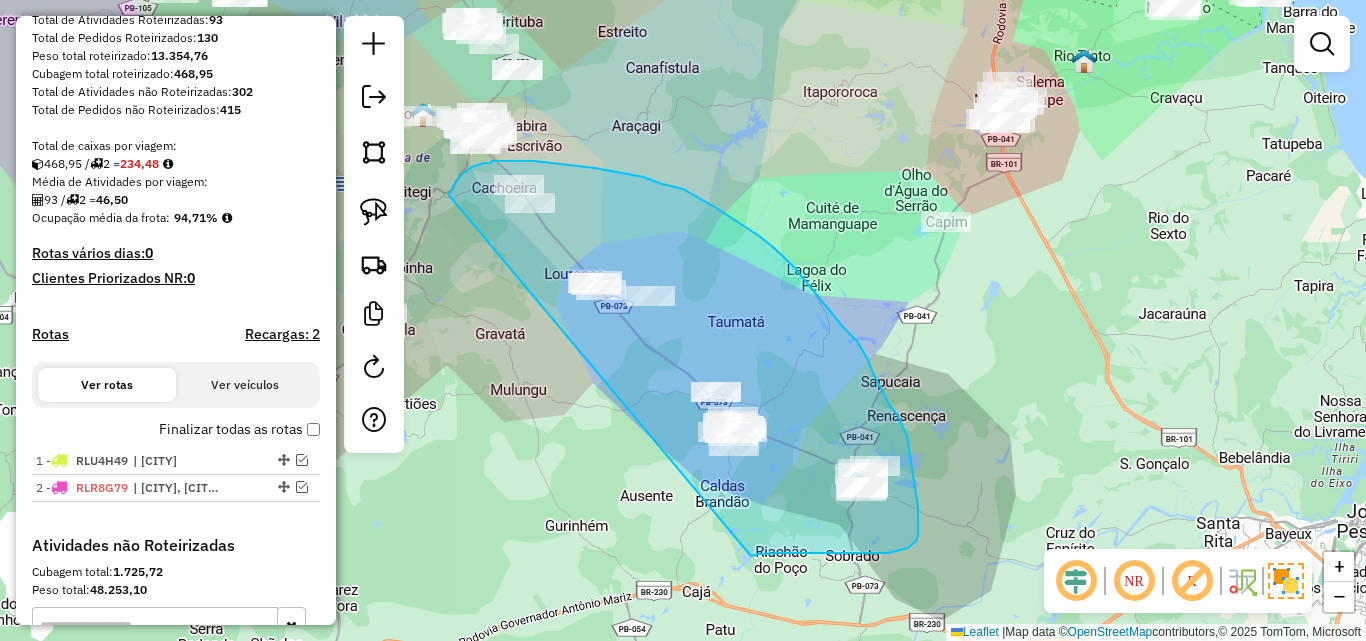 drag, startPoint x: 448, startPoint y: 194, endPoint x: 744, endPoint y: 556, distance: 467.61096 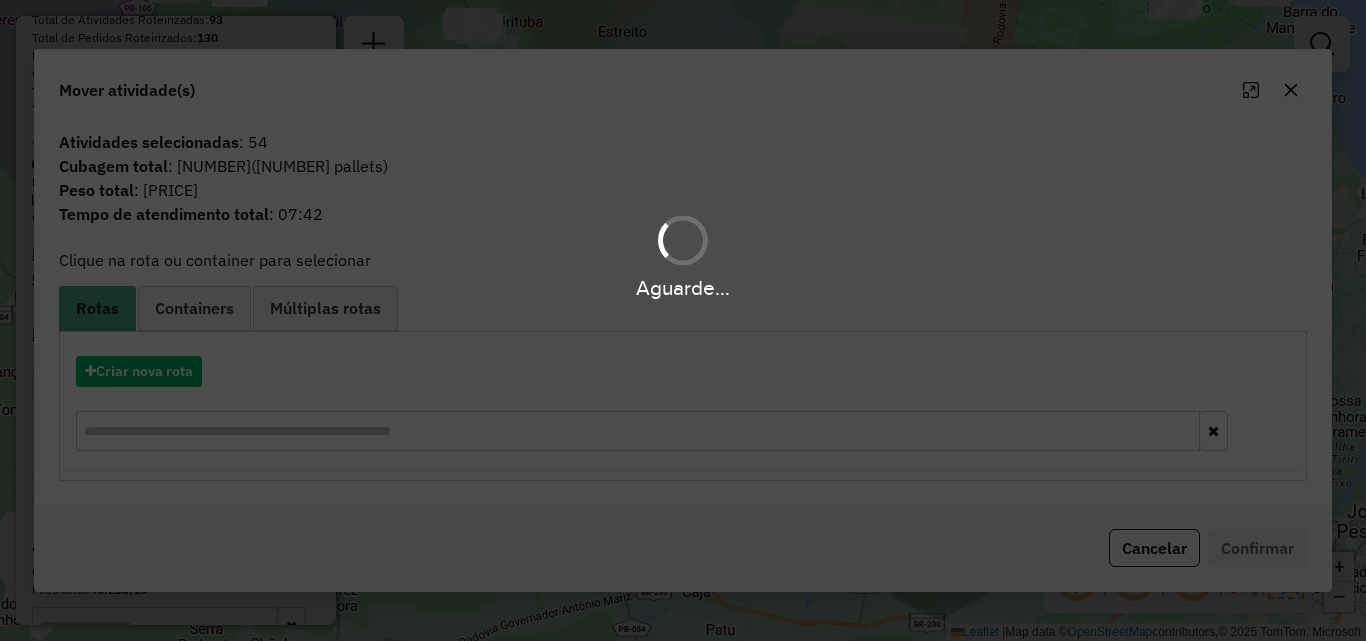 click on "Aguarde..." at bounding box center (683, 320) 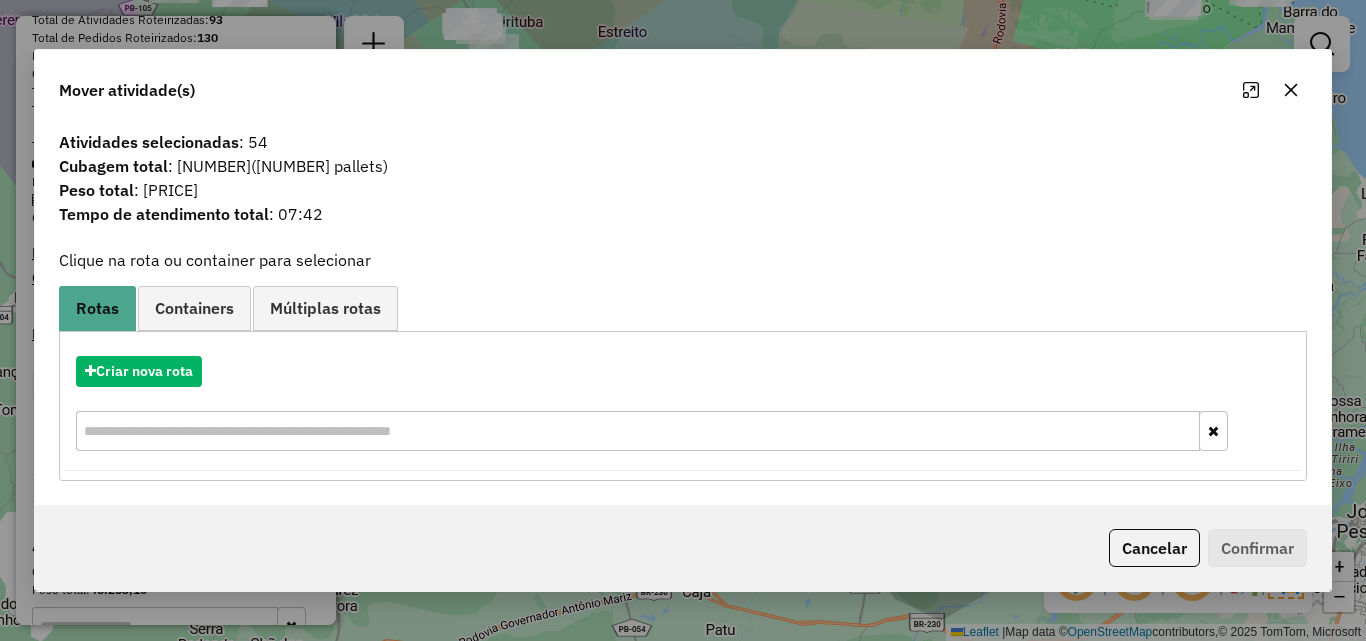 click 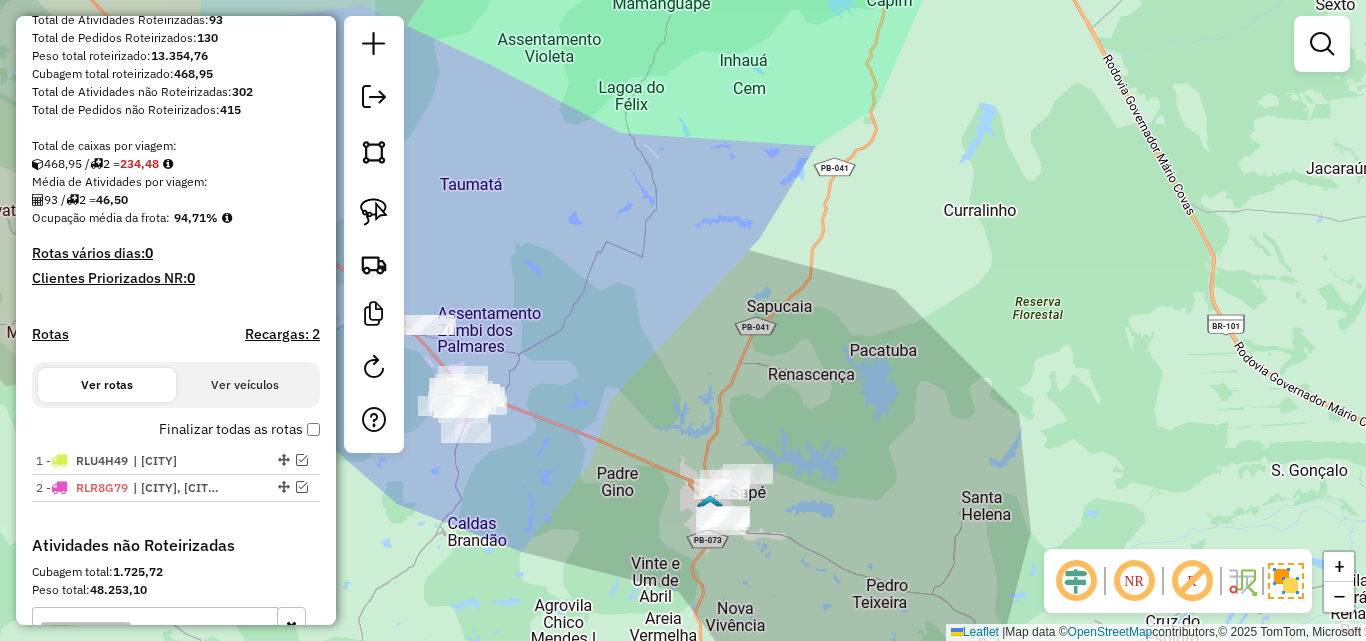 drag, startPoint x: 872, startPoint y: 458, endPoint x: 876, endPoint y: 432, distance: 26.305893 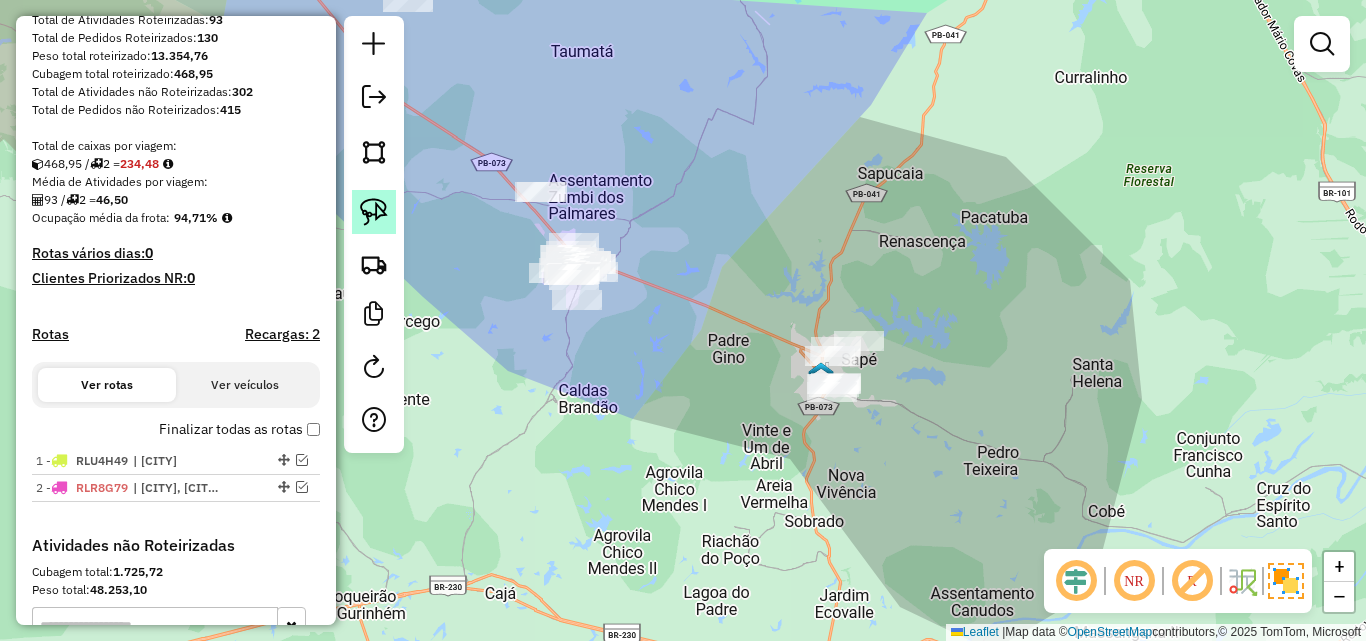 click 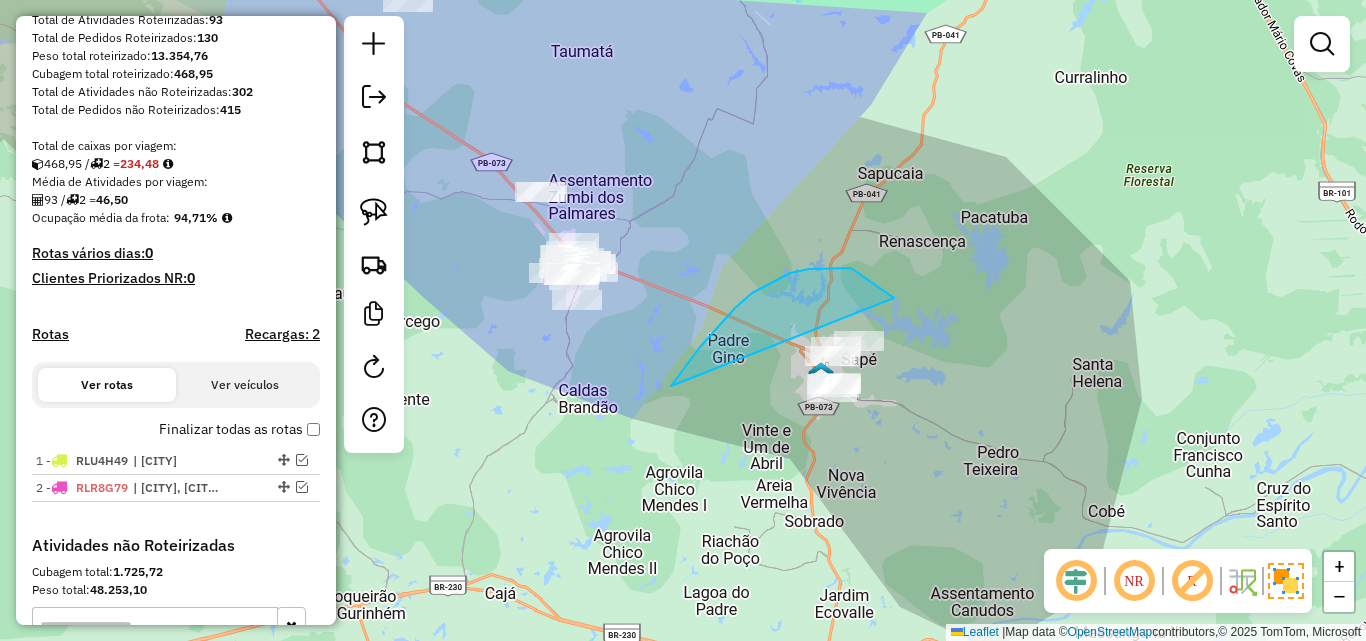 drag, startPoint x: 674, startPoint y: 382, endPoint x: 819, endPoint y: 456, distance: 162.79128 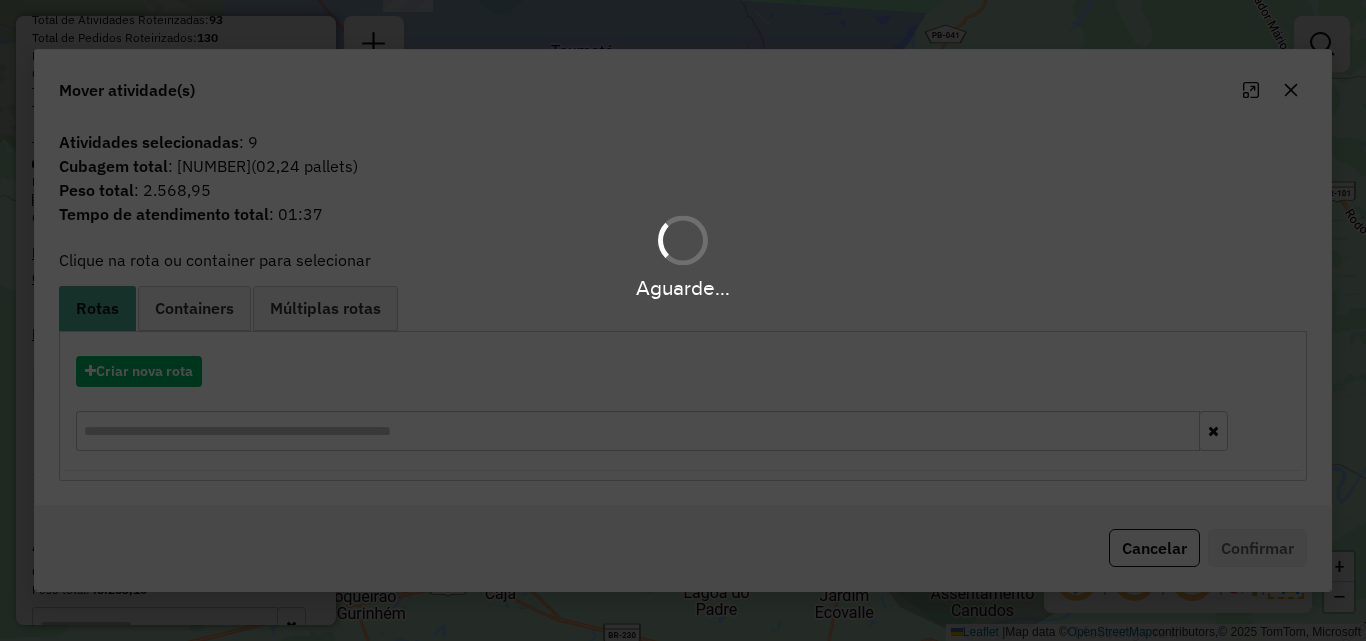 click on "Aguarde..." at bounding box center (683, 320) 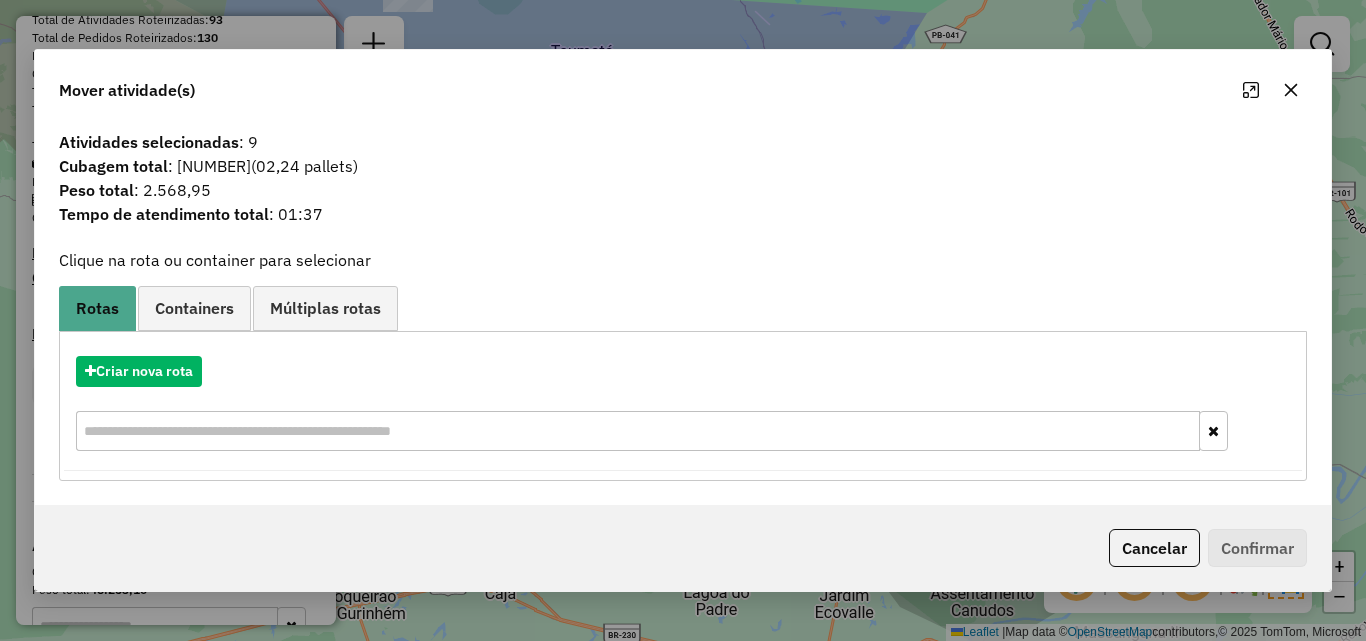 click 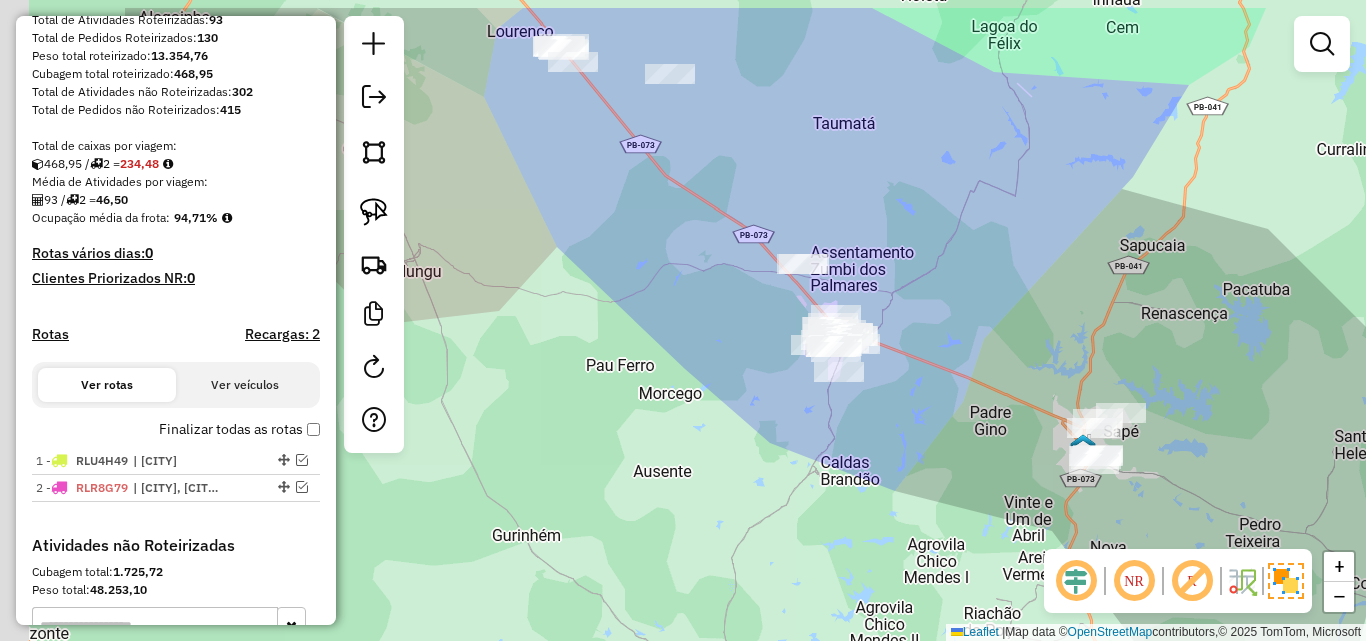 drag, startPoint x: 729, startPoint y: 435, endPoint x: 896, endPoint y: 474, distance: 171.49344 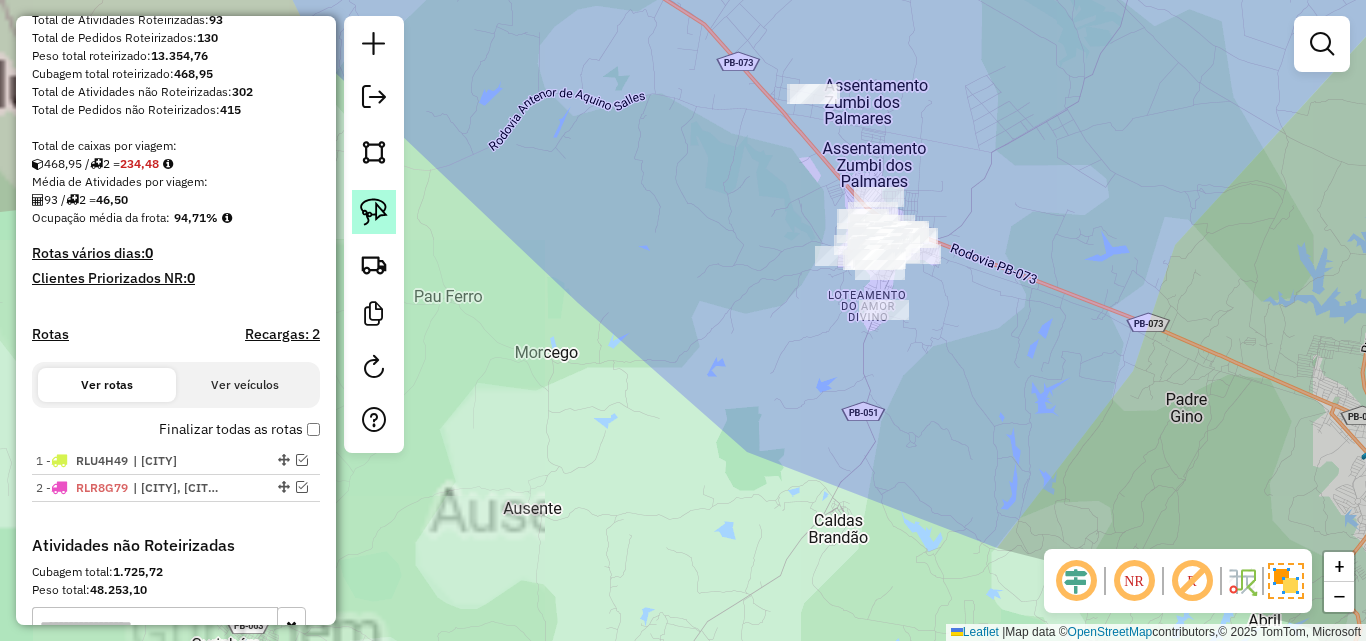 click 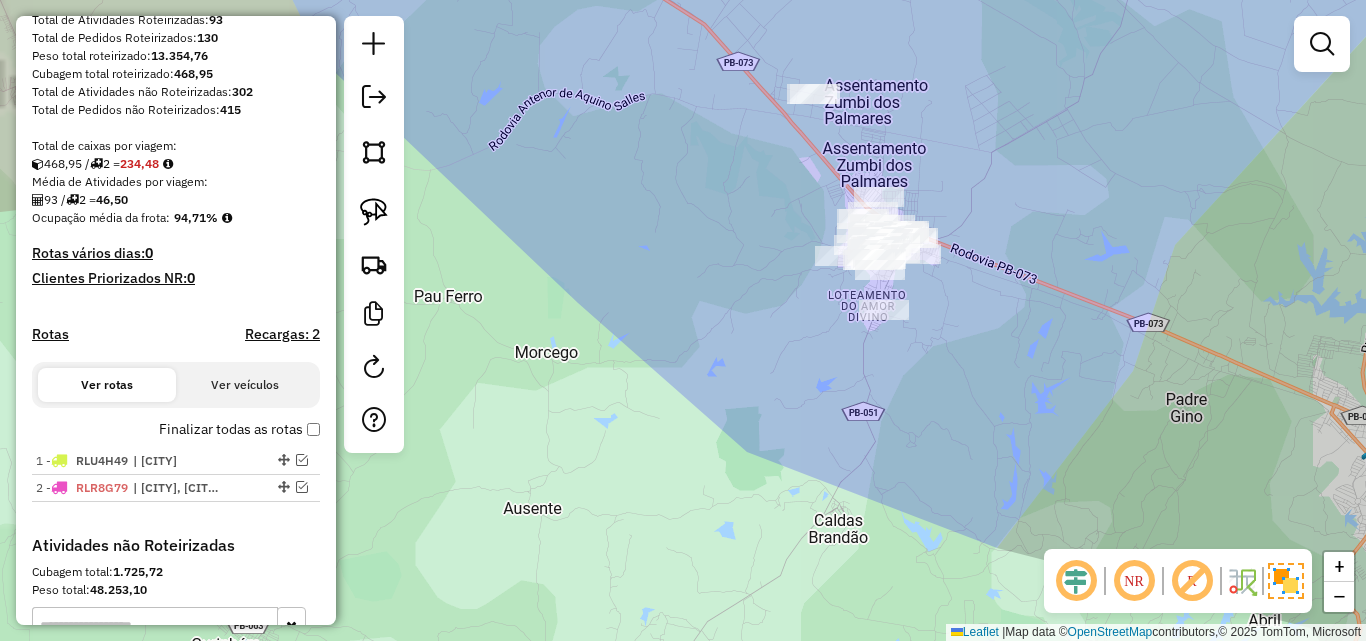drag, startPoint x: 359, startPoint y: 210, endPoint x: 435, endPoint y: 218, distance: 76.41989 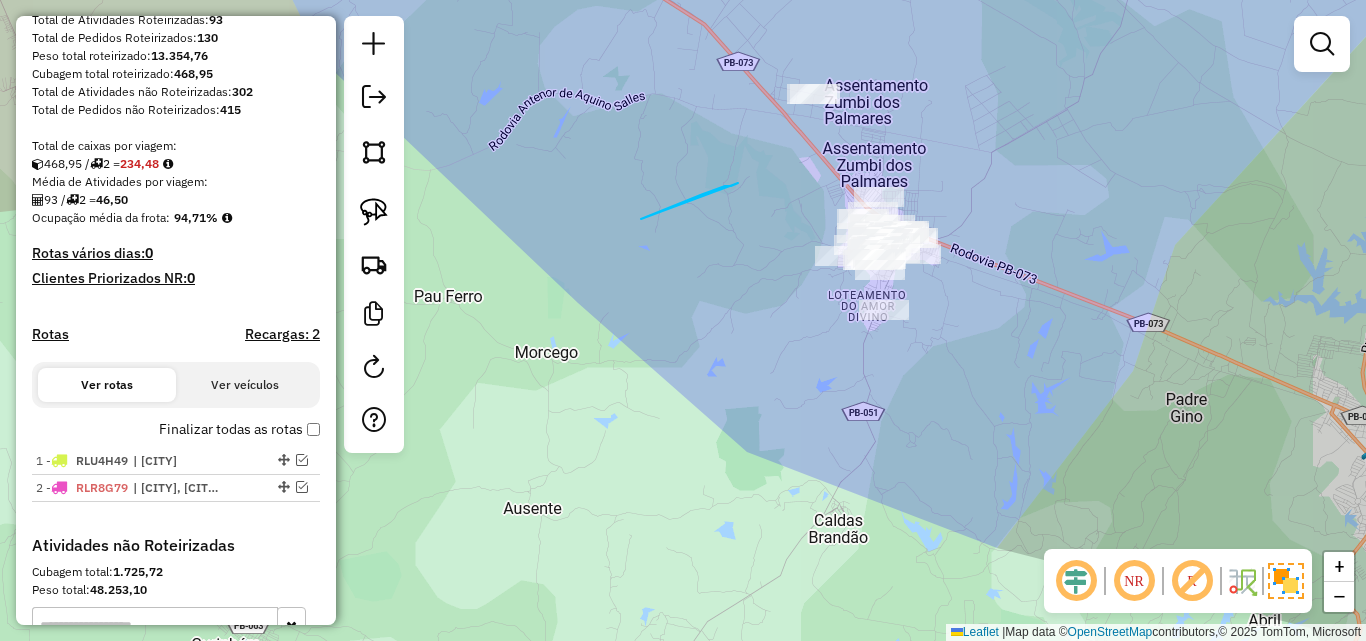 drag, startPoint x: 676, startPoint y: 205, endPoint x: 738, endPoint y: 183, distance: 65.78754 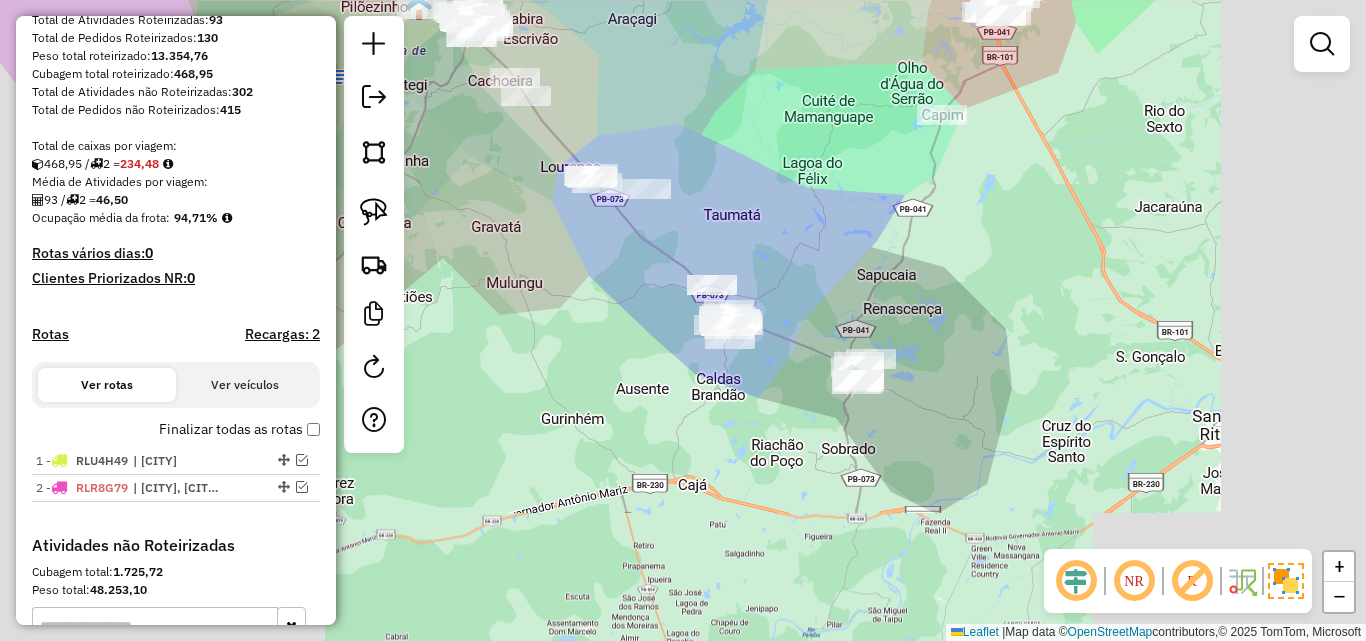 drag, startPoint x: 662, startPoint y: 373, endPoint x: 656, endPoint y: 419, distance: 46.389652 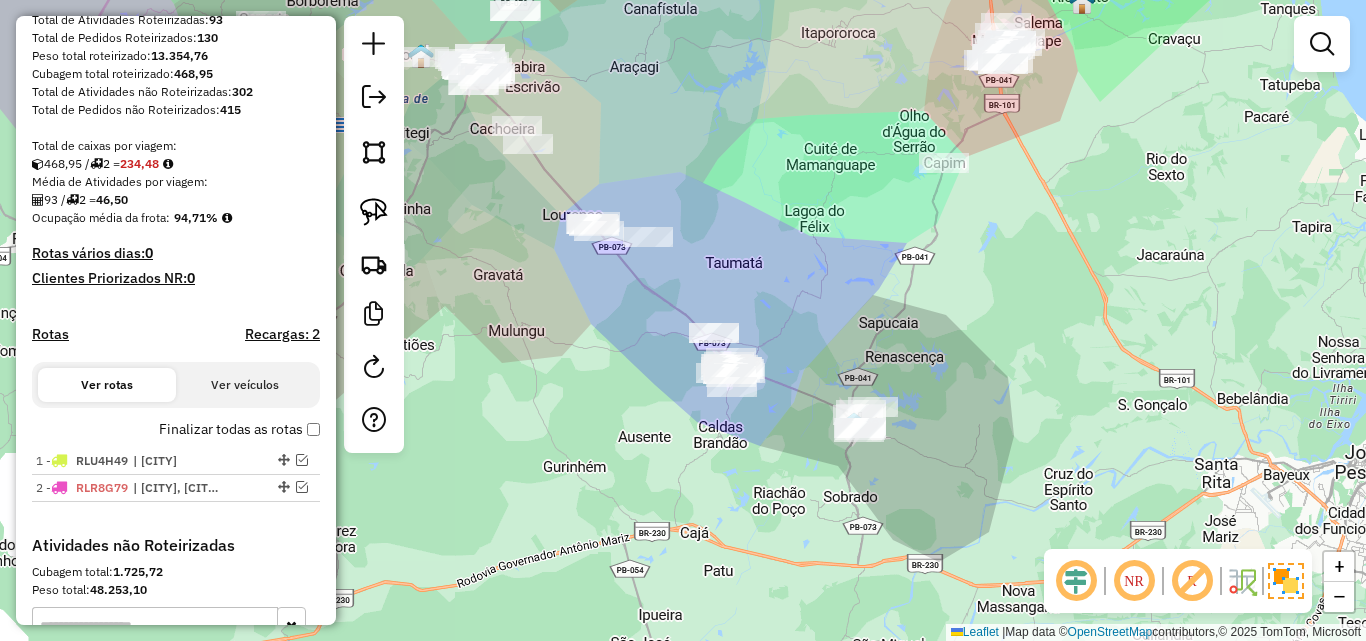 click on "Janela de atendimento Grade de atendimento Capacidade Transportadoras Veículos Cliente Pedidos  Rotas Selecione os dias de semana para filtrar as janelas de atendimento  Seg   Ter   Qua   Qui   Sex   Sáb   Dom  Informe o período da janela de atendimento: De: Até:  Filtrar exatamente a janela do cliente  Considerar janela de atendimento padrão  Selecione os dias de semana para filtrar as grades de atendimento  Seg   Ter   Qua   Qui   Sex   Sáb   Dom   Considerar clientes sem dia de atendimento cadastrado  Clientes fora do dia de atendimento selecionado Filtrar as atividades entre os valores definidos abaixo:  Peso mínimo:   Peso máximo:   Cubagem mínima:   Cubagem máxima:   De:   Até:  Filtrar as atividades entre o tempo de atendimento definido abaixo:  De:   Até:   Considerar capacidade total dos clientes não roteirizados Transportadora: Selecione um ou mais itens Tipo de veículo: Selecione um ou mais itens Veículo: Selecione um ou mais itens Motorista: Selecione um ou mais itens Nome: Rótulo:" 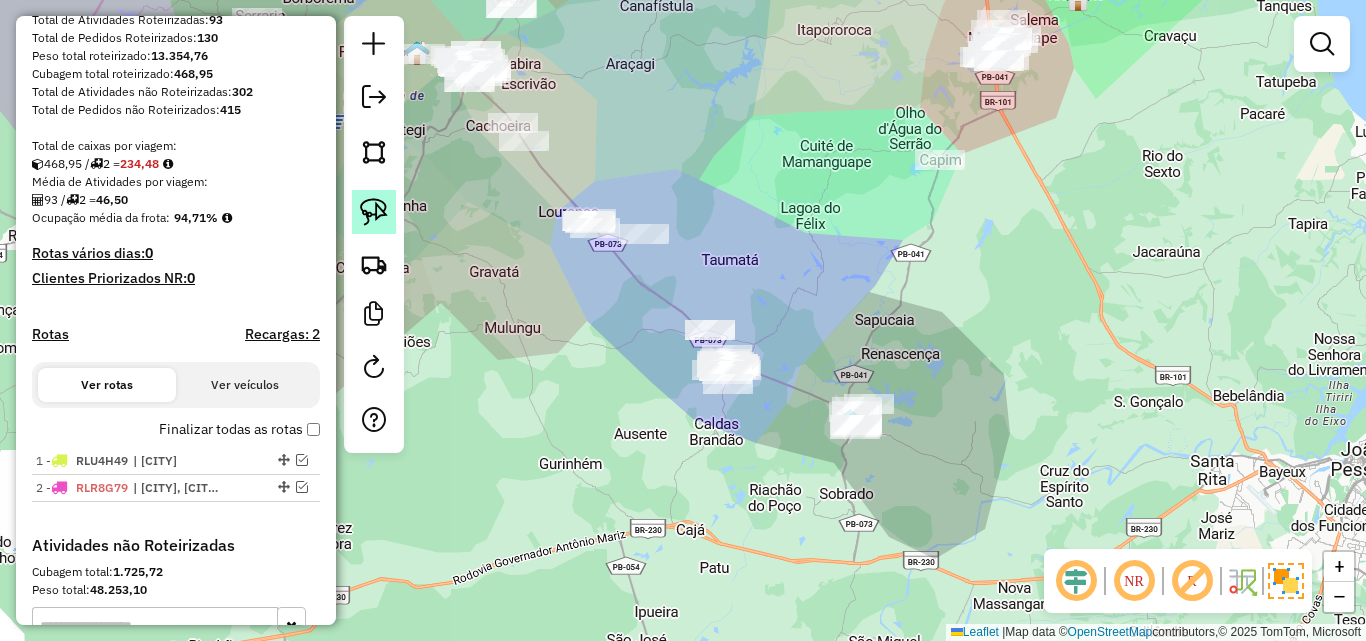 click 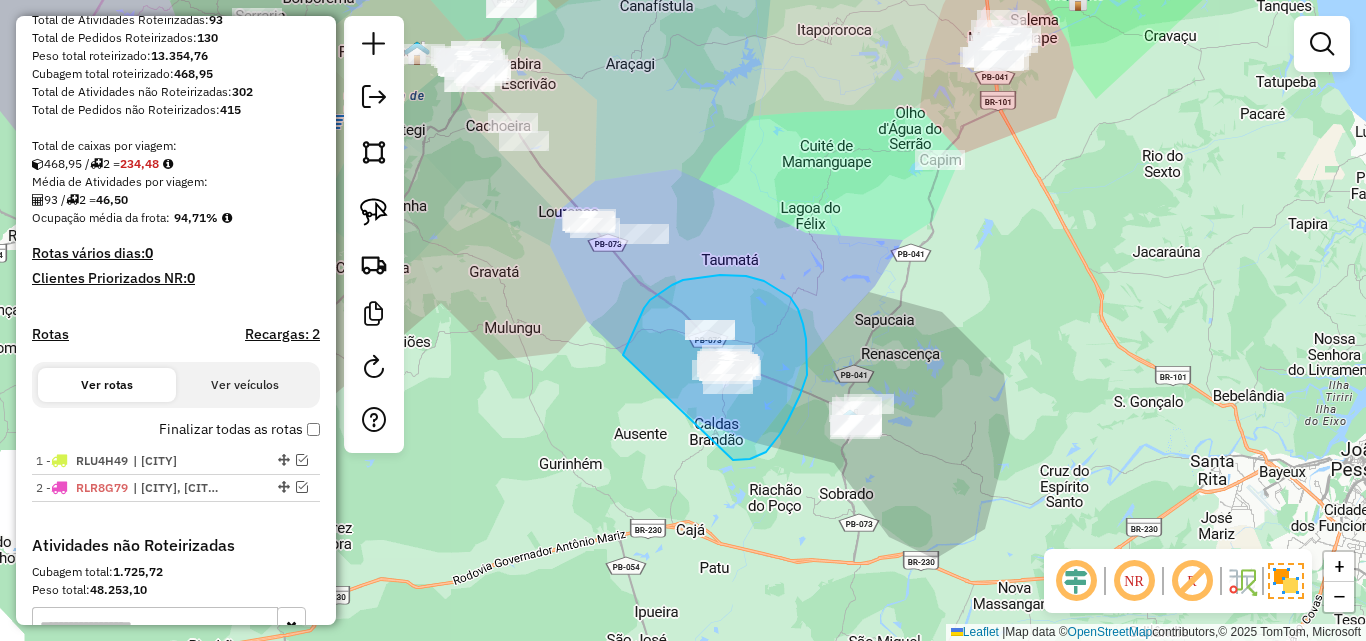 drag, startPoint x: 627, startPoint y: 347, endPoint x: 713, endPoint y: 448, distance: 132.65369 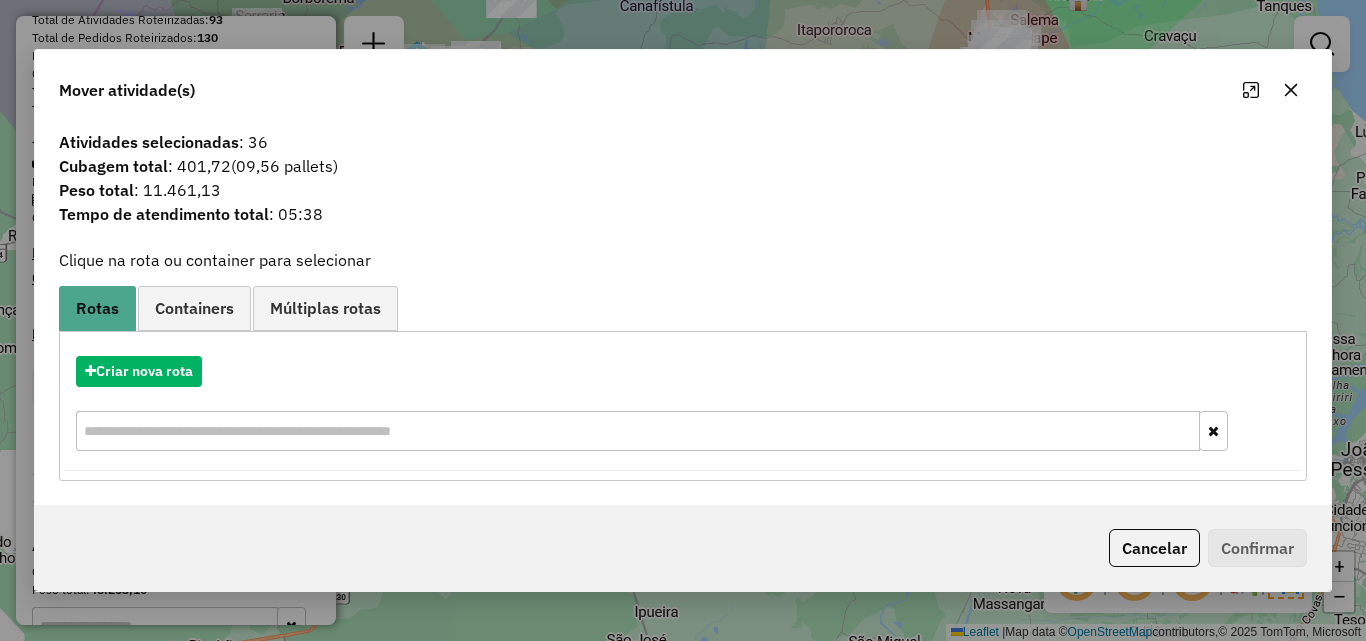 click 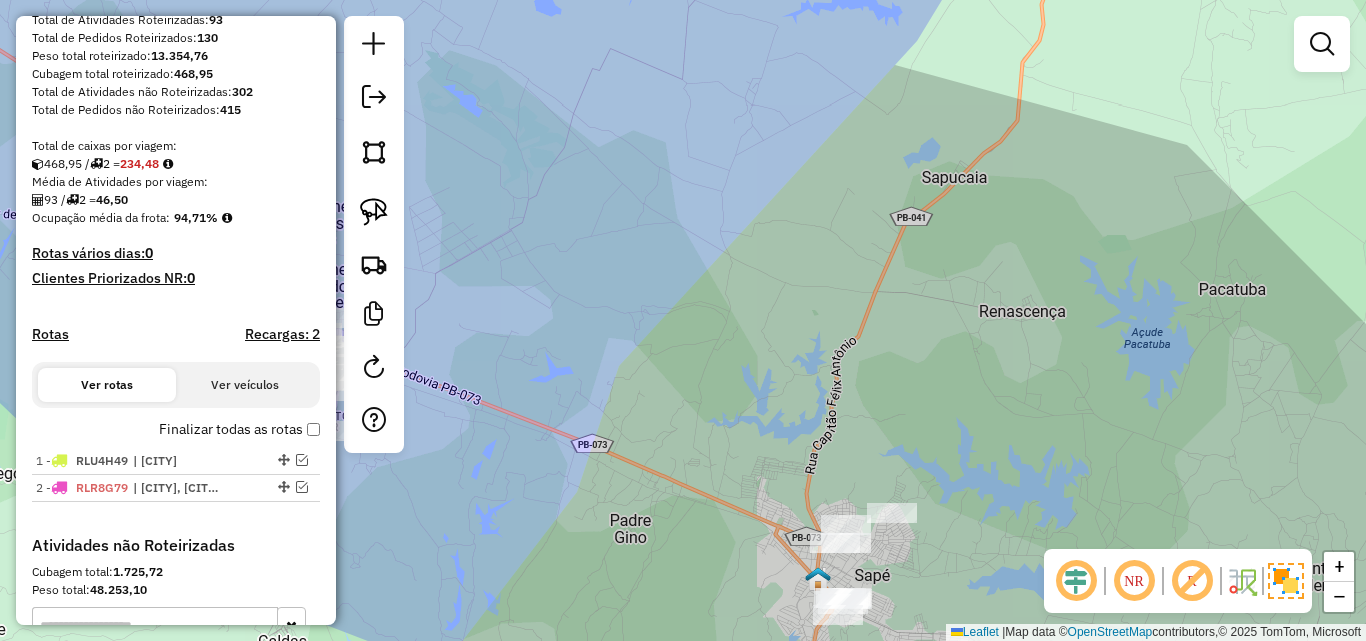 drag, startPoint x: 621, startPoint y: 507, endPoint x: 943, endPoint y: 474, distance: 323.68658 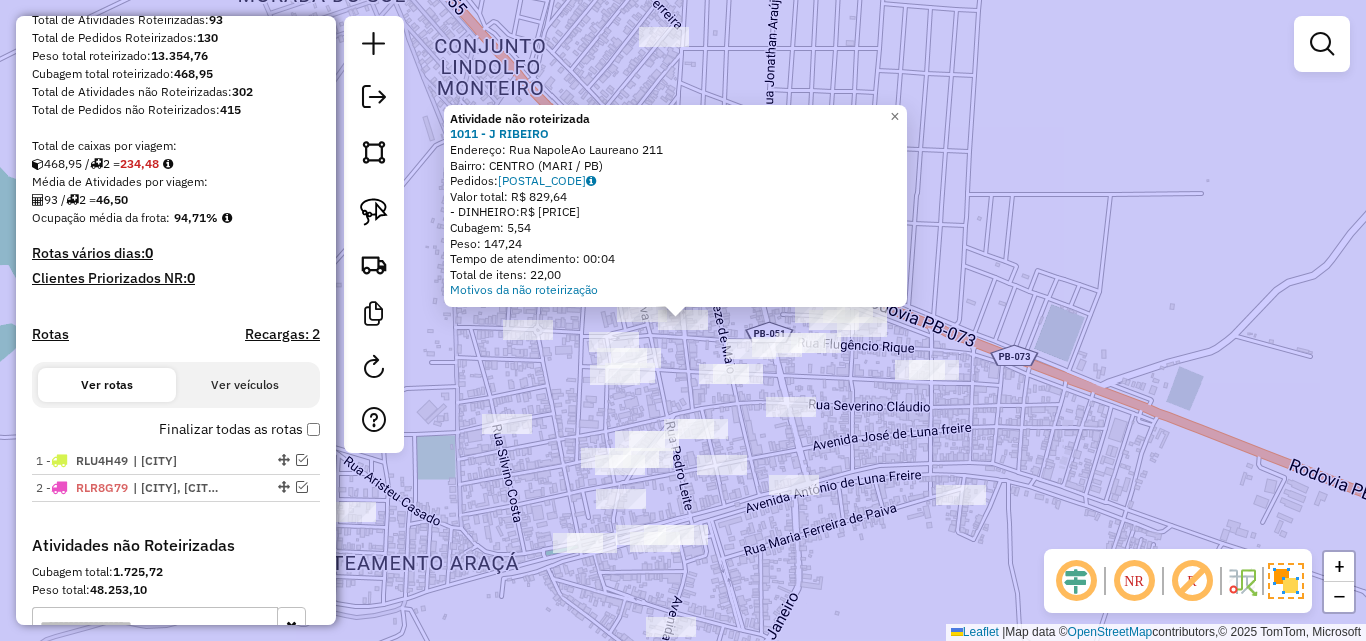 click on "Atividade não roteirizada 1011 - J RIBEIRO  Endereço:  Rua NapoleAo Laureano 211   Bairro: CENTRO (MARI / PB)   Pedidos:  04140383   Valor total: R$ 829,64   - DINHEIRO:  R$ 829,64   Cubagem: 5,54   Peso: 147,24   Tempo de atendimento: 00:04   Total de itens: 22,00  Motivos da não roteirização × Janela de atendimento Grade de atendimento Capacidade Transportadoras Veículos Cliente Pedidos  Rotas Selecione os dias de semana para filtrar as janelas de atendimento  Seg   Ter   Qua   Qui   Sex   Sáb   Dom  Informe o período da janela de atendimento: De: Até:  Filtrar exatamente a janela do cliente  Considerar janela de atendimento padrão  Selecione os dias de semana para filtrar as grades de atendimento  Seg   Ter   Qua   Qui   Sex   Sáb   Dom   Considerar clientes sem dia de atendimento cadastrado  Clientes fora do dia de atendimento selecionado Filtrar as atividades entre os valores definidos abaixo:  Peso mínimo:   Peso máximo:   Cubagem mínima:   Cubagem máxima:   De:   Até:   De:   Até:  +" 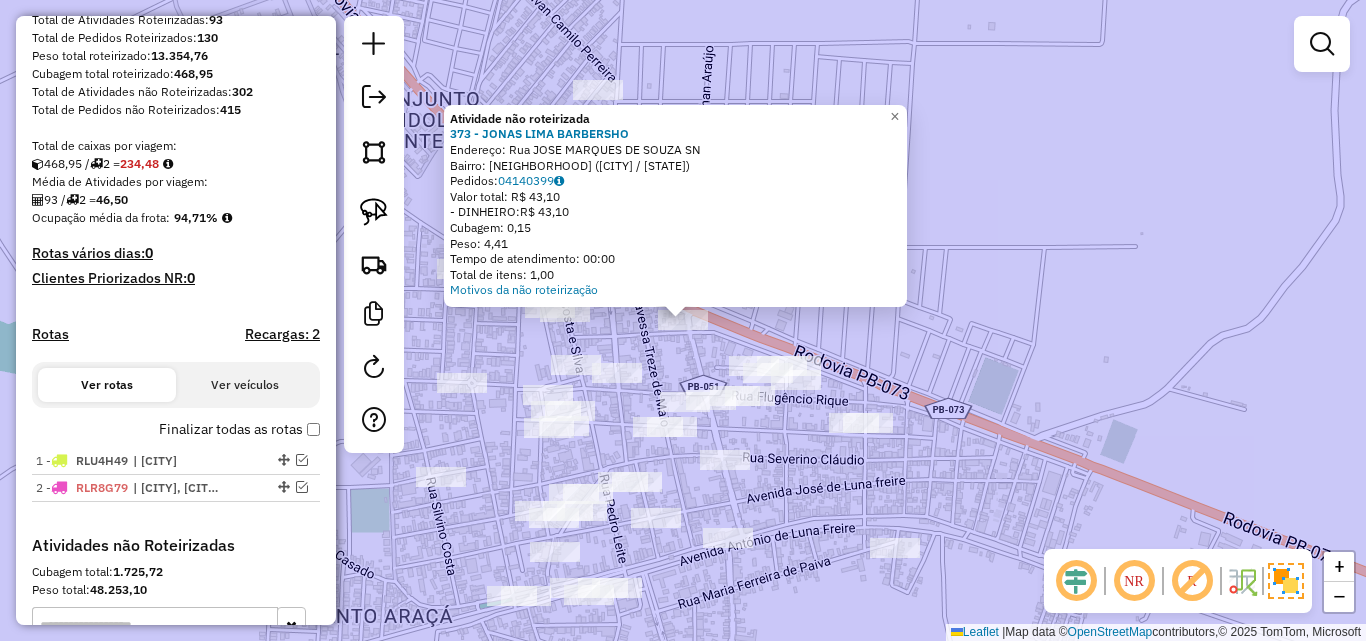 click on "Atividade não roteirizada 373 - JONAS LIMA BARBERSHO  Endereço:  Rua JOSE MARQUES DE SOUZA SN   Bairro: FORMOZA (MARI / PB)   Pedidos:  04140399   Valor total: R$ 43,10   - DINHEIRO:  R$ 43,10   Cubagem: 0,15   Peso: 4,41   Tempo de atendimento: 00:00   Total de itens: 1,00  Motivos da não roteirização × Janela de atendimento Grade de atendimento Capacidade Transportadoras Veículos Cliente Pedidos  Rotas Selecione os dias de semana para filtrar as janelas de atendimento  Seg   Ter   Qua   Qui   Sex   Sáb   Dom  Informe o período da janela de atendimento: De: Até:  Filtrar exatamente a janela do cliente  Considerar janela de atendimento padrão  Selecione os dias de semana para filtrar as grades de atendimento  Seg   Ter   Qua   Qui   Sex   Sáb   Dom   Considerar clientes sem dia de atendimento cadastrado  Clientes fora do dia de atendimento selecionado Filtrar as atividades entre os valores definidos abaixo:  Peso mínimo:   Peso máximo:   Cubagem mínima:   Cubagem máxima:   De:   Até:   De:  +" 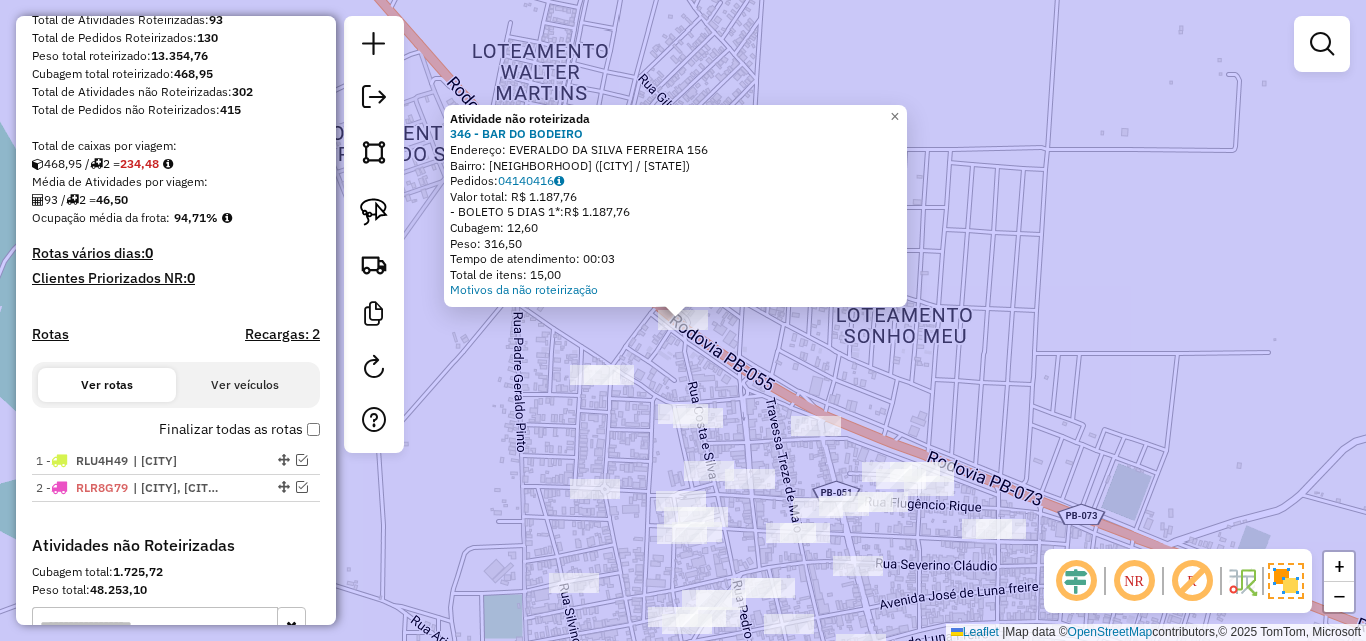 click on "Atividade não roteirizada 346 - BAR DO BODEIRO  Endereço:  EVERALDO DA SILVA FERREIRA 156   Bairro: PASTO NOVO (MARI / PB)   Pedidos:  04140416   Valor total: R$ 1.187,76   - BOLETO 5 DIAS 1*:  R$ 1.187,76   Cubagem: 12,60   Peso: 316,50   Tempo de atendimento: 00:03   Total de itens: 15,00  Motivos da não roteirização × Janela de atendimento Grade de atendimento Capacidade Transportadoras Veículos Cliente Pedidos  Rotas Selecione os dias de semana para filtrar as janelas de atendimento  Seg   Ter   Qua   Qui   Sex   Sáb   Dom  Informe o período da janela de atendimento: De: Até:  Filtrar exatamente a janela do cliente  Considerar janela de atendimento padrão  Selecione os dias de semana para filtrar as grades de atendimento  Seg   Ter   Qua   Qui   Sex   Sáb   Dom   Considerar clientes sem dia de atendimento cadastrado  Clientes fora do dia de atendimento selecionado Filtrar as atividades entre os valores definidos abaixo:  Peso mínimo:   Peso máximo:   Cubagem mínima:   Cubagem máxima:  De:" 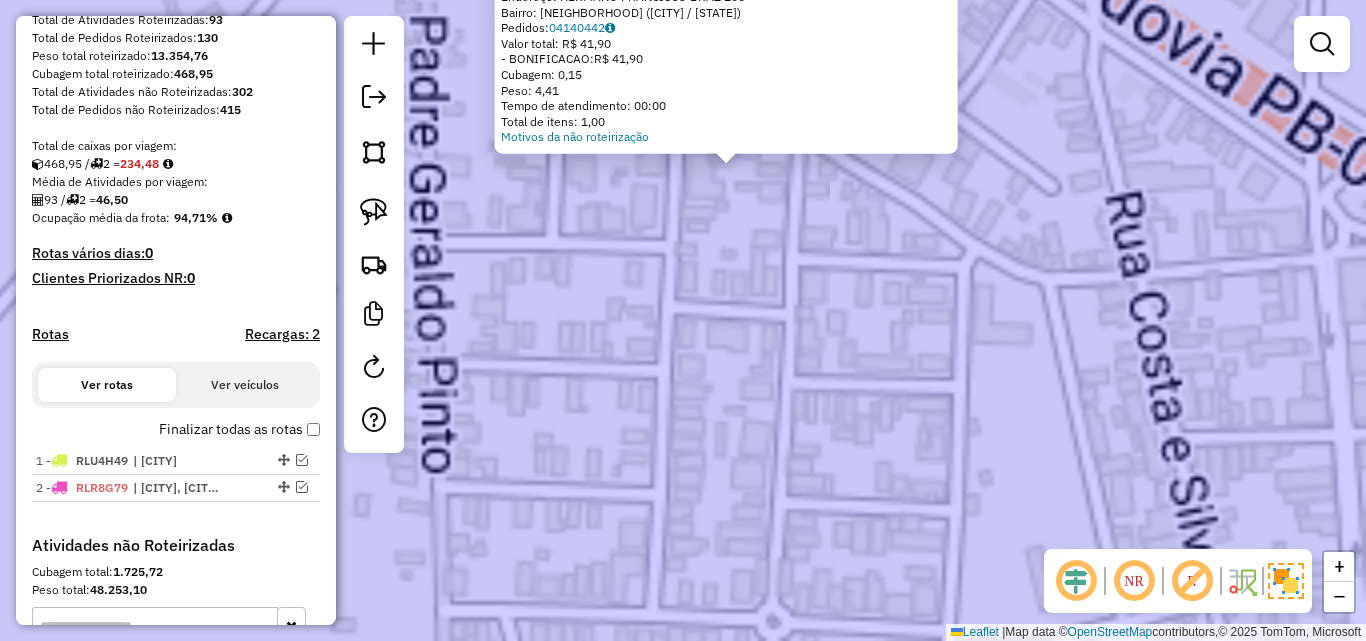 click on "Atividade não roteirizada 70 - CONV DO DINHA  Endereço:  HERMANO FRANCISCO BRAZ 106   Bairro: SILVINO COSTA (MARI / PB)   Pedidos:  04140442   Valor total: R$ 41,90   - BONIFICACAO:  R$ 41,90   Cubagem: 0,15   Peso: 4,41   Tempo de atendimento: 00:00   Total de itens: 1,00  Motivos da não roteirização × Janela de atendimento Grade de atendimento Capacidade Transportadoras Veículos Cliente Pedidos  Rotas Selecione os dias de semana para filtrar as janelas de atendimento  Seg   Ter   Qua   Qui   Sex   Sáb   Dom  Informe o período da janela de atendimento: De: Até:  Filtrar exatamente a janela do cliente  Considerar janela de atendimento padrão  Selecione os dias de semana para filtrar as grades de atendimento  Seg   Ter   Qua   Qui   Sex   Sáb   Dom   Considerar clientes sem dia de atendimento cadastrado  Clientes fora do dia de atendimento selecionado Filtrar as atividades entre os valores definidos abaixo:  Peso mínimo:   Peso máximo:   Cubagem mínima:   Cubagem máxima:   De:   Até:   De:  +" 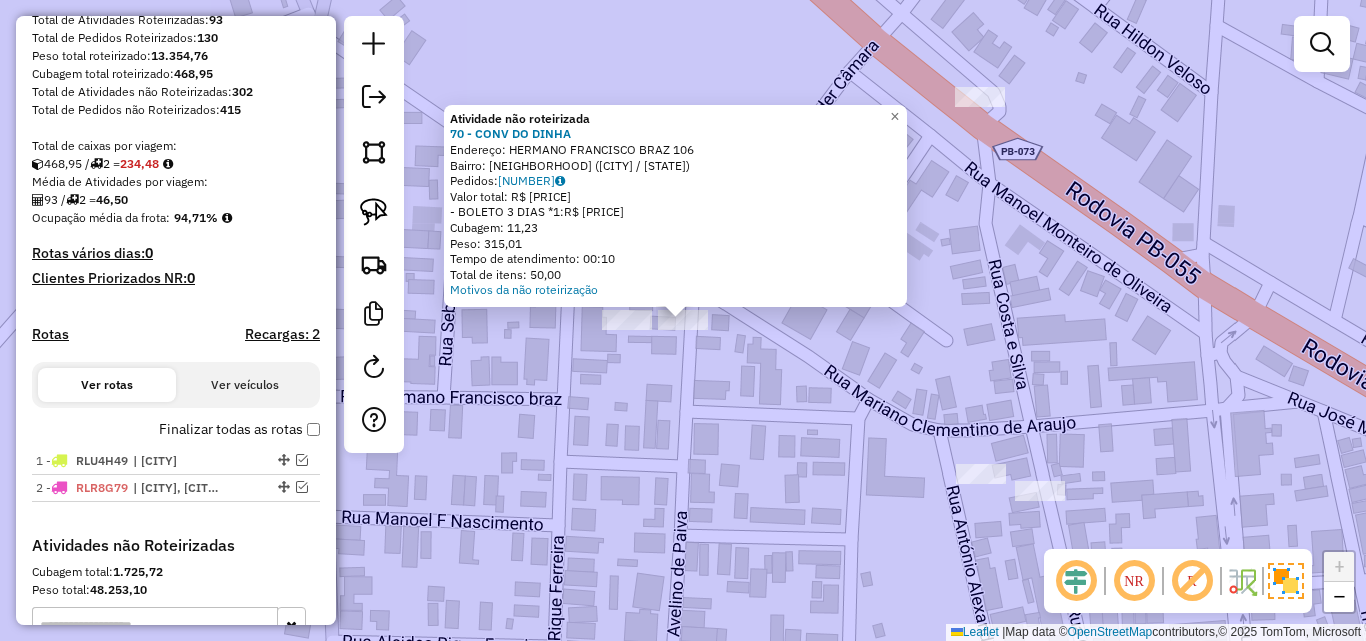 click on "Atividade não roteirizada 70 - CONV DO DINHA  Endereço:  HERMANO FRANCISCO BRAZ 106   Bairro: SILVINO COSTA (MARI / PB)   Pedidos:  04140441   Valor total: R$ 2.232,66   - BOLETO 3 DIAS *1:  R$ 2.232,66   Cubagem: 11,23   Peso: 315,01   Tempo de atendimento: 00:10   Total de itens: 50,00  Motivos da não roteirização × Janela de atendimento Grade de atendimento Capacidade Transportadoras Veículos Cliente Pedidos  Rotas Selecione os dias de semana para filtrar as janelas de atendimento  Seg   Ter   Qua   Qui   Sex   Sáb   Dom  Informe o período da janela de atendimento: De: Até:  Filtrar exatamente a janela do cliente  Considerar janela de atendimento padrão  Selecione os dias de semana para filtrar as grades de atendimento  Seg   Ter   Qua   Qui   Sex   Sáb   Dom   Considerar clientes sem dia de atendimento cadastrado  Clientes fora do dia de atendimento selecionado Filtrar as atividades entre os valores definidos abaixo:  Peso mínimo:   Peso máximo:   Cubagem mínima:   Cubagem máxima:   De:  +" 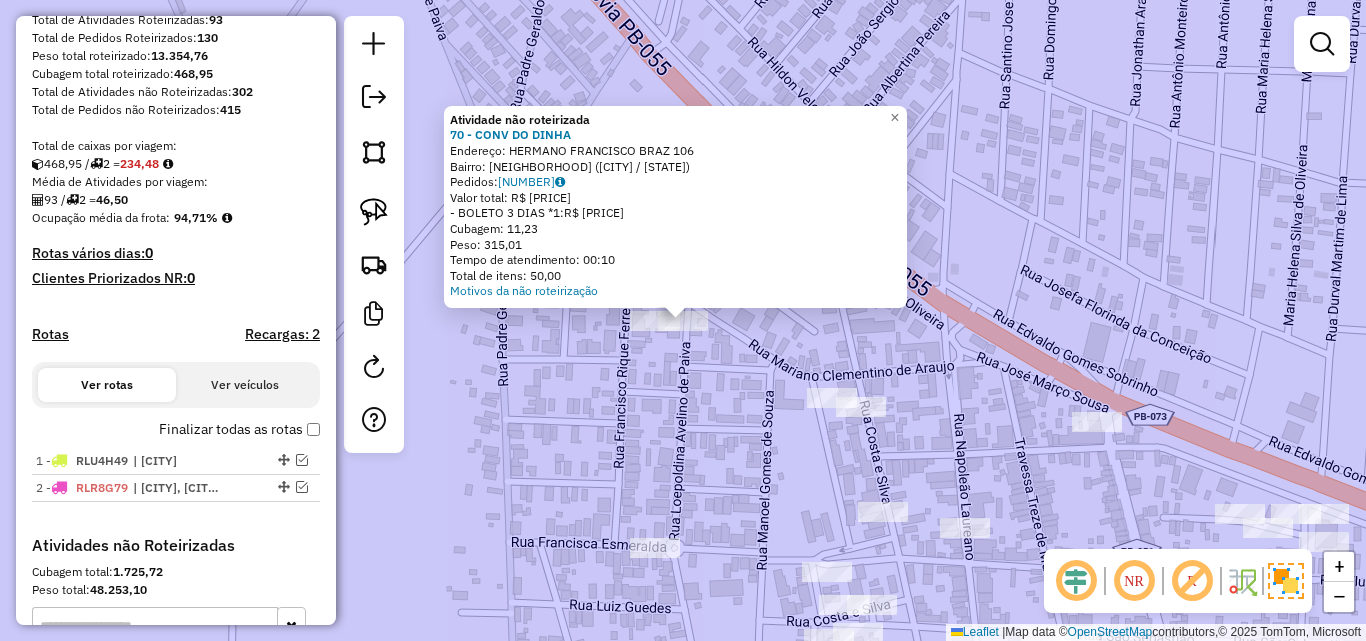 click on "Atividade não roteirizada 70 - CONV DO DINHA  Endereço:  HERMANO FRANCISCO BRAZ 106   Bairro: SILVINO COSTA (MARI / PB)   Pedidos:  04140441   Valor total: R$ 2.232,66   - BOLETO 3 DIAS *1:  R$ 2.232,66   Cubagem: 11,23   Peso: 315,01   Tempo de atendimento: 00:10   Total de itens: 50,00  Motivos da não roteirização × Janela de atendimento Grade de atendimento Capacidade Transportadoras Veículos Cliente Pedidos  Rotas Selecione os dias de semana para filtrar as janelas de atendimento  Seg   Ter   Qua   Qui   Sex   Sáb   Dom  Informe o período da janela de atendimento: De: Até:  Filtrar exatamente a janela do cliente  Considerar janela de atendimento padrão  Selecione os dias de semana para filtrar as grades de atendimento  Seg   Ter   Qua   Qui   Sex   Sáb   Dom   Considerar clientes sem dia de atendimento cadastrado  Clientes fora do dia de atendimento selecionado Filtrar as atividades entre os valores definidos abaixo:  Peso mínimo:   Peso máximo:   Cubagem mínima:   Cubagem máxima:   De:  +" 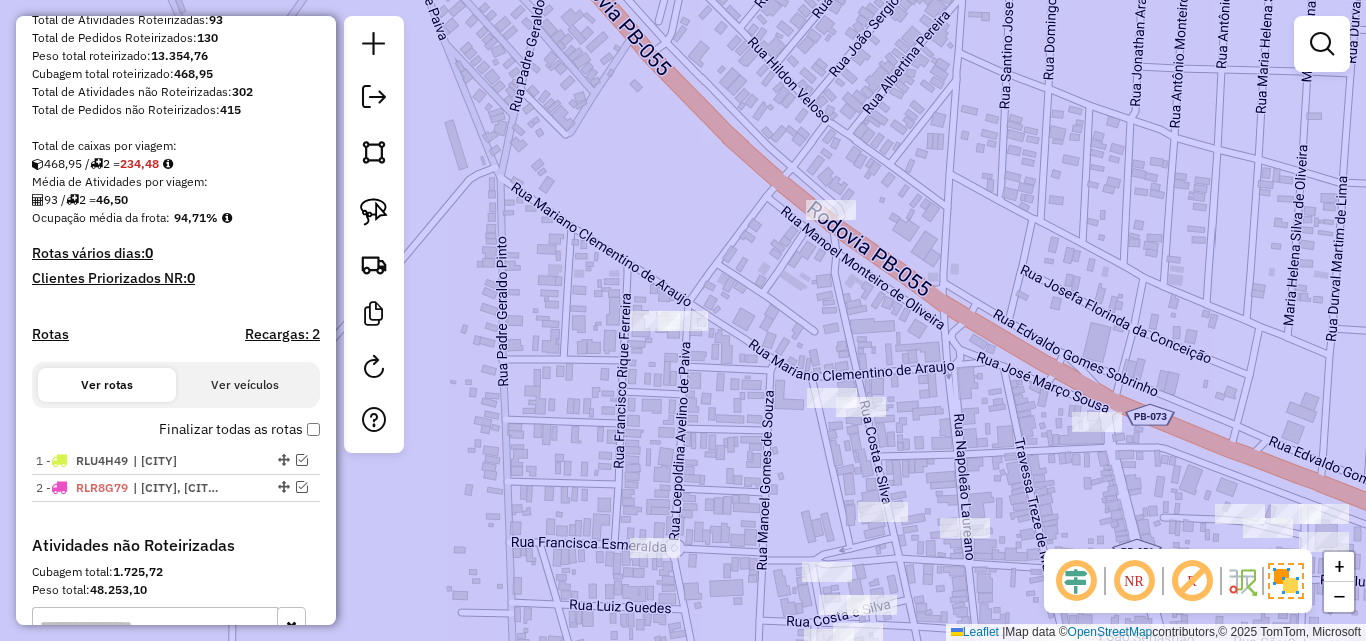 click on "Janela de atendimento Grade de atendimento Capacidade Transportadoras Veículos Cliente Pedidos  Rotas Selecione os dias de semana para filtrar as janelas de atendimento  Seg   Ter   Qua   Qui   Sex   Sáb   Dom  Informe o período da janela de atendimento: De: Até:  Filtrar exatamente a janela do cliente  Considerar janela de atendimento padrão  Selecione os dias de semana para filtrar as grades de atendimento  Seg   Ter   Qua   Qui   Sex   Sáb   Dom   Considerar clientes sem dia de atendimento cadastrado  Clientes fora do dia de atendimento selecionado Filtrar as atividades entre os valores definidos abaixo:  Peso mínimo:   Peso máximo:   Cubagem mínima:   Cubagem máxima:   De:   Até:  Filtrar as atividades entre o tempo de atendimento definido abaixo:  De:   Até:   Considerar capacidade total dos clientes não roteirizados Transportadora: Selecione um ou mais itens Tipo de veículo: Selecione um ou mais itens Veículo: Selecione um ou mais itens Motorista: Selecione um ou mais itens Nome: Rótulo:" 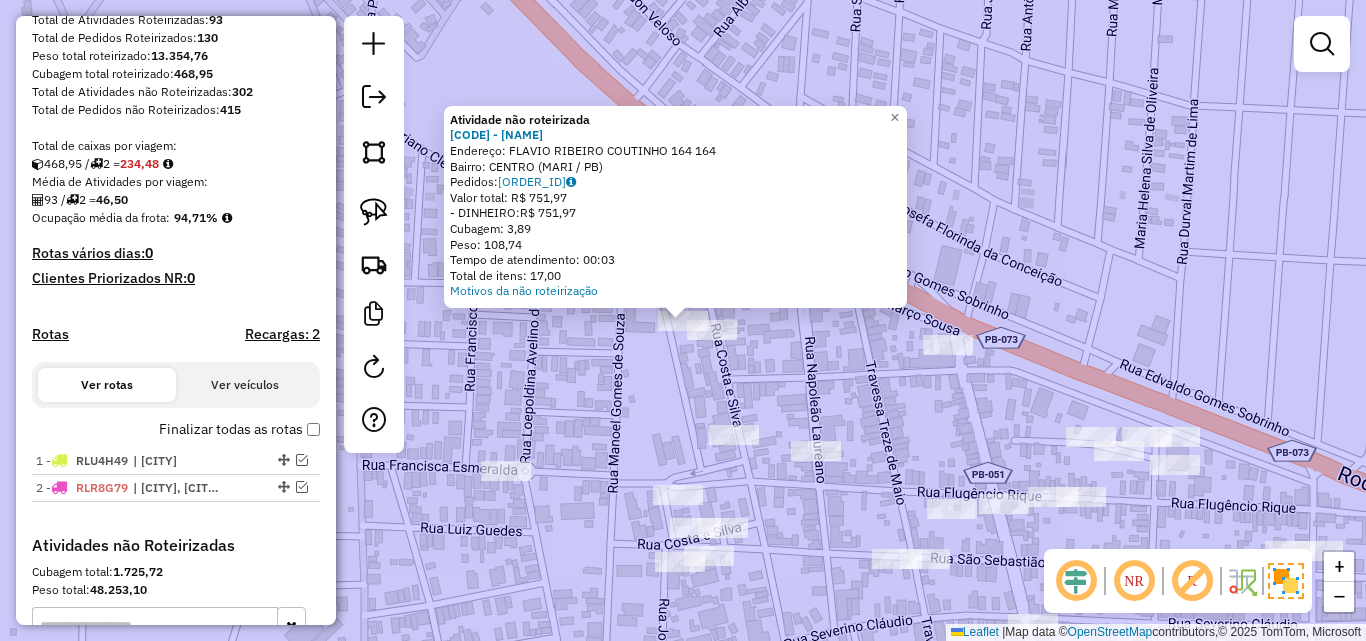click on "Atividade não roteirizada 2143 - DEPOSITO PARAIBANO  Endereço:  FLAVIO RIBEIRO COUTINHO 164 164   Bairro: CENTRO (MARI / PB)   Pedidos:  04140401   Valor total: R$ 751,97   - DINHEIRO:  R$ 751,97   Cubagem: 3,89   Peso: 108,74   Tempo de atendimento: 00:03   Total de itens: 17,00  Motivos da não roteirização × Janela de atendimento Grade de atendimento Capacidade Transportadoras Veículos Cliente Pedidos  Rotas Selecione os dias de semana para filtrar as janelas de atendimento  Seg   Ter   Qua   Qui   Sex   Sáb   Dom  Informe o período da janela de atendimento: De: Até:  Filtrar exatamente a janela do cliente  Considerar janela de atendimento padrão  Selecione os dias de semana para filtrar as grades de atendimento  Seg   Ter   Qua   Qui   Sex   Sáb   Dom   Considerar clientes sem dia de atendimento cadastrado  Clientes fora do dia de atendimento selecionado Filtrar as atividades entre os valores definidos abaixo:  Peso mínimo:   Peso máximo:   Cubagem mínima:   Cubagem máxima:   De:   Até:  +" 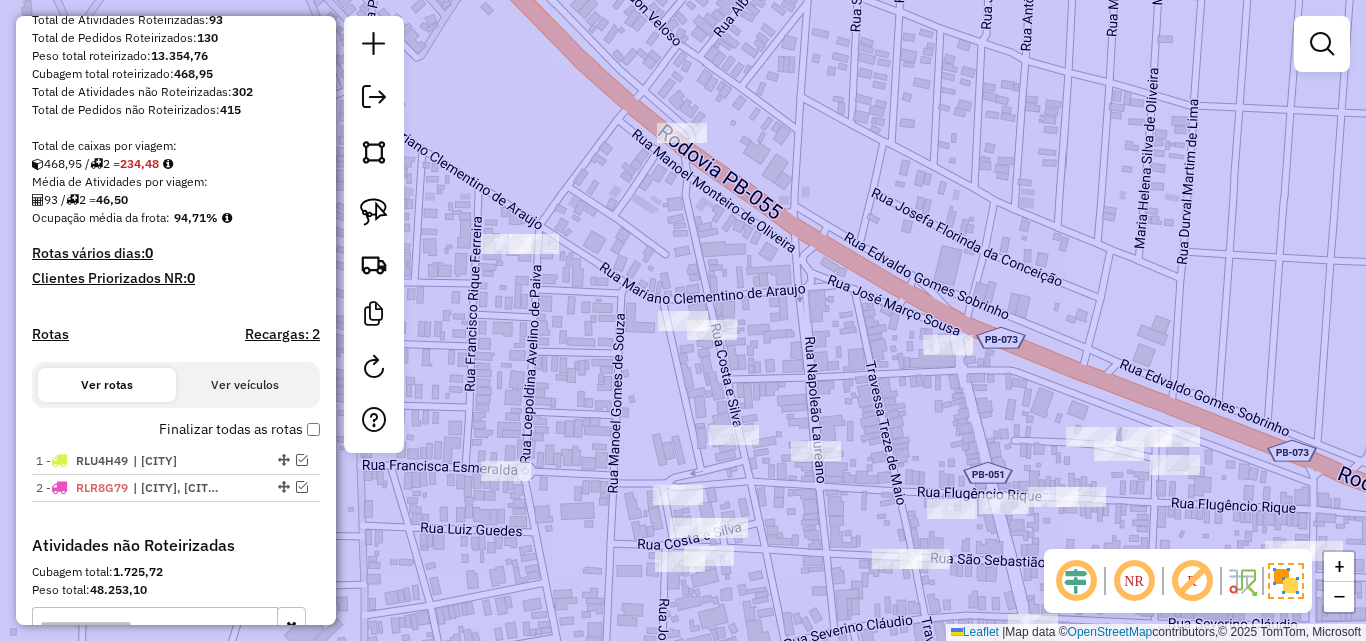 click 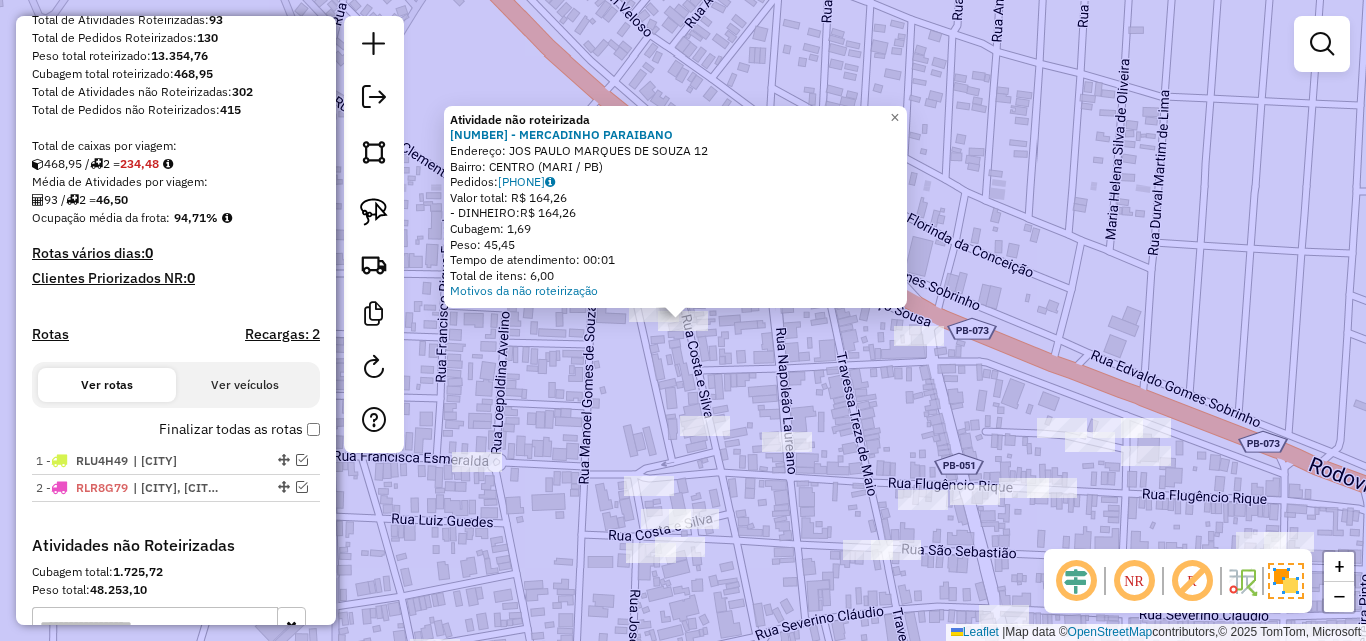 click on "Atividade não roteirizada 248 - MERCADINHO PARAIBANO  Endereço:  JOS  PAULO MARQUES DE SOUZA 12   Bairro: CENTRO (MARI / PB)   Pedidos:  04140408   Valor total: R$ 164,26   - DINHEIRO:  R$ 164,26   Cubagem: 1,69   Peso: 45,45   Tempo de atendimento: 00:01   Total de itens: 6,00  Motivos da não roteirização × Janela de atendimento Grade de atendimento Capacidade Transportadoras Veículos Cliente Pedidos  Rotas Selecione os dias de semana para filtrar as janelas de atendimento  Seg   Ter   Qua   Qui   Sex   Sáb   Dom  Informe o período da janela de atendimento: De: Até:  Filtrar exatamente a janela do cliente  Considerar janela de atendimento padrão  Selecione os dias de semana para filtrar as grades de atendimento  Seg   Ter   Qua   Qui   Sex   Sáb   Dom   Considerar clientes sem dia de atendimento cadastrado  Clientes fora do dia de atendimento selecionado Filtrar as atividades entre os valores definidos abaixo:  Peso mínimo:   Peso máximo:   Cubagem mínima:   Cubagem máxima:   De:   Até:  De:" 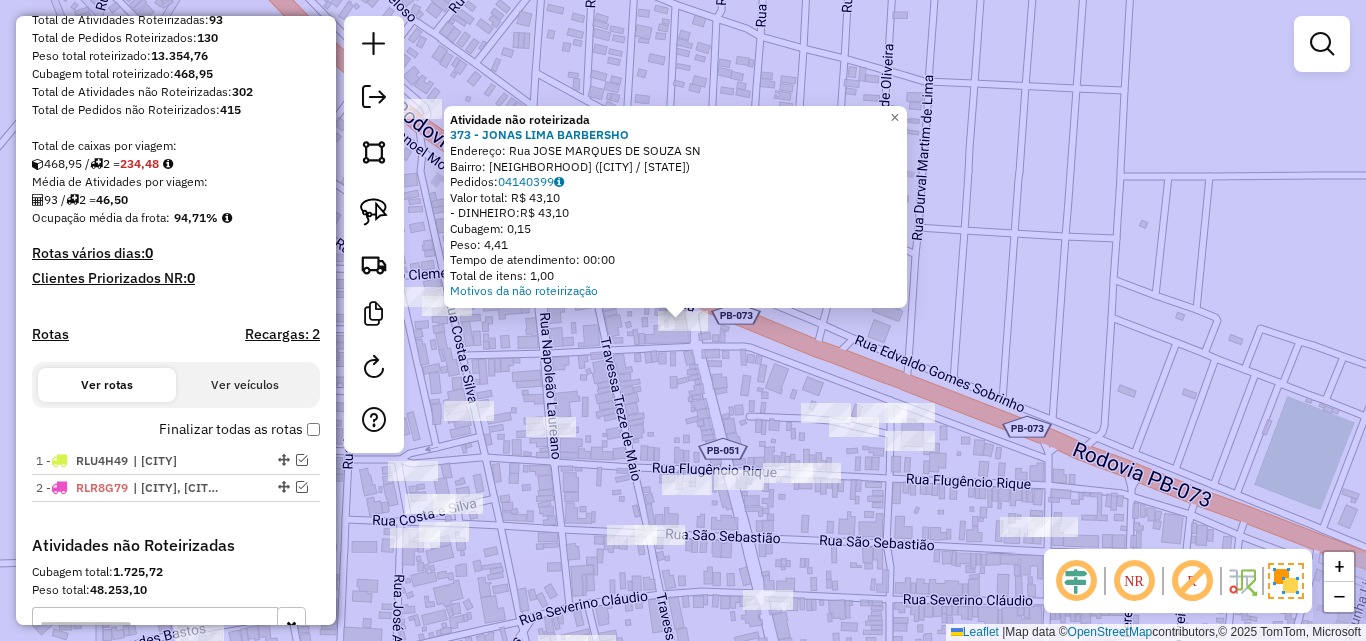 click on "Atividade não roteirizada 373 - JONAS LIMA BARBERSHO  Endereço:  Rua JOSE MARQUES DE SOUZA SN   Bairro: FORMOZA (MARI / PB)   Pedidos:  04140399   Valor total: R$ 43,10   - DINHEIRO:  R$ 43,10   Cubagem: 0,15   Peso: 4,41   Tempo de atendimento: 00:00   Total de itens: 1,00  Motivos da não roteirização × Janela de atendimento Grade de atendimento Capacidade Transportadoras Veículos Cliente Pedidos  Rotas Selecione os dias de semana para filtrar as janelas de atendimento  Seg   Ter   Qua   Qui   Sex   Sáb   Dom  Informe o período da janela de atendimento: De: Até:  Filtrar exatamente a janela do cliente  Considerar janela de atendimento padrão  Selecione os dias de semana para filtrar as grades de atendimento  Seg   Ter   Qua   Qui   Sex   Sáb   Dom   Considerar clientes sem dia de atendimento cadastrado  Clientes fora do dia de atendimento selecionado Filtrar as atividades entre os valores definidos abaixo:  Peso mínimo:   Peso máximo:   Cubagem mínima:   Cubagem máxima:   De:   Até:   De:  +" 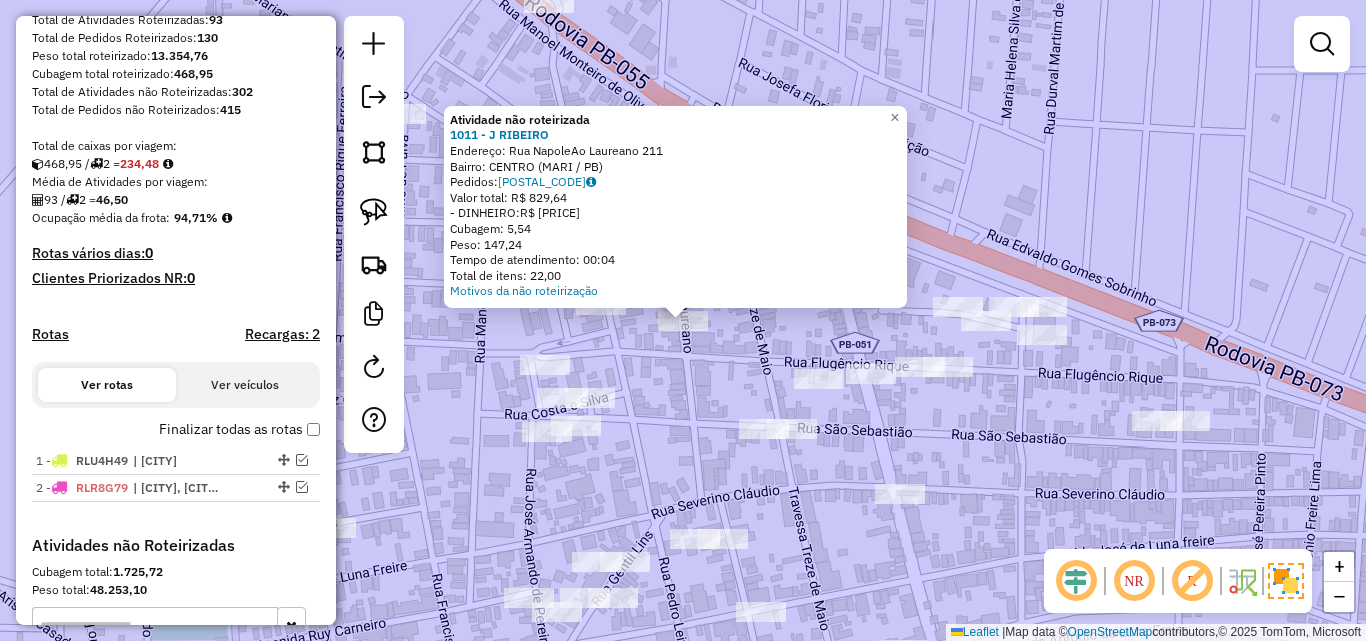 click on "Atividade não roteirizada 1011 - J RIBEIRO  Endereço:  Rua NapoleAo Laureano 211   Bairro: CENTRO (MARI / PB)   Pedidos:  04140383   Valor total: R$ 829,64   - DINHEIRO:  R$ 829,64   Cubagem: 5,54   Peso: 147,24   Tempo de atendimento: 00:04   Total de itens: 22,00  Motivos da não roteirização × Janela de atendimento Grade de atendimento Capacidade Transportadoras Veículos Cliente Pedidos  Rotas Selecione os dias de semana para filtrar as janelas de atendimento  Seg   Ter   Qua   Qui   Sex   Sáb   Dom  Informe o período da janela de atendimento: De: Até:  Filtrar exatamente a janela do cliente  Considerar janela de atendimento padrão  Selecione os dias de semana para filtrar as grades de atendimento  Seg   Ter   Qua   Qui   Sex   Sáb   Dom   Considerar clientes sem dia de atendimento cadastrado  Clientes fora do dia de atendimento selecionado Filtrar as atividades entre os valores definidos abaixo:  Peso mínimo:   Peso máximo:   Cubagem mínima:   Cubagem máxima:   De:   Até:   De:   Até:  +" 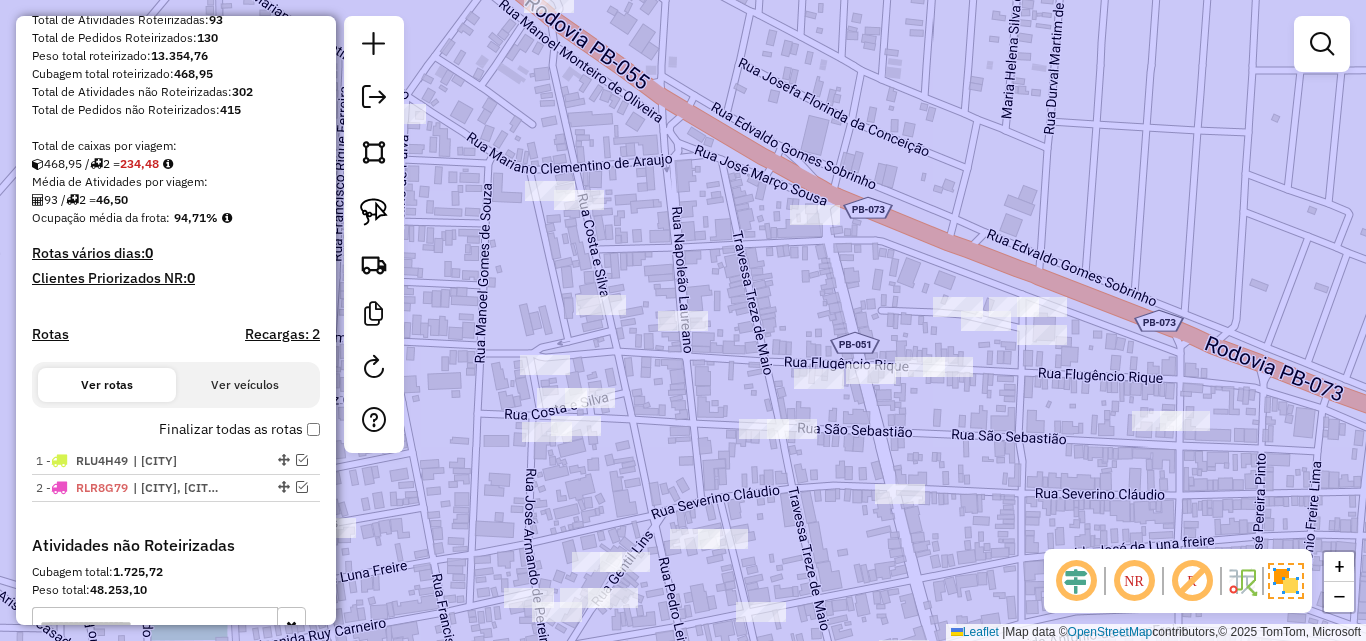 click 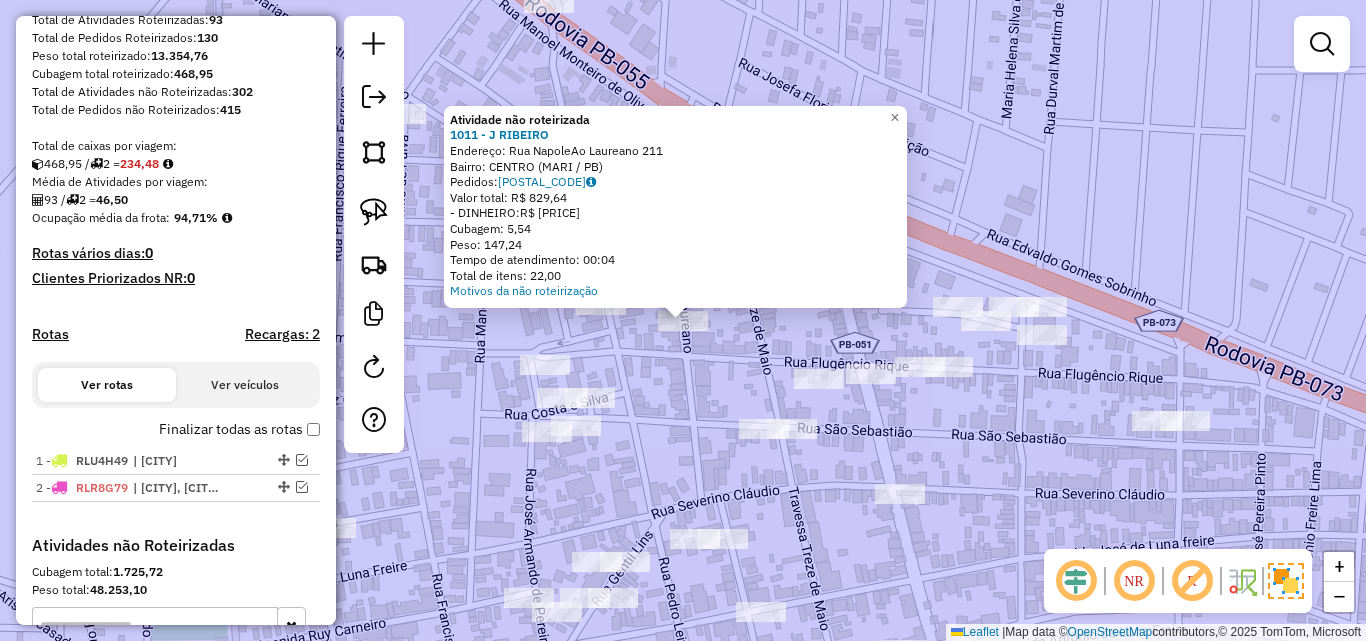 click on "Atividade não roteirizada 1011 - J RIBEIRO  Endereço:  Rua NapoleAo Laureano 211   Bairro: CENTRO (MARI / PB)   Pedidos:  04140383   Valor total: R$ 829,64   - DINHEIRO:  R$ 829,64   Cubagem: 5,54   Peso: 147,24   Tempo de atendimento: 00:04   Total de itens: 22,00  Motivos da não roteirização × Janela de atendimento Grade de atendimento Capacidade Transportadoras Veículos Cliente Pedidos  Rotas Selecione os dias de semana para filtrar as janelas de atendimento  Seg   Ter   Qua   Qui   Sex   Sáb   Dom  Informe o período da janela de atendimento: De: Até:  Filtrar exatamente a janela do cliente  Considerar janela de atendimento padrão  Selecione os dias de semana para filtrar as grades de atendimento  Seg   Ter   Qua   Qui   Sex   Sáb   Dom   Considerar clientes sem dia de atendimento cadastrado  Clientes fora do dia de atendimento selecionado Filtrar as atividades entre os valores definidos abaixo:  Peso mínimo:   Peso máximo:   Cubagem mínima:   Cubagem máxima:   De:   Até:   De:   Até:  +" 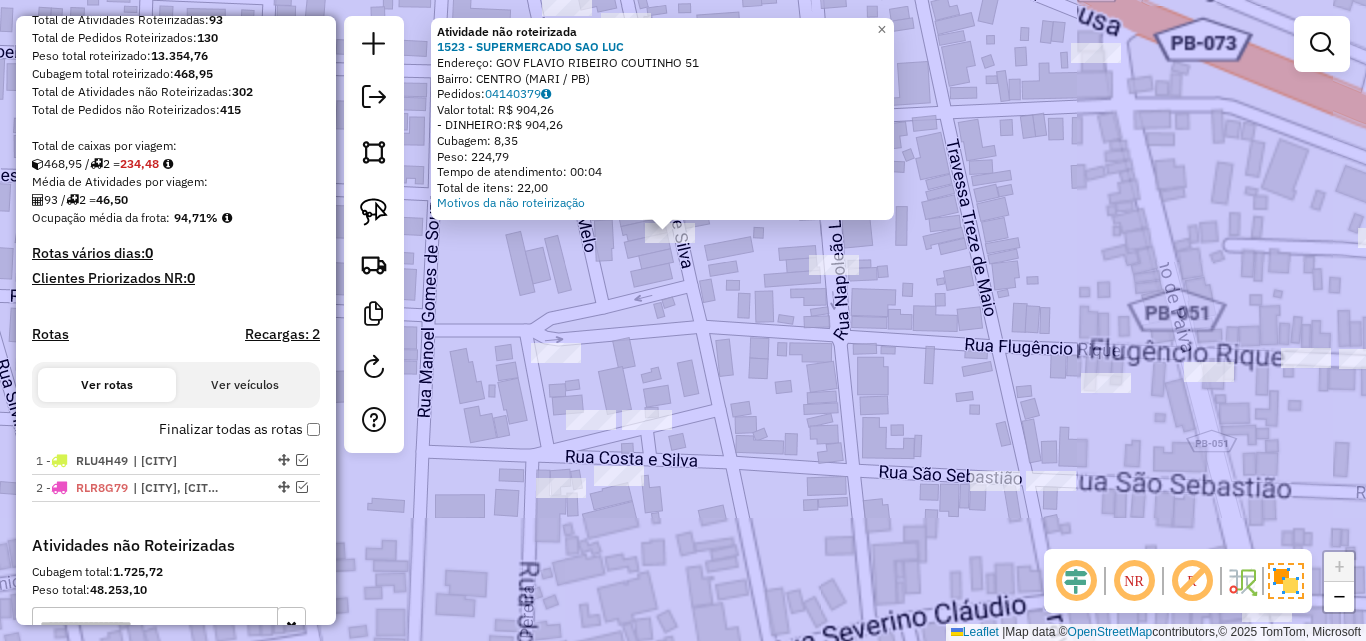 click on "Atividade não roteirizada 1523 - SUPERMERCADO SAO LUC  Endereço:  GOV FLAVIO RIBEIRO COUTINHO 51   Bairro: CENTRO (MARI / PB)   Pedidos:  04140379   Valor total: R$ 904,26   - DINHEIRO:  R$ 904,26   Cubagem: 8,35   Peso: 224,79   Tempo de atendimento: 00:04   Total de itens: 22,00  Motivos da não roteirização × Janela de atendimento Grade de atendimento Capacidade Transportadoras Veículos Cliente Pedidos  Rotas Selecione os dias de semana para filtrar as janelas de atendimento  Seg   Ter   Qua   Qui   Sex   Sáb   Dom  Informe o período da janela de atendimento: De: Até:  Filtrar exatamente a janela do cliente  Considerar janela de atendimento padrão  Selecione os dias de semana para filtrar as grades de atendimento  Seg   Ter   Qua   Qui   Sex   Sáb   Dom   Considerar clientes sem dia de atendimento cadastrado  Clientes fora do dia de atendimento selecionado Filtrar as atividades entre os valores definidos abaixo:  Peso mínimo:   Peso máximo:   Cubagem mínima:   Cubagem máxima:   De:   Até:" 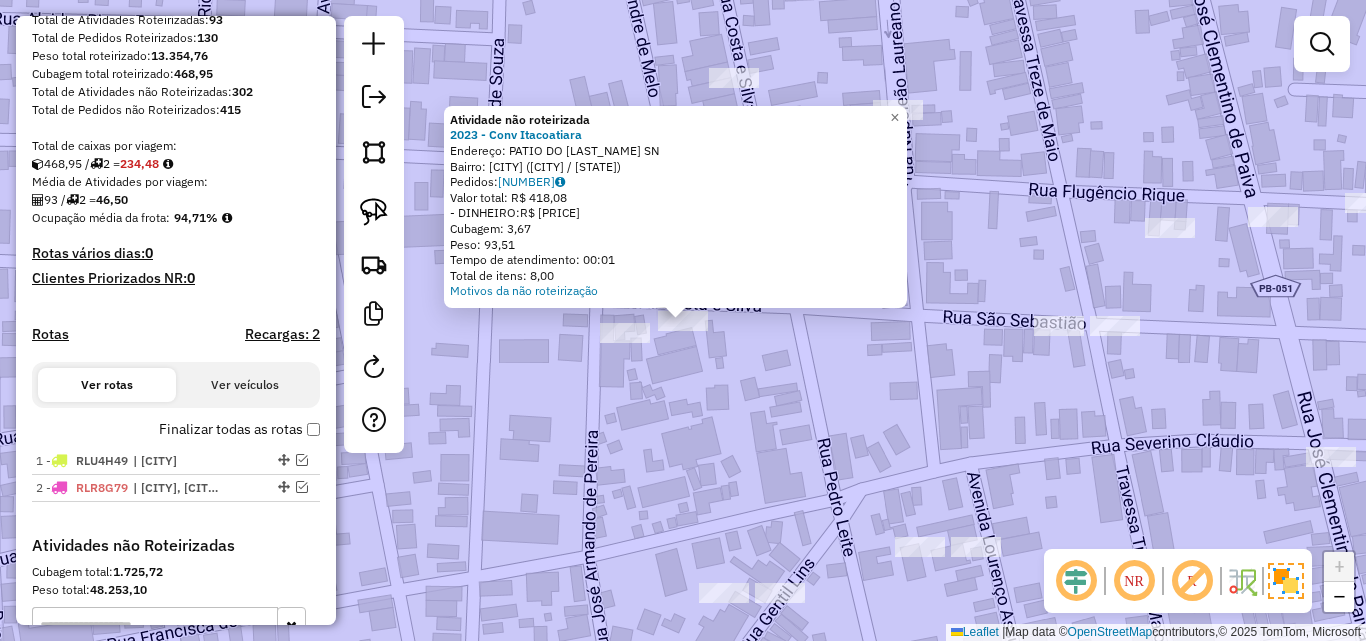 click 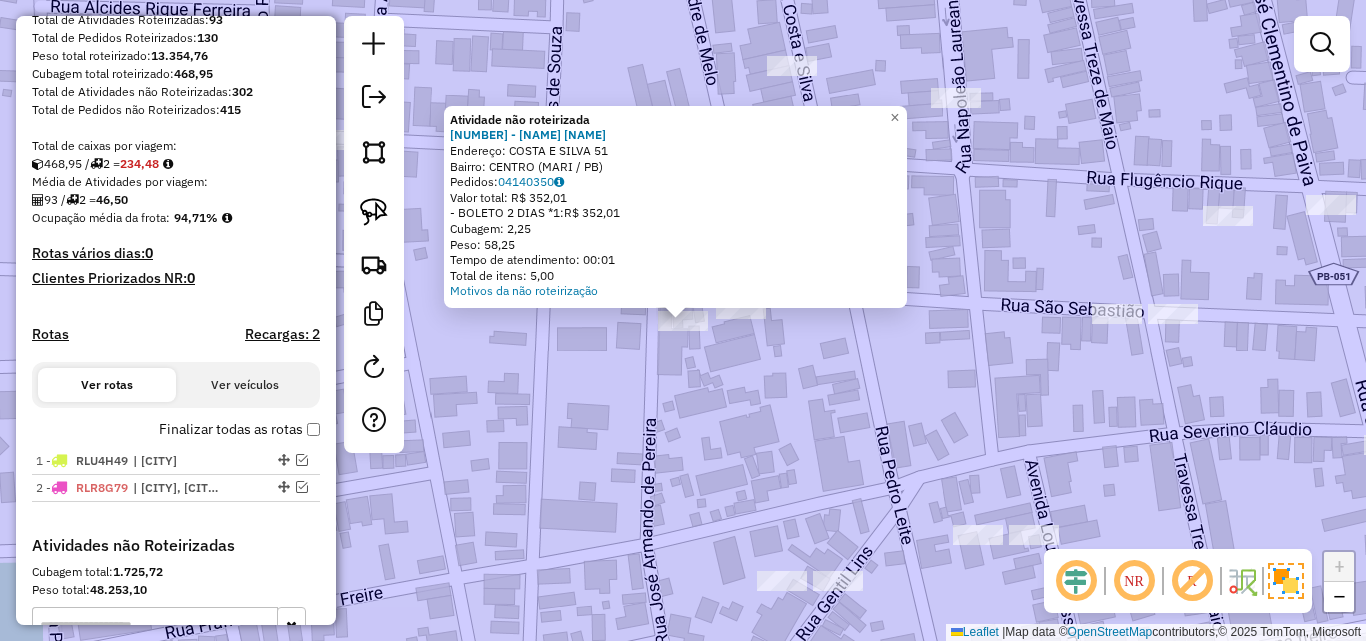 click on "× Atividade não roteirizada 2092 - FRANCINALDO ALMEIDA  Endereço:  COSTA E SILVA 51   Bairro: CENTRO (MARI / PB)   Pedidos:  04140350   Valor total: R$ 352,01   - BOLETO 2 DIAS *1:  R$ 352,01   Cubagem: 2,25   Peso: 58,25   Tempo de atendimento: 00:01   Total de itens: 5,00  Motivos da não roteirização × Janela de atendimento Grade de atendimento Capacidade Transportadoras Veículos Cliente Pedidos  Rotas Selecione os dias de semana para filtrar as janelas de atendimento  Seg   Ter   Qua   Qui   Sex   Sáb   Dom  Informe o período da janela de atendimento: De: Até:  Filtrar exatamente a janela do cliente  Considerar janela de atendimento padrão  Selecione os dias de semana para filtrar as grades de atendimento  Seg   Ter   Qua   Qui   Sex   Sáb   Dom   Considerar clientes sem dia de atendimento cadastrado  Clientes fora do dia de atendimento selecionado Filtrar as atividades entre os valores definidos abaixo:  Peso mínimo:   Peso máximo:   Cubagem mínima:   Cubagem máxima:   De:   Até:   De:" 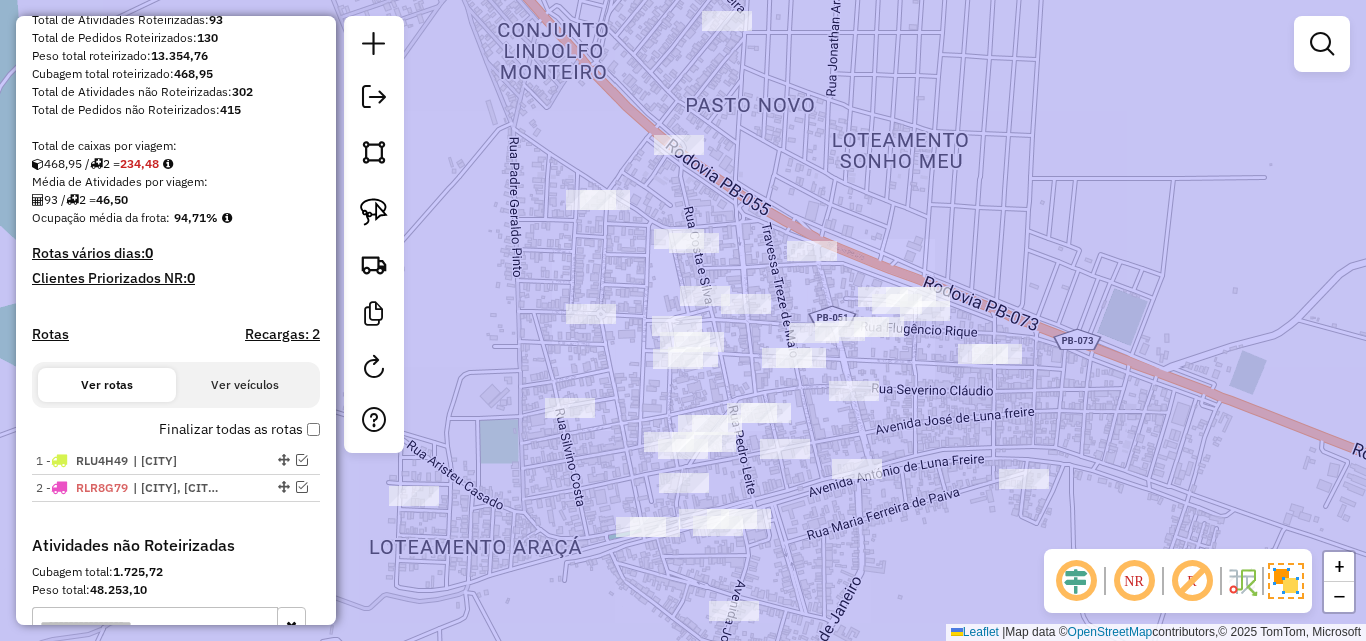 drag, startPoint x: 619, startPoint y: 421, endPoint x: 733, endPoint y: 413, distance: 114.28036 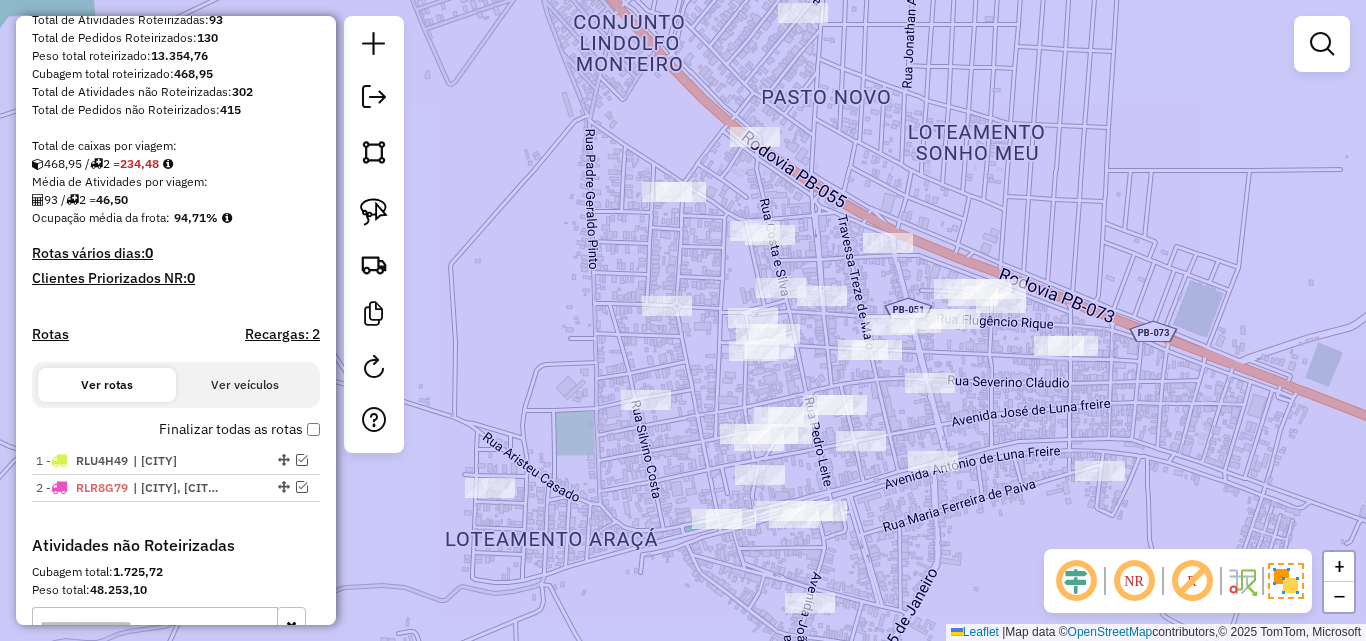 click on "Janela de atendimento Grade de atendimento Capacidade Transportadoras Veículos Cliente Pedidos  Rotas Selecione os dias de semana para filtrar as janelas de atendimento  Seg   Ter   Qua   Qui   Sex   Sáb   Dom  Informe o período da janela de atendimento: De: Até:  Filtrar exatamente a janela do cliente  Considerar janela de atendimento padrão  Selecione os dias de semana para filtrar as grades de atendimento  Seg   Ter   Qua   Qui   Sex   Sáb   Dom   Considerar clientes sem dia de atendimento cadastrado  Clientes fora do dia de atendimento selecionado Filtrar as atividades entre os valores definidos abaixo:  Peso mínimo:   Peso máximo:   Cubagem mínima:   Cubagem máxima:   De:   Até:  Filtrar as atividades entre o tempo de atendimento definido abaixo:  De:   Até:   Considerar capacidade total dos clientes não roteirizados Transportadora: Selecione um ou mais itens Tipo de veículo: Selecione um ou mais itens Veículo: Selecione um ou mais itens Motorista: Selecione um ou mais itens Nome: Rótulo:" 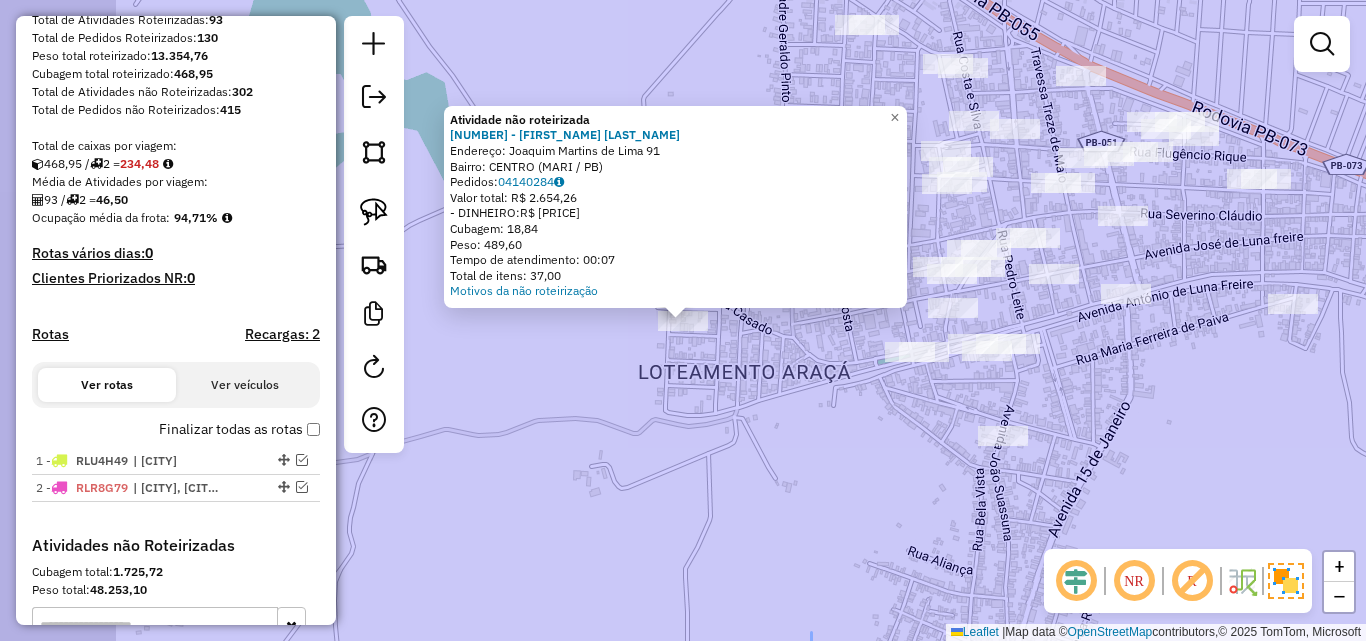 click on "Atividade não roteirizada 4019 - LUCAS BRITO  Endereço:  Joaquim Martins de Lima 91   Bairro: CENTRO (MARI / PB)   Pedidos:  04140284   Valor total: R$ 2.654,26   - DINHEIRO:  R$ 2.654,26   Cubagem: 18,84   Peso: 489,60   Tempo de atendimento: 00:07   Total de itens: 37,00  Motivos da não roteirização × Janela de atendimento Grade de atendimento Capacidade Transportadoras Veículos Cliente Pedidos  Rotas Selecione os dias de semana para filtrar as janelas de atendimento  Seg   Ter   Qua   Qui   Sex   Sáb   Dom  Informe o período da janela de atendimento: De: Até:  Filtrar exatamente a janela do cliente  Considerar janela de atendimento padrão  Selecione os dias de semana para filtrar as grades de atendimento  Seg   Ter   Qua   Qui   Sex   Sáb   Dom   Considerar clientes sem dia de atendimento cadastrado  Clientes fora do dia de atendimento selecionado Filtrar as atividades entre os valores definidos abaixo:  Peso mínimo:   Peso máximo:   Cubagem mínima:   Cubagem máxima:   De:   Até:   De:  +" 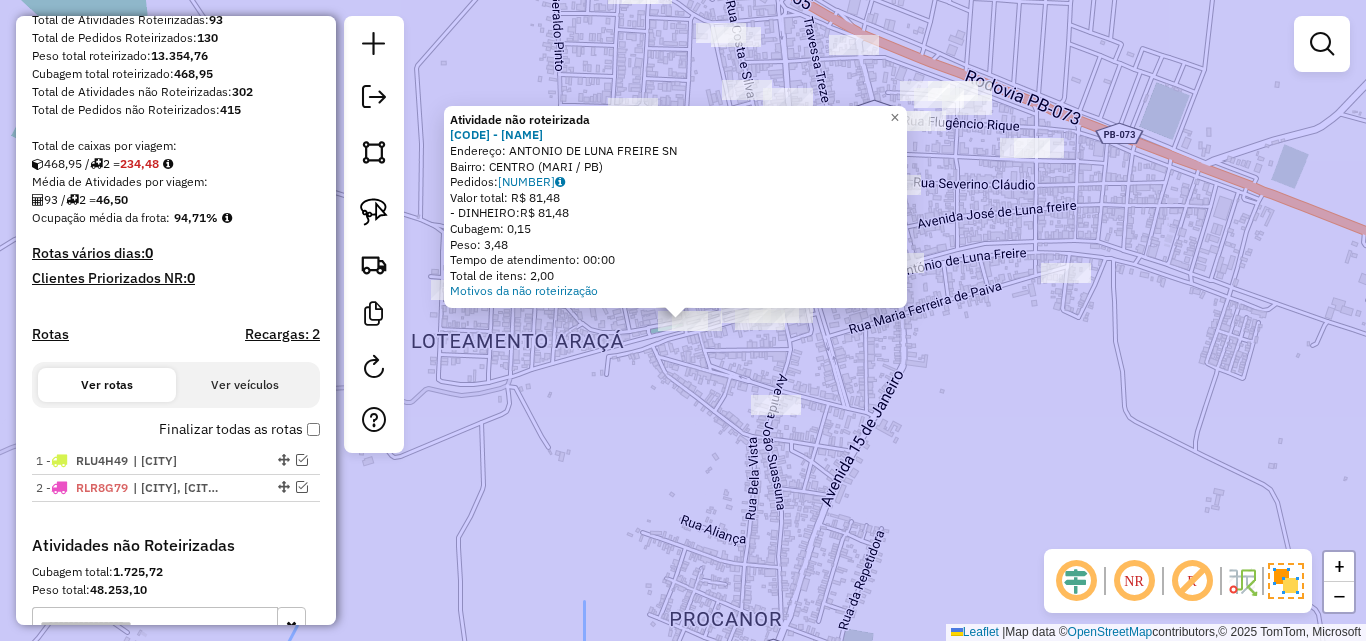 click on "Atividade não roteirizada 253 - QUIOSQUE DO TOTA  Endereço:  ANTONIO DE LUNA FREIRE SN   Bairro: CENTRO (MARI / PB)   Pedidos:  04140367   Valor total: R$ 81,48   - DINHEIRO:  R$ 81,48   Cubagem: 0,15   Peso: 3,48   Tempo de atendimento: 00:00   Total de itens: 2,00  Motivos da não roteirização × Janela de atendimento Grade de atendimento Capacidade Transportadoras Veículos Cliente Pedidos  Rotas Selecione os dias de semana para filtrar as janelas de atendimento  Seg   Ter   Qua   Qui   Sex   Sáb   Dom  Informe o período da janela de atendimento: De: Até:  Filtrar exatamente a janela do cliente  Considerar janela de atendimento padrão  Selecione os dias de semana para filtrar as grades de atendimento  Seg   Ter   Qua   Qui   Sex   Sáb   Dom   Considerar clientes sem dia de atendimento cadastrado  Clientes fora do dia de atendimento selecionado Filtrar as atividades entre os valores definidos abaixo:  Peso mínimo:   Peso máximo:   Cubagem mínima:   Cubagem máxima:   De:   Até:   De:   Até:  +" 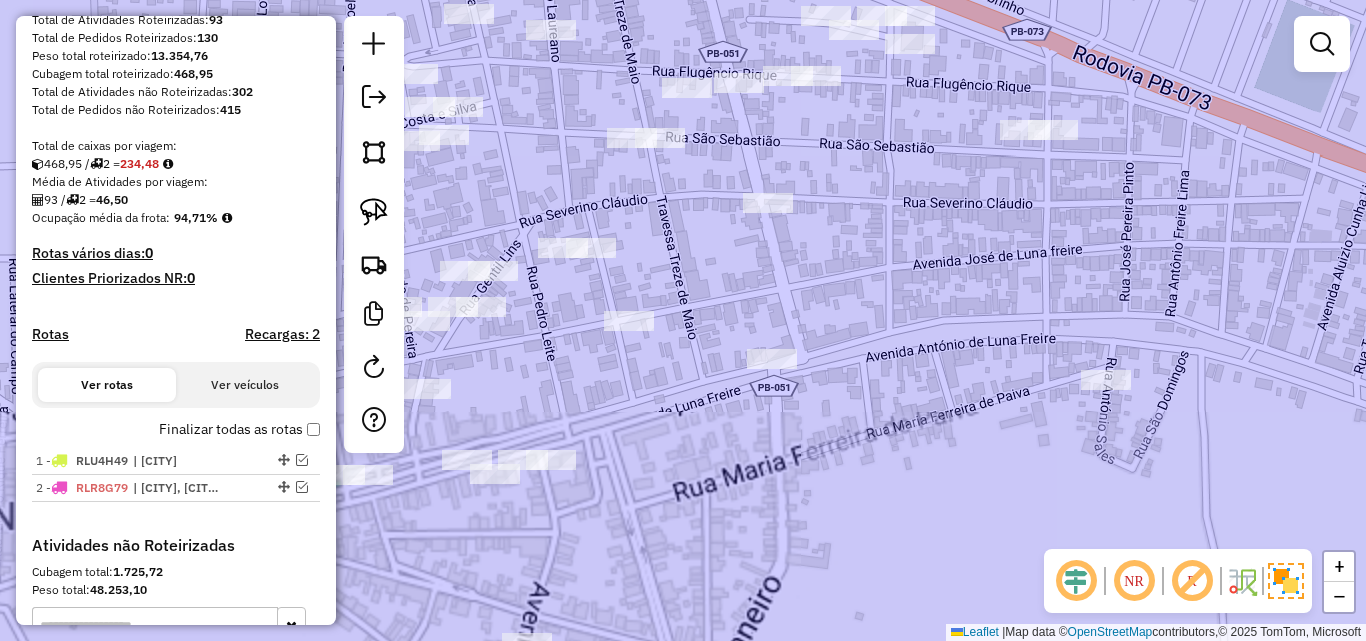 click on "Janela de atendimento Grade de atendimento Capacidade Transportadoras Veículos Cliente Pedidos  Rotas Selecione os dias de semana para filtrar as janelas de atendimento  Seg   Ter   Qua   Qui   Sex   Sáb   Dom  Informe o período da janela de atendimento: De: Até:  Filtrar exatamente a janela do cliente  Considerar janela de atendimento padrão  Selecione os dias de semana para filtrar as grades de atendimento  Seg   Ter   Qua   Qui   Sex   Sáb   Dom   Considerar clientes sem dia de atendimento cadastrado  Clientes fora do dia de atendimento selecionado Filtrar as atividades entre os valores definidos abaixo:  Peso mínimo:   Peso máximo:   Cubagem mínima:   Cubagem máxima:   De:   Até:  Filtrar as atividades entre o tempo de atendimento definido abaixo:  De:   Até:   Considerar capacidade total dos clientes não roteirizados Transportadora: Selecione um ou mais itens Tipo de veículo: Selecione um ou mais itens Veículo: Selecione um ou mais itens Motorista: Selecione um ou mais itens Nome: Rótulo:" 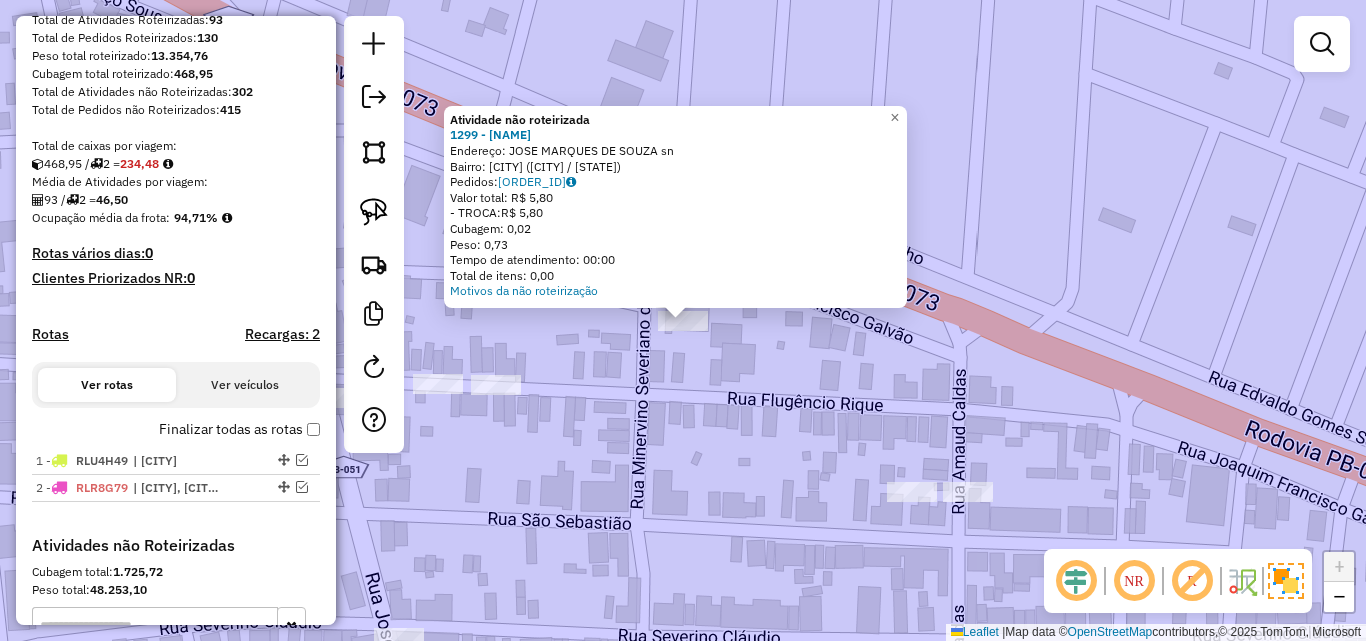 click on "Atividade não roteirizada 1299 - SUP BOM MARCHE  Endereço:  JOSE MARQUES DE SOUZA sn   Bairro: CENTRO DE MARI (MARI / PB)   Pedidos:  04140491   Valor total: R$ 5,80   - TROCA:  R$ 5,80   Cubagem: 0,02   Peso: 0,73   Tempo de atendimento: 00:00   Total de itens: 0,00  Motivos da não roteirização × Janela de atendimento Grade de atendimento Capacidade Transportadoras Veículos Cliente Pedidos  Rotas Selecione os dias de semana para filtrar as janelas de atendimento  Seg   Ter   Qua   Qui   Sex   Sáb   Dom  Informe o período da janela de atendimento: De: Até:  Filtrar exatamente a janela do cliente  Considerar janela de atendimento padrão  Selecione os dias de semana para filtrar as grades de atendimento  Seg   Ter   Qua   Qui   Sex   Sáb   Dom   Considerar clientes sem dia de atendimento cadastrado  Clientes fora do dia de atendimento selecionado Filtrar as atividades entre os valores definidos abaixo:  Peso mínimo:   Peso máximo:   Cubagem mínima:   Cubagem máxima:   De:   Até:   De:   Até:" 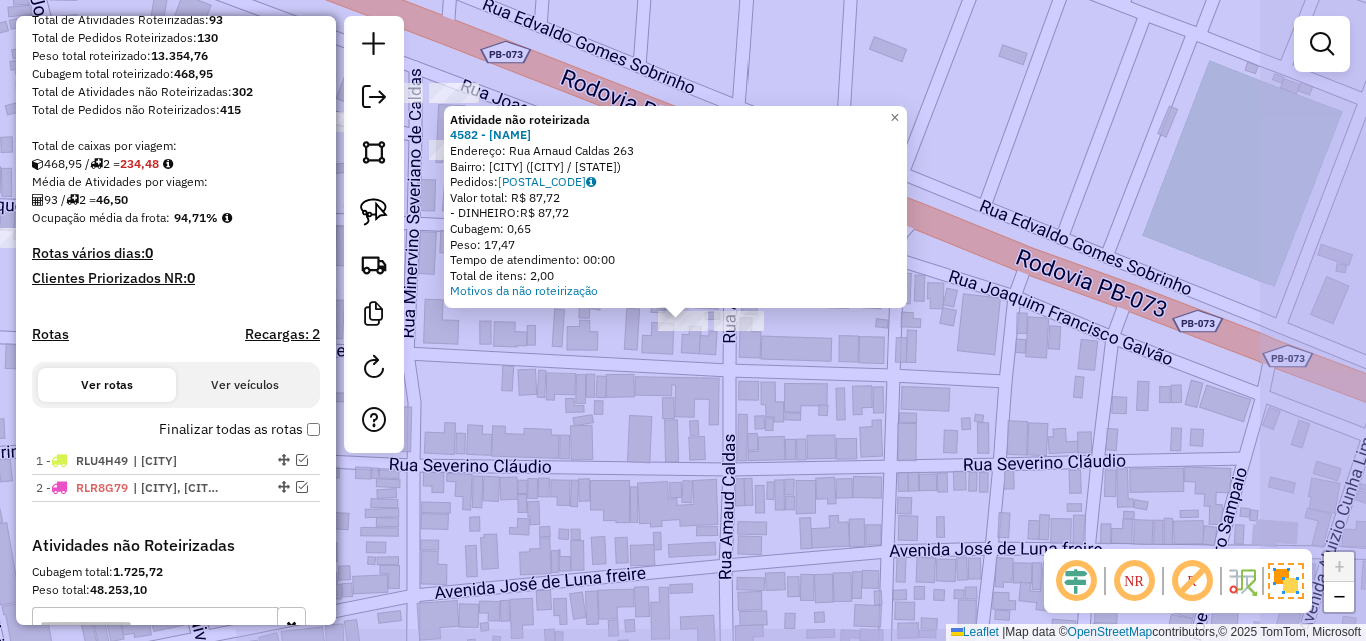 click on "Atividade não roteirizada 4582 - JOS� WELLINGTON  FER  Endereço: Rua Arnaud Caldas             263   Bairro: MARI (MARI / PB)   Pedidos:  04140285   Valor total: R$ 87,72   - DINHEIRO:  R$ 87,72   Cubagem: 0,65   Peso: 17,47   Tempo de atendimento: 00:00   Total de itens: 2,00  Motivos da não roteirização × Janela de atendimento Grade de atendimento Capacidade Transportadoras Veículos Cliente Pedidos  Rotas Selecione os dias de semana para filtrar as janelas de atendimento  Seg   Ter   Qua   Qui   Sex   Sáb   Dom  Informe o período da janela de atendimento: De: Até:  Filtrar exatamente a janela do cliente  Considerar janela de atendimento padrão  Selecione os dias de semana para filtrar as grades de atendimento  Seg   Ter   Qua   Qui   Sex   Sáb   Dom   Considerar clientes sem dia de atendimento cadastrado  Clientes fora do dia de atendimento selecionado Filtrar as atividades entre os valores definidos abaixo:  Peso mínimo:   Peso máximo:   Cubagem mínima:   Cubagem máxima:   De:   Até:  +" 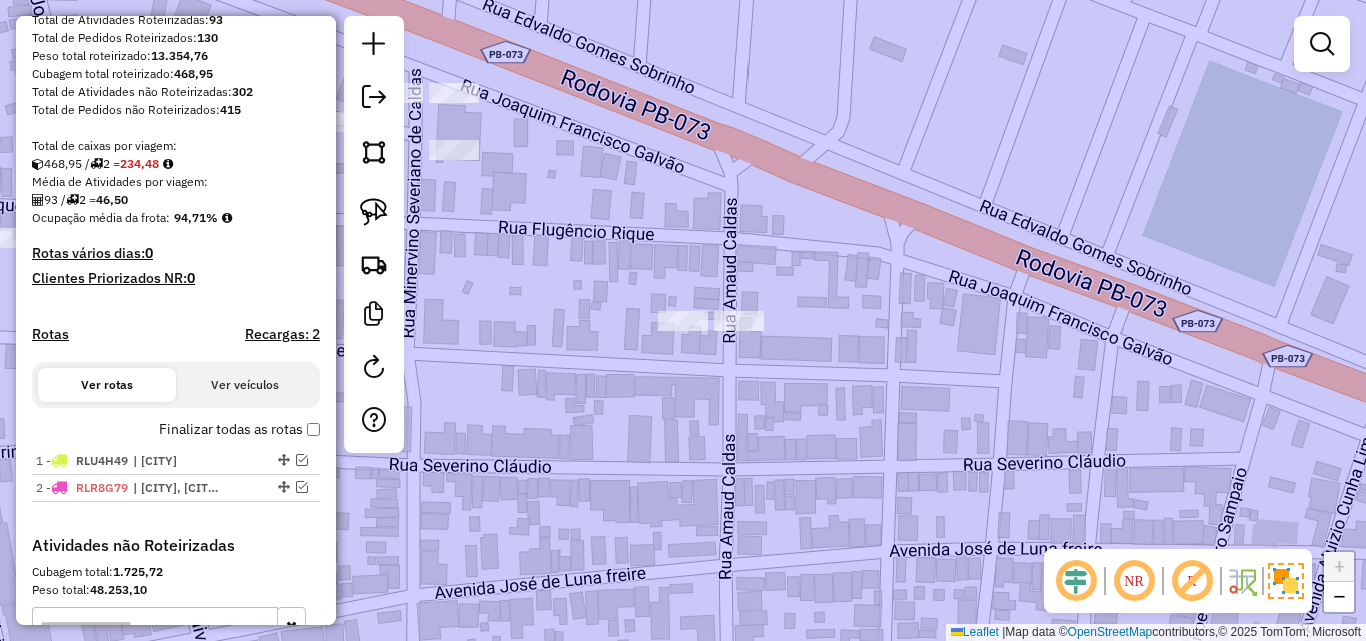 click on "Atividade não roteirizada 4582 - JOS� WELLINGTON  FER  Endereço: Rua Arnaud Caldas             263   Bairro: MARI (MARI / PB)   Pedidos:  04140285   Valor total: R$ 87,72   - DINHEIRO:  R$ 87,72   Cubagem: 0,65   Peso: 17,47   Tempo de atendimento: 00:00   Total de itens: 2,00  Motivos da não roteirização × Janela de atendimento Grade de atendimento Capacidade Transportadoras Veículos Cliente Pedidos  Rotas Selecione os dias de semana para filtrar as janelas de atendimento  Seg   Ter   Qua   Qui   Sex   Sáb   Dom  Informe o período da janela de atendimento: De: Até:  Filtrar exatamente a janela do cliente  Considerar janela de atendimento padrão  Selecione os dias de semana para filtrar as grades de atendimento  Seg   Ter   Qua   Qui   Sex   Sáb   Dom   Considerar clientes sem dia de atendimento cadastrado  Clientes fora do dia de atendimento selecionado Filtrar as atividades entre os valores definidos abaixo:  Peso mínimo:   Peso máximo:   Cubagem mínima:   Cubagem máxima:   De:   Até:  +" 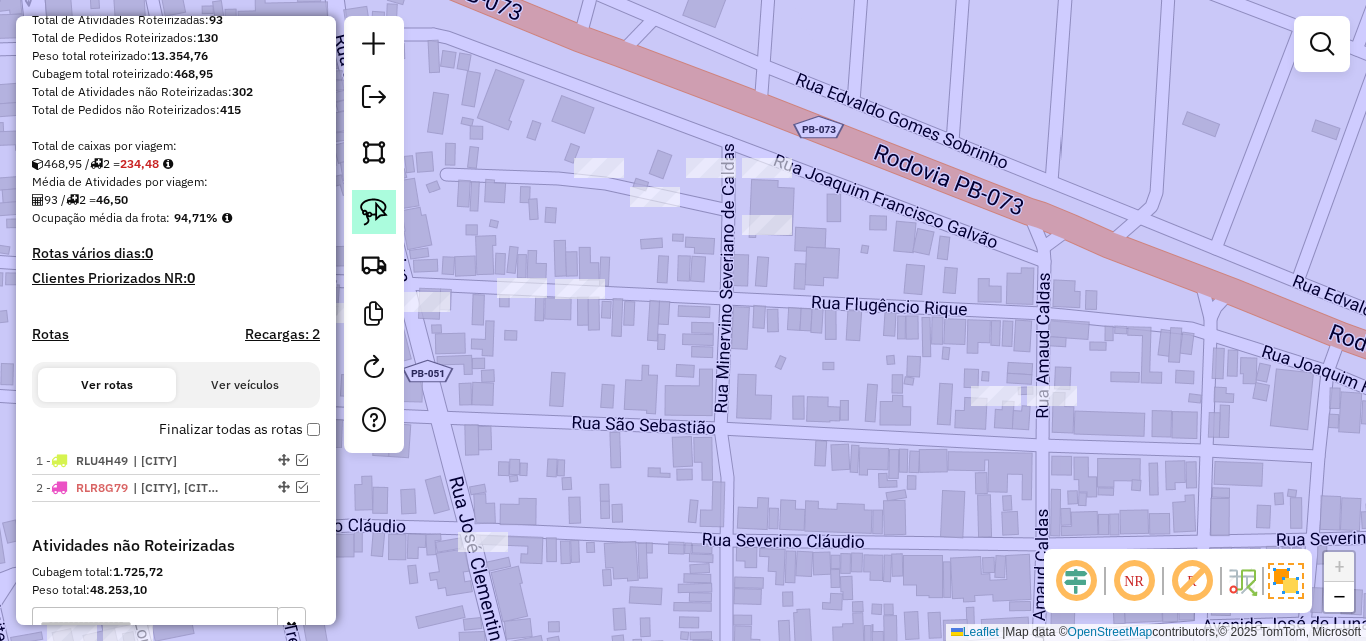 click 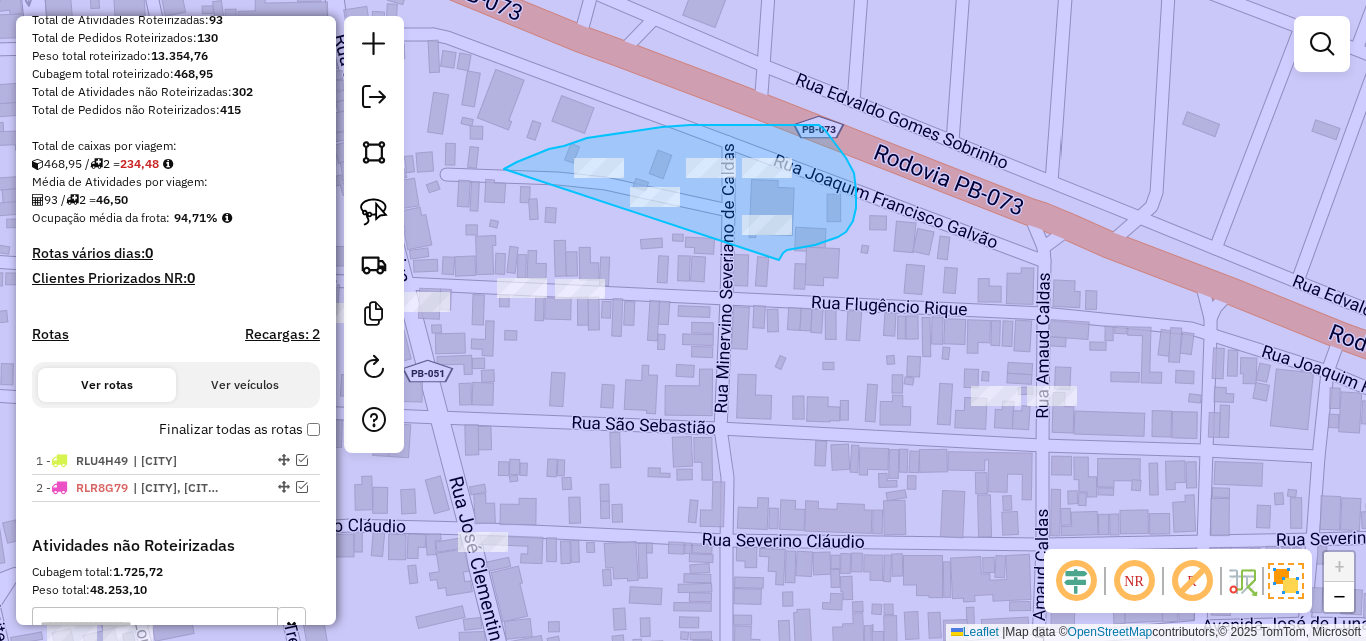 drag, startPoint x: 517, startPoint y: 162, endPoint x: 775, endPoint y: 266, distance: 278.1726 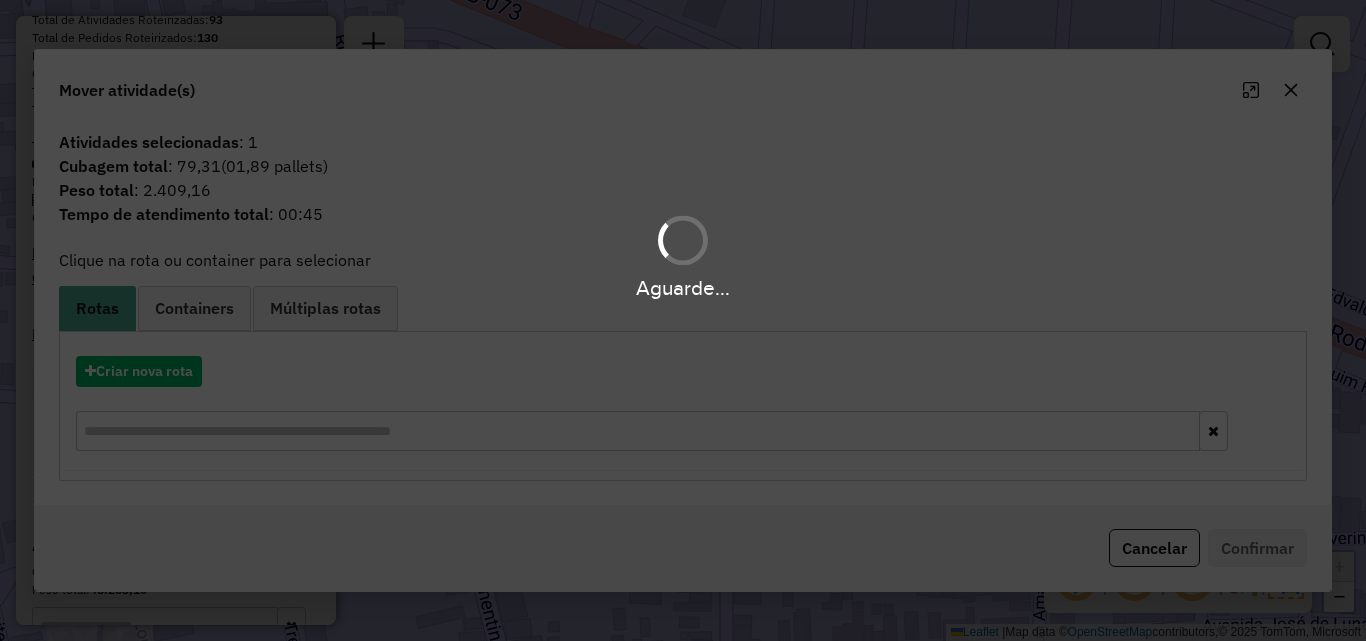 click on "Aguarde..." at bounding box center [683, 320] 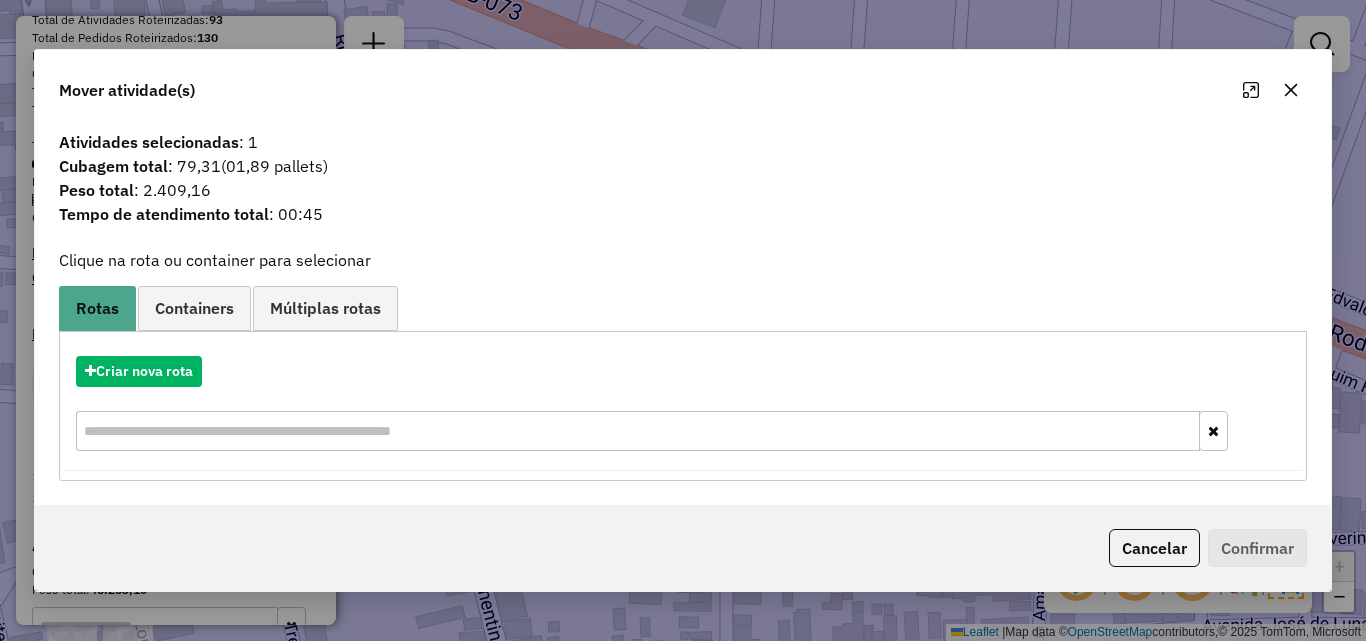 click 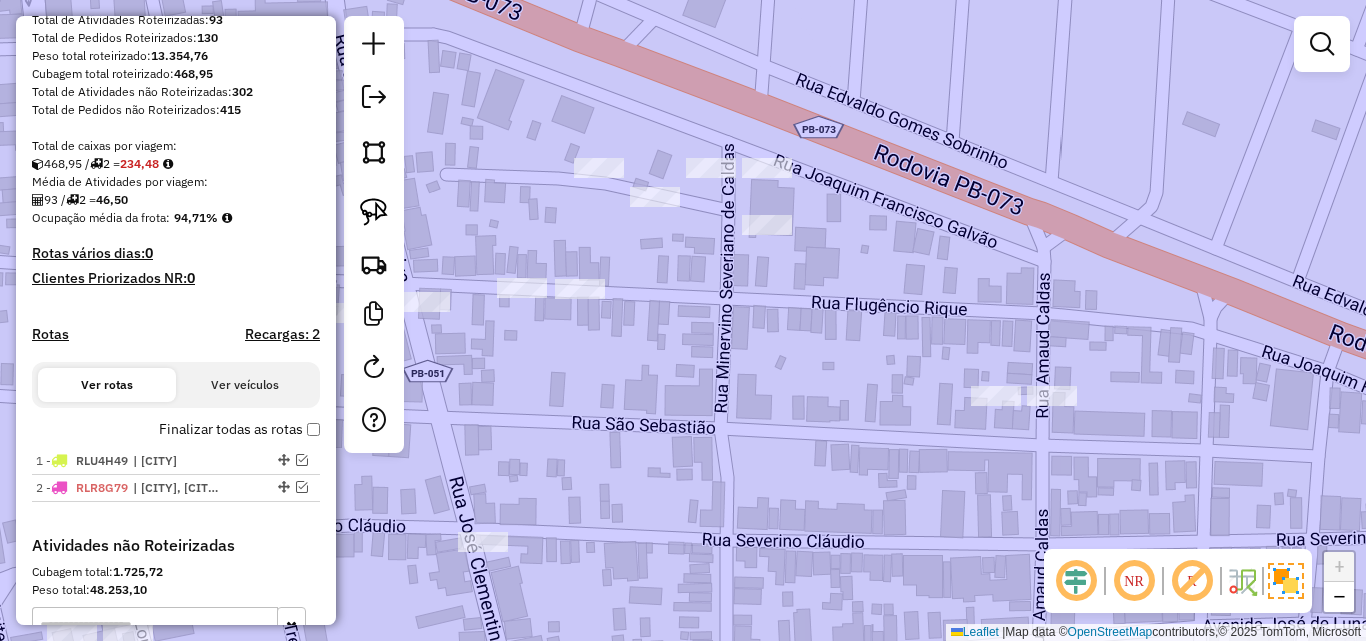 click on "Janela de atendimento Grade de atendimento Capacidade Transportadoras Veículos Cliente Pedidos  Rotas Selecione os dias de semana para filtrar as janelas de atendimento  Seg   Ter   Qua   Qui   Sex   Sáb   Dom  Informe o período da janela de atendimento: De: Até:  Filtrar exatamente a janela do cliente  Considerar janela de atendimento padrão  Selecione os dias de semana para filtrar as grades de atendimento  Seg   Ter   Qua   Qui   Sex   Sáb   Dom   Considerar clientes sem dia de atendimento cadastrado  Clientes fora do dia de atendimento selecionado Filtrar as atividades entre os valores definidos abaixo:  Peso mínimo:   Peso máximo:   Cubagem mínima:   Cubagem máxima:   De:   Até:  Filtrar as atividades entre o tempo de atendimento definido abaixo:  De:   Até:   Considerar capacidade total dos clientes não roteirizados Transportadora: Selecione um ou mais itens Tipo de veículo: Selecione um ou mais itens Veículo: Selecione um ou mais itens Motorista: Selecione um ou mais itens Nome: Rótulo:" 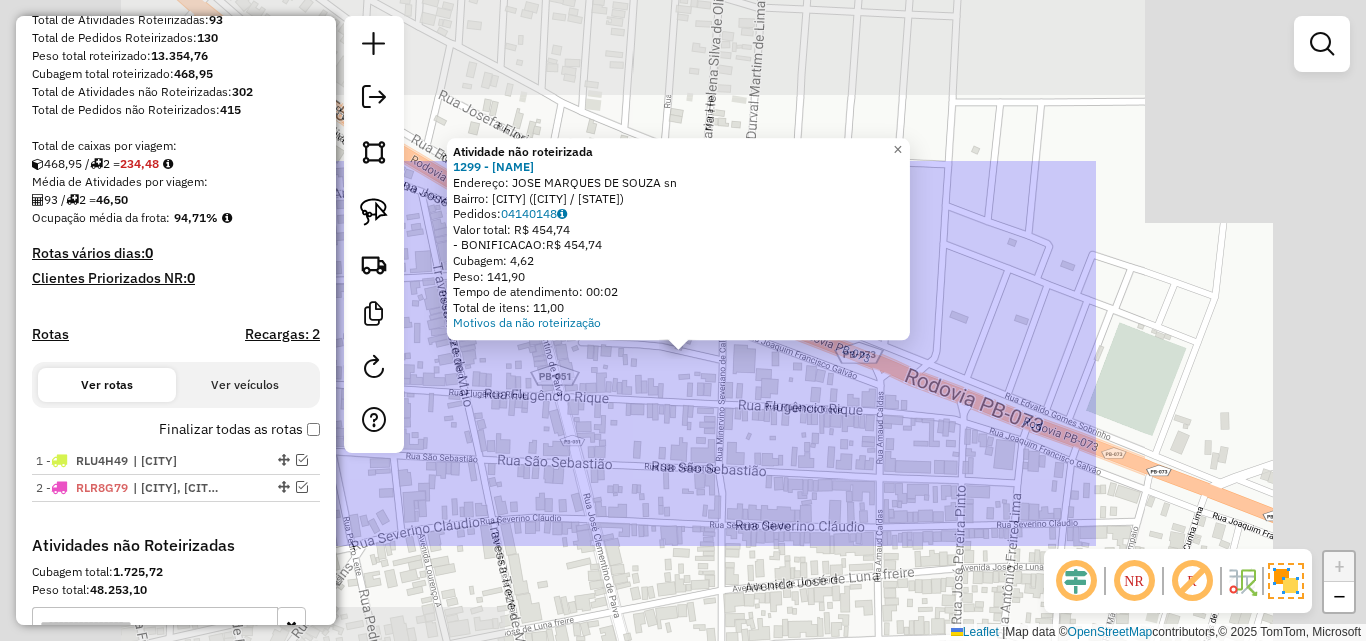 click on "Atividade não roteirizada 1299 - SUP BOM MARCHE  Endereço:  JOSE MARQUES DE SOUZA sn   Bairro: CENTRO DE MARI (MARI / PB)   Pedidos:  04140148   Valor total: R$ 454,74   - BONIFICACAO:  R$ 454,74   Cubagem: 4,62   Peso: 141,90   Tempo de atendimento: 00:02   Total de itens: 11,00  Motivos da não roteirização × Janela de atendimento Grade de atendimento Capacidade Transportadoras Veículos Cliente Pedidos  Rotas Selecione os dias de semana para filtrar as janelas de atendimento  Seg   Ter   Qua   Qui   Sex   Sáb   Dom  Informe o período da janela de atendimento: De: Até:  Filtrar exatamente a janela do cliente  Considerar janela de atendimento padrão  Selecione os dias de semana para filtrar as grades de atendimento  Seg   Ter   Qua   Qui   Sex   Sáb   Dom   Considerar clientes sem dia de atendimento cadastrado  Clientes fora do dia de atendimento selecionado Filtrar as atividades entre os valores definidos abaixo:  Peso mínimo:   Peso máximo:   Cubagem mínima:   Cubagem máxima:   De:   Até:  +" 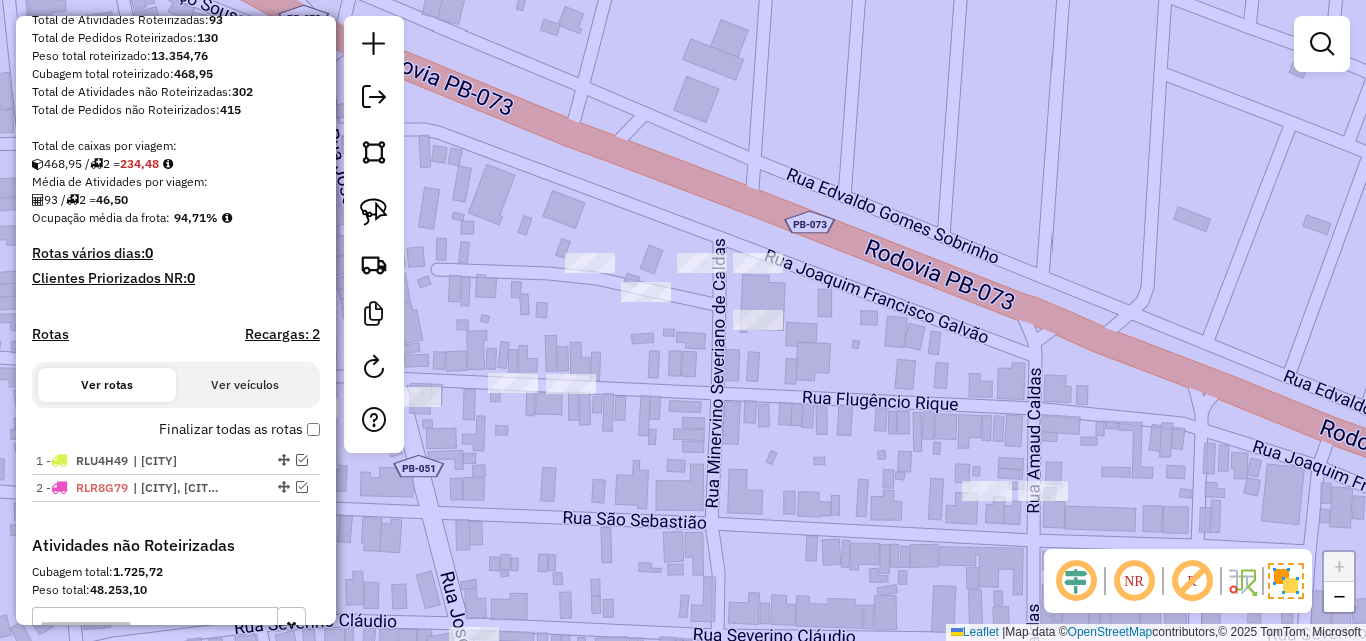 drag, startPoint x: 388, startPoint y: 229, endPoint x: 405, endPoint y: 222, distance: 18.384777 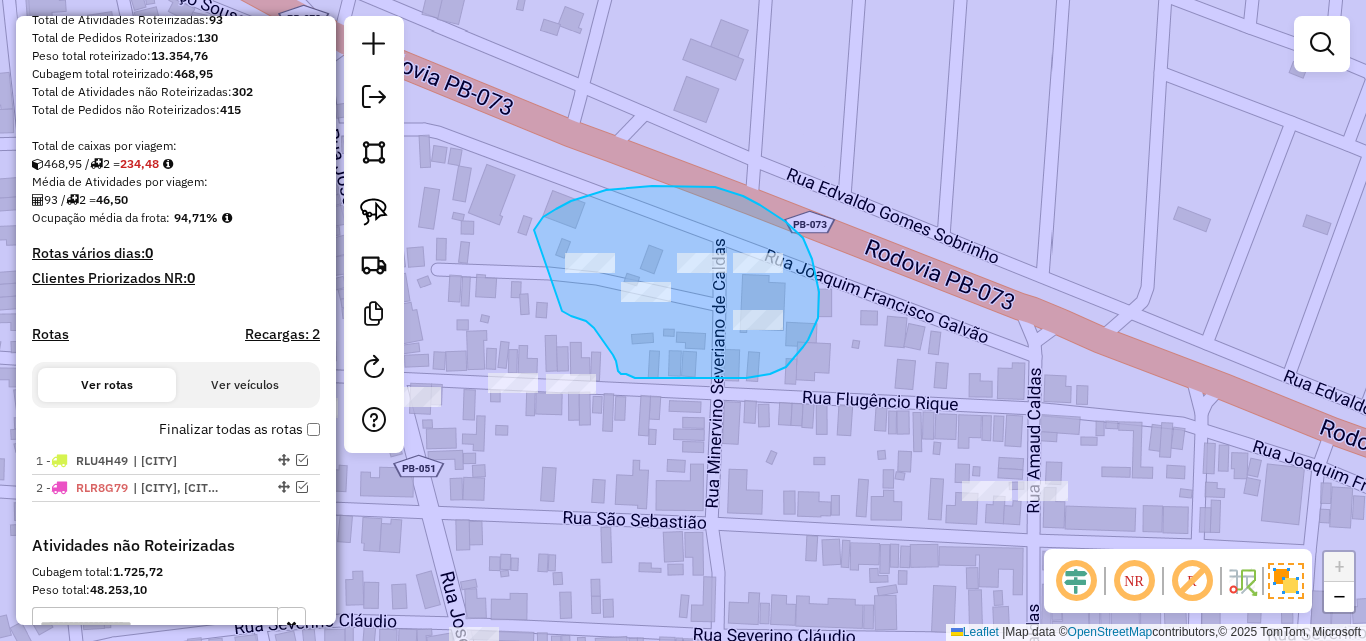 drag, startPoint x: 534, startPoint y: 230, endPoint x: 562, endPoint y: 311, distance: 85.70297 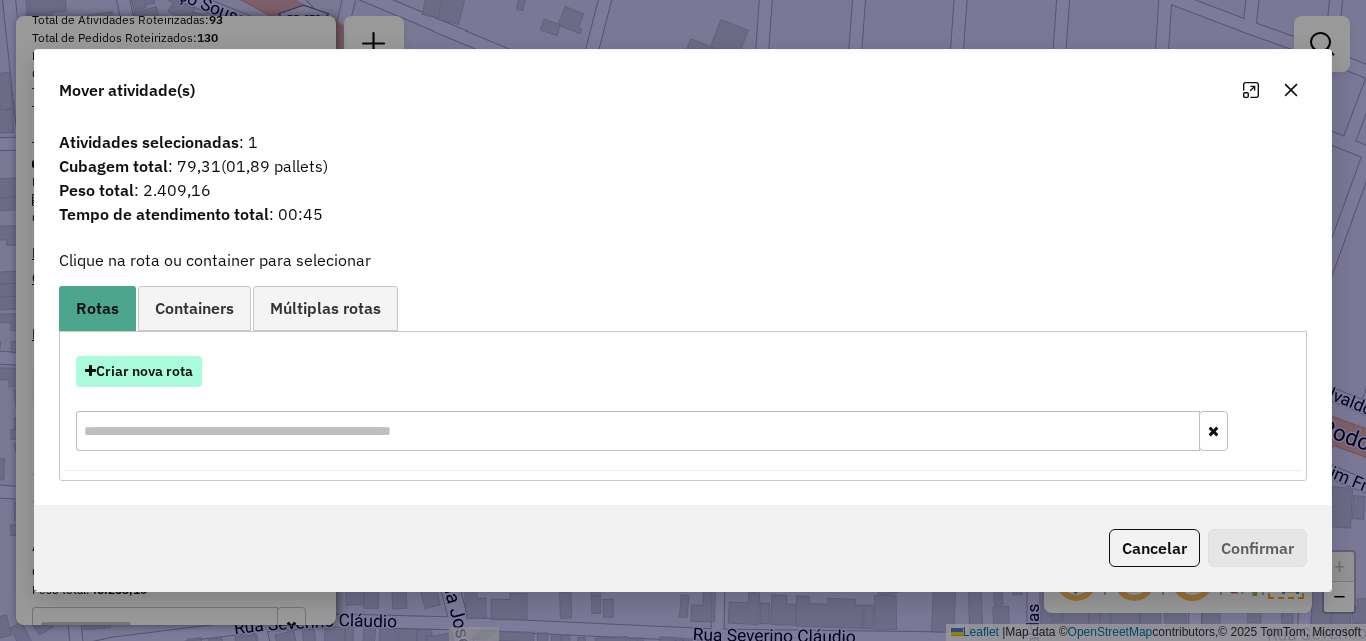 click on "Criar nova rota" at bounding box center [139, 371] 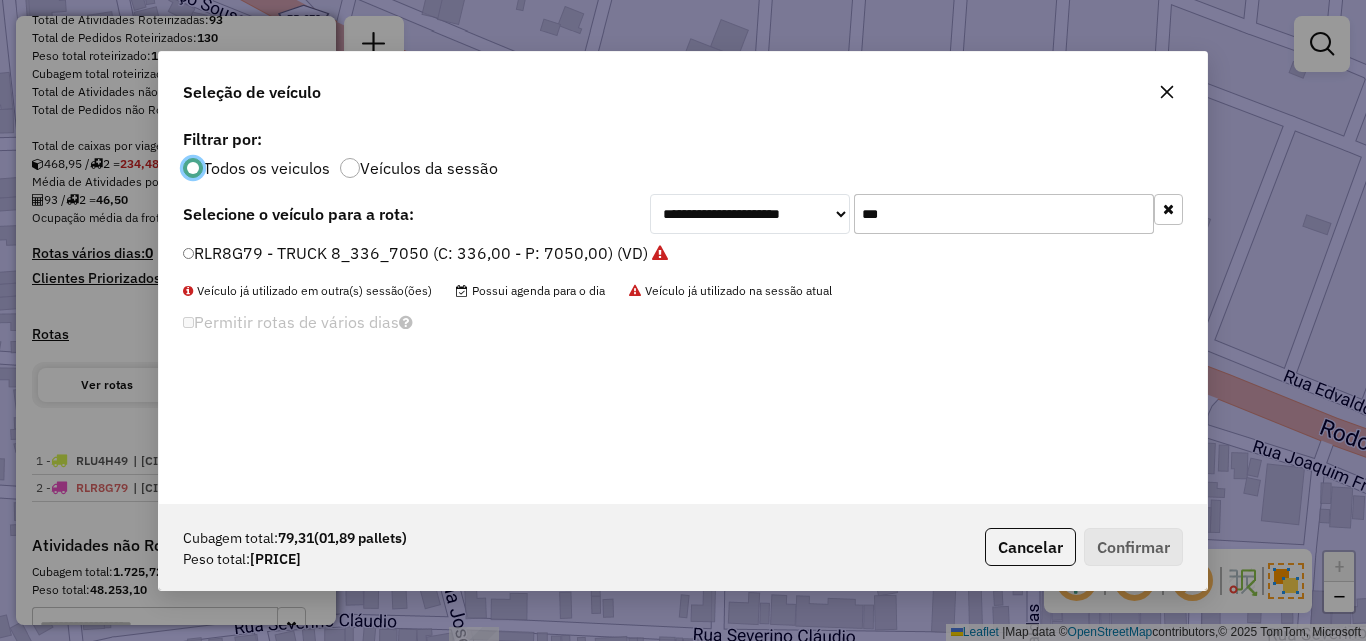 scroll, scrollTop: 11, scrollLeft: 6, axis: both 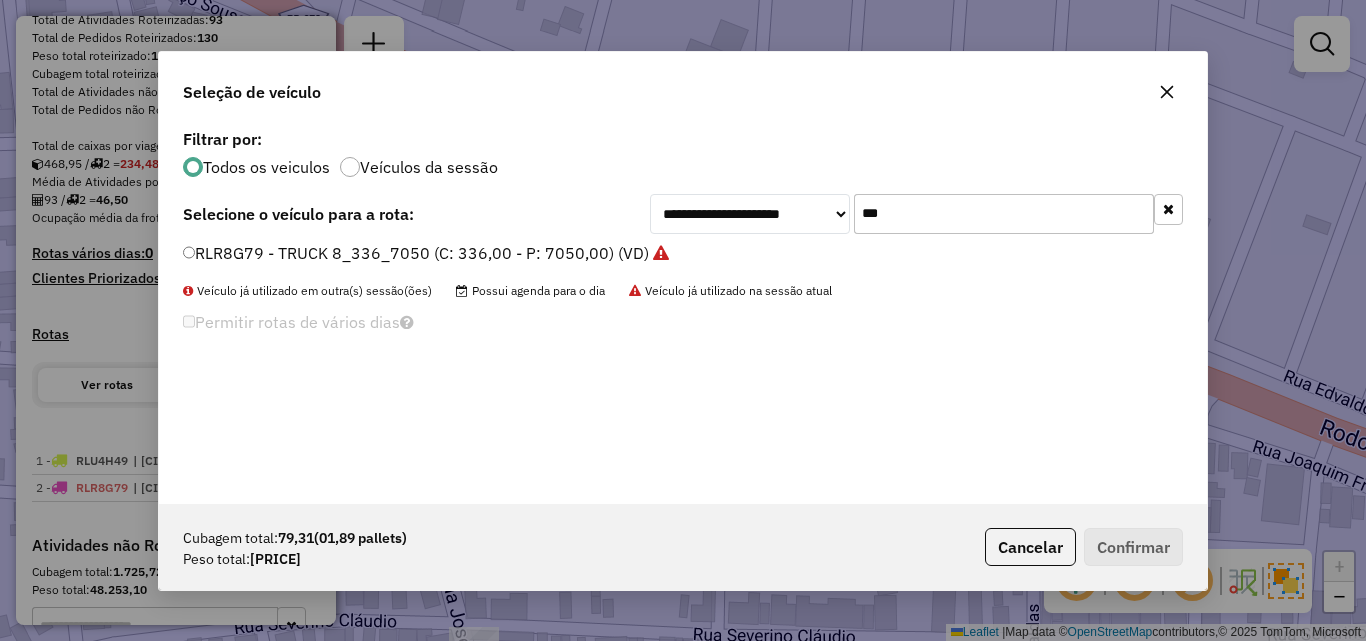 click on "***" 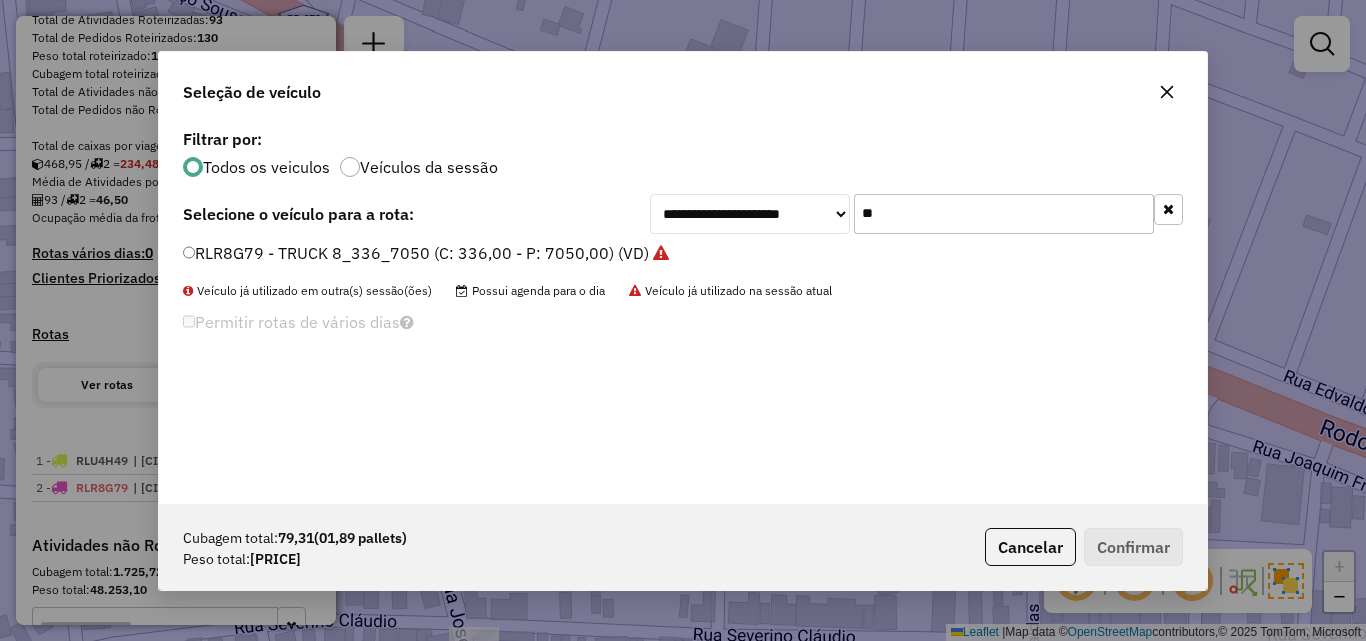 type on "*" 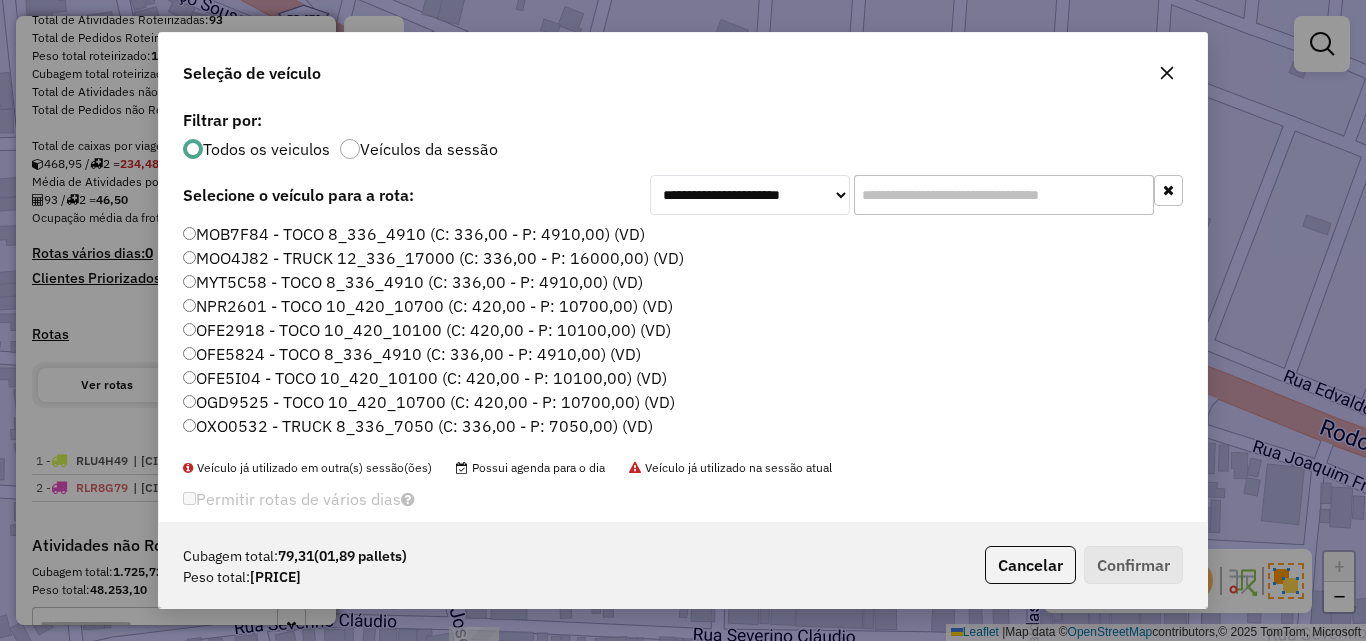 type 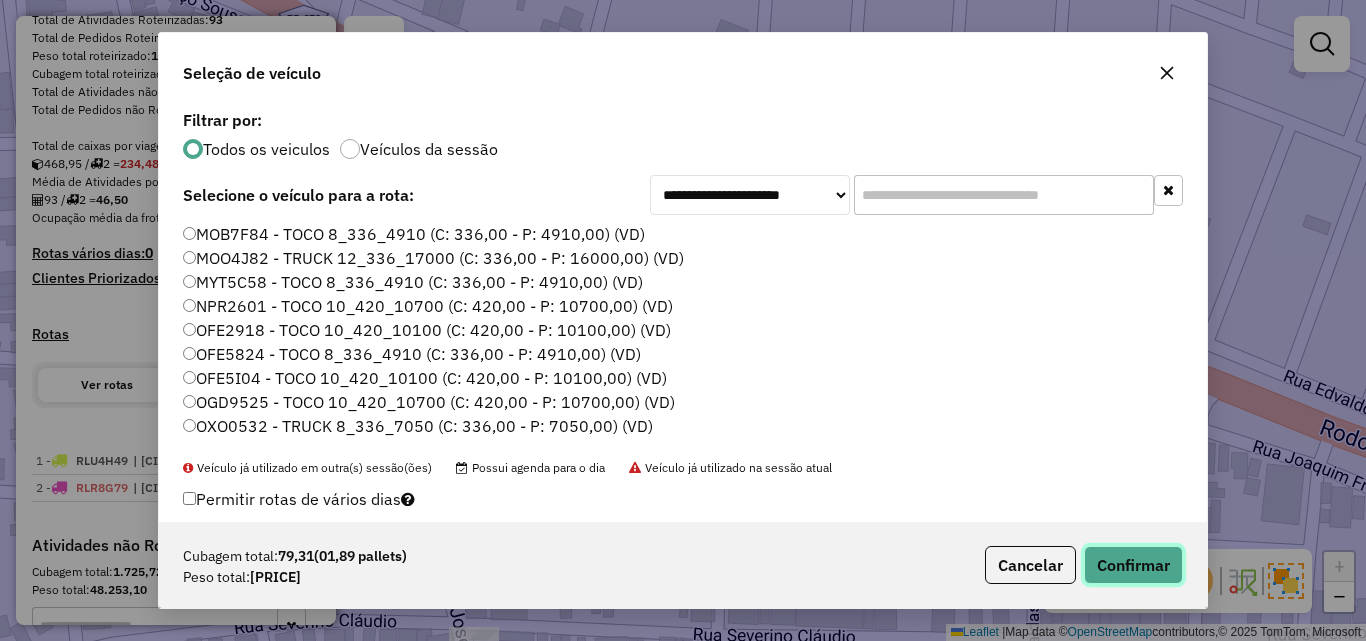 click on "Confirmar" 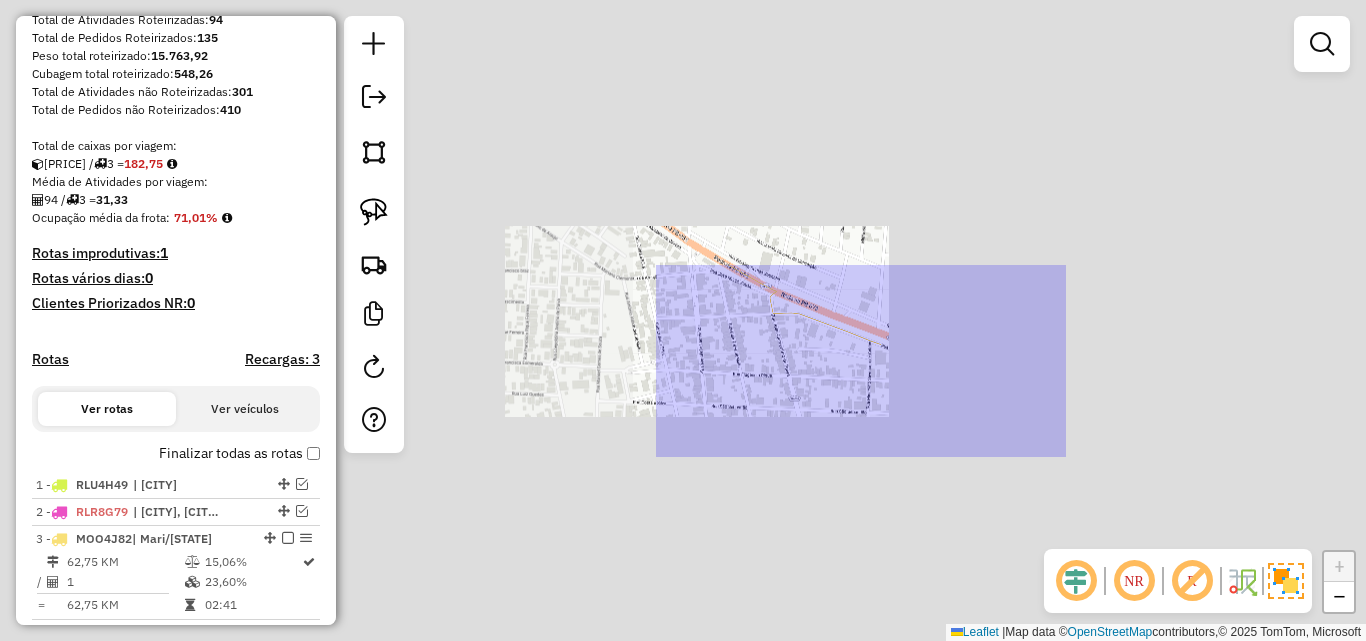 drag, startPoint x: 1128, startPoint y: 399, endPoint x: 771, endPoint y: 281, distance: 375.996 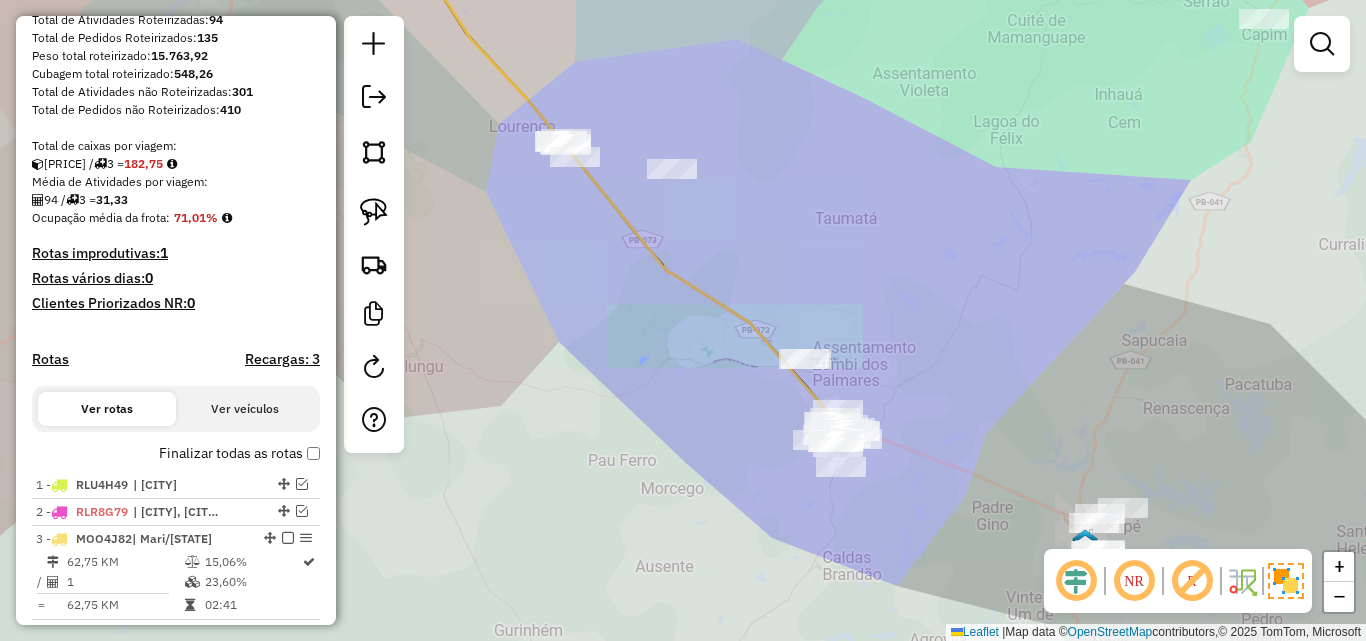 drag, startPoint x: 945, startPoint y: 501, endPoint x: 821, endPoint y: 356, distance: 190.79047 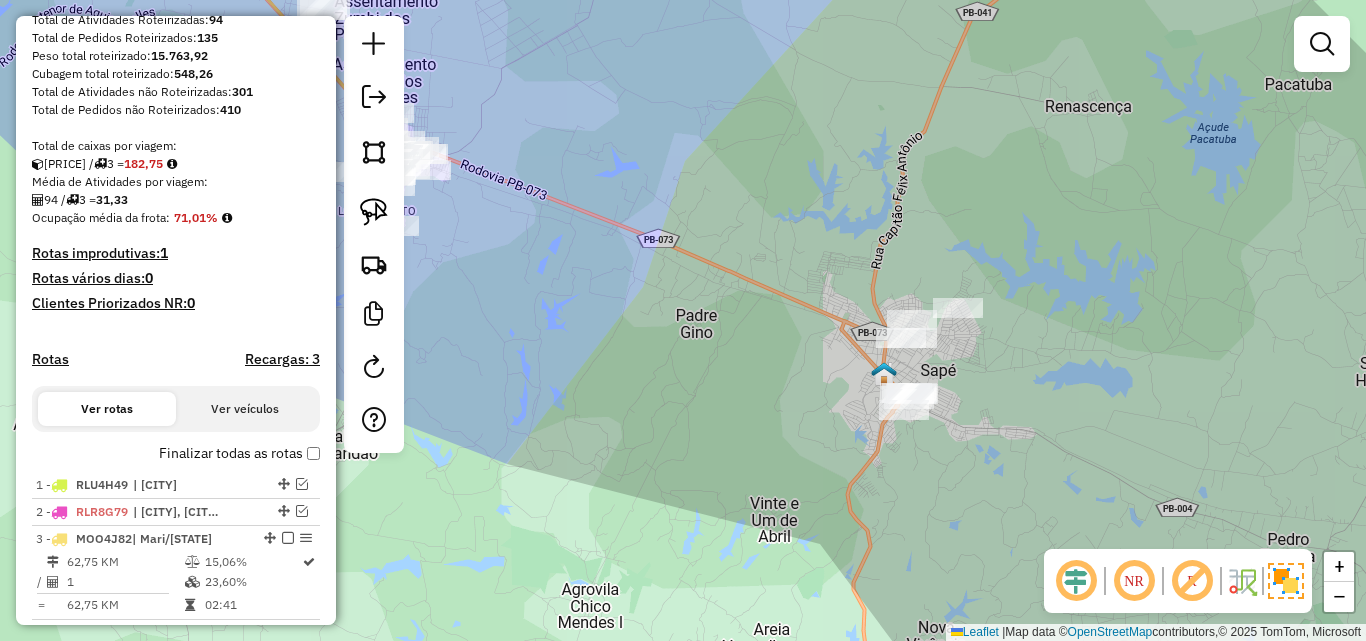 drag, startPoint x: 368, startPoint y: 217, endPoint x: 635, endPoint y: 300, distance: 279.6033 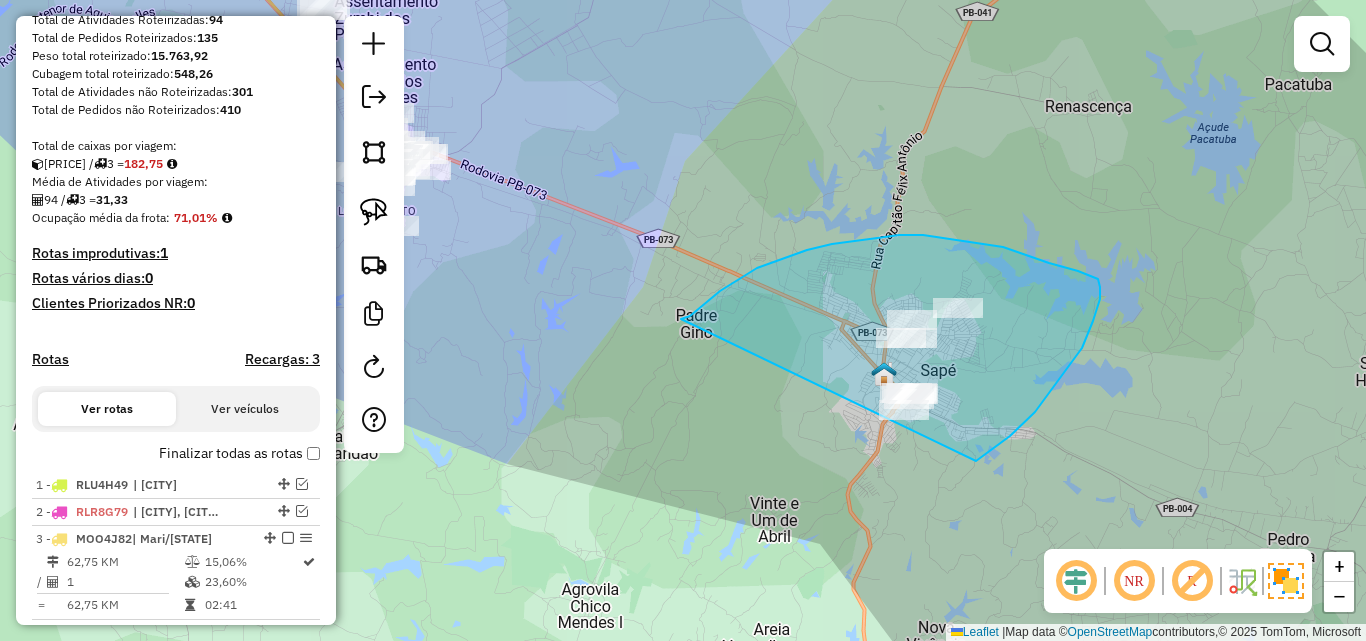 drag, startPoint x: 681, startPoint y: 319, endPoint x: 925, endPoint y: 468, distance: 285.89682 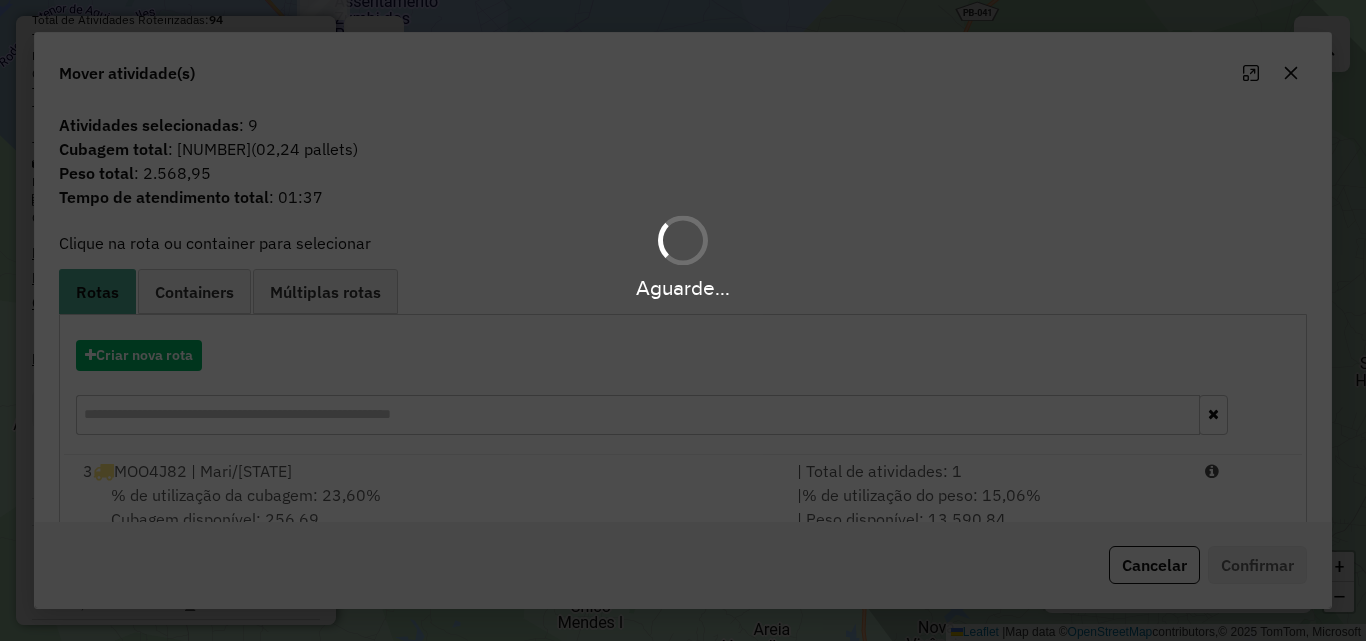 click on "Aguarde..." at bounding box center [683, 320] 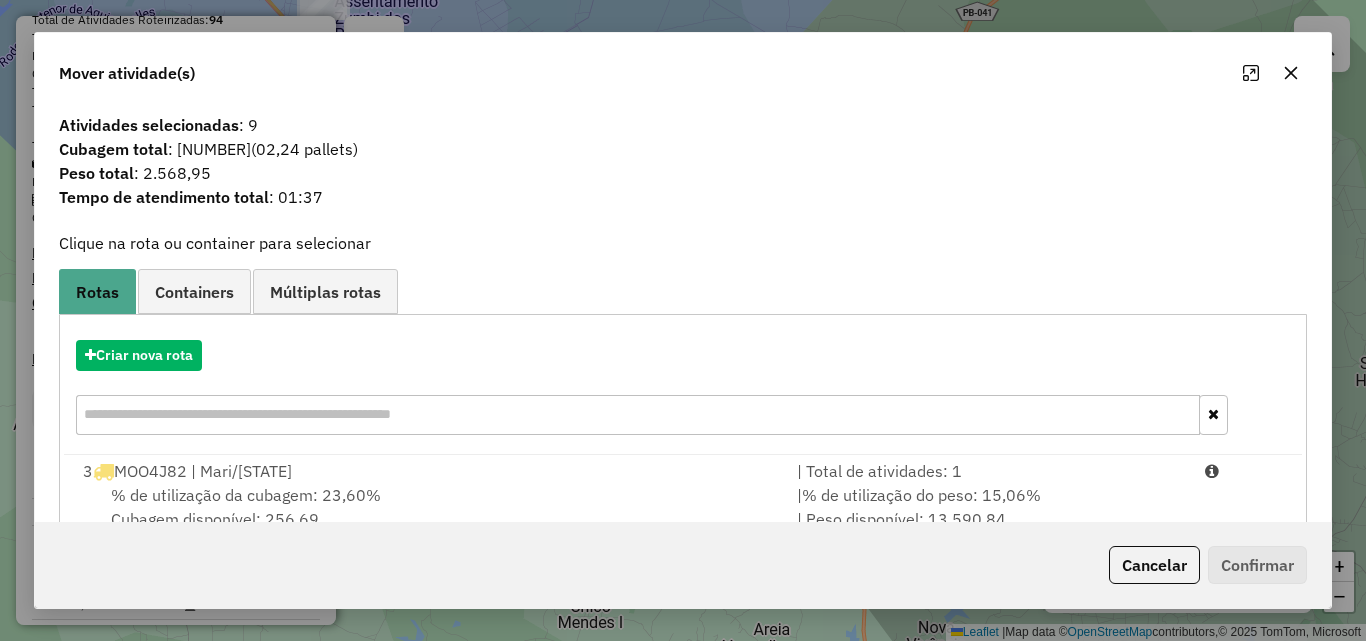 click 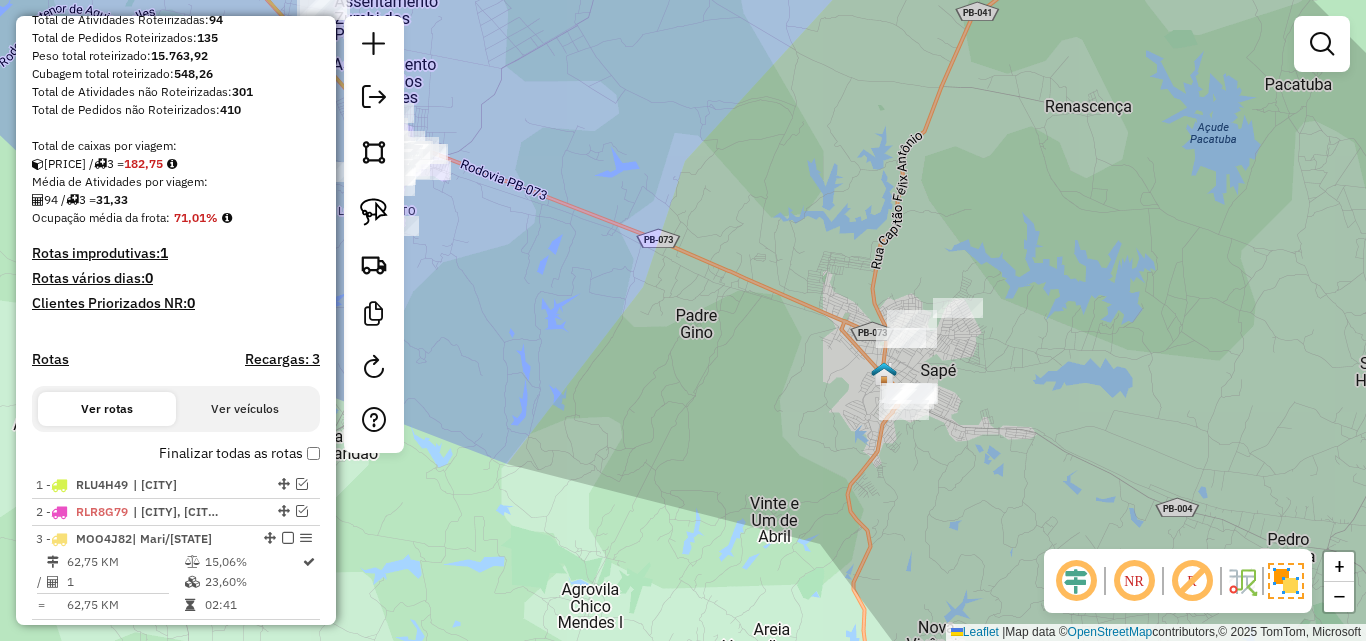 drag, startPoint x: 643, startPoint y: 298, endPoint x: 940, endPoint y: 387, distance: 310.04837 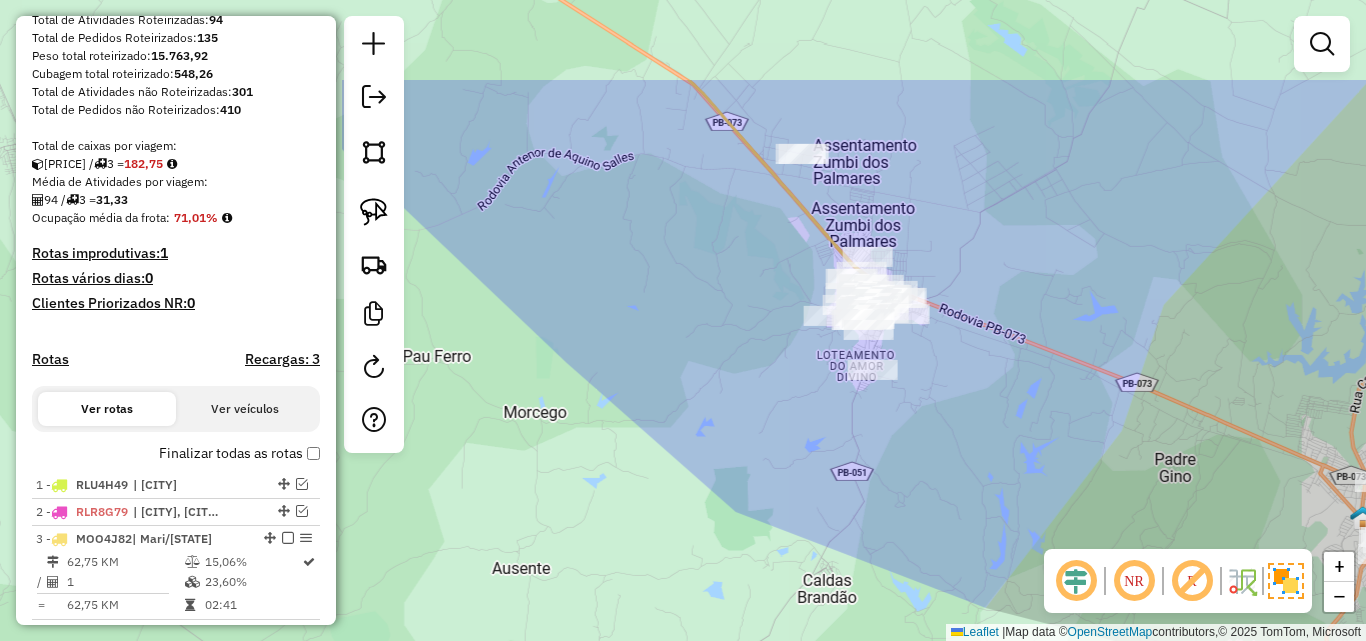 drag, startPoint x: 930, startPoint y: 381, endPoint x: 744, endPoint y: 336, distance: 191.36613 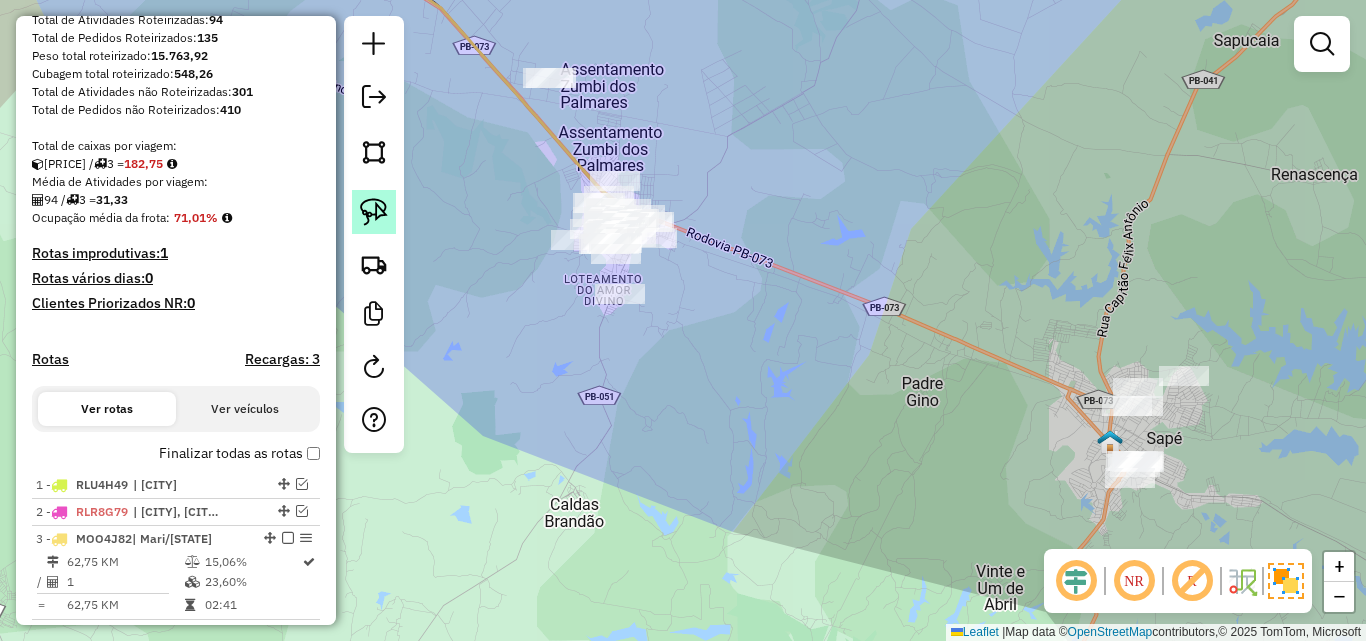 click 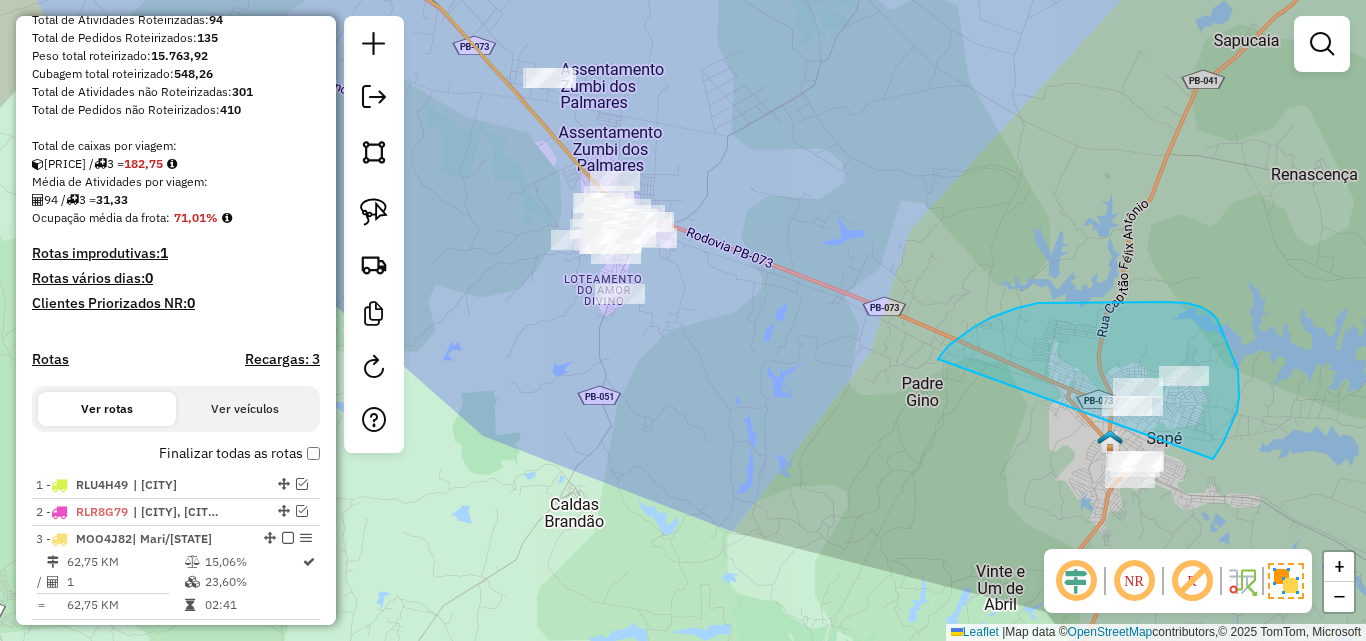 drag, startPoint x: 974, startPoint y: 327, endPoint x: 1120, endPoint y: 520, distance: 242.00206 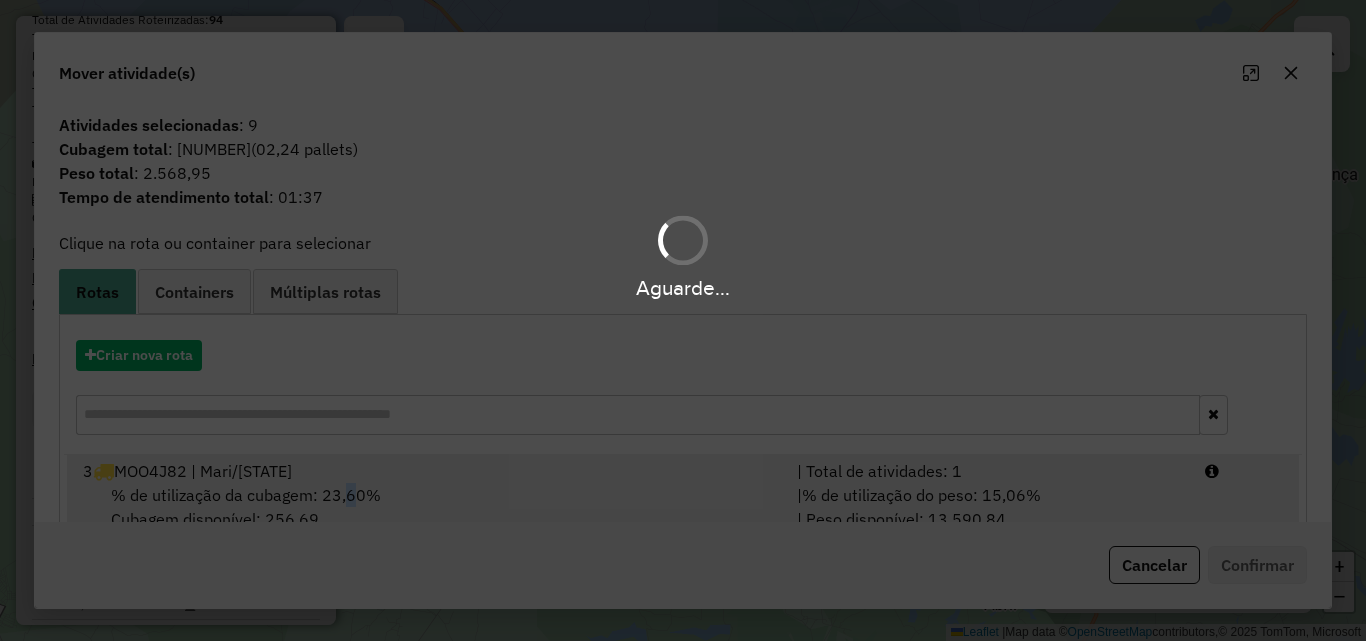click on "% de utilização da cubagem: 23,60%" at bounding box center (246, 495) 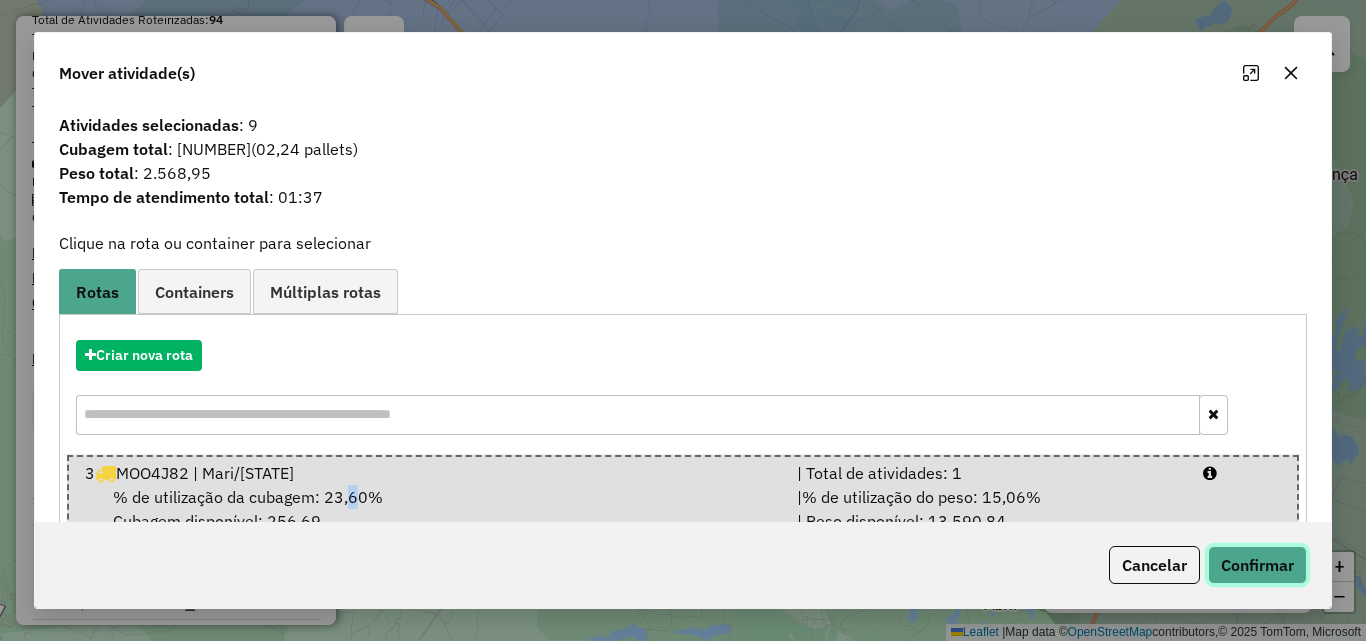 click on "Confirmar" 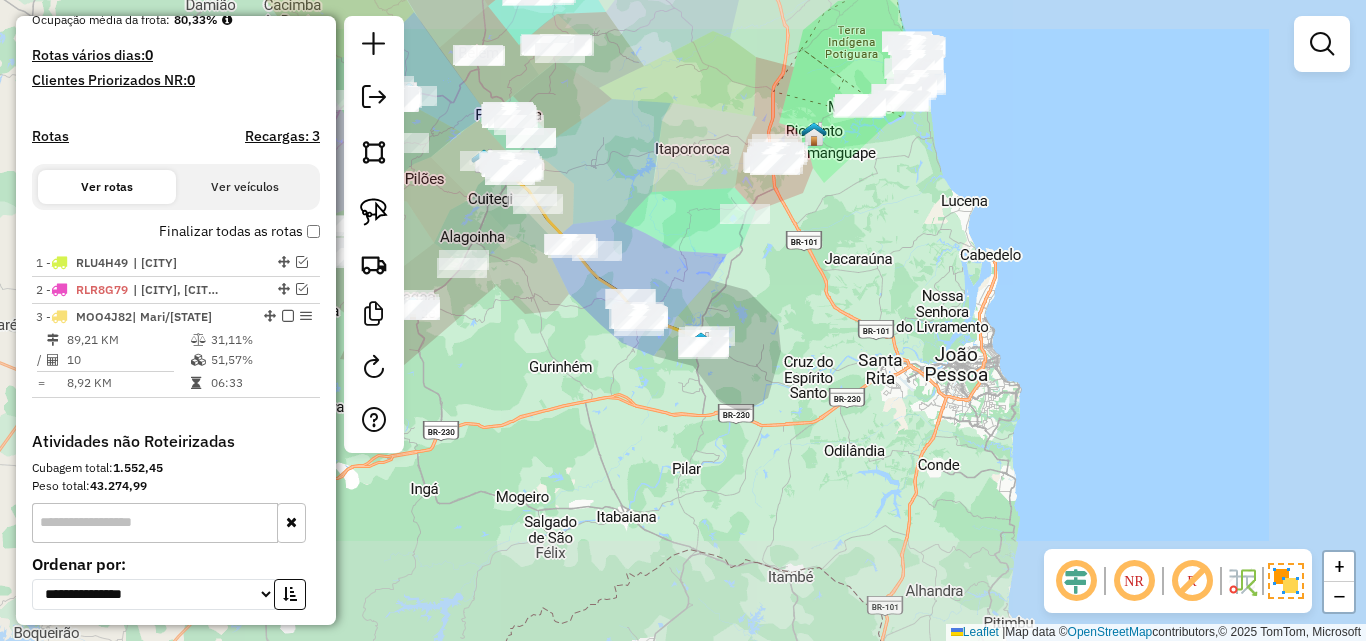 scroll, scrollTop: 500, scrollLeft: 0, axis: vertical 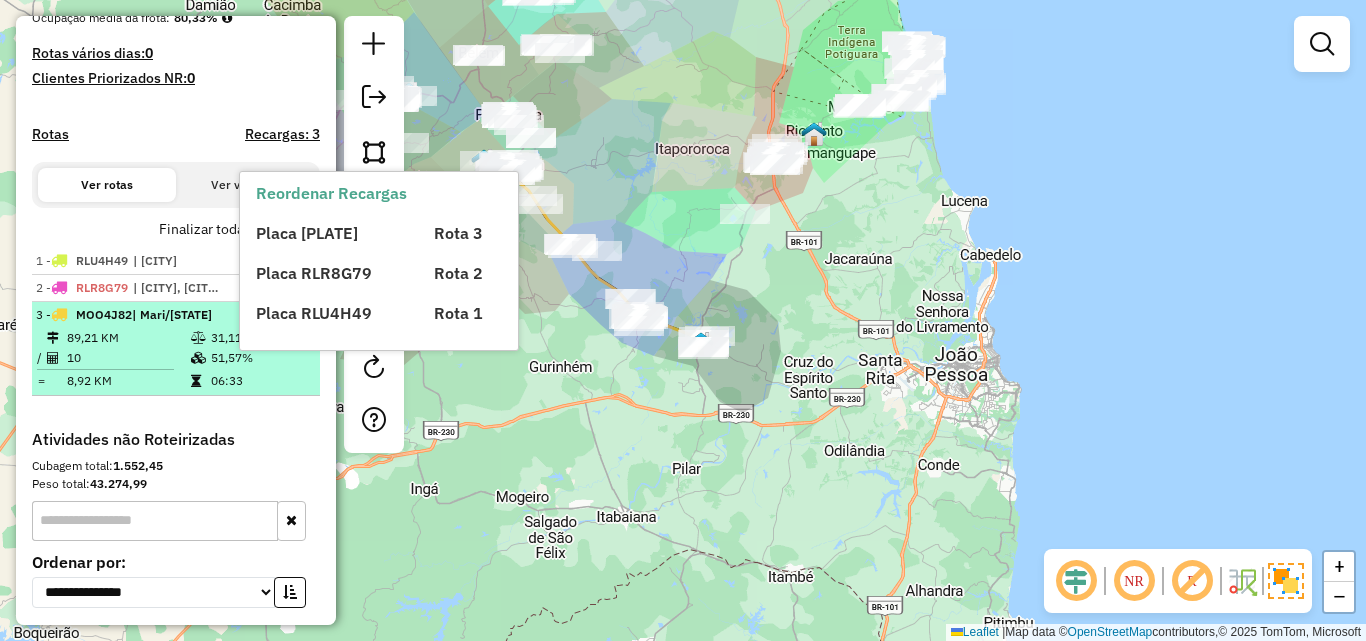 click on "06:33" at bounding box center (260, 381) 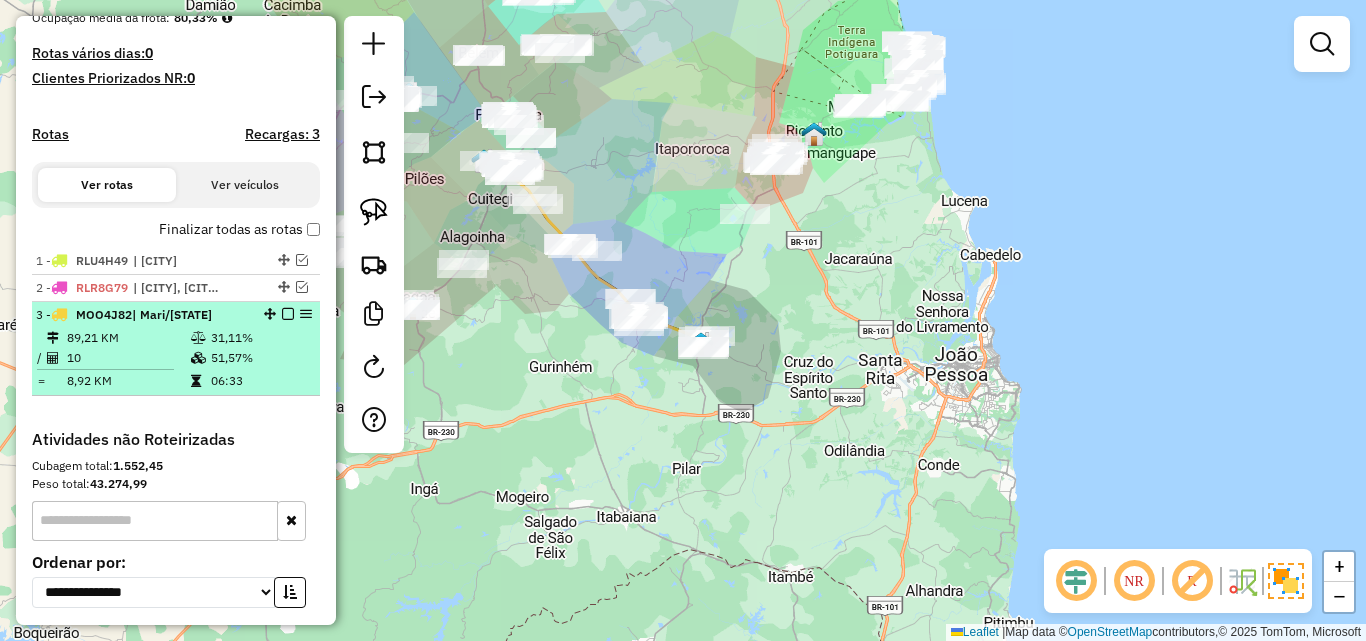 select on "**********" 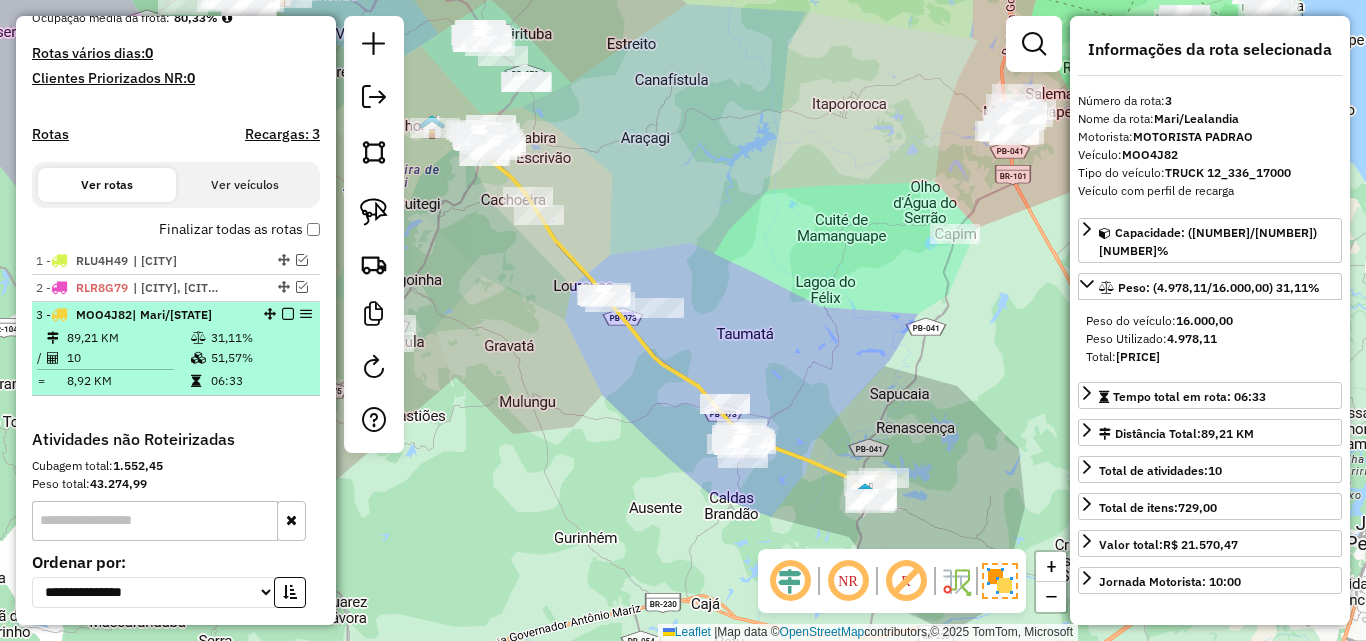 click at bounding box center [288, 314] 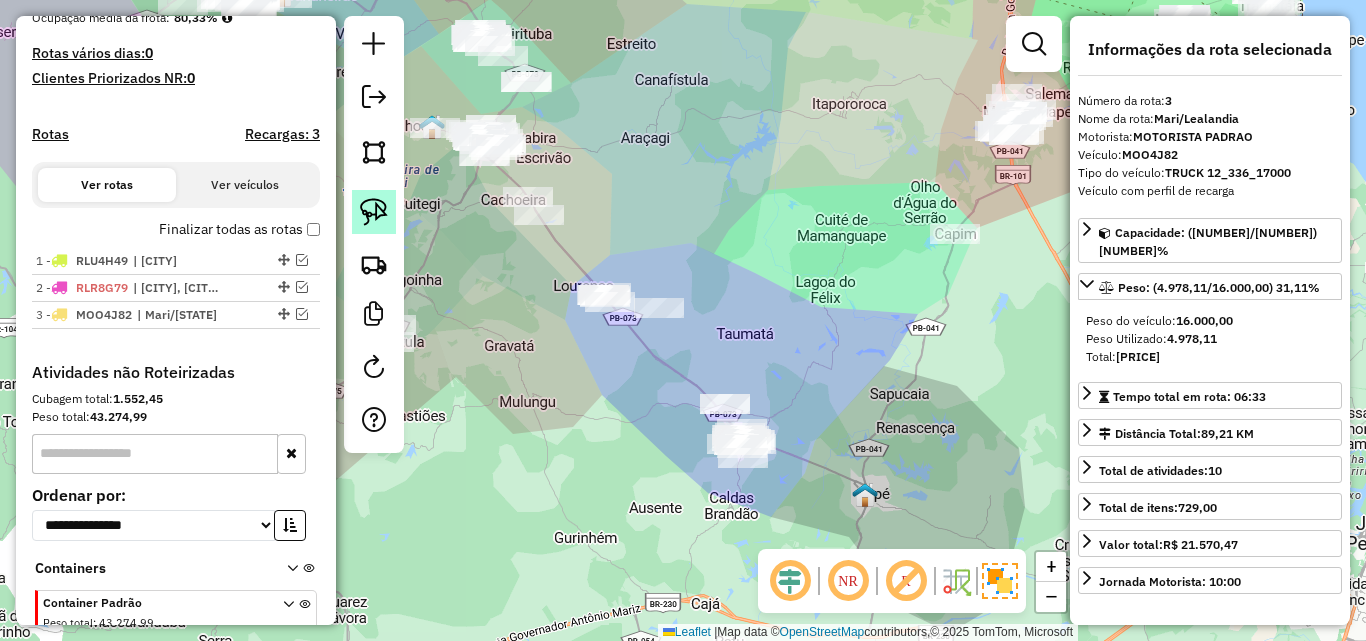 click 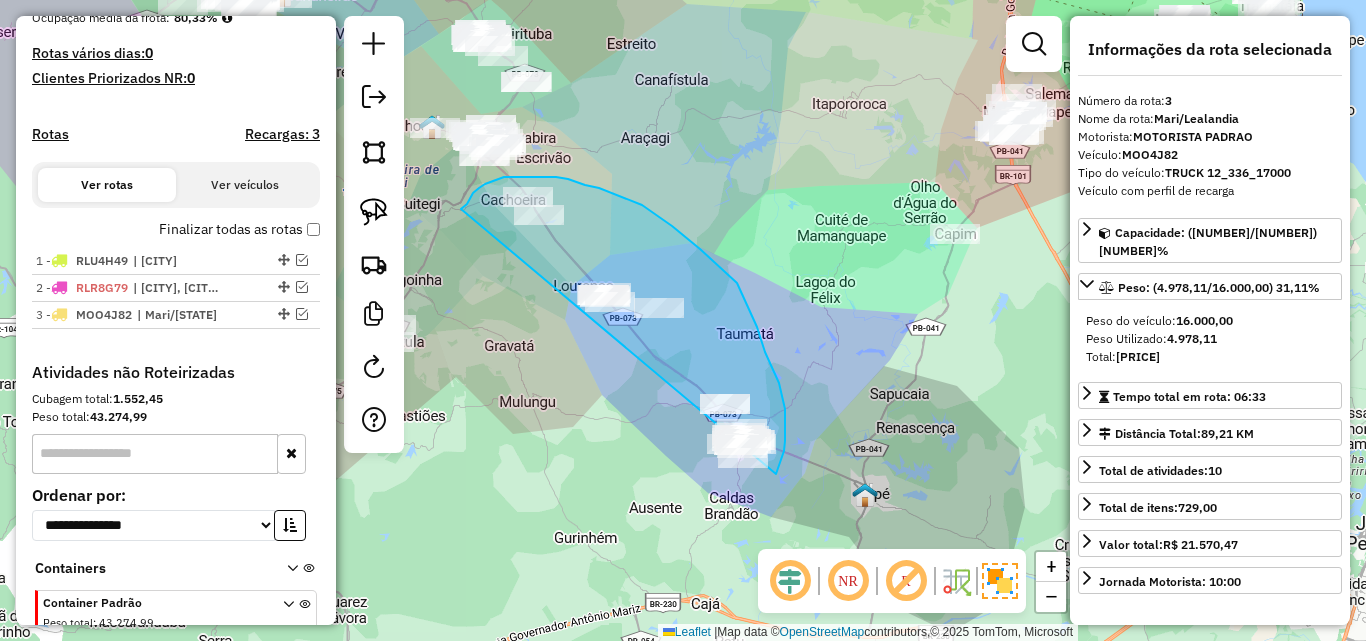 drag, startPoint x: 467, startPoint y: 204, endPoint x: 699, endPoint y: 522, distance: 393.63434 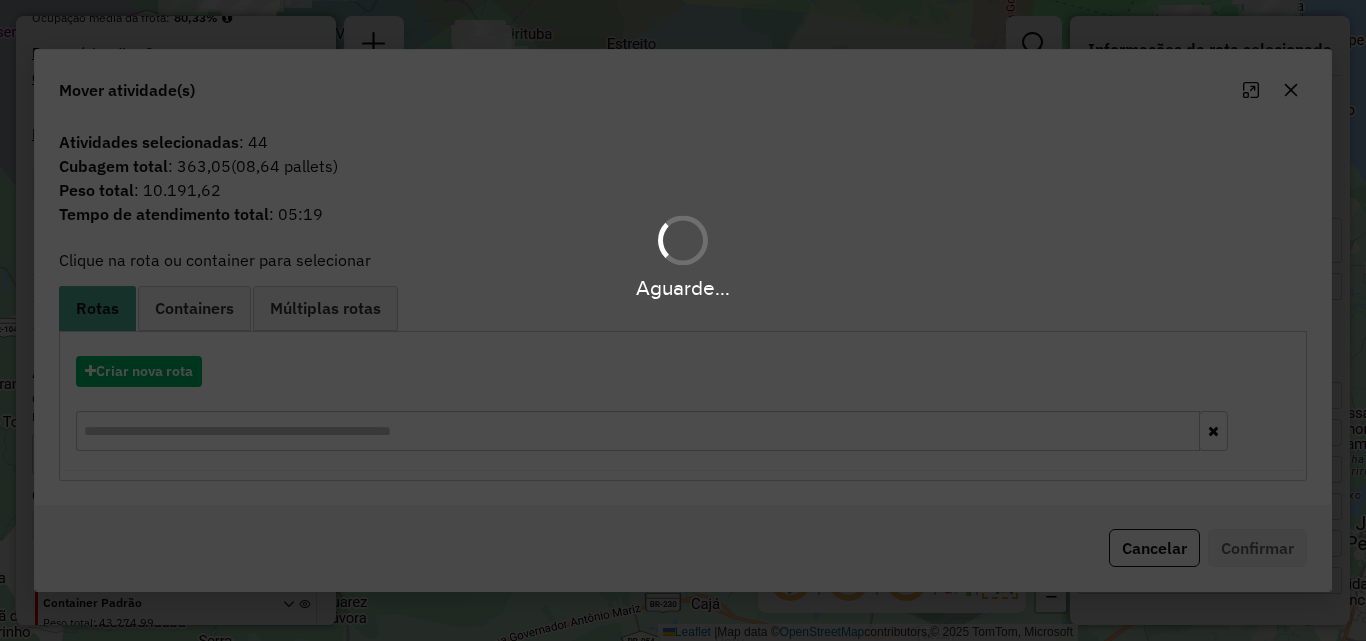 click on "Aguarde...  Pop-up bloqueado!  Seu navegador bloqueou automáticamente a abertura de uma nova janela.   Acesse as configurações e adicione o endereço do sistema a lista de permissão.   Fechar  Informações da Sessão 974918 - 05/08/2025     Criação: 04/08/2025 18:26   Depósito:  Pau Brasil Guarabira  Total de rotas:  3  Distância Total:  324,56 km  Tempo total:  26:14  Valor total:  R$ 334.665,22  - Total roteirizado:  R$ 88.759,09  - Total não roteirizado:  R$ 245.906,13  Total de Atividades Roteirizadas:  103  Total de Pedidos Roteirizados:  146  Peso total roteirizado:  18.332,87  Cubagem total roteirizado:  642,22  Total de Atividades não Roteirizadas:  292  Total de Pedidos não Roteirizados:  399 Total de caixas por viagem:  642,22 /   3 =  214,07 Média de Atividades por viagem:  103 /   3 =  34,33 Ocupação média da frota:  80,33%   Rotas vários dias:  0  Clientes Priorizados NR:  0 Rotas  Recargas: 3   Ver rotas   Ver veículos  Finalizar todas as rotas   1 -       RLU4H49   2 -" at bounding box center [683, 320] 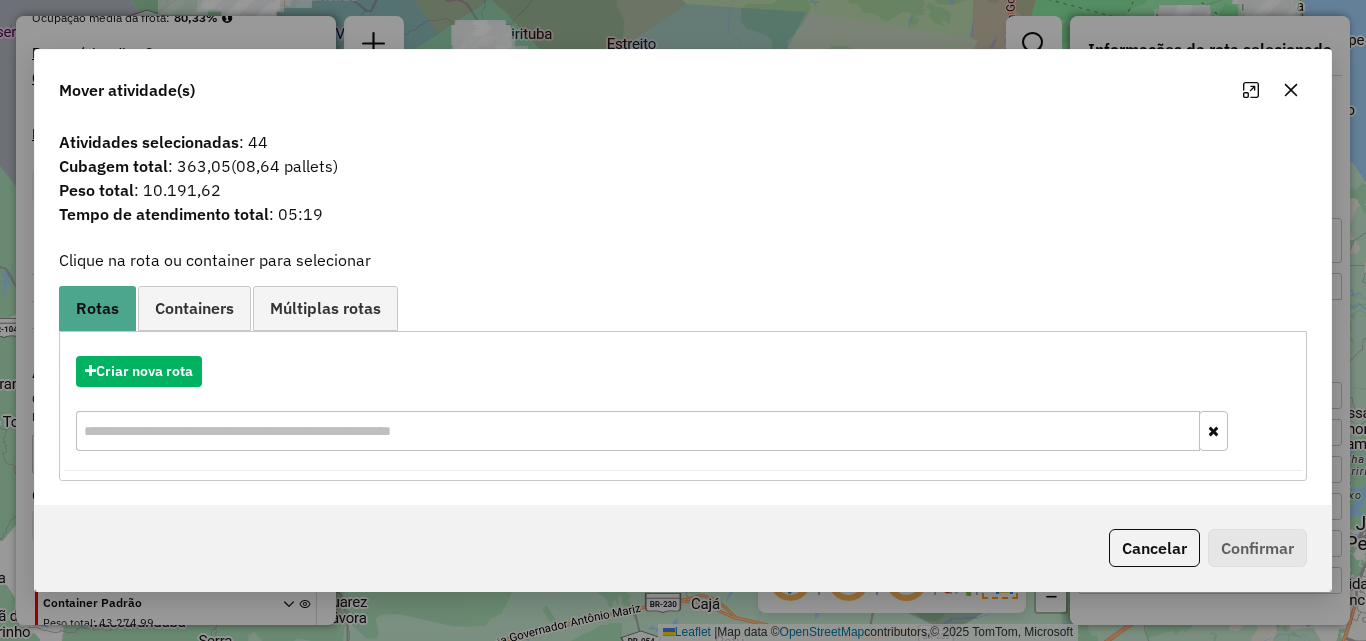 click 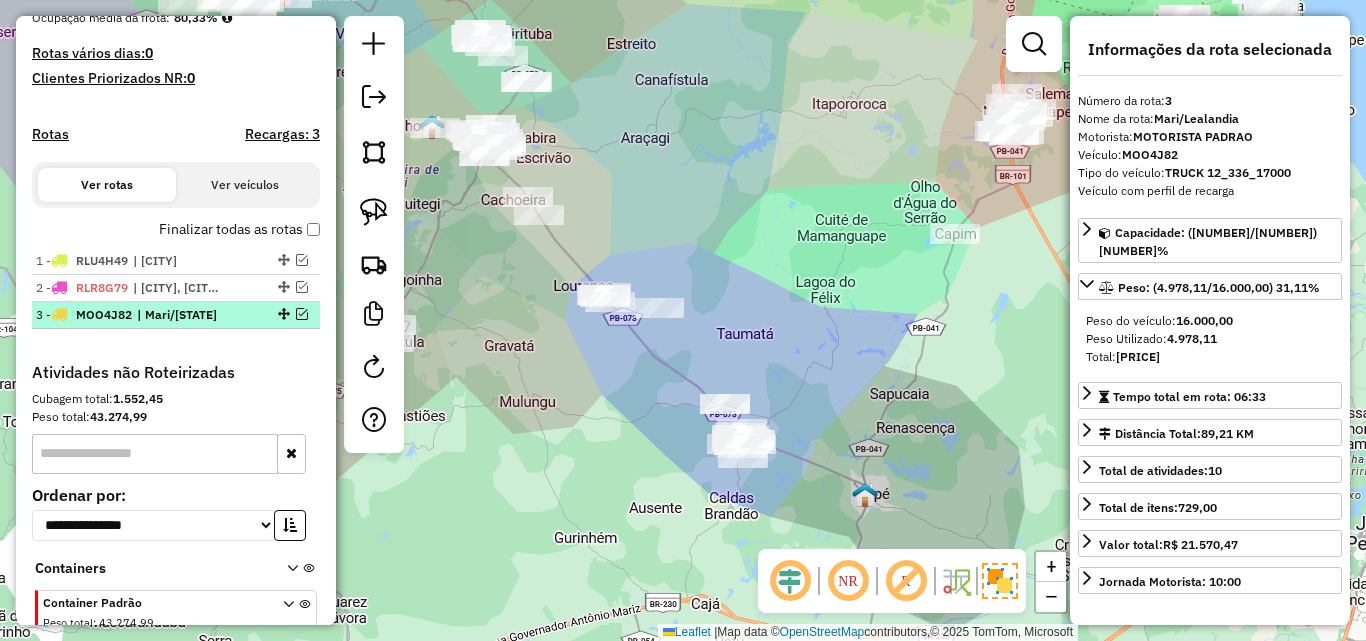 click at bounding box center (302, 314) 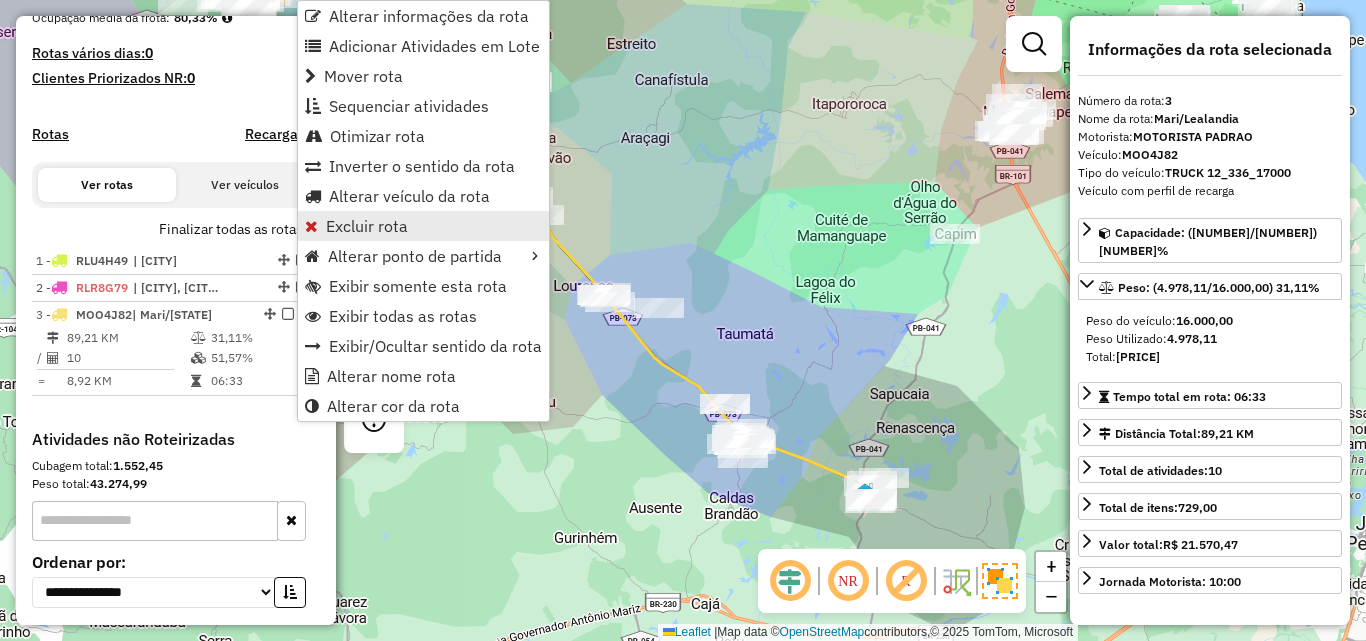 click on "Excluir rota" at bounding box center [367, 226] 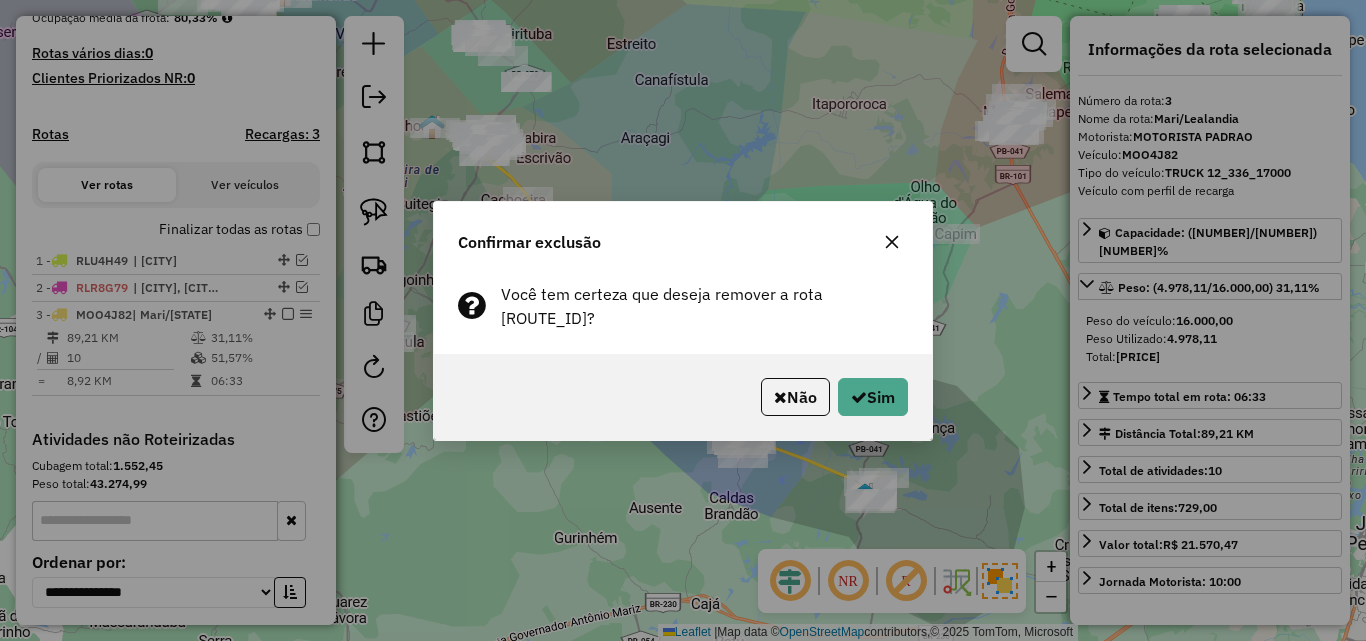 click on "Não   Sim" 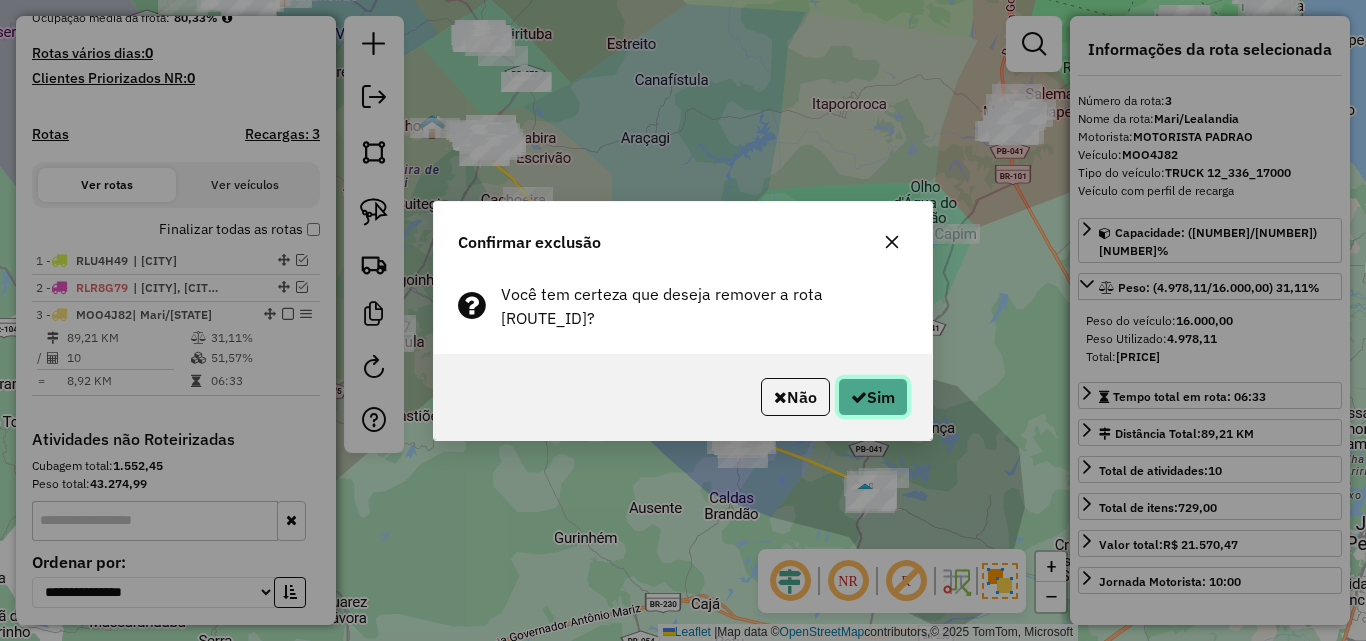 click on "Sim" 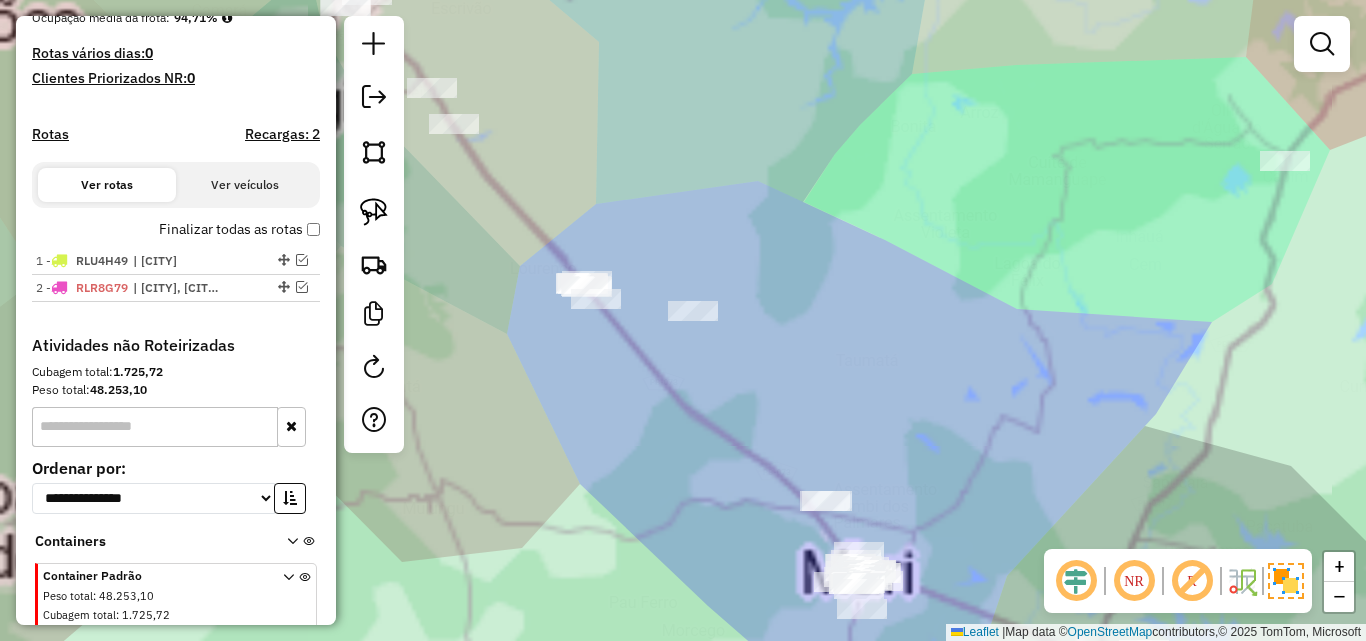 drag, startPoint x: 894, startPoint y: 422, endPoint x: 872, endPoint y: 288, distance: 135.79396 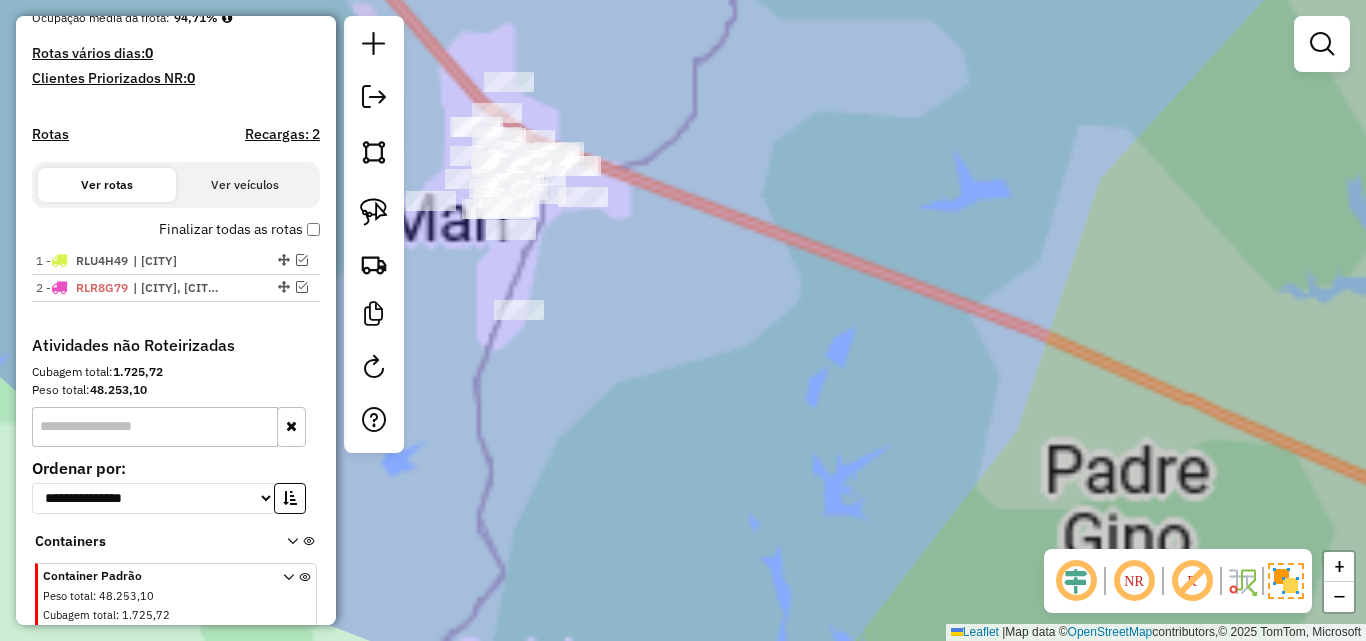drag, startPoint x: 791, startPoint y: 348, endPoint x: 916, endPoint y: 411, distance: 139.97858 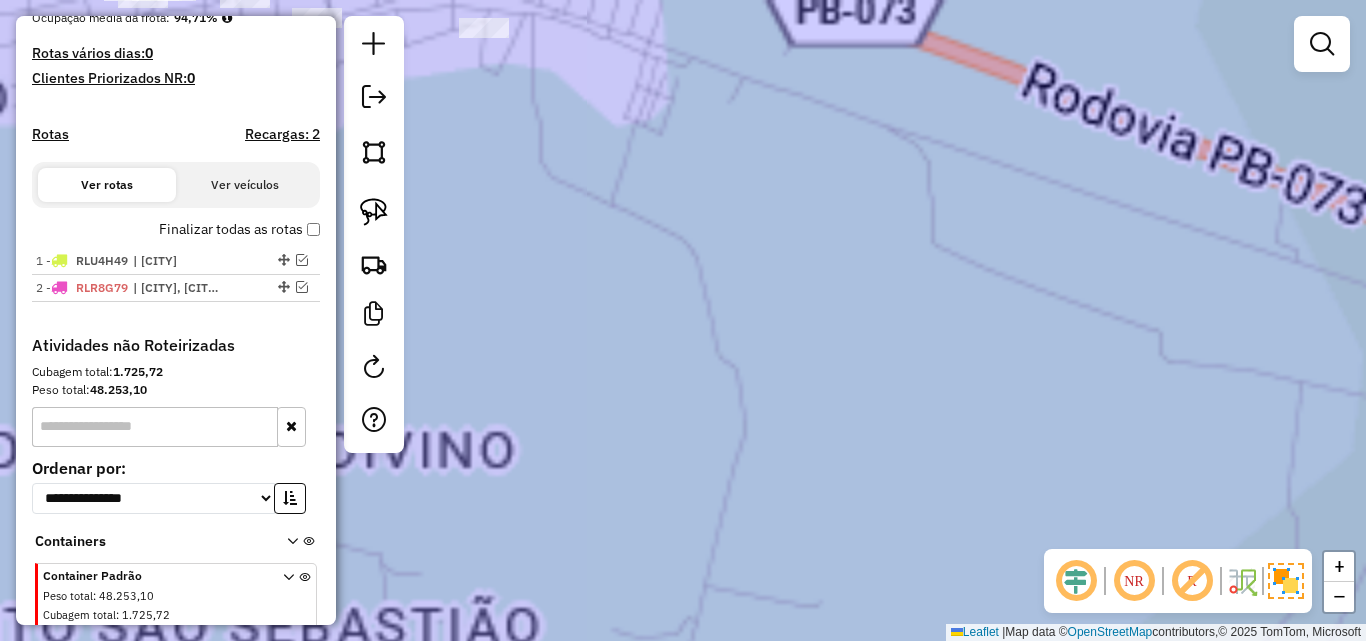 drag, startPoint x: 665, startPoint y: 315, endPoint x: 910, endPoint y: 481, distance: 295.9409 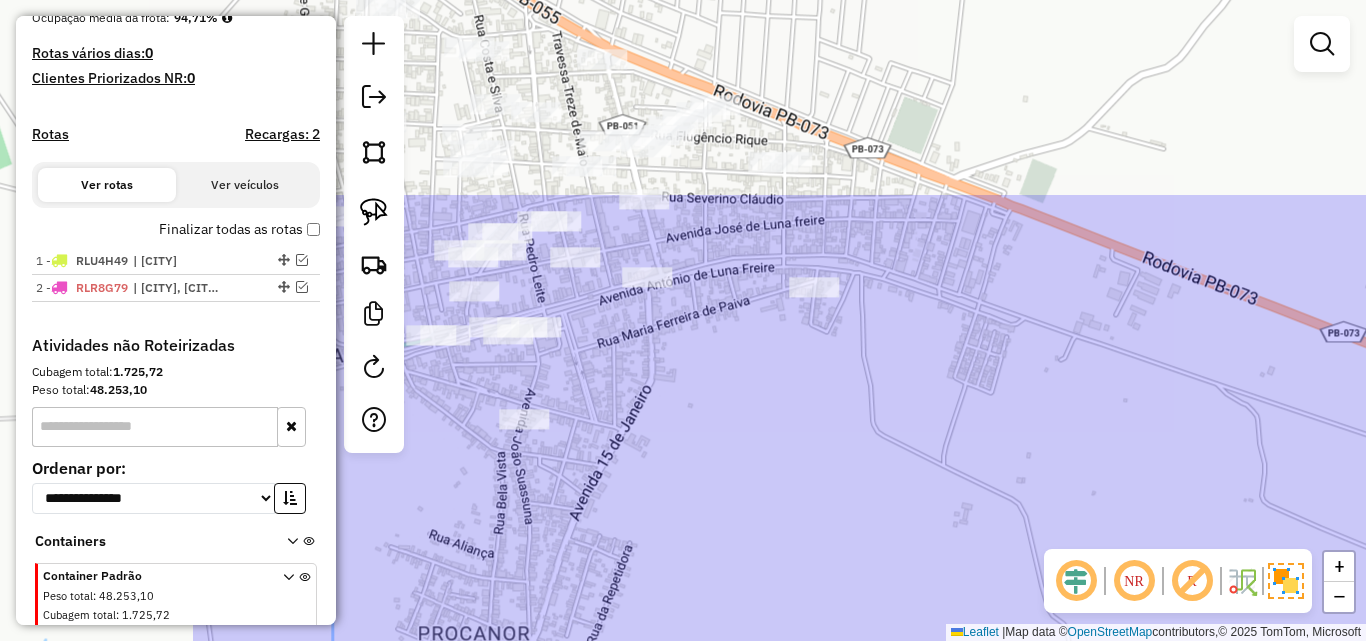 drag, startPoint x: 948, startPoint y: 403, endPoint x: 1076, endPoint y: 547, distance: 192.66551 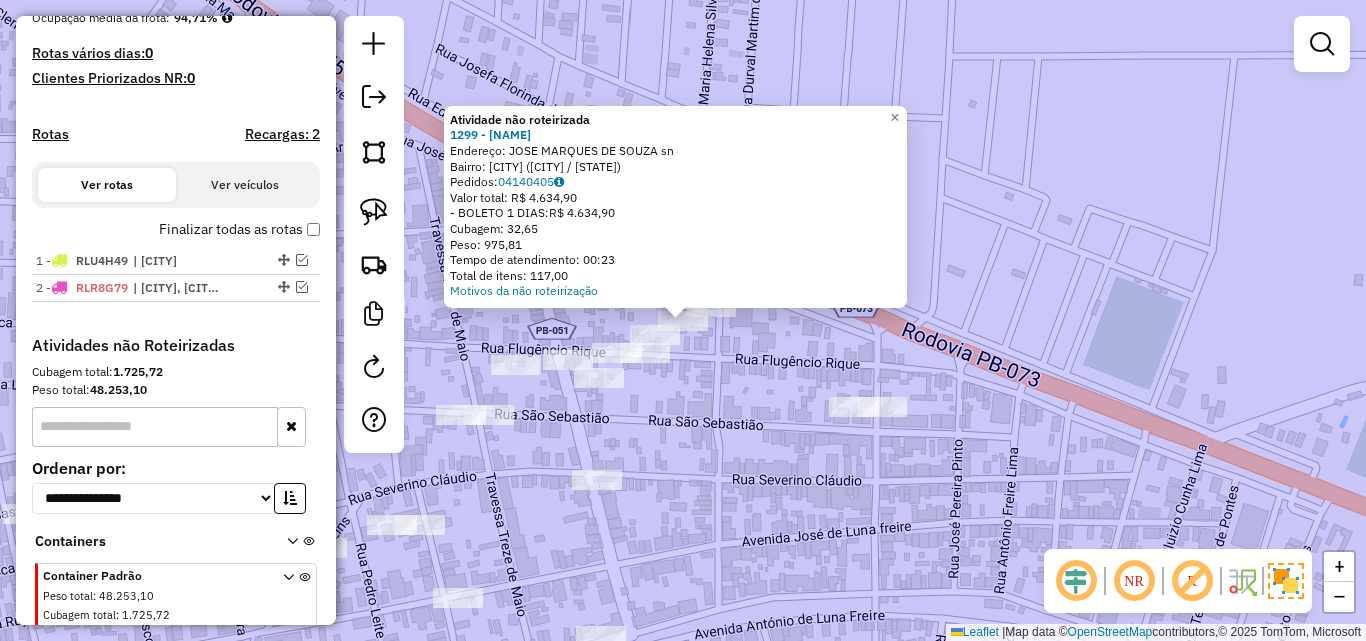 click on "Atividade não roteirizada 1299 - SUP BOM MARCHE  Endereço:  JOSE MARQUES DE SOUZA sn   Bairro: CENTRO DE MARI (MARI / PB)   Pedidos:  04140405   Valor total: R$ 4.634,90   - BOLETO 1 DIAS:  R$ 4.634,90   Cubagem: 32,65   Peso: 975,81   Tempo de atendimento: 00:23   Total de itens: 117,00  Motivos da não roteirização × Janela de atendimento Grade de atendimento Capacidade Transportadoras Veículos Cliente Pedidos  Rotas Selecione os dias de semana para filtrar as janelas de atendimento  Seg   Ter   Qua   Qui   Sex   Sáb   Dom  Informe o período da janela de atendimento: De: Até:  Filtrar exatamente a janela do cliente  Considerar janela de atendimento padrão  Selecione os dias de semana para filtrar as grades de atendimento  Seg   Ter   Qua   Qui   Sex   Sáb   Dom   Considerar clientes sem dia de atendimento cadastrado  Clientes fora do dia de atendimento selecionado Filtrar as atividades entre os valores definidos abaixo:  Peso mínimo:   Peso máximo:   Cubagem mínima:   Cubagem máxima:   De:  +" 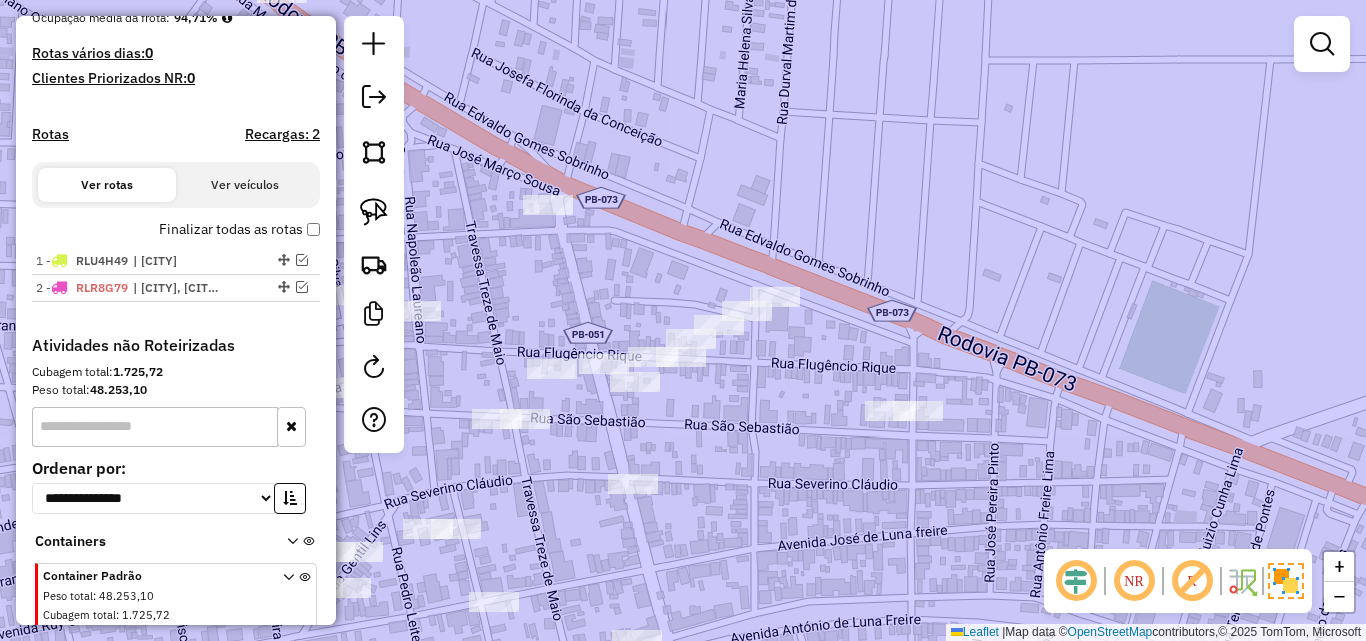 drag, startPoint x: 781, startPoint y: 429, endPoint x: 902, endPoint y: 431, distance: 121.016525 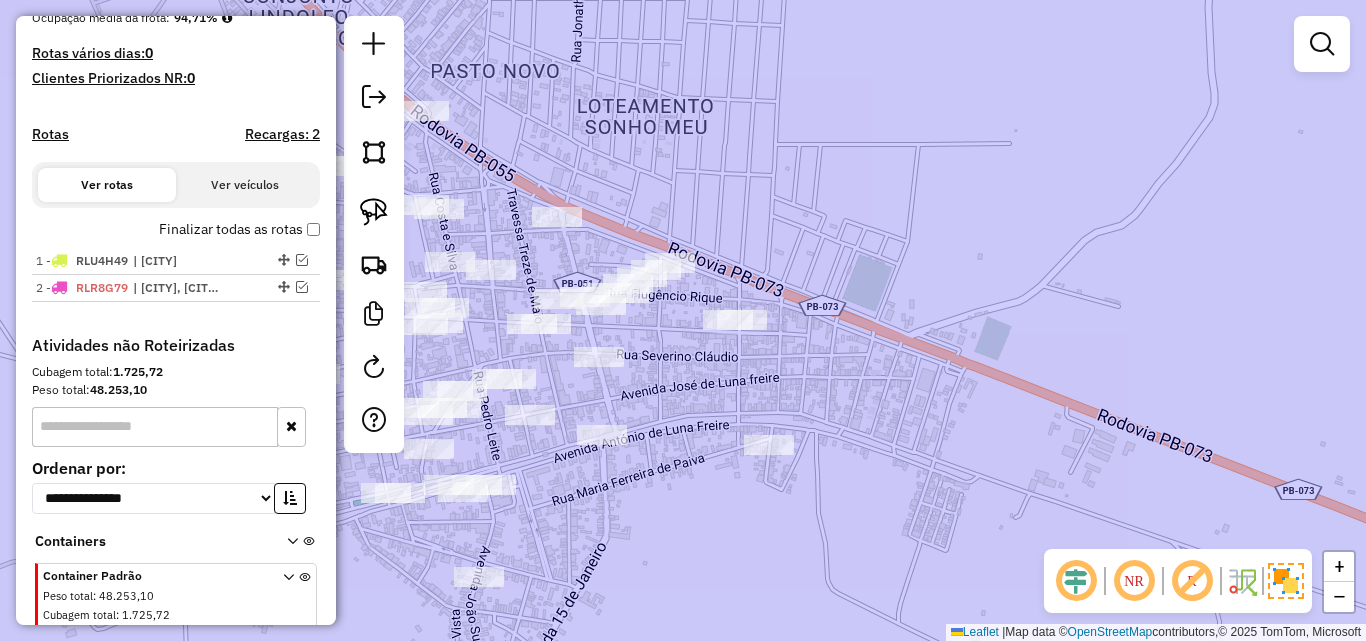 drag, startPoint x: 747, startPoint y: 541, endPoint x: 1046, endPoint y: 384, distance: 337.7129 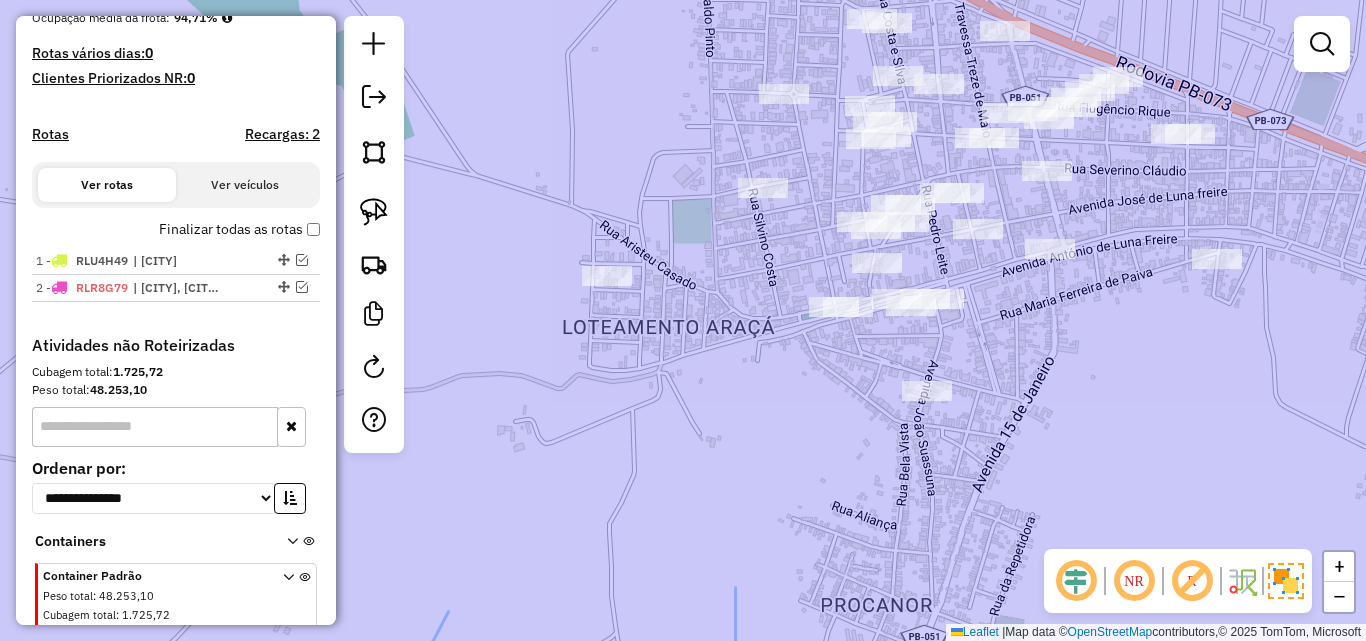 drag, startPoint x: 1052, startPoint y: 419, endPoint x: 1003, endPoint y: 461, distance: 64.53681 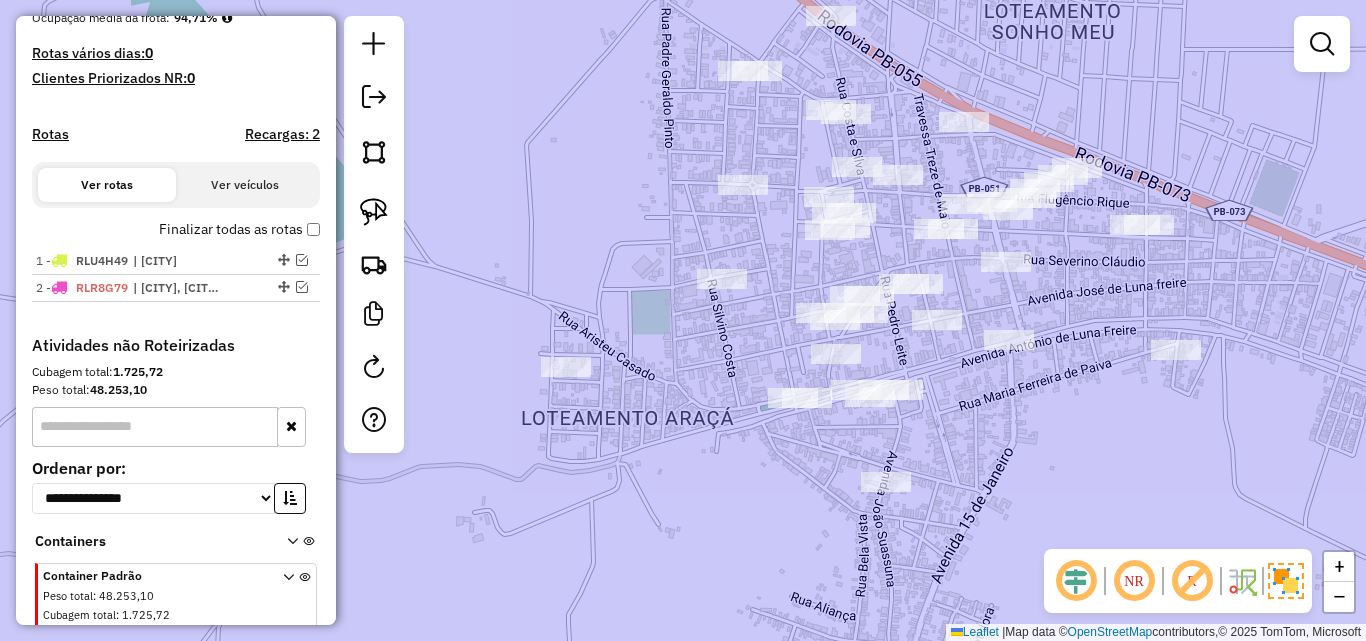drag, startPoint x: 1121, startPoint y: 238, endPoint x: 1027, endPoint y: 399, distance: 186.4323 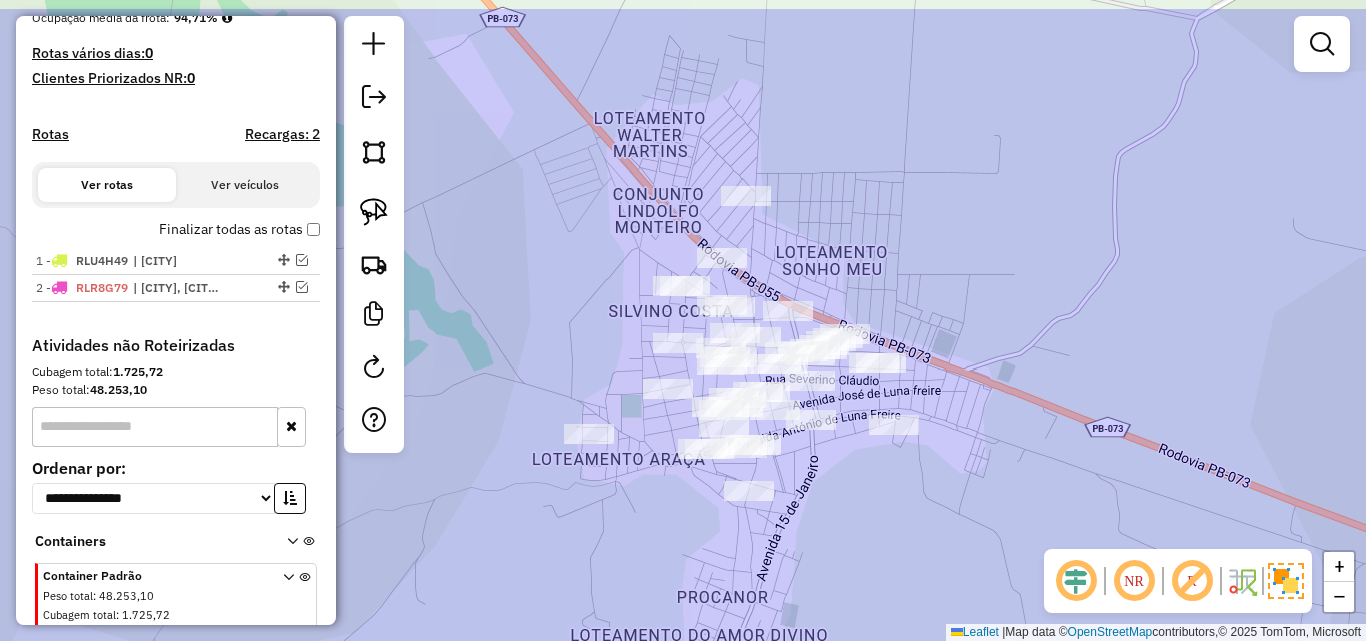 drag, startPoint x: 841, startPoint y: 205, endPoint x: 733, endPoint y: 293, distance: 139.31259 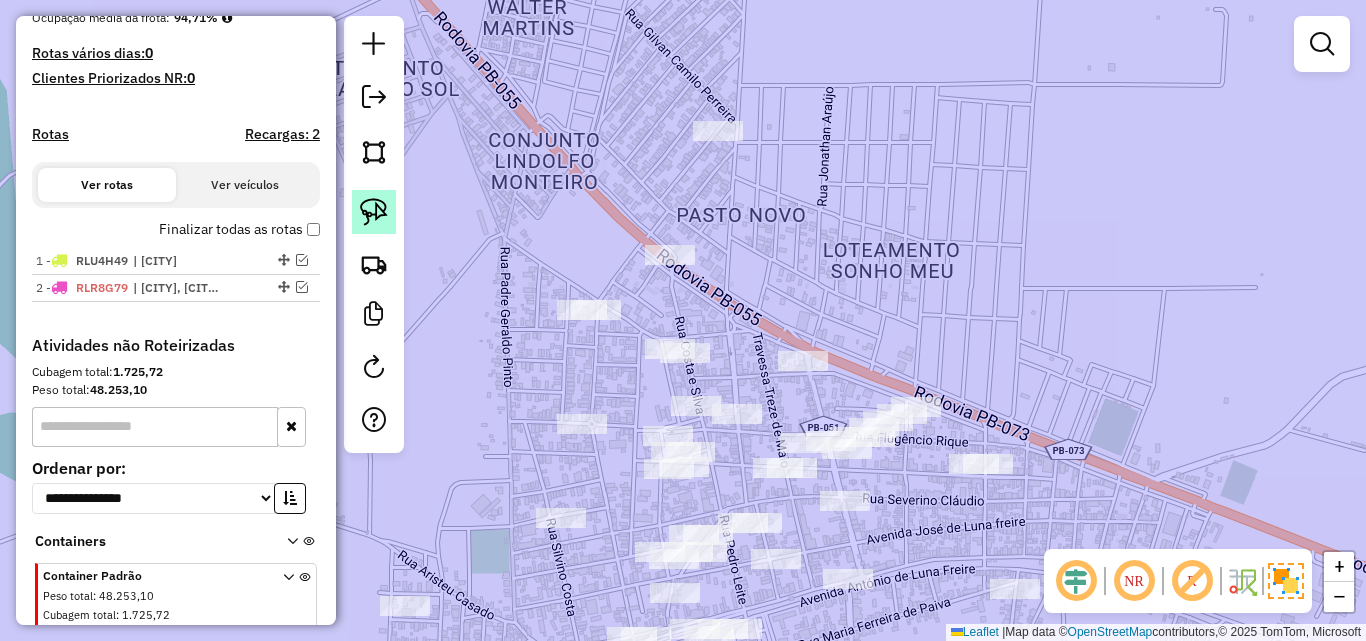 click 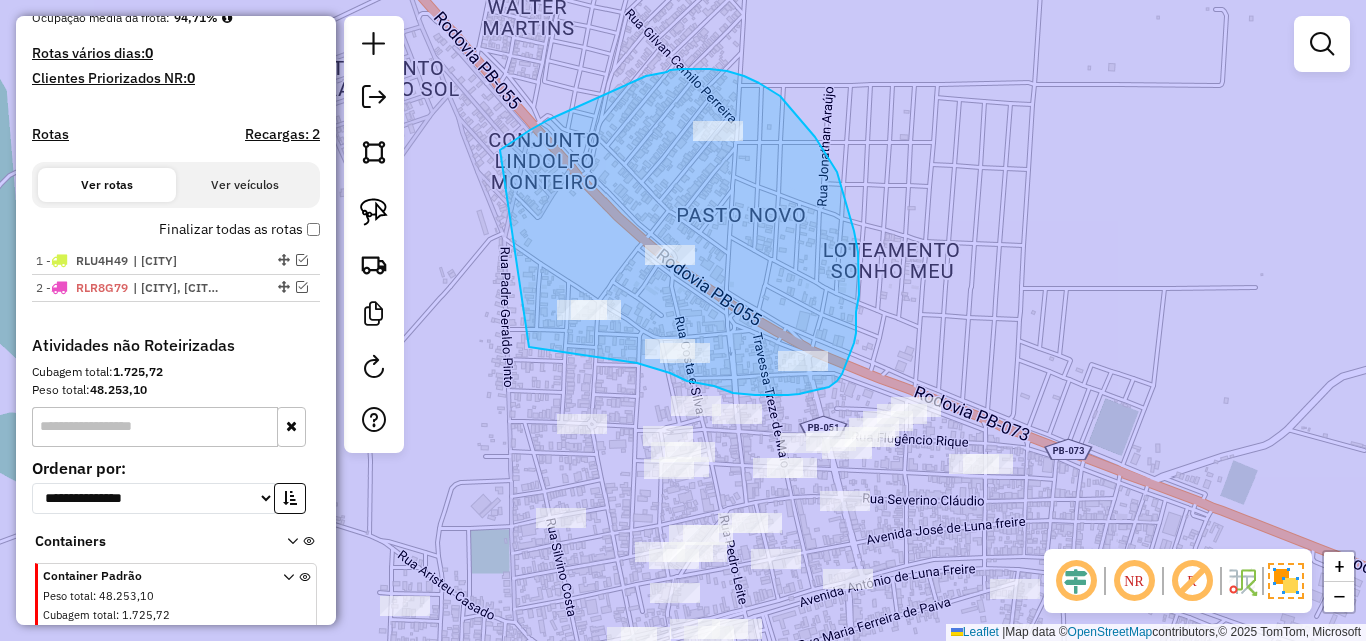 drag, startPoint x: 532, startPoint y: 129, endPoint x: 529, endPoint y: 347, distance: 218.02065 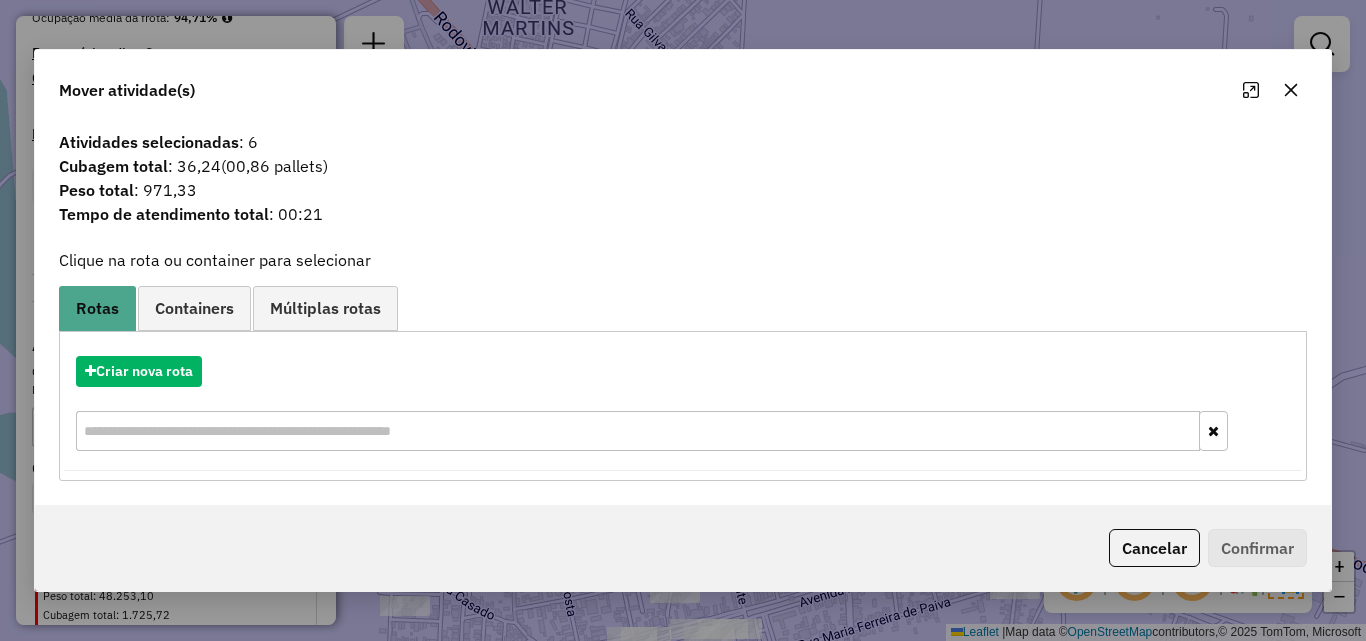 click 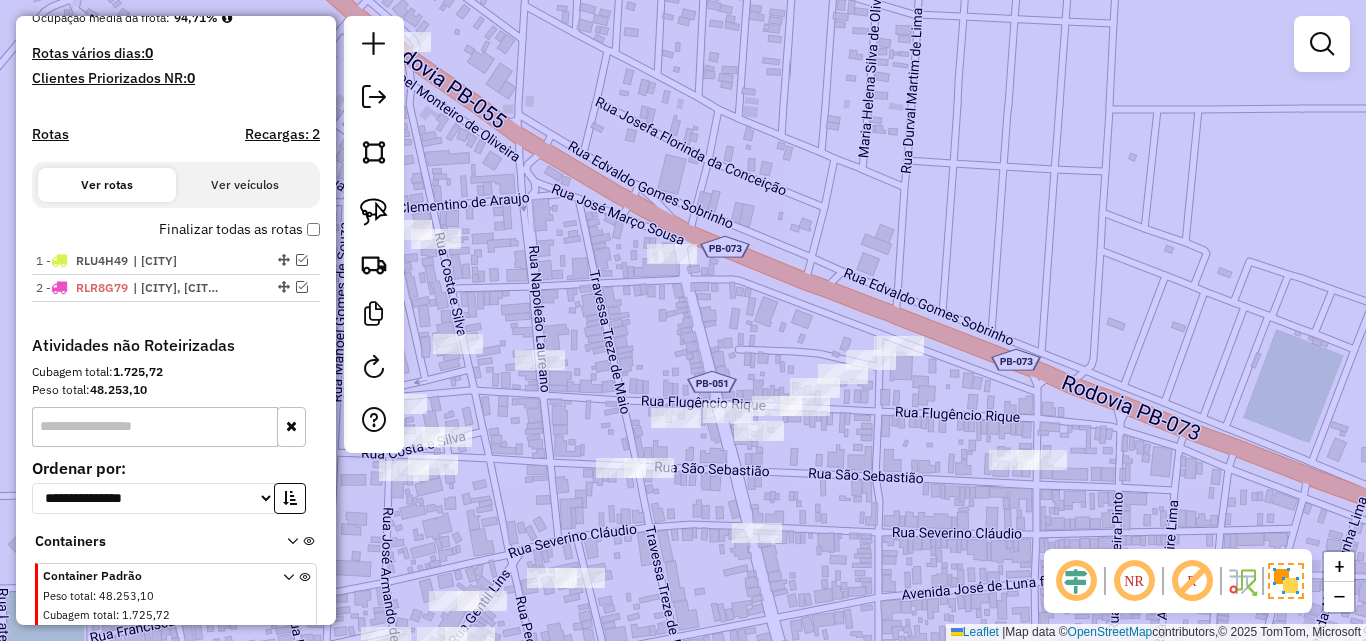 drag, startPoint x: 911, startPoint y: 471, endPoint x: 921, endPoint y: 428, distance: 44.14748 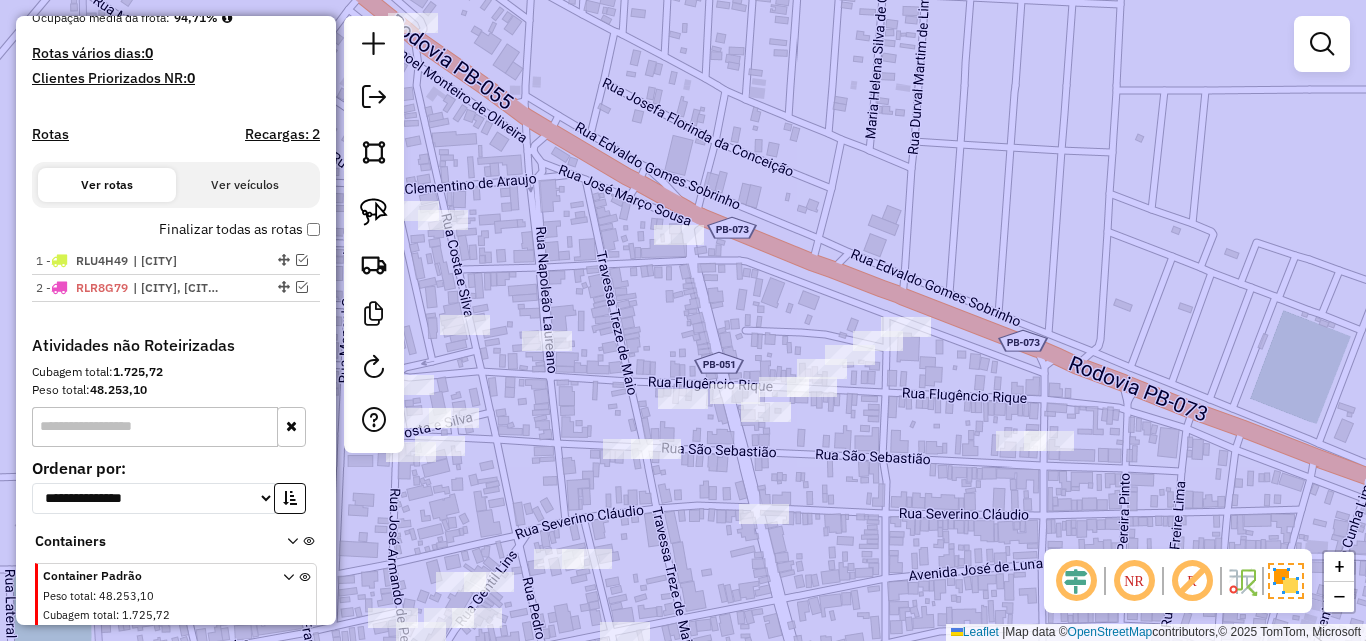 drag, startPoint x: 929, startPoint y: 458, endPoint x: 889, endPoint y: 347, distance: 117.98729 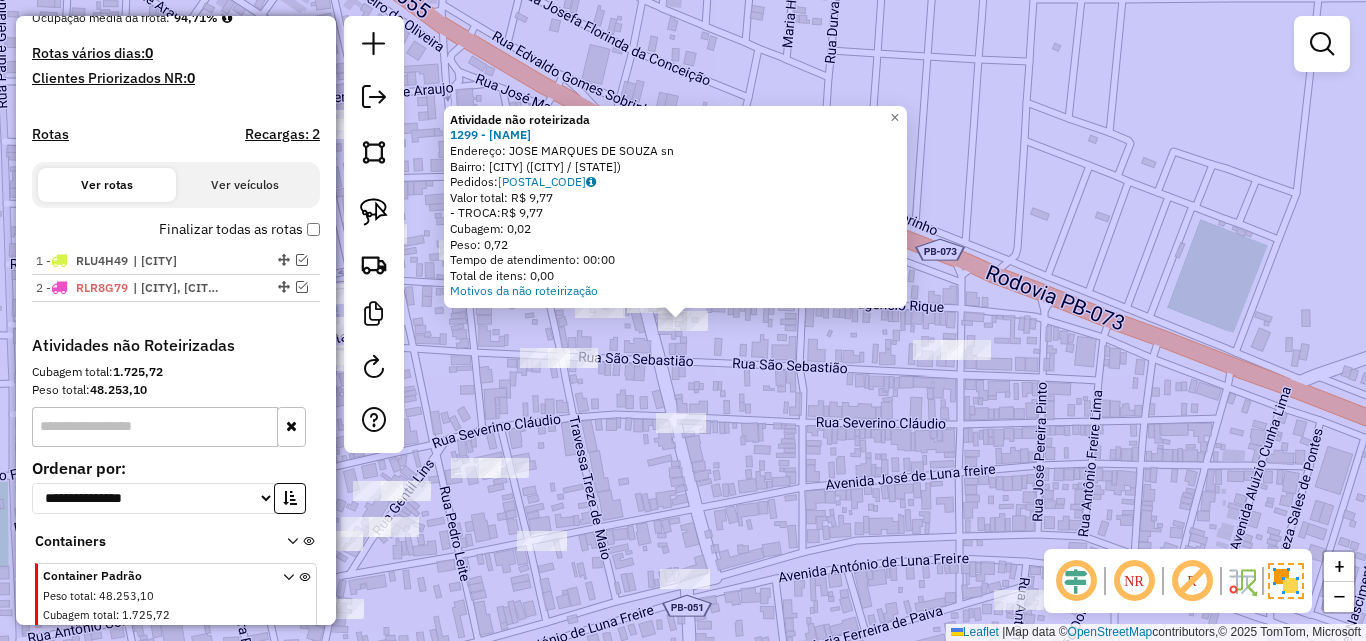 click on "Atividade não roteirizada 1299 - SUP BOM MARCHE  Endereço:  JOSE MARQUES DE SOUZA sn   Bairro: CENTRO DE MARI (MARI / PB)   Pedidos:  04140270   Valor total: R$ 9,77   - TROCA:  R$ 9,77   Cubagem: 0,02   Peso: 0,72   Tempo de atendimento: 00:00   Total de itens: 0,00  Motivos da não roteirização × Janela de atendimento Grade de atendimento Capacidade Transportadoras Veículos Cliente Pedidos  Rotas Selecione os dias de semana para filtrar as janelas de atendimento  Seg   Ter   Qua   Qui   Sex   Sáb   Dom  Informe o período da janela de atendimento: De: Até:  Filtrar exatamente a janela do cliente  Considerar janela de atendimento padrão  Selecione os dias de semana para filtrar as grades de atendimento  Seg   Ter   Qua   Qui   Sex   Sáb   Dom   Considerar clientes sem dia de atendimento cadastrado  Clientes fora do dia de atendimento selecionado Filtrar as atividades entre os valores definidos abaixo:  Peso mínimo:   Peso máximo:   Cubagem mínima:   Cubagem máxima:   De:   Até:   De:   Até:" 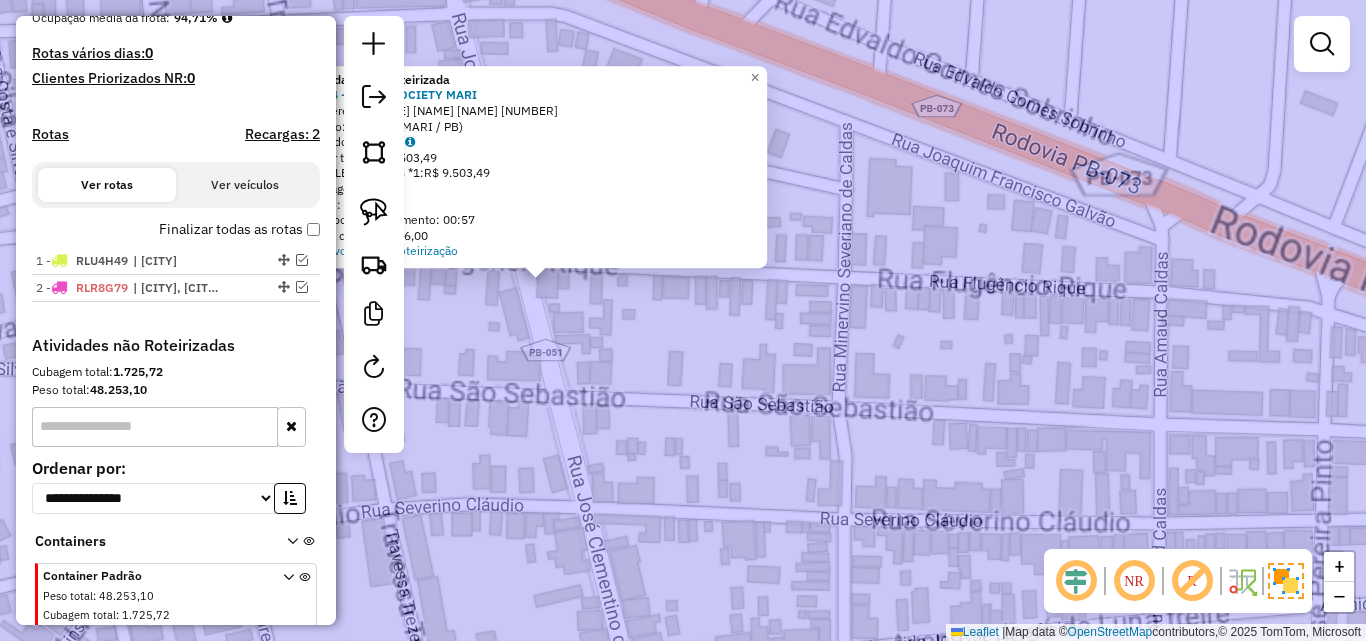 click on "Atividade não roteirizada 1654 - ARENA SOCIETY MARI  Endereço:  Jose amancio Pereira 55   Bairro: CENTRO (MARI / PB)   Pedidos:  04140142   Valor total: R$ 9.503,49   - BOLETO 3 DIAS *1:  R$ 9.503,49   Cubagem: 41,47   Peso: 1.261,26   Tempo de atendimento: 00:57   Total de itens: 286,00  Motivos da não roteirização × Janela de atendimento Grade de atendimento Capacidade Transportadoras Veículos Cliente Pedidos  Rotas Selecione os dias de semana para filtrar as janelas de atendimento  Seg   Ter   Qua   Qui   Sex   Sáb   Dom  Informe o período da janela de atendimento: De: Até:  Filtrar exatamente a janela do cliente  Considerar janela de atendimento padrão  Selecione os dias de semana para filtrar as grades de atendimento  Seg   Ter   Qua   Qui   Sex   Sáb   Dom   Considerar clientes sem dia de atendimento cadastrado  Clientes fora do dia de atendimento selecionado Filtrar as atividades entre os valores definidos abaixo:  Peso mínimo:   Peso máximo:   Cubagem mínima:   Cubagem máxima:   De:  +" 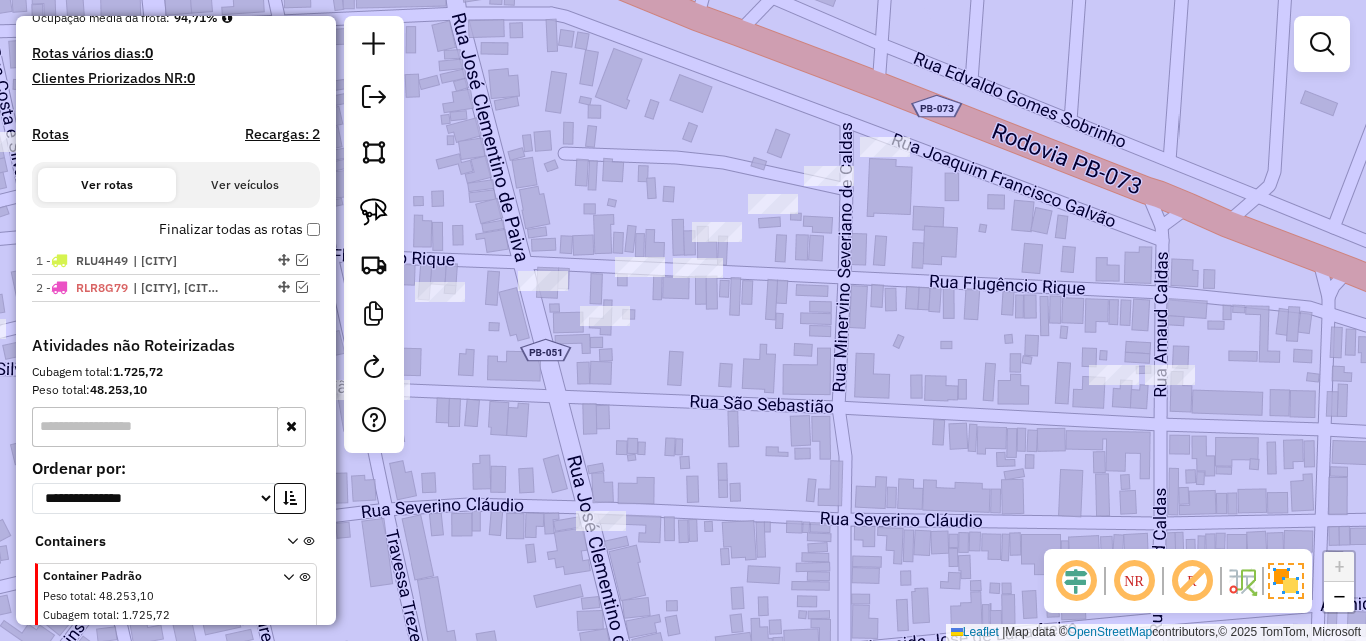 click on "Janela de atendimento Grade de atendimento Capacidade Transportadoras Veículos Cliente Pedidos  Rotas Selecione os dias de semana para filtrar as janelas de atendimento  Seg   Ter   Qua   Qui   Sex   Sáb   Dom  Informe o período da janela de atendimento: De: Até:  Filtrar exatamente a janela do cliente  Considerar janela de atendimento padrão  Selecione os dias de semana para filtrar as grades de atendimento  Seg   Ter   Qua   Qui   Sex   Sáb   Dom   Considerar clientes sem dia de atendimento cadastrado  Clientes fora do dia de atendimento selecionado Filtrar as atividades entre os valores definidos abaixo:  Peso mínimo:   Peso máximo:   Cubagem mínima:   Cubagem máxima:   De:   Até:  Filtrar as atividades entre o tempo de atendimento definido abaixo:  De:   Até:   Considerar capacidade total dos clientes não roteirizados Transportadora: Selecione um ou mais itens Tipo de veículo: Selecione um ou mais itens Veículo: Selecione um ou mais itens Motorista: Selecione um ou mais itens Nome: Rótulo:" 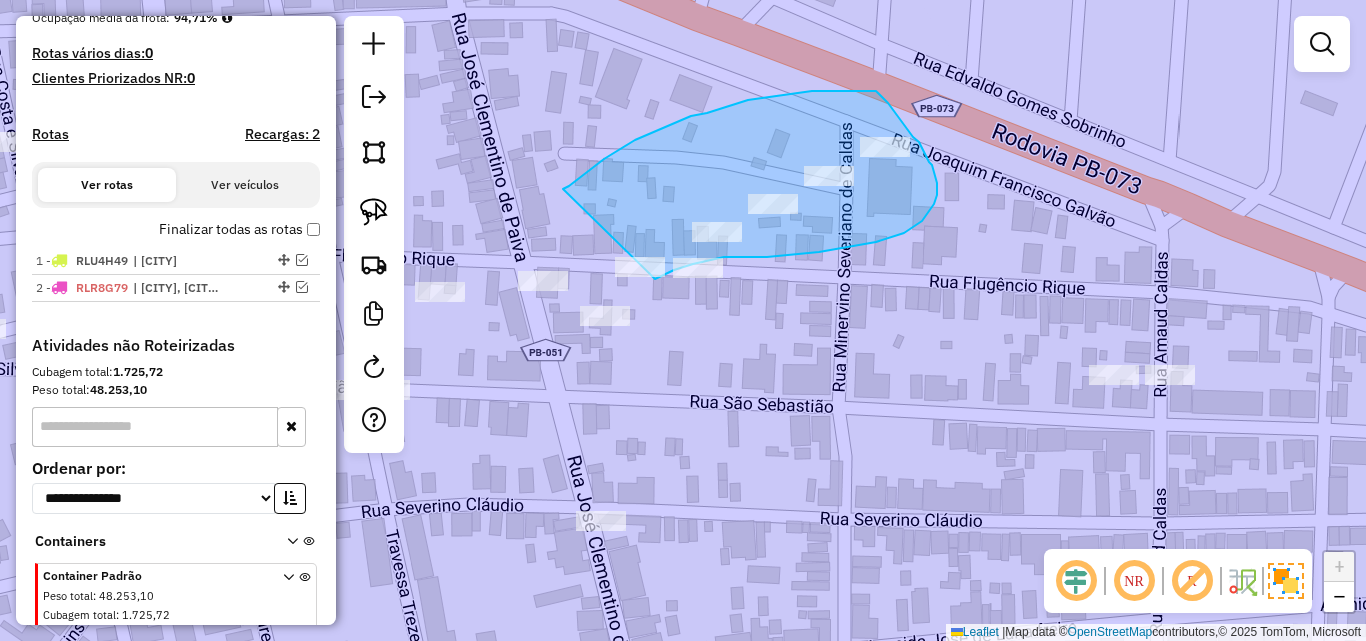drag, startPoint x: 604, startPoint y: 159, endPoint x: 655, endPoint y: 279, distance: 130.38788 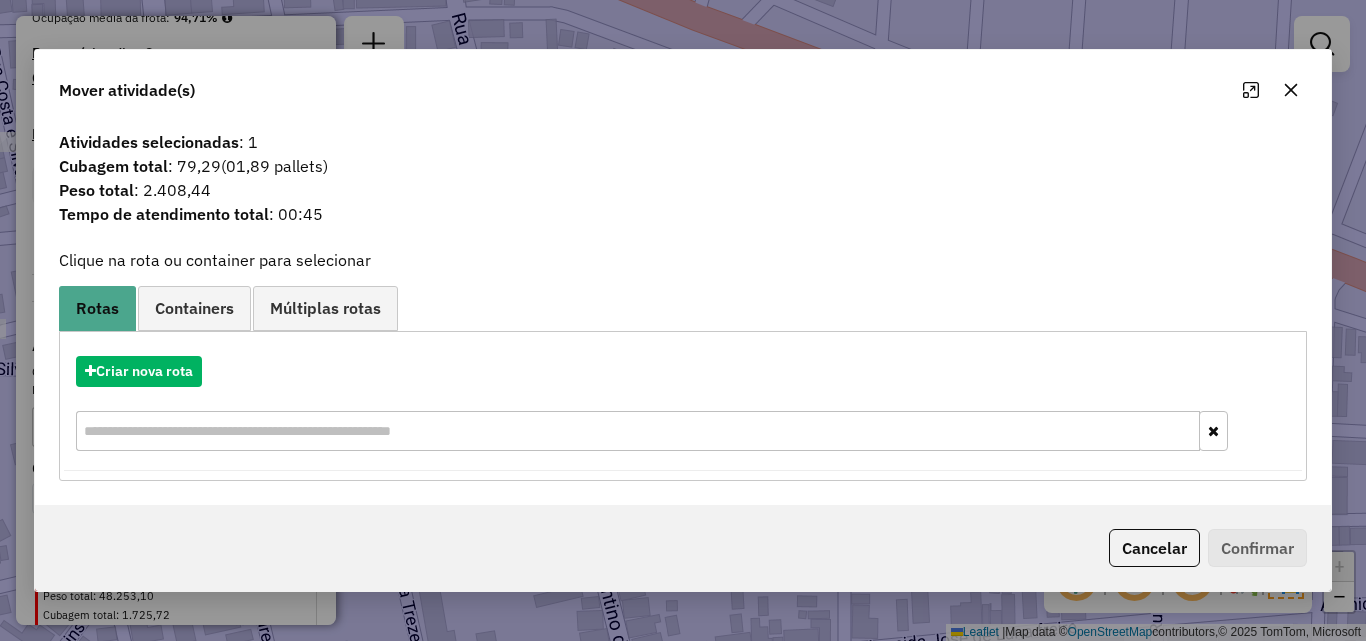 click 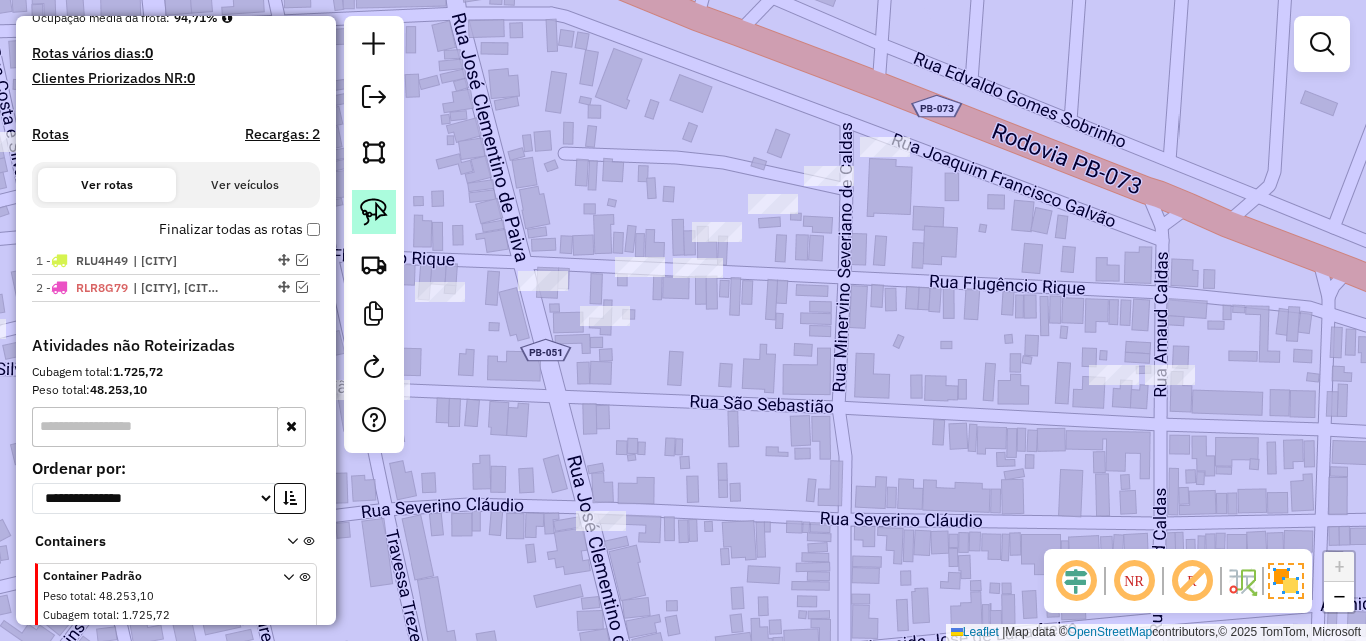 click 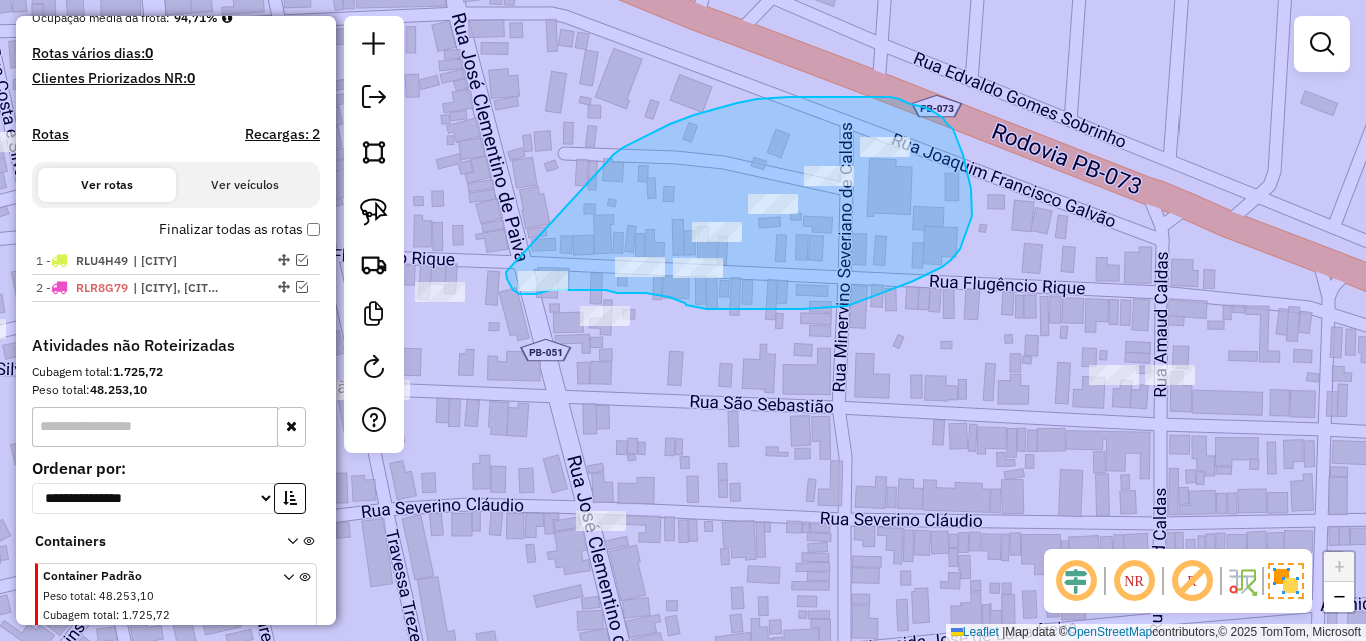 drag, startPoint x: 624, startPoint y: 147, endPoint x: 505, endPoint y: 259, distance: 163.41664 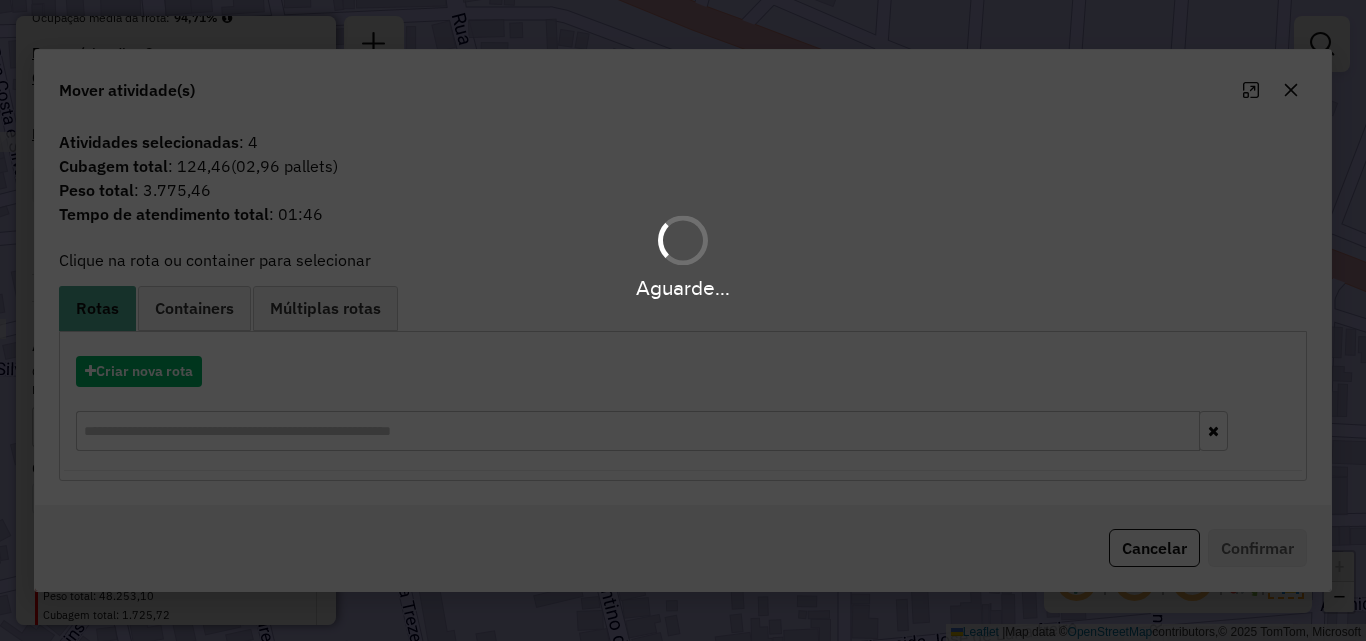 click on "Aguarde..." at bounding box center (683, 320) 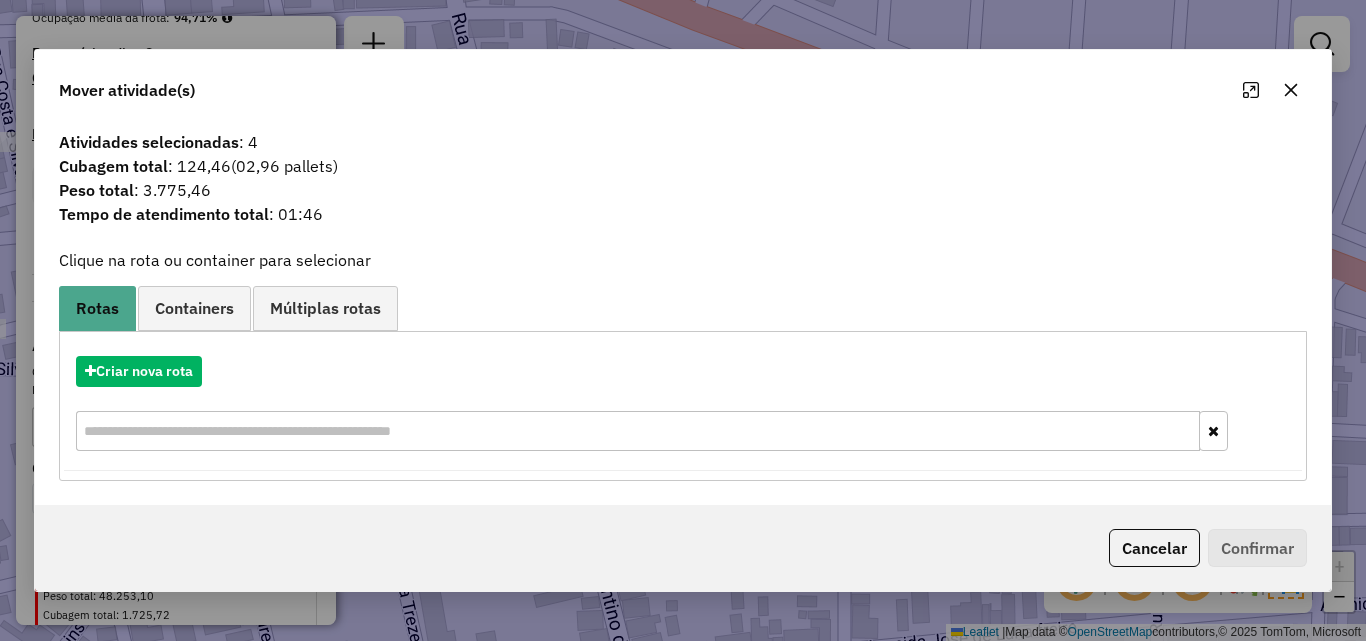 click 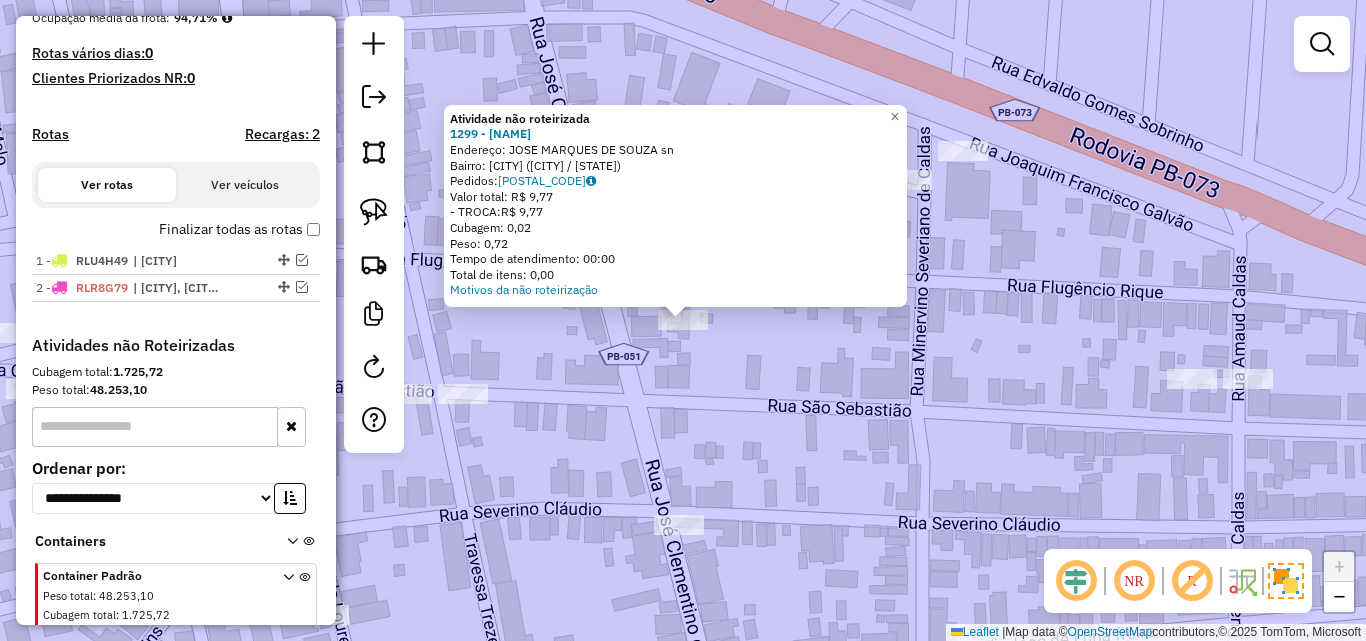 click on "Atividade não roteirizada 1299 - SUP BOM MARCHE  Endereço:  JOSE MARQUES DE SOUZA sn   Bairro: CENTRO DE MARI (MARI / PB)   Pedidos:  04140270   Valor total: R$ 9,77   - TROCA:  R$ 9,77   Cubagem: 0,02   Peso: 0,72   Tempo de atendimento: 00:00   Total de itens: 0,00  Motivos da não roteirização × Janela de atendimento Grade de atendimento Capacidade Transportadoras Veículos Cliente Pedidos  Rotas Selecione os dias de semana para filtrar as janelas de atendimento  Seg   Ter   Qua   Qui   Sex   Sáb   Dom  Informe o período da janela de atendimento: De: Até:  Filtrar exatamente a janela do cliente  Considerar janela de atendimento padrão  Selecione os dias de semana para filtrar as grades de atendimento  Seg   Ter   Qua   Qui   Sex   Sáb   Dom   Considerar clientes sem dia de atendimento cadastrado  Clientes fora do dia de atendimento selecionado Filtrar as atividades entre os valores definidos abaixo:  Peso mínimo:   Peso máximo:   Cubagem mínima:   Cubagem máxima:   De:   Até:   De:   Até:" 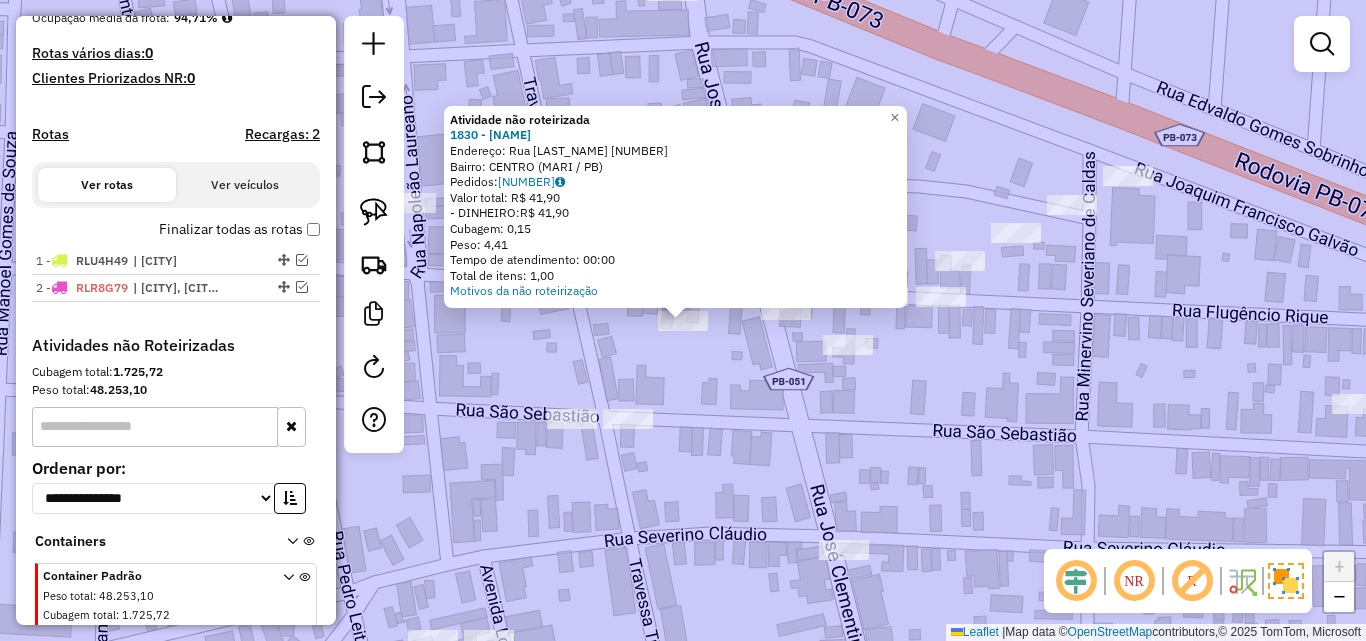 click on "Atividade não roteirizada 1830 - WILLANS SILVA DE LIM  Endereço:  RUA  FUGENCIO RIQUE 200   Bairro: CENTRO (MARI / PB)   Pedidos:  04140149   Valor total: R$ 41,90   - DINHEIRO:  R$ 41,90   Cubagem: 0,15   Peso: 4,41   Tempo de atendimento: 00:00   Total de itens: 1,00  Motivos da não roteirização × Janela de atendimento Grade de atendimento Capacidade Transportadoras Veículos Cliente Pedidos  Rotas Selecione os dias de semana para filtrar as janelas de atendimento  Seg   Ter   Qua   Qui   Sex   Sáb   Dom  Informe o período da janela de atendimento: De: Até:  Filtrar exatamente a janela do cliente  Considerar janela de atendimento padrão  Selecione os dias de semana para filtrar as grades de atendimento  Seg   Ter   Qua   Qui   Sex   Sáb   Dom   Considerar clientes sem dia de atendimento cadastrado  Clientes fora do dia de atendimento selecionado Filtrar as atividades entre os valores definidos abaixo:  Peso mínimo:   Peso máximo:   Cubagem mínima:   Cubagem máxima:   De:   Até:   De:  Nome:" 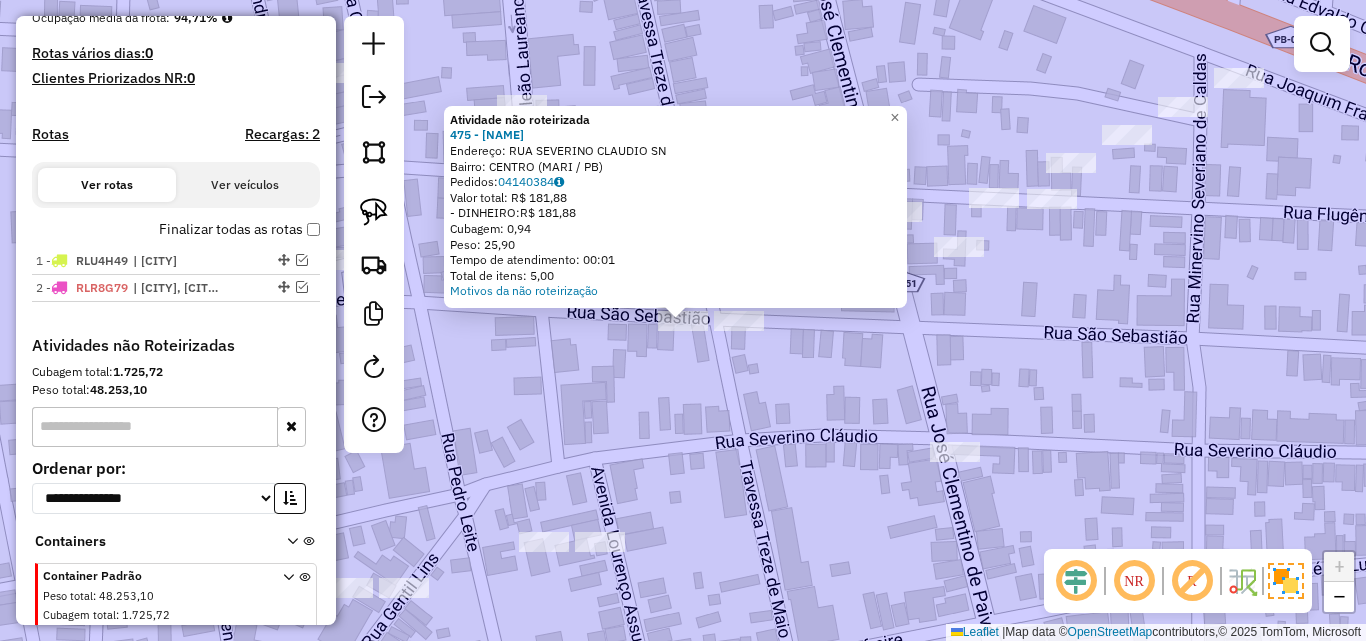 click on "Atividade não roteirizada 475 - CICERO VARIEDADES  Endereço:  RUA SEVERINO CLAUDIO SN   Bairro: CENTRO (MARI / PB)   Pedidos:  04140384   Valor total: R$ 181,88   - DINHEIRO:  R$ 181,88   Cubagem: 0,94   Peso: 25,90   Tempo de atendimento: 00:01   Total de itens: 5,00  Motivos da não roteirização × Janela de atendimento Grade de atendimento Capacidade Transportadoras Veículos Cliente Pedidos  Rotas Selecione os dias de semana para filtrar as janelas de atendimento  Seg   Ter   Qua   Qui   Sex   Sáb   Dom  Informe o período da janela de atendimento: De: Até:  Filtrar exatamente a janela do cliente  Considerar janela de atendimento padrão  Selecione os dias de semana para filtrar as grades de atendimento  Seg   Ter   Qua   Qui   Sex   Sáb   Dom   Considerar clientes sem dia de atendimento cadastrado  Clientes fora do dia de atendimento selecionado Filtrar as atividades entre os valores definidos abaixo:  Peso mínimo:   Peso máximo:   Cubagem mínima:   Cubagem máxima:   De:   Até:   De:   Até:" 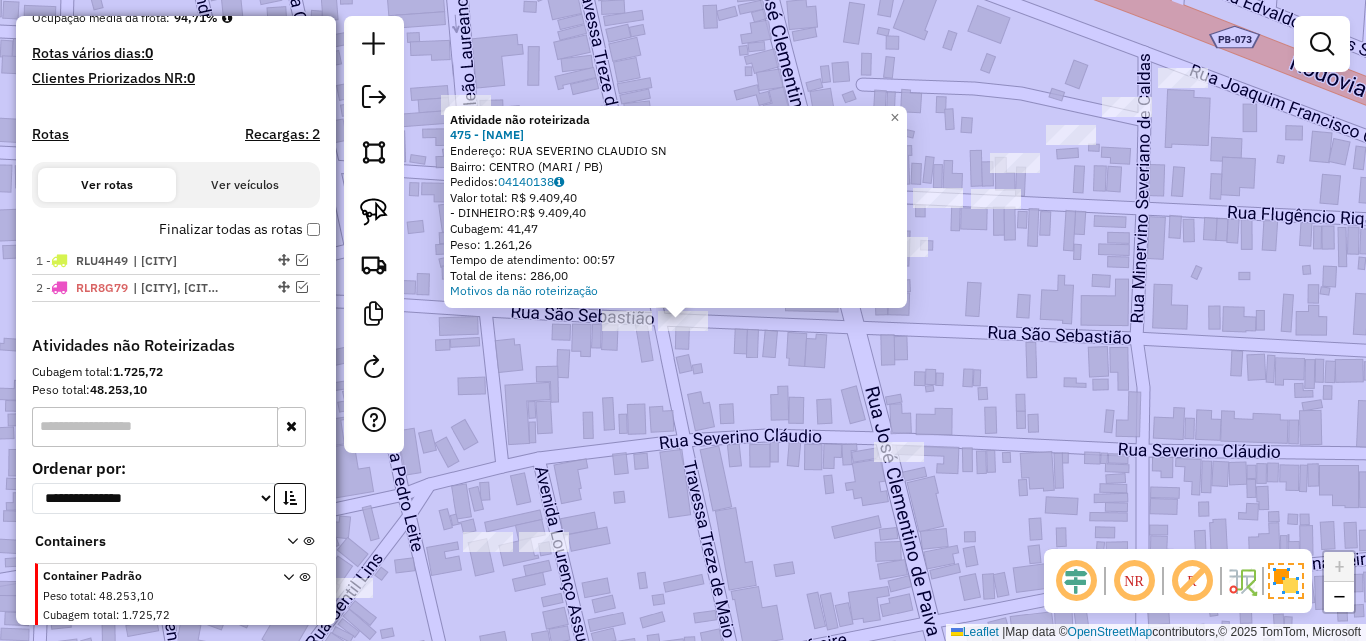 click on "Atividade não roteirizada 475 - CICERO VARIEDADES  Endereço:  RUA SEVERINO CLAUDIO SN   Bairro: CENTRO (MARI / PB)   Pedidos:  04140138   Valor total: R$ 9.409,40   - DINHEIRO:  R$ 9.409,40   Cubagem: 41,47   Peso: 1.261,26   Tempo de atendimento: 00:57   Total de itens: 286,00  Motivos da não roteirização × Janela de atendimento Grade de atendimento Capacidade Transportadoras Veículos Cliente Pedidos  Rotas Selecione os dias de semana para filtrar as janelas de atendimento  Seg   Ter   Qua   Qui   Sex   Sáb   Dom  Informe o período da janela de atendimento: De: Até:  Filtrar exatamente a janela do cliente  Considerar janela de atendimento padrão  Selecione os dias de semana para filtrar as grades de atendimento  Seg   Ter   Qua   Qui   Sex   Sáb   Dom   Considerar clientes sem dia de atendimento cadastrado  Clientes fora do dia de atendimento selecionado Filtrar as atividades entre os valores definidos abaixo:  Peso mínimo:   Peso máximo:   Cubagem mínima:   Cubagem máxima:   De:   Até:  De:" 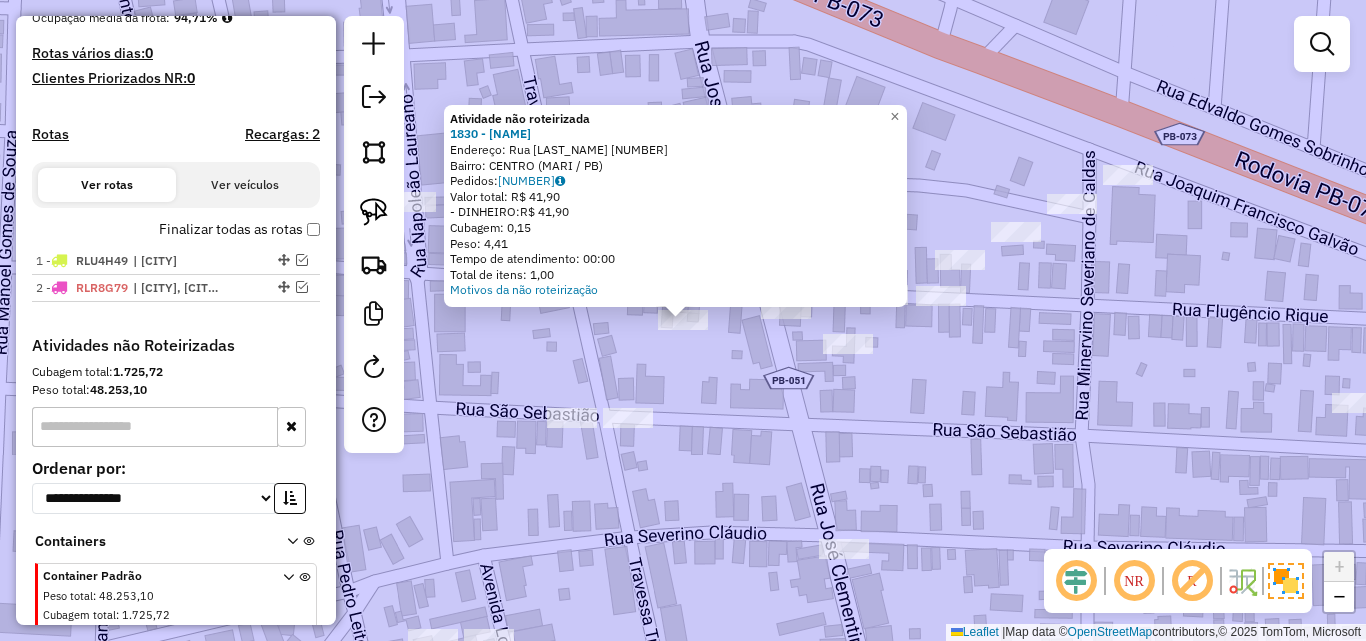 click on "Atividade não roteirizada 1830 - WILLANS SILVA DE LIM  Endereço:  RUA  FUGENCIO RIQUE 200   Bairro: CENTRO (MARI / PB)   Pedidos:  04140149   Valor total: R$ 41,90   - DINHEIRO:  R$ 41,90   Cubagem: 0,15   Peso: 4,41   Tempo de atendimento: 00:00   Total de itens: 1,00  Motivos da não roteirização × Janela de atendimento Grade de atendimento Capacidade Transportadoras Veículos Cliente Pedidos  Rotas Selecione os dias de semana para filtrar as janelas de atendimento  Seg   Ter   Qua   Qui   Sex   Sáb   Dom  Informe o período da janela de atendimento: De: Até:  Filtrar exatamente a janela do cliente  Considerar janela de atendimento padrão  Selecione os dias de semana para filtrar as grades de atendimento  Seg   Ter   Qua   Qui   Sex   Sáb   Dom   Considerar clientes sem dia de atendimento cadastrado  Clientes fora do dia de atendimento selecionado Filtrar as atividades entre os valores definidos abaixo:  Peso mínimo:   Peso máximo:   Cubagem mínima:   Cubagem máxima:   De:   Até:   De:  Nome:" 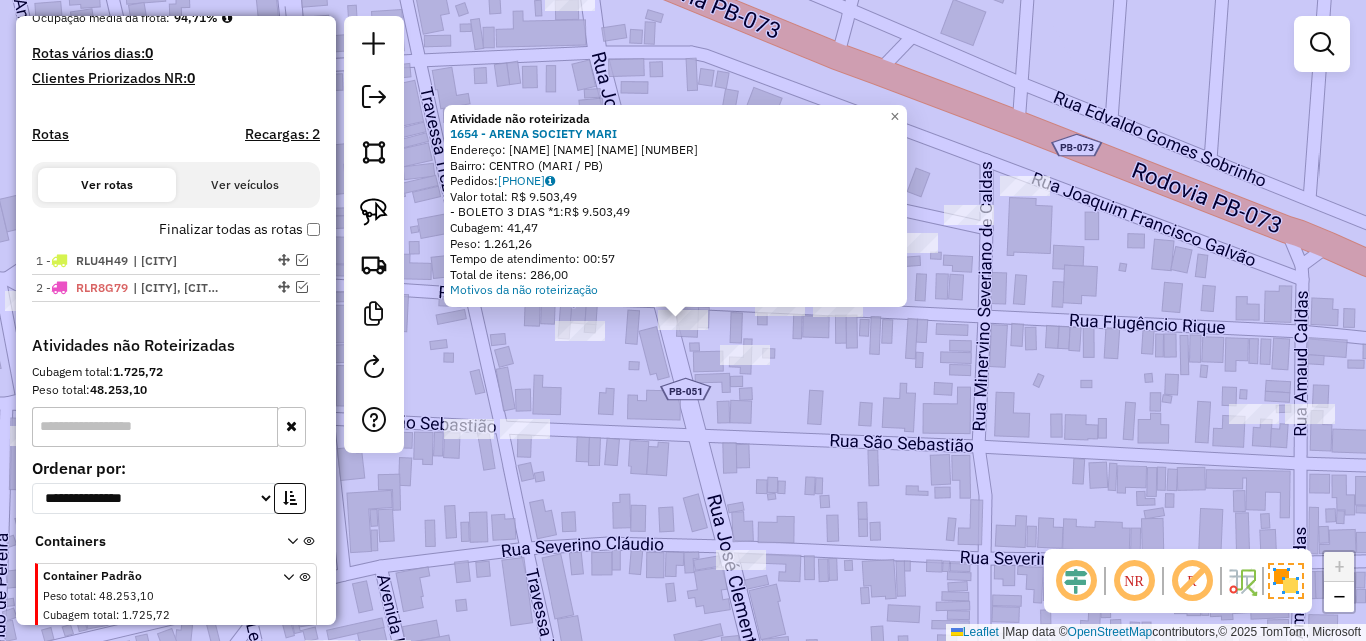 click on "Atividade não roteirizada 1654 - ARENA SOCIETY MARI  Endereço:  Jose amancio Pereira 55   Bairro: CENTRO (MARI / PB)   Pedidos:  04140142   Valor total: R$ 9.503,49   - BOLETO 3 DIAS *1:  R$ 9.503,49   Cubagem: 41,47   Peso: 1.261,26   Tempo de atendimento: 00:57   Total de itens: 286,00  Motivos da não roteirização × Janela de atendimento Grade de atendimento Capacidade Transportadoras Veículos Cliente Pedidos  Rotas Selecione os dias de semana para filtrar as janelas de atendimento  Seg   Ter   Qua   Qui   Sex   Sáb   Dom  Informe o período da janela de atendimento: De: Até:  Filtrar exatamente a janela do cliente  Considerar janela de atendimento padrão  Selecione os dias de semana para filtrar as grades de atendimento  Seg   Ter   Qua   Qui   Sex   Sáb   Dom   Considerar clientes sem dia de atendimento cadastrado  Clientes fora do dia de atendimento selecionado Filtrar as atividades entre os valores definidos abaixo:  Peso mínimo:   Peso máximo:   Cubagem mínima:   Cubagem máxima:   De:  +" 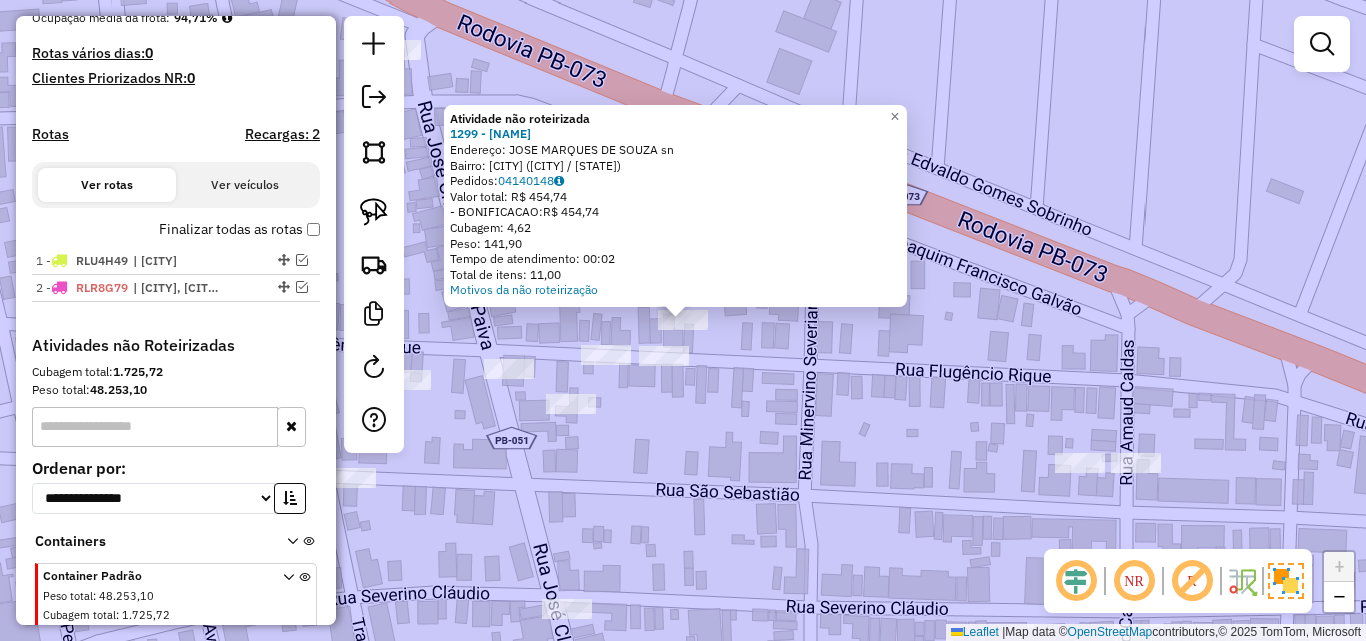 click on "Atividade não roteirizada 1299 - SUP BOM MARCHE  Endereço:  JOSE MARQUES DE SOUZA sn   Bairro: CENTRO DE MARI (MARI / PB)   Pedidos:  04140148   Valor total: R$ 454,74   - BONIFICACAO:  R$ 454,74   Cubagem: 4,62   Peso: 141,90   Tempo de atendimento: 00:02   Total de itens: 11,00  Motivos da não roteirização × Janela de atendimento Grade de atendimento Capacidade Transportadoras Veículos Cliente Pedidos  Rotas Selecione os dias de semana para filtrar as janelas de atendimento  Seg   Ter   Qua   Qui   Sex   Sáb   Dom  Informe o período da janela de atendimento: De: Até:  Filtrar exatamente a janela do cliente  Considerar janela de atendimento padrão  Selecione os dias de semana para filtrar as grades de atendimento  Seg   Ter   Qua   Qui   Sex   Sáb   Dom   Considerar clientes sem dia de atendimento cadastrado  Clientes fora do dia de atendimento selecionado Filtrar as atividades entre os valores definidos abaixo:  Peso mínimo:   Peso máximo:   Cubagem mínima:   Cubagem máxima:   De:   Até:  +" 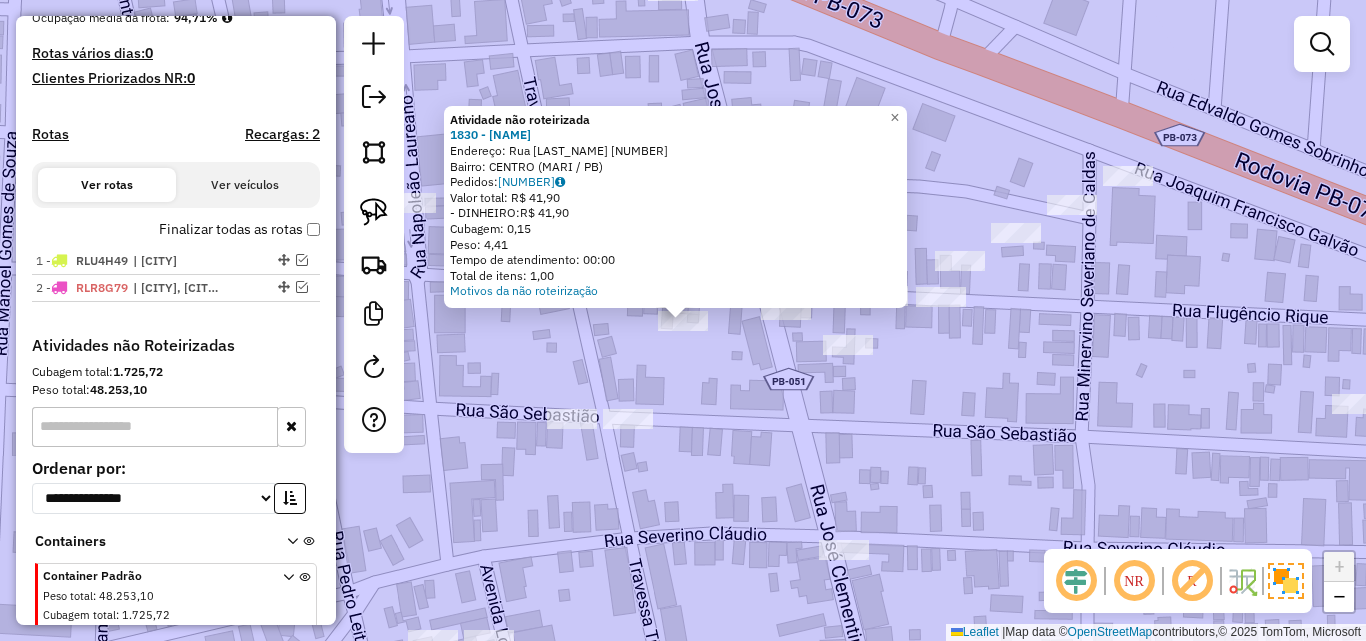 click on "Atividade não roteirizada 1830 - WILLANS SILVA DE LIM  Endereço:  RUA  FUGENCIO RIQUE 200   Bairro: CENTRO (MARI / PB)   Pedidos:  04140149   Valor total: R$ 41,90   - DINHEIRO:  R$ 41,90   Cubagem: 0,15   Peso: 4,41   Tempo de atendimento: 00:00   Total de itens: 1,00  Motivos da não roteirização × Janela de atendimento Grade de atendimento Capacidade Transportadoras Veículos Cliente Pedidos  Rotas Selecione os dias de semana para filtrar as janelas de atendimento  Seg   Ter   Qua   Qui   Sex   Sáb   Dom  Informe o período da janela de atendimento: De: Até:  Filtrar exatamente a janela do cliente  Considerar janela de atendimento padrão  Selecione os dias de semana para filtrar as grades de atendimento  Seg   Ter   Qua   Qui   Sex   Sáb   Dom   Considerar clientes sem dia de atendimento cadastrado  Clientes fora do dia de atendimento selecionado Filtrar as atividades entre os valores definidos abaixo:  Peso mínimo:   Peso máximo:   Cubagem mínima:   Cubagem máxima:   De:   Até:   De:  Nome:" 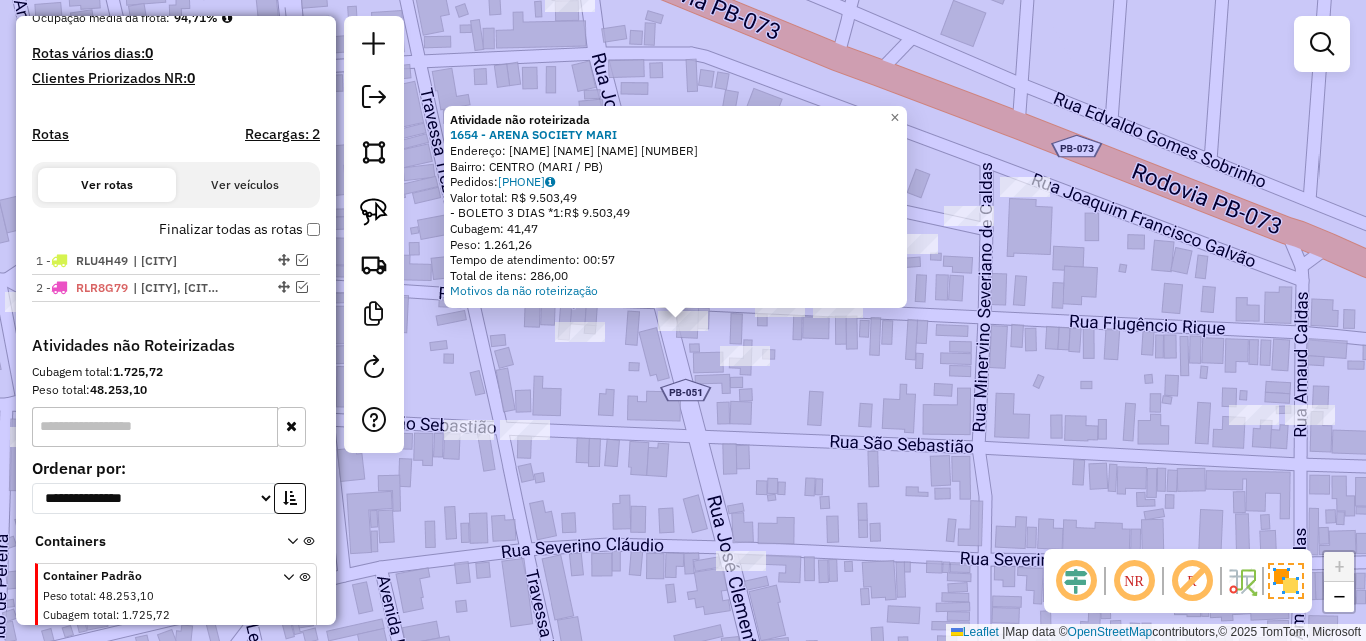 click on "Atividade não roteirizada 1654 - ARENA SOCIETY MARI  Endereço:  Jose amancio Pereira 55   Bairro: CENTRO (MARI / PB)   Pedidos:  04140142   Valor total: R$ 9.503,49   - BOLETO 3 DIAS *1:  R$ 9.503,49   Cubagem: 41,47   Peso: 1.261,26   Tempo de atendimento: 00:57   Total de itens: 286,00  Motivos da não roteirização × Janela de atendimento Grade de atendimento Capacidade Transportadoras Veículos Cliente Pedidos  Rotas Selecione os dias de semana para filtrar as janelas de atendimento  Seg   Ter   Qua   Qui   Sex   Sáb   Dom  Informe o período da janela de atendimento: De: Até:  Filtrar exatamente a janela do cliente  Considerar janela de atendimento padrão  Selecione os dias de semana para filtrar as grades de atendimento  Seg   Ter   Qua   Qui   Sex   Sáb   Dom   Considerar clientes sem dia de atendimento cadastrado  Clientes fora do dia de atendimento selecionado Filtrar as atividades entre os valores definidos abaixo:  Peso mínimo:   Peso máximo:   Cubagem mínima:   Cubagem máxima:   De:  +" 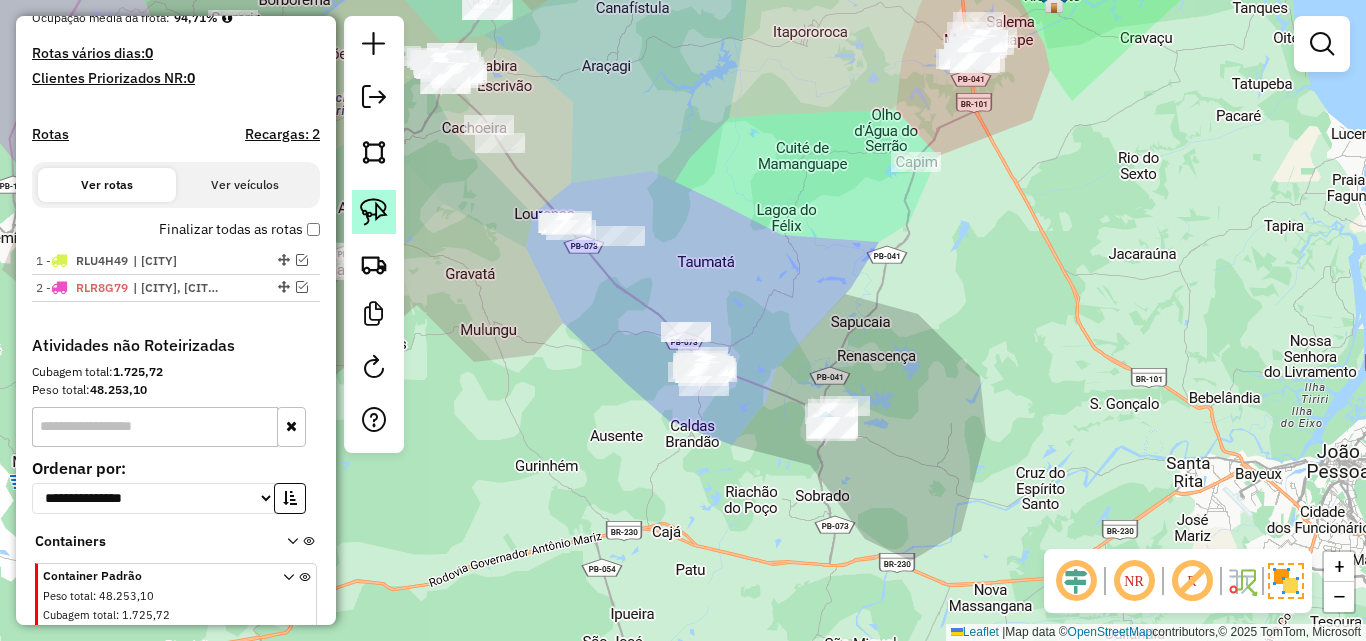 click 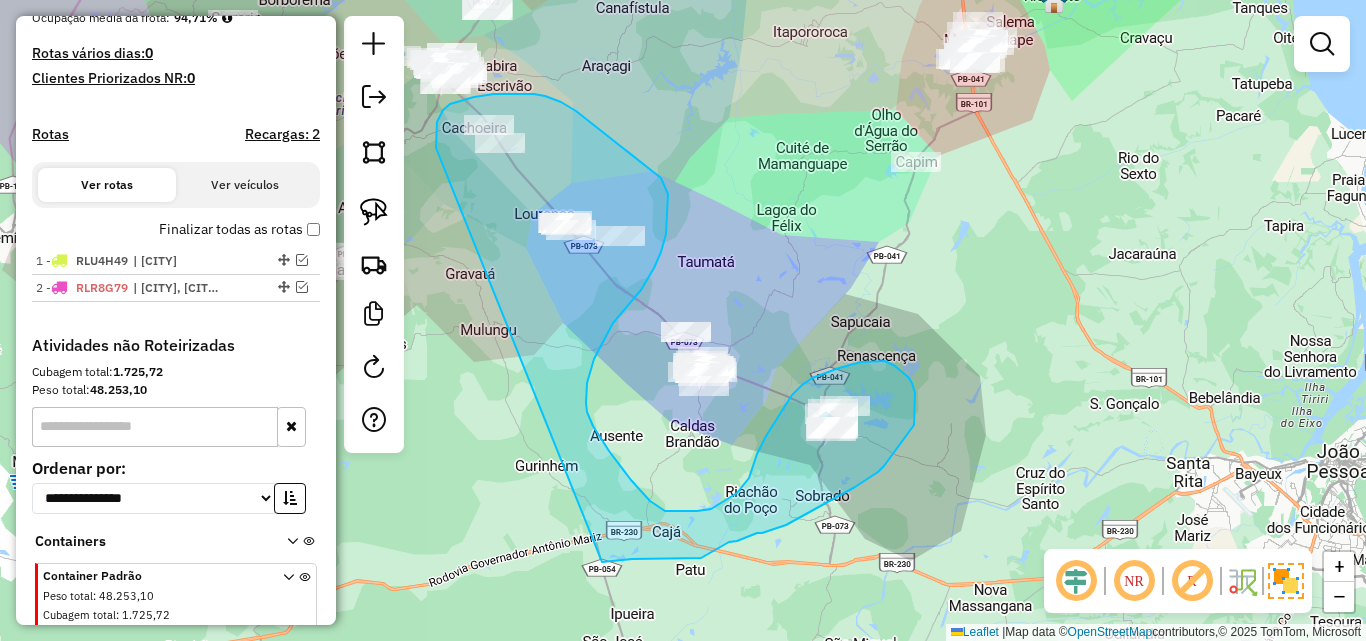 drag, startPoint x: 436, startPoint y: 134, endPoint x: 602, endPoint y: 562, distance: 459.06427 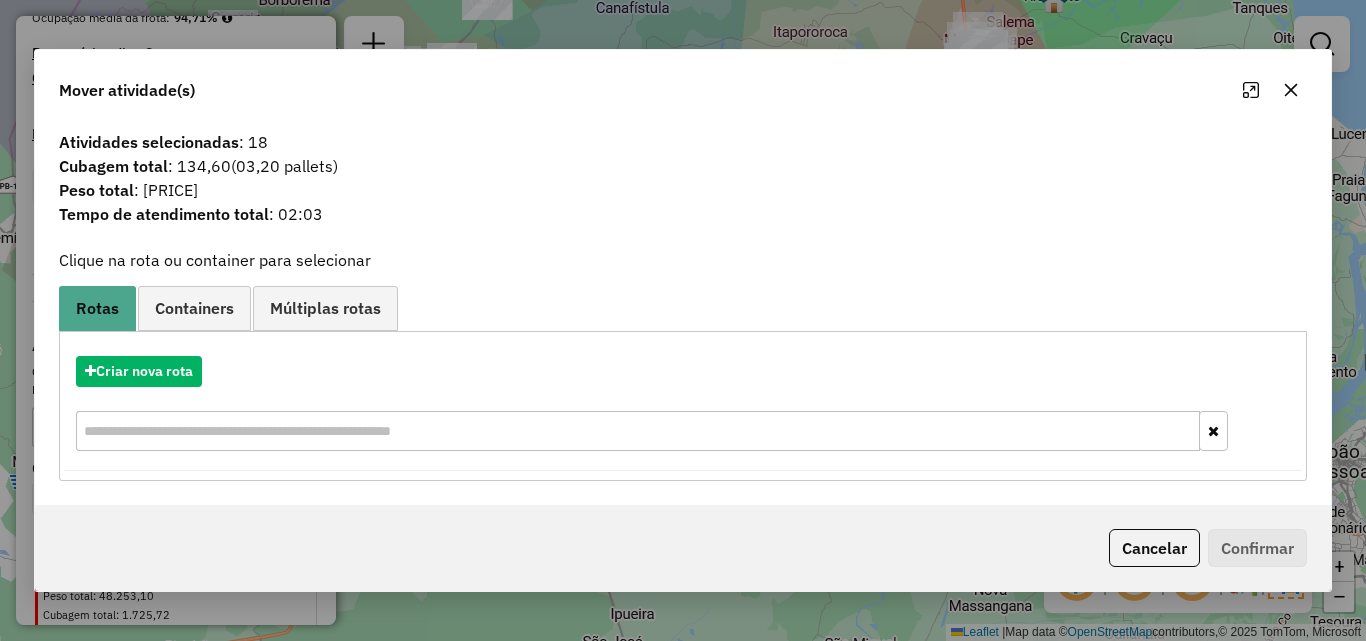 click 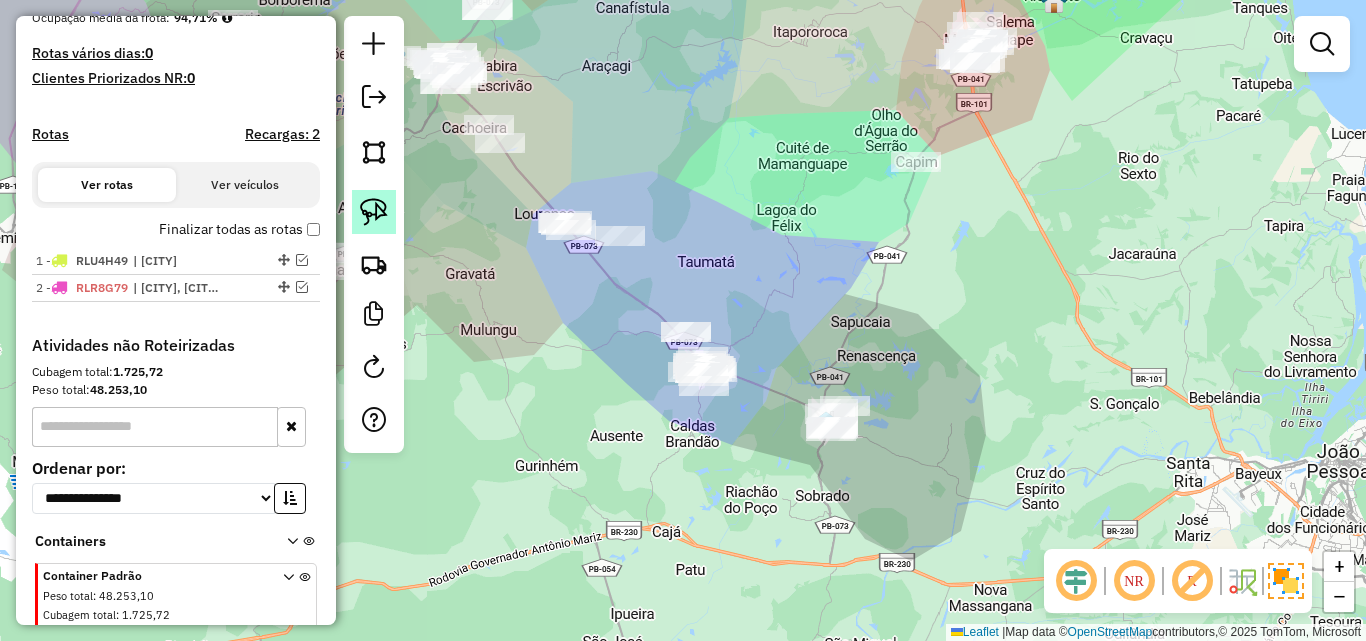 click 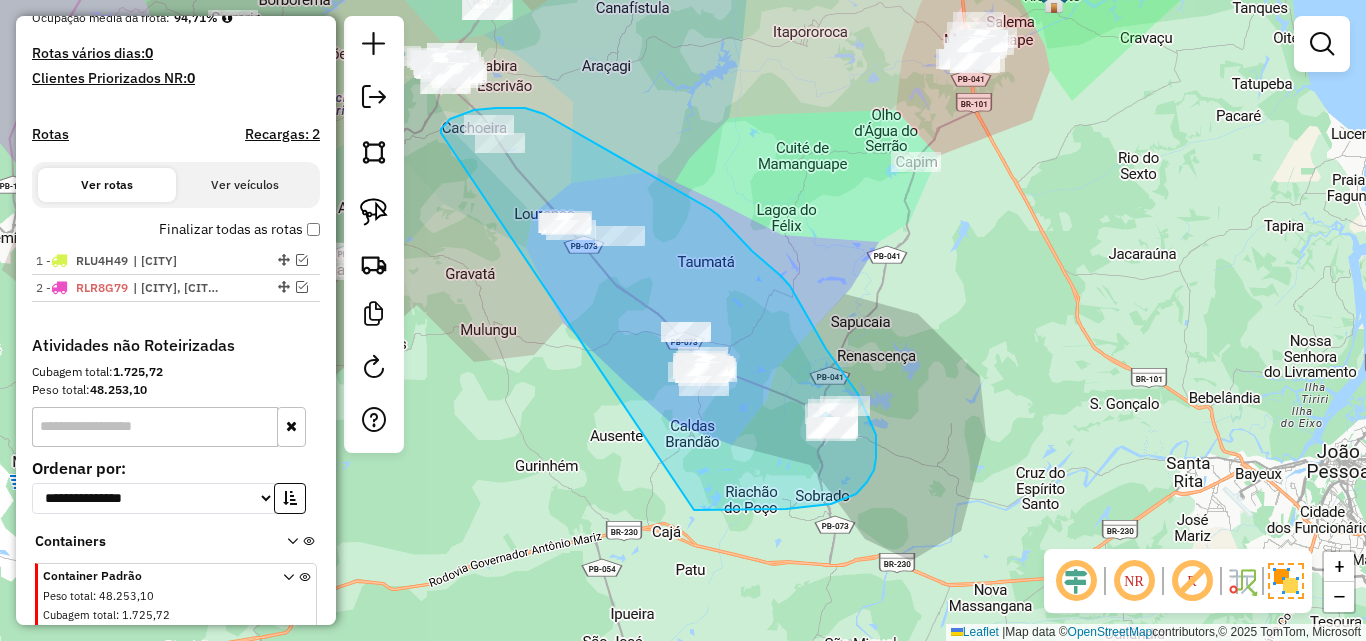 drag, startPoint x: 441, startPoint y: 129, endPoint x: 693, endPoint y: 510, distance: 456.79865 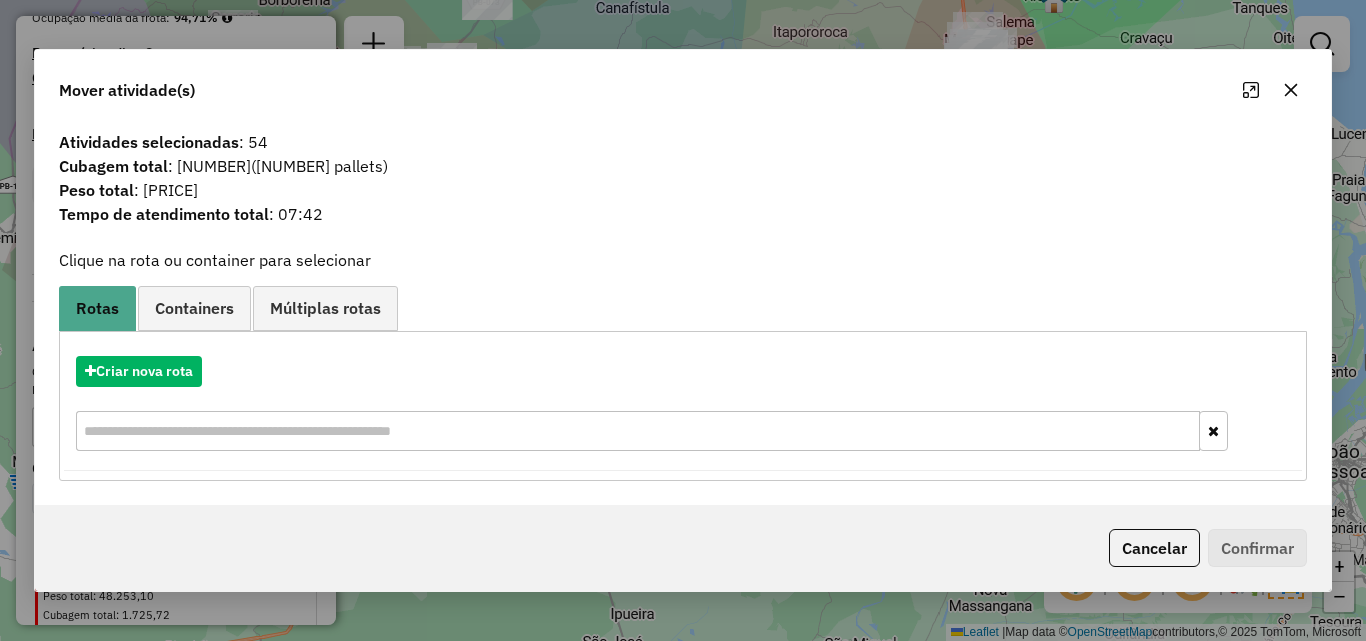 click on "Mover atividade(s)" 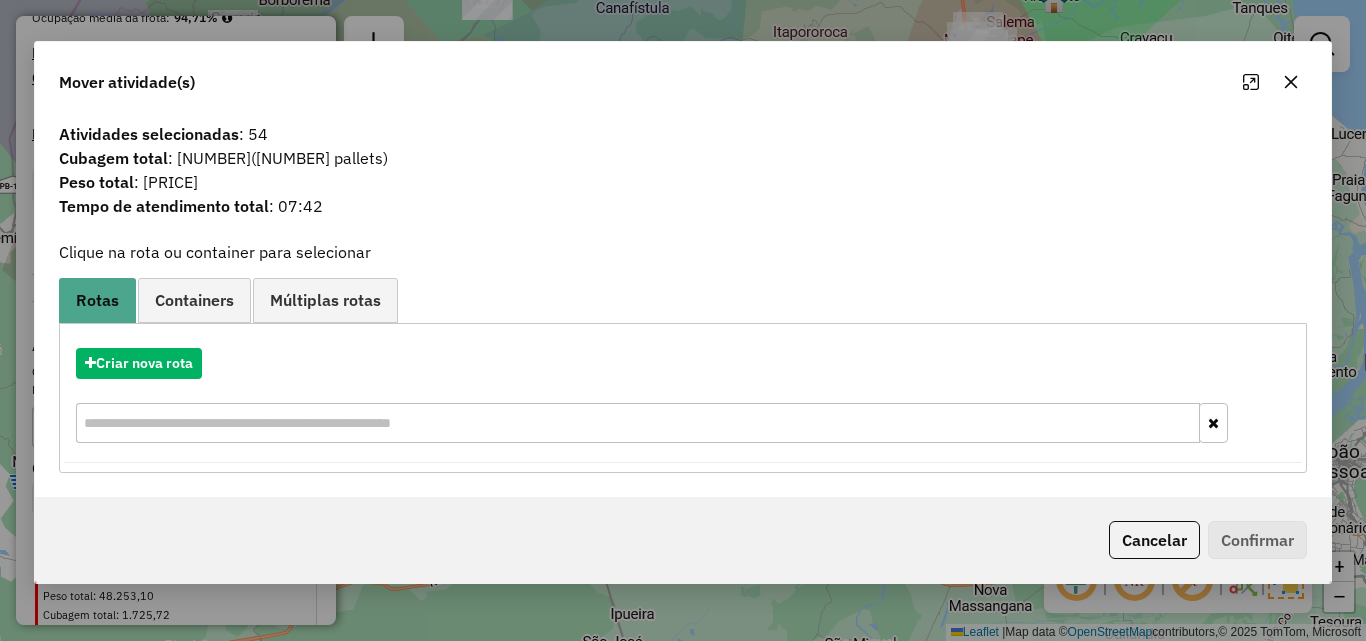 click 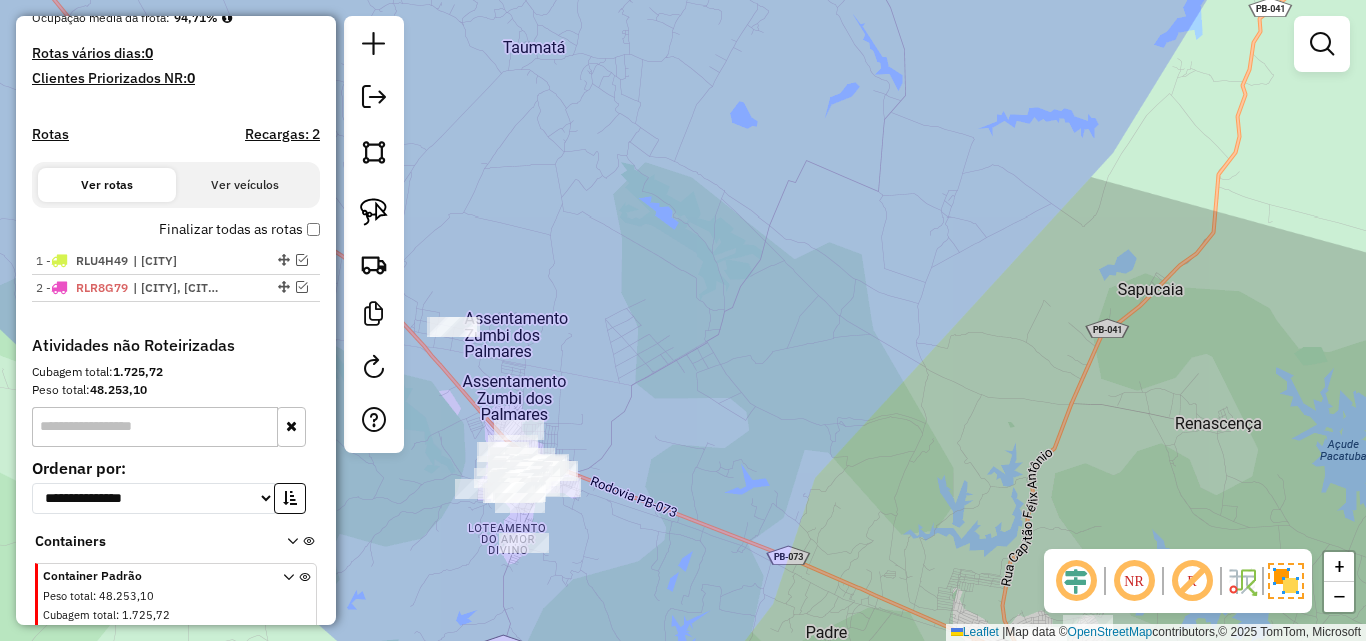drag, startPoint x: 669, startPoint y: 484, endPoint x: 946, endPoint y: 442, distance: 280.16602 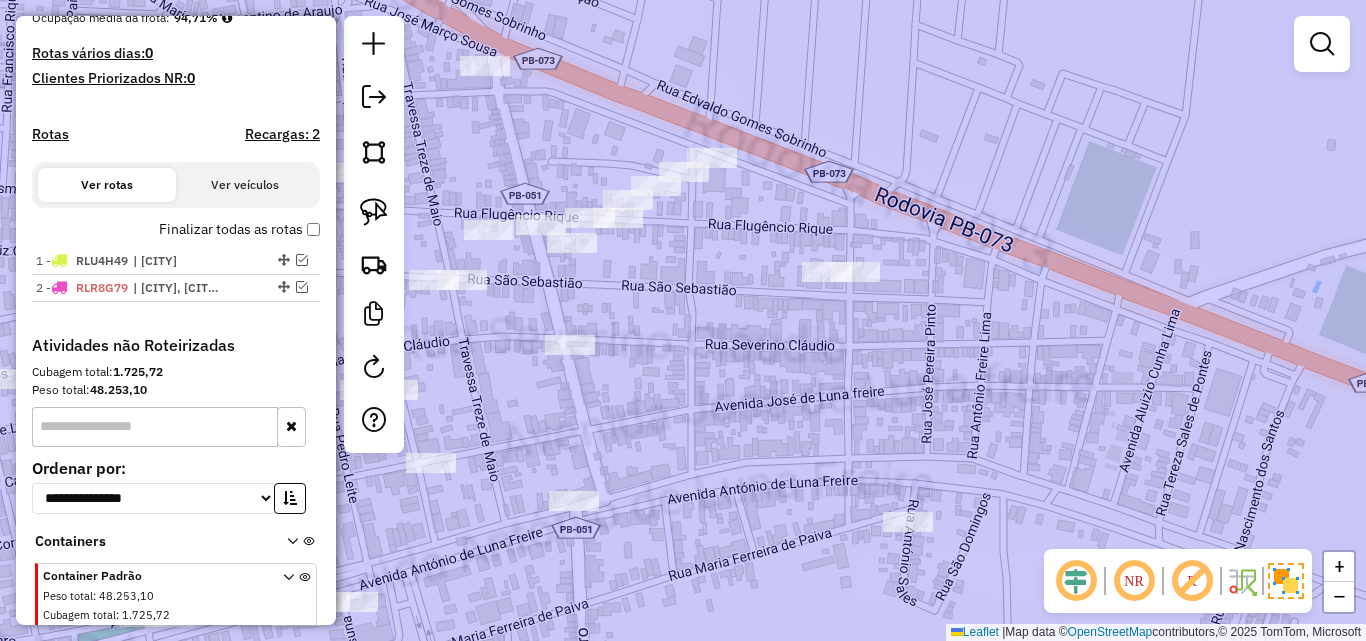 drag, startPoint x: 726, startPoint y: 346, endPoint x: 815, endPoint y: 384, distance: 96.77293 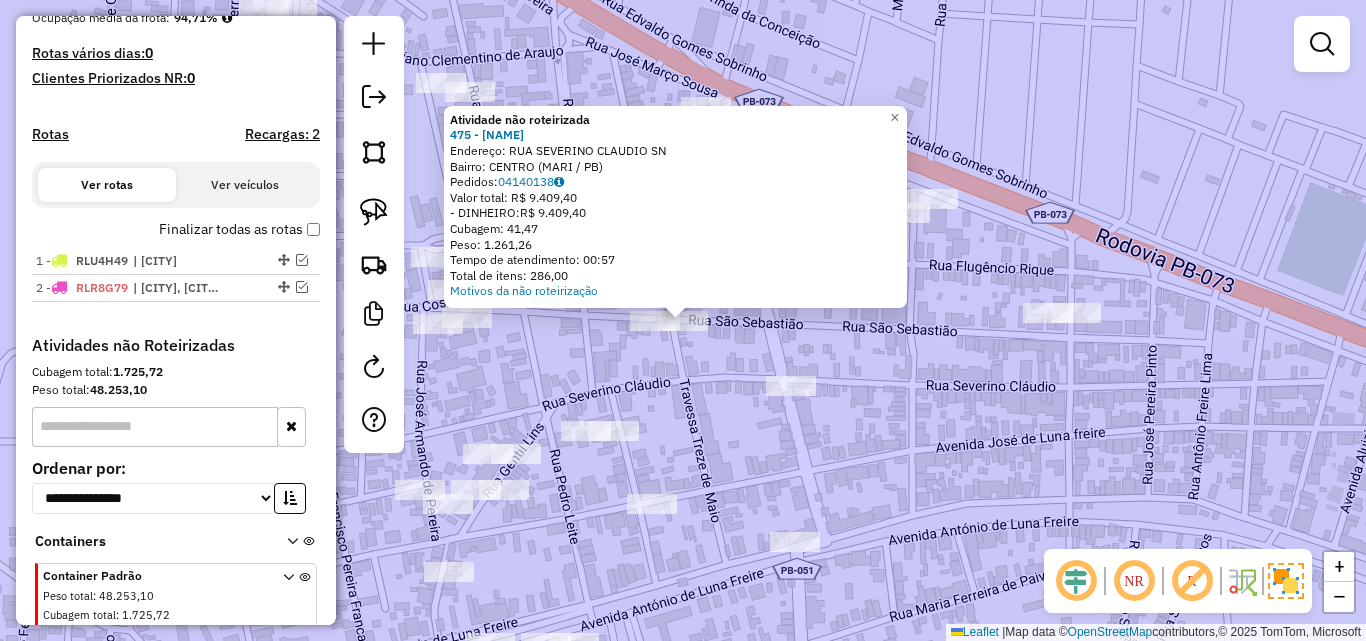 click on "Atividade não roteirizada 475 - CICERO VARIEDADES  Endereço:  RUA SEVERINO CLAUDIO SN   Bairro: CENTRO (MARI / PB)   Pedidos:  04140138   Valor total: R$ 9.409,40   - DINHEIRO:  R$ 9.409,40   Cubagem: 41,47   Peso: 1.261,26   Tempo de atendimento: 00:57   Total de itens: 286,00  Motivos da não roteirização × Janela de atendimento Grade de atendimento Capacidade Transportadoras Veículos Cliente Pedidos  Rotas Selecione os dias de semana para filtrar as janelas de atendimento  Seg   Ter   Qua   Qui   Sex   Sáb   Dom  Informe o período da janela de atendimento: De: Até:  Filtrar exatamente a janela do cliente  Considerar janela de atendimento padrão  Selecione os dias de semana para filtrar as grades de atendimento  Seg   Ter   Qua   Qui   Sex   Sáb   Dom   Considerar clientes sem dia de atendimento cadastrado  Clientes fora do dia de atendimento selecionado Filtrar as atividades entre os valores definidos abaixo:  Peso mínimo:   Peso máximo:   Cubagem mínima:   Cubagem máxima:   De:   Até:  De:" 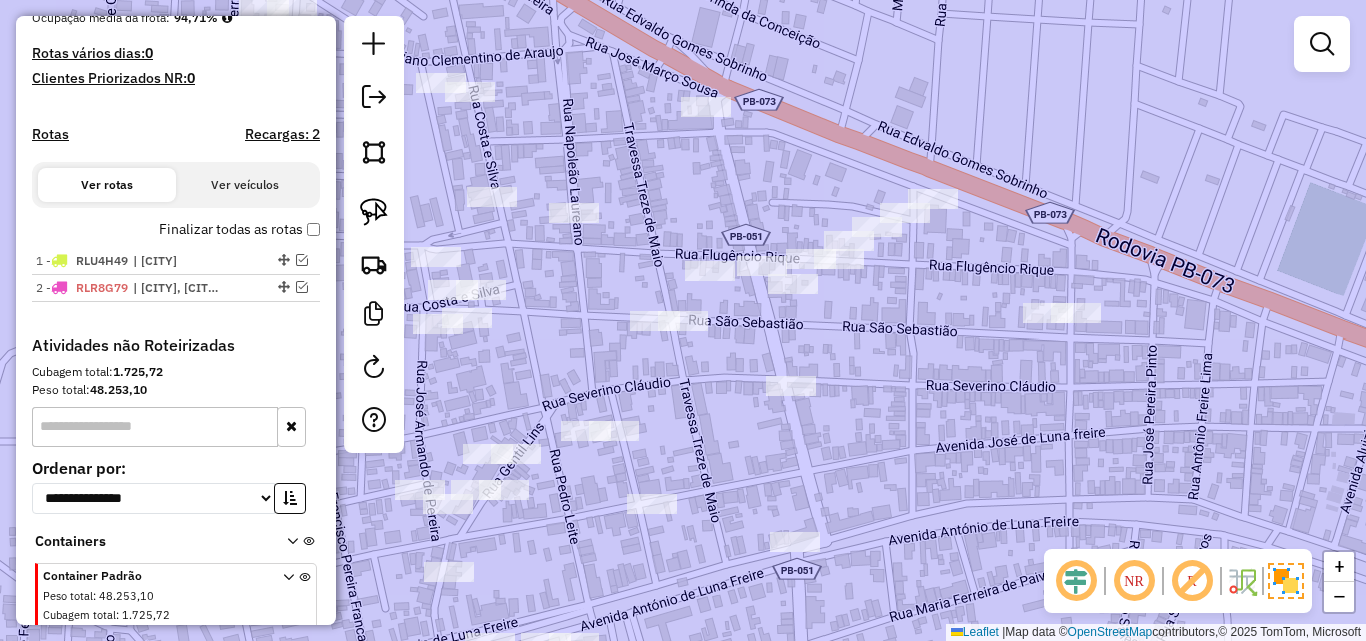 click on "Janela de atendimento Grade de atendimento Capacidade Transportadoras Veículos Cliente Pedidos  Rotas Selecione os dias de semana para filtrar as janelas de atendimento  Seg   Ter   Qua   Qui   Sex   Sáb   Dom  Informe o período da janela de atendimento: De: Até:  Filtrar exatamente a janela do cliente  Considerar janela de atendimento padrão  Selecione os dias de semana para filtrar as grades de atendimento  Seg   Ter   Qua   Qui   Sex   Sáb   Dom   Considerar clientes sem dia de atendimento cadastrado  Clientes fora do dia de atendimento selecionado Filtrar as atividades entre os valores definidos abaixo:  Peso mínimo:   Peso máximo:   Cubagem mínima:   Cubagem máxima:   De:   Até:  Filtrar as atividades entre o tempo de atendimento definido abaixo:  De:   Até:   Considerar capacidade total dos clientes não roteirizados Transportadora: Selecione um ou mais itens Tipo de veículo: Selecione um ou mais itens Veículo: Selecione um ou mais itens Motorista: Selecione um ou mais itens Nome: Rótulo:" 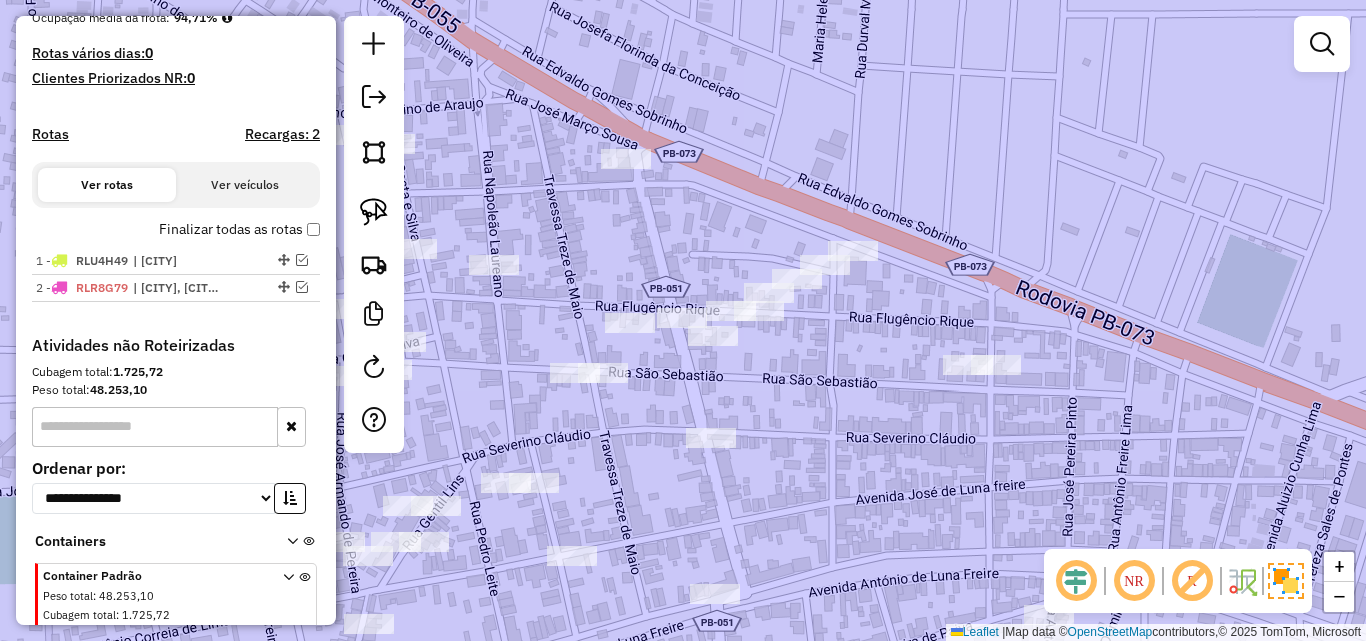 click on "Janela de atendimento Grade de atendimento Capacidade Transportadoras Veículos Cliente Pedidos  Rotas Selecione os dias de semana para filtrar as janelas de atendimento  Seg   Ter   Qua   Qui   Sex   Sáb   Dom  Informe o período da janela de atendimento: De: Até:  Filtrar exatamente a janela do cliente  Considerar janela de atendimento padrão  Selecione os dias de semana para filtrar as grades de atendimento  Seg   Ter   Qua   Qui   Sex   Sáb   Dom   Considerar clientes sem dia de atendimento cadastrado  Clientes fora do dia de atendimento selecionado Filtrar as atividades entre os valores definidos abaixo:  Peso mínimo:   Peso máximo:   Cubagem mínima:   Cubagem máxima:   De:   Até:  Filtrar as atividades entre o tempo de atendimento definido abaixo:  De:   Até:   Considerar capacidade total dos clientes não roteirizados Transportadora: Selecione um ou mais itens Tipo de veículo: Selecione um ou mais itens Veículo: Selecione um ou mais itens Motorista: Selecione um ou mais itens Nome: Rótulo:" 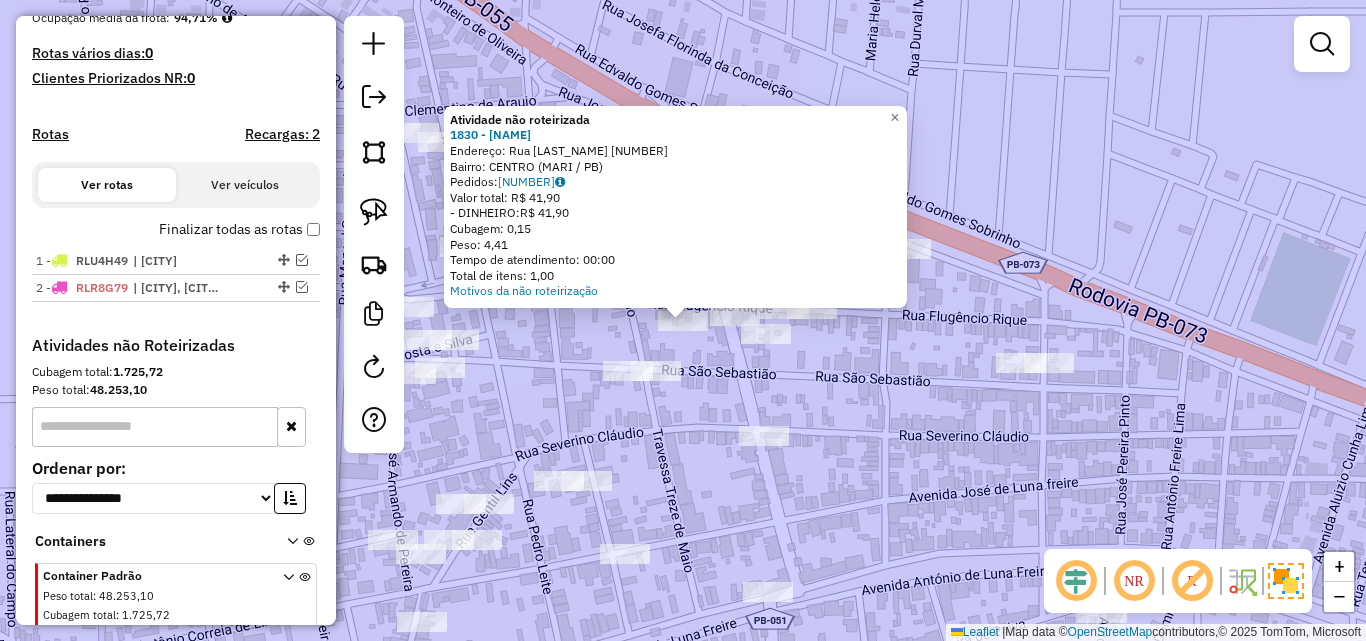 click on "Atividade não roteirizada 1830 - WILLANS SILVA DE LIM  Endereço:  RUA  FUGENCIO RIQUE 200   Bairro: CENTRO (MARI / PB)   Pedidos:  04140149   Valor total: R$ 41,90   - DINHEIRO:  R$ 41,90   Cubagem: 0,15   Peso: 4,41   Tempo de atendimento: 00:00   Total de itens: 1,00  Motivos da não roteirização × Janela de atendimento Grade de atendimento Capacidade Transportadoras Veículos Cliente Pedidos  Rotas Selecione os dias de semana para filtrar as janelas de atendimento  Seg   Ter   Qua   Qui   Sex   Sáb   Dom  Informe o período da janela de atendimento: De: Até:  Filtrar exatamente a janela do cliente  Considerar janela de atendimento padrão  Selecione os dias de semana para filtrar as grades de atendimento  Seg   Ter   Qua   Qui   Sex   Sáb   Dom   Considerar clientes sem dia de atendimento cadastrado  Clientes fora do dia de atendimento selecionado Filtrar as atividades entre os valores definidos abaixo:  Peso mínimo:   Peso máximo:   Cubagem mínima:   Cubagem máxima:   De:   Até:   De:  Nome:" 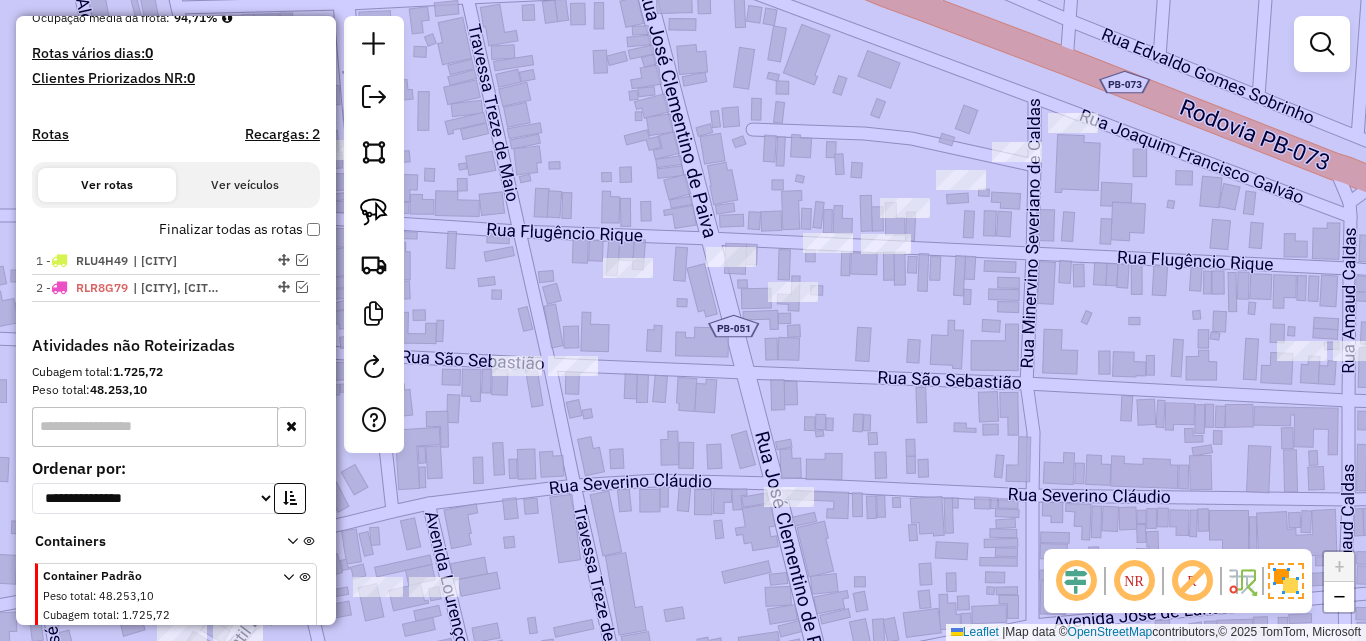 click on "Janela de atendimento Grade de atendimento Capacidade Transportadoras Veículos Cliente Pedidos  Rotas Selecione os dias de semana para filtrar as janelas de atendimento  Seg   Ter   Qua   Qui   Sex   Sáb   Dom  Informe o período da janela de atendimento: De: Até:  Filtrar exatamente a janela do cliente  Considerar janela de atendimento padrão  Selecione os dias de semana para filtrar as grades de atendimento  Seg   Ter   Qua   Qui   Sex   Sáb   Dom   Considerar clientes sem dia de atendimento cadastrado  Clientes fora do dia de atendimento selecionado Filtrar as atividades entre os valores definidos abaixo:  Peso mínimo:   Peso máximo:   Cubagem mínima:   Cubagem máxima:   De:   Até:  Filtrar as atividades entre o tempo de atendimento definido abaixo:  De:   Até:   Considerar capacidade total dos clientes não roteirizados Transportadora: Selecione um ou mais itens Tipo de veículo: Selecione um ou mais itens Veículo: Selecione um ou mais itens Motorista: Selecione um ou mais itens Nome: Rótulo:" 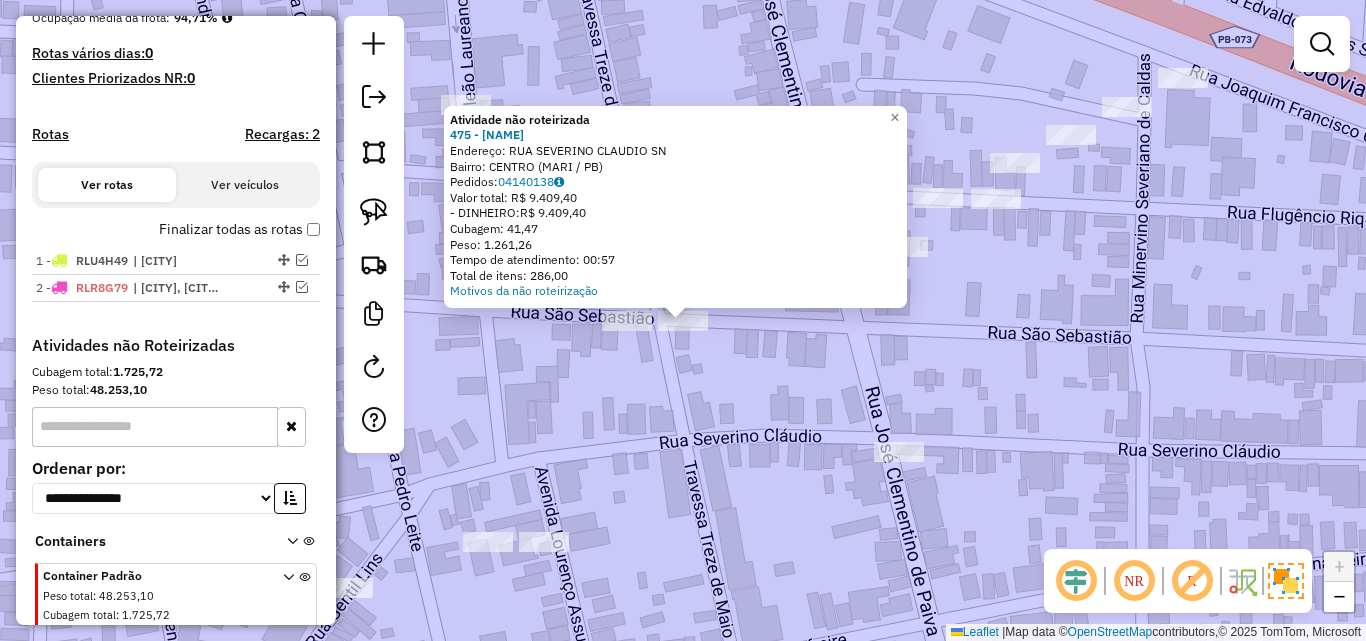 click on "Atividade não roteirizada 475 - CICERO VARIEDADES  Endereço:  RUA SEVERINO CLAUDIO SN   Bairro: CENTRO (MARI / PB)   Pedidos:  04140138   Valor total: R$ 9.409,40   - DINHEIRO:  R$ 9.409,40   Cubagem: 41,47   Peso: 1.261,26   Tempo de atendimento: 00:57   Total de itens: 286,00  Motivos da não roteirização × Janela de atendimento Grade de atendimento Capacidade Transportadoras Veículos Cliente Pedidos  Rotas Selecione os dias de semana para filtrar as janelas de atendimento  Seg   Ter   Qua   Qui   Sex   Sáb   Dom  Informe o período da janela de atendimento: De: Até:  Filtrar exatamente a janela do cliente  Considerar janela de atendimento padrão  Selecione os dias de semana para filtrar as grades de atendimento  Seg   Ter   Qua   Qui   Sex   Sáb   Dom   Considerar clientes sem dia de atendimento cadastrado  Clientes fora do dia de atendimento selecionado Filtrar as atividades entre os valores definidos abaixo:  Peso mínimo:   Peso máximo:   Cubagem mínima:   Cubagem máxima:   De:   Até:  De:" 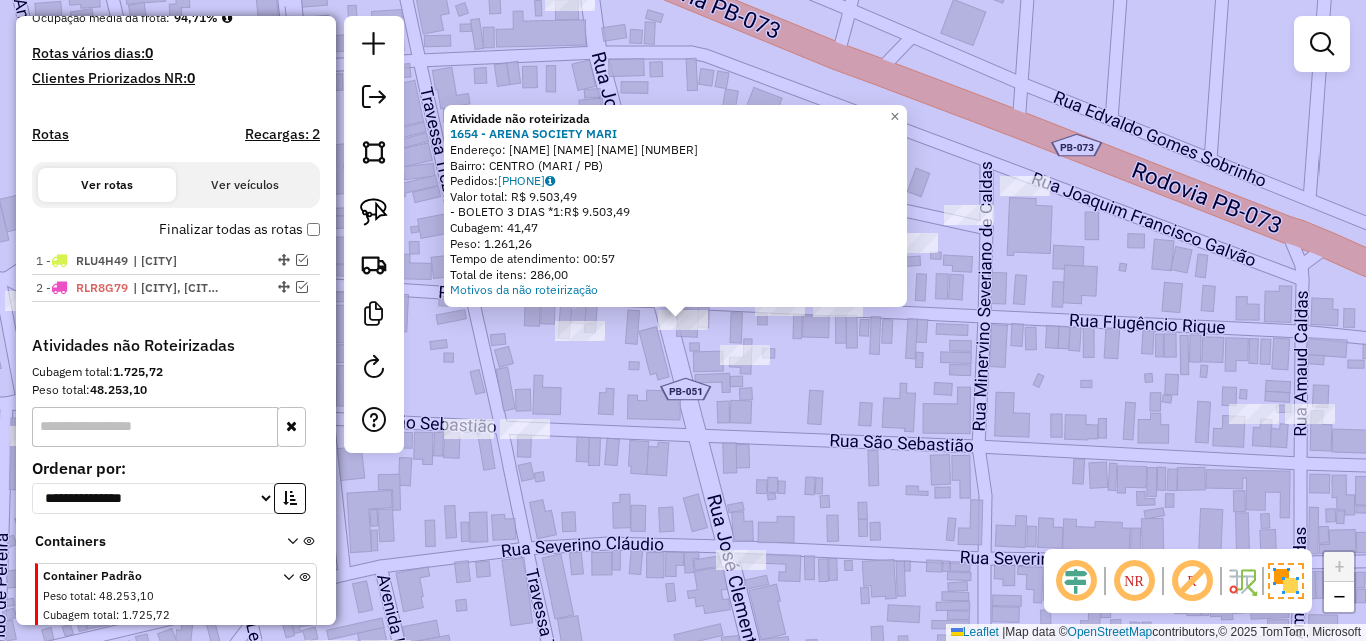 click on "Atividade não roteirizada 1654 - ARENA SOCIETY MARI  Endereço:  Jose amancio Pereira 55   Bairro: CENTRO (MARI / PB)   Pedidos:  04140142   Valor total: R$ 9.503,49   - BOLETO 3 DIAS *1:  R$ 9.503,49   Cubagem: 41,47   Peso: 1.261,26   Tempo de atendimento: 00:57   Total de itens: 286,00  Motivos da não roteirização × Janela de atendimento Grade de atendimento Capacidade Transportadoras Veículos Cliente Pedidos  Rotas Selecione os dias de semana para filtrar as janelas de atendimento  Seg   Ter   Qua   Qui   Sex   Sáb   Dom  Informe o período da janela de atendimento: De: Até:  Filtrar exatamente a janela do cliente  Considerar janela de atendimento padrão  Selecione os dias de semana para filtrar as grades de atendimento  Seg   Ter   Qua   Qui   Sex   Sáb   Dom   Considerar clientes sem dia de atendimento cadastrado  Clientes fora do dia de atendimento selecionado Filtrar as atividades entre os valores definidos abaixo:  Peso mínimo:   Peso máximo:   Cubagem mínima:   Cubagem máxima:   De:  +" 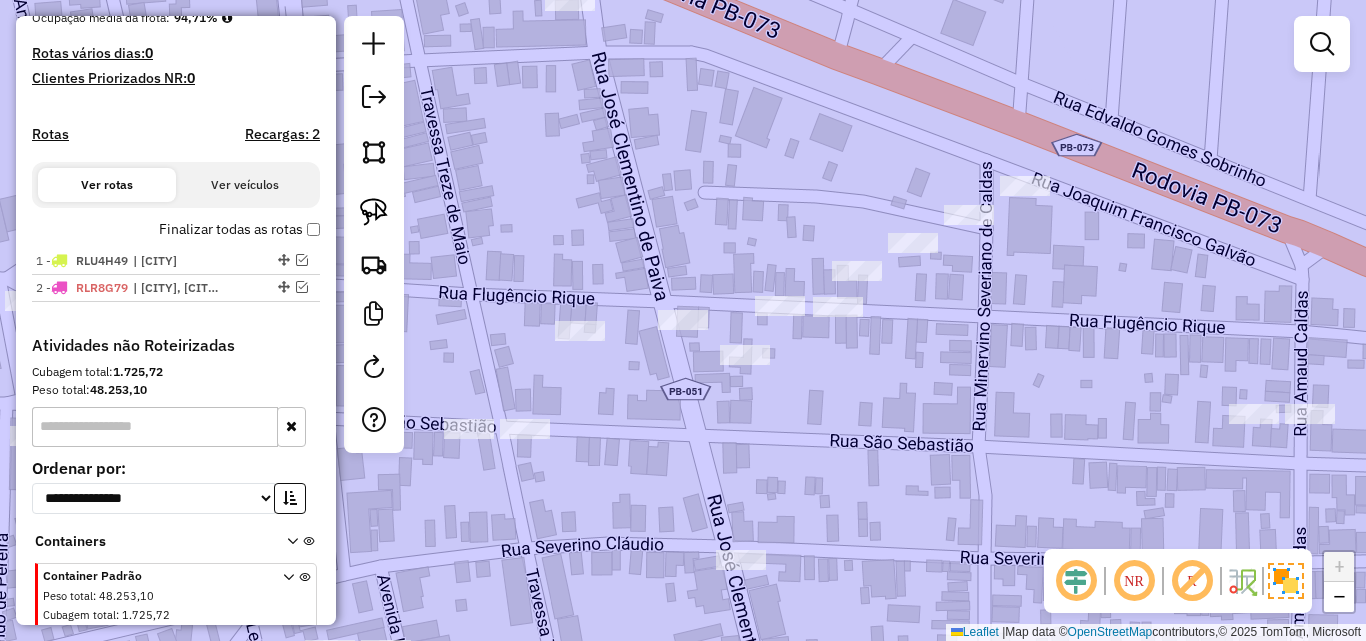 click on "Janela de atendimento Grade de atendimento Capacidade Transportadoras Veículos Cliente Pedidos  Rotas Selecione os dias de semana para filtrar as janelas de atendimento  Seg   Ter   Qua   Qui   Sex   Sáb   Dom  Informe o período da janela de atendimento: De: Até:  Filtrar exatamente a janela do cliente  Considerar janela de atendimento padrão  Selecione os dias de semana para filtrar as grades de atendimento  Seg   Ter   Qua   Qui   Sex   Sáb   Dom   Considerar clientes sem dia de atendimento cadastrado  Clientes fora do dia de atendimento selecionado Filtrar as atividades entre os valores definidos abaixo:  Peso mínimo:   Peso máximo:   Cubagem mínima:   Cubagem máxima:   De:   Até:  Filtrar as atividades entre o tempo de atendimento definido abaixo:  De:   Até:   Considerar capacidade total dos clientes não roteirizados Transportadora: Selecione um ou mais itens Tipo de veículo: Selecione um ou mais itens Veículo: Selecione um ou mais itens Motorista: Selecione um ou mais itens Nome: Rótulo:" 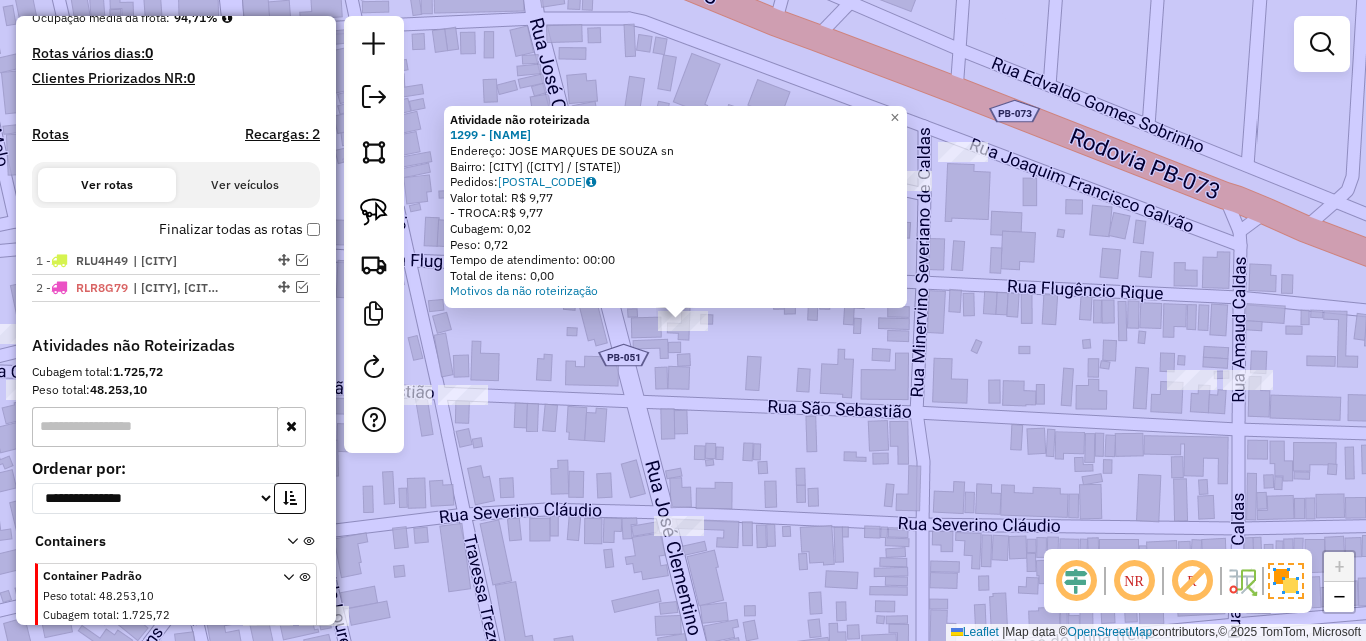 click on "Atividade não roteirizada 1299 - SUP BOM MARCHE  Endereço:  JOSE MARQUES DE SOUZA sn   Bairro: CENTRO DE MARI (MARI / PB)   Pedidos:  04140270   Valor total: R$ 9,77   - TROCA:  R$ 9,77   Cubagem: 0,02   Peso: 0,72   Tempo de atendimento: 00:00   Total de itens: 0,00  Motivos da não roteirização × Janela de atendimento Grade de atendimento Capacidade Transportadoras Veículos Cliente Pedidos  Rotas Selecione os dias de semana para filtrar as janelas de atendimento  Seg   Ter   Qua   Qui   Sex   Sáb   Dom  Informe o período da janela de atendimento: De: Até:  Filtrar exatamente a janela do cliente  Considerar janela de atendimento padrão  Selecione os dias de semana para filtrar as grades de atendimento  Seg   Ter   Qua   Qui   Sex   Sáb   Dom   Considerar clientes sem dia de atendimento cadastrado  Clientes fora do dia de atendimento selecionado Filtrar as atividades entre os valores definidos abaixo:  Peso mínimo:   Peso máximo:   Cubagem mínima:   Cubagem máxima:   De:   Até:   De:   Até:" 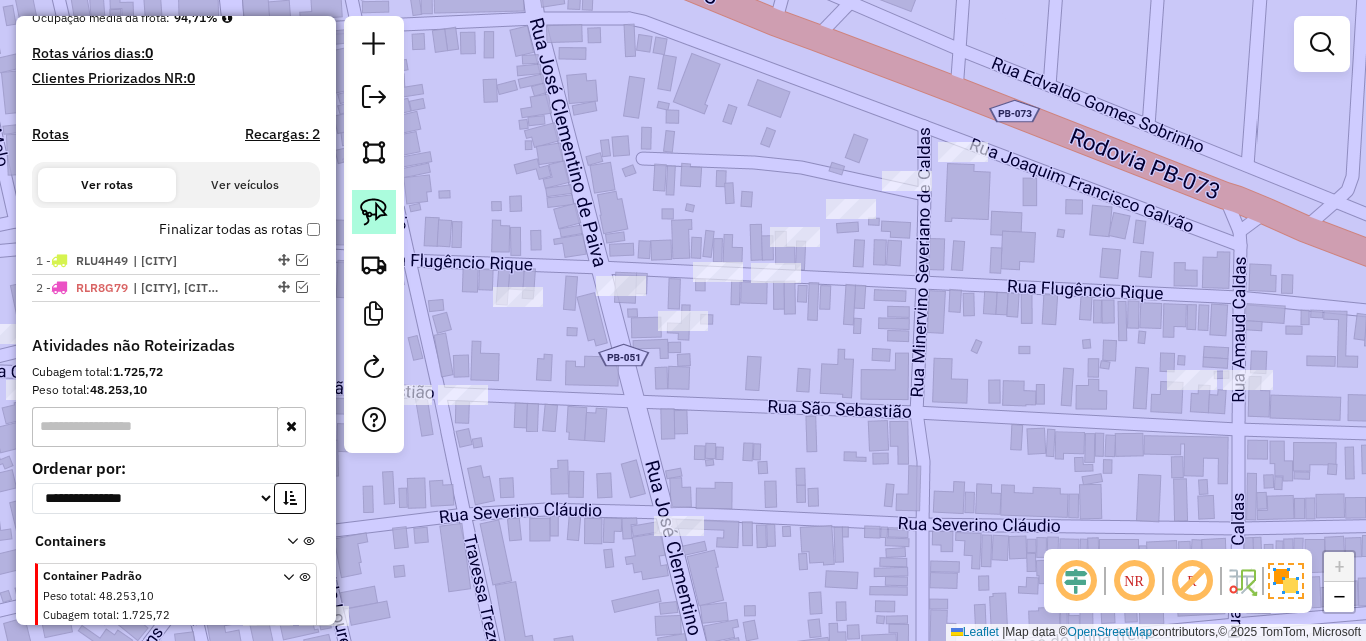 click 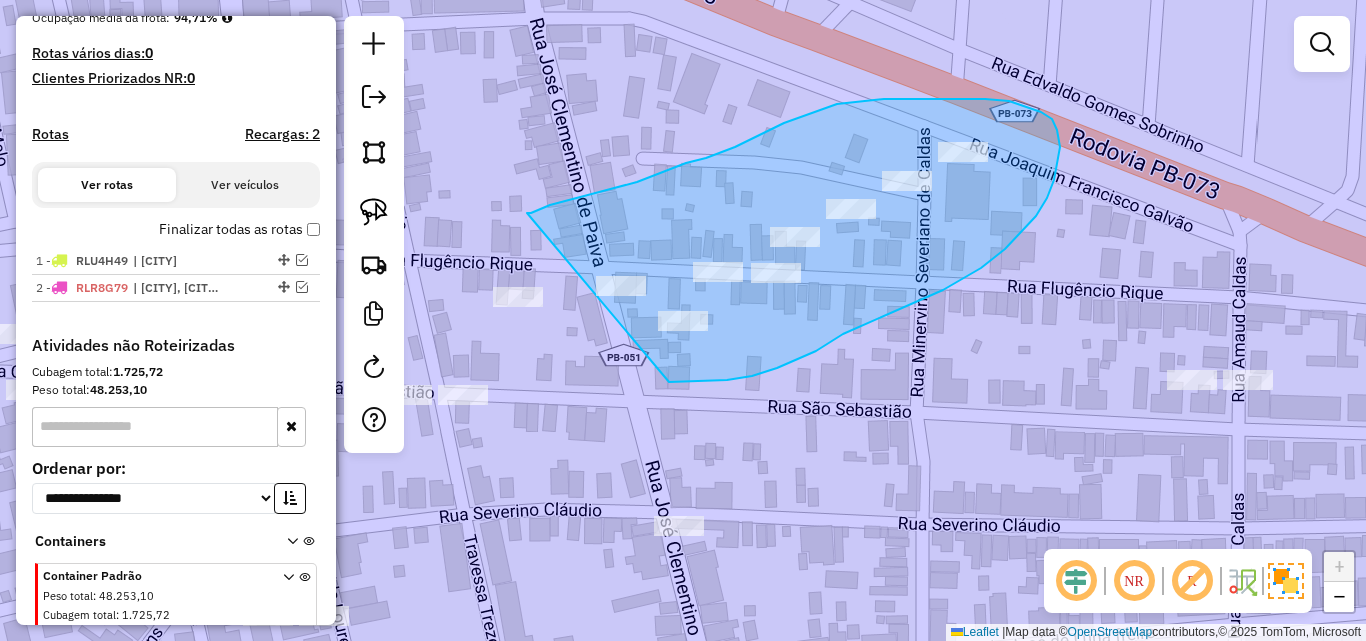 drag, startPoint x: 543, startPoint y: 207, endPoint x: 656, endPoint y: 381, distance: 207.47289 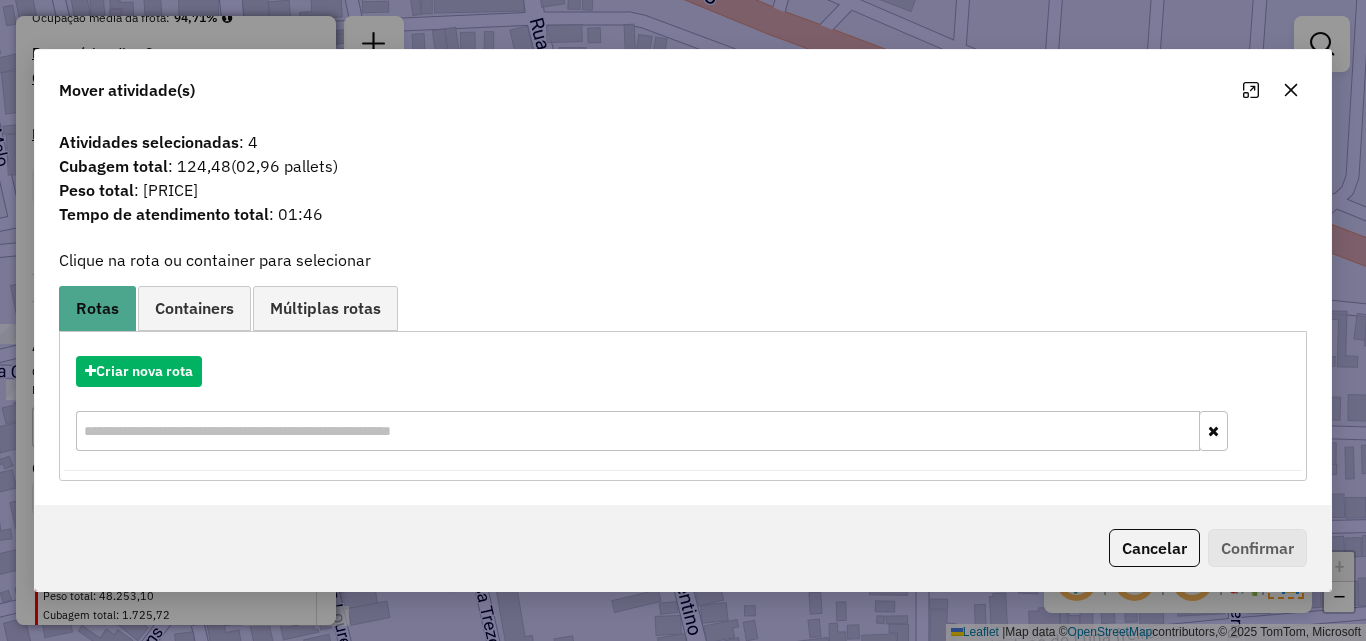 click on "Criar nova rota" at bounding box center (683, 406) 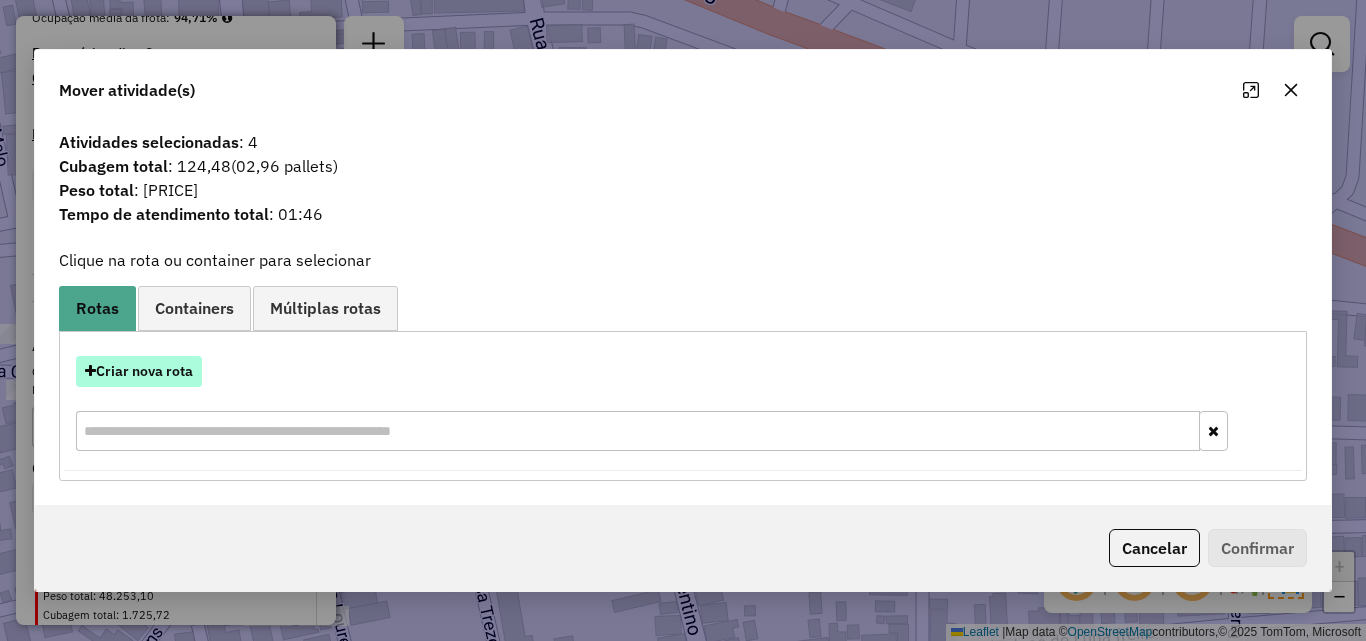 drag, startPoint x: 128, startPoint y: 355, endPoint x: 140, endPoint y: 357, distance: 12.165525 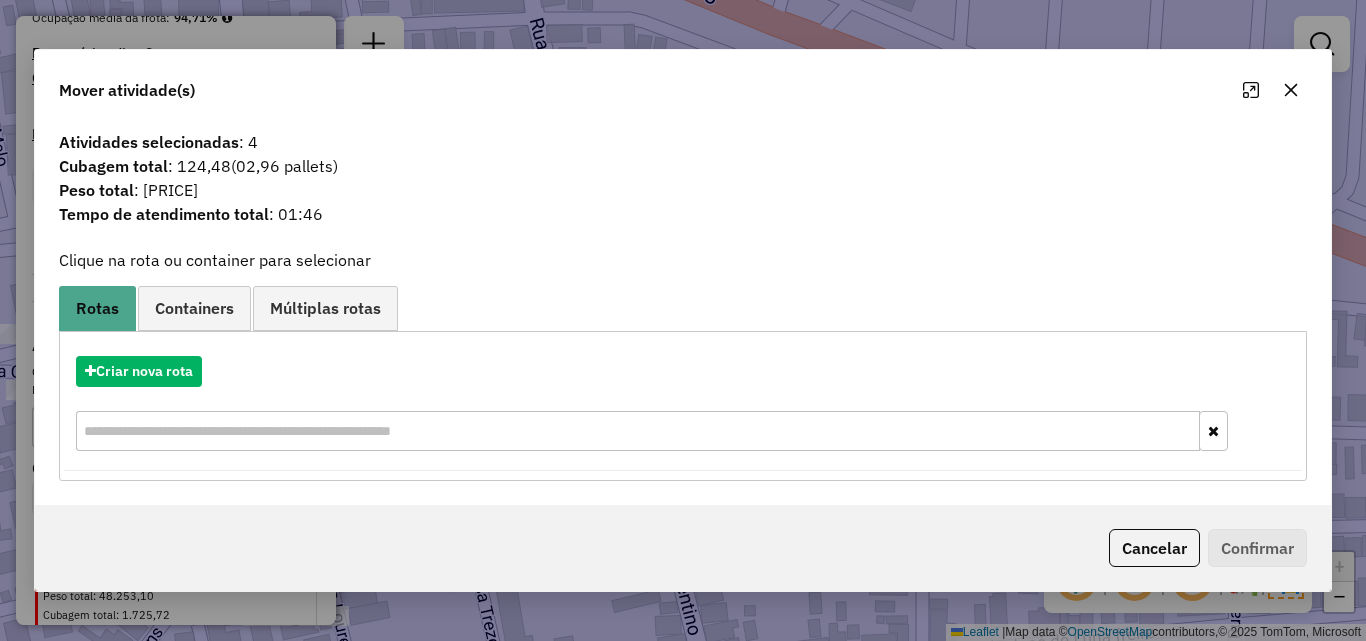 click on "Criar nova rota" at bounding box center [683, 371] 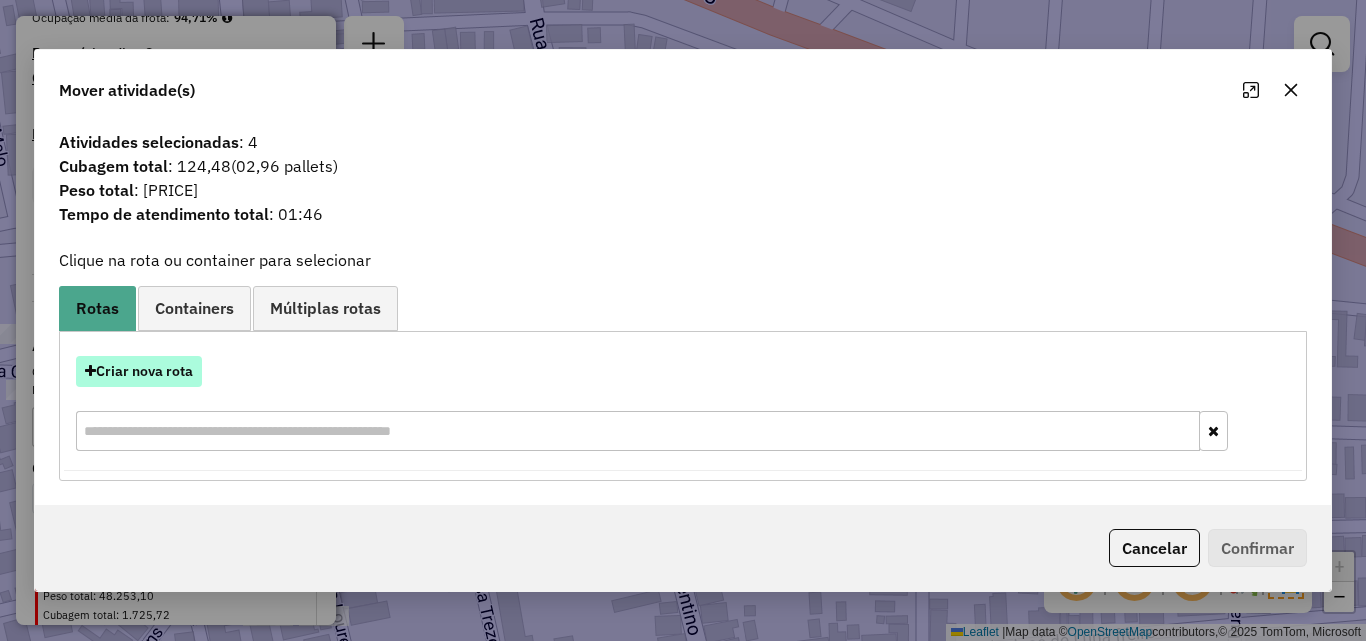 click on "Criar nova rota" at bounding box center (139, 371) 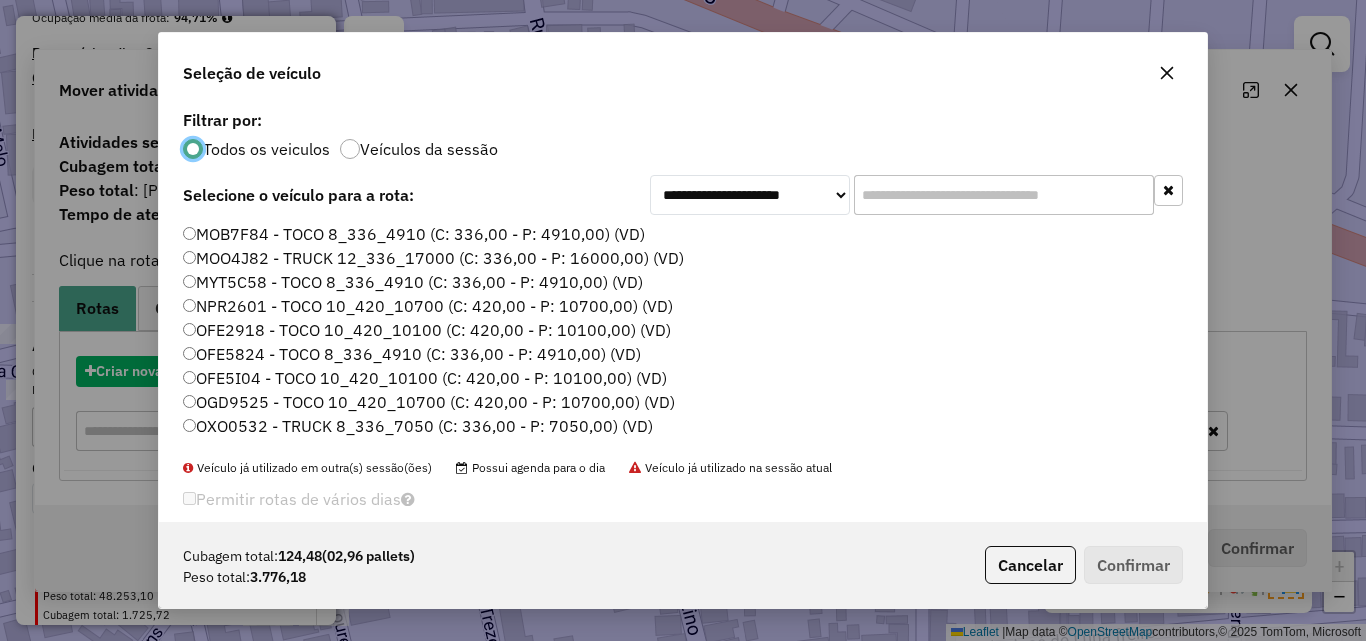 scroll, scrollTop: 11, scrollLeft: 6, axis: both 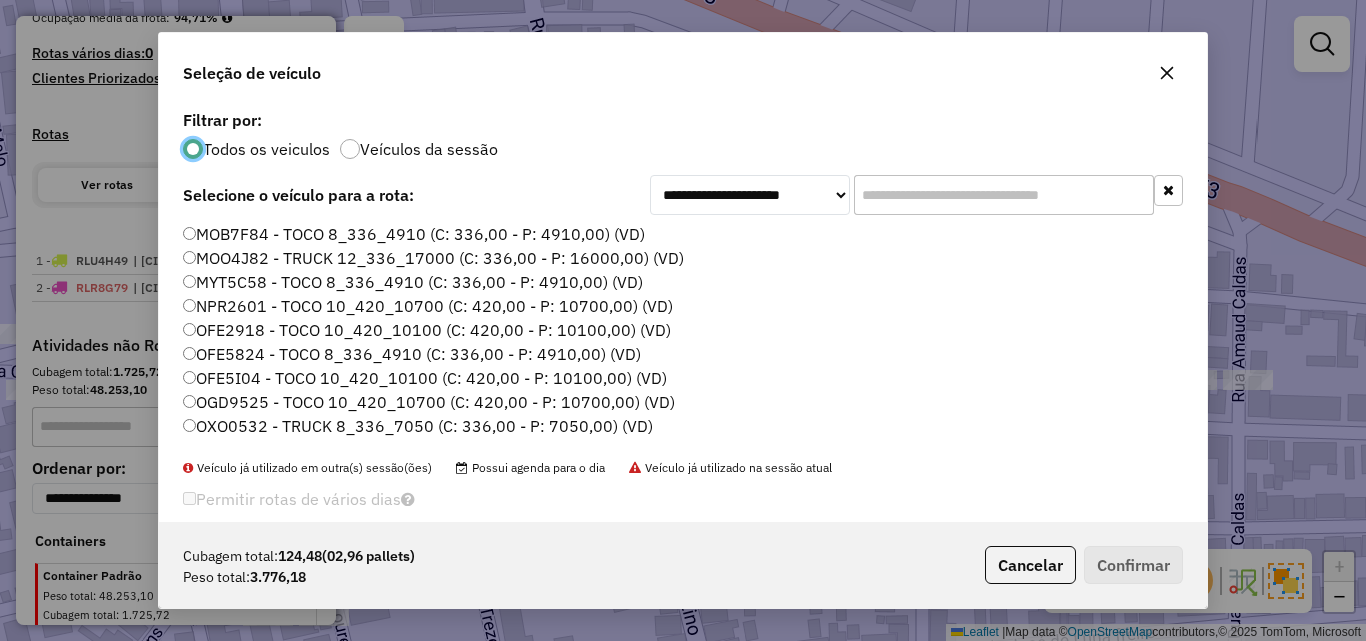 click on "MOB7F84 - TOCO 8_336_4910 (C: 336,00 - P: 4910,00) (VD)" 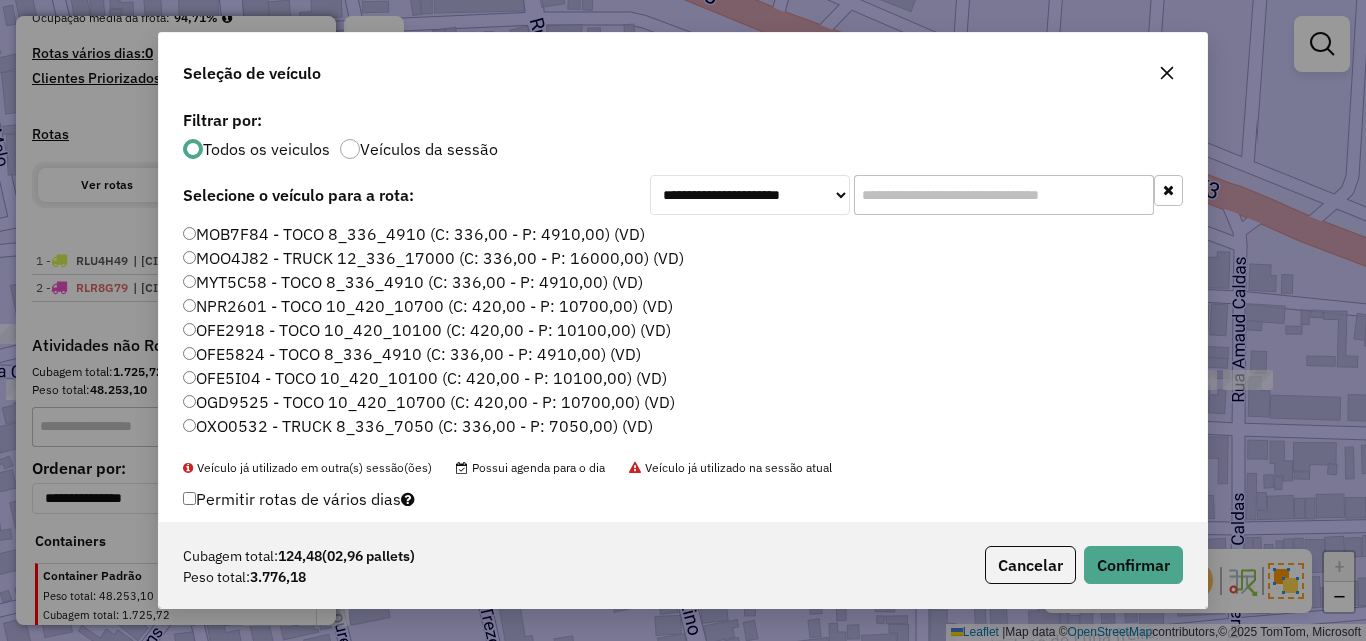 drag, startPoint x: 1075, startPoint y: 544, endPoint x: 1091, endPoint y: 544, distance: 16 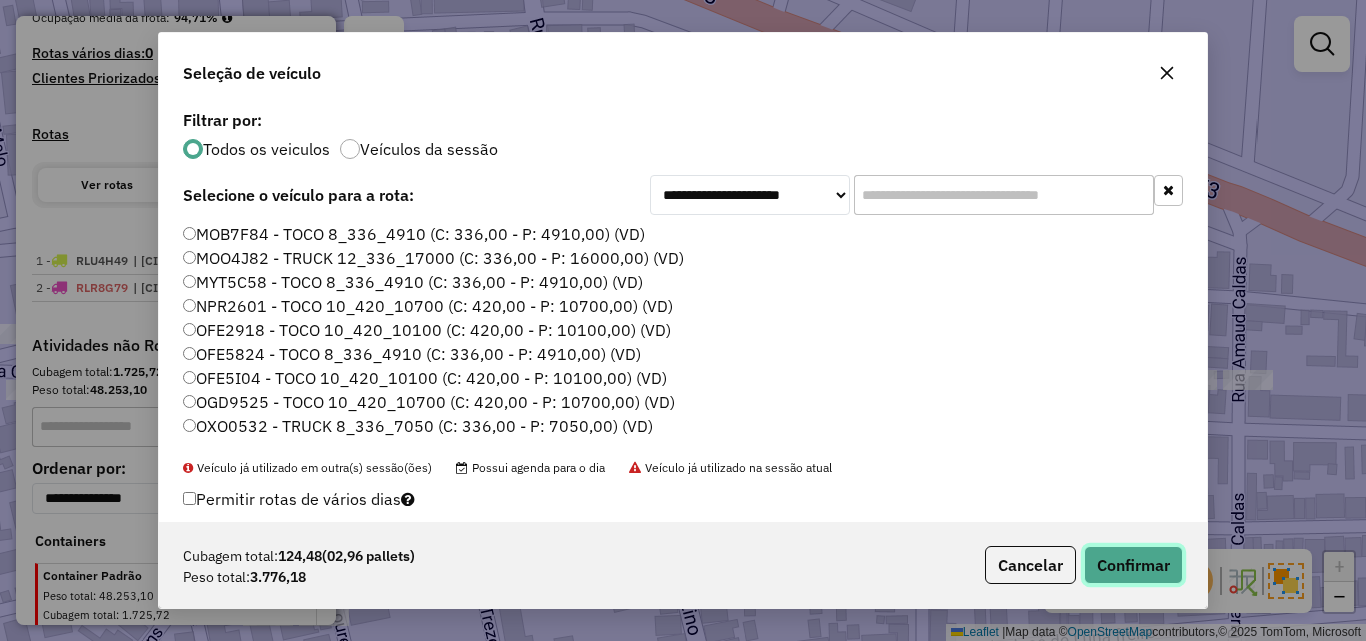 click on "Confirmar" 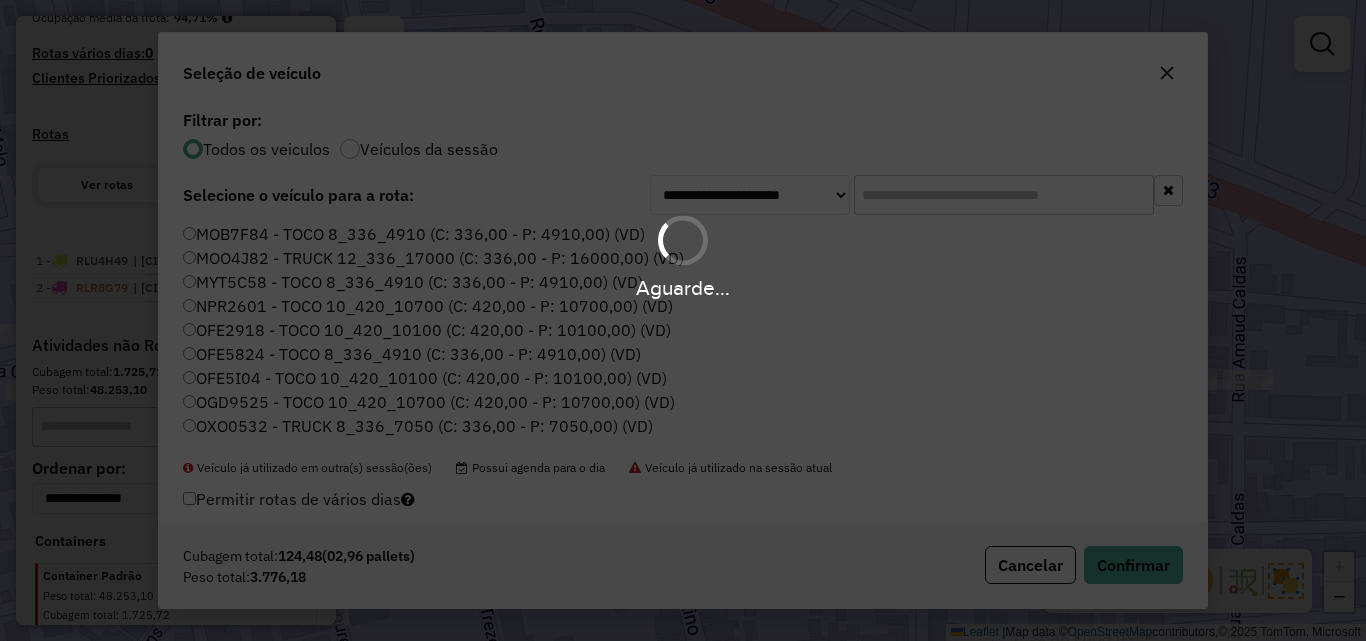 drag, startPoint x: 594, startPoint y: 274, endPoint x: 1008, endPoint y: 297, distance: 414.6384 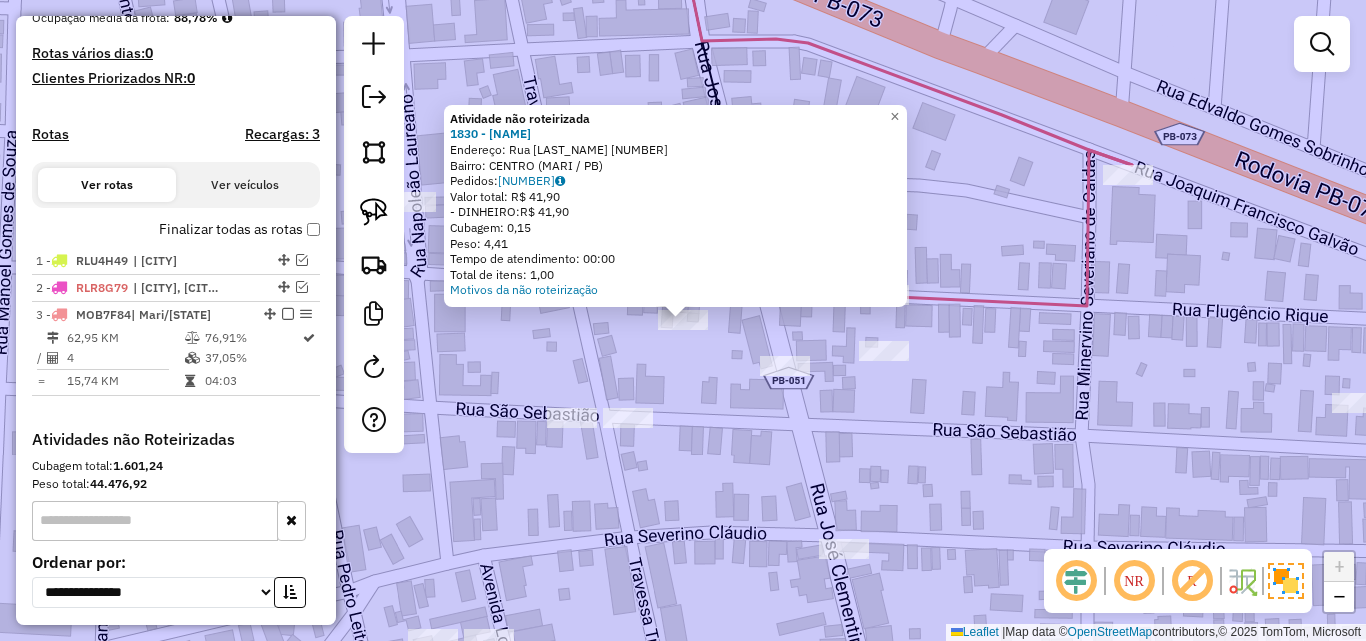 click on "Atividade não roteirizada 1830 - WILLANS SILVA DE LIM  Endereço:  RUA  FUGENCIO RIQUE 200   Bairro: CENTRO (MARI / PB)   Pedidos:  04140149   Valor total: R$ 41,90   - DINHEIRO:  R$ 41,90   Cubagem: 0,15   Peso: 4,41   Tempo de atendimento: 00:00   Total de itens: 1,00  Motivos da não roteirização × Janela de atendimento Grade de atendimento Capacidade Transportadoras Veículos Cliente Pedidos  Rotas Selecione os dias de semana para filtrar as janelas de atendimento  Seg   Ter   Qua   Qui   Sex   Sáb   Dom  Informe o período da janela de atendimento: De: Até:  Filtrar exatamente a janela do cliente  Considerar janela de atendimento padrão  Selecione os dias de semana para filtrar as grades de atendimento  Seg   Ter   Qua   Qui   Sex   Sáb   Dom   Considerar clientes sem dia de atendimento cadastrado  Clientes fora do dia de atendimento selecionado Filtrar as atividades entre os valores definidos abaixo:  Peso mínimo:   Peso máximo:   Cubagem mínima:   Cubagem máxima:   De:   Até:   De:  Nome:" 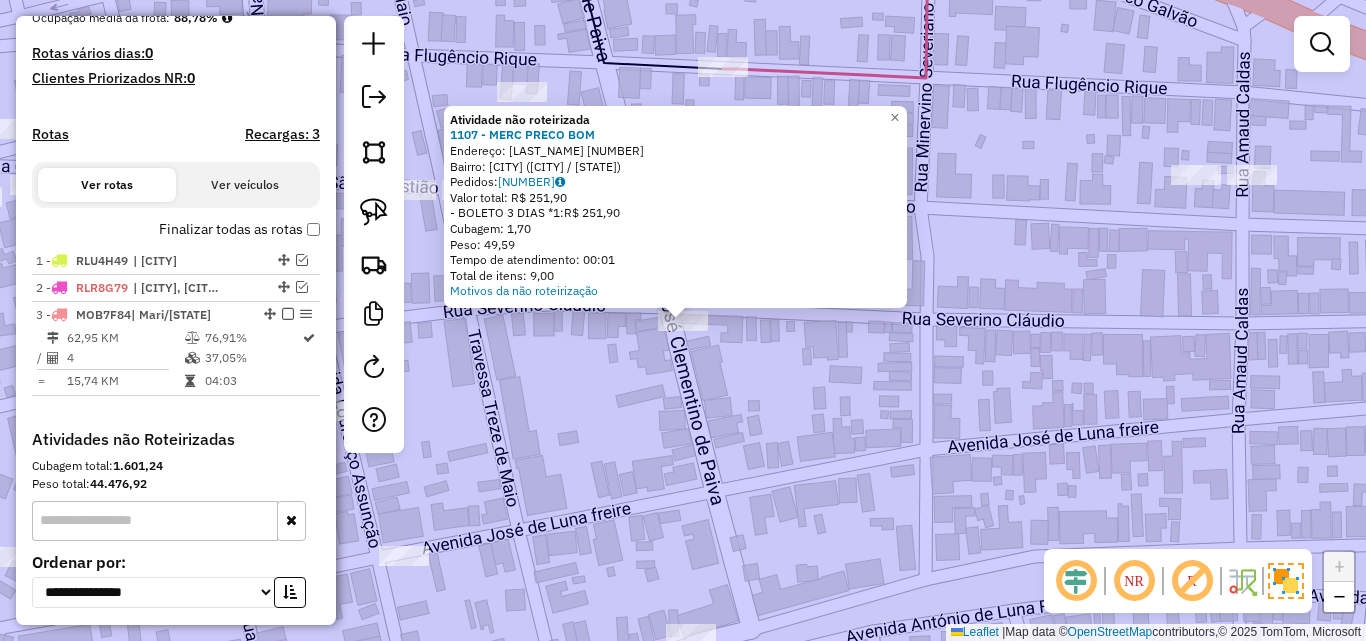 click on "Atividade não roteirizada 1107 - MERC PRECO BOM  Endereço:  SEVERINO CLAUDIO SN   Bairro: CENTRO DE MARI (MARI / PB)   Pedidos:  04140348   Valor total: R$ 251,90   - BOLETO 3 DIAS *1:  R$ 251,90   Cubagem: 1,70   Peso: 49,59   Tempo de atendimento: 00:01   Total de itens: 9,00  Motivos da não roteirização × Janela de atendimento Grade de atendimento Capacidade Transportadoras Veículos Cliente Pedidos  Rotas Selecione os dias de semana para filtrar as janelas de atendimento  Seg   Ter   Qua   Qui   Sex   Sáb   Dom  Informe o período da janela de atendimento: De: Até:  Filtrar exatamente a janela do cliente  Considerar janela de atendimento padrão  Selecione os dias de semana para filtrar as grades de atendimento  Seg   Ter   Qua   Qui   Sex   Sáb   Dom   Considerar clientes sem dia de atendimento cadastrado  Clientes fora do dia de atendimento selecionado Filtrar as atividades entre os valores definidos abaixo:  Peso mínimo:   Peso máximo:   Cubagem mínima:   Cubagem máxima:   De:   Até:  De:" 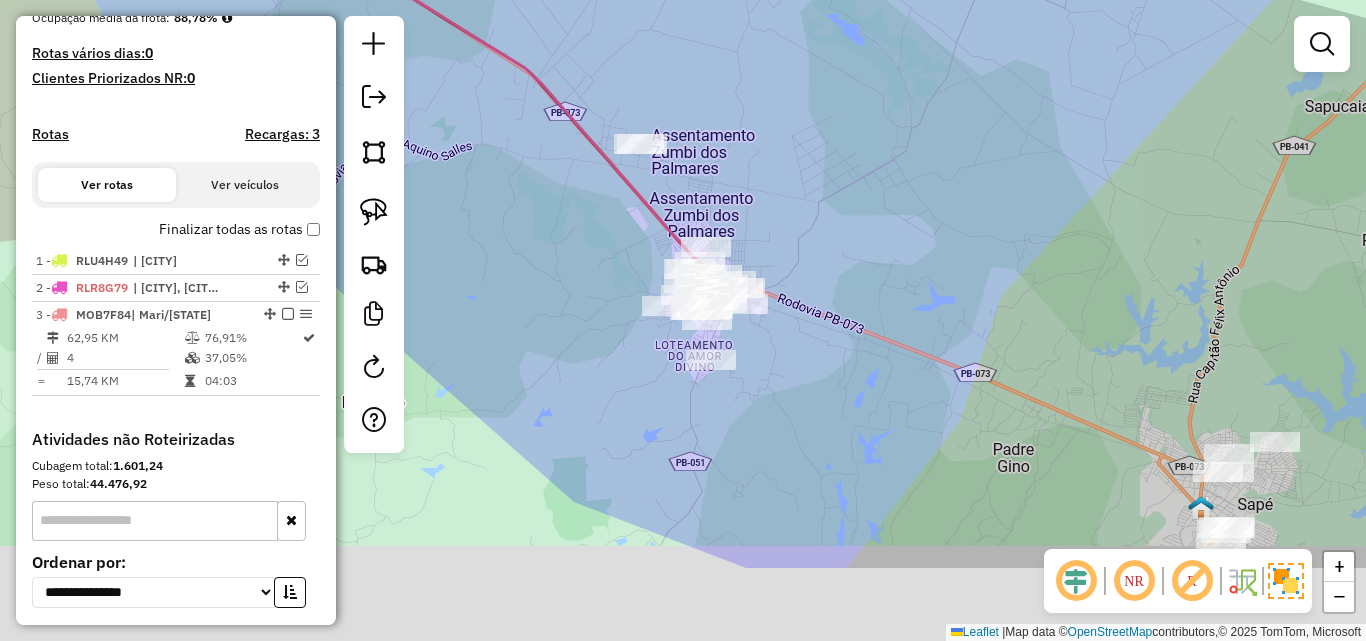 drag, startPoint x: 933, startPoint y: 335, endPoint x: 796, endPoint y: 238, distance: 167.86304 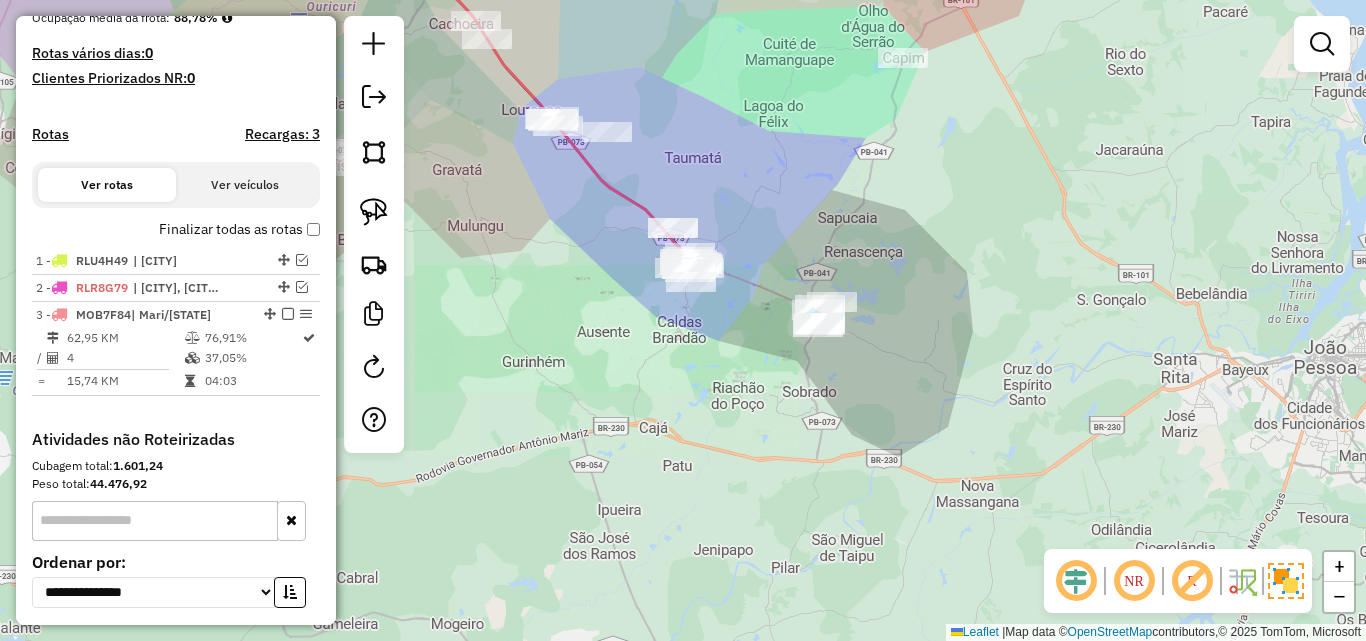 drag, startPoint x: 829, startPoint y: 320, endPoint x: 757, endPoint y: 371, distance: 88.23265 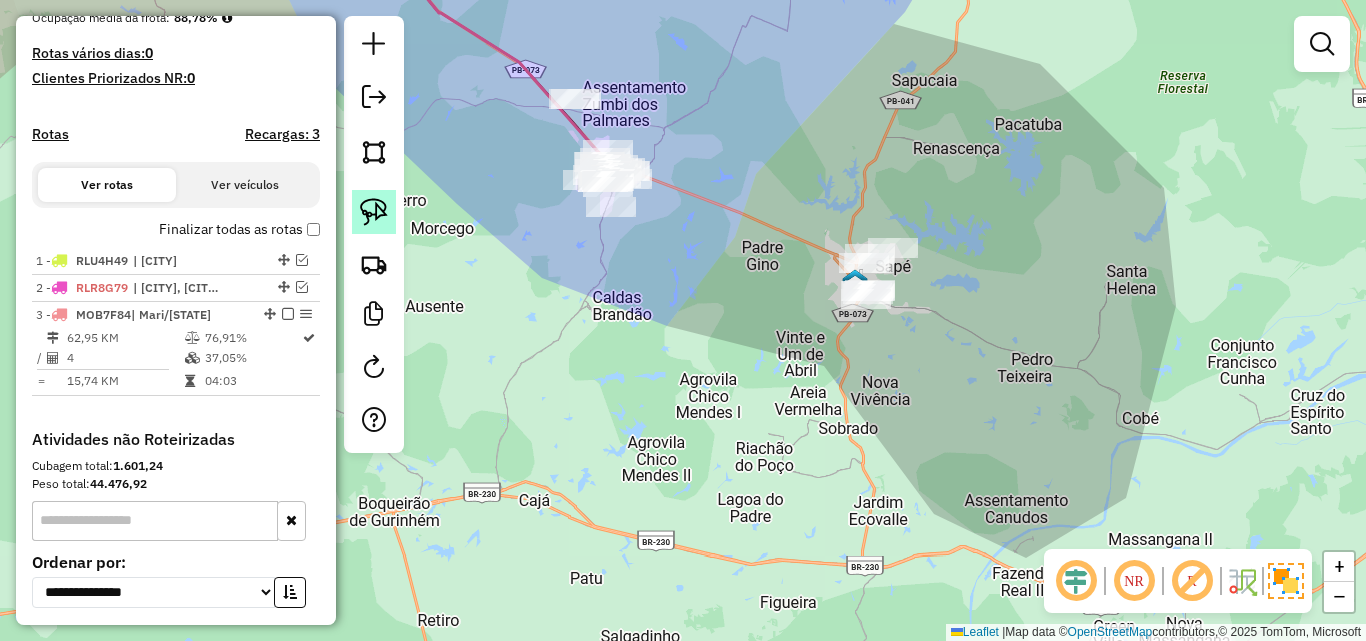 click 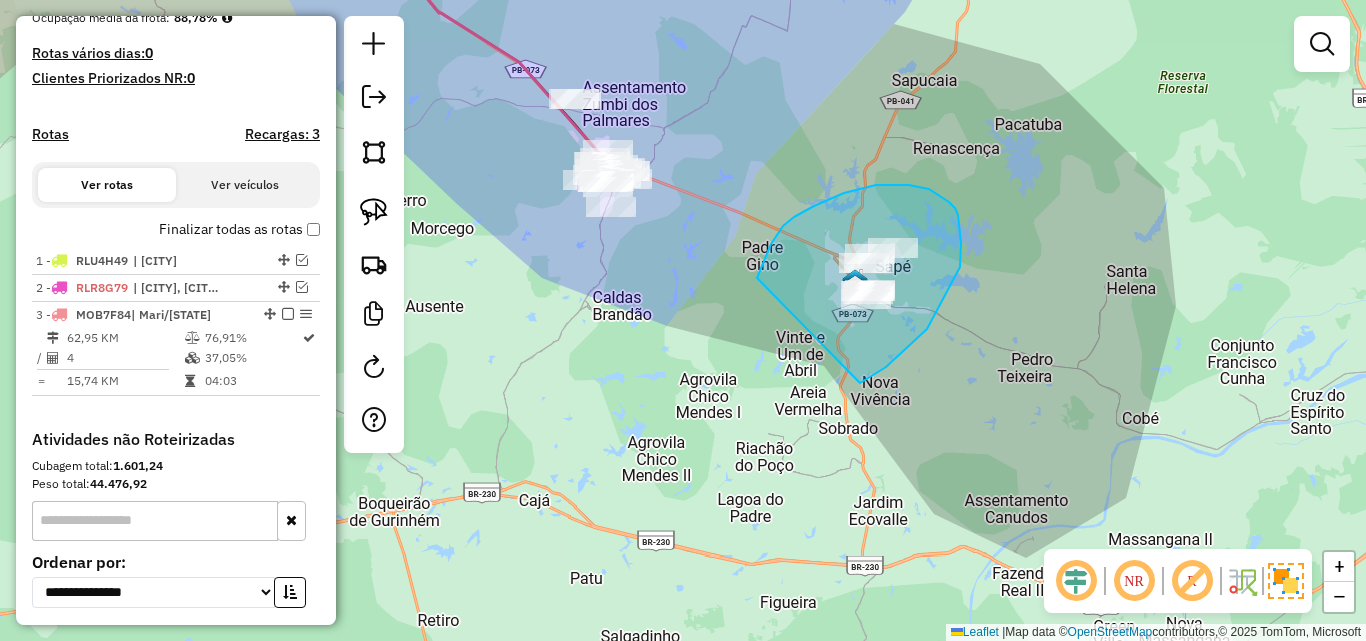 drag, startPoint x: 758, startPoint y: 277, endPoint x: 821, endPoint y: 395, distance: 133.76472 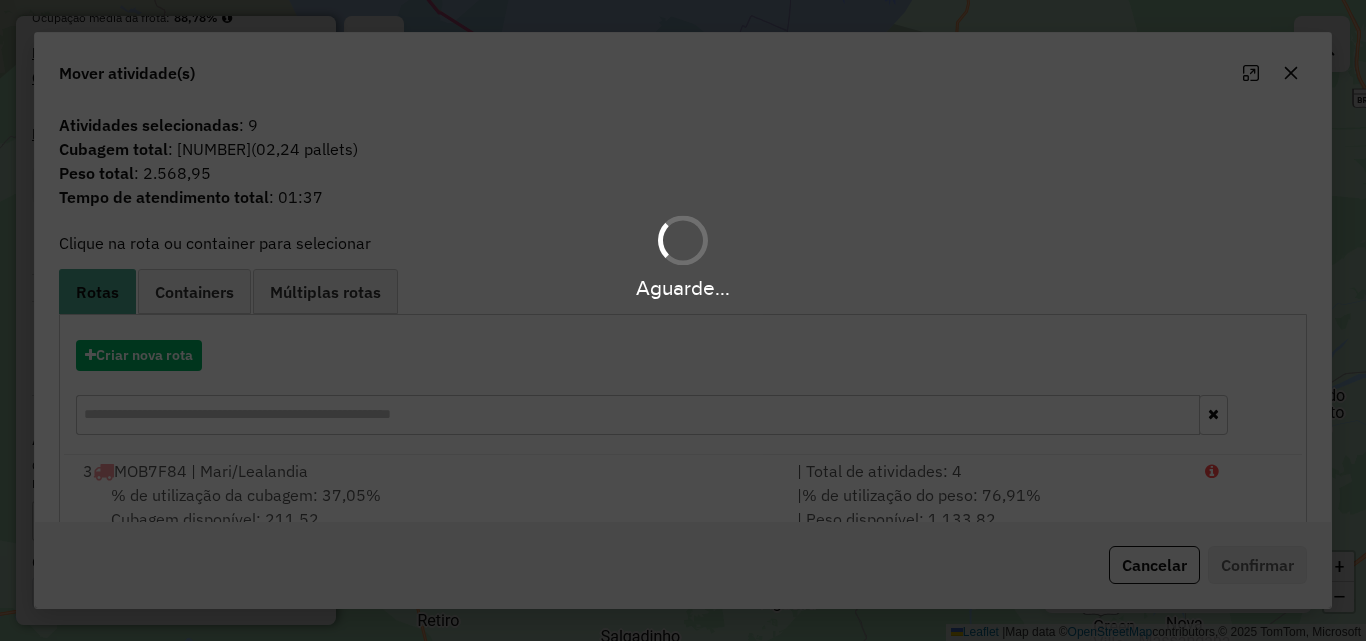drag, startPoint x: 528, startPoint y: 515, endPoint x: 593, endPoint y: 506, distance: 65.62012 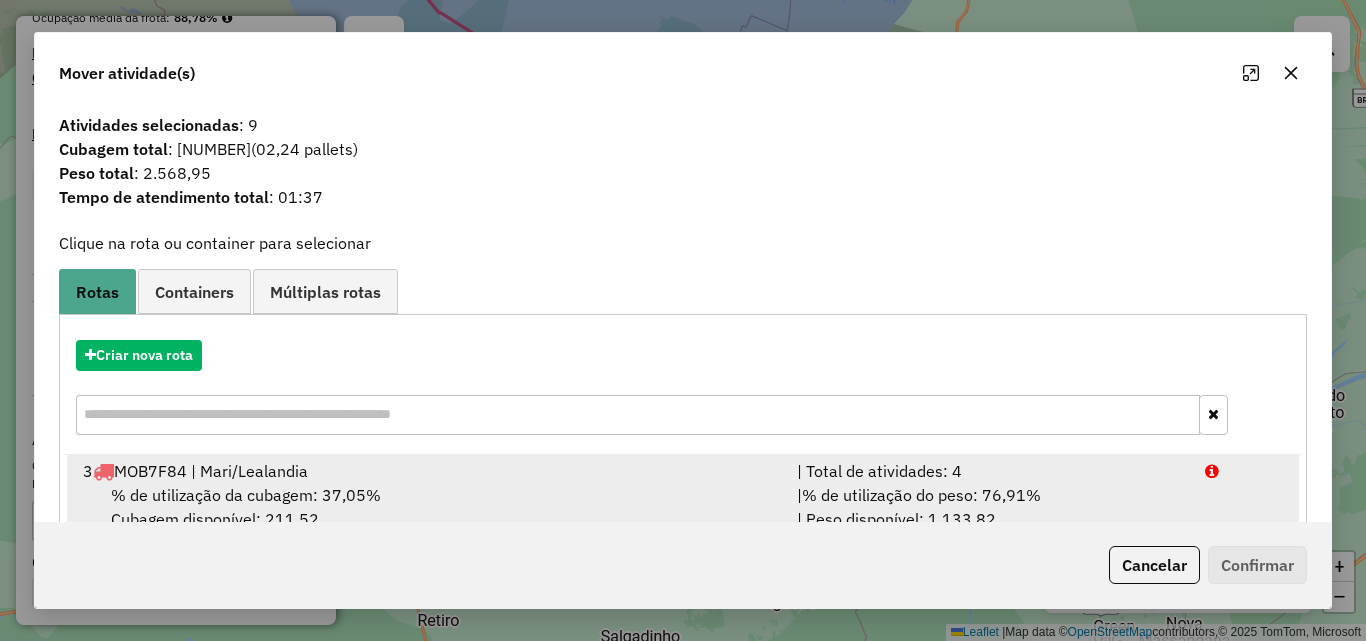 click on "3  MOB7F84 | Mari/Lealandia" at bounding box center (428, 471) 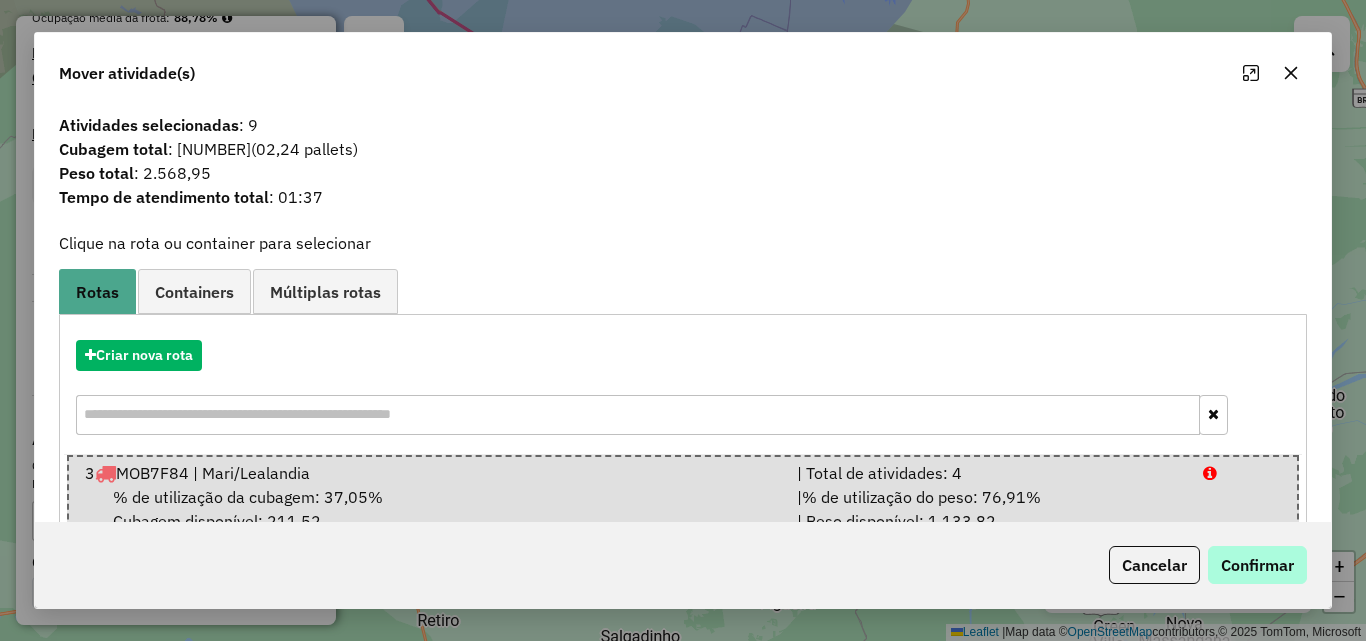 click on "Cancelar   Confirmar" 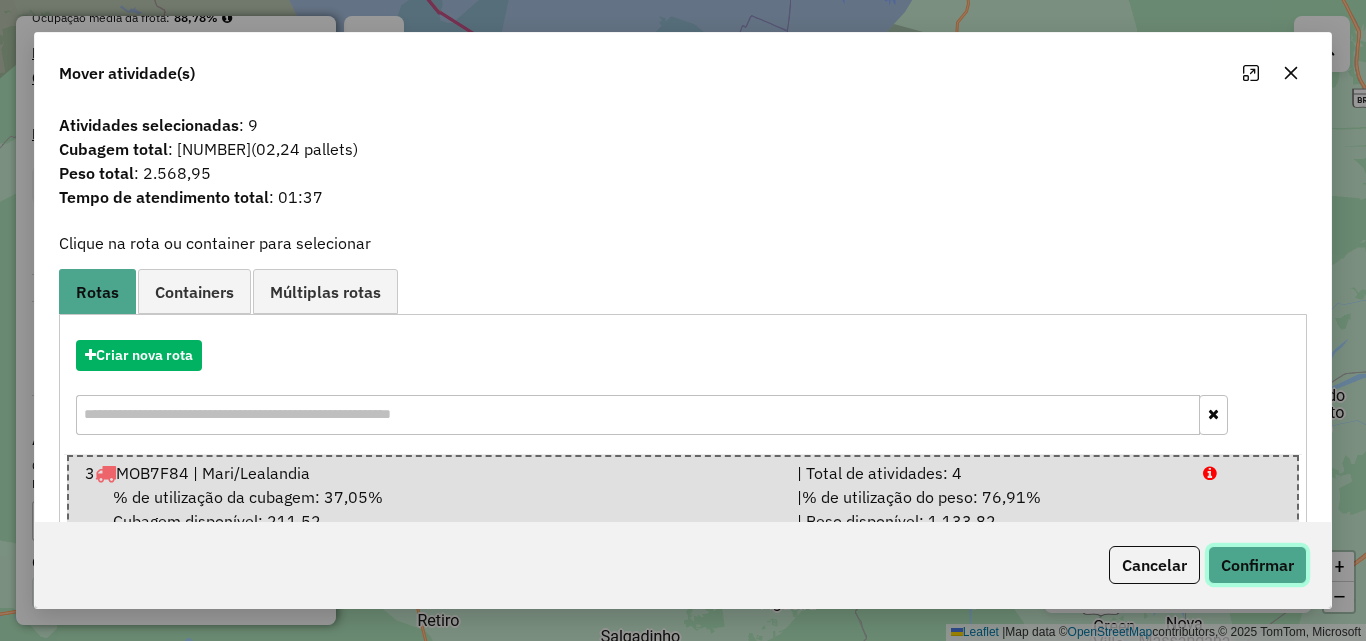 click on "Confirmar" 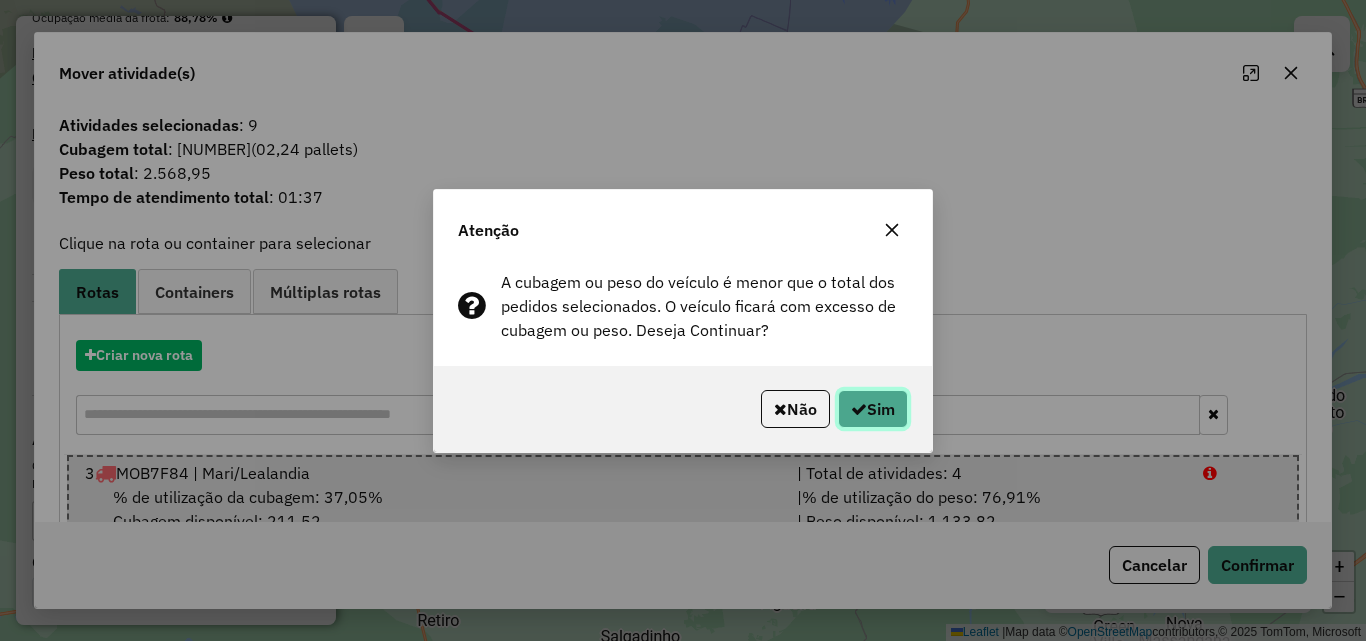 click 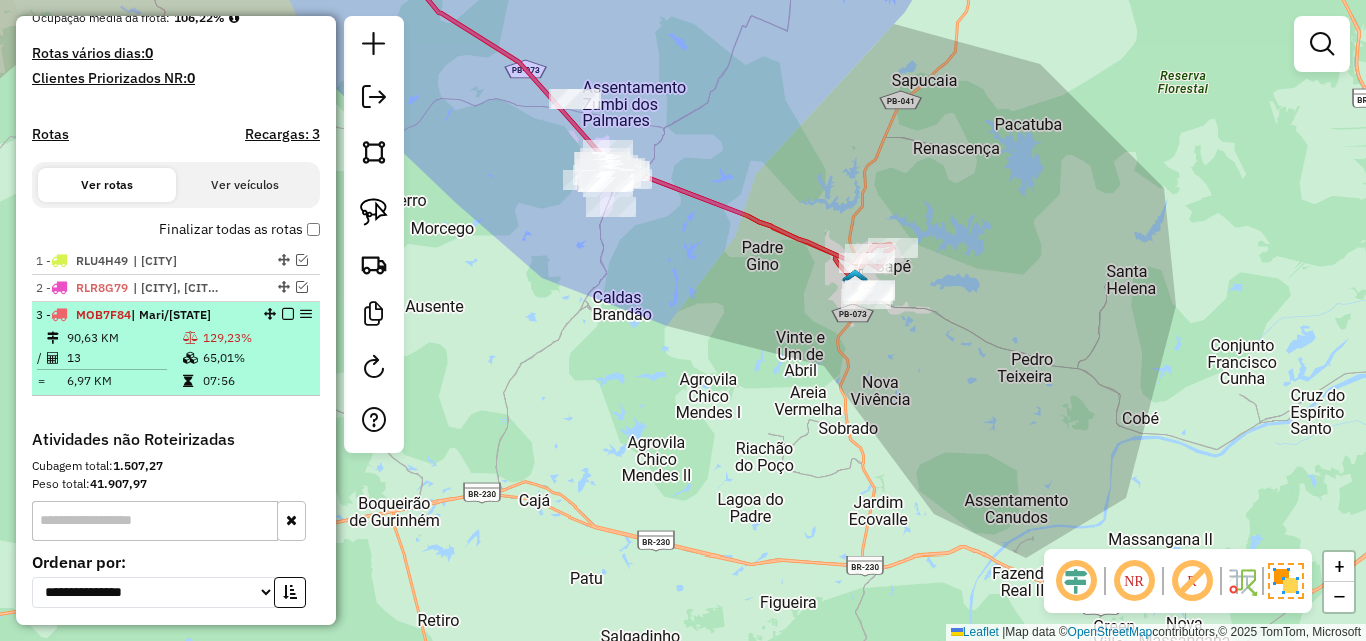 click on "6,97 KM" at bounding box center [124, 381] 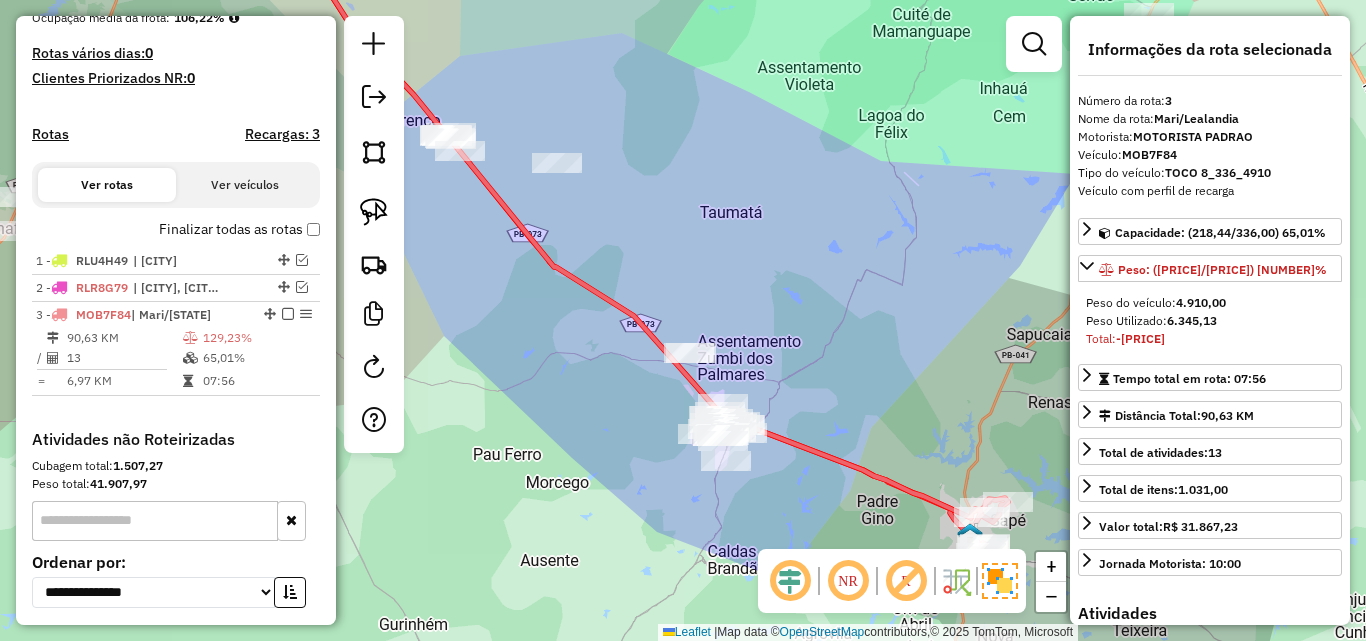 drag, startPoint x: 726, startPoint y: 504, endPoint x: 773, endPoint y: 447, distance: 73.87828 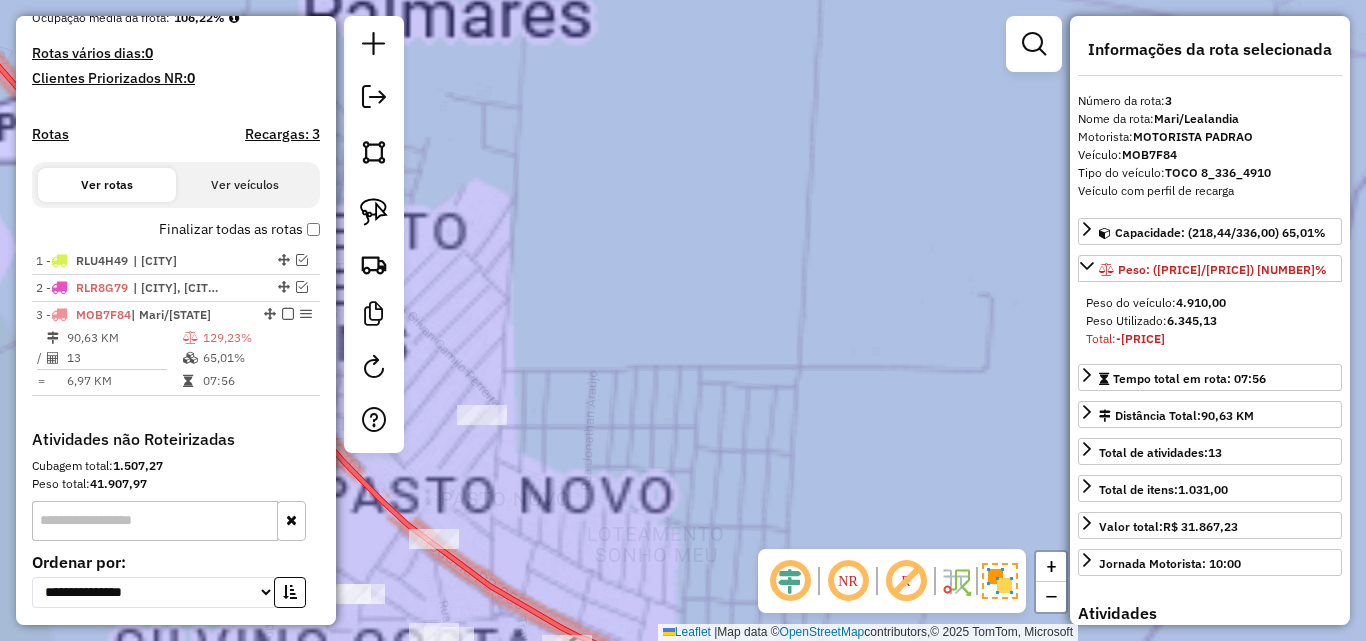 drag, startPoint x: 846, startPoint y: 383, endPoint x: 931, endPoint y: 201, distance: 200.8706 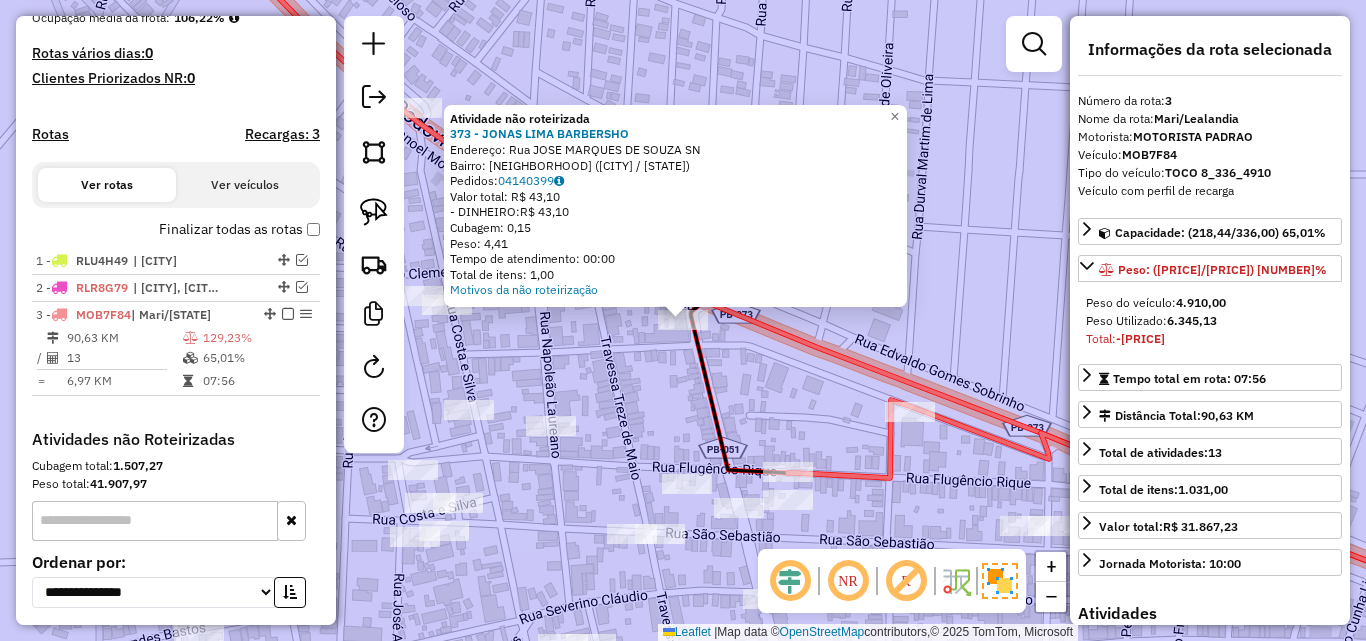 click on "Atividade não roteirizada 373 - JONAS LIMA BARBERSHO  Endereço:  Rua JOSE MARQUES DE SOUZA SN   Bairro: FORMOZA (MARI / PB)   Pedidos:  04140399   Valor total: R$ 43,10   - DINHEIRO:  R$ 43,10   Cubagem: 0,15   Peso: 4,41   Tempo de atendimento: 00:00   Total de itens: 1,00  Motivos da não roteirização × Janela de atendimento Grade de atendimento Capacidade Transportadoras Veículos Cliente Pedidos  Rotas Selecione os dias de semana para filtrar as janelas de atendimento  Seg   Ter   Qua   Qui   Sex   Sáb   Dom  Informe o período da janela de atendimento: De: Até:  Filtrar exatamente a janela do cliente  Considerar janela de atendimento padrão  Selecione os dias de semana para filtrar as grades de atendimento  Seg   Ter   Qua   Qui   Sex   Sáb   Dom   Considerar clientes sem dia de atendimento cadastrado  Clientes fora do dia de atendimento selecionado Filtrar as atividades entre os valores definidos abaixo:  Peso mínimo:   Peso máximo:   Cubagem mínima:   Cubagem máxima:   De:   Até:   De:  +" 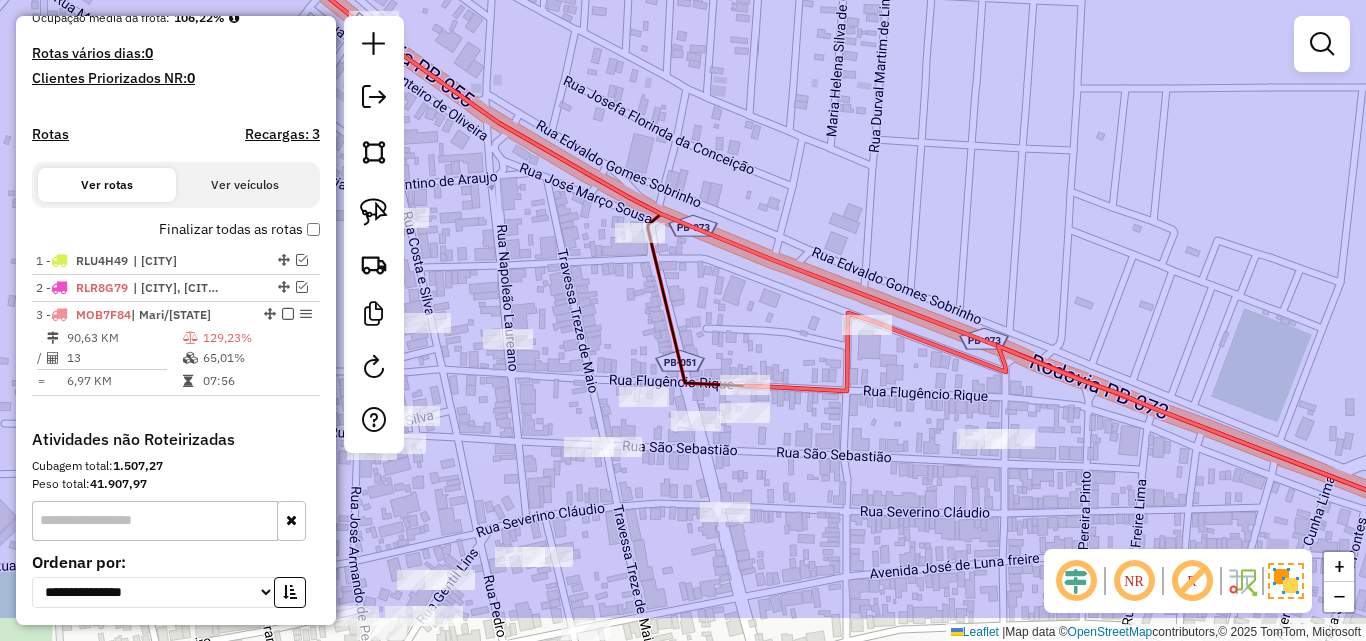 drag, startPoint x: 802, startPoint y: 346, endPoint x: 771, endPoint y: 306, distance: 50.606323 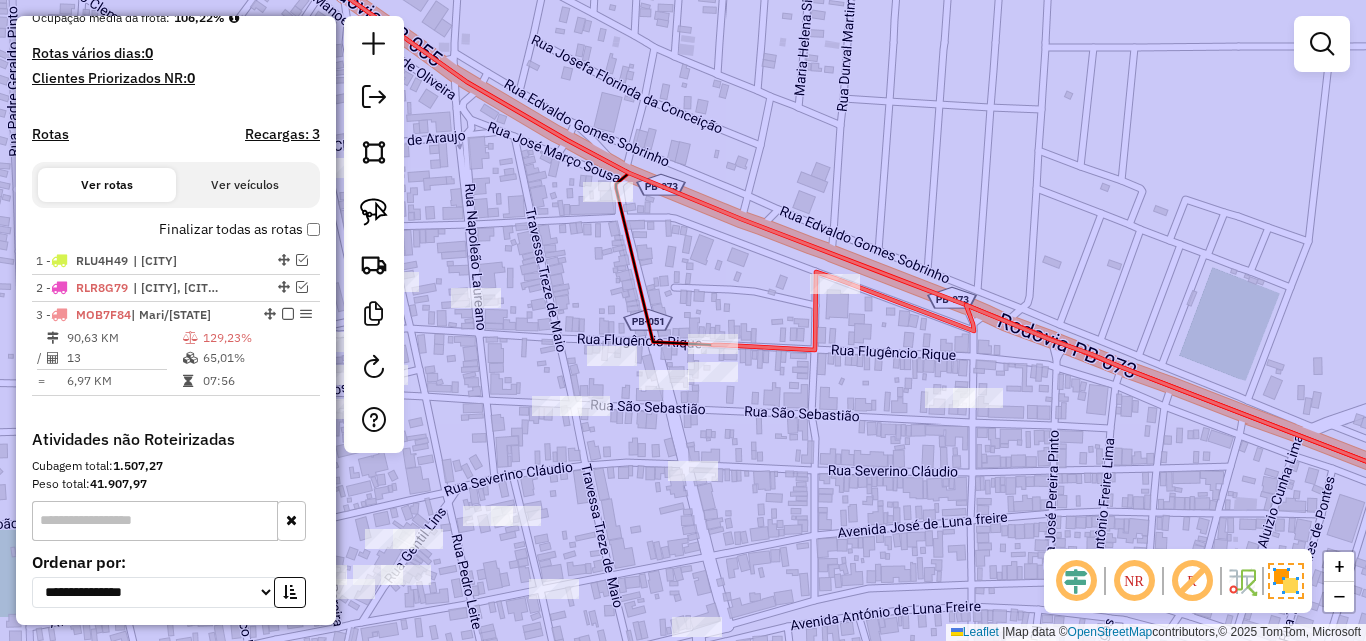 click 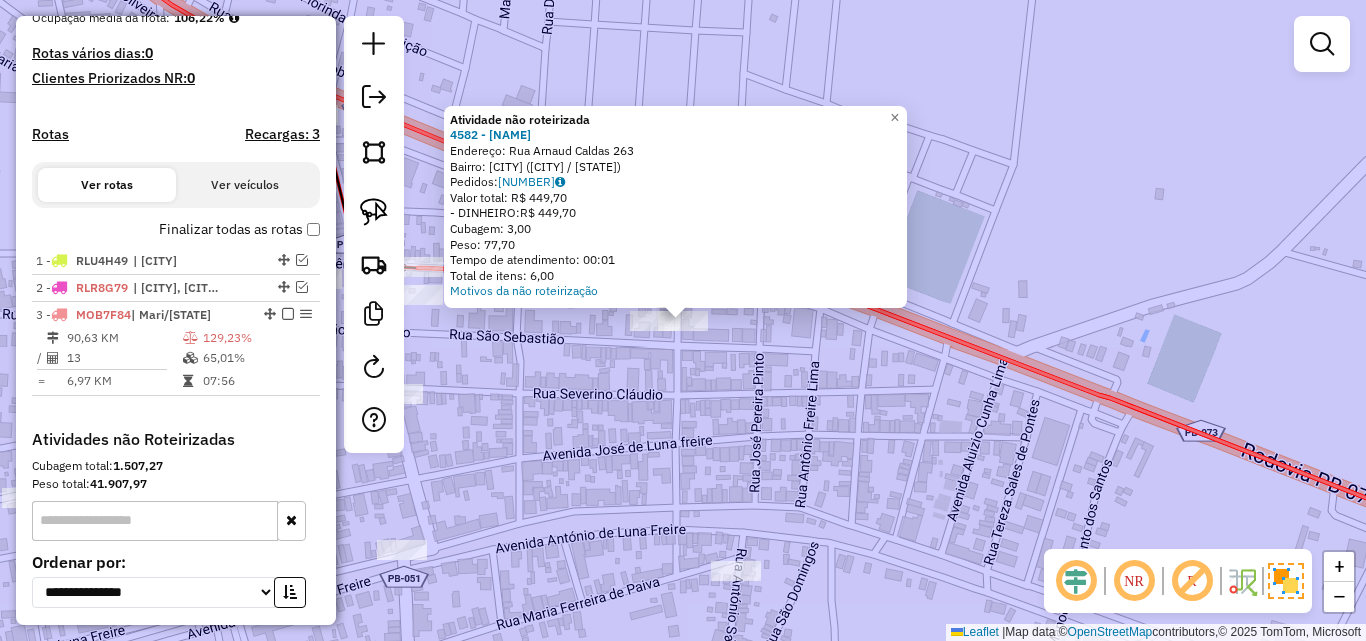 click on "Atividade não roteirizada 4582 - JOS� WELLINGTON  FER  Endereço: Rua Arnaud Caldas             263   Bairro: MARI (MARI / PB)   Pedidos:  04140263   Valor total: R$ 449,70   - DINHEIRO:  R$ 449,70   Cubagem: 3,00   Peso: 77,70   Tempo de atendimento: 00:01   Total de itens: 6,00  Motivos da não roteirização × Janela de atendimento Grade de atendimento Capacidade Transportadoras Veículos Cliente Pedidos  Rotas Selecione os dias de semana para filtrar as janelas de atendimento  Seg   Ter   Qua   Qui   Sex   Sáb   Dom  Informe o período da janela de atendimento: De: Até:  Filtrar exatamente a janela do cliente  Considerar janela de atendimento padrão  Selecione os dias de semana para filtrar as grades de atendimento  Seg   Ter   Qua   Qui   Sex   Sáb   Dom   Considerar clientes sem dia de atendimento cadastrado  Clientes fora do dia de atendimento selecionado Filtrar as atividades entre os valores definidos abaixo:  Peso mínimo:   Peso máximo:   Cubagem mínima:   Cubagem máxima:   De:   Até:" 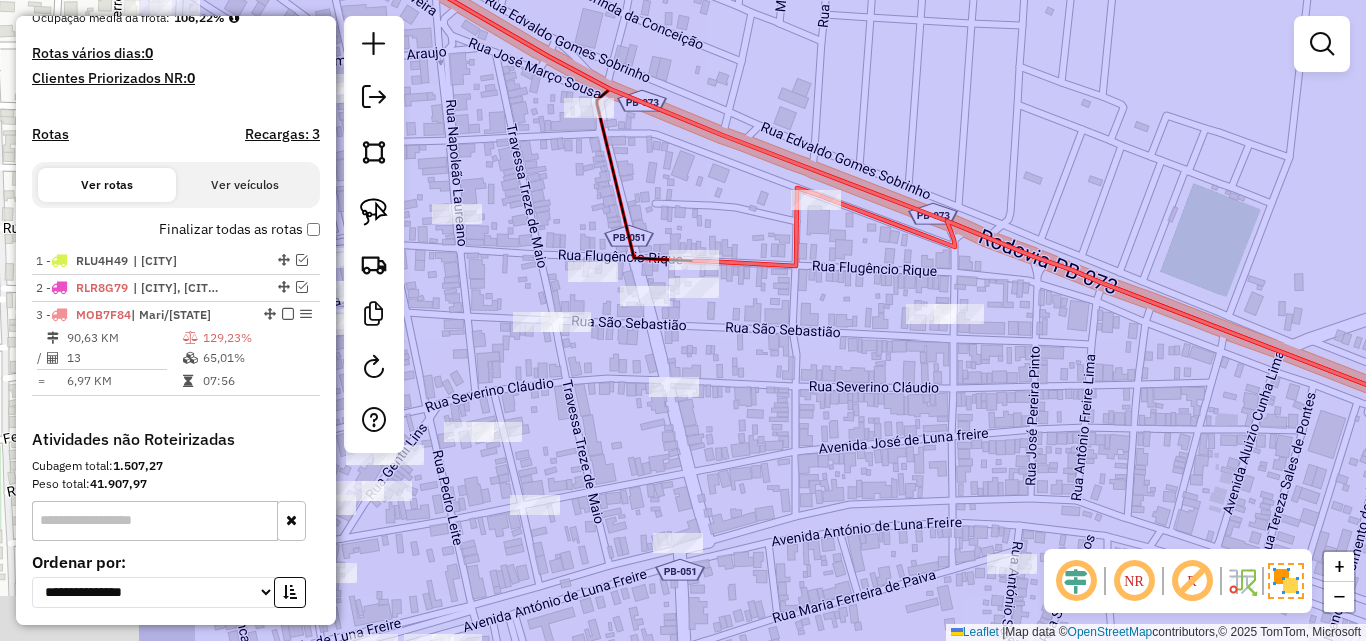 drag, startPoint x: 898, startPoint y: 398, endPoint x: 1031, endPoint y: 380, distance: 134.21252 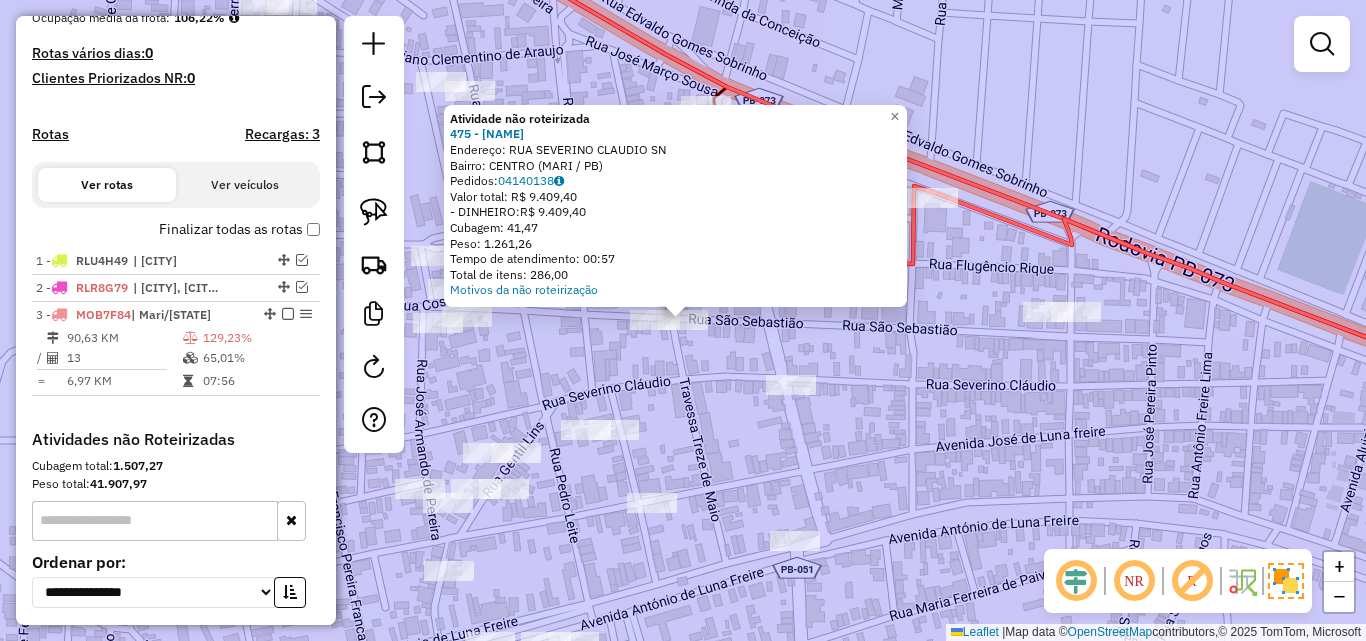 click on "Atividade não roteirizada 475 - CICERO VARIEDADES  Endereço:  RUA SEVERINO CLAUDIO SN   Bairro: CENTRO (MARI / PB)   Pedidos:  04140138   Valor total: R$ 9.409,40   - DINHEIRO:  R$ 9.409,40   Cubagem: 41,47   Peso: 1.261,26   Tempo de atendimento: 00:57   Total de itens: 286,00  Motivos da não roteirização × Janela de atendimento Grade de atendimento Capacidade Transportadoras Veículos Cliente Pedidos  Rotas Selecione os dias de semana para filtrar as janelas de atendimento  Seg   Ter   Qua   Qui   Sex   Sáb   Dom  Informe o período da janela de atendimento: De: Até:  Filtrar exatamente a janela do cliente  Considerar janela de atendimento padrão  Selecione os dias de semana para filtrar as grades de atendimento  Seg   Ter   Qua   Qui   Sex   Sáb   Dom   Considerar clientes sem dia de atendimento cadastrado  Clientes fora do dia de atendimento selecionado Filtrar as atividades entre os valores definidos abaixo:  Peso mínimo:   Peso máximo:   Cubagem mínima:   Cubagem máxima:   De:   Até:  De:" 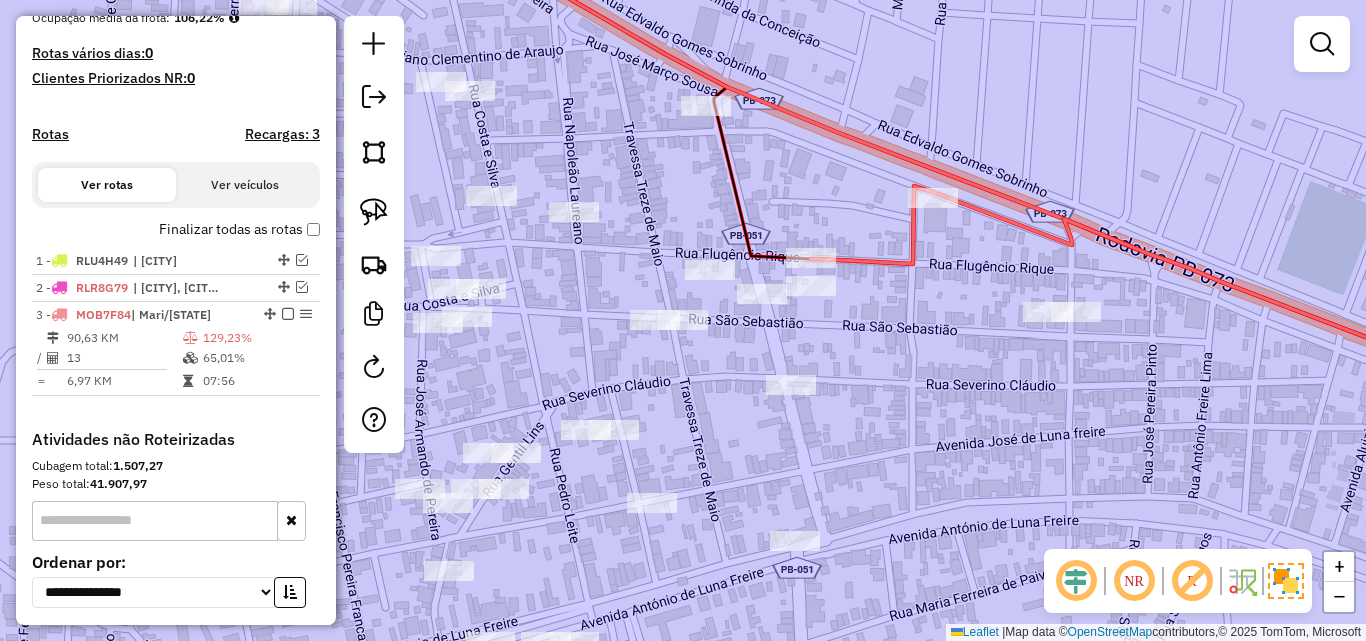 click 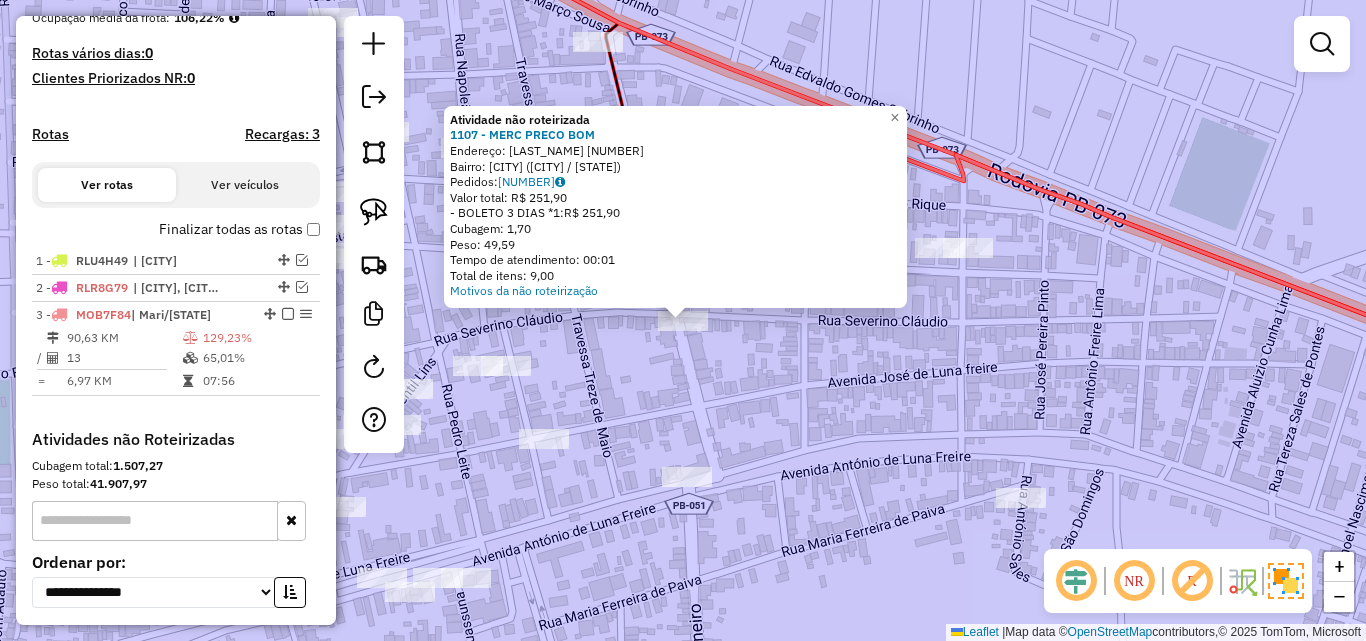 click on "Atividade não roteirizada 1107 - MERC PRECO BOM  Endereço:  SEVERINO CLAUDIO SN   Bairro: CENTRO DE MARI (MARI / PB)   Pedidos:  04140348   Valor total: R$ 251,90   - BOLETO 3 DIAS *1:  R$ 251,90   Cubagem: 1,70   Peso: 49,59   Tempo de atendimento: 00:01   Total de itens: 9,00  Motivos da não roteirização × Janela de atendimento Grade de atendimento Capacidade Transportadoras Veículos Cliente Pedidos  Rotas Selecione os dias de semana para filtrar as janelas de atendimento  Seg   Ter   Qua   Qui   Sex   Sáb   Dom  Informe o período da janela de atendimento: De: Até:  Filtrar exatamente a janela do cliente  Considerar janela de atendimento padrão  Selecione os dias de semana para filtrar as grades de atendimento  Seg   Ter   Qua   Qui   Sex   Sáb   Dom   Considerar clientes sem dia de atendimento cadastrado  Clientes fora do dia de atendimento selecionado Filtrar as atividades entre os valores definidos abaixo:  Peso mínimo:   Peso máximo:   Cubagem mínima:   Cubagem máxima:   De:   Até:  De:" 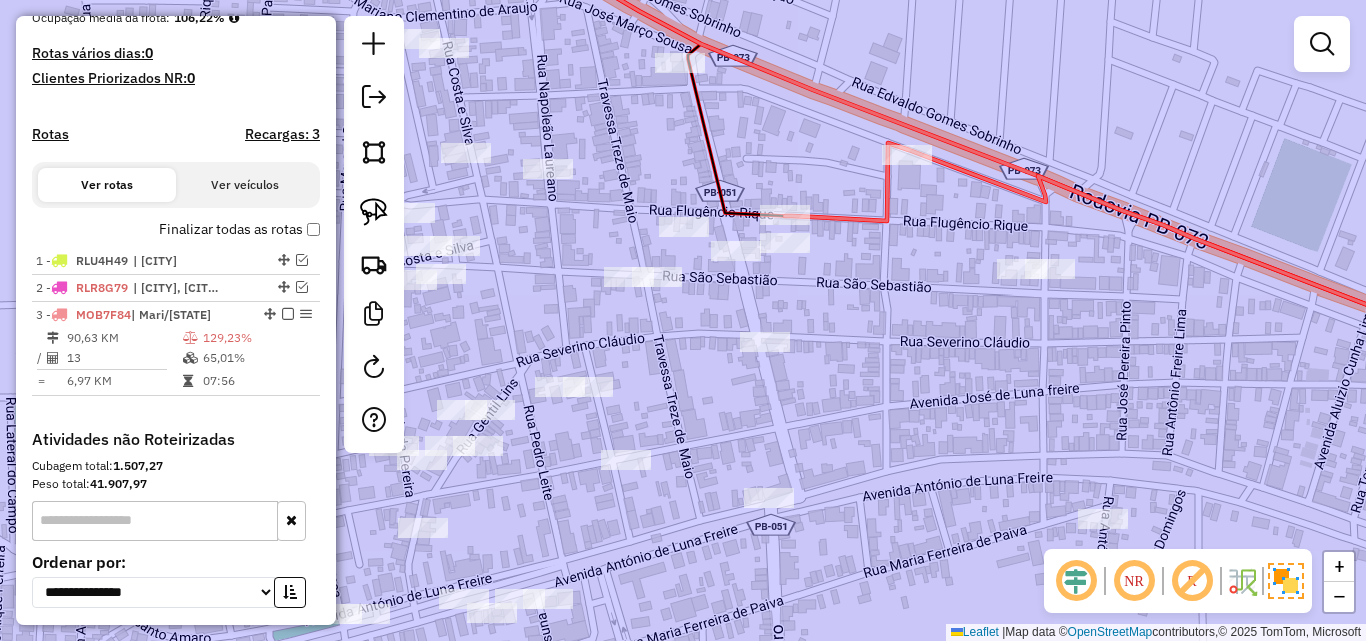 drag, startPoint x: 738, startPoint y: 381, endPoint x: 830, endPoint y: 402, distance: 94.36631 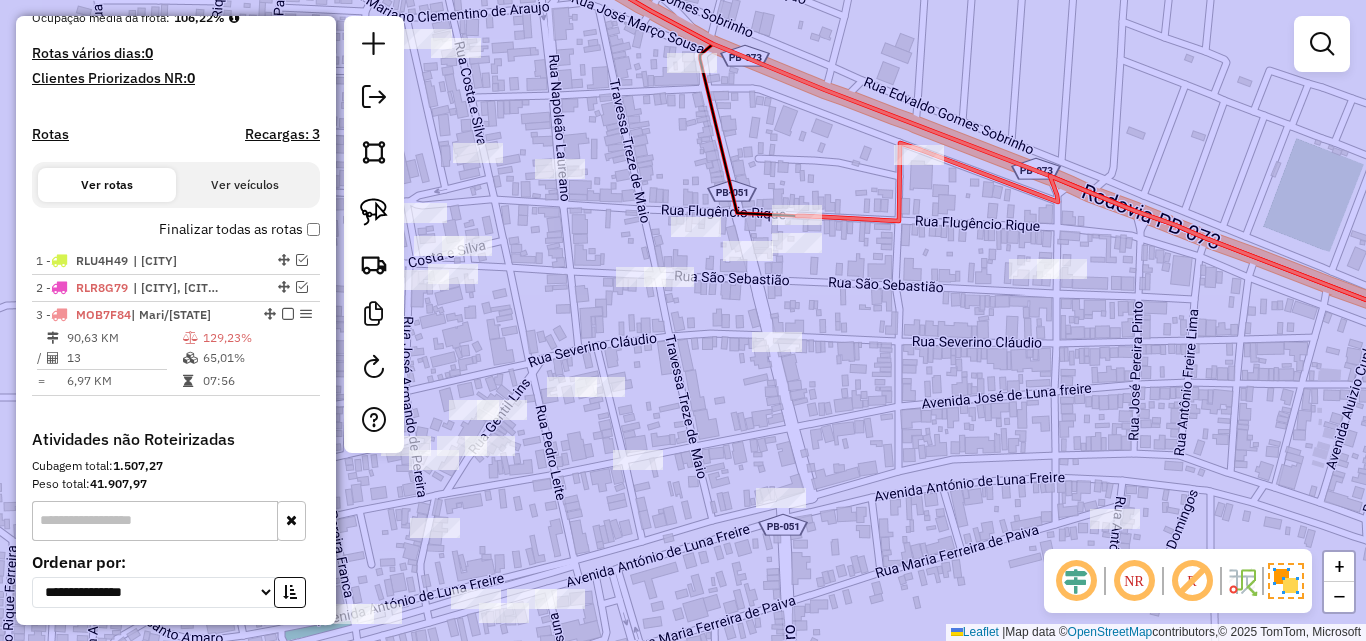 click 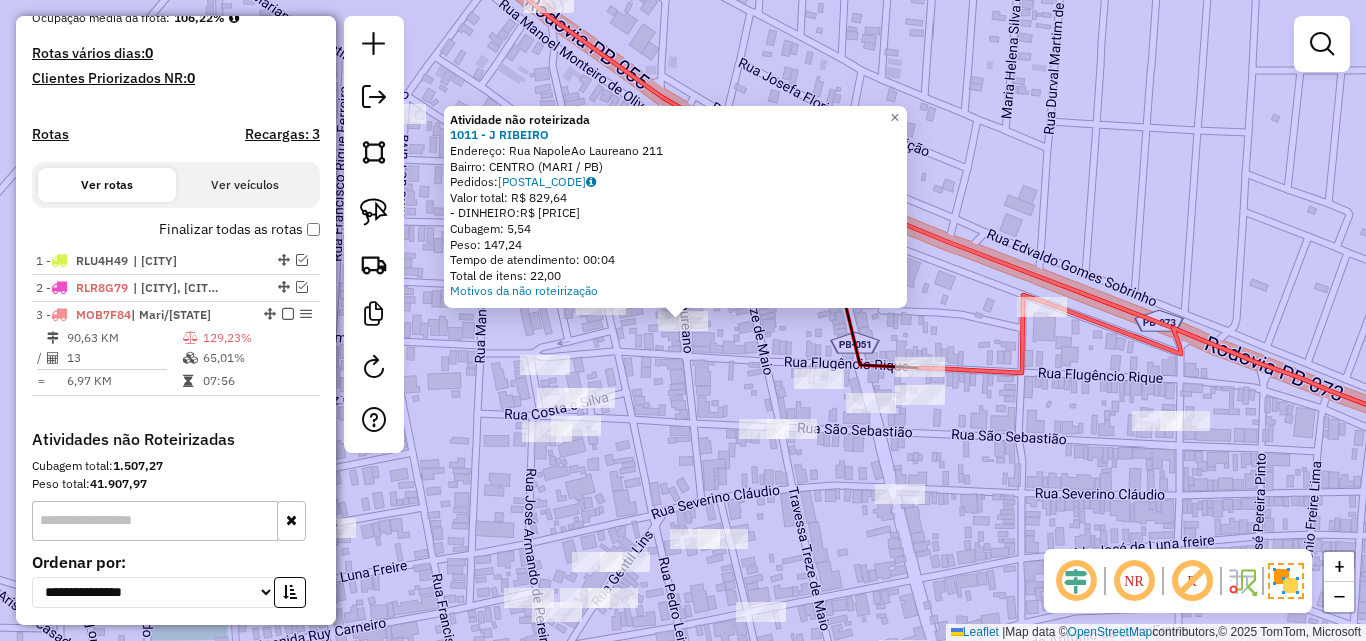click on "Atividade não roteirizada 1011 - J RIBEIRO  Endereço:  Rua NapoleAo Laureano 211   Bairro: CENTRO (MARI / PB)   Pedidos:  04140383   Valor total: R$ 829,64   - DINHEIRO:  R$ 829,64   Cubagem: 5,54   Peso: 147,24   Tempo de atendimento: 00:04   Total de itens: 22,00  Motivos da não roteirização × Janela de atendimento Grade de atendimento Capacidade Transportadoras Veículos Cliente Pedidos  Rotas Selecione os dias de semana para filtrar as janelas de atendimento  Seg   Ter   Qua   Qui   Sex   Sáb   Dom  Informe o período da janela de atendimento: De: Até:  Filtrar exatamente a janela do cliente  Considerar janela de atendimento padrão  Selecione os dias de semana para filtrar as grades de atendimento  Seg   Ter   Qua   Qui   Sex   Sáb   Dom   Considerar clientes sem dia de atendimento cadastrado  Clientes fora do dia de atendimento selecionado Filtrar as atividades entre os valores definidos abaixo:  Peso mínimo:   Peso máximo:   Cubagem mínima:   Cubagem máxima:   De:   Até:   De:   Até:  +" 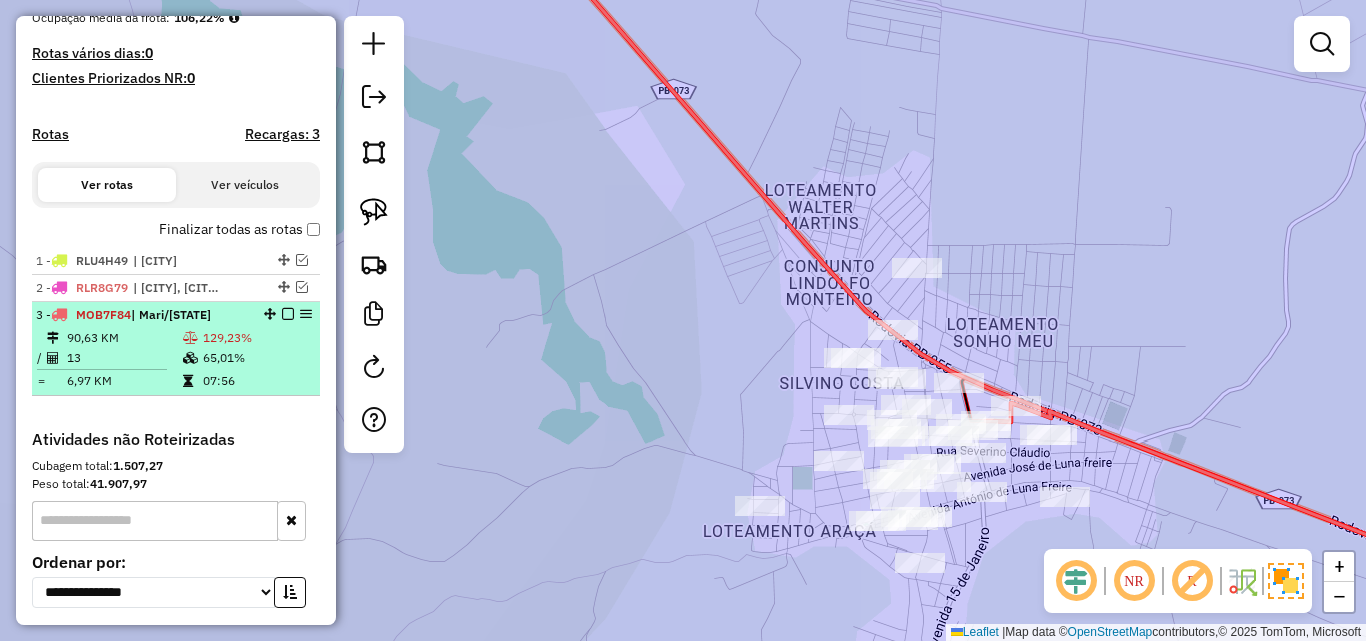 drag, startPoint x: 281, startPoint y: 330, endPoint x: 313, endPoint y: 328, distance: 32.06244 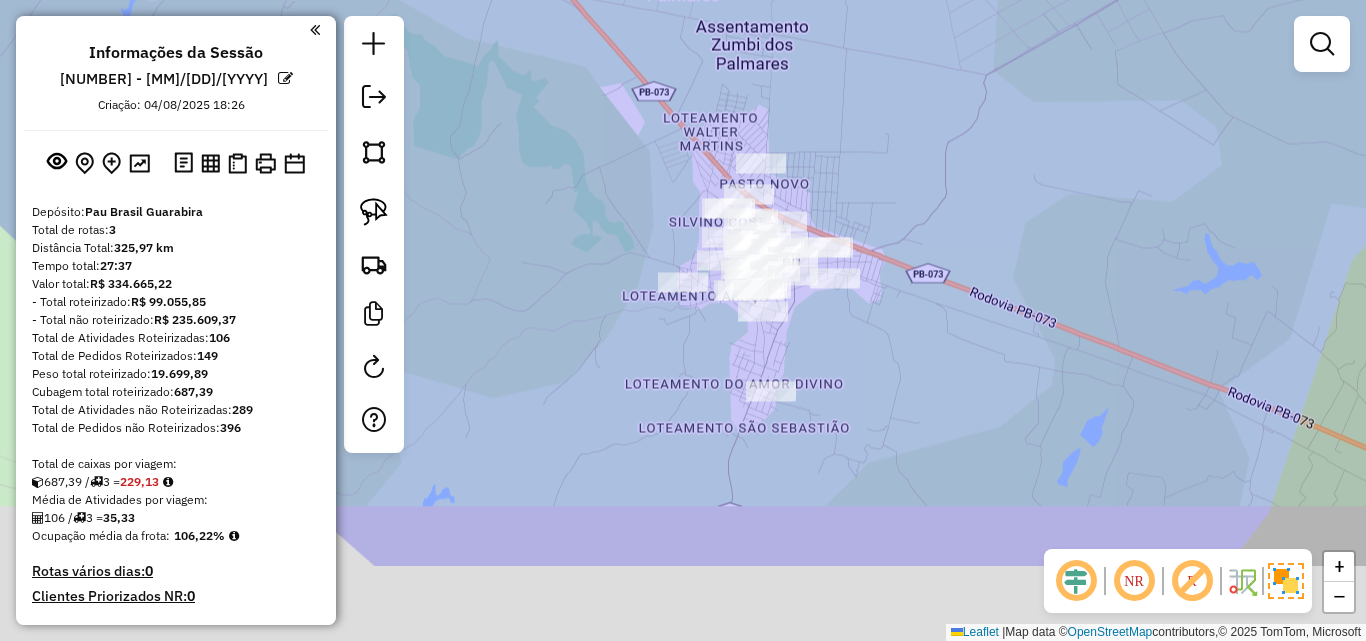 scroll, scrollTop: 0, scrollLeft: 0, axis: both 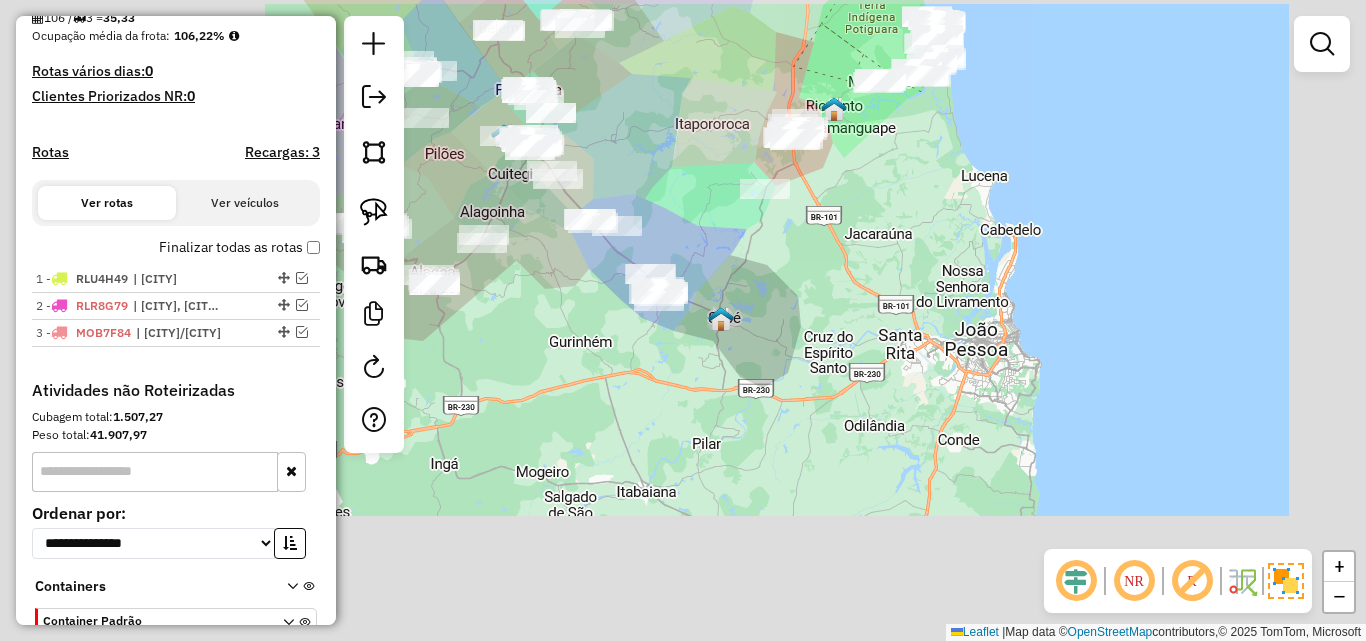 drag, startPoint x: 626, startPoint y: 320, endPoint x: 647, endPoint y: 343, distance: 31.144823 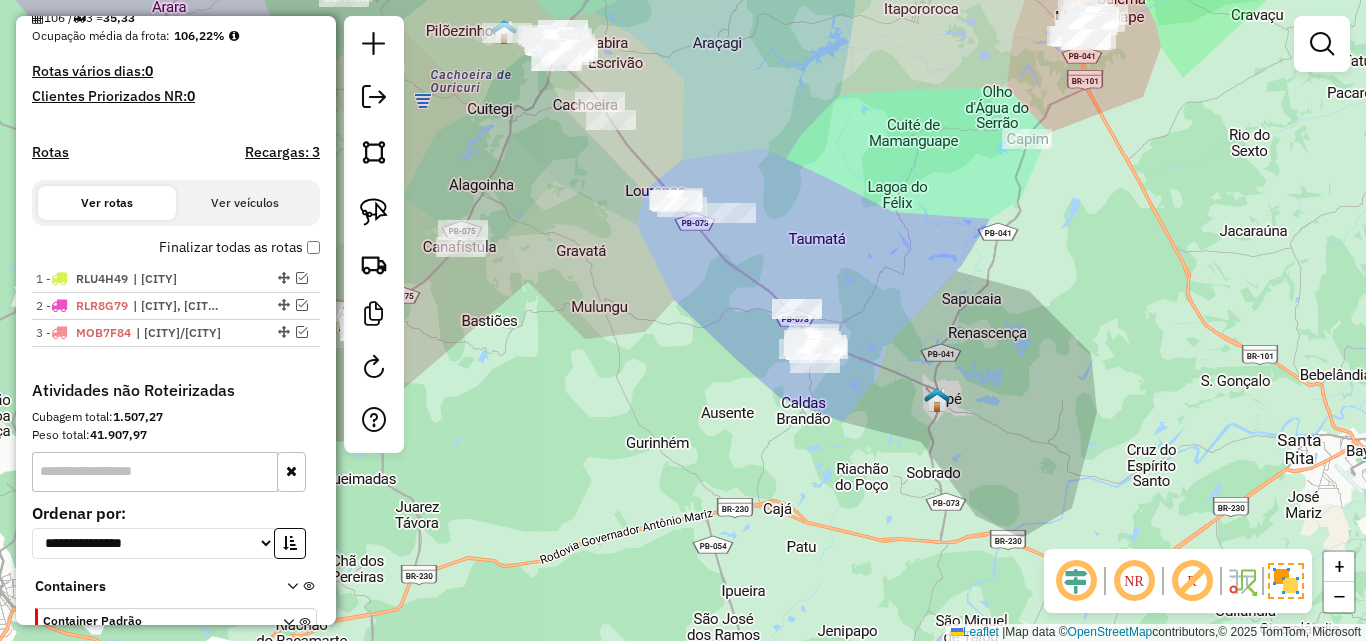 drag, startPoint x: 380, startPoint y: 214, endPoint x: 503, endPoint y: 147, distance: 140.06427 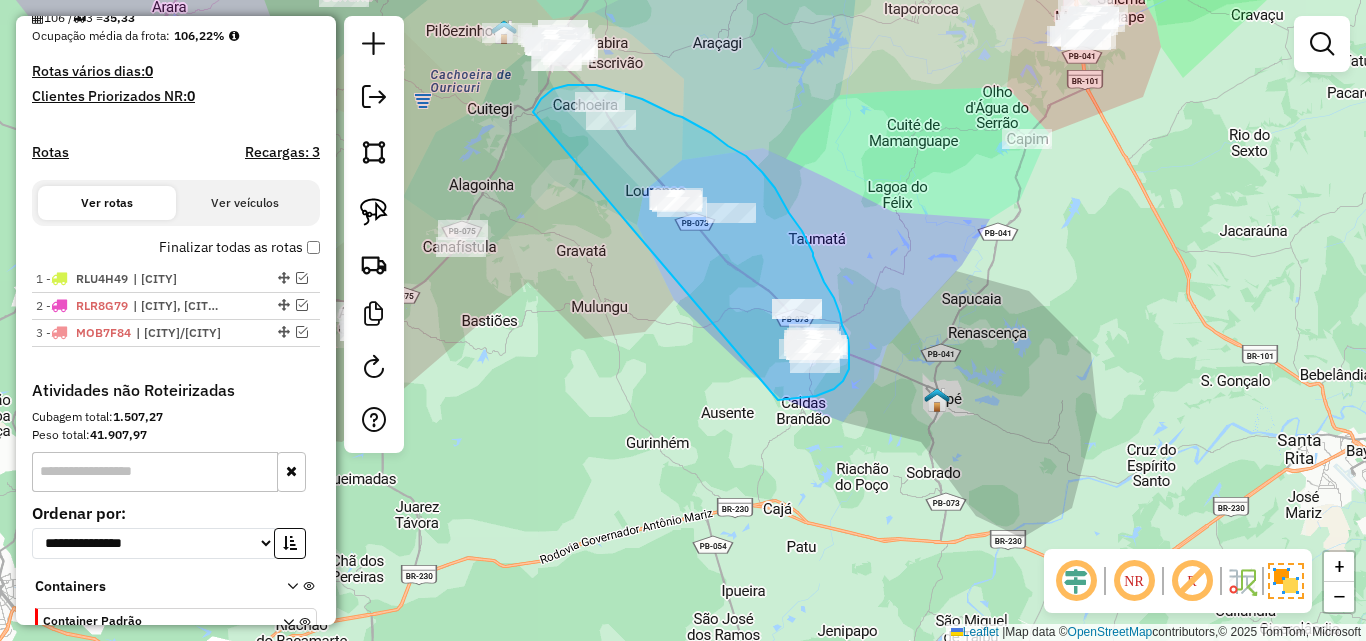 drag, startPoint x: 541, startPoint y: 99, endPoint x: 778, endPoint y: 400, distance: 383.10574 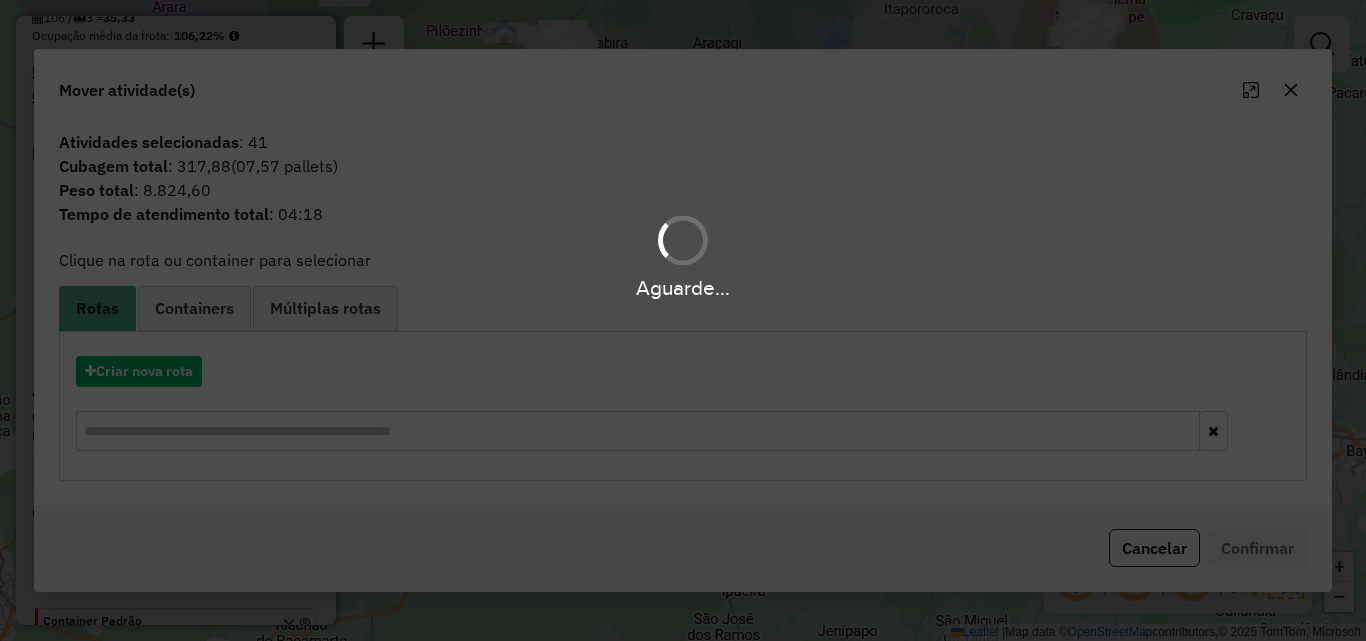 click on "Aguarde..." at bounding box center [683, 320] 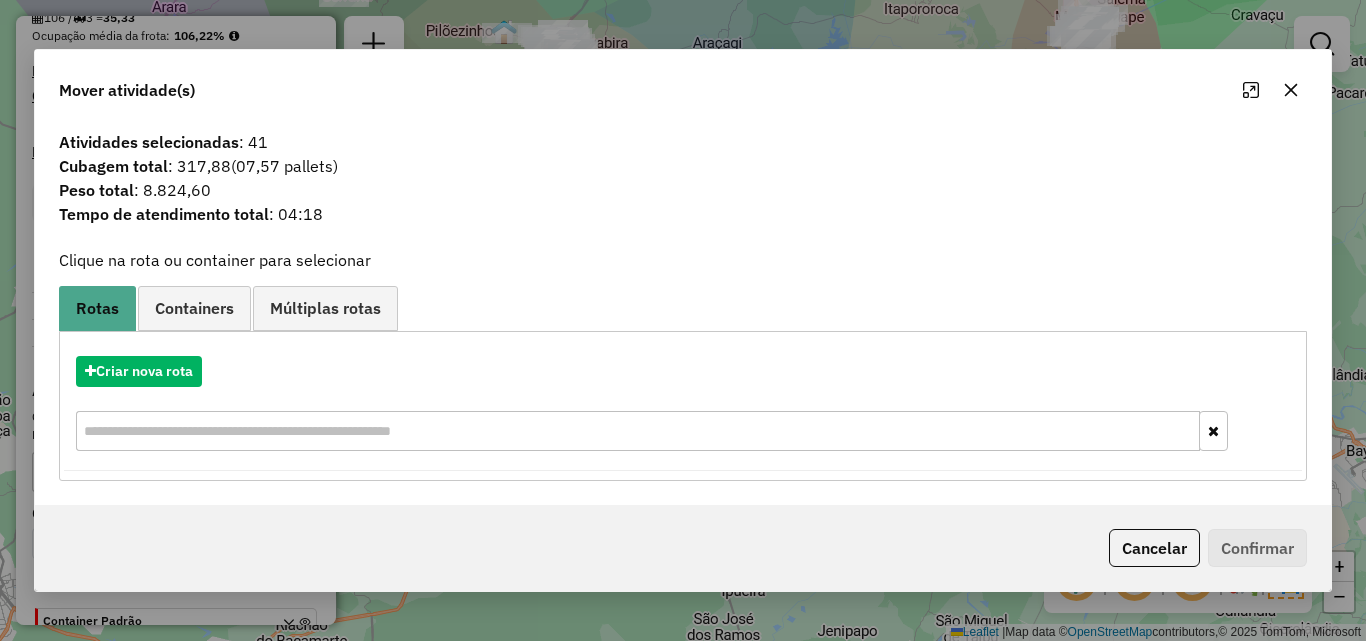 click 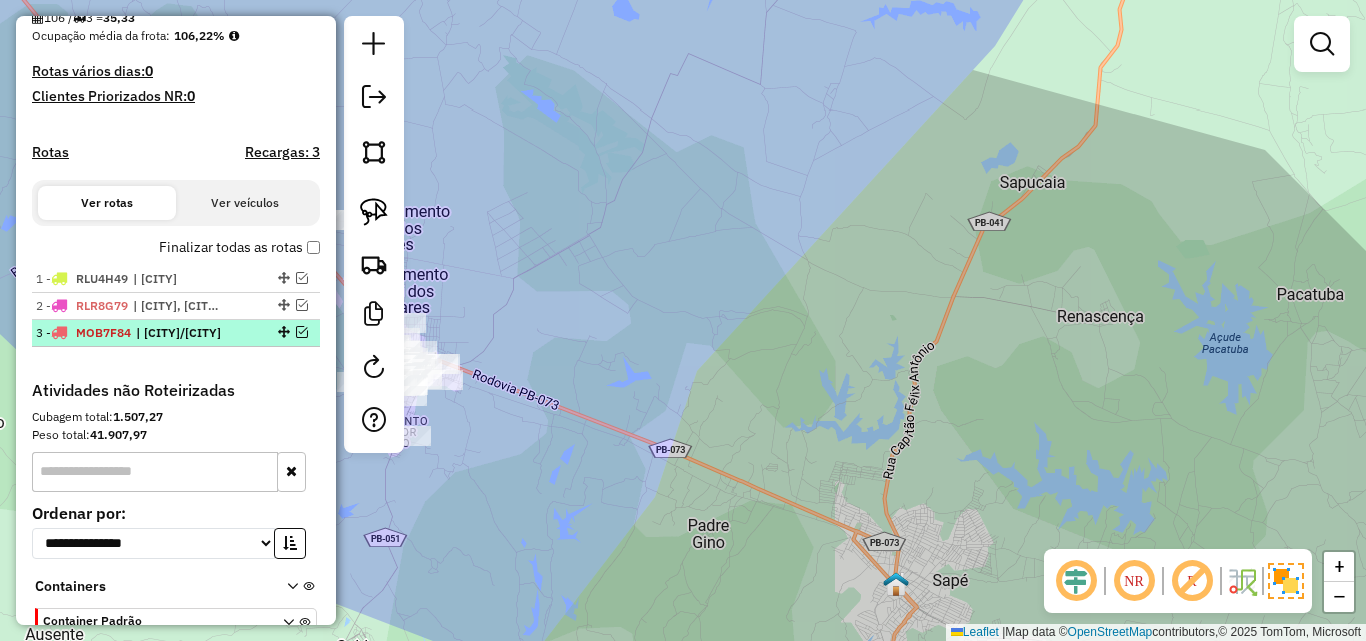 click at bounding box center (302, 332) 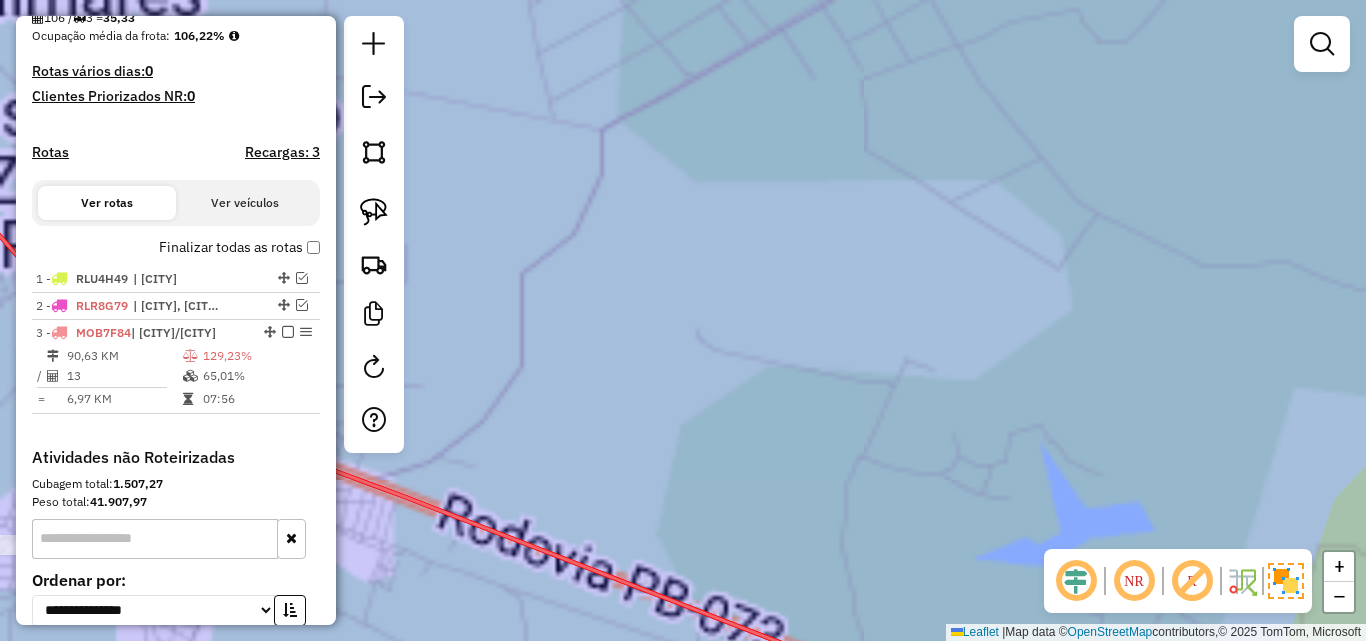 drag, startPoint x: 648, startPoint y: 399, endPoint x: 1083, endPoint y: 270, distance: 453.72458 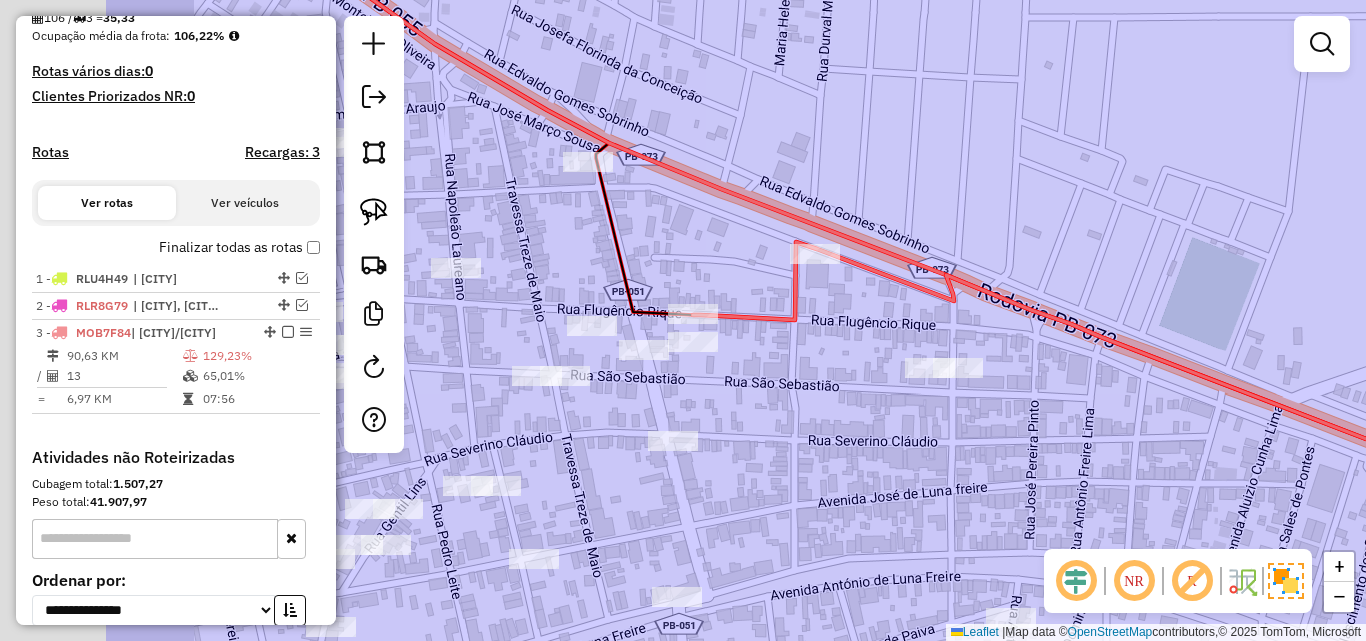 drag, startPoint x: 748, startPoint y: 450, endPoint x: 922, endPoint y: 402, distance: 180.49931 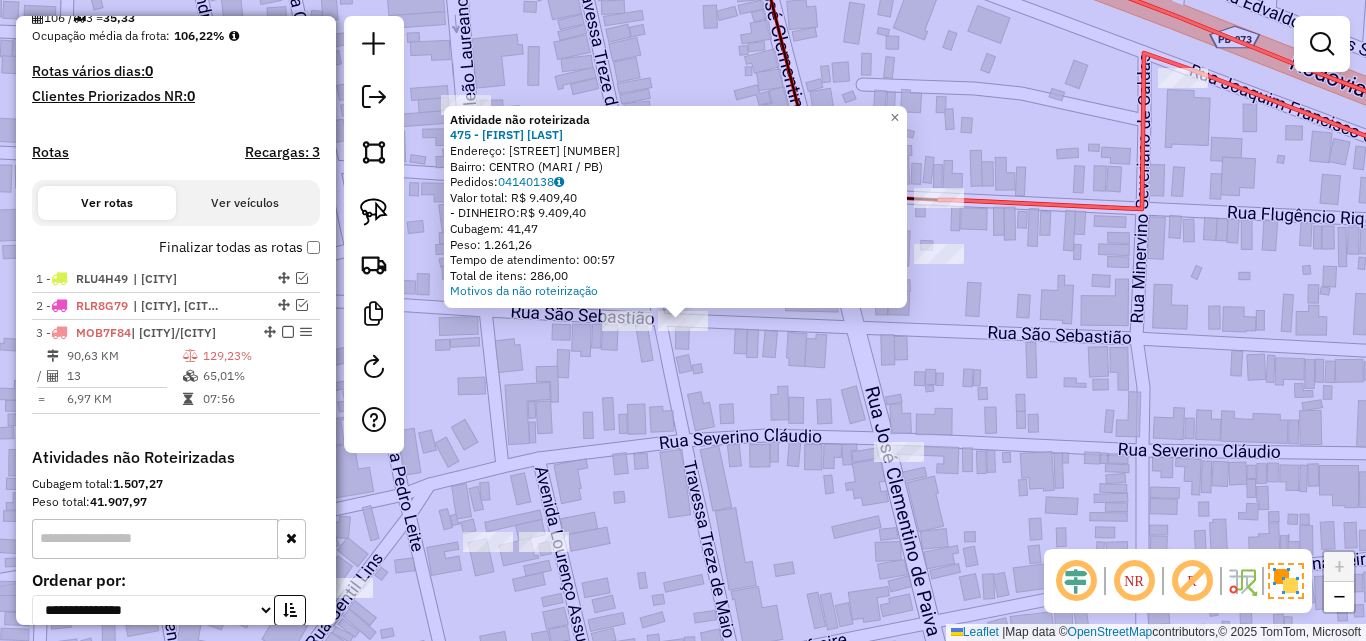click on "Atividade não roteirizada 475 - CICERO VARIEDADES  Endereço:  RUA SEVERINO CLAUDIO SN   Bairro: CENTRO (MARI / PB)   Pedidos:  04140138   Valor total: R$ 9.409,40   - DINHEIRO:  R$ 9.409,40   Cubagem: 41,47   Peso: 1.261,26   Tempo de atendimento: 00:57   Total de itens: 286,00  Motivos da não roteirização × Janela de atendimento Grade de atendimento Capacidade Transportadoras Veículos Cliente Pedidos  Rotas Selecione os dias de semana para filtrar as janelas de atendimento  Seg   Ter   Qua   Qui   Sex   Sáb   Dom  Informe o período da janela de atendimento: De: Até:  Filtrar exatamente a janela do cliente  Considerar janela de atendimento padrão  Selecione os dias de semana para filtrar as grades de atendimento  Seg   Ter   Qua   Qui   Sex   Sáb   Dom   Considerar clientes sem dia de atendimento cadastrado  Clientes fora do dia de atendimento selecionado Filtrar as atividades entre os valores definidos abaixo:  Peso mínimo:   Peso máximo:   Cubagem mínima:   Cubagem máxima:   De:   Até:  De:" 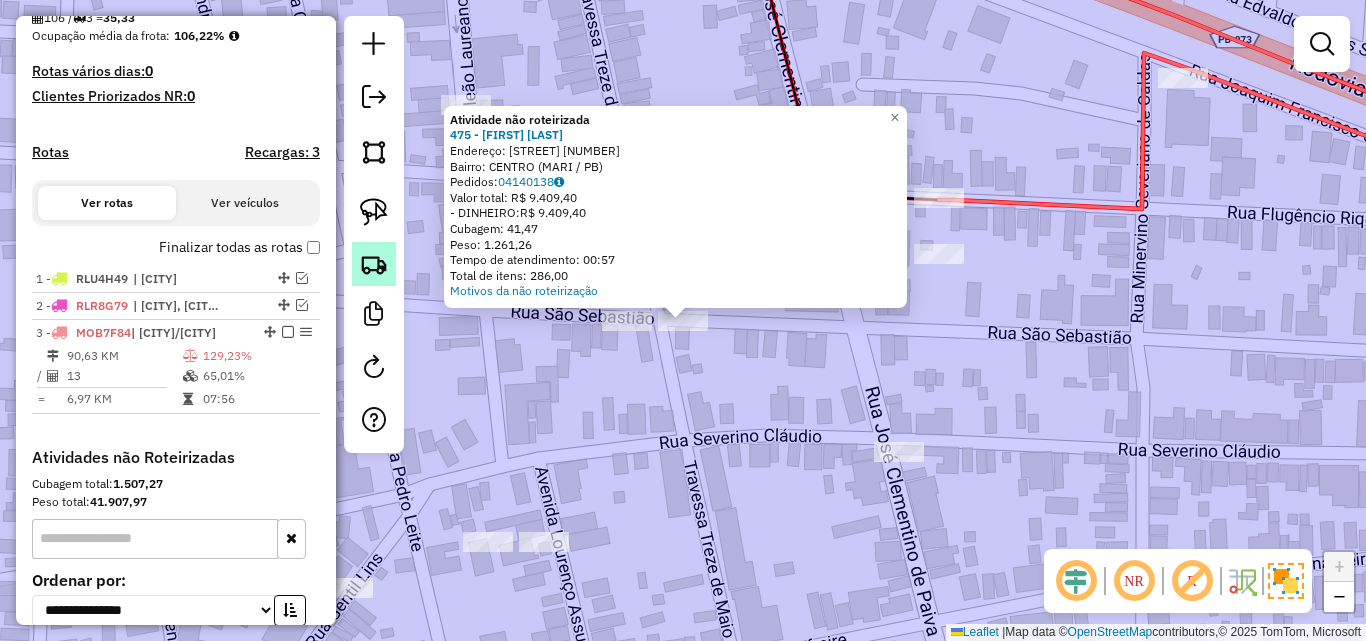 click 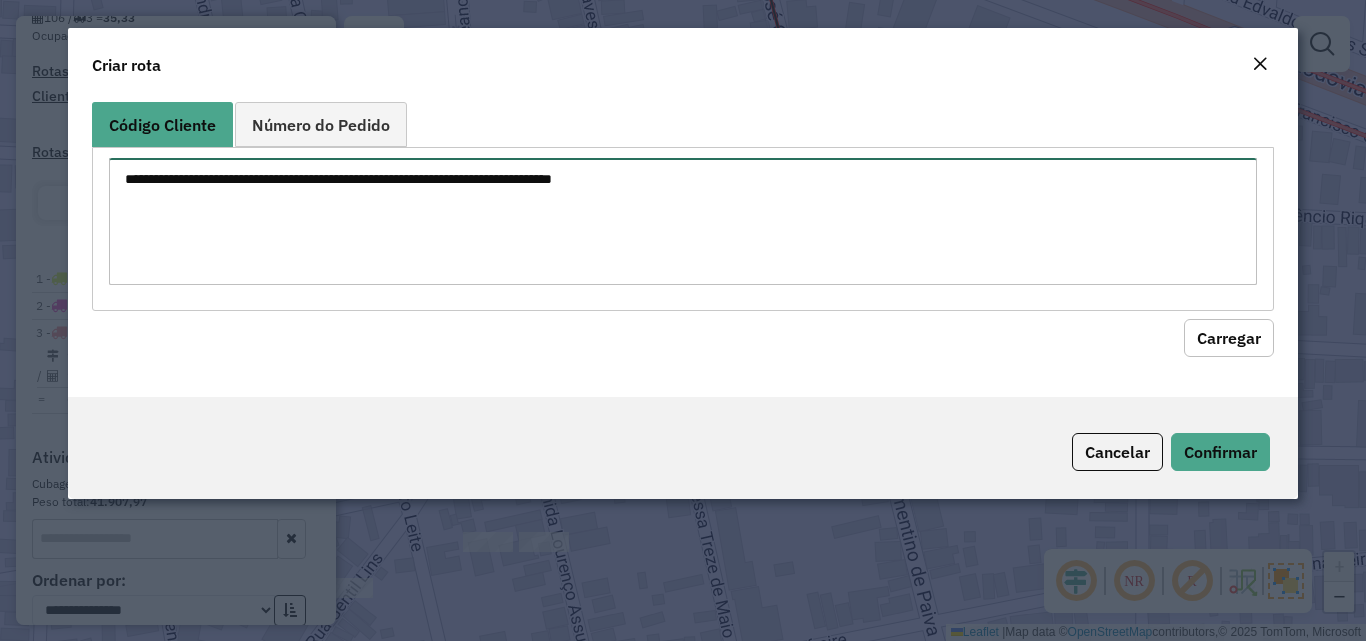 click at bounding box center [682, 221] 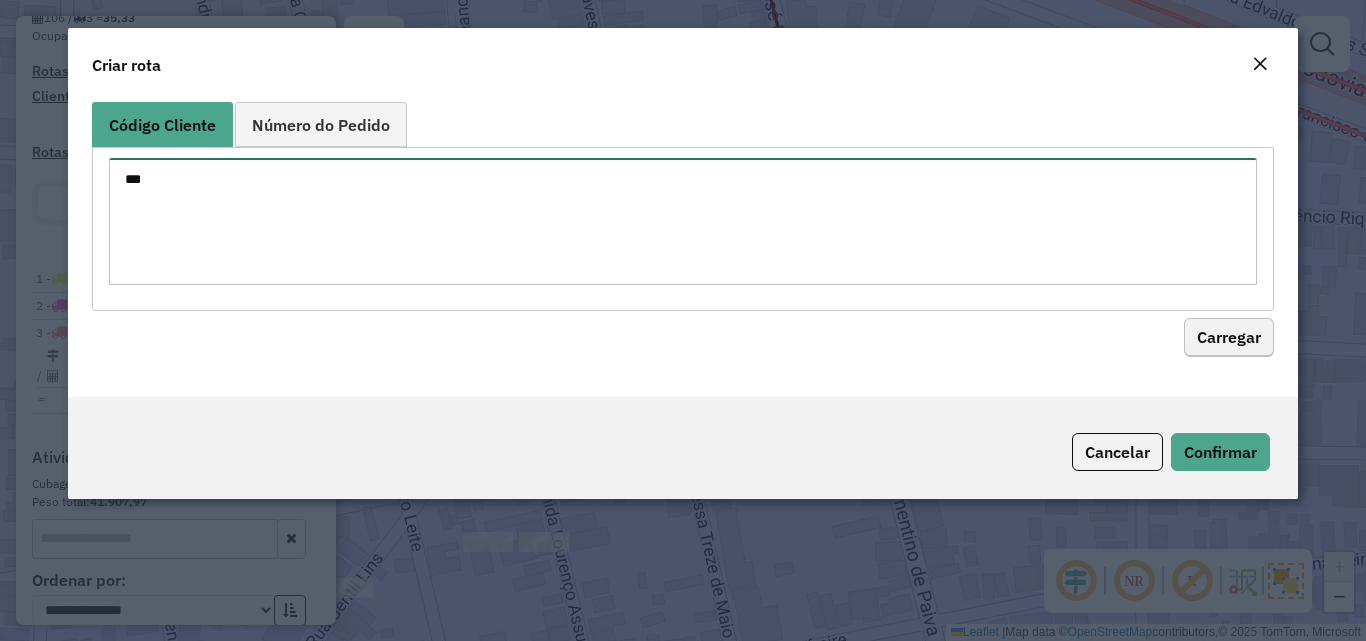 type on "***" 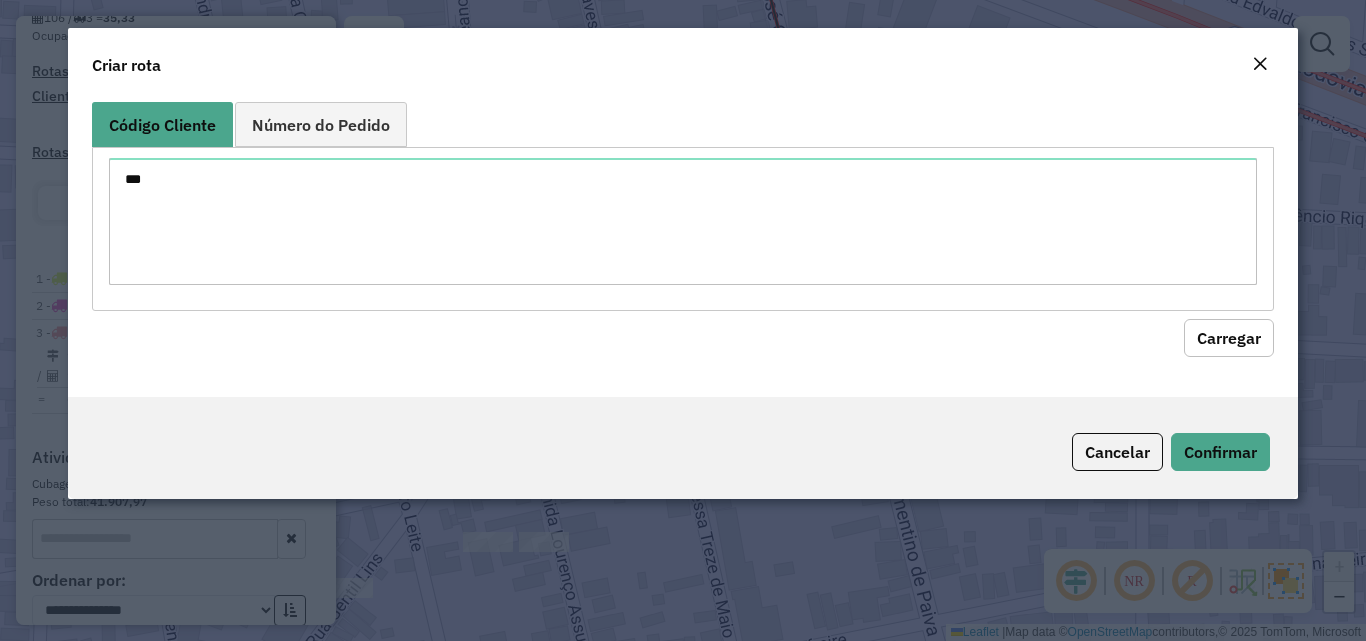 click on "Carregar" 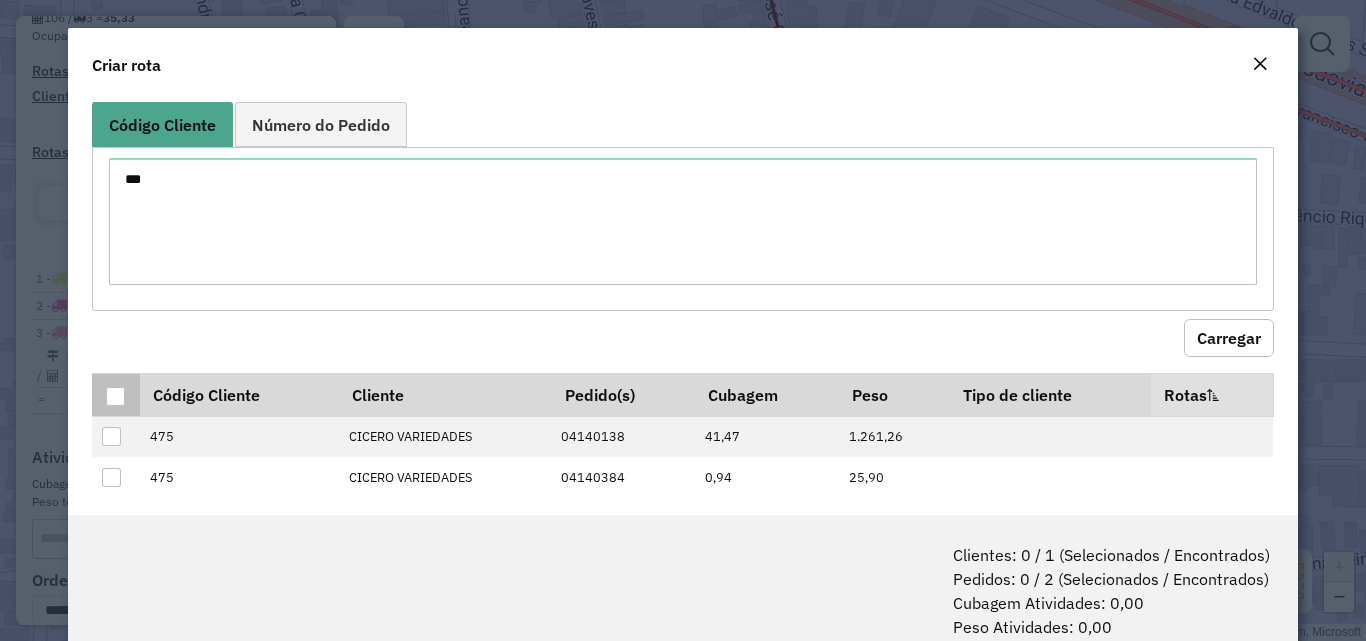 click at bounding box center [115, 396] 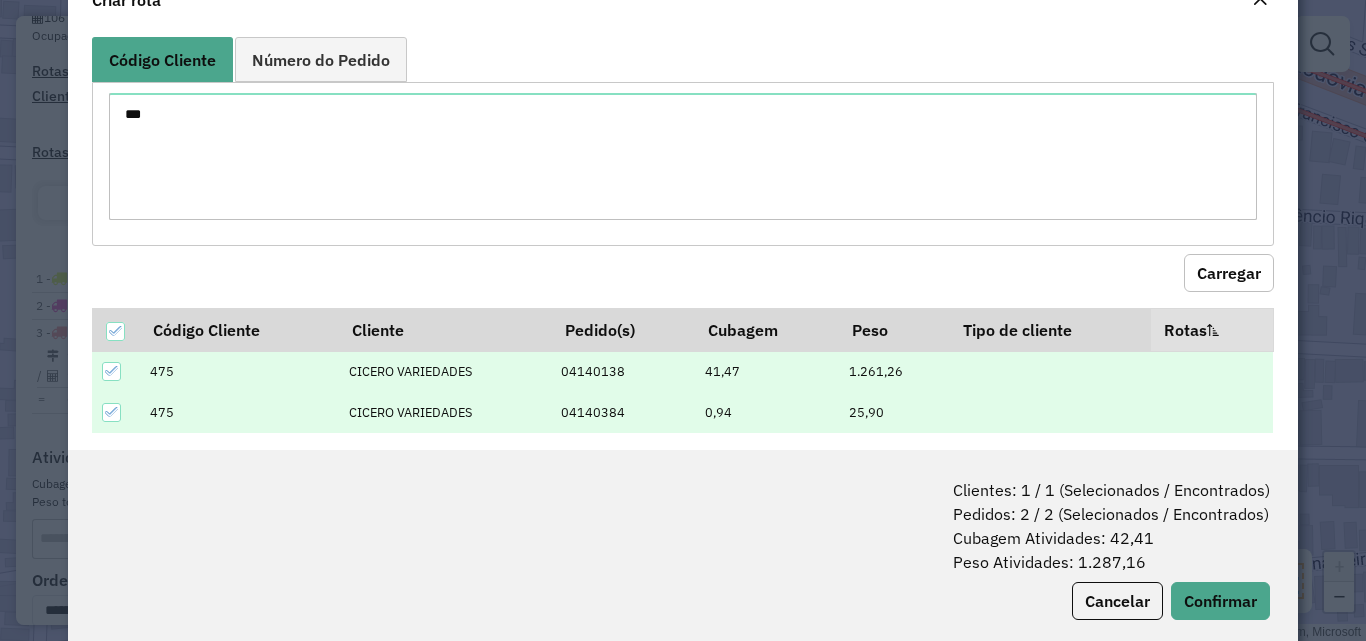 scroll, scrollTop: 100, scrollLeft: 0, axis: vertical 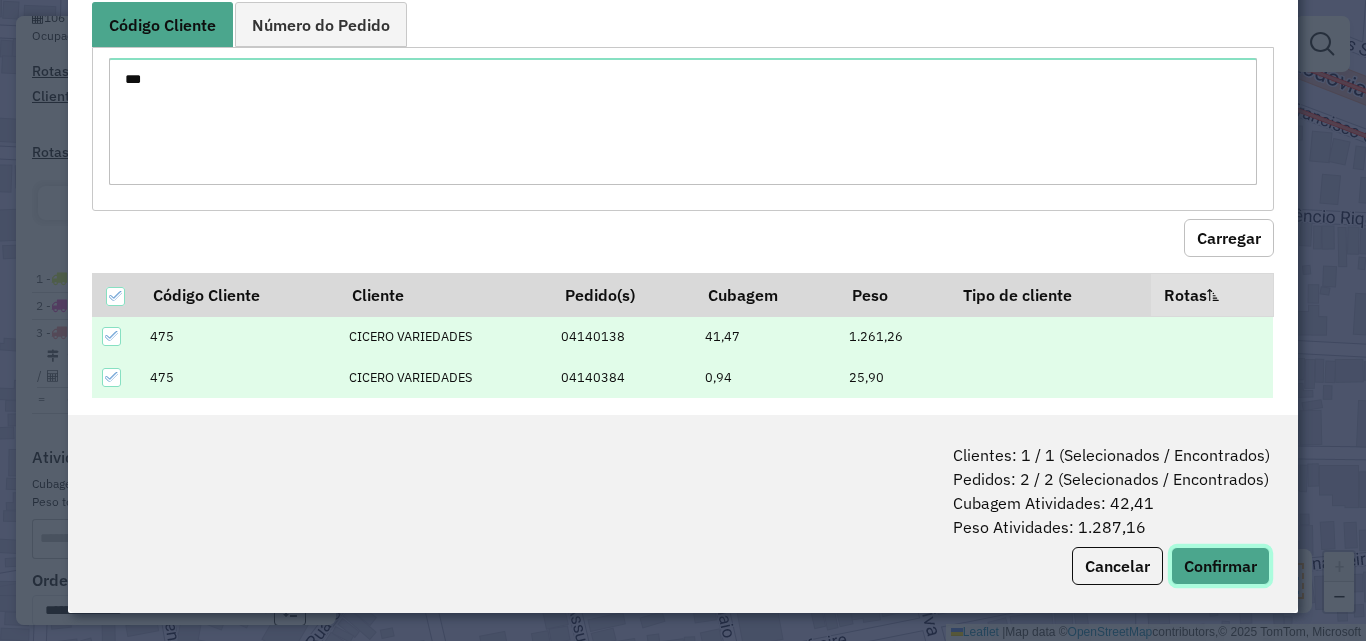 click on "Confirmar" 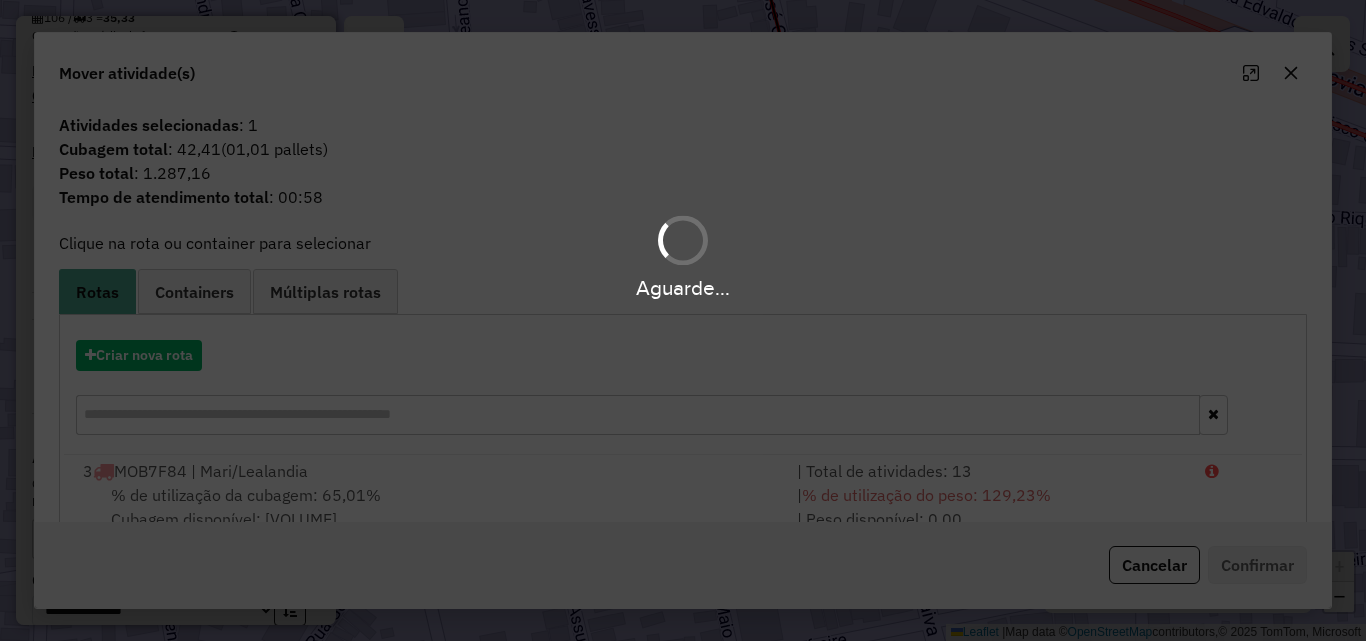 click on "Aguarde..." at bounding box center (683, 320) 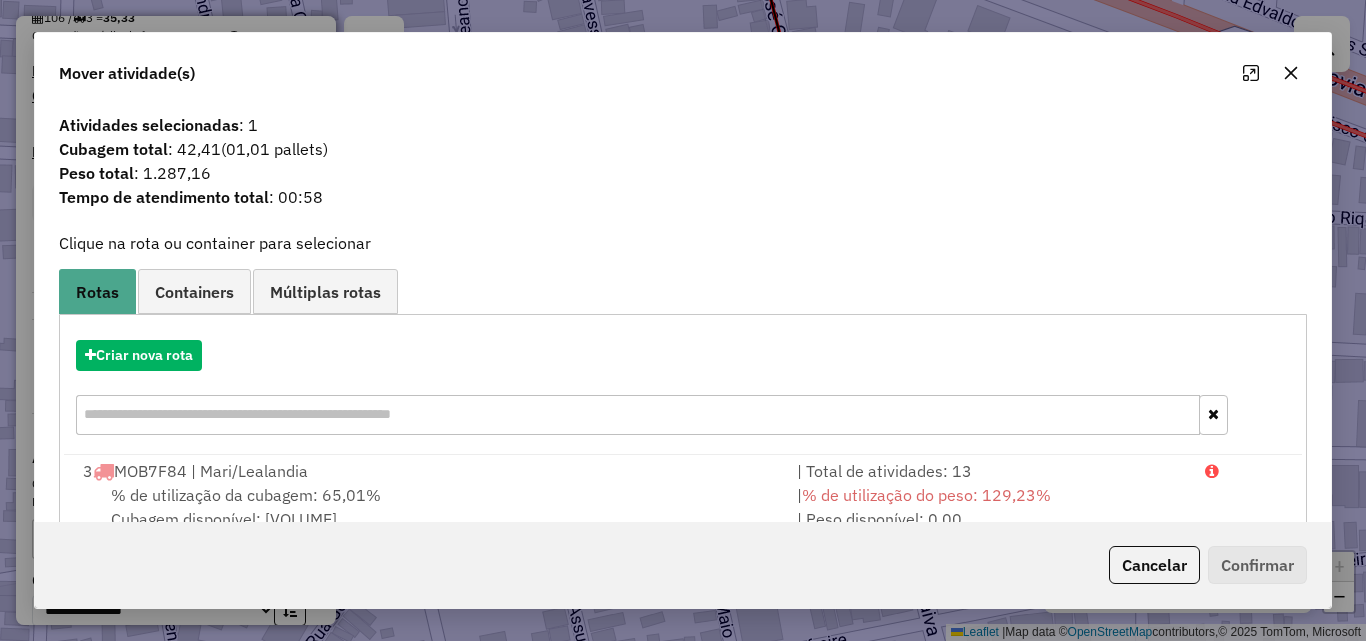click on "% de utilização do peso: 129,23%" at bounding box center [926, 495] 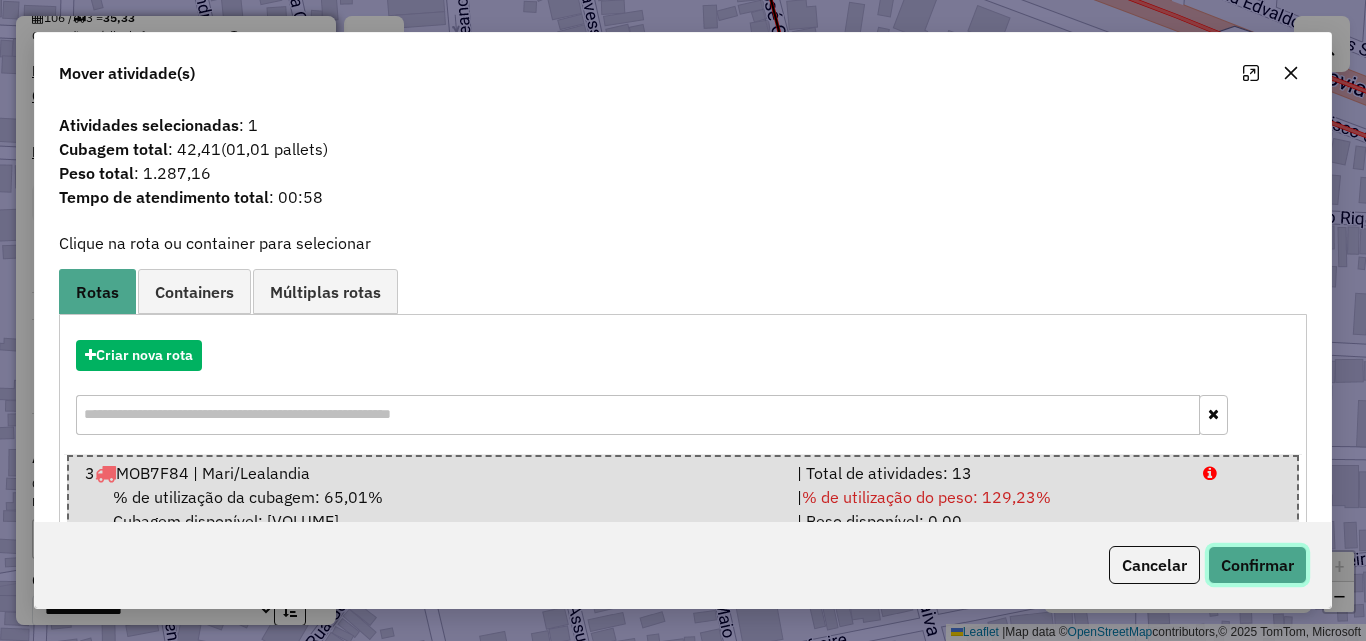 click on "Confirmar" 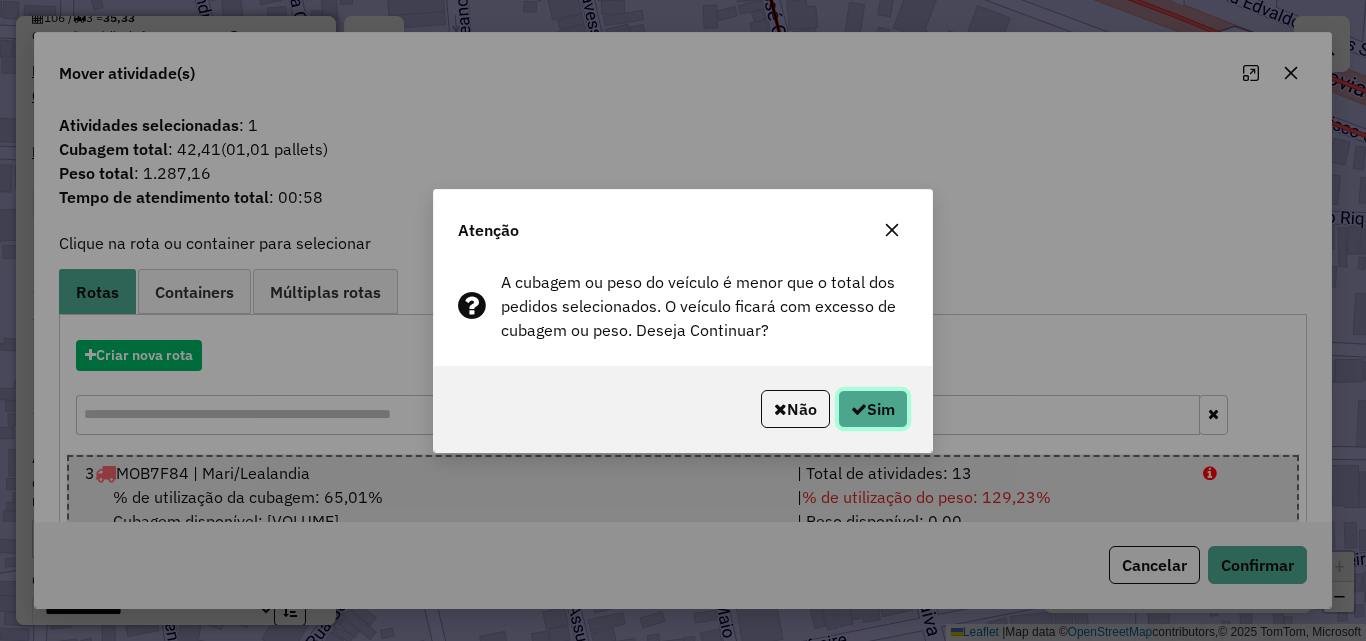 click on "Sim" 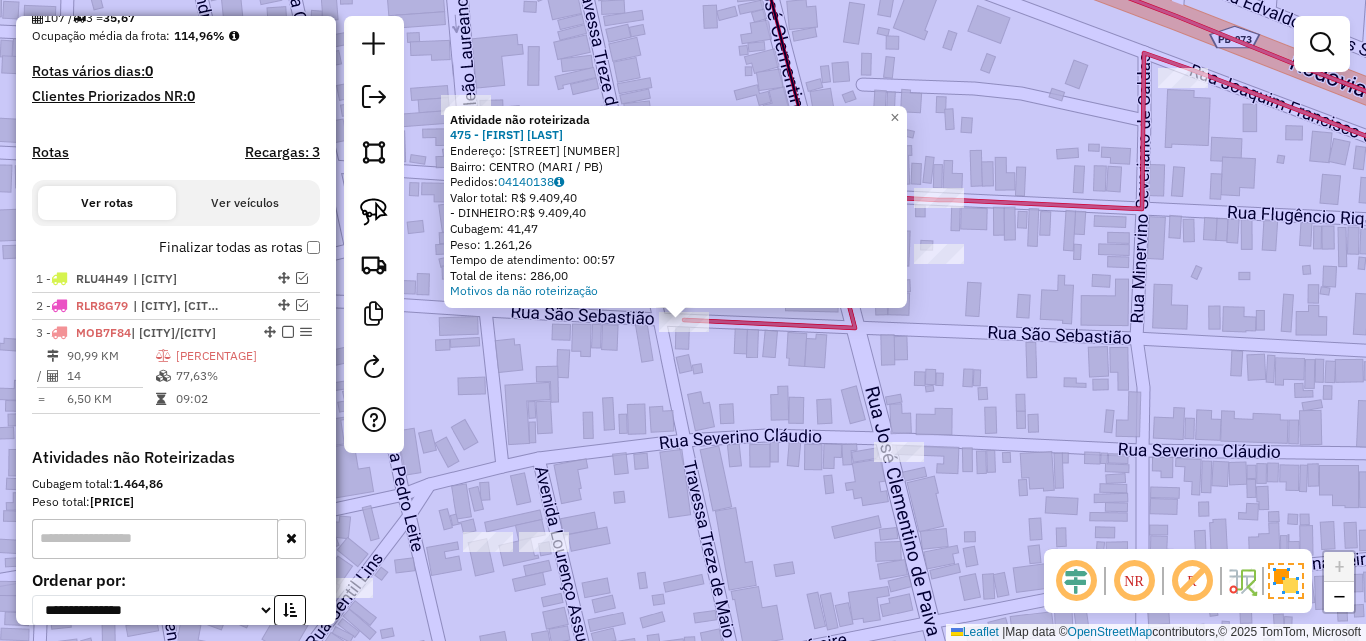 click on "Atividade não roteirizada 475 - CICERO VARIEDADES  Endereço:  RUA SEVERINO CLAUDIO SN   Bairro: CENTRO (MARI / PB)   Pedidos:  04140138   Valor total: R$ 9.409,40   - DINHEIRO:  R$ 9.409,40   Cubagem: 41,47   Peso: 1.261,26   Tempo de atendimento: 00:57   Total de itens: 286,00  Motivos da não roteirização × Janela de atendimento Grade de atendimento Capacidade Transportadoras Veículos Cliente Pedidos  Rotas Selecione os dias de semana para filtrar as janelas de atendimento  Seg   Ter   Qua   Qui   Sex   Sáb   Dom  Informe o período da janela de atendimento: De: Até:  Filtrar exatamente a janela do cliente  Considerar janela de atendimento padrão  Selecione os dias de semana para filtrar as grades de atendimento  Seg   Ter   Qua   Qui   Sex   Sáb   Dom   Considerar clientes sem dia de atendimento cadastrado  Clientes fora do dia de atendimento selecionado Filtrar as atividades entre os valores definidos abaixo:  Peso mínimo:   Peso máximo:   Cubagem mínima:   Cubagem máxima:   De:   Até:  De:" 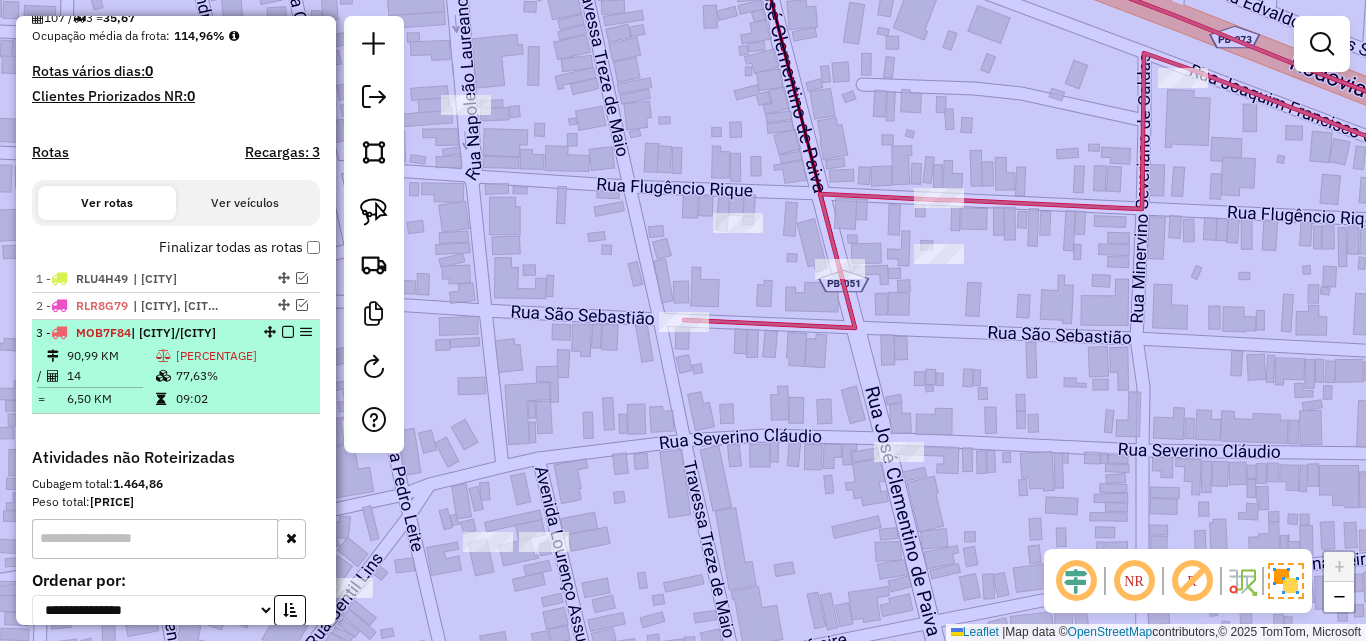 click on "77,63%" at bounding box center (243, 376) 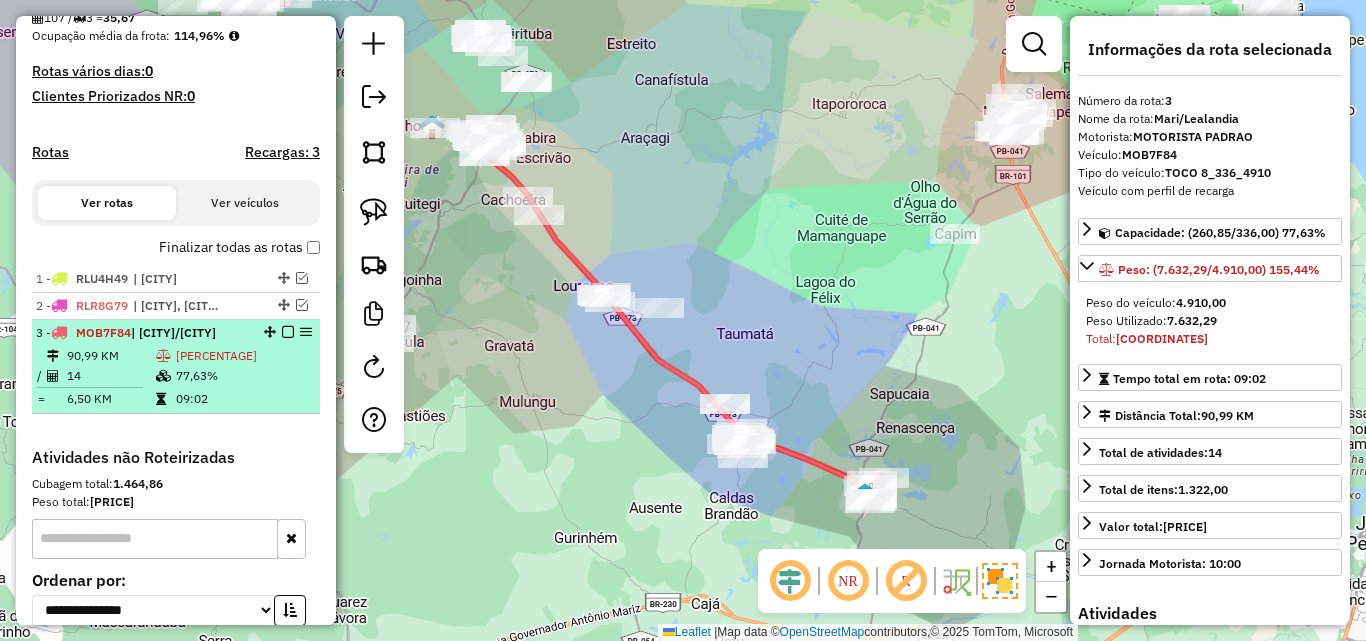 click at bounding box center (288, 332) 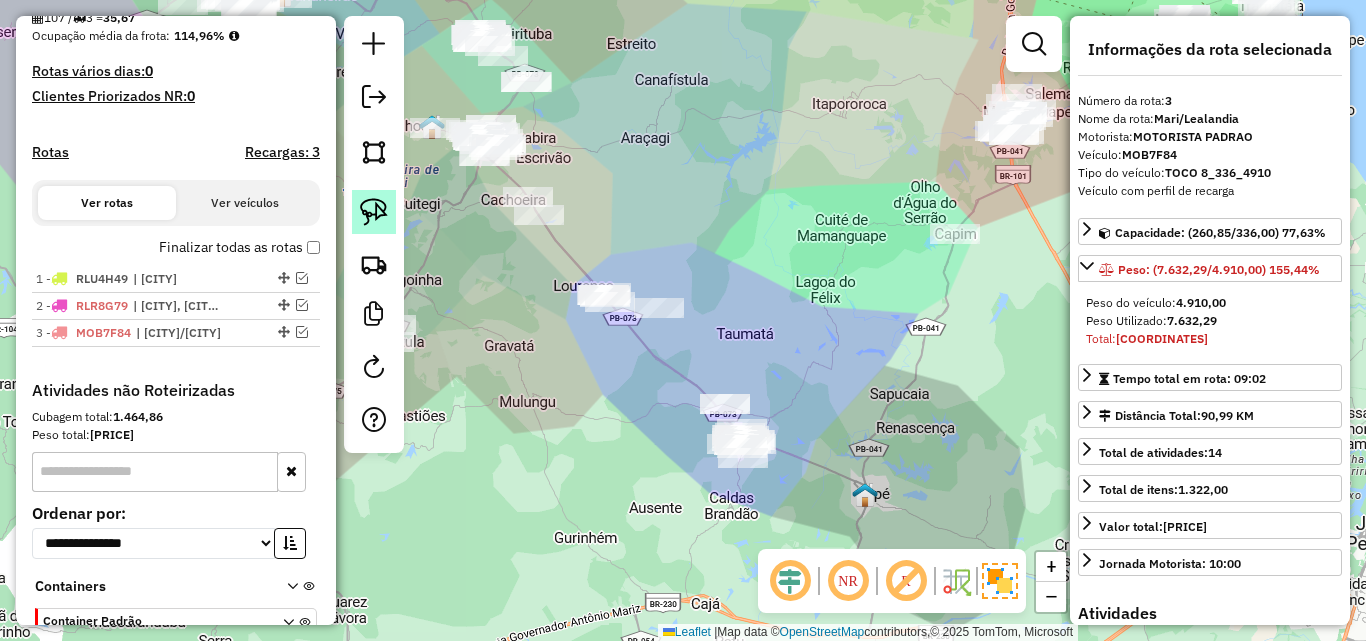 click 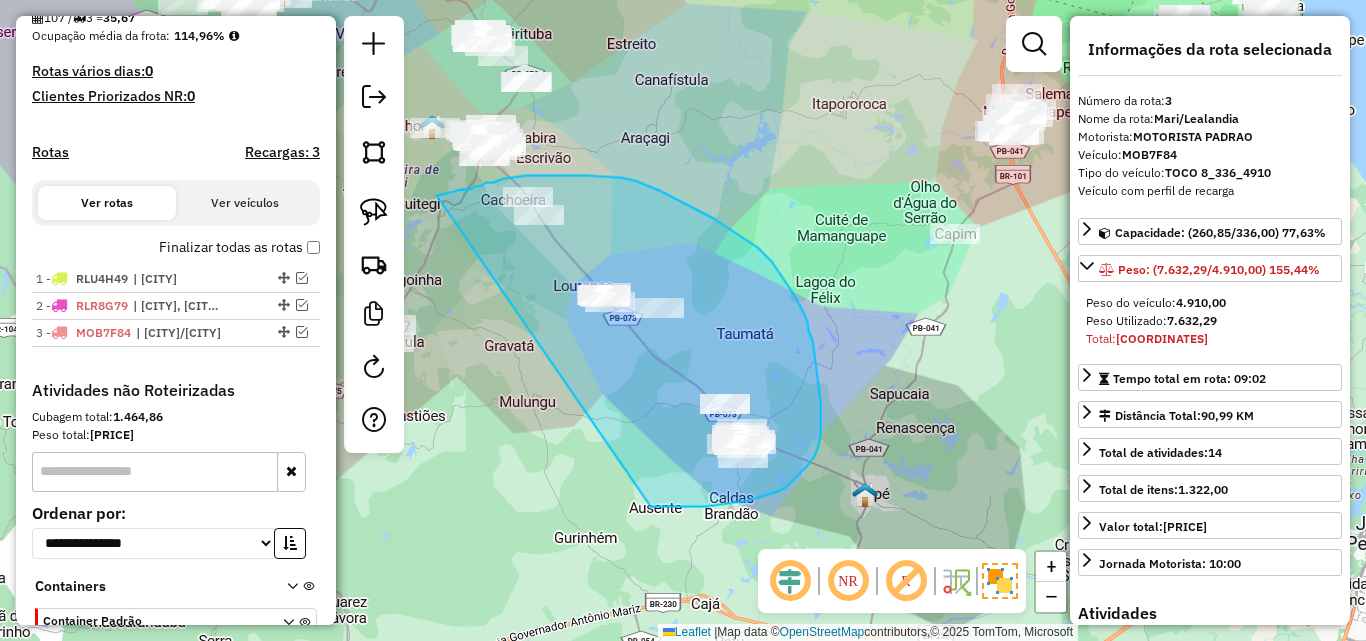 drag, startPoint x: 449, startPoint y: 193, endPoint x: 650, endPoint y: 507, distance: 372.82303 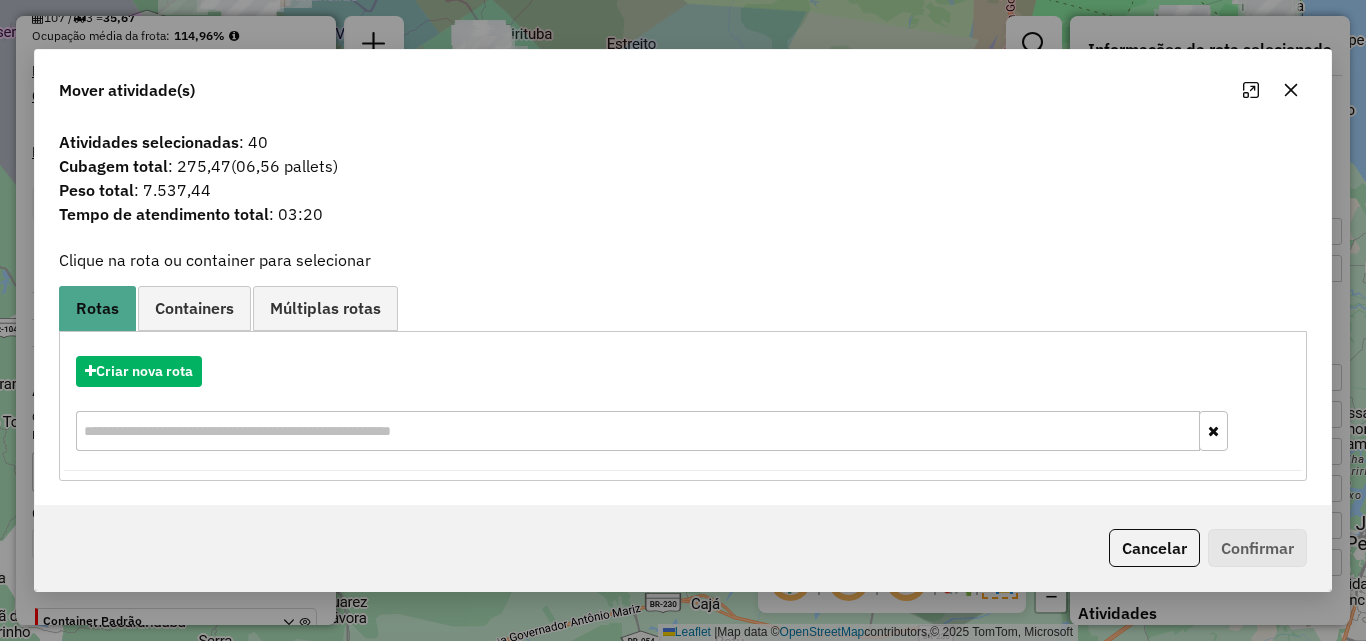 click 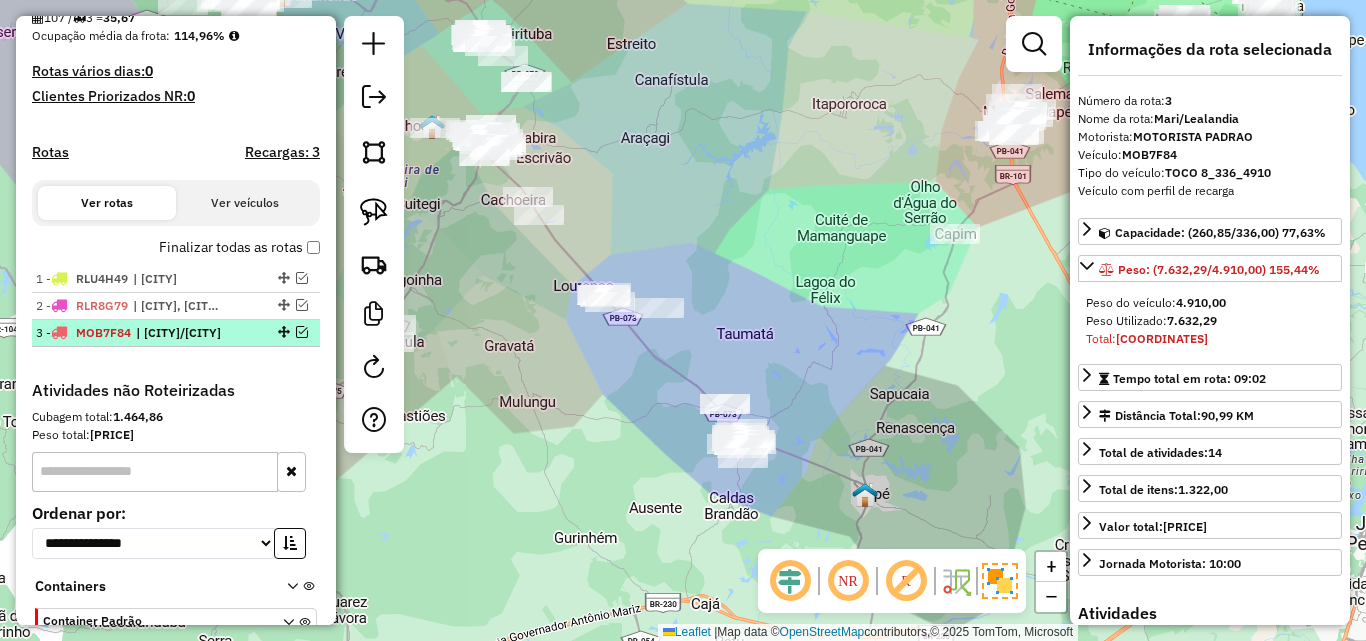 click at bounding box center [302, 332] 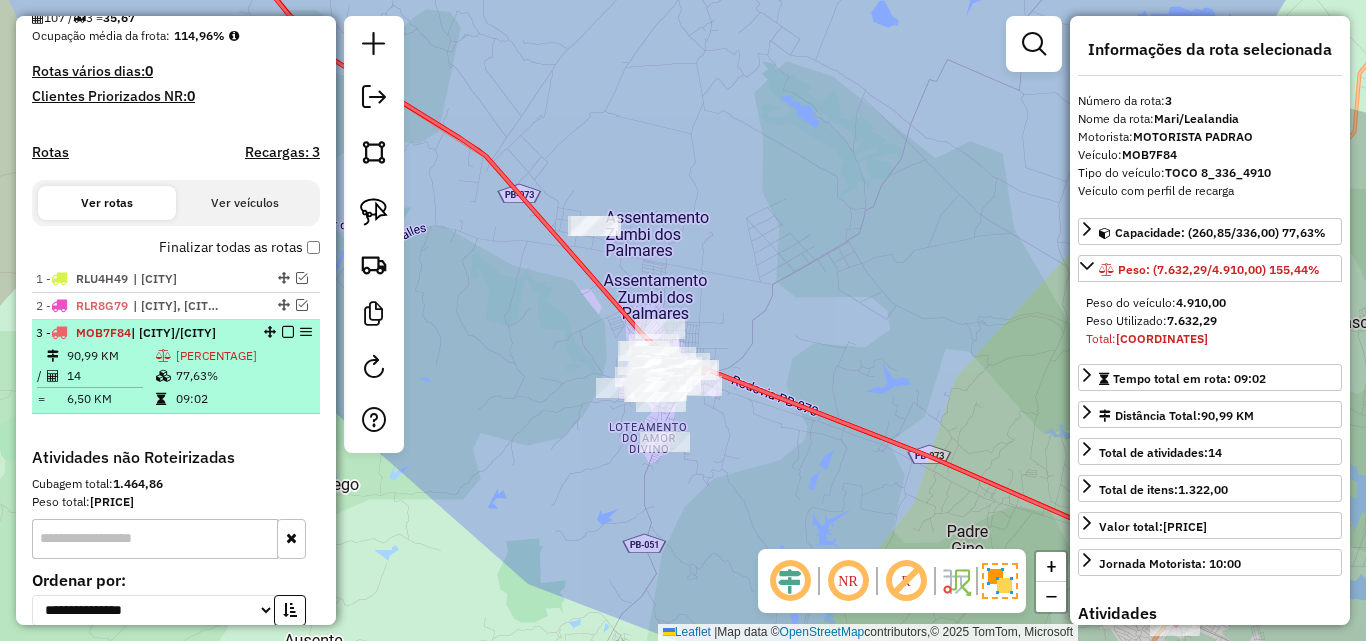 click on "155,44%" at bounding box center (243, 356) 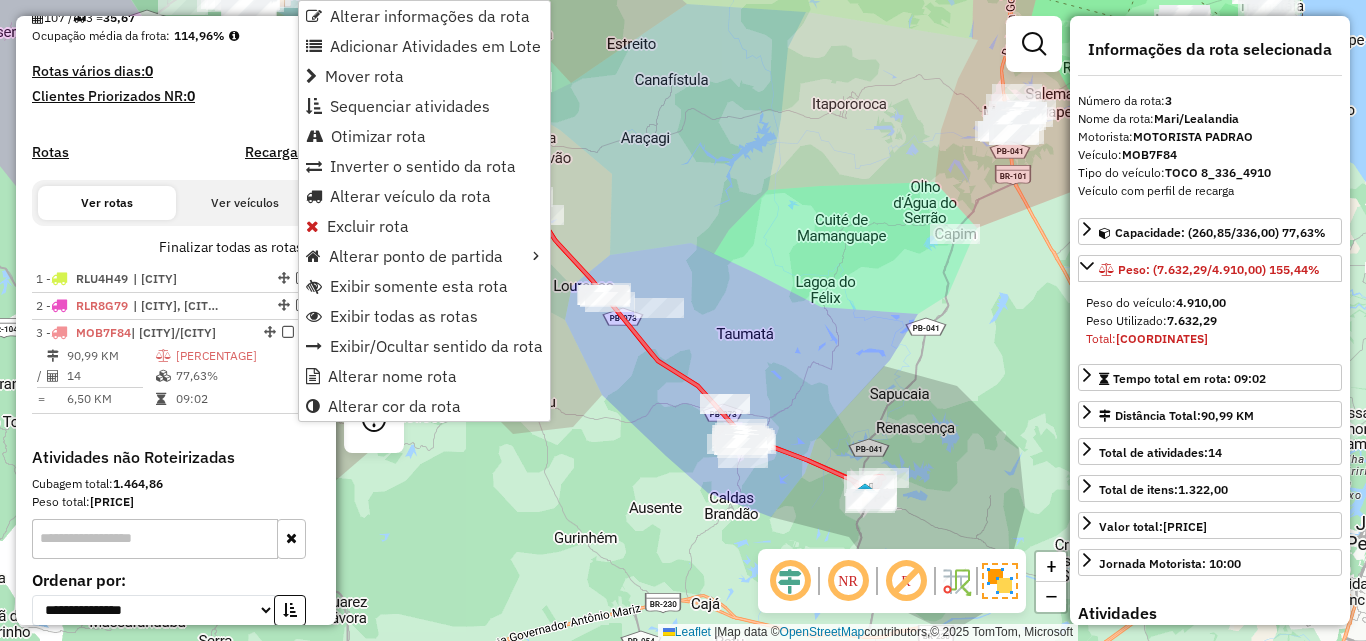 click on "Janela de atendimento Grade de atendimento Capacidade Transportadoras Veículos Cliente Pedidos  Rotas Selecione os dias de semana para filtrar as janelas de atendimento  Seg   Ter   Qua   Qui   Sex   Sáb   Dom  Informe o período da janela de atendimento: De: Até:  Filtrar exatamente a janela do cliente  Considerar janela de atendimento padrão  Selecione os dias de semana para filtrar as grades de atendimento  Seg   Ter   Qua   Qui   Sex   Sáb   Dom   Considerar clientes sem dia de atendimento cadastrado  Clientes fora do dia de atendimento selecionado Filtrar as atividades entre os valores definidos abaixo:  Peso mínimo:   Peso máximo:   Cubagem mínima:   Cubagem máxima:   De:   Até:  Filtrar as atividades entre o tempo de atendimento definido abaixo:  De:   Até:   Considerar capacidade total dos clientes não roteirizados Transportadora: Selecione um ou mais itens Tipo de veículo: Selecione um ou mais itens Veículo: Selecione um ou mais itens Motorista: Selecione um ou mais itens Nome: Rótulo:" 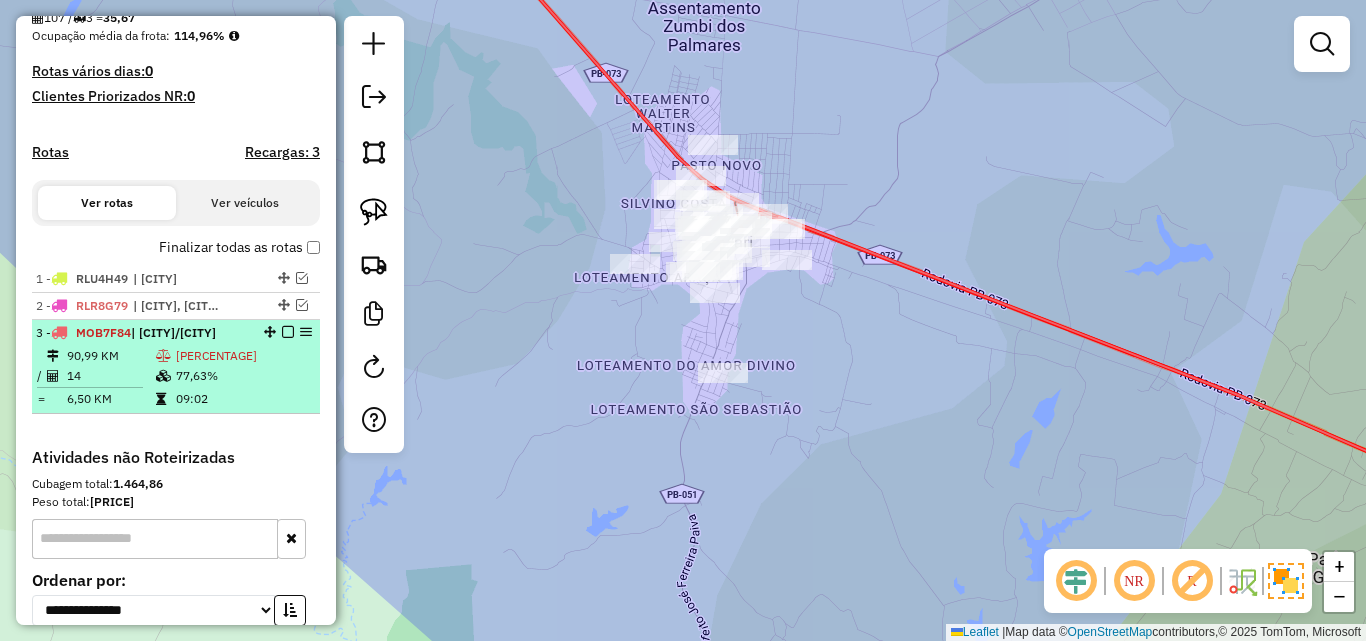 select on "**********" 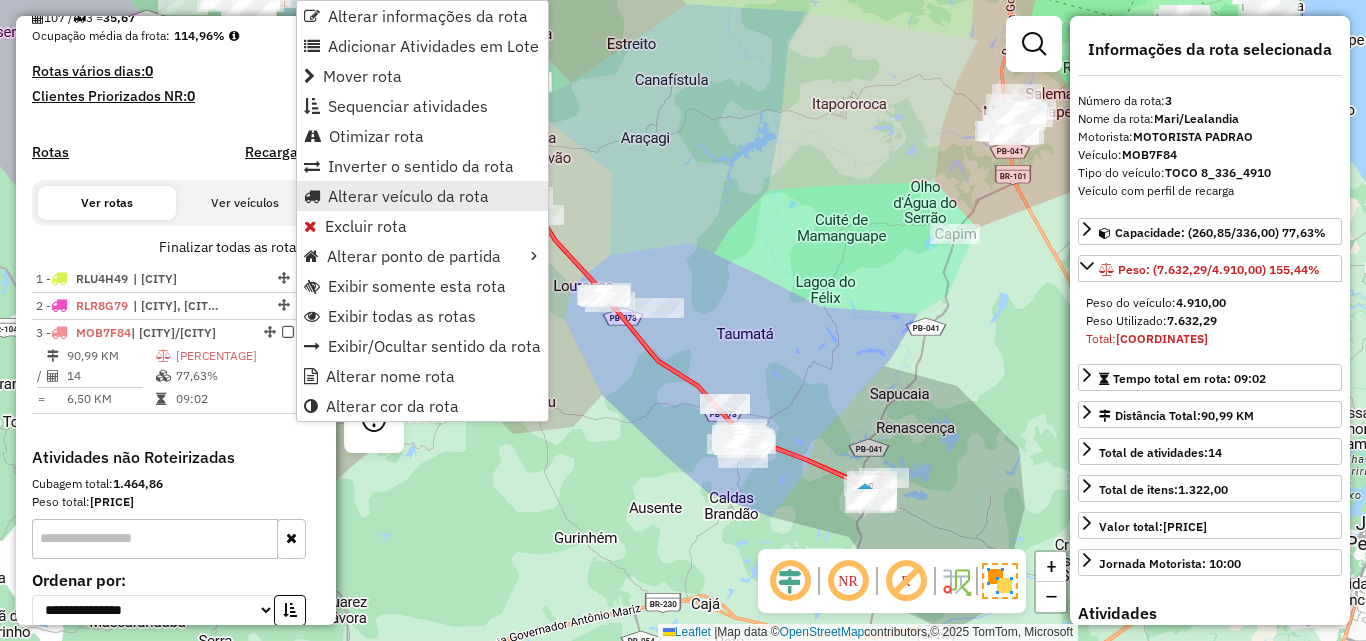 click on "Alterar veículo da rota" at bounding box center (408, 196) 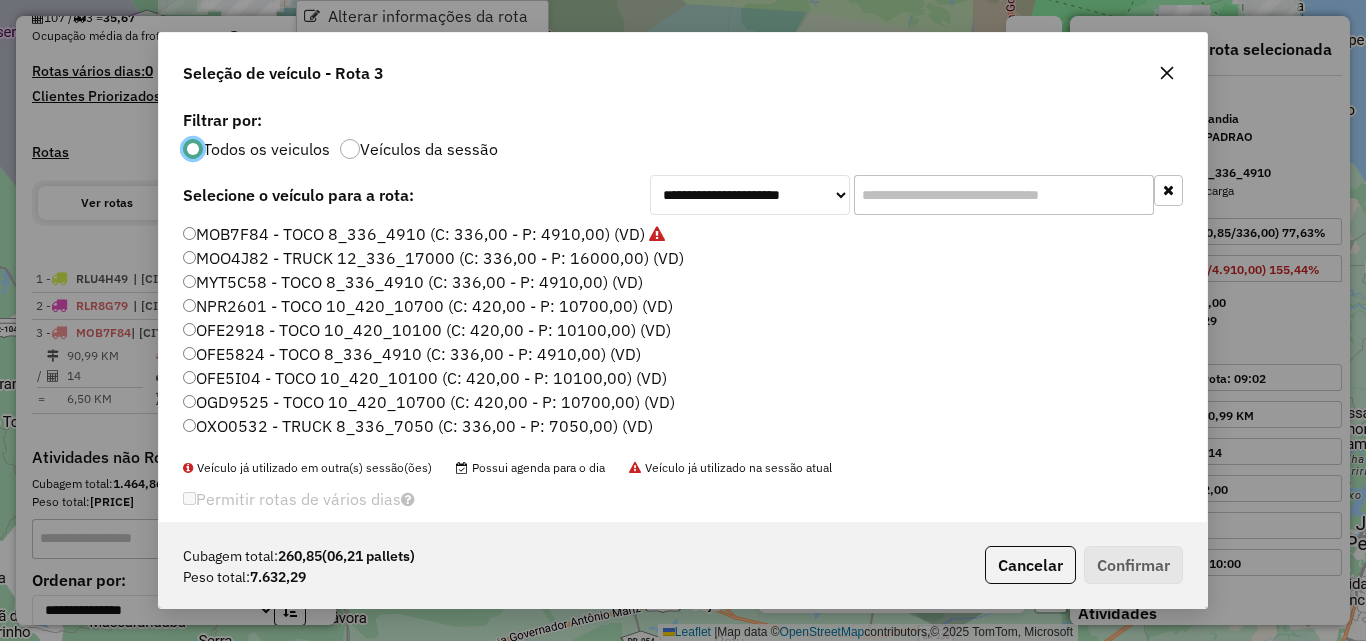 scroll, scrollTop: 11, scrollLeft: 6, axis: both 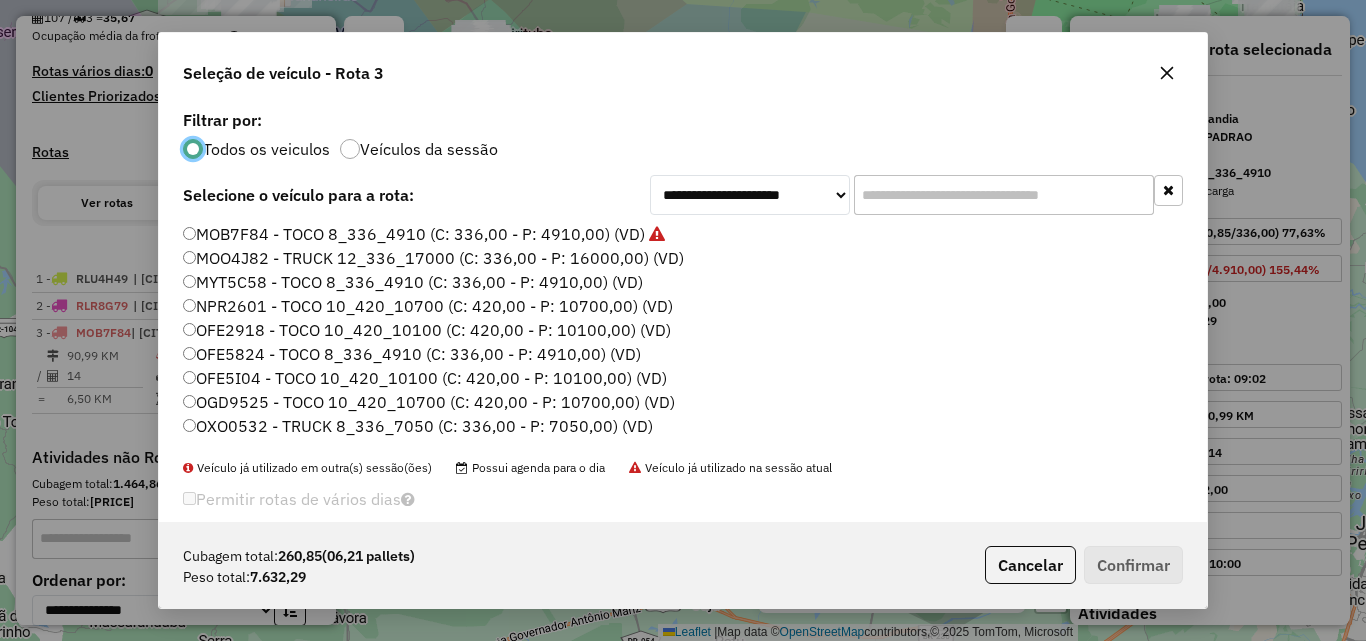 click 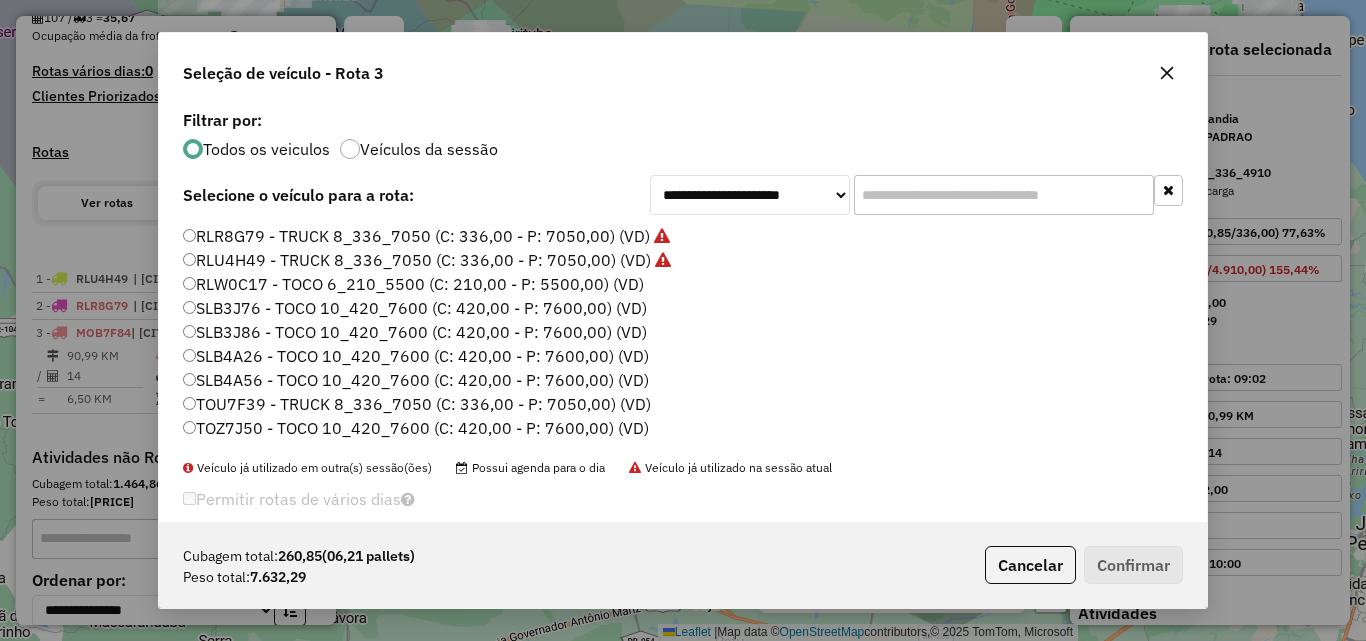 scroll, scrollTop: 400, scrollLeft: 0, axis: vertical 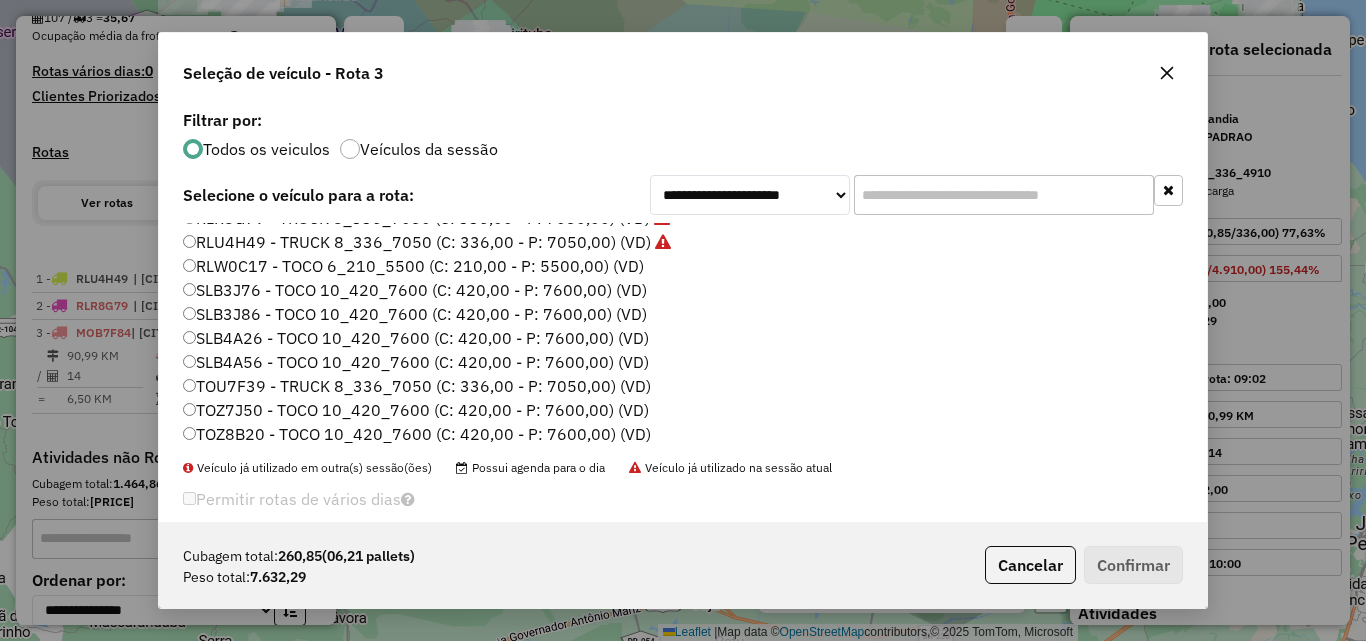 click on "SLB4A26 - TOCO 10_420_7600 (C: 420,00 - P: 7600,00) (VD)" 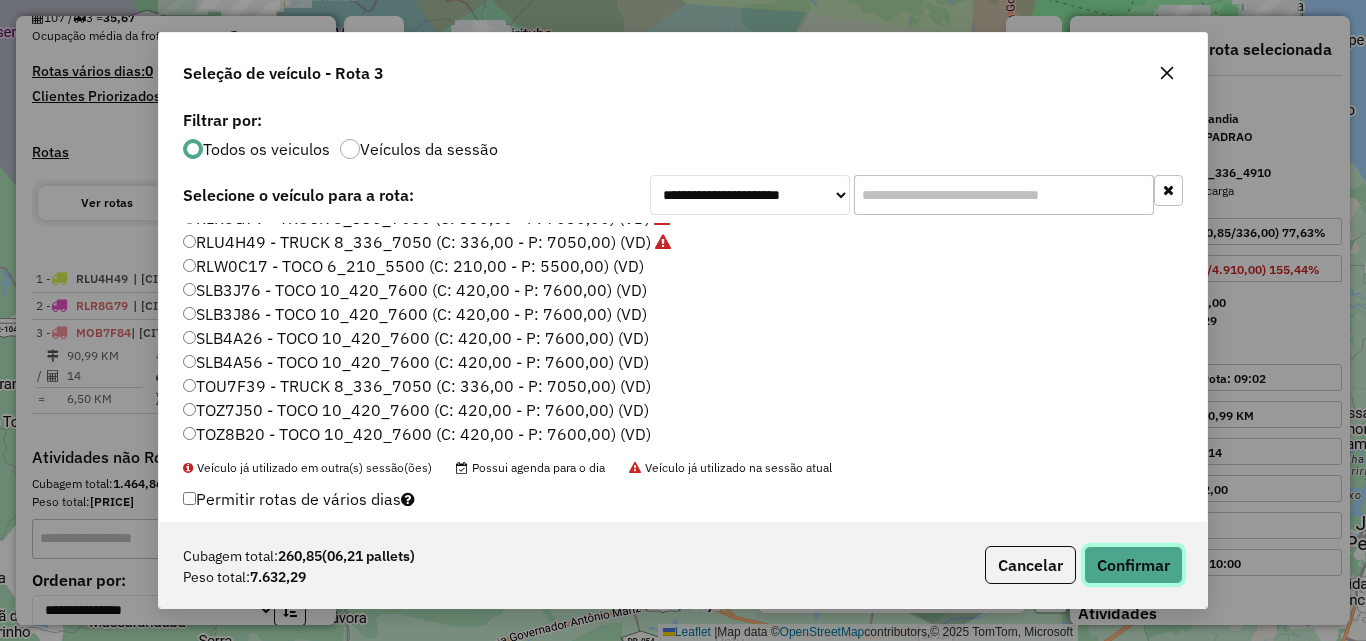 click on "Confirmar" 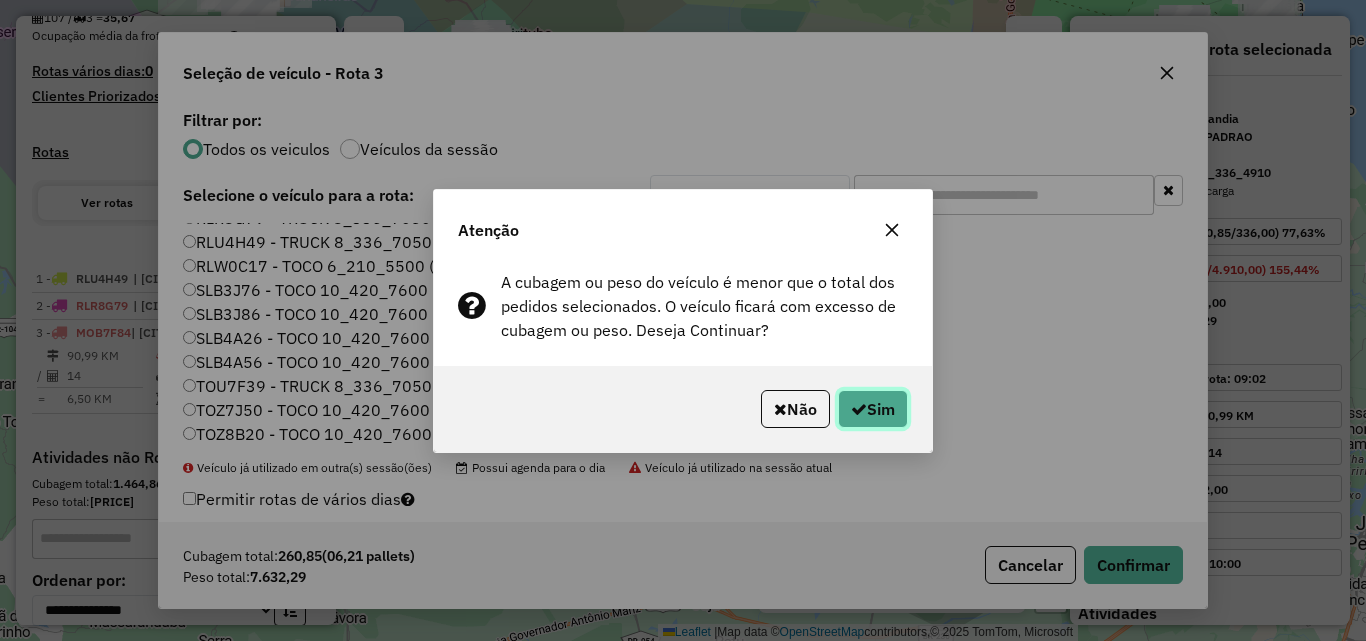 click on "Sim" 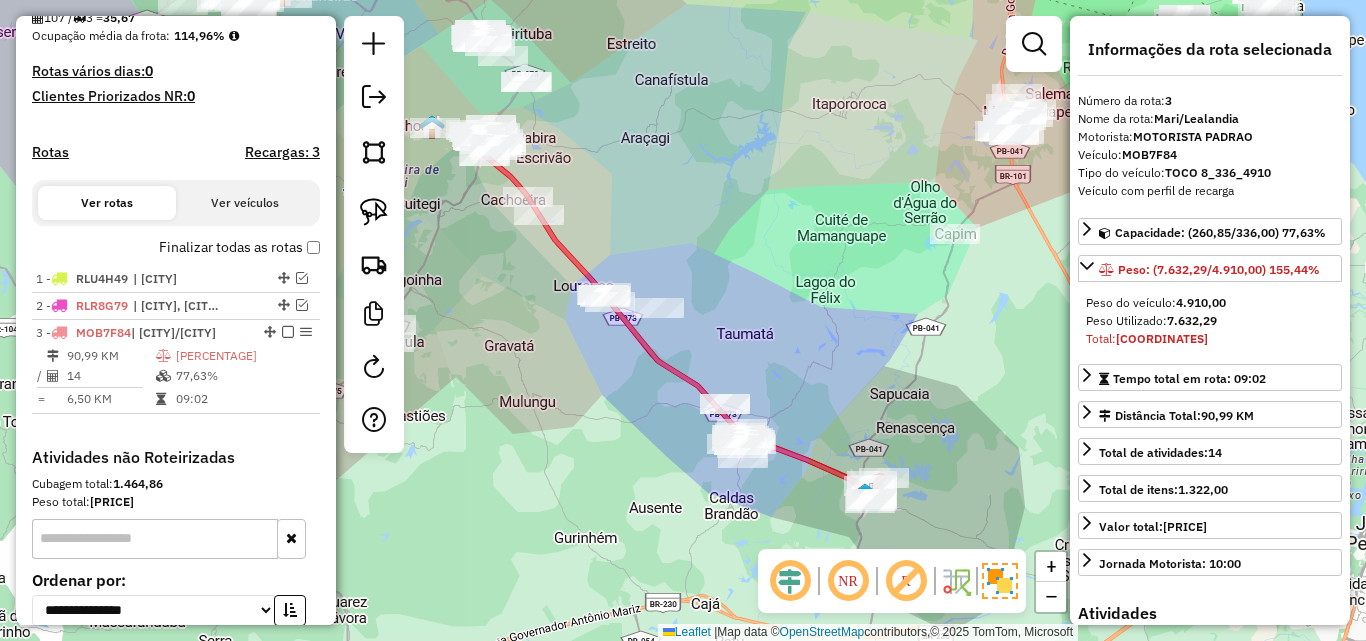scroll, scrollTop: 682, scrollLeft: 0, axis: vertical 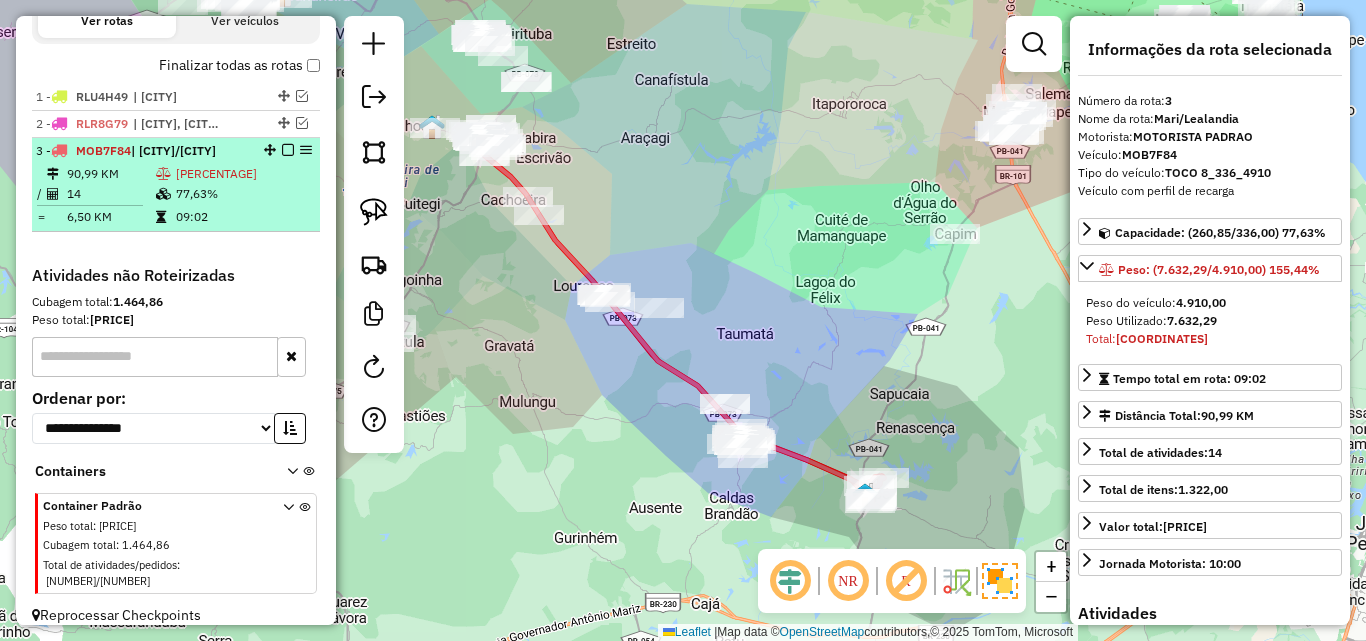 drag, startPoint x: 293, startPoint y: 149, endPoint x: 201, endPoint y: 179, distance: 96.76776 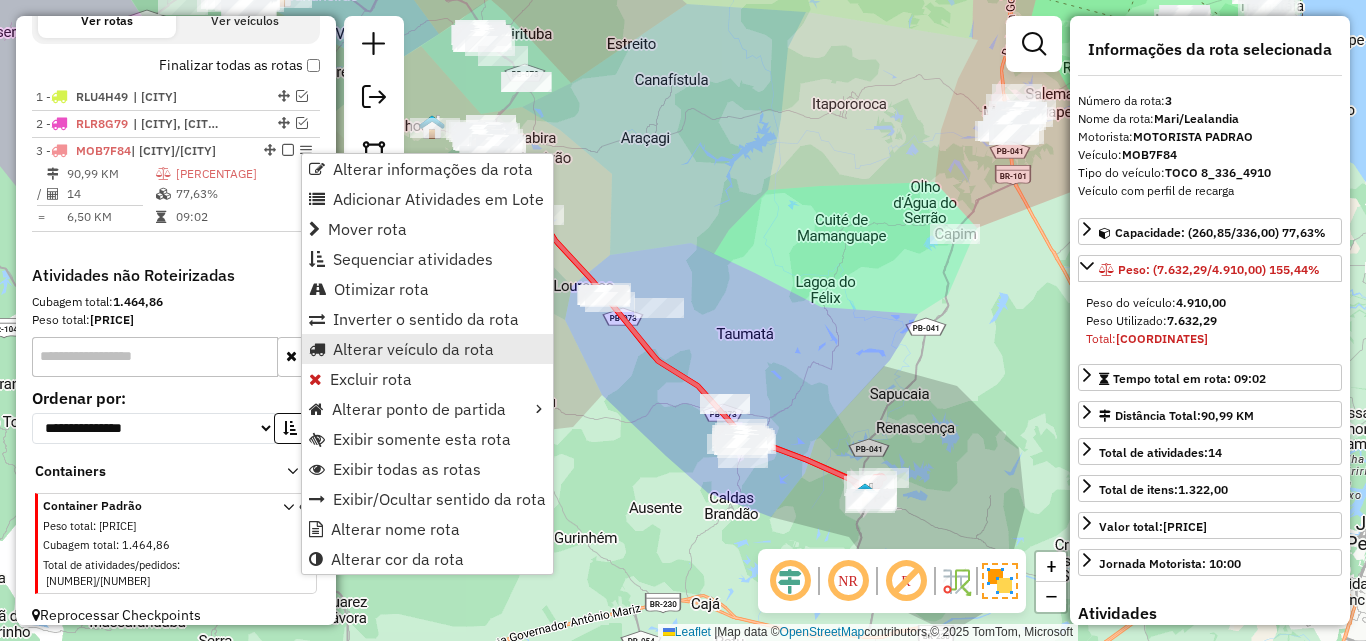 click on "Alterar veículo da rota" at bounding box center [413, 349] 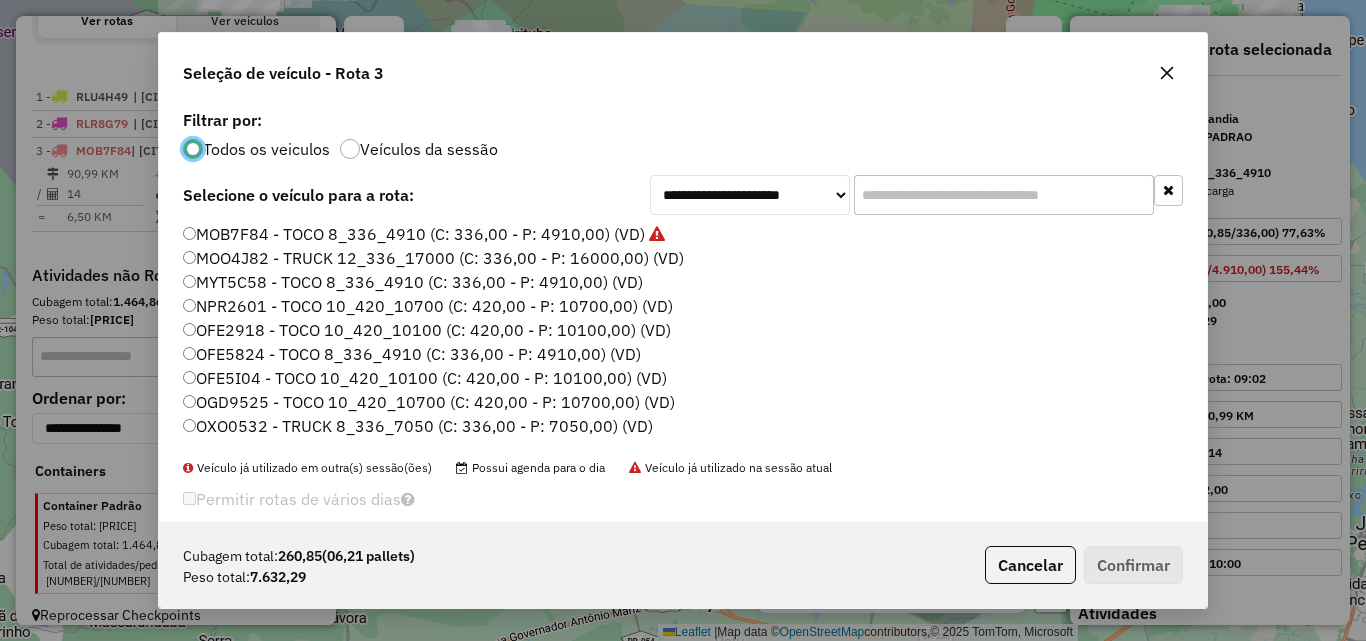 scroll, scrollTop: 11, scrollLeft: 6, axis: both 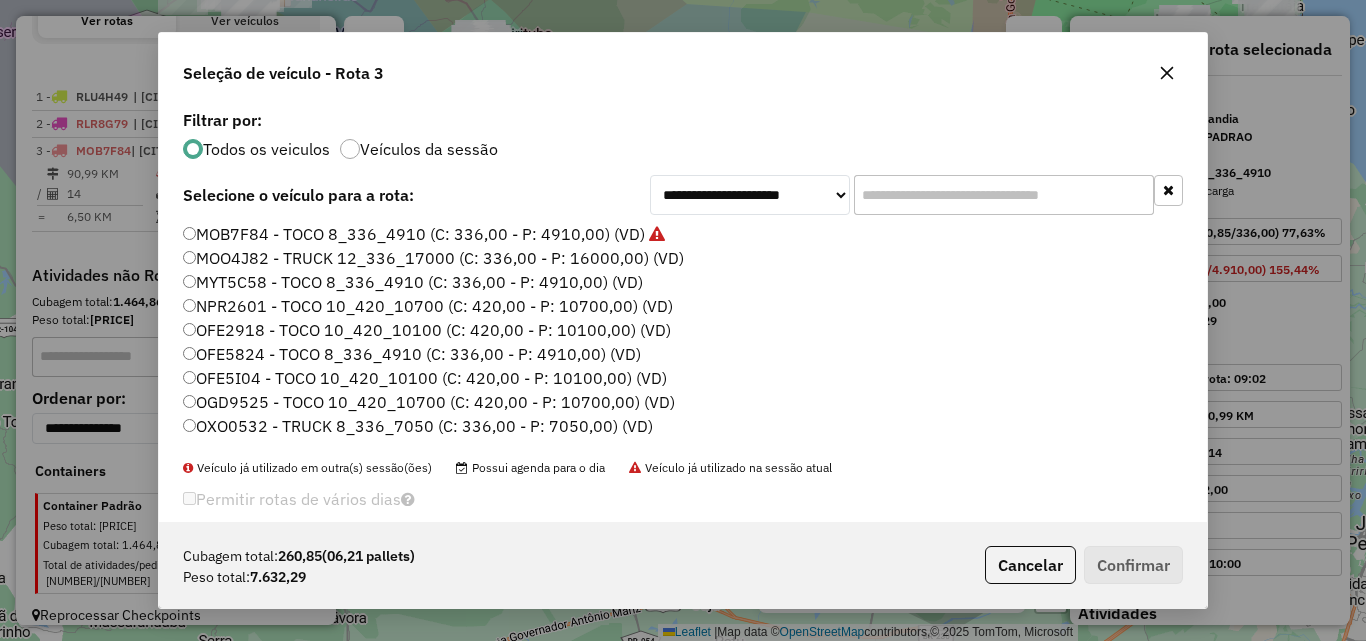 click 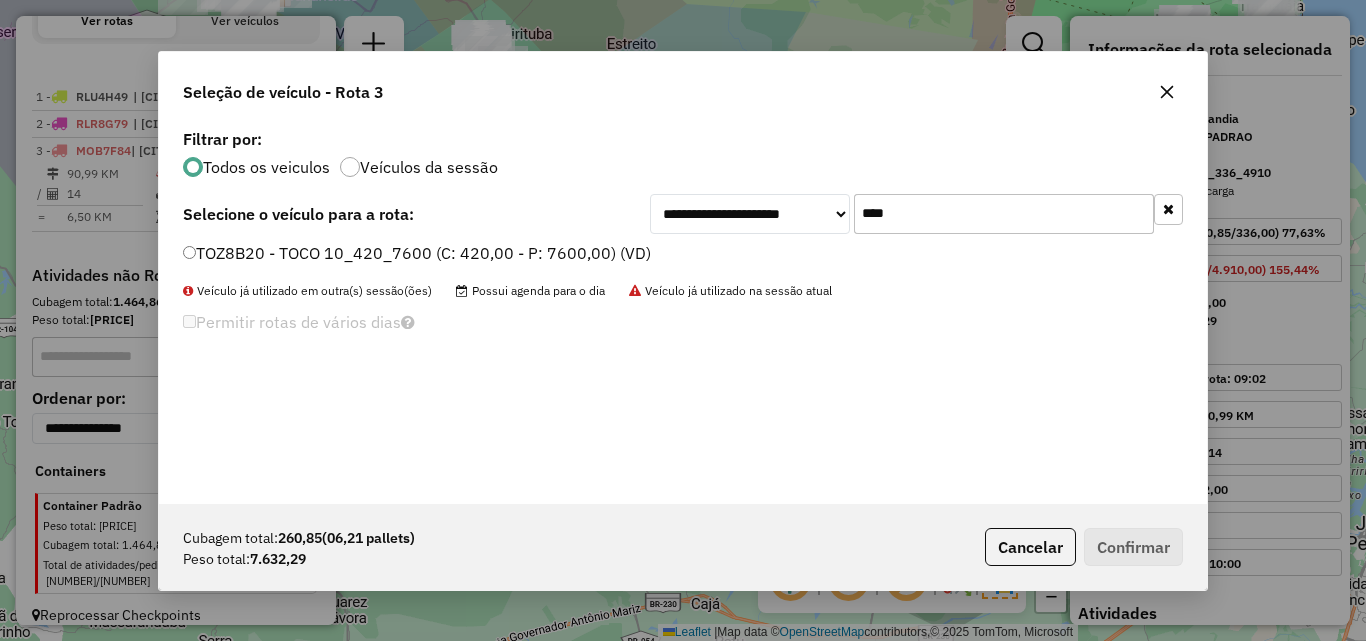 type on "****" 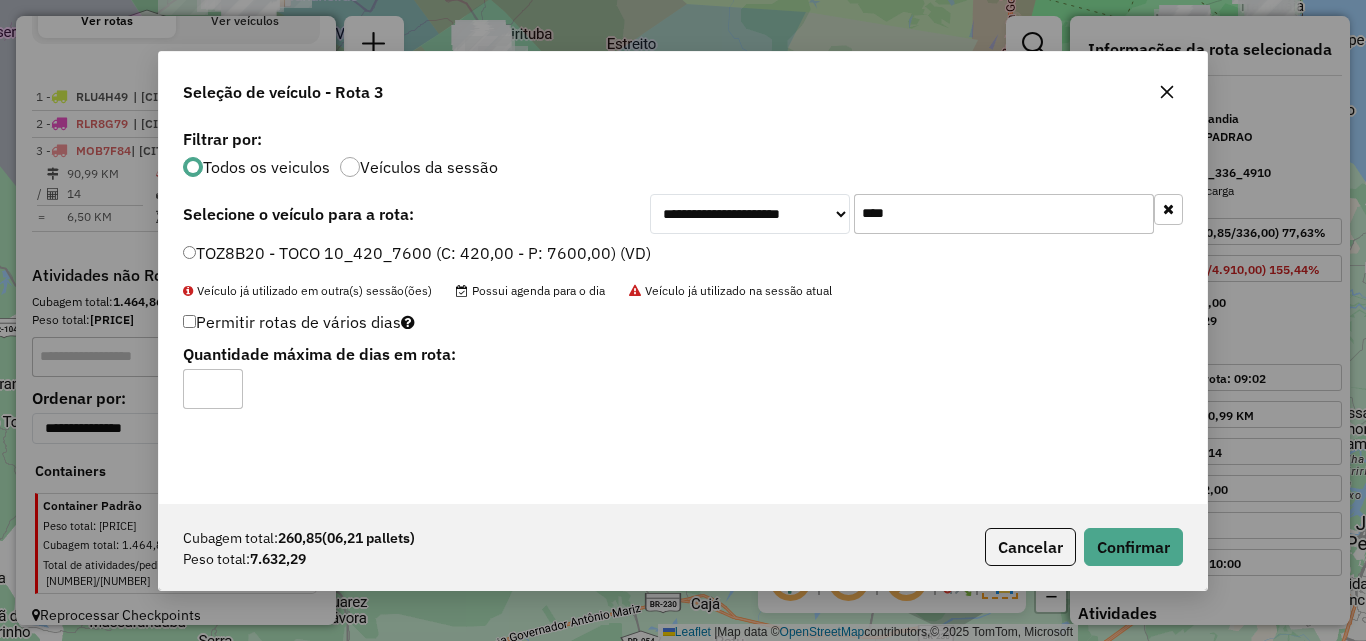 click on "Cubagem total:  260,85   (06,21 pallets)  Peso total: 7.632,29  Cancelar   Confirmar" 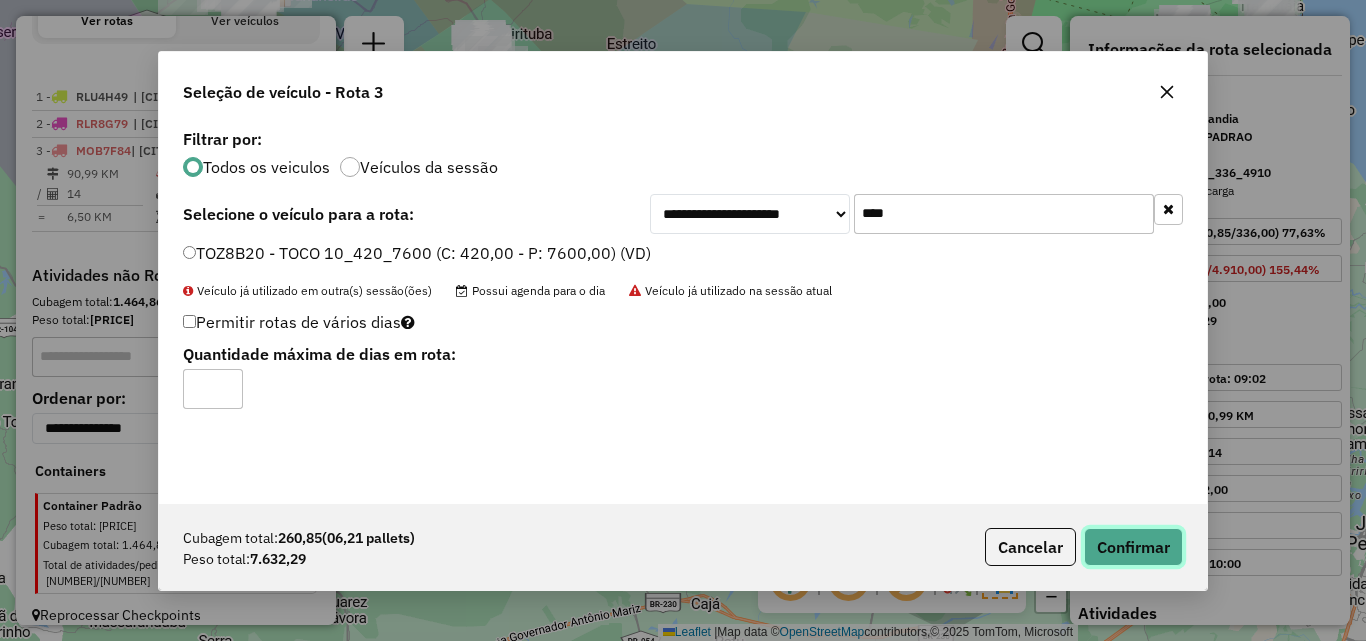 click on "Confirmar" 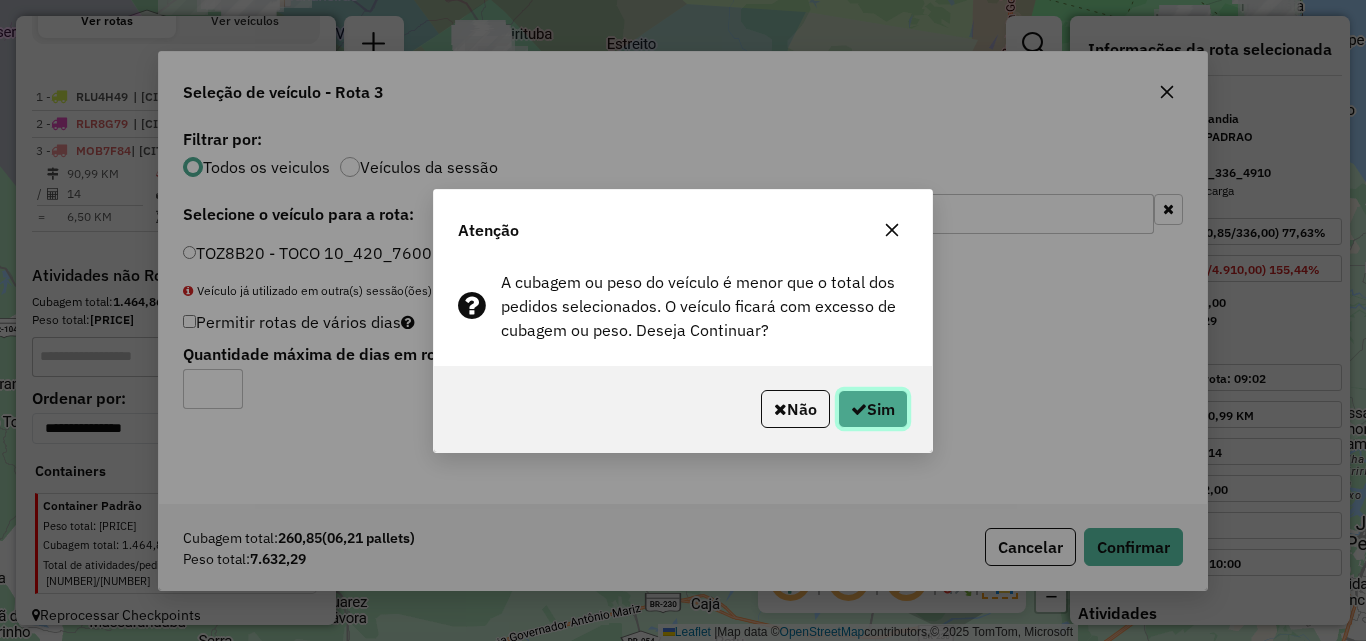 click on "Sim" 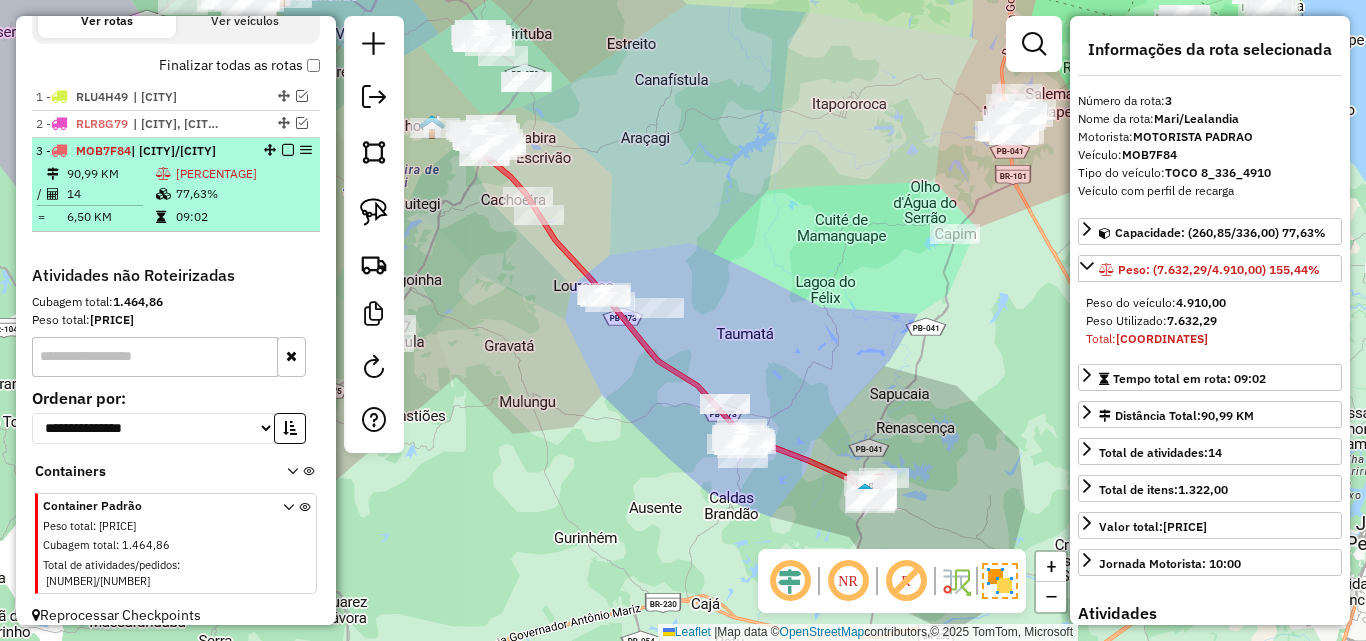 click on "09:02" at bounding box center [243, 217] 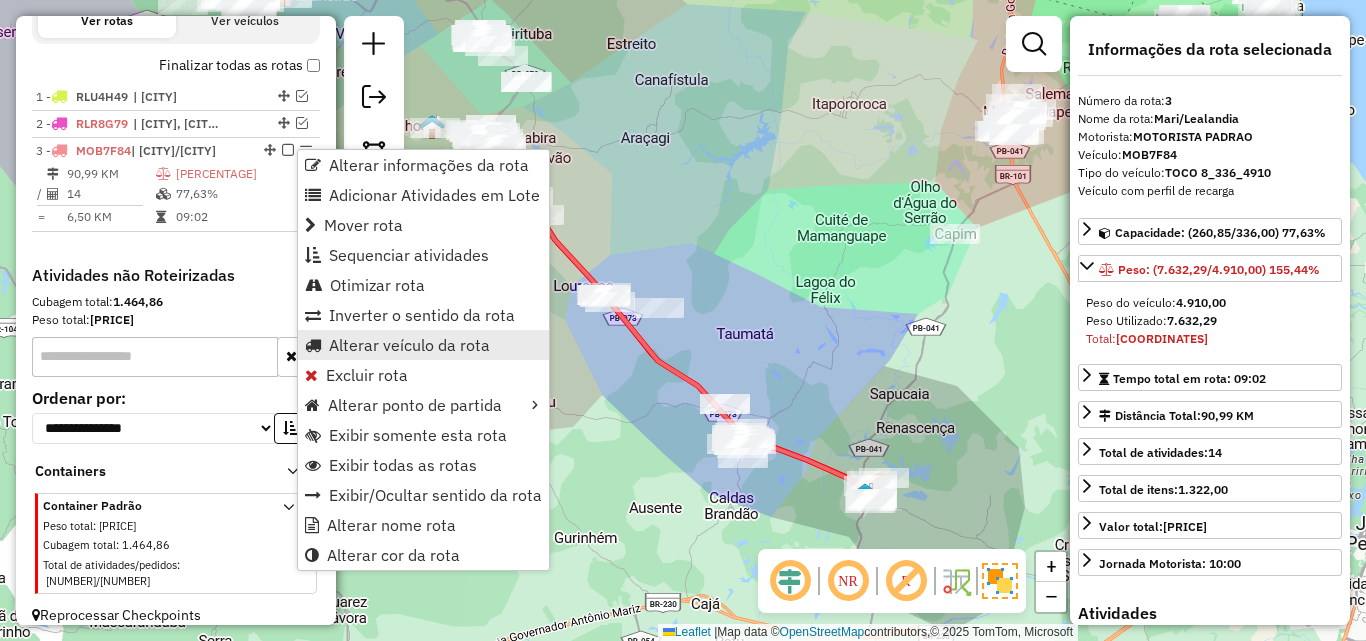click on "Alterar veículo da rota" at bounding box center [409, 345] 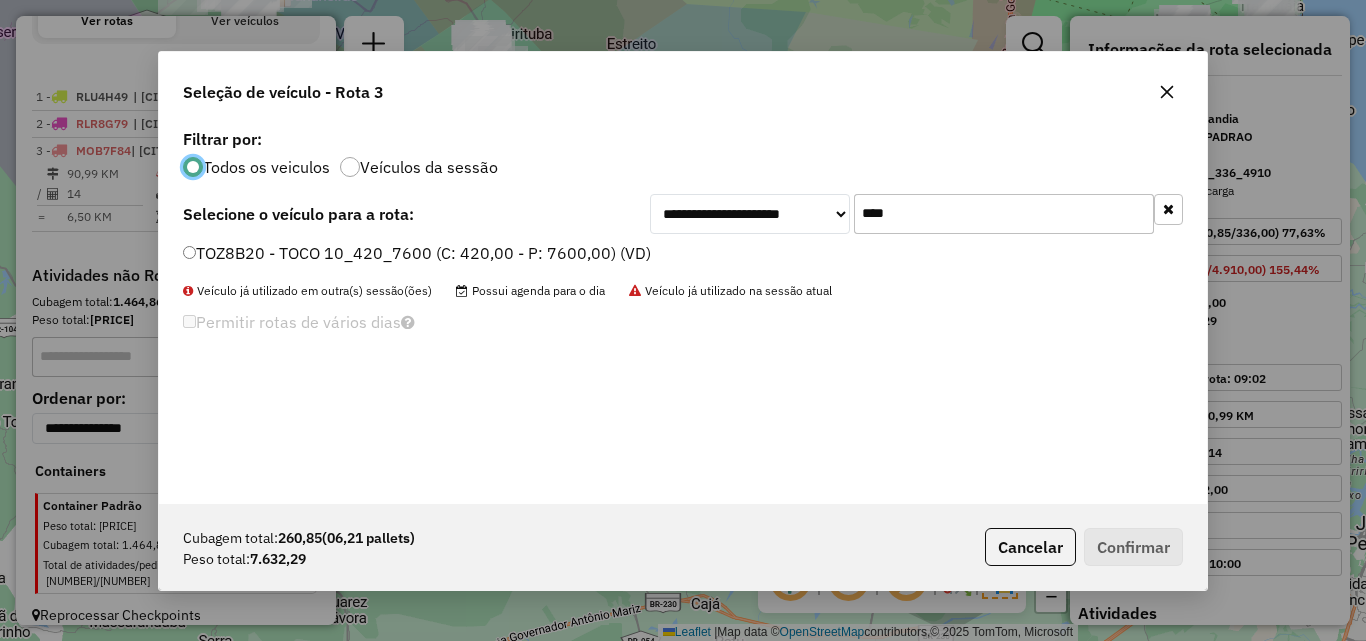 scroll, scrollTop: 11, scrollLeft: 6, axis: both 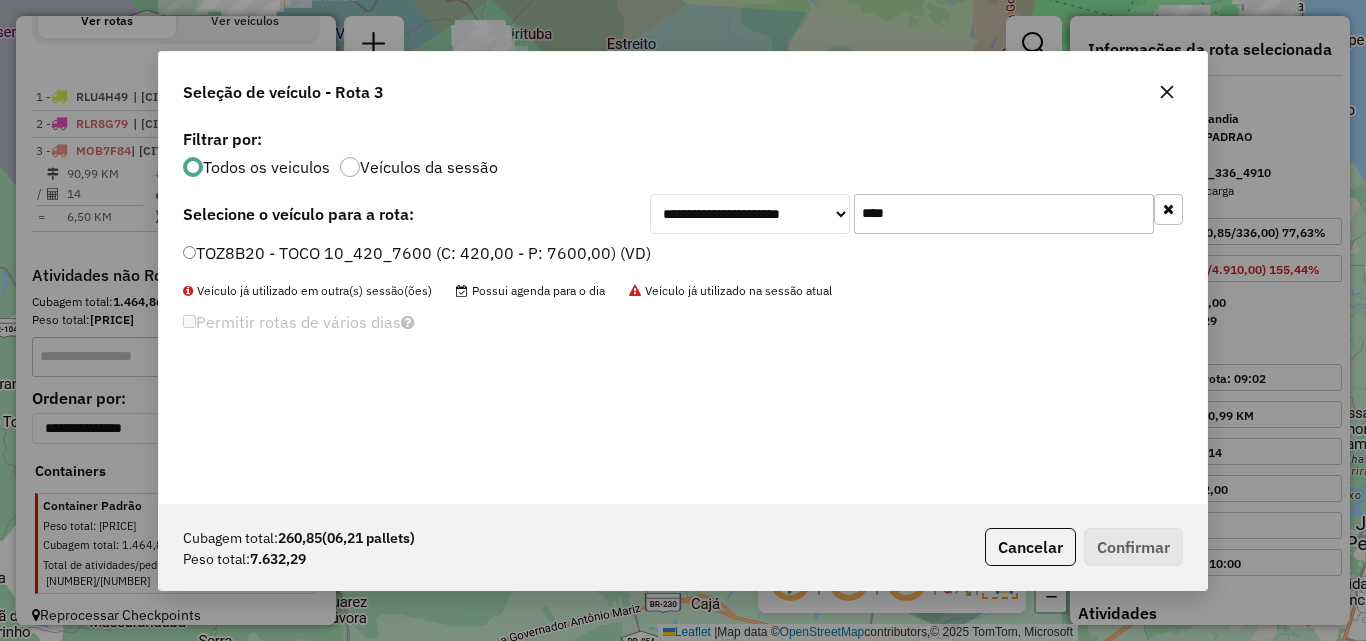 click on "TOZ8B20 - TOCO 10_420_7600 (C: 420,00 - P: 7600,00) (VD)" 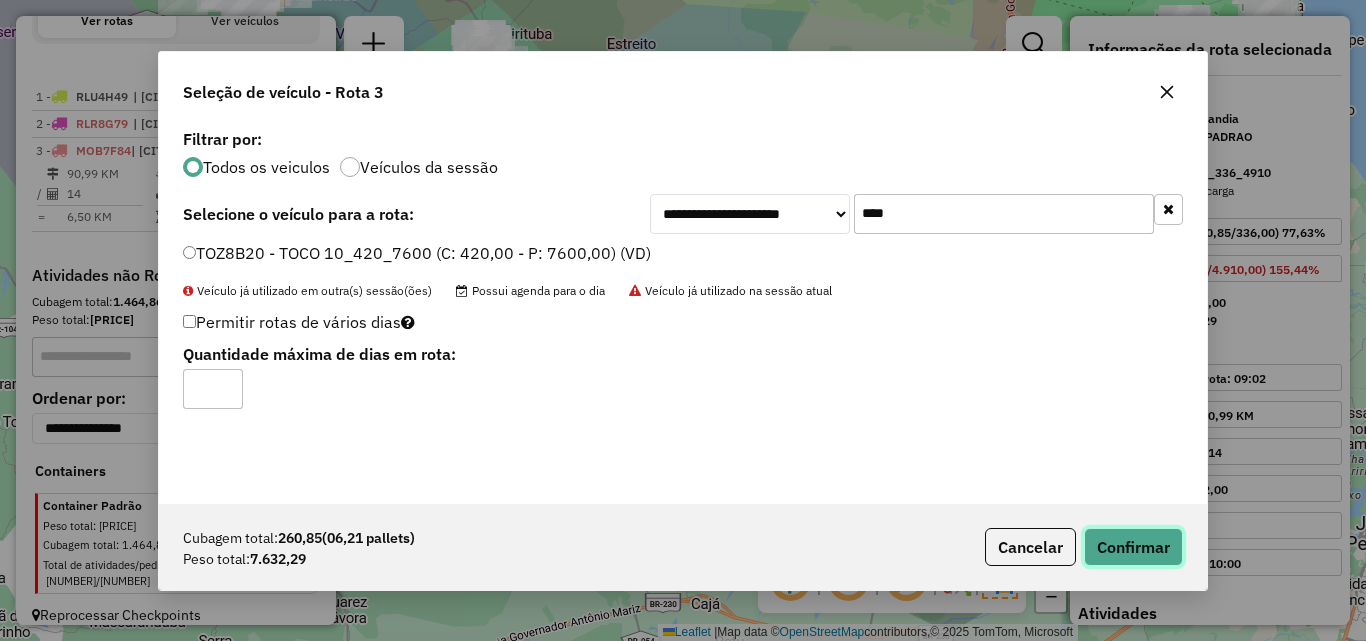 click on "Confirmar" 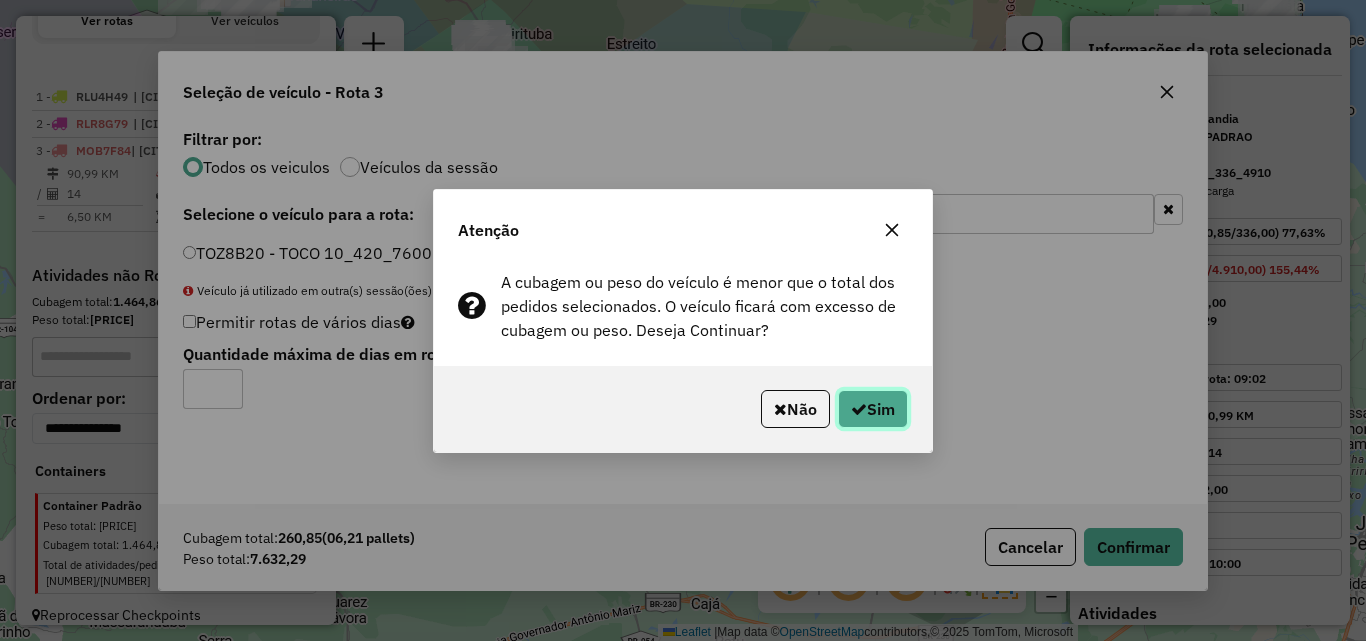 click on "Sim" 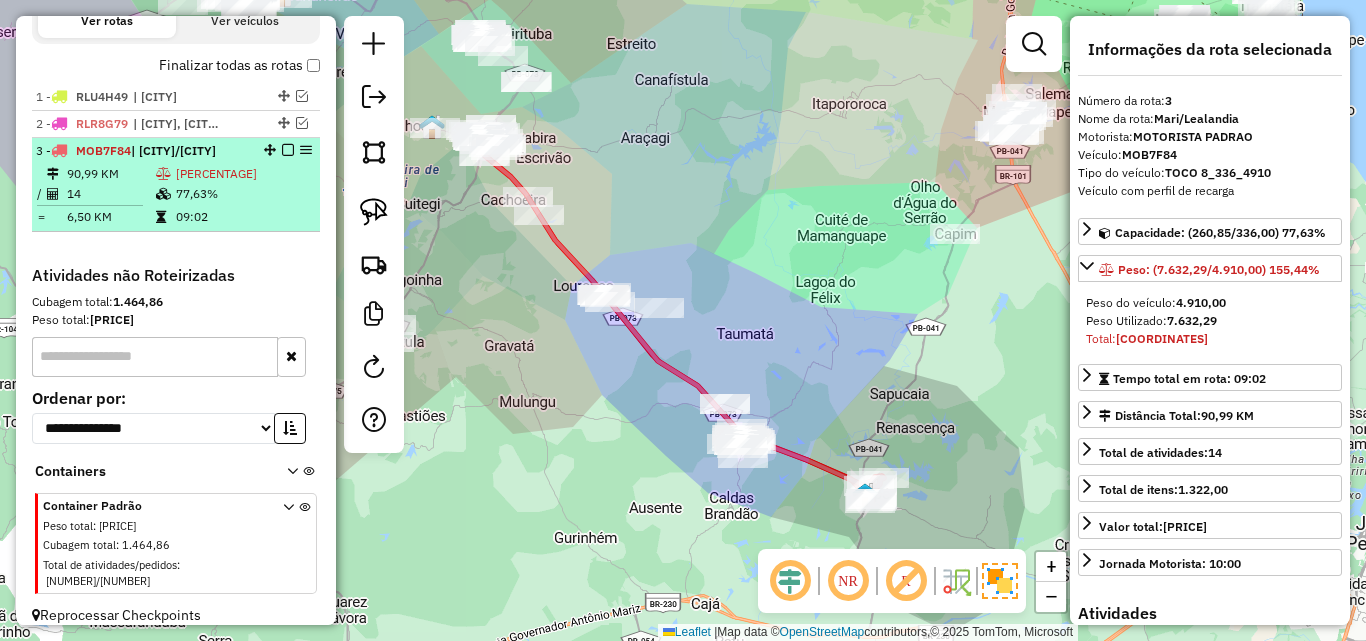 click on "3 -       MOB7F84   | Mari/Lealandia  90,99 KM   155,44%  /  14   77,63%     =  6,50 KM   09:02" at bounding box center (176, 185) 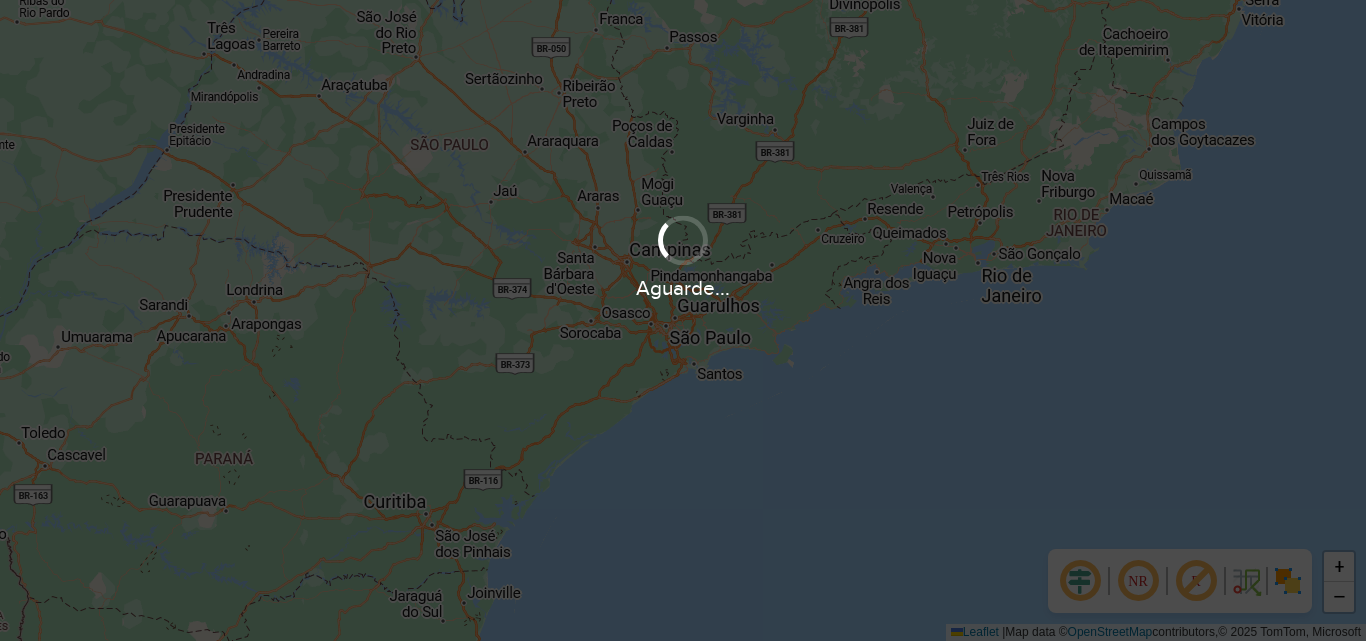 scroll, scrollTop: 0, scrollLeft: 0, axis: both 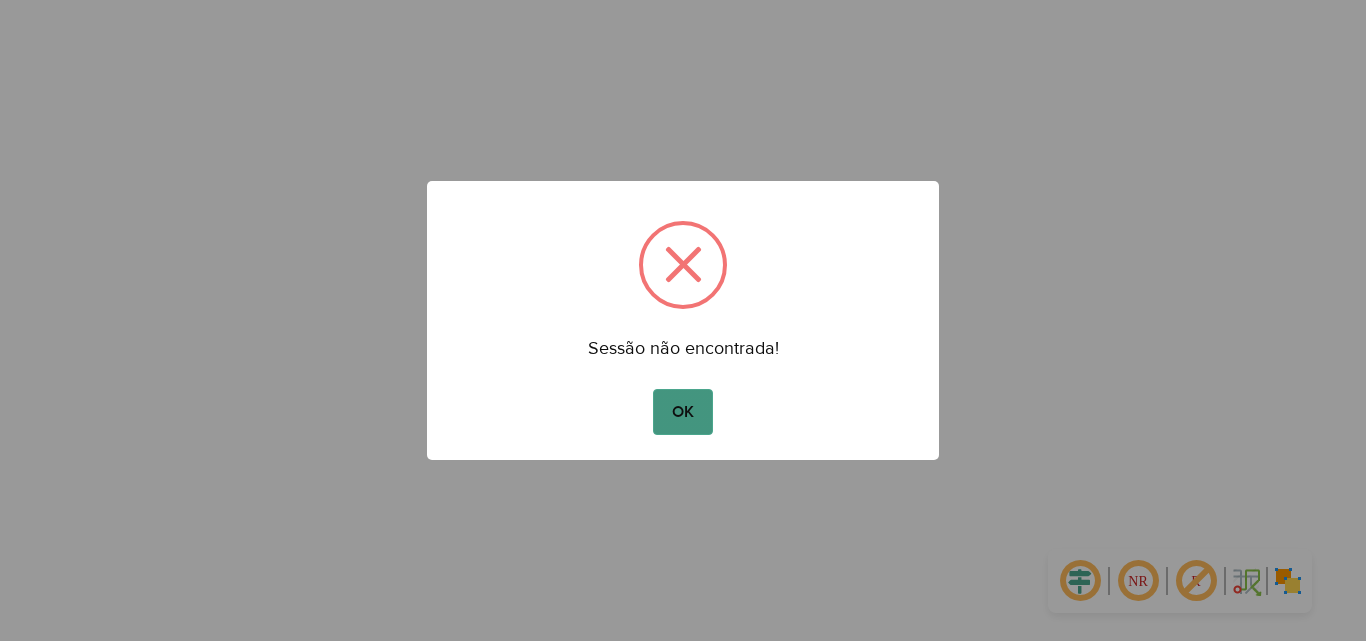 drag, startPoint x: 699, startPoint y: 424, endPoint x: 700, endPoint y: 414, distance: 10.049875 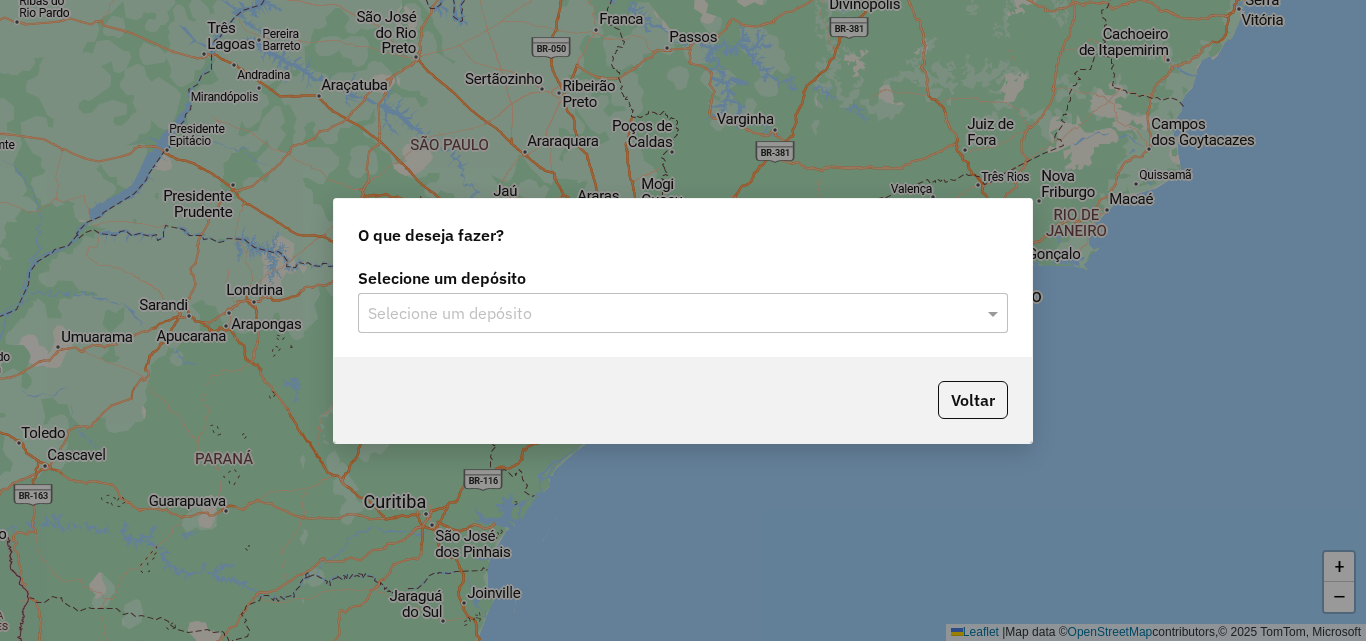 click 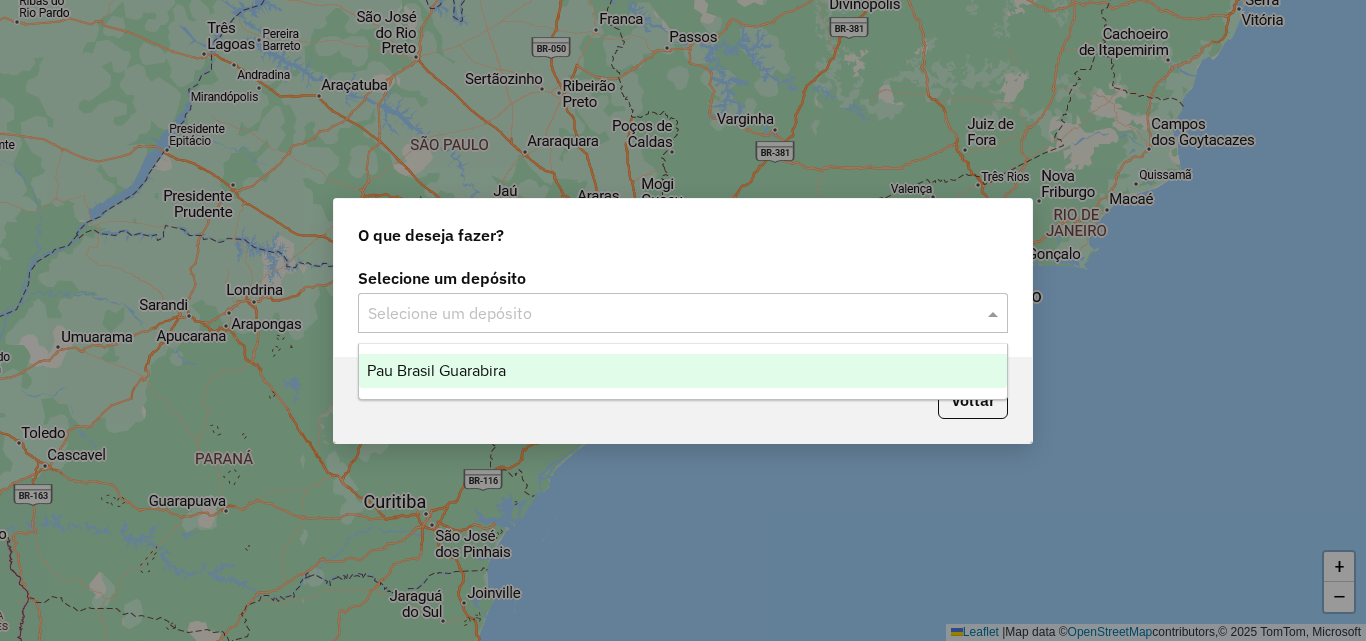 click on "Pau Brasil Guarabira" at bounding box center [683, 371] 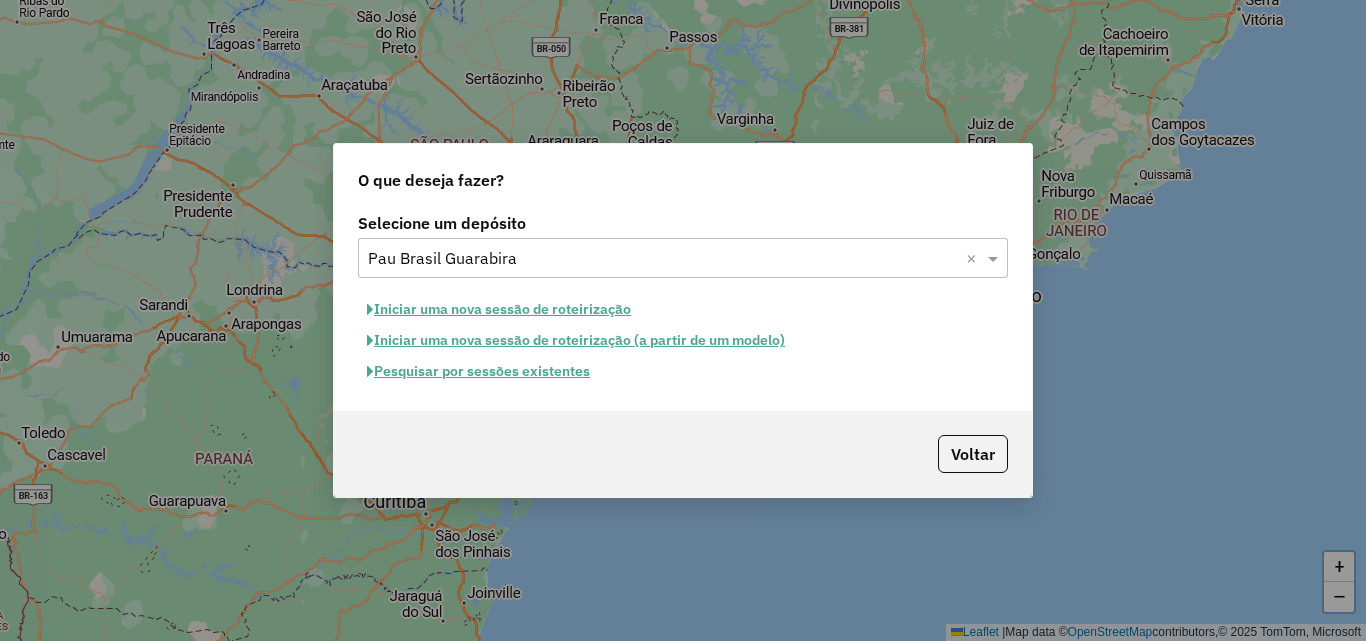 click on "Pesquisar por sessões existentes" 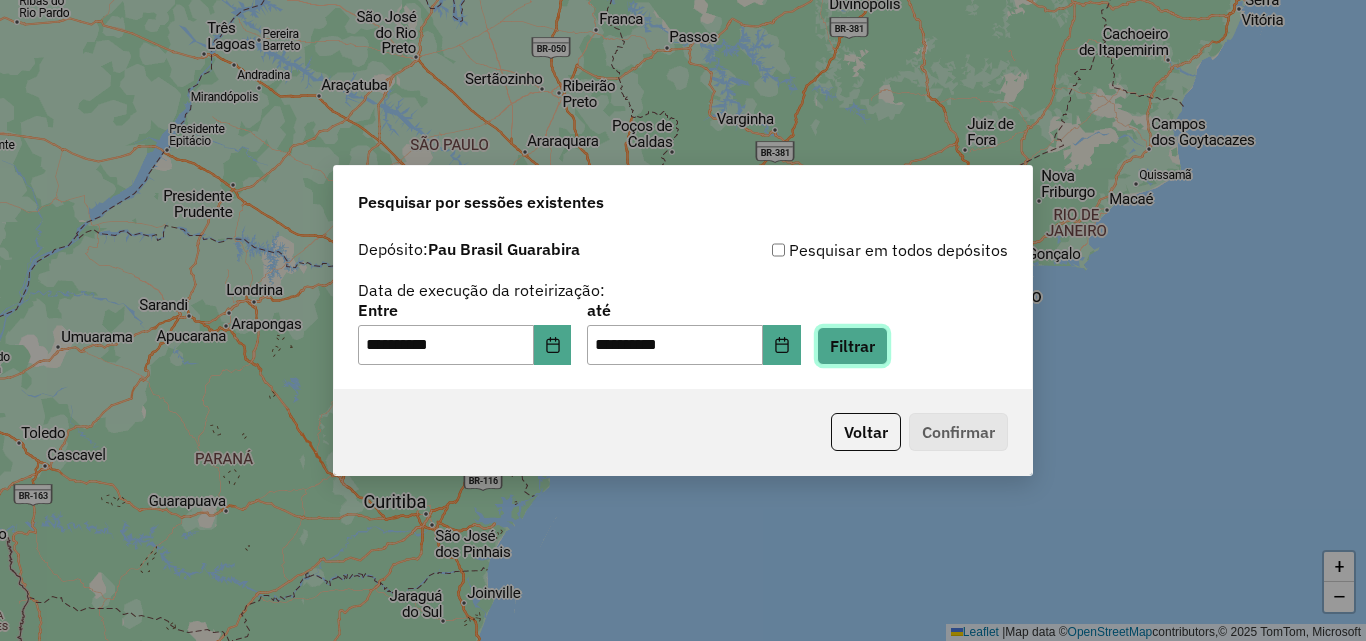click on "Filtrar" 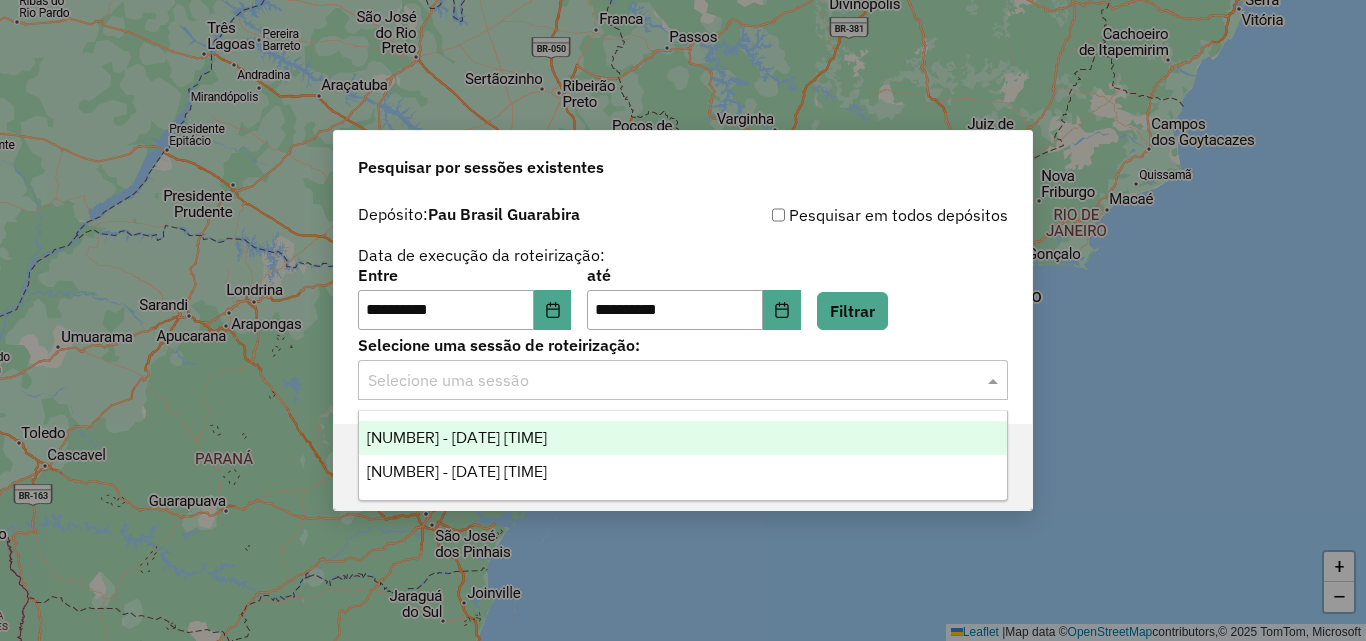 click 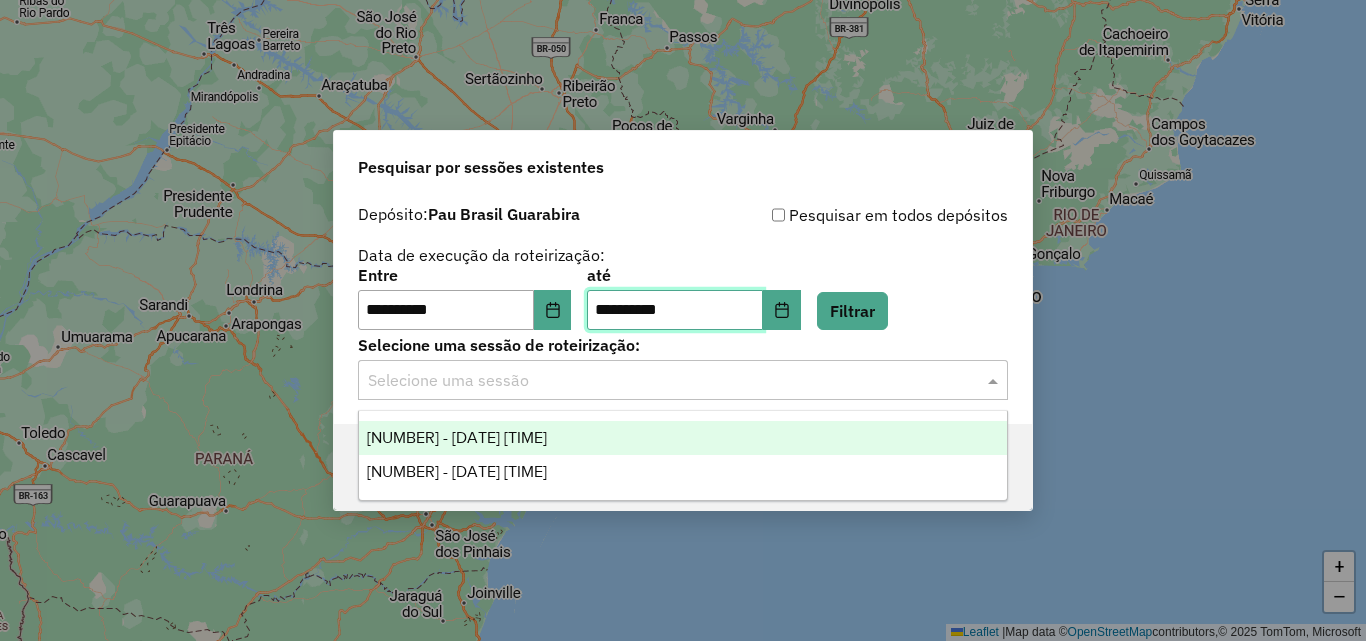 click on "**********" at bounding box center [675, 310] 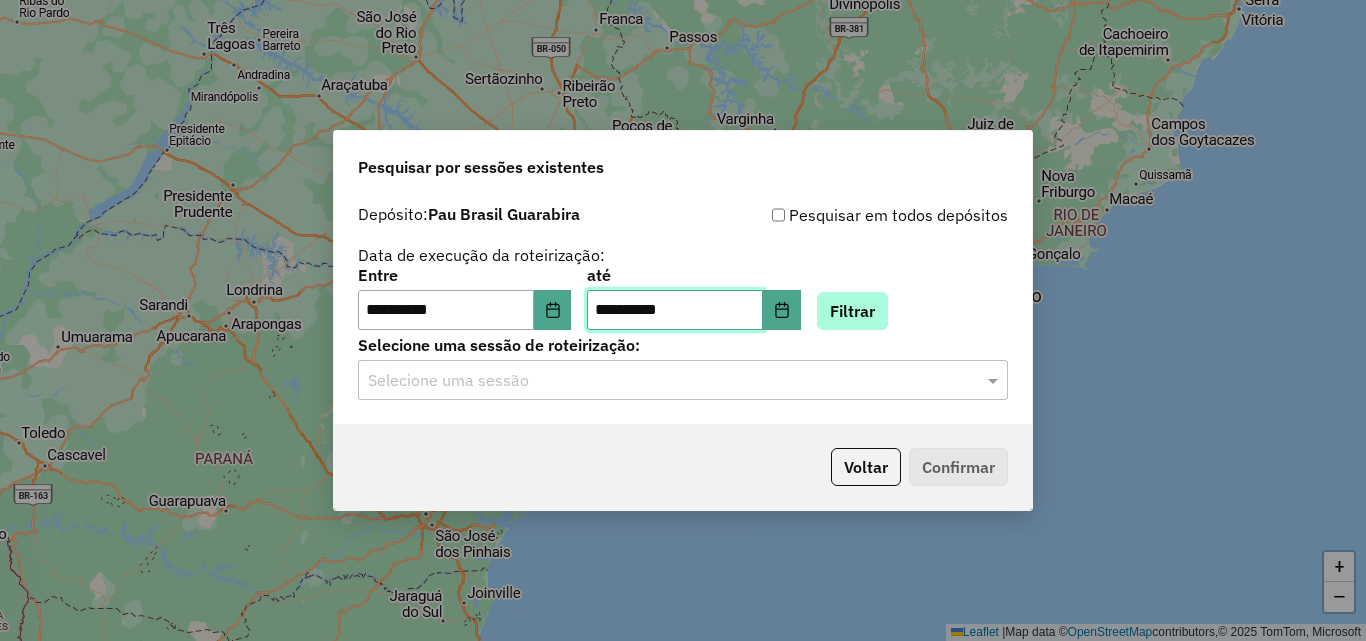 type on "**********" 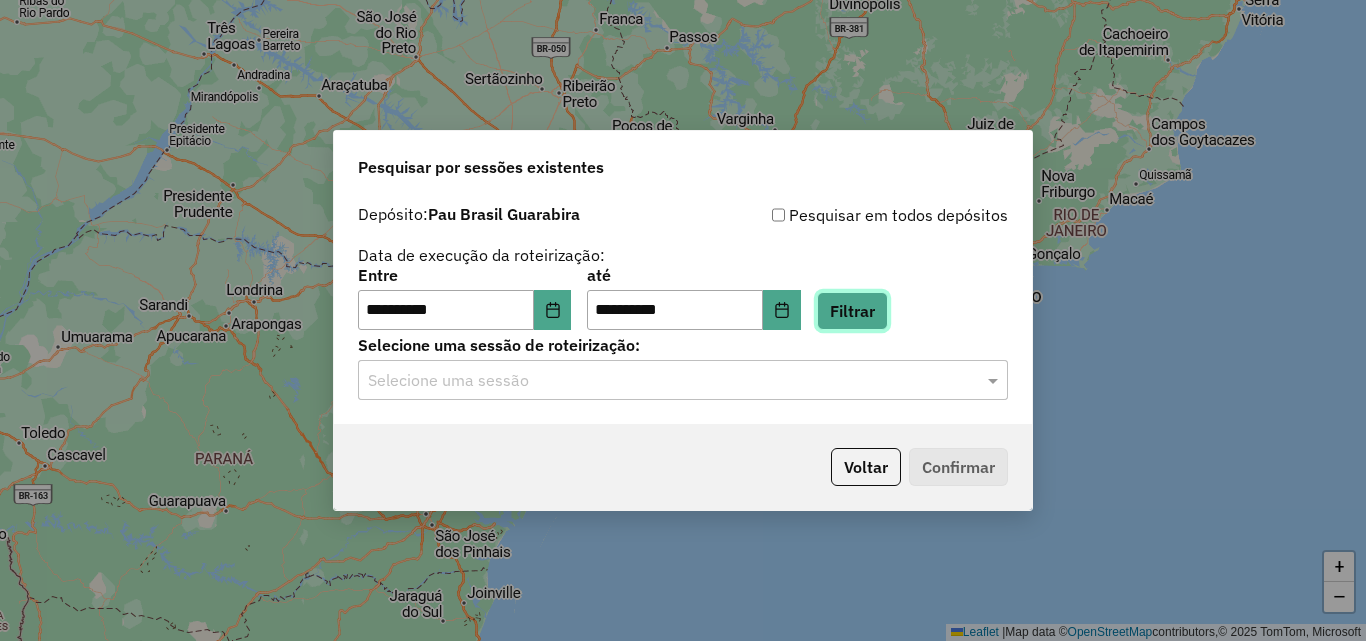 click on "Filtrar" 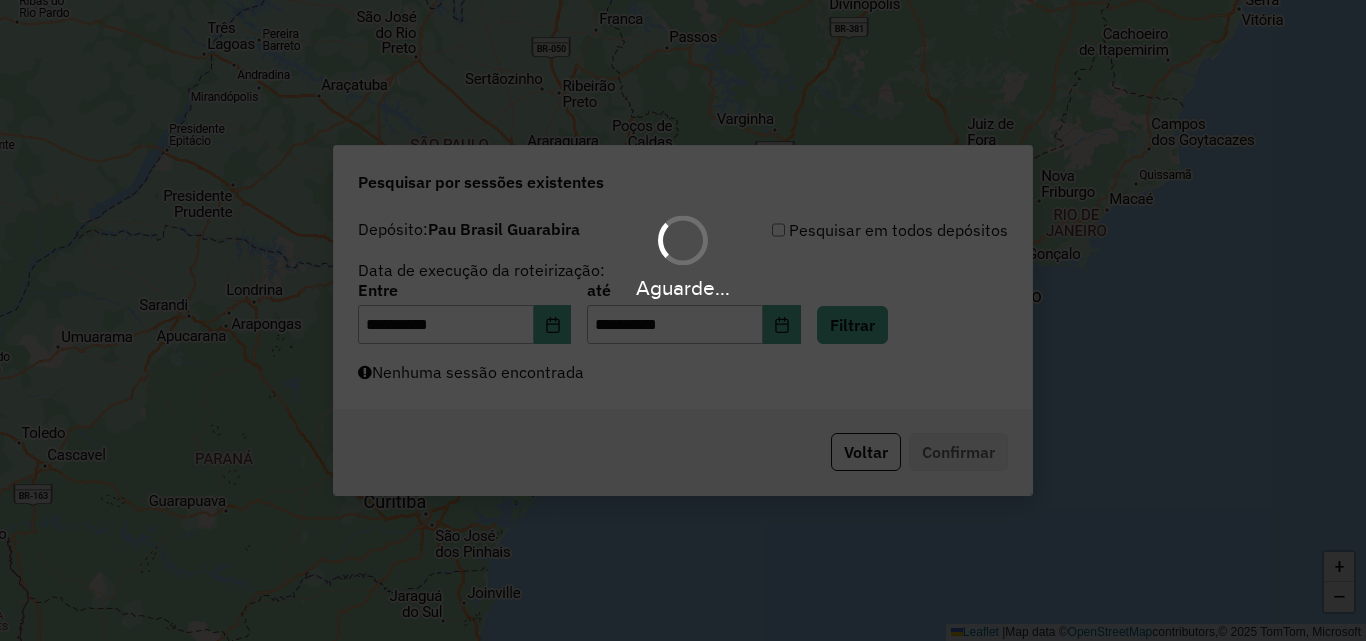 drag, startPoint x: 633, startPoint y: 288, endPoint x: 847, endPoint y: 285, distance: 214.02103 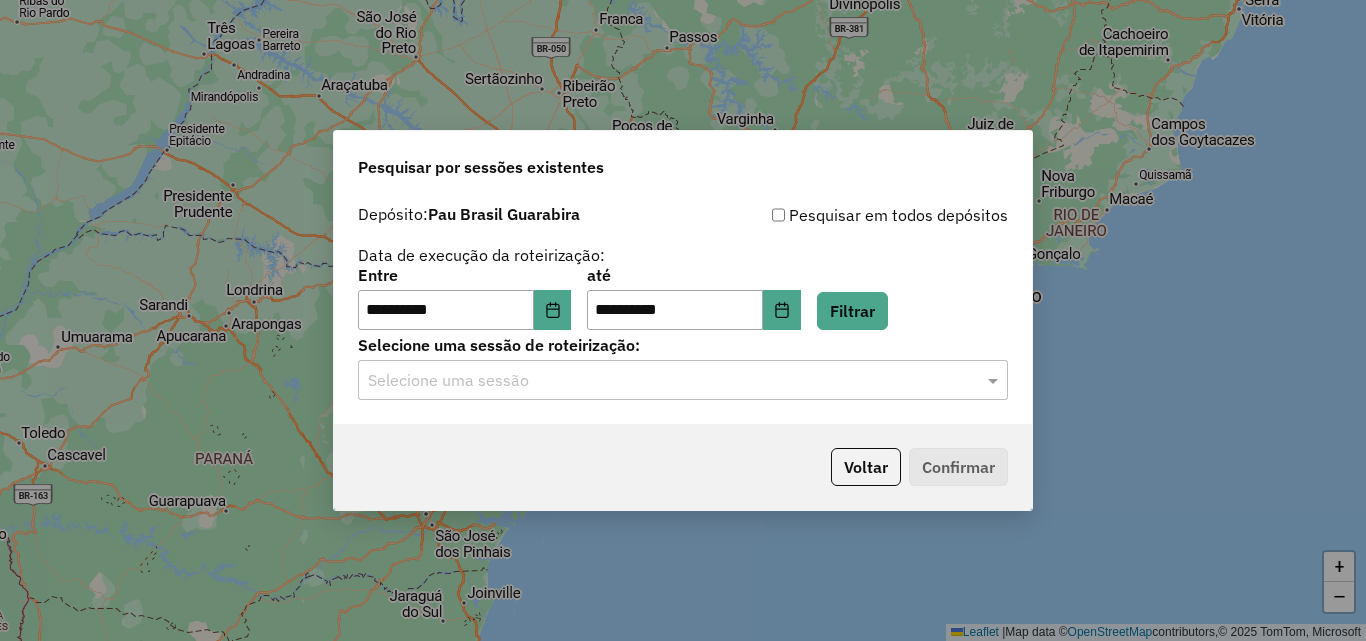 click 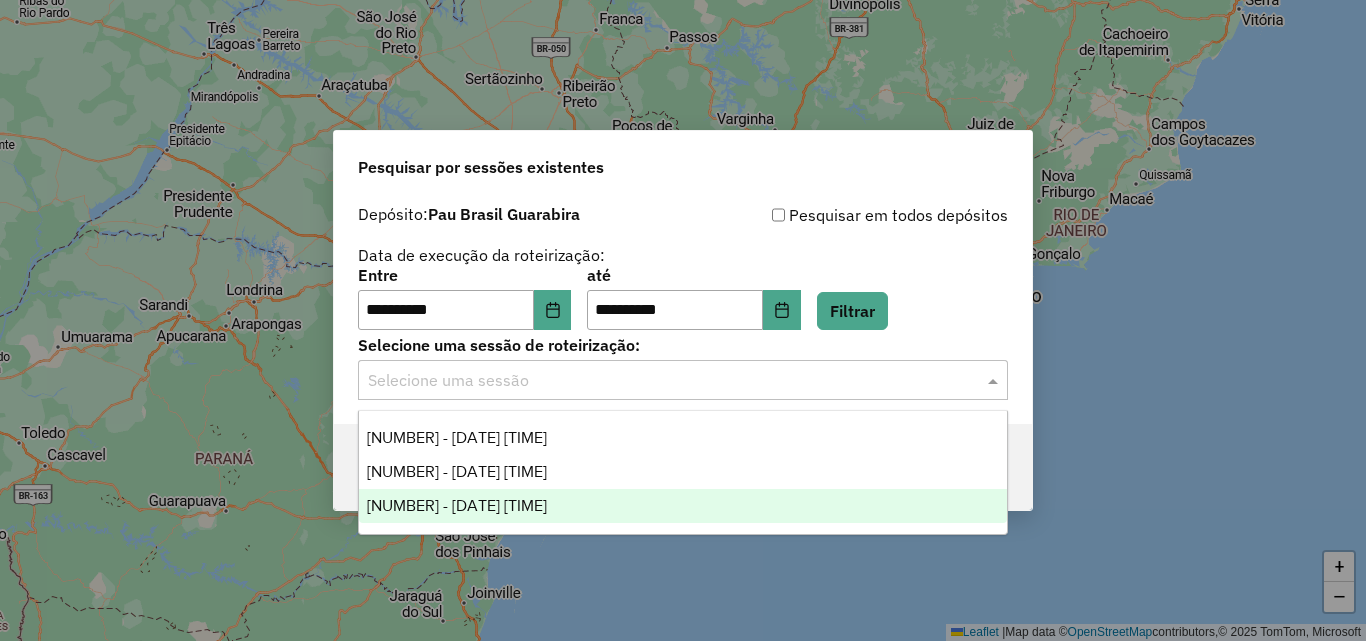 click on "[NUMBER] - [DATE] [TIME]" at bounding box center [457, 505] 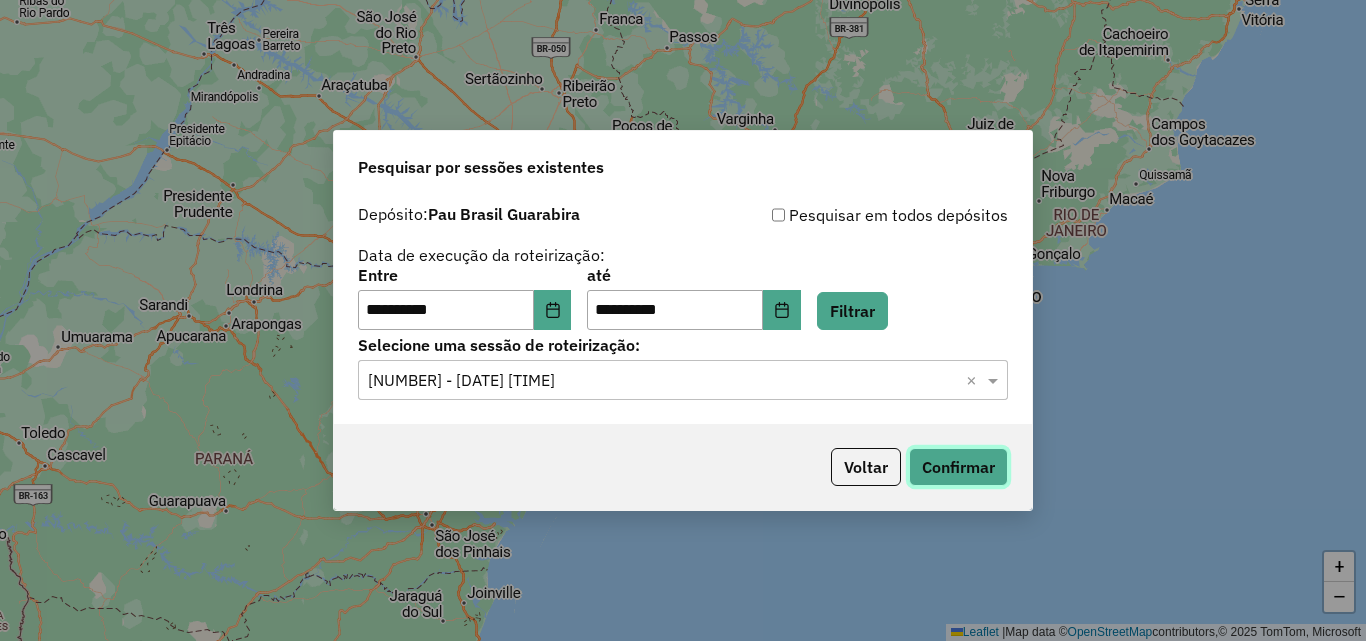 click on "Confirmar" 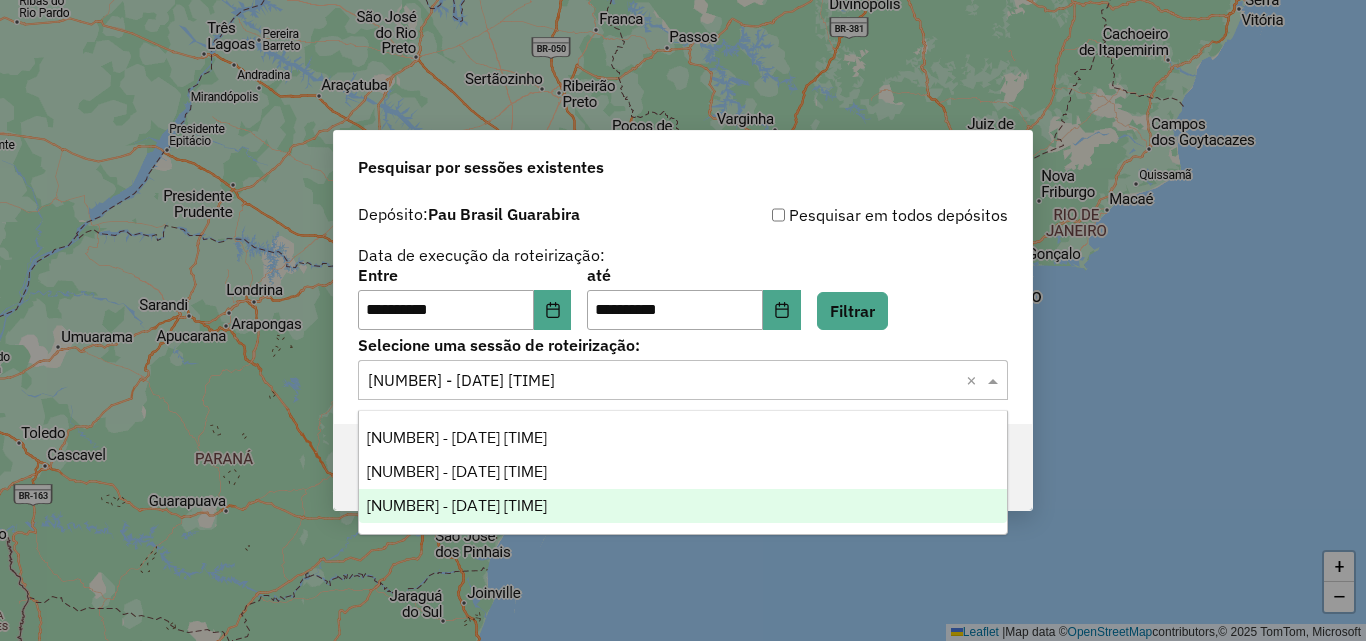 click 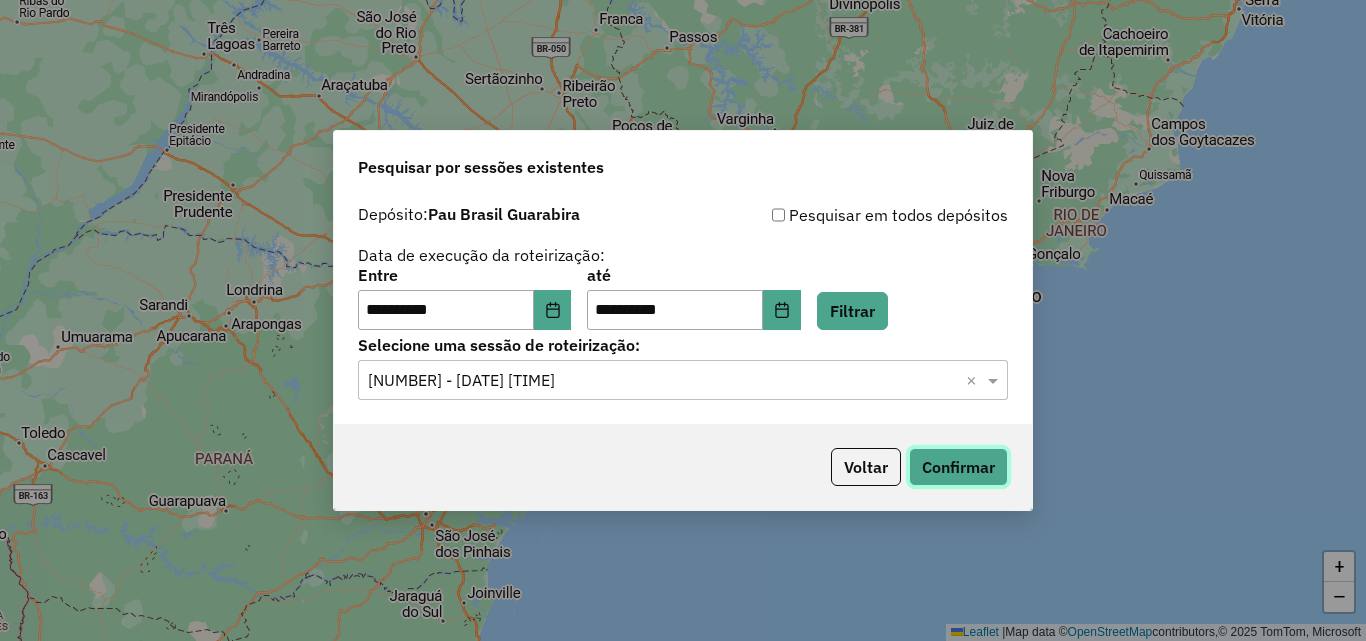 click on "Confirmar" 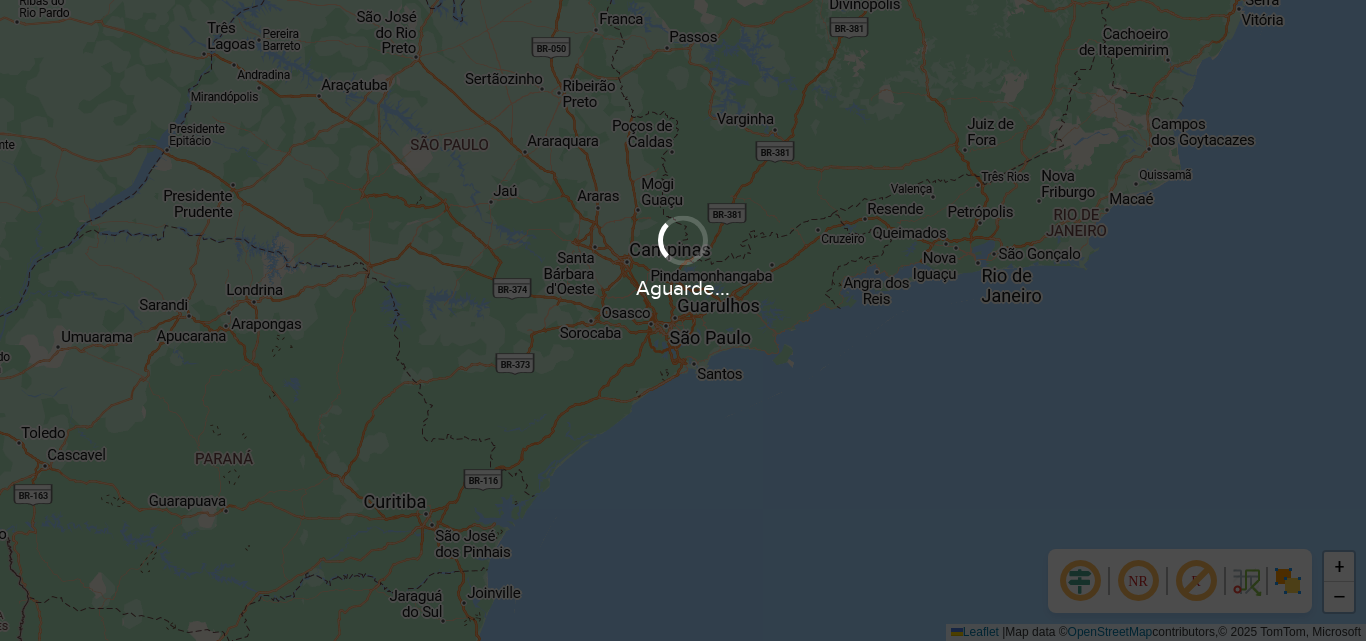 scroll, scrollTop: 0, scrollLeft: 0, axis: both 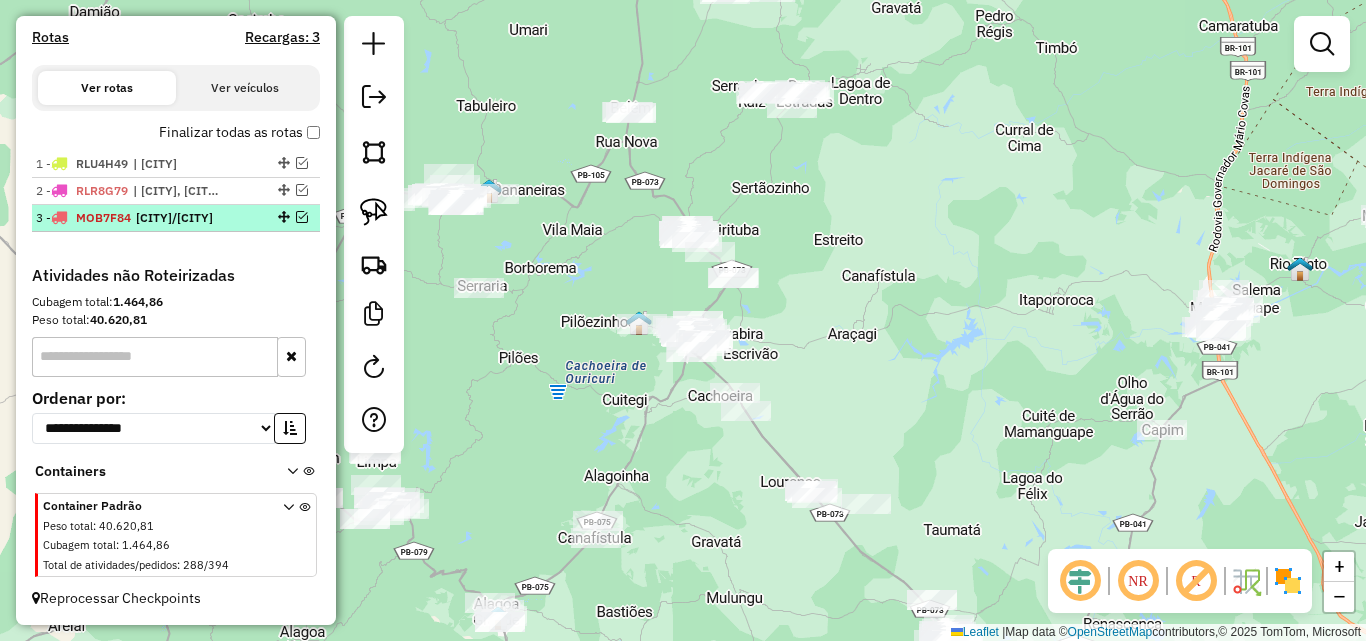 click at bounding box center [302, 217] 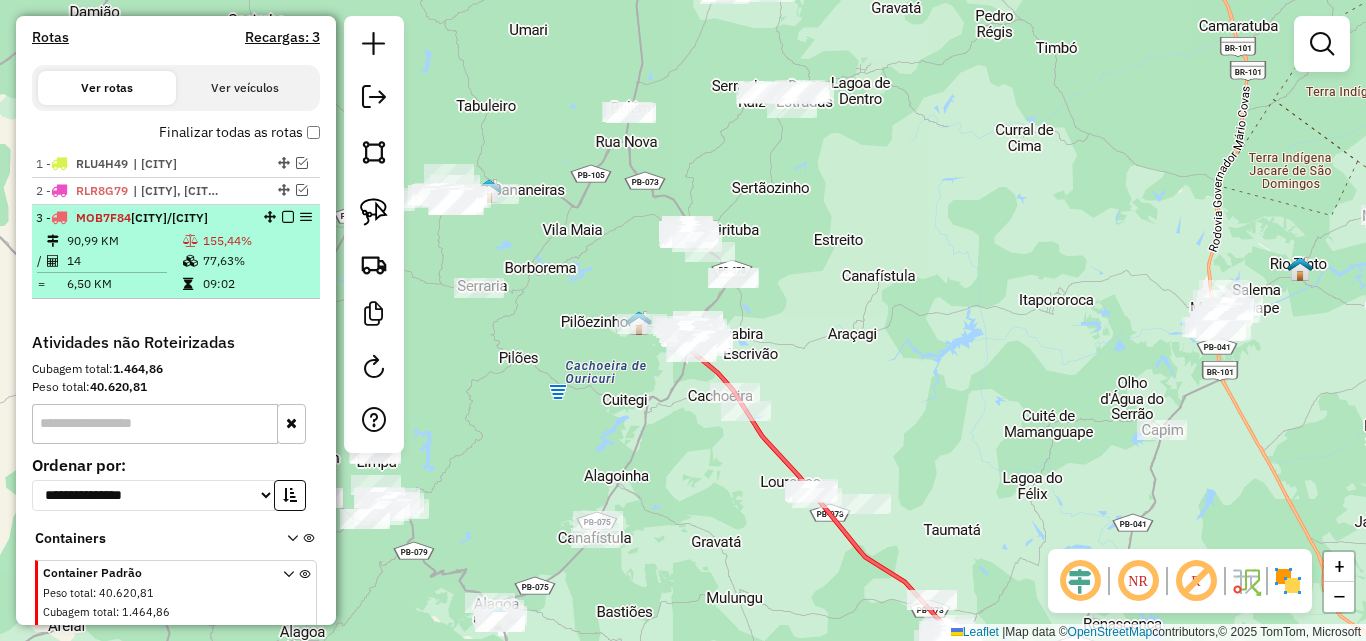 select on "**********" 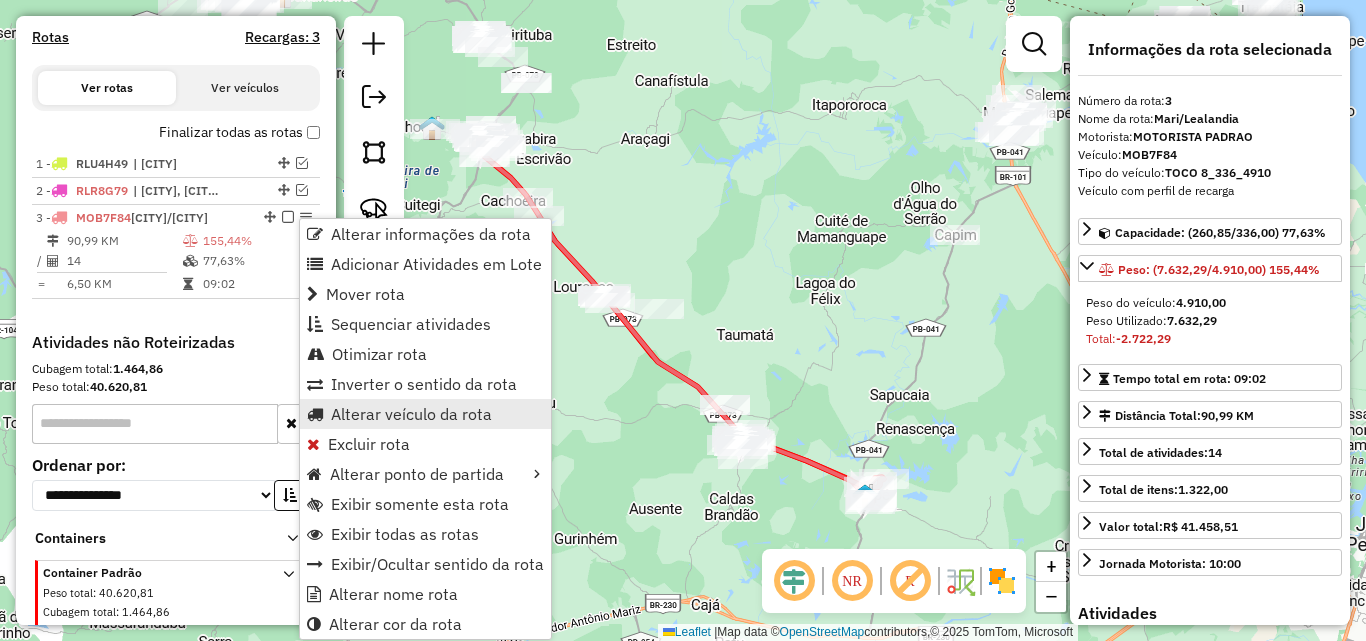 click on "Alterar veículo da rota" at bounding box center [411, 414] 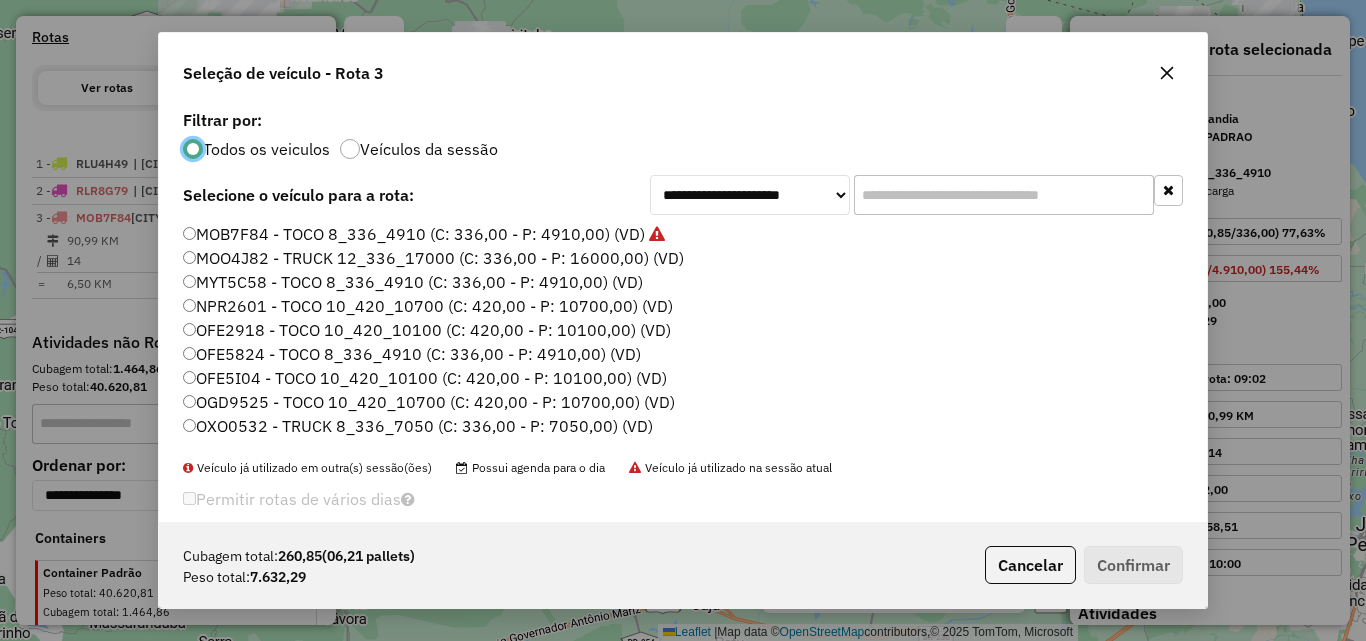 scroll, scrollTop: 11, scrollLeft: 6, axis: both 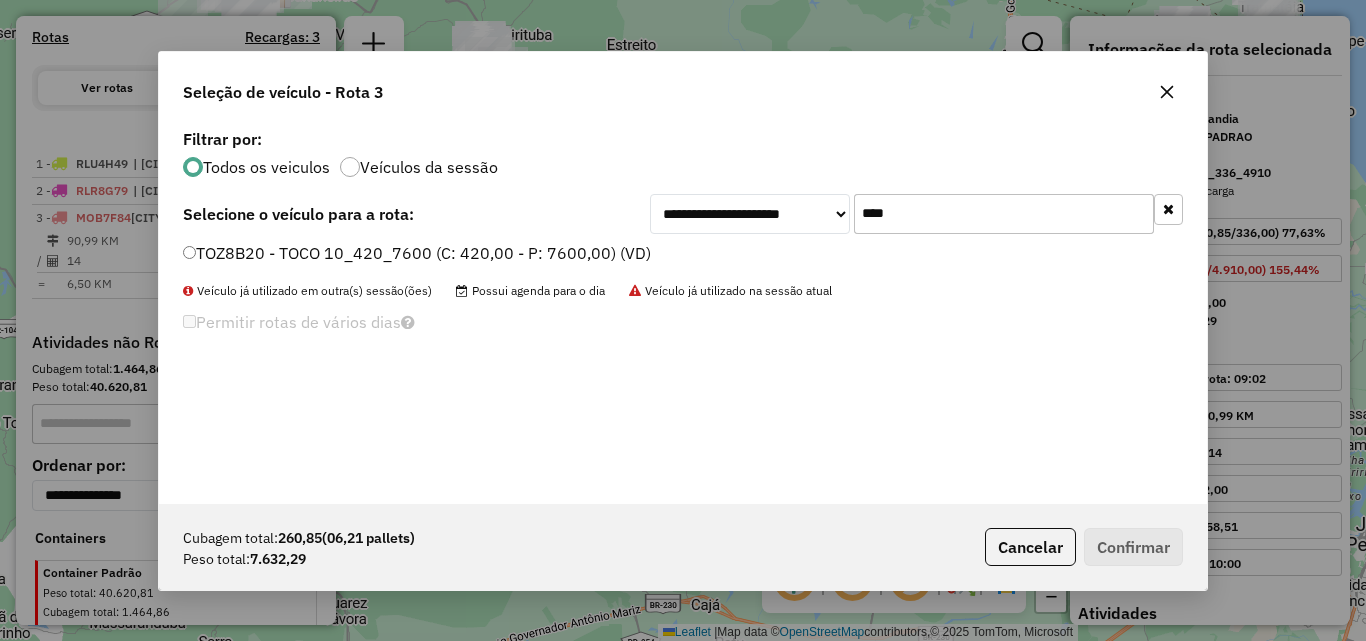 type on "****" 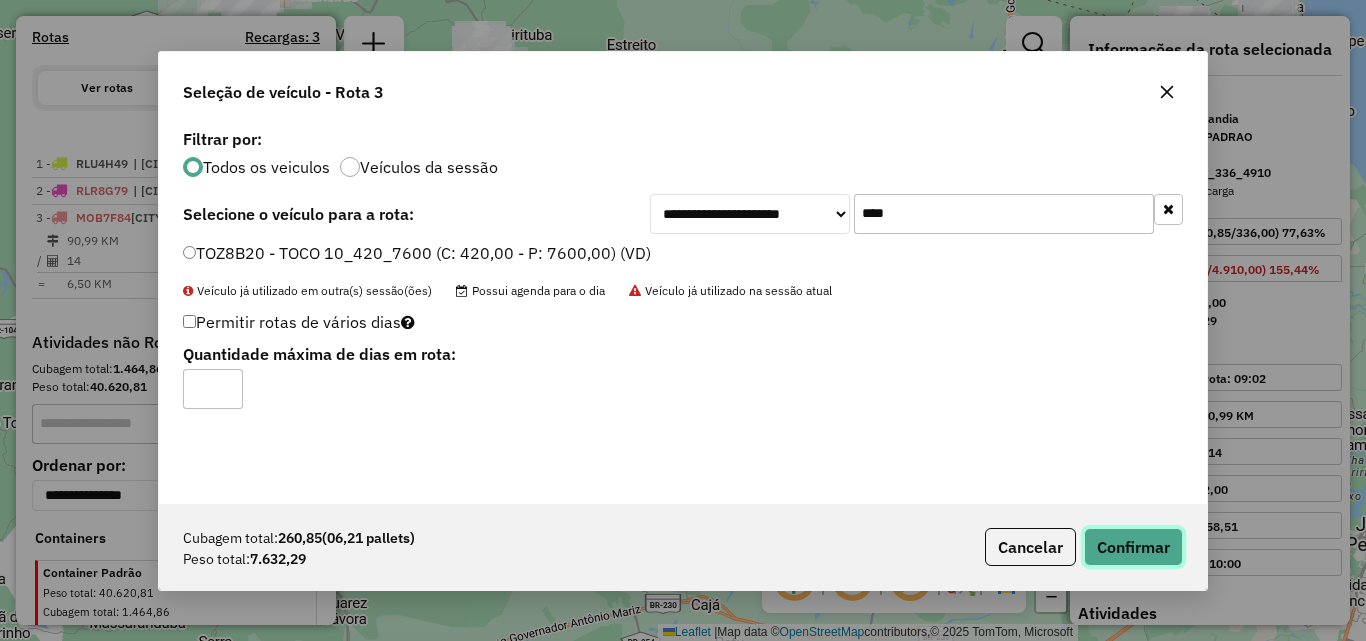 click on "Confirmar" 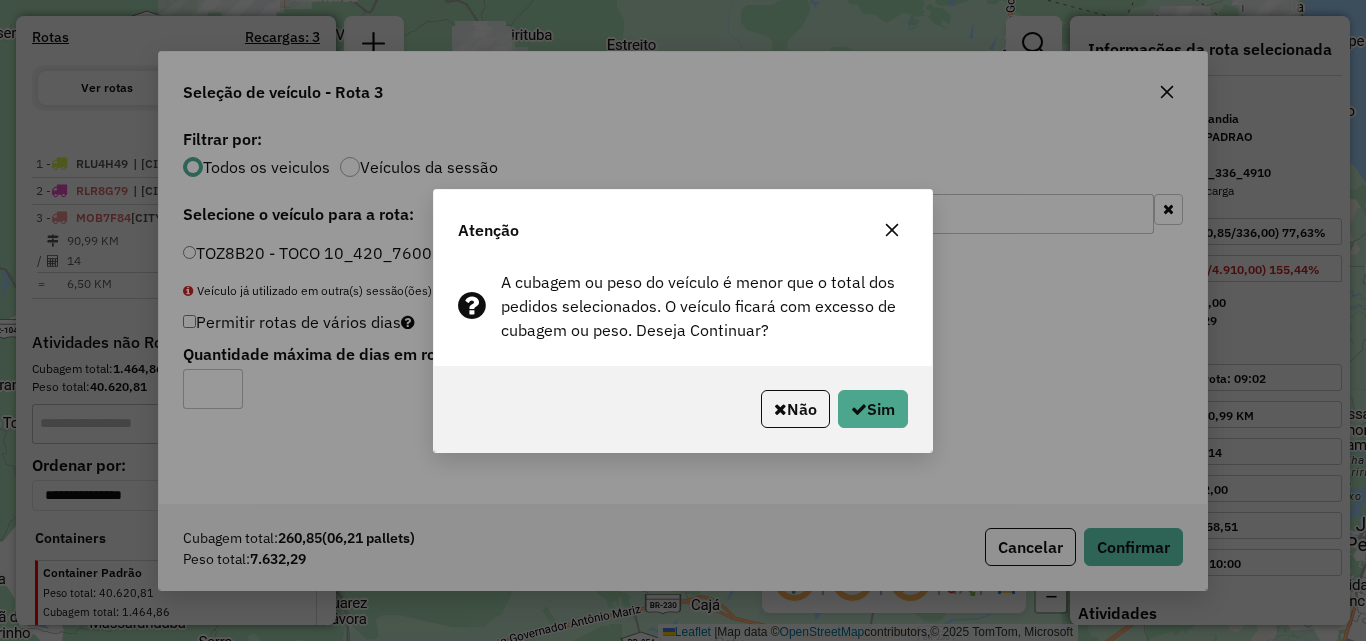 click on "Não   Sim" 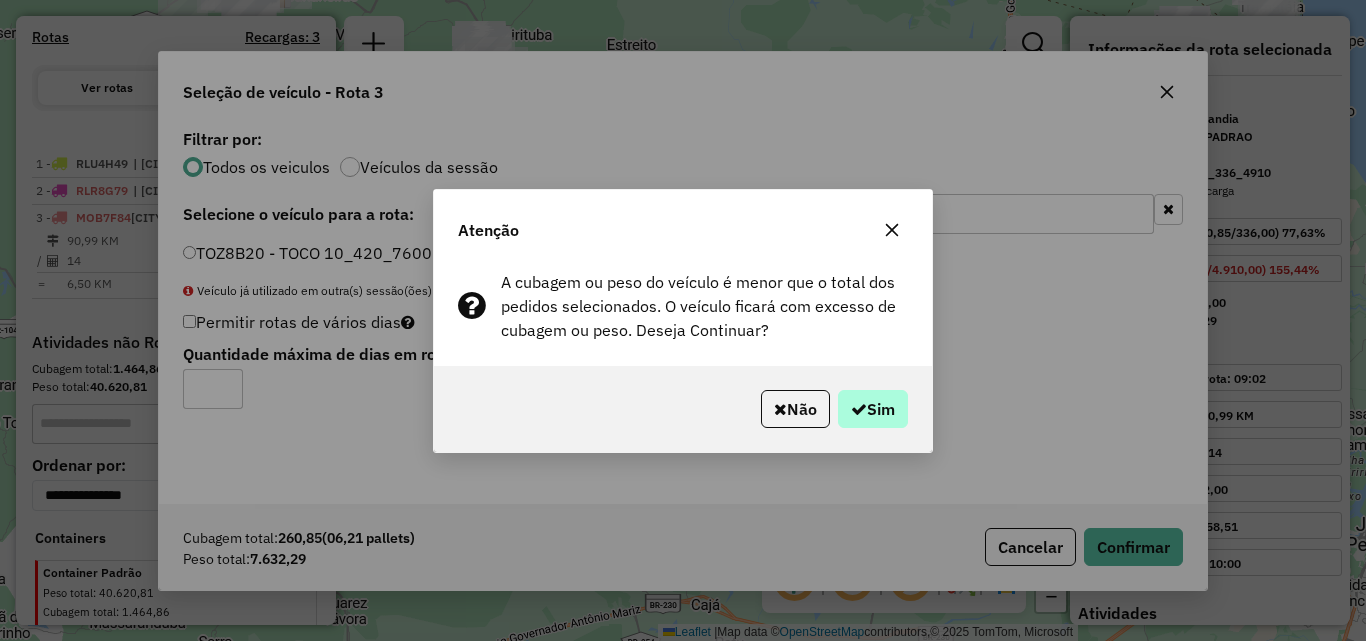 drag, startPoint x: 899, startPoint y: 432, endPoint x: 901, endPoint y: 402, distance: 30.066593 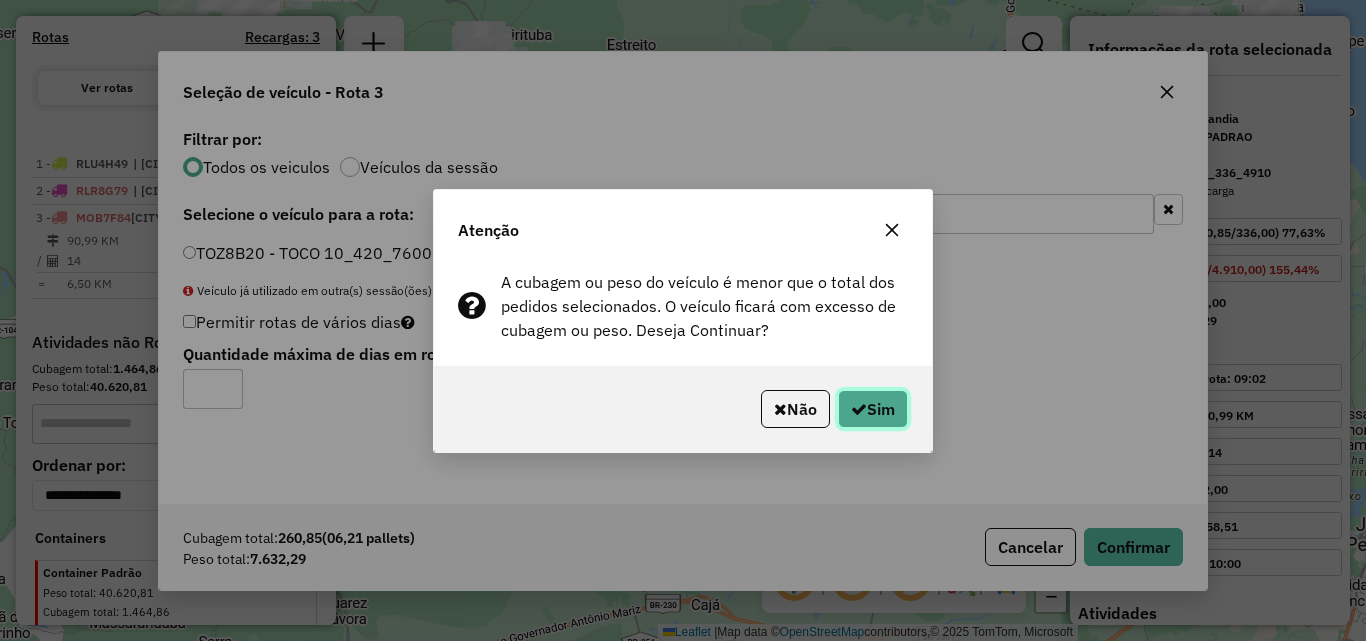 click on "Sim" 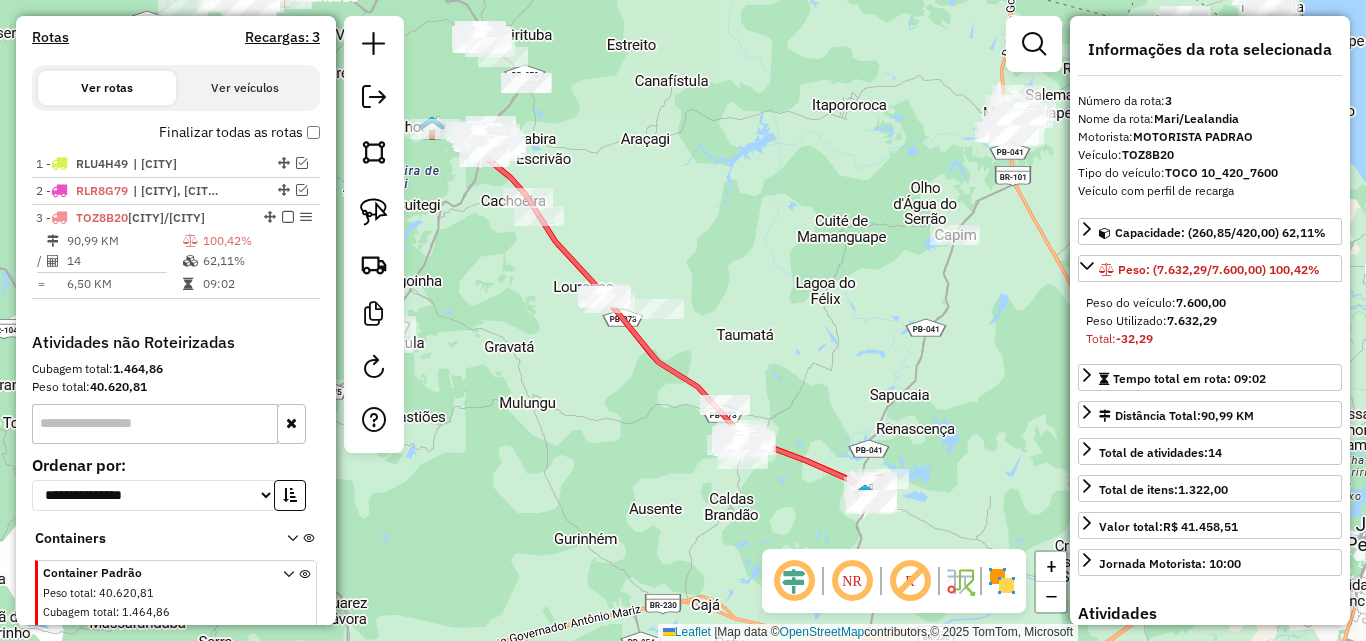 scroll, scrollTop: 682, scrollLeft: 0, axis: vertical 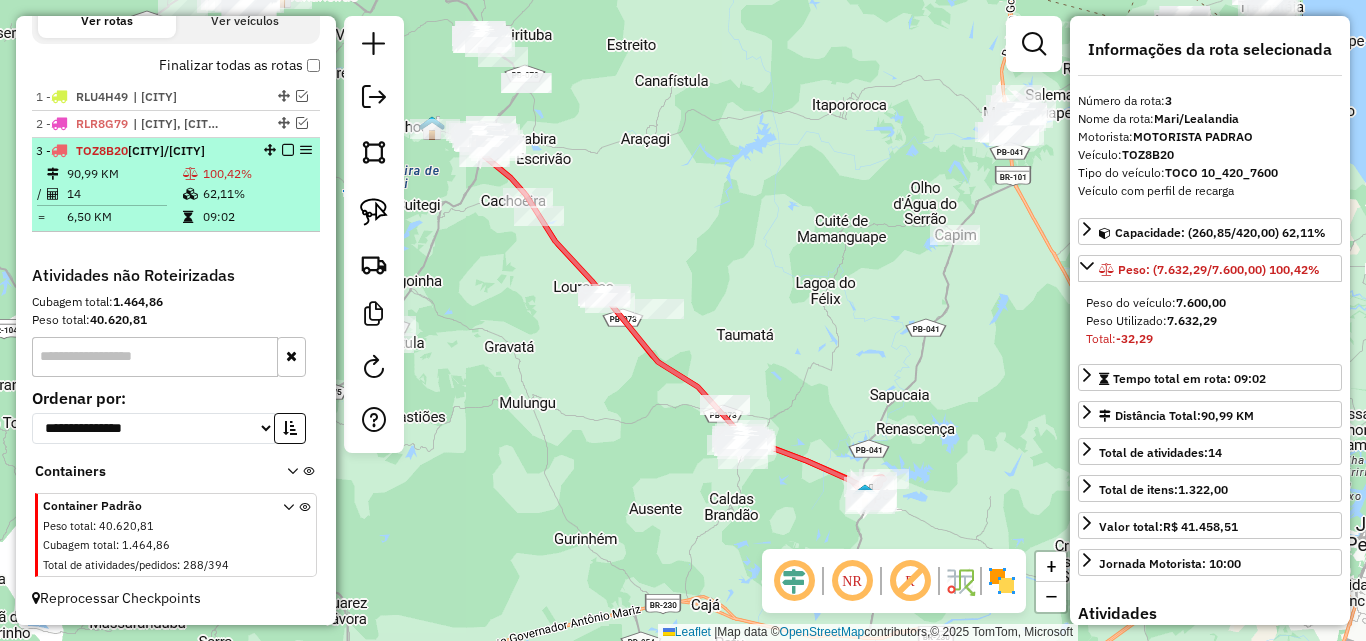 click at bounding box center [288, 150] 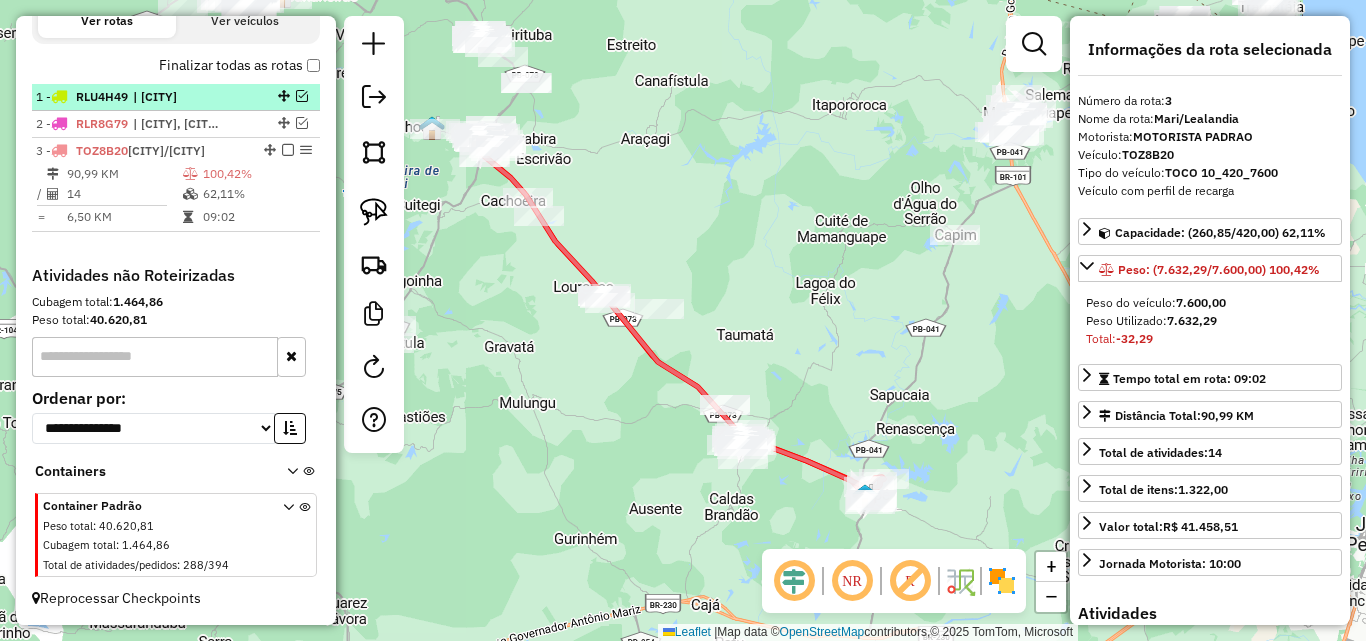 scroll, scrollTop: 615, scrollLeft: 0, axis: vertical 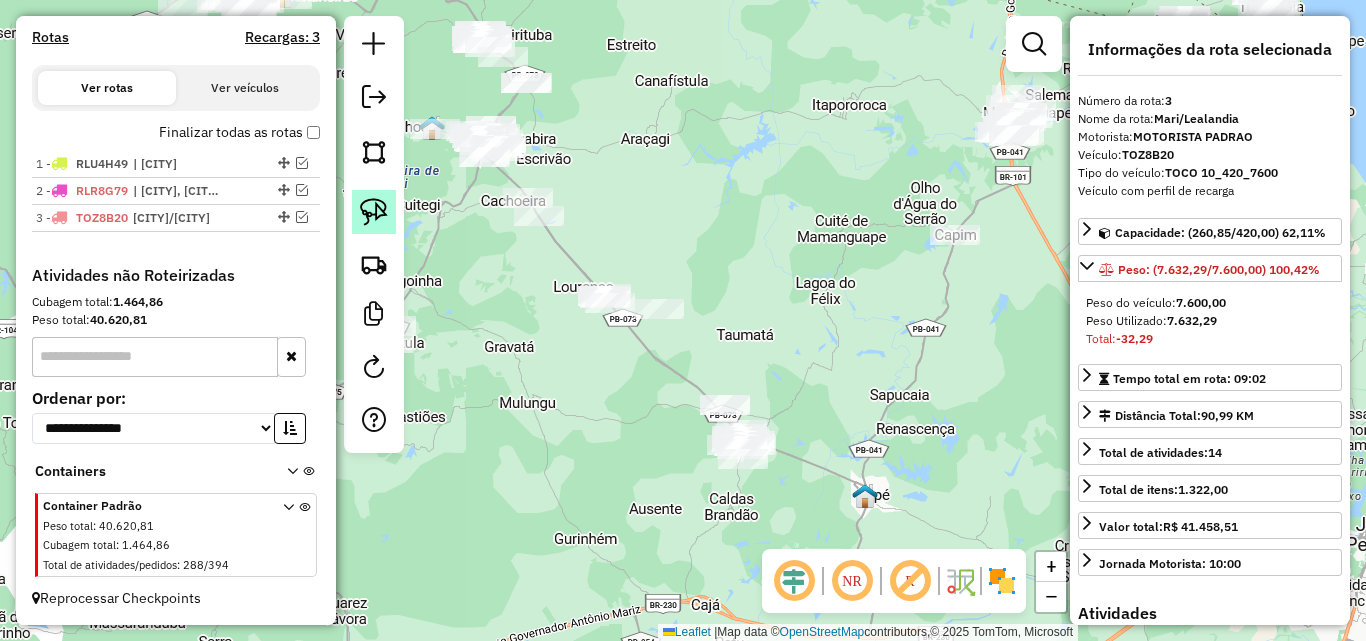 click 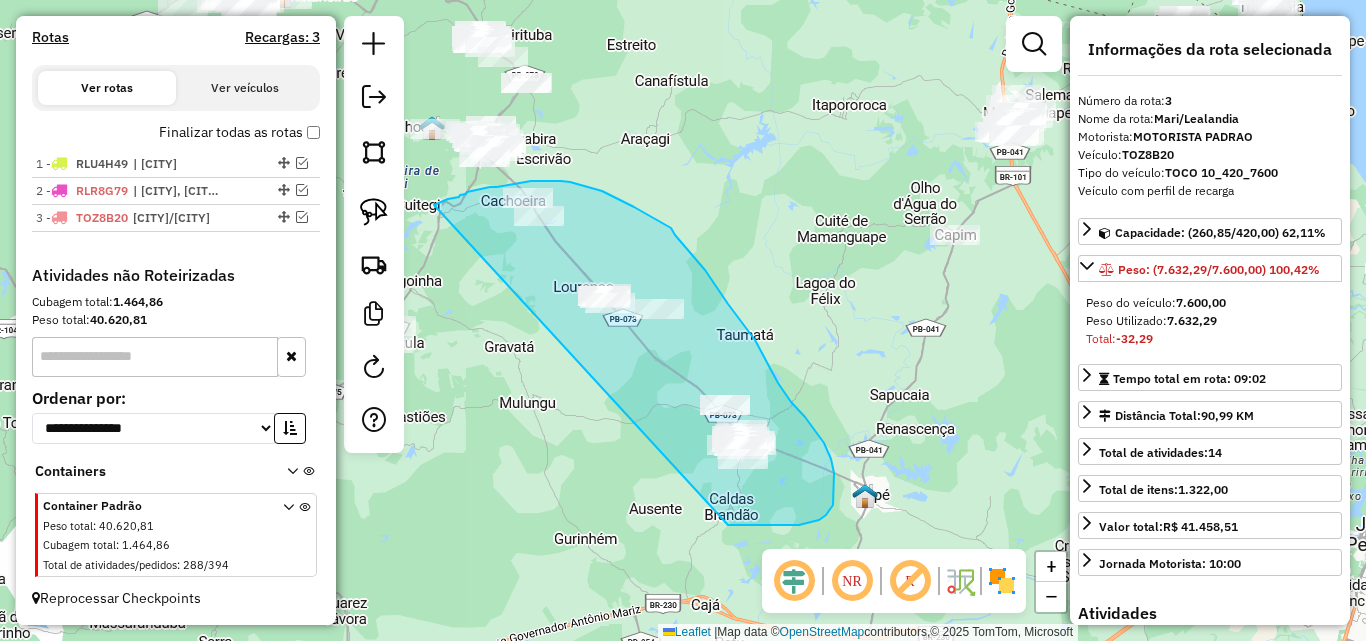drag, startPoint x: 434, startPoint y: 205, endPoint x: 728, endPoint y: 525, distance: 434.55264 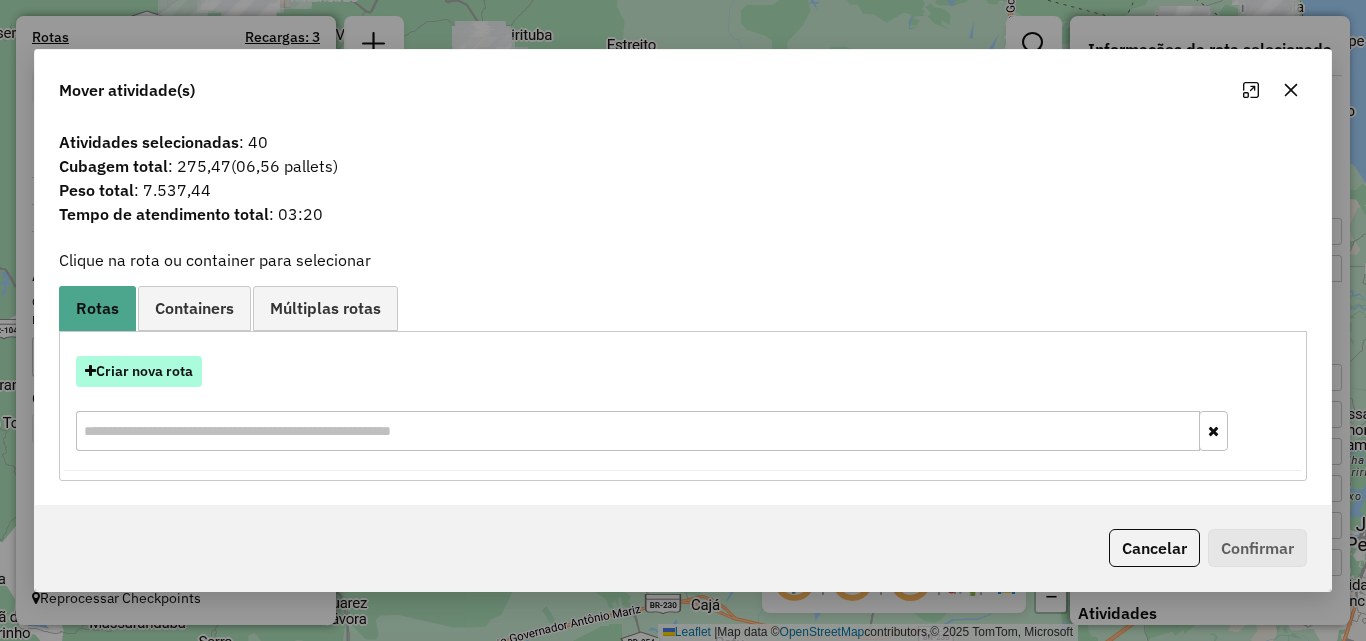 drag, startPoint x: 94, startPoint y: 388, endPoint x: 125, endPoint y: 376, distance: 33.24154 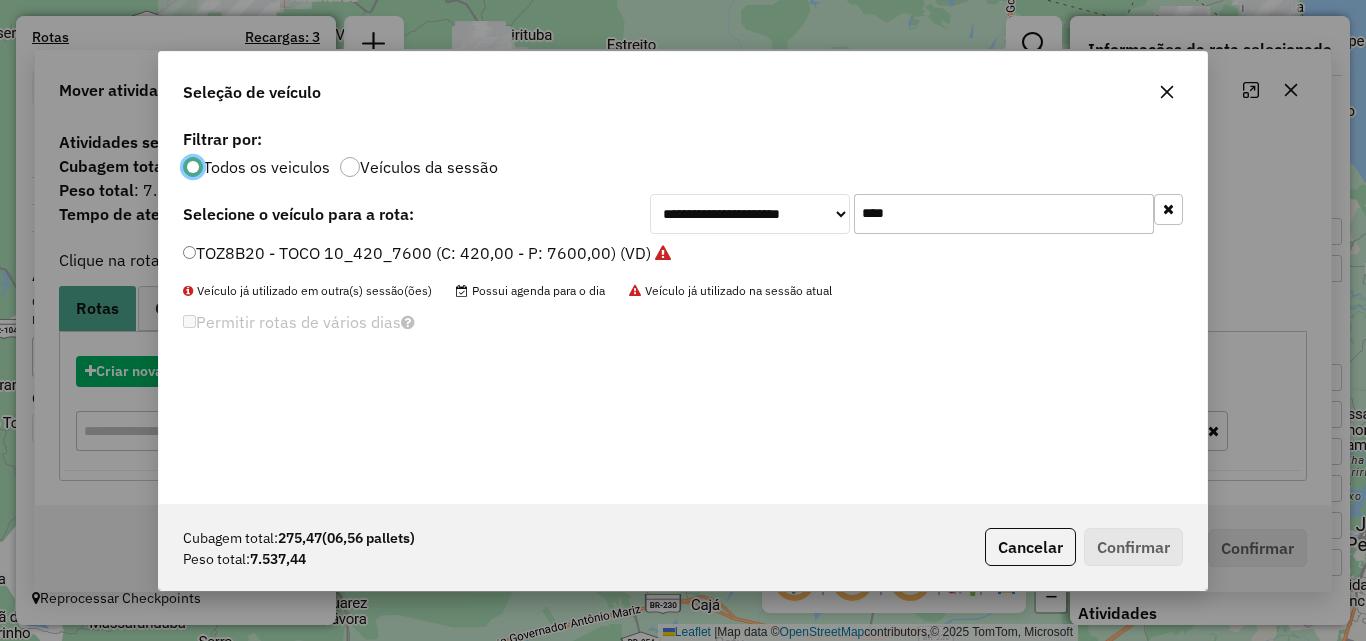 scroll, scrollTop: 11, scrollLeft: 6, axis: both 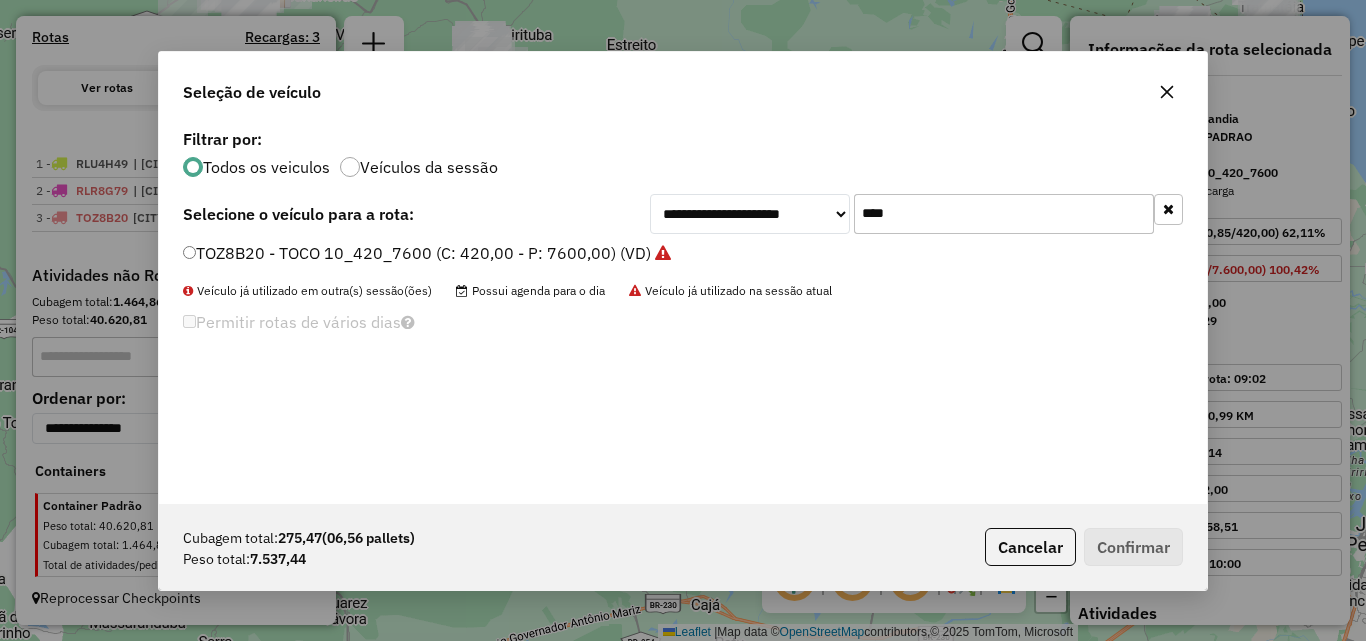 click on "****" 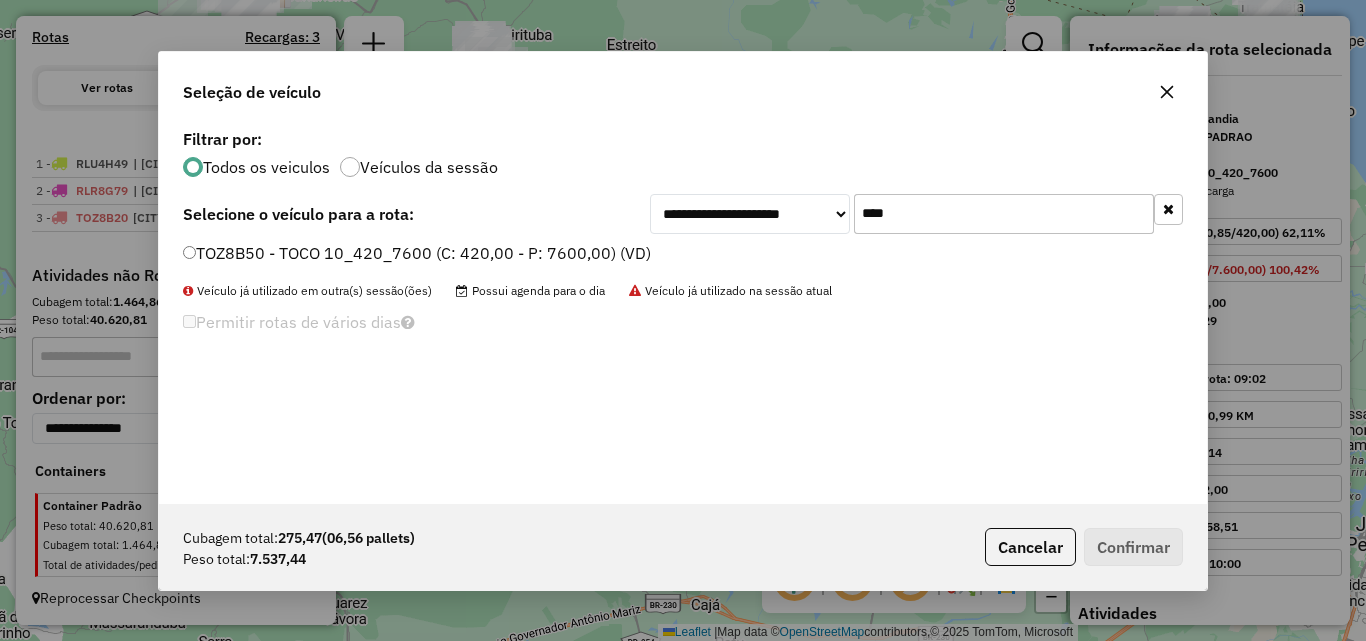type on "****" 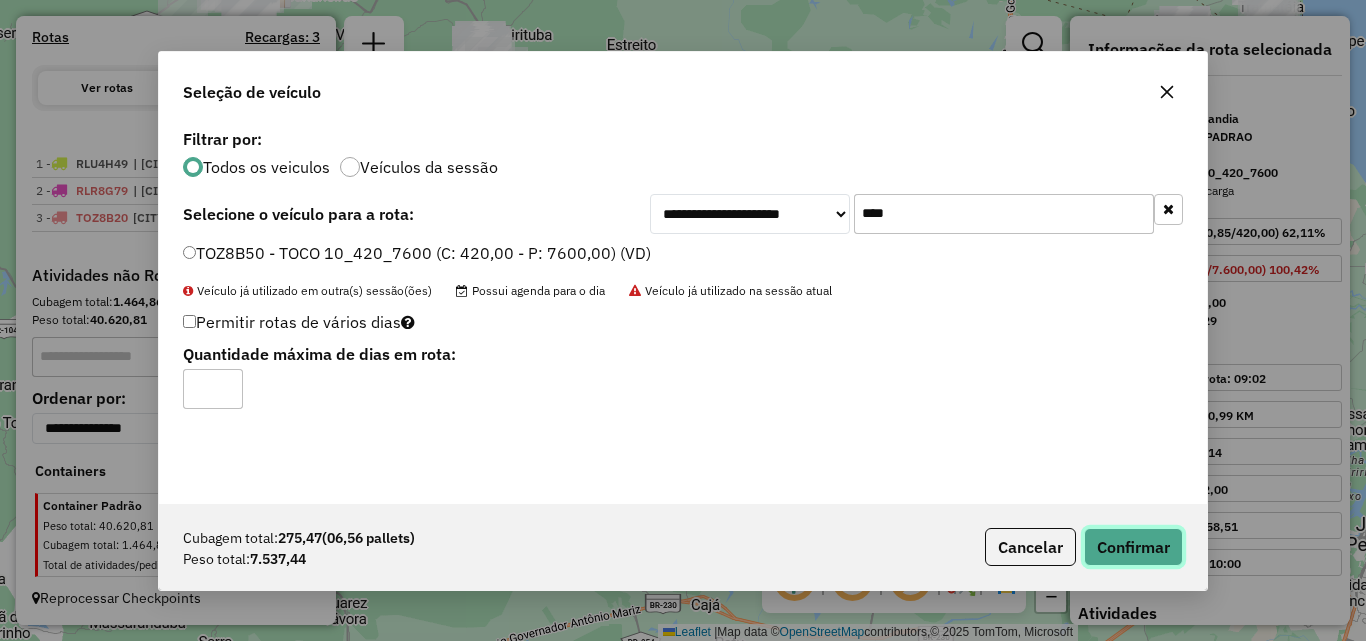 click on "Confirmar" 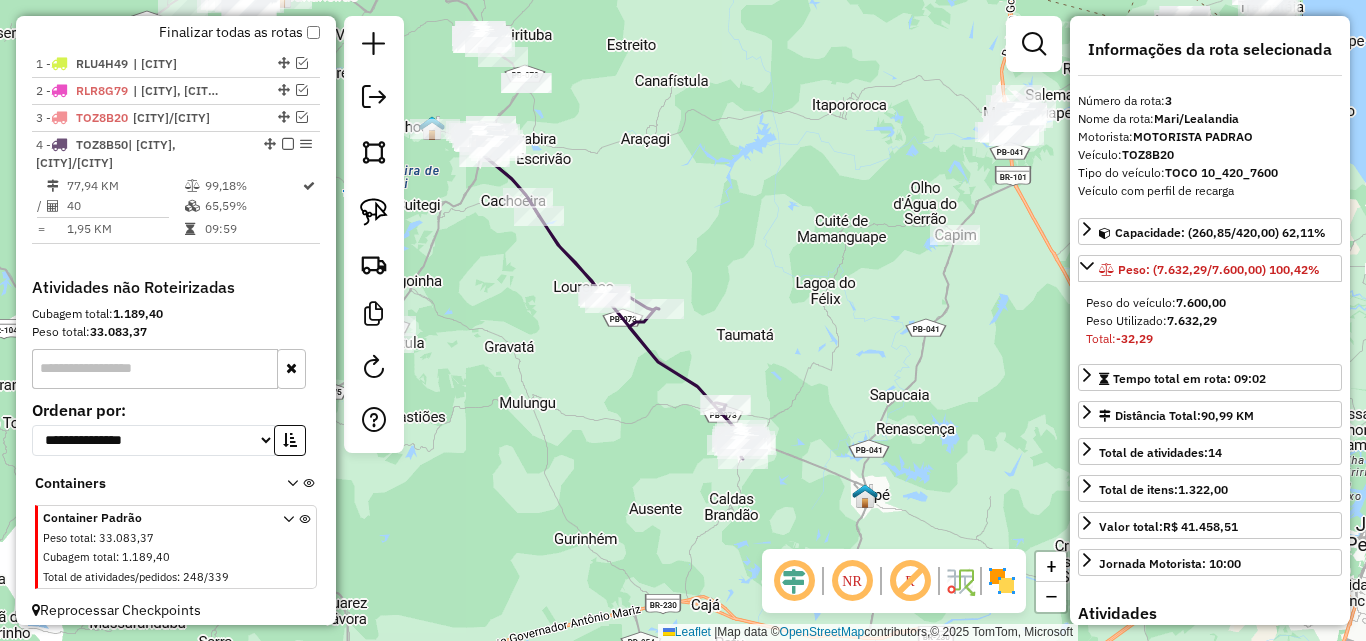 scroll, scrollTop: 727, scrollLeft: 0, axis: vertical 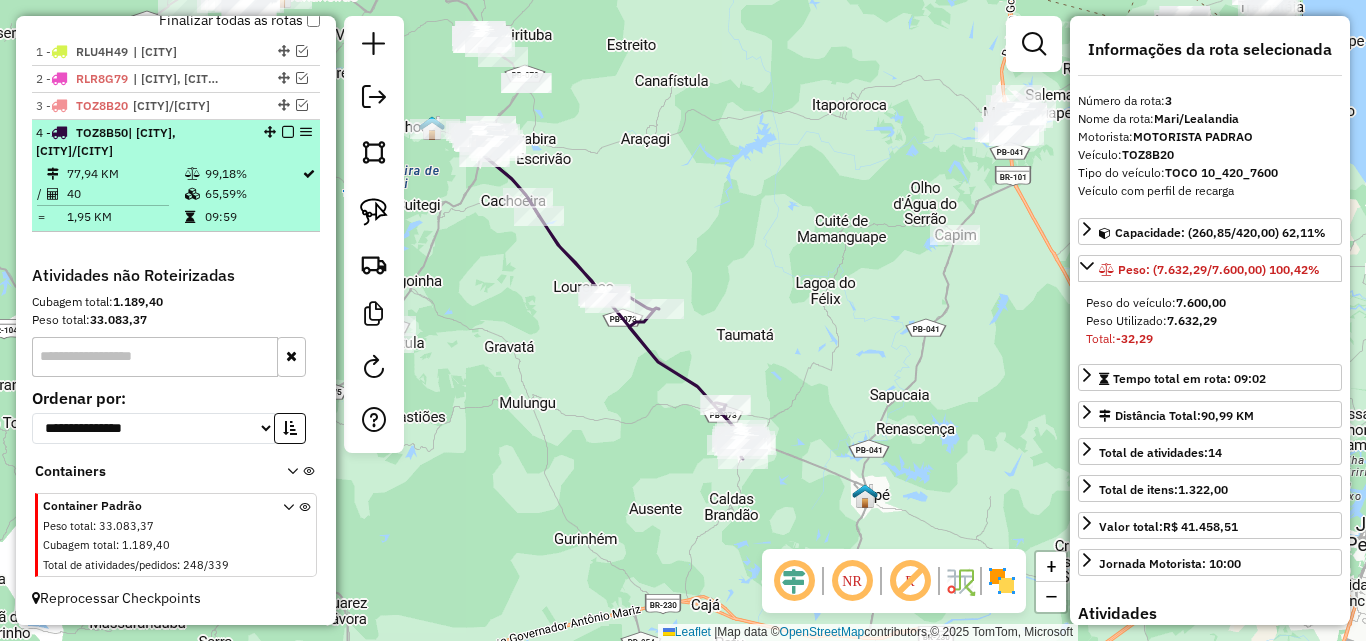 click at bounding box center (288, 132) 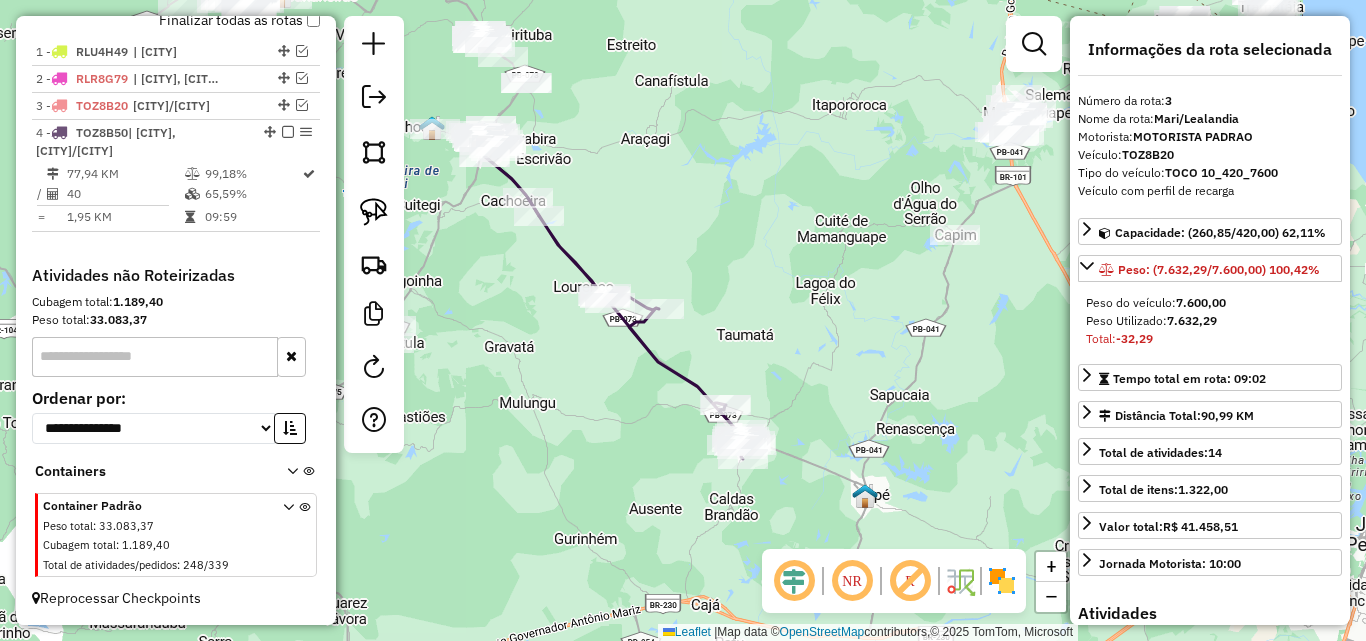 scroll, scrollTop: 642, scrollLeft: 0, axis: vertical 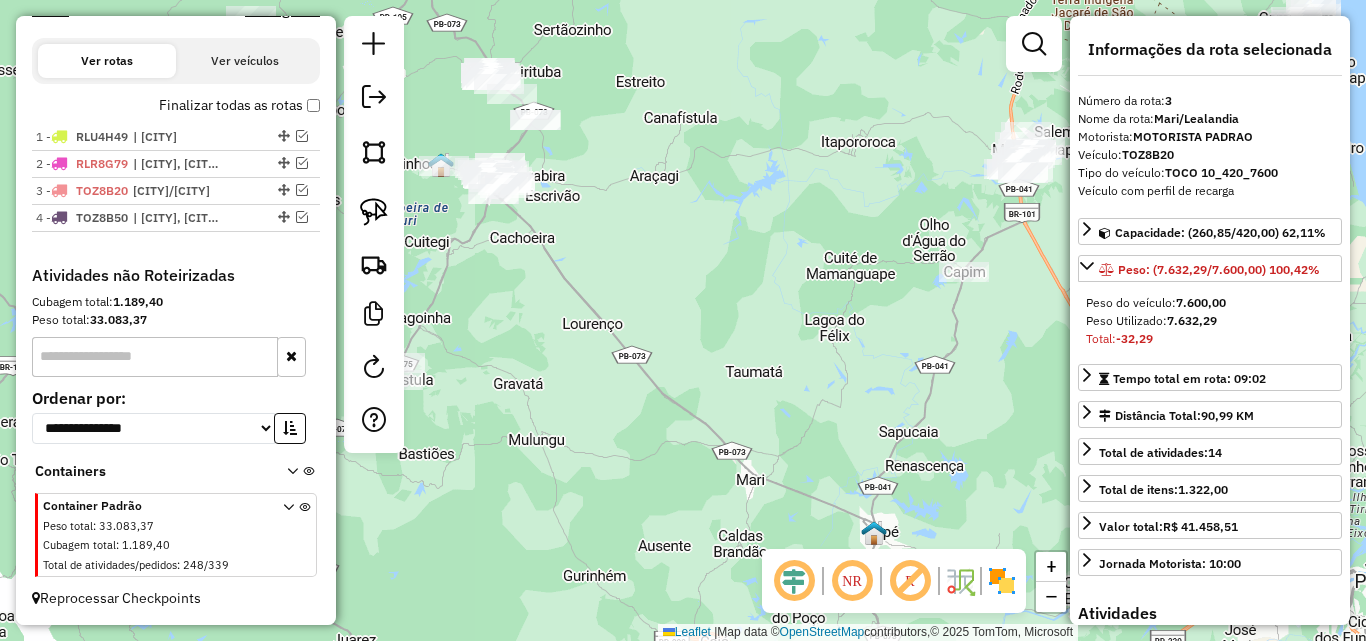 drag, startPoint x: 628, startPoint y: 208, endPoint x: 684, endPoint y: 262, distance: 77.7946 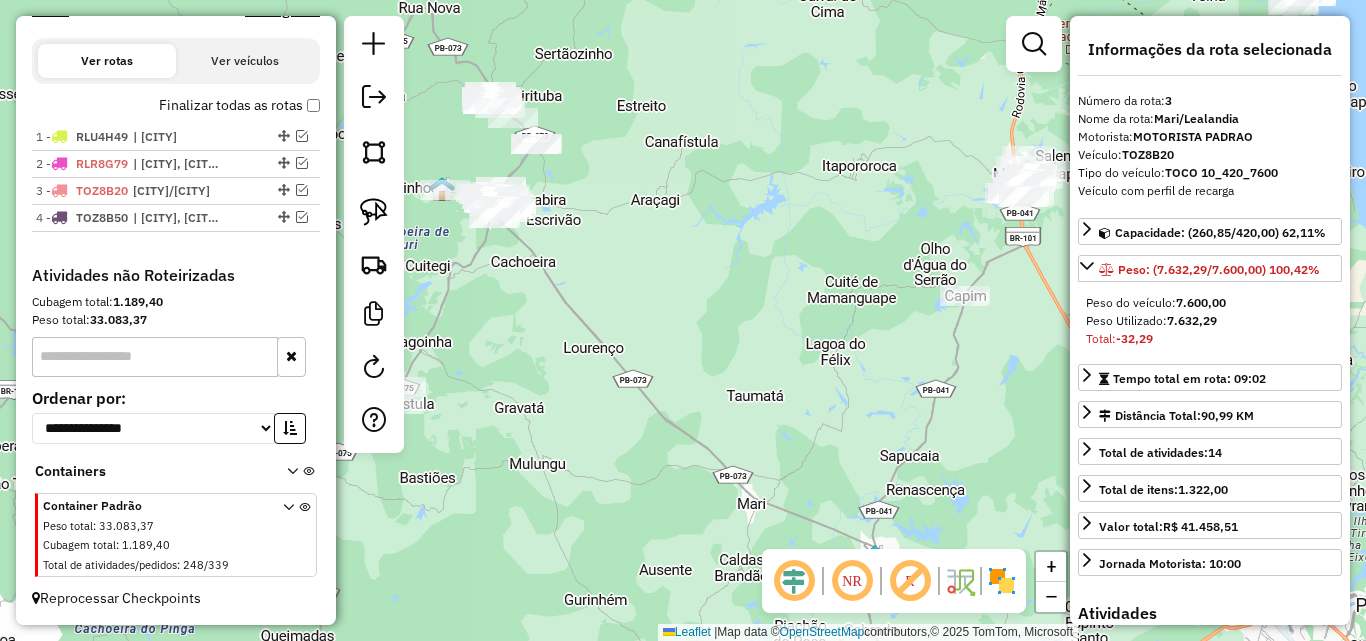 drag, startPoint x: 762, startPoint y: 285, endPoint x: 690, endPoint y: 347, distance: 95.015785 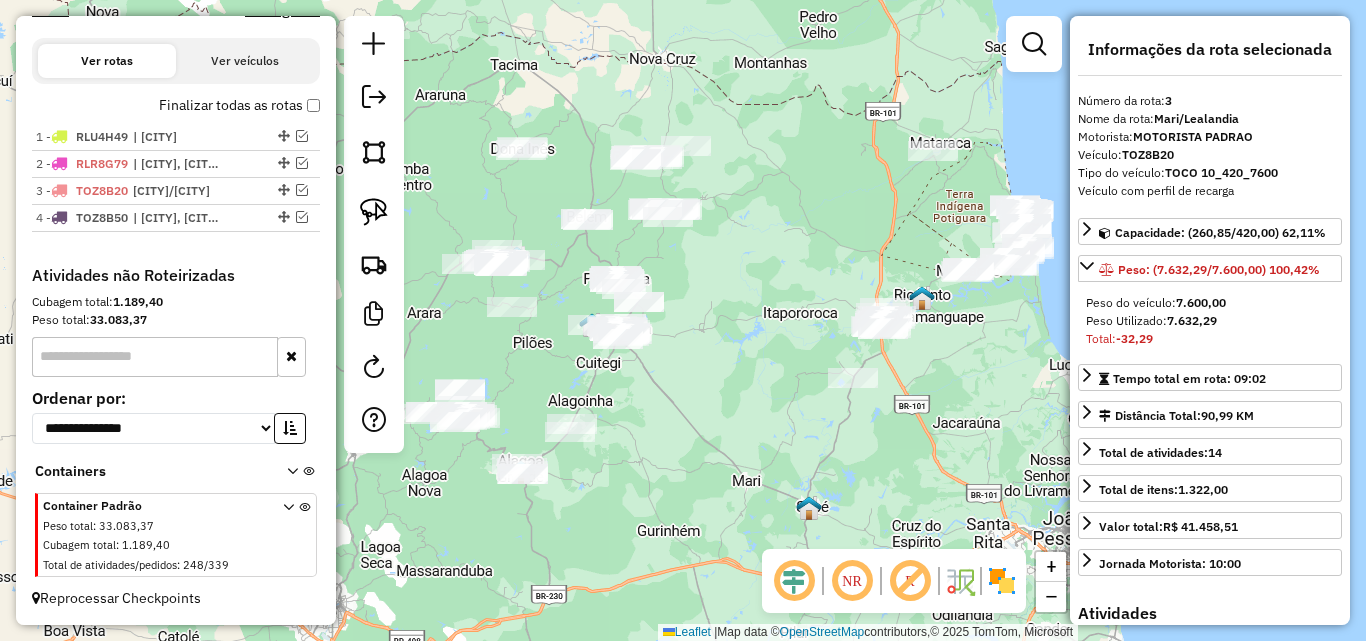 drag, startPoint x: 930, startPoint y: 350, endPoint x: 903, endPoint y: 359, distance: 28.460499 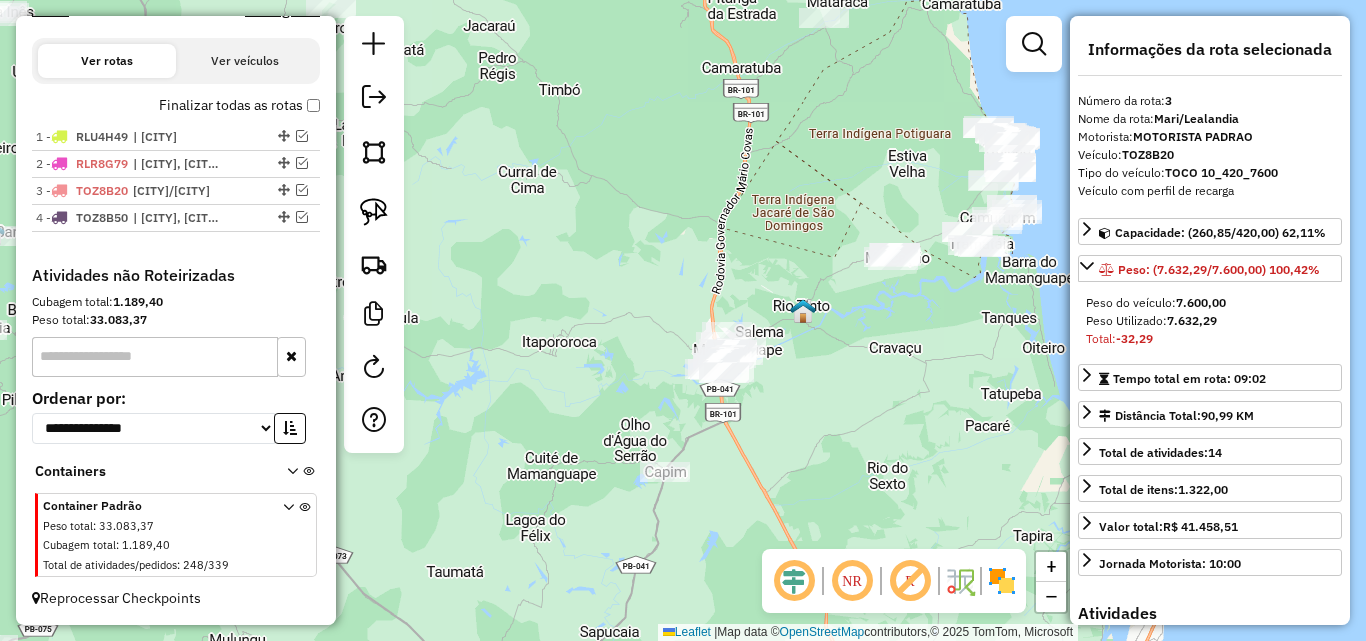 drag, startPoint x: 951, startPoint y: 326, endPoint x: 904, endPoint y: 340, distance: 49.0408 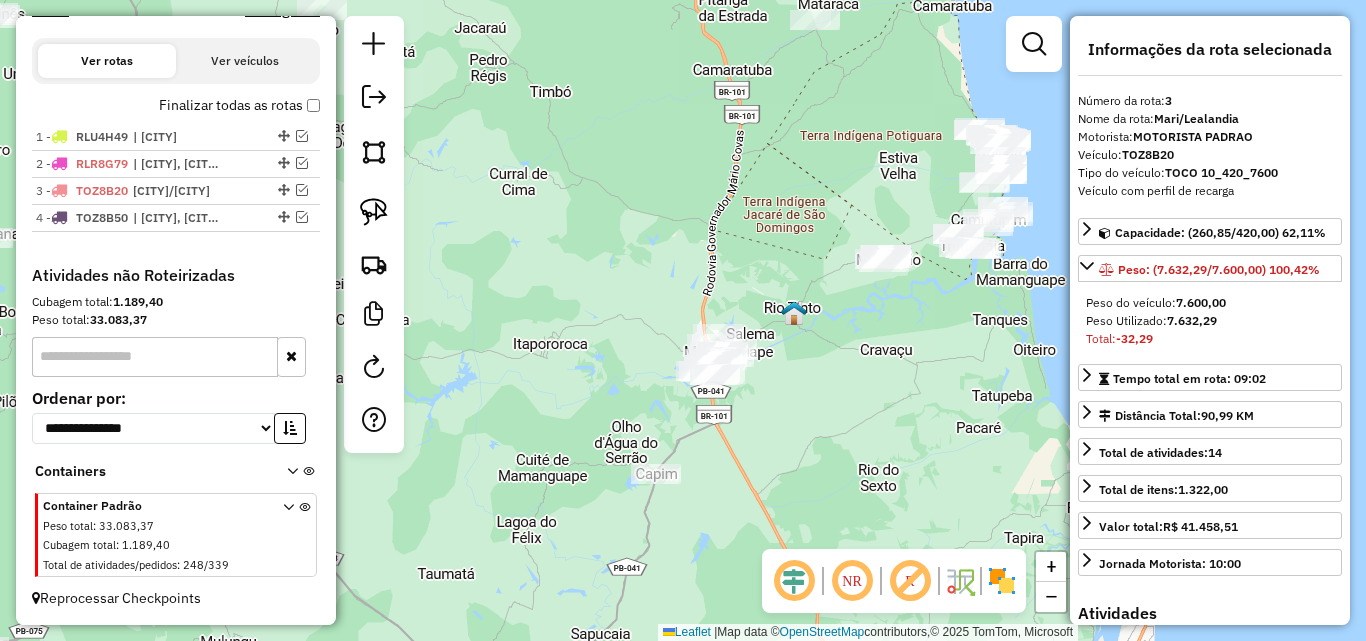 click 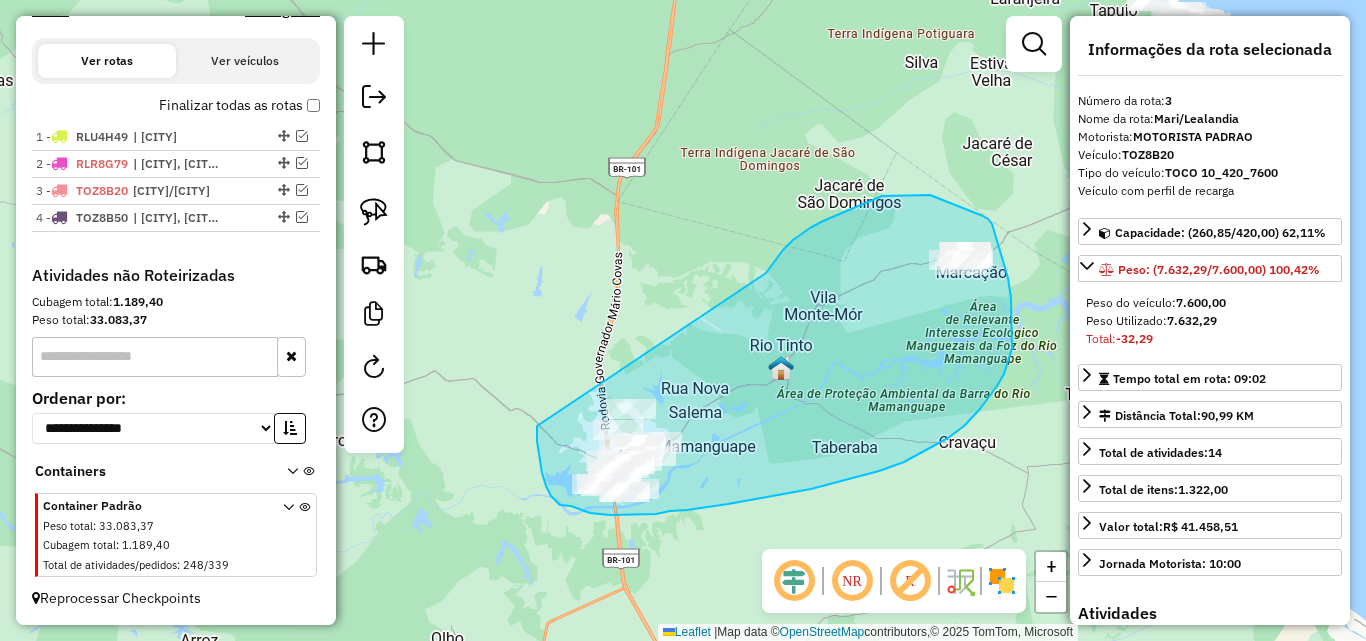 drag, startPoint x: 783, startPoint y: 250, endPoint x: 550, endPoint y: 400, distance: 277.10828 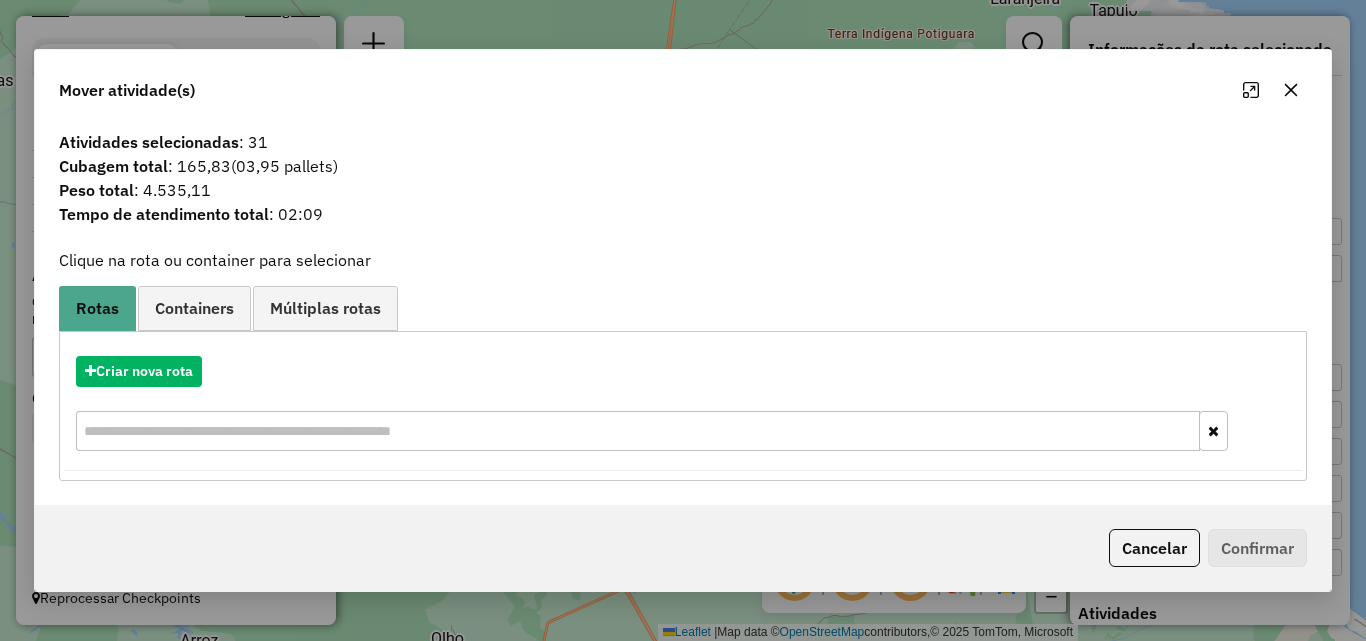 click 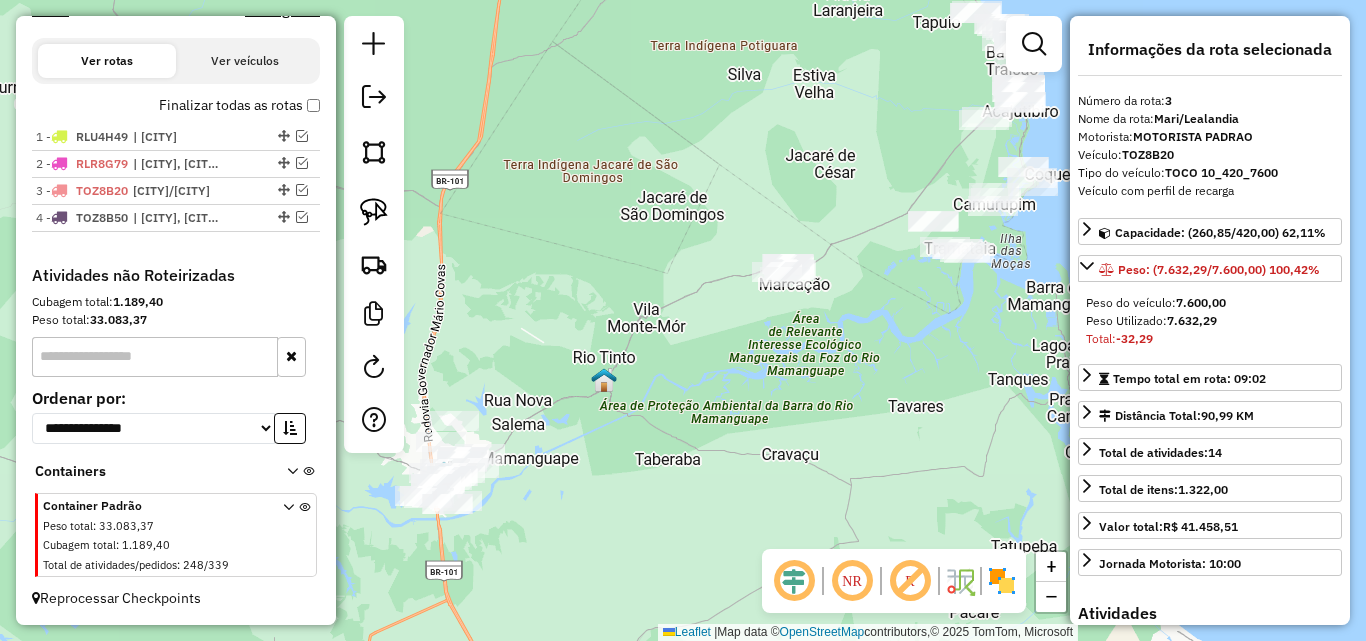 drag, startPoint x: 1051, startPoint y: 356, endPoint x: 878, endPoint y: 367, distance: 173.34937 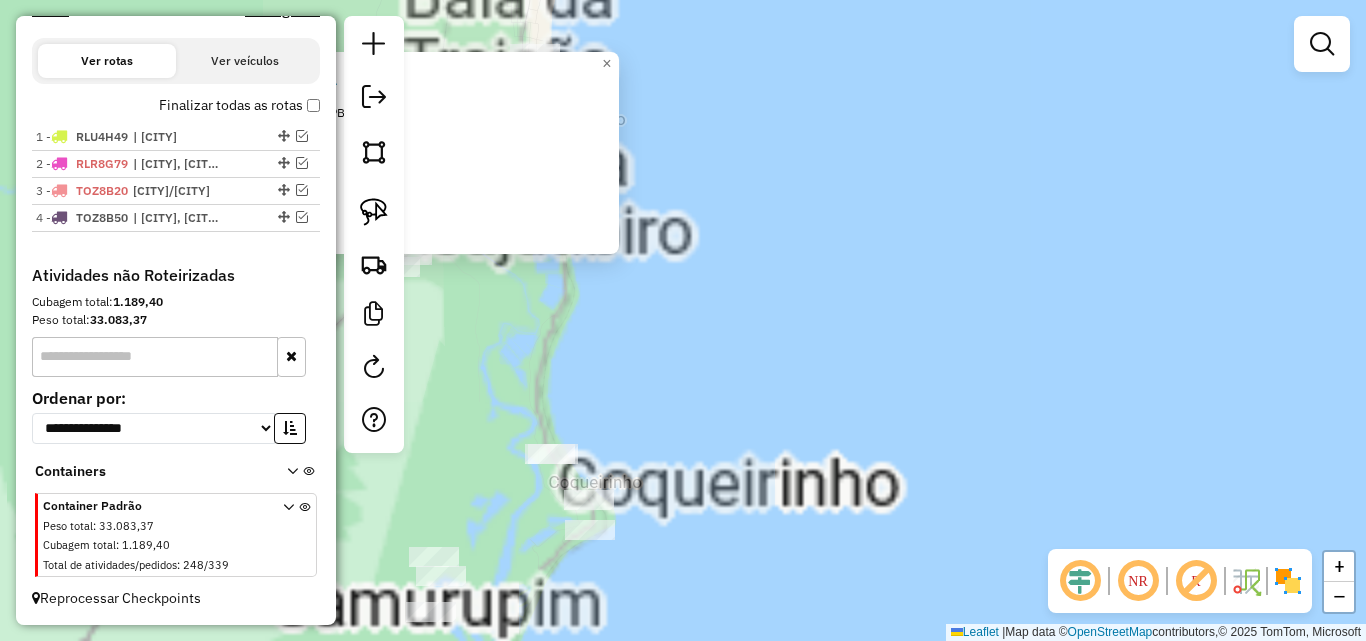 drag, startPoint x: 640, startPoint y: 377, endPoint x: 829, endPoint y: 374, distance: 189.0238 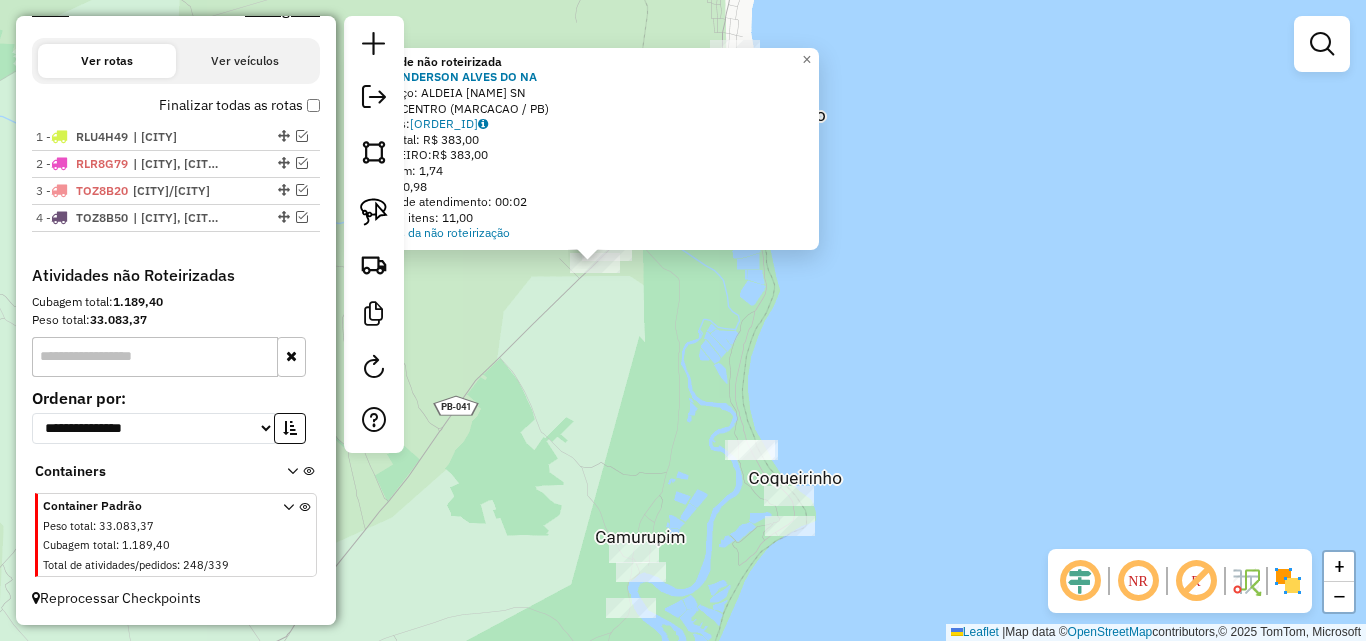 click 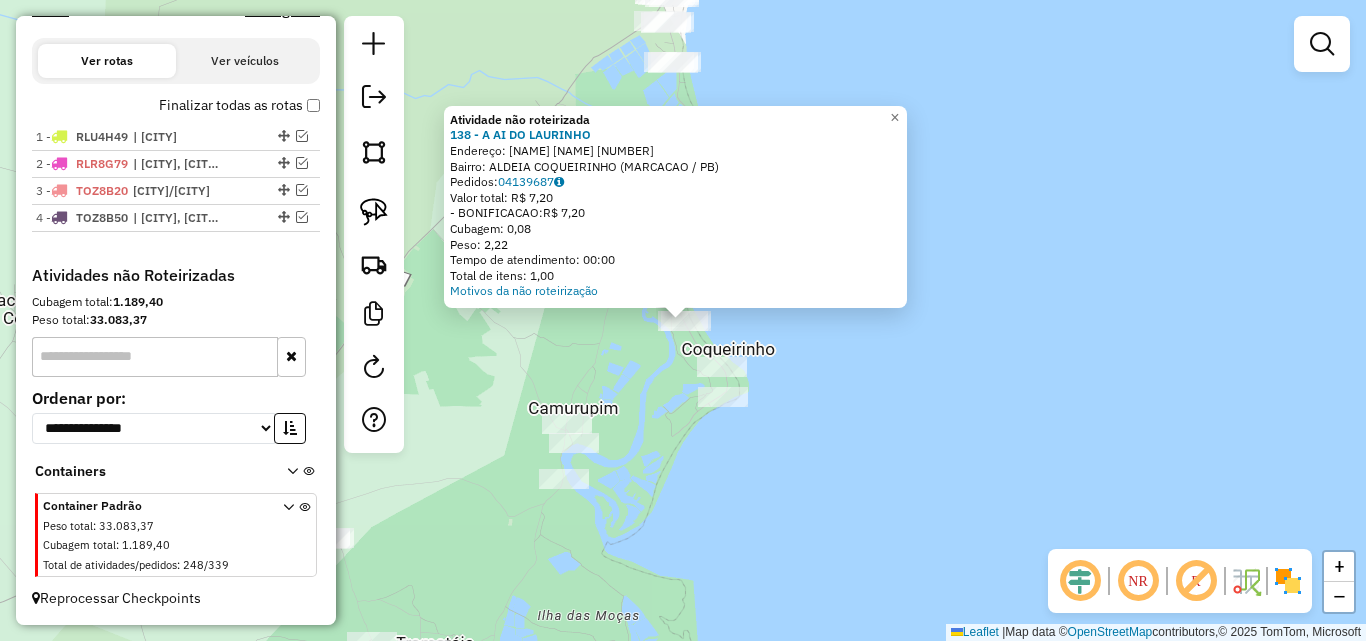 click on "Atividade não roteirizada 138 - A AI DO LAURINHO  Endereço:  ALDEIA COQUEIRINHO 2001   Bairro: ALDEIA COQUEIRINHO (MARCACAO / PB)   Pedidos:  04139687   Valor total: R$ 7,20   - BONIFICACAO:  R$ 7,20   Cubagem: 0,08   Peso: 2,22   Tempo de atendimento: 00:00   Total de itens: 1,00  Motivos da não roteirização × Janela de atendimento Grade de atendimento Capacidade Transportadoras Veículos Cliente Pedidos  Rotas Selecione os dias de semana para filtrar as janelas de atendimento  Seg   Ter   Qua   Qui   Sex   Sáb   Dom  Informe o período da janela de atendimento: De: Até:  Filtrar exatamente a janela do cliente  Considerar janela de atendimento padrão  Selecione os dias de semana para filtrar as grades de atendimento  Seg   Ter   Qua   Qui   Sex   Sáb   Dom   Considerar clientes sem dia de atendimento cadastrado  Clientes fora do dia de atendimento selecionado Filtrar as atividades entre os valores definidos abaixo:  Peso mínimo:   Peso máximo:   Cubagem mínima:   Cubagem máxima:   De:   Até:" 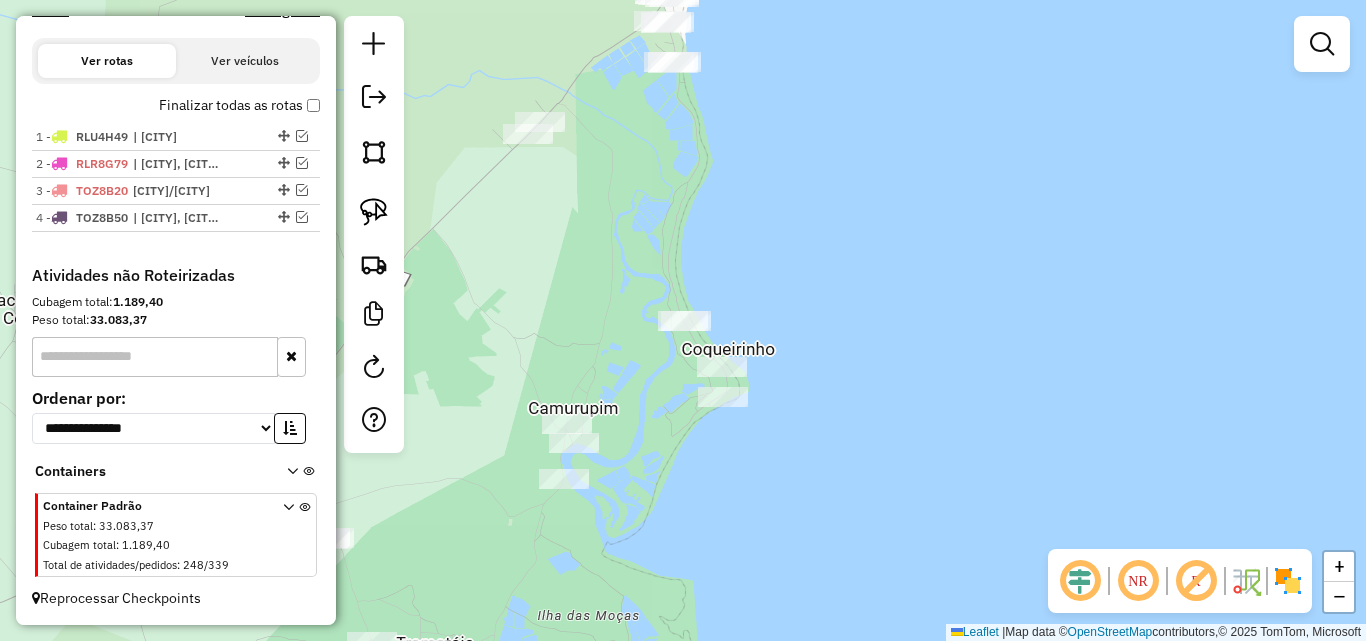 drag, startPoint x: 808, startPoint y: 486, endPoint x: 1023, endPoint y: 290, distance: 290.93127 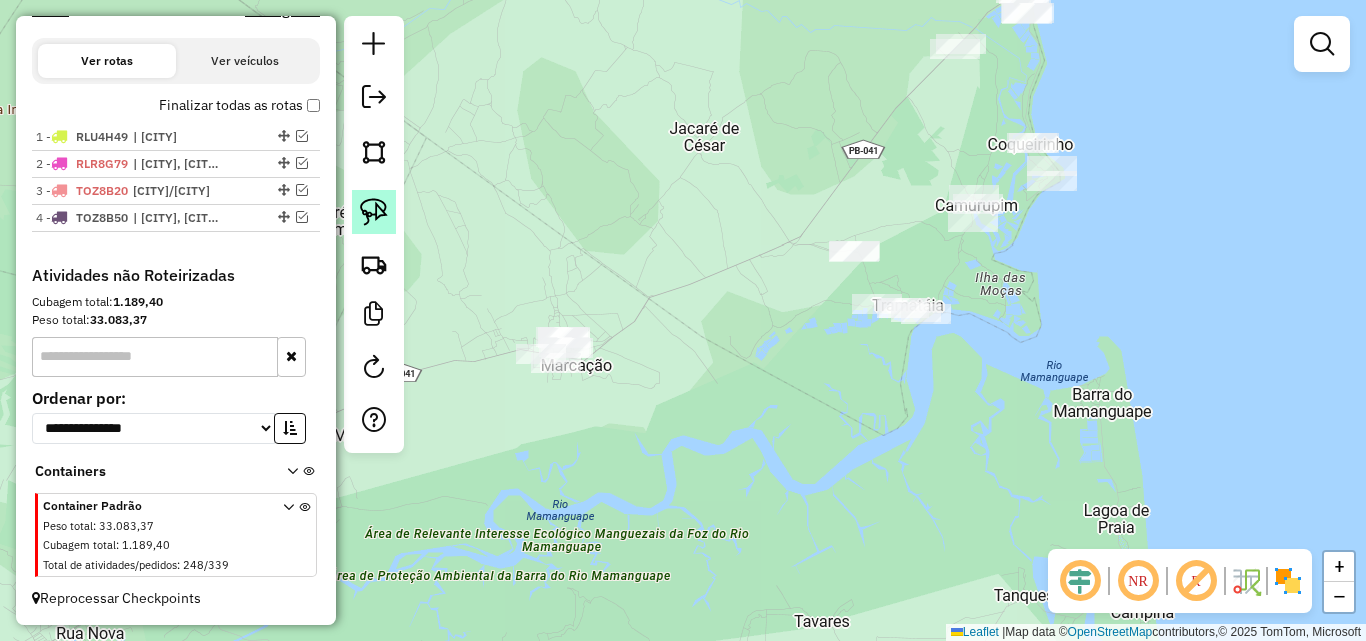 click 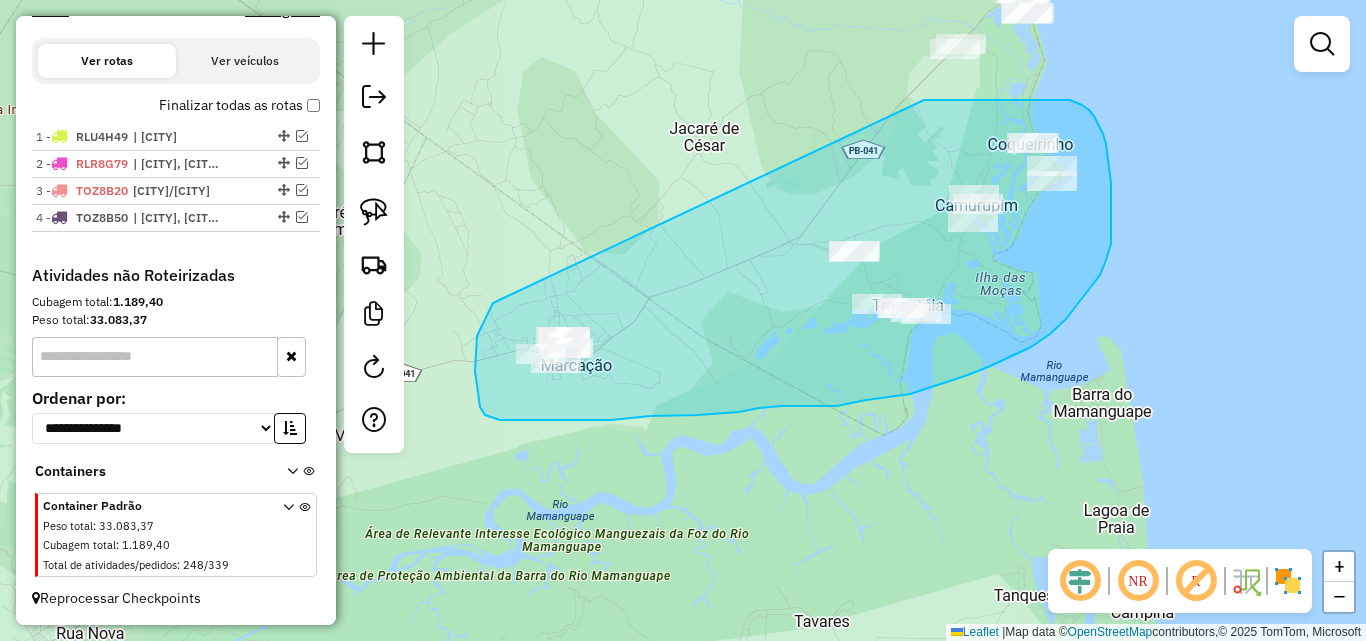 drag, startPoint x: 945, startPoint y: 100, endPoint x: 494, endPoint y: 302, distance: 494.17102 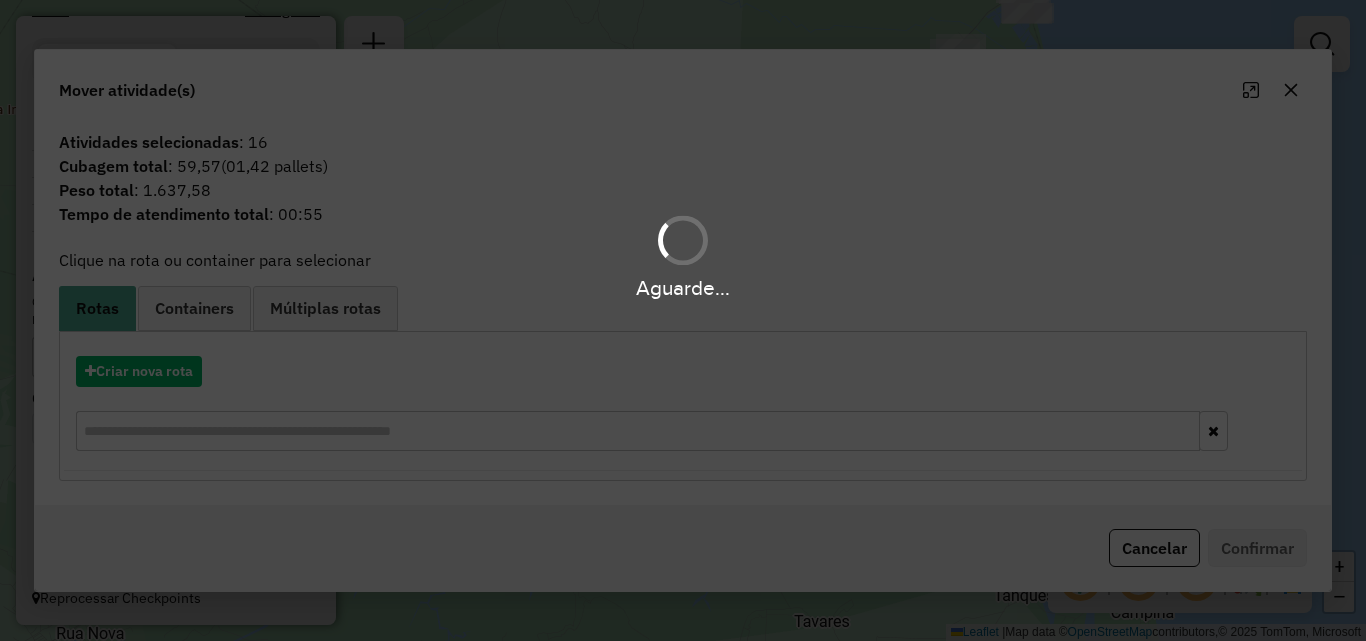click on "Aguarde..." at bounding box center (683, 320) 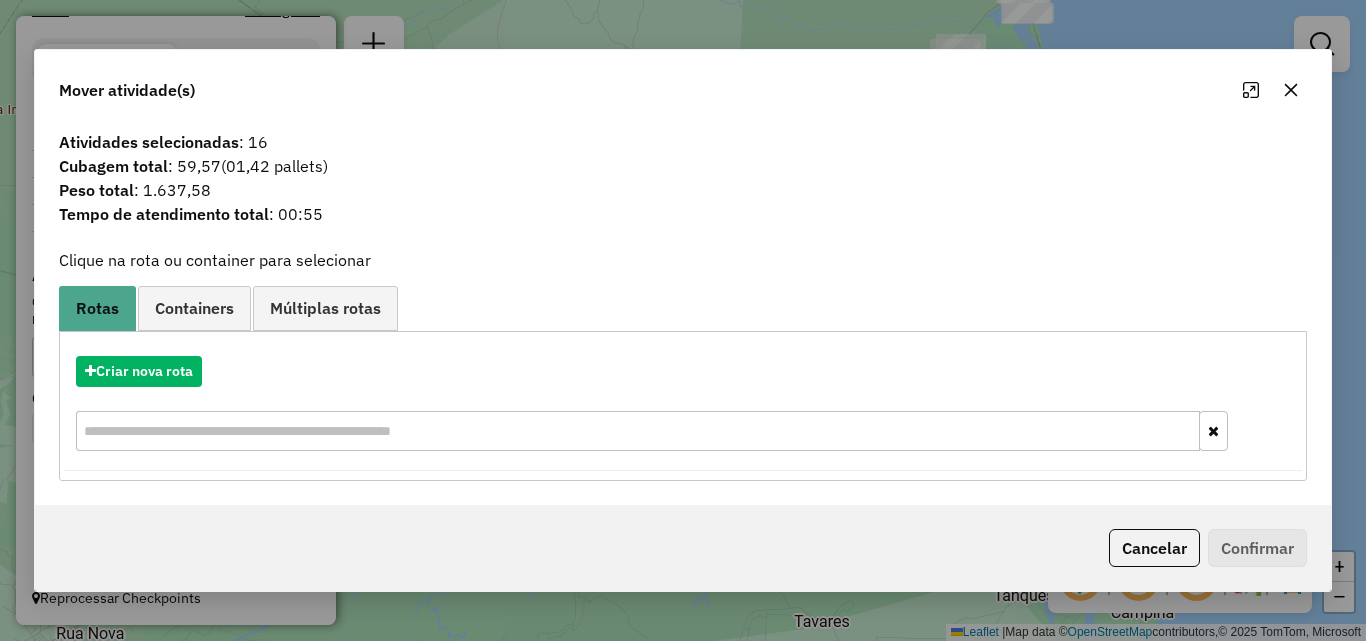 click 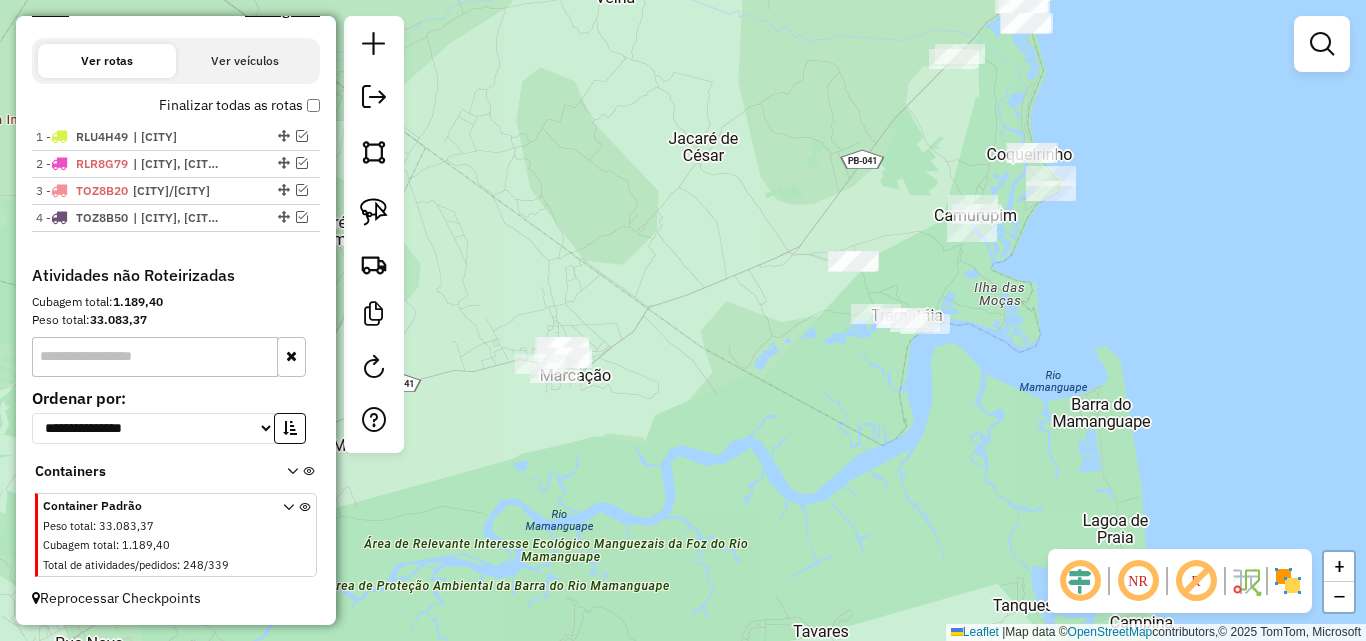 drag, startPoint x: 987, startPoint y: 382, endPoint x: 1093, endPoint y: 340, distance: 114.01754 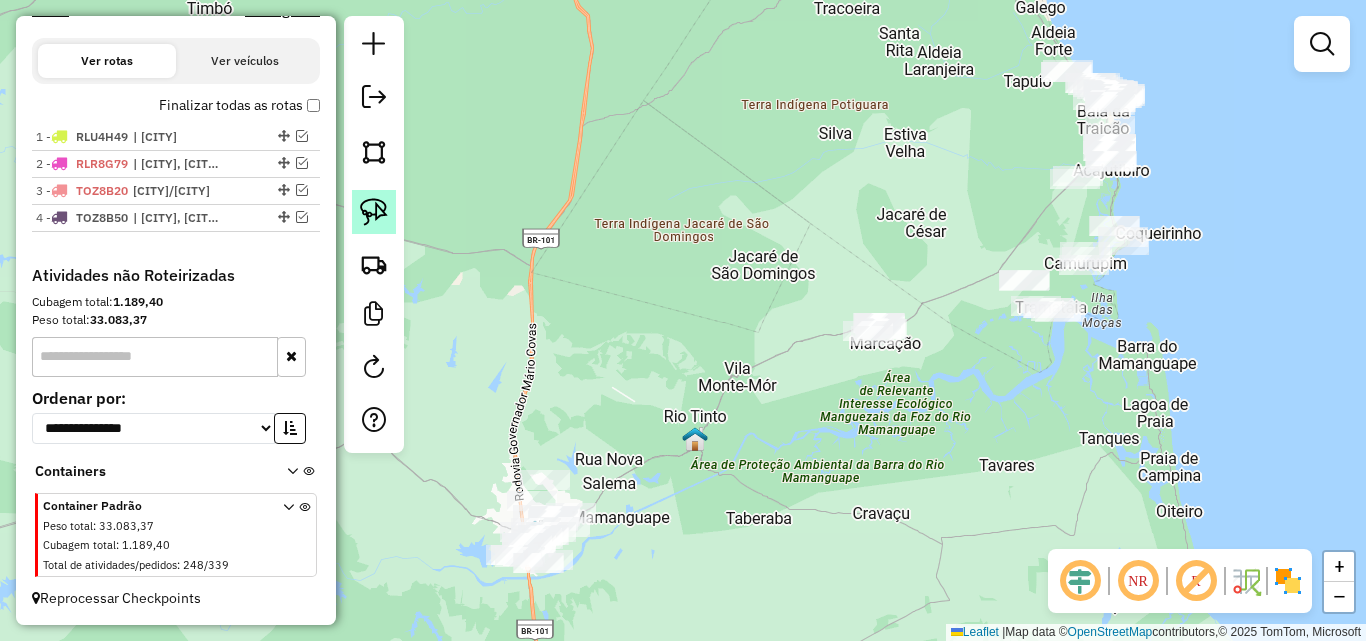 click 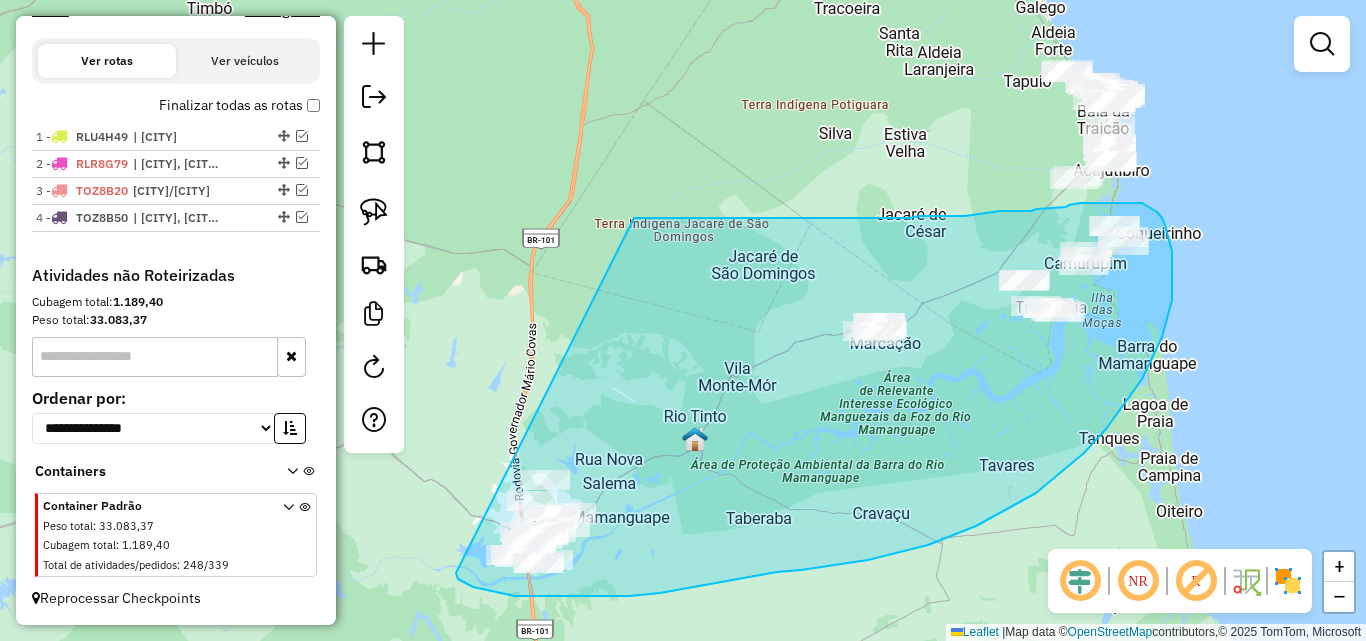 drag, startPoint x: 683, startPoint y: 218, endPoint x: 456, endPoint y: 573, distance: 421.37158 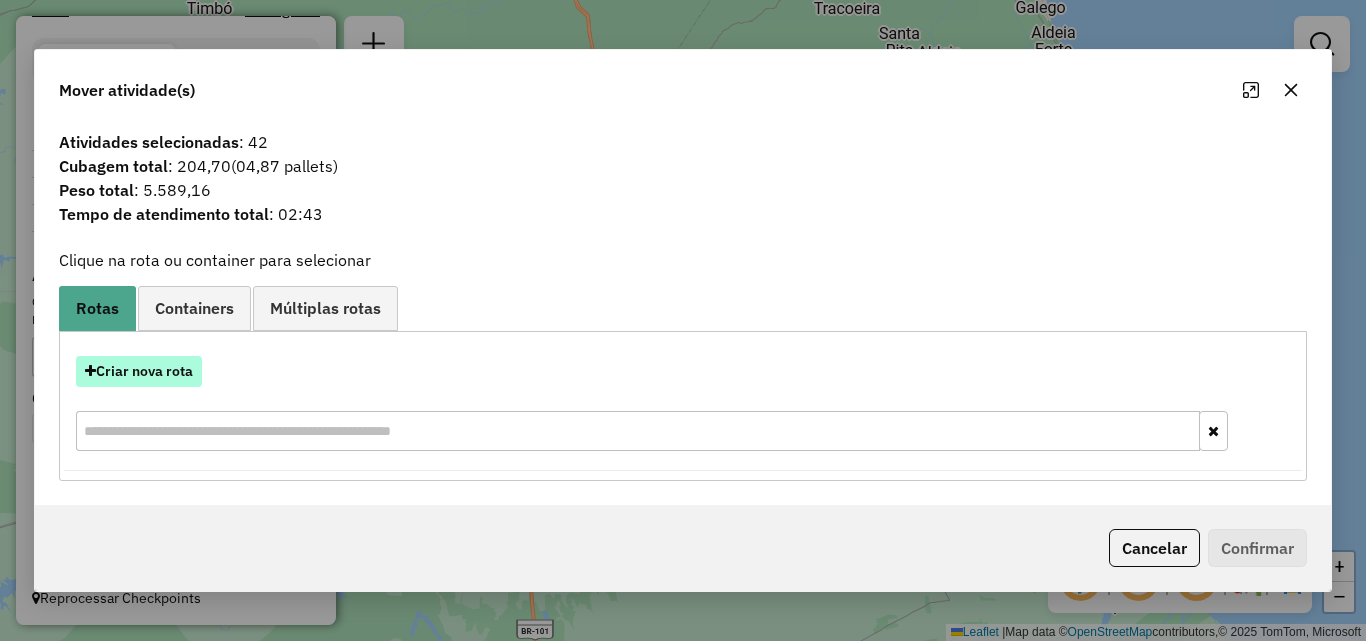 click on "Criar nova rota" at bounding box center [139, 371] 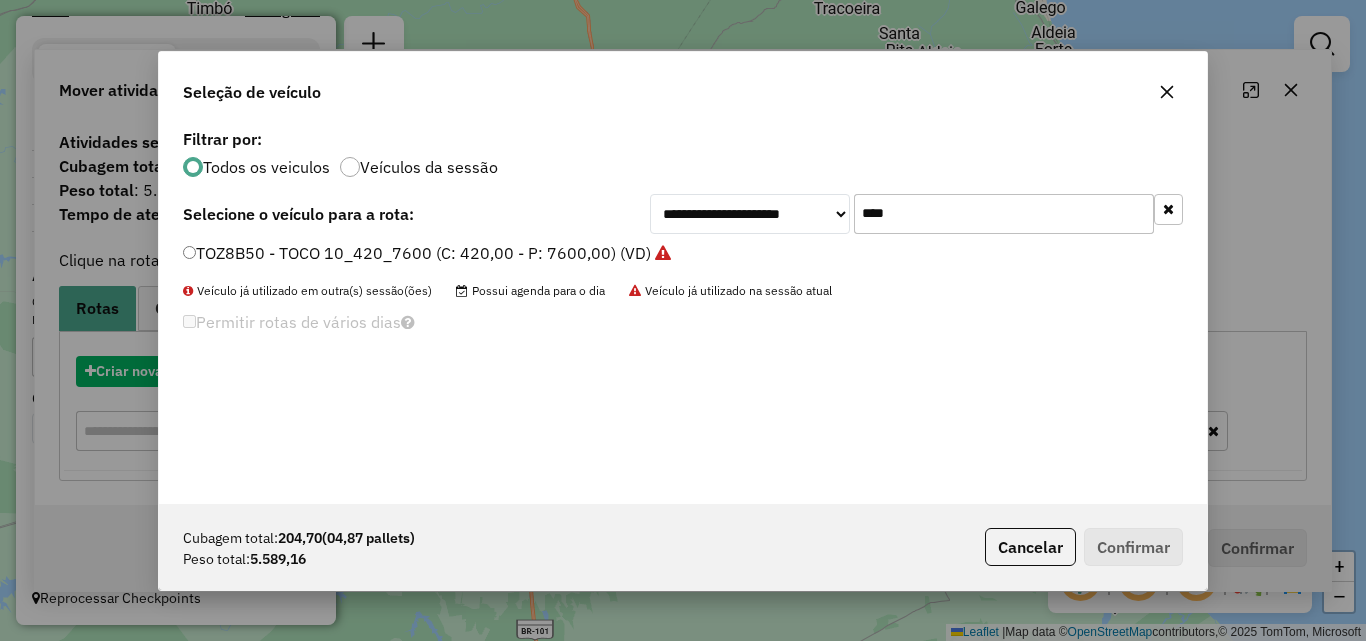 scroll, scrollTop: 11, scrollLeft: 6, axis: both 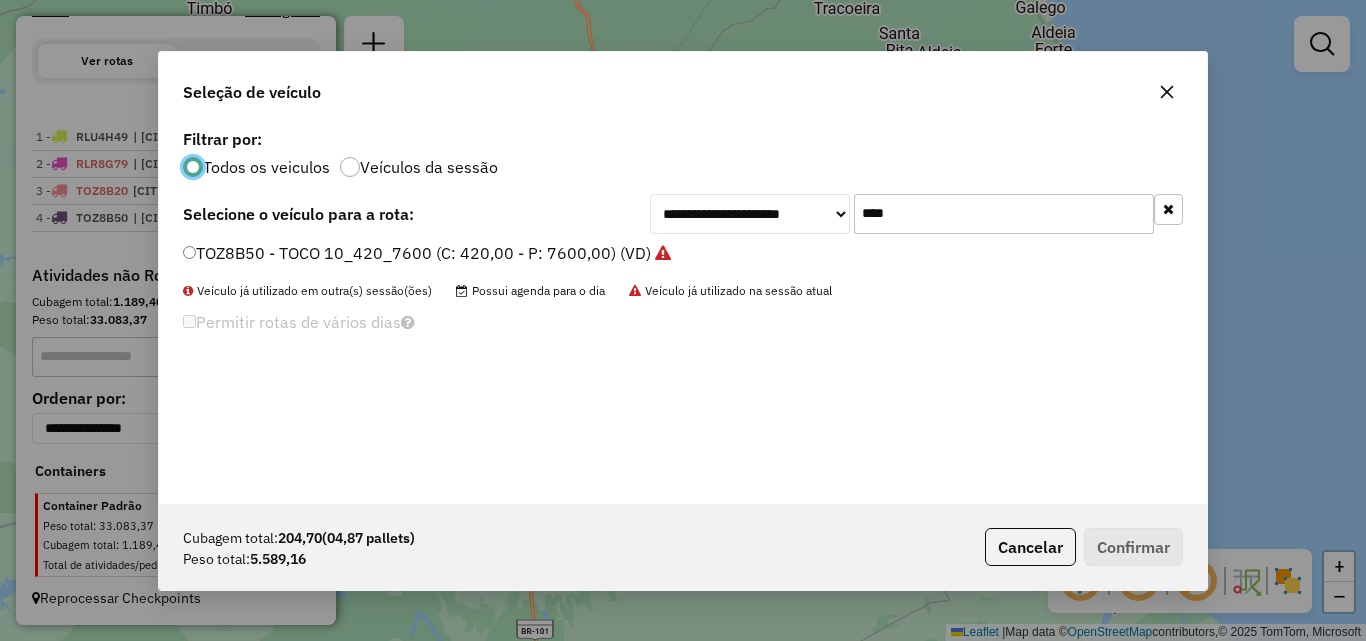 click on "****" 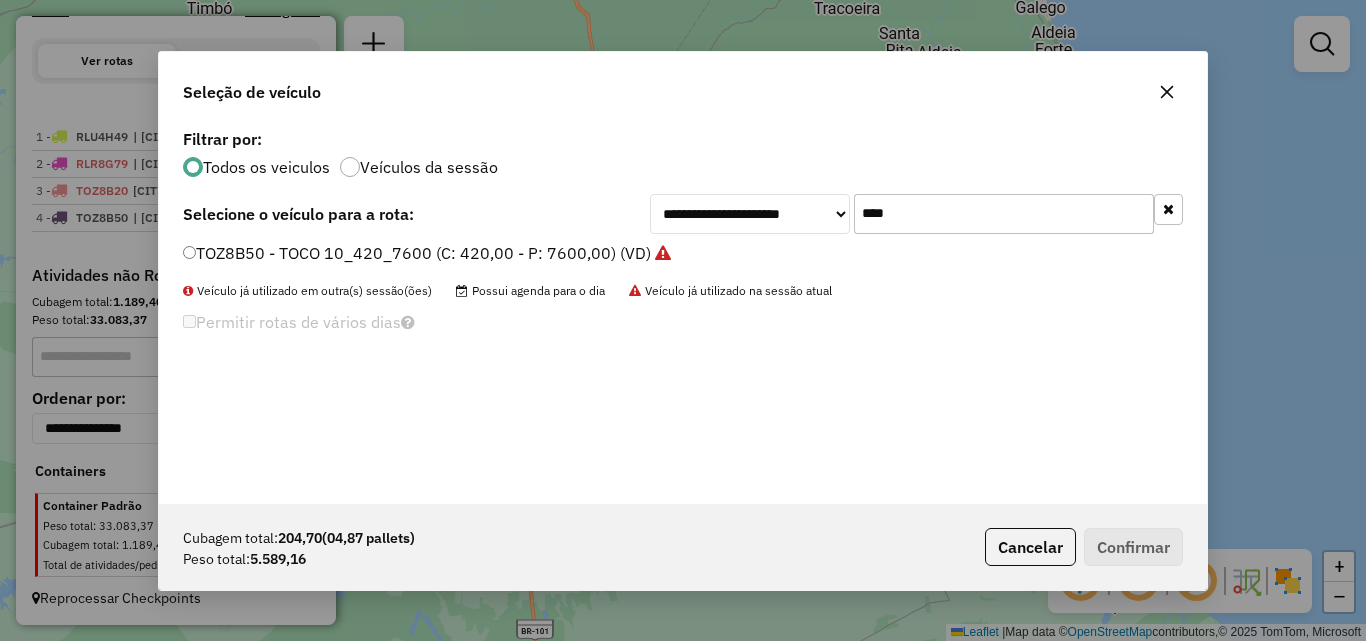 click on "****" 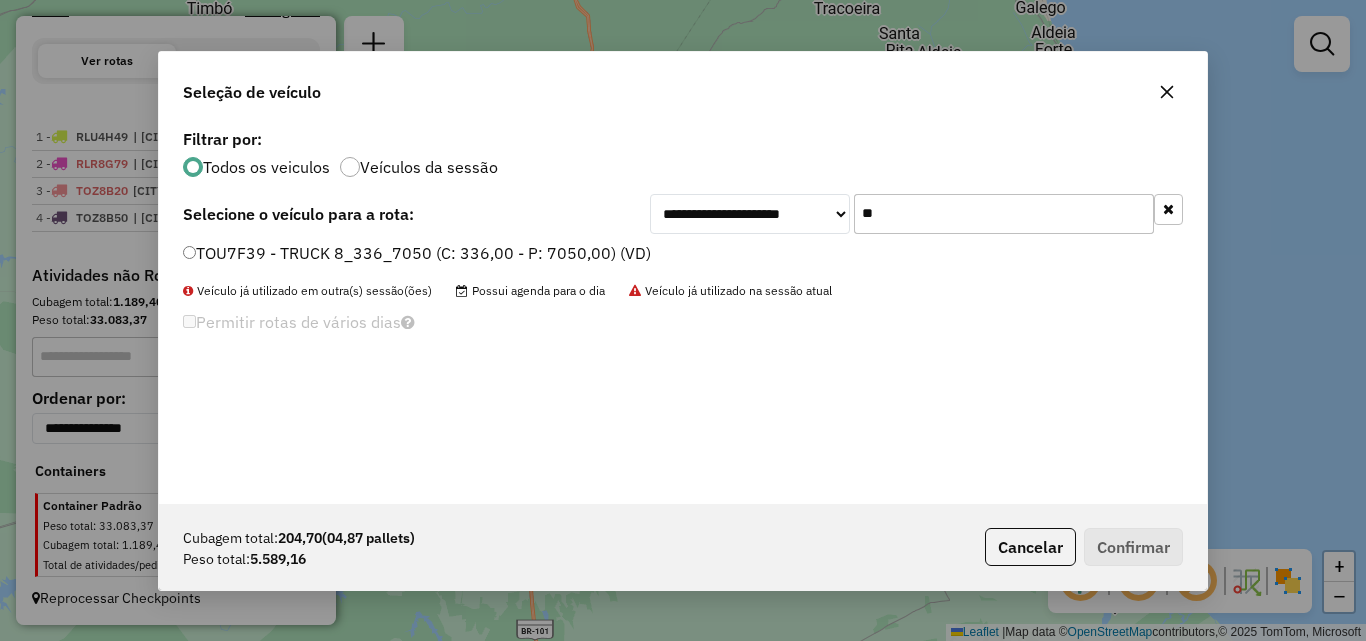 type on "**" 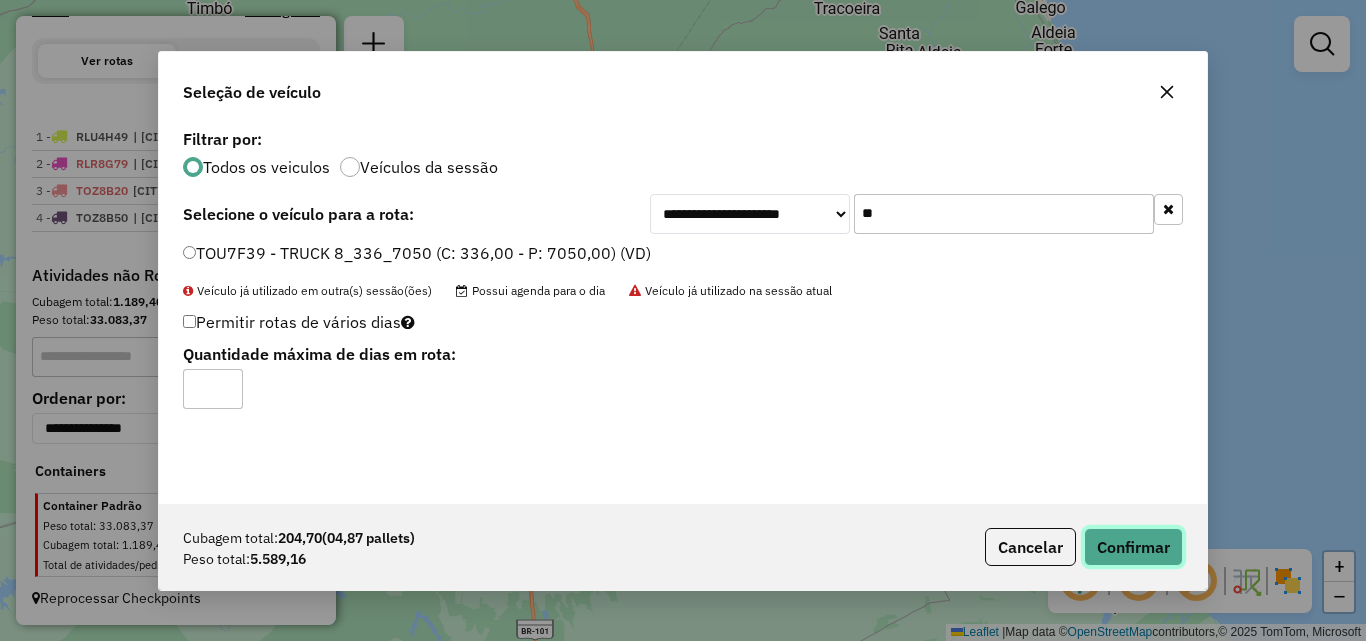 click on "Confirmar" 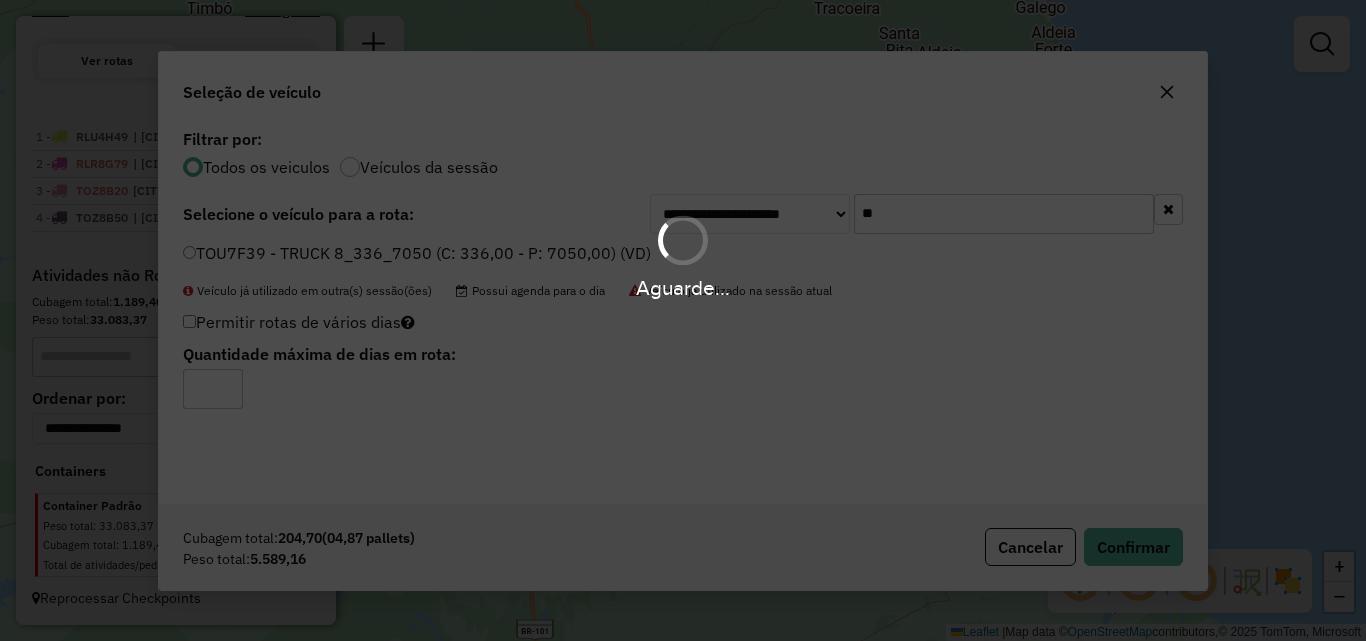 drag, startPoint x: 619, startPoint y: 279, endPoint x: 851, endPoint y: 281, distance: 232.00862 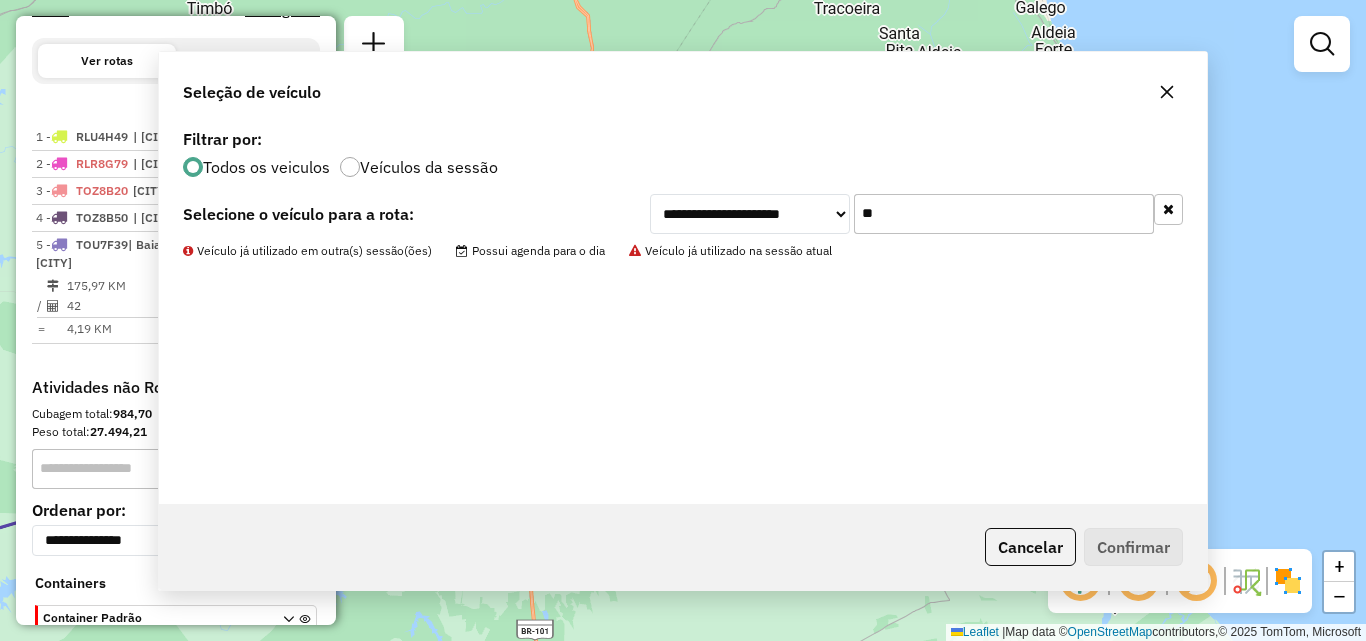 scroll, scrollTop: 727, scrollLeft: 0, axis: vertical 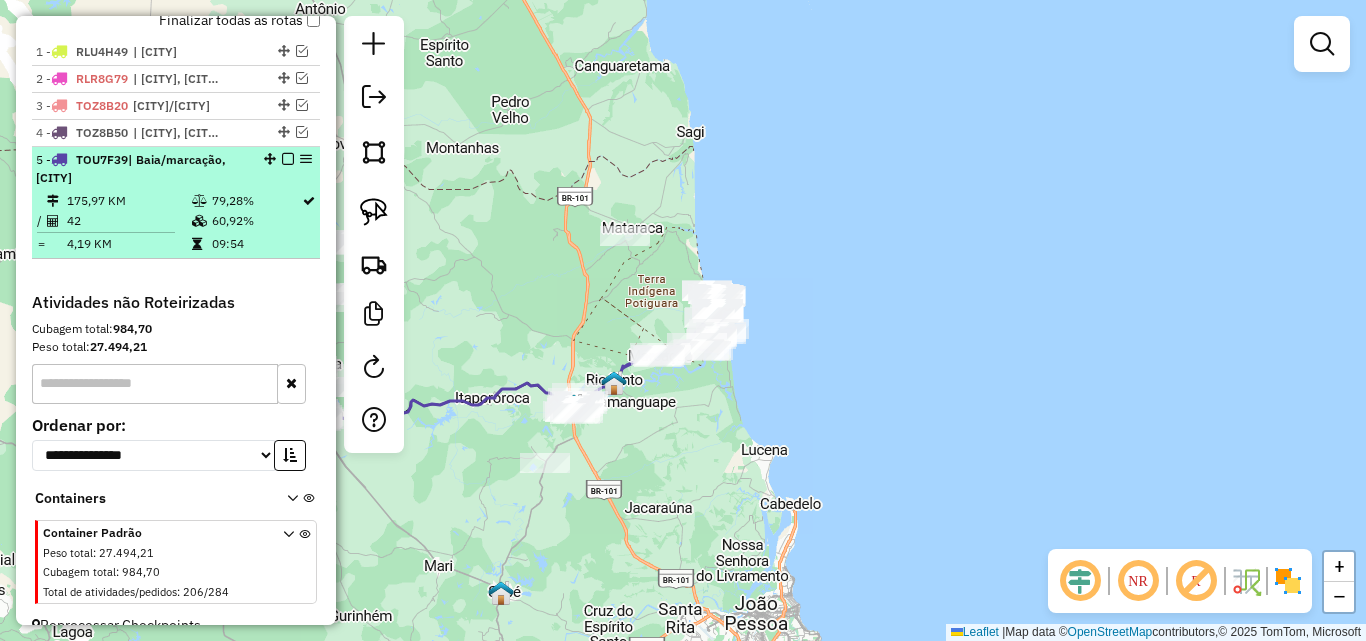 click at bounding box center [288, 159] 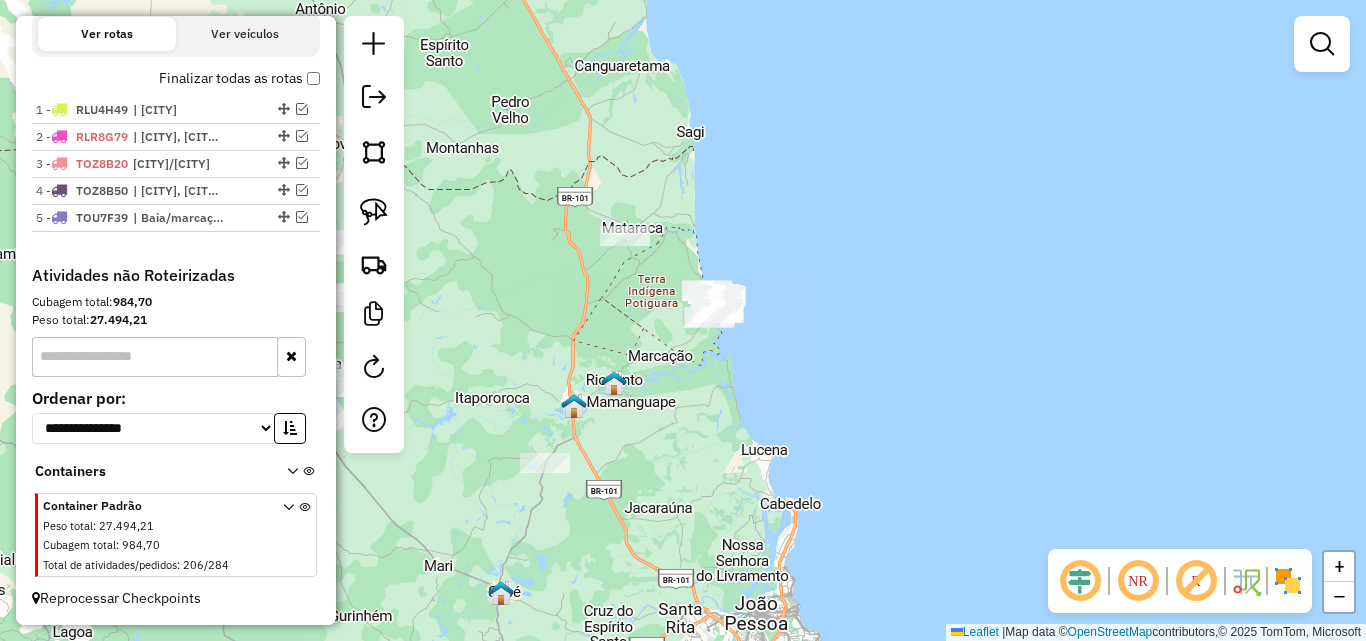 scroll, scrollTop: 669, scrollLeft: 0, axis: vertical 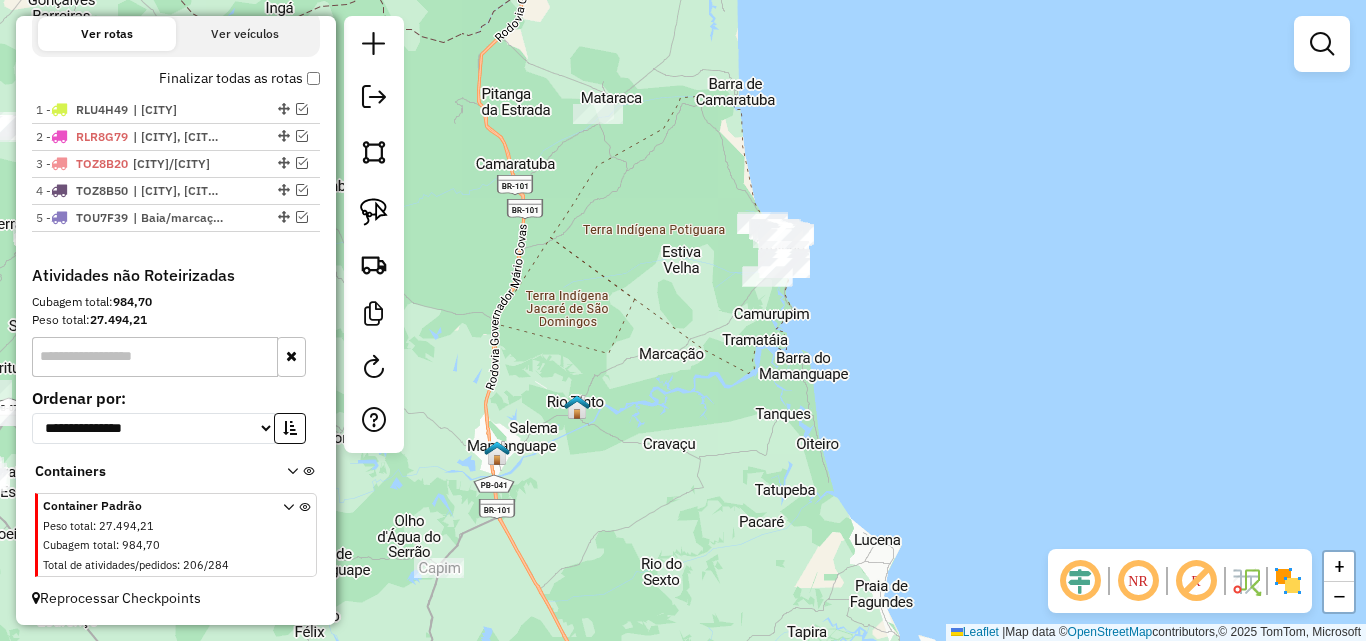 click 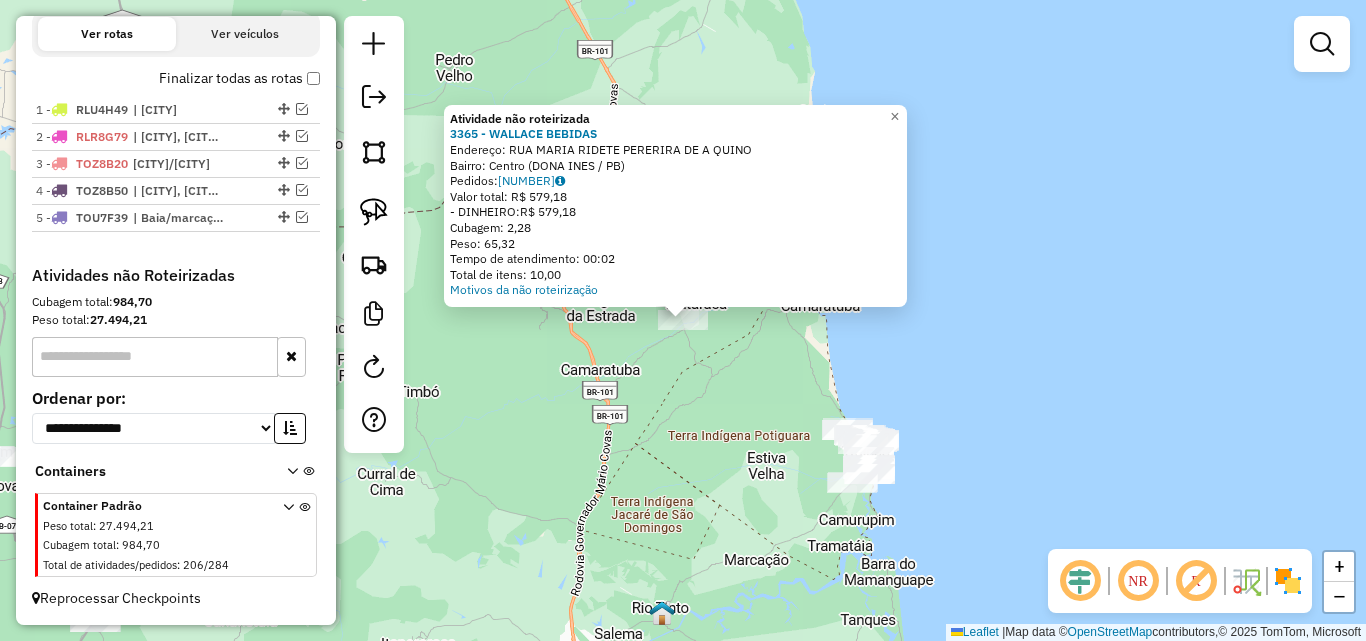 click on "Atividade não roteirizada 3365 - WALLACE BEBIDAS  Endereço:  RUA MARIA RIDETE PERERIRA DE A QUINO   Bairro: Centro (DONA INES / PB)   Pedidos:  04139649   Valor total: R$ 579,18   - DINHEIRO:  R$ 579,18   Cubagem: 2,28   Peso: 65,32   Tempo de atendimento: 00:02   Total de itens: 10,00  Motivos da não roteirização × Janela de atendimento Grade de atendimento Capacidade Transportadoras Veículos Cliente Pedidos  Rotas Selecione os dias de semana para filtrar as janelas de atendimento  Seg   Ter   Qua   Qui   Sex   Sáb   Dom  Informe o período da janela de atendimento: De: Até:  Filtrar exatamente a janela do cliente  Considerar janela de atendimento padrão  Selecione os dias de semana para filtrar as grades de atendimento  Seg   Ter   Qua   Qui   Sex   Sáb   Dom   Considerar clientes sem dia de atendimento cadastrado  Clientes fora do dia de atendimento selecionado Filtrar as atividades entre os valores definidos abaixo:  Peso mínimo:   Peso máximo:   Cubagem mínima:   Cubagem máxima:   De:  De:" 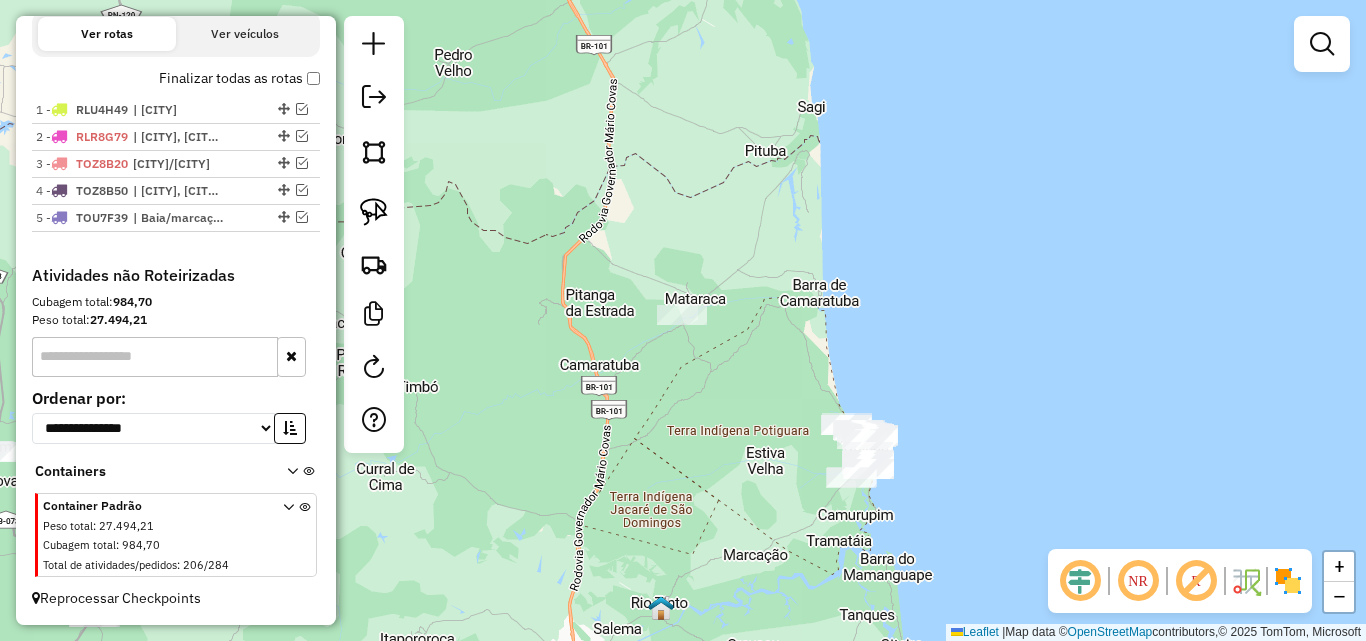 drag, startPoint x: 714, startPoint y: 448, endPoint x: 623, endPoint y: 372, distance: 118.56222 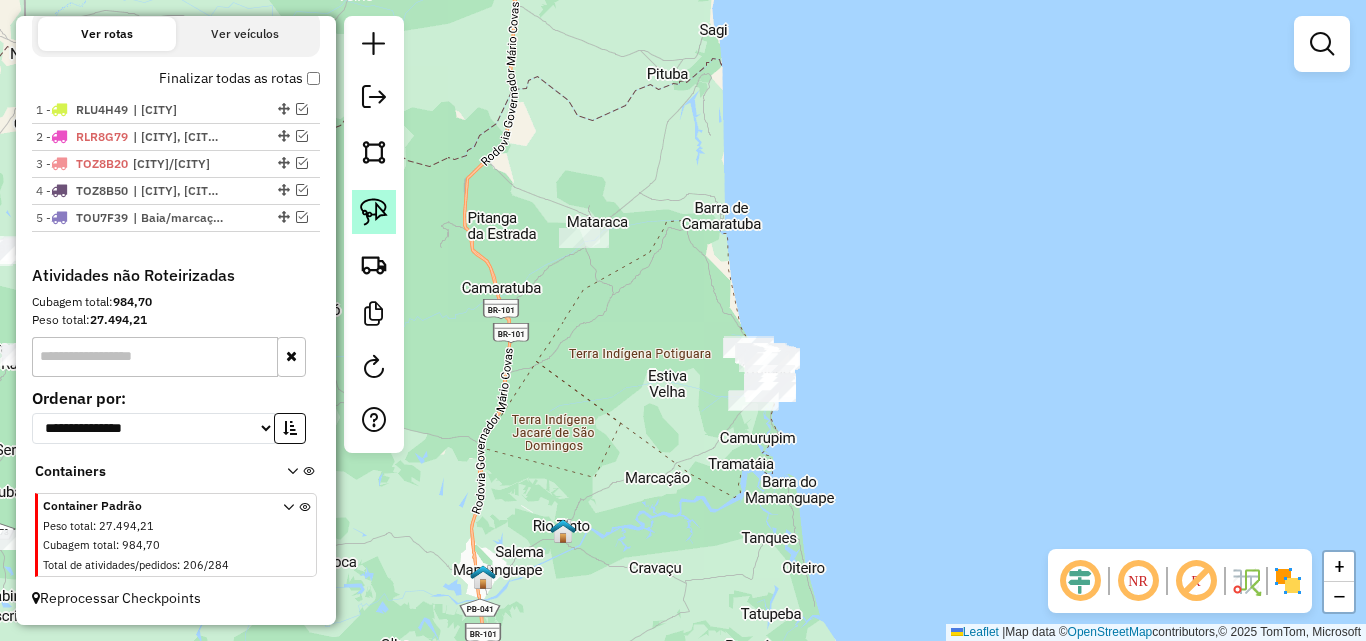 click 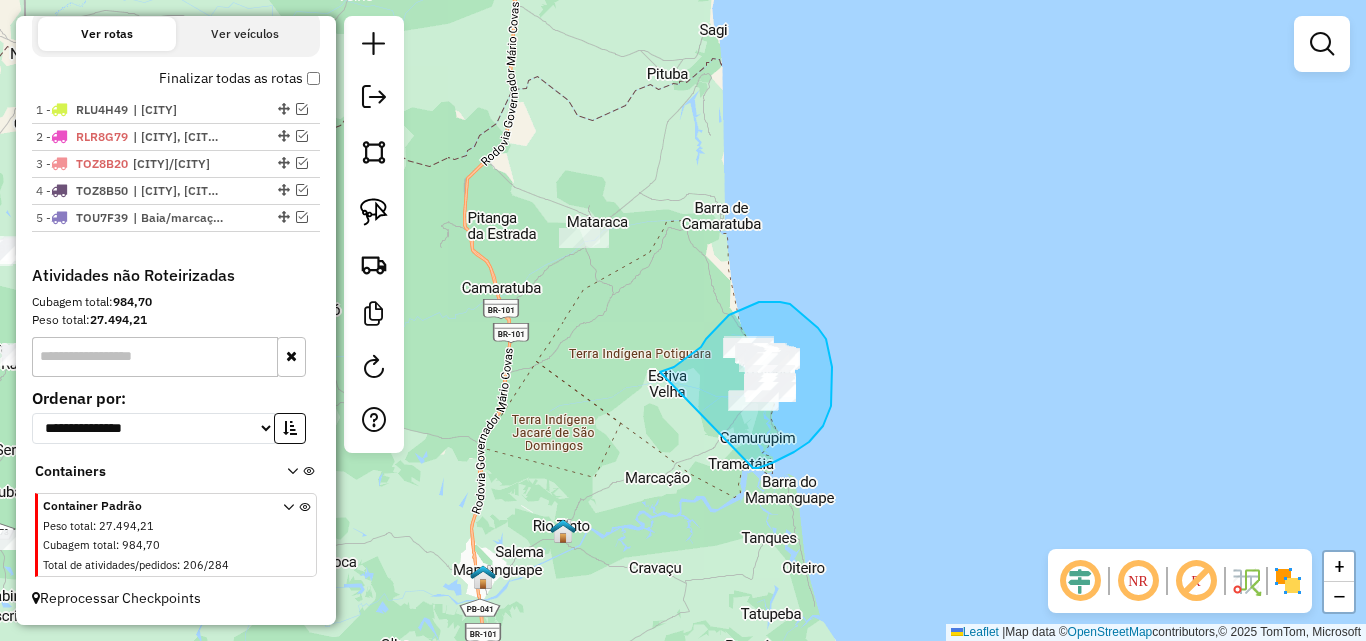 drag, startPoint x: 660, startPoint y: 372, endPoint x: 750, endPoint y: 468, distance: 131.59027 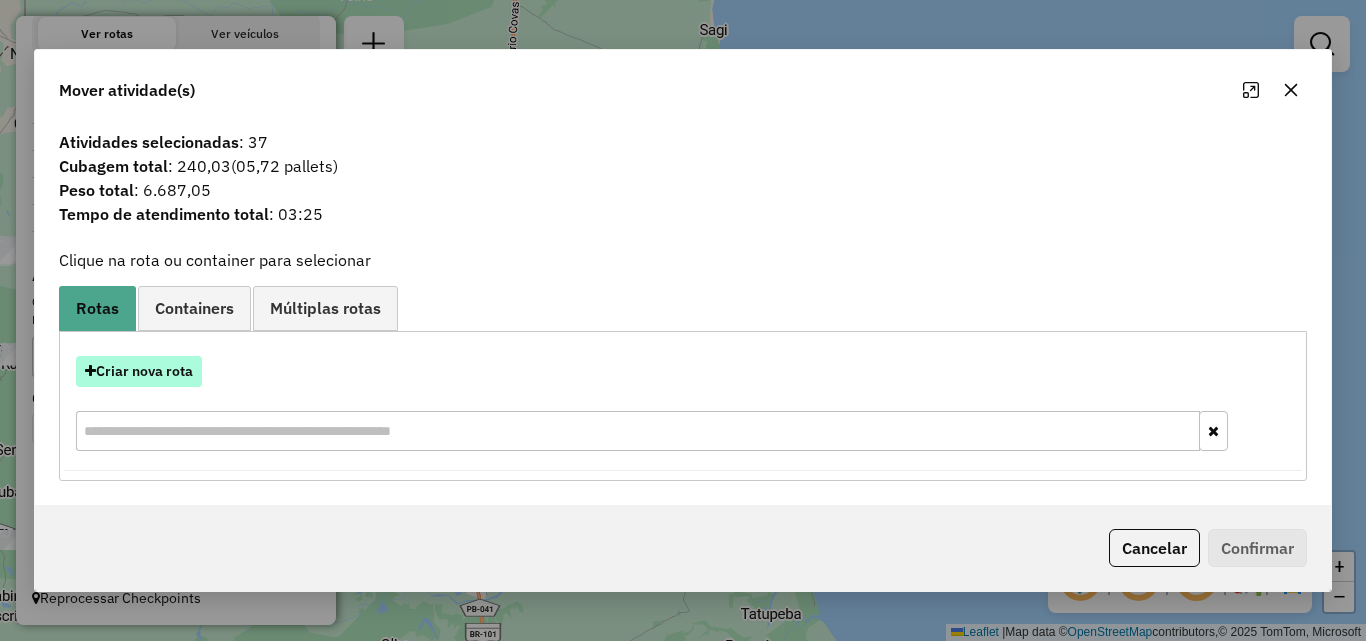 click on "Criar nova rota" at bounding box center (139, 371) 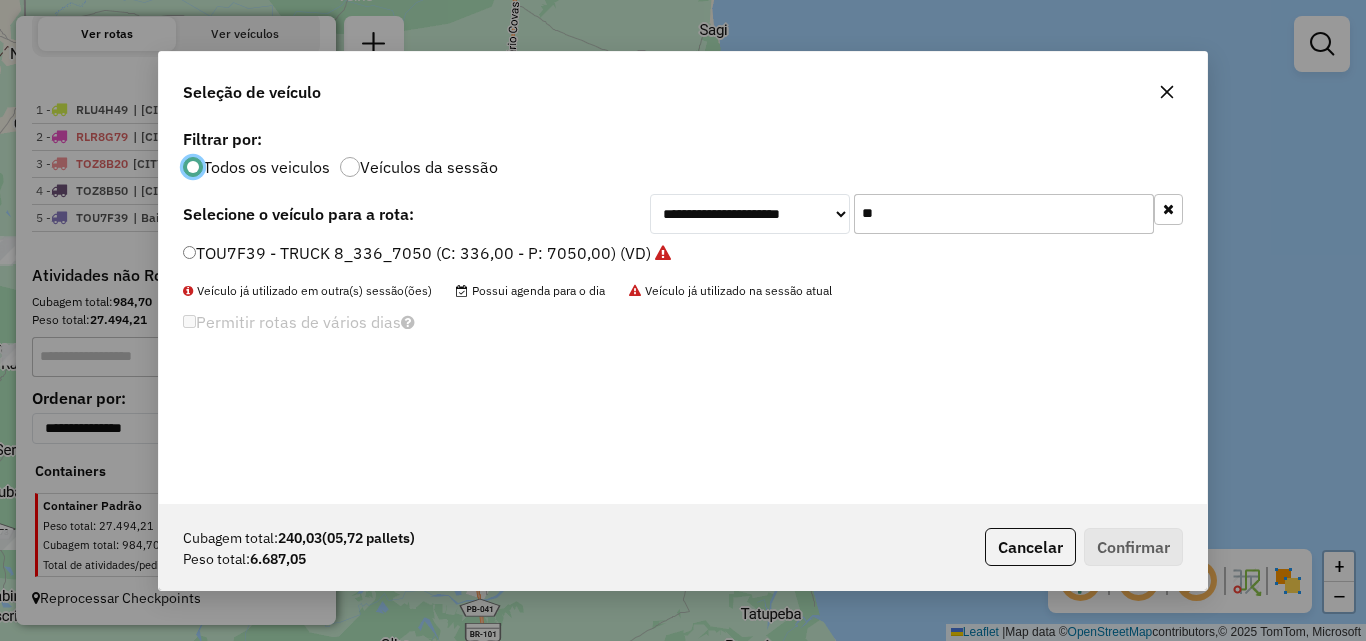scroll, scrollTop: 11, scrollLeft: 6, axis: both 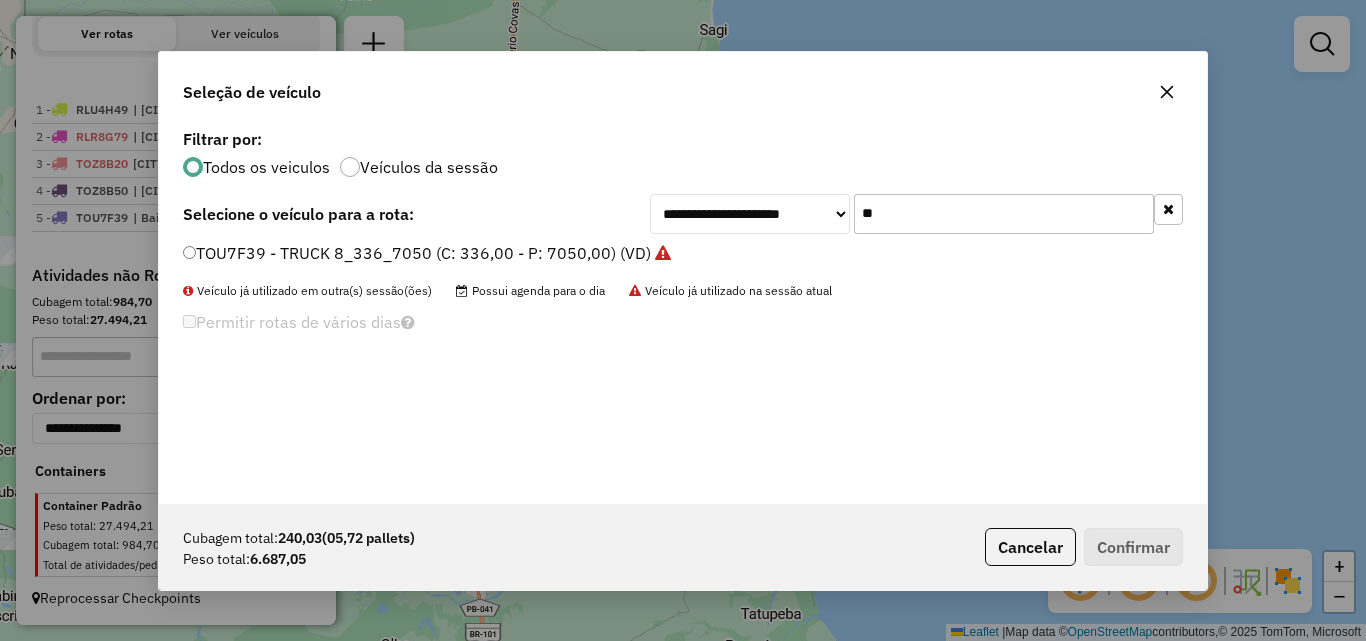 click on "**" 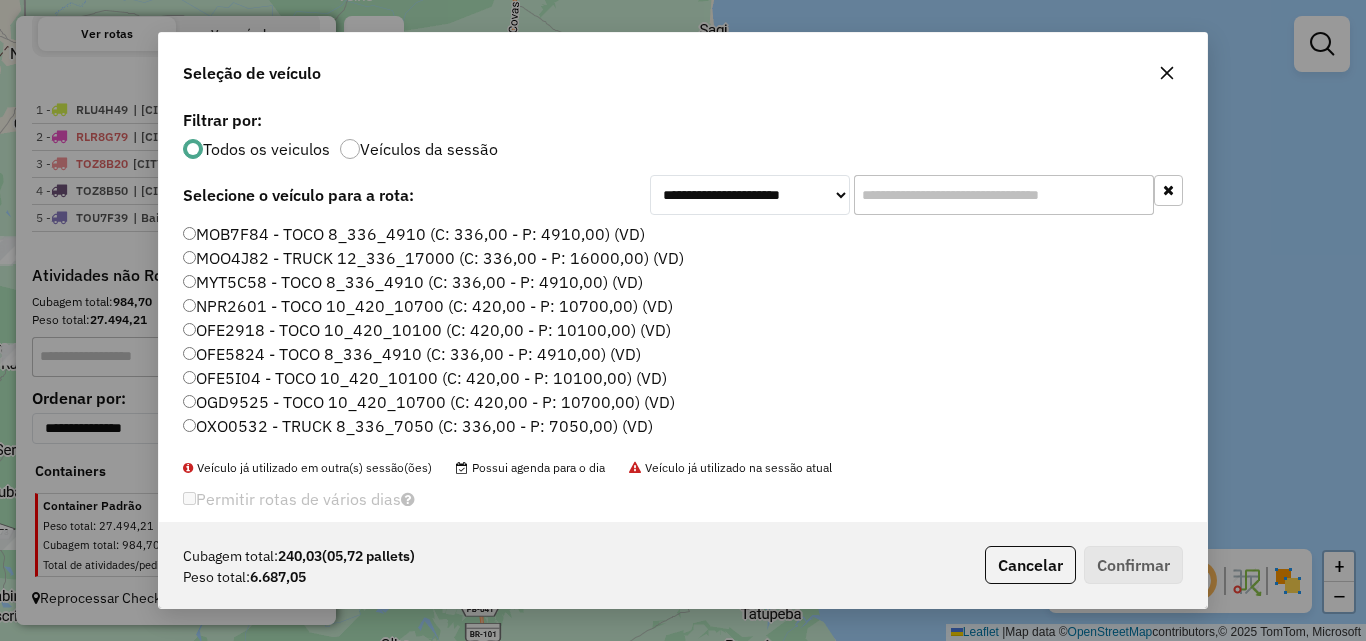 type 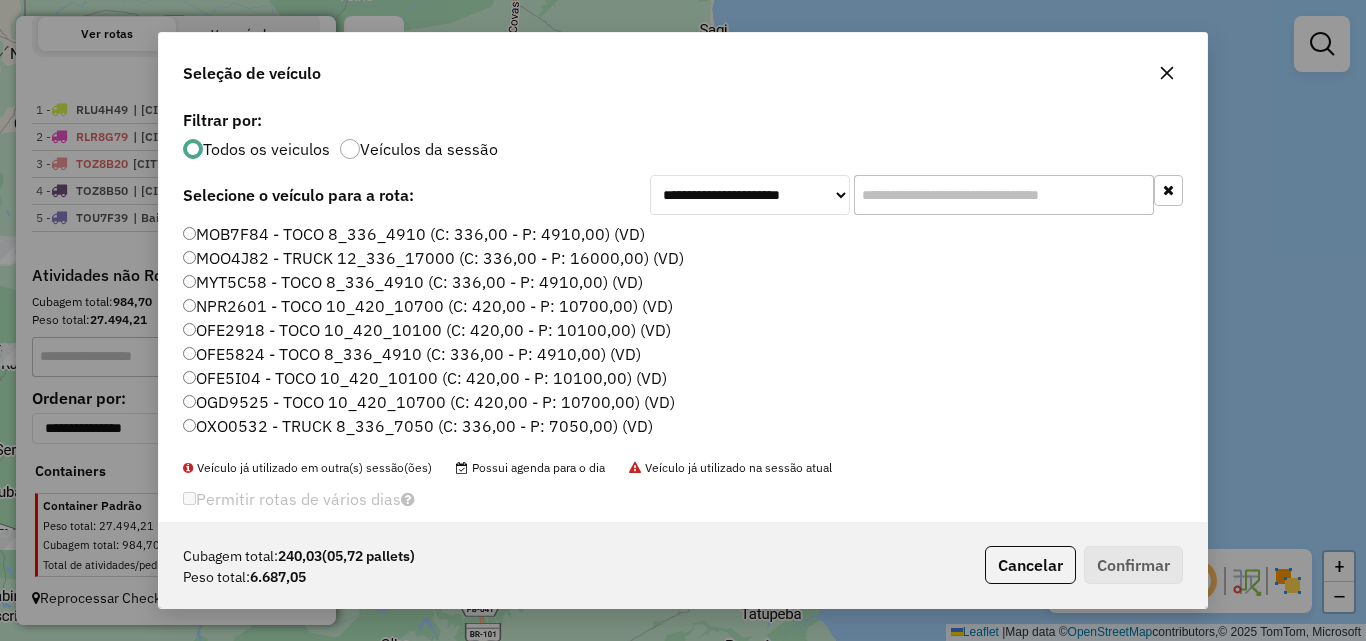 click 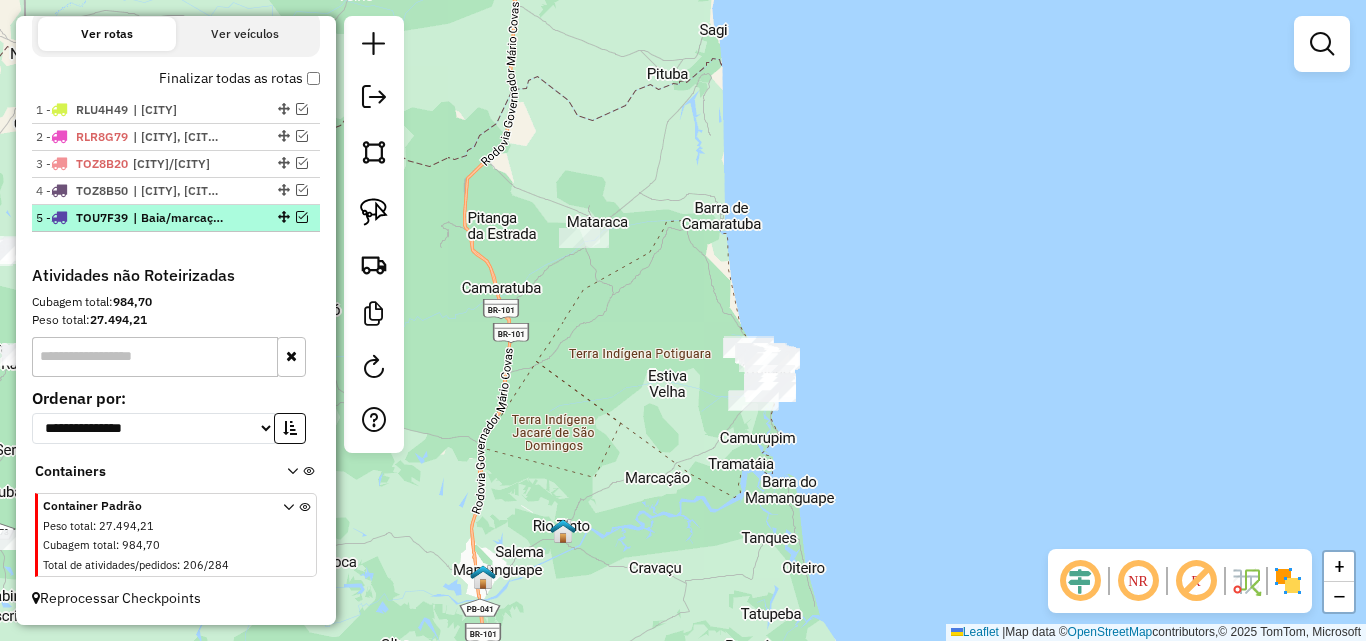 click on "| Baia/marcação, Mamanguape" at bounding box center [179, 218] 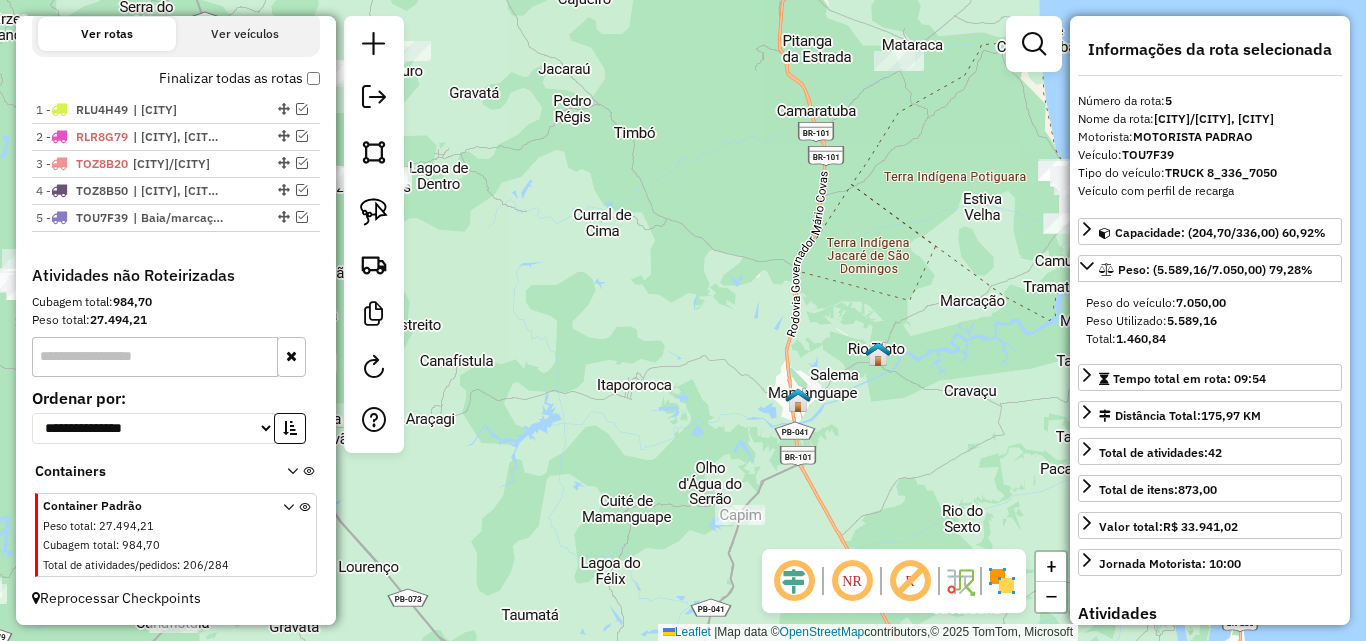 click on "Janela de atendimento Grade de atendimento Capacidade Transportadoras Veículos Cliente Pedidos  Rotas Selecione os dias de semana para filtrar as janelas de atendimento  Seg   Ter   Qua   Qui   Sex   Sáb   Dom  Informe o período da janela de atendimento: De: Até:  Filtrar exatamente a janela do cliente  Considerar janela de atendimento padrão  Selecione os dias de semana para filtrar as grades de atendimento  Seg   Ter   Qua   Qui   Sex   Sáb   Dom   Considerar clientes sem dia de atendimento cadastrado  Clientes fora do dia de atendimento selecionado Filtrar as atividades entre os valores definidos abaixo:  Peso mínimo:   Peso máximo:   Cubagem mínima:   Cubagem máxima:   De:   Até:  Filtrar as atividades entre o tempo de atendimento definido abaixo:  De:   Até:   Considerar capacidade total dos clientes não roteirizados Transportadora: Selecione um ou mais itens Tipo de veículo: Selecione um ou mais itens Veículo: Selecione um ou mais itens Motorista: Selecione um ou mais itens Nome: Rótulo:" 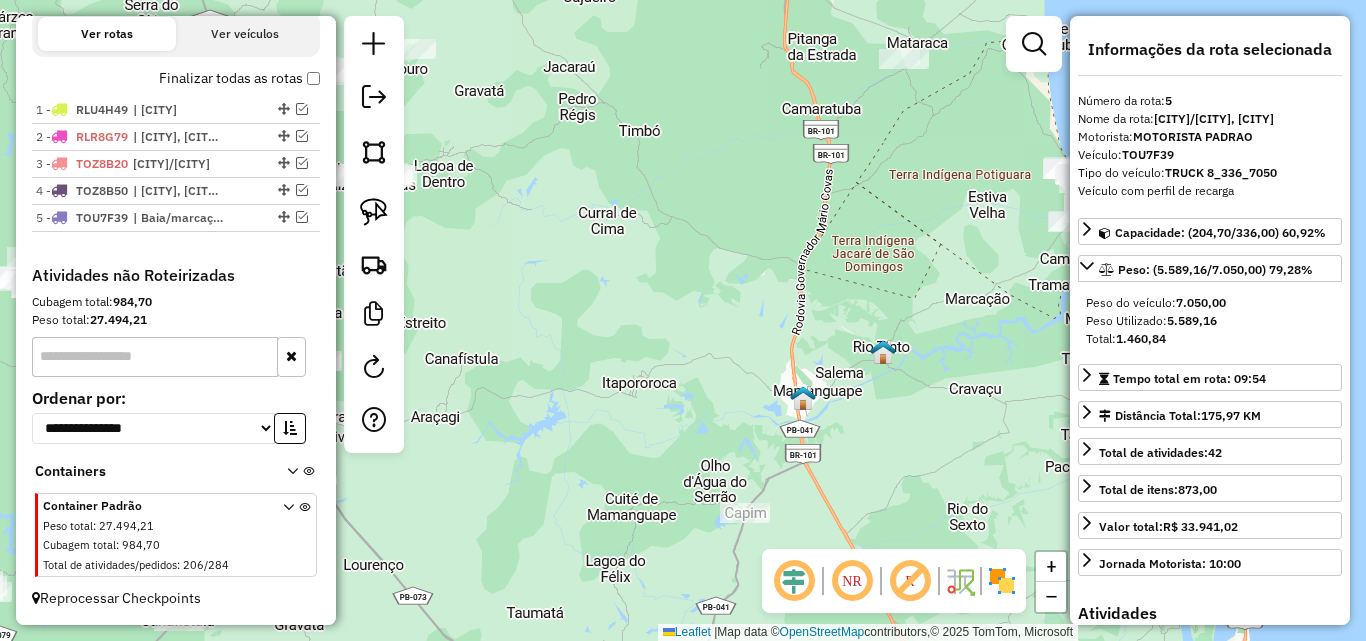 click on "Janela de atendimento Grade de atendimento Capacidade Transportadoras Veículos Cliente Pedidos  Rotas Selecione os dias de semana para filtrar as janelas de atendimento  Seg   Ter   Qua   Qui   Sex   Sáb   Dom  Informe o período da janela de atendimento: De: Até:  Filtrar exatamente a janela do cliente  Considerar janela de atendimento padrão  Selecione os dias de semana para filtrar as grades de atendimento  Seg   Ter   Qua   Qui   Sex   Sáb   Dom   Considerar clientes sem dia de atendimento cadastrado  Clientes fora do dia de atendimento selecionado Filtrar as atividades entre os valores definidos abaixo:  Peso mínimo:   Peso máximo:   Cubagem mínima:   Cubagem máxima:   De:   Até:  Filtrar as atividades entre o tempo de atendimento definido abaixo:  De:   Até:   Considerar capacidade total dos clientes não roteirizados Transportadora: Selecione um ou mais itens Tipo de veículo: Selecione um ou mais itens Veículo: Selecione um ou mais itens Motorista: Selecione um ou mais itens Nome: Rótulo:" 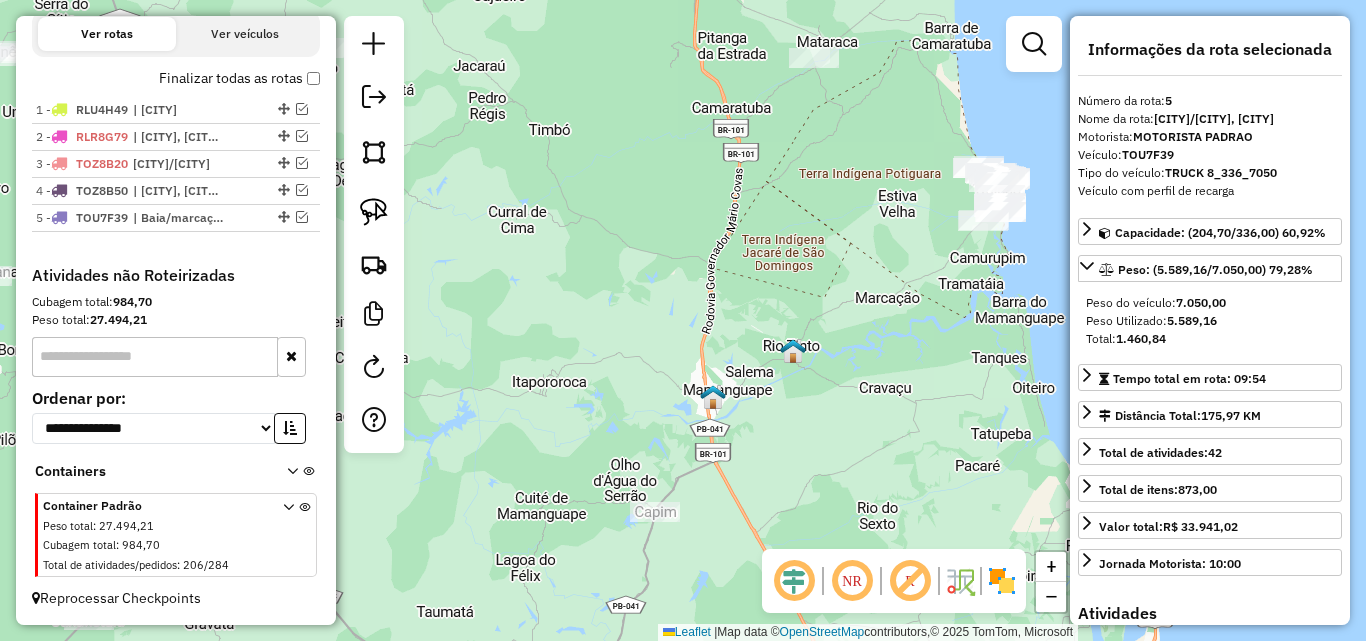 drag, startPoint x: 731, startPoint y: 391, endPoint x: 693, endPoint y: 391, distance: 38 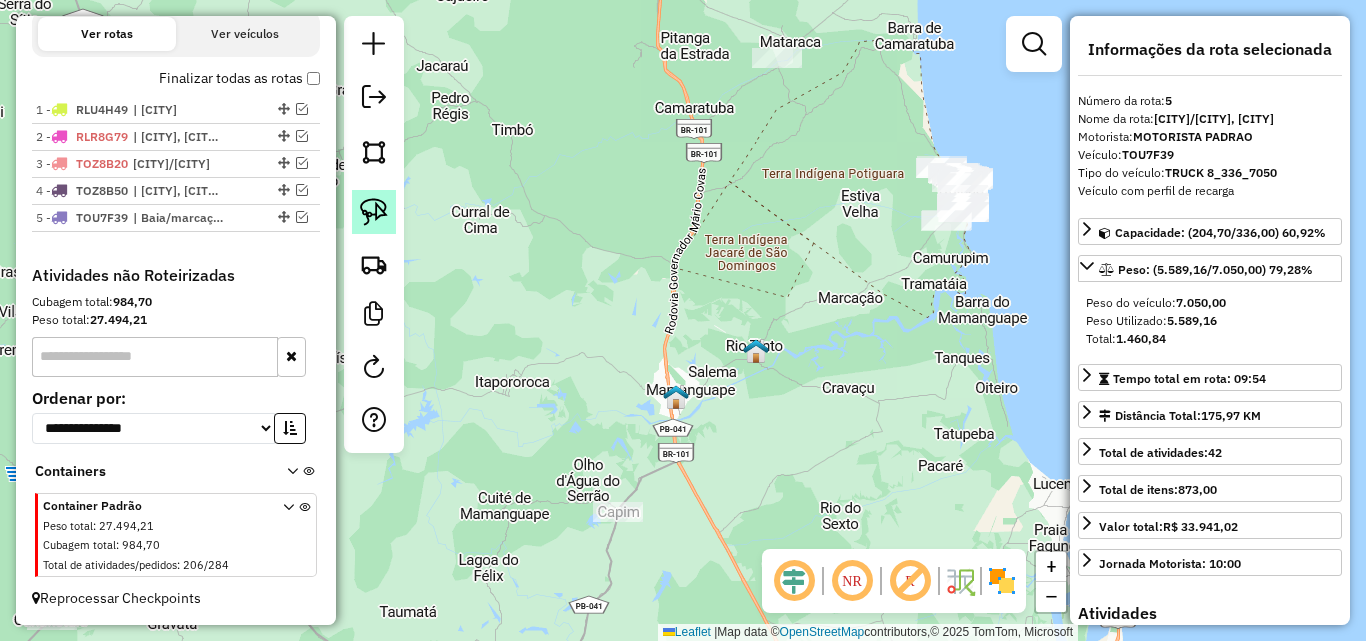 click 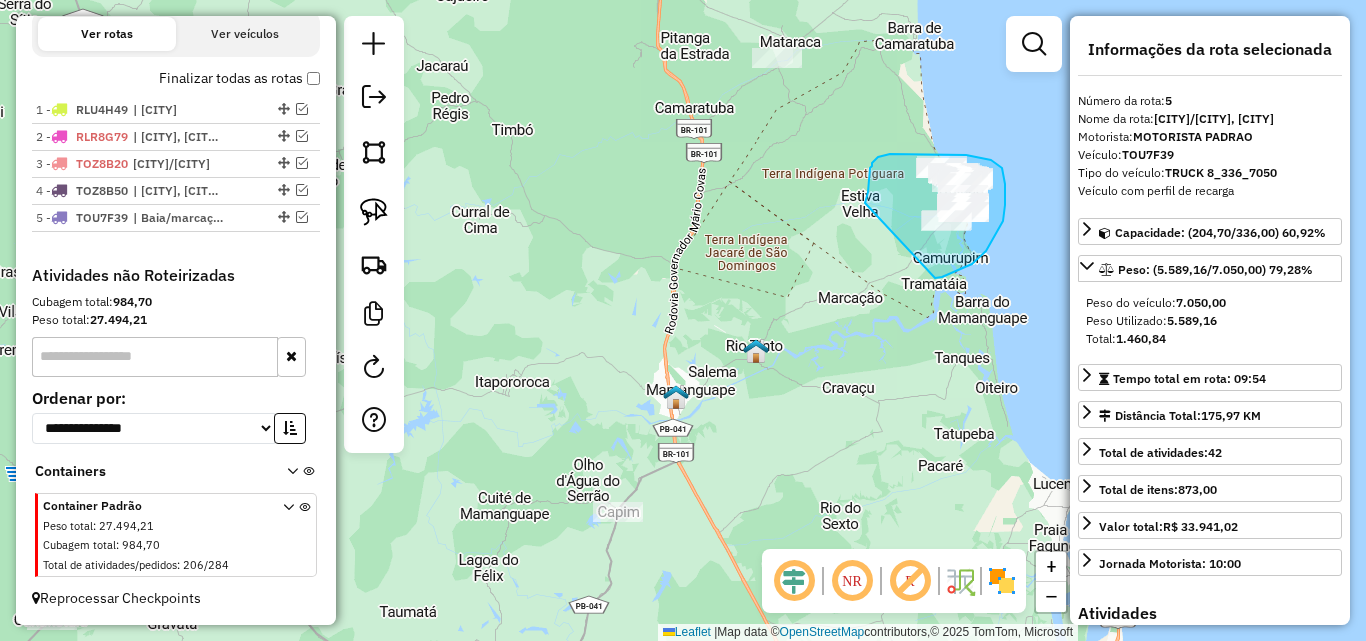 drag, startPoint x: 868, startPoint y: 185, endPoint x: 935, endPoint y: 278, distance: 114.62112 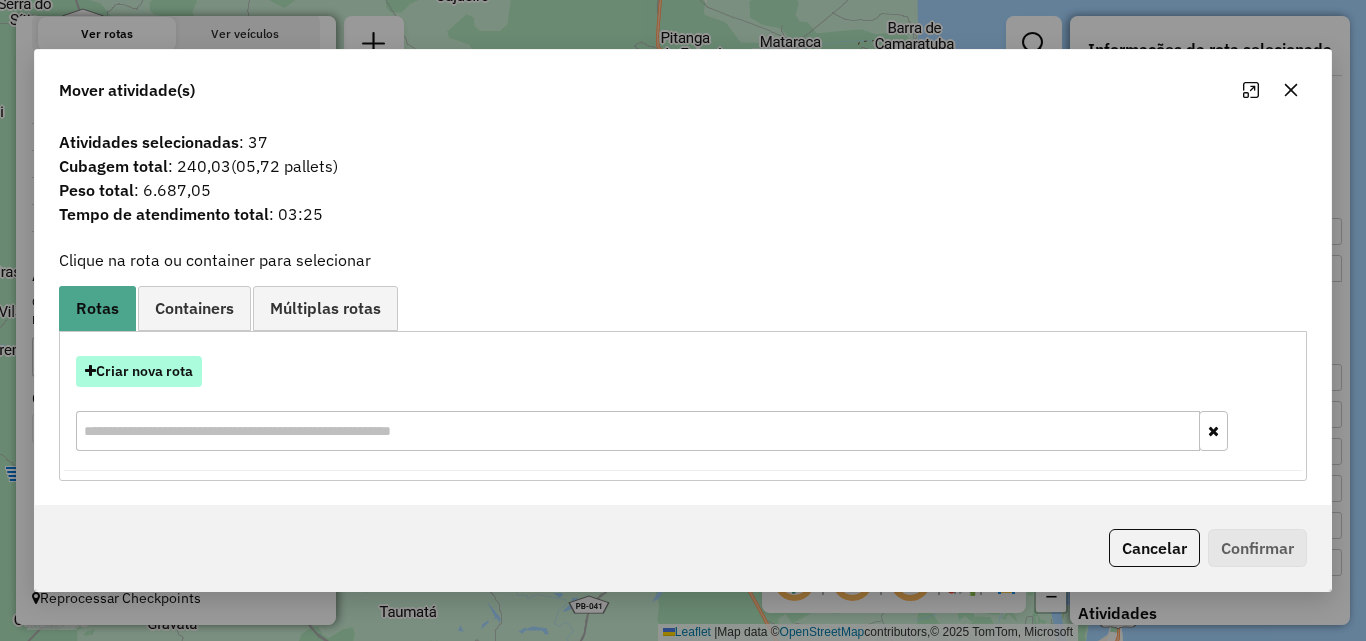 click on "Criar nova rota" at bounding box center (139, 371) 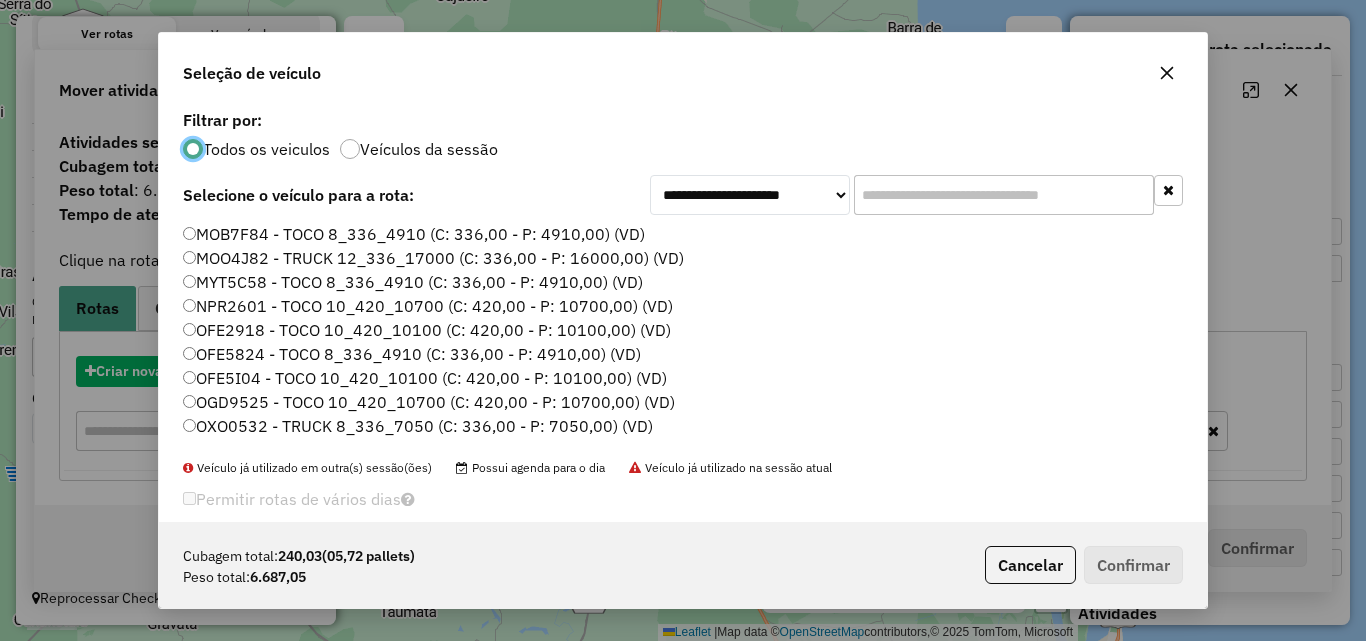 scroll, scrollTop: 11, scrollLeft: 6, axis: both 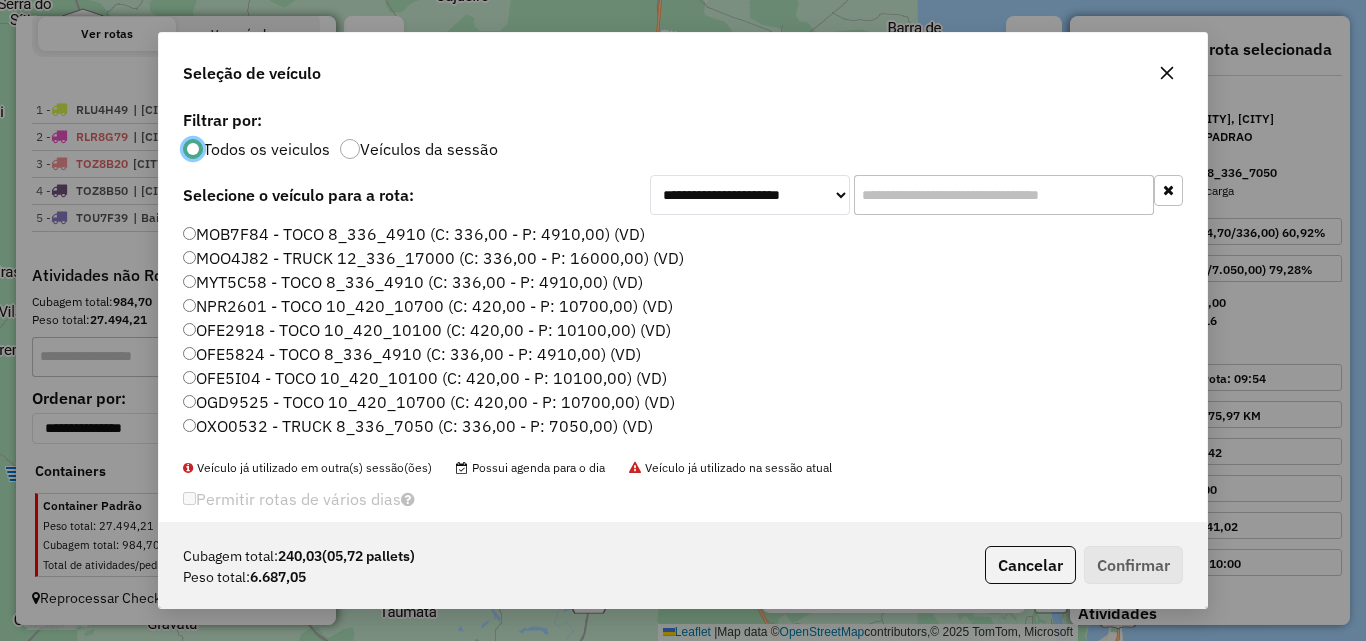 click 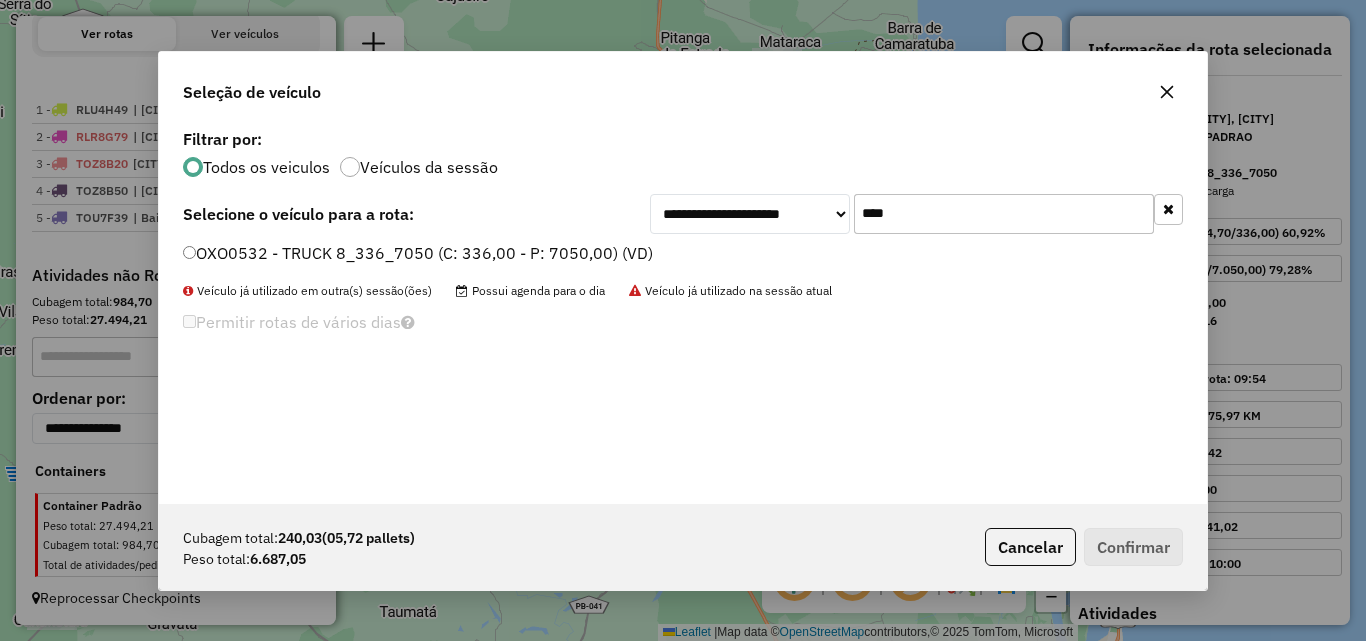 type on "****" 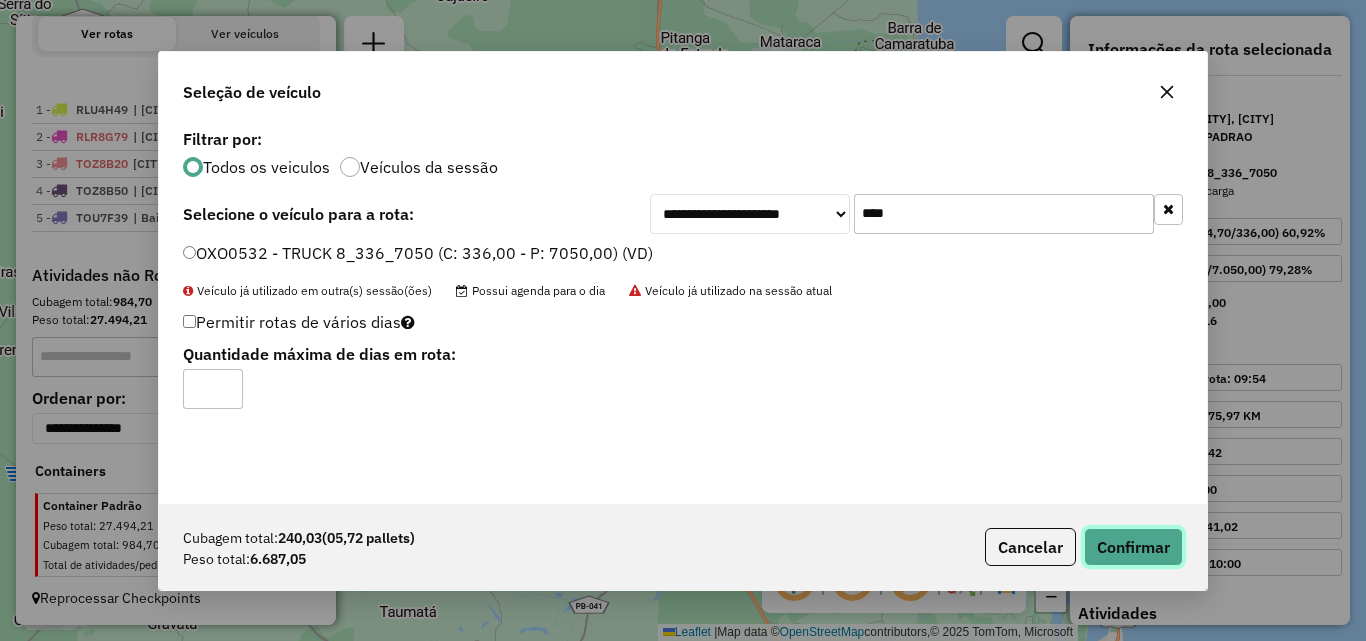 click on "Confirmar" 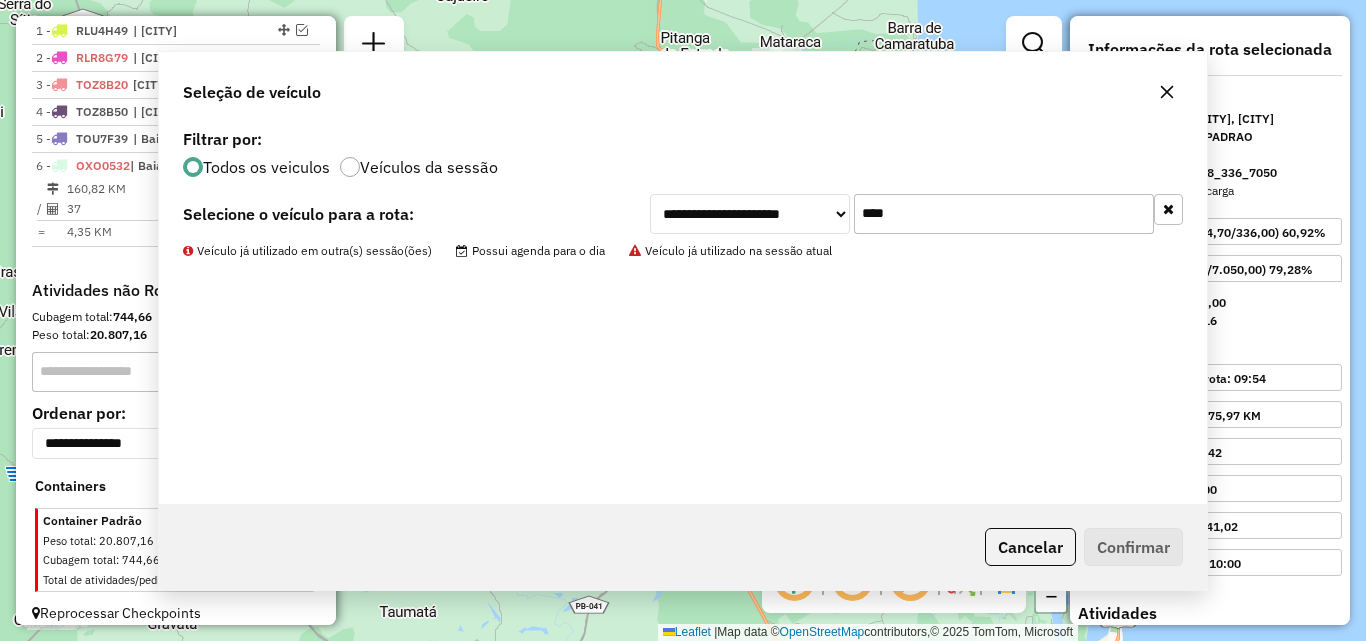 scroll, scrollTop: 763, scrollLeft: 0, axis: vertical 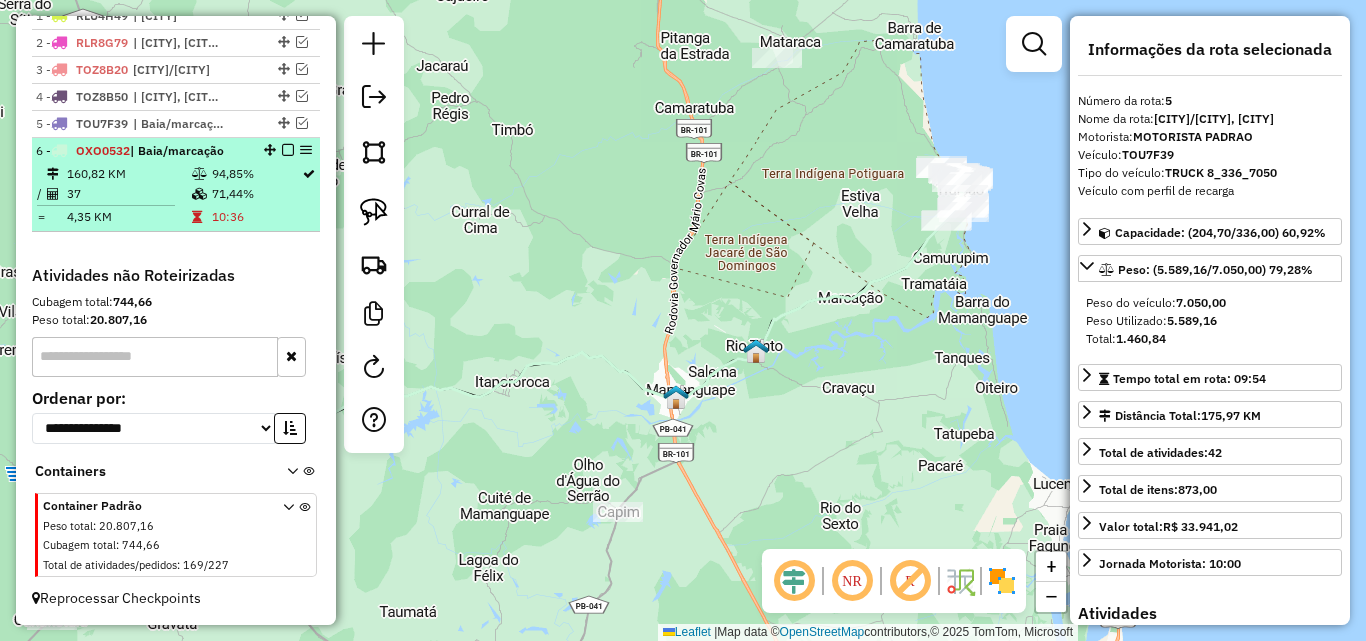 click at bounding box center [288, 150] 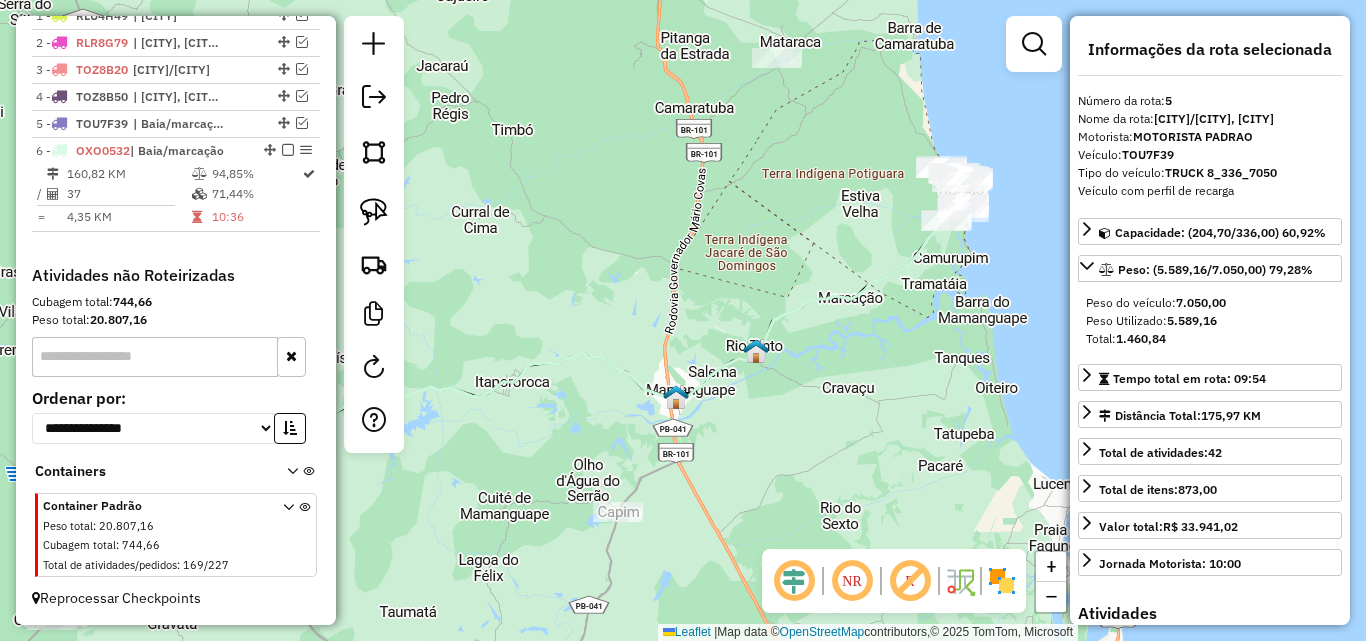scroll, scrollTop: 696, scrollLeft: 0, axis: vertical 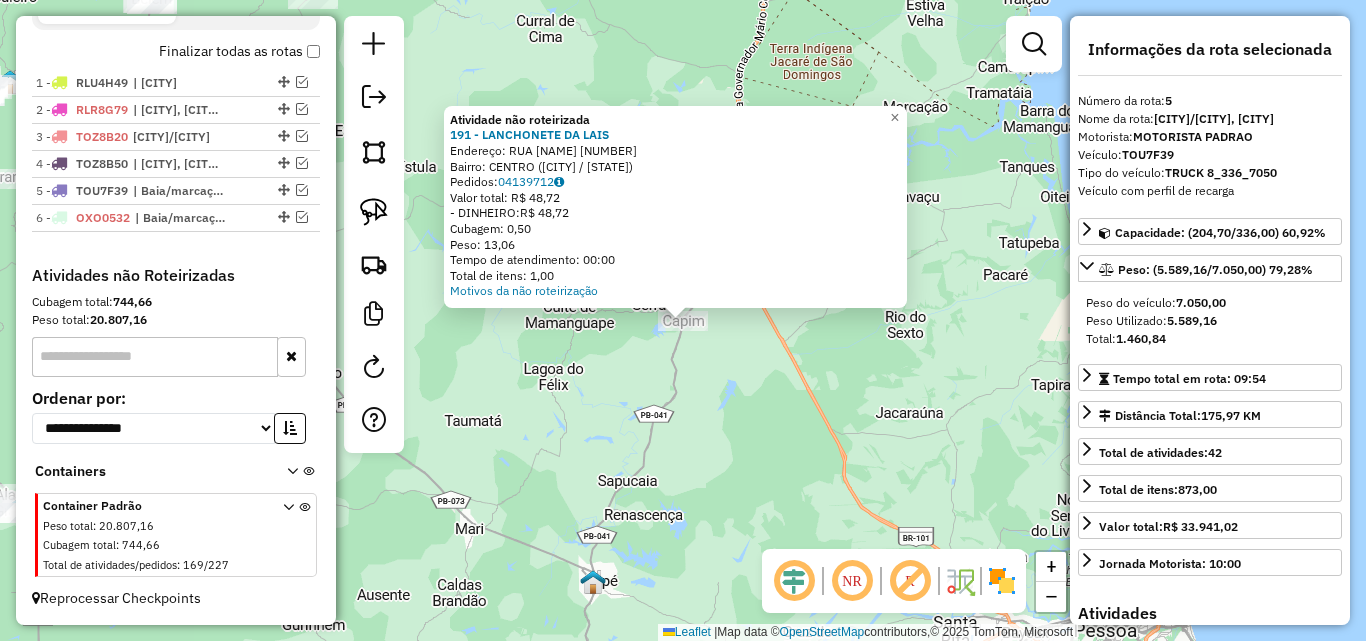 click on "Atividade não roteirizada 191 - LANCHONETE  DA LAIS  Endereço:  RUA ANTONIO FELIZARDO 00   Bairro: CENTRO (CAPIM / PB)   Pedidos:  04139712   Valor total: R$ 48,72   - DINHEIRO:  R$ 48,72   Cubagem: 0,50   Peso: 13,06   Tempo de atendimento: 00:00   Total de itens: 1,00  Motivos da não roteirização × Janela de atendimento Grade de atendimento Capacidade Transportadoras Veículos Cliente Pedidos  Rotas Selecione os dias de semana para filtrar as janelas de atendimento  Seg   Ter   Qua   Qui   Sex   Sáb   Dom  Informe o período da janela de atendimento: De: Até:  Filtrar exatamente a janela do cliente  Considerar janela de atendimento padrão  Selecione os dias de semana para filtrar as grades de atendimento  Seg   Ter   Qua   Qui   Sex   Sáb   Dom   Considerar clientes sem dia de atendimento cadastrado  Clientes fora do dia de atendimento selecionado Filtrar as atividades entre os valores definidos abaixo:  Peso mínimo:   Peso máximo:   Cubagem mínima:   Cubagem máxima:   De:   Até:   De:  Nome:" 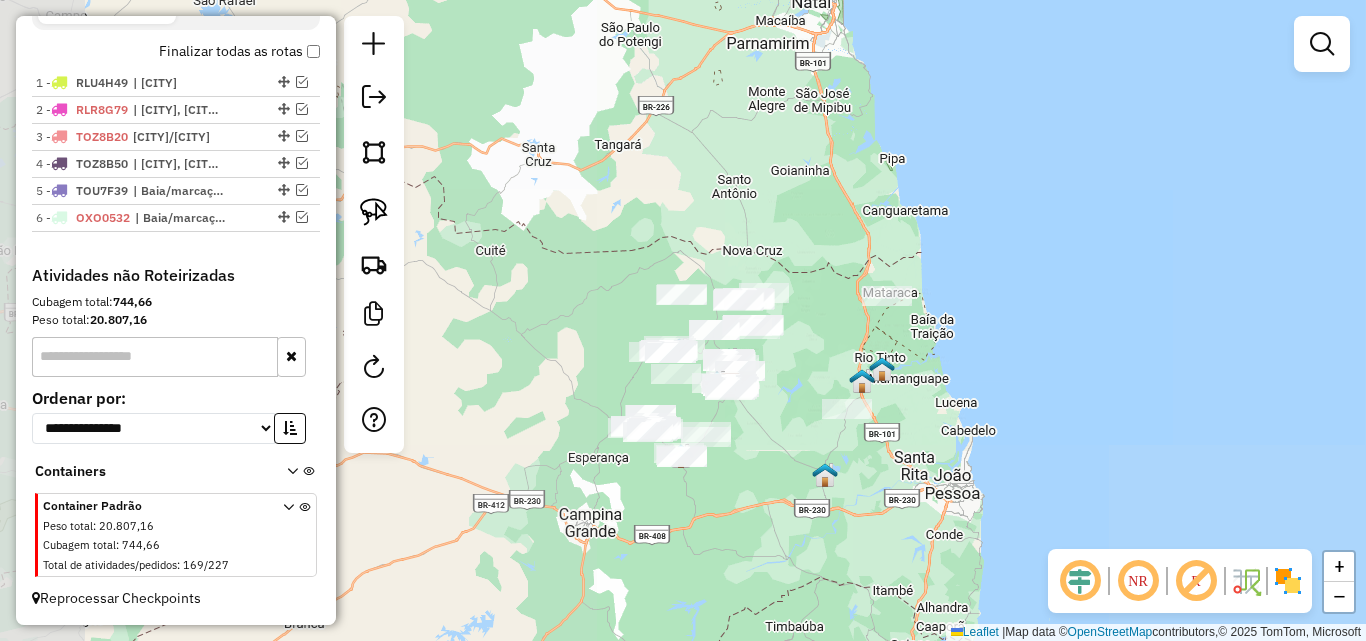 drag, startPoint x: 593, startPoint y: 451, endPoint x: 921, endPoint y: 438, distance: 328.2575 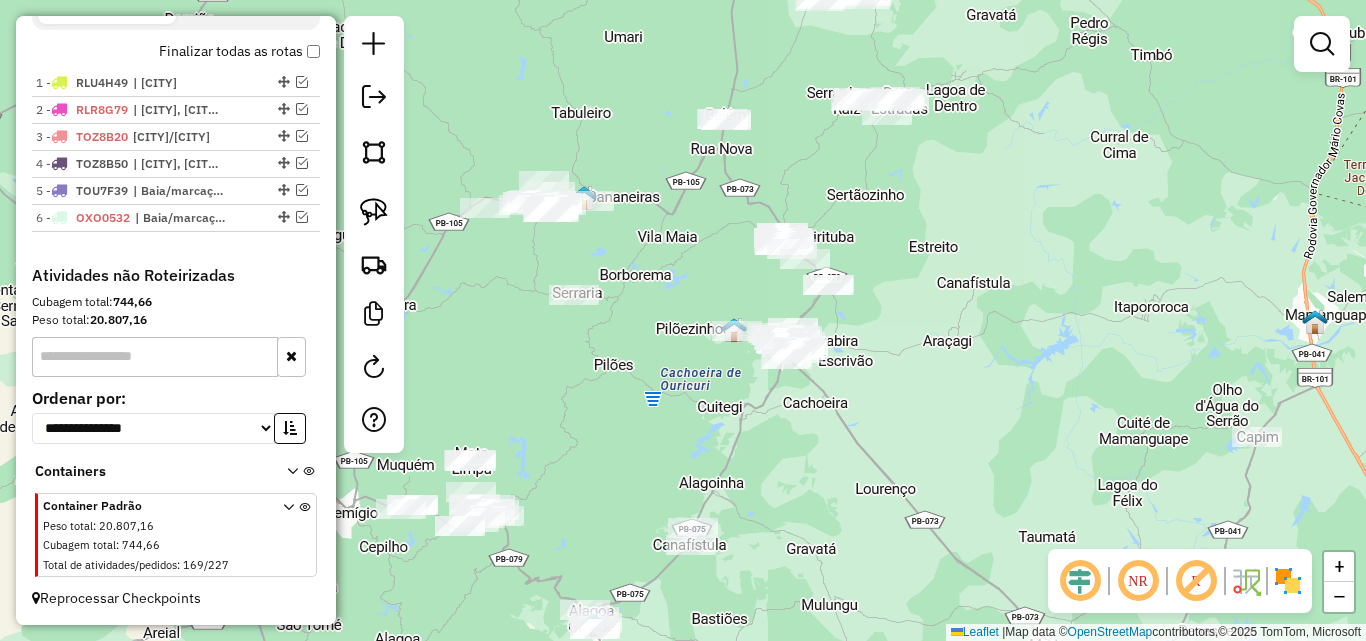 drag, startPoint x: 650, startPoint y: 401, endPoint x: 703, endPoint y: 353, distance: 71.50524 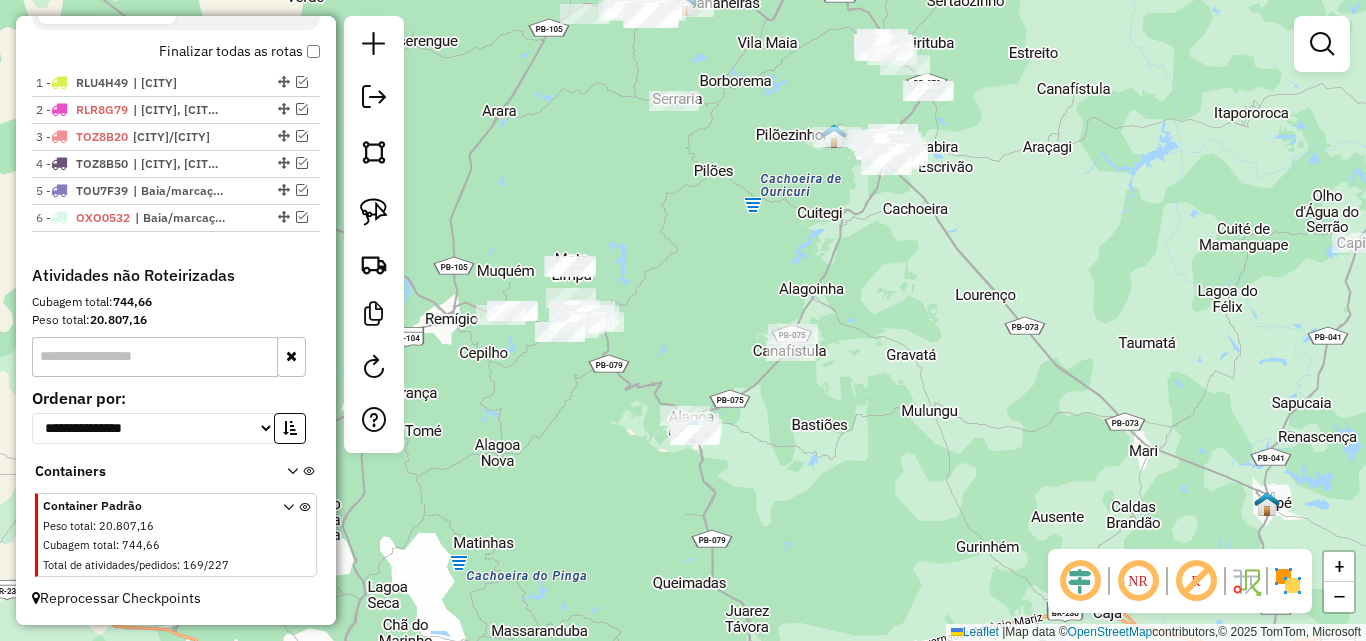 click on "NR R" 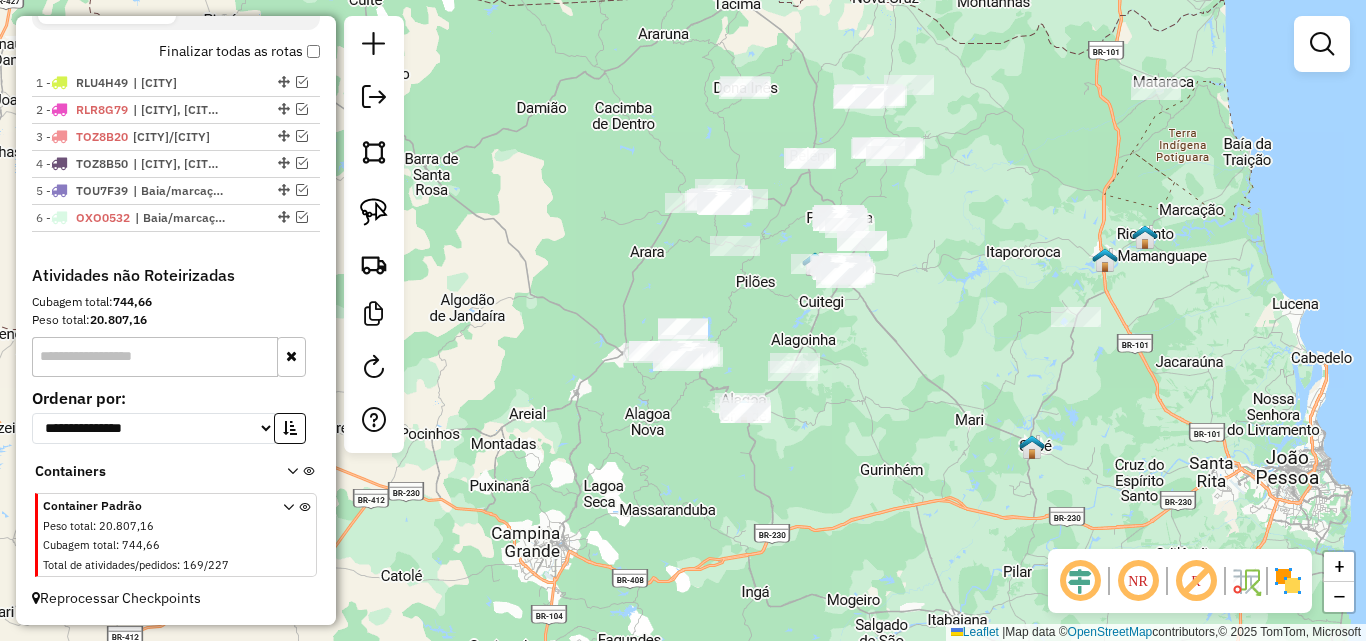 click 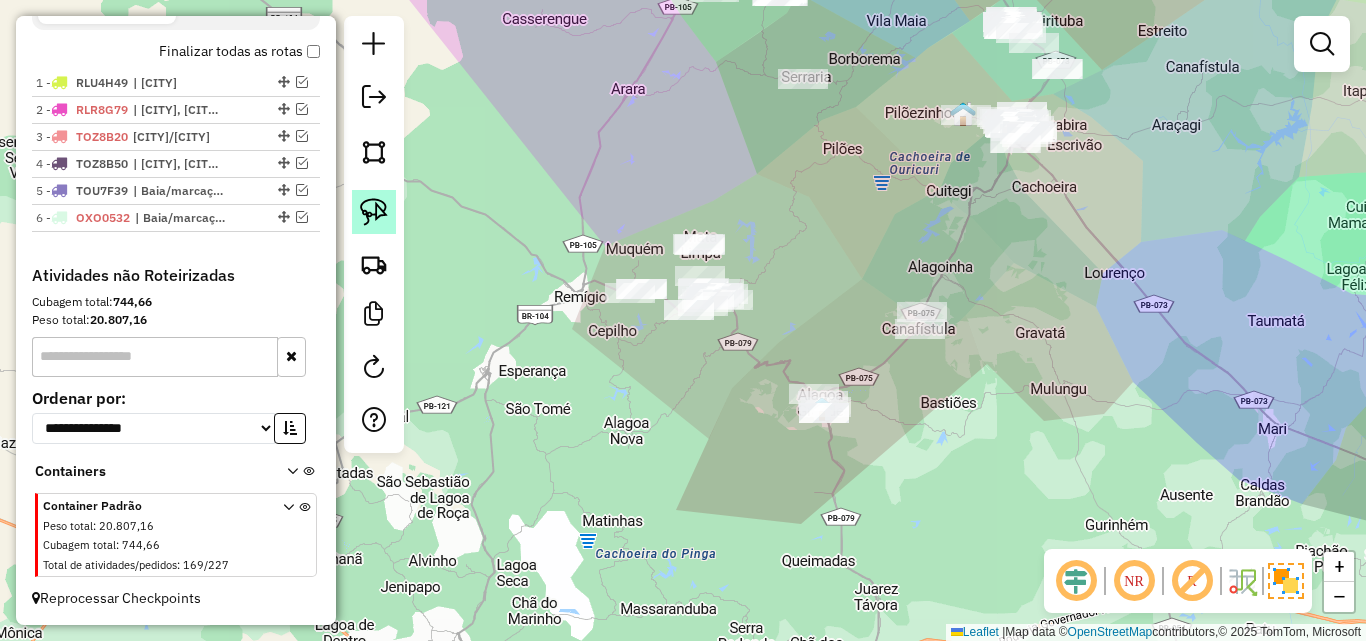 click 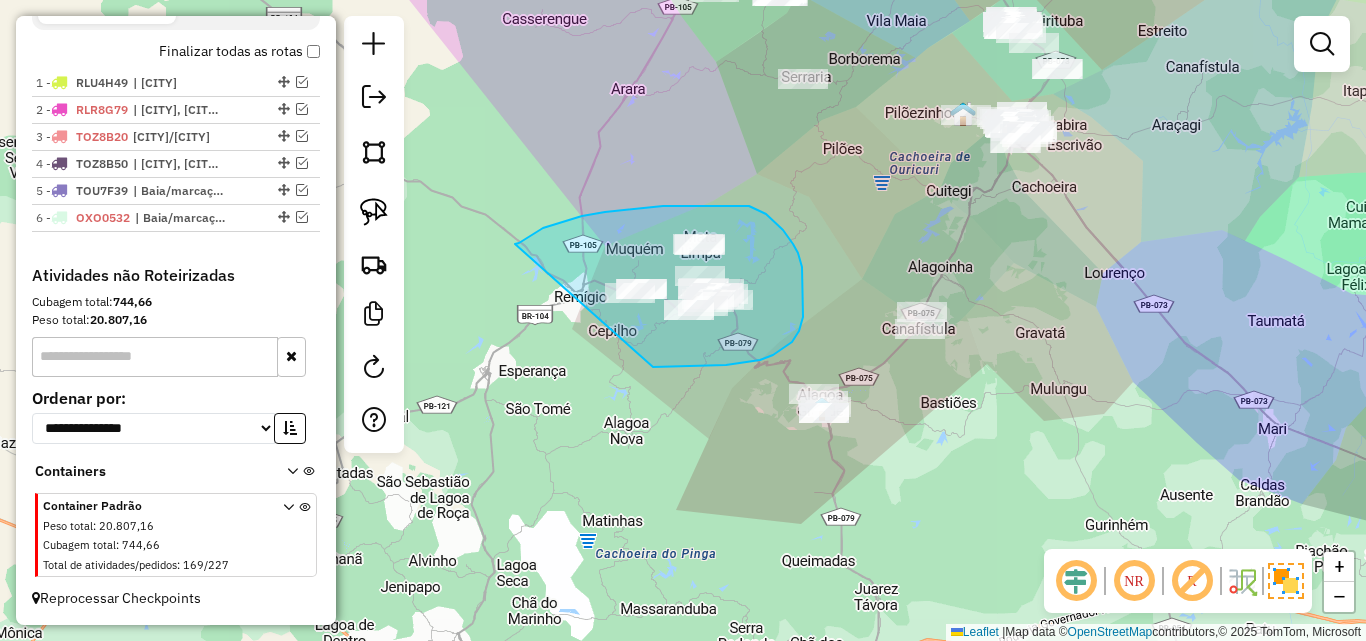drag, startPoint x: 563, startPoint y: 222, endPoint x: 653, endPoint y: 367, distance: 170.66048 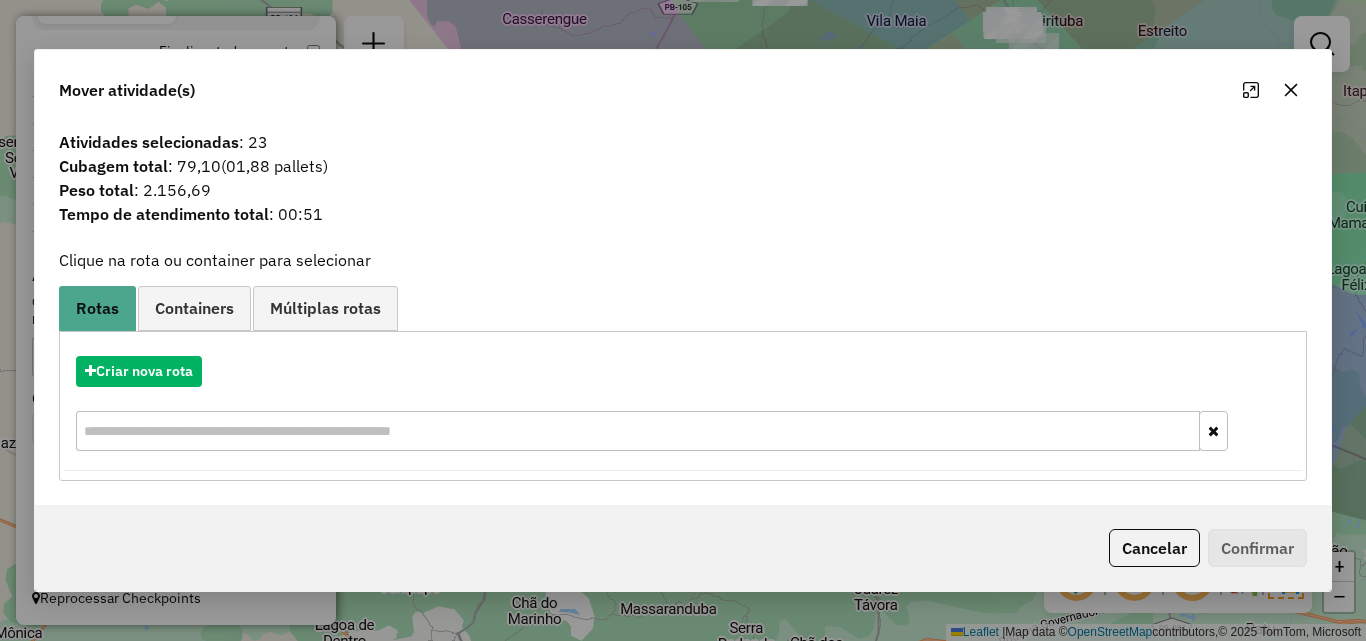click 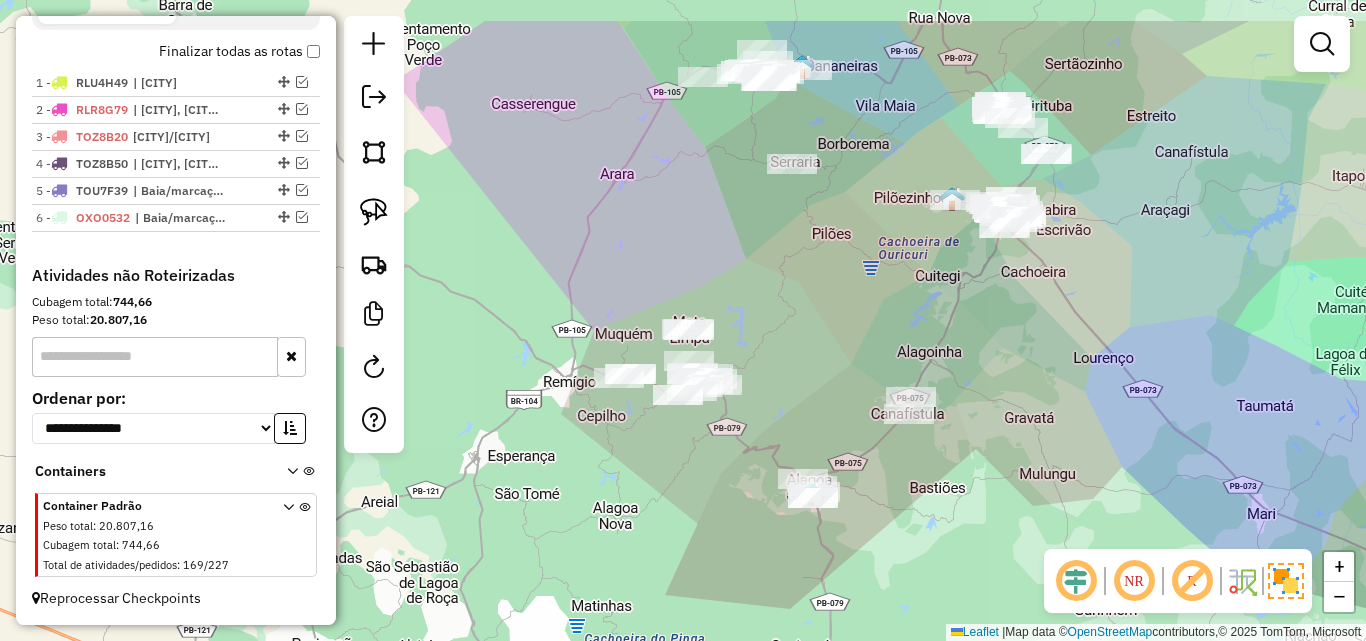 drag, startPoint x: 852, startPoint y: 301, endPoint x: 840, endPoint y: 338, distance: 38.8973 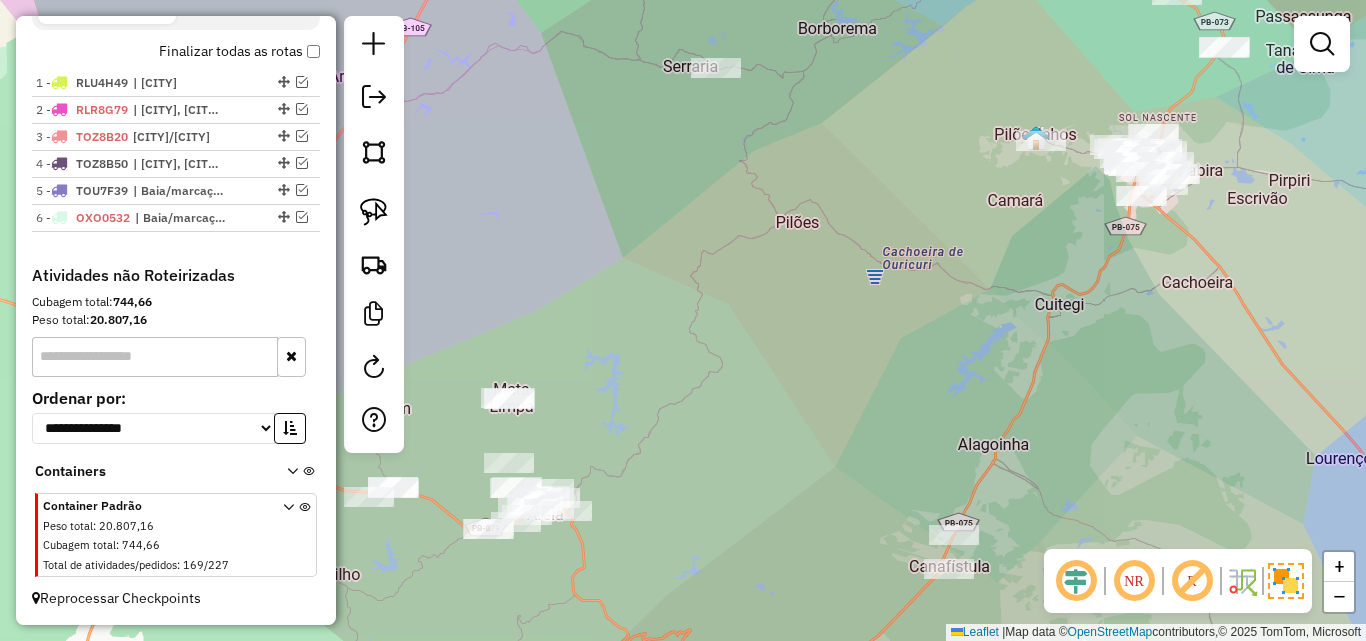 click on "Janela de atendimento Grade de atendimento Capacidade Transportadoras Veículos Cliente Pedidos  Rotas Selecione os dias de semana para filtrar as janelas de atendimento  Seg   Ter   Qua   Qui   Sex   Sáb   Dom  Informe o período da janela de atendimento: De: Até:  Filtrar exatamente a janela do cliente  Considerar janela de atendimento padrão  Selecione os dias de semana para filtrar as grades de atendimento  Seg   Ter   Qua   Qui   Sex   Sáb   Dom   Considerar clientes sem dia de atendimento cadastrado  Clientes fora do dia de atendimento selecionado Filtrar as atividades entre os valores definidos abaixo:  Peso mínimo:   Peso máximo:   Cubagem mínima:   Cubagem máxima:   De:   Até:  Filtrar as atividades entre o tempo de atendimento definido abaixo:  De:   Até:   Considerar capacidade total dos clientes não roteirizados Transportadora: Selecione um ou mais itens Tipo de veículo: Selecione um ou mais itens Veículo: Selecione um ou mais itens Motorista: Selecione um ou mais itens Nome: Rótulo:" 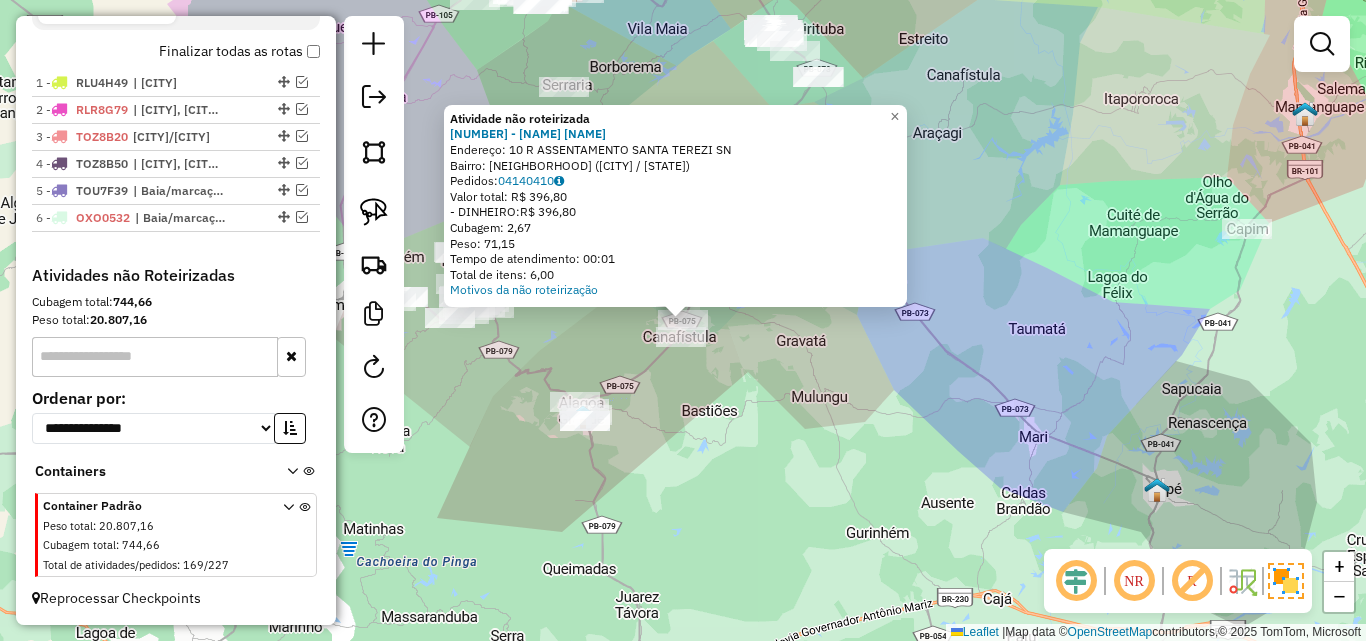 click on "Atividade não roteirizada 513 - RESTAURANTE RURAL  Endereço:  10 R ASSENTAMENTO SANTA TEREZI SN   Bairro: ZONA RURAL (ALAGOINHA / PB)   Pedidos:  04140410   Valor total: R$ 396,80   - DINHEIRO:  R$ 396,80   Cubagem: 2,67   Peso: 71,15   Tempo de atendimento: 00:01   Total de itens: 6,00  Motivos da não roteirização × Janela de atendimento Grade de atendimento Capacidade Transportadoras Veículos Cliente Pedidos  Rotas Selecione os dias de semana para filtrar as janelas de atendimento  Seg   Ter   Qua   Qui   Sex   Sáb   Dom  Informe o período da janela de atendimento: De: Até:  Filtrar exatamente a janela do cliente  Considerar janela de atendimento padrão  Selecione os dias de semana para filtrar as grades de atendimento  Seg   Ter   Qua   Qui   Sex   Sáb   Dom   Considerar clientes sem dia de atendimento cadastrado  Clientes fora do dia de atendimento selecionado Filtrar as atividades entre os valores definidos abaixo:  Peso mínimo:   Peso máximo:   Cubagem mínima:   Cubagem máxima:   De:  +" 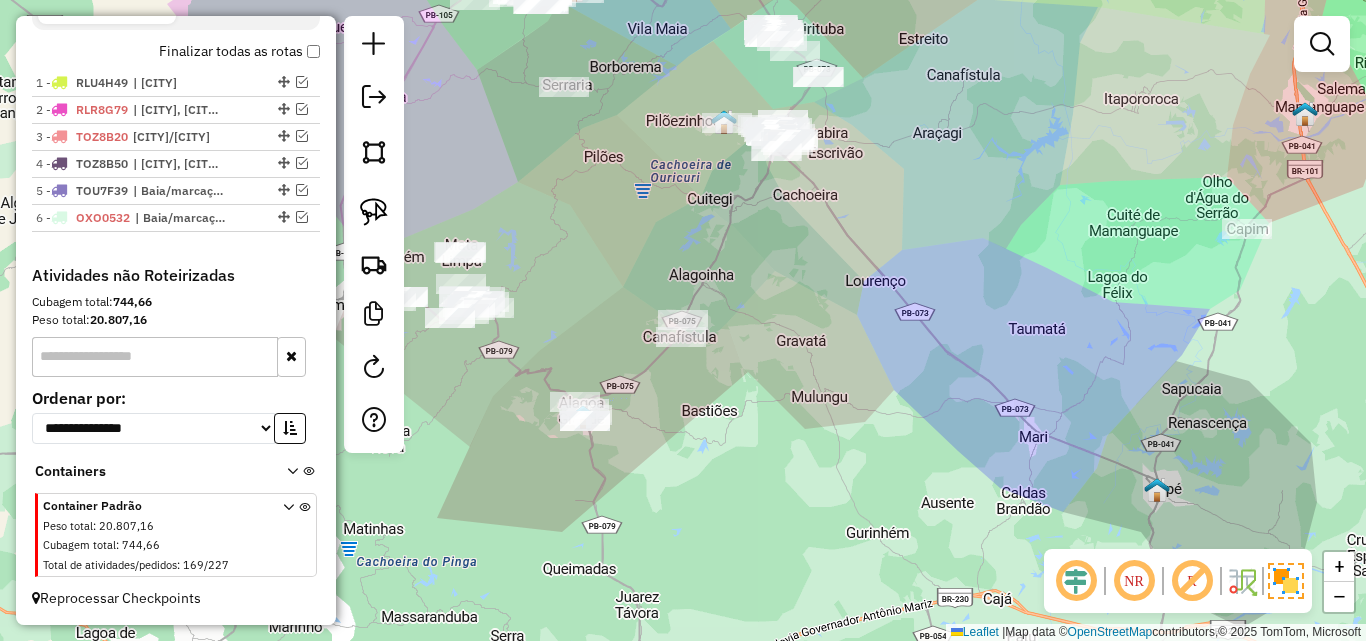 drag, startPoint x: 838, startPoint y: 385, endPoint x: 869, endPoint y: 379, distance: 31.575306 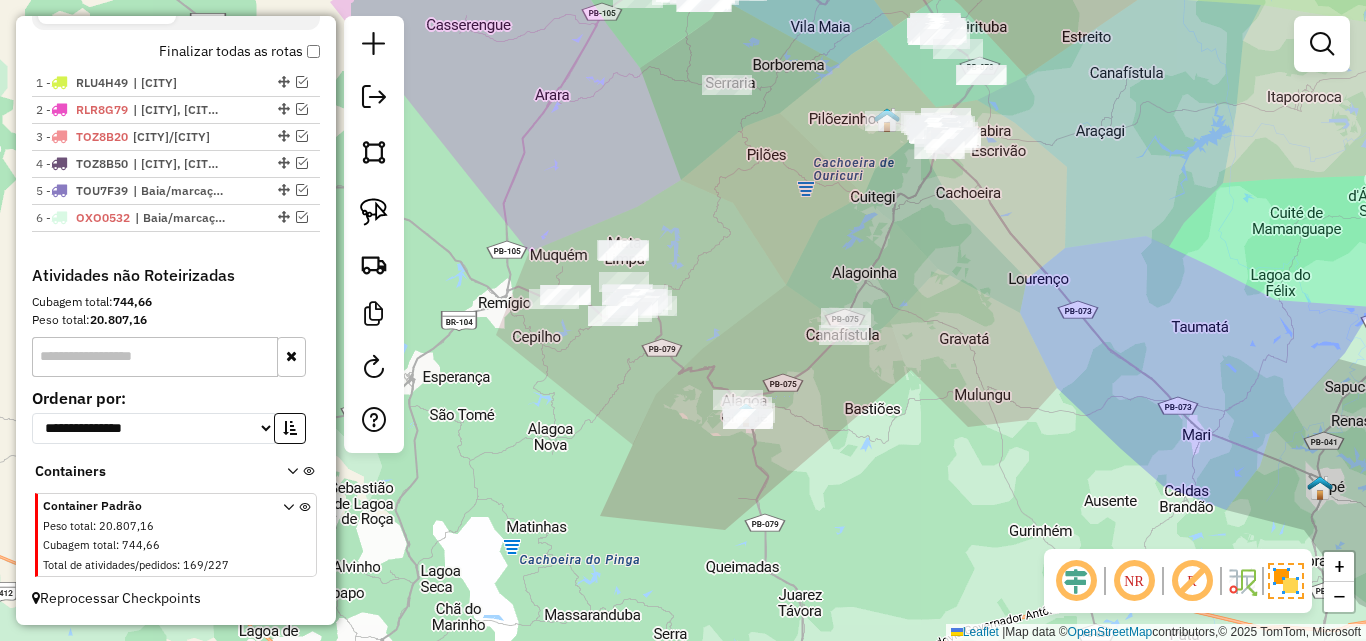 click 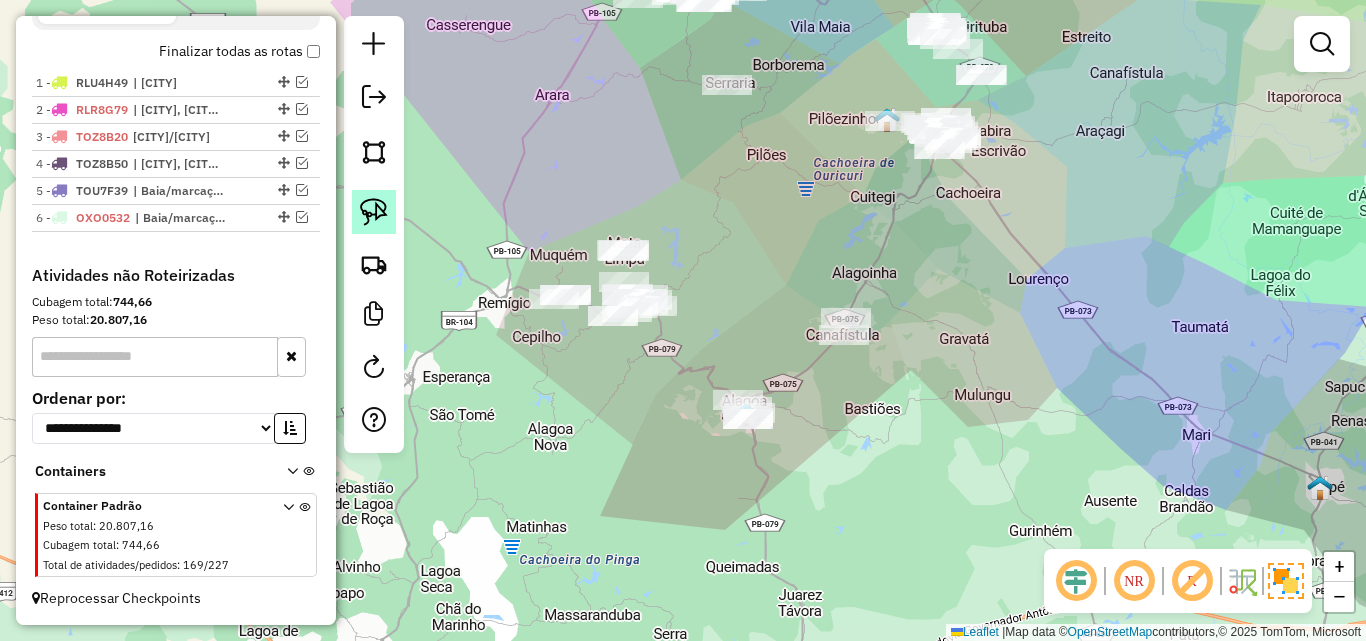 click 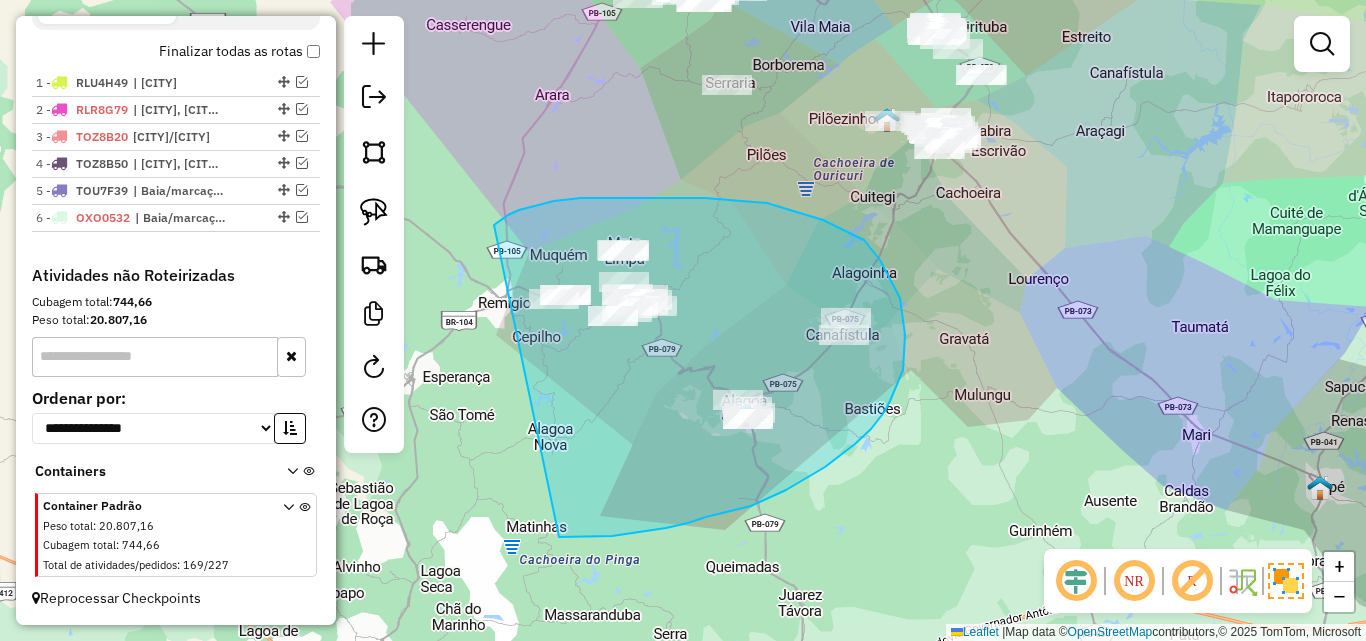 drag, startPoint x: 498, startPoint y: 223, endPoint x: 559, endPoint y: 537, distance: 319.8703 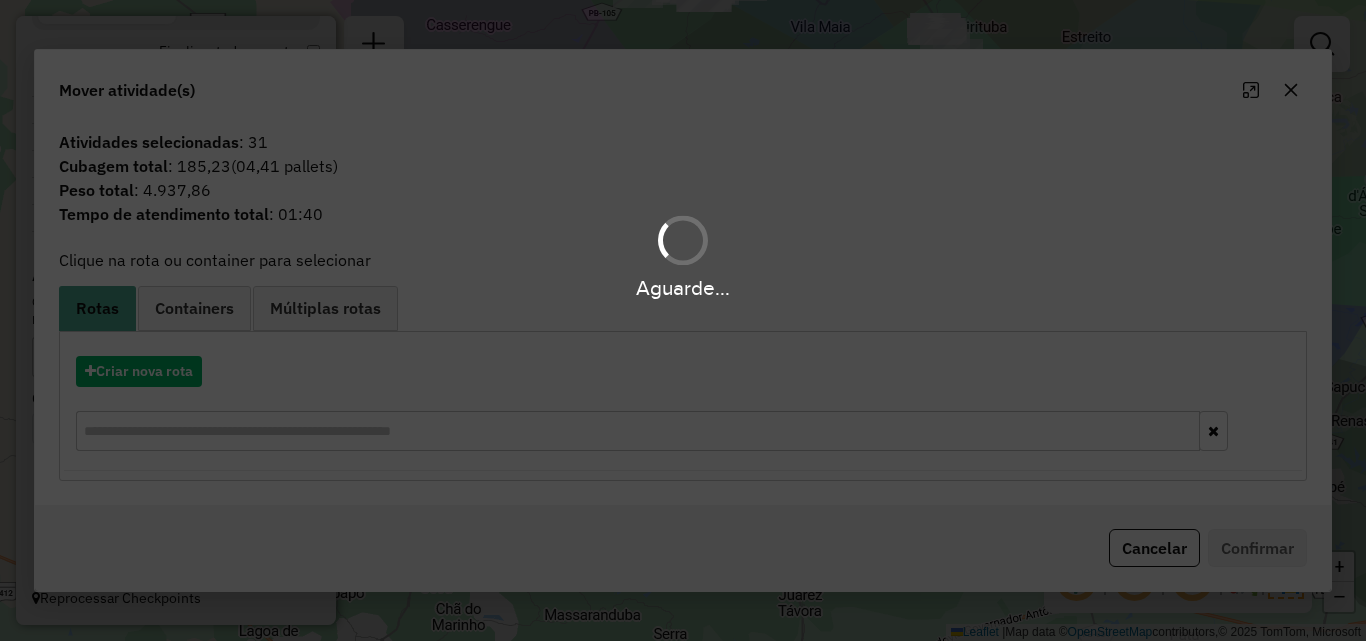 click on "Aguarde..." at bounding box center (683, 320) 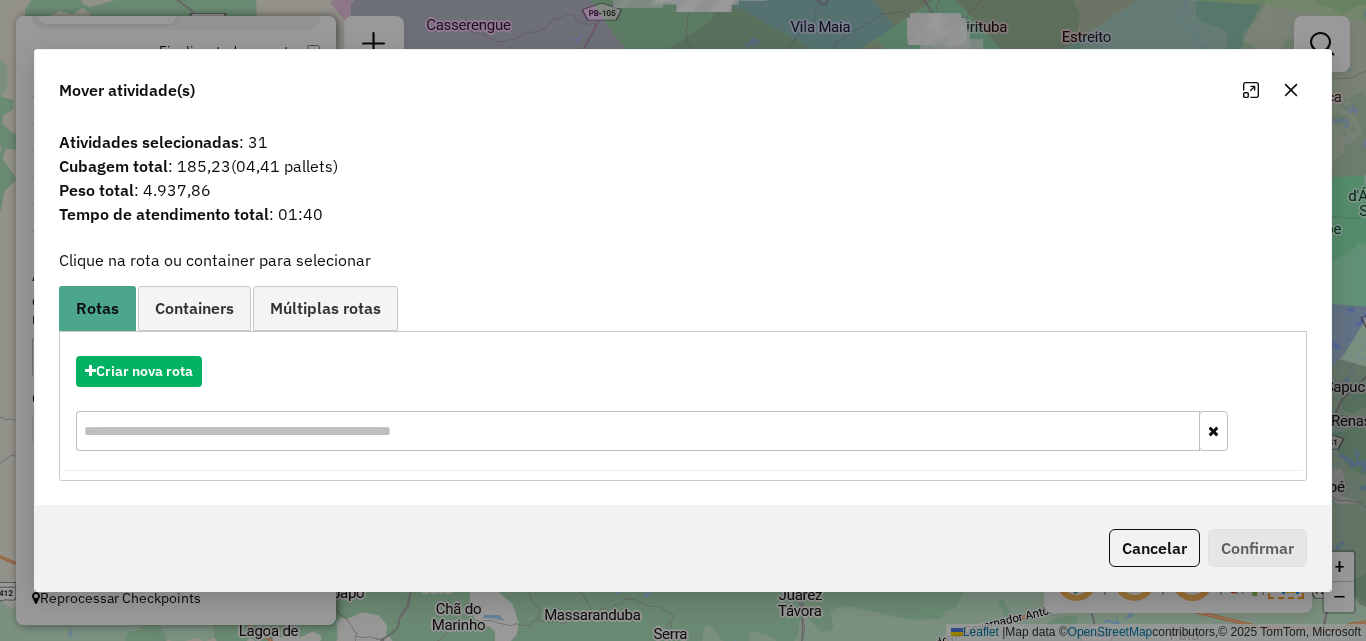 click 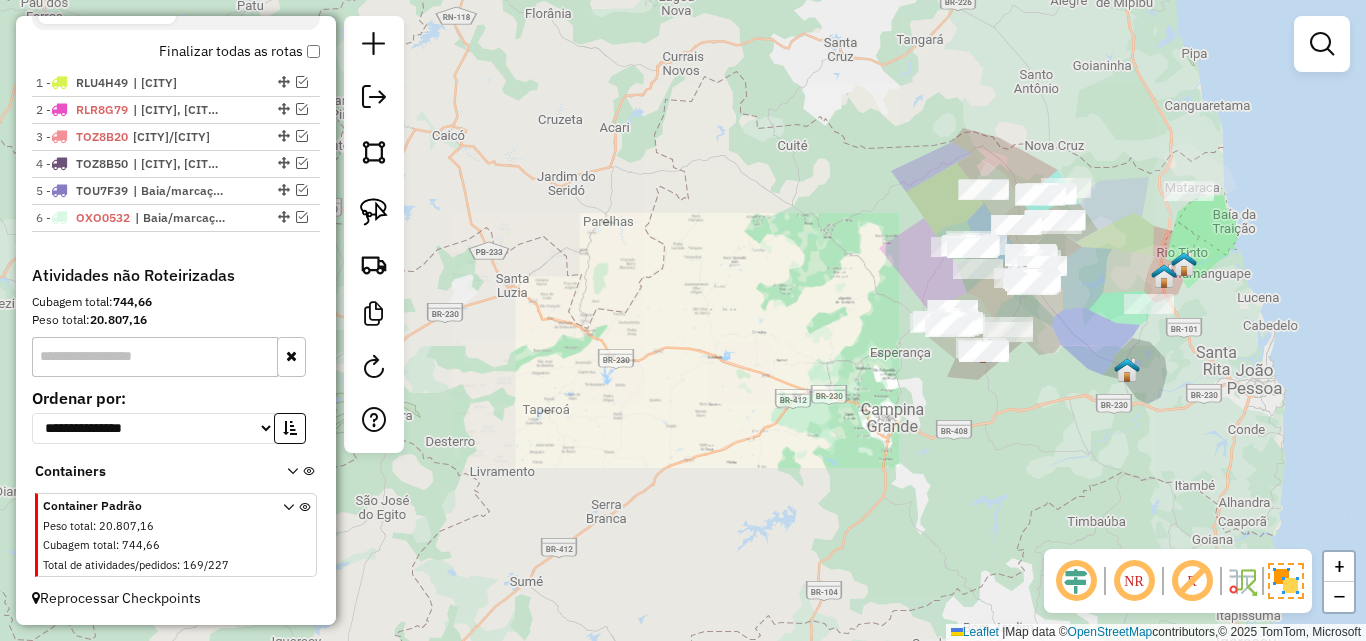 drag, startPoint x: 1053, startPoint y: 338, endPoint x: 1024, endPoint y: 354, distance: 33.12099 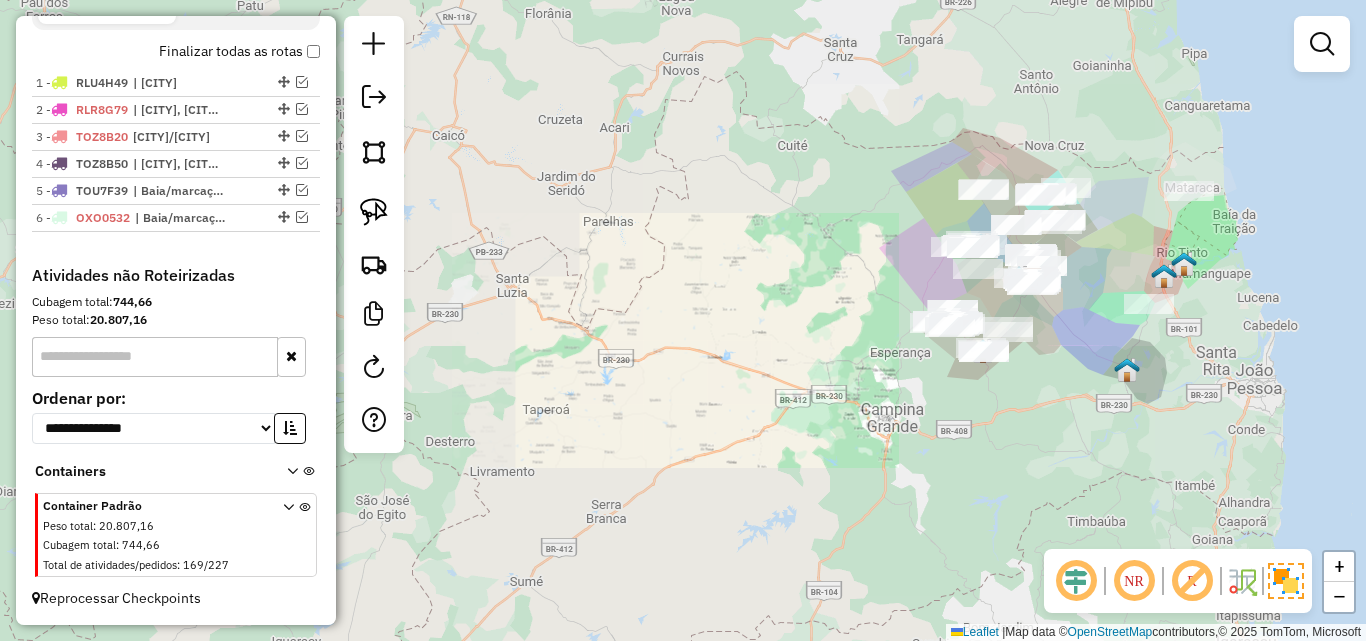 click on "Janela de atendimento Grade de atendimento Capacidade Transportadoras Veículos Cliente Pedidos  Rotas Selecione os dias de semana para filtrar as janelas de atendimento  Seg   Ter   Qua   Qui   Sex   Sáb   Dom  Informe o período da janela de atendimento: De: Até:  Filtrar exatamente a janela do cliente  Considerar janela de atendimento padrão  Selecione os dias de semana para filtrar as grades de atendimento  Seg   Ter   Qua   Qui   Sex   Sáb   Dom   Considerar clientes sem dia de atendimento cadastrado  Clientes fora do dia de atendimento selecionado Filtrar as atividades entre os valores definidos abaixo:  Peso mínimo:   Peso máximo:   Cubagem mínima:   Cubagem máxima:   De:   Até:  Filtrar as atividades entre o tempo de atendimento definido abaixo:  De:   Até:   Considerar capacidade total dos clientes não roteirizados Transportadora: Selecione um ou mais itens Tipo de veículo: Selecione um ou mais itens Veículo: Selecione um ou mais itens Motorista: Selecione um ou mais itens Nome: Rótulo:" 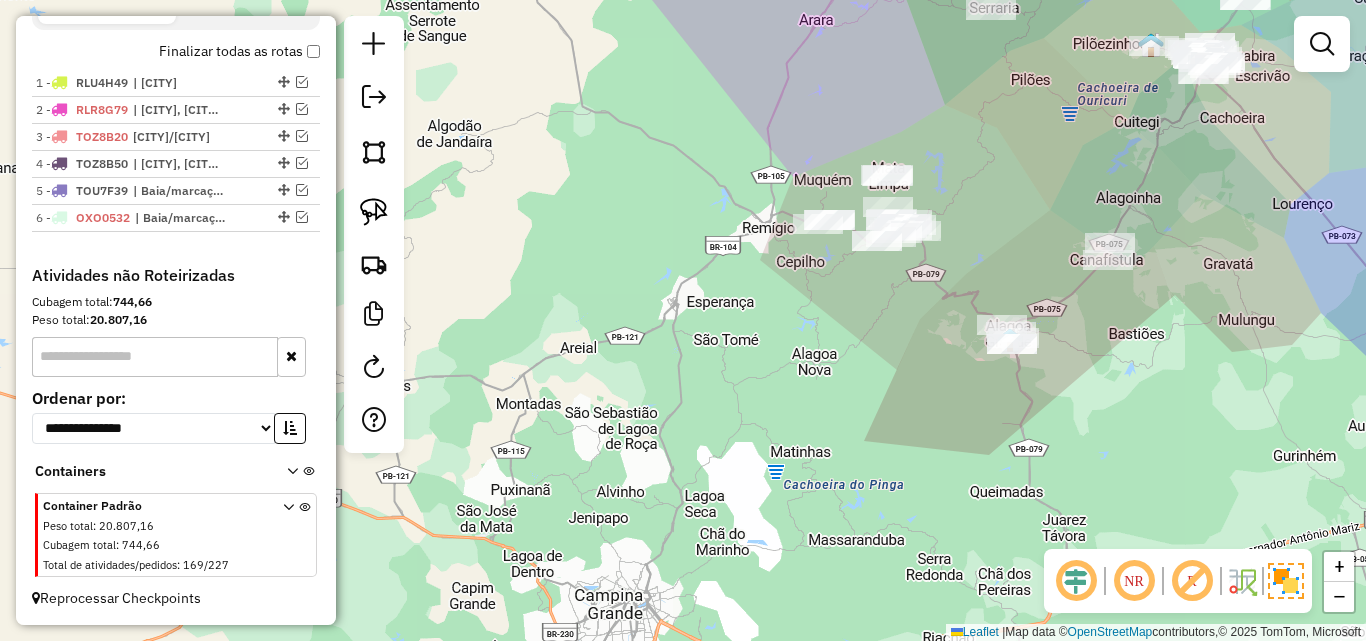 click on "Janela de atendimento Grade de atendimento Capacidade Transportadoras Veículos Cliente Pedidos  Rotas Selecione os dias de semana para filtrar as janelas de atendimento  Seg   Ter   Qua   Qui   Sex   Sáb   Dom  Informe o período da janela de atendimento: De: Até:  Filtrar exatamente a janela do cliente  Considerar janela de atendimento padrão  Selecione os dias de semana para filtrar as grades de atendimento  Seg   Ter   Qua   Qui   Sex   Sáb   Dom   Considerar clientes sem dia de atendimento cadastrado  Clientes fora do dia de atendimento selecionado Filtrar as atividades entre os valores definidos abaixo:  Peso mínimo:   Peso máximo:   Cubagem mínima:   Cubagem máxima:   De:   Até:  Filtrar as atividades entre o tempo de atendimento definido abaixo:  De:   Até:   Considerar capacidade total dos clientes não roteirizados Transportadora: Selecione um ou mais itens Tipo de veículo: Selecione um ou mais itens Veículo: Selecione um ou mais itens Motorista: Selecione um ou mais itens Nome: Rótulo:" 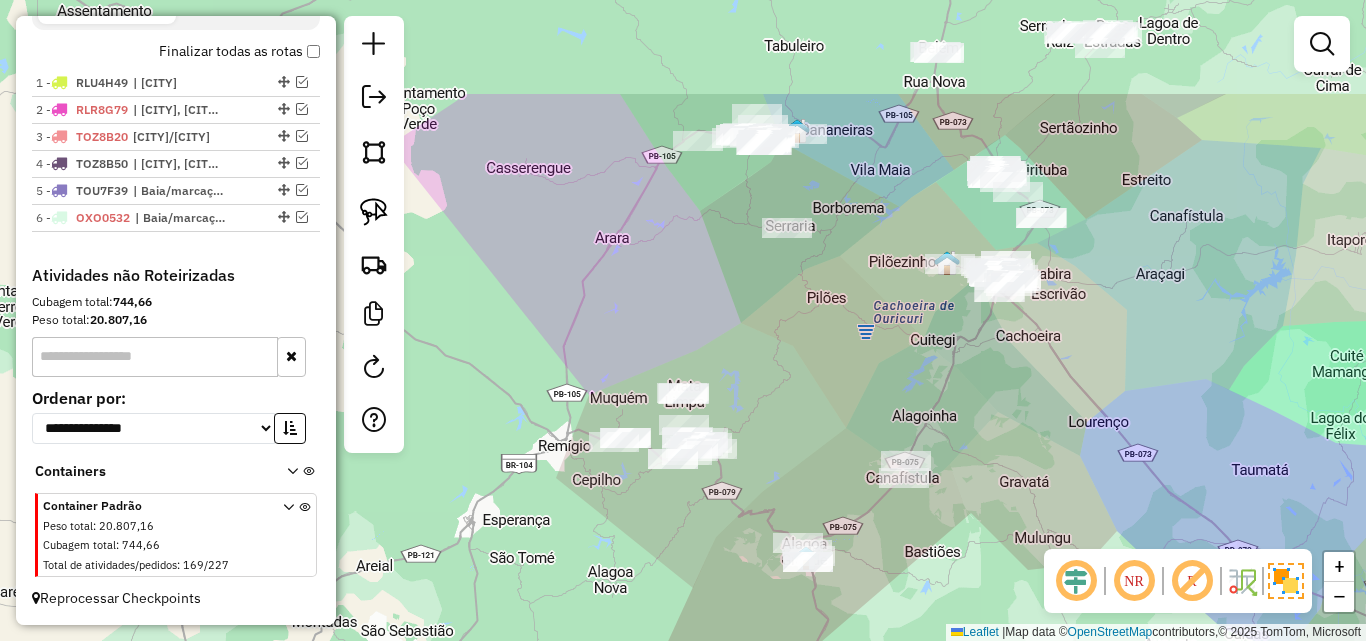 drag, startPoint x: 967, startPoint y: 135, endPoint x: 857, endPoint y: 340, distance: 232.6478 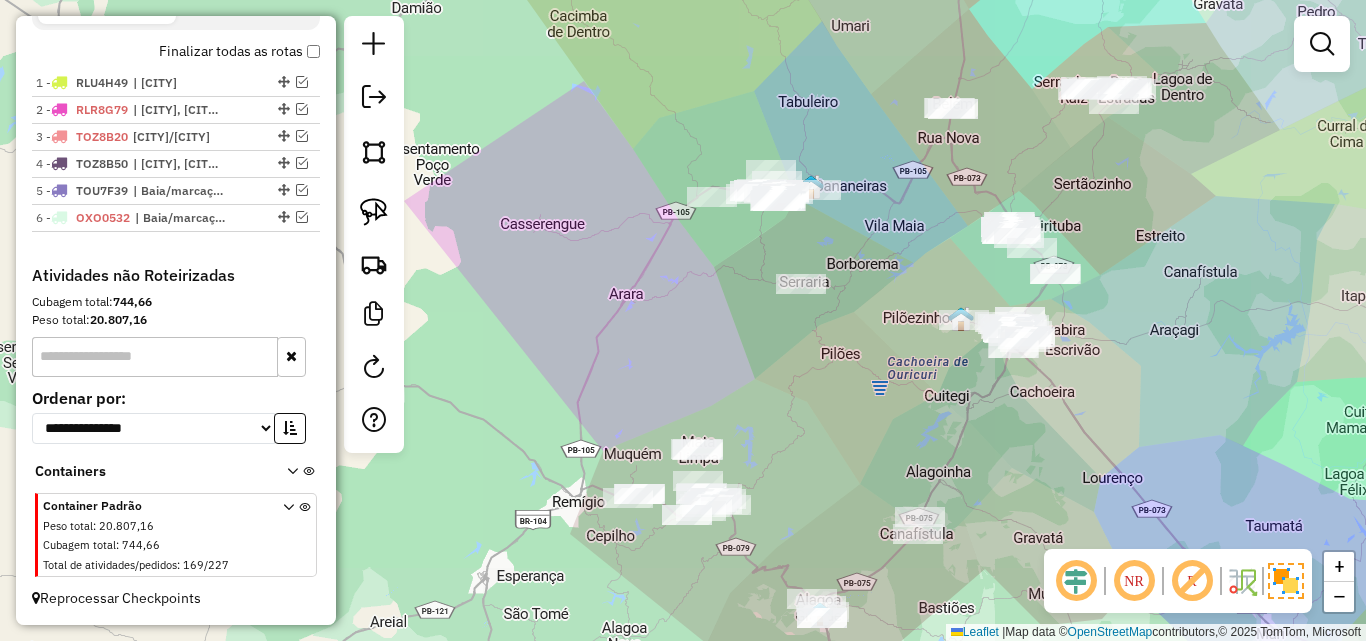click on "Janela de atendimento Grade de atendimento Capacidade Transportadoras Veículos Cliente Pedidos  Rotas Selecione os dias de semana para filtrar as janelas de atendimento  Seg   Ter   Qua   Qui   Sex   Sáb   Dom  Informe o período da janela de atendimento: De: Até:  Filtrar exatamente a janela do cliente  Considerar janela de atendimento padrão  Selecione os dias de semana para filtrar as grades de atendimento  Seg   Ter   Qua   Qui   Sex   Sáb   Dom   Considerar clientes sem dia de atendimento cadastrado  Clientes fora do dia de atendimento selecionado Filtrar as atividades entre os valores definidos abaixo:  Peso mínimo:   Peso máximo:   Cubagem mínima:   Cubagem máxima:   De:   Até:  Filtrar as atividades entre o tempo de atendimento definido abaixo:  De:   Até:   Considerar capacidade total dos clientes não roteirizados Transportadora: Selecione um ou mais itens Tipo de veículo: Selecione um ou mais itens Veículo: Selecione um ou mais itens Motorista: Selecione um ou mais itens Nome: Rótulo:" 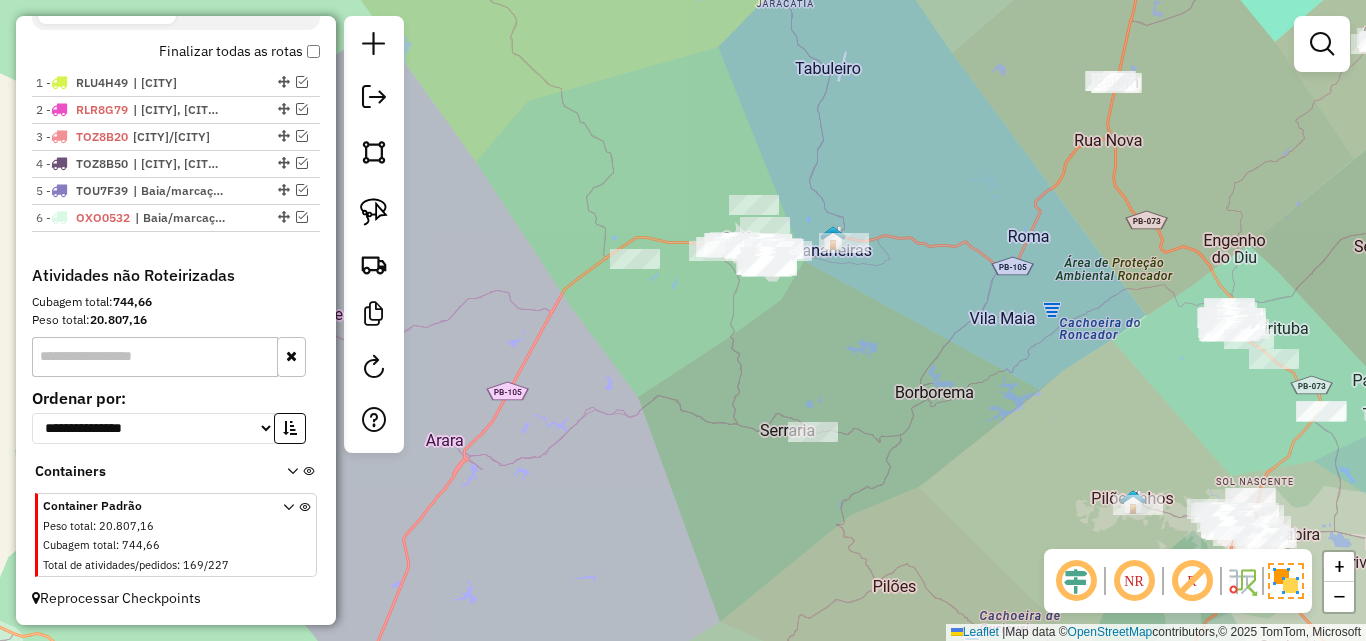 drag, startPoint x: 635, startPoint y: 320, endPoint x: 455, endPoint y: 330, distance: 180.27756 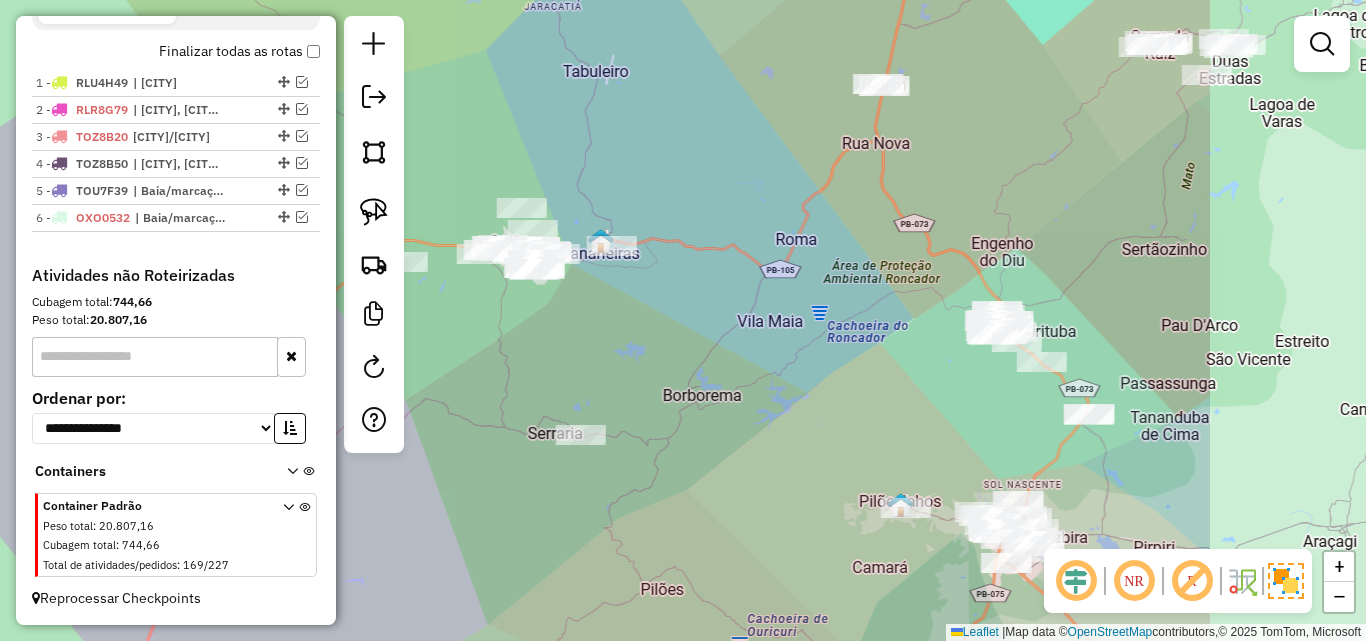 drag, startPoint x: 781, startPoint y: 327, endPoint x: 875, endPoint y: 347, distance: 96.10411 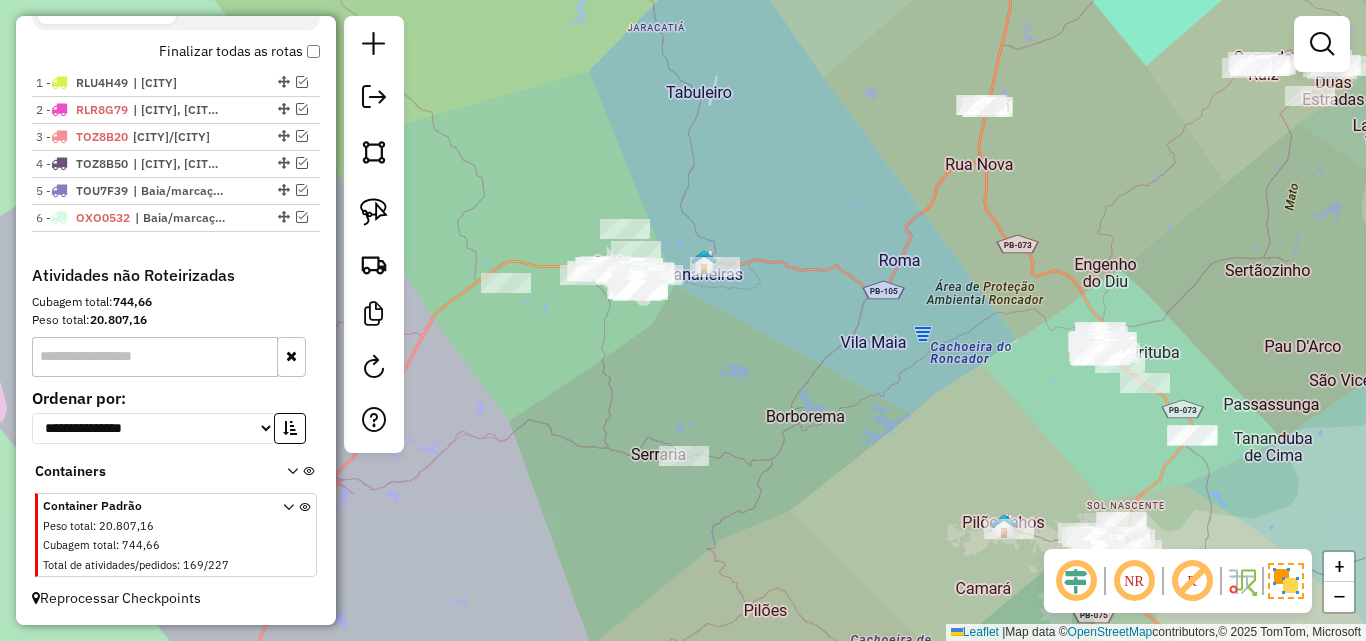 click on "Janela de atendimento Grade de atendimento Capacidade Transportadoras Veículos Cliente Pedidos  Rotas Selecione os dias de semana para filtrar as janelas de atendimento  Seg   Ter   Qua   Qui   Sex   Sáb   Dom  Informe o período da janela de atendimento: De: Até:  Filtrar exatamente a janela do cliente  Considerar janela de atendimento padrão  Selecione os dias de semana para filtrar as grades de atendimento  Seg   Ter   Qua   Qui   Sex   Sáb   Dom   Considerar clientes sem dia de atendimento cadastrado  Clientes fora do dia de atendimento selecionado Filtrar as atividades entre os valores definidos abaixo:  Peso mínimo:   Peso máximo:   Cubagem mínima:   Cubagem máxima:   De:   Até:  Filtrar as atividades entre o tempo de atendimento definido abaixo:  De:   Até:   Considerar capacidade total dos clientes não roteirizados Transportadora: Selecione um ou mais itens Tipo de veículo: Selecione um ou mais itens Veículo: Selecione um ou mais itens Motorista: Selecione um ou mais itens Nome: Rótulo:" 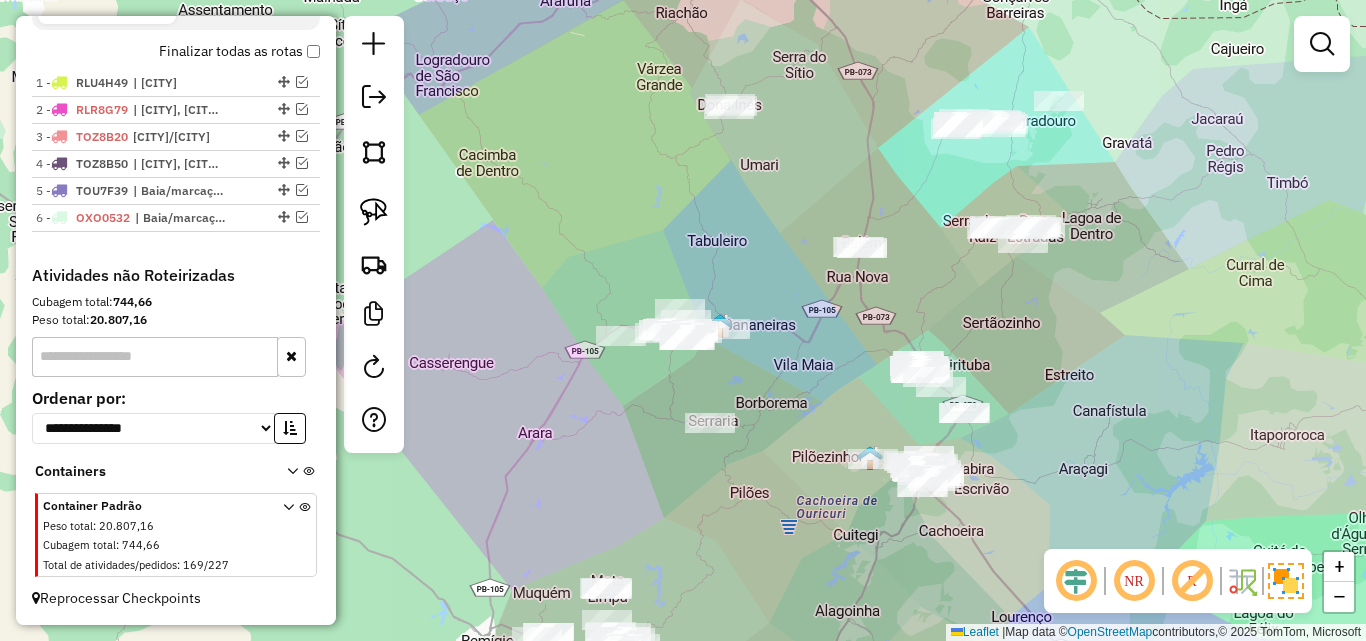 click on "Janela de atendimento Grade de atendimento Capacidade Transportadoras Veículos Cliente Pedidos  Rotas Selecione os dias de semana para filtrar as janelas de atendimento  Seg   Ter   Qua   Qui   Sex   Sáb   Dom  Informe o período da janela de atendimento: De: Até:  Filtrar exatamente a janela do cliente  Considerar janela de atendimento padrão  Selecione os dias de semana para filtrar as grades de atendimento  Seg   Ter   Qua   Qui   Sex   Sáb   Dom   Considerar clientes sem dia de atendimento cadastrado  Clientes fora do dia de atendimento selecionado Filtrar as atividades entre os valores definidos abaixo:  Peso mínimo:   Peso máximo:   Cubagem mínima:   Cubagem máxima:   De:   Até:  Filtrar as atividades entre o tempo de atendimento definido abaixo:  De:   Até:   Considerar capacidade total dos clientes não roteirizados Transportadora: Selecione um ou mais itens Tipo de veículo: Selecione um ou mais itens Veículo: Selecione um ou mais itens Motorista: Selecione um ou mais itens Nome: Rótulo:" 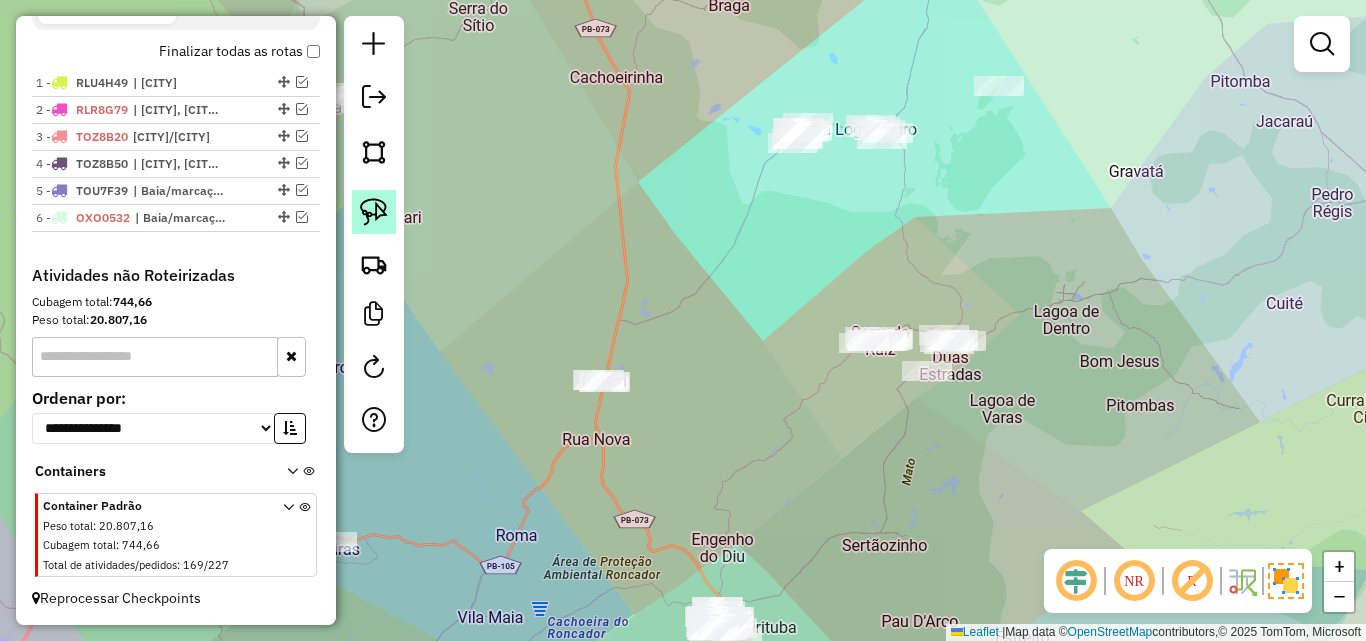 click 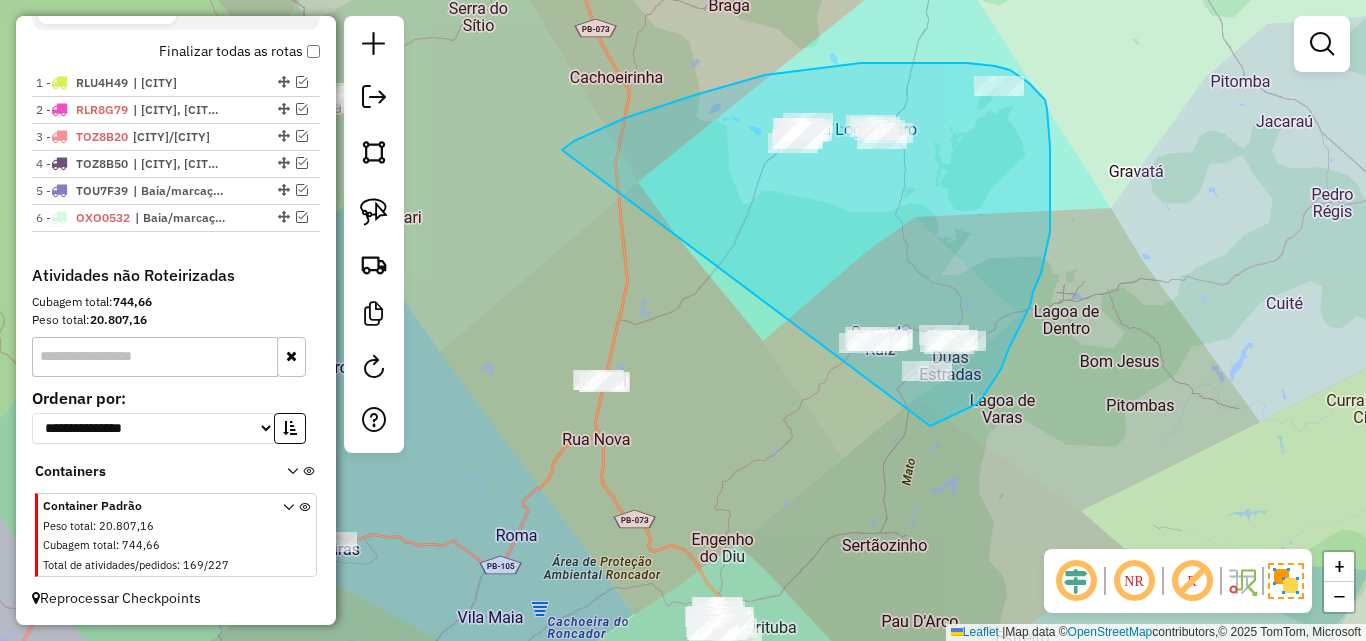 drag, startPoint x: 566, startPoint y: 147, endPoint x: 922, endPoint y: 430, distance: 454.78018 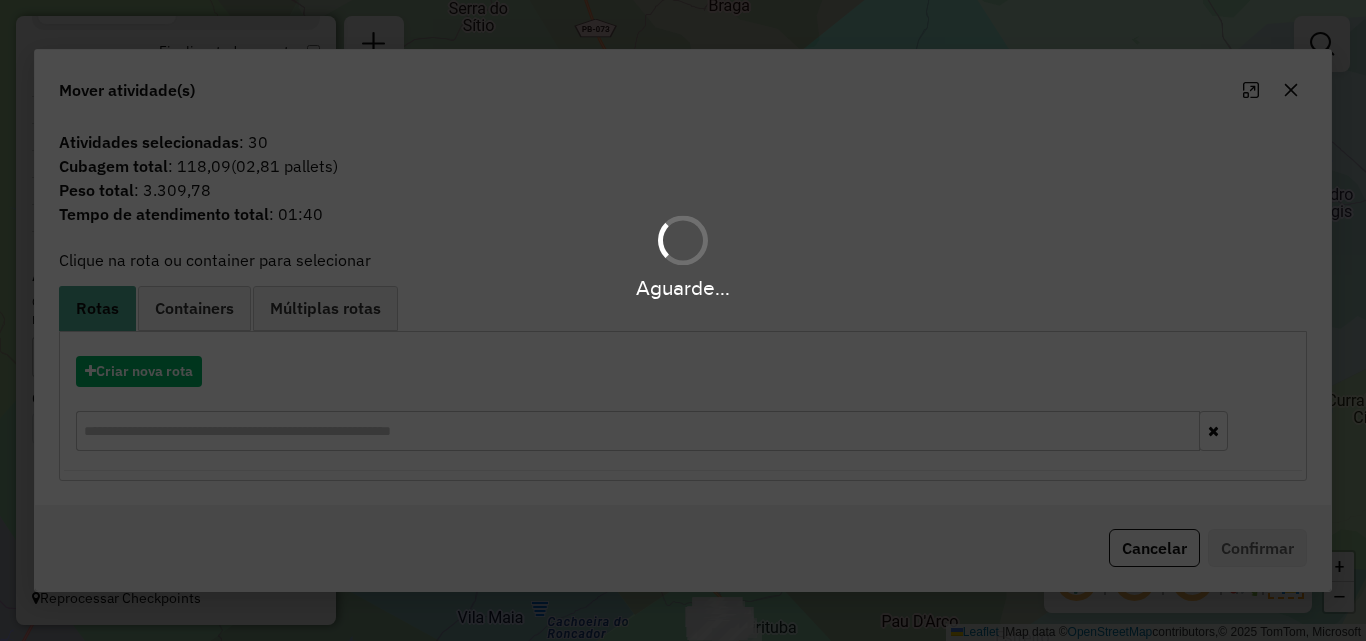 click on "Aguarde..." at bounding box center [683, 320] 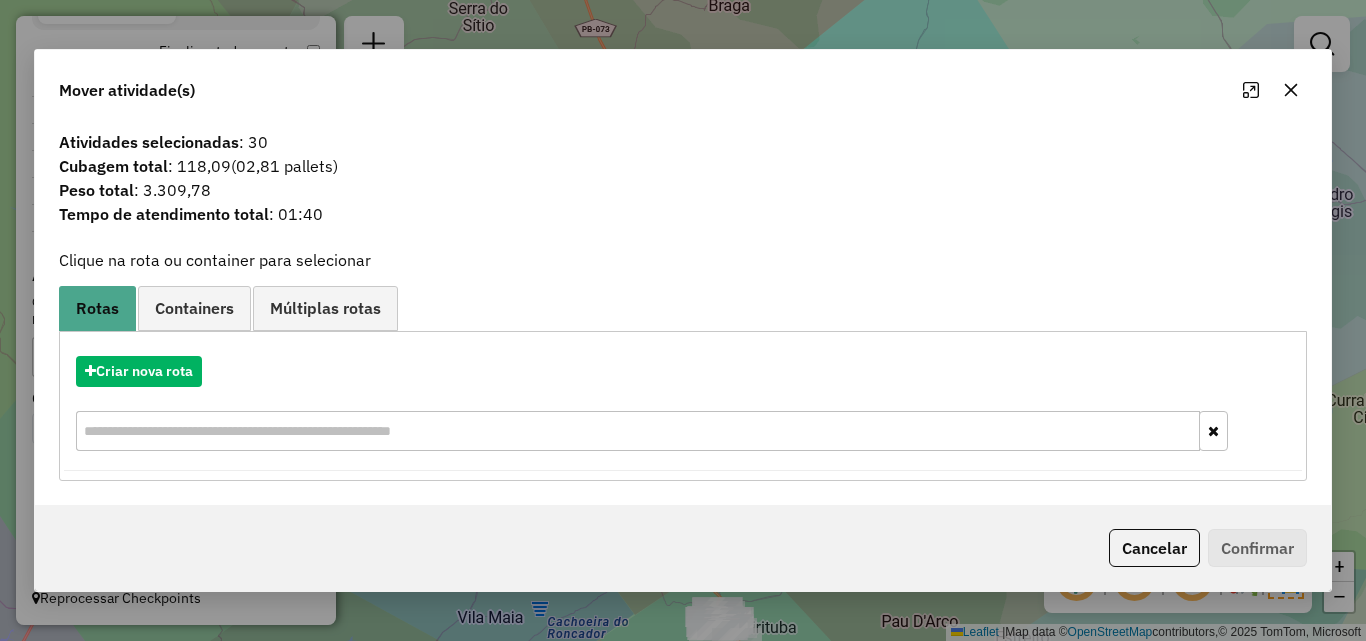 click 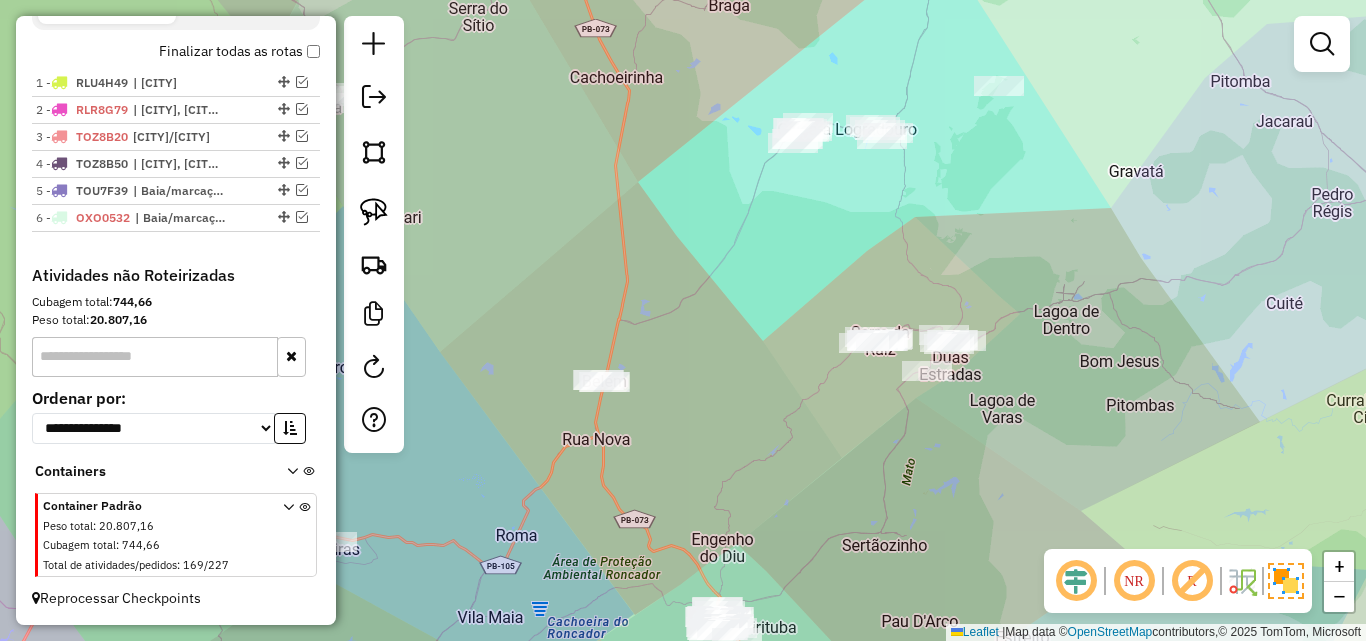 drag, startPoint x: 985, startPoint y: 413, endPoint x: 1014, endPoint y: 331, distance: 86.977005 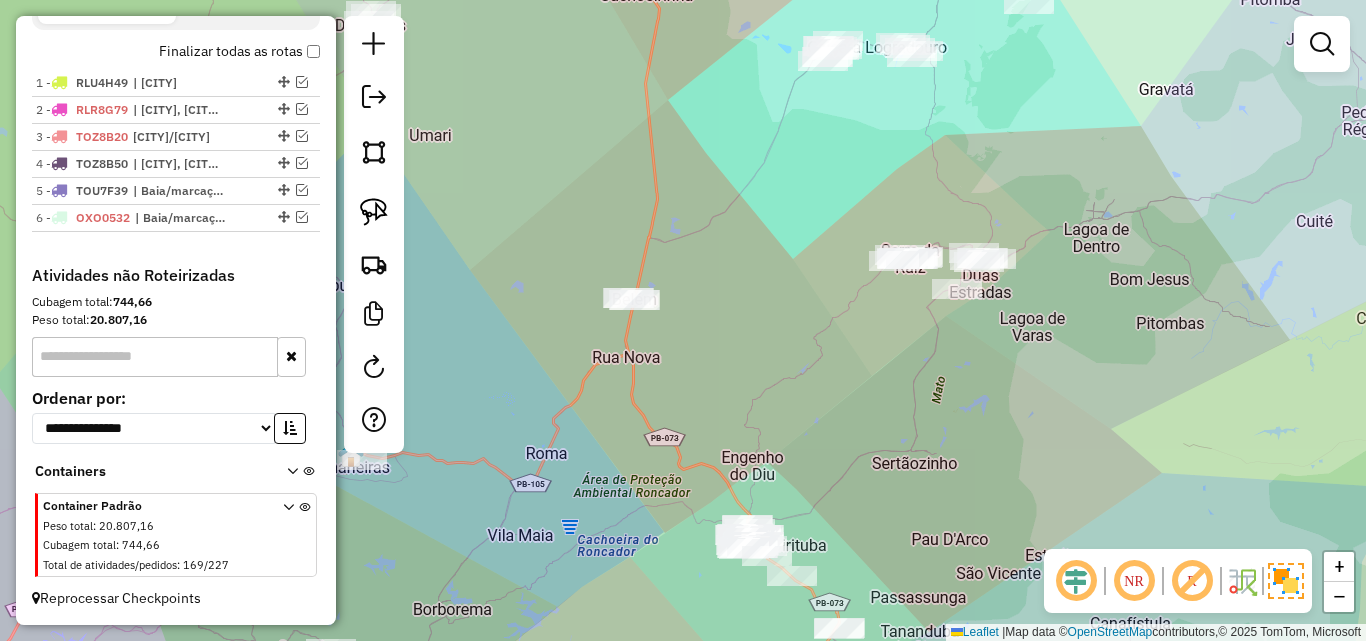 drag, startPoint x: 946, startPoint y: 360, endPoint x: 867, endPoint y: 503, distance: 163.37074 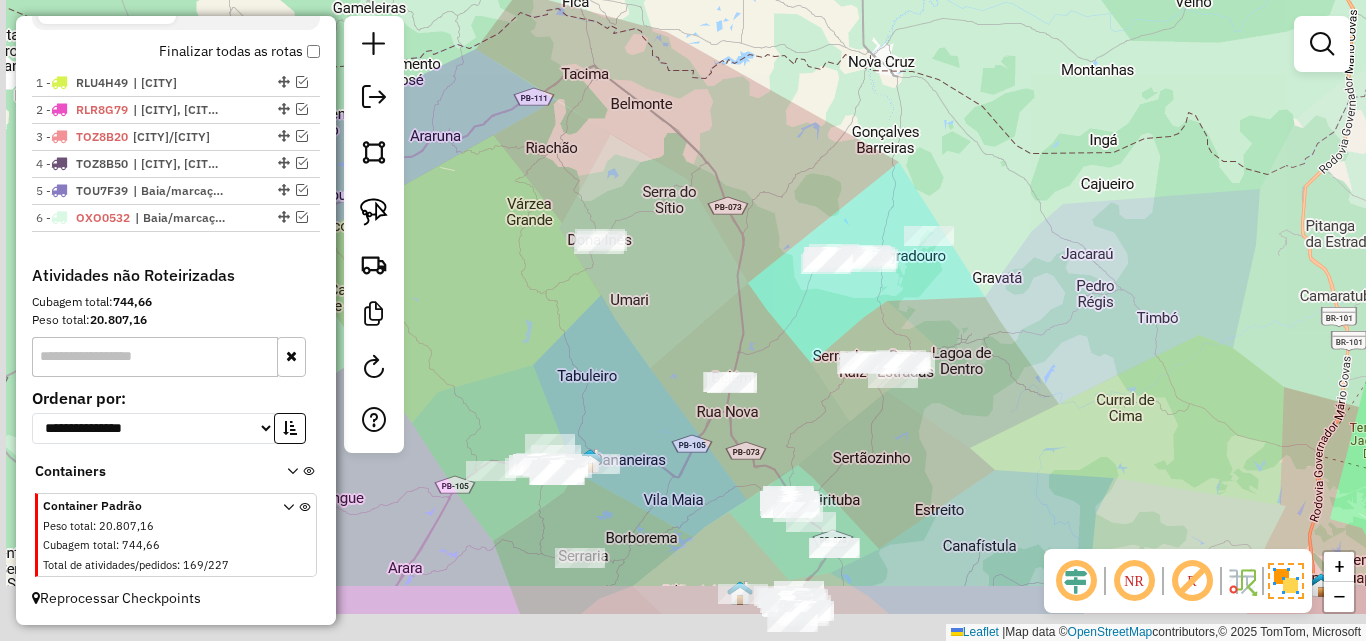 drag, startPoint x: 852, startPoint y: 532, endPoint x: 899, endPoint y: 383, distance: 156.237 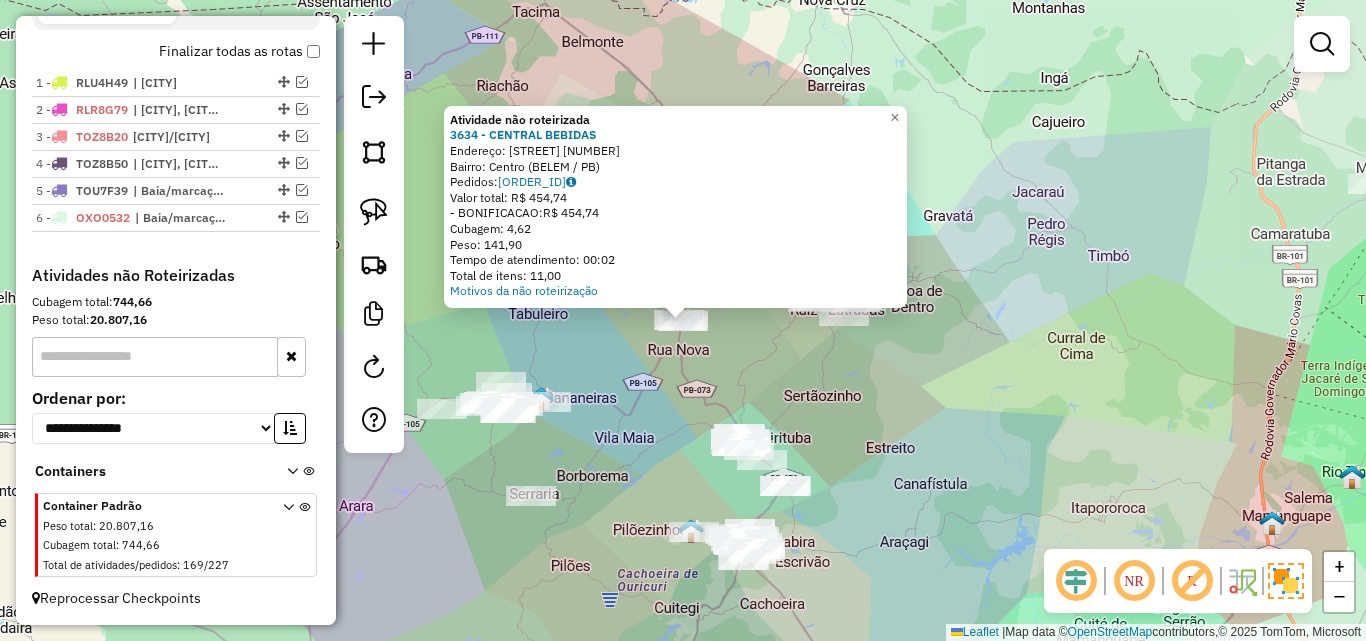 click on "Atividade não roteirizada 3634 - CENTRAL BEBIDAS  Endereço:  FELICIANO PEDROSA 1841   Bairro: Centro (BELEM / PB)   Pedidos:  04139627   Valor total: R$ 454,74   - BONIFICACAO:  R$ 454,74   Cubagem: 4,62   Peso: 141,90   Tempo de atendimento: 00:02   Total de itens: 11,00  Motivos da não roteirização × Janela de atendimento Grade de atendimento Capacidade Transportadoras Veículos Cliente Pedidos  Rotas Selecione os dias de semana para filtrar as janelas de atendimento  Seg   Ter   Qua   Qui   Sex   Sáb   Dom  Informe o período da janela de atendimento: De: Até:  Filtrar exatamente a janela do cliente  Considerar janela de atendimento padrão  Selecione os dias de semana para filtrar as grades de atendimento  Seg   Ter   Qua   Qui   Sex   Sáb   Dom   Considerar clientes sem dia de atendimento cadastrado  Clientes fora do dia de atendimento selecionado Filtrar as atividades entre os valores definidos abaixo:  Peso mínimo:   Peso máximo:   Cubagem mínima:   Cubagem máxima:   De:   Até:   De:  De:" 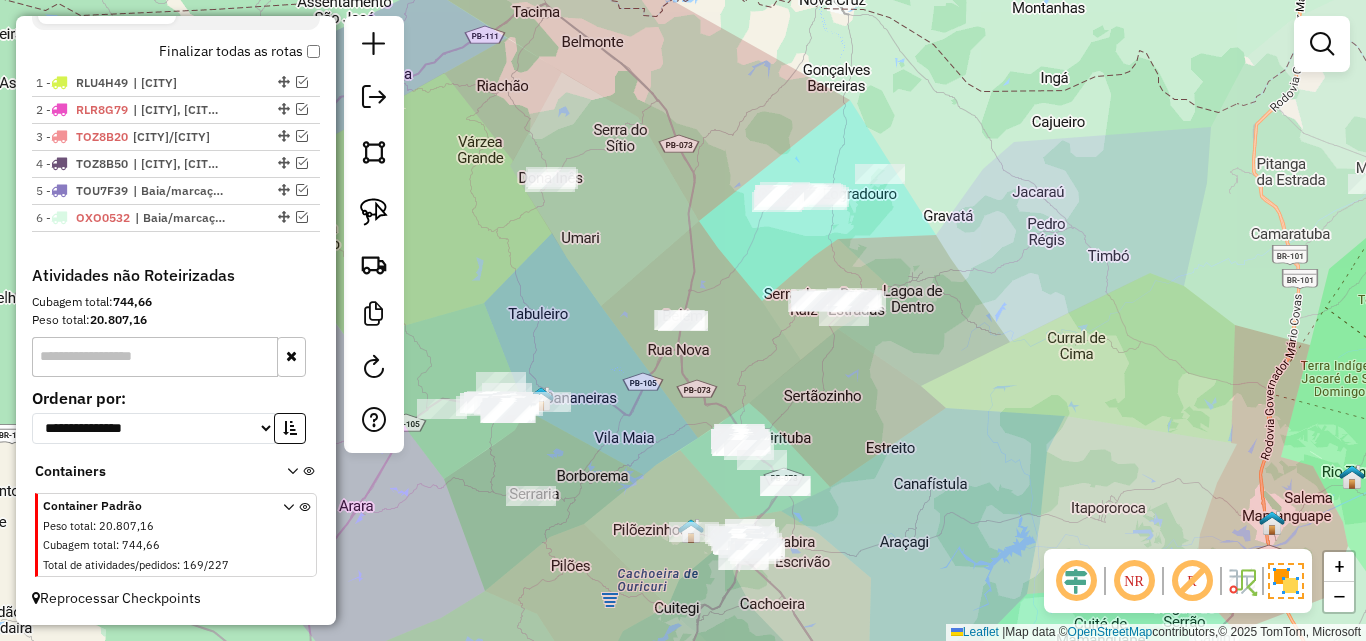 drag, startPoint x: 682, startPoint y: 501, endPoint x: 802, endPoint y: 199, distance: 324.96768 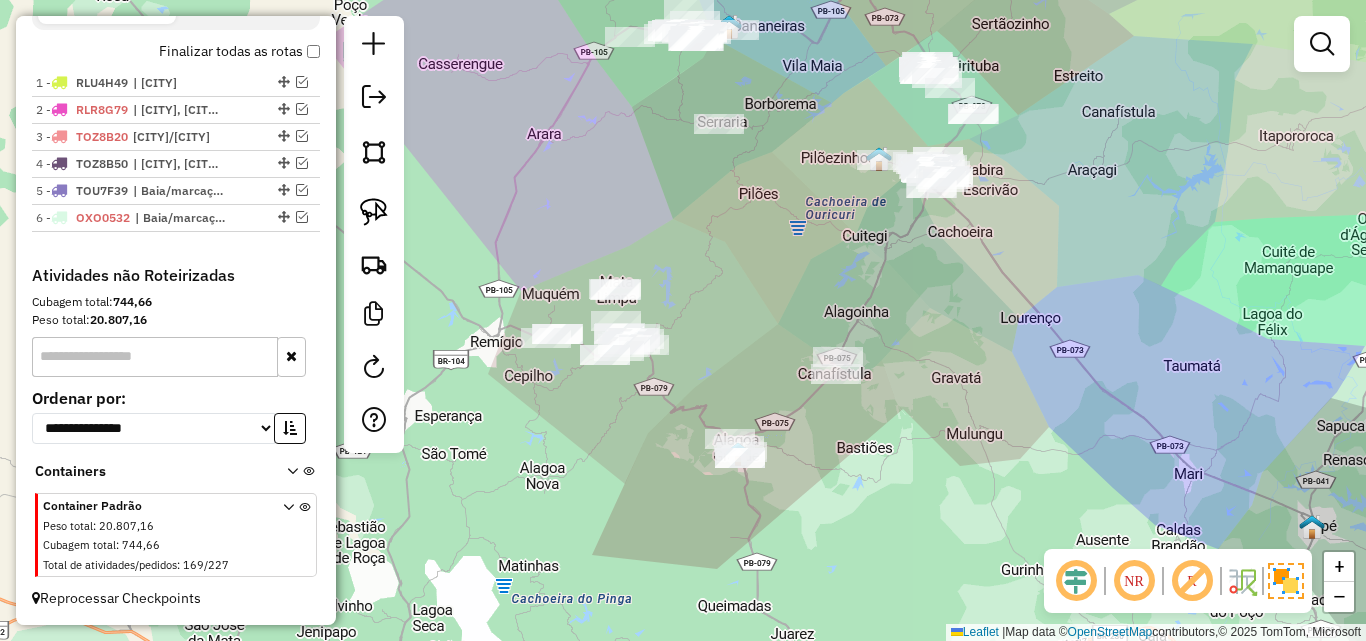 drag, startPoint x: 605, startPoint y: 444, endPoint x: 657, endPoint y: 438, distance: 52.34501 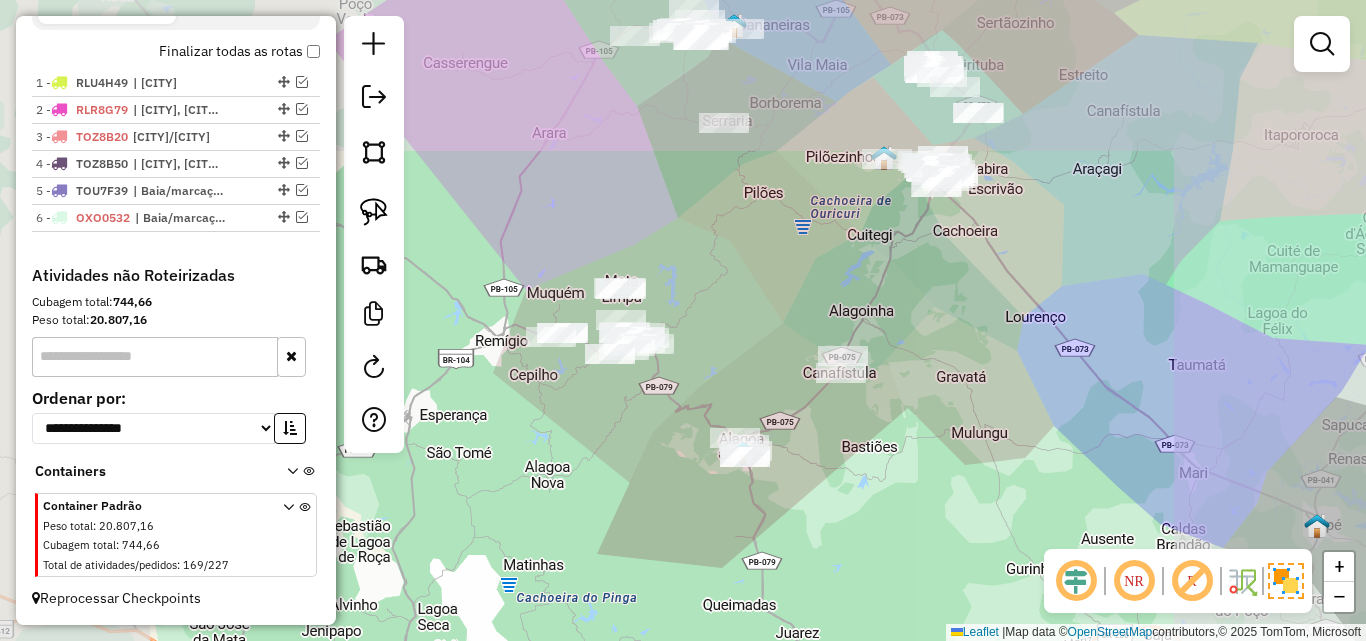 drag, startPoint x: 646, startPoint y: 433, endPoint x: 680, endPoint y: 433, distance: 34 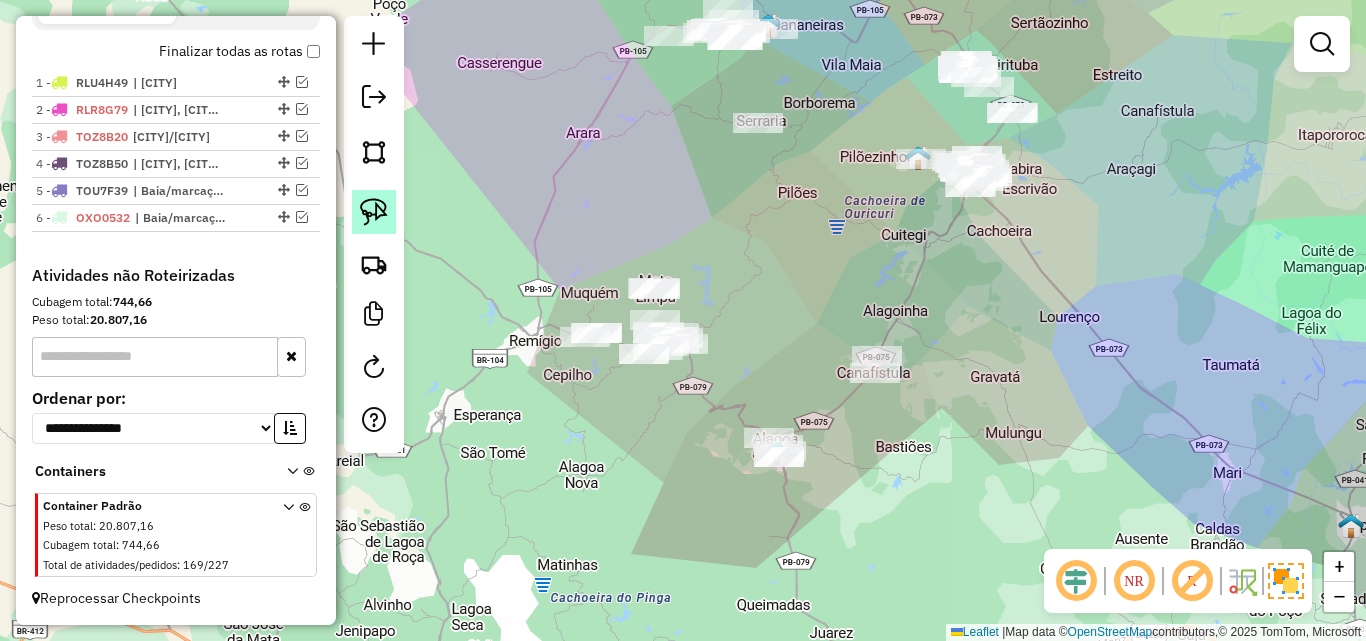 click 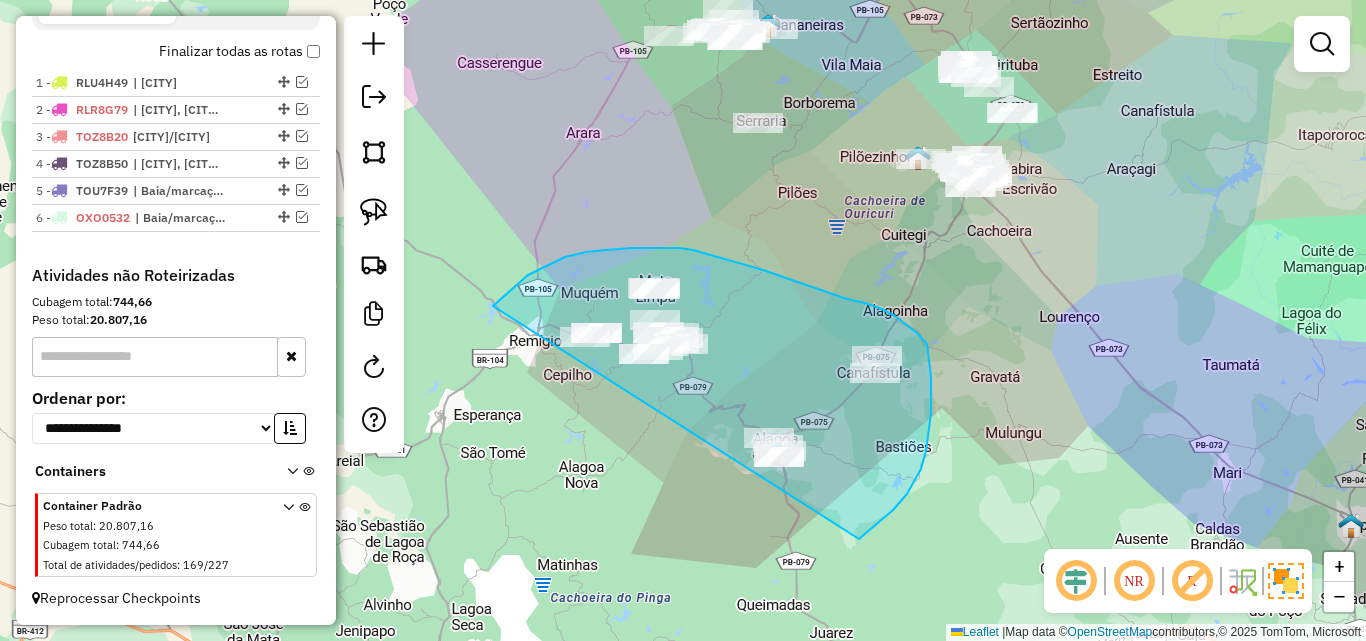 drag, startPoint x: 501, startPoint y: 298, endPoint x: 721, endPoint y: 584, distance: 360.82684 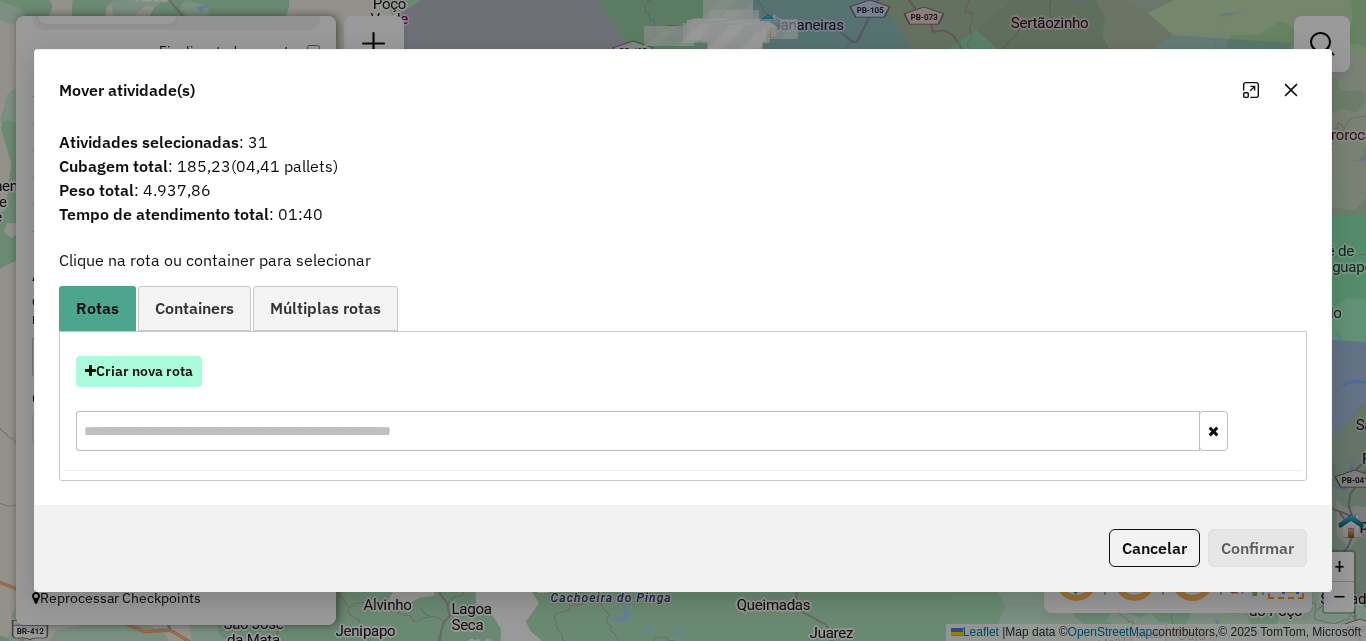 click on "Criar nova rota" at bounding box center [139, 371] 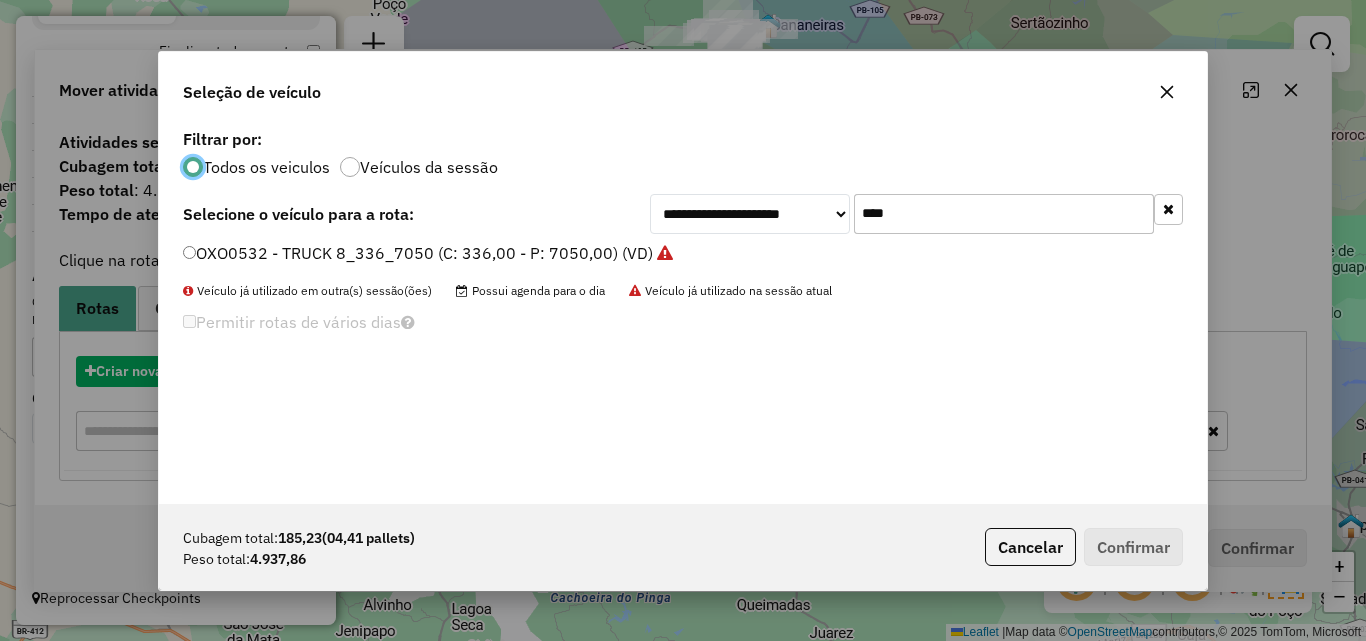 scroll, scrollTop: 11, scrollLeft: 6, axis: both 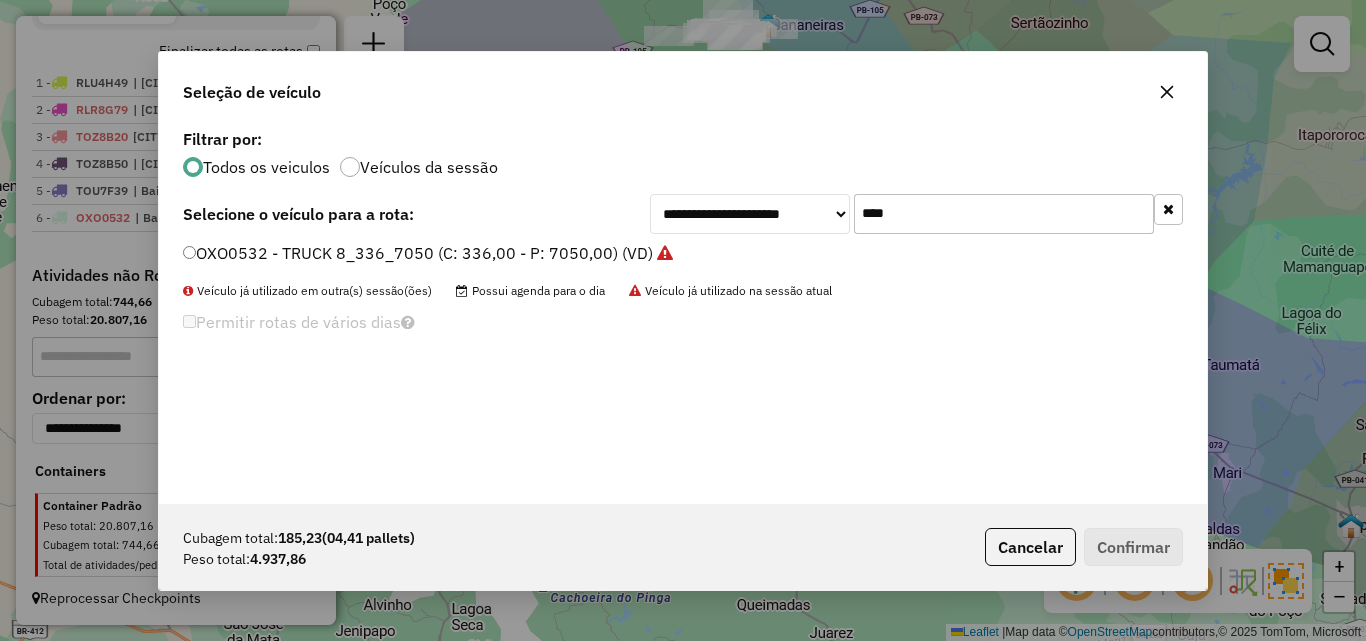 click on "****" 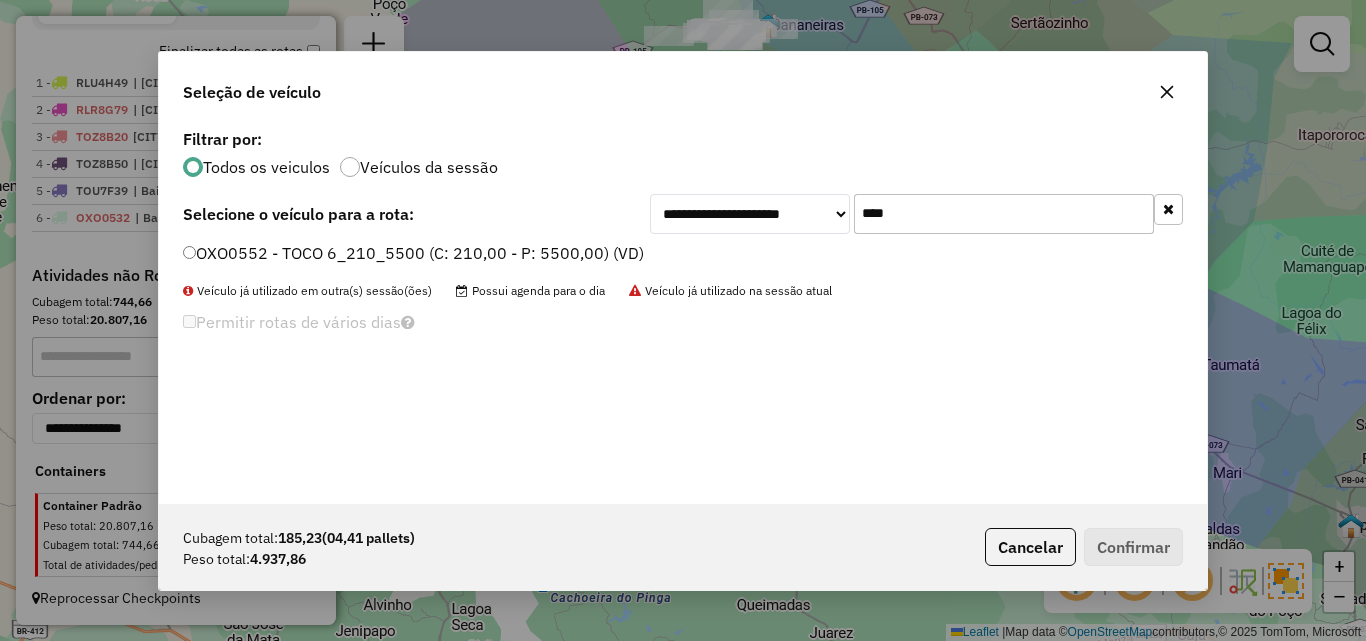 type on "****" 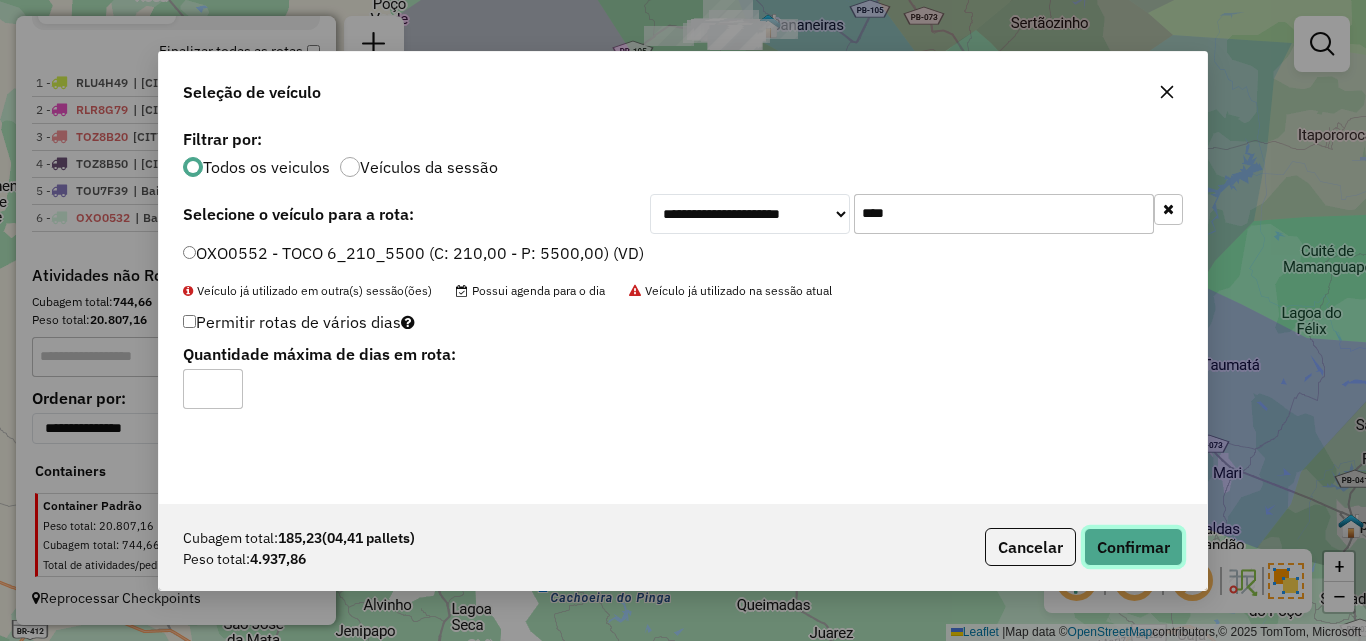 click on "Confirmar" 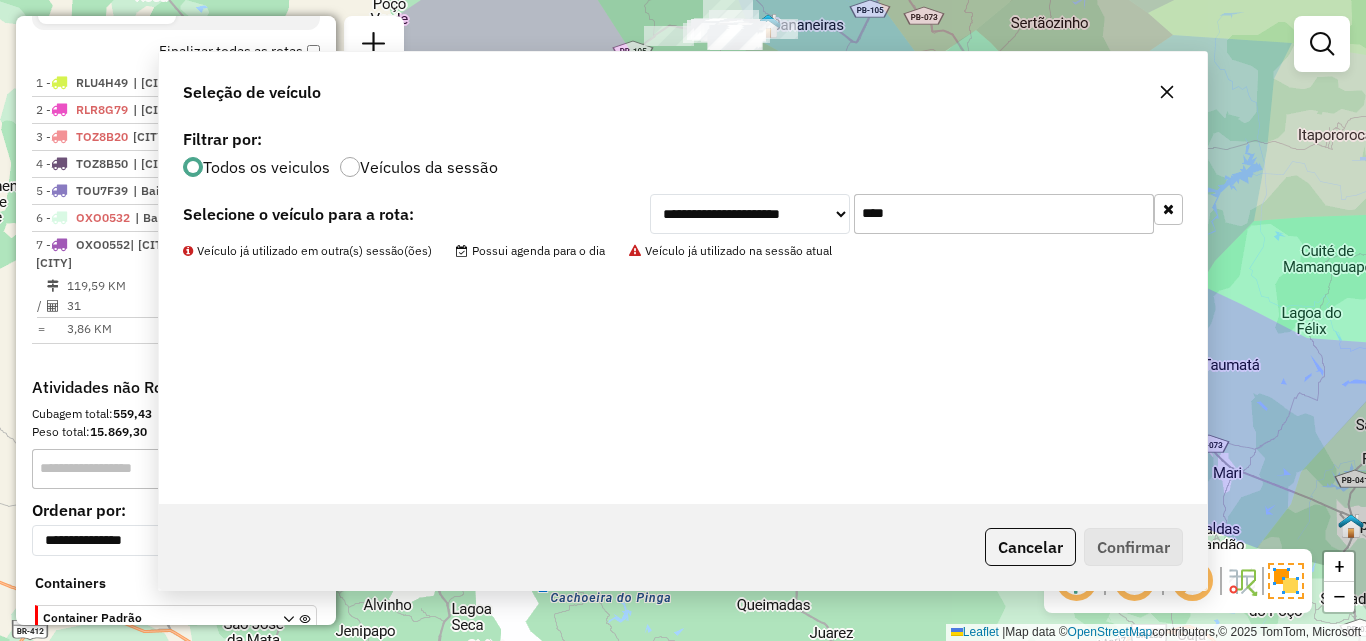 scroll, scrollTop: 763, scrollLeft: 0, axis: vertical 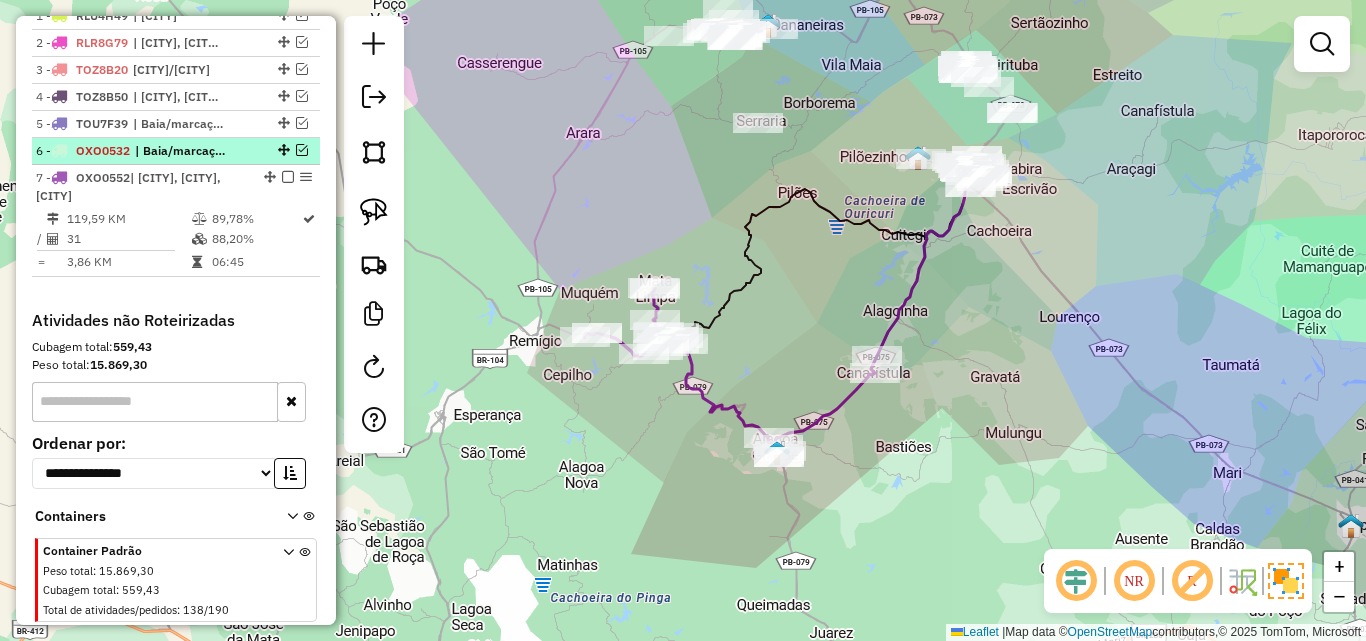 click at bounding box center [288, 177] 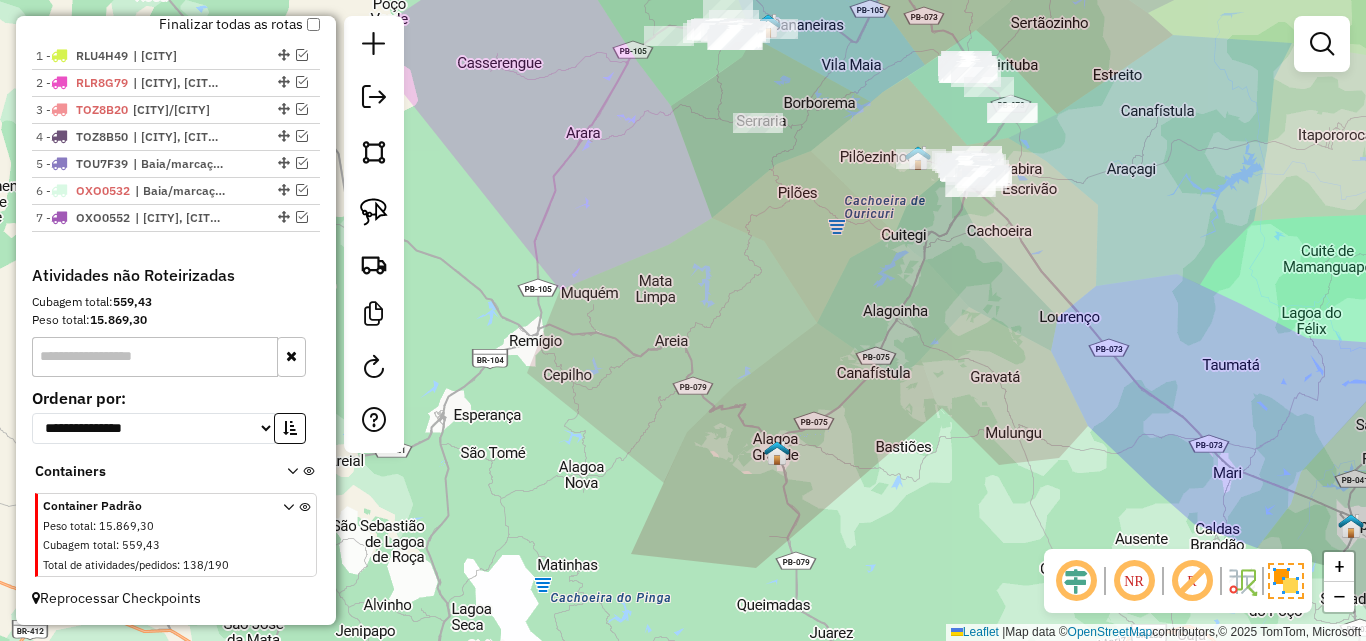 scroll, scrollTop: 723, scrollLeft: 0, axis: vertical 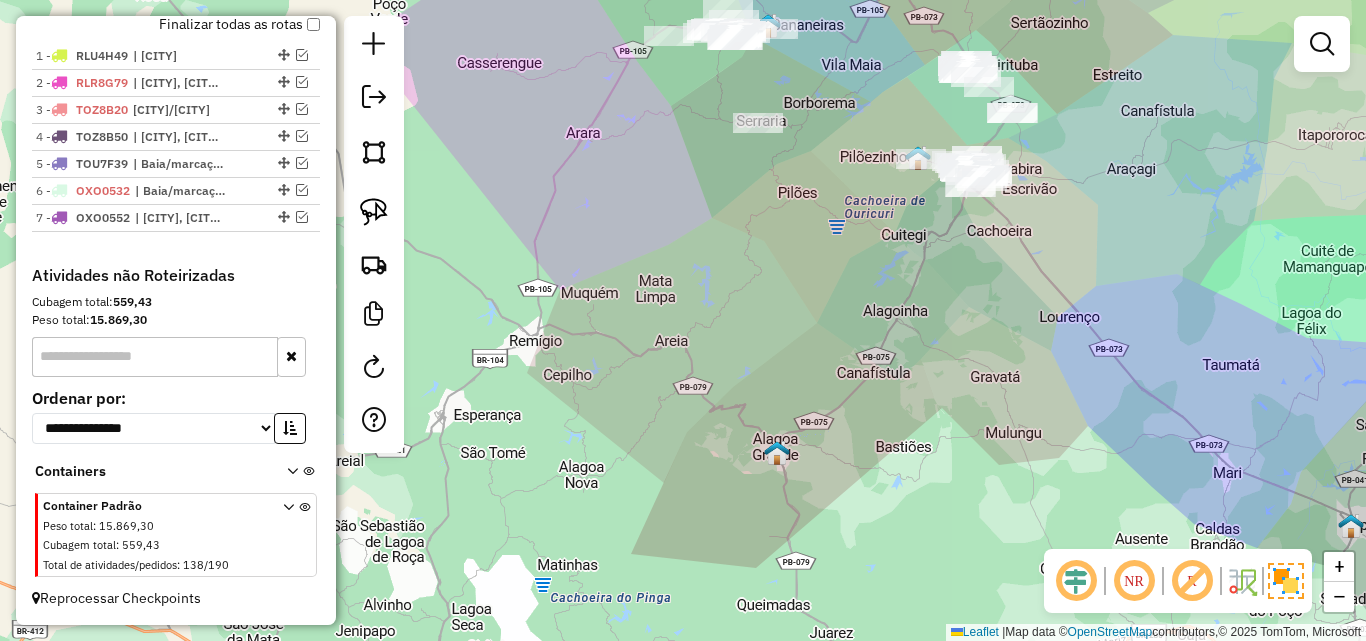 drag, startPoint x: 819, startPoint y: 222, endPoint x: 710, endPoint y: 411, distance: 218.17883 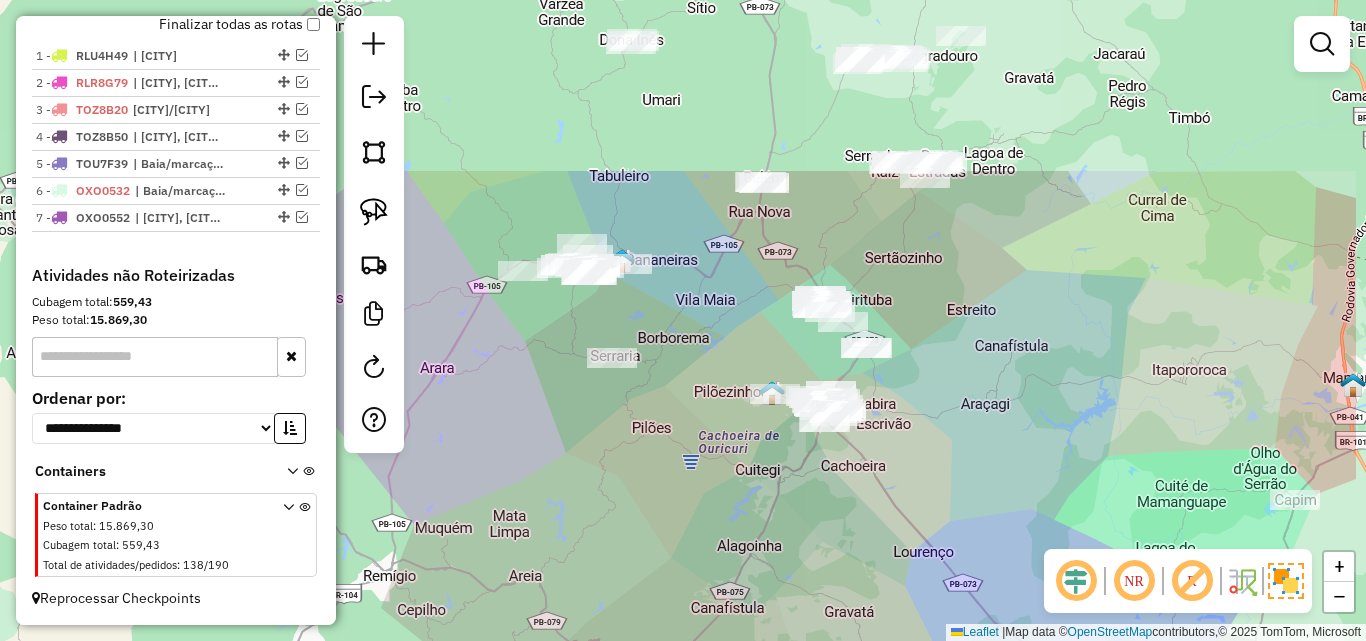 drag, startPoint x: 813, startPoint y: 252, endPoint x: 716, endPoint y: 432, distance: 204.47249 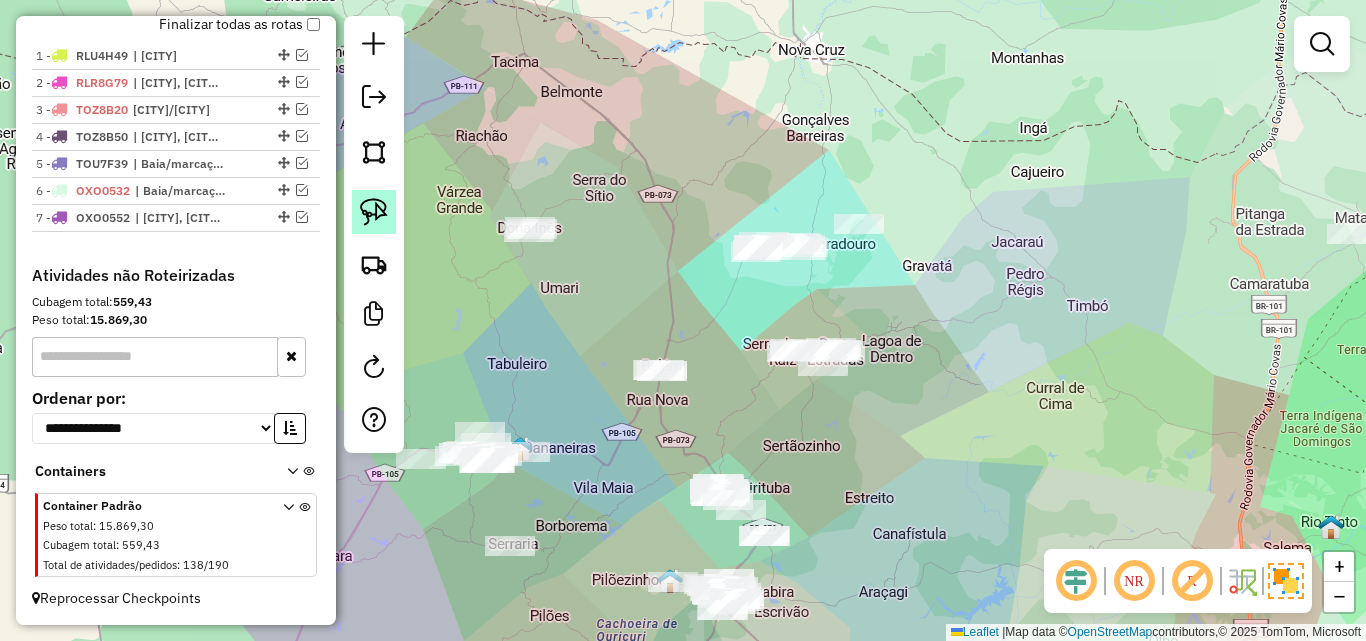 click 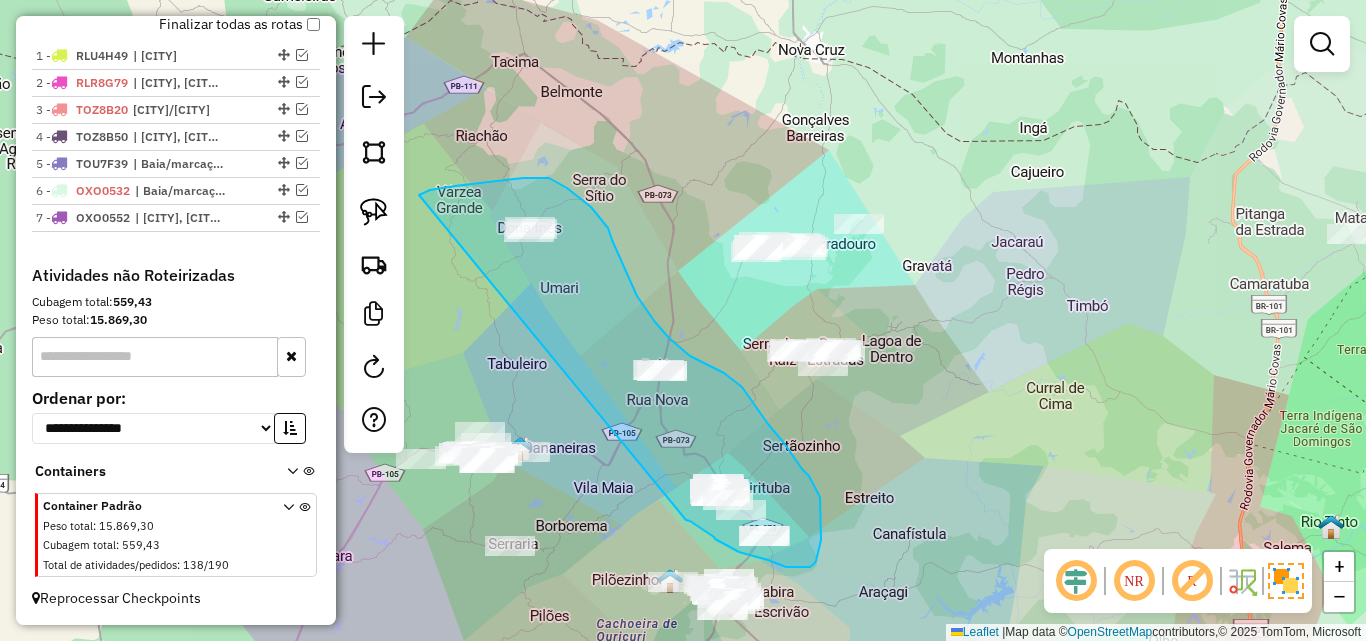 drag, startPoint x: 440, startPoint y: 188, endPoint x: 686, endPoint y: 520, distance: 413.20697 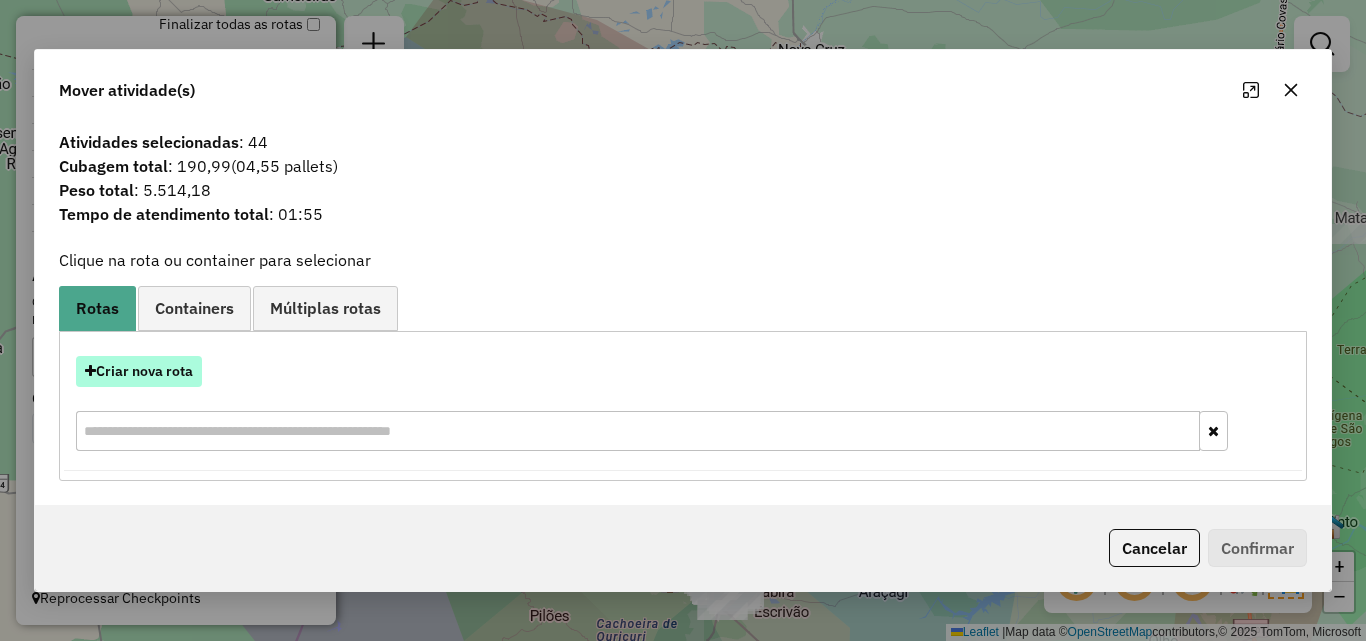 click on "Criar nova rota" at bounding box center (139, 371) 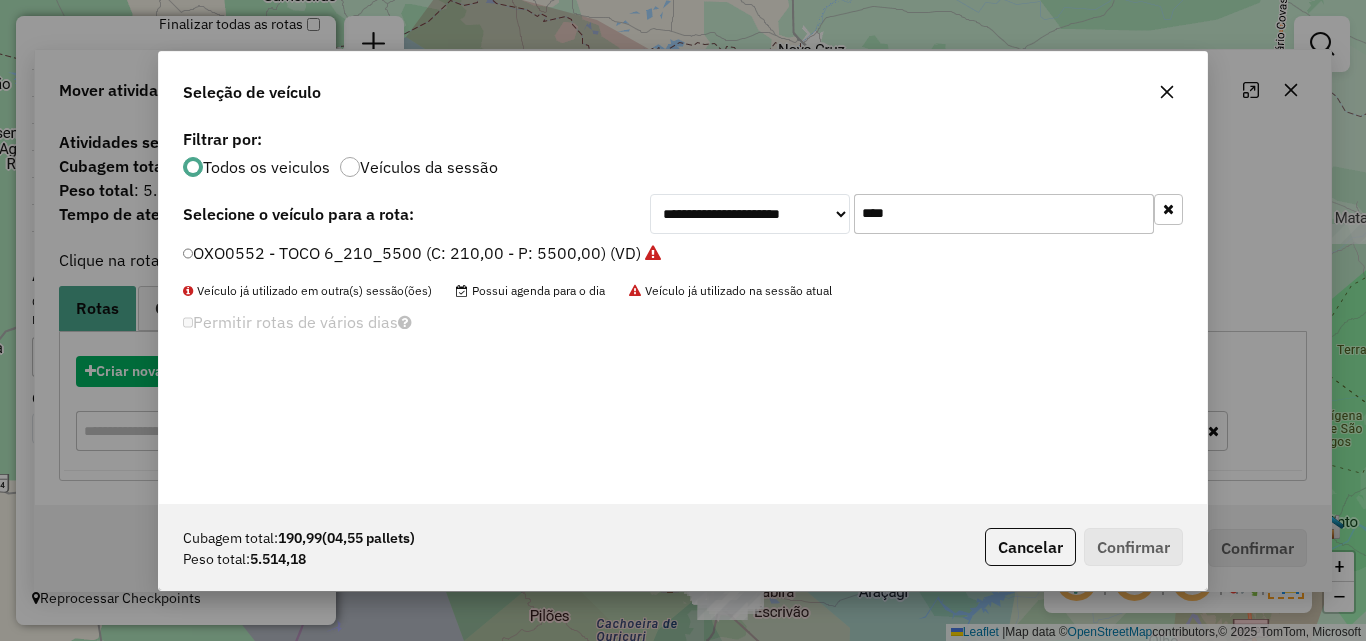 scroll, scrollTop: 11, scrollLeft: 6, axis: both 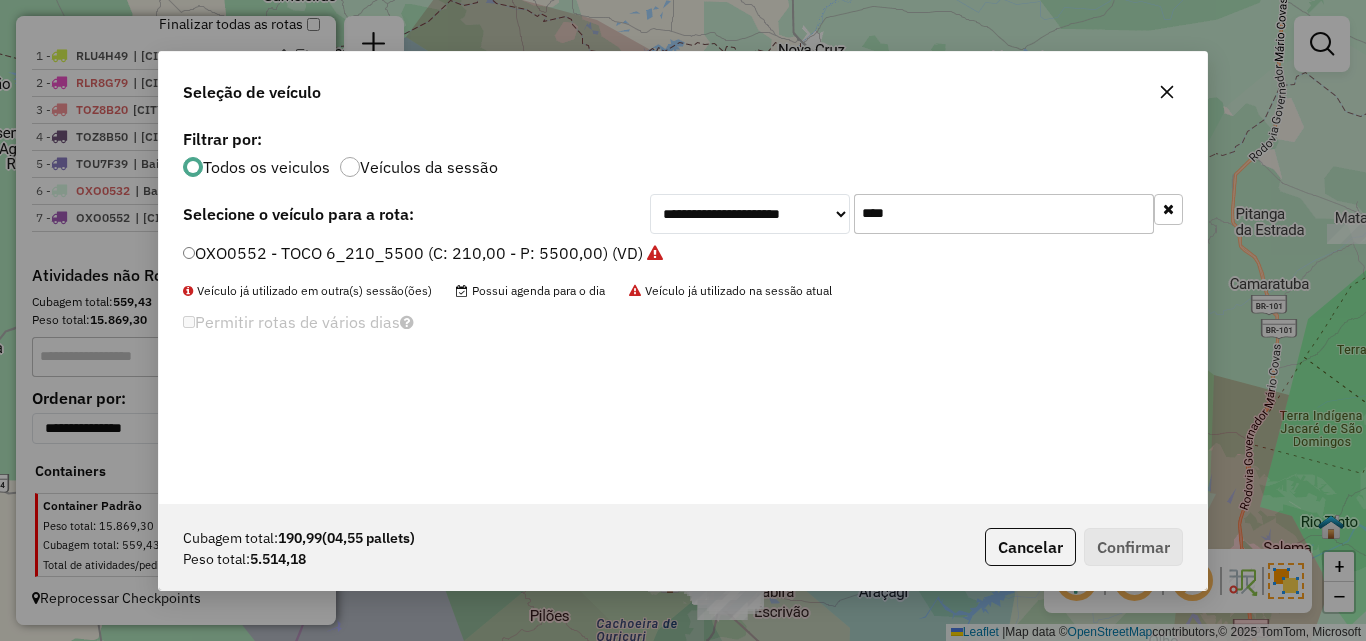 click on "****" 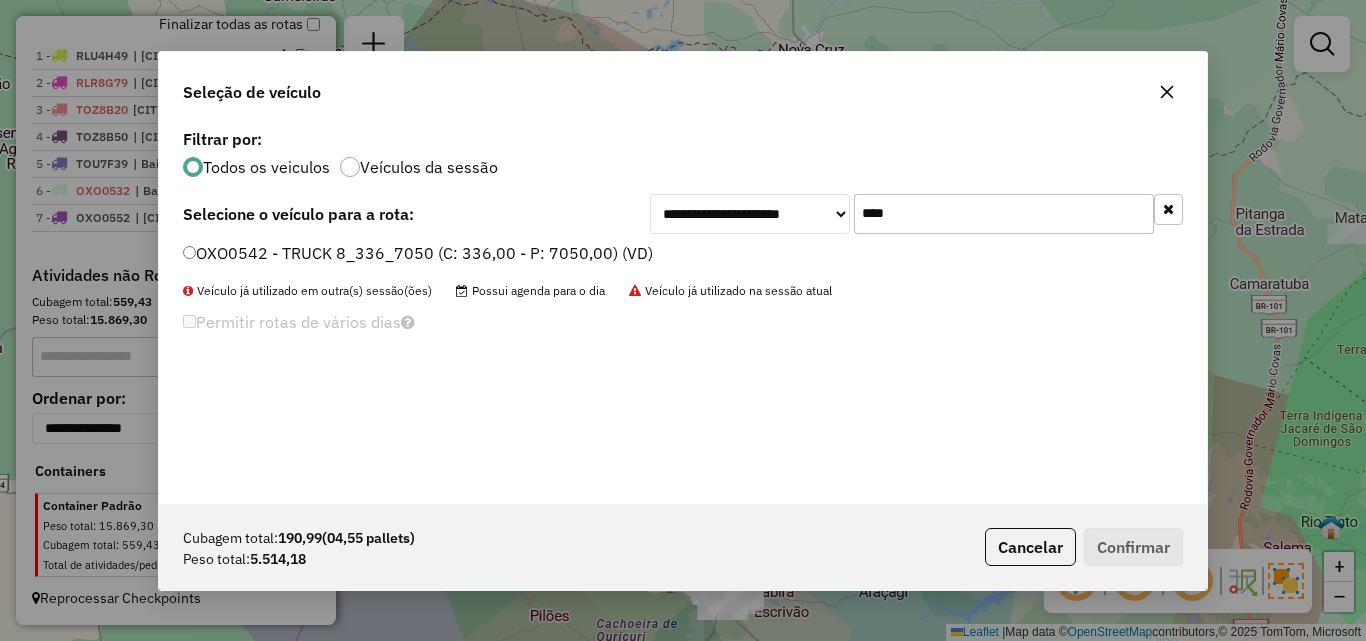 type on "****" 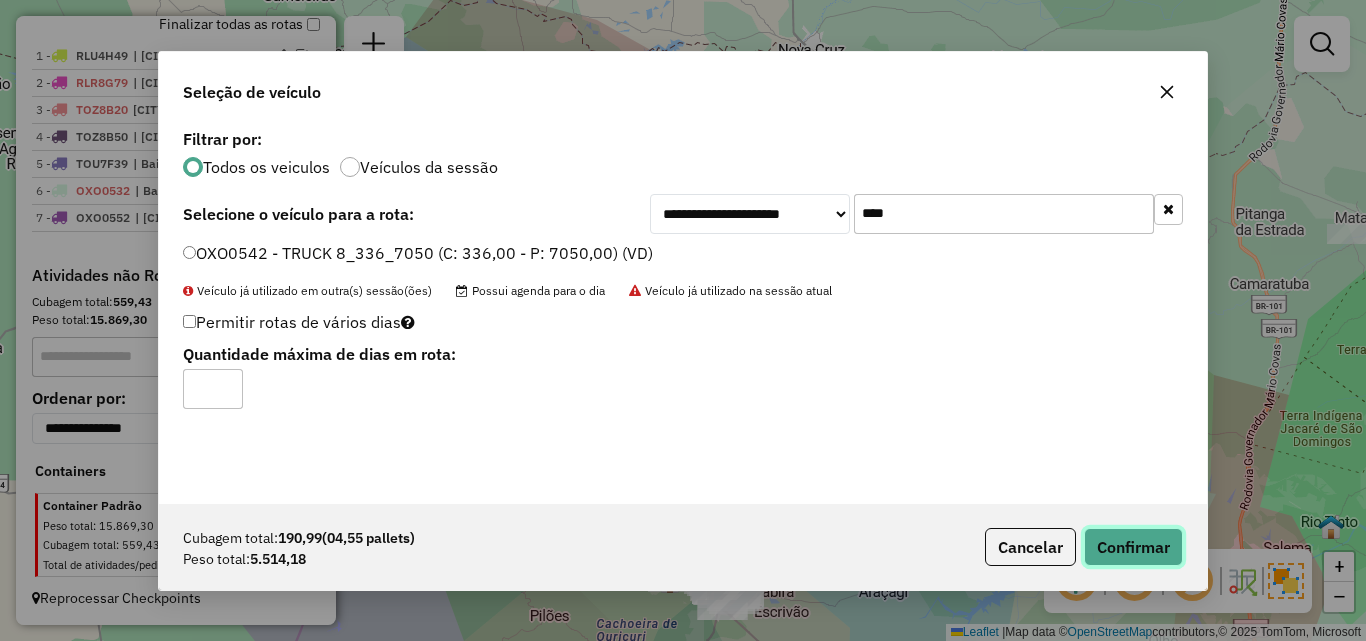 click on "Confirmar" 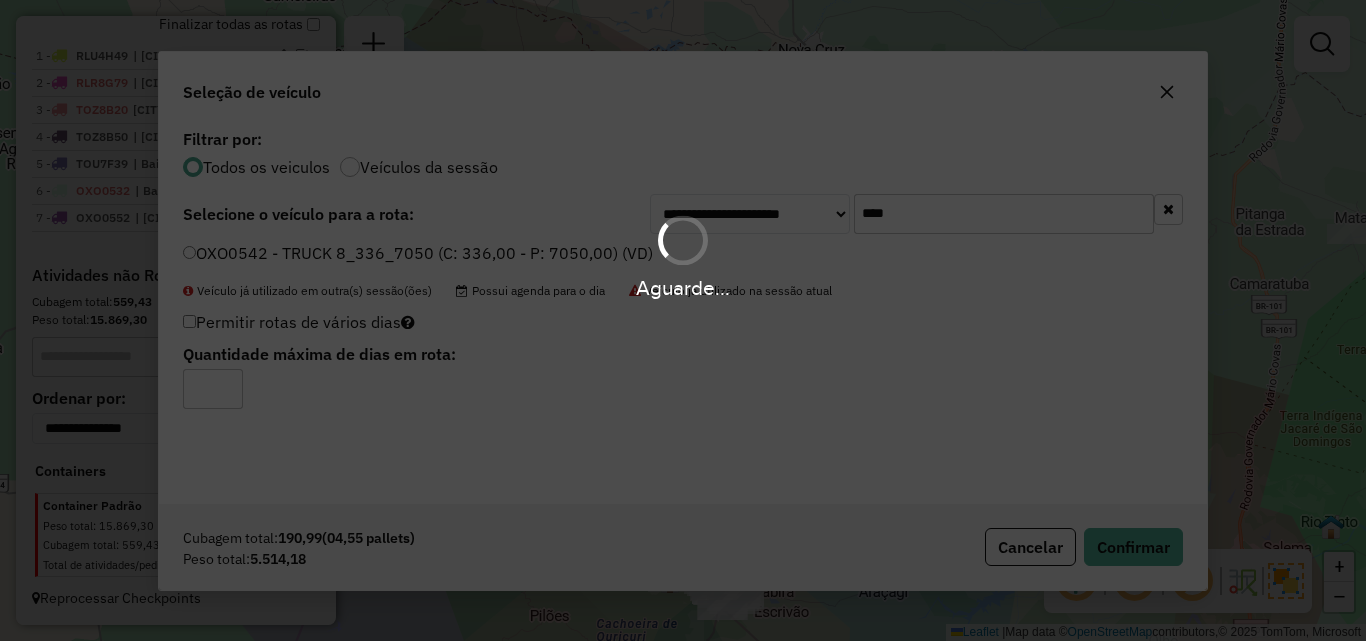 drag, startPoint x: 641, startPoint y: 298, endPoint x: 1080, endPoint y: 280, distance: 439.36887 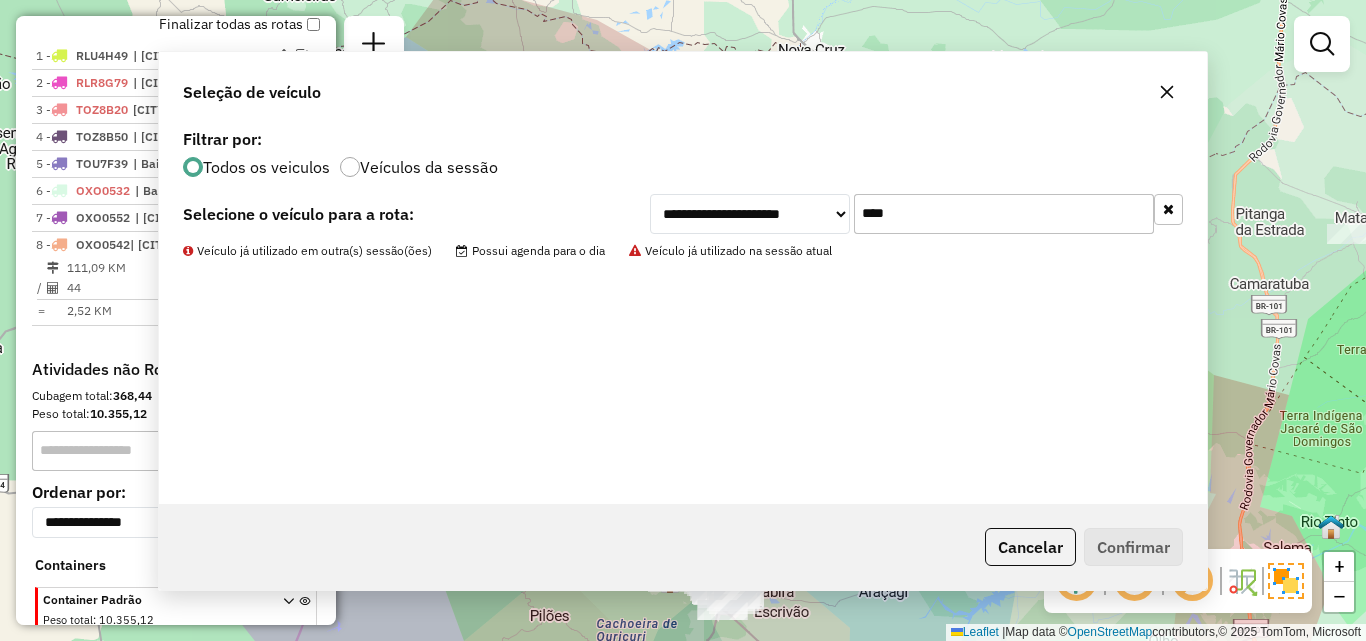 scroll, scrollTop: 763, scrollLeft: 0, axis: vertical 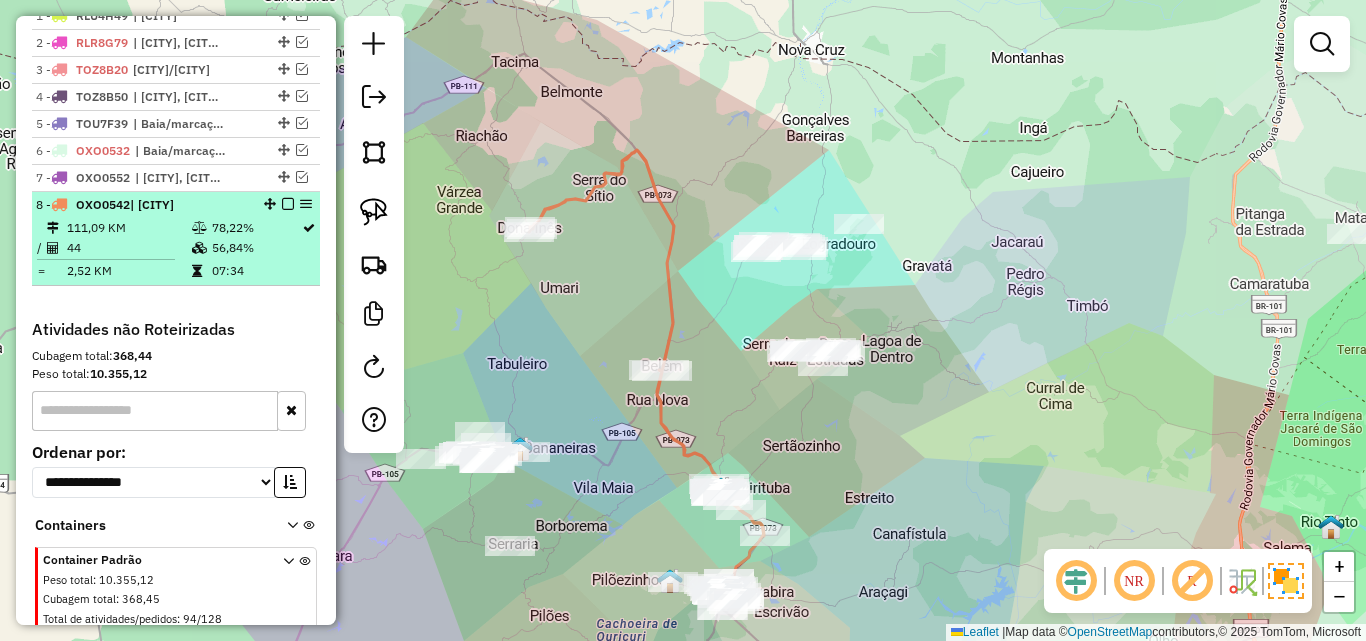 click on "78,22%" at bounding box center (256, 228) 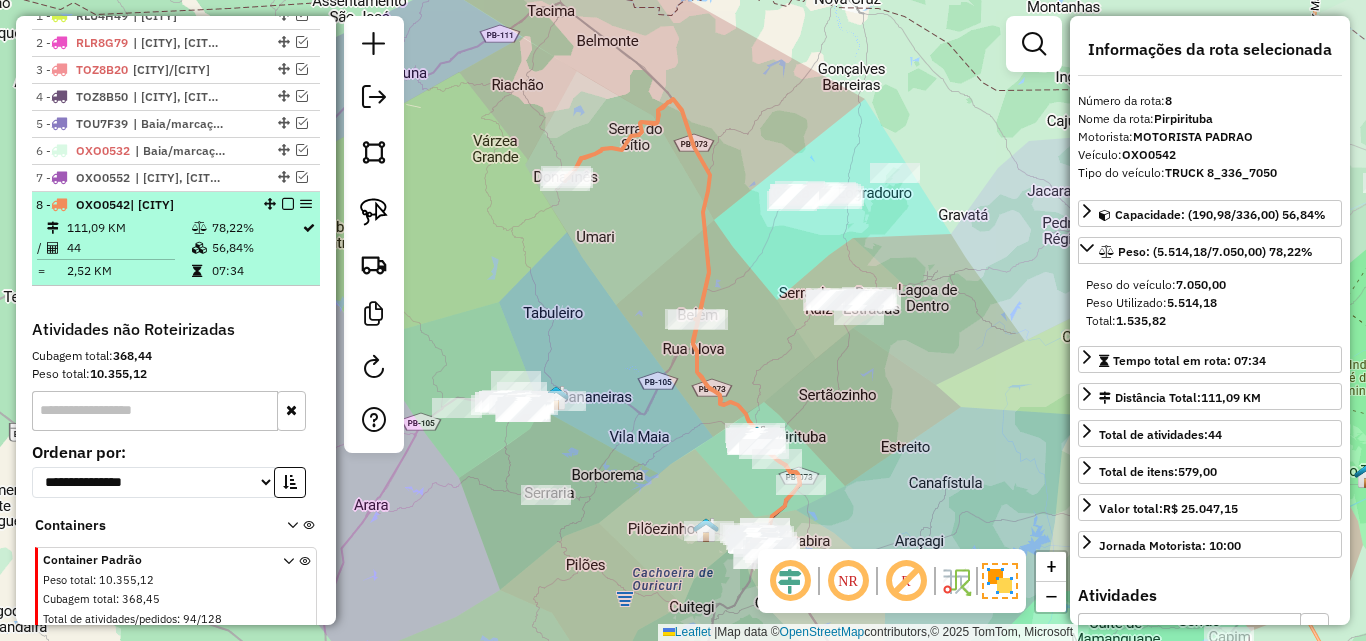 click at bounding box center [288, 204] 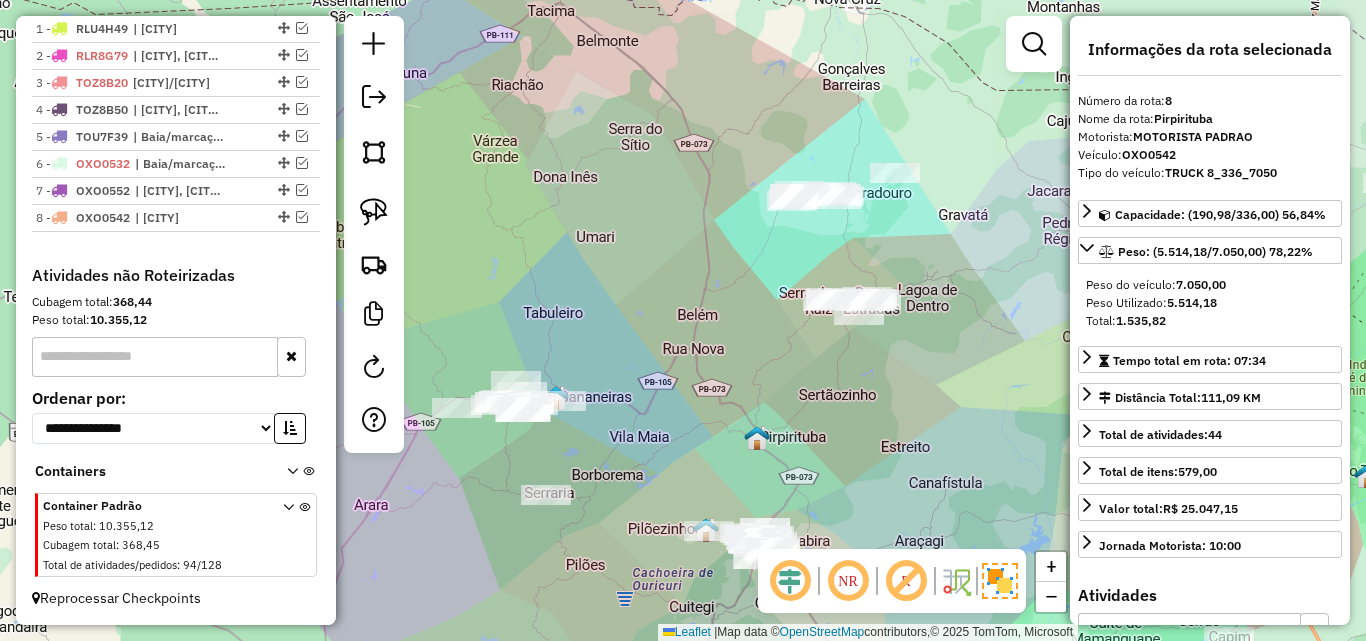 scroll, scrollTop: 750, scrollLeft: 0, axis: vertical 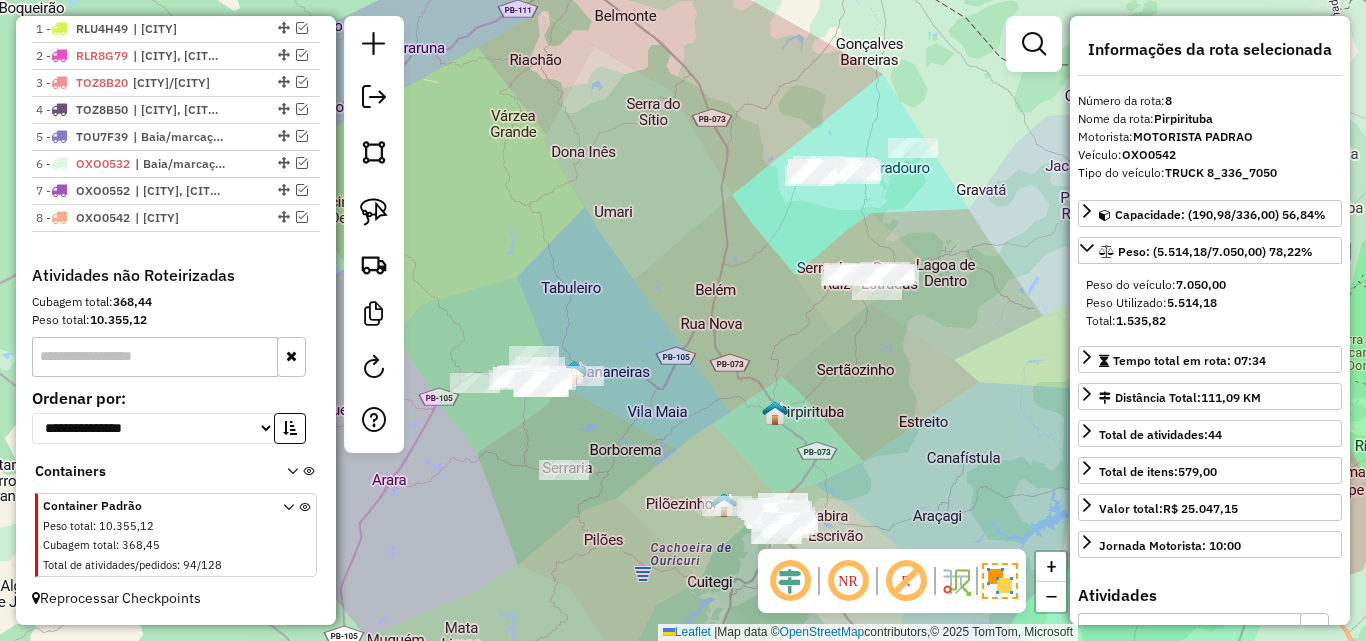 drag, startPoint x: 628, startPoint y: 439, endPoint x: 731, endPoint y: 271, distance: 197.0609 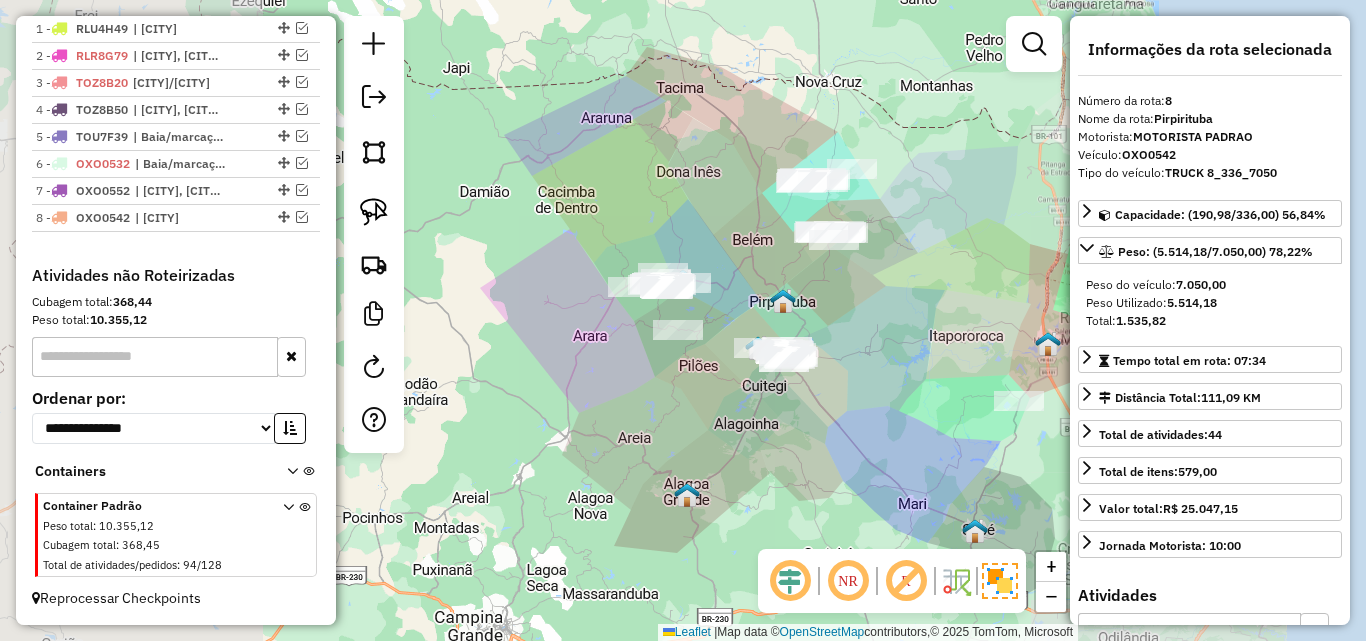 drag, startPoint x: 695, startPoint y: 378, endPoint x: 687, endPoint y: 458, distance: 80.399 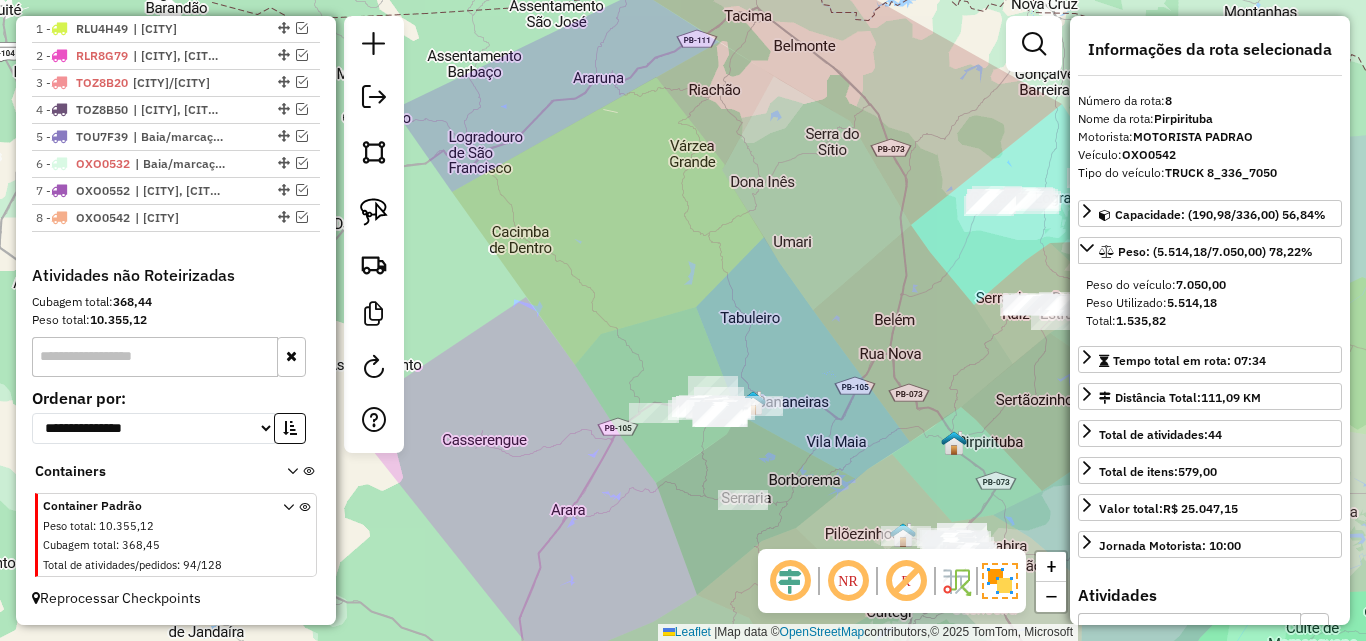 drag, startPoint x: 721, startPoint y: 474, endPoint x: 779, endPoint y: 458, distance: 60.166435 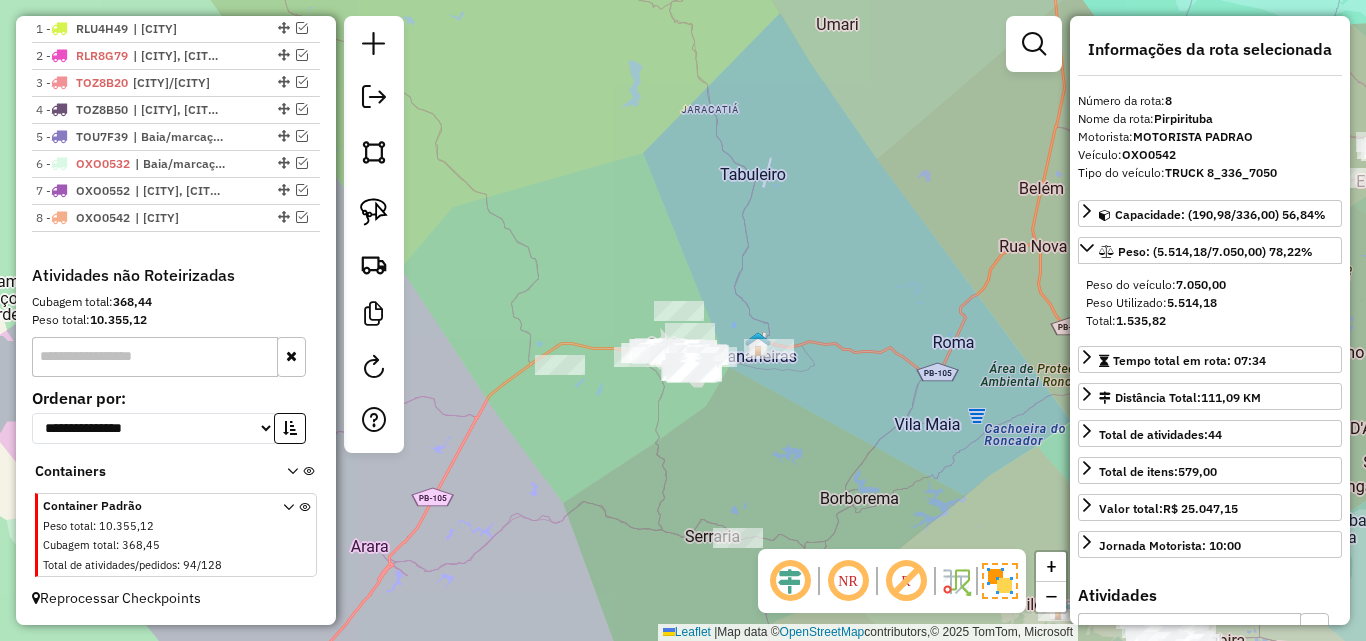drag, startPoint x: 380, startPoint y: 228, endPoint x: 437, endPoint y: 277, distance: 75.16648 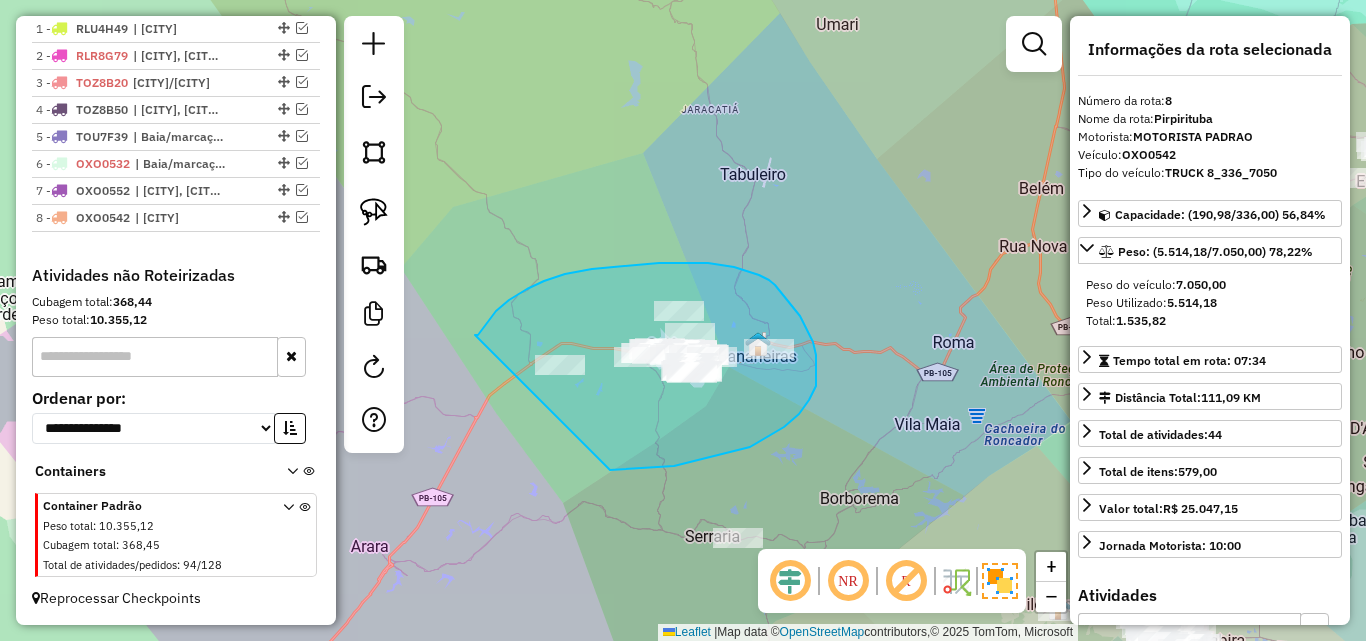 drag, startPoint x: 478, startPoint y: 335, endPoint x: 580, endPoint y: 470, distance: 169.20107 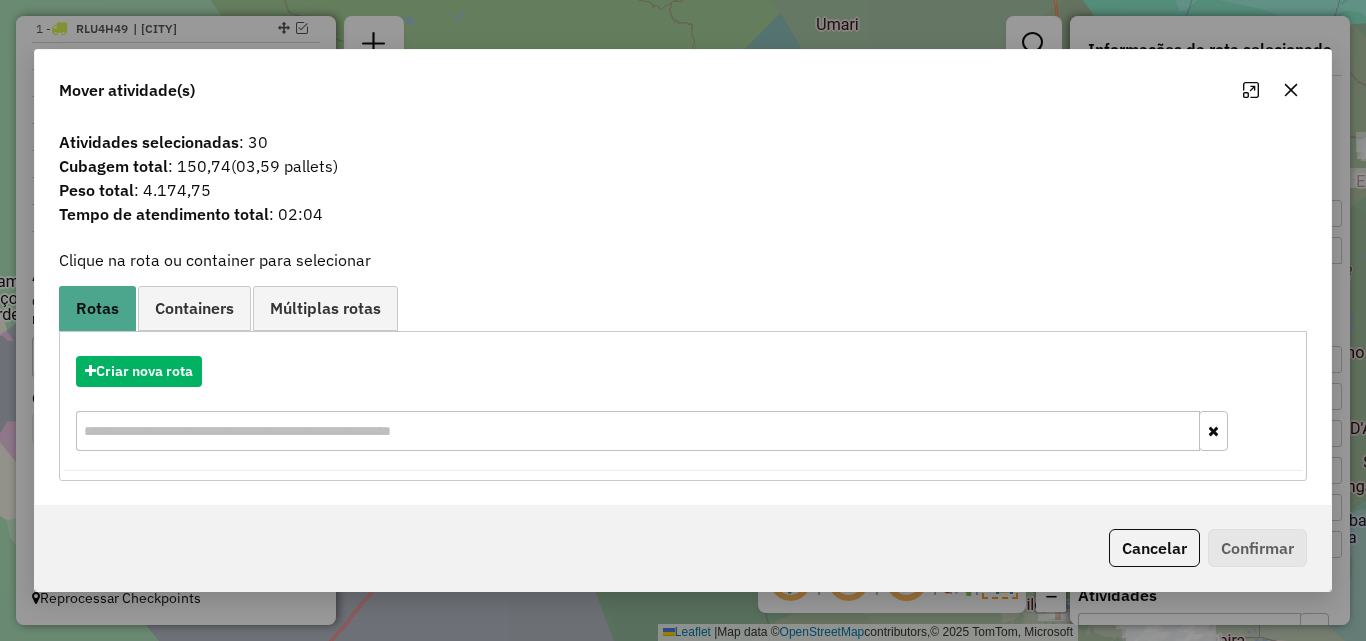 click 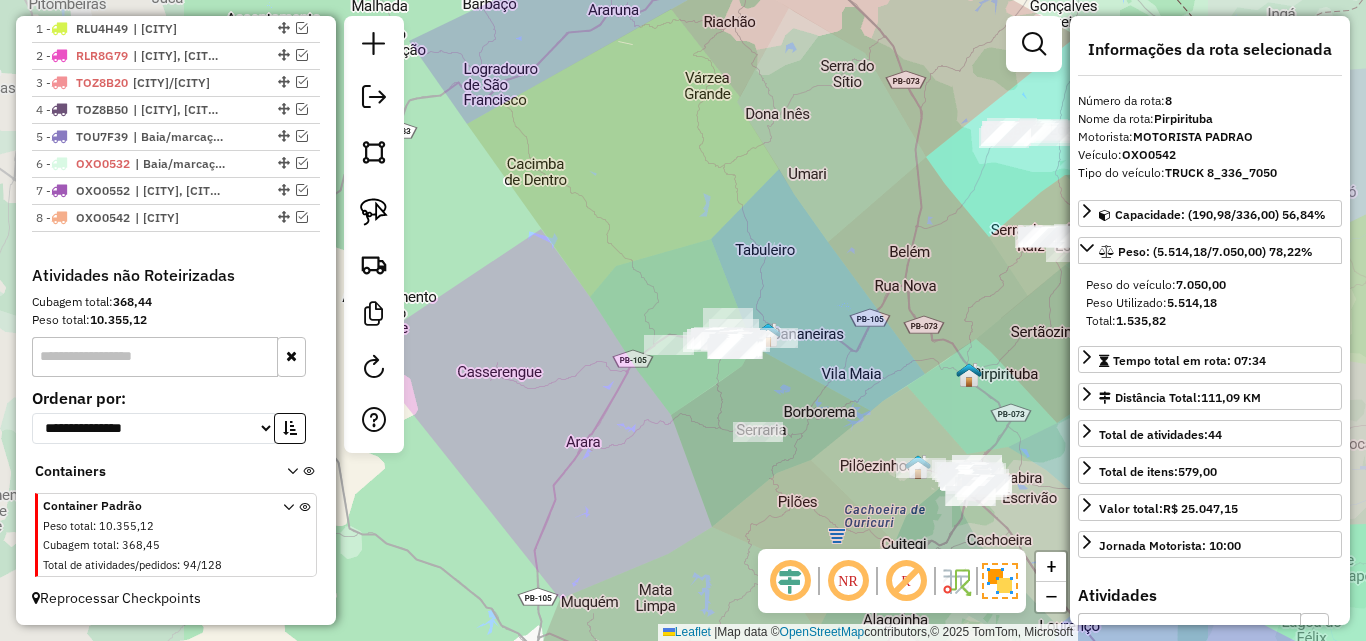 drag, startPoint x: 871, startPoint y: 389, endPoint x: 682, endPoint y: 355, distance: 192.03384 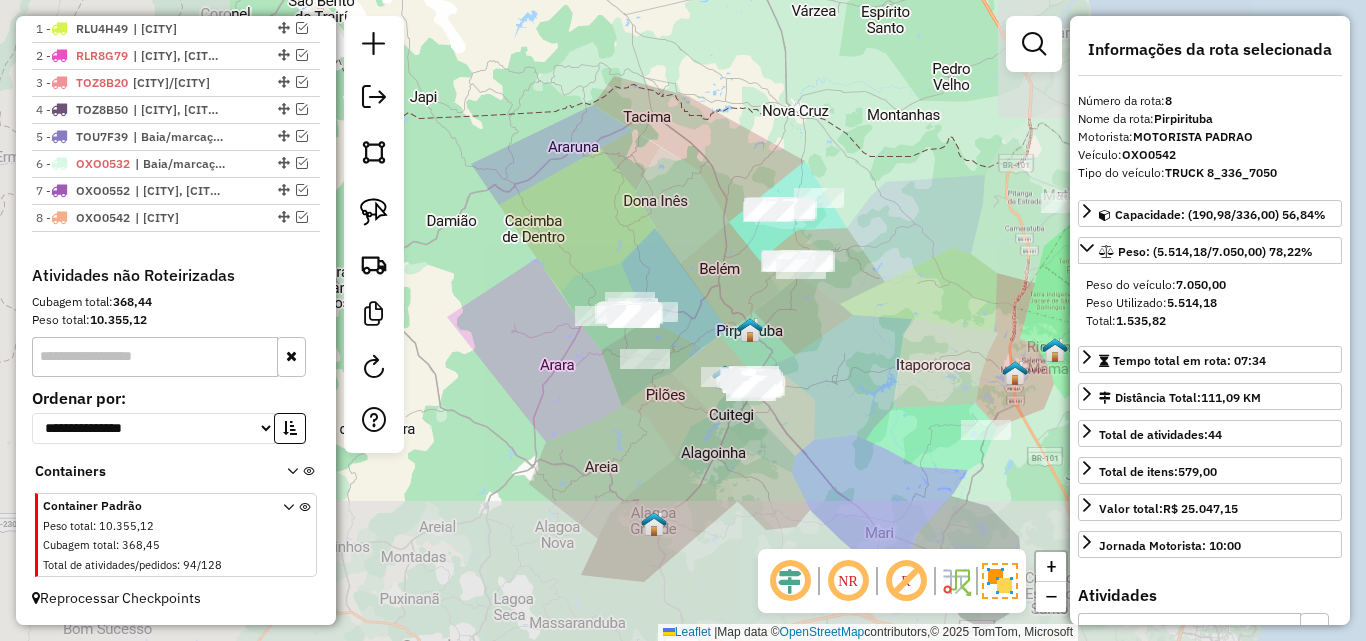 drag, startPoint x: 929, startPoint y: 348, endPoint x: 693, endPoint y: 337, distance: 236.25621 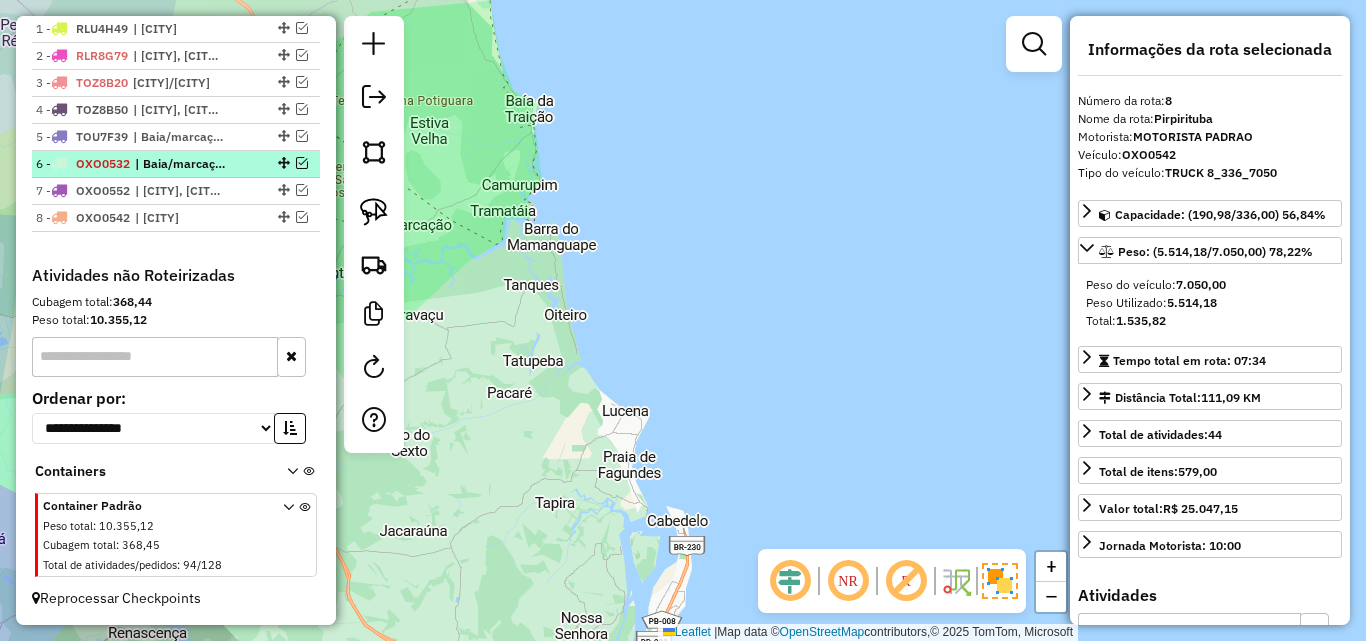 click at bounding box center (302, 163) 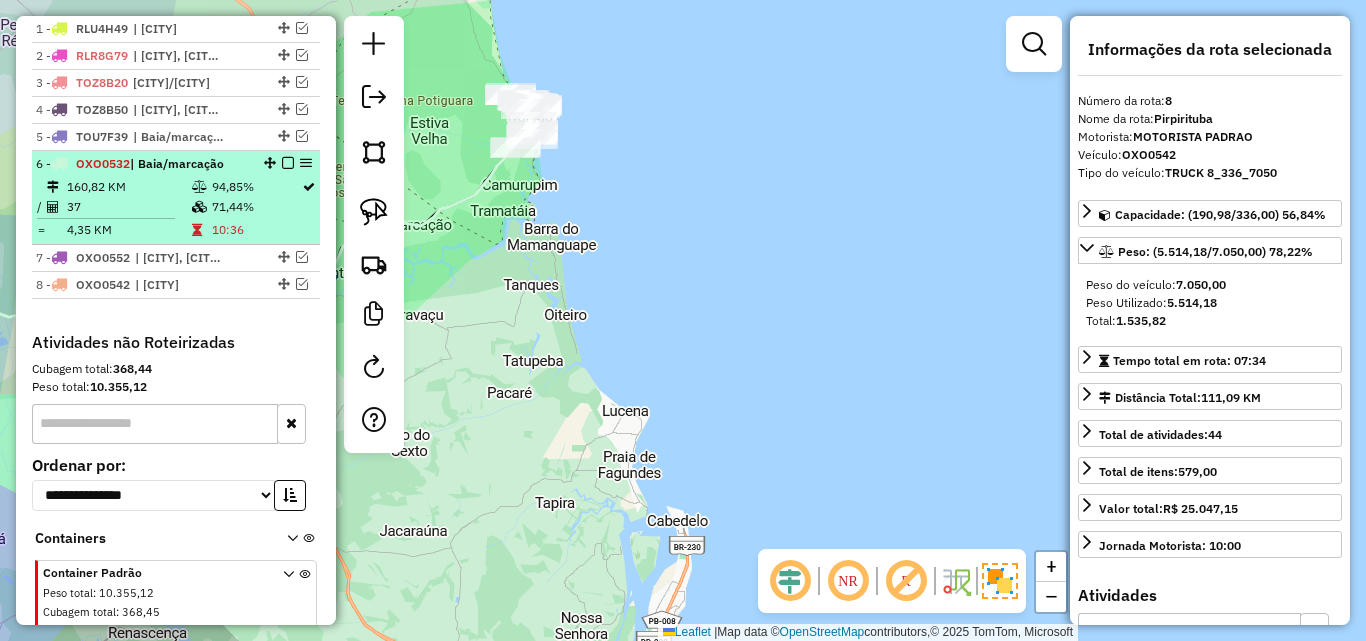 scroll, scrollTop: 763, scrollLeft: 0, axis: vertical 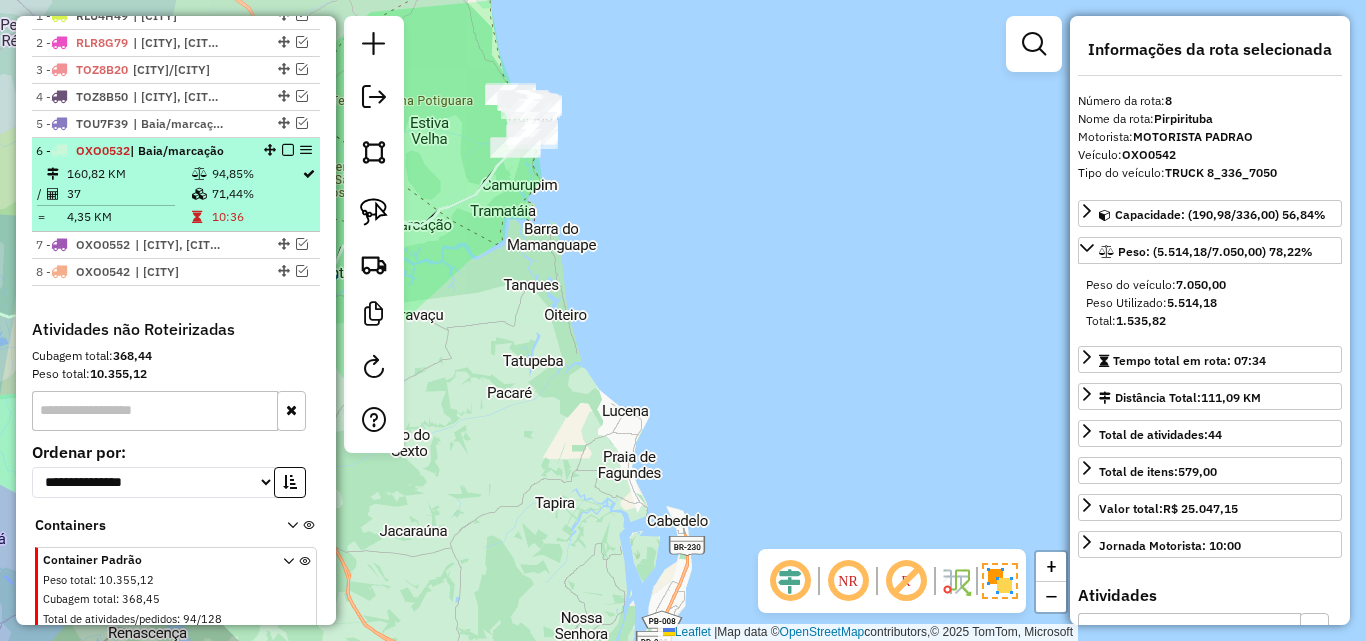 click on "160,82 KM" at bounding box center [128, 174] 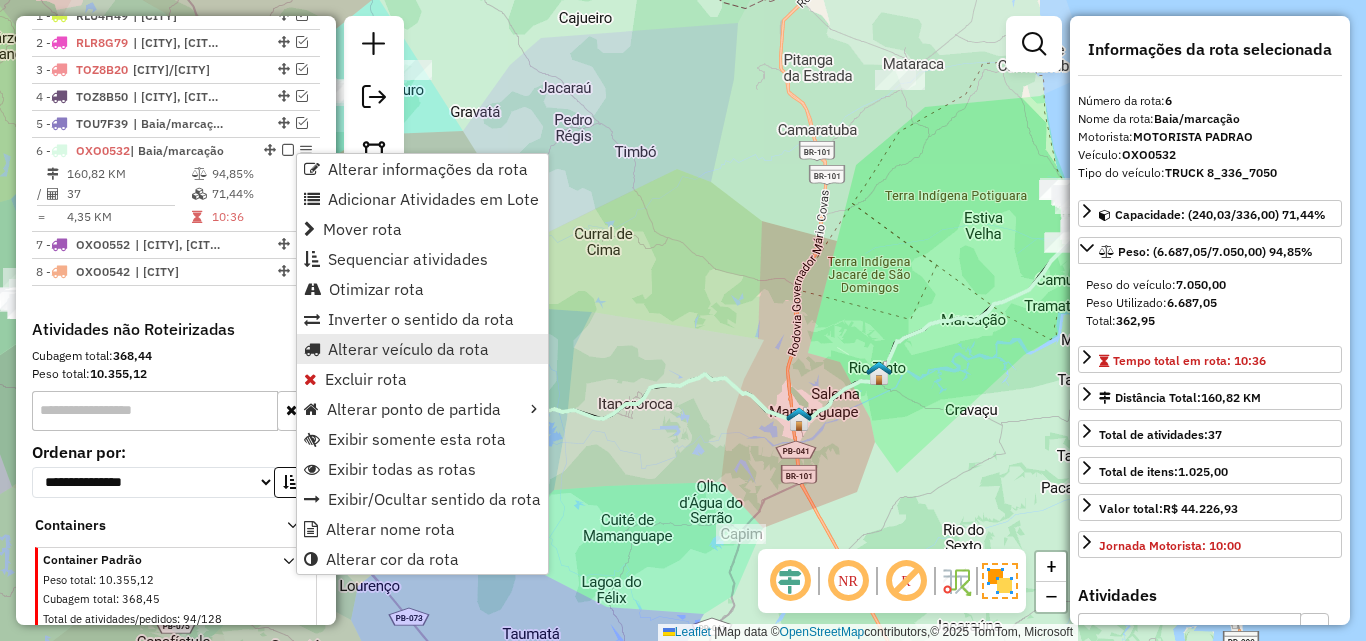 click on "Alterar veículo da rota" at bounding box center (408, 349) 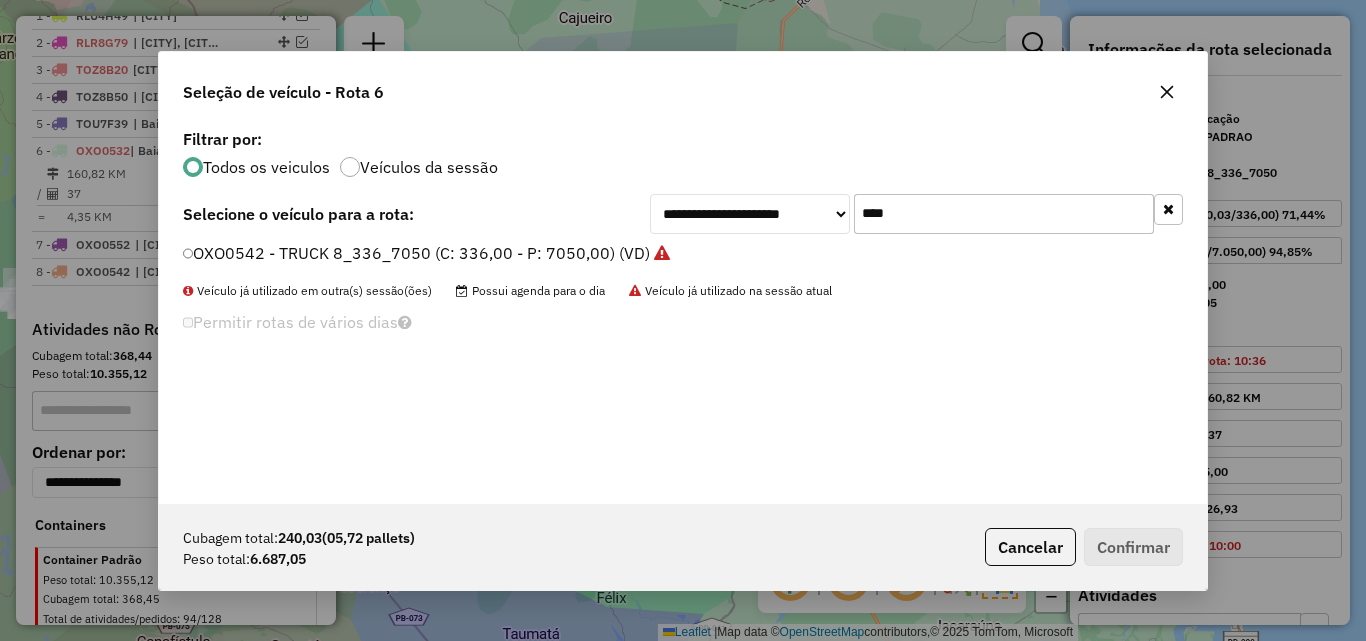 scroll, scrollTop: 11, scrollLeft: 6, axis: both 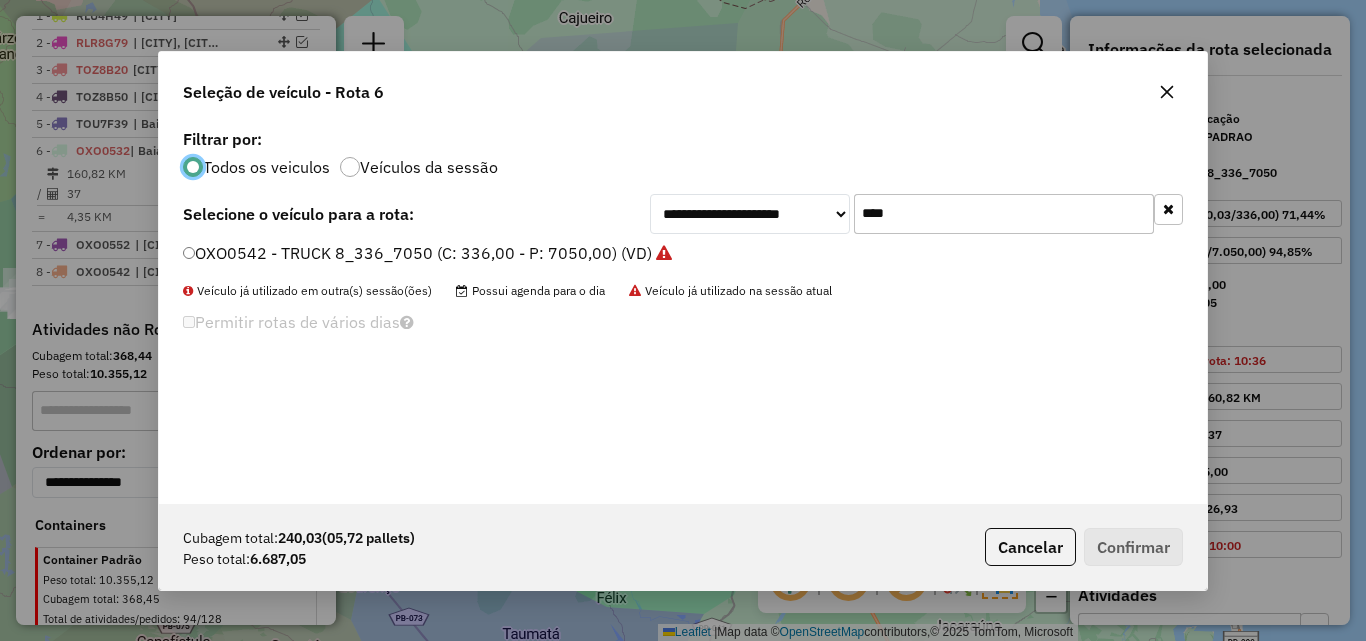 click on "****" 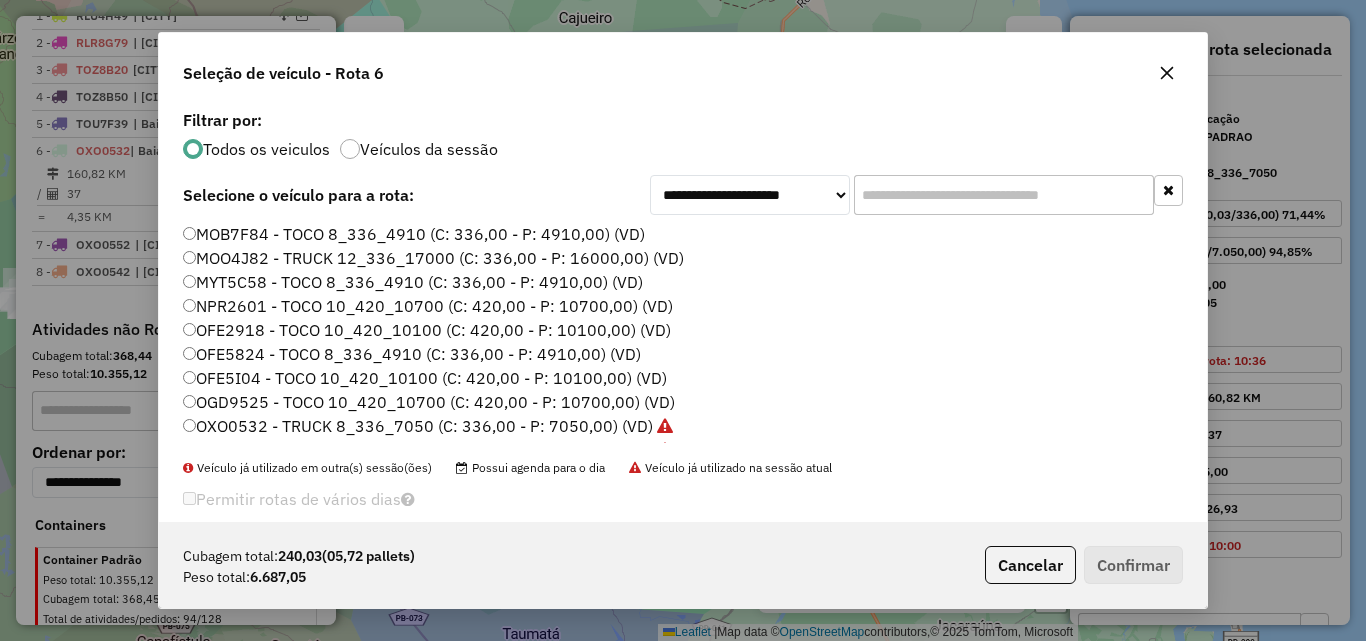 type 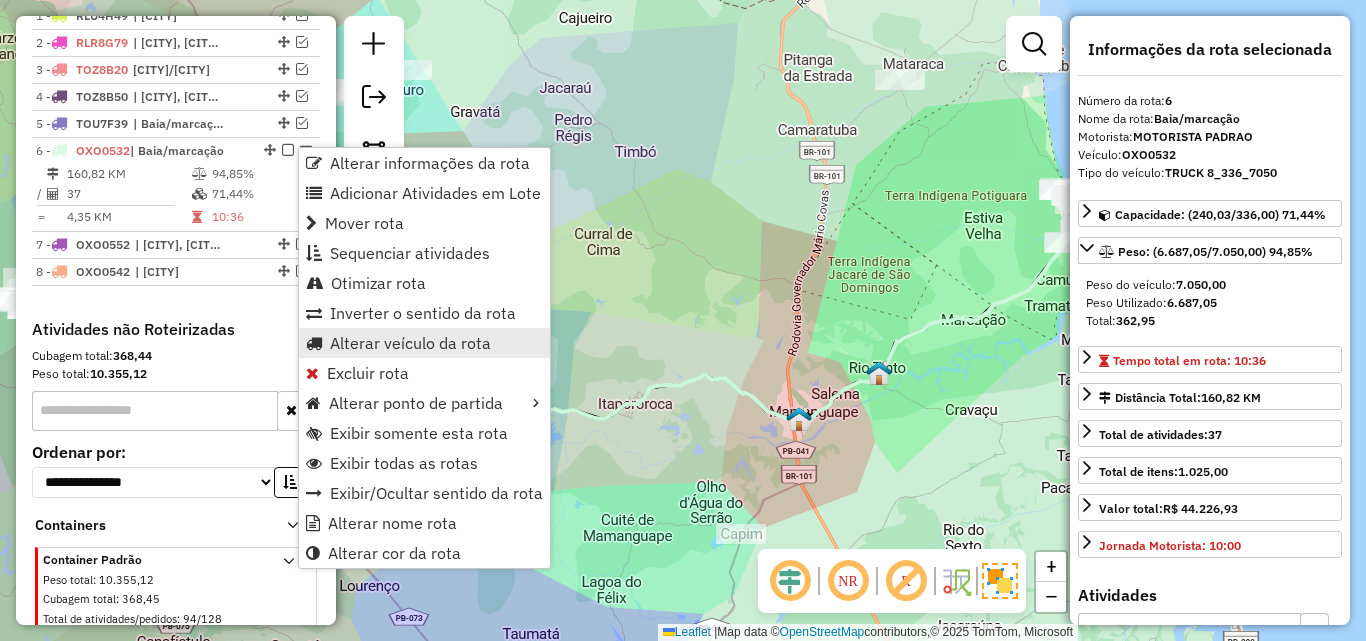 click on "Alterar veículo da rota" at bounding box center [410, 343] 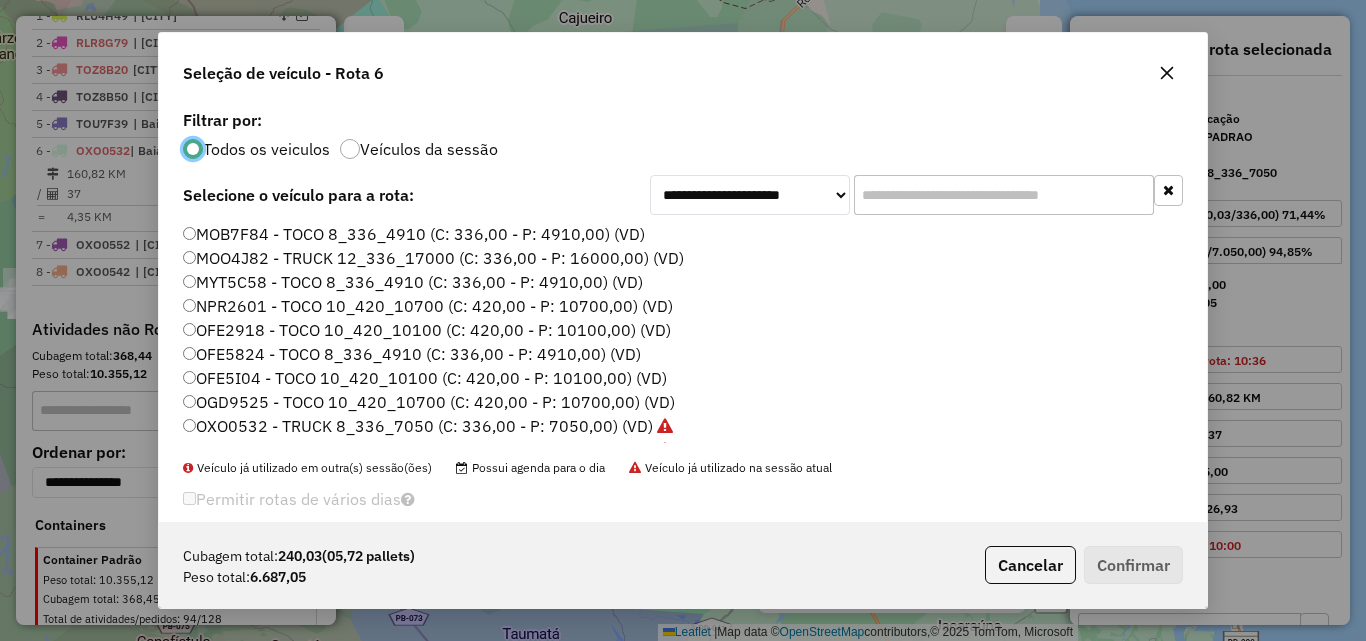 scroll, scrollTop: 11, scrollLeft: 6, axis: both 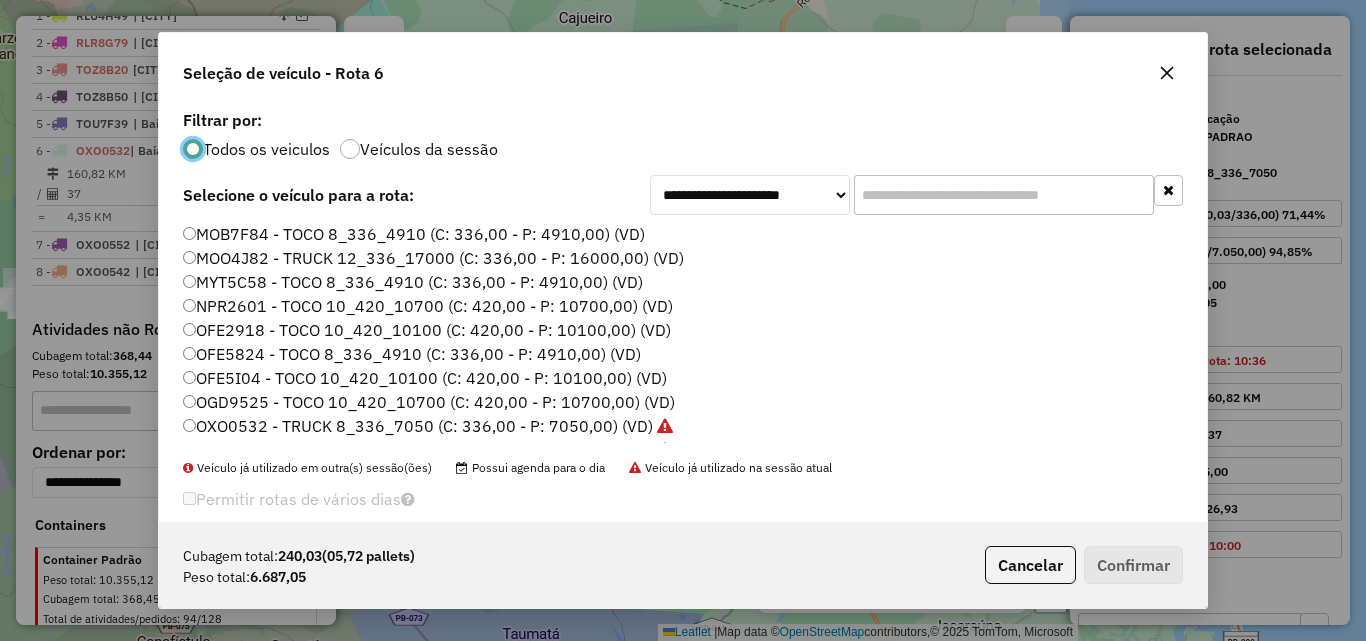 click 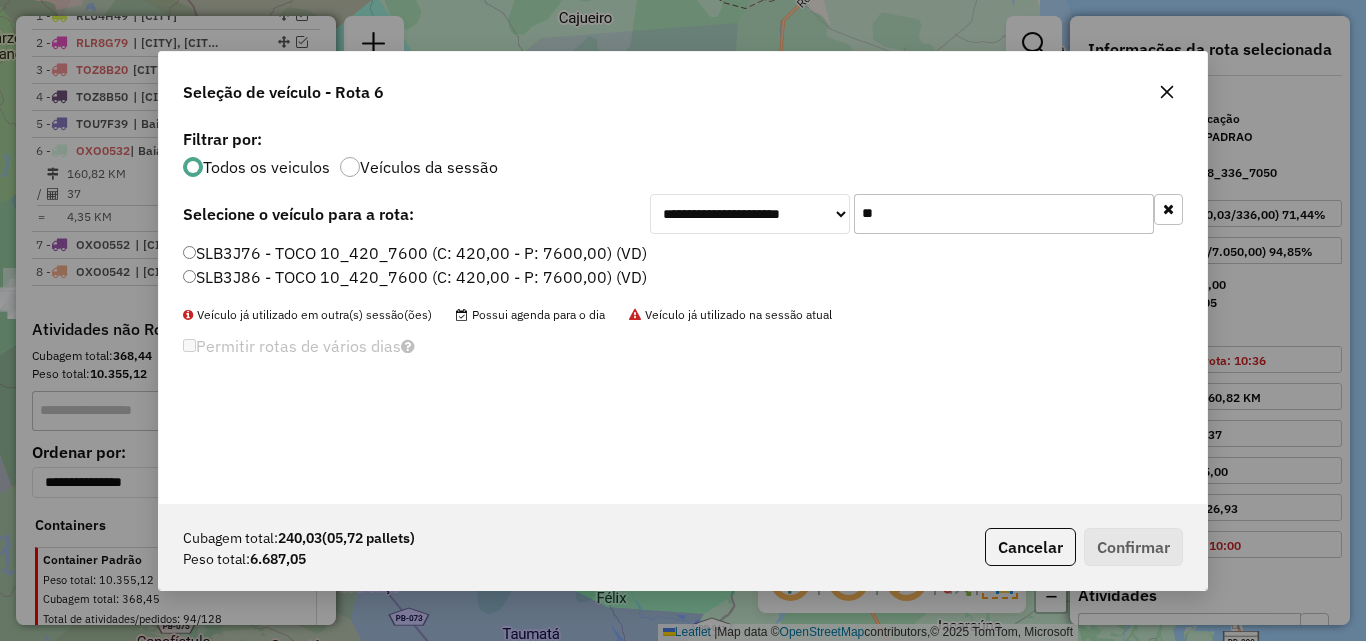 type on "**" 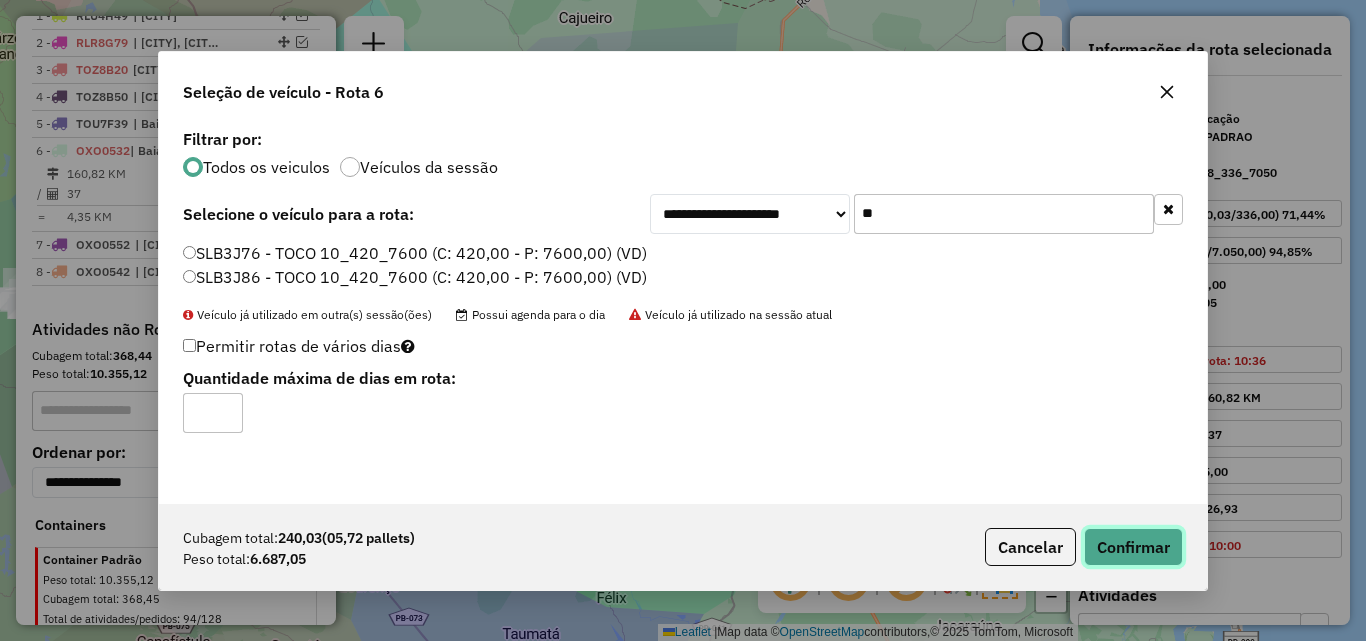 click on "Confirmar" 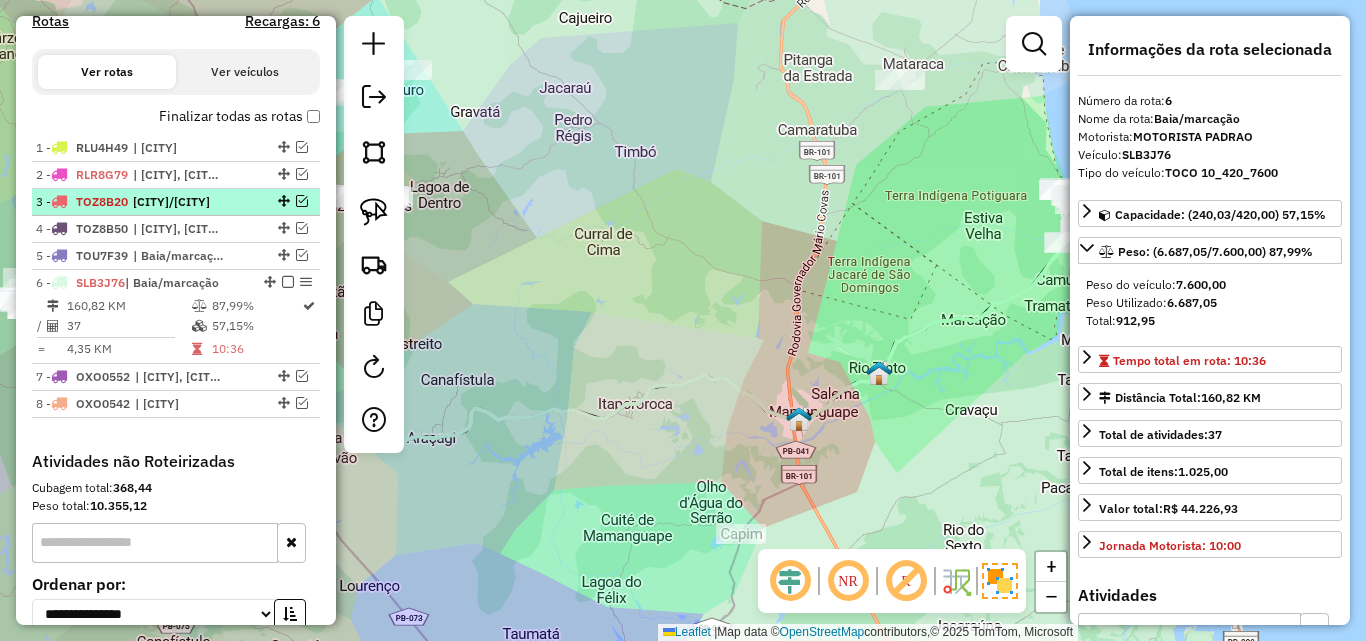 scroll, scrollTop: 617, scrollLeft: 0, axis: vertical 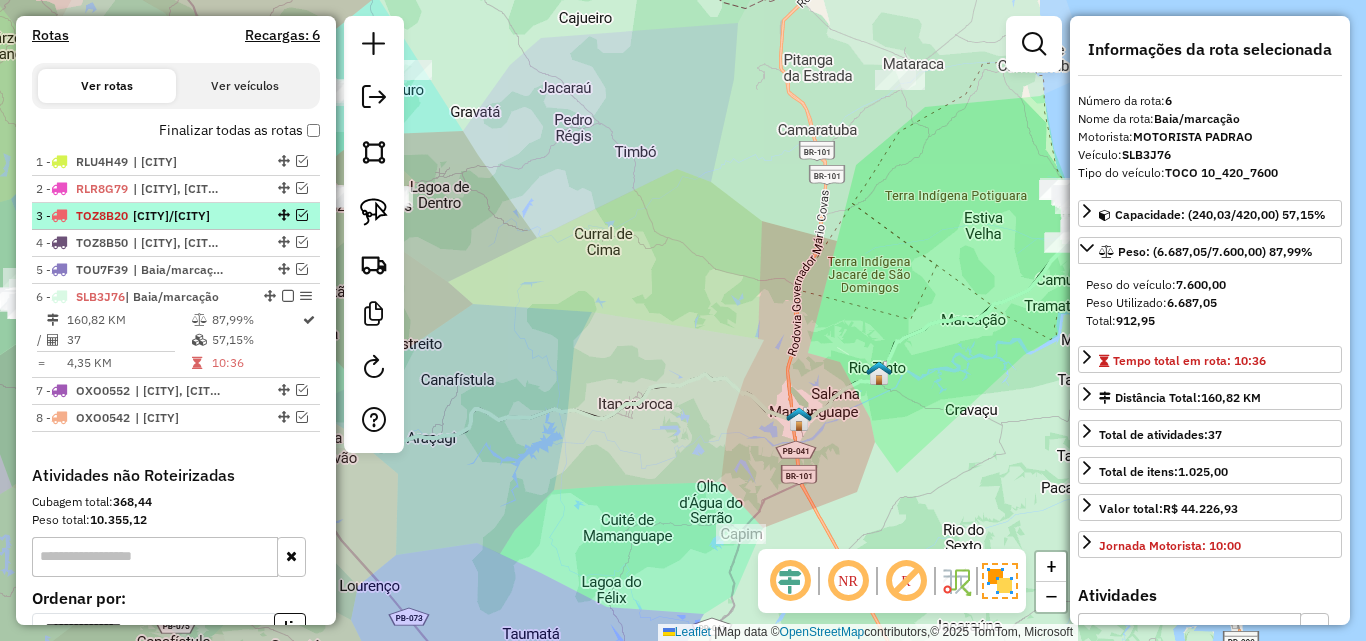 click on "| Mari/Lealandia" at bounding box center (179, 216) 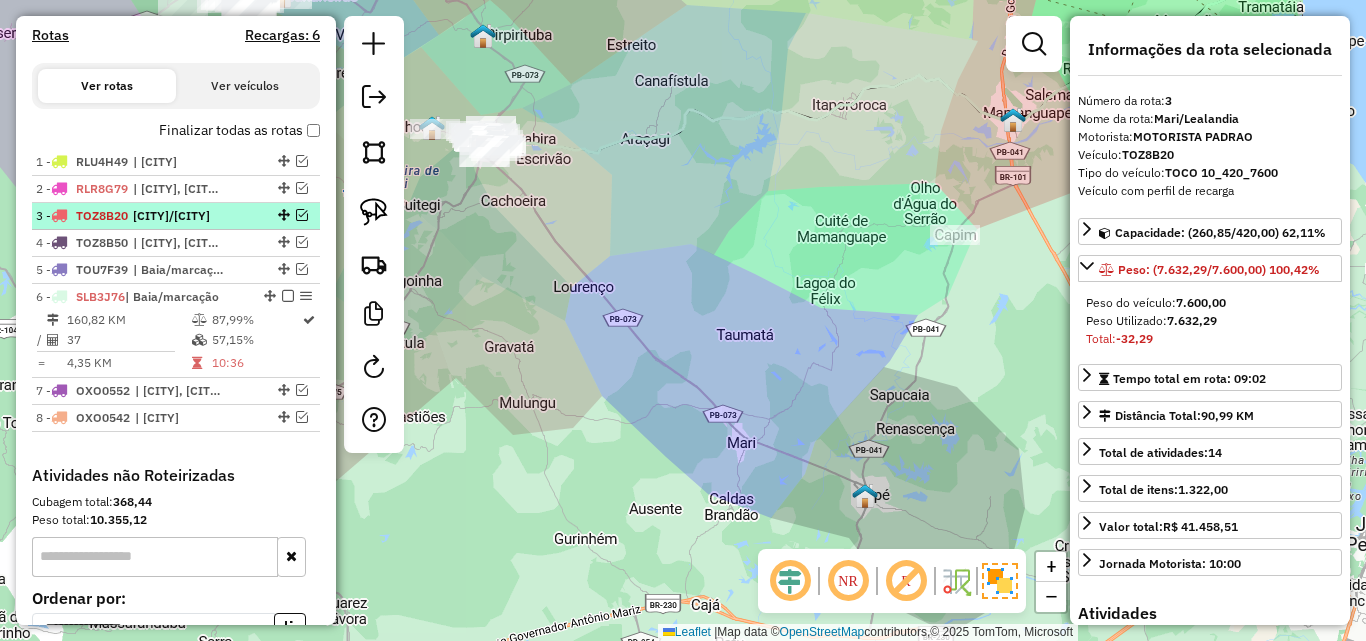 click at bounding box center (302, 215) 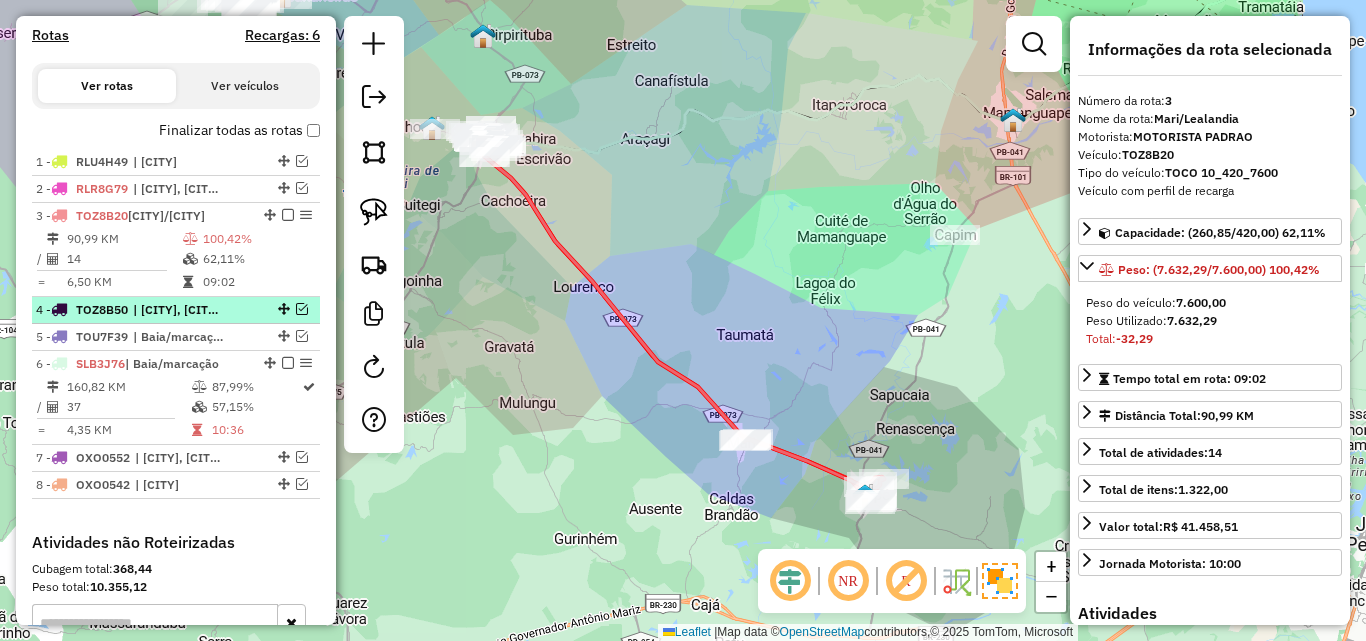 click on "| [CITY], [CITY]/[CITY]" at bounding box center [179, 310] 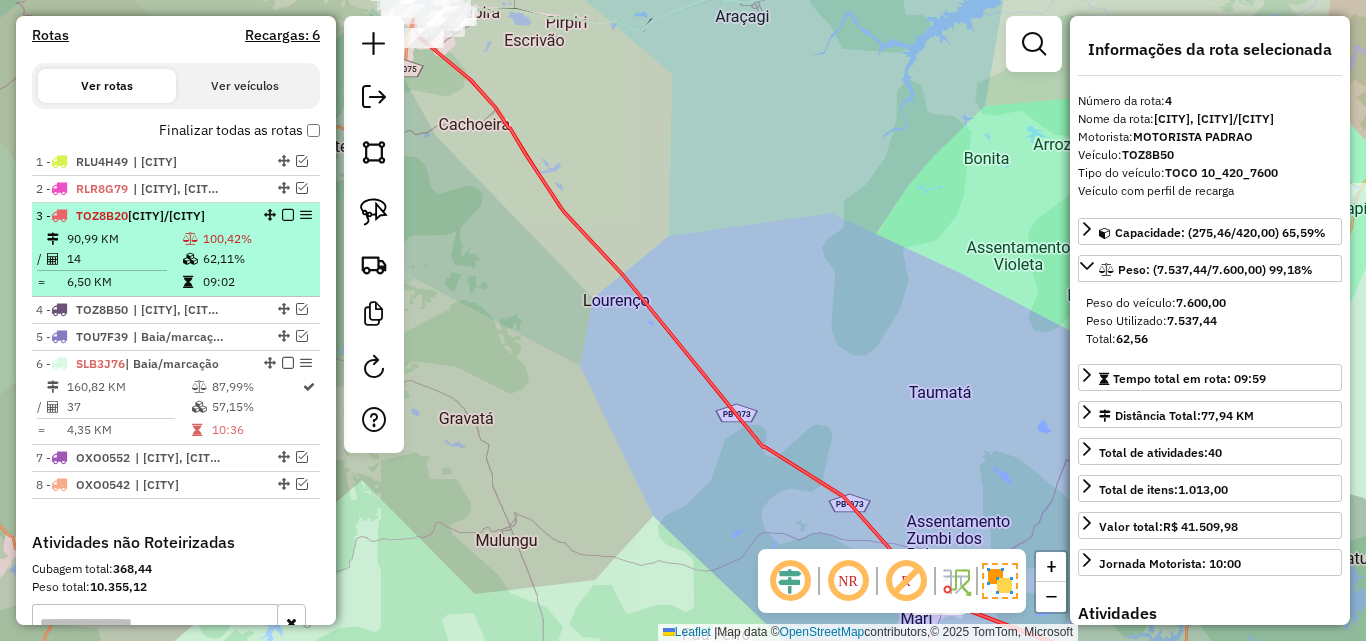click on "62,11%" at bounding box center [257, 259] 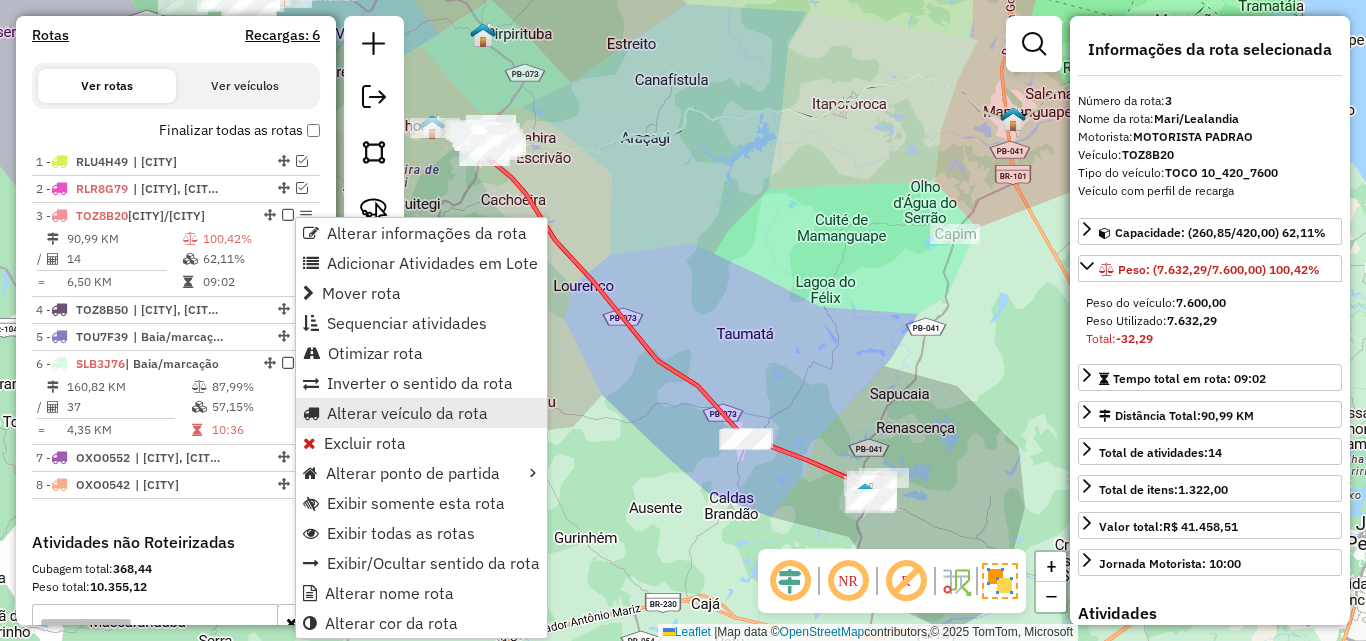 click on "Alterar veículo da rota" at bounding box center [407, 413] 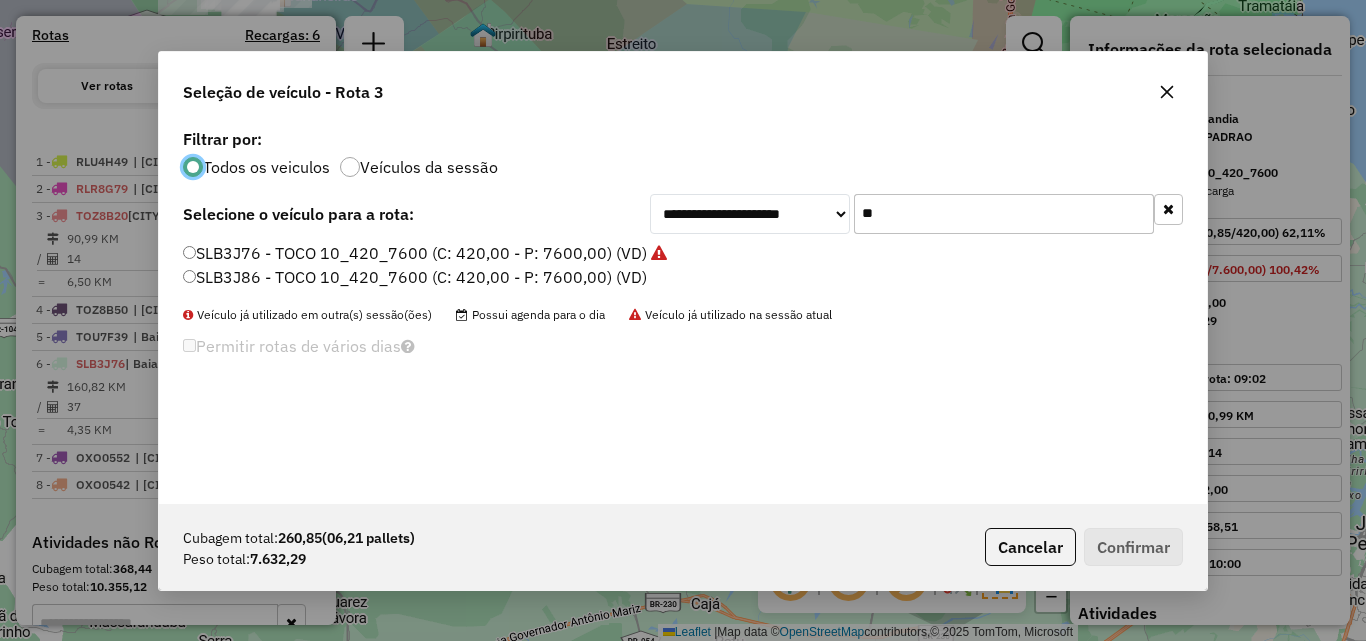 scroll, scrollTop: 11, scrollLeft: 6, axis: both 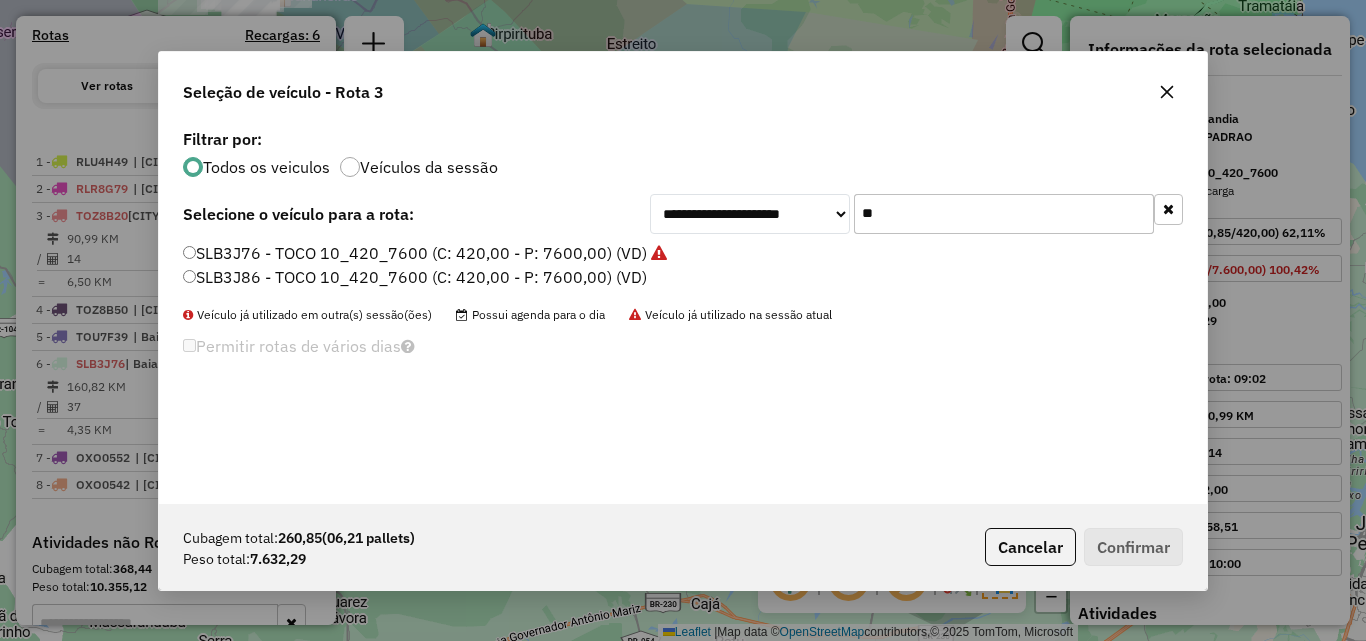 click on "**" 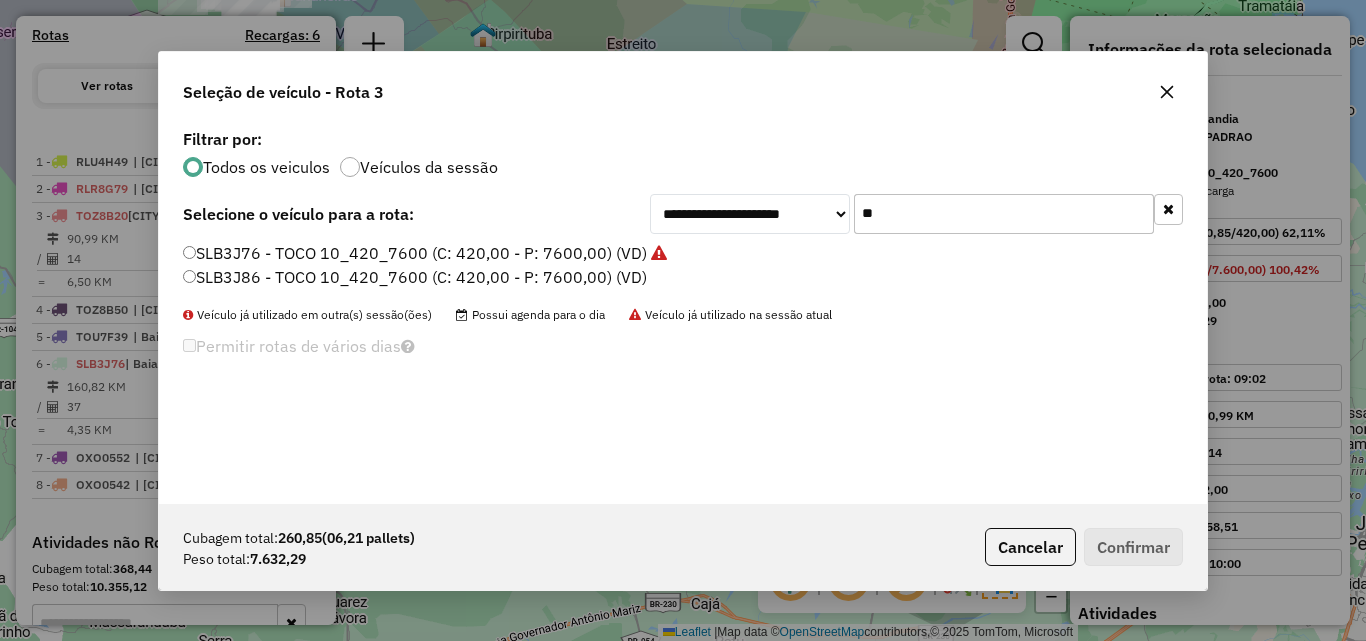 click on "SLB3J76 - TOCO 10_420_7600 (C: 420,00 - P: 7600,00) (VD)" 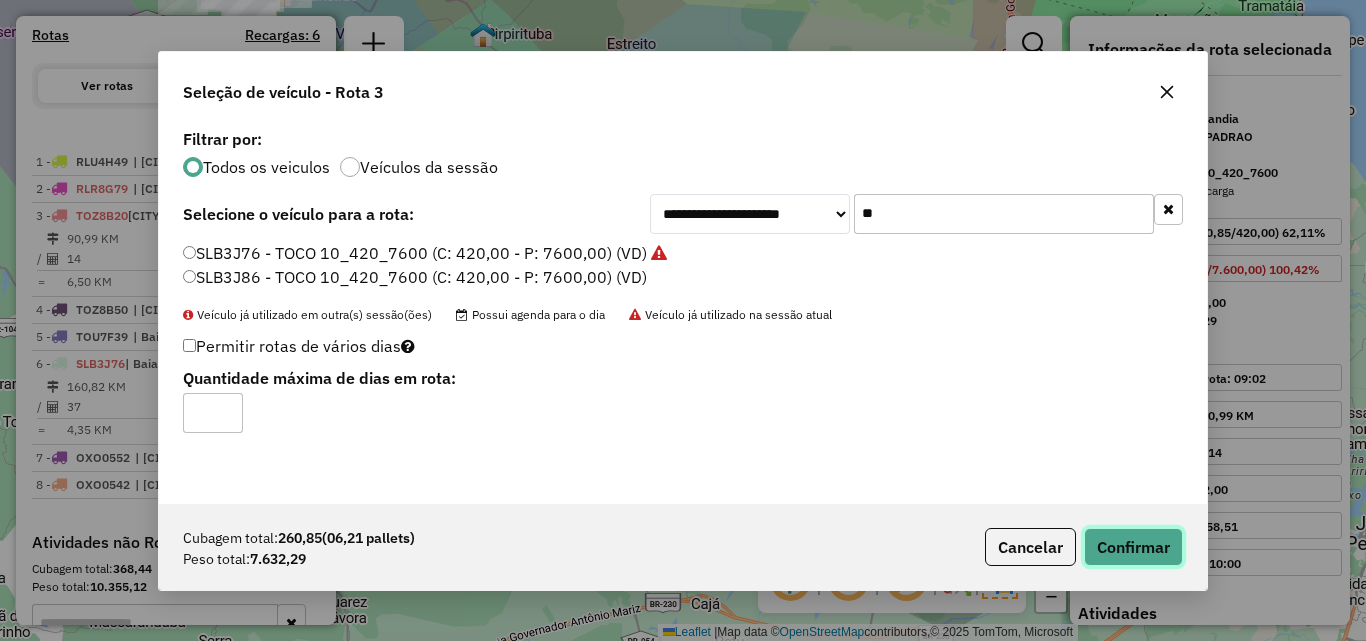 click on "Confirmar" 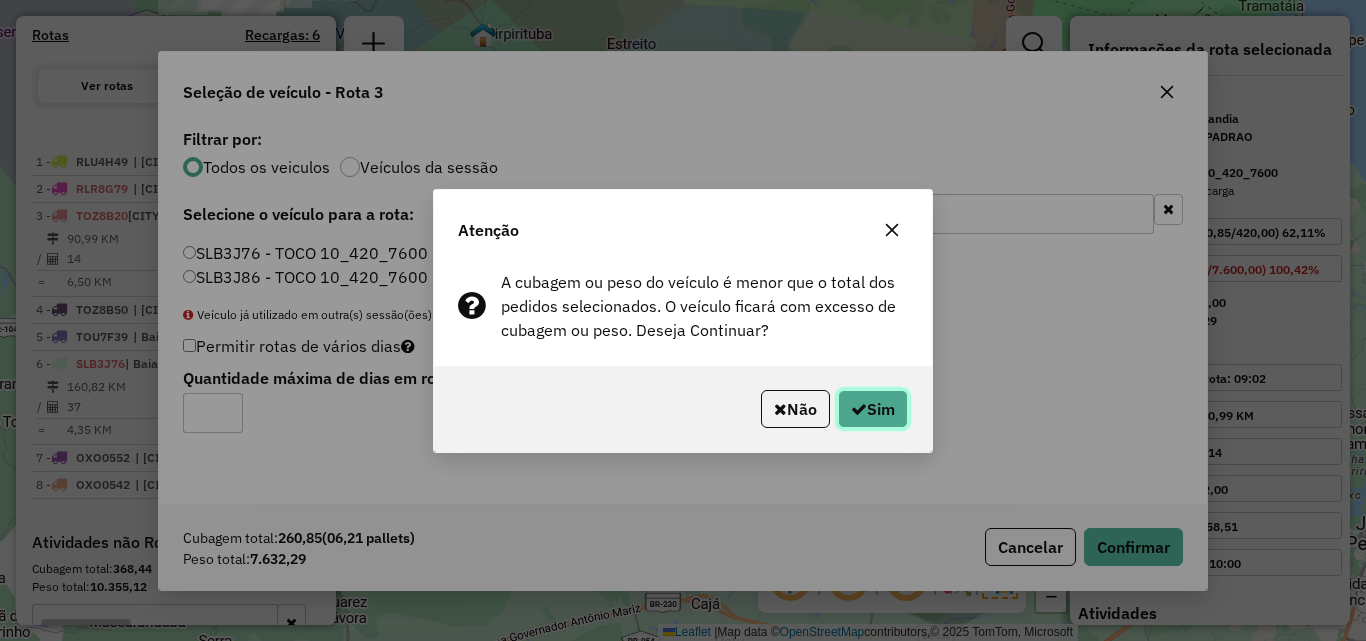 click on "Sim" 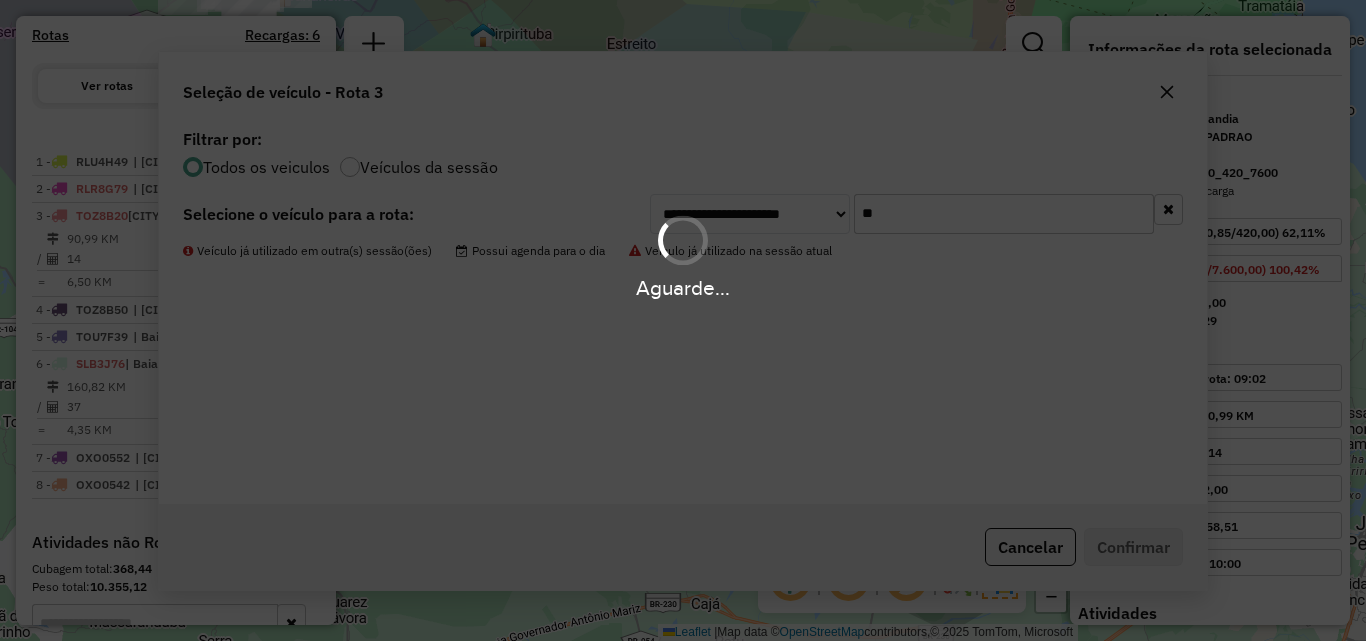 click on "Aguarde..." at bounding box center (683, 320) 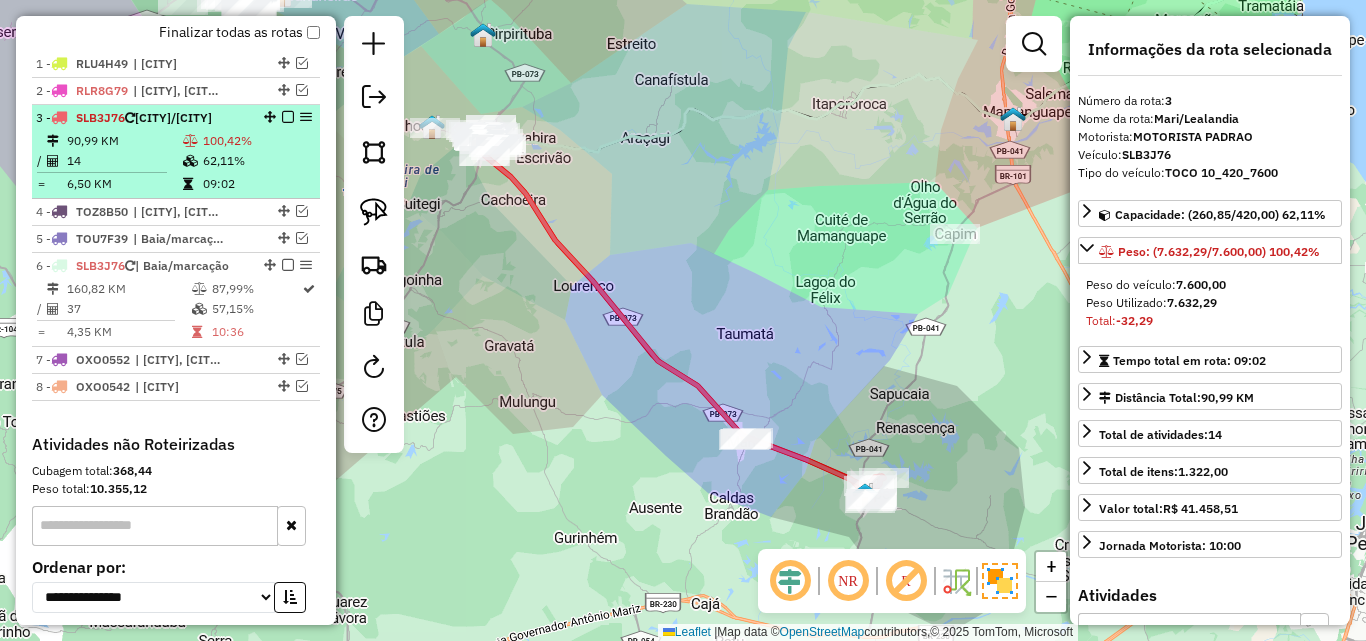 scroll, scrollTop: 704, scrollLeft: 0, axis: vertical 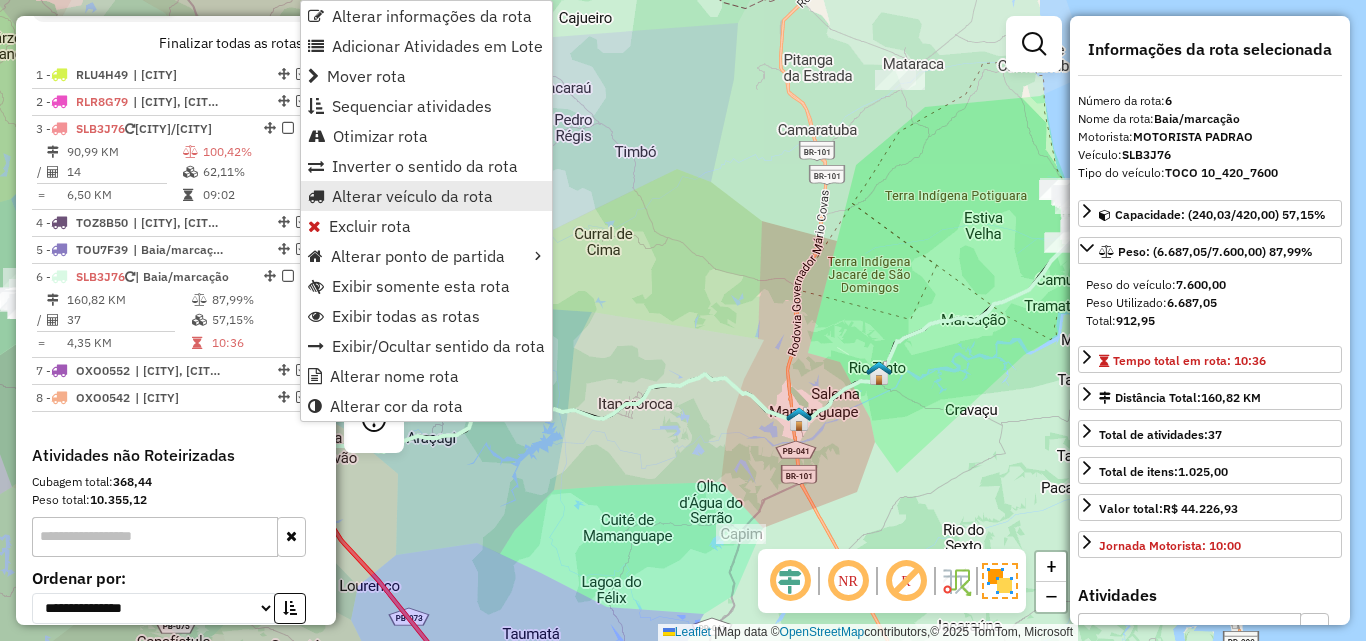 click on "Alterar veículo da rota" at bounding box center (412, 196) 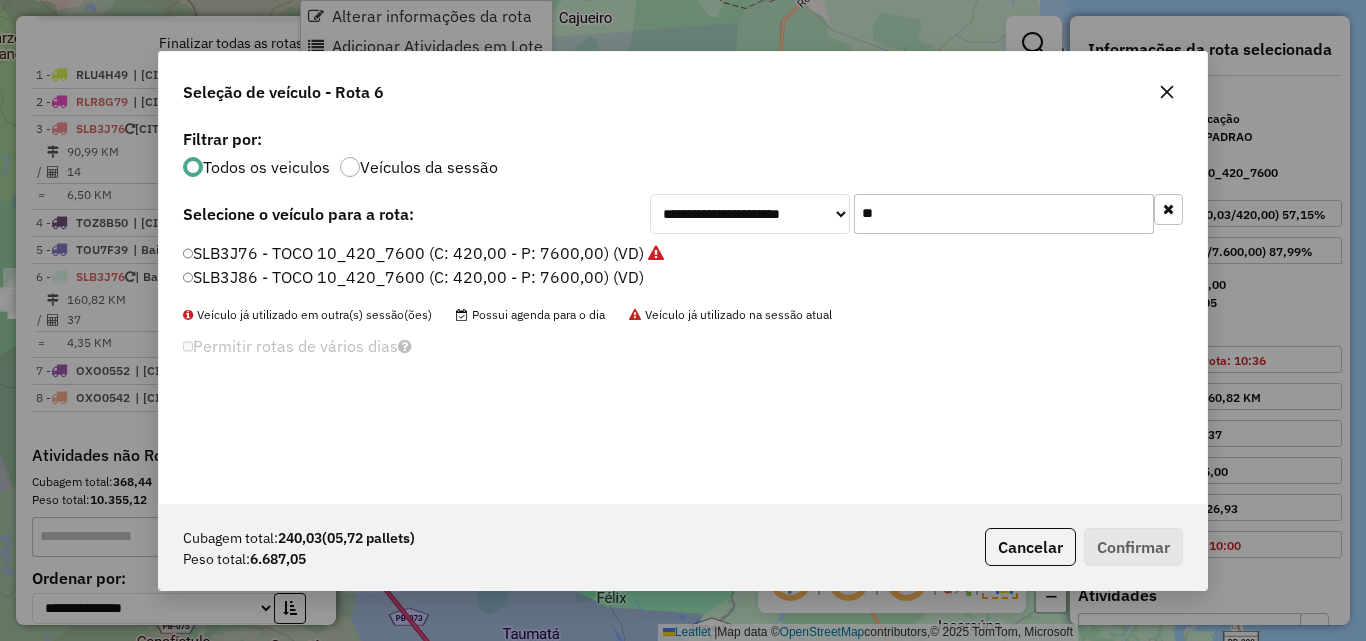 scroll, scrollTop: 11, scrollLeft: 6, axis: both 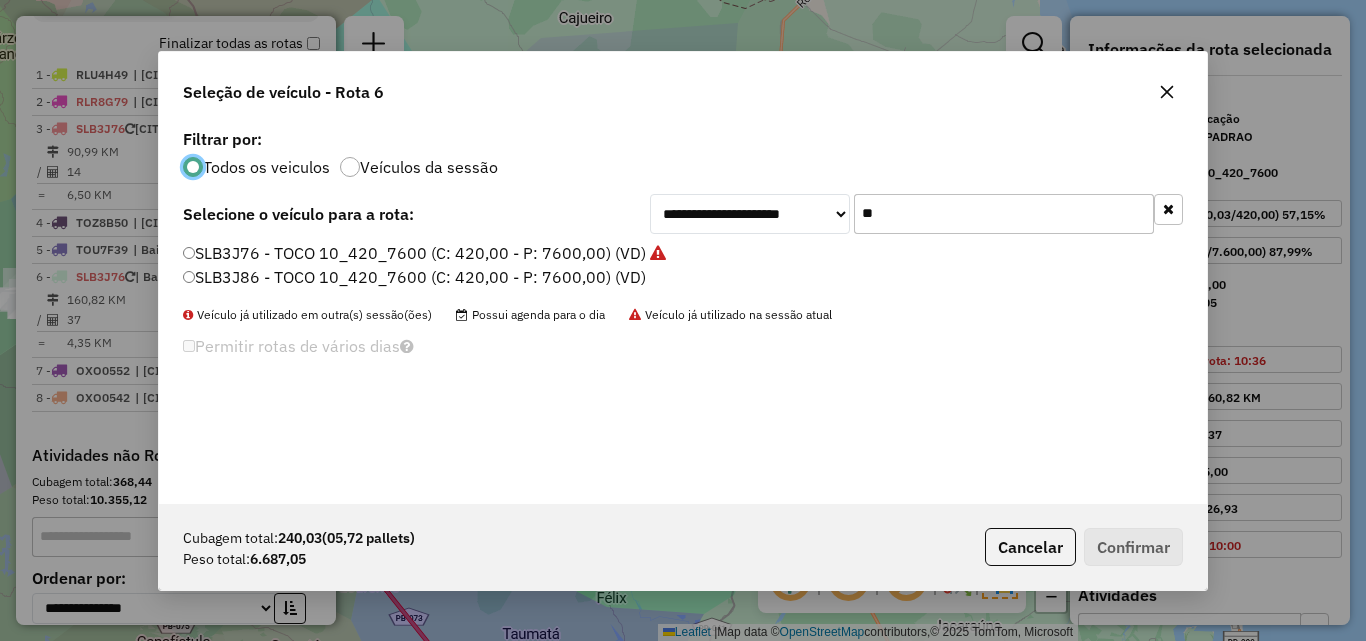 click on "**" 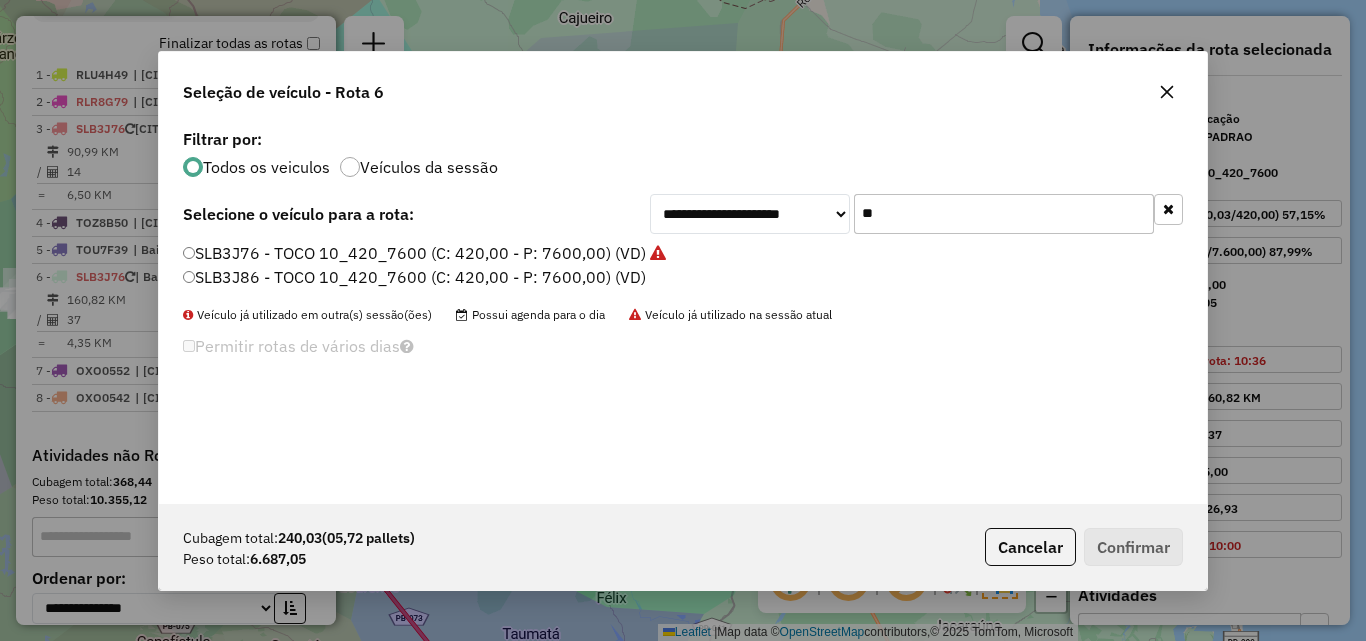 click on "**" 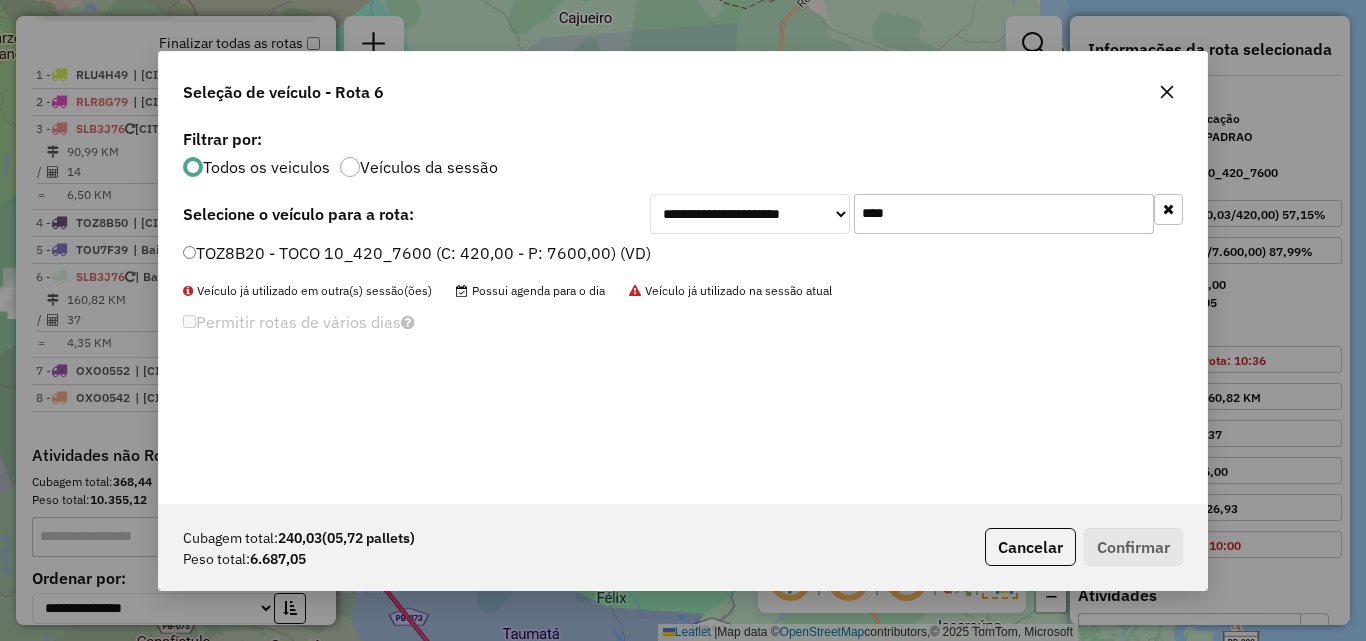 type on "****" 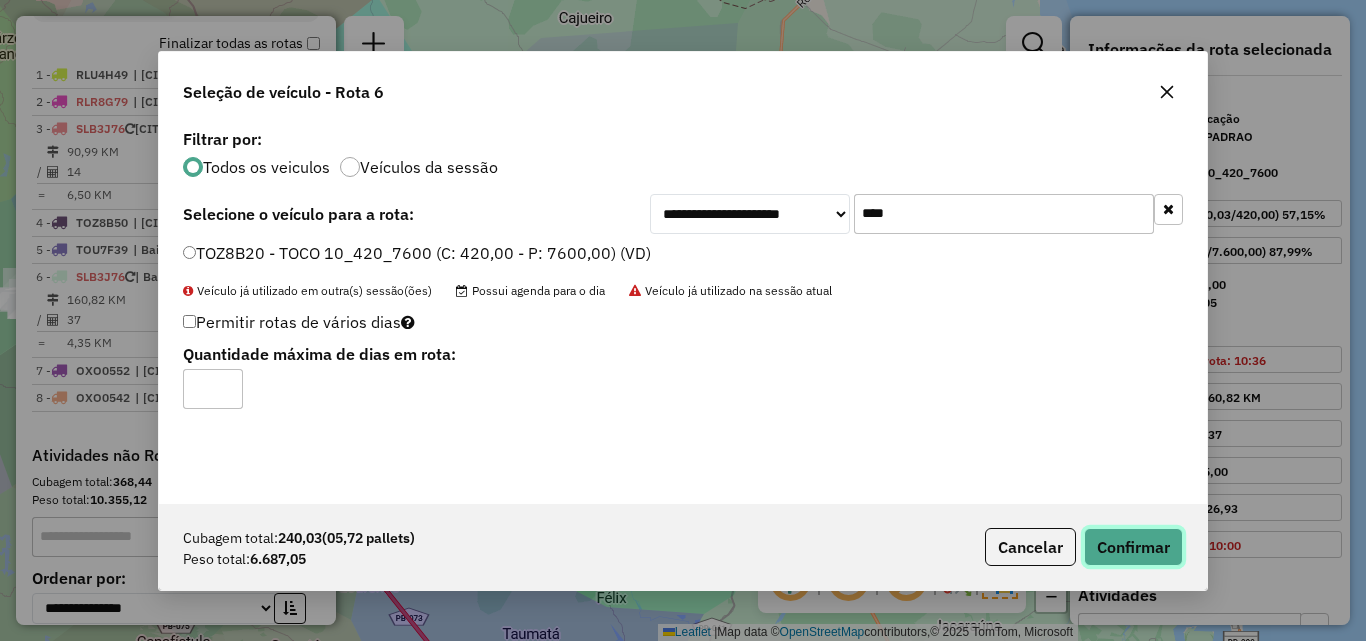 click on "Confirmar" 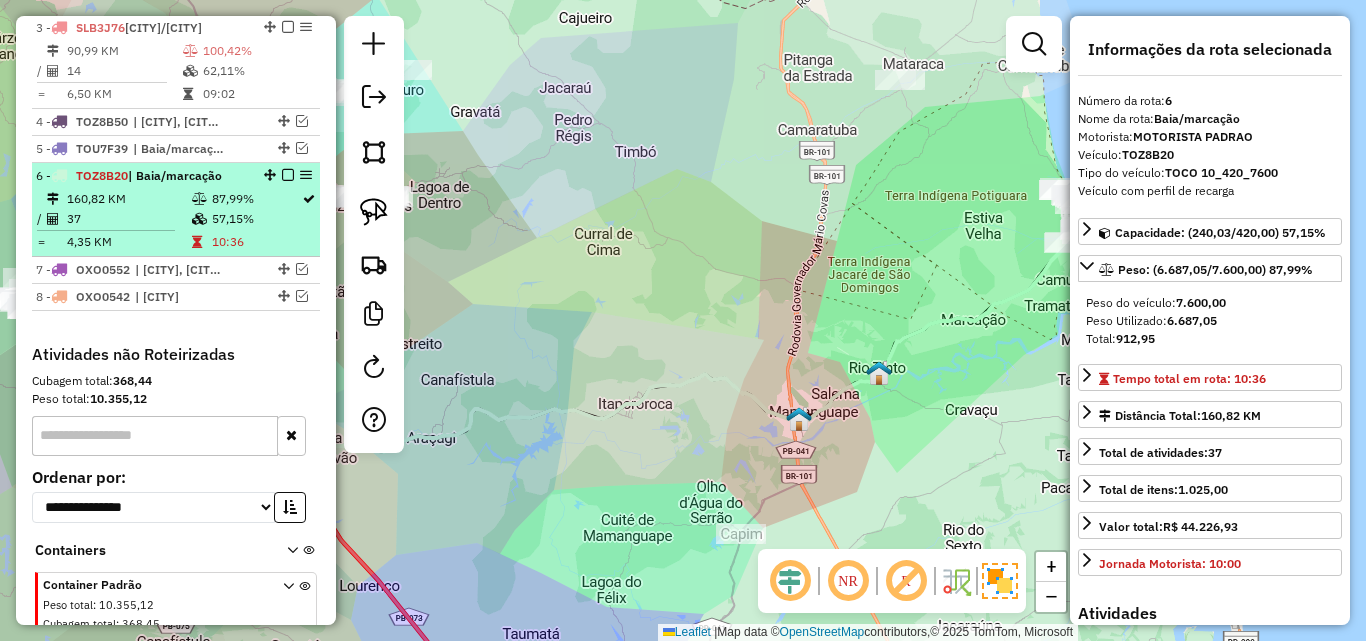 scroll, scrollTop: 784, scrollLeft: 0, axis: vertical 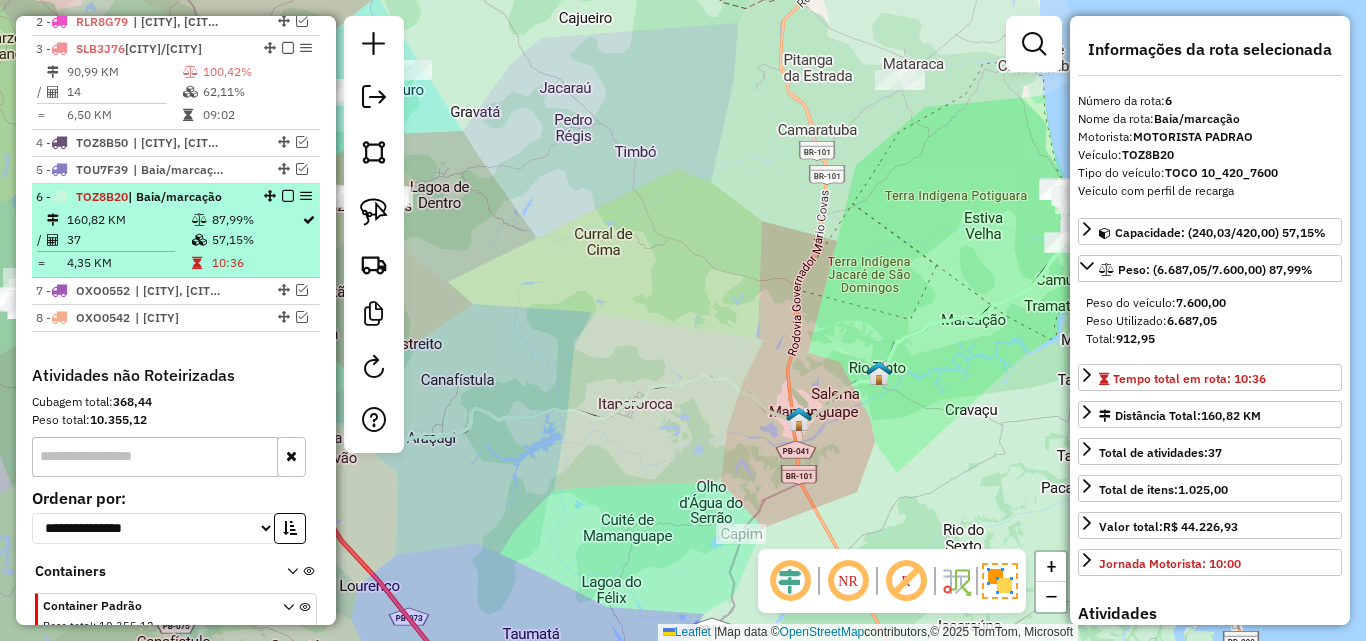 click on "87,99%" at bounding box center [256, 220] 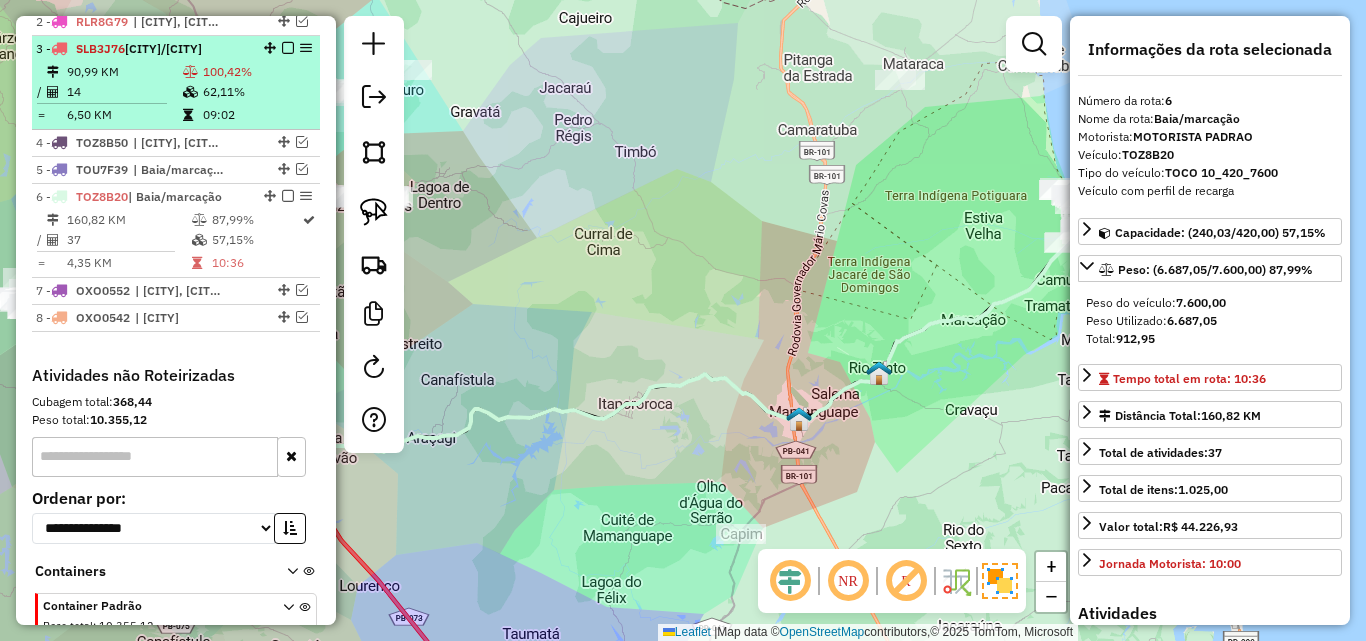 click at bounding box center [288, 48] 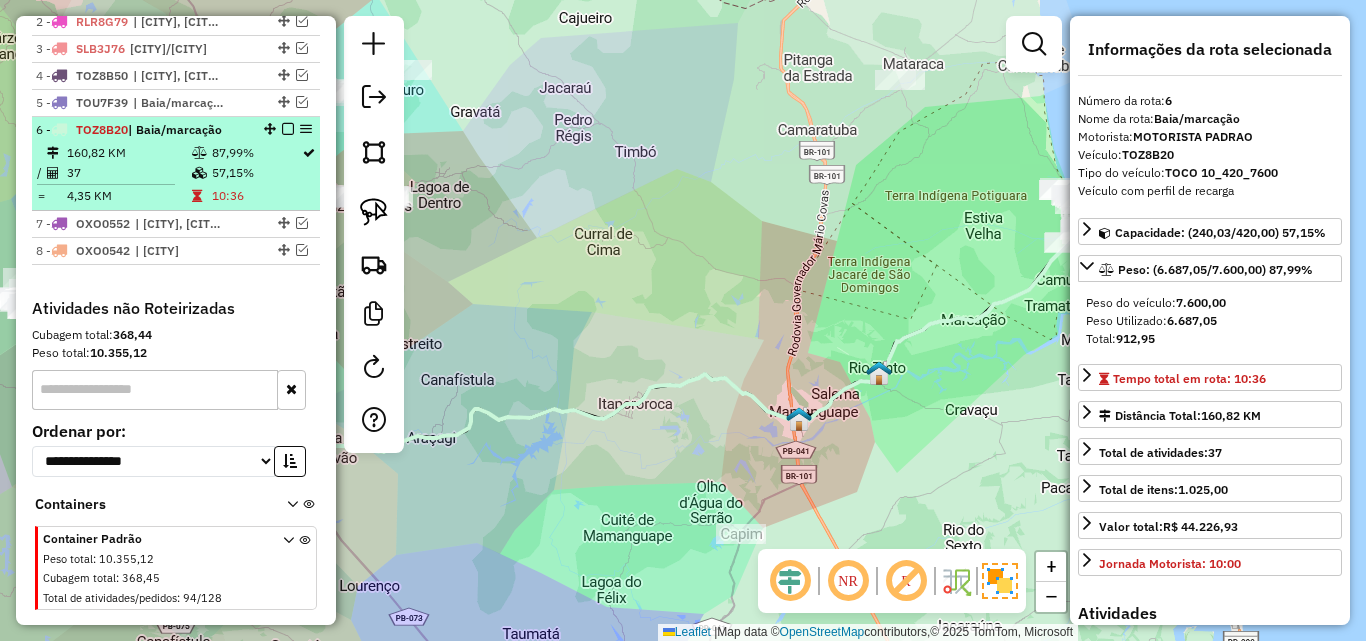 click at bounding box center [288, 129] 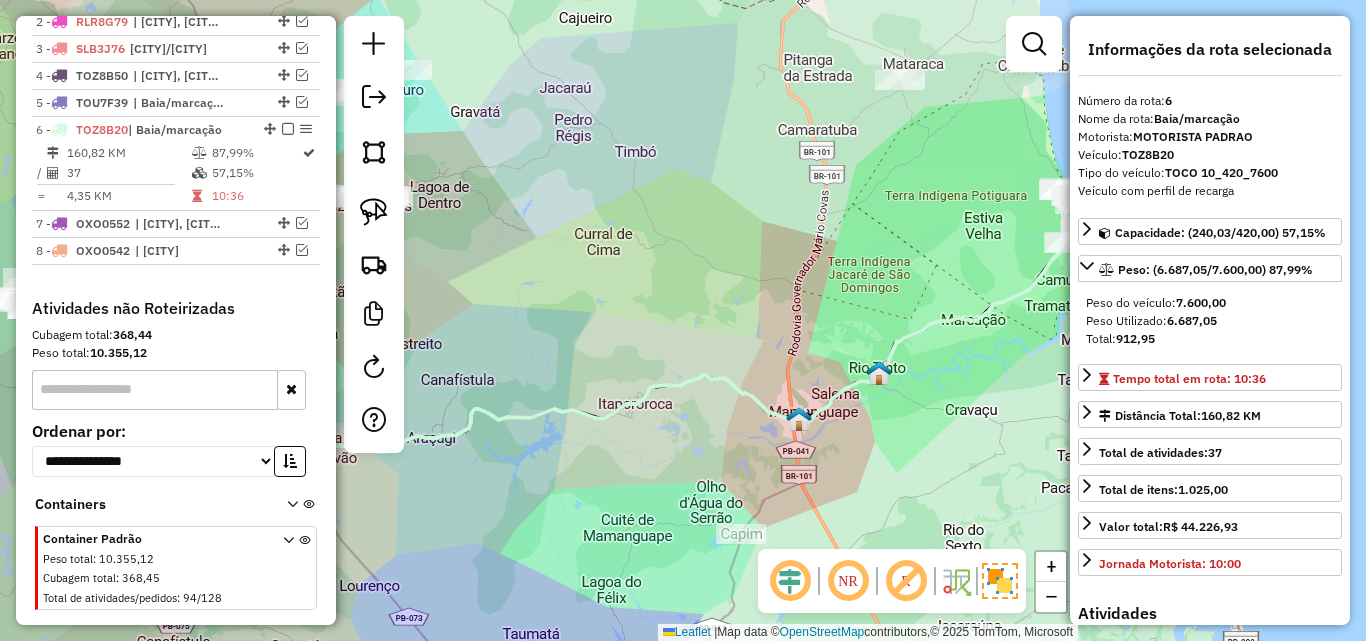 scroll, scrollTop: 750, scrollLeft: 0, axis: vertical 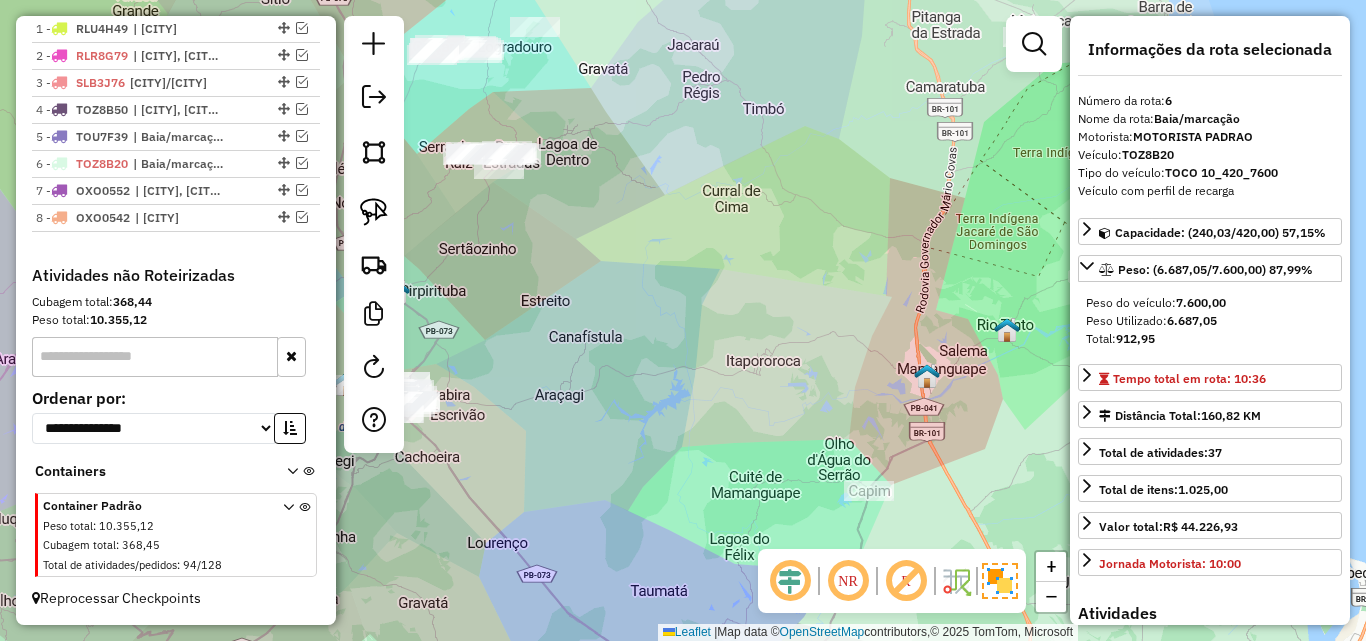 drag, startPoint x: 787, startPoint y: 245, endPoint x: 919, endPoint y: 193, distance: 141.87318 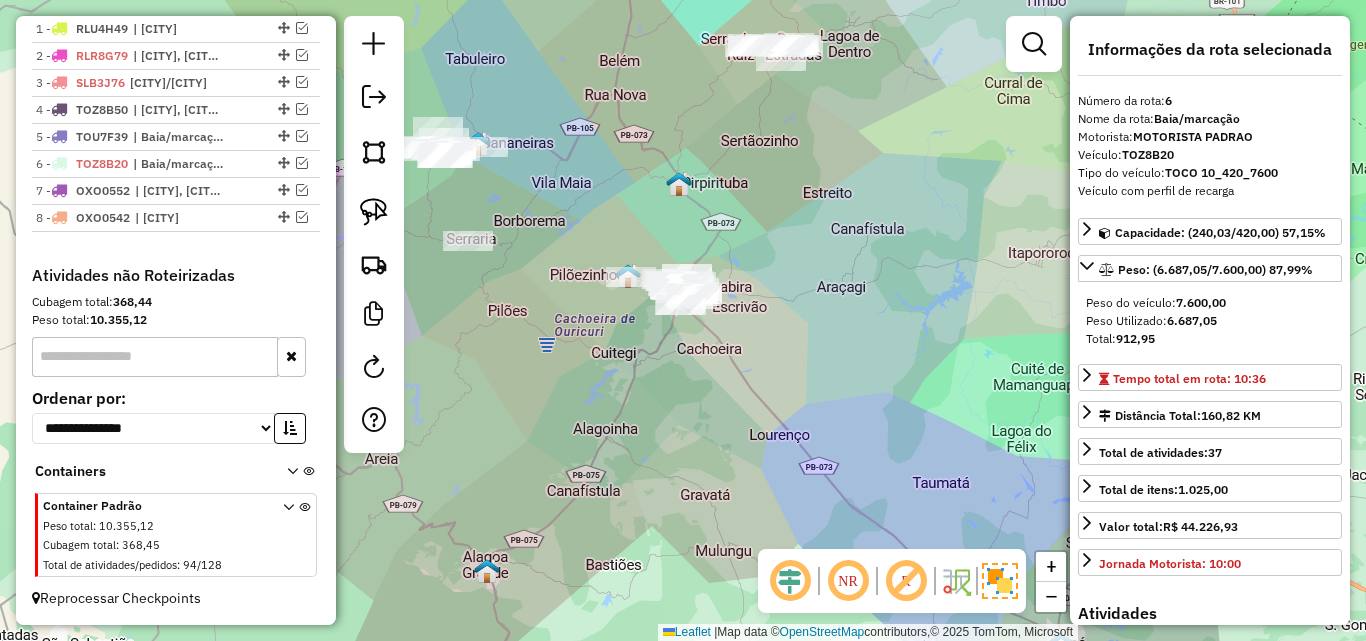 drag, startPoint x: 749, startPoint y: 428, endPoint x: 798, endPoint y: 460, distance: 58.5235 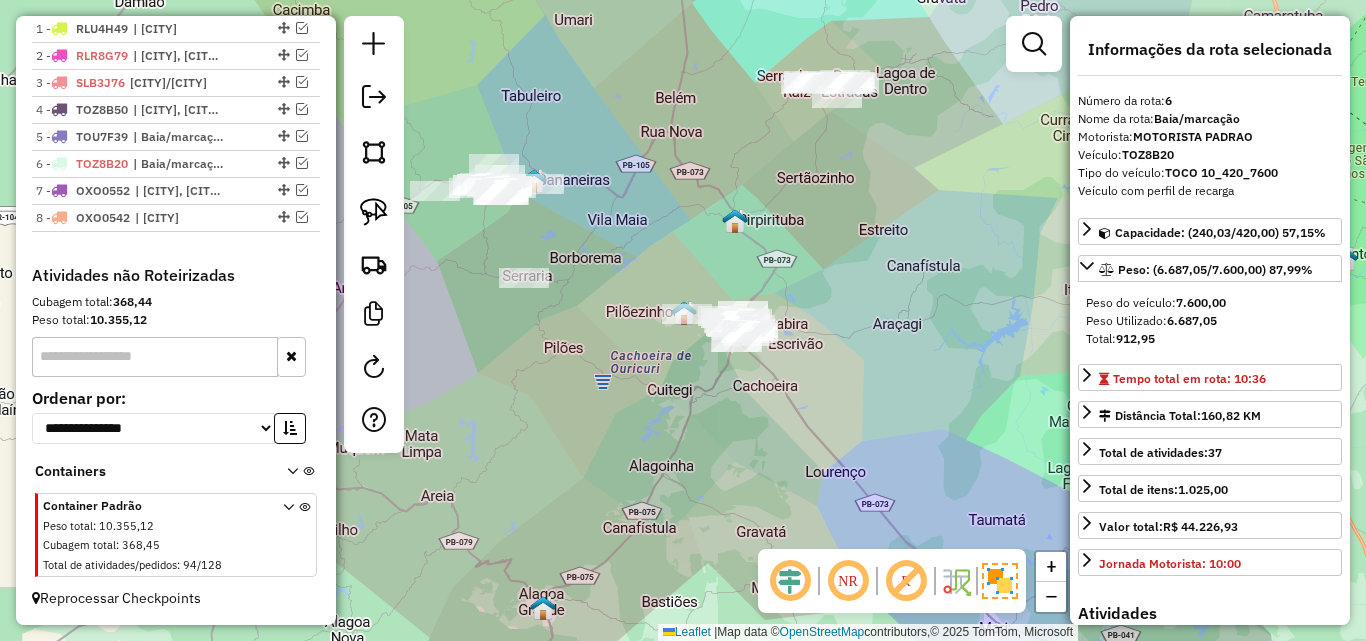 drag, startPoint x: 565, startPoint y: 338, endPoint x: 636, endPoint y: 358, distance: 73.76314 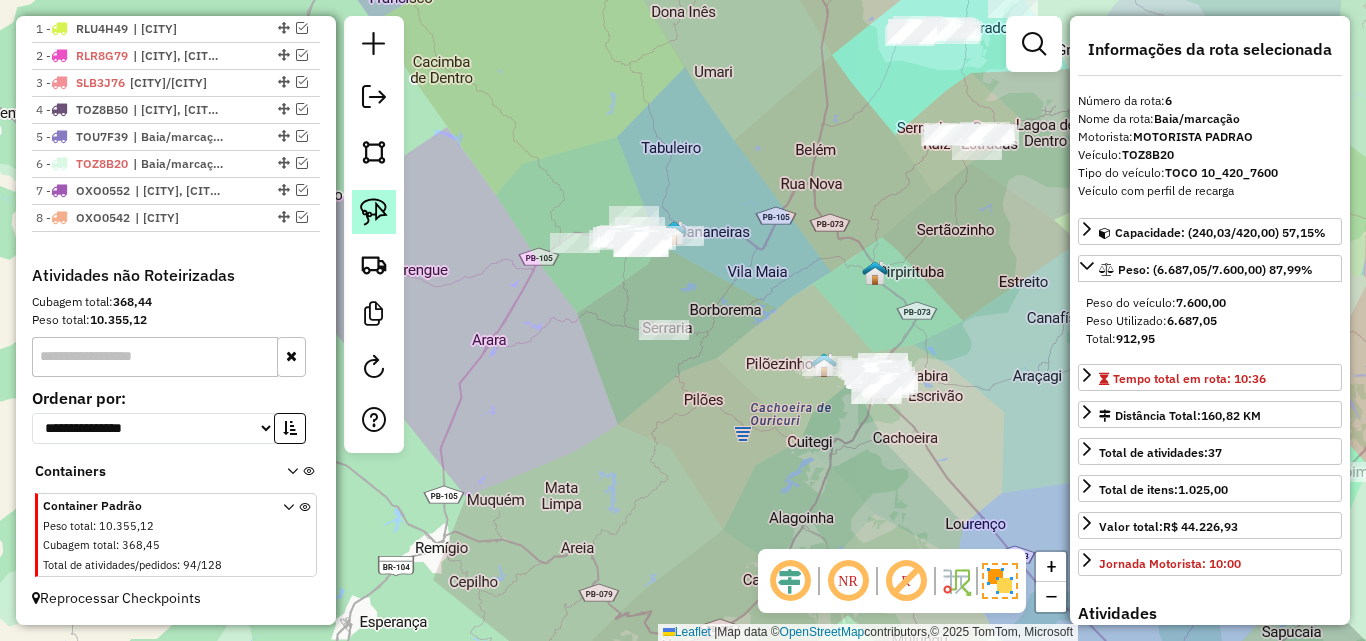 click 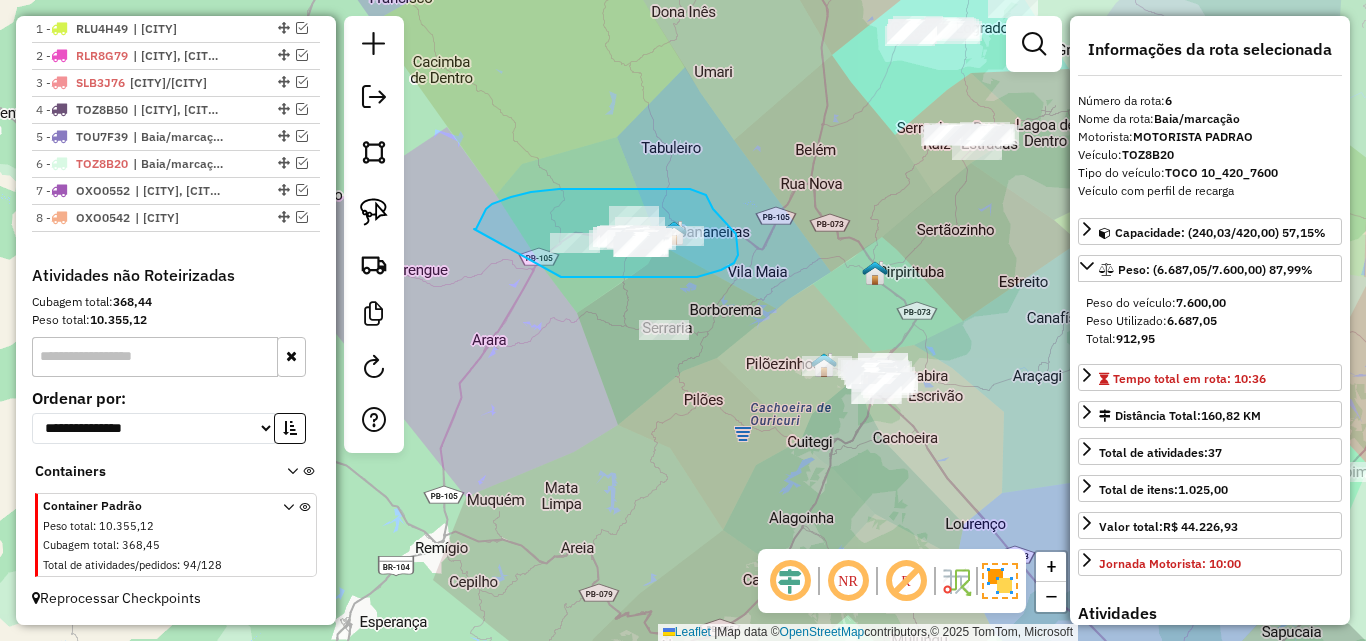 drag, startPoint x: 511, startPoint y: 197, endPoint x: 561, endPoint y: 277, distance: 94.33981 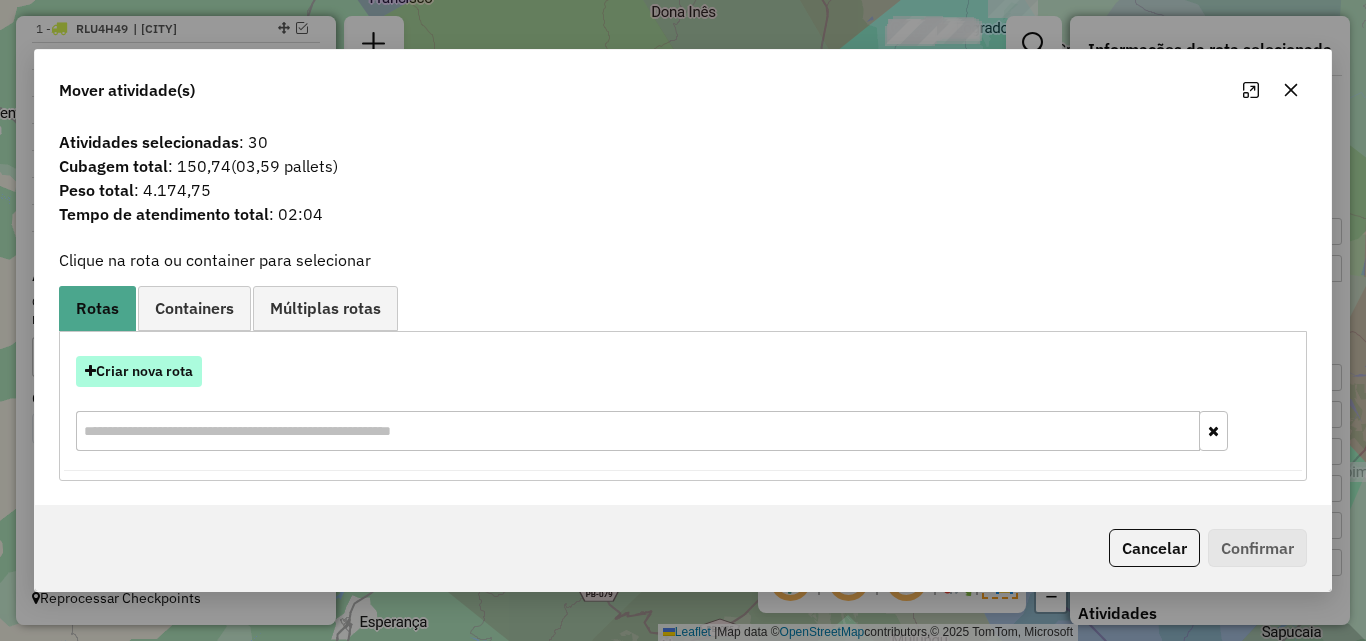 click on "Criar nova rota" at bounding box center [139, 371] 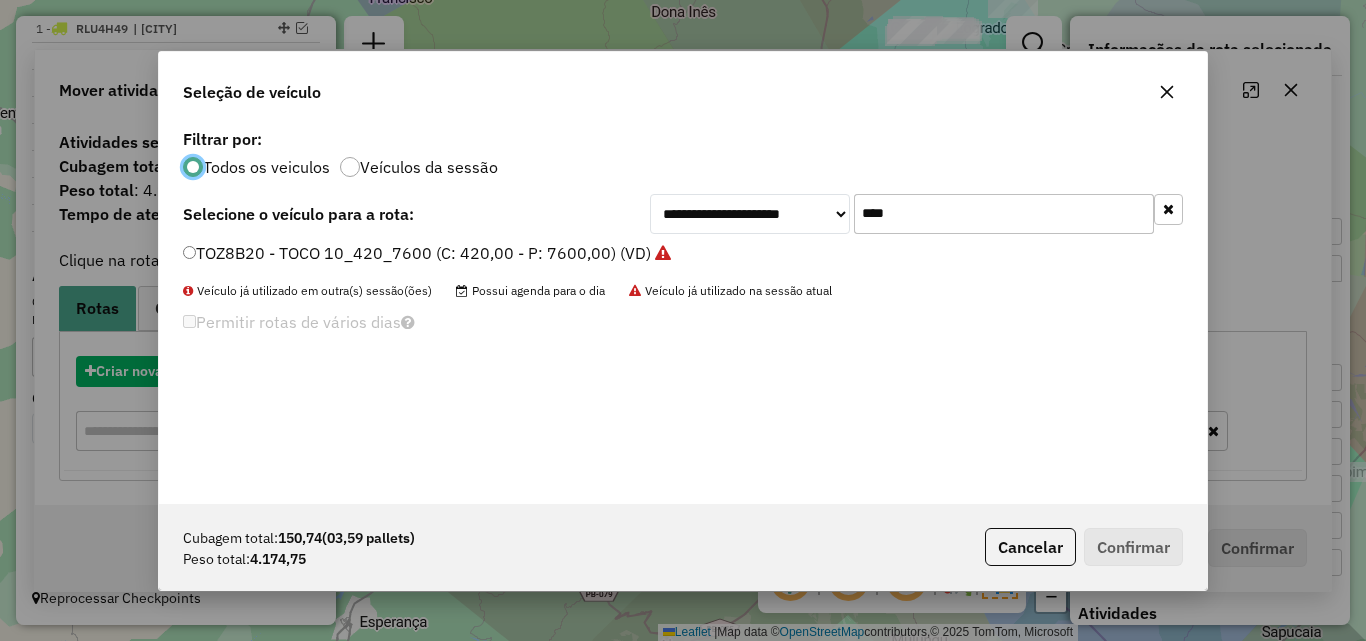 scroll, scrollTop: 11, scrollLeft: 6, axis: both 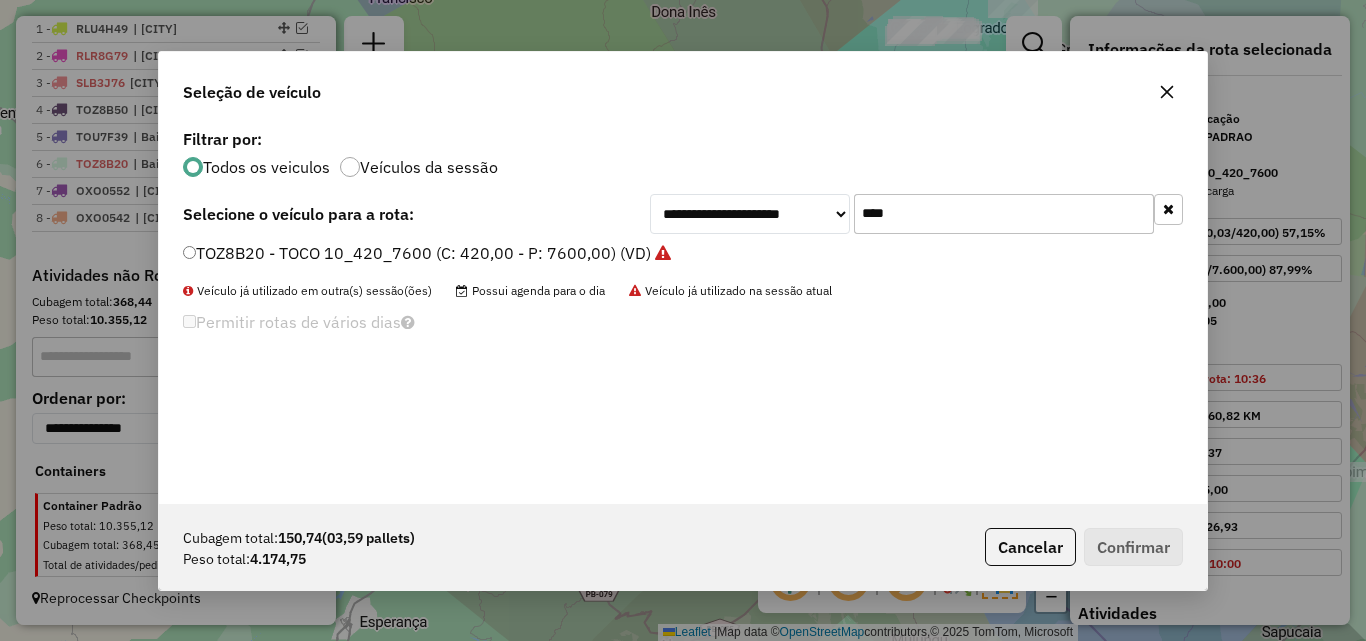 click on "****" 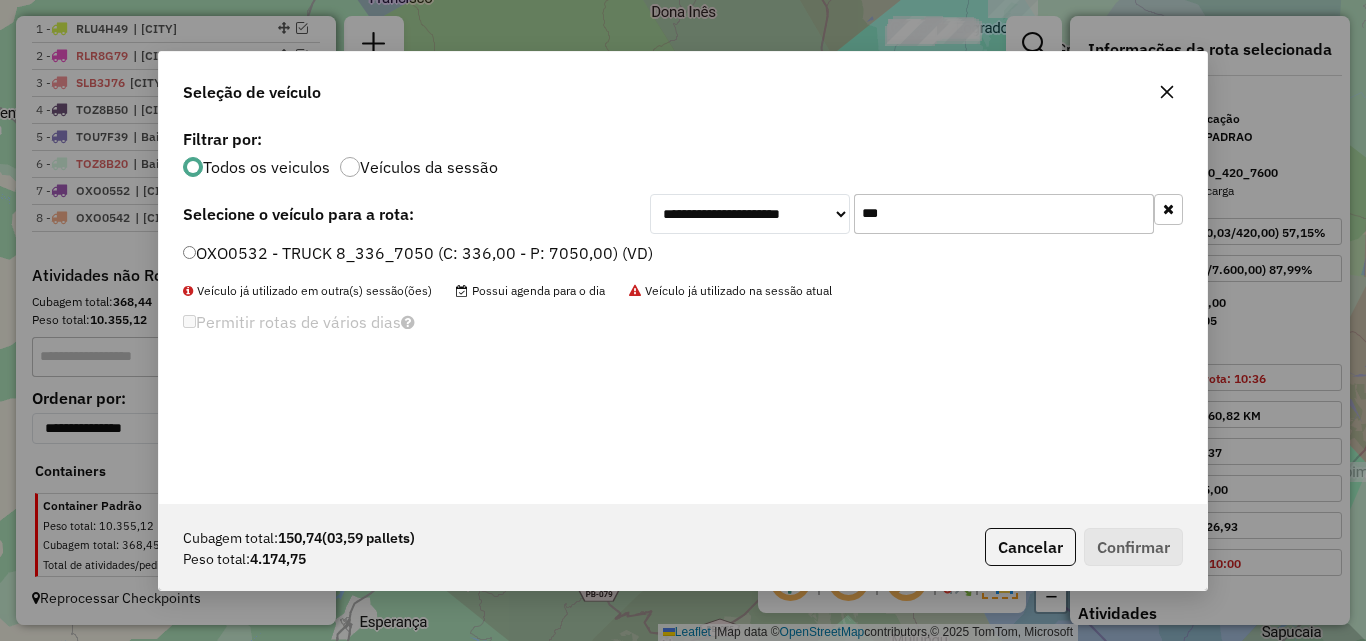 type on "***" 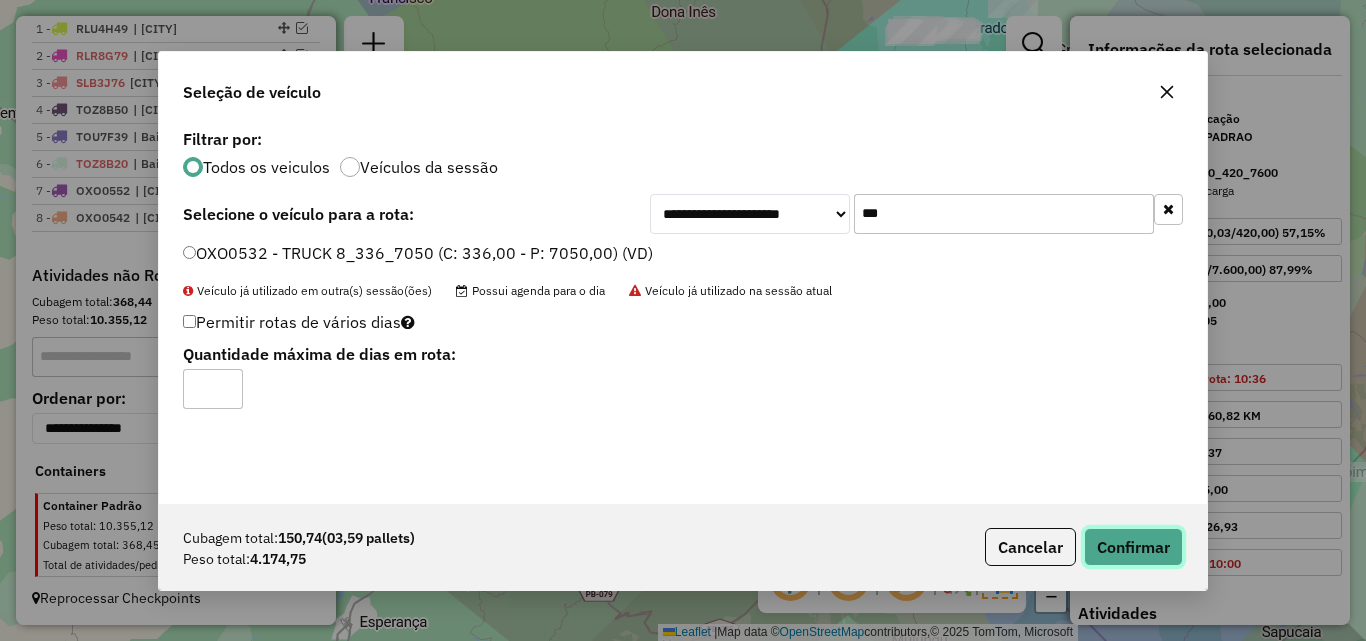 click on "Confirmar" 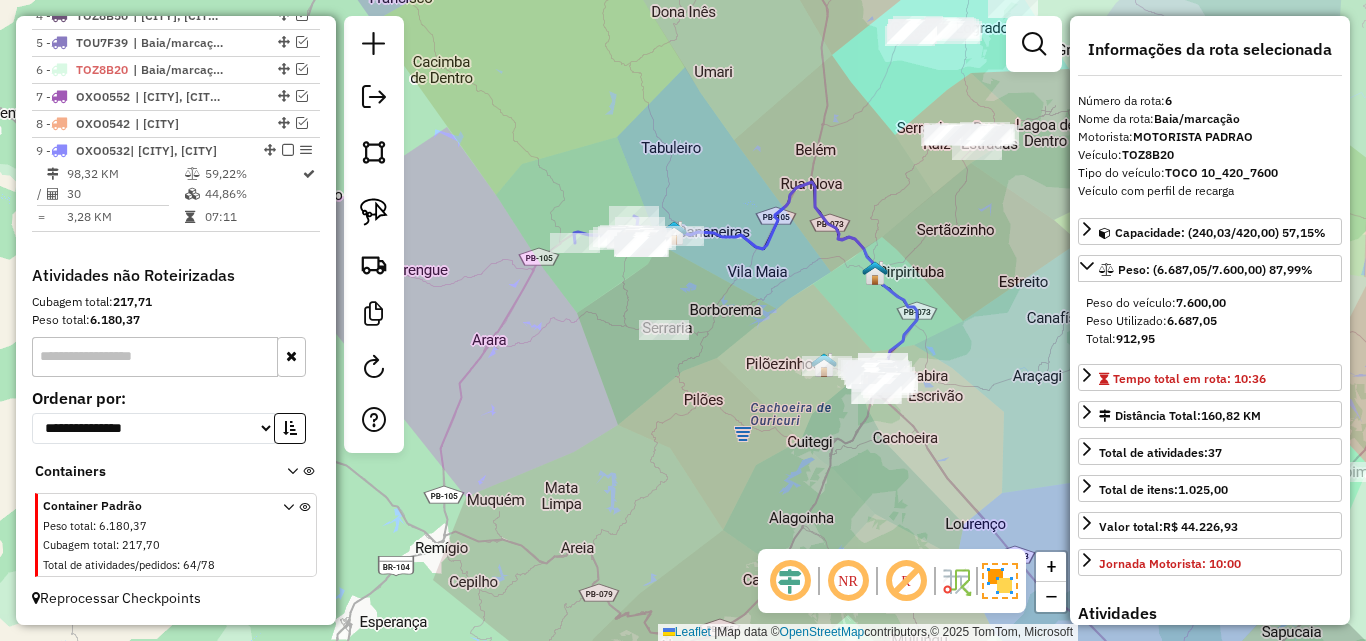 scroll, scrollTop: 862, scrollLeft: 0, axis: vertical 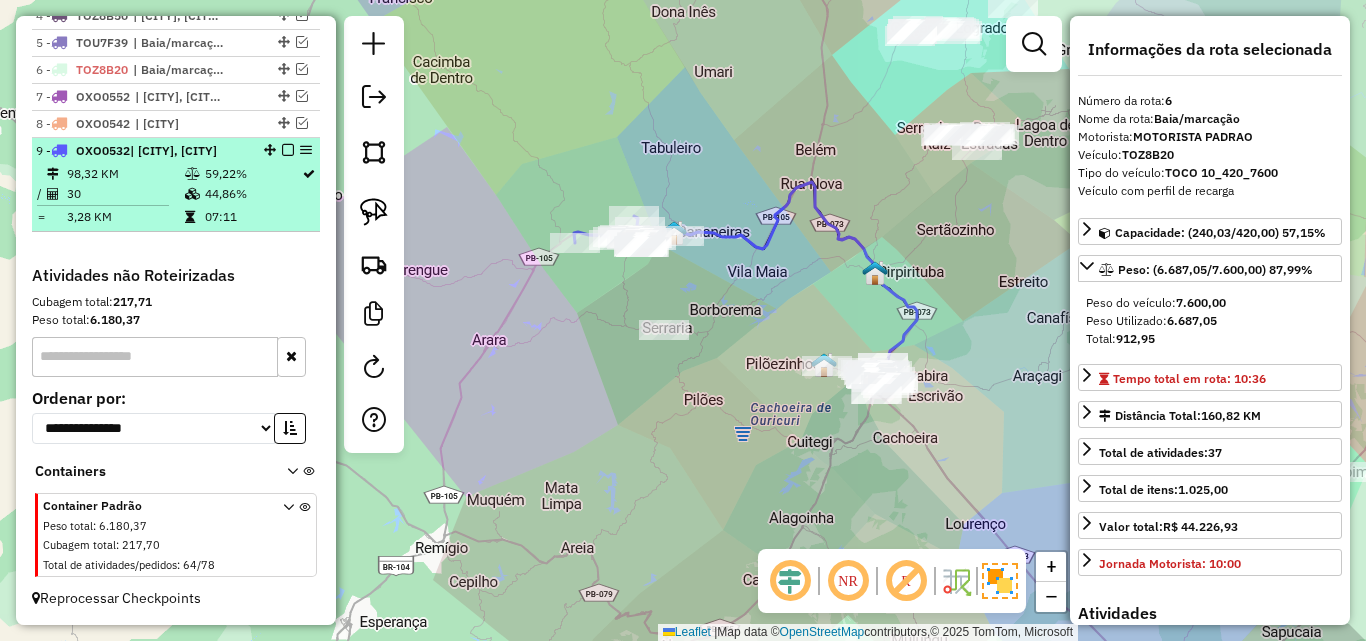 click at bounding box center [288, 150] 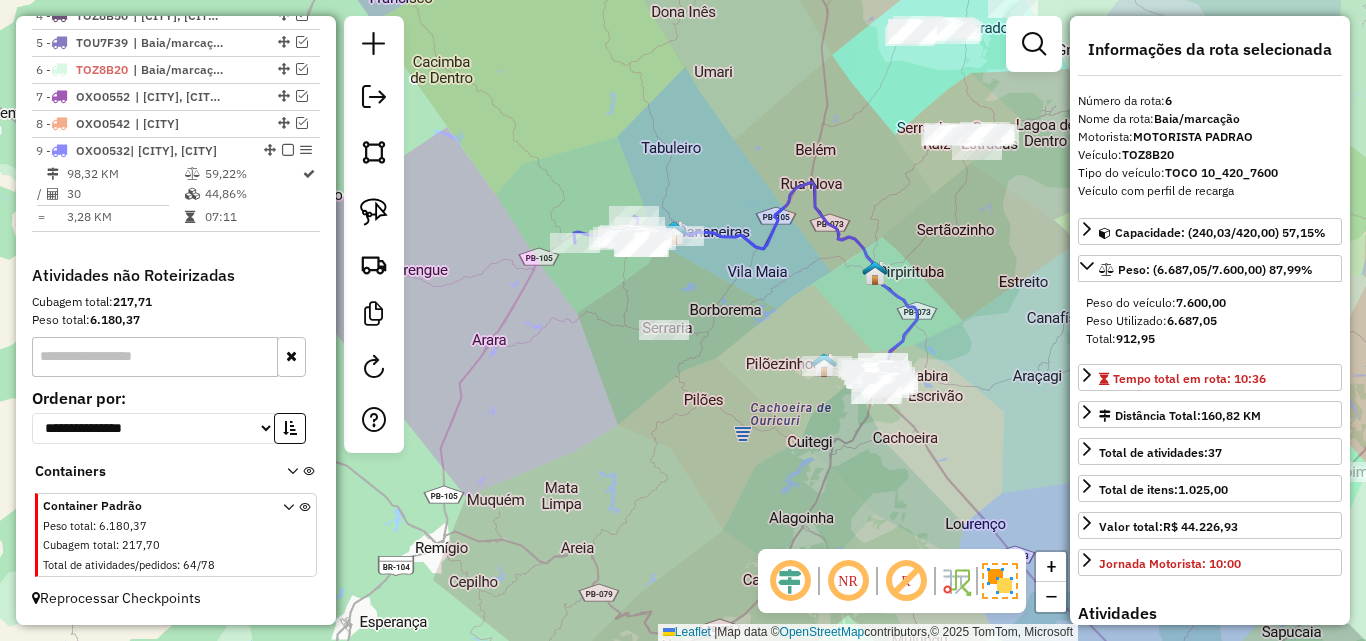 scroll, scrollTop: 777, scrollLeft: 0, axis: vertical 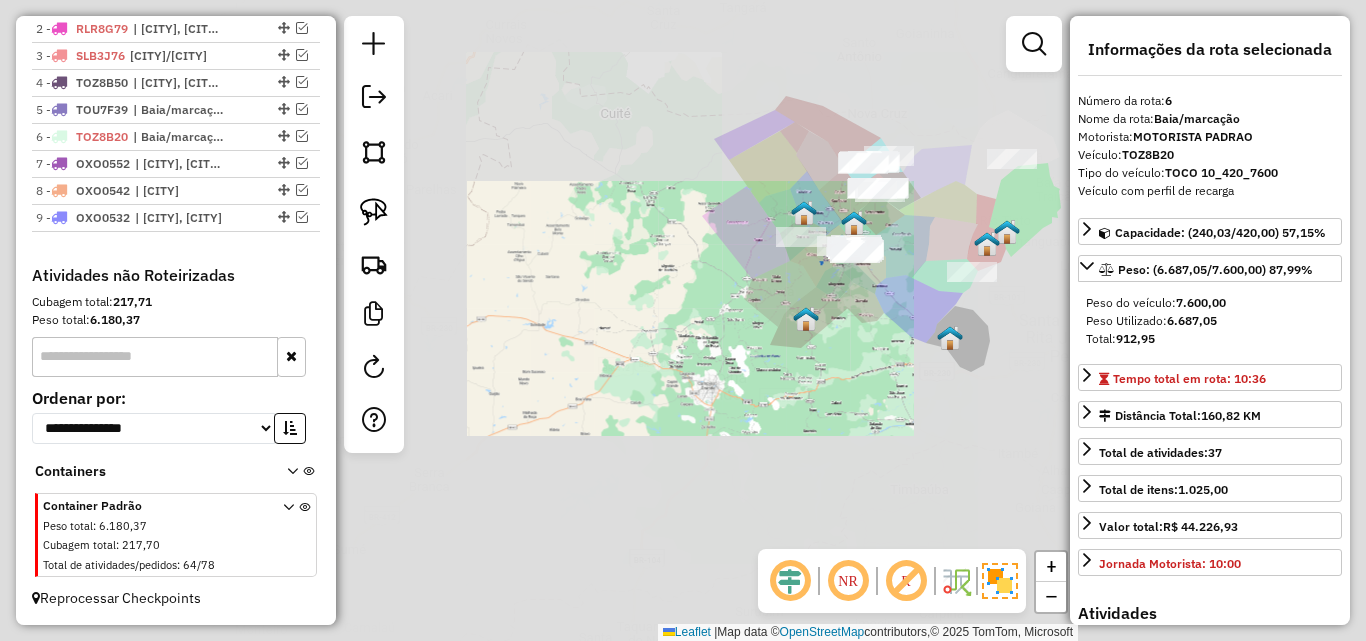 drag, startPoint x: 915, startPoint y: 368, endPoint x: 895, endPoint y: 380, distance: 23.323807 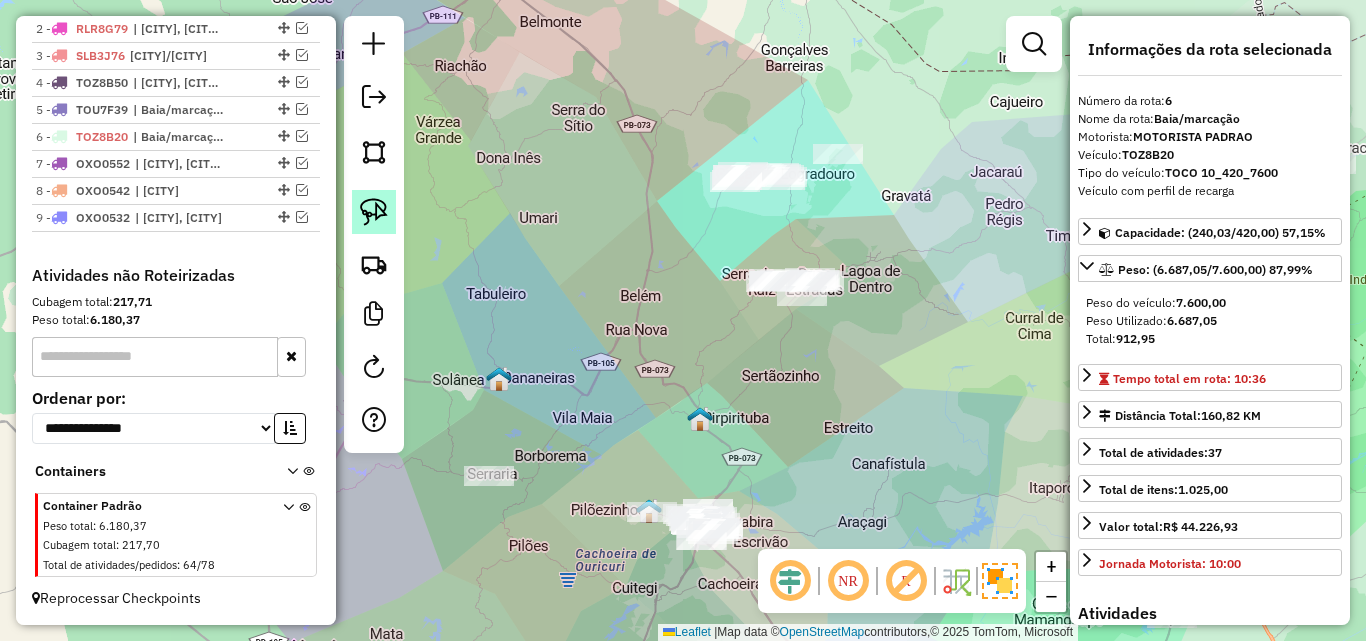 click 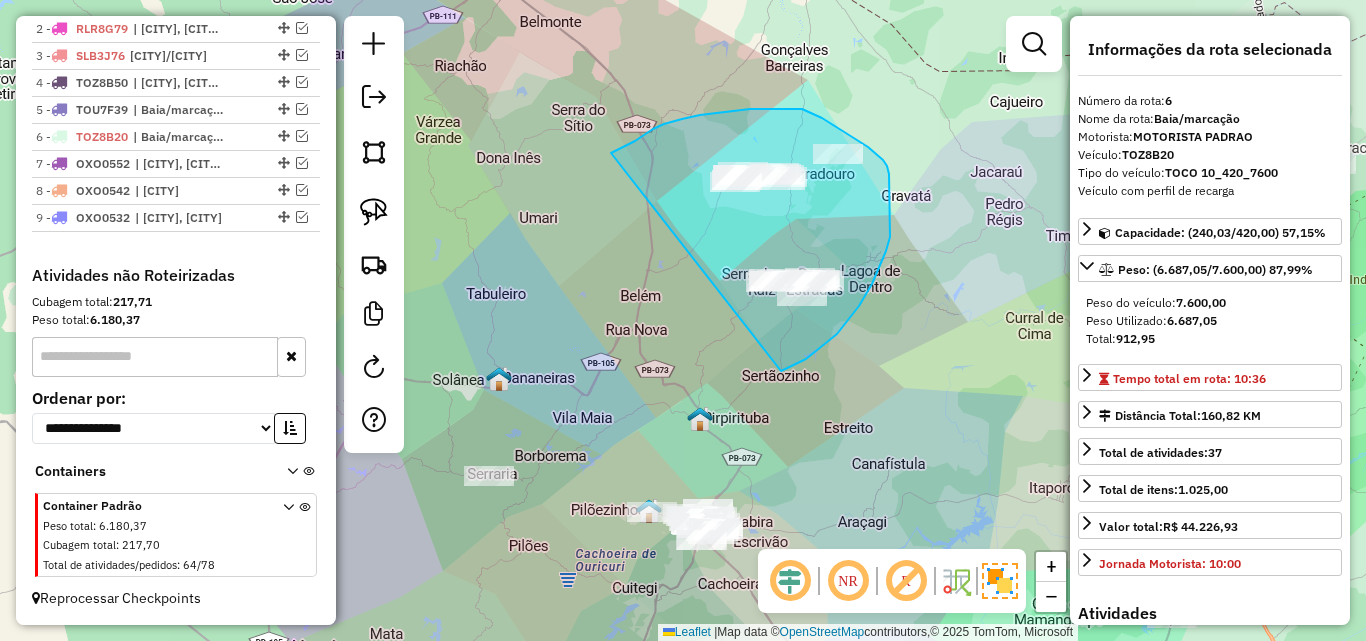 drag, startPoint x: 653, startPoint y: 129, endPoint x: 780, endPoint y: 371, distance: 273.3002 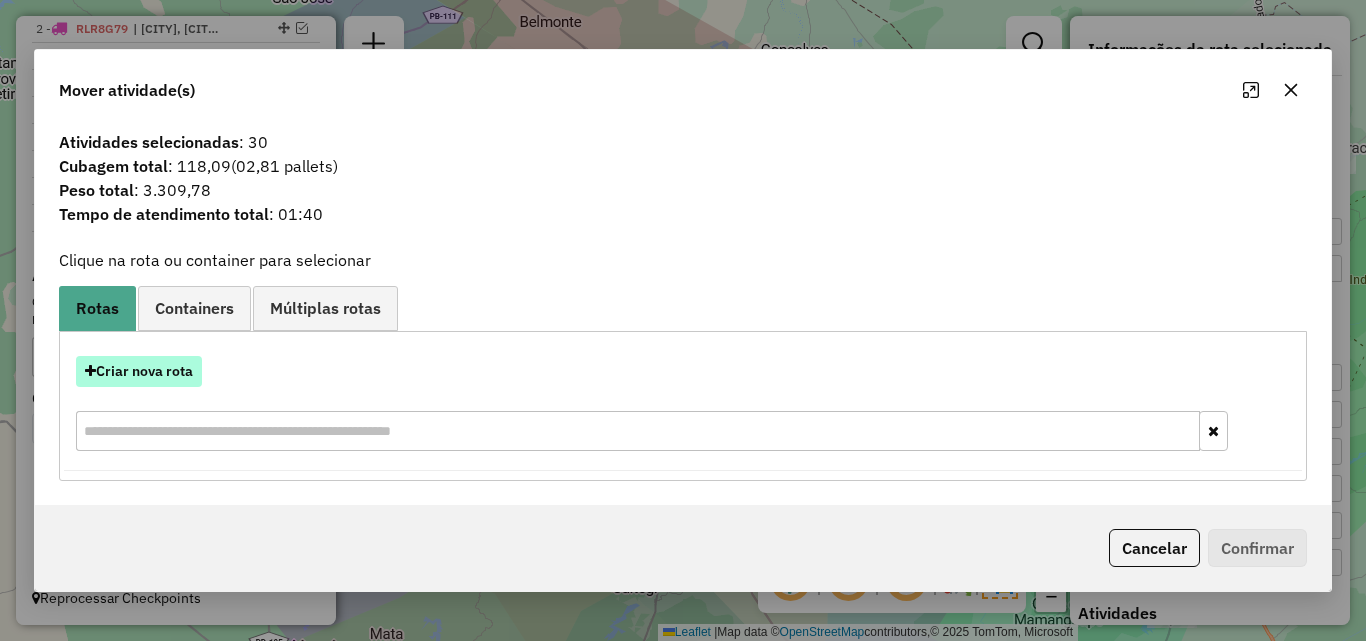 click on "Criar nova rota" at bounding box center (139, 371) 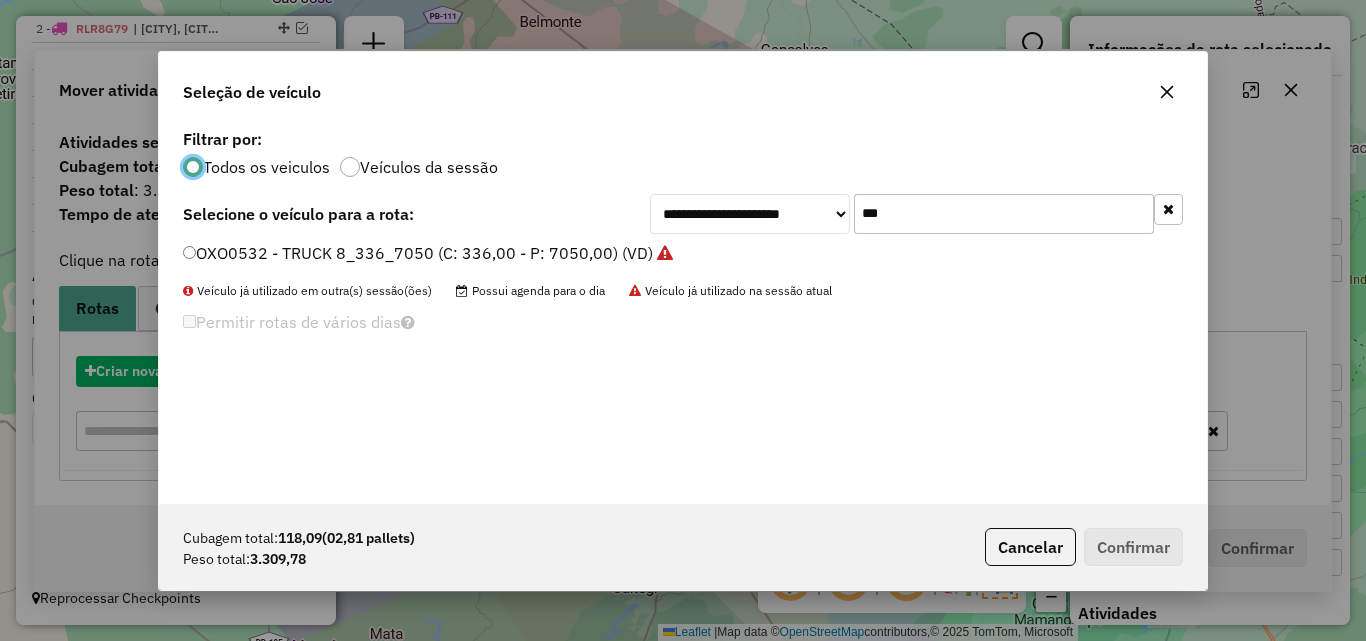 scroll, scrollTop: 11, scrollLeft: 6, axis: both 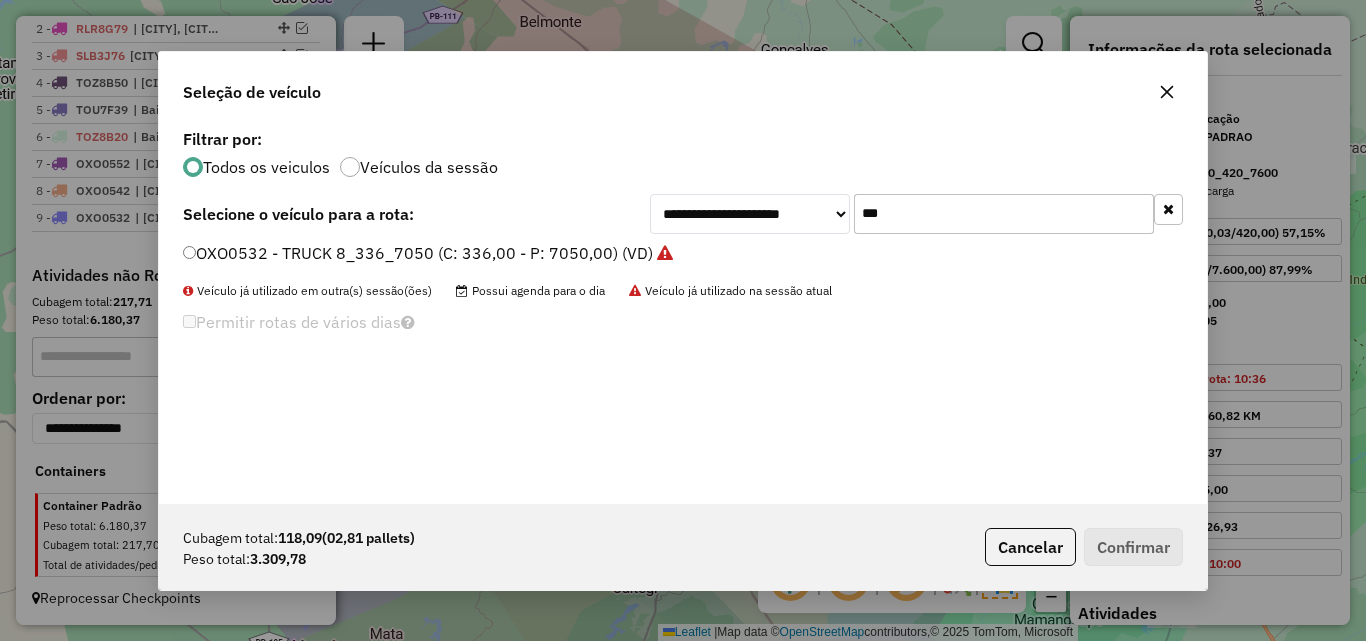 click on "***" 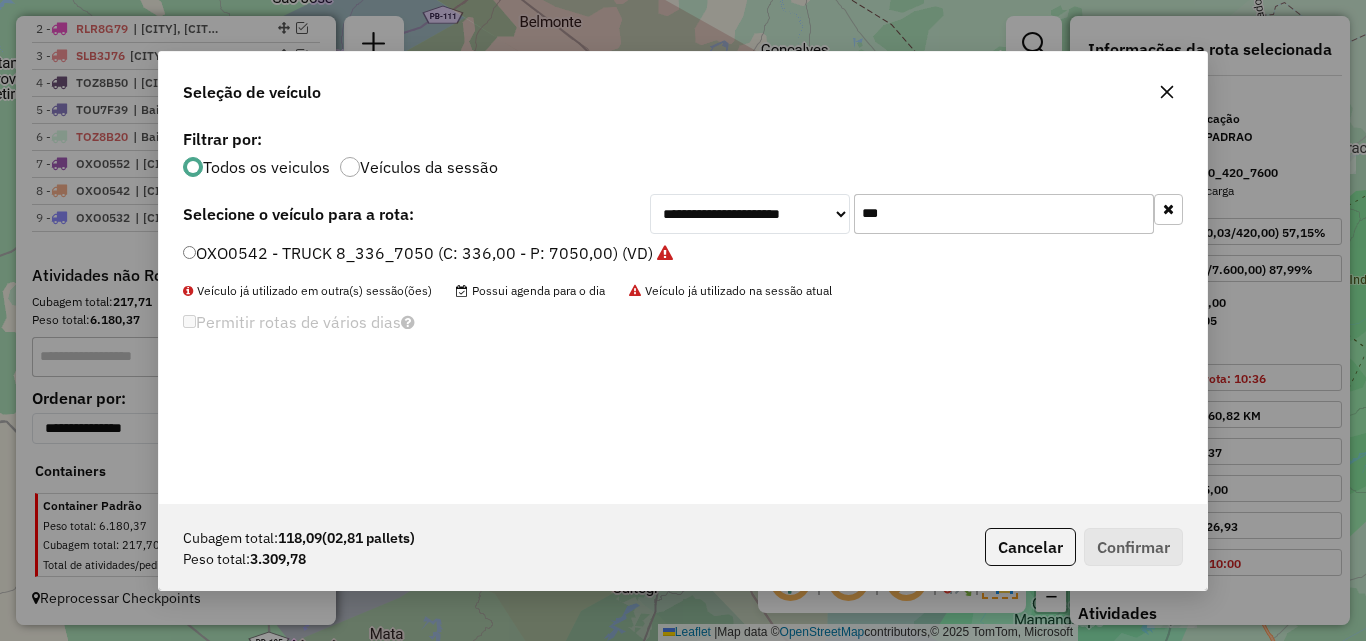 type on "****" 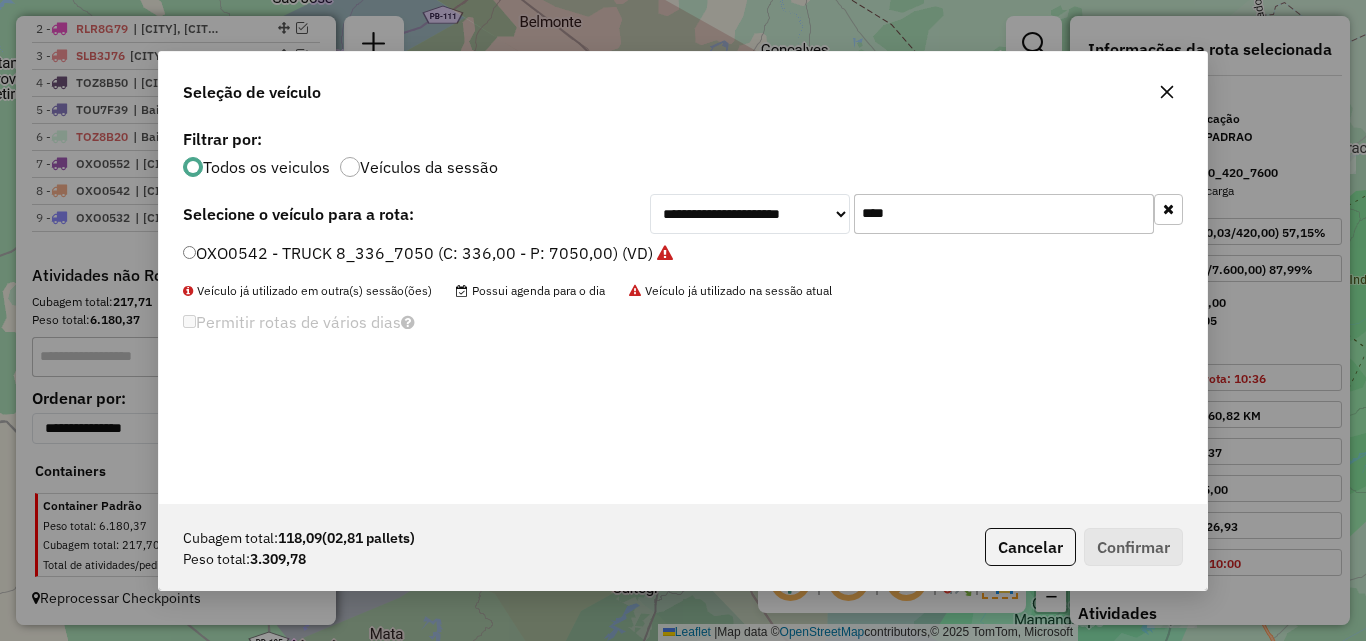 click on "****" 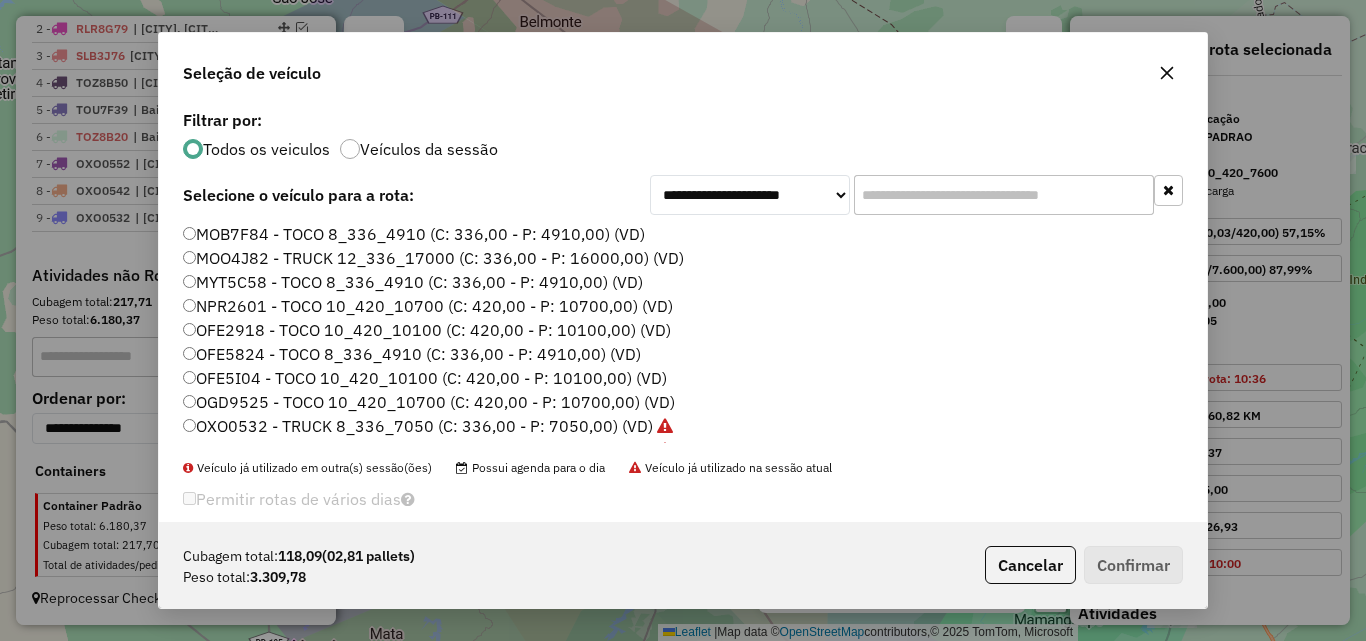 type 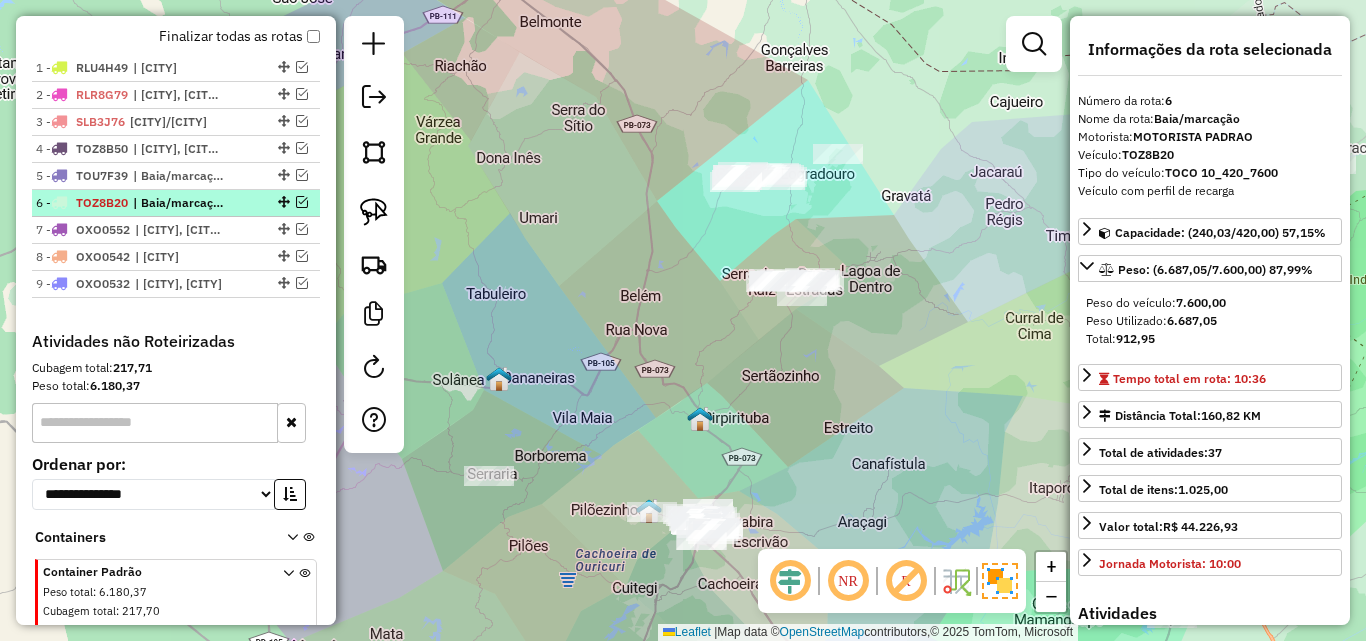scroll, scrollTop: 677, scrollLeft: 0, axis: vertical 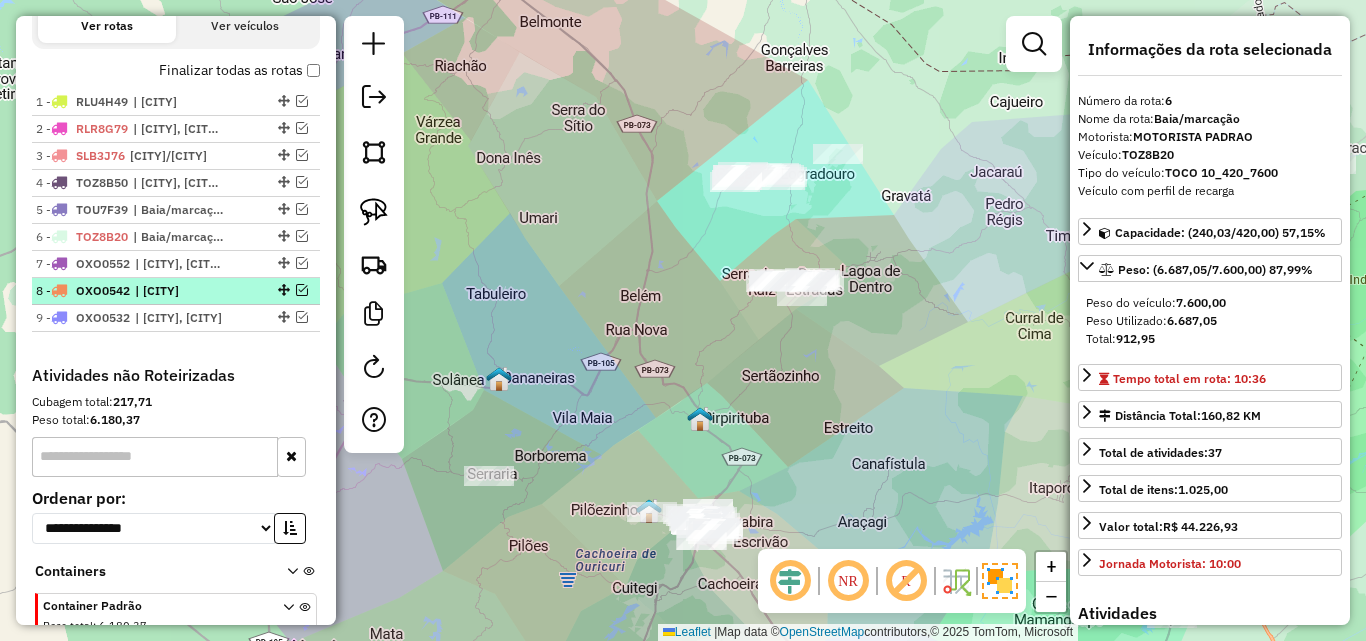 click on "| [CITY]" at bounding box center [181, 291] 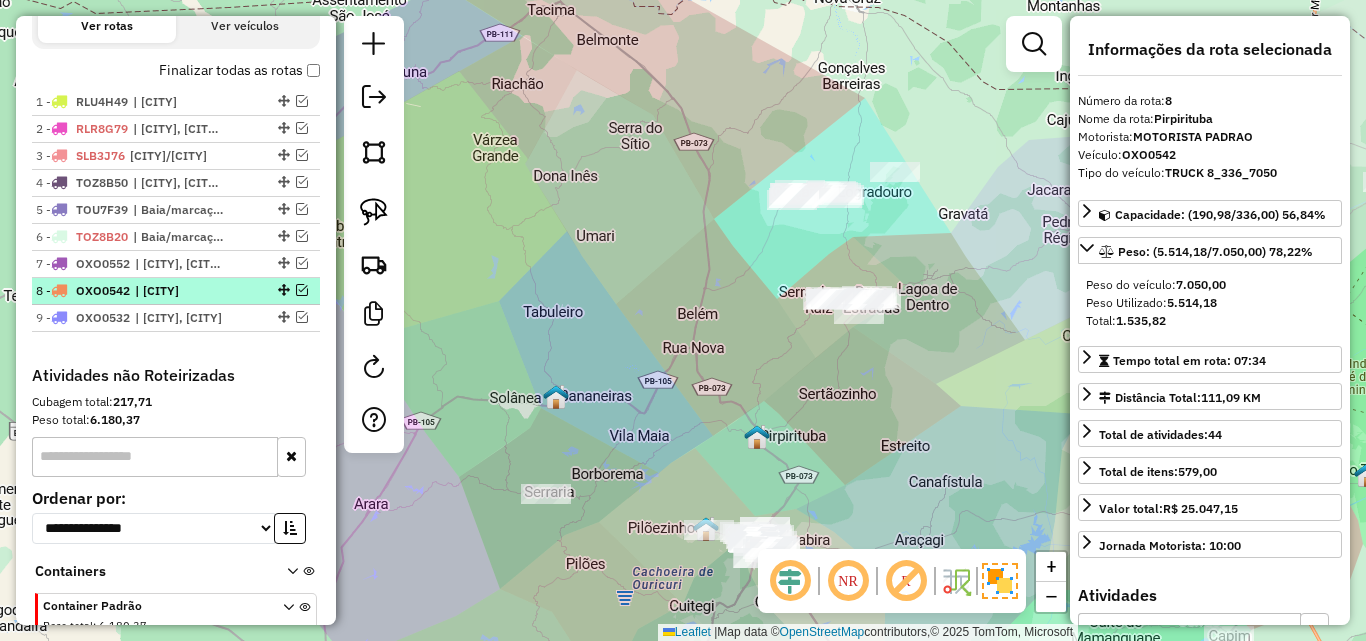 click at bounding box center (302, 290) 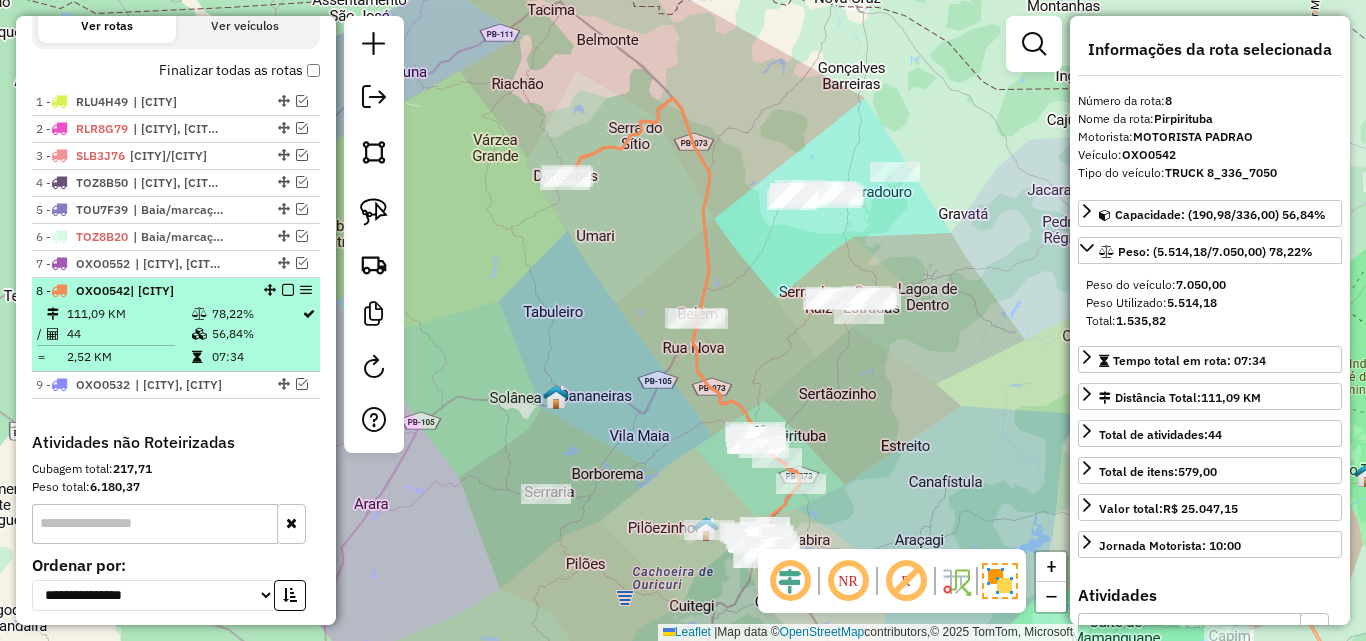 click on "| [CITY]" at bounding box center (152, 290) 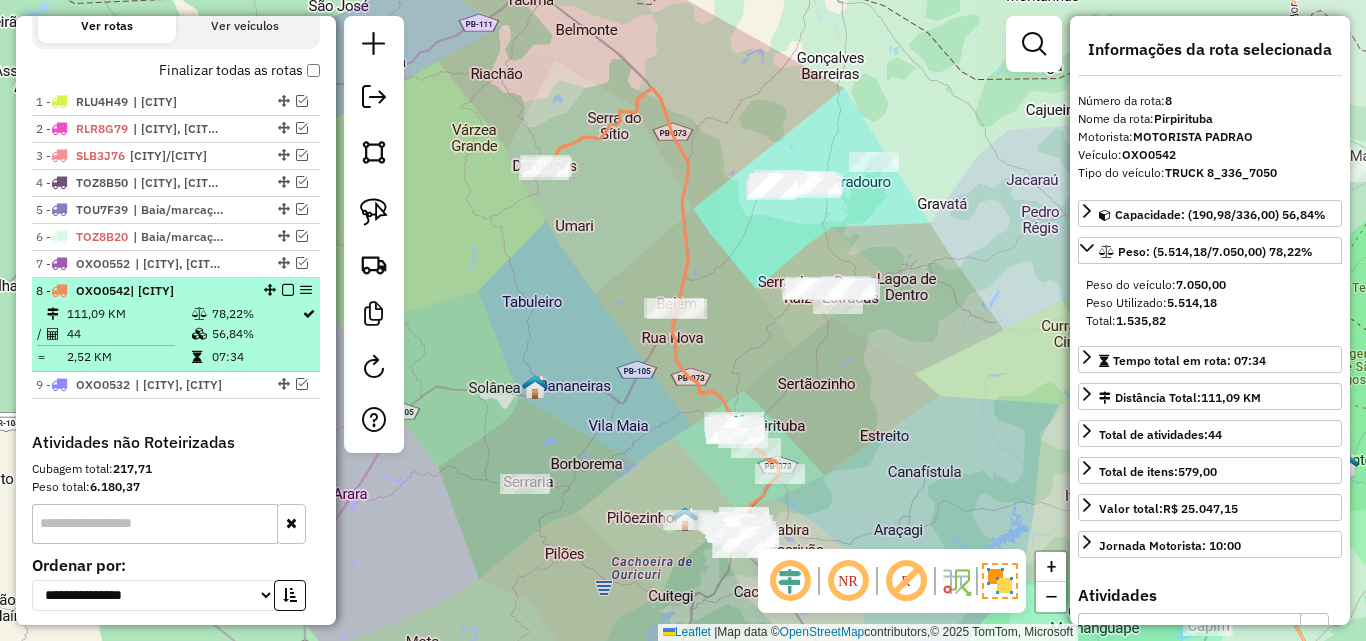 click at bounding box center (288, 290) 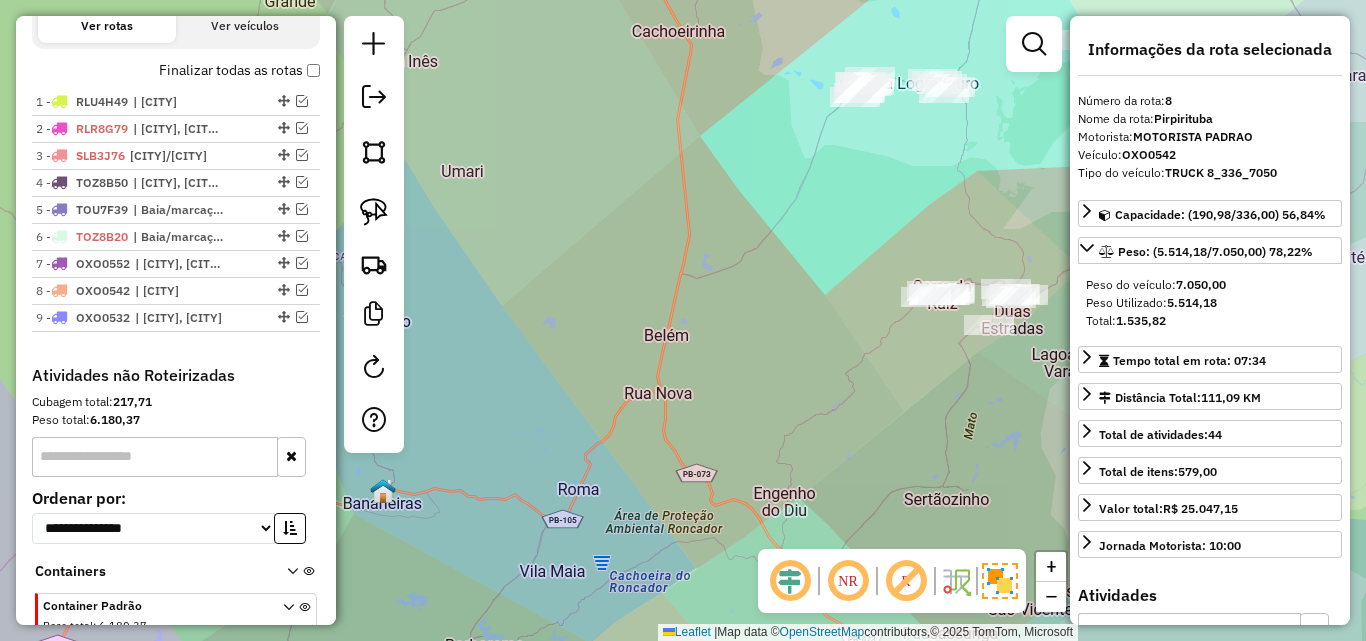drag, startPoint x: 800, startPoint y: 323, endPoint x: 646, endPoint y: 281, distance: 159.62456 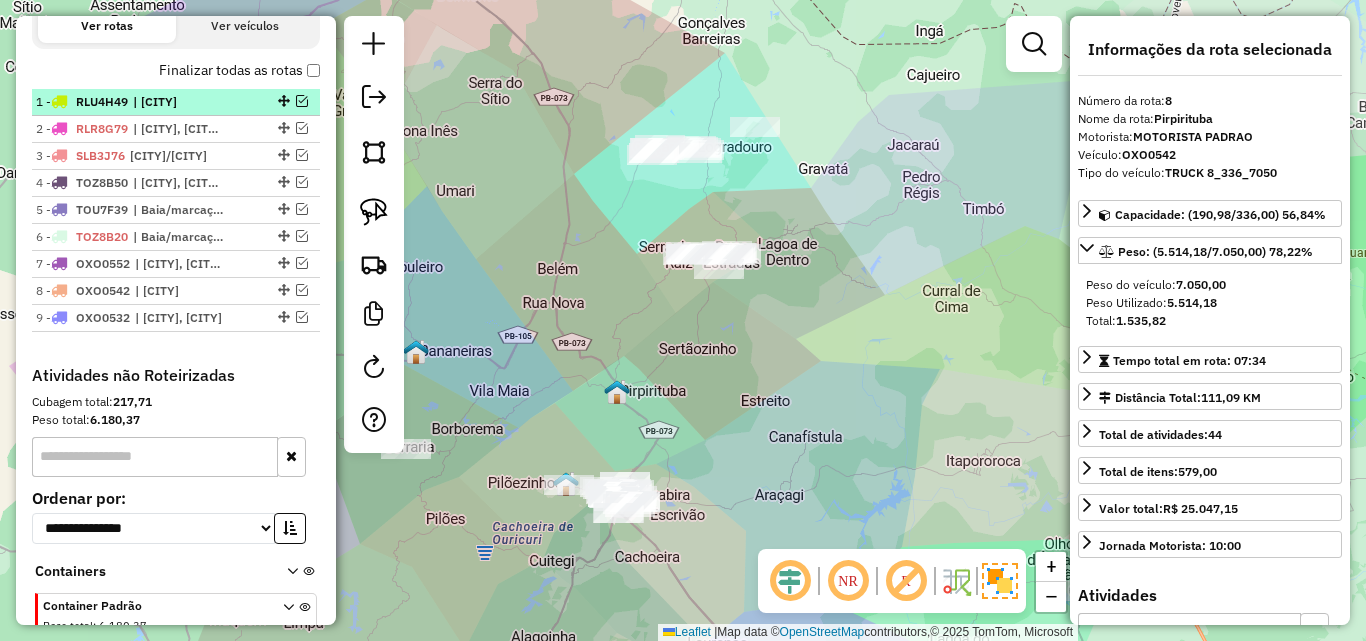 click at bounding box center [282, 101] 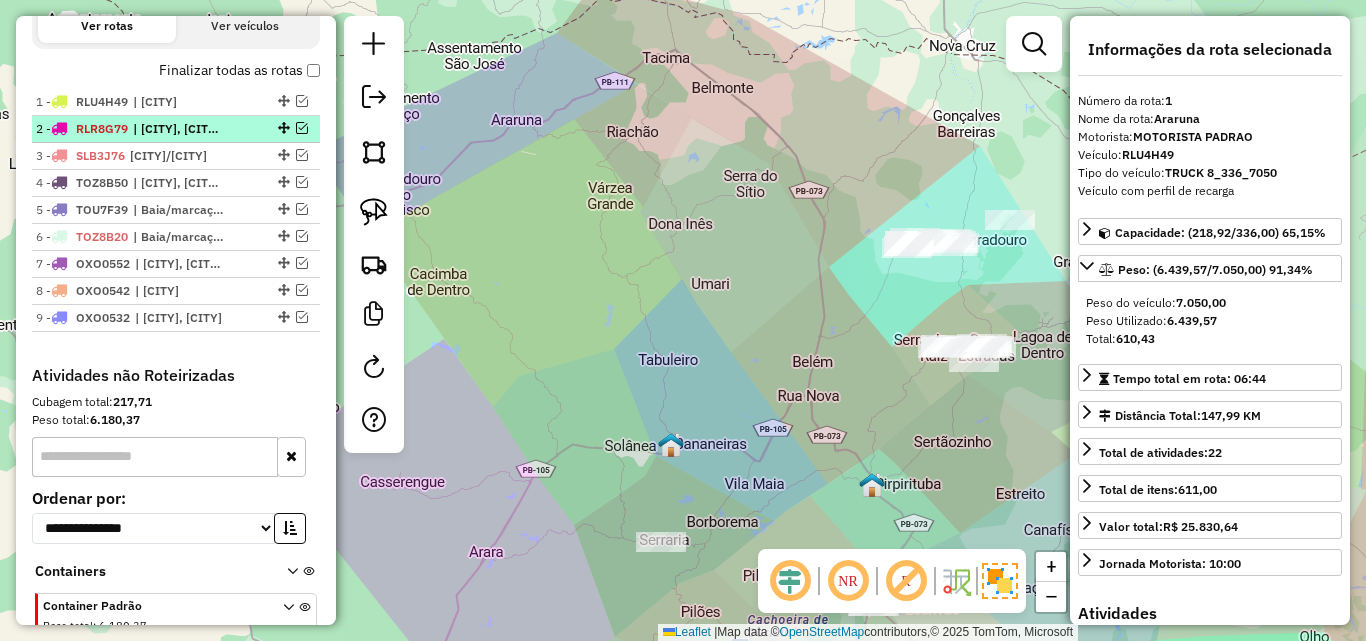 click on "| Alagoinha, Cuitegi, Mulungu" at bounding box center [179, 129] 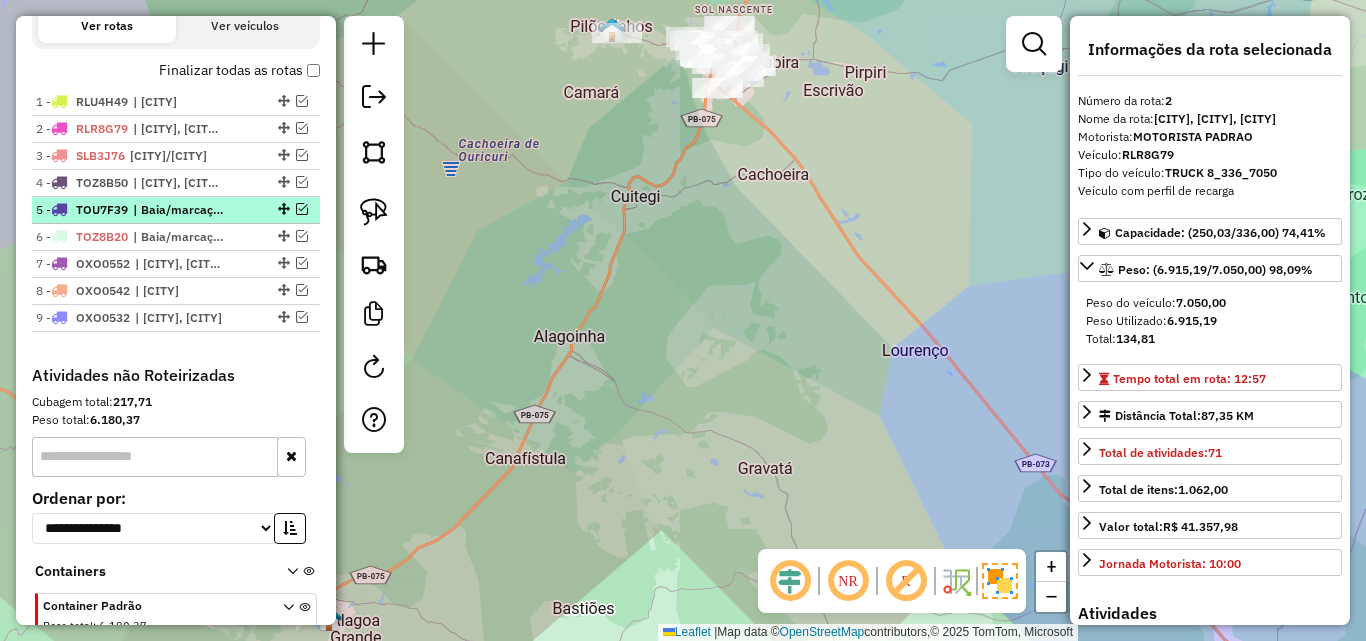 click on "| Baia/marcação, Mamanguape" at bounding box center [179, 210] 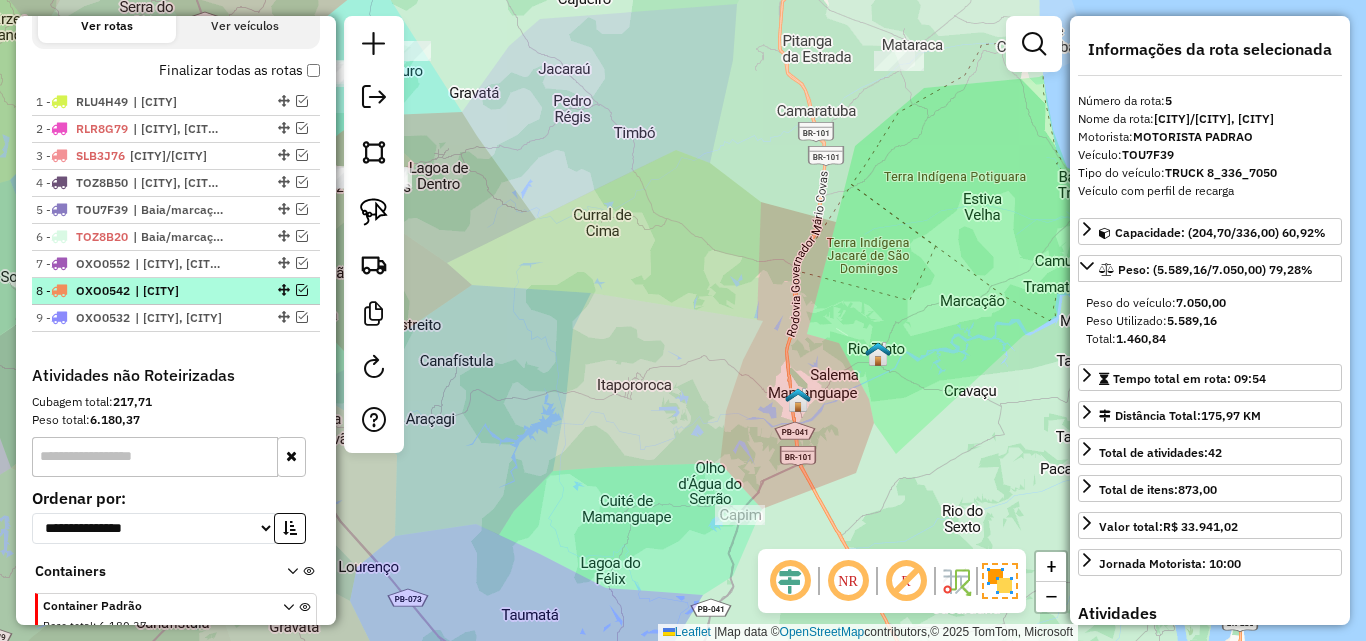 click on "| [CITY]" at bounding box center [181, 291] 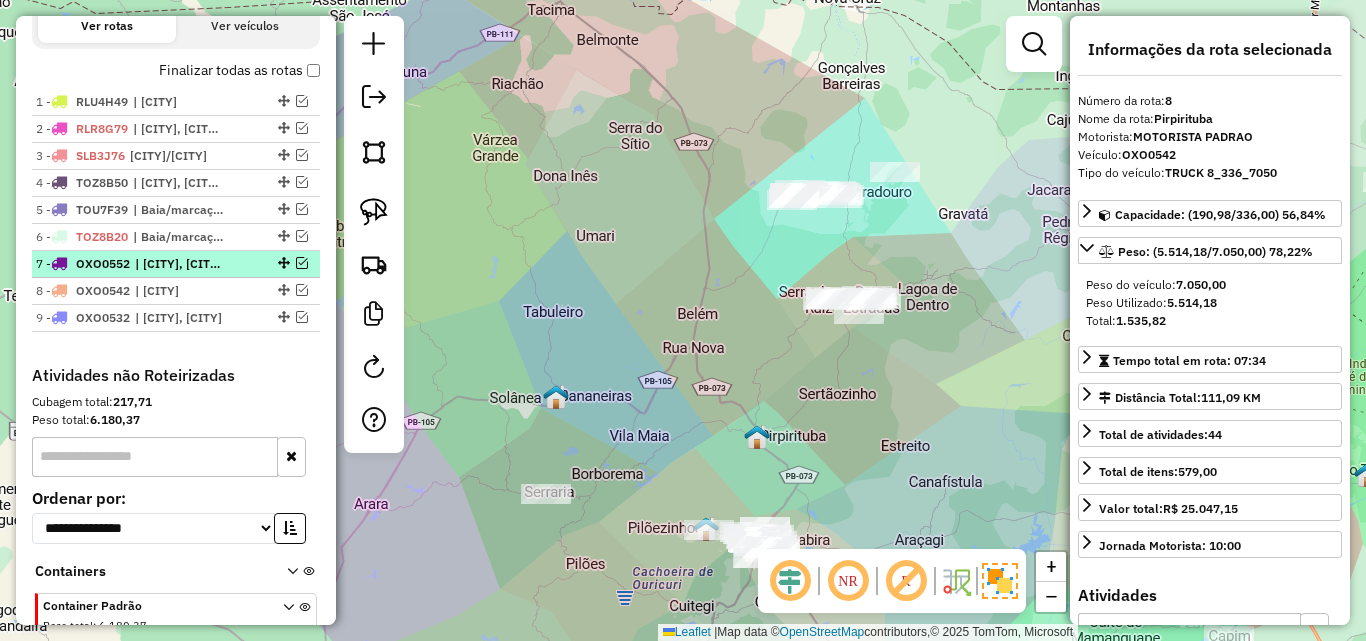 click on "| [CITY], [CITY], [CITY]" at bounding box center [181, 264] 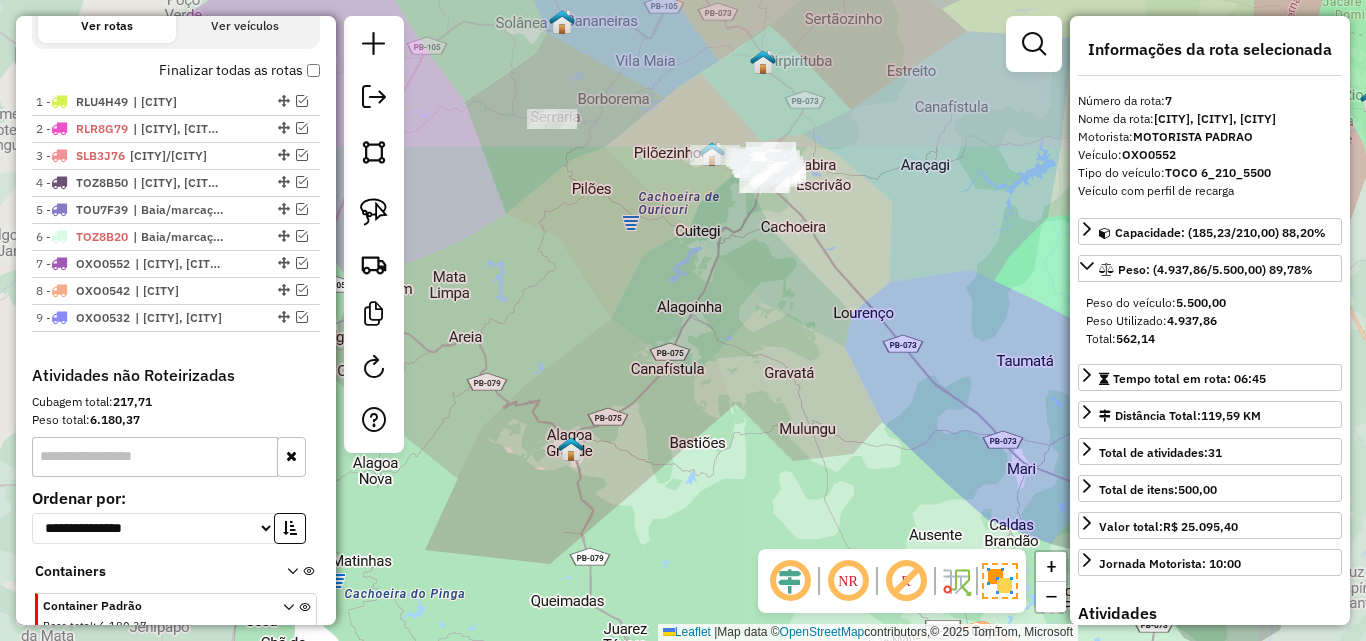 drag, startPoint x: 706, startPoint y: 318, endPoint x: 588, endPoint y: 361, distance: 125.59061 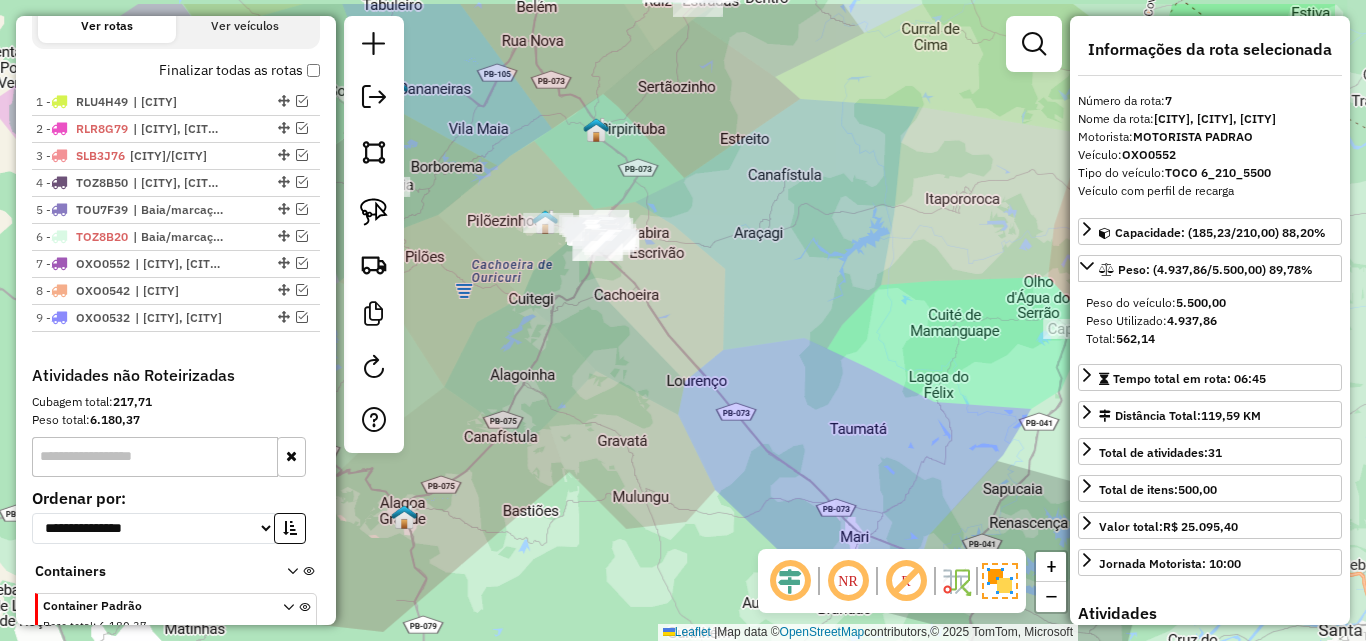drag, startPoint x: 711, startPoint y: 201, endPoint x: 714, endPoint y: 348, distance: 147.03061 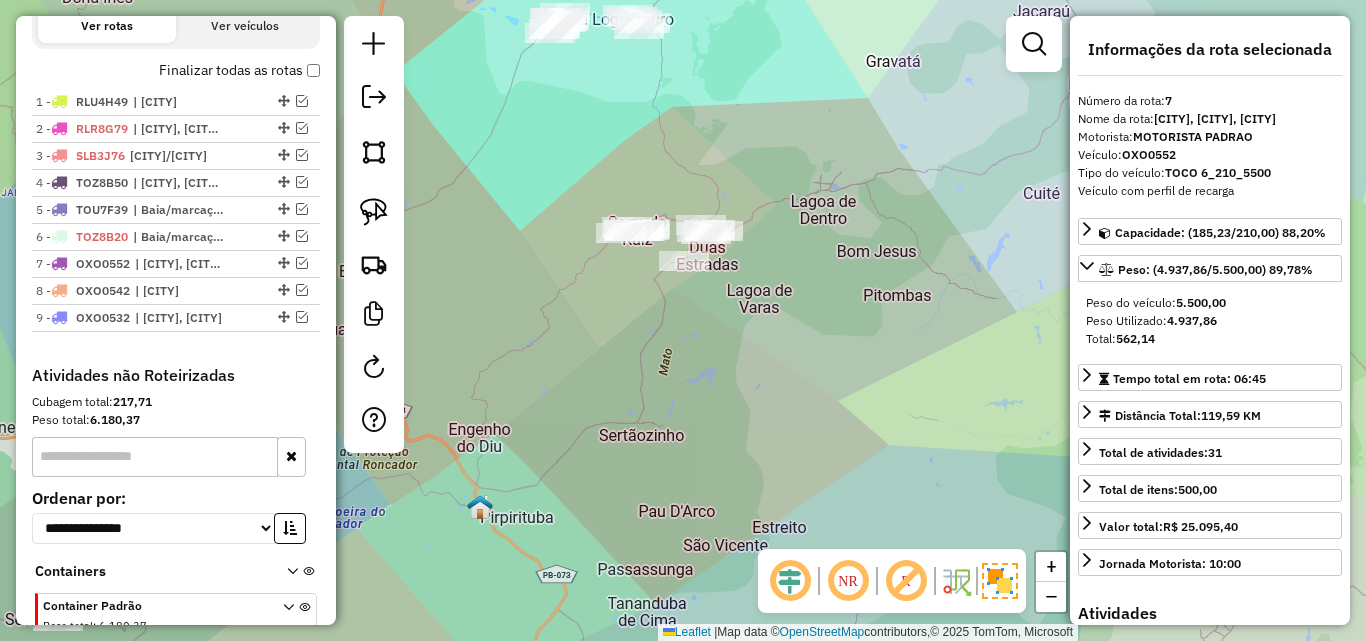 drag, startPoint x: 708, startPoint y: 305, endPoint x: 740, endPoint y: 429, distance: 128.06248 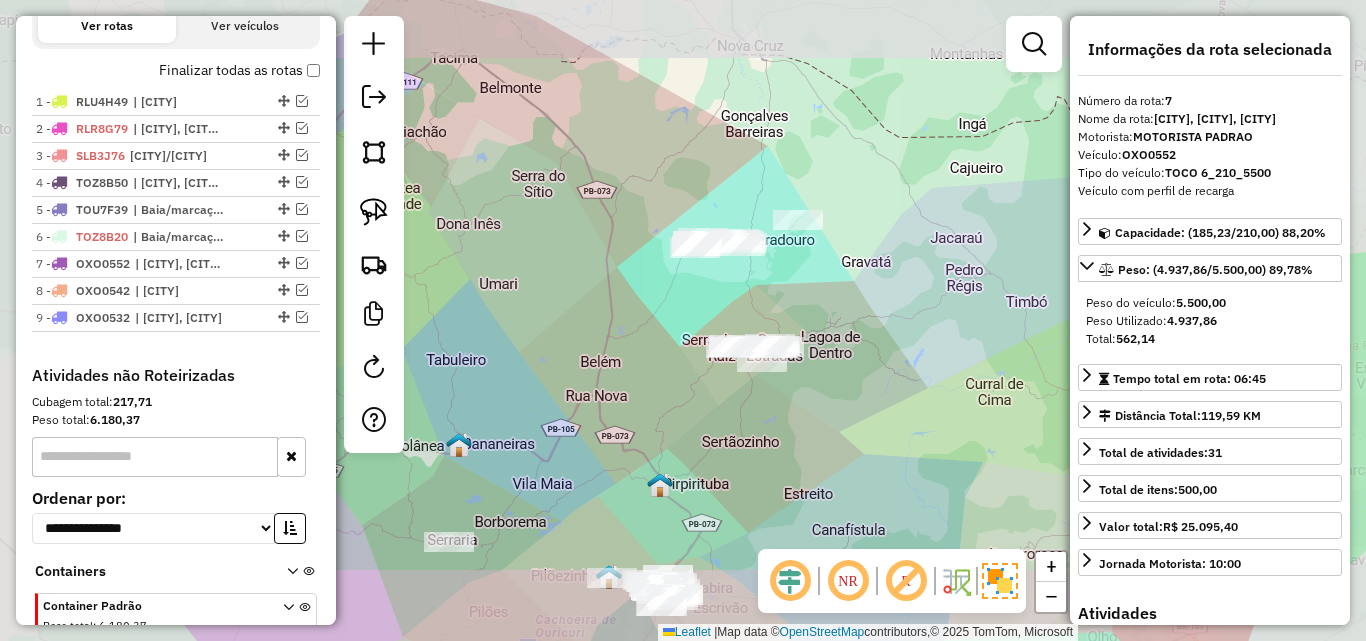 click on "Janela de atendimento Grade de atendimento Capacidade Transportadoras Veículos Cliente Pedidos  Rotas Selecione os dias de semana para filtrar as janelas de atendimento  Seg   Ter   Qua   Qui   Sex   Sáb   Dom  Informe o período da janela de atendimento: De: Até:  Filtrar exatamente a janela do cliente  Considerar janela de atendimento padrão  Selecione os dias de semana para filtrar as grades de atendimento  Seg   Ter   Qua   Qui   Sex   Sáb   Dom   Considerar clientes sem dia de atendimento cadastrado  Clientes fora do dia de atendimento selecionado Filtrar as atividades entre os valores definidos abaixo:  Peso mínimo:   Peso máximo:   Cubagem mínima:   Cubagem máxima:   De:   Até:  Filtrar as atividades entre o tempo de atendimento definido abaixo:  De:   Até:   Considerar capacidade total dos clientes não roteirizados Transportadora: Selecione um ou mais itens Tipo de veículo: Selecione um ou mais itens Veículo: Selecione um ou mais itens Motorista: Selecione um ou mais itens Nome: Rótulo:" 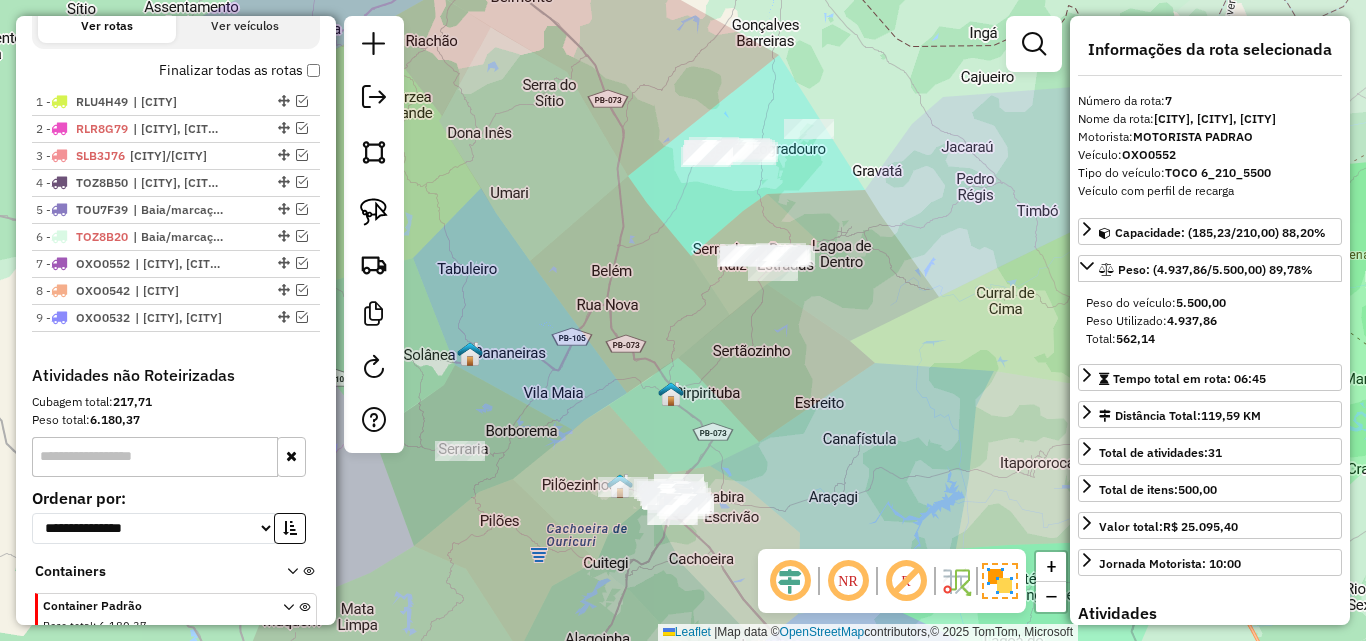 drag, startPoint x: 761, startPoint y: 348, endPoint x: 722, endPoint y: 376, distance: 48.010414 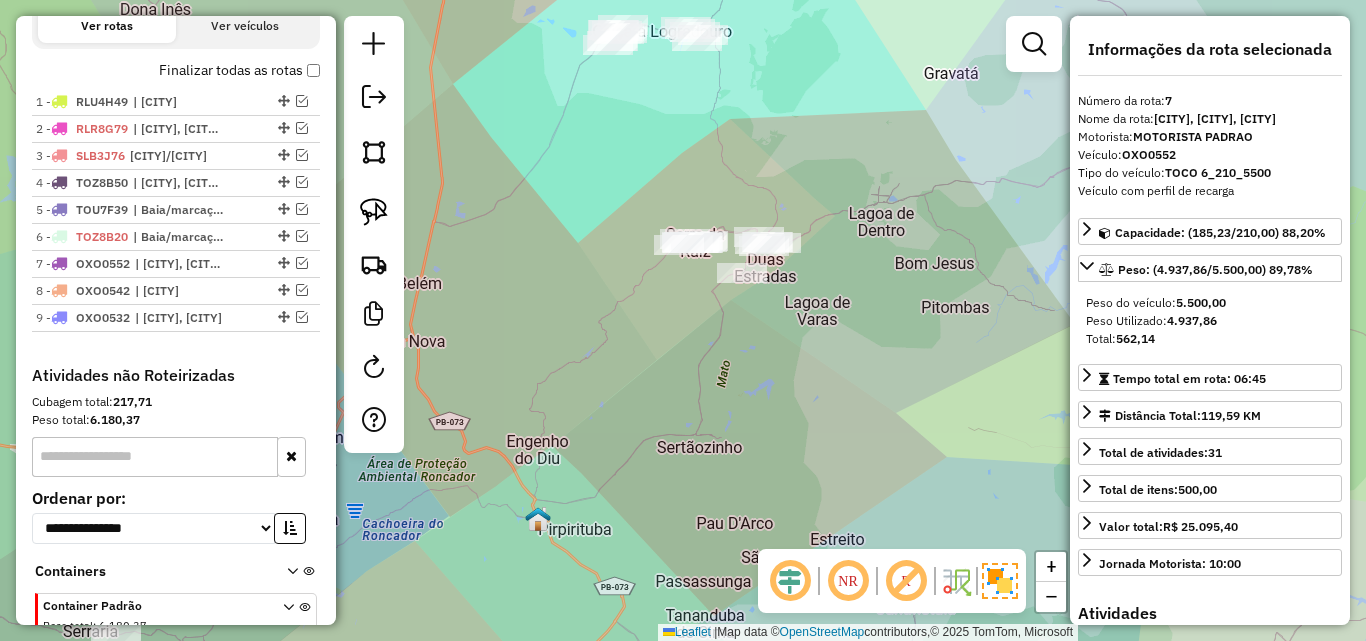 click on "Janela de atendimento Grade de atendimento Capacidade Transportadoras Veículos Cliente Pedidos  Rotas Selecione os dias de semana para filtrar as janelas de atendimento  Seg   Ter   Qua   Qui   Sex   Sáb   Dom  Informe o período da janela de atendimento: De: Até:  Filtrar exatamente a janela do cliente  Considerar janela de atendimento padrão  Selecione os dias de semana para filtrar as grades de atendimento  Seg   Ter   Qua   Qui   Sex   Sáb   Dom   Considerar clientes sem dia de atendimento cadastrado  Clientes fora do dia de atendimento selecionado Filtrar as atividades entre os valores definidos abaixo:  Peso mínimo:   Peso máximo:   Cubagem mínima:   Cubagem máxima:   De:   Até:  Filtrar as atividades entre o tempo de atendimento definido abaixo:  De:   Até:   Considerar capacidade total dos clientes não roteirizados Transportadora: Selecione um ou mais itens Tipo de veículo: Selecione um ou mais itens Veículo: Selecione um ou mais itens Motorista: Selecione um ou mais itens Nome: Rótulo:" 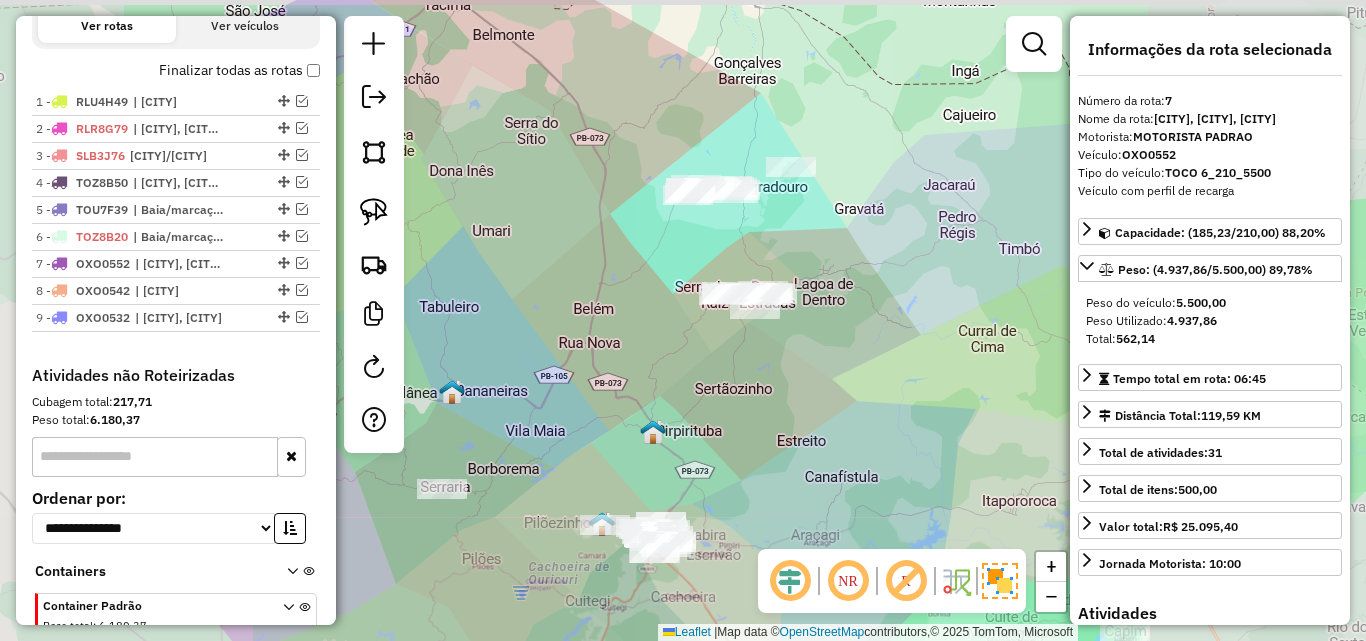 drag, startPoint x: 755, startPoint y: 359, endPoint x: 734, endPoint y: 430, distance: 74.04053 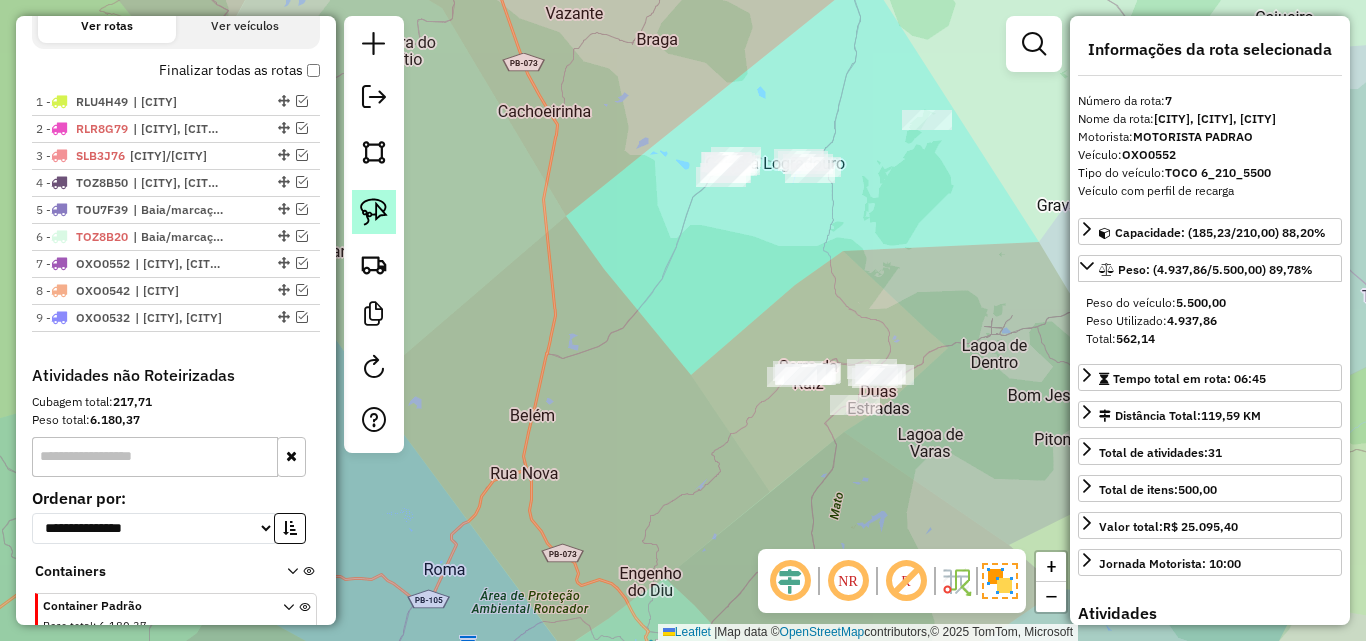 click 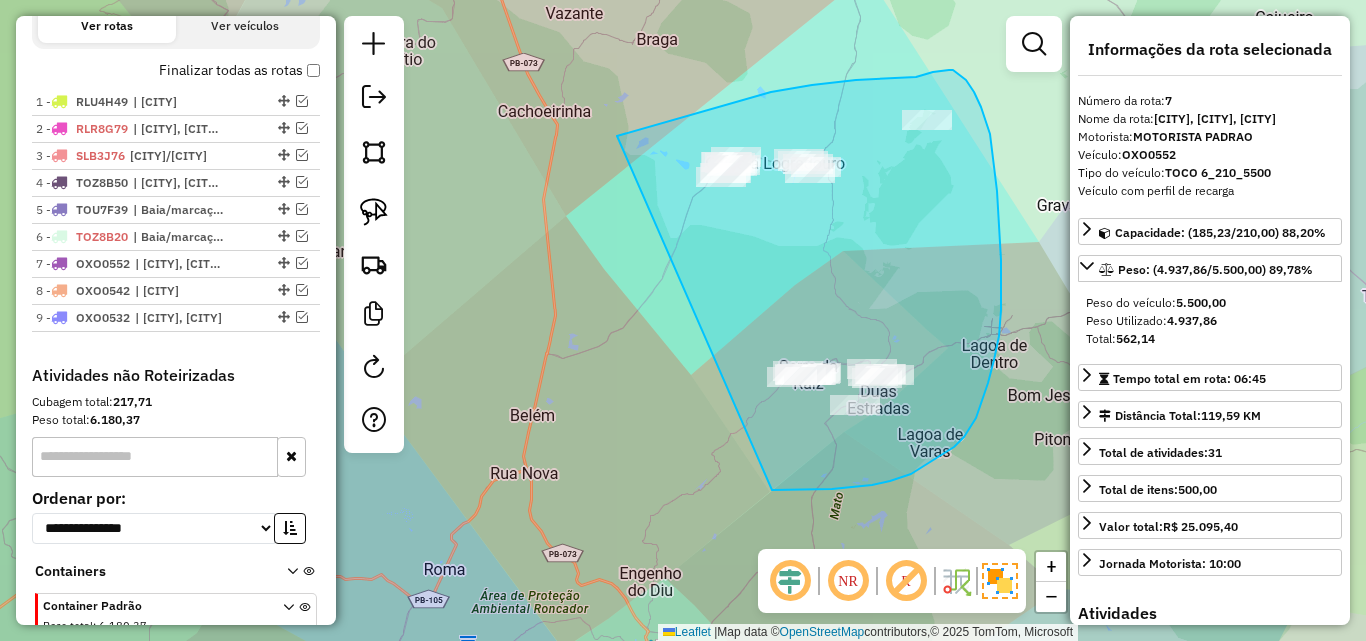 drag, startPoint x: 728, startPoint y: 105, endPoint x: 748, endPoint y: 488, distance: 383.52185 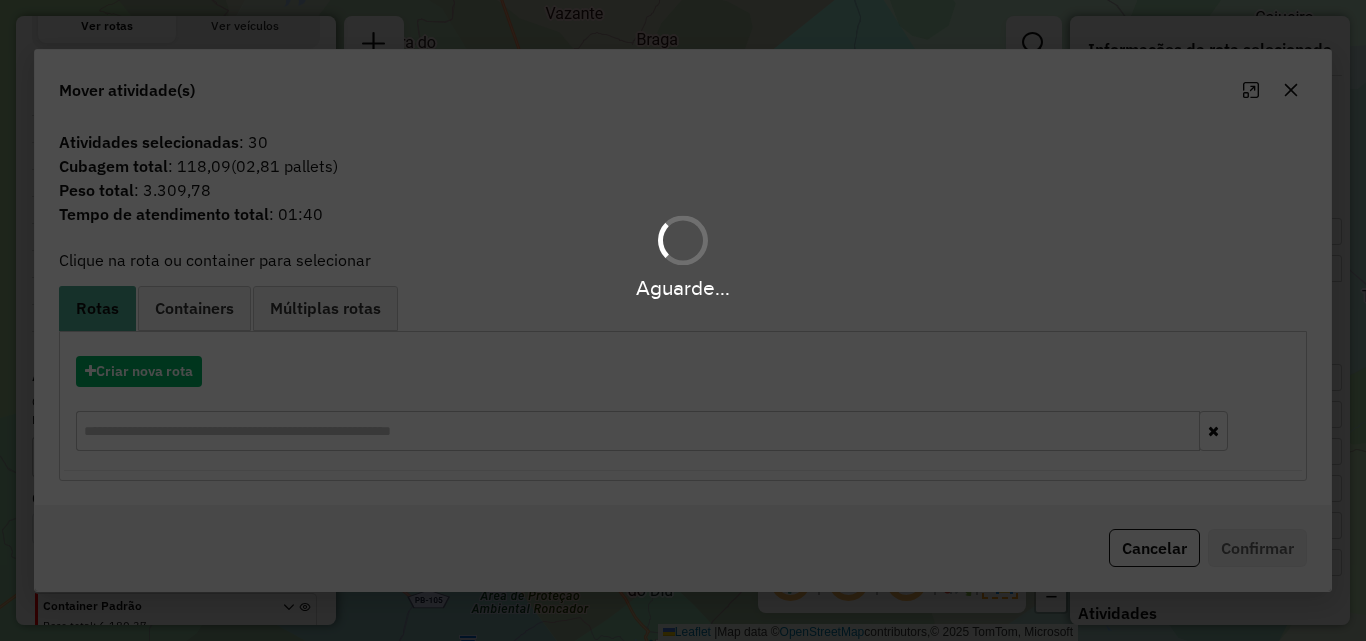 click on "Aguarde..." at bounding box center (683, 320) 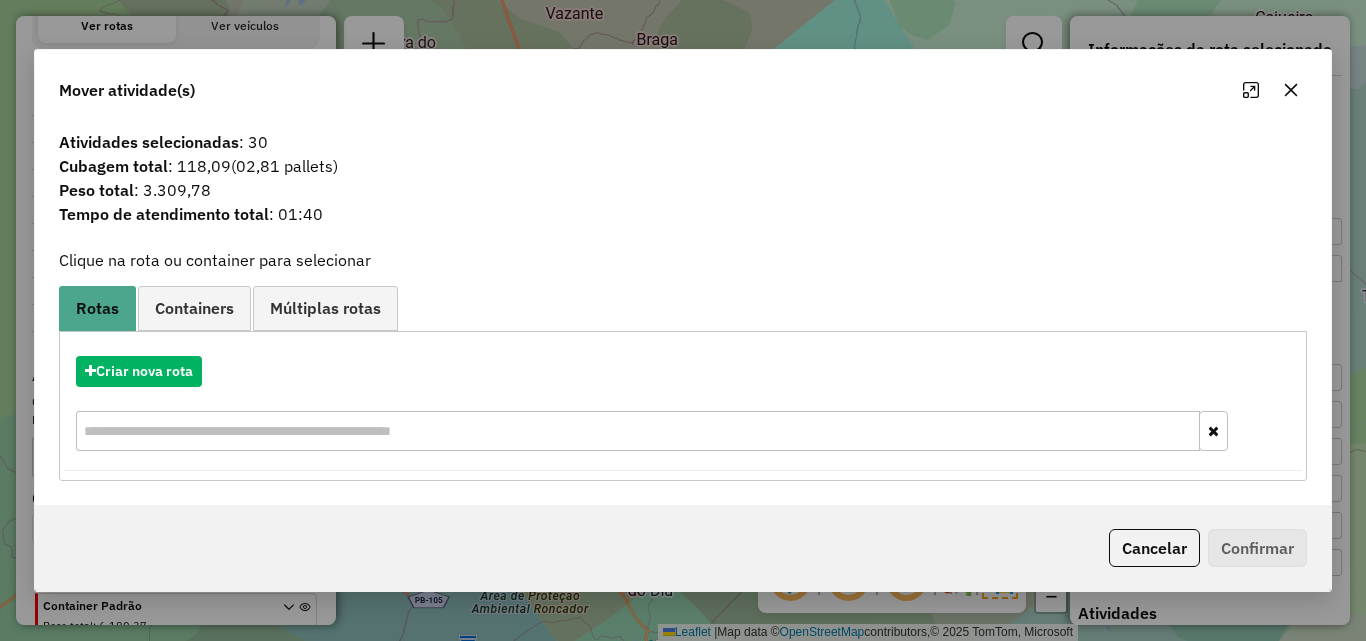 click 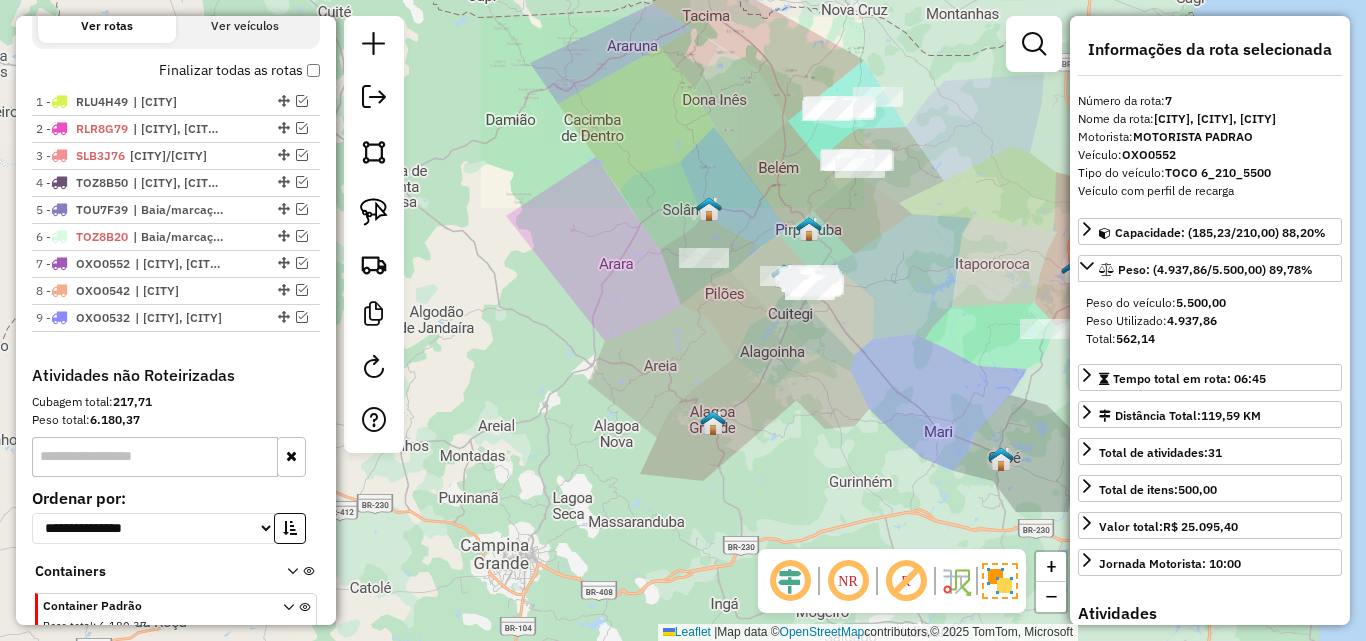 drag, startPoint x: 733, startPoint y: 418, endPoint x: 701, endPoint y: 184, distance: 236.1779 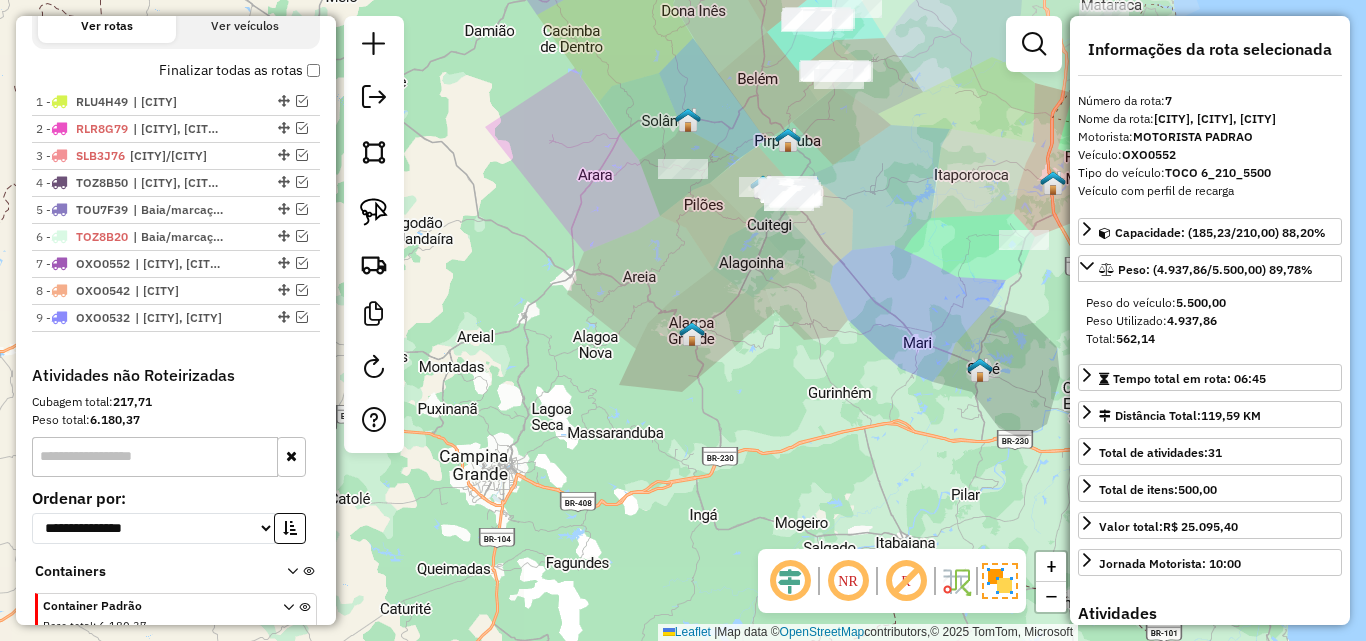 drag, startPoint x: 836, startPoint y: 340, endPoint x: 802, endPoint y: 399, distance: 68.09552 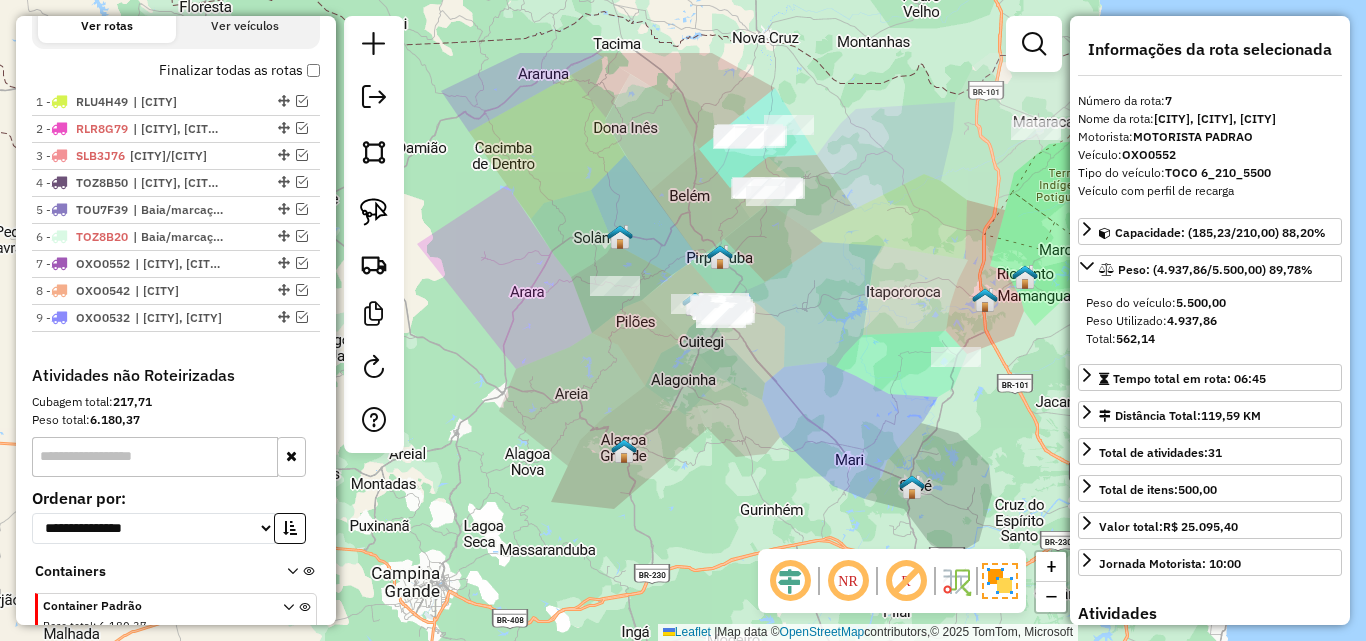 click on "Janela de atendimento Grade de atendimento Capacidade Transportadoras Veículos Cliente Pedidos  Rotas Selecione os dias de semana para filtrar as janelas de atendimento  Seg   Ter   Qua   Qui   Sex   Sáb   Dom  Informe o período da janela de atendimento: De: Até:  Filtrar exatamente a janela do cliente  Considerar janela de atendimento padrão  Selecione os dias de semana para filtrar as grades de atendimento  Seg   Ter   Qua   Qui   Sex   Sáb   Dom   Considerar clientes sem dia de atendimento cadastrado  Clientes fora do dia de atendimento selecionado Filtrar as atividades entre os valores definidos abaixo:  Peso mínimo:   Peso máximo:   Cubagem mínima:   Cubagem máxima:   De:   Até:  Filtrar as atividades entre o tempo de atendimento definido abaixo:  De:   Até:   Considerar capacidade total dos clientes não roteirizados Transportadora: Selecione um ou mais itens Tipo de veículo: Selecione um ou mais itens Veículo: Selecione um ou mais itens Motorista: Selecione um ou mais itens Nome: Rótulo:" 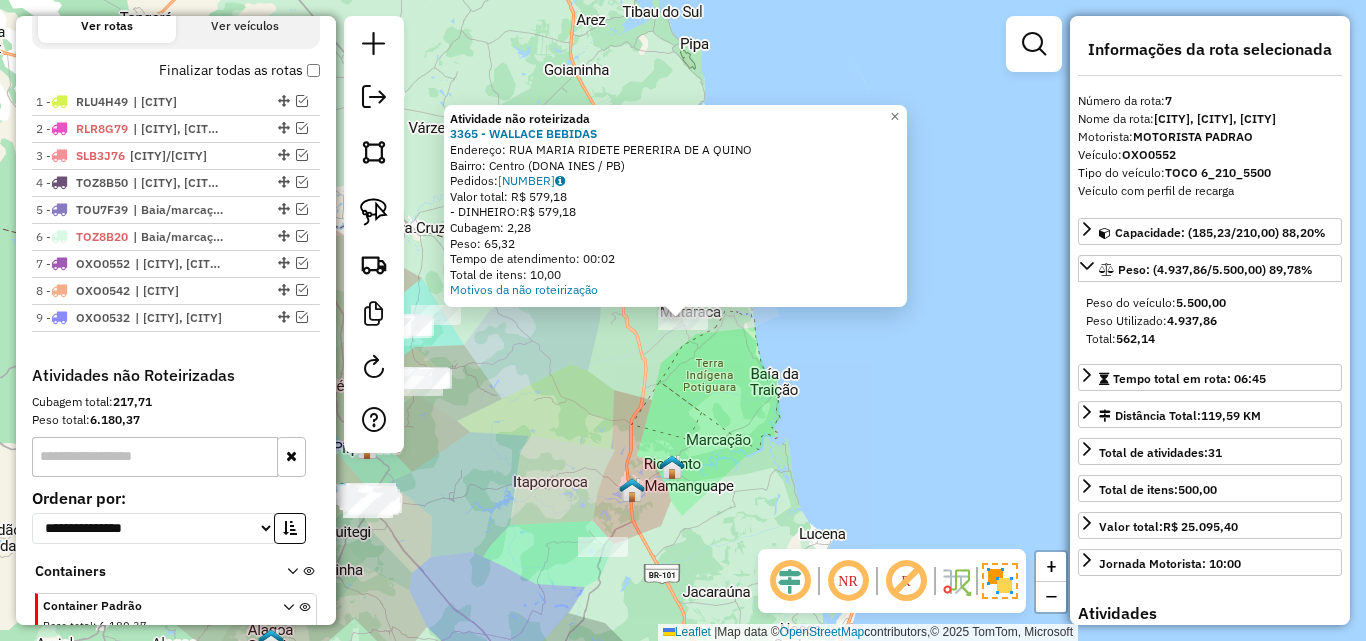 click on "Atividade não roteirizada 3365 - WALLACE BEBIDAS  Endereço:  RUA MARIA RIDETE PERERIRA DE A QUINO   Bairro: Centro (DONA INES / PB)   Pedidos:  04139649   Valor total: R$ 579,18   - DINHEIRO:  R$ 579,18   Cubagem: 2,28   Peso: 65,32   Tempo de atendimento: 00:02   Total de itens: 10,00  Motivos da não roteirização × Janela de atendimento Grade de atendimento Capacidade Transportadoras Veículos Cliente Pedidos  Rotas Selecione os dias de semana para filtrar as janelas de atendimento  Seg   Ter   Qua   Qui   Sex   Sáb   Dom  Informe o período da janela de atendimento: De: Até:  Filtrar exatamente a janela do cliente  Considerar janela de atendimento padrão  Selecione os dias de semana para filtrar as grades de atendimento  Seg   Ter   Qua   Qui   Sex   Sáb   Dom   Considerar clientes sem dia de atendimento cadastrado  Clientes fora do dia de atendimento selecionado Filtrar as atividades entre os valores definidos abaixo:  Peso mínimo:   Peso máximo:   Cubagem mínima:   Cubagem máxima:   De:  De:" 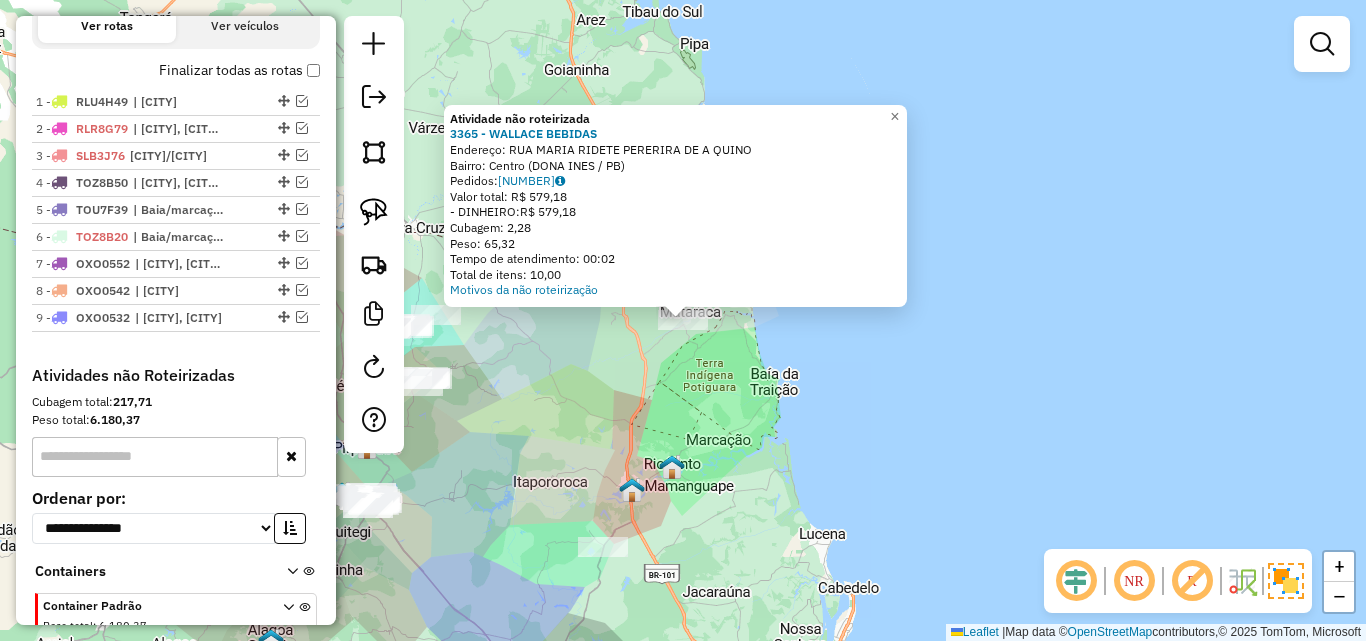 click on "Atividade não roteirizada 3365 - WALLACE BEBIDAS  Endereço:  RUA MARIA RIDETE PERERIRA DE A QUINO   Bairro: Centro (DONA INES / PB)   Pedidos:  04139649   Valor total: R$ 579,18   - DINHEIRO:  R$ 579,18   Cubagem: 2,28   Peso: 65,32   Tempo de atendimento: 00:02   Total de itens: 10,00  Motivos da não roteirização × Janela de atendimento Grade de atendimento Capacidade Transportadoras Veículos Cliente Pedidos  Rotas Selecione os dias de semana para filtrar as janelas de atendimento  Seg   Ter   Qua   Qui   Sex   Sáb   Dom  Informe o período da janela de atendimento: De: Até:  Filtrar exatamente a janela do cliente  Considerar janela de atendimento padrão  Selecione os dias de semana para filtrar as grades de atendimento  Seg   Ter   Qua   Qui   Sex   Sáb   Dom   Considerar clientes sem dia de atendimento cadastrado  Clientes fora do dia de atendimento selecionado Filtrar as atividades entre os valores definidos abaixo:  Peso mínimo:   Peso máximo:   Cubagem mínima:   Cubagem máxima:   De:  De:" 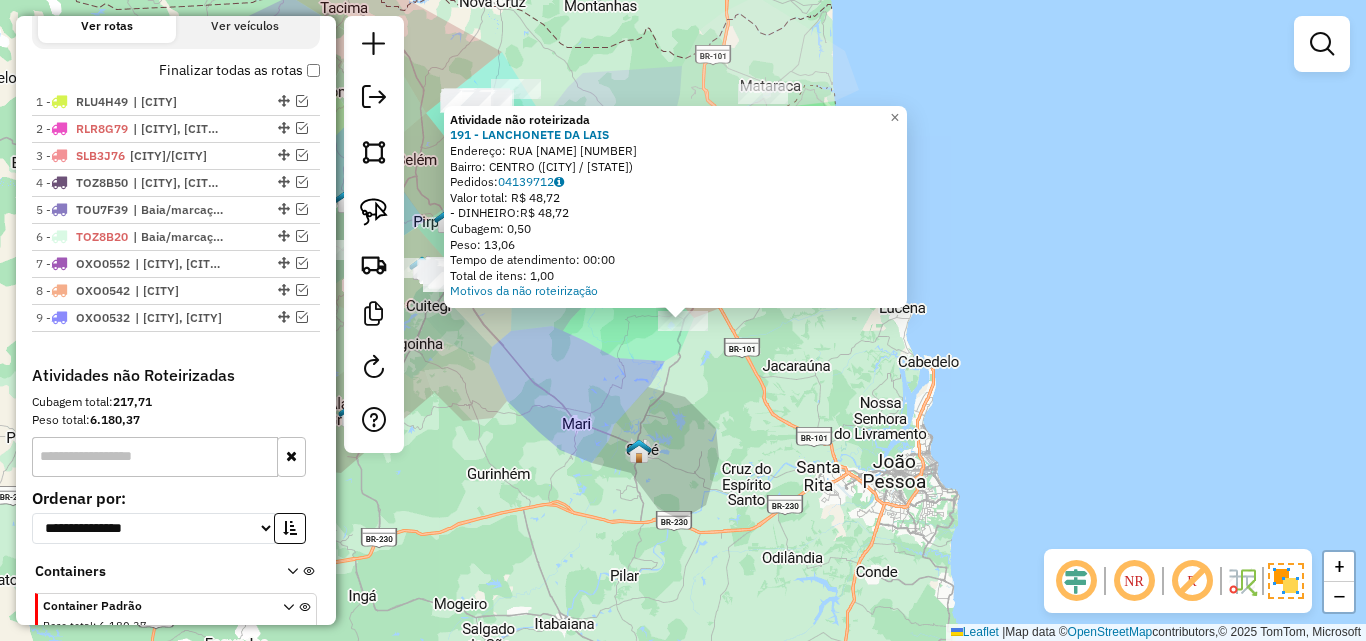 click on "Atividade não roteirizada 191 - LANCHONETE  DA LAIS  Endereço:  RUA ANTONIO FELIZARDO 00   Bairro: CENTRO (CAPIM / PB)   Pedidos:  04139712   Valor total: R$ 48,72   - DINHEIRO:  R$ 48,72   Cubagem: 0,50   Peso: 13,06   Tempo de atendimento: 00:00   Total de itens: 1,00  Motivos da não roteirização × Janela de atendimento Grade de atendimento Capacidade Transportadoras Veículos Cliente Pedidos  Rotas Selecione os dias de semana para filtrar as janelas de atendimento  Seg   Ter   Qua   Qui   Sex   Sáb   Dom  Informe o período da janela de atendimento: De: Até:  Filtrar exatamente a janela do cliente  Considerar janela de atendimento padrão  Selecione os dias de semana para filtrar as grades de atendimento  Seg   Ter   Qua   Qui   Sex   Sáb   Dom   Considerar clientes sem dia de atendimento cadastrado  Clientes fora do dia de atendimento selecionado Filtrar as atividades entre os valores definidos abaixo:  Peso mínimo:   Peso máximo:   Cubagem mínima:   Cubagem máxima:   De:   Até:   De:  Nome:" 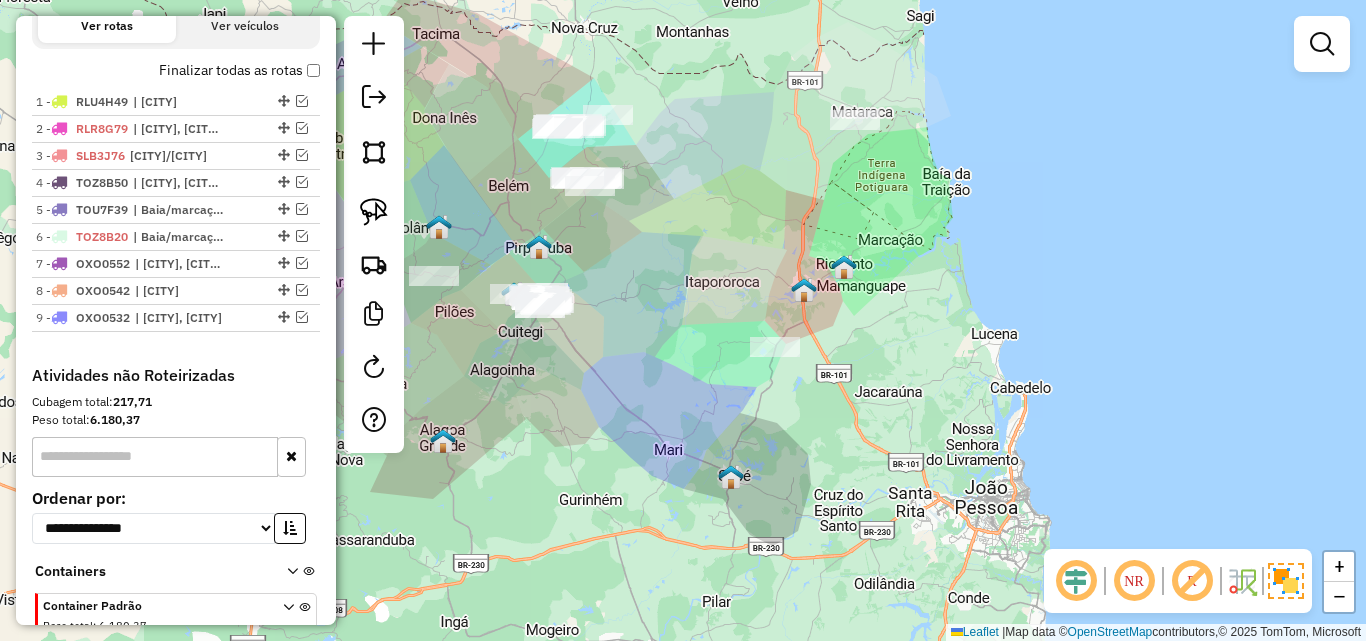 drag, startPoint x: 613, startPoint y: 477, endPoint x: 886, endPoint y: 522, distance: 276.68393 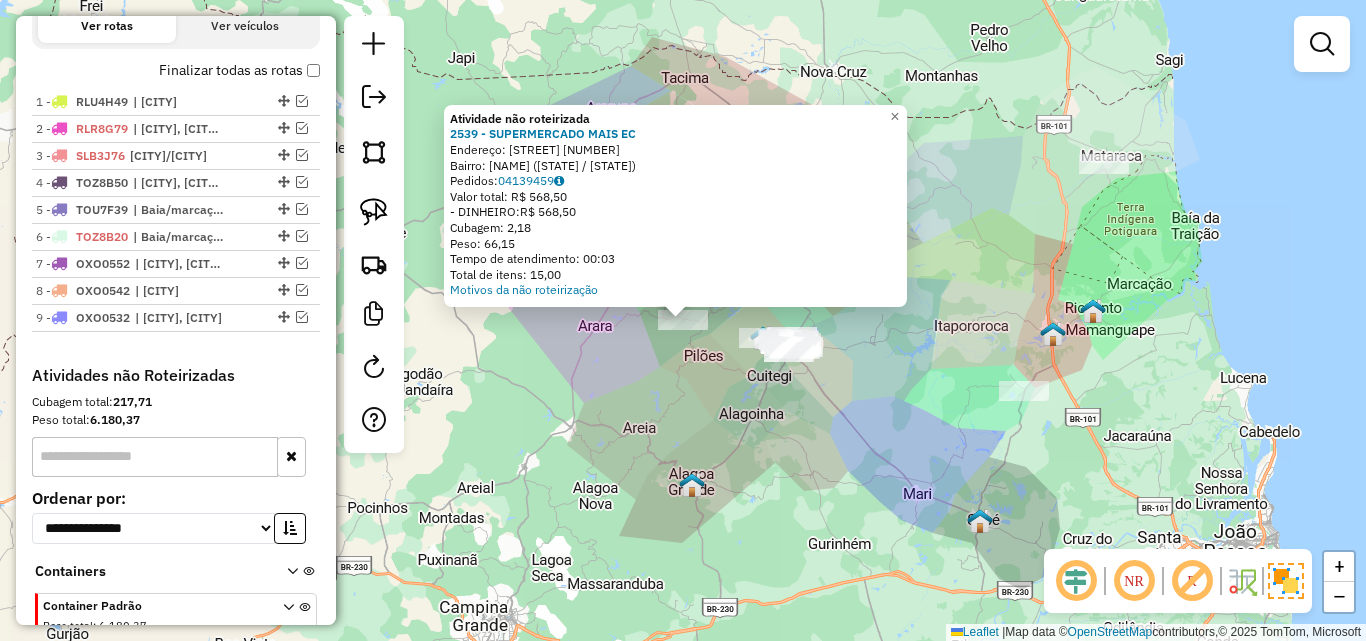 click on "Atividade não roteirizada 2539 - SUPERMERCADO MAIS EC  Endereço:  PRACA ANTONIO BENTO 46   Bairro: Centro (SERRARIA / PB)   Pedidos:  04139459   Valor total: R$ 568,50   - DINHEIRO:  R$ 568,50   Cubagem: 2,18   Peso: 66,15   Tempo de atendimento: 00:03   Total de itens: 15,00  Motivos da não roteirização × Janela de atendimento Grade de atendimento Capacidade Transportadoras Veículos Cliente Pedidos  Rotas Selecione os dias de semana para filtrar as janelas de atendimento  Seg   Ter   Qua   Qui   Sex   Sáb   Dom  Informe o período da janela de atendimento: De: Até:  Filtrar exatamente a janela do cliente  Considerar janela de atendimento padrão  Selecione os dias de semana para filtrar as grades de atendimento  Seg   Ter   Qua   Qui   Sex   Sáb   Dom   Considerar clientes sem dia de atendimento cadastrado  Clientes fora do dia de atendimento selecionado Filtrar as atividades entre os valores definidos abaixo:  Peso mínimo:   Peso máximo:   Cubagem mínima:   Cubagem máxima:   De:   Até:   De:" 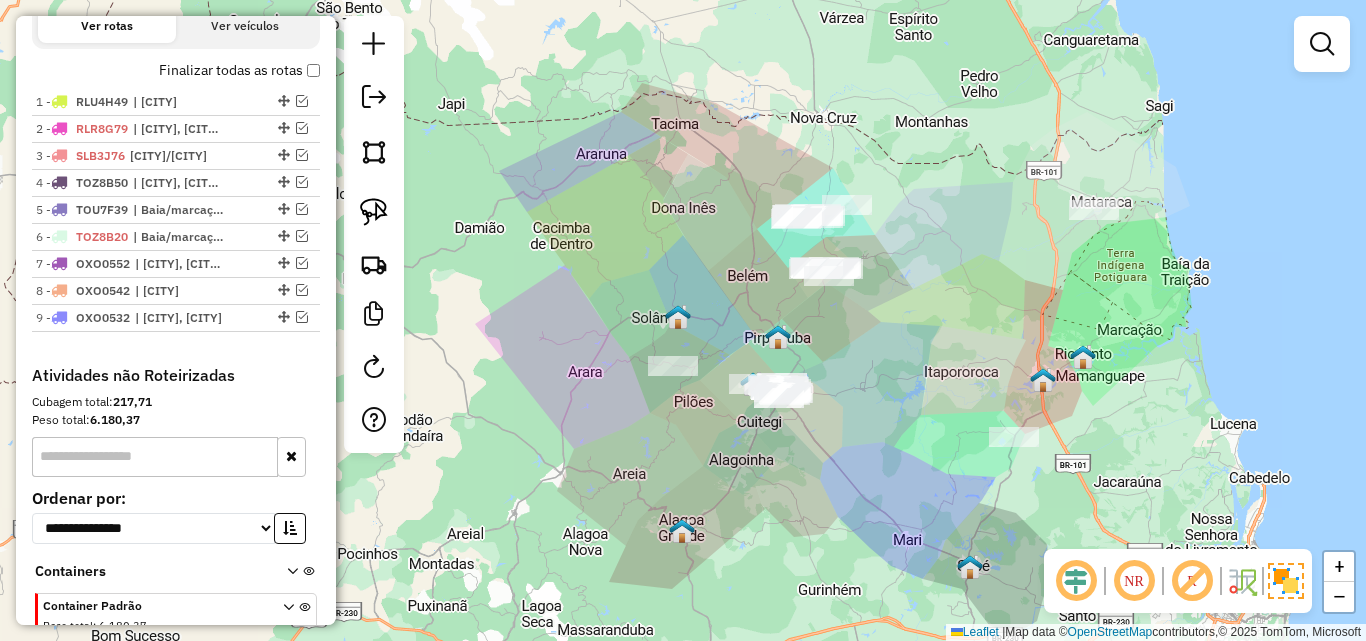 drag, startPoint x: 946, startPoint y: 285, endPoint x: 886, endPoint y: 408, distance: 136.85394 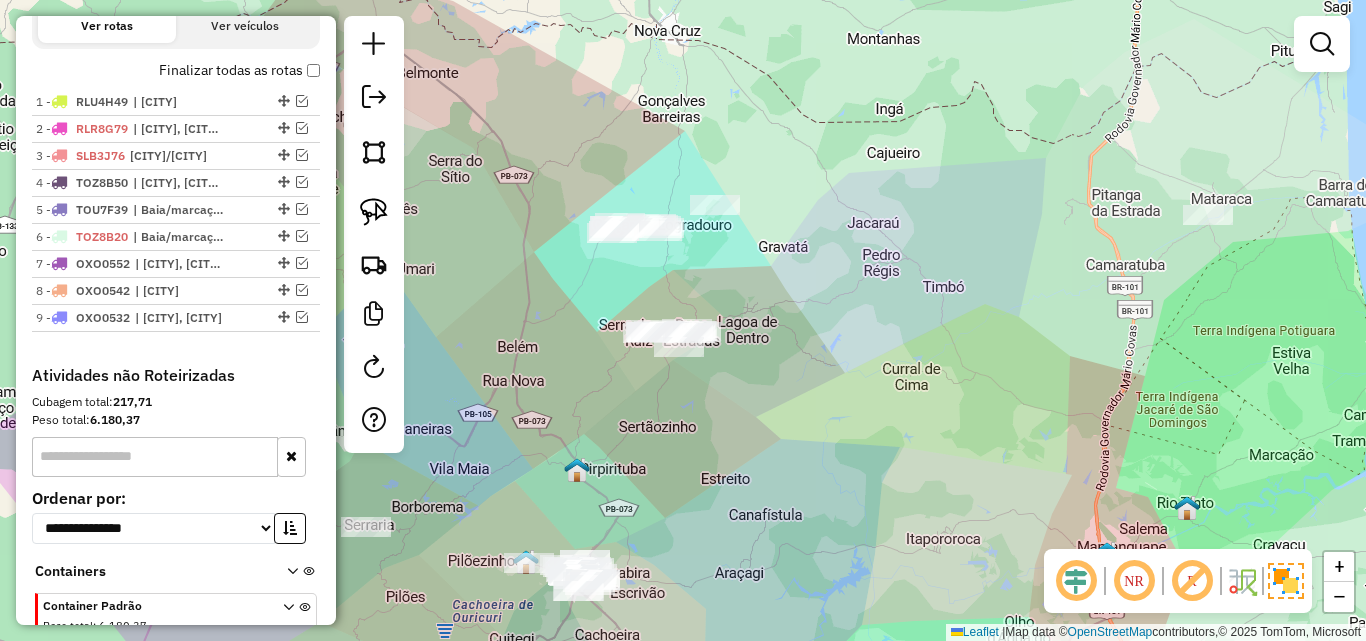 drag, startPoint x: 756, startPoint y: 454, endPoint x: 791, endPoint y: 443, distance: 36.687874 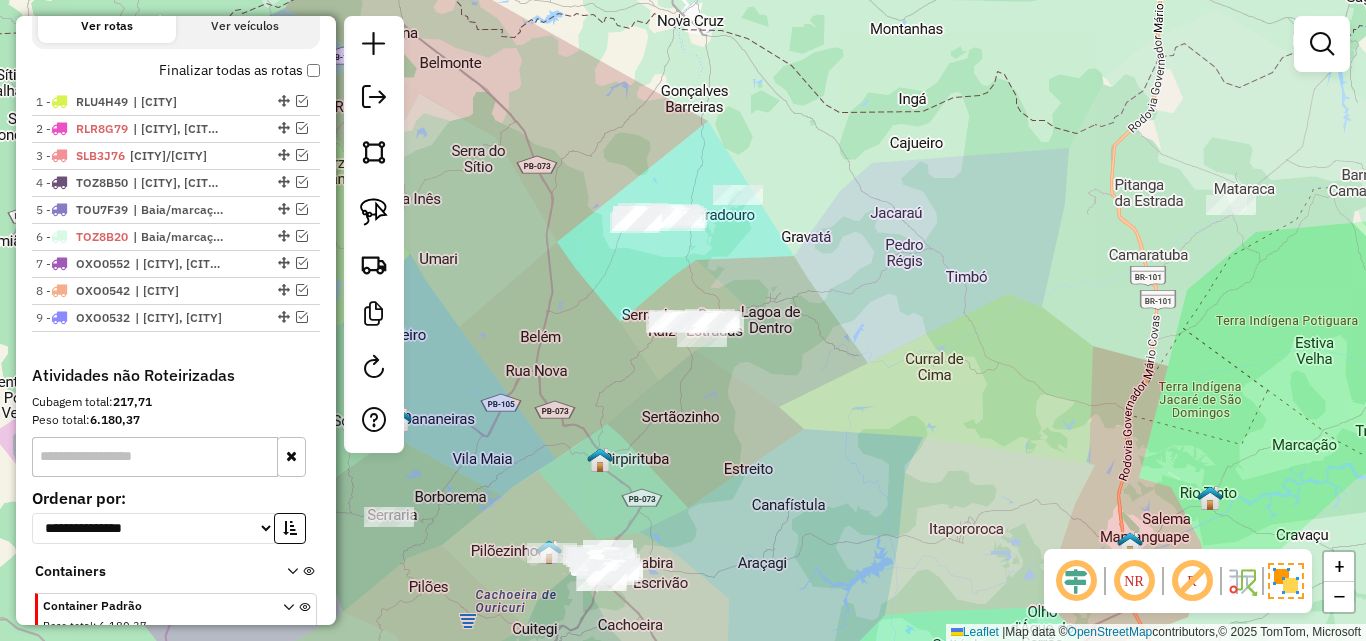 click on "Janela de atendimento Grade de atendimento Capacidade Transportadoras Veículos Cliente Pedidos  Rotas Selecione os dias de semana para filtrar as janelas de atendimento  Seg   Ter   Qua   Qui   Sex   Sáb   Dom  Informe o período da janela de atendimento: De: Até:  Filtrar exatamente a janela do cliente  Considerar janela de atendimento padrão  Selecione os dias de semana para filtrar as grades de atendimento  Seg   Ter   Qua   Qui   Sex   Sáb   Dom   Considerar clientes sem dia de atendimento cadastrado  Clientes fora do dia de atendimento selecionado Filtrar as atividades entre os valores definidos abaixo:  Peso mínimo:   Peso máximo:   Cubagem mínima:   Cubagem máxima:   De:   Até:  Filtrar as atividades entre o tempo de atendimento definido abaixo:  De:   Até:   Considerar capacidade total dos clientes não roteirizados Transportadora: Selecione um ou mais itens Tipo de veículo: Selecione um ou mais itens Veículo: Selecione um ou mais itens Motorista: Selecione um ou mais itens Nome: Rótulo:" 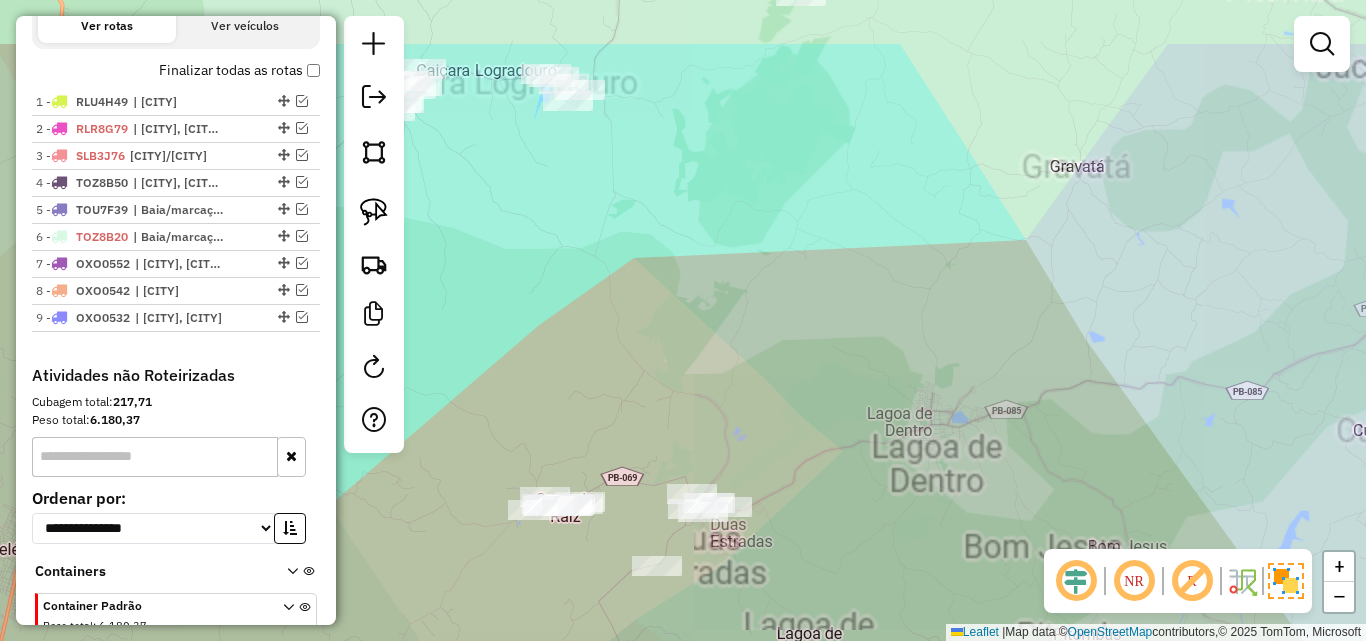 drag, startPoint x: 806, startPoint y: 463, endPoint x: 778, endPoint y: 375, distance: 92.34717 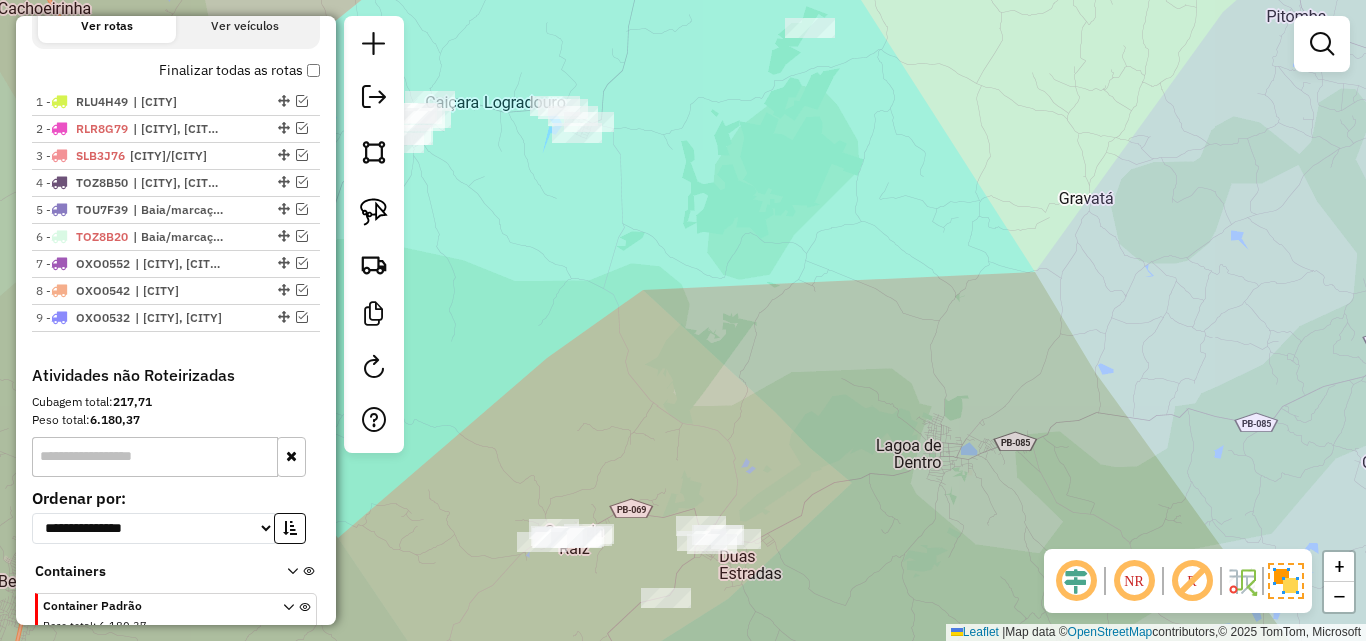 click on "Janela de atendimento Grade de atendimento Capacidade Transportadoras Veículos Cliente Pedidos  Rotas Selecione os dias de semana para filtrar as janelas de atendimento  Seg   Ter   Qua   Qui   Sex   Sáb   Dom  Informe o período da janela de atendimento: De: Até:  Filtrar exatamente a janela do cliente  Considerar janela de atendimento padrão  Selecione os dias de semana para filtrar as grades de atendimento  Seg   Ter   Qua   Qui   Sex   Sáb   Dom   Considerar clientes sem dia de atendimento cadastrado  Clientes fora do dia de atendimento selecionado Filtrar as atividades entre os valores definidos abaixo:  Peso mínimo:   Peso máximo:   Cubagem mínima:   Cubagem máxima:   De:   Até:  Filtrar as atividades entre o tempo de atendimento definido abaixo:  De:   Até:   Considerar capacidade total dos clientes não roteirizados Transportadora: Selecione um ou mais itens Tipo de veículo: Selecione um ou mais itens Veículo: Selecione um ou mais itens Motorista: Selecione um ou mais itens Nome: Rótulo:" 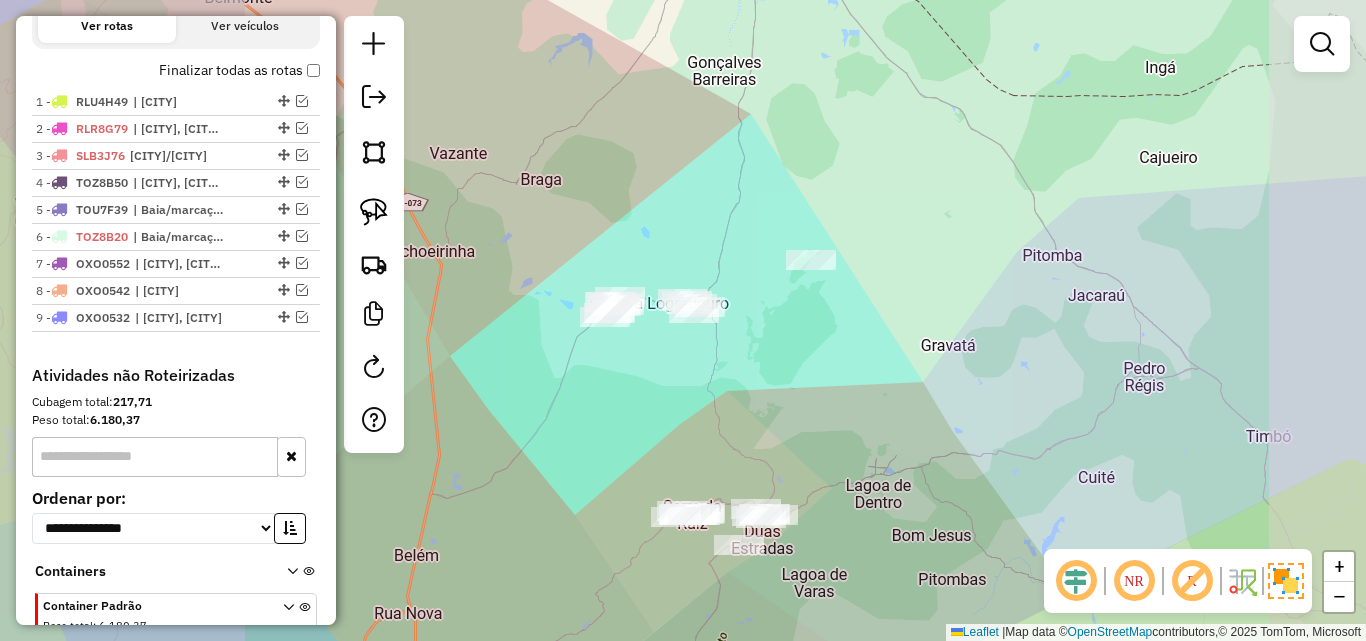 drag, startPoint x: 690, startPoint y: 348, endPoint x: 732, endPoint y: 249, distance: 107.54069 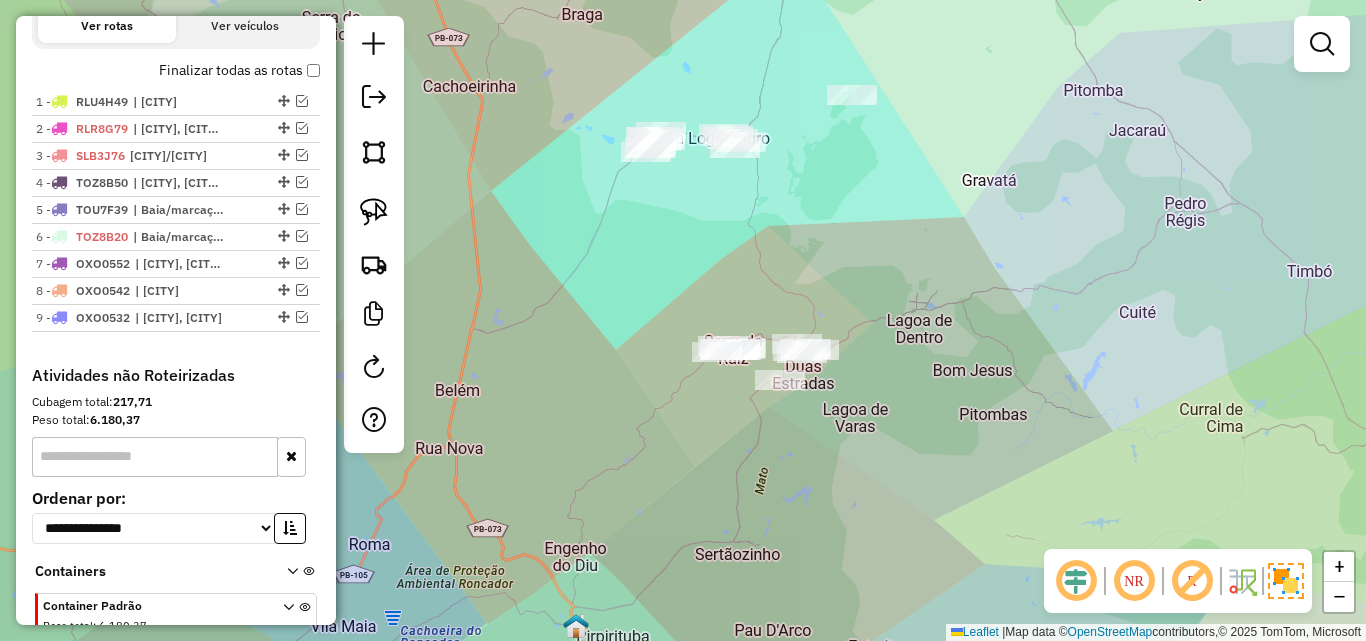 drag, startPoint x: 784, startPoint y: 489, endPoint x: 850, endPoint y: 342, distance: 161.13658 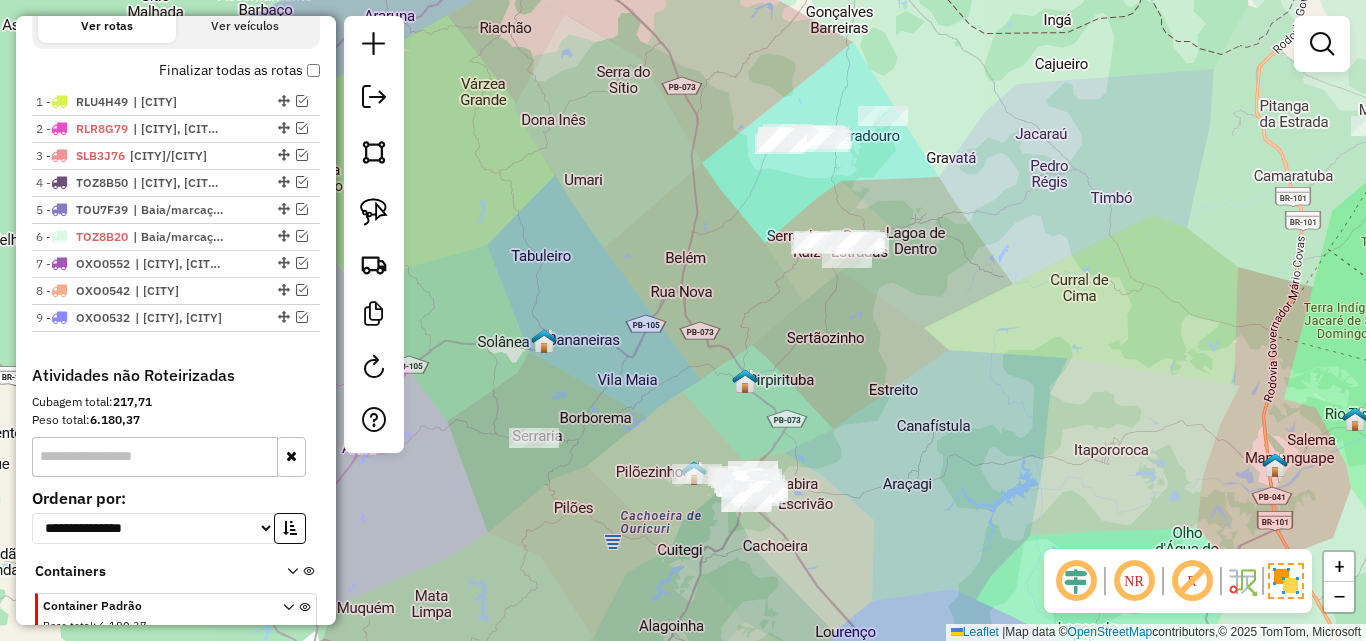 click on "Janela de atendimento Grade de atendimento Capacidade Transportadoras Veículos Cliente Pedidos  Rotas Selecione os dias de semana para filtrar as janelas de atendimento  Seg   Ter   Qua   Qui   Sex   Sáb   Dom  Informe o período da janela de atendimento: De: Até:  Filtrar exatamente a janela do cliente  Considerar janela de atendimento padrão  Selecione os dias de semana para filtrar as grades de atendimento  Seg   Ter   Qua   Qui   Sex   Sáb   Dom   Considerar clientes sem dia de atendimento cadastrado  Clientes fora do dia de atendimento selecionado Filtrar as atividades entre os valores definidos abaixo:  Peso mínimo:   Peso máximo:   Cubagem mínima:   Cubagem máxima:   De:   Até:  Filtrar as atividades entre o tempo de atendimento definido abaixo:  De:   Até:   Considerar capacidade total dos clientes não roteirizados Transportadora: Selecione um ou mais itens Tipo de veículo: Selecione um ou mais itens Veículo: Selecione um ou mais itens Motorista: Selecione um ou mais itens Nome: Rótulo:" 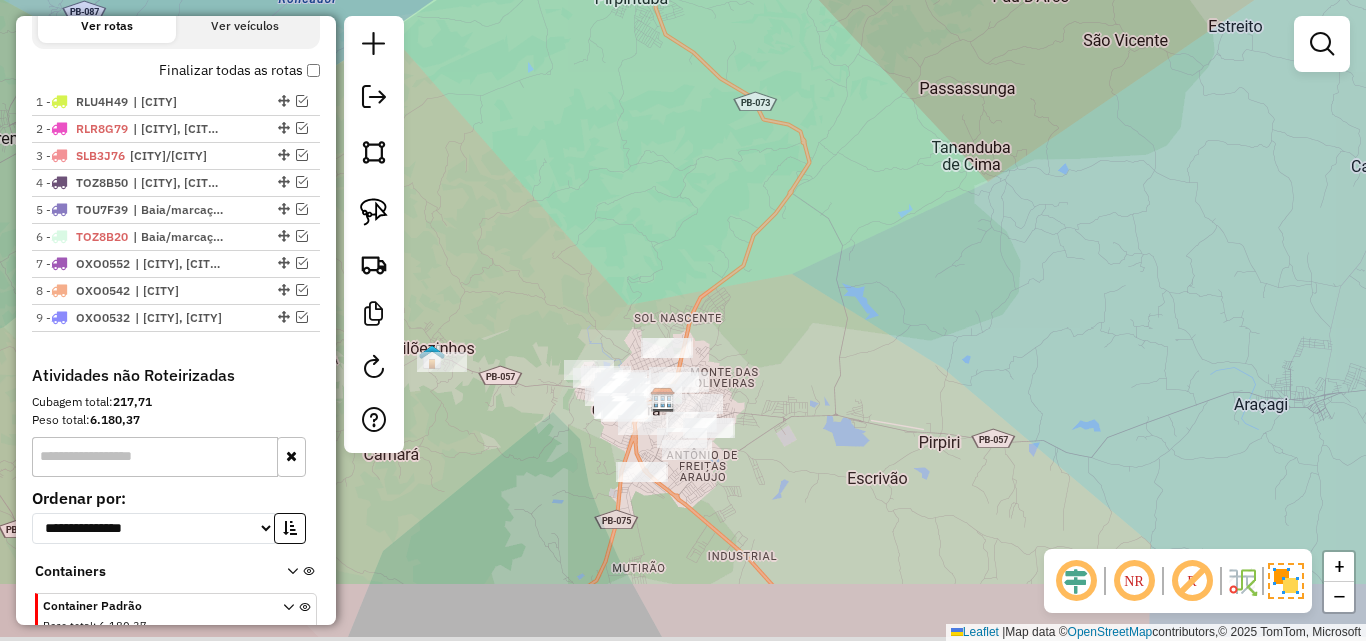 drag, startPoint x: 786, startPoint y: 481, endPoint x: 847, endPoint y: 421, distance: 85.56284 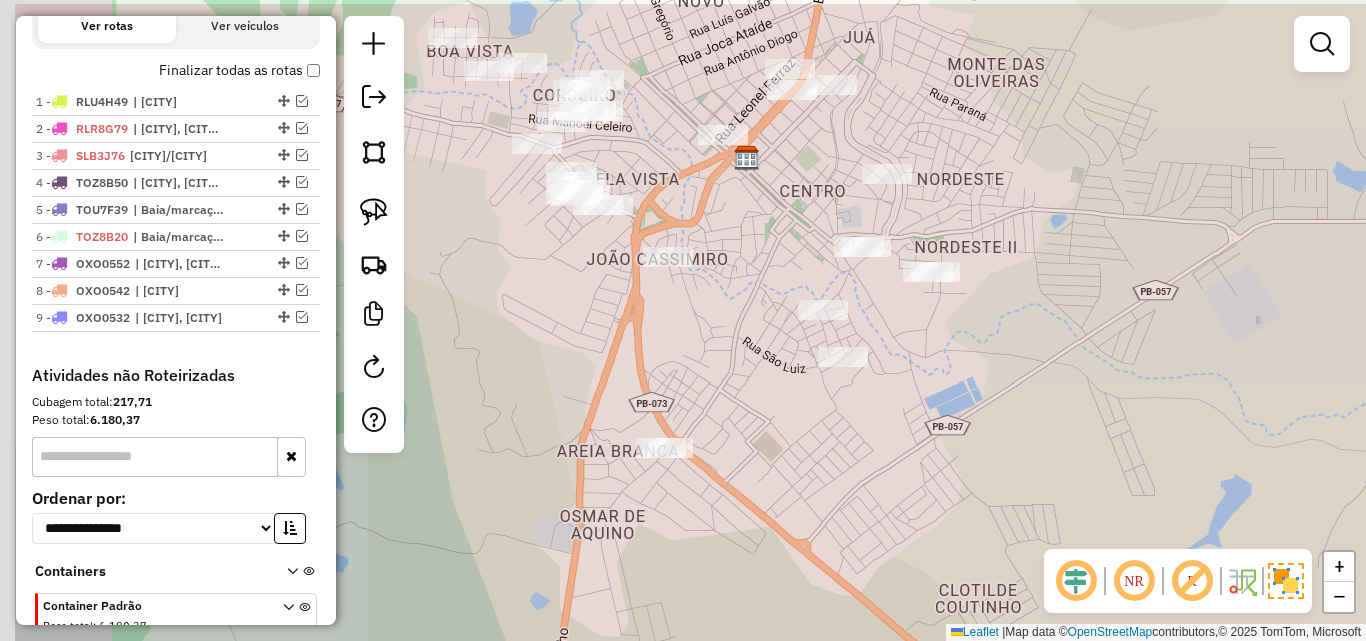 drag, startPoint x: 836, startPoint y: 491, endPoint x: 850, endPoint y: 458, distance: 35.846897 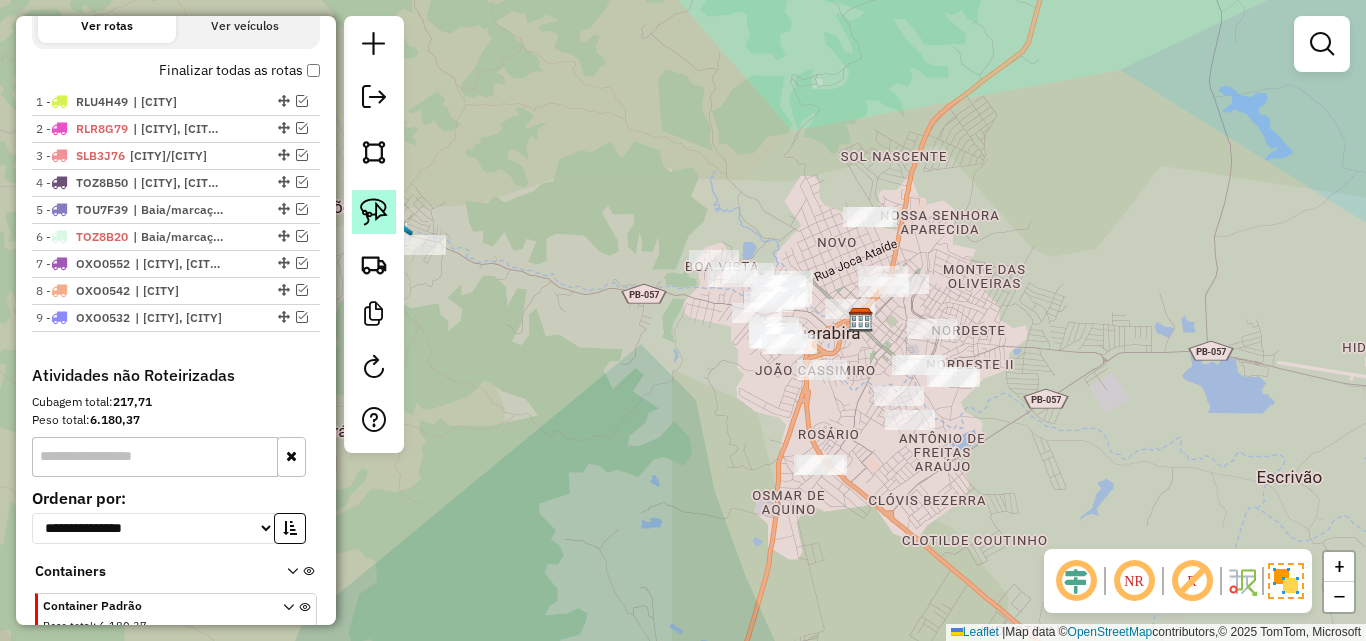click 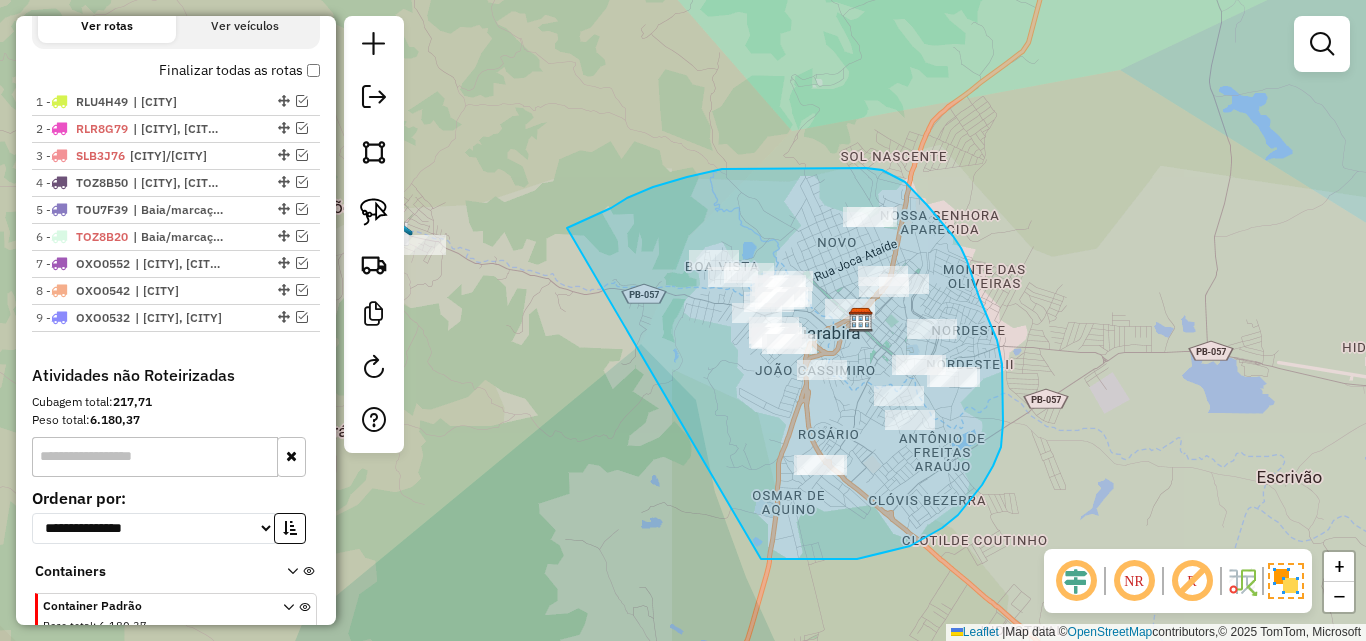 drag, startPoint x: 611, startPoint y: 208, endPoint x: 761, endPoint y: 559, distance: 381.708 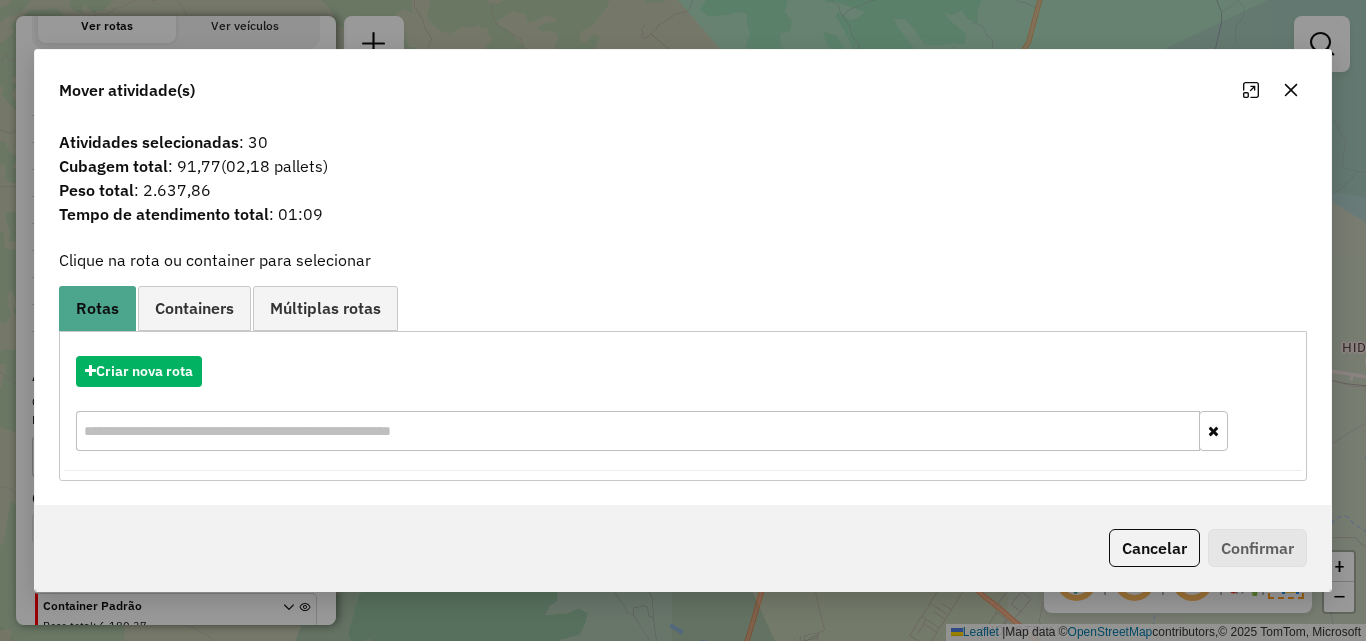 click 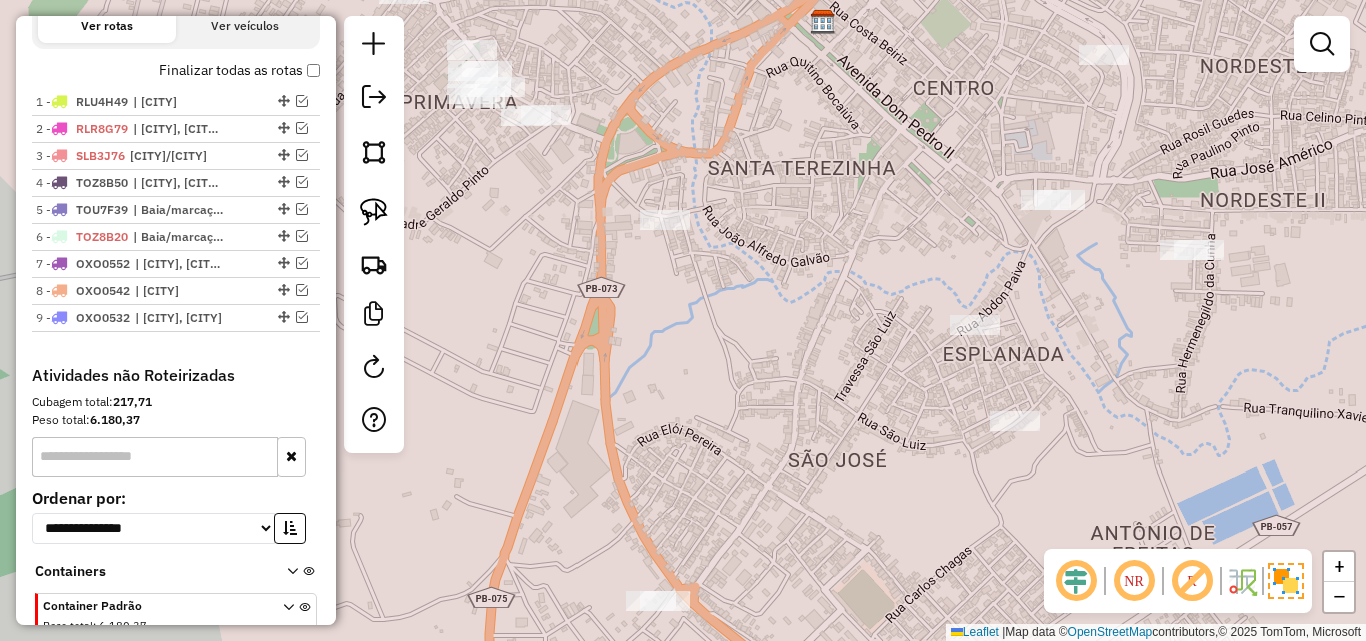 click 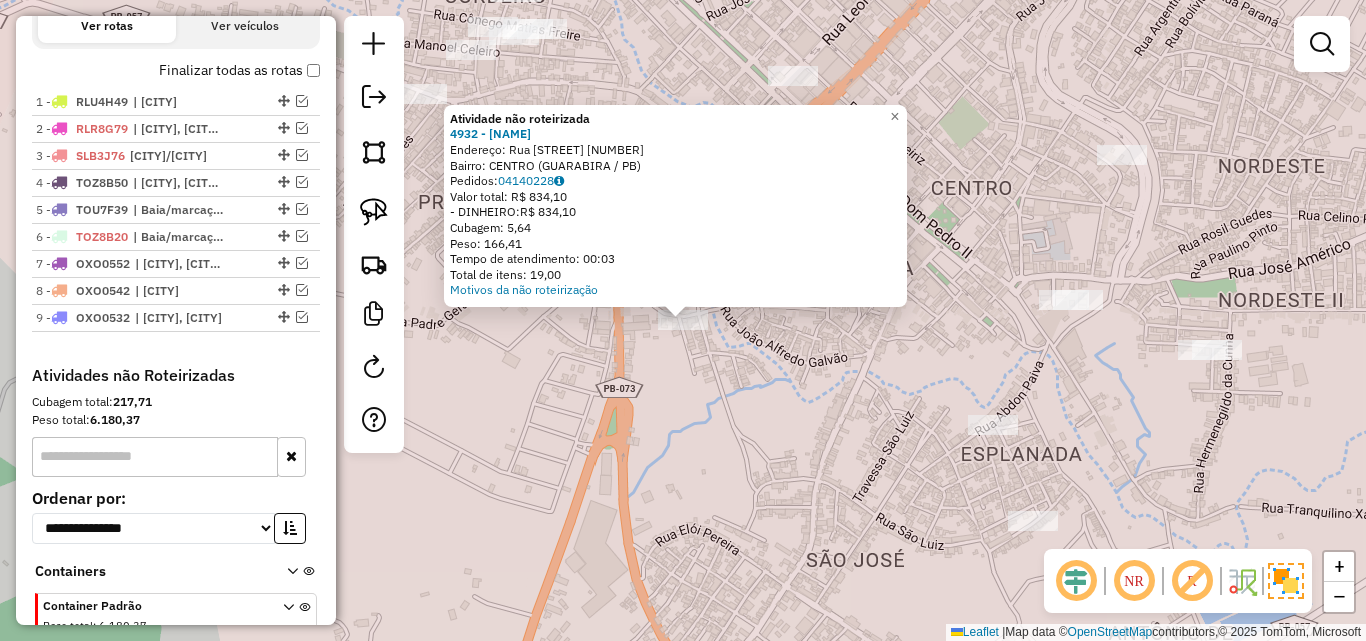 click on "Atividade não roteirizada 4932 - AM.DEPOSITO DE BEBID  Endereço:  Rua Joao Bezerra da Silva 59   Bairro: CENTRO (GUARABIRA / PB)   Pedidos:  04140228   Valor total: R$ 834,10   - DINHEIRO:  R$ 834,10   Cubagem: 5,64   Peso: 166,41   Tempo de atendimento: 00:03   Total de itens: 19,00  Motivos da não roteirização × Janela de atendimento Grade de atendimento Capacidade Transportadoras Veículos Cliente Pedidos  Rotas Selecione os dias de semana para filtrar as janelas de atendimento  Seg   Ter   Qua   Qui   Sex   Sáb   Dom  Informe o período da janela de atendimento: De: Até:  Filtrar exatamente a janela do cliente  Considerar janela de atendimento padrão  Selecione os dias de semana para filtrar as grades de atendimento  Seg   Ter   Qua   Qui   Sex   Sáb   Dom   Considerar clientes sem dia de atendimento cadastrado  Clientes fora do dia de atendimento selecionado Filtrar as atividades entre os valores definidos abaixo:  Peso mínimo:   Peso máximo:   Cubagem mínima:   Cubagem máxima:   De:   De:" 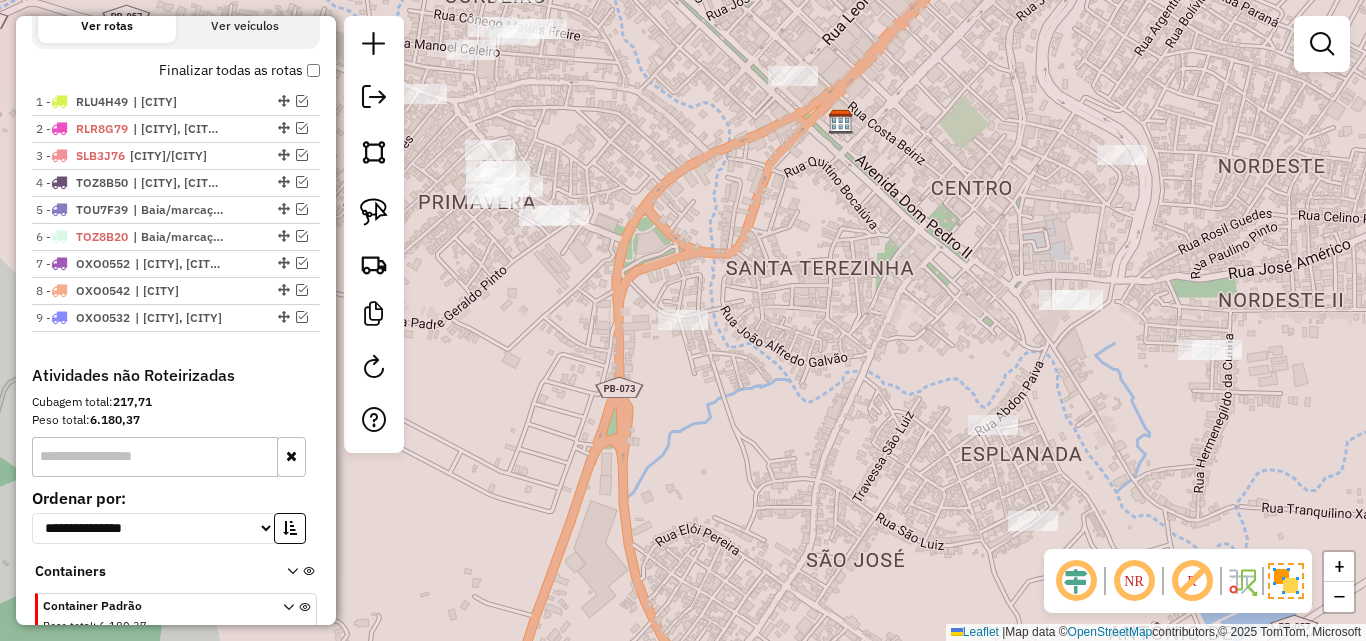 drag, startPoint x: 659, startPoint y: 414, endPoint x: 781, endPoint y: 413, distance: 122.0041 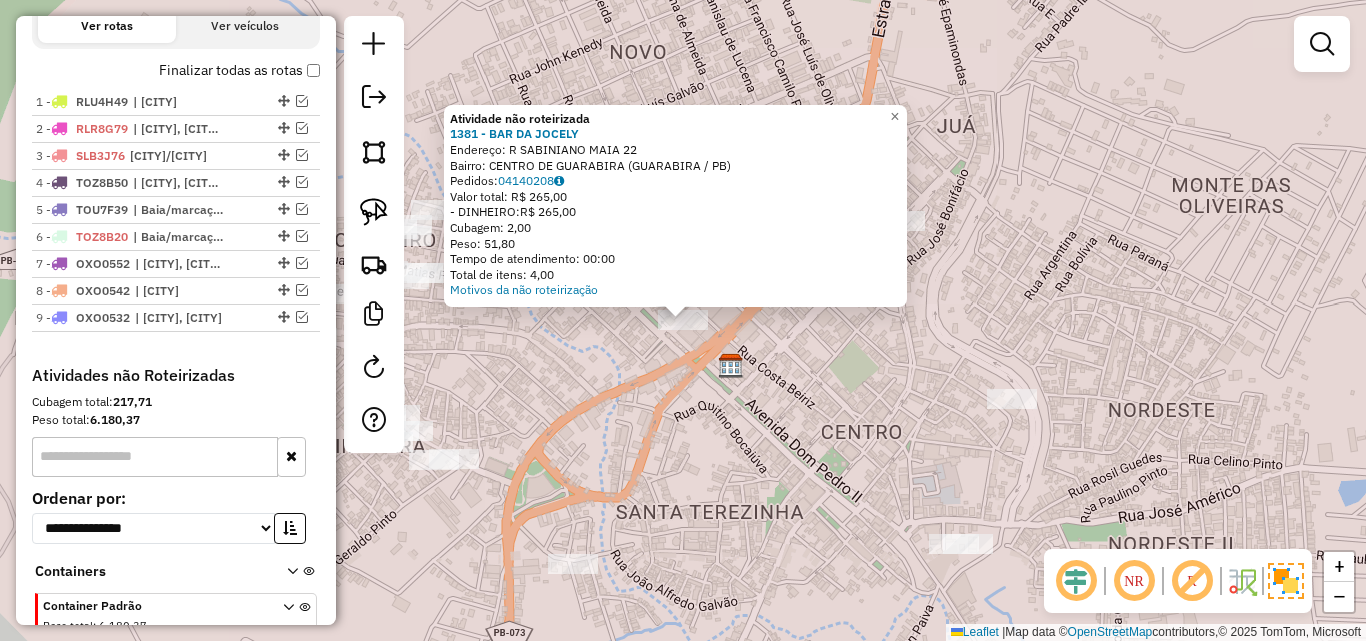 drag, startPoint x: 552, startPoint y: 445, endPoint x: 740, endPoint y: 470, distance: 189.65495 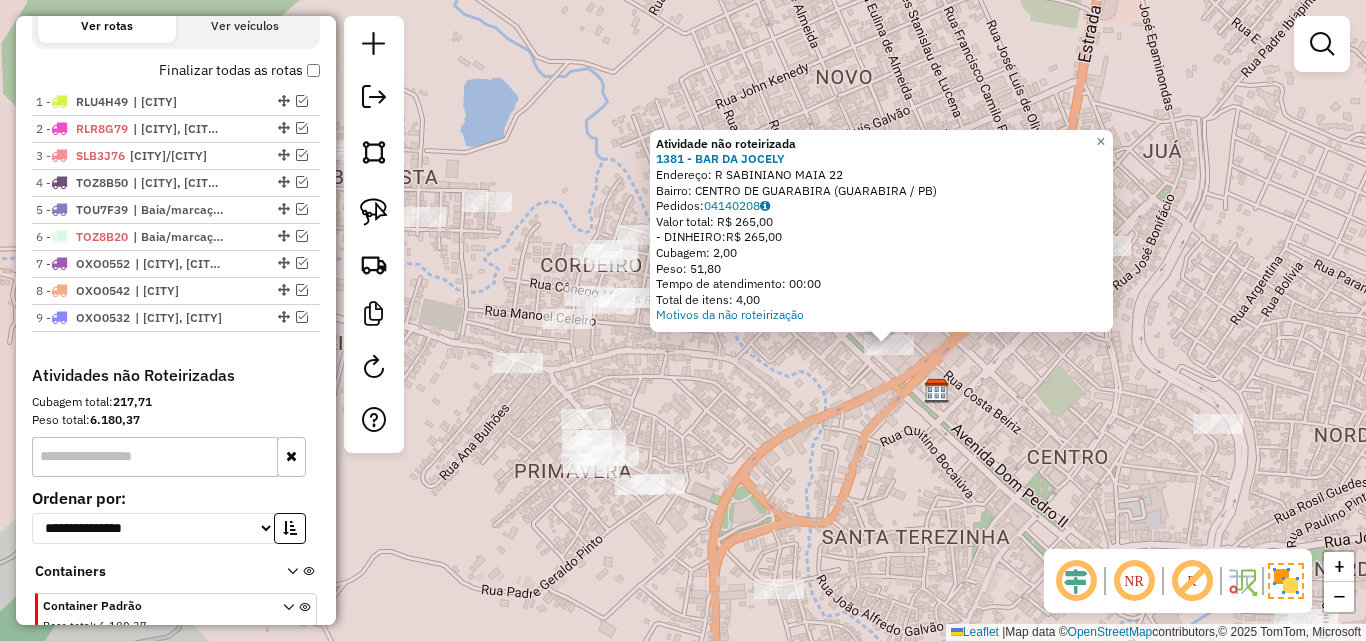 click on "Atividade não roteirizada 1381 - BAR DA JOCELY  Endereço:  R SABINIANO MAIA 22   Bairro: CENTRO DE GUARABIRA (GUARABIRA / PB)   Pedidos:  04140208   Valor total: R$ 265,00   - DINHEIRO:  R$ 265,00   Cubagem: 2,00   Peso: 51,80   Tempo de atendimento: 00:00   Total de itens: 4,00  Motivos da não roteirização × Janela de atendimento Grade de atendimento Capacidade Transportadoras Veículos Cliente Pedidos  Rotas Selecione os dias de semana para filtrar as janelas de atendimento  Seg   Ter   Qua   Qui   Sex   Sáb   Dom  Informe o período da janela de atendimento: De: Até:  Filtrar exatamente a janela do cliente  Considerar janela de atendimento padrão  Selecione os dias de semana para filtrar as grades de atendimento  Seg   Ter   Qua   Qui   Sex   Sáb   Dom   Considerar clientes sem dia de atendimento cadastrado  Clientes fora do dia de atendimento selecionado Filtrar as atividades entre os valores definidos abaixo:  Peso mínimo:   Peso máximo:   Cubagem mínima:   Cubagem máxima:   De:   Até:  +" 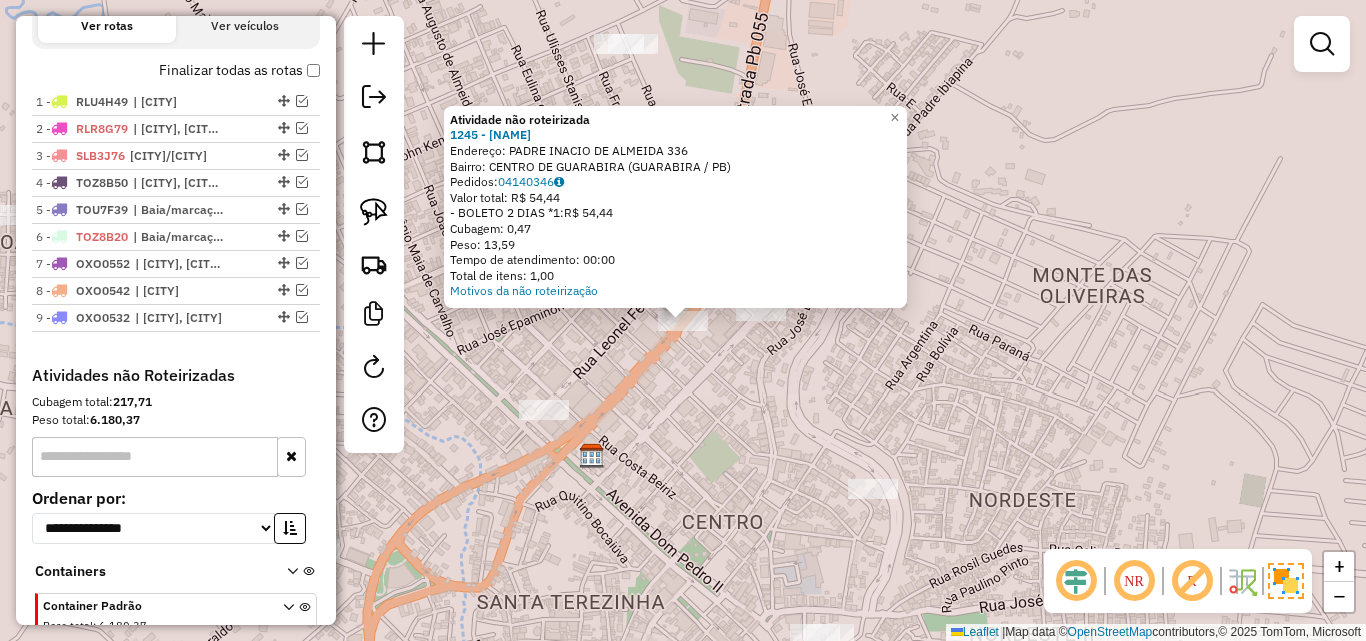 drag, startPoint x: 727, startPoint y: 358, endPoint x: 751, endPoint y: 354, distance: 24.33105 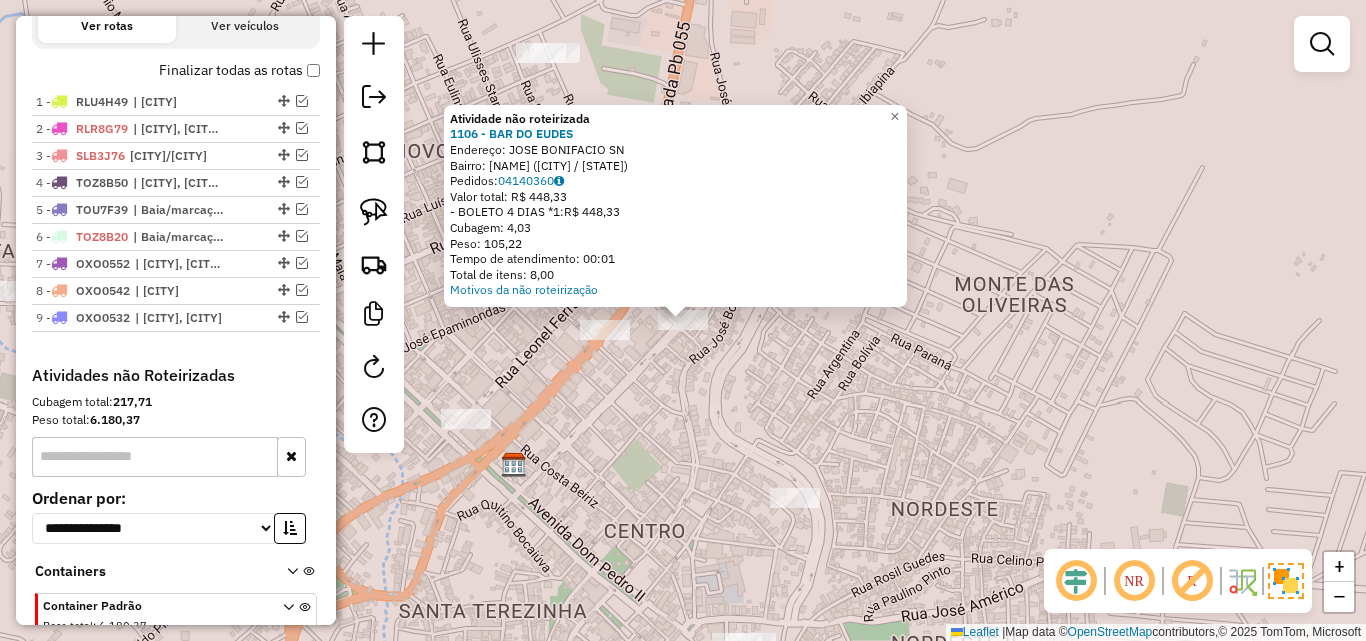 click on "Atividade não roteirizada 1106 - BAR DO EUDES  Endereço:  JOSE BONIFACIO SN   Bairro: JUA (GUARABIRA / PB)   Pedidos:  04140360   Valor total: R$ 448,33   - BOLETO 4 DIAS *1:  R$ 448,33   Cubagem: 4,03   Peso: 105,22   Tempo de atendimento: 00:01   Total de itens: 8,00  Motivos da não roteirização × Janela de atendimento Grade de atendimento Capacidade Transportadoras Veículos Cliente Pedidos  Rotas Selecione os dias de semana para filtrar as janelas de atendimento  Seg   Ter   Qua   Qui   Sex   Sáb   Dom  Informe o período da janela de atendimento: De: Até:  Filtrar exatamente a janela do cliente  Considerar janela de atendimento padrão  Selecione os dias de semana para filtrar as grades de atendimento  Seg   Ter   Qua   Qui   Sex   Sáb   Dom   Considerar clientes sem dia de atendimento cadastrado  Clientes fora do dia de atendimento selecionado Filtrar as atividades entre os valores definidos abaixo:  Peso mínimo:   Peso máximo:   Cubagem mínima:   Cubagem máxima:   De:   Até:   De:  Nome:" 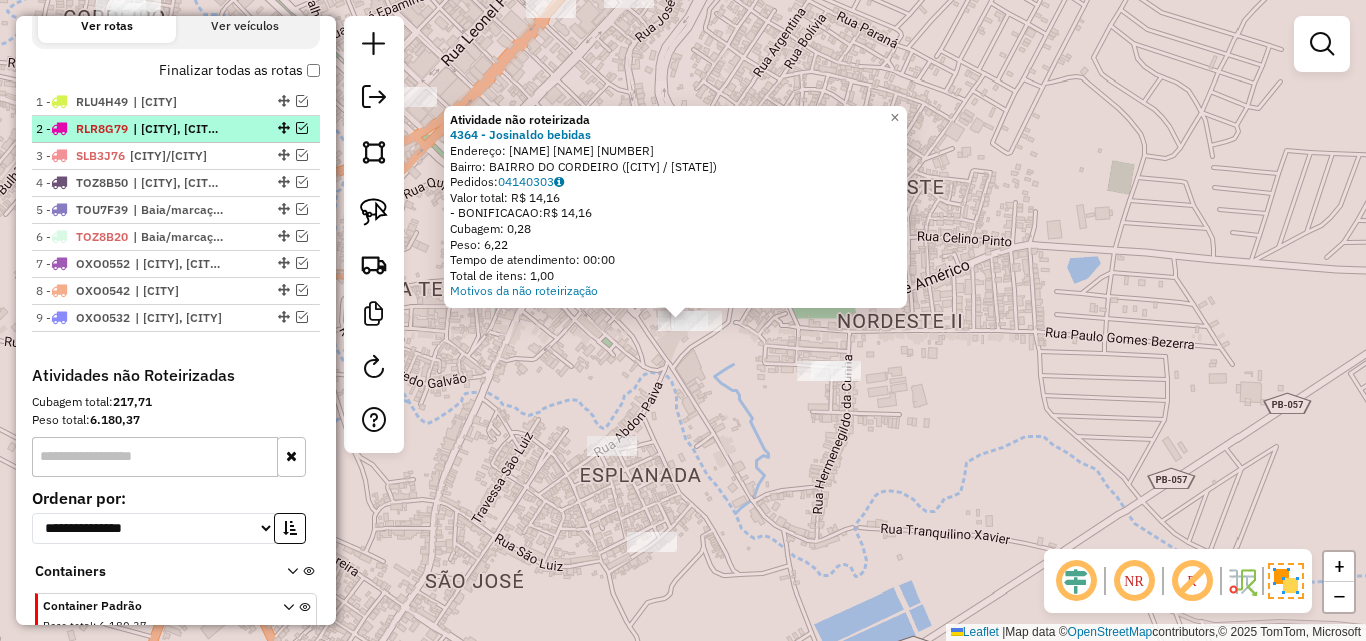 click at bounding box center (302, 128) 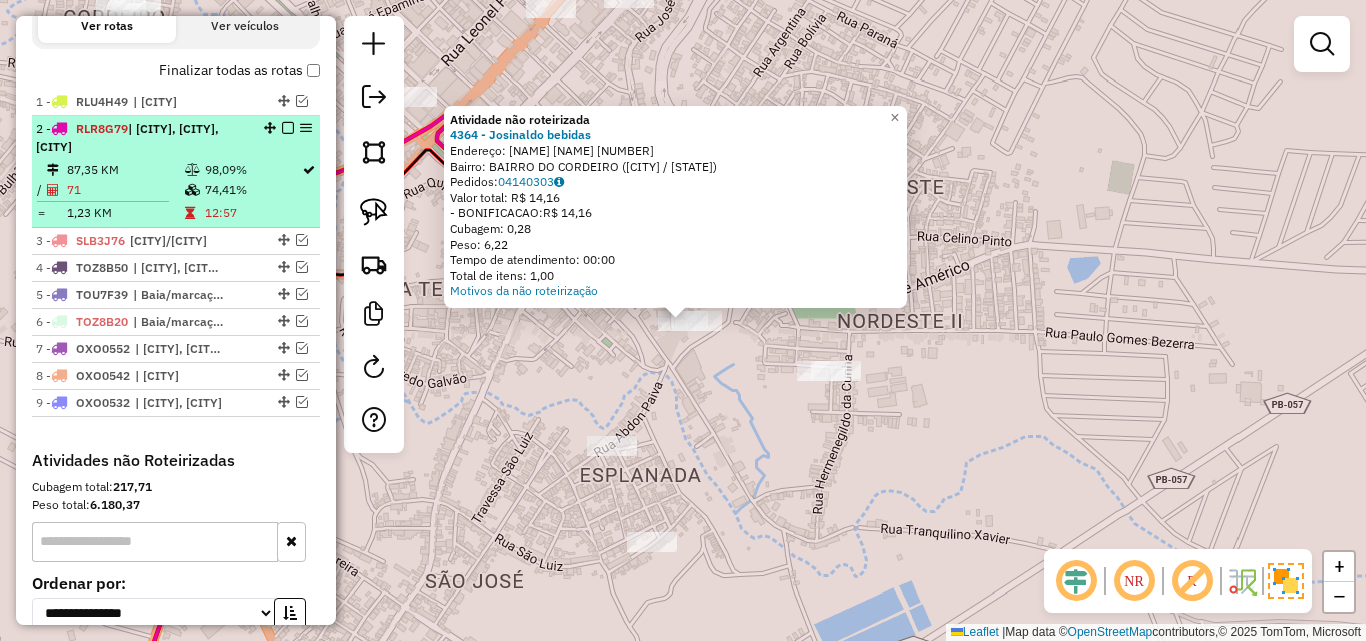 click on "2 -       RLR8G79   | Alagoinha, Cuitegi, Mulungu" at bounding box center (142, 138) 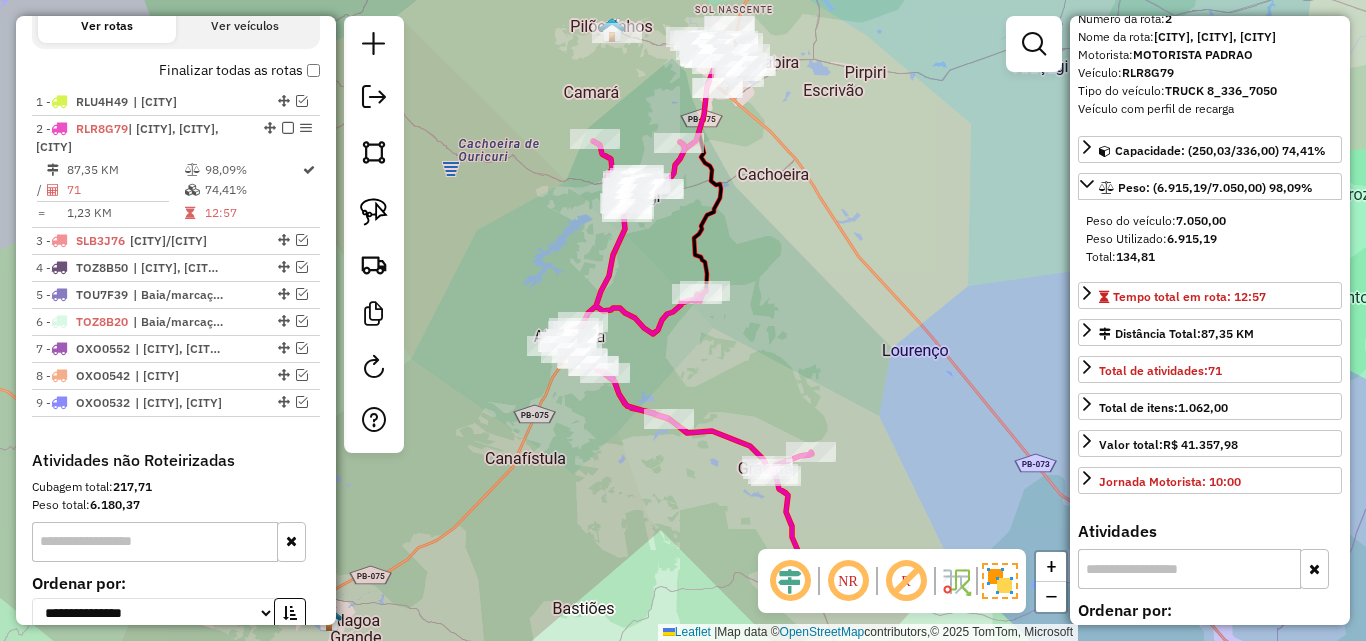 scroll, scrollTop: 100, scrollLeft: 0, axis: vertical 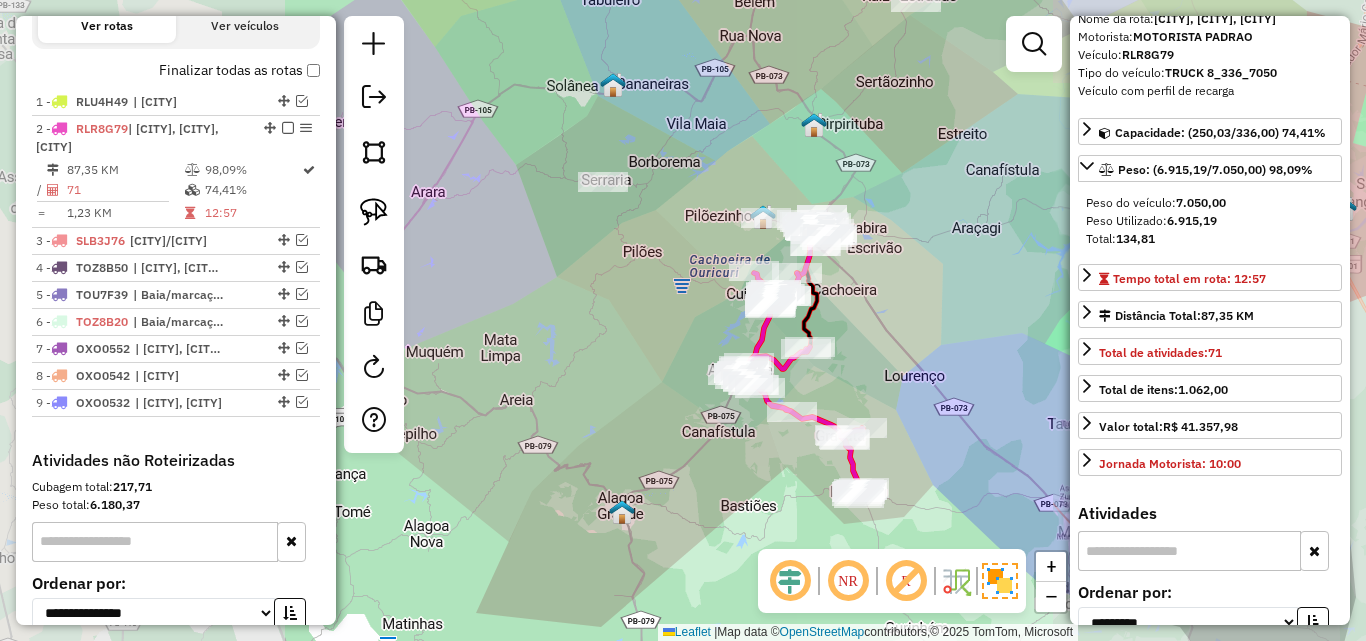 drag, startPoint x: 927, startPoint y: 388, endPoint x: 916, endPoint y: 374, distance: 17.804493 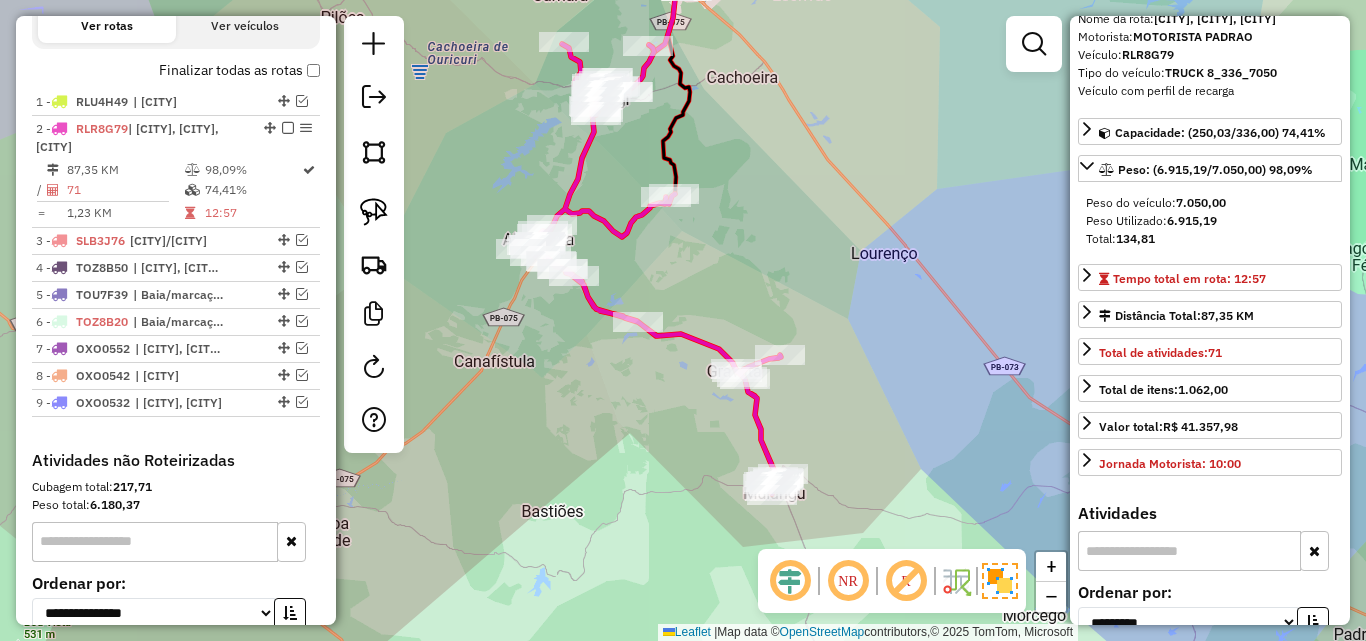 drag, startPoint x: 910, startPoint y: 396, endPoint x: 972, endPoint y: 483, distance: 106.83164 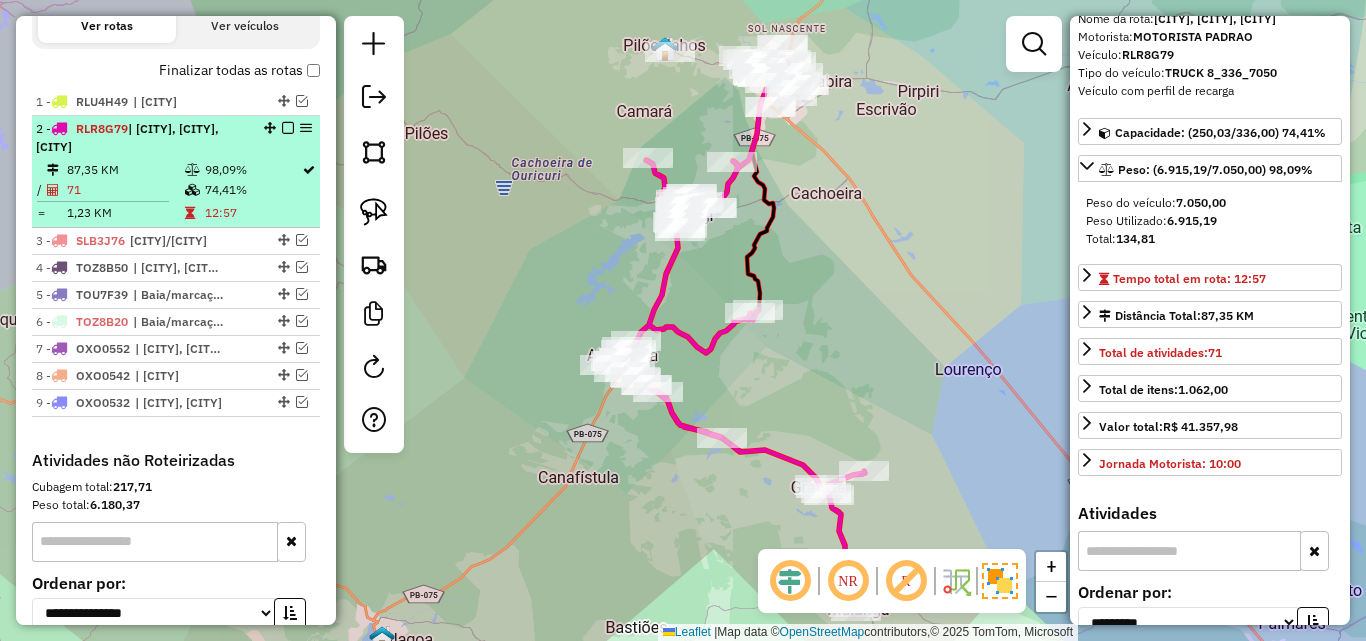 click at bounding box center (288, 128) 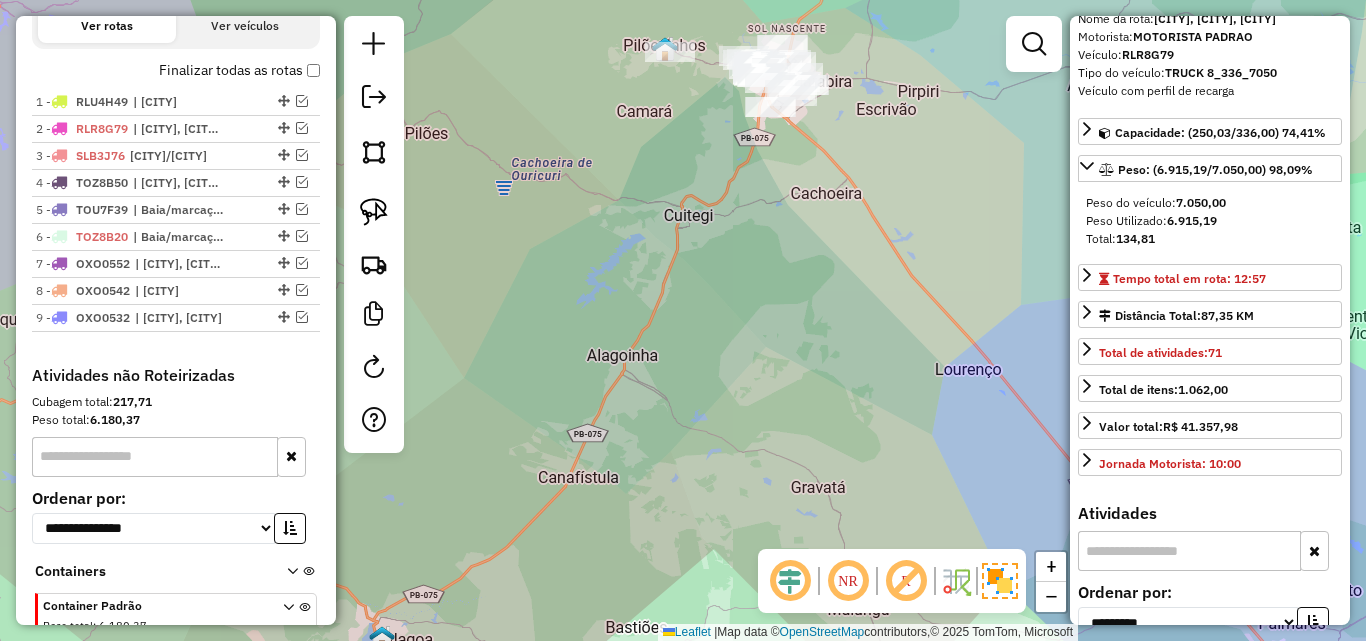 drag, startPoint x: 736, startPoint y: 265, endPoint x: 739, endPoint y: 351, distance: 86.05231 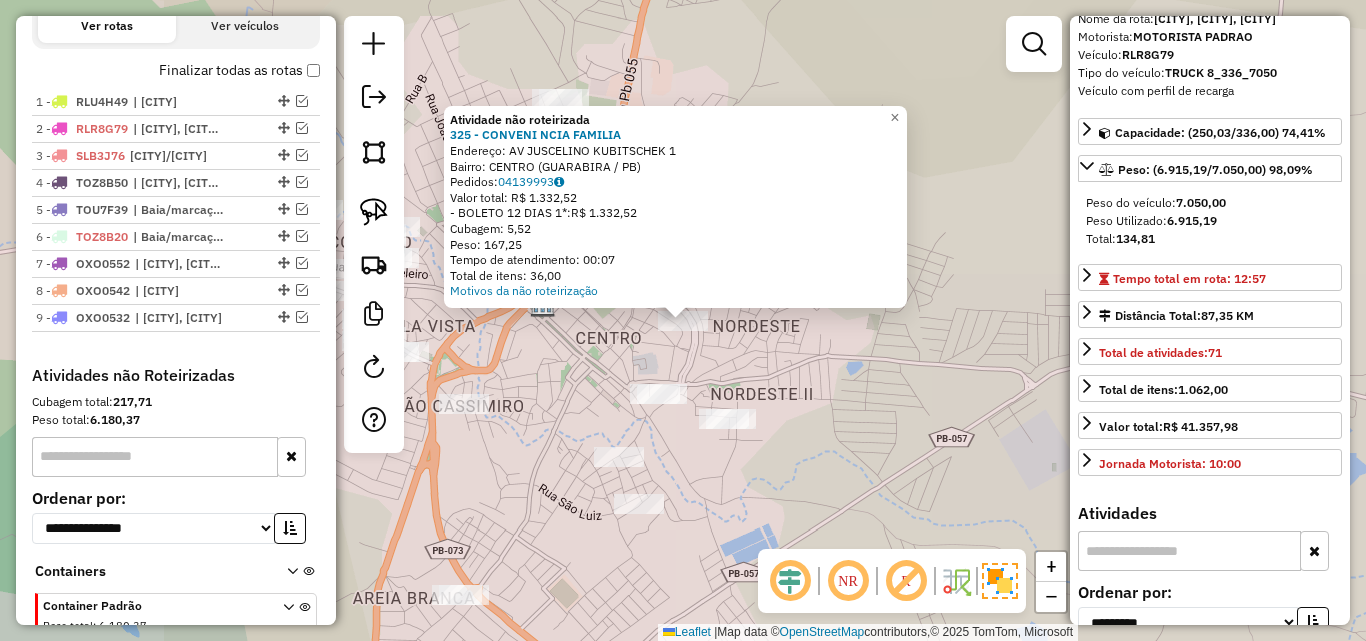 click on "Atividade não roteirizada 325 - CONVENI NCIA FAMILIA  Endereço:  AV JUSCELINO KUBITSCHEK 1   Bairro: CENTRO (GUARABIRA / PB)   Pedidos:  04139993   Valor total: R$ 1.332,52   - BOLETO 12 DIAS 1*:  R$ 1.332,52   Cubagem: 5,52   Peso: 167,25   Tempo de atendimento: 00:07   Total de itens: 36,00  Motivos da não roteirização × Janela de atendimento Grade de atendimento Capacidade Transportadoras Veículos Cliente Pedidos  Rotas Selecione os dias de semana para filtrar as janelas de atendimento  Seg   Ter   Qua   Qui   Sex   Sáb   Dom  Informe o período da janela de atendimento: De: Até:  Filtrar exatamente a janela do cliente  Considerar janela de atendimento padrão  Selecione os dias de semana para filtrar as grades de atendimento  Seg   Ter   Qua   Qui   Sex   Sáb   Dom   Considerar clientes sem dia de atendimento cadastrado  Clientes fora do dia de atendimento selecionado Filtrar as atividades entre os valores definidos abaixo:  Peso mínimo:   Peso máximo:   Cubagem mínima:   Cubagem máxima:  +" 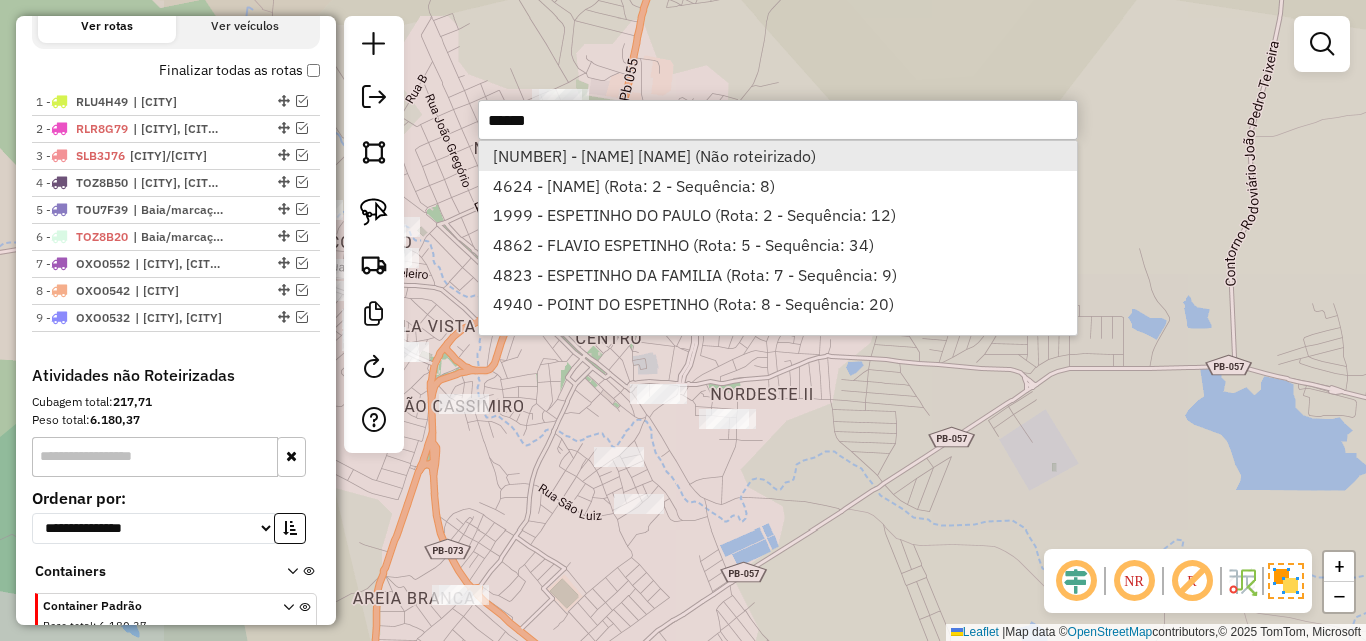 type on "******" 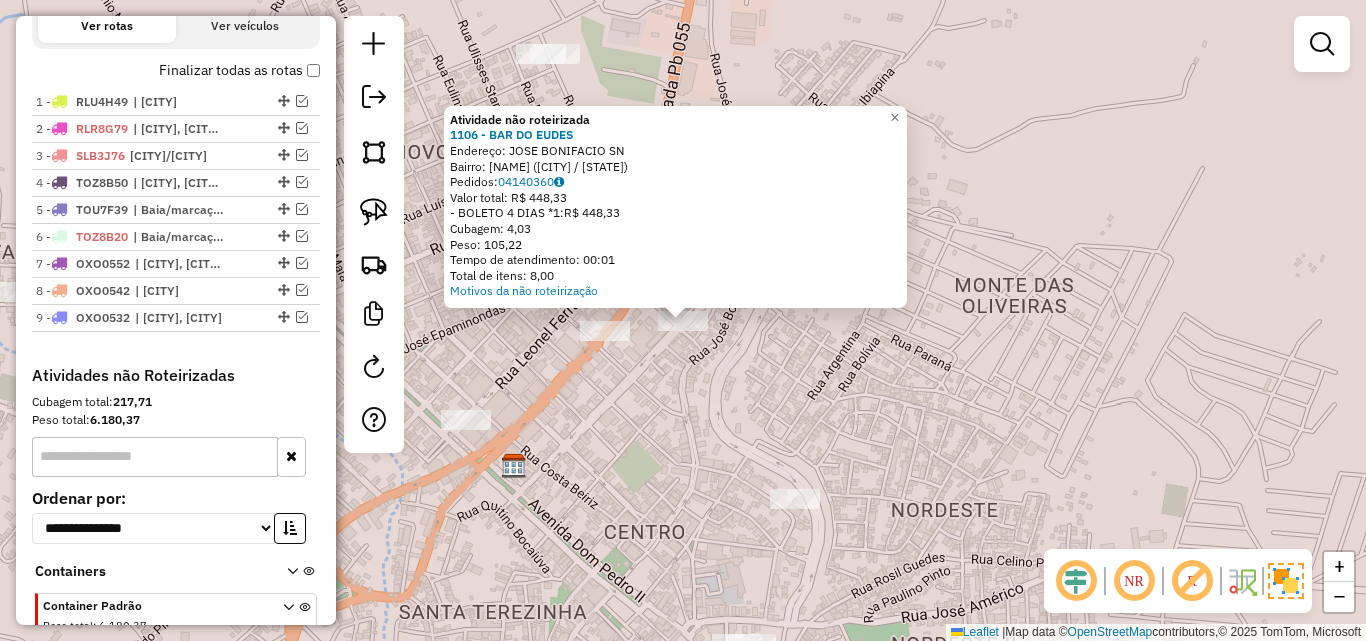 click on "Atividade não roteirizada 1106 - BAR DO EUDES  Endereço:  JOSE BONIFACIO SN   Bairro: JUA (GUARABIRA / PB)   Pedidos:  04140360   Valor total: R$ 448,33   - BOLETO 4 DIAS *1:  R$ 448,33   Cubagem: 4,03   Peso: 105,22   Tempo de atendimento: 00:01   Total de itens: 8,00  Motivos da não roteirização × Janela de atendimento Grade de atendimento Capacidade Transportadoras Veículos Cliente Pedidos  Rotas Selecione os dias de semana para filtrar as janelas de atendimento  Seg   Ter   Qua   Qui   Sex   Sáb   Dom  Informe o período da janela de atendimento: De: Até:  Filtrar exatamente a janela do cliente  Considerar janela de atendimento padrão  Selecione os dias de semana para filtrar as grades de atendimento  Seg   Ter   Qua   Qui   Sex   Sáb   Dom   Considerar clientes sem dia de atendimento cadastrado  Clientes fora do dia de atendimento selecionado Filtrar as atividades entre os valores definidos abaixo:  Peso mínimo:   Peso máximo:   Cubagem mínima:   Cubagem máxima:   De:   Até:   De:  Nome:" 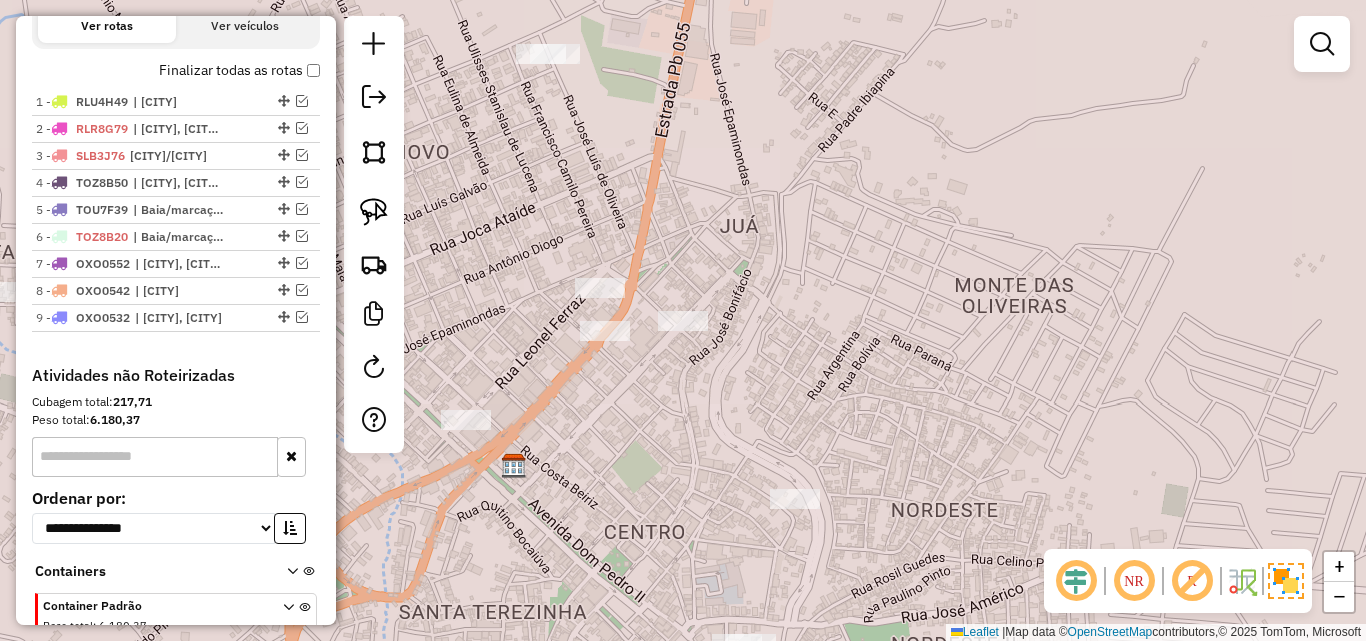 click on "Janela de atendimento Grade de atendimento Capacidade Transportadoras Veículos Cliente Pedidos  Rotas Selecione os dias de semana para filtrar as janelas de atendimento  Seg   Ter   Qua   Qui   Sex   Sáb   Dom  Informe o período da janela de atendimento: De: Até:  Filtrar exatamente a janela do cliente  Considerar janela de atendimento padrão  Selecione os dias de semana para filtrar as grades de atendimento  Seg   Ter   Qua   Qui   Sex   Sáb   Dom   Considerar clientes sem dia de atendimento cadastrado  Clientes fora do dia de atendimento selecionado Filtrar as atividades entre os valores definidos abaixo:  Peso mínimo:   Peso máximo:   Cubagem mínima:   Cubagem máxima:   De:   Até:  Filtrar as atividades entre o tempo de atendimento definido abaixo:  De:   Até:   Considerar capacidade total dos clientes não roteirizados Transportadora: Selecione um ou mais itens Tipo de veículo: Selecione um ou mais itens Veículo: Selecione um ou mais itens Motorista: Selecione um ou mais itens Nome: Rótulo:" 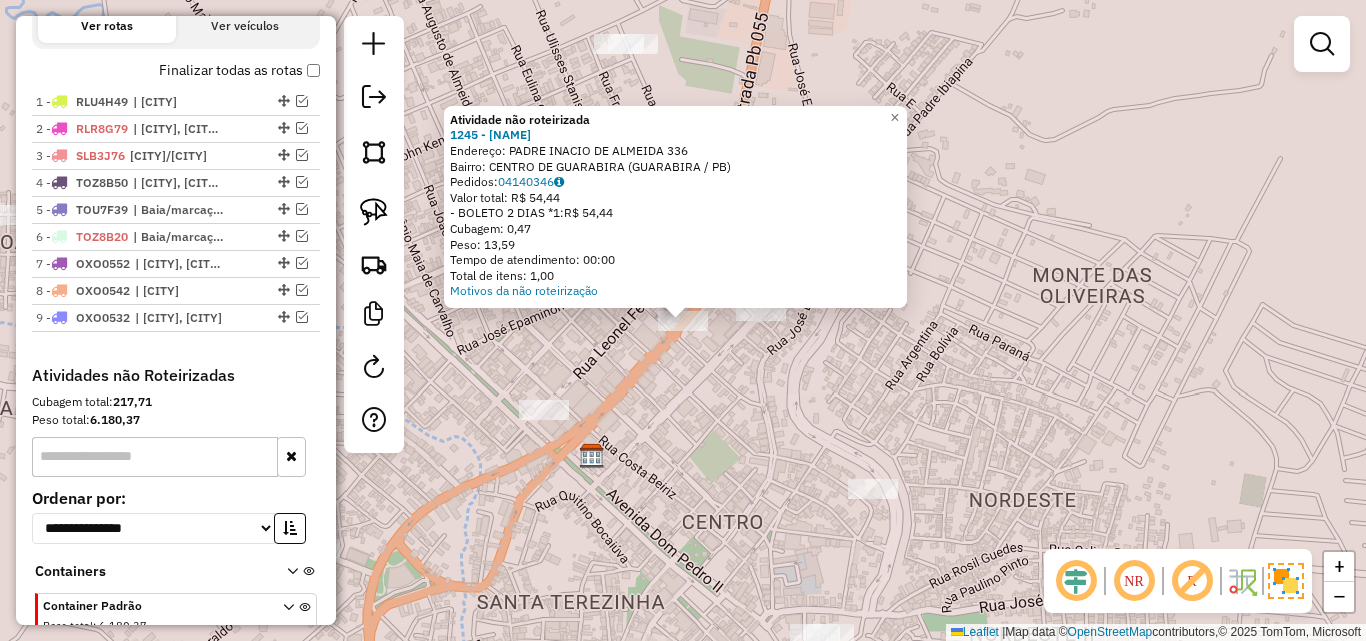 drag, startPoint x: 715, startPoint y: 352, endPoint x: 740, endPoint y: 332, distance: 32.01562 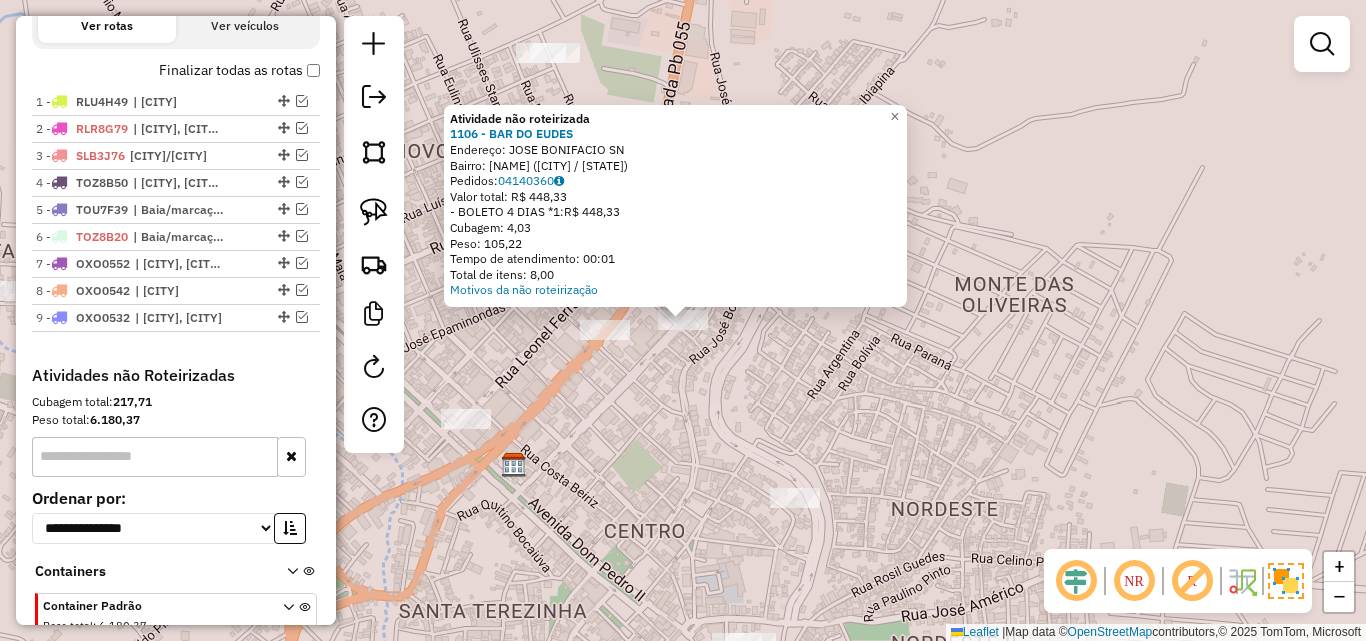 click on "Atividade não roteirizada 1106 - BAR DO EUDES  Endereço:  JOSE BONIFACIO SN   Bairro: JUA (GUARABIRA / PB)   Pedidos:  04140360   Valor total: R$ 448,33   - BOLETO 4 DIAS *1:  R$ 448,33   Cubagem: 4,03   Peso: 105,22   Tempo de atendimento: 00:01   Total de itens: 8,00  Motivos da não roteirização × Janela de atendimento Grade de atendimento Capacidade Transportadoras Veículos Cliente Pedidos  Rotas Selecione os dias de semana para filtrar as janelas de atendimento  Seg   Ter   Qua   Qui   Sex   Sáb   Dom  Informe o período da janela de atendimento: De: Até:  Filtrar exatamente a janela do cliente  Considerar janela de atendimento padrão  Selecione os dias de semana para filtrar as grades de atendimento  Seg   Ter   Qua   Qui   Sex   Sáb   Dom   Considerar clientes sem dia de atendimento cadastrado  Clientes fora do dia de atendimento selecionado Filtrar as atividades entre os valores definidos abaixo:  Peso mínimo:   Peso máximo:   Cubagem mínima:   Cubagem máxima:   De:   Até:   De:  Nome:" 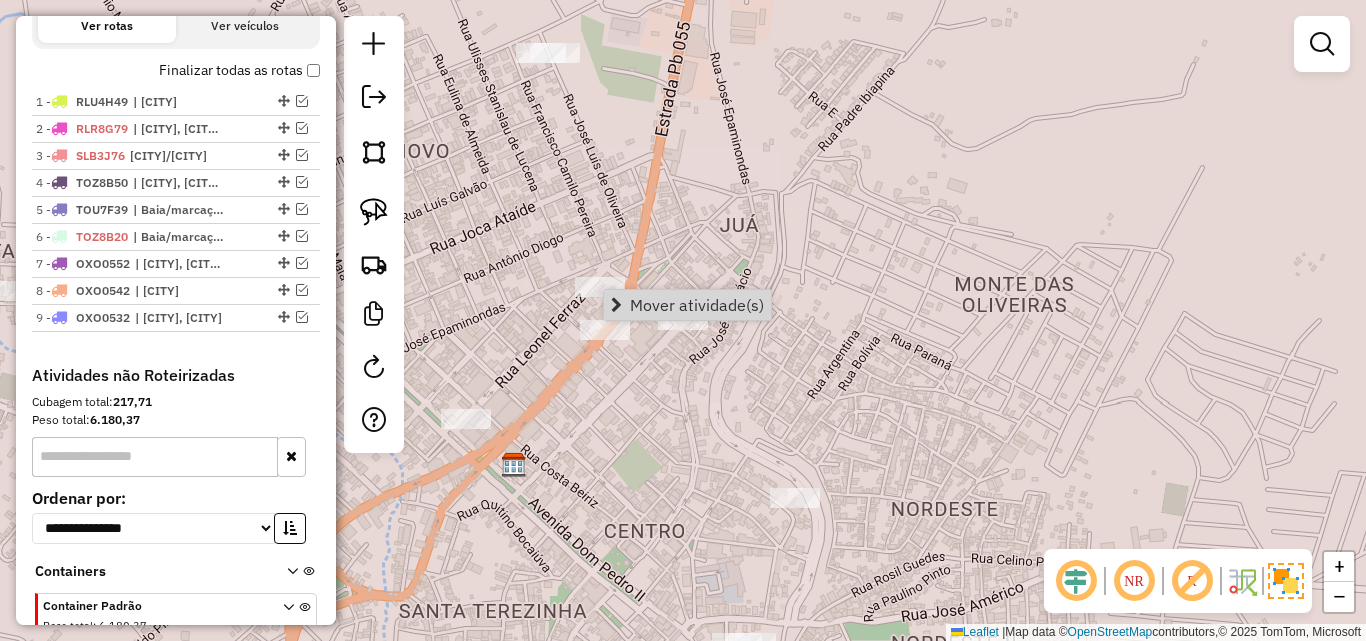 click on "Janela de atendimento Grade de atendimento Capacidade Transportadoras Veículos Cliente Pedidos  Rotas Selecione os dias de semana para filtrar as janelas de atendimento  Seg   Ter   Qua   Qui   Sex   Sáb   Dom  Informe o período da janela de atendimento: De: Até:  Filtrar exatamente a janela do cliente  Considerar janela de atendimento padrão  Selecione os dias de semana para filtrar as grades de atendimento  Seg   Ter   Qua   Qui   Sex   Sáb   Dom   Considerar clientes sem dia de atendimento cadastrado  Clientes fora do dia de atendimento selecionado Filtrar as atividades entre os valores definidos abaixo:  Peso mínimo:   Peso máximo:   Cubagem mínima:   Cubagem máxima:   De:   Até:  Filtrar as atividades entre o tempo de atendimento definido abaixo:  De:   Até:   Considerar capacidade total dos clientes não roteirizados Transportadora: Selecione um ou mais itens Tipo de veículo: Selecione um ou mais itens Veículo: Selecione um ou mais itens Motorista: Selecione um ou mais itens Nome: Rótulo:" 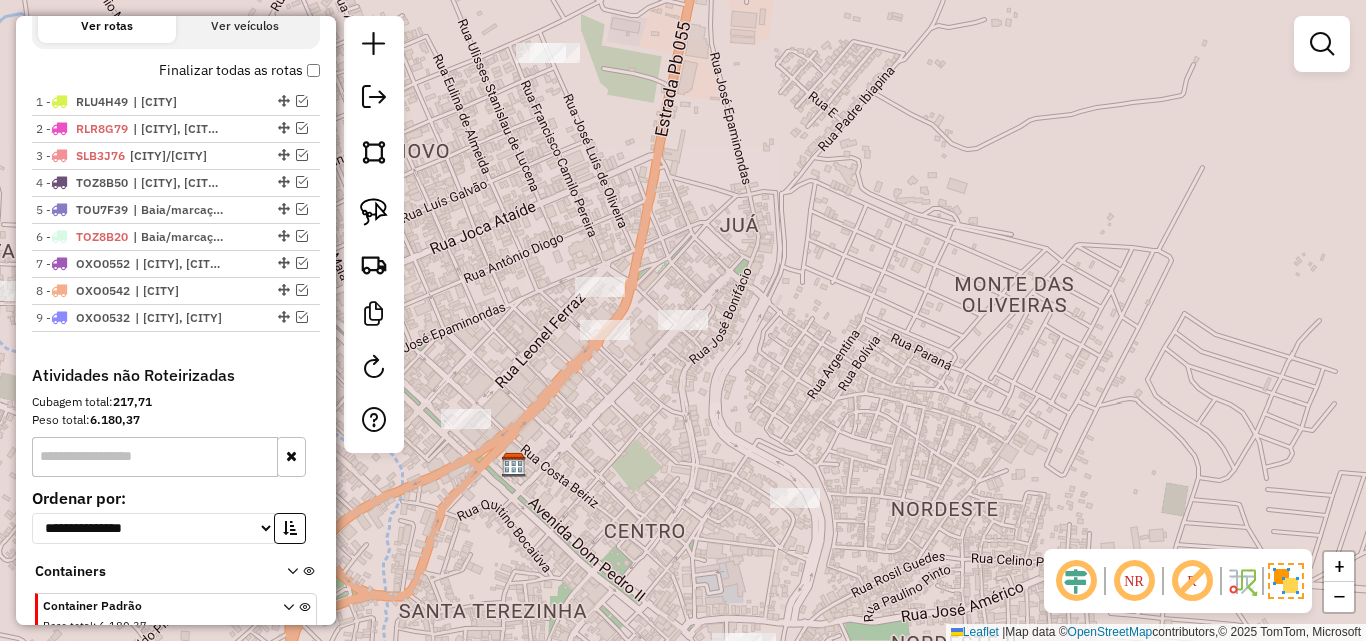 drag, startPoint x: 672, startPoint y: 399, endPoint x: 851, endPoint y: 401, distance: 179.01117 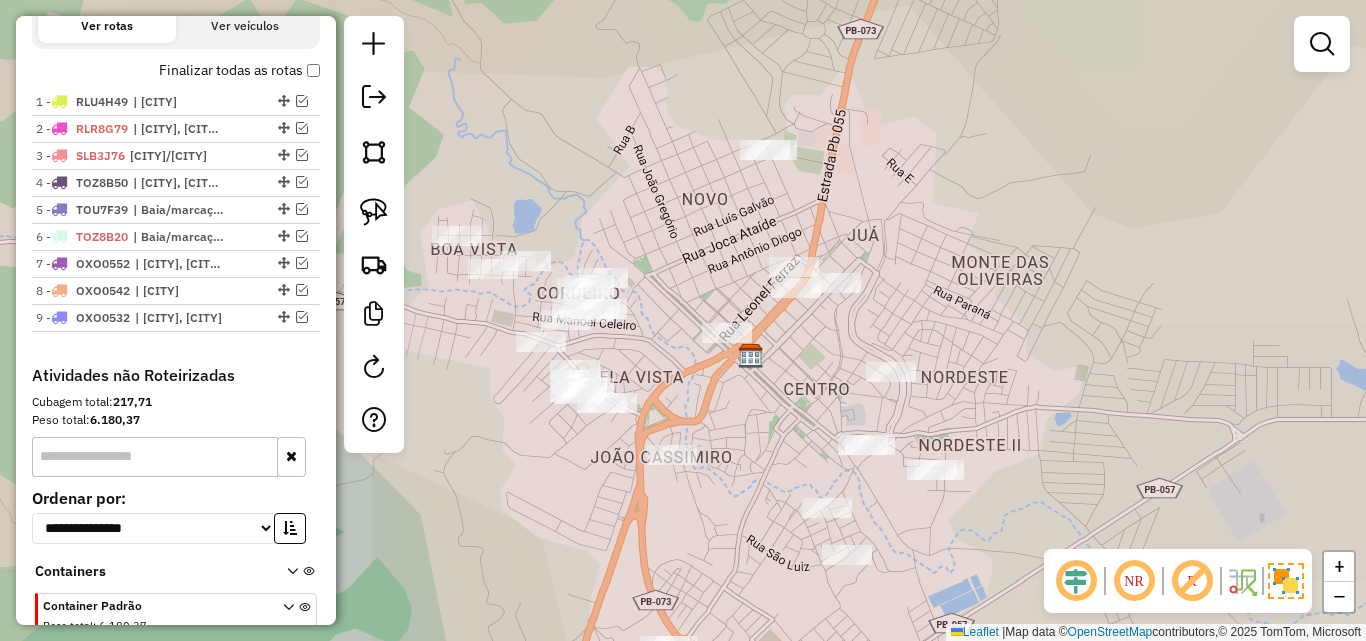 click 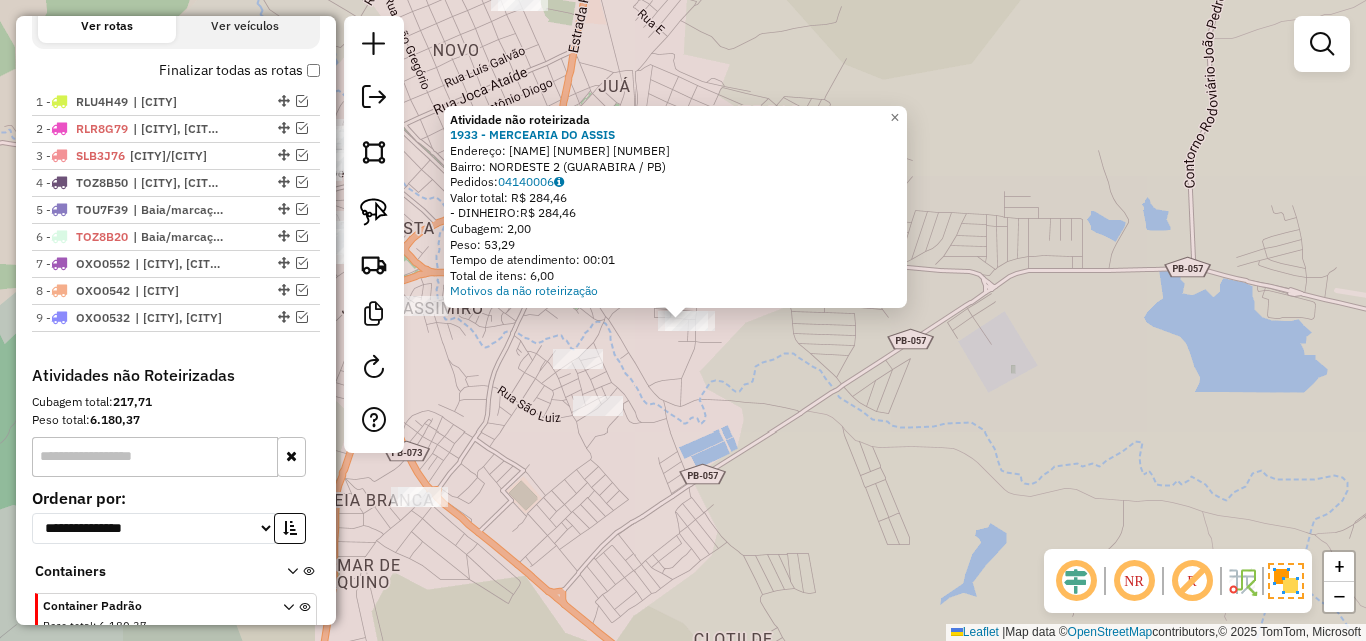 click on "Atividade não roteirizada 1933 - MERCEARIA DO ASSIS  Endereço:  HERMENEGILDO CUNHA 445 445   Bairro: NORDESTE 2 (GUARABIRA / PB)   Pedidos:  04140006   Valor total: R$ 284,46   - DINHEIRO:  R$ 284,46   Cubagem: 2,00   Peso: 53,29   Tempo de atendimento: 00:01   Total de itens: 6,00  Motivos da não roteirização × Janela de atendimento Grade de atendimento Capacidade Transportadoras Veículos Cliente Pedidos  Rotas Selecione os dias de semana para filtrar as janelas de atendimento  Seg   Ter   Qua   Qui   Sex   Sáb   Dom  Informe o período da janela de atendimento: De: Até:  Filtrar exatamente a janela do cliente  Considerar janela de atendimento padrão  Selecione os dias de semana para filtrar as grades de atendimento  Seg   Ter   Qua   Qui   Sex   Sáb   Dom   Considerar clientes sem dia de atendimento cadastrado  Clientes fora do dia de atendimento selecionado Filtrar as atividades entre os valores definidos abaixo:  Peso mínimo:   Peso máximo:   Cubagem mínima:   Cubagem máxima:   De:   Até:" 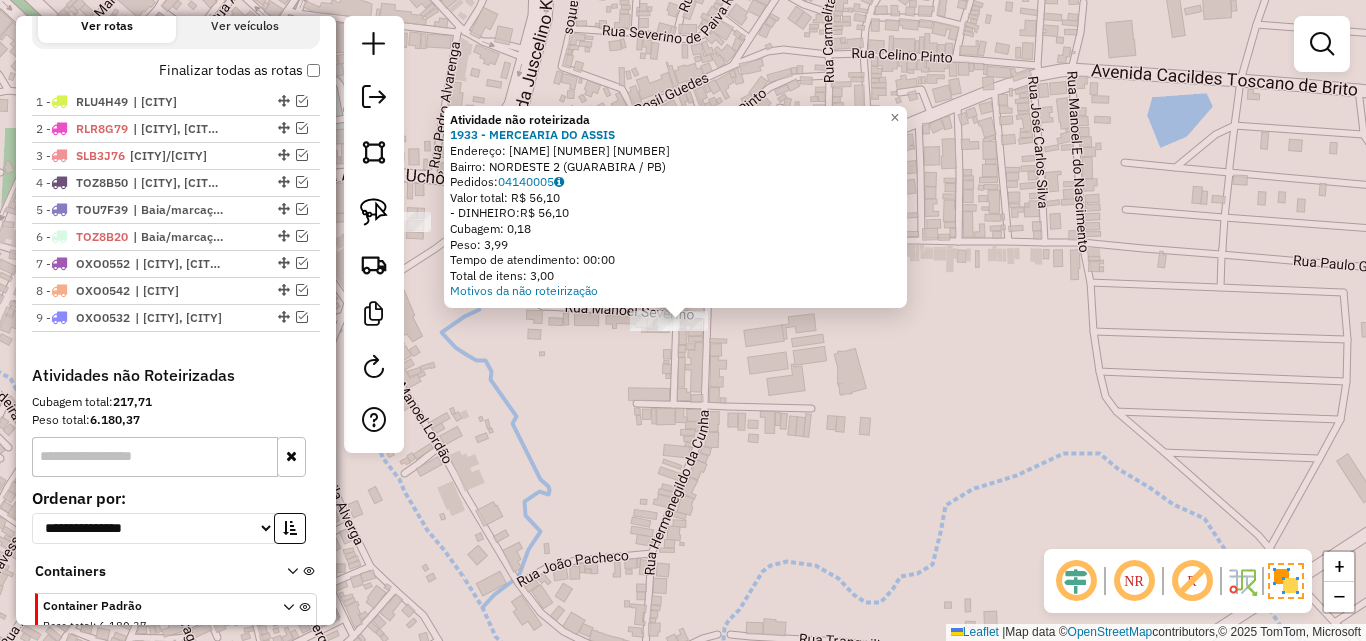click on "Atividade não roteirizada 1933 - MERCEARIA DO ASSIS  Endereço:  HERMENEGILDO CUNHA 445 445   Bairro: NORDESTE 2 (GUARABIRA / PB)   Pedidos:  04140005   Valor total: R$ 56,10   - DINHEIRO:  R$ 56,10   Cubagem: 0,18   Peso: 3,99   Tempo de atendimento: 00:00   Total de itens: 3,00  Motivos da não roteirização × Janela de atendimento Grade de atendimento Capacidade Transportadoras Veículos Cliente Pedidos  Rotas Selecione os dias de semana para filtrar as janelas de atendimento  Seg   Ter   Qua   Qui   Sex   Sáb   Dom  Informe o período da janela de atendimento: De: Até:  Filtrar exatamente a janela do cliente  Considerar janela de atendimento padrão  Selecione os dias de semana para filtrar as grades de atendimento  Seg   Ter   Qua   Qui   Sex   Sáb   Dom   Considerar clientes sem dia de atendimento cadastrado  Clientes fora do dia de atendimento selecionado Filtrar as atividades entre os valores definidos abaixo:  Peso mínimo:   Peso máximo:   Cubagem mínima:   Cubagem máxima:   De:   Até:  +" 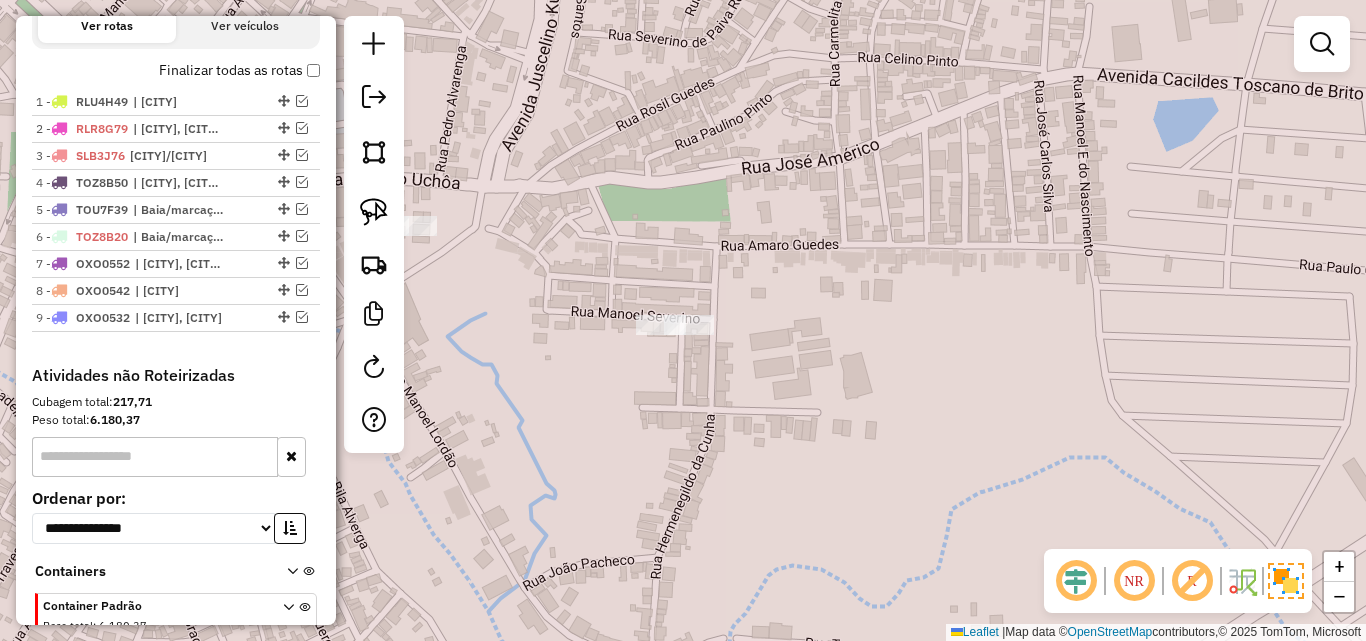 drag, startPoint x: 621, startPoint y: 378, endPoint x: 884, endPoint y: 417, distance: 265.87592 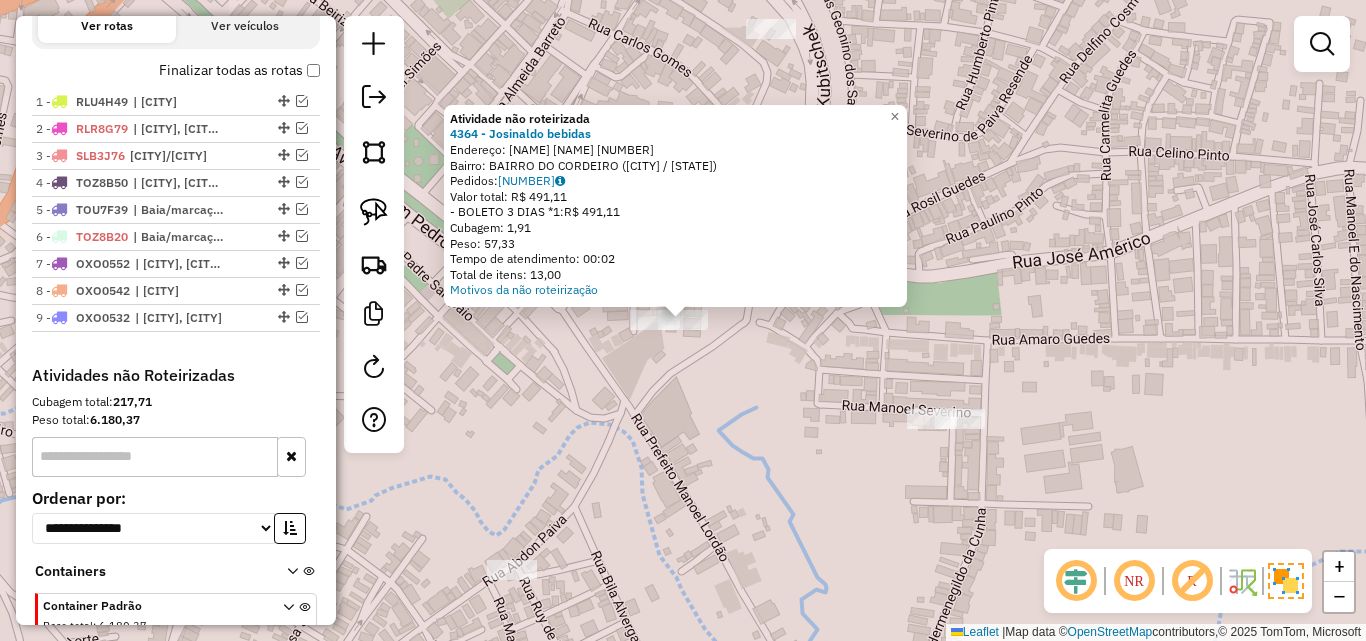 click on "Atividade não roteirizada 4364 - Josinaldo bebidas  Endereço:  lodonio Rodrigues de Bulhoes 1003   Bairro: BAIRRO DO CORDEIRO (GUARABIRA / PB)   Pedidos:  04140302   Valor total: R$ 491,11   - BOLETO 3 DIAS *1:  R$ 491,11   Cubagem: 1,91   Peso: 57,33   Tempo de atendimento: 00:02   Total de itens: 13,00  Motivos da não roteirização × Janela de atendimento Grade de atendimento Capacidade Transportadoras Veículos Cliente Pedidos  Rotas Selecione os dias de semana para filtrar as janelas de atendimento  Seg   Ter   Qua   Qui   Sex   Sáb   Dom  Informe o período da janela de atendimento: De: Até:  Filtrar exatamente a janela do cliente  Considerar janela de atendimento padrão  Selecione os dias de semana para filtrar as grades de atendimento  Seg   Ter   Qua   Qui   Sex   Sáb   Dom   Considerar clientes sem dia de atendimento cadastrado  Clientes fora do dia de atendimento selecionado Filtrar as atividades entre os valores definidos abaixo:  Peso mínimo:   Peso máximo:   Cubagem mínima:   De:  De:" 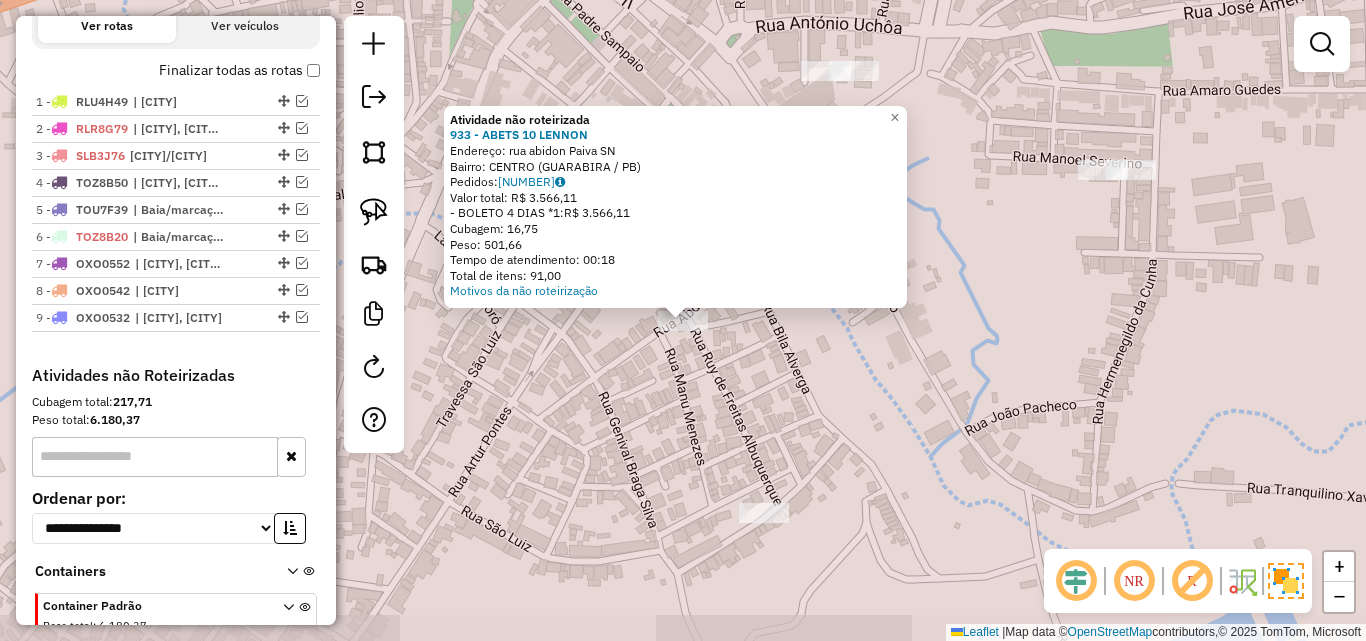 click on "Atividade não roteirizada 933 - ABETS 10 LENNON  Endereço:  rua abidon Paiva SN   Bairro: CENTRO (GUARABIRA / PB)   Pedidos:  04140227   Valor total: R$ 3.566,11   - BOLETO 4 DIAS *1:  R$ 3.566,11   Cubagem: 16,75   Peso: 501,66   Tempo de atendimento: 00:18   Total de itens: 91,00  Motivos da não roteirização × Janela de atendimento Grade de atendimento Capacidade Transportadoras Veículos Cliente Pedidos  Rotas Selecione os dias de semana para filtrar as janelas de atendimento  Seg   Ter   Qua   Qui   Sex   Sáb   Dom  Informe o período da janela de atendimento: De: Até:  Filtrar exatamente a janela do cliente  Considerar janela de atendimento padrão  Selecione os dias de semana para filtrar as grades de atendimento  Seg   Ter   Qua   Qui   Sex   Sáb   Dom   Considerar clientes sem dia de atendimento cadastrado  Clientes fora do dia de atendimento selecionado Filtrar as atividades entre os valores definidos abaixo:  Peso mínimo:   Peso máximo:   Cubagem mínima:   Cubagem máxima:   De:   Até:" 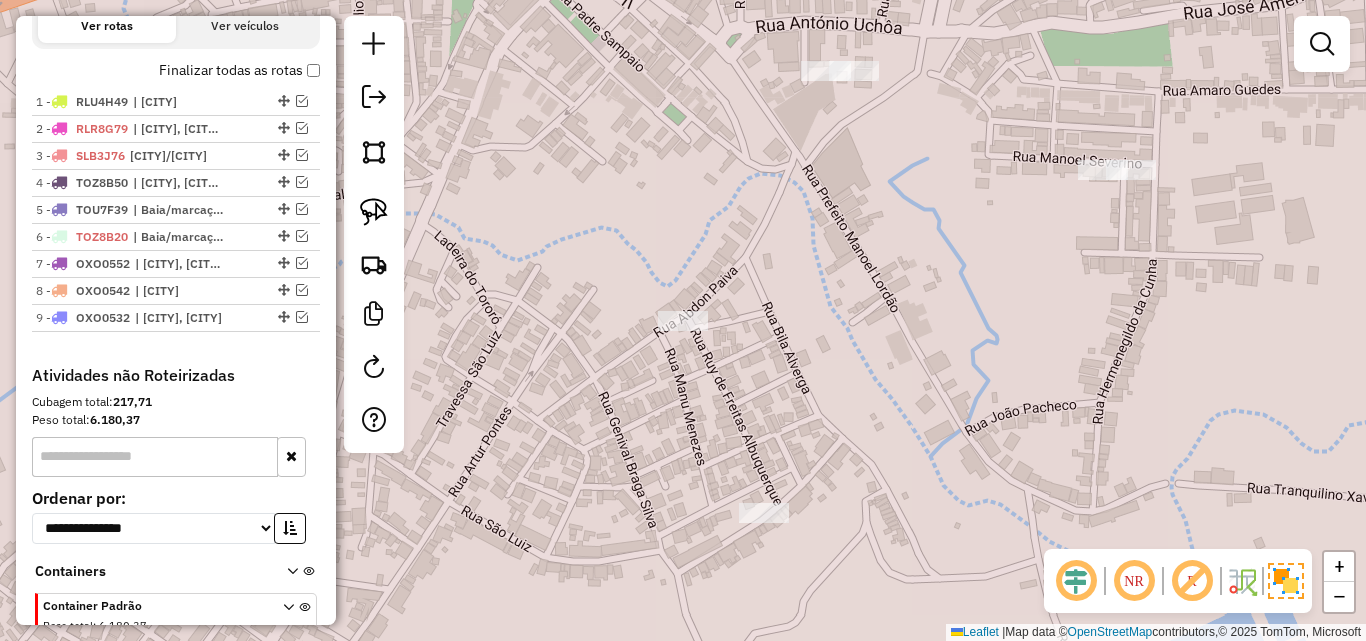 click 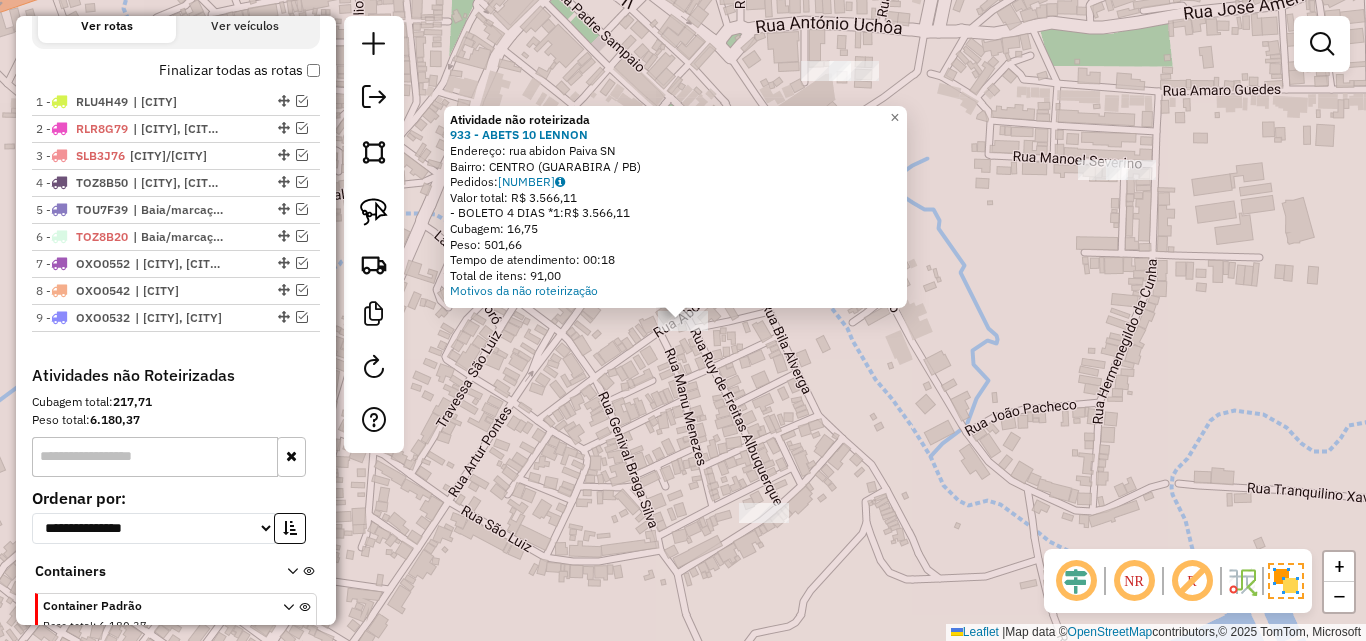 click on "Atividade não roteirizada 933 - ABETS 10 LENNON  Endereço:  rua abidon Paiva SN   Bairro: CENTRO (GUARABIRA / PB)   Pedidos:  04140227   Valor total: R$ 3.566,11   - BOLETO 4 DIAS *1:  R$ 3.566,11   Cubagem: 16,75   Peso: 501,66   Tempo de atendimento: 00:18   Total de itens: 91,00  Motivos da não roteirização × Janela de atendimento Grade de atendimento Capacidade Transportadoras Veículos Cliente Pedidos  Rotas Selecione os dias de semana para filtrar as janelas de atendimento  Seg   Ter   Qua   Qui   Sex   Sáb   Dom  Informe o período da janela de atendimento: De: Até:  Filtrar exatamente a janela do cliente  Considerar janela de atendimento padrão  Selecione os dias de semana para filtrar as grades de atendimento  Seg   Ter   Qua   Qui   Sex   Sáb   Dom   Considerar clientes sem dia de atendimento cadastrado  Clientes fora do dia de atendimento selecionado Filtrar as atividades entre os valores definidos abaixo:  Peso mínimo:   Peso máximo:   Cubagem mínima:   Cubagem máxima:   De:   Até:" 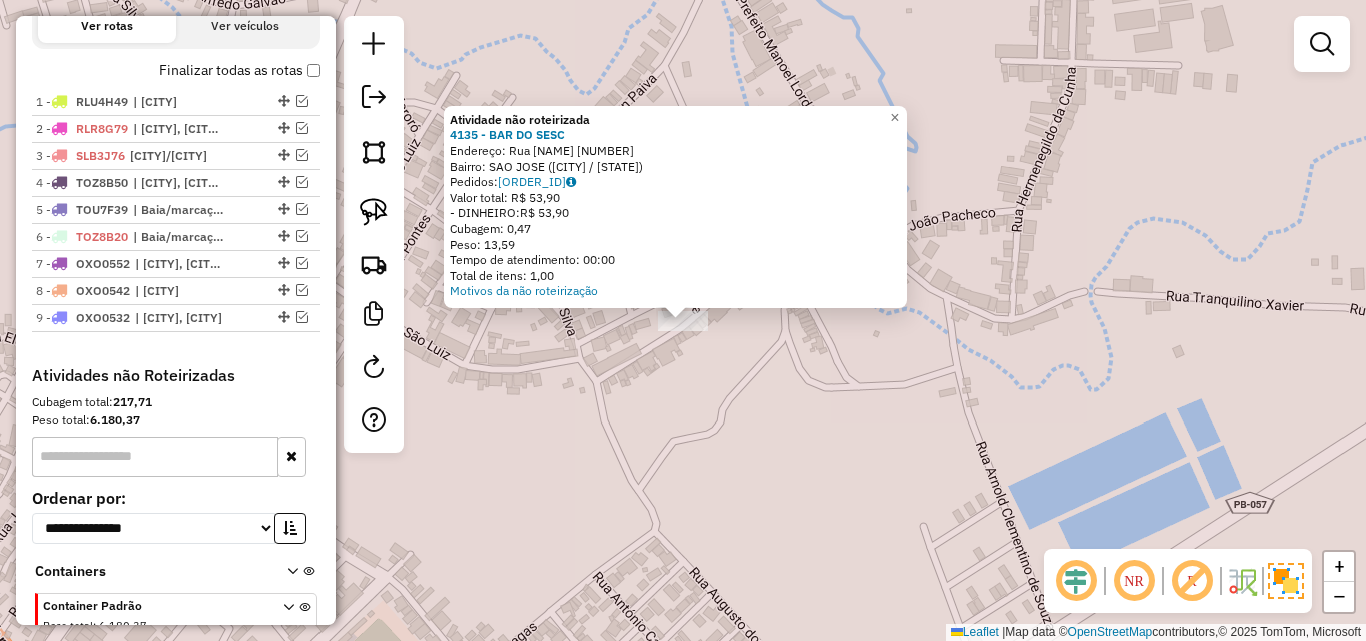 drag, startPoint x: 589, startPoint y: 416, endPoint x: 609, endPoint y: 415, distance: 20.024984 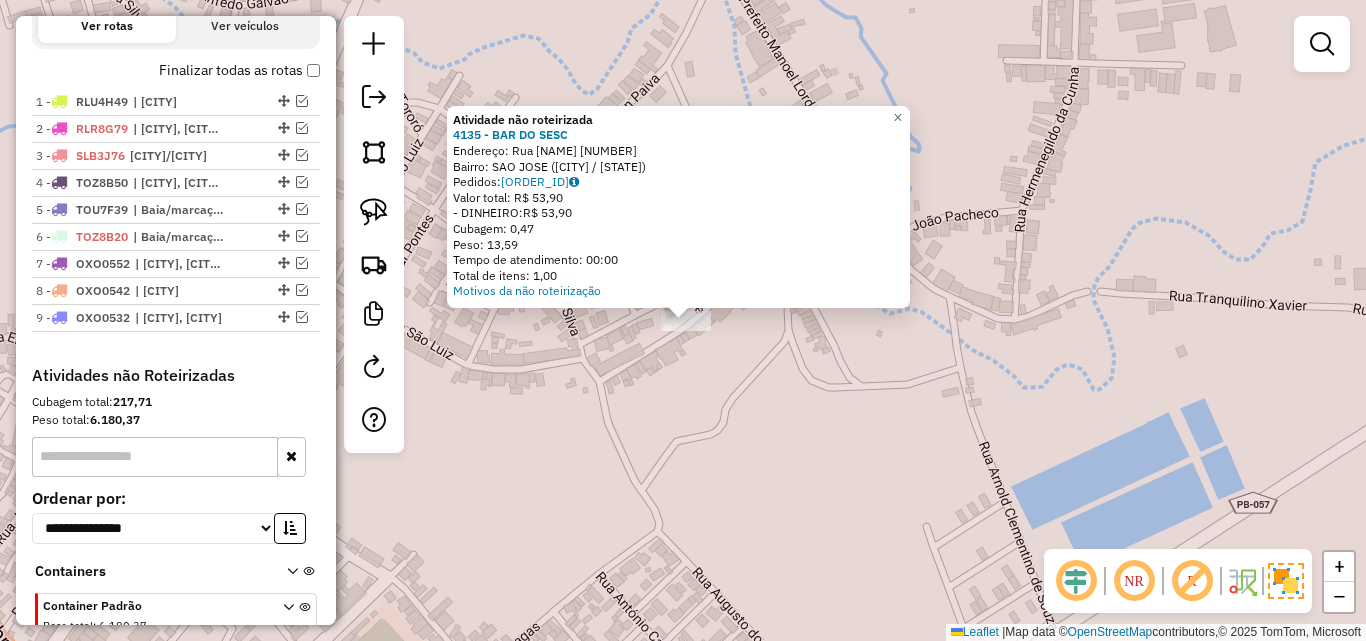 drag, startPoint x: 616, startPoint y: 419, endPoint x: 742, endPoint y: 480, distance: 139.98929 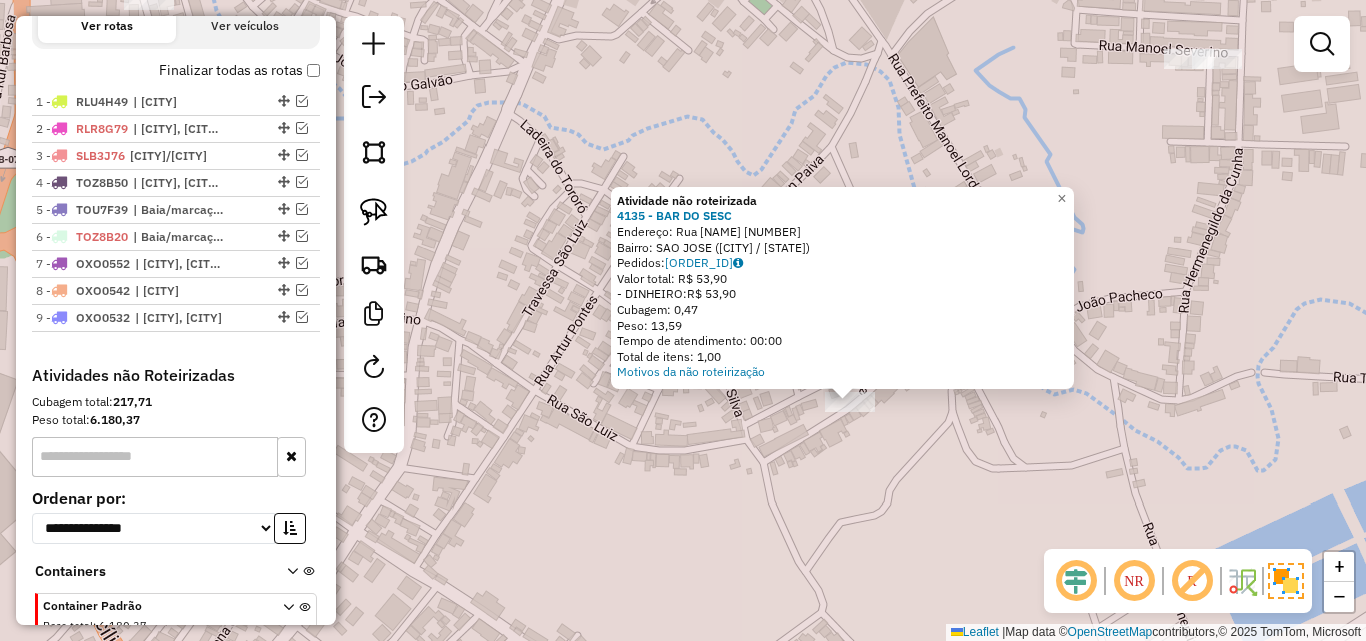 click on "Atividade não roteirizada 4135 - BAR DO SESC  Endereço:  Rua Hermenegildo de Almeida 113   Bairro: SAO JOSE (GUARABIRA / PB)   Pedidos:  04139995   Valor total: R$ 53,90   - DINHEIRO:  R$ 53,90   Cubagem: 0,47   Peso: 13,59   Tempo de atendimento: 00:00   Total de itens: 1,00  Motivos da não roteirização × Janela de atendimento Grade de atendimento Capacidade Transportadoras Veículos Cliente Pedidos  Rotas Selecione os dias de semana para filtrar as janelas de atendimento  Seg   Ter   Qua   Qui   Sex   Sáb   Dom  Informe o período da janela de atendimento: De: Até:  Filtrar exatamente a janela do cliente  Considerar janela de atendimento padrão  Selecione os dias de semana para filtrar as grades de atendimento  Seg   Ter   Qua   Qui   Sex   Sáb   Dom   Considerar clientes sem dia de atendimento cadastrado  Clientes fora do dia de atendimento selecionado Filtrar as atividades entre os valores definidos abaixo:  Peso mínimo:   Peso máximo:   Cubagem mínima:   Cubagem máxima:   De:   Até:   De:" 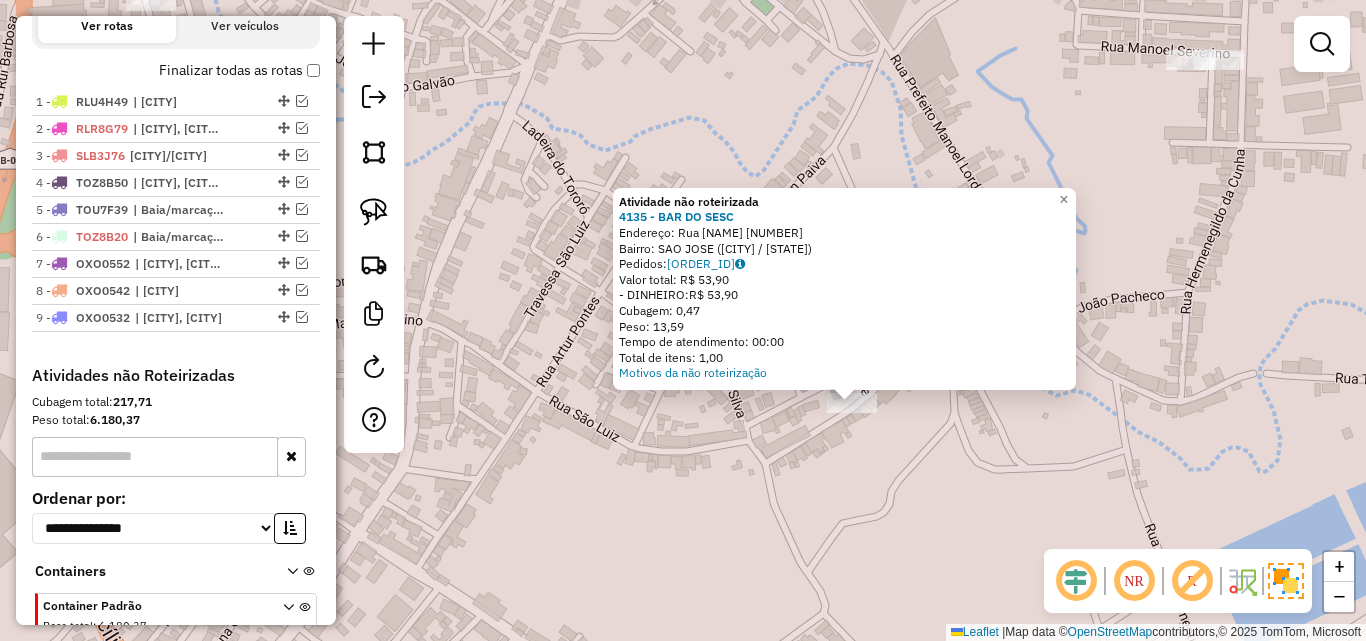 click on "Atividade não roteirizada 4135 - BAR DO SESC  Endereço:  Rua Hermenegildo de Almeida 113   Bairro: SAO JOSE (GUARABIRA / PB)   Pedidos:  04139995   Valor total: R$ 53,90   - DINHEIRO:  R$ 53,90   Cubagem: 0,47   Peso: 13,59   Tempo de atendimento: 00:00   Total de itens: 1,00  Motivos da não roteirização × Janela de atendimento Grade de atendimento Capacidade Transportadoras Veículos Cliente Pedidos  Rotas Selecione os dias de semana para filtrar as janelas de atendimento  Seg   Ter   Qua   Qui   Sex   Sáb   Dom  Informe o período da janela de atendimento: De: Até:  Filtrar exatamente a janela do cliente  Considerar janela de atendimento padrão  Selecione os dias de semana para filtrar as grades de atendimento  Seg   Ter   Qua   Qui   Sex   Sáb   Dom   Considerar clientes sem dia de atendimento cadastrado  Clientes fora do dia de atendimento selecionado Filtrar as atividades entre os valores definidos abaixo:  Peso mínimo:   Peso máximo:   Cubagem mínima:   Cubagem máxima:   De:   Até:   De:" 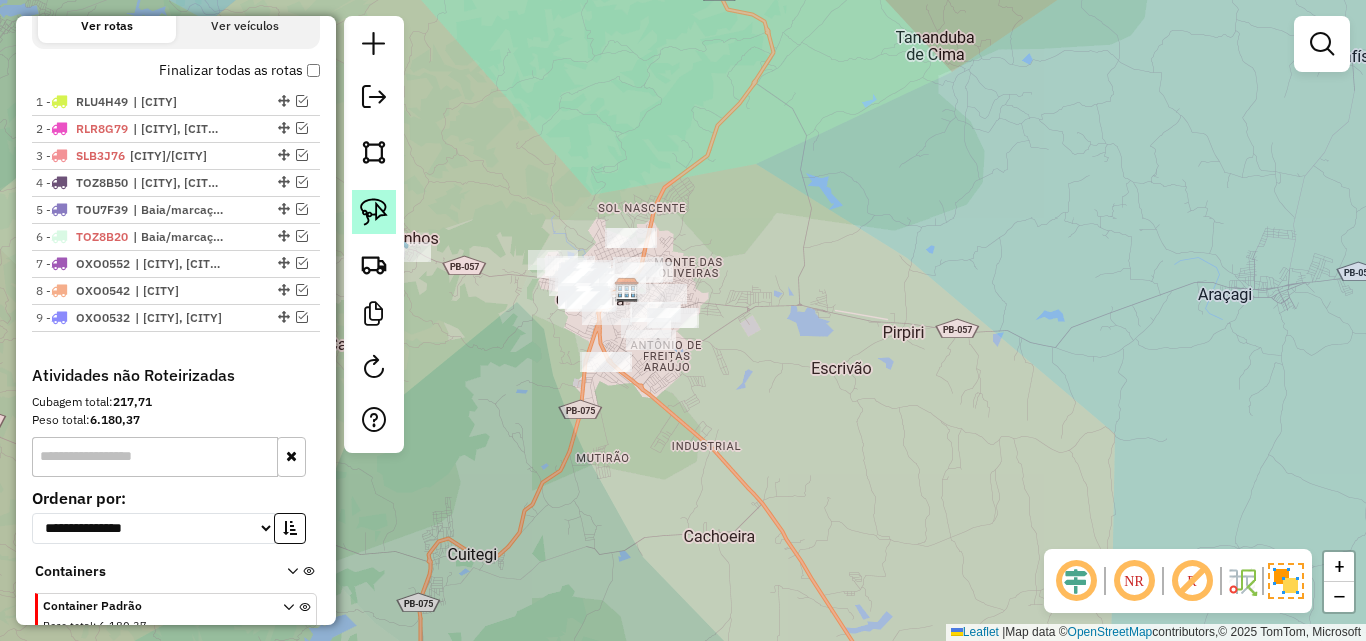 click 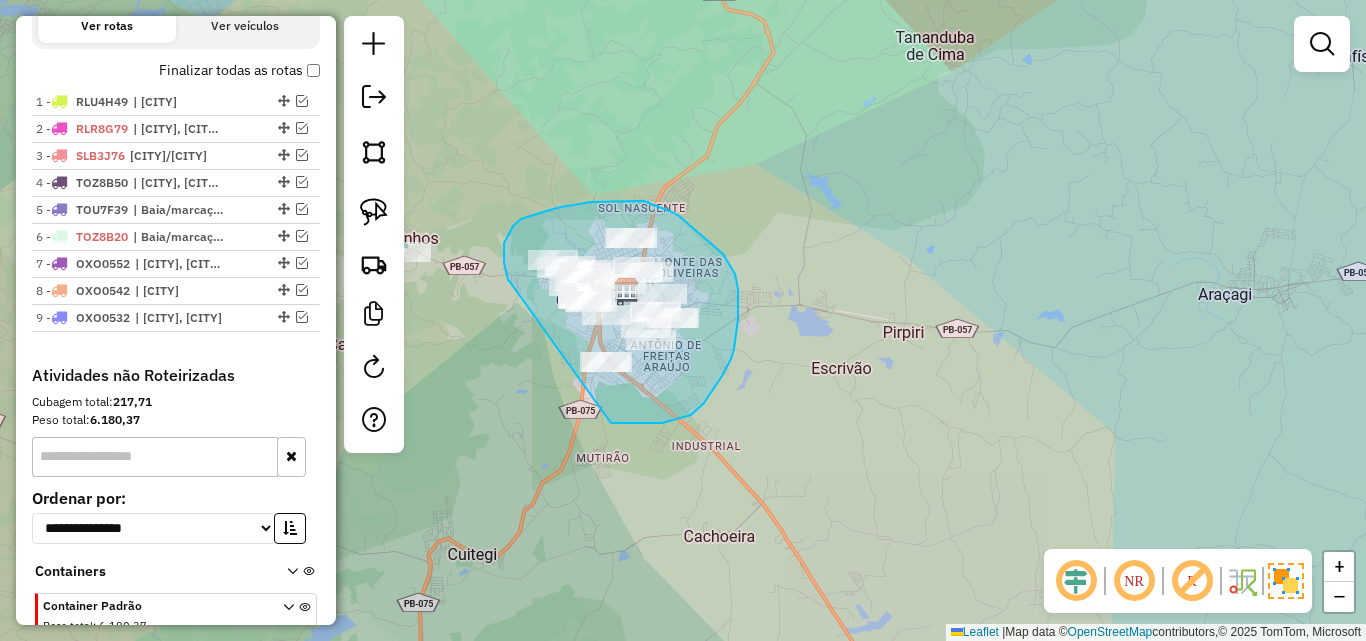 drag, startPoint x: 504, startPoint y: 258, endPoint x: 611, endPoint y: 423, distance: 196.65706 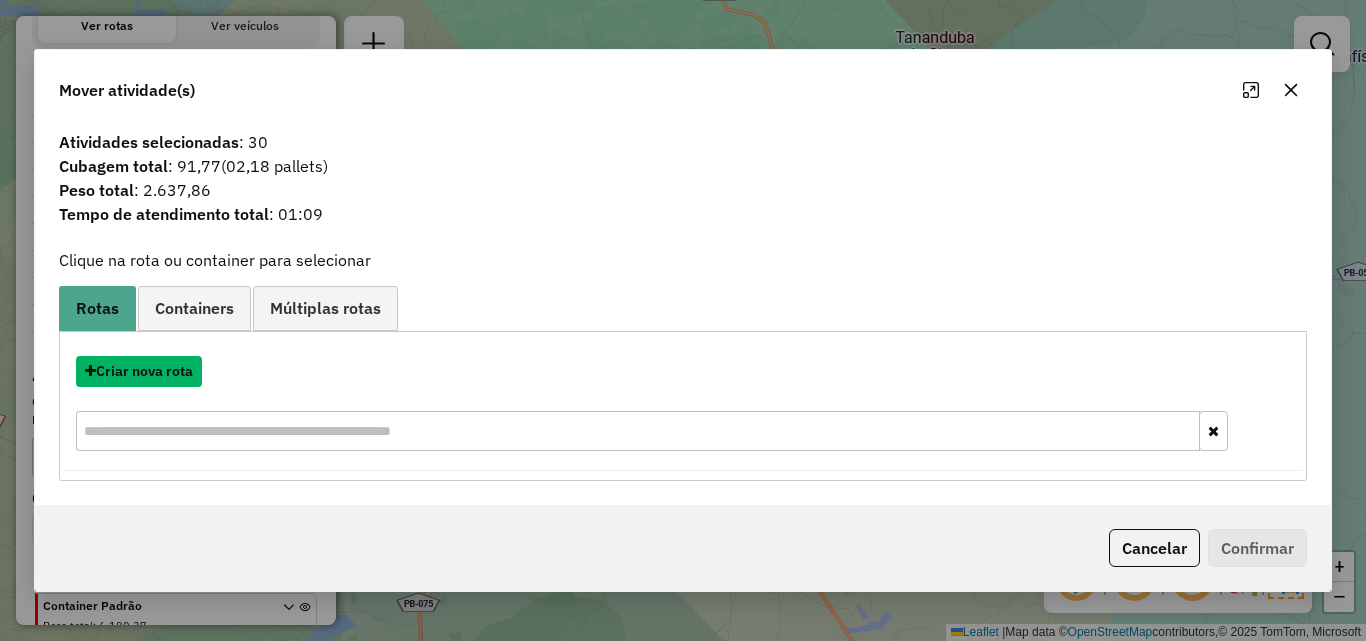 click on "Criar nova rota" at bounding box center (139, 371) 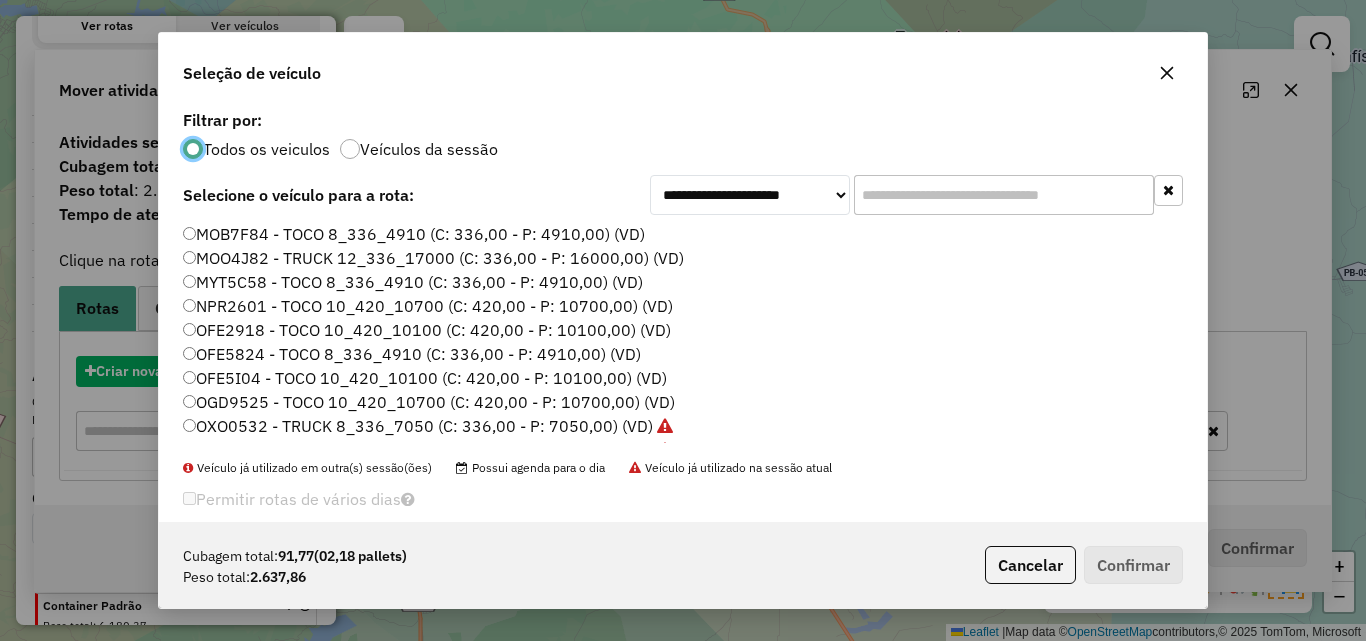 scroll, scrollTop: 11, scrollLeft: 6, axis: both 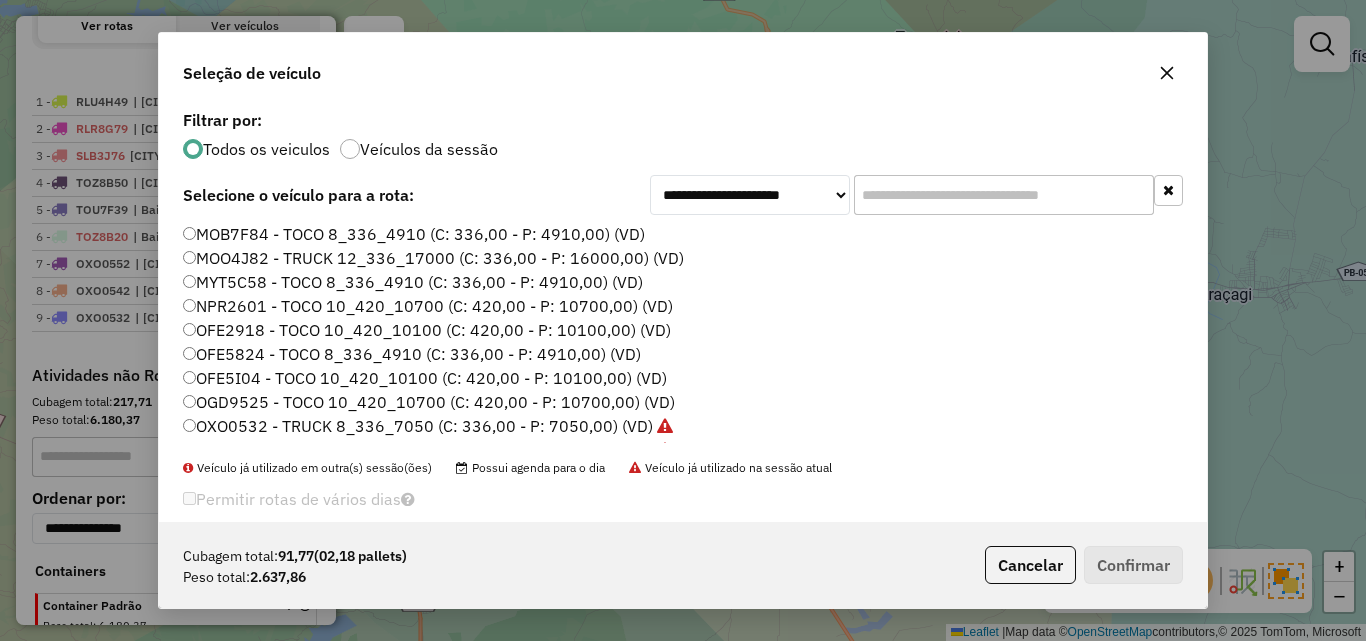 click 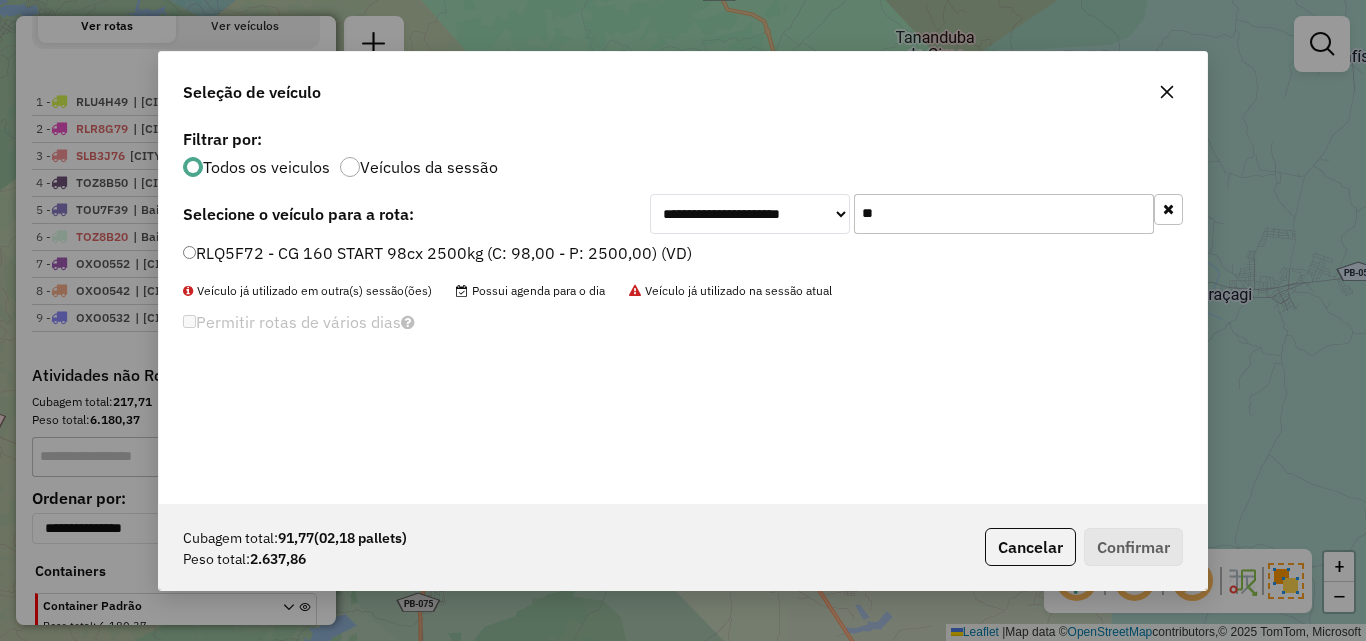 type on "**" 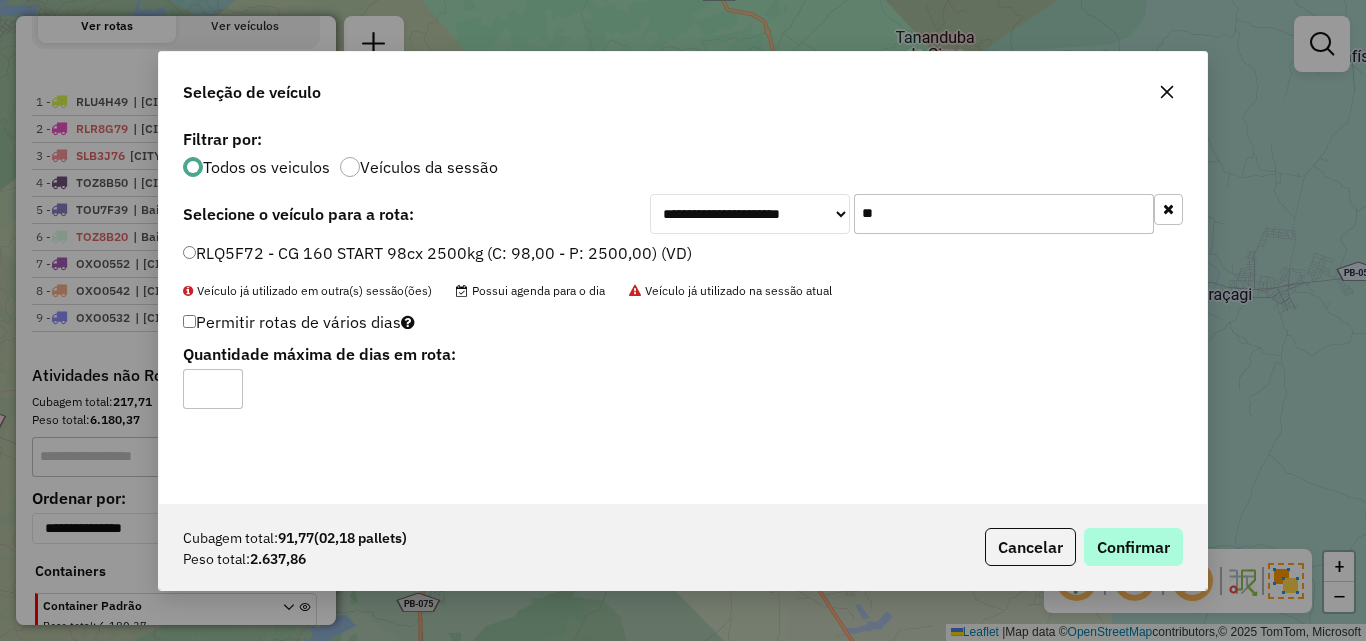drag, startPoint x: 1117, startPoint y: 520, endPoint x: 1121, endPoint y: 534, distance: 14.56022 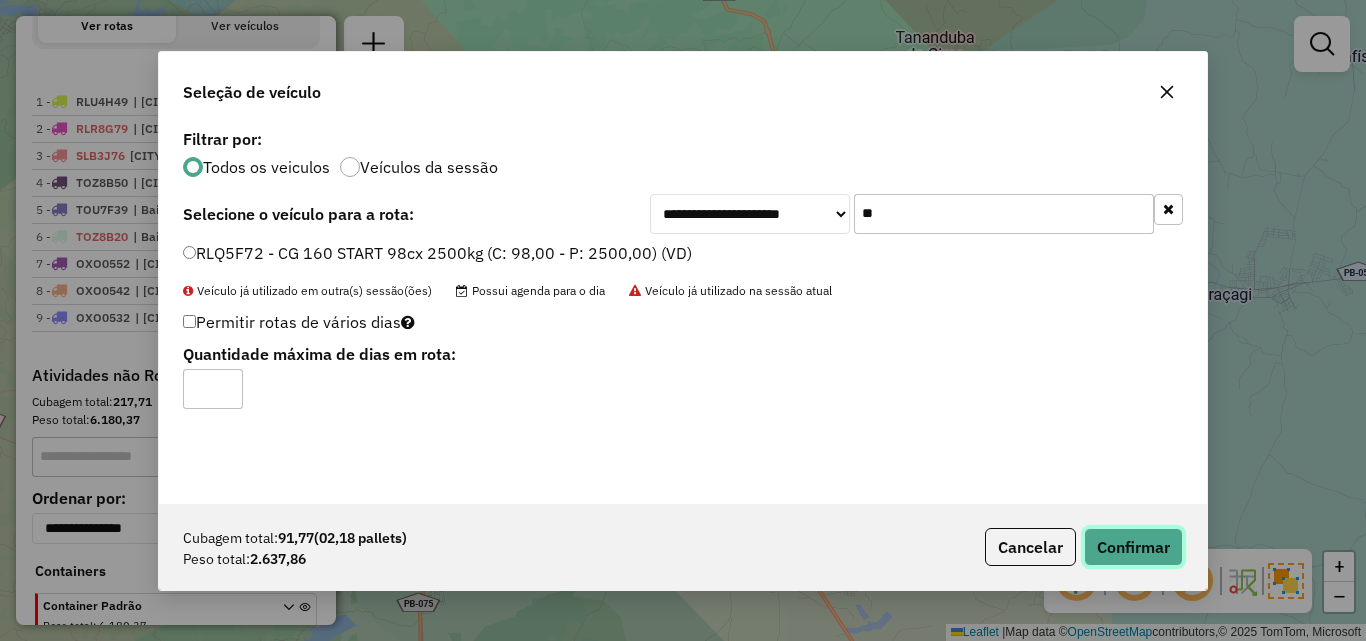 click on "Confirmar" 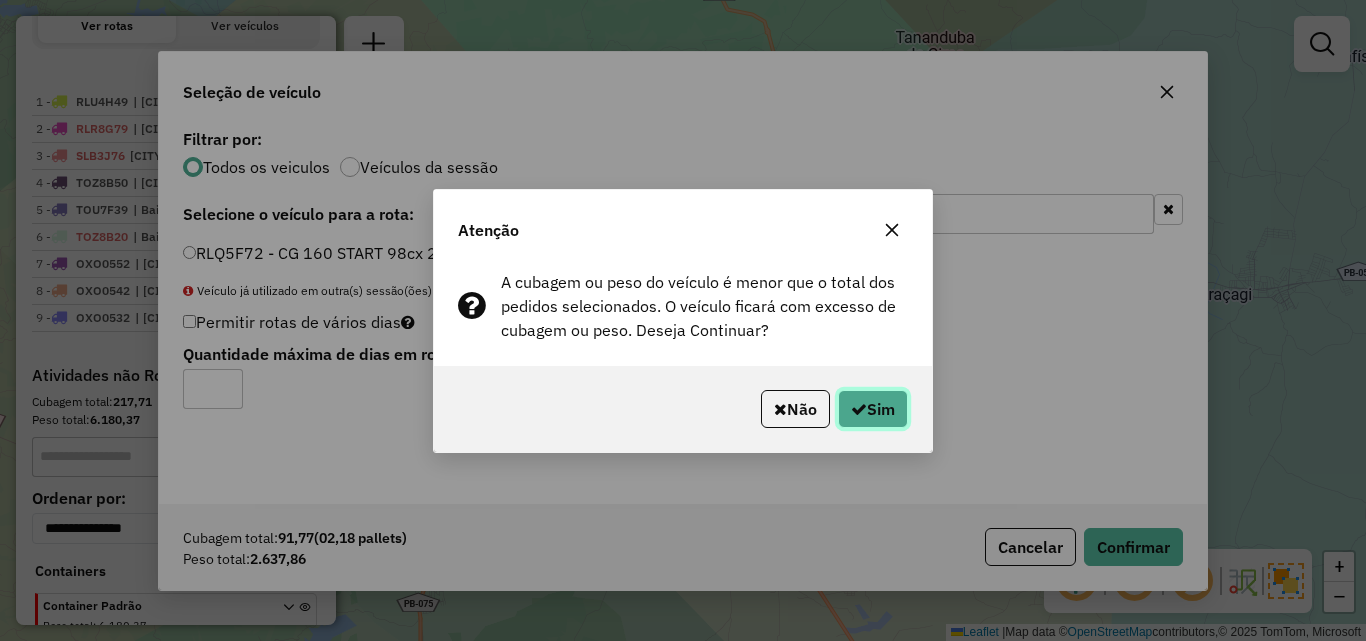 click on "Sim" 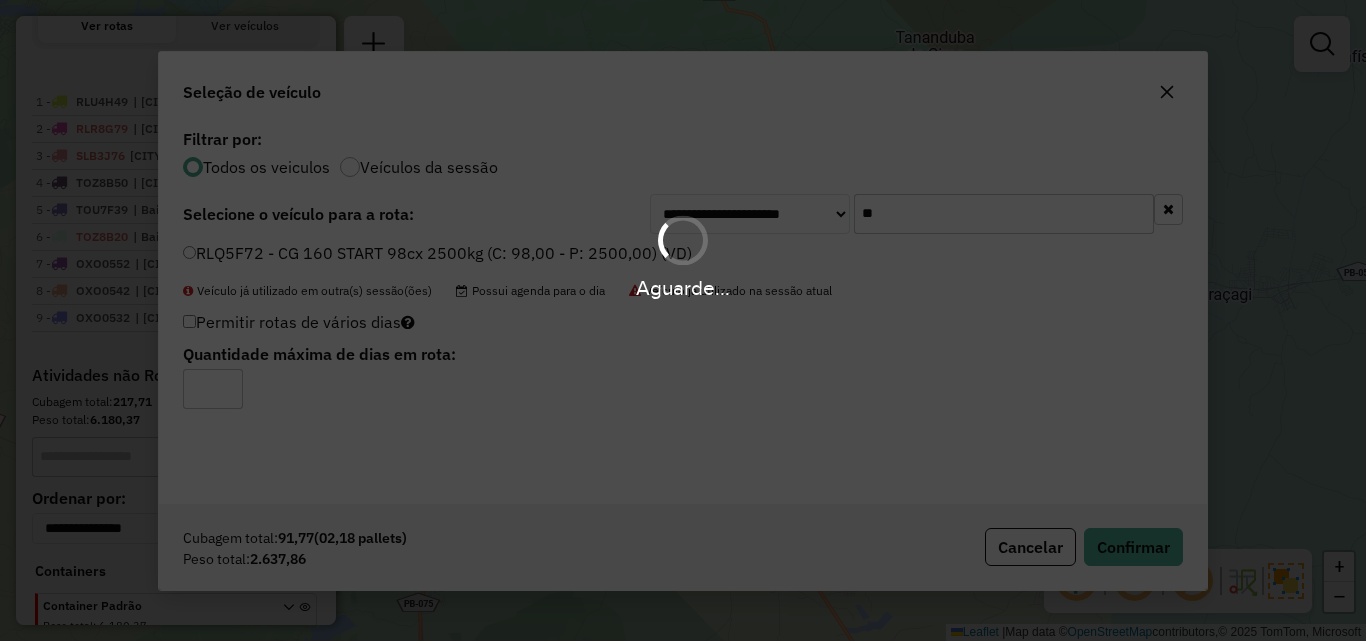 drag, startPoint x: 546, startPoint y: 306, endPoint x: 824, endPoint y: 287, distance: 278.64853 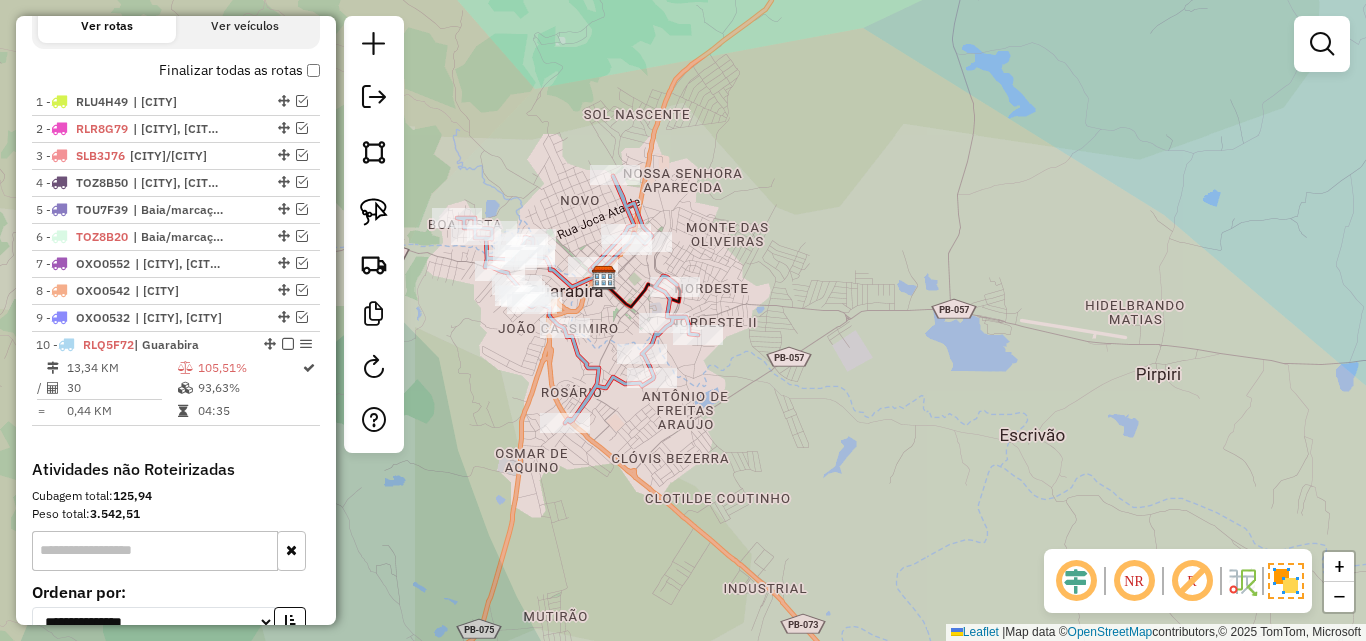 click on "Janela de atendimento Grade de atendimento Capacidade Transportadoras Veículos Cliente Pedidos  Rotas Selecione os dias de semana para filtrar as janelas de atendimento  Seg   Ter   Qua   Qui   Sex   Sáb   Dom  Informe o período da janela de atendimento: De: Até:  Filtrar exatamente a janela do cliente  Considerar janela de atendimento padrão  Selecione os dias de semana para filtrar as grades de atendimento  Seg   Ter   Qua   Qui   Sex   Sáb   Dom   Considerar clientes sem dia de atendimento cadastrado  Clientes fora do dia de atendimento selecionado Filtrar as atividades entre os valores definidos abaixo:  Peso mínimo:   Peso máximo:   Cubagem mínima:   Cubagem máxima:   De:   Até:  Filtrar as atividades entre o tempo de atendimento definido abaixo:  De:   Até:   Considerar capacidade total dos clientes não roteirizados Transportadora: Selecione um ou mais itens Tipo de veículo: Selecione um ou mais itens Veículo: Selecione um ou mais itens Motorista: Selecione um ou mais itens Nome: Rótulo:" 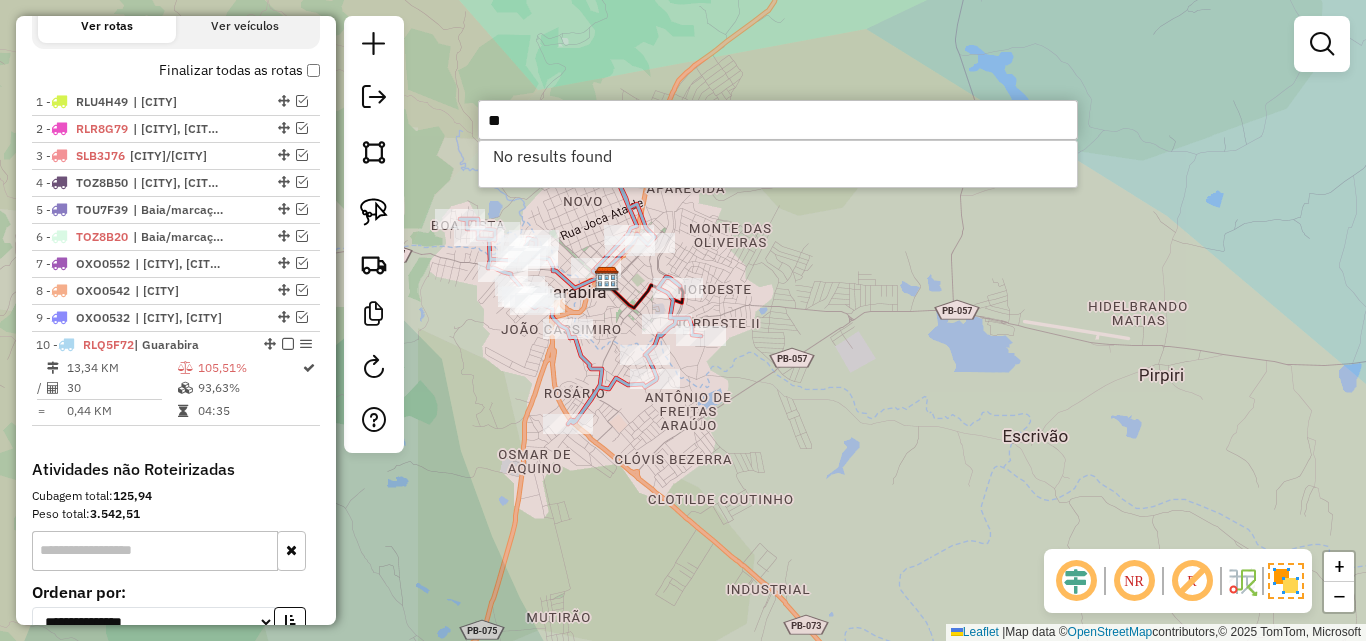 type on "*" 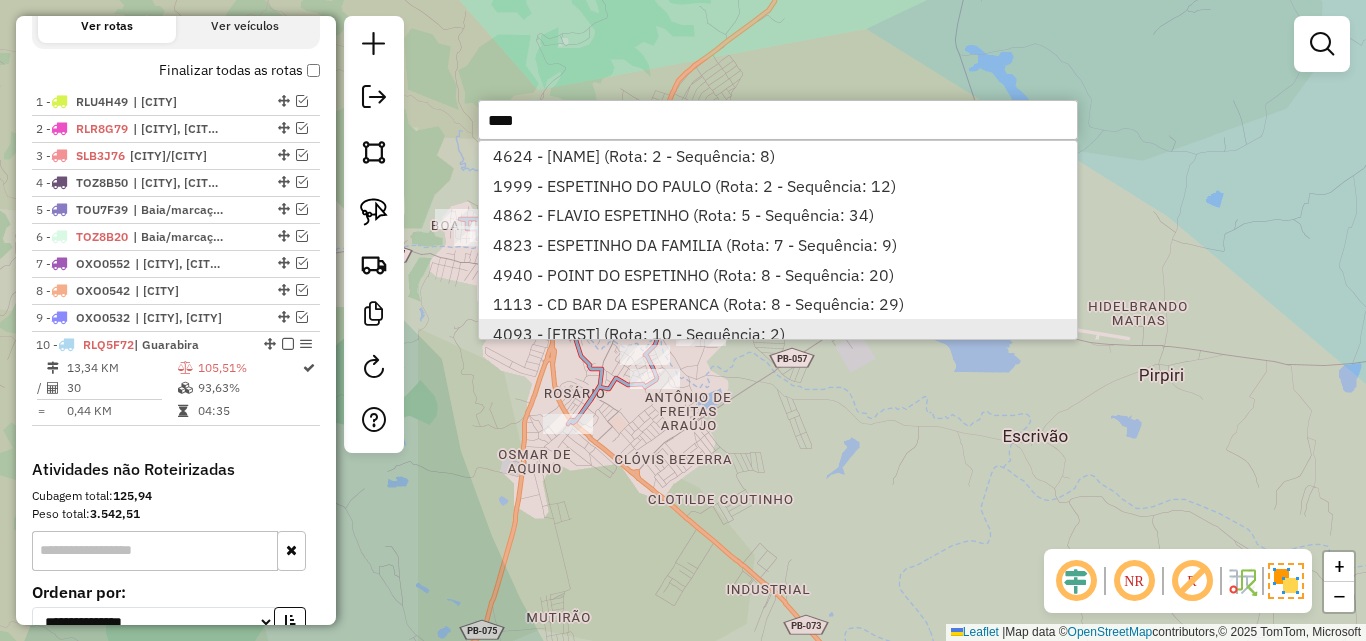 type on "****" 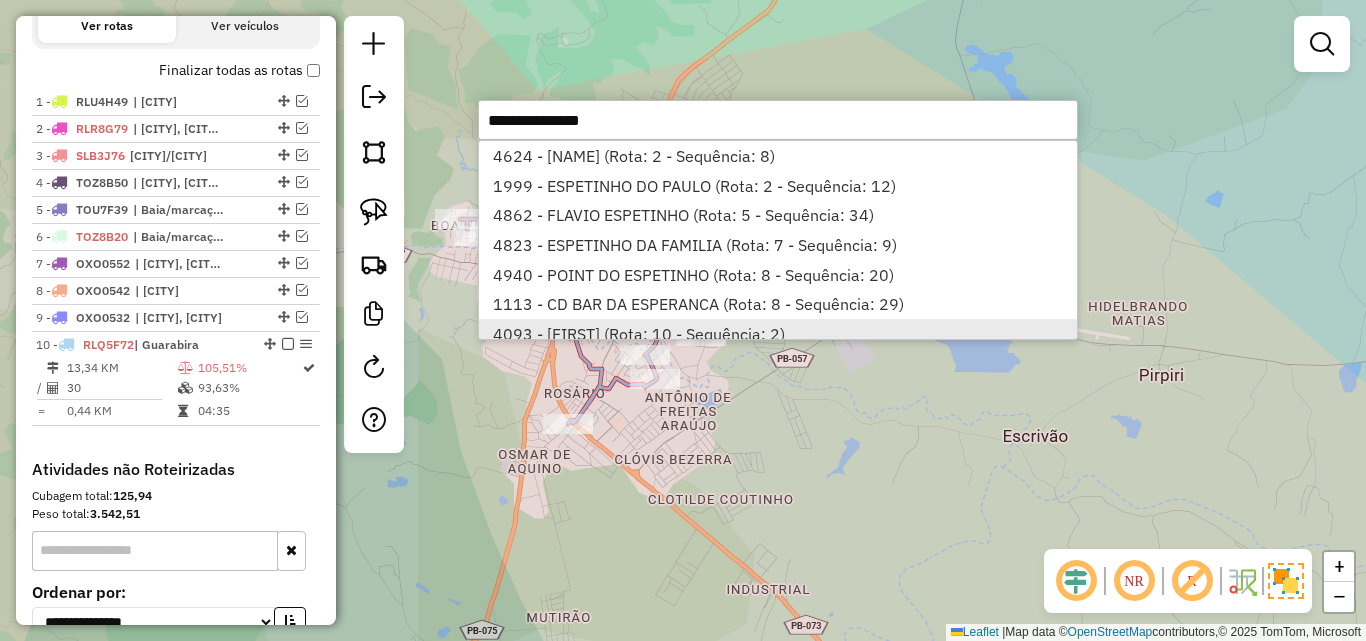 select on "**********" 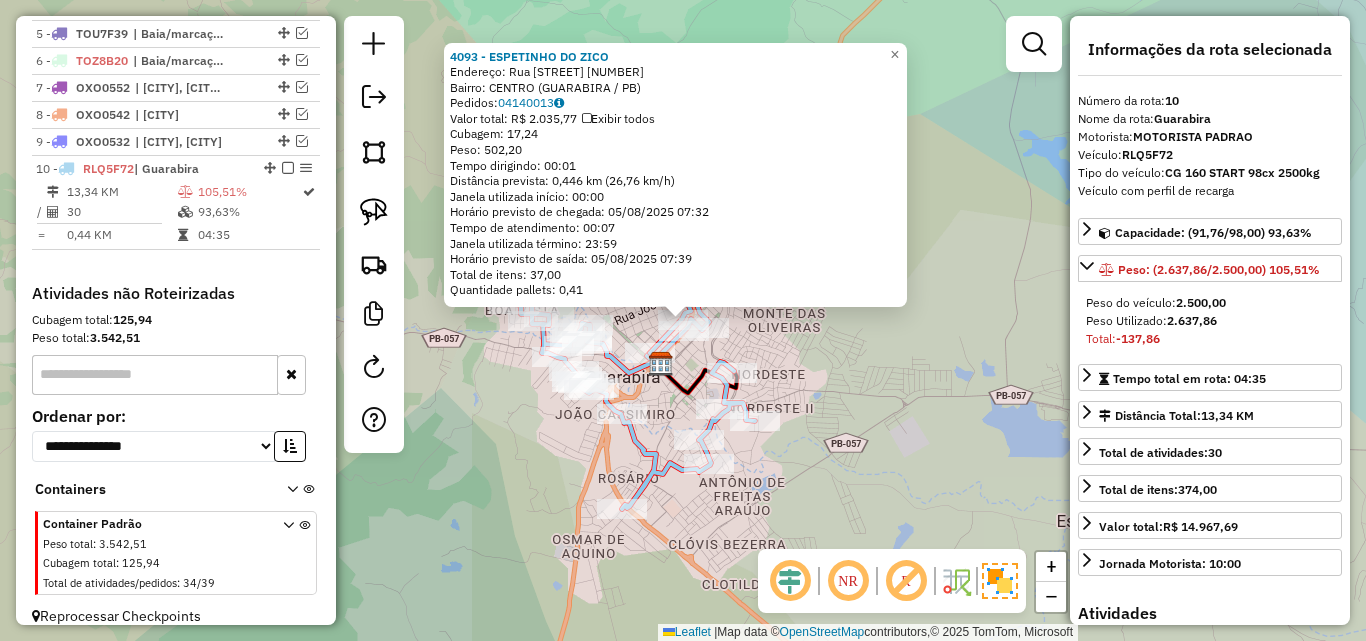 scroll, scrollTop: 871, scrollLeft: 0, axis: vertical 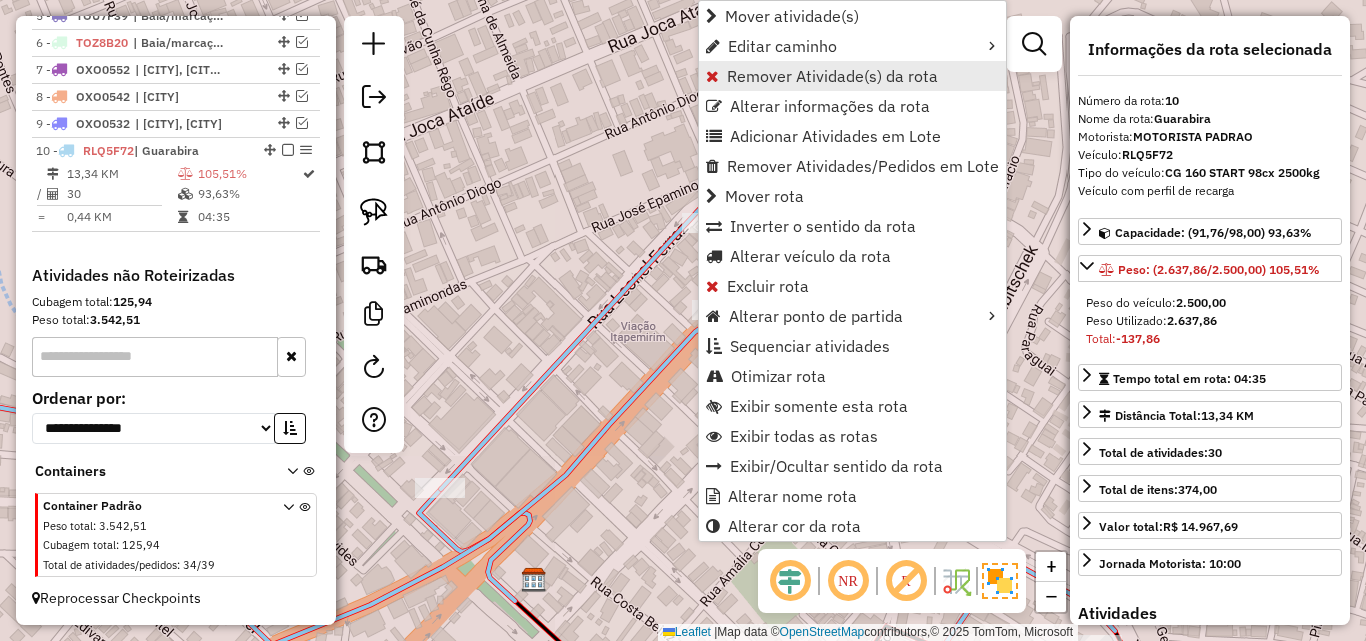 click on "Remover Atividade(s) da rota" at bounding box center (832, 76) 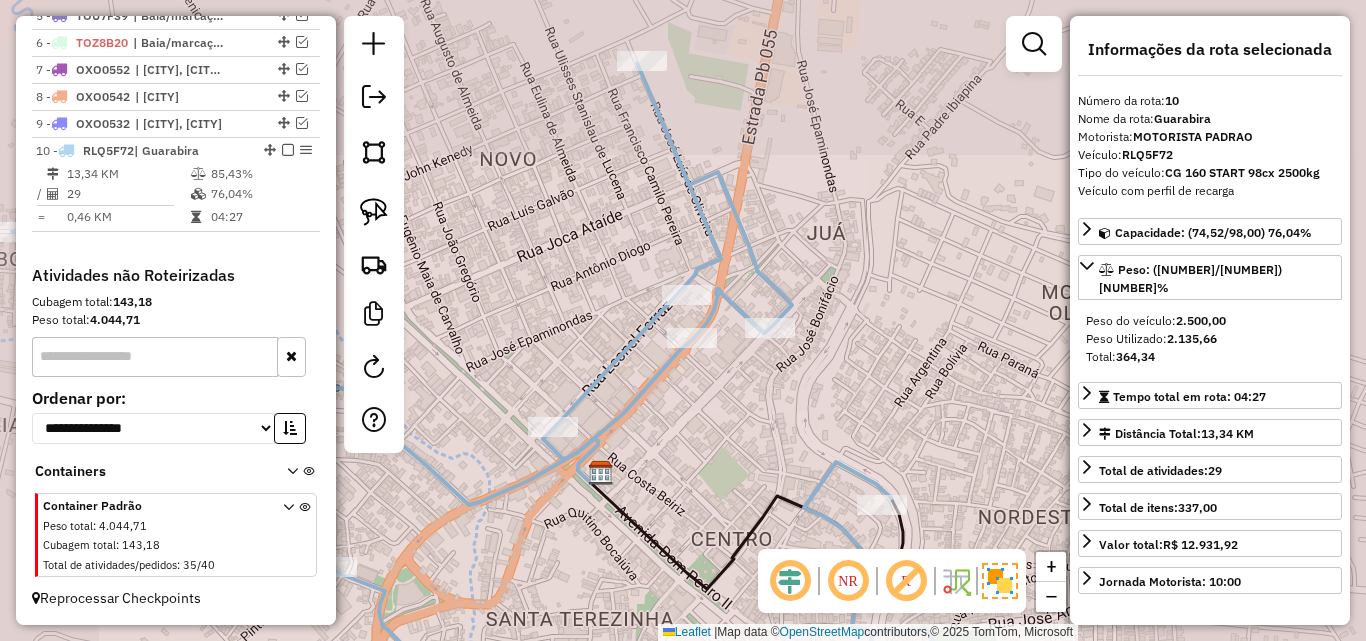 drag, startPoint x: 688, startPoint y: 417, endPoint x: 761, endPoint y: 264, distance: 169.52286 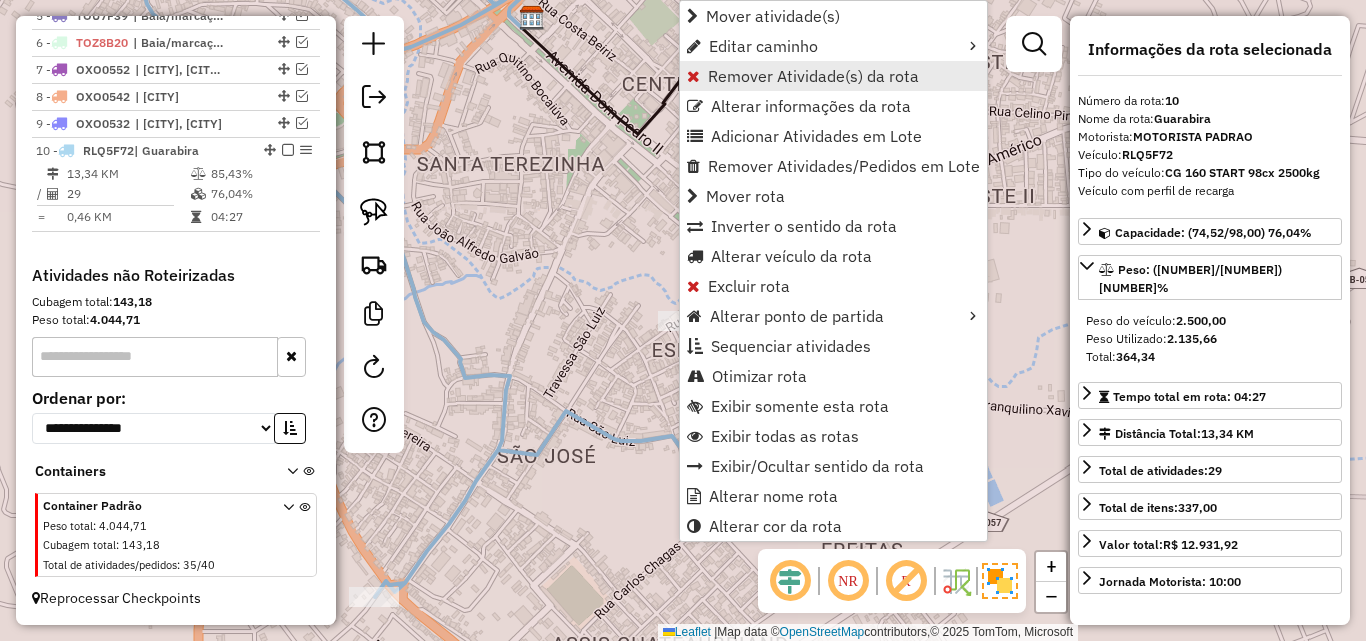click on "Remover Atividade(s) da rota" at bounding box center (813, 76) 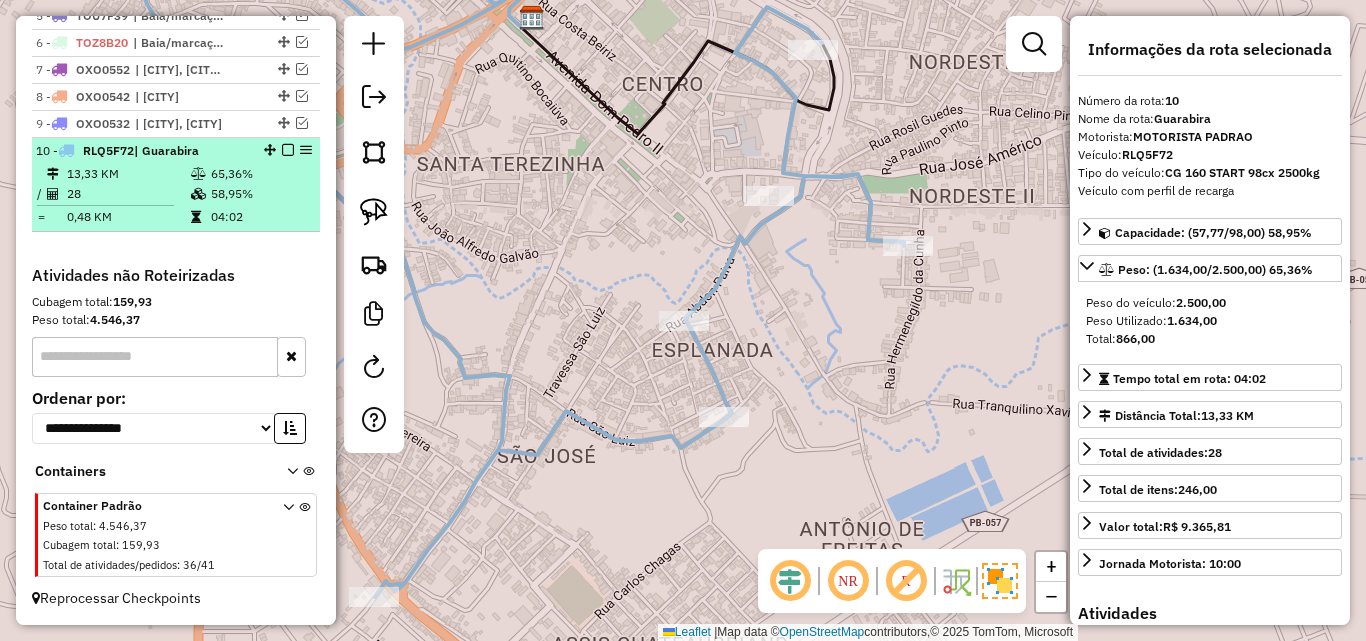 click at bounding box center (288, 150) 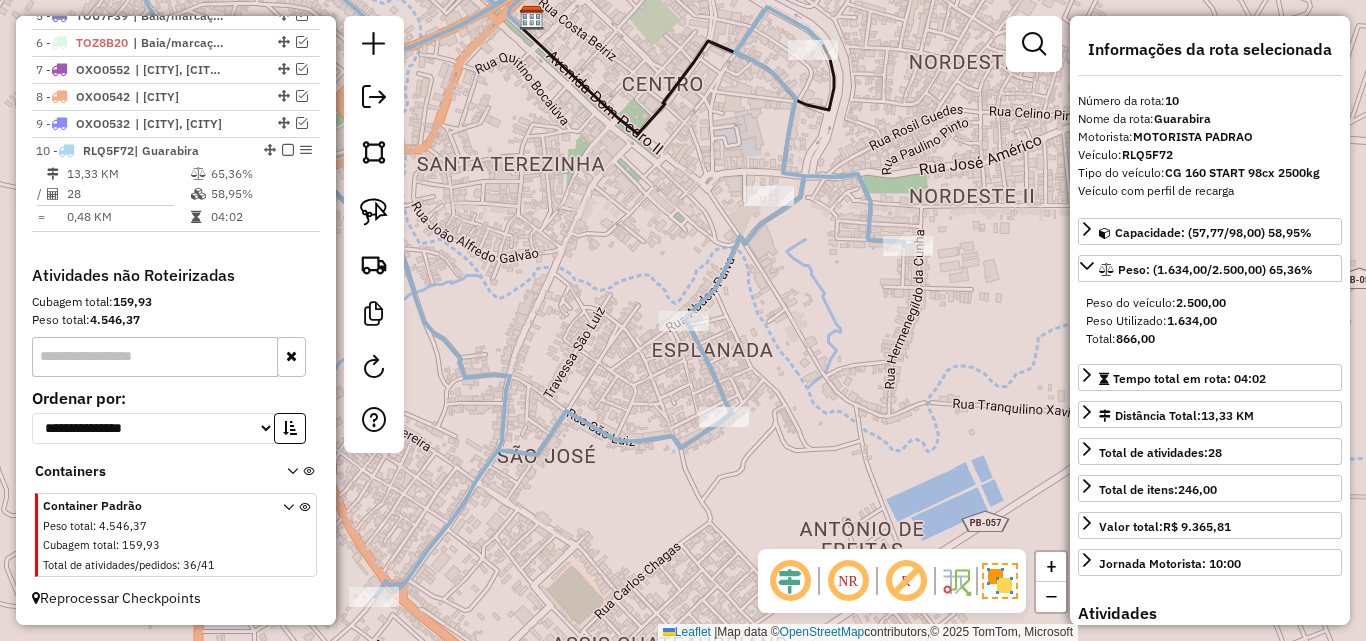 scroll, scrollTop: 804, scrollLeft: 0, axis: vertical 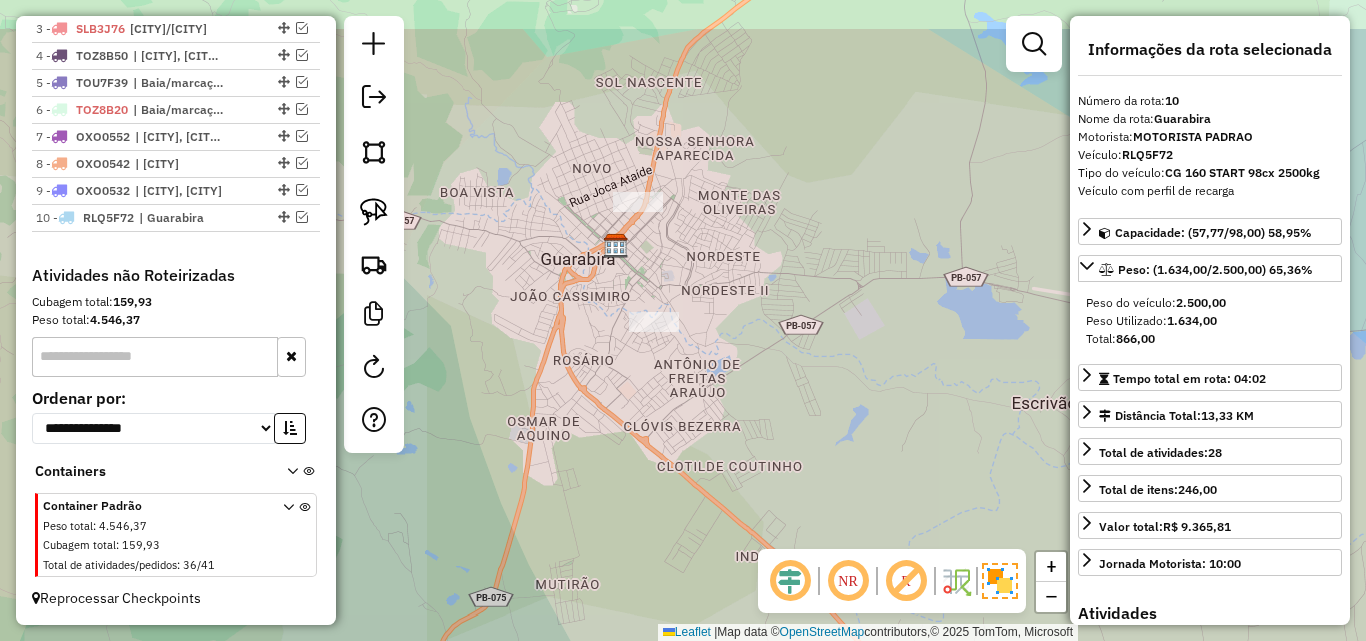 drag, startPoint x: 683, startPoint y: 397, endPoint x: 686, endPoint y: 447, distance: 50.08992 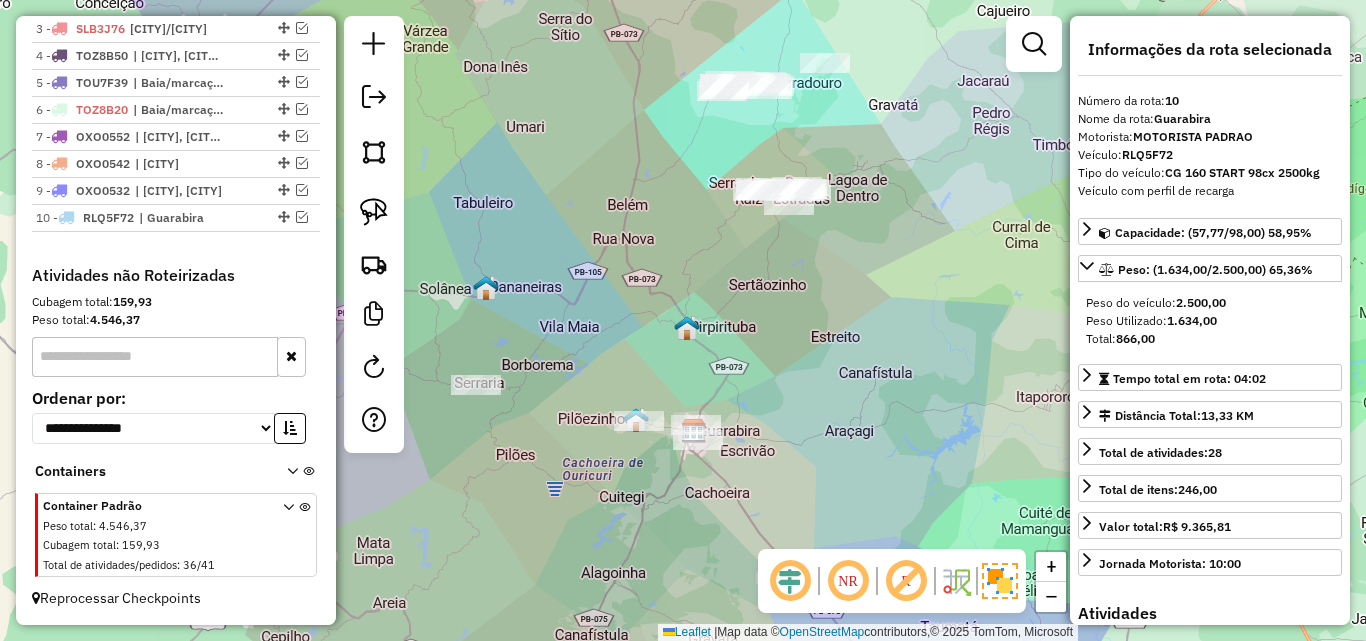 drag, startPoint x: 765, startPoint y: 319, endPoint x: 735, endPoint y: 376, distance: 64.412735 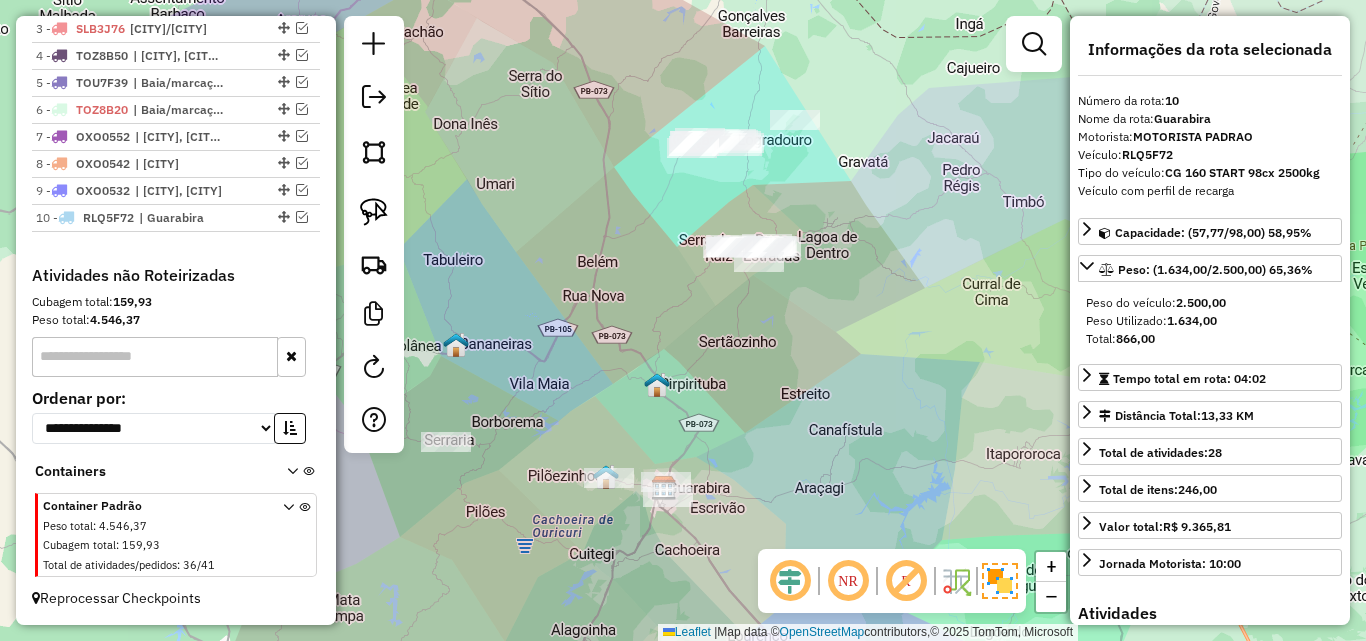 click 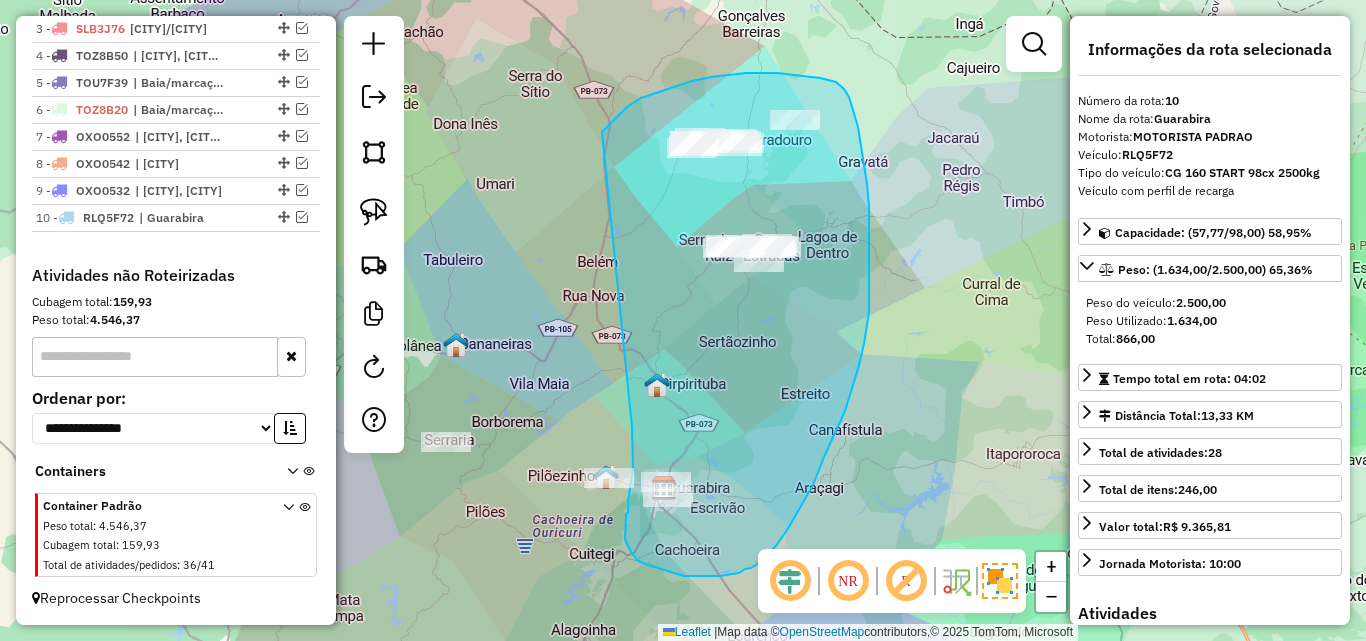 drag, startPoint x: 623, startPoint y: 111, endPoint x: 603, endPoint y: 406, distance: 295.6772 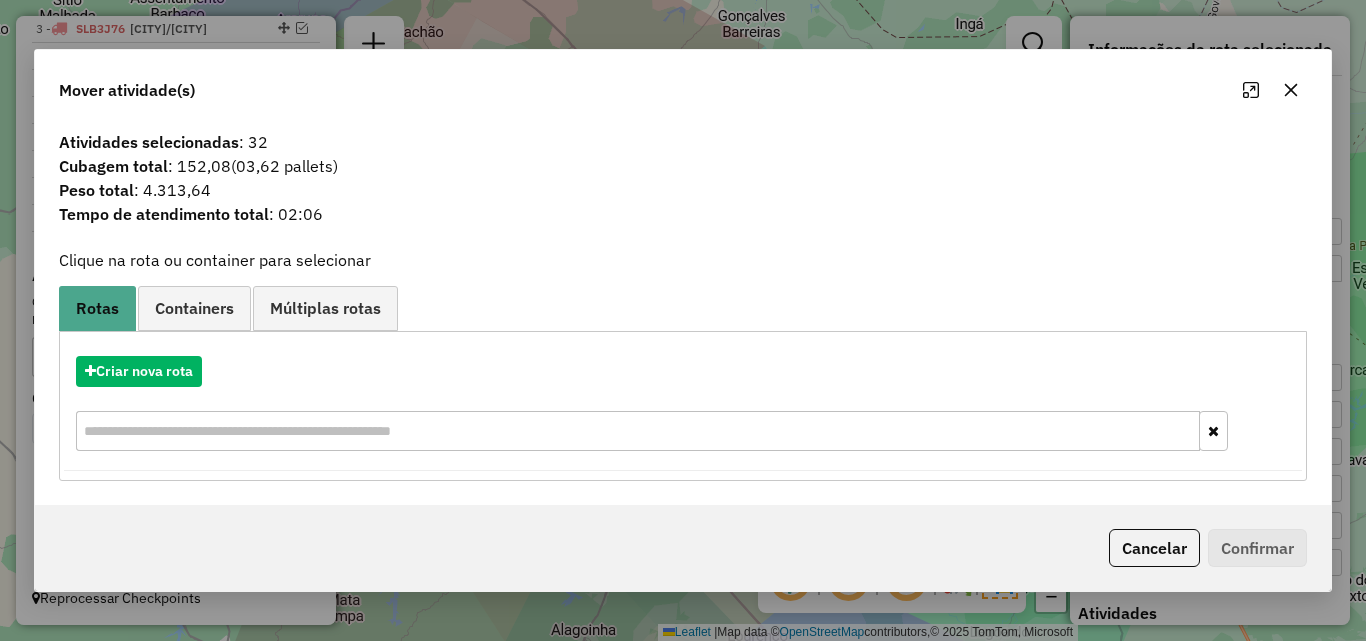 click 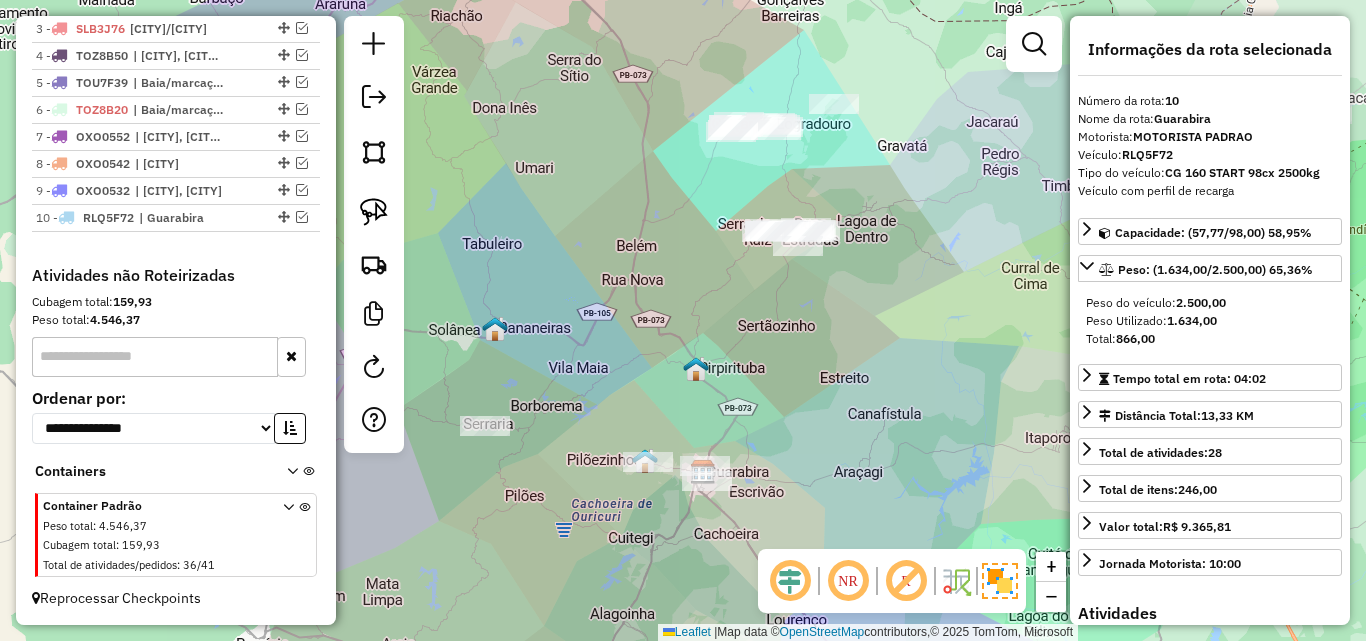 click on "Janela de atendimento Grade de atendimento Capacidade Transportadoras Veículos Cliente Pedidos  Rotas Selecione os dias de semana para filtrar as janelas de atendimento  Seg   Ter   Qua   Qui   Sex   Sáb   Dom  Informe o período da janela de atendimento: De: Até:  Filtrar exatamente a janela do cliente  Considerar janela de atendimento padrão  Selecione os dias de semana para filtrar as grades de atendimento  Seg   Ter   Qua   Qui   Sex   Sáb   Dom   Considerar clientes sem dia de atendimento cadastrado  Clientes fora do dia de atendimento selecionado Filtrar as atividades entre os valores definidos abaixo:  Peso mínimo:   Peso máximo:   Cubagem mínima:   Cubagem máxima:   De:   Até:  Filtrar as atividades entre o tempo de atendimento definido abaixo:  De:   Até:   Considerar capacidade total dos clientes não roteirizados Transportadora: Selecione um ou mais itens Tipo de veículo: Selecione um ou mais itens Veículo: Selecione um ou mais itens Motorista: Selecione um ou mais itens Nome: Rótulo:" 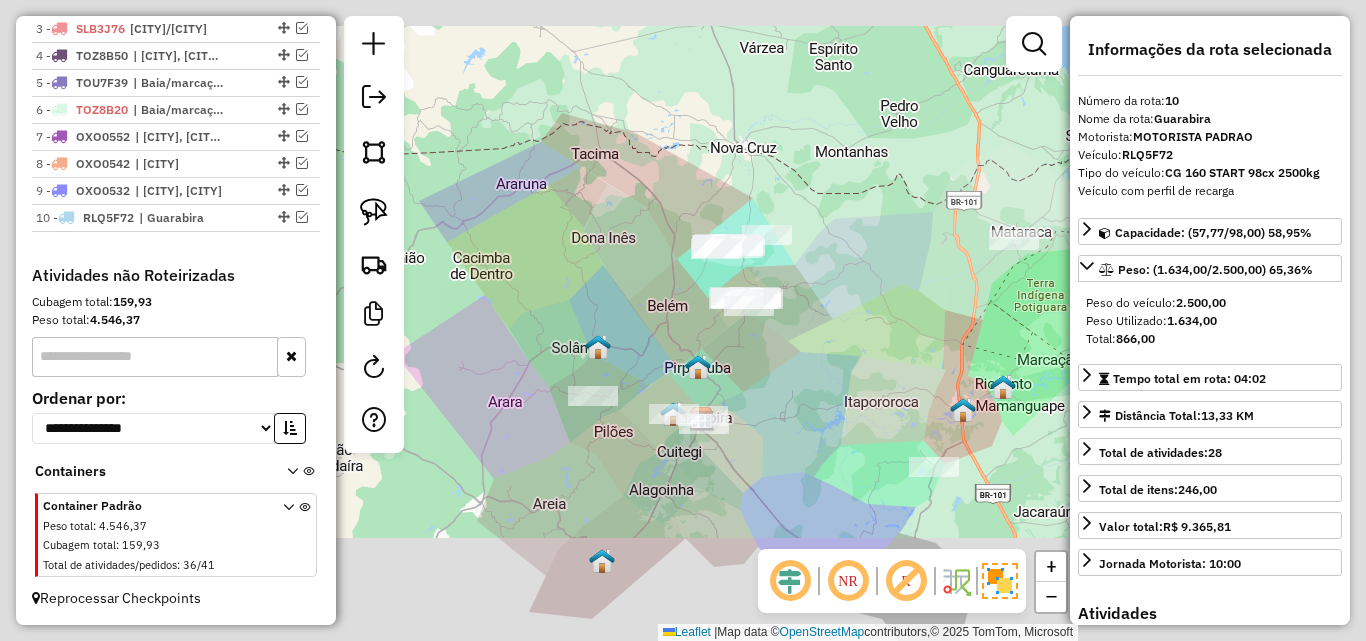 drag, startPoint x: 886, startPoint y: 397, endPoint x: 861, endPoint y: 352, distance: 51.47815 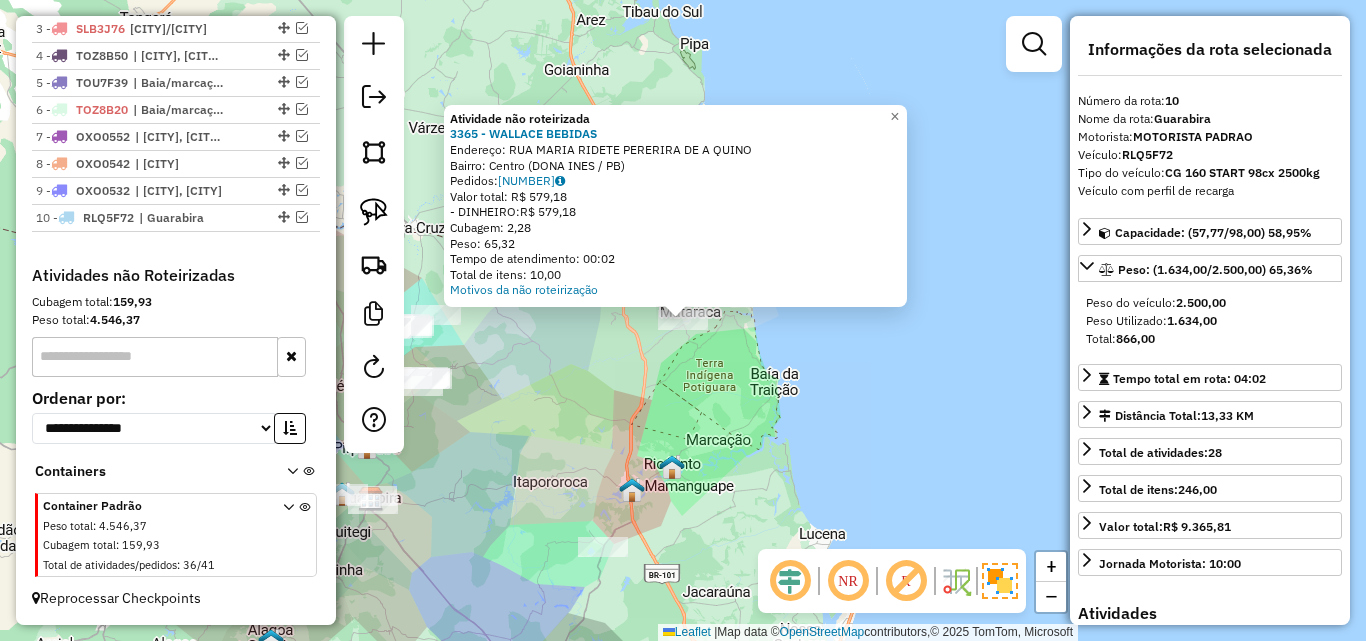 click on "Atividade não roteirizada 3365 - WALLACE BEBIDAS  Endereço:  RUA MARIA RIDETE PERERIRA DE A QUINO   Bairro: Centro (DONA INES / PB)   Pedidos:  04139649   Valor total: R$ 579,18   - DINHEIRO:  R$ 579,18   Cubagem: 2,28   Peso: 65,32   Tempo de atendimento: 00:02   Total de itens: 10,00  Motivos da não roteirização × Janela de atendimento Grade de atendimento Capacidade Transportadoras Veículos Cliente Pedidos  Rotas Selecione os dias de semana para filtrar as janelas de atendimento  Seg   Ter   Qua   Qui   Sex   Sáb   Dom  Informe o período da janela de atendimento: De: Até:  Filtrar exatamente a janela do cliente  Considerar janela de atendimento padrão  Selecione os dias de semana para filtrar as grades de atendimento  Seg   Ter   Qua   Qui   Sex   Sáb   Dom   Considerar clientes sem dia de atendimento cadastrado  Clientes fora do dia de atendimento selecionado Filtrar as atividades entre os valores definidos abaixo:  Peso mínimo:   Peso máximo:   Cubagem mínima:   Cubagem máxima:   De:  De:" 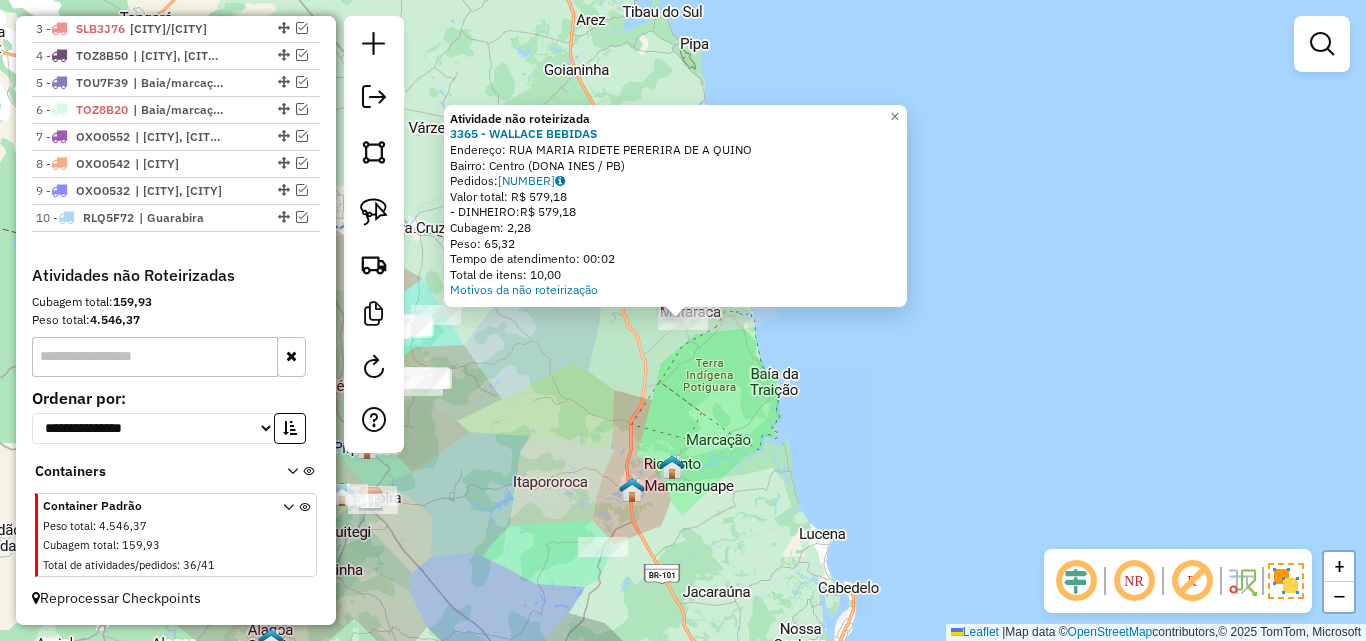 drag, startPoint x: 616, startPoint y: 401, endPoint x: 710, endPoint y: 404, distance: 94.04786 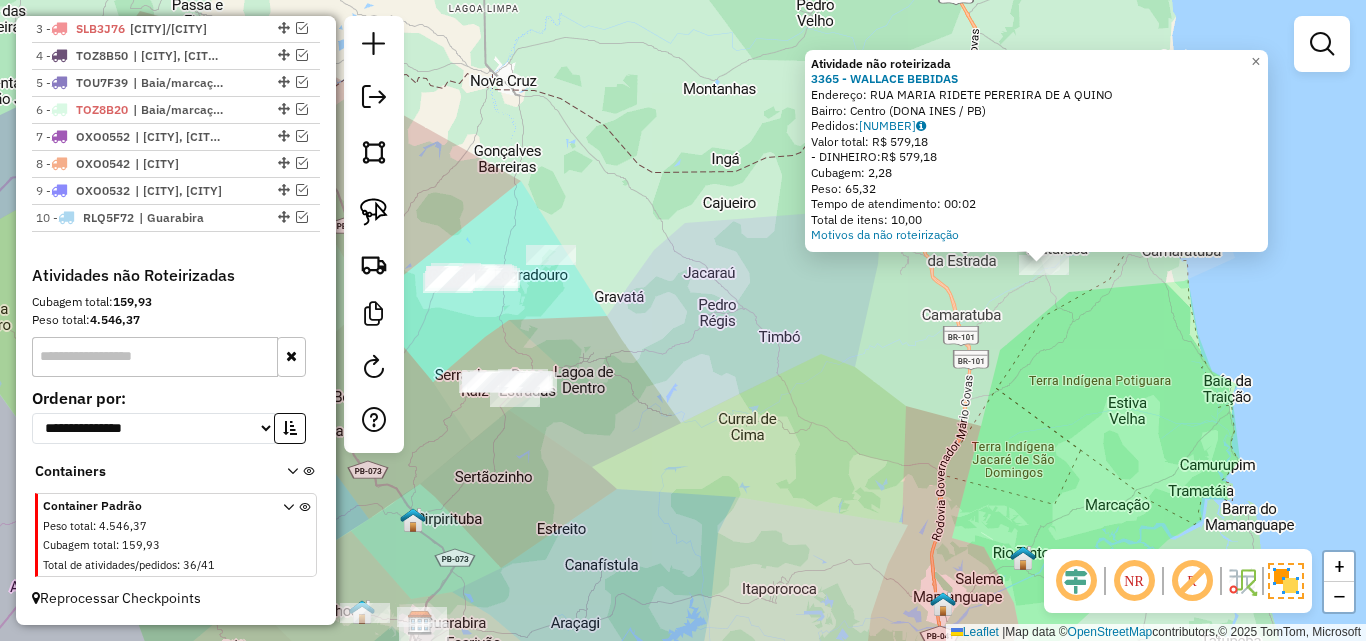 click on "Atividade não roteirizada 3365 - WALLACE BEBIDAS  Endereço:  RUA MARIA RIDETE PERERIRA DE A QUINO   Bairro: Centro (DONA INES / PB)   Pedidos:  04139649   Valor total: R$ 579,18   - DINHEIRO:  R$ 579,18   Cubagem: 2,28   Peso: 65,32   Tempo de atendimento: 00:02   Total de itens: 10,00  Motivos da não roteirização × Janela de atendimento Grade de atendimento Capacidade Transportadoras Veículos Cliente Pedidos  Rotas Selecione os dias de semana para filtrar as janelas de atendimento  Seg   Ter   Qua   Qui   Sex   Sáb   Dom  Informe o período da janela de atendimento: De: Até:  Filtrar exatamente a janela do cliente  Considerar janela de atendimento padrão  Selecione os dias de semana para filtrar as grades de atendimento  Seg   Ter   Qua   Qui   Sex   Sáb   Dom   Considerar clientes sem dia de atendimento cadastrado  Clientes fora do dia de atendimento selecionado Filtrar as atividades entre os valores definidos abaixo:  Peso mínimo:   Peso máximo:   Cubagem mínima:   Cubagem máxima:   De:  De:" 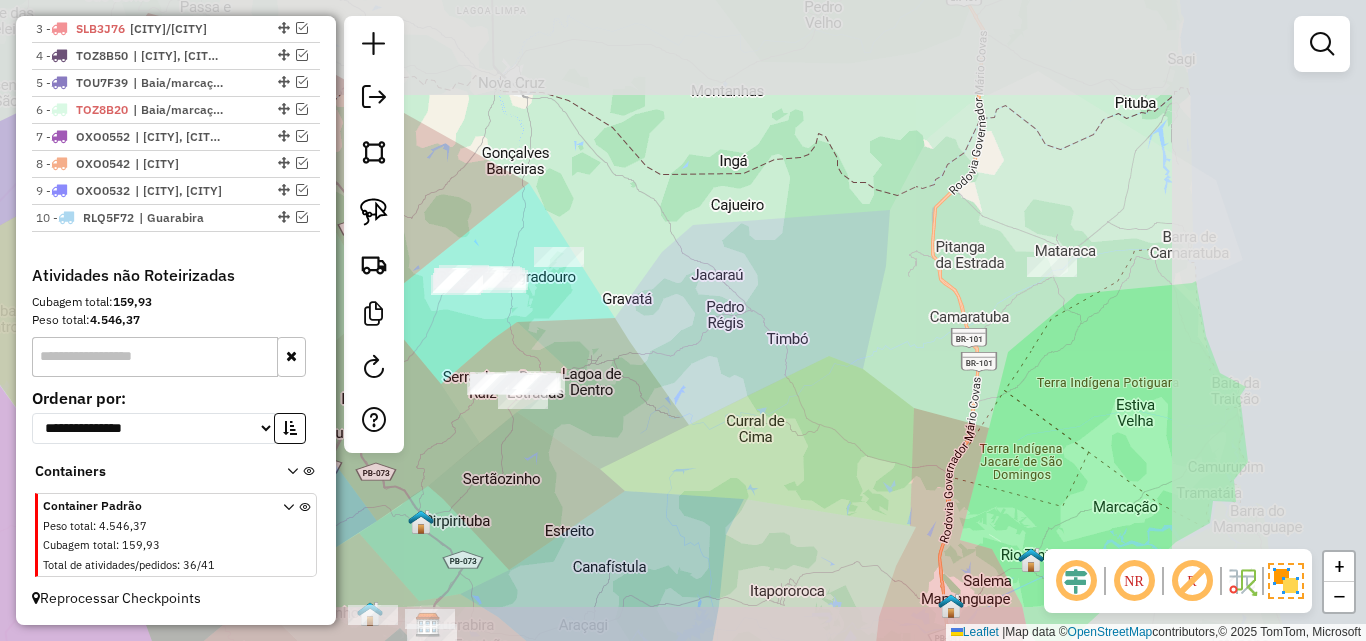 drag, startPoint x: 601, startPoint y: 457, endPoint x: 1127, endPoint y: 425, distance: 526.9725 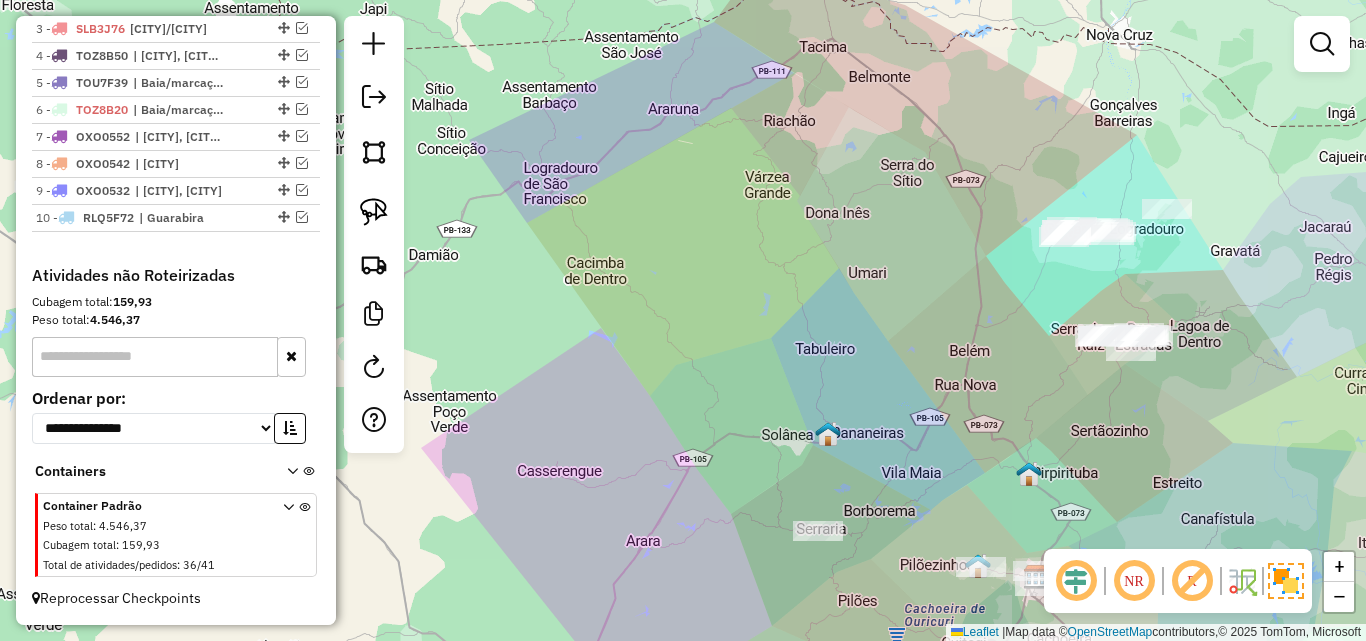 drag, startPoint x: 907, startPoint y: 424, endPoint x: 882, endPoint y: 421, distance: 25.179358 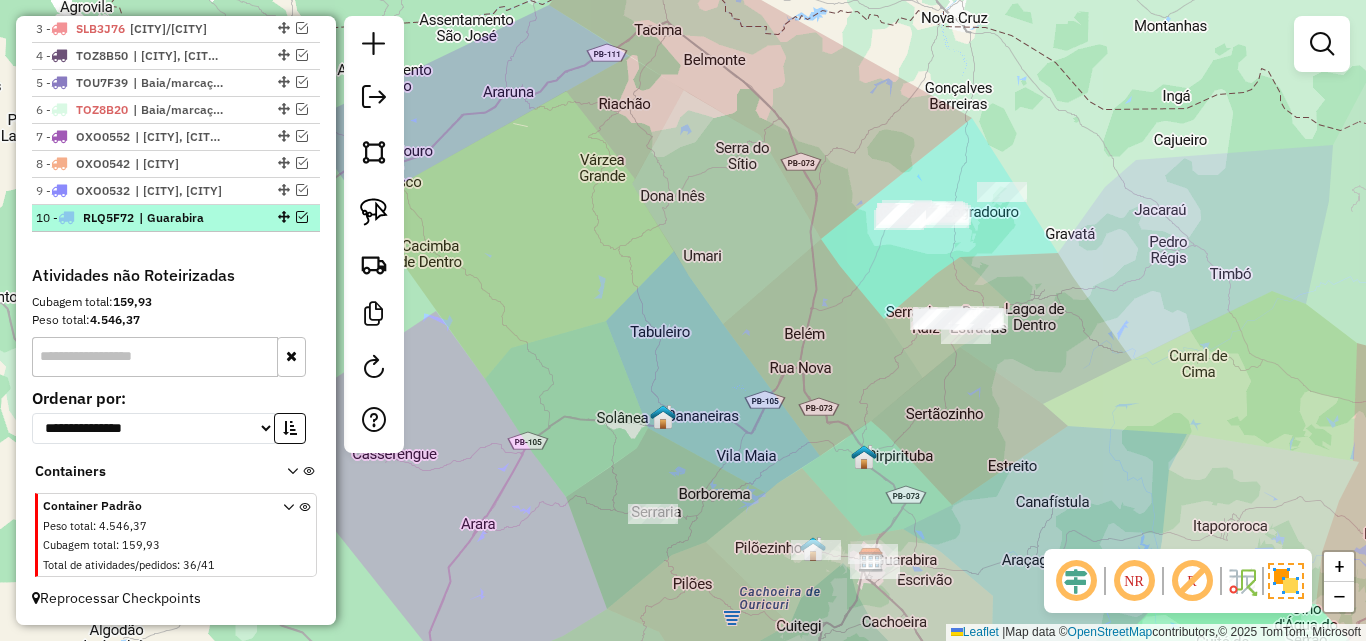 scroll, scrollTop: 704, scrollLeft: 0, axis: vertical 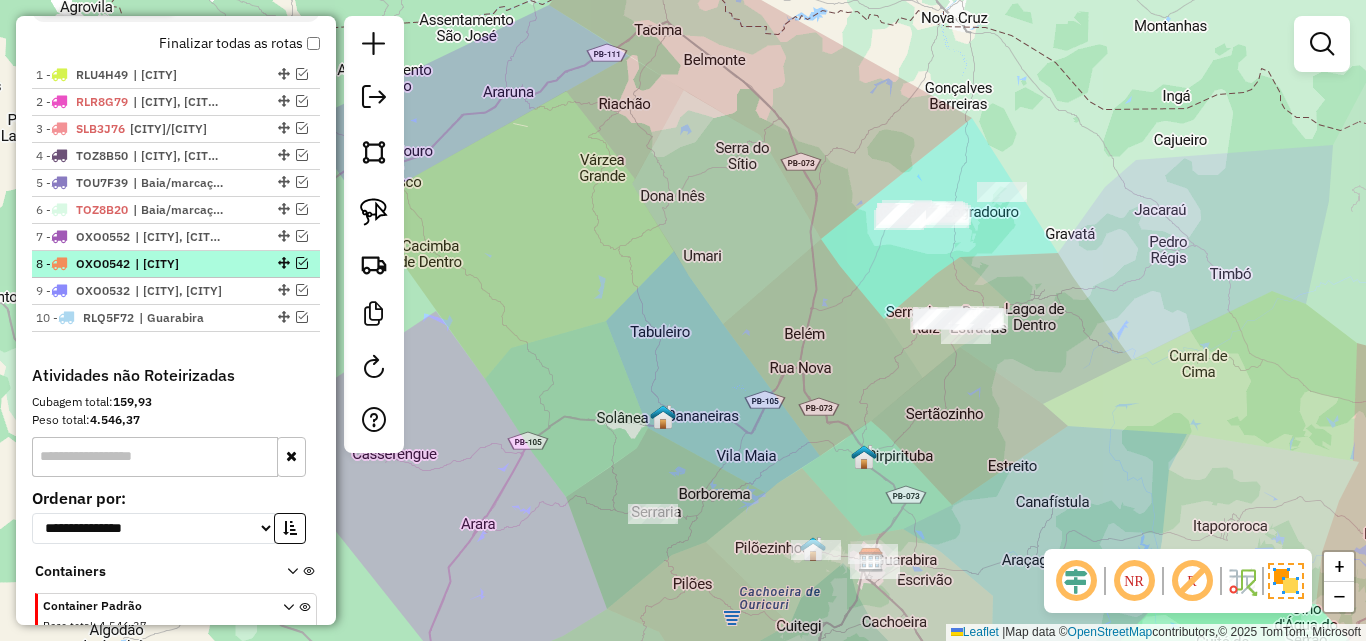 click at bounding box center [302, 263] 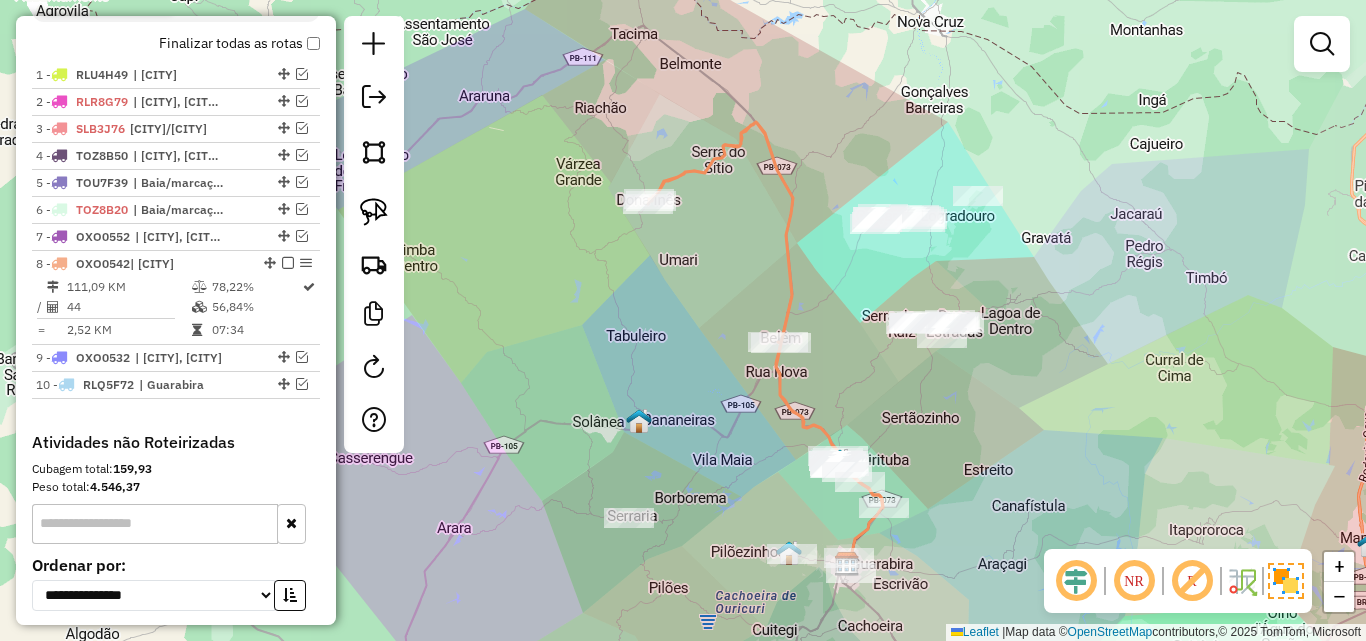 drag, startPoint x: 1125, startPoint y: 293, endPoint x: 872, endPoint y: 283, distance: 253.19756 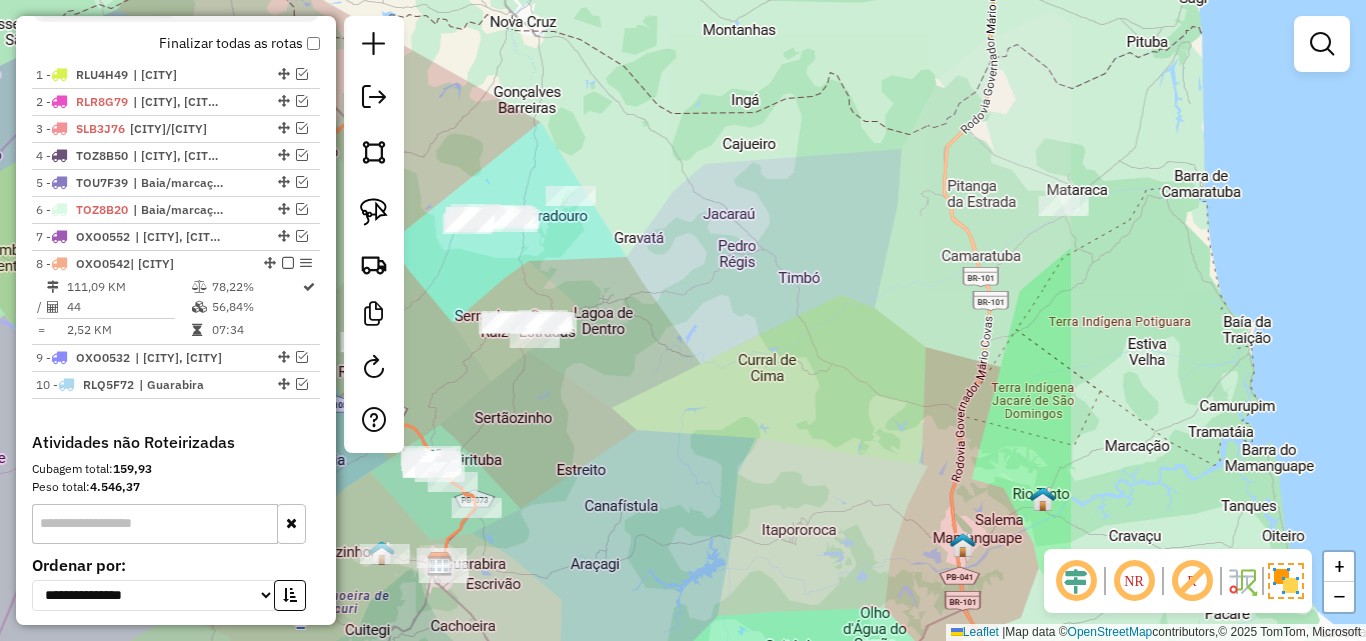 click on "Janela de atendimento Grade de atendimento Capacidade Transportadoras Veículos Cliente Pedidos  Rotas Selecione os dias de semana para filtrar as janelas de atendimento  Seg   Ter   Qua   Qui   Sex   Sáb   Dom  Informe o período da janela de atendimento: De: Até:  Filtrar exatamente a janela do cliente  Considerar janela de atendimento padrão  Selecione os dias de semana para filtrar as grades de atendimento  Seg   Ter   Qua   Qui   Sex   Sáb   Dom   Considerar clientes sem dia de atendimento cadastrado  Clientes fora do dia de atendimento selecionado Filtrar as atividades entre os valores definidos abaixo:  Peso mínimo:   Peso máximo:   Cubagem mínima:   Cubagem máxima:   De:   Até:  Filtrar as atividades entre o tempo de atendimento definido abaixo:  De:   Até:   Considerar capacidade total dos clientes não roteirizados Transportadora: Selecione um ou mais itens Tipo de veículo: Selecione um ou mais itens Veículo: Selecione um ou mais itens Motorista: Selecione um ou mais itens Nome: Rótulo:" 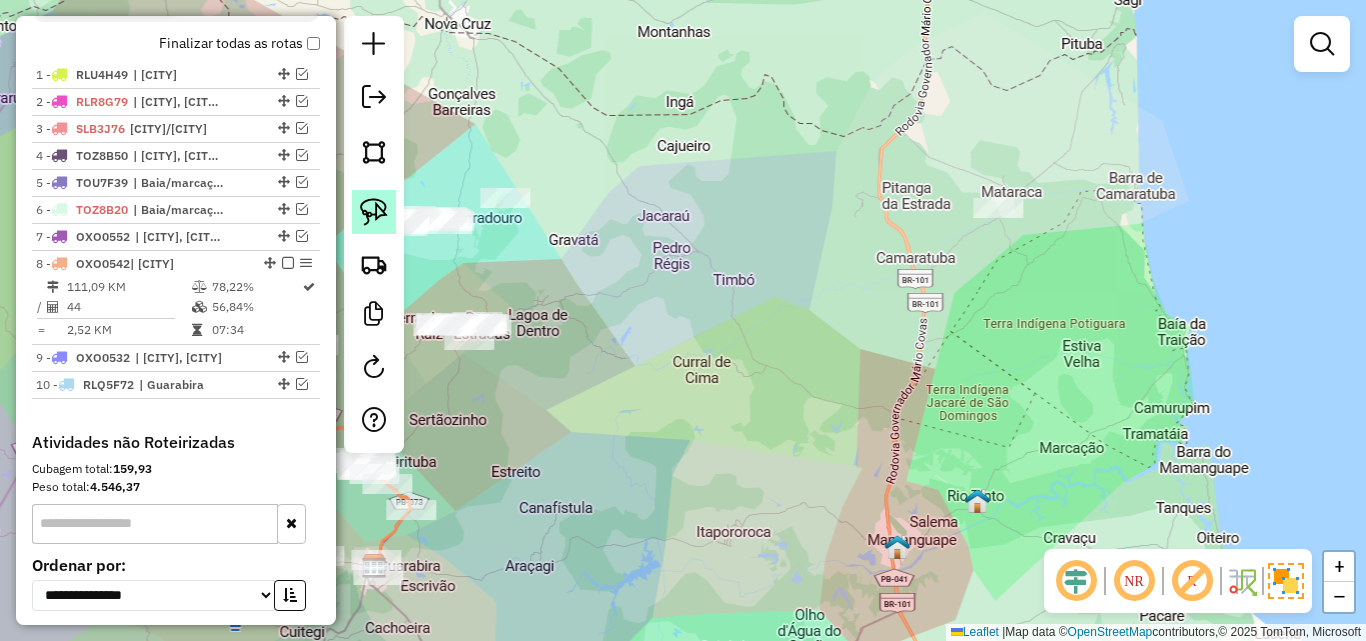 click 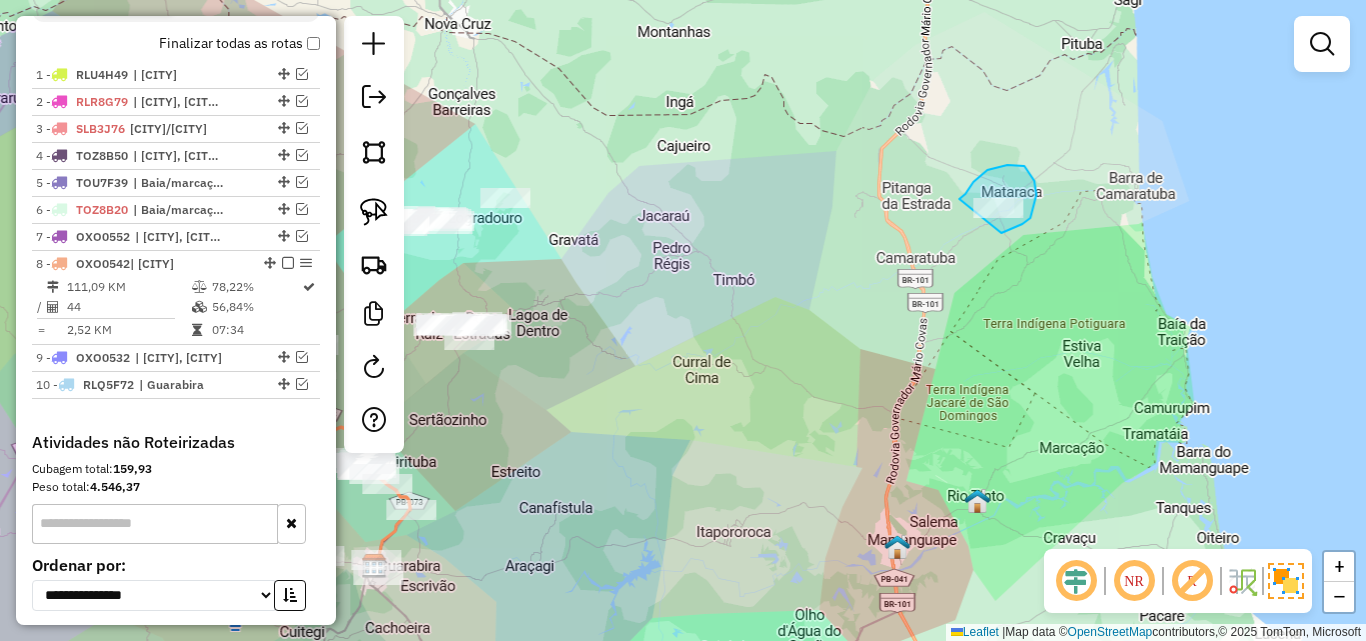 drag, startPoint x: 960, startPoint y: 197, endPoint x: 959, endPoint y: 227, distance: 30.016663 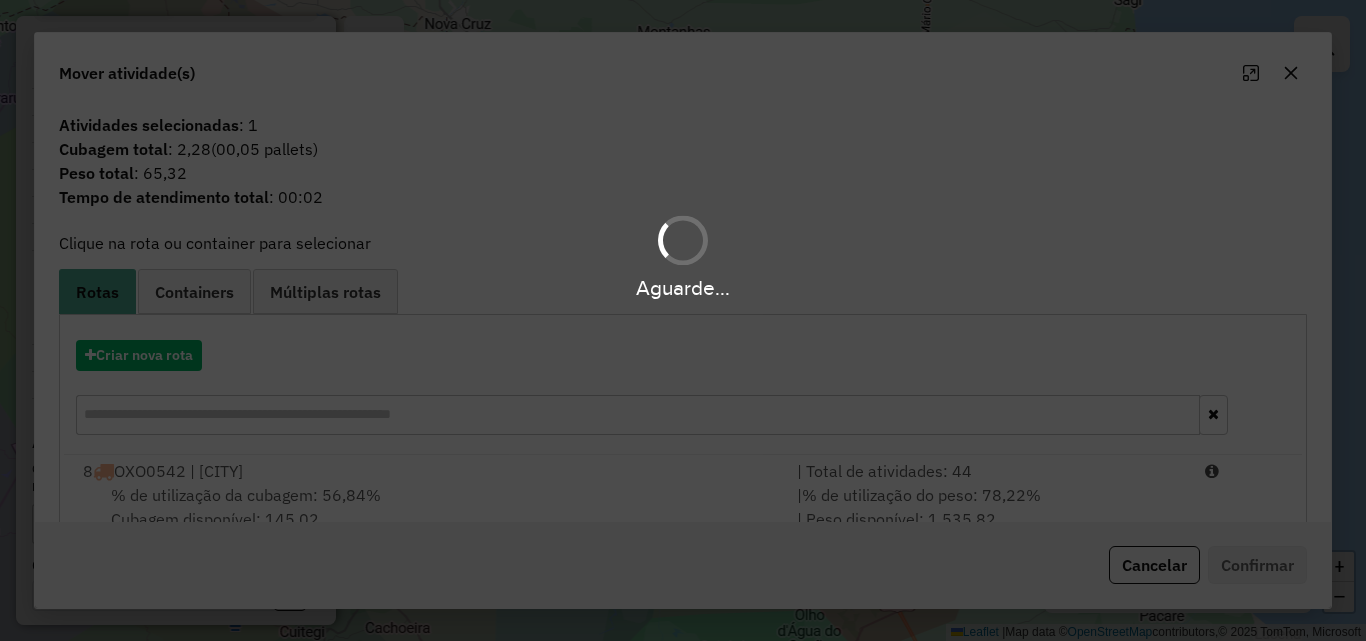 click on "8  OXO0542 | Pirpirituba" at bounding box center (428, 471) 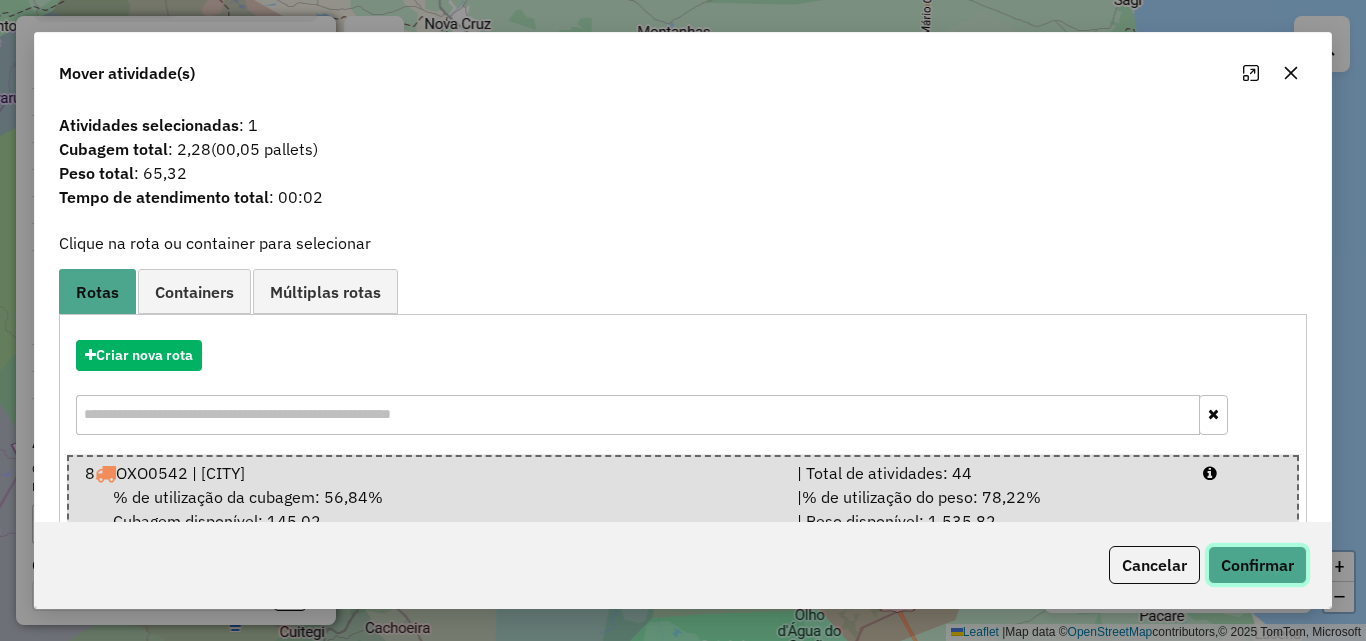 click on "Confirmar" 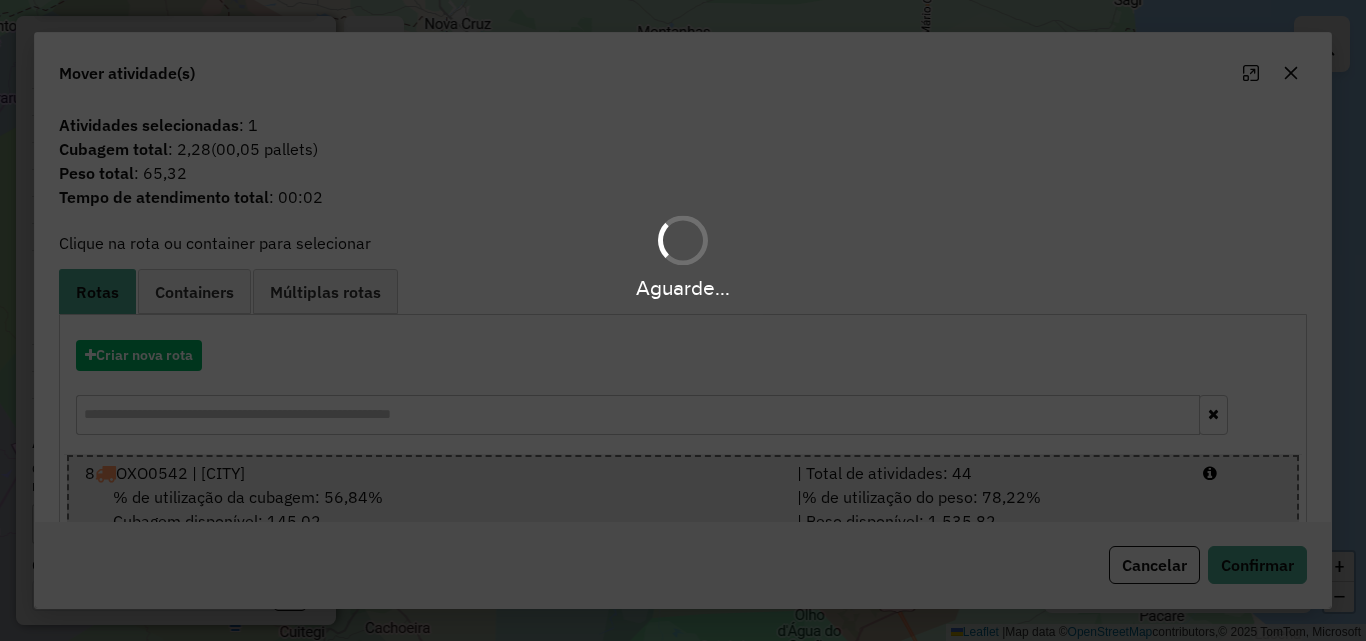 click on "Aguarde..." at bounding box center [683, 320] 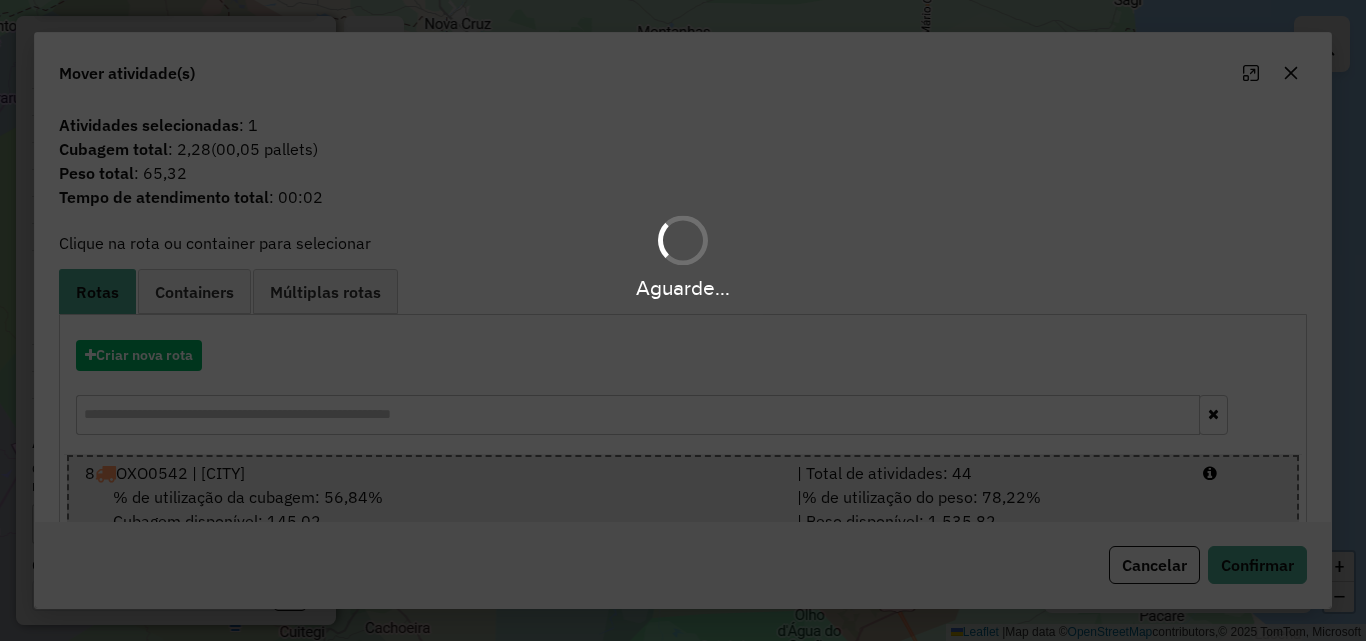 click on "Aguarde..." at bounding box center (683, 288) 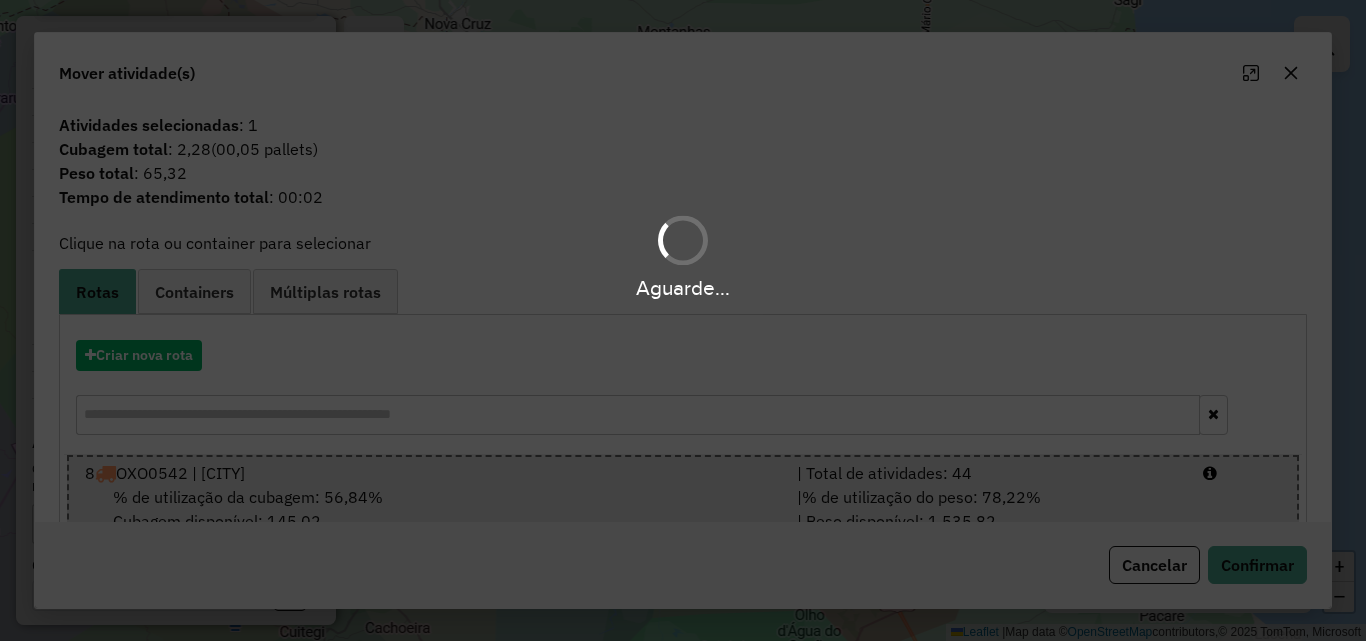drag, startPoint x: 669, startPoint y: 312, endPoint x: 718, endPoint y: 353, distance: 63.89053 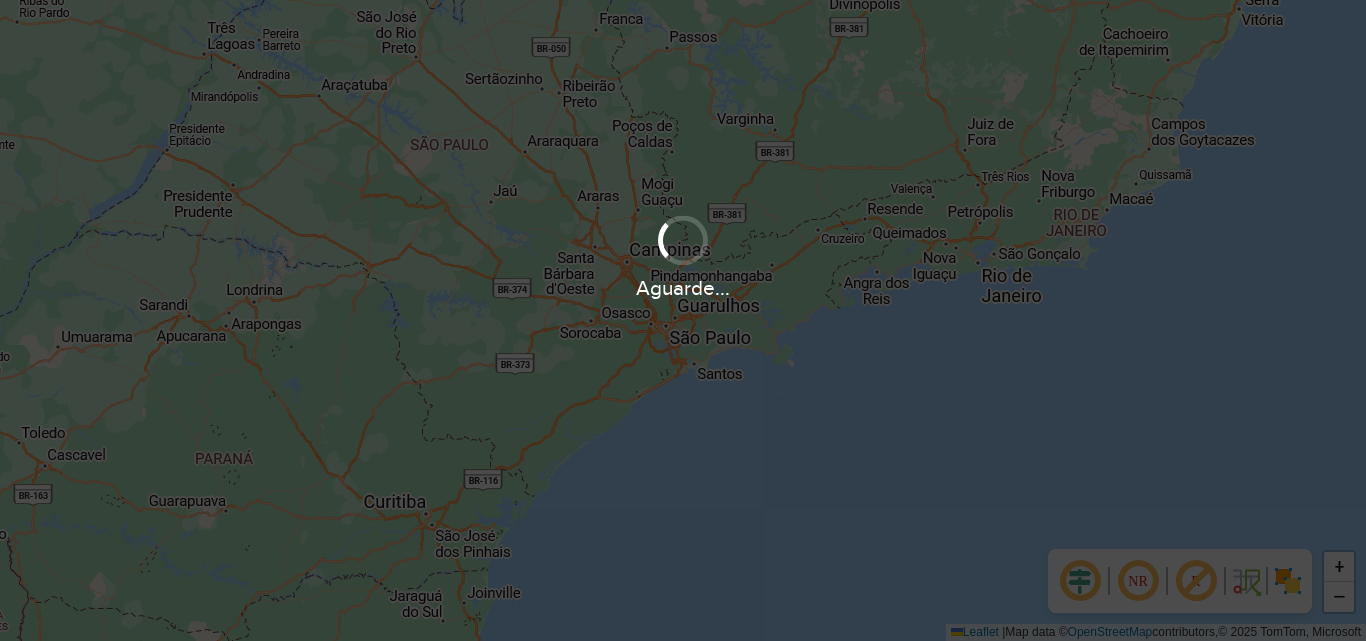 scroll, scrollTop: 0, scrollLeft: 0, axis: both 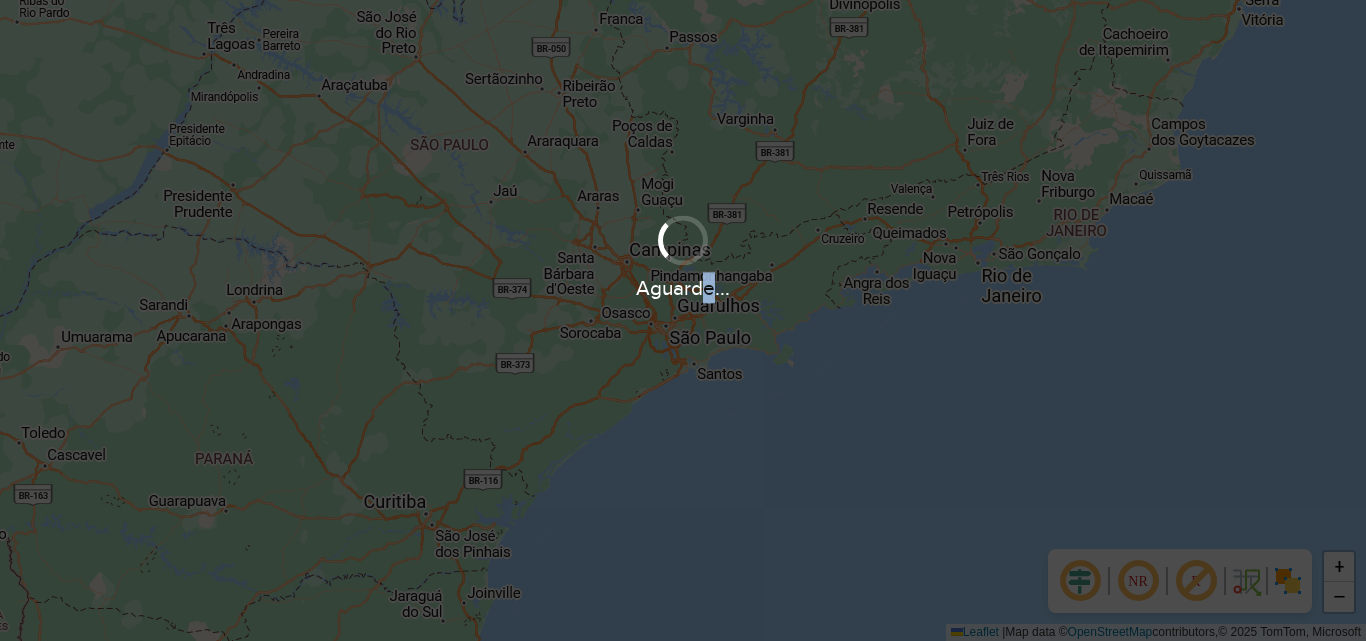 drag, startPoint x: 698, startPoint y: 297, endPoint x: 806, endPoint y: 301, distance: 108.07405 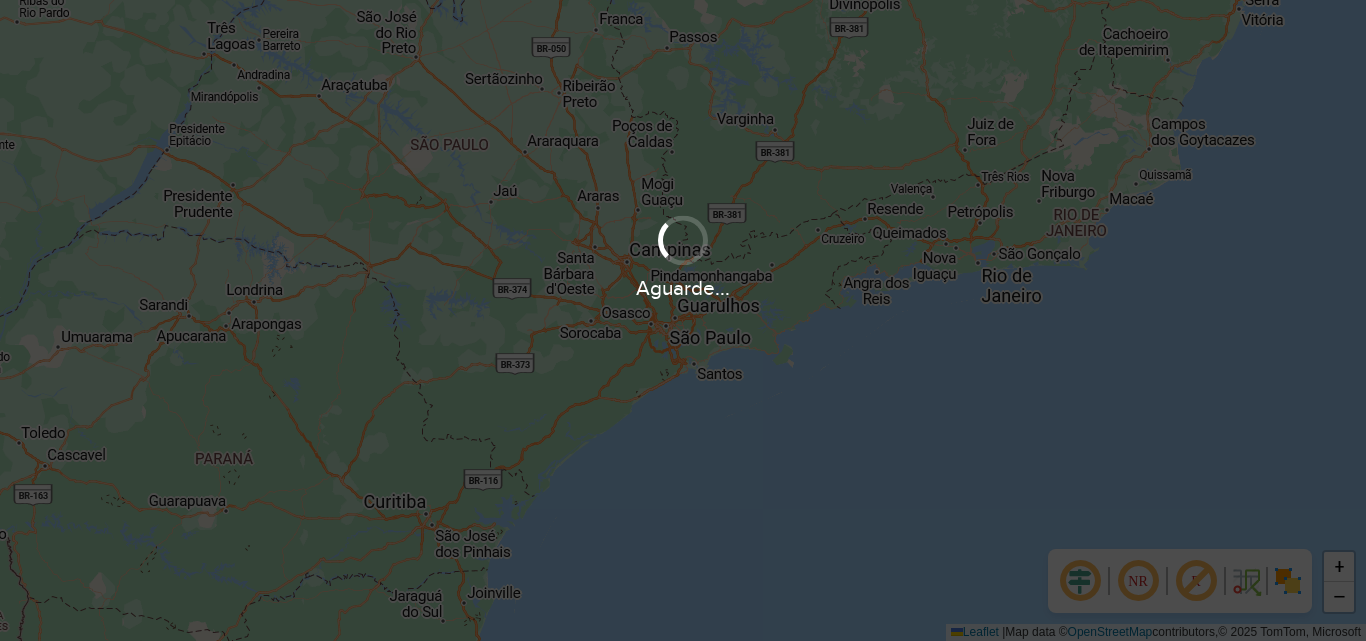 click on "Aguarde..." at bounding box center [683, 320] 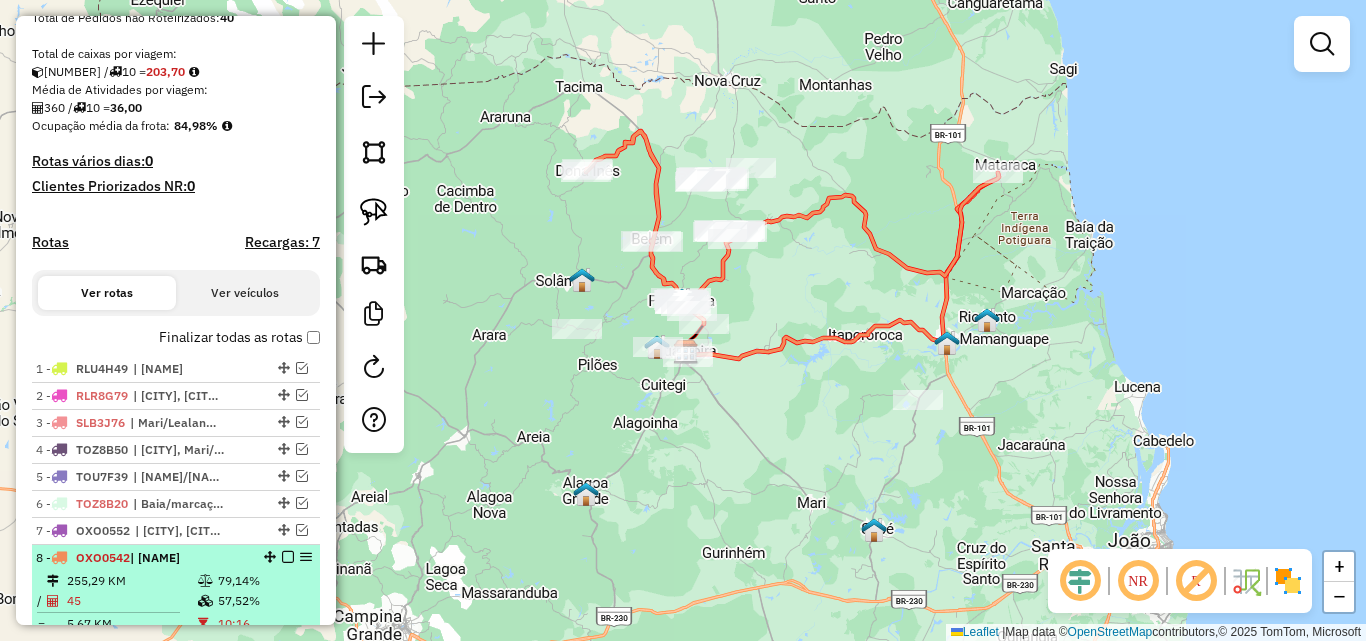 scroll, scrollTop: 600, scrollLeft: 0, axis: vertical 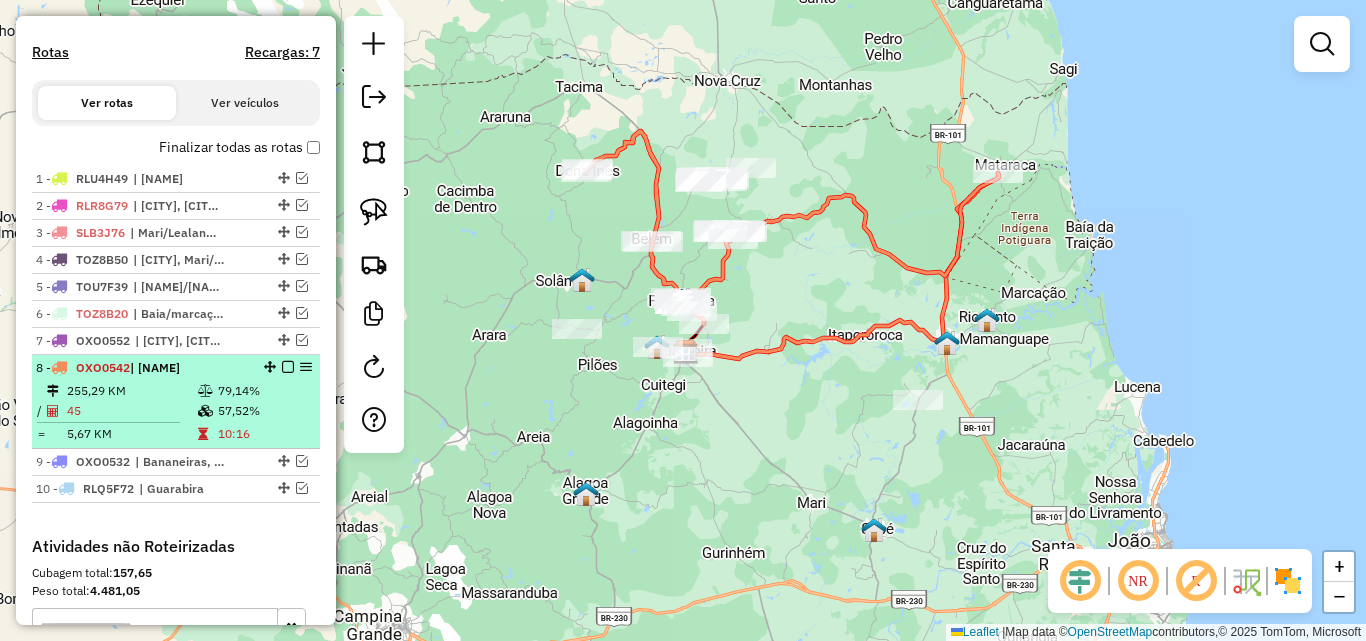 click at bounding box center [288, 367] 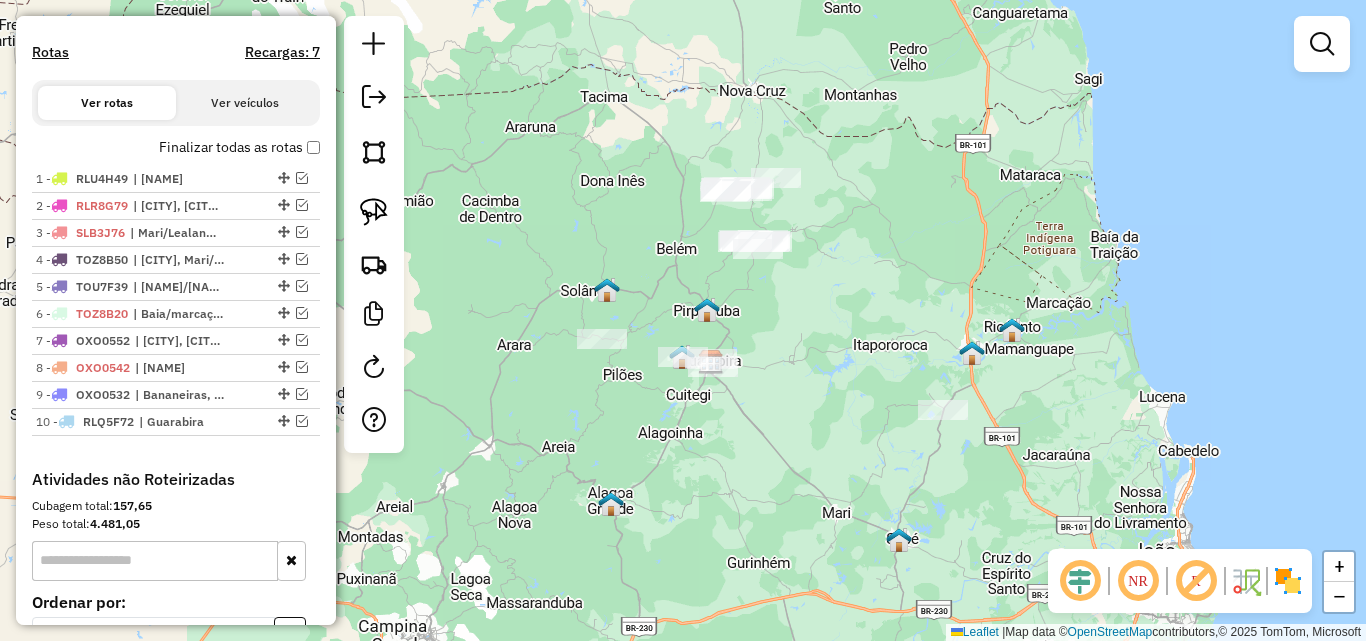 click 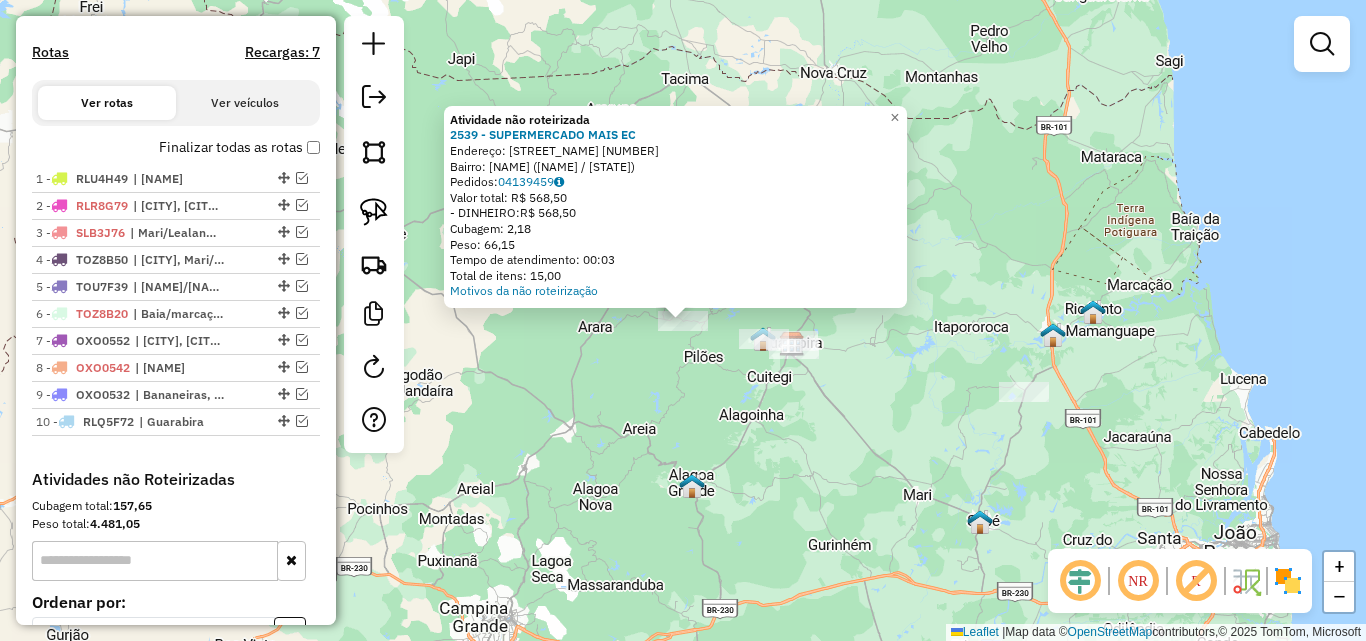 click on "Atividade não roteirizada [NUMBER] - [BRAND_NAME]  Endereço:  [STREET] [NUMBER]   Bairro: [NEIGHBORHOOD] ([CITY] / [STATE])   Pedidos:  [POSTAL_CODE]   Valor total: [CURRENCY] [PRICE]   - DINHEIRO:  [CURRENCY] [PRICE]   Cubagem: [VOLUME]   Peso: [WEIGHT]   Tempo de atendimento: [TIME]   Total de itens: [NUMBER]  Motivos da não roteirização × Janela de atendimento Grade de atendimento Capacidade Transportadoras Veículos Cliente Pedidos  Rotas Selecione os dias de semana para filtrar as janelas de atendimento  Seg   Ter   Qua   Qui   Sex   Sáb   Dom  Informe o período da janela de atendimento: De: Até:  Filtrar exatamente a janela do cliente  Considerar janela de atendimento padrão  Selecione os dias de semana para filtrar as grades de atendimento  Seg   Ter   Qua   Qui   Sex   Sáb   Dom   Considerar clientes sem dia de atendimento cadastrado  Clientes fora do dia de atendimento selecionado Filtrar as atividades entre os valores definidos abaixo:  Peso mínimo:   Peso máximo:   Cubagem mínima:   Cubagem máxima:   De:   Até:   De:" 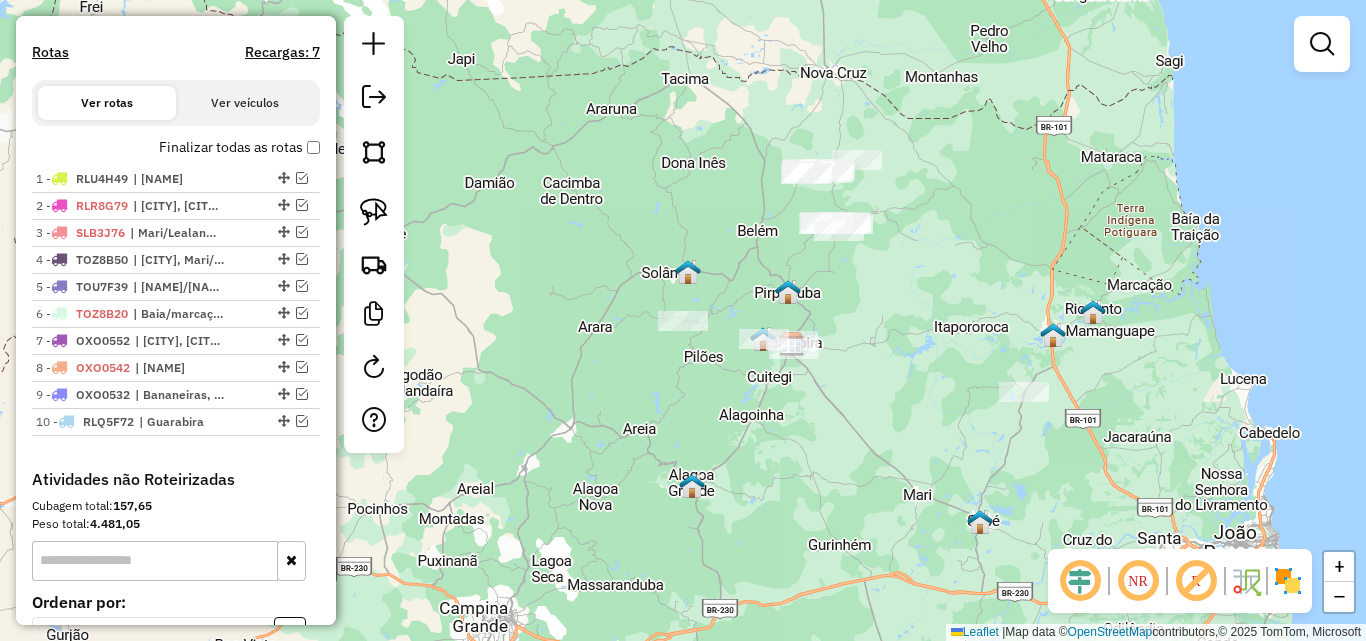 drag, startPoint x: 826, startPoint y: 515, endPoint x: 826, endPoint y: 536, distance: 21 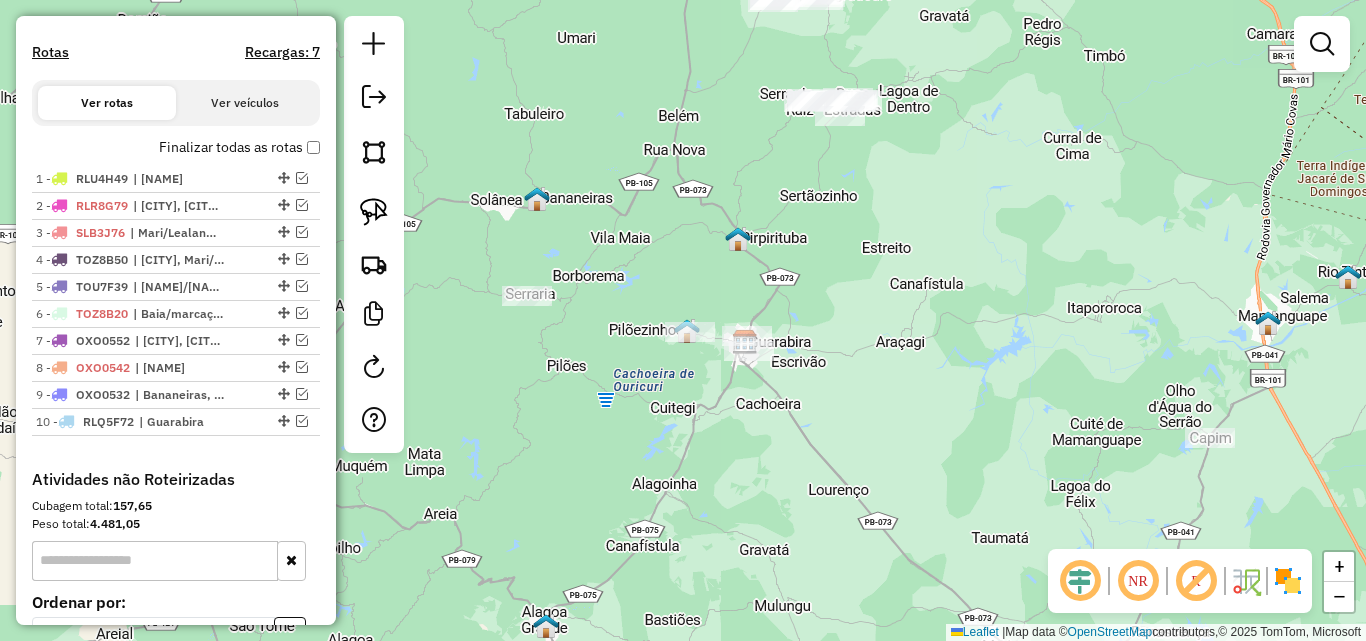 drag, startPoint x: 767, startPoint y: 514, endPoint x: 748, endPoint y: 561, distance: 50.695168 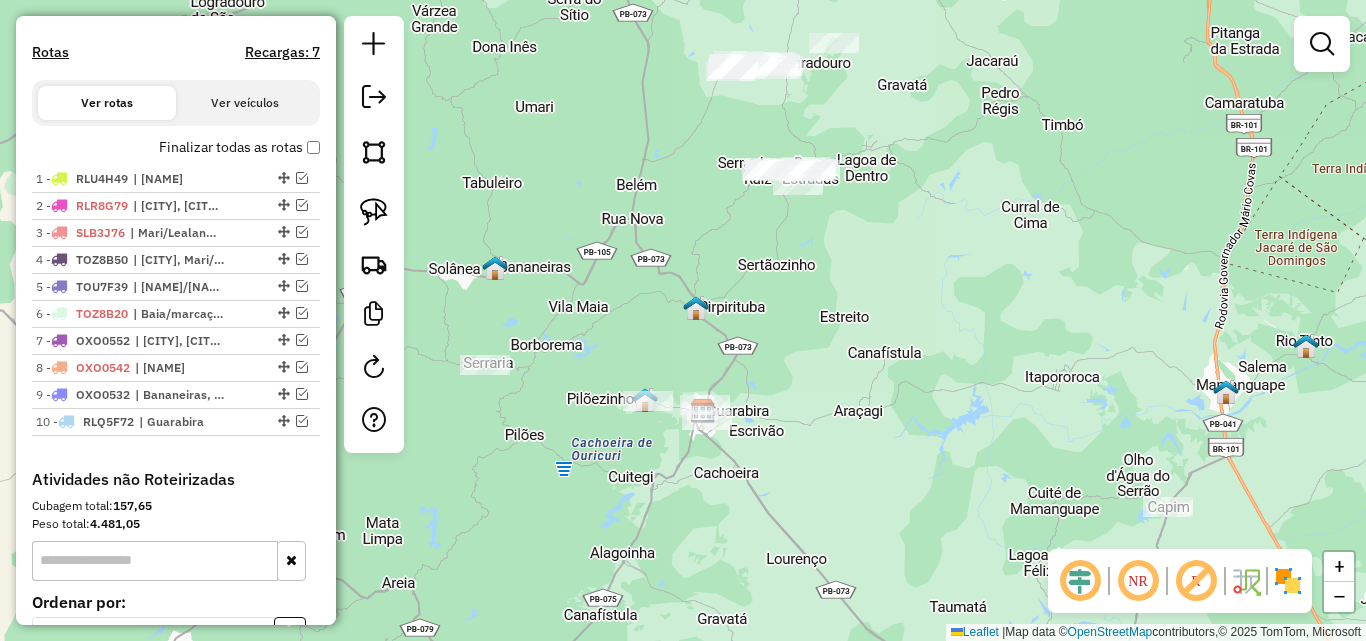 drag, startPoint x: 723, startPoint y: 484, endPoint x: 691, endPoint y: 506, distance: 38.832977 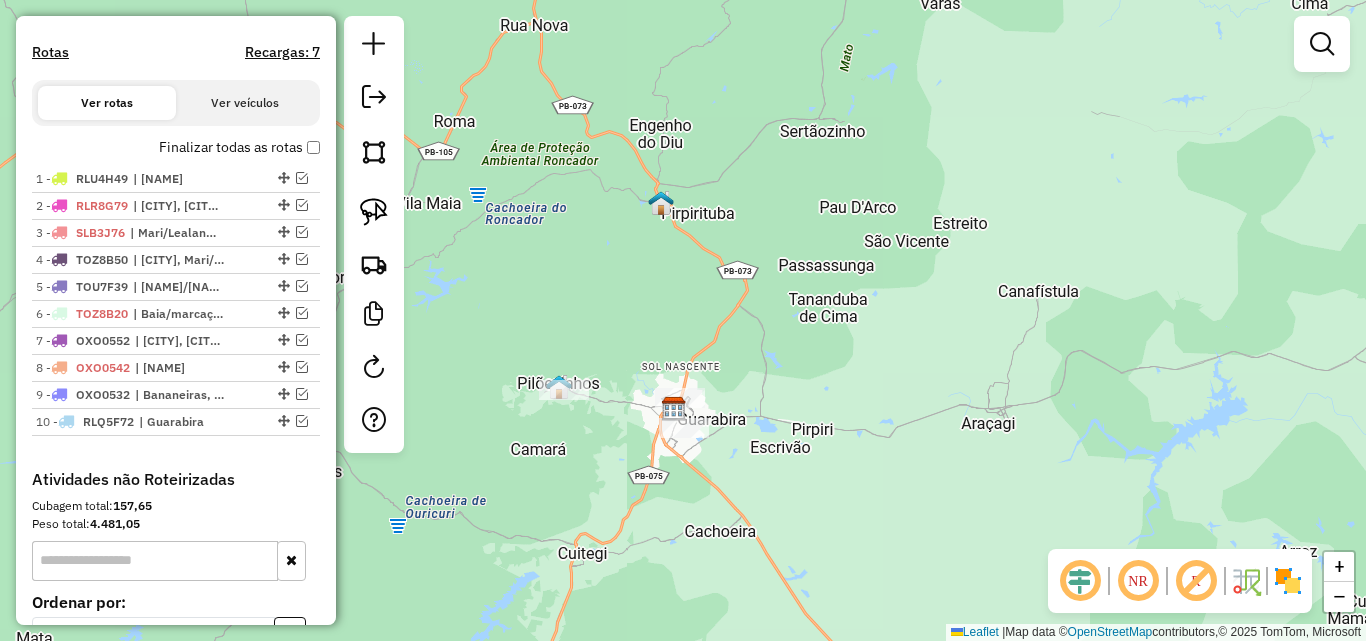 click on "Janela de atendimento Grade de atendimento Capacidade Transportadoras Veículos Cliente Pedidos  Rotas Selecione os dias de semana para filtrar as janelas de atendimento  Seg   Ter   Qua   Qui   Sex   Sáb   Dom  Informe o período da janela de atendimento: De: Até:  Filtrar exatamente a janela do cliente  Considerar janela de atendimento padrão  Selecione os dias de semana para filtrar as grades de atendimento  Seg   Ter   Qua   Qui   Sex   Sáb   Dom   Considerar clientes sem dia de atendimento cadastrado  Clientes fora do dia de atendimento selecionado Filtrar as atividades entre os valores definidos abaixo:  Peso mínimo:   Peso máximo:   Cubagem mínima:   Cubagem máxima:   De:   Até:  Filtrar as atividades entre o tempo de atendimento definido abaixo:  De:   Até:   Considerar capacidade total dos clientes não roteirizados Transportadora: Selecione um ou mais itens Tipo de veículo: Selecione um ou mais itens Veículo: Selecione um ou mais itens Motorista: Selecione um ou mais itens Nome: Rótulo:" 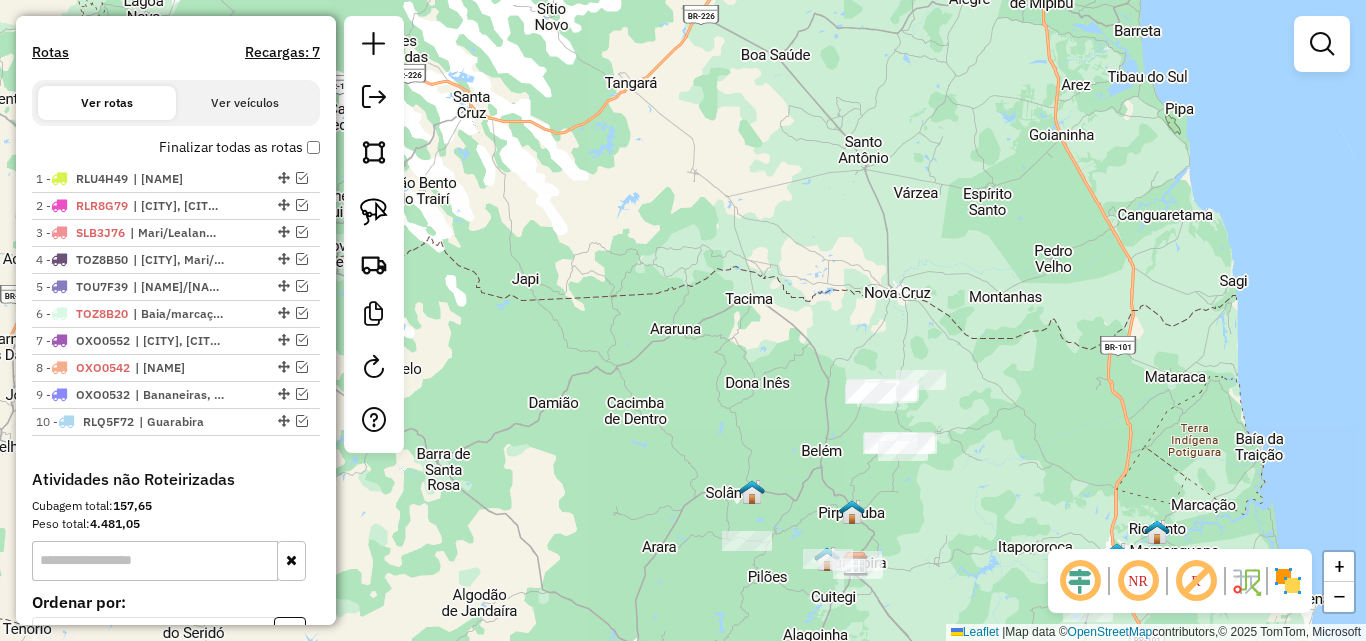 drag, startPoint x: 902, startPoint y: 498, endPoint x: 939, endPoint y: 439, distance: 69.641945 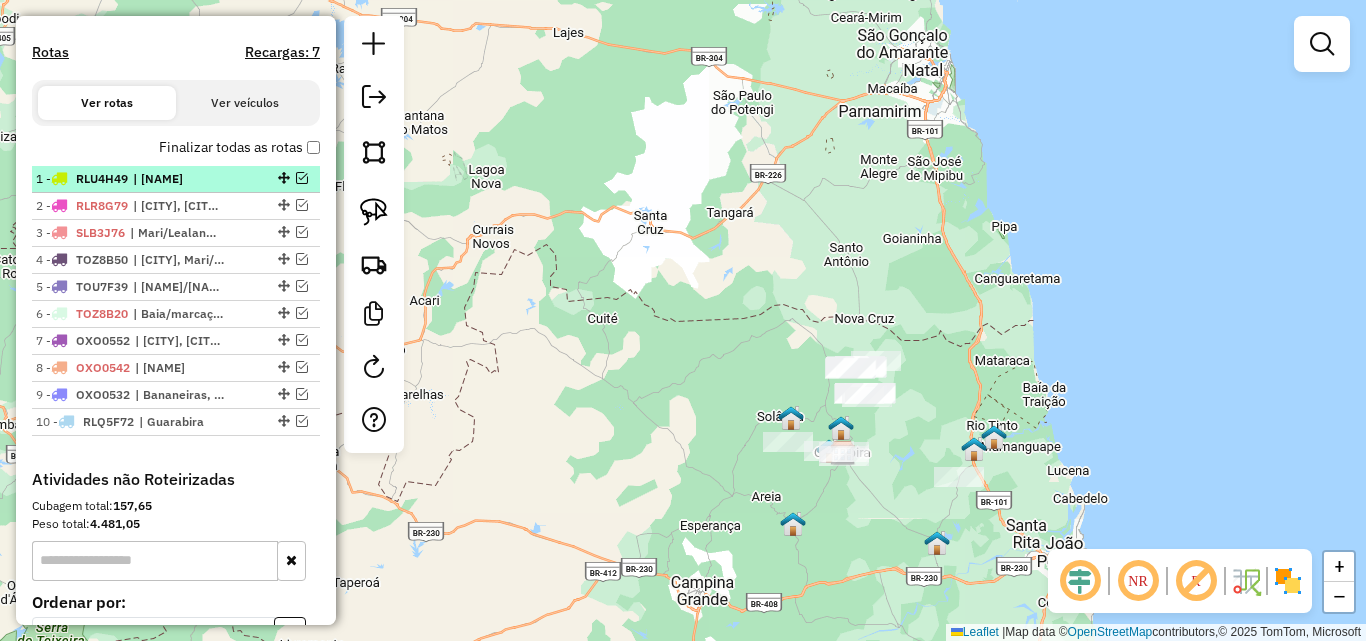 click at bounding box center [302, 178] 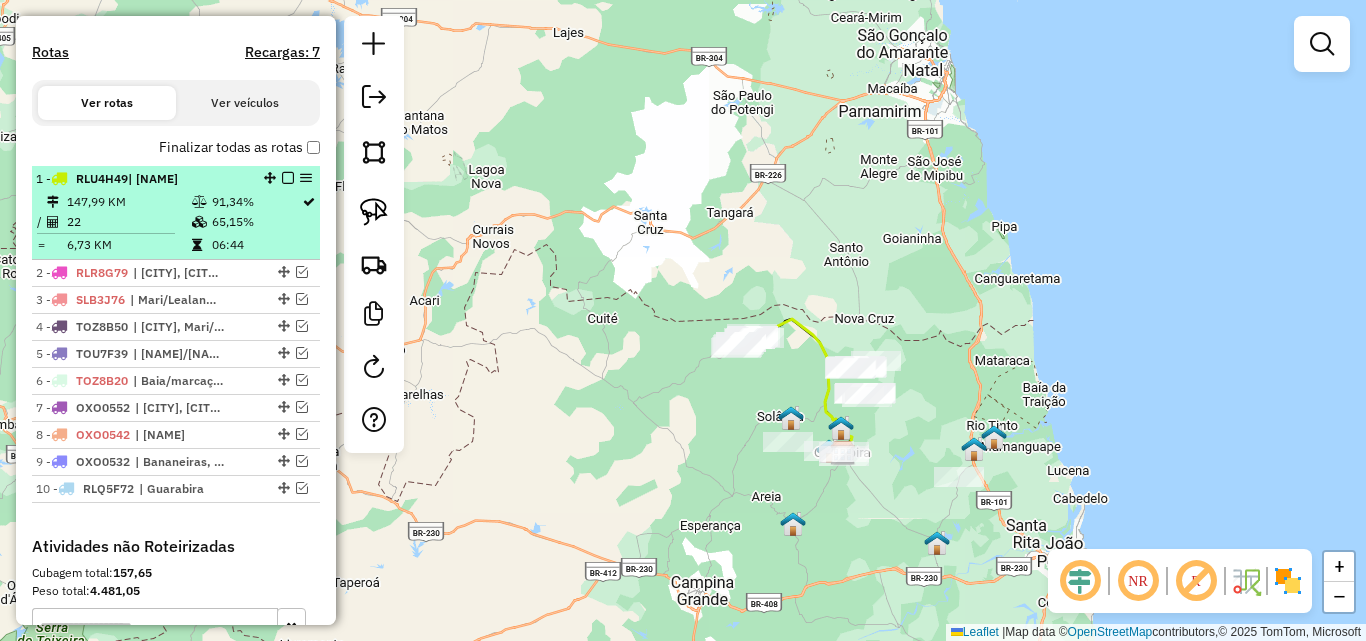 click on "[NUMBER] [PLATE] | [CITY]" at bounding box center [142, 179] 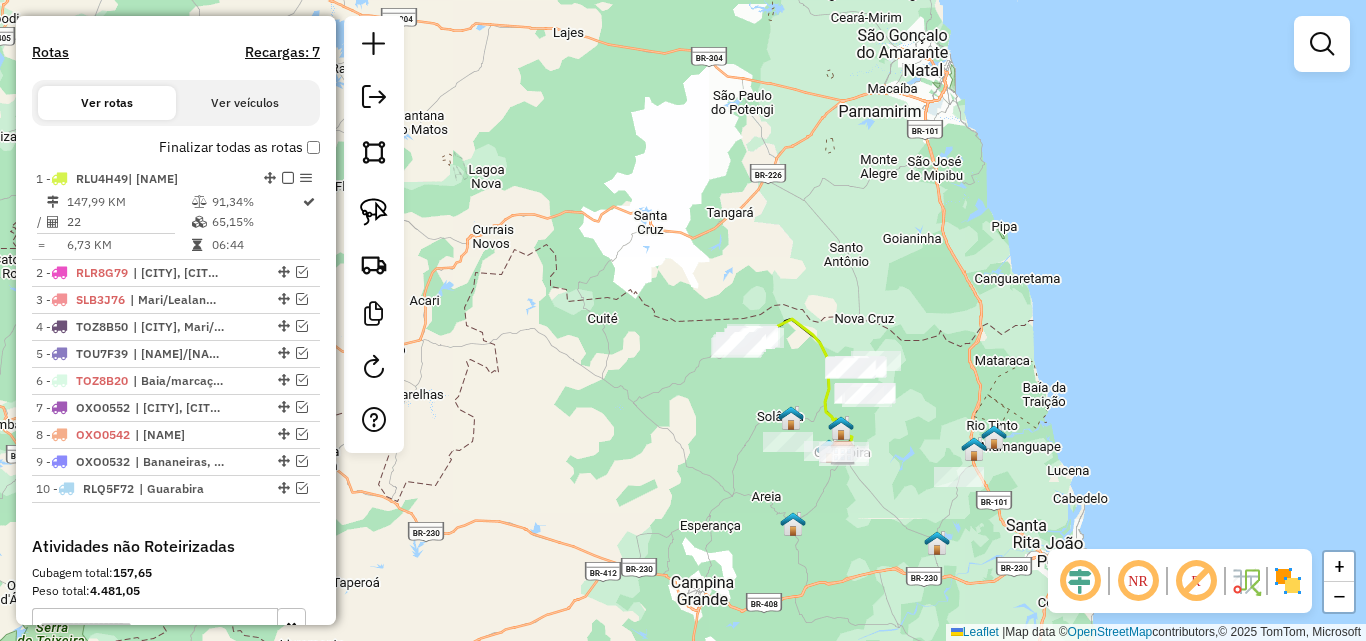 select on "**********" 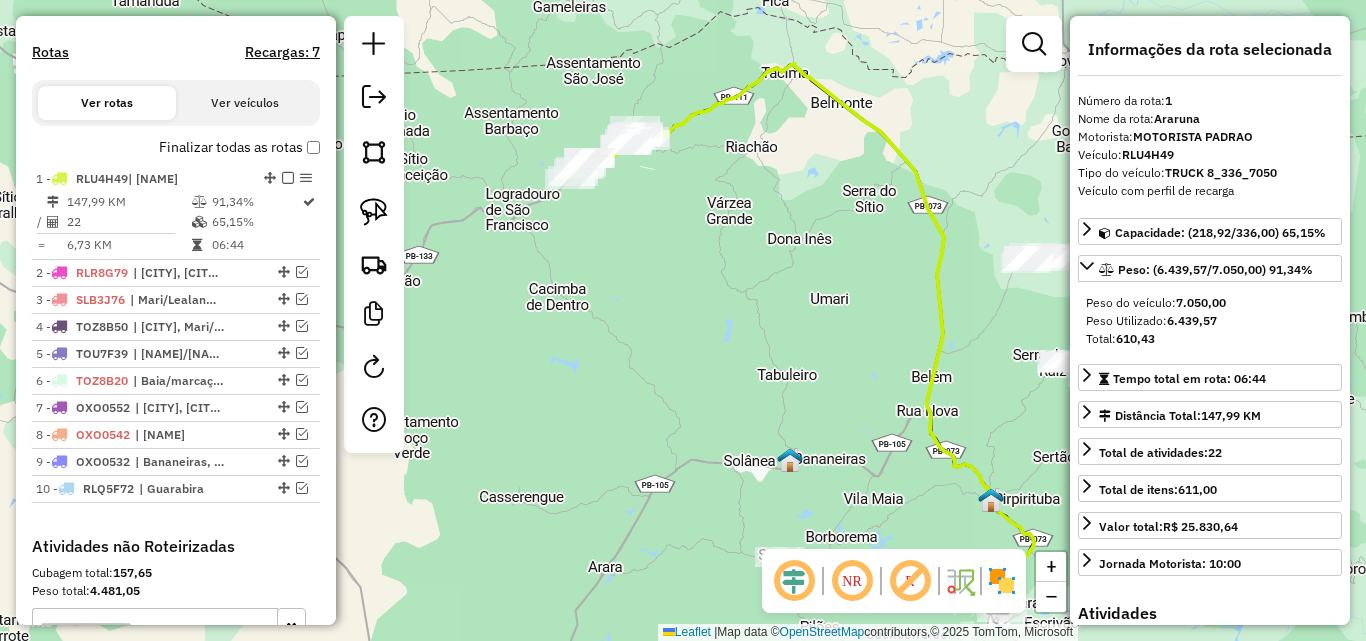 drag, startPoint x: 660, startPoint y: 316, endPoint x: 690, endPoint y: 316, distance: 30 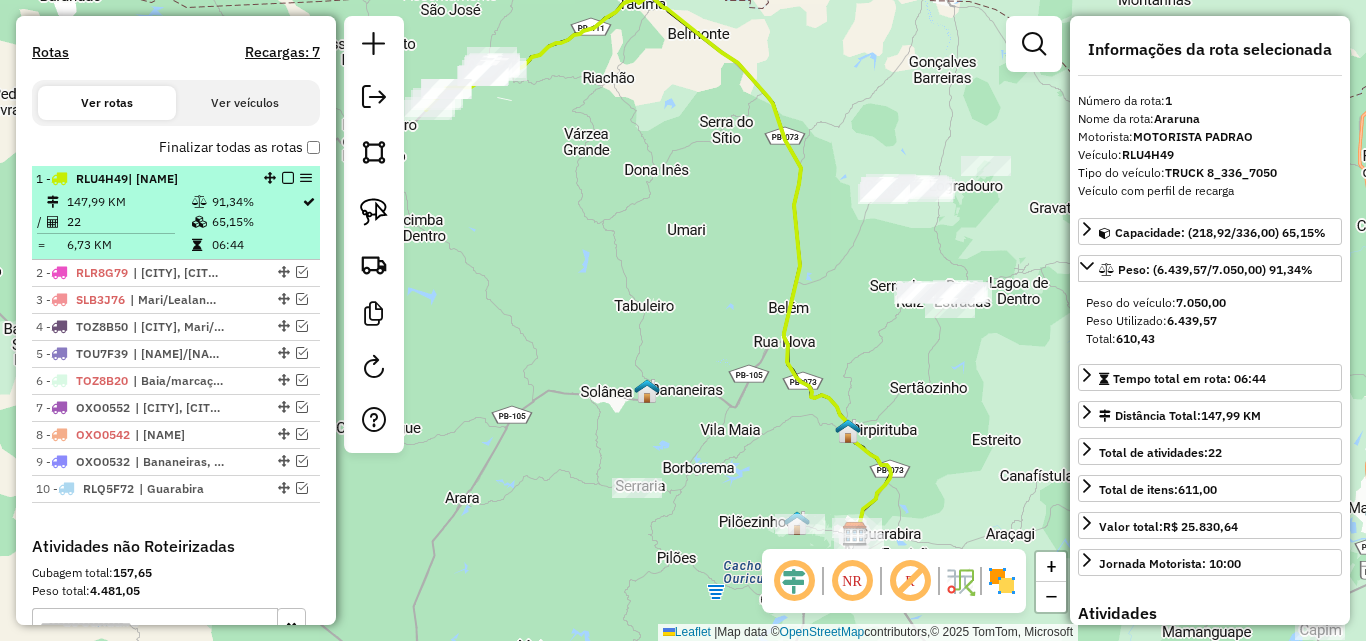 click at bounding box center [288, 178] 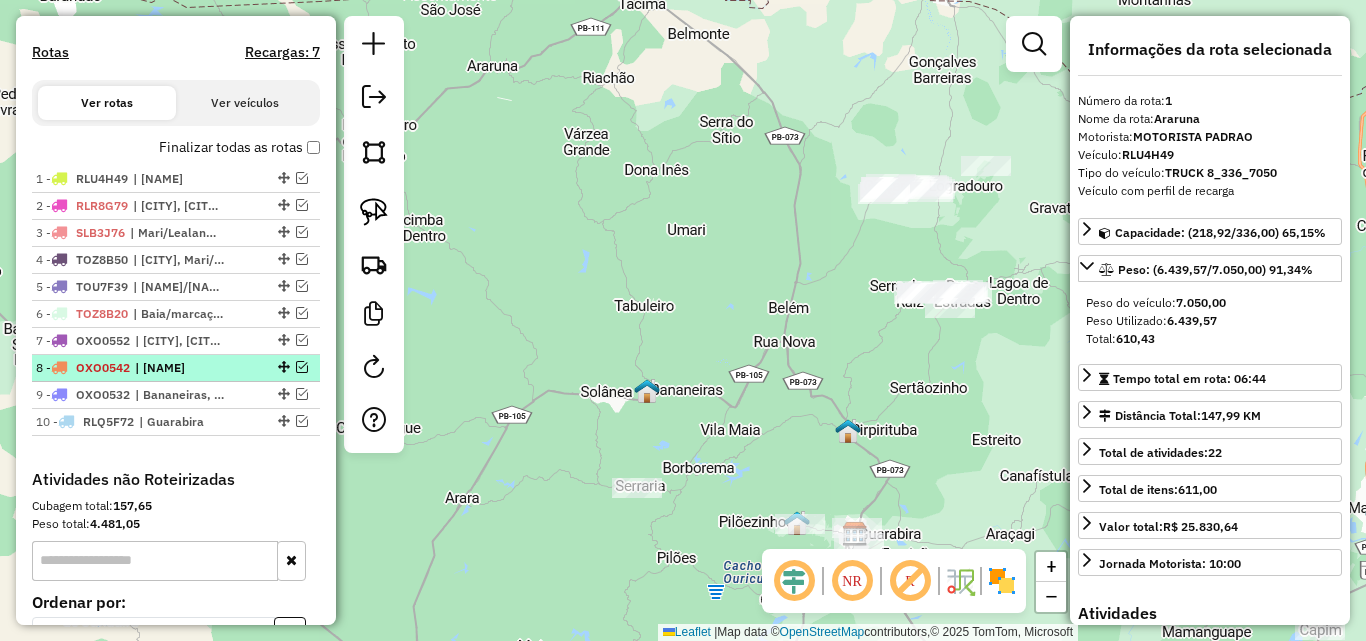 click at bounding box center [302, 367] 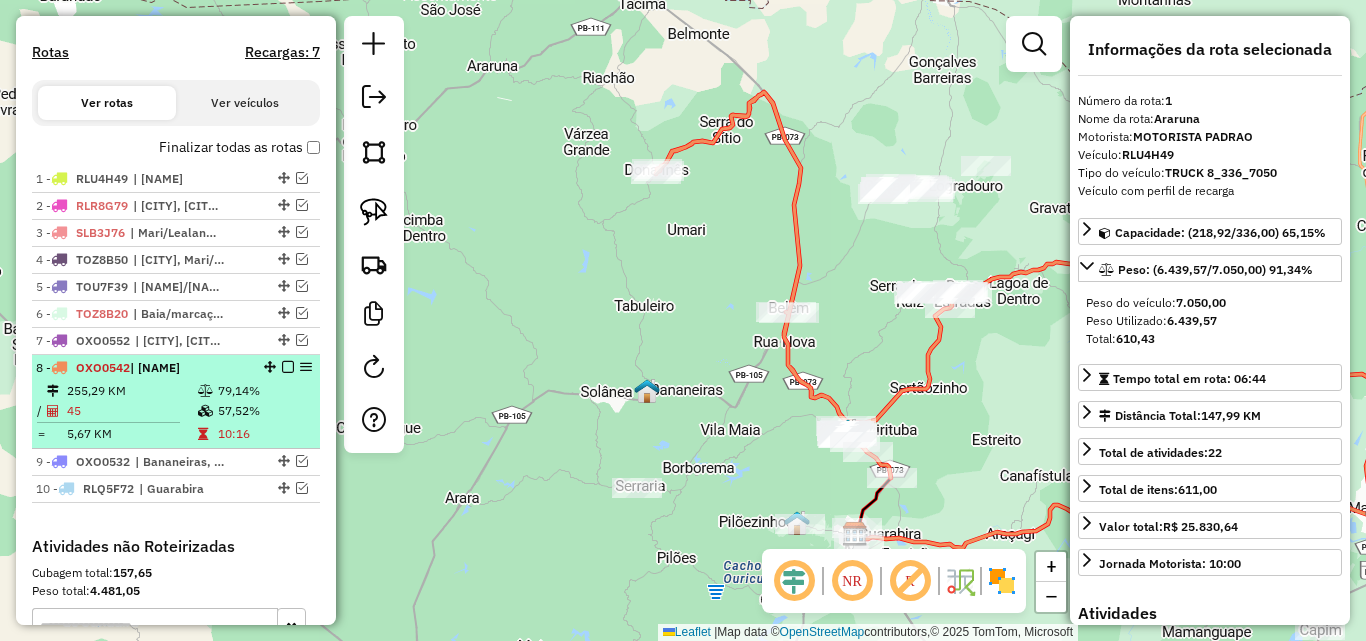 click on ": [NUMBER] | [CITY]" at bounding box center [176, 368] 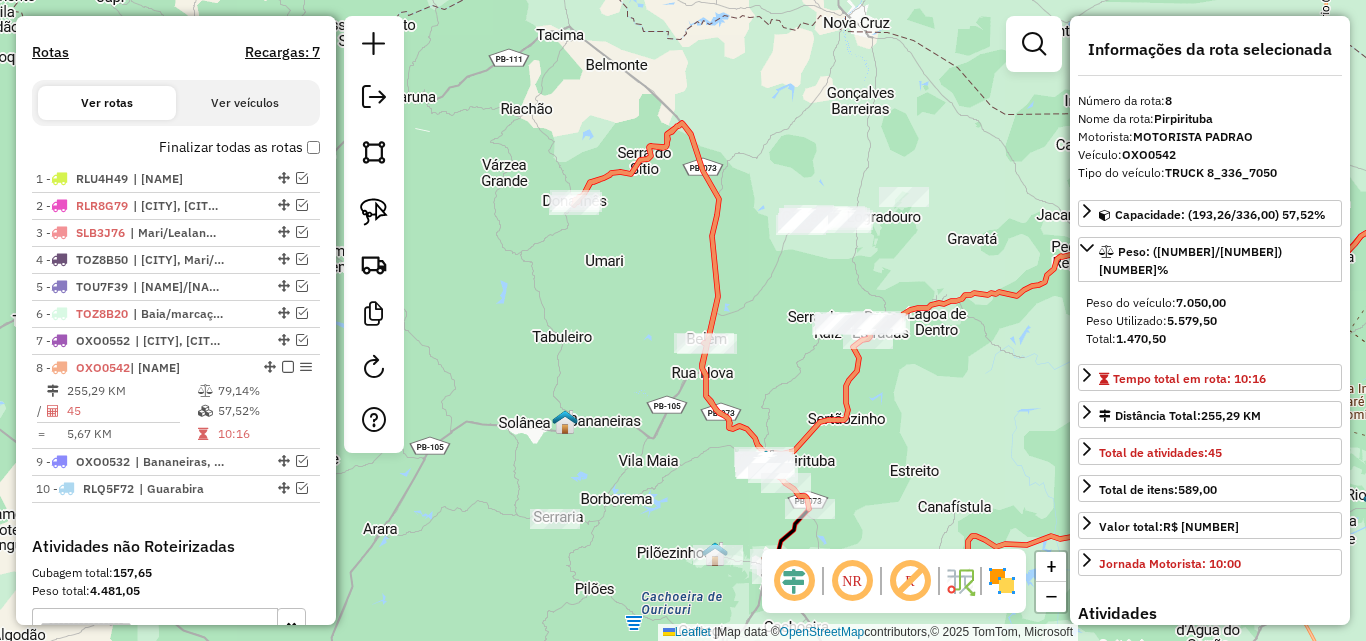 drag, startPoint x: 760, startPoint y: 254, endPoint x: 874, endPoint y: 255, distance: 114.00439 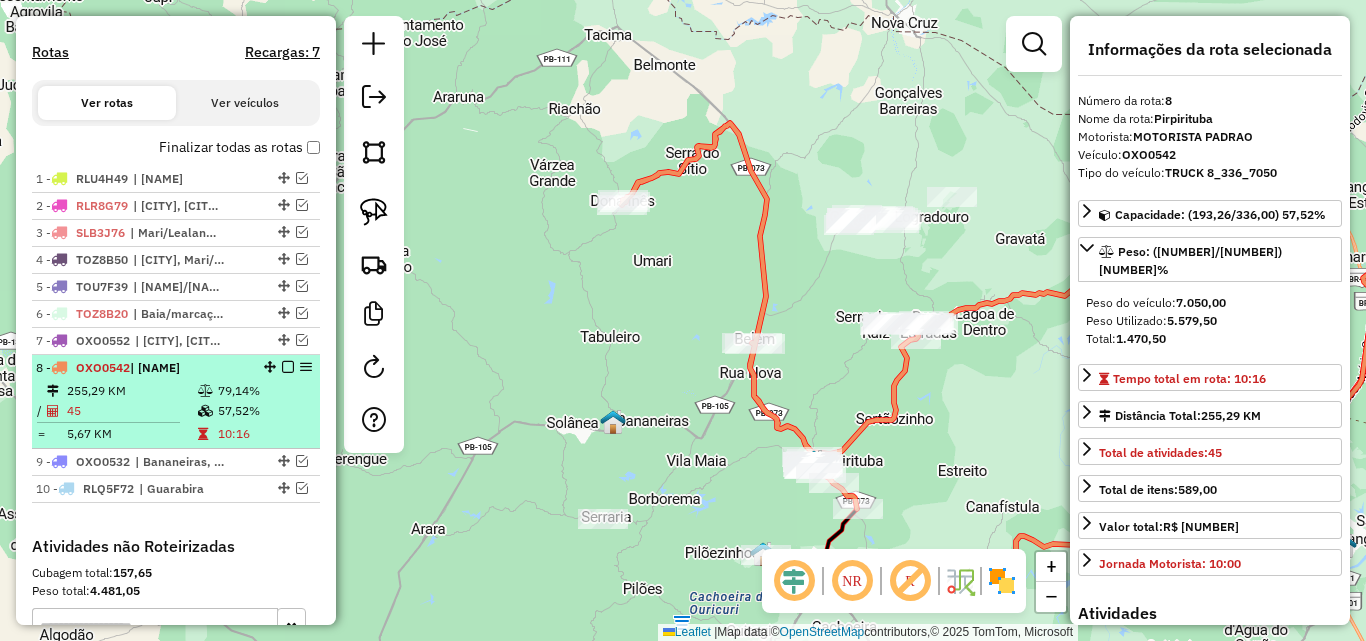 click at bounding box center [288, 367] 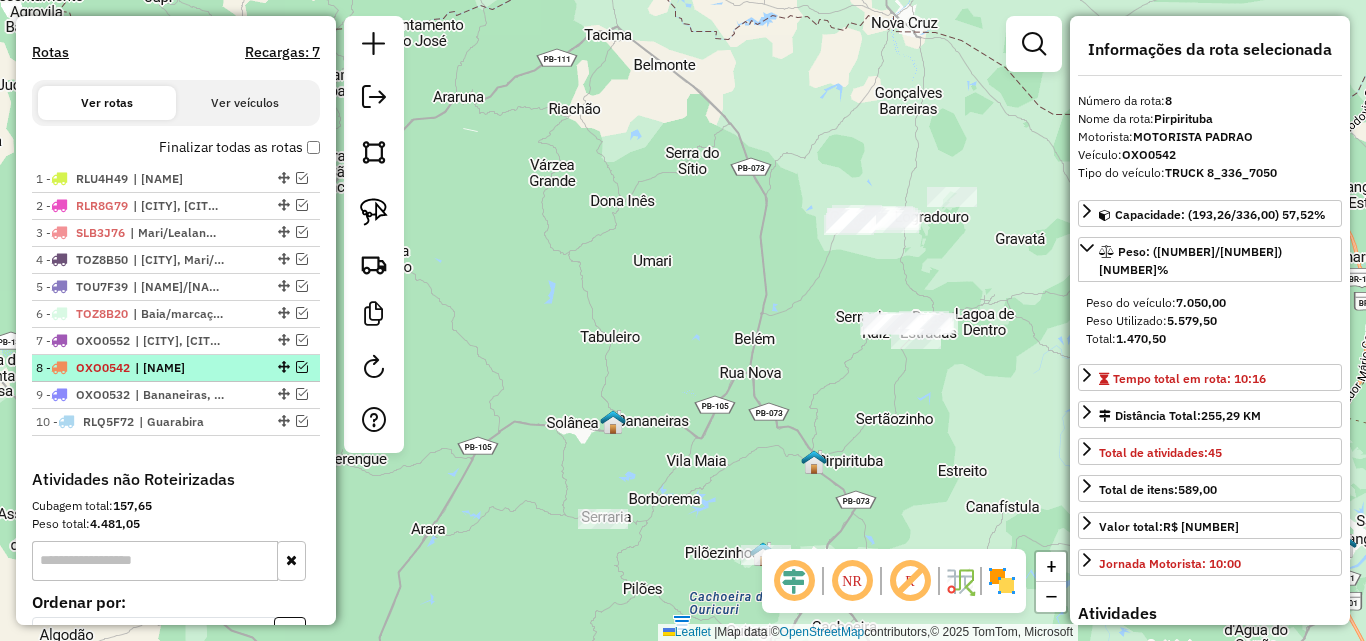 drag, startPoint x: 294, startPoint y: 363, endPoint x: 247, endPoint y: 363, distance: 47 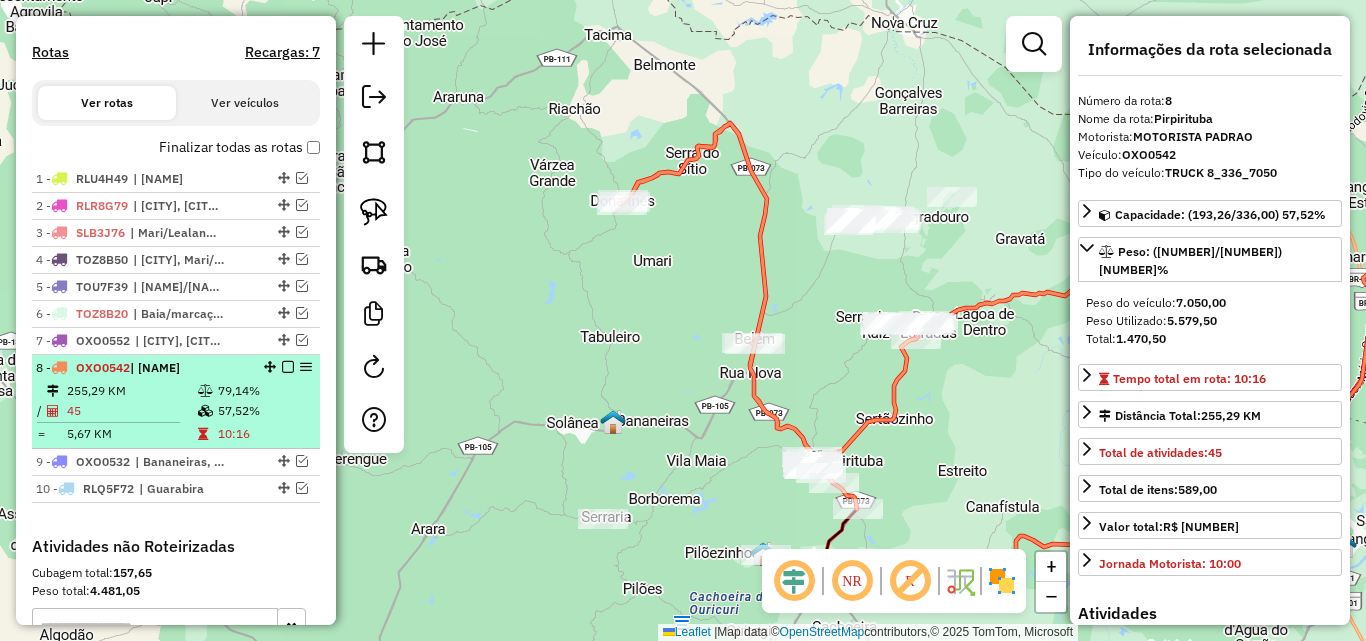 click on ": [NUMBER] | [CITY]" at bounding box center (142, 368) 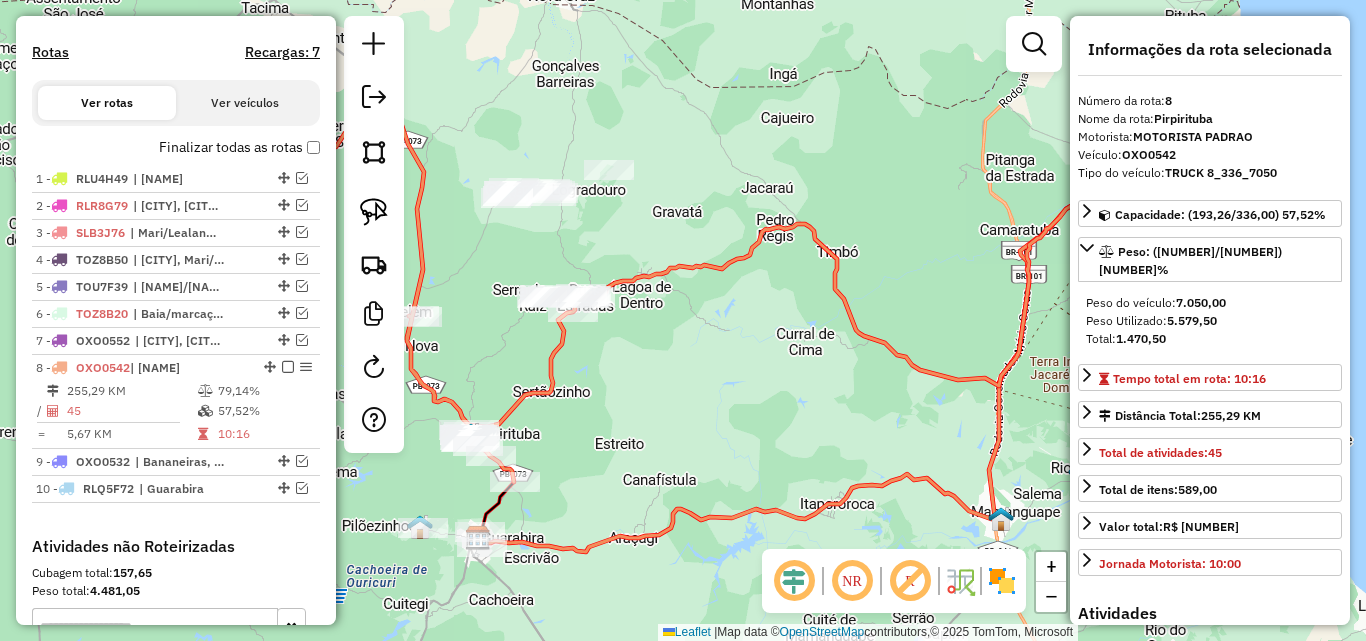 drag, startPoint x: 526, startPoint y: 247, endPoint x: 833, endPoint y: 264, distance: 307.47034 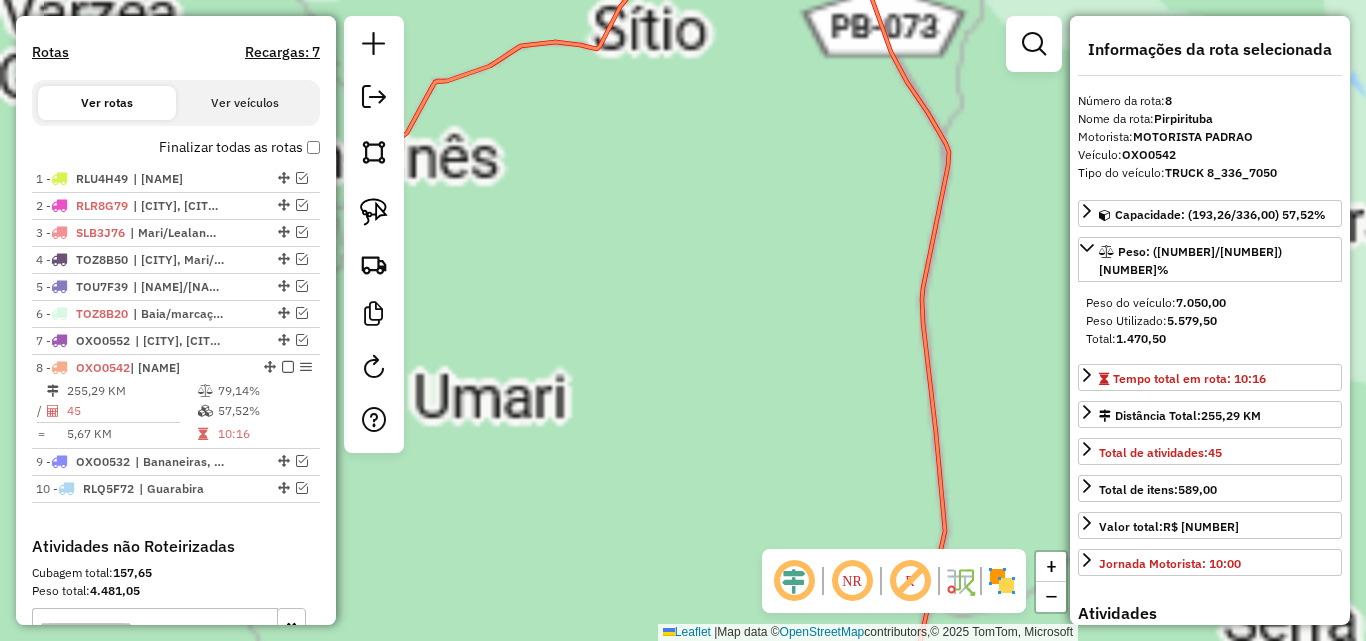 drag, startPoint x: 650, startPoint y: 295, endPoint x: 726, endPoint y: 305, distance: 76.655075 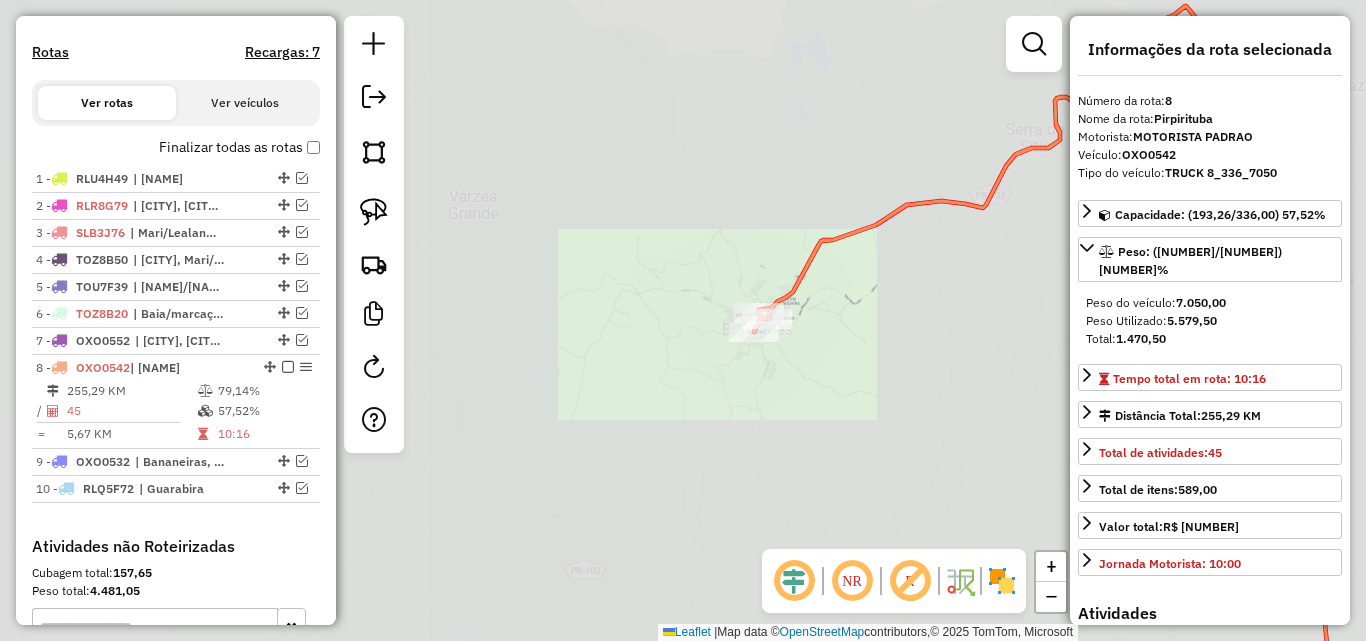 drag, startPoint x: 848, startPoint y: 377, endPoint x: 812, endPoint y: 336, distance: 54.56189 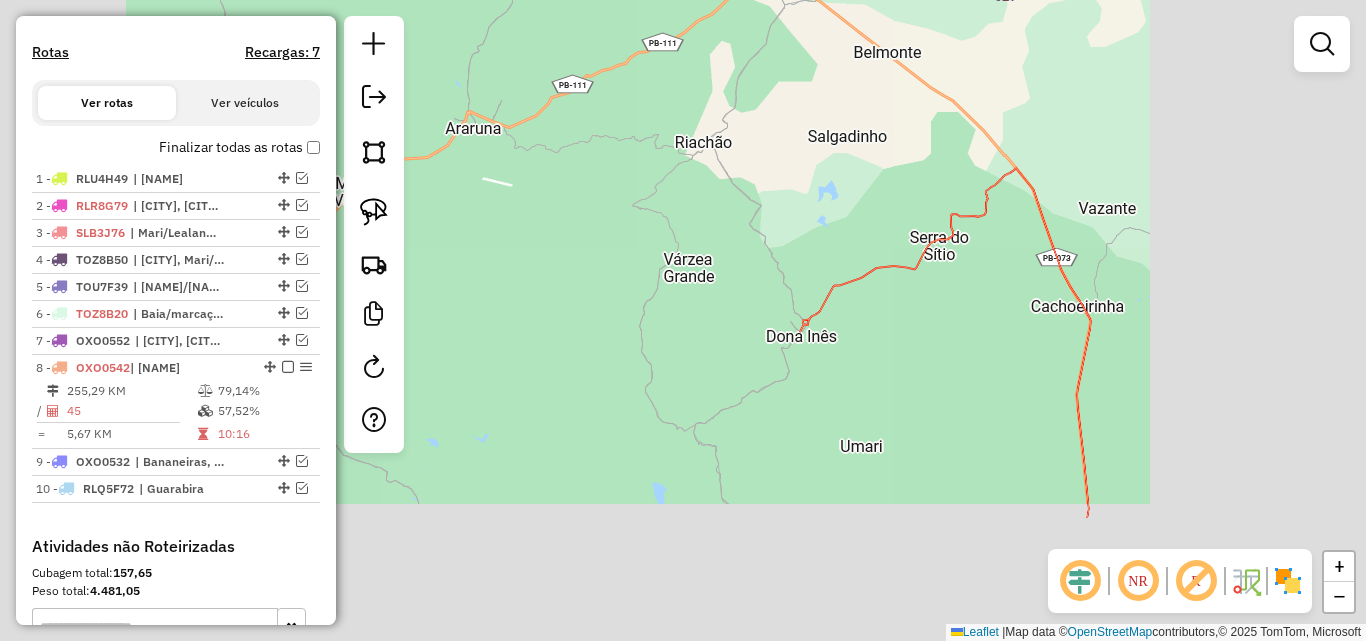 drag, startPoint x: 974, startPoint y: 392, endPoint x: 654, endPoint y: 321, distance: 327.78195 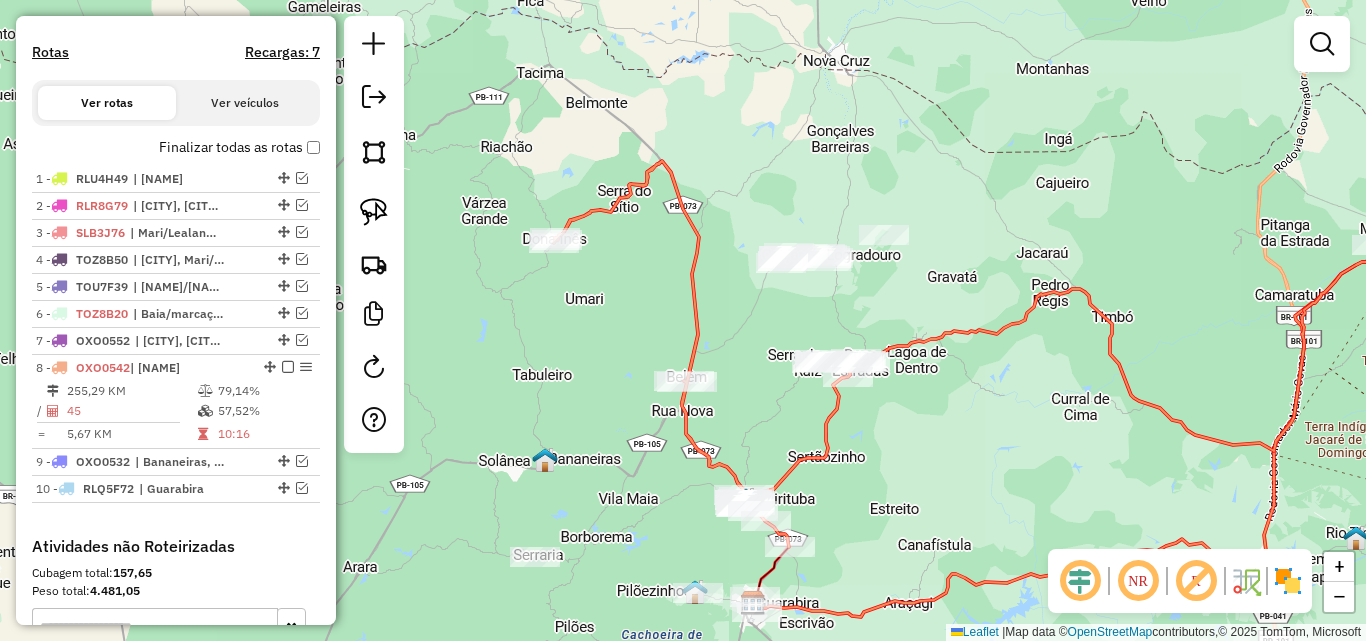 click on "Janela de atendimento Grade de atendimento Capacidade Transportadoras Veículos Cliente Pedidos  Rotas Selecione os dias de semana para filtrar as janelas de atendimento  Seg   Ter   Qua   Qui   Sex   Sáb   Dom  Informe o período da janela de atendimento: De: Até:  Filtrar exatamente a janela do cliente  Considerar janela de atendimento padrão  Selecione os dias de semana para filtrar as grades de atendimento  Seg   Ter   Qua   Qui   Sex   Sáb   Dom   Considerar clientes sem dia de atendimento cadastrado  Clientes fora do dia de atendimento selecionado Filtrar as atividades entre os valores definidos abaixo:  Peso mínimo:   Peso máximo:   Cubagem mínima:   Cubagem máxima:   De:   Até:  Filtrar as atividades entre o tempo de atendimento definido abaixo:  De:   Até:   Considerar capacidade total dos clientes não roteirizados Transportadora: Selecione um ou mais itens Tipo de veículo: Selecione um ou mais itens Veículo: Selecione um ou mais itens Motorista: Selecione um ou mais itens Nome: Rótulo:" 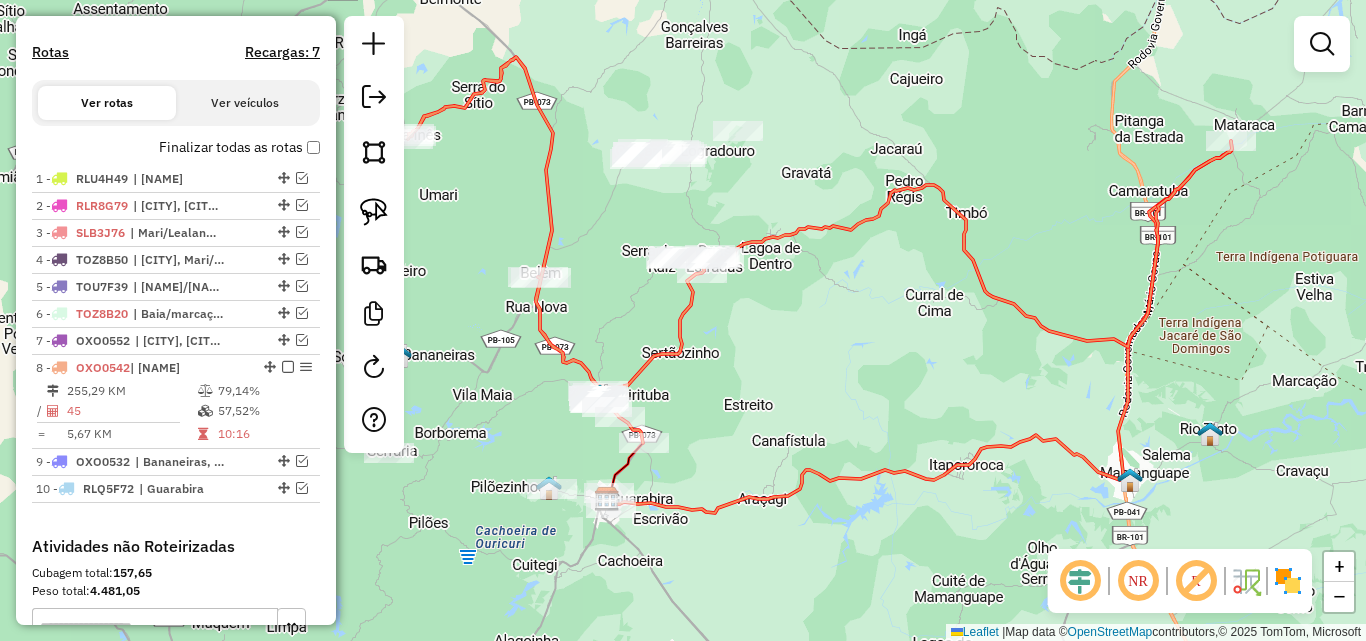drag, startPoint x: 712, startPoint y: 337, endPoint x: 930, endPoint y: 331, distance: 218.08255 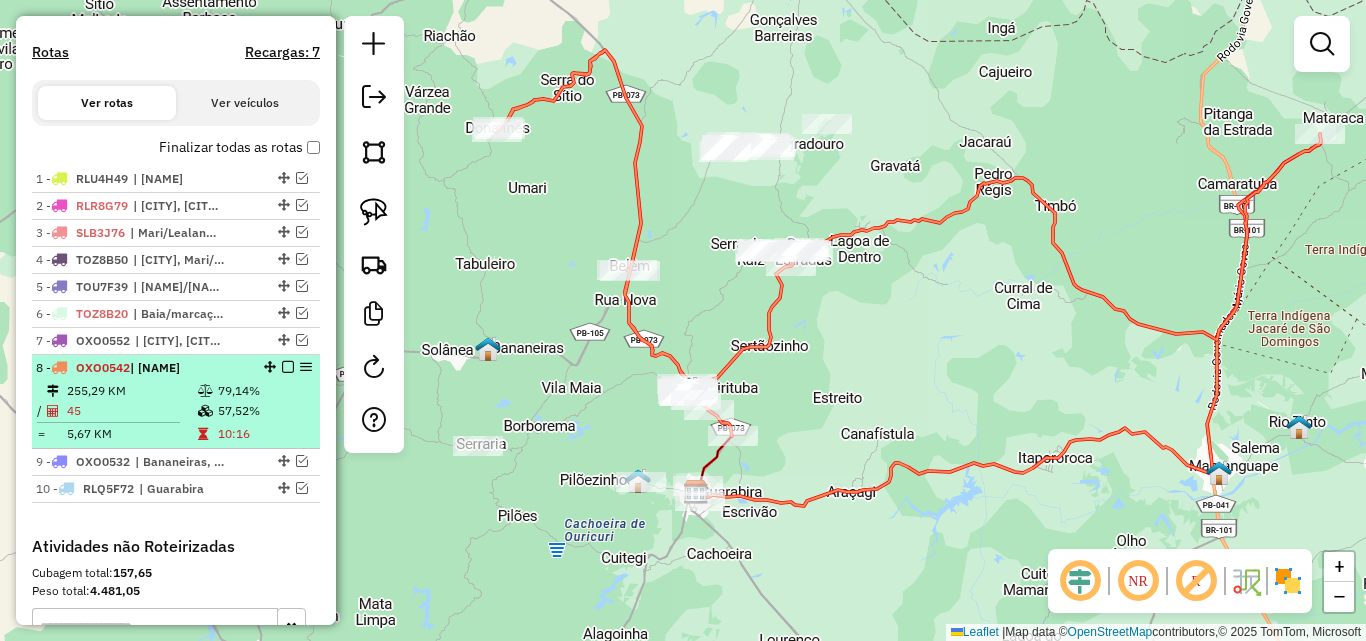 click at bounding box center (288, 367) 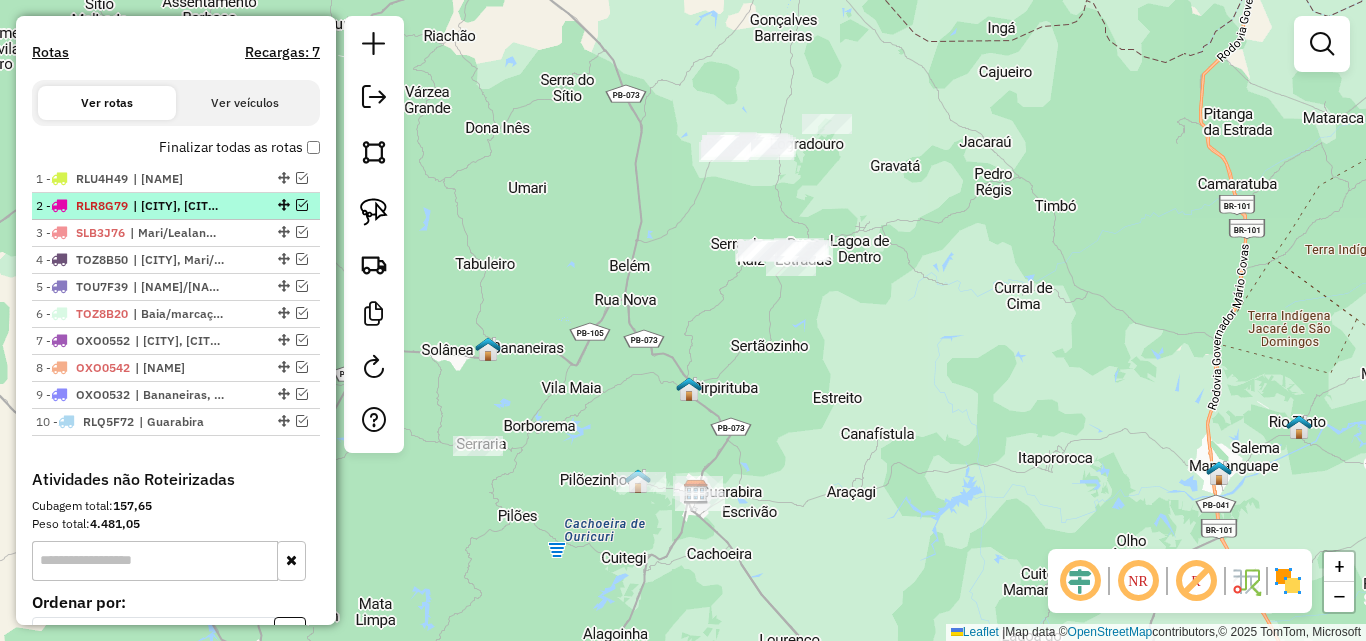 click at bounding box center [302, 205] 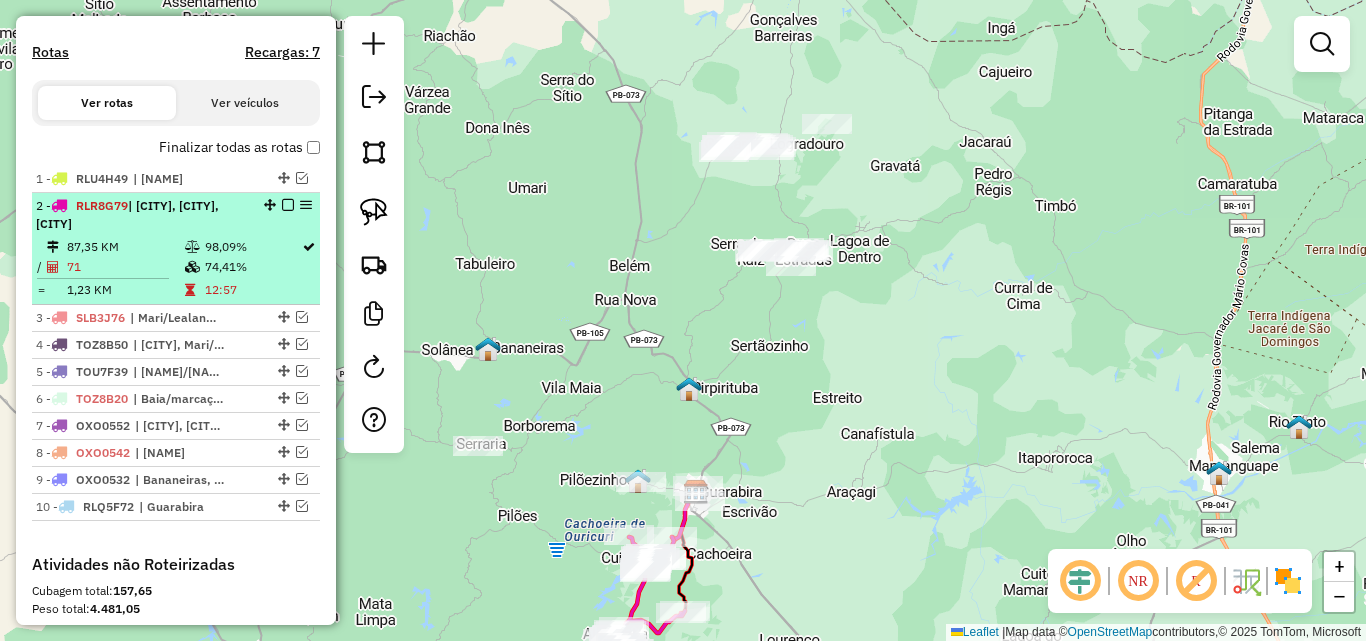 click at bounding box center [270, 205] 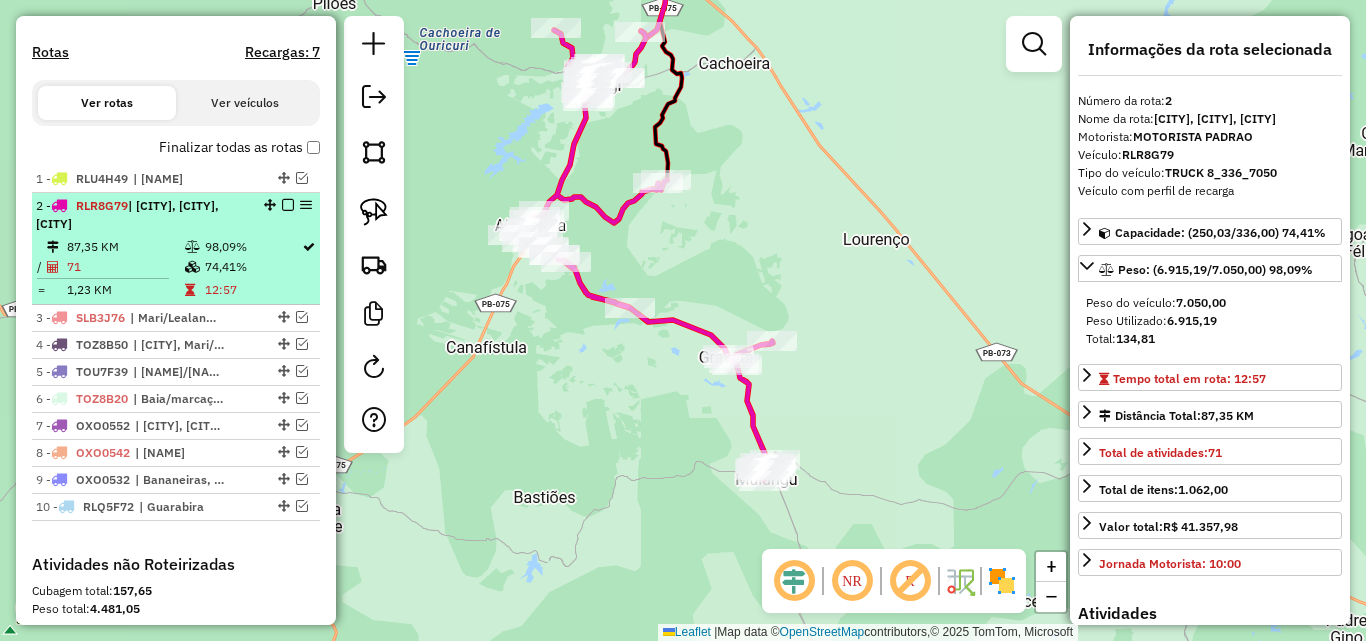 click at bounding box center (288, 205) 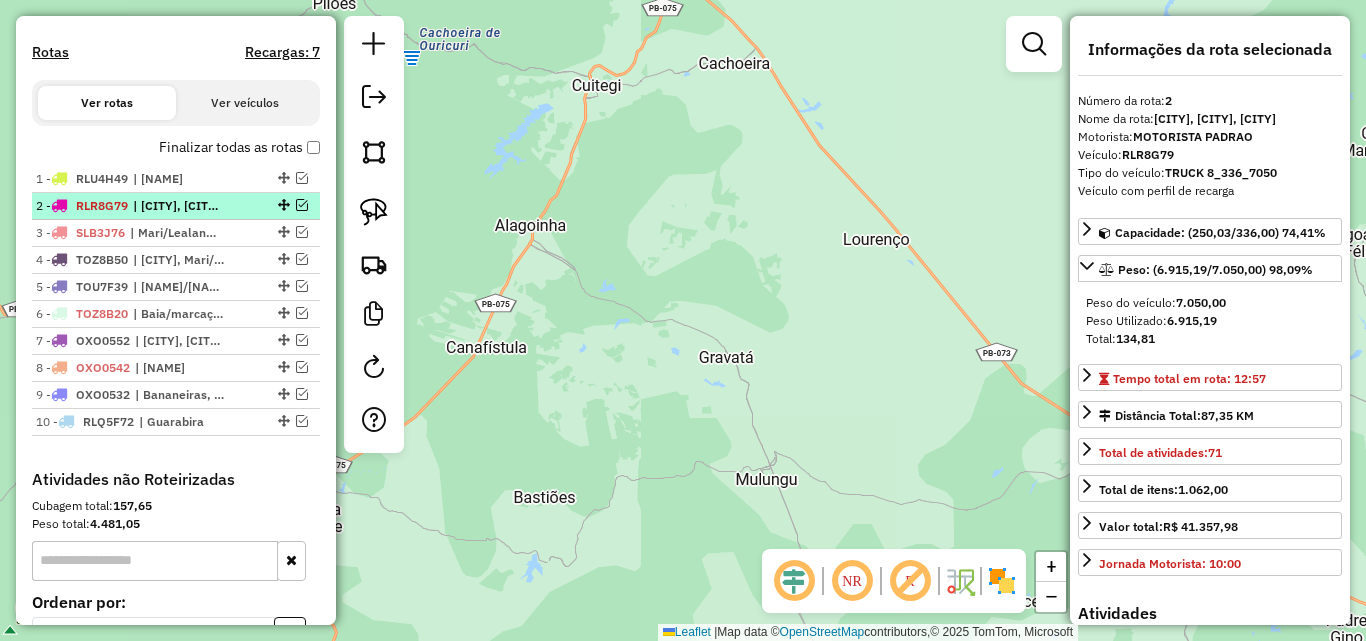 click at bounding box center (302, 205) 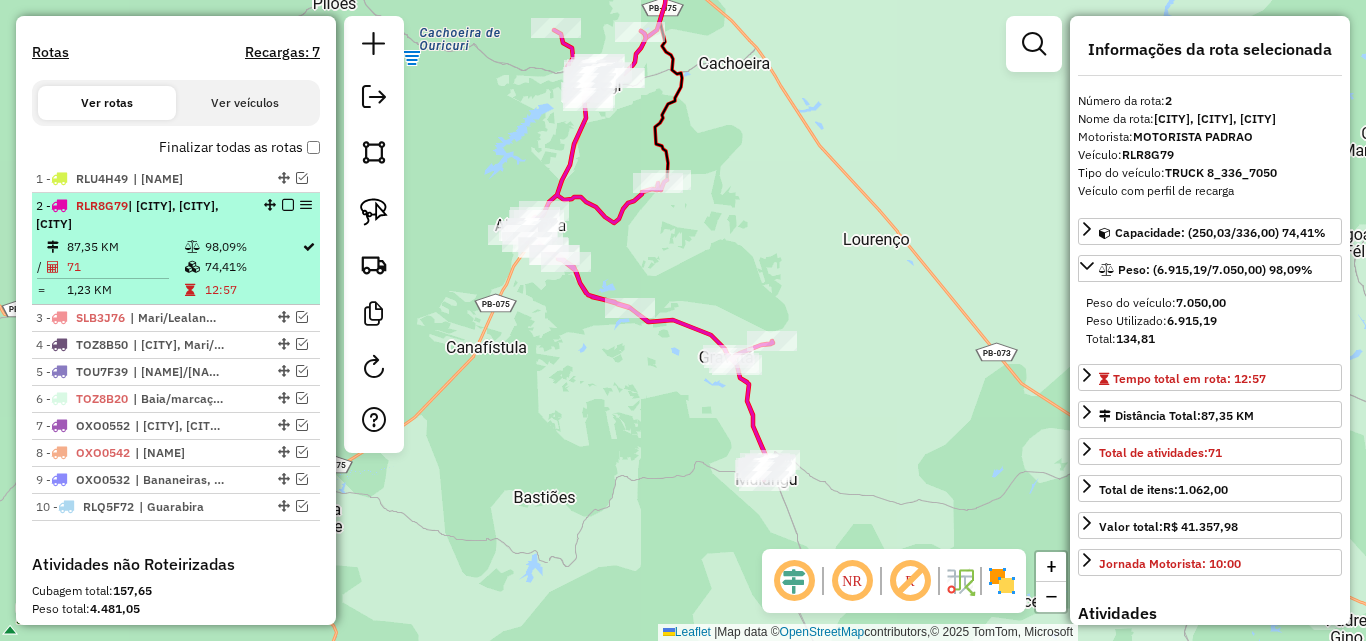 click at bounding box center (288, 205) 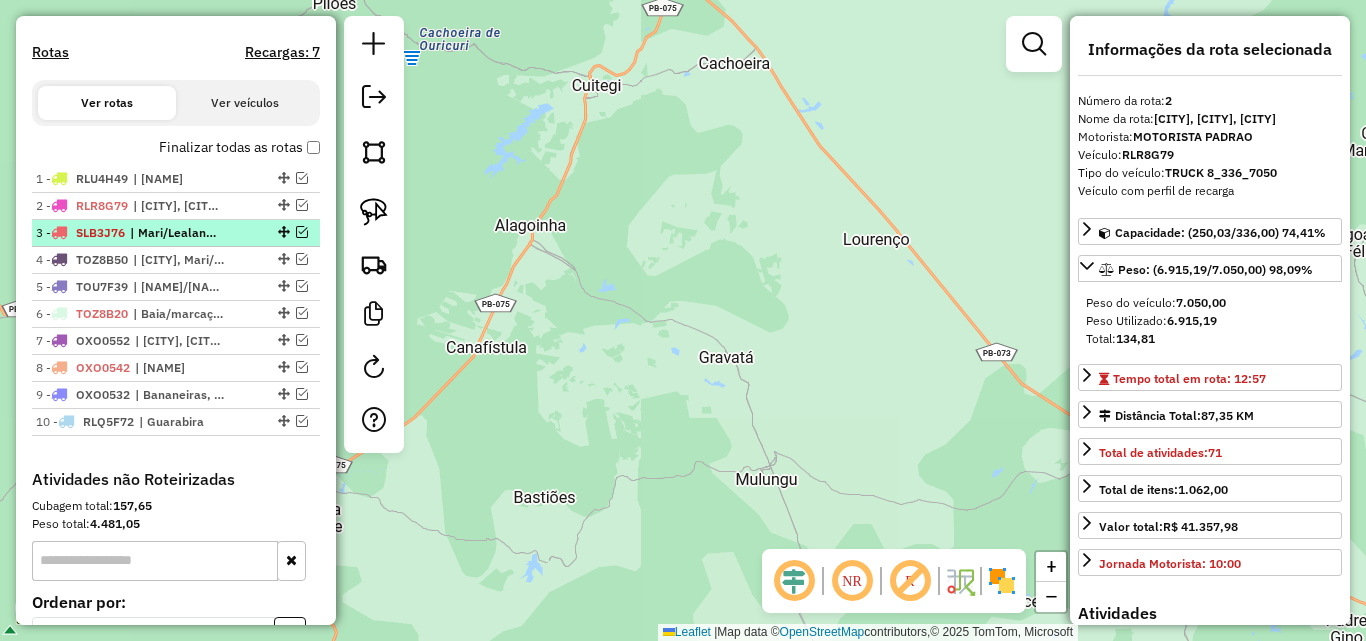 click at bounding box center (302, 232) 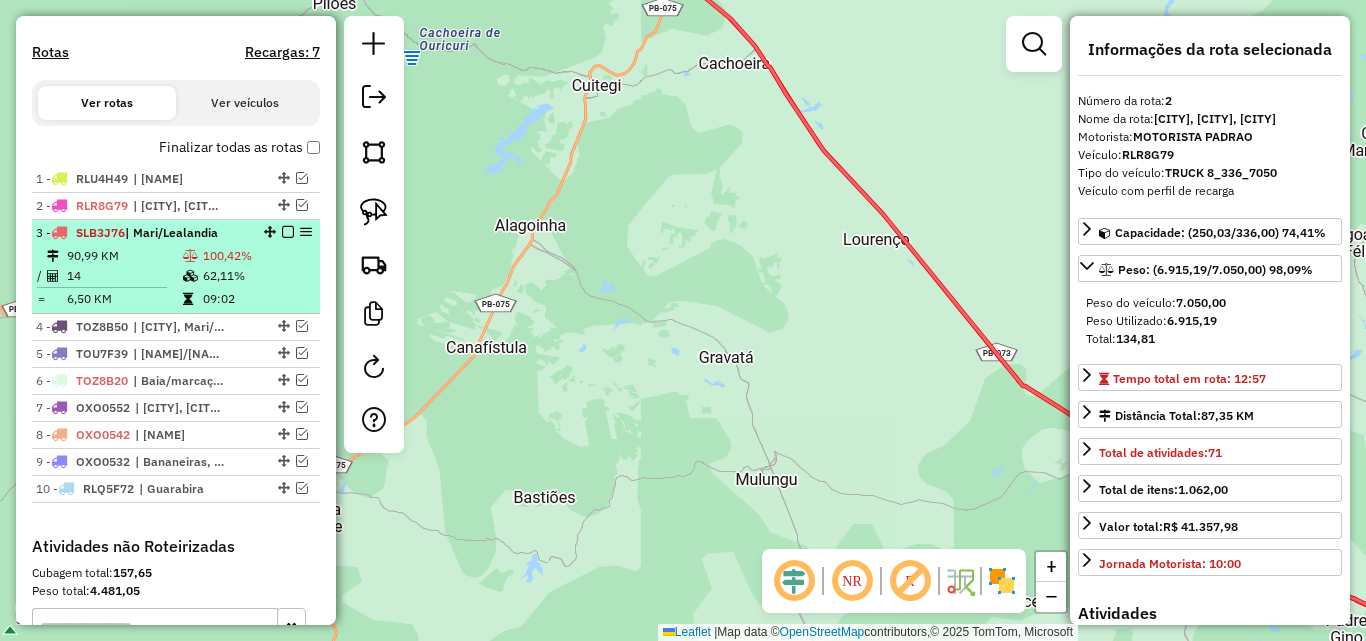 click on "100,42%" at bounding box center [257, 256] 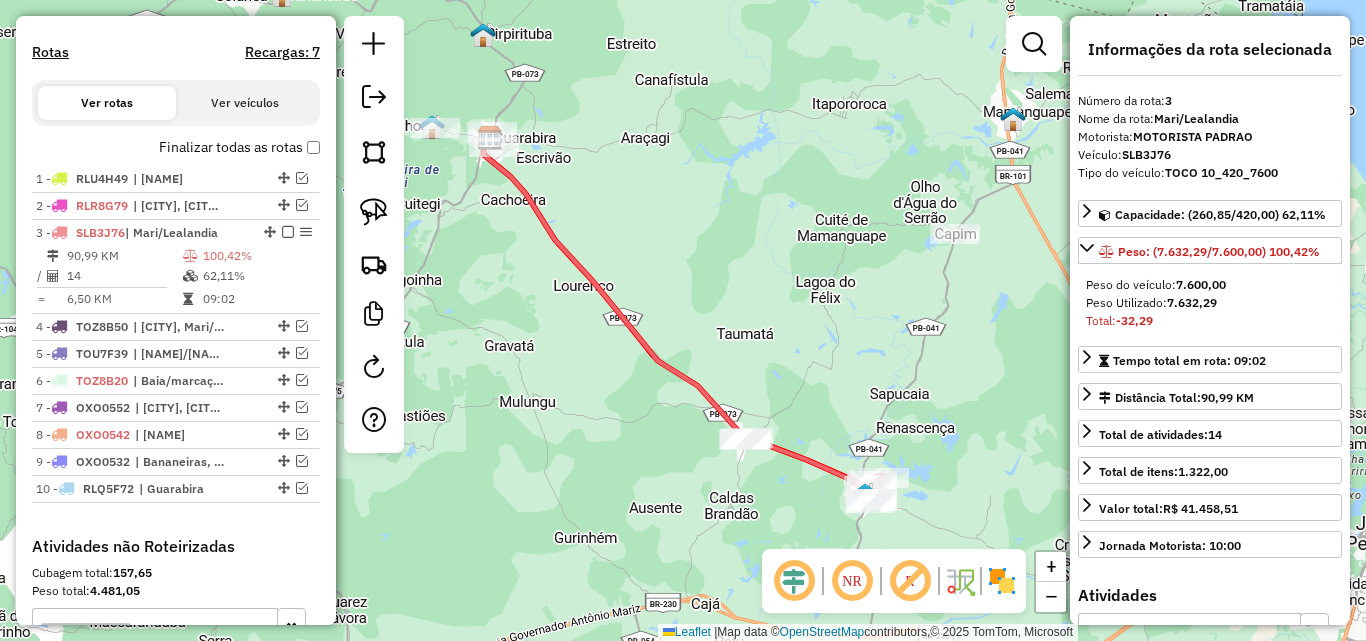 drag, startPoint x: 913, startPoint y: 394, endPoint x: 791, endPoint y: 237, distance: 198.82907 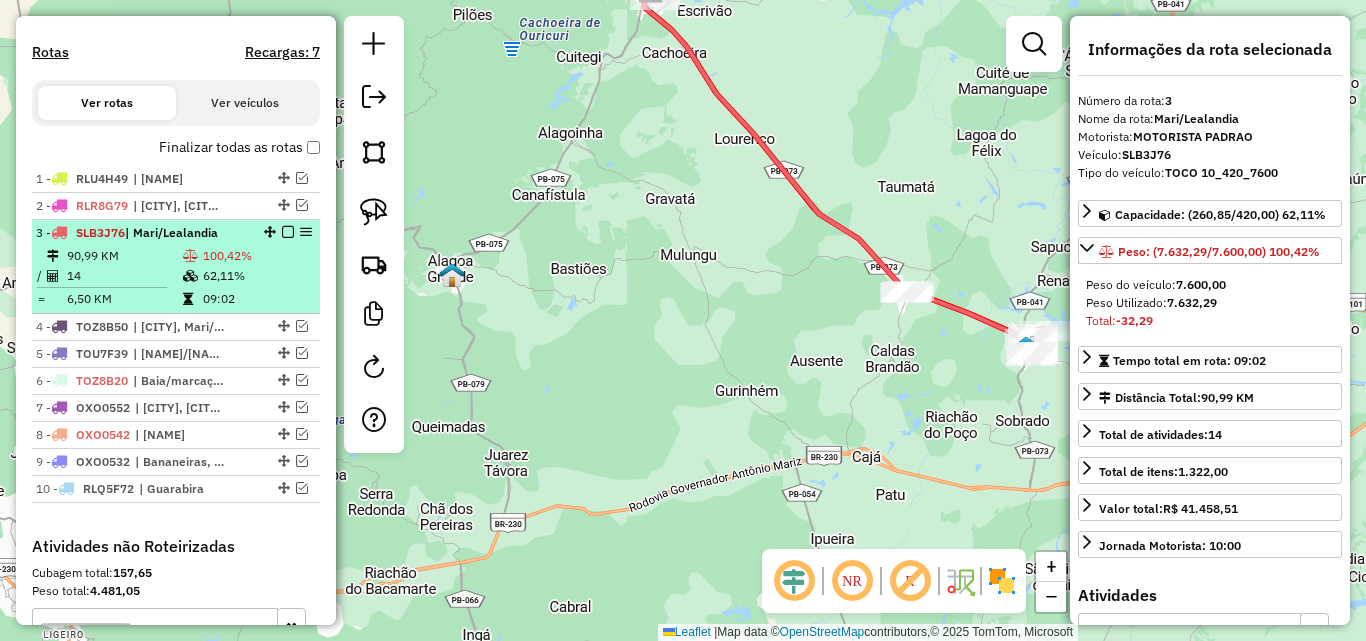 click at bounding box center (288, 232) 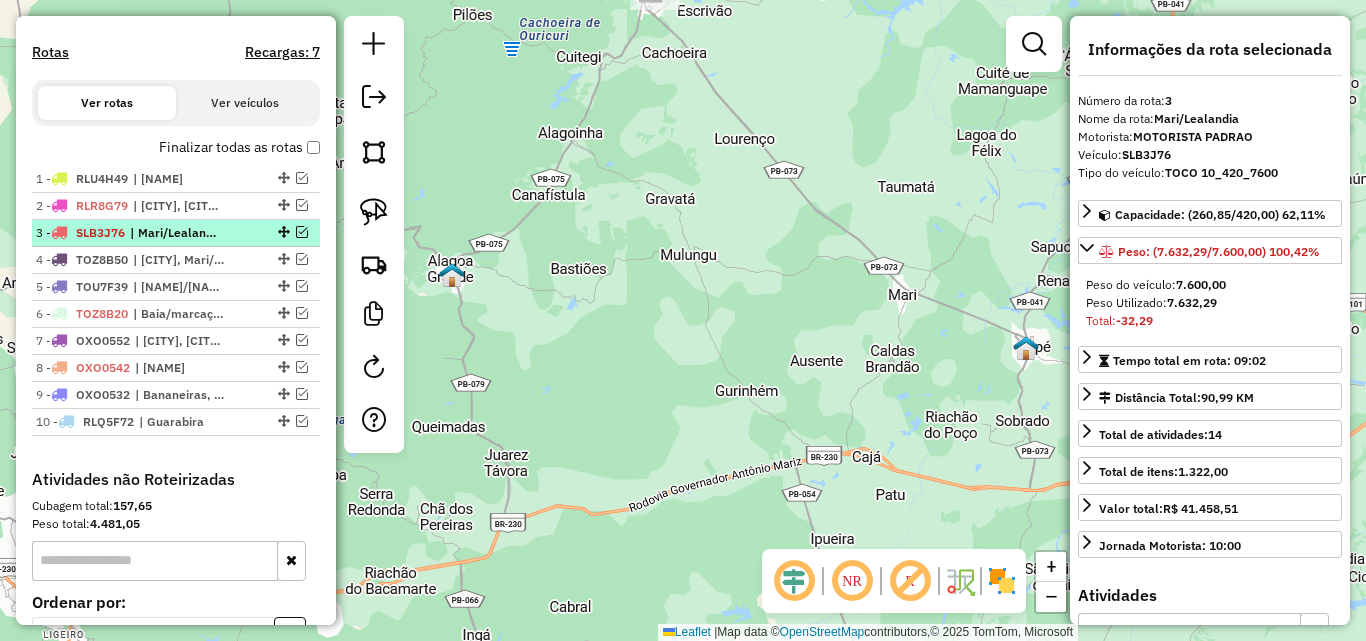 click at bounding box center [302, 232] 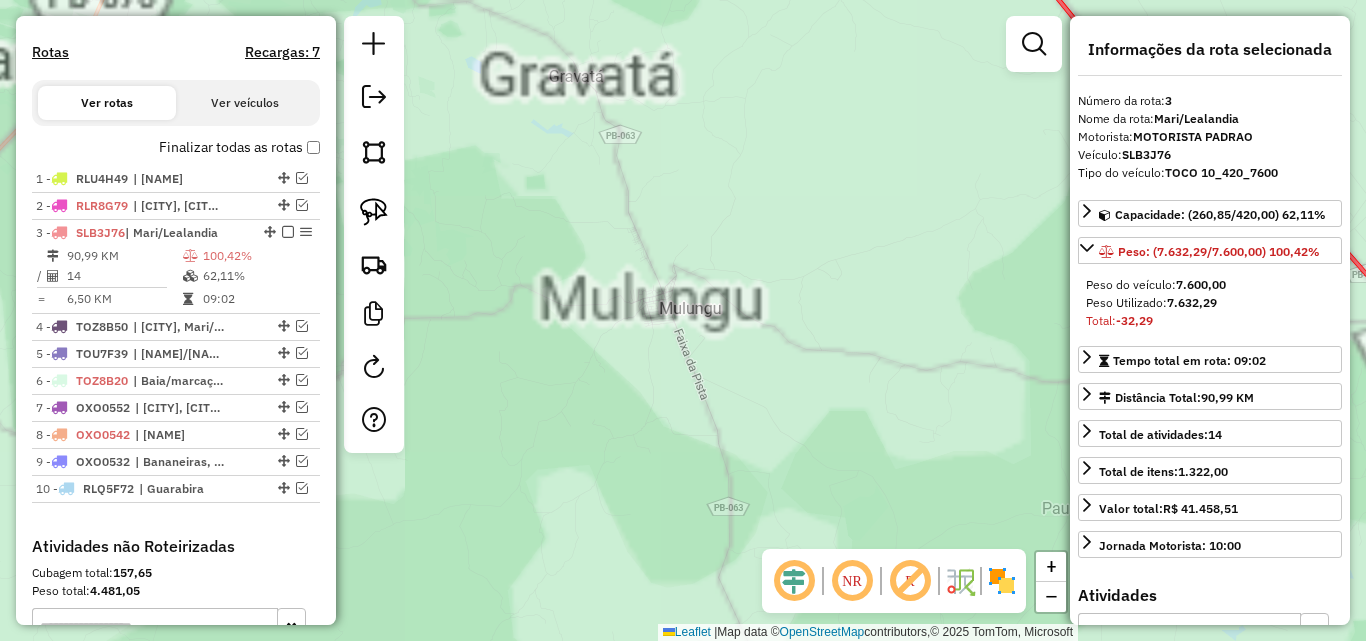 click on "Janela de atendimento Grade de atendimento Capacidade Transportadoras Veículos Cliente Pedidos  Rotas Selecione os dias de semana para filtrar as janelas de atendimento  Seg   Ter   Qua   Qui   Sex   Sáb   Dom  Informe o período da janela de atendimento: De: Até:  Filtrar exatamente a janela do cliente  Considerar janela de atendimento padrão  Selecione os dias de semana para filtrar as grades de atendimento  Seg   Ter   Qua   Qui   Sex   Sáb   Dom   Considerar clientes sem dia de atendimento cadastrado  Clientes fora do dia de atendimento selecionado Filtrar as atividades entre os valores definidos abaixo:  Peso mínimo:   Peso máximo:   Cubagem mínima:   Cubagem máxima:   De:   Até:  Filtrar as atividades entre o tempo de atendimento definido abaixo:  De:   Até:   Considerar capacidade total dos clientes não roteirizados Transportadora: Selecione um ou mais itens Tipo de veículo: Selecione um ou mais itens Veículo: Selecione um ou mais itens Motorista: Selecione um ou mais itens Nome: Rótulo:" 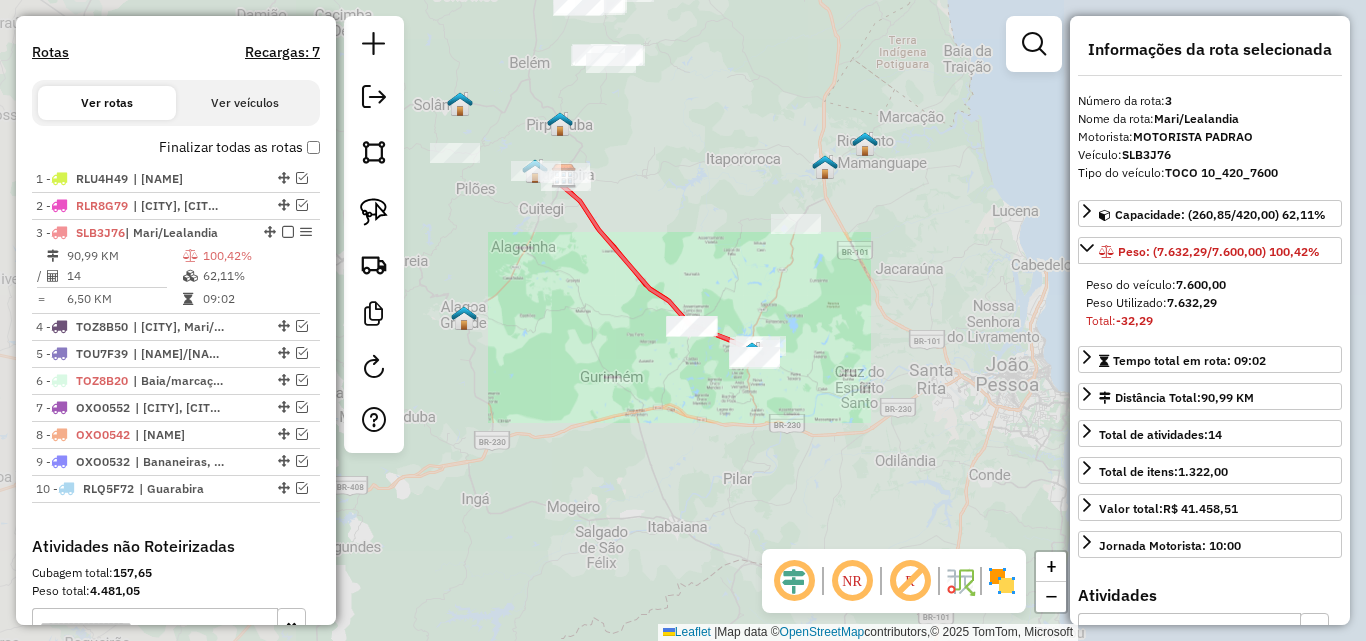 drag, startPoint x: 764, startPoint y: 418, endPoint x: 628, endPoint y: 363, distance: 146.70038 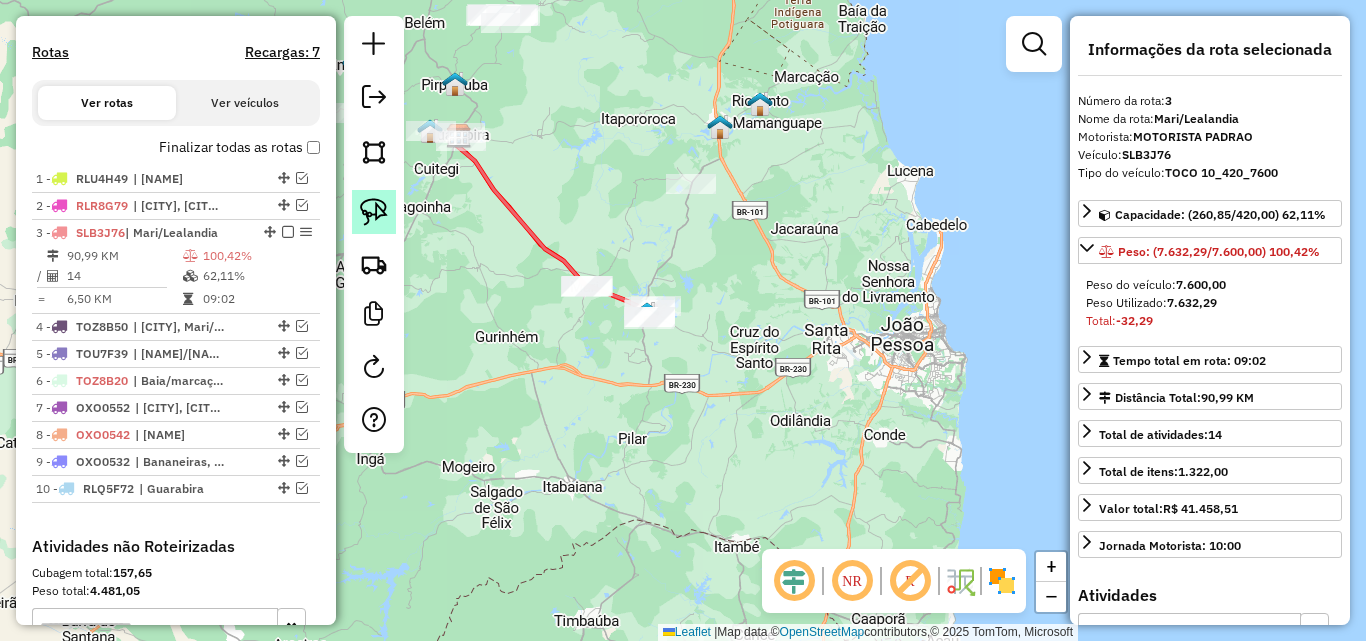 click 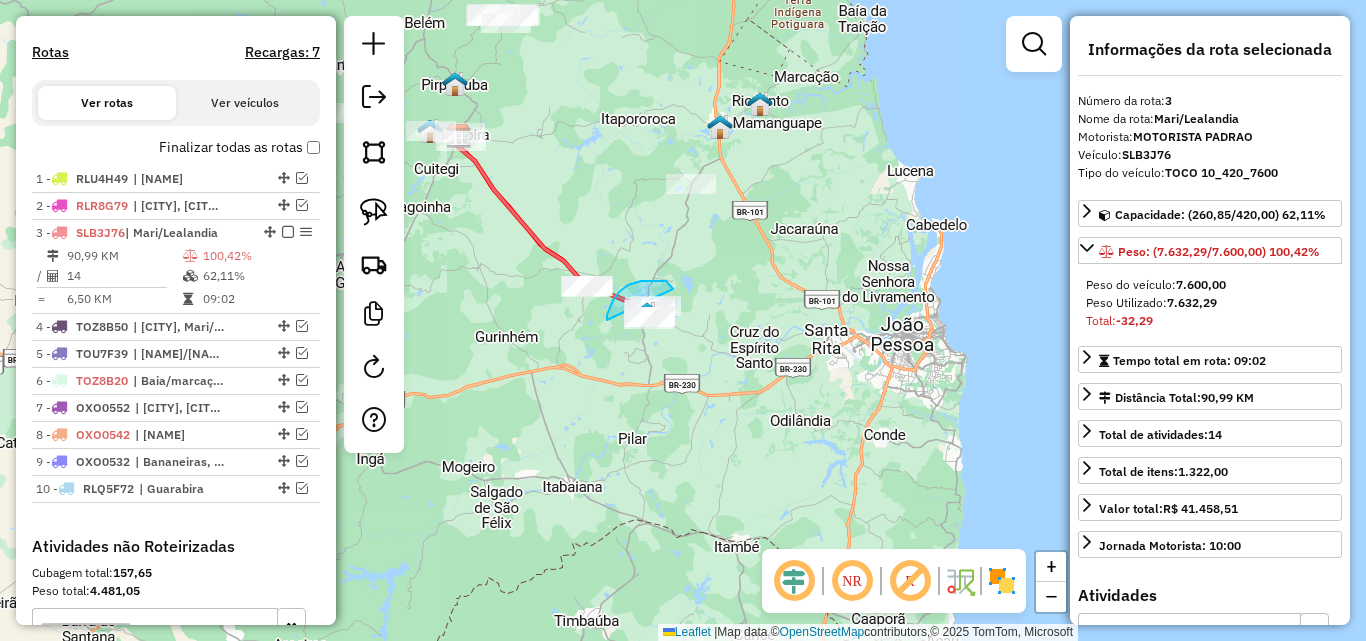 drag, startPoint x: 607, startPoint y: 320, endPoint x: 656, endPoint y: 360, distance: 63.25346 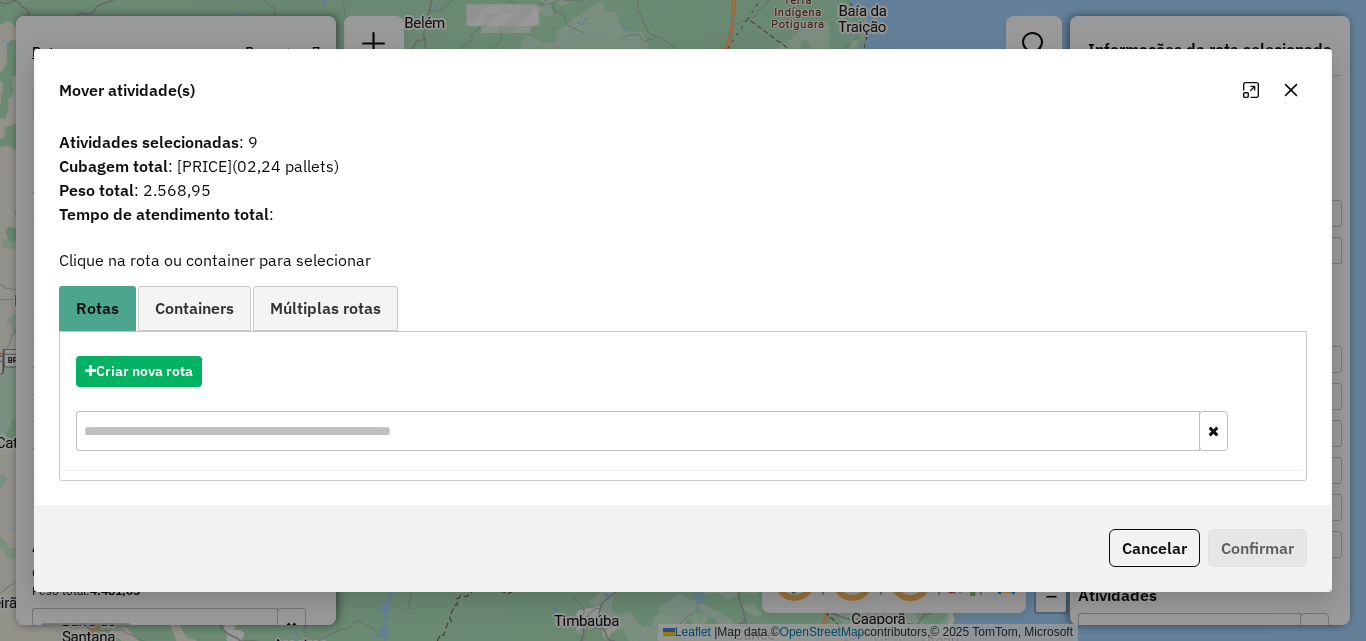 click 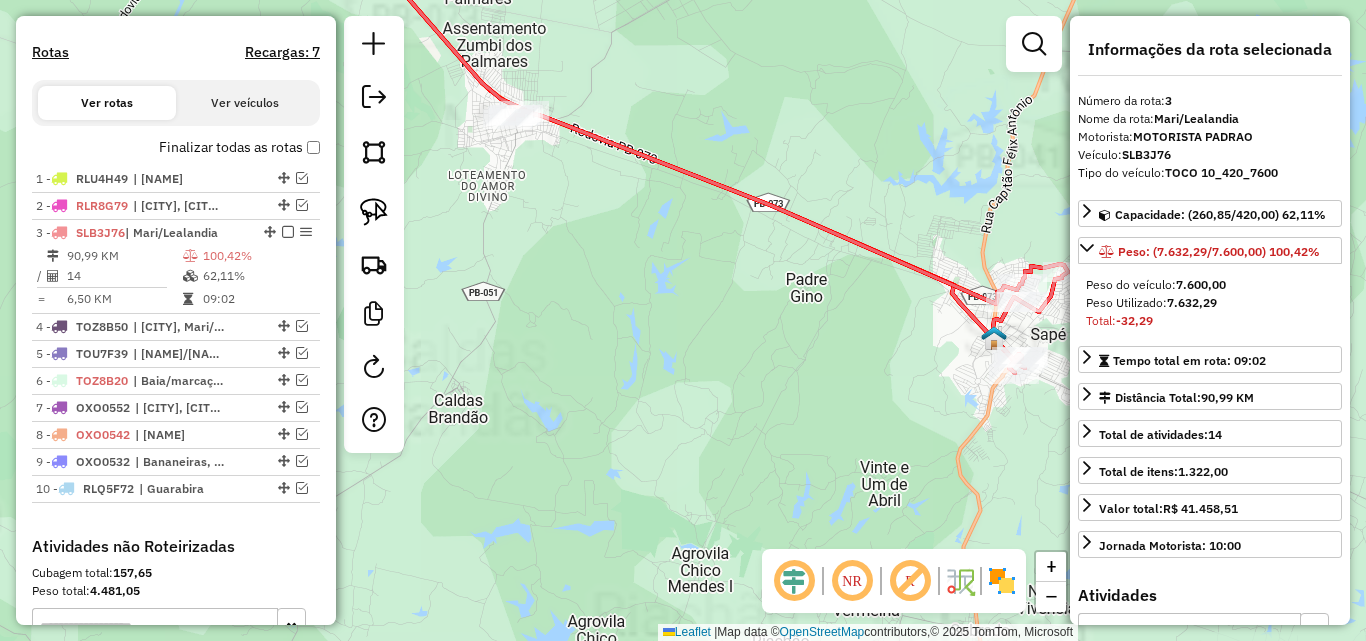 drag, startPoint x: 543, startPoint y: 241, endPoint x: 615, endPoint y: 339, distance: 121.60592 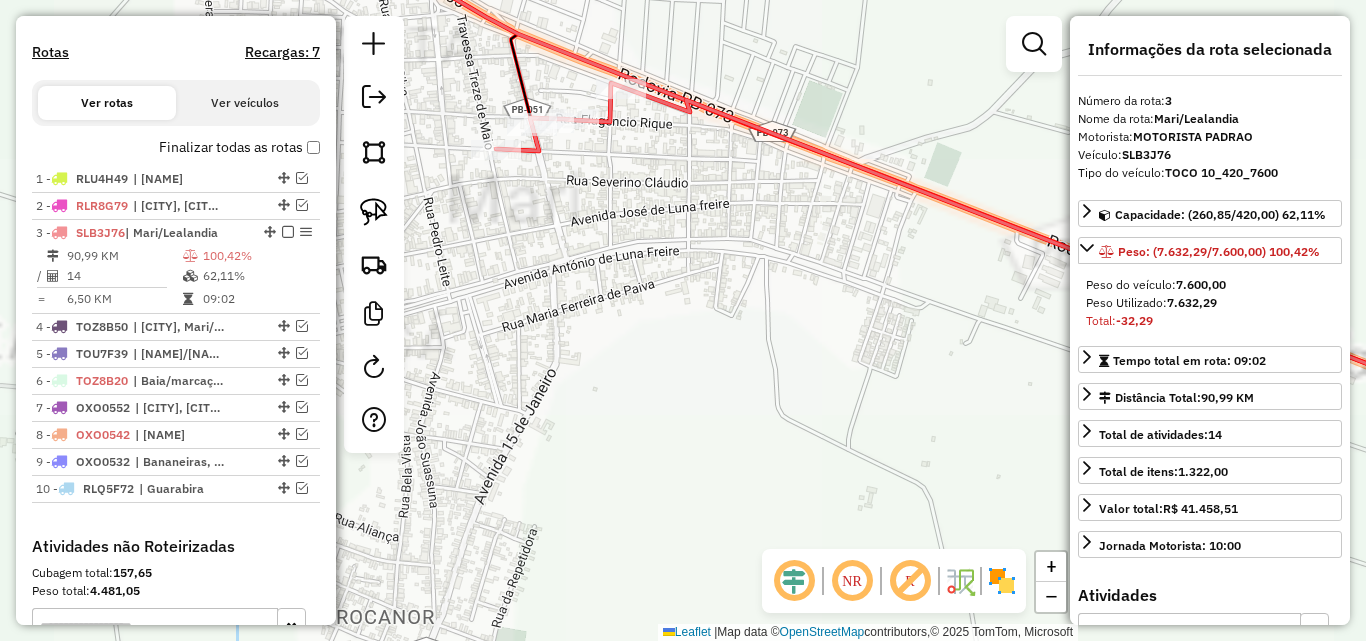 drag, startPoint x: 614, startPoint y: 290, endPoint x: 653, endPoint y: 311, distance: 44.294468 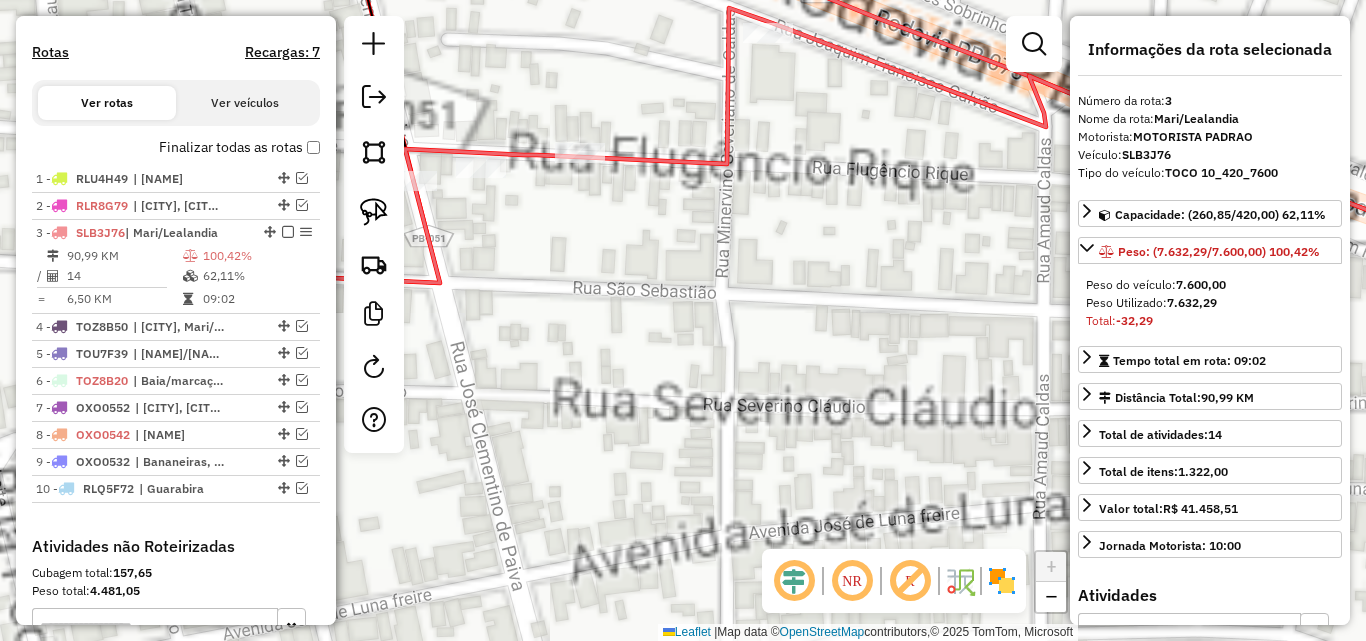 drag, startPoint x: 649, startPoint y: 302, endPoint x: 854, endPoint y: 358, distance: 212.51117 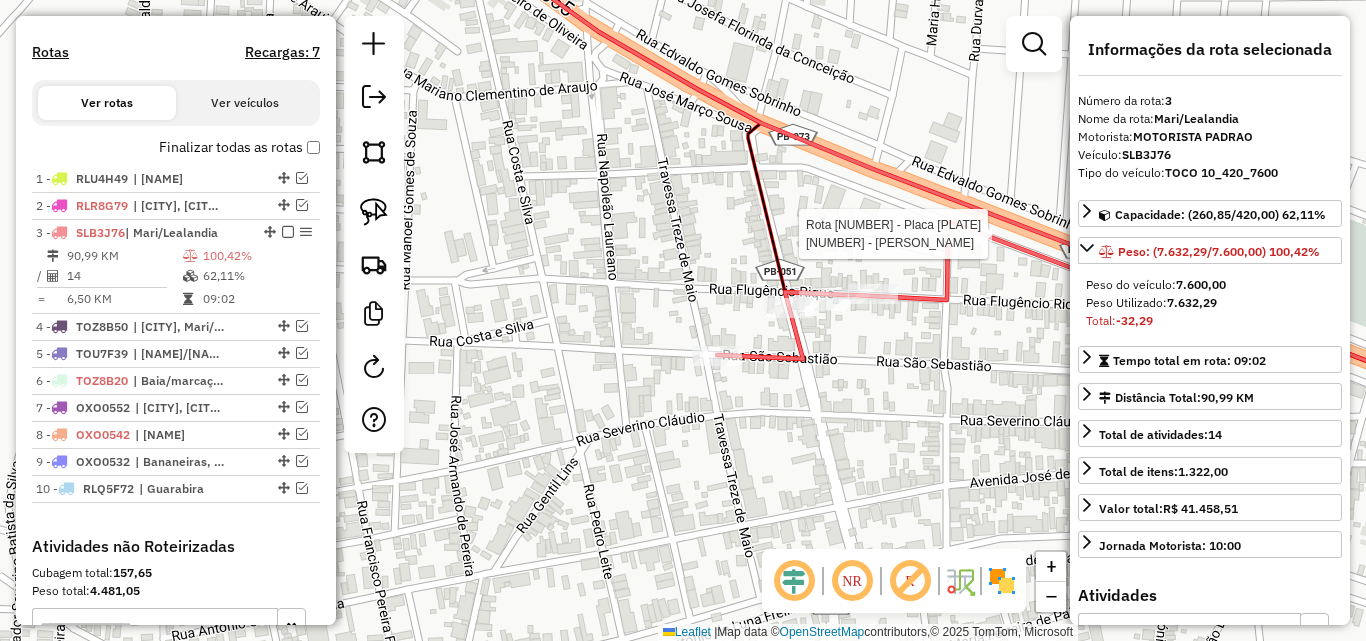 click 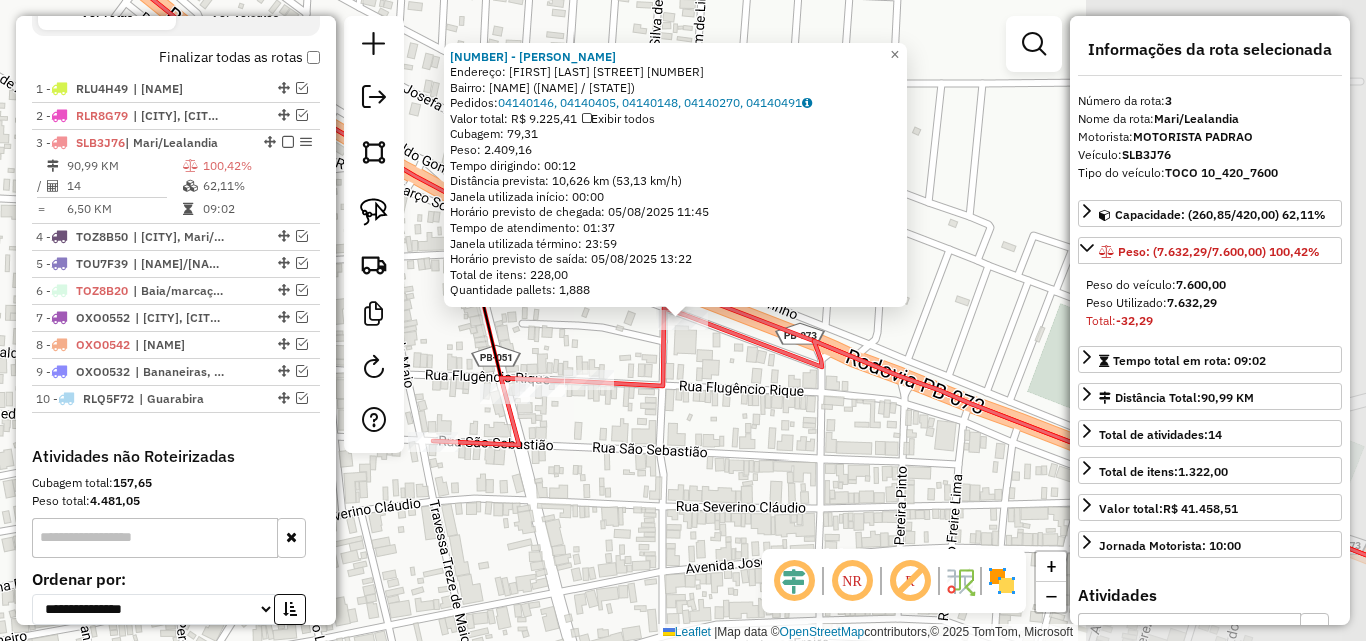 scroll, scrollTop: 804, scrollLeft: 0, axis: vertical 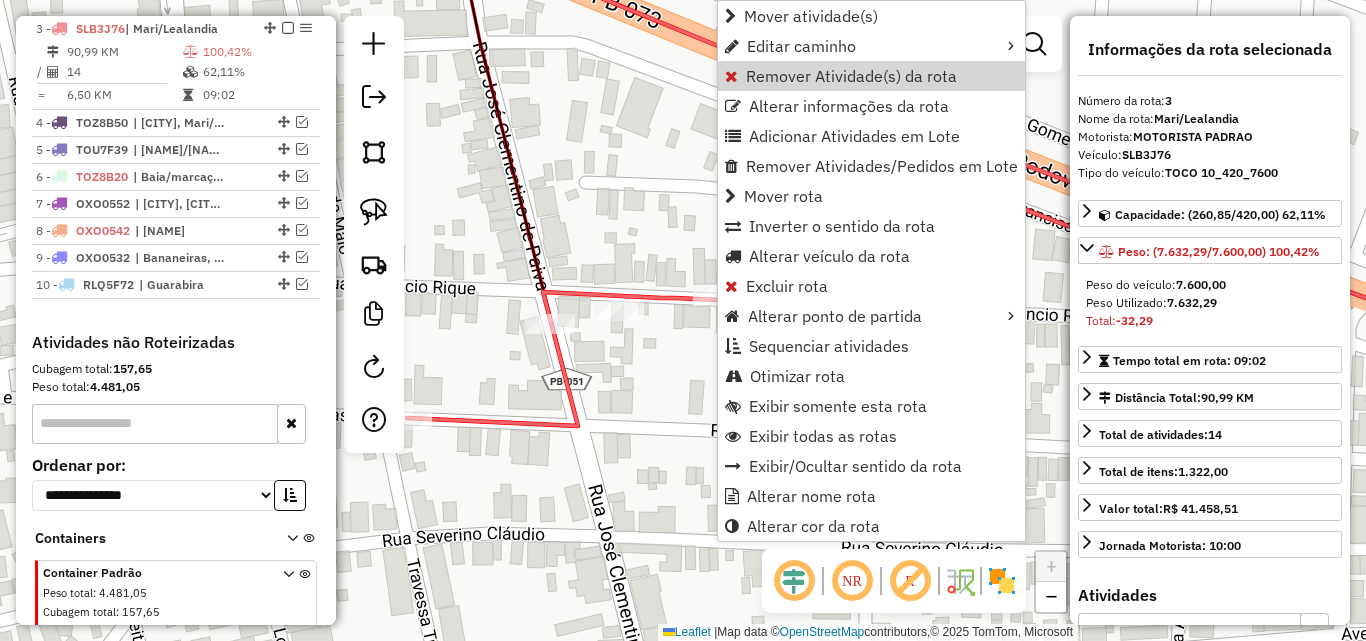 click on "Remover Atividade(s) da rota" at bounding box center [851, 76] 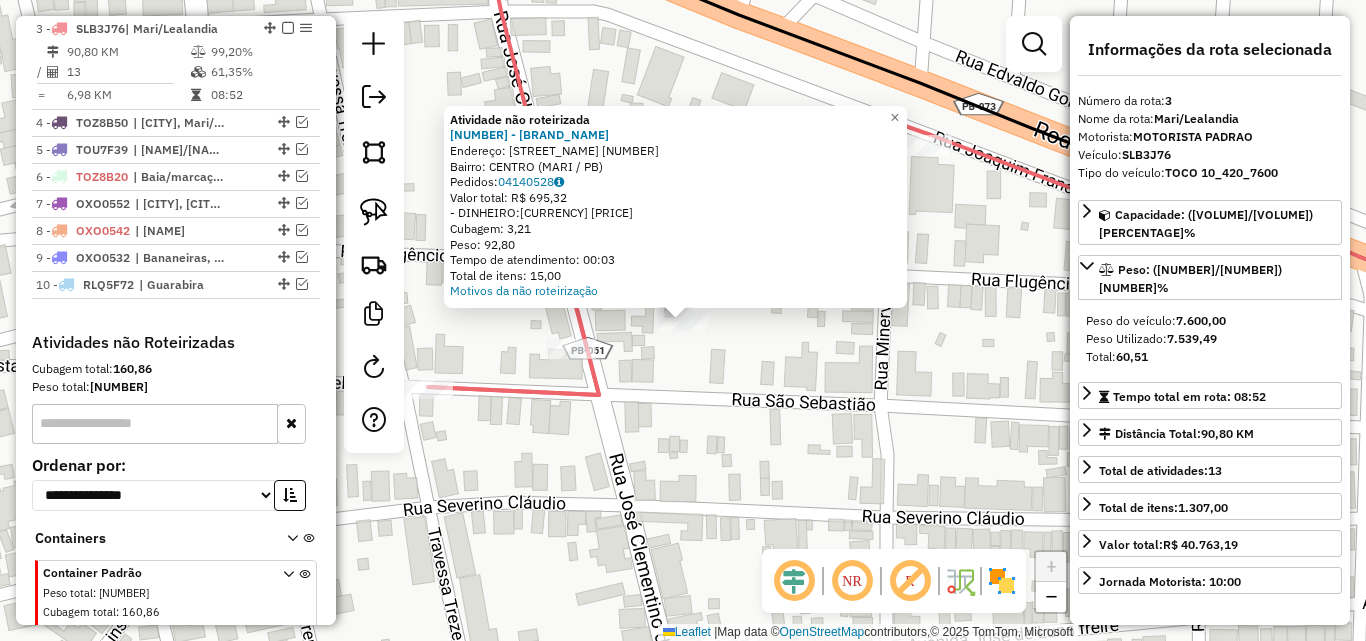 click on "Atividade não roteirizada [NUMBER] - [BRAND_NAME]  Endereço:  [STREET] [NUMBER]   Bairro: [NEIGHBORHOOD] ([CITY] / [STATE])   Pedidos:  [POSTAL_CODE]   Valor total: [CURRENCY] [PRICE]   - DINHEIRO:  [CURRENCY] [PRICE]   Cubagem: [VOLUME]   Peso: [WEIGHT]   Tempo de atendimento: [TIME]   Total de itens: [NUMBER]  Motivos da não roteirização × Janela de atendimento Grade de atendimento Capacidade Transportadoras Veículos Cliente Pedidos  Rotas Selecione os dias de semana para filtrar as janelas de atendimento  Seg   Ter   Qua   Qui   Sex   Sáb   Dom  Informe o período da janela de atendimento: De: Até:  Filtrar exatamente a janela do cliente  Considerar janela de atendimento padrão  Selecione os dias de semana para filtrar as grades de atendimento  Seg   Ter   Qua   Qui   Sex   Sáb   Dom   Considerar clientes sem dia de atendimento cadastrado  Clientes fora do dia de atendimento selecionado Filtrar as atividades entre os valores definidos abaixo:  Peso mínimo:   Peso máximo:   Cubagem mínima:   Cubagem máxima:   De:   Até:   De:" 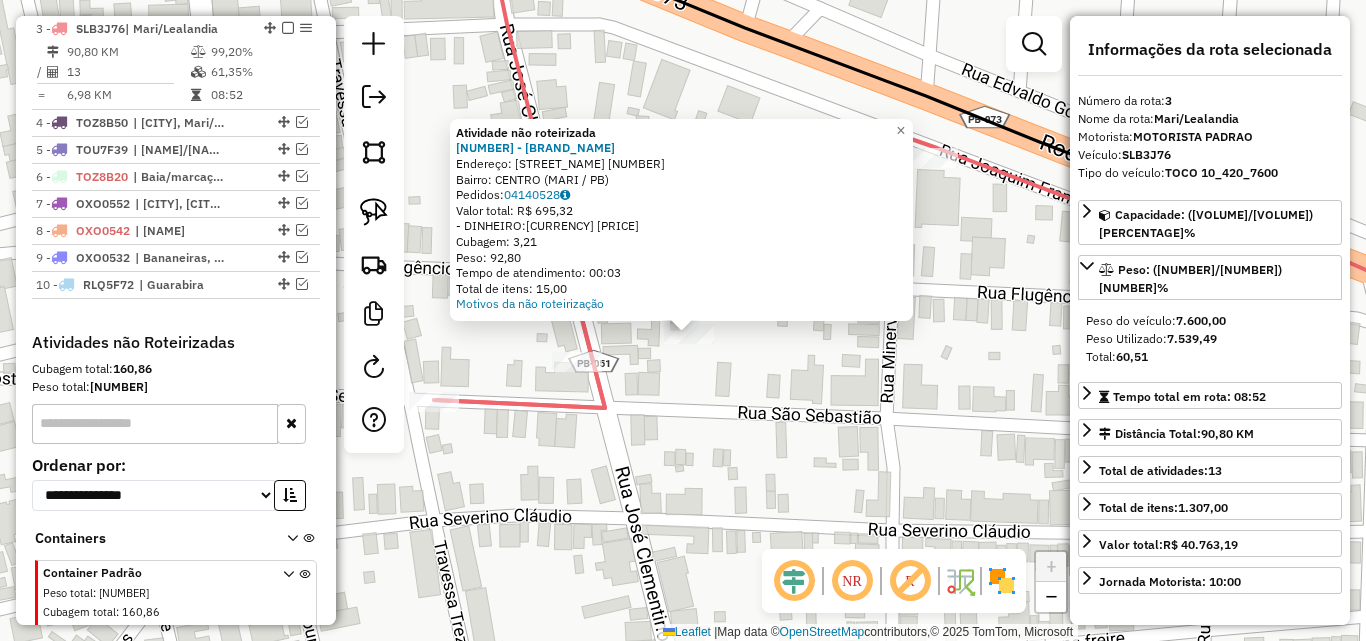 click on "Atividade não roteirizada [NUMBER] - [BRAND_NAME]  Endereço:  [STREET] [NUMBER]   Bairro: [NEIGHBORHOOD] ([CITY] / [STATE])   Pedidos:  [POSTAL_CODE]   Valor total: [CURRENCY] [PRICE]   - DINHEIRO:  [CURRENCY] [PRICE]   Cubagem: [VOLUME]   Peso: [WEIGHT]   Tempo de atendimento: [TIME]   Total de itens: [NUMBER]  Motivos da não roteirização × Janela de atendimento Grade de atendimento Capacidade Transportadoras Veículos Cliente Pedidos  Rotas Selecione os dias de semana para filtrar as janelas de atendimento  Seg   Ter   Qua   Qui   Sex   Sáb   Dom  Informe o período da janela de atendimento: De: Até:  Filtrar exatamente a janela do cliente  Considerar janela de atendimento padrão  Selecione os dias de semana para filtrar as grades de atendimento  Seg   Ter   Qua   Qui   Sex   Sáb   Dom   Considerar clientes sem dia de atendimento cadastrado  Clientes fora do dia de atendimento selecionado Filtrar as atividades entre os valores definidos abaixo:  Peso mínimo:   Peso máximo:   Cubagem mínima:   Cubagem máxima:   De:   Até:   De:" 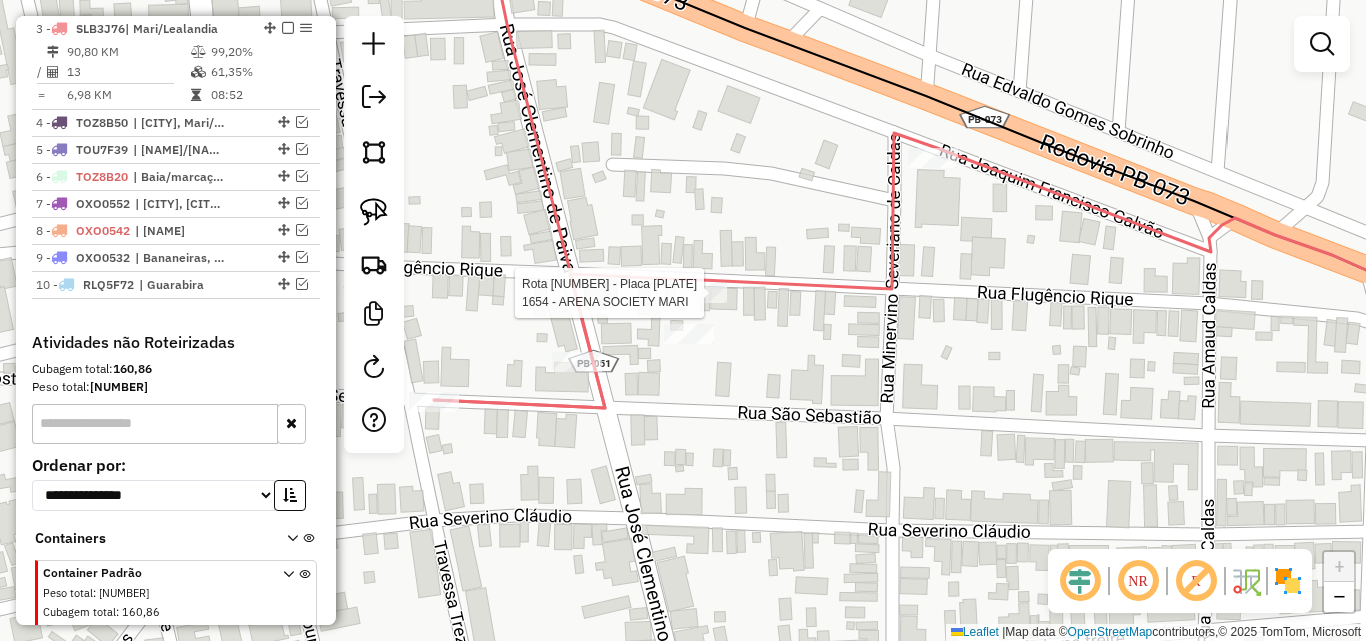 select on "**********" 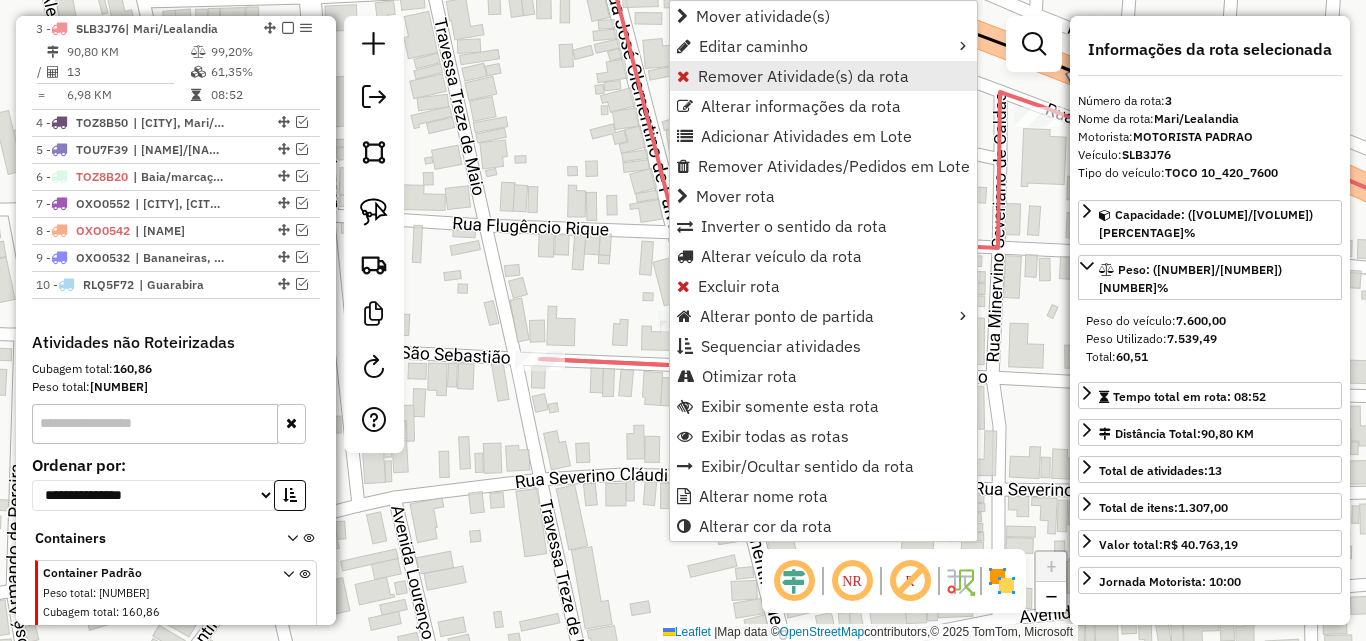 click on "Remover Atividade(s) da rota" at bounding box center [823, 76] 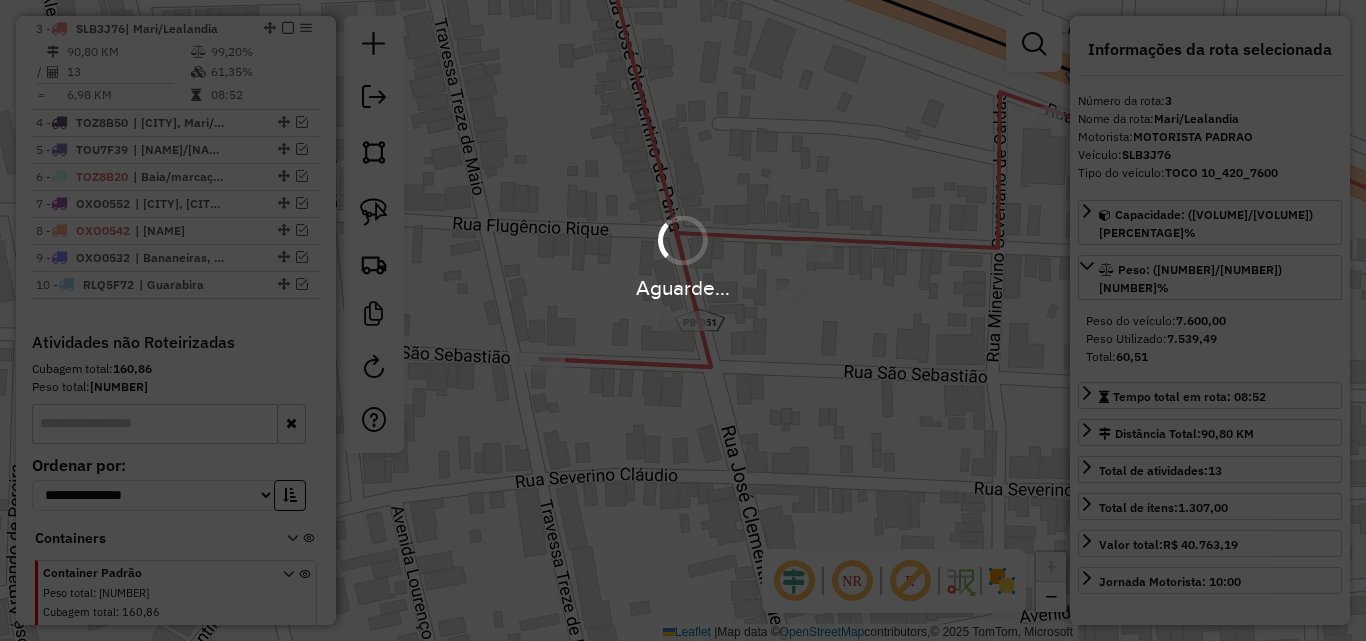 click on "Aguarde..." at bounding box center [683, 320] 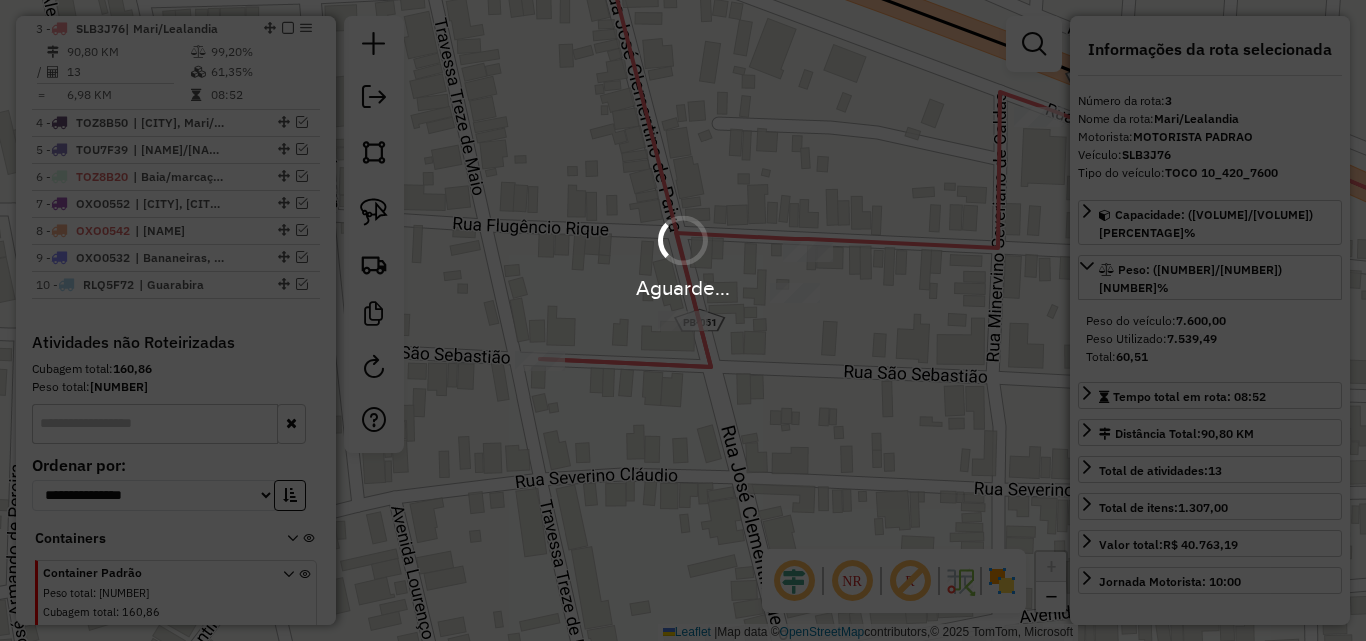 click on "Aguarde..." at bounding box center (683, 320) 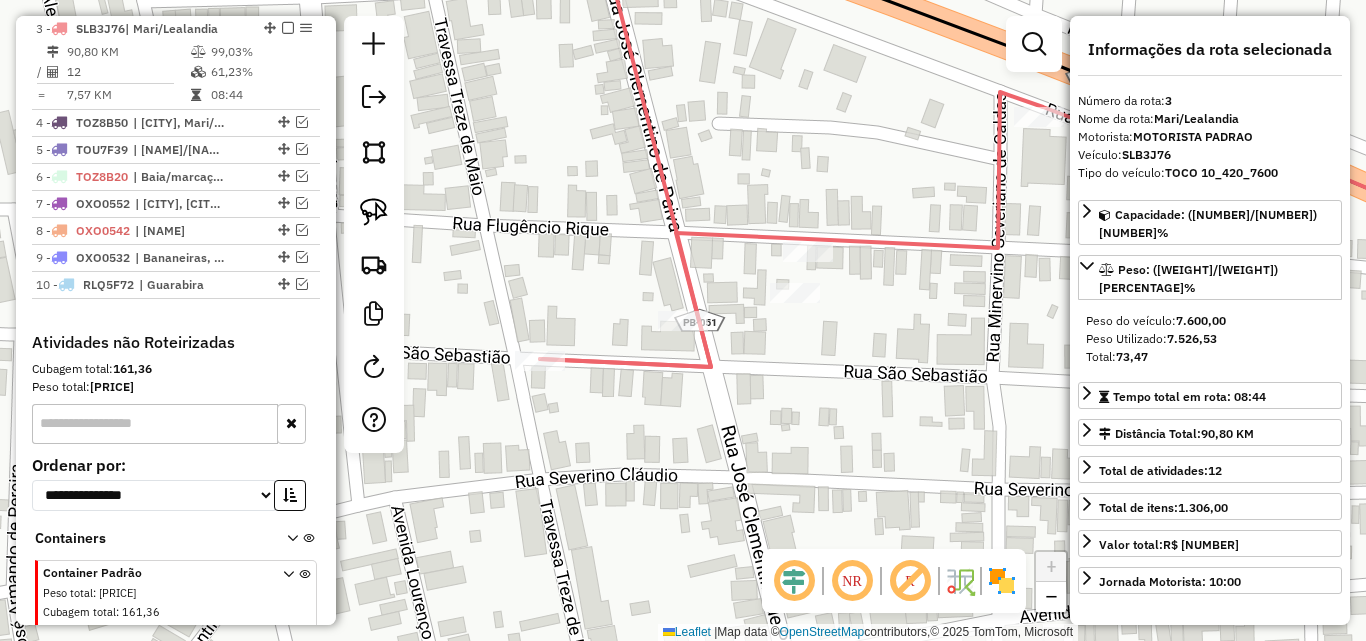 click 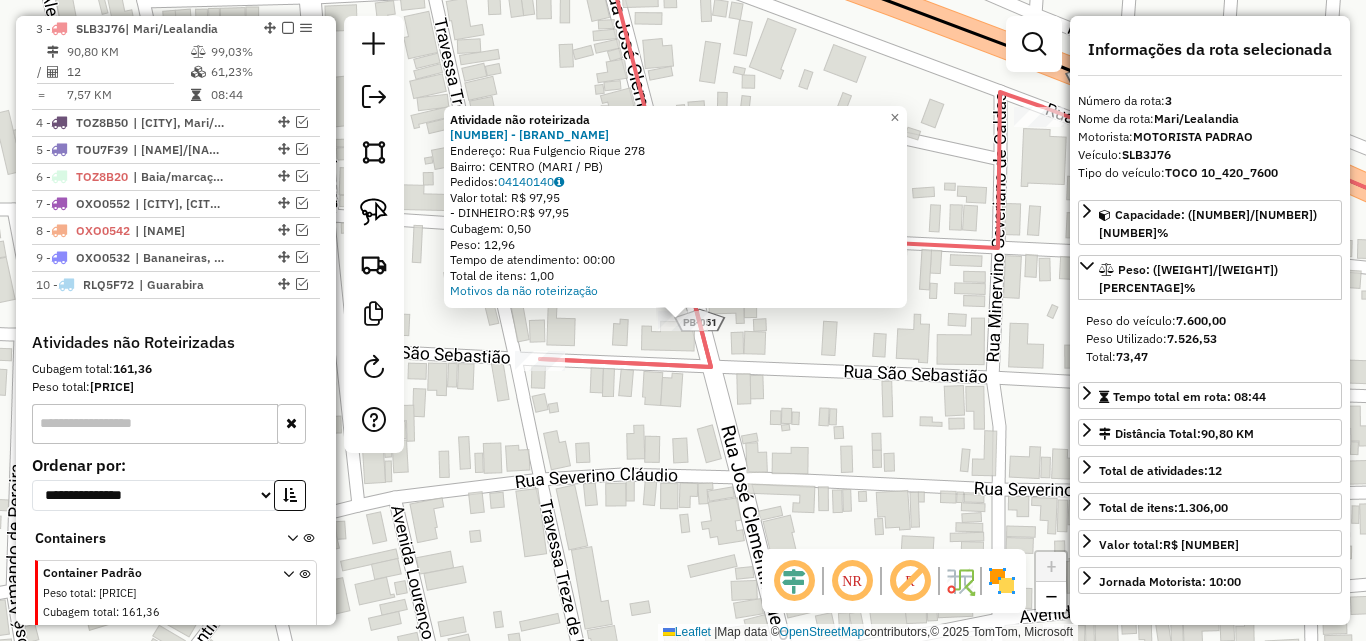 click on "Atividade não roteirizada [NUMBER] - [PERSON_NAME]  Endereço:  [STREET_NAME] [NUMBER]   Bairro: [NEIGHBORHOOD] ([CITY] / [STATE])   Pedidos:  [ORDER_ID]   Valor total: [CURRENCY] [PRICE]   - DINHEIRO:  [CURRENCY] [PRICE]   Cubagem: [VOLUME]   Peso: [WEIGHT]   Tempo de atendimento: [TIME]   Total de itens: [ITEMS]  Motivos da não roteirização ×" 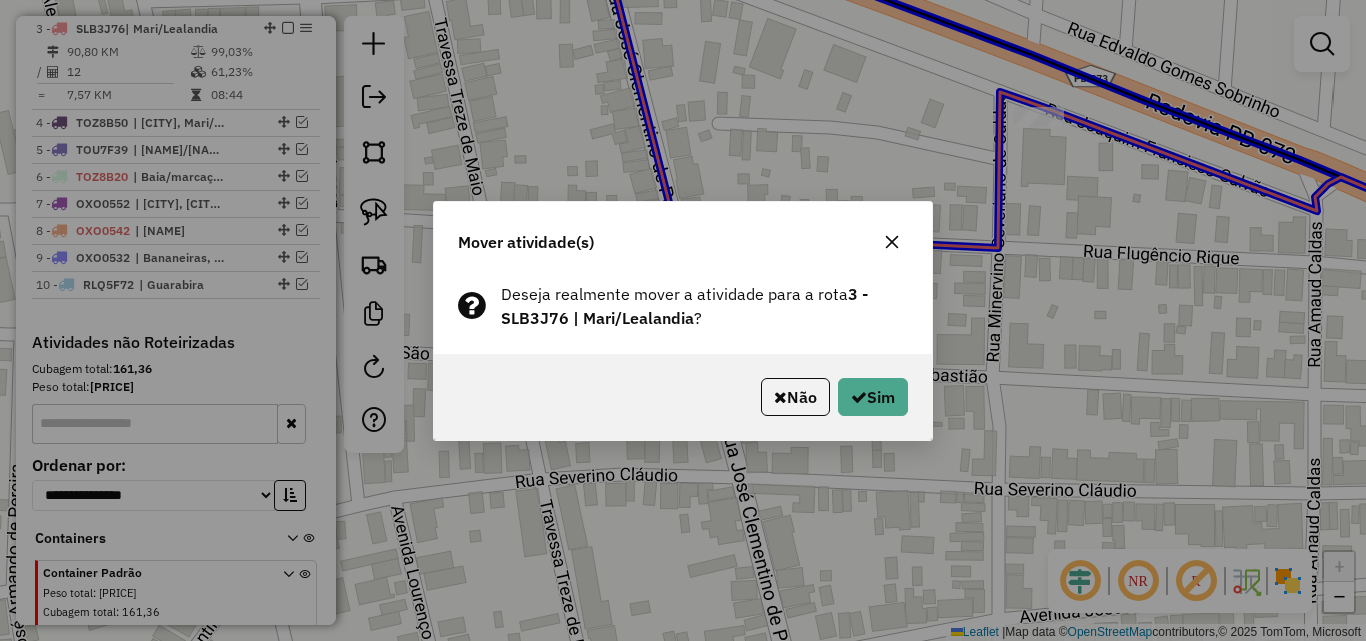 drag, startPoint x: 891, startPoint y: 237, endPoint x: 752, endPoint y: 299, distance: 152.20053 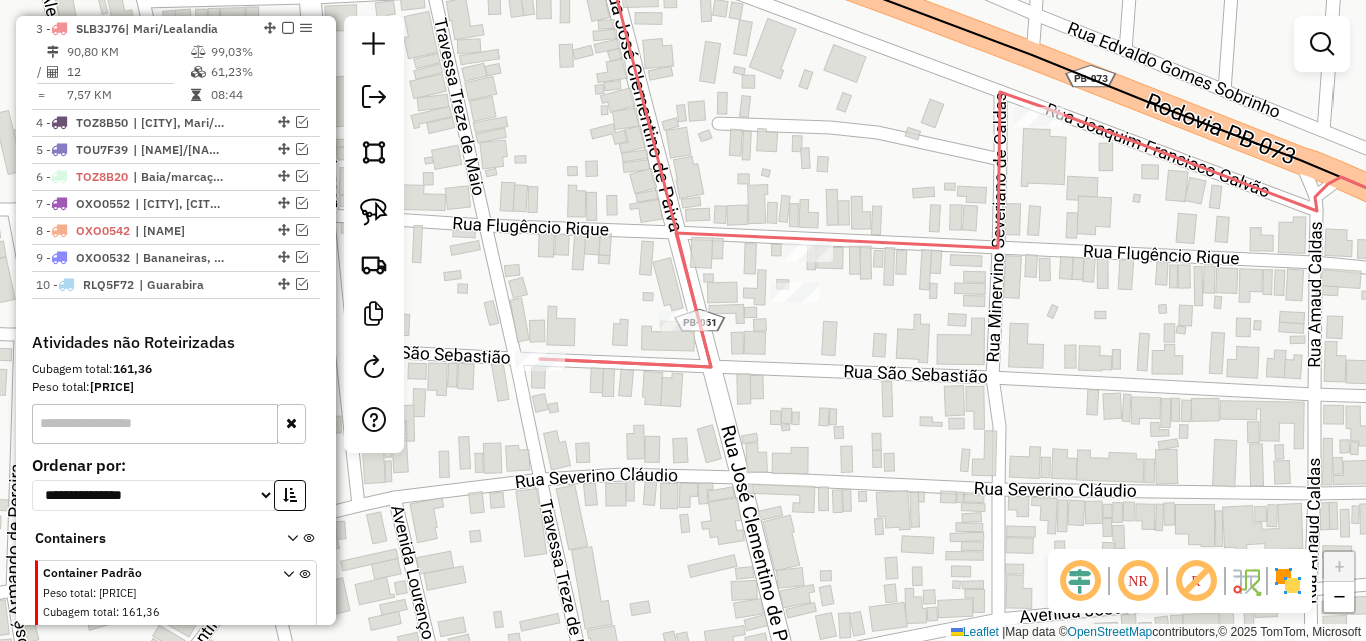 click 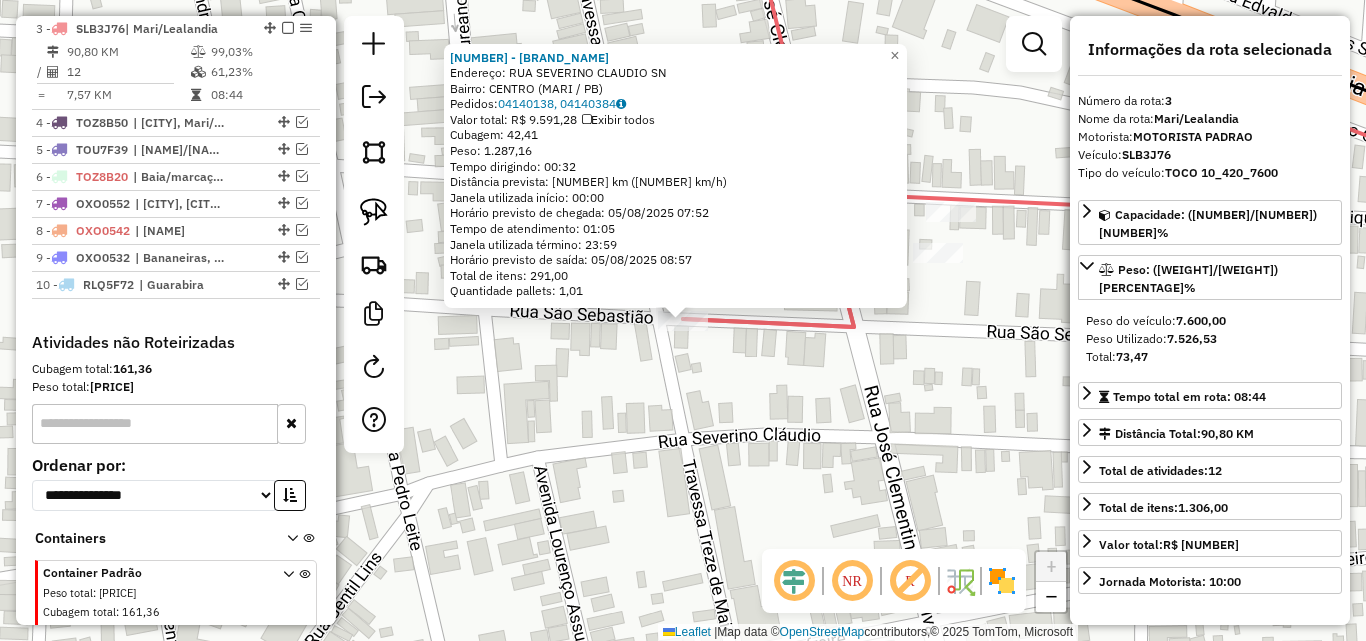 click on "[NUMBER] - [NUMBER] - [PERSON_NAME]  Endereço:  [STREET] [STREET_NAME] [NUMBER]   Bairro: [NEIGHBORHOOD] ([CITY] / [STATE])   Pedidos:  [ORDER_ID], [ORDER_ID]   Valor total: [CURRENCY] [PRICE]   Exibir todos   Cubagem: [VOLUME]  Peso: [WEIGHT]   Tempo dirigindo: [TIME]   Distância prevista: [DISTANCE] [SPEED]   Janela utilizada início: [TIME]   Horário previsto de chegada: [DATE] [TIME]   Tempo de atendimento: [TIME]   Janela utilizada término: [TIME]   Horário previsto de saída: [DATE] [TIME]   Total de itens: [ITEMS]   Quantidade pallets: [PALLETS]  × Janela de atendimento Grade de atendimento Capacidade Transportadoras Veículos Cliente Pedidos  Rotas Selecione os dias de semana para filtrar as janelas de atendimento  Seg   Ter   Qua   Qui   Sex   Sáb   Dom  Informe o período da janela de atendimento: De: Até:  Filtrar exatamente a janela do cliente  Considerar janela de atendimento padrão  Selecione os dias de semana para filtrar as grades de atendimento  Seg   Ter   Qua   Qui   Sex   Sáb   Dom   Peso mínimo:   Peso máximo:   De:   Até:" 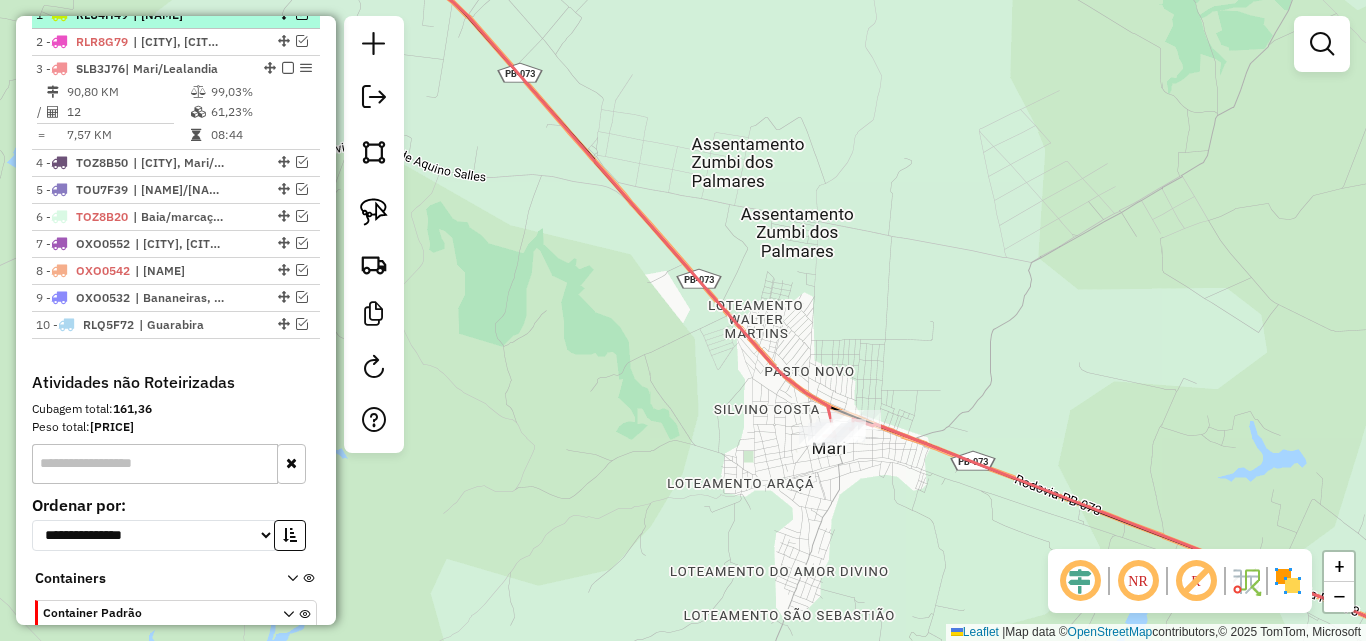 scroll, scrollTop: 704, scrollLeft: 0, axis: vertical 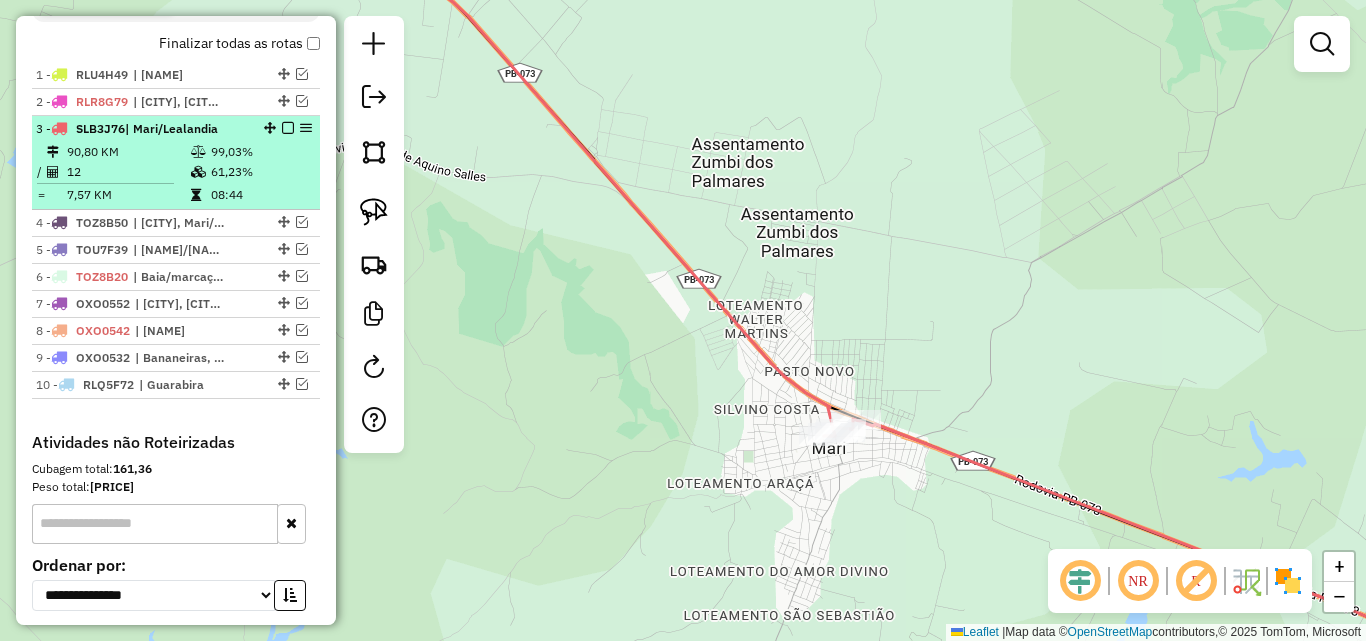 click on "61,23%" at bounding box center [260, 172] 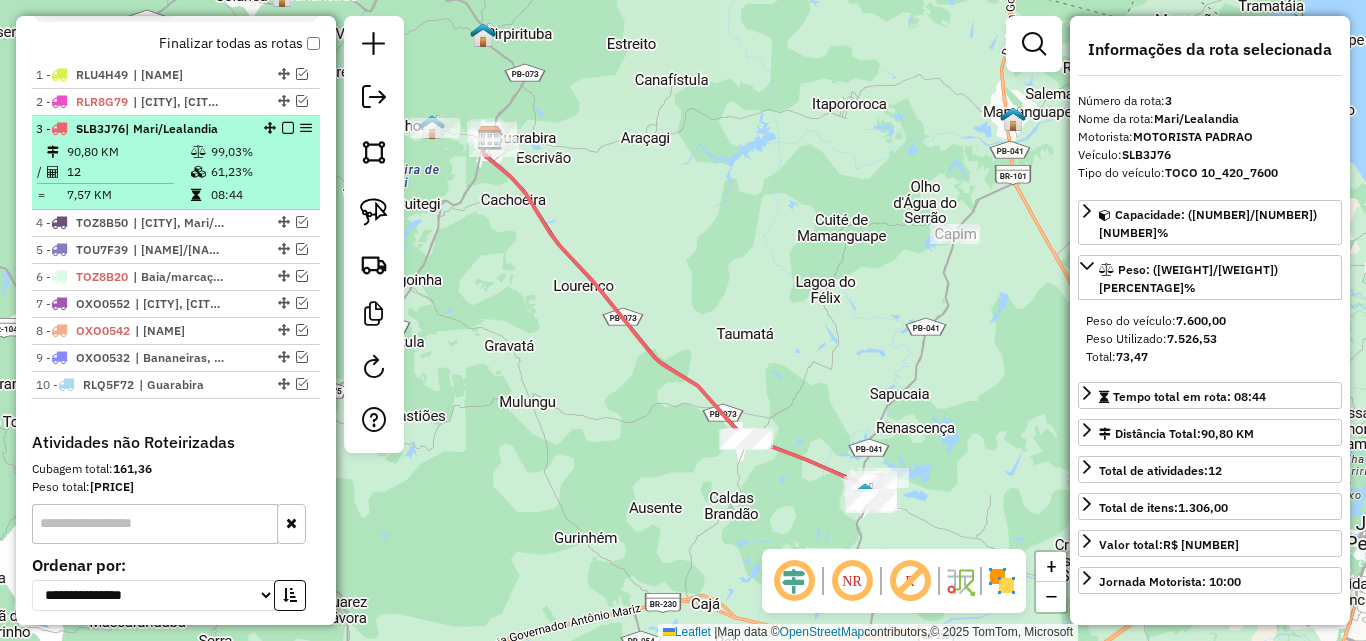 click at bounding box center (288, 128) 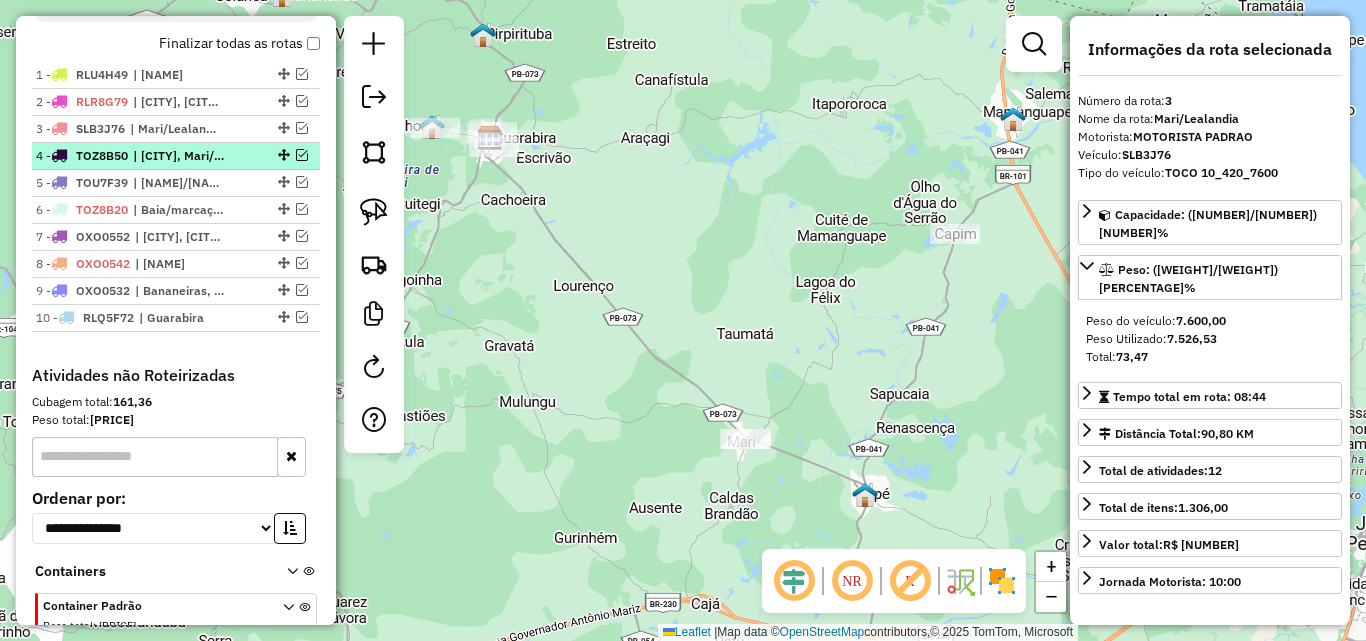 click at bounding box center (302, 155) 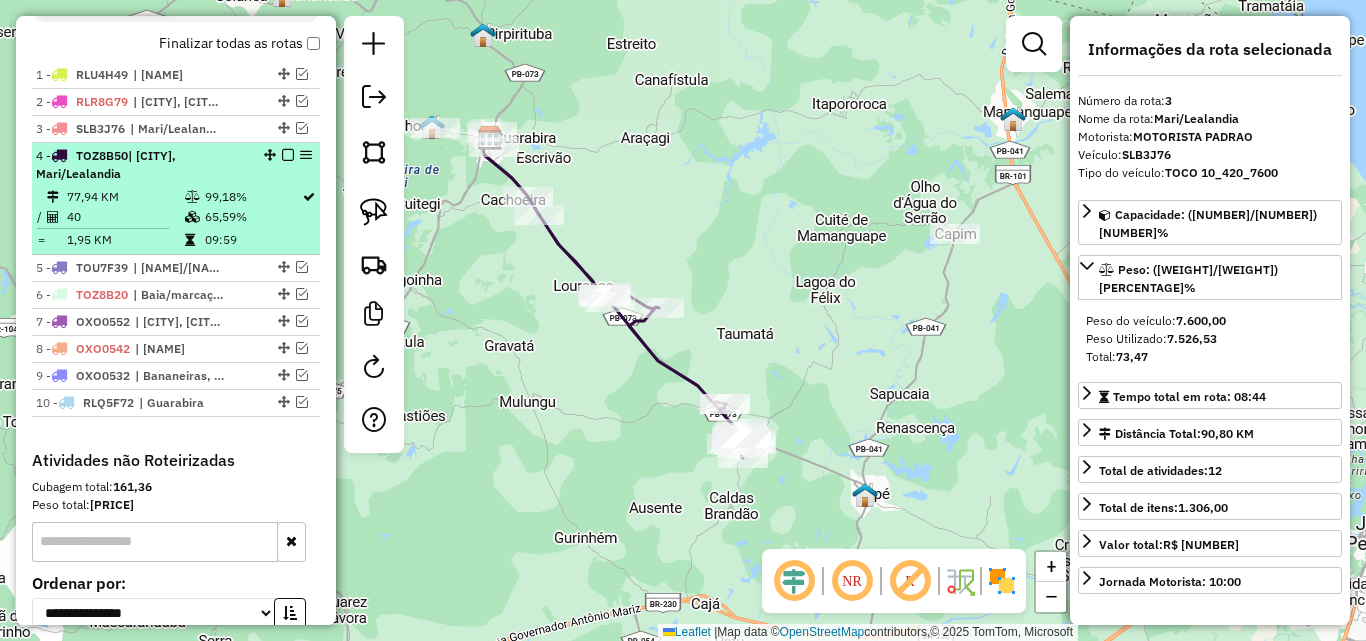 click on "[NUMBER] - [NUMBER] | [NAME], [NAME]/[NAME]" at bounding box center (142, 165) 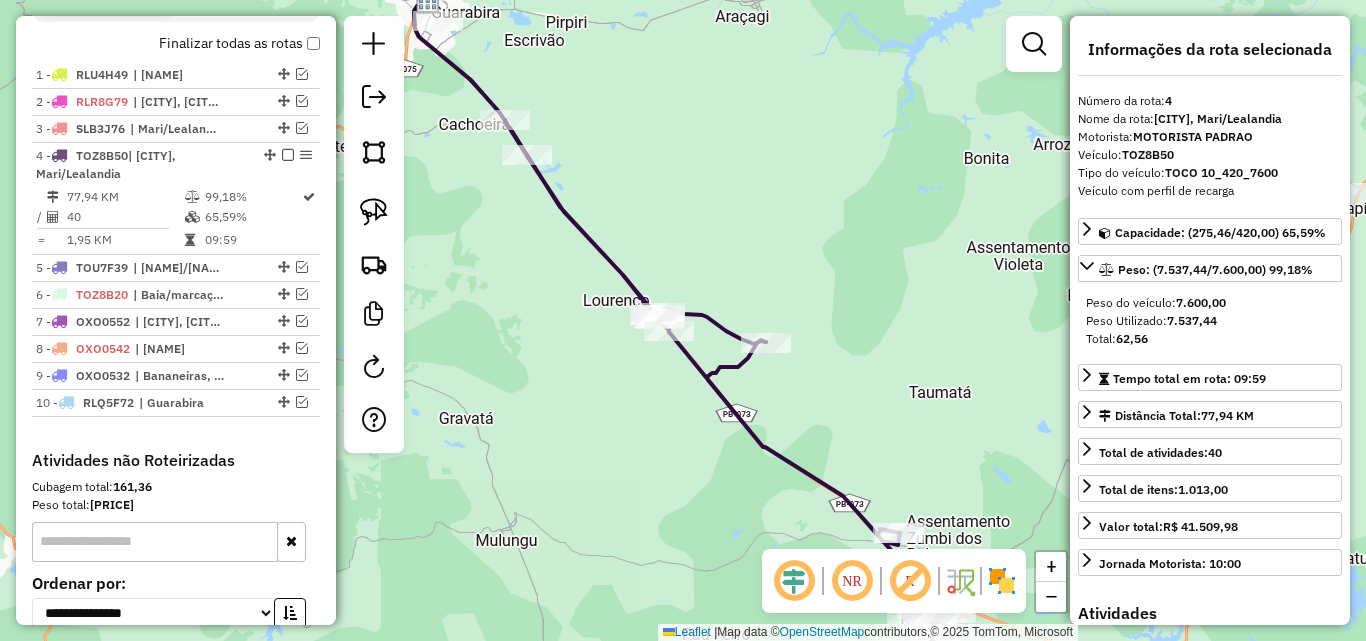 drag, startPoint x: 621, startPoint y: 437, endPoint x: 628, endPoint y: 354, distance: 83.294655 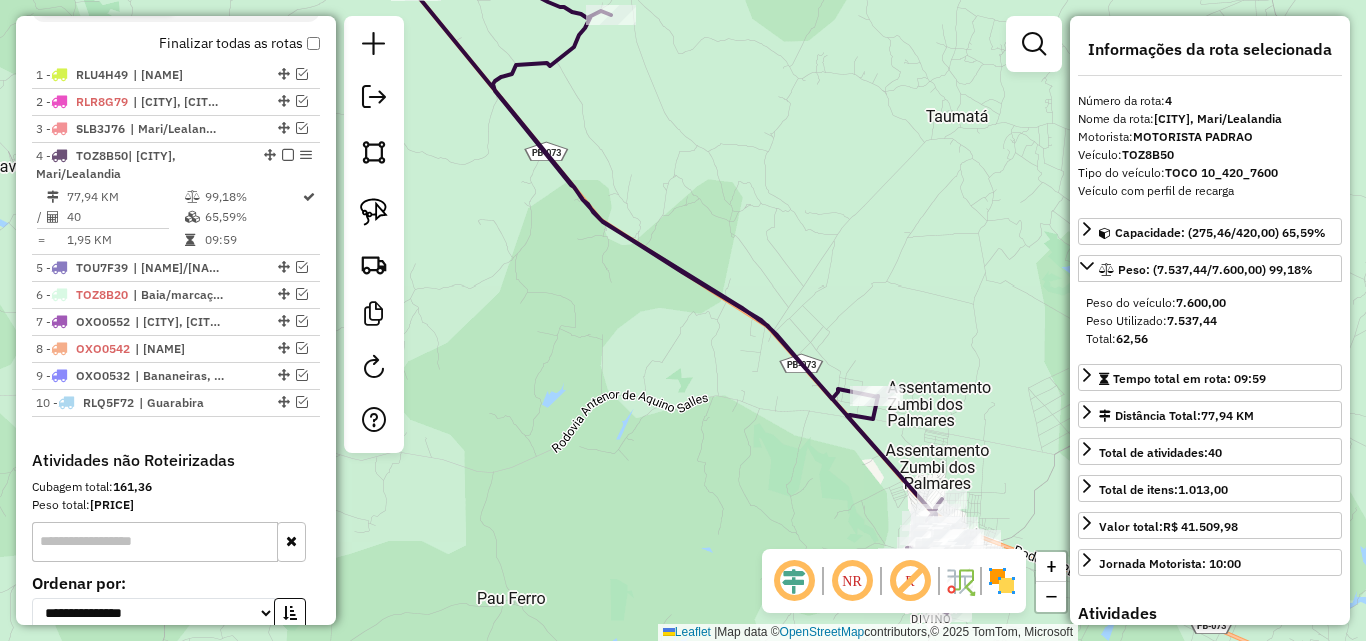 click on "Janela de atendimento Grade de atendimento Capacidade Transportadoras Veículos Cliente Pedidos  Rotas Selecione os dias de semana para filtrar as janelas de atendimento  Seg   Ter   Qua   Qui   Sex   Sáb   Dom  Informe o período da janela de atendimento: De: Até:  Filtrar exatamente a janela do cliente  Considerar janela de atendimento padrão  Selecione os dias de semana para filtrar as grades de atendimento  Seg   Ter   Qua   Qui   Sex   Sáb   Dom   Considerar clientes sem dia de atendimento cadastrado  Clientes fora do dia de atendimento selecionado Filtrar as atividades entre os valores definidos abaixo:  Peso mínimo:   Peso máximo:   Cubagem mínima:   Cubagem máxima:   De:   Até:  Filtrar as atividades entre o tempo de atendimento definido abaixo:  De:   Até:   Considerar capacidade total dos clientes não roteirizados Transportadora: Selecione um ou mais itens Tipo de veículo: Selecione um ou mais itens Veículo: Selecione um ou mais itens Motorista: Selecione um ou mais itens Nome: Rótulo:" 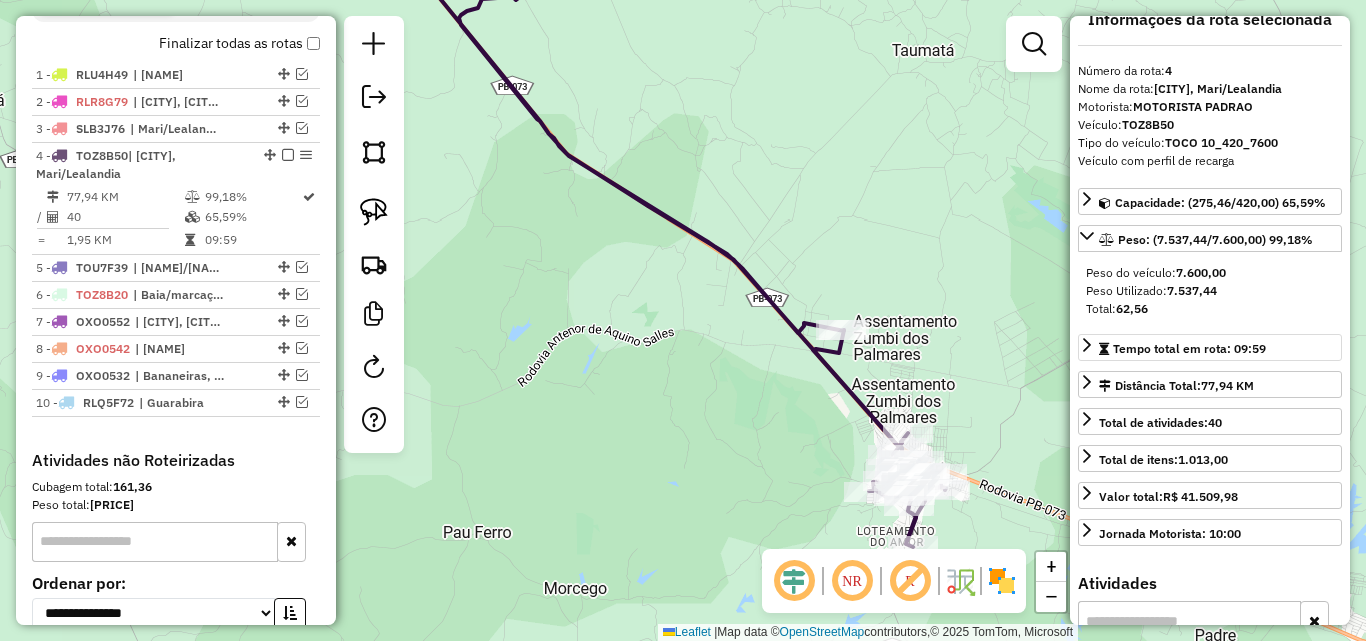 scroll, scrollTop: 0, scrollLeft: 0, axis: both 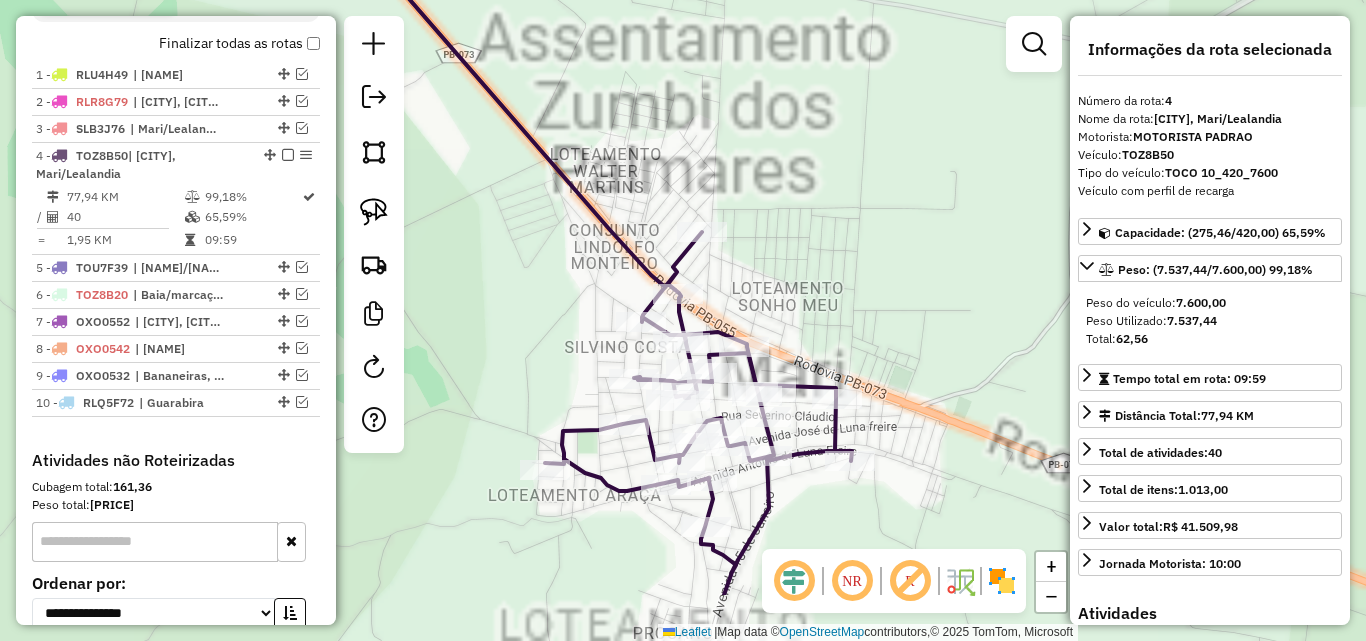 drag, startPoint x: 992, startPoint y: 355, endPoint x: 1009, endPoint y: 335, distance: 26.24881 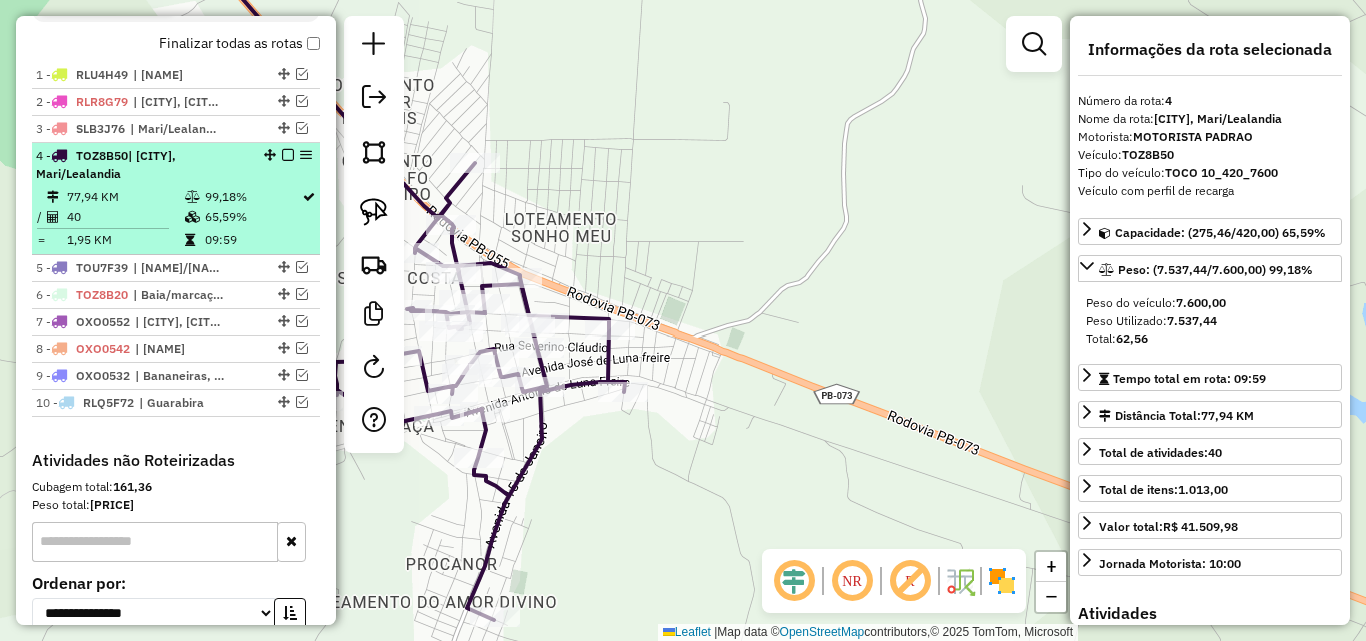 click at bounding box center (288, 155) 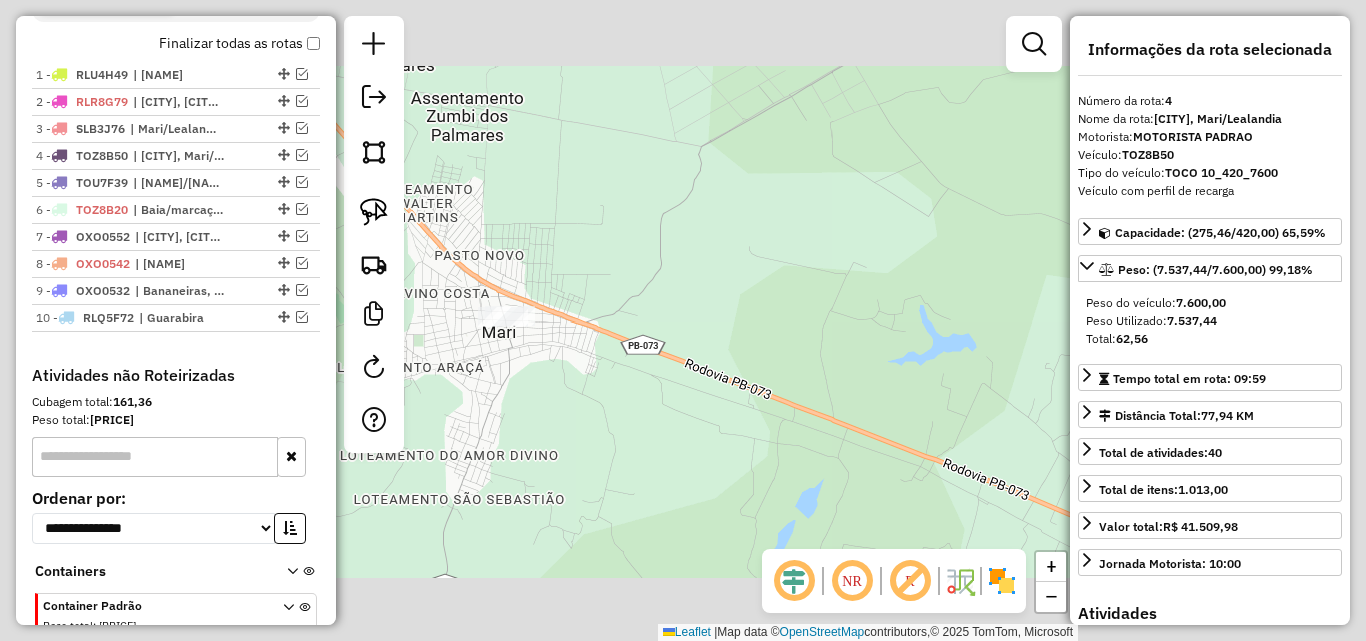 drag, startPoint x: 592, startPoint y: 409, endPoint x: 669, endPoint y: 428, distance: 79.30952 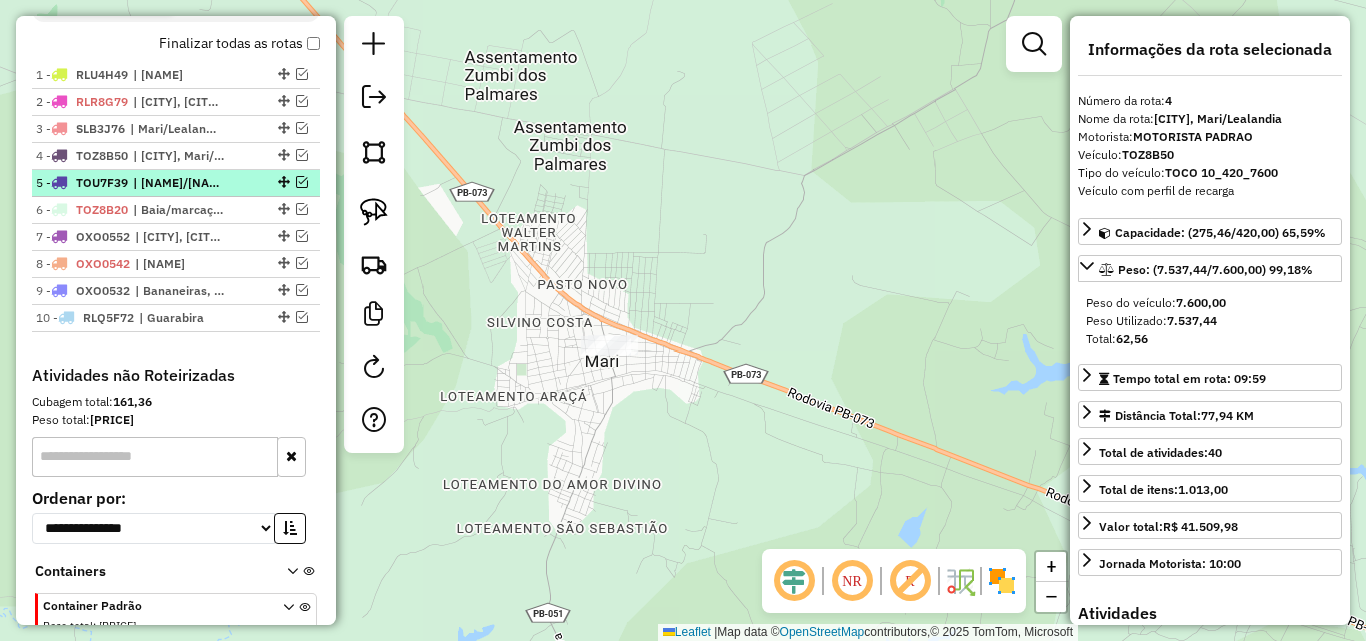 click at bounding box center [302, 182] 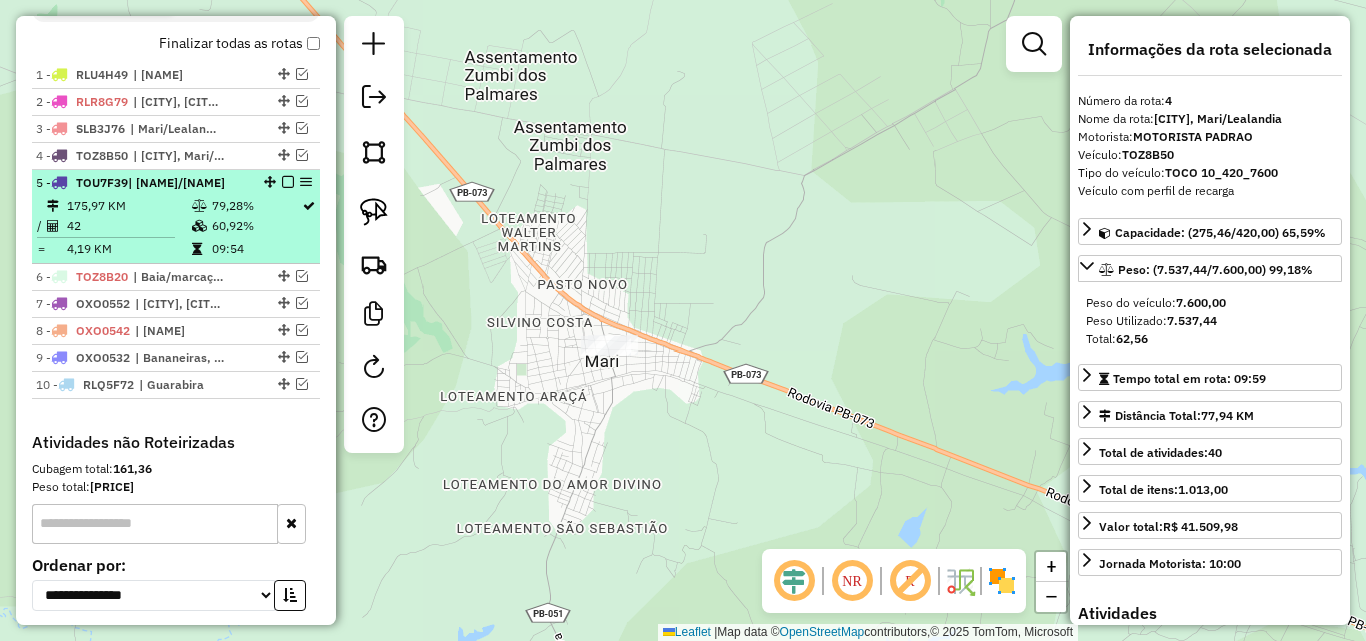 click on "| [NAME]/[NAME]" at bounding box center (176, 182) 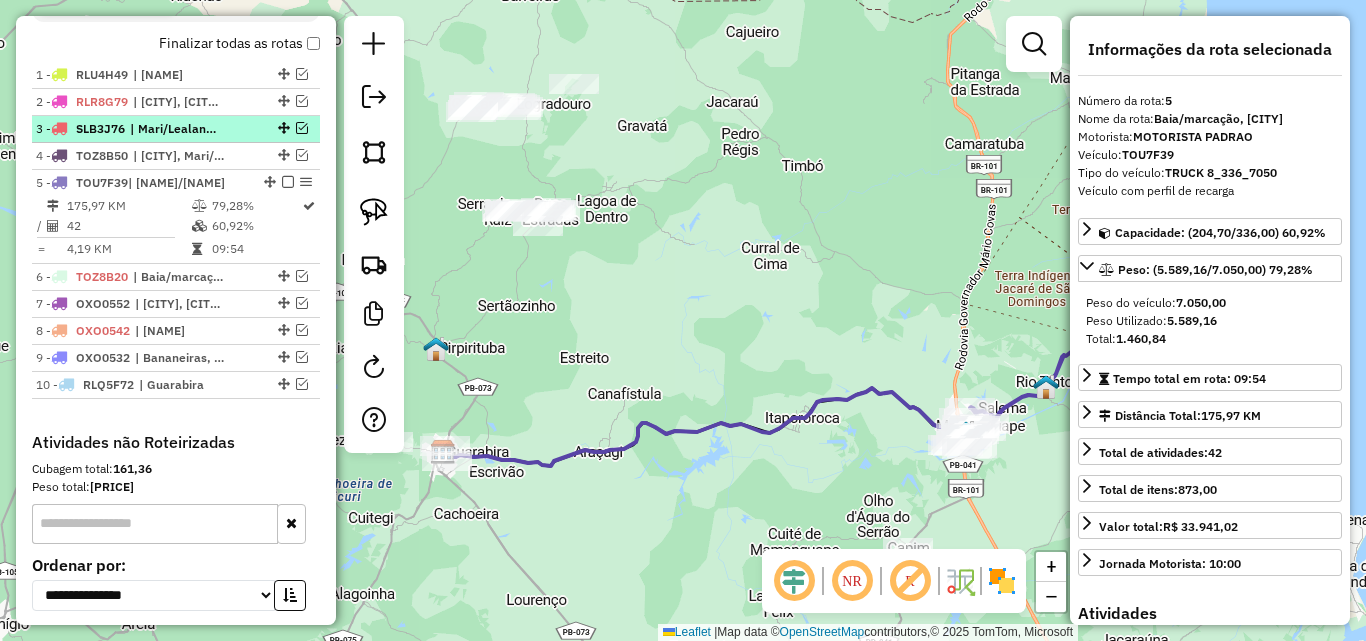 click at bounding box center [302, 128] 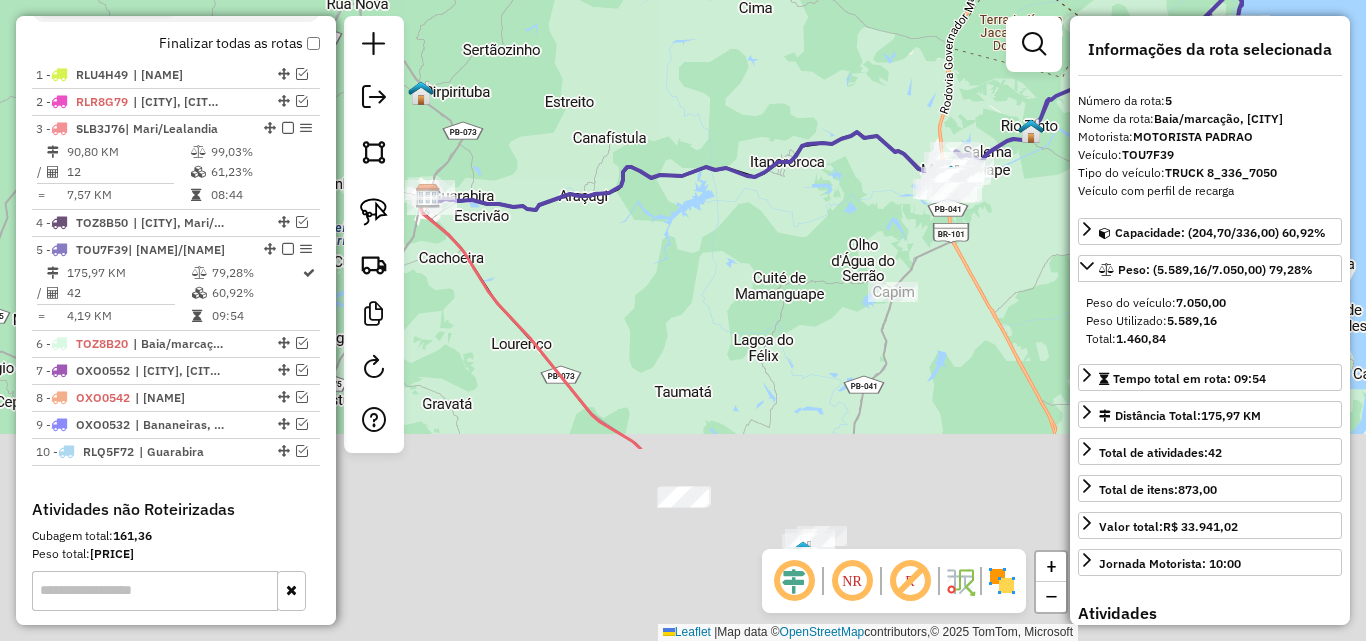 drag, startPoint x: 647, startPoint y: 535, endPoint x: 609, endPoint y: 234, distance: 303.3892 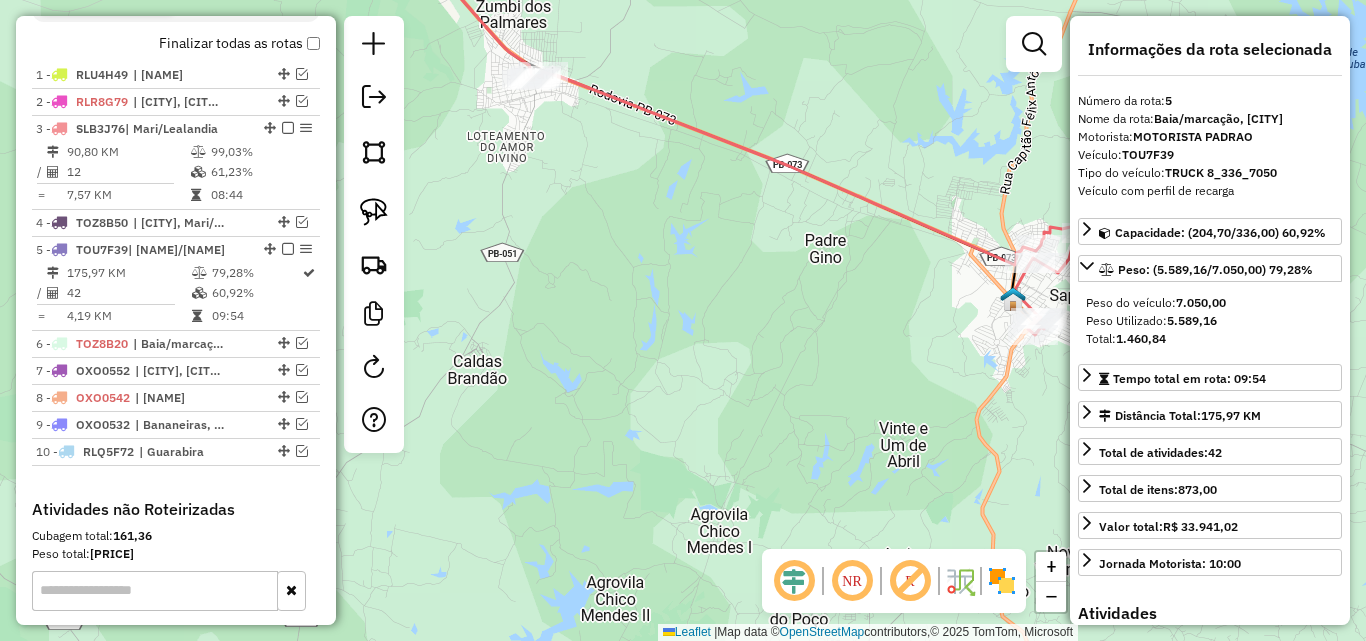 drag, startPoint x: 568, startPoint y: 189, endPoint x: 623, endPoint y: 303, distance: 126.57409 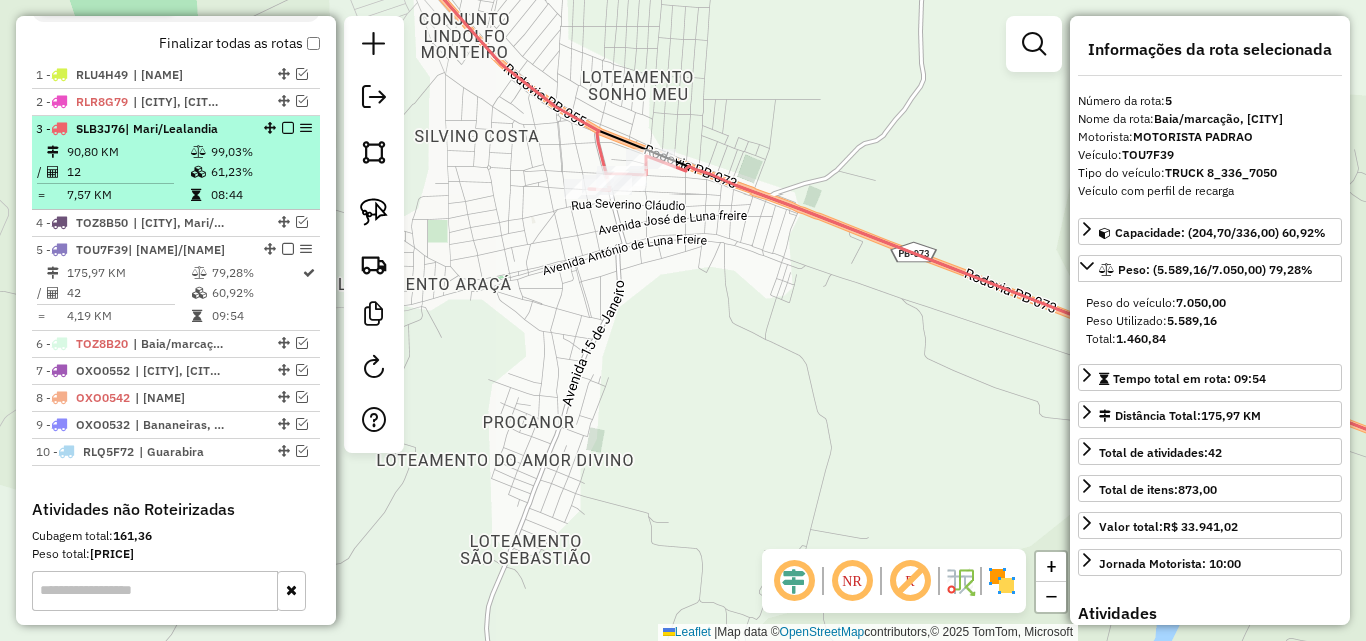 click at bounding box center (288, 128) 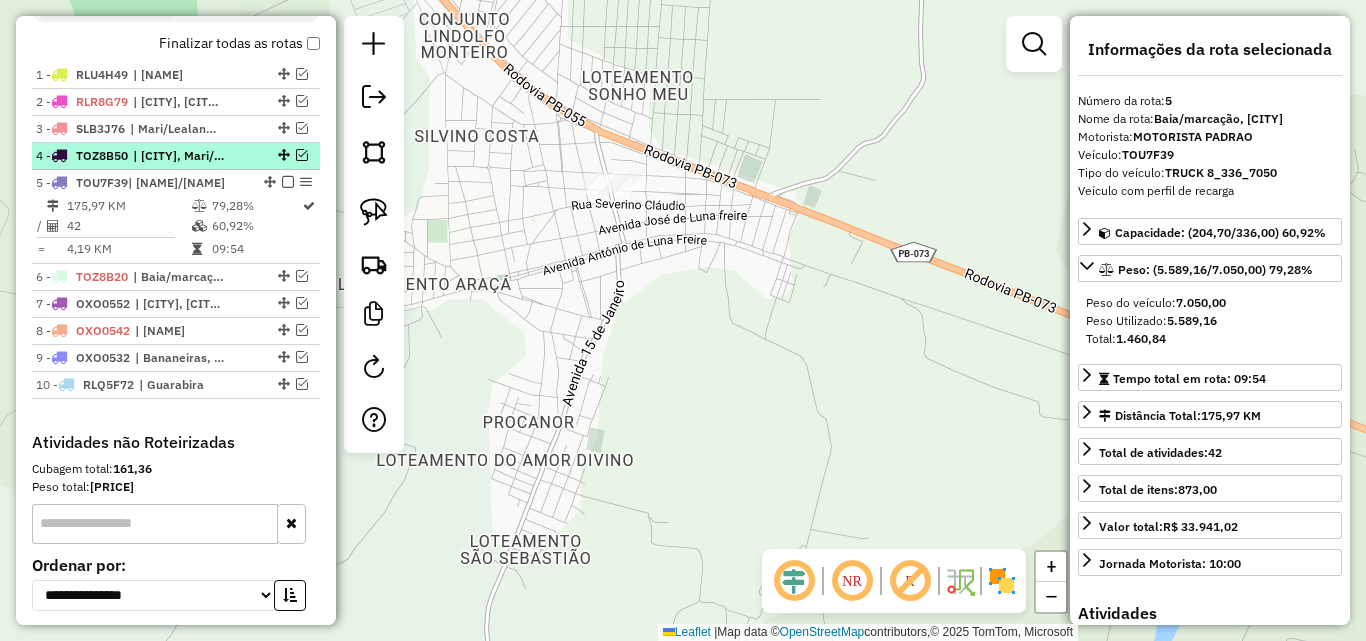 click at bounding box center [302, 155] 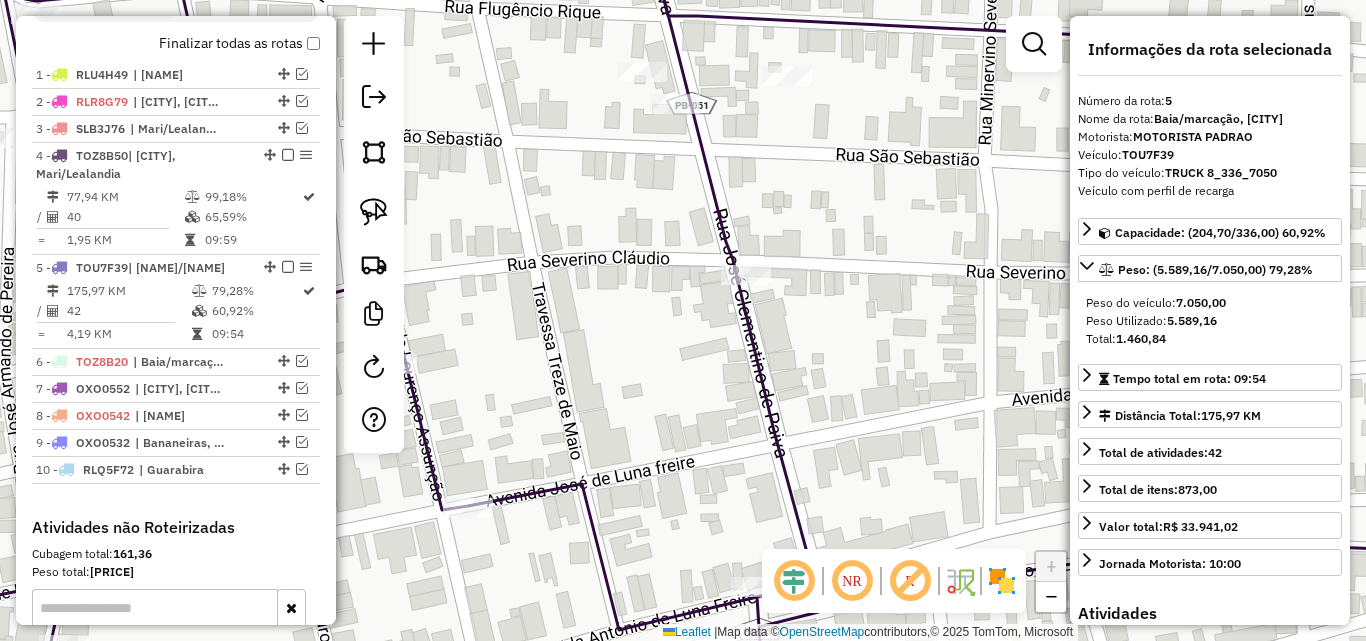 drag, startPoint x: 731, startPoint y: 186, endPoint x: 645, endPoint y: 223, distance: 93.62158 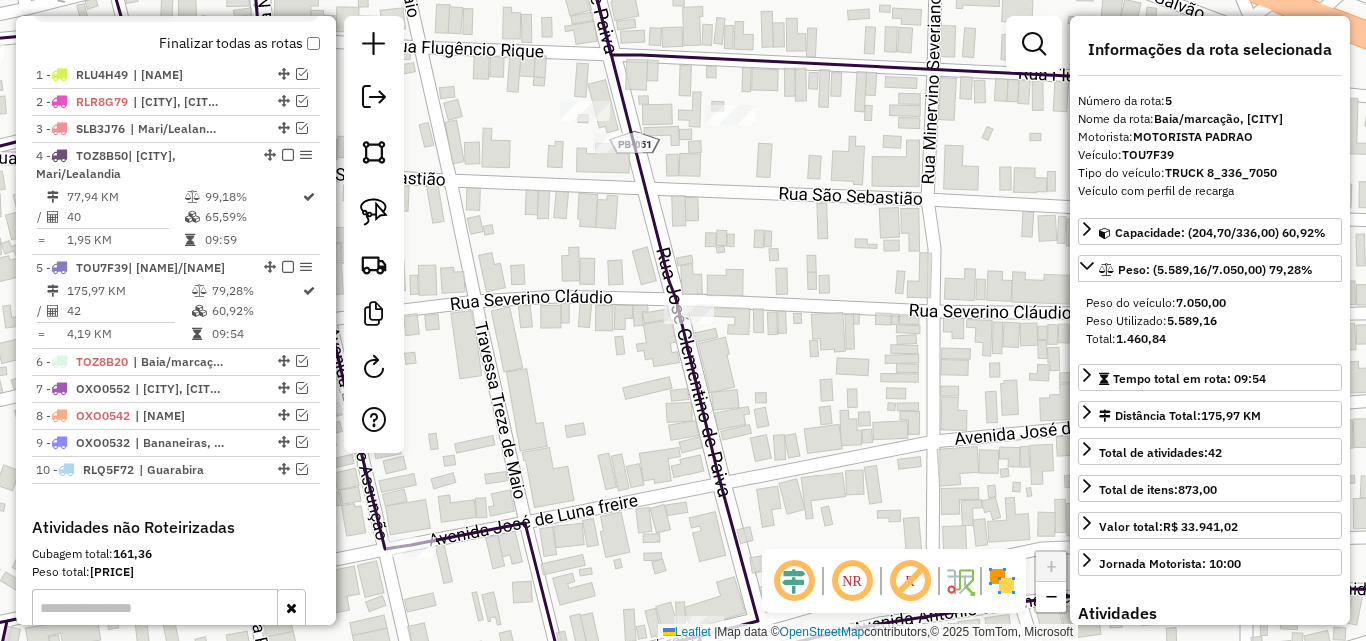click on "Janela de atendimento Grade de atendimento Capacidade Transportadoras Veículos Cliente Pedidos  Rotas Selecione os dias de semana para filtrar as janelas de atendimento  Seg   Ter   Qua   Qui   Sex   Sáb   Dom  Informe o período da janela de atendimento: De: Até:  Filtrar exatamente a janela do cliente  Considerar janela de atendimento padrão  Selecione os dias de semana para filtrar as grades de atendimento  Seg   Ter   Qua   Qui   Sex   Sáb   Dom   Considerar clientes sem dia de atendimento cadastrado  Clientes fora do dia de atendimento selecionado Filtrar as atividades entre os valores definidos abaixo:  Peso mínimo:   Peso máximo:   Cubagem mínima:   Cubagem máxima:   De:   Até:  Filtrar as atividades entre o tempo de atendimento definido abaixo:  De:   Até:   Considerar capacidade total dos clientes não roteirizados Transportadora: Selecione um ou mais itens Tipo de veículo: Selecione um ou mais itens Veículo: Selecione um ou mais itens Motorista: Selecione um ou mais itens Nome: Rótulo:" 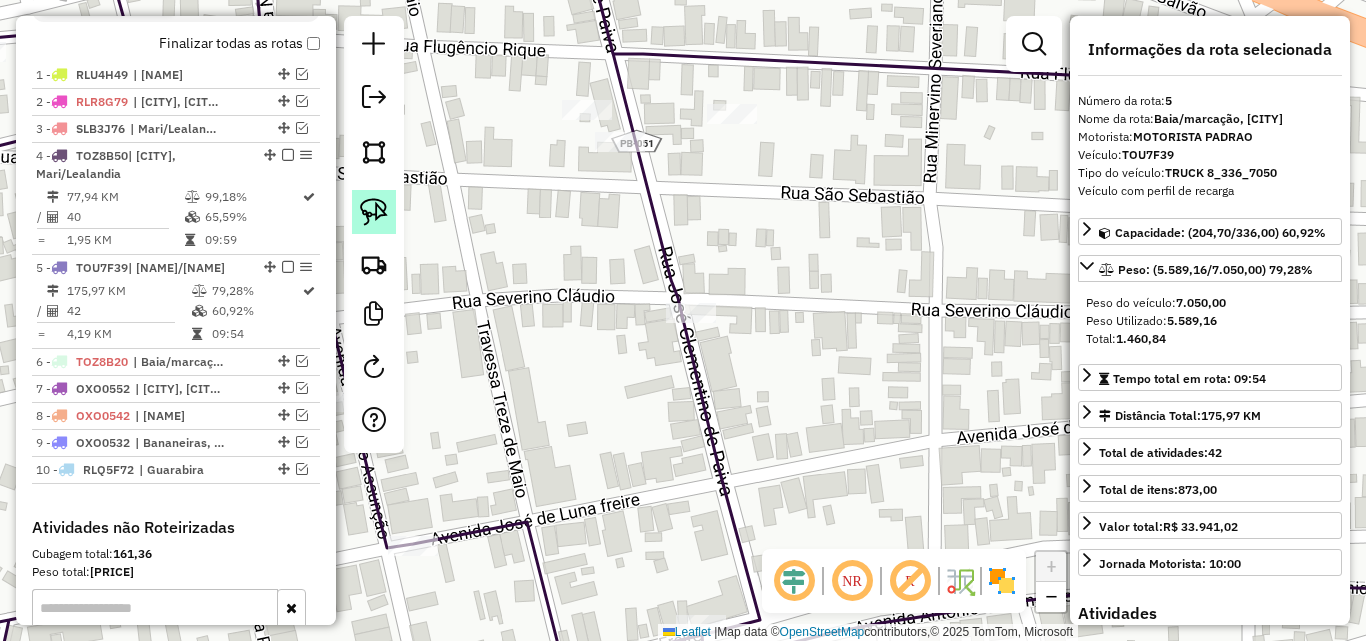 click 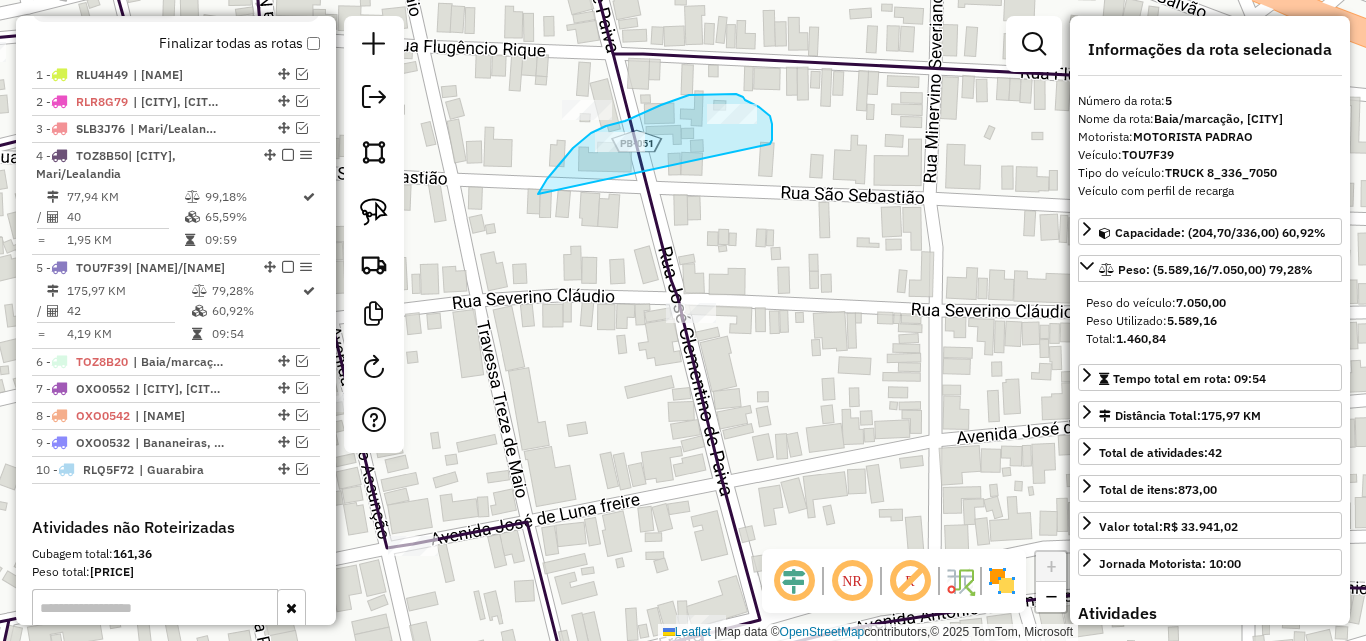 drag, startPoint x: 538, startPoint y: 194, endPoint x: 724, endPoint y: 167, distance: 187.94946 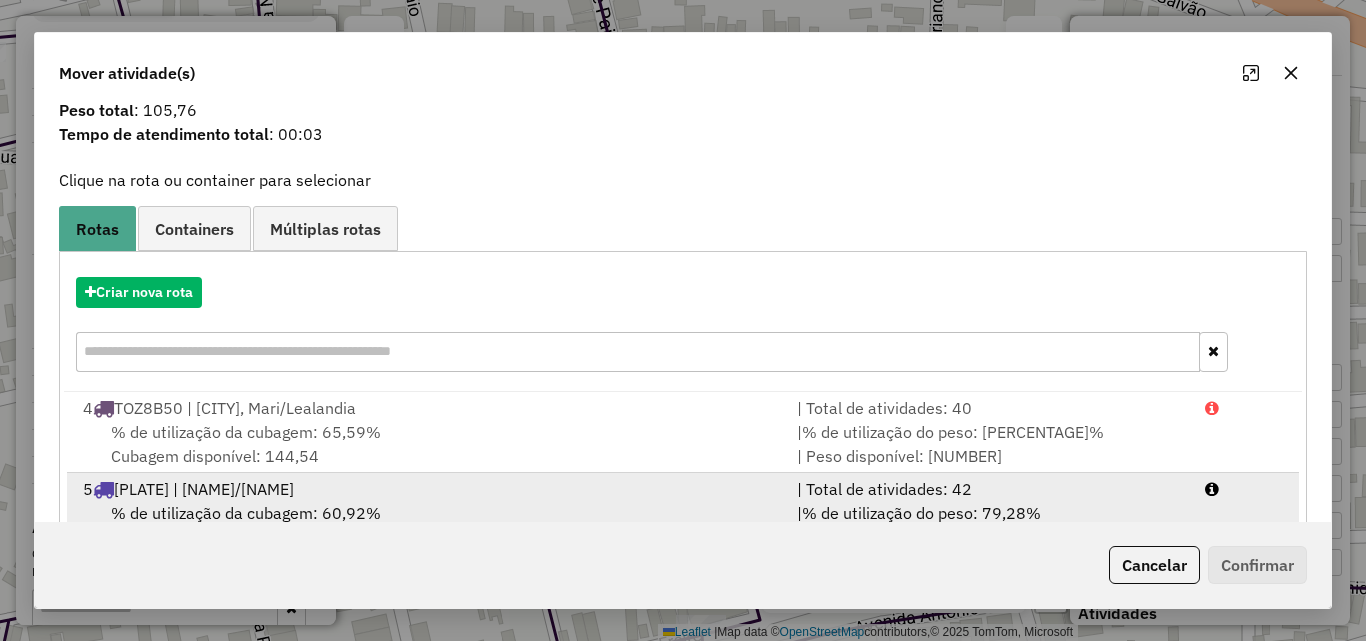 scroll, scrollTop: 129, scrollLeft: 0, axis: vertical 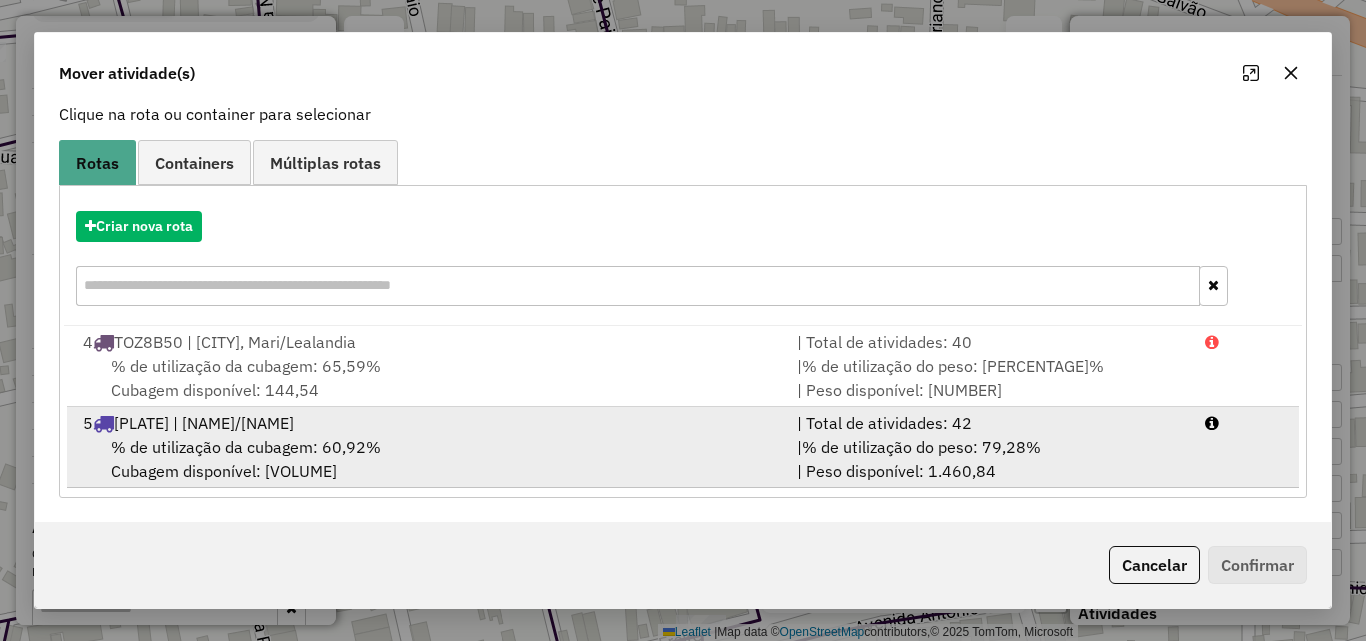 click on "5  TOU7F39 | Baia/marcação, Mamanguape" at bounding box center (428, 423) 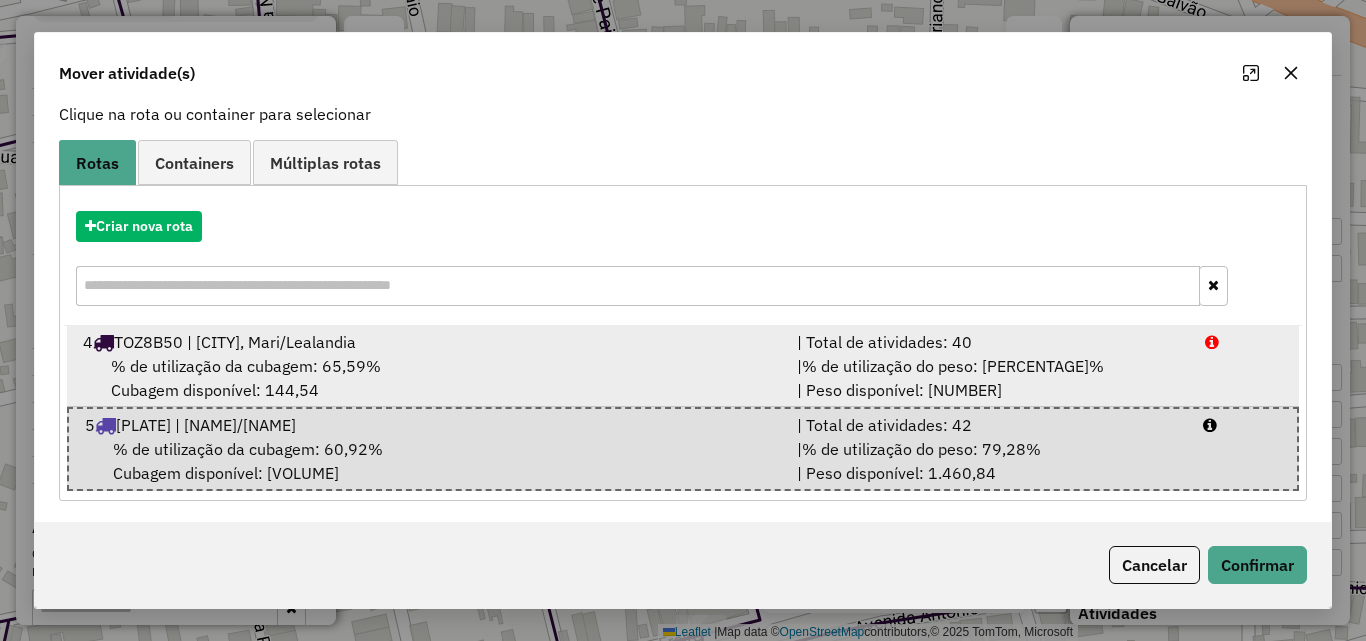 click on "% de utilização da cubagem: 65,59%  Cubagem disponível: 144,54" at bounding box center [428, 378] 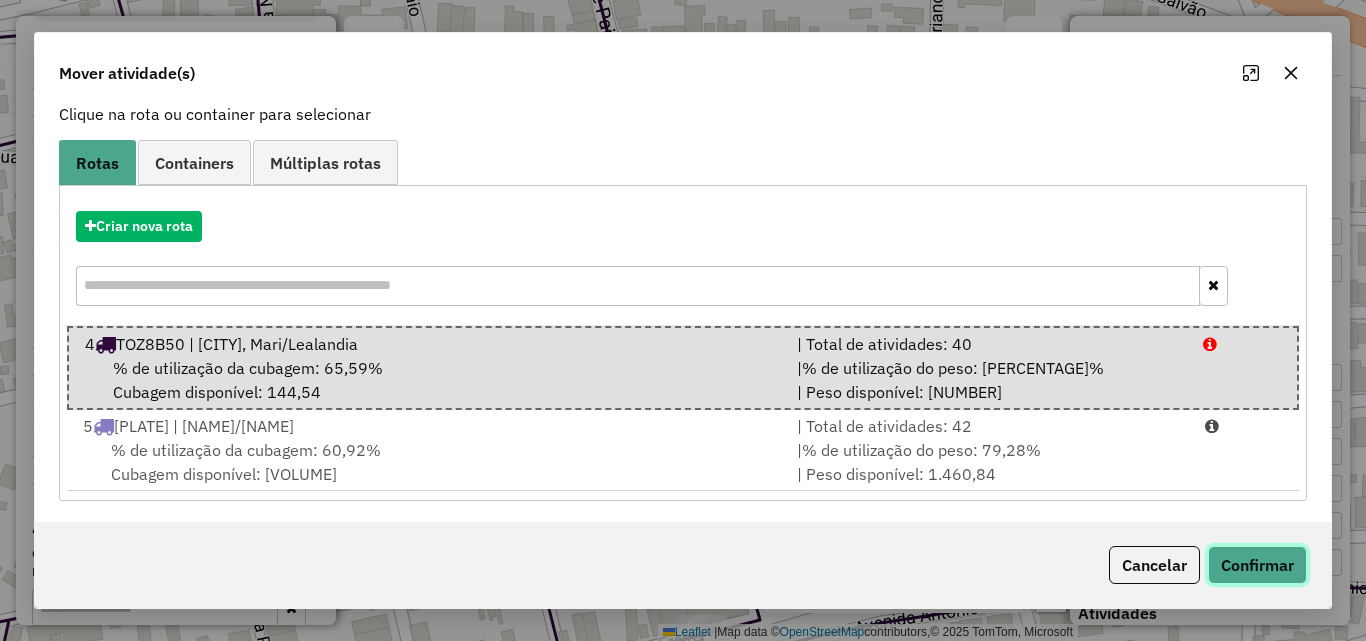 click on "Confirmar" 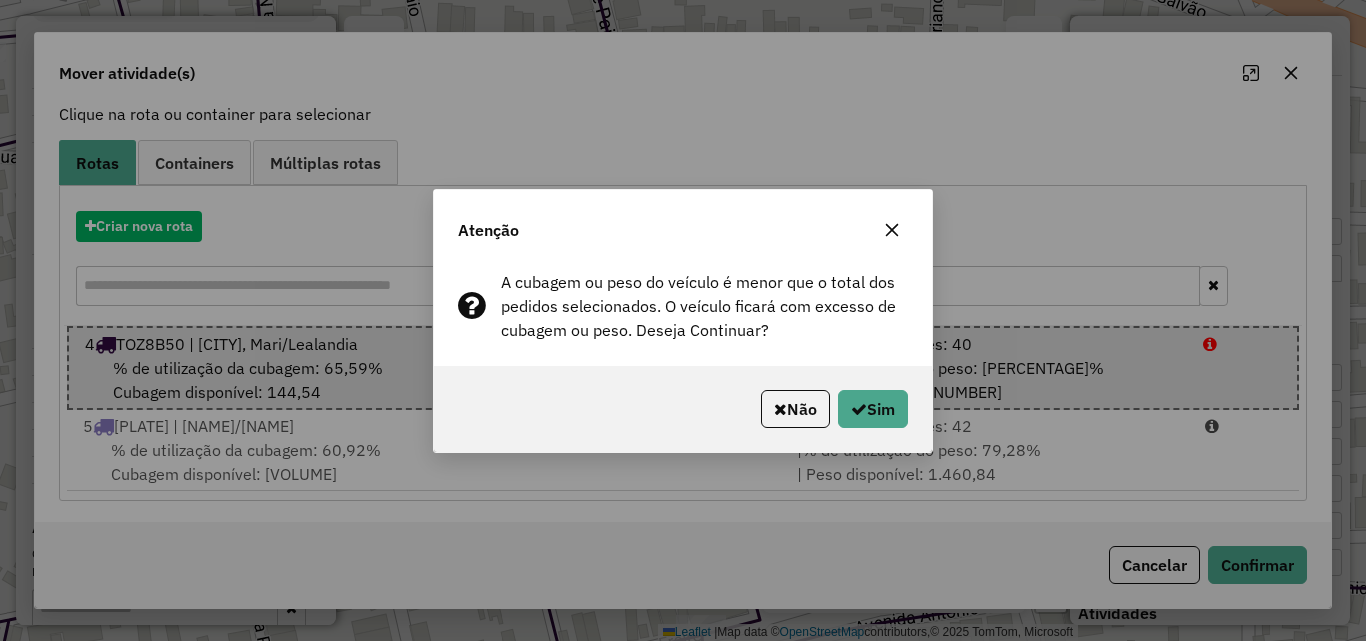 click on "Não   Sim" 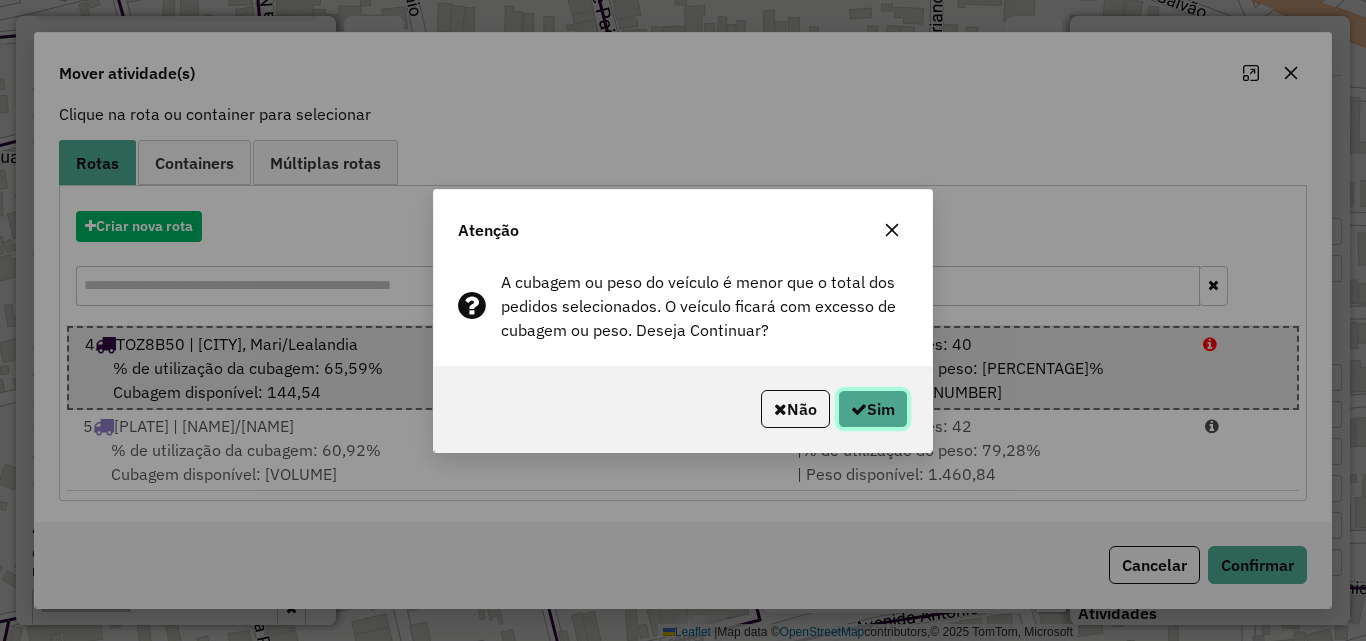click on "Sim" 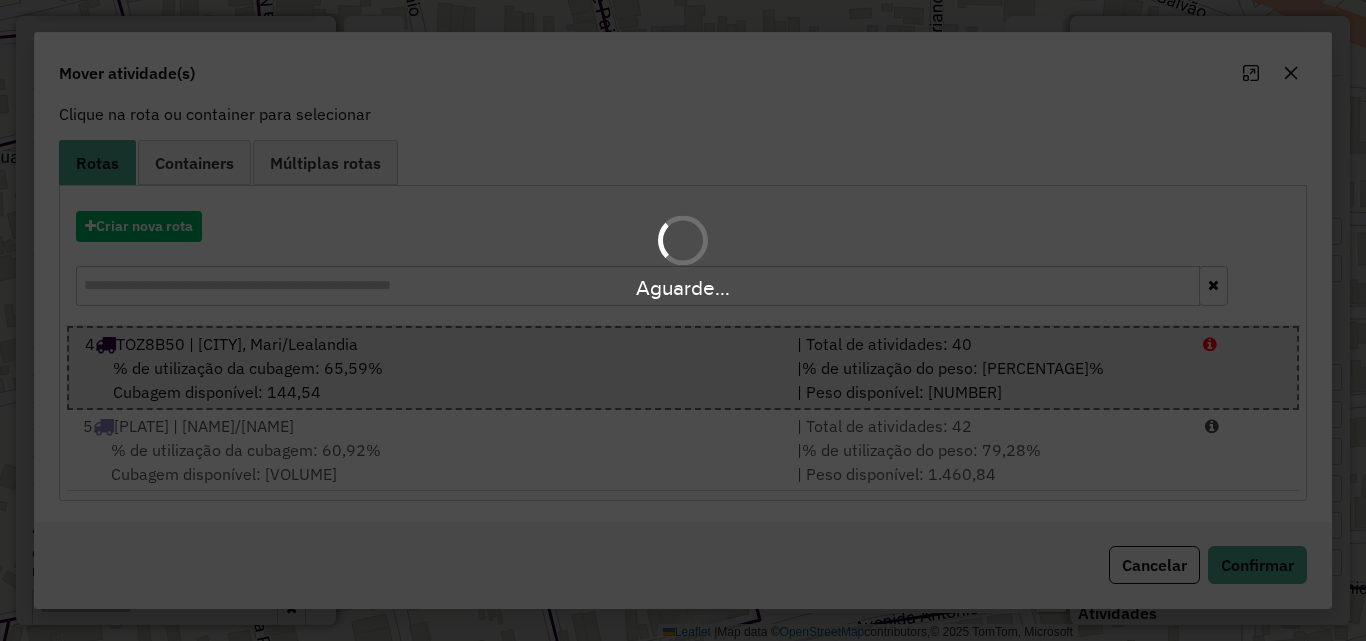 click on "Aguarde..." at bounding box center (683, 320) 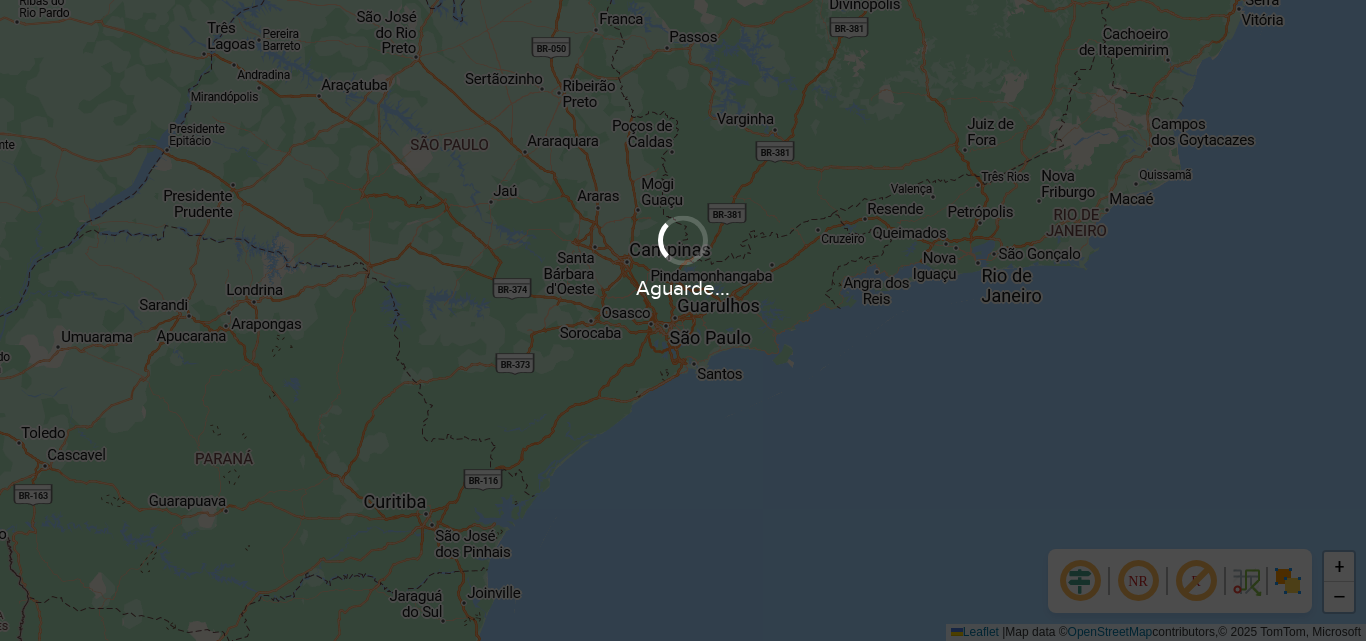 scroll, scrollTop: 0, scrollLeft: 0, axis: both 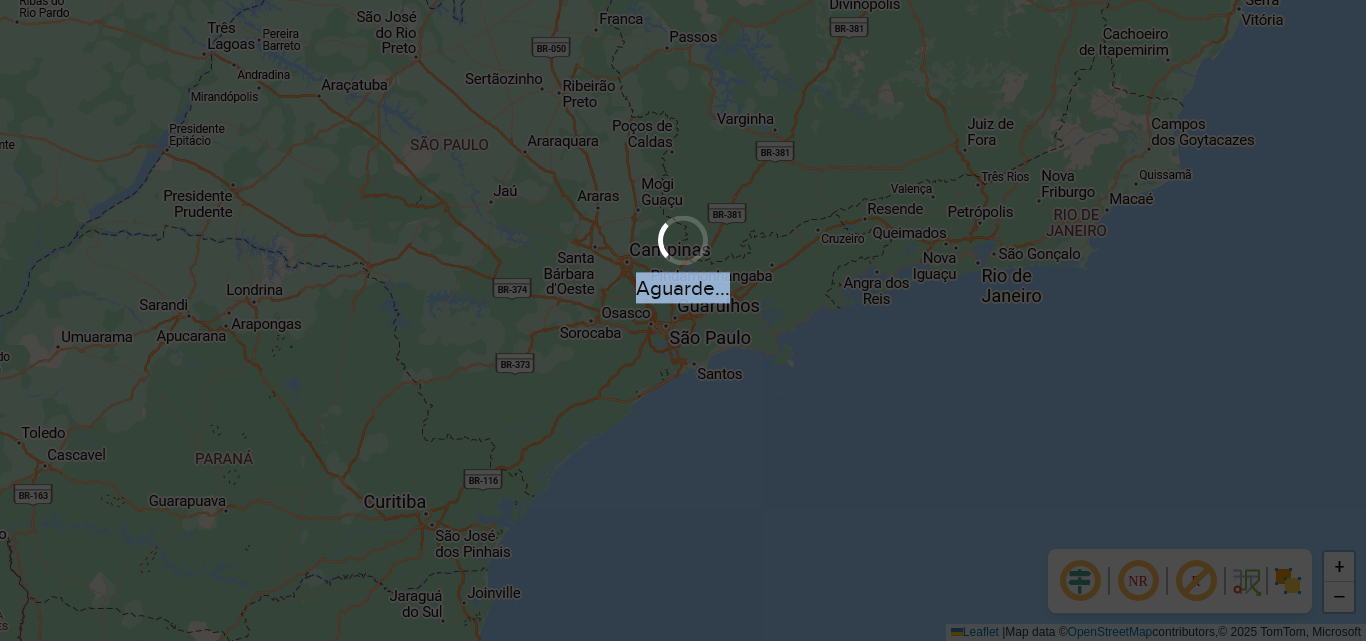 click on "Aguarde..." at bounding box center [683, 288] 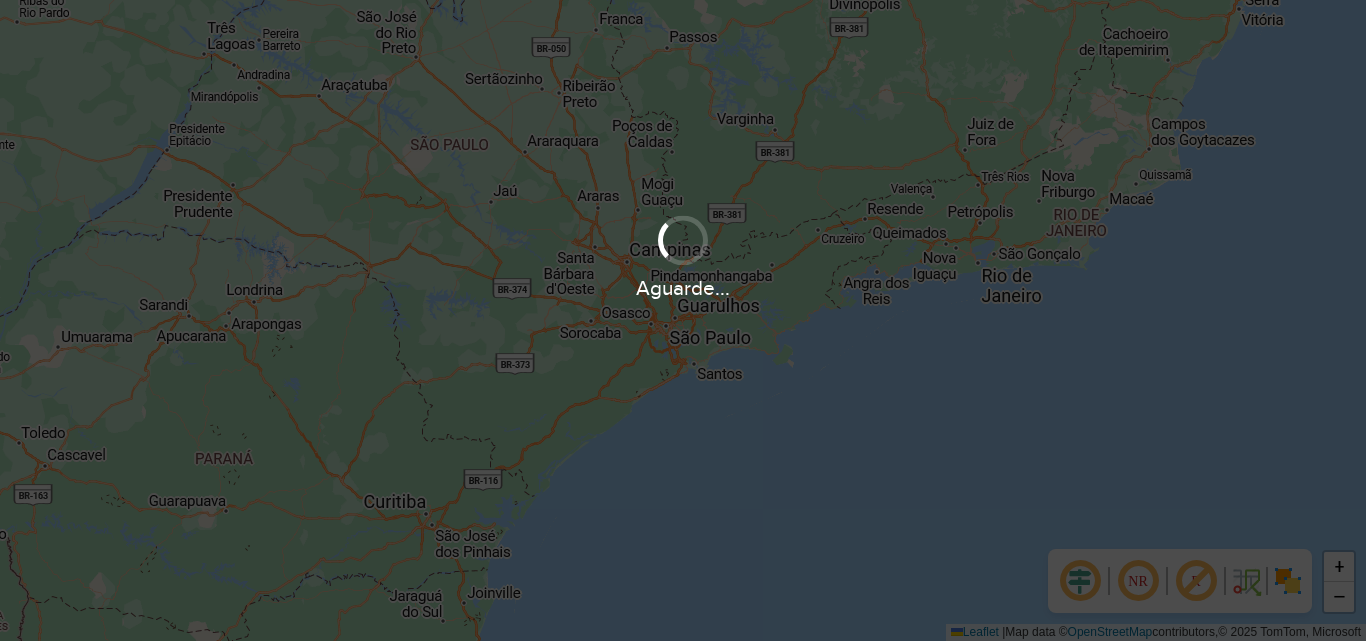 drag, startPoint x: 967, startPoint y: 305, endPoint x: 986, endPoint y: 298, distance: 20.248457 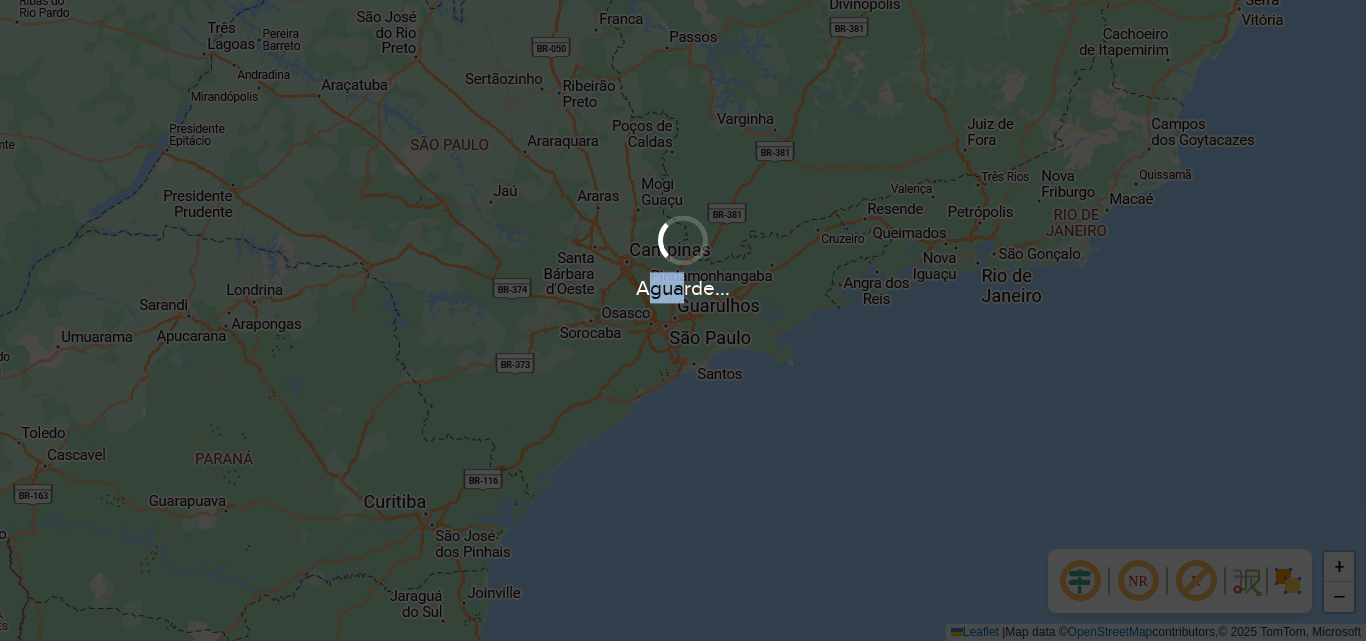 drag, startPoint x: 662, startPoint y: 300, endPoint x: 502, endPoint y: 302, distance: 160.0125 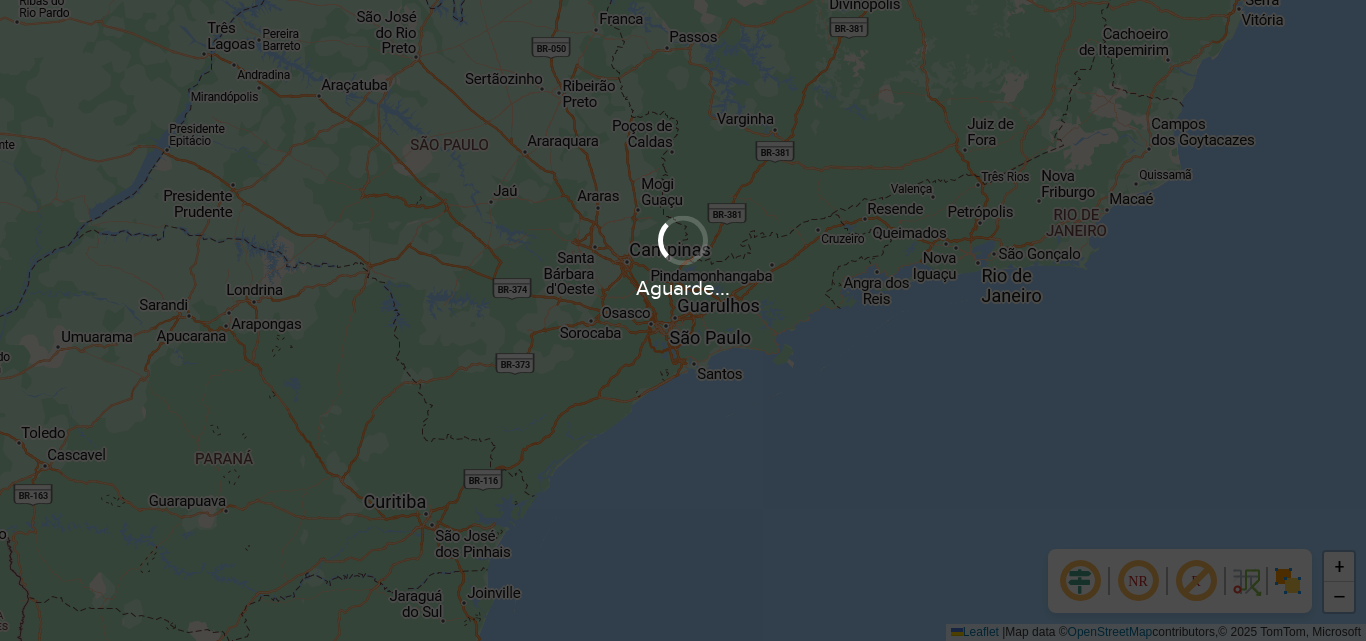 drag, startPoint x: 888, startPoint y: 286, endPoint x: 1044, endPoint y: 309, distance: 157.6864 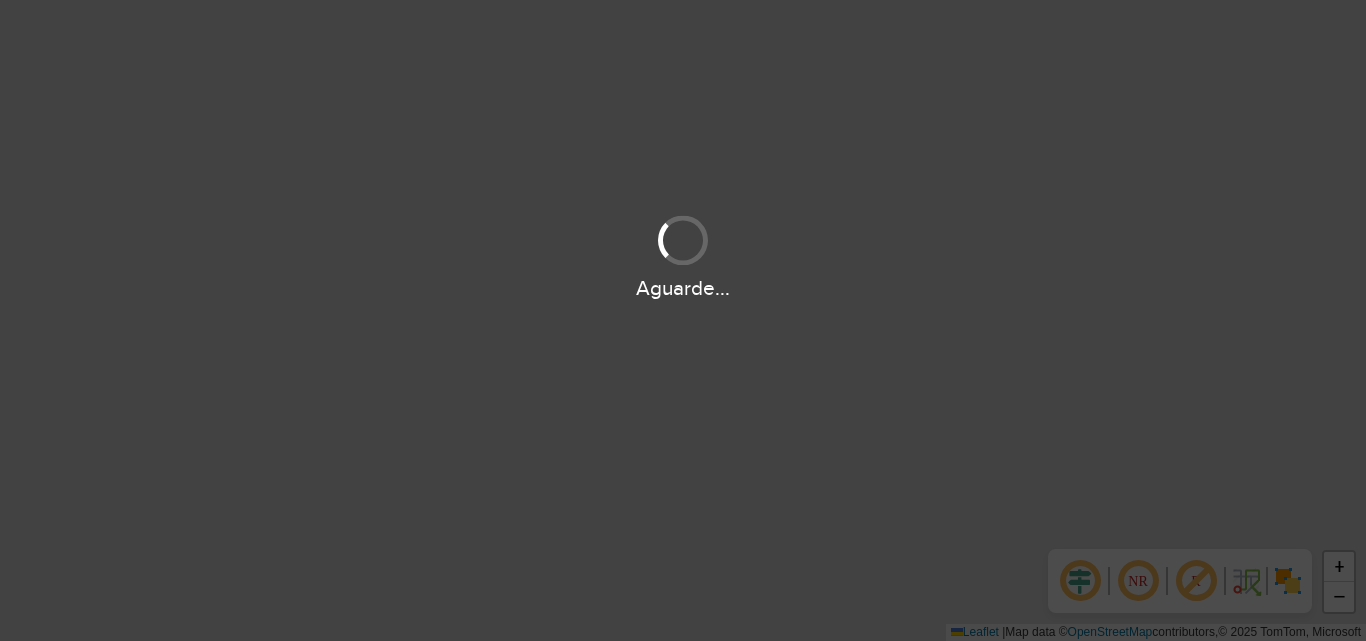 scroll, scrollTop: 0, scrollLeft: 0, axis: both 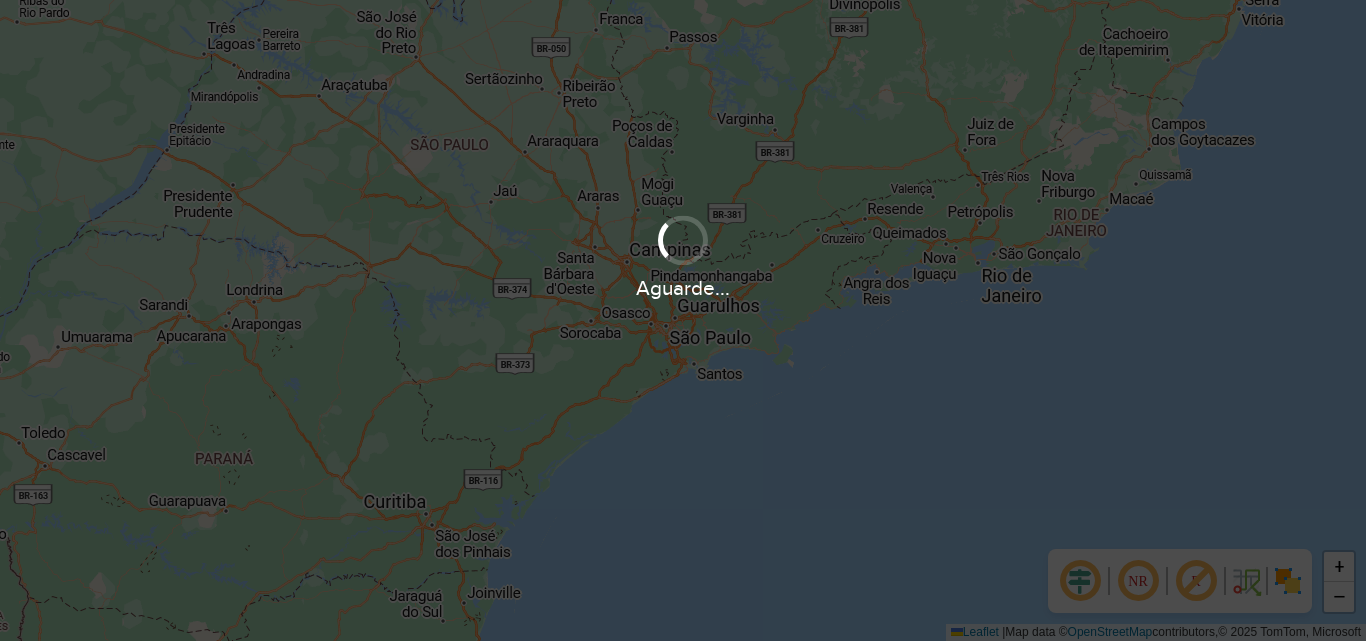 drag, startPoint x: 692, startPoint y: 288, endPoint x: 896, endPoint y: 277, distance: 204.29636 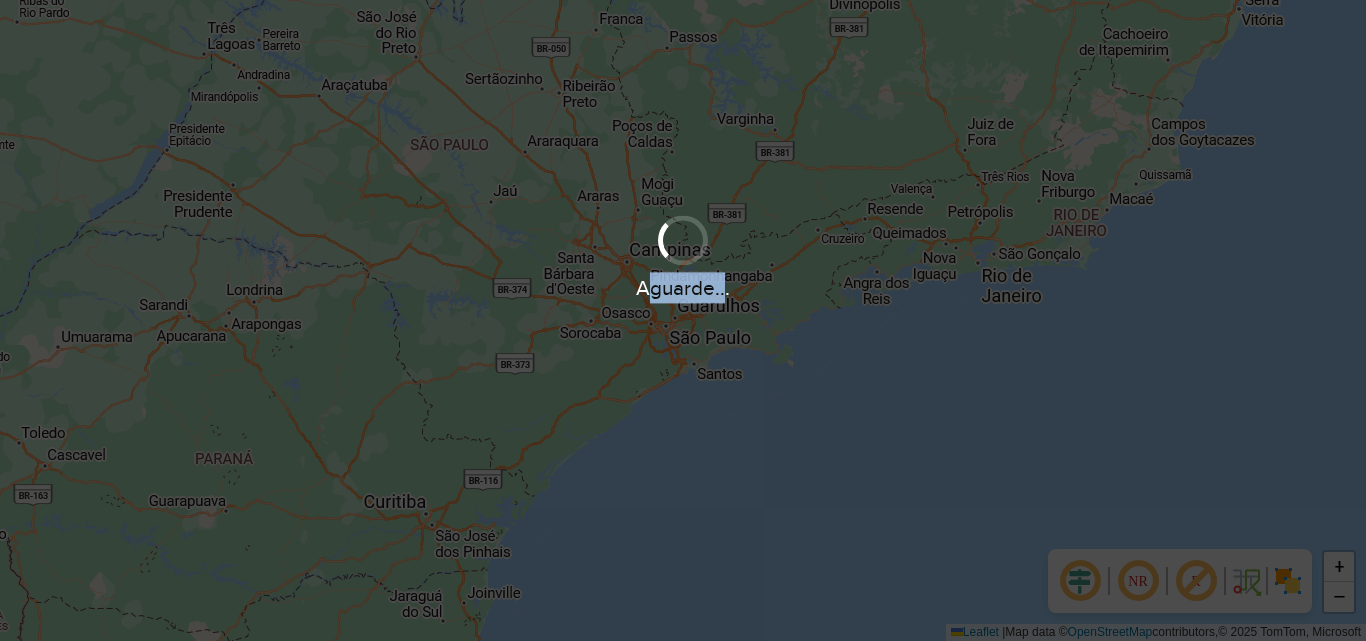 drag, startPoint x: 645, startPoint y: 289, endPoint x: 850, endPoint y: 262, distance: 206.7704 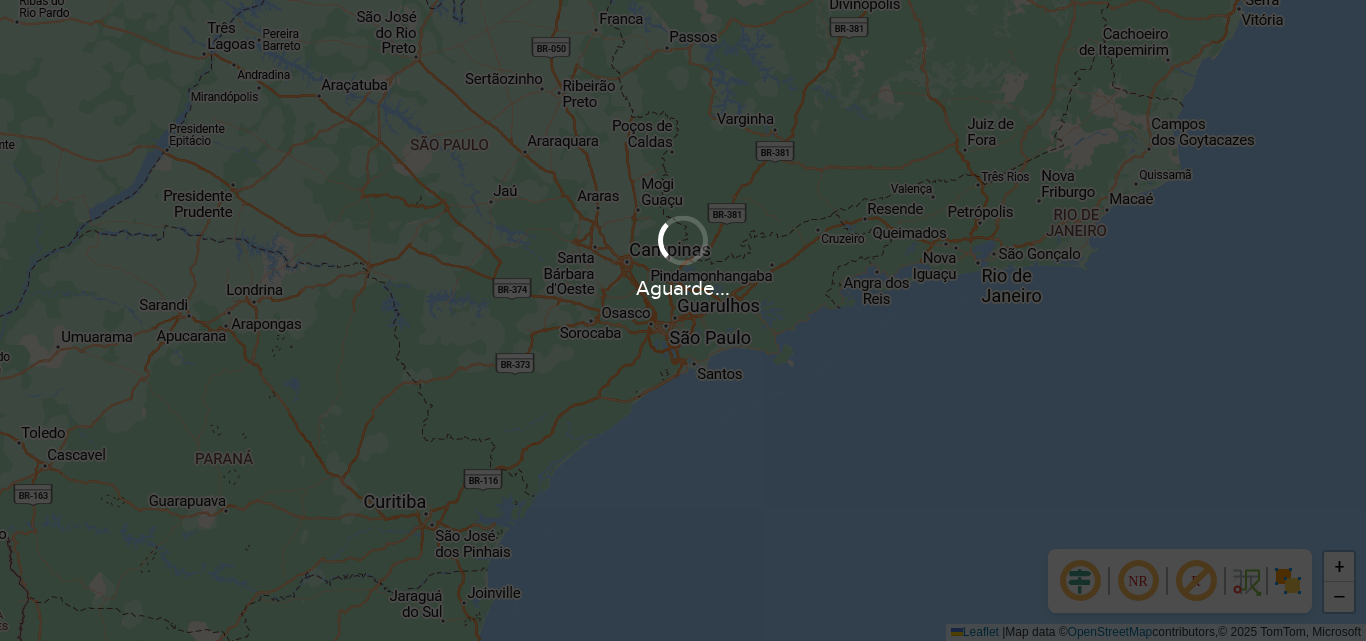 drag, startPoint x: 683, startPoint y: 293, endPoint x: 824, endPoint y: 269, distance: 143.02797 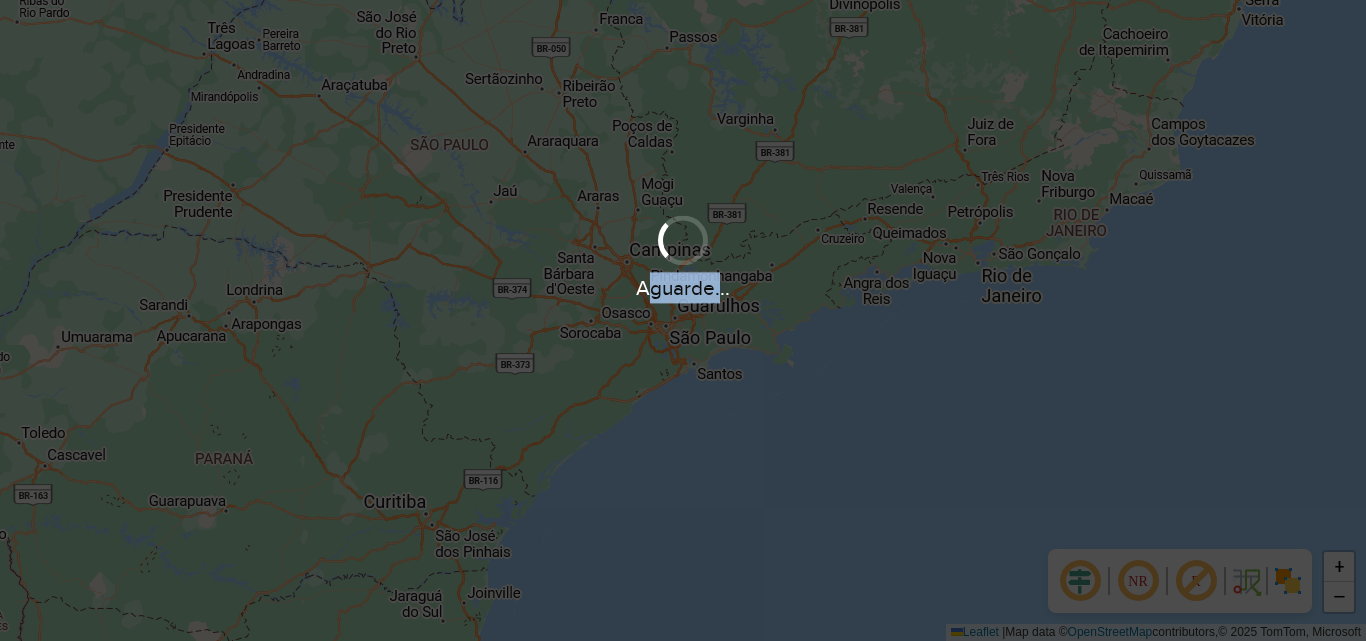 click on "Aguarde..." at bounding box center (683, 288) 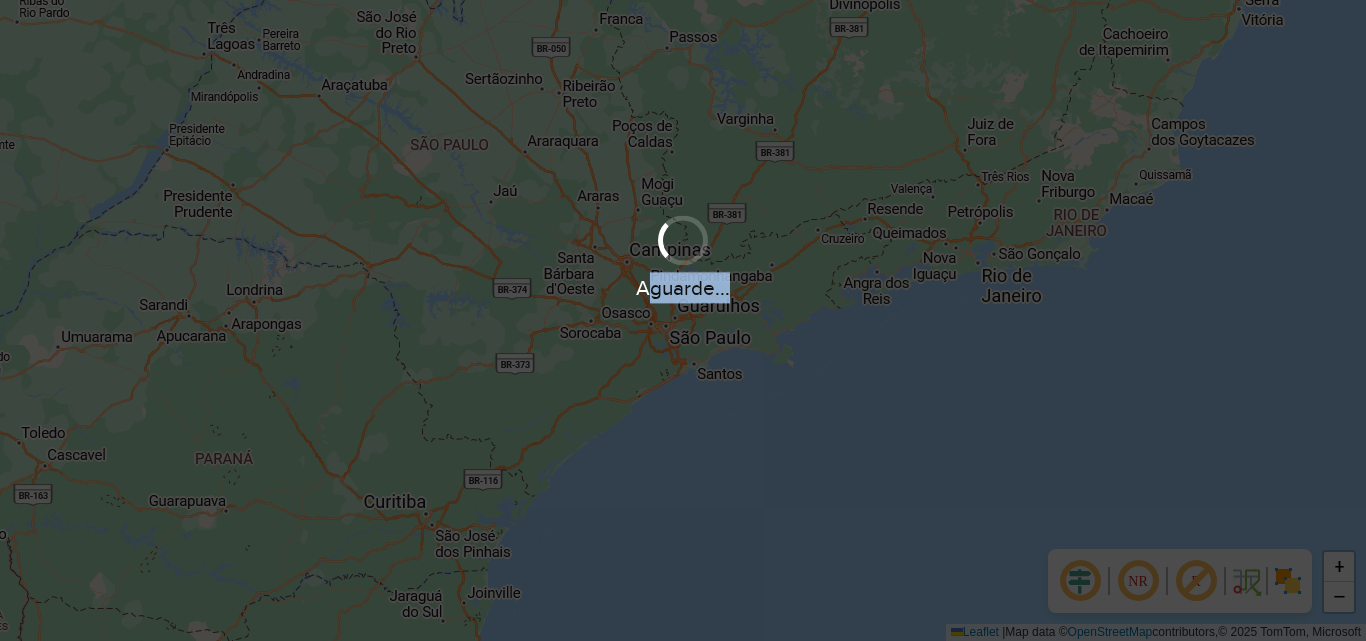 click on "Aguarde..." at bounding box center [683, 288] 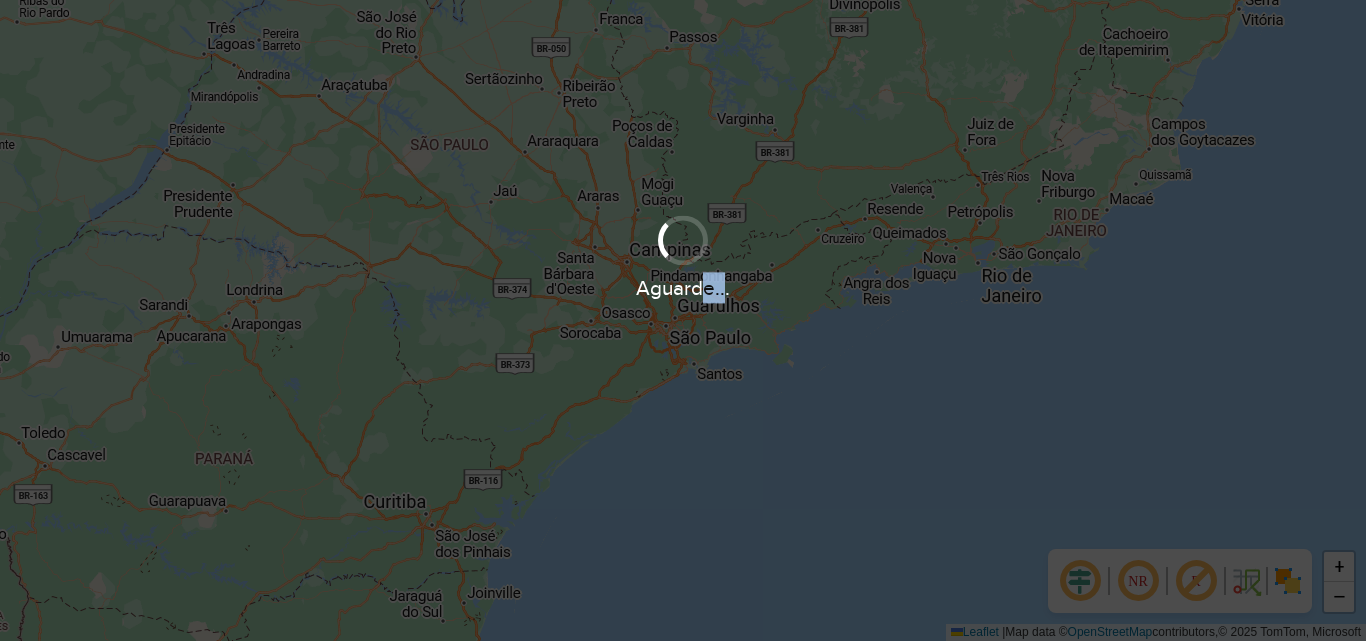 click on "Aguarde..." at bounding box center (683, 256) 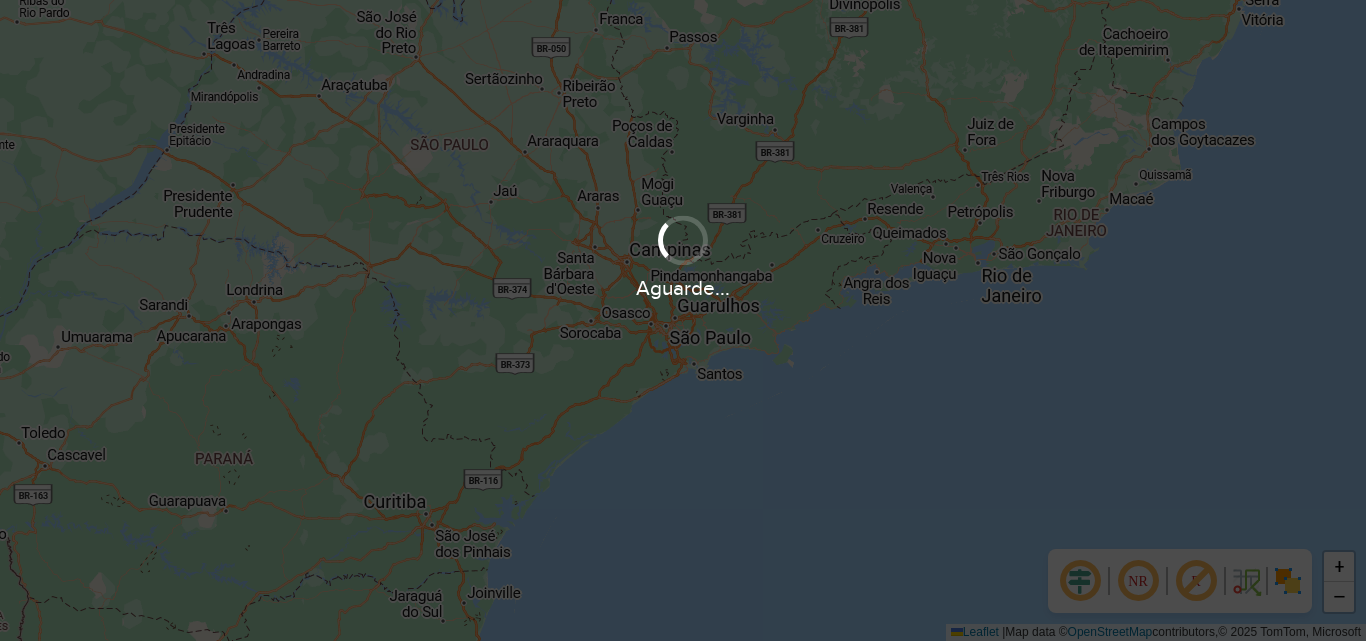 click on "Aguarde..." at bounding box center [683, 256] 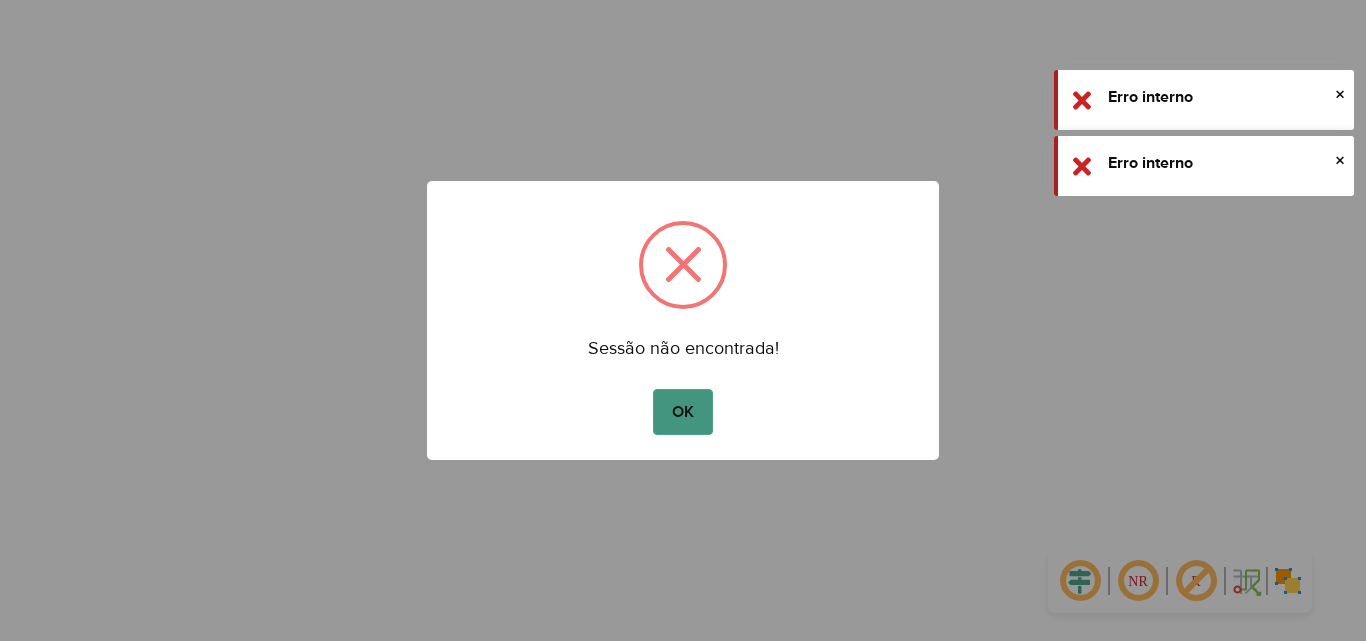 click on "OK" at bounding box center (682, 412) 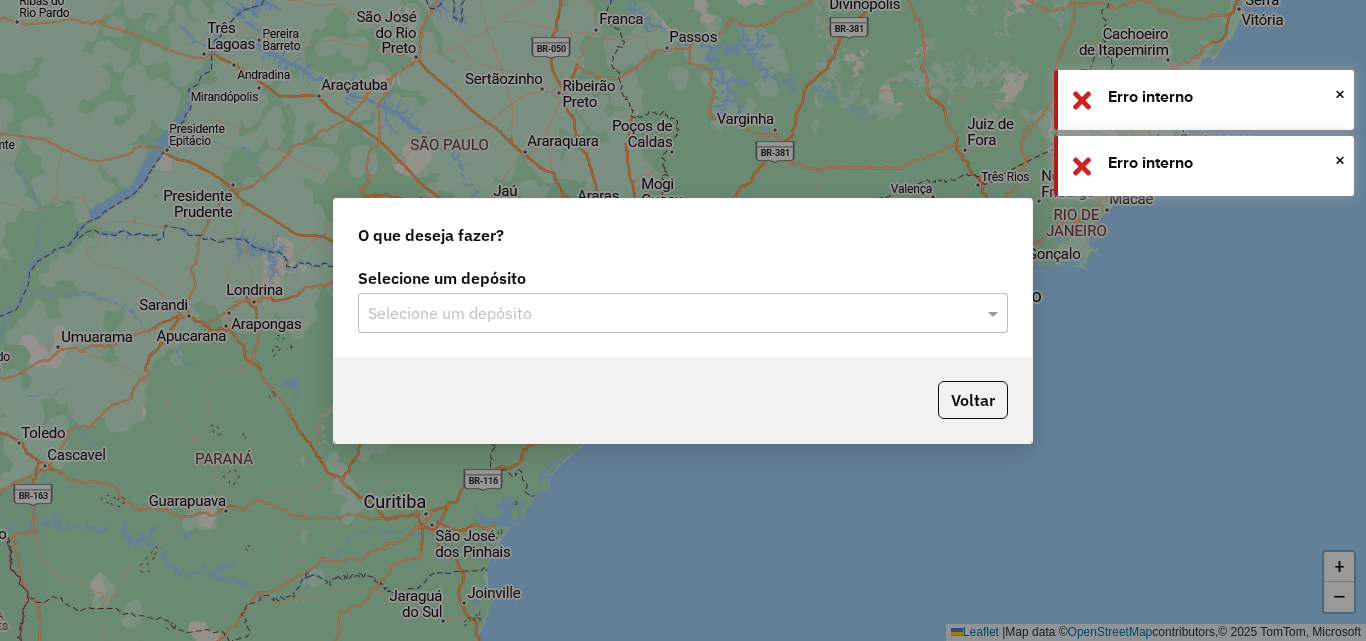 click on "Selecione um depósito" 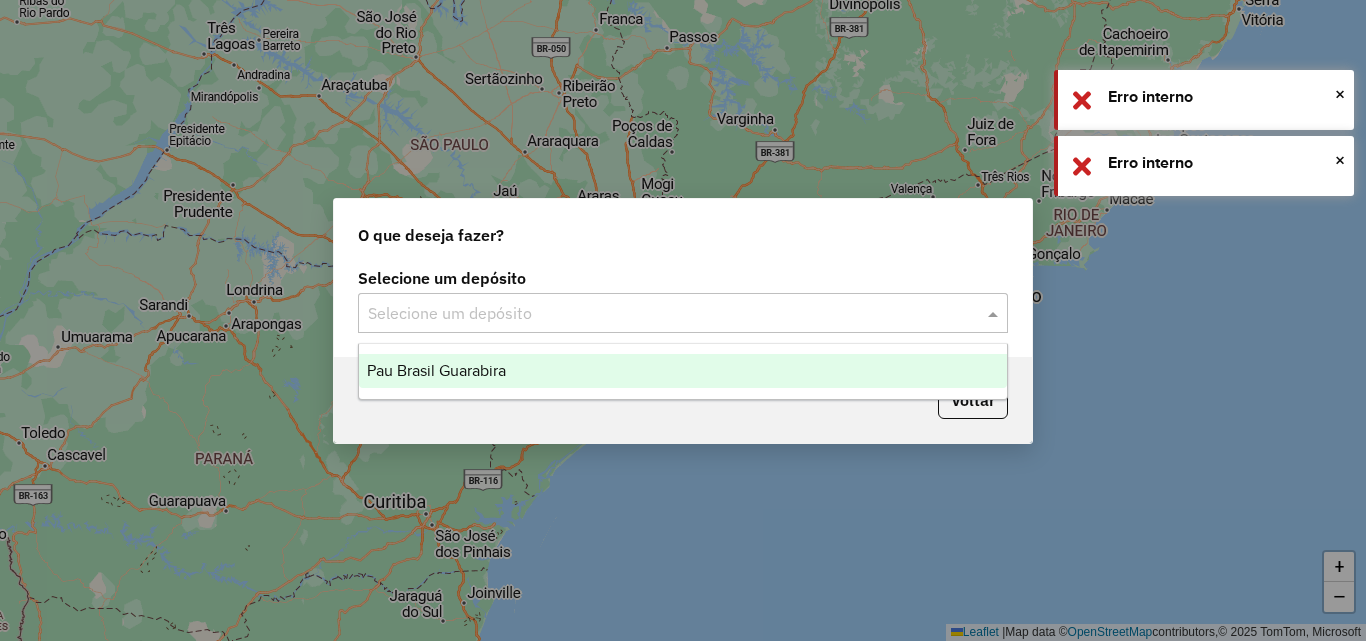 click on "Pau Brasil Guarabira" at bounding box center (683, 371) 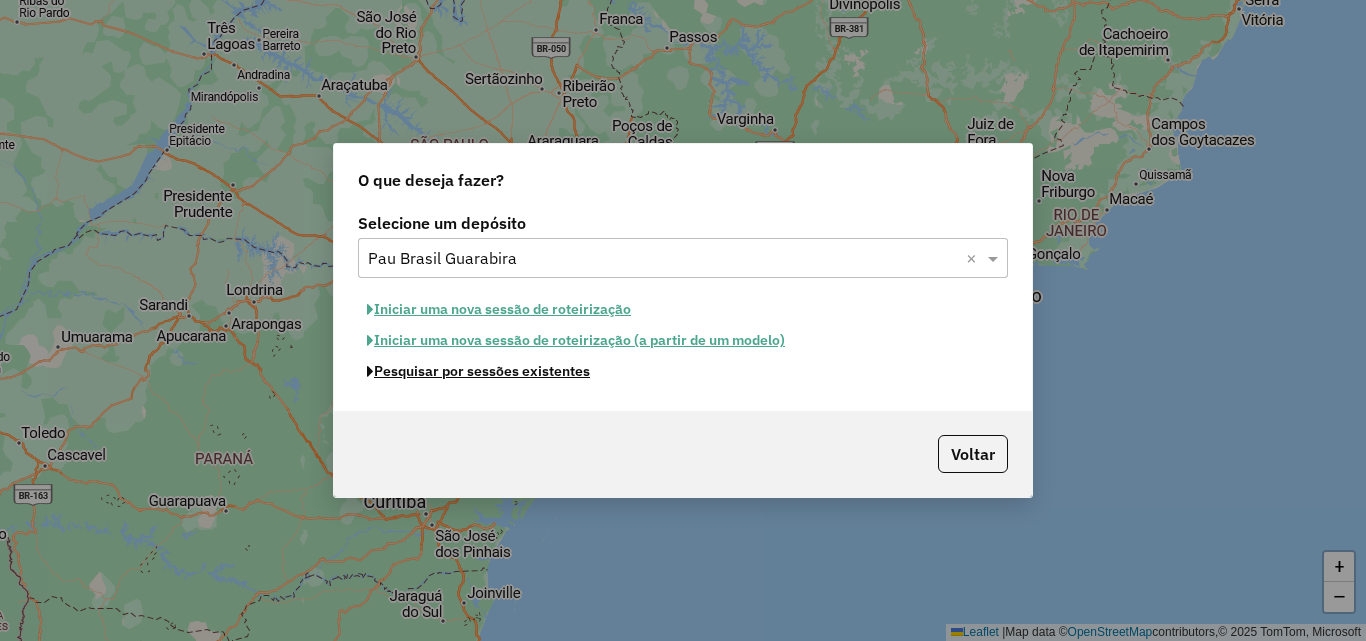 click on "Pesquisar por sessões existentes" 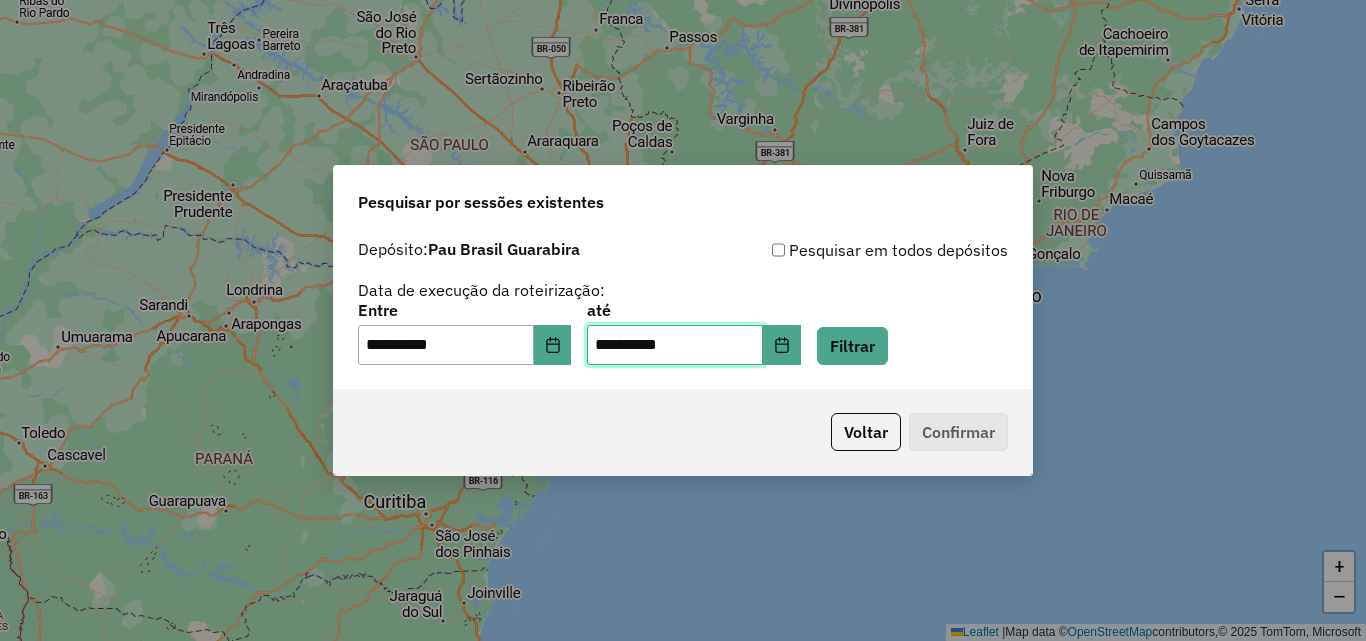 click on "**********" at bounding box center [675, 345] 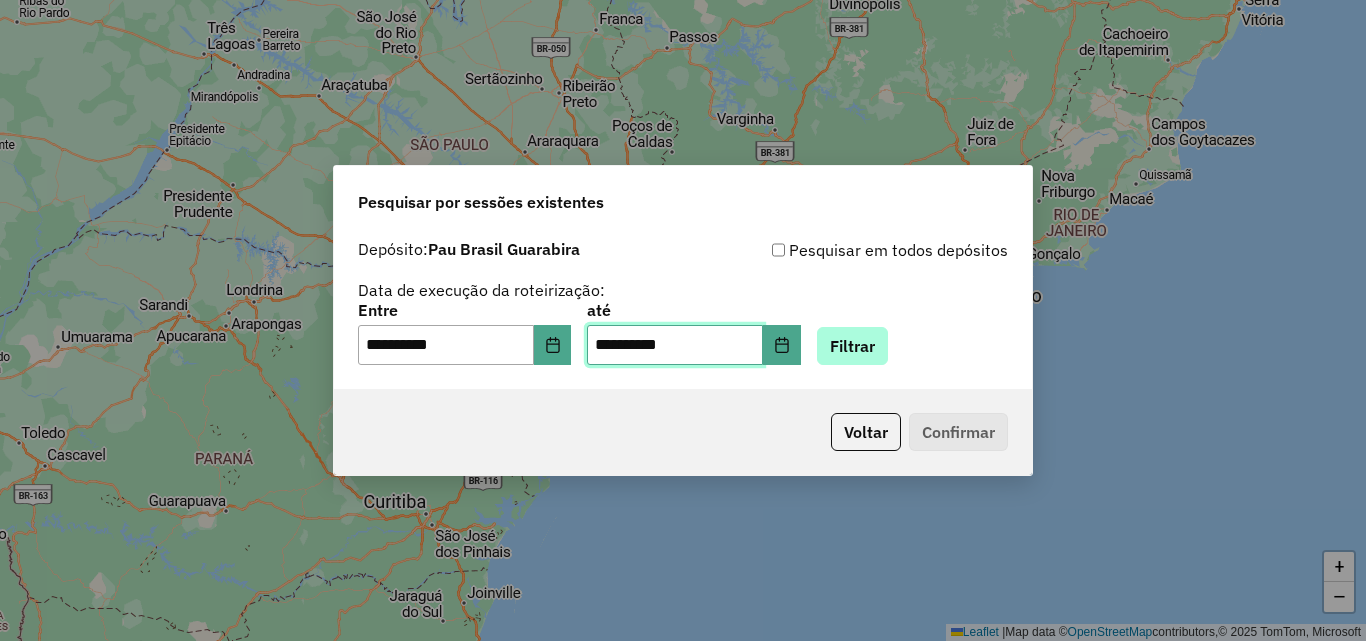 type on "**********" 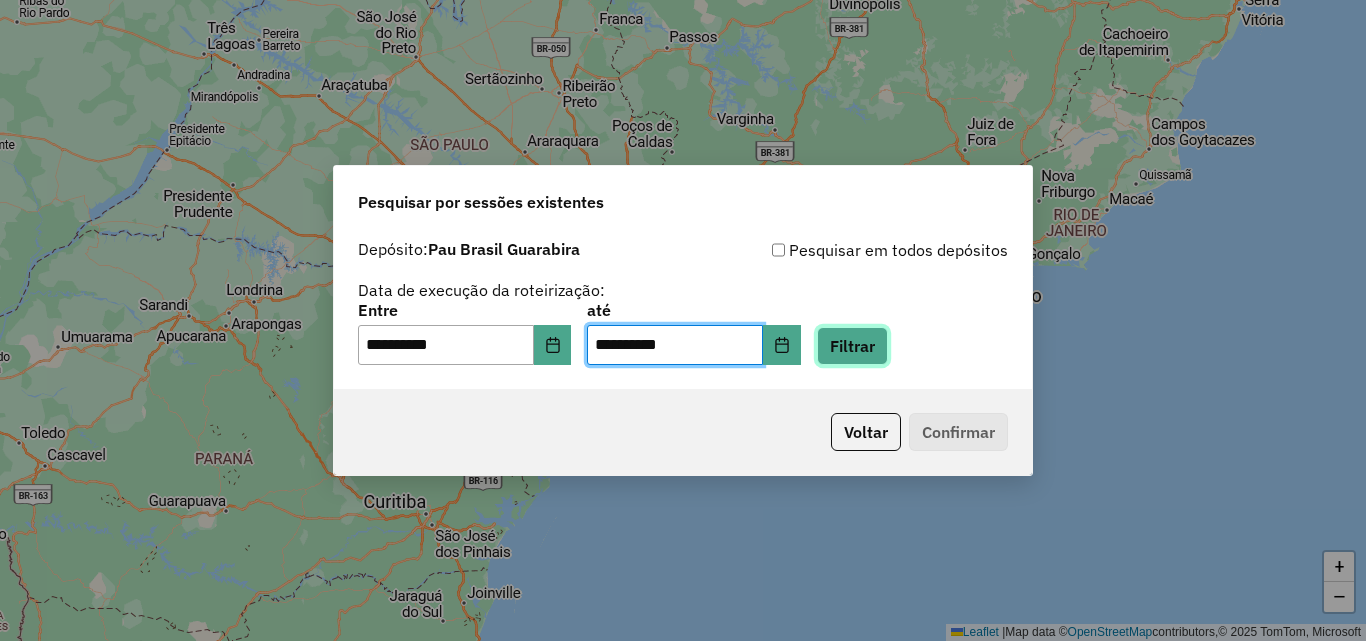click on "Filtrar" 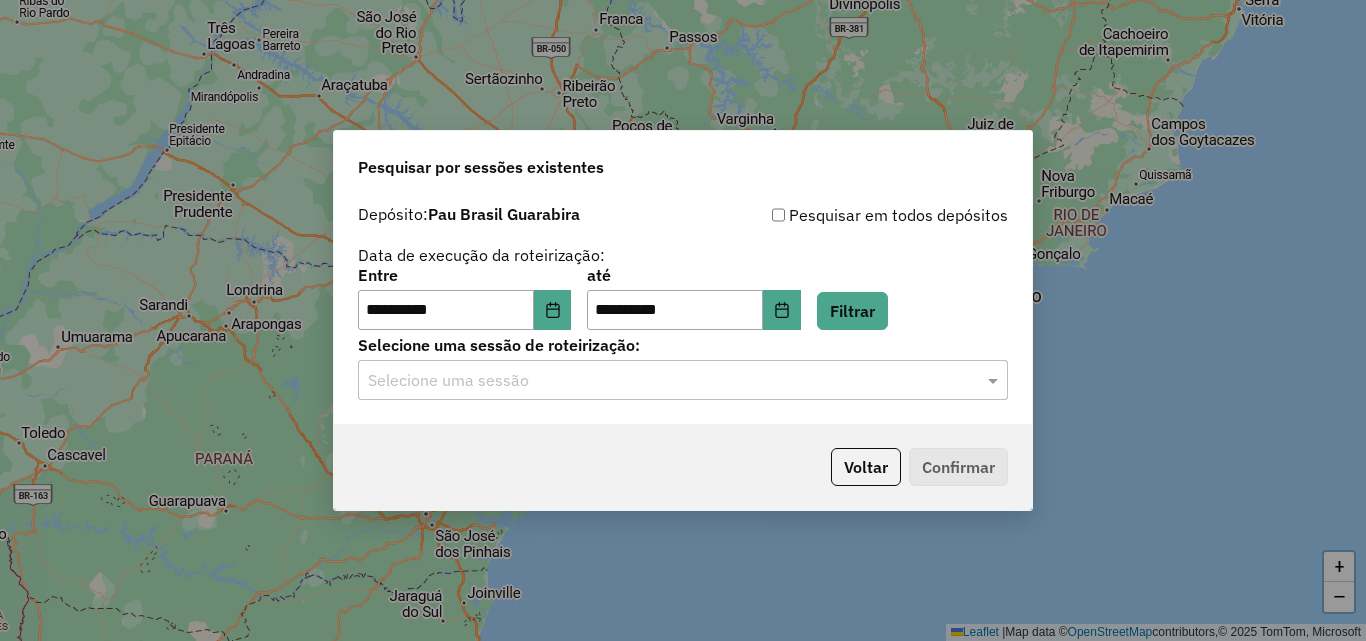 click on "Selecione uma sessão" 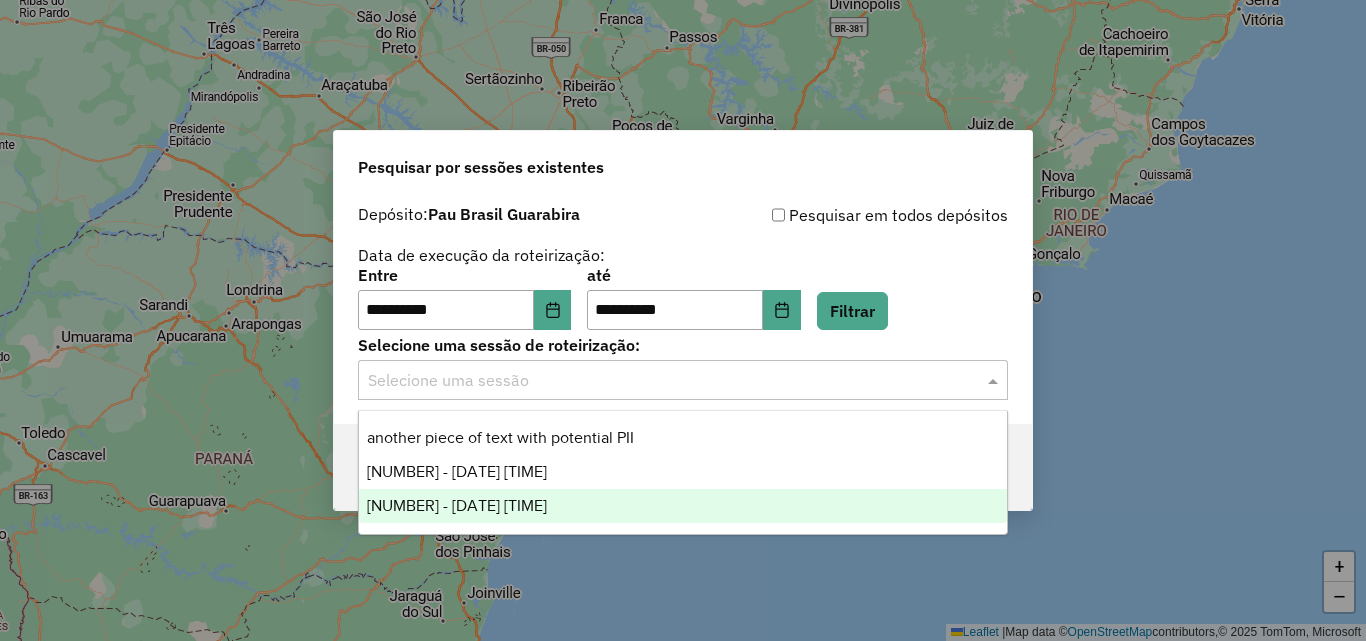 click on "974918 - 05/08/2025 18:26" at bounding box center [683, 506] 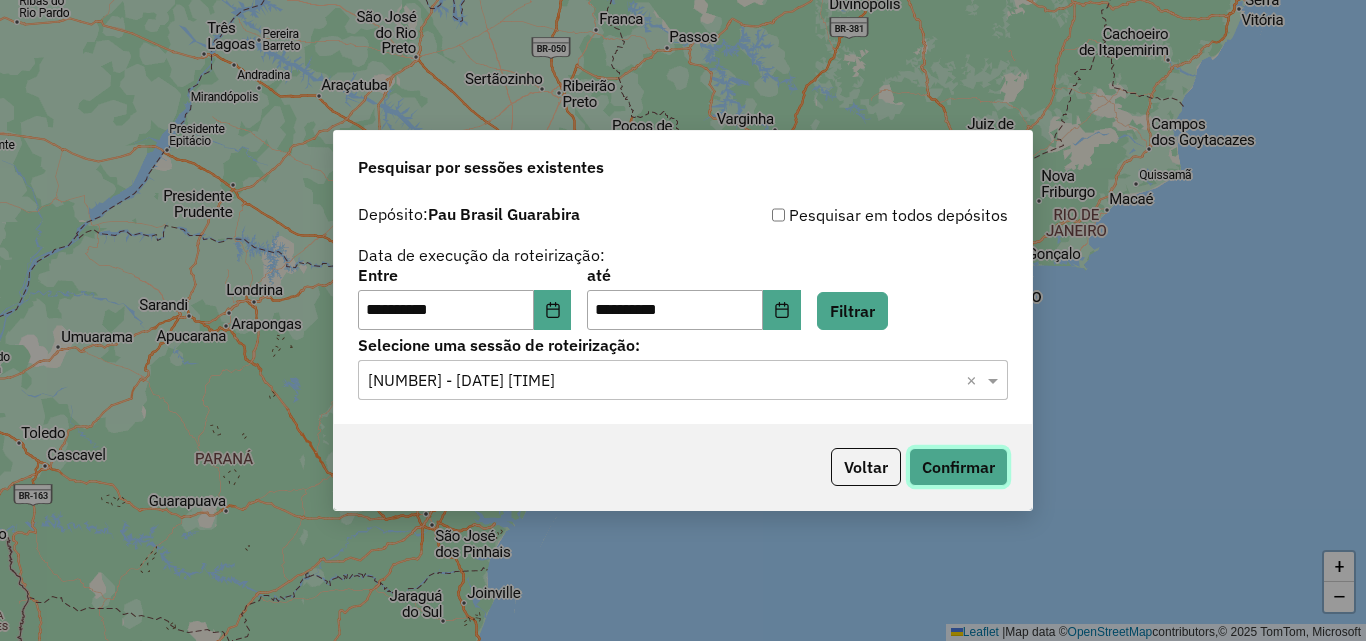 click on "Confirmar" 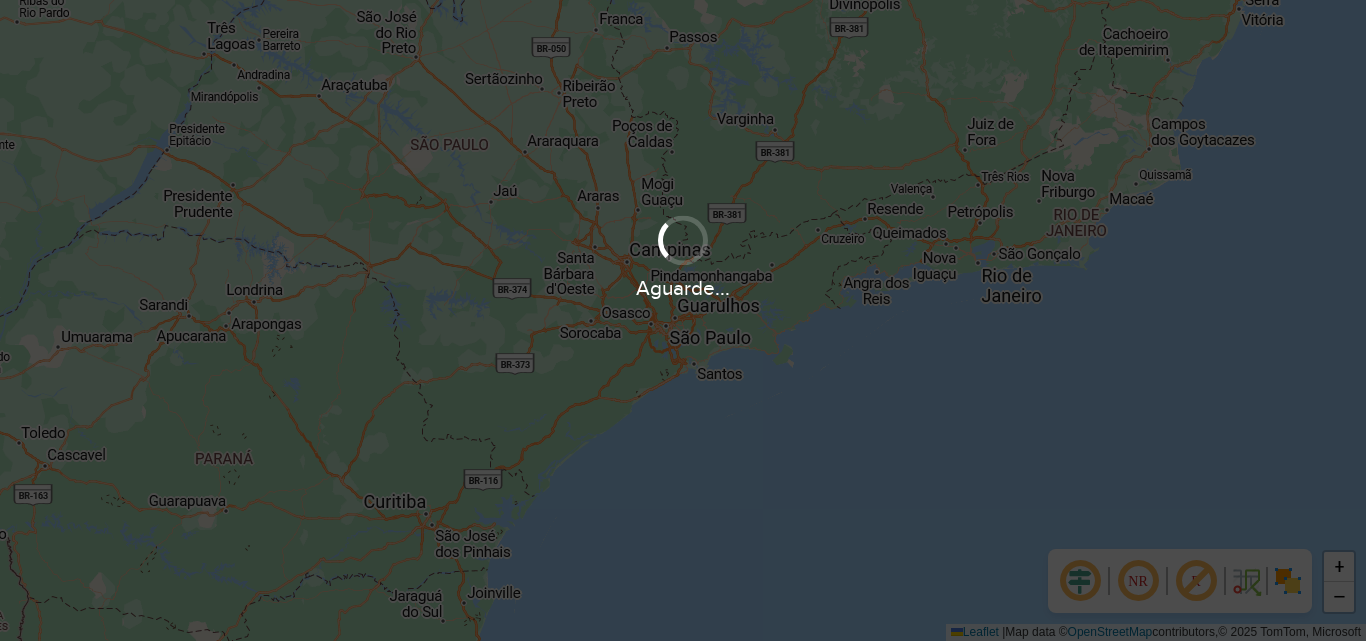 scroll, scrollTop: 0, scrollLeft: 0, axis: both 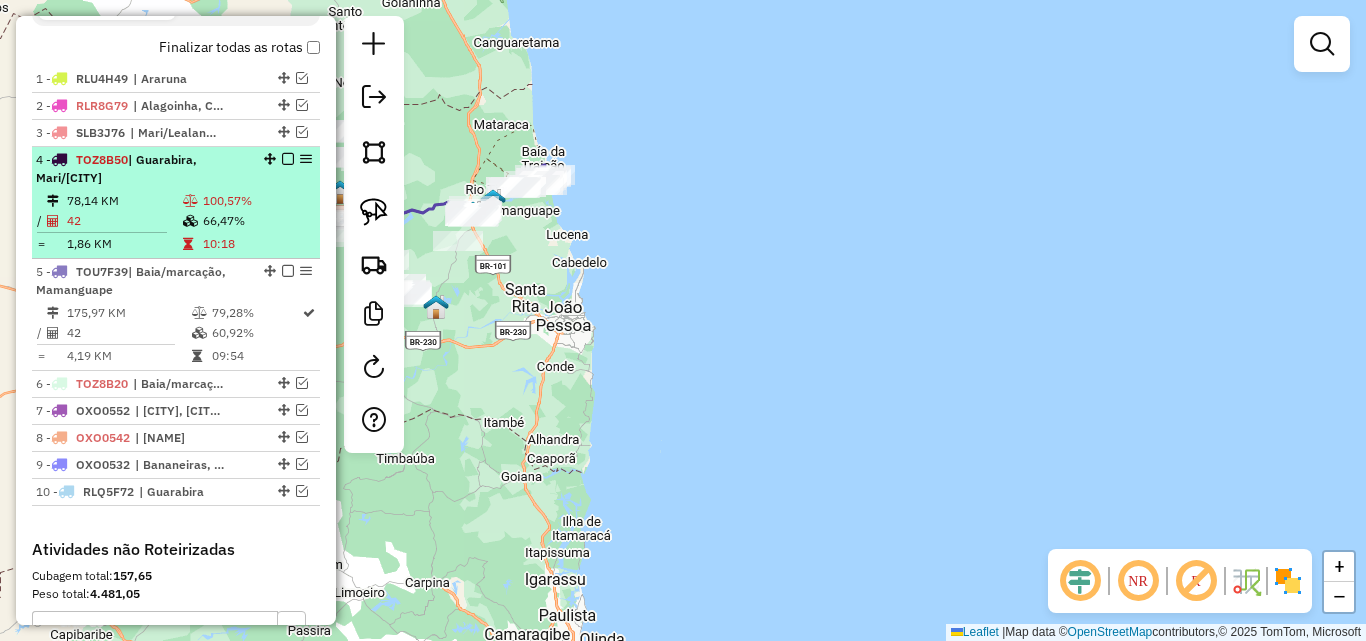 click at bounding box center (288, 159) 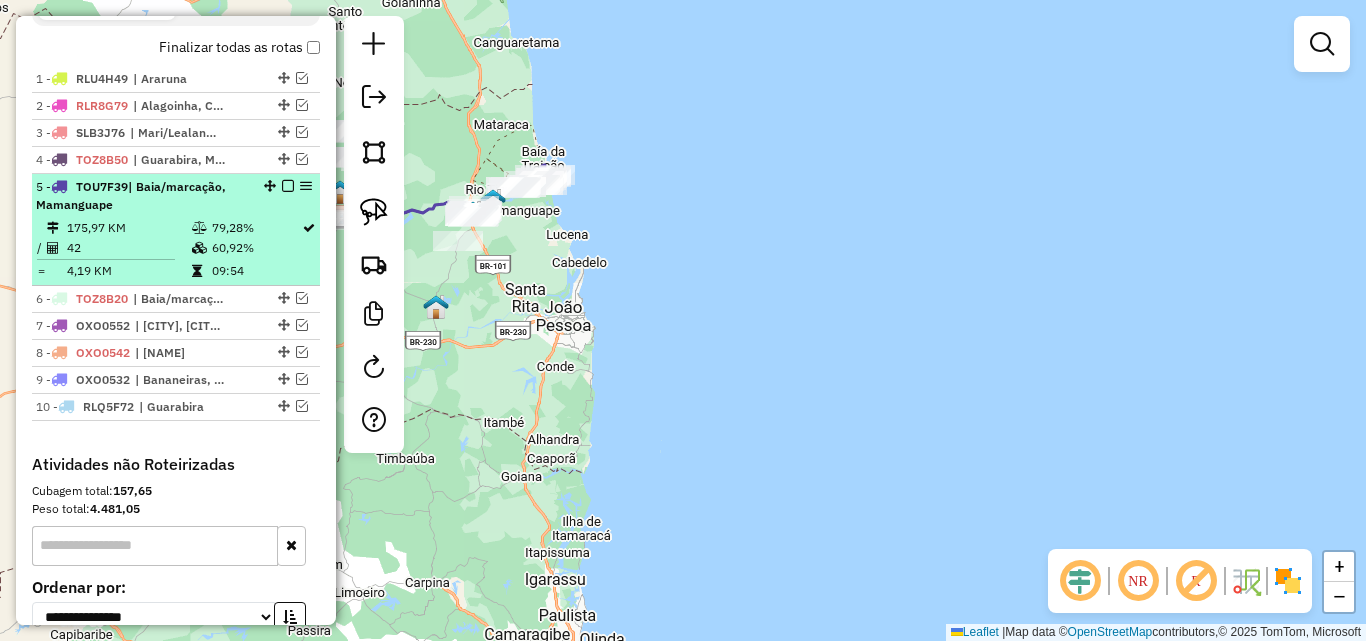 click at bounding box center (288, 186) 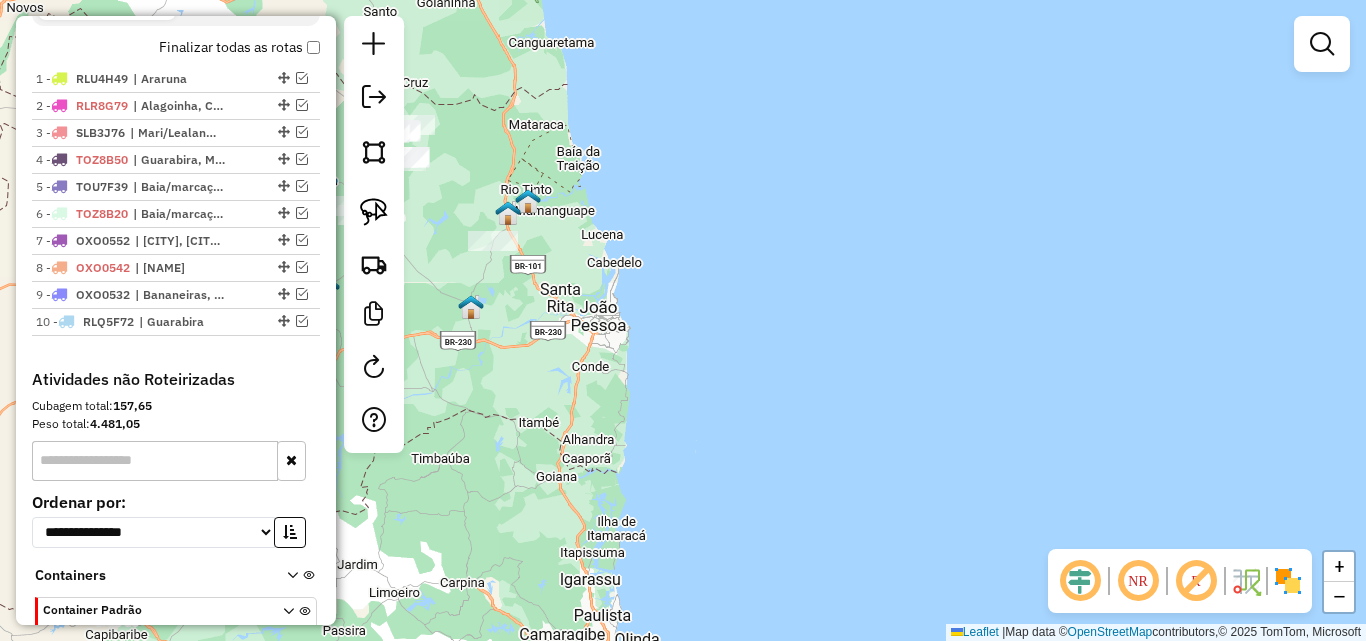 drag, startPoint x: 654, startPoint y: 290, endPoint x: 851, endPoint y: 290, distance: 197 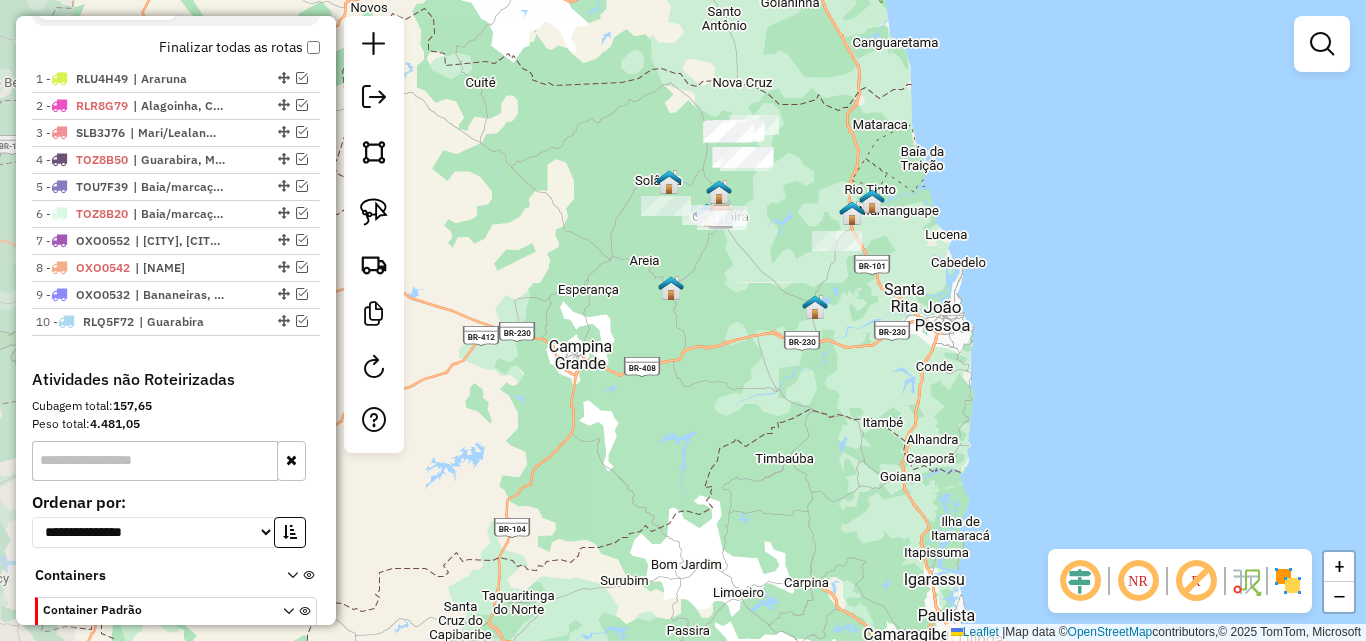 click on "Janela de atendimento Grade de atendimento Capacidade Transportadoras Veículos Cliente Pedidos  Rotas Selecione os dias de semana para filtrar as janelas de atendimento  Seg   Ter   Qua   Qui   Sex   Sáb   Dom  Informe o período da janela de atendimento: De: Até:  Filtrar exatamente a janela do cliente  Considerar janela de atendimento padrão  Selecione os dias de semana para filtrar as grades de atendimento  Seg   Ter   Qua   Qui   Sex   Sáb   Dom   Considerar clientes sem dia de atendimento cadastrado  Clientes fora do dia de atendimento selecionado Filtrar as atividades entre os valores definidos abaixo:  Peso mínimo:   Peso máximo:   Cubagem mínima:   Cubagem máxima:   De:   Até:  Filtrar as atividades entre o tempo de atendimento definido abaixo:  De:   Até:   Considerar capacidade total dos clientes não roteirizados Transportadora: Selecione um ou mais itens Tipo de veículo: Selecione um ou mais itens Veículo: Selecione um ou mais itens Motorista: Selecione um ou mais itens Nome: Rótulo:" 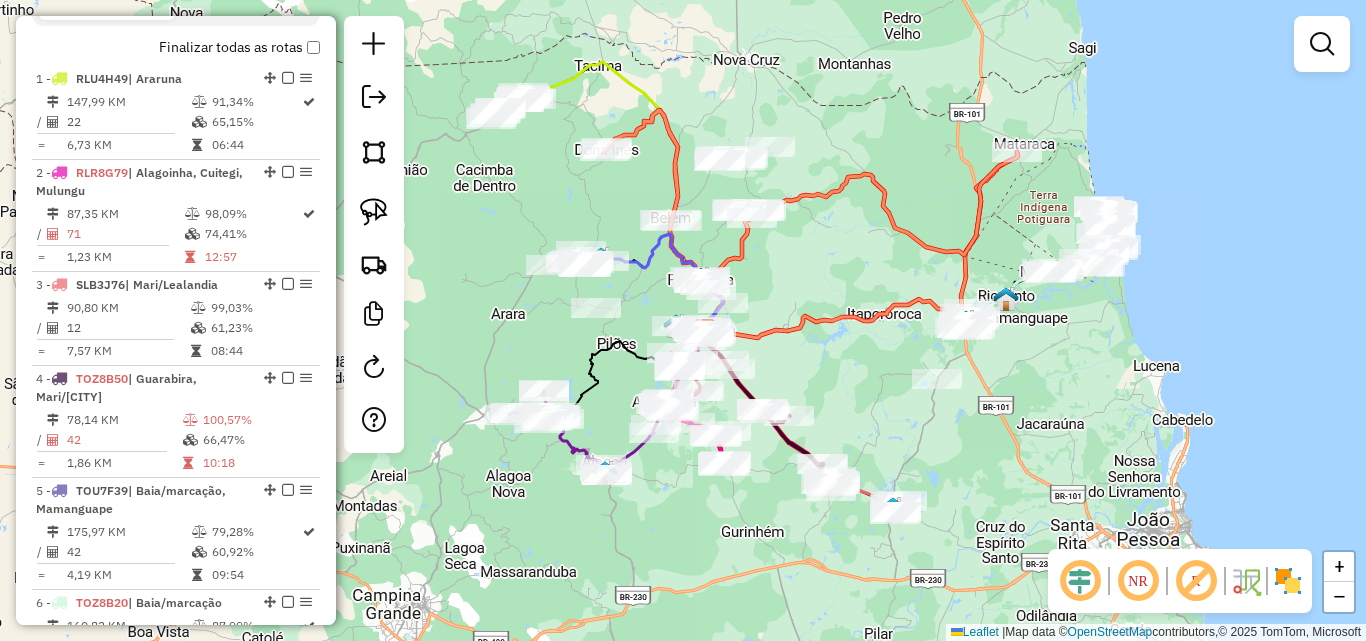 drag, startPoint x: 676, startPoint y: 287, endPoint x: 602, endPoint y: 292, distance: 74.168724 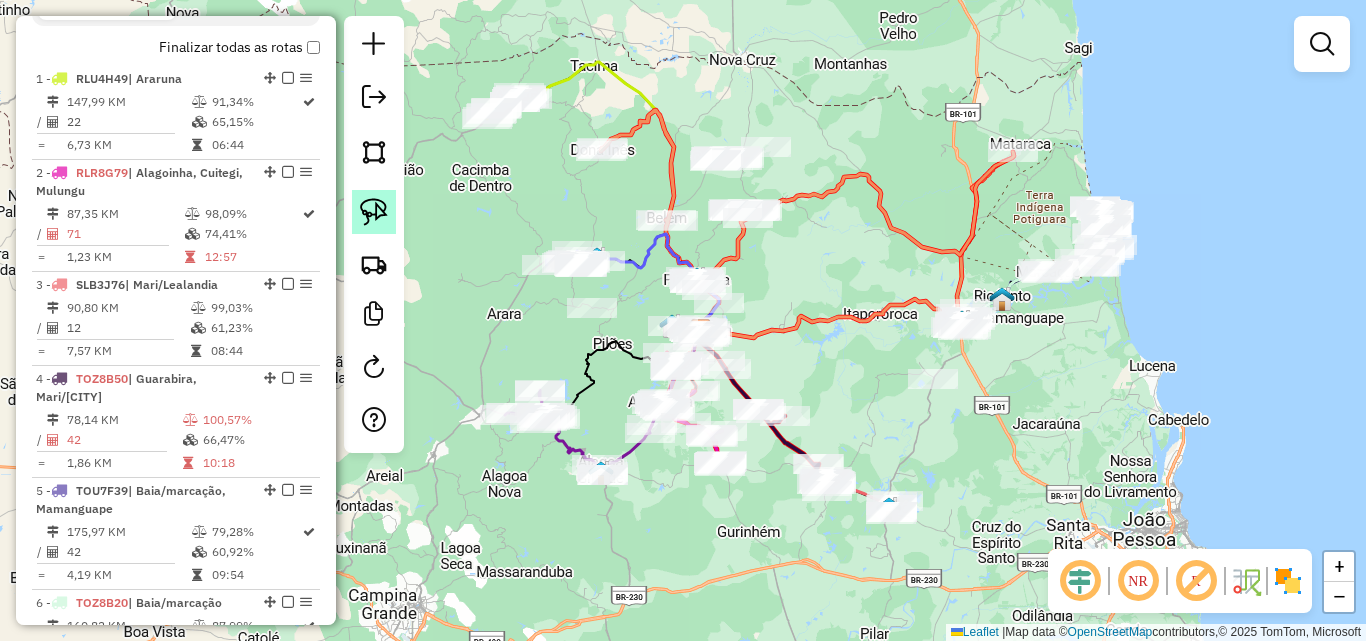 click 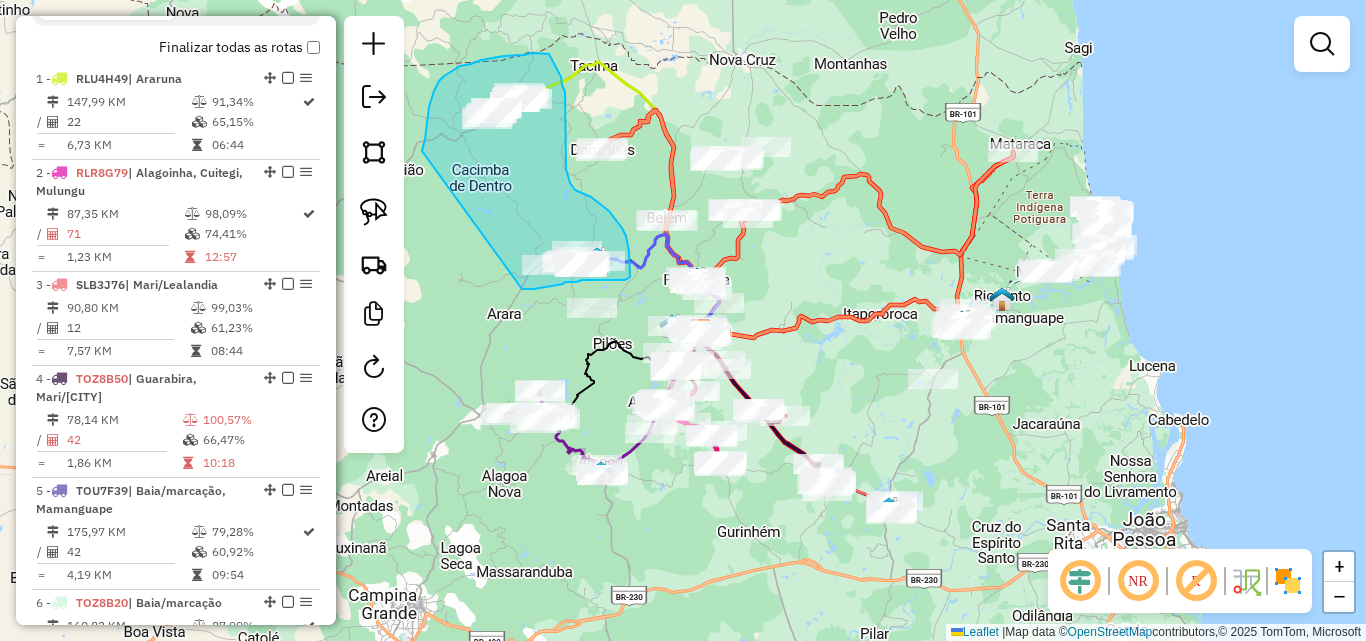 drag, startPoint x: 423, startPoint y: 148, endPoint x: 522, endPoint y: 289, distance: 172.28465 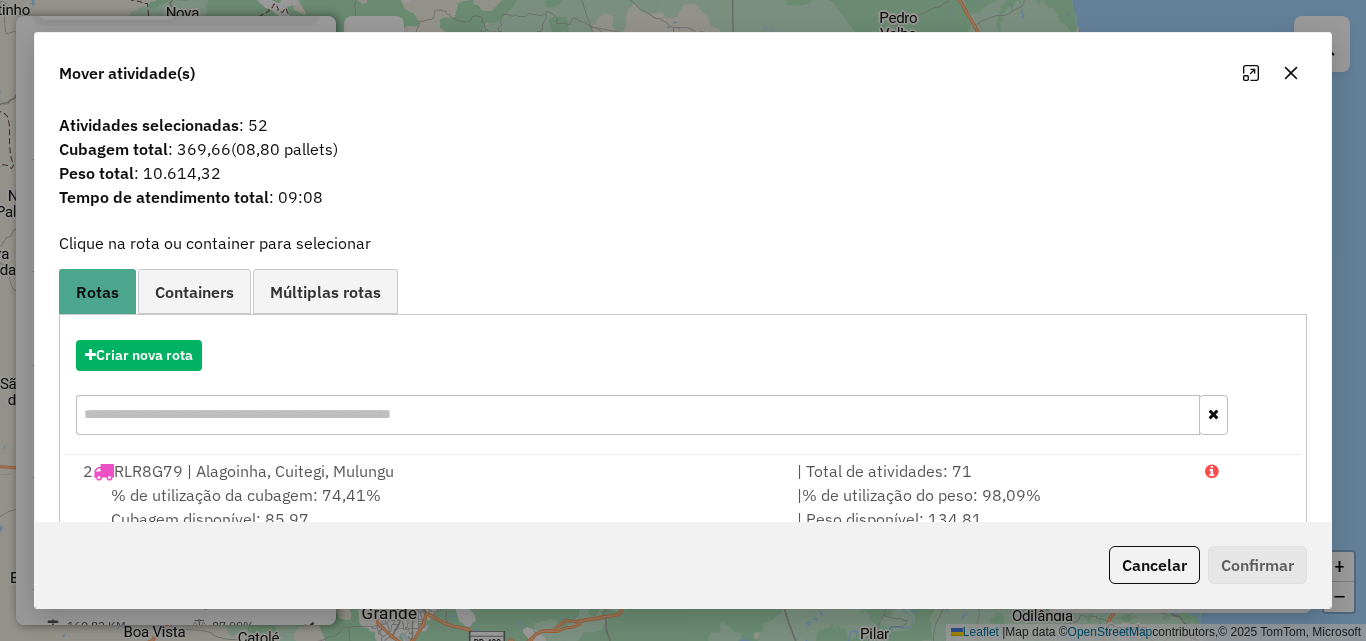 click 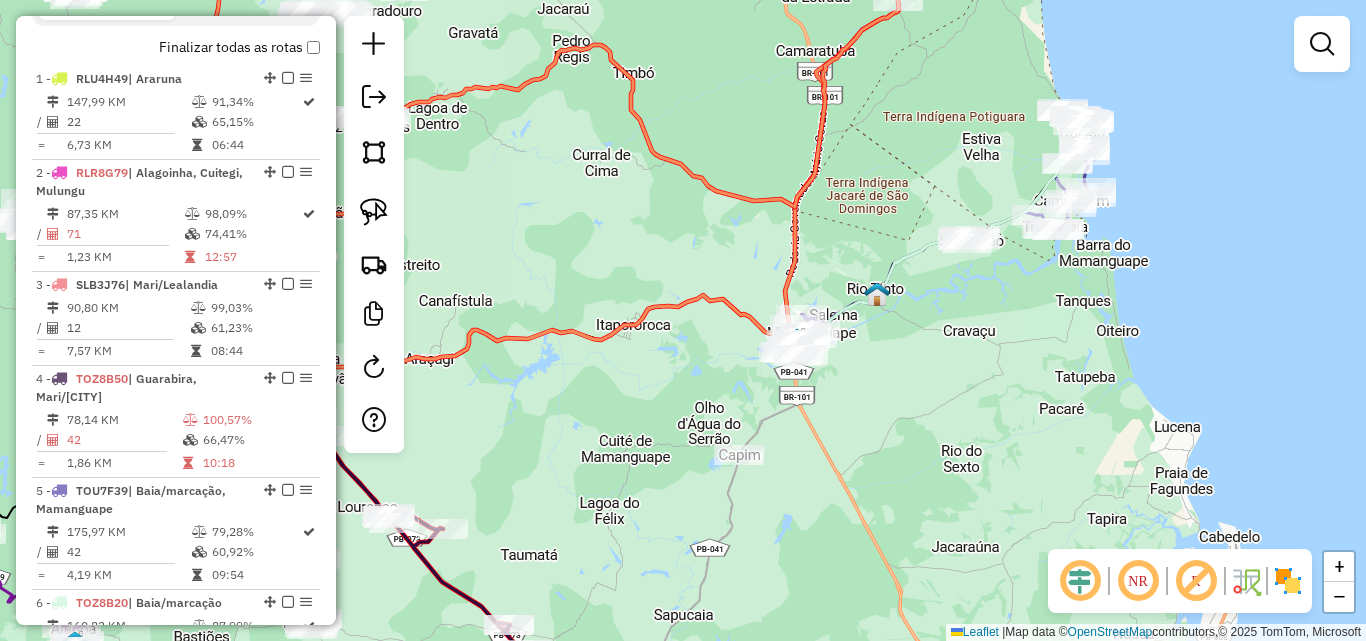 drag, startPoint x: 1047, startPoint y: 338, endPoint x: 1016, endPoint y: 342, distance: 31.257 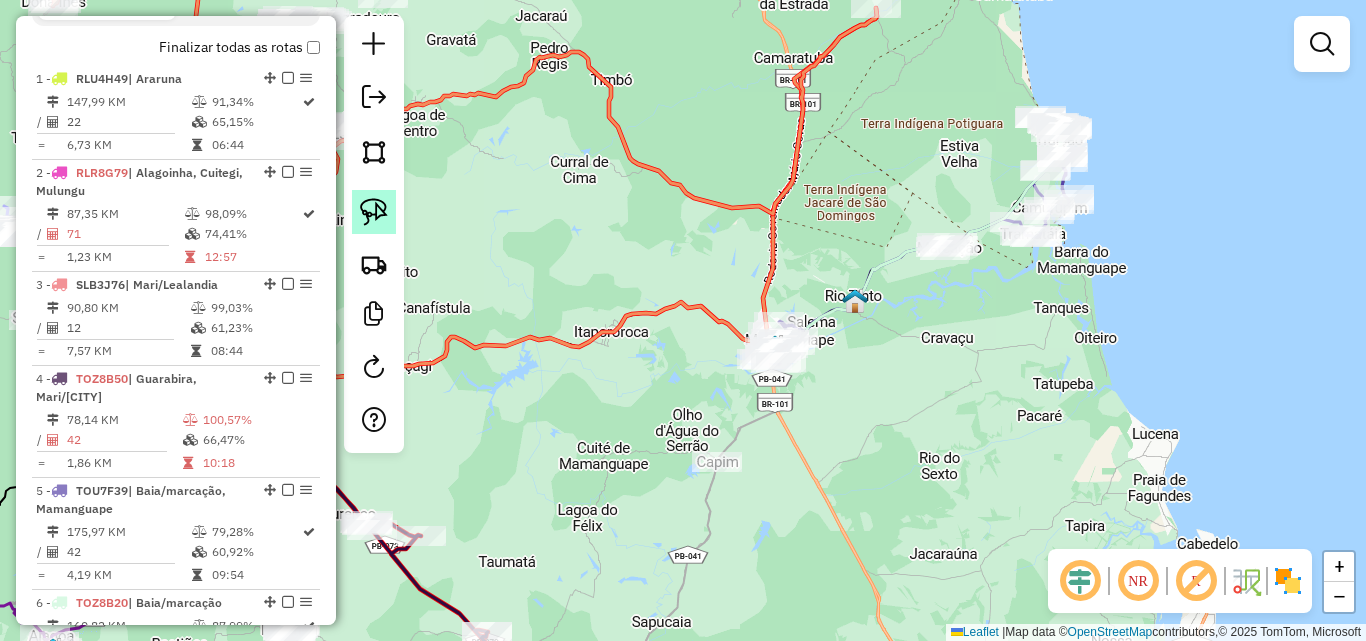 click 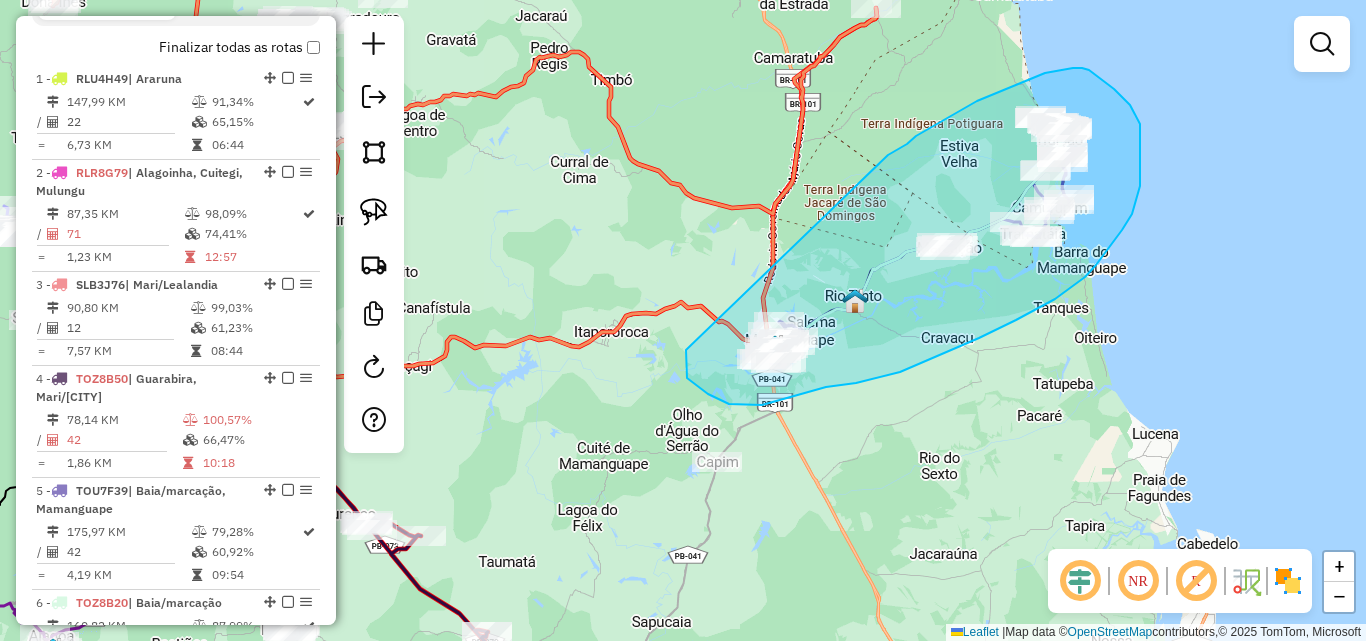 drag, startPoint x: 907, startPoint y: 144, endPoint x: 690, endPoint y: 335, distance: 289.08478 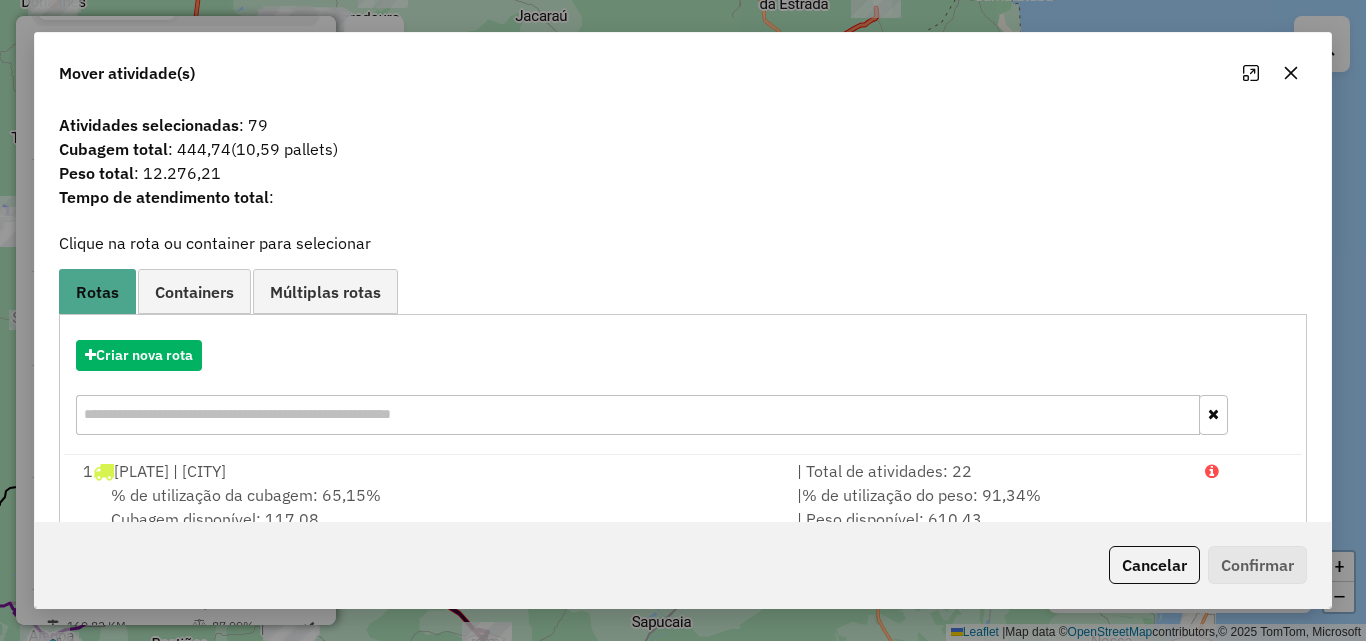 click 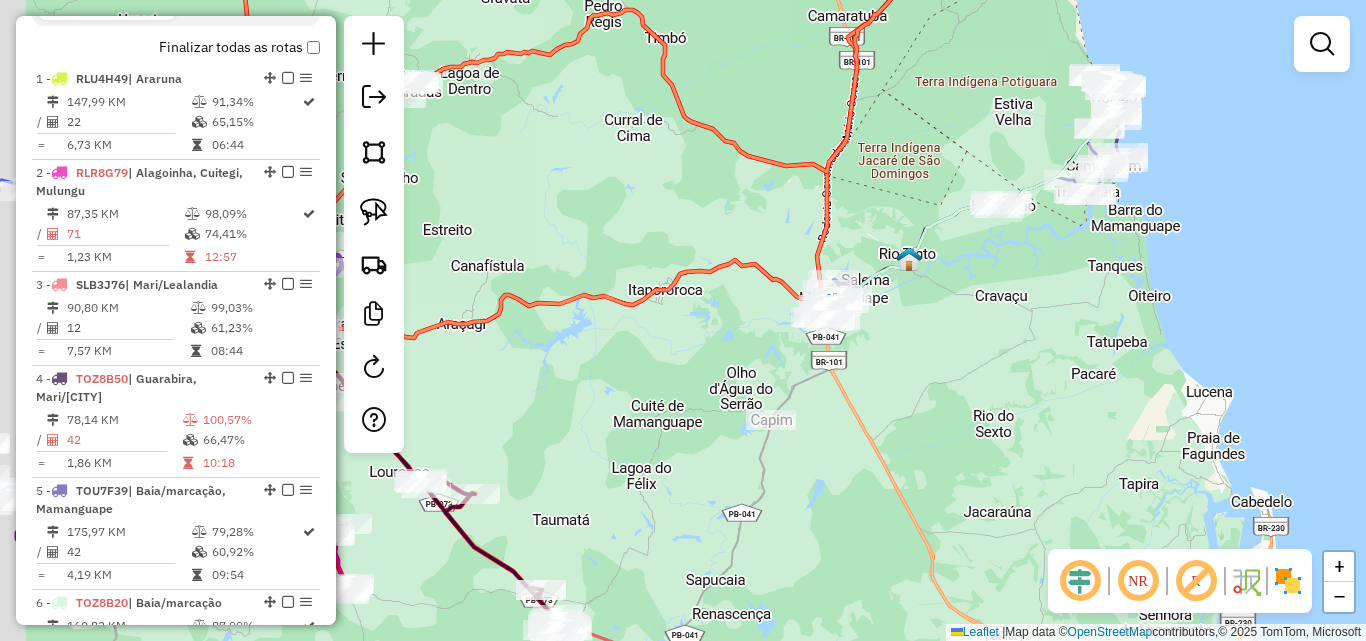 drag, startPoint x: 927, startPoint y: 430, endPoint x: 1114, endPoint y: 330, distance: 212.05896 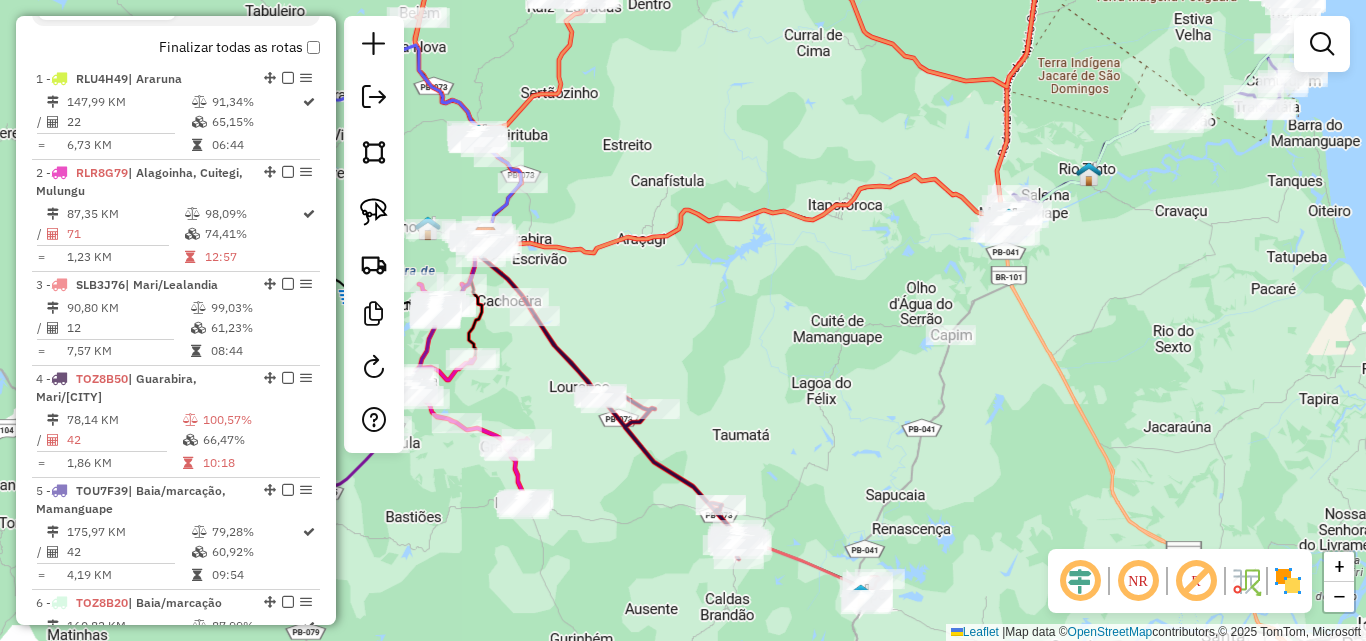 drag, startPoint x: 832, startPoint y: 408, endPoint x: 1071, endPoint y: 324, distance: 253.3318 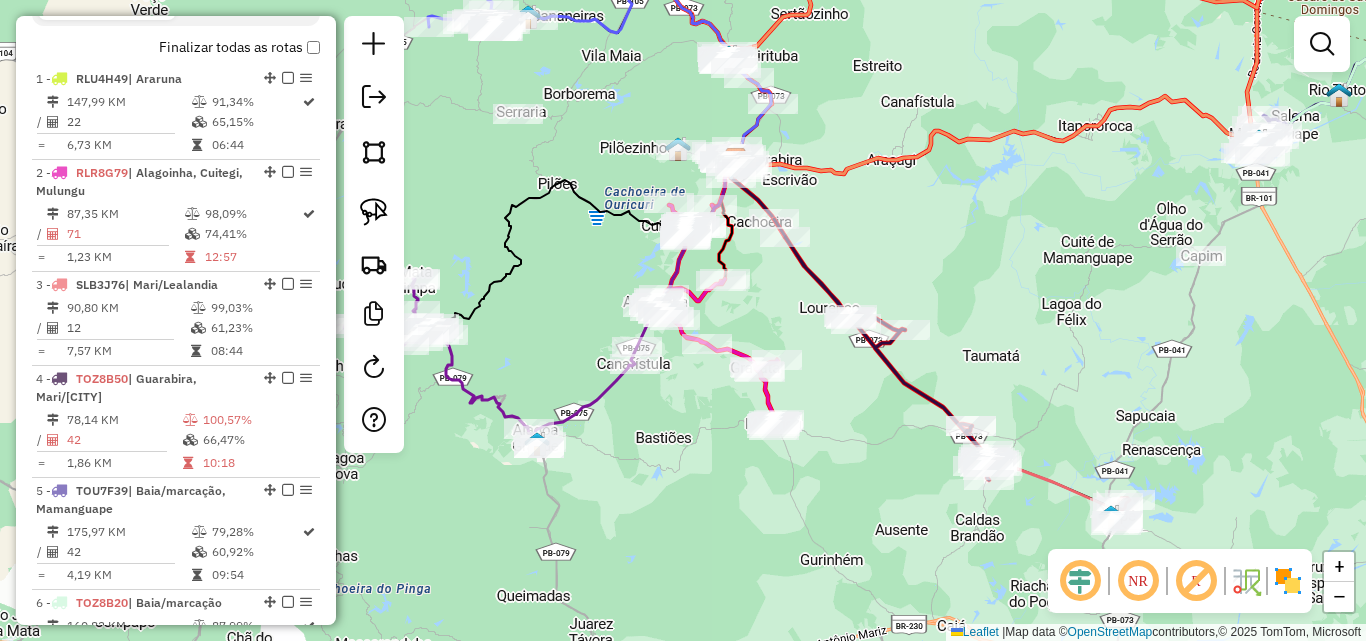 drag, startPoint x: 748, startPoint y: 518, endPoint x: 843, endPoint y: 523, distance: 95.131485 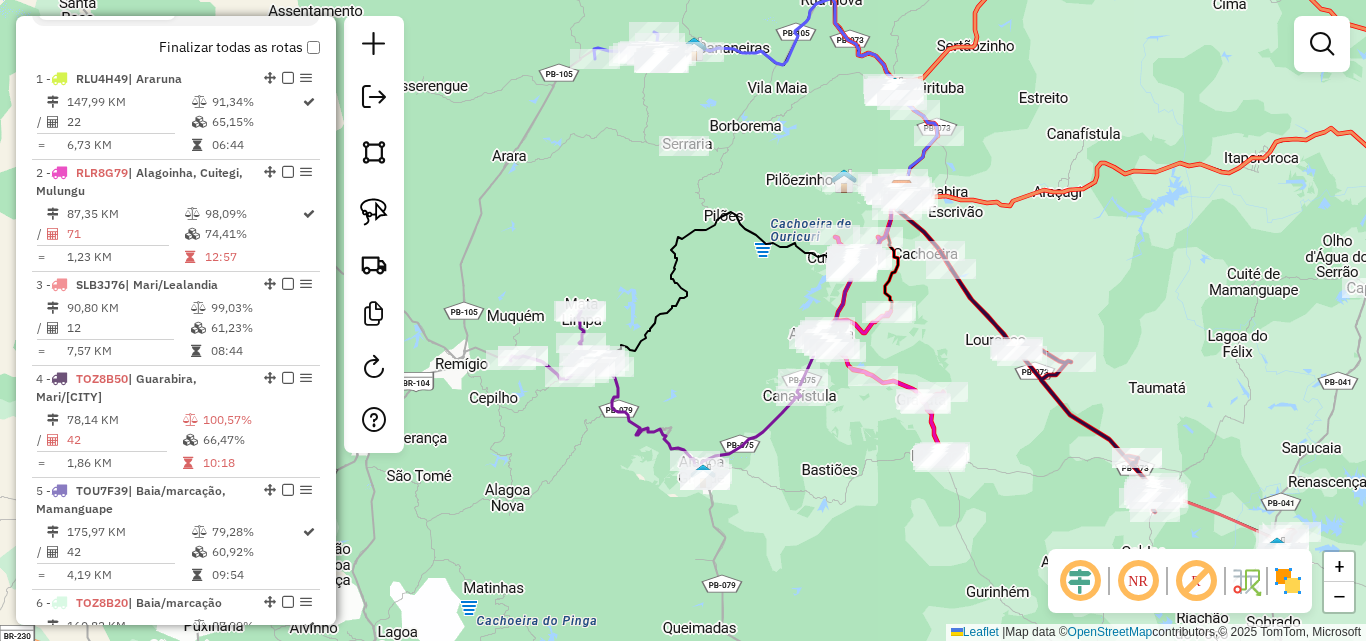 drag, startPoint x: 794, startPoint y: 522, endPoint x: 769, endPoint y: 513, distance: 26.57066 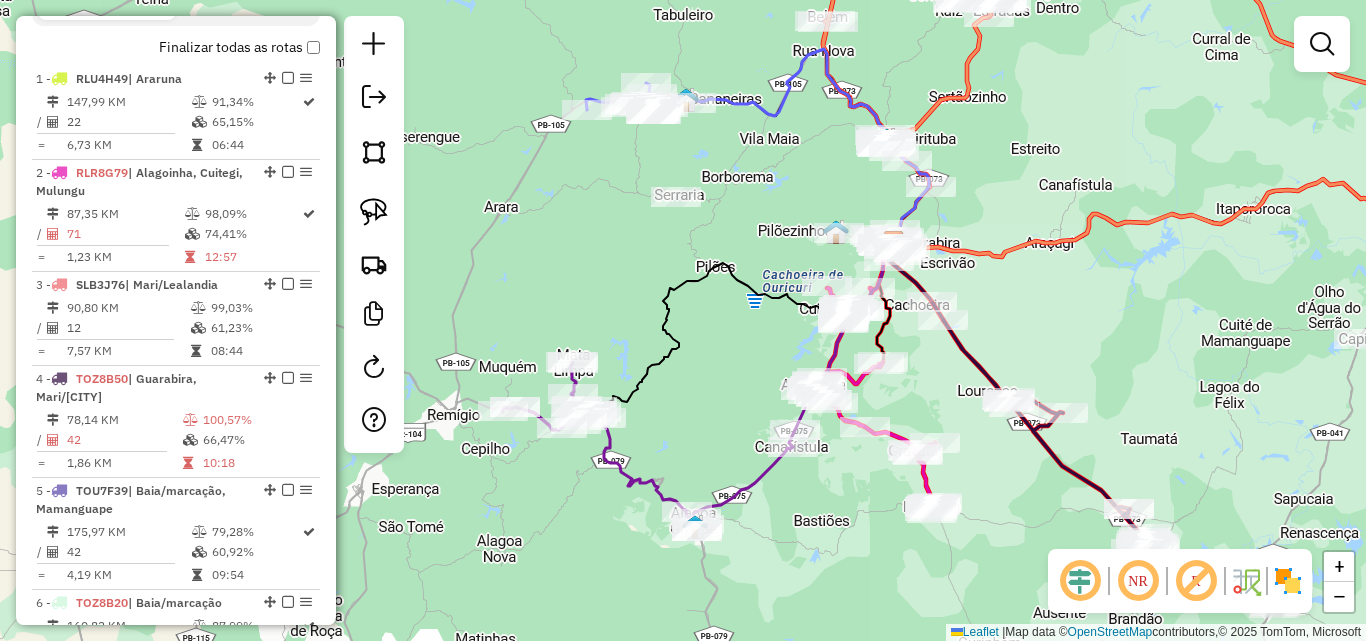 drag, startPoint x: 713, startPoint y: 401, endPoint x: 740, endPoint y: 417, distance: 31.38471 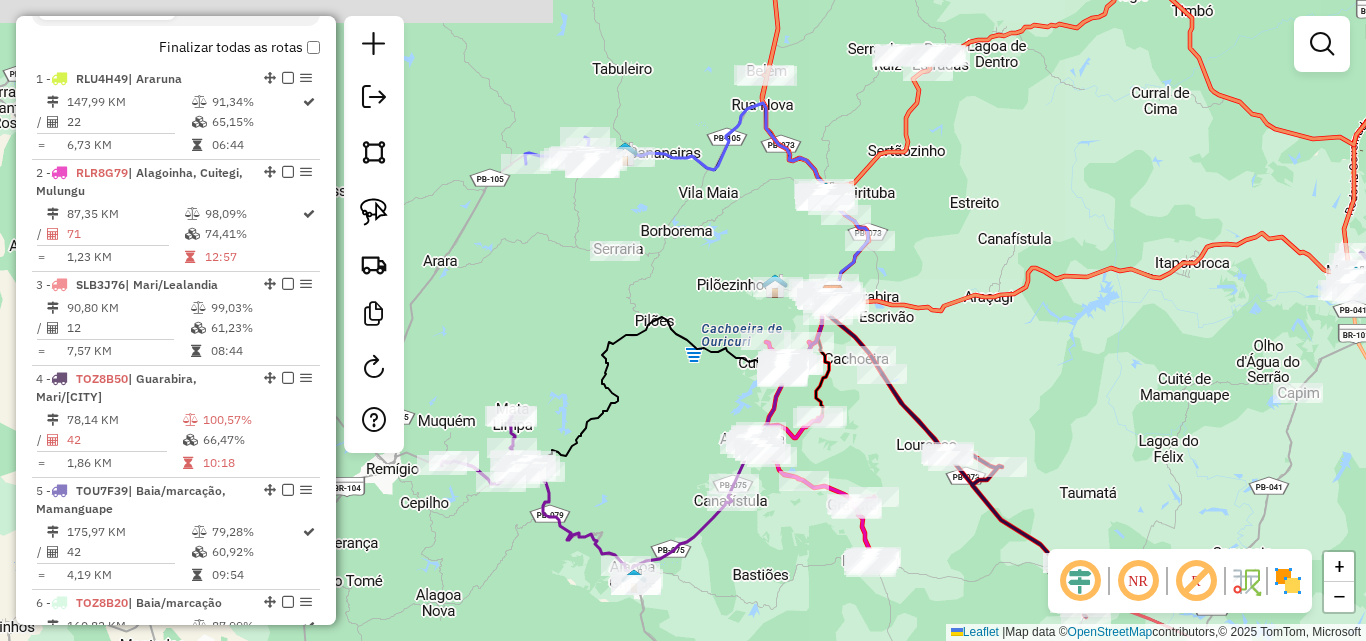 drag, startPoint x: 993, startPoint y: 393, endPoint x: 957, endPoint y: 415, distance: 42.190044 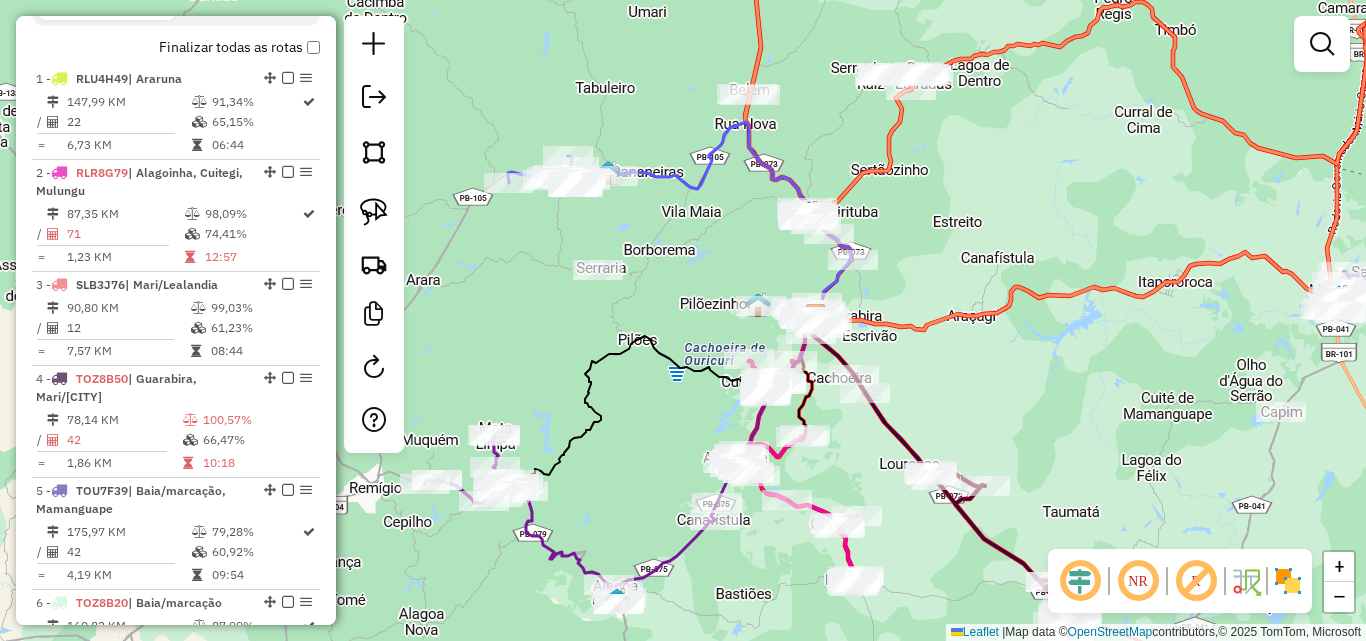 drag, startPoint x: 969, startPoint y: 354, endPoint x: 932, endPoint y: 405, distance: 63.007935 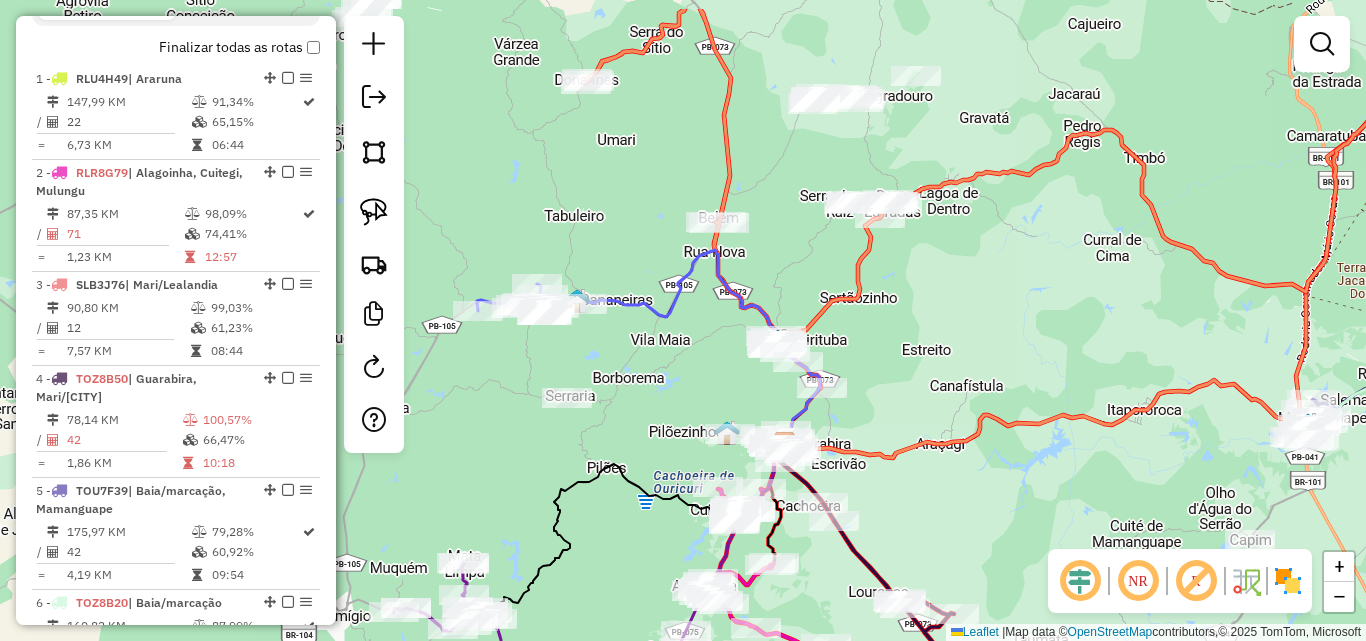 drag, startPoint x: 897, startPoint y: 312, endPoint x: 911, endPoint y: 268, distance: 46.173584 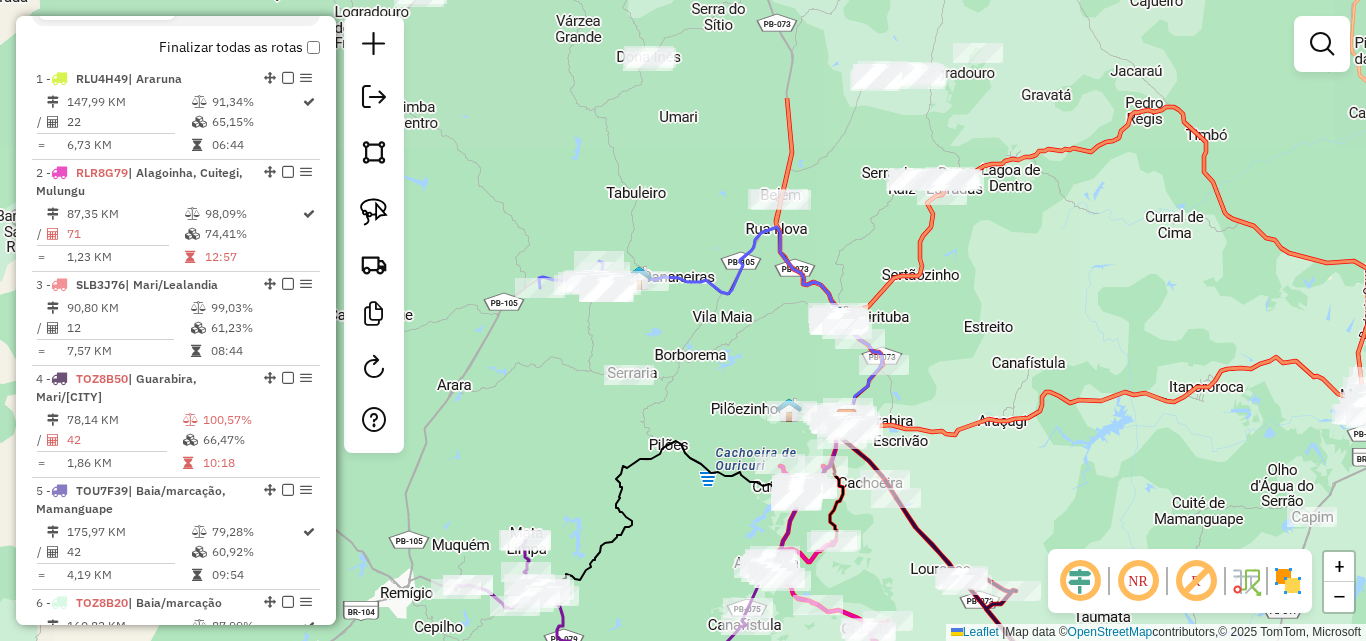 drag, startPoint x: 836, startPoint y: 216, endPoint x: 941, endPoint y: 378, distance: 193.0518 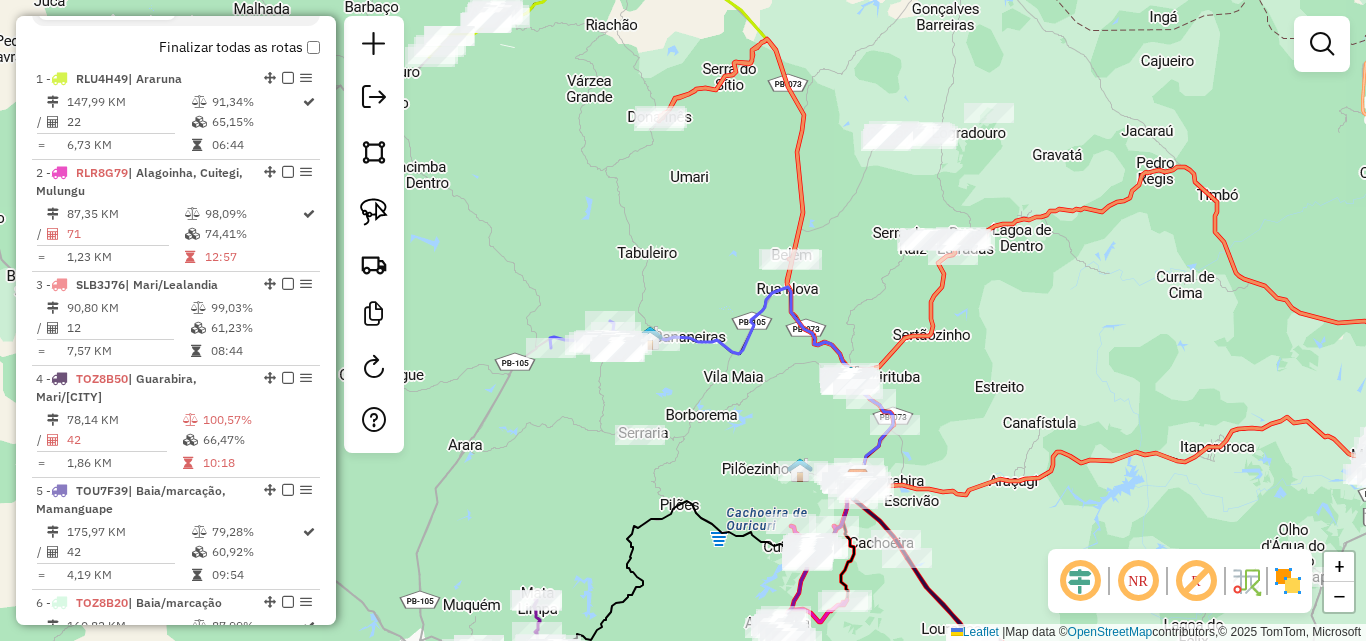 drag, startPoint x: 948, startPoint y: 380, endPoint x: 958, endPoint y: 409, distance: 30.675724 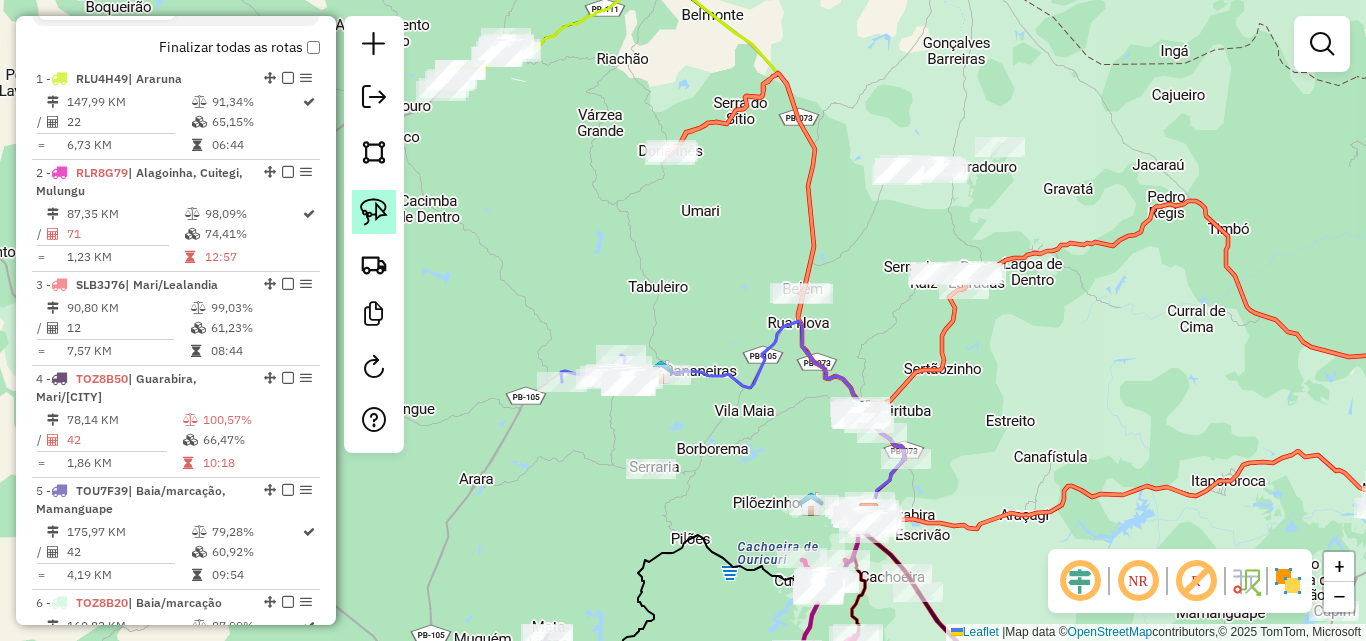 click 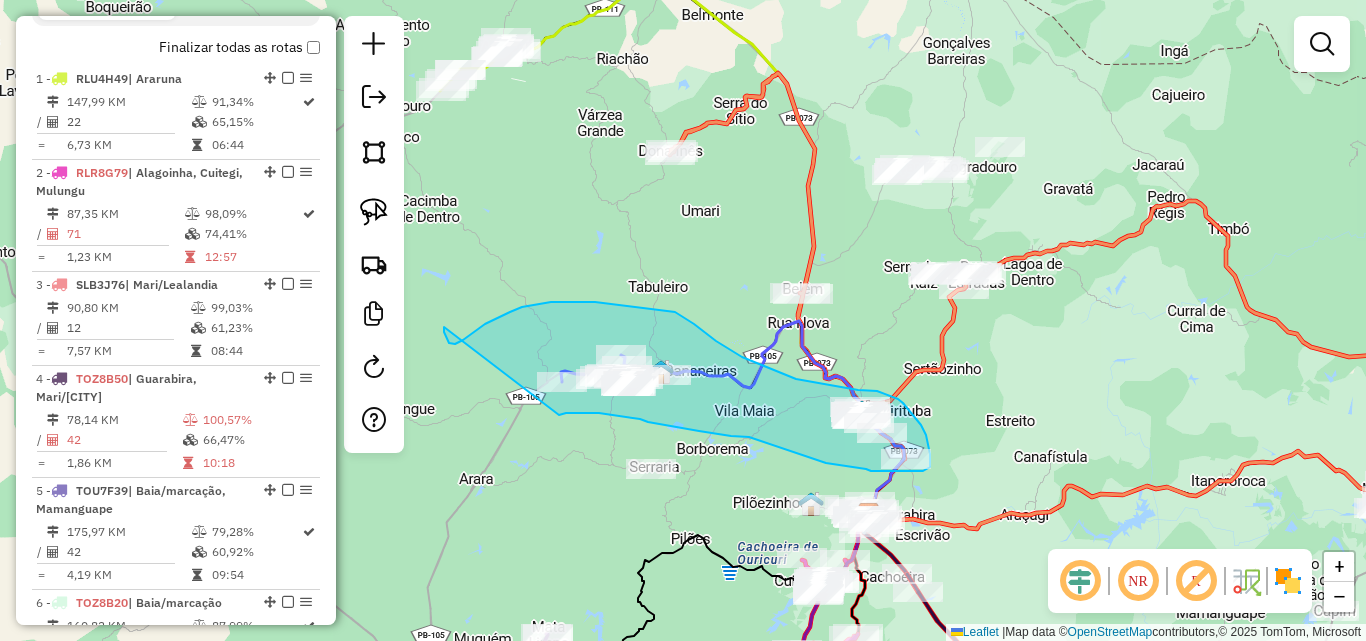 drag, startPoint x: 444, startPoint y: 327, endPoint x: 557, endPoint y: 417, distance: 144.46107 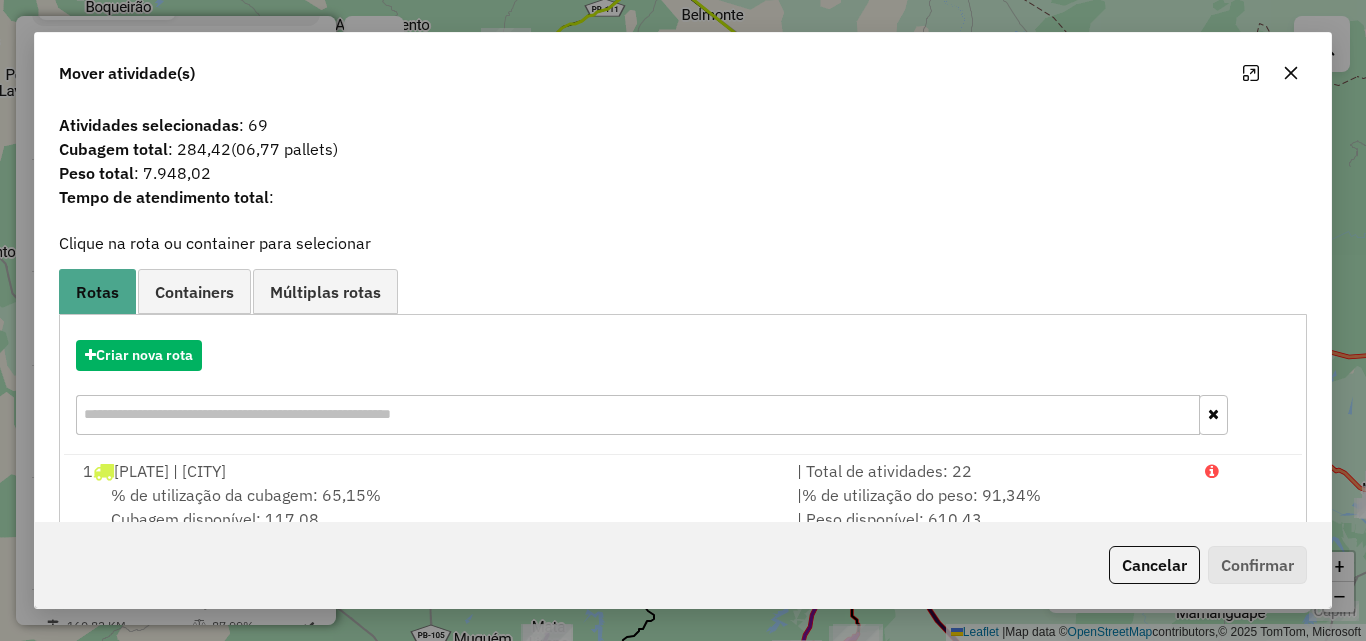 click 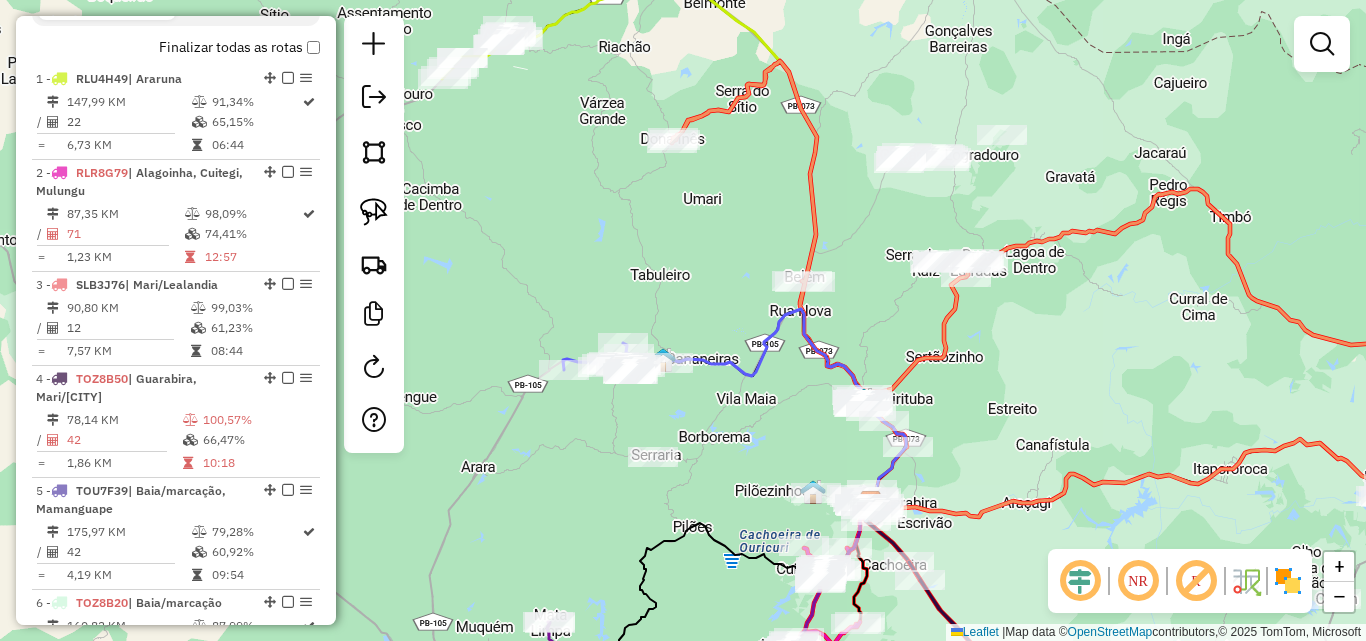 drag, startPoint x: 660, startPoint y: 316, endPoint x: 679, endPoint y: 198, distance: 119.519875 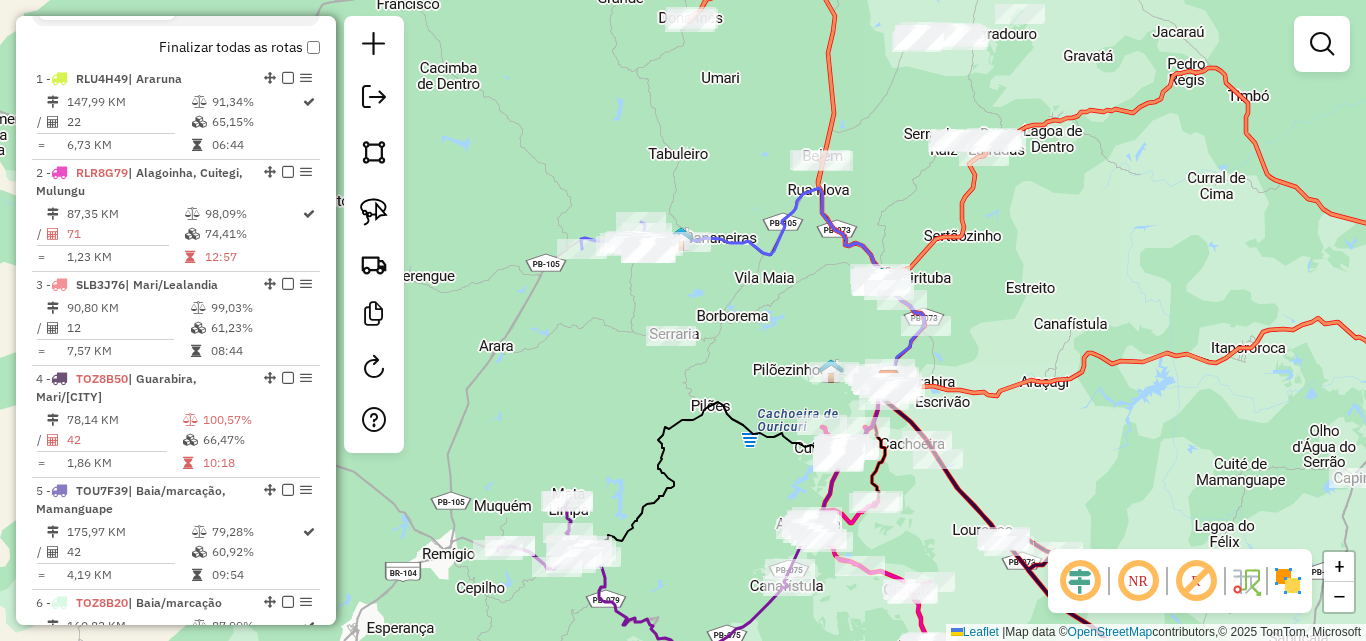 drag, startPoint x: 1022, startPoint y: 328, endPoint x: 1026, endPoint y: 279, distance: 49.162994 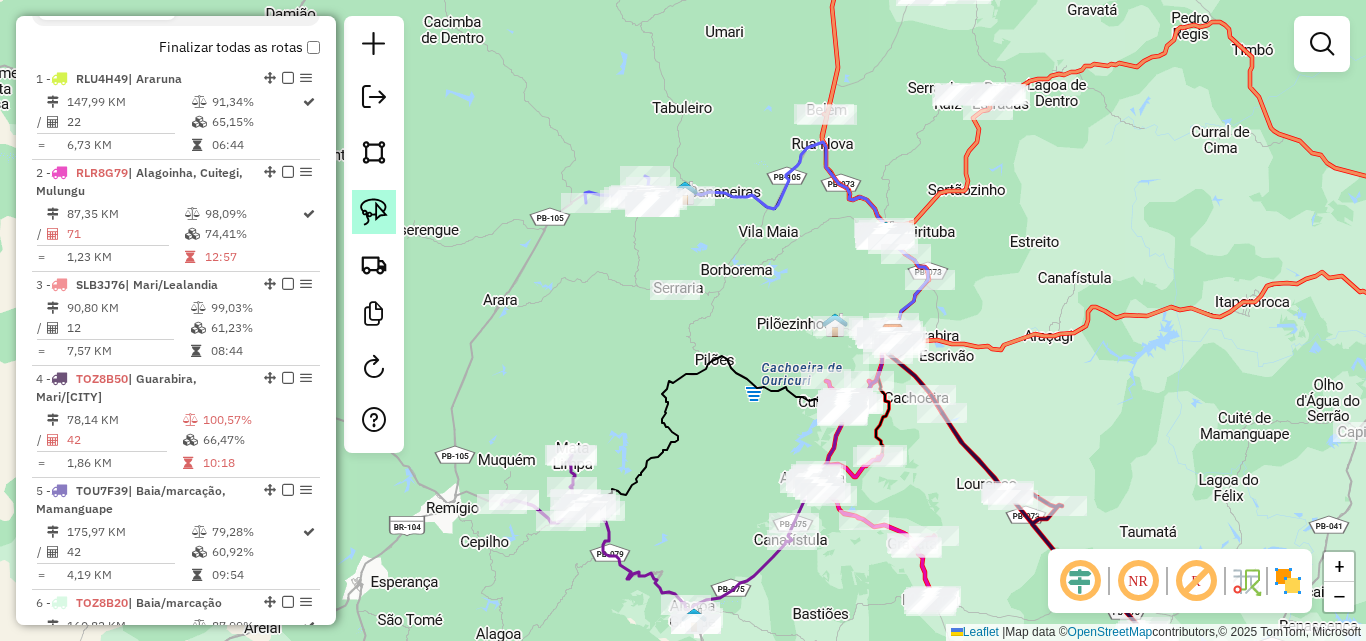 click 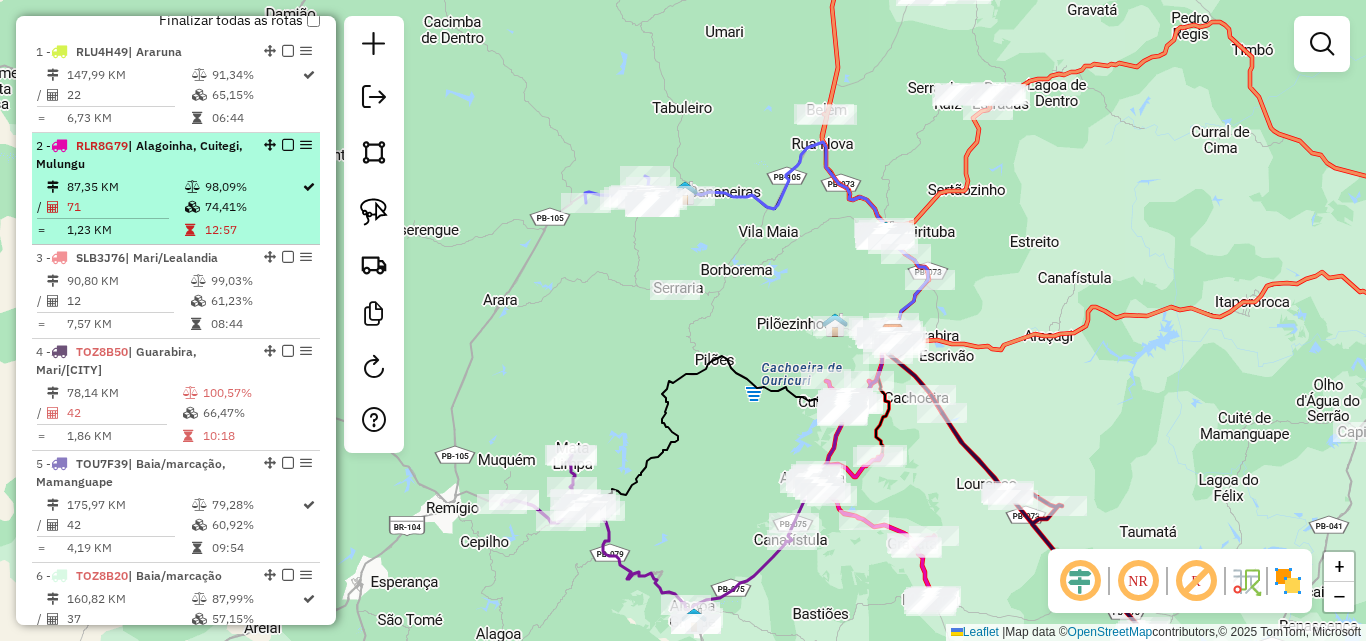 scroll, scrollTop: 700, scrollLeft: 0, axis: vertical 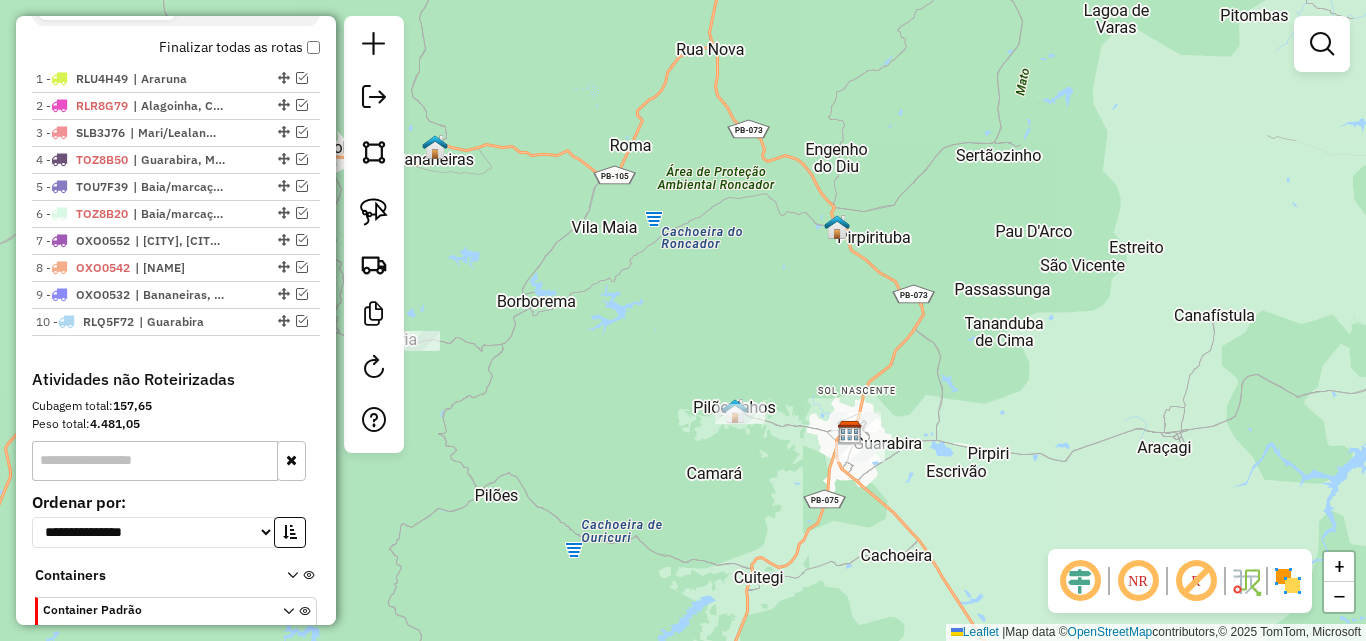 drag, startPoint x: 826, startPoint y: 273, endPoint x: 950, endPoint y: 377, distance: 161.83943 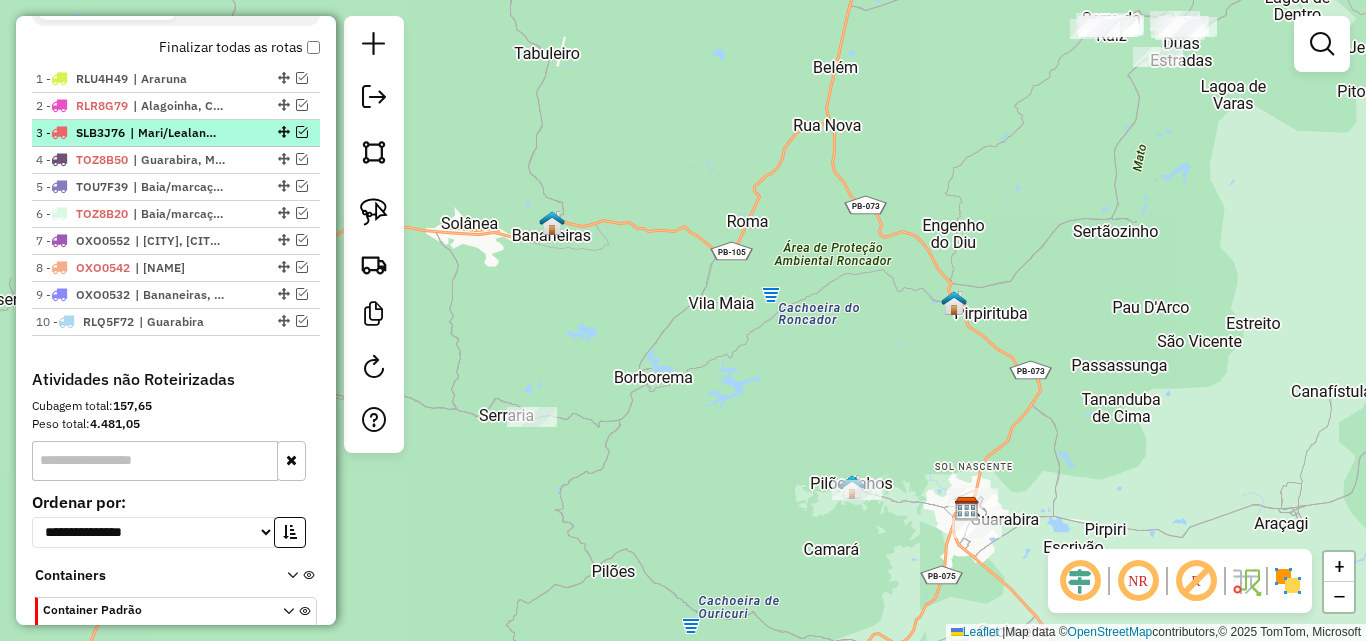 click at bounding box center [302, 132] 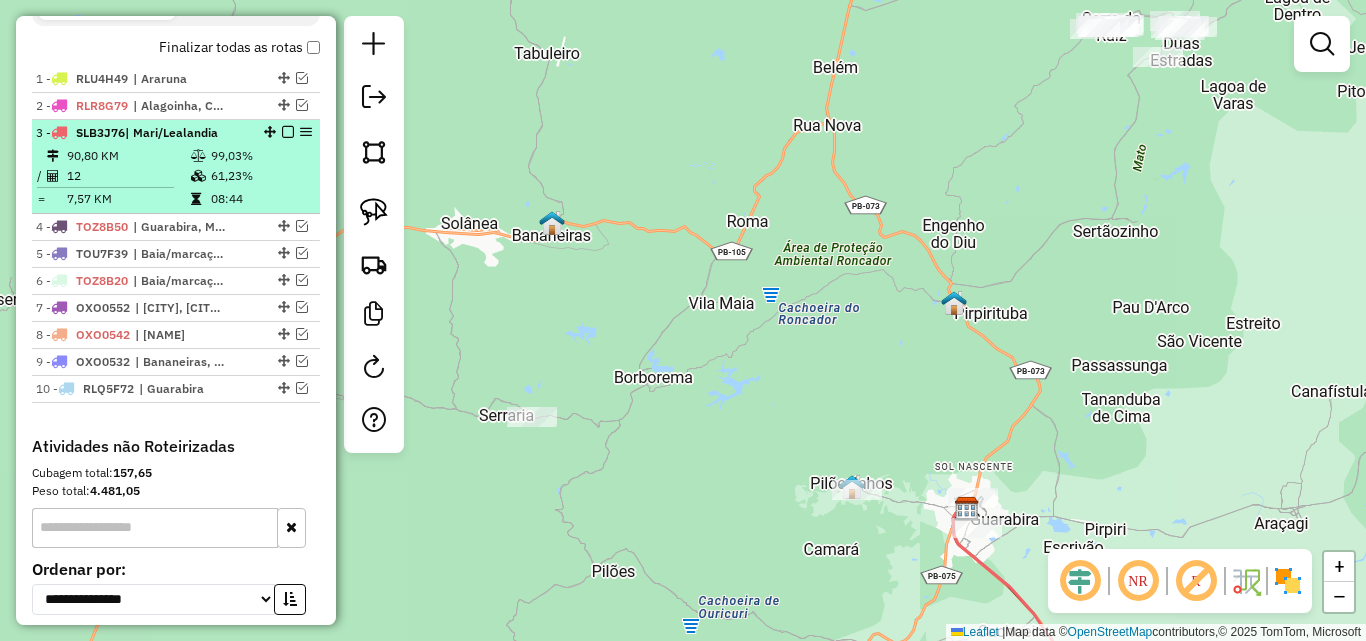 click on "3 -       SLB3J76   | Mari/Lealandia" at bounding box center [142, 133] 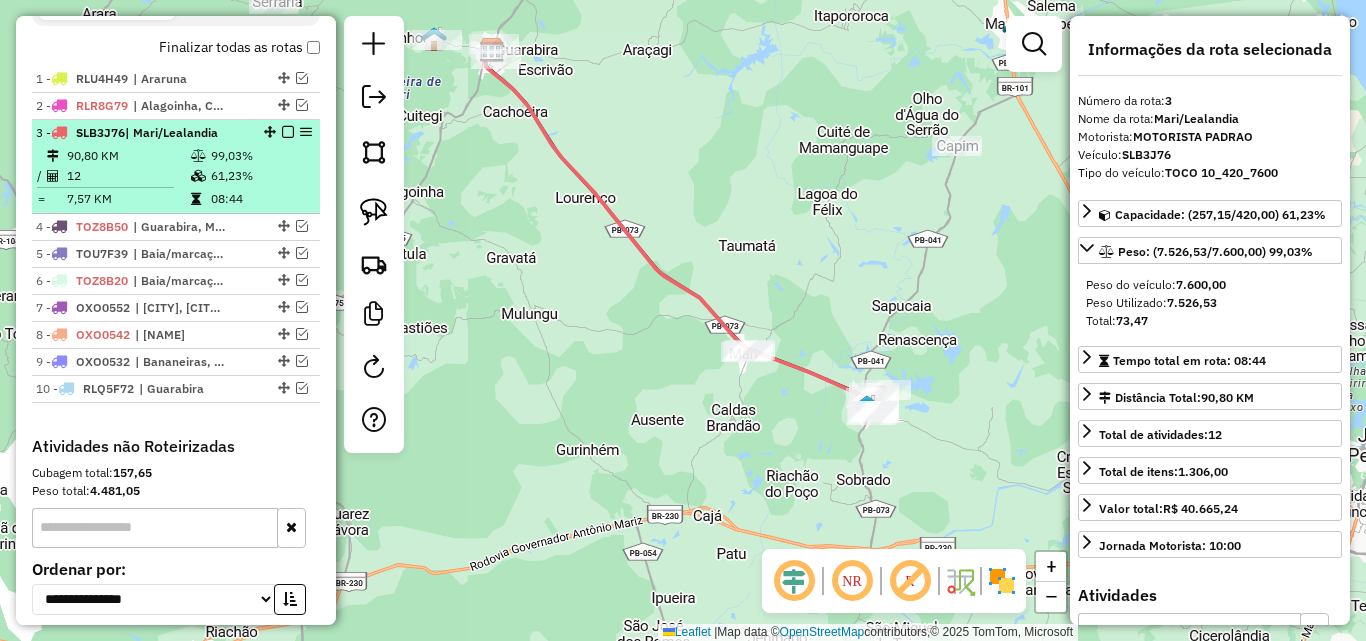click at bounding box center [288, 132] 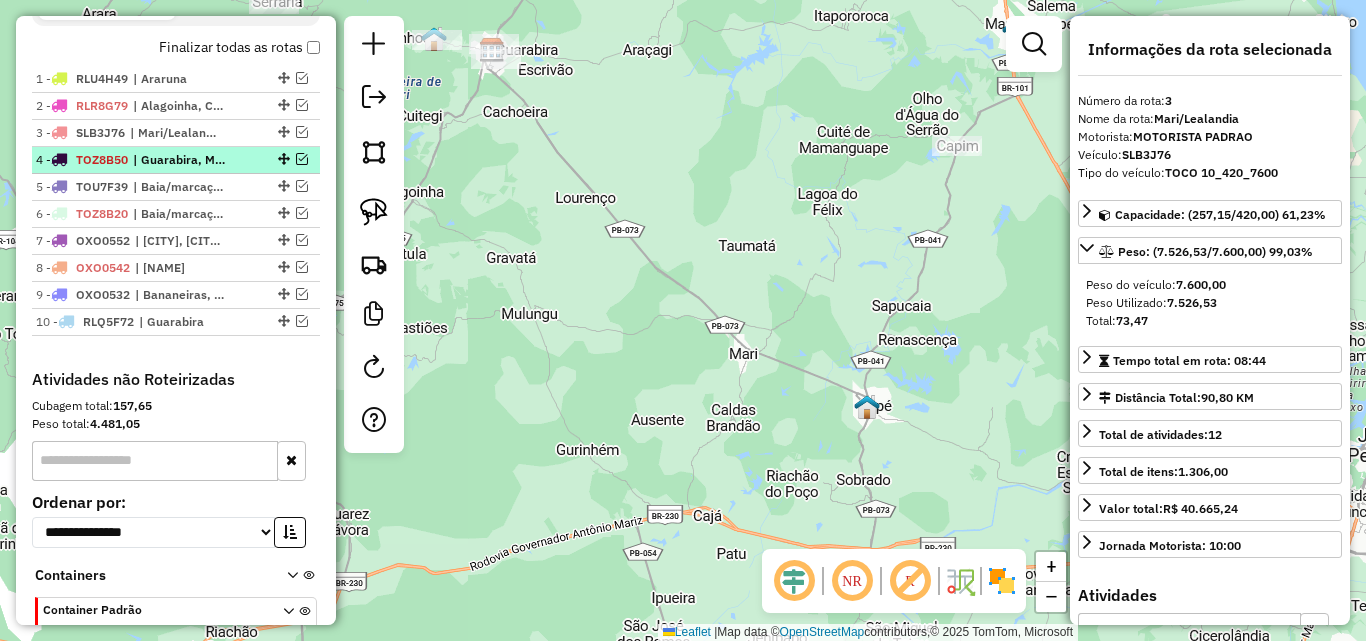 click on "| [CITY], [CITY]/[CITY]" at bounding box center (179, 160) 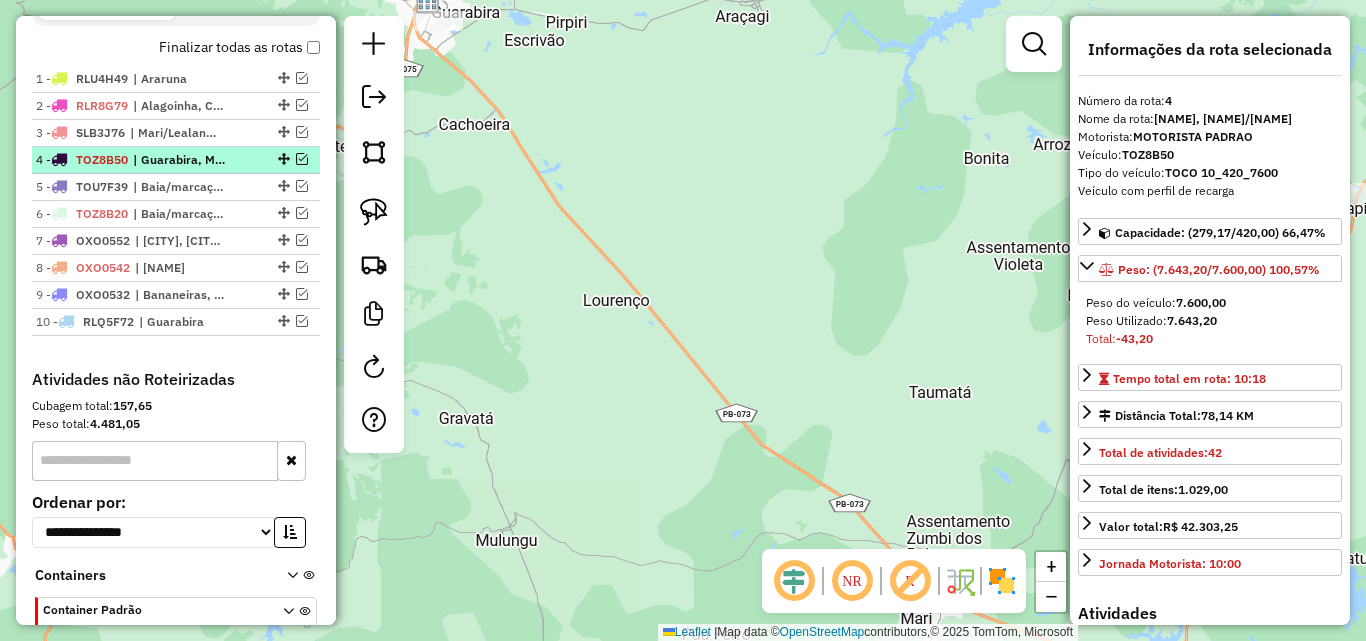 click at bounding box center [282, 159] 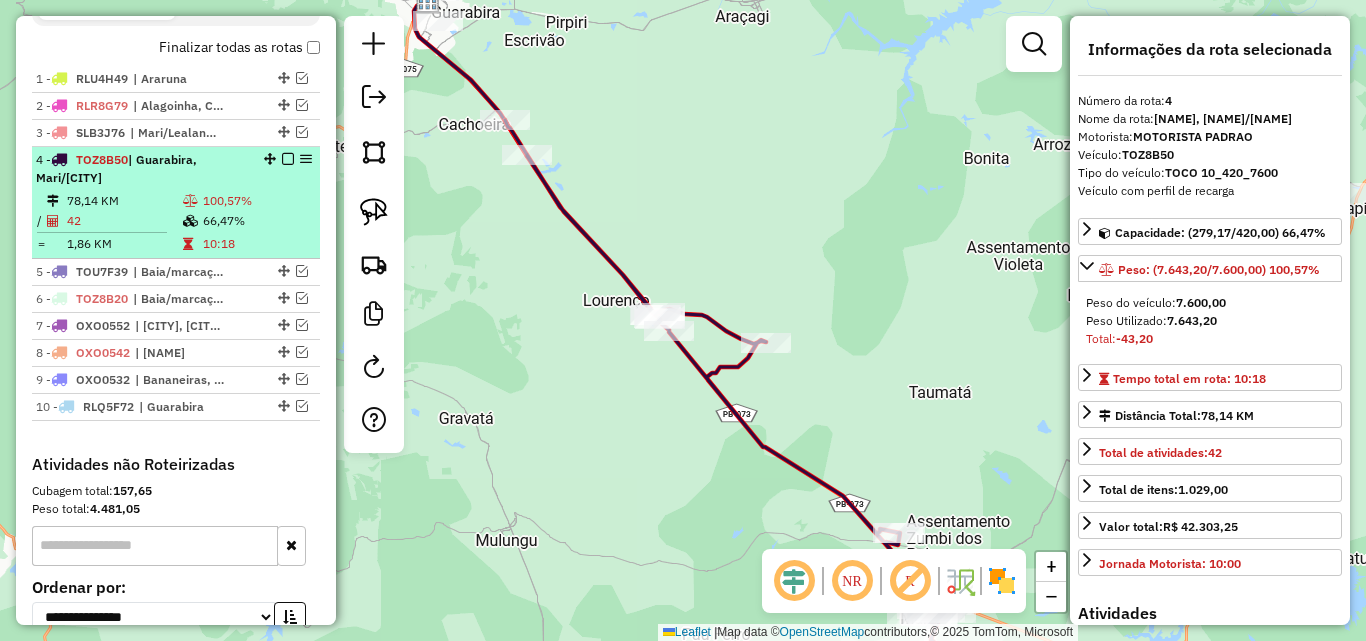 click on "4 -       TOZ8B50   | Guarabira, Mari/Lealandia" at bounding box center [142, 169] 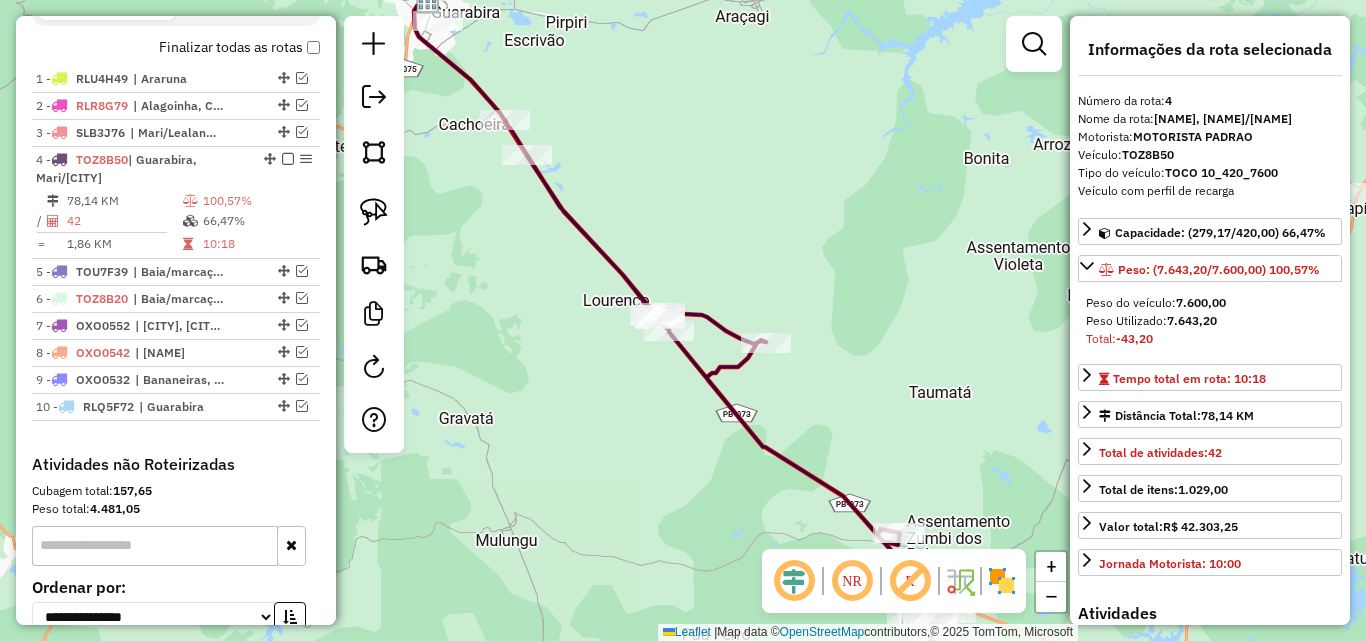 click on "Janela de atendimento Grade de atendimento Capacidade Transportadoras Veículos Cliente Pedidos  Rotas Selecione os dias de semana para filtrar as janelas de atendimento  Seg   Ter   Qua   Qui   Sex   Sáb   Dom  Informe o período da janela de atendimento: De: Até:  Filtrar exatamente a janela do cliente  Considerar janela de atendimento padrão  Selecione os dias de semana para filtrar as grades de atendimento  Seg   Ter   Qua   Qui   Sex   Sáb   Dom   Considerar clientes sem dia de atendimento cadastrado  Clientes fora do dia de atendimento selecionado Filtrar as atividades entre os valores definidos abaixo:  Peso mínimo:   Peso máximo:   Cubagem mínima:   Cubagem máxima:   De:   Até:  Filtrar as atividades entre o tempo de atendimento definido abaixo:  De:   Até:   Considerar capacidade total dos clientes não roteirizados Transportadora: Selecione um ou mais itens Tipo de veículo: Selecione um ou mais itens Veículo: Selecione um ou mais itens Motorista: Selecione um ou mais itens Nome: Rótulo:" 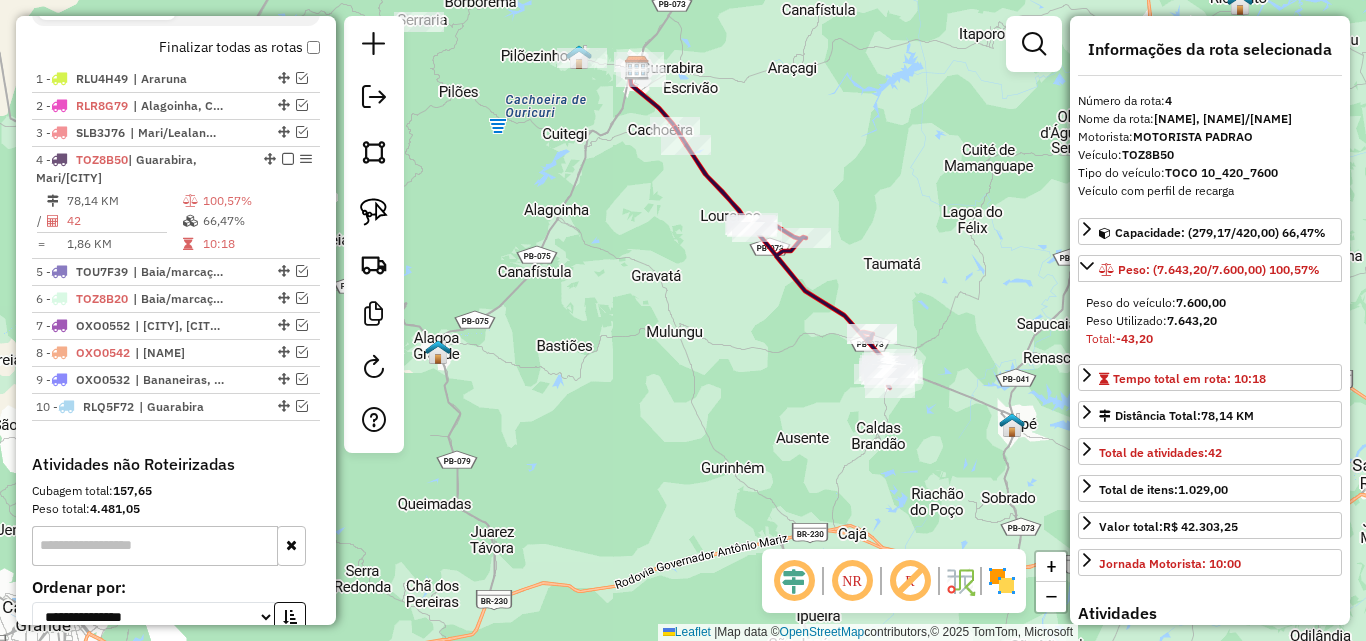 drag, startPoint x: 785, startPoint y: 388, endPoint x: 874, endPoint y: 404, distance: 90.426765 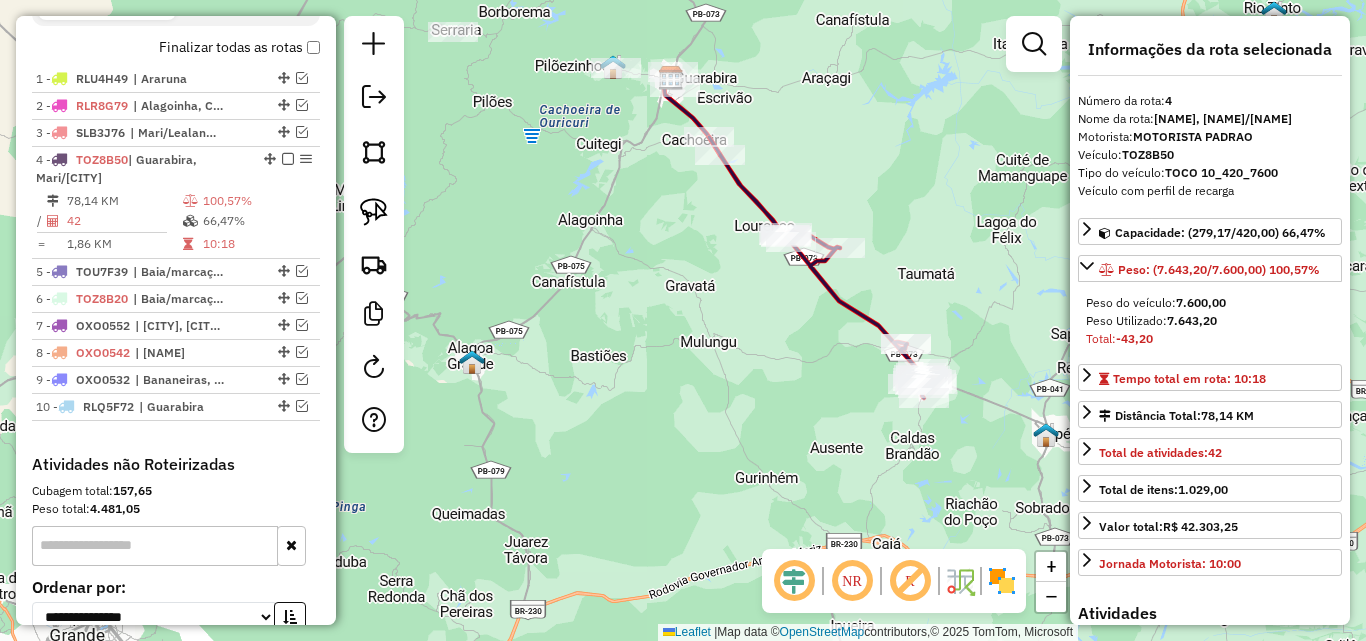 drag, startPoint x: 758, startPoint y: 353, endPoint x: 630, endPoint y: 358, distance: 128.09763 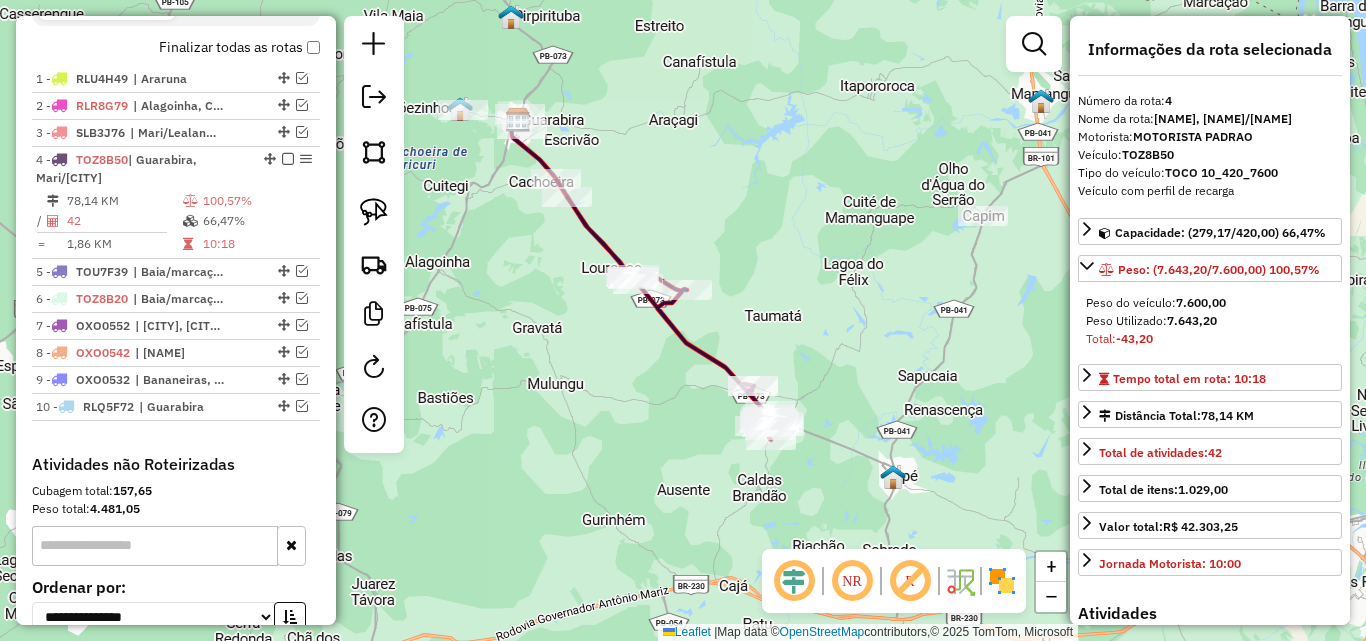 drag, startPoint x: 603, startPoint y: 392, endPoint x: 618, endPoint y: 422, distance: 33.54102 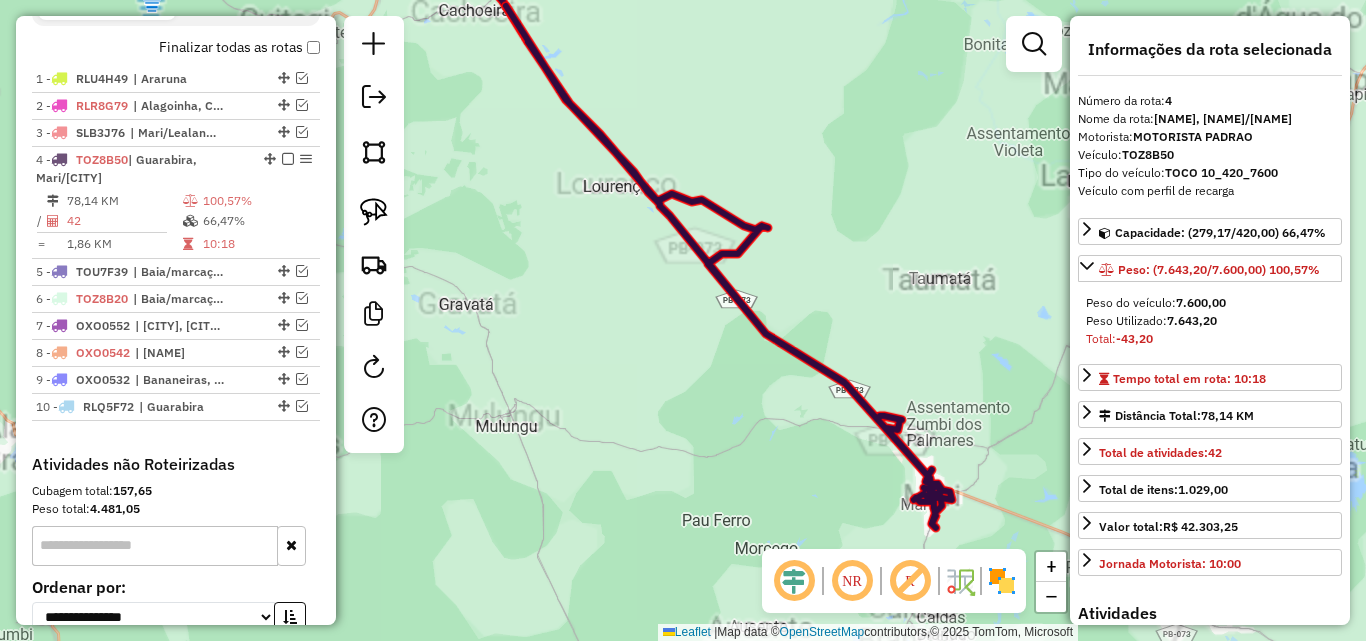 drag, startPoint x: 599, startPoint y: 413, endPoint x: 658, endPoint y: 478, distance: 87.78383 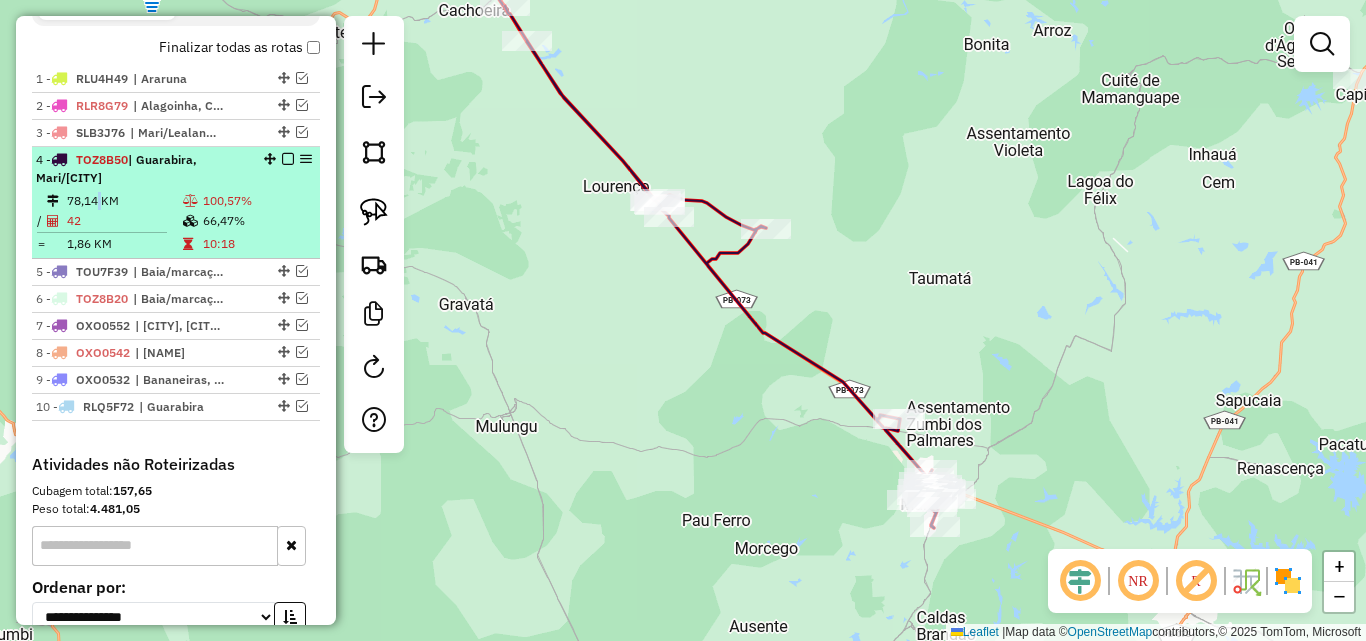 click on "78,14 KM" at bounding box center [124, 201] 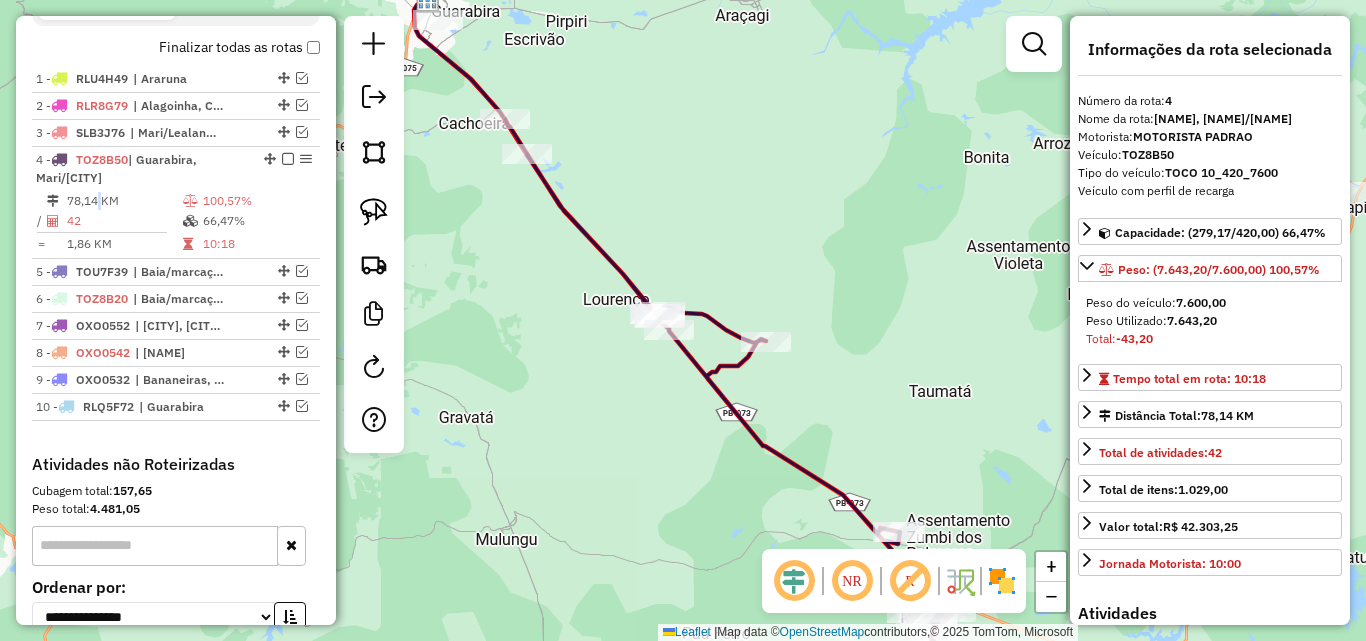 drag, startPoint x: 877, startPoint y: 265, endPoint x: 847, endPoint y: 112, distance: 155.91344 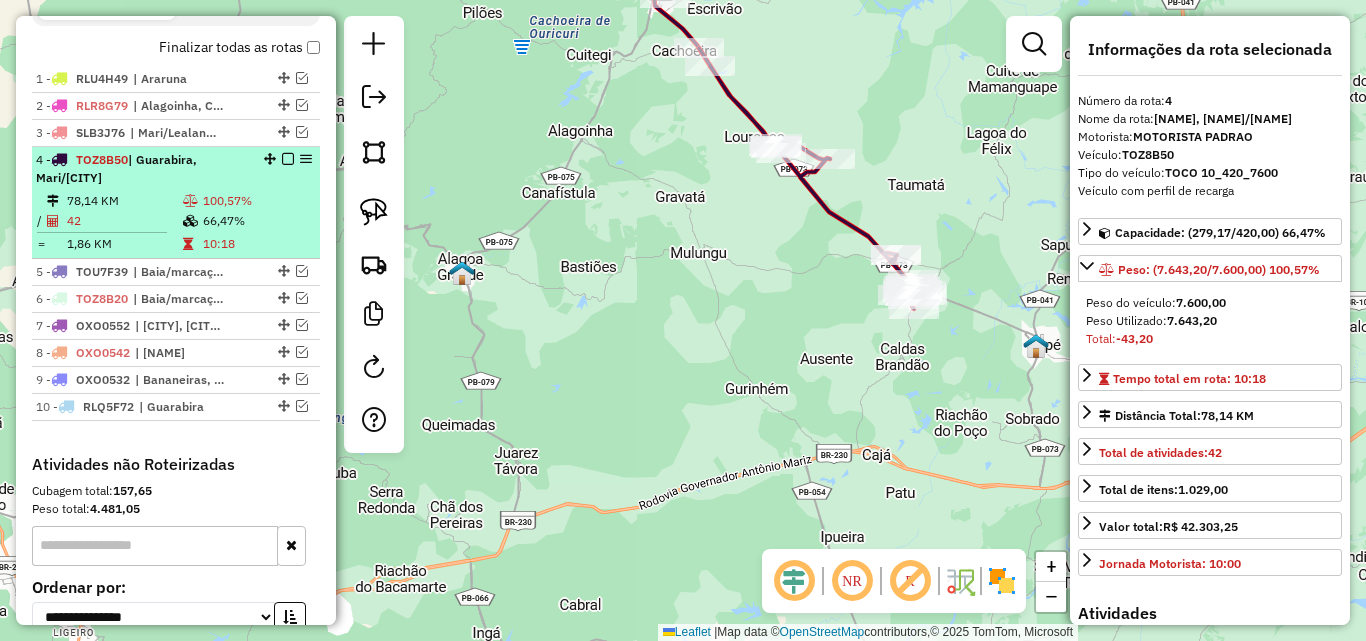click at bounding box center (288, 159) 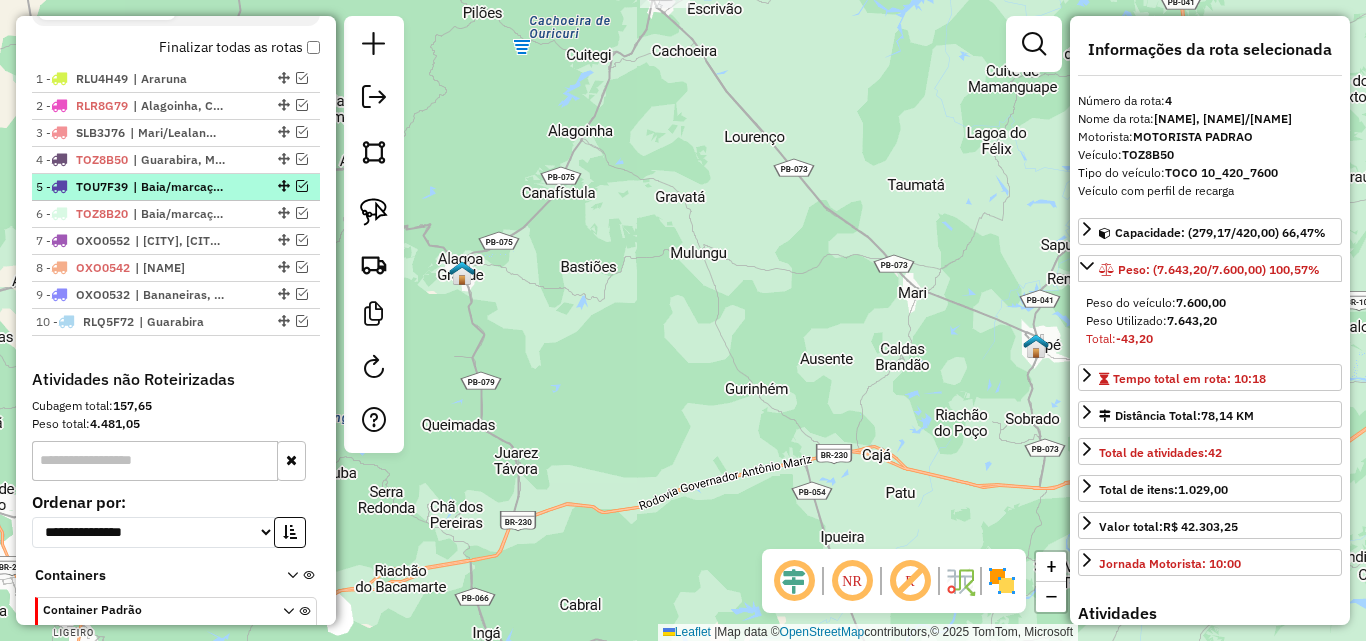 click at bounding box center [282, 186] 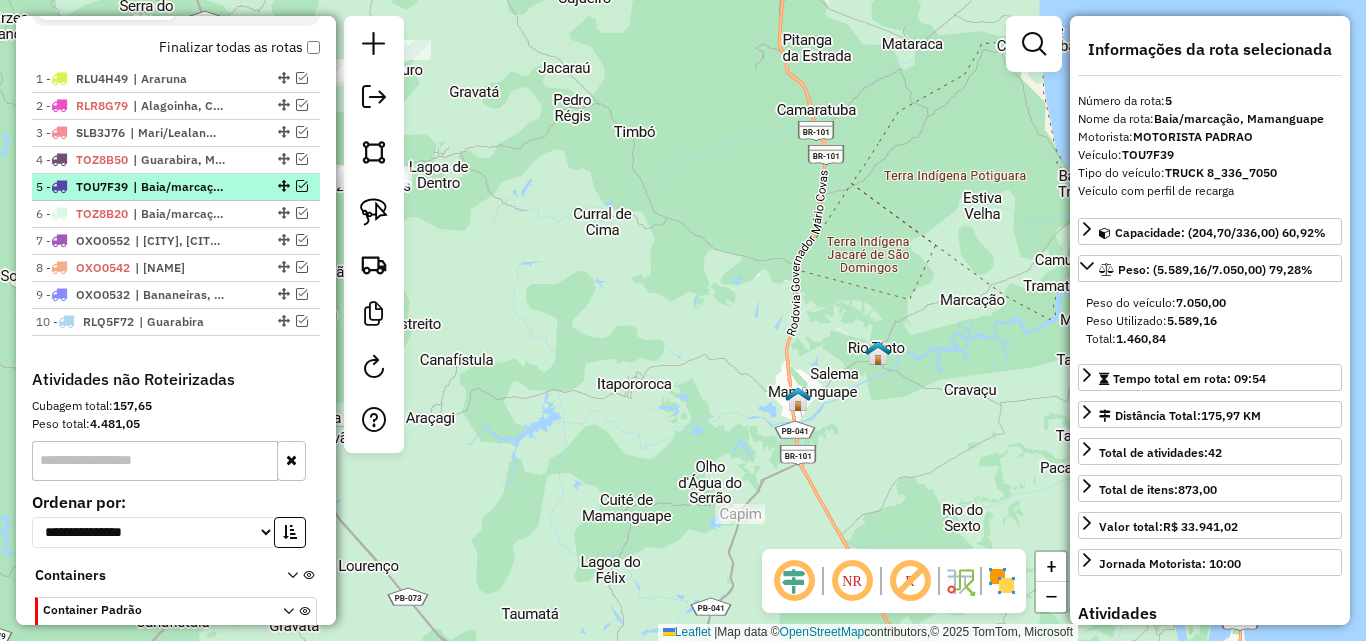 click at bounding box center [302, 186] 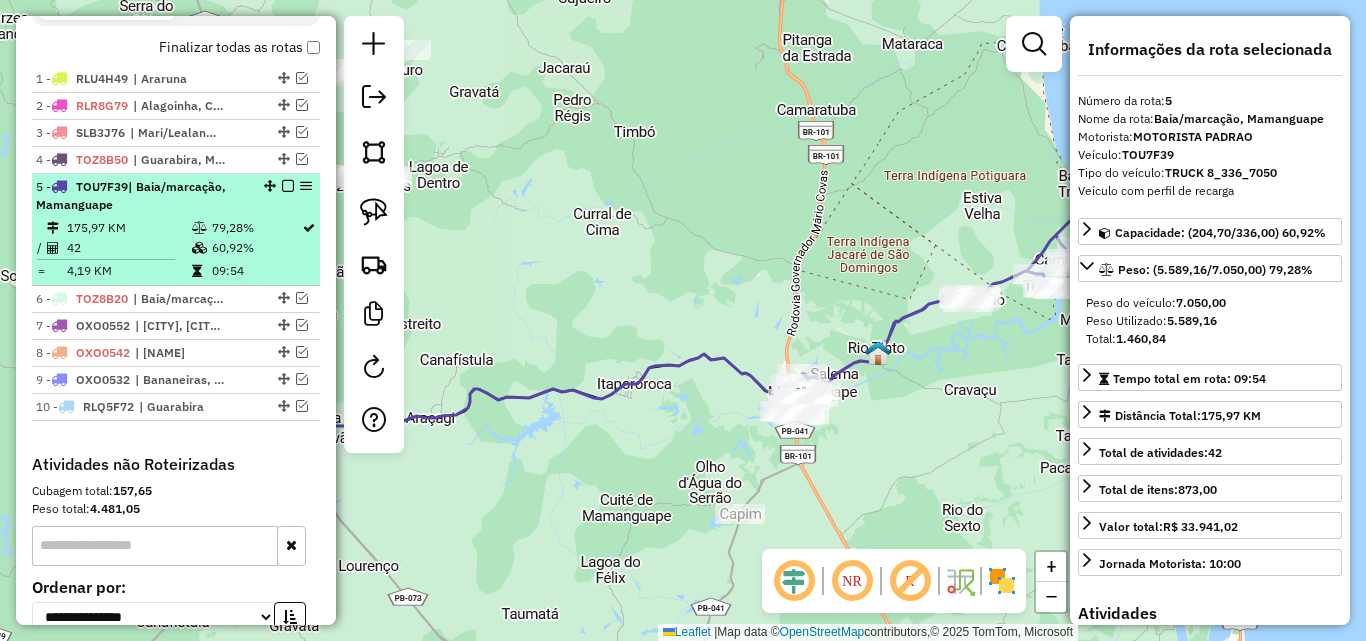 click on "5 -       TOU7F39   | Baia/marcação, Mamanguape" at bounding box center [142, 196] 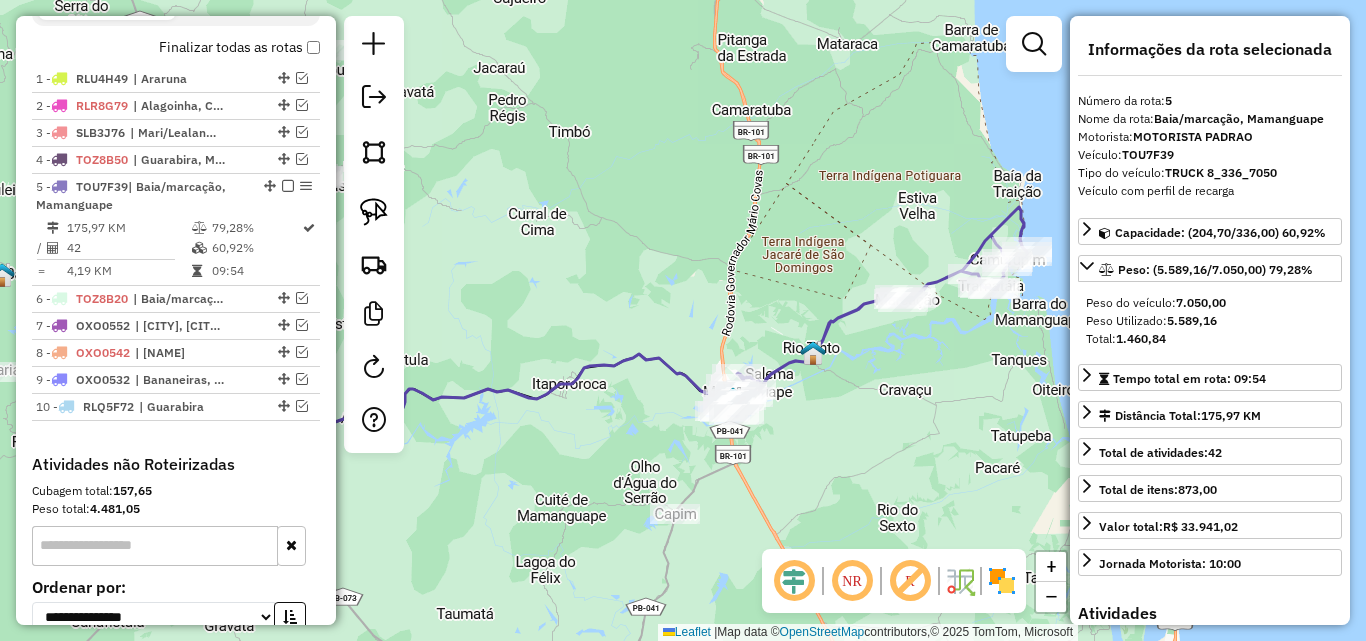 drag, startPoint x: 774, startPoint y: 316, endPoint x: 741, endPoint y: 317, distance: 33.01515 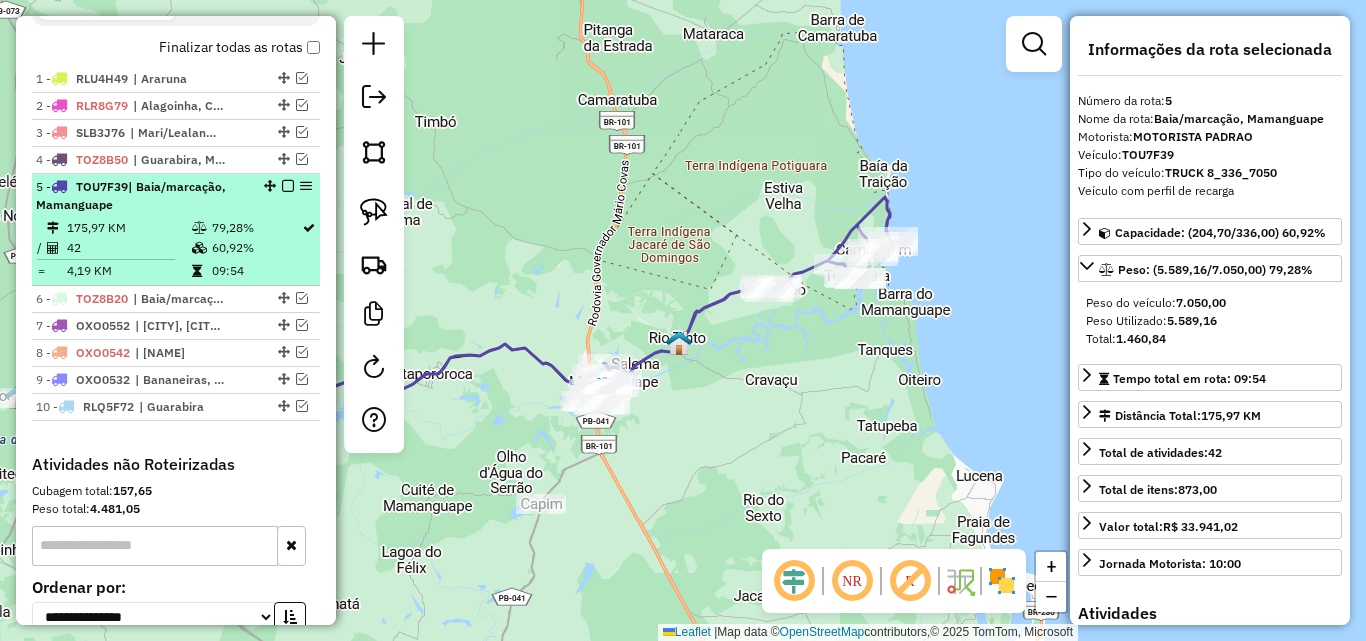 click at bounding box center (201, 228) 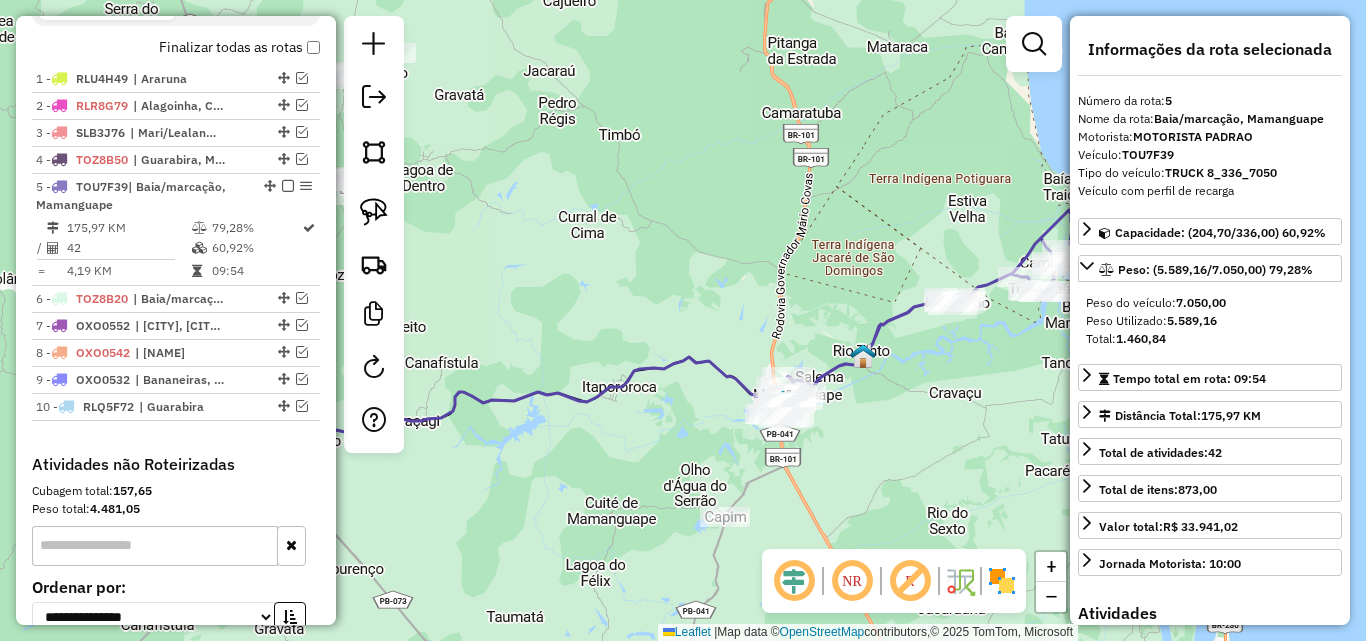 drag, startPoint x: 947, startPoint y: 410, endPoint x: 820, endPoint y: 384, distance: 129.6341 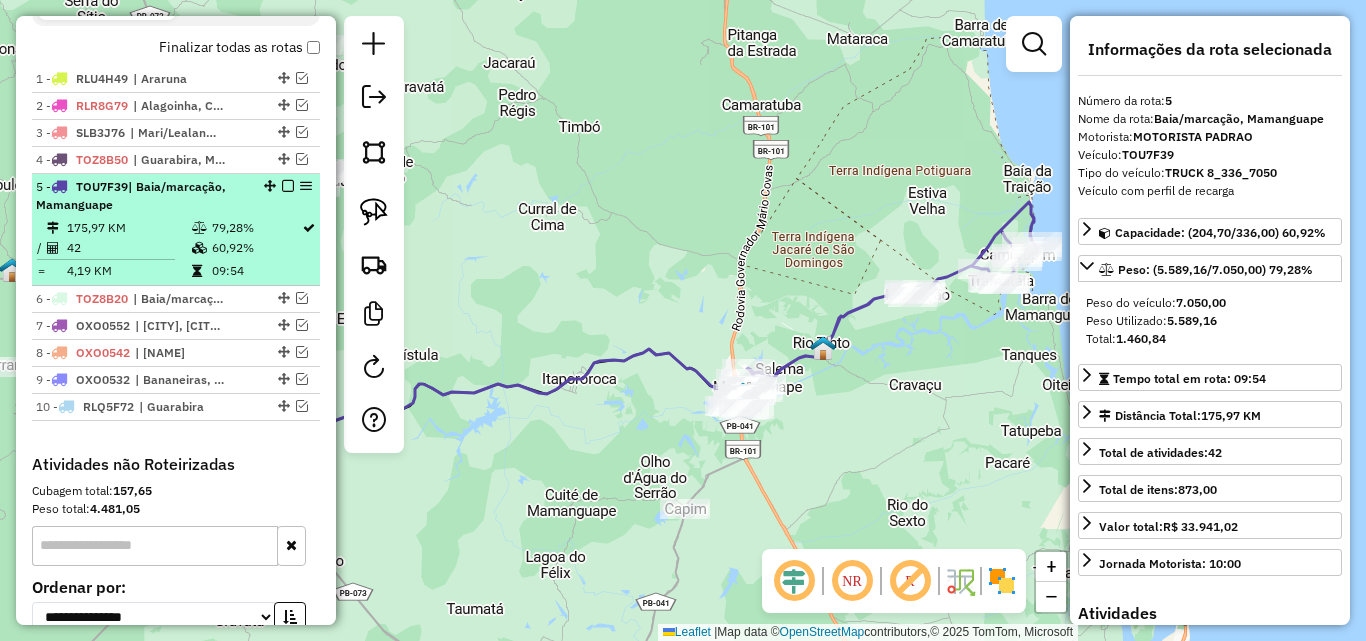 click at bounding box center [288, 186] 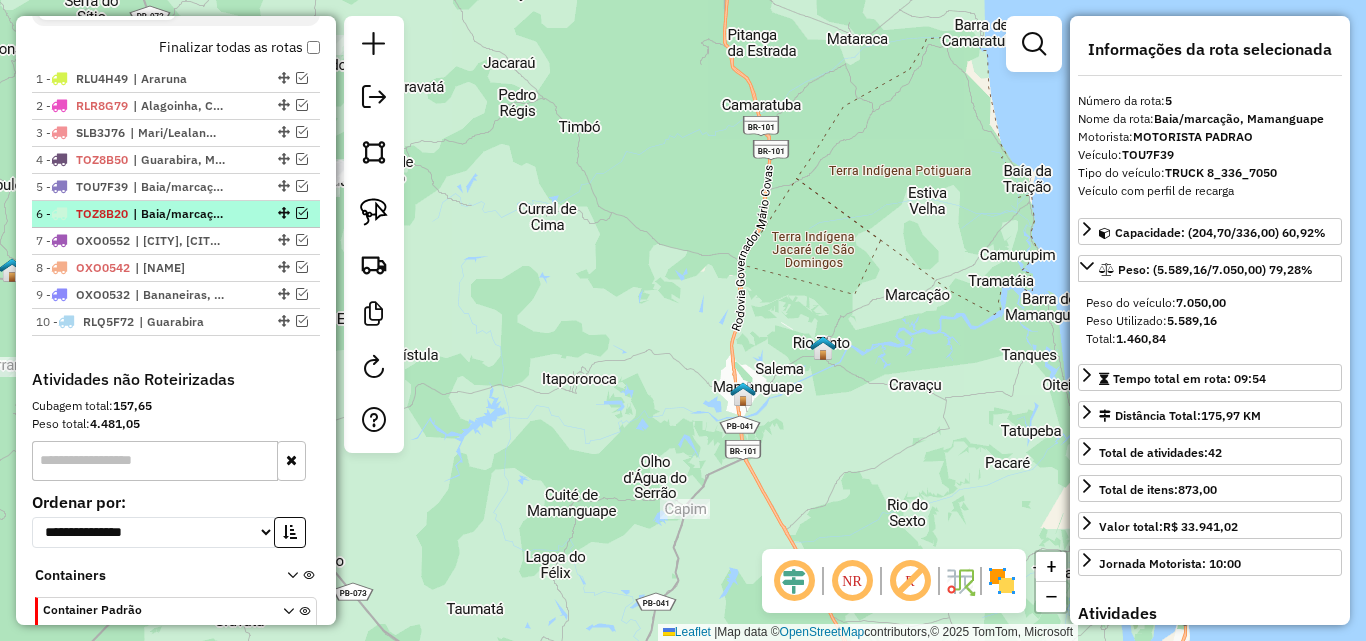 click at bounding box center [302, 213] 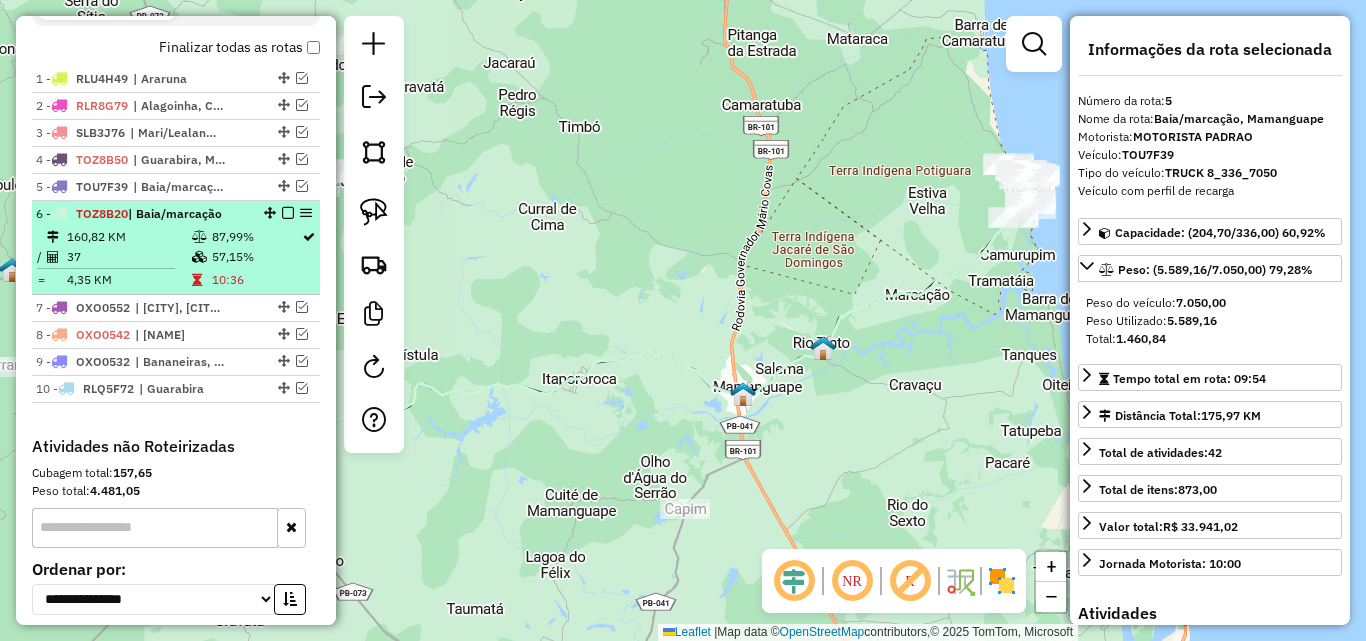 click on "6 -       TOZ8B20   | Baia/marcação  160,82 KM   87,99%  /  37   57,15%     =  4,35 KM   10:36" at bounding box center (176, 248) 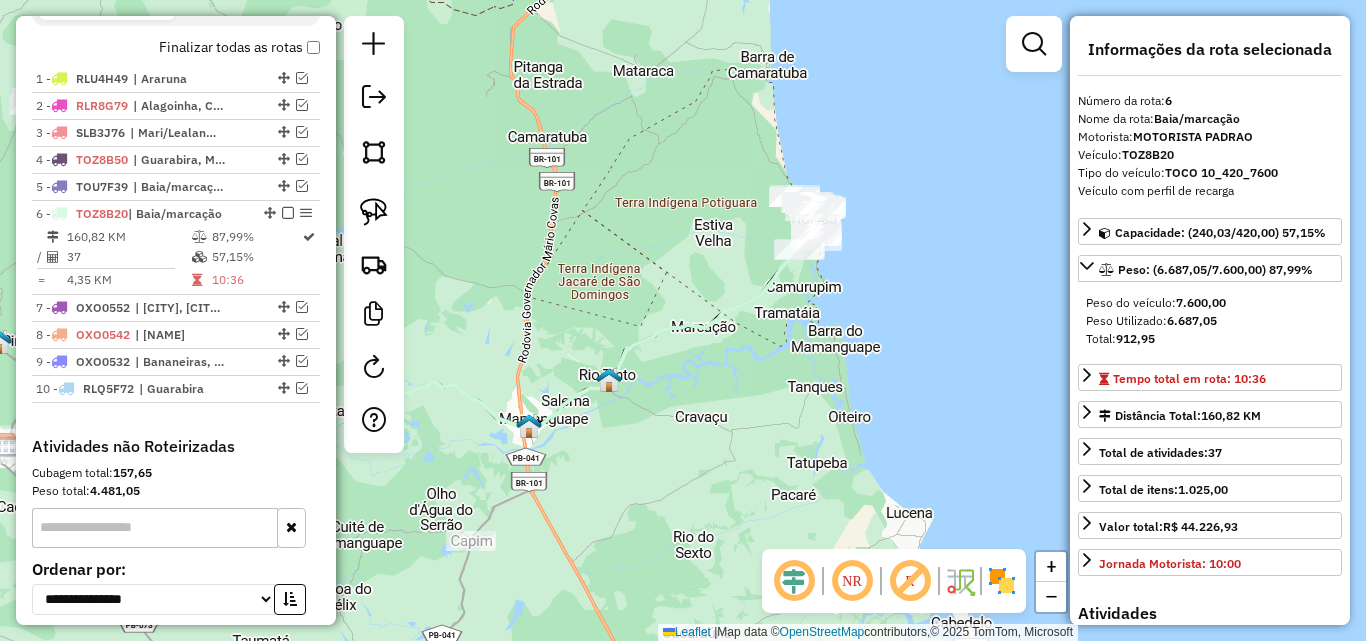 drag, startPoint x: 887, startPoint y: 266, endPoint x: 623, endPoint y: 290, distance: 265.08865 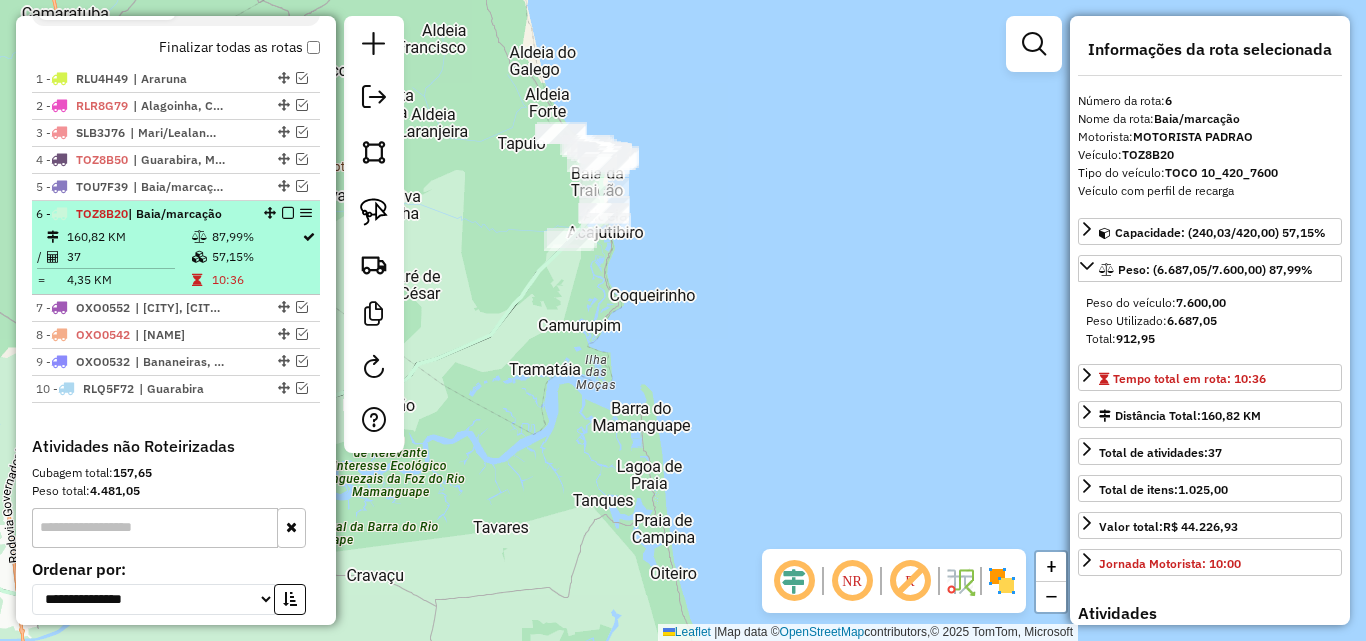 click on "10:36" at bounding box center (256, 280) 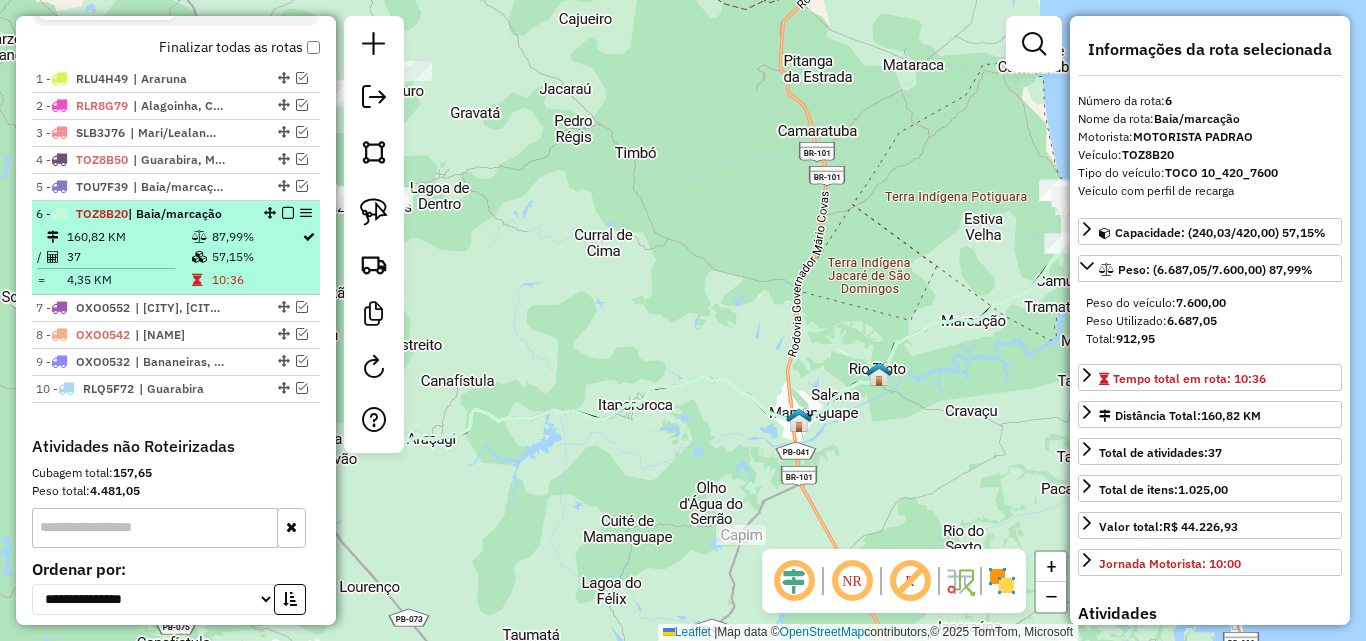 click on "10:36" at bounding box center [256, 280] 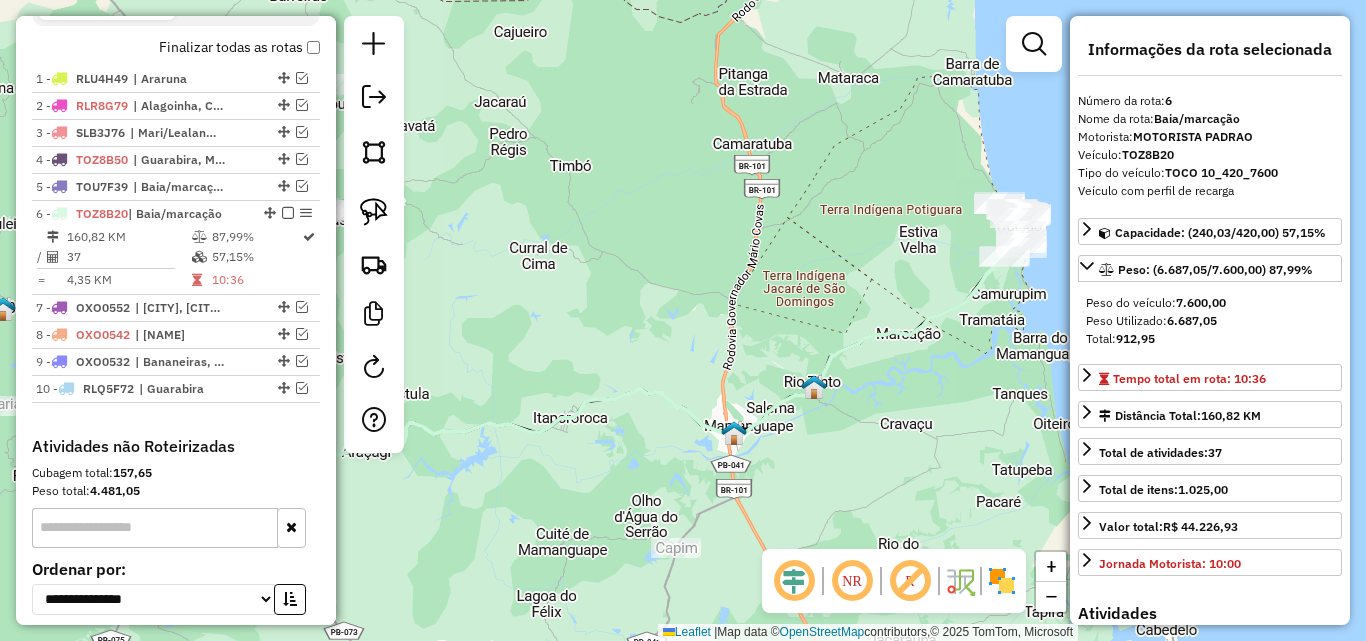 drag, startPoint x: 728, startPoint y: 313, endPoint x: 549, endPoint y: 327, distance: 179.54665 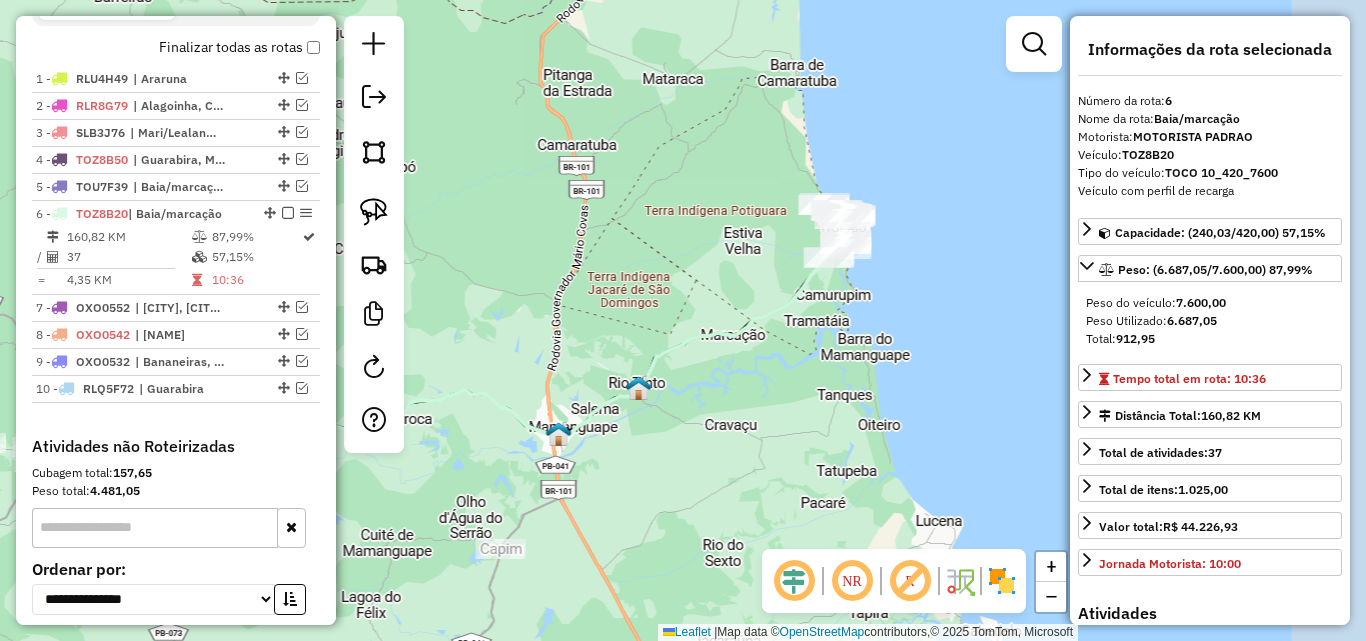 drag, startPoint x: 645, startPoint y: 410, endPoint x: 624, endPoint y: 426, distance: 26.400757 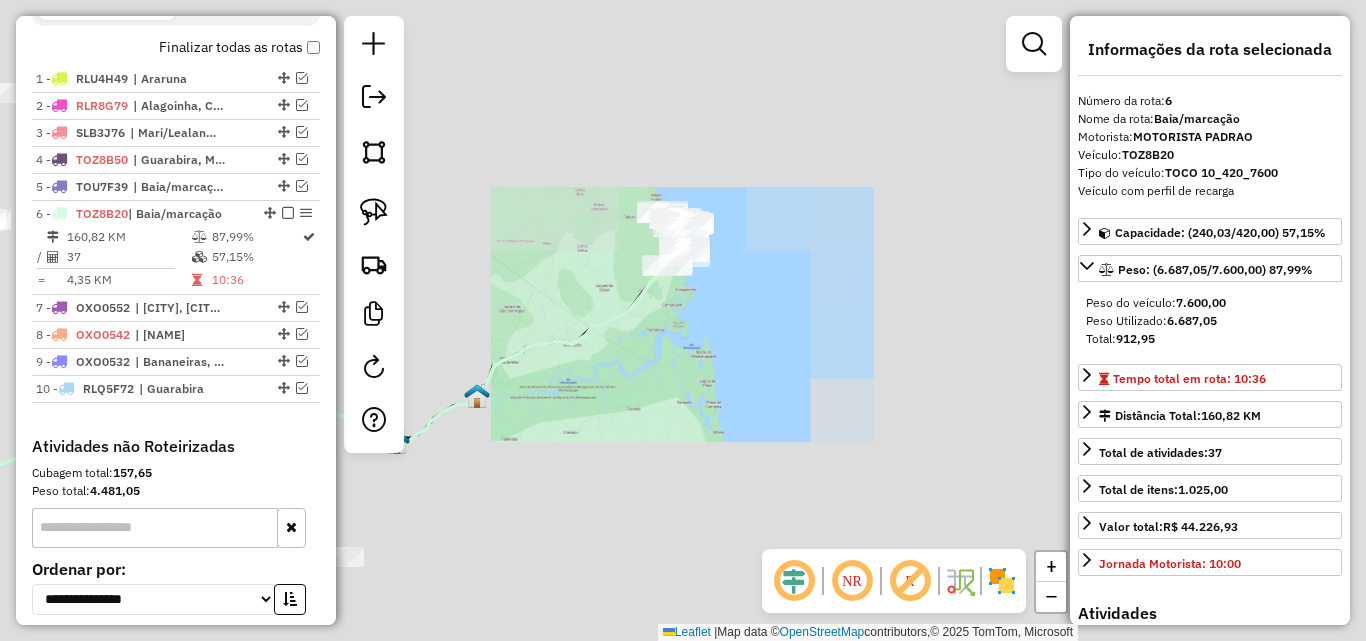 drag, startPoint x: 798, startPoint y: 273, endPoint x: 883, endPoint y: 186, distance: 121.630585 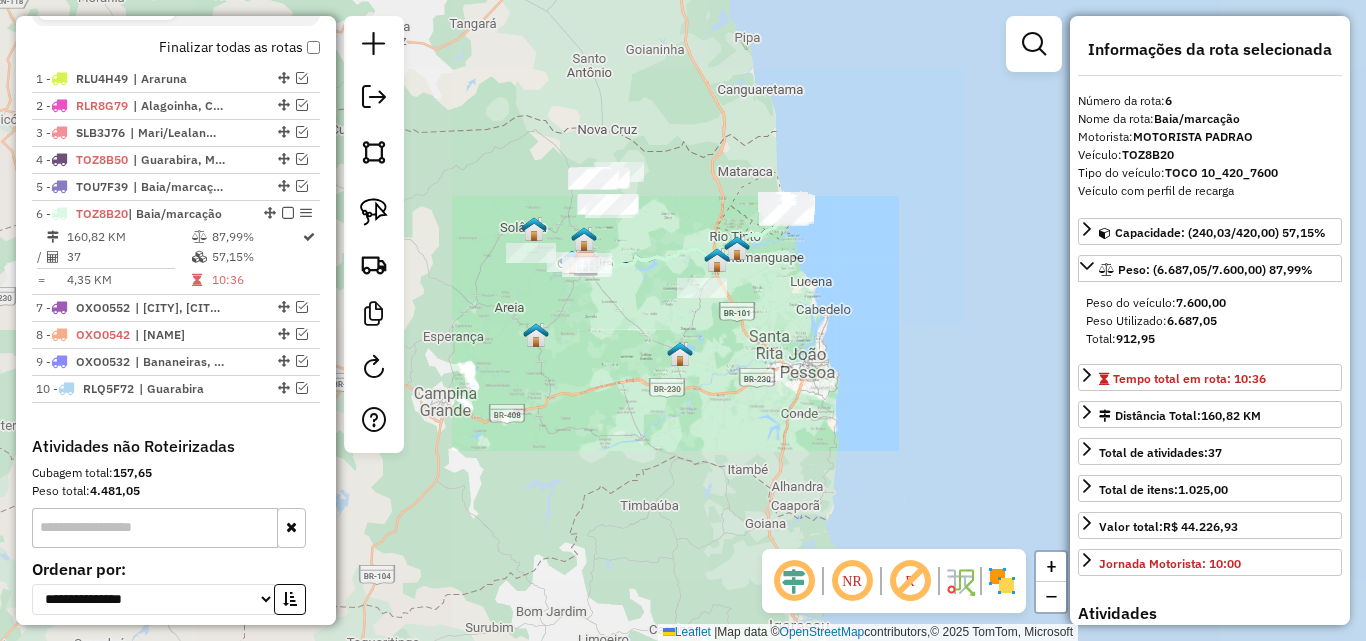 drag, startPoint x: 670, startPoint y: 362, endPoint x: 902, endPoint y: 371, distance: 232.1745 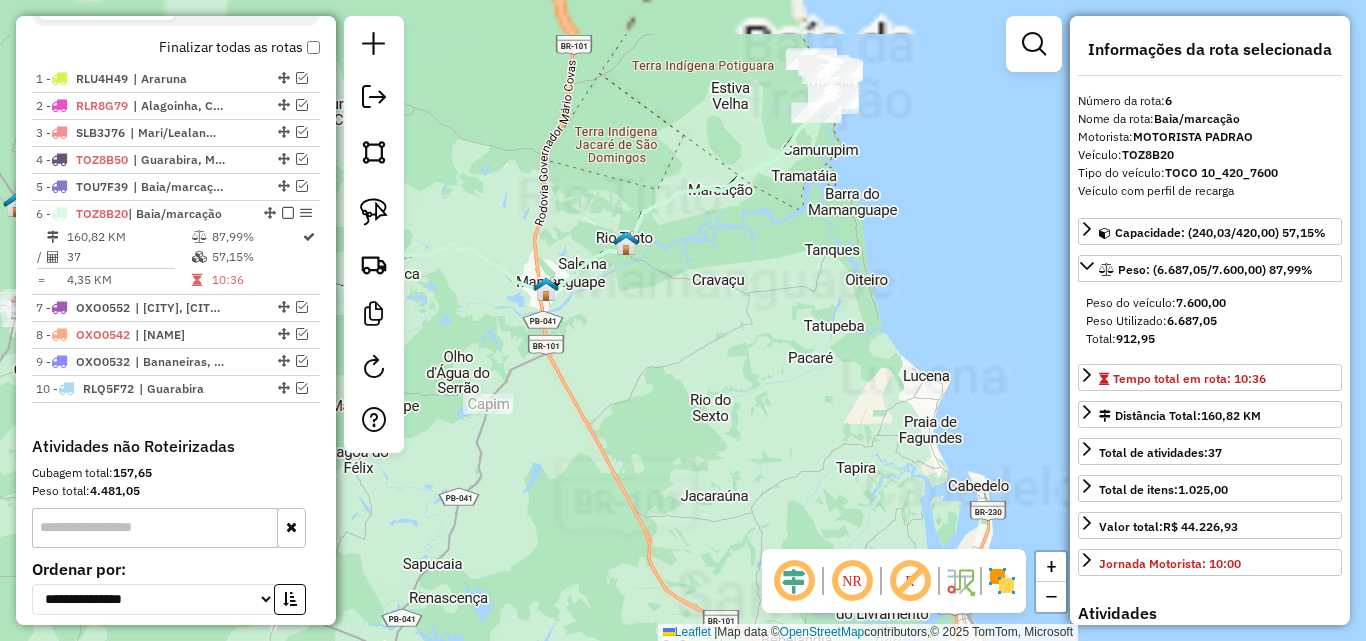 drag, startPoint x: 833, startPoint y: 384, endPoint x: 870, endPoint y: 405, distance: 42.544094 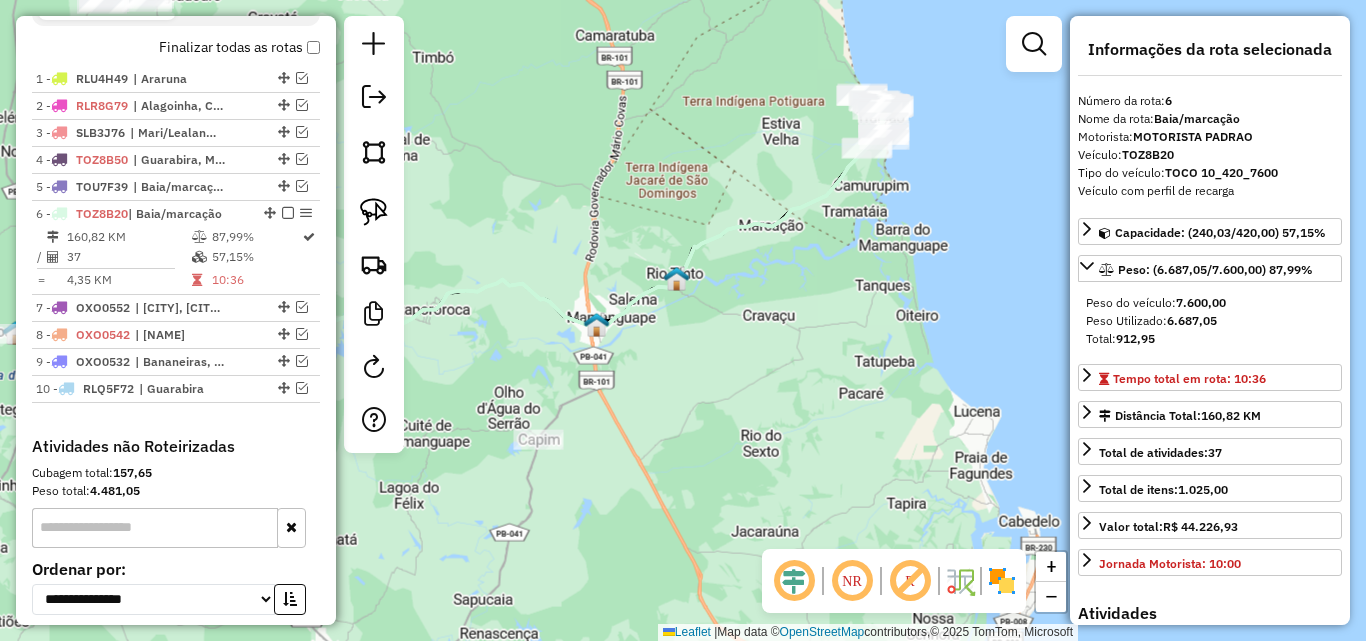 drag, startPoint x: 724, startPoint y: 324, endPoint x: 958, endPoint y: 403, distance: 246.97571 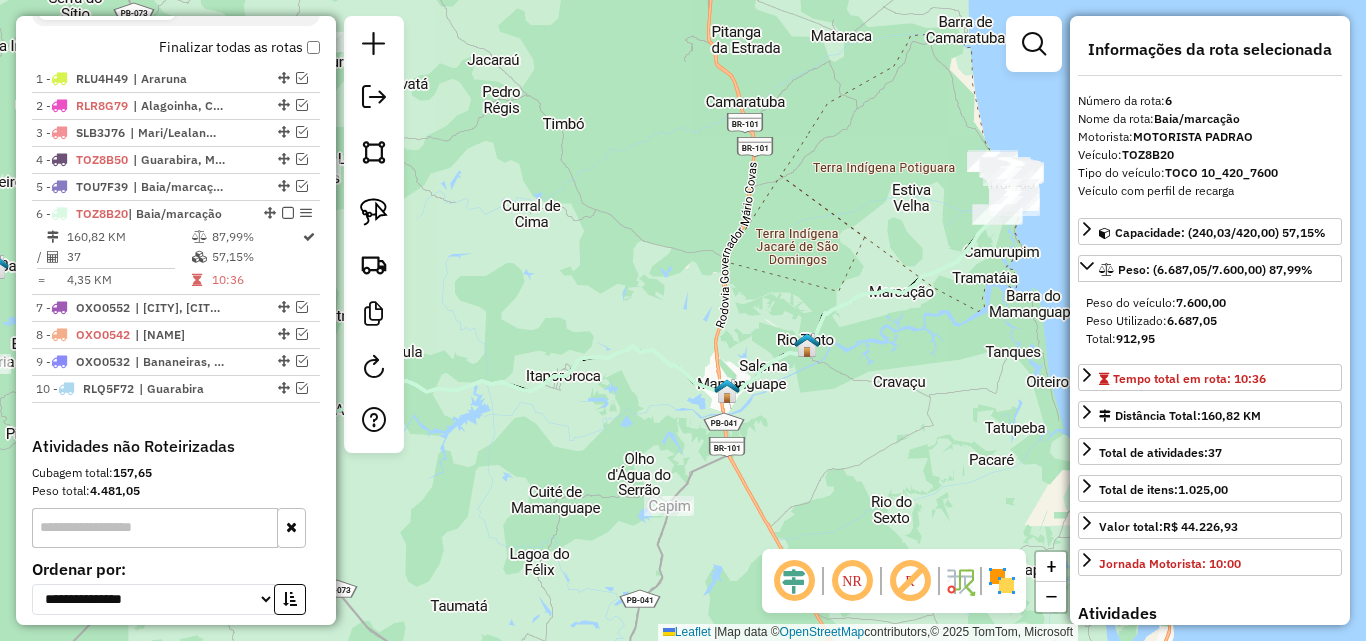drag, startPoint x: 764, startPoint y: 296, endPoint x: 653, endPoint y: 280, distance: 112.147224 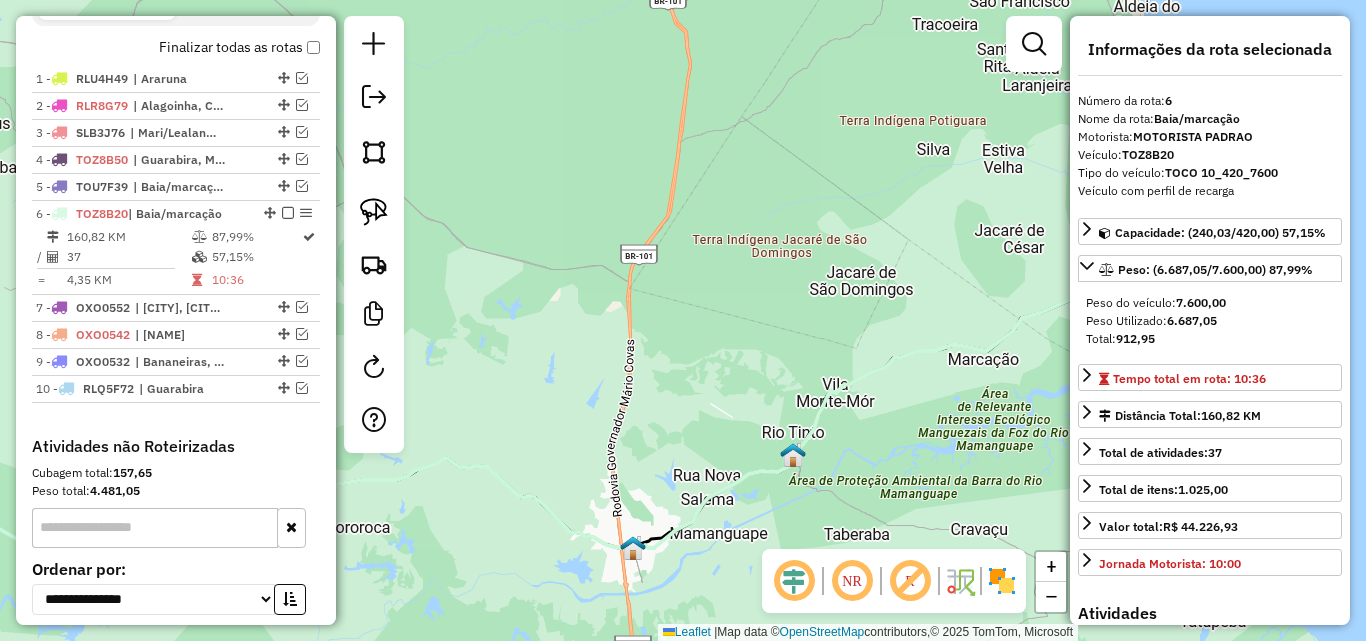 drag, startPoint x: 951, startPoint y: 351, endPoint x: 859, endPoint y: 257, distance: 131.52946 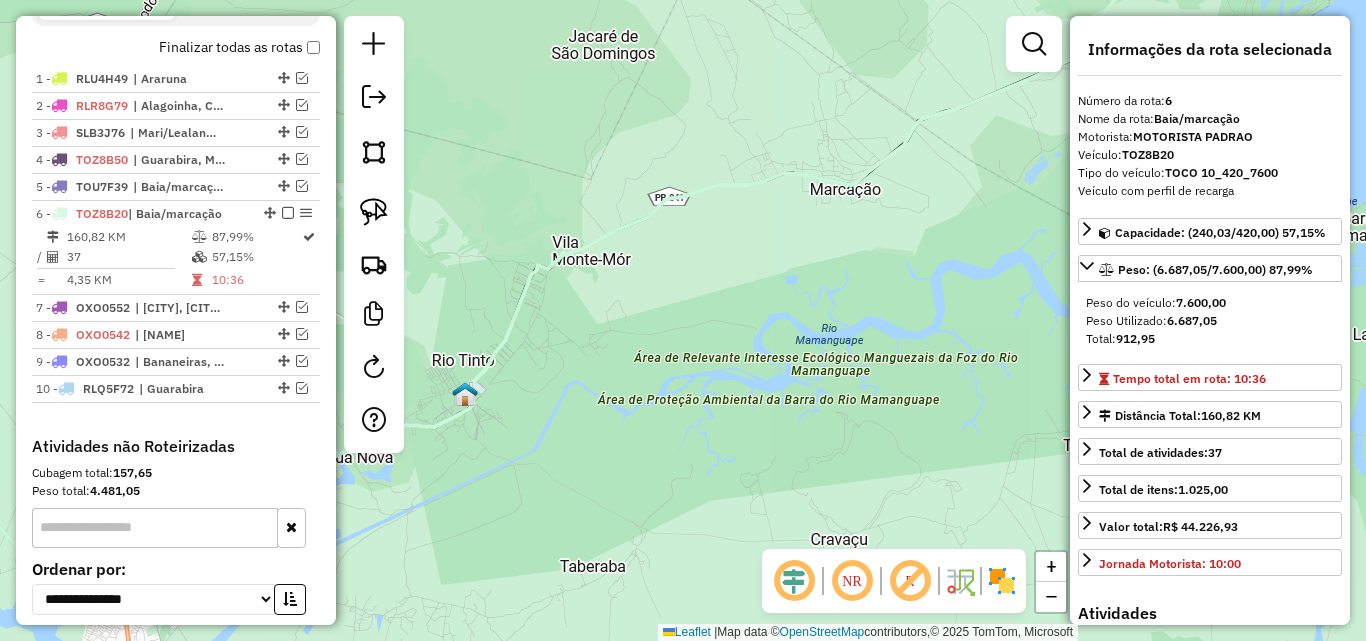 drag, startPoint x: 869, startPoint y: 348, endPoint x: 808, endPoint y: 309, distance: 72.40166 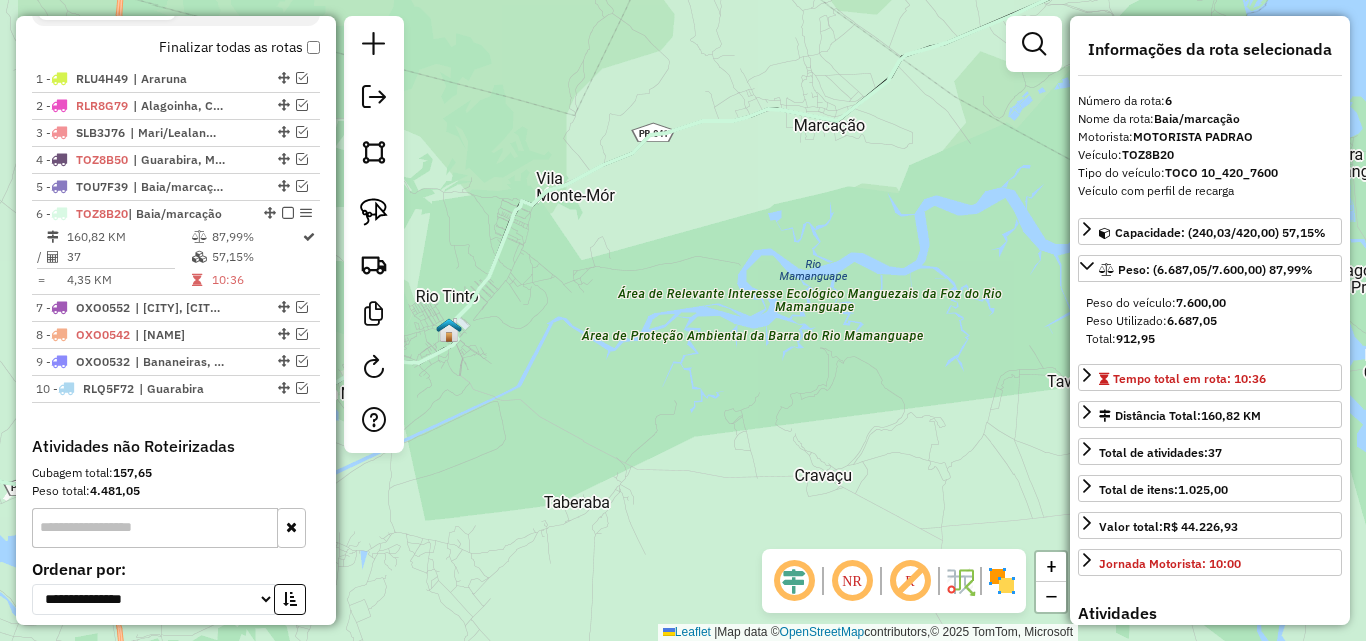 drag, startPoint x: 731, startPoint y: 361, endPoint x: 872, endPoint y: 281, distance: 162.11415 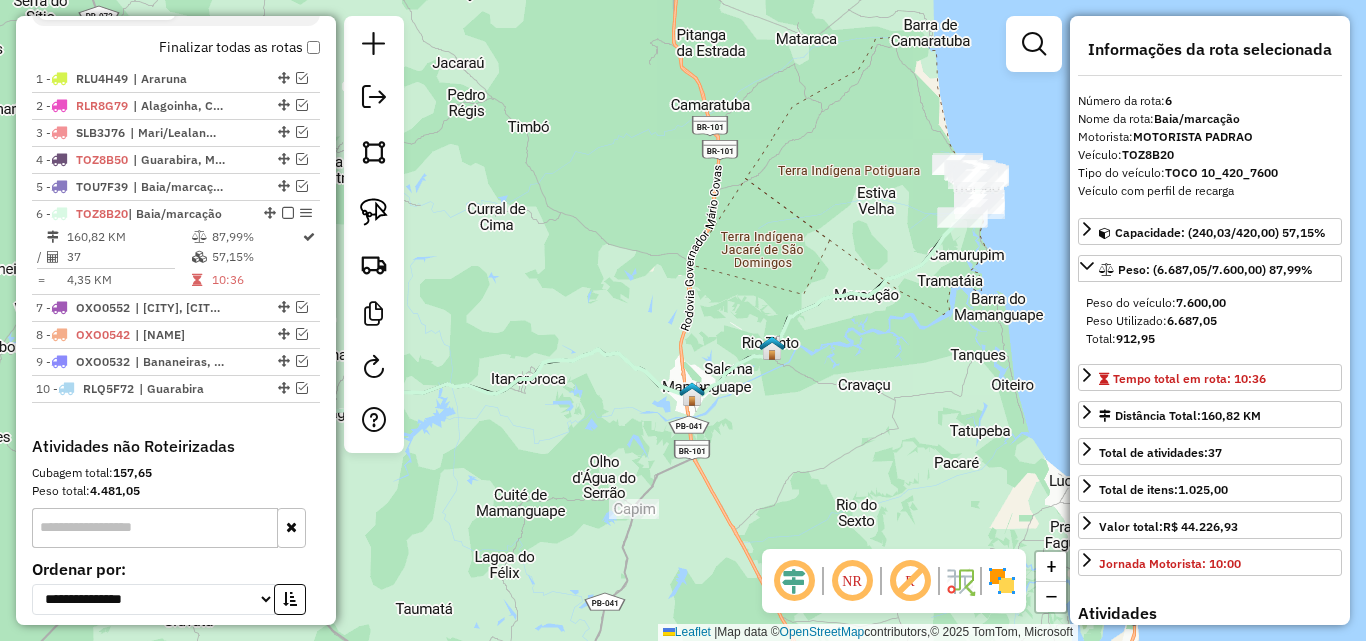 drag, startPoint x: 857, startPoint y: 349, endPoint x: 884, endPoint y: 291, distance: 63.97656 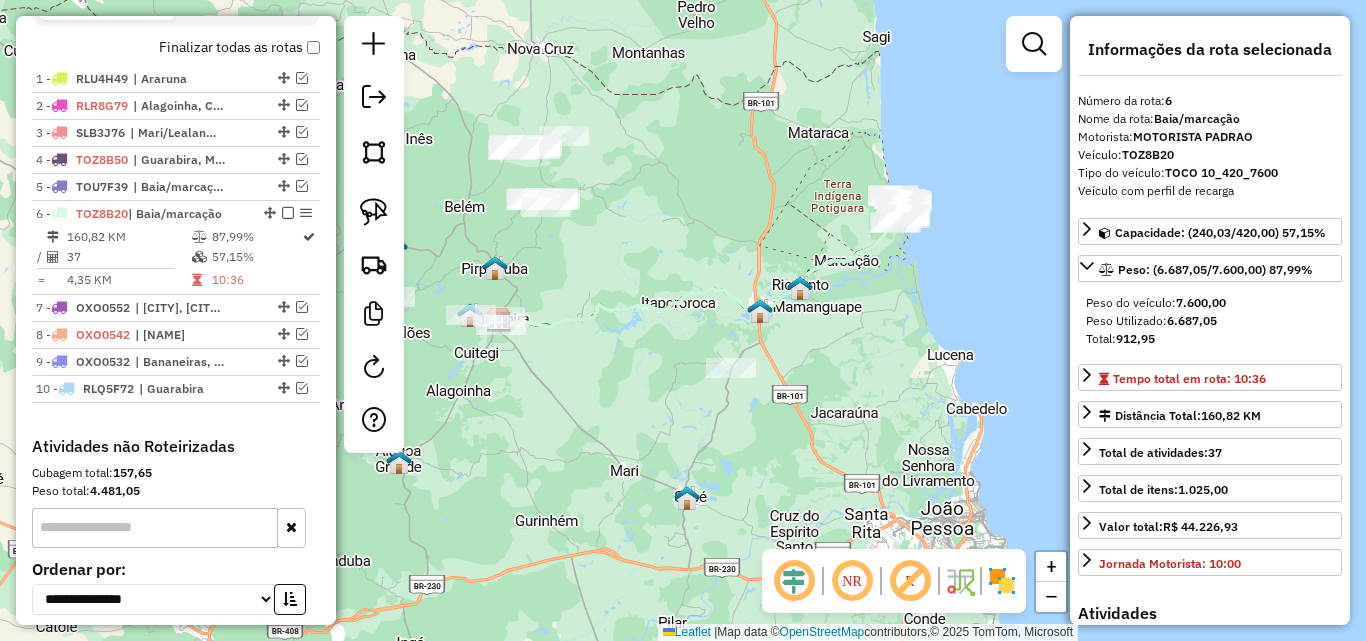 click on "Janela de atendimento Grade de atendimento Capacidade Transportadoras Veículos Cliente Pedidos  Rotas Selecione os dias de semana para filtrar as janelas de atendimento  Seg   Ter   Qua   Qui   Sex   Sáb   Dom  Informe o período da janela de atendimento: De: Até:  Filtrar exatamente a janela do cliente  Considerar janela de atendimento padrão  Selecione os dias de semana para filtrar as grades de atendimento  Seg   Ter   Qua   Qui   Sex   Sáb   Dom   Considerar clientes sem dia de atendimento cadastrado  Clientes fora do dia de atendimento selecionado Filtrar as atividades entre os valores definidos abaixo:  Peso mínimo:   Peso máximo:   Cubagem mínima:   Cubagem máxima:   De:   Até:  Filtrar as atividades entre o tempo de atendimento definido abaixo:  De:   Até:   Considerar capacidade total dos clientes não roteirizados Transportadora: Selecione um ou mais itens Tipo de veículo: Selecione um ou mais itens Veículo: Selecione um ou mais itens Motorista: Selecione um ou mais itens Nome: Rótulo:" 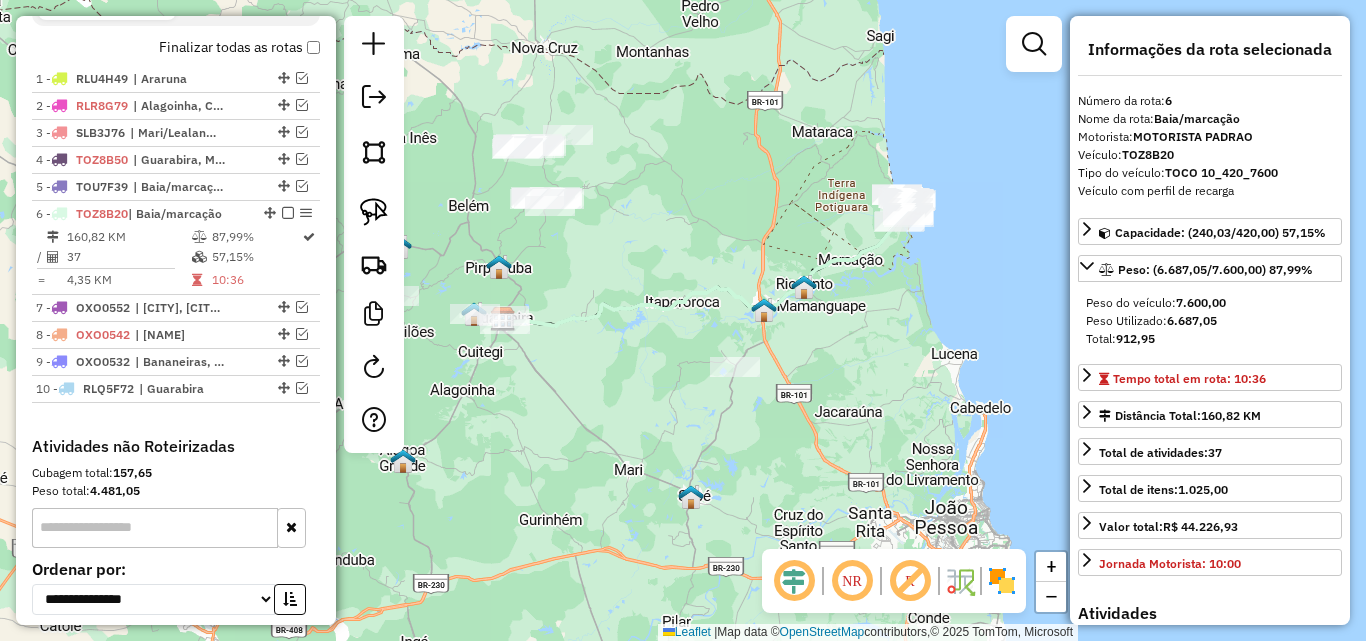 click on "Janela de atendimento Grade de atendimento Capacidade Transportadoras Veículos Cliente Pedidos  Rotas Selecione os dias de semana para filtrar as janelas de atendimento  Seg   Ter   Qua   Qui   Sex   Sáb   Dom  Informe o período da janela de atendimento: De: Até:  Filtrar exatamente a janela do cliente  Considerar janela de atendimento padrão  Selecione os dias de semana para filtrar as grades de atendimento  Seg   Ter   Qua   Qui   Sex   Sáb   Dom   Considerar clientes sem dia de atendimento cadastrado  Clientes fora do dia de atendimento selecionado Filtrar as atividades entre os valores definidos abaixo:  Peso mínimo:   Peso máximo:   Cubagem mínima:   Cubagem máxima:   De:   Até:  Filtrar as atividades entre o tempo de atendimento definido abaixo:  De:   Até:   Considerar capacidade total dos clientes não roteirizados Transportadora: Selecione um ou mais itens Tipo de veículo: Selecione um ou mais itens Veículo: Selecione um ou mais itens Motorista: Selecione um ou mais itens Nome: Rótulo:" 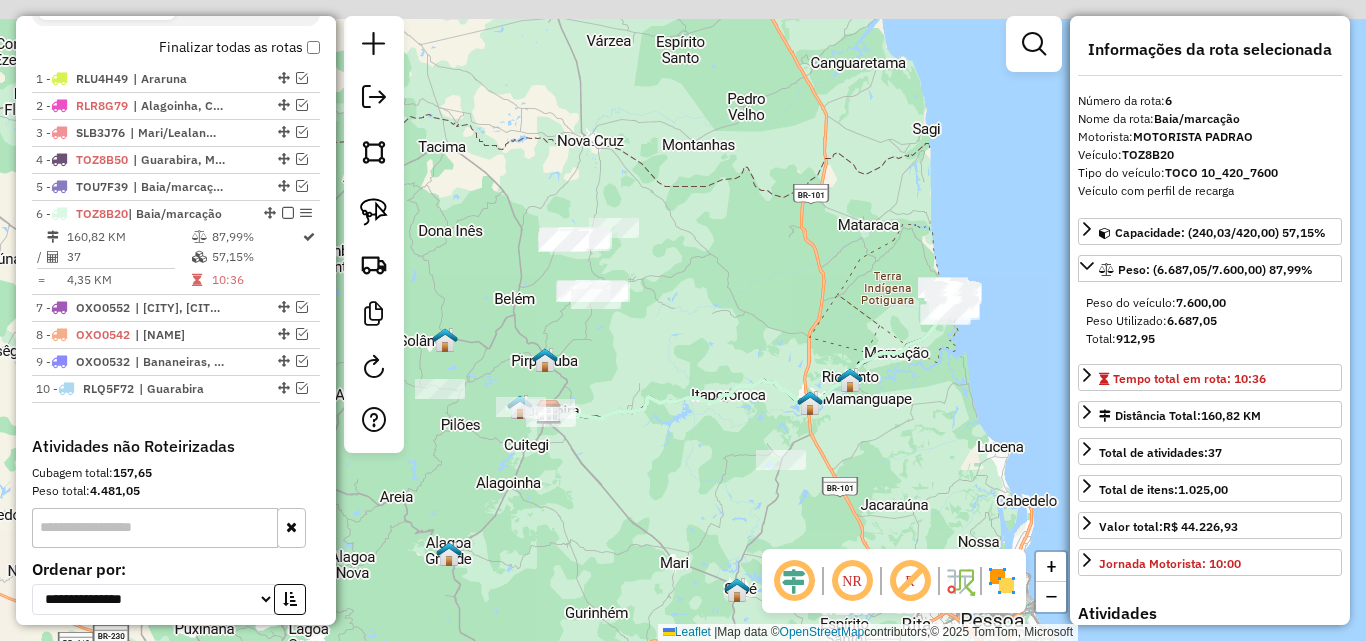 drag, startPoint x: 790, startPoint y: 347, endPoint x: 710, endPoint y: 416, distance: 105.64564 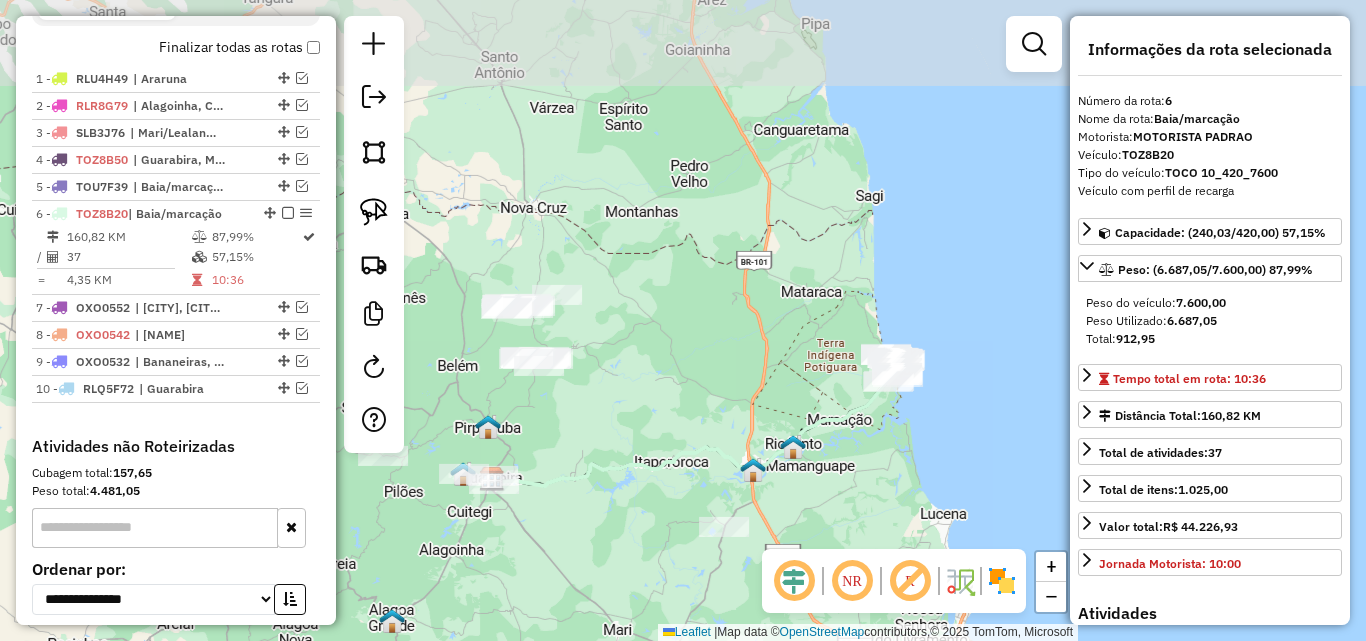 drag, startPoint x: 754, startPoint y: 356, endPoint x: 641, endPoint y: 416, distance: 127.94139 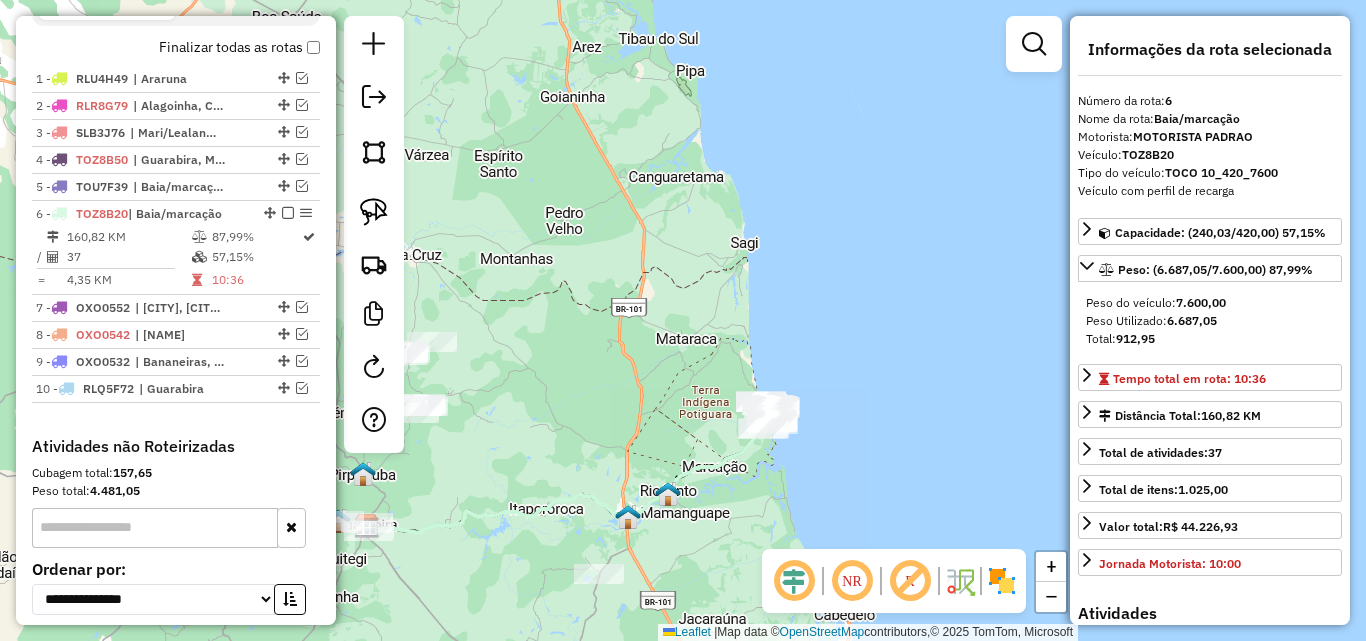 drag, startPoint x: 701, startPoint y: 298, endPoint x: 754, endPoint y: 217, distance: 96.79876 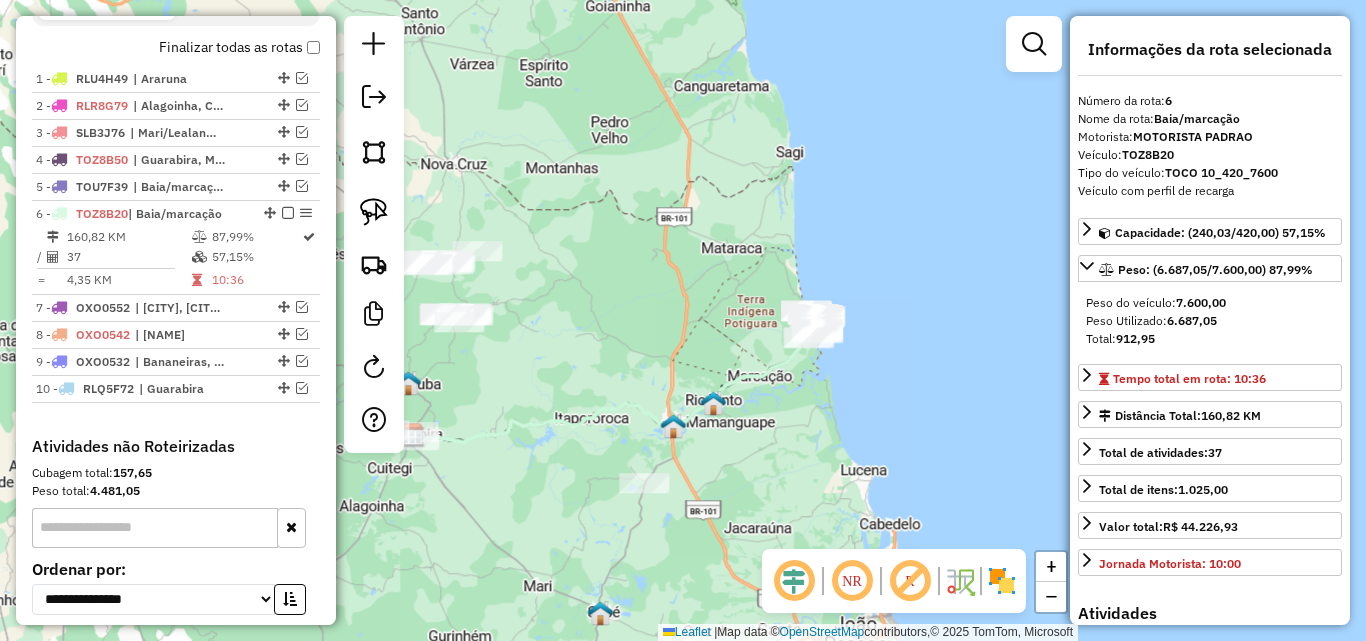 drag, startPoint x: 601, startPoint y: 420, endPoint x: 577, endPoint y: 505, distance: 88.32327 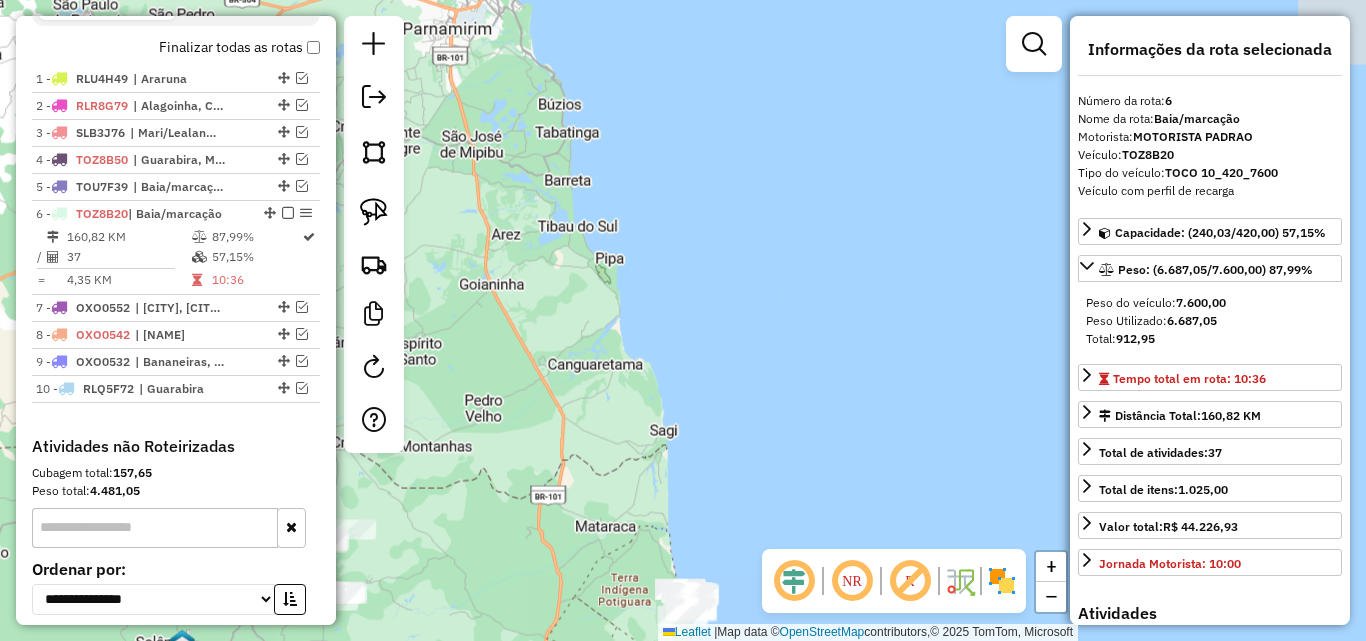 drag, startPoint x: 533, startPoint y: 454, endPoint x: 767, endPoint y: 367, distance: 249.64975 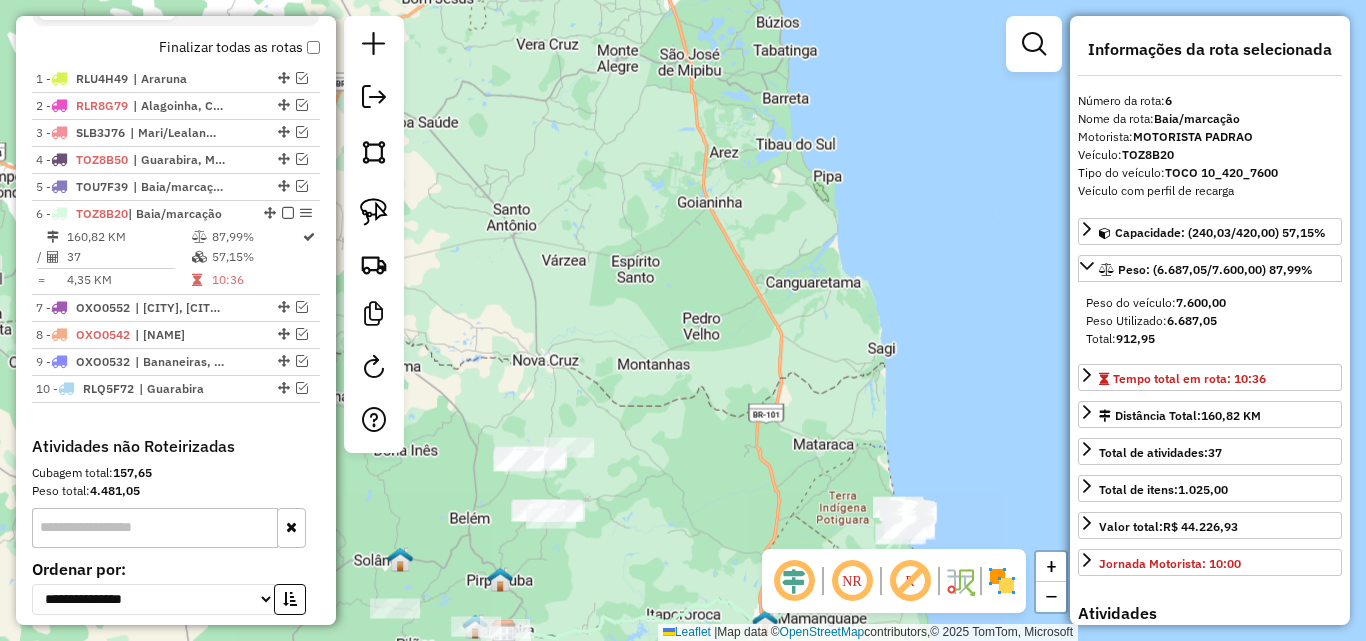drag, startPoint x: 793, startPoint y: 345, endPoint x: 822, endPoint y: 263, distance: 86.977005 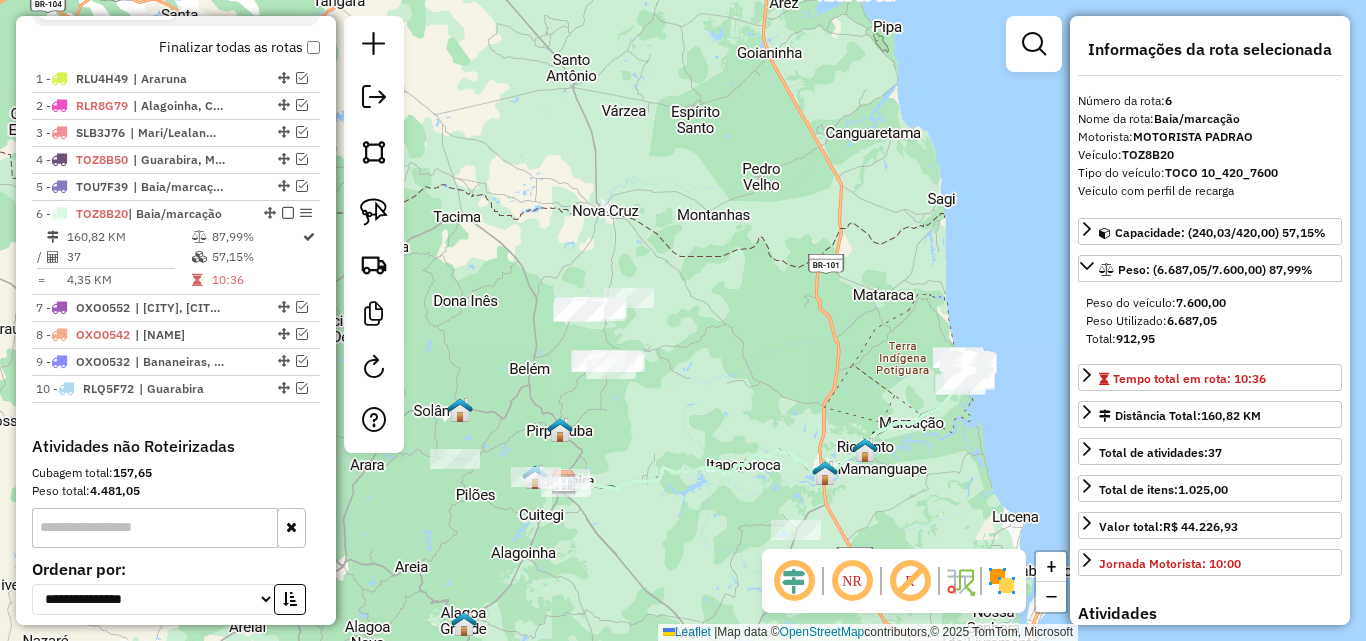 drag, startPoint x: 744, startPoint y: 374, endPoint x: 743, endPoint y: 214, distance: 160.00313 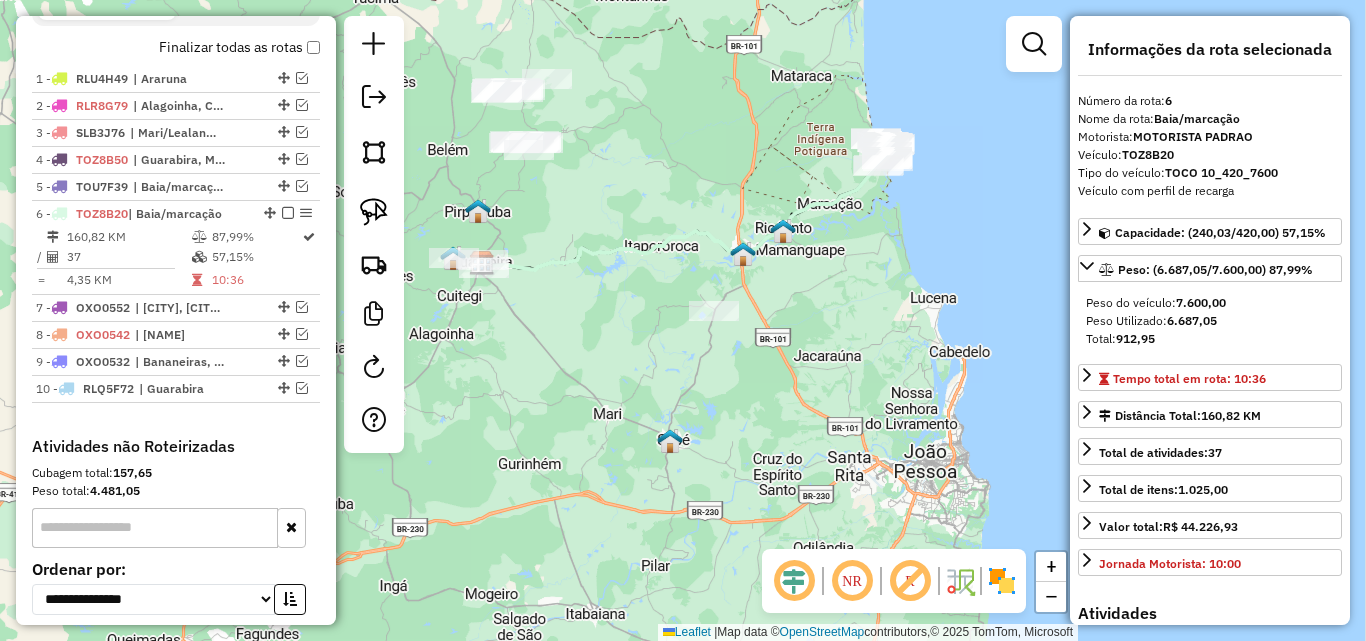 drag, startPoint x: 812, startPoint y: 244, endPoint x: 712, endPoint y: 258, distance: 100.97524 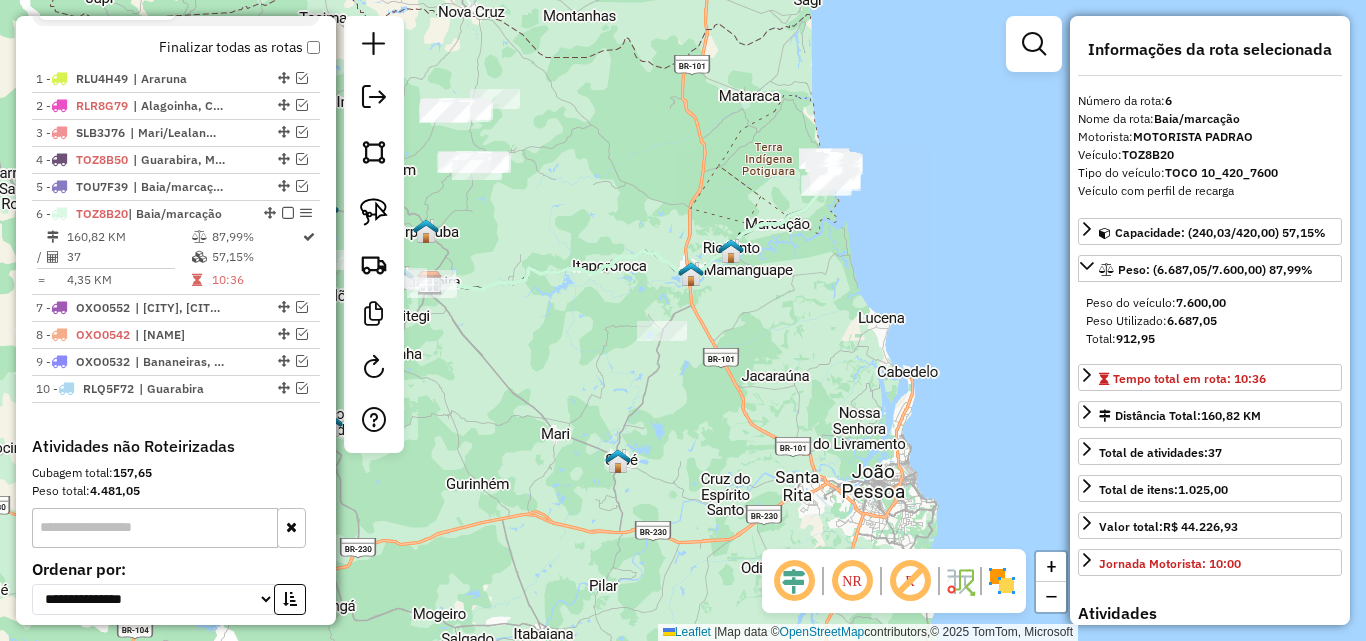 drag, startPoint x: 786, startPoint y: 292, endPoint x: 778, endPoint y: 316, distance: 25.298222 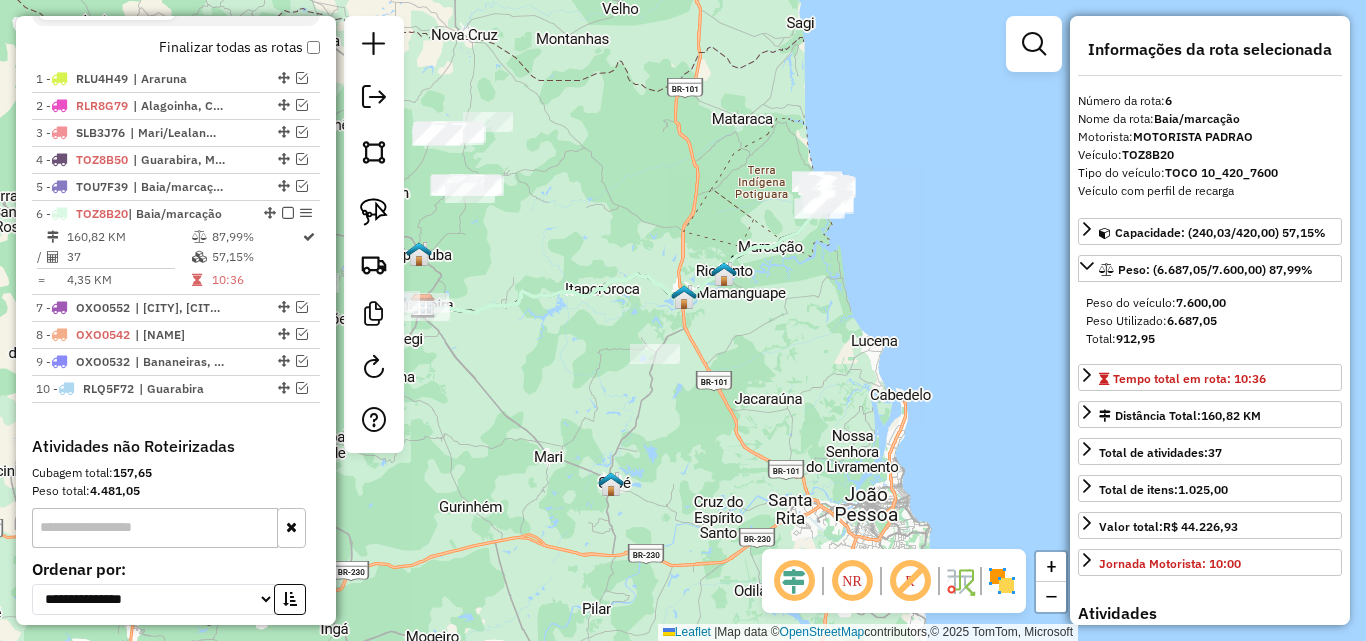 drag, startPoint x: 756, startPoint y: 331, endPoint x: 872, endPoint y: 334, distance: 116.03879 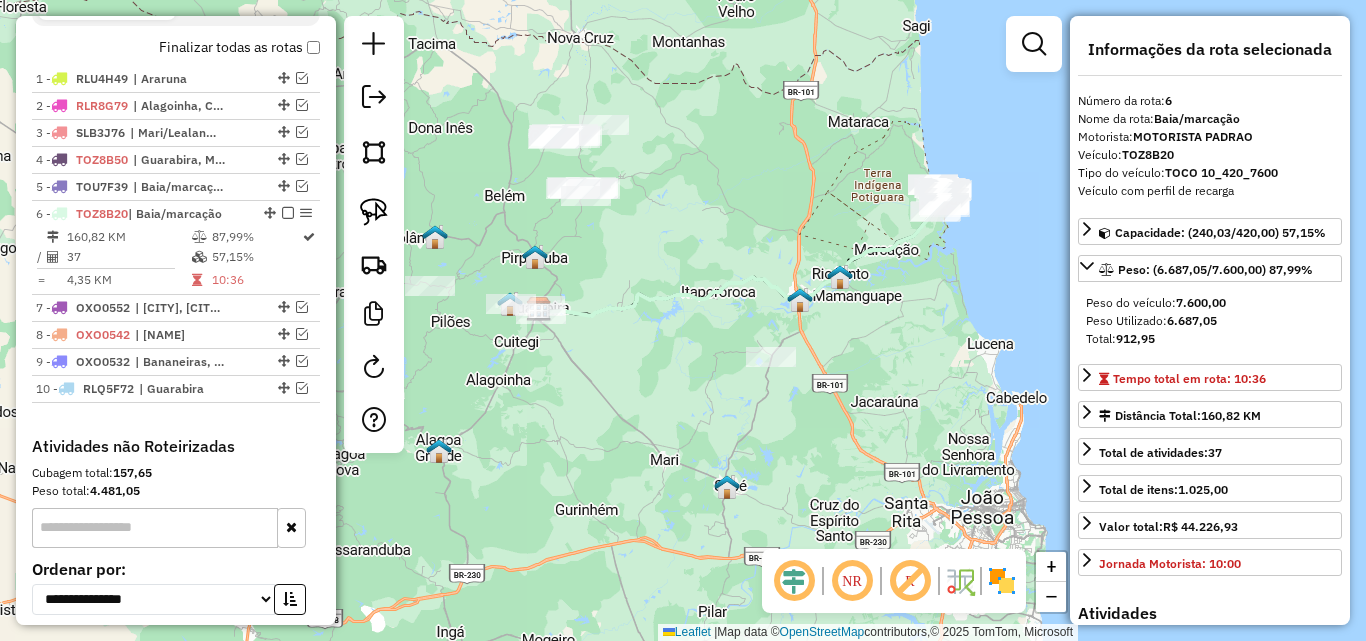 drag, startPoint x: 574, startPoint y: 364, endPoint x: 573, endPoint y: 471, distance: 107.00467 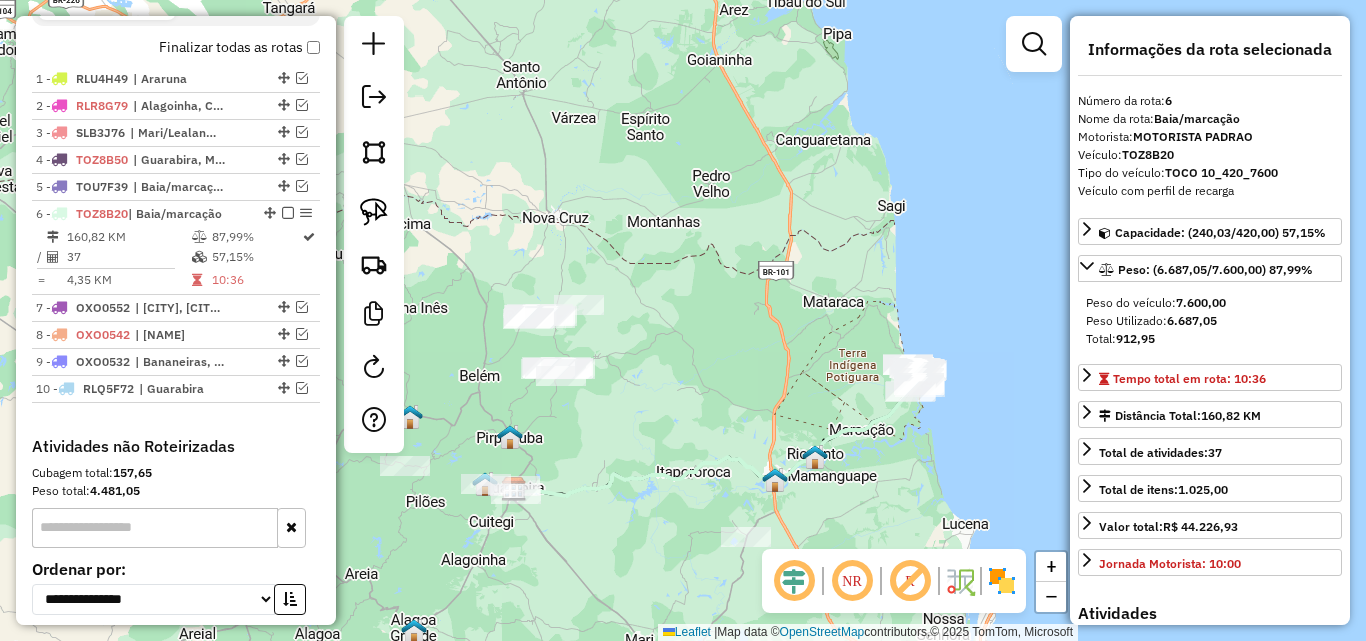 drag, startPoint x: 717, startPoint y: 310, endPoint x: 617, endPoint y: 470, distance: 188.67963 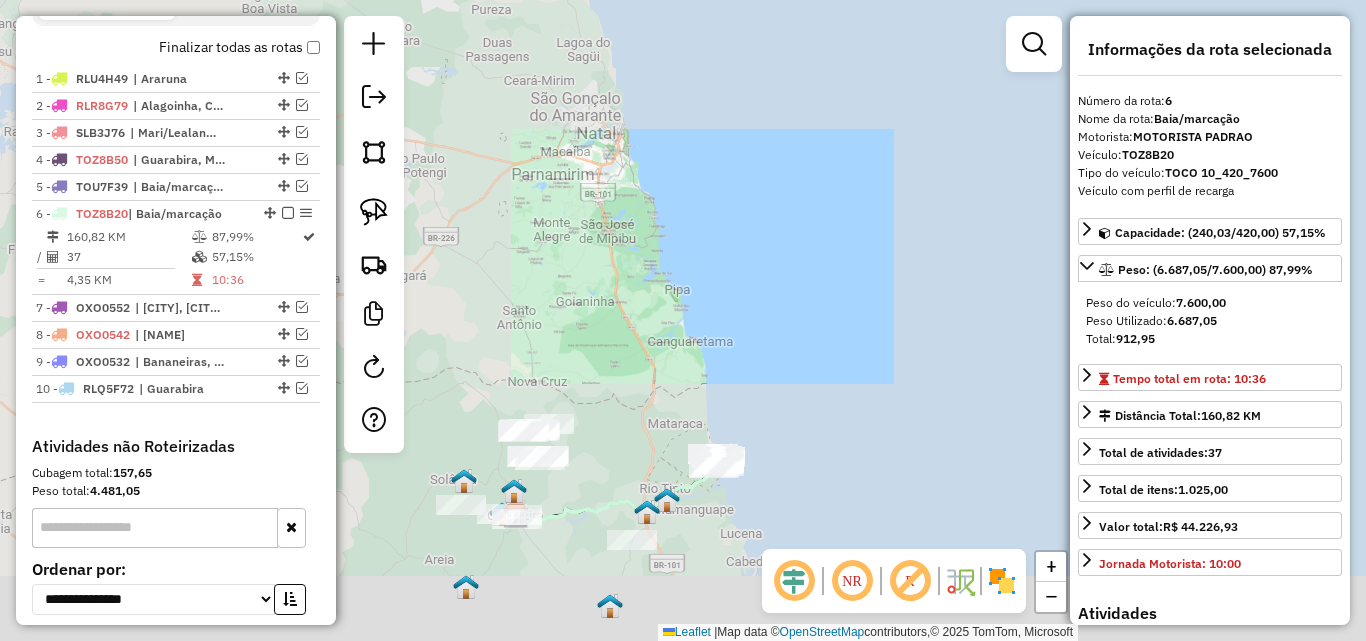 drag, startPoint x: 608, startPoint y: 488, endPoint x: 641, endPoint y: 274, distance: 216.52945 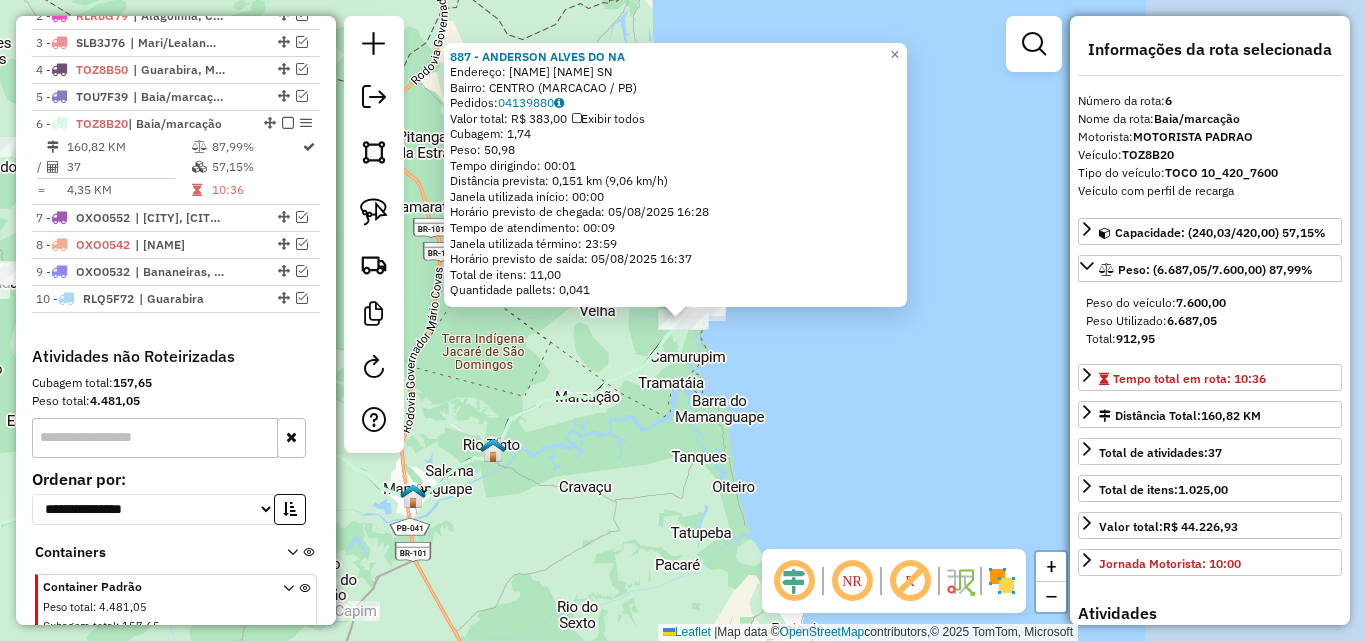 scroll, scrollTop: 871, scrollLeft: 0, axis: vertical 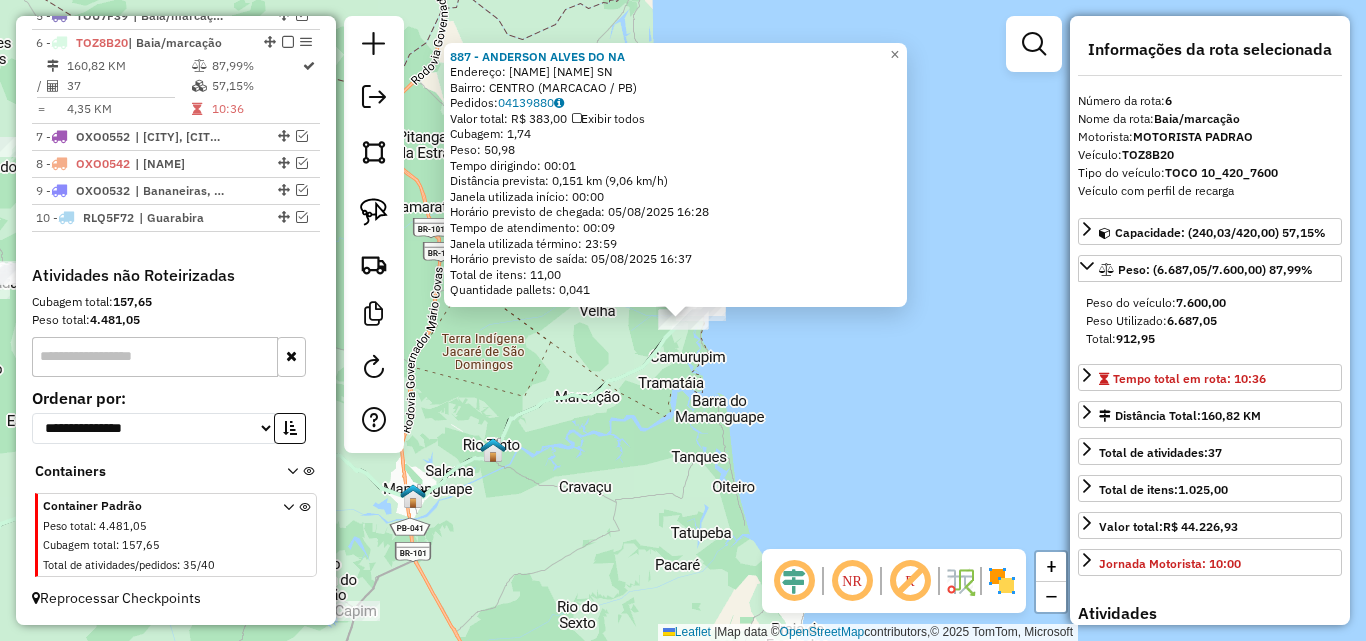 click on "887 - ANDERSON ALVES DO NA  Endereço:  ALDEIA CAERA SN   Bairro: CENTRO (MARCACAO / PB)   Pedidos:  04139880   Valor total: R$ 383,00   Exibir todos   Cubagem: 1,74  Peso: 50,98  Tempo dirigindo: 00:01   Distância prevista: 0,151 km (9,06 km/h)   Janela utilizada início: 00:00   Horário previsto de chegada: 05/08/2025 16:28   Tempo de atendimento: 00:09   Janela utilizada término: 23:59   Horário previsto de saída: 05/08/2025 16:37   Total de itens: 11,00   Quantidade pallets: 0,041  × Janela de atendimento Grade de atendimento Capacidade Transportadoras Veículos Cliente Pedidos  Rotas Selecione os dias de semana para filtrar as janelas de atendimento  Seg   Ter   Qua   Qui   Sex   Sáb   Dom  Informe o período da janela de atendimento: De: Até:  Filtrar exatamente a janela do cliente  Considerar janela de atendimento padrão  Selecione os dias de semana para filtrar as grades de atendimento  Seg   Ter   Qua   Qui   Sex   Sáb   Dom   Considerar clientes sem dia de atendimento cadastrado  De:  De:" 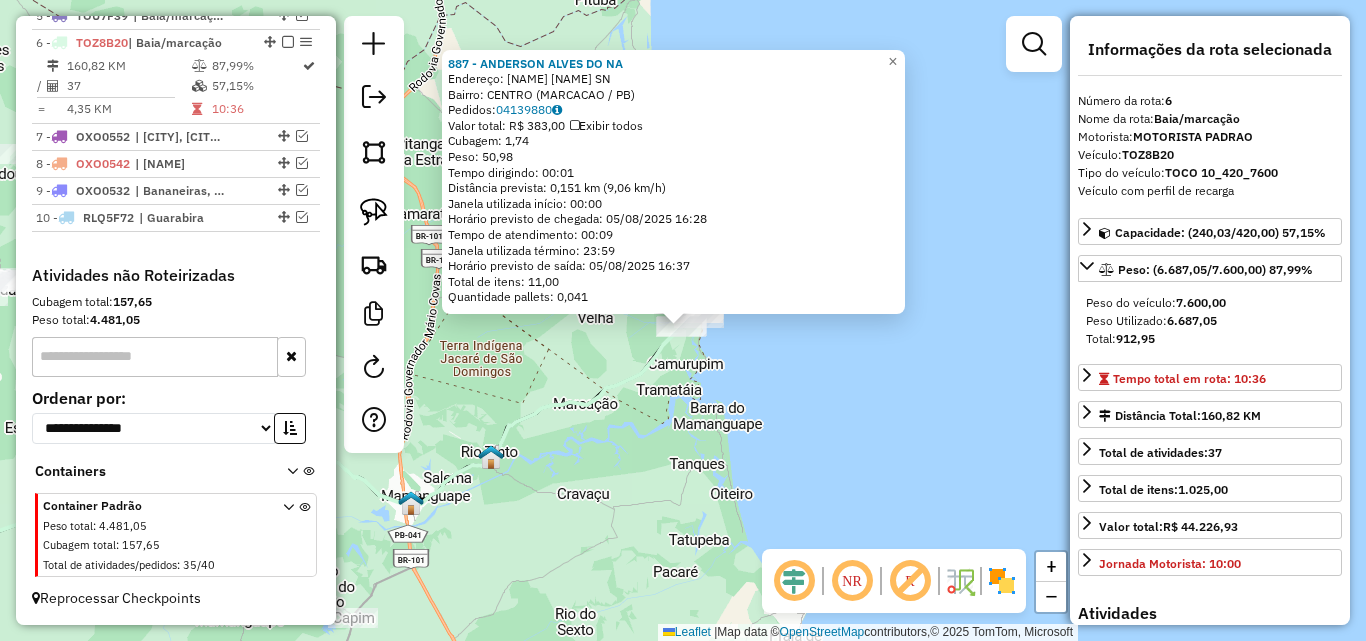 drag, startPoint x: 706, startPoint y: 380, endPoint x: 703, endPoint y: 406, distance: 26.172504 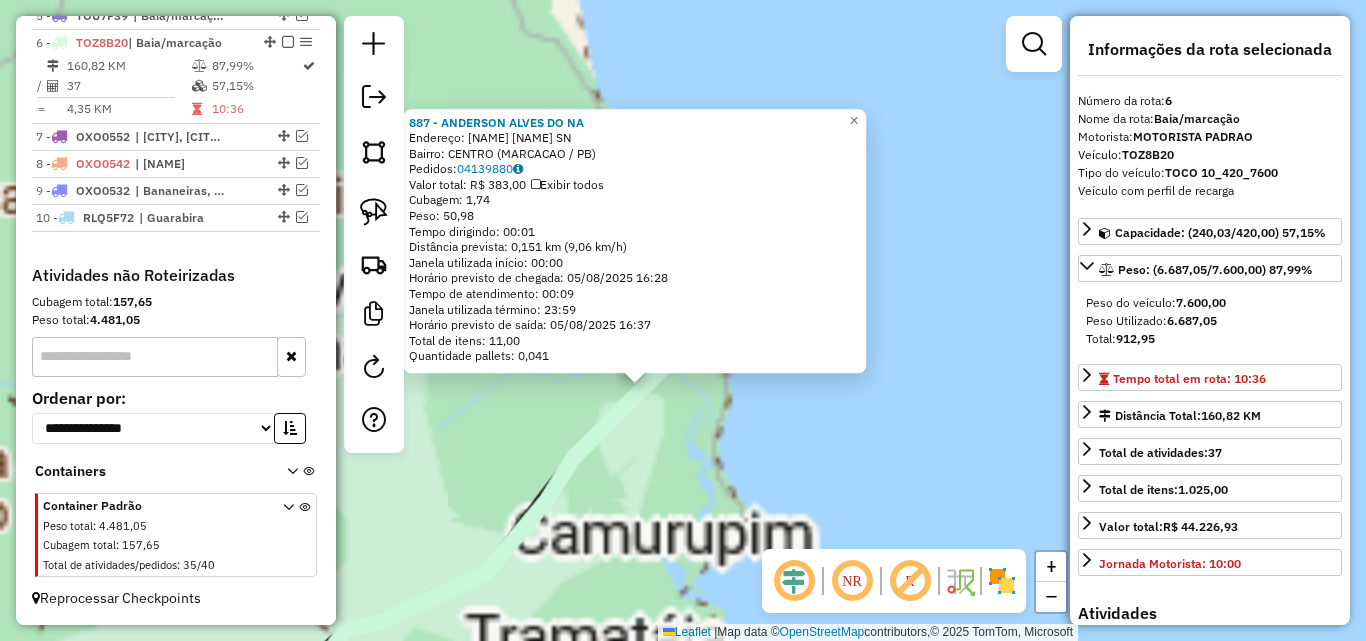 click on "Rota 6 - Placa TOZ8B20  2033 - TC - BAR DA ROSILDA 887 - ANDERSON ALVES DO NA  Endereço:  ALDEIA CAERA SN   Bairro: CENTRO (MARCACAO / PB)   Pedidos:  04139880   Valor total: R$ 383,00   Exibir todos   Cubagem: 1,74  Peso: 50,98  Tempo dirigindo: 00:01   Distância prevista: 0,151 km (9,06 km/h)   Janela utilizada início: 00:00   Horário previsto de chegada: 05/08/2025 16:28   Tempo de atendimento: 00:09   Janela utilizada término: 23:59   Horário previsto de saída: 05/08/2025 16:37   Total de itens: 11,00   Quantidade pallets: 0,041  × Janela de atendimento Grade de atendimento Capacidade Transportadoras Veículos Cliente Pedidos  Rotas Selecione os dias de semana para filtrar as janelas de atendimento  Seg   Ter   Qua   Qui   Sex   Sáb   Dom  Informe o período da janela de atendimento: De: Até:  Filtrar exatamente a janela do cliente  Considerar janela de atendimento padrão  Selecione os dias de semana para filtrar as grades de atendimento  Seg   Ter   Qua   Qui   Sex   Sáb   Dom   De:   Até:" 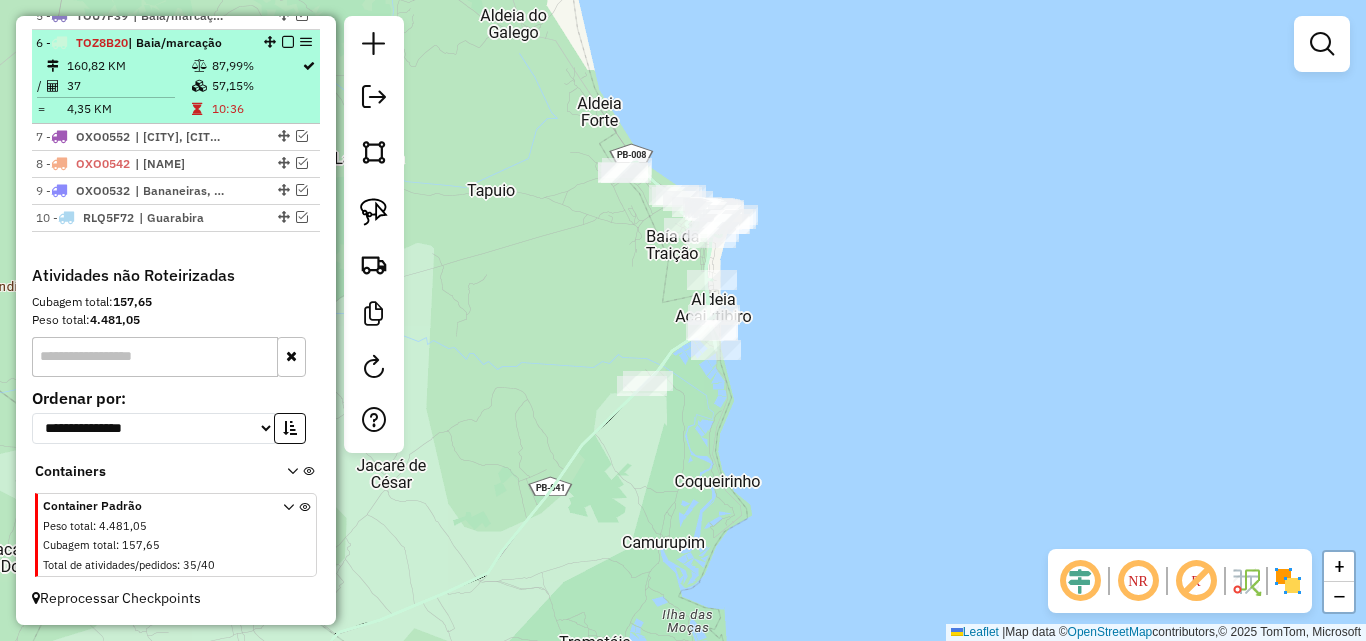 click on "57,15%" at bounding box center [256, 86] 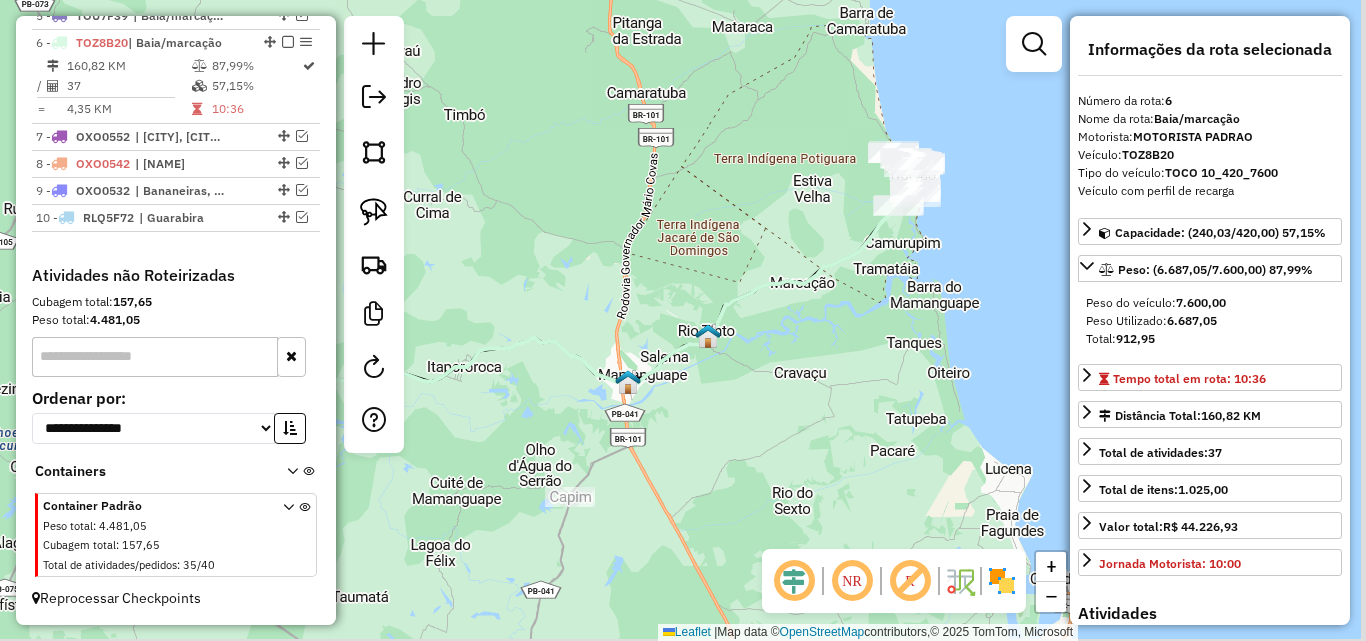 drag, startPoint x: 788, startPoint y: 336, endPoint x: 757, endPoint y: 333, distance: 31.144823 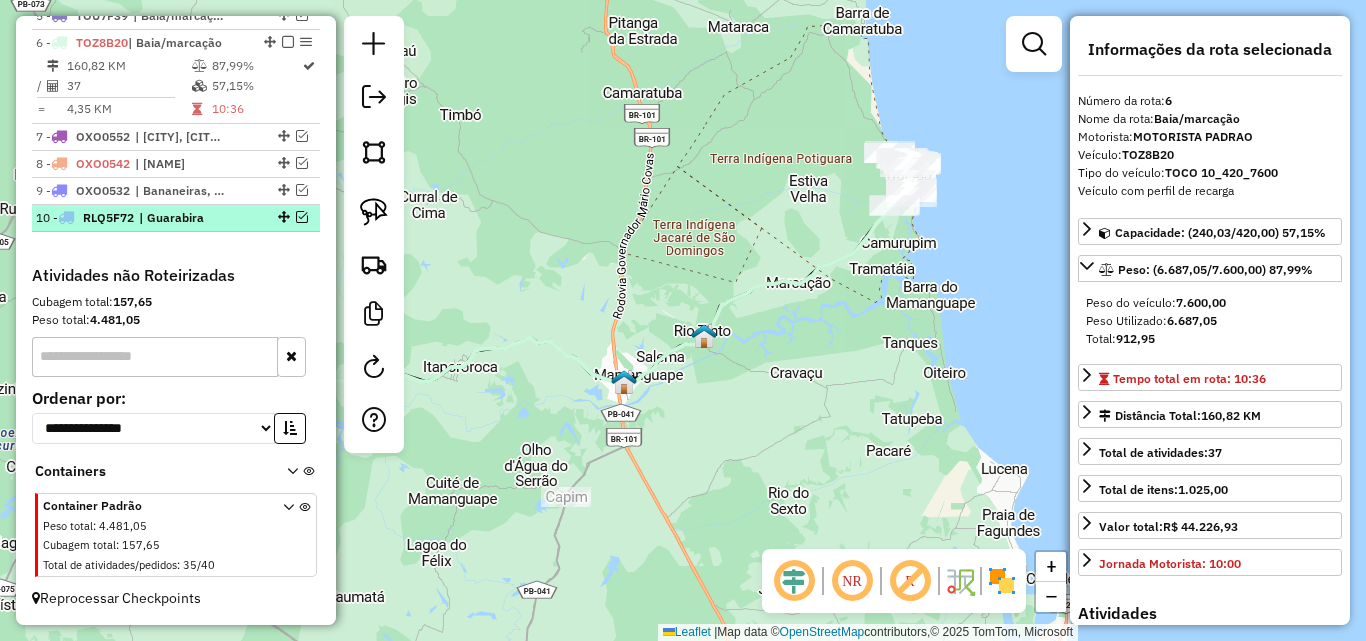 scroll, scrollTop: 771, scrollLeft: 0, axis: vertical 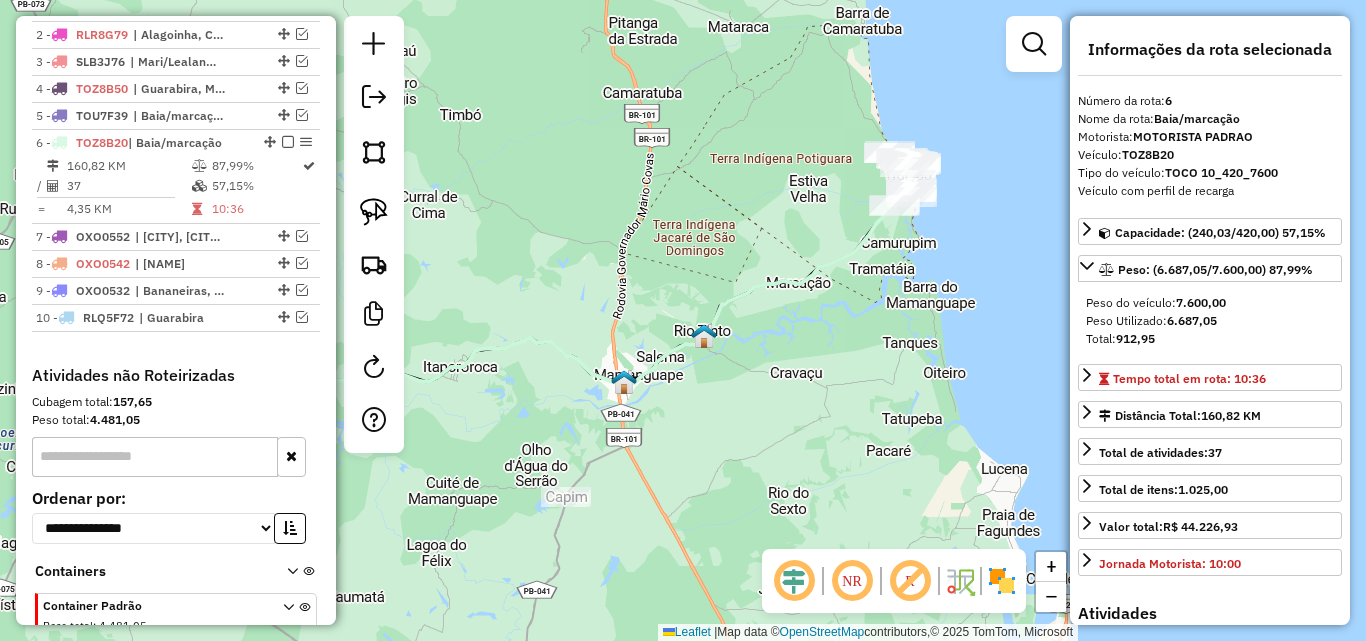drag, startPoint x: 847, startPoint y: 390, endPoint x: 812, endPoint y: 376, distance: 37.696156 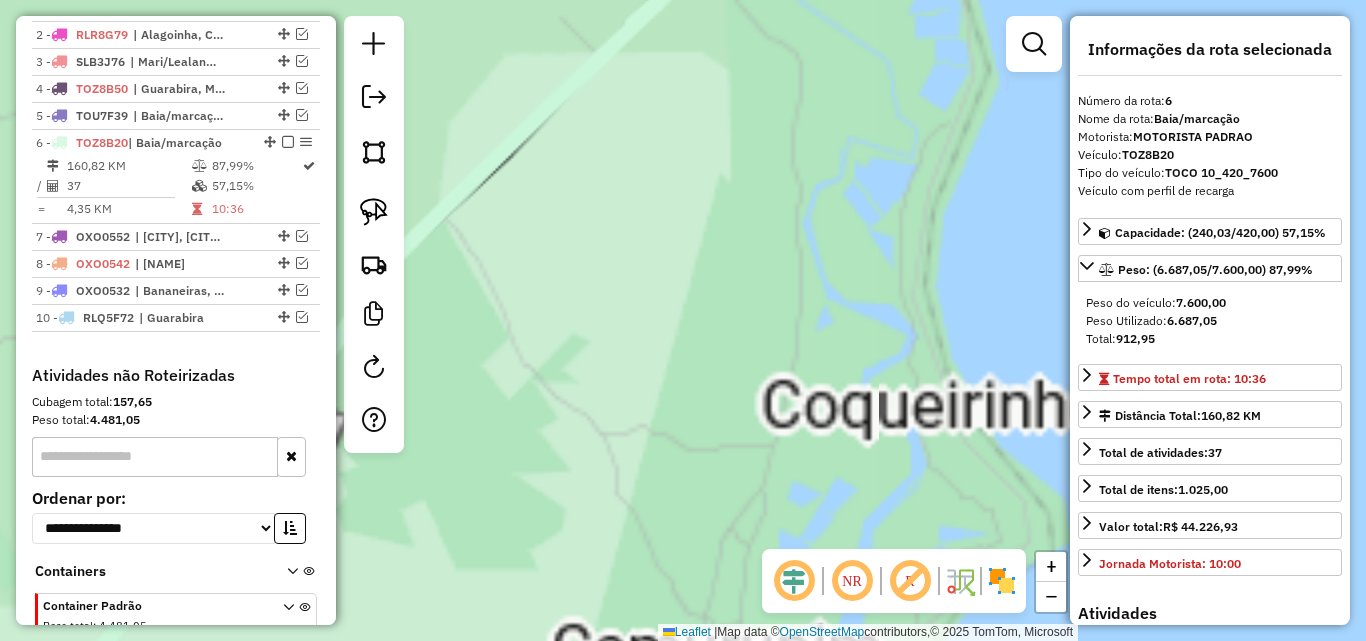 drag, startPoint x: 779, startPoint y: 275, endPoint x: 755, endPoint y: 330, distance: 60.00833 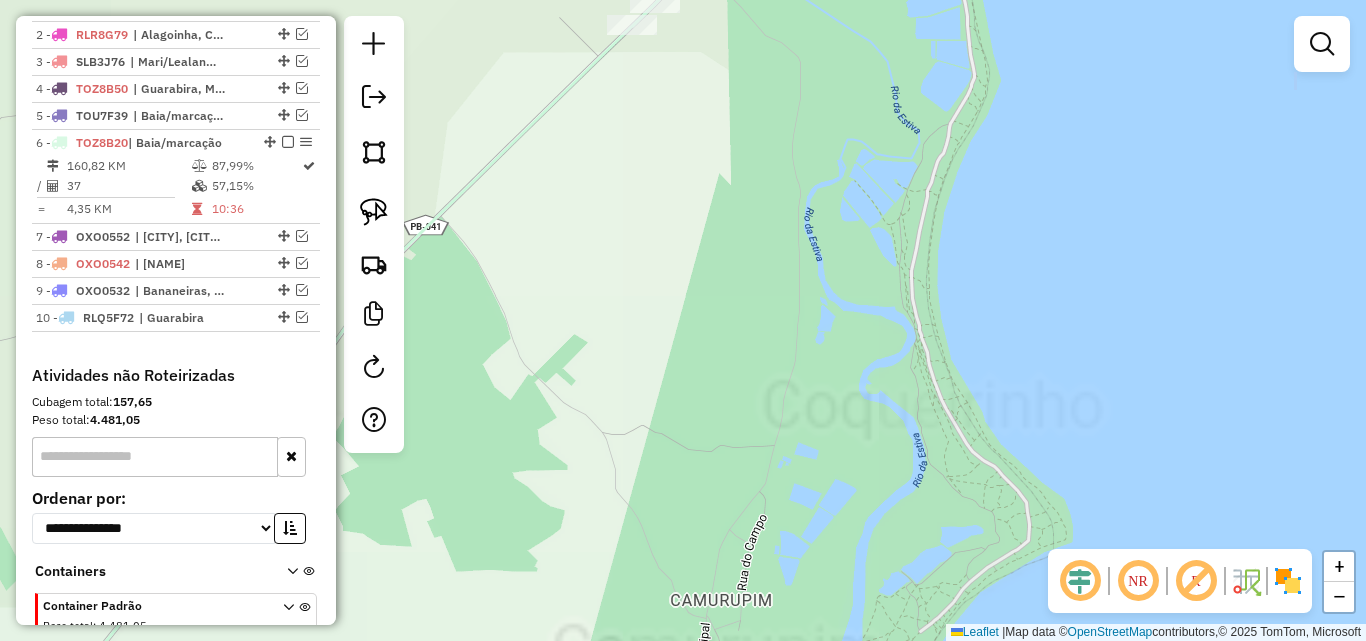 drag, startPoint x: 645, startPoint y: 261, endPoint x: 631, endPoint y: 339, distance: 79.24645 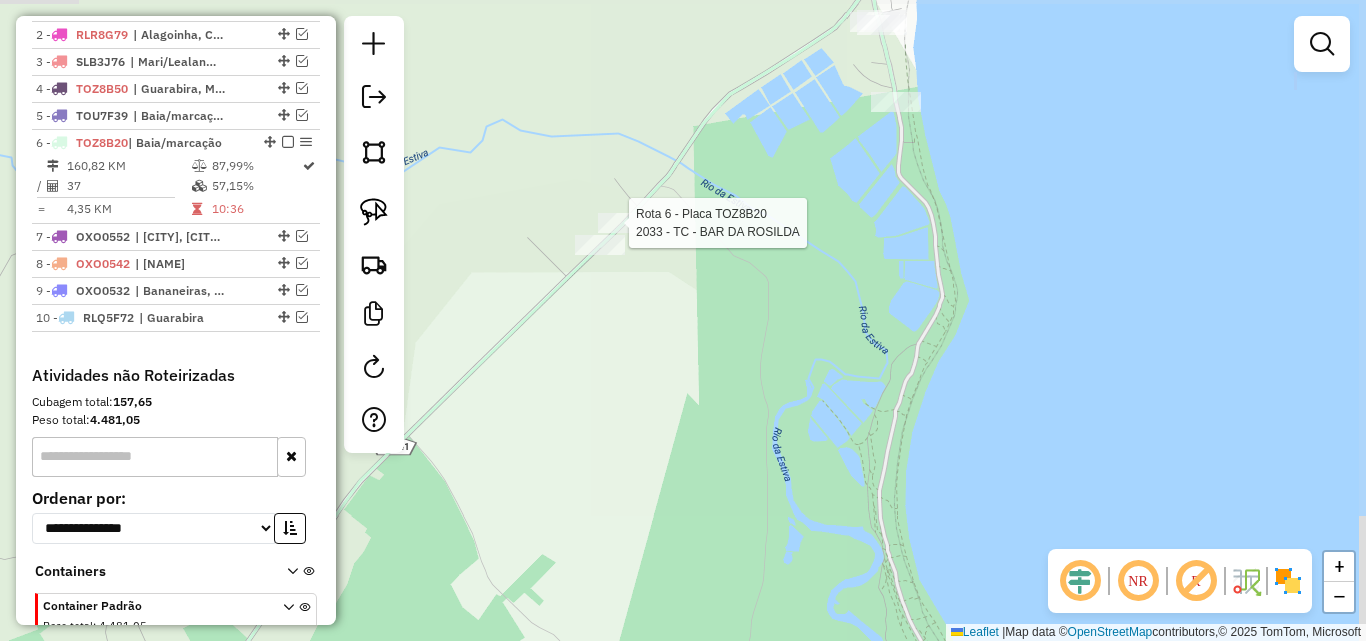 select on "**********" 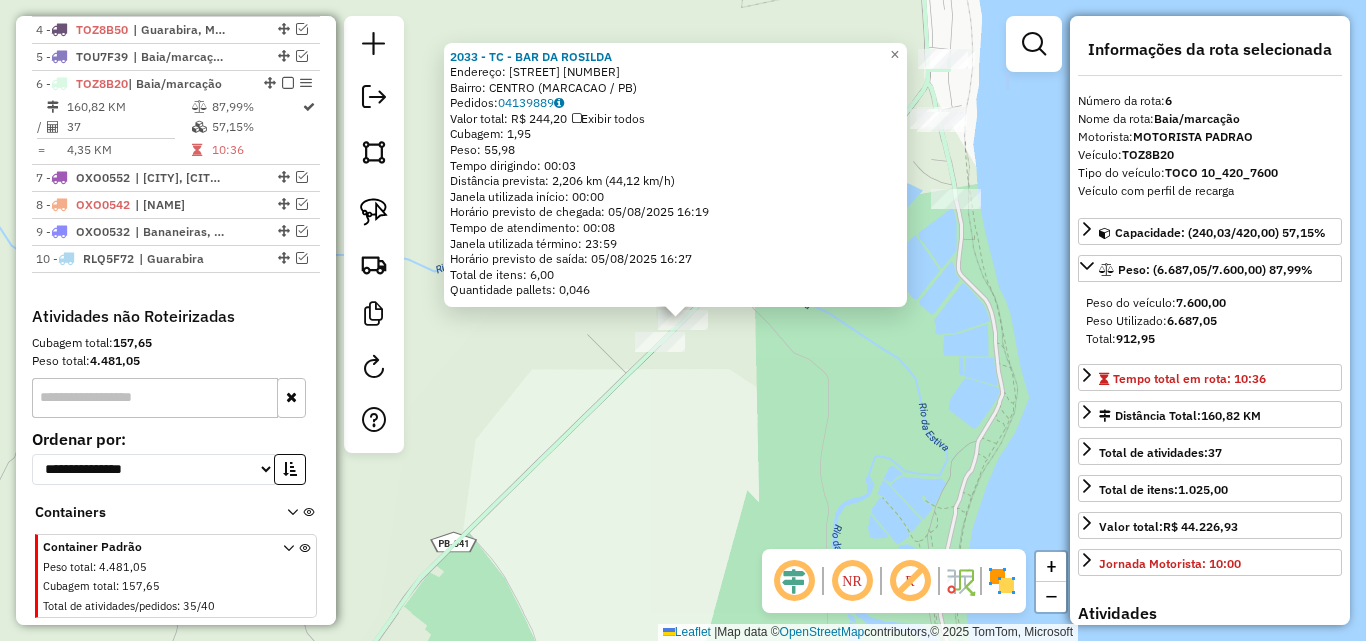 scroll, scrollTop: 871, scrollLeft: 0, axis: vertical 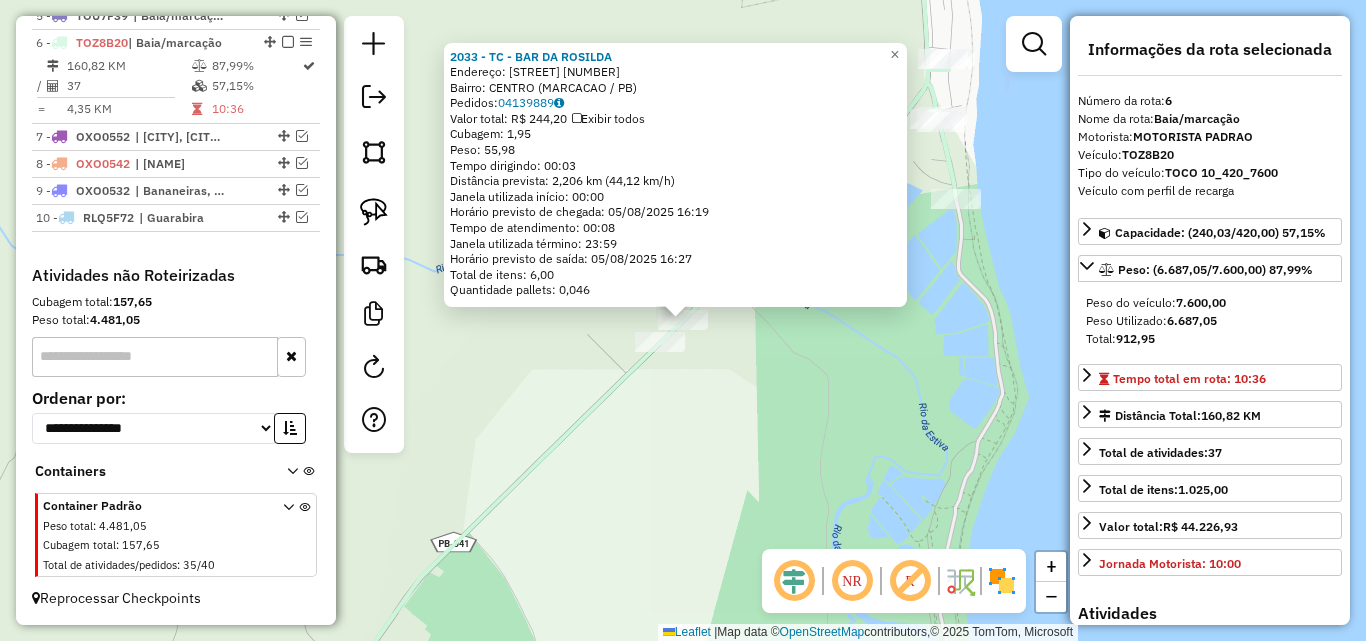 click on "2033 - TC - BAR DA ROSILDA  Endereço:  SITIO CAEIRA SN   Bairro: CENTRO (MARCACAO / PB)   Pedidos:  04139889   Valor total: R$ 244,20   Exibir todos   Cubagem: 1,95  Peso: 55,98  Tempo dirigindo: 00:03   Distância prevista: 2,206 km (44,12 km/h)   Janela utilizada início: 00:00   Horário previsto de chegada: 05/08/2025 16:19   Tempo de atendimento: 00:08   Janela utilizada término: 23:59   Horário previsto de saída: 05/08/2025 16:27   Total de itens: 6,00   Quantidade pallets: 0,046  × Janela de atendimento Grade de atendimento Capacidade Transportadoras Veículos Cliente Pedidos  Rotas Selecione os dias de semana para filtrar as janelas de atendimento  Seg   Ter   Qua   Qui   Sex   Sáb   Dom  Informe o período da janela de atendimento: De: Até:  Filtrar exatamente a janela do cliente  Considerar janela de atendimento padrão  Selecione os dias de semana para filtrar as grades de atendimento  Seg   Ter   Qua   Qui   Sex   Sáb   Dom   Considerar clientes sem dia de atendimento cadastrado  De:  De:" 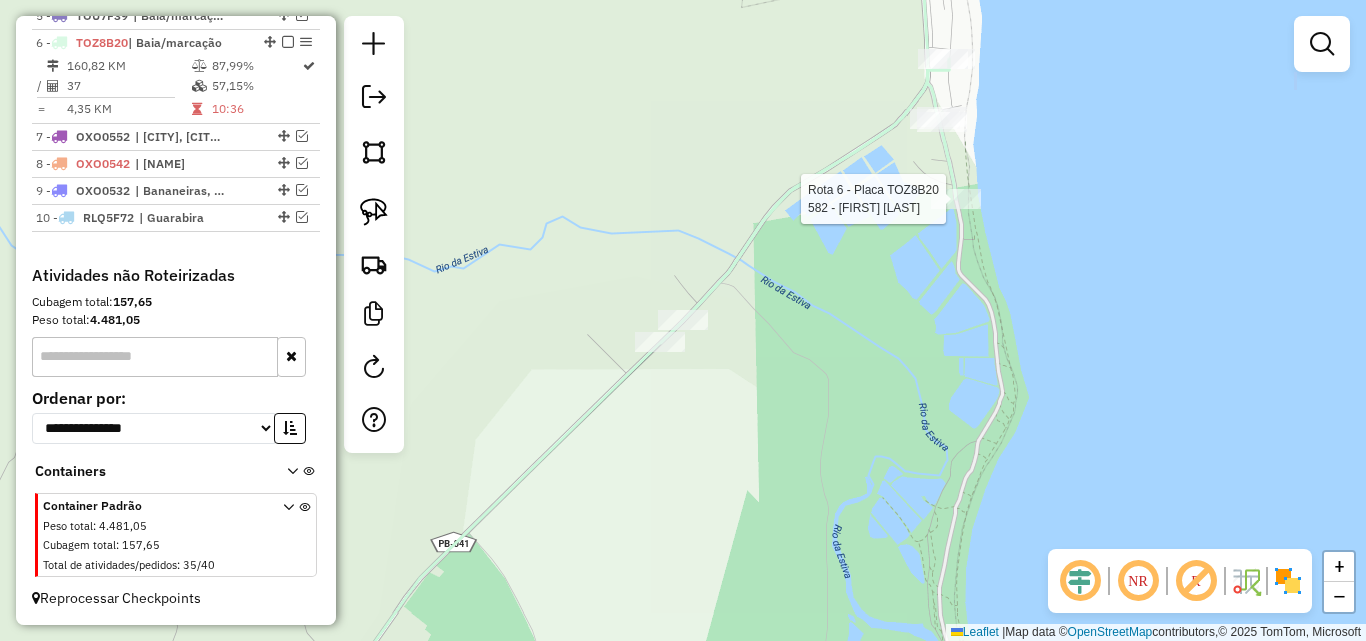 select on "**********" 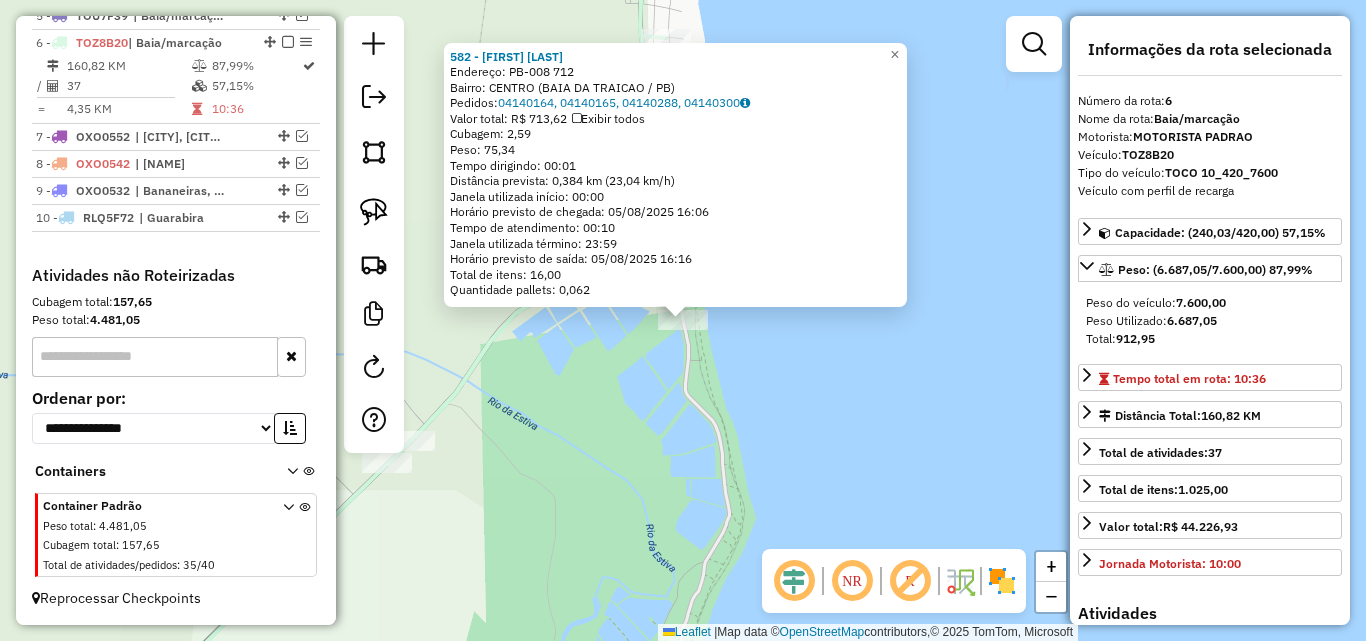 click on "582 - MERC BEIRA MAR  Endereço:  PB-008 712   Bairro: CENTRO (BAIA DA TRAICAO / PB)   Pedidos:  04140164, 04140165, 04140288, 04140300   Valor total: R$ 713,62   Exibir todos   Cubagem: 2,59  Peso: 75,34  Tempo dirigindo: 00:01   Distância prevista: 0,384 km (23,04 km/h)   Janela utilizada início: 00:00   Horário previsto de chegada: 05/08/2025 16:06   Tempo de atendimento: 00:10   Janela utilizada término: 23:59   Horário previsto de saída: 05/08/2025 16:16   Total de itens: 16,00   Quantidade pallets: 0,062  × Janela de atendimento Grade de atendimento Capacidade Transportadoras Veículos Cliente Pedidos  Rotas Selecione os dias de semana para filtrar as janelas de atendimento  Seg   Ter   Qua   Qui   Sex   Sáb   Dom  Informe o período da janela de atendimento: De: Até:  Filtrar exatamente a janela do cliente  Considerar janela de atendimento padrão  Selecione os dias de semana para filtrar as grades de atendimento  Seg   Ter   Qua   Qui   Sex   Sáb   Dom   Peso mínimo:   Peso máximo:   De:" 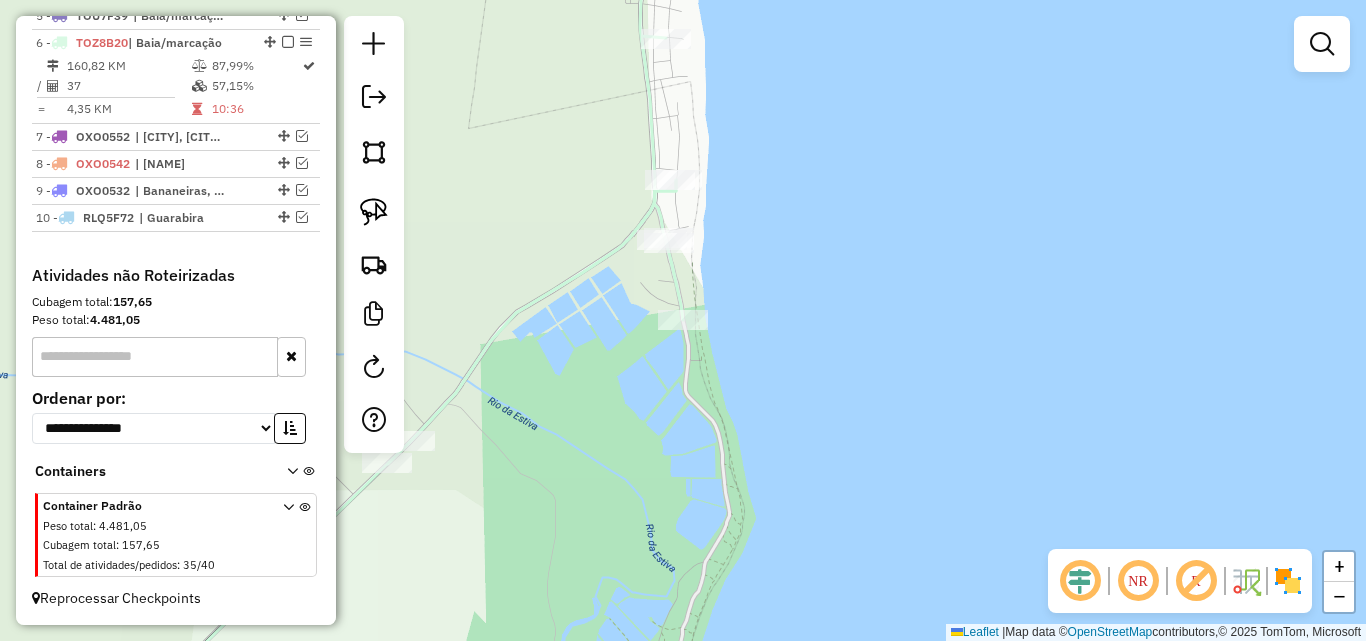drag, startPoint x: 595, startPoint y: 432, endPoint x: 871, endPoint y: 343, distance: 289.99484 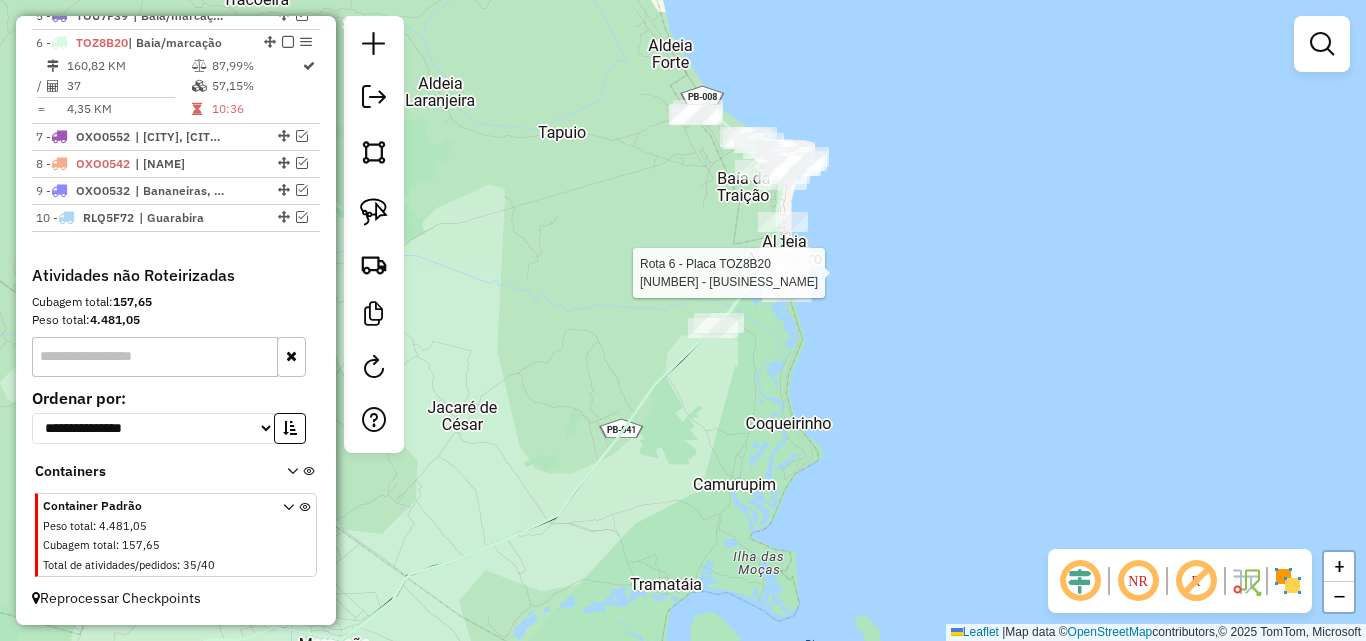 select on "**********" 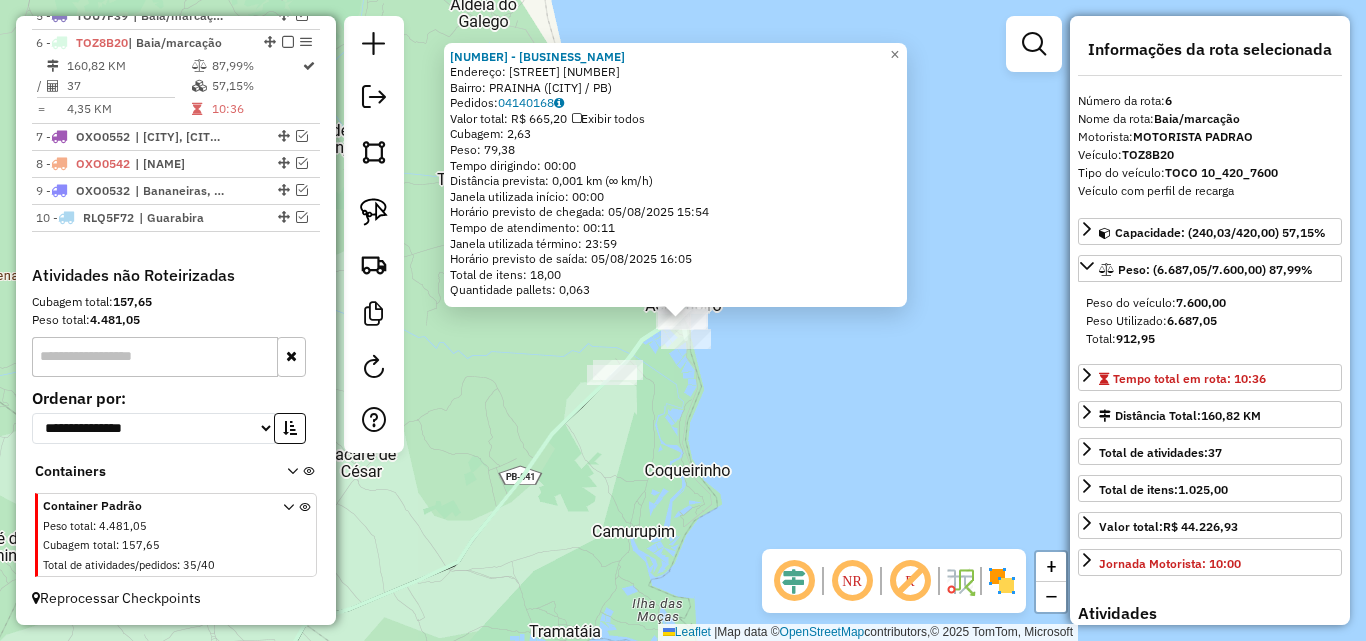 click on "653 - DEPOSITO  Endereço:  RUA JOSE AGUIAR DE LIMA 1222   Bairro: PRAINHA (BAIA DA TRAICAO / PB)   Pedidos:  04140168   Valor total: R$ 665,20   Exibir todos   Cubagem: 2,63  Peso: 79,38  Tempo dirigindo: 00:00   Distância prevista: 0,001 km (∞ km/h)   Janela utilizada início: 00:00   Horário previsto de chegada: 05/08/2025 15:54   Tempo de atendimento: 00:11   Janela utilizada término: 23:59   Horário previsto de saída: 05/08/2025 16:05   Total de itens: 18,00   Quantidade pallets: 0,063  × Janela de atendimento Grade de atendimento Capacidade Transportadoras Veículos Cliente Pedidos  Rotas Selecione os dias de semana para filtrar as janelas de atendimento  Seg   Ter   Qua   Qui   Sex   Sáb   Dom  Informe o período da janela de atendimento: De: Até:  Filtrar exatamente a janela do cliente  Considerar janela de atendimento padrão  Selecione os dias de semana para filtrar as grades de atendimento  Seg   Ter   Qua   Qui   Sex   Sáb   Dom   Considerar clientes sem dia de atendimento cadastrado +" 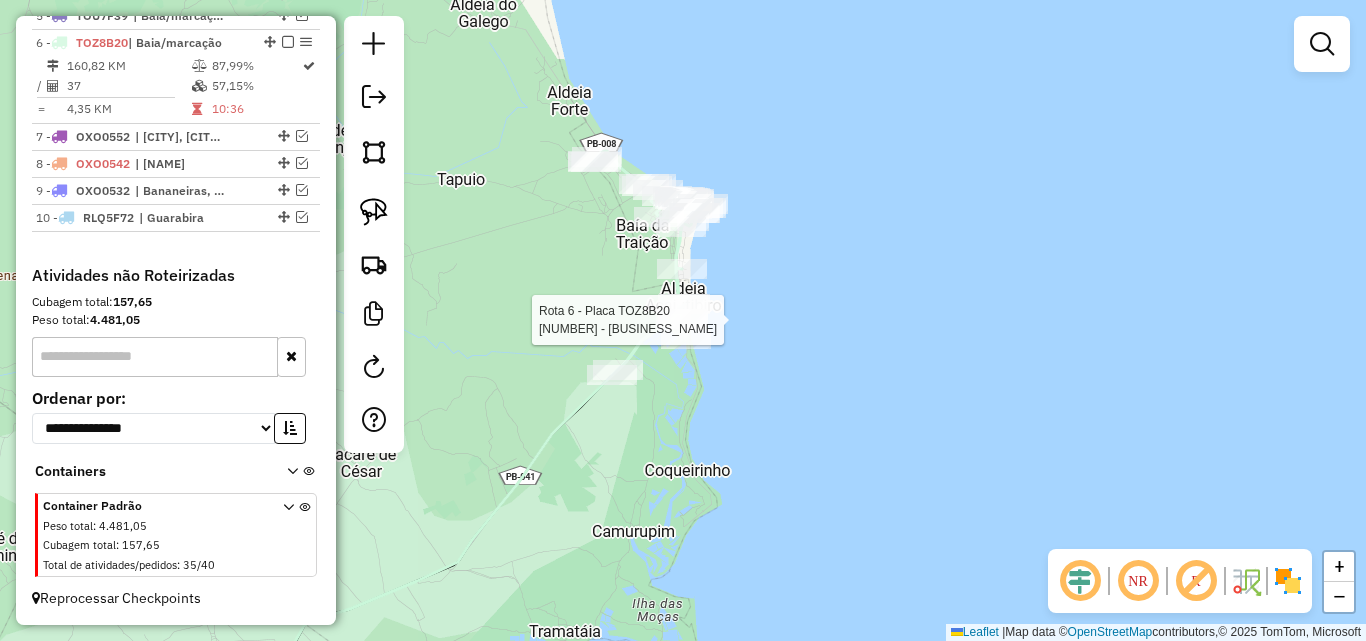 select on "**********" 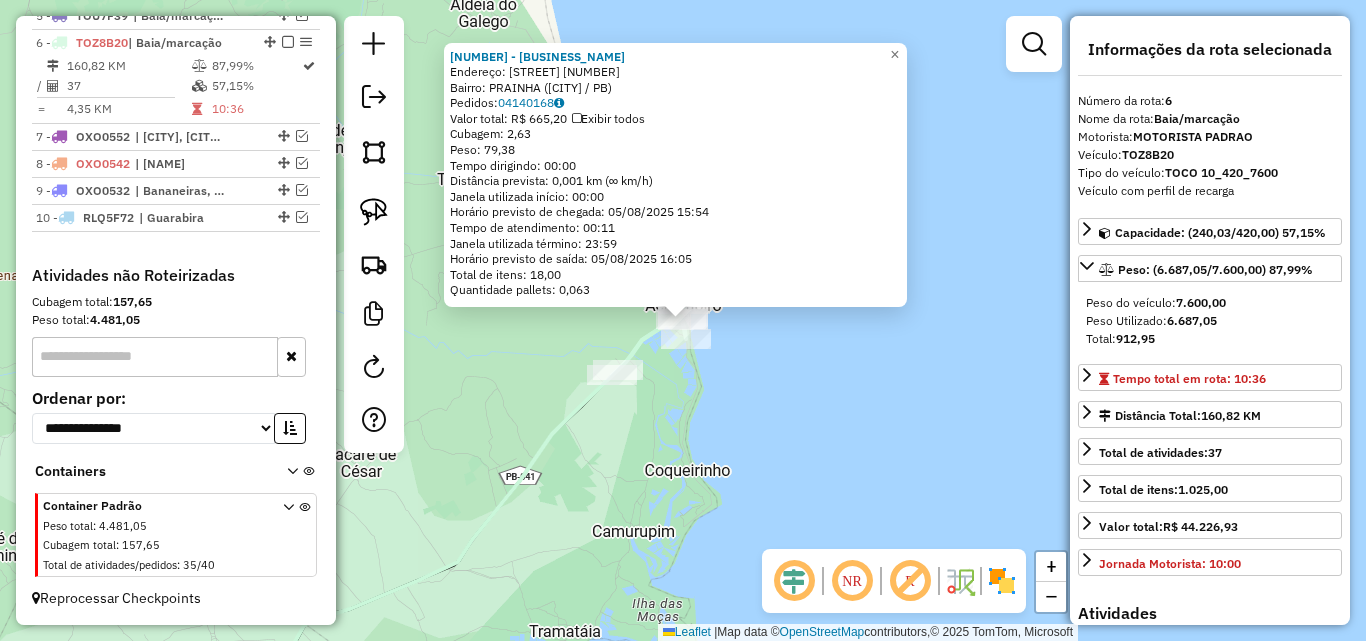 click on "653 - DEPOSITO  Endereço:  RUA JOSE AGUIAR DE LIMA 1222   Bairro: PRAINHA (BAIA DA TRAICAO / PB)   Pedidos:  04140168   Valor total: R$ 665,20   Exibir todos   Cubagem: 2,63  Peso: 79,38  Tempo dirigindo: 00:00   Distância prevista: 0,001 km (∞ km/h)   Janela utilizada início: 00:00   Horário previsto de chegada: 05/08/2025 15:54   Tempo de atendimento: 00:11   Janela utilizada término: 23:59   Horário previsto de saída: 05/08/2025 16:05   Total de itens: 18,00   Quantidade pallets: 0,063  × Janela de atendimento Grade de atendimento Capacidade Transportadoras Veículos Cliente Pedidos  Rotas Selecione os dias de semana para filtrar as janelas de atendimento  Seg   Ter   Qua   Qui   Sex   Sáb   Dom  Informe o período da janela de atendimento: De: Até:  Filtrar exatamente a janela do cliente  Considerar janela de atendimento padrão  Selecione os dias de semana para filtrar as grades de atendimento  Seg   Ter   Qua   Qui   Sex   Sáb   Dom   Considerar clientes sem dia de atendimento cadastrado +" 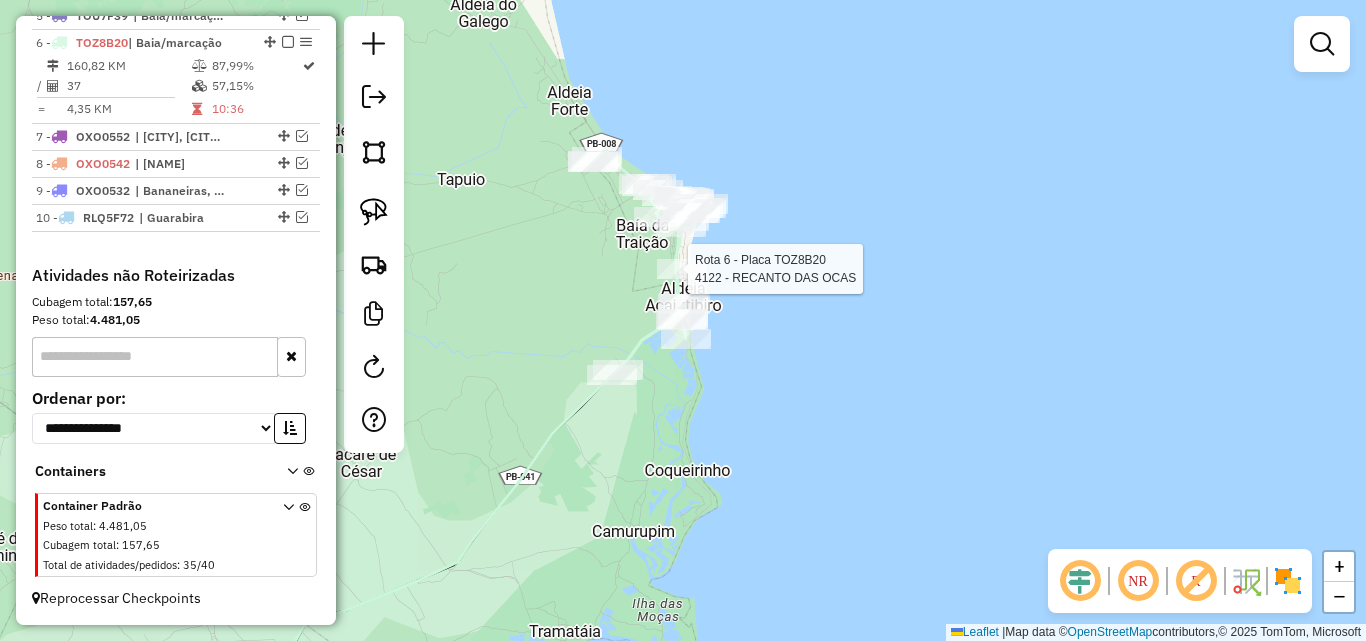 select on "**********" 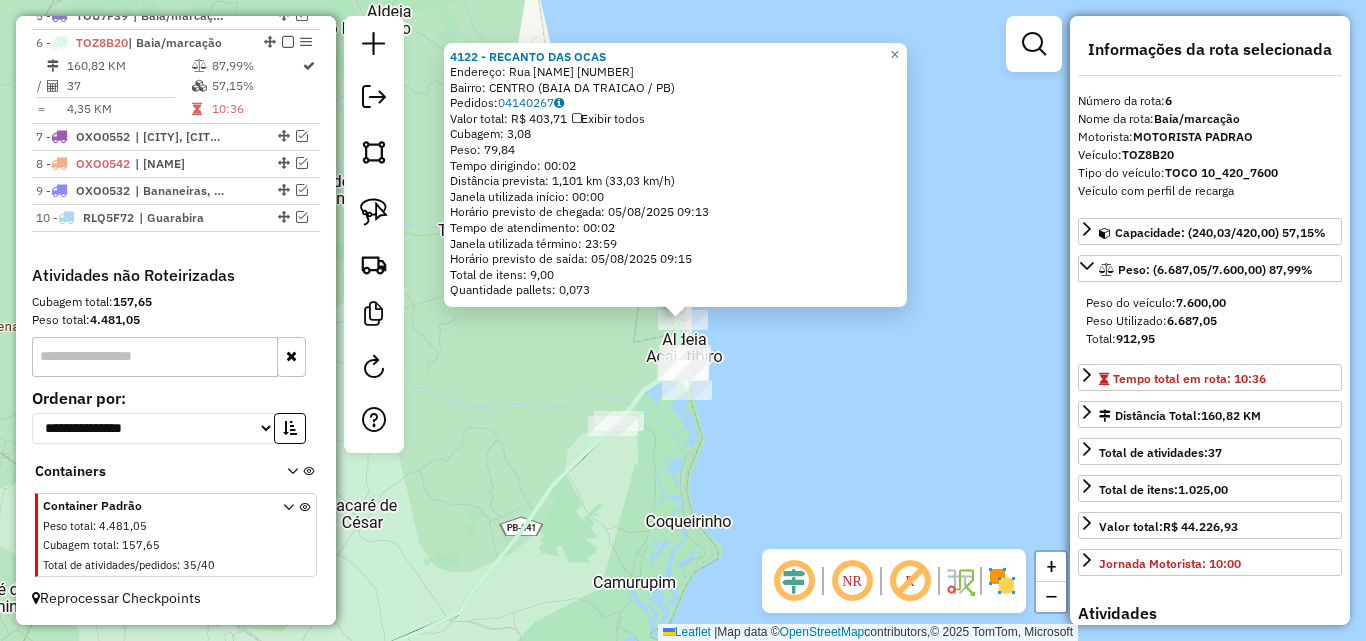 click on "4122 - RECANTO DAS OCAS  Endereço:  Rua Projetada Dez 20   Bairro: CENTRO (BAIA DA TRAICAO / PB)   Pedidos:  04140267   Valor total: R$ 403,71   Exibir todos   Cubagem: 3,08  Peso: 79,84  Tempo dirigindo: 00:02   Distância prevista: 1,101 km (33,03 km/h)   Janela utilizada início: 00:00   Horário previsto de chegada: 05/08/2025 09:13   Tempo de atendimento: 00:02   Janela utilizada término: 23:59   Horário previsto de saída: 05/08/2025 09:15   Total de itens: 9,00   Quantidade pallets: 0,073  × Janela de atendimento Grade de atendimento Capacidade Transportadoras Veículos Cliente Pedidos  Rotas Selecione os dias de semana para filtrar as janelas de atendimento  Seg   Ter   Qua   Qui   Sex   Sáb   Dom  Informe o período da janela de atendimento: De: Até:  Filtrar exatamente a janela do cliente  Considerar janela de atendimento padrão  Selecione os dias de semana para filtrar as grades de atendimento  Seg   Ter   Qua   Qui   Sex   Sáb   Dom   Considerar clientes sem dia de atendimento cadastrado +" 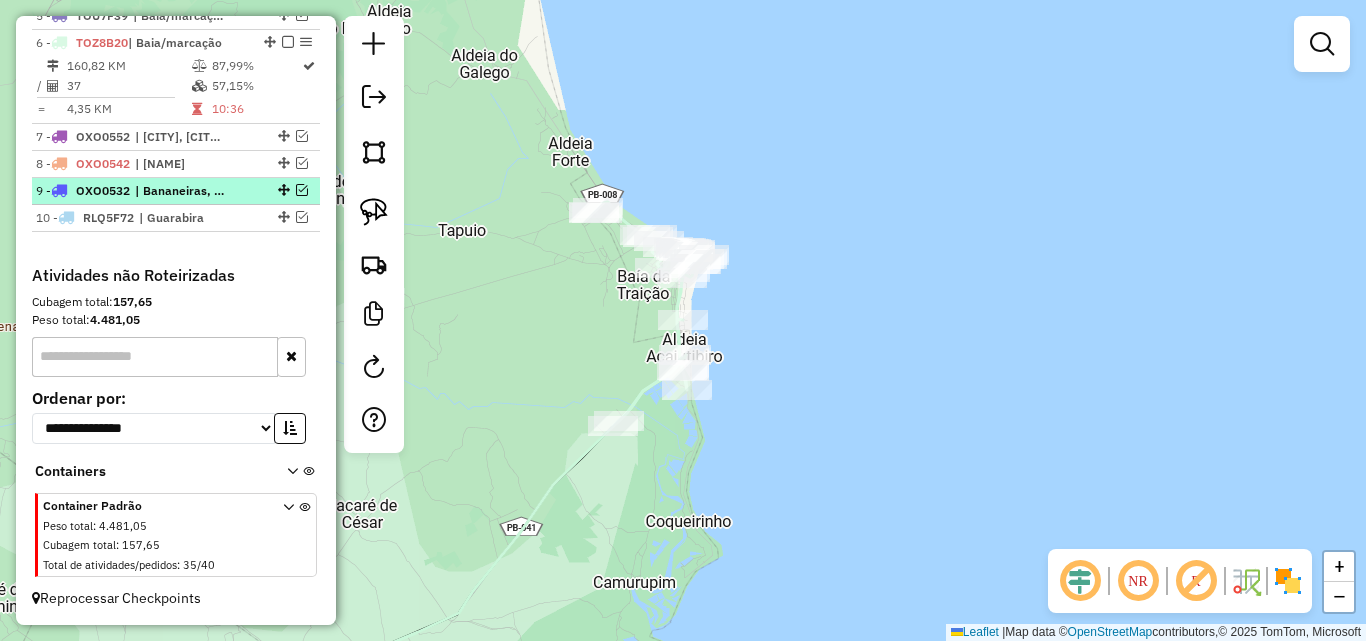 scroll, scrollTop: 771, scrollLeft: 0, axis: vertical 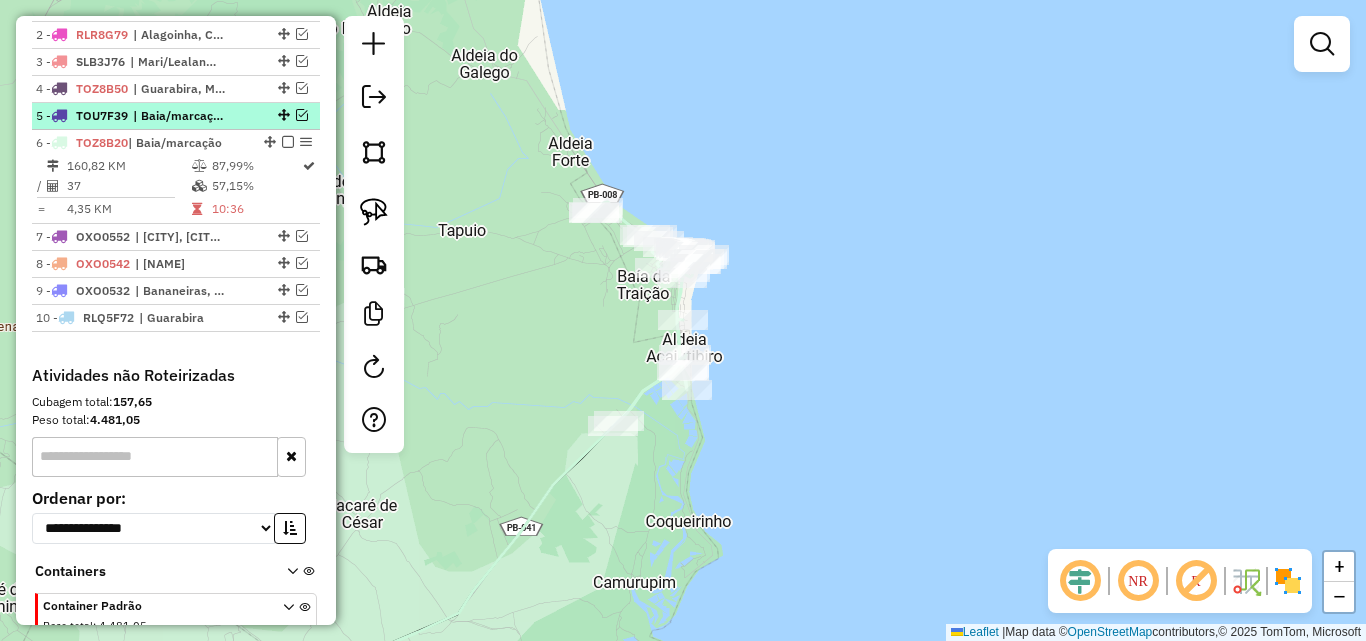 click at bounding box center (302, 115) 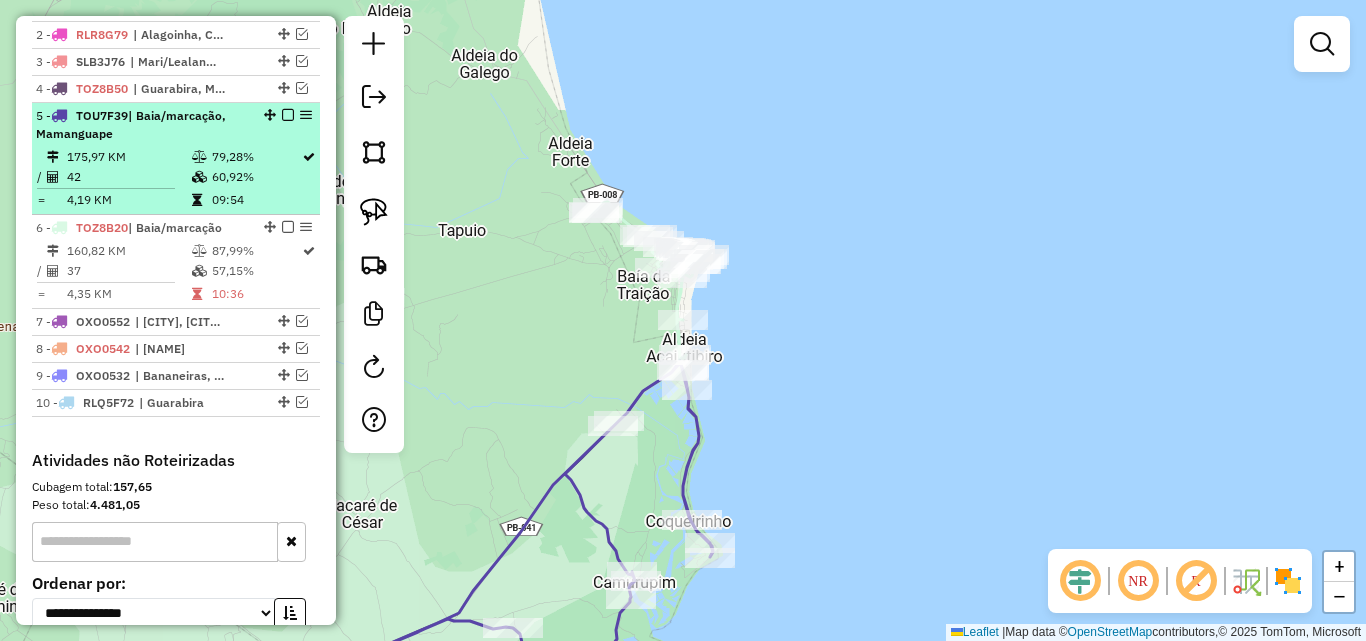 click on "5 -       TOU7F39   | Baia/marcação, Mamanguape" at bounding box center (142, 125) 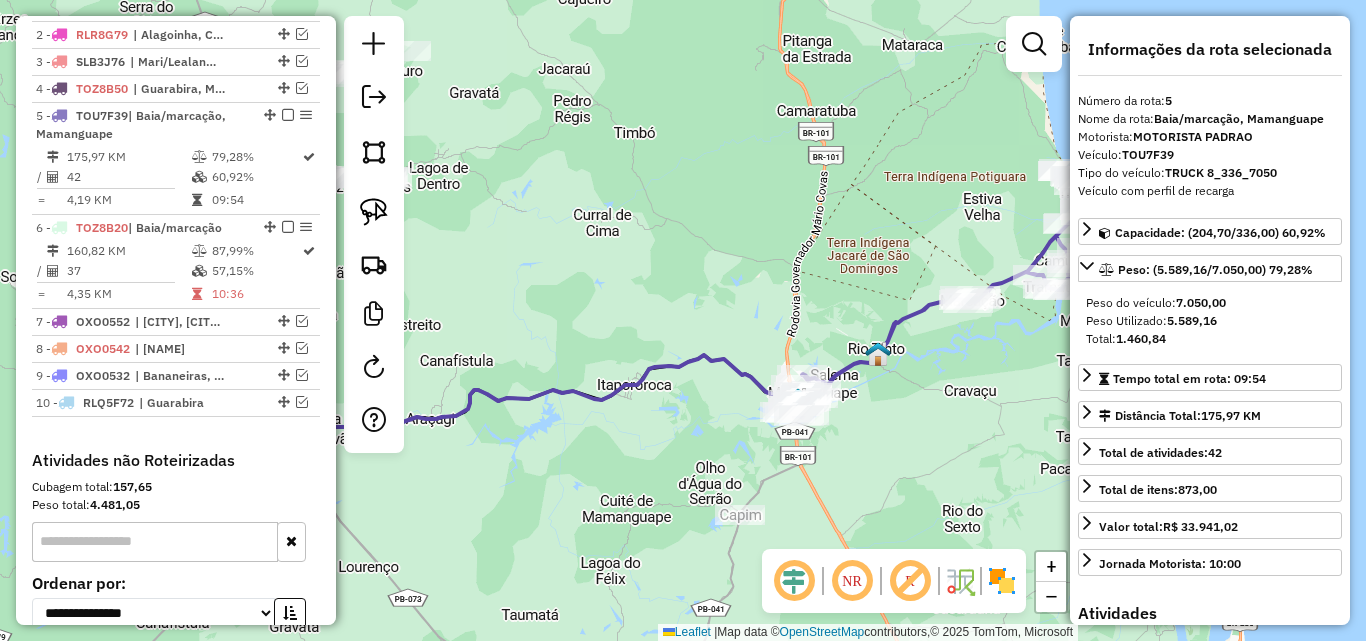 drag, startPoint x: 892, startPoint y: 375, endPoint x: 730, endPoint y: 379, distance: 162.04938 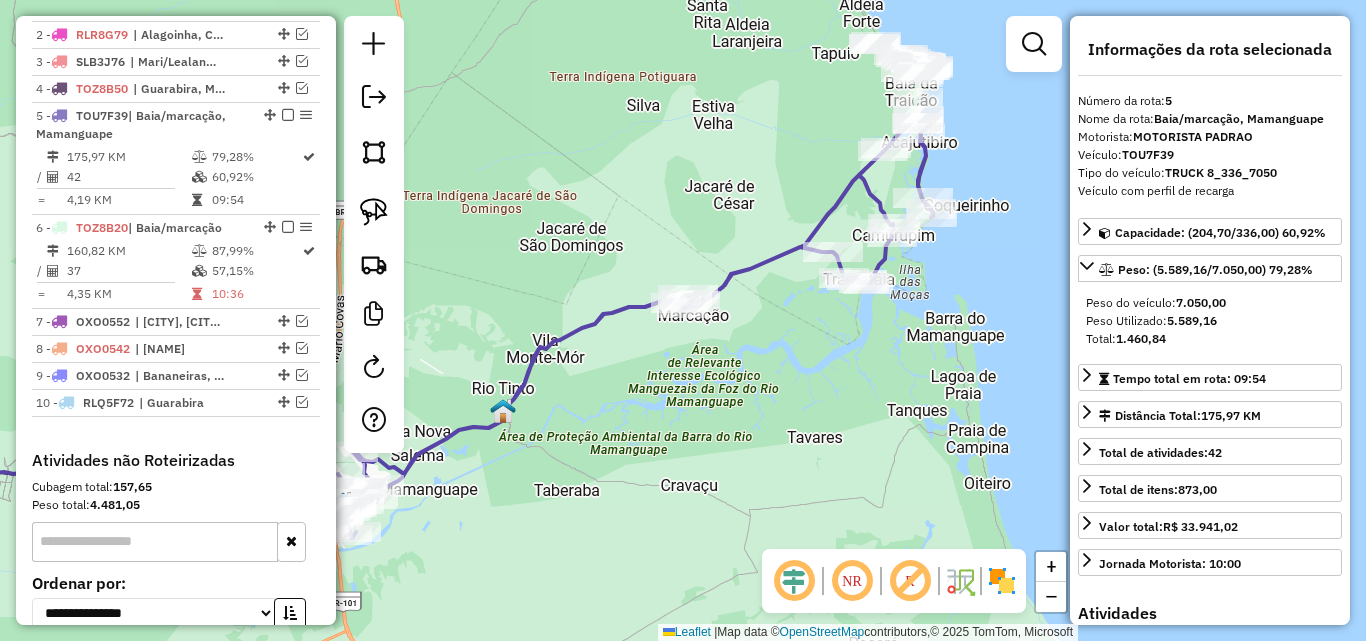 drag, startPoint x: 939, startPoint y: 331, endPoint x: 869, endPoint y: 361, distance: 76.15773 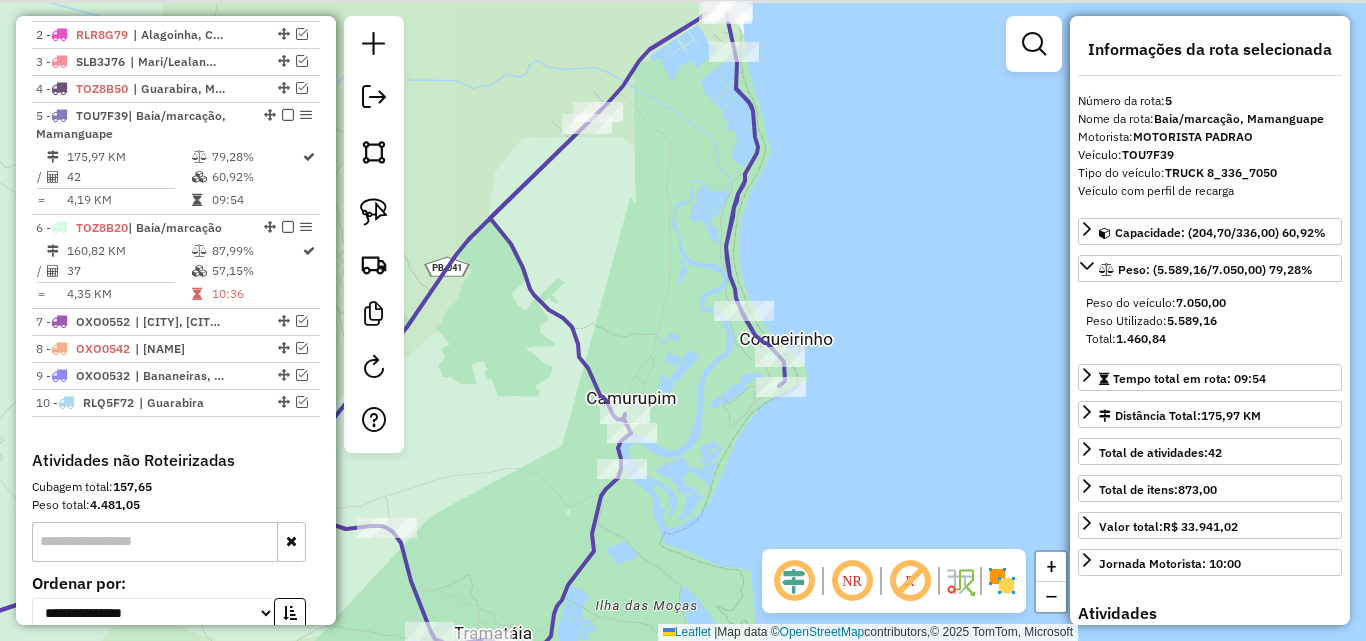 drag, startPoint x: 607, startPoint y: 237, endPoint x: 613, endPoint y: 254, distance: 18.027756 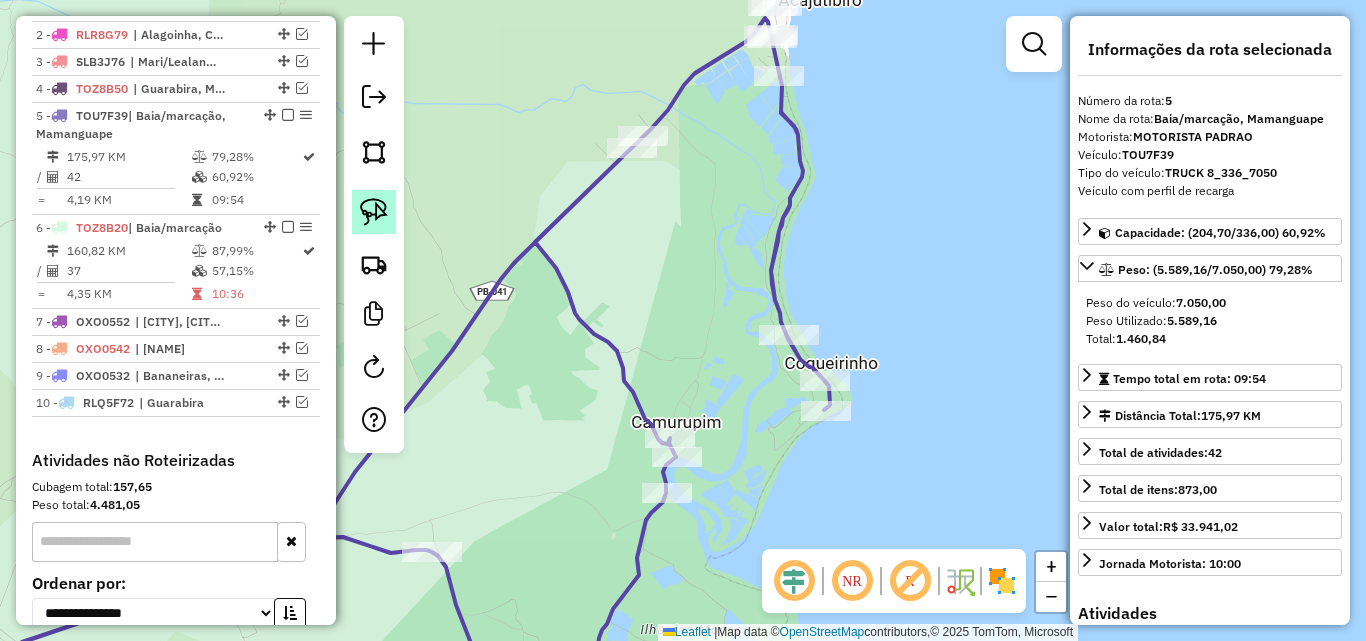 click 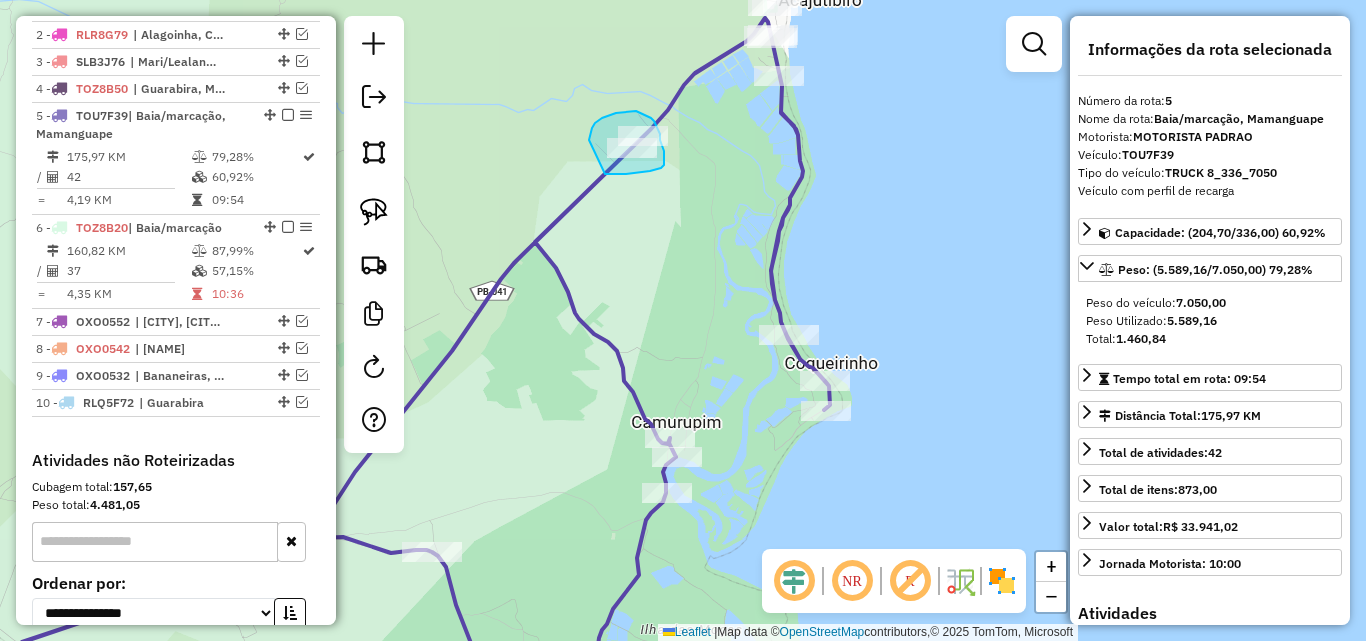 drag, startPoint x: 590, startPoint y: 139, endPoint x: 602, endPoint y: 174, distance: 37 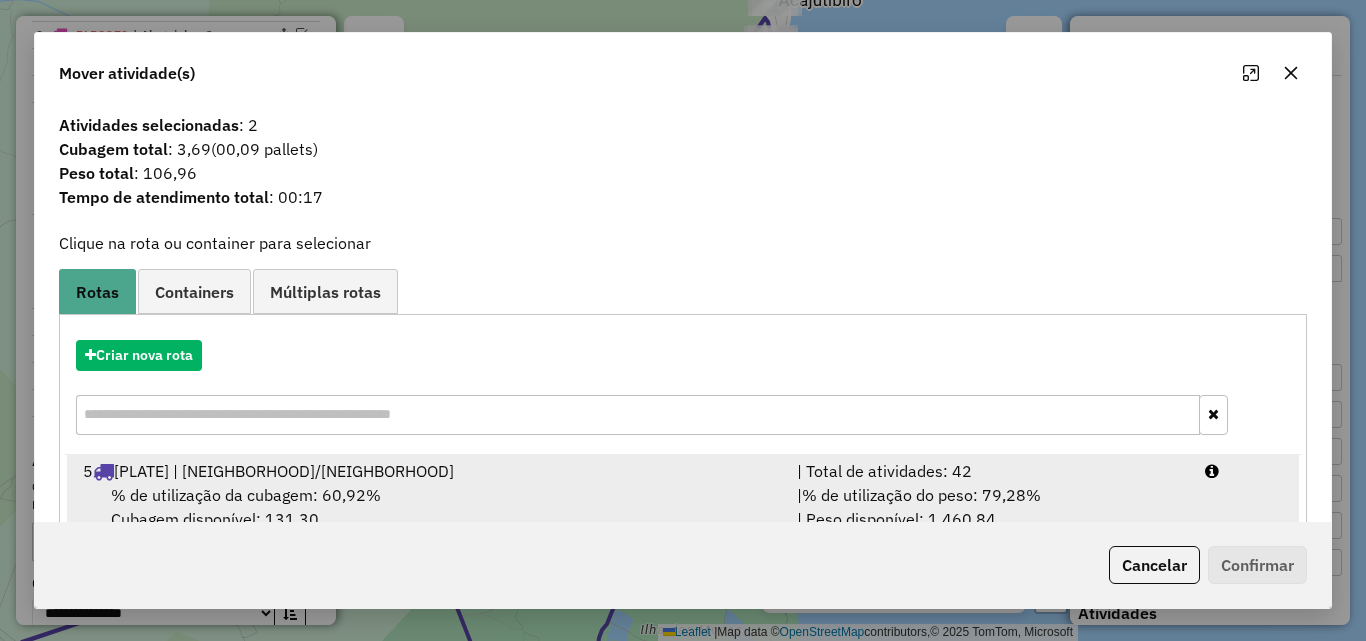 click on "% de utilização da cubagem: 60,92%  Cubagem disponível: 131,30" at bounding box center [428, 507] 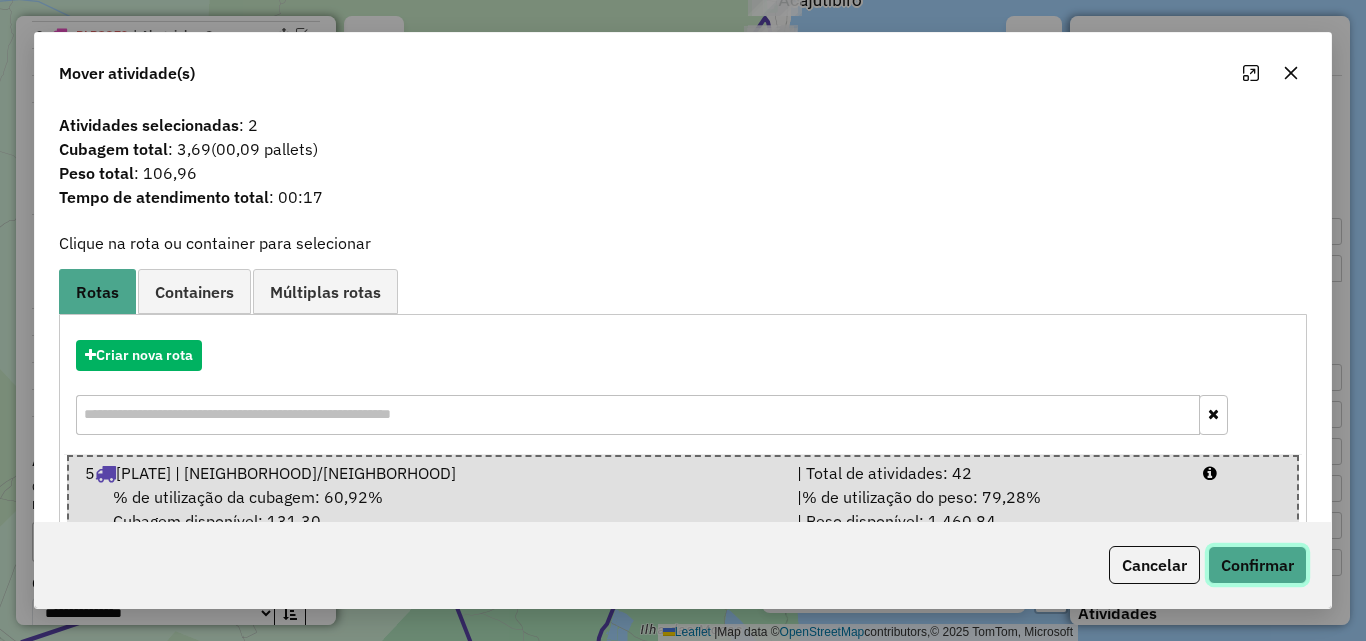 drag, startPoint x: 1273, startPoint y: 583, endPoint x: 1258, endPoint y: 576, distance: 16.552946 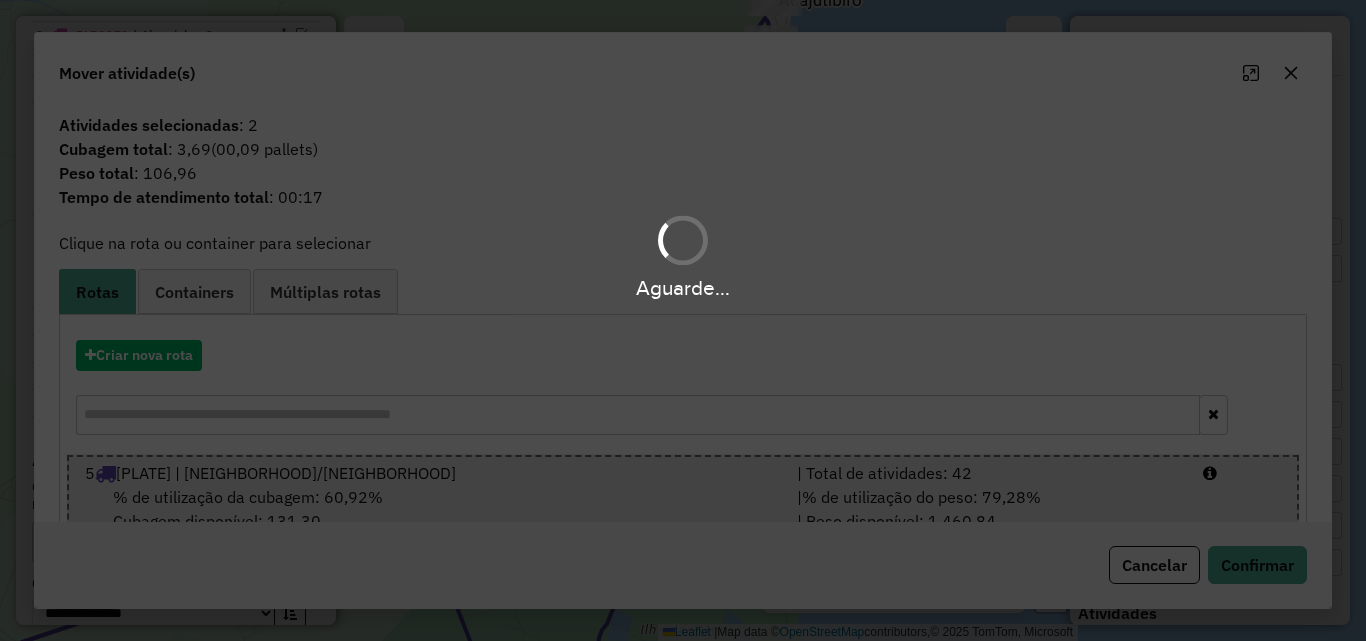 click on "Aguarde..." at bounding box center [683, 320] 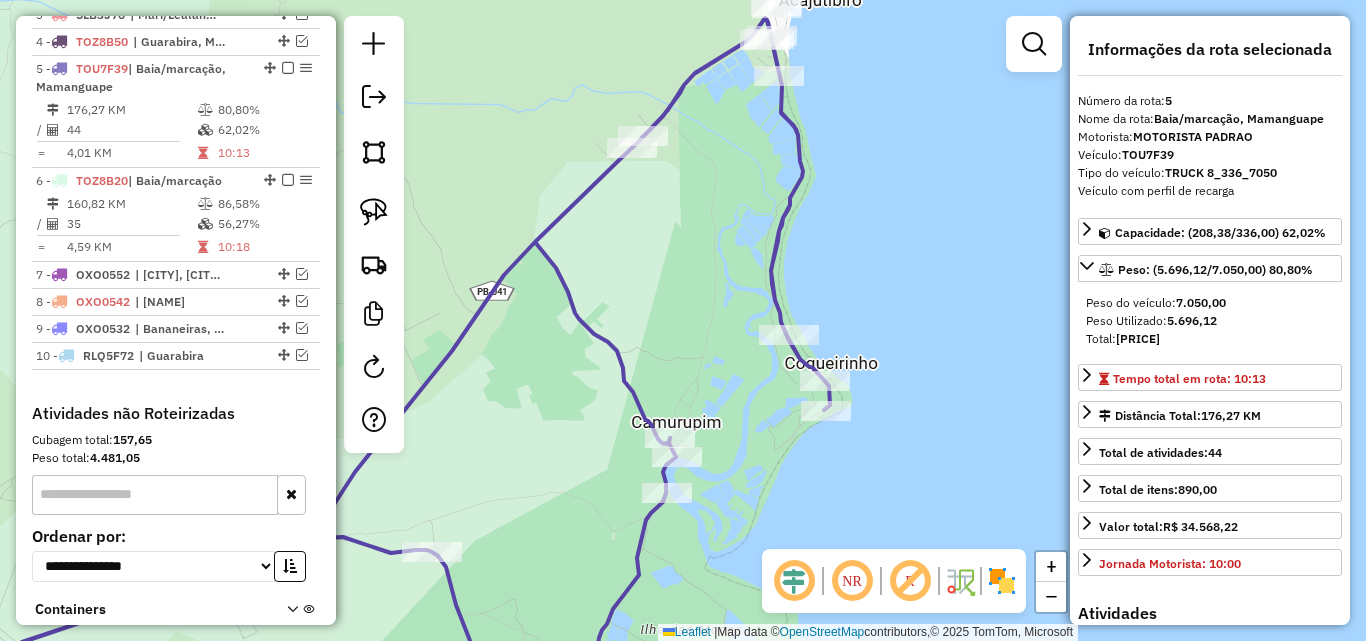scroll, scrollTop: 858, scrollLeft: 0, axis: vertical 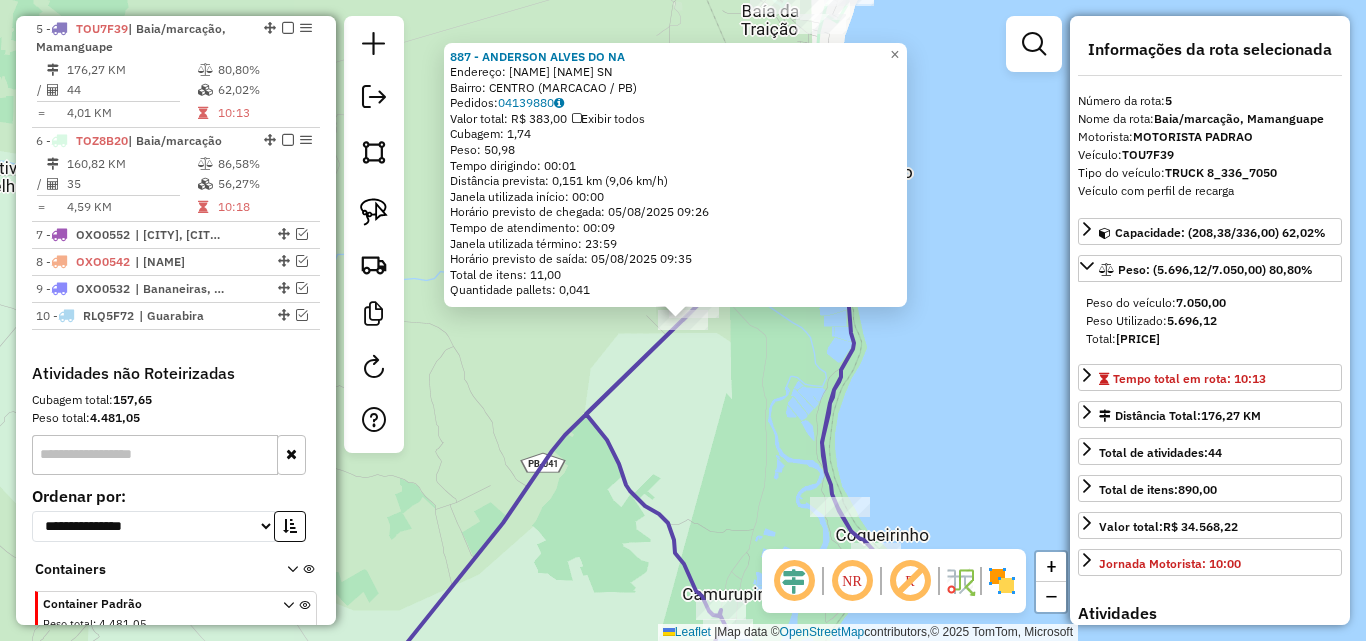 click on "887 - ANDERSON ALVES DO NA  Endereço:  ALDEIA CAERA SN   Bairro: CENTRO (MARCACAO / PB)   Pedidos:  04139880   Valor total: R$ 383,00   Exibir todos   Cubagem: 1,74  Peso: 50,98  Tempo dirigindo: 00:01   Distância prevista: 0,151 km (9,06 km/h)   Janela utilizada início: 00:00   Horário previsto de chegada: 05/08/2025 09:26   Tempo de atendimento: 00:09   Janela utilizada término: 23:59   Horário previsto de saída: 05/08/2025 09:35   Total de itens: 11,00   Quantidade pallets: 0,041  × Janela de atendimento Grade de atendimento Capacidade Transportadoras Veículos Cliente Pedidos  Rotas Selecione os dias de semana para filtrar as janelas de atendimento  Seg   Ter   Qua   Qui   Sex   Sáb   Dom  Informe o período da janela de atendimento: De: Até:  Filtrar exatamente a janela do cliente  Considerar janela de atendimento padrão  Selecione os dias de semana para filtrar as grades de atendimento  Seg   Ter   Qua   Qui   Sex   Sáb   Dom   Considerar clientes sem dia de atendimento cadastrado  De:  De:" 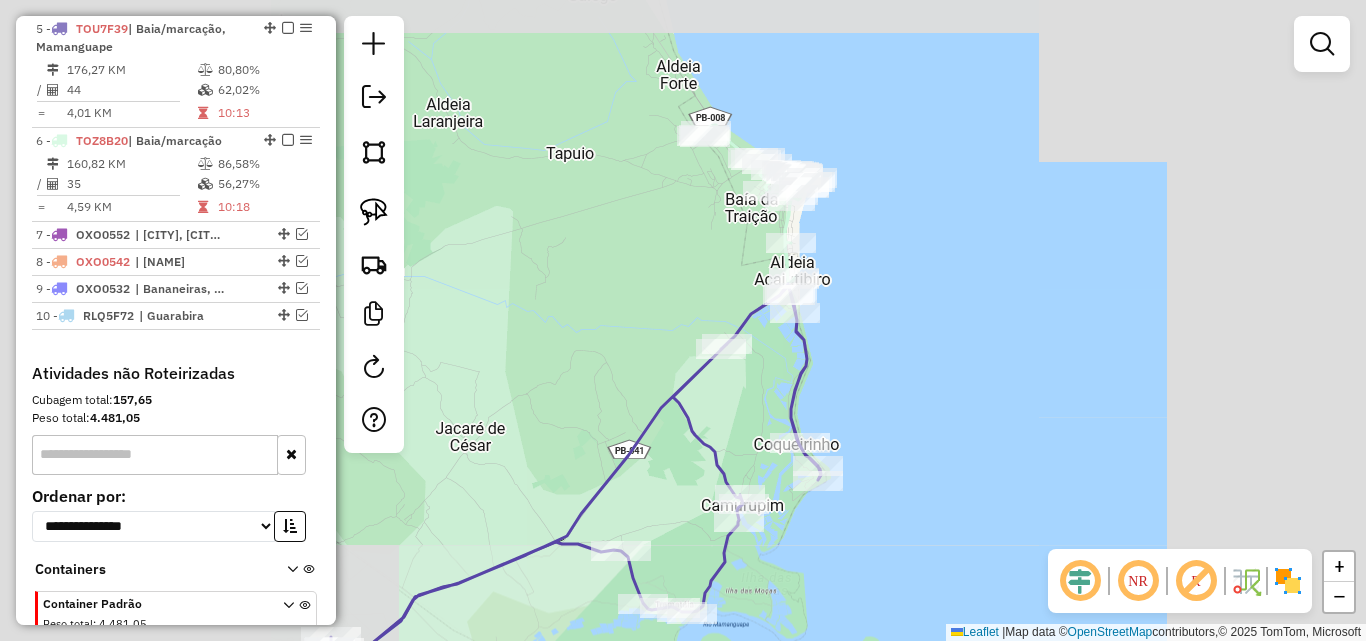 drag, startPoint x: 926, startPoint y: 412, endPoint x: 927, endPoint y: 243, distance: 169.00296 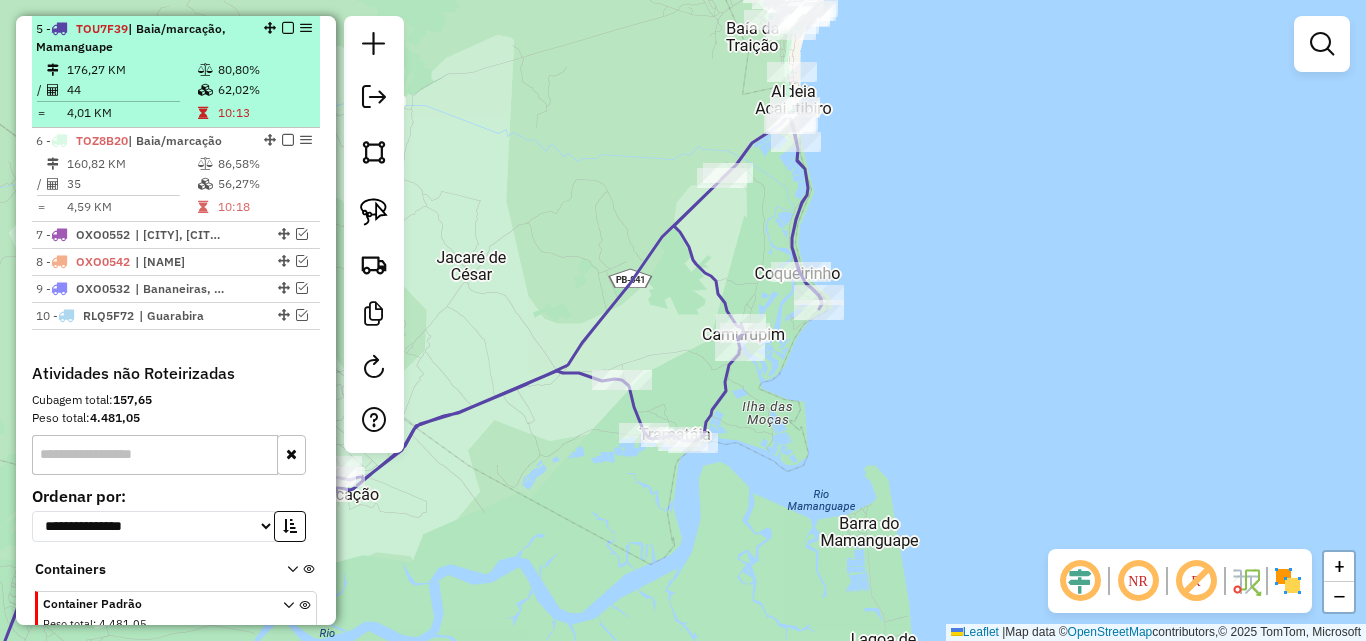 click on "5 -       TOU7F39   | Baia/marcação, Mamanguape  176,27 KM   80,80%  /  44   62,02%     =  4,01 KM   10:13" at bounding box center (176, 72) 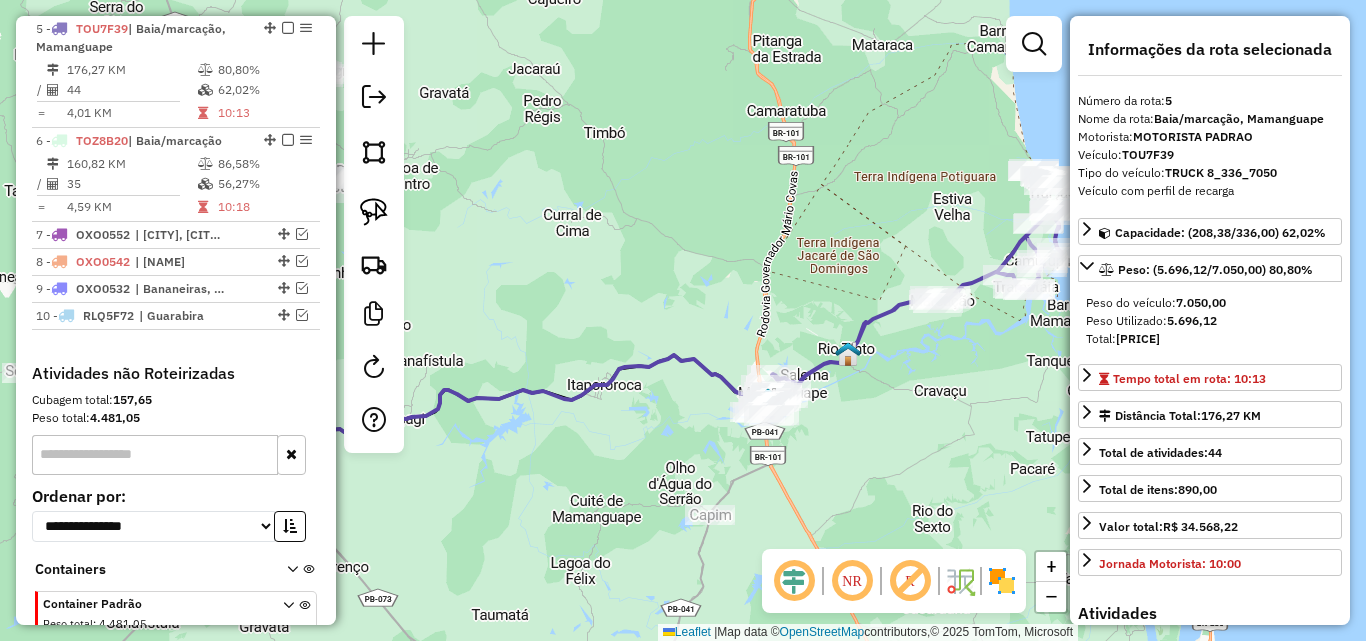 drag, startPoint x: 931, startPoint y: 418, endPoint x: 877, endPoint y: 409, distance: 54.74486 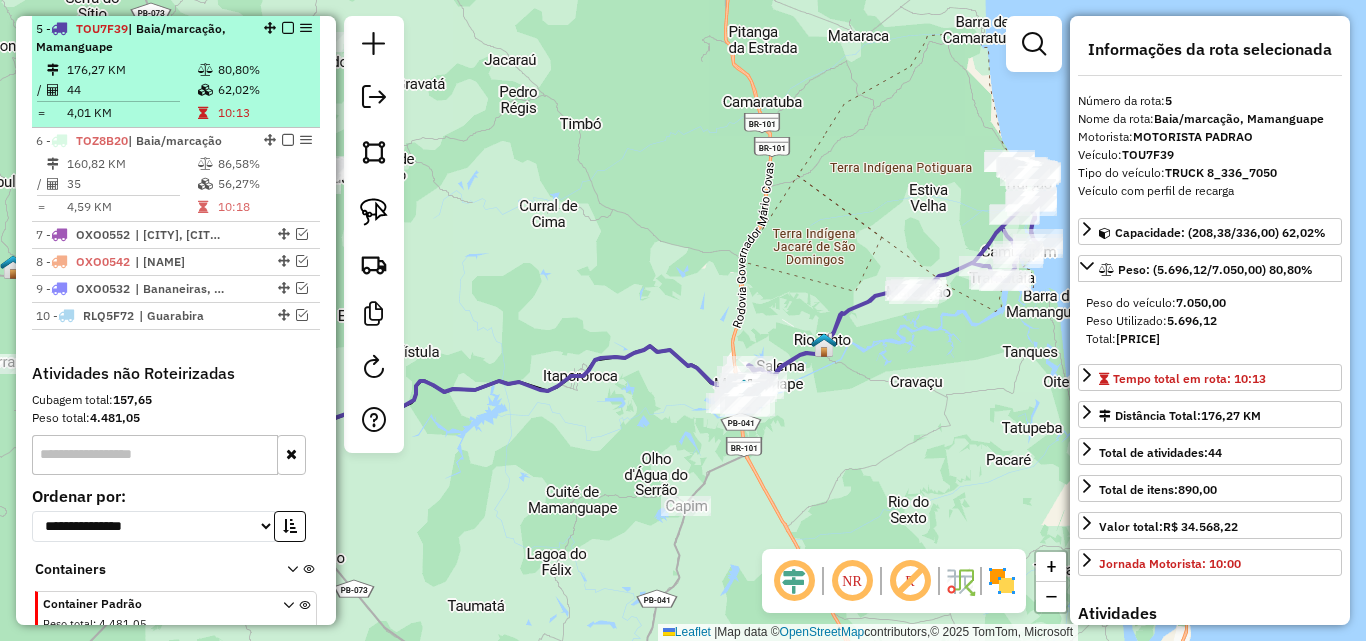 click on "62,02%" at bounding box center [264, 90] 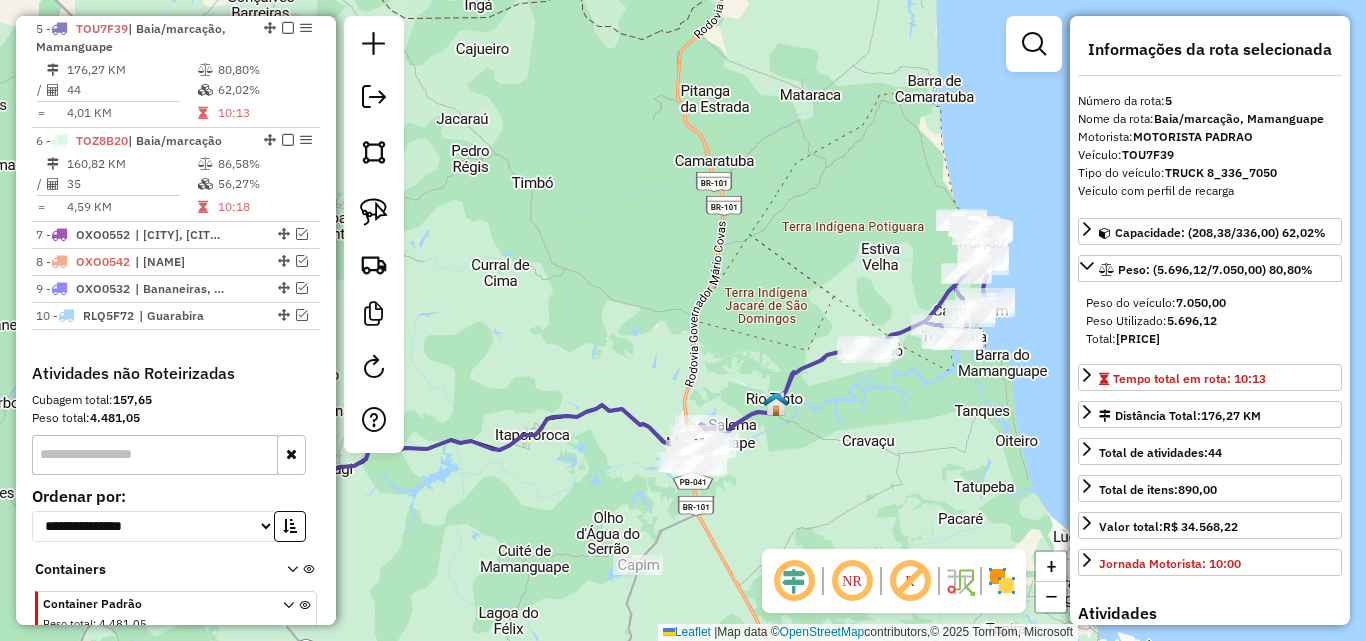 drag, startPoint x: 998, startPoint y: 385, endPoint x: 919, endPoint y: 384, distance: 79.00633 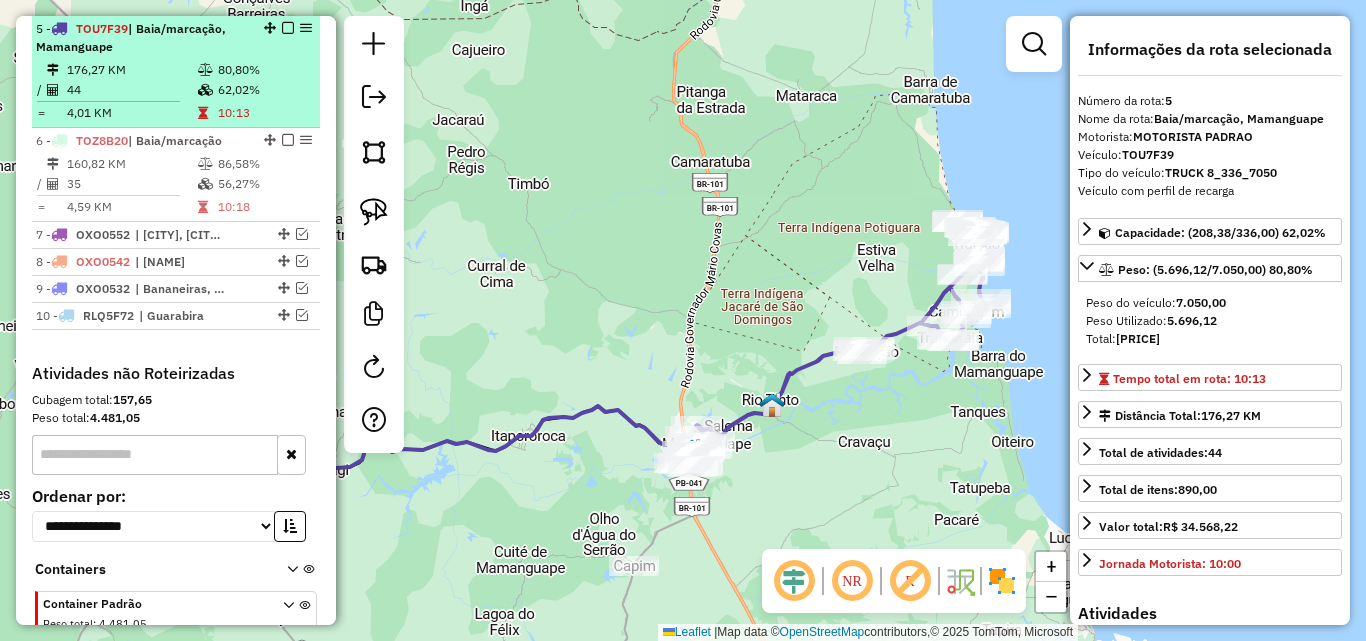 click at bounding box center (288, 28) 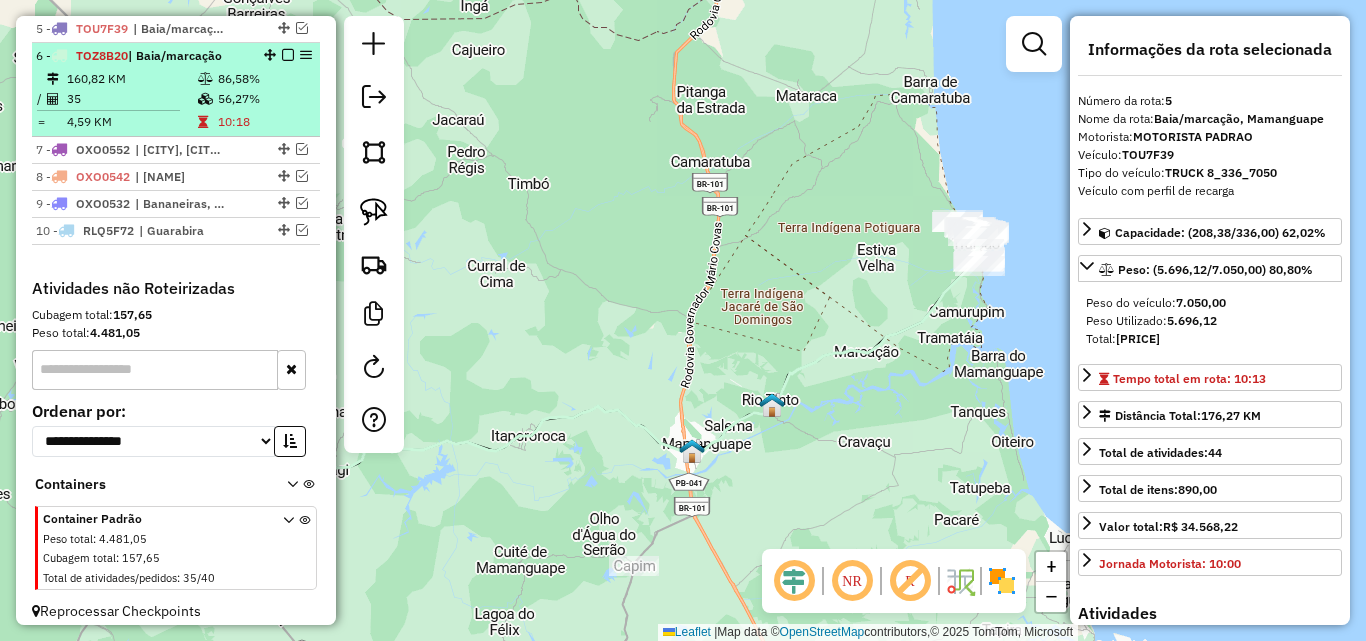click on "10:18" at bounding box center [264, 122] 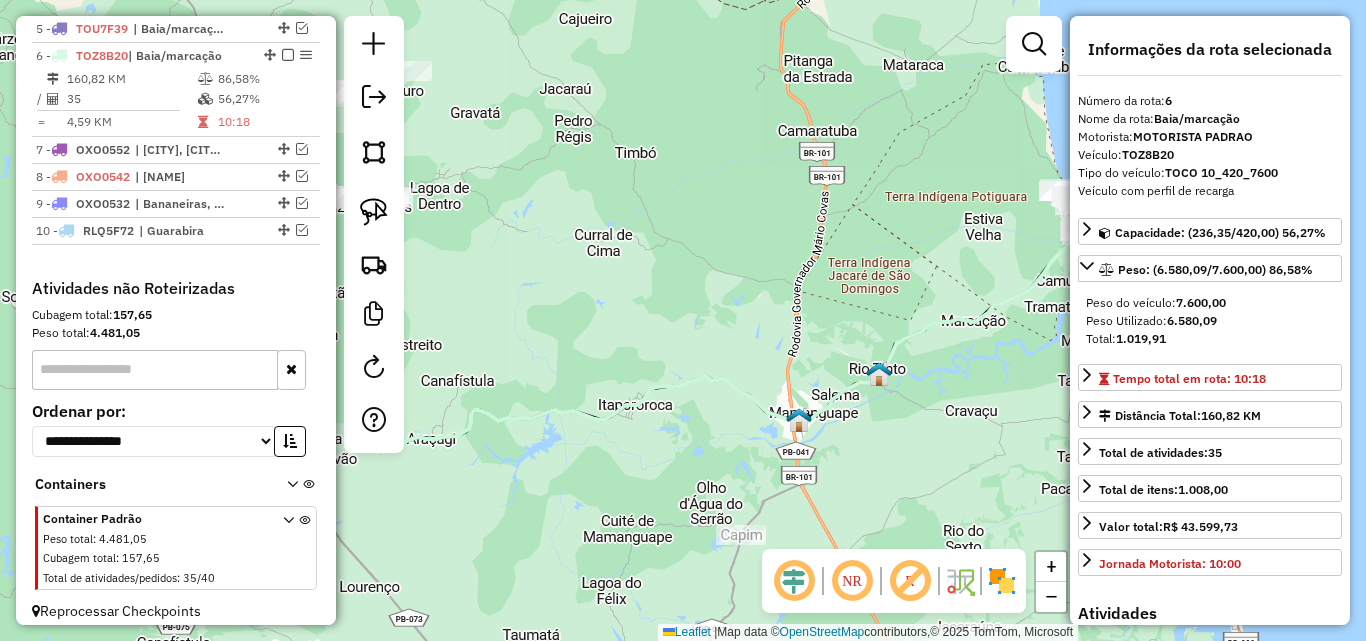 drag, startPoint x: 837, startPoint y: 321, endPoint x: 675, endPoint y: 351, distance: 164.75436 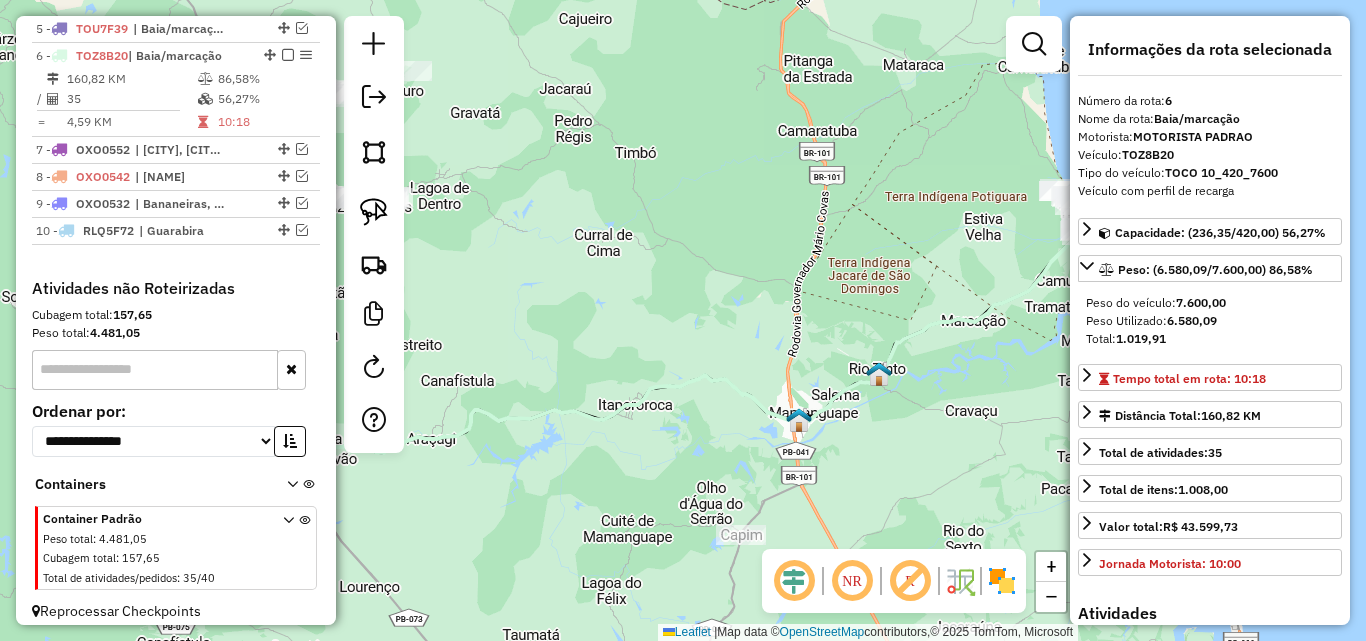 click on "Janela de atendimento Grade de atendimento Capacidade Transportadoras Veículos Cliente Pedidos  Rotas Selecione os dias de semana para filtrar as janelas de atendimento  Seg   Ter   Qua   Qui   Sex   Sáb   Dom  Informe o período da janela de atendimento: De: Até:  Filtrar exatamente a janela do cliente  Considerar janela de atendimento padrão  Selecione os dias de semana para filtrar as grades de atendimento  Seg   Ter   Qua   Qui   Sex   Sáb   Dom   Considerar clientes sem dia de atendimento cadastrado  Clientes fora do dia de atendimento selecionado Filtrar as atividades entre os valores definidos abaixo:  Peso mínimo:   Peso máximo:   Cubagem mínima:   Cubagem máxima:   De:   Até:  Filtrar as atividades entre o tempo de atendimento definido abaixo:  De:   Até:   Considerar capacidade total dos clientes não roteirizados Transportadora: Selecione um ou mais itens Tipo de veículo: Selecione um ou mais itens Veículo: Selecione um ou mais itens Motorista: Selecione um ou mais itens Nome: Rótulo:" 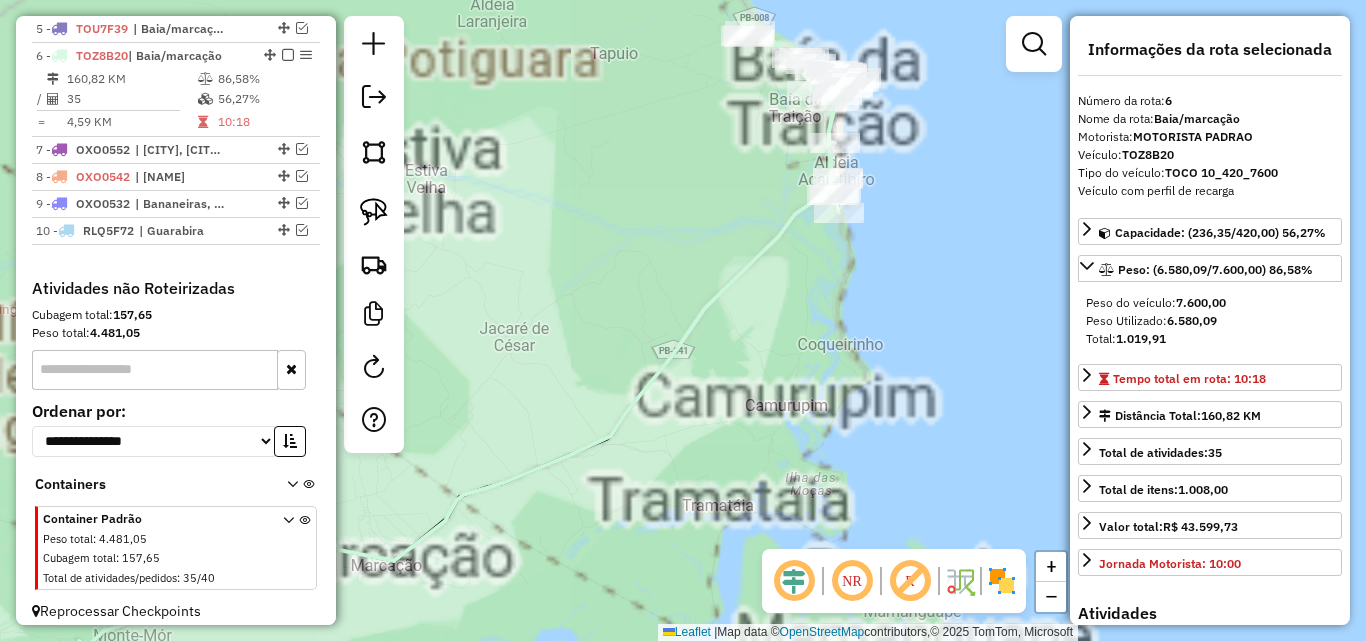 click on "Janela de atendimento Grade de atendimento Capacidade Transportadoras Veículos Cliente Pedidos  Rotas Selecione os dias de semana para filtrar as janelas de atendimento  Seg   Ter   Qua   Qui   Sex   Sáb   Dom  Informe o período da janela de atendimento: De: Até:  Filtrar exatamente a janela do cliente  Considerar janela de atendimento padrão  Selecione os dias de semana para filtrar as grades de atendimento  Seg   Ter   Qua   Qui   Sex   Sáb   Dom   Considerar clientes sem dia de atendimento cadastrado  Clientes fora do dia de atendimento selecionado Filtrar as atividades entre os valores definidos abaixo:  Peso mínimo:   Peso máximo:   Cubagem mínima:   Cubagem máxima:   De:   Até:  Filtrar as atividades entre o tempo de atendimento definido abaixo:  De:   Até:   Considerar capacidade total dos clientes não roteirizados Transportadora: Selecione um ou mais itens Tipo de veículo: Selecione um ou mais itens Veículo: Selecione um ou mais itens Motorista: Selecione um ou mais itens Nome: Rótulo:" 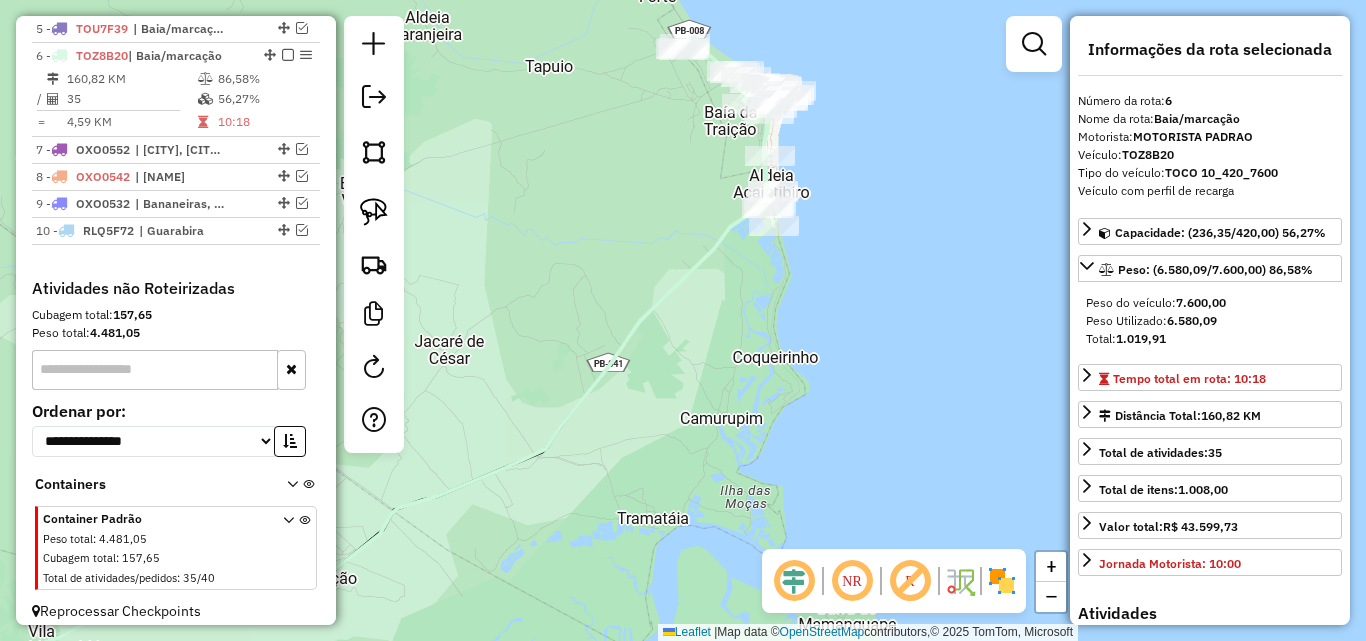 scroll, scrollTop: 100, scrollLeft: 0, axis: vertical 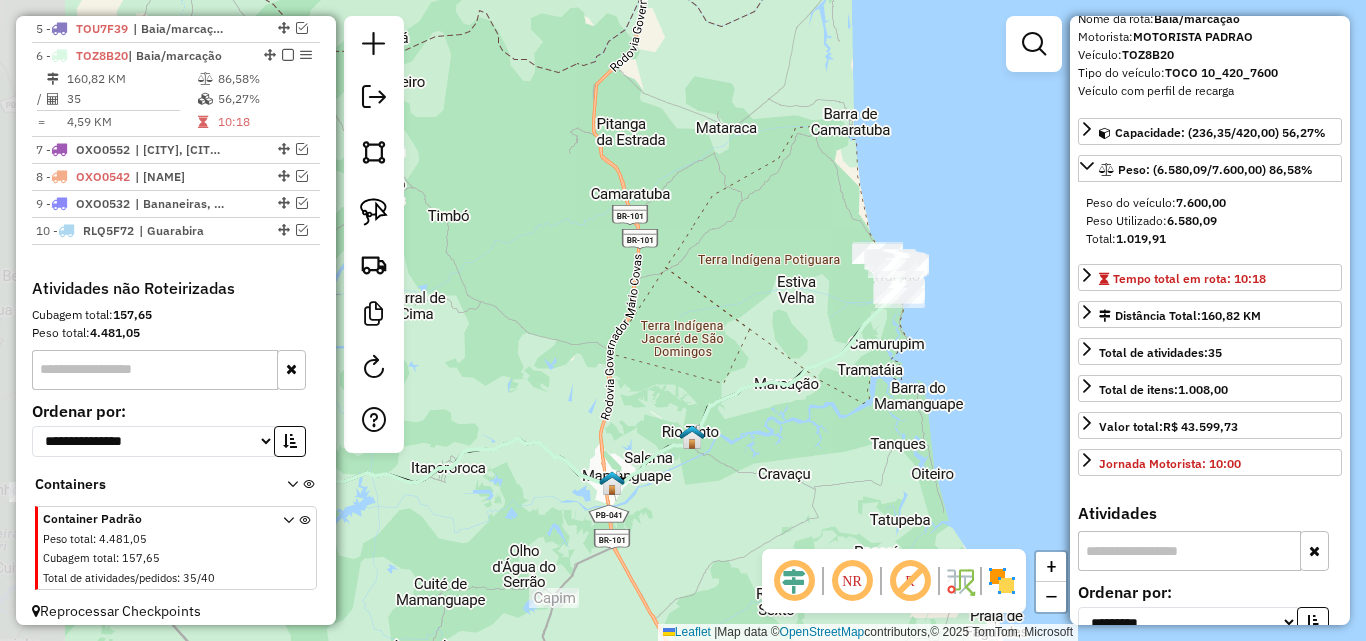 drag, startPoint x: 676, startPoint y: 323, endPoint x: 787, endPoint y: 388, distance: 128.63126 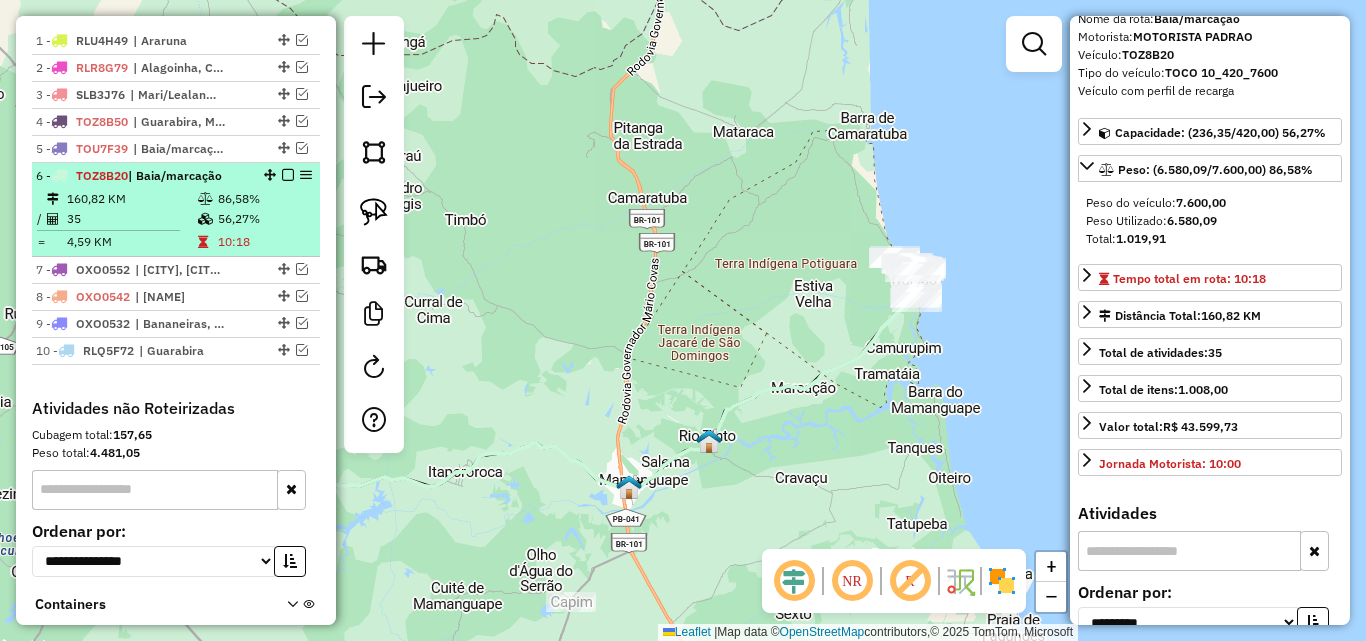 scroll, scrollTop: 758, scrollLeft: 0, axis: vertical 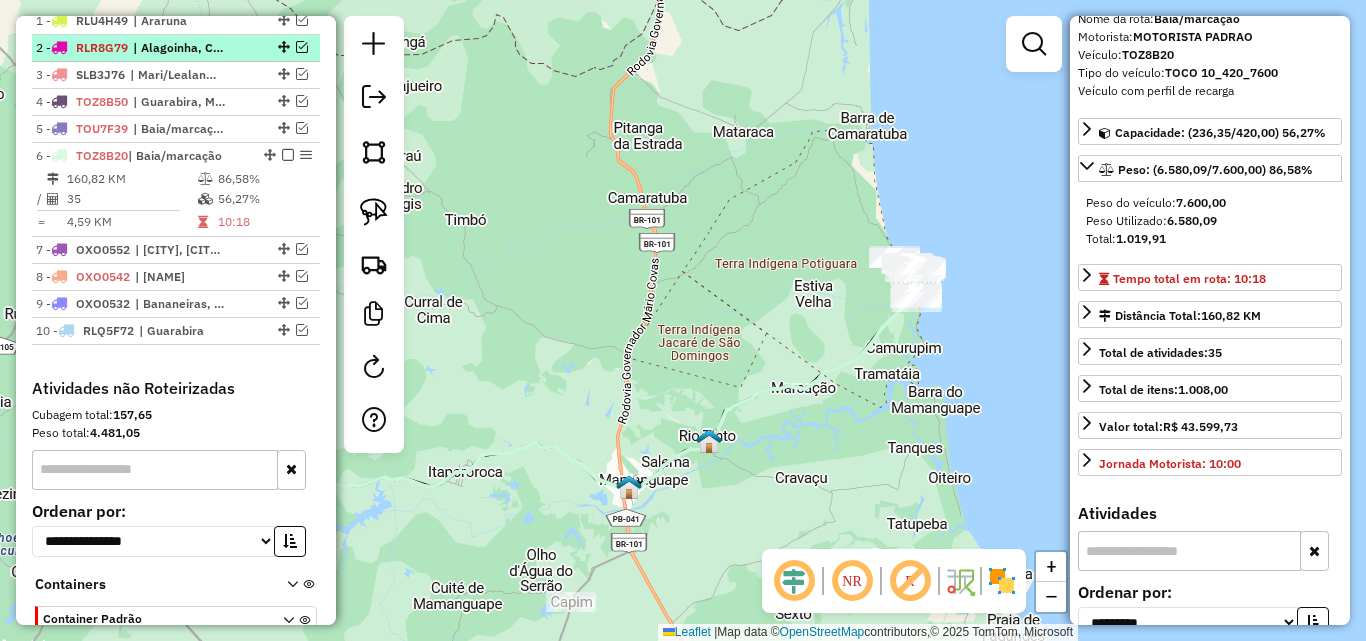 click at bounding box center (302, 47) 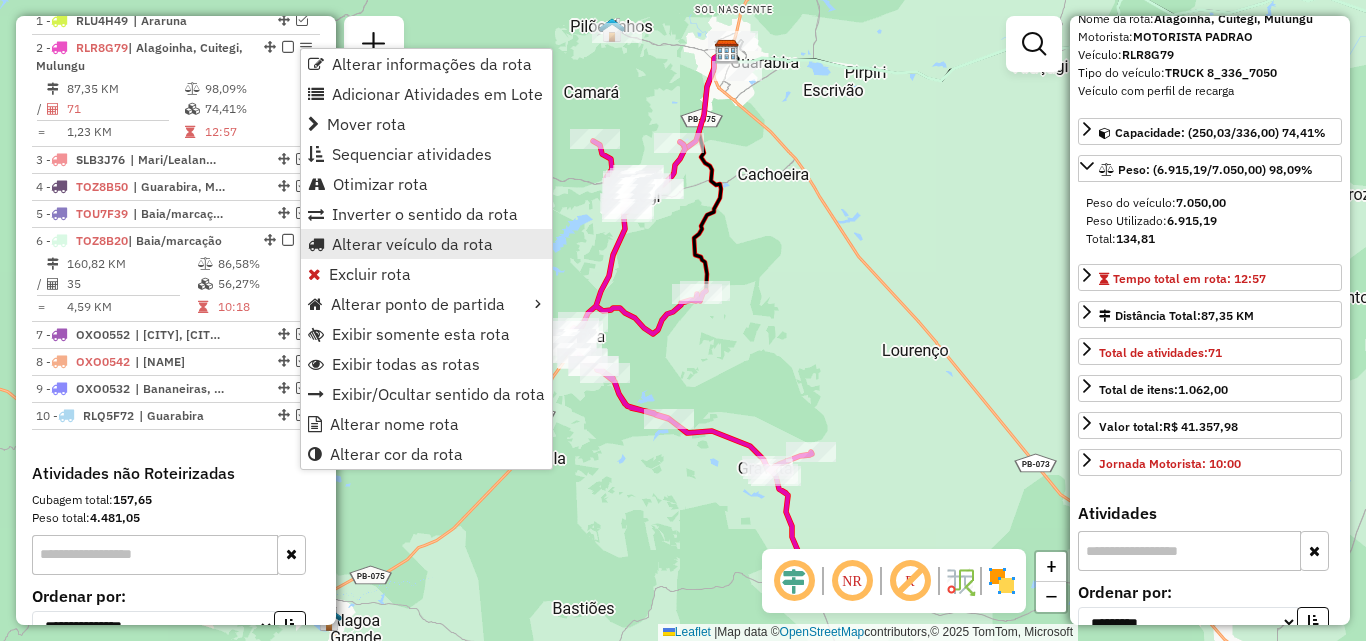 click on "Alterar veículo da rota" at bounding box center (412, 244) 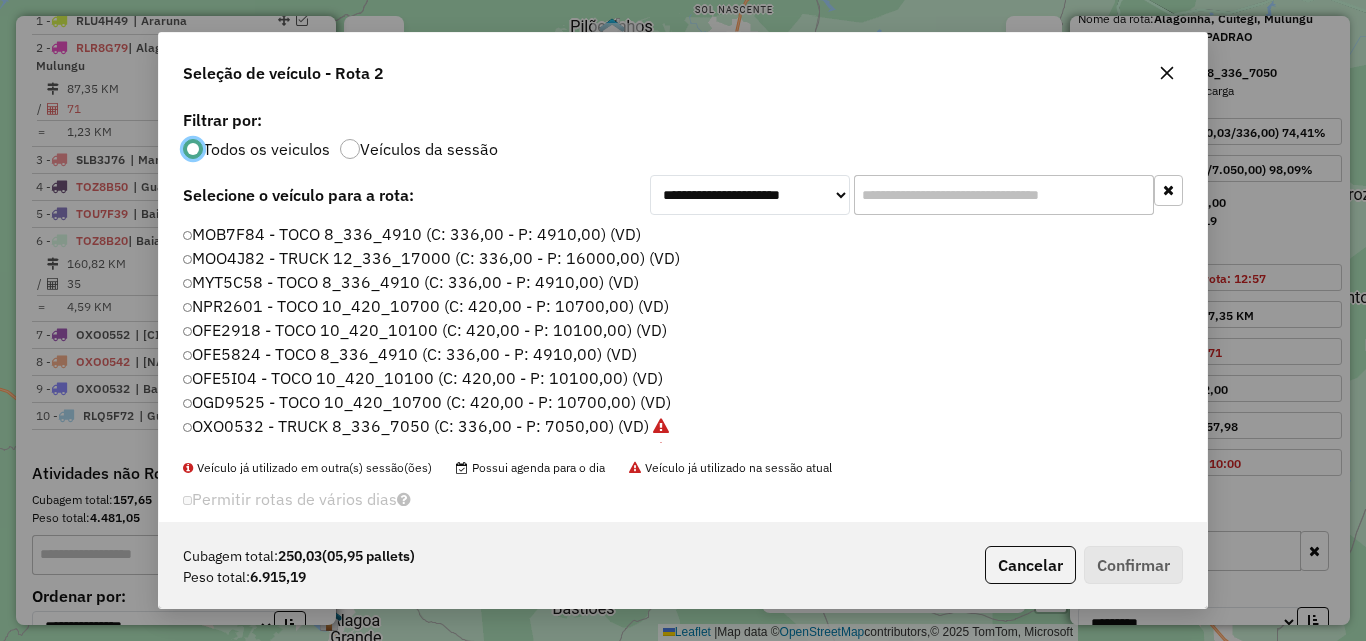 scroll, scrollTop: 11, scrollLeft: 6, axis: both 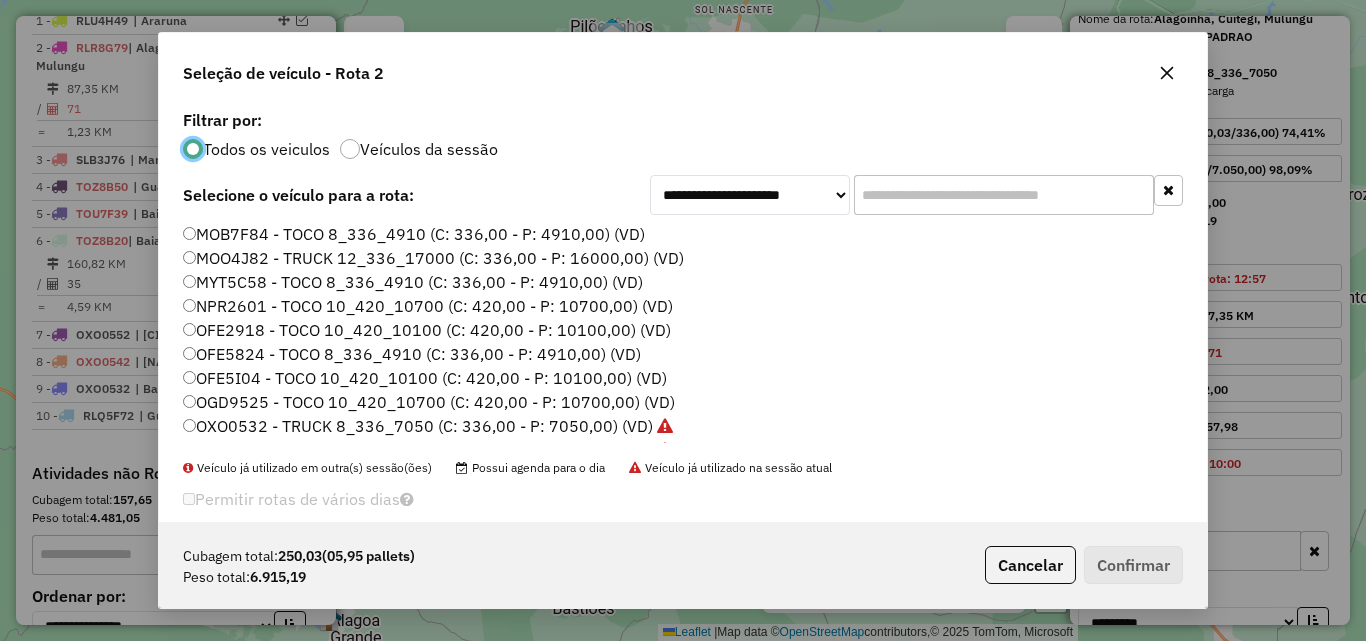 click 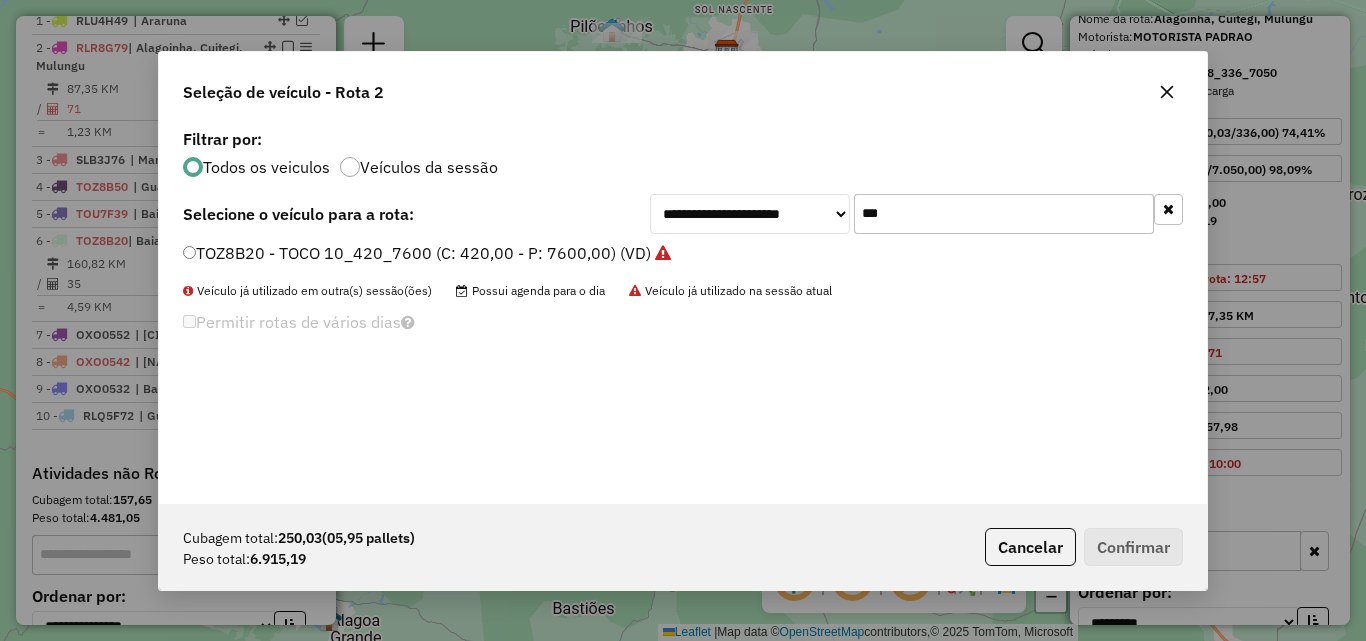 type on "***" 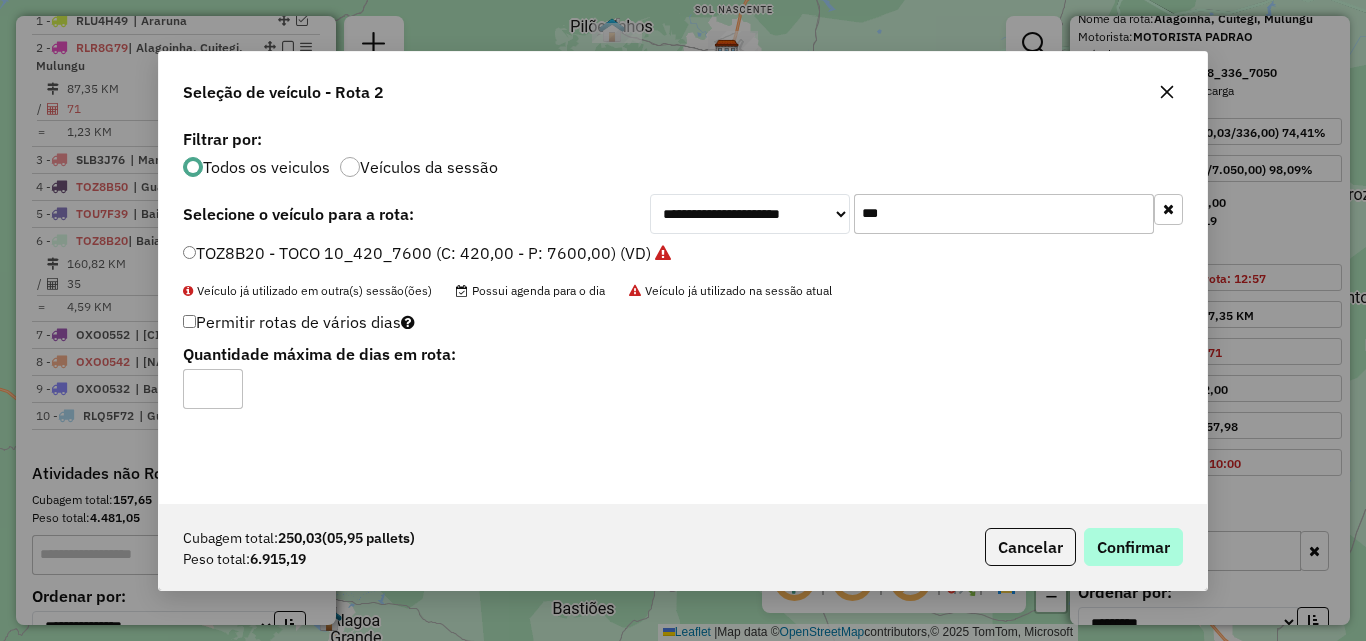 drag, startPoint x: 1206, startPoint y: 563, endPoint x: 1152, endPoint y: 550, distance: 55.542778 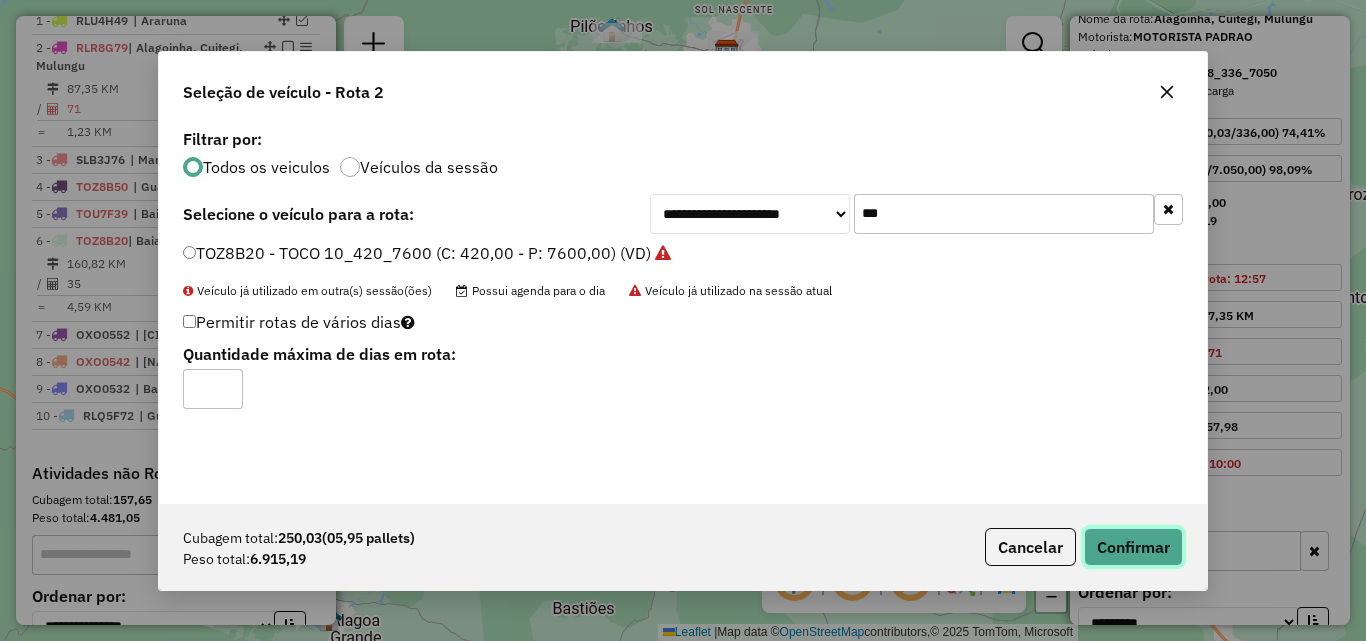 click on "Confirmar" 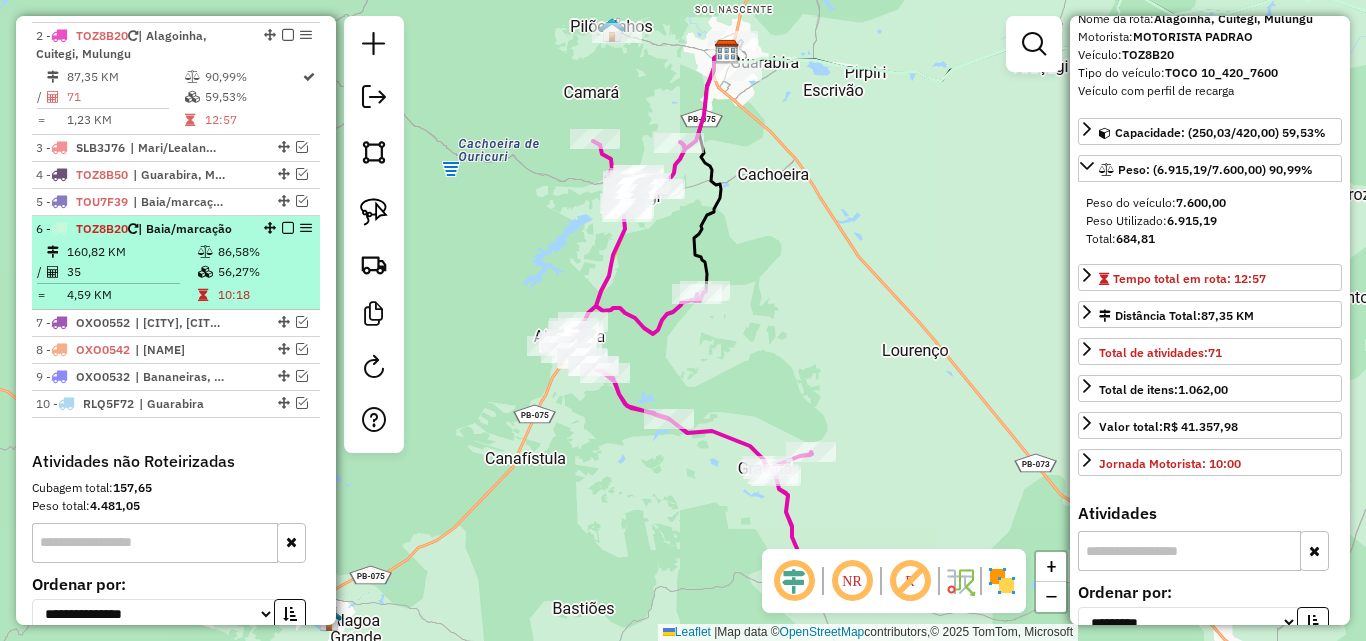 scroll, scrollTop: 777, scrollLeft: 0, axis: vertical 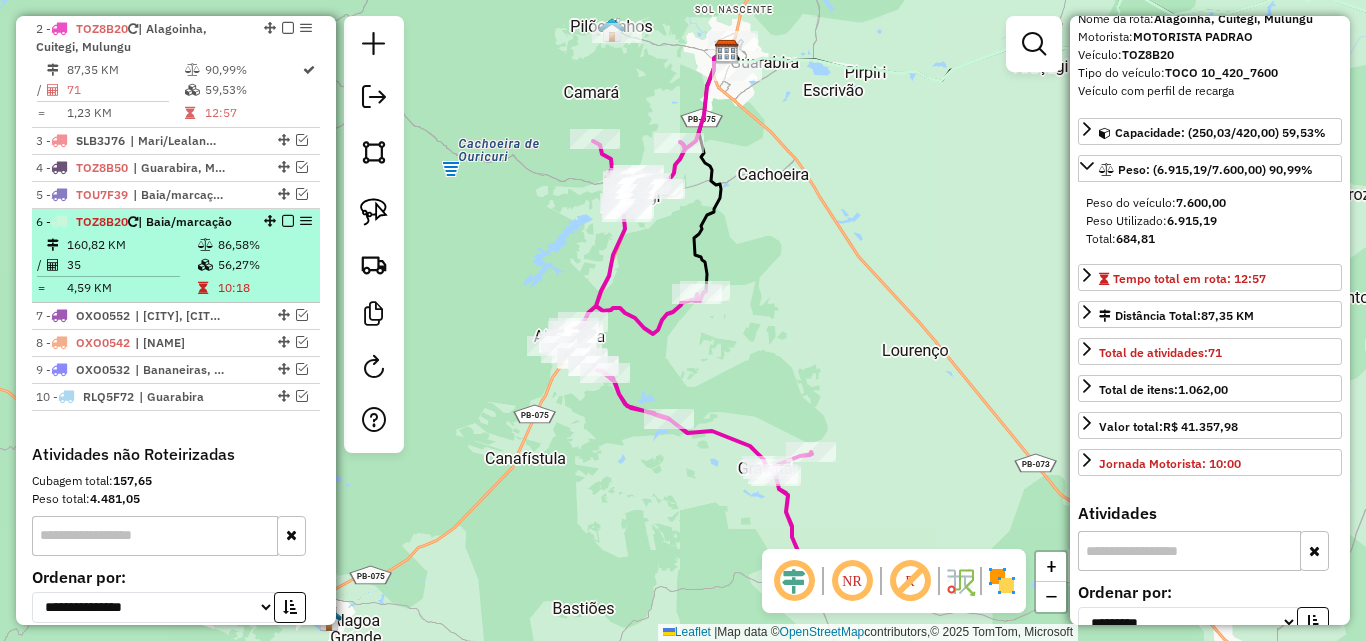 drag, startPoint x: 300, startPoint y: 213, endPoint x: 245, endPoint y: 293, distance: 97.082436 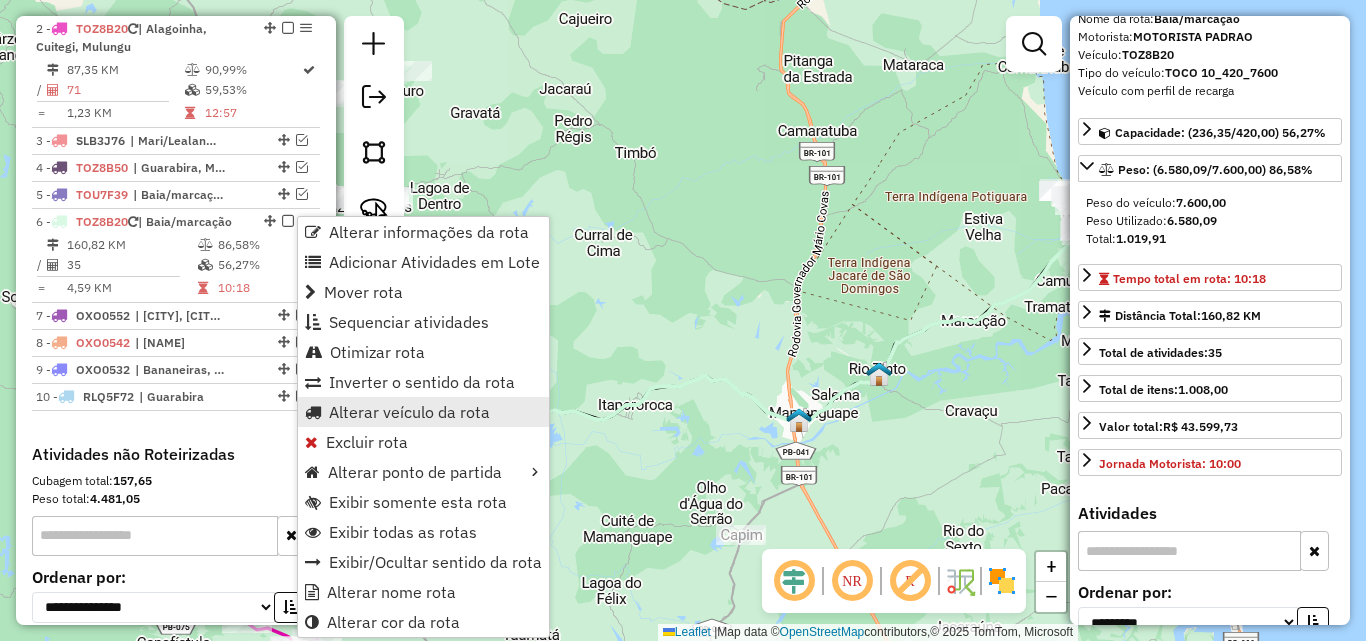 click on "Alterar veículo da rota" at bounding box center (409, 412) 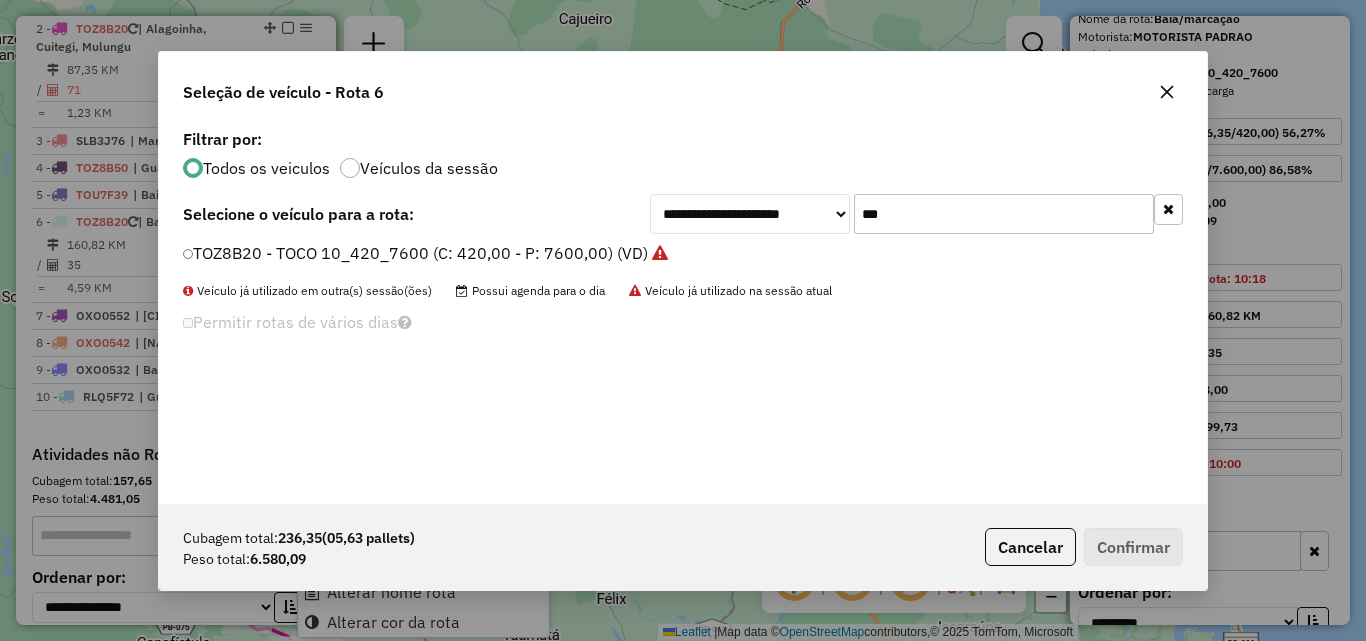 scroll, scrollTop: 11, scrollLeft: 6, axis: both 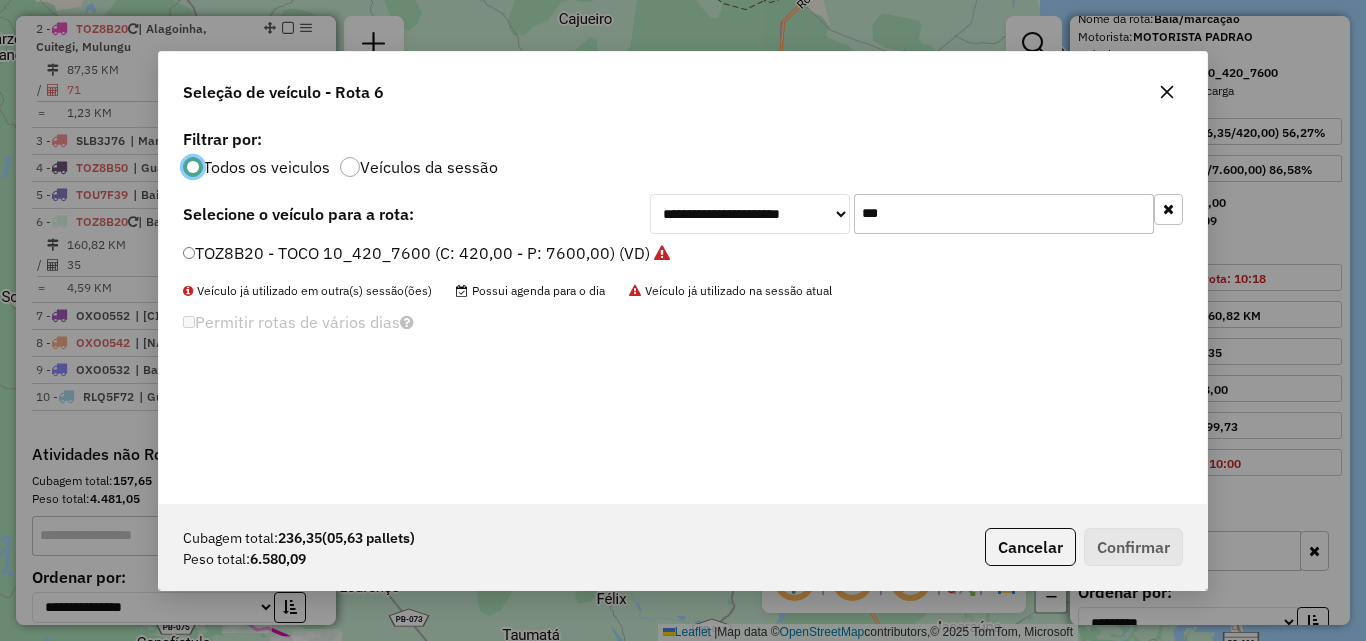 click on "***" 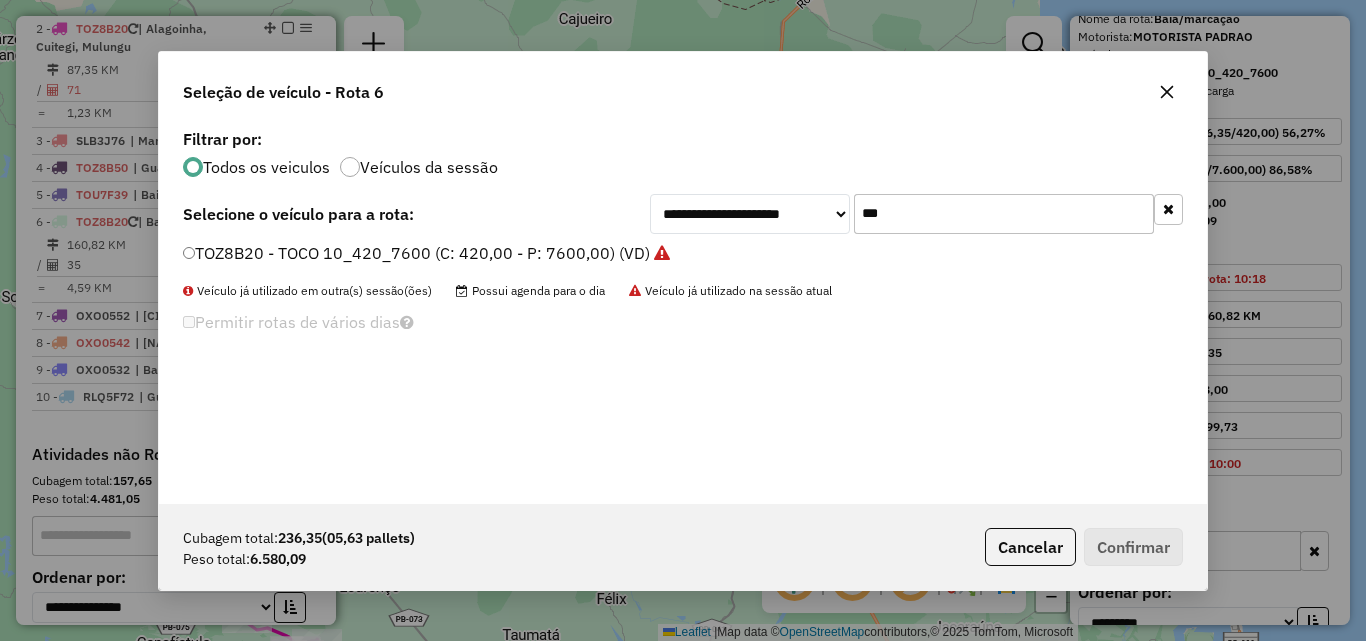 click on "***" 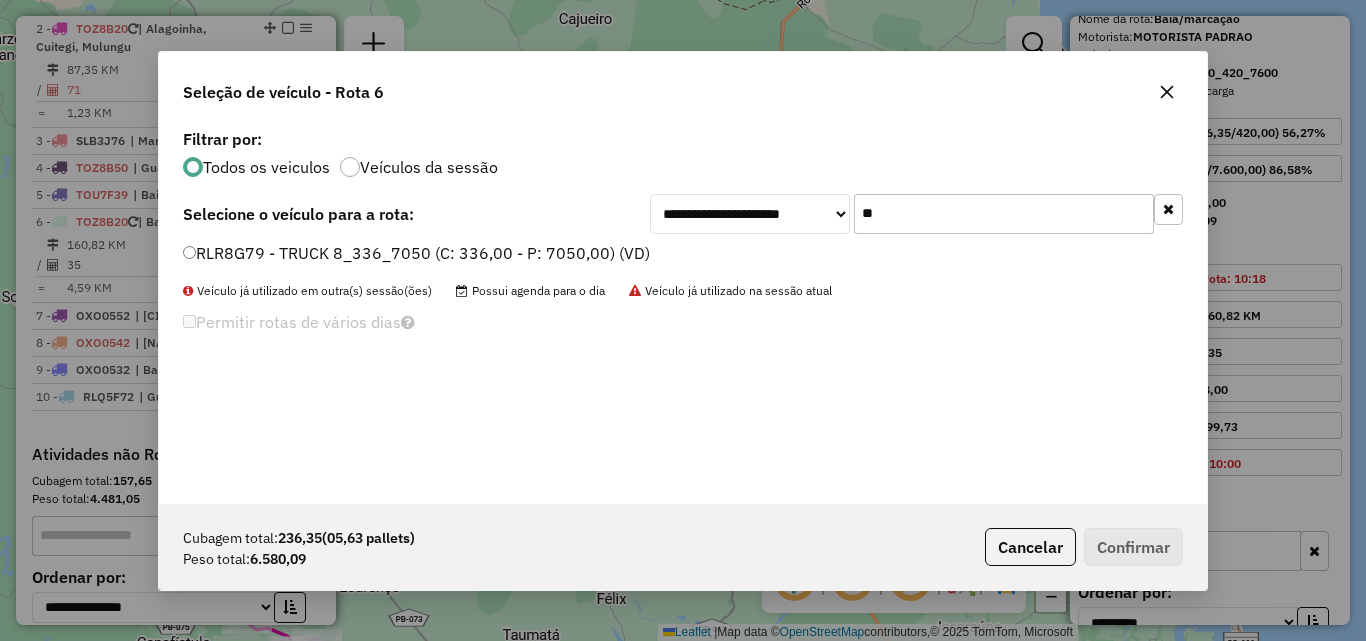 type on "**" 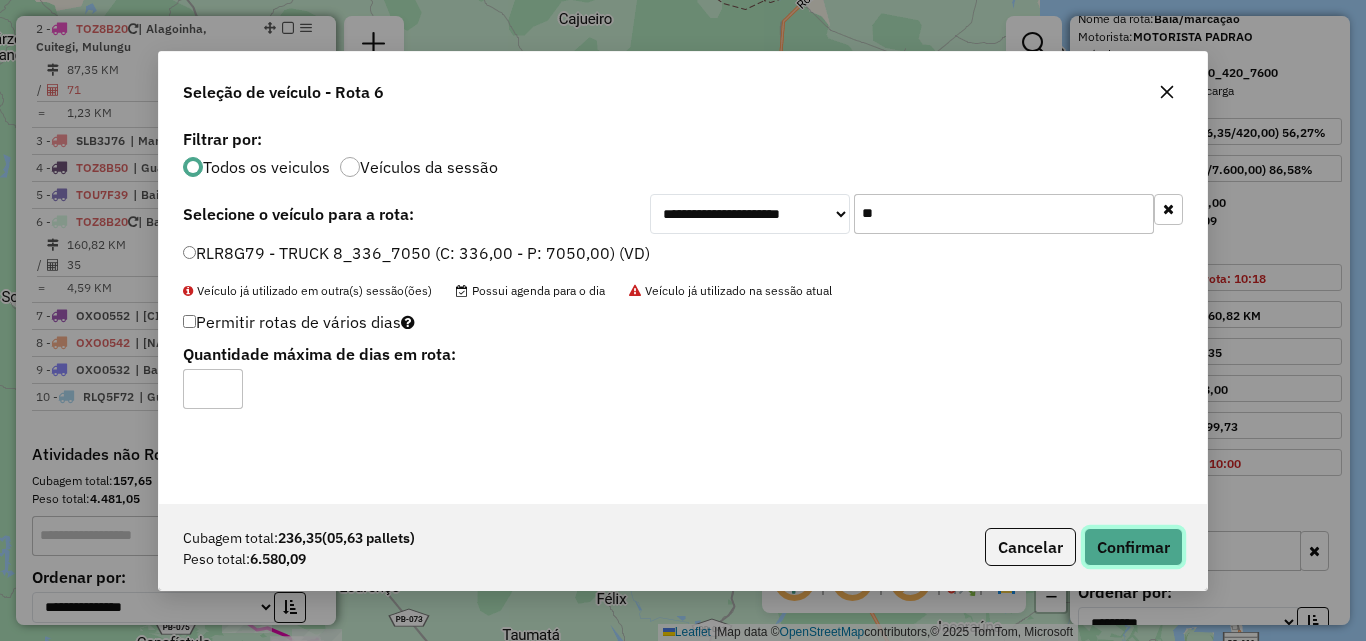 click on "Confirmar" 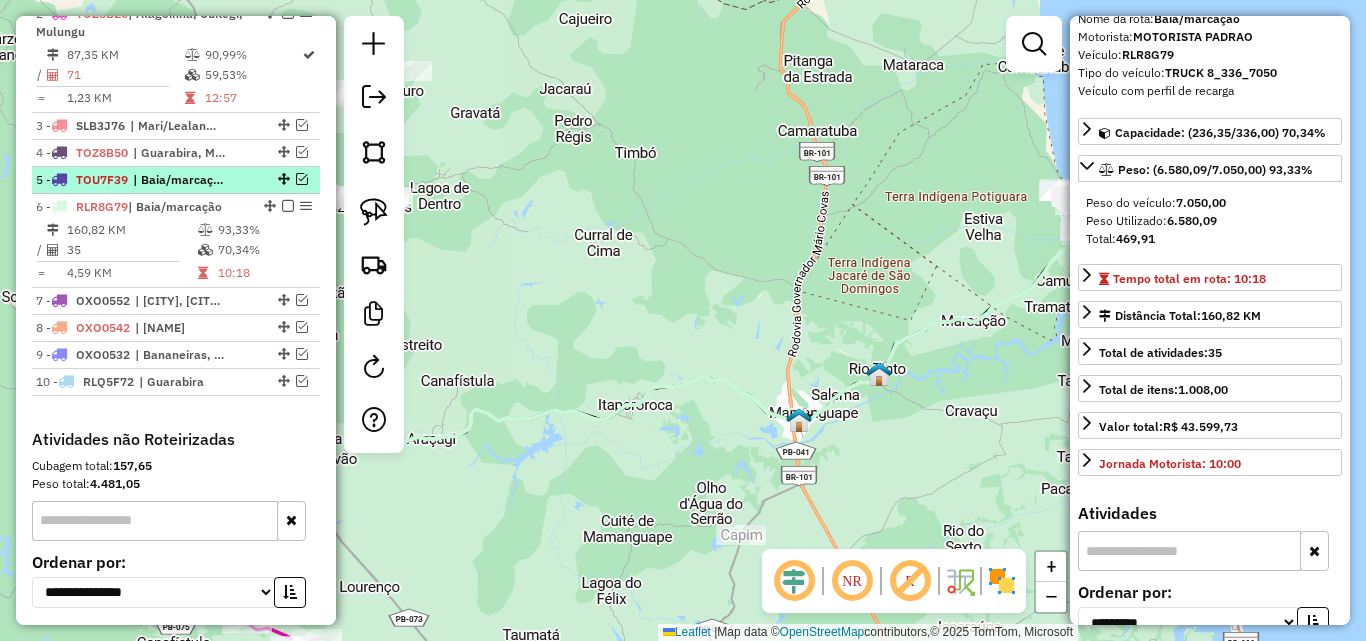 scroll, scrollTop: 756, scrollLeft: 0, axis: vertical 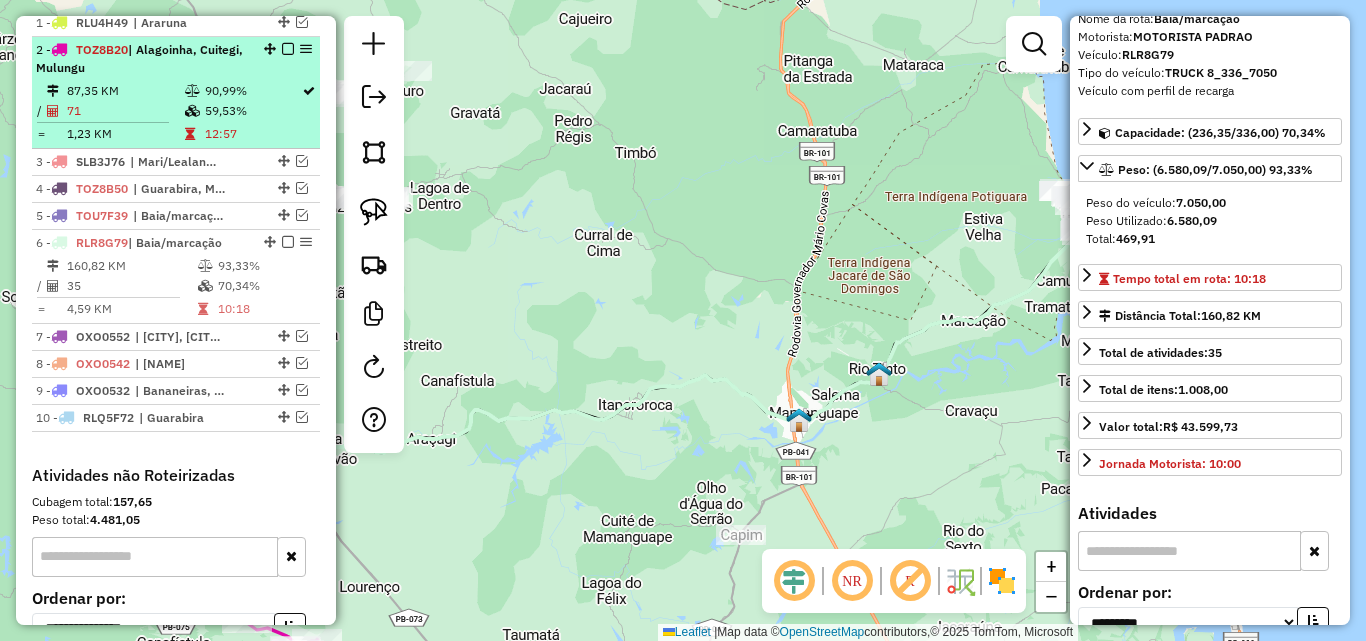 click at bounding box center (288, 49) 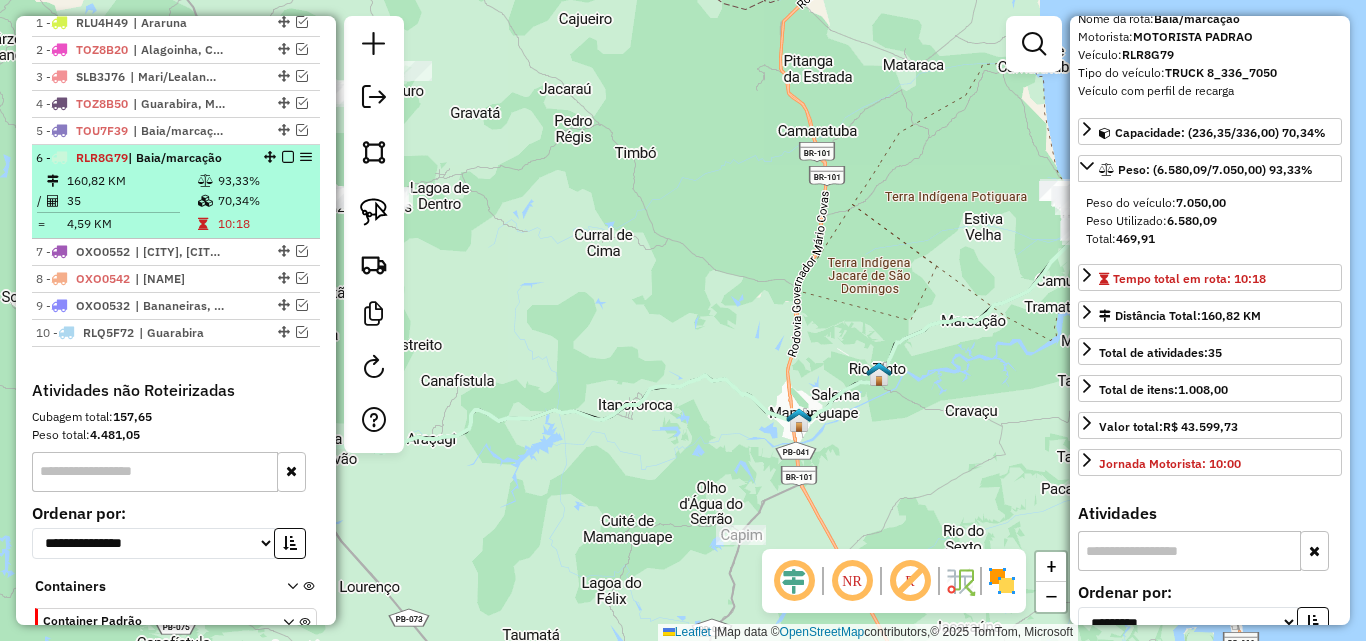 click at bounding box center [288, 157] 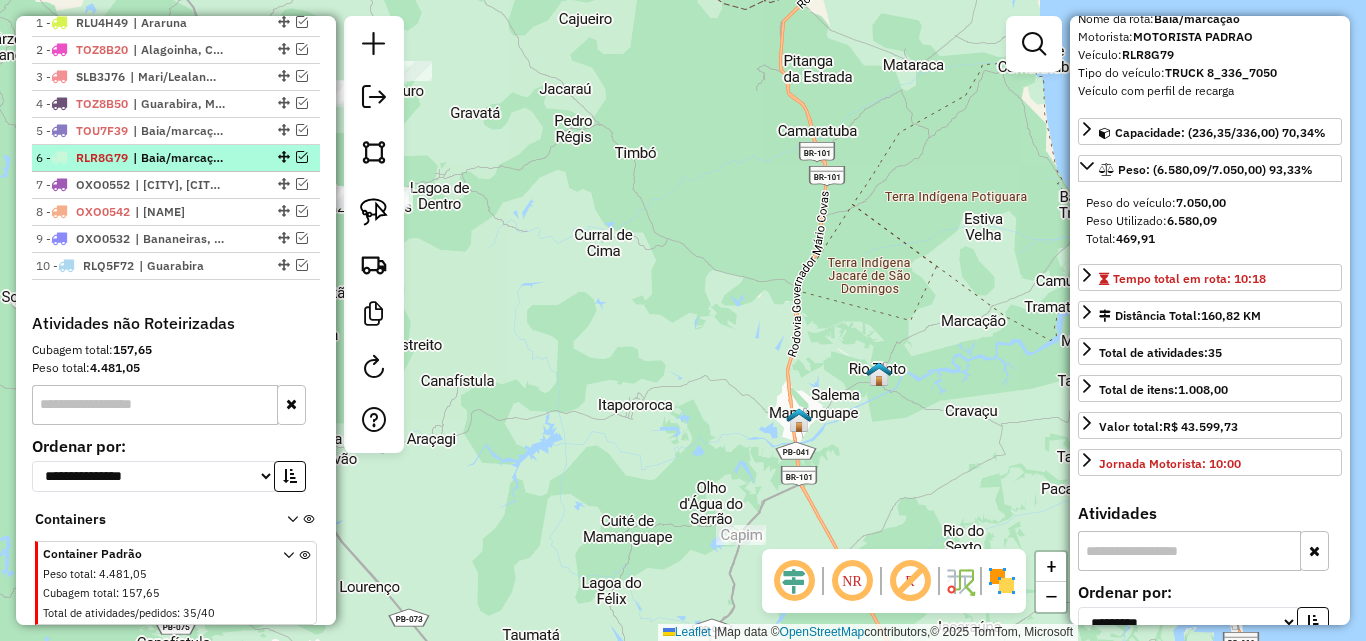 click at bounding box center [302, 157] 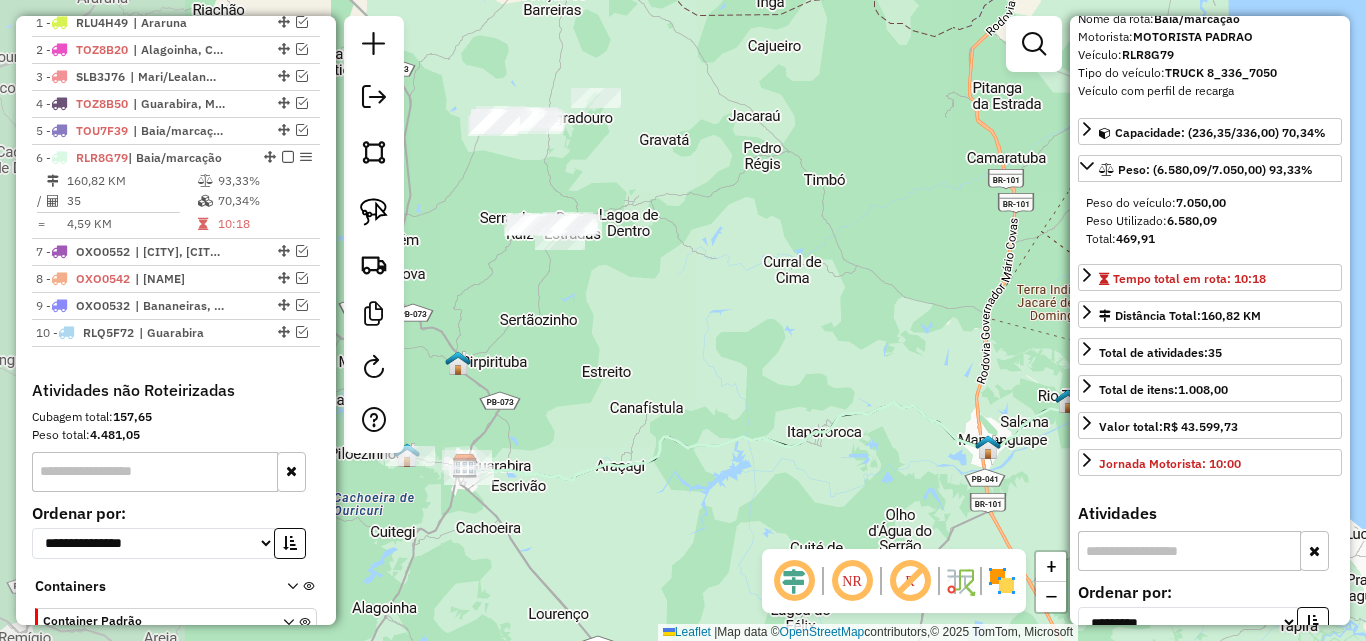 drag, startPoint x: 754, startPoint y: 245, endPoint x: 825, endPoint y: 255, distance: 71.70077 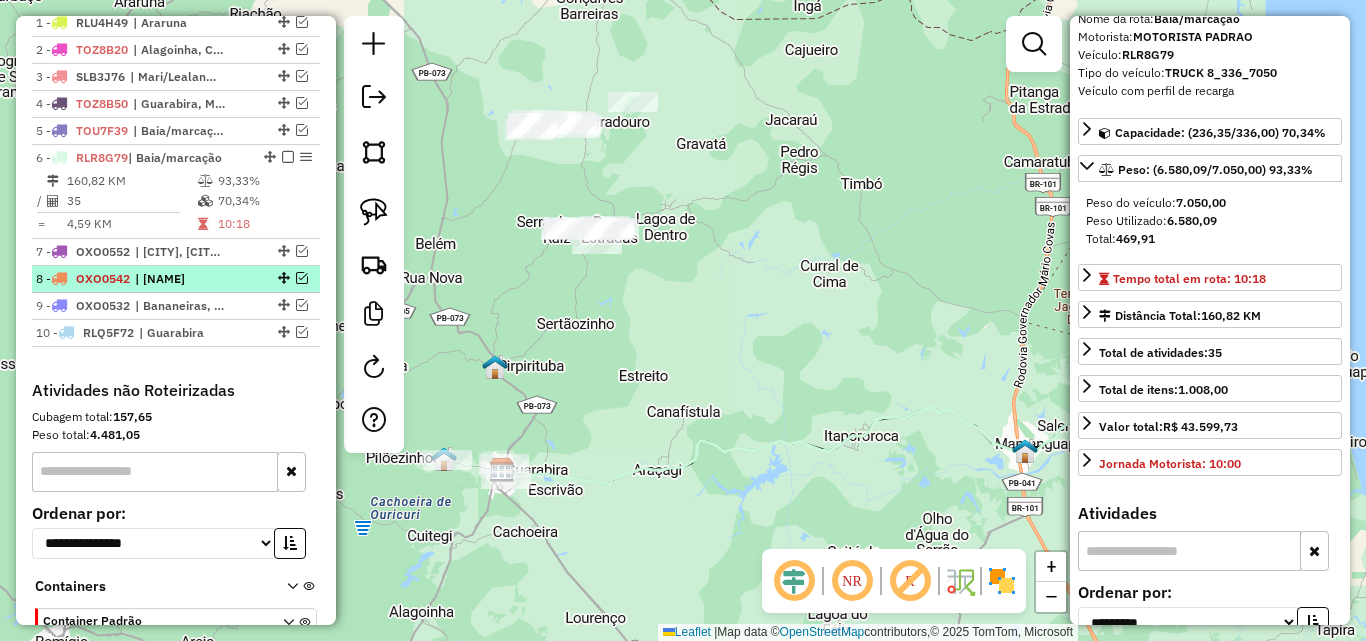 click on "| [CITY]" at bounding box center (181, 279) 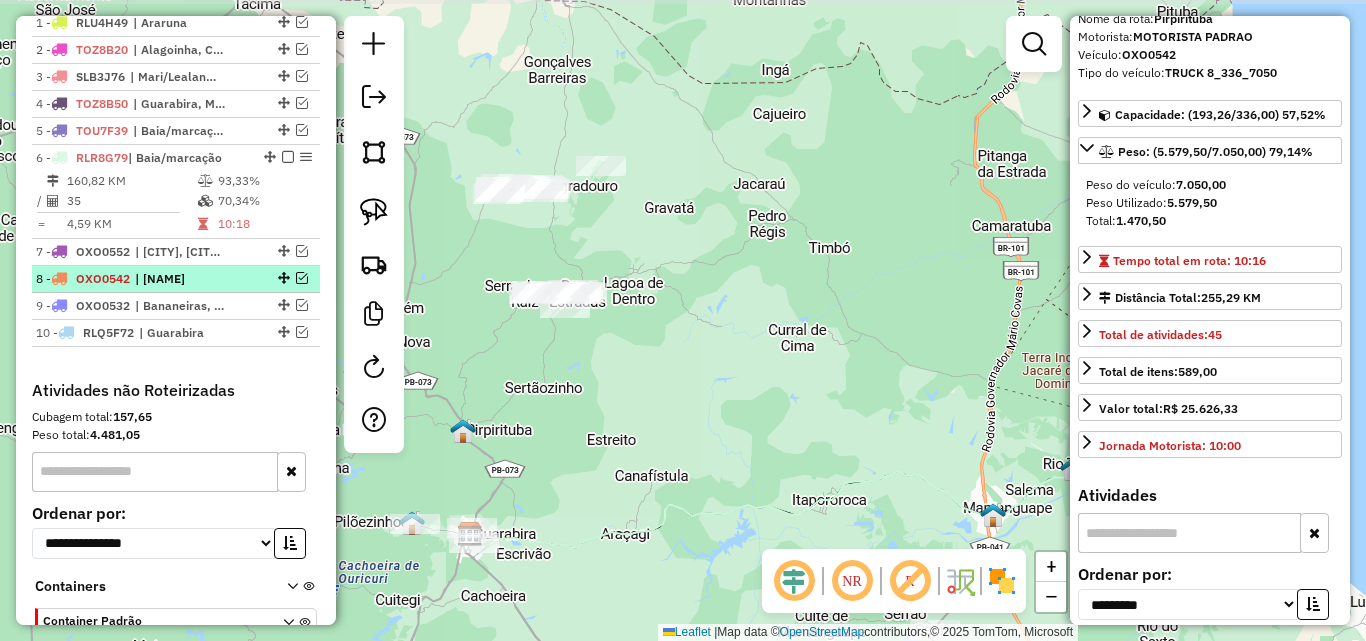 click at bounding box center [302, 278] 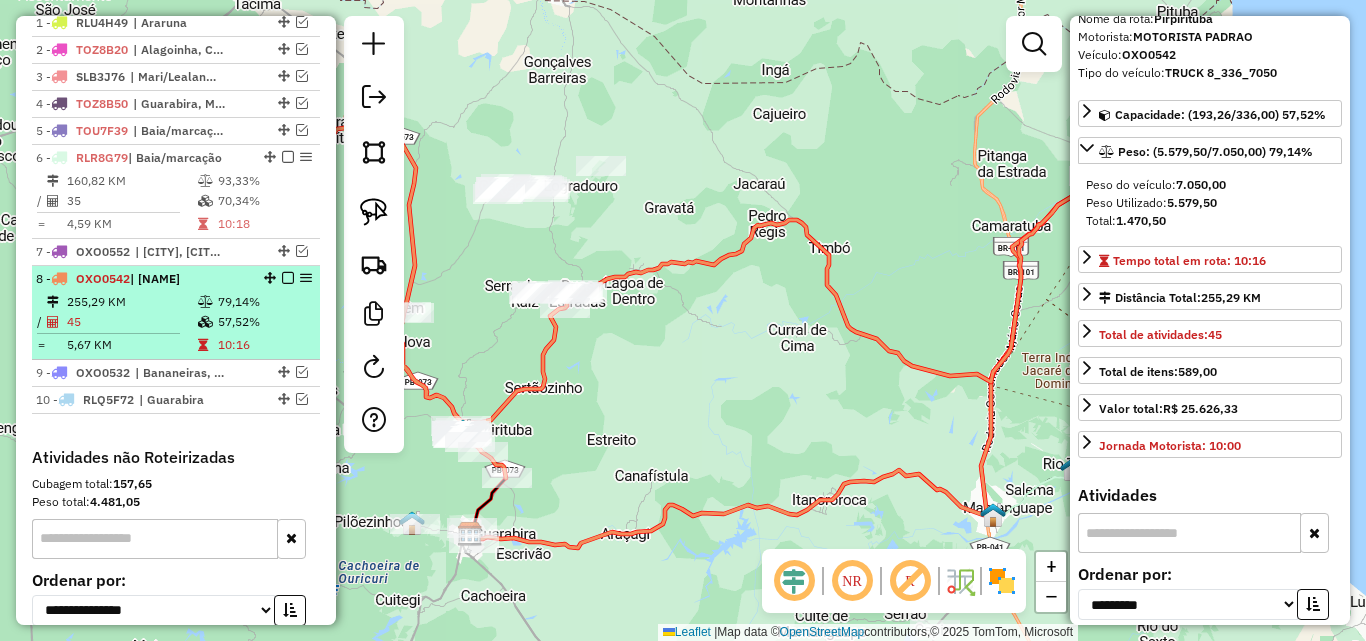 drag, startPoint x: 179, startPoint y: 287, endPoint x: 200, endPoint y: 285, distance: 21.095022 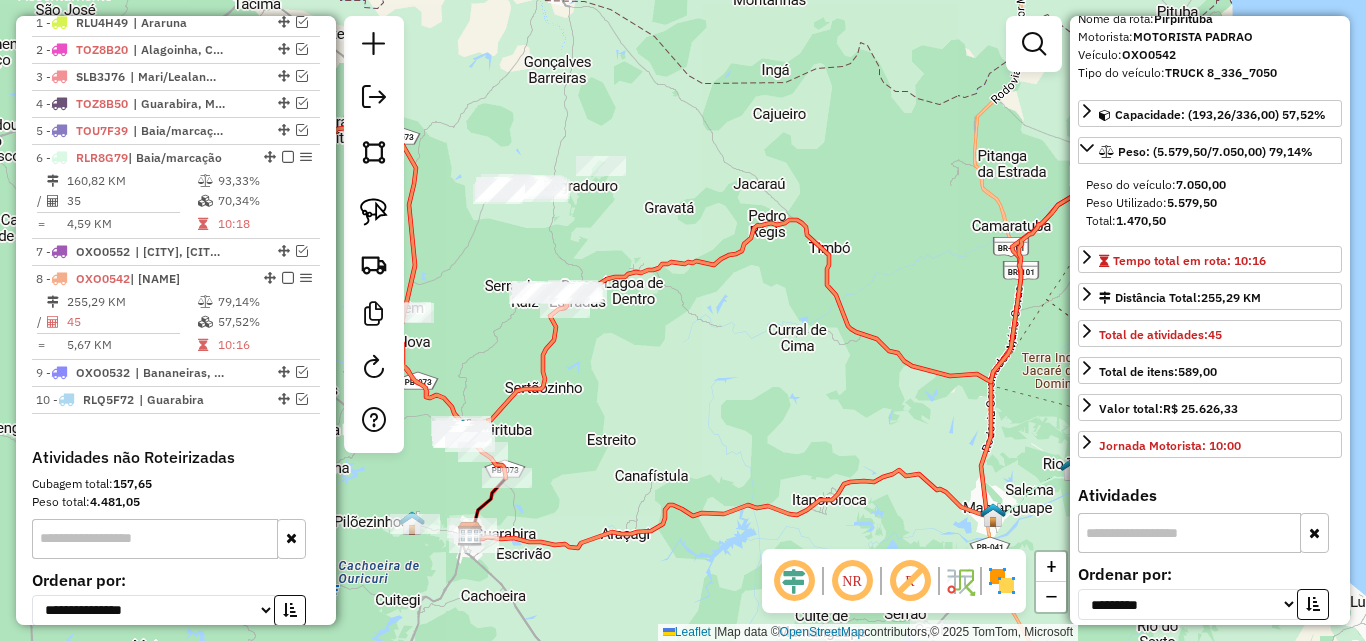 drag, startPoint x: 800, startPoint y: 383, endPoint x: 839, endPoint y: 300, distance: 91.706055 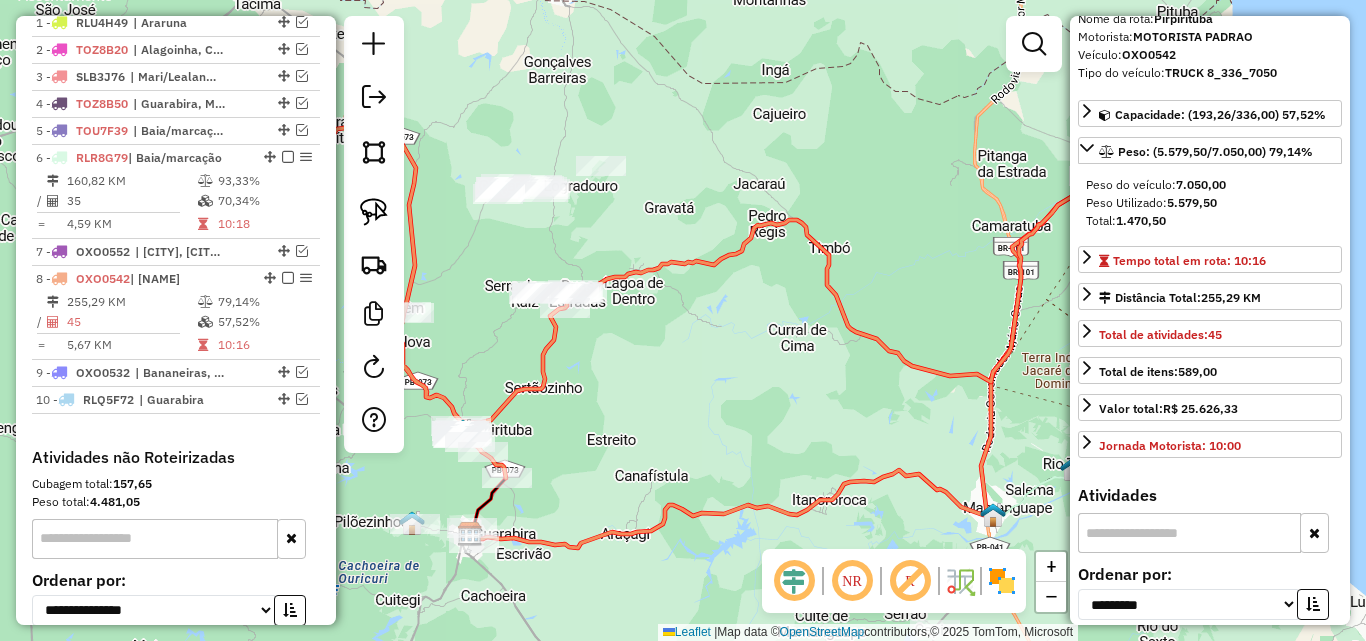 click on "Janela de atendimento Grade de atendimento Capacidade Transportadoras Veículos Cliente Pedidos  Rotas Selecione os dias de semana para filtrar as janelas de atendimento  Seg   Ter   Qua   Qui   Sex   Sáb   Dom  Informe o período da janela de atendimento: De: Até:  Filtrar exatamente a janela do cliente  Considerar janela de atendimento padrão  Selecione os dias de semana para filtrar as grades de atendimento  Seg   Ter   Qua   Qui   Sex   Sáb   Dom   Considerar clientes sem dia de atendimento cadastrado  Clientes fora do dia de atendimento selecionado Filtrar as atividades entre os valores definidos abaixo:  Peso mínimo:   Peso máximo:   Cubagem mínima:   Cubagem máxima:   De:   Até:  Filtrar as atividades entre o tempo de atendimento definido abaixo:  De:   Até:   Considerar capacidade total dos clientes não roteirizados Transportadora: Selecione um ou mais itens Tipo de veículo: Selecione um ou mais itens Veículo: Selecione um ou mais itens Motorista: Selecione um ou mais itens Nome: Rótulo:" 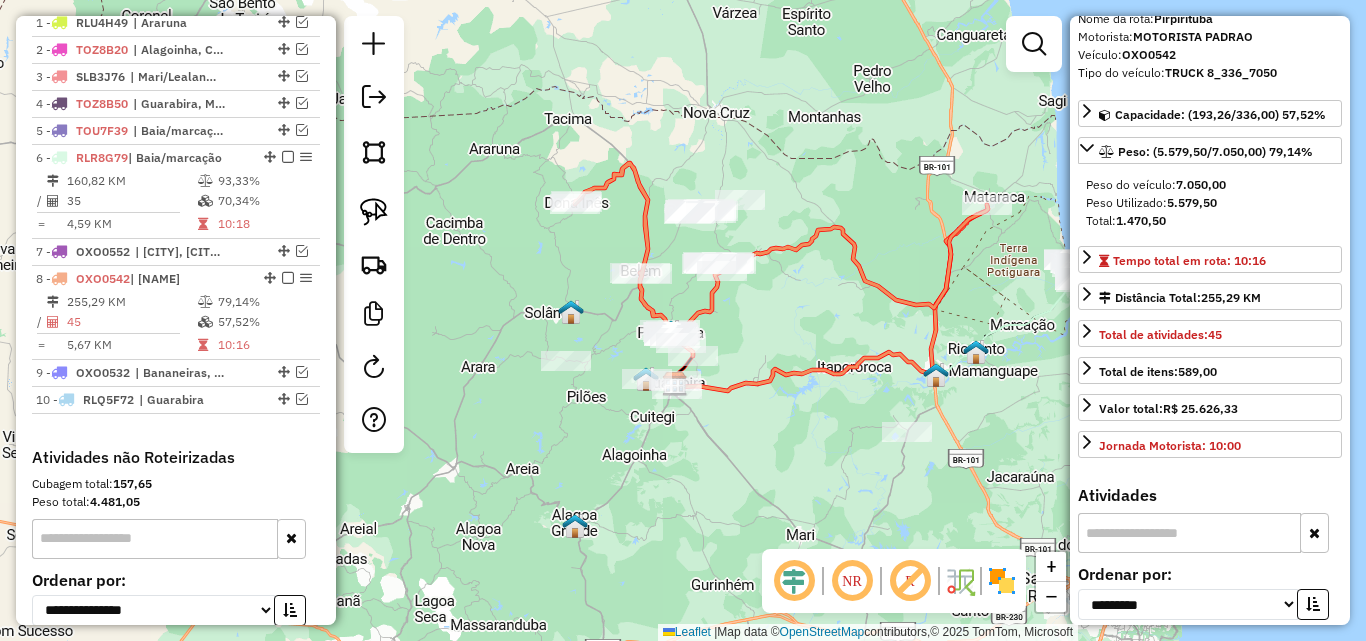 drag, startPoint x: 818, startPoint y: 331, endPoint x: 789, endPoint y: 331, distance: 29 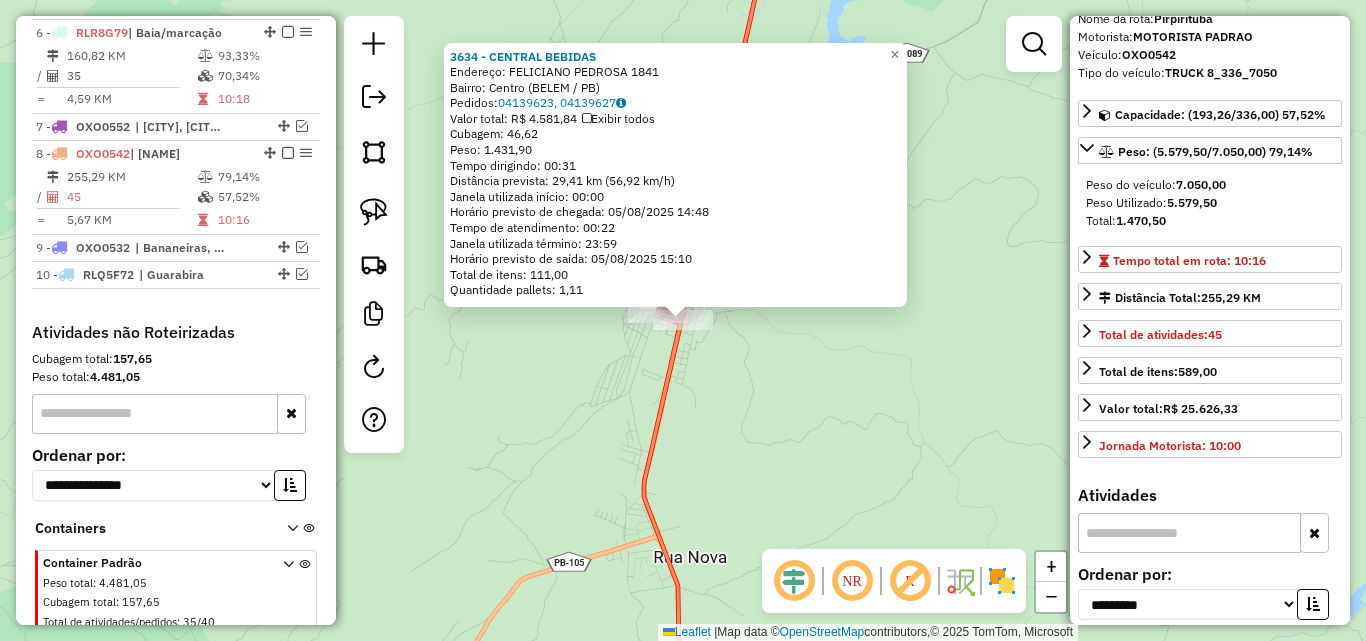 scroll, scrollTop: 938, scrollLeft: 0, axis: vertical 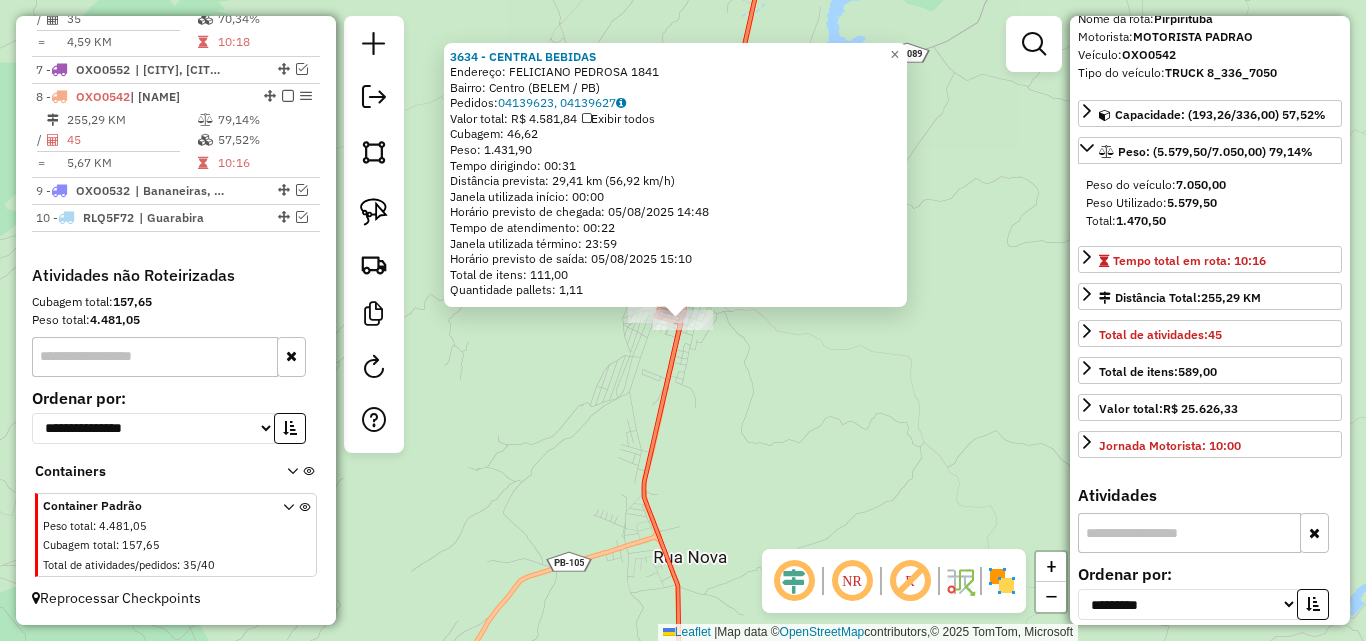 click on "3634 - CENTRAL BEBIDAS  Endereço:  FELICIANO PEDROSA 1841   Bairro: Centro (BELEM / PB)   Pedidos:  04139623, 04139627   Valor total: R$ 4.581,84   Exibir todos   Cubagem: 46,62  Peso: 1.431,90  Tempo dirigindo: 00:31   Distância prevista: 29,41 km (56,92 km/h)   Janela utilizada início: 00:00   Horário previsto de chegada: 05/08/2025 14:48   Tempo de atendimento: 00:22   Janela utilizada término: 23:59   Horário previsto de saída: 05/08/2025 15:10   Total de itens: 111,00   Quantidade pallets: 1,11  × Janela de atendimento Grade de atendimento Capacidade Transportadoras Veículos Cliente Pedidos  Rotas Selecione os dias de semana para filtrar as janelas de atendimento  Seg   Ter   Qua   Qui   Sex   Sáb   Dom  Informe o período da janela de atendimento: De: Até:  Filtrar exatamente a janela do cliente  Considerar janela de atendimento padrão  Selecione os dias de semana para filtrar as grades de atendimento  Seg   Ter   Qua   Qui   Sex   Sáb   Dom   Clientes fora do dia de atendimento selecionado" 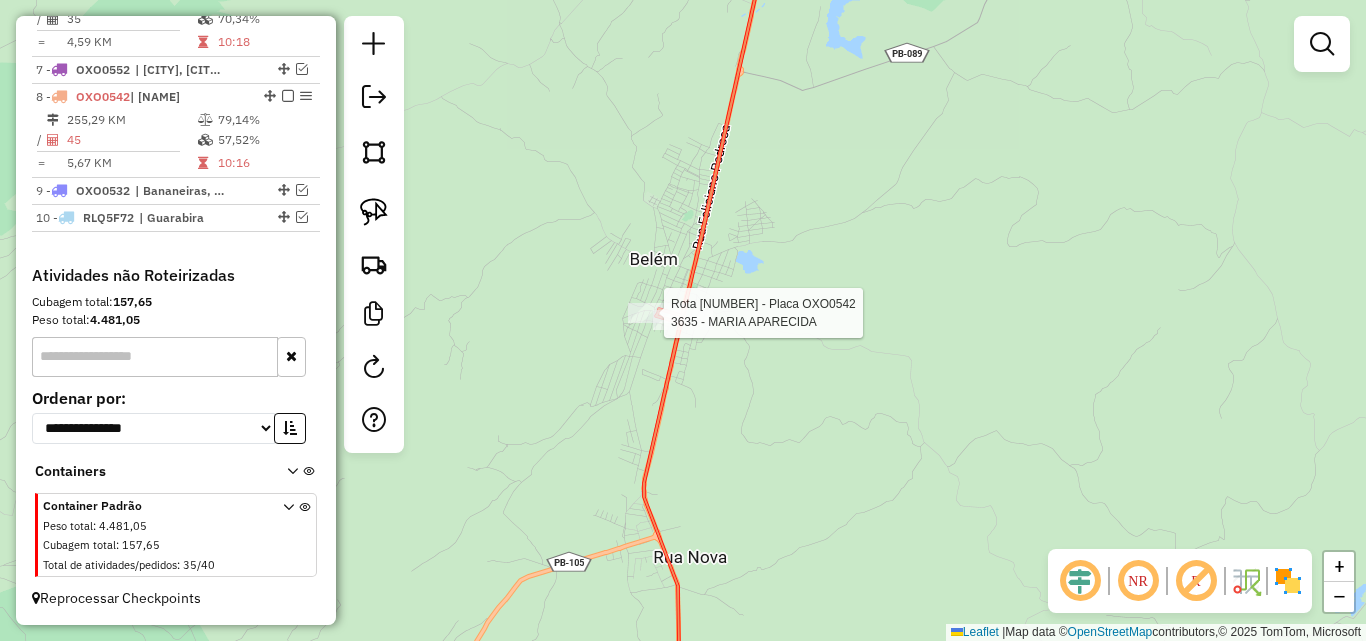 select on "**********" 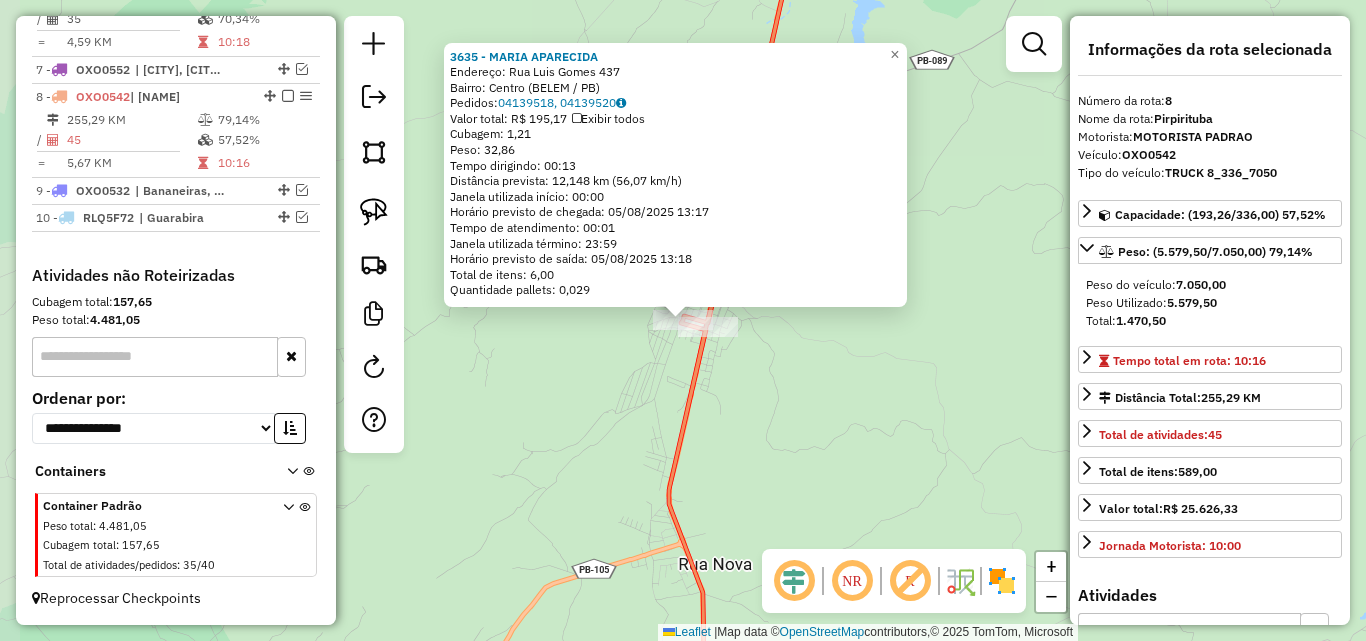 click on "Rota 8 - Placa OXO0542  3635 - MARIA APARECIDA 3635 - MARIA APARECIDA  Endereço:  Rua Luis Gomes 437   Bairro: Centro (BELEM / PB)   Pedidos:  04139518, 04139520   Valor total: R$ 195,17   Exibir todos   Cubagem: 1,21  Peso: 32,86  Tempo dirigindo: 00:13   Distância prevista: 12,148 km (56,07 km/h)   Janela utilizada início: 00:00   Horário previsto de chegada: 05/08/2025 13:17   Tempo de atendimento: 00:01   Janela utilizada término: 23:59   Horário previsto de saída: 05/08/2025 13:18   Total de itens: 6,00   Quantidade pallets: 0,029  × Janela de atendimento Grade de atendimento Capacidade Transportadoras Veículos Cliente Pedidos  Rotas Selecione os dias de semana para filtrar as janelas de atendimento  Seg   Ter   Qua   Qui   Sex   Sáb   Dom  Informe o período da janela de atendimento: De: Até:  Filtrar exatamente a janela do cliente  Considerar janela de atendimento padrão  Selecione os dias de semana para filtrar as grades de atendimento  Seg   Ter   Qua   Qui   Sex   Sáb   Dom   De:   De:" 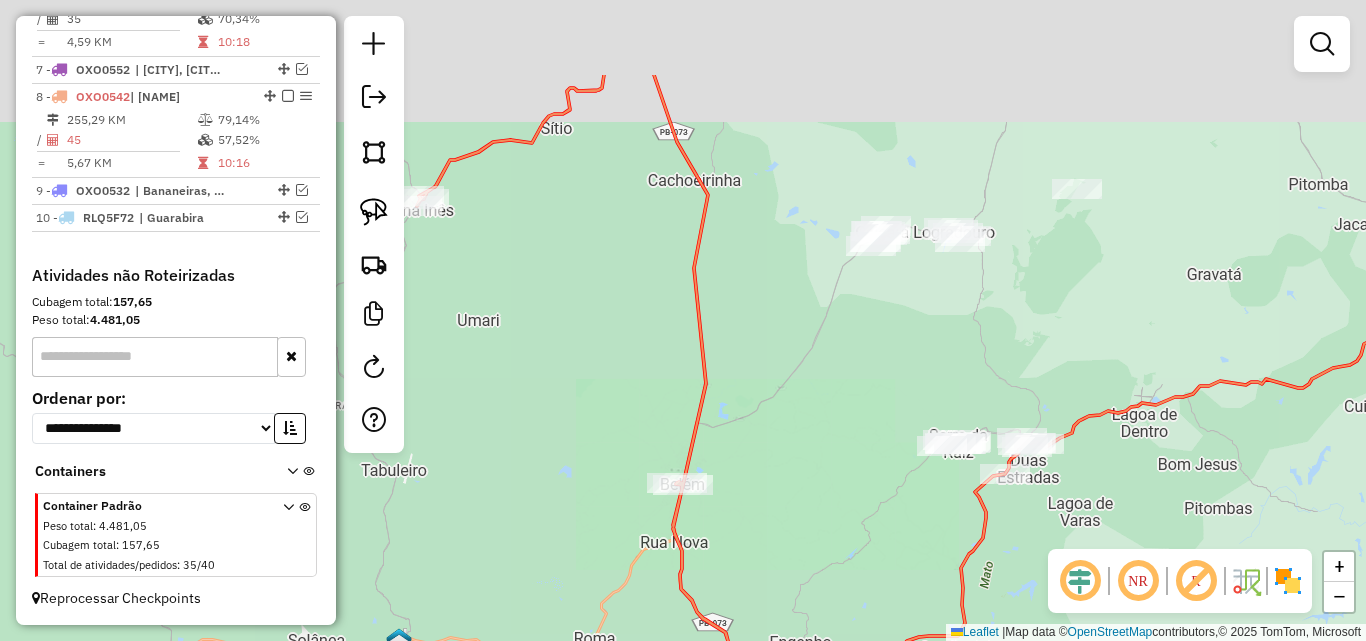 drag, startPoint x: 548, startPoint y: 252, endPoint x: 605, endPoint y: 304, distance: 77.155685 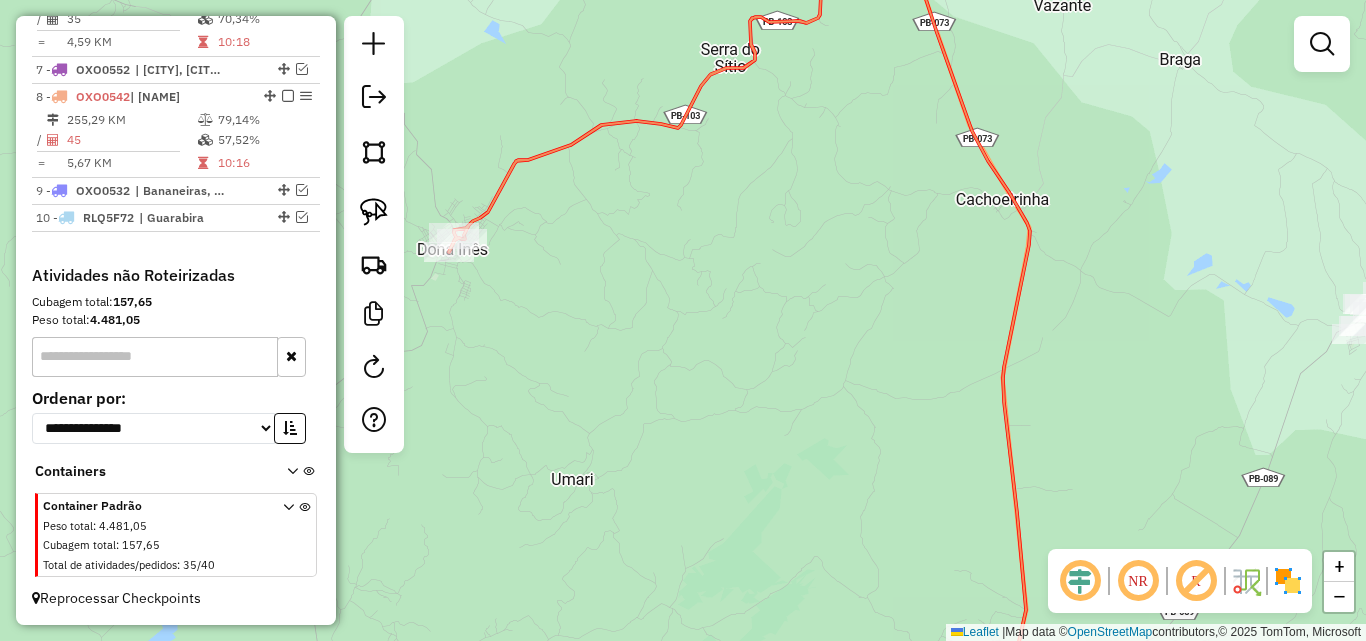 drag, startPoint x: 587, startPoint y: 325, endPoint x: 712, endPoint y: 283, distance: 131.86736 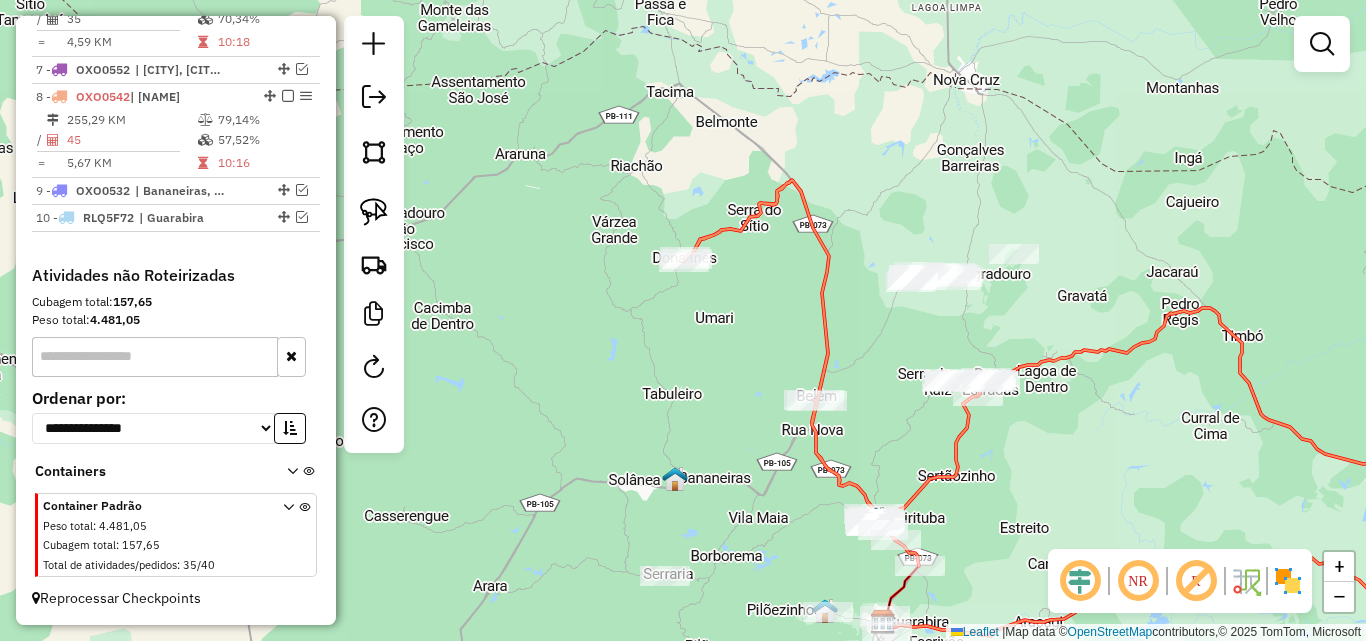 drag, startPoint x: 891, startPoint y: 356, endPoint x: 725, endPoint y: 177, distance: 244.12497 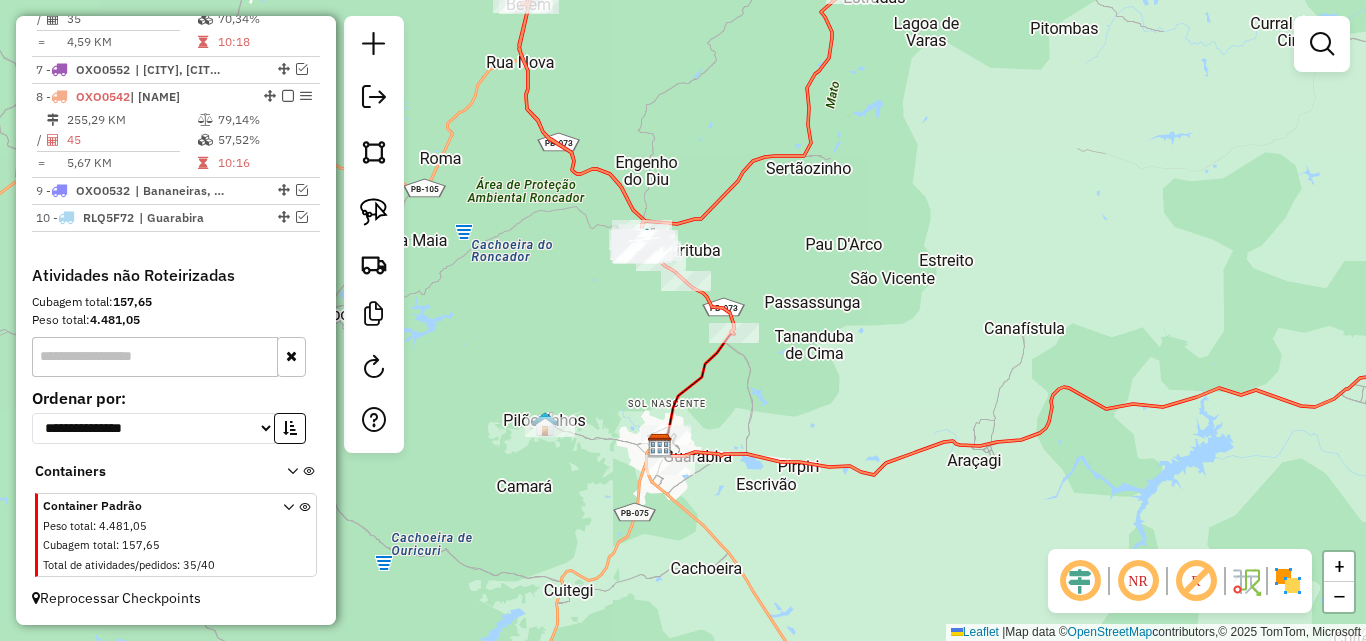 drag, startPoint x: 795, startPoint y: 399, endPoint x: 825, endPoint y: 313, distance: 91.08238 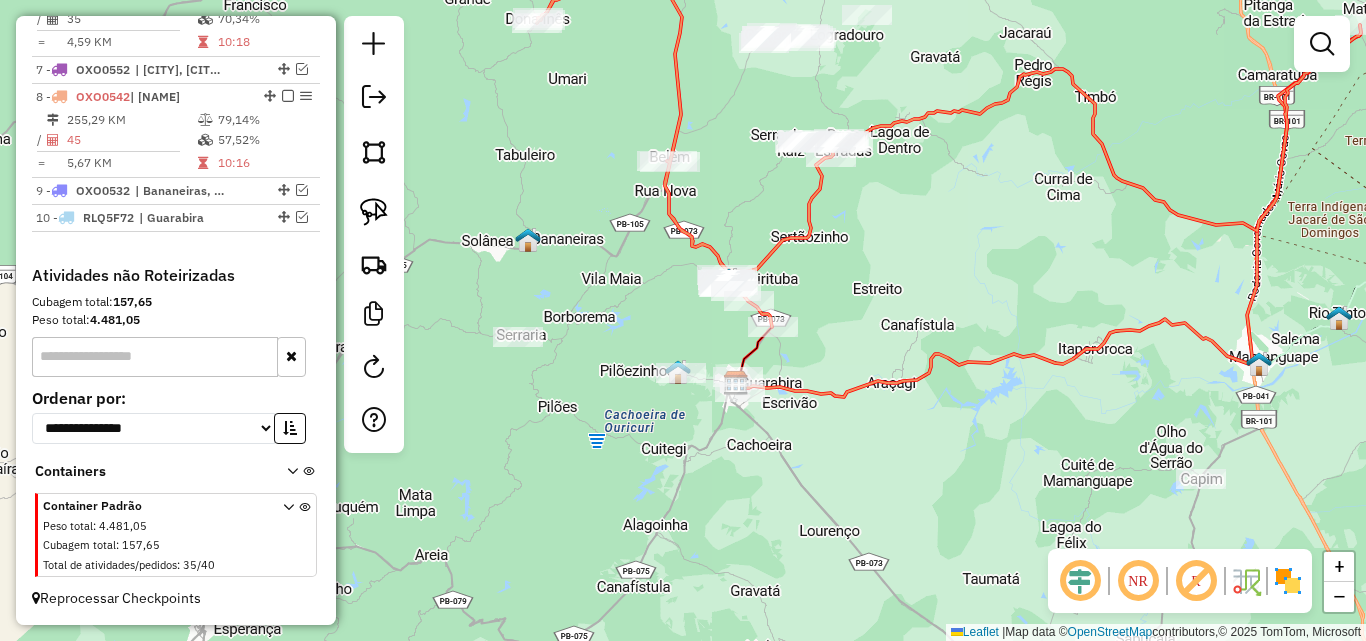 drag, startPoint x: 825, startPoint y: 295, endPoint x: 779, endPoint y: 311, distance: 48.703182 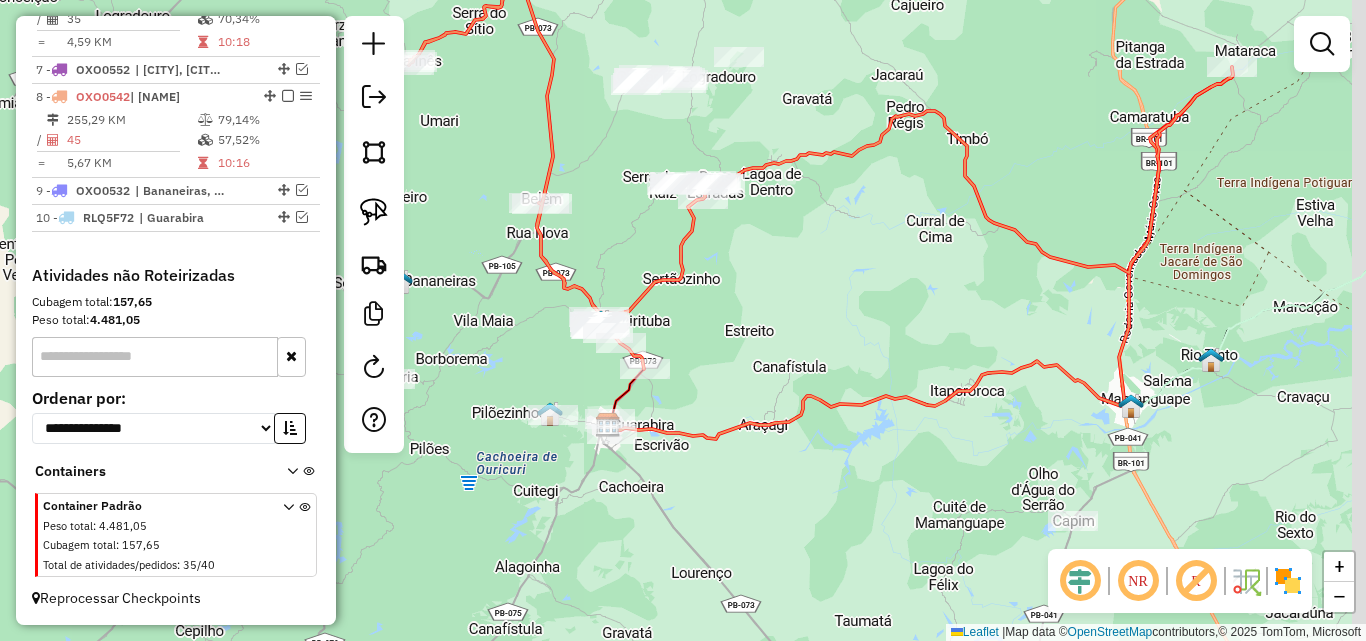 drag, startPoint x: 868, startPoint y: 314, endPoint x: 777, endPoint y: 335, distance: 93.39165 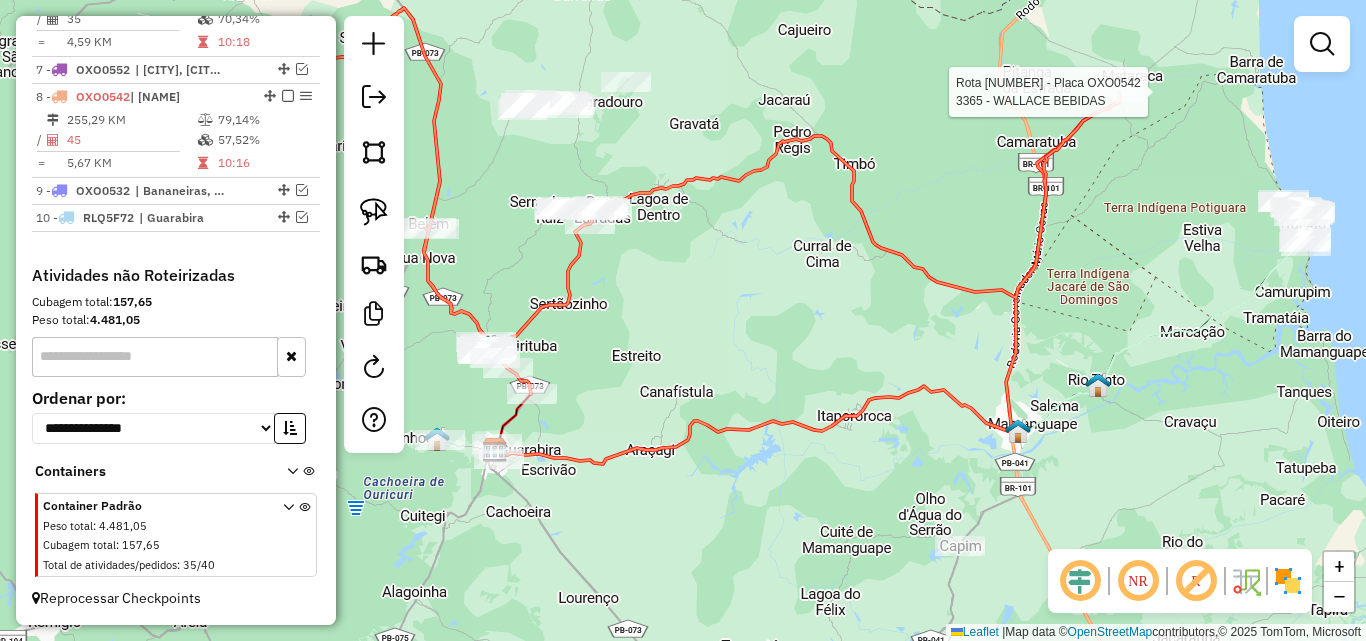 select on "**********" 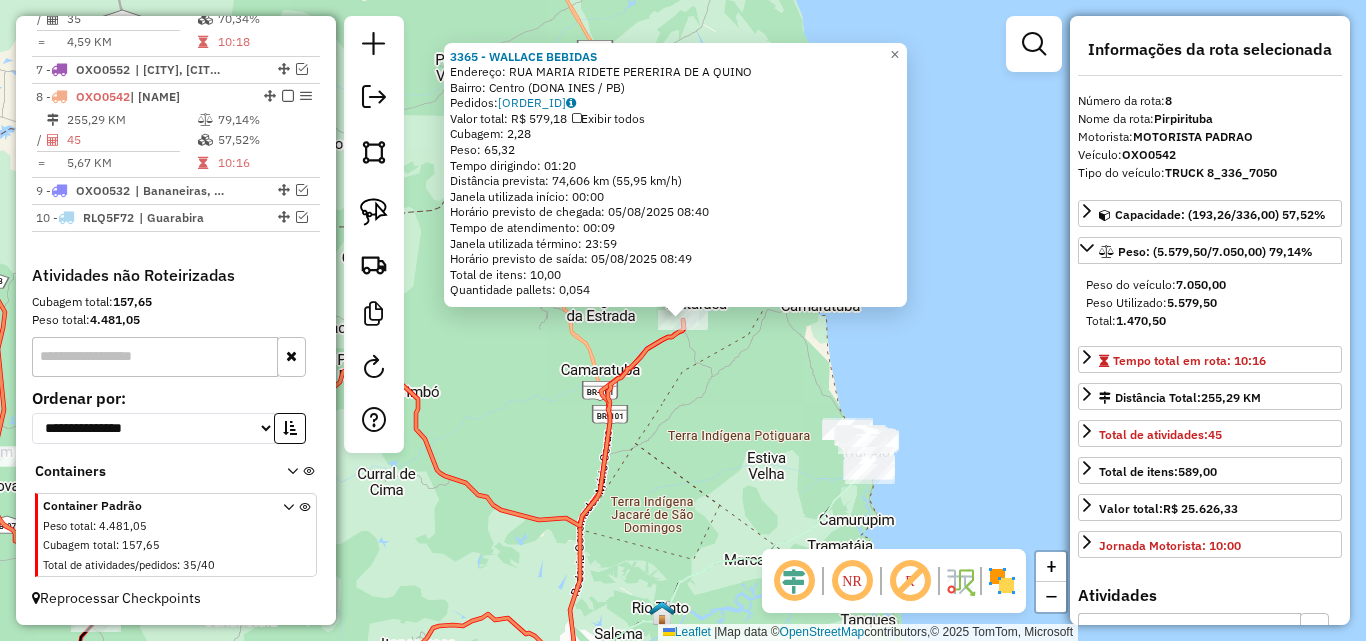 click on "3365 - WALLACE BEBIDAS  Endereço:  RUA MARIA RIDETE PERERIRA DE A QUINO   Bairro: Centro (DONA INES / PB)   Pedidos:  04139649   Valor total: R$ 579,18   Exibir todos   Cubagem: 2,28  Peso: 65,32  Tempo dirigindo: 01:20   Distância prevista: 74,606 km (55,95 km/h)   Janela utilizada início: 00:00   Horário previsto de chegada: 05/08/2025 08:40   Tempo de atendimento: 00:09   Janela utilizada término: 23:59   Horário previsto de saída: 05/08/2025 08:49   Total de itens: 10,00   Quantidade pallets: 0,054  × Janela de atendimento Grade de atendimento Capacidade Transportadoras Veículos Cliente Pedidos  Rotas Selecione os dias de semana para filtrar as janelas de atendimento  Seg   Ter   Qua   Qui   Sex   Sáb   Dom  Informe o período da janela de atendimento: De: Até:  Filtrar exatamente a janela do cliente  Considerar janela de atendimento padrão  Selecione os dias de semana para filtrar as grades de atendimento  Seg   Ter   Qua   Qui   Sex   Sáb   Dom   Peso mínimo:   Peso máximo:   De:   Até:" 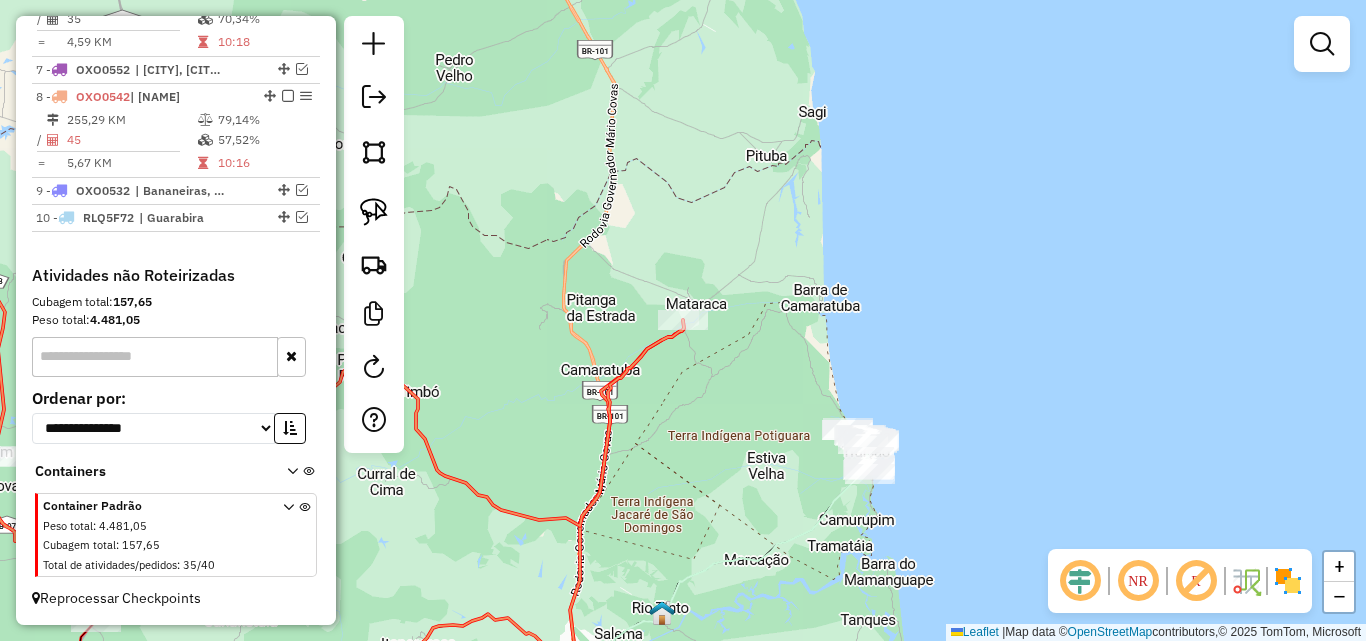 drag, startPoint x: 720, startPoint y: 461, endPoint x: 958, endPoint y: 322, distance: 275.6175 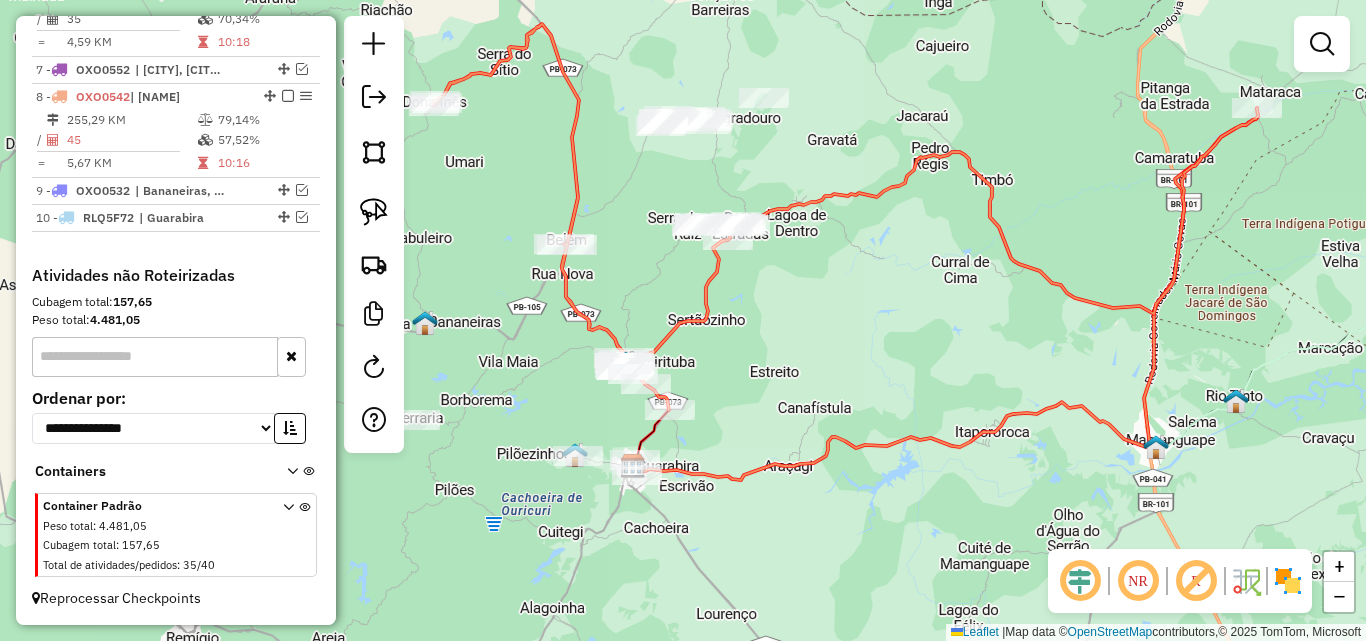 drag, startPoint x: 691, startPoint y: 383, endPoint x: 986, endPoint y: 341, distance: 297.97482 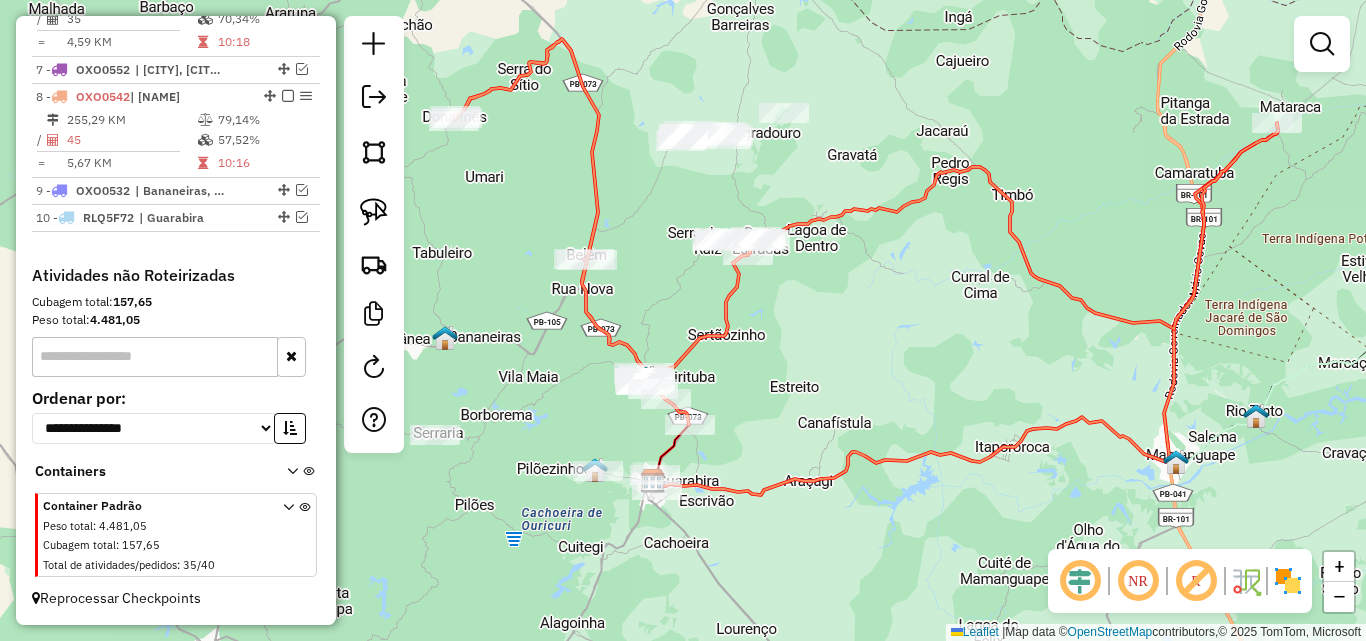 click on "Janela de atendimento Grade de atendimento Capacidade Transportadoras Veículos Cliente Pedidos  Rotas Selecione os dias de semana para filtrar as janelas de atendimento  Seg   Ter   Qua   Qui   Sex   Sáb   Dom  Informe o período da janela de atendimento: De: Até:  Filtrar exatamente a janela do cliente  Considerar janela de atendimento padrão  Selecione os dias de semana para filtrar as grades de atendimento  Seg   Ter   Qua   Qui   Sex   Sáb   Dom   Considerar clientes sem dia de atendimento cadastrado  Clientes fora do dia de atendimento selecionado Filtrar as atividades entre os valores definidos abaixo:  Peso mínimo:   Peso máximo:   Cubagem mínima:   Cubagem máxima:   De:   Até:  Filtrar as atividades entre o tempo de atendimento definido abaixo:  De:   Até:   Considerar capacidade total dos clientes não roteirizados Transportadora: Selecione um ou mais itens Tipo de veículo: Selecione um ou mais itens Veículo: Selecione um ou mais itens Motorista: Selecione um ou mais itens Nome: Rótulo:" 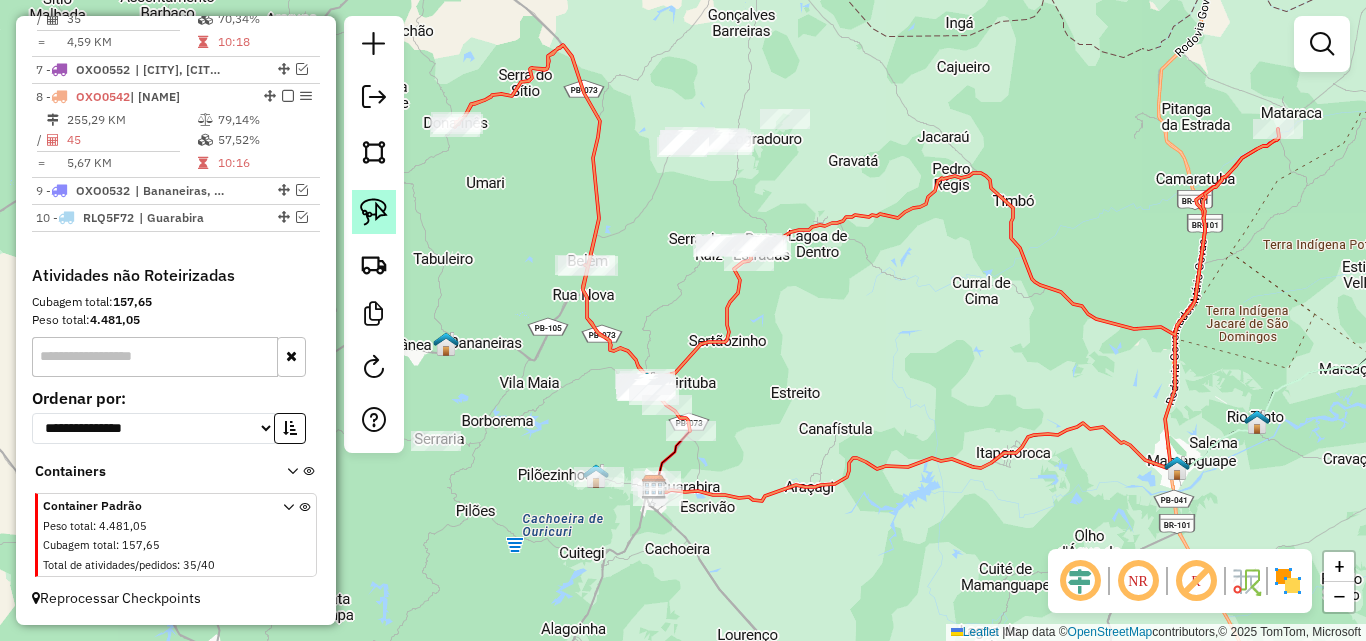 click 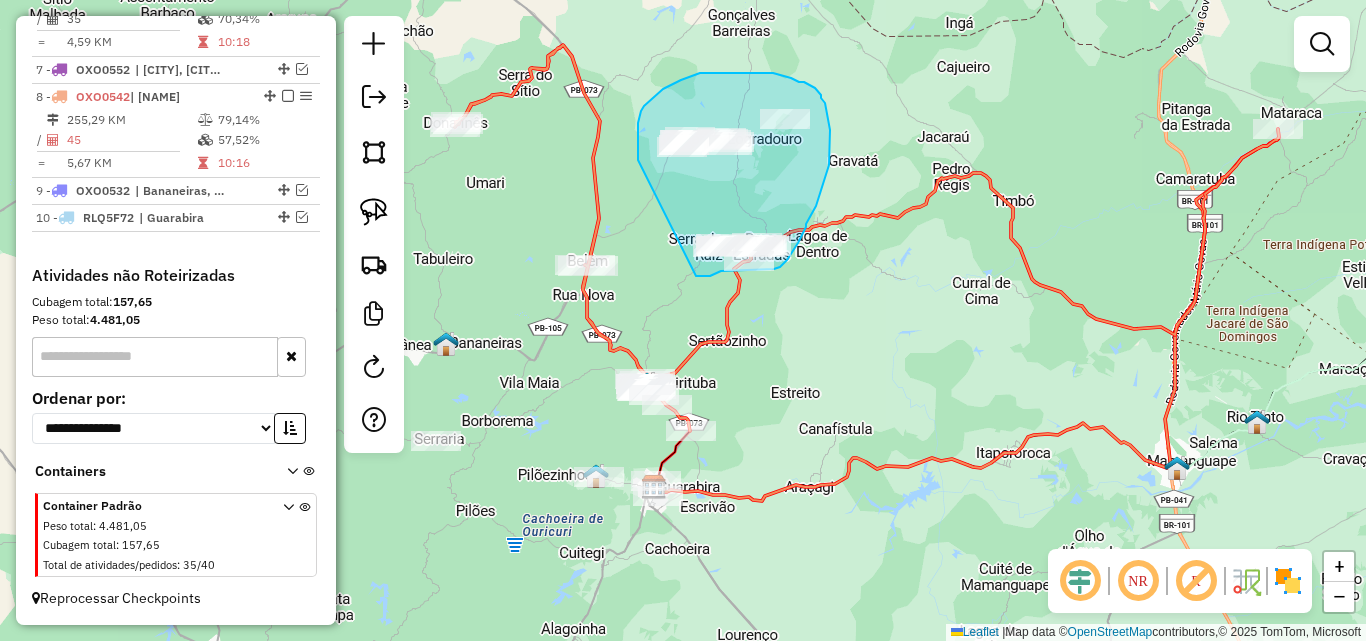 drag, startPoint x: 638, startPoint y: 160, endPoint x: 693, endPoint y: 276, distance: 128.37834 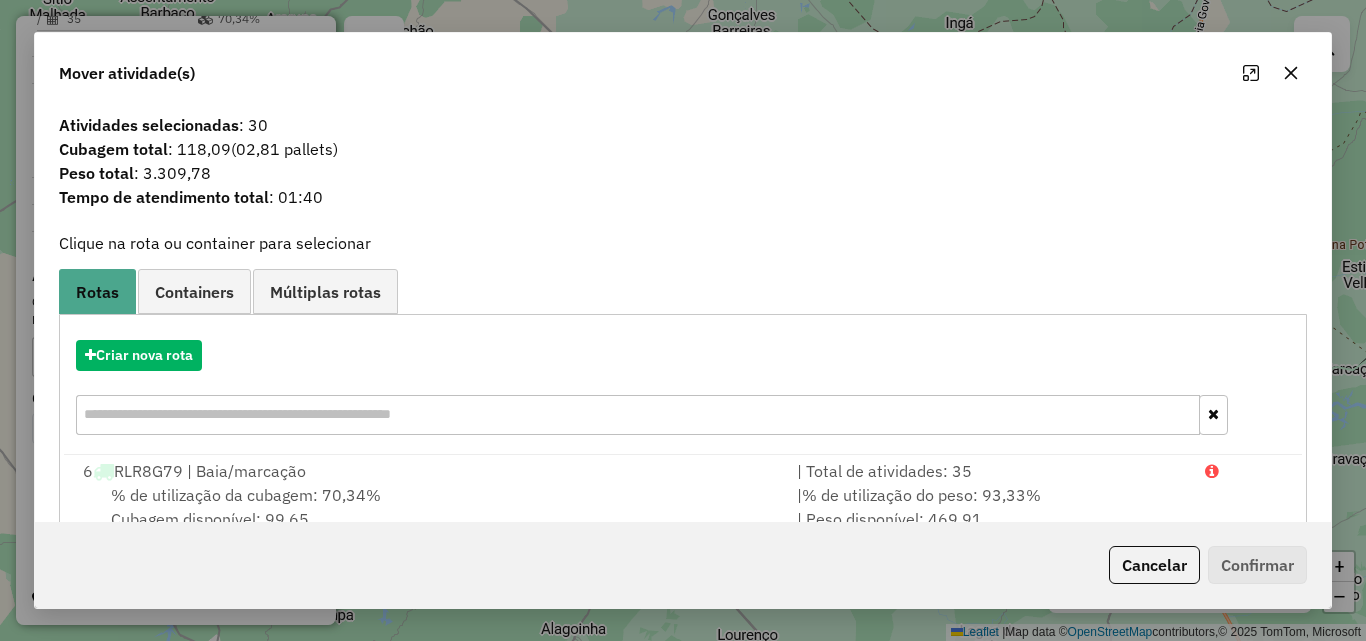 click 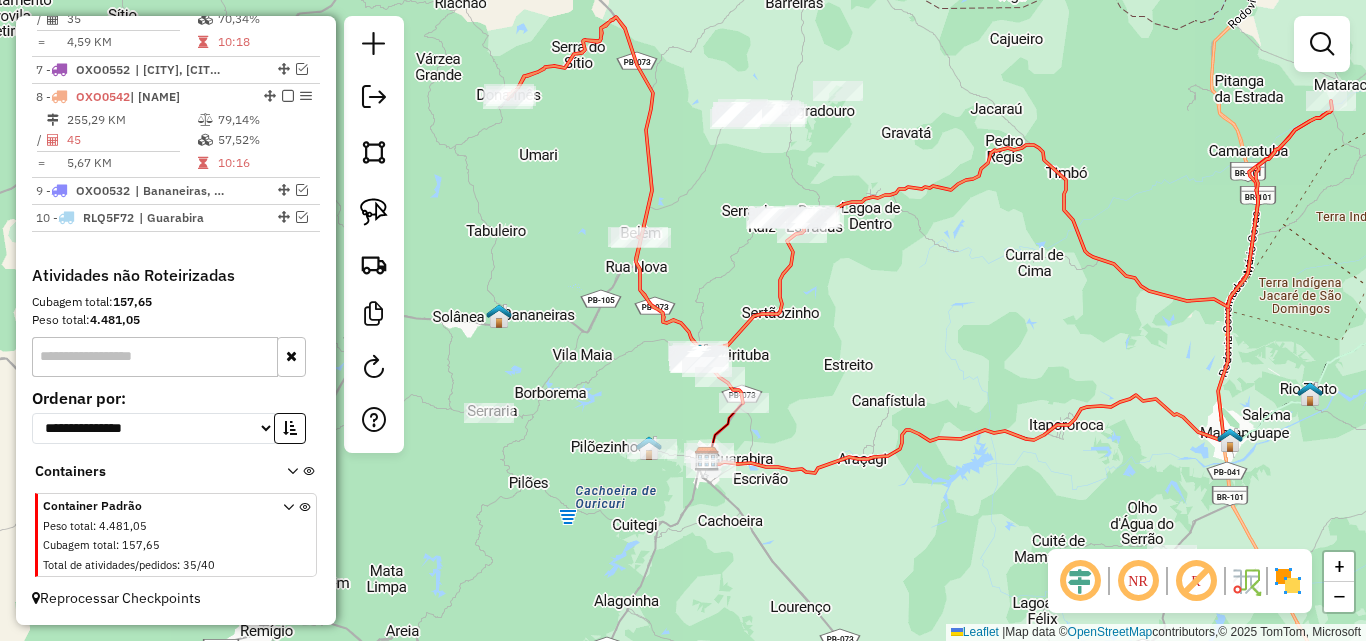 drag, startPoint x: 844, startPoint y: 367, endPoint x: 884, endPoint y: 354, distance: 42.059483 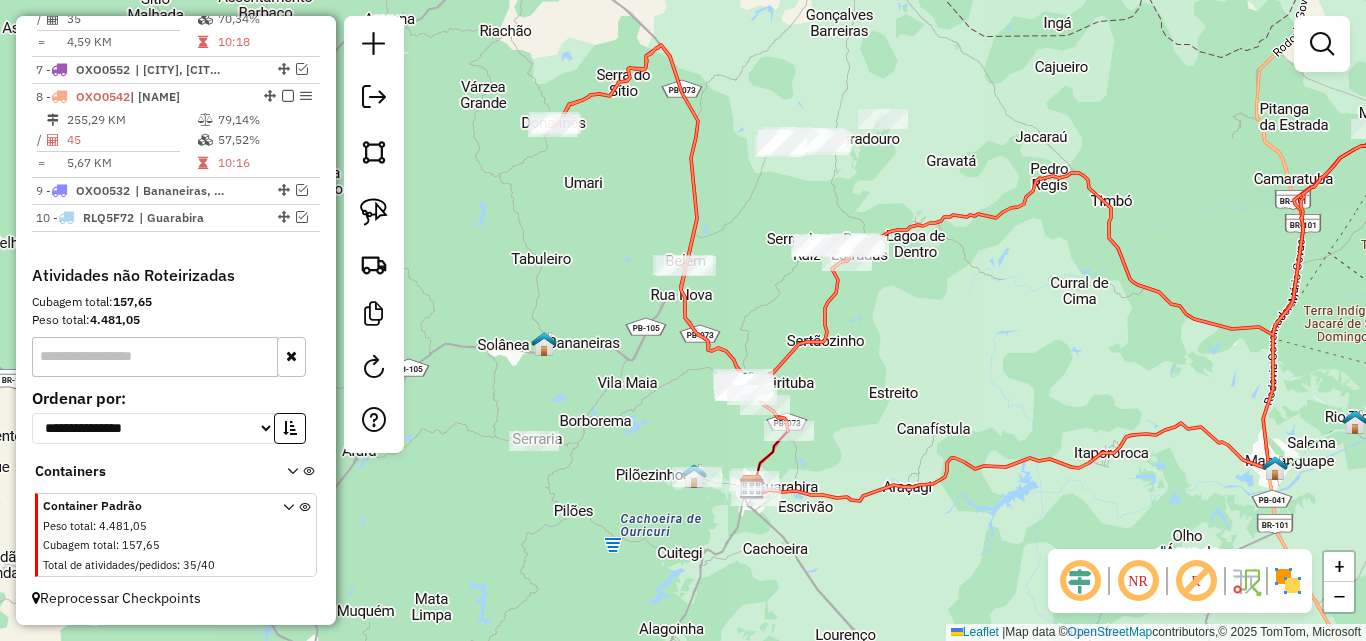 drag, startPoint x: 699, startPoint y: 225, endPoint x: 739, endPoint y: 284, distance: 71.281136 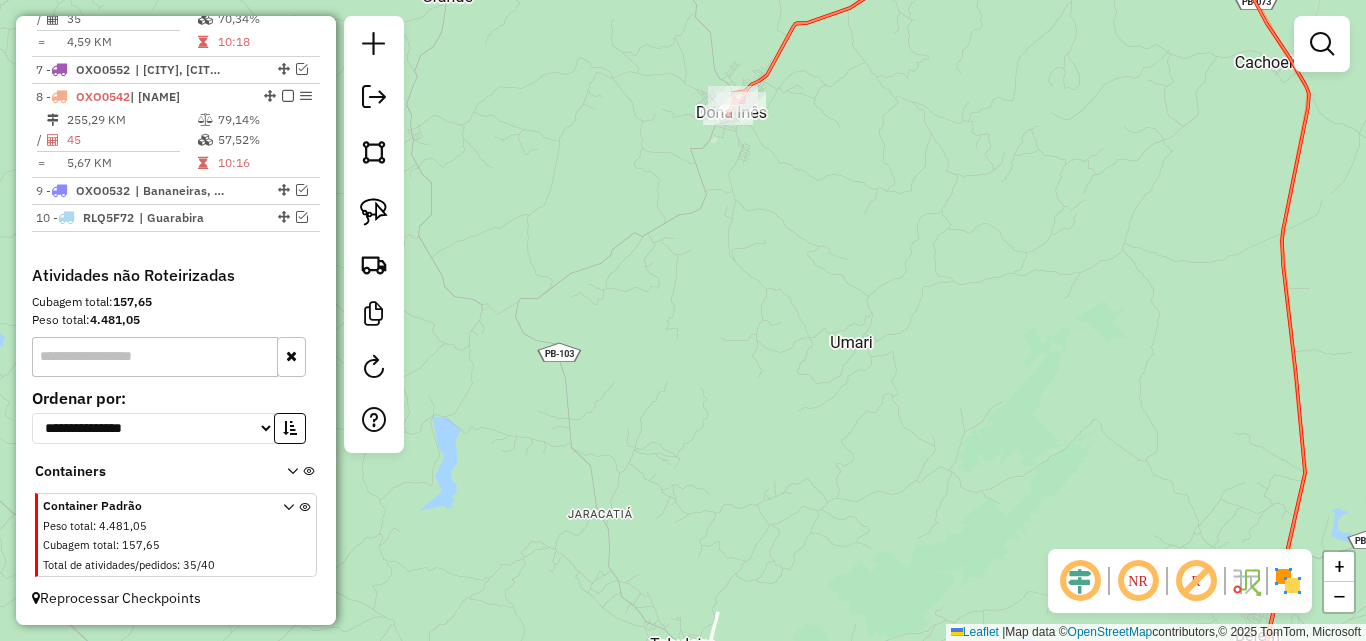 drag, startPoint x: 702, startPoint y: 185, endPoint x: 628, endPoint y: 172, distance: 75.13322 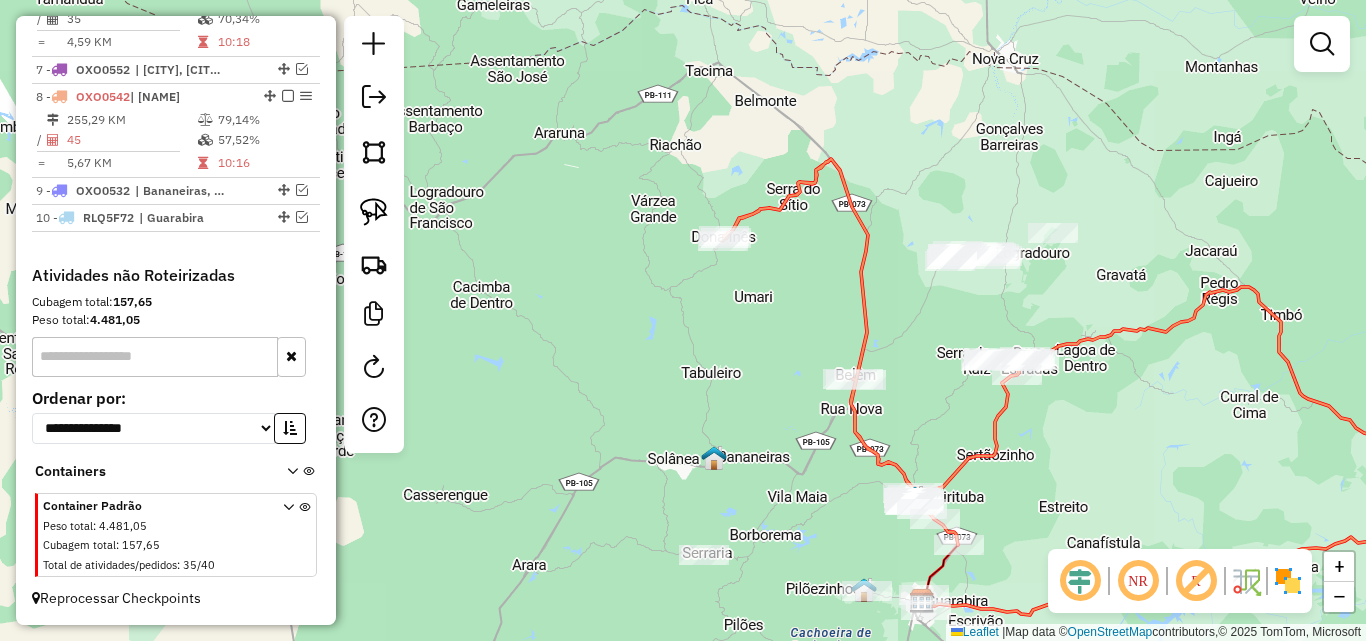 drag, startPoint x: 940, startPoint y: 459, endPoint x: 796, endPoint y: 324, distance: 197.3854 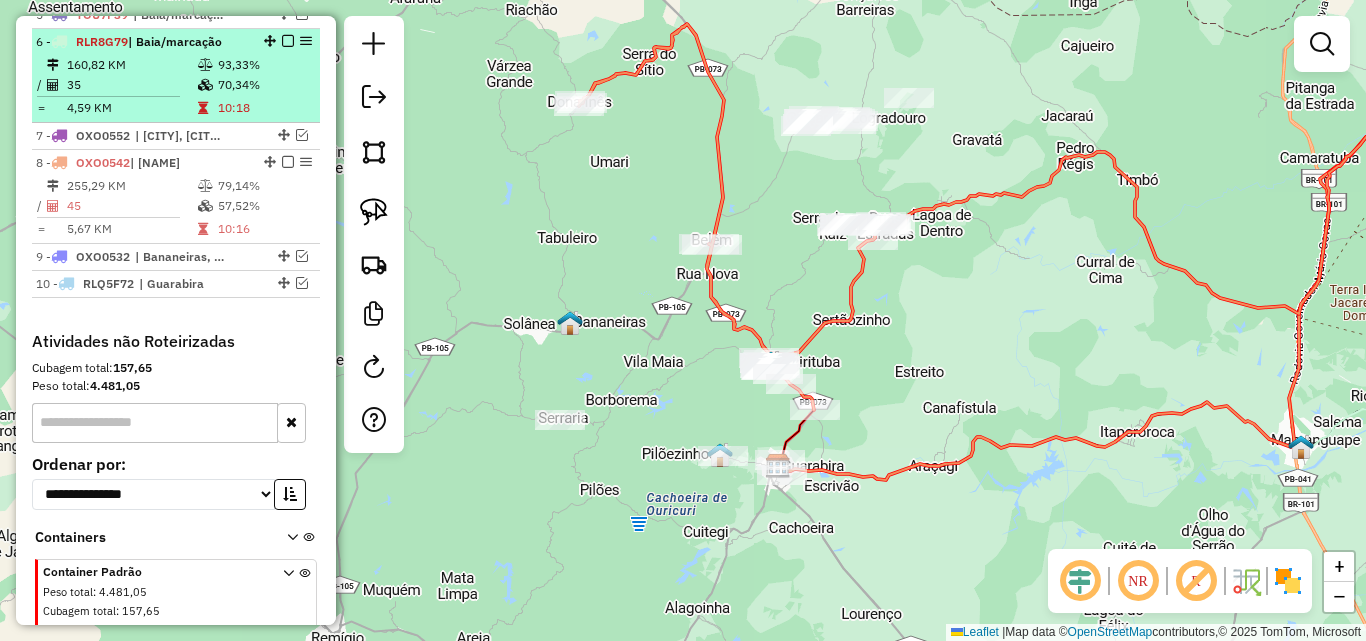 scroll, scrollTop: 838, scrollLeft: 0, axis: vertical 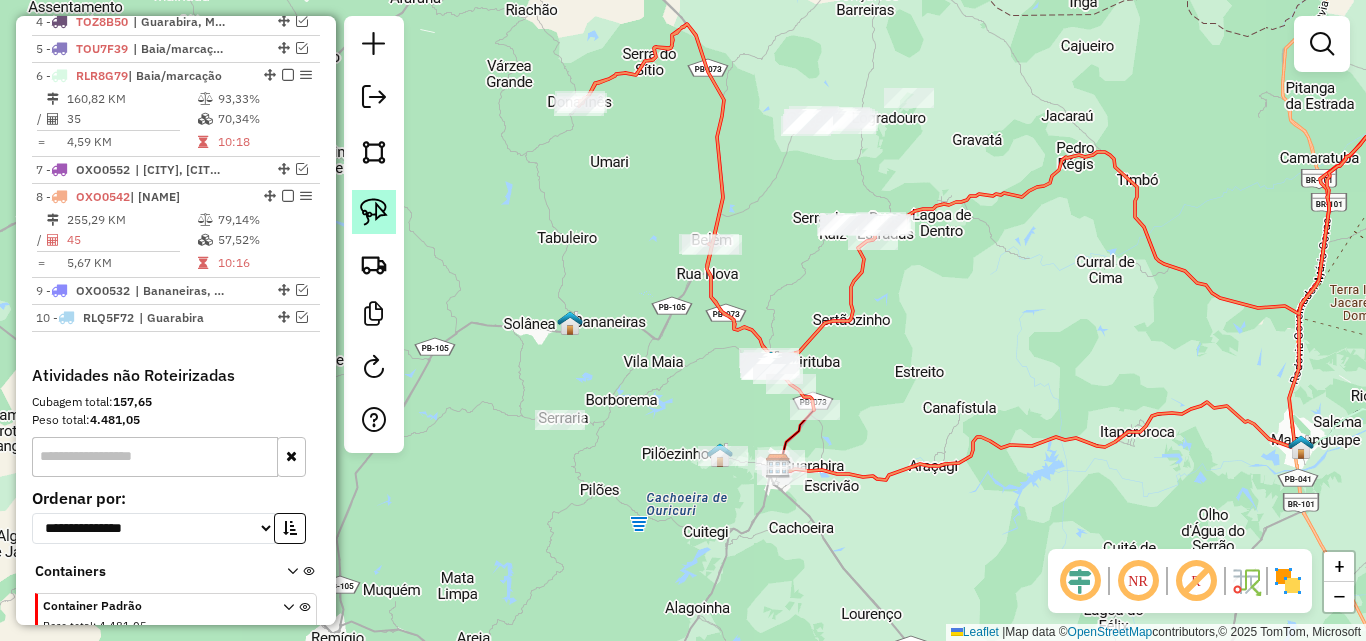click 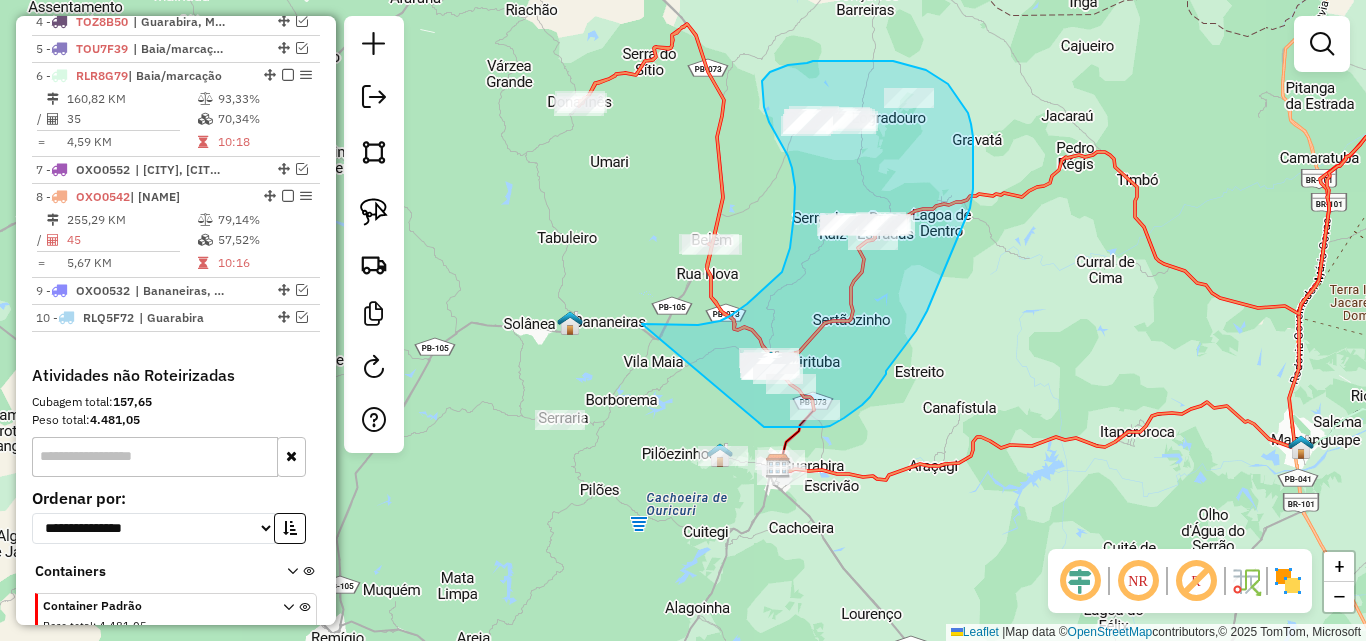 drag, startPoint x: 642, startPoint y: 324, endPoint x: 763, endPoint y: 427, distance: 158.90248 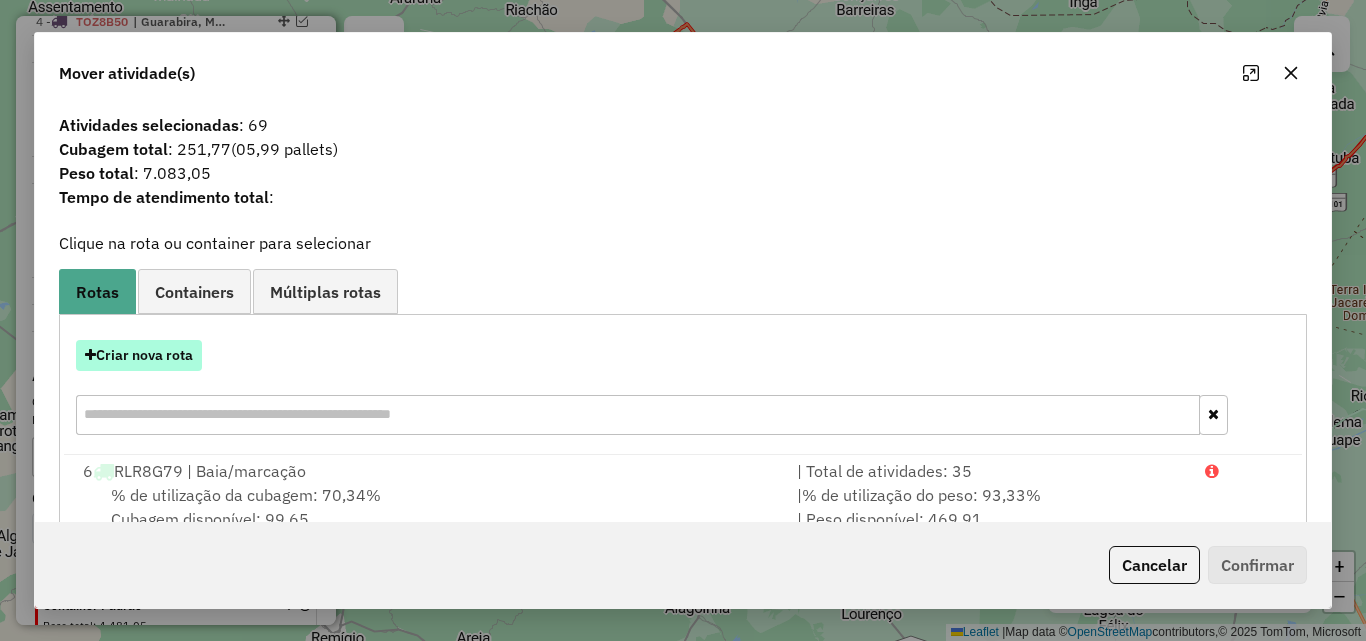 click on "Criar nova rota" at bounding box center (139, 355) 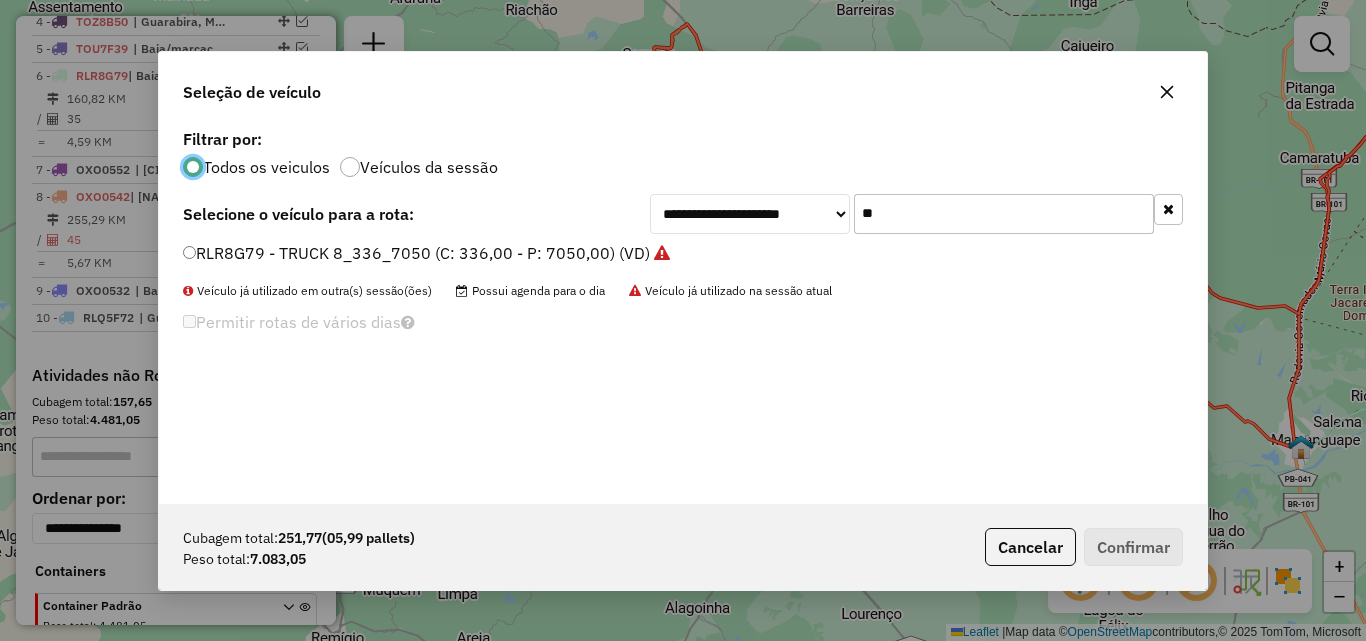 scroll, scrollTop: 11, scrollLeft: 6, axis: both 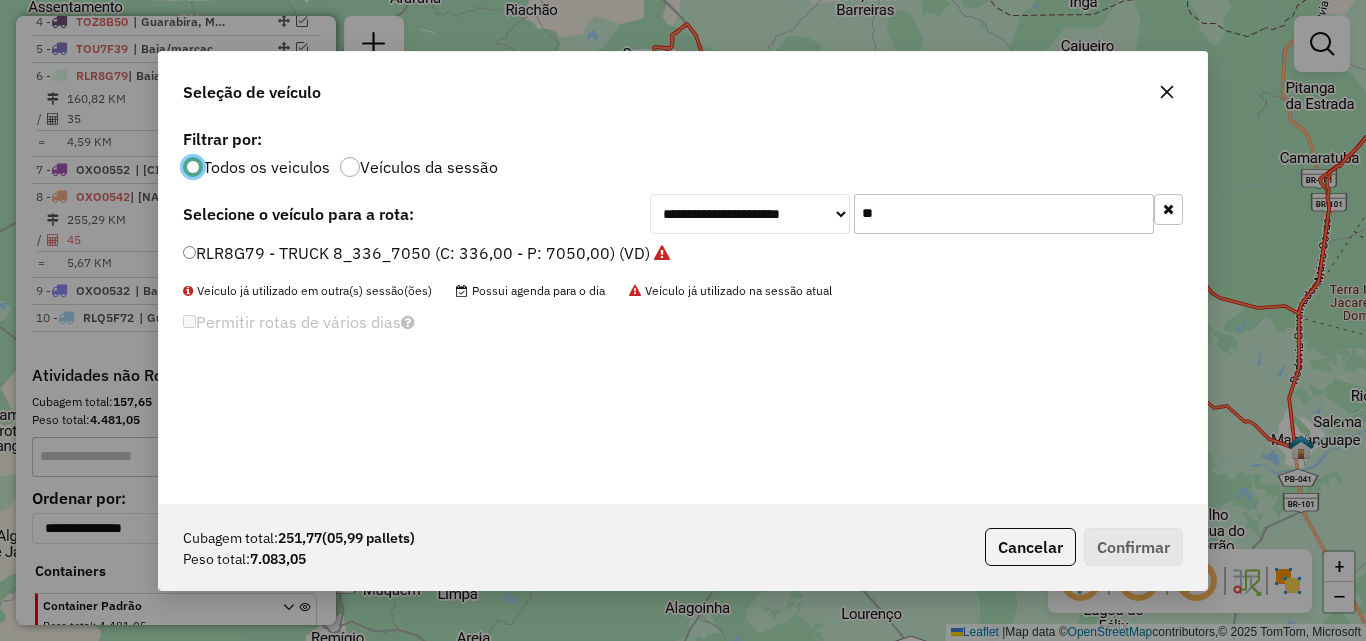 click on "**" 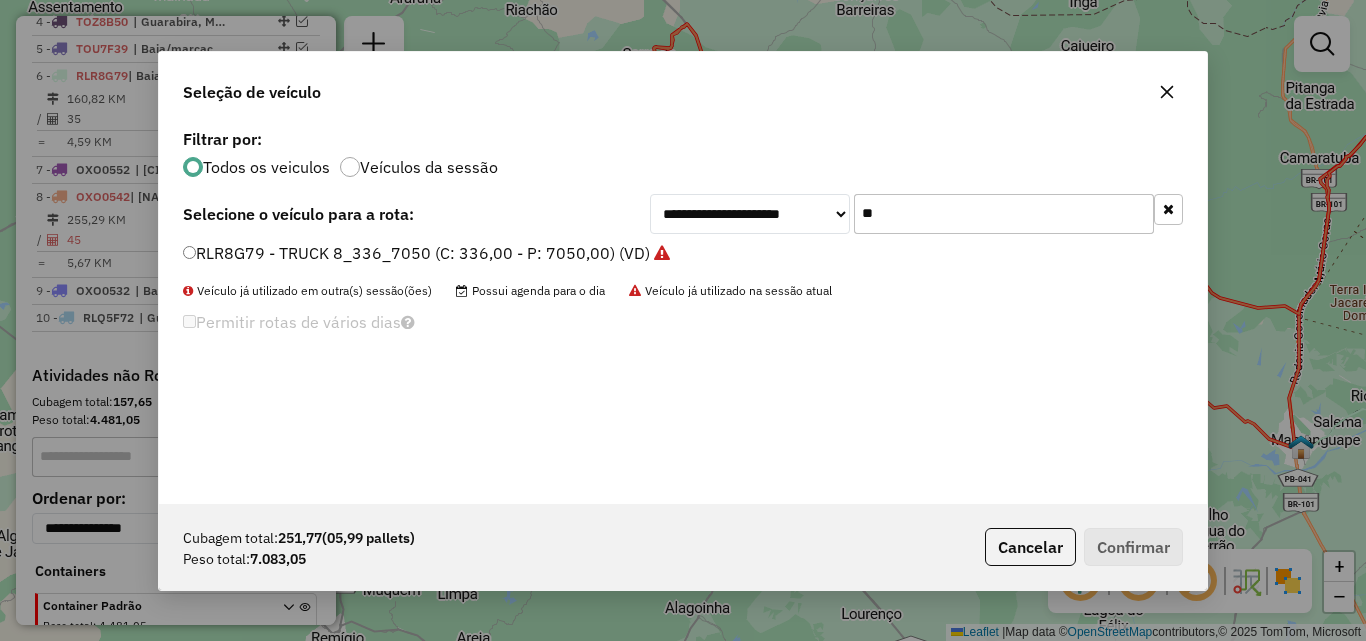click on "**" 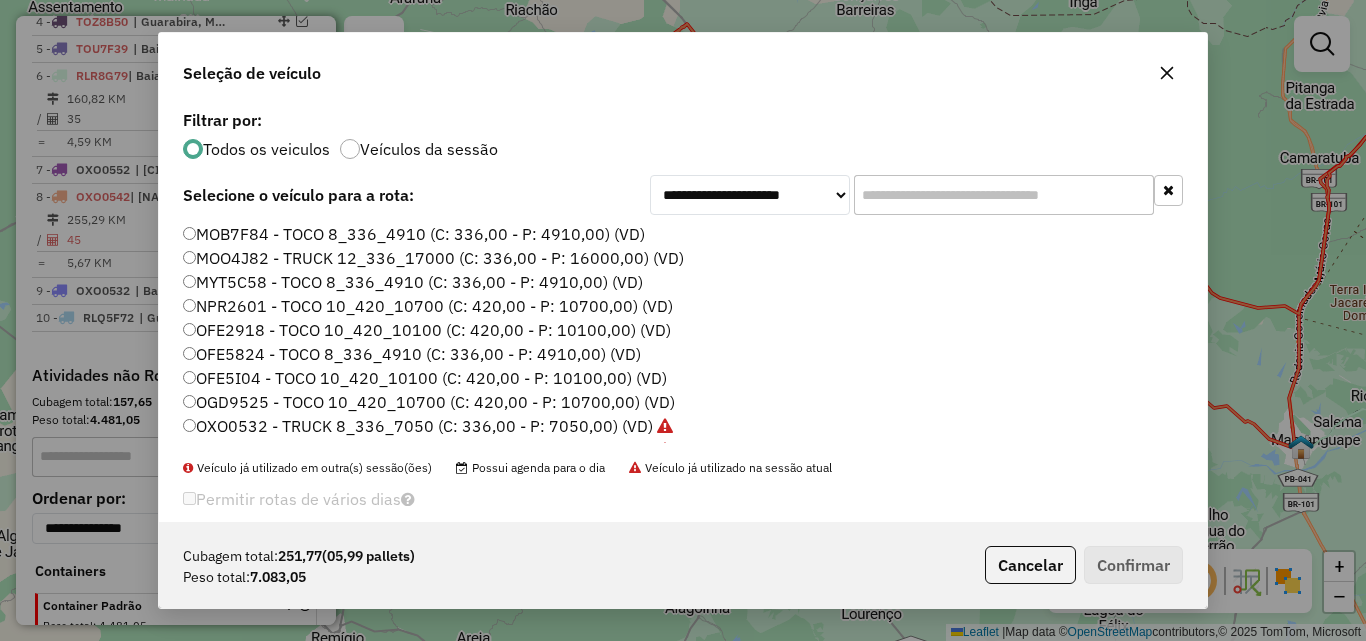type 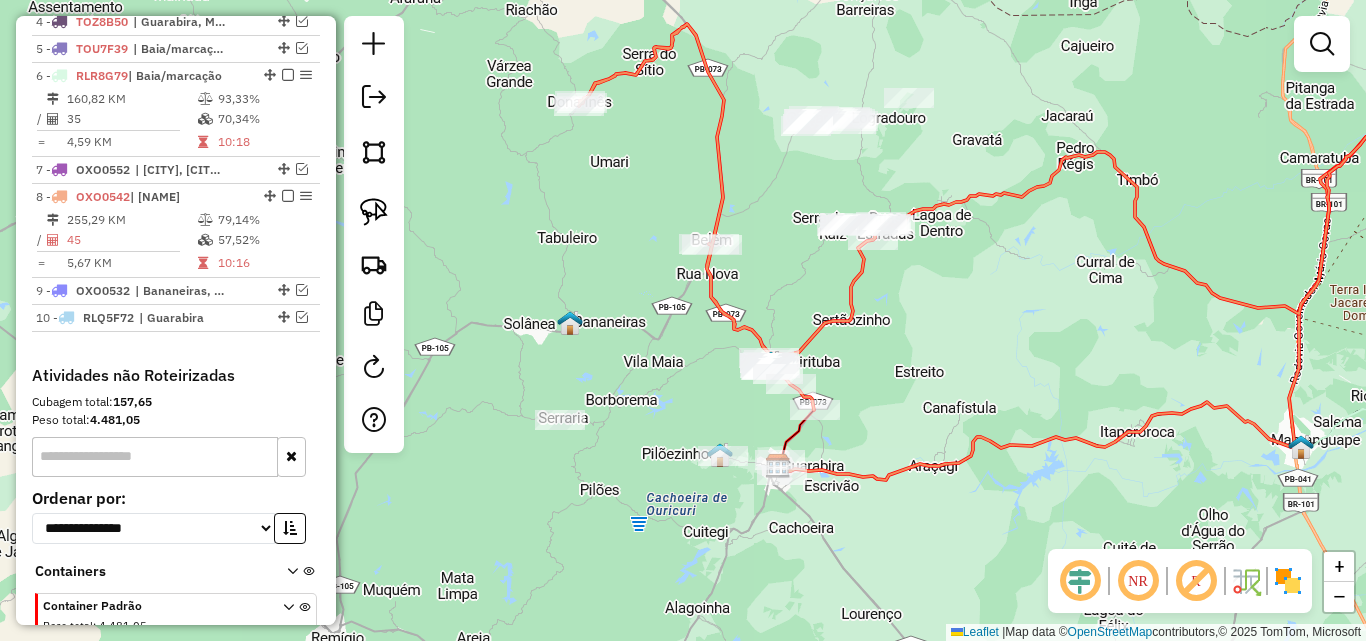 drag, startPoint x: 358, startPoint y: 202, endPoint x: 426, endPoint y: 208, distance: 68.26419 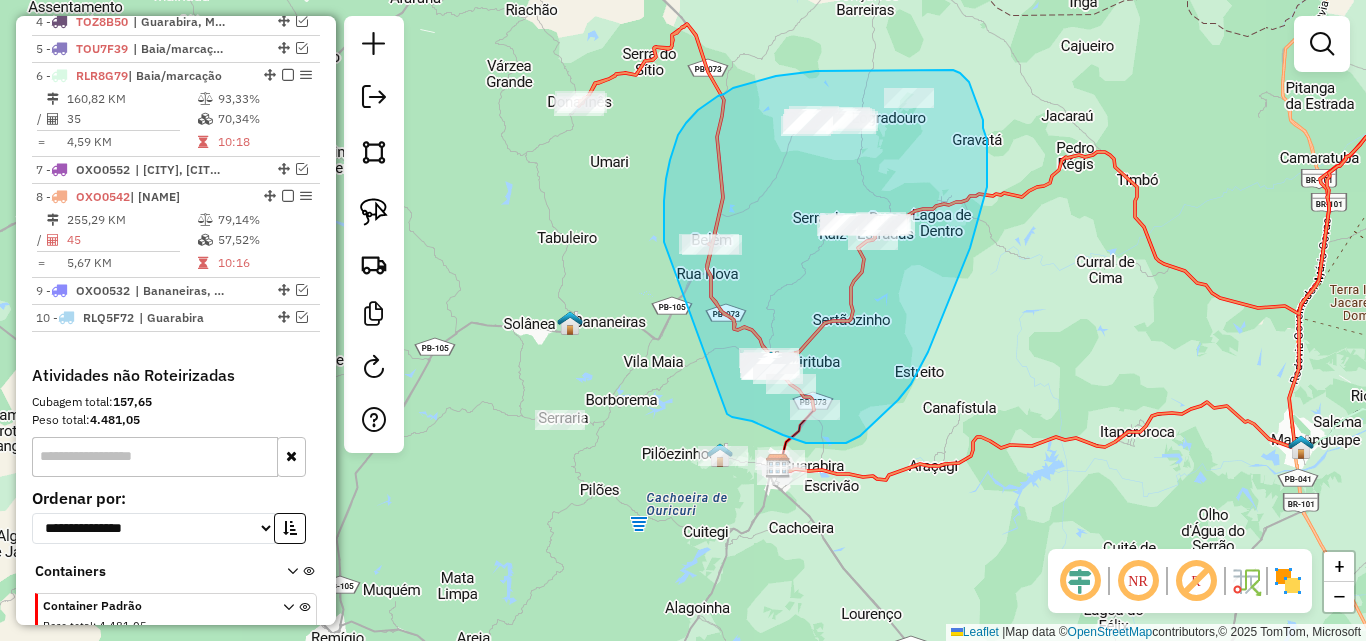 drag, startPoint x: 664, startPoint y: 201, endPoint x: 710, endPoint y: 411, distance: 214.97906 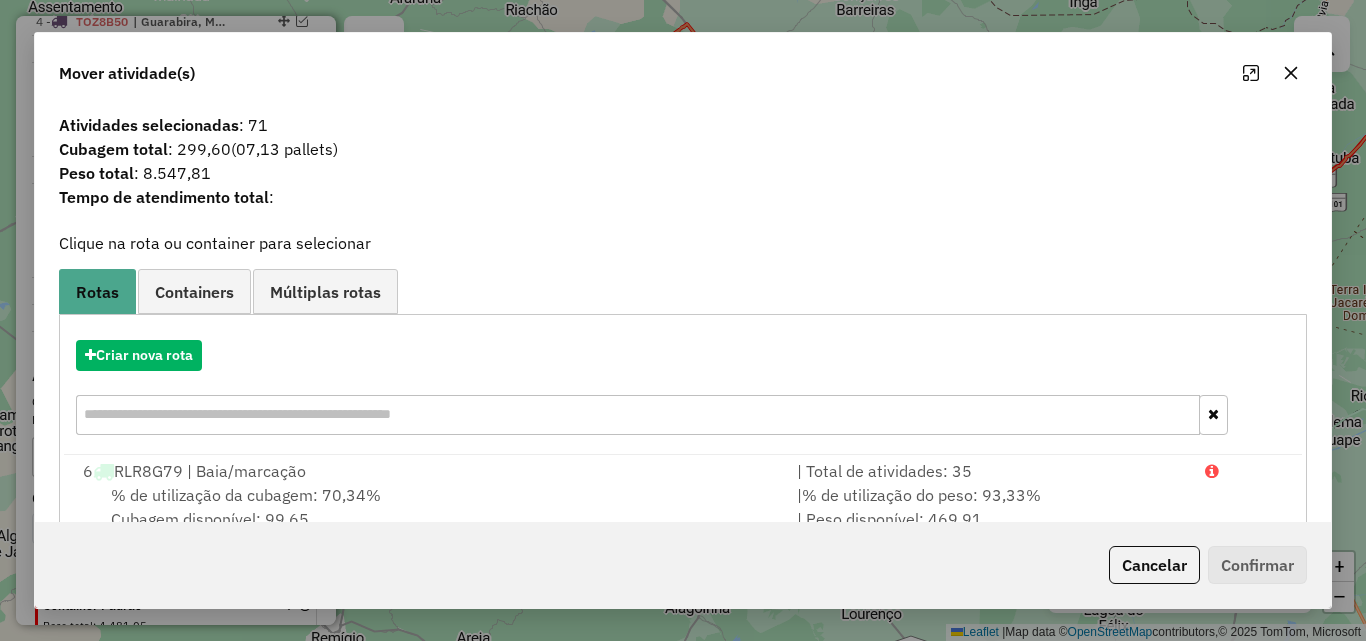 click on "Criar nova rota" at bounding box center (683, 390) 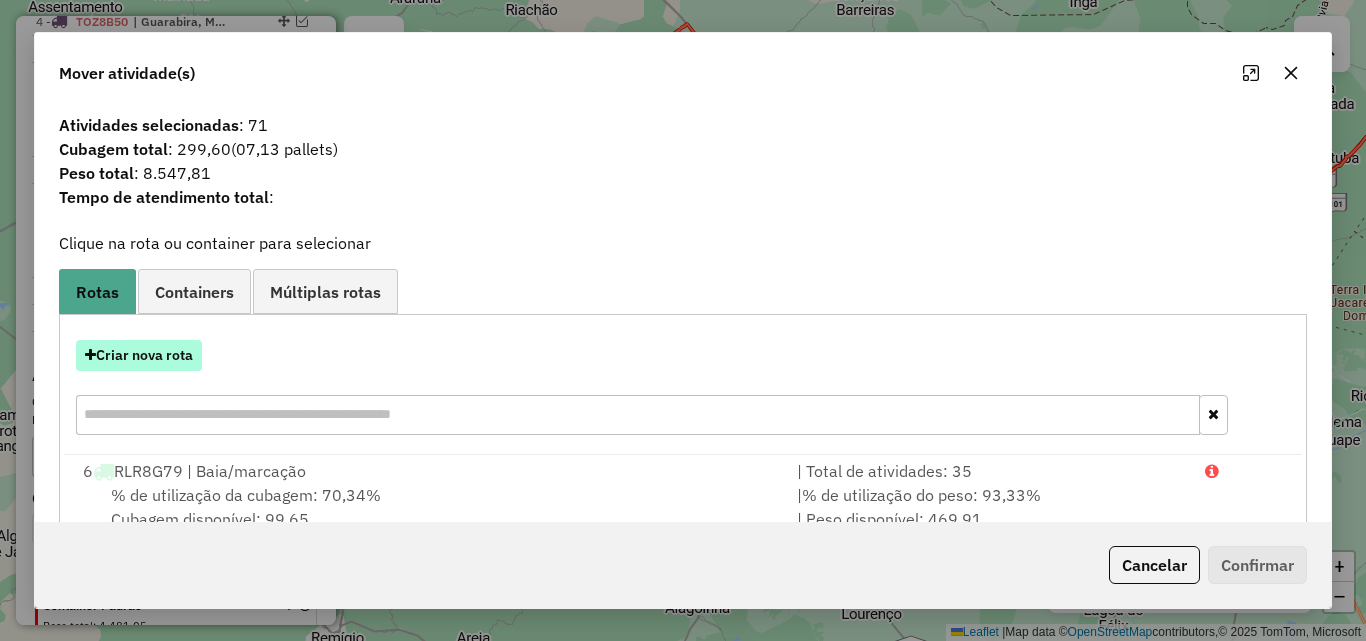 click on "Criar nova rota" at bounding box center [139, 355] 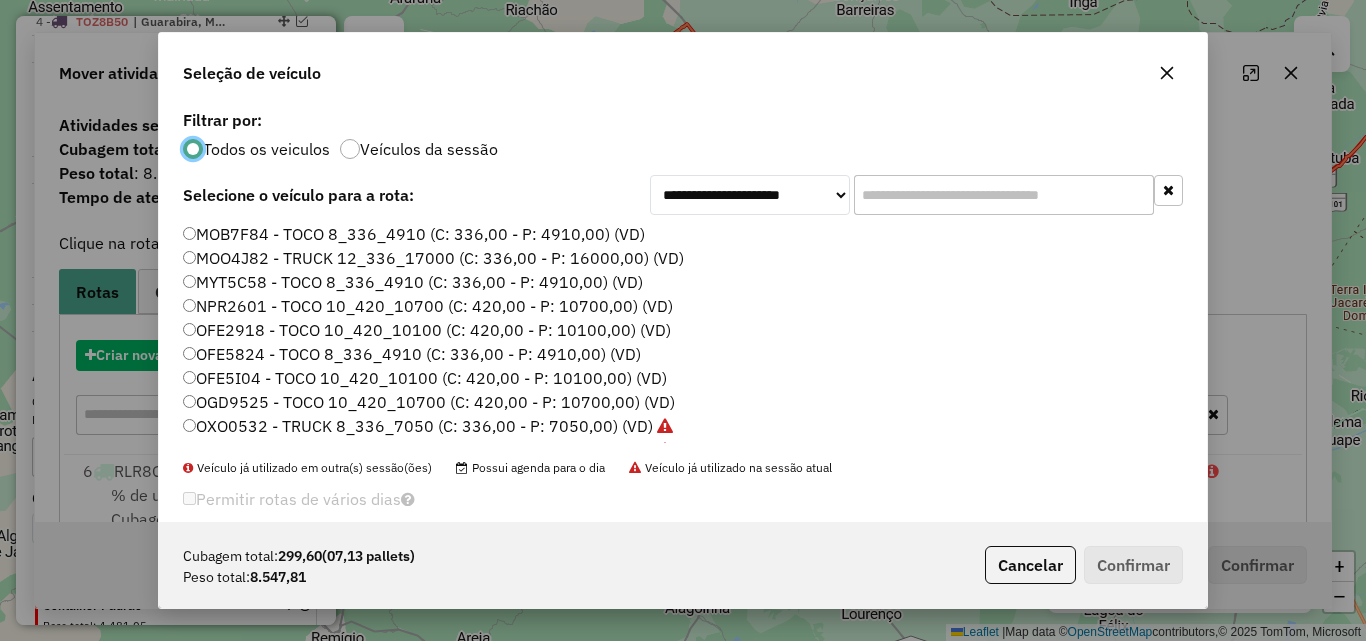 scroll, scrollTop: 11, scrollLeft: 6, axis: both 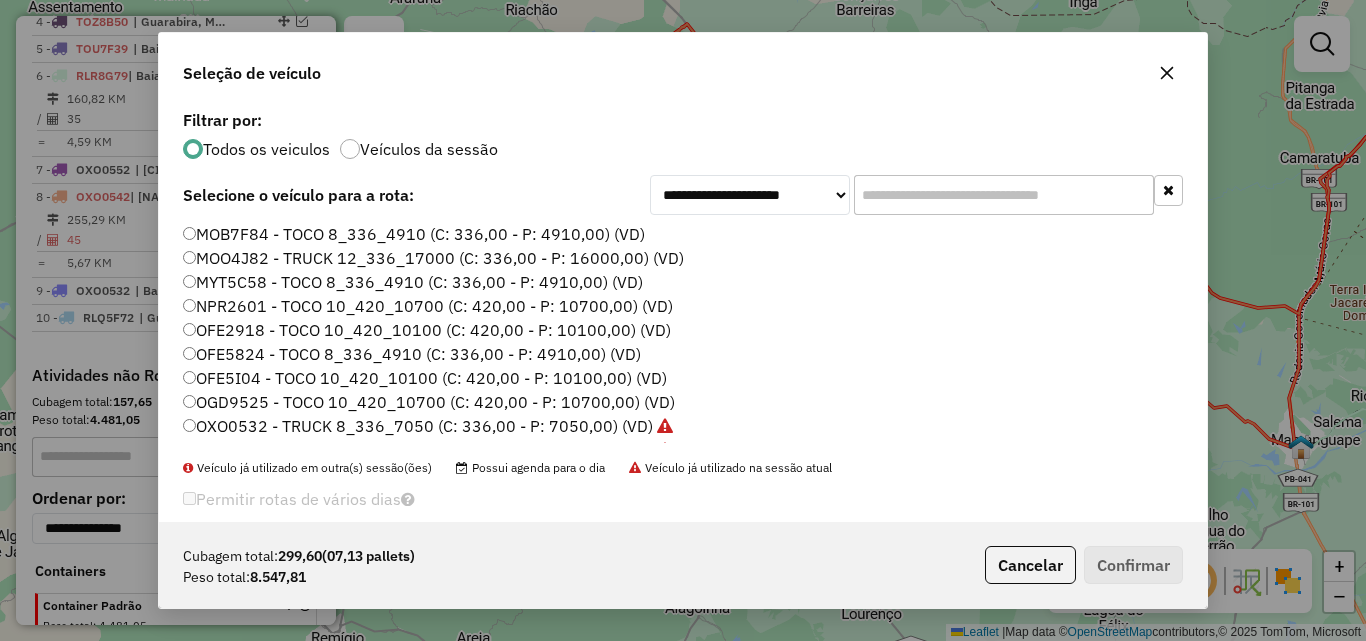 click 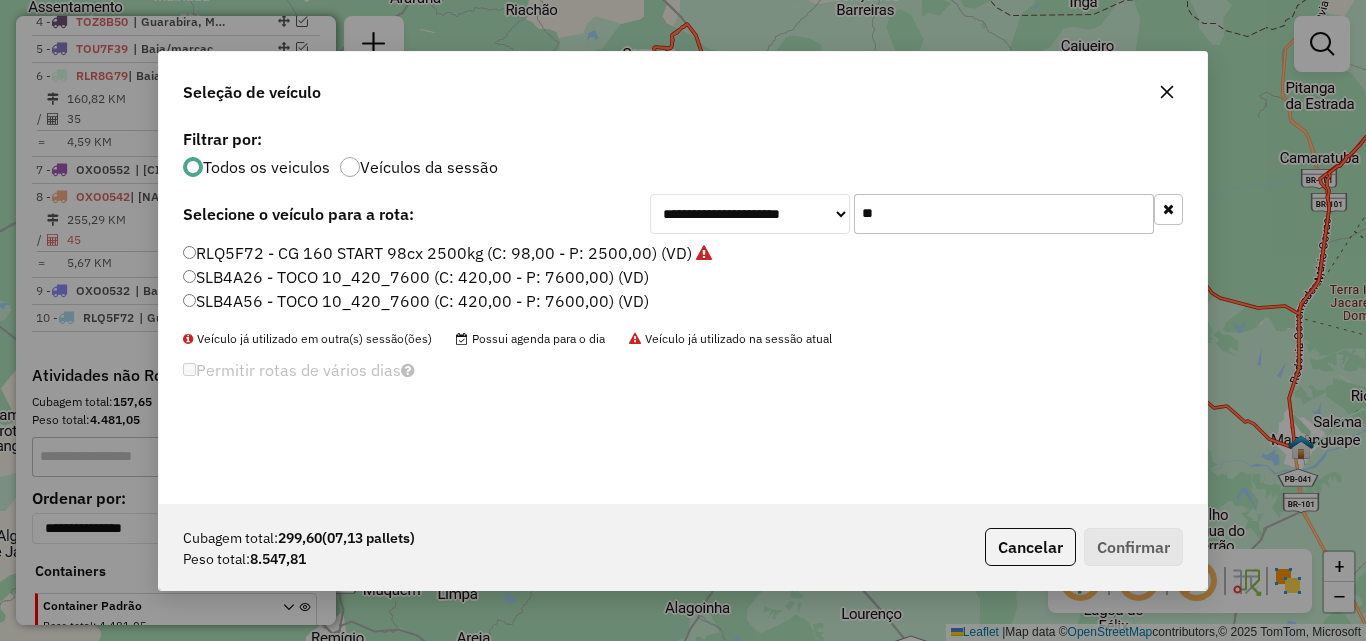 type on "*" 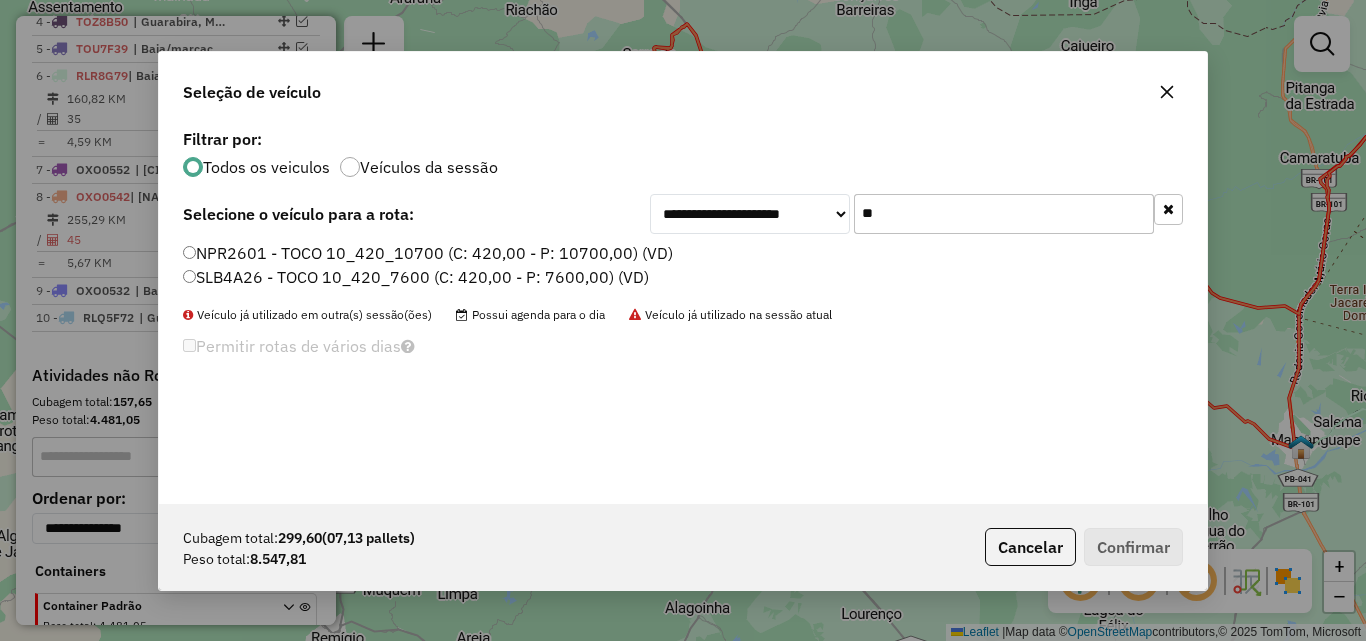 type on "**" 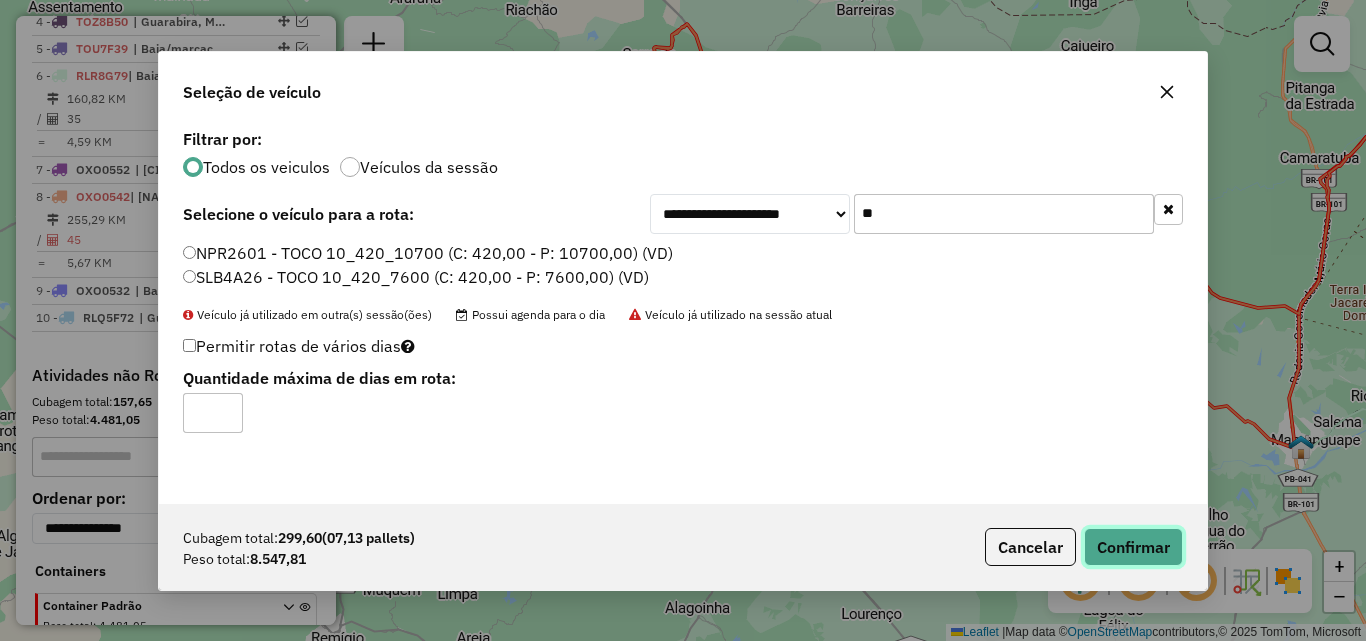 click on "Confirmar" 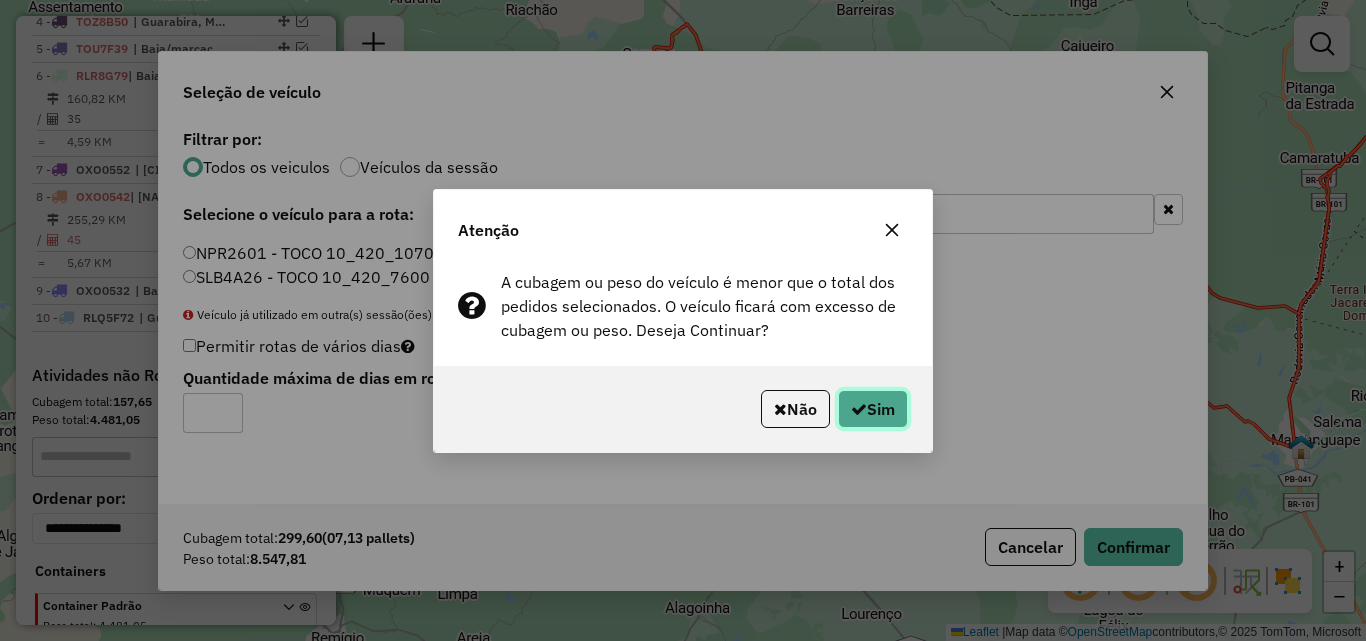 click 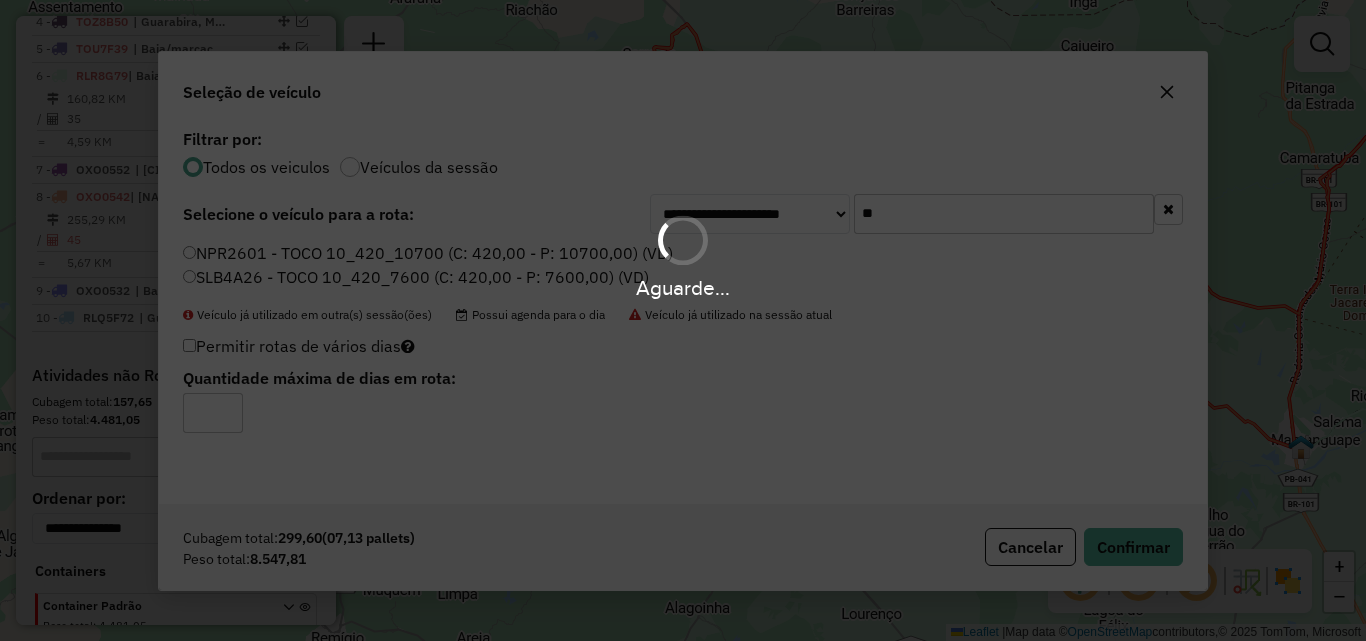 drag, startPoint x: 636, startPoint y: 288, endPoint x: 773, endPoint y: 288, distance: 137 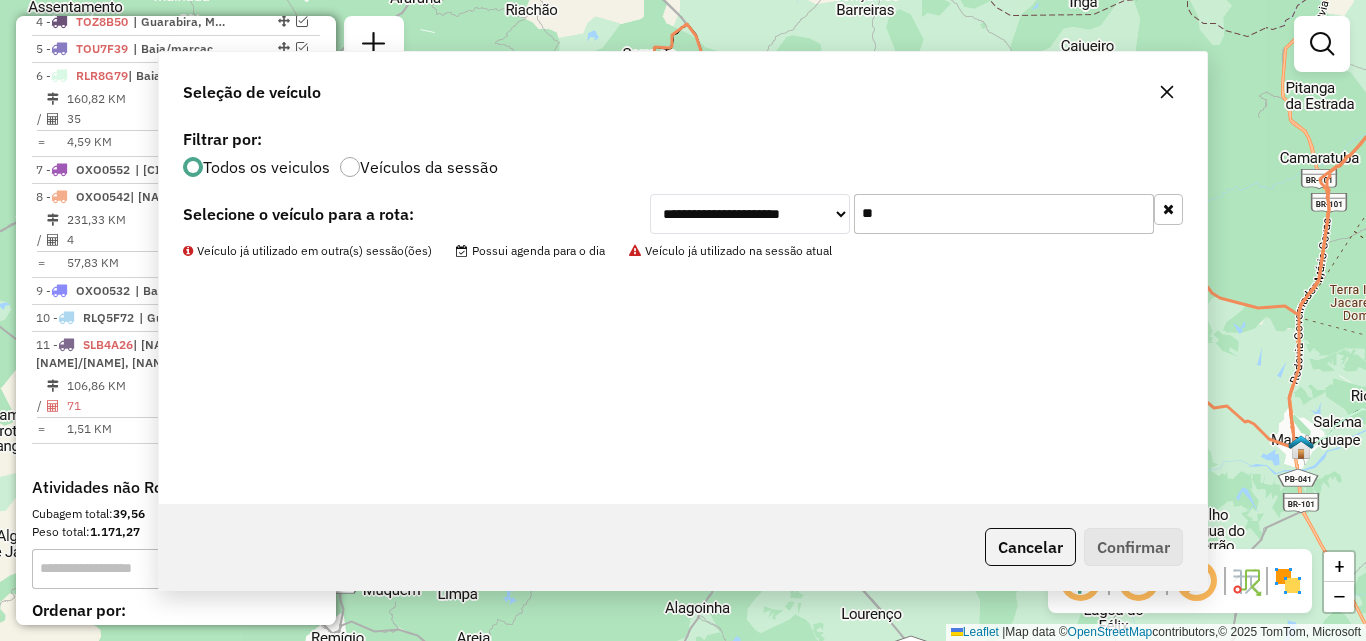click on "Janela de atendimento Grade de atendimento Capacidade Transportadoras Veículos Cliente Pedidos  Rotas Selecione os dias de semana para filtrar as janelas de atendimento  Seg   Ter   Qua   Qui   Sex   Sáb   Dom  Informe o período da janela de atendimento: De: Até:  Filtrar exatamente a janela do cliente  Considerar janela de atendimento padrão  Selecione os dias de semana para filtrar as grades de atendimento  Seg   Ter   Qua   Qui   Sex   Sáb   Dom   Considerar clientes sem dia de atendimento cadastrado  Clientes fora do dia de atendimento selecionado Filtrar as atividades entre os valores definidos abaixo:  Peso mínimo:   Peso máximo:   Cubagem mínima:   Cubagem máxima:   De:   Até:  Filtrar as atividades entre o tempo de atendimento definido abaixo:  De:   Até:   Considerar capacidade total dos clientes não roteirizados Transportadora: Selecione um ou mais itens Tipo de veículo: Selecione um ou mais itens Veículo: Selecione um ou mais itens Motorista: Selecione um ou mais itens Nome: Rótulo:" 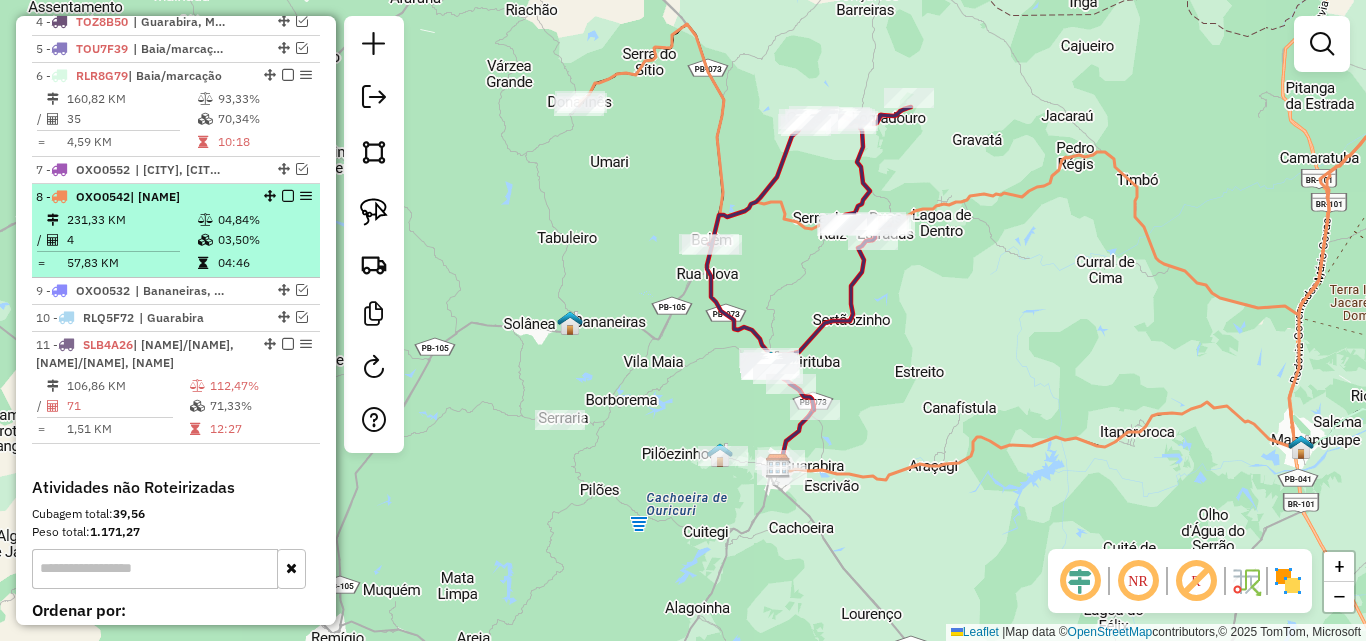 select on "**********" 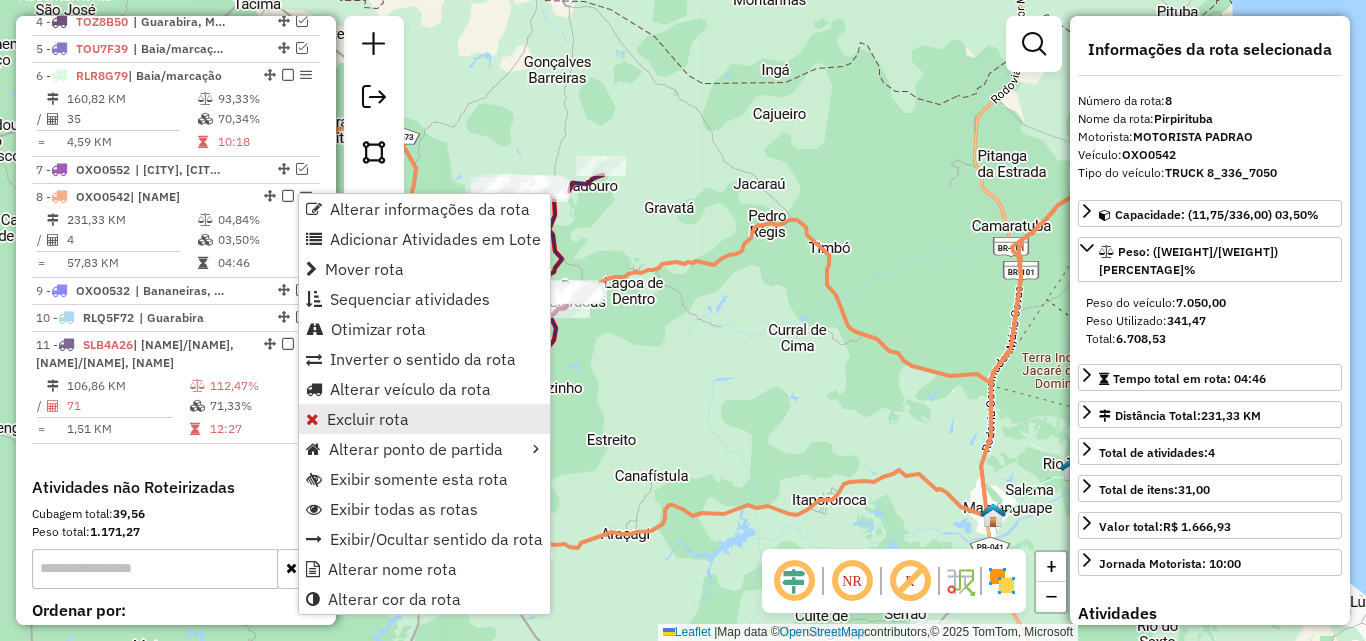 click on "Excluir rota" at bounding box center (368, 419) 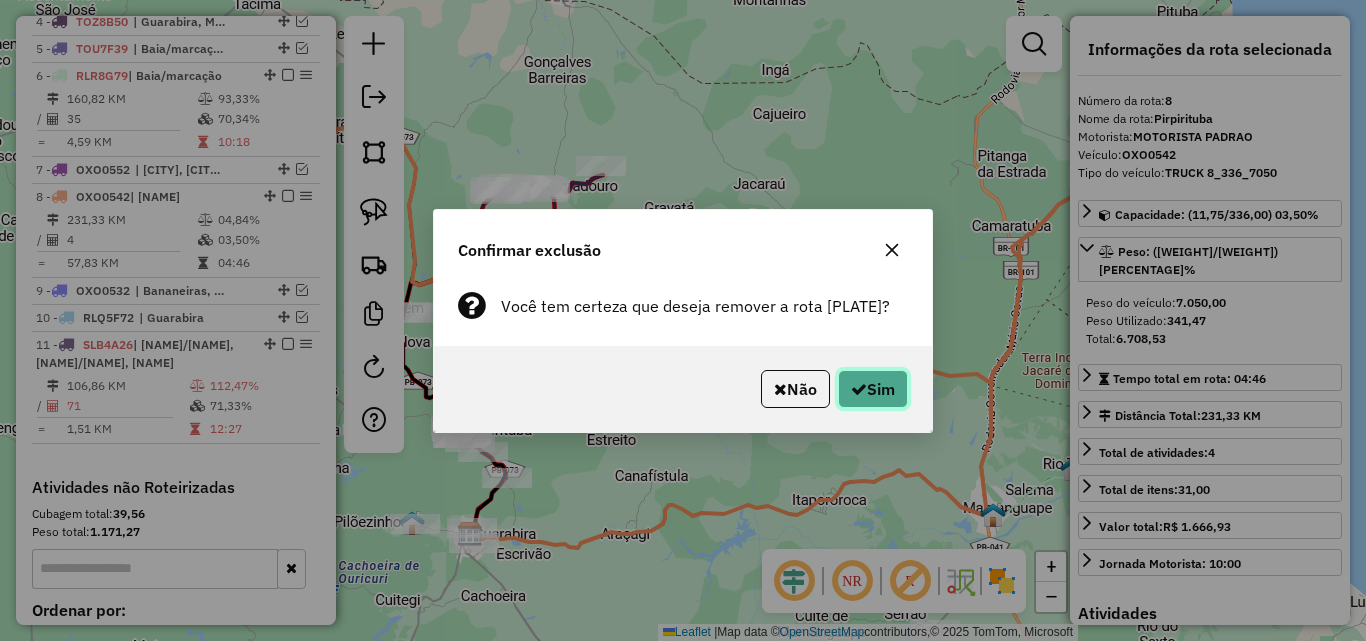 click on "Sim" 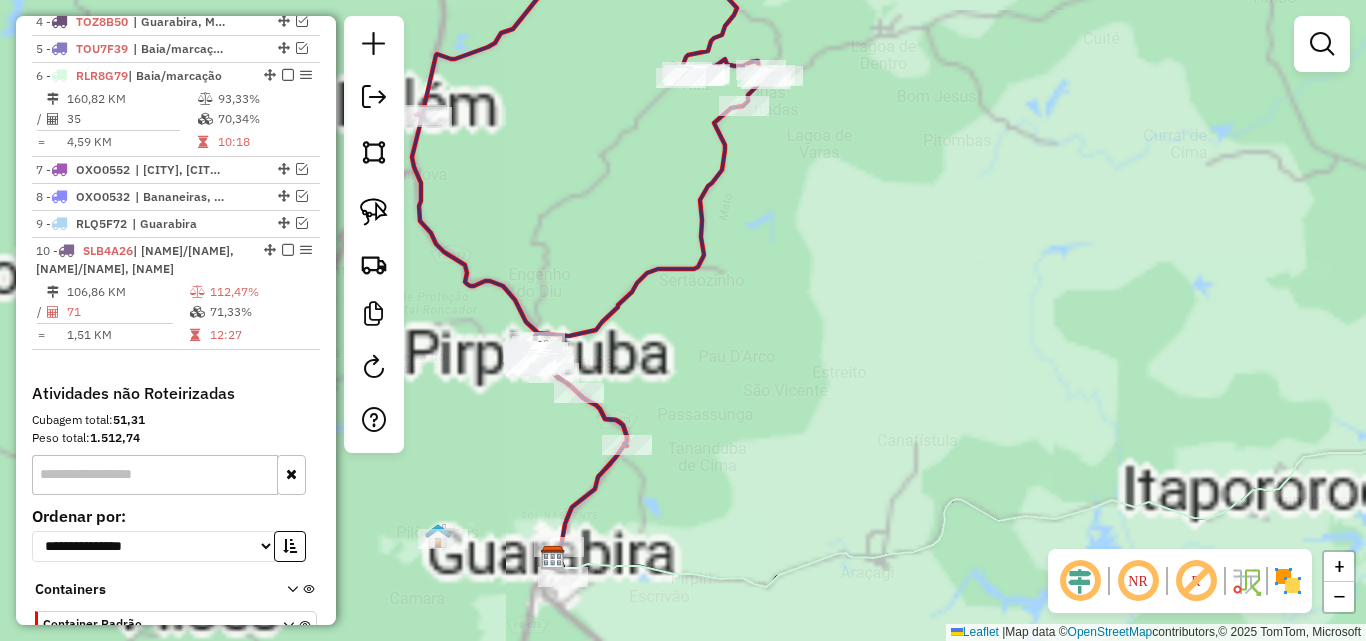 drag, startPoint x: 716, startPoint y: 281, endPoint x: 829, endPoint y: 326, distance: 121.630585 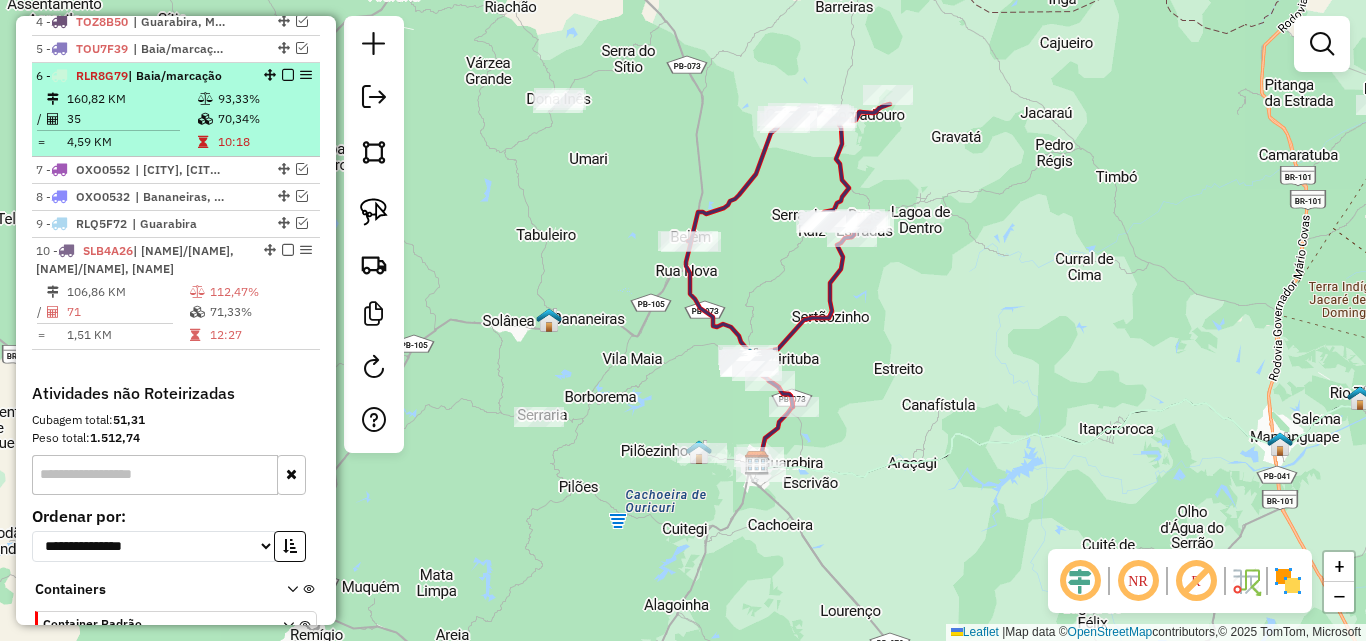 click at bounding box center (288, 75) 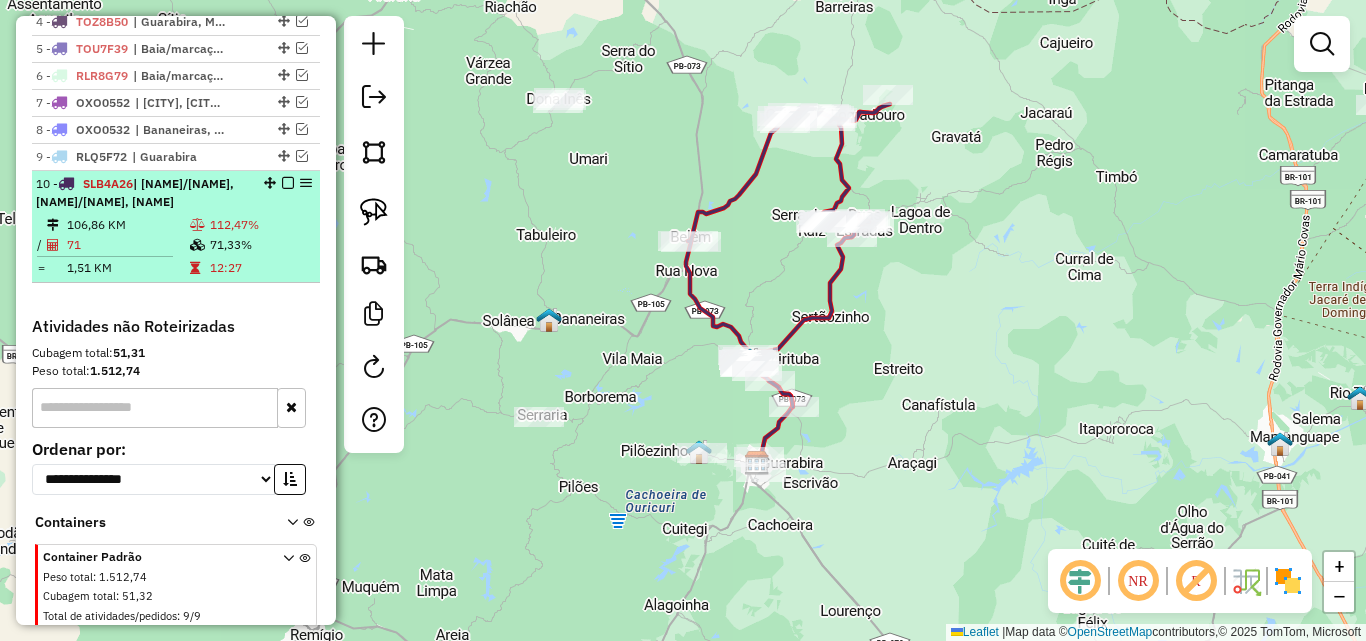 click on "10 -       SLB4A26   | Caiçara/Logradouro, Duas Estradas/Serra da Raiz, Pirpirituba" at bounding box center [176, 193] 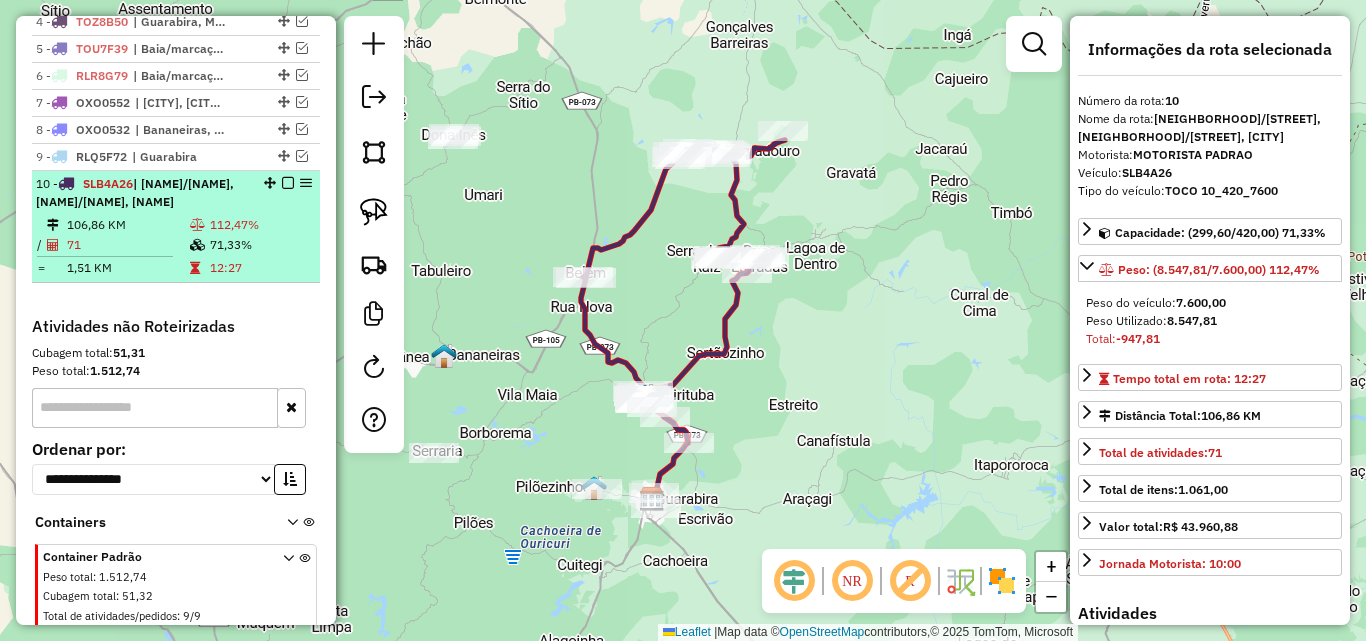 click at bounding box center (288, 183) 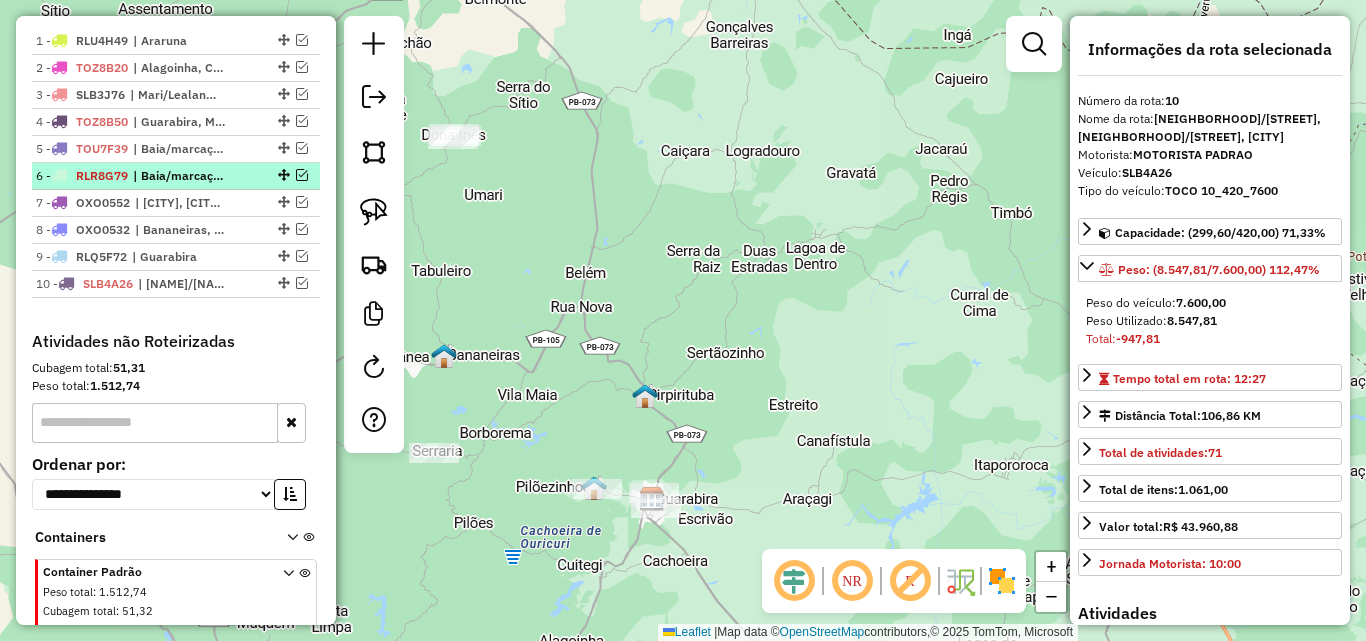 scroll, scrollTop: 704, scrollLeft: 0, axis: vertical 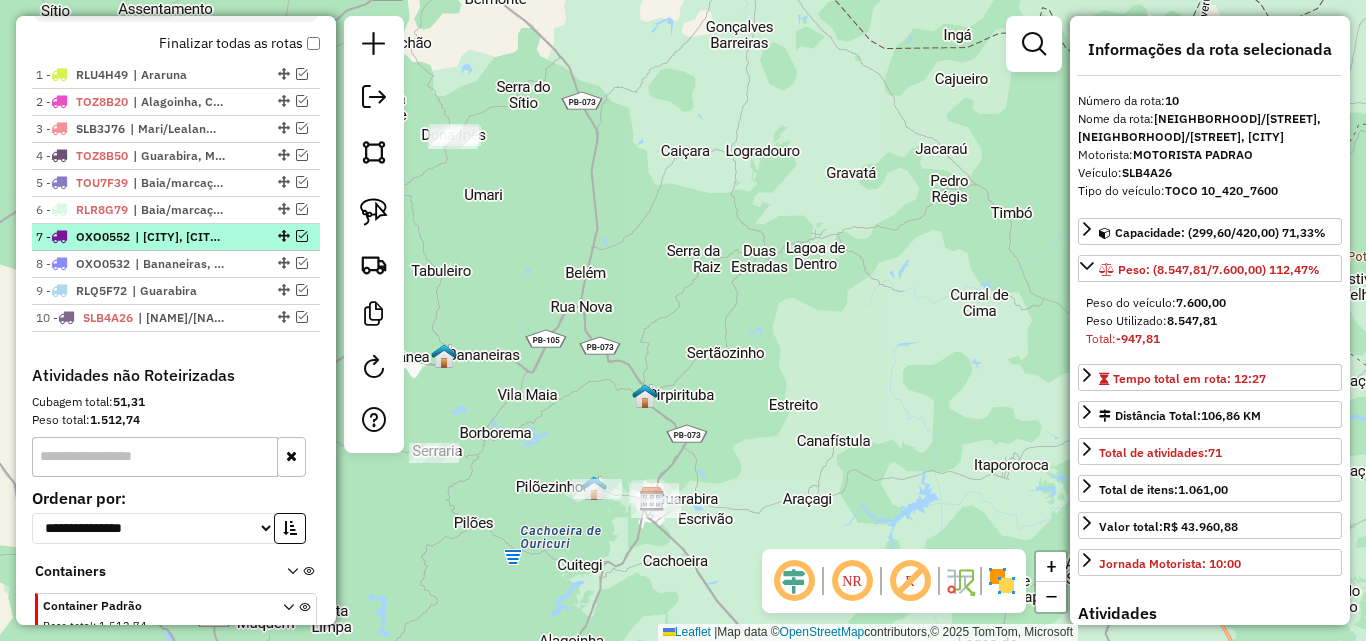 click at bounding box center [302, 236] 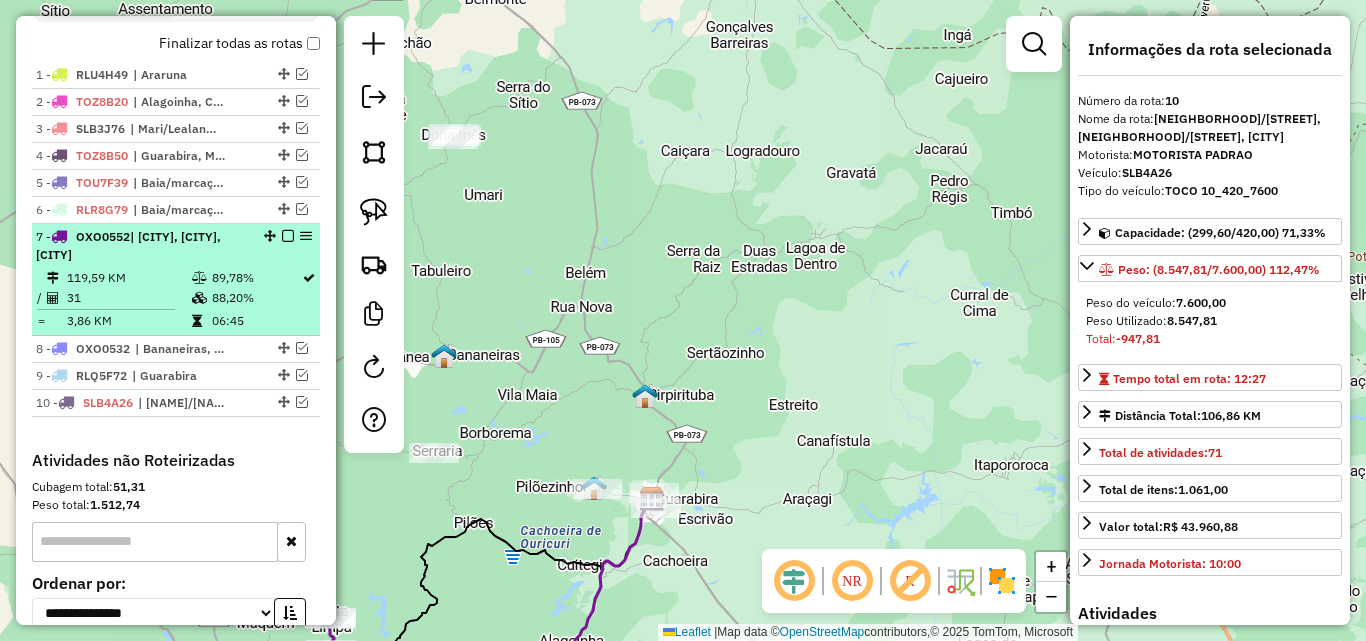 click on "7 -       OXO0552   | Alagoa Grande, Alagoinha, Areia" at bounding box center (142, 246) 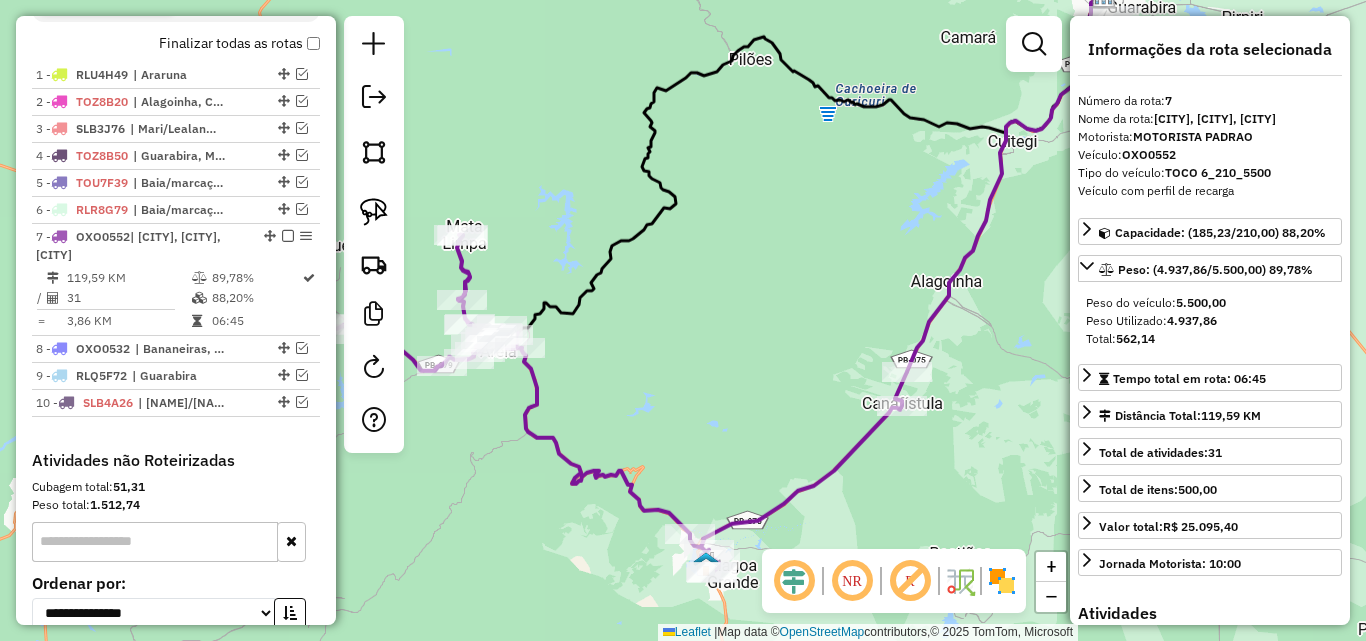 drag, startPoint x: 742, startPoint y: 372, endPoint x: 796, endPoint y: 284, distance: 103.24728 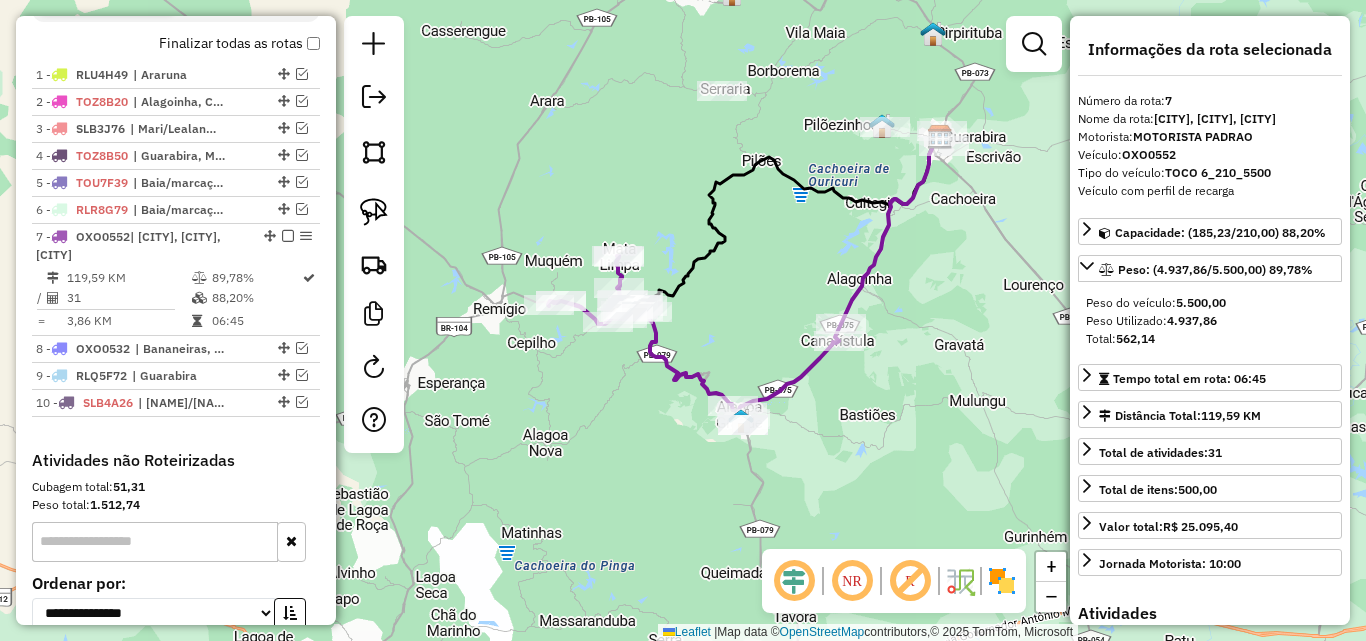 drag, startPoint x: 614, startPoint y: 435, endPoint x: 662, endPoint y: 474, distance: 61.846584 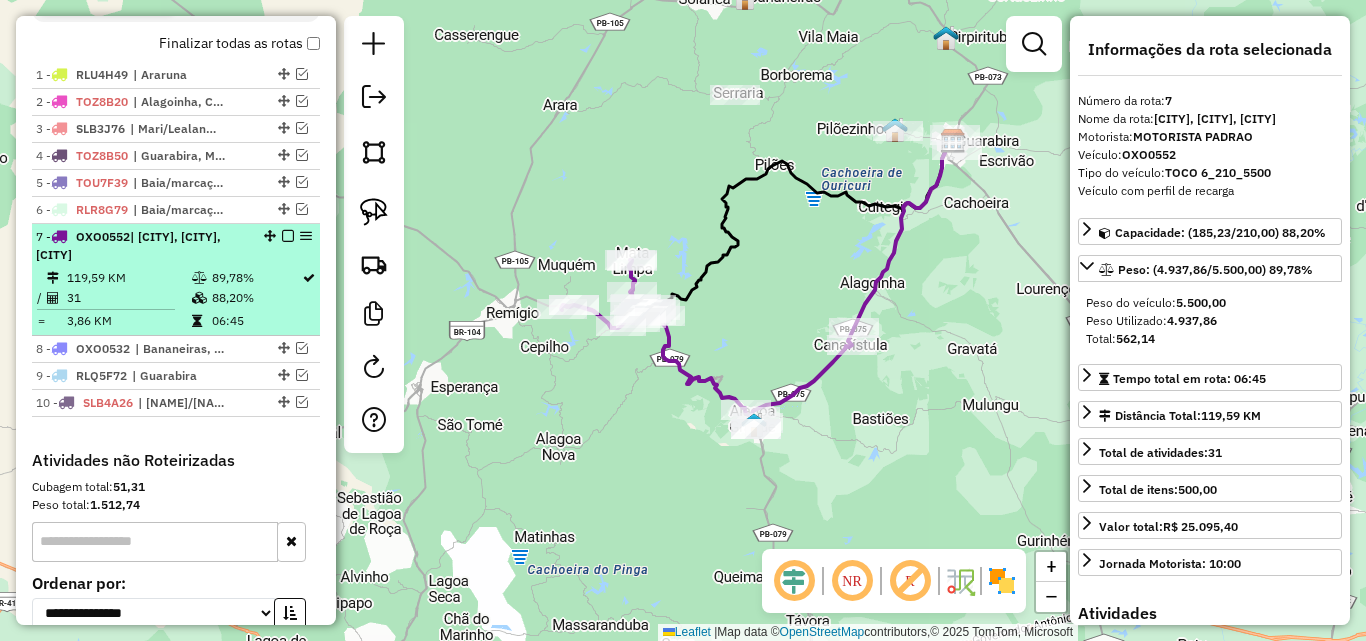 click at bounding box center (288, 236) 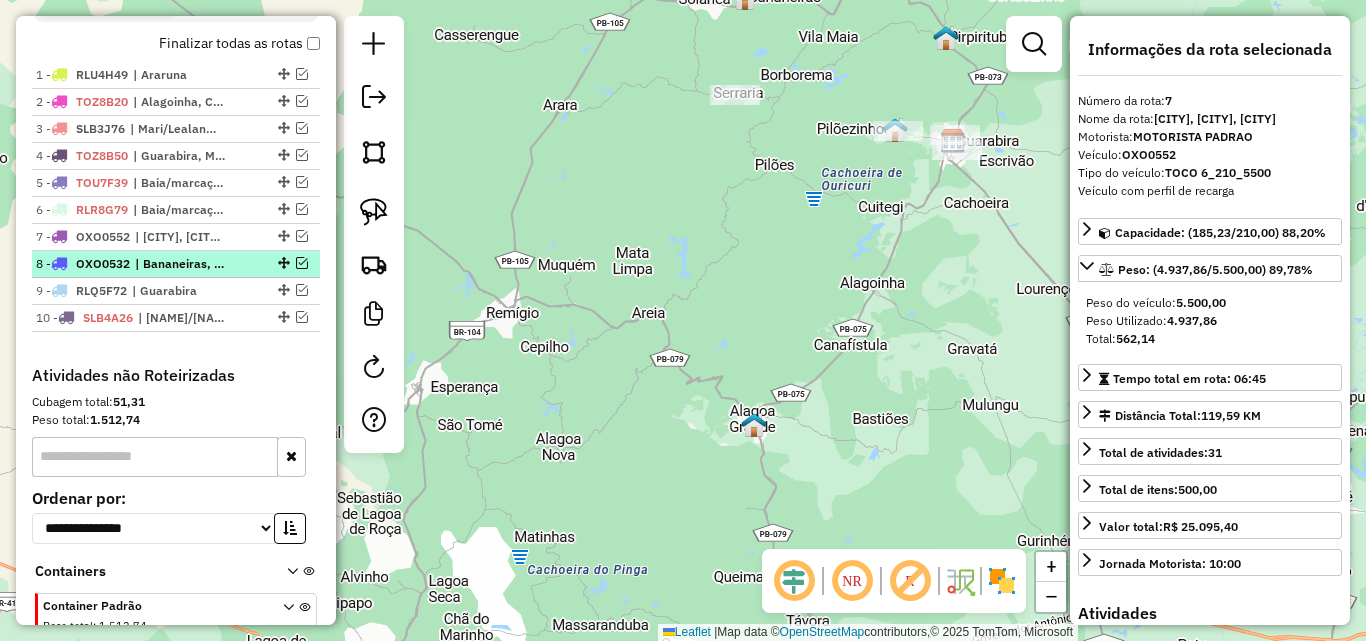 drag, startPoint x: 302, startPoint y: 264, endPoint x: 289, endPoint y: 264, distance: 13 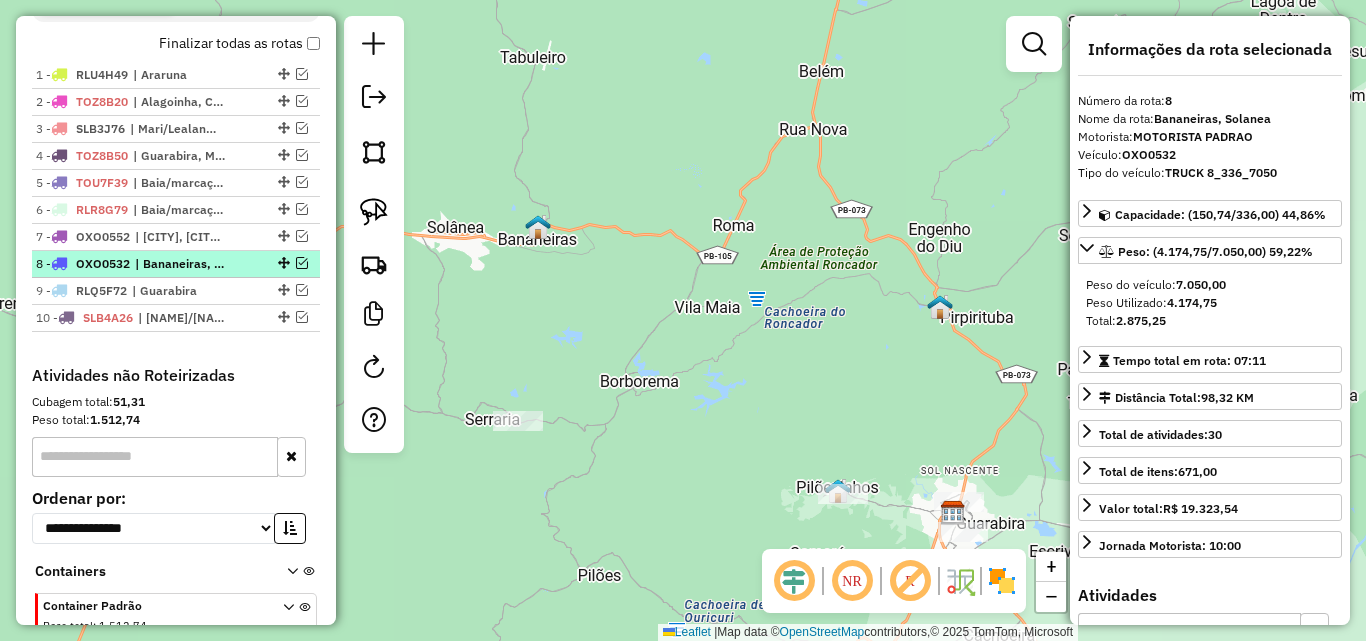 click at bounding box center [302, 263] 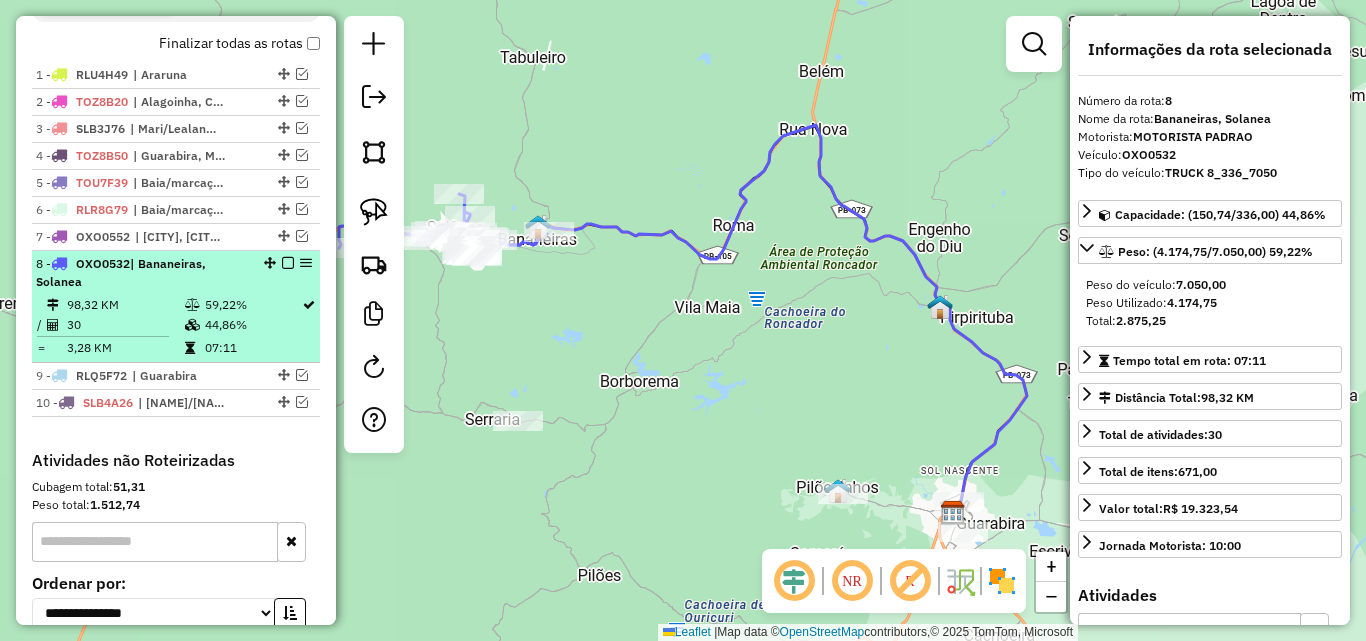 click on "| Bananeiras, Solanea" at bounding box center [121, 272] 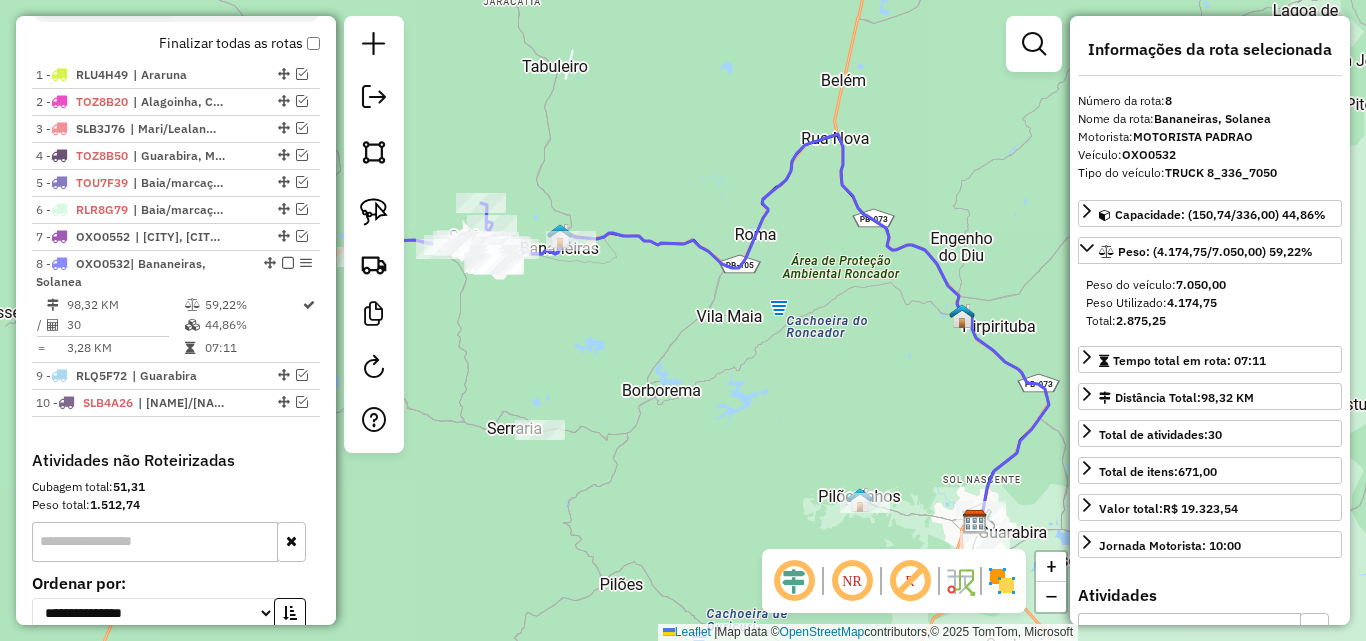 drag, startPoint x: 579, startPoint y: 294, endPoint x: 714, endPoint y: 297, distance: 135.03333 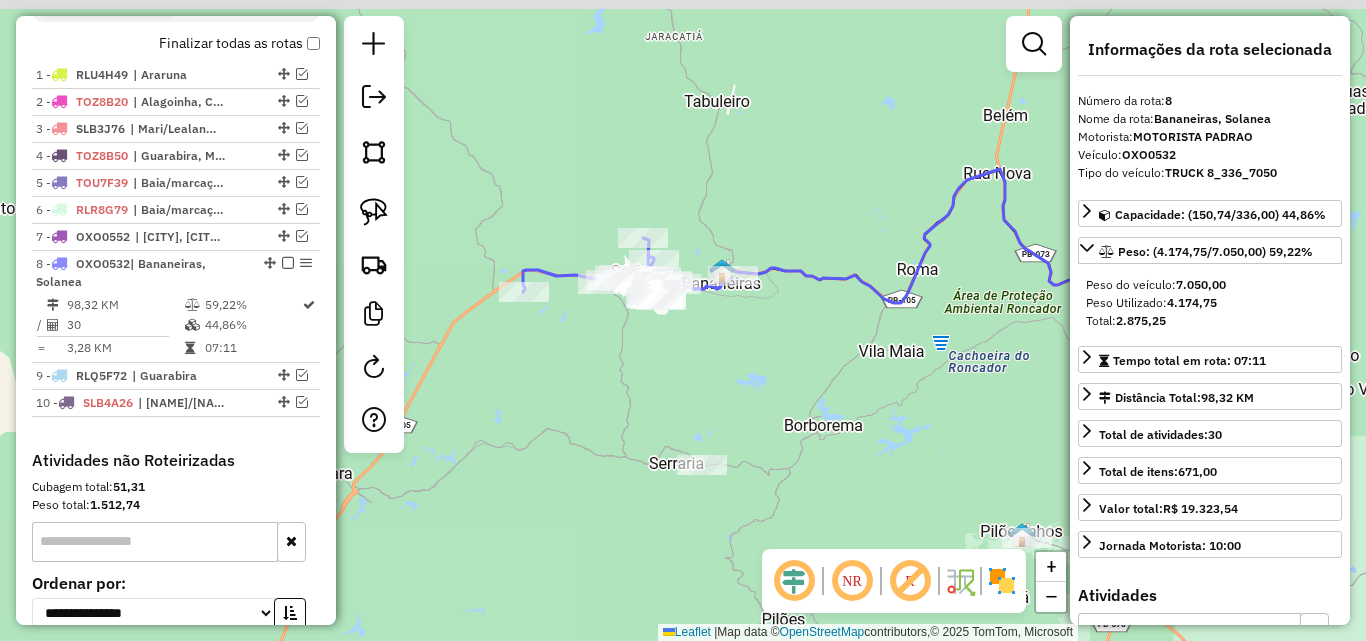 drag, startPoint x: 579, startPoint y: 317, endPoint x: 579, endPoint y: 363, distance: 46 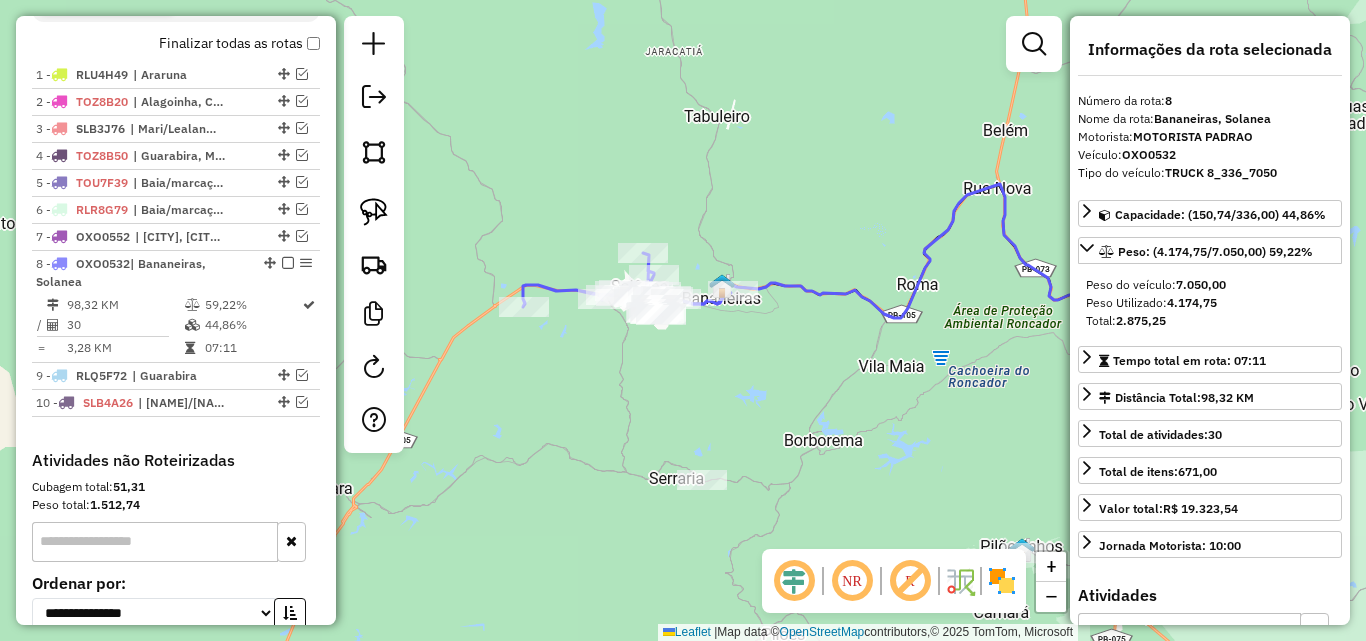 drag, startPoint x: 827, startPoint y: 404, endPoint x: 512, endPoint y: 314, distance: 327.60495 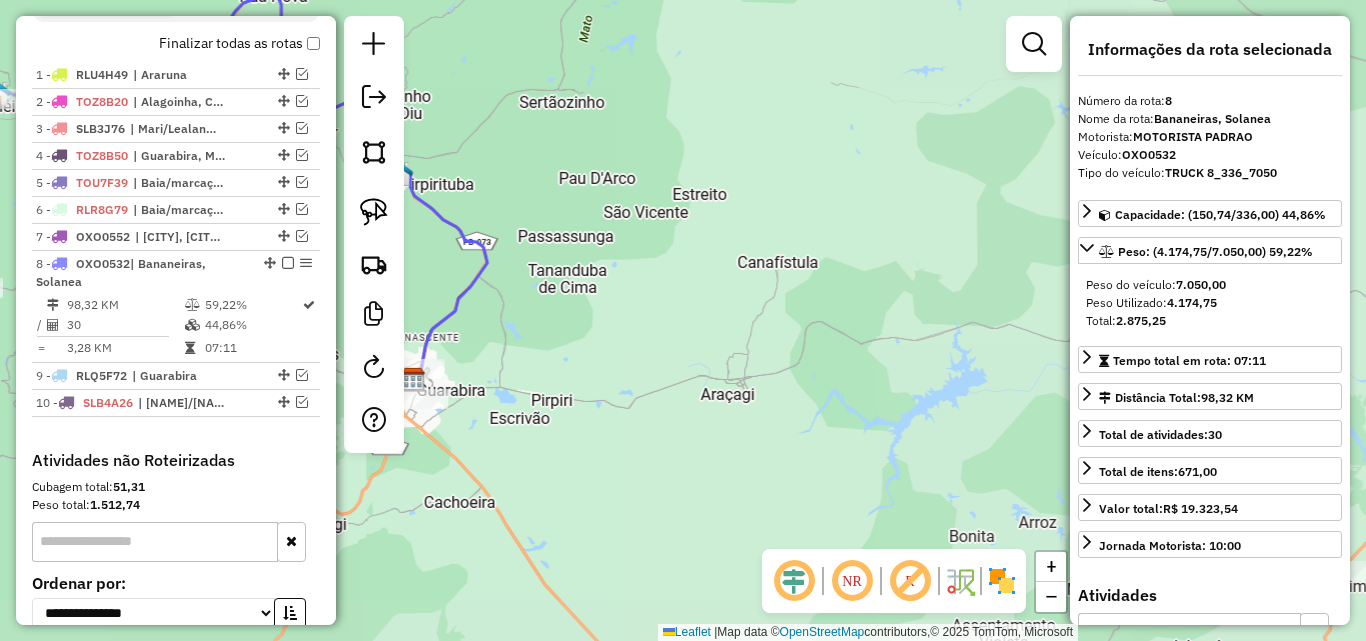 drag, startPoint x: 637, startPoint y: 328, endPoint x: 696, endPoint y: 326, distance: 59.03389 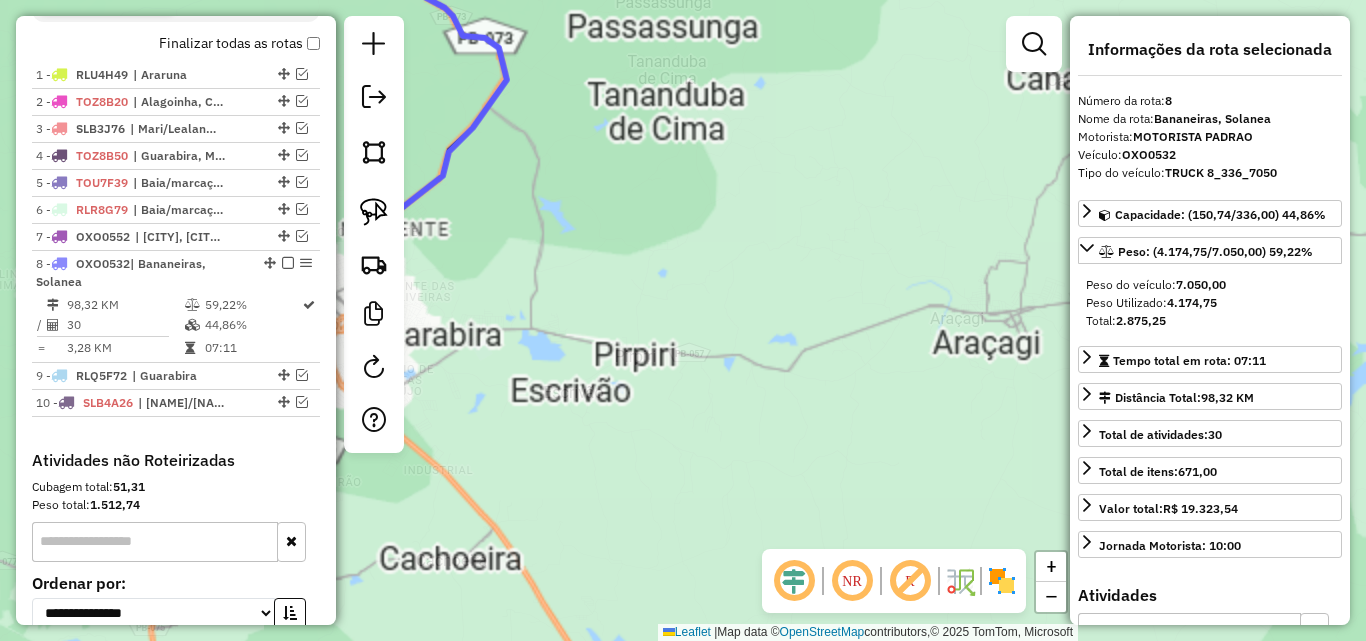 drag, startPoint x: 707, startPoint y: 398, endPoint x: 864, endPoint y: 387, distance: 157.38487 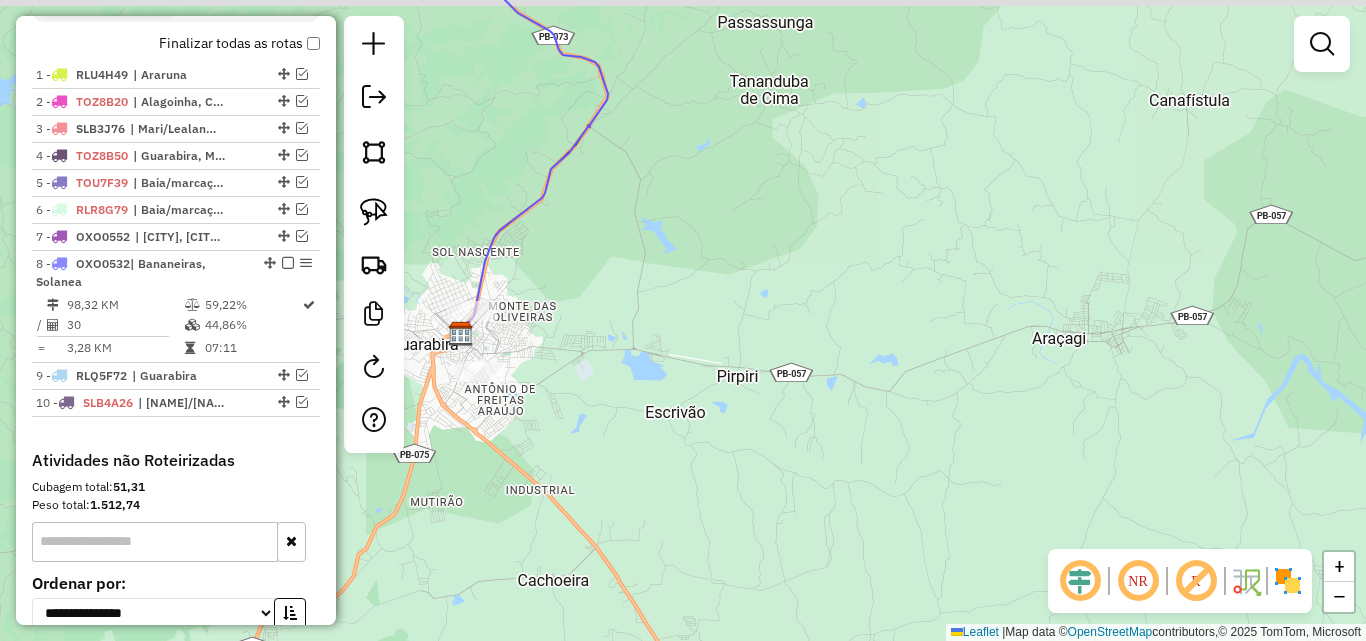 drag, startPoint x: 614, startPoint y: 400, endPoint x: 602, endPoint y: 337, distance: 64.132675 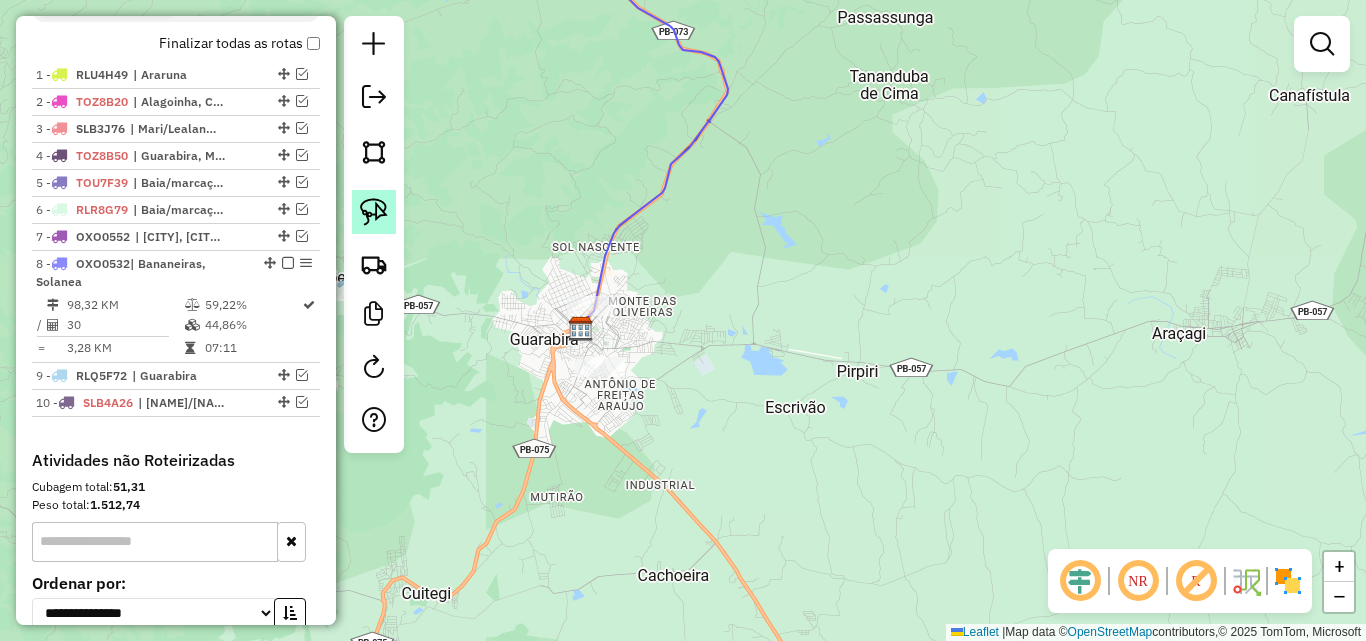 click 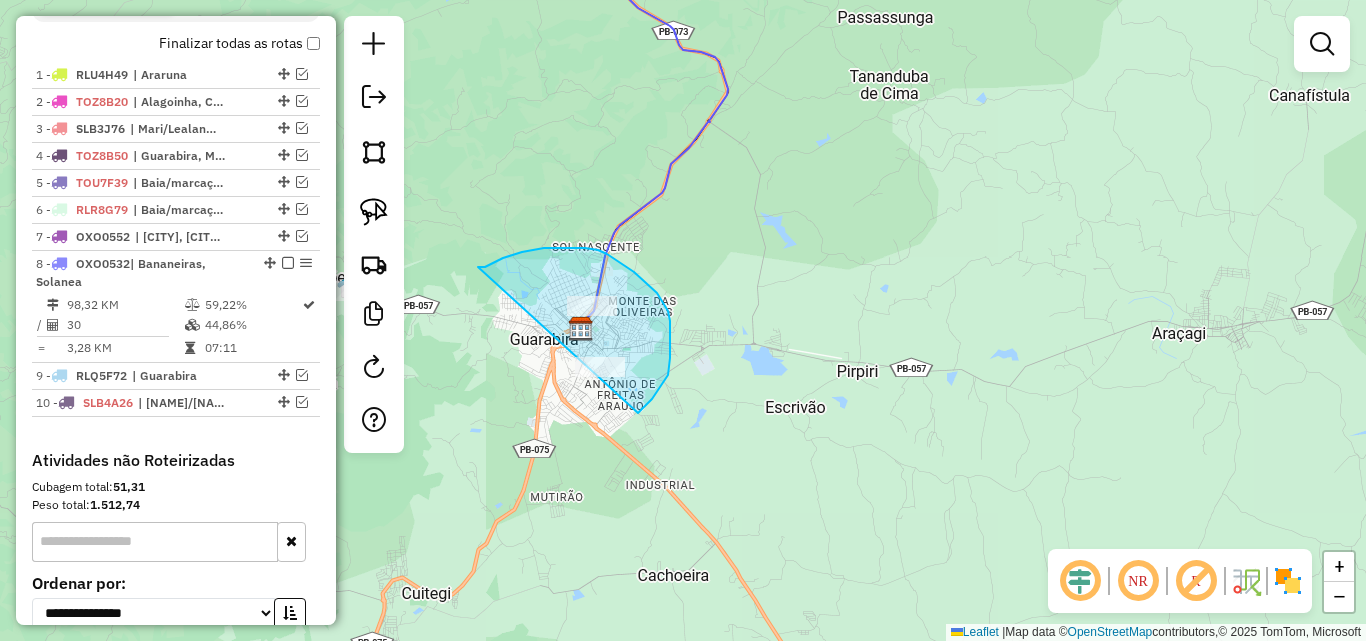 drag, startPoint x: 503, startPoint y: 258, endPoint x: 553, endPoint y: 413, distance: 162.86497 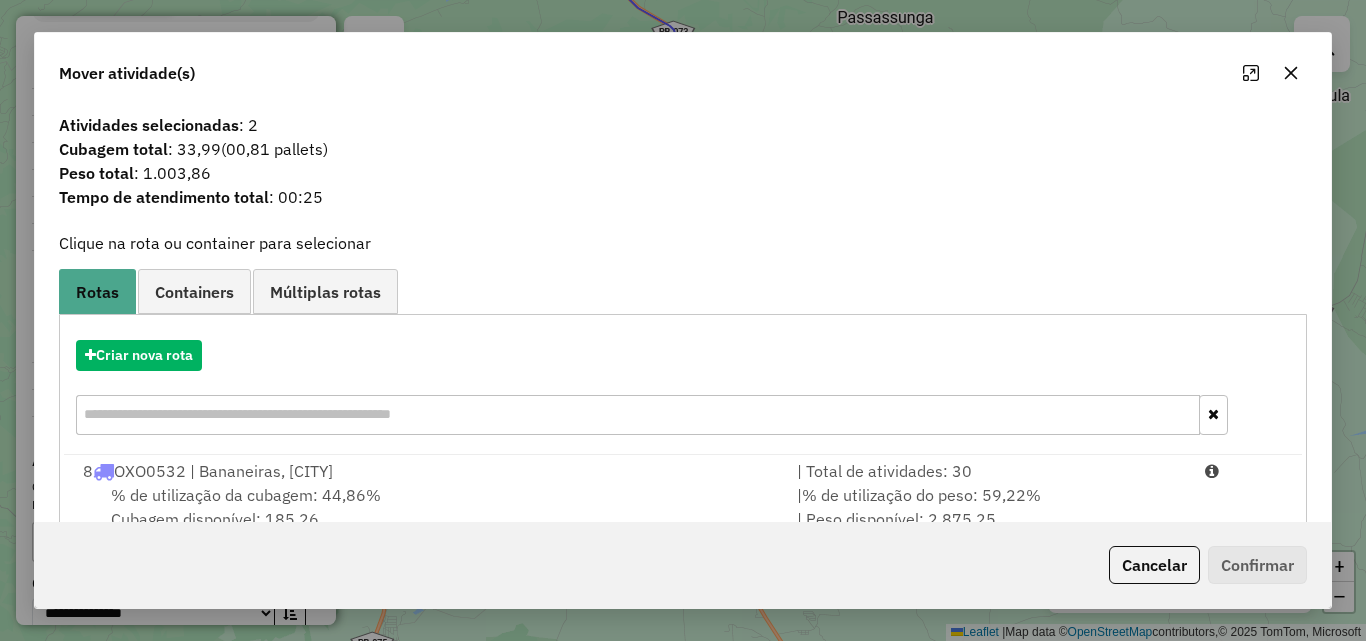 click on "8  OXO0532 | Bananeiras, Solanea" at bounding box center (428, 471) 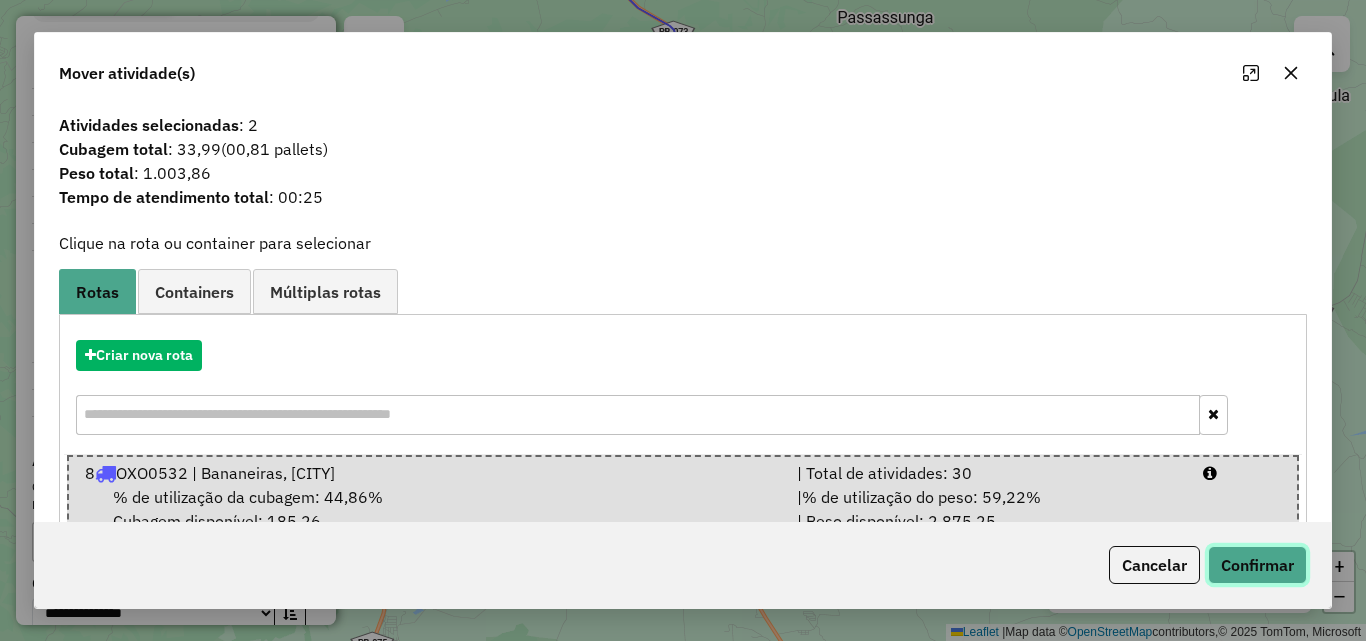 click on "Confirmar" 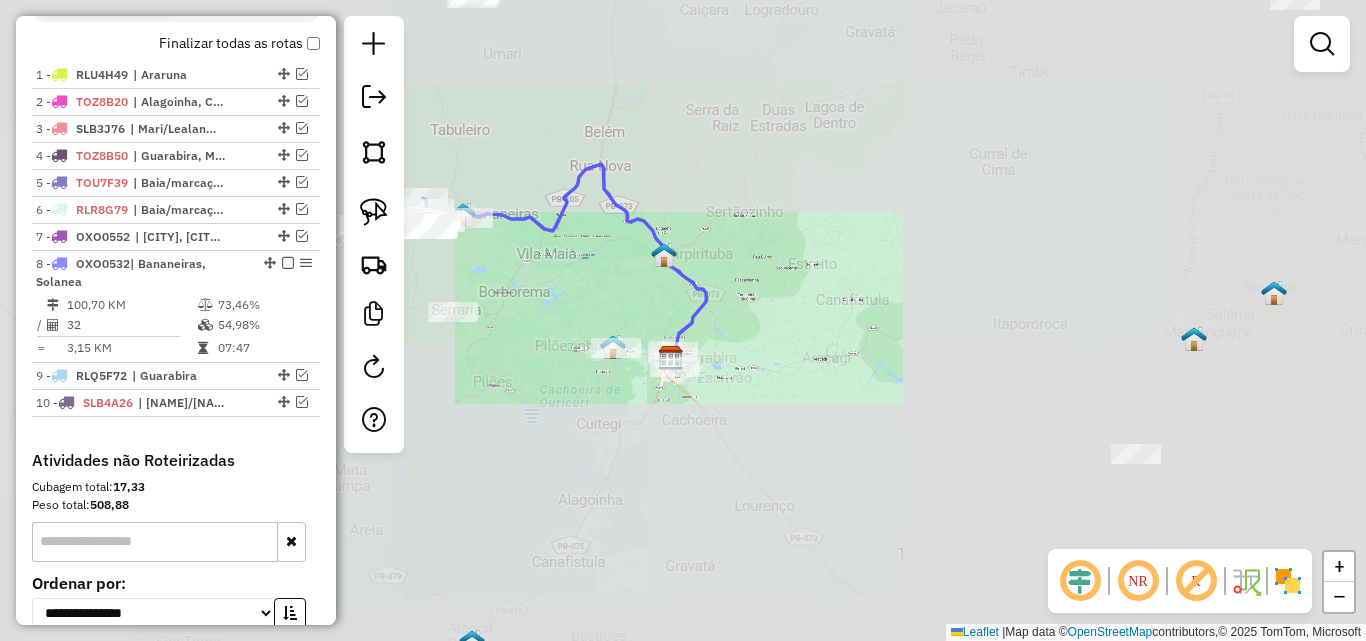 drag, startPoint x: 576, startPoint y: 409, endPoint x: 799, endPoint y: 442, distance: 225.42848 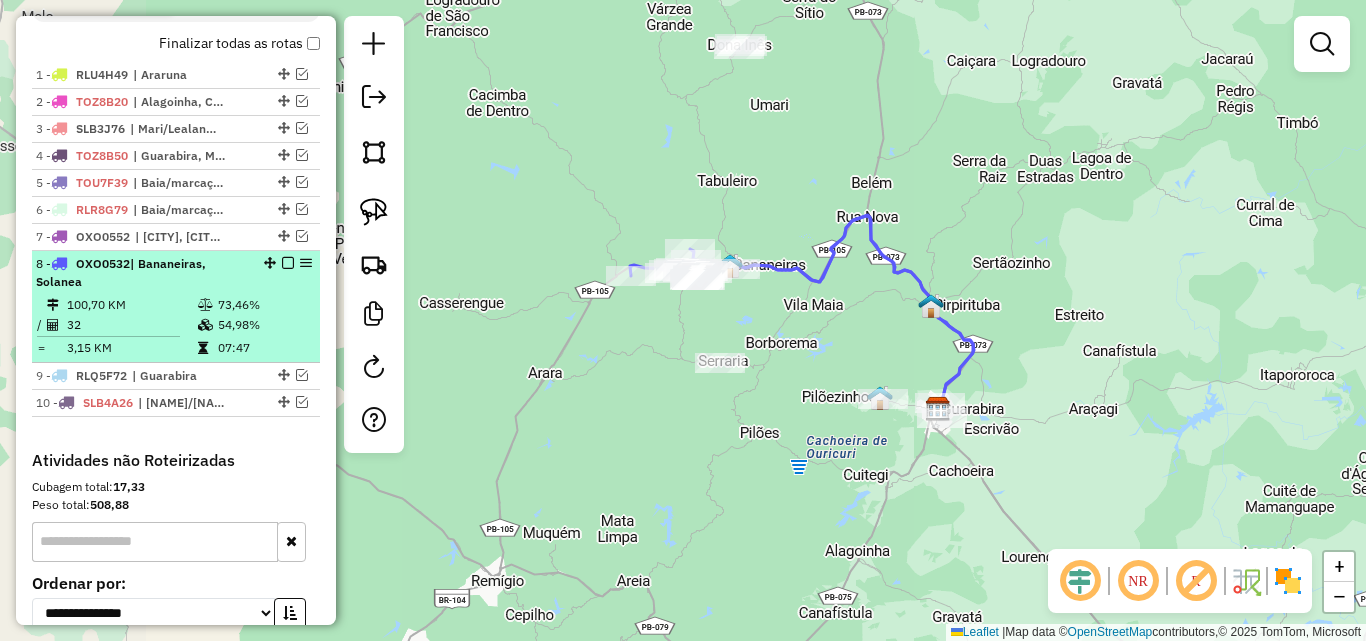 drag, startPoint x: 214, startPoint y: 279, endPoint x: 232, endPoint y: 283, distance: 18.439089 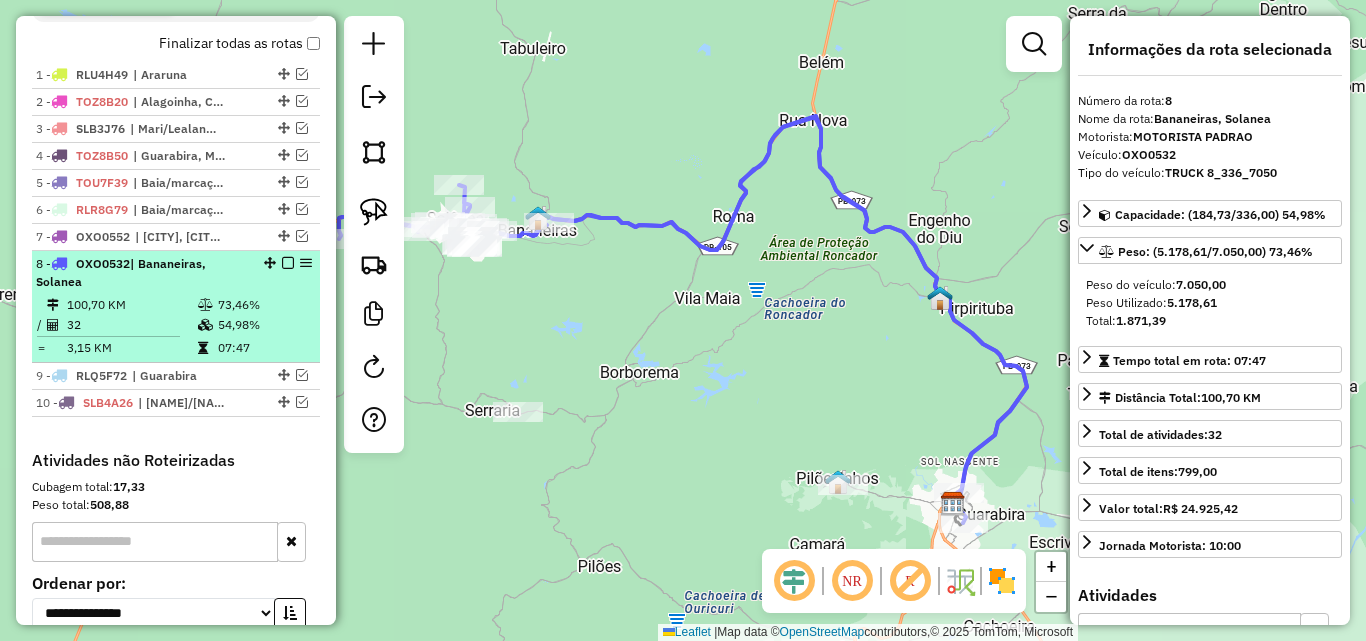 click at bounding box center (288, 263) 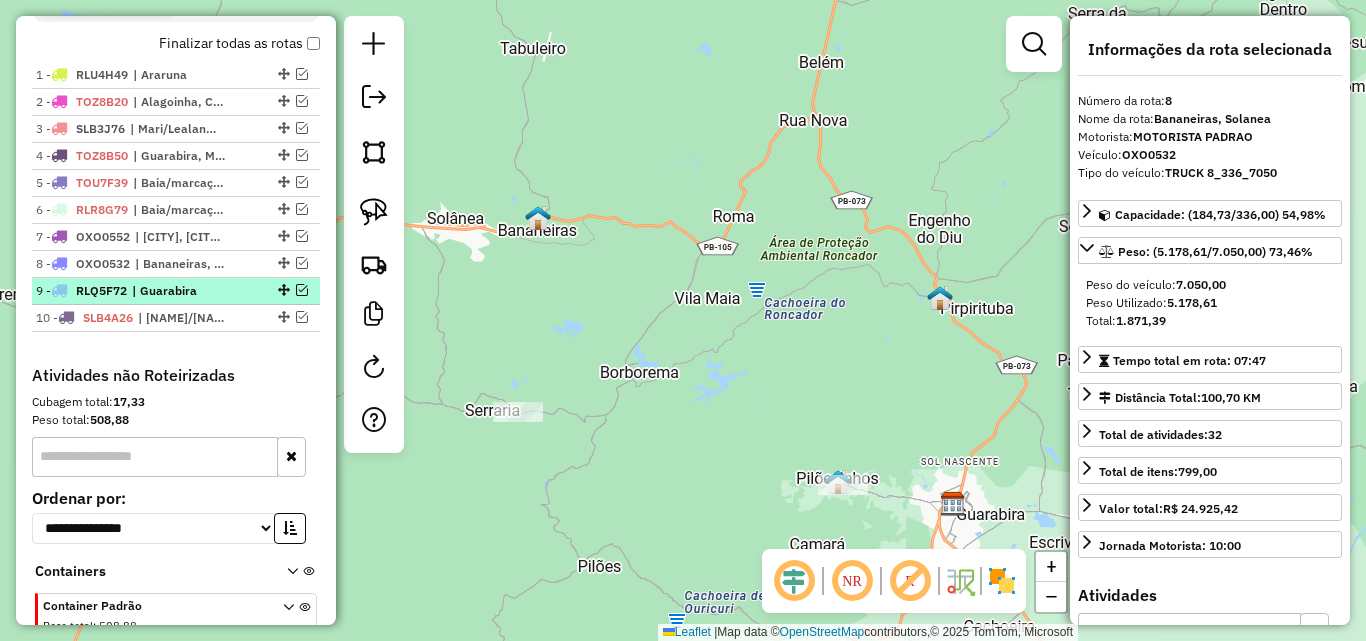 click at bounding box center (302, 290) 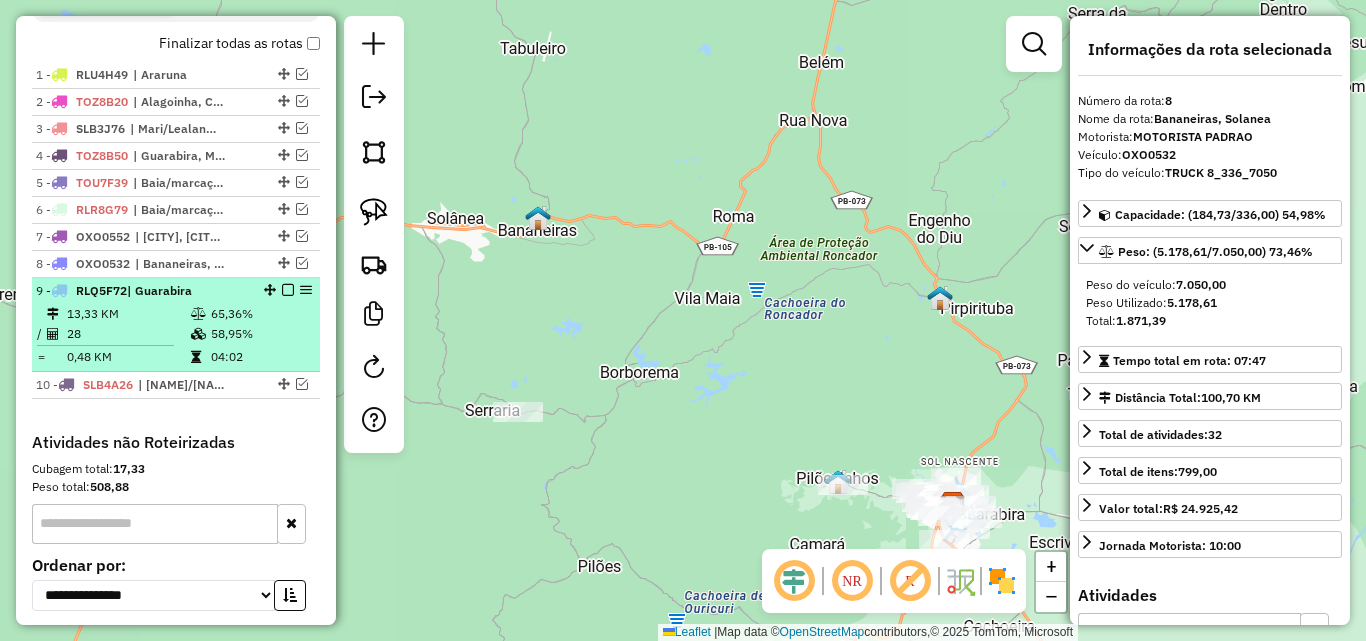 drag, startPoint x: 246, startPoint y: 289, endPoint x: 296, endPoint y: 293, distance: 50.159744 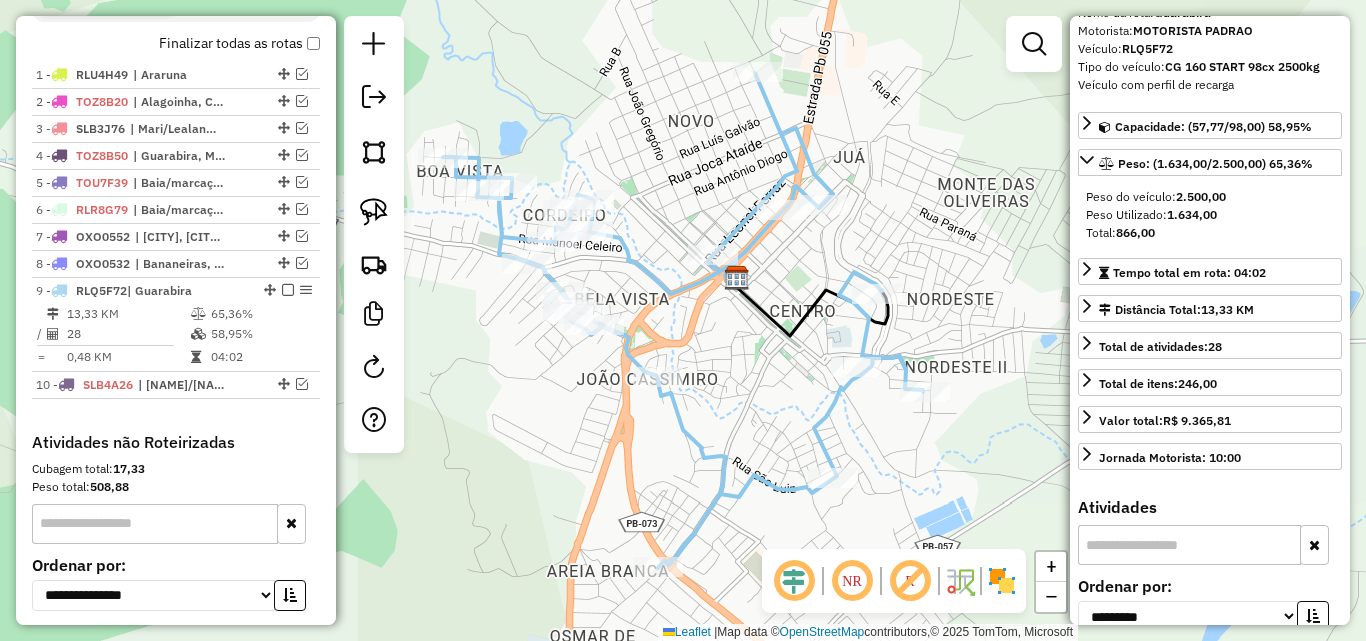 scroll, scrollTop: 0, scrollLeft: 0, axis: both 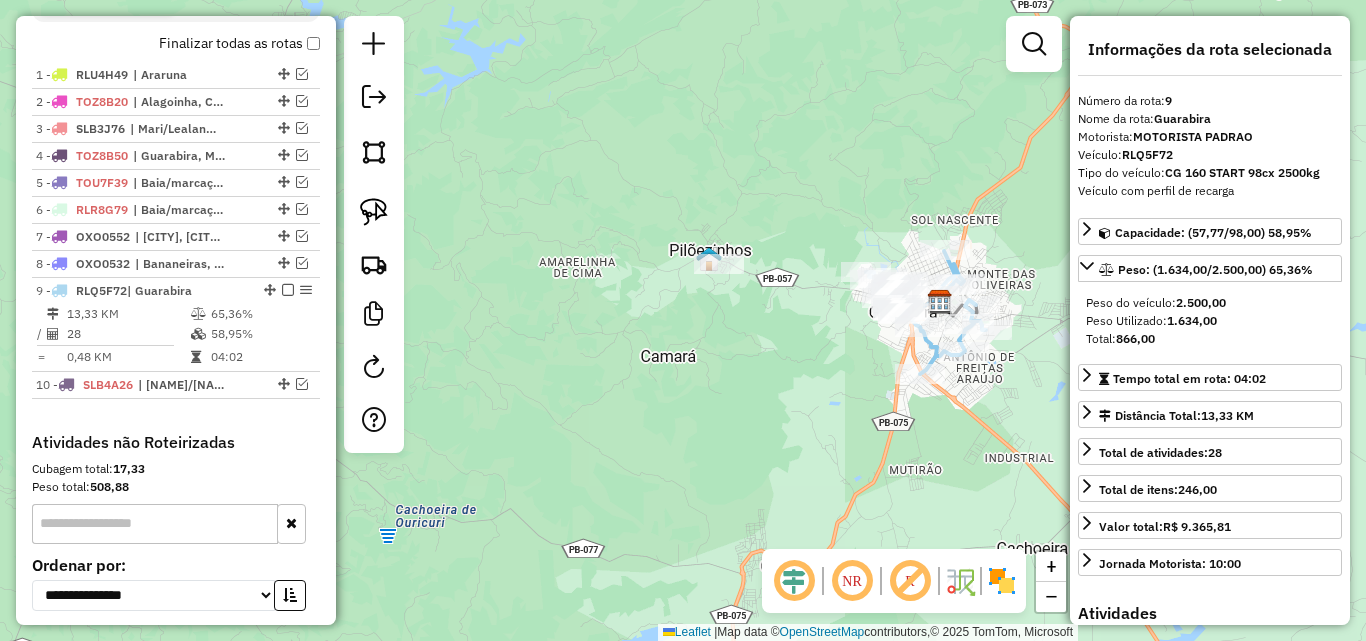 drag, startPoint x: 955, startPoint y: 440, endPoint x: 832, endPoint y: 416, distance: 125.31959 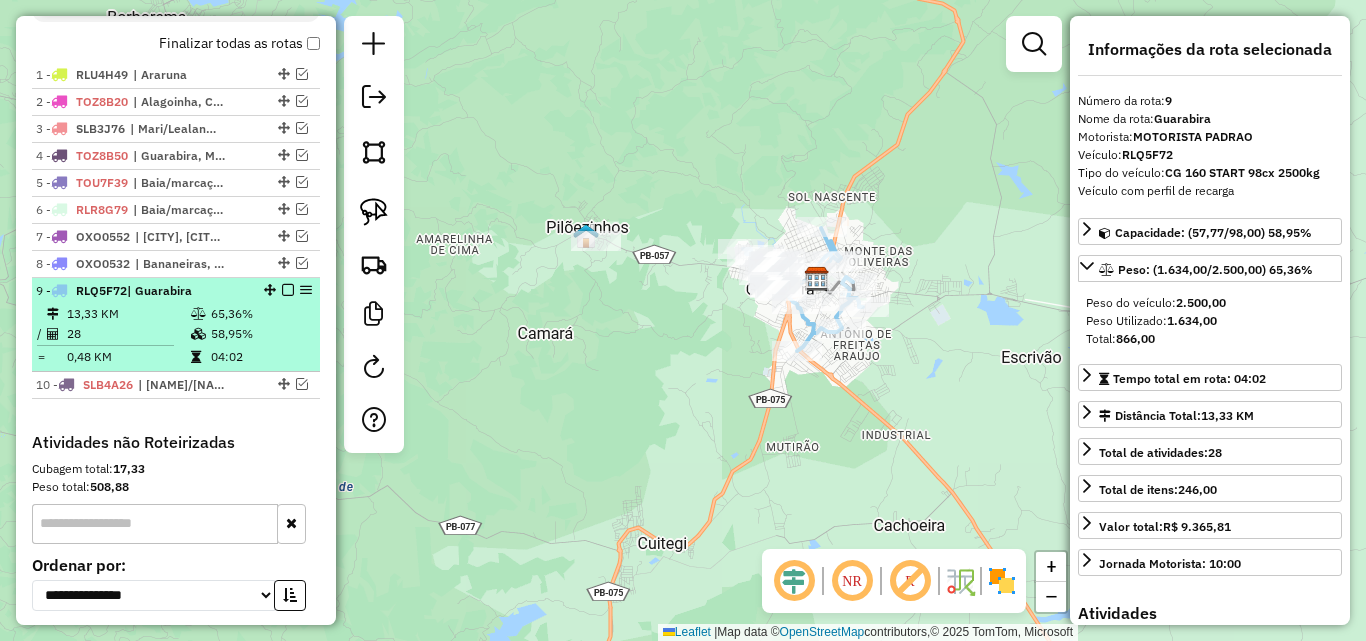 click at bounding box center [288, 290] 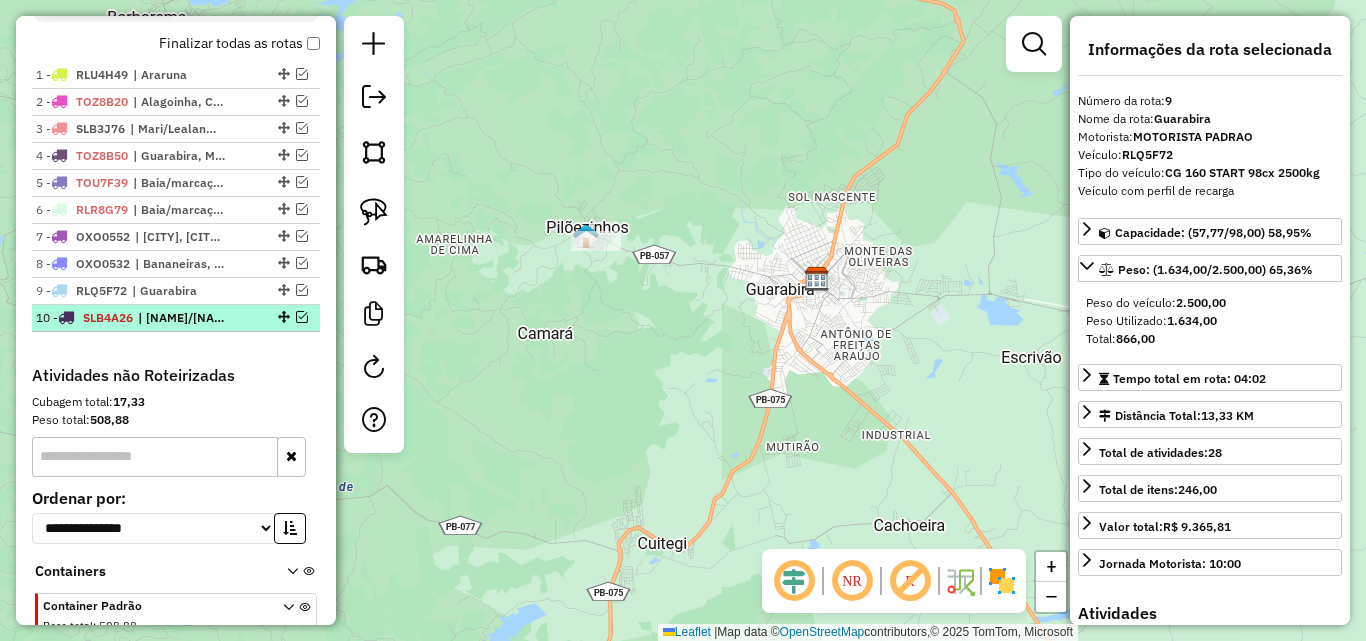 click at bounding box center (302, 317) 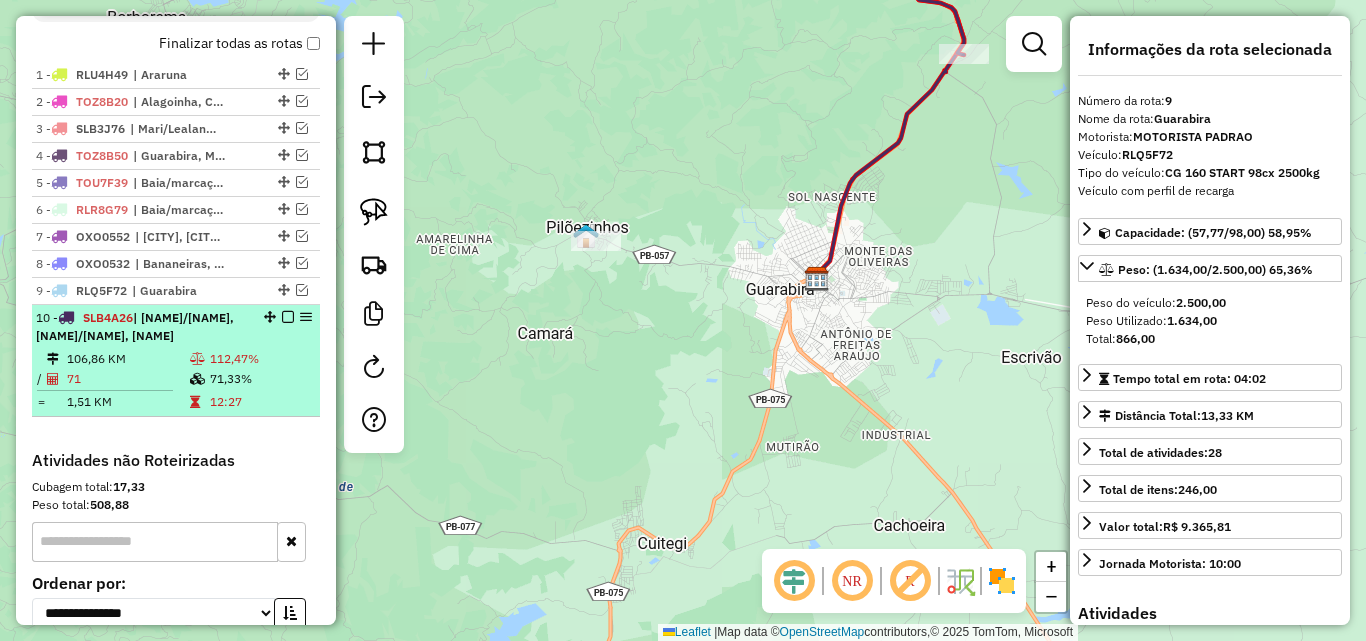 click on "10 -       SLB4A26   | Caiçara/Logradouro, Duas Estradas/Serra da Raiz, Pirpirituba" at bounding box center [176, 327] 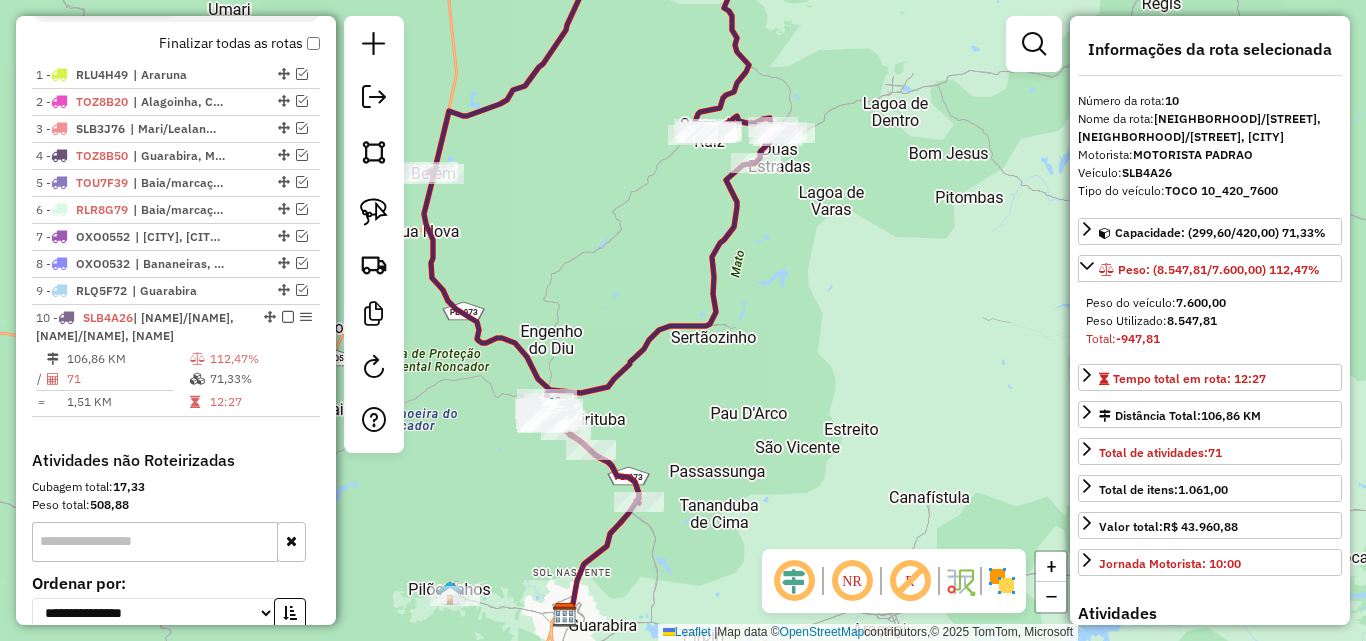 drag, startPoint x: 718, startPoint y: 427, endPoint x: 741, endPoint y: 476, distance: 54.129475 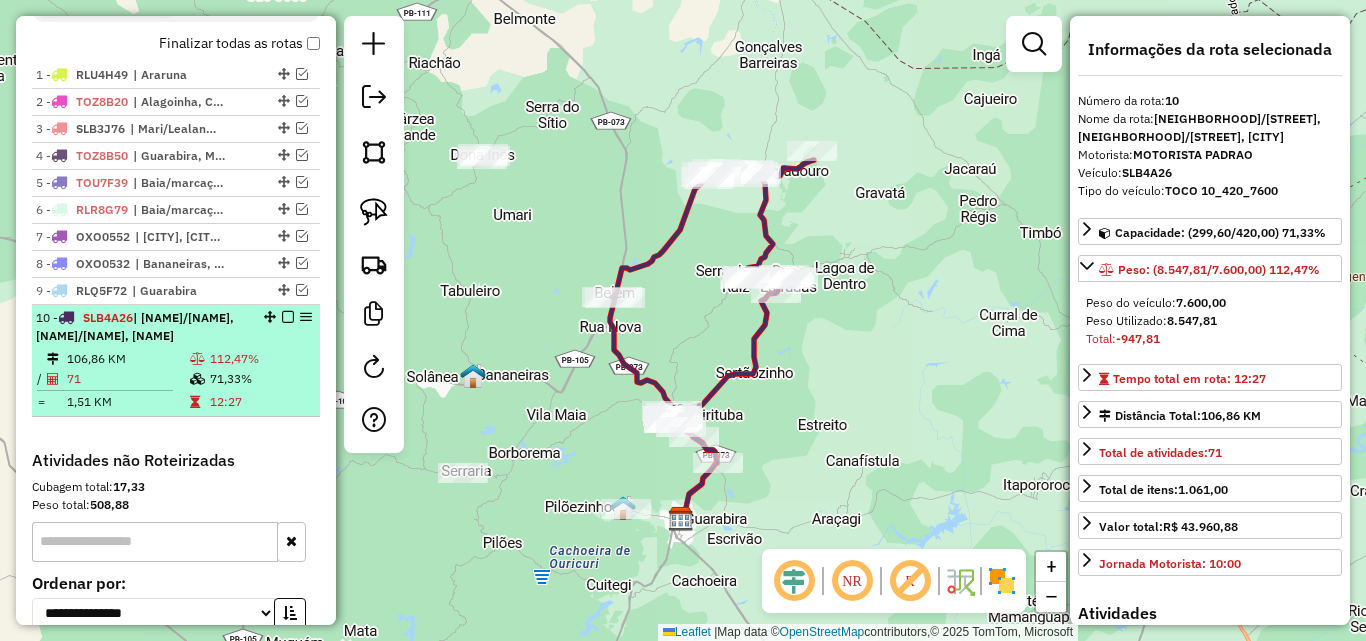 click at bounding box center (288, 317) 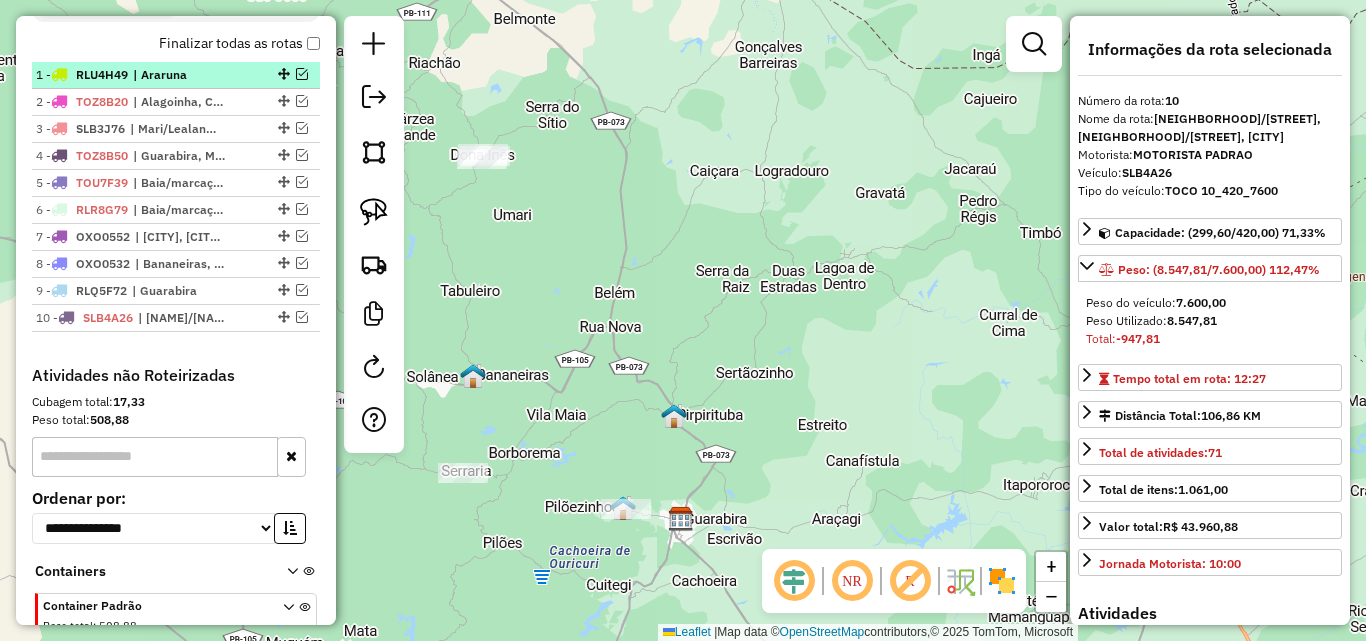 click at bounding box center (302, 74) 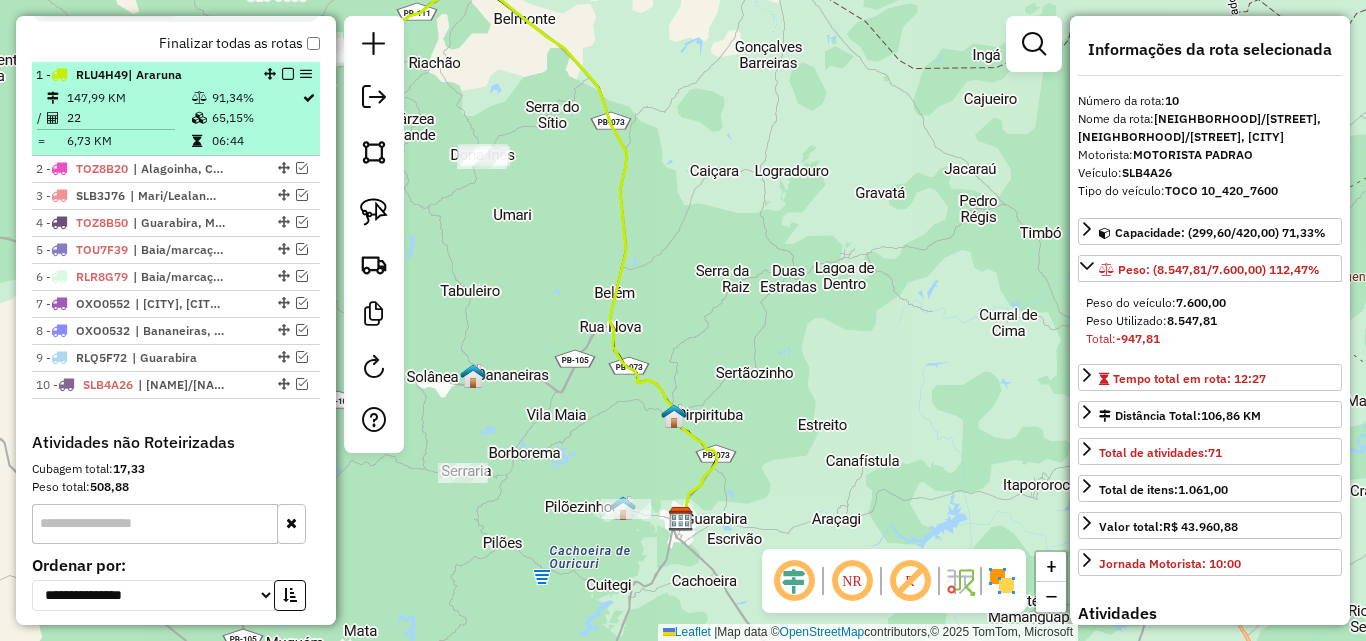 click on "91,34%" at bounding box center (256, 98) 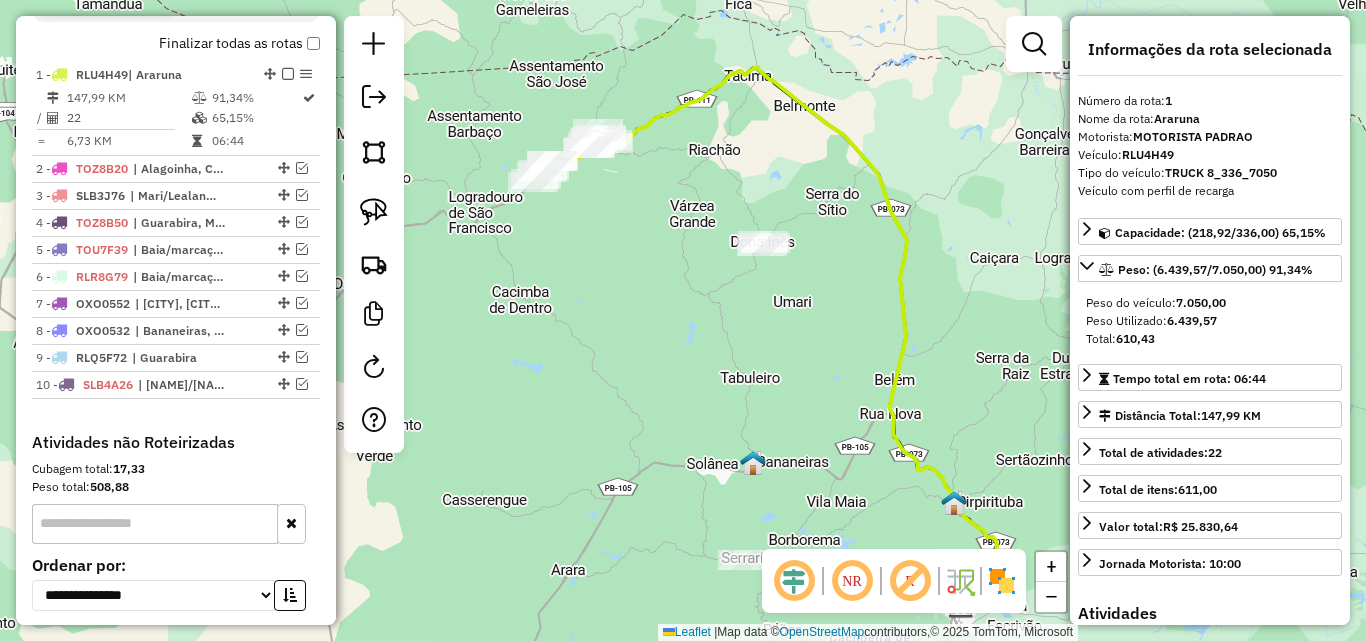 drag, startPoint x: 650, startPoint y: 212, endPoint x: 665, endPoint y: 215, distance: 15.297058 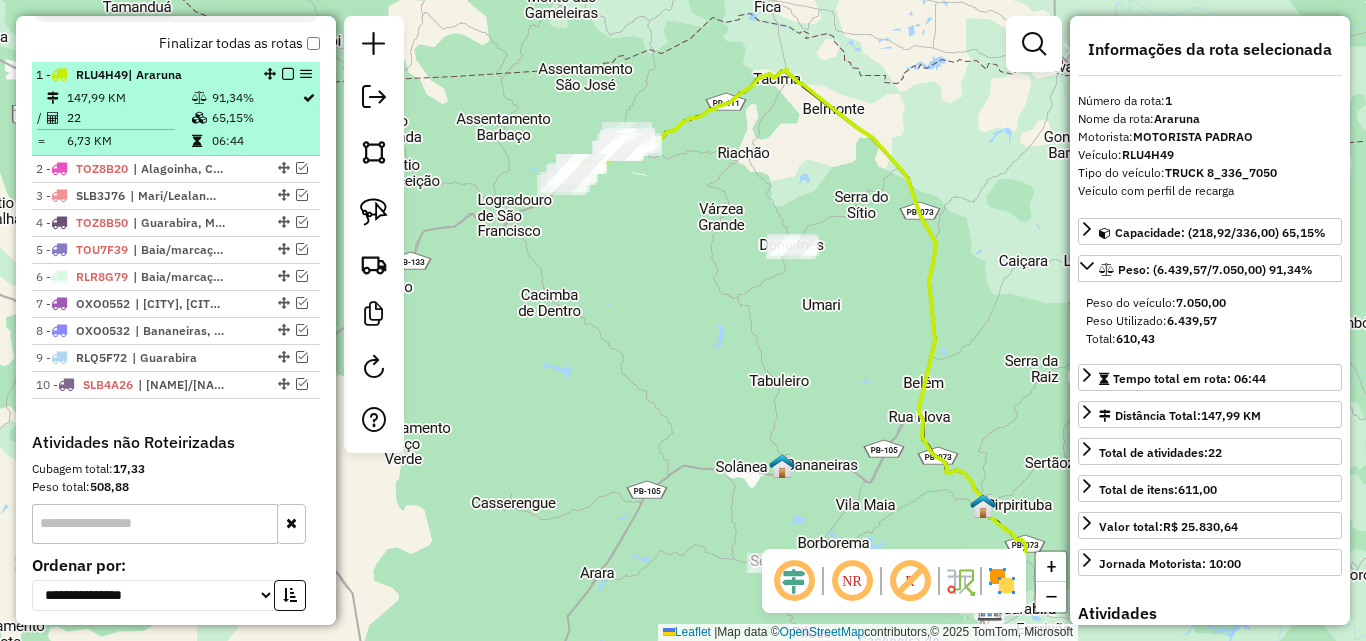 click at bounding box center (288, 74) 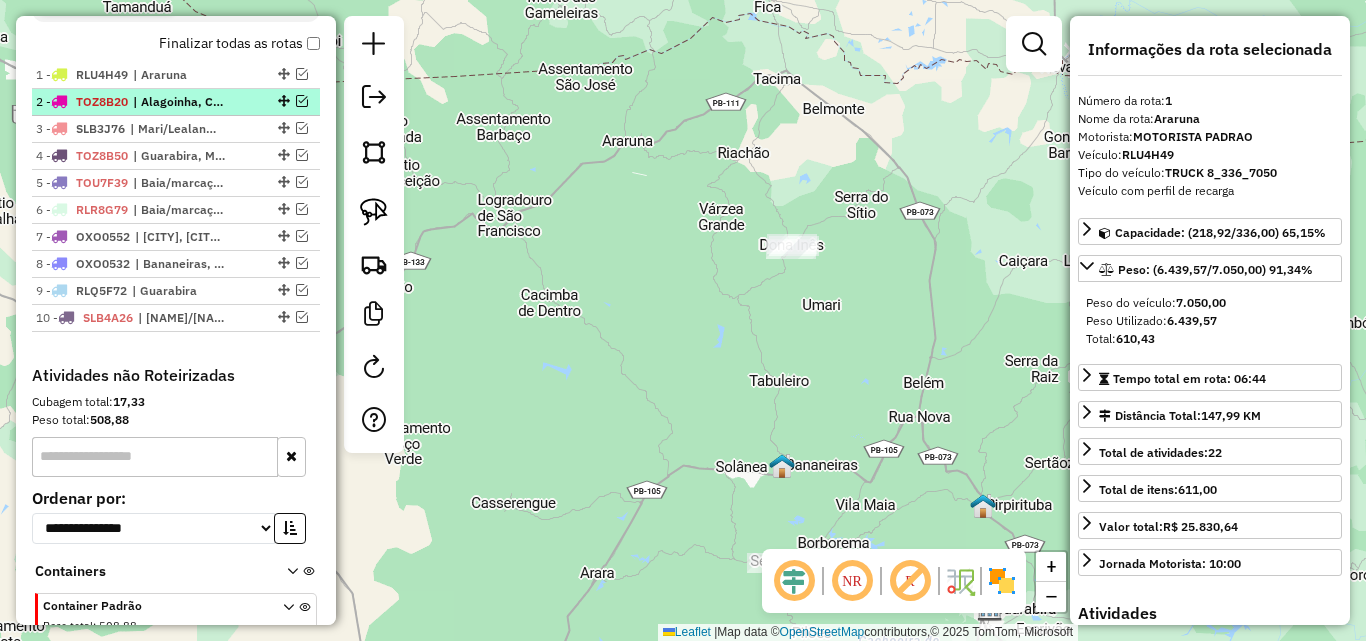 click at bounding box center [302, 101] 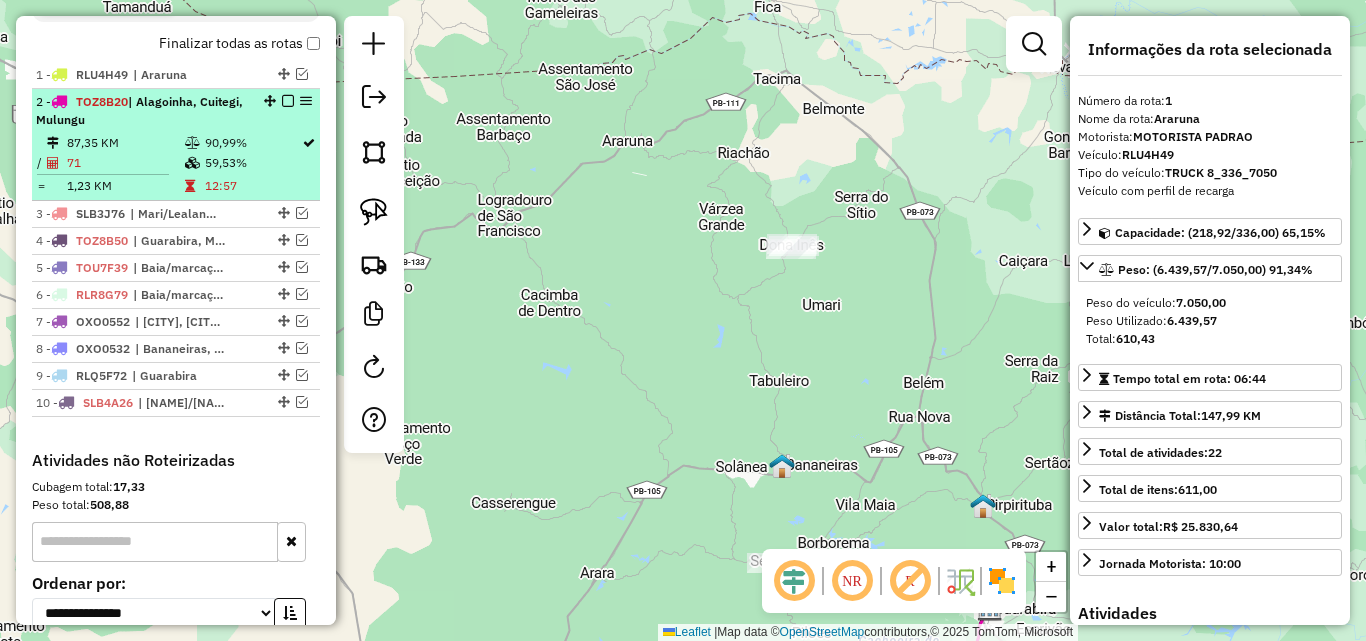 click on "2 -       TOZ8B20   | Alagoinha, Cuitegi, Mulungu" at bounding box center [142, 111] 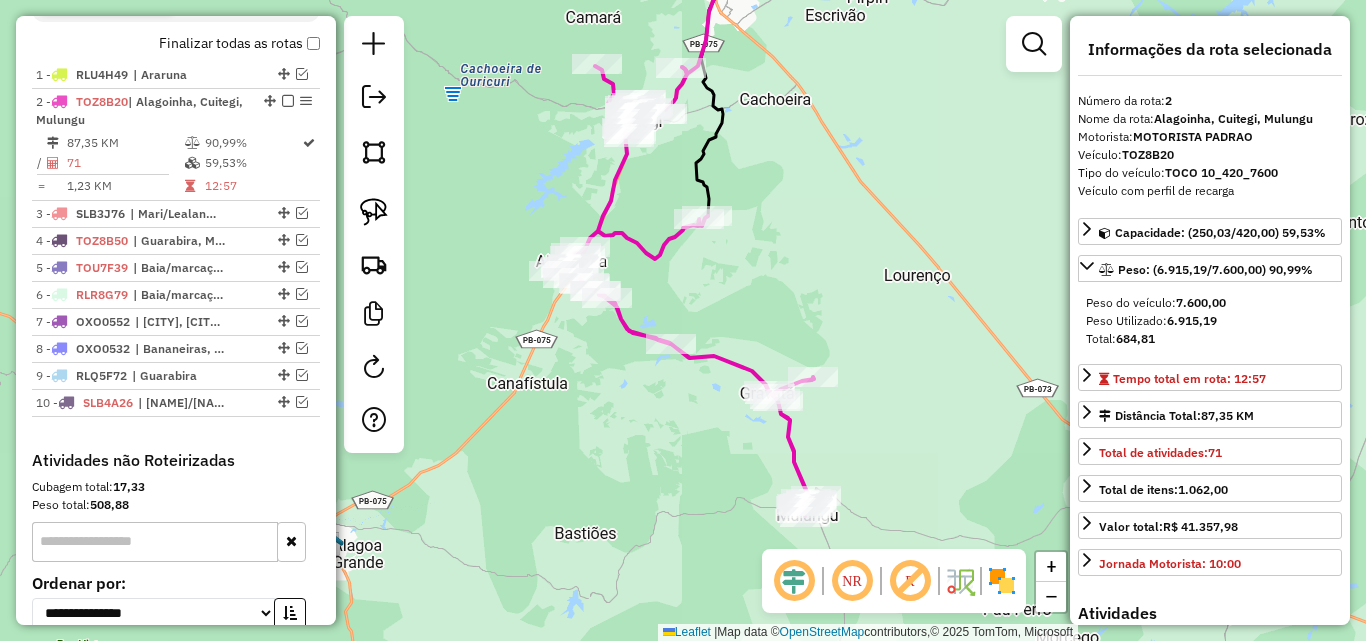 drag, startPoint x: 642, startPoint y: 412, endPoint x: 632, endPoint y: 429, distance: 19.723083 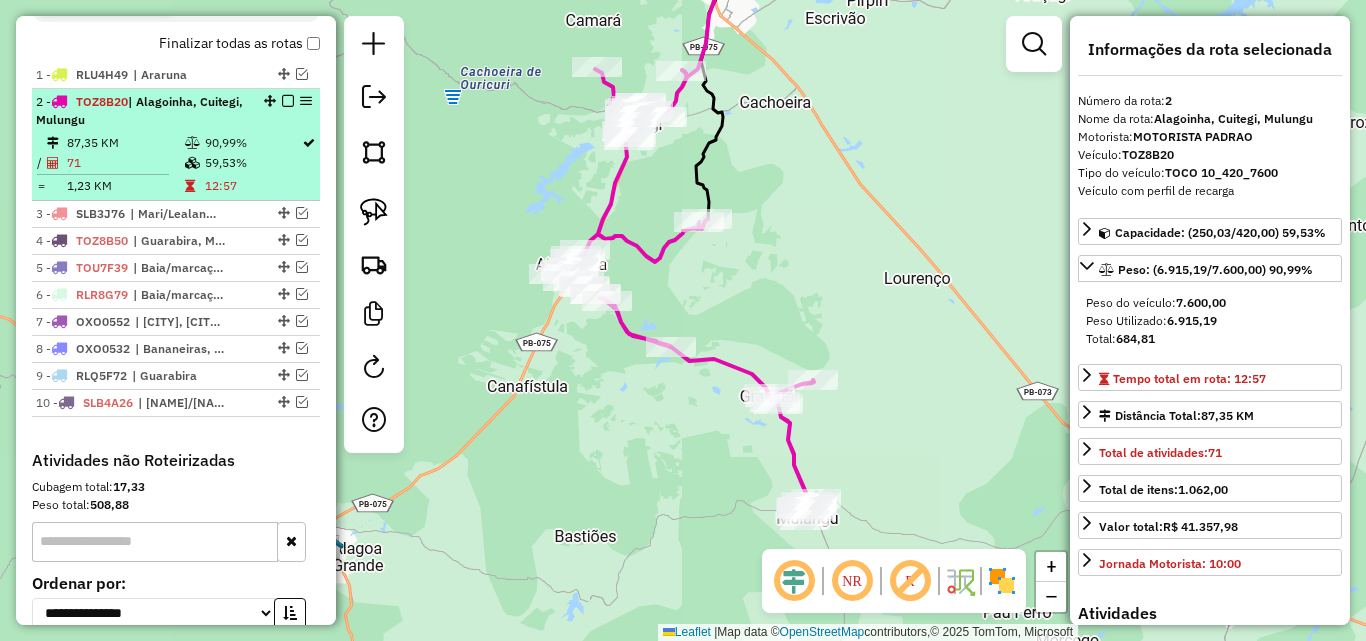 click on "2 -       TOZ8B20   | Alagoinha, Cuitegi, Mulungu" at bounding box center [176, 111] 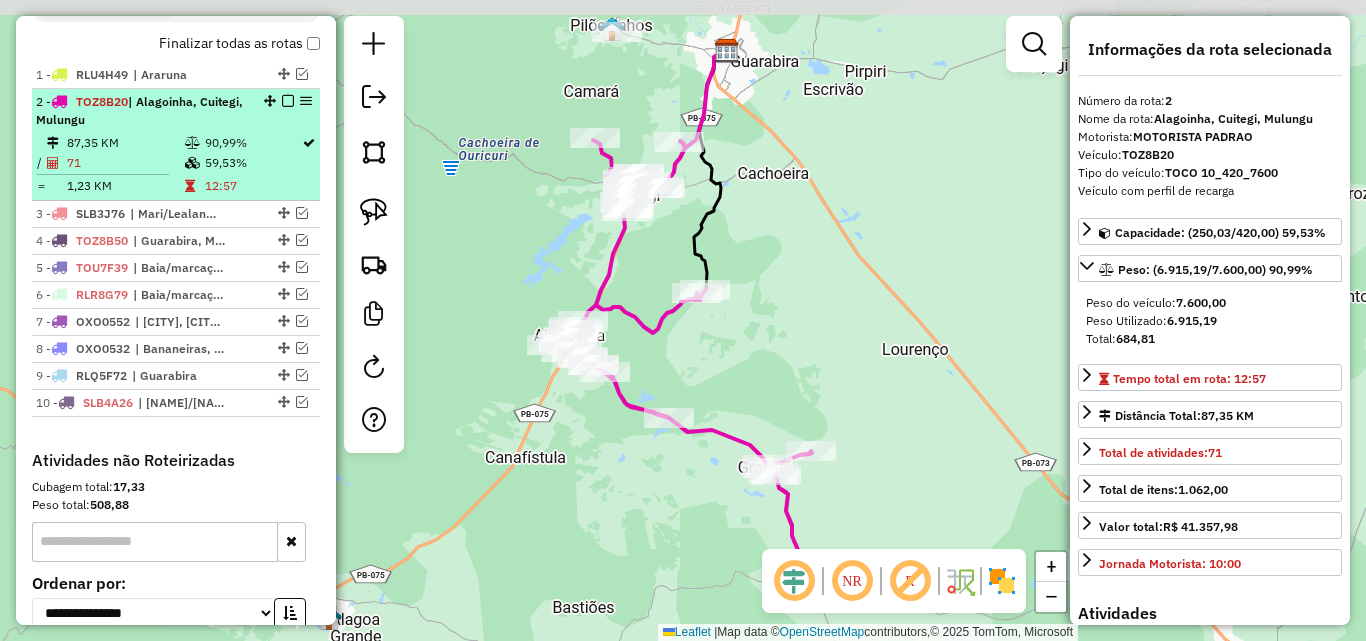 click at bounding box center (288, 101) 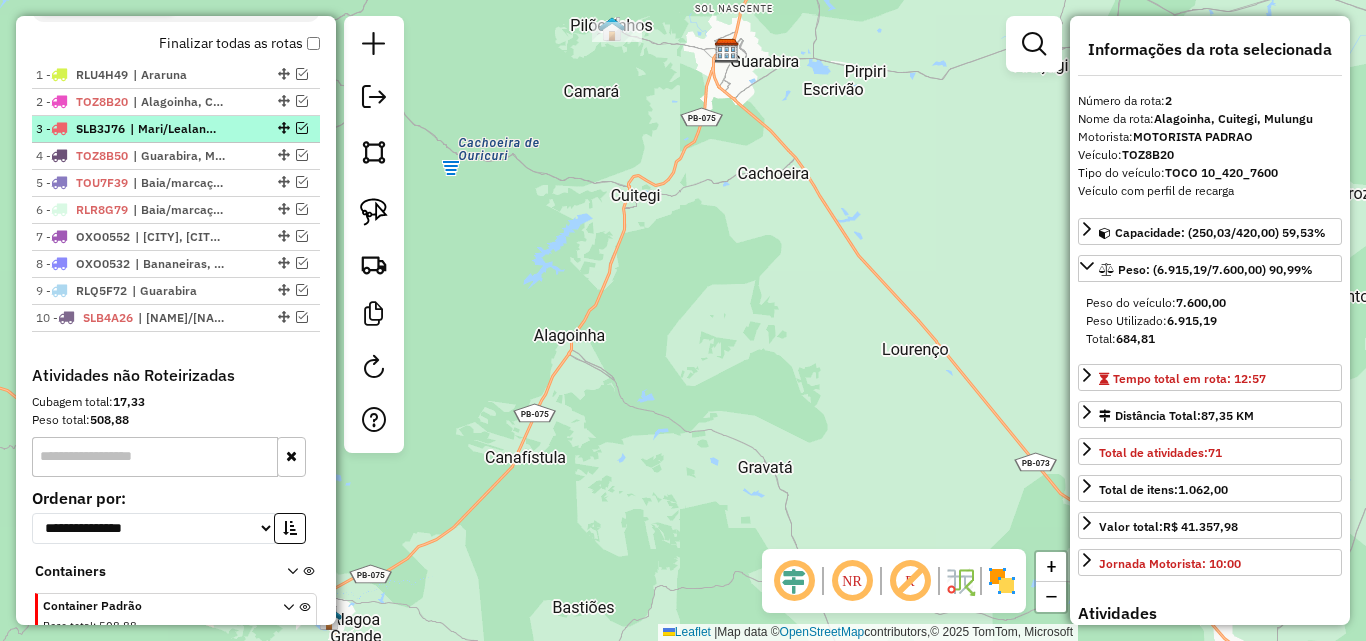 click at bounding box center [302, 128] 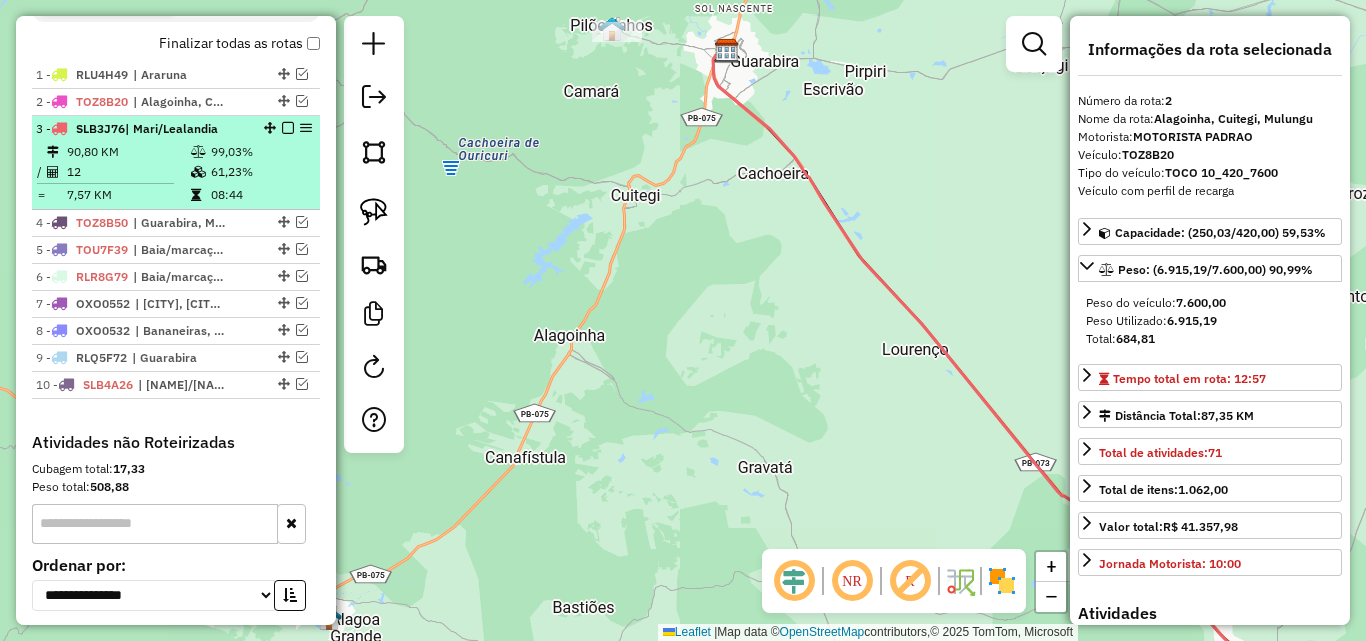 click on "99,03%" at bounding box center (260, 152) 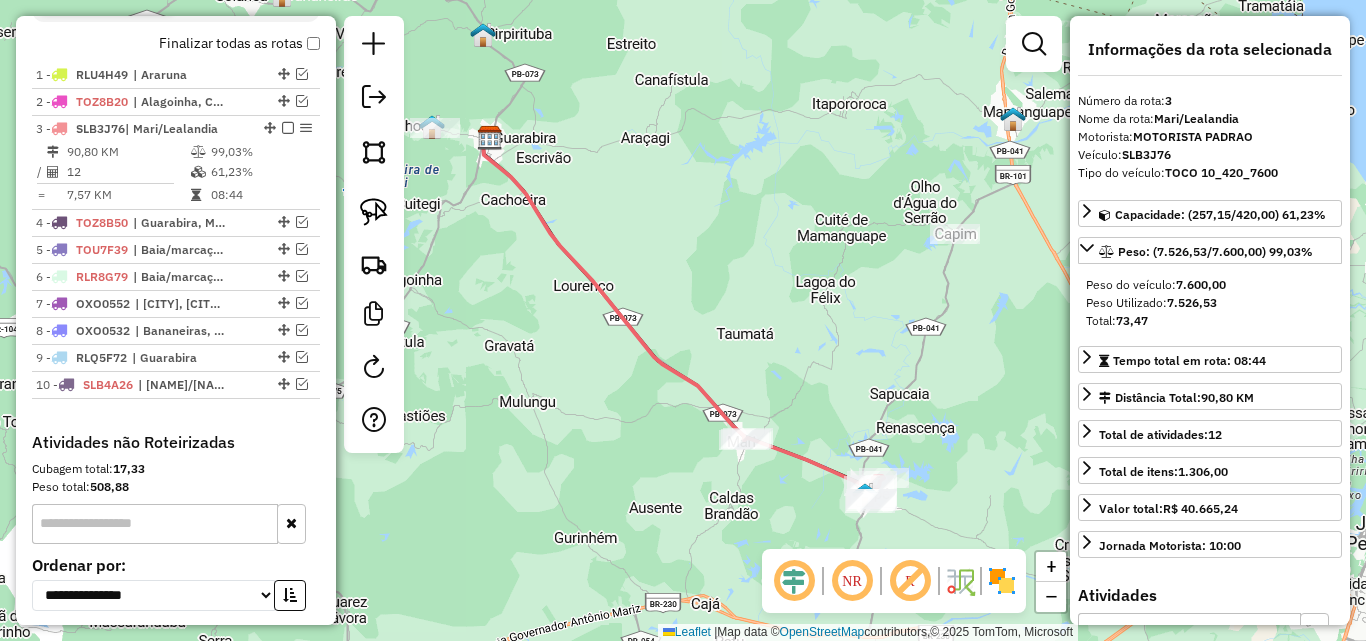 drag, startPoint x: 638, startPoint y: 439, endPoint x: 579, endPoint y: 348, distance: 108.45275 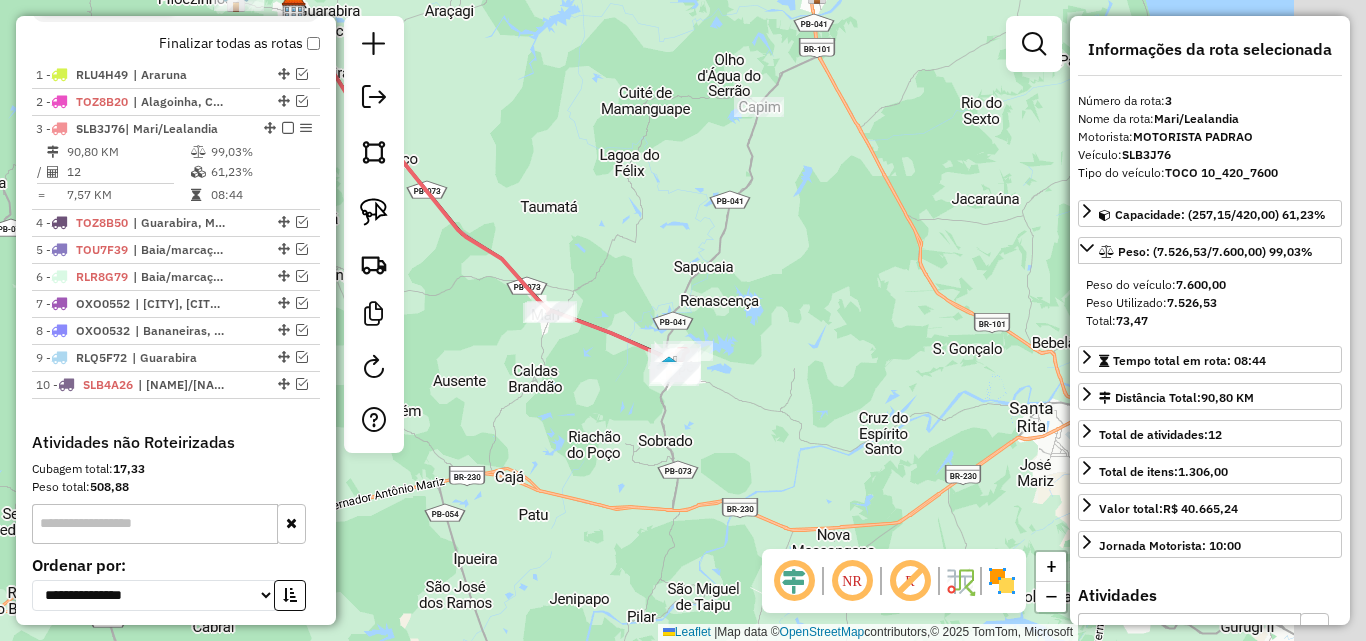 drag, startPoint x: 678, startPoint y: 411, endPoint x: 468, endPoint y: 321, distance: 228.47319 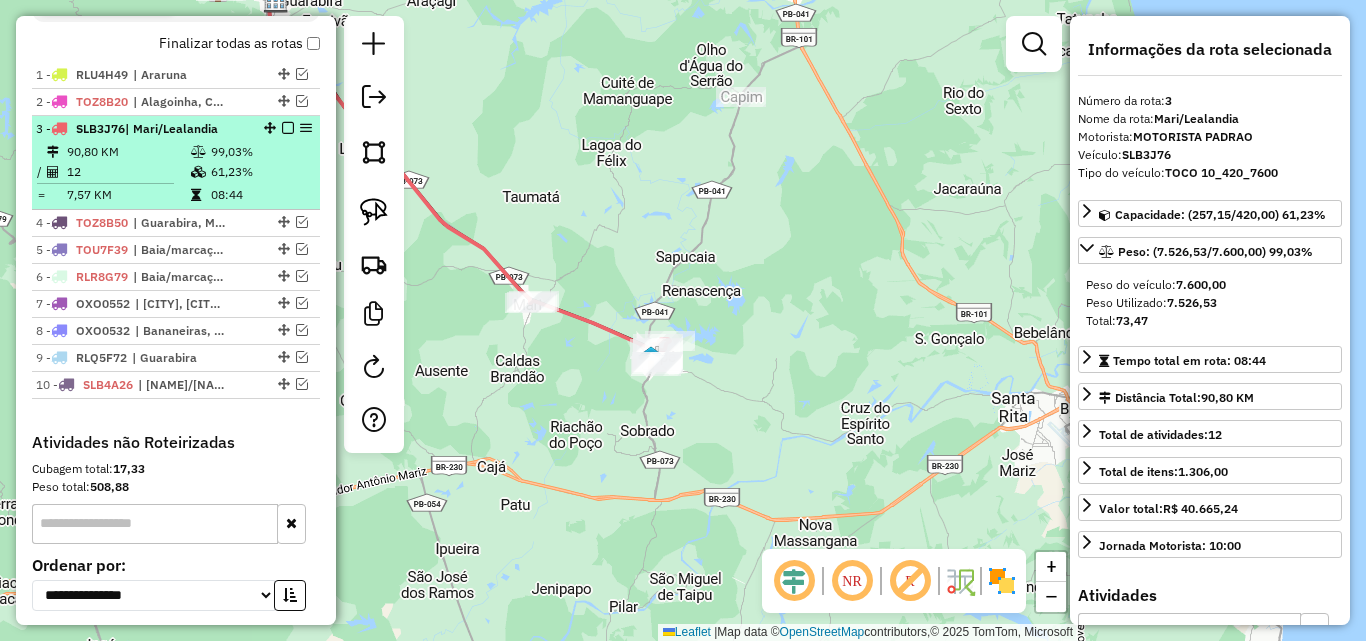 click at bounding box center (288, 128) 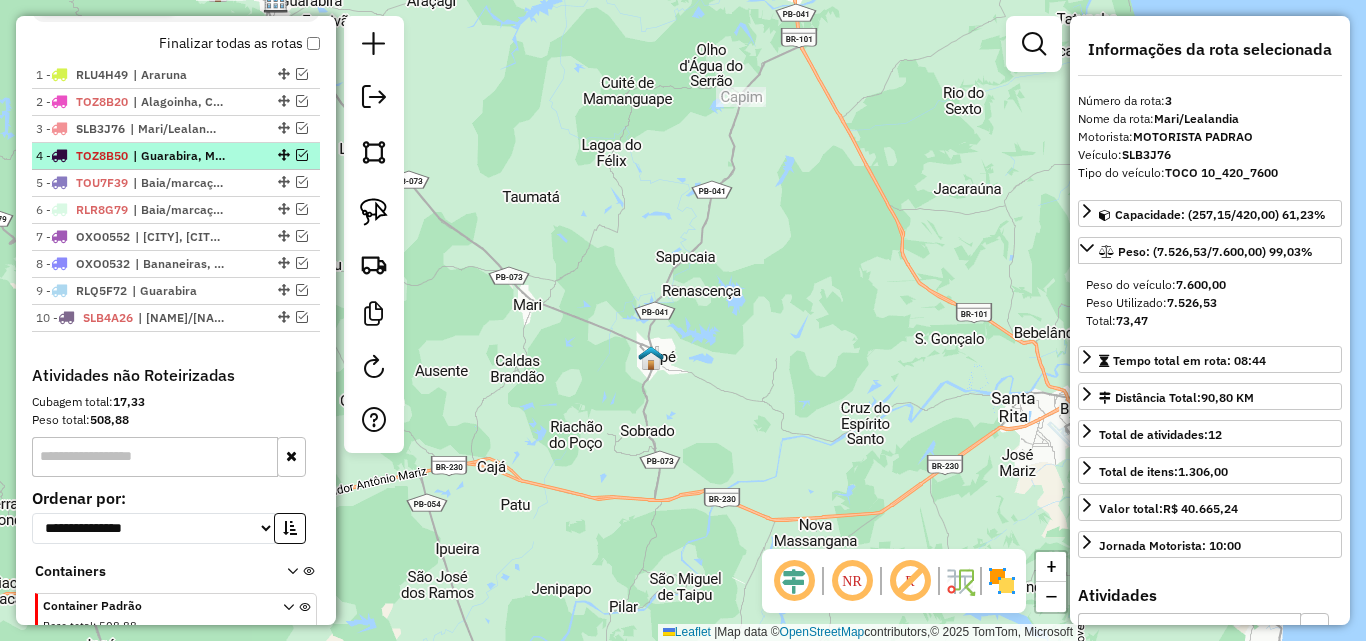 click at bounding box center (302, 155) 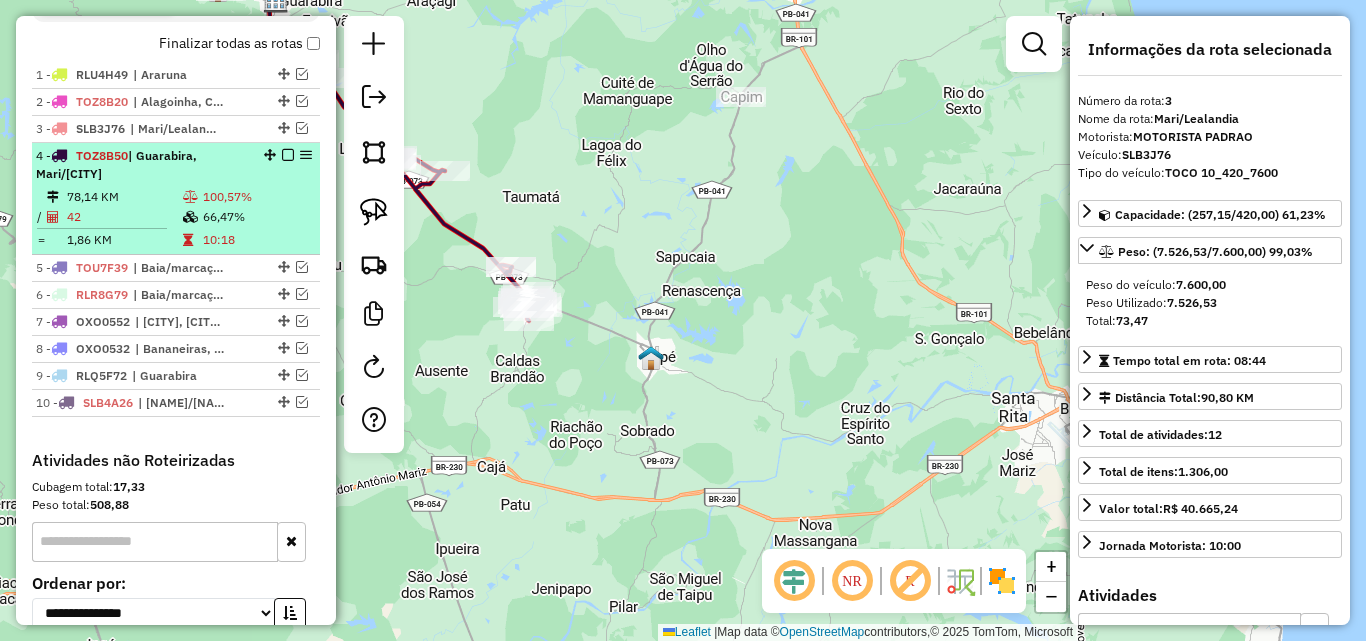 click on "4 -       TOZ8B50   | Guarabira, Mari/Lealandia" at bounding box center [176, 165] 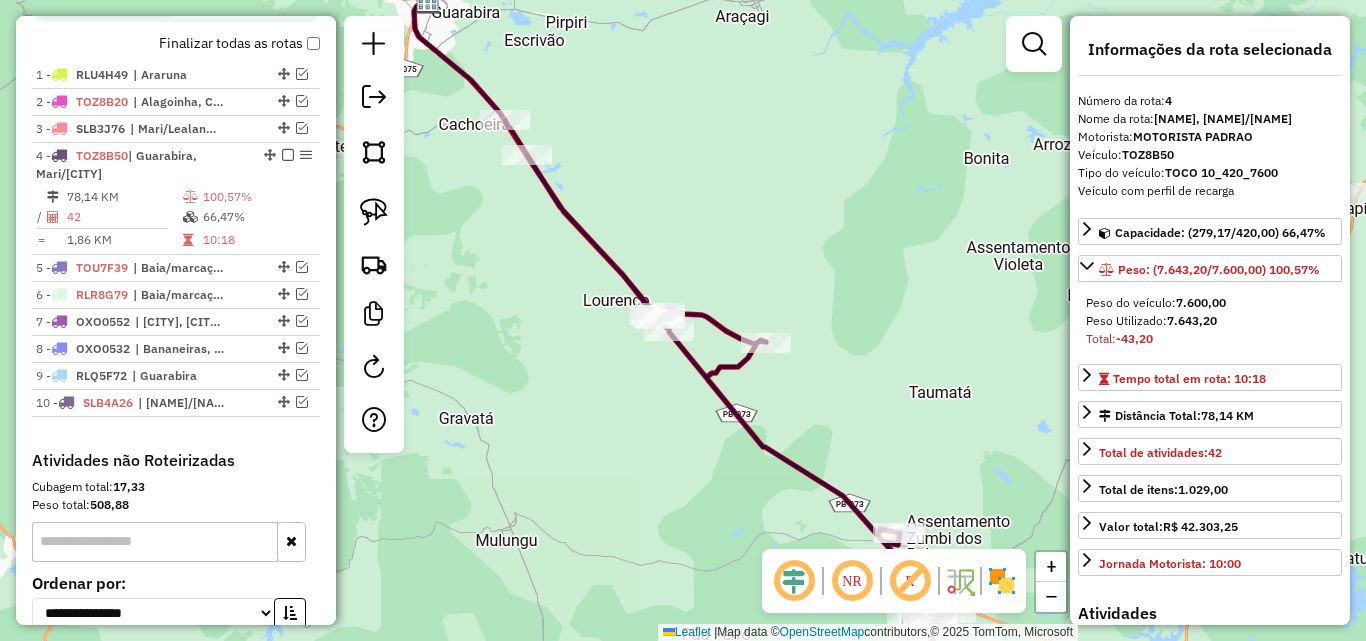 drag, startPoint x: 582, startPoint y: 406, endPoint x: 590, endPoint y: 321, distance: 85.37564 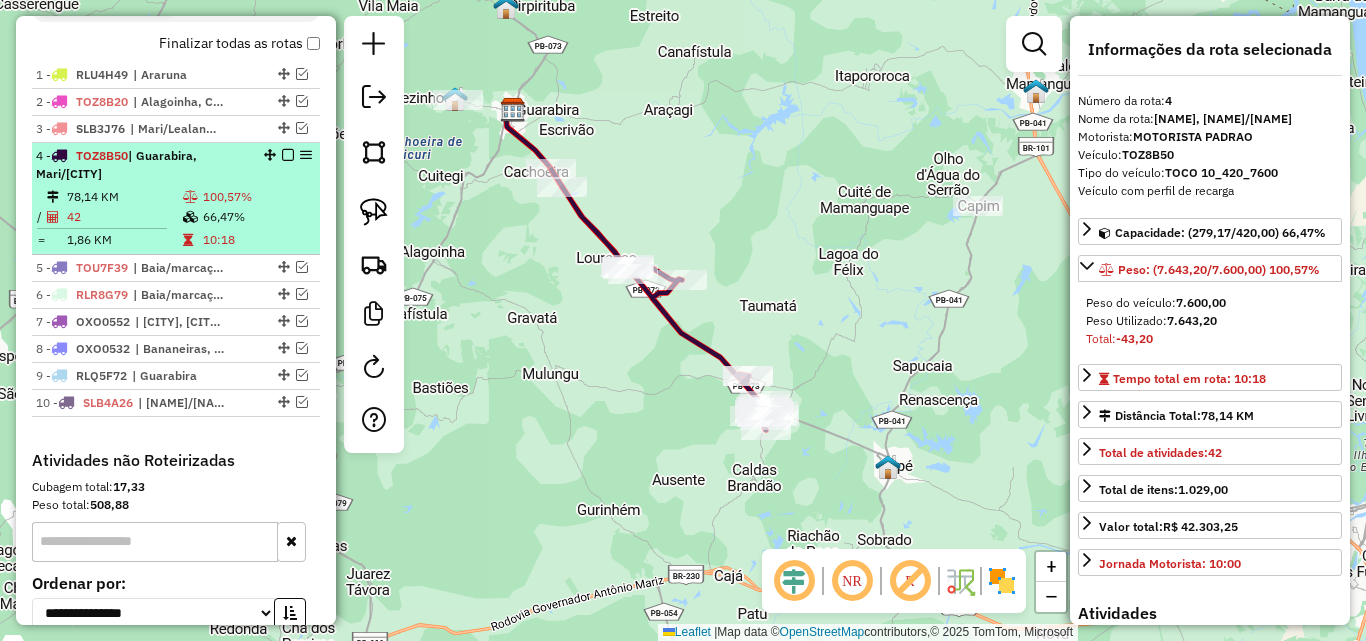 click at bounding box center (288, 155) 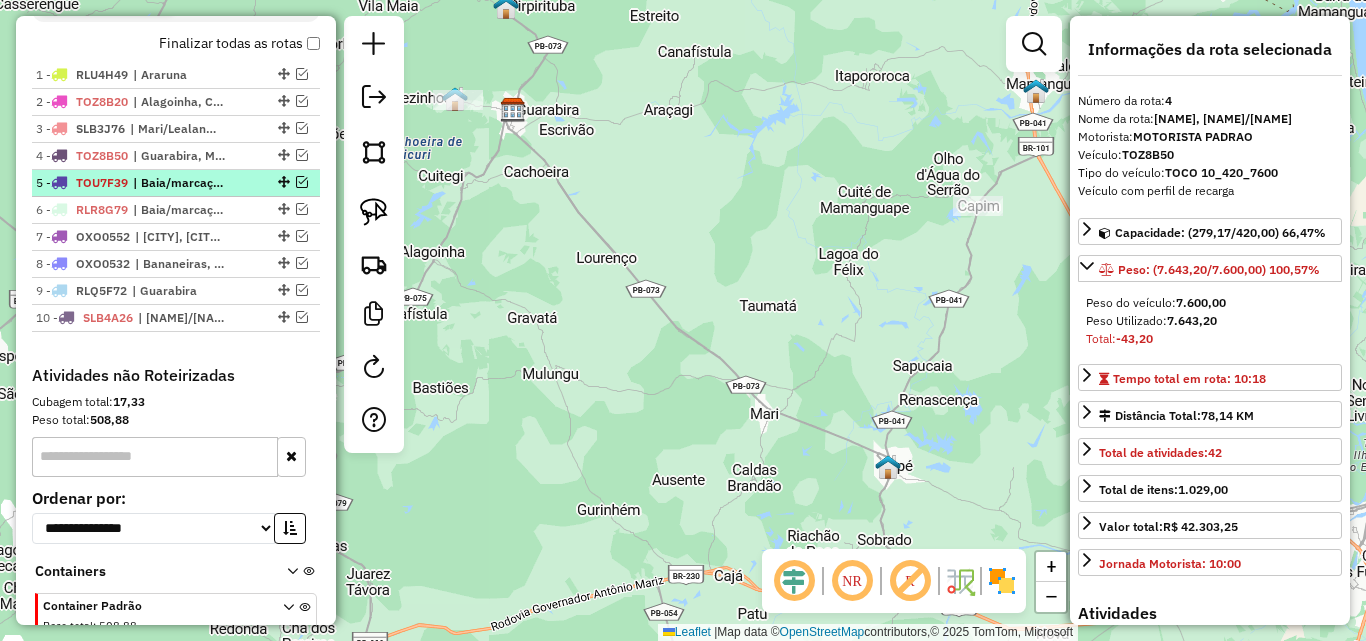 click at bounding box center [302, 182] 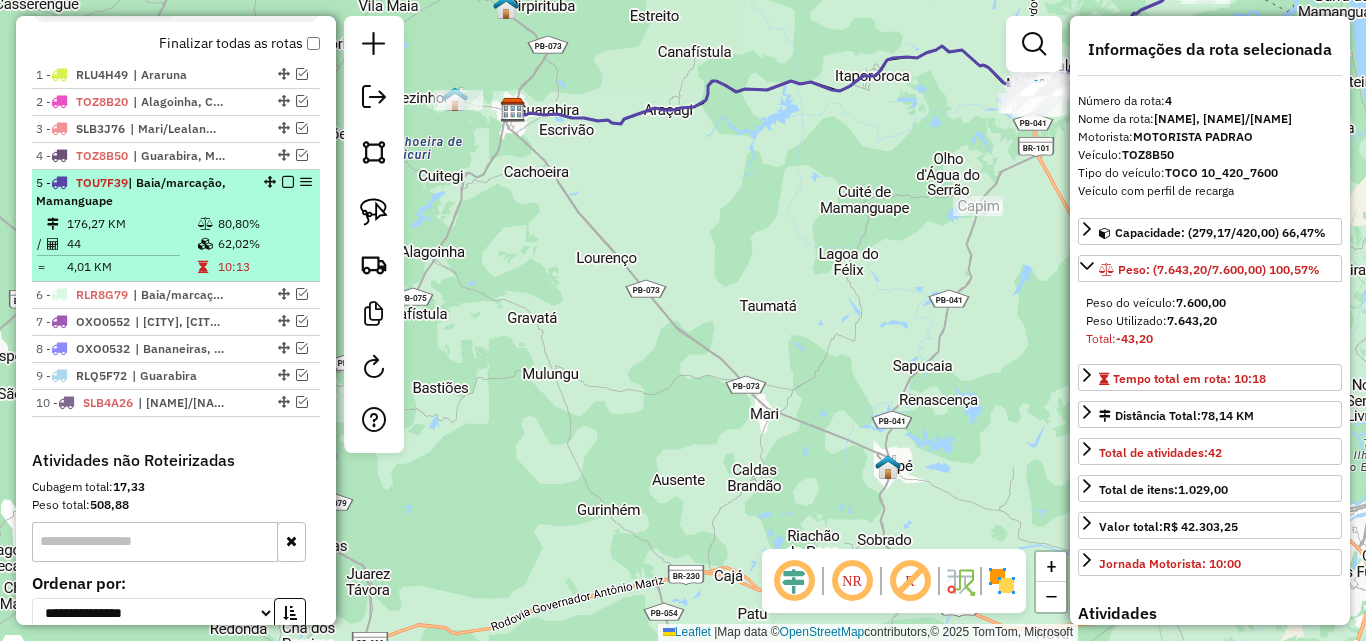 click on "5 -       TOU7F39   | Baia/marcação, Mamanguape" at bounding box center [142, 192] 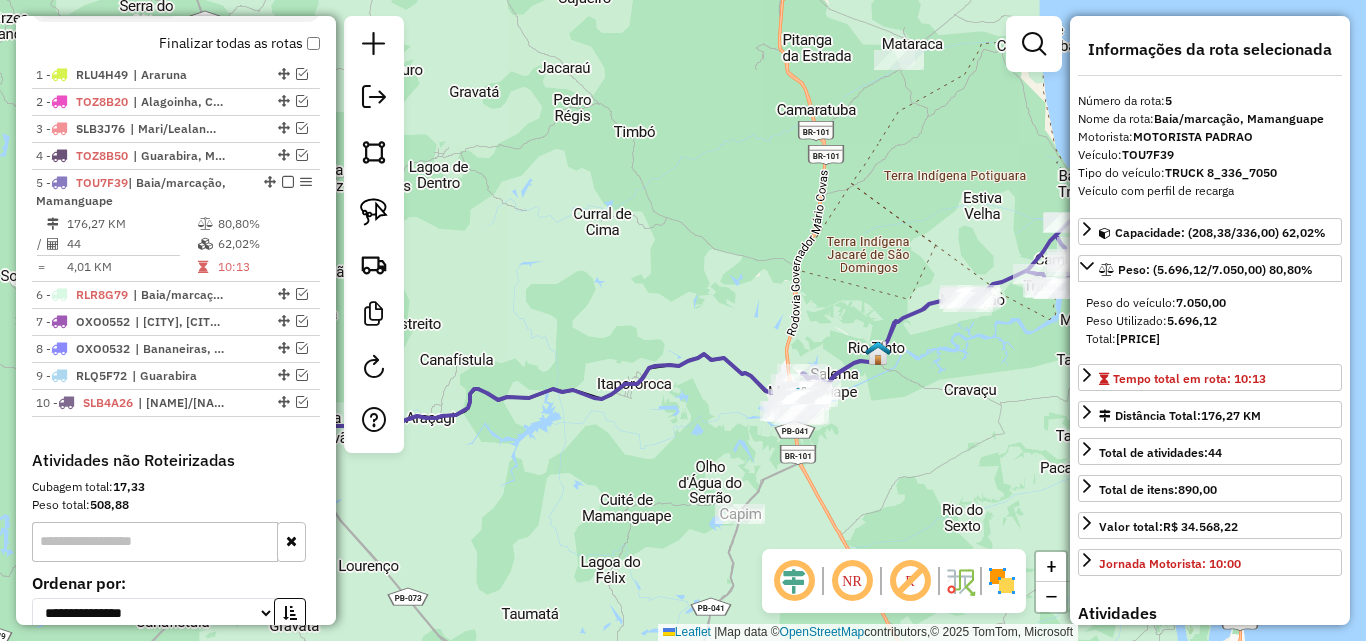 drag, startPoint x: 727, startPoint y: 248, endPoint x: 685, endPoint y: 235, distance: 43.965897 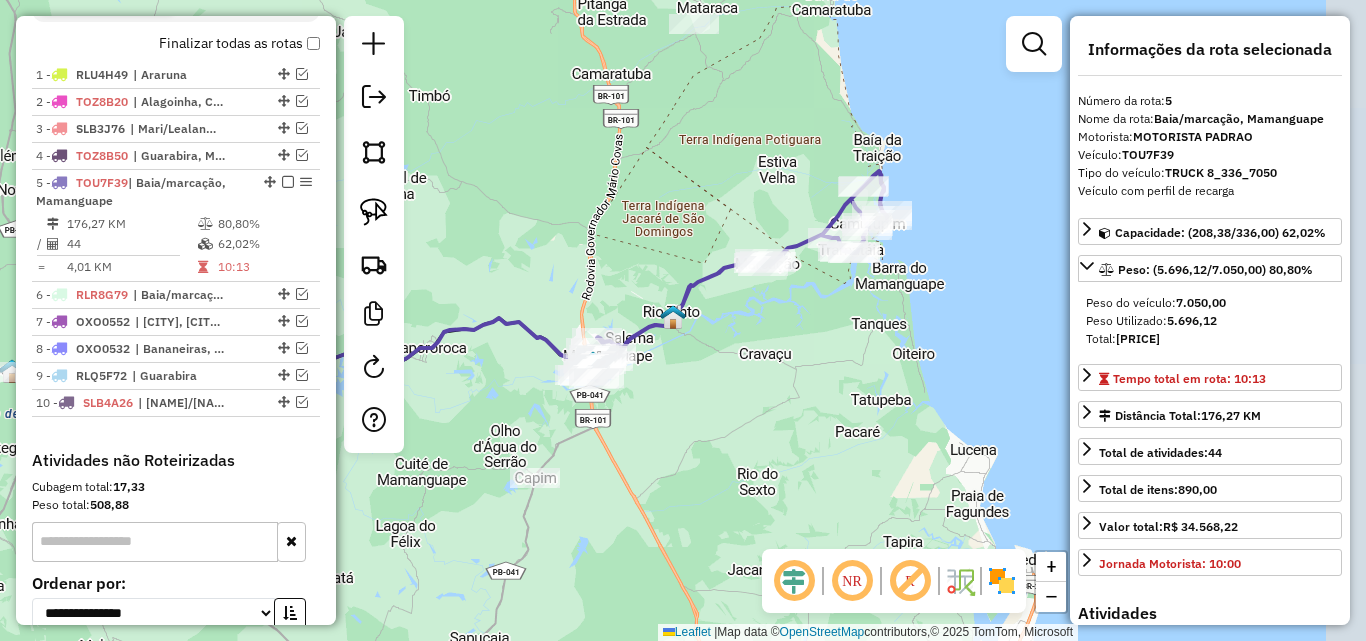 drag, startPoint x: 823, startPoint y: 372, endPoint x: 772, endPoint y: 381, distance: 51.78803 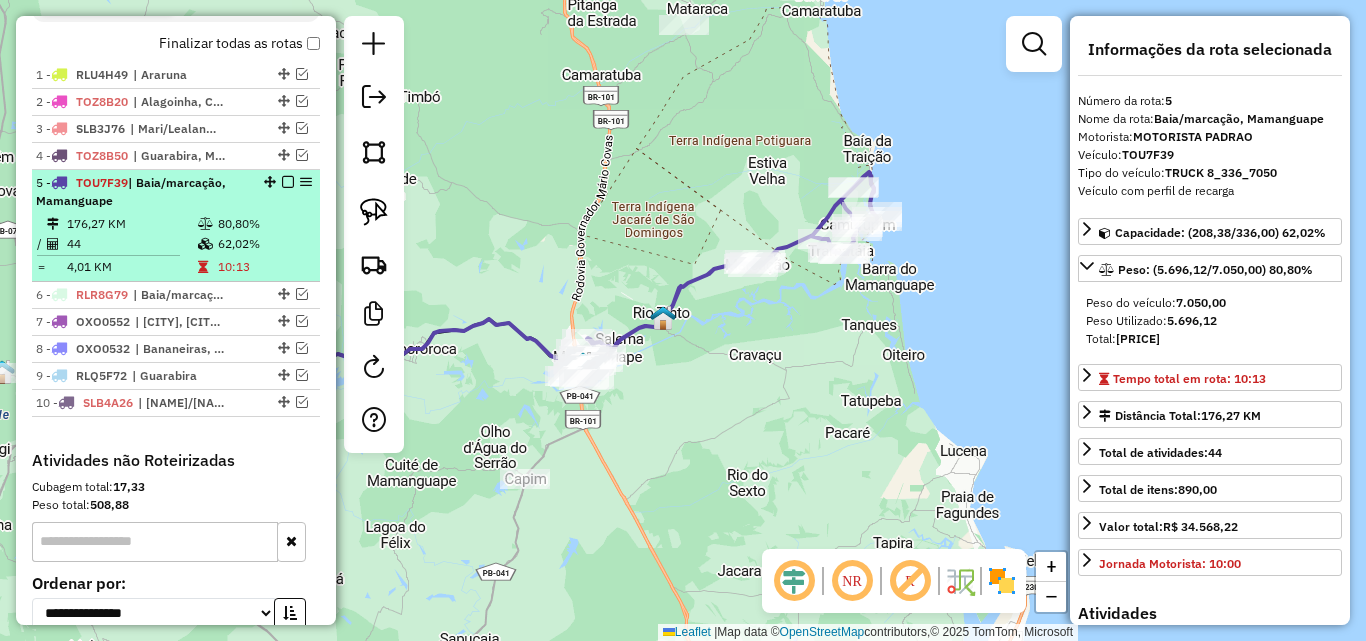 click at bounding box center [288, 182] 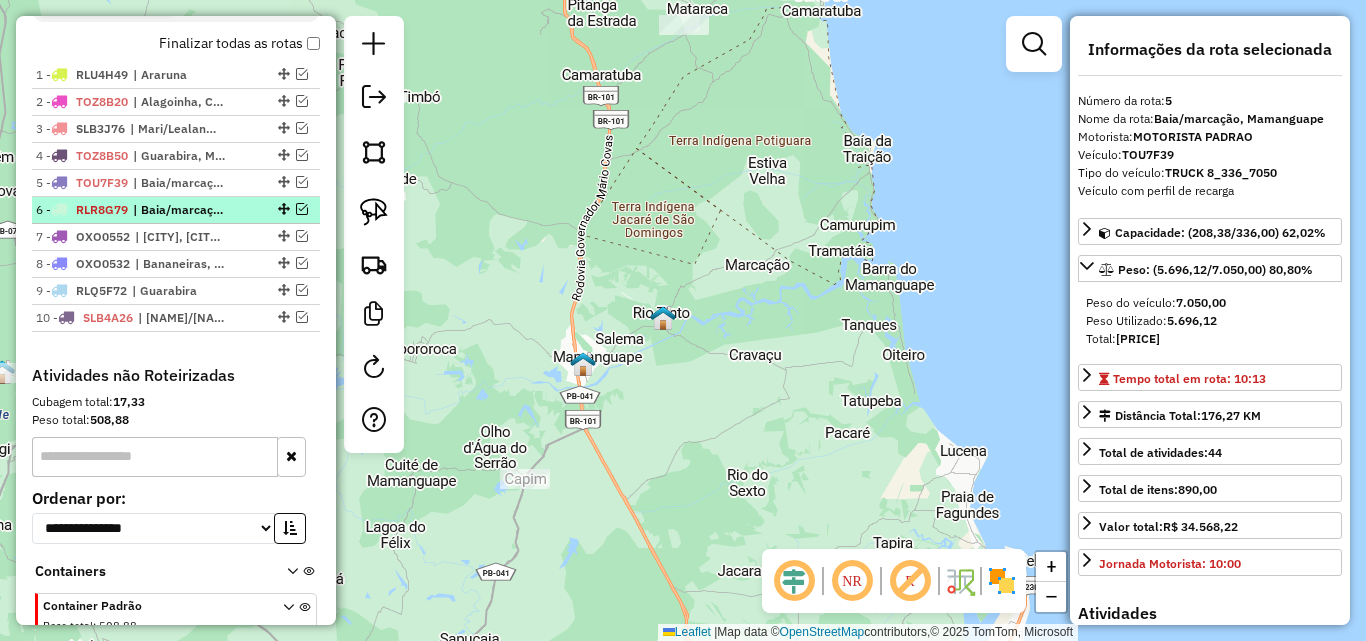 click at bounding box center (302, 209) 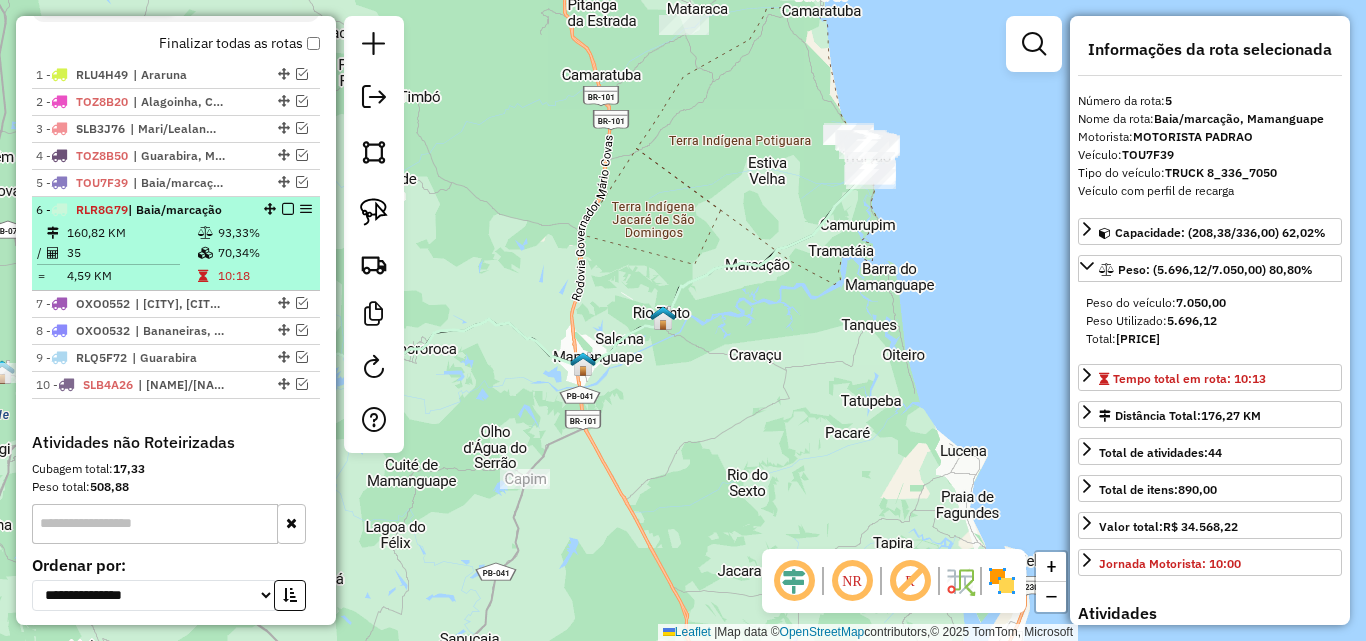 click on "6 -       RLR8G79   | Baia/marcação" at bounding box center [176, 210] 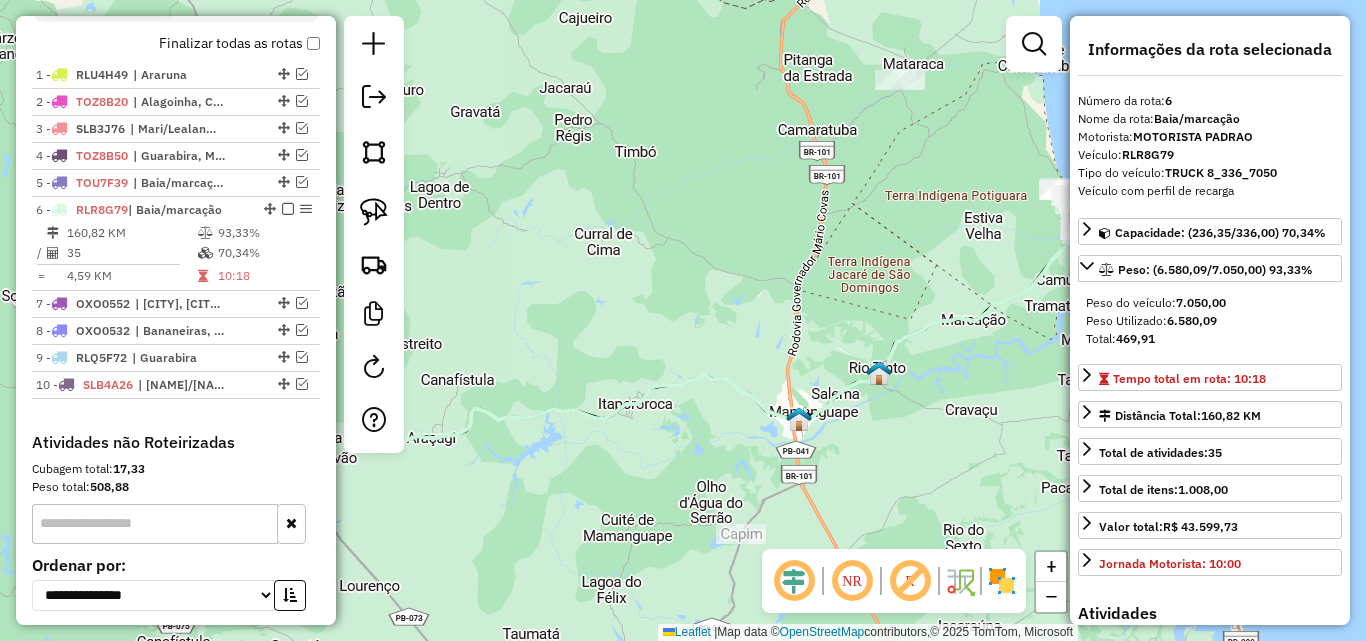 drag, startPoint x: 926, startPoint y: 236, endPoint x: 584, endPoint y: 276, distance: 344.33124 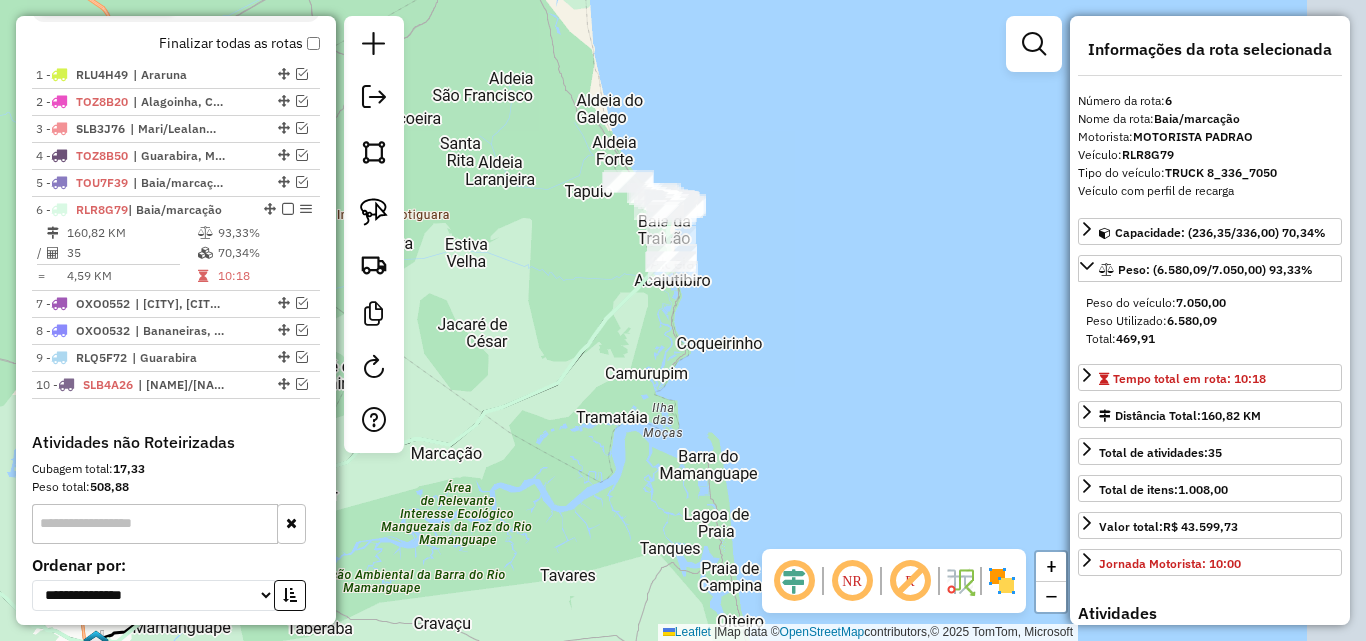 drag, startPoint x: 641, startPoint y: 322, endPoint x: 579, endPoint y: 325, distance: 62.072536 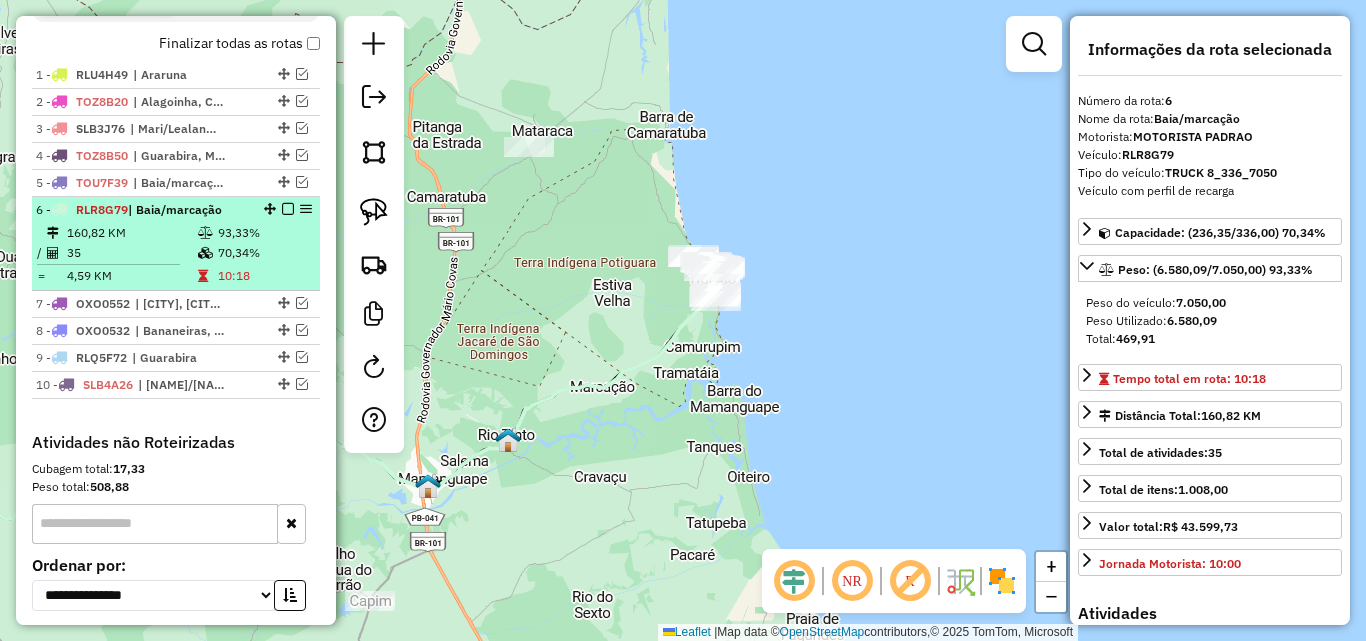 click at bounding box center [288, 209] 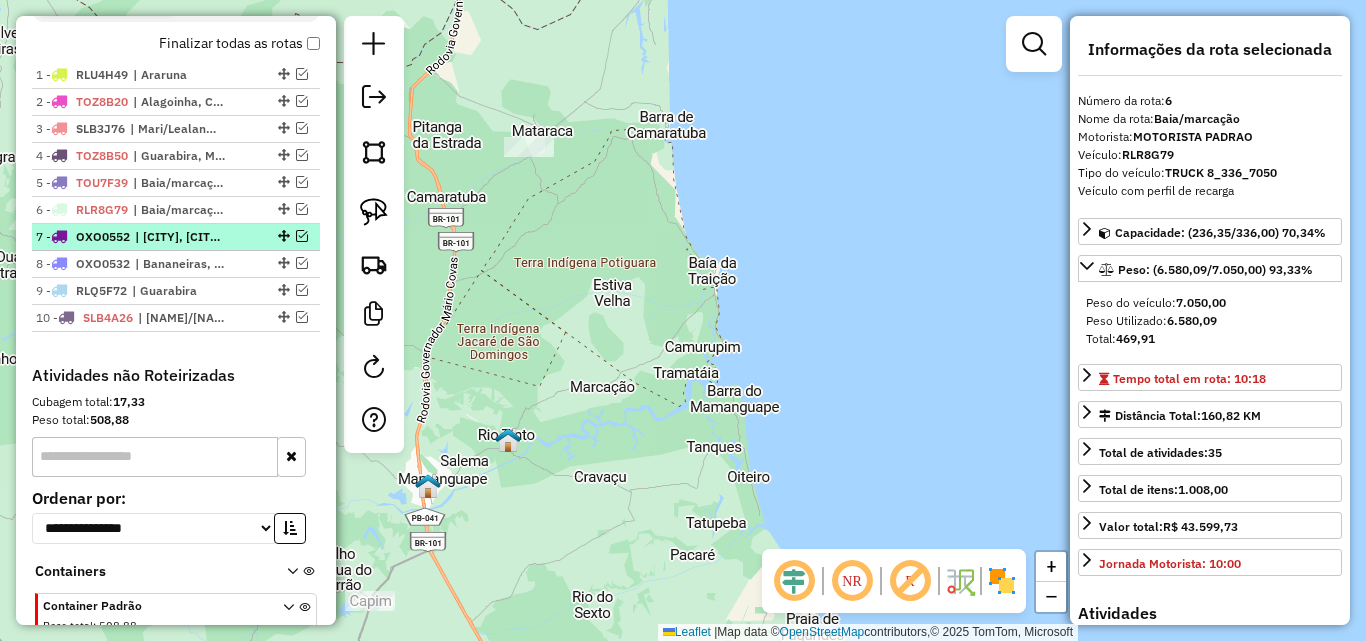 click at bounding box center (302, 236) 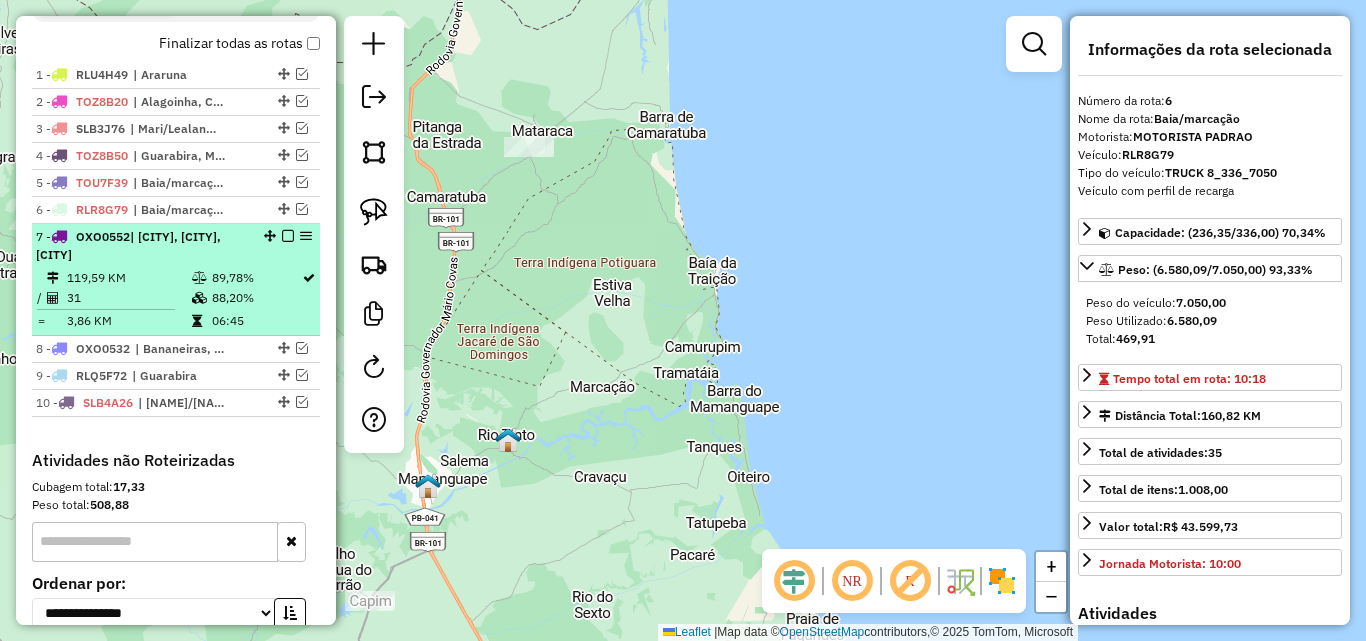 click on "| [CITY], [CITY], [CITY]" at bounding box center (128, 245) 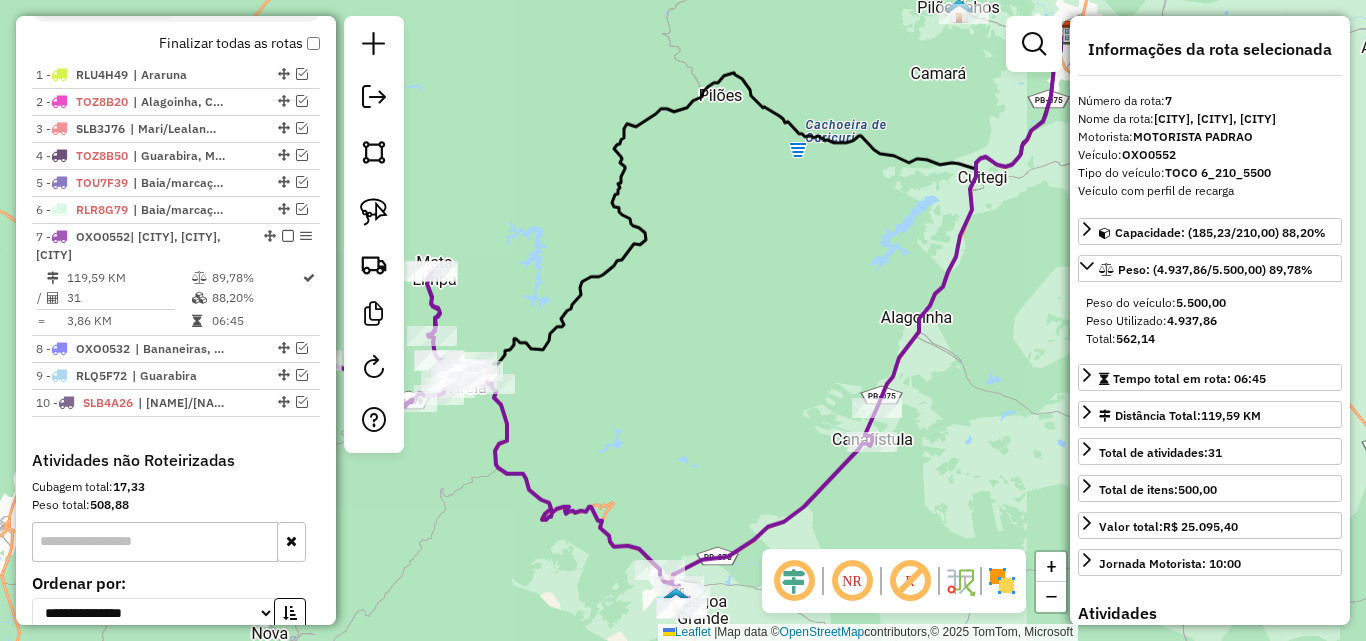 drag, startPoint x: 648, startPoint y: 307, endPoint x: 694, endPoint y: 280, distance: 53.338543 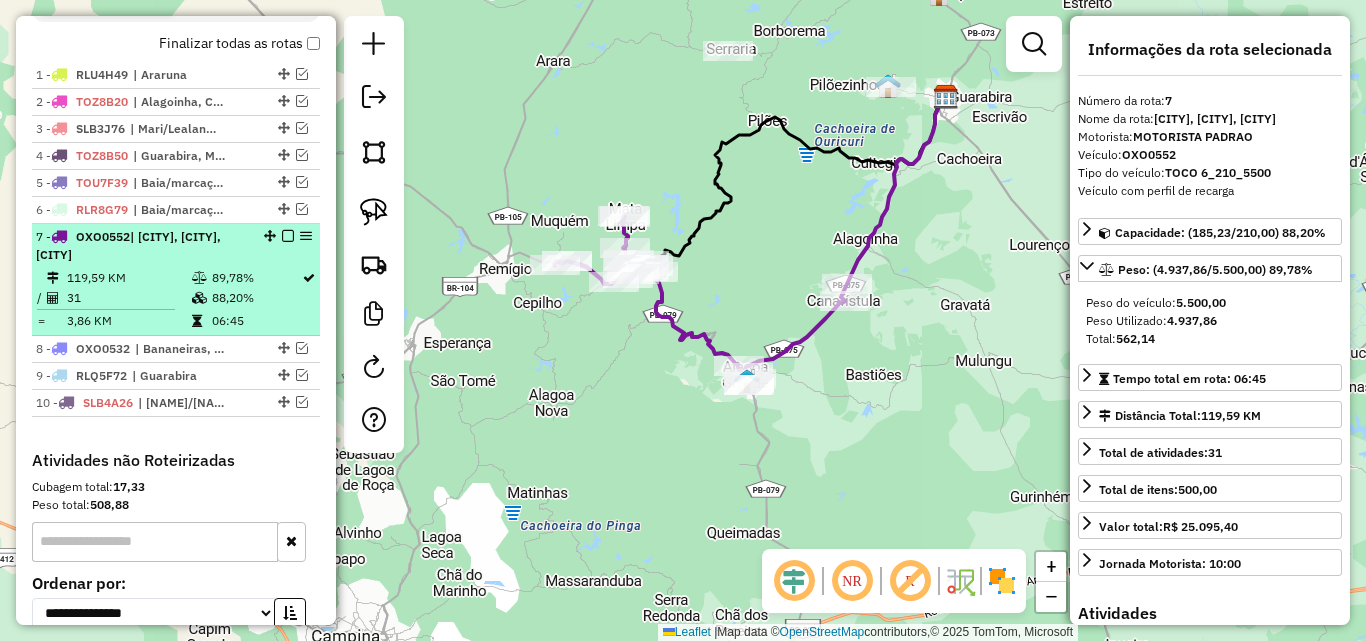 click at bounding box center [288, 236] 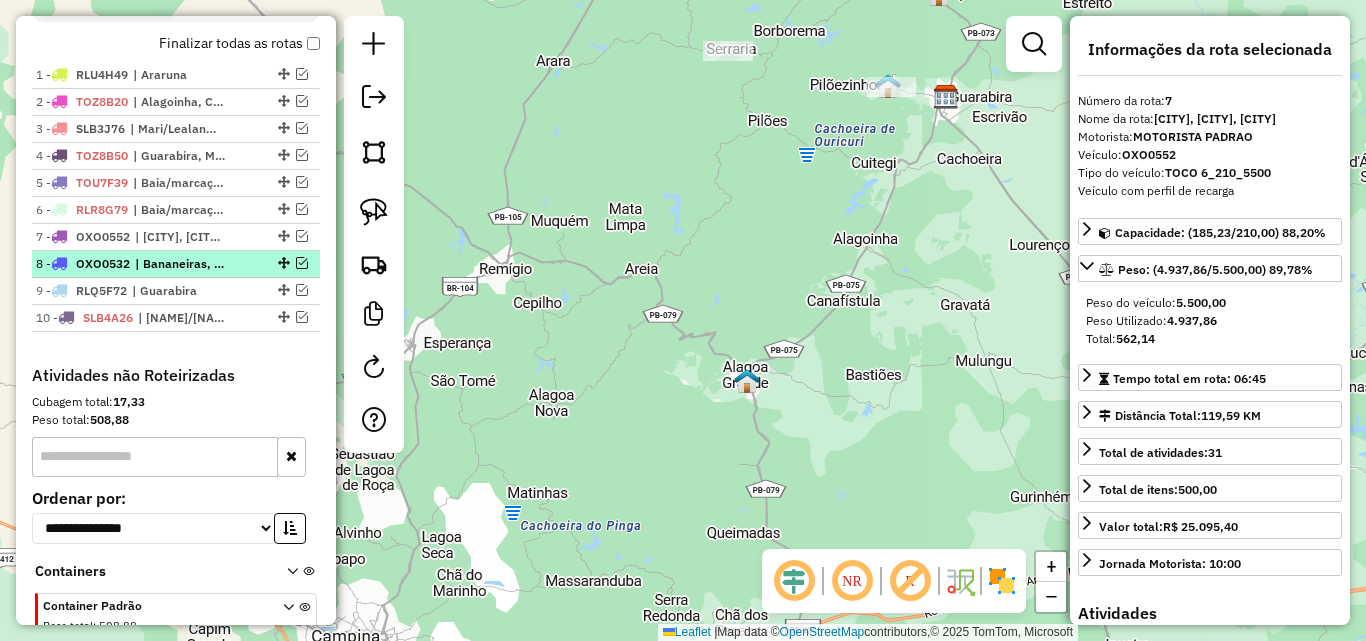 click at bounding box center (302, 263) 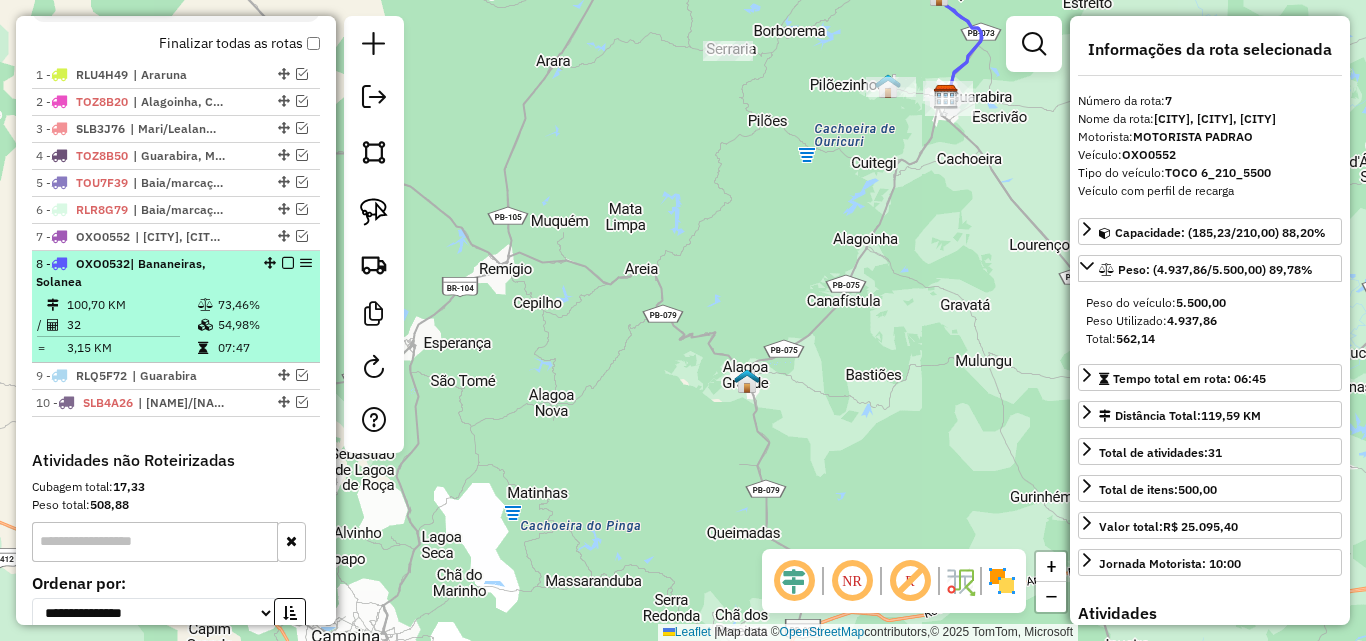 click on "8 -       OXO0532   | Bananeiras, Solanea" at bounding box center (142, 273) 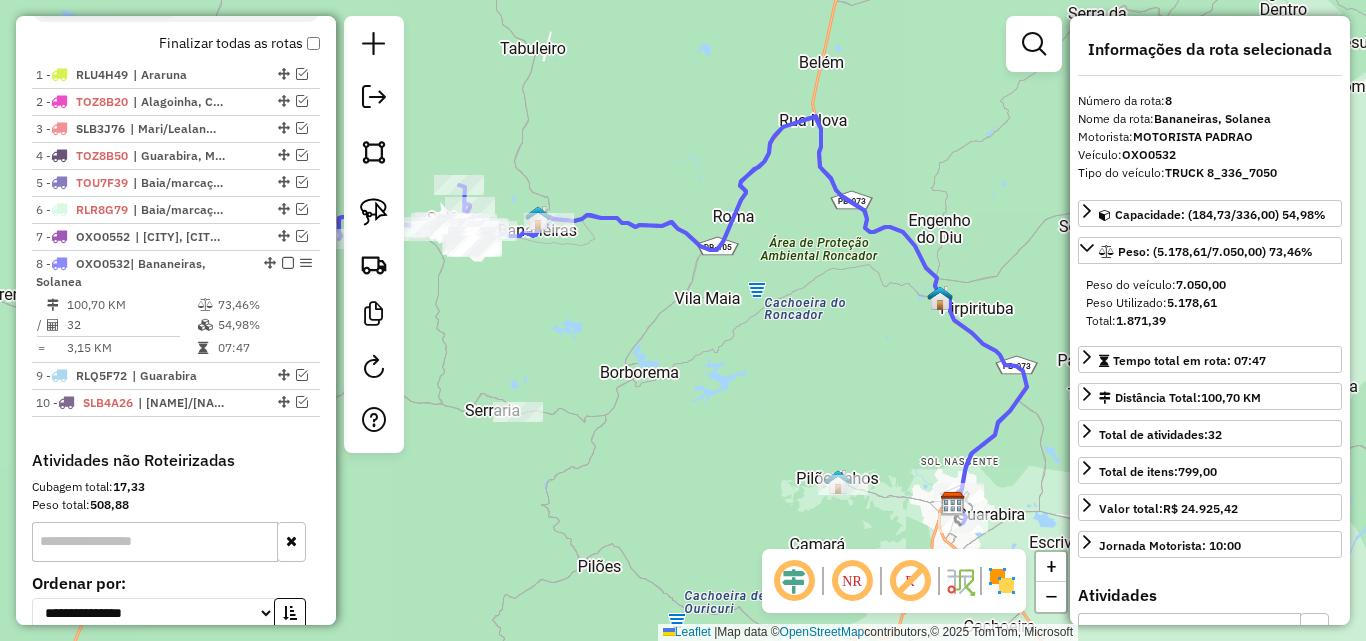 drag, startPoint x: 647, startPoint y: 267, endPoint x: 644, endPoint y: 323, distance: 56.0803 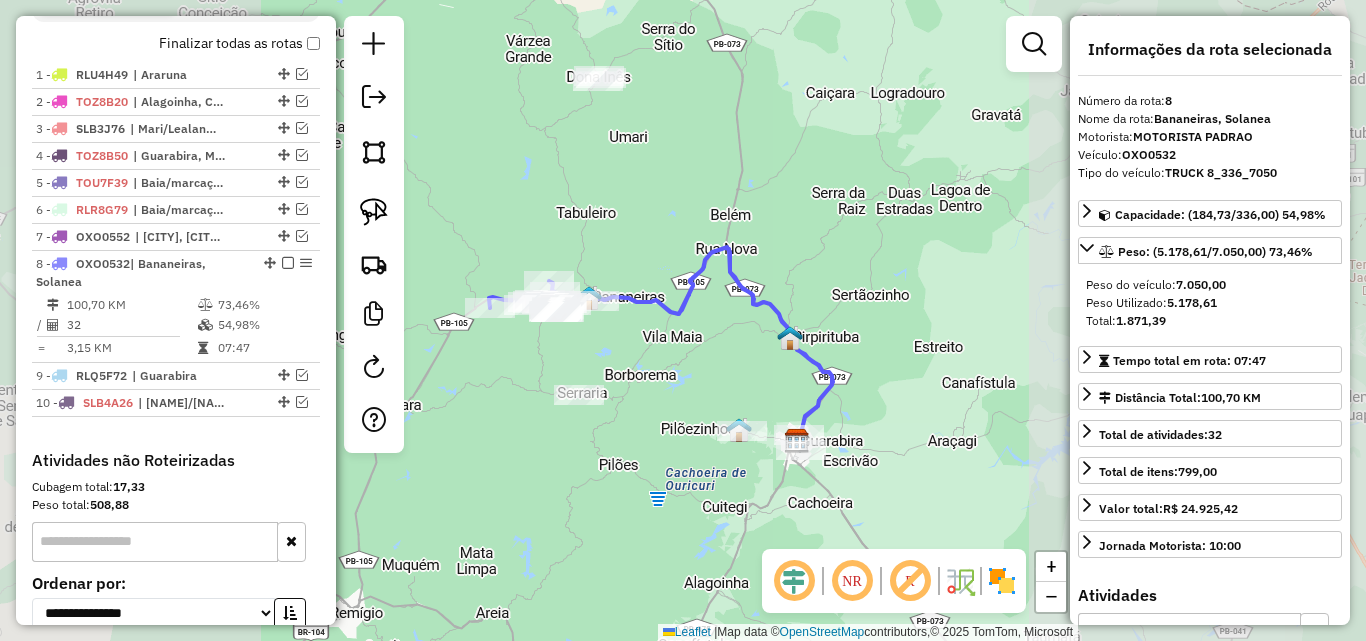drag, startPoint x: 656, startPoint y: 295, endPoint x: 657, endPoint y: 254, distance: 41.01219 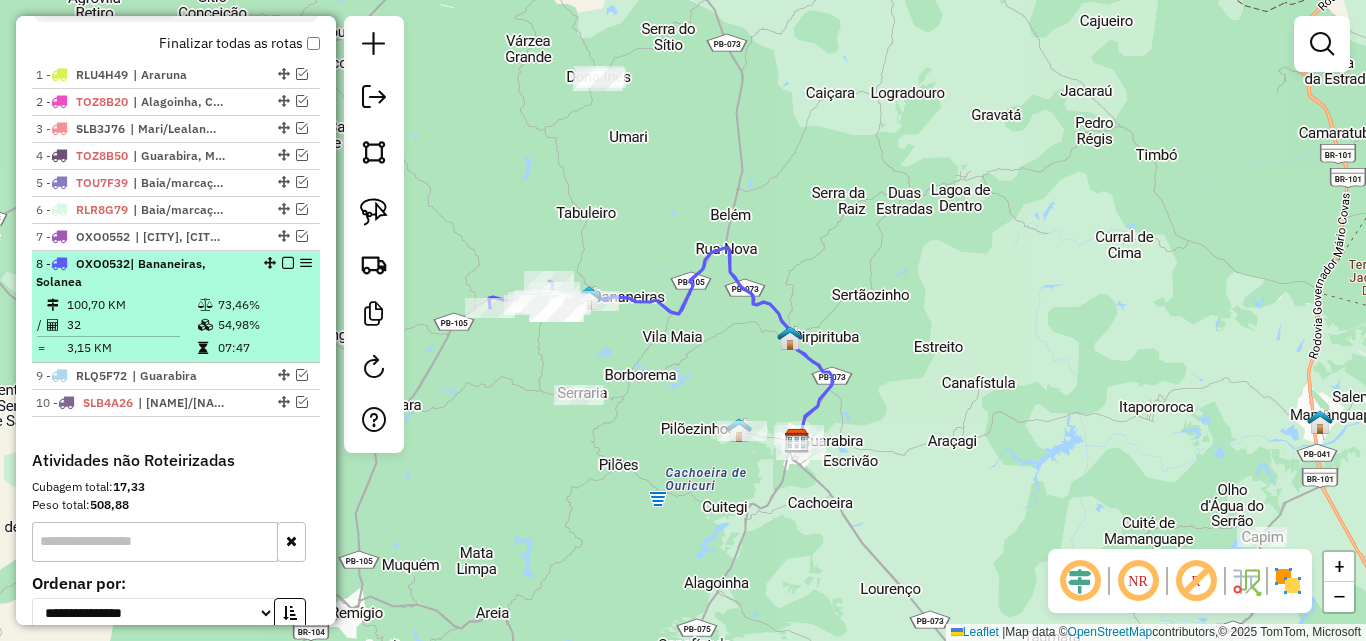 click at bounding box center (288, 263) 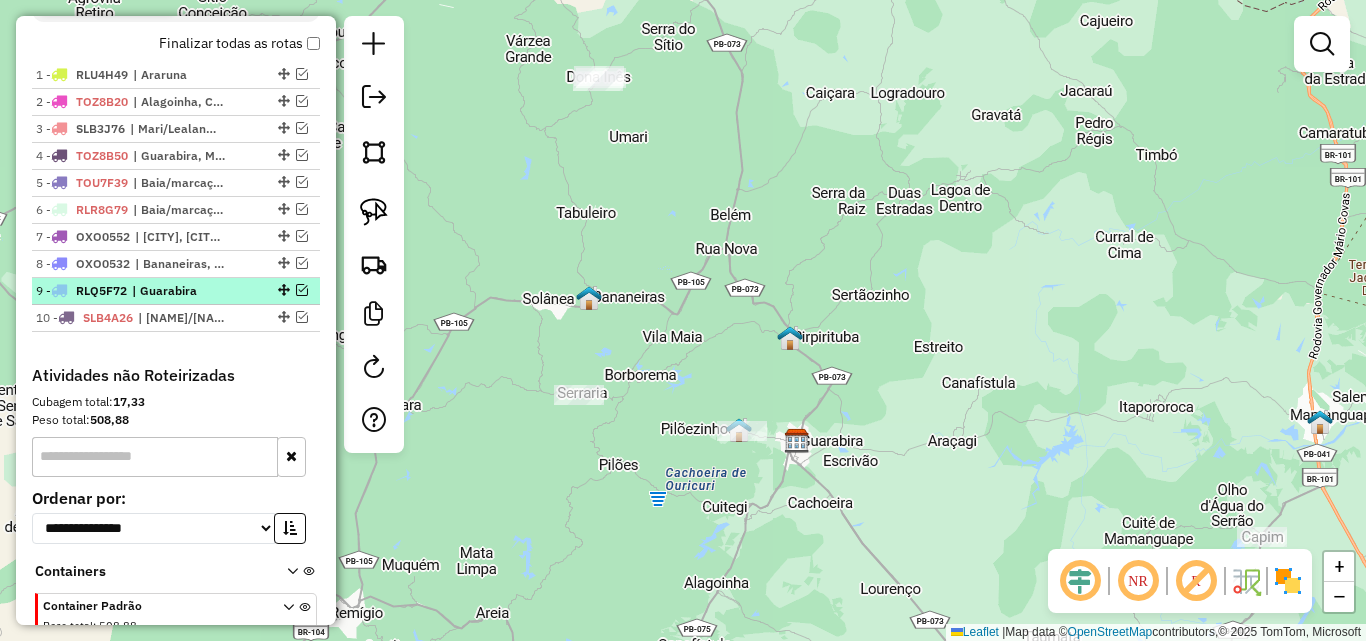 click at bounding box center (302, 290) 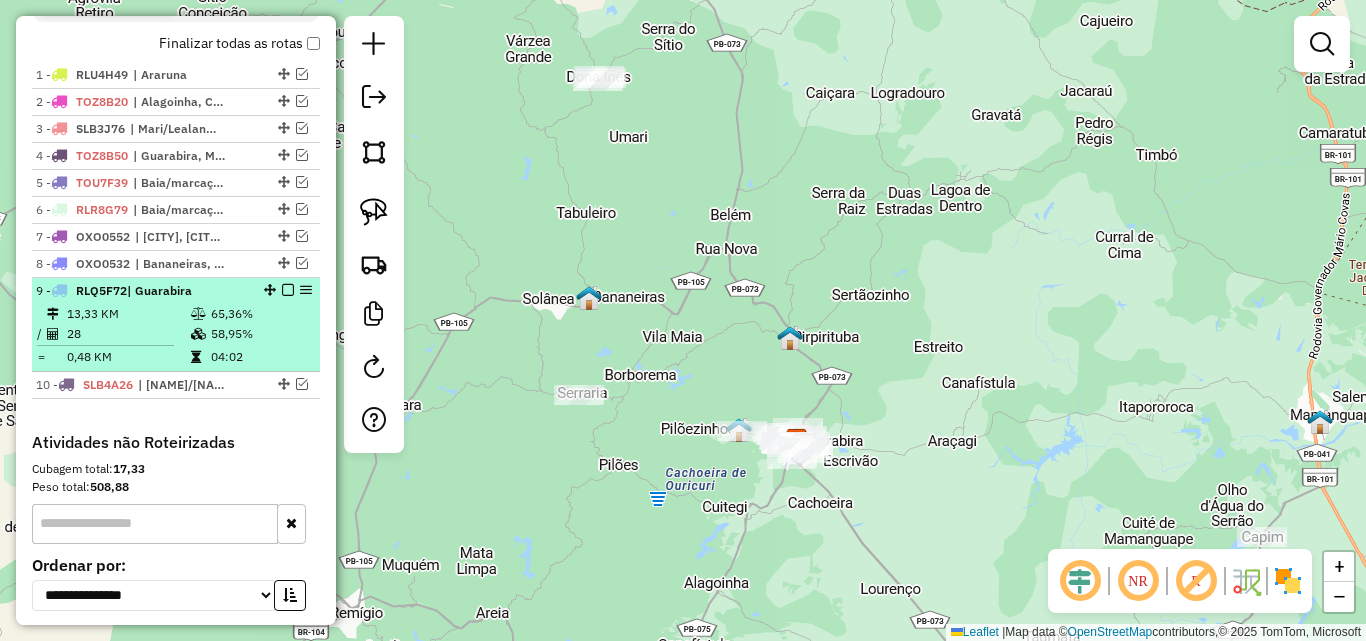 click on "65,36%" at bounding box center (260, 314) 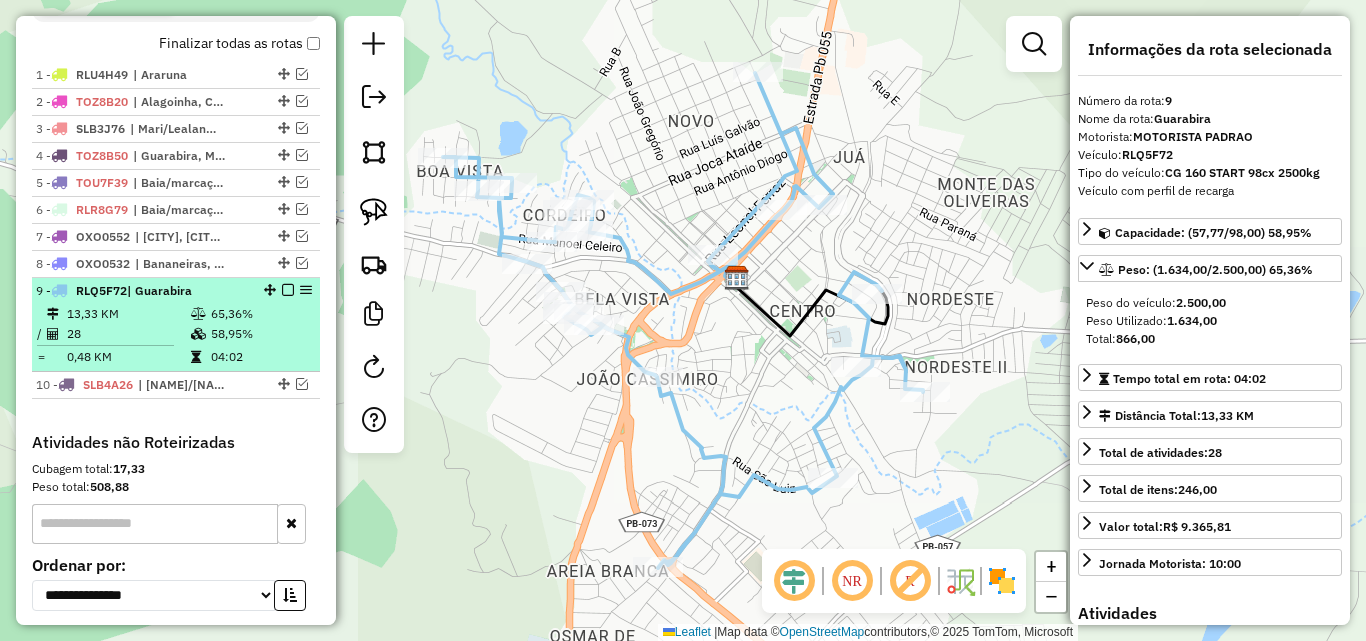 click at bounding box center [288, 290] 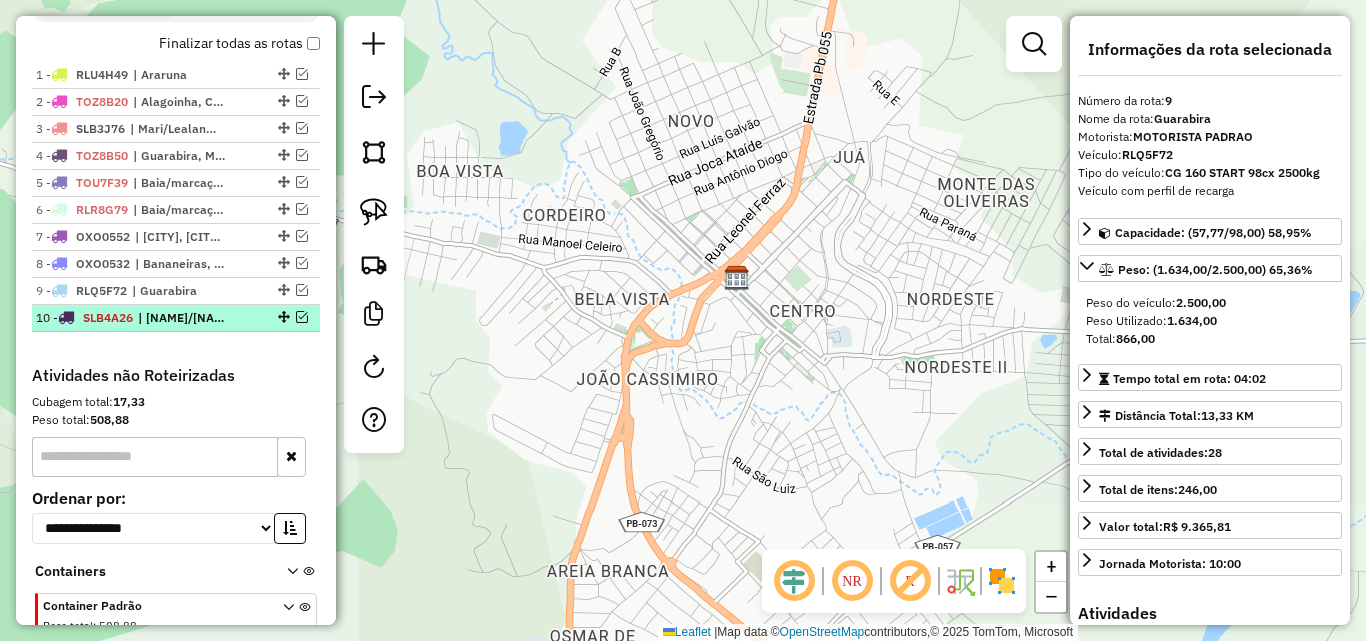 click at bounding box center (302, 317) 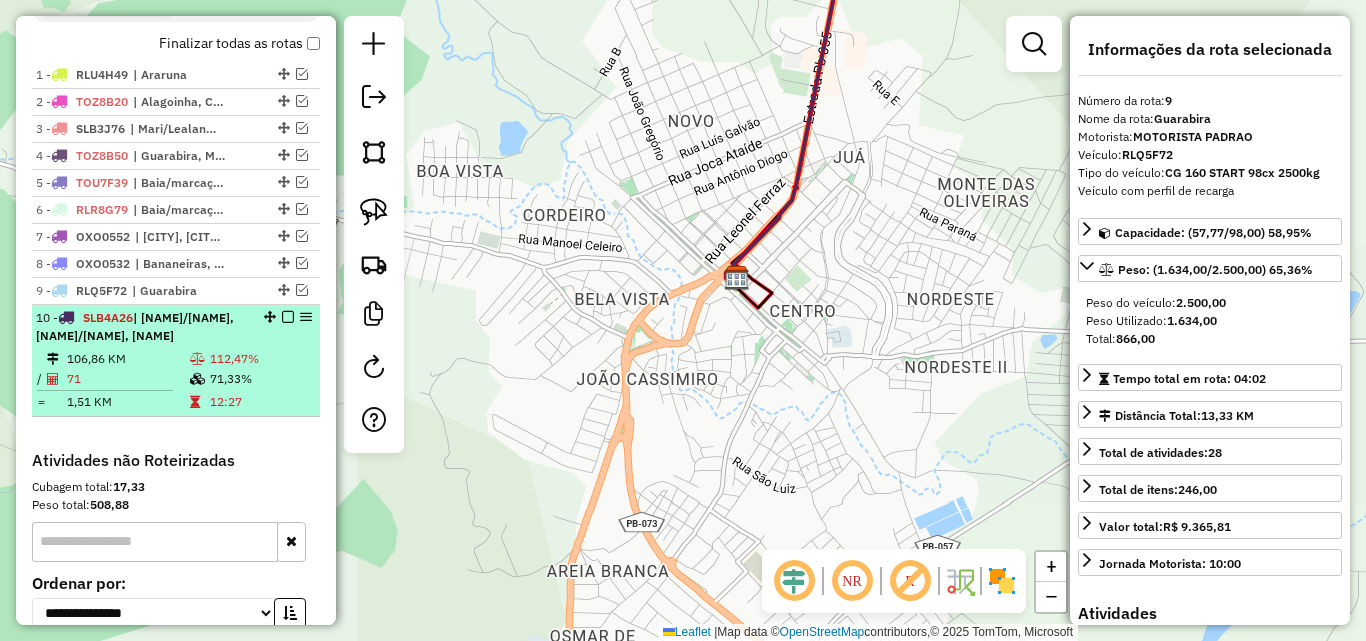 click on "10 -       SLB4A26   | Caiçara/Logradouro, Duas Estradas/Serra da Raiz, Pirpirituba" at bounding box center [142, 327] 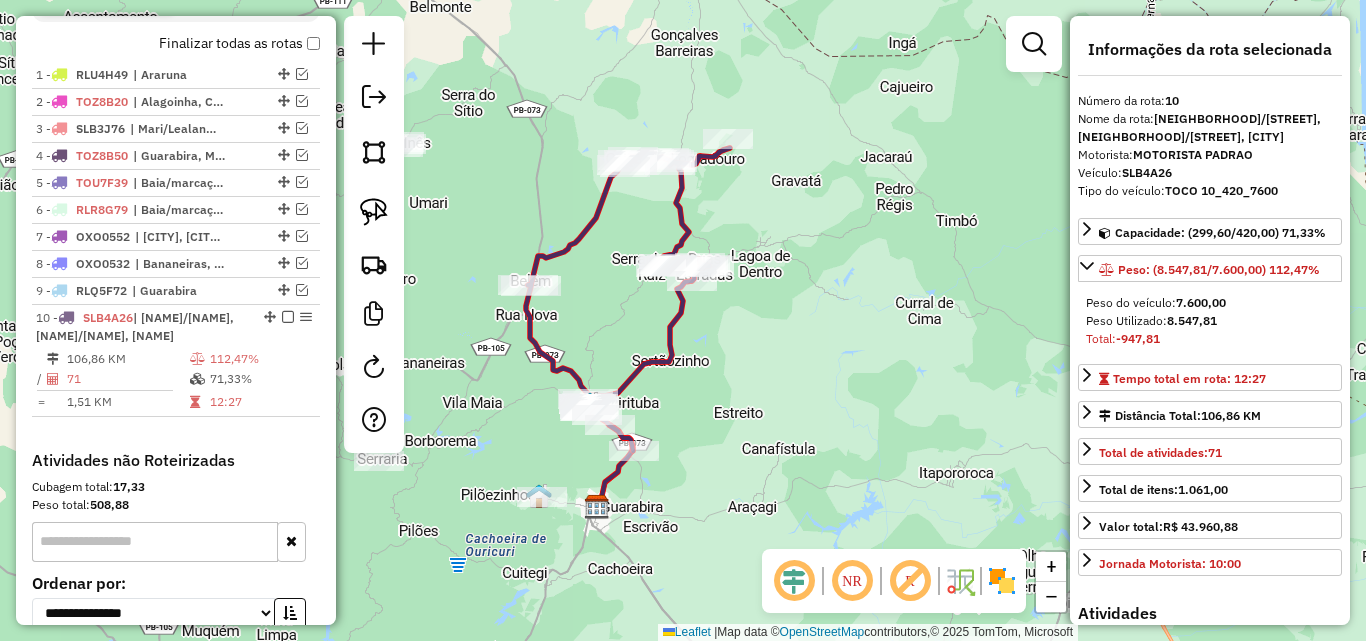 drag, startPoint x: 737, startPoint y: 373, endPoint x: 760, endPoint y: 367, distance: 23.769728 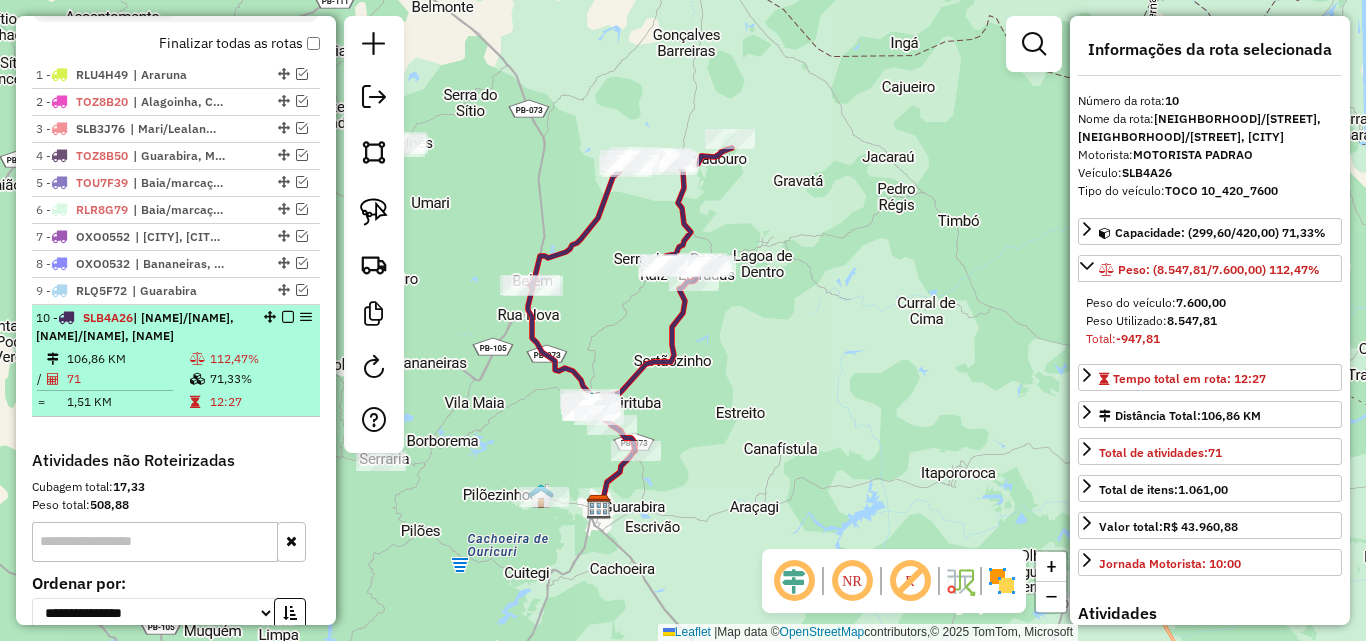click at bounding box center [288, 317] 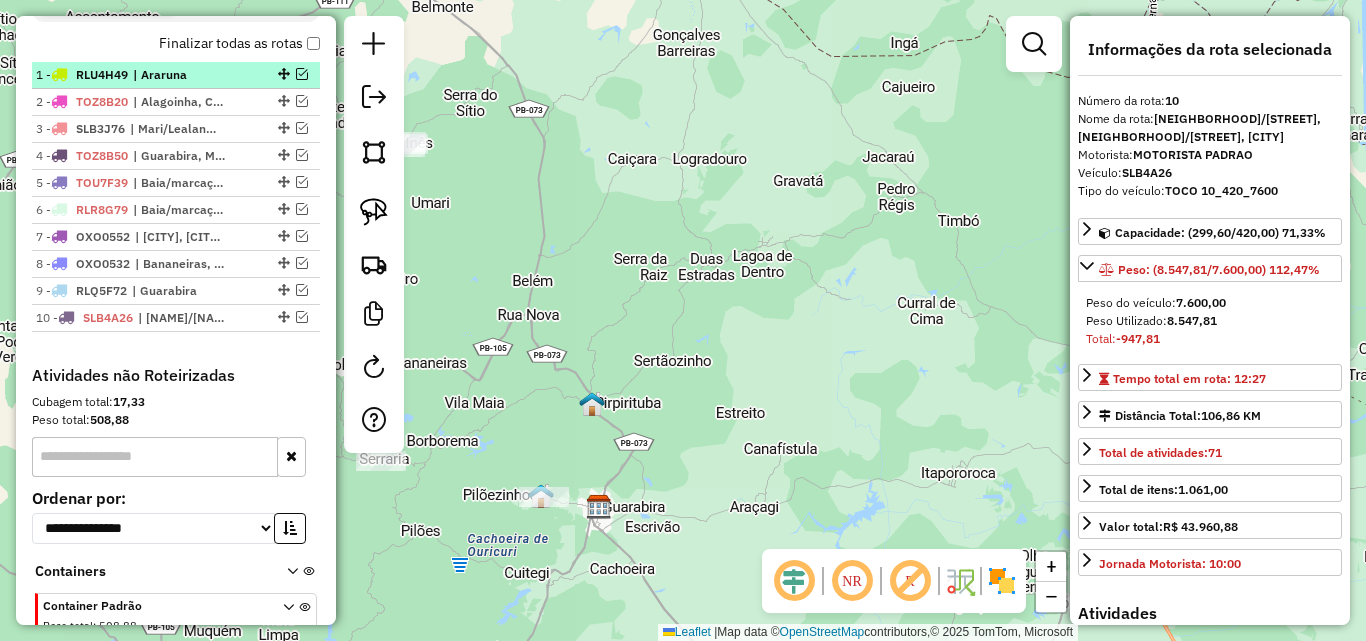 click on "1 -       RLU4H49   | Araruna" at bounding box center (176, 75) 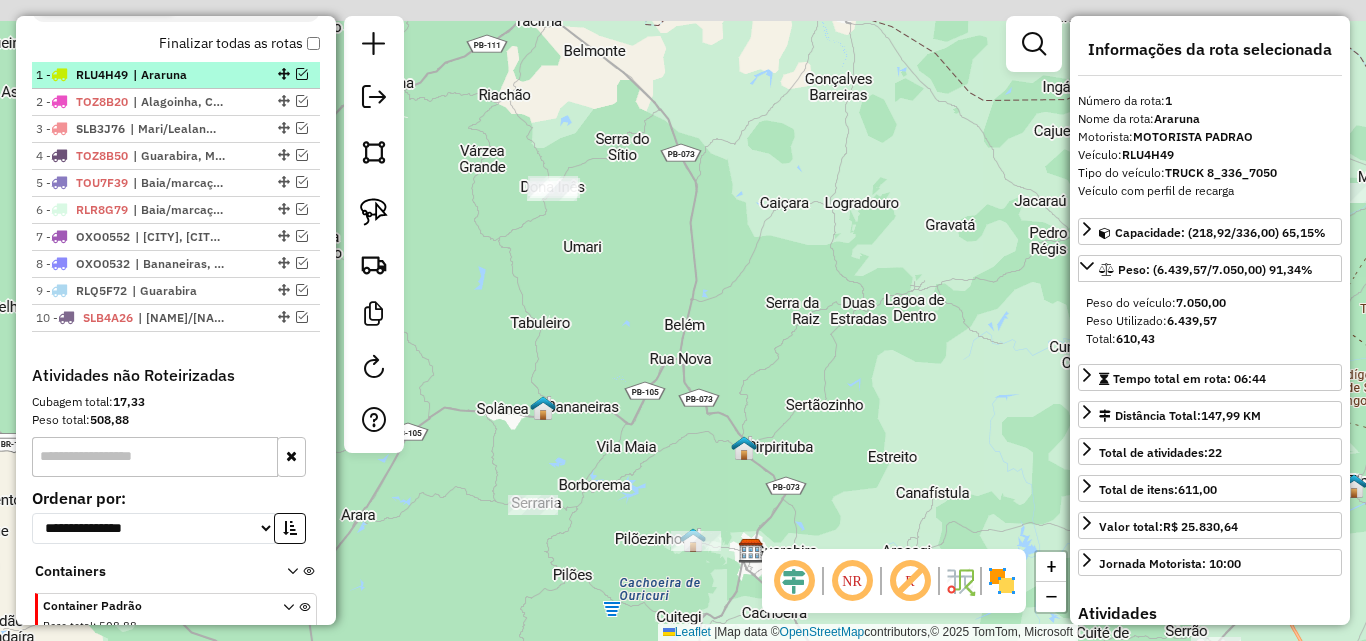click at bounding box center (302, 74) 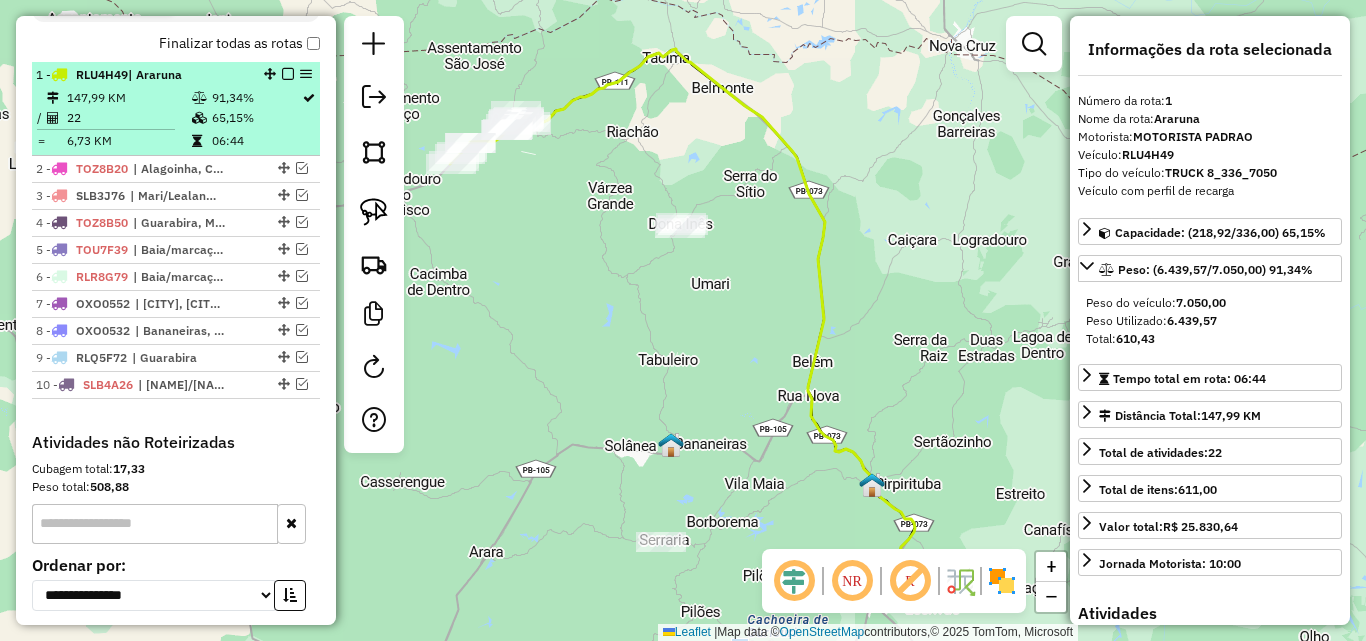 click on "91,34%" at bounding box center [256, 98] 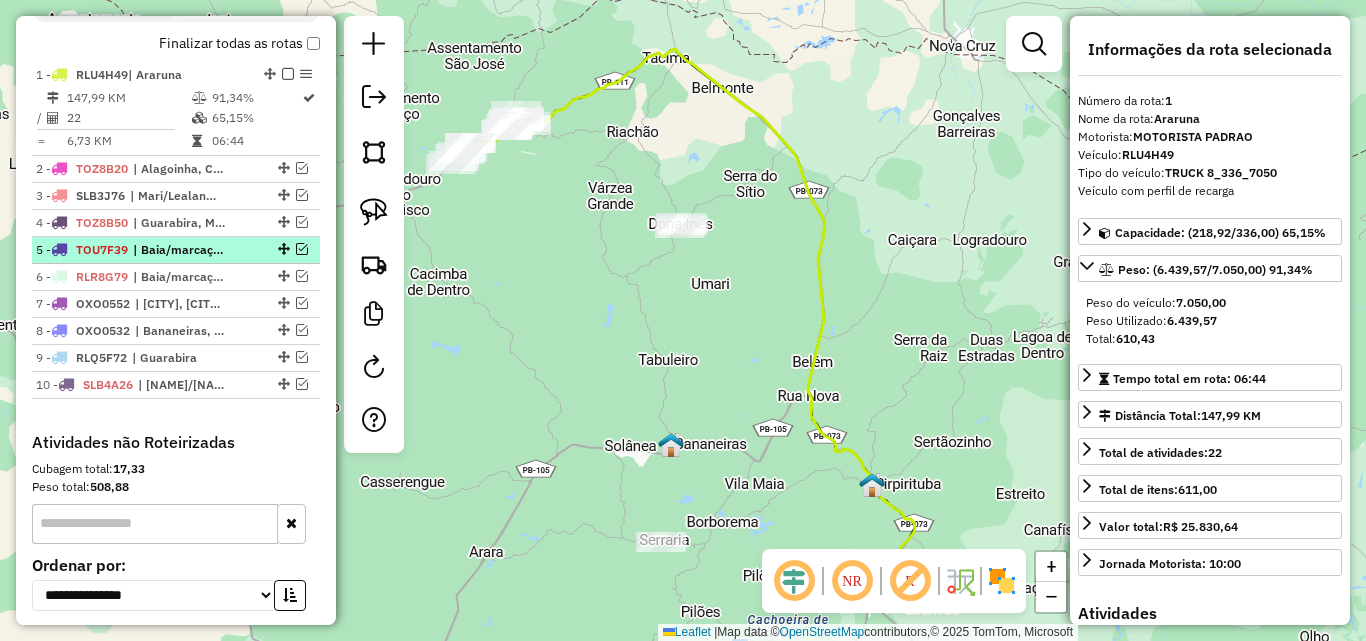 click on "5 -       TOU7F39   | Baia/marcação, Mamanguape" at bounding box center (142, 250) 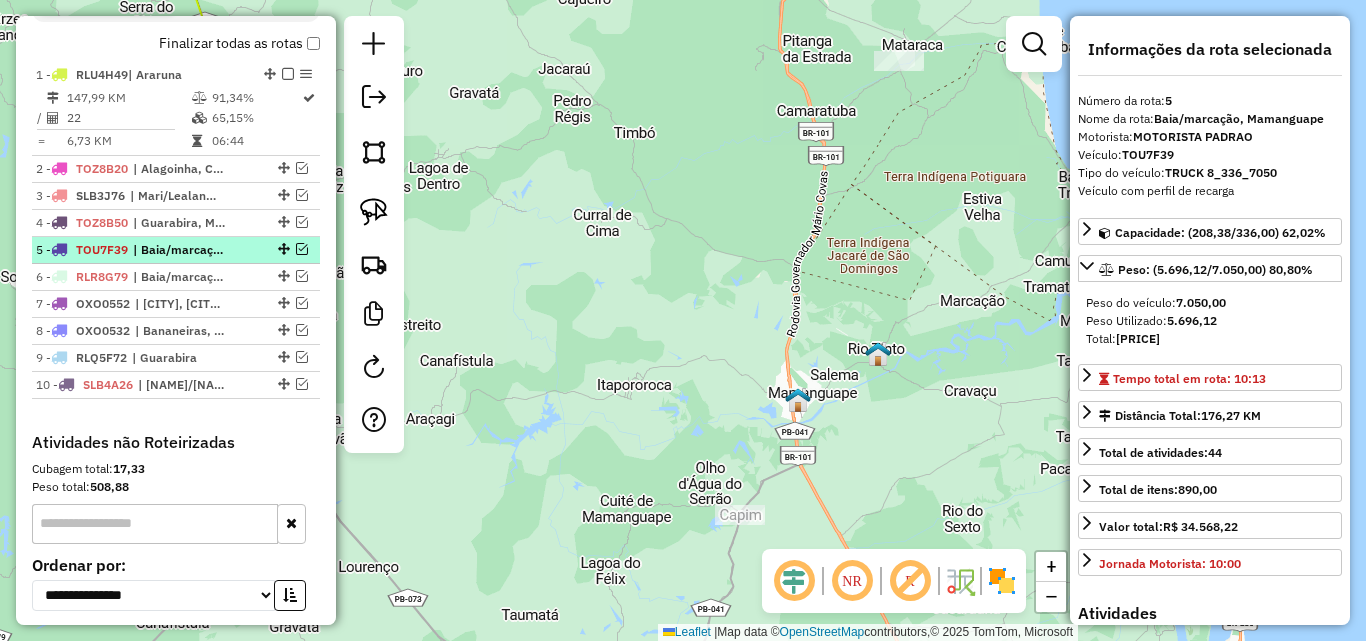 click at bounding box center (302, 249) 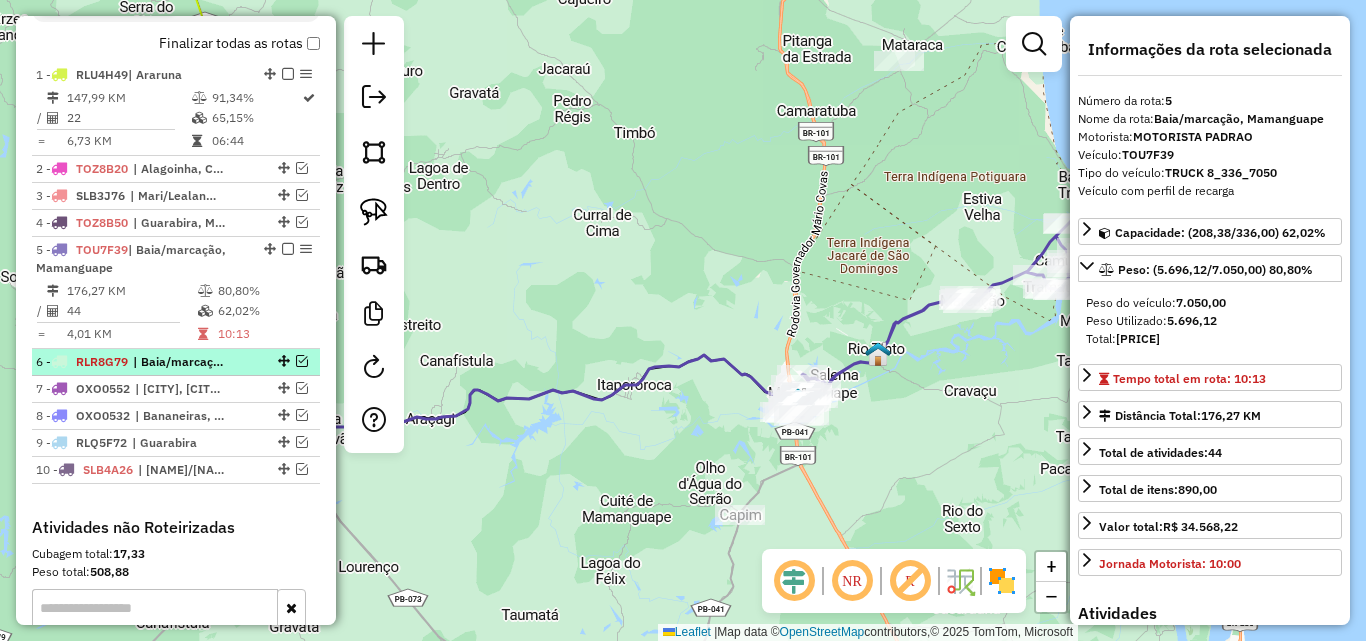 click on "| Baia/marcação" at bounding box center (179, 362) 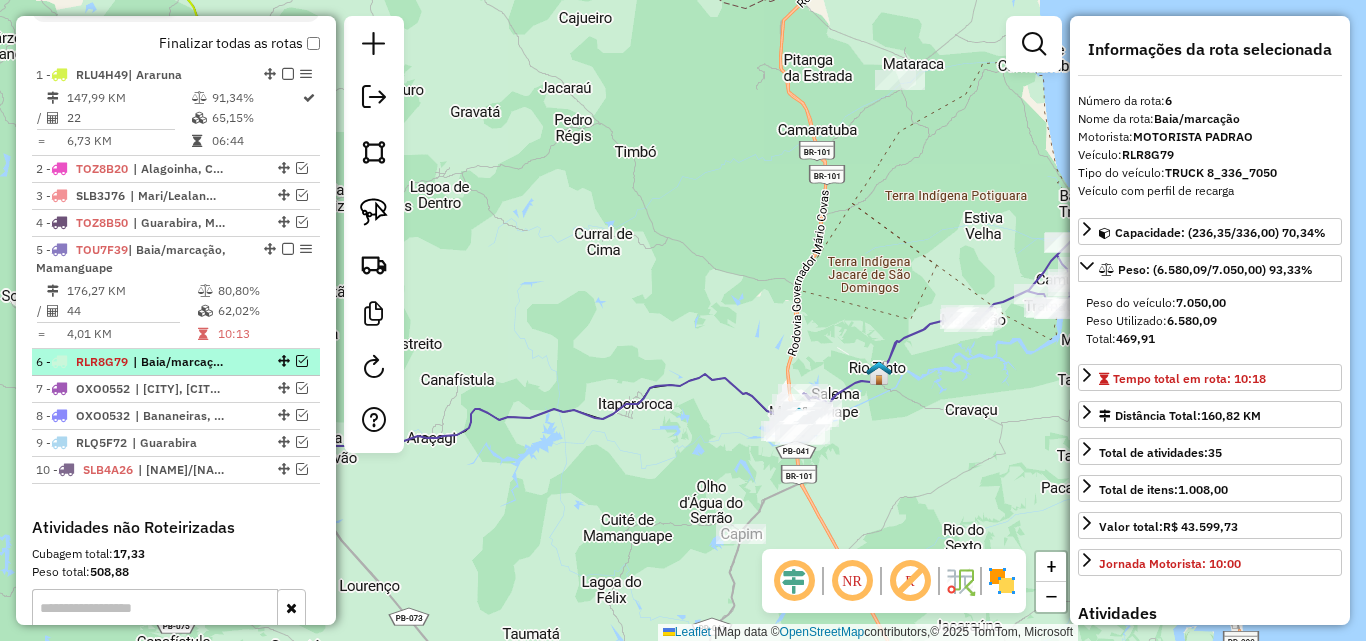 click at bounding box center [302, 361] 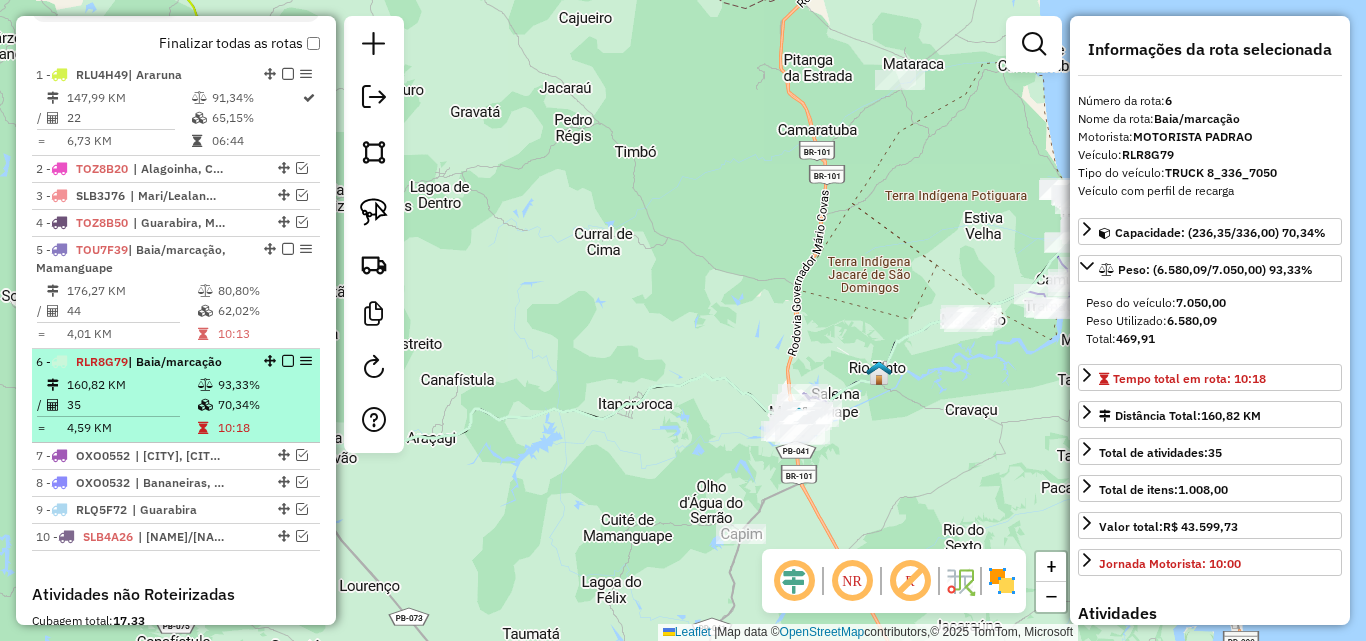 click on "6 -       RLR8G79   | Baia/marcação" at bounding box center [142, 362] 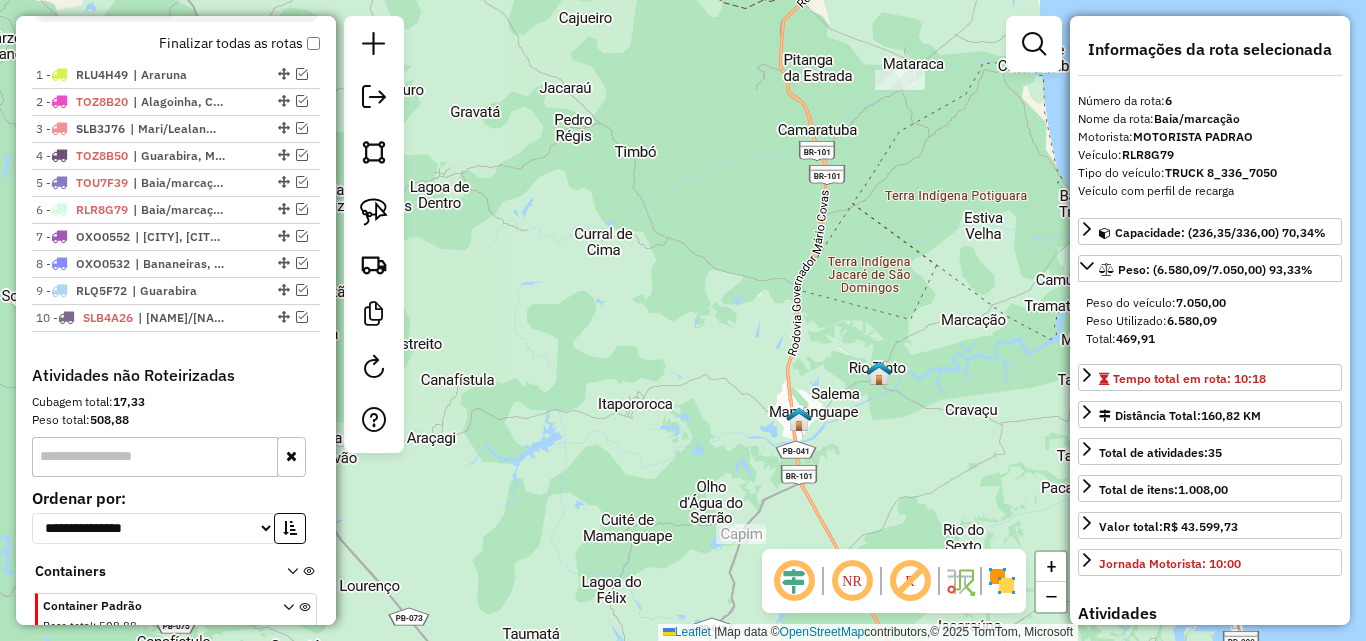 click on "Finalizar todas as rotas" at bounding box center [239, 43] 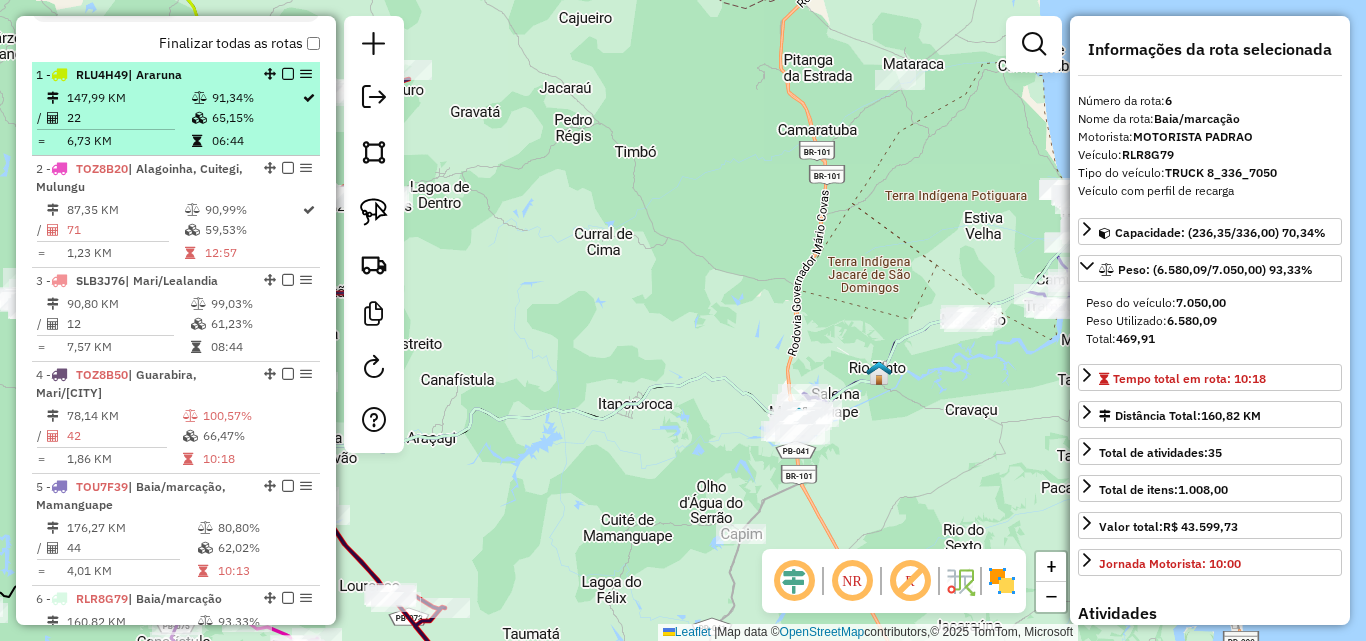 click on "65,15%" at bounding box center [256, 118] 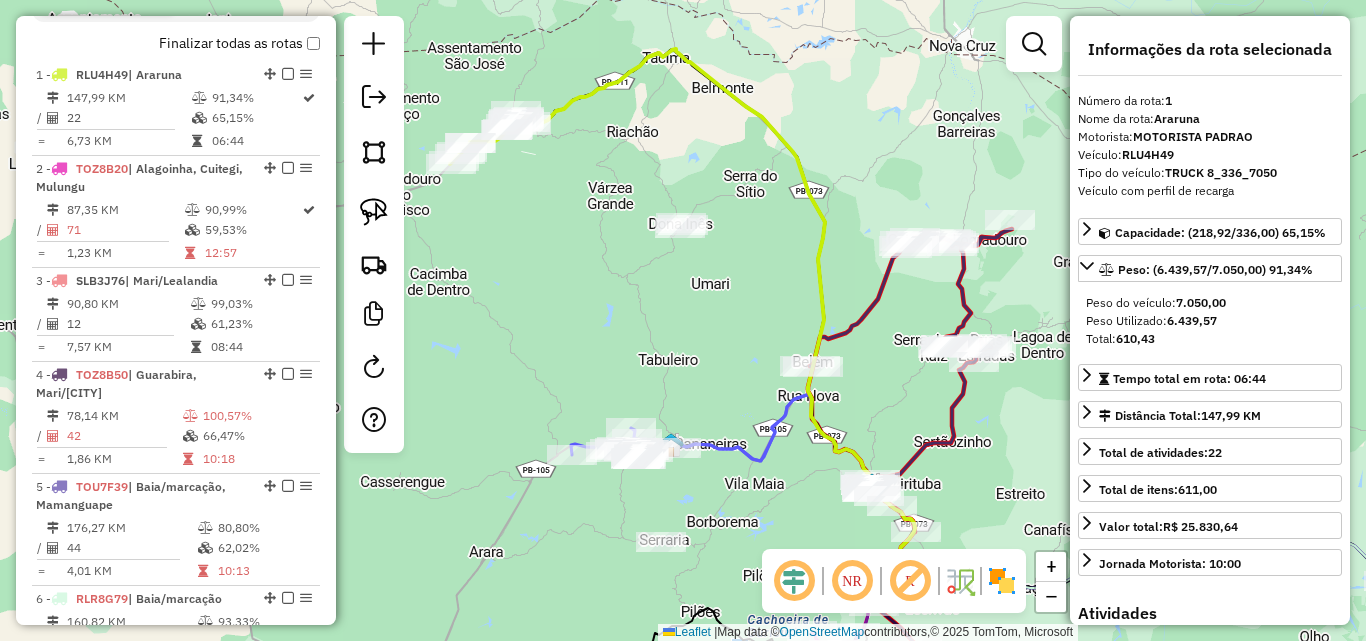 click on "Janela de atendimento Grade de atendimento Capacidade Transportadoras Veículos Cliente Pedidos  Rotas Selecione os dias de semana para filtrar as janelas de atendimento  Seg   Ter   Qua   Qui   Sex   Sáb   Dom  Informe o período da janela de atendimento: De: Até:  Filtrar exatamente a janela do cliente  Considerar janela de atendimento padrão  Selecione os dias de semana para filtrar as grades de atendimento  Seg   Ter   Qua   Qui   Sex   Sáb   Dom   Considerar clientes sem dia de atendimento cadastrado  Clientes fora do dia de atendimento selecionado Filtrar as atividades entre os valores definidos abaixo:  Peso mínimo:   Peso máximo:   Cubagem mínima:   Cubagem máxima:   De:   Até:  Filtrar as atividades entre o tempo de atendimento definido abaixo:  De:   Até:   Considerar capacidade total dos clientes não roteirizados Transportadora: Selecione um ou mais itens Tipo de veículo: Selecione um ou mais itens Veículo: Selecione um ou mais itens Motorista: Selecione um ou mais itens Nome: Rótulo:" 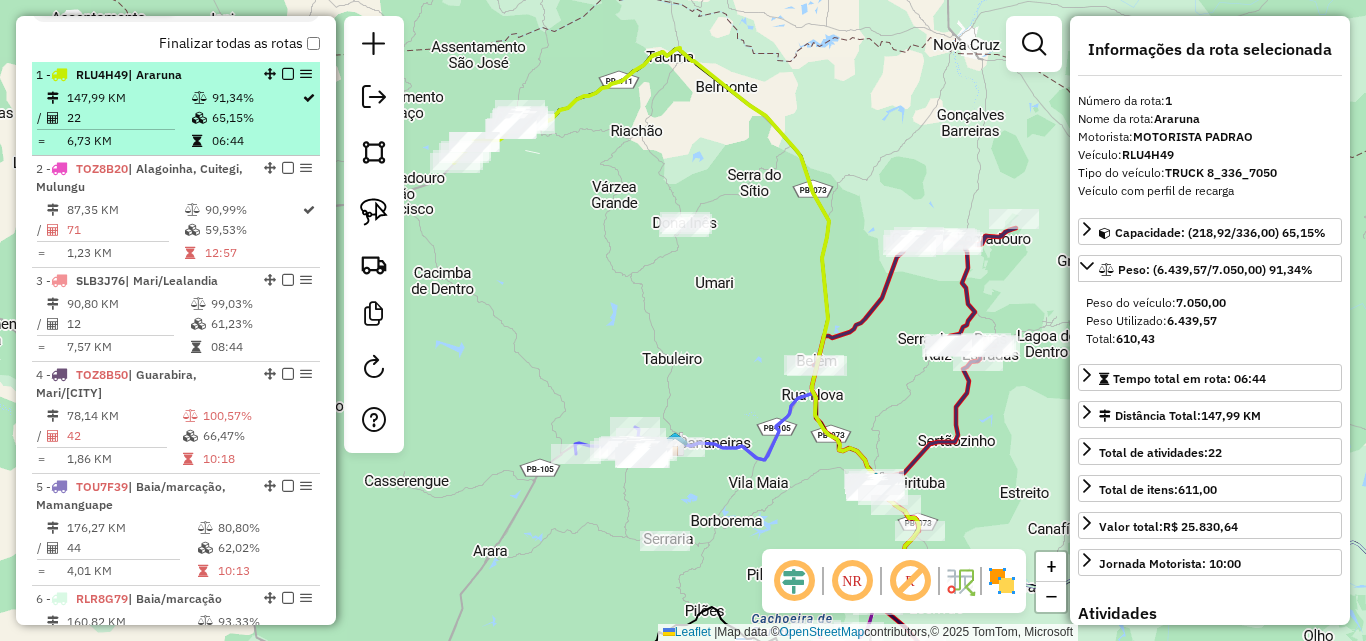 click at bounding box center [288, 74] 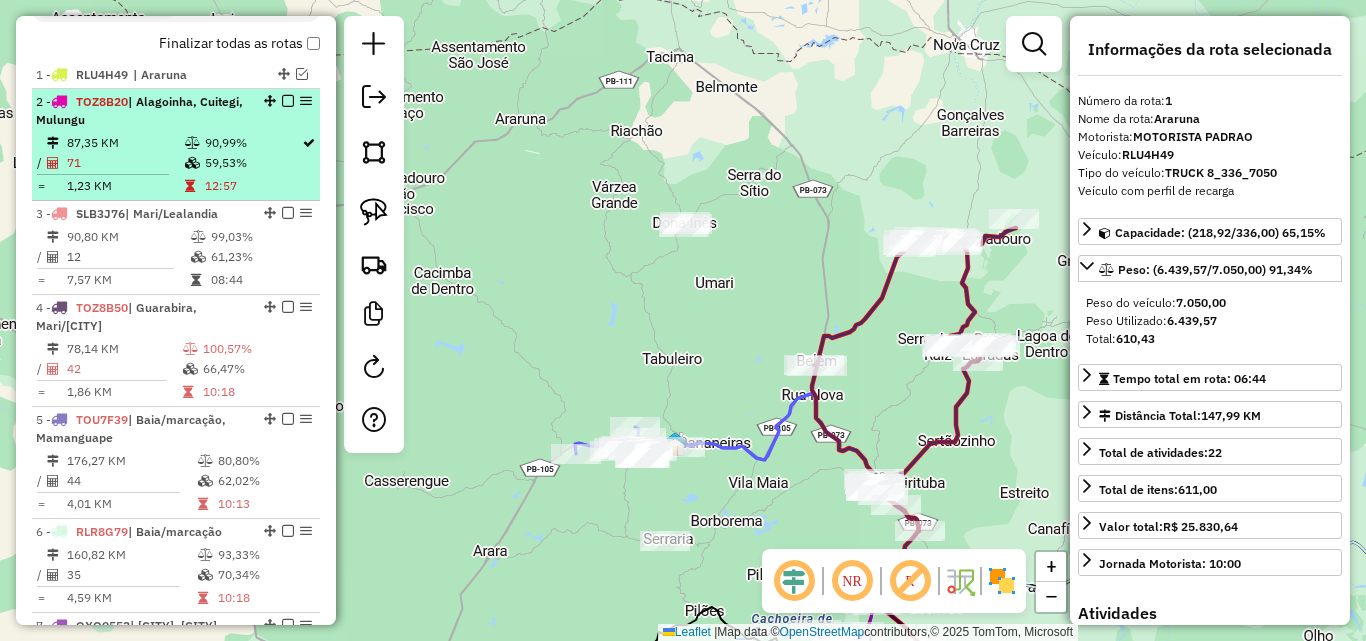 click on "90,99%" at bounding box center [252, 143] 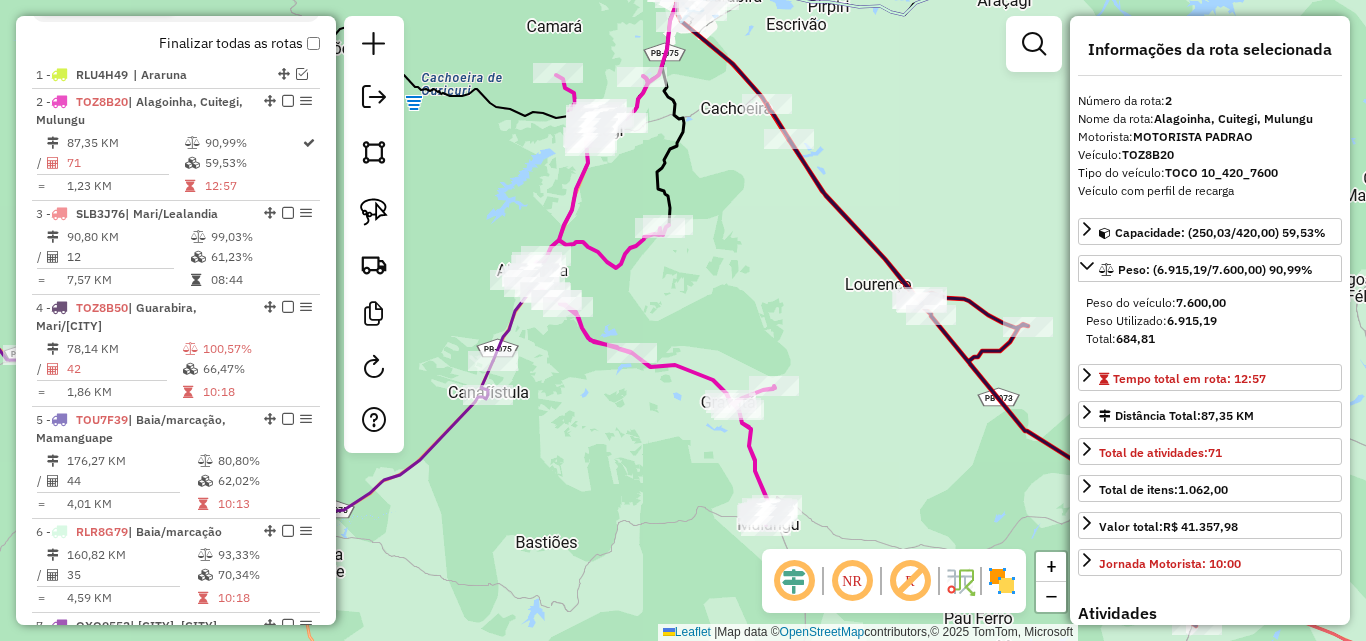 click on "Janela de atendimento Grade de atendimento Capacidade Transportadoras Veículos Cliente Pedidos  Rotas Selecione os dias de semana para filtrar as janelas de atendimento  Seg   Ter   Qua   Qui   Sex   Sáb   Dom  Informe o período da janela de atendimento: De: Até:  Filtrar exatamente a janela do cliente  Considerar janela de atendimento padrão  Selecione os dias de semana para filtrar as grades de atendimento  Seg   Ter   Qua   Qui   Sex   Sáb   Dom   Considerar clientes sem dia de atendimento cadastrado  Clientes fora do dia de atendimento selecionado Filtrar as atividades entre os valores definidos abaixo:  Peso mínimo:   Peso máximo:   Cubagem mínima:   Cubagem máxima:   De:   Até:  Filtrar as atividades entre o tempo de atendimento definido abaixo:  De:   Até:   Considerar capacidade total dos clientes não roteirizados Transportadora: Selecione um ou mais itens Tipo de veículo: Selecione um ou mais itens Veículo: Selecione um ou mais itens Motorista: Selecione um ou mais itens Nome: Rótulo:" 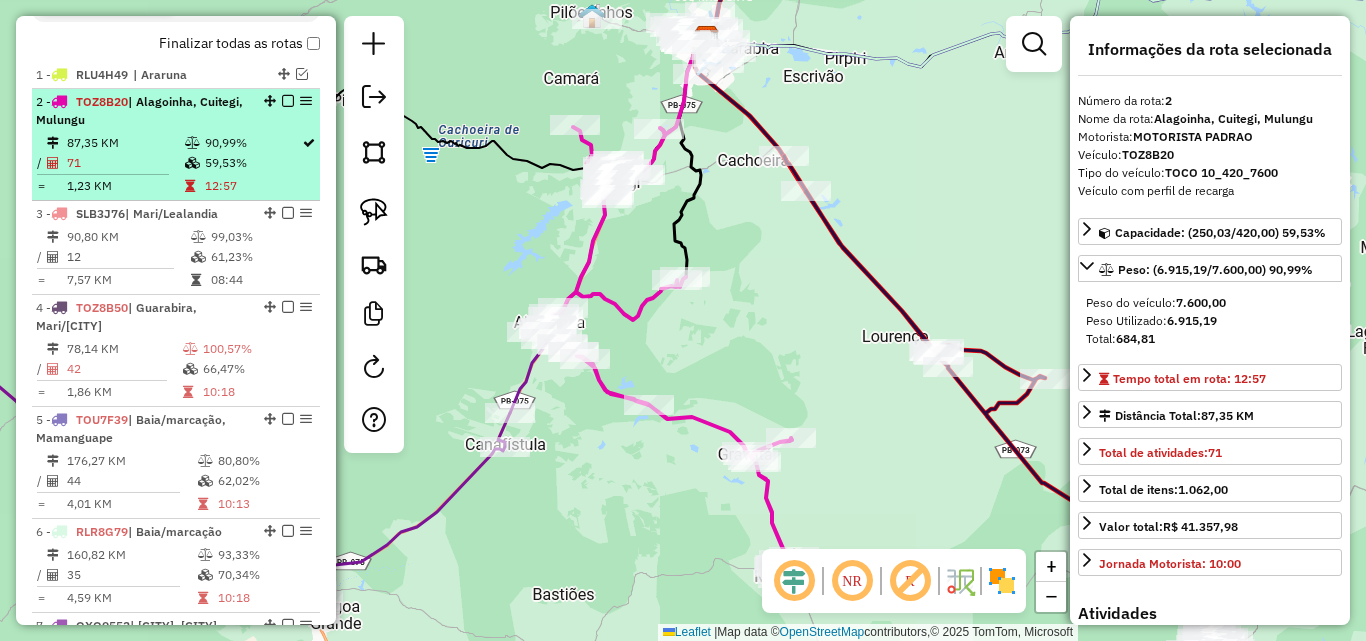 click at bounding box center (194, 186) 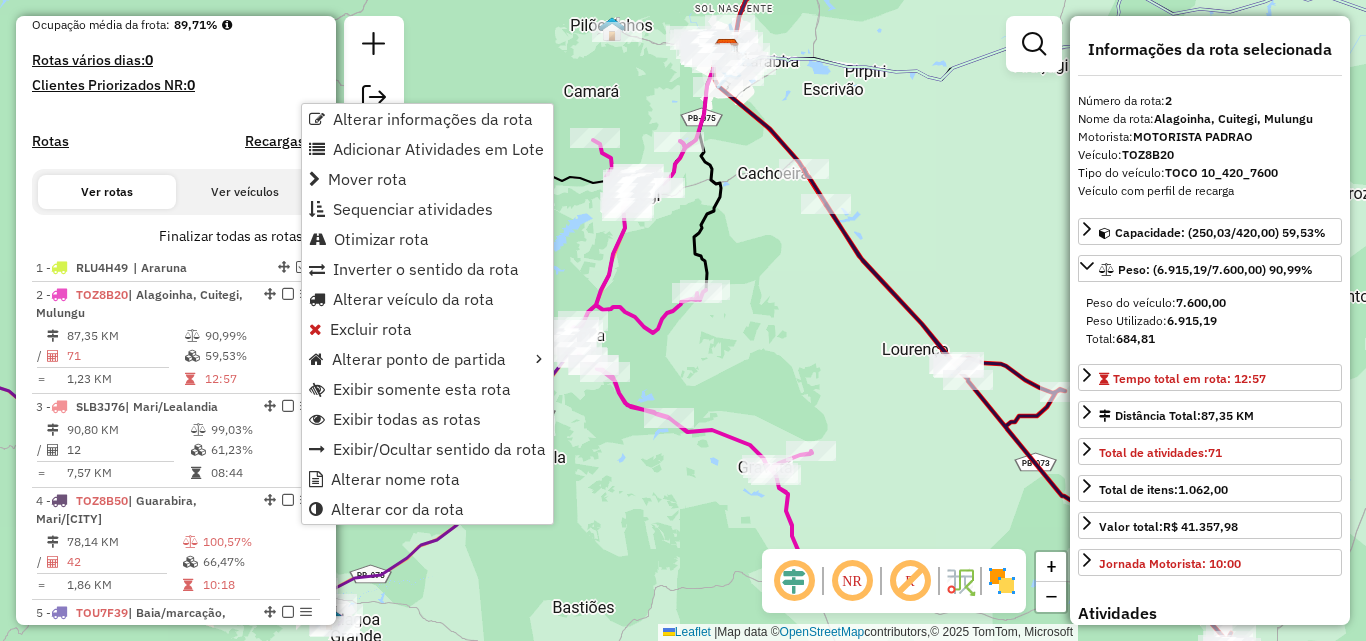 scroll, scrollTop: 504, scrollLeft: 0, axis: vertical 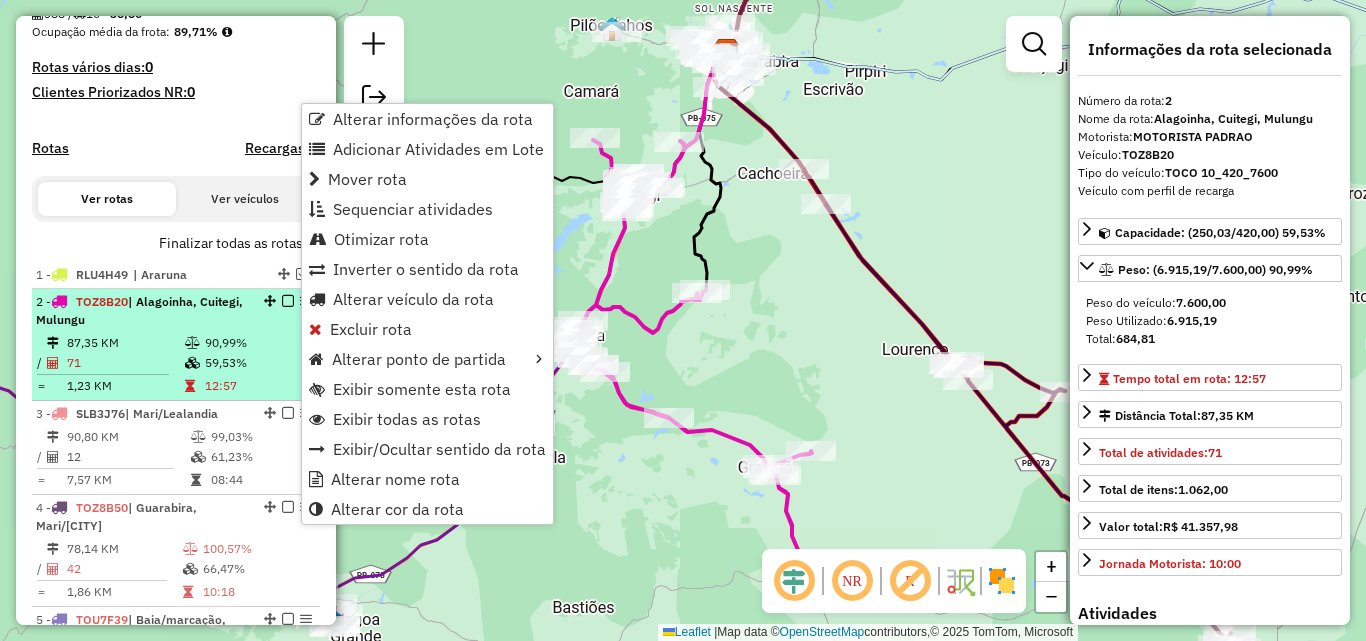 click on "2 -       TOZ8B20   | Alagoinha, Cuitegi, Mulungu" at bounding box center (142, 311) 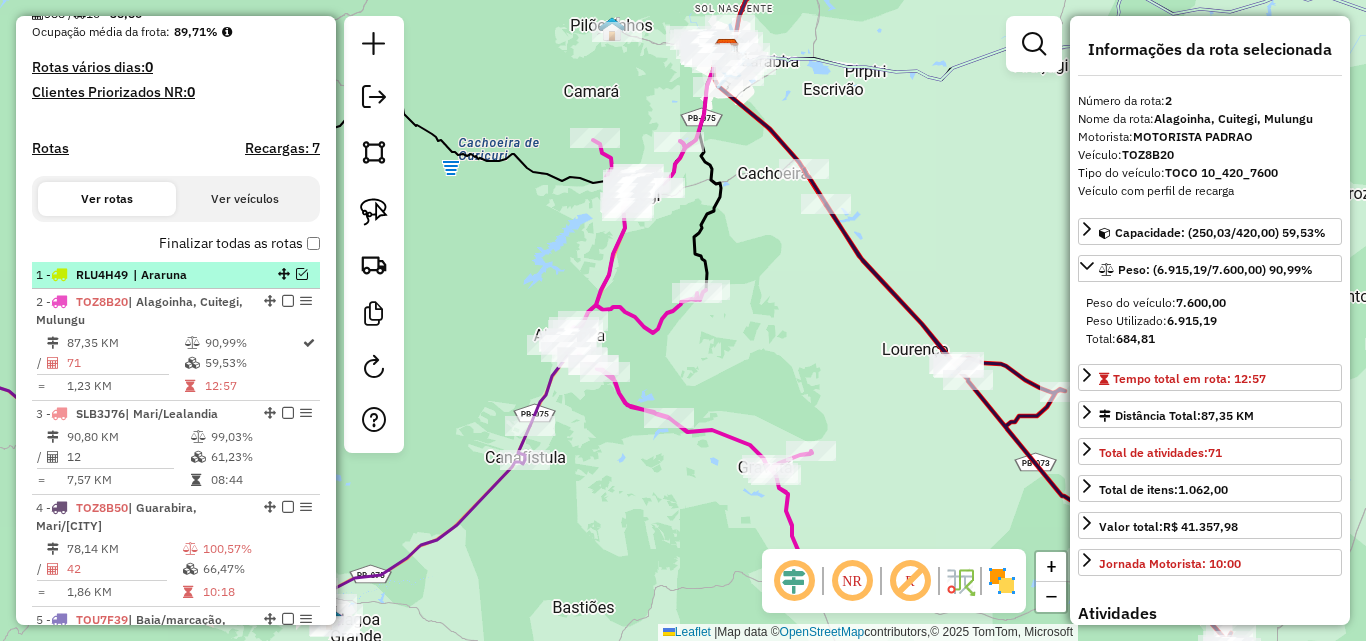 click at bounding box center (302, 274) 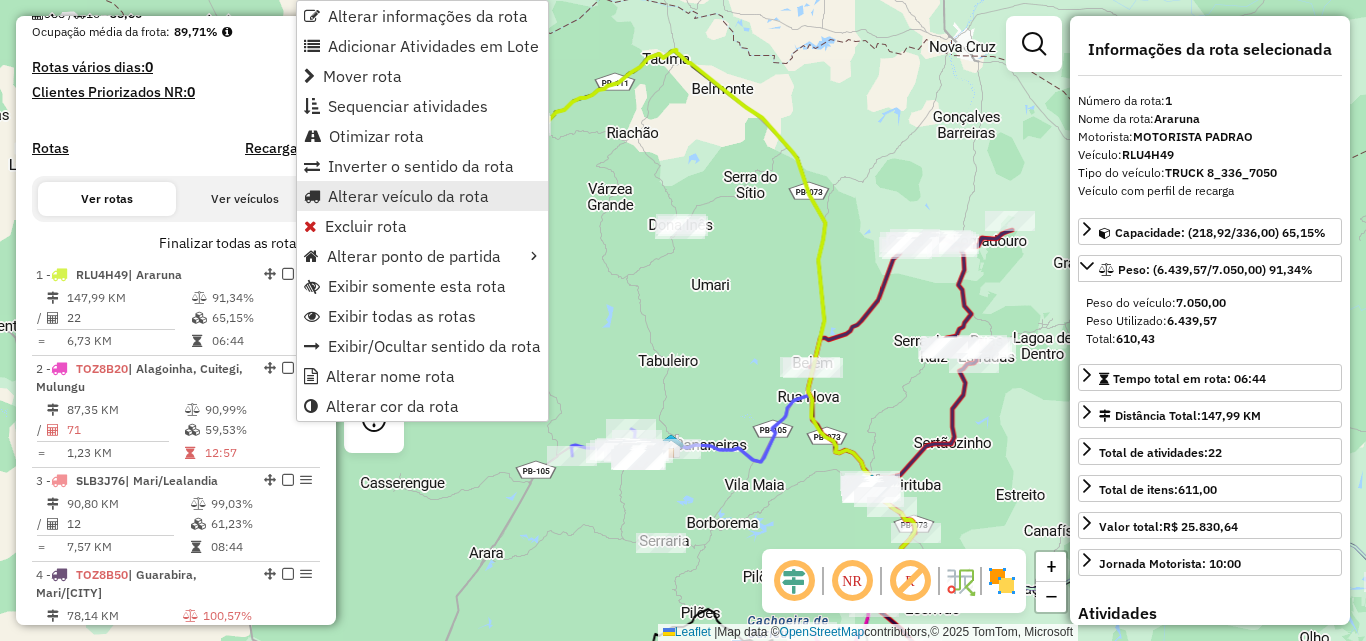 click on "Alterar veículo da rota" at bounding box center (408, 196) 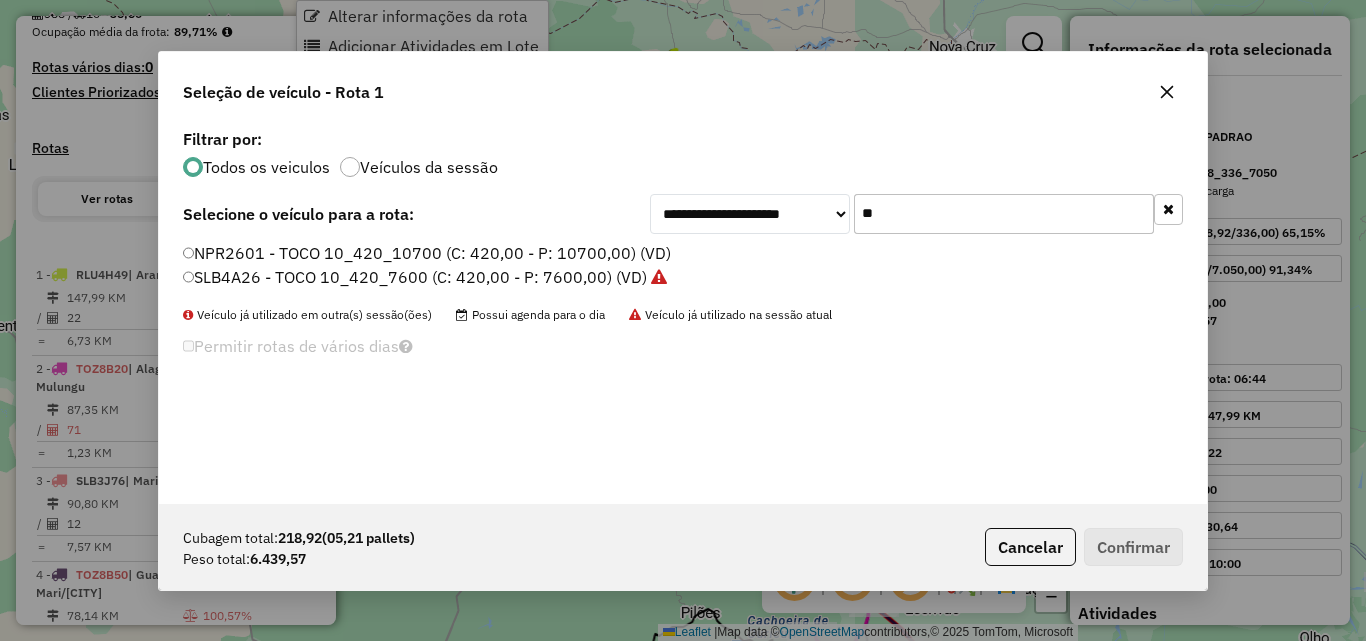 scroll, scrollTop: 11, scrollLeft: 6, axis: both 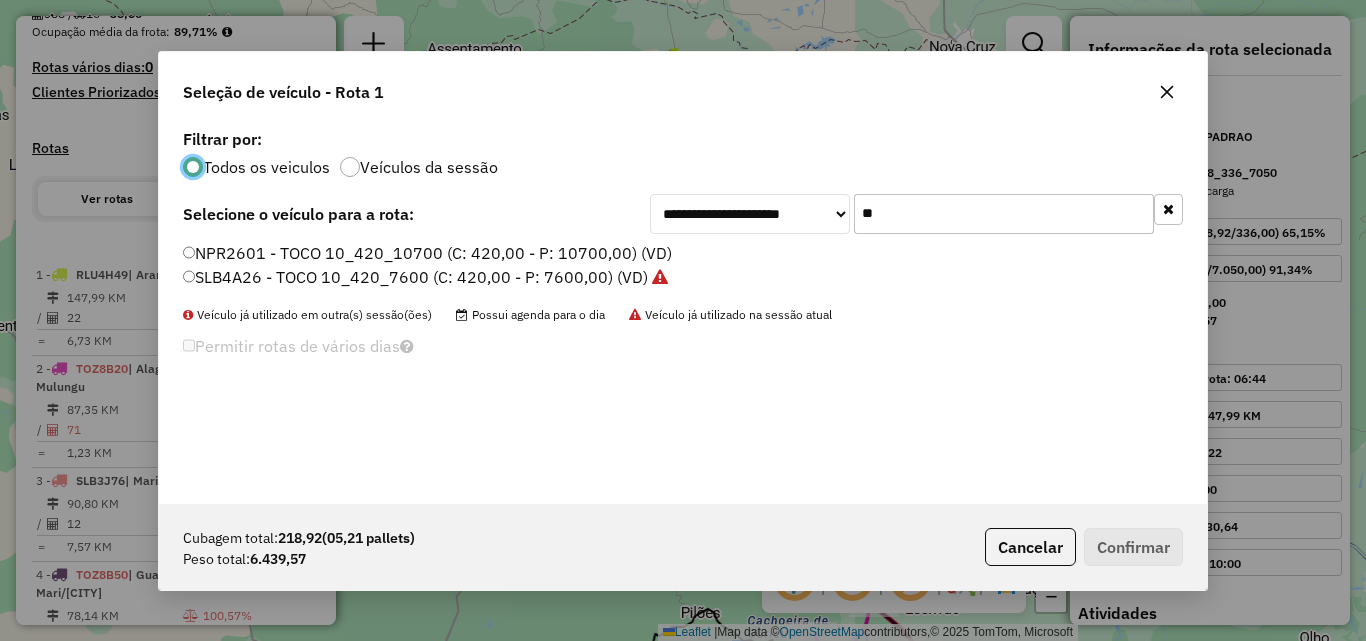 click on "**" 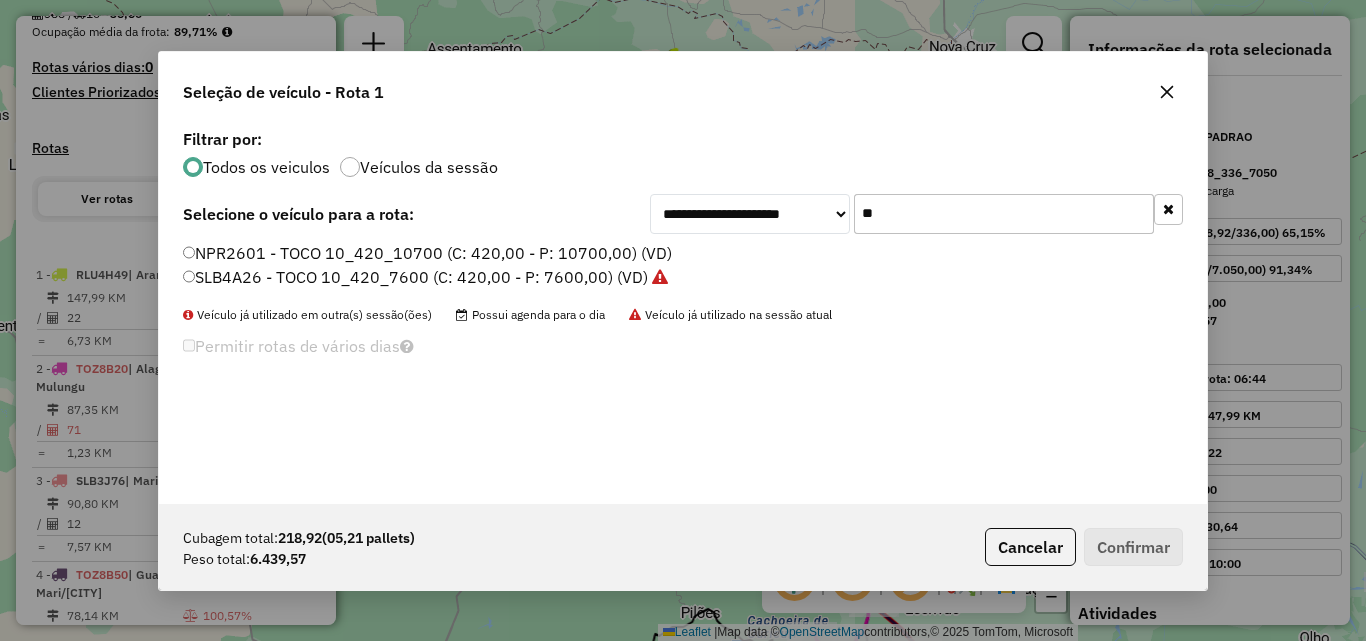 click on "**" 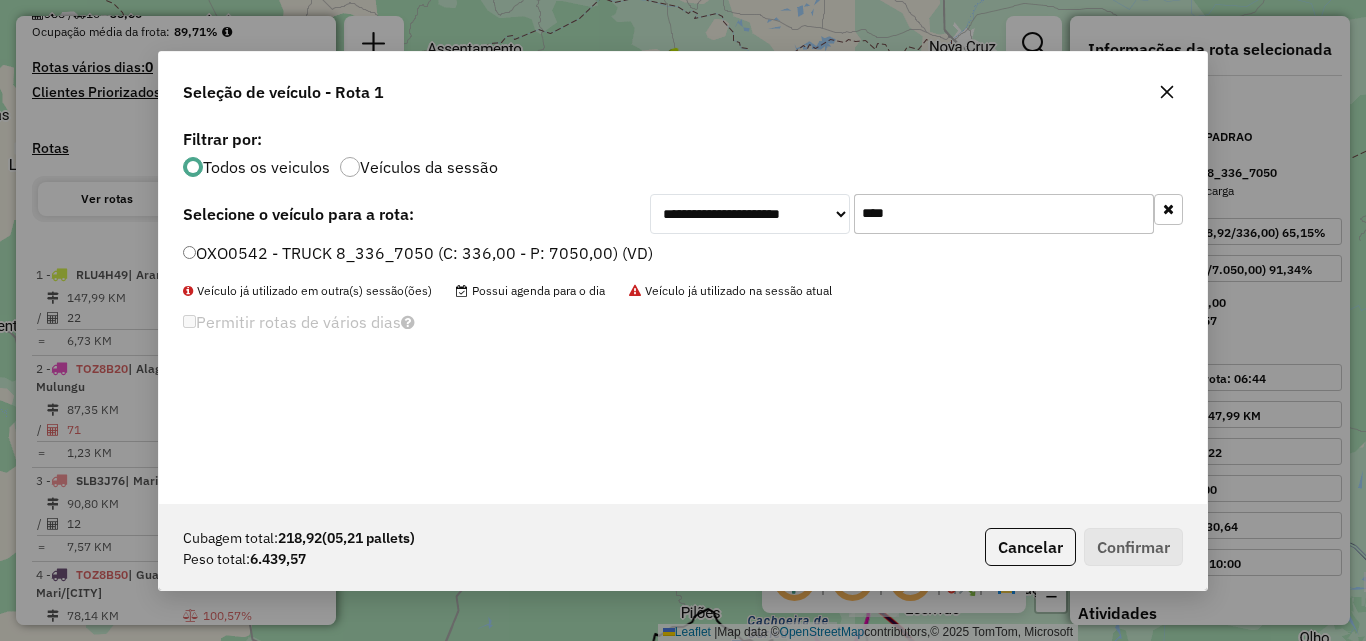 type on "****" 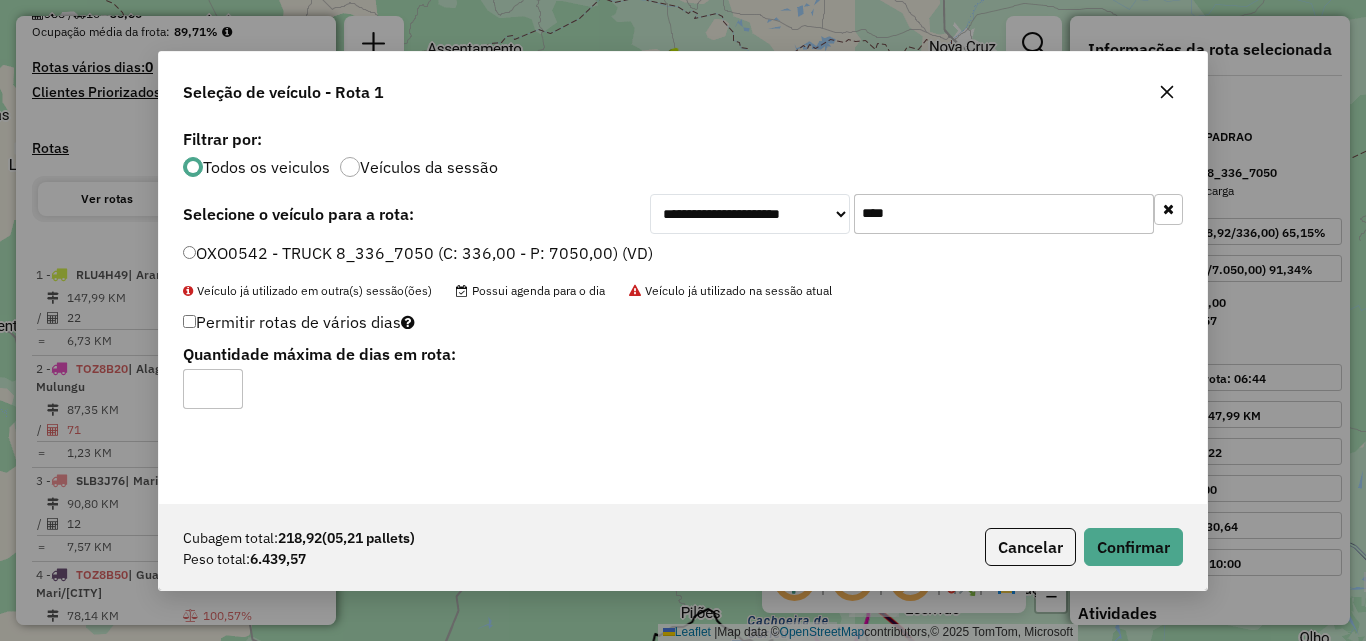 click on "OXO0542 - TRUCK 8_336_7050 (C: 336,00 - P: 7050,00) (VD)" 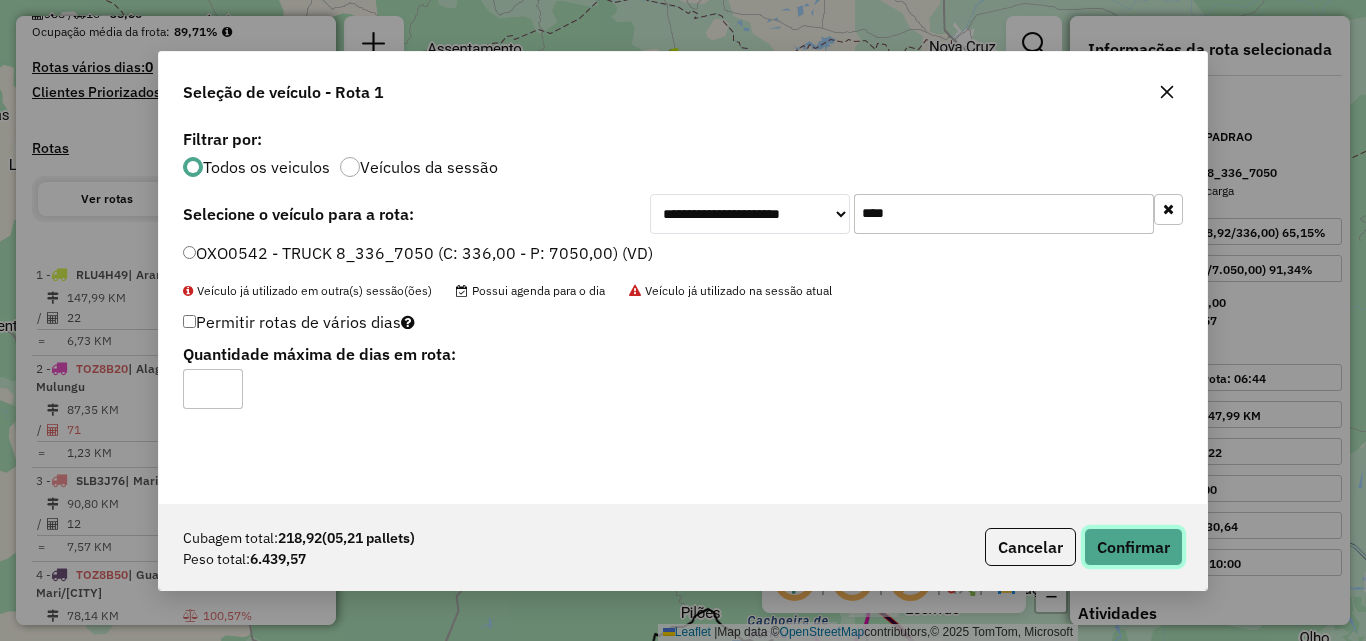 click on "Confirmar" 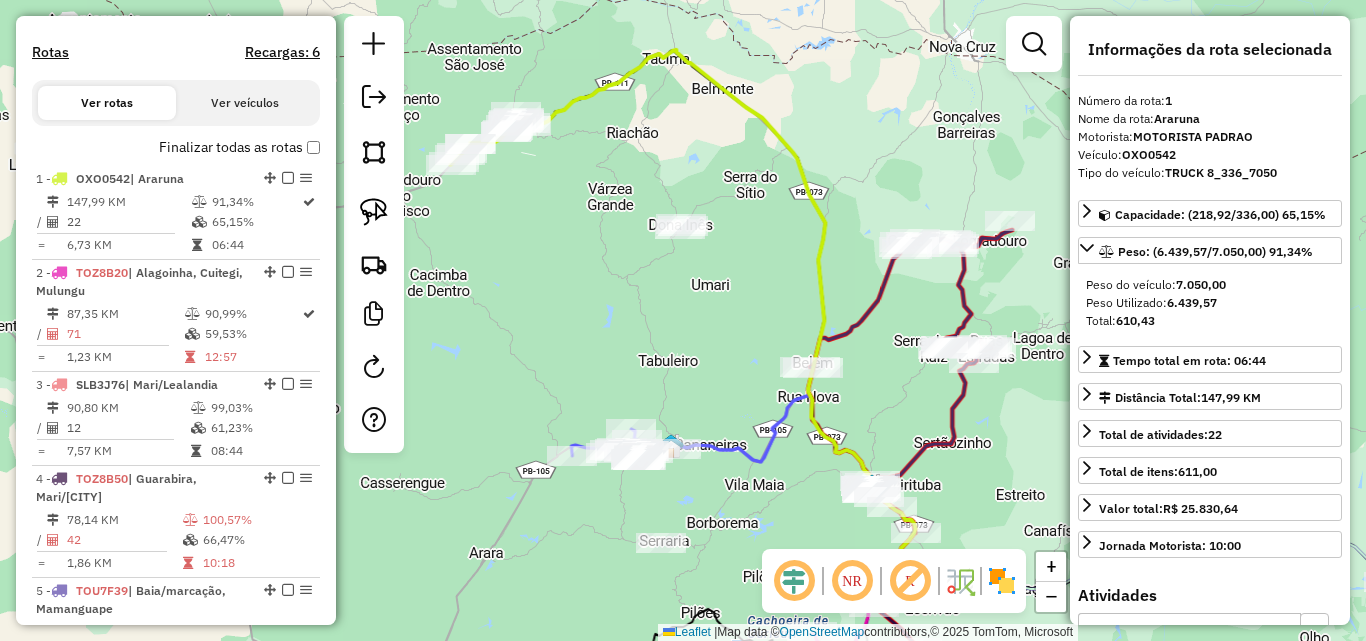 scroll, scrollTop: 750, scrollLeft: 0, axis: vertical 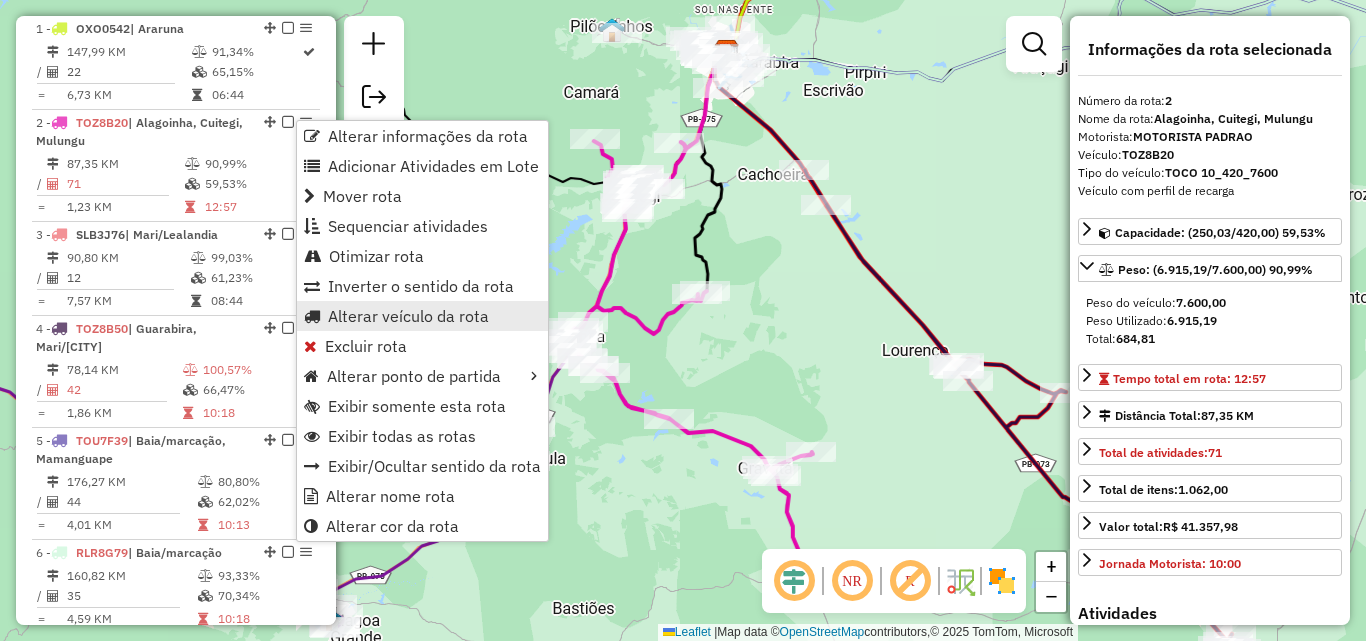 click on "Alterar veículo da rota" at bounding box center (408, 316) 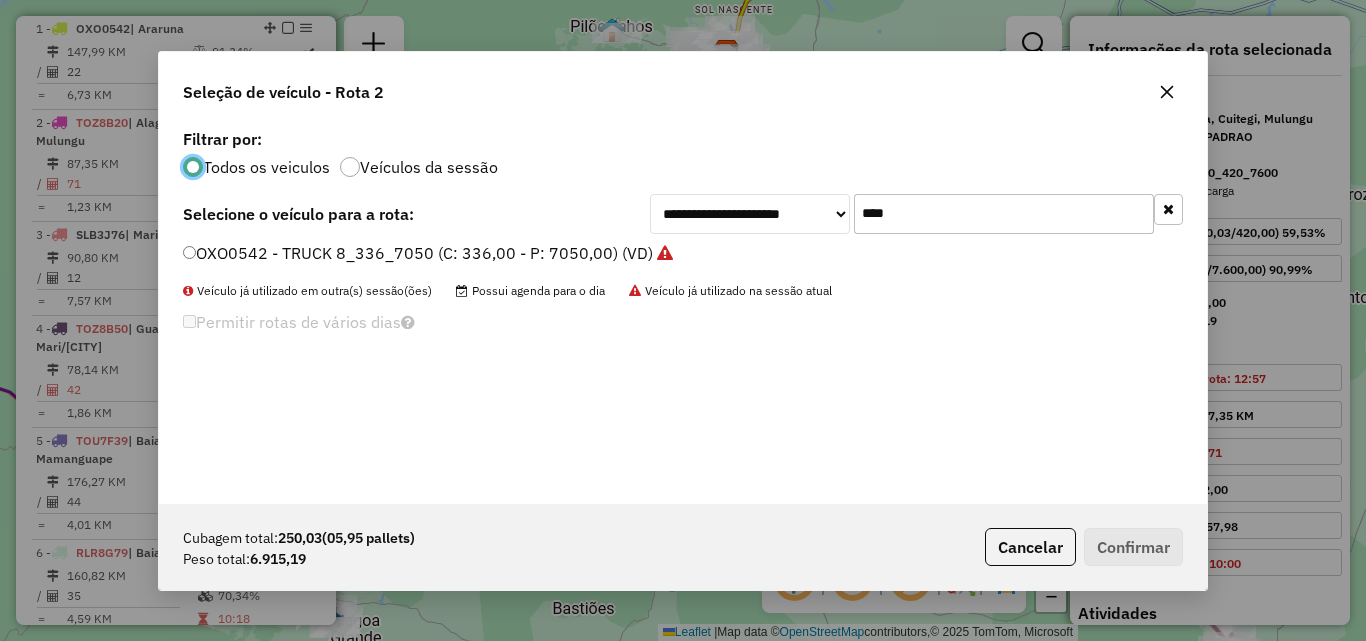 scroll, scrollTop: 11, scrollLeft: 6, axis: both 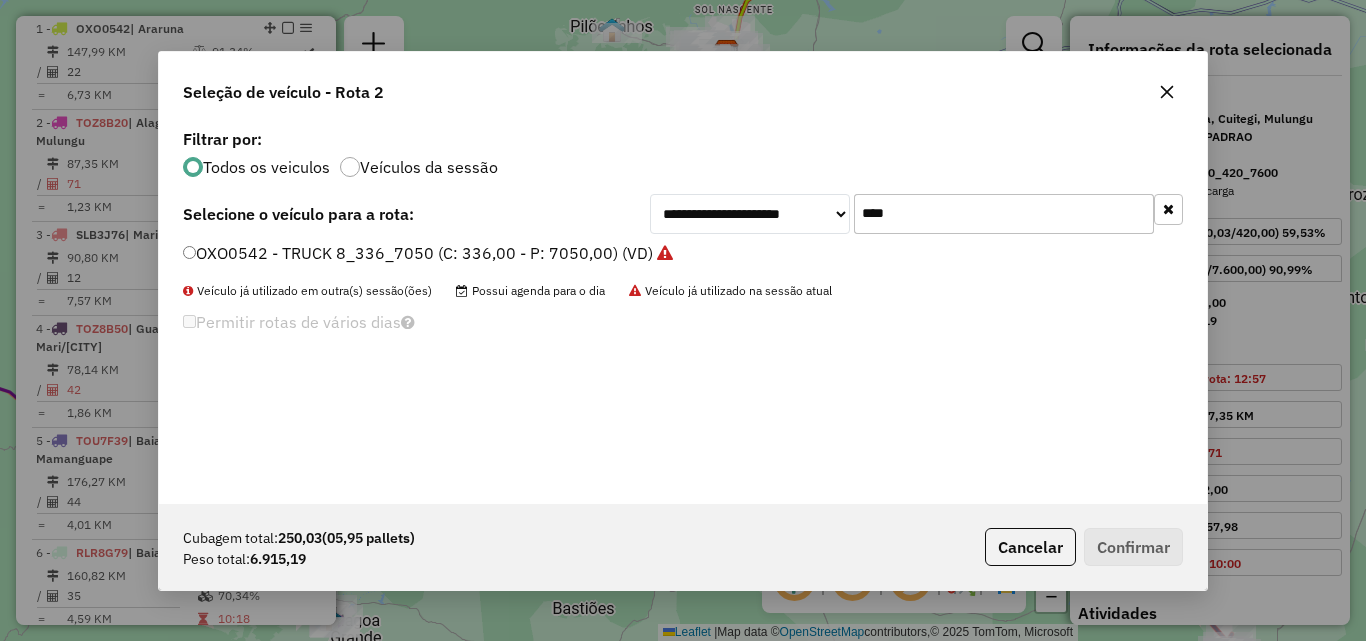 click on "****" 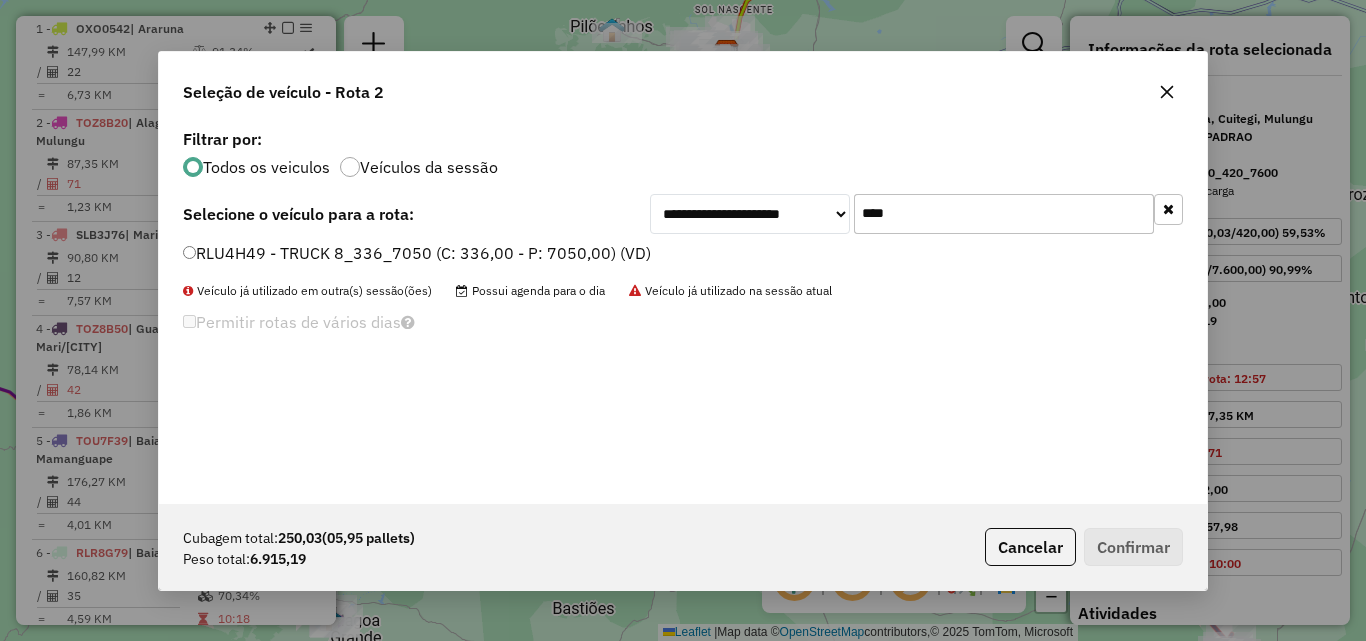 type on "****" 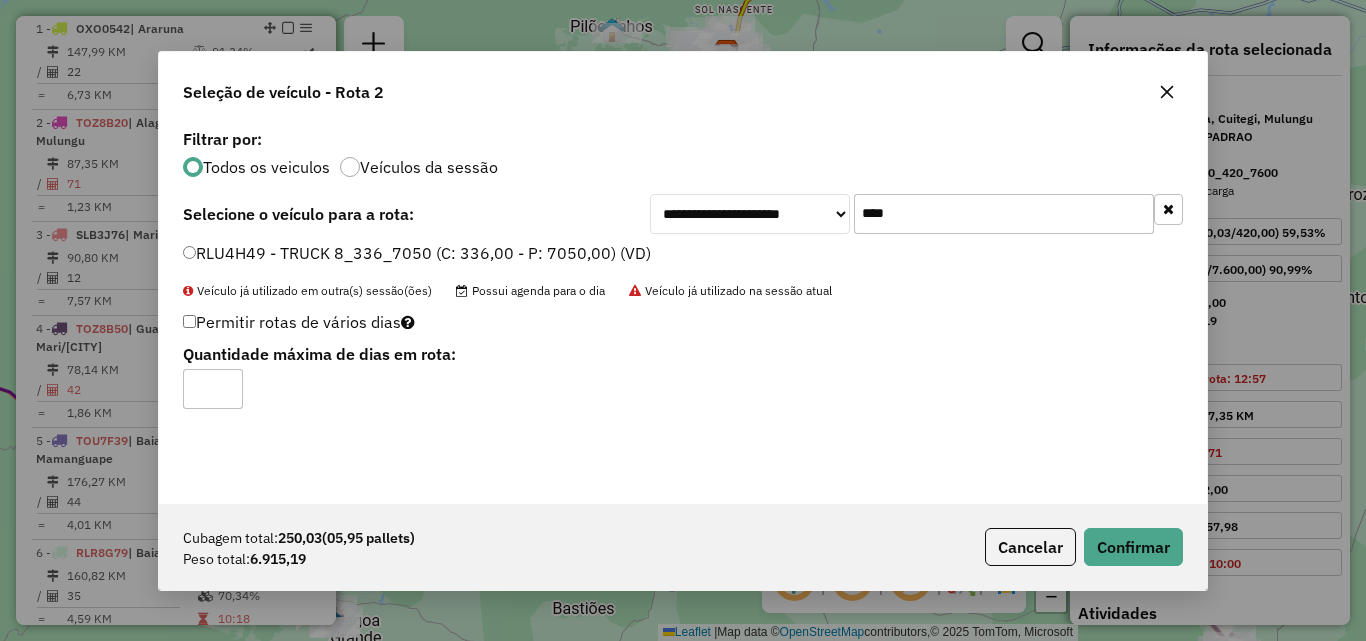 click on "**********" 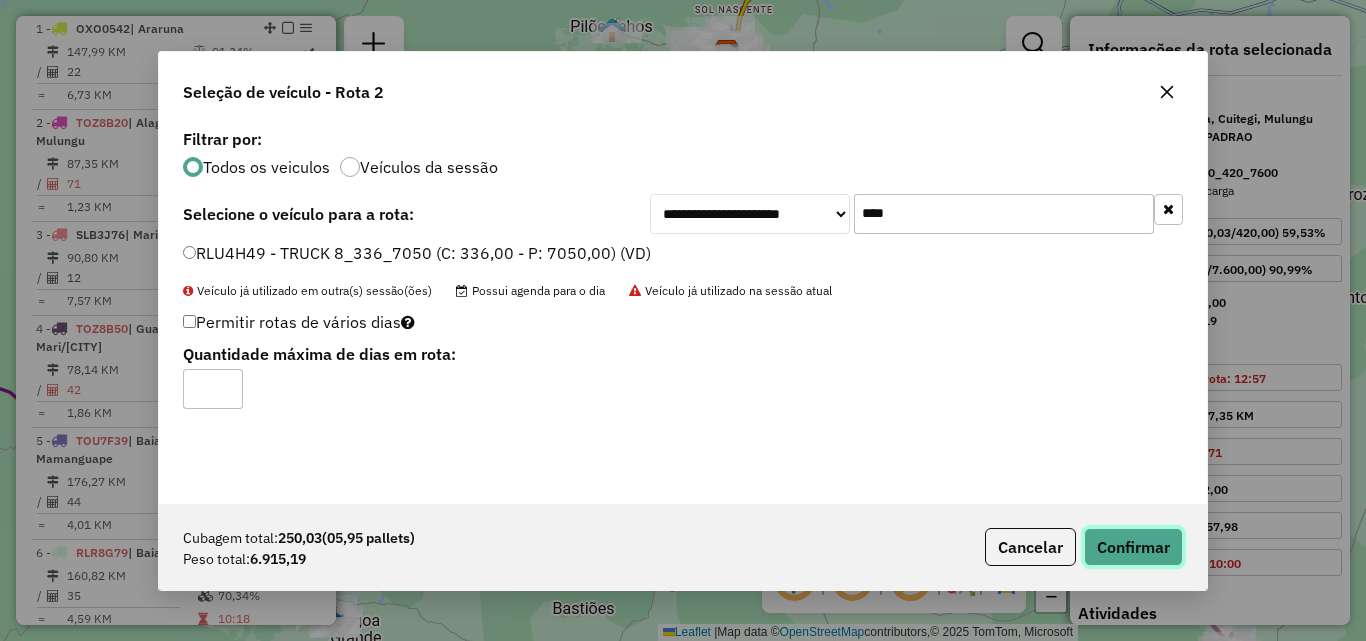 click on "Confirmar" 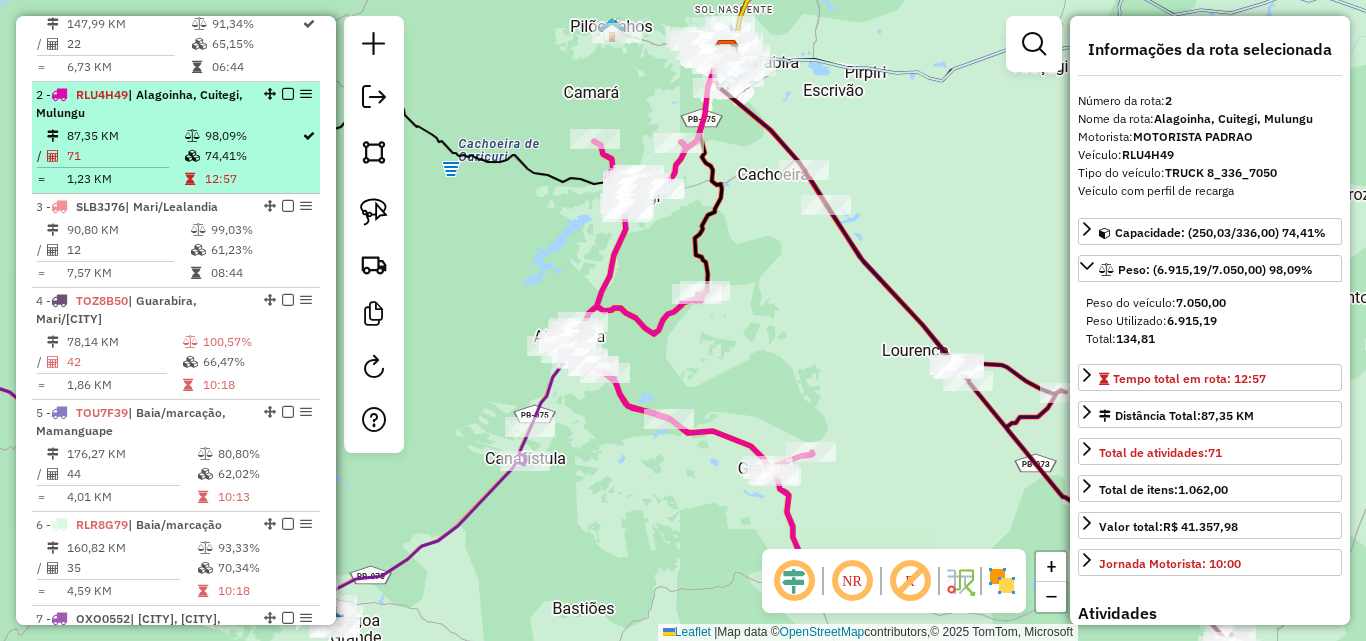 scroll, scrollTop: 744, scrollLeft: 0, axis: vertical 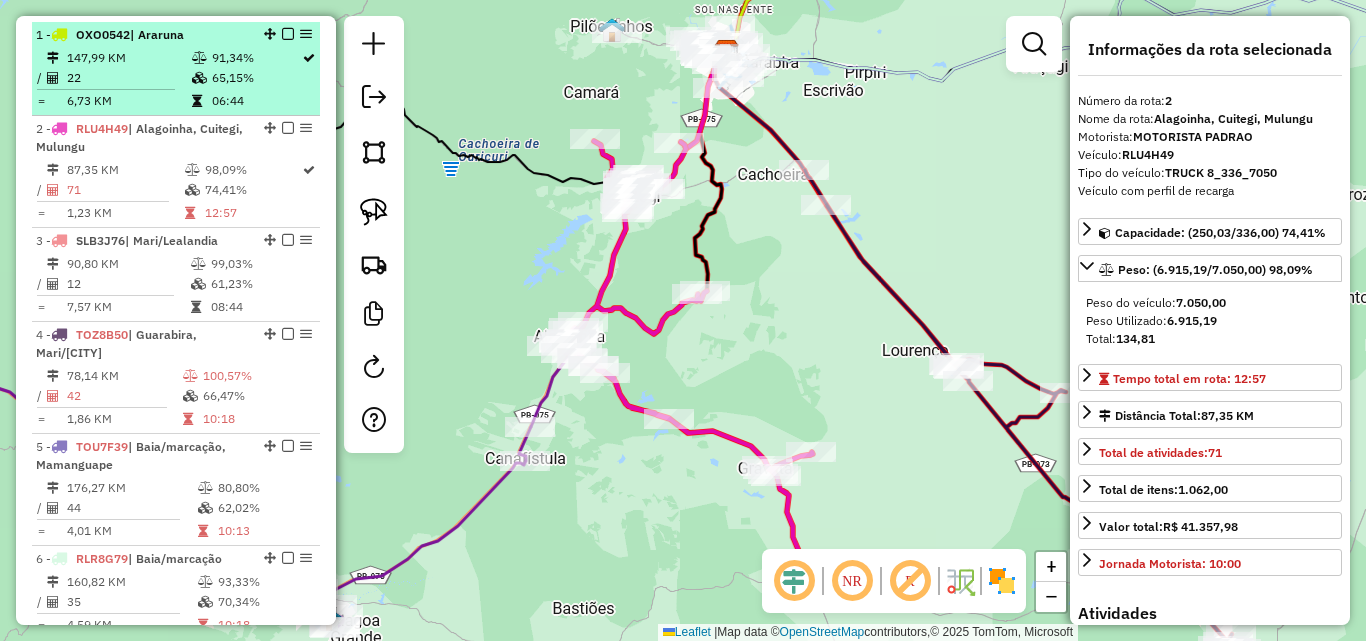 click at bounding box center [288, 34] 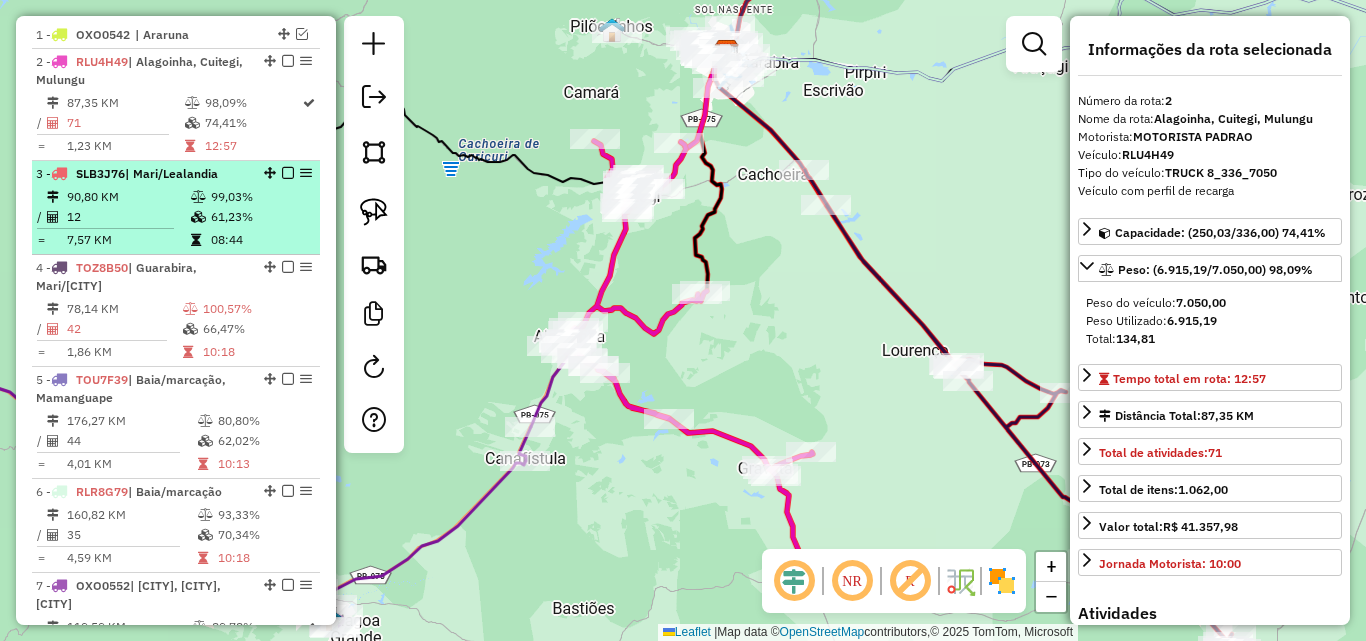 drag, startPoint x: 280, startPoint y: 61, endPoint x: 251, endPoint y: 115, distance: 61.294373 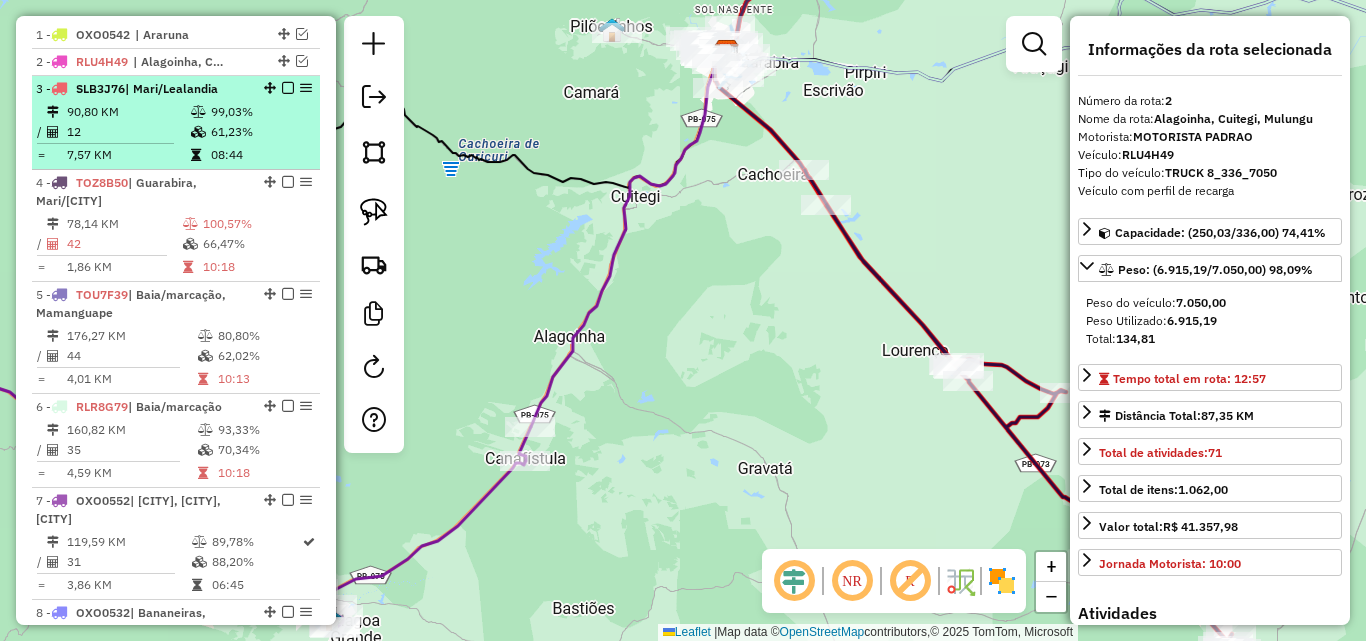 click on "61,23%" at bounding box center [260, 132] 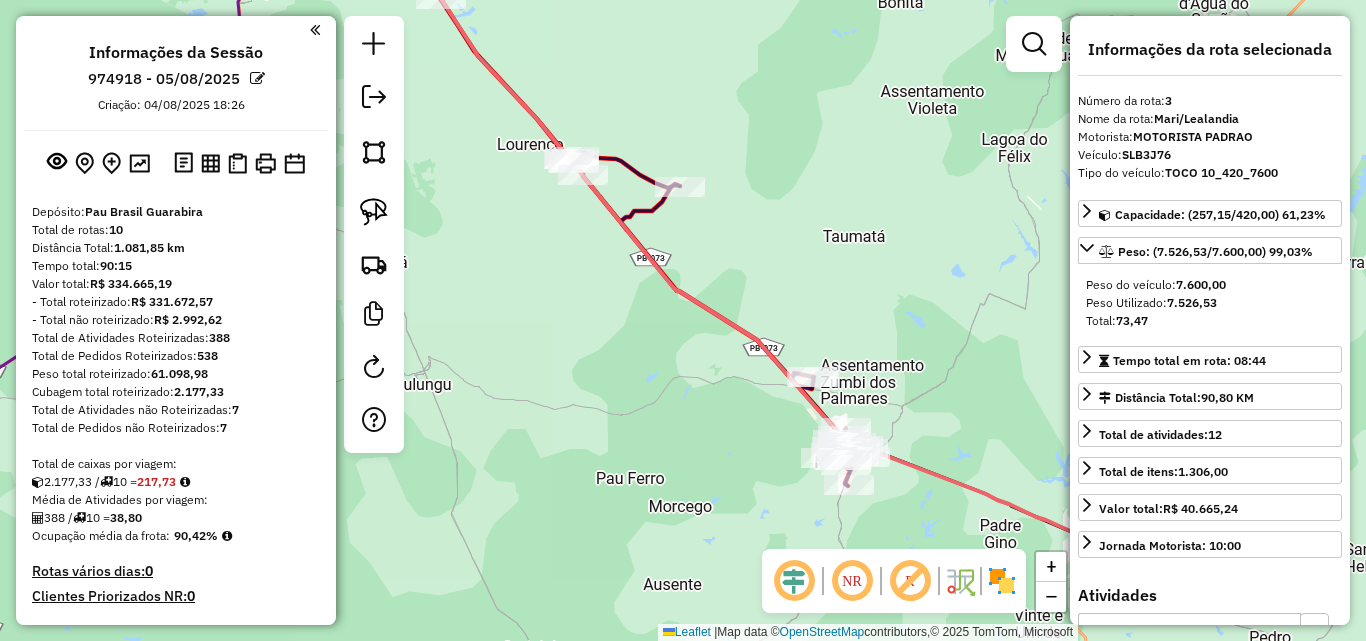 select on "**********" 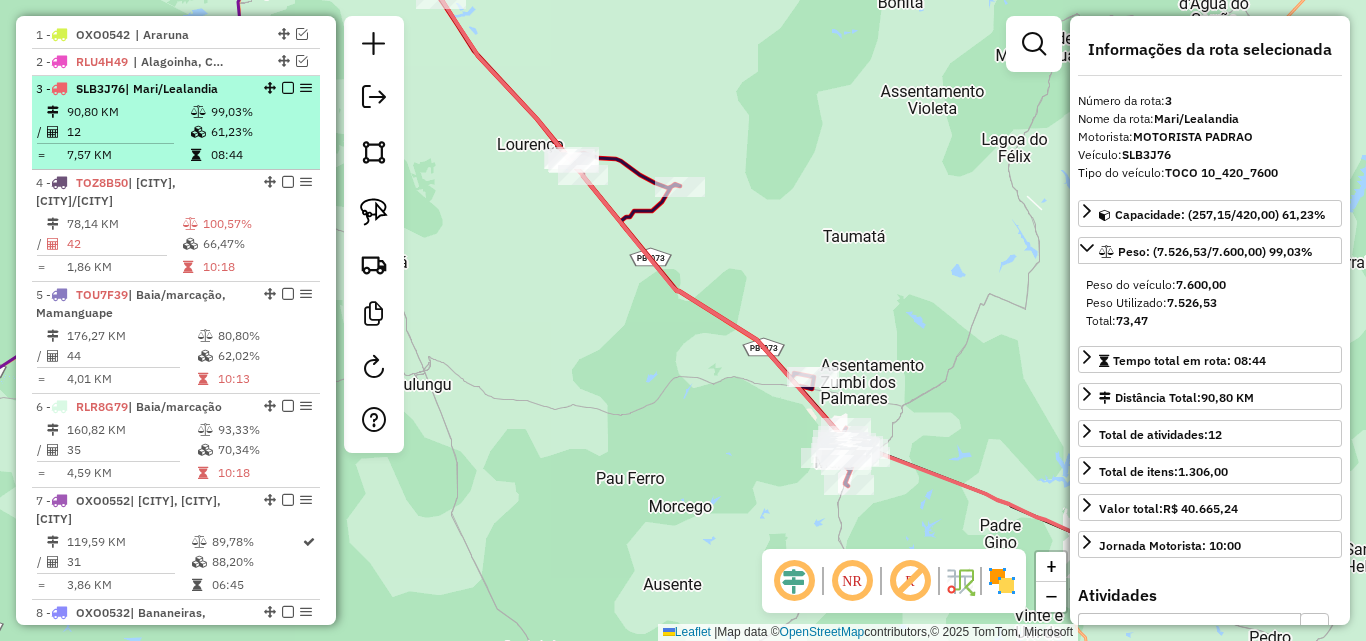 click on "12" at bounding box center (128, 132) 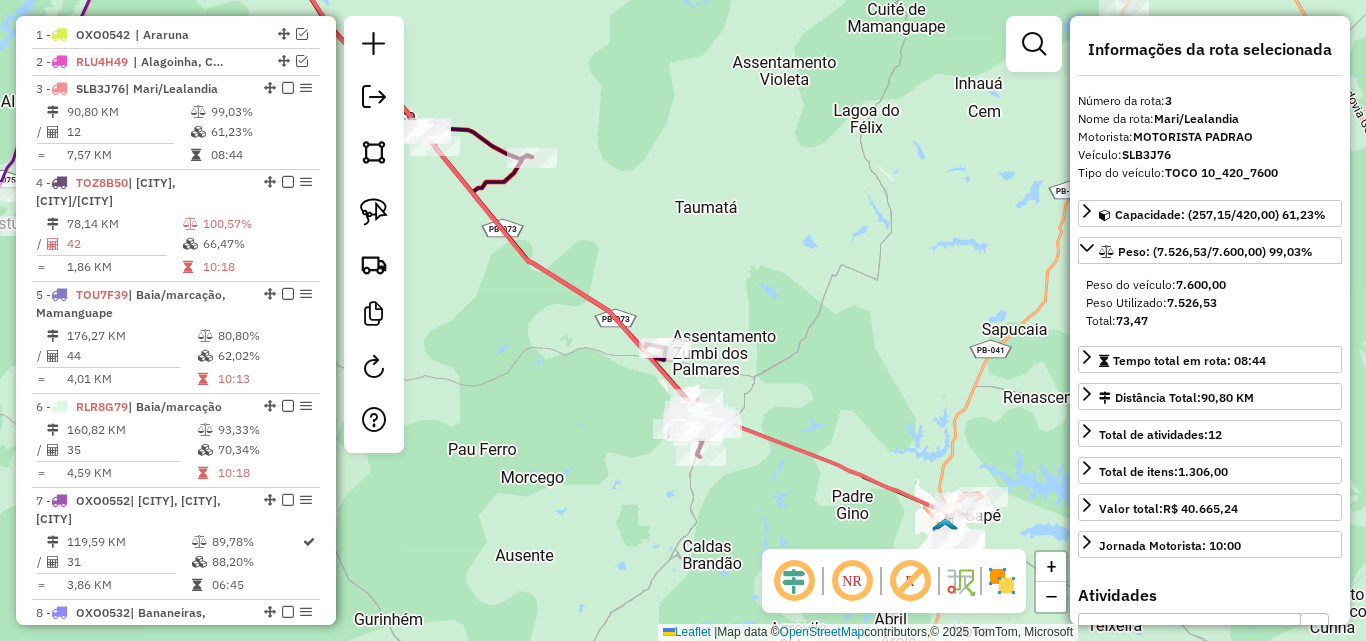 drag, startPoint x: 870, startPoint y: 457, endPoint x: 788, endPoint y: 363, distance: 124.73973 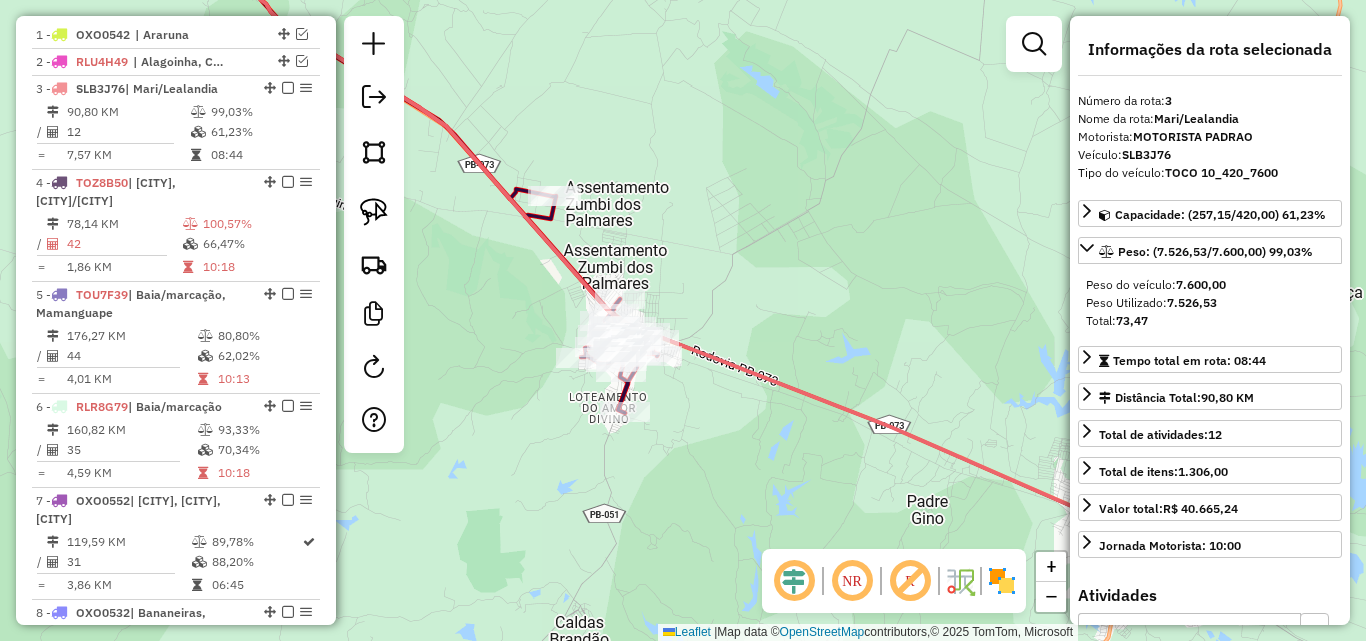 drag, startPoint x: 744, startPoint y: 446, endPoint x: 653, endPoint y: 417, distance: 95.50916 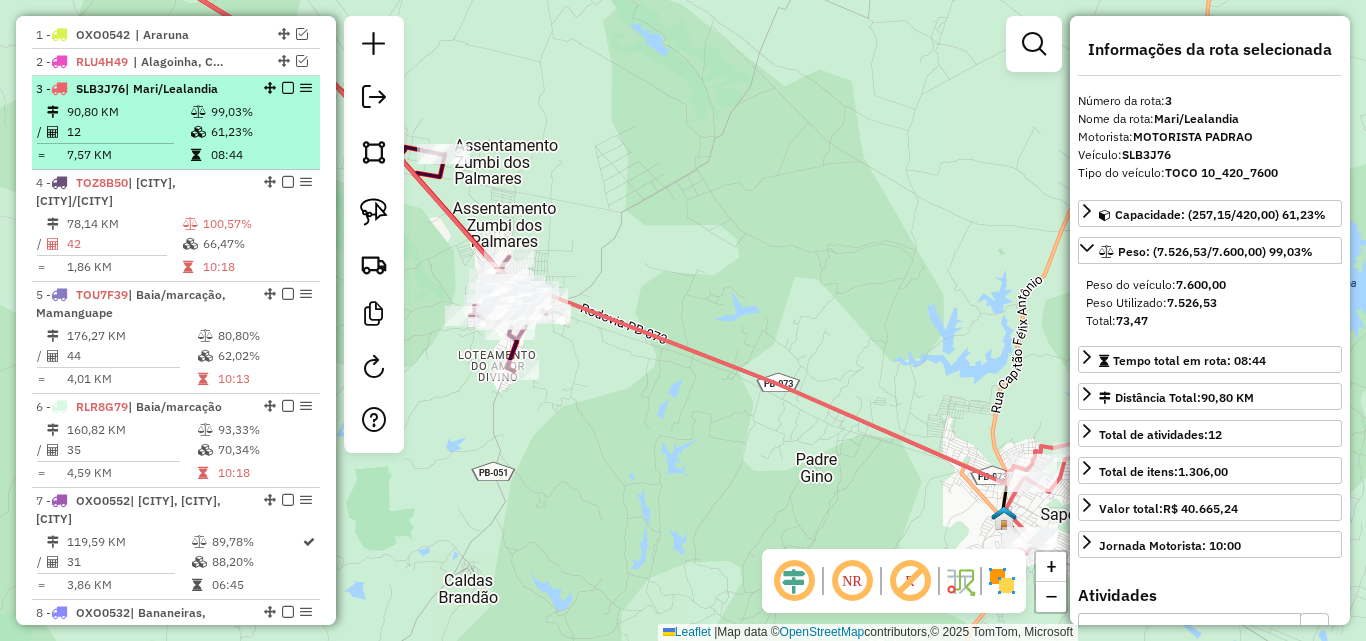 click at bounding box center [198, 112] 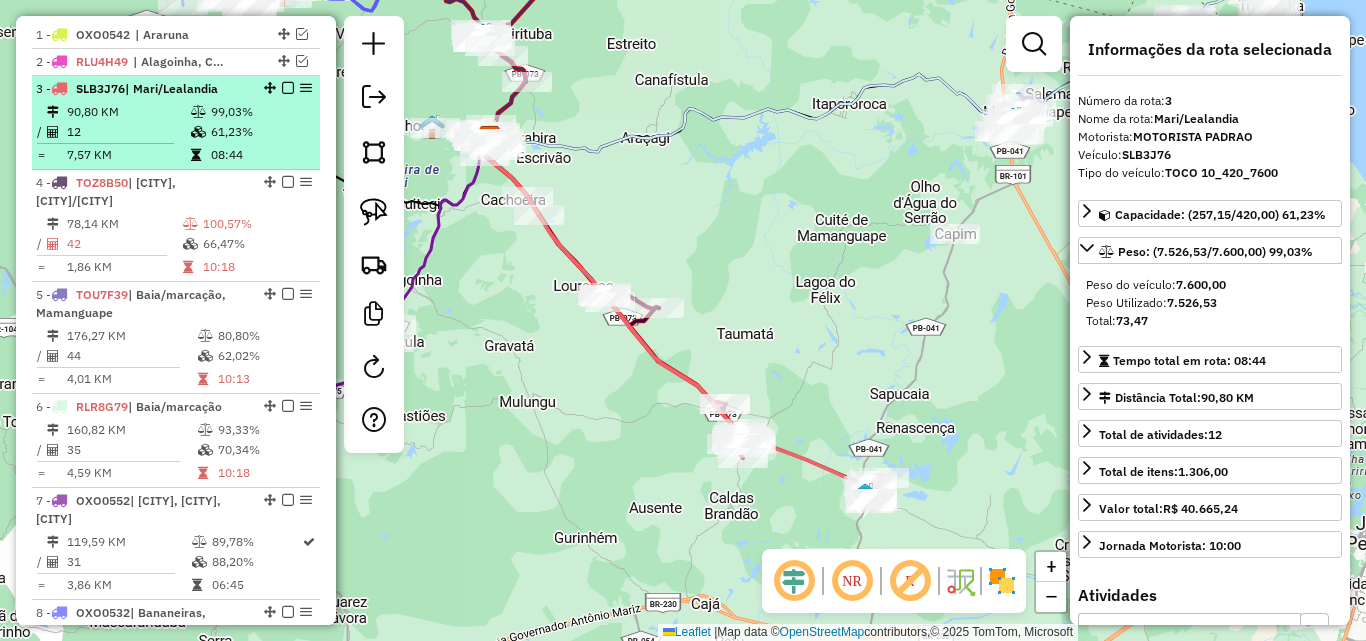 click at bounding box center (288, 88) 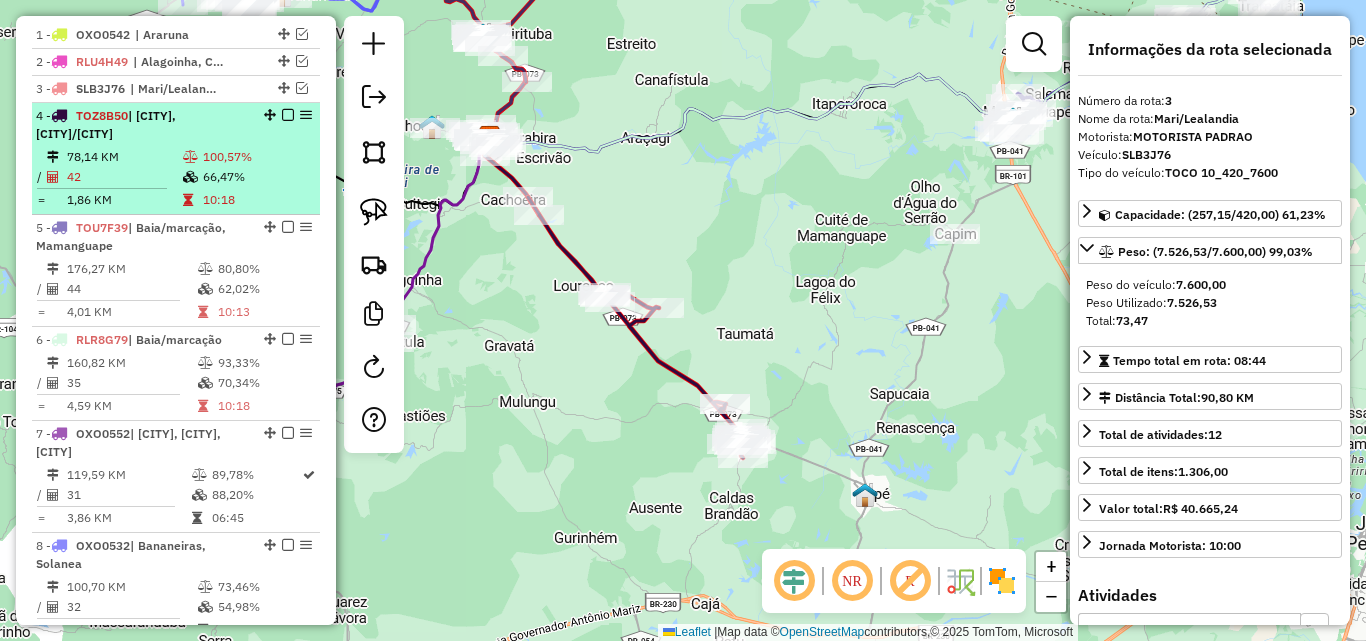 click on "100,57%" at bounding box center [257, 157] 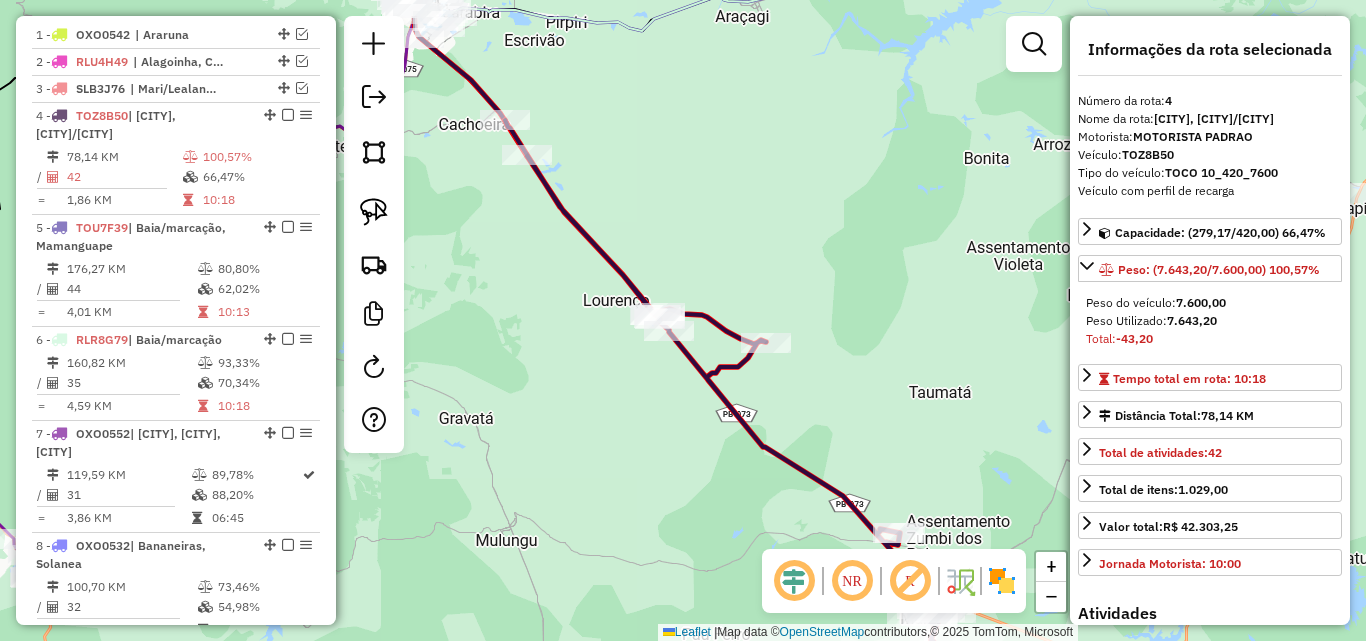 drag, startPoint x: 595, startPoint y: 410, endPoint x: 598, endPoint y: 339, distance: 71.063354 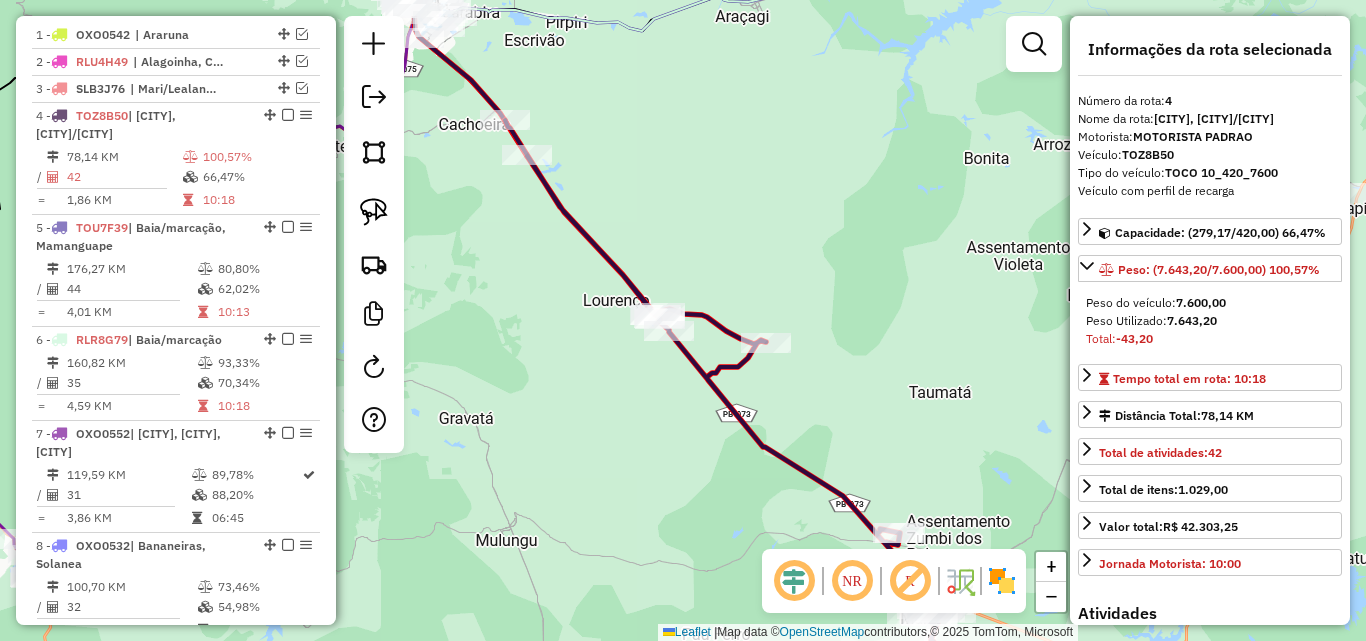 click on "Janela de atendimento Grade de atendimento Capacidade Transportadoras Veículos Cliente Pedidos  Rotas Selecione os dias de semana para filtrar as janelas de atendimento  Seg   Ter   Qua   Qui   Sex   Sáb   Dom  Informe o período da janela de atendimento: De: Até:  Filtrar exatamente a janela do cliente  Considerar janela de atendimento padrão  Selecione os dias de semana para filtrar as grades de atendimento  Seg   Ter   Qua   Qui   Sex   Sáb   Dom   Considerar clientes sem dia de atendimento cadastrado  Clientes fora do dia de atendimento selecionado Filtrar as atividades entre os valores definidos abaixo:  Peso mínimo:   Peso máximo:   Cubagem mínima:   Cubagem máxima:   De:   Até:  Filtrar as atividades entre o tempo de atendimento definido abaixo:  De:   Até:   Considerar capacidade total dos clientes não roteirizados Transportadora: Selecione um ou mais itens Tipo de veículo: Selecione um ou mais itens Veículo: Selecione um ou mais itens Motorista: Selecione um ou mais itens Nome: Rótulo:" 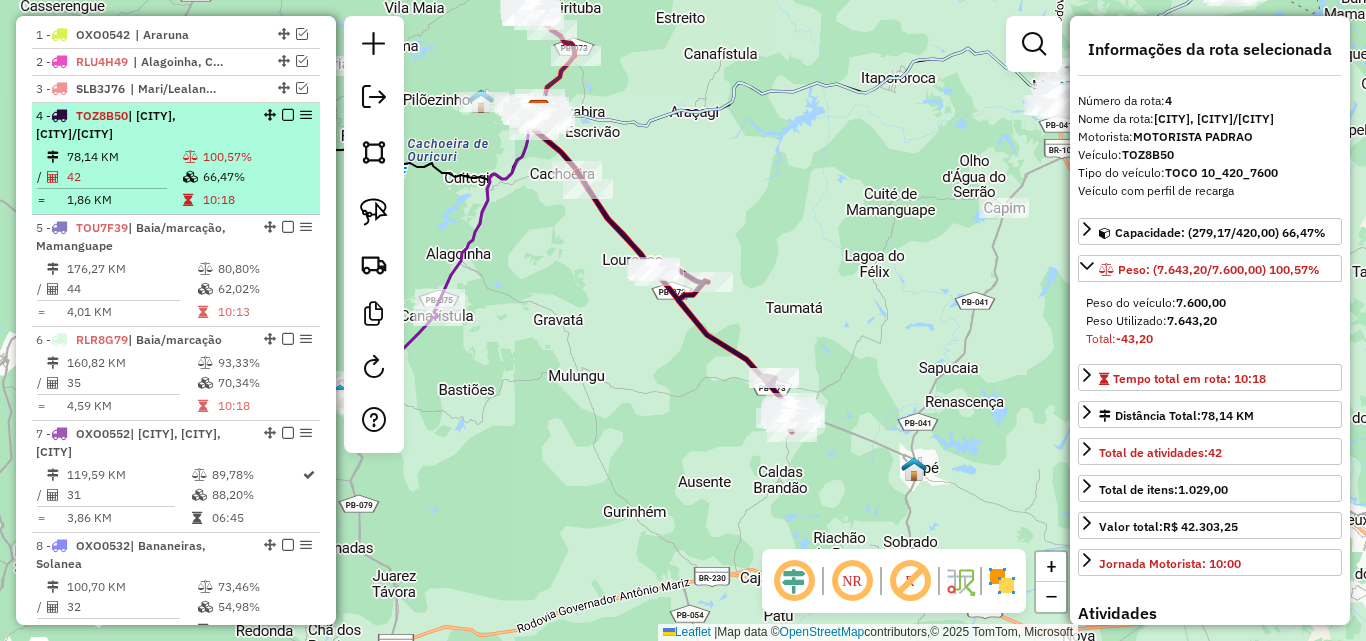 click at bounding box center (288, 115) 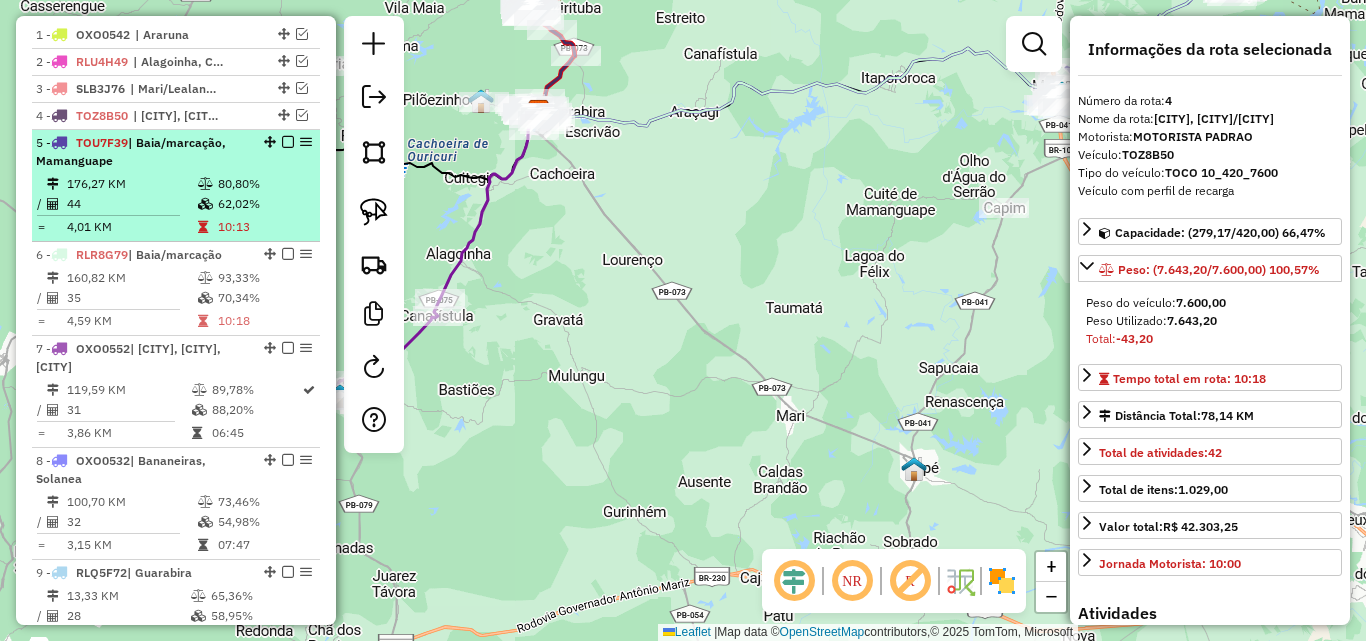 click on "5 -       TOU7F39   | Baia/marcação, Mamanguape" at bounding box center (142, 152) 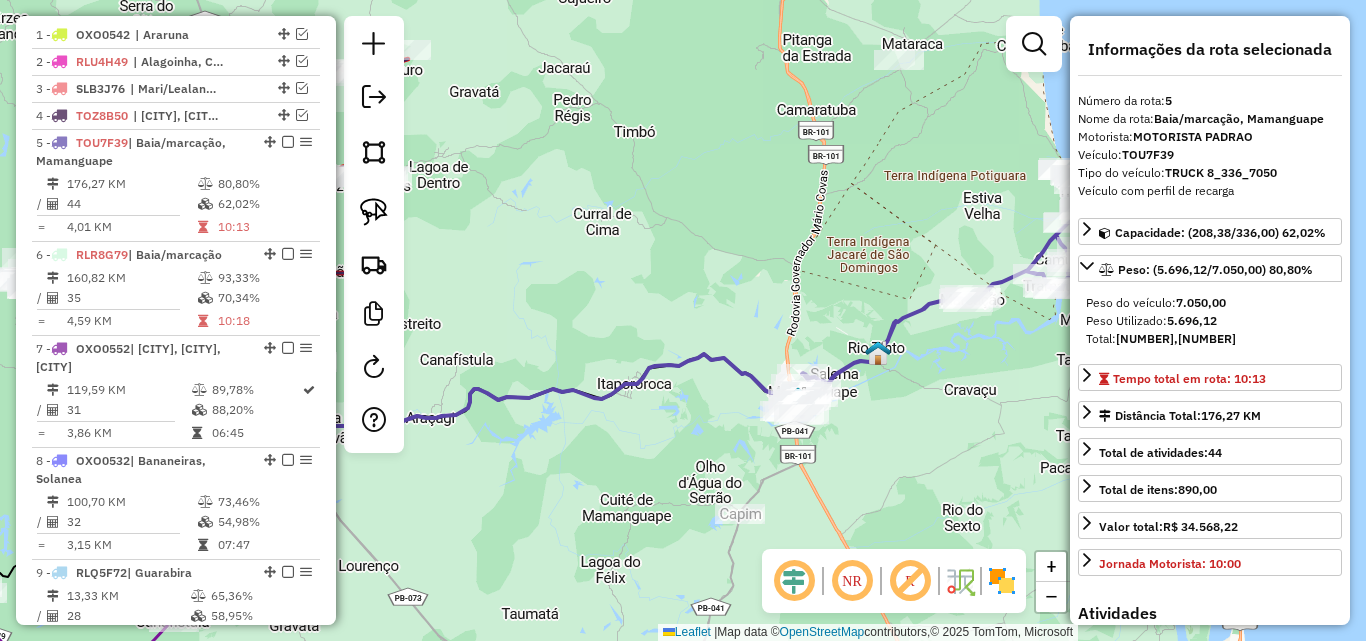 drag, startPoint x: 639, startPoint y: 235, endPoint x: 513, endPoint y: 243, distance: 126.253716 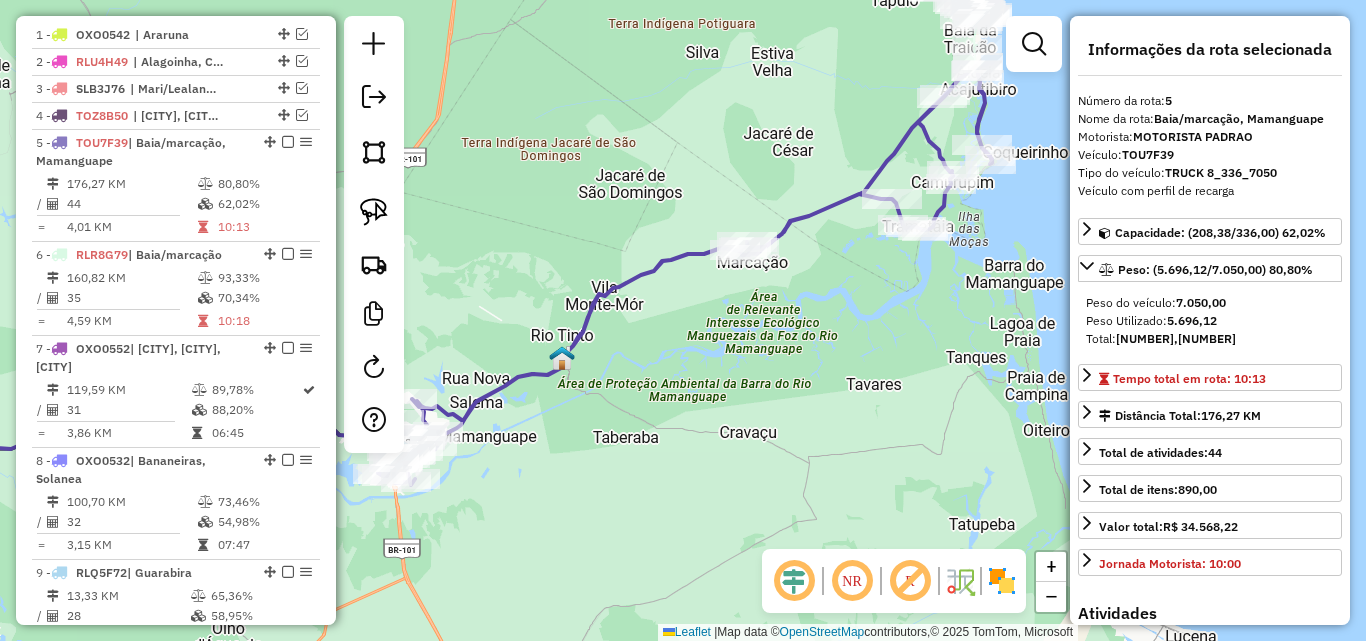 drag, startPoint x: 738, startPoint y: 373, endPoint x: 688, endPoint y: 379, distance: 50.358715 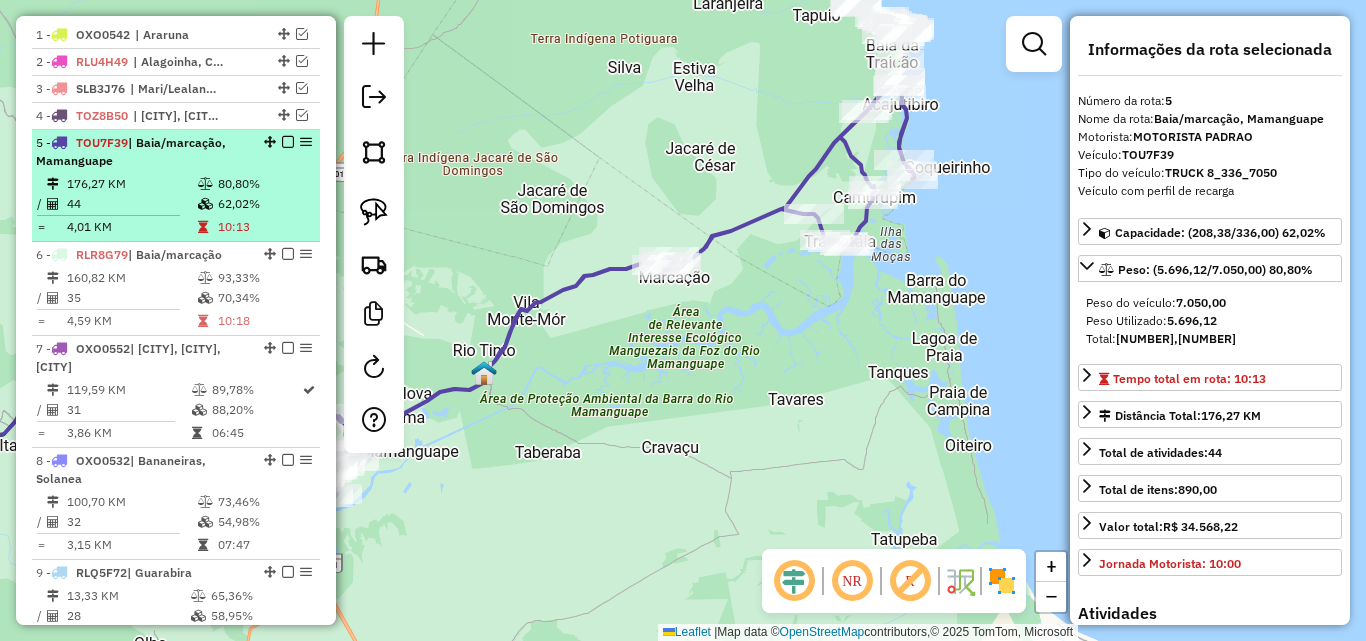 click on "10:13" at bounding box center (264, 227) 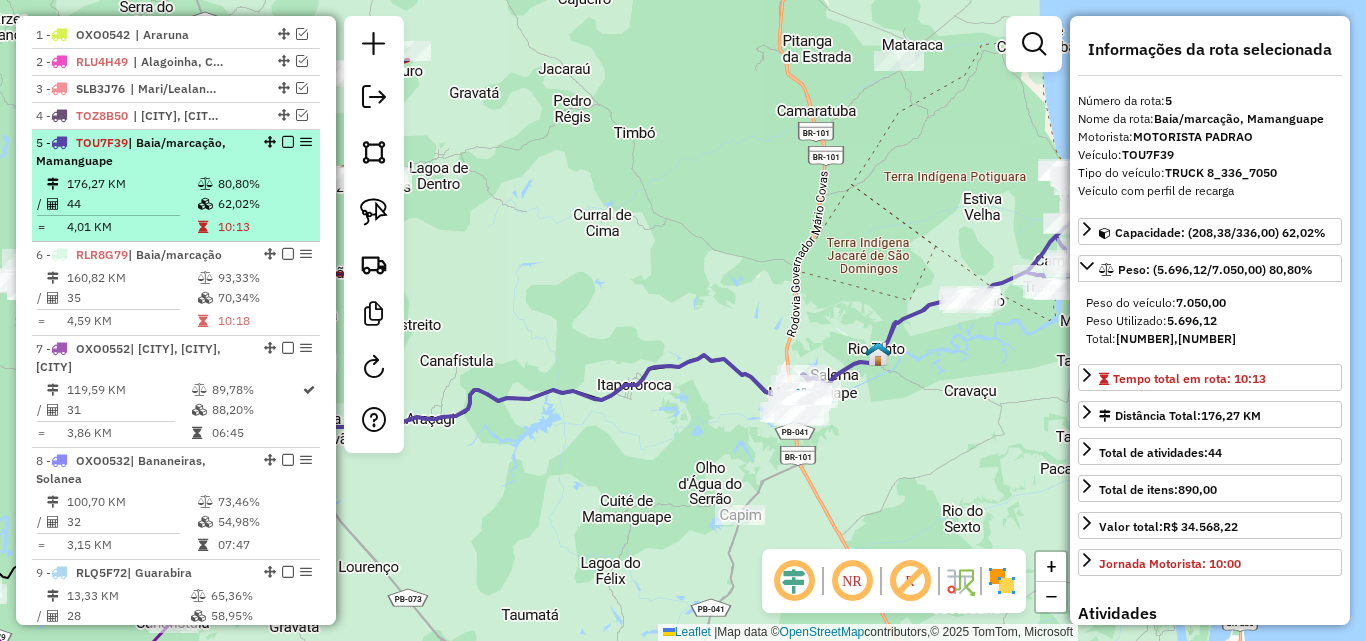 click on "10:13" at bounding box center [264, 227] 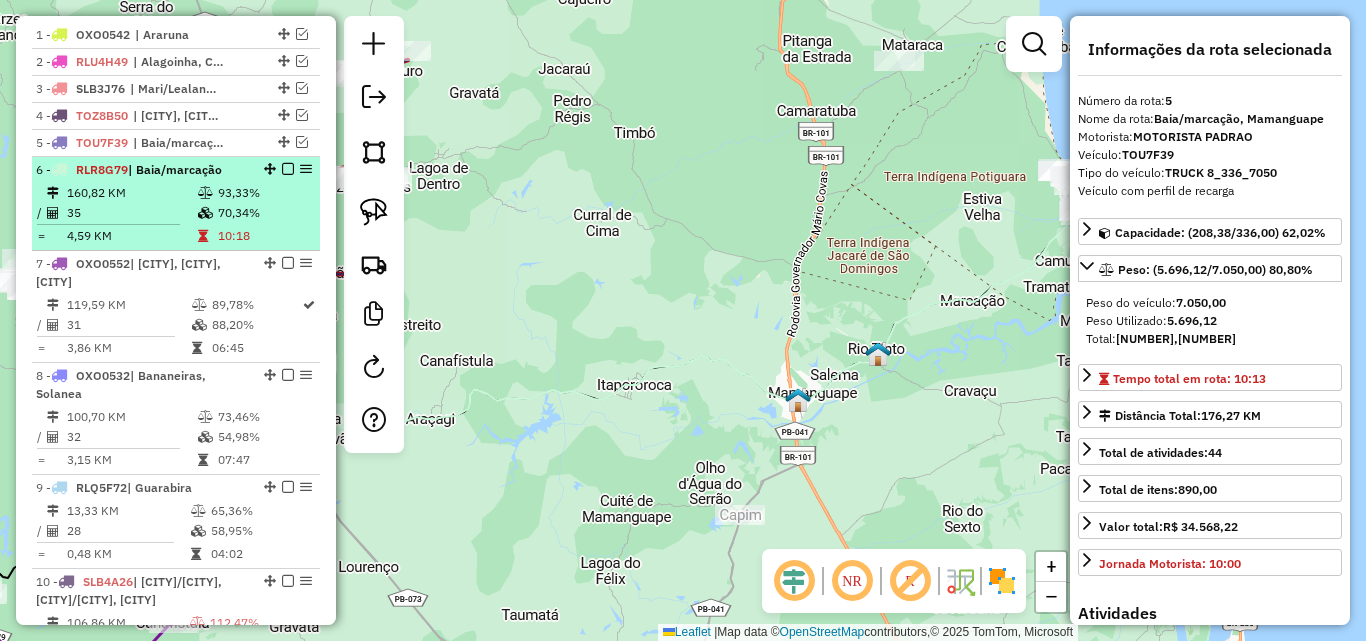 click on "70,34%" at bounding box center (264, 213) 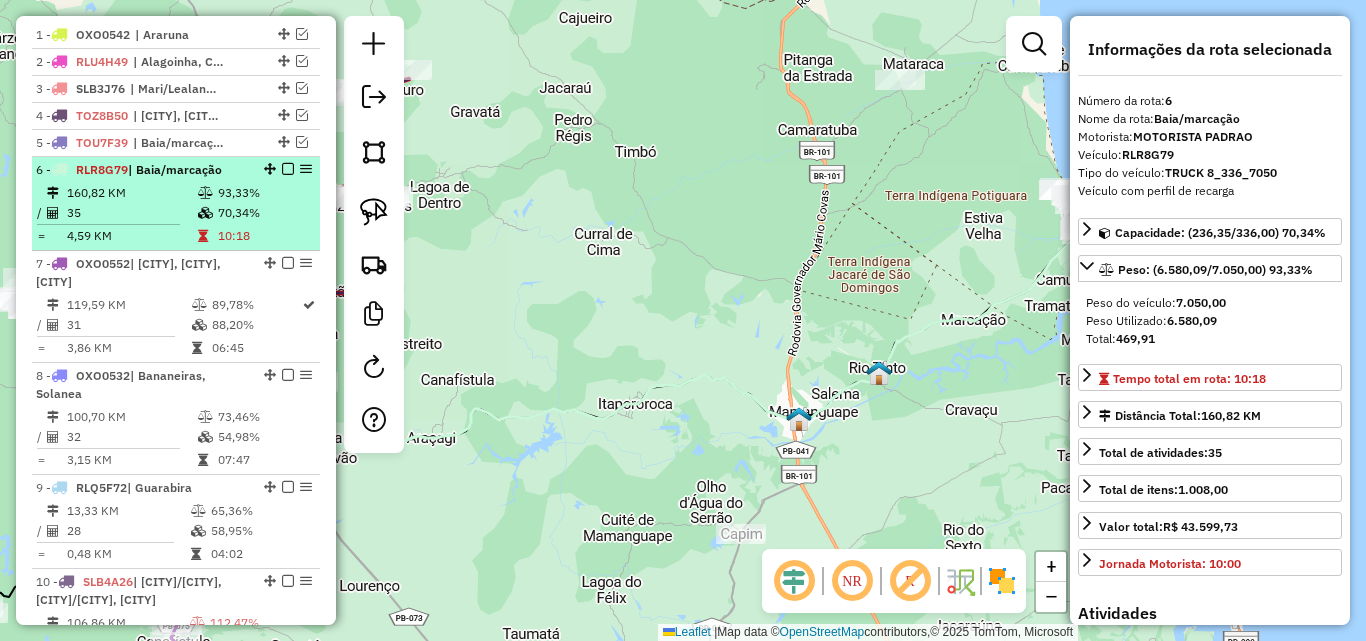 click at bounding box center (288, 169) 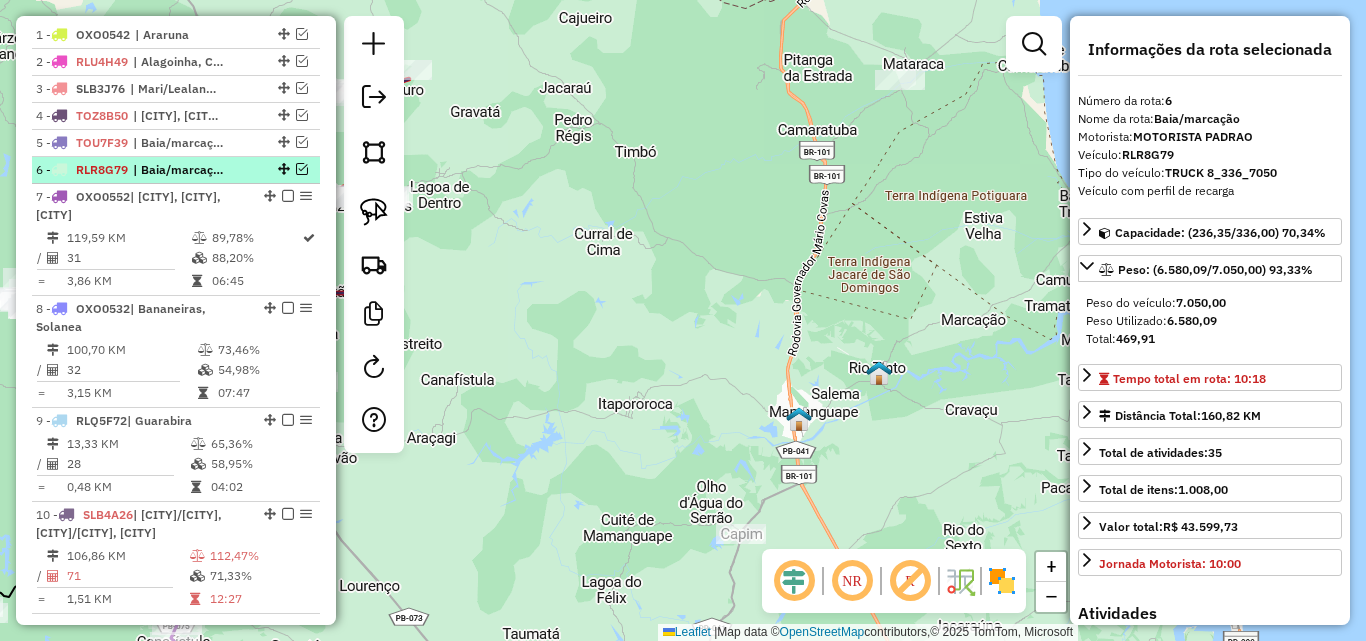 click on "| Baia/marcação" at bounding box center [179, 170] 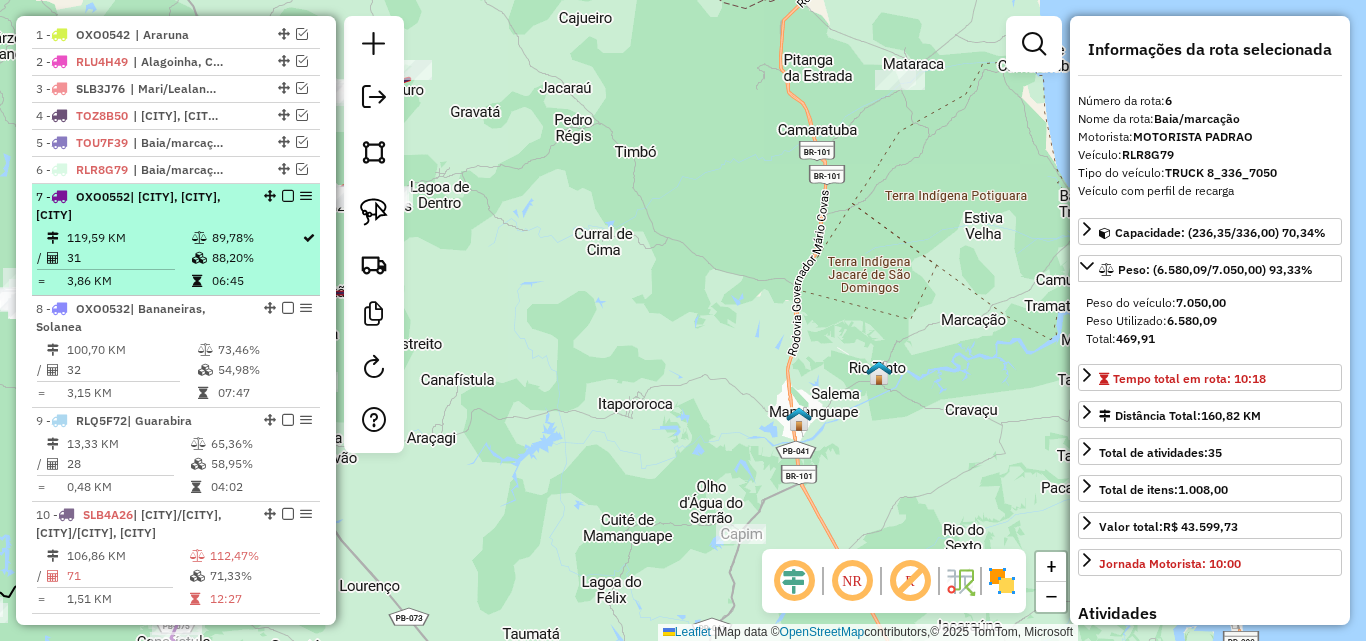 click on "7 -       OXO0552   | Alagoa Grande, Alagoinha, Areia" at bounding box center (176, 206) 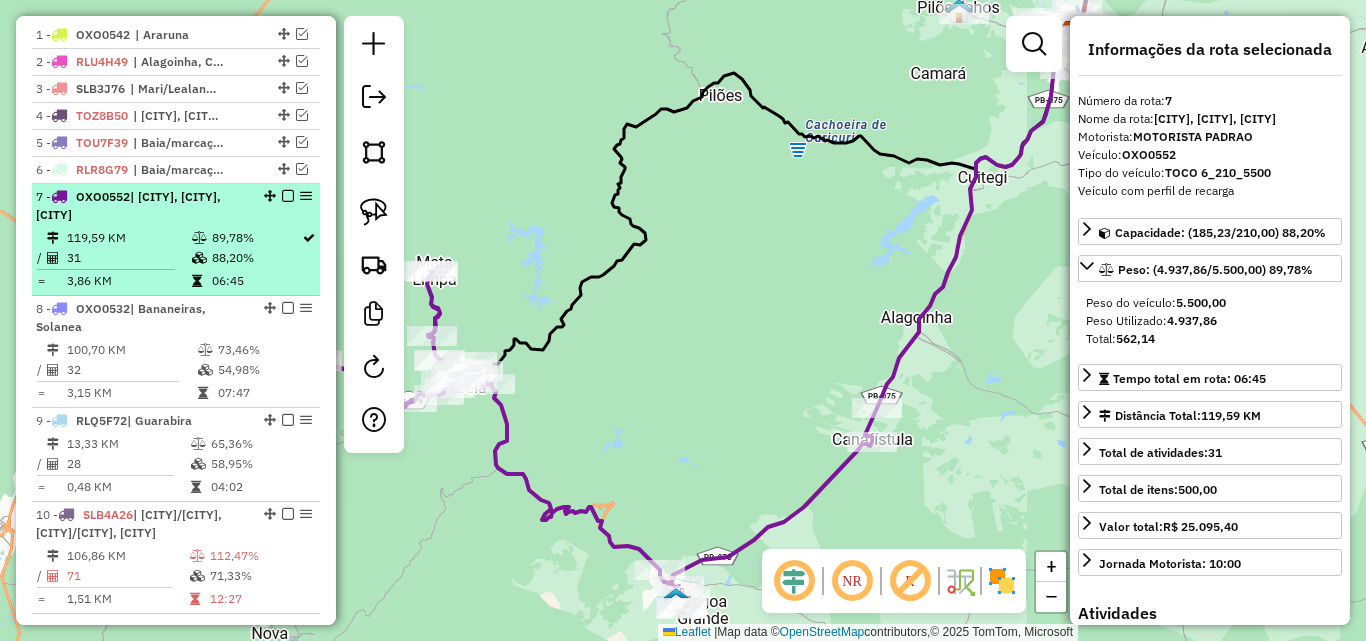 click on "7 -       OXO0552   | Alagoa Grande, Alagoinha, Areia" at bounding box center [142, 206] 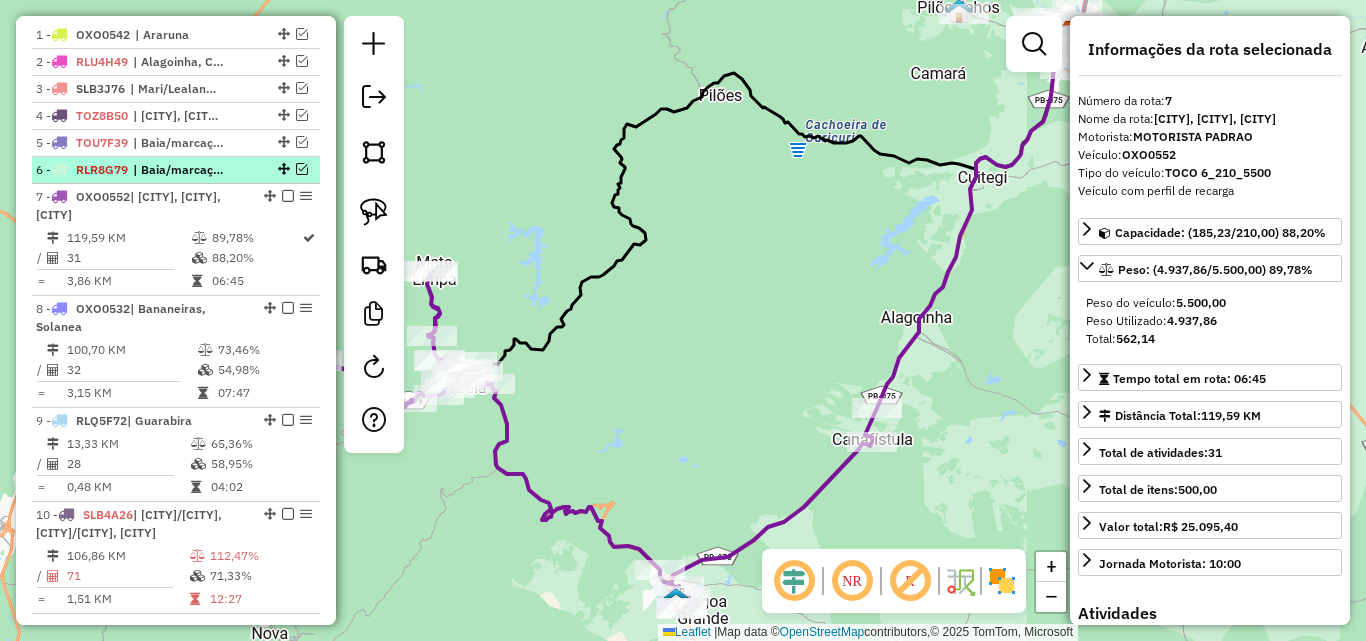 click on "6 -       RLR8G79   | Baia/marcação" at bounding box center (176, 170) 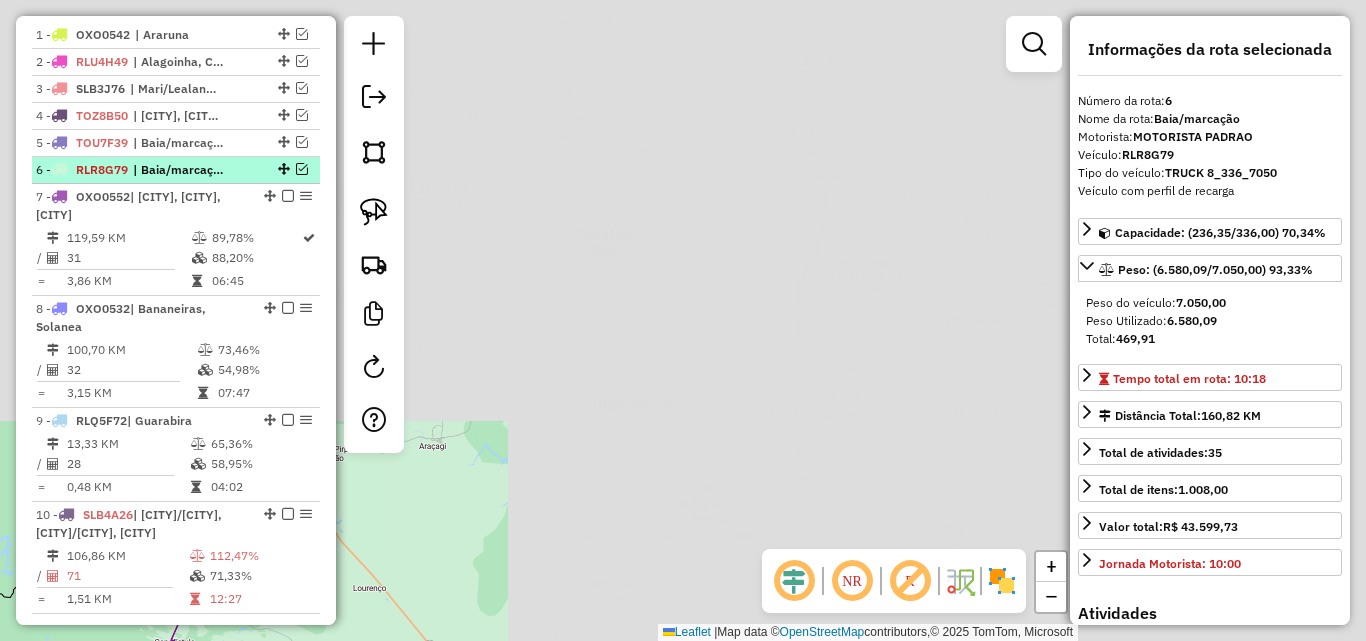 click on "6 -       RLR8G79   | Baia/marcação" at bounding box center (142, 170) 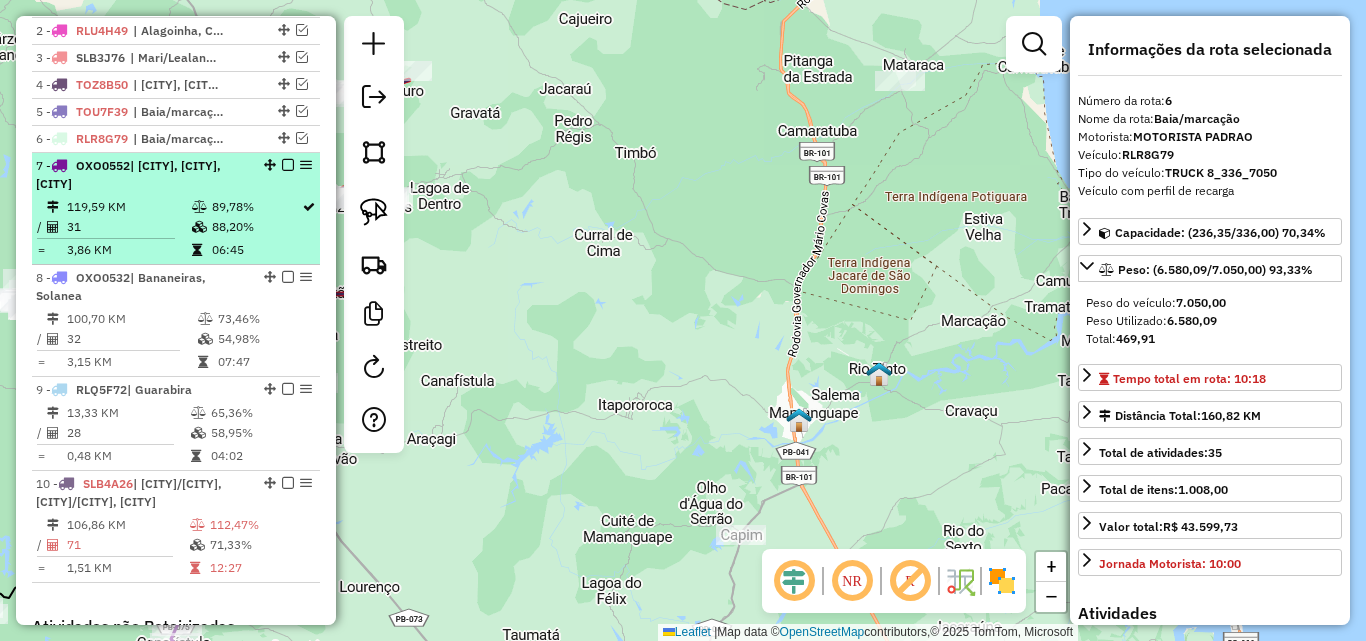 scroll, scrollTop: 744, scrollLeft: 0, axis: vertical 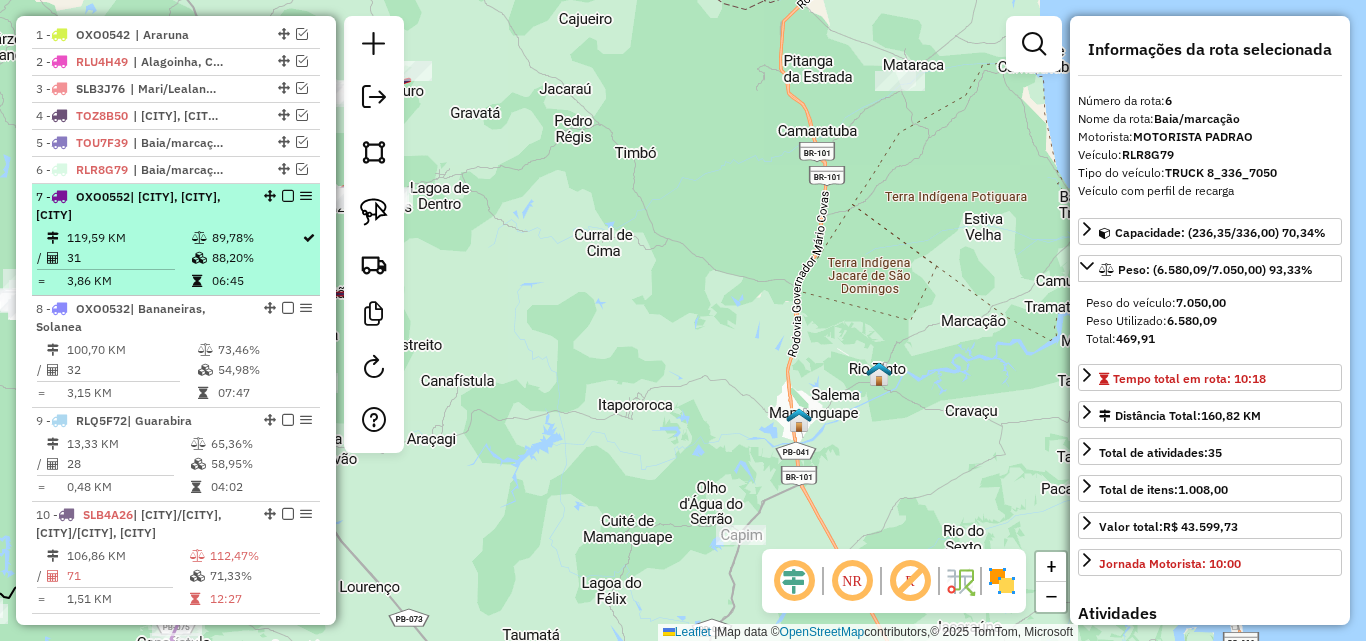 click on "88,20%" at bounding box center (256, 258) 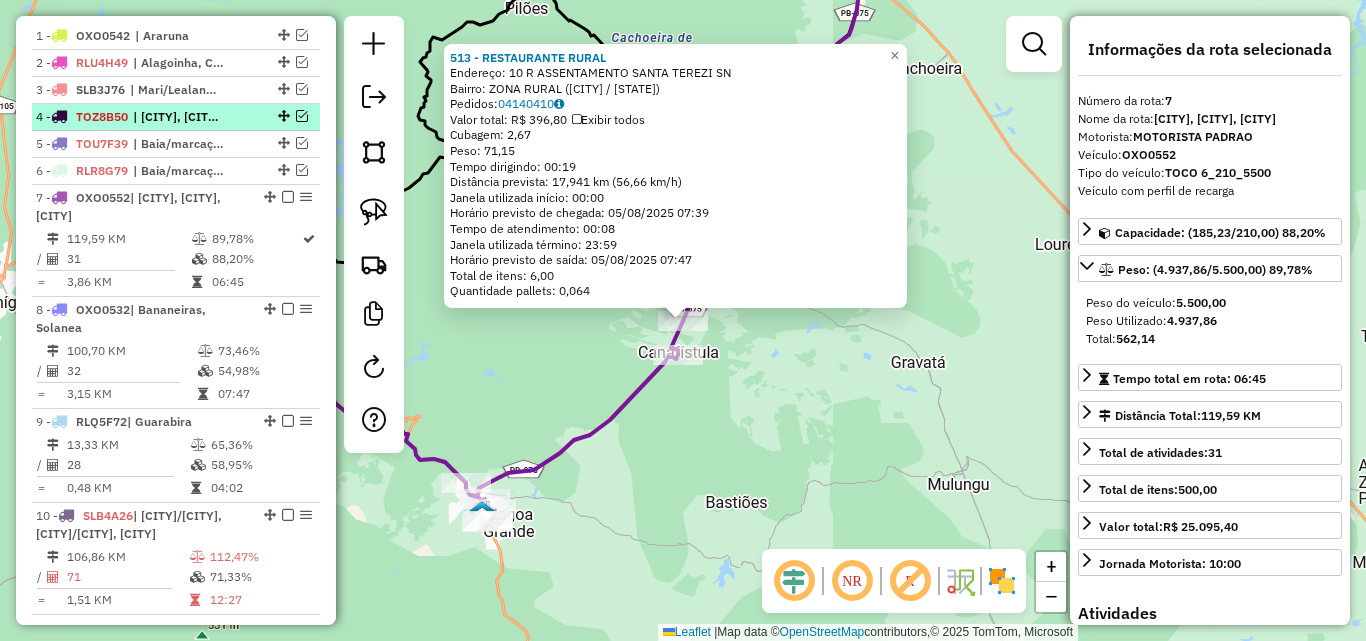 scroll, scrollTop: 612, scrollLeft: 0, axis: vertical 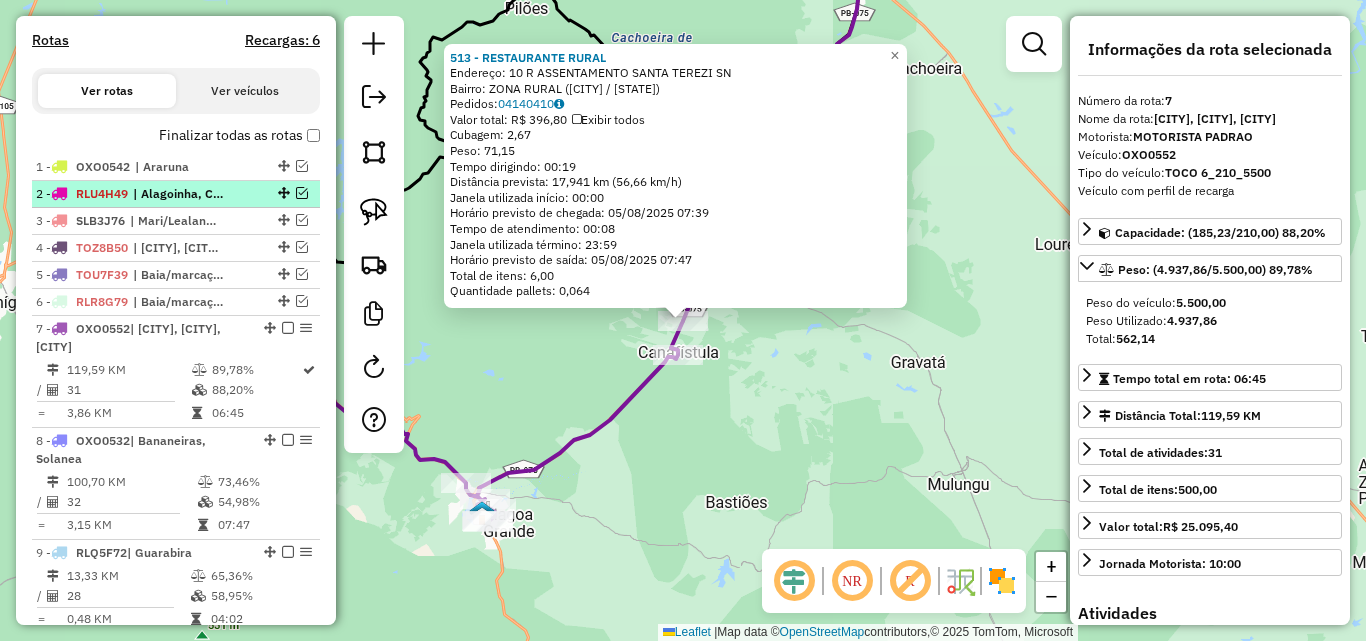 click at bounding box center (302, 193) 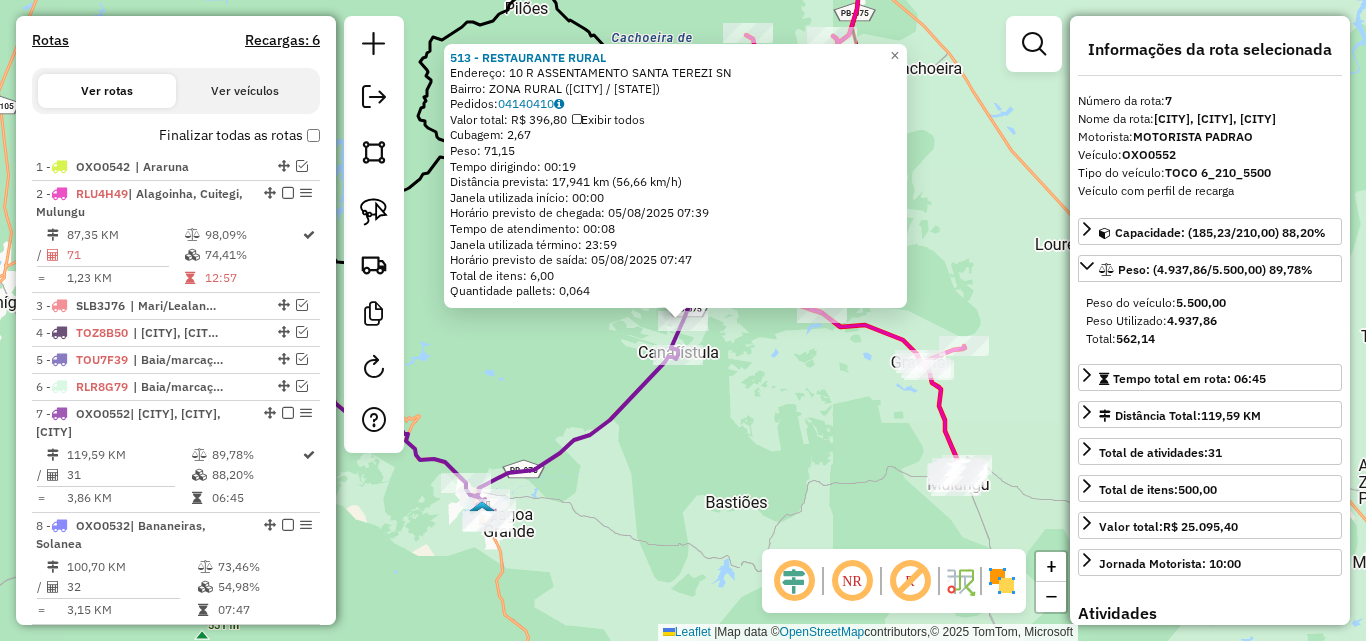 click on "Rota 7 - Placa OXO0552  1741 - MERCADINHO SAO LUIZ 513 - RESTAURANTE RURAL  Endereço:  10 R ASSENTAMENTO SANTA TEREZI SN   Bairro: ZONA RURAL (ALAGOINHA / PB)   Pedidos:  04140410   Valor total: R$ 396,80   Exibir todos   Cubagem: 2,67  Peso: 71,15  Tempo dirigindo: 00:19   Distância prevista: 17,941 km (56,66 km/h)   Janela utilizada início: 00:00   Horário previsto de chegada: 05/08/2025 07:39   Tempo de atendimento: 00:08   Janela utilizada término: 23:59   Horário previsto de saída: 05/08/2025 07:47   Total de itens: 6,00   Quantidade pallets: 0,064  × Janela de atendimento Grade de atendimento Capacidade Transportadoras Veículos Cliente Pedidos  Rotas Selecione os dias de semana para filtrar as janelas de atendimento  Seg   Ter   Qua   Qui   Sex   Sáb   Dom  Informe o período da janela de atendimento: De: Até:  Filtrar exatamente a janela do cliente  Considerar janela de atendimento padrão  Selecione os dias de semana para filtrar as grades de atendimento  Seg   Ter   Qua   Qui   Sex   Sáb" 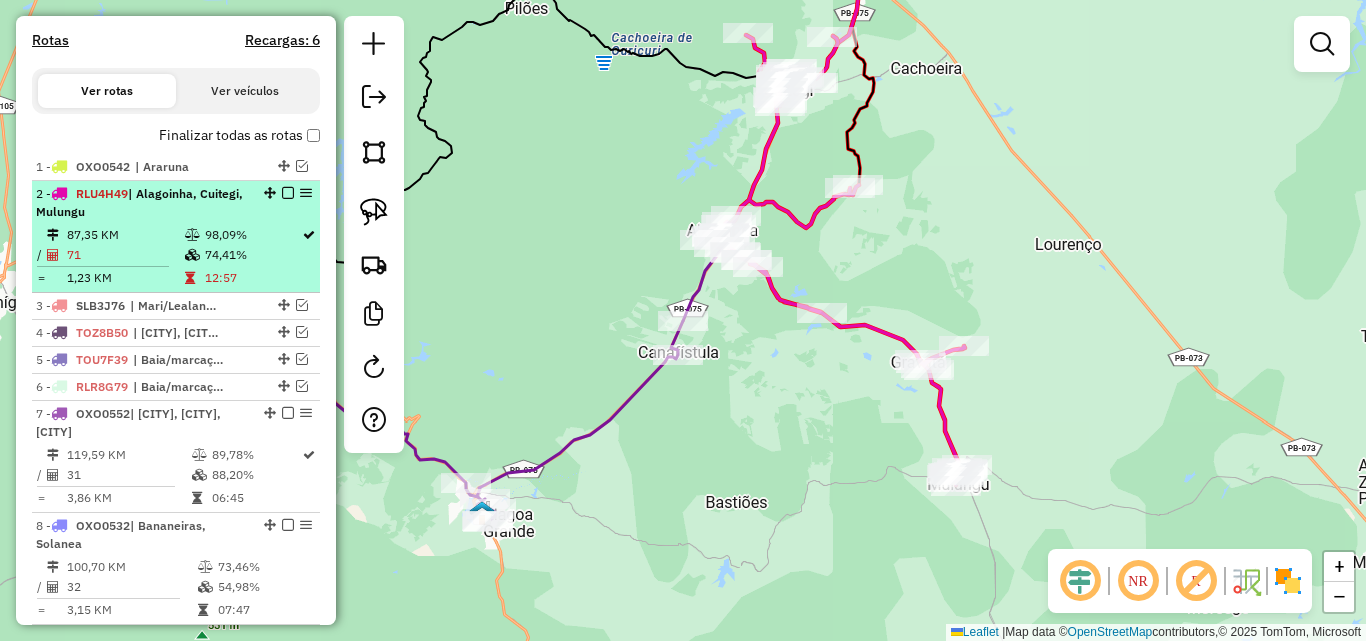 click at bounding box center (288, 193) 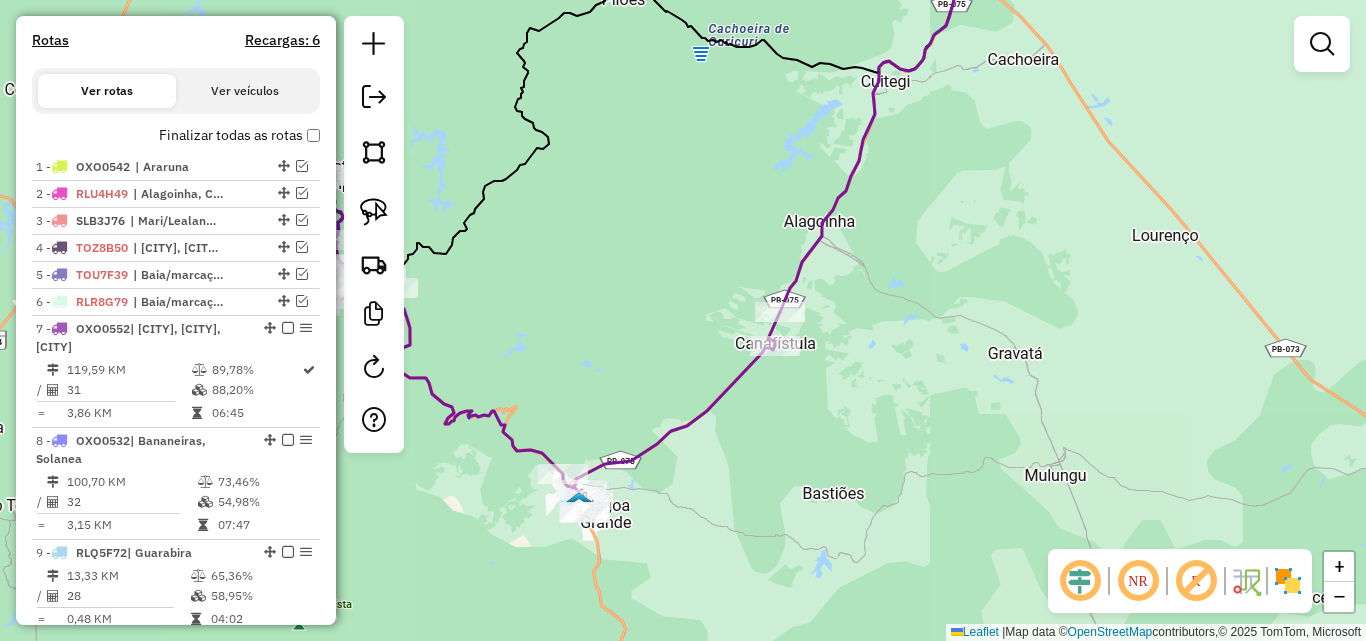 drag, startPoint x: 805, startPoint y: 444, endPoint x: 965, endPoint y: 419, distance: 161.94135 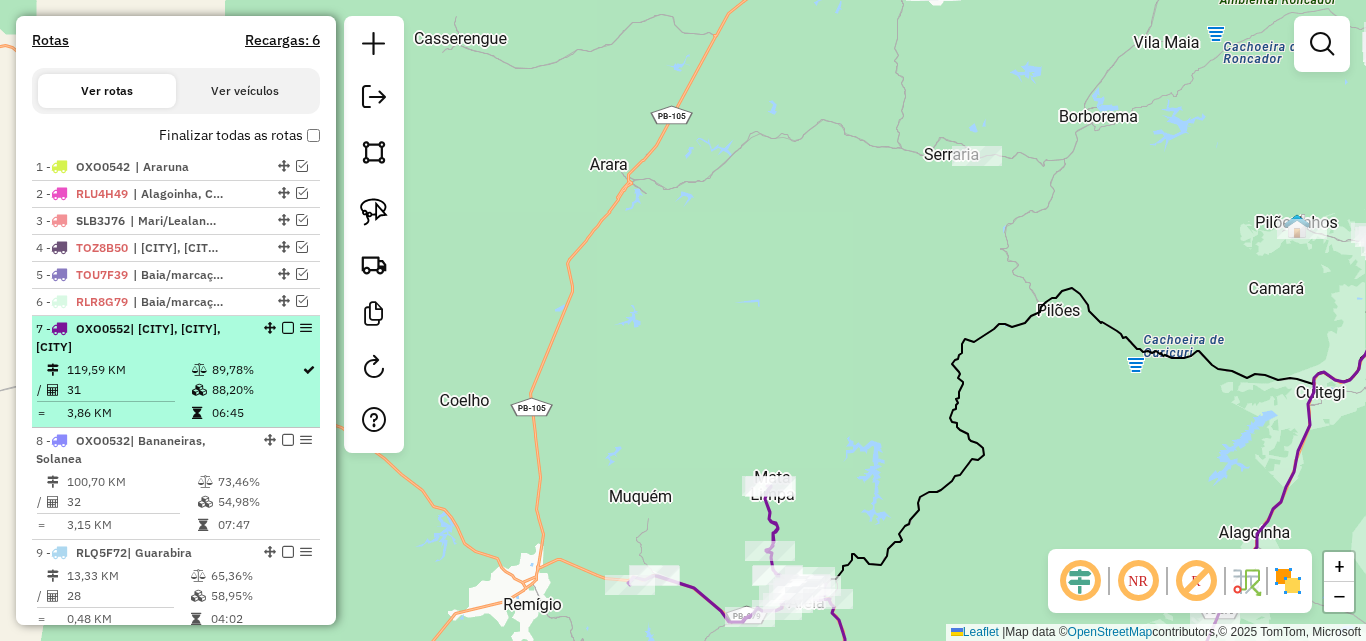 drag, startPoint x: 206, startPoint y: 358, endPoint x: 192, endPoint y: 390, distance: 34.928497 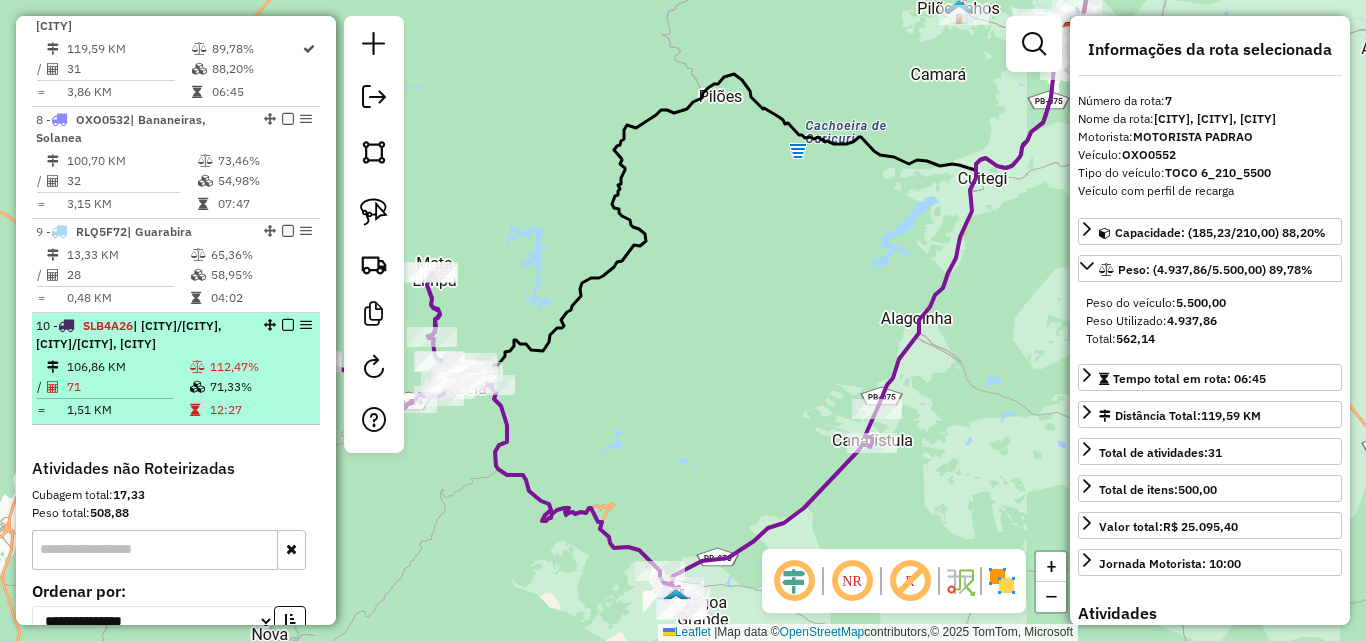 scroll, scrollTop: 912, scrollLeft: 0, axis: vertical 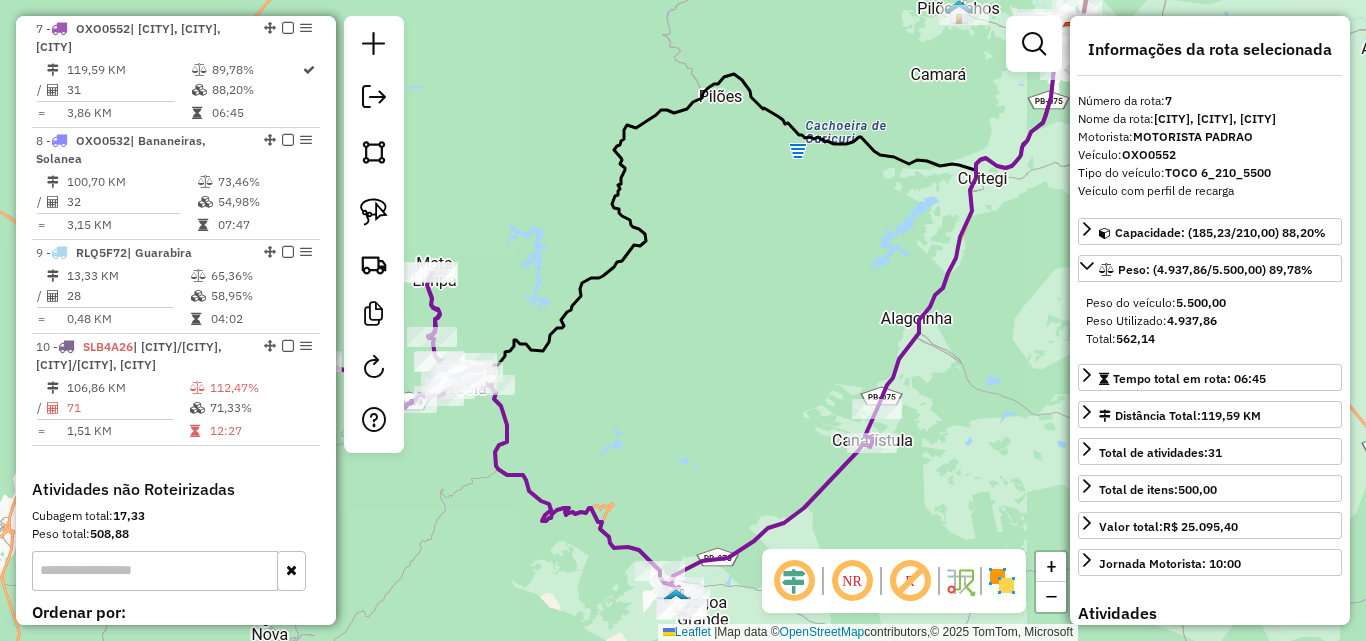 click on "Rota 7 - Placa OXO0552  4001 - LUANA RAYCE Janela de atendimento Grade de atendimento Capacidade Transportadoras Veículos Cliente Pedidos  Rotas Selecione os dias de semana para filtrar as janelas de atendimento  Seg   Ter   Qua   Qui   Sex   Sáb   Dom  Informe o período da janela de atendimento: De: Até:  Filtrar exatamente a janela do cliente  Considerar janela de atendimento padrão  Selecione os dias de semana para filtrar as grades de atendimento  Seg   Ter   Qua   Qui   Sex   Sáb   Dom   Considerar clientes sem dia de atendimento cadastrado  Clientes fora do dia de atendimento selecionado Filtrar as atividades entre os valores definidos abaixo:  Peso mínimo:   Peso máximo:   Cubagem mínima:   Cubagem máxima:   De:   Até:  Filtrar as atividades entre o tempo de atendimento definido abaixo:  De:   Até:   Considerar capacidade total dos clientes não roteirizados Transportadora: Selecione um ou mais itens Tipo de veículo: Selecione um ou mais itens Veículo: Selecione um ou mais itens Nome: De:" 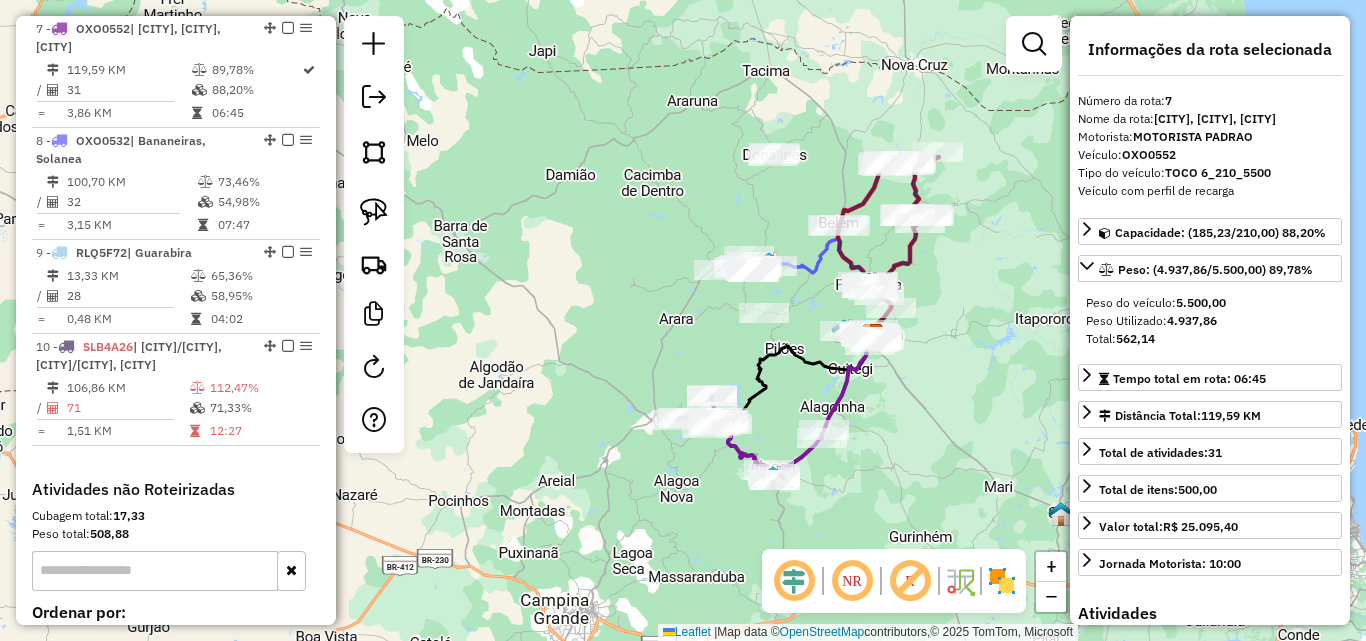 click on "Janela de atendimento Grade de atendimento Capacidade Transportadoras Veículos Cliente Pedidos  Rotas Selecione os dias de semana para filtrar as janelas de atendimento  Seg   Ter   Qua   Qui   Sex   Sáb   Dom  Informe o período da janela de atendimento: De: Até:  Filtrar exatamente a janela do cliente  Considerar janela de atendimento padrão  Selecione os dias de semana para filtrar as grades de atendimento  Seg   Ter   Qua   Qui   Sex   Sáb   Dom   Considerar clientes sem dia de atendimento cadastrado  Clientes fora do dia de atendimento selecionado Filtrar as atividades entre os valores definidos abaixo:  Peso mínimo:   Peso máximo:   Cubagem mínima:   Cubagem máxima:   De:   Até:  Filtrar as atividades entre o tempo de atendimento definido abaixo:  De:   Até:   Considerar capacidade total dos clientes não roteirizados Transportadora: Selecione um ou mais itens Tipo de veículo: Selecione um ou mais itens Veículo: Selecione um ou mais itens Motorista: Selecione um ou mais itens Nome: Rótulo:" 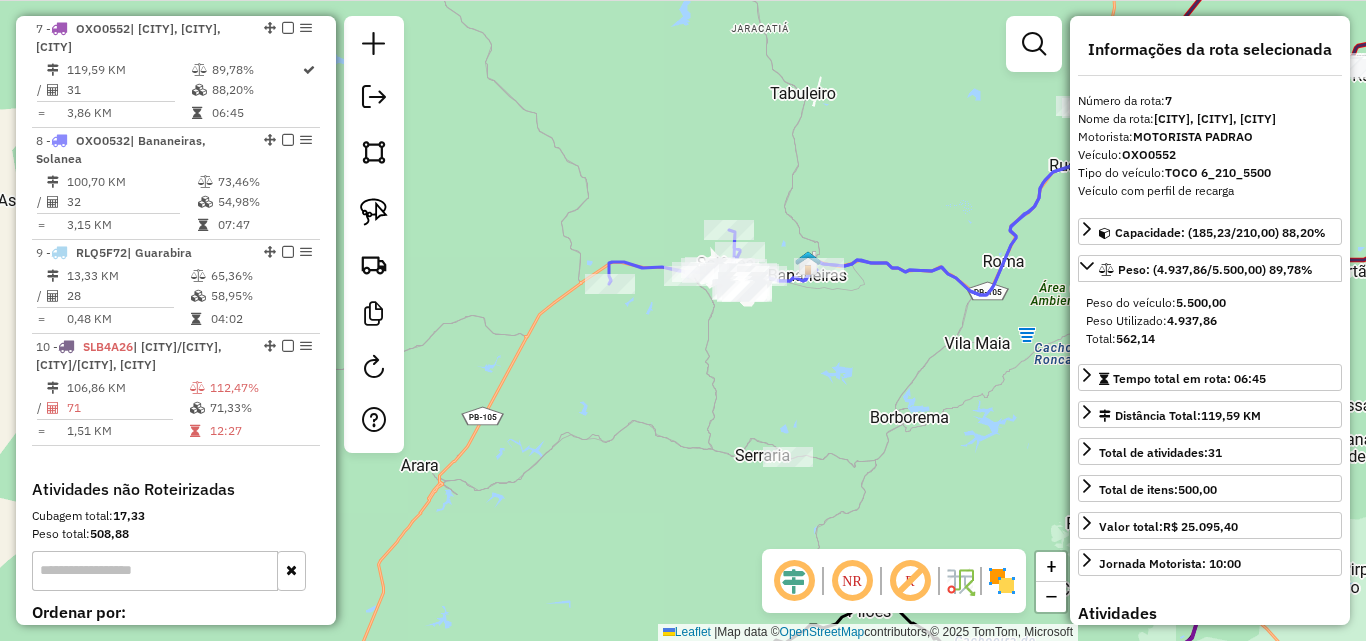 click on "Janela de atendimento Grade de atendimento Capacidade Transportadoras Veículos Cliente Pedidos  Rotas Selecione os dias de semana para filtrar as janelas de atendimento  Seg   Ter   Qua   Qui   Sex   Sáb   Dom  Informe o período da janela de atendimento: De: Até:  Filtrar exatamente a janela do cliente  Considerar janela de atendimento padrão  Selecione os dias de semana para filtrar as grades de atendimento  Seg   Ter   Qua   Qui   Sex   Sáb   Dom   Considerar clientes sem dia de atendimento cadastrado  Clientes fora do dia de atendimento selecionado Filtrar as atividades entre os valores definidos abaixo:  Peso mínimo:   Peso máximo:   Cubagem mínima:   Cubagem máxima:   De:   Até:  Filtrar as atividades entre o tempo de atendimento definido abaixo:  De:   Até:   Considerar capacidade total dos clientes não roteirizados Transportadora: Selecione um ou mais itens Tipo de veículo: Selecione um ou mais itens Veículo: Selecione um ou mais itens Motorista: Selecione um ou mais itens Nome: Rótulo:" 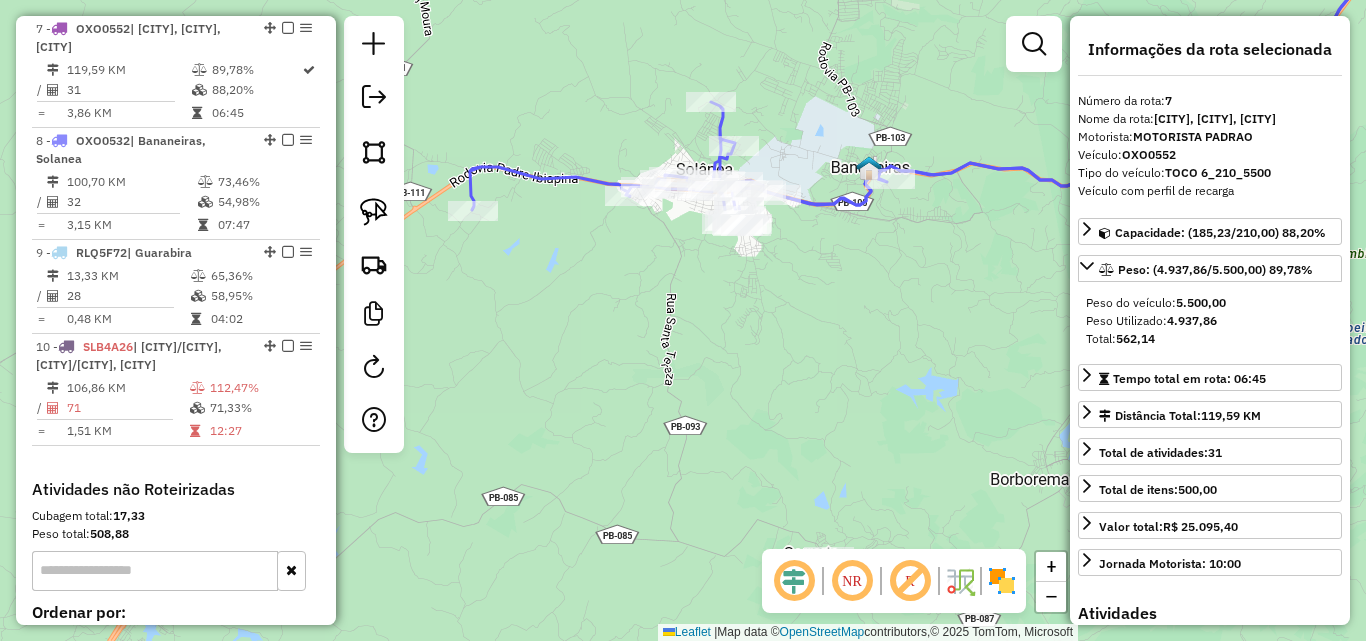 click on "Janela de atendimento Grade de atendimento Capacidade Transportadoras Veículos Cliente Pedidos  Rotas Selecione os dias de semana para filtrar as janelas de atendimento  Seg   Ter   Qua   Qui   Sex   Sáb   Dom  Informe o período da janela de atendimento: De: Até:  Filtrar exatamente a janela do cliente  Considerar janela de atendimento padrão  Selecione os dias de semana para filtrar as grades de atendimento  Seg   Ter   Qua   Qui   Sex   Sáb   Dom   Considerar clientes sem dia de atendimento cadastrado  Clientes fora do dia de atendimento selecionado Filtrar as atividades entre os valores definidos abaixo:  Peso mínimo:   Peso máximo:   Cubagem mínima:   Cubagem máxima:   De:   Até:  Filtrar as atividades entre o tempo de atendimento definido abaixo:  De:   Até:   Considerar capacidade total dos clientes não roteirizados Transportadora: Selecione um ou mais itens Tipo de veículo: Selecione um ou mais itens Veículo: Selecione um ou mais itens Motorista: Selecione um ou mais itens Nome: Rótulo:" 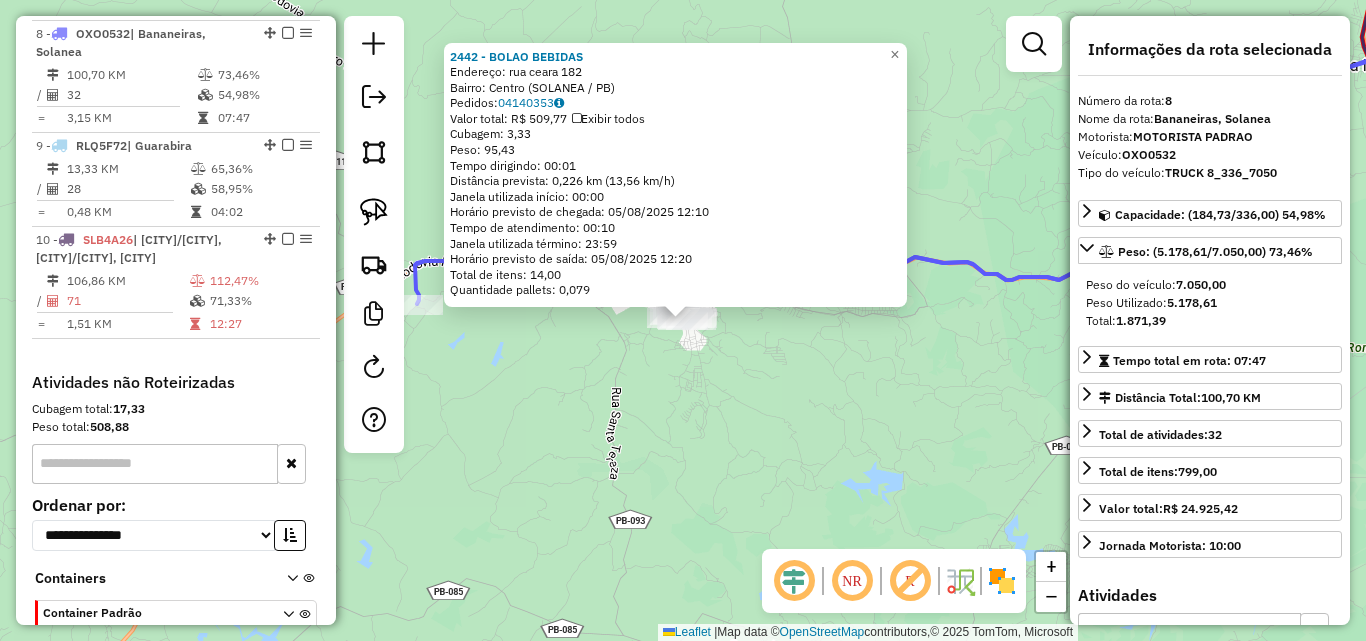 scroll, scrollTop: 1024, scrollLeft: 0, axis: vertical 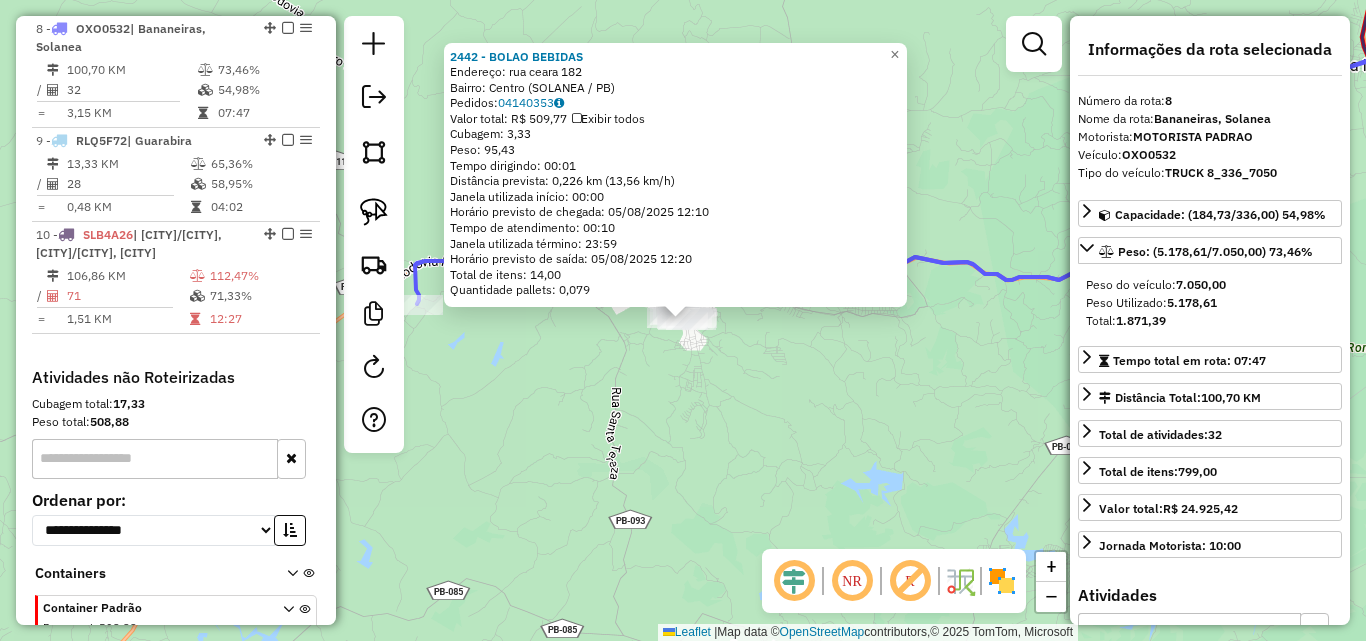 click on "2442 - BOLAO BEBIDAS  Endereço:  rua ceara 182   Bairro: Centro (SOLANEA / PB)   Pedidos:  04140353   Valor total: R$ 509,77   Exibir todos   Cubagem: 3,33  Peso: 95,43  Tempo dirigindo: 00:01   Distância prevista: 0,226 km (13,56 km/h)   Janela utilizada início: 00:00   Horário previsto de chegada: 05/08/2025 12:10   Tempo de atendimento: 00:10   Janela utilizada término: 23:59   Horário previsto de saída: 05/08/2025 12:20   Total de itens: 14,00   Quantidade pallets: 0,079  × Janela de atendimento Grade de atendimento Capacidade Transportadoras Veículos Cliente Pedidos  Rotas Selecione os dias de semana para filtrar as janelas de atendimento  Seg   Ter   Qua   Qui   Sex   Sáb   Dom  Informe o período da janela de atendimento: De: Até:  Filtrar exatamente a janela do cliente  Considerar janela de atendimento padrão  Selecione os dias de semana para filtrar as grades de atendimento  Seg   Ter   Qua   Qui   Sex   Sáb   Dom   Considerar clientes sem dia de atendimento cadastrado  Peso mínimo:  +" 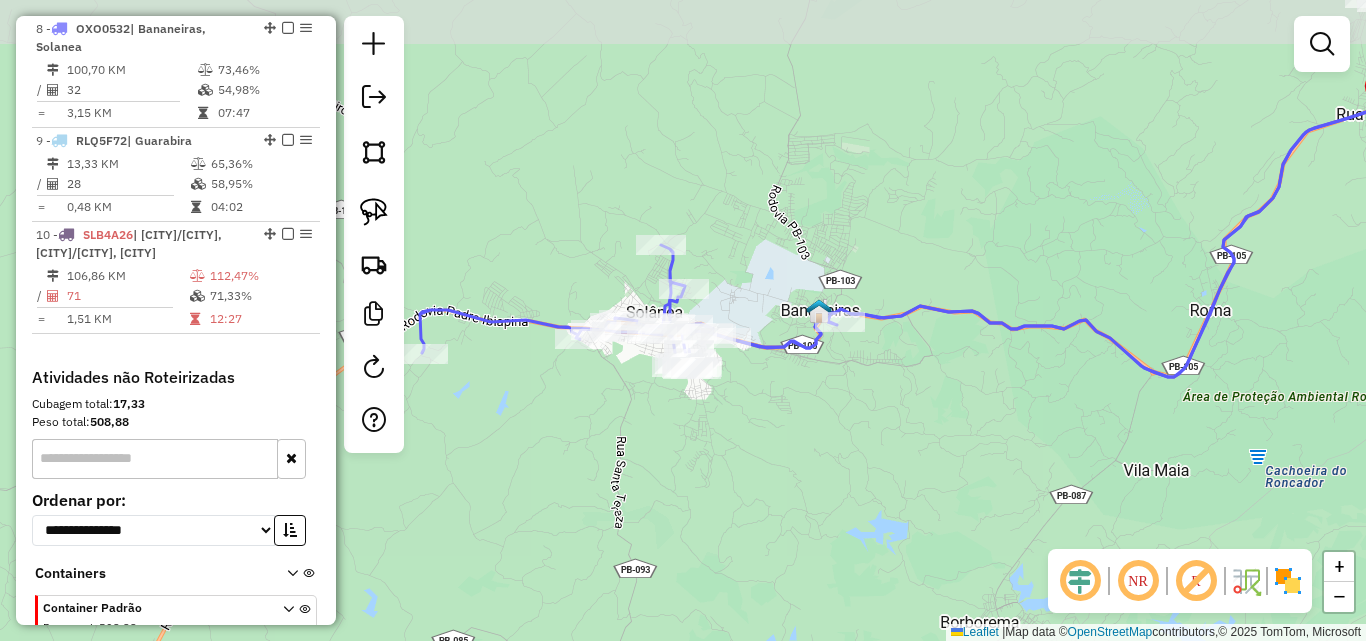 drag, startPoint x: 743, startPoint y: 449, endPoint x: 748, endPoint y: 478, distance: 29.427877 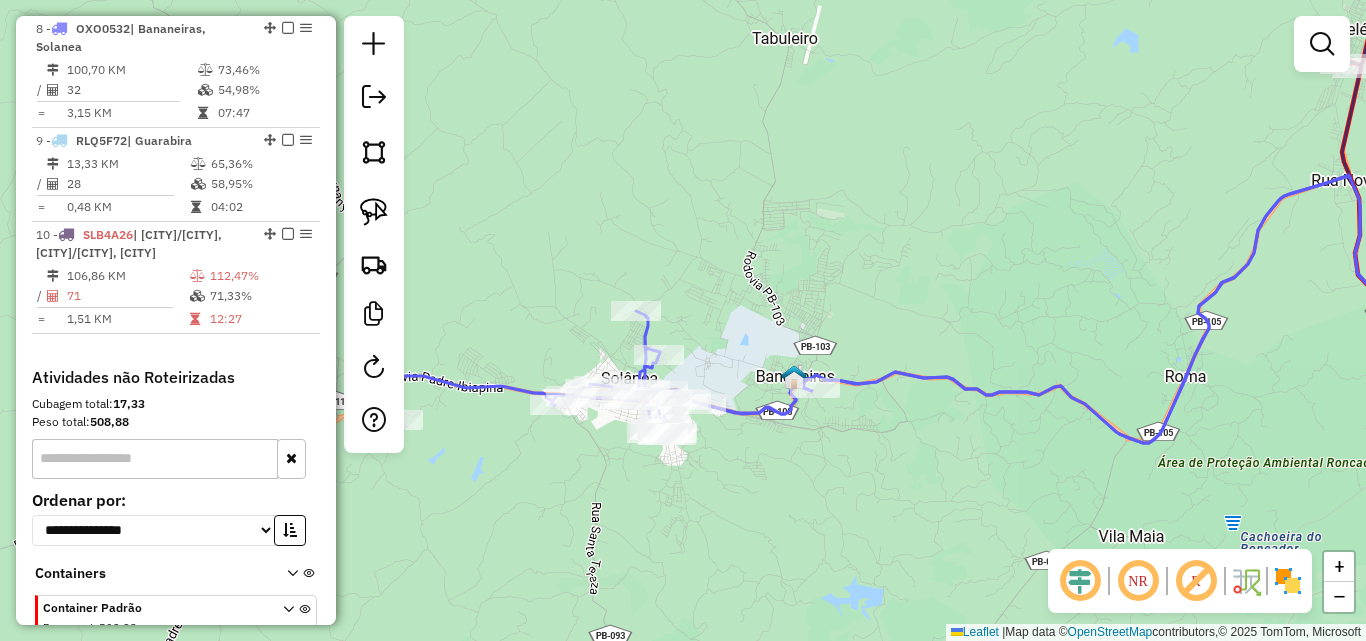 drag, startPoint x: 741, startPoint y: 214, endPoint x: 750, endPoint y: 328, distance: 114.35471 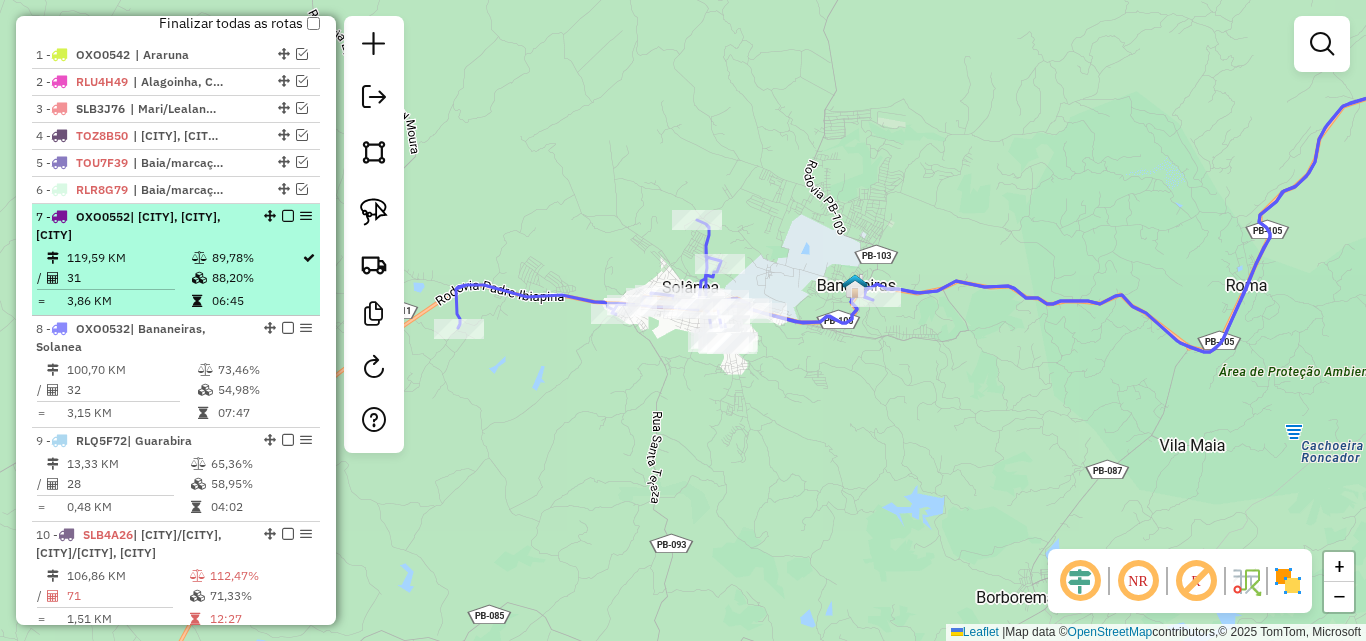scroll, scrollTop: 824, scrollLeft: 0, axis: vertical 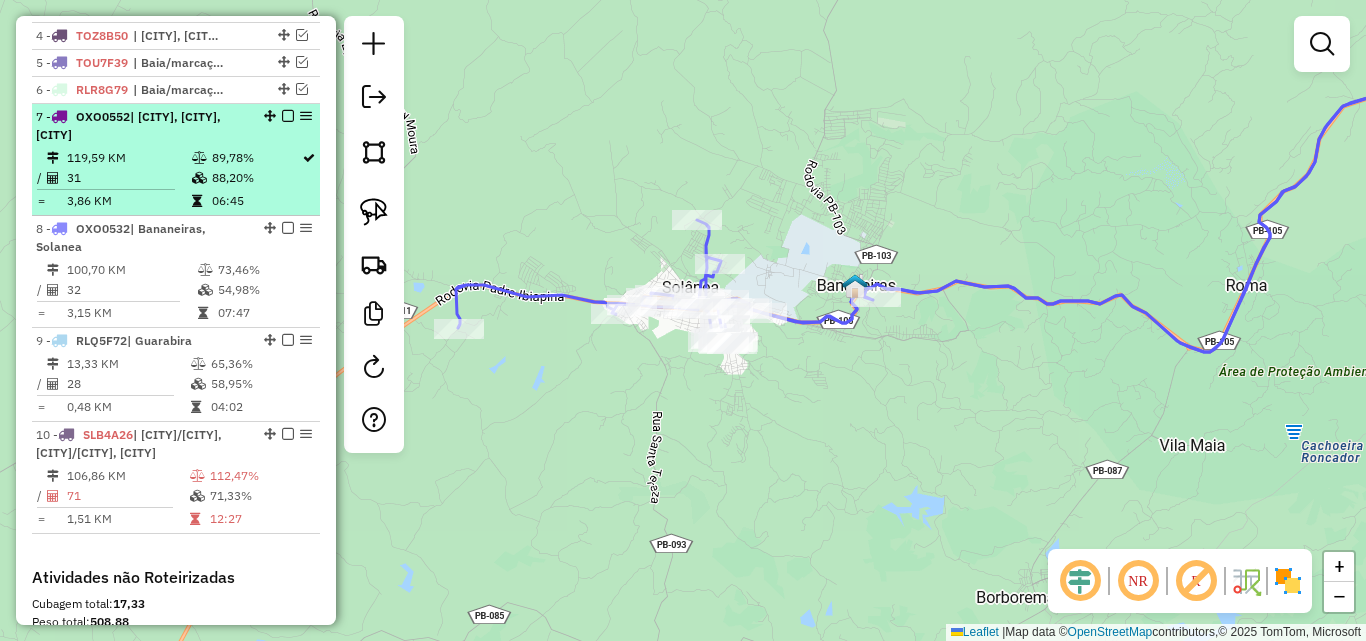 click on "88,20%" at bounding box center [256, 178] 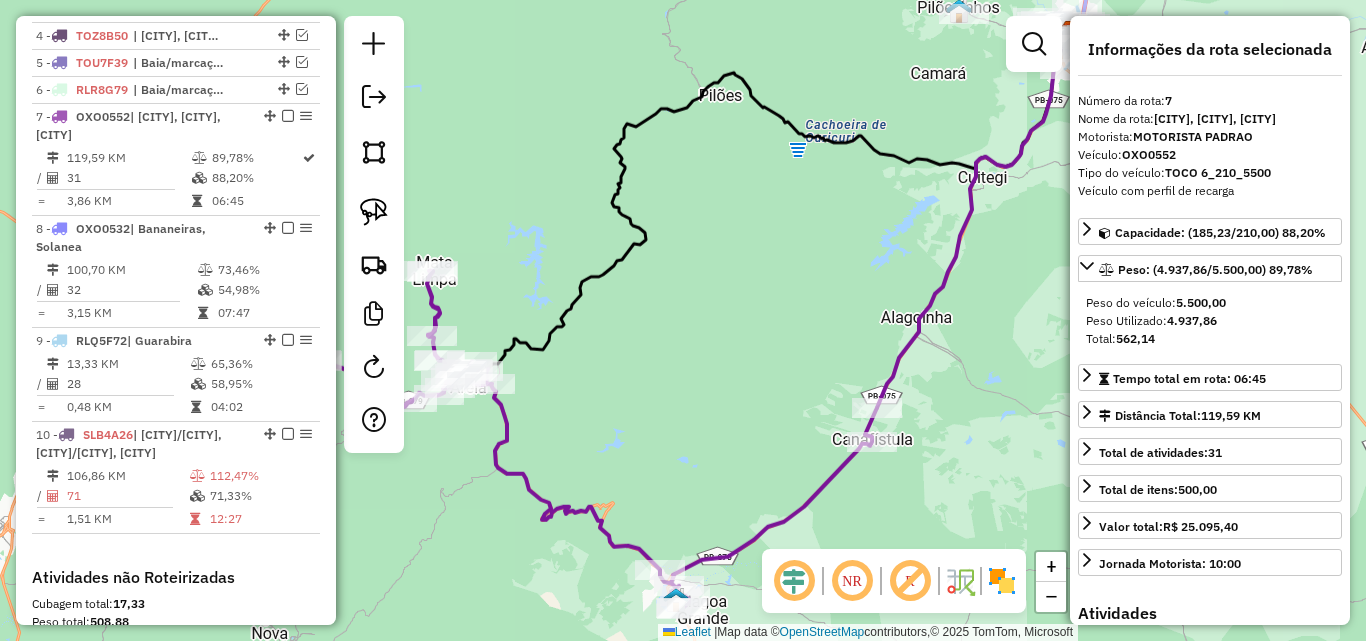 click on "Janela de atendimento Grade de atendimento Capacidade Transportadoras Veículos Cliente Pedidos  Rotas Selecione os dias de semana para filtrar as janelas de atendimento  Seg   Ter   Qua   Qui   Sex   Sáb   Dom  Informe o período da janela de atendimento: De: Até:  Filtrar exatamente a janela do cliente  Considerar janela de atendimento padrão  Selecione os dias de semana para filtrar as grades de atendimento  Seg   Ter   Qua   Qui   Sex   Sáb   Dom   Considerar clientes sem dia de atendimento cadastrado  Clientes fora do dia de atendimento selecionado Filtrar as atividades entre os valores definidos abaixo:  Peso mínimo:   Peso máximo:   Cubagem mínima:   Cubagem máxima:   De:   Até:  Filtrar as atividades entre o tempo de atendimento definido abaixo:  De:   Até:   Considerar capacidade total dos clientes não roteirizados Transportadora: Selecione um ou mais itens Tipo de veículo: Selecione um ou mais itens Veículo: Selecione um ou mais itens Motorista: Selecione um ou mais itens Nome: Rótulo:" 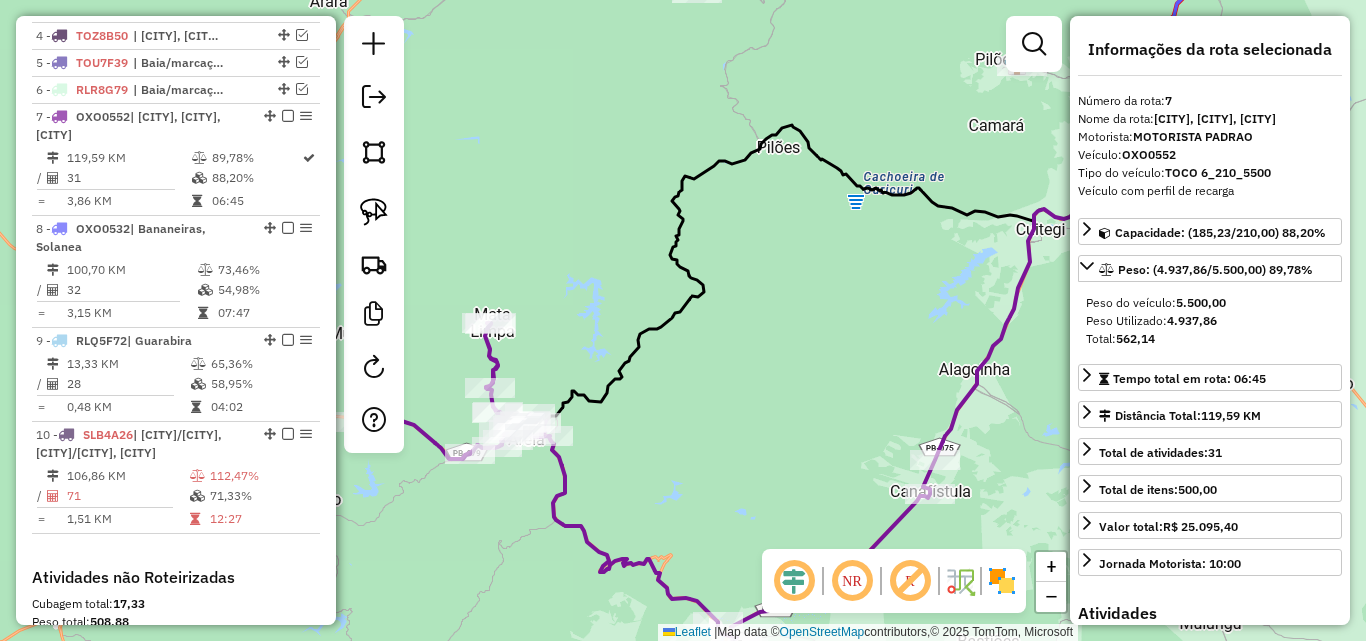 drag, startPoint x: 768, startPoint y: 366, endPoint x: 901, endPoint y: 290, distance: 153.18289 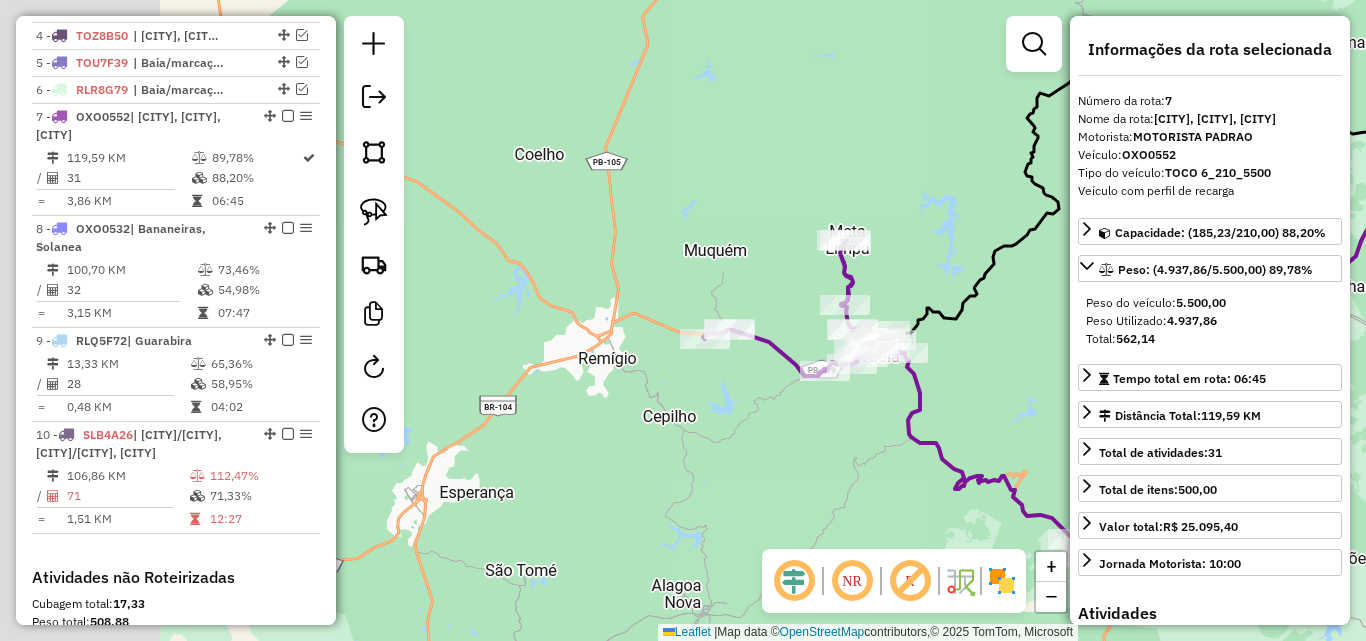 drag, startPoint x: 540, startPoint y: 415, endPoint x: 758, endPoint y: 424, distance: 218.1857 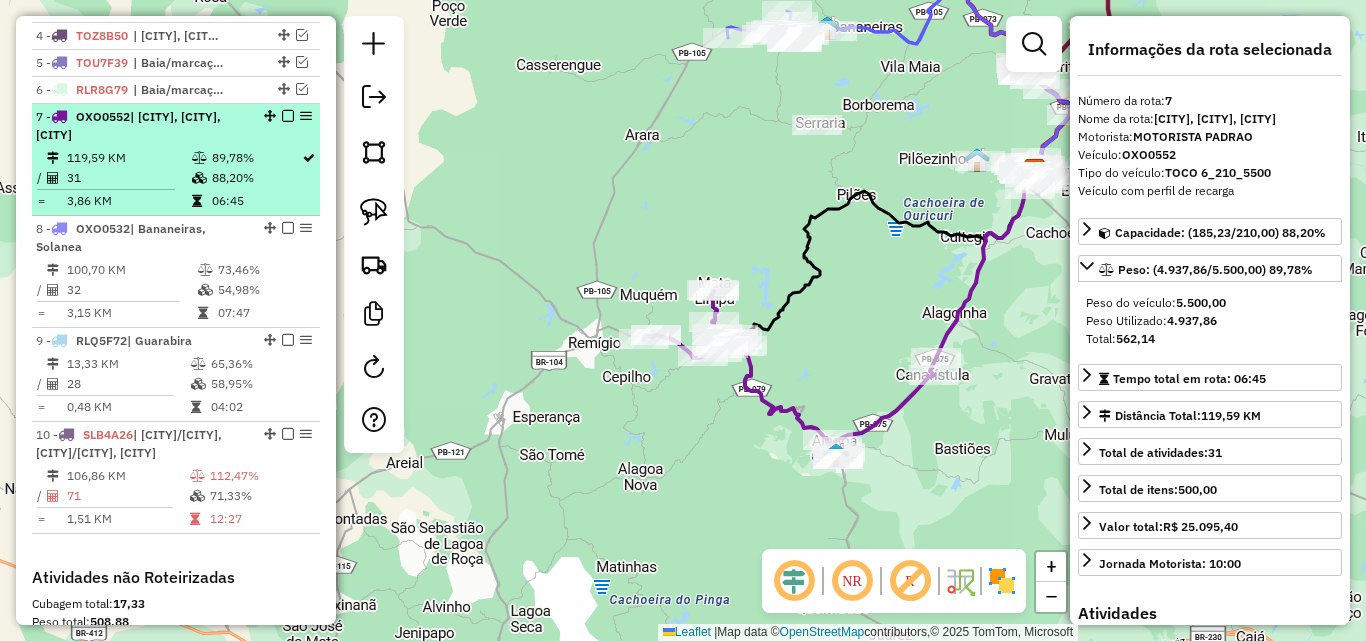 click on "31" at bounding box center (128, 178) 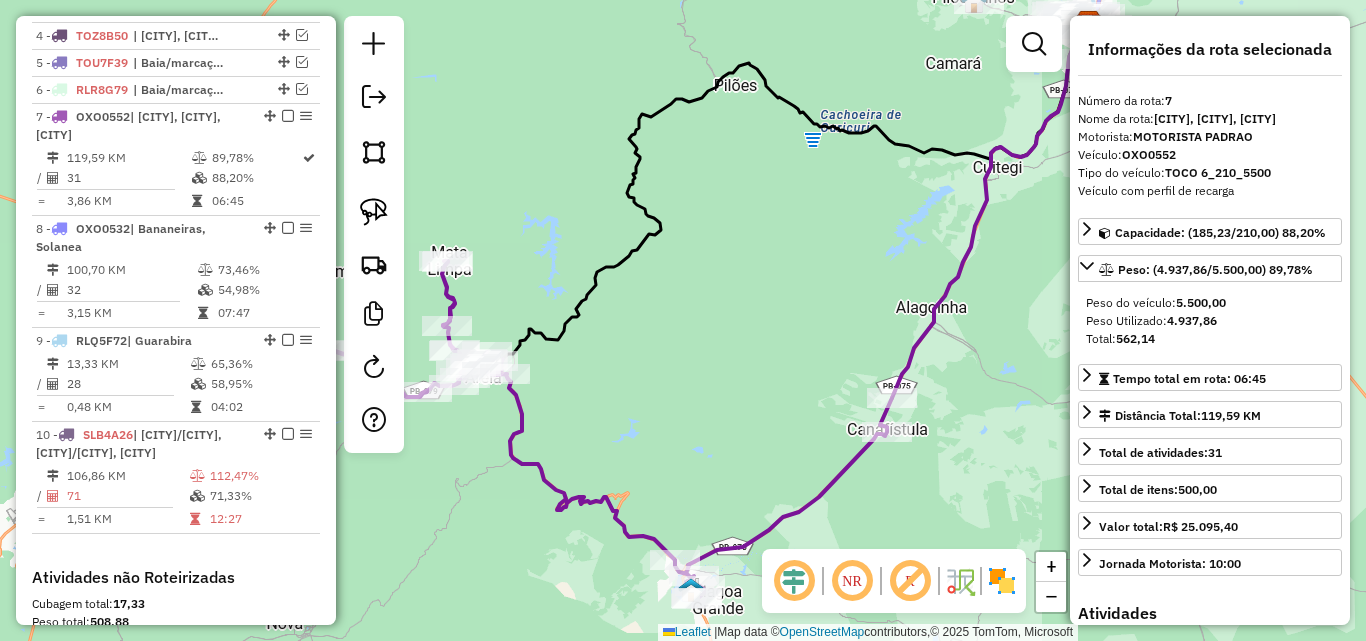 drag, startPoint x: 655, startPoint y: 445, endPoint x: 815, endPoint y: 310, distance: 209.34421 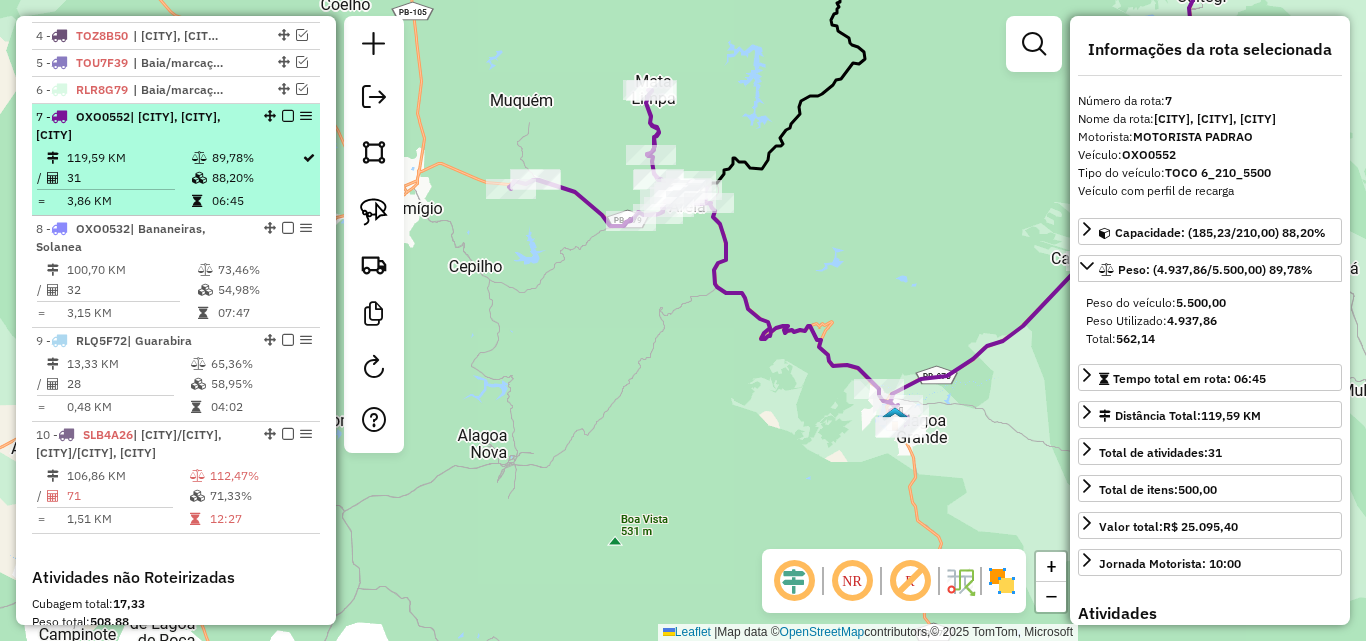 click at bounding box center (288, 116) 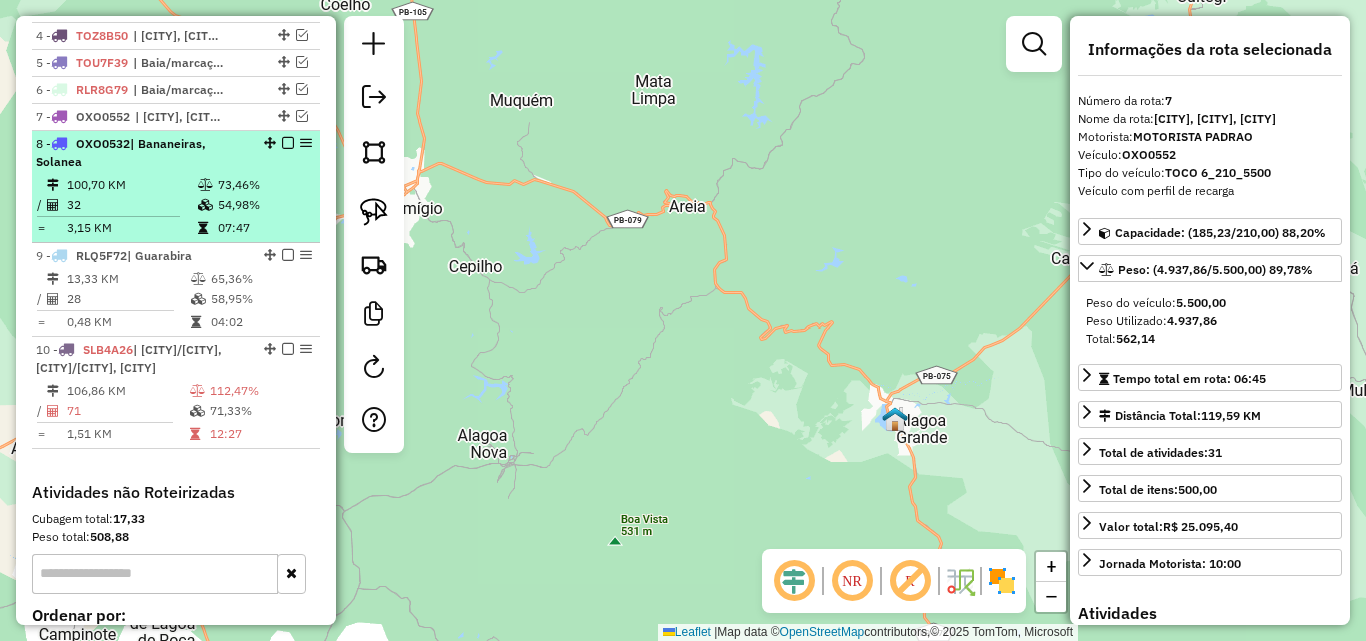 click at bounding box center [205, 185] 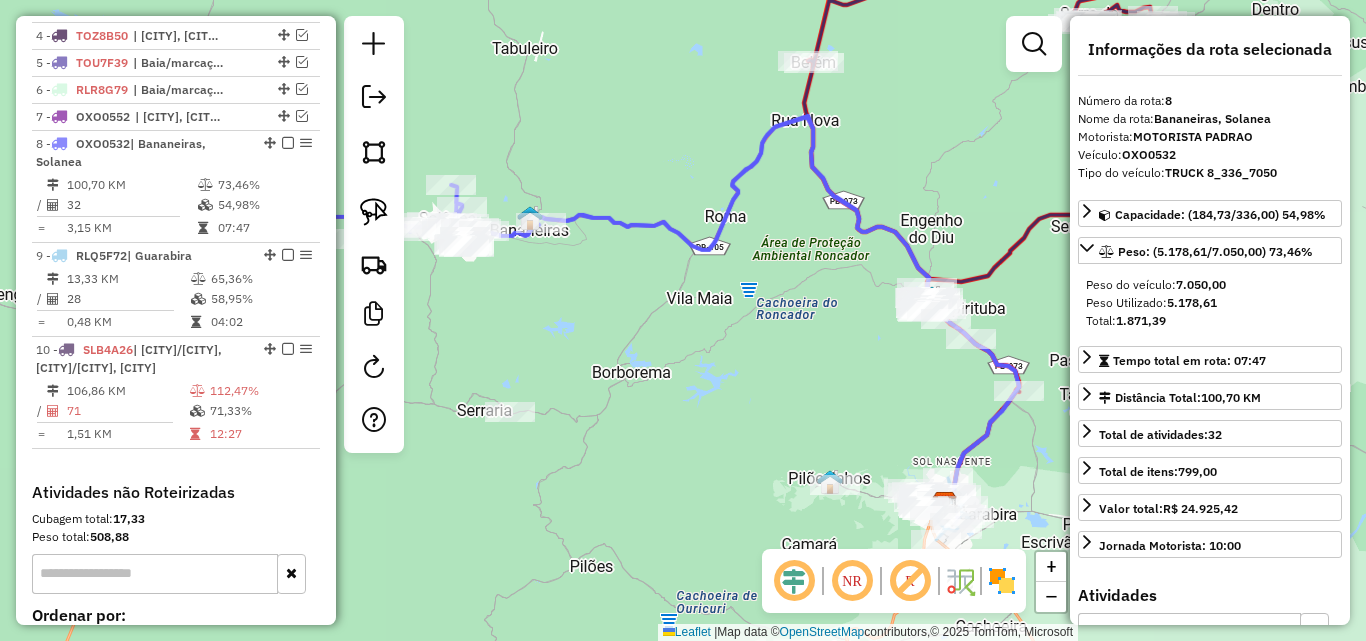 drag, startPoint x: 685, startPoint y: 332, endPoint x: 641, endPoint y: 330, distance: 44.04543 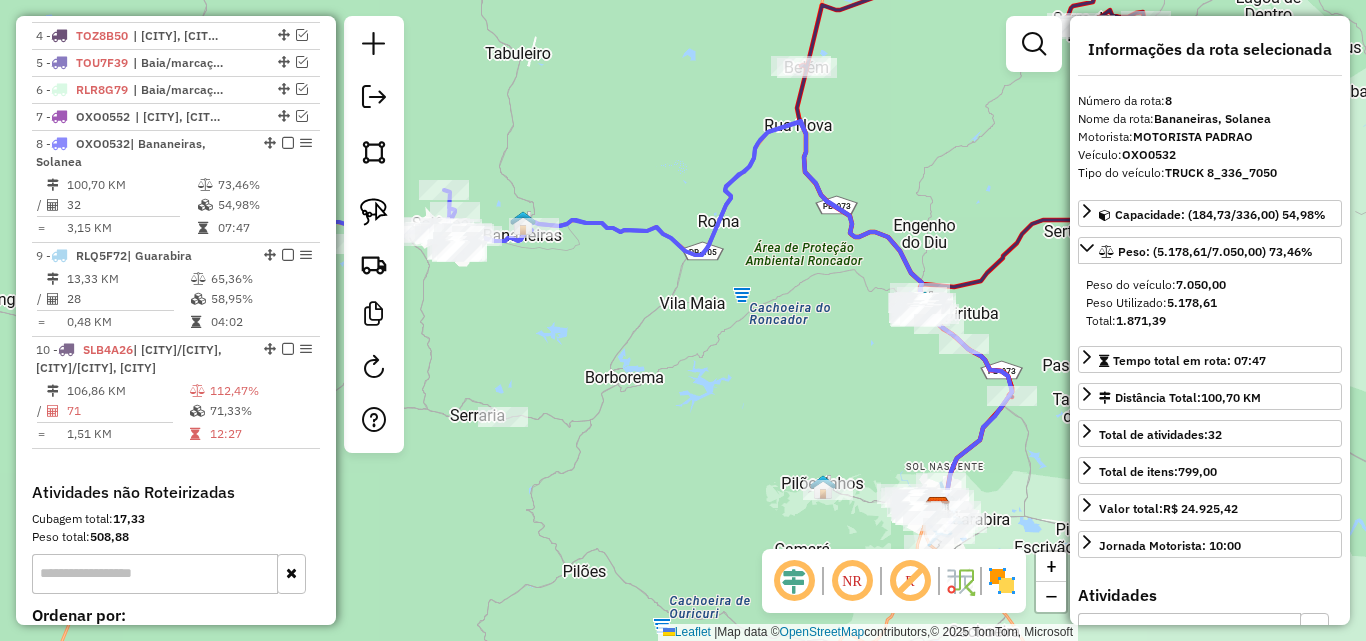 drag, startPoint x: 599, startPoint y: 330, endPoint x: 722, endPoint y: 351, distance: 124.77981 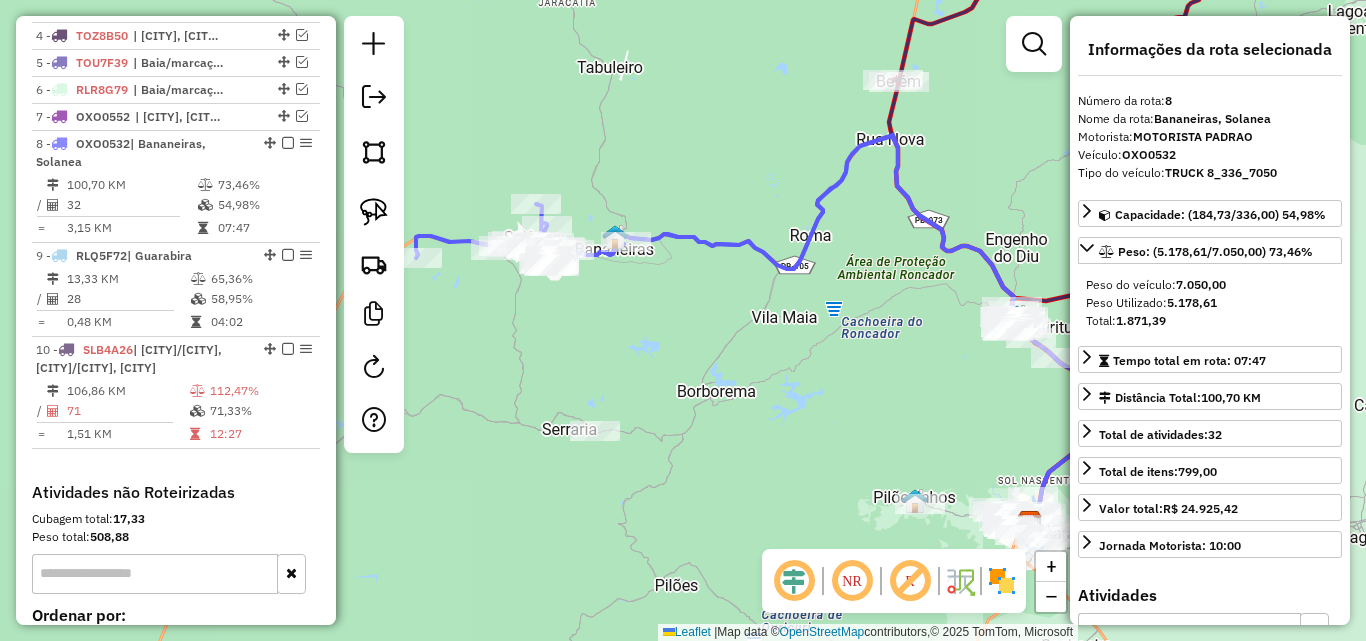 drag, startPoint x: 721, startPoint y: 376, endPoint x: 609, endPoint y: 303, distance: 133.68994 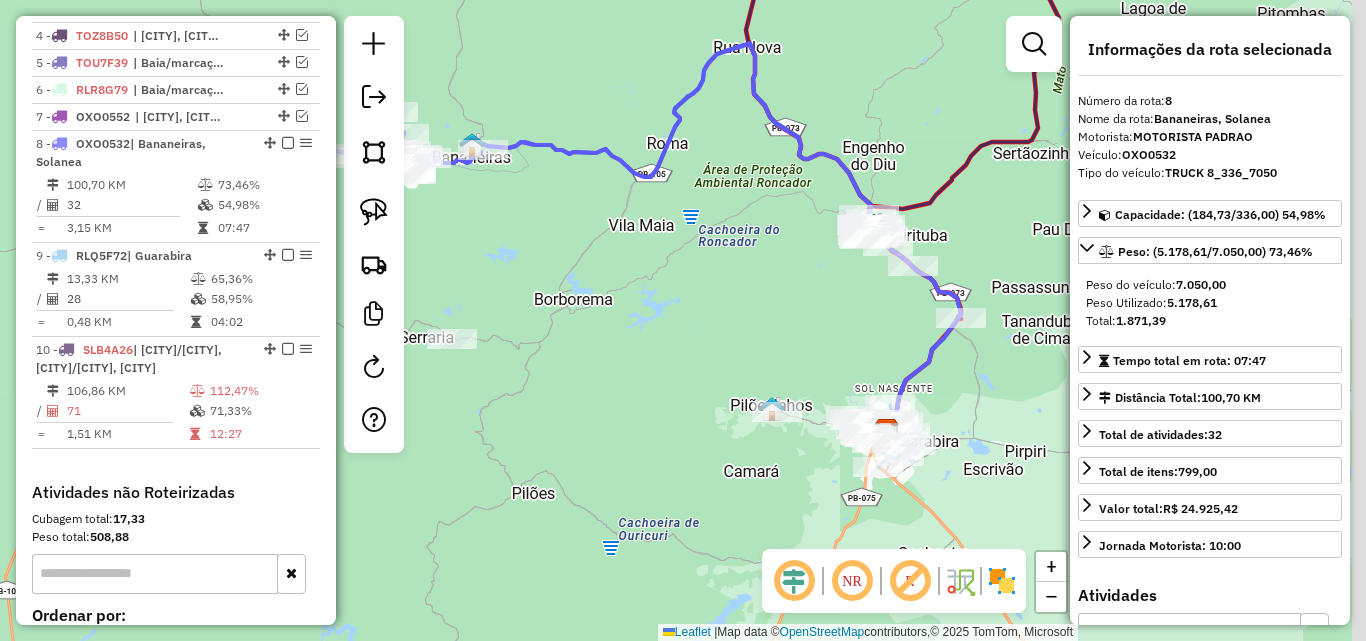drag, startPoint x: 658, startPoint y: 354, endPoint x: 621, endPoint y: 338, distance: 40.311287 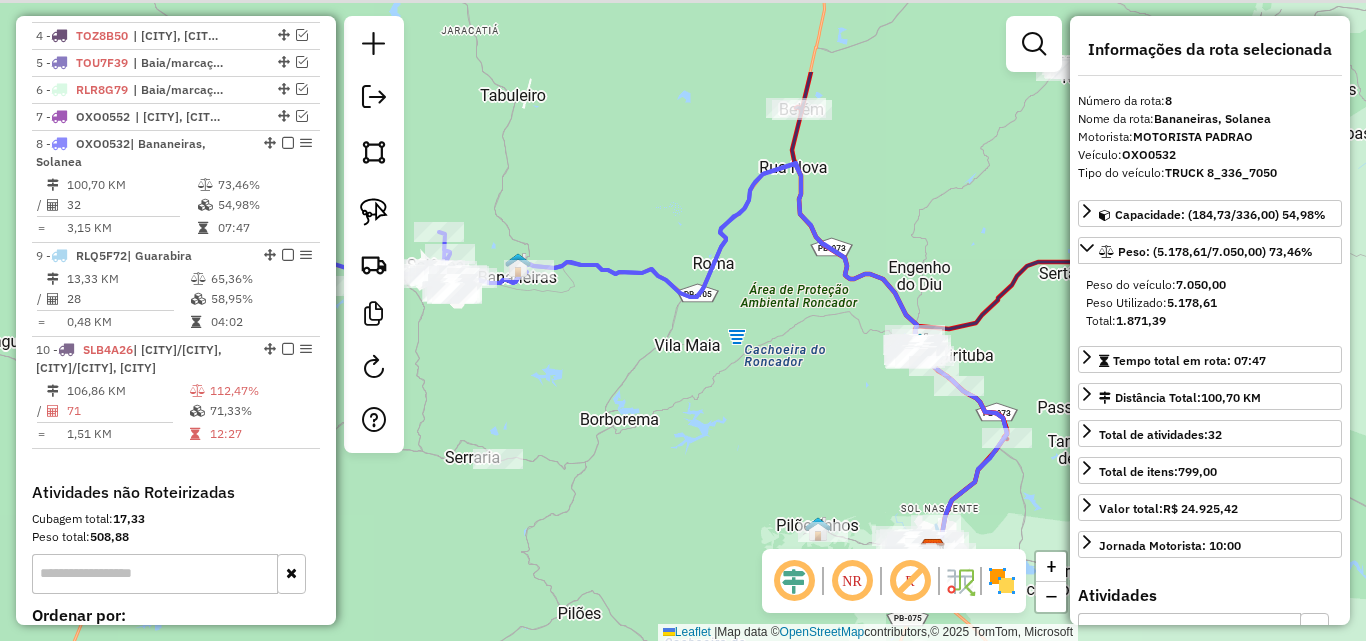 drag, startPoint x: 726, startPoint y: 307, endPoint x: 807, endPoint y: 439, distance: 154.87091 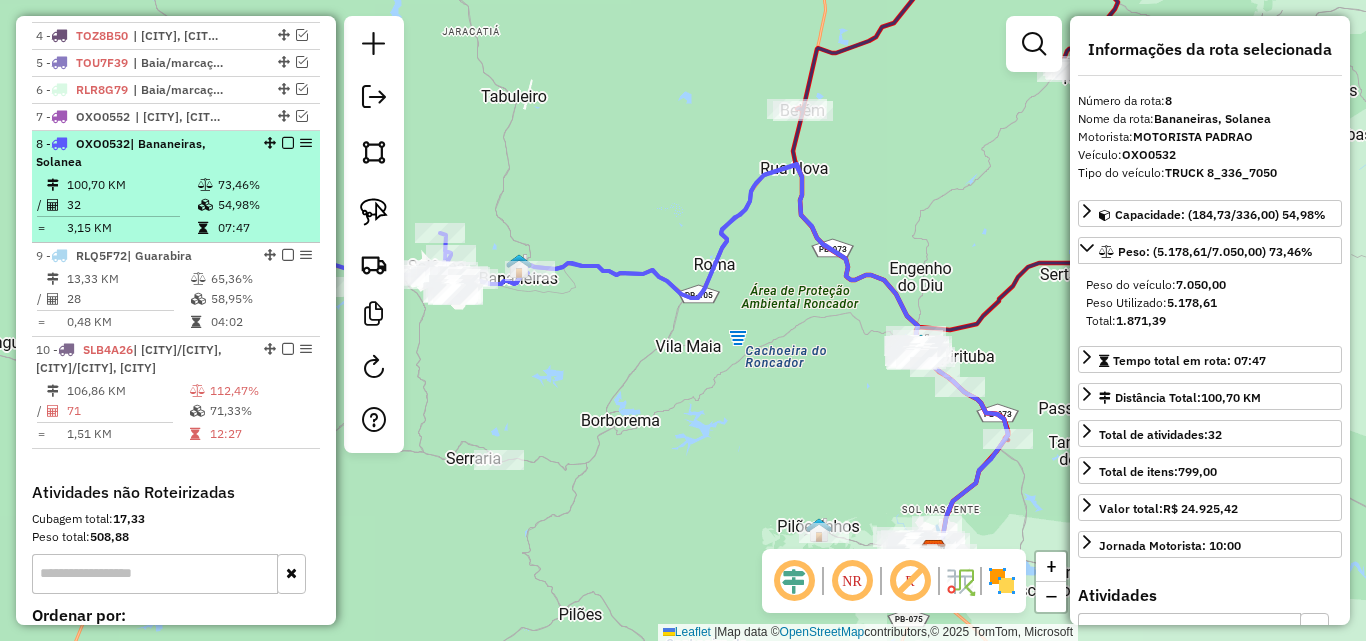 click on "54,98%" at bounding box center [264, 205] 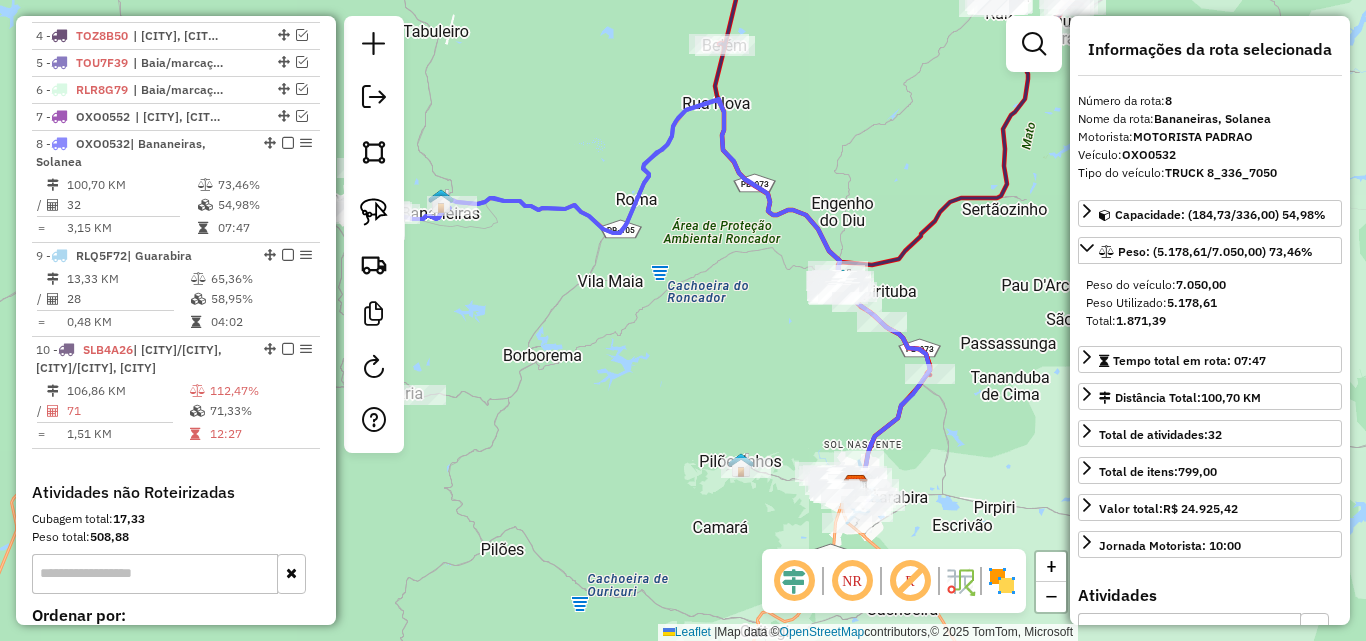 drag, startPoint x: 760, startPoint y: 385, endPoint x: 523, endPoint y: 335, distance: 242.21684 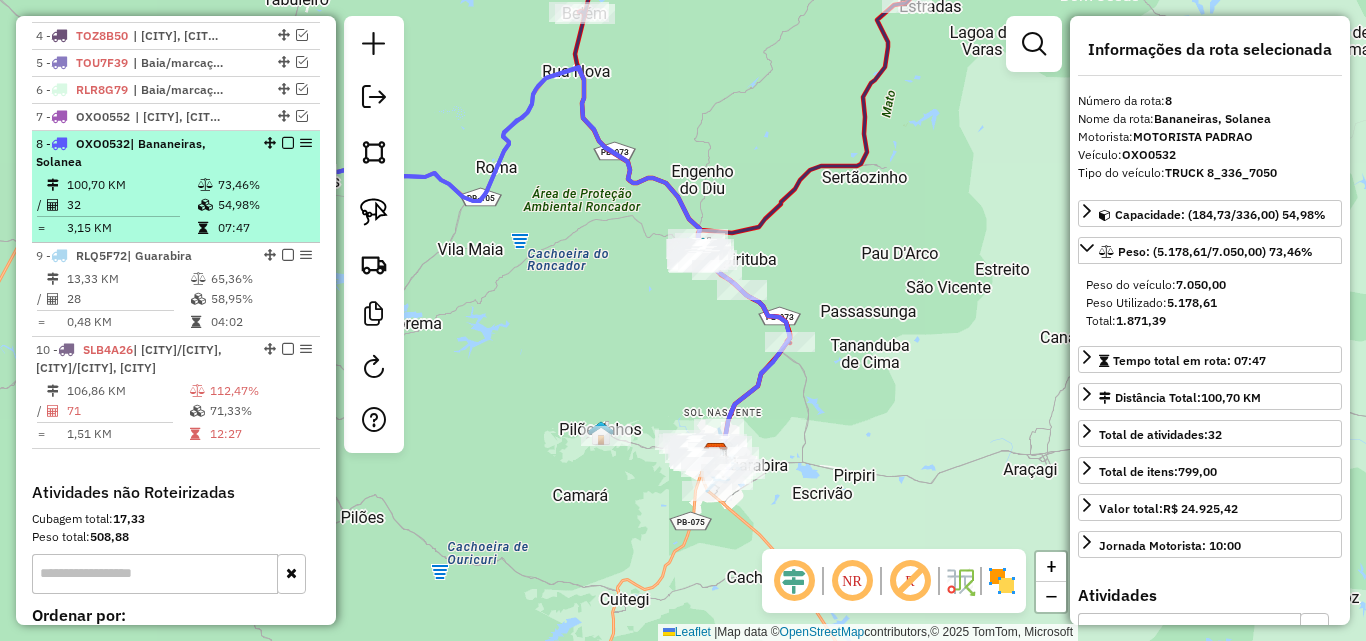 click at bounding box center [288, 143] 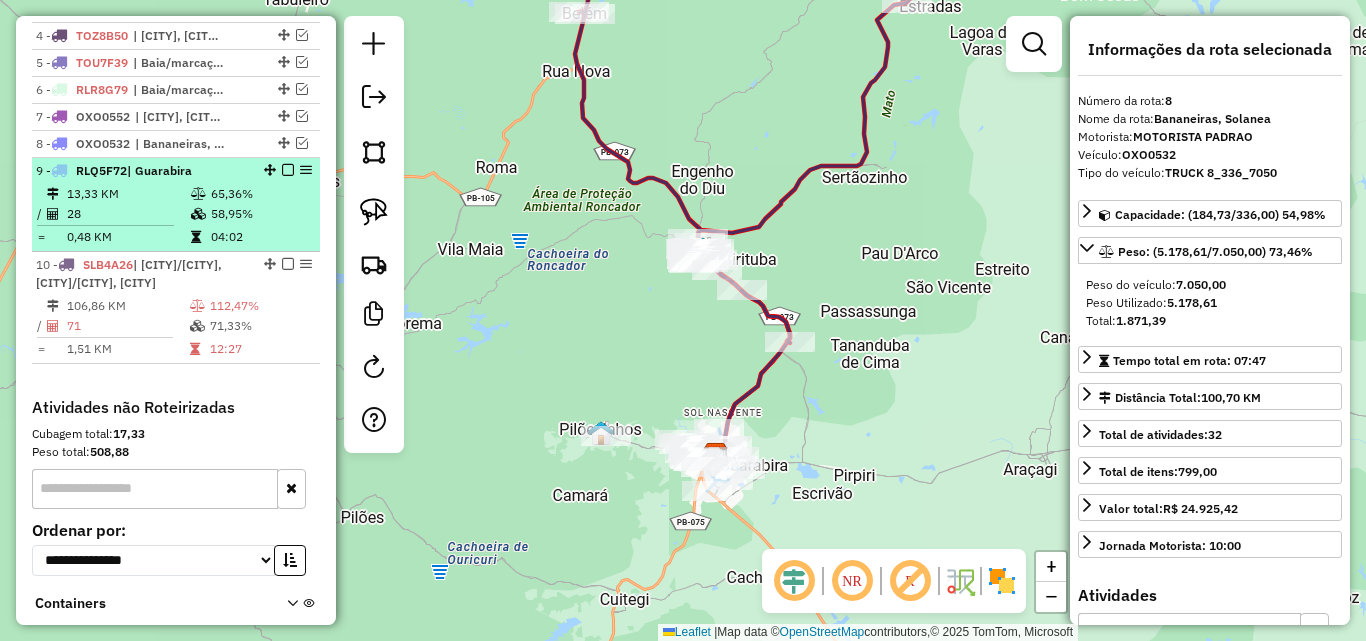 click on "9 -       RLQ5F72   | Guarabira  13,33 KM   65,36%  /  28   58,95%     =  0,48 KM   04:02" at bounding box center [176, 205] 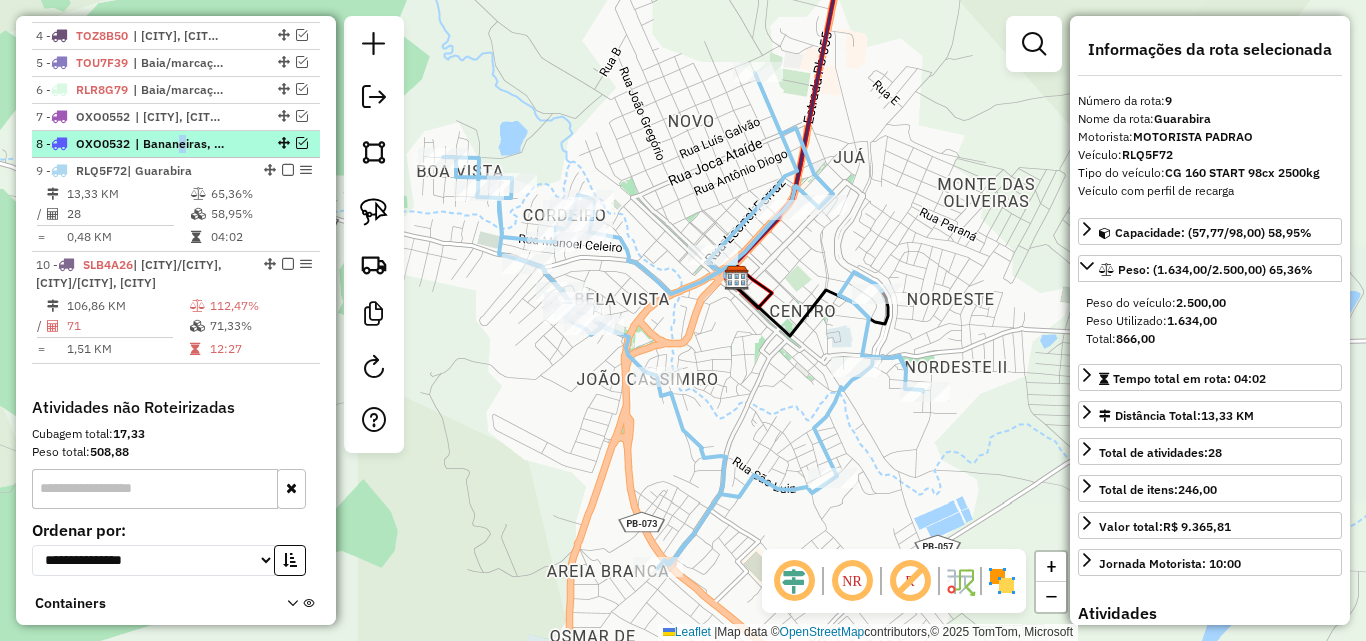 click on "| Bananeiras, Solanea" at bounding box center [181, 144] 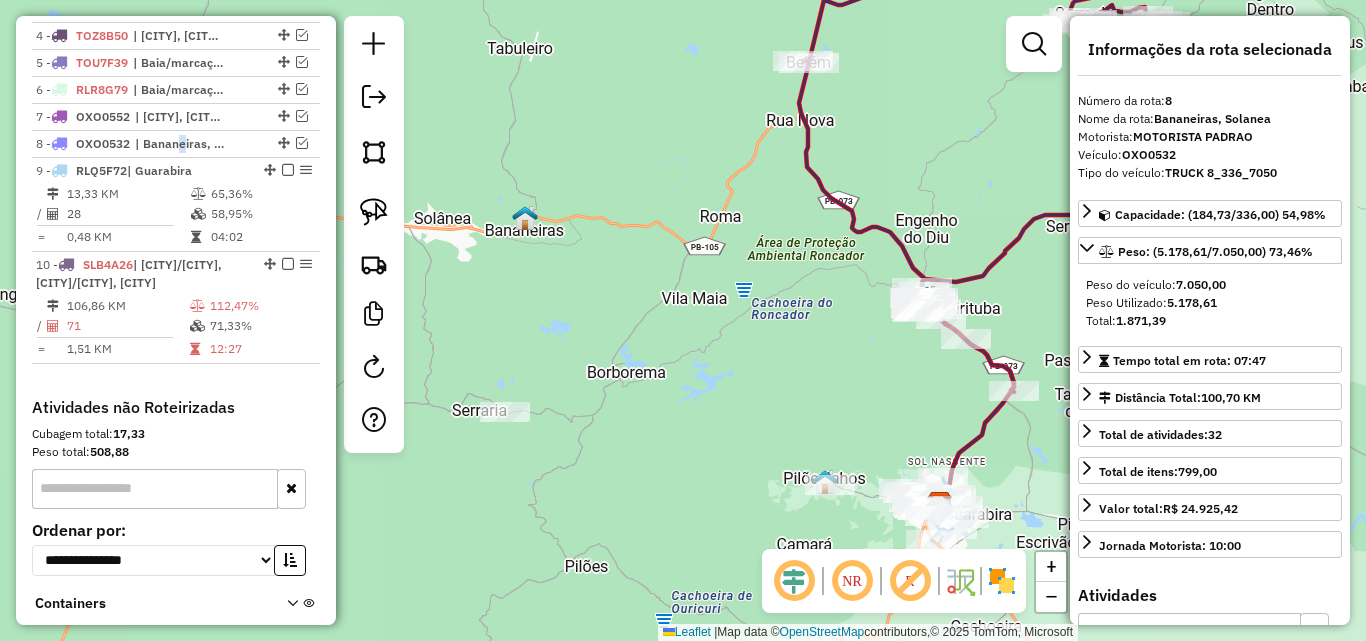 drag, startPoint x: 823, startPoint y: 389, endPoint x: 576, endPoint y: 355, distance: 249.3291 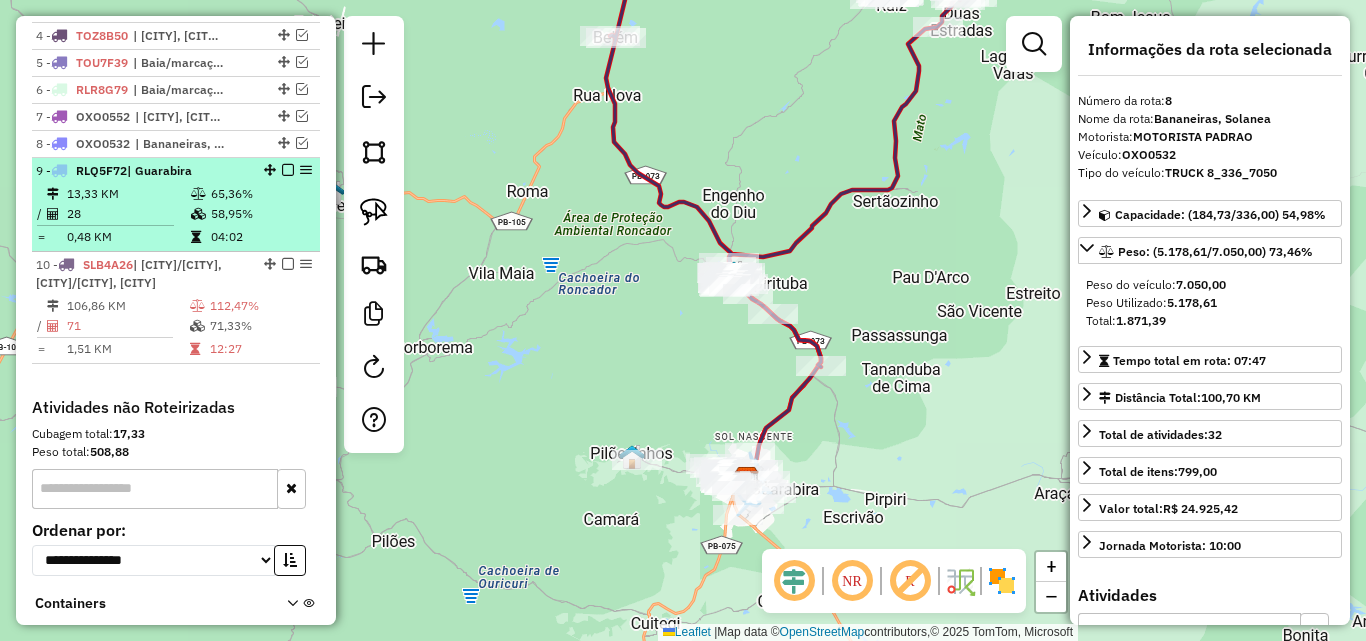 click on "65,36%" at bounding box center [260, 194] 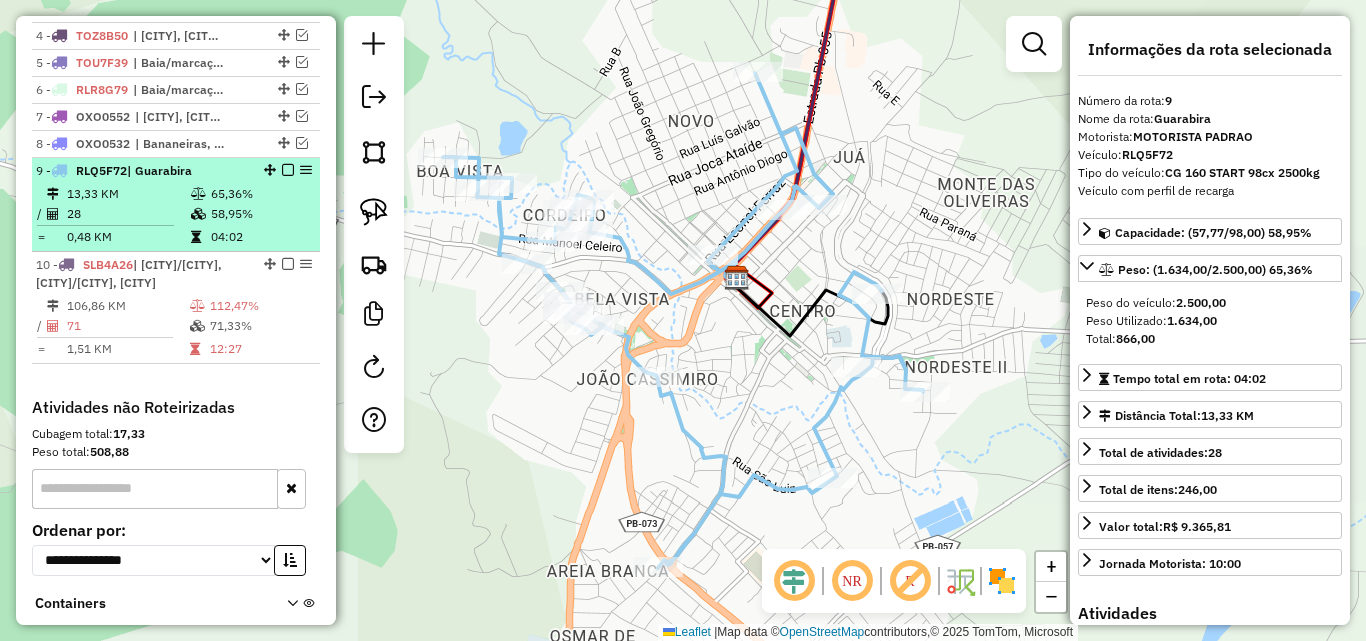 click at bounding box center [288, 170] 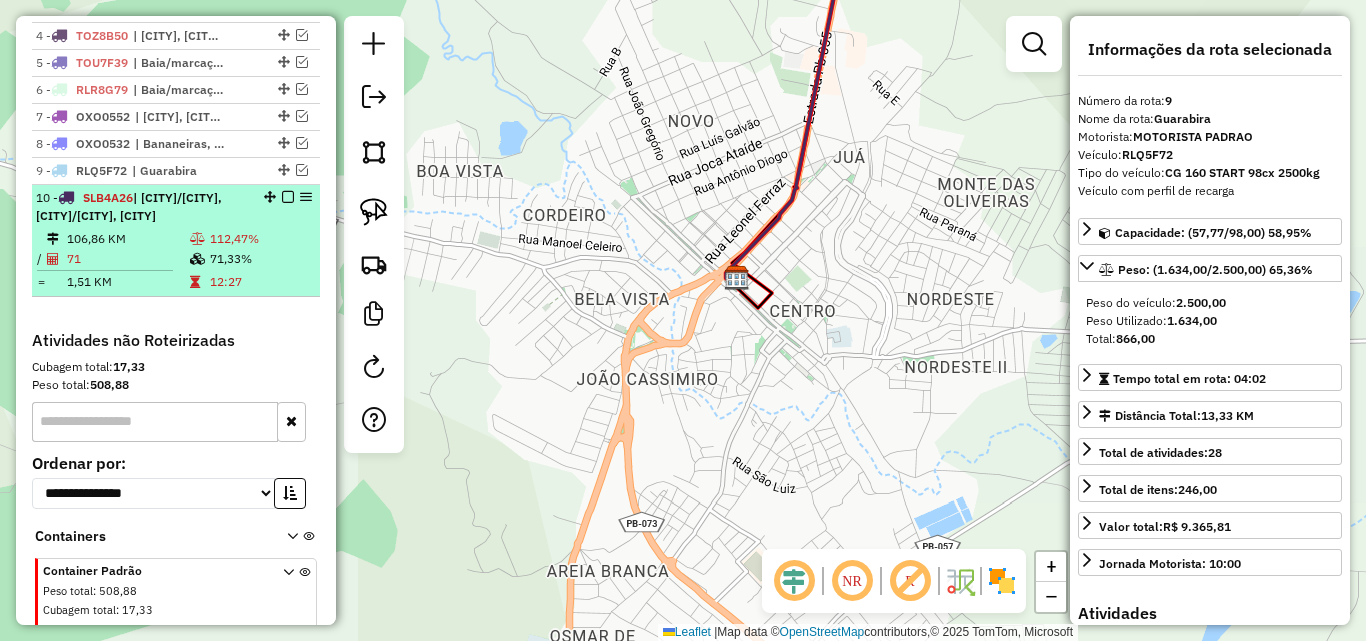 click on "| Caiçara/Logradouro, Duas Estradas/Serra da Raiz, Pirpirituba" at bounding box center (129, 206) 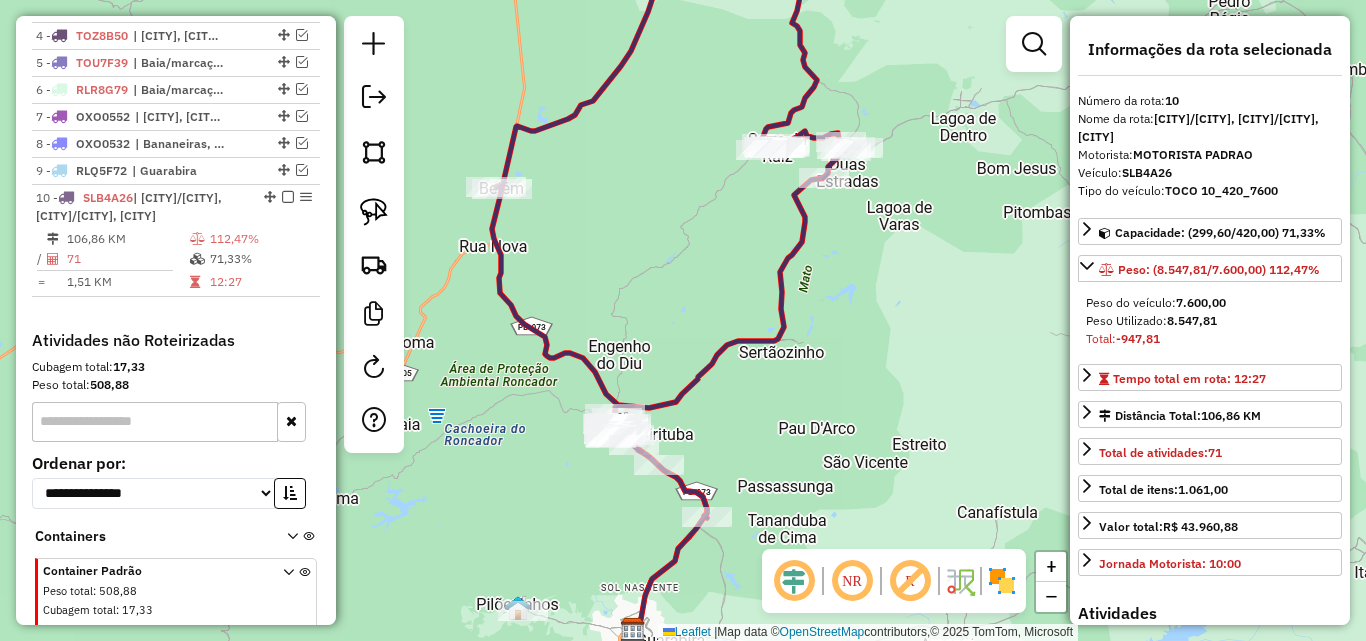 click on "Janela de atendimento Grade de atendimento Capacidade Transportadoras Veículos Cliente Pedidos  Rotas Selecione os dias de semana para filtrar as janelas de atendimento  Seg   Ter   Qua   Qui   Sex   Sáb   Dom  Informe o período da janela de atendimento: De: Até:  Filtrar exatamente a janela do cliente  Considerar janela de atendimento padrão  Selecione os dias de semana para filtrar as grades de atendimento  Seg   Ter   Qua   Qui   Sex   Sáb   Dom   Considerar clientes sem dia de atendimento cadastrado  Clientes fora do dia de atendimento selecionado Filtrar as atividades entre os valores definidos abaixo:  Peso mínimo:   Peso máximo:   Cubagem mínima:   Cubagem máxima:   De:   Até:  Filtrar as atividades entre o tempo de atendimento definido abaixo:  De:   Até:   Considerar capacidade total dos clientes não roteirizados Transportadora: Selecione um ou mais itens Tipo de veículo: Selecione um ou mais itens Veículo: Selecione um ou mais itens Motorista: Selecione um ou mais itens Nome: Rótulo:" 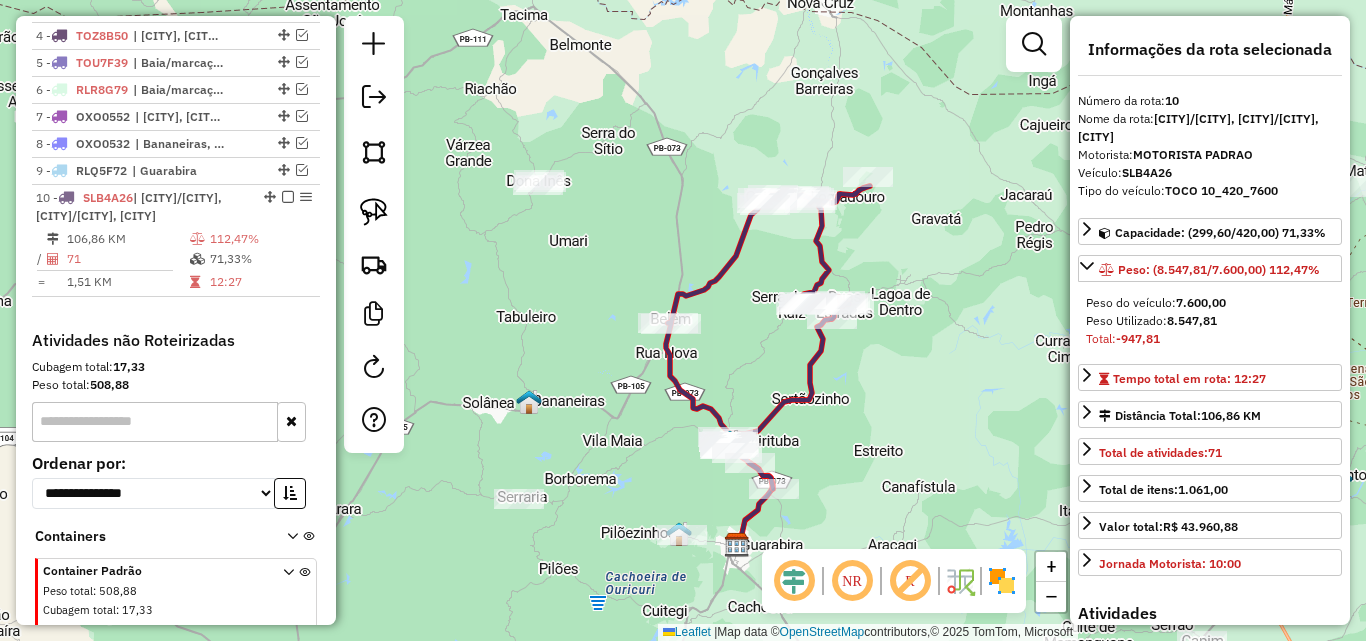 click on "Janela de atendimento Grade de atendimento Capacidade Transportadoras Veículos Cliente Pedidos  Rotas Selecione os dias de semana para filtrar as janelas de atendimento  Seg   Ter   Qua   Qui   Sex   Sáb   Dom  Informe o período da janela de atendimento: De: Até:  Filtrar exatamente a janela do cliente  Considerar janela de atendimento padrão  Selecione os dias de semana para filtrar as grades de atendimento  Seg   Ter   Qua   Qui   Sex   Sáb   Dom   Considerar clientes sem dia de atendimento cadastrado  Clientes fora do dia de atendimento selecionado Filtrar as atividades entre os valores definidos abaixo:  Peso mínimo:   Peso máximo:   Cubagem mínima:   Cubagem máxima:   De:   Até:  Filtrar as atividades entre o tempo de atendimento definido abaixo:  De:   Até:   Considerar capacidade total dos clientes não roteirizados Transportadora: Selecione um ou mais itens Tipo de veículo: Selecione um ou mais itens Veículo: Selecione um ou mais itens Motorista: Selecione um ou mais itens Nome: Rótulo:" 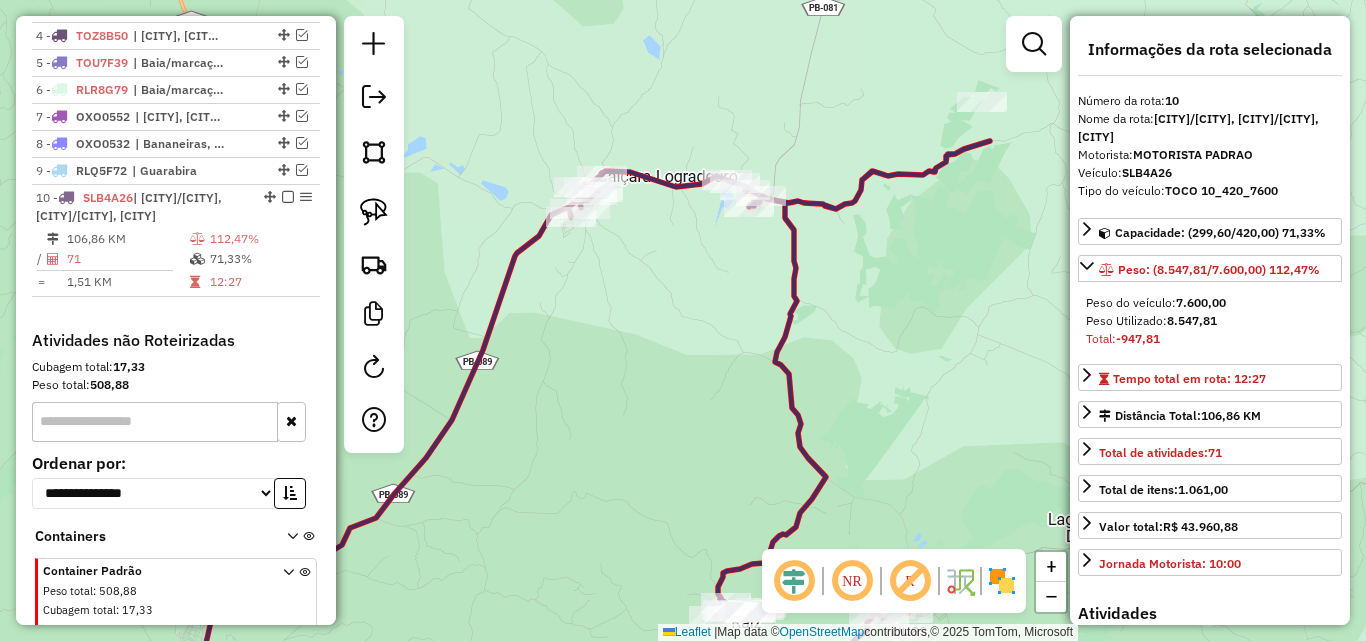 drag, startPoint x: 655, startPoint y: 266, endPoint x: 503, endPoint y: 257, distance: 152.26622 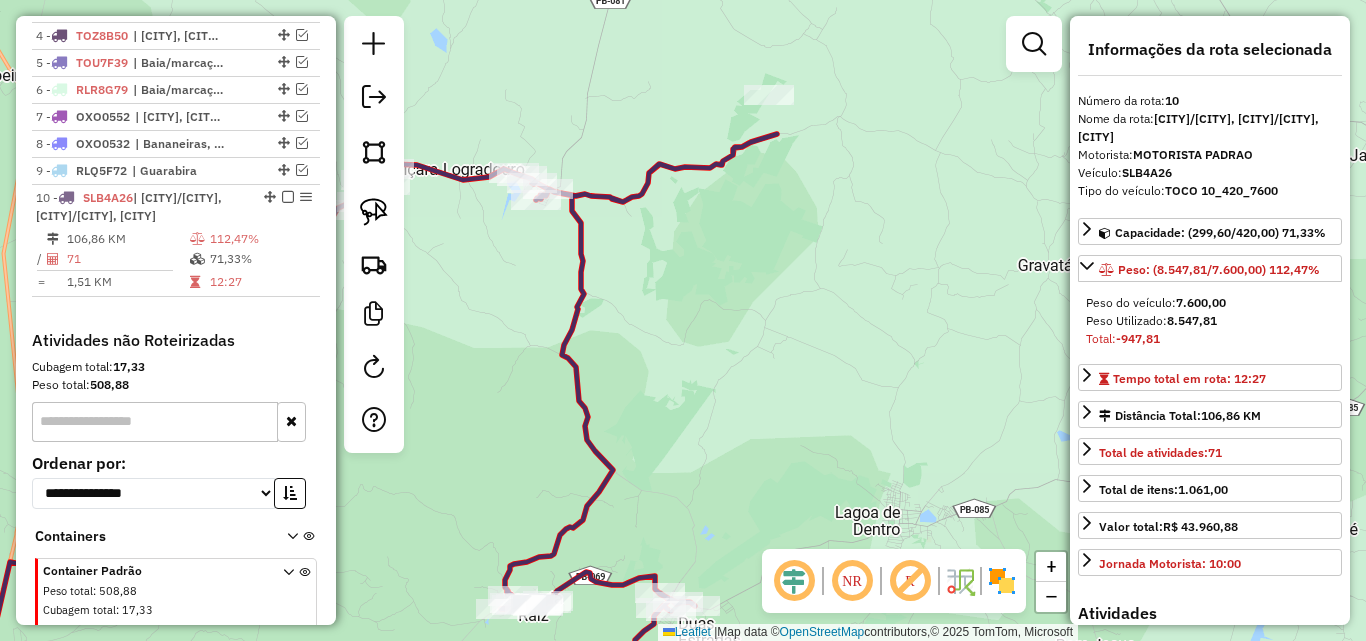 drag, startPoint x: 777, startPoint y: 415, endPoint x: 796, endPoint y: 244, distance: 172.05232 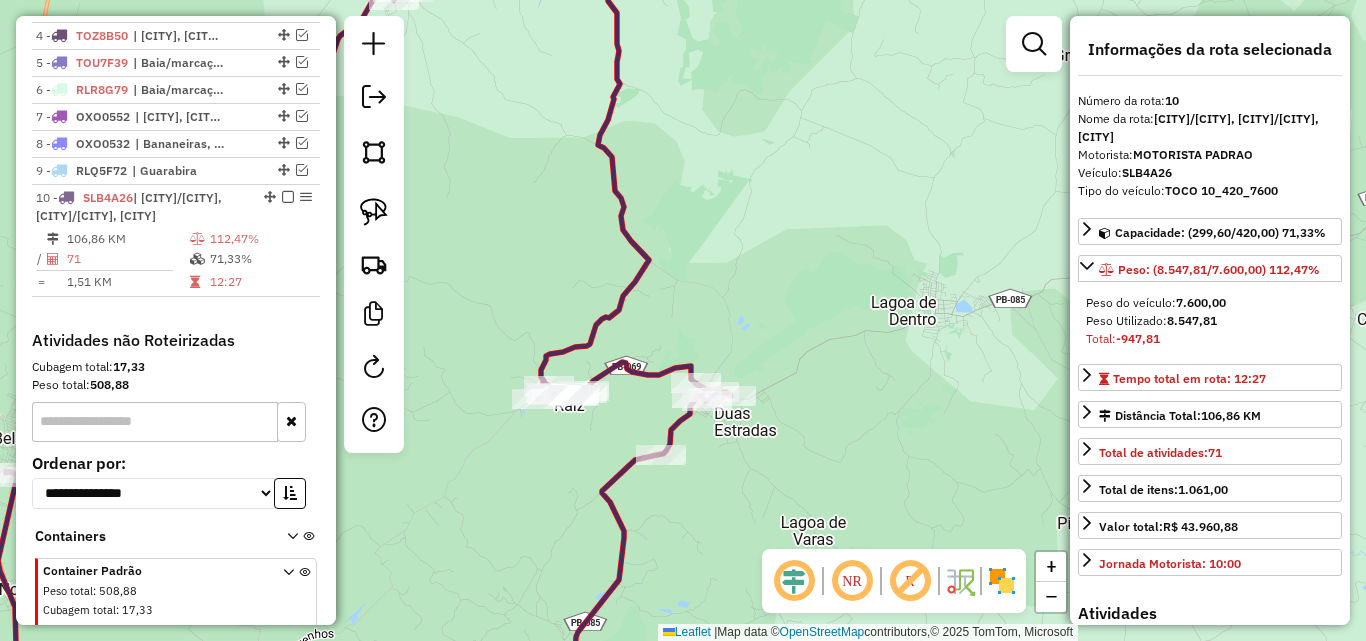 drag, startPoint x: 778, startPoint y: 279, endPoint x: 793, endPoint y: 187, distance: 93.214806 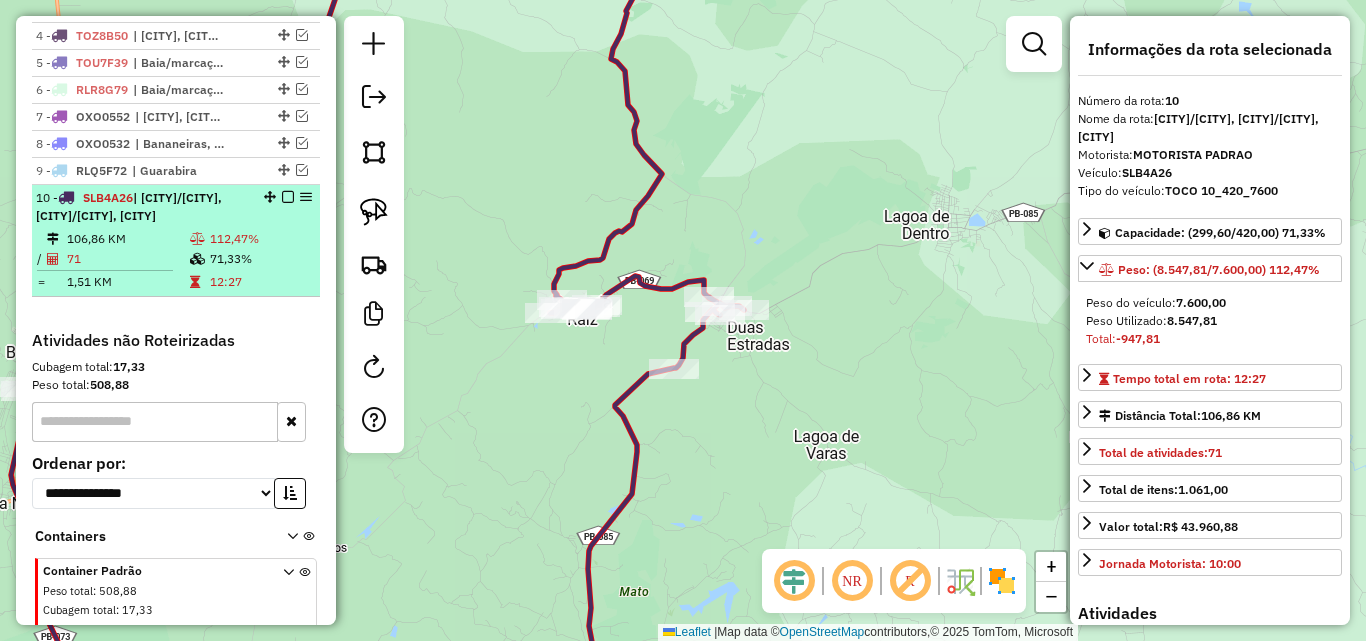 click at bounding box center [288, 197] 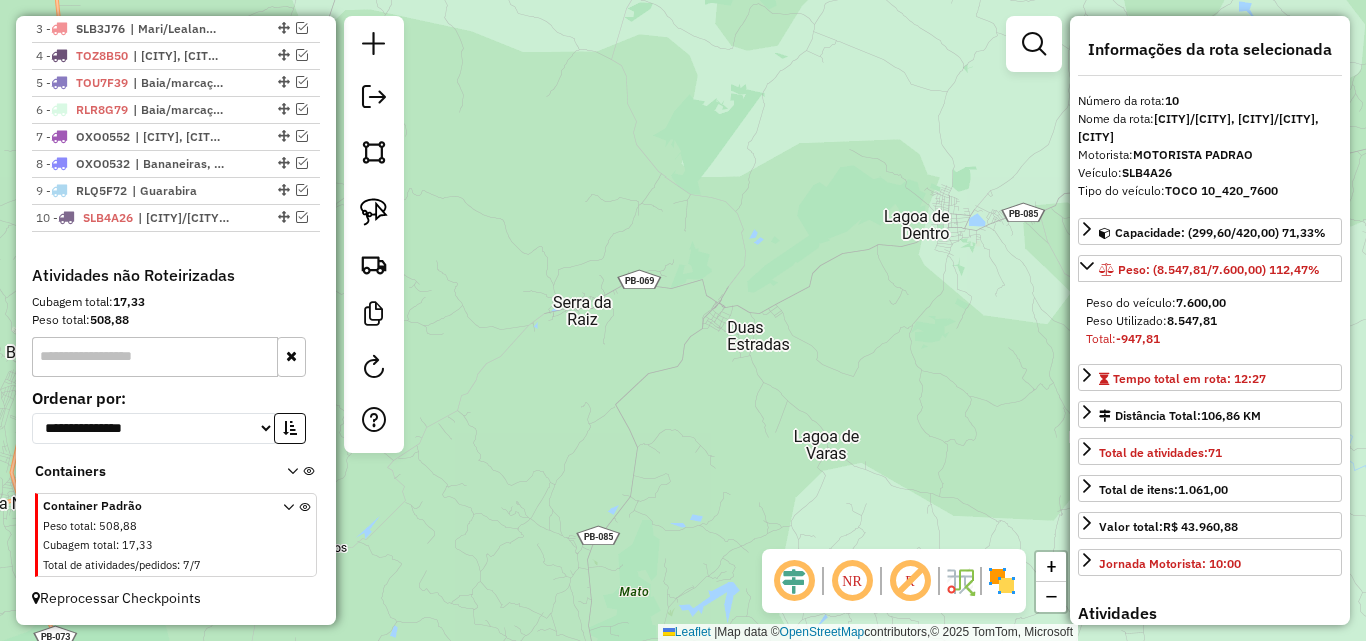 scroll, scrollTop: 804, scrollLeft: 0, axis: vertical 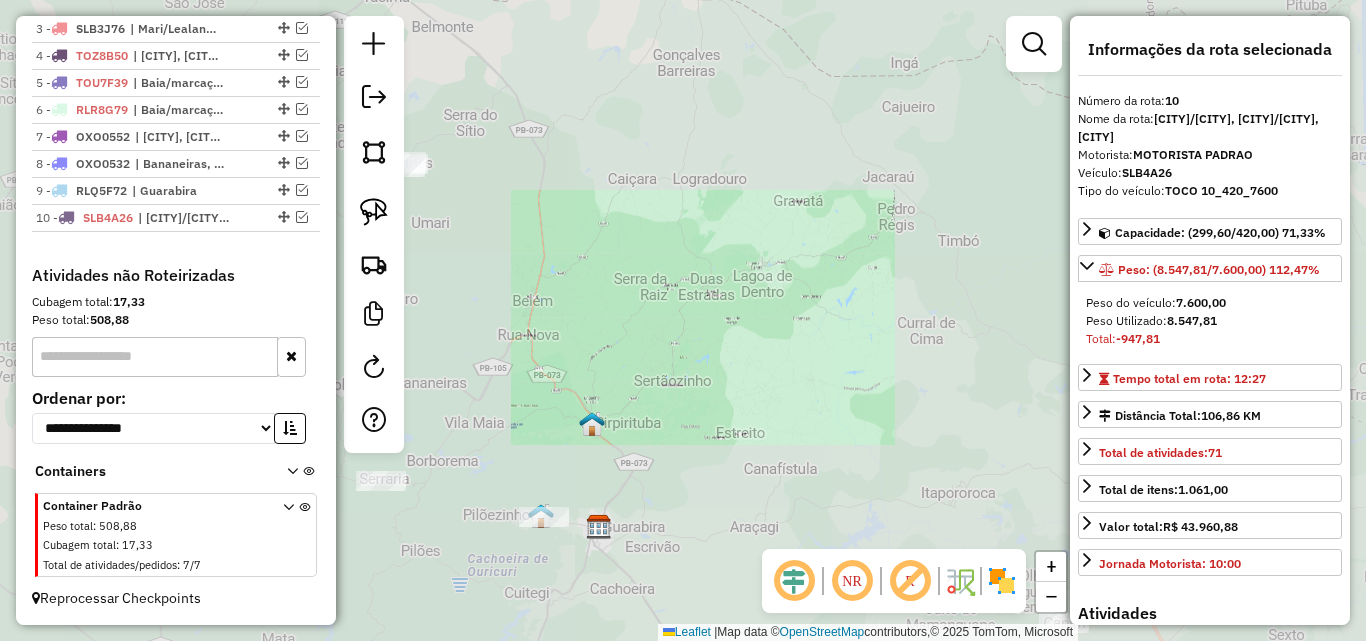 drag, startPoint x: 766, startPoint y: 412, endPoint x: 761, endPoint y: 96, distance: 316.03955 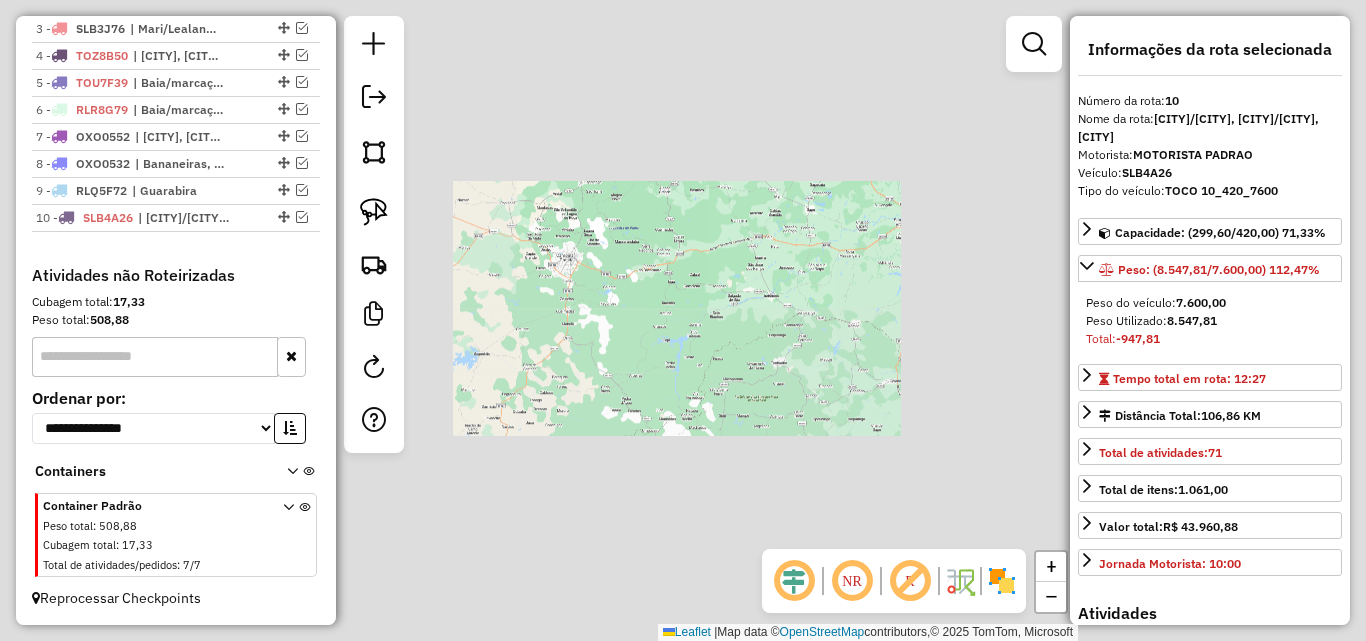 drag, startPoint x: 751, startPoint y: 244, endPoint x: 778, endPoint y: 336, distance: 95.880135 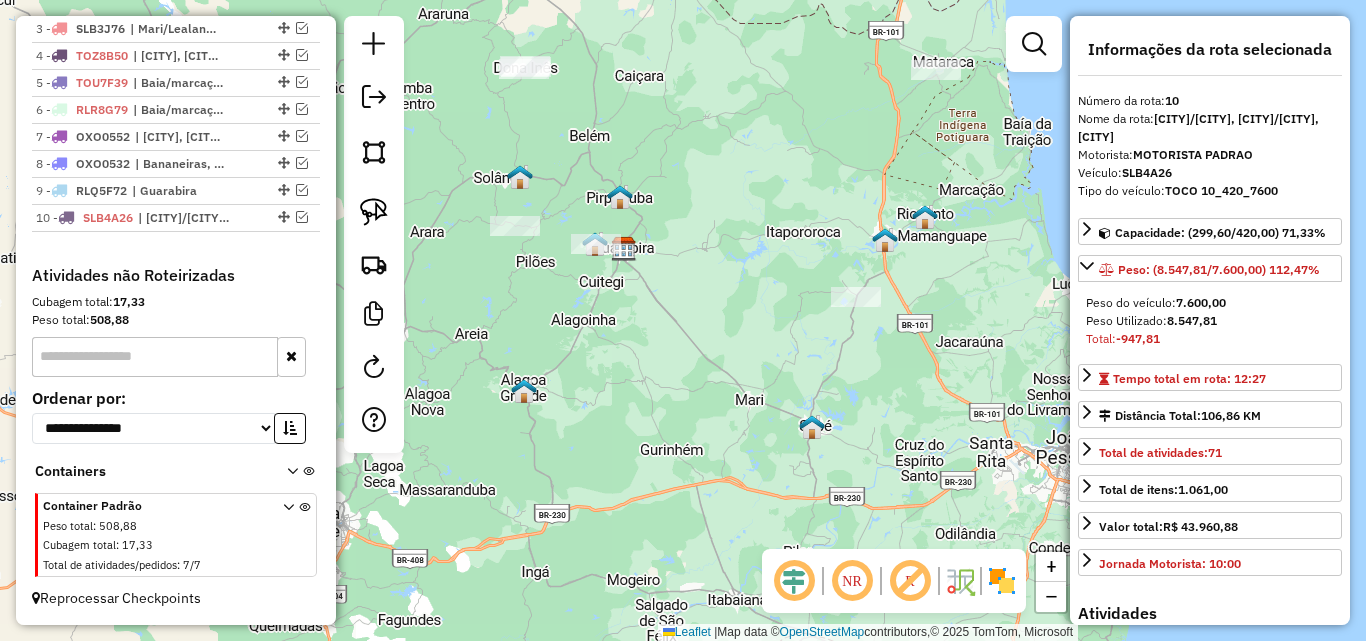click 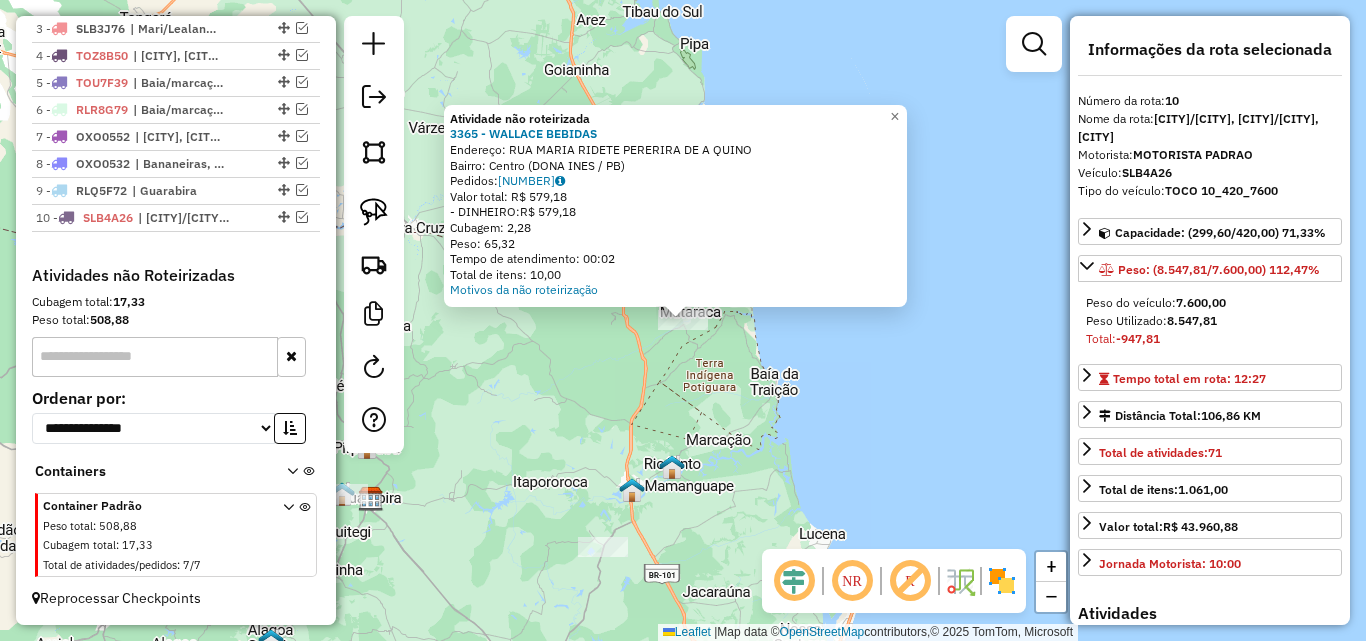 click on "Atividade não roteirizada 3365 - WALLACE BEBIDAS  Endereço:  RUA MARIA RIDETE PERERIRA DE A QUINO   Bairro: Centro (DONA INES / PB)   Pedidos:  04139649   Valor total: R$ 579,18   - DINHEIRO:  R$ 579,18   Cubagem: 2,28   Peso: 65,32   Tempo de atendimento: 00:02   Total de itens: 10,00  Motivos da não roteirização × Janela de atendimento Grade de atendimento Capacidade Transportadoras Veículos Cliente Pedidos  Rotas Selecione os dias de semana para filtrar as janelas de atendimento  Seg   Ter   Qua   Qui   Sex   Sáb   Dom  Informe o período da janela de atendimento: De: Até:  Filtrar exatamente a janela do cliente  Considerar janela de atendimento padrão  Selecione os dias de semana para filtrar as grades de atendimento  Seg   Ter   Qua   Qui   Sex   Sáb   Dom   Considerar clientes sem dia de atendimento cadastrado  Clientes fora do dia de atendimento selecionado Filtrar as atividades entre os valores definidos abaixo:  Peso mínimo:   Peso máximo:   Cubagem mínima:   Cubagem máxima:   De:  De:" 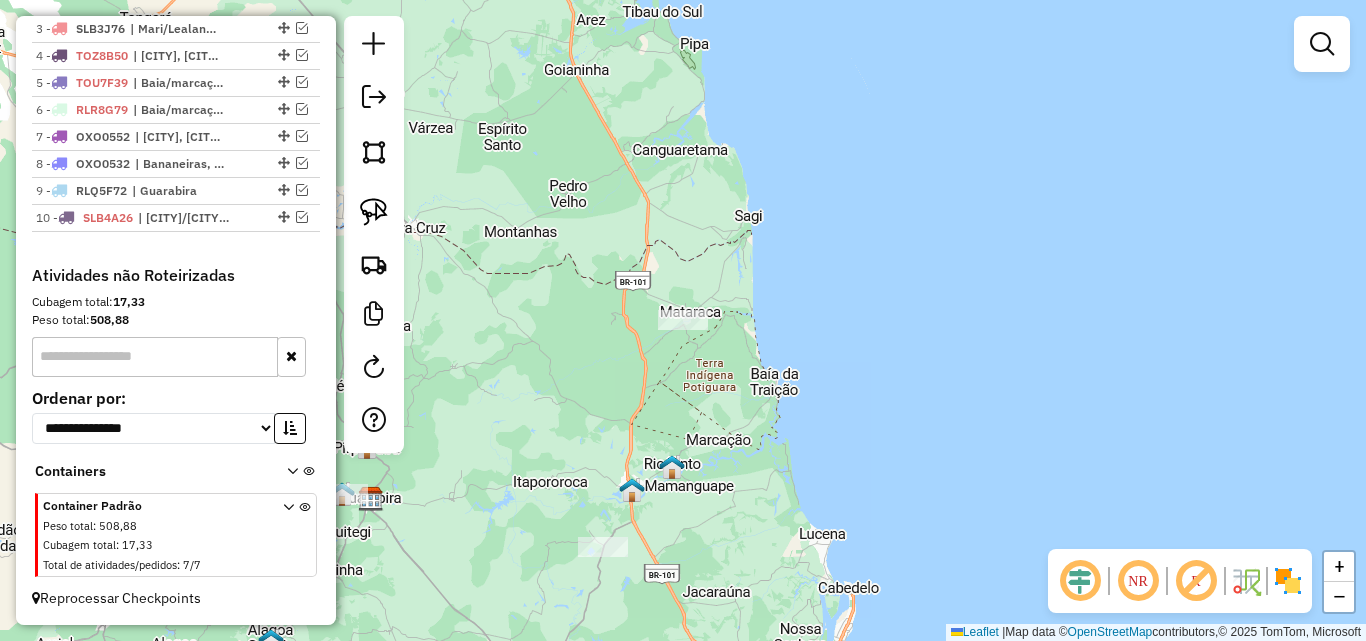 click 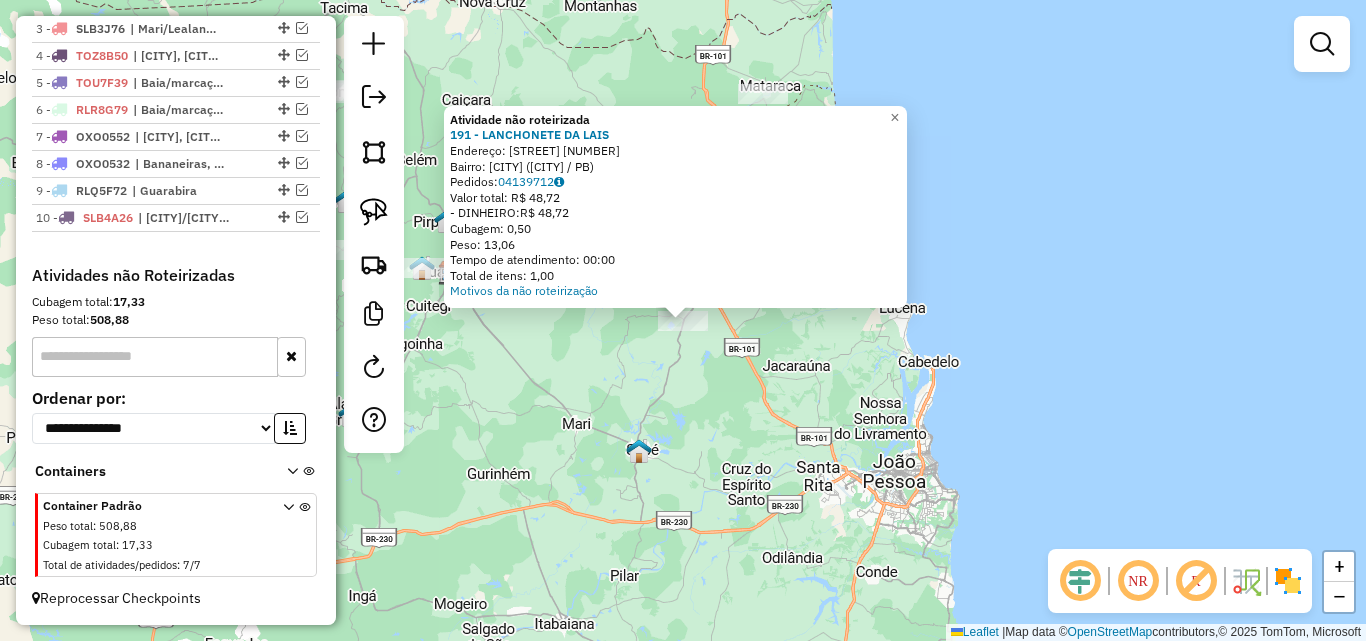 click on "Atividade não roteirizada 191 - LANCHONETE  DA LAIS  Endereço:  RUA ANTONIO FELIZARDO 00   Bairro: CENTRO (CAPIM / PB)   Pedidos:  04139712   Valor total: R$ 48,72   - DINHEIRO:  R$ 48,72   Cubagem: 0,50   Peso: 13,06   Tempo de atendimento: 00:00   Total de itens: 1,00  Motivos da não roteirização × Janela de atendimento Grade de atendimento Capacidade Transportadoras Veículos Cliente Pedidos  Rotas Selecione os dias de semana para filtrar as janelas de atendimento  Seg   Ter   Qua   Qui   Sex   Sáb   Dom  Informe o período da janela de atendimento: De: Até:  Filtrar exatamente a janela do cliente  Considerar janela de atendimento padrão  Selecione os dias de semana para filtrar as grades de atendimento  Seg   Ter   Qua   Qui   Sex   Sáb   Dom   Considerar clientes sem dia de atendimento cadastrado  Clientes fora do dia de atendimento selecionado Filtrar as atividades entre os valores definidos abaixo:  Peso mínimo:   Peso máximo:   Cubagem mínima:   Cubagem máxima:   De:   Até:   De:  Nome:" 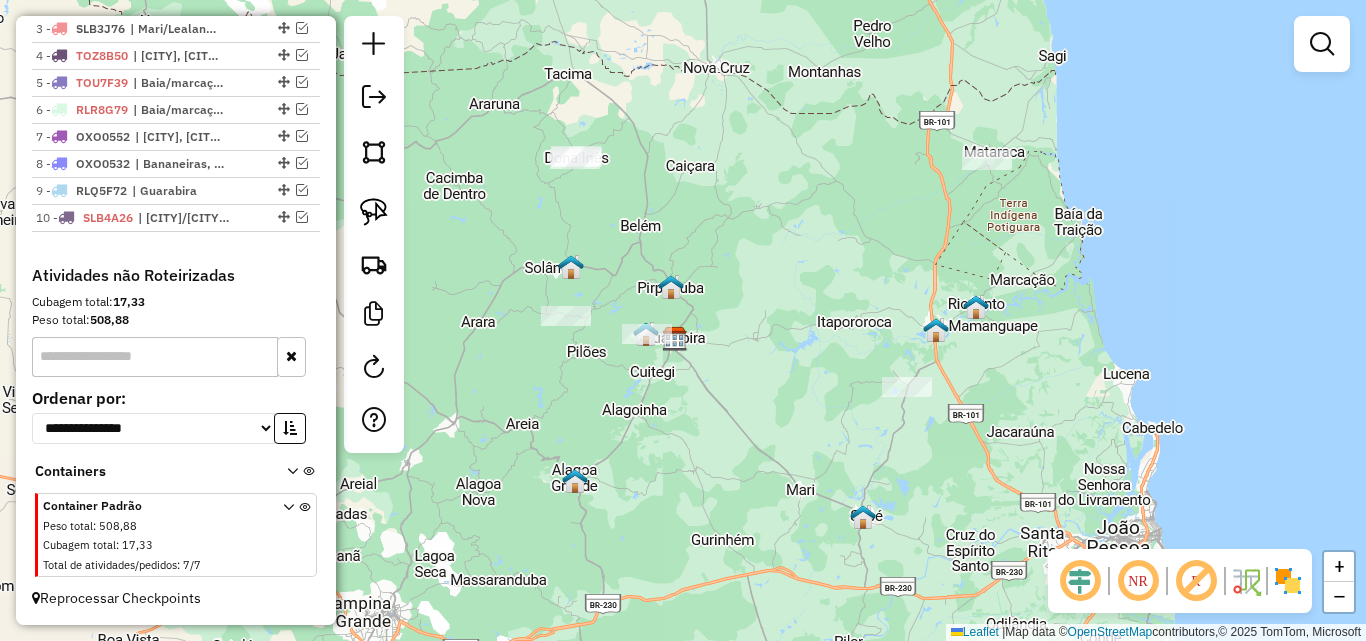 drag, startPoint x: 768, startPoint y: 478, endPoint x: 697, endPoint y: 410, distance: 98.31073 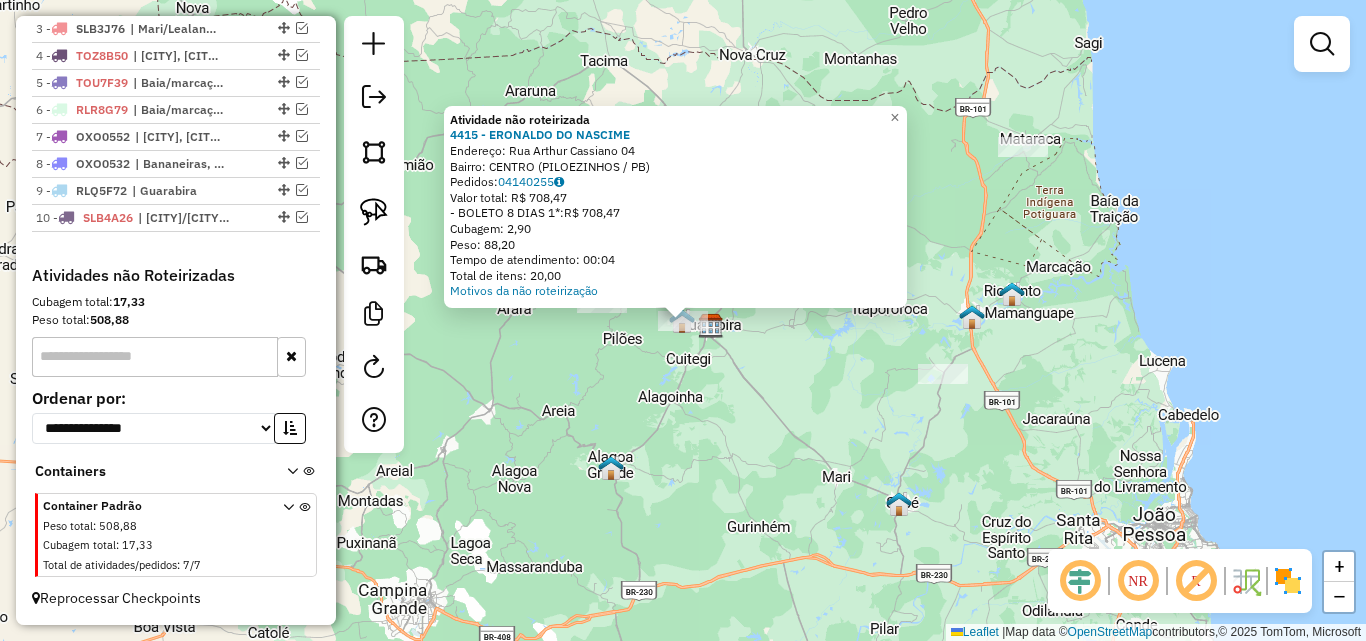 click on "Atividade não roteirizada 4415 - ERONALDO  DO NASCIME  Endereço: Rua Arthur Cassiano           04   Bairro: CENTRO (PILOEZINHOS / PB)   Pedidos:  04140255   Valor total: R$ 708,47   - BOLETO 8 DIAS 1*:  R$ 708,47   Cubagem: 2,90   Peso: 88,20   Tempo de atendimento: 00:04   Total de itens: 20,00  Motivos da não roteirização × Janela de atendimento Grade de atendimento Capacidade Transportadoras Veículos Cliente Pedidos  Rotas Selecione os dias de semana para filtrar as janelas de atendimento  Seg   Ter   Qua   Qui   Sex   Sáb   Dom  Informe o período da janela de atendimento: De: Até:  Filtrar exatamente a janela do cliente  Considerar janela de atendimento padrão  Selecione os dias de semana para filtrar as grades de atendimento  Seg   Ter   Qua   Qui   Sex   Sáb   Dom   Considerar clientes sem dia de atendimento cadastrado  Clientes fora do dia de atendimento selecionado Filtrar as atividades entre os valores definidos abaixo:  Peso mínimo:   Peso máximo:   Cubagem mínima:   Cubagem máxima:" 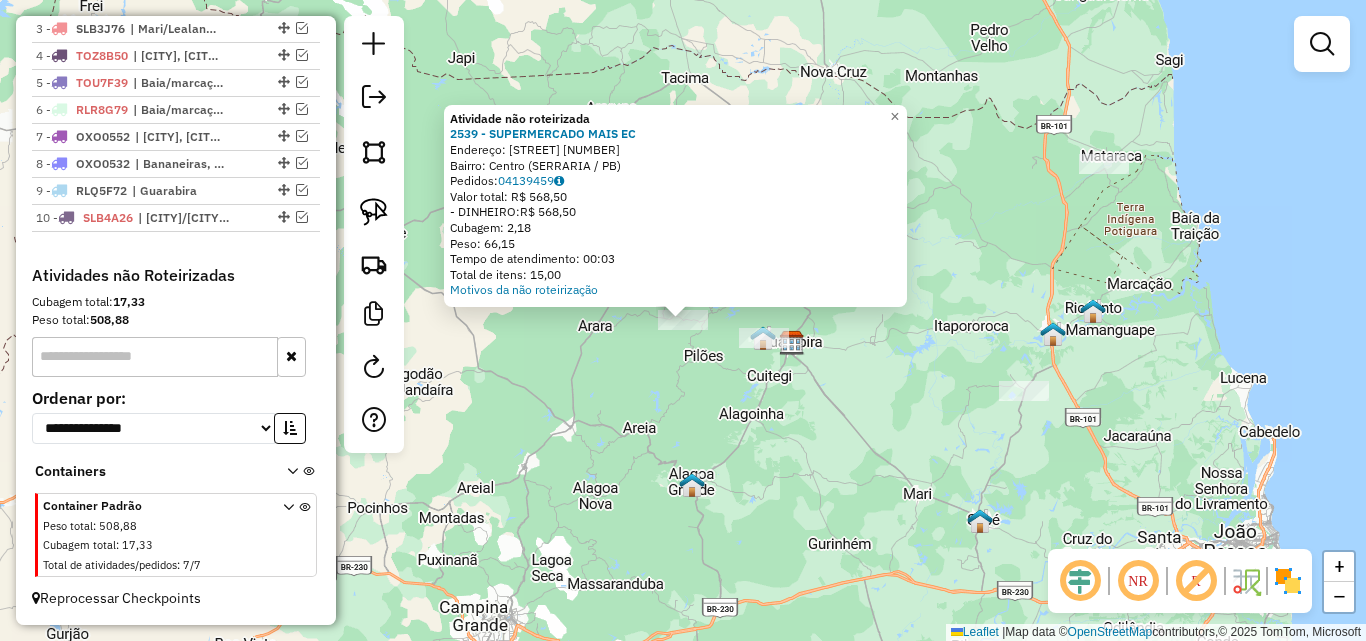 click on "Atividade não roteirizada 2539 - SUPERMERCADO MAIS EC  Endereço:  PRACA ANTONIO BENTO 46   Bairro: Centro (SERRARIA / PB)   Pedidos:  04139459   Valor total: R$ 568,50   - DINHEIRO:  R$ 568,50   Cubagem: 2,18   Peso: 66,15   Tempo de atendimento: 00:03   Total de itens: 15,00  Motivos da não roteirização × Janela de atendimento Grade de atendimento Capacidade Transportadoras Veículos Cliente Pedidos  Rotas Selecione os dias de semana para filtrar as janelas de atendimento  Seg   Ter   Qua   Qui   Sex   Sáb   Dom  Informe o período da janela de atendimento: De: Até:  Filtrar exatamente a janela do cliente  Considerar janela de atendimento padrão  Selecione os dias de semana para filtrar as grades de atendimento  Seg   Ter   Qua   Qui   Sex   Sáb   Dom   Considerar clientes sem dia de atendimento cadastrado  Clientes fora do dia de atendimento selecionado Filtrar as atividades entre os valores definidos abaixo:  Peso mínimo:   Peso máximo:   Cubagem mínima:   Cubagem máxima:   De:   Até:   De:" 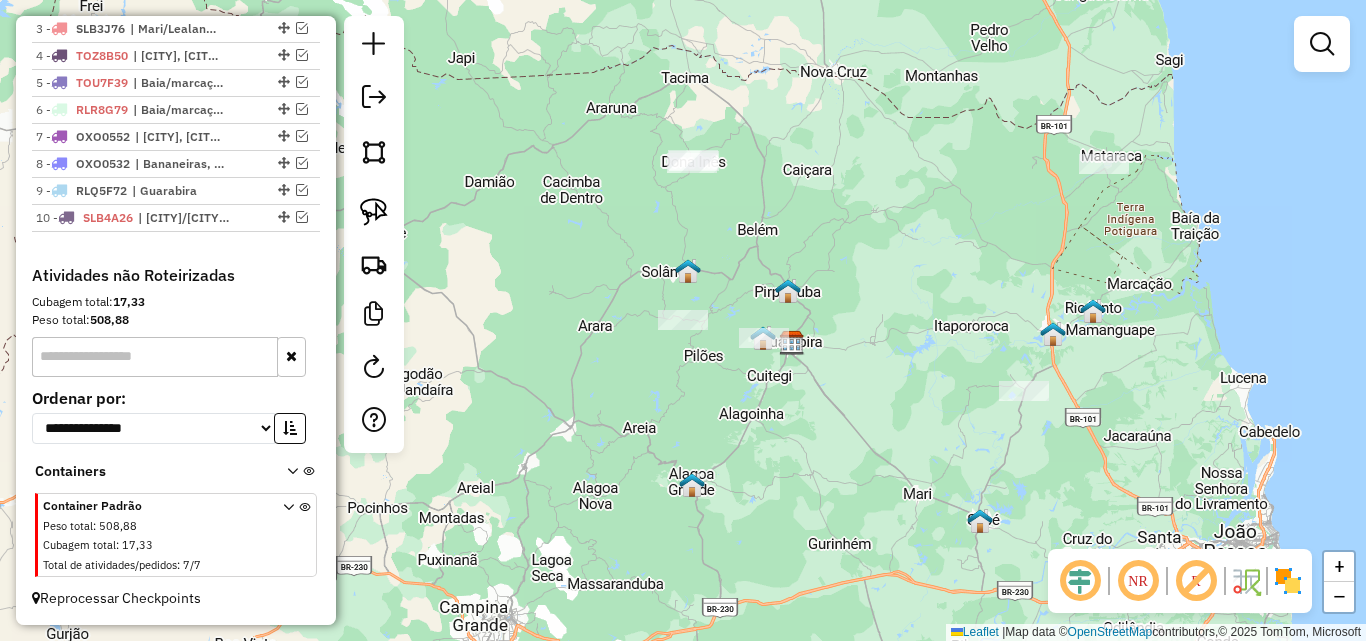 click 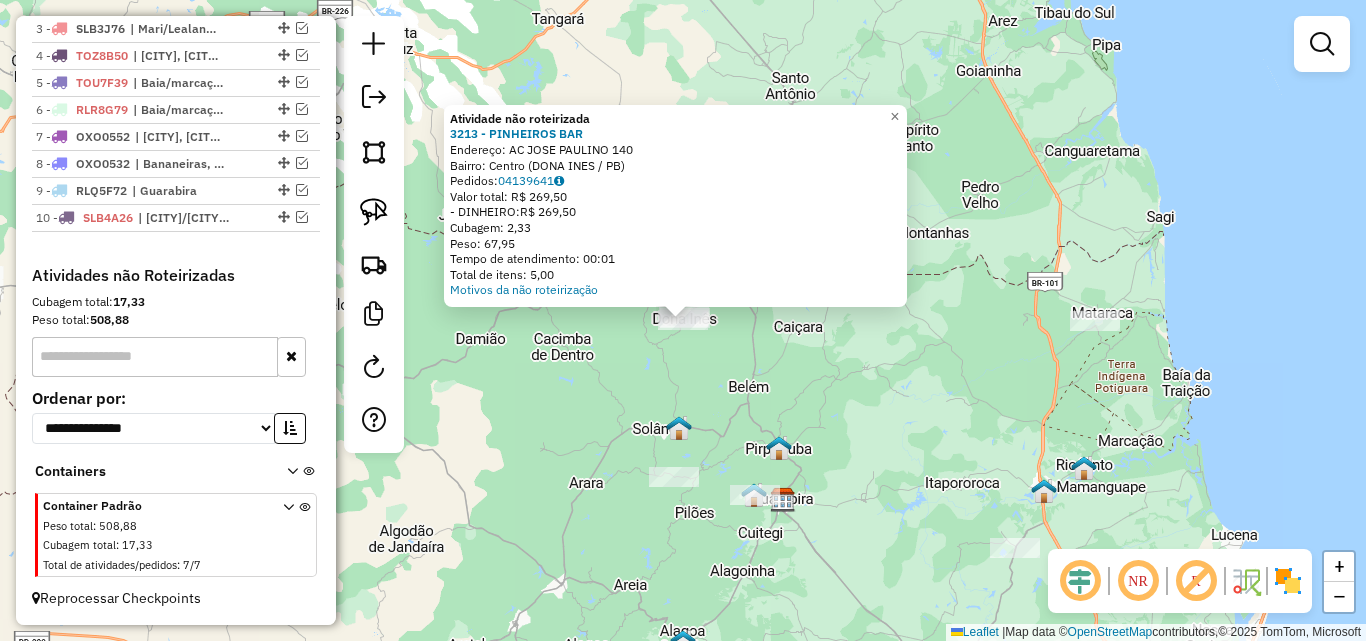 click on "Atividade não roteirizada 3213 - PINHEIROS BAR  Endereço:  AC JOSE PAULINO 140   Bairro: Centro (DONA INES / PB)   Pedidos:  04139641   Valor total: R$ 269,50   - DINHEIRO:  R$ 269,50   Cubagem: 2,33   Peso: 67,95   Tempo de atendimento: 00:01   Total de itens: 5,00  Motivos da não roteirização × Janela de atendimento Grade de atendimento Capacidade Transportadoras Veículos Cliente Pedidos  Rotas Selecione os dias de semana para filtrar as janelas de atendimento  Seg   Ter   Qua   Qui   Sex   Sáb   Dom  Informe o período da janela de atendimento: De: Até:  Filtrar exatamente a janela do cliente  Considerar janela de atendimento padrão  Selecione os dias de semana para filtrar as grades de atendimento  Seg   Ter   Qua   Qui   Sex   Sáb   Dom   Considerar clientes sem dia de atendimento cadastrado  Clientes fora do dia de atendimento selecionado Filtrar as atividades entre os valores definidos abaixo:  Peso mínimo:   Peso máximo:   Cubagem mínima:   Cubagem máxima:   De:   Até:   De:   Até:  +" 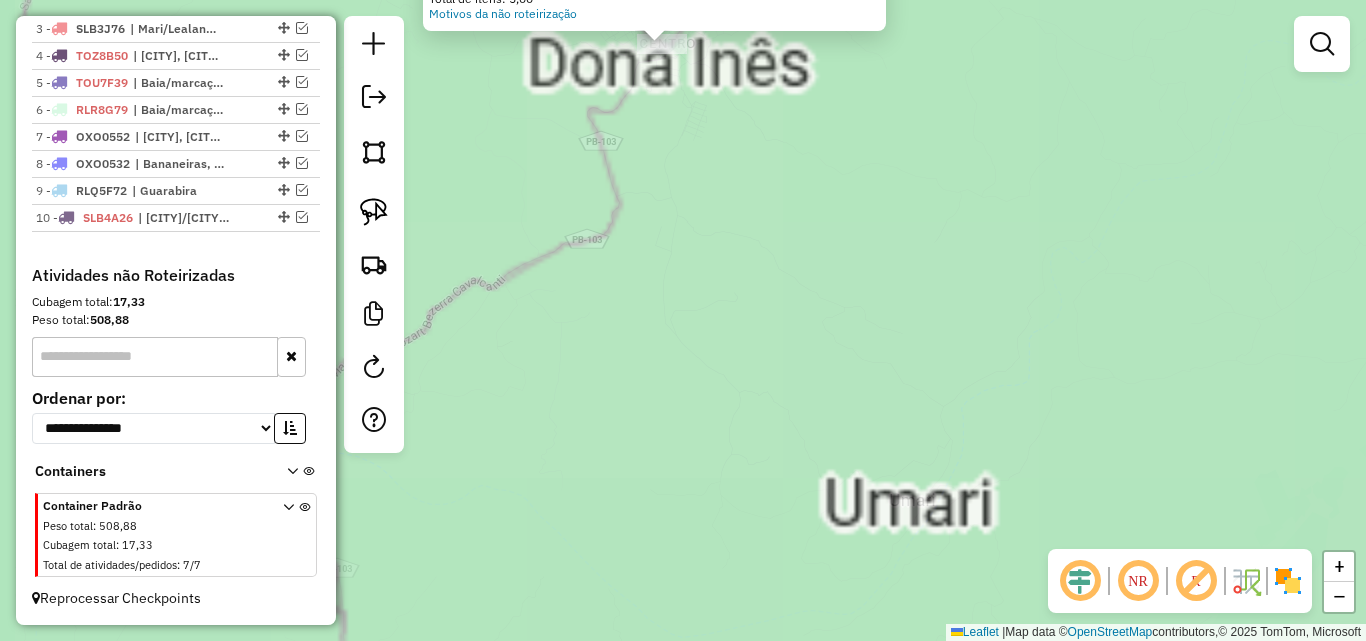 click on "Atividade não roteirizada 3213 - PINHEIROS BAR  Endereço:  AC JOSE PAULINO 140   Bairro: Centro (DONA INES / PB)   Pedidos:  04139641   Valor total: R$ 269,50   - DINHEIRO:  R$ 269,50   Cubagem: 2,33   Peso: 67,95   Tempo de atendimento: 00:01   Total de itens: 5,00  Motivos da não roteirização × Janela de atendimento Grade de atendimento Capacidade Transportadoras Veículos Cliente Pedidos  Rotas Selecione os dias de semana para filtrar as janelas de atendimento  Seg   Ter   Qua   Qui   Sex   Sáb   Dom  Informe o período da janela de atendimento: De: Até:  Filtrar exatamente a janela do cliente  Considerar janela de atendimento padrão  Selecione os dias de semana para filtrar as grades de atendimento  Seg   Ter   Qua   Qui   Sex   Sáb   Dom   Considerar clientes sem dia de atendimento cadastrado  Clientes fora do dia de atendimento selecionado Filtrar as atividades entre os valores definidos abaixo:  Peso mínimo:   Peso máximo:   Cubagem mínima:   Cubagem máxima:   De:   Até:   De:   Até:  +" 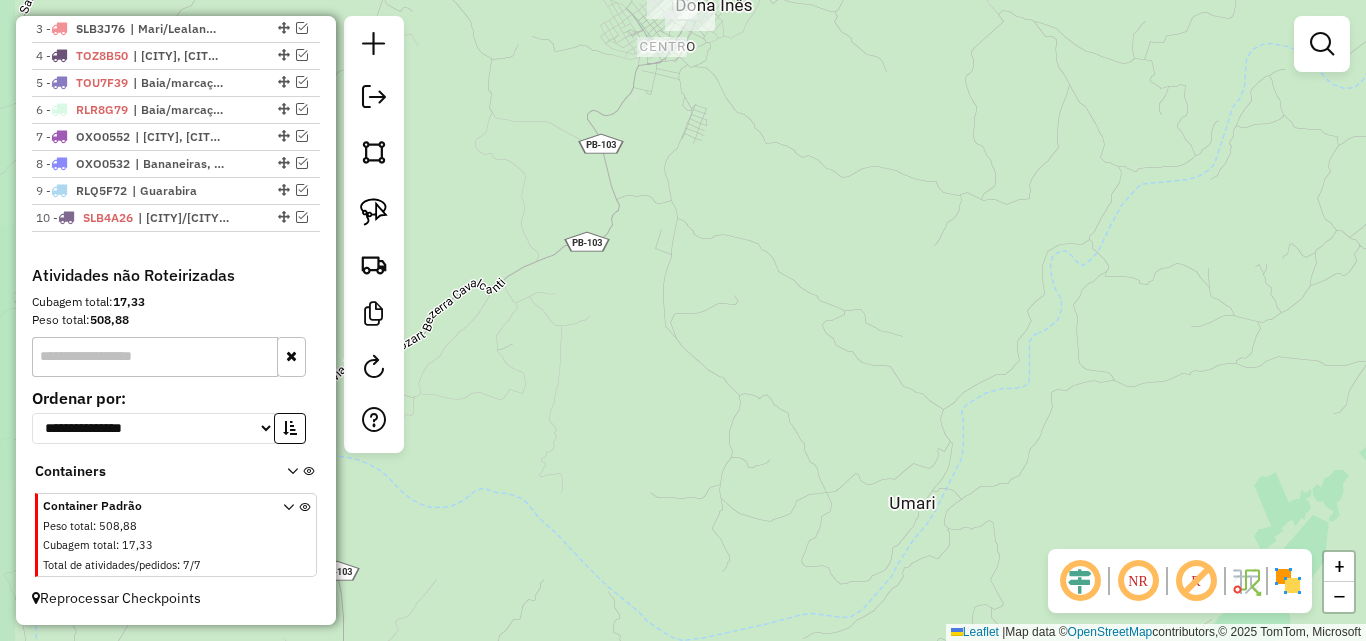 drag, startPoint x: 684, startPoint y: 245, endPoint x: 704, endPoint y: 414, distance: 170.17932 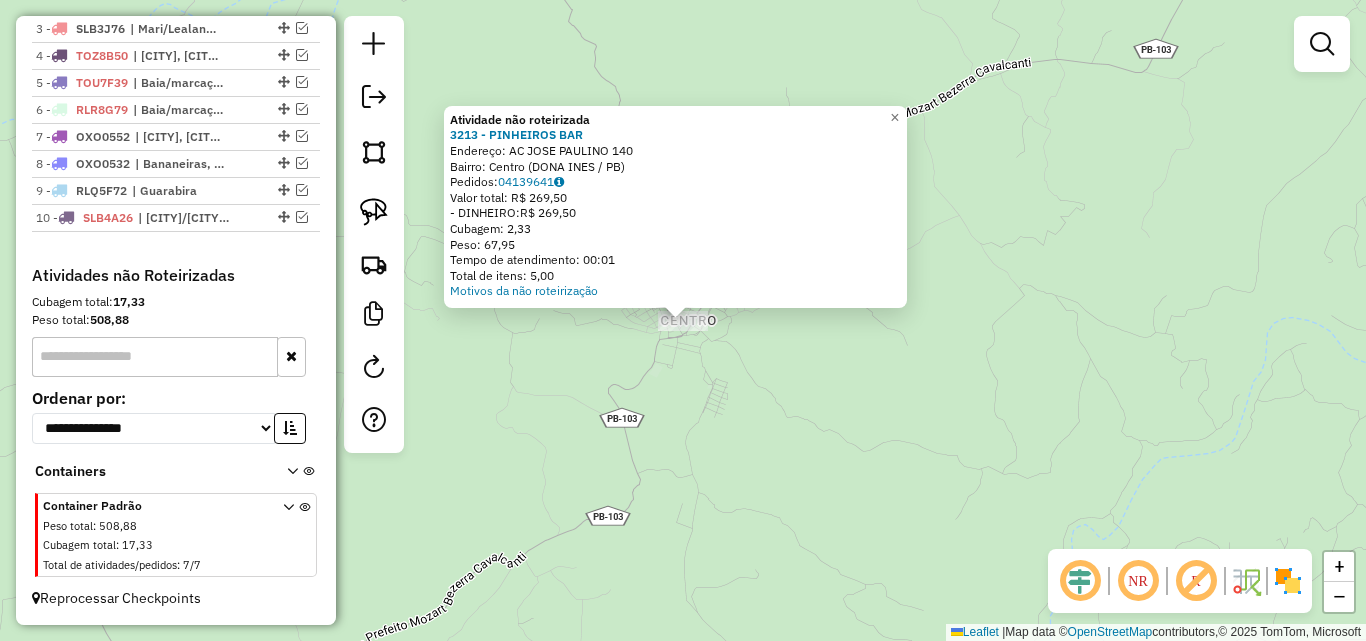 click on "Atividade não roteirizada 3213 - PINHEIROS BAR  Endereço:  AC JOSE PAULINO 140   Bairro: Centro (DONA INES / PB)   Pedidos:  04139641   Valor total: R$ 269,50   - DINHEIRO:  R$ 269,50   Cubagem: 2,33   Peso: 67,95   Tempo de atendimento: 00:01   Total de itens: 5,00  Motivos da não roteirização × Janela de atendimento Grade de atendimento Capacidade Transportadoras Veículos Cliente Pedidos  Rotas Selecione os dias de semana para filtrar as janelas de atendimento  Seg   Ter   Qua   Qui   Sex   Sáb   Dom  Informe o período da janela de atendimento: De: Até:  Filtrar exatamente a janela do cliente  Considerar janela de atendimento padrão  Selecione os dias de semana para filtrar as grades de atendimento  Seg   Ter   Qua   Qui   Sex   Sáb   Dom   Considerar clientes sem dia de atendimento cadastrado  Clientes fora do dia de atendimento selecionado Filtrar as atividades entre os valores definidos abaixo:  Peso mínimo:   Peso máximo:   Cubagem mínima:   Cubagem máxima:   De:   Até:   De:   Até:  +" 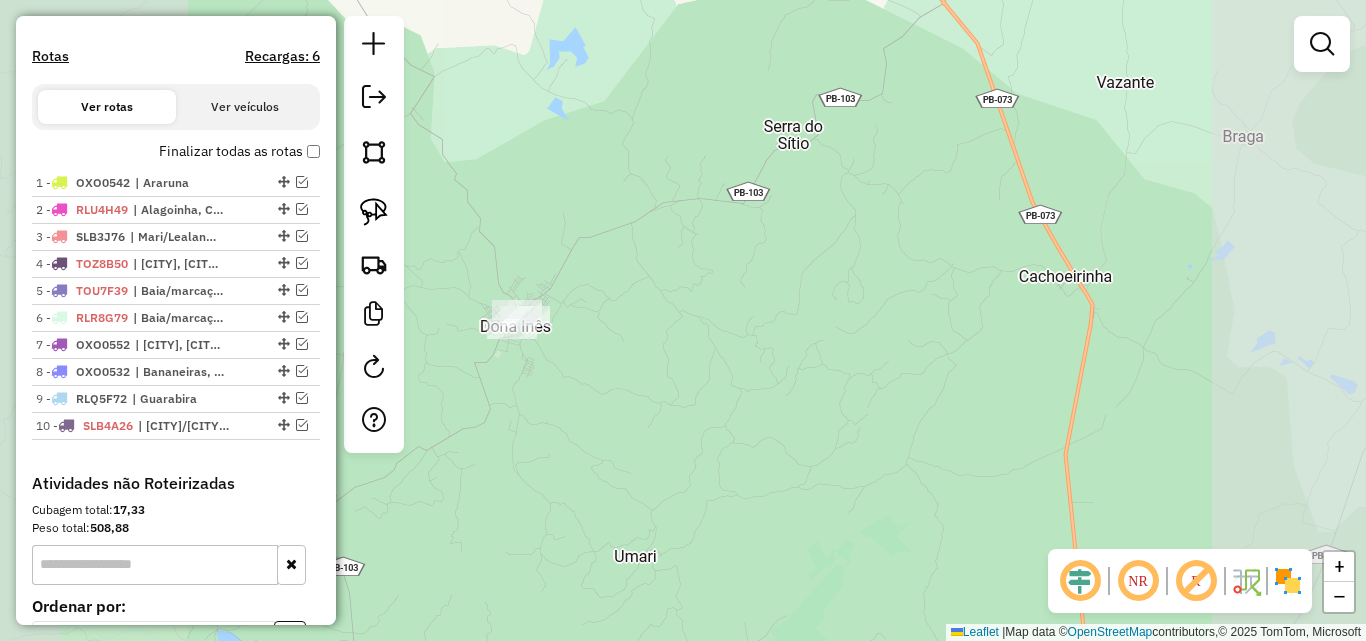 scroll, scrollTop: 404, scrollLeft: 0, axis: vertical 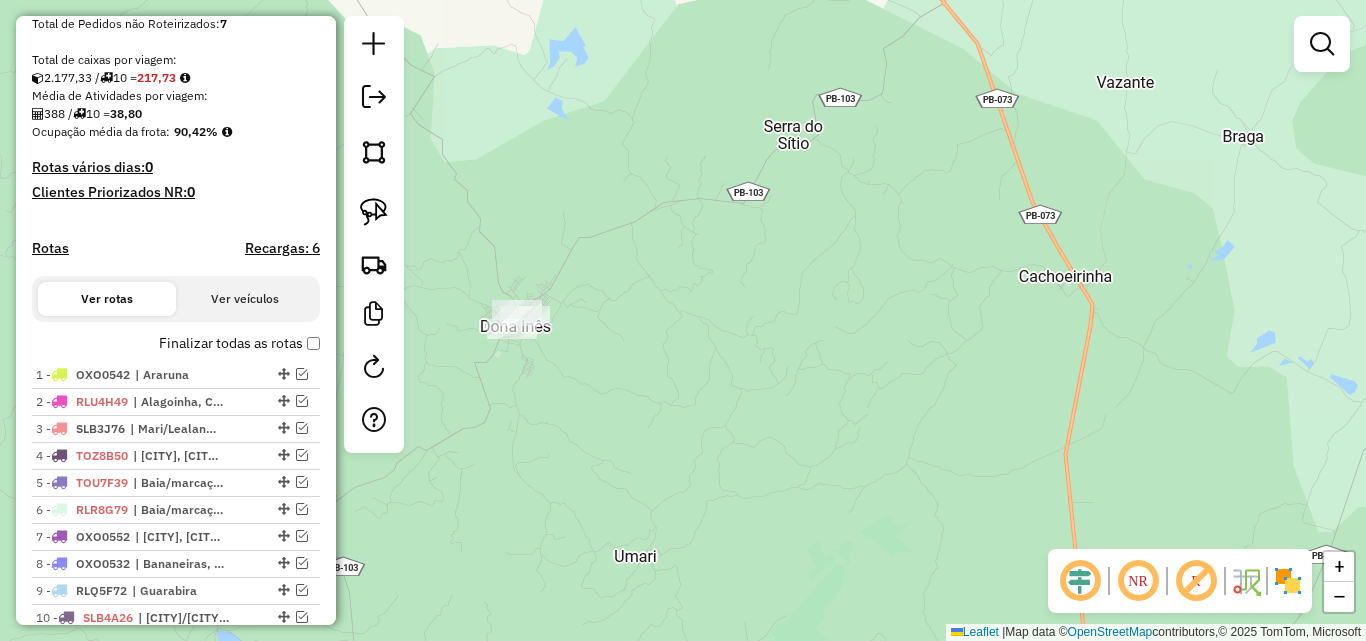 click on "Finalizar todas as rotas" at bounding box center (239, 343) 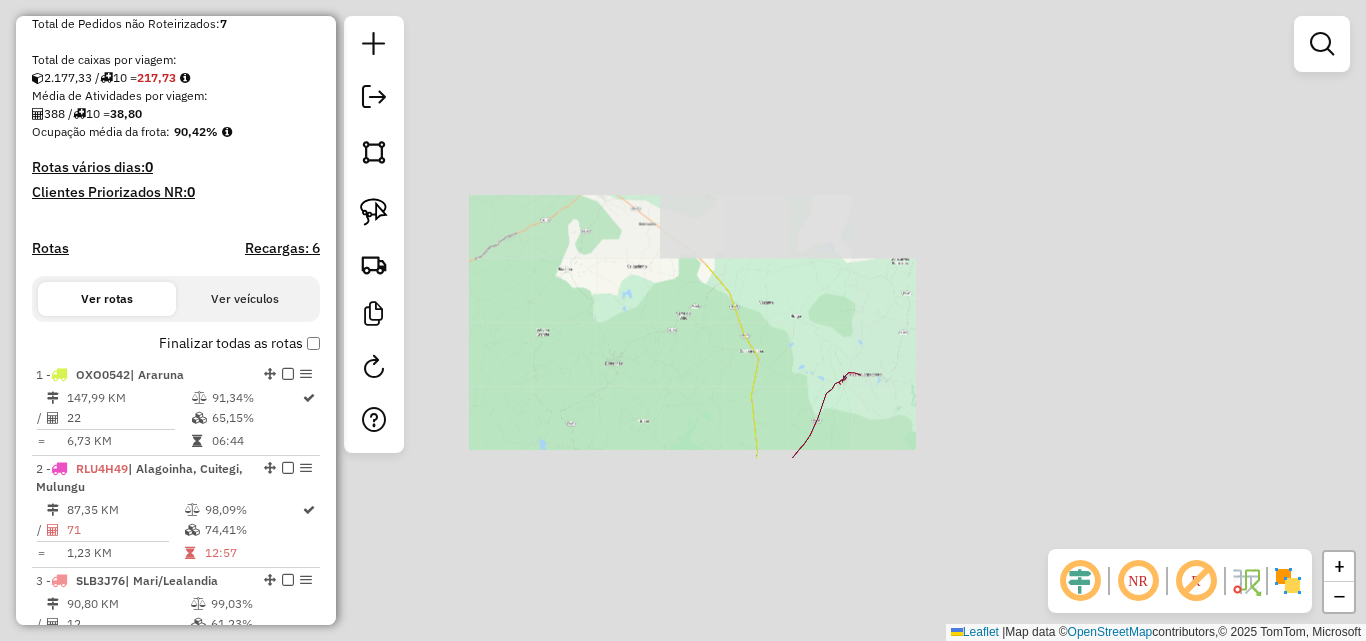 drag, startPoint x: 675, startPoint y: 291, endPoint x: 644, endPoint y: 238, distance: 61.400326 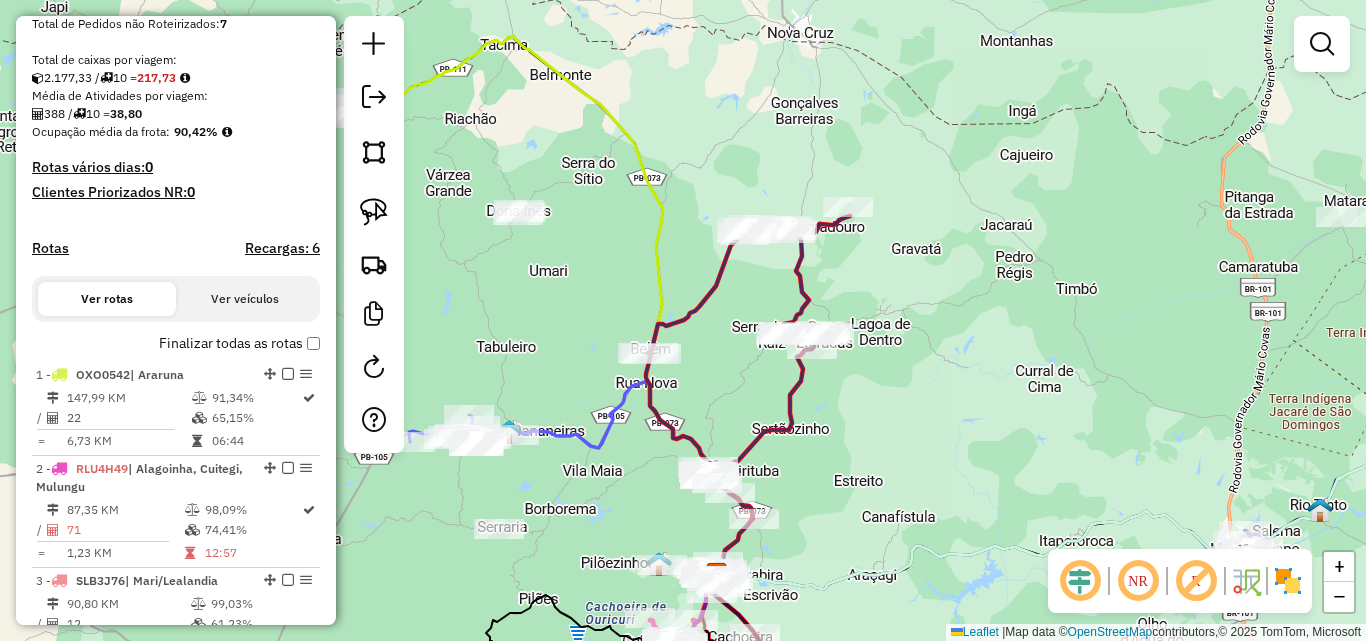 drag, startPoint x: 937, startPoint y: 313, endPoint x: 1052, endPoint y: 421, distance: 157.76248 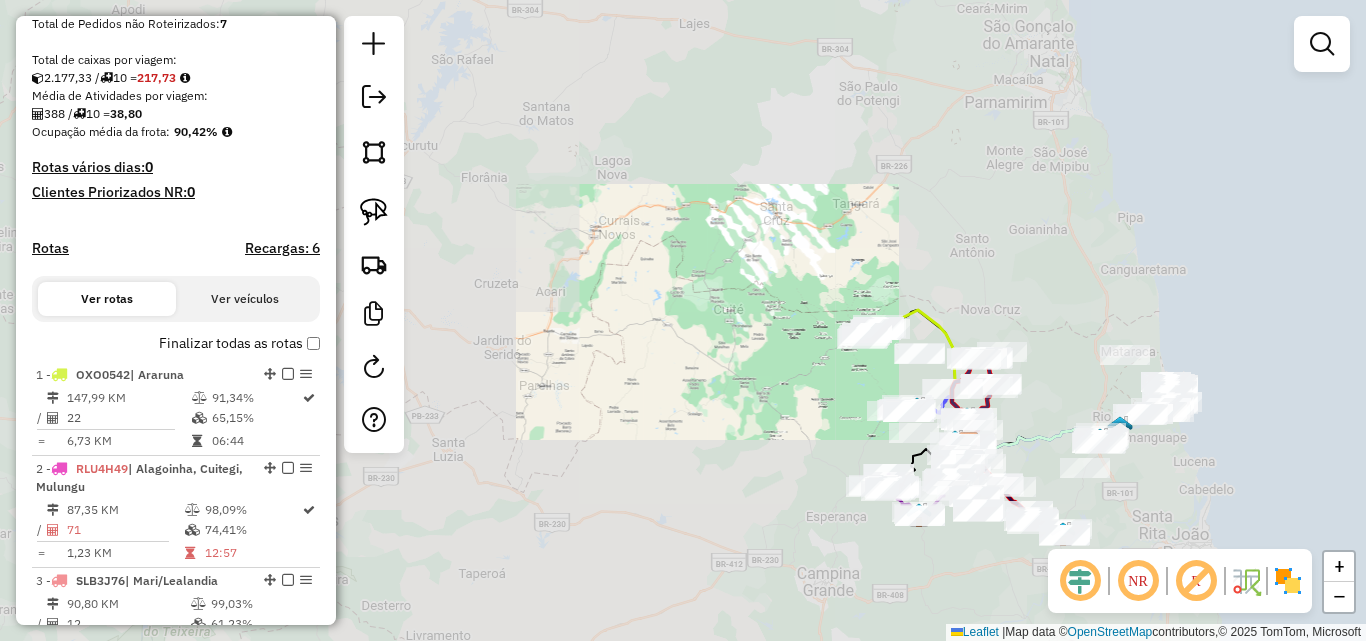 drag, startPoint x: 1043, startPoint y: 429, endPoint x: 1055, endPoint y: 292, distance: 137.52454 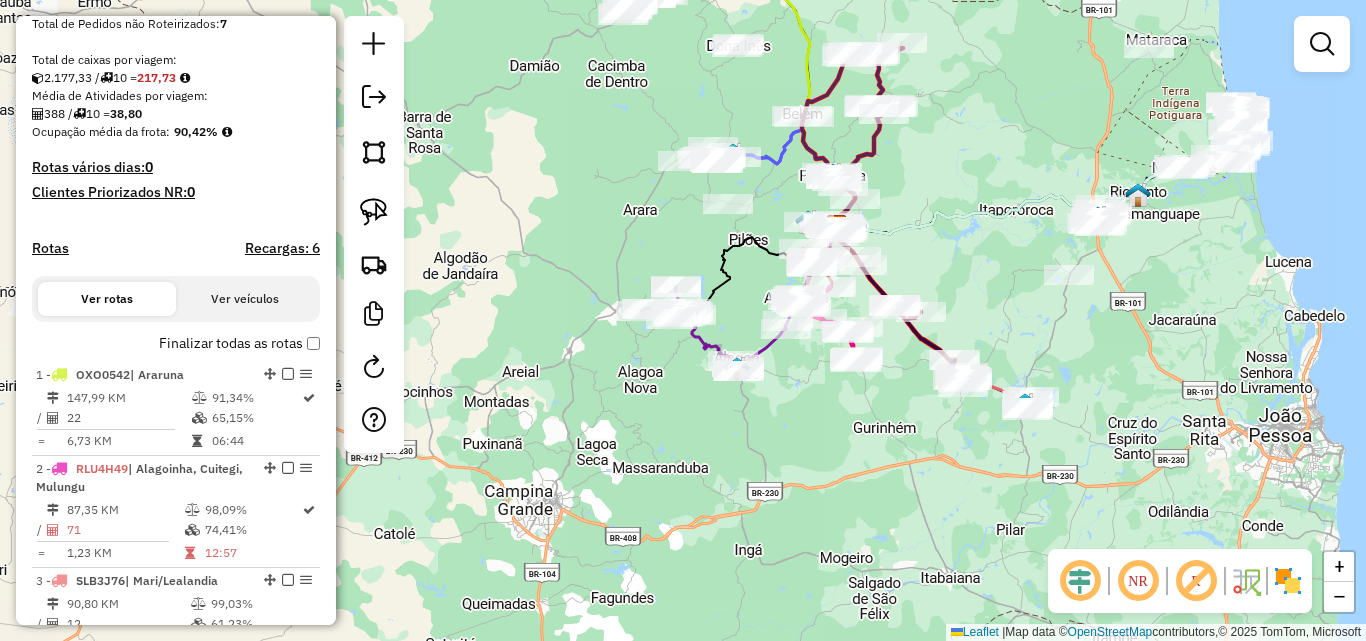 drag, startPoint x: 1003, startPoint y: 380, endPoint x: 975, endPoint y: 392, distance: 30.463093 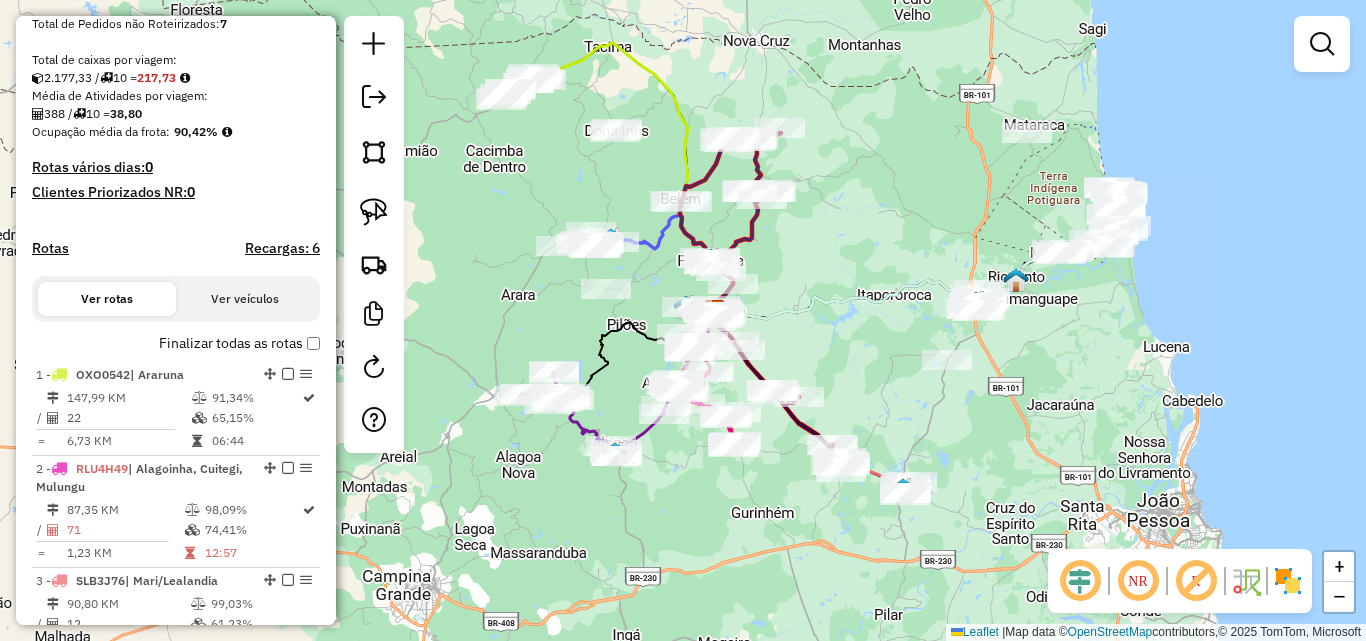 drag, startPoint x: 795, startPoint y: 275, endPoint x: 898, endPoint y: 297, distance: 105.32331 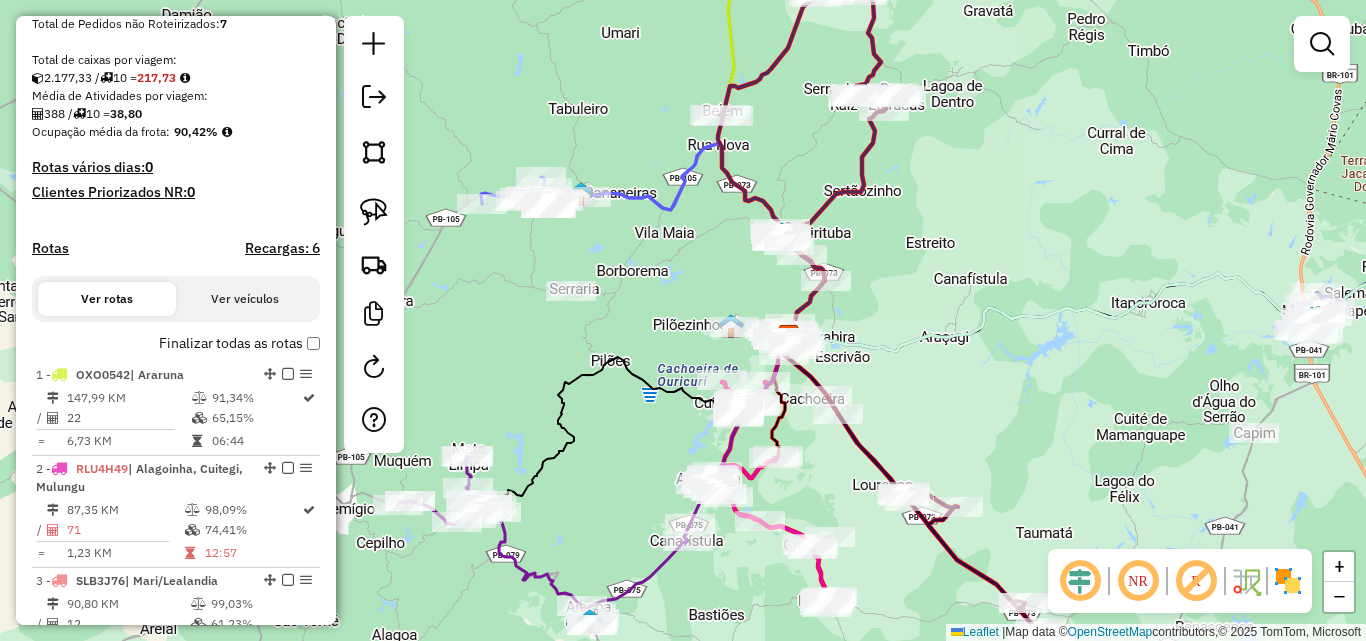 drag, startPoint x: 891, startPoint y: 380, endPoint x: 960, endPoint y: 318, distance: 92.76314 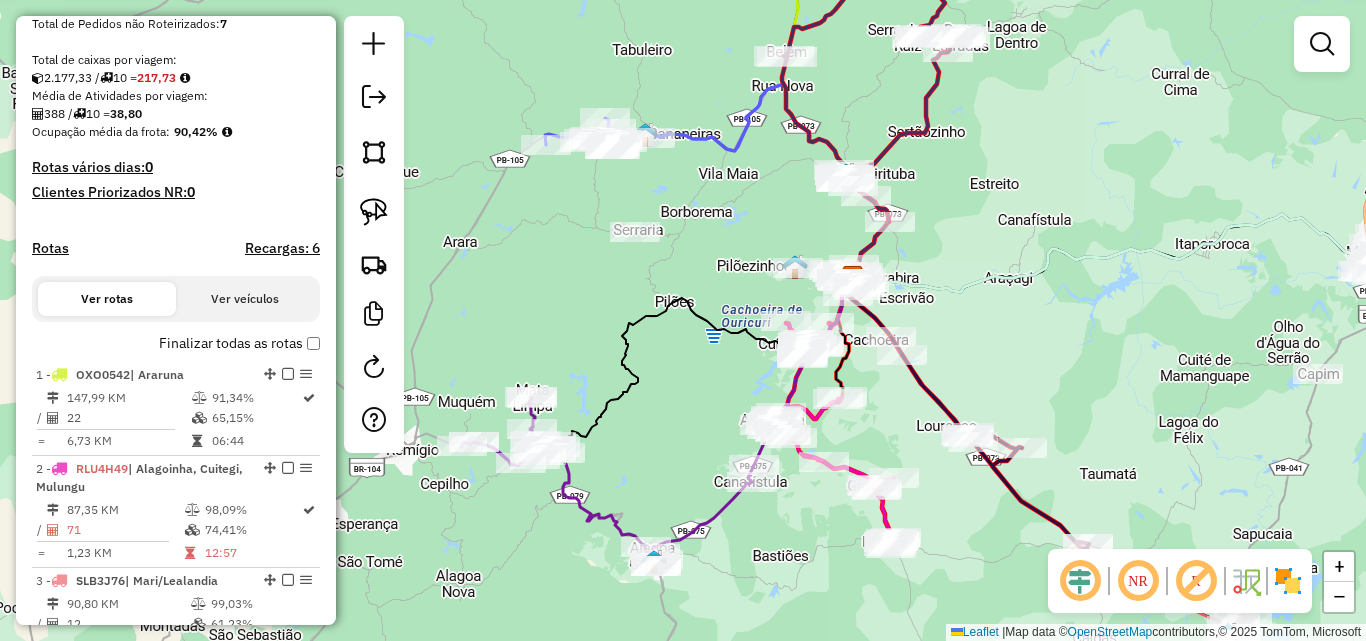 drag, startPoint x: 1003, startPoint y: 328, endPoint x: 982, endPoint y: 240, distance: 90.47099 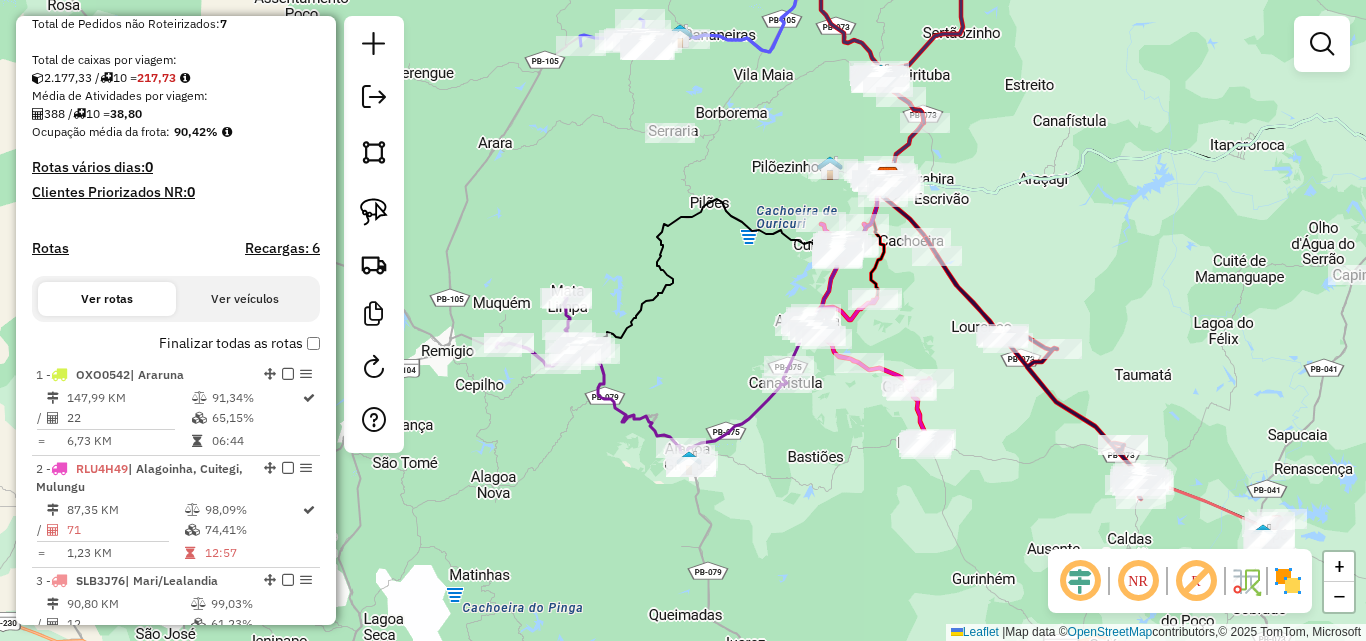 drag, startPoint x: 960, startPoint y: 482, endPoint x: 1014, endPoint y: 478, distance: 54.147945 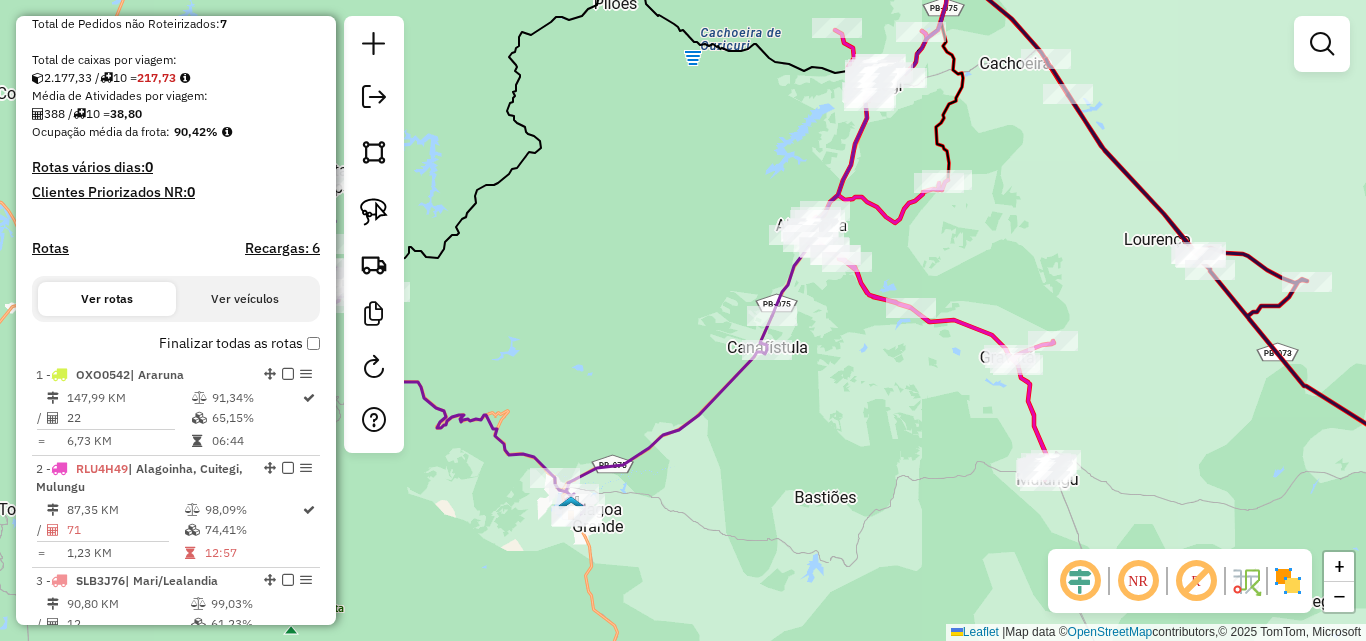 drag, startPoint x: 812, startPoint y: 417, endPoint x: 976, endPoint y: 418, distance: 164.00305 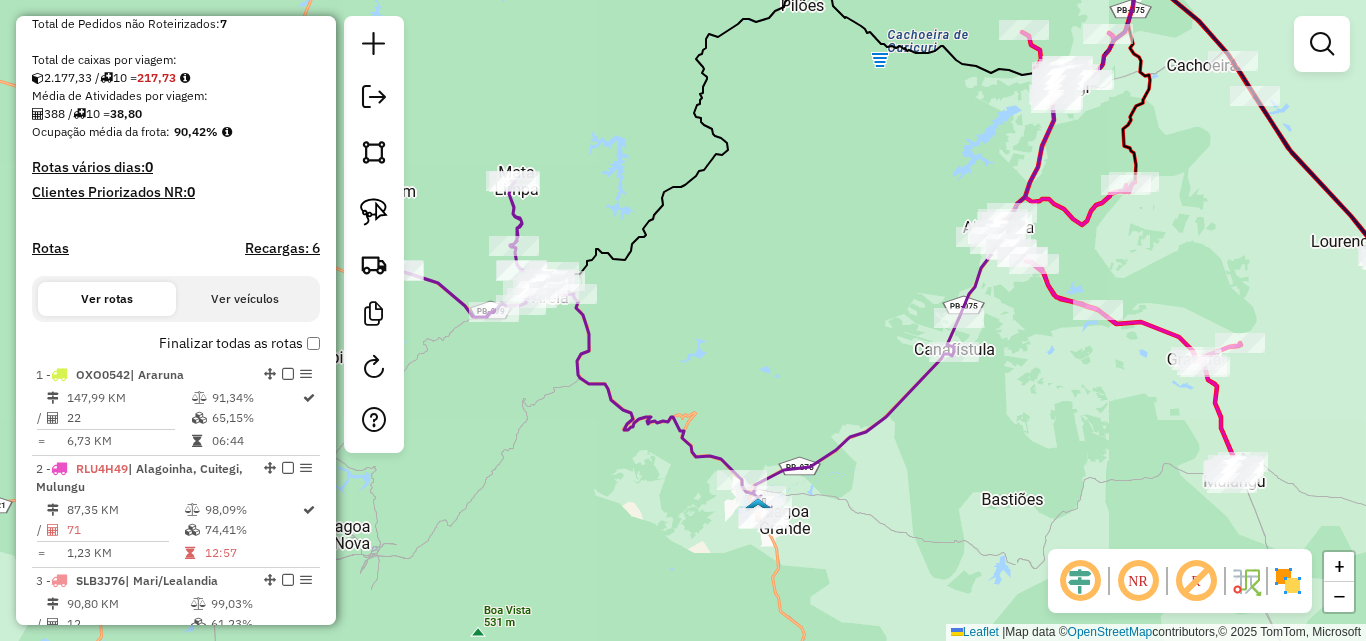 drag, startPoint x: 967, startPoint y: 418, endPoint x: 980, endPoint y: 419, distance: 13.038404 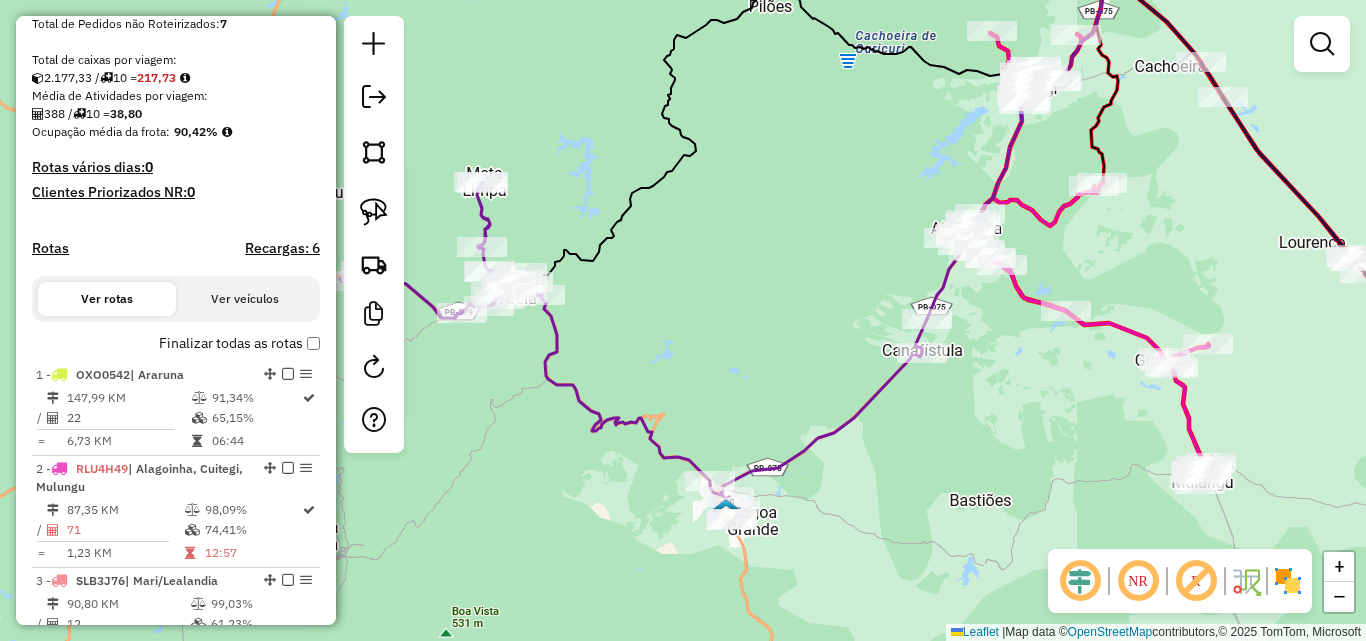 drag, startPoint x: 941, startPoint y: 424, endPoint x: 907, endPoint y: 423, distance: 34.0147 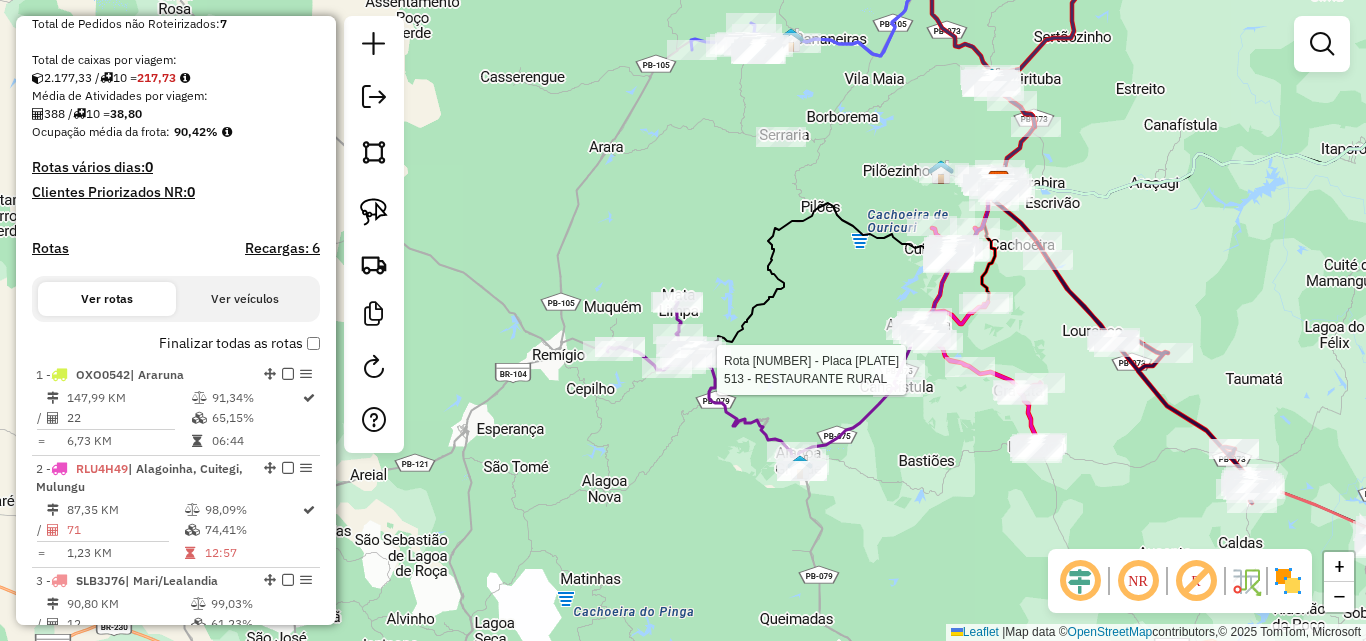 select on "**********" 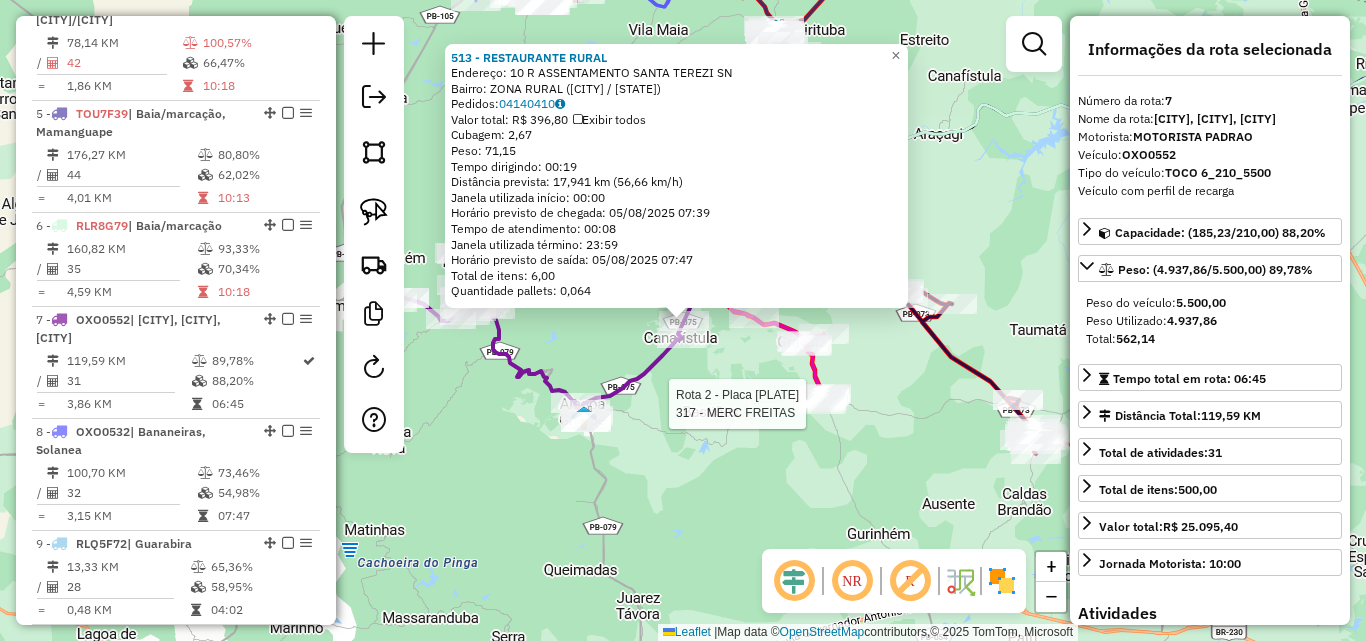 scroll, scrollTop: 1368, scrollLeft: 0, axis: vertical 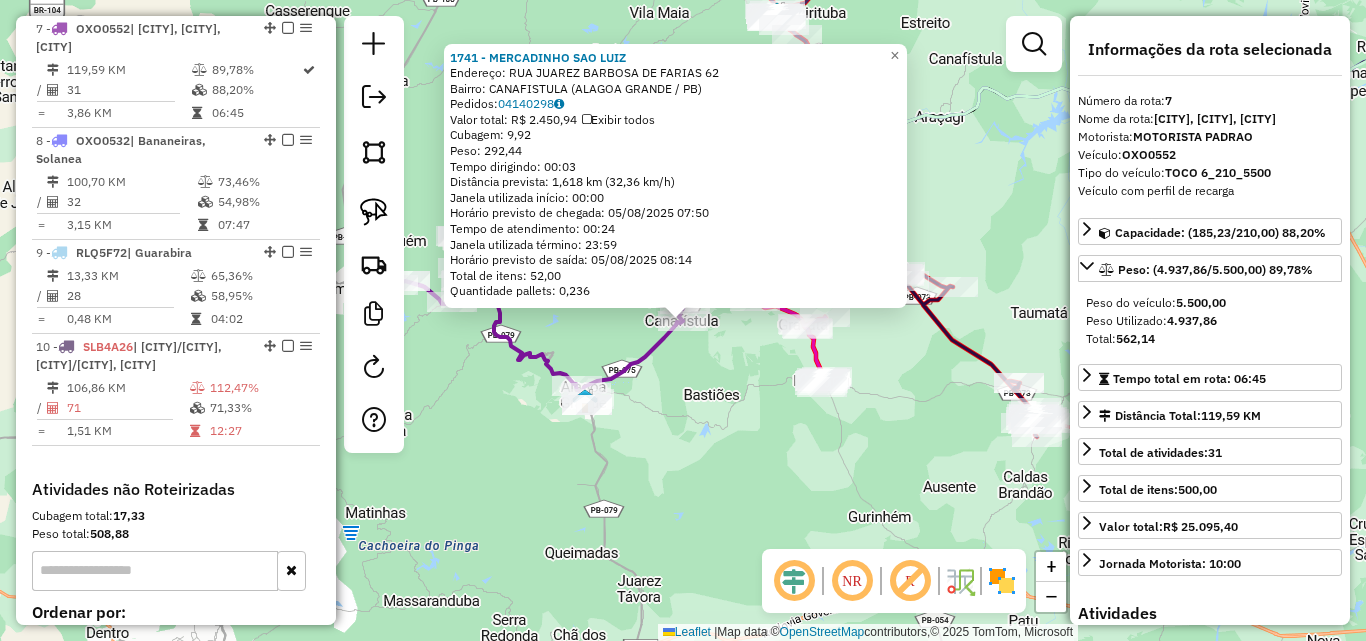 click on "1741 - MERCADINHO SAO LUIZ  Endereço:  RUA JUAREZ BARBOSA DE FARIAS 62   Bairro: CANAFISTULA (ALAGOA GRANDE / PB)   Pedidos:  04140298   Valor total: R$ 2.450,94   Exibir todos   Cubagem: 9,92  Peso: 292,44  Tempo dirigindo: 00:03   Distância prevista: 1,618 km (32,36 km/h)   Janela utilizada início: 00:00   Horário previsto de chegada: 05/08/2025 07:50   Tempo de atendimento: 00:24   Janela utilizada término: 23:59   Horário previsto de saída: 05/08/2025 08:14   Total de itens: 52,00   Quantidade pallets: 0,236  × Janela de atendimento Grade de atendimento Capacidade Transportadoras Veículos Cliente Pedidos  Rotas Selecione os dias de semana para filtrar as janelas de atendimento  Seg   Ter   Qua   Qui   Sex   Sáb   Dom  Informe o período da janela de atendimento: De: Até:  Filtrar exatamente a janela do cliente  Considerar janela de atendimento padrão  Selecione os dias de semana para filtrar as grades de atendimento  Seg   Ter   Qua   Qui   Sex   Sáb   Dom   Peso mínimo:   Peso máximo:  De:" 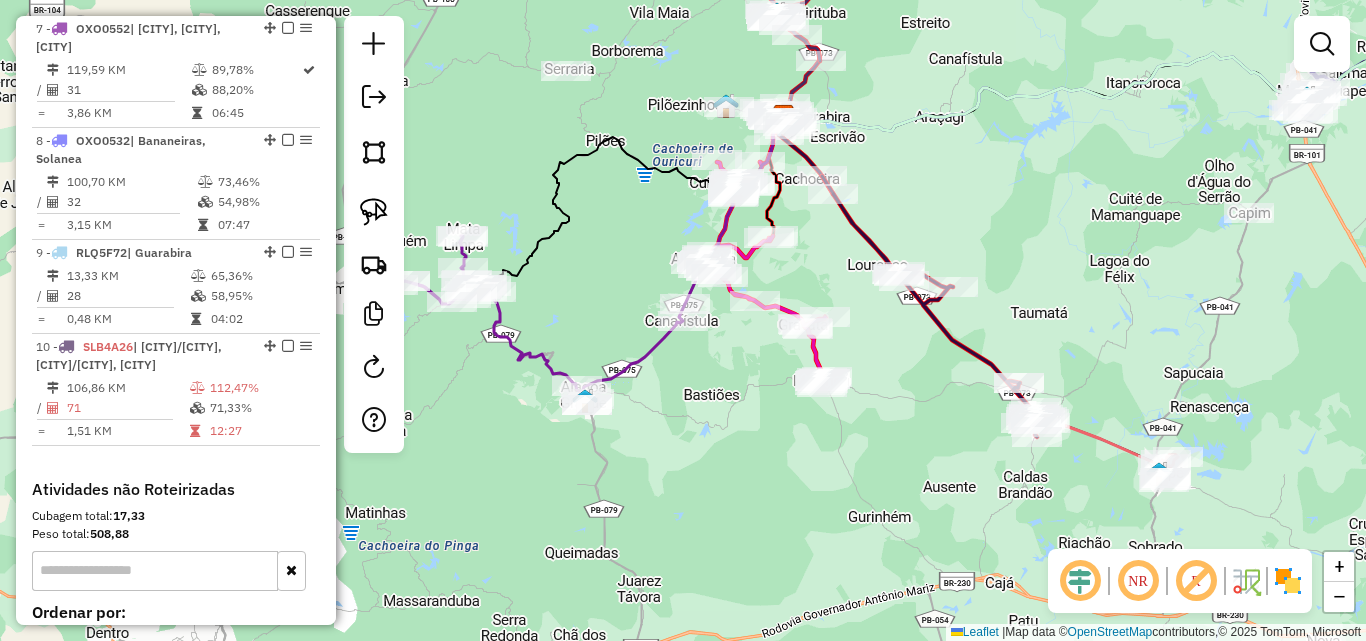 drag, startPoint x: 731, startPoint y: 388, endPoint x: 794, endPoint y: 412, distance: 67.41662 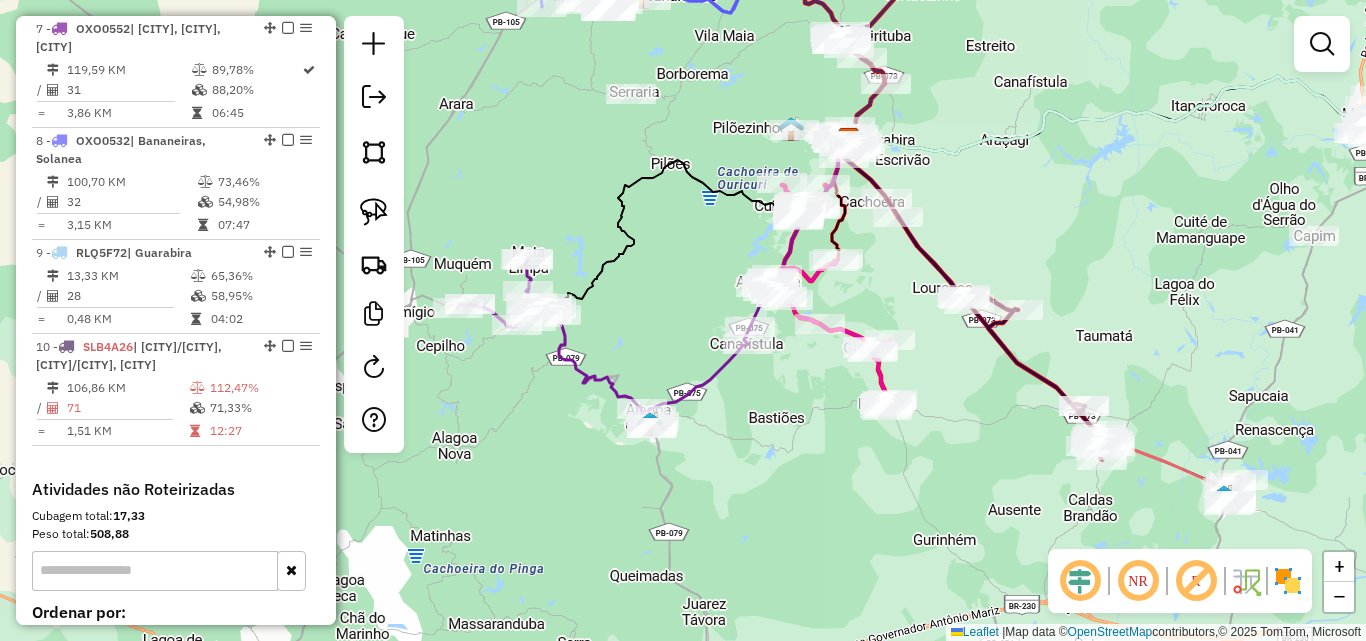 drag, startPoint x: 780, startPoint y: 370, endPoint x: 753, endPoint y: 383, distance: 29.966648 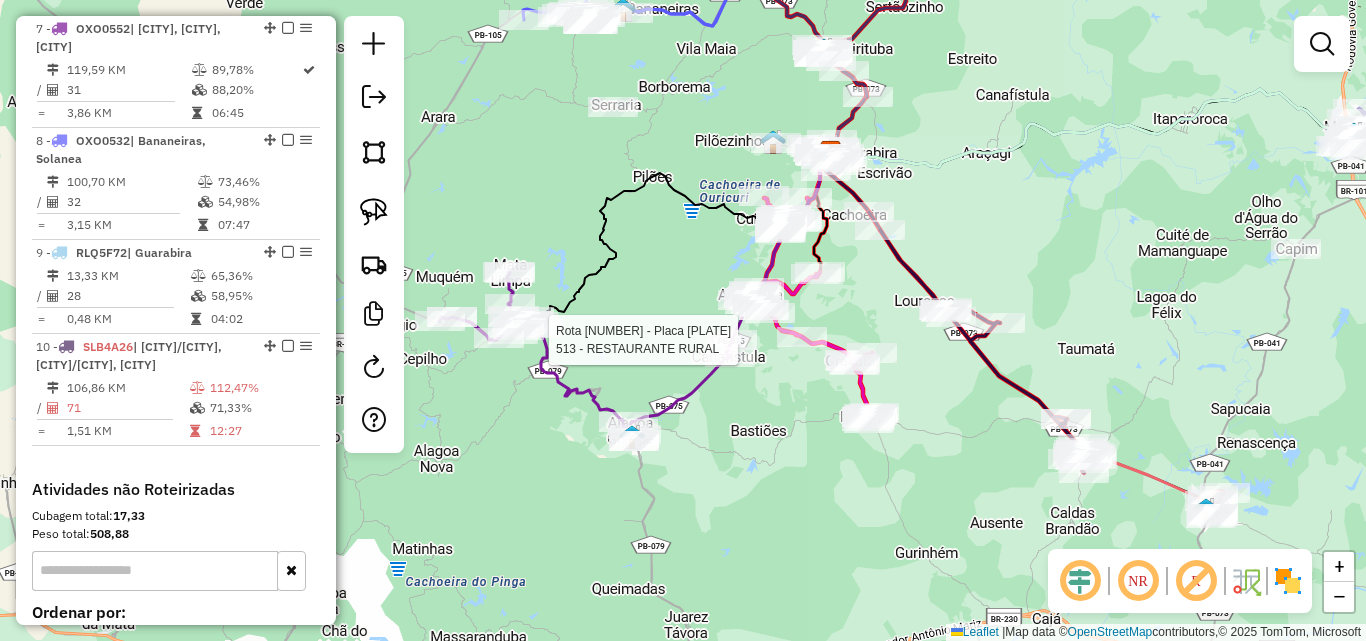 select on "**********" 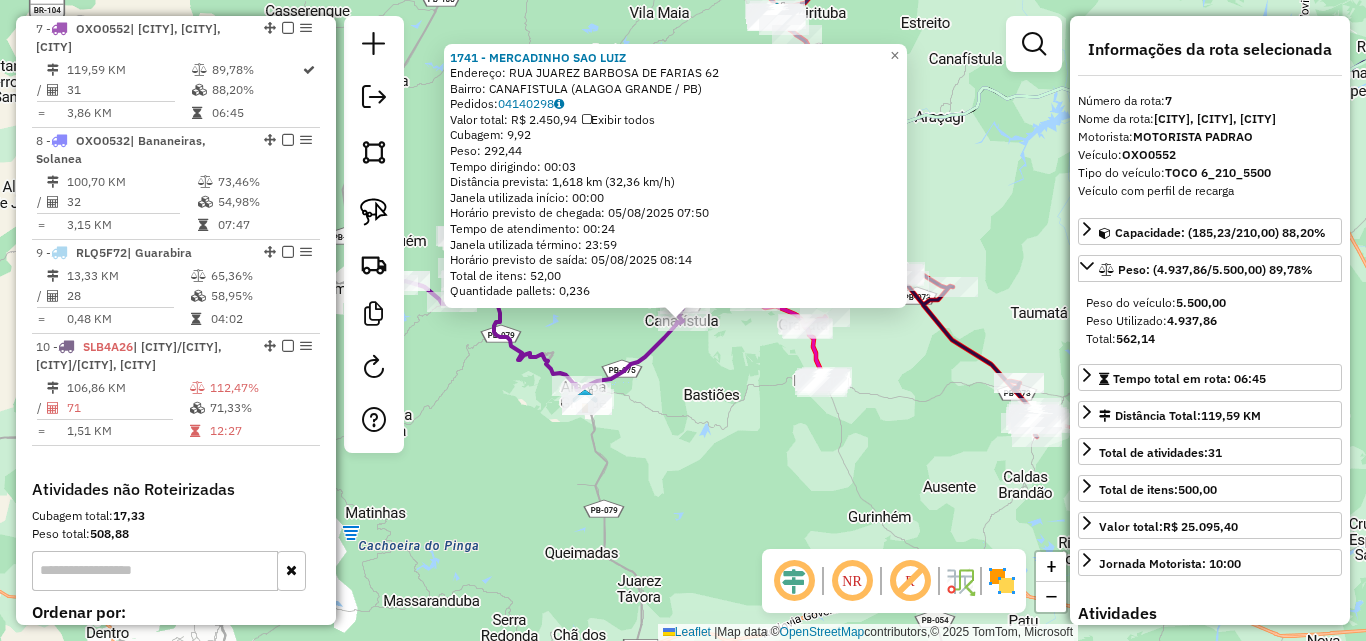 click on "1741 - MERCADINHO SAO LUIZ  Endereço:  RUA JUAREZ BARBOSA DE FARIAS 62   Bairro: CANAFISTULA (ALAGOA GRANDE / PB)   Pedidos:  04140298   Valor total: R$ 2.450,94   Exibir todos   Cubagem: 9,92  Peso: 292,44  Tempo dirigindo: 00:03   Distância prevista: 1,618 km (32,36 km/h)   Janela utilizada início: 00:00   Horário previsto de chegada: 05/08/2025 07:50   Tempo de atendimento: 00:24   Janela utilizada término: 23:59   Horário previsto de saída: 05/08/2025 08:14   Total de itens: 52,00   Quantidade pallets: 0,236  × Janela de atendimento Grade de atendimento Capacidade Transportadoras Veículos Cliente Pedidos  Rotas Selecione os dias de semana para filtrar as janelas de atendimento  Seg   Ter   Qua   Qui   Sex   Sáb   Dom  Informe o período da janela de atendimento: De: Até:  Filtrar exatamente a janela do cliente  Considerar janela de atendimento padrão  Selecione os dias de semana para filtrar as grades de atendimento  Seg   Ter   Qua   Qui   Sex   Sáb   Dom   Peso mínimo:   Peso máximo:  De:" 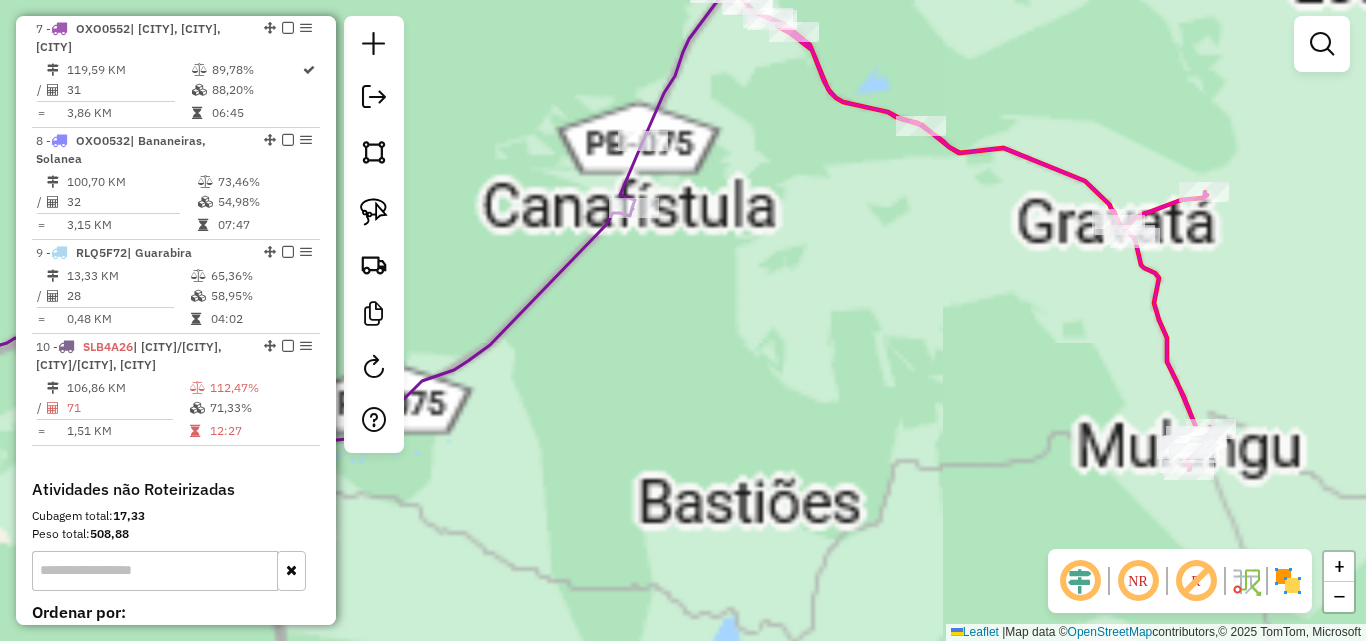 click on "Janela de atendimento Grade de atendimento Capacidade Transportadoras Veículos Cliente Pedidos  Rotas Selecione os dias de semana para filtrar as janelas de atendimento  Seg   Ter   Qua   Qui   Sex   Sáb   Dom  Informe o período da janela de atendimento: De: Até:  Filtrar exatamente a janela do cliente  Considerar janela de atendimento padrão  Selecione os dias de semana para filtrar as grades de atendimento  Seg   Ter   Qua   Qui   Sex   Sáb   Dom   Considerar clientes sem dia de atendimento cadastrado  Clientes fora do dia de atendimento selecionado Filtrar as atividades entre os valores definidos abaixo:  Peso mínimo:   Peso máximo:   Cubagem mínima:   Cubagem máxima:   De:   Até:  Filtrar as atividades entre o tempo de atendimento definido abaixo:  De:   Até:   Considerar capacidade total dos clientes não roteirizados Transportadora: Selecione um ou mais itens Tipo de veículo: Selecione um ou mais itens Veículo: Selecione um ou mais itens Motorista: Selecione um ou mais itens Nome: Rótulo:" 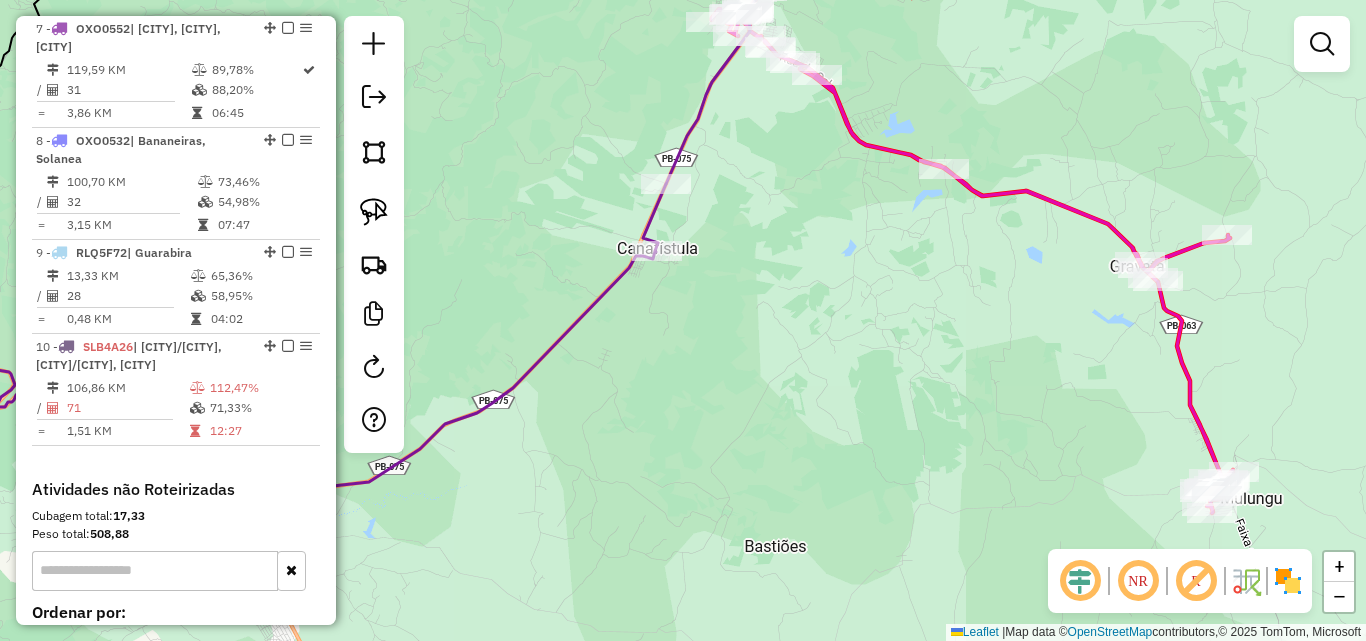 drag, startPoint x: 669, startPoint y: 333, endPoint x: 723, endPoint y: 391, distance: 79.24645 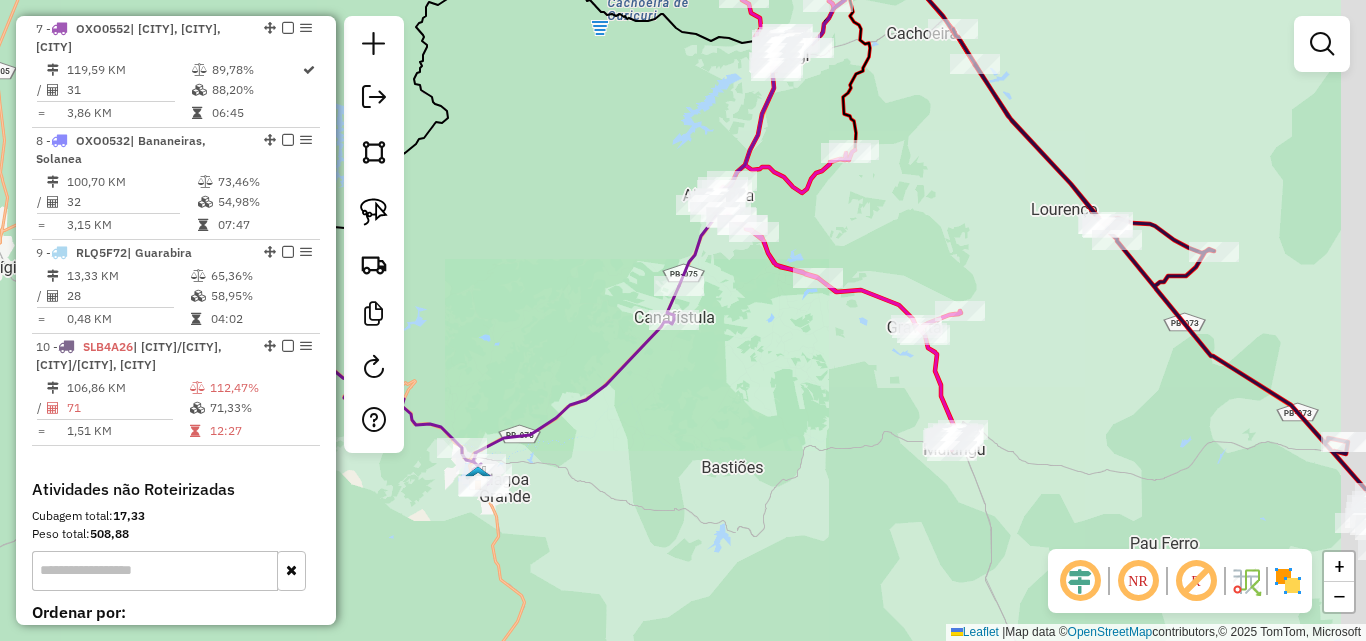 drag, startPoint x: 719, startPoint y: 359, endPoint x: 680, endPoint y: 383, distance: 45.79301 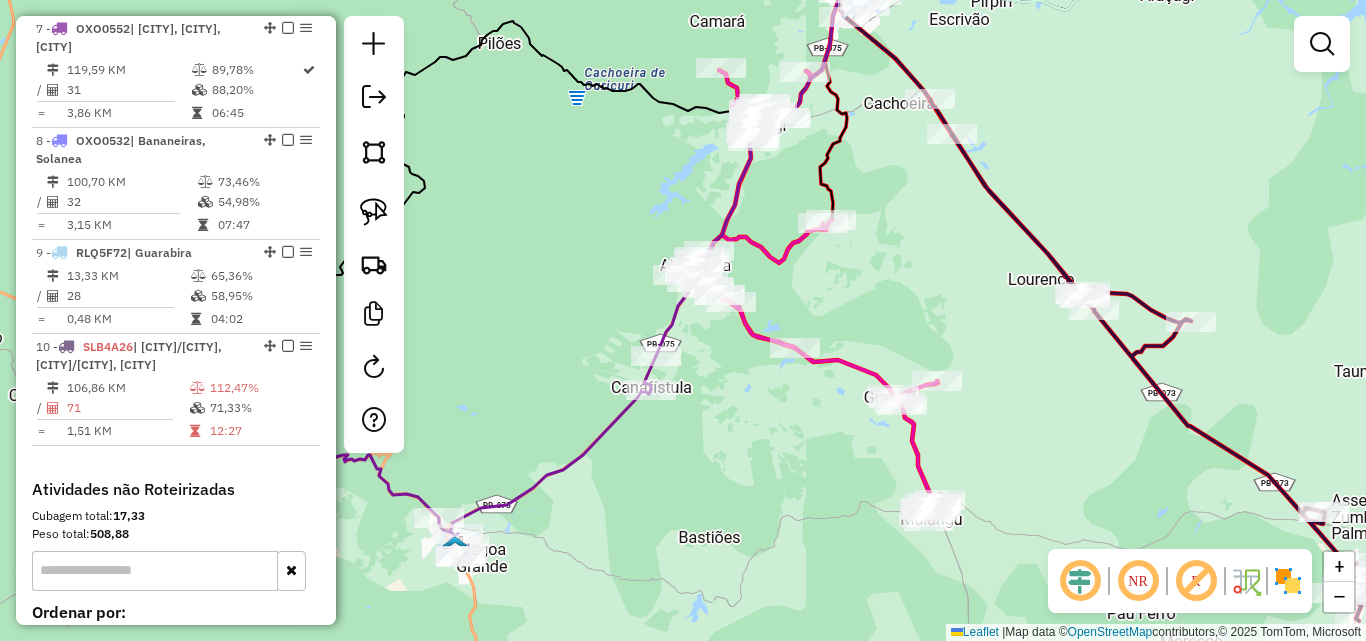 drag, startPoint x: 678, startPoint y: 370, endPoint x: 691, endPoint y: 422, distance: 53.600372 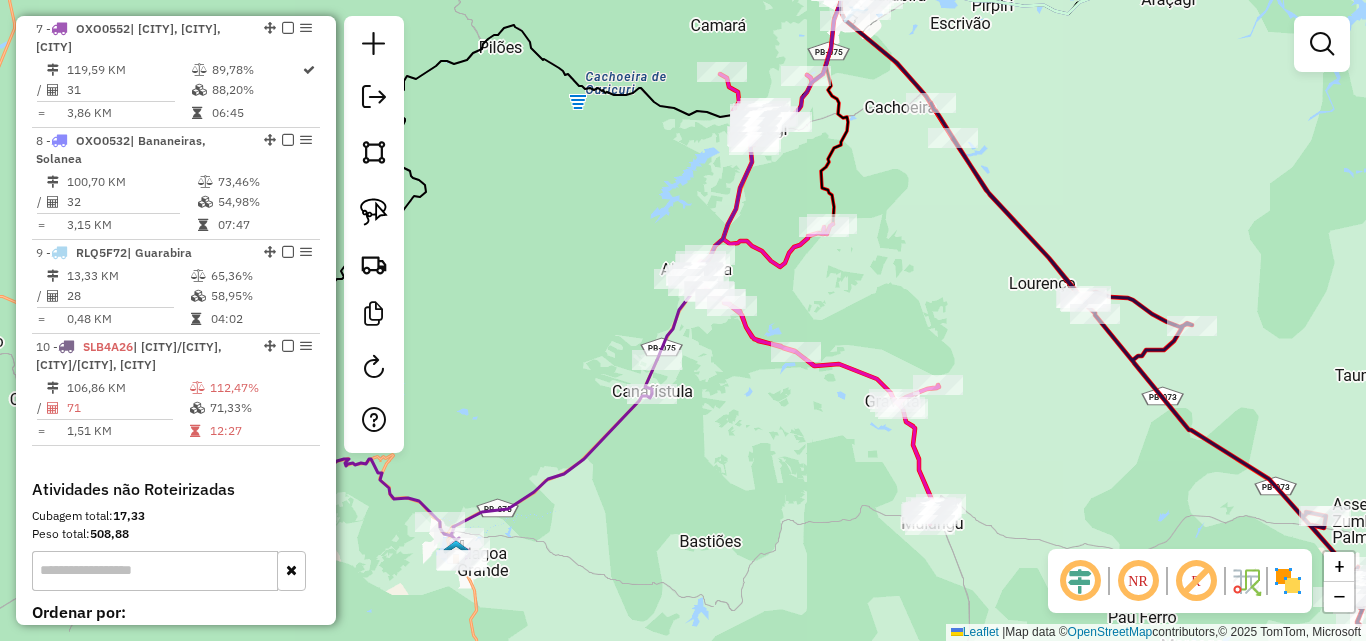 drag, startPoint x: 815, startPoint y: 478, endPoint x: 830, endPoint y: 472, distance: 16.155495 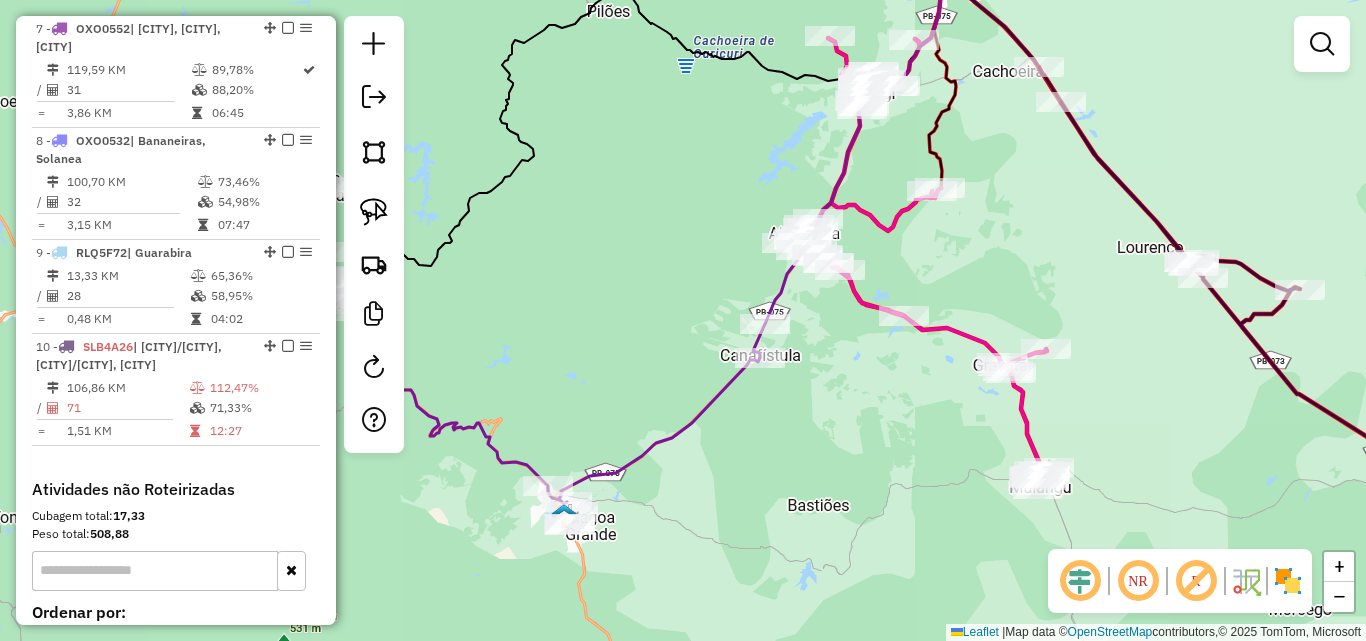 drag, startPoint x: 757, startPoint y: 431, endPoint x: 783, endPoint y: 423, distance: 27.202942 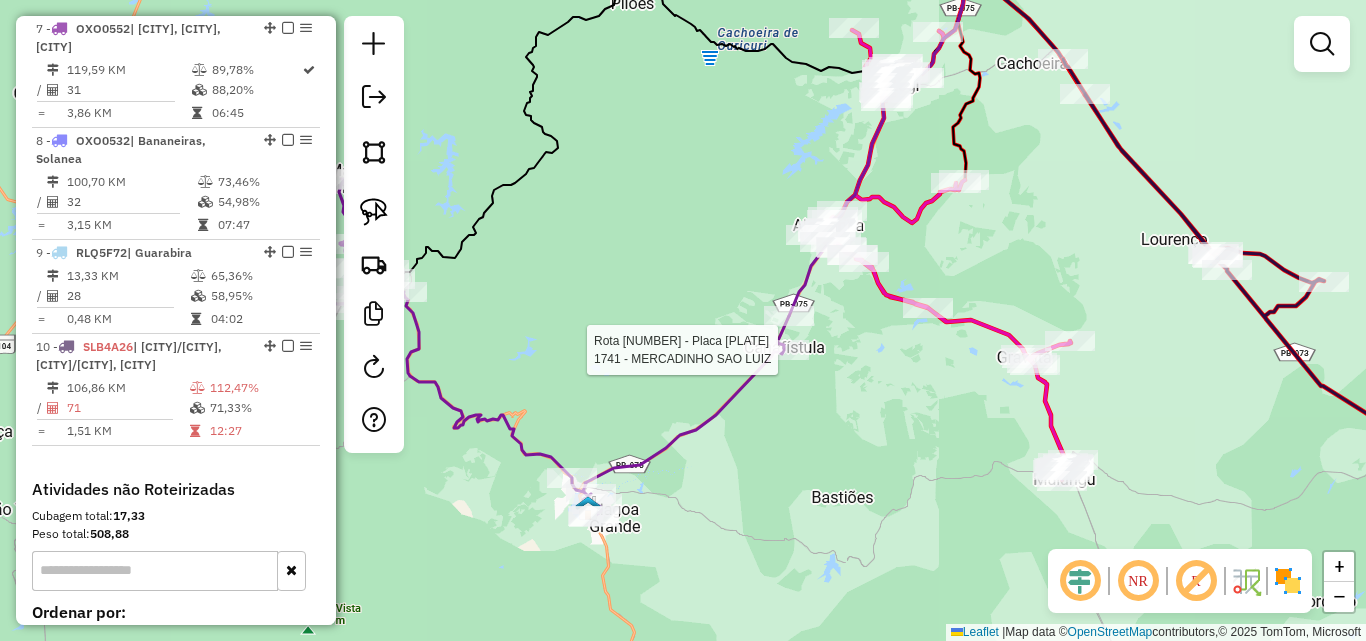 select on "**********" 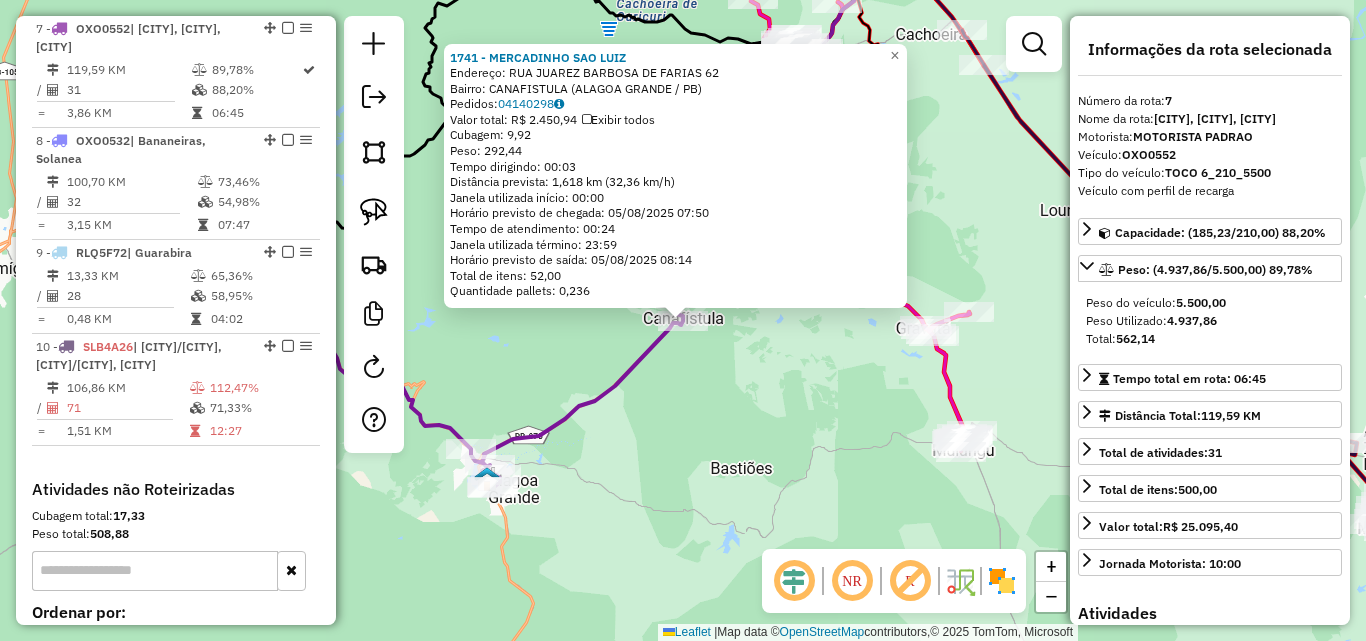 click on "1741 - MERCADINHO SAO LUIZ  Endereço:  RUA JUAREZ BARBOSA DE FARIAS 62   Bairro: CANAFISTULA (ALAGOA GRANDE / PB)   Pedidos:  04140298   Valor total: R$ 2.450,94   Exibir todos   Cubagem: 9,92  Peso: 292,44  Tempo dirigindo: 00:03   Distância prevista: 1,618 km (32,36 km/h)   Janela utilizada início: 00:00   Horário previsto de chegada: 05/08/2025 07:50   Tempo de atendimento: 00:24   Janela utilizada término: 23:59   Horário previsto de saída: 05/08/2025 08:14   Total de itens: 52,00   Quantidade pallets: 0,236  × Janela de atendimento Grade de atendimento Capacidade Transportadoras Veículos Cliente Pedidos  Rotas Selecione os dias de semana para filtrar as janelas de atendimento  Seg   Ter   Qua   Qui   Sex   Sáb   Dom  Informe o período da janela de atendimento: De: Até:  Filtrar exatamente a janela do cliente  Considerar janela de atendimento padrão  Selecione os dias de semana para filtrar as grades de atendimento  Seg   Ter   Qua   Qui   Sex   Sáb   Dom   Peso mínimo:   Peso máximo:  De:" 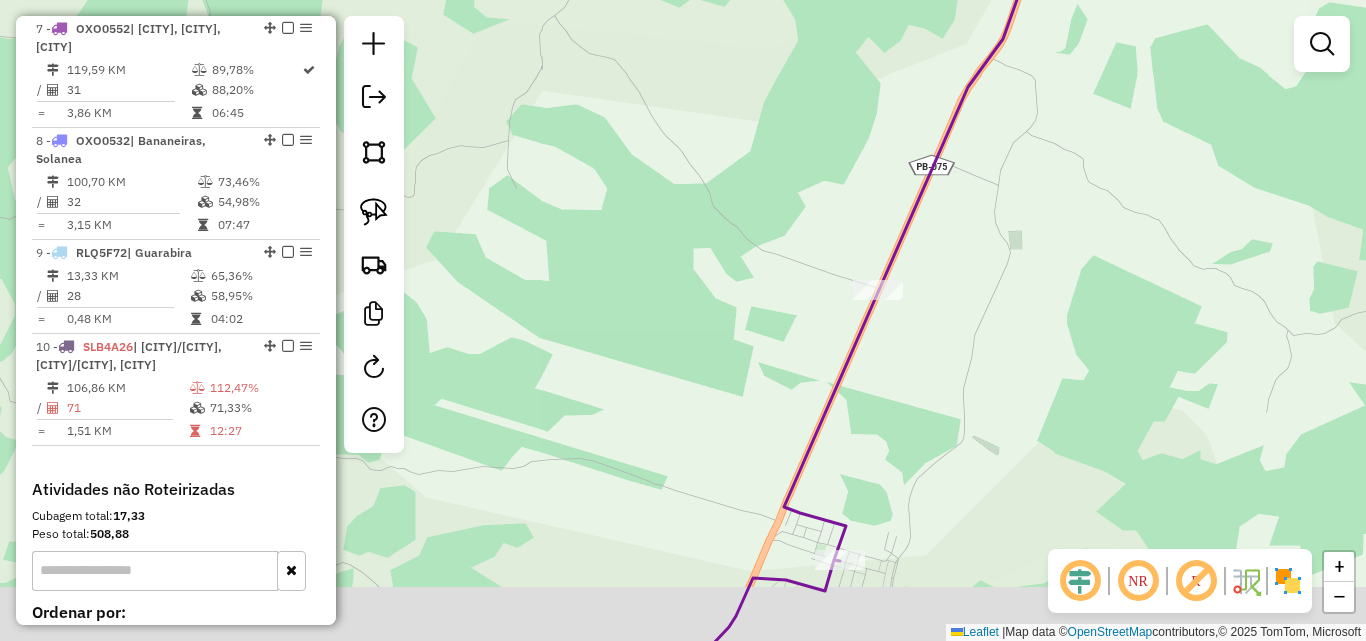 drag, startPoint x: 888, startPoint y: 402, endPoint x: 951, endPoint y: 263, distance: 152.61061 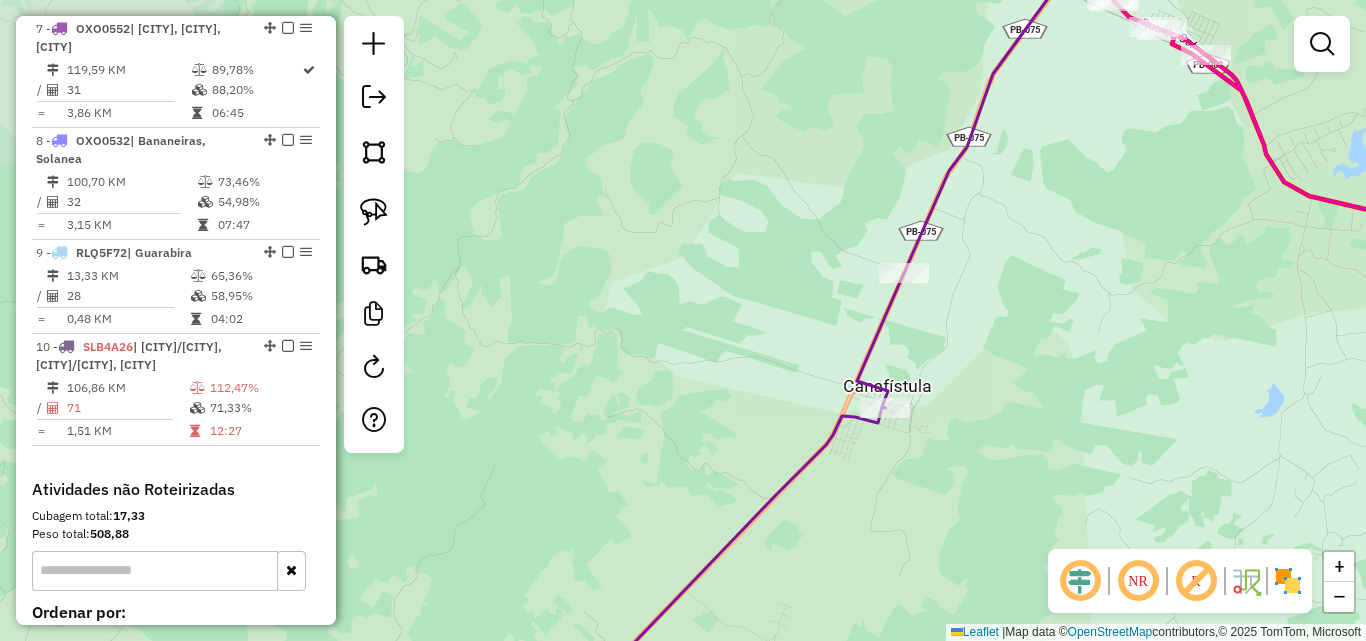 drag, startPoint x: 980, startPoint y: 419, endPoint x: 907, endPoint y: 396, distance: 76.537575 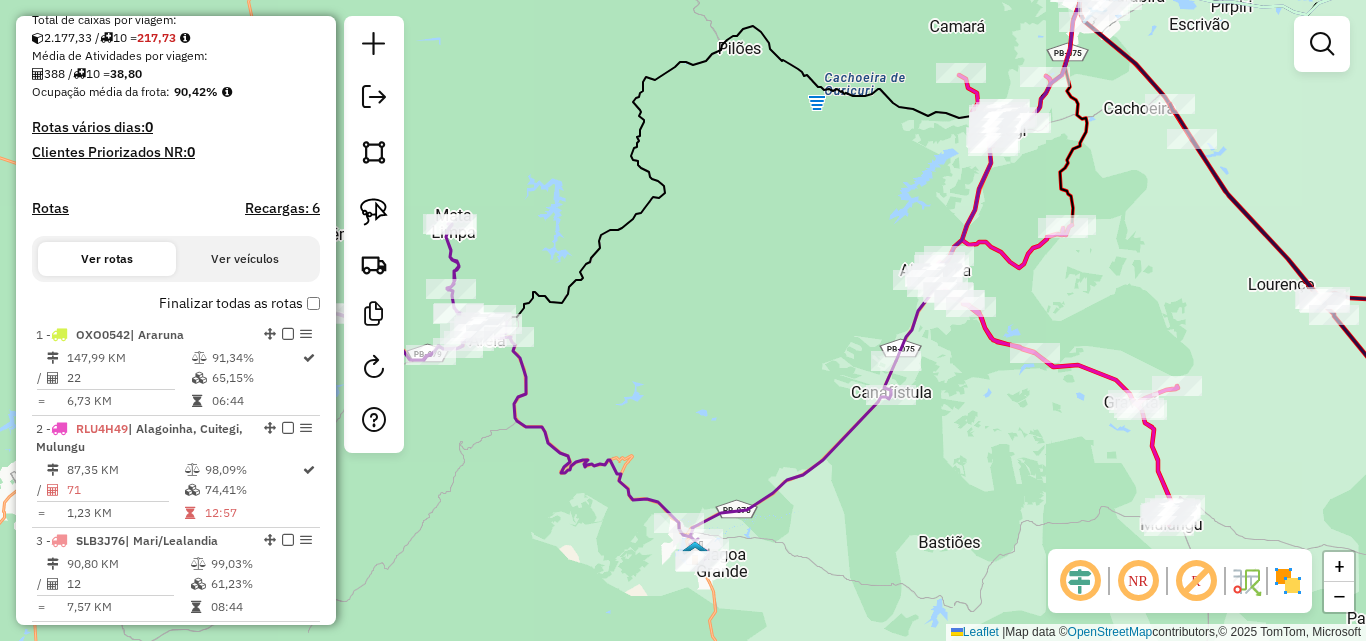 scroll, scrollTop: 568, scrollLeft: 0, axis: vertical 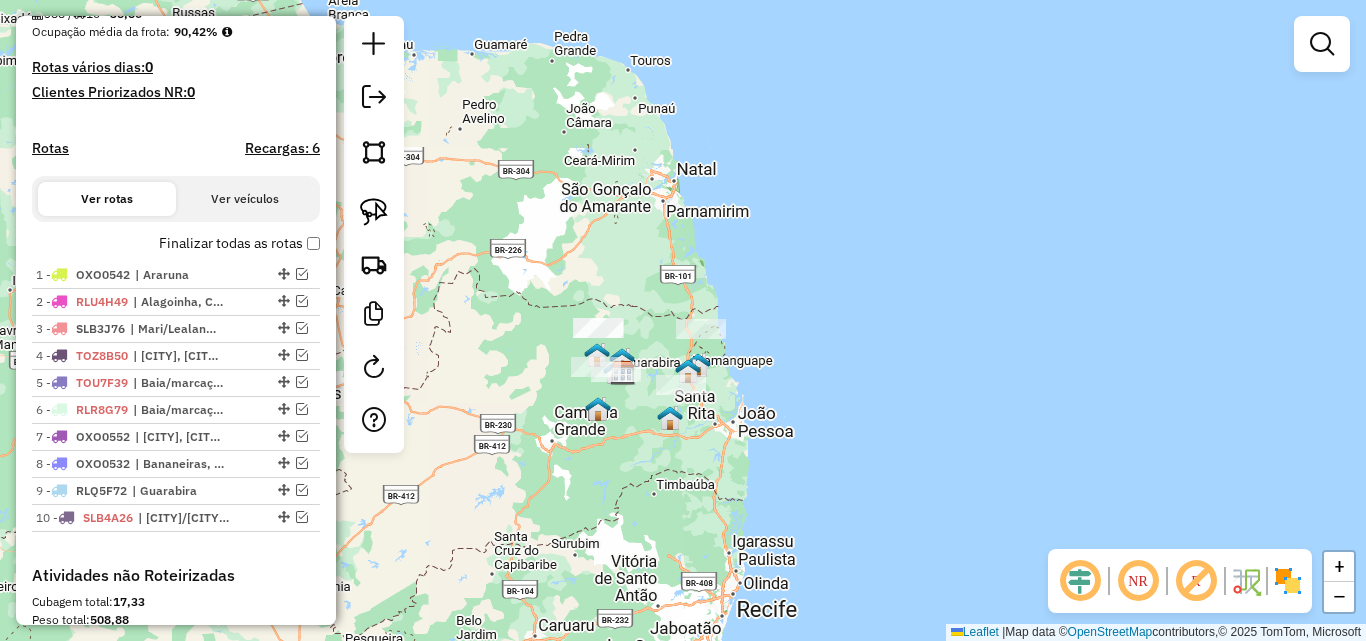 drag, startPoint x: 679, startPoint y: 418, endPoint x: 758, endPoint y: 407, distance: 79.762146 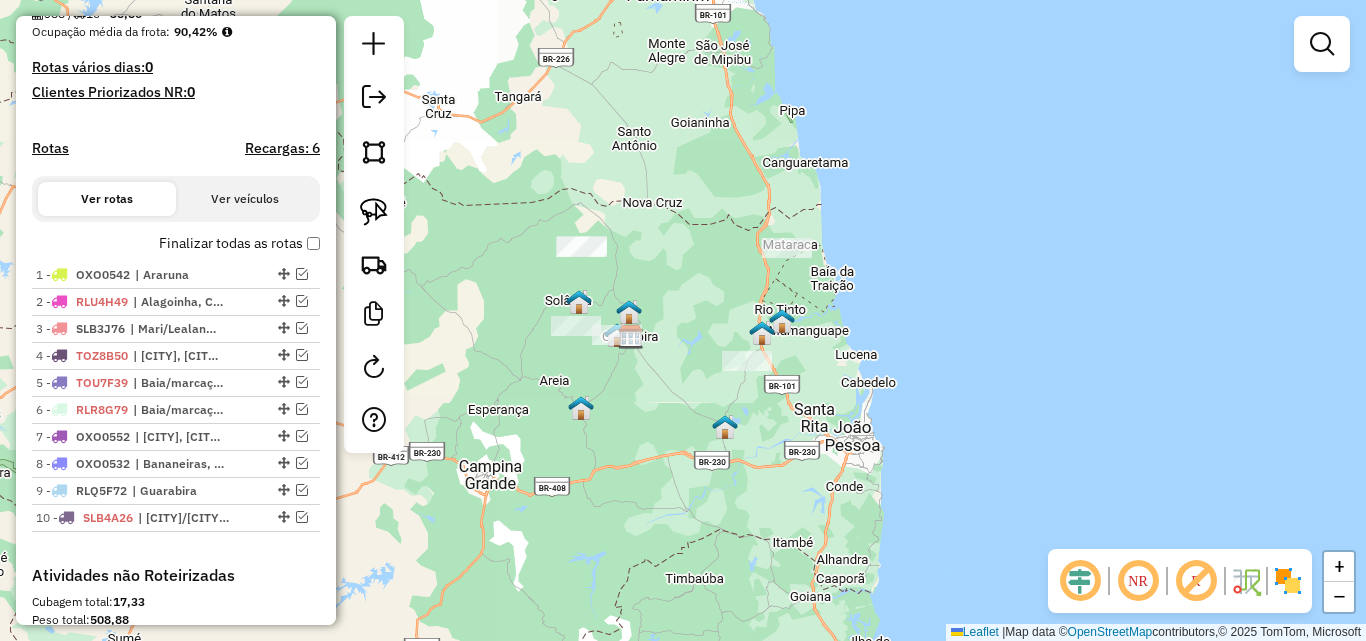 click on "Janela de atendimento Grade de atendimento Capacidade Transportadoras Veículos Cliente Pedidos  Rotas Selecione os dias de semana para filtrar as janelas de atendimento  Seg   Ter   Qua   Qui   Sex   Sáb   Dom  Informe o período da janela de atendimento: De: Até:  Filtrar exatamente a janela do cliente  Considerar janela de atendimento padrão  Selecione os dias de semana para filtrar as grades de atendimento  Seg   Ter   Qua   Qui   Sex   Sáb   Dom   Considerar clientes sem dia de atendimento cadastrado  Clientes fora do dia de atendimento selecionado Filtrar as atividades entre os valores definidos abaixo:  Peso mínimo:   Peso máximo:   Cubagem mínima:   Cubagem máxima:   De:   Até:  Filtrar as atividades entre o tempo de atendimento definido abaixo:  De:   Até:   Considerar capacidade total dos clientes não roteirizados Transportadora: Selecione um ou mais itens Tipo de veículo: Selecione um ou mais itens Veículo: Selecione um ou mais itens Motorista: Selecione um ou mais itens Nome: Rótulo:" 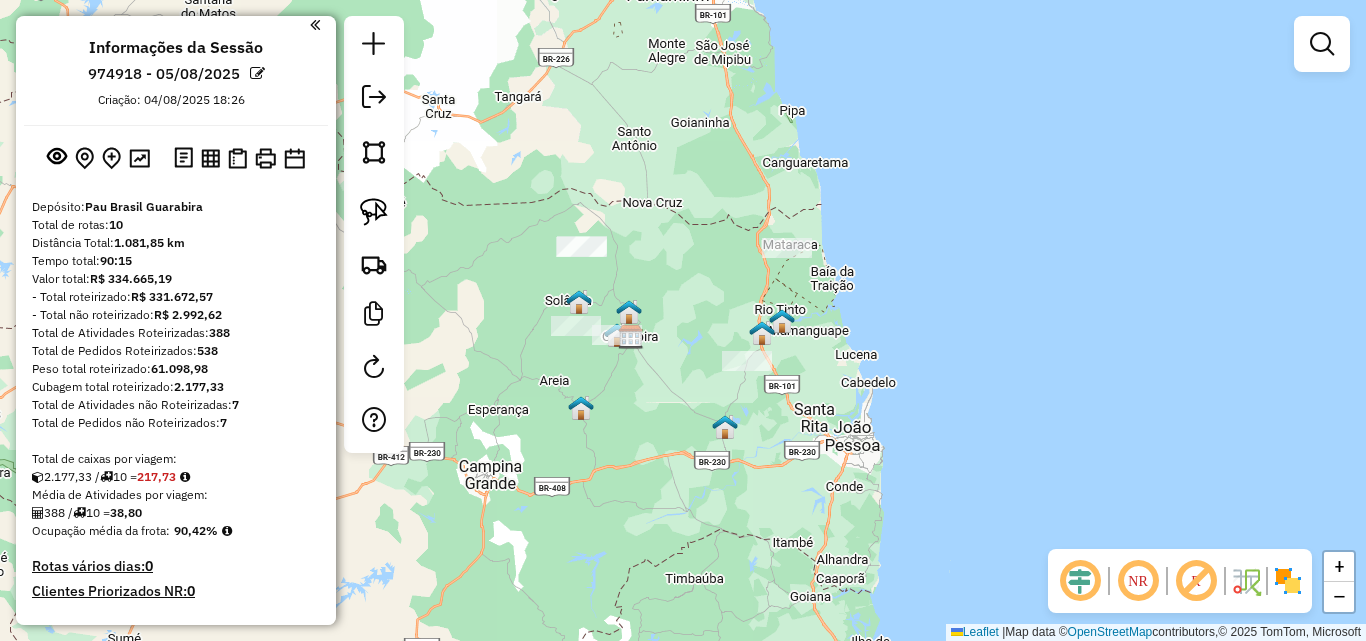 scroll, scrollTop: 0, scrollLeft: 0, axis: both 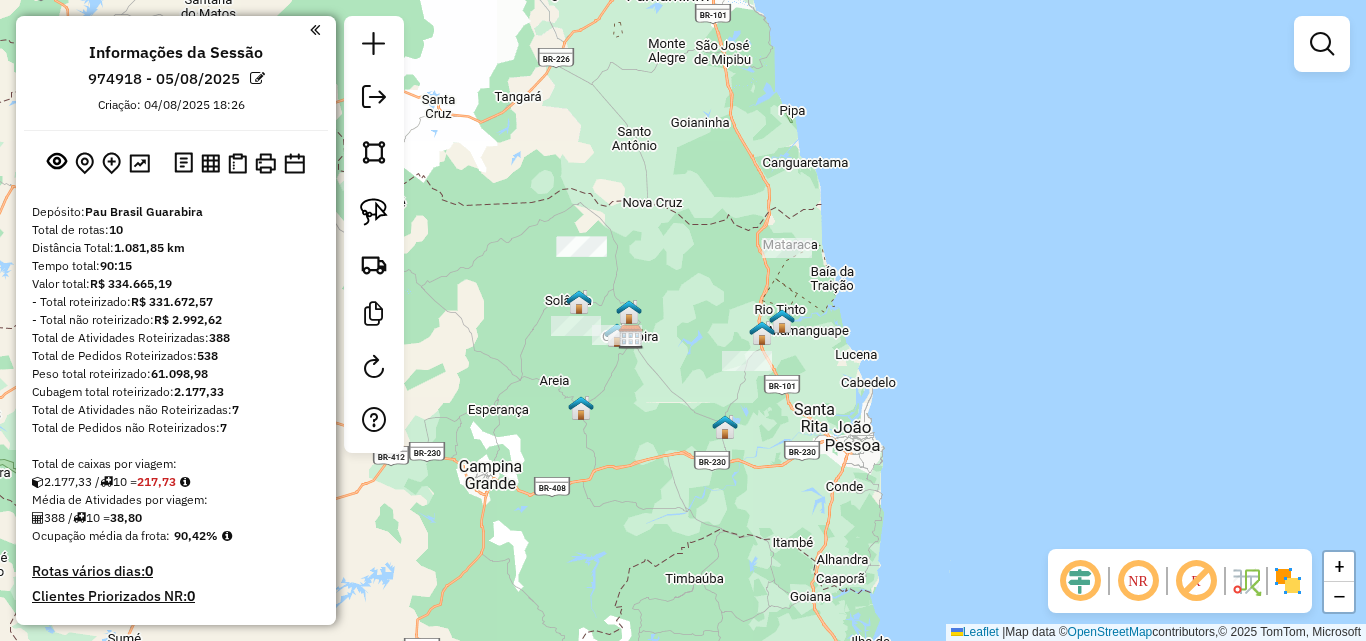 click on "Janela de atendimento Grade de atendimento Capacidade Transportadoras Veículos Cliente Pedidos  Rotas Selecione os dias de semana para filtrar as janelas de atendimento  Seg   Ter   Qua   Qui   Sex   Sáb   Dom  Informe o período da janela de atendimento: De: Até:  Filtrar exatamente a janela do cliente  Considerar janela de atendimento padrão  Selecione os dias de semana para filtrar as grades de atendimento  Seg   Ter   Qua   Qui   Sex   Sáb   Dom   Considerar clientes sem dia de atendimento cadastrado  Clientes fora do dia de atendimento selecionado Filtrar as atividades entre os valores definidos abaixo:  Peso mínimo:   Peso máximo:   Cubagem mínima:   Cubagem máxima:   De:   Até:  Filtrar as atividades entre o tempo de atendimento definido abaixo:  De:   Até:   Considerar capacidade total dos clientes não roteirizados Transportadora: Selecione um ou mais itens Tipo de veículo: Selecione um ou mais itens Veículo: Selecione um ou mais itens Motorista: Selecione um ou mais itens Nome: Rótulo:" 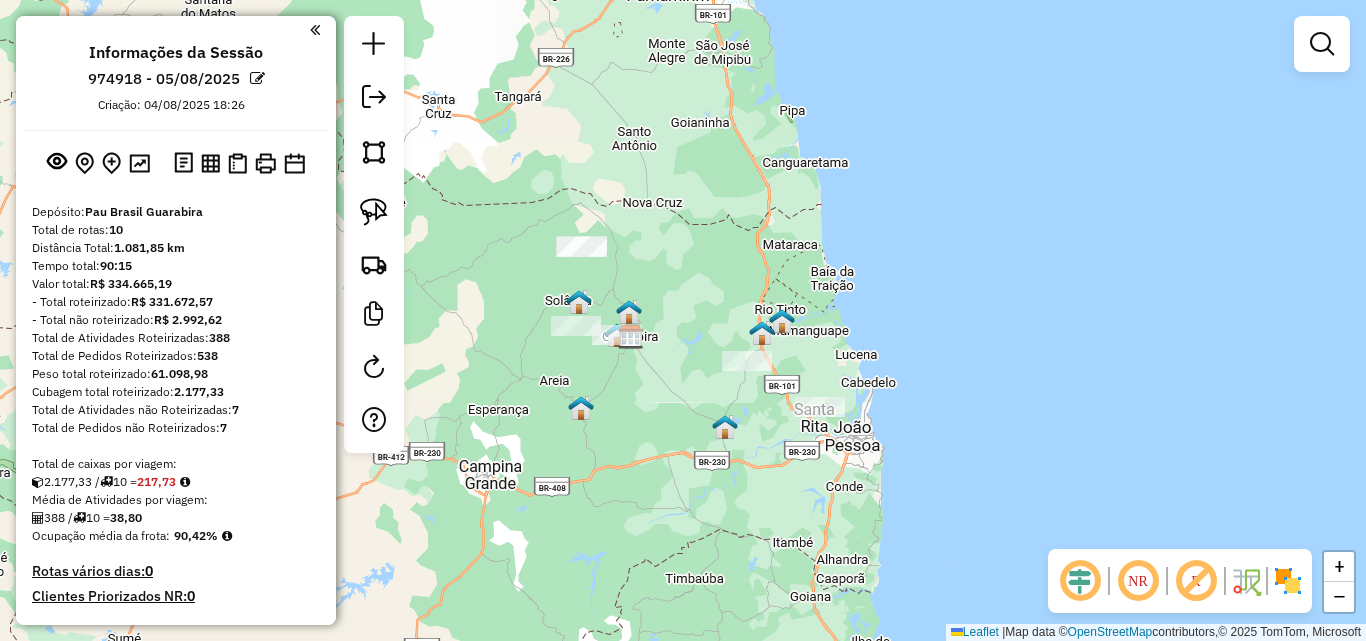 drag, startPoint x: 777, startPoint y: 260, endPoint x: 810, endPoint y: 419, distance: 162.38843 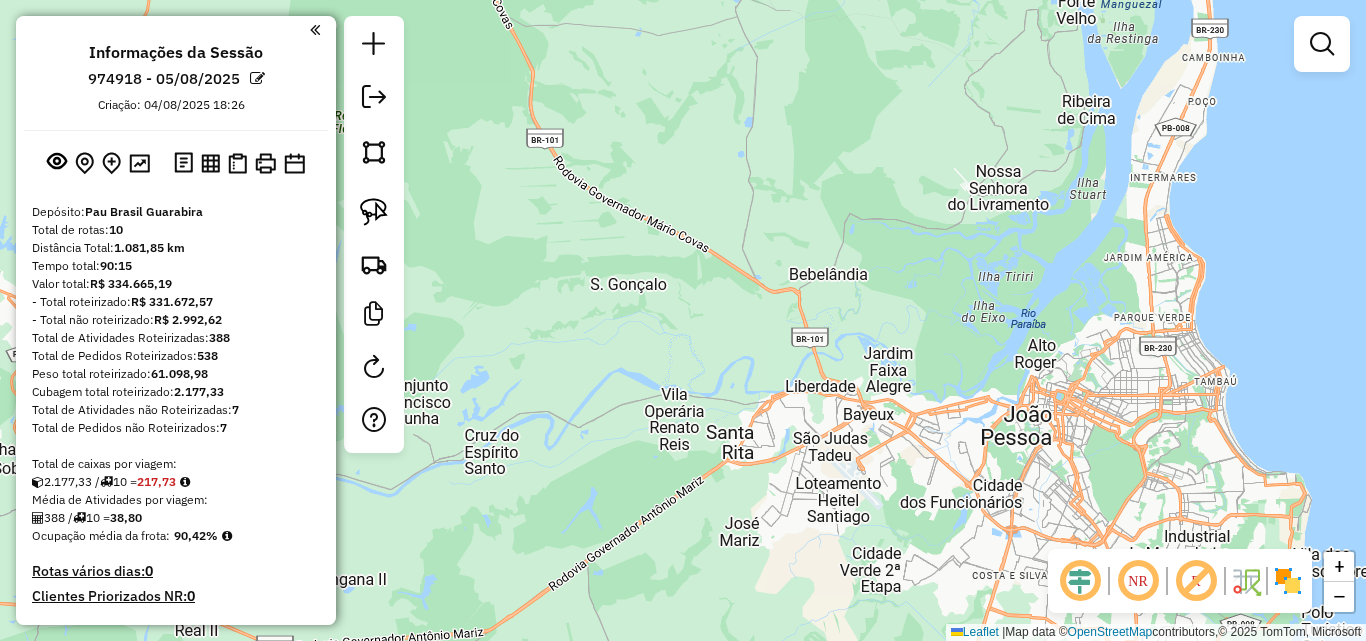 drag, startPoint x: 859, startPoint y: 480, endPoint x: 753, endPoint y: 365, distance: 156.40013 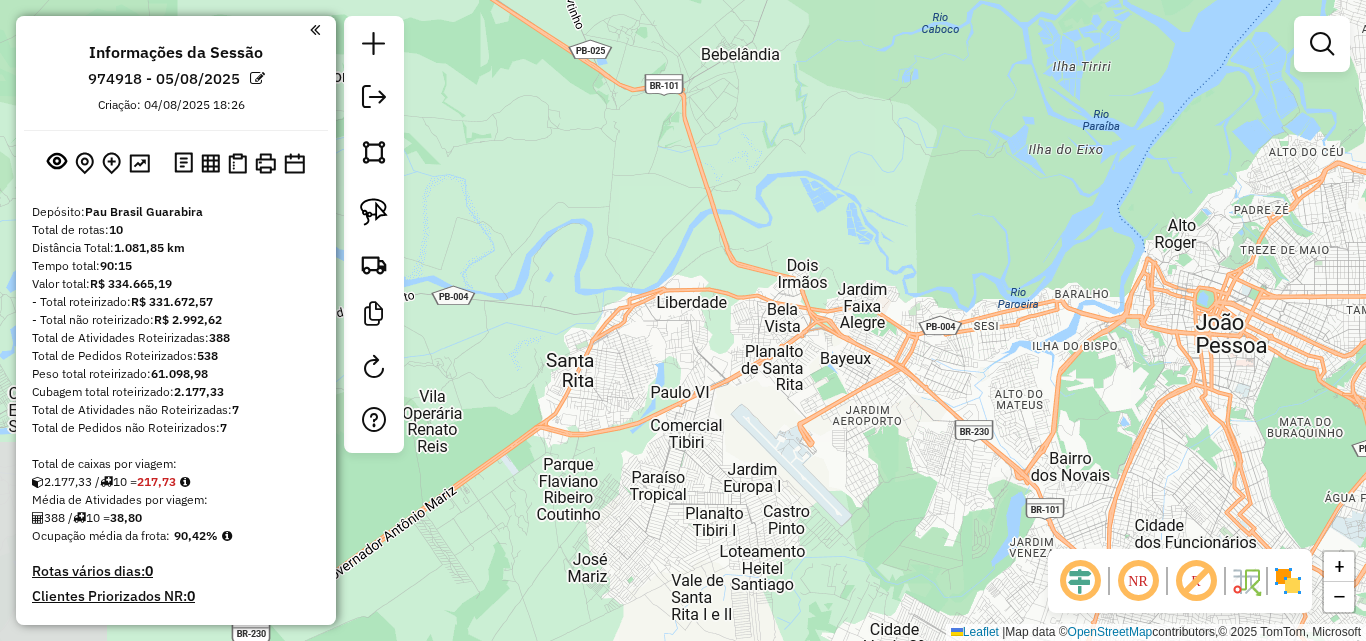click on "Janela de atendimento Grade de atendimento Capacidade Transportadoras Veículos Cliente Pedidos  Rotas Selecione os dias de semana para filtrar as janelas de atendimento  Seg   Ter   Qua   Qui   Sex   Sáb   Dom  Informe o período da janela de atendimento: De: Até:  Filtrar exatamente a janela do cliente  Considerar janela de atendimento padrão  Selecione os dias de semana para filtrar as grades de atendimento  Seg   Ter   Qua   Qui   Sex   Sáb   Dom   Considerar clientes sem dia de atendimento cadastrado  Clientes fora do dia de atendimento selecionado Filtrar as atividades entre os valores definidos abaixo:  Peso mínimo:   Peso máximo:   Cubagem mínima:   Cubagem máxima:   De:   Até:  Filtrar as atividades entre o tempo de atendimento definido abaixo:  De:   Até:   Considerar capacidade total dos clientes não roteirizados Transportadora: Selecione um ou mais itens Tipo de veículo: Selecione um ou mais itens Veículo: Selecione um ou mais itens Motorista: Selecione um ou mais itens Nome: Rótulo:" 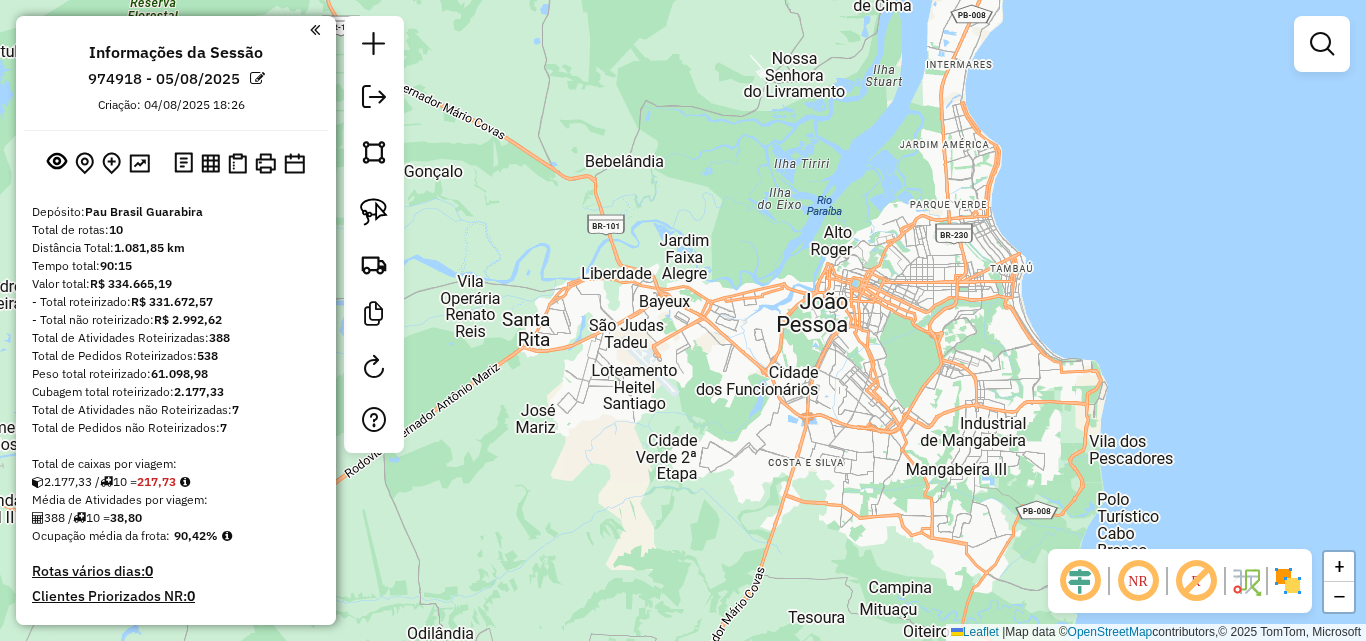 drag, startPoint x: 1039, startPoint y: 380, endPoint x: 950, endPoint y: 405, distance: 92.44458 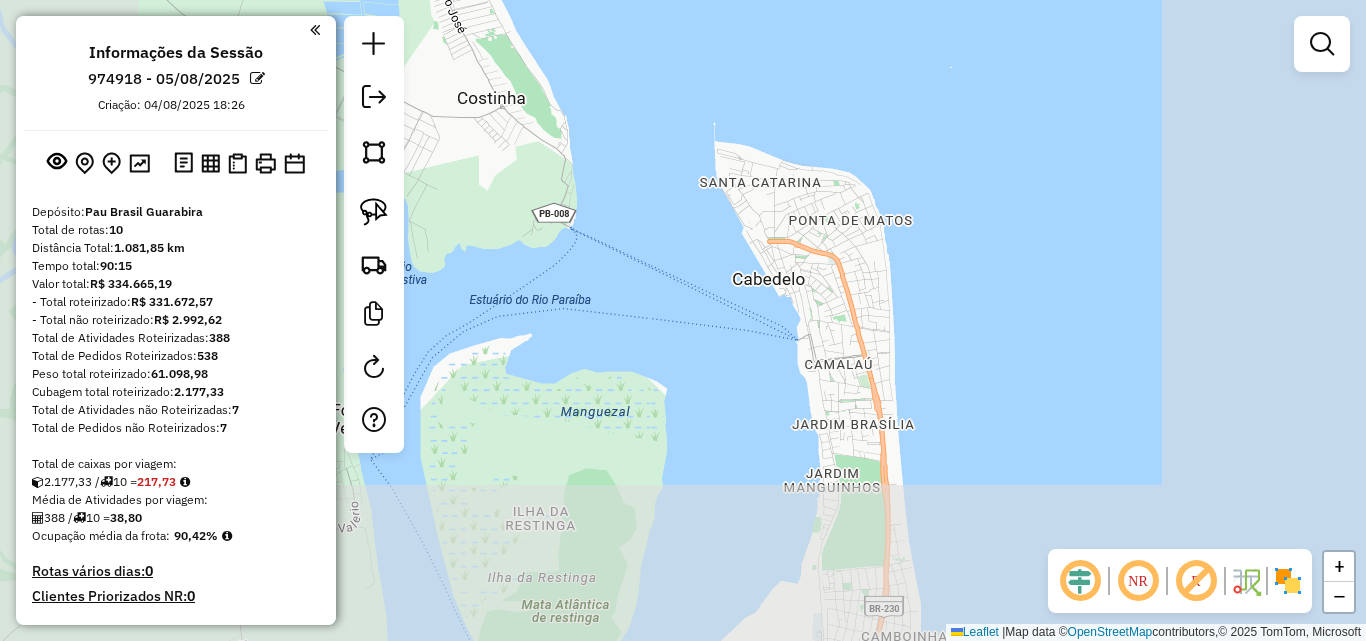 drag, startPoint x: 860, startPoint y: 409, endPoint x: 841, endPoint y: 226, distance: 183.98369 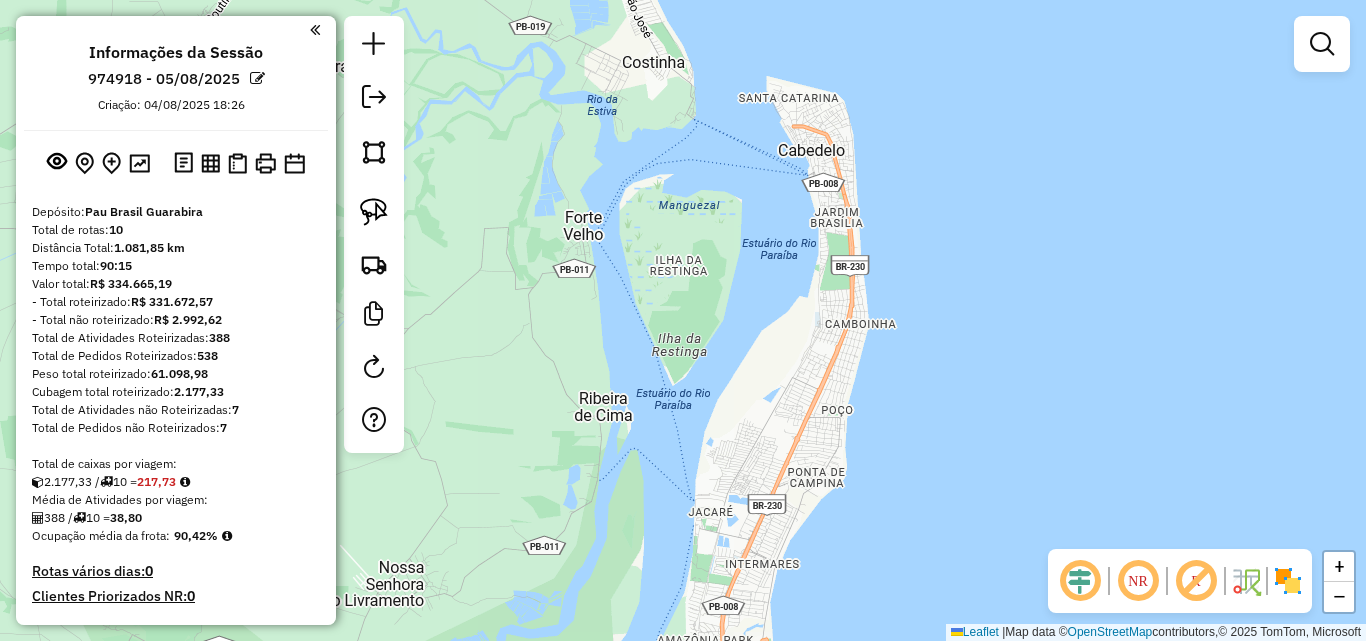 drag, startPoint x: 680, startPoint y: 387, endPoint x: 726, endPoint y: 346, distance: 61.6198 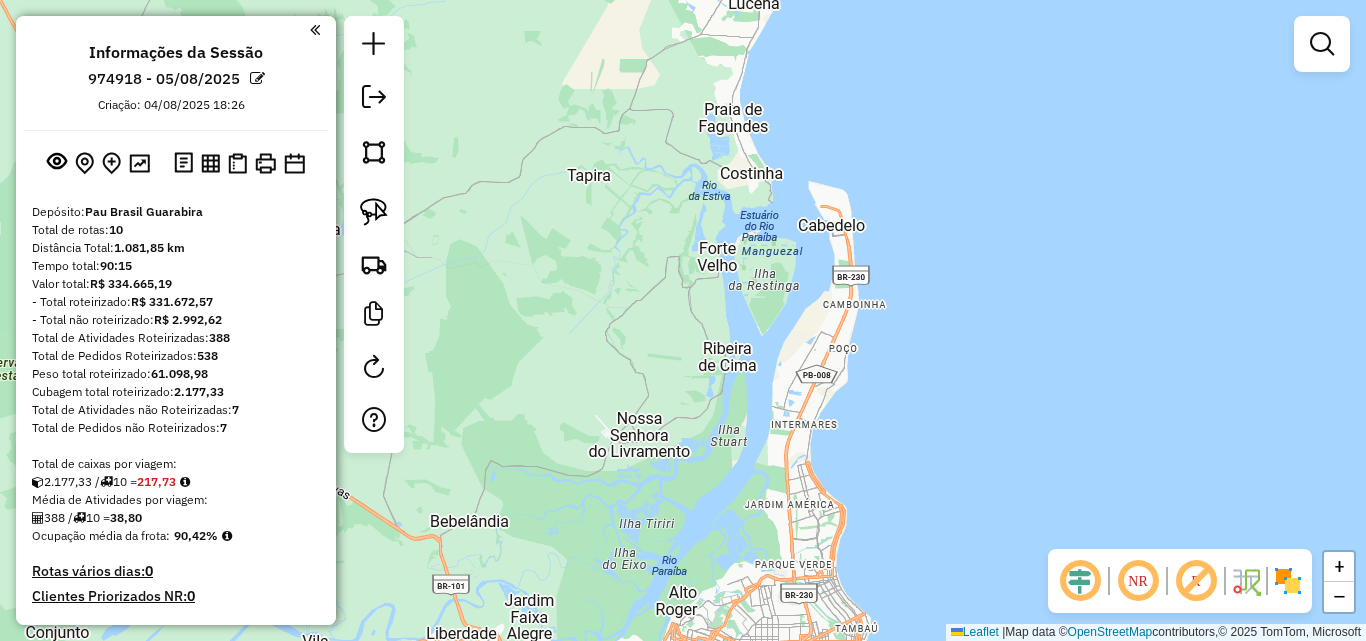 drag, startPoint x: 775, startPoint y: 451, endPoint x: 806, endPoint y: 344, distance: 111.40018 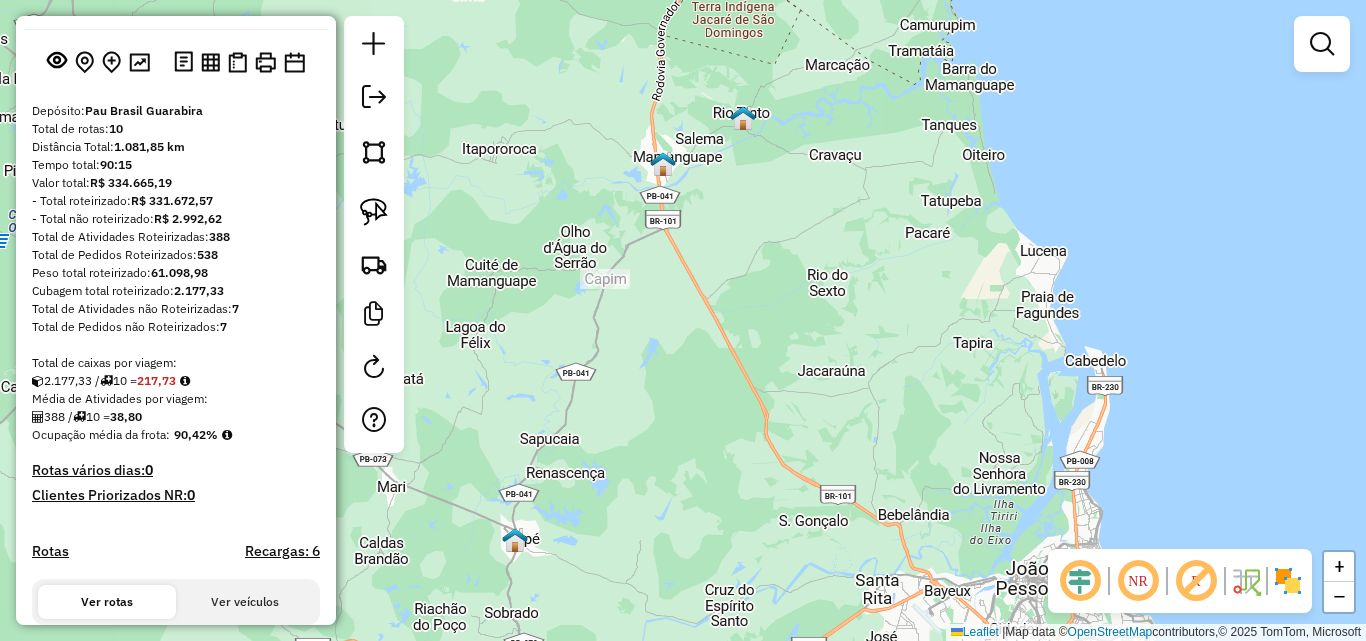 scroll, scrollTop: 100, scrollLeft: 0, axis: vertical 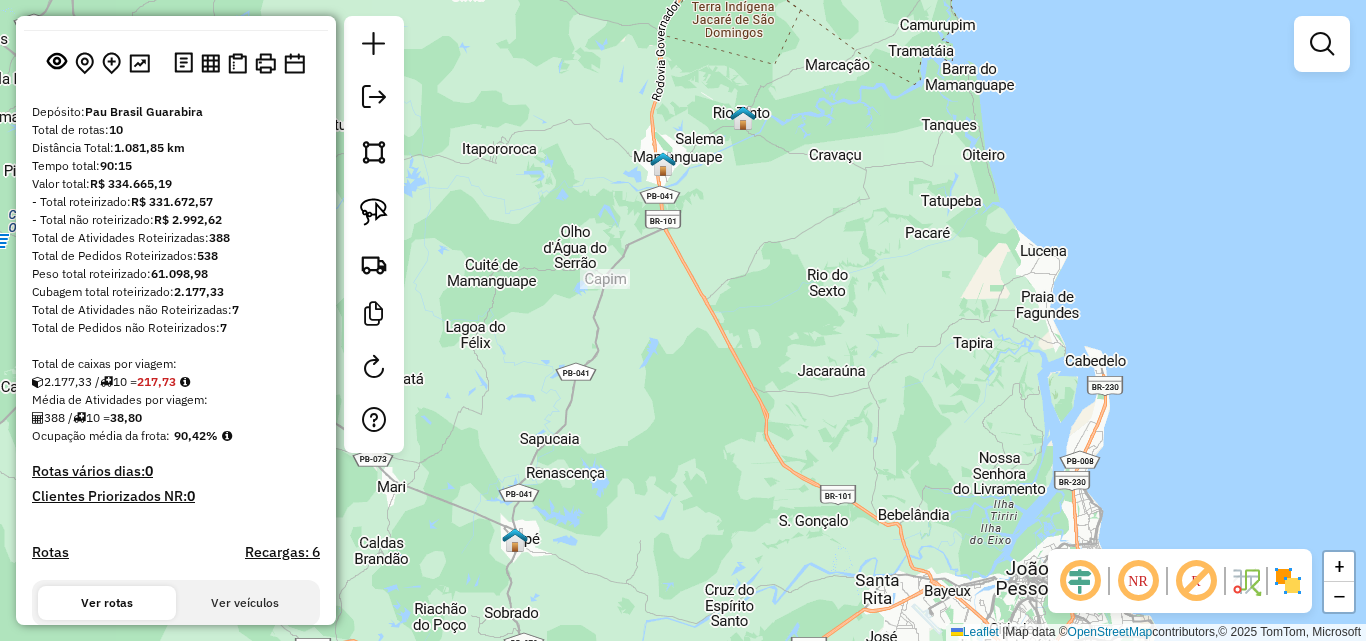 drag, startPoint x: 382, startPoint y: 96, endPoint x: 298, endPoint y: 170, distance: 111.94642 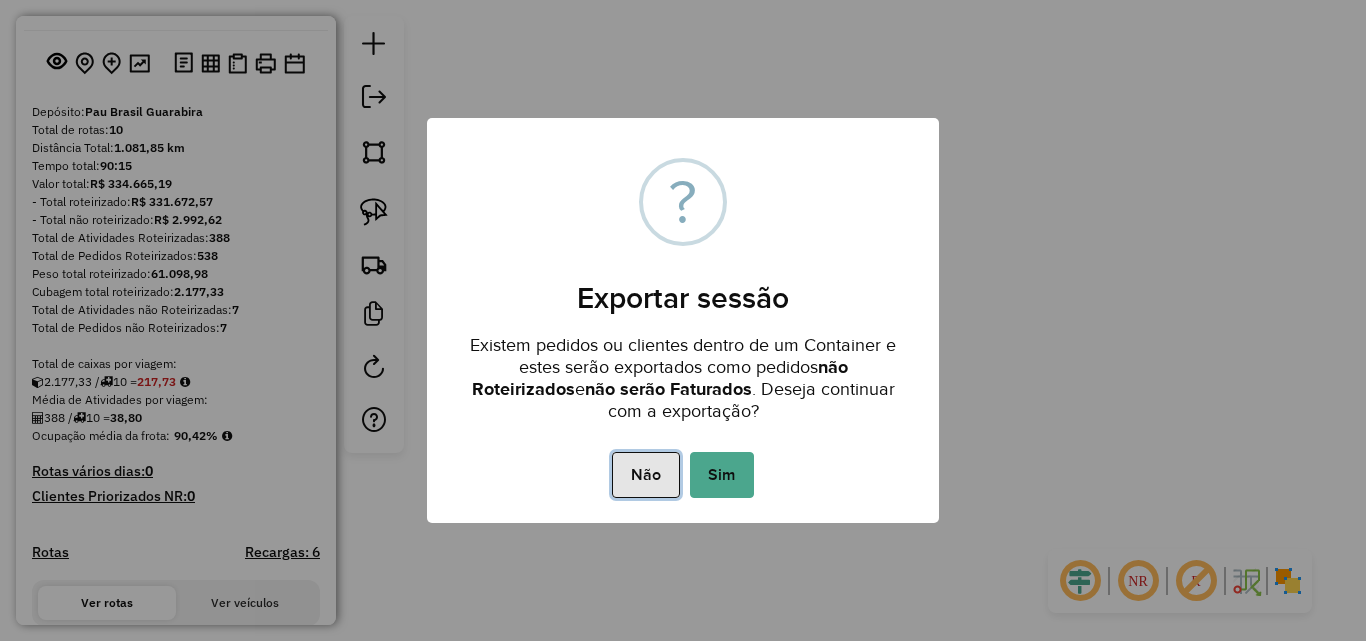 click on "Não" at bounding box center (645, 475) 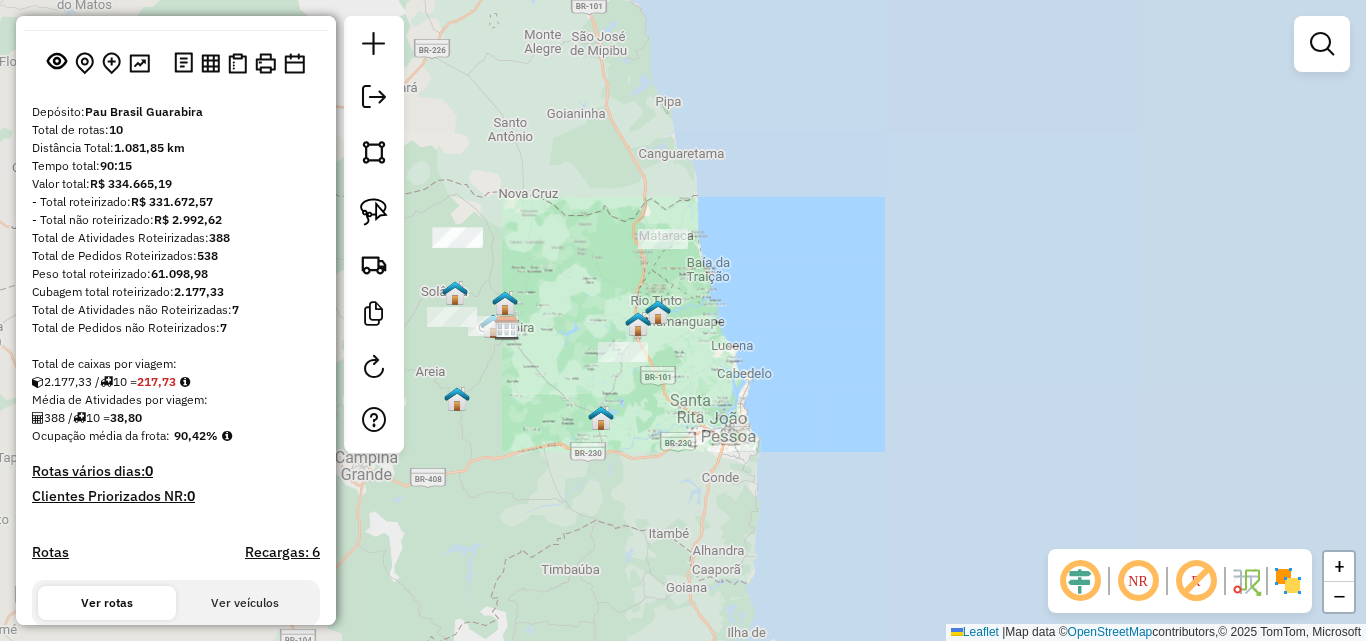drag, startPoint x: 636, startPoint y: 452, endPoint x: 673, endPoint y: 333, distance: 124.61942 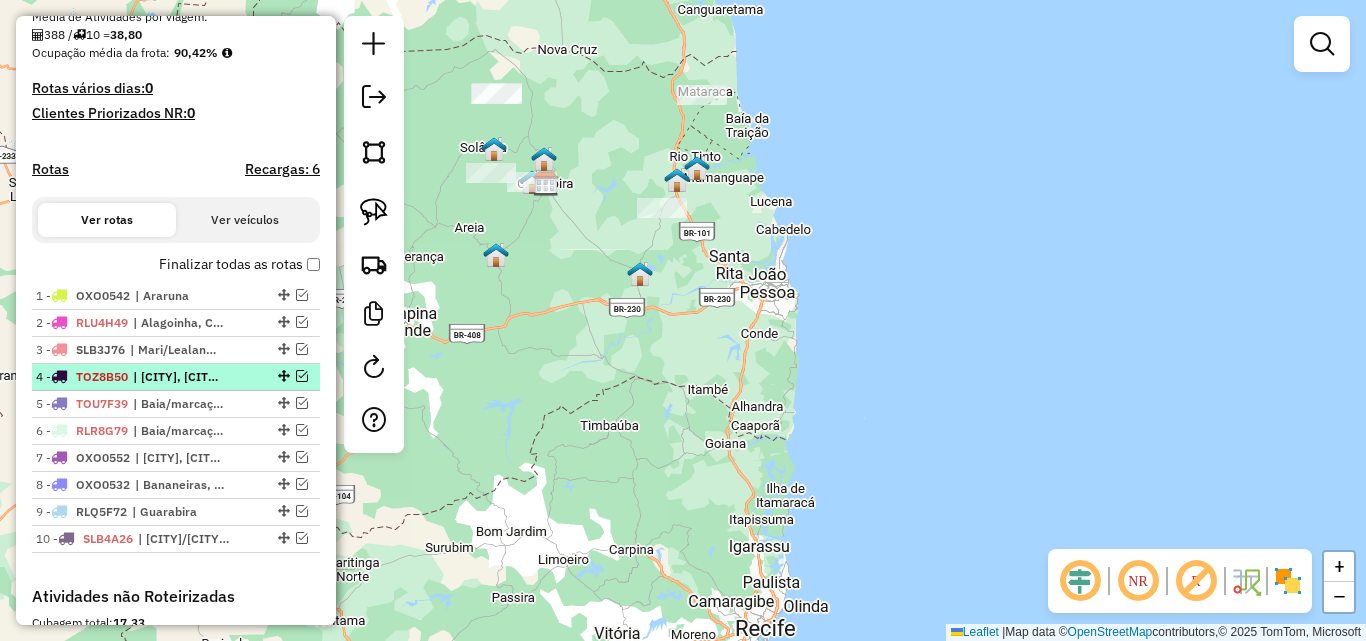 scroll, scrollTop: 500, scrollLeft: 0, axis: vertical 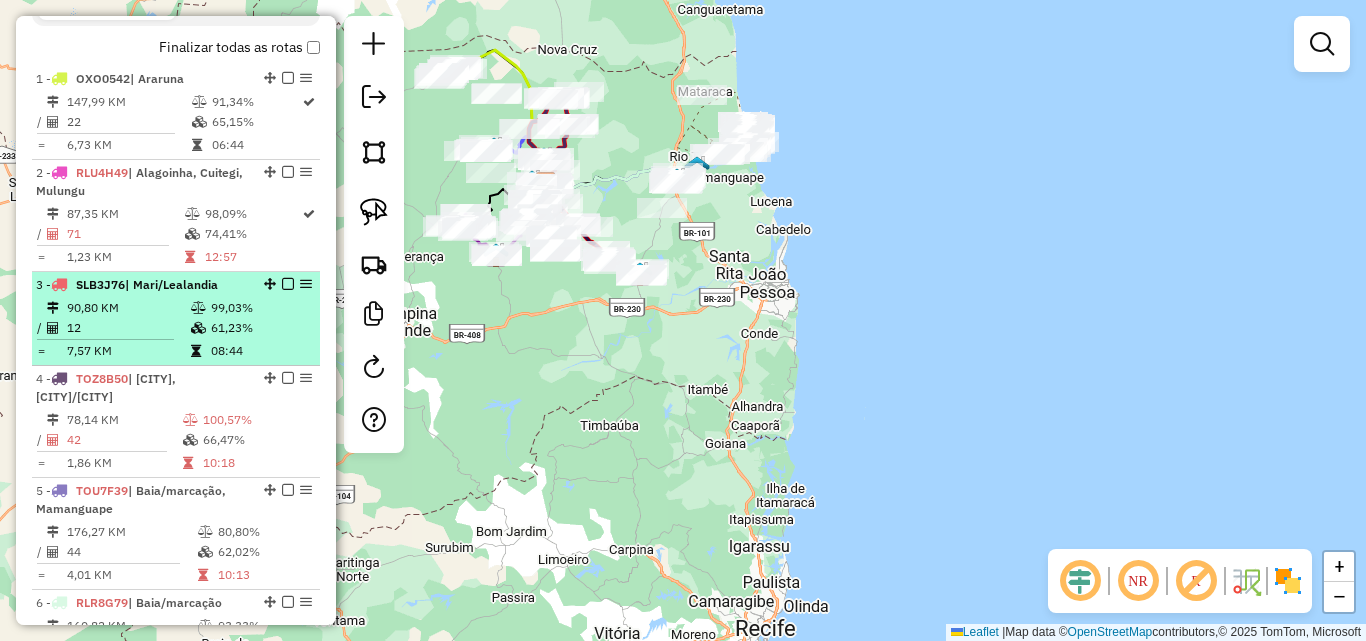 select on "**********" 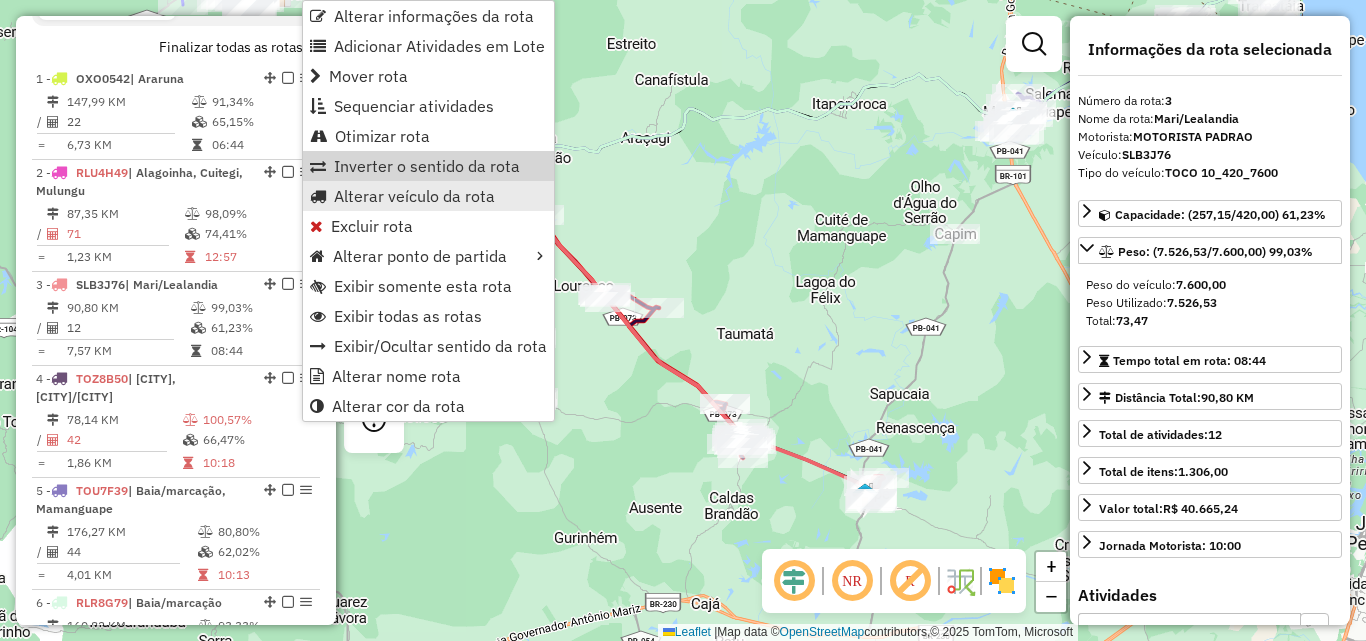 click on "Alterar veículo da rota" at bounding box center (414, 196) 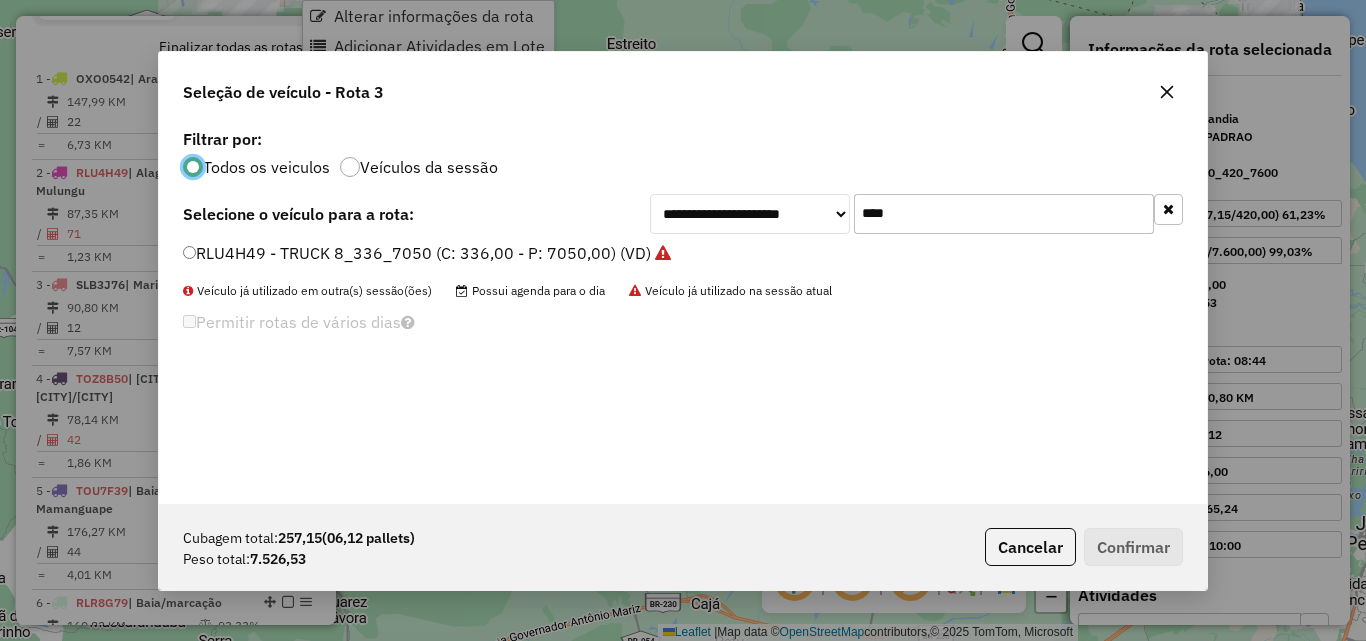 scroll, scrollTop: 11, scrollLeft: 6, axis: both 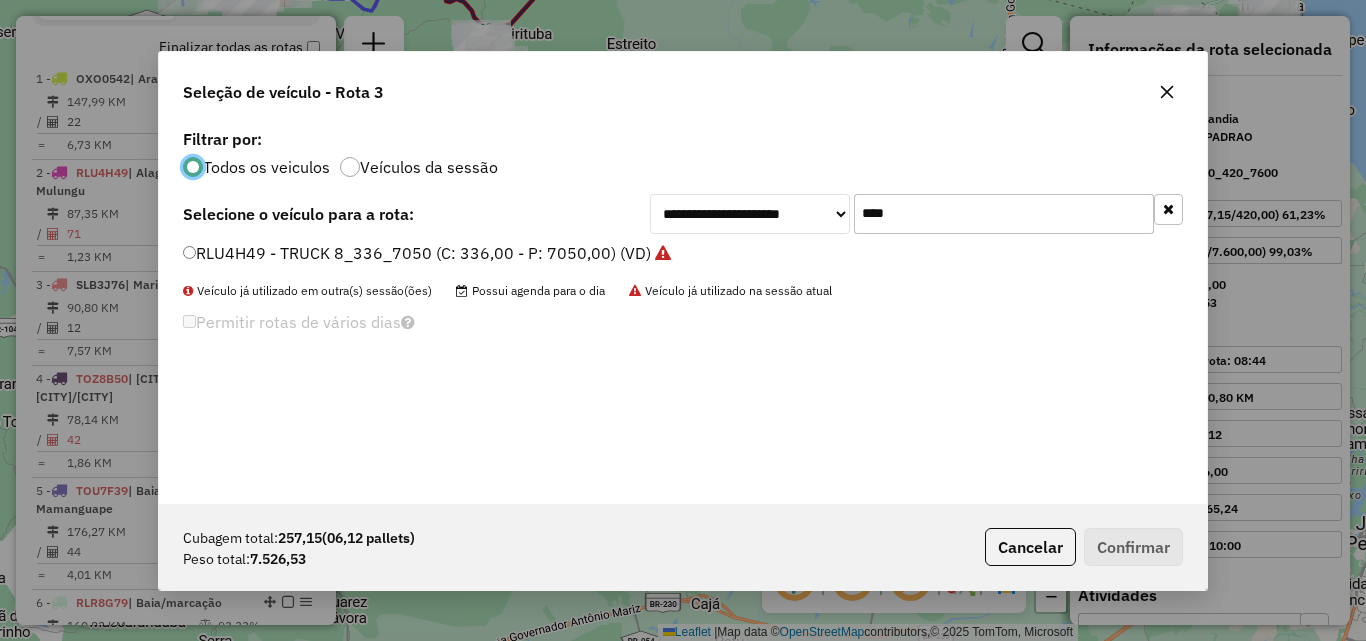 click on "****" 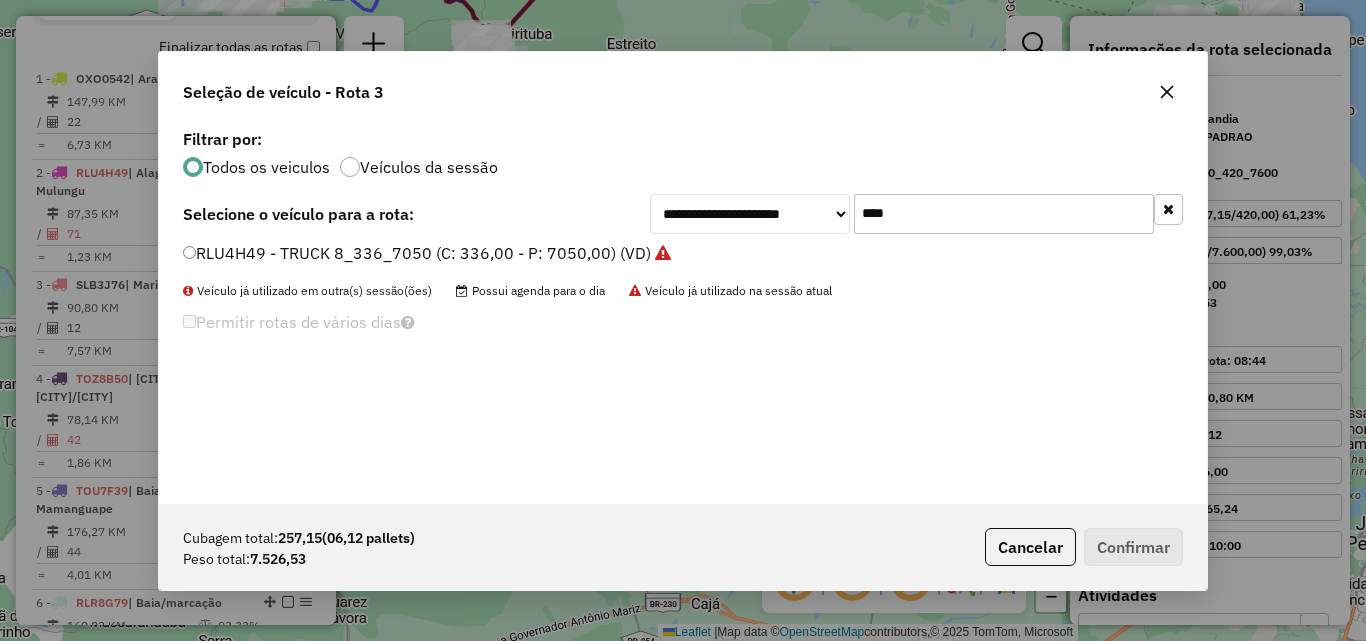 click on "****" 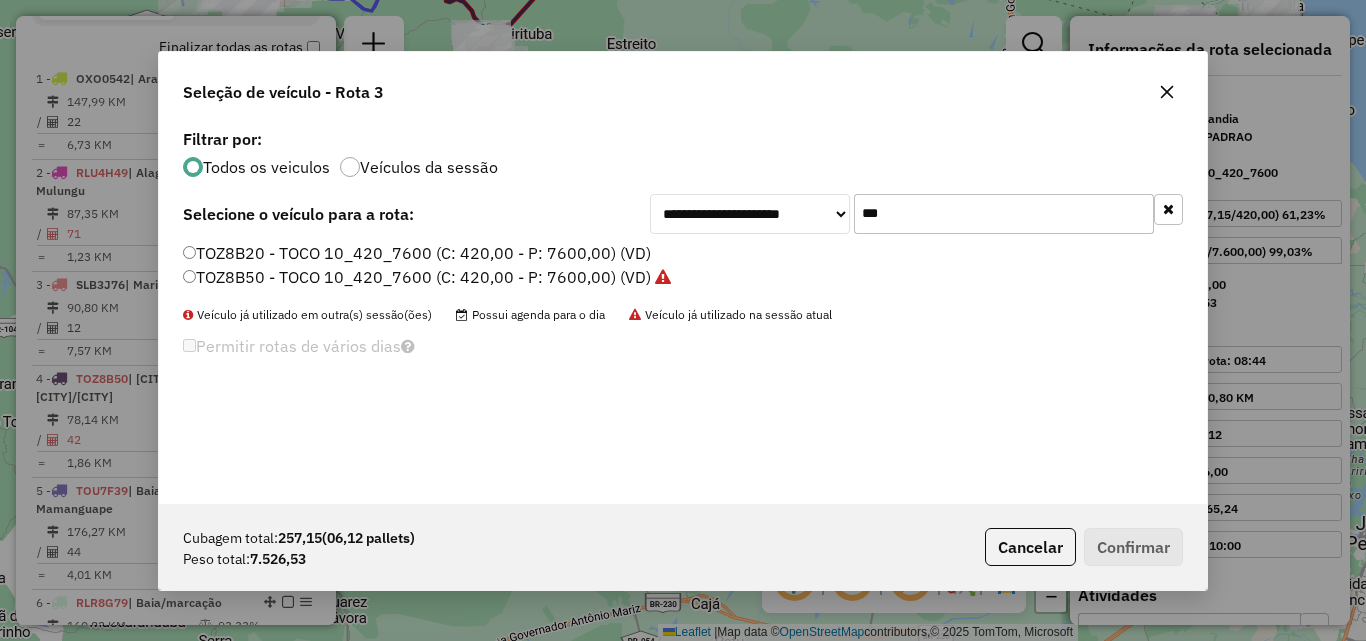 type on "****" 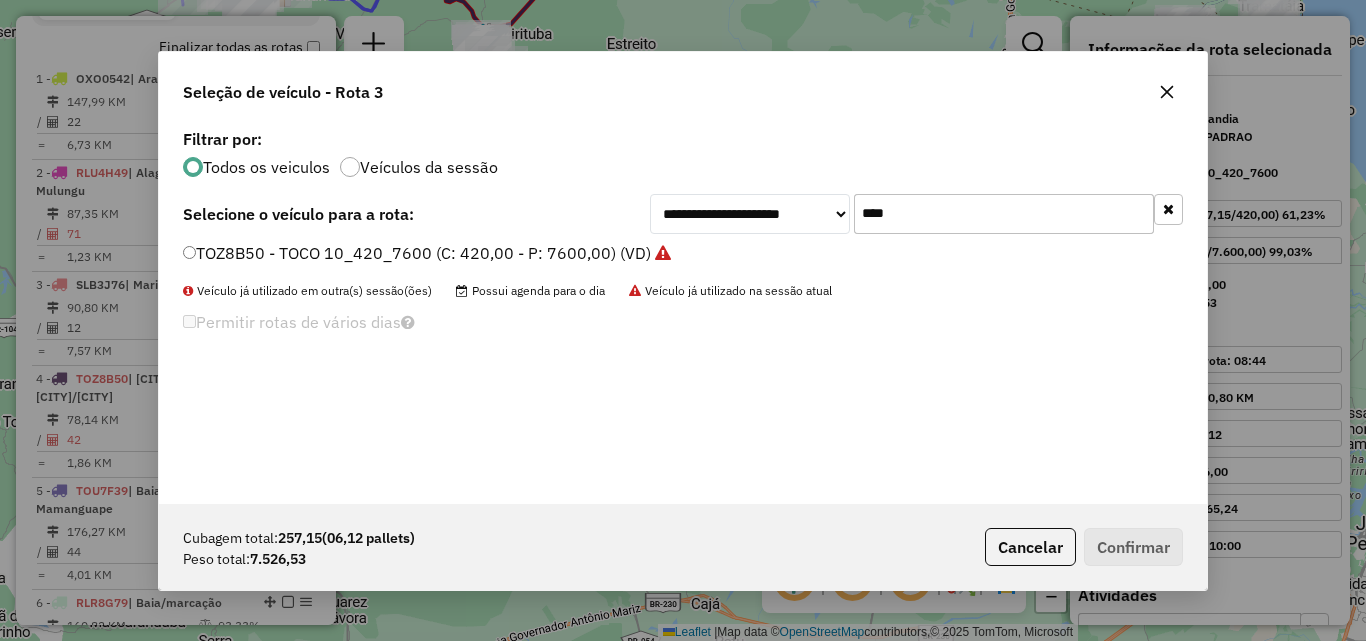 click on "****" 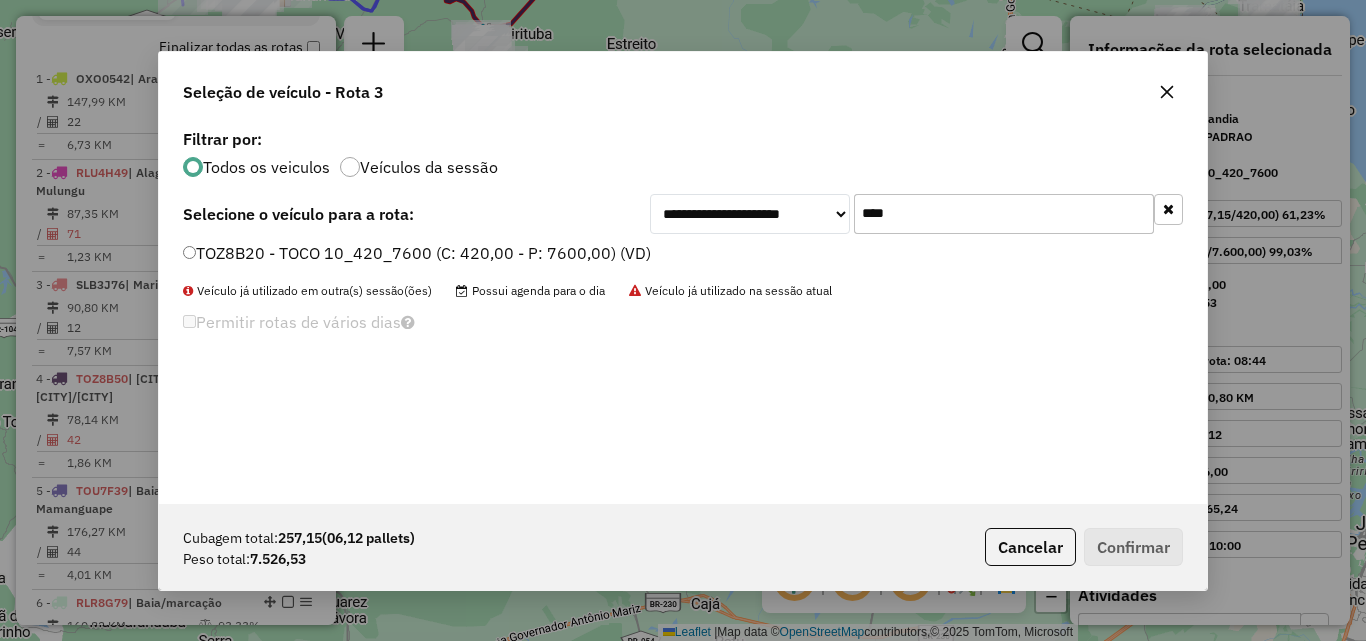 type on "****" 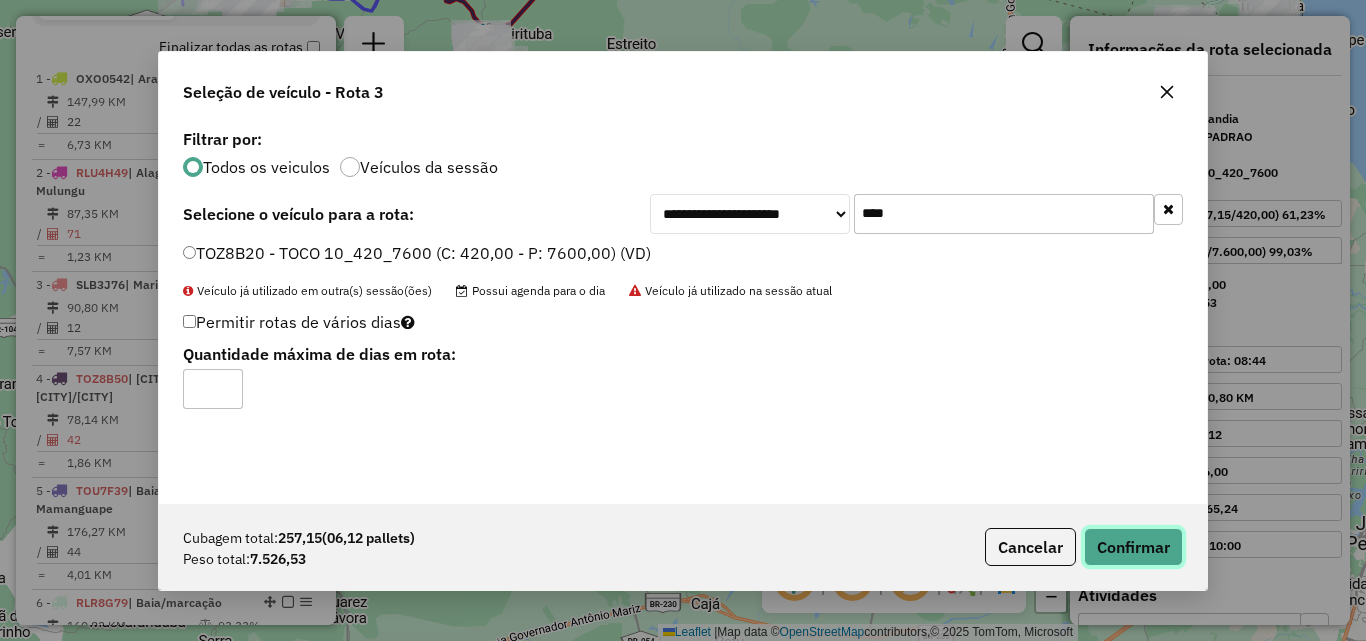 click on "Confirmar" 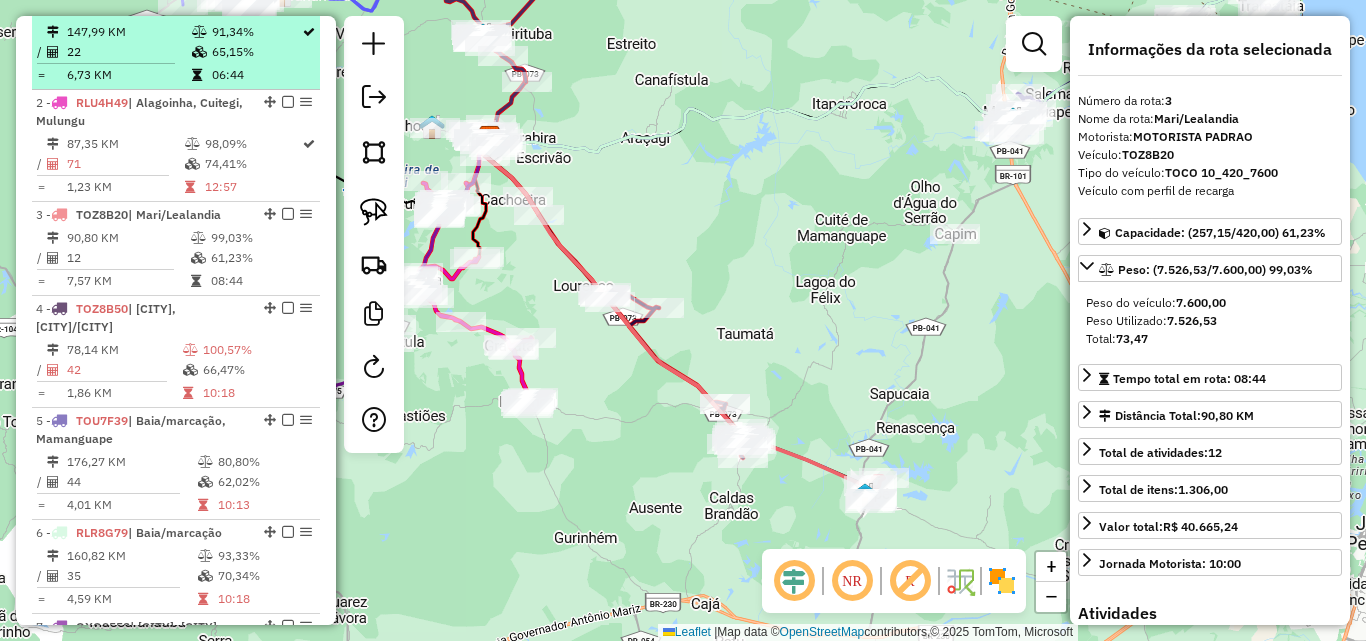 scroll, scrollTop: 556, scrollLeft: 0, axis: vertical 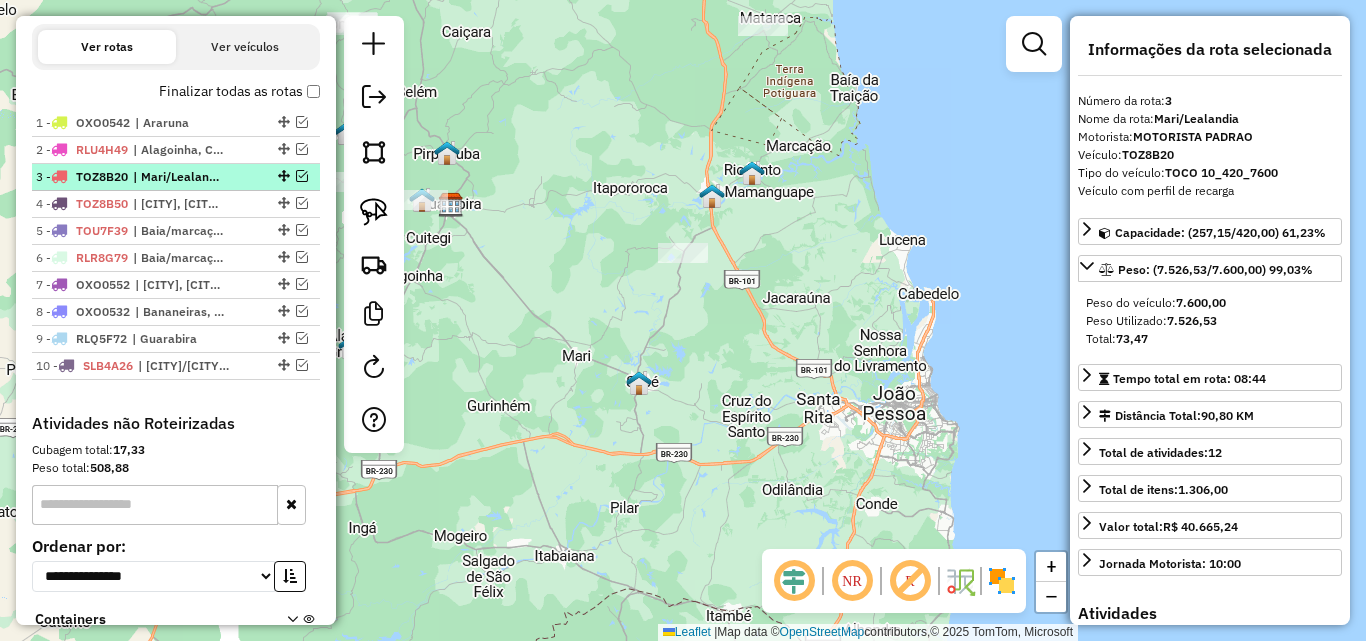 click at bounding box center [302, 176] 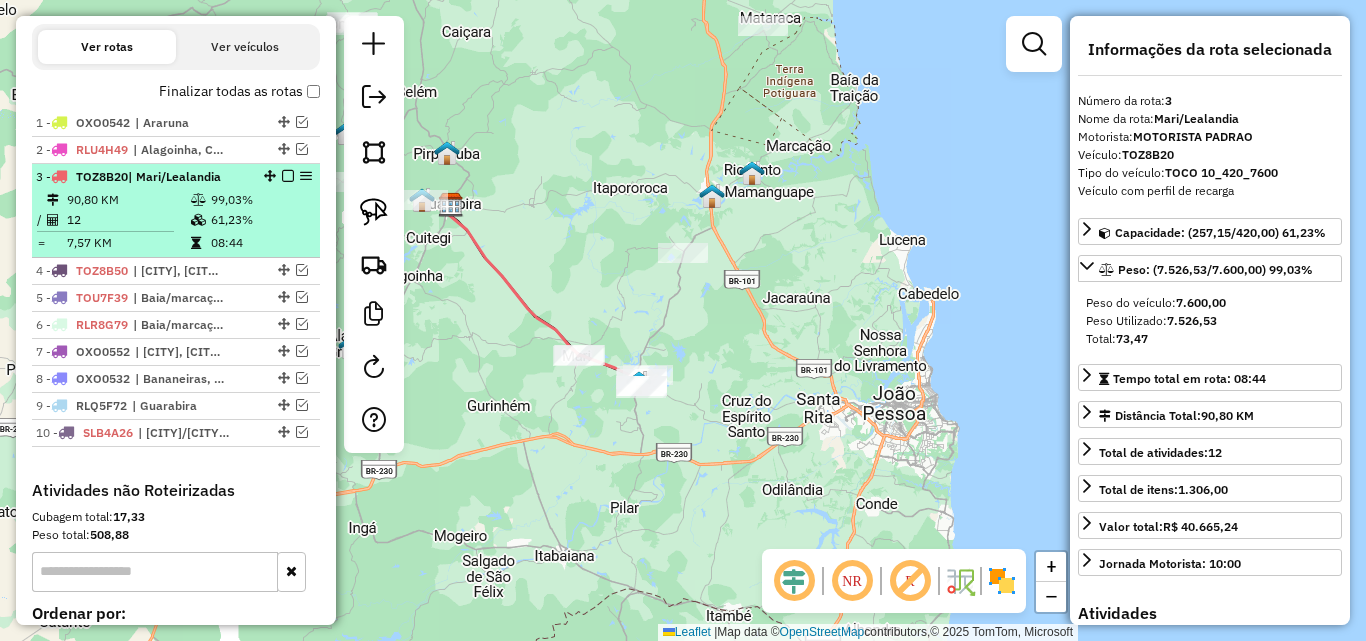 click on "3 -       TOZ8B20   | Mari/Lealandia" at bounding box center [142, 177] 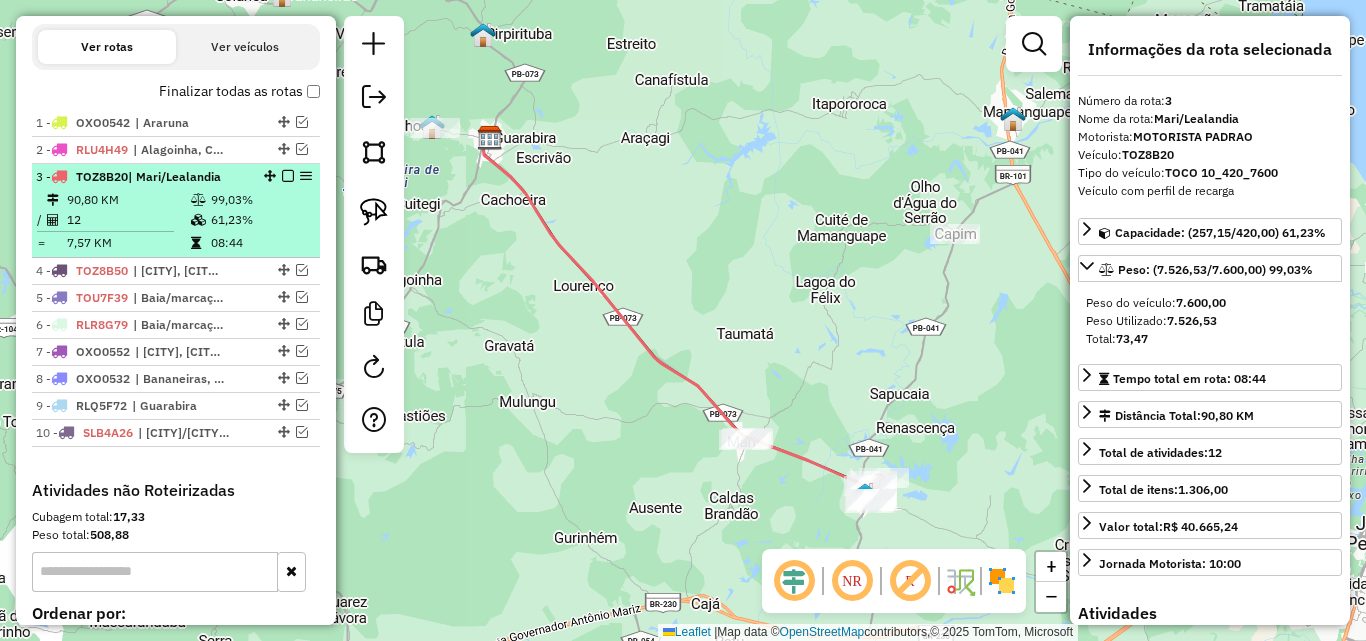 click at bounding box center (288, 176) 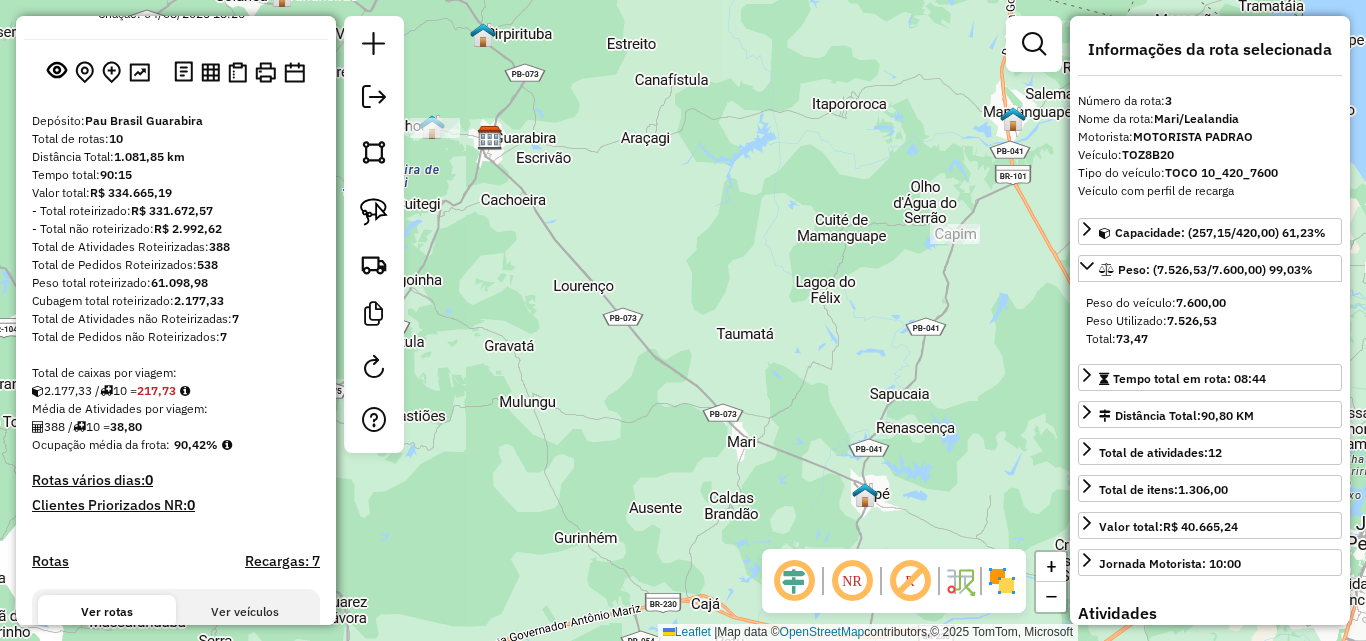 scroll, scrollTop: 0, scrollLeft: 0, axis: both 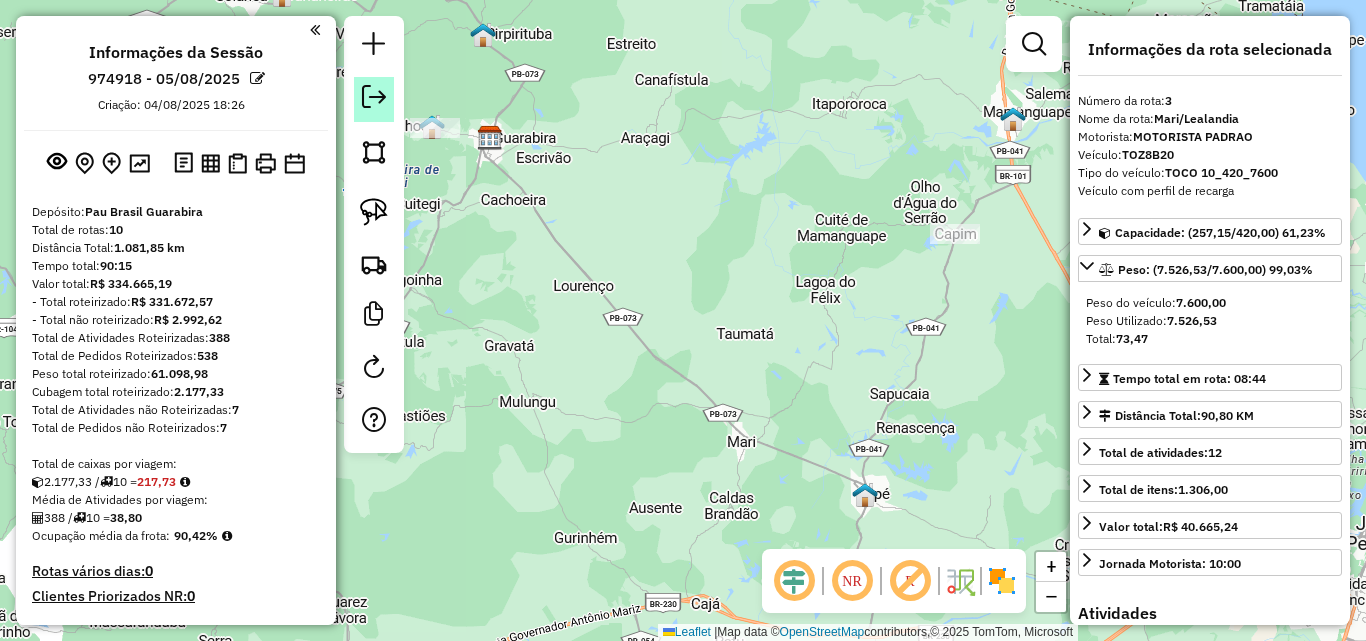 click 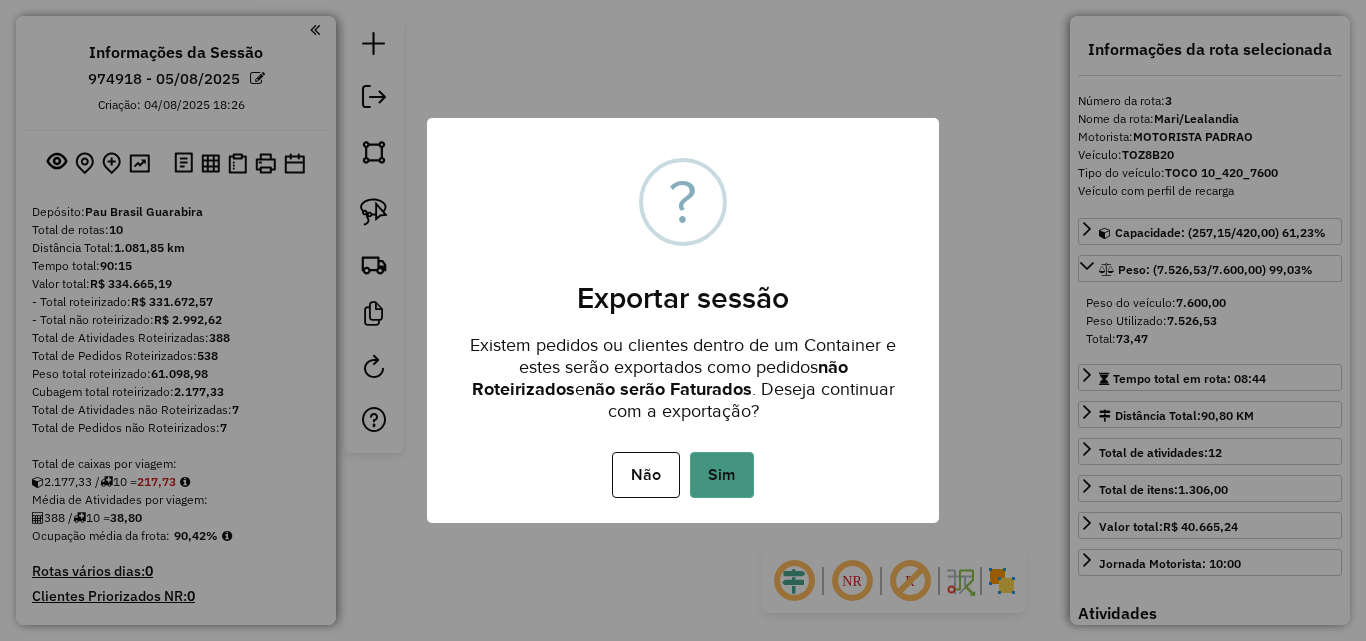 click on "Sim" at bounding box center (722, 475) 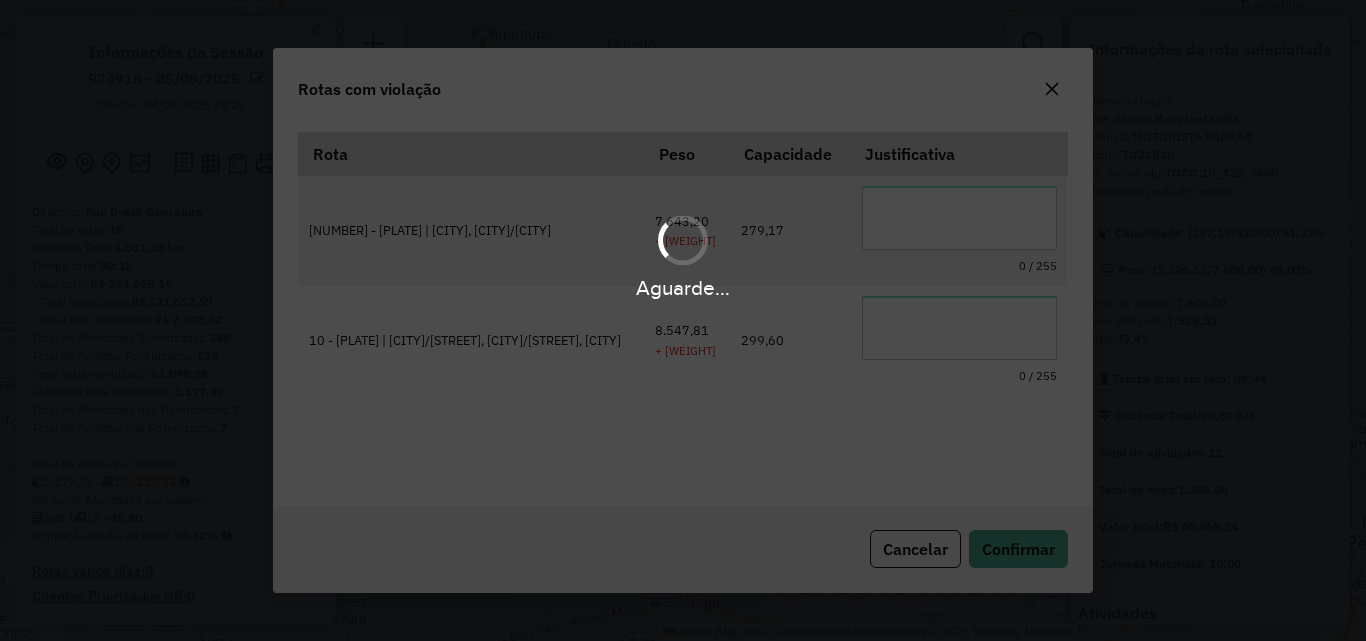 scroll, scrollTop: 37, scrollLeft: 0, axis: vertical 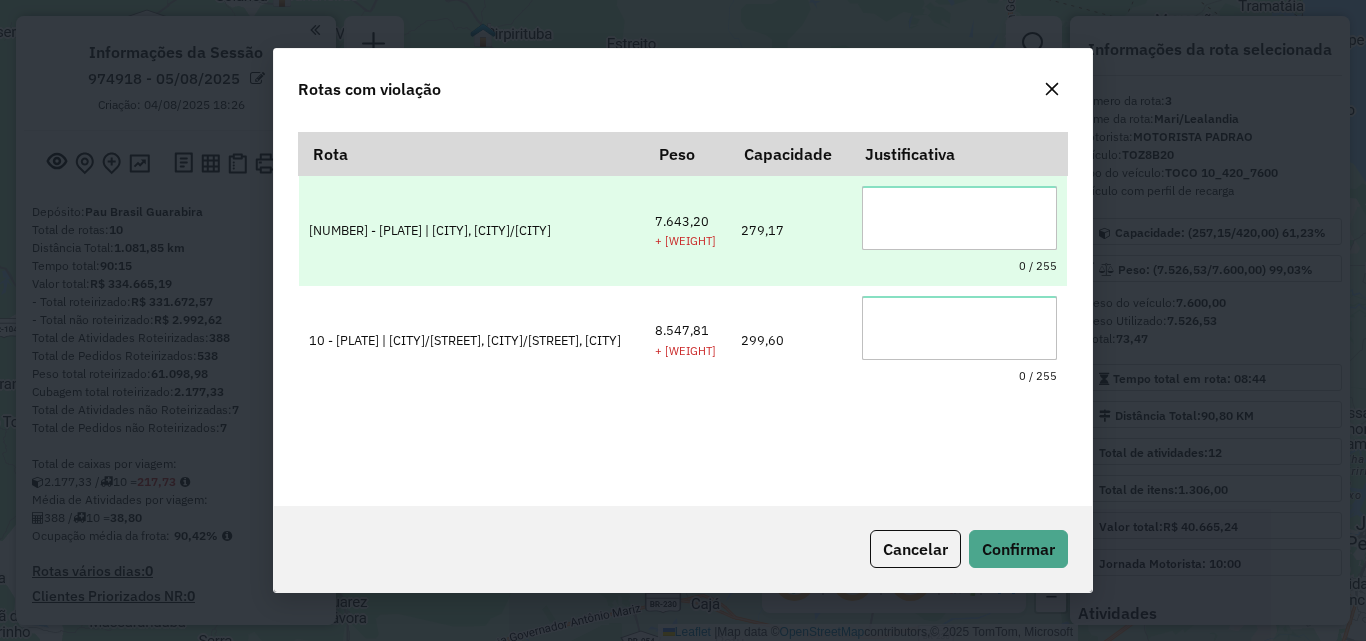 drag, startPoint x: 828, startPoint y: 207, endPoint x: 907, endPoint y: 225, distance: 81.02469 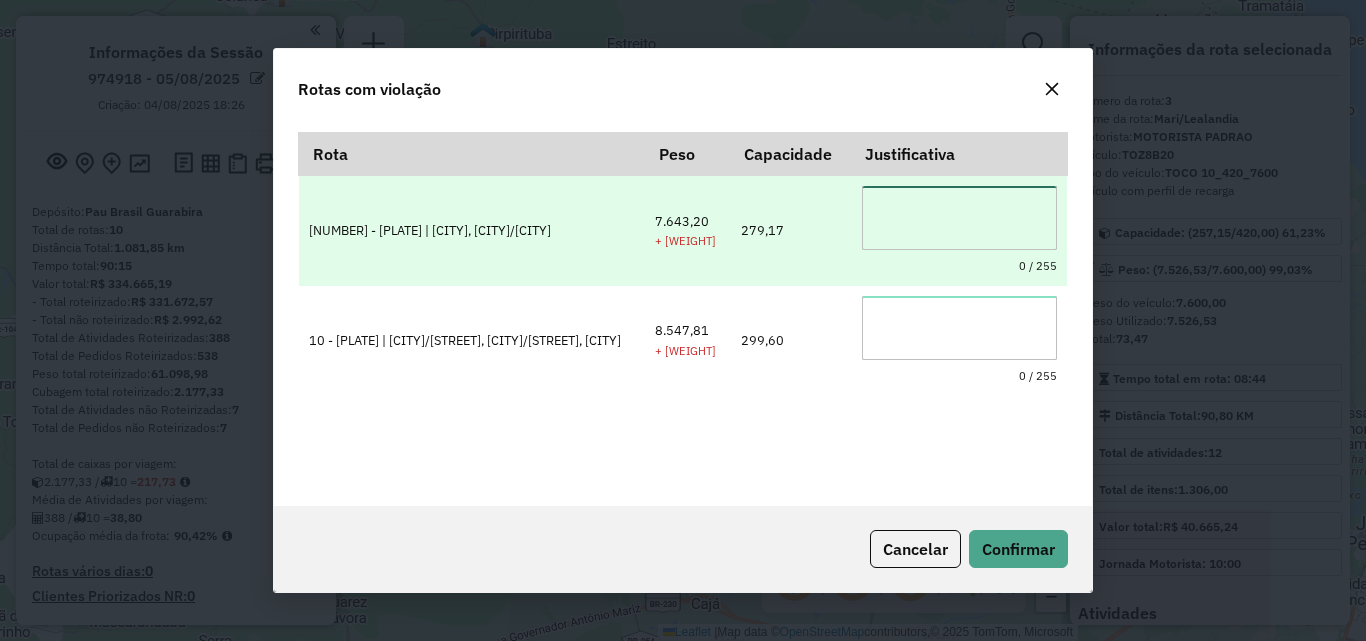 click at bounding box center (959, 218) 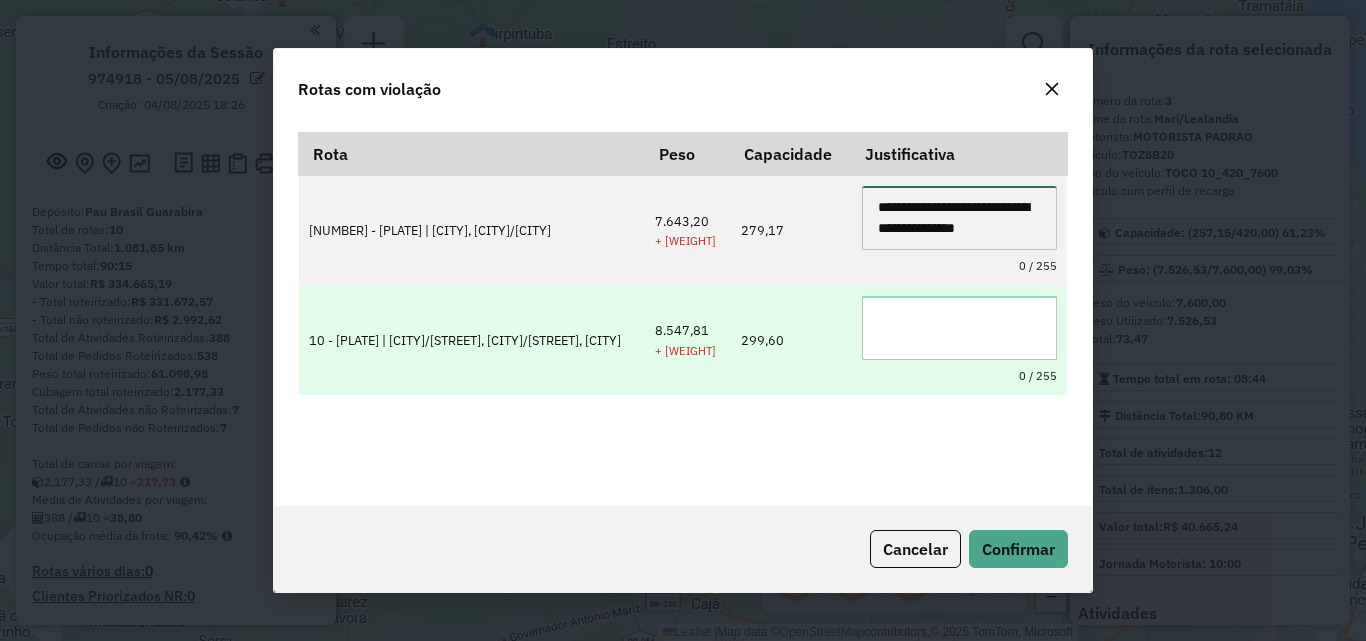 type on "**********" 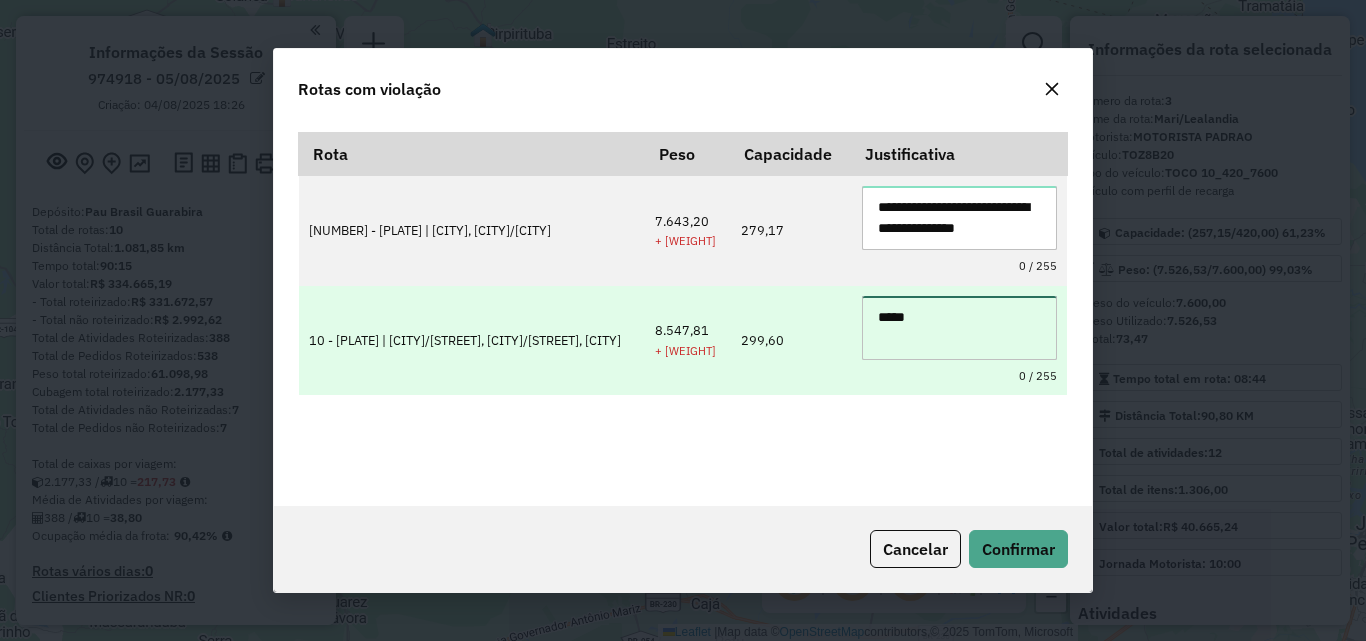 click on "*****" at bounding box center [959, 328] 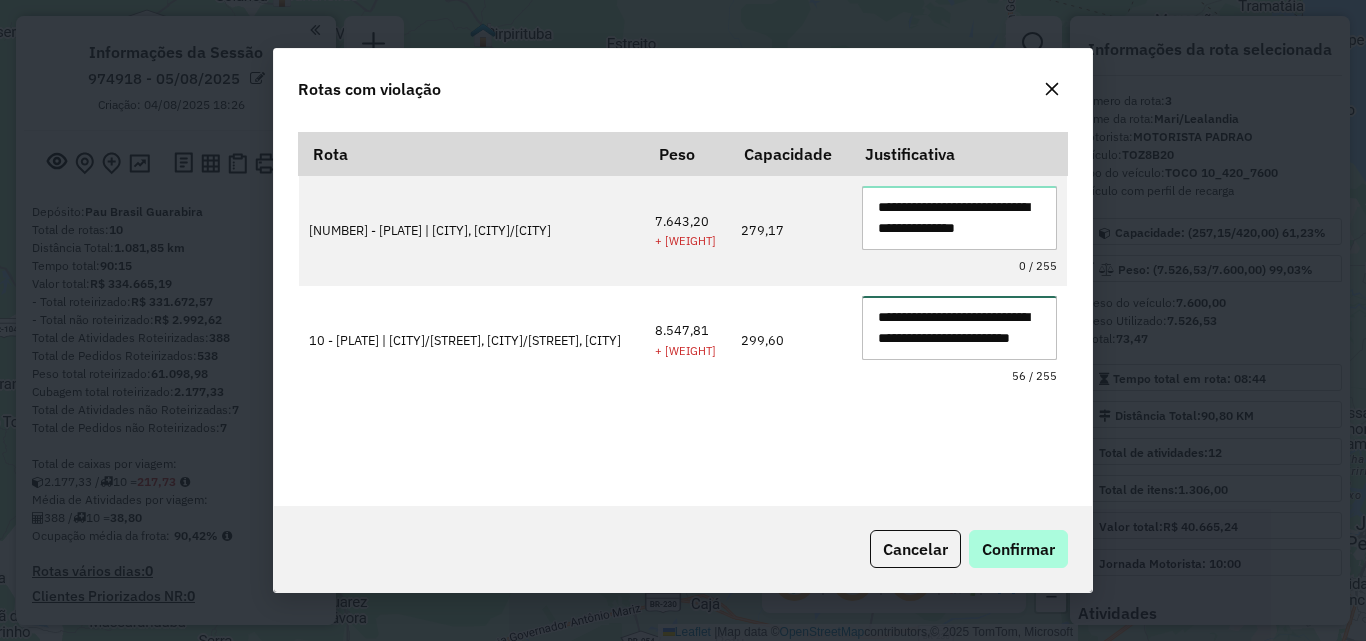 type on "**********" 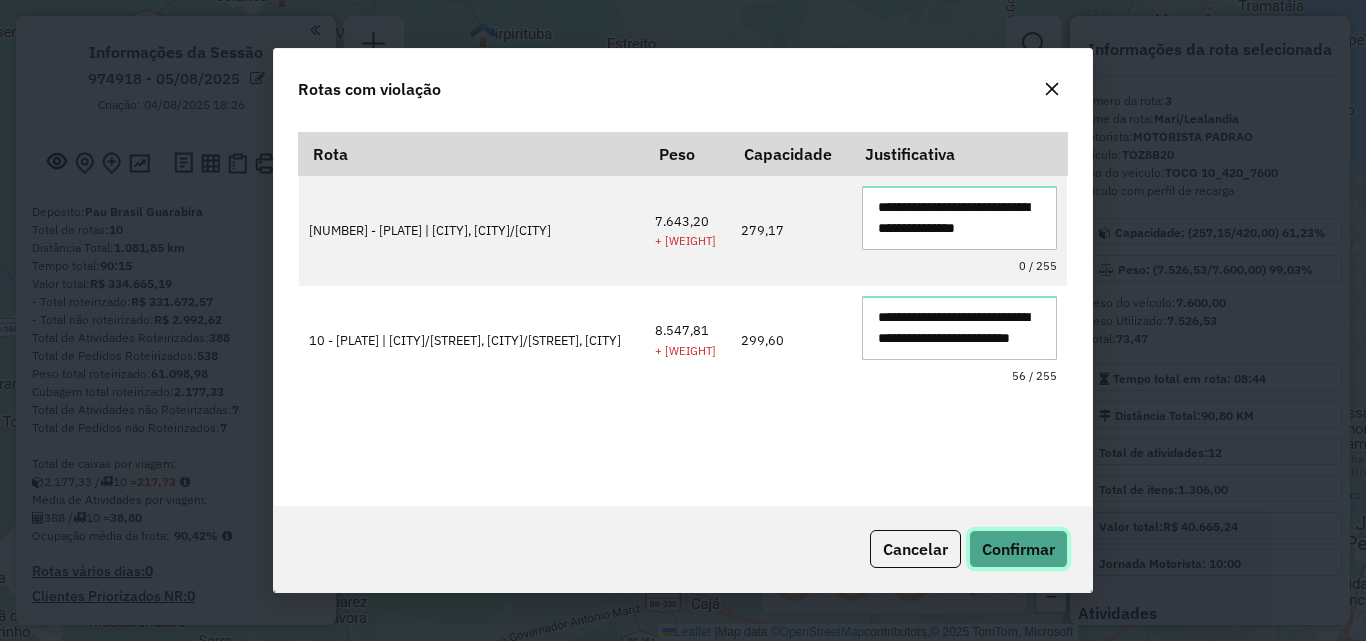 click on "Confirmar" 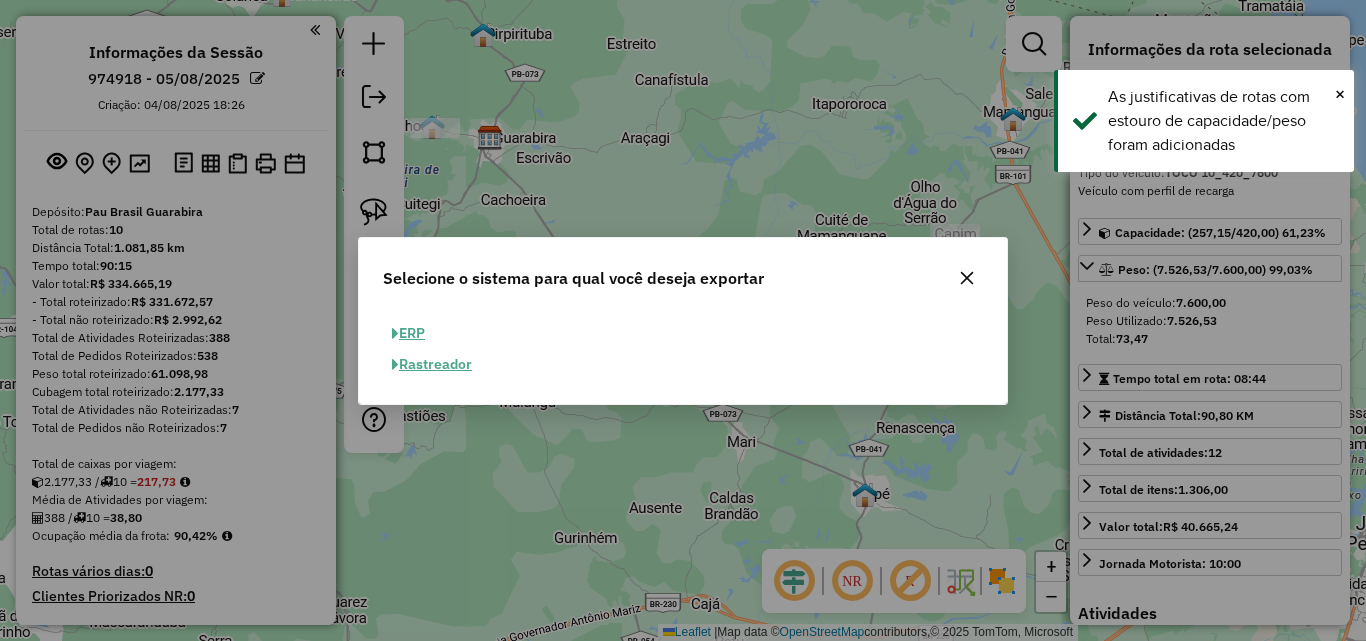 click on "ERP" 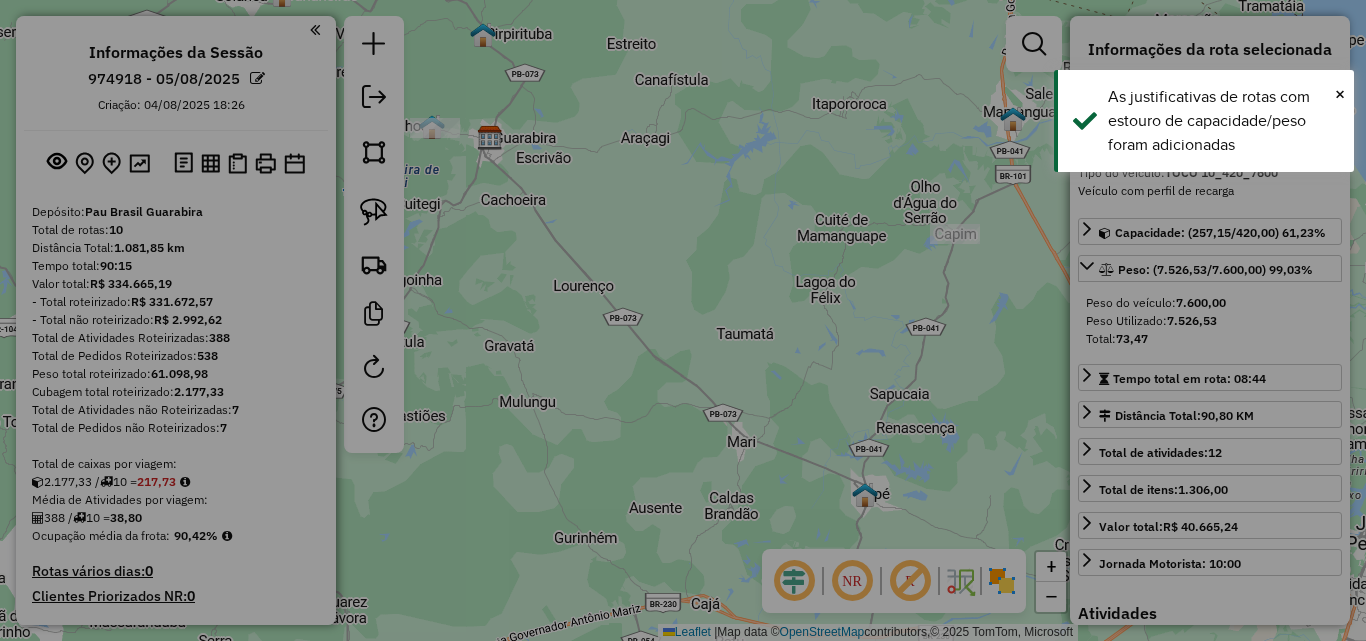 select on "**" 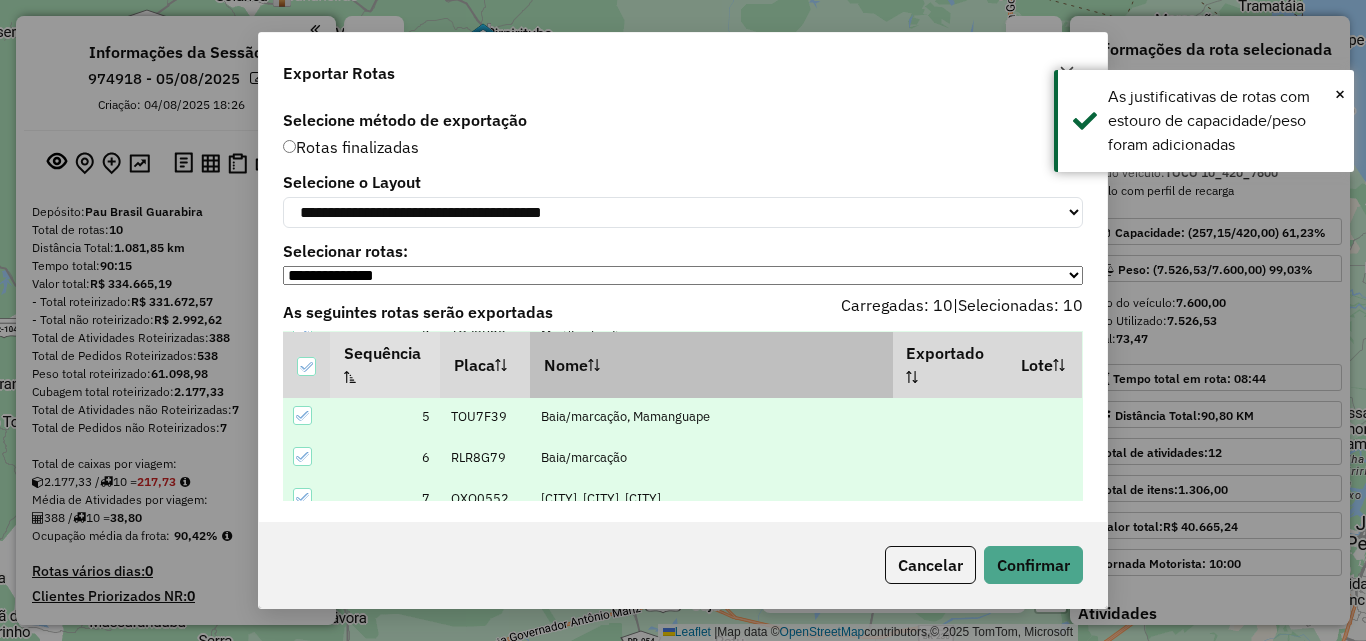 scroll, scrollTop: 327, scrollLeft: 0, axis: vertical 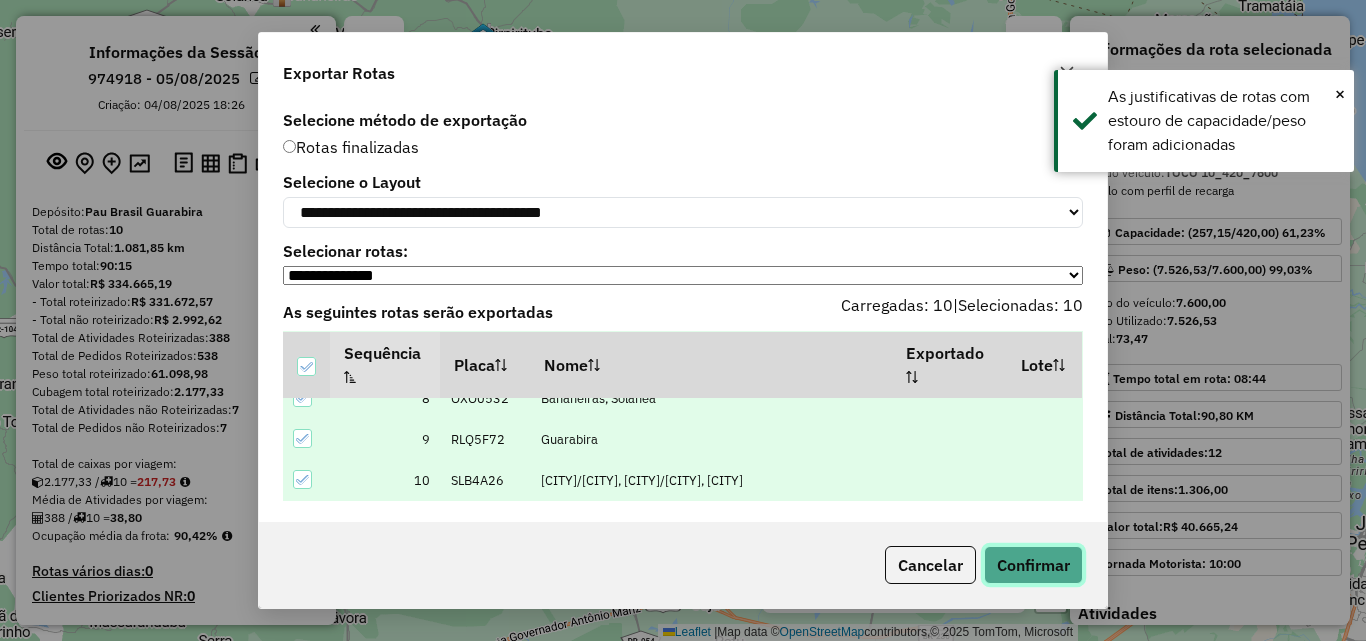 click on "Confirmar" 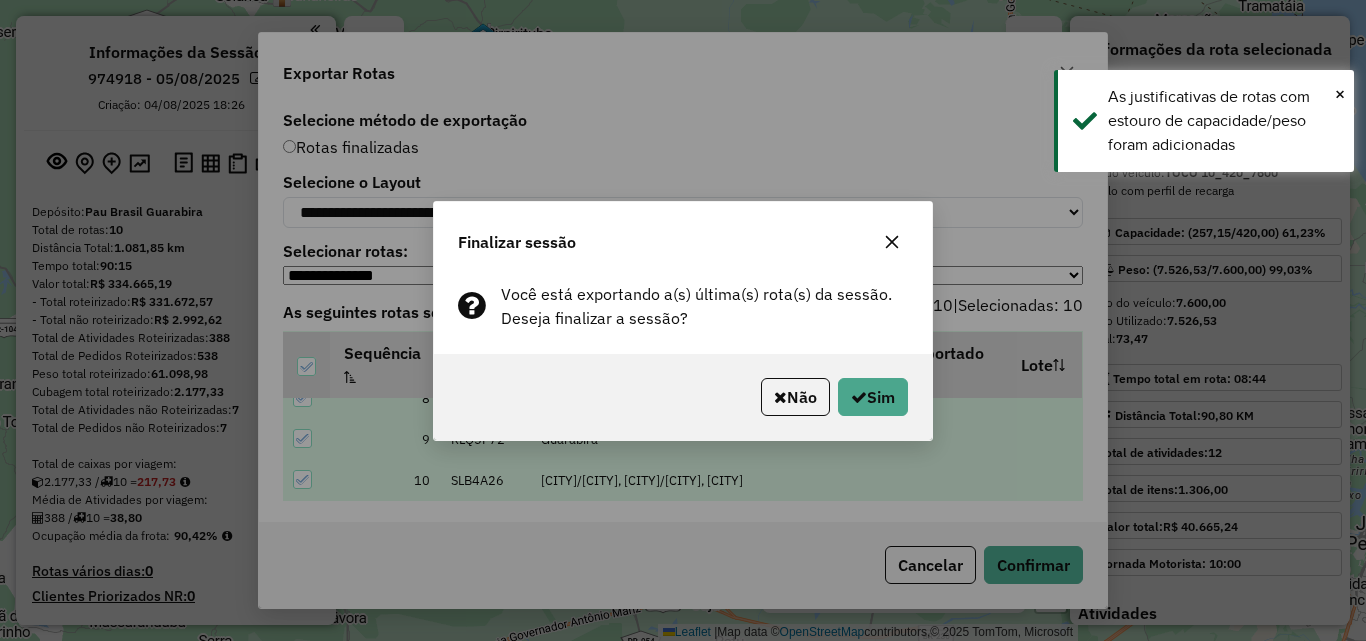 click on "Não   Sim" 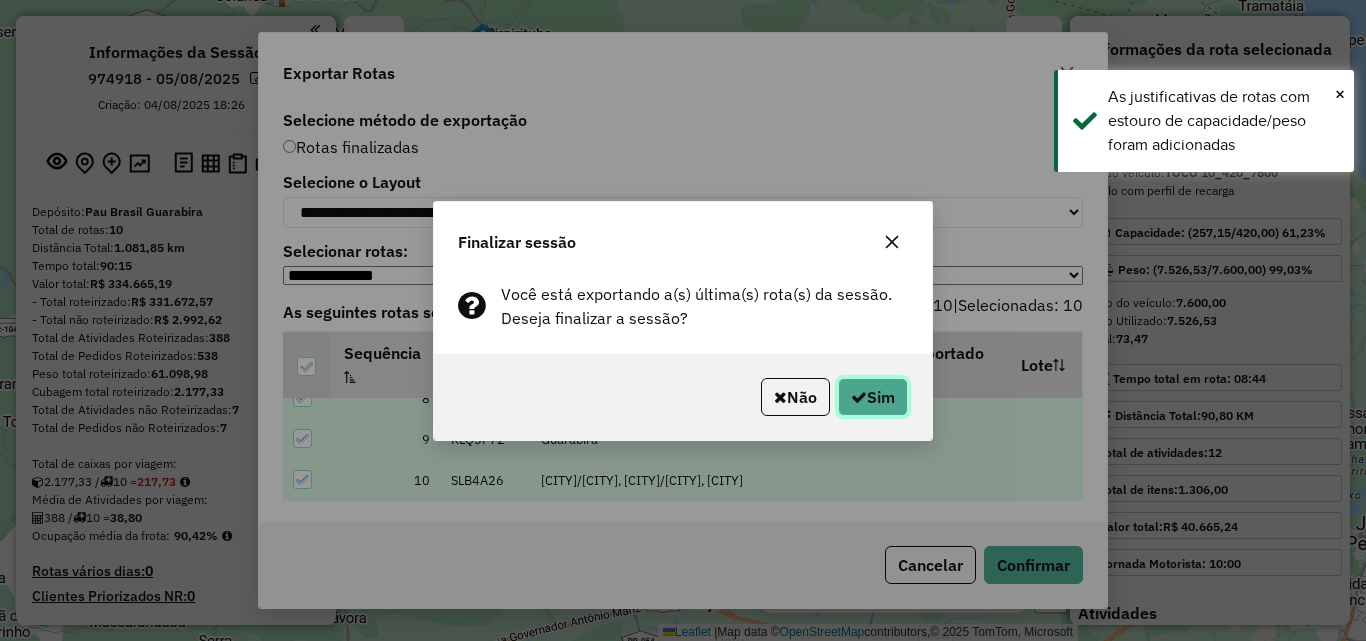 click 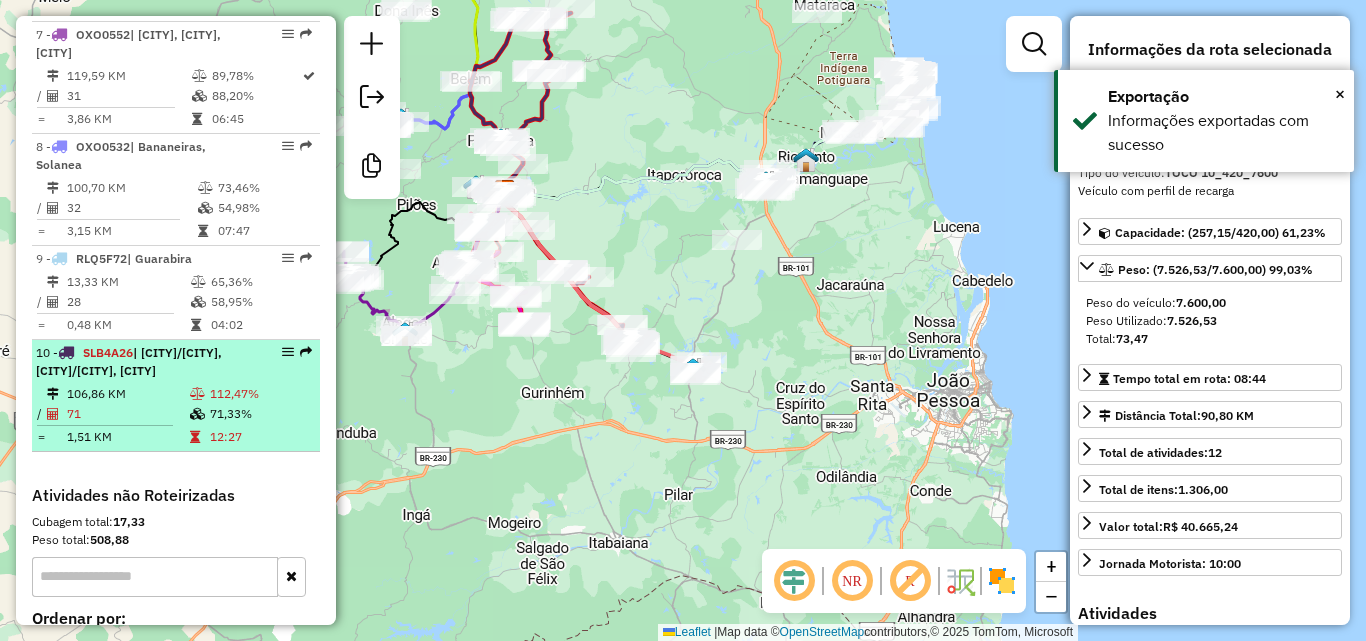 scroll, scrollTop: 1370, scrollLeft: 0, axis: vertical 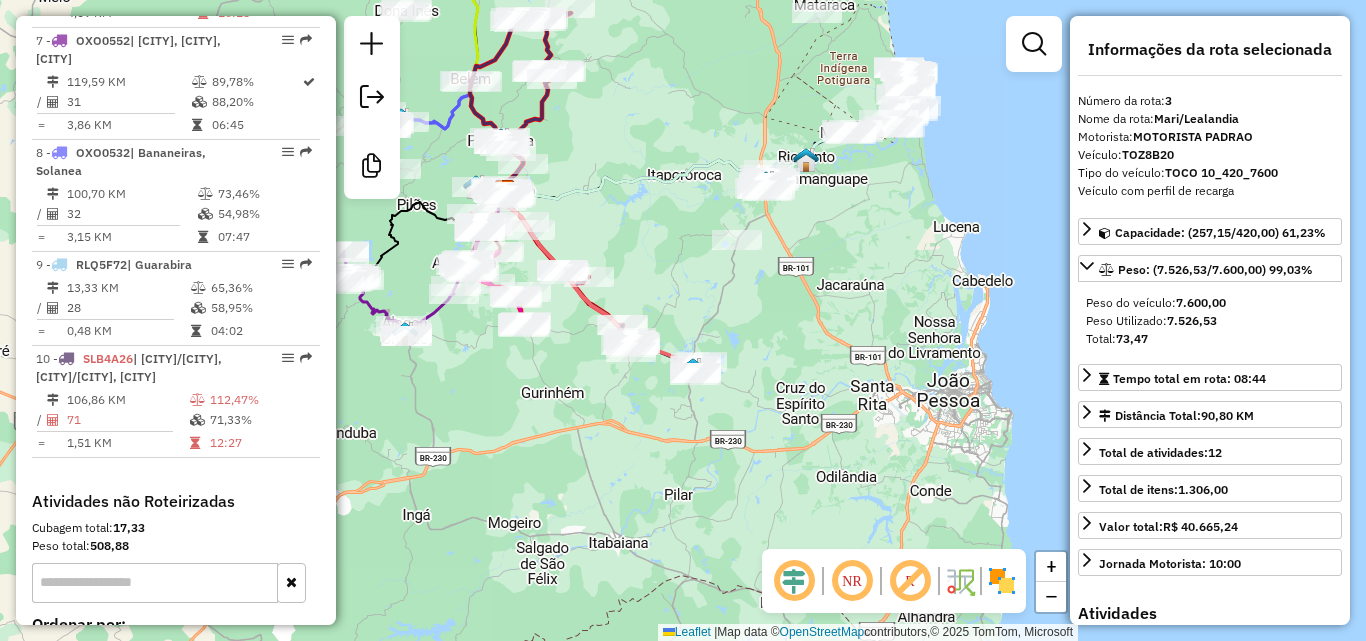 drag, startPoint x: 615, startPoint y: 234, endPoint x: 626, endPoint y: 254, distance: 22.825424 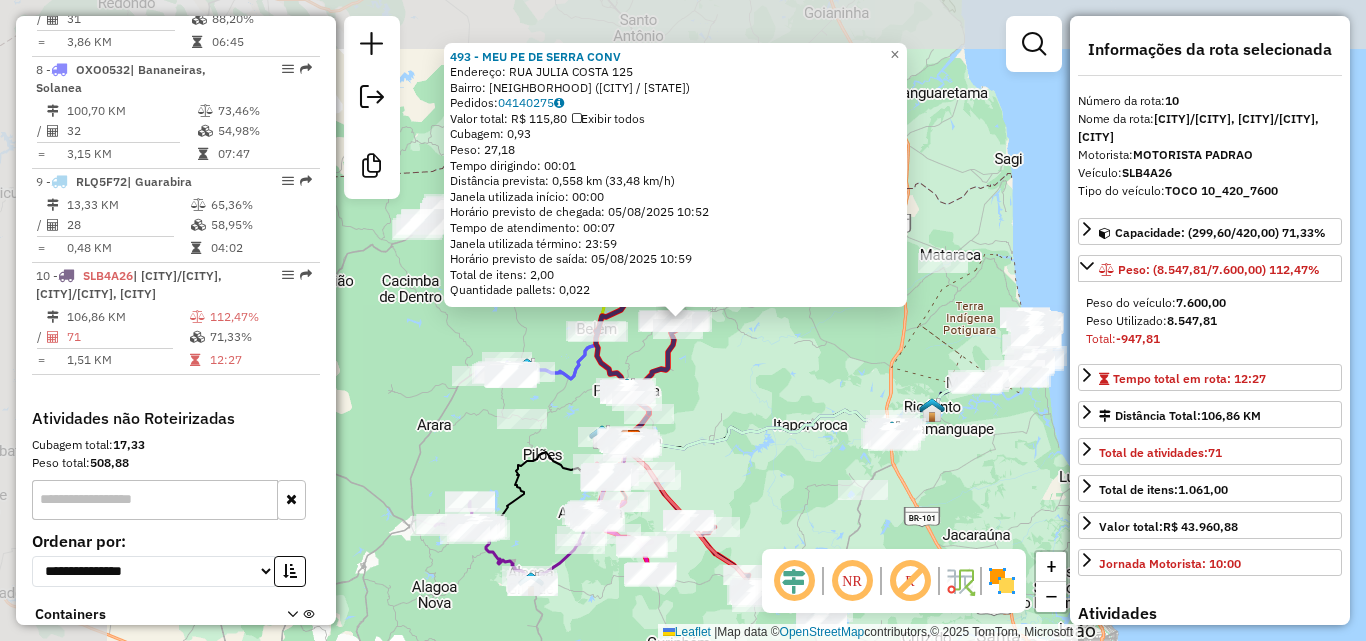 scroll, scrollTop: 1569, scrollLeft: 0, axis: vertical 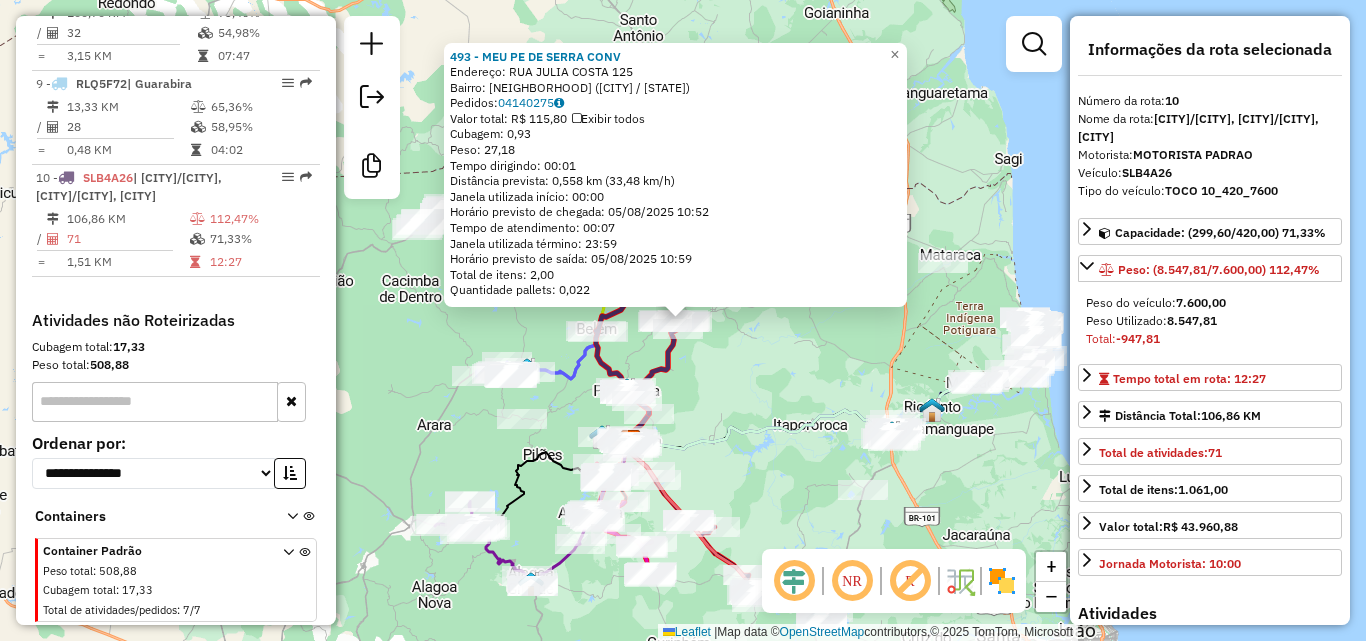 click 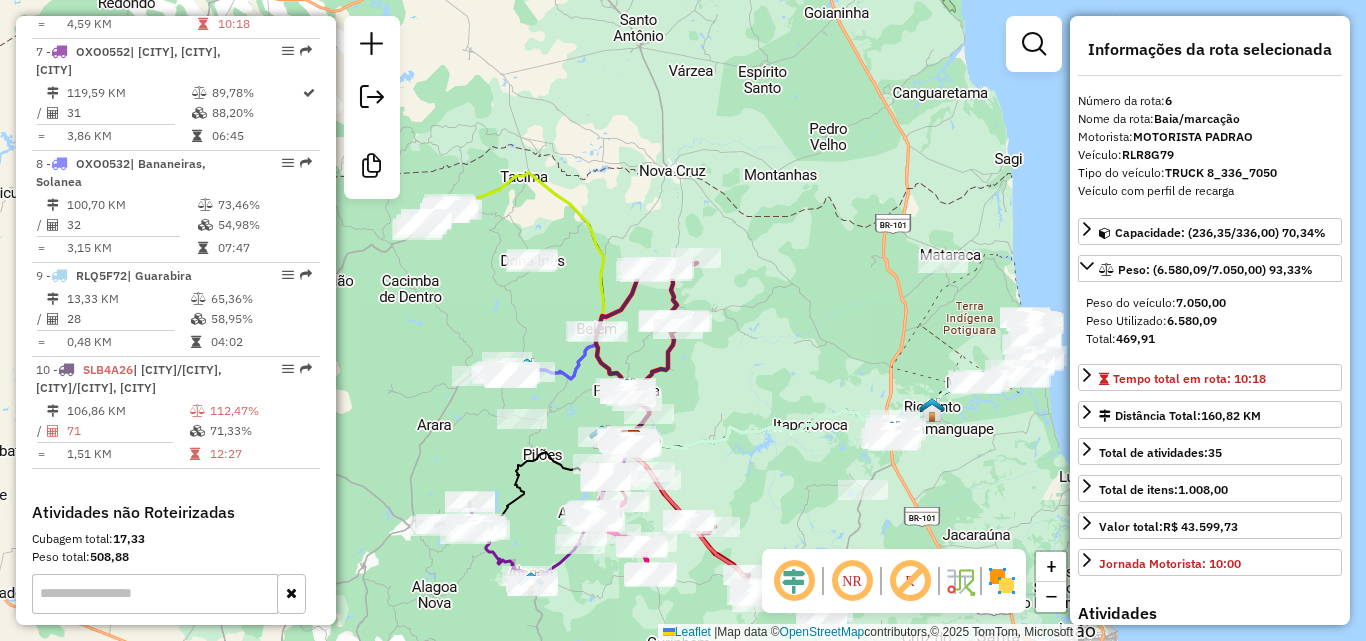 scroll, scrollTop: 1288, scrollLeft: 0, axis: vertical 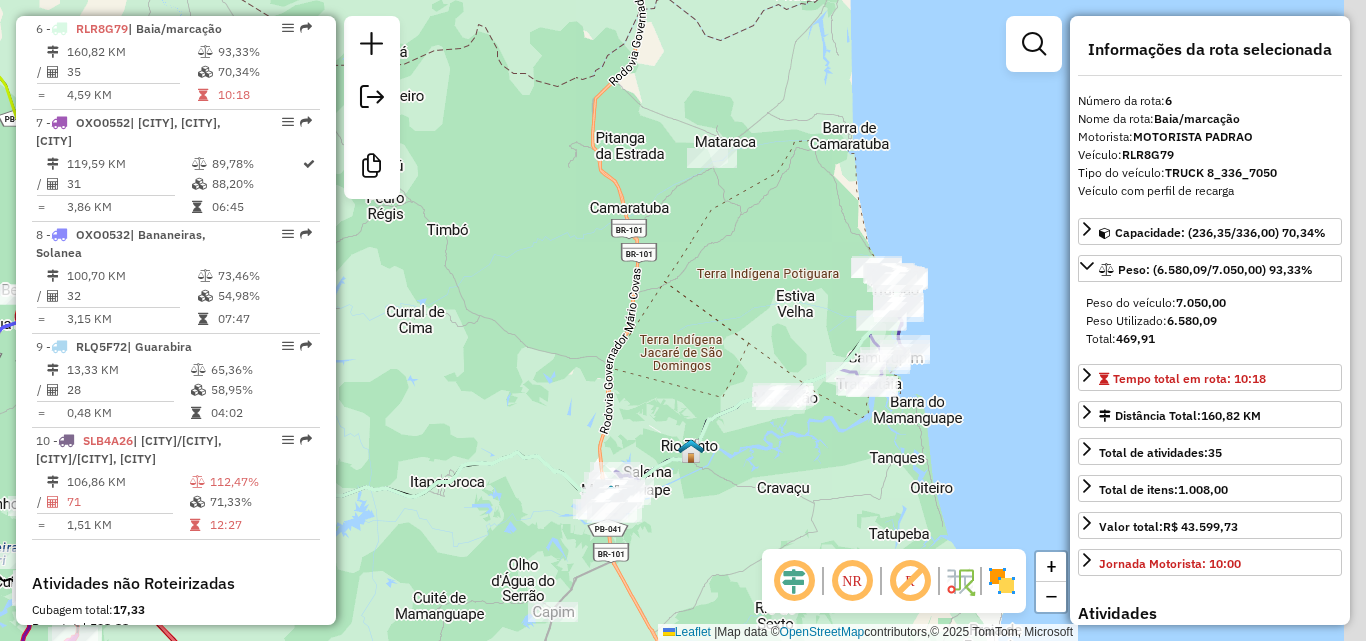 drag, startPoint x: 968, startPoint y: 435, endPoint x: 814, endPoint y: 460, distance: 156.01602 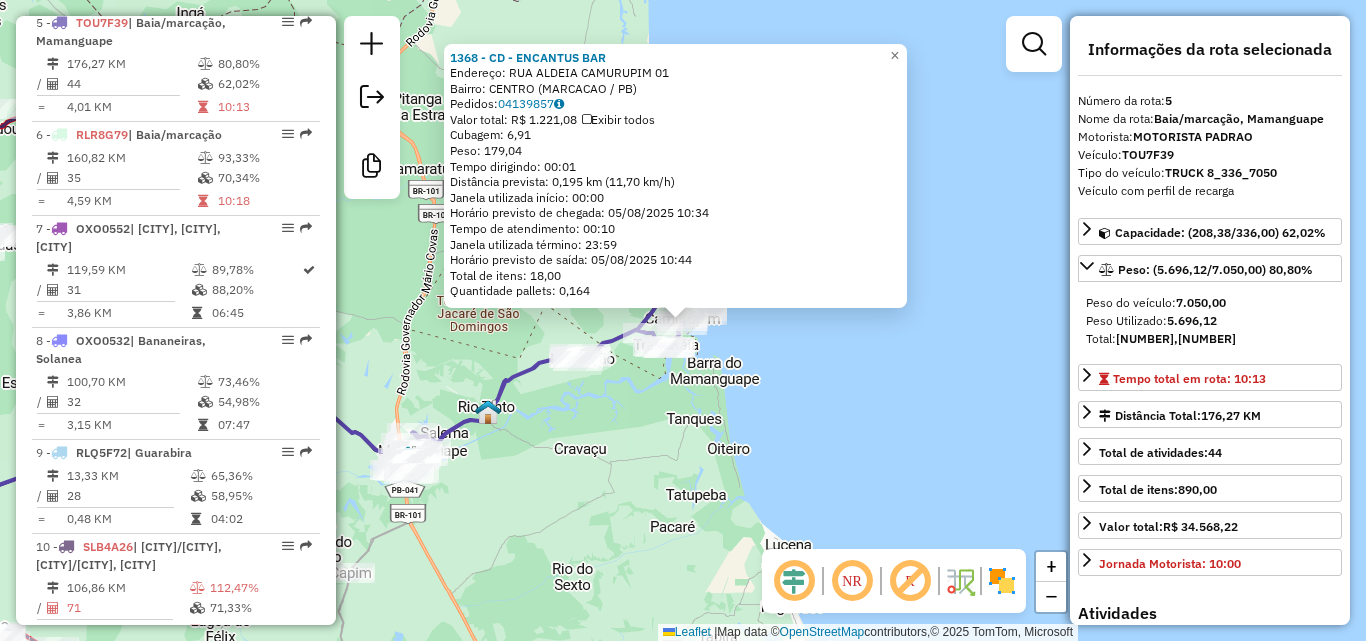 scroll, scrollTop: 1176, scrollLeft: 0, axis: vertical 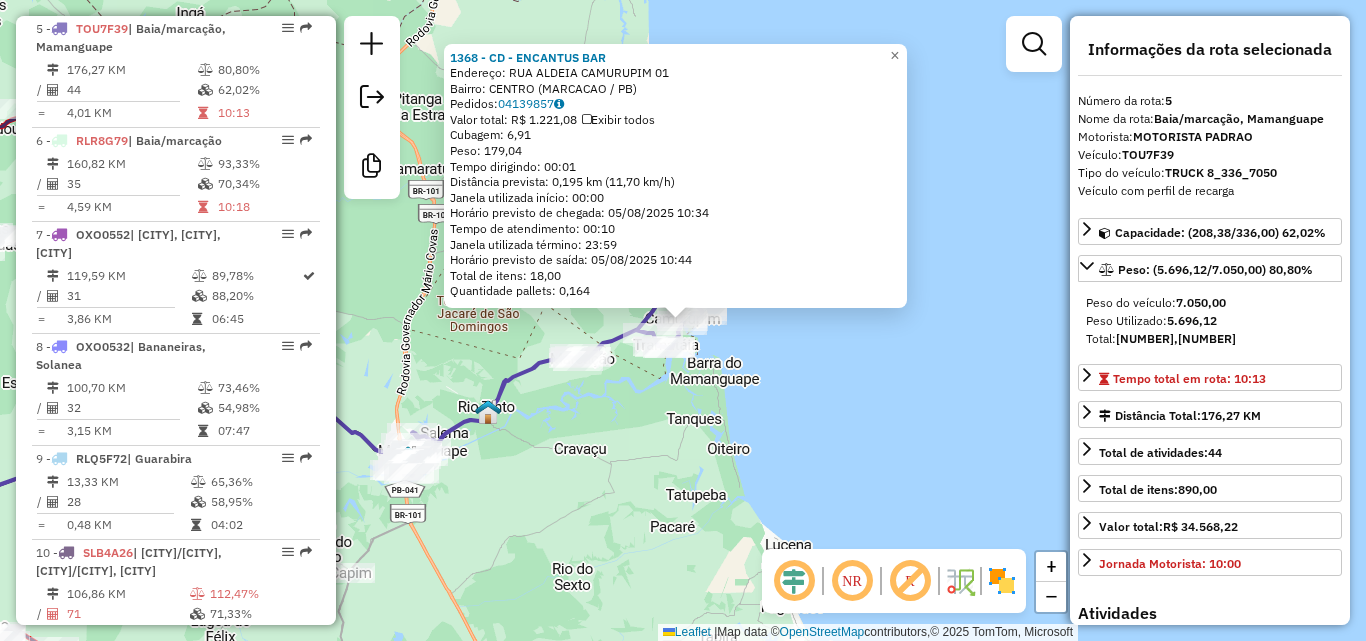 click on "Quantidade pallets: 0,164" 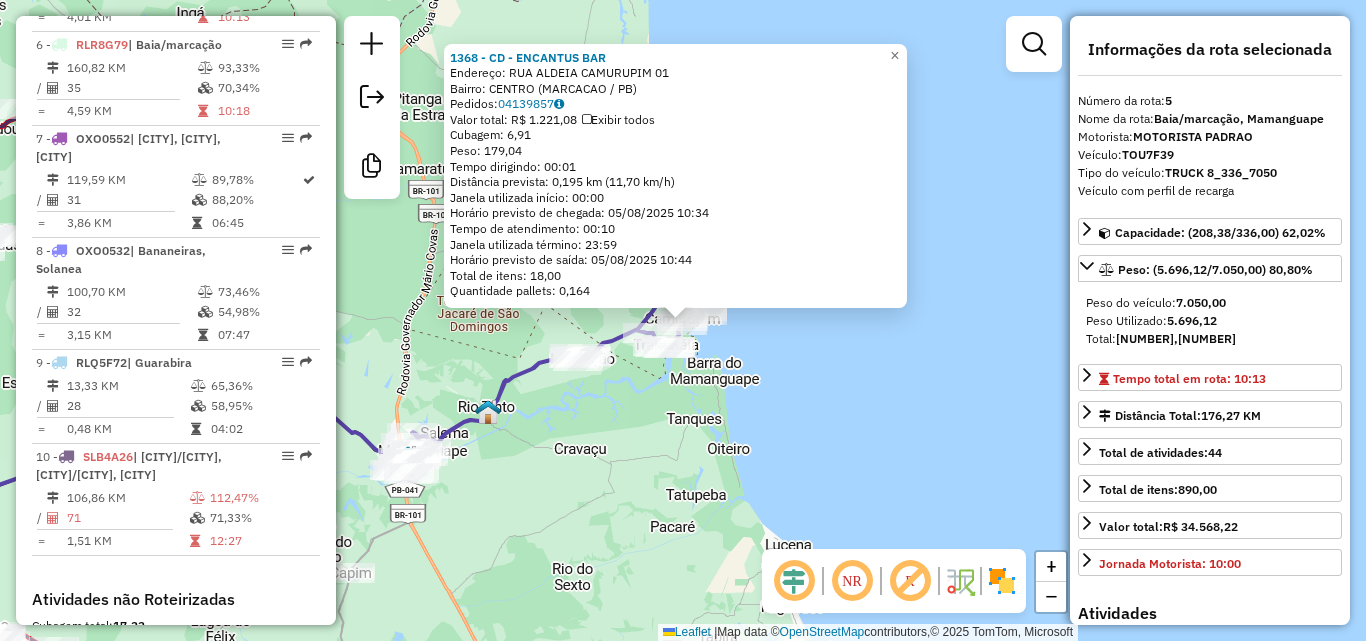 scroll, scrollTop: 1269, scrollLeft: 0, axis: vertical 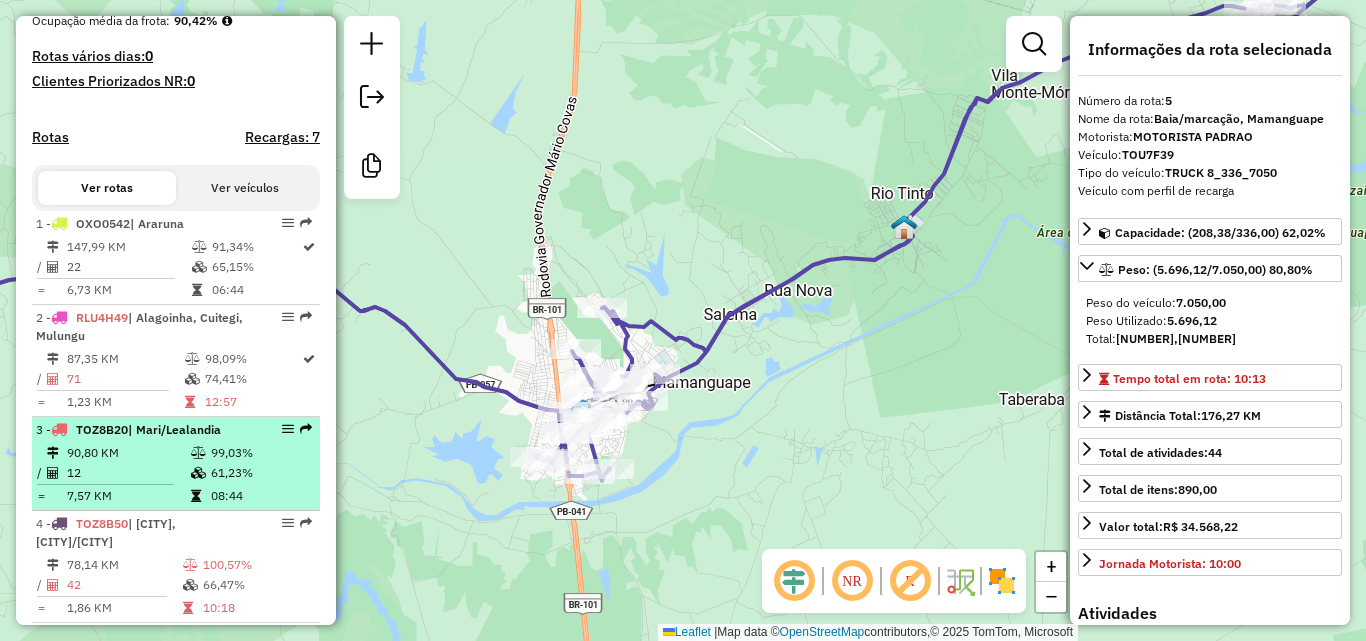 click on "| Mari/Lealandia" at bounding box center [174, 429] 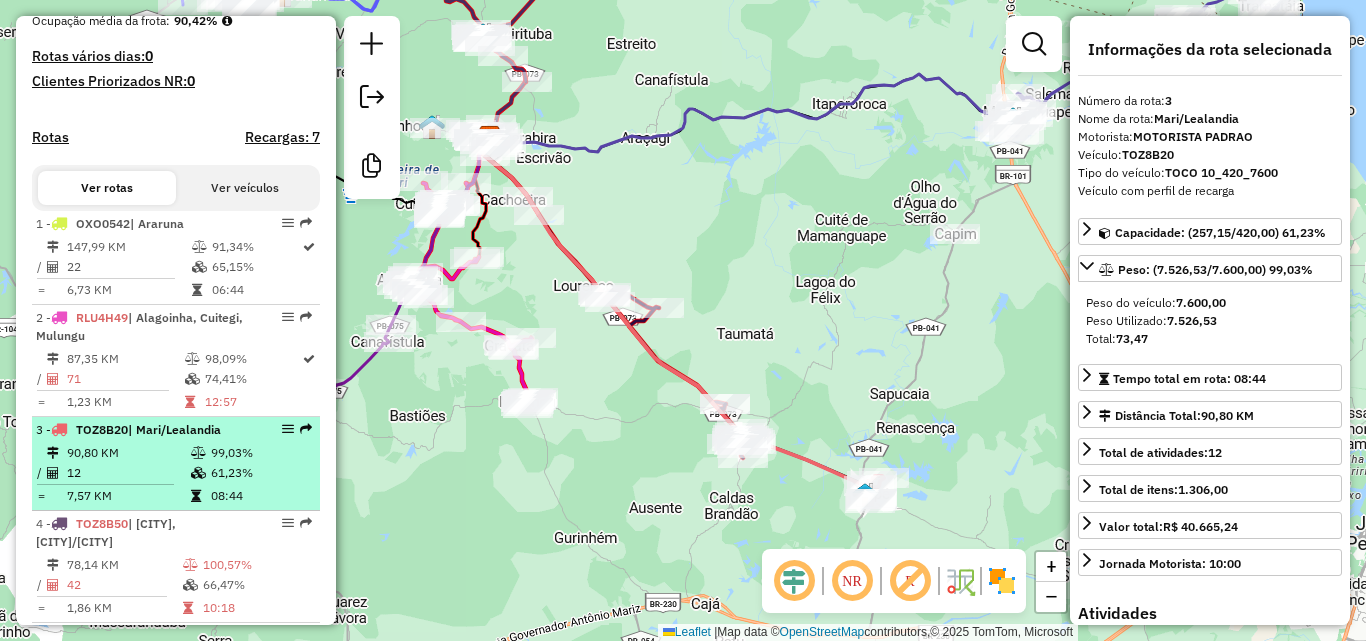 click at bounding box center [196, 496] 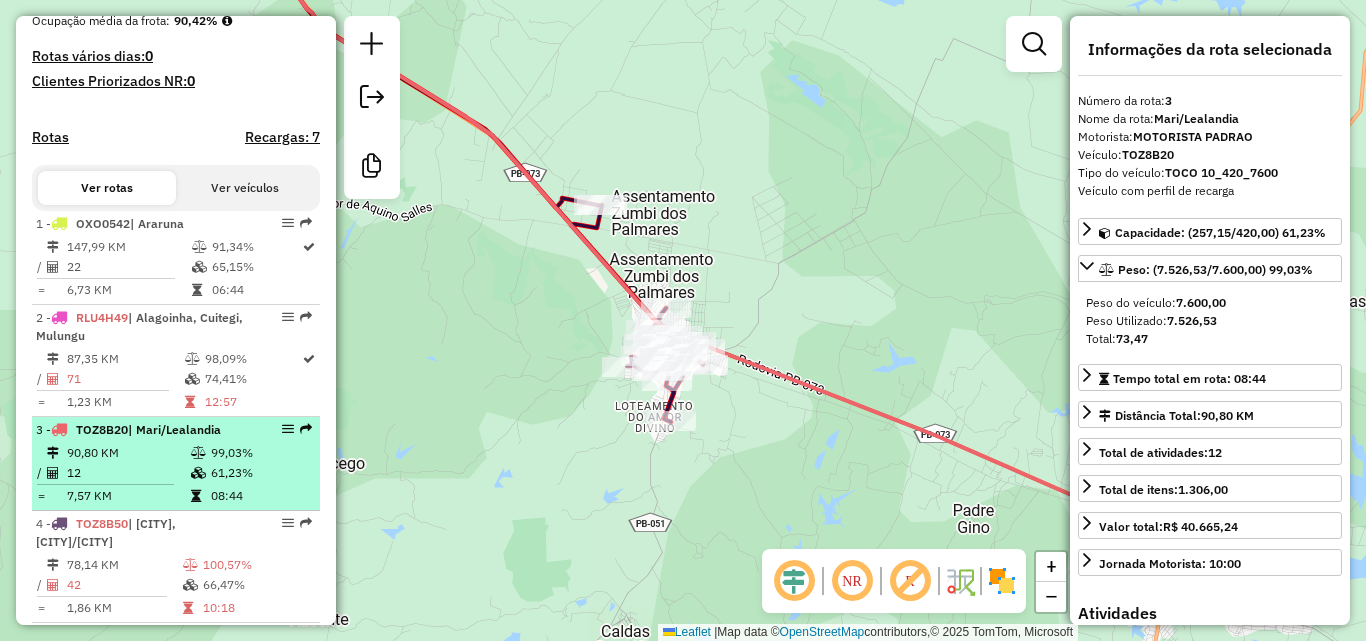 click on "90,80 KM" at bounding box center (128, 453) 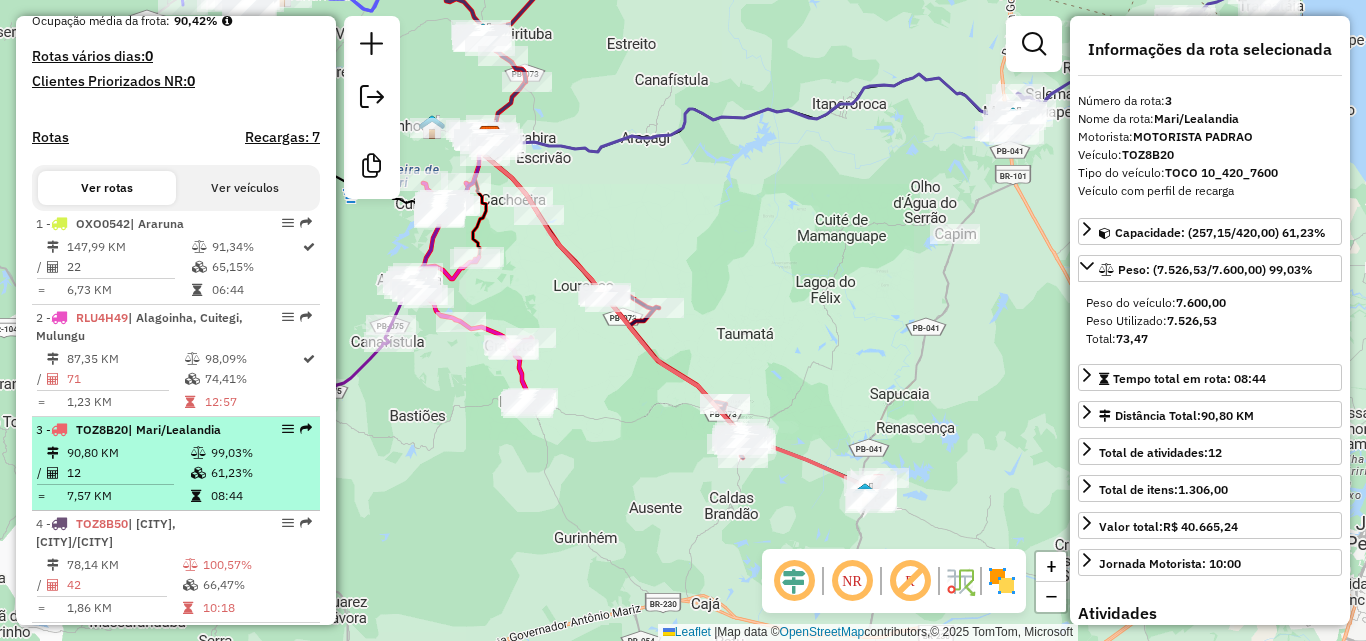 click on "90,80 KM" at bounding box center [128, 453] 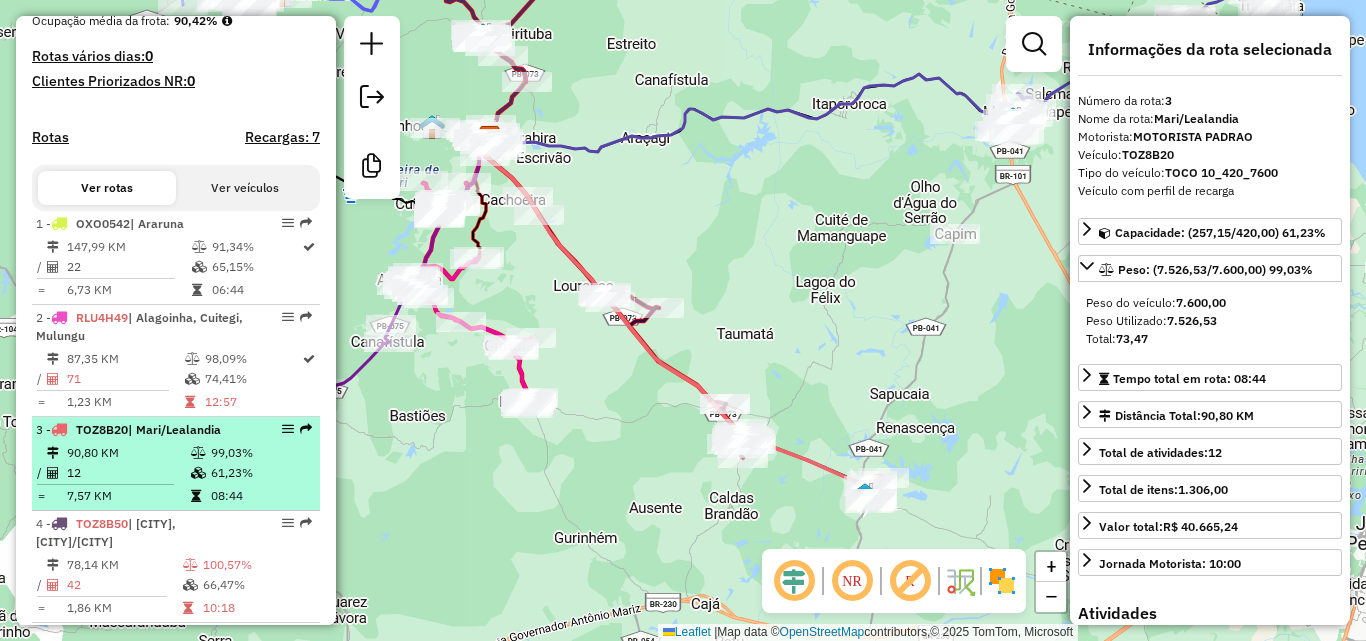 click on "TOZ8B20" at bounding box center [102, 429] 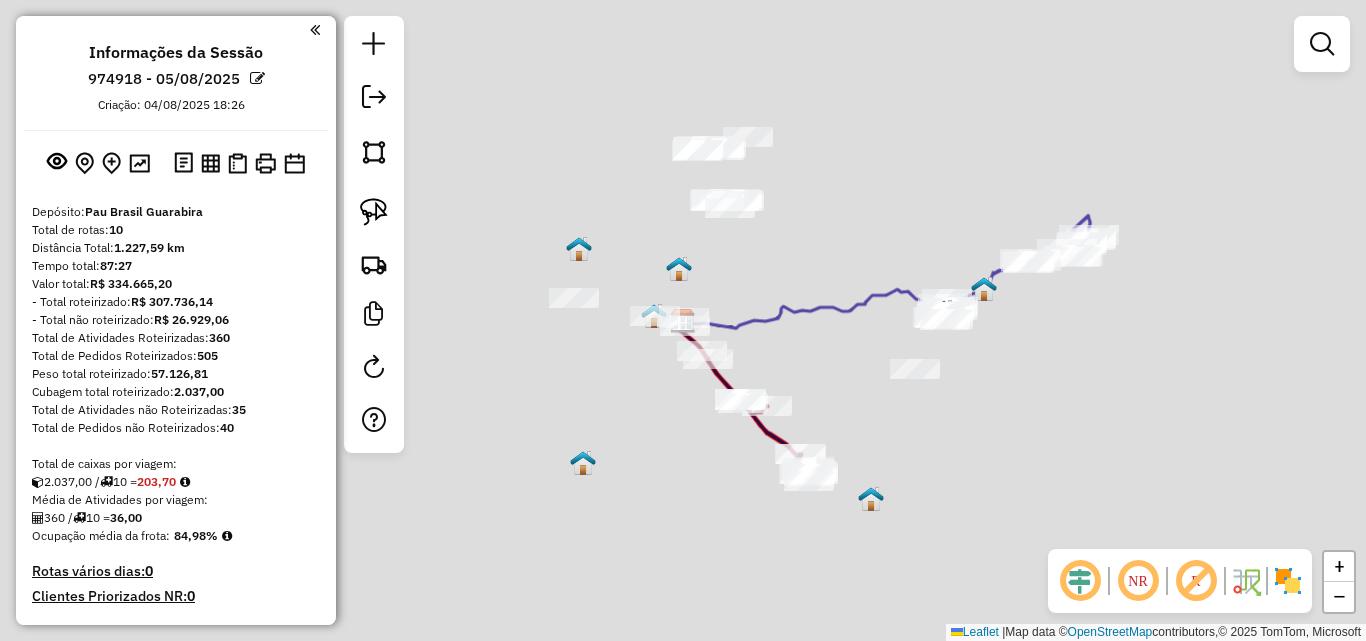 scroll, scrollTop: 0, scrollLeft: 0, axis: both 